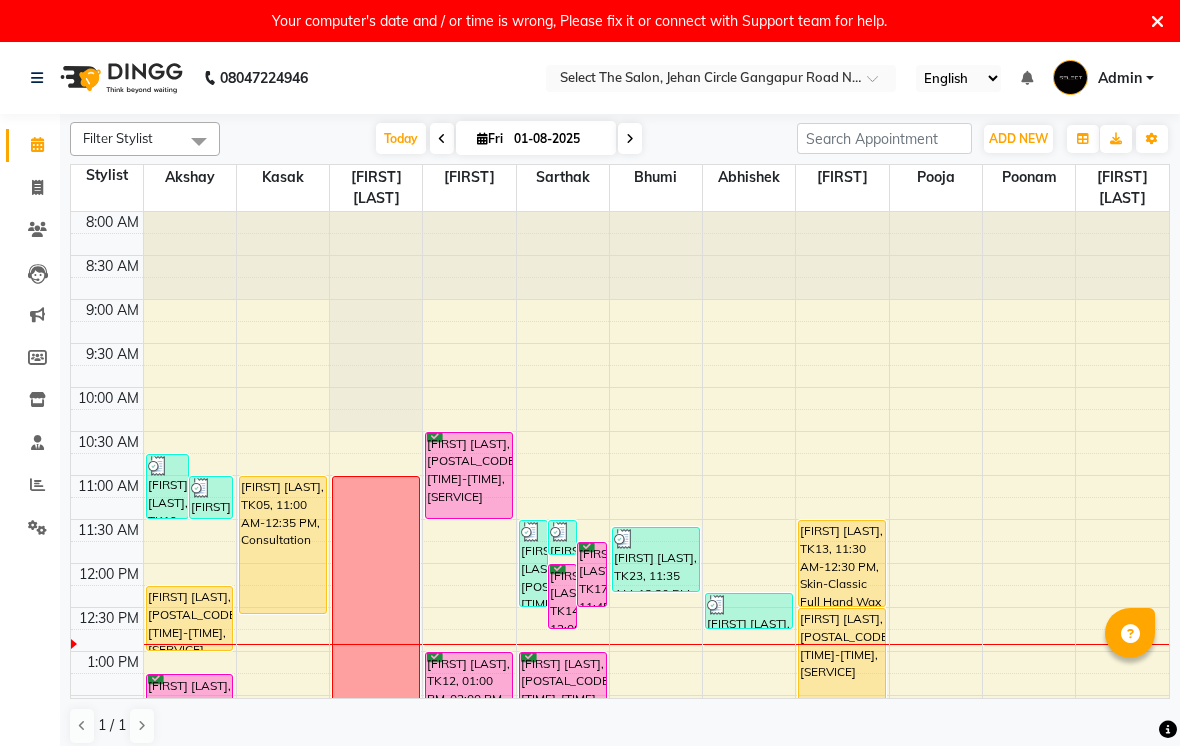 scroll, scrollTop: 0, scrollLeft: 0, axis: both 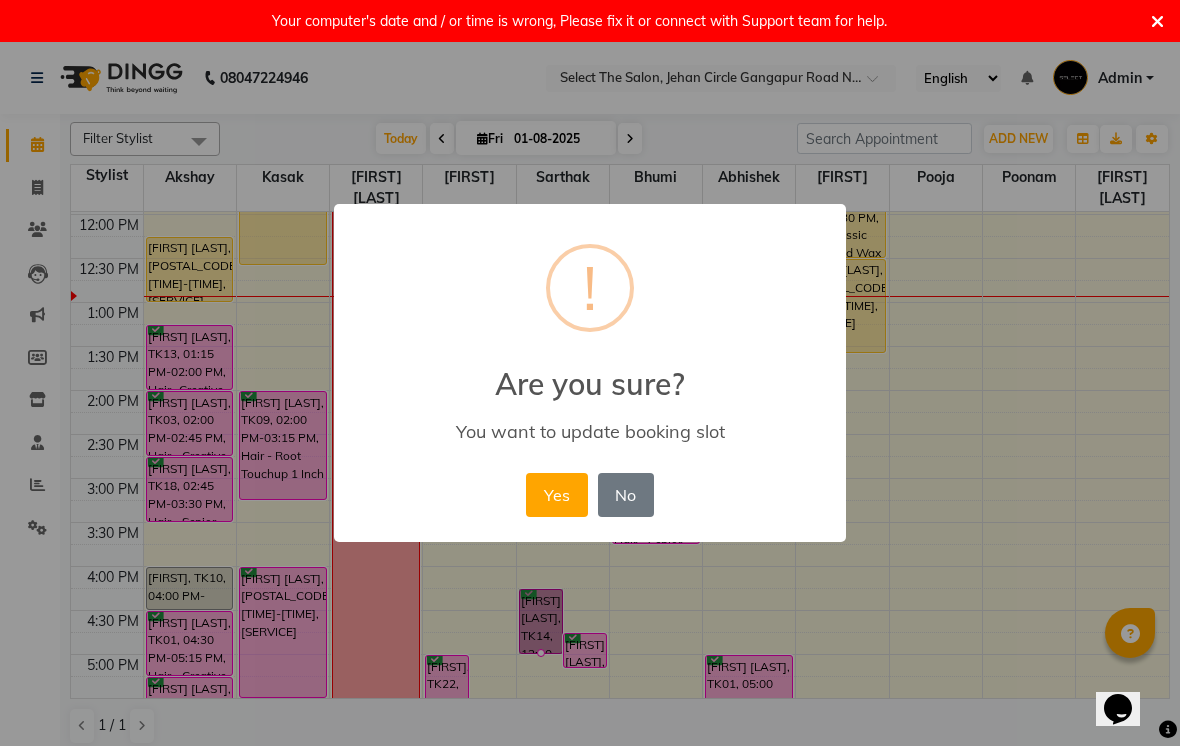 click on "Yes" at bounding box center (556, 495) 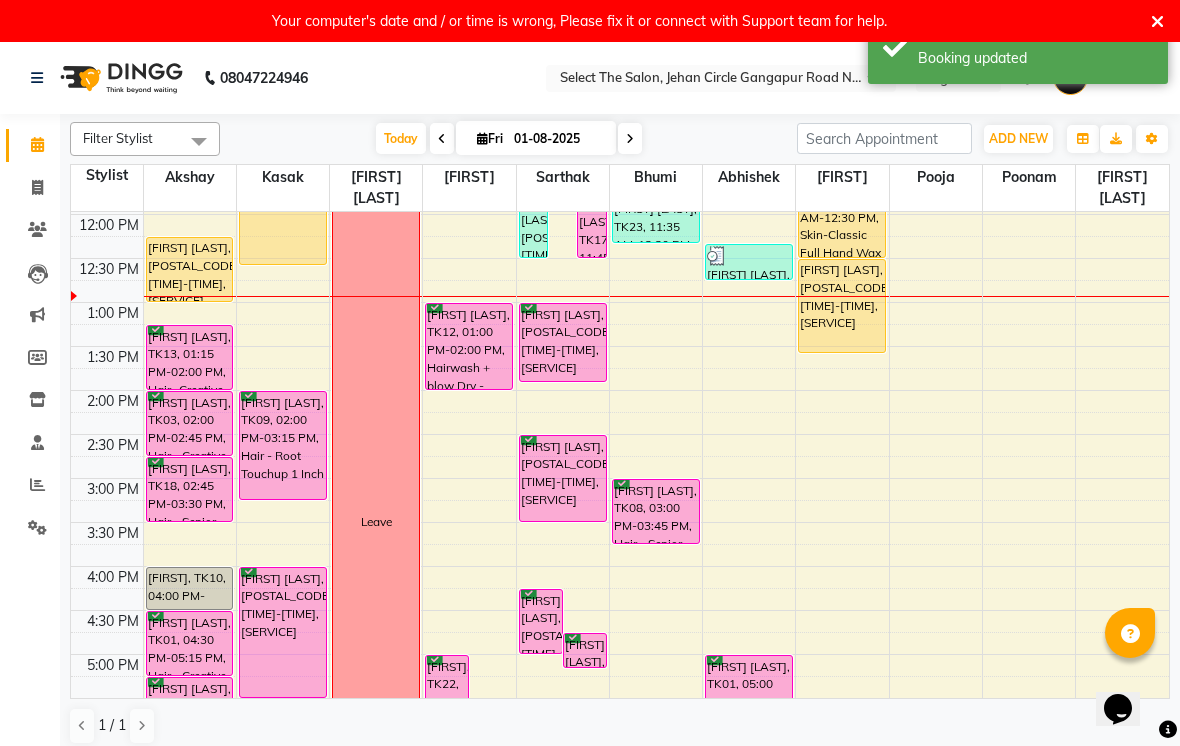 scroll, scrollTop: 281, scrollLeft: 0, axis: vertical 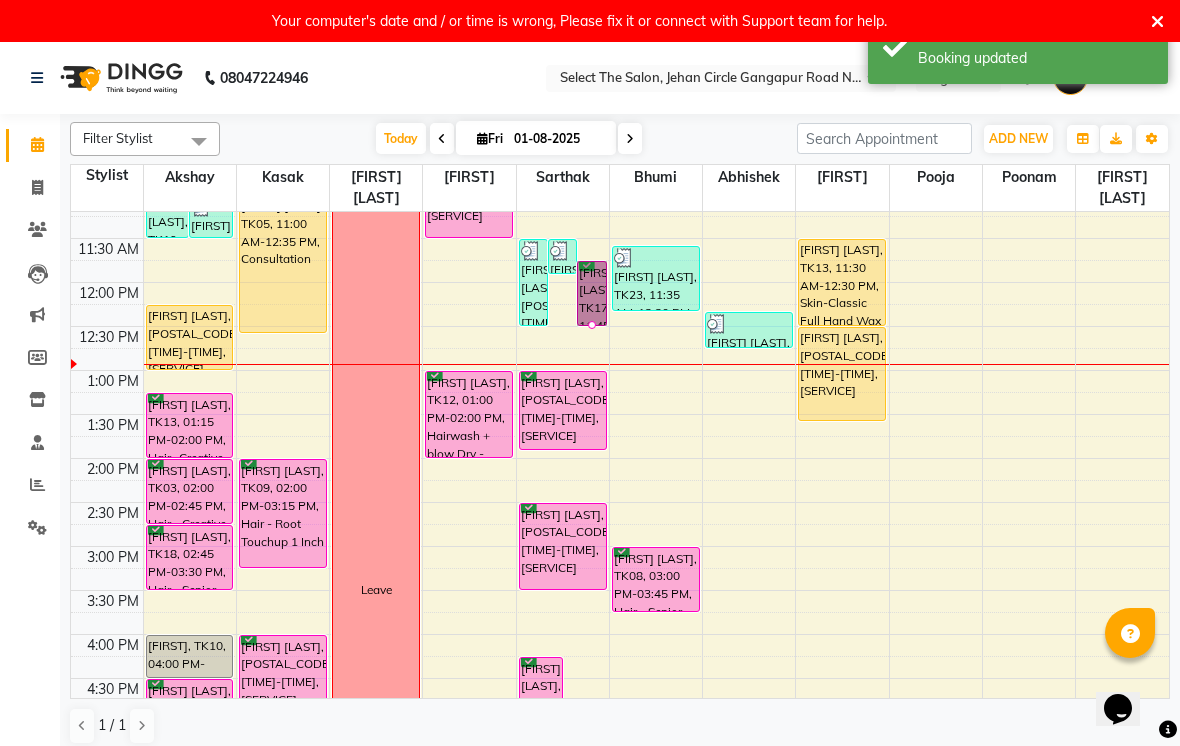 click at bounding box center (592, 325) 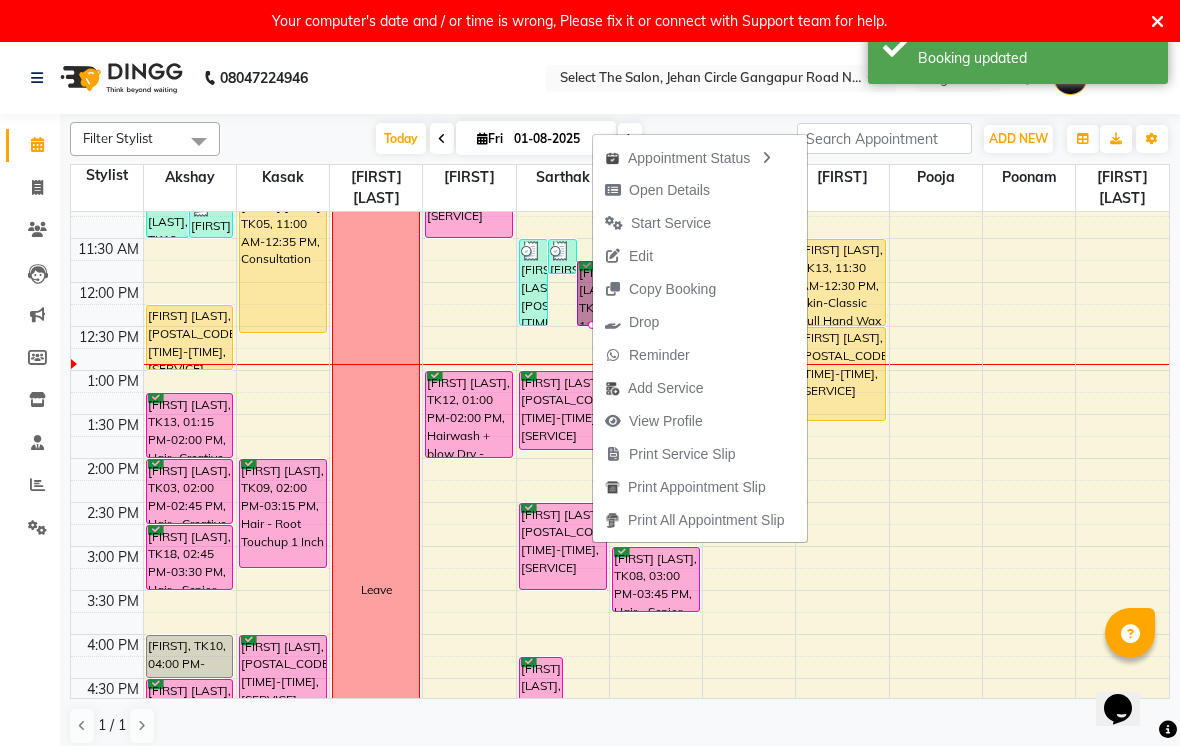 click on "Start Service" at bounding box center [671, 223] 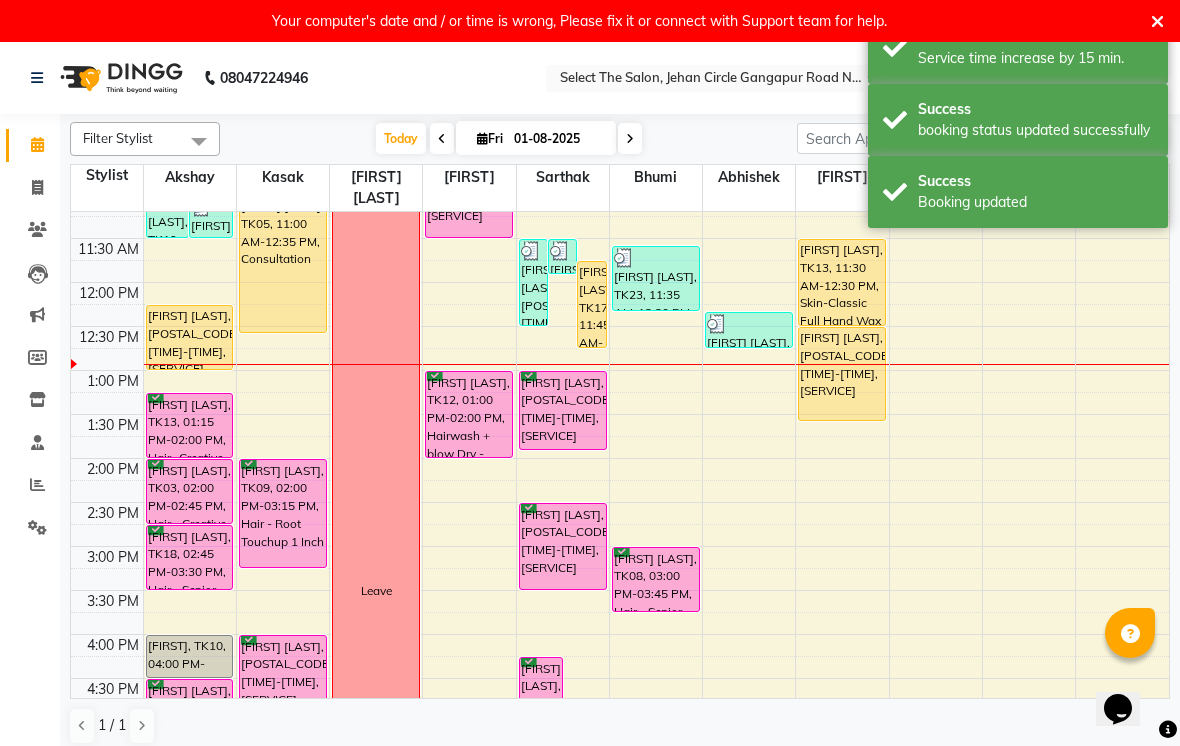 click on "2:30 PM" at bounding box center (113, 513) 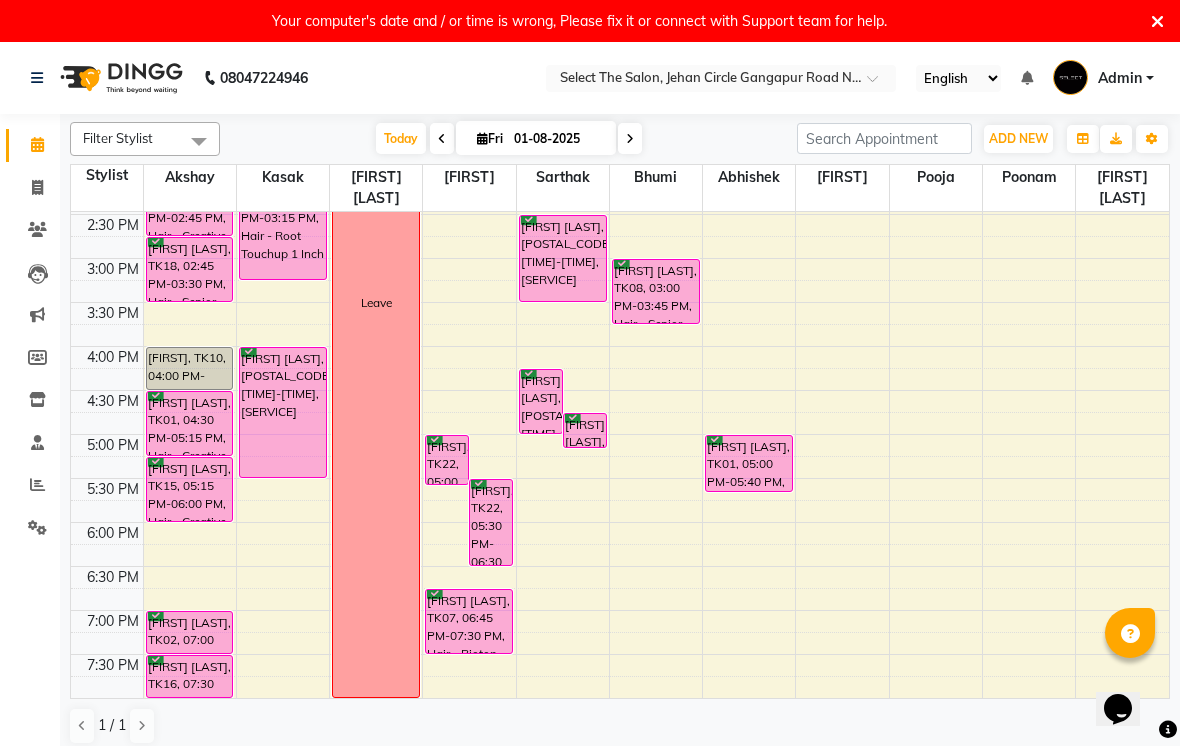 scroll, scrollTop: 561, scrollLeft: 0, axis: vertical 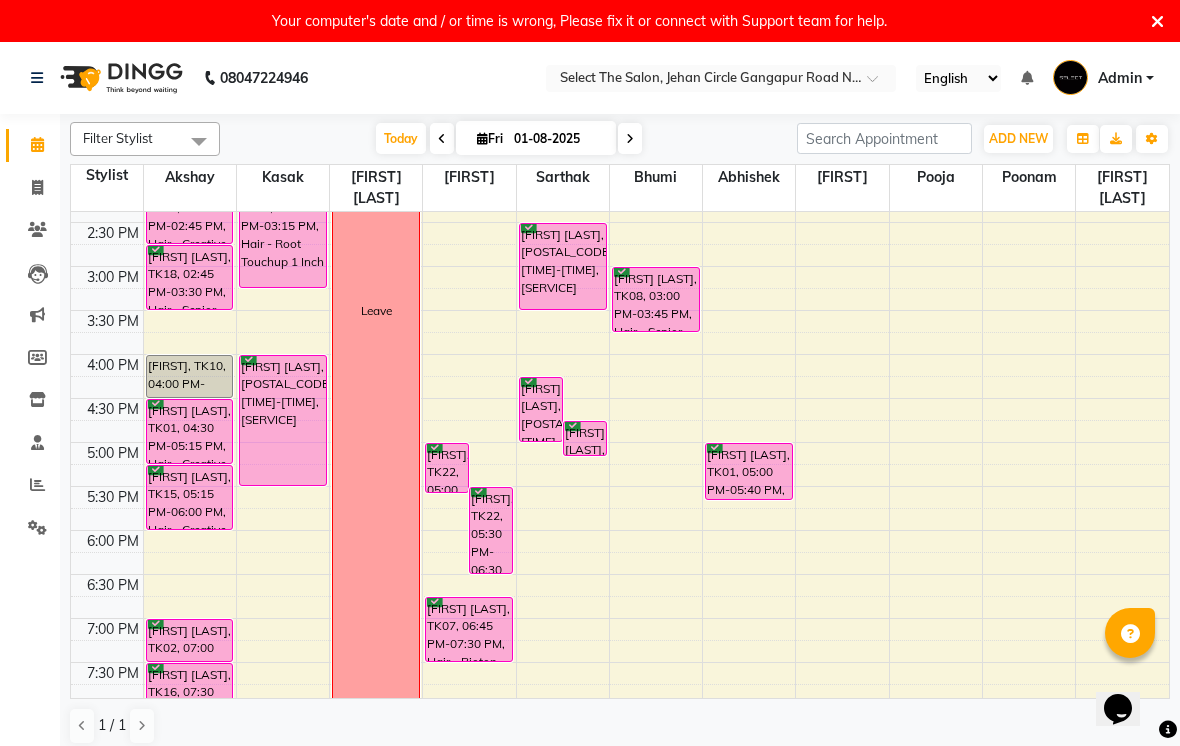 click on "01-08-2025" at bounding box center (558, 139) 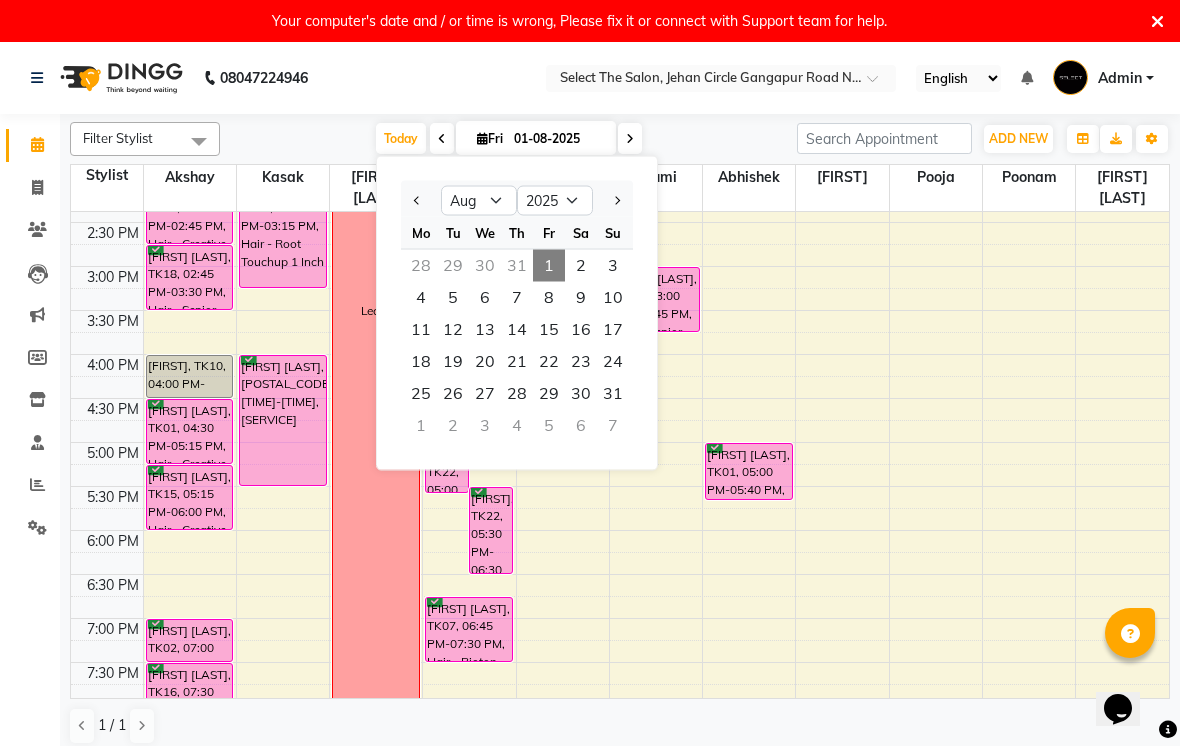 click on "2" at bounding box center (581, 266) 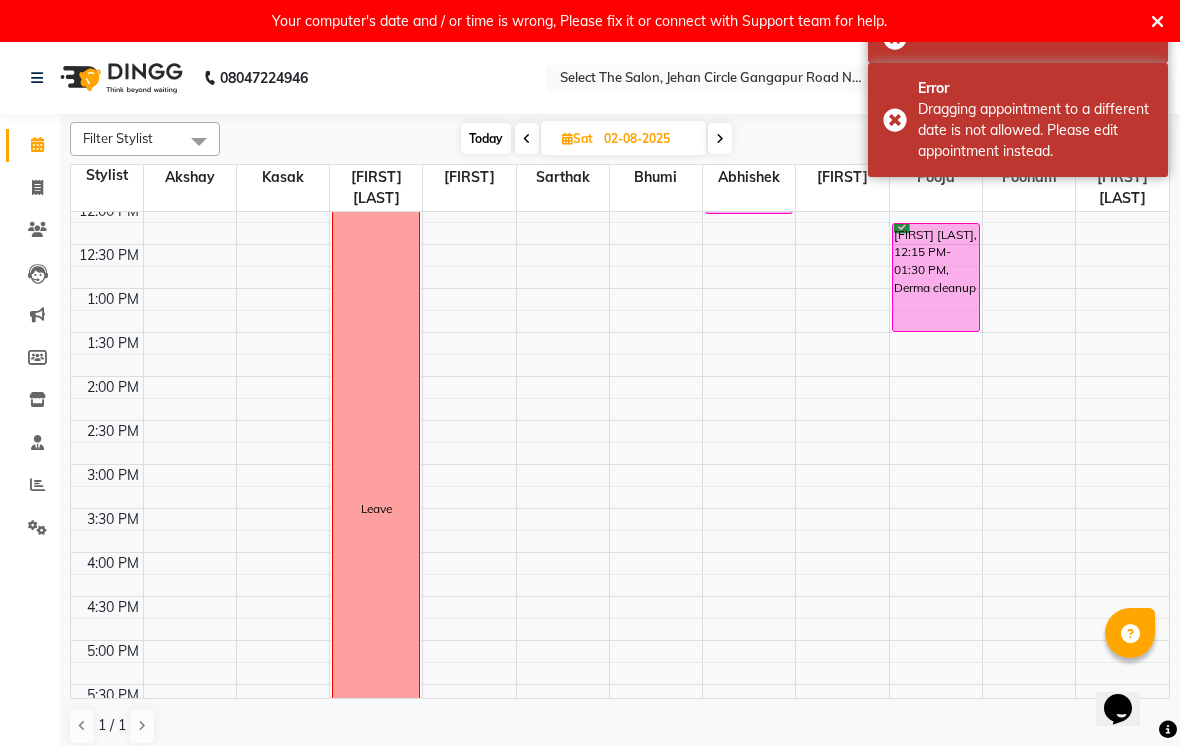 scroll, scrollTop: 409, scrollLeft: 0, axis: vertical 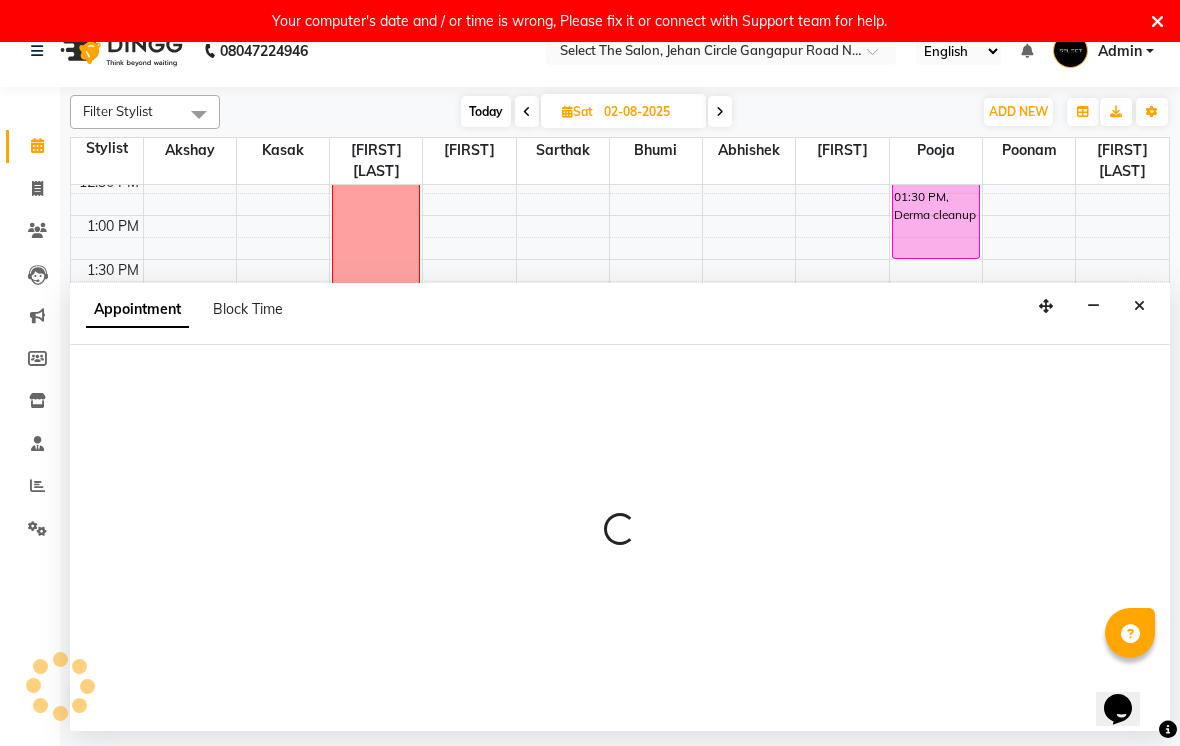 select on "[NUMBER]" 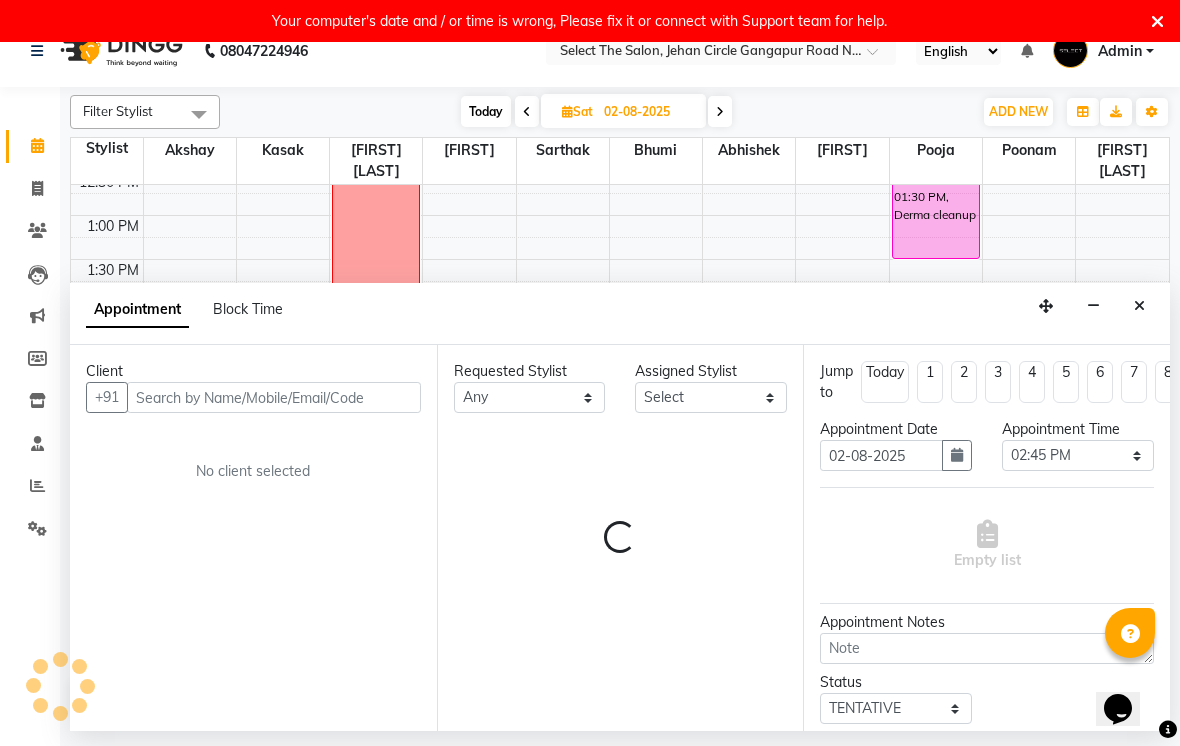 scroll, scrollTop: 33, scrollLeft: 0, axis: vertical 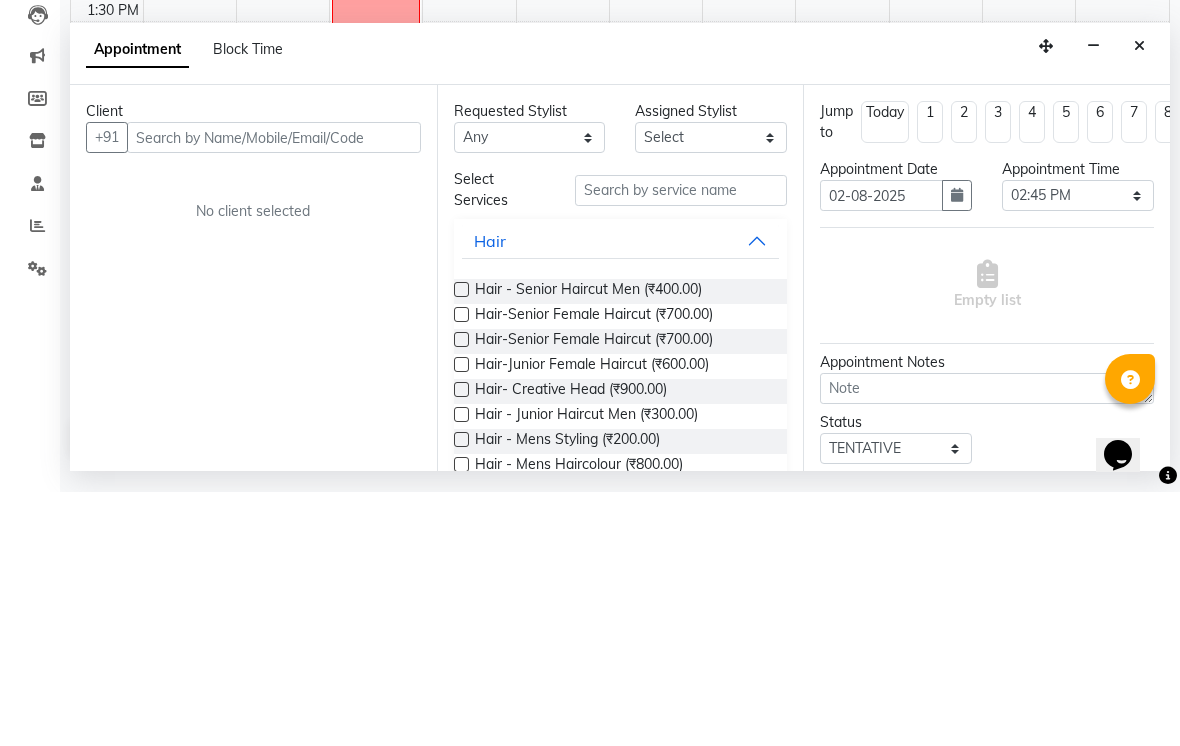 click at bounding box center [1139, 300] 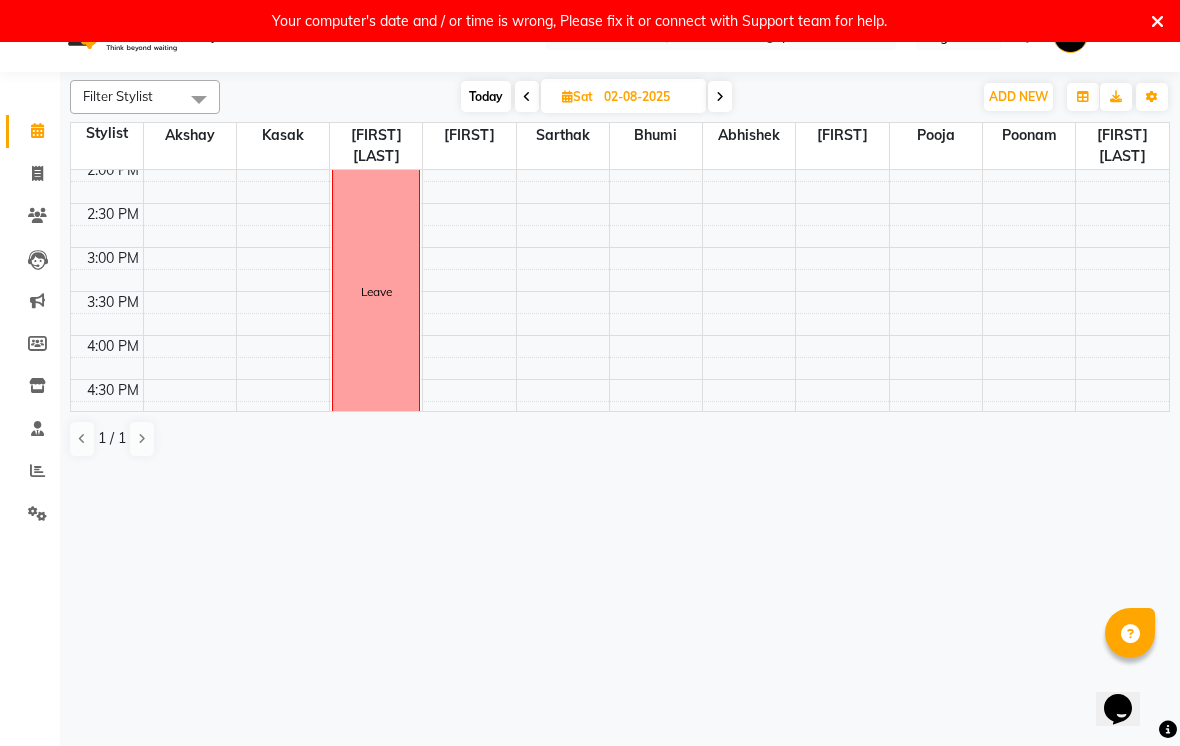 scroll, scrollTop: 544, scrollLeft: 0, axis: vertical 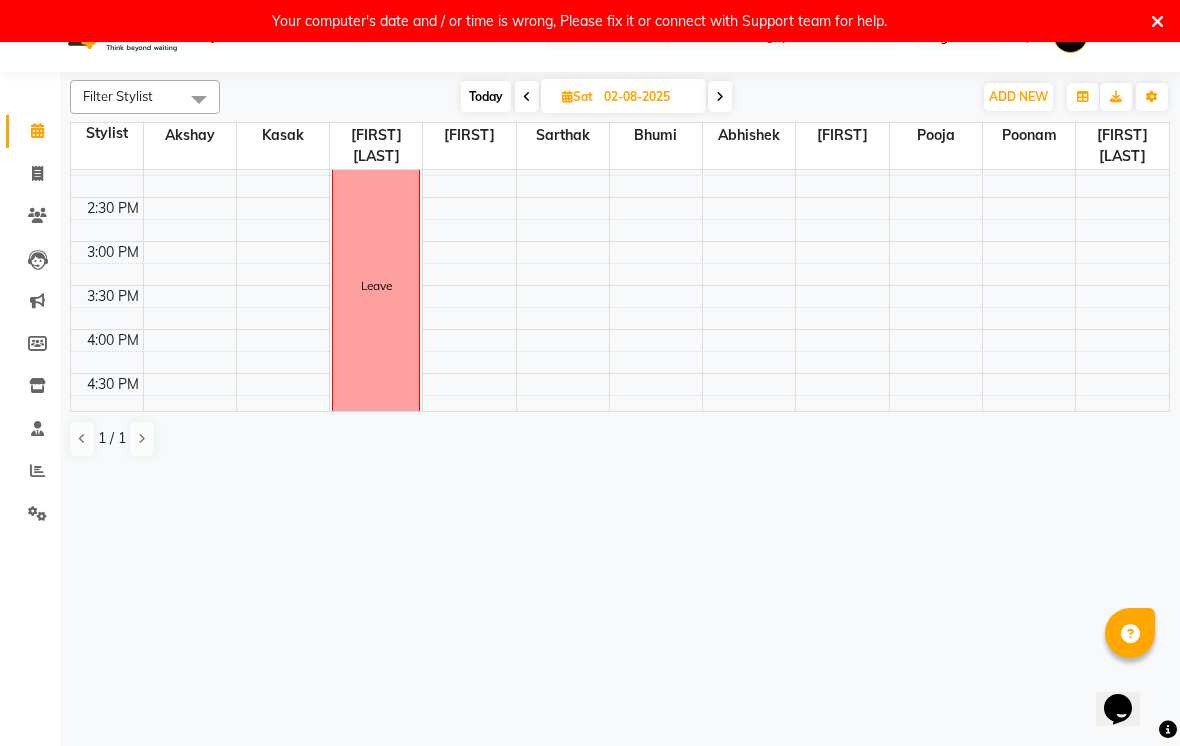 select on "[NUMBER]" 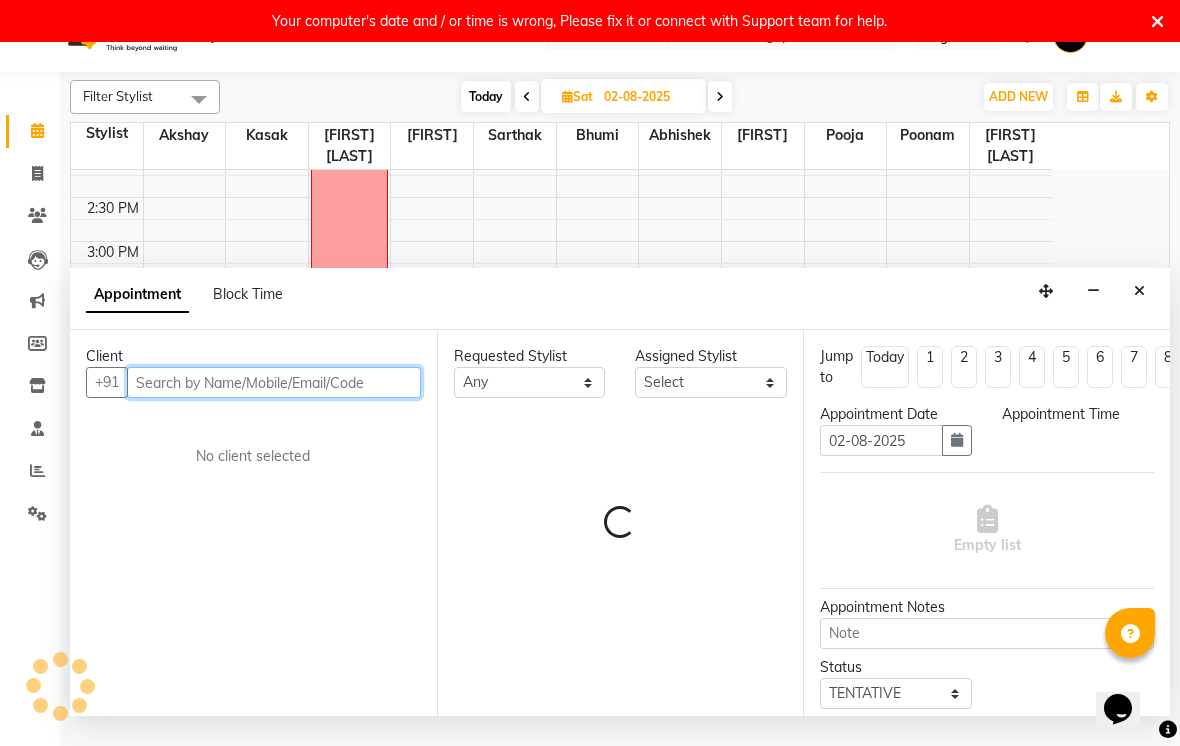 select on "930" 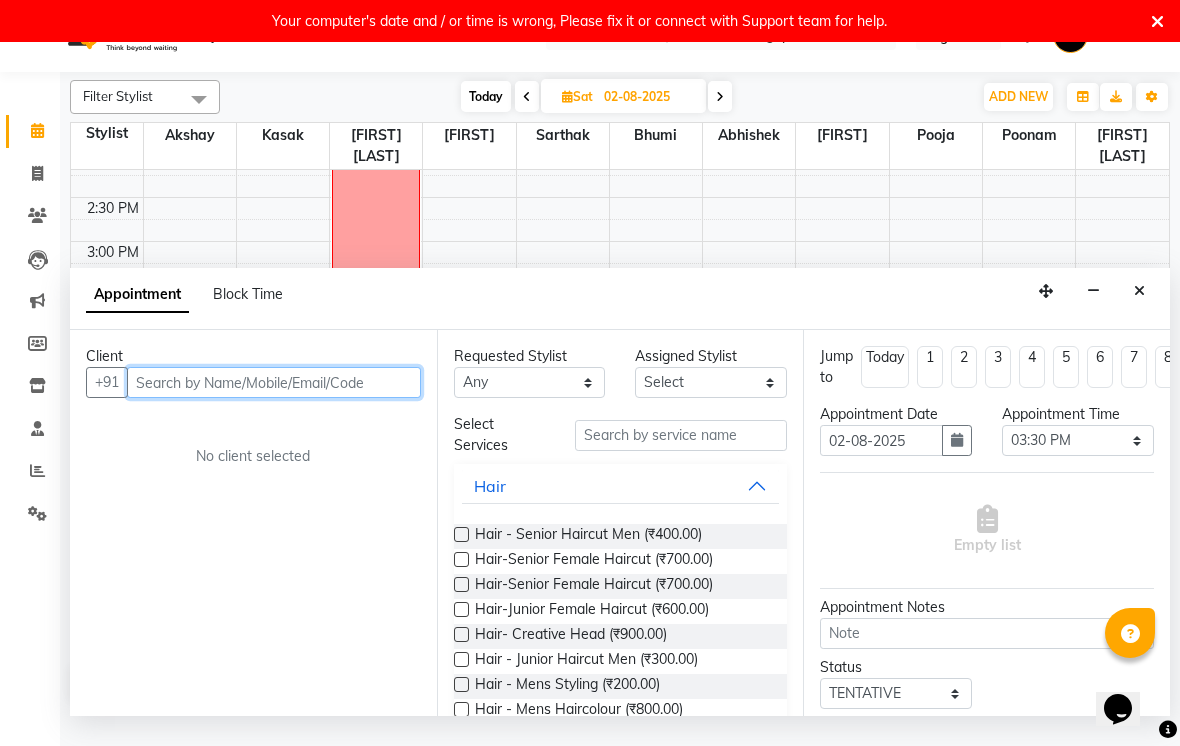click at bounding box center [274, 382] 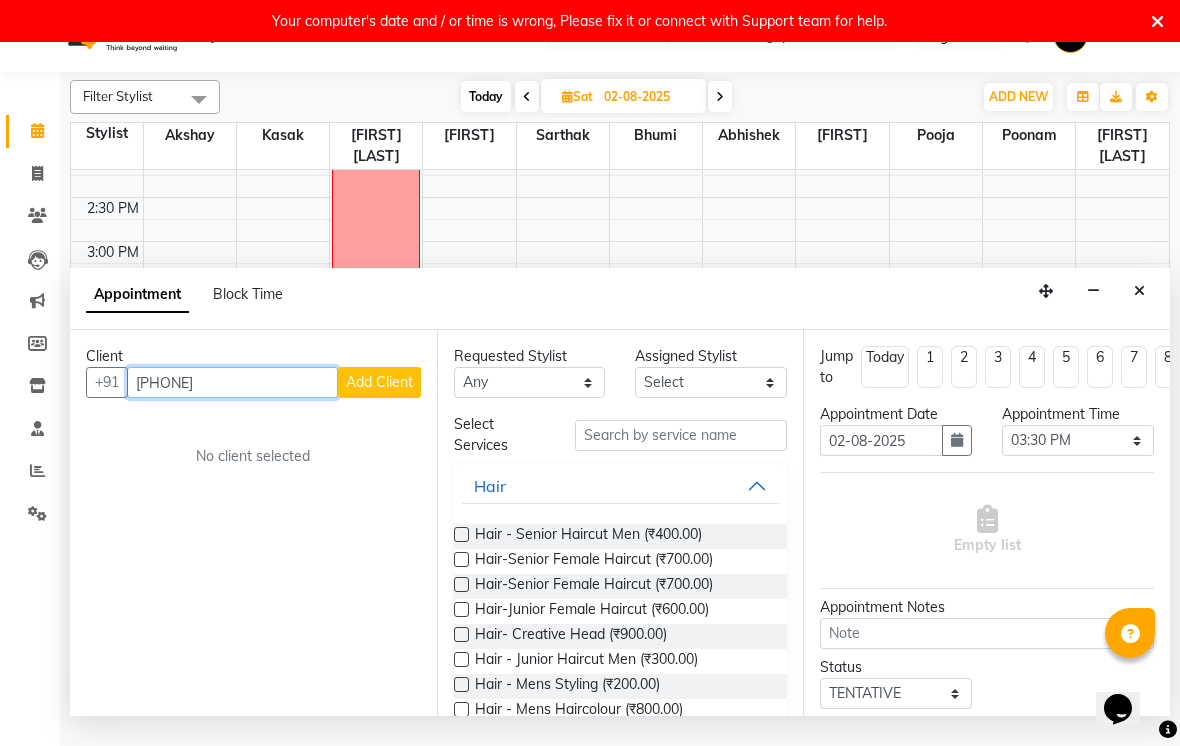 type on "[PHONE]" 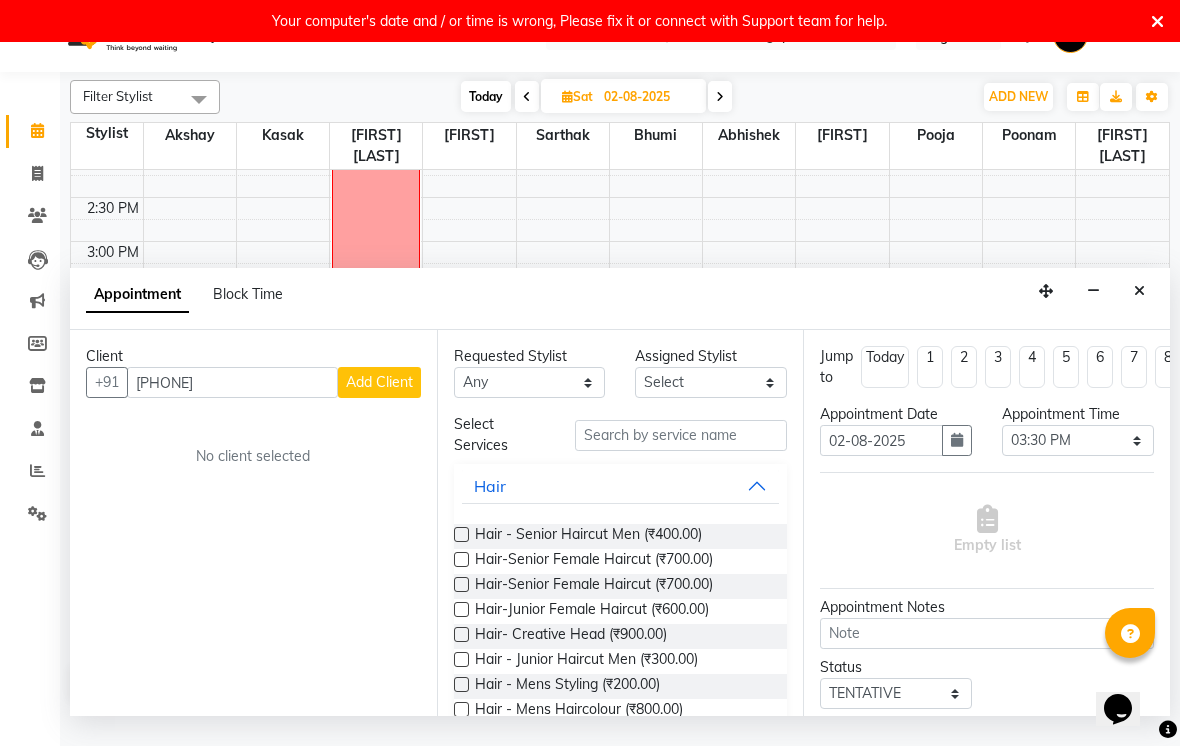 click on "Add Client" at bounding box center (379, 382) 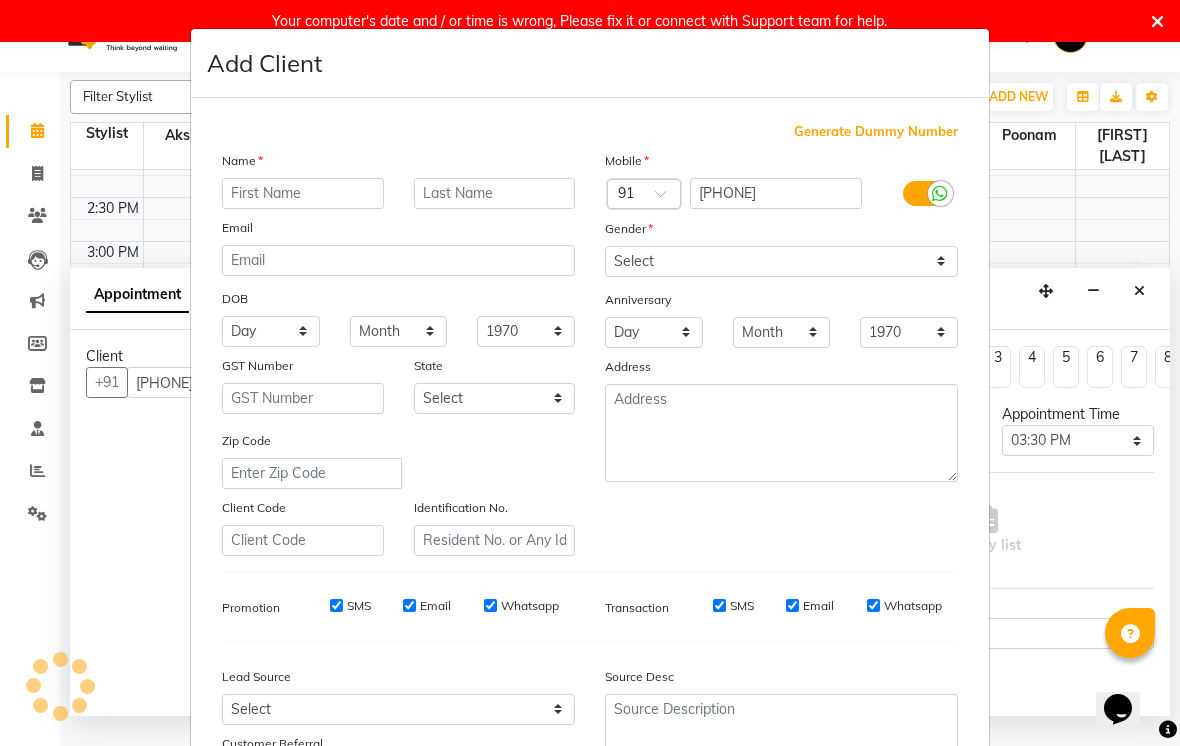 click at bounding box center [303, 193] 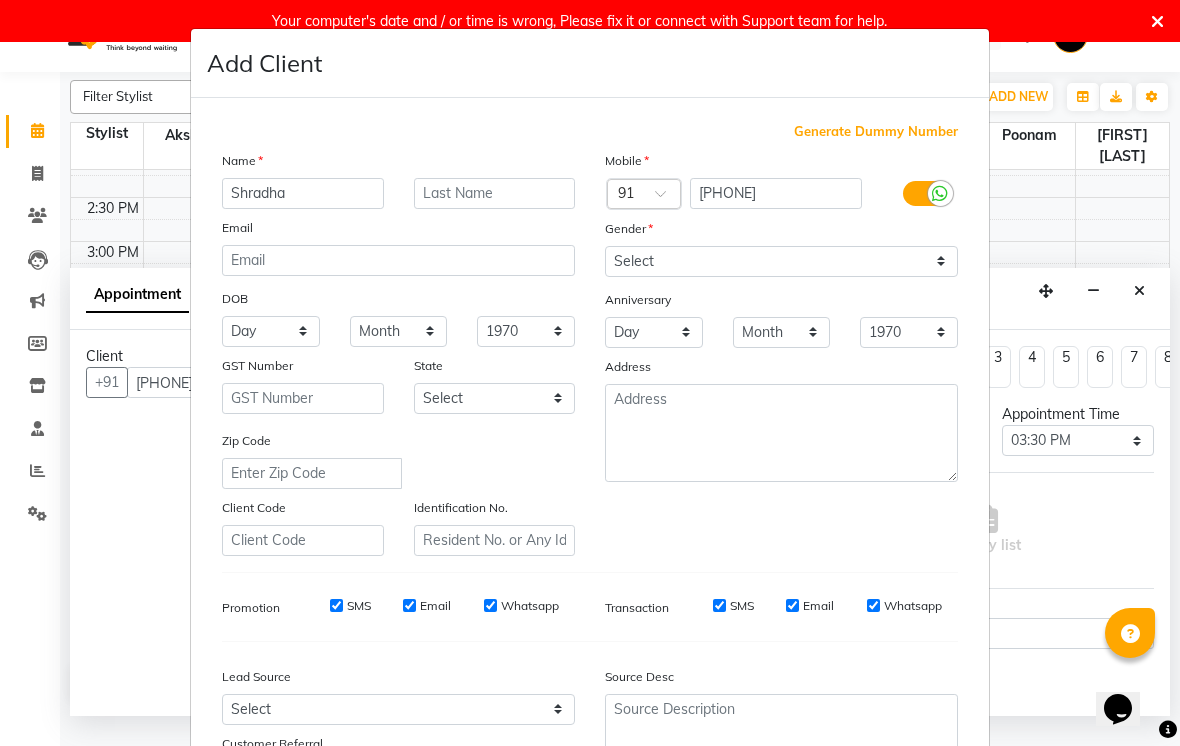 type on "Shradha" 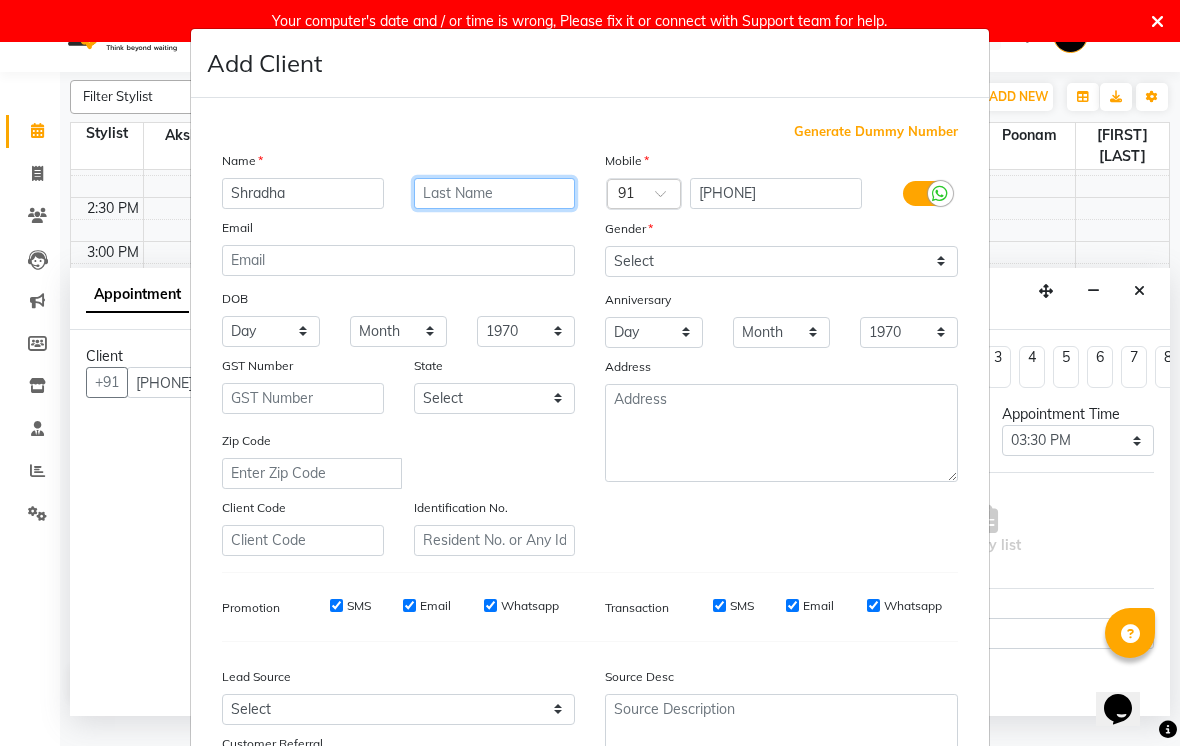 click at bounding box center (495, 193) 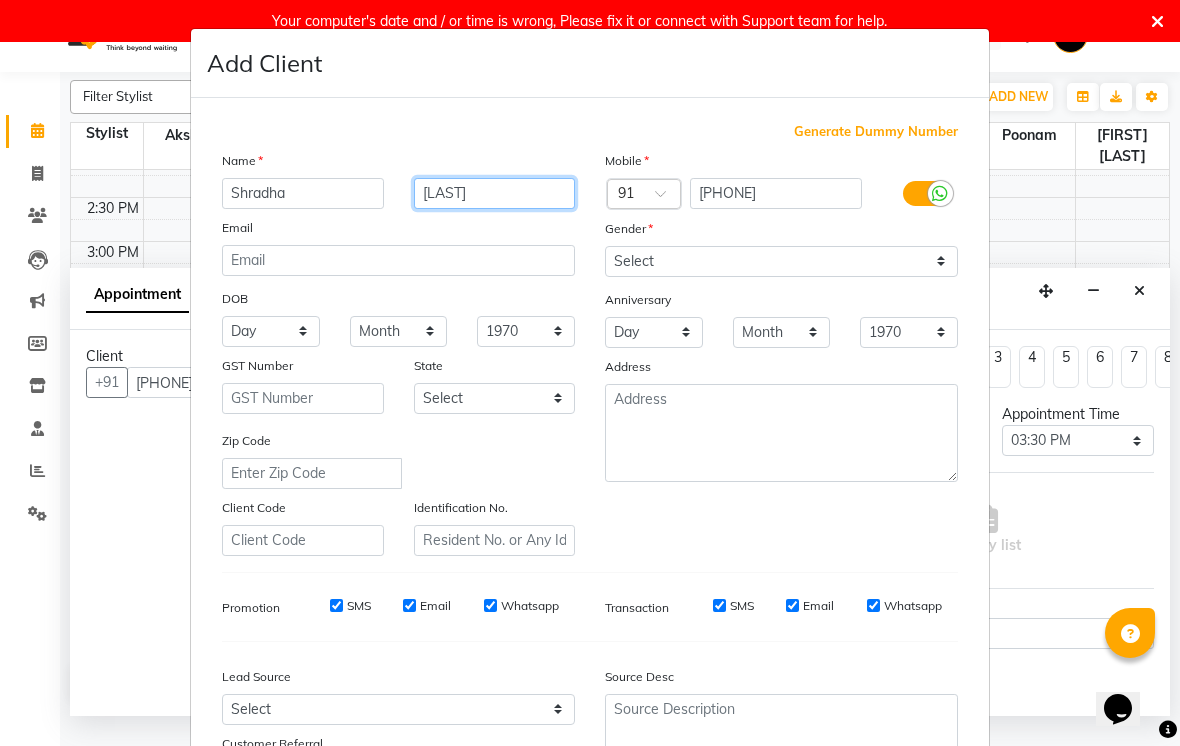 type on "[LAST]" 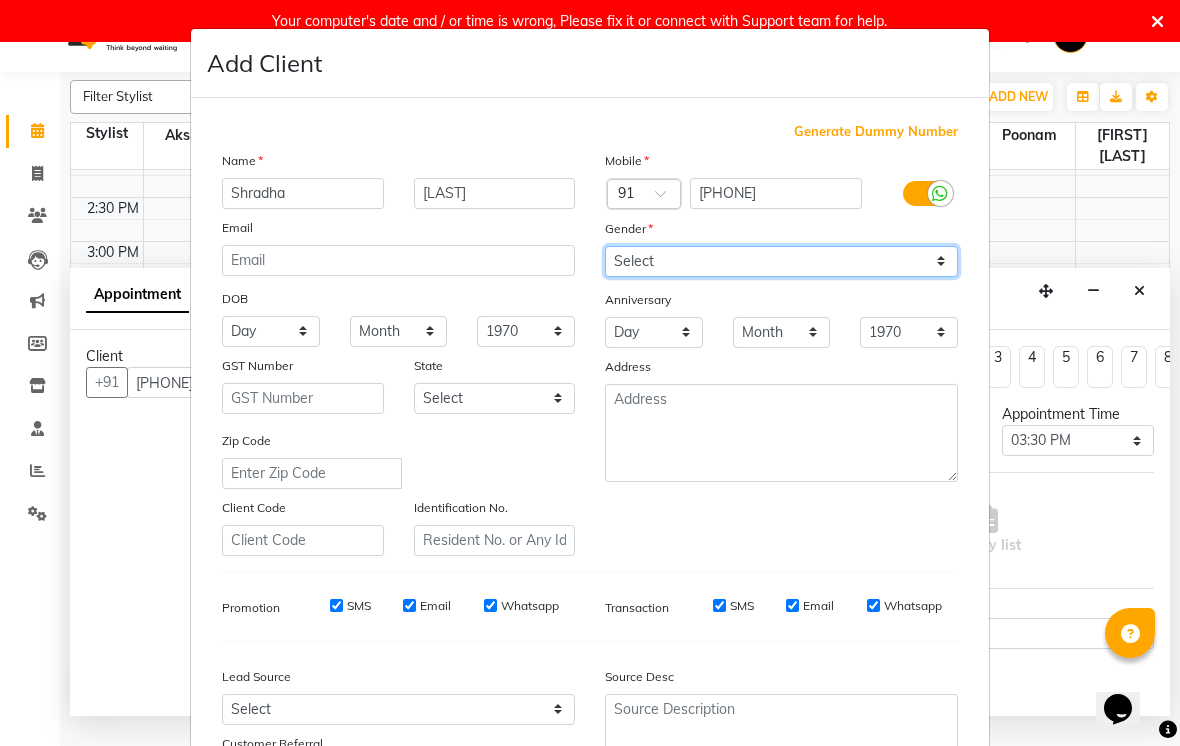 click on "Select Male Female Other Prefer Not To Say" at bounding box center [781, 261] 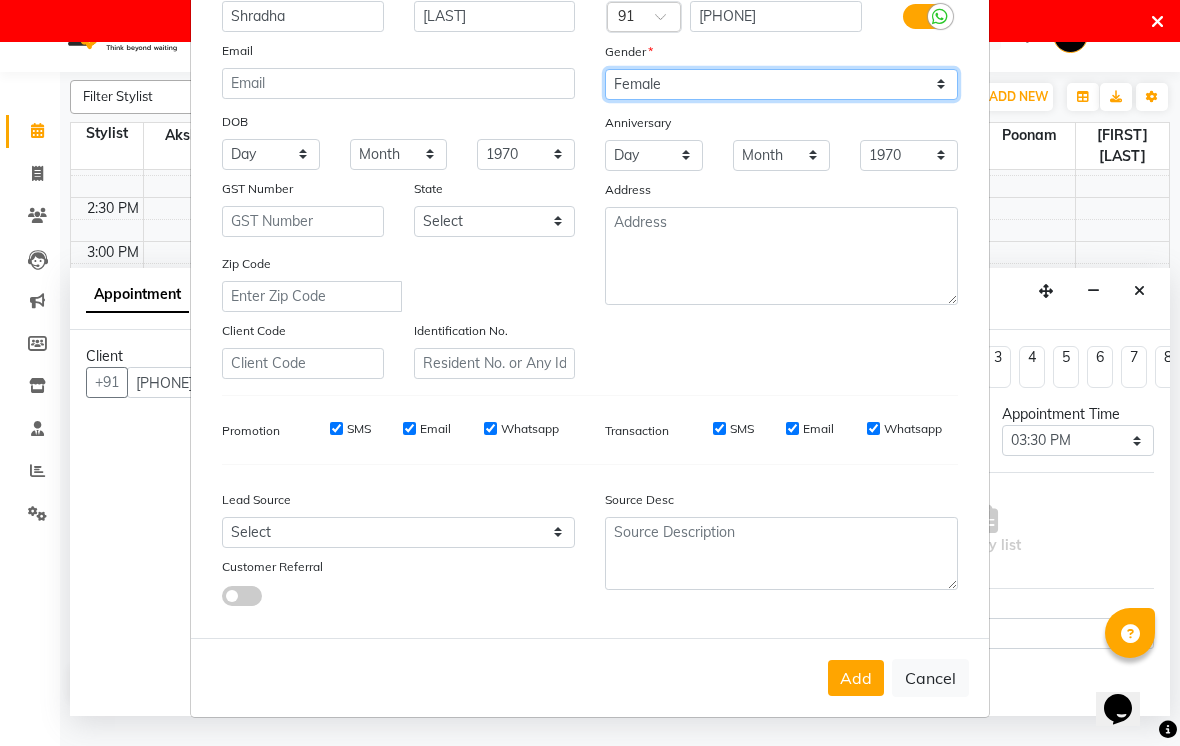 scroll, scrollTop: 176, scrollLeft: 0, axis: vertical 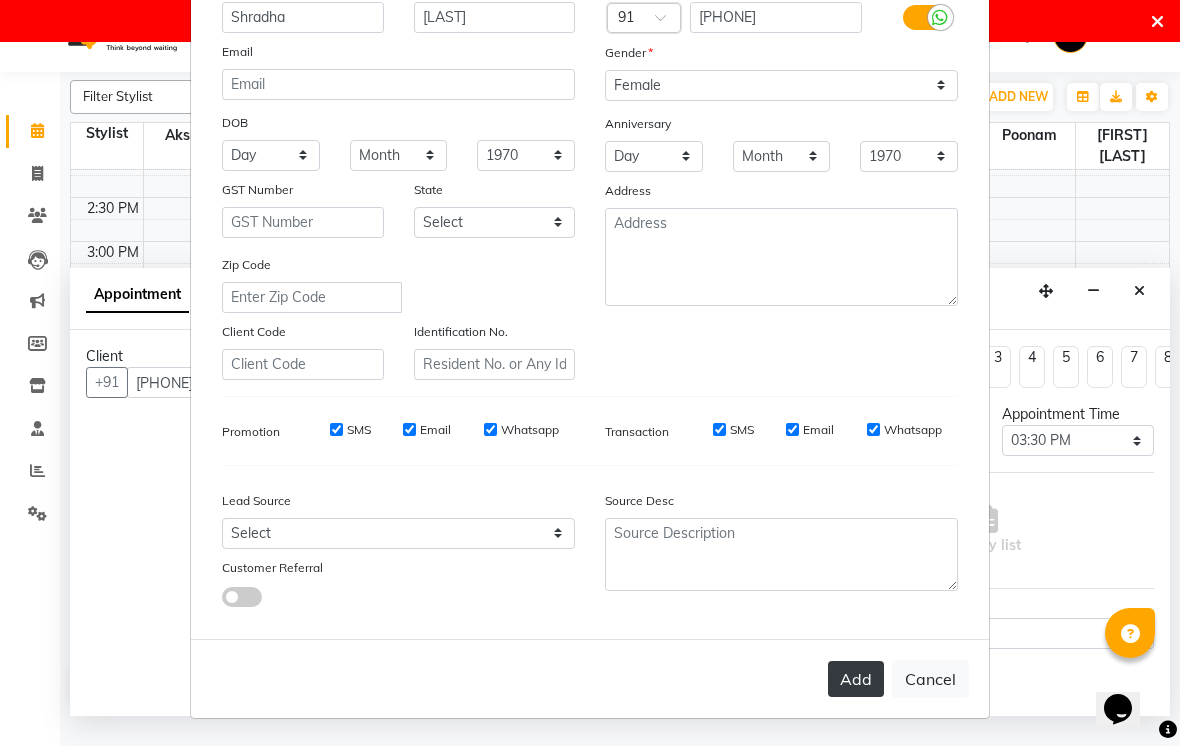 click on "Add" at bounding box center (856, 679) 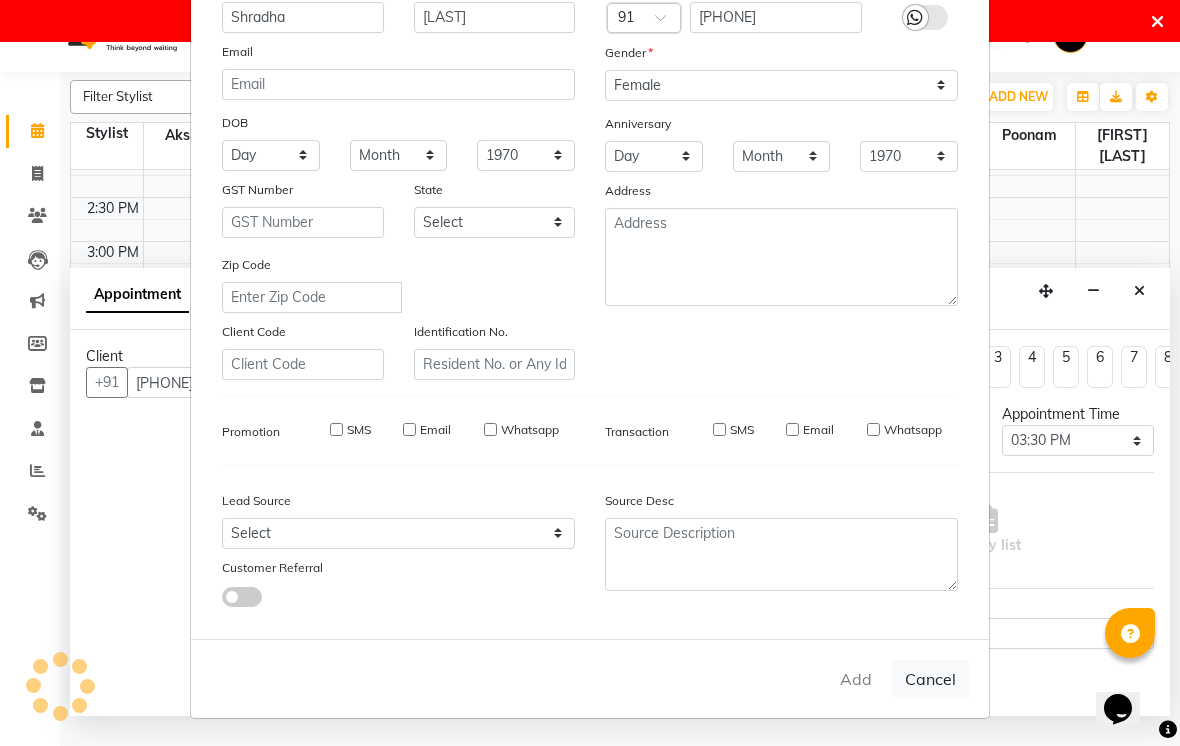 type 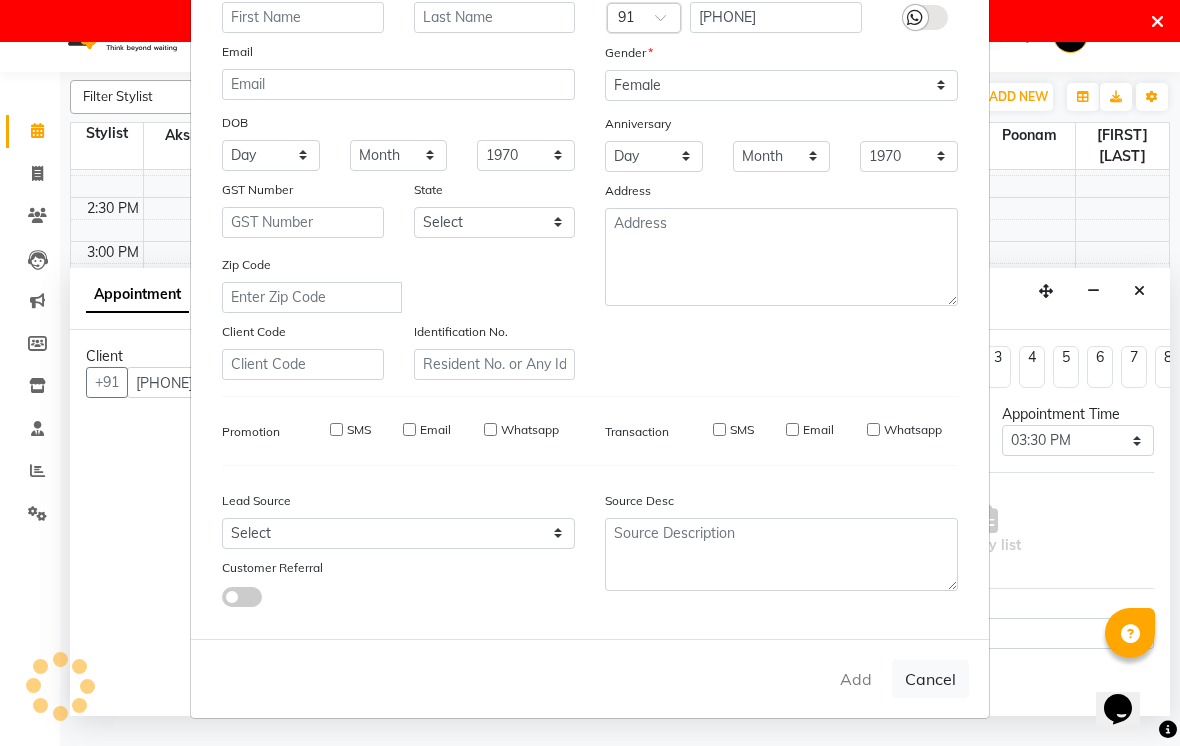 select 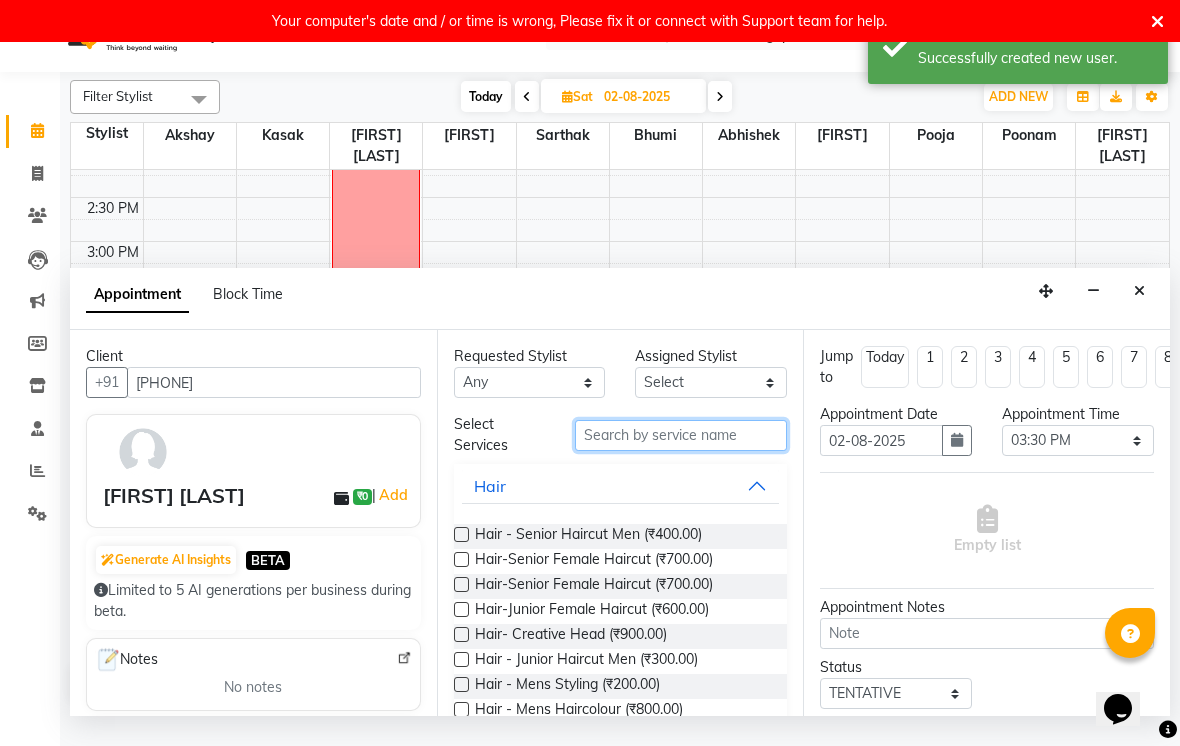 click at bounding box center [681, 435] 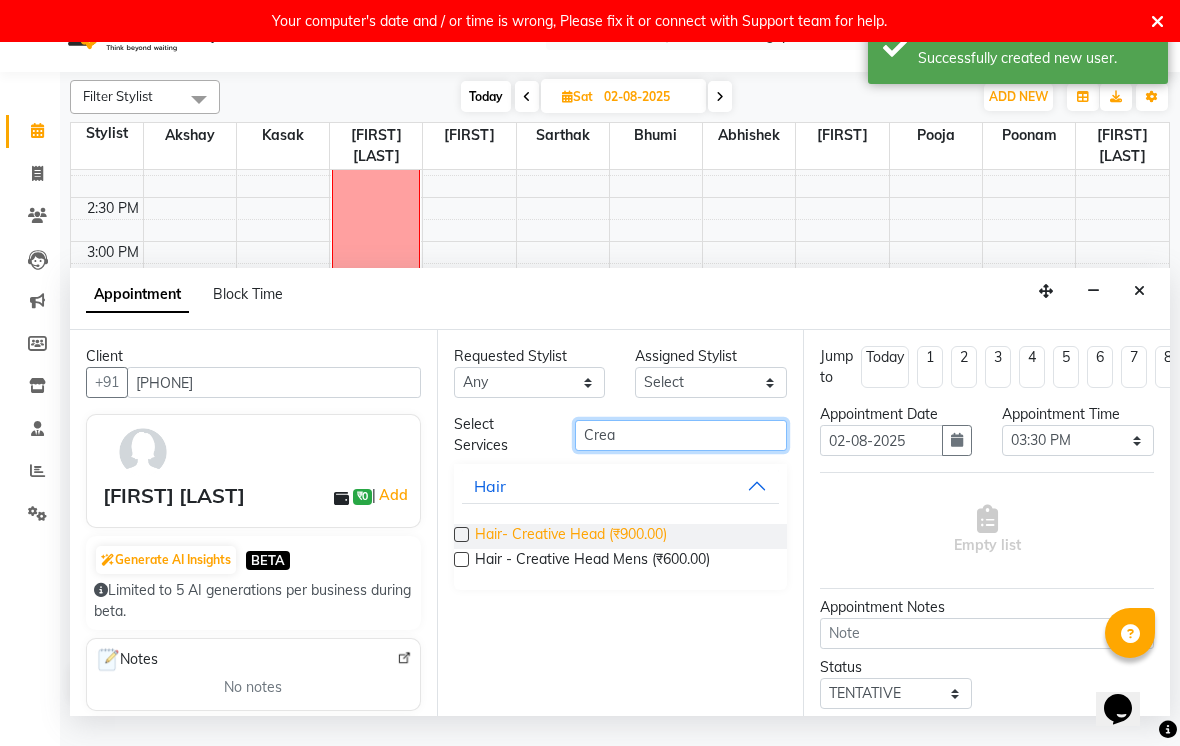 type on "Crea" 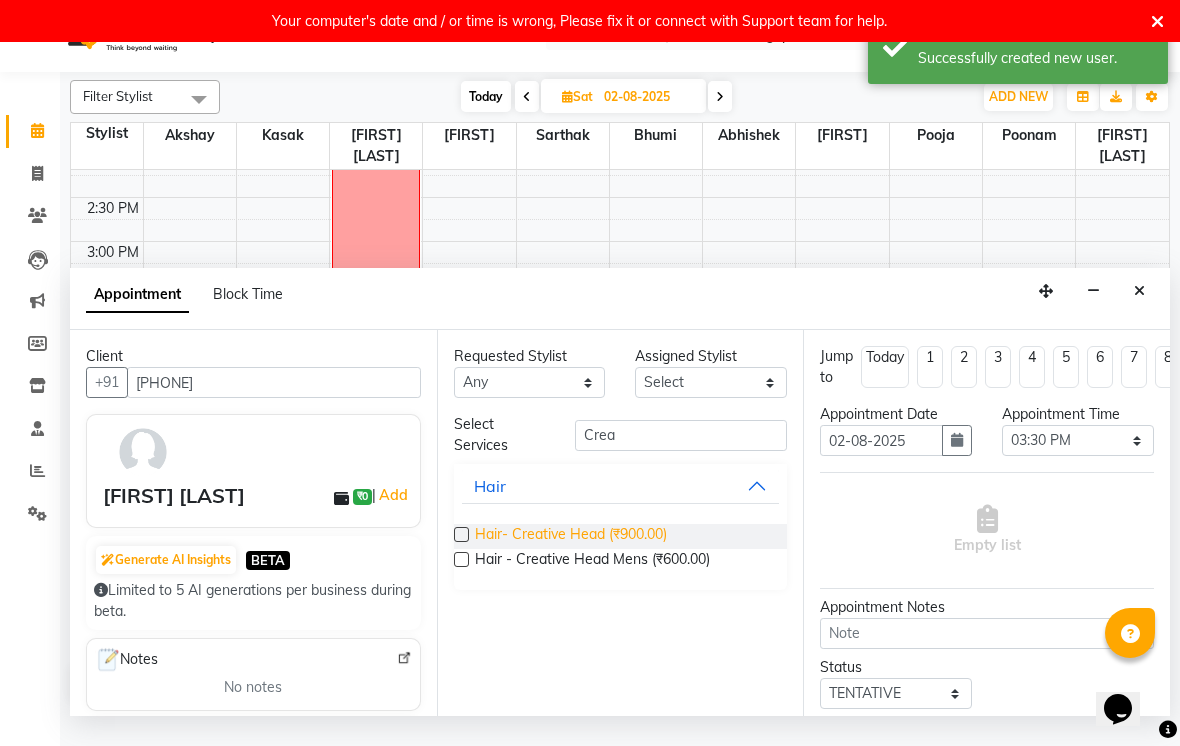 click on "Hair- Creative Head  (₹900.00)" at bounding box center [571, 536] 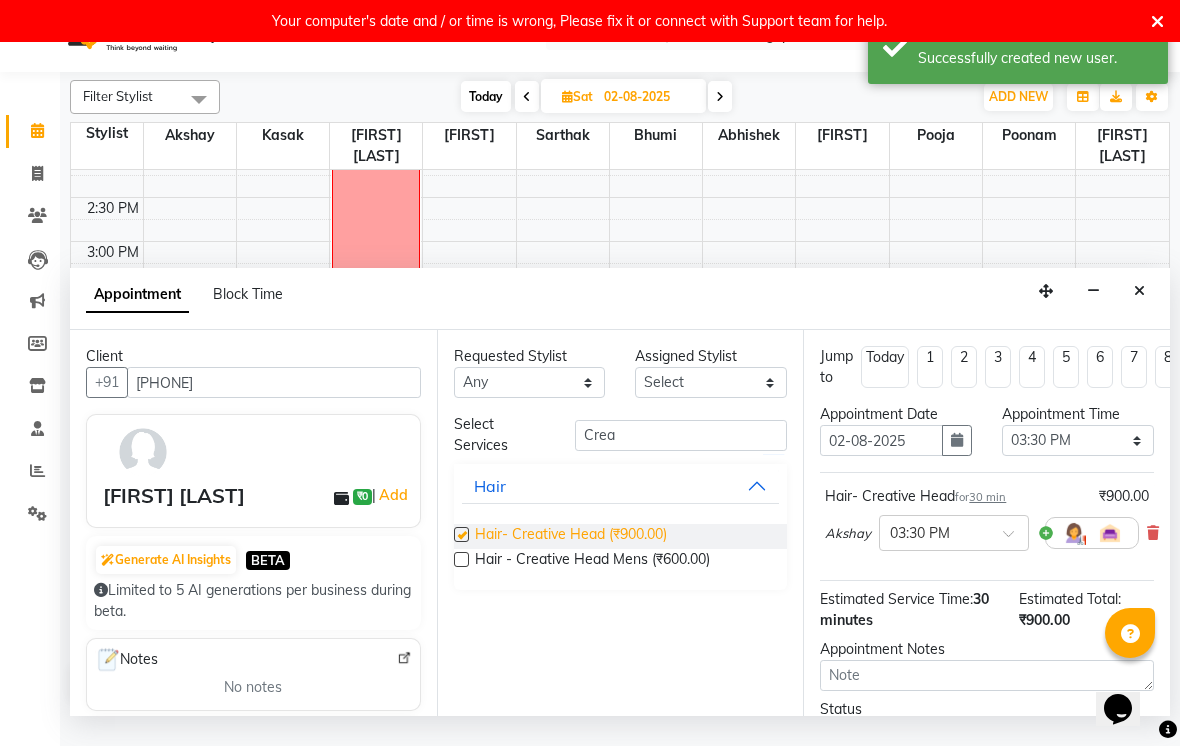 checkbox on "false" 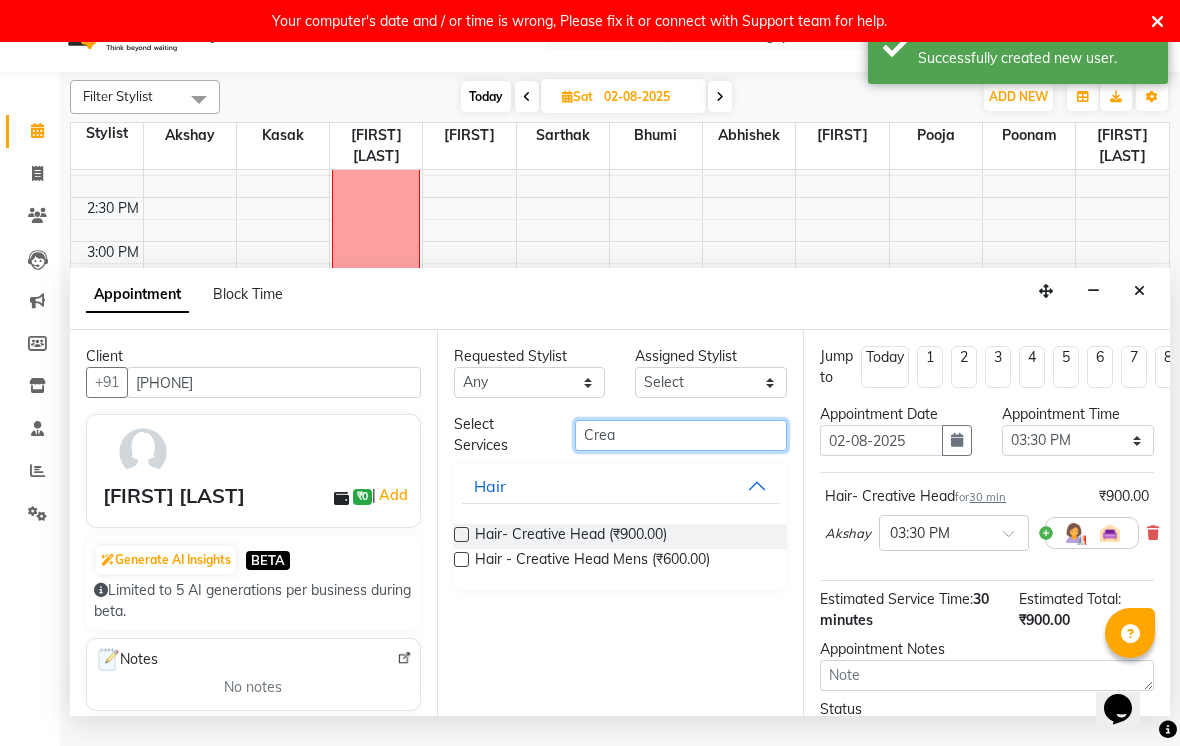 click on "Crea" at bounding box center (681, 435) 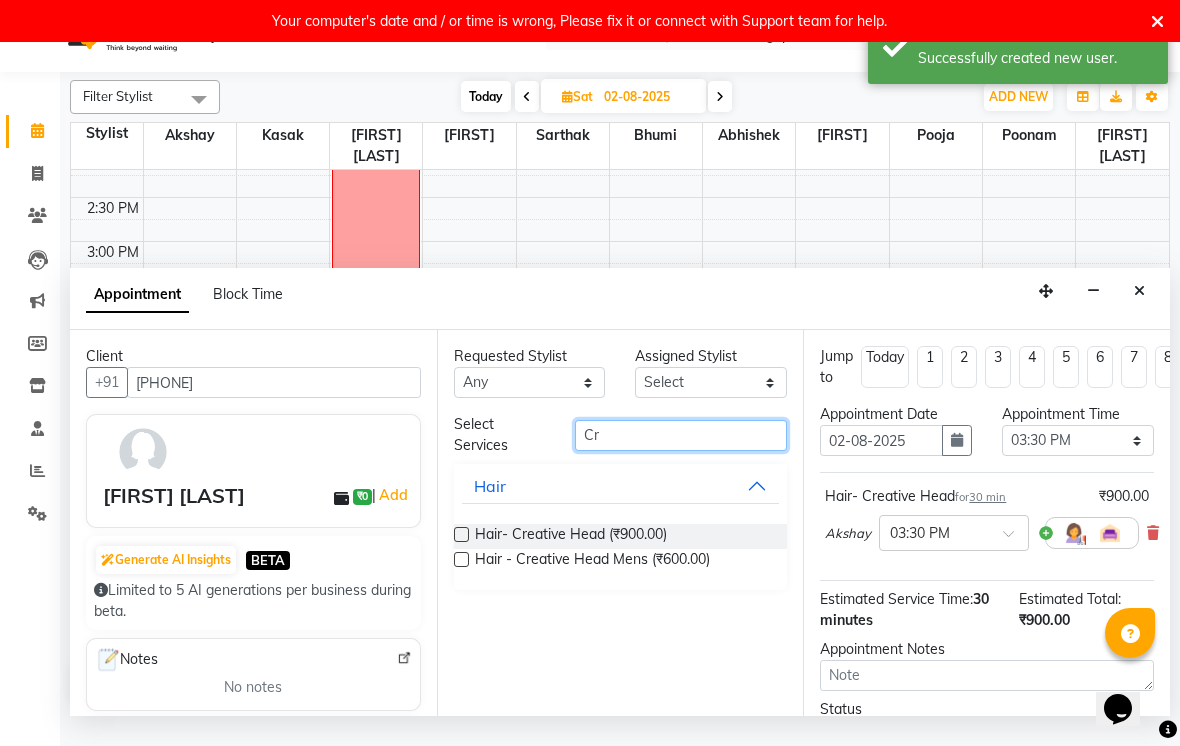 type on "C" 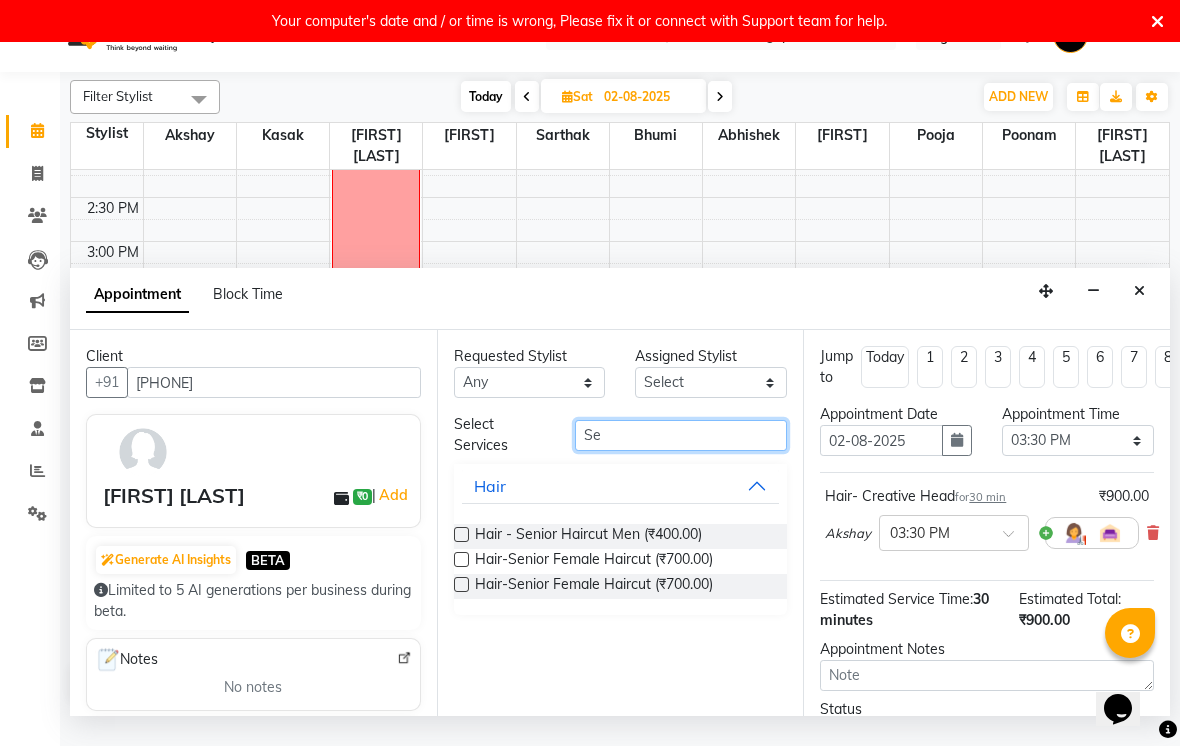 type on "S" 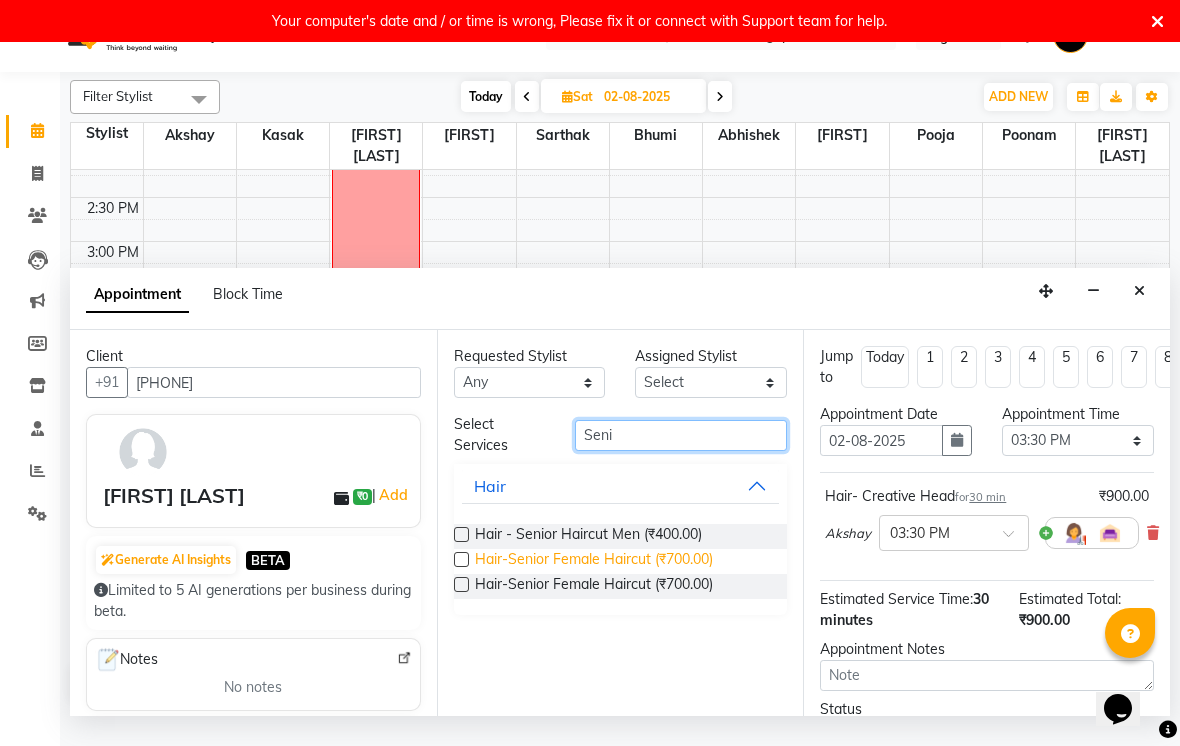 type on "Seni" 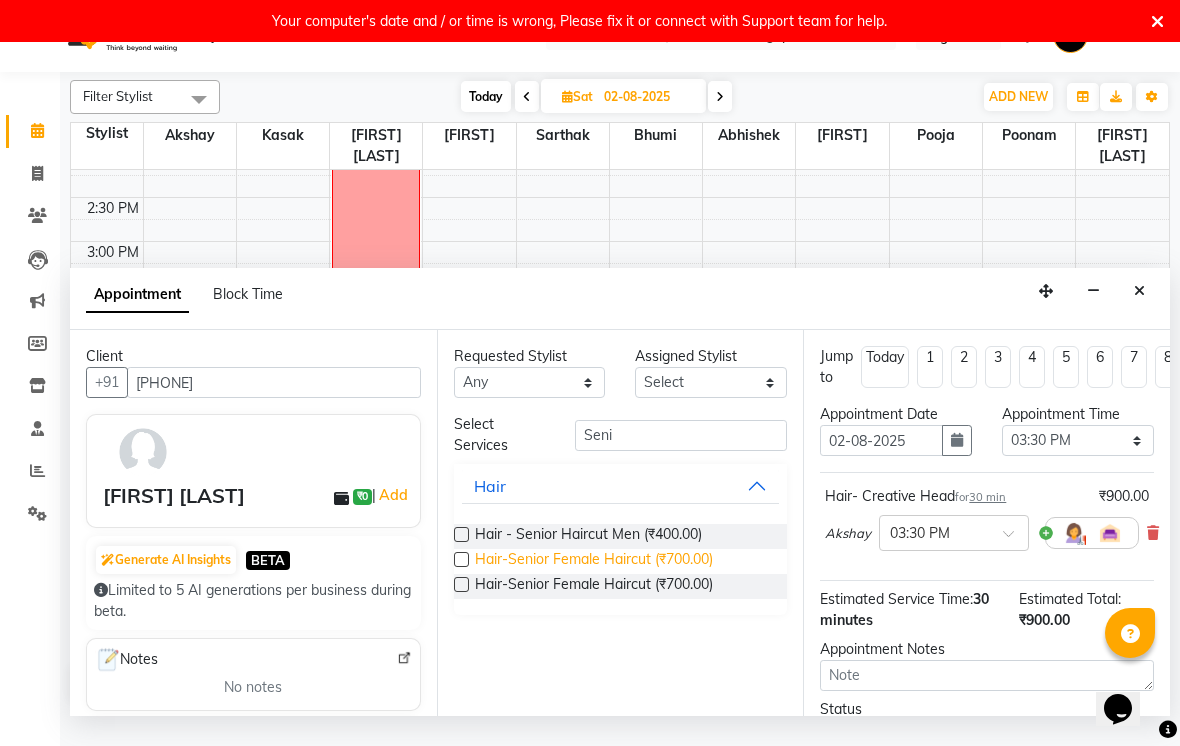 click on "Hair-Senior Female Haircut (₹700.00)" at bounding box center [594, 561] 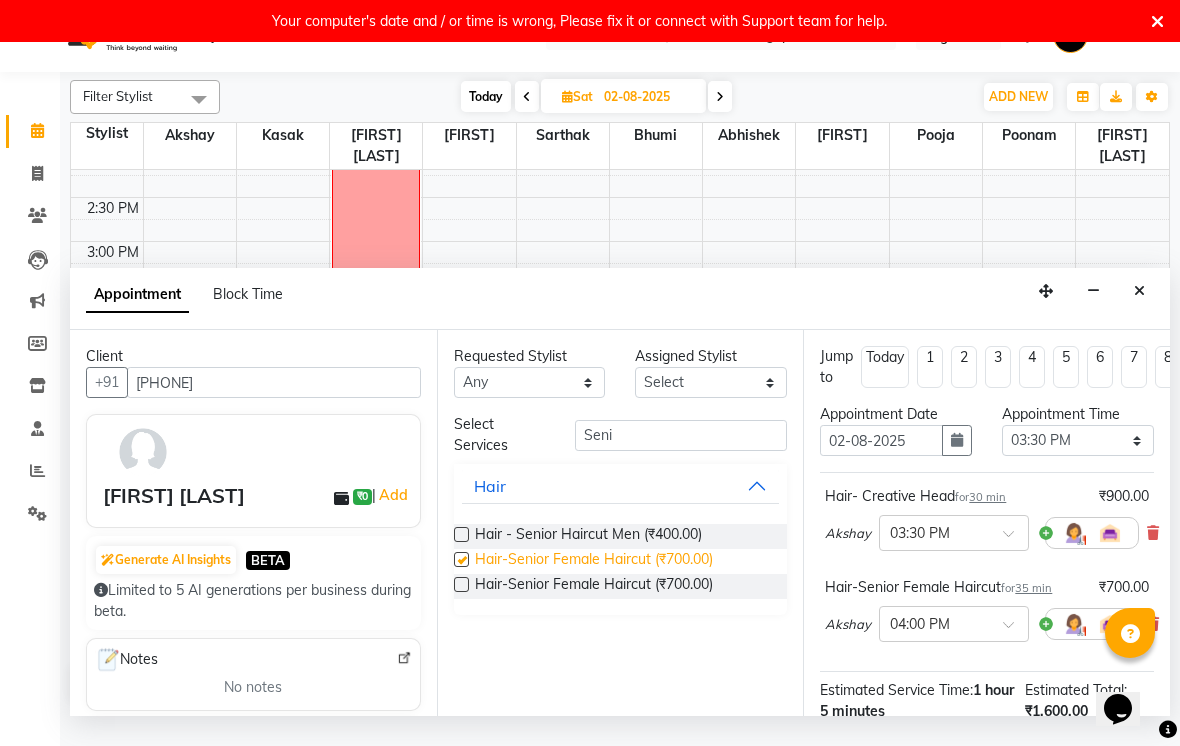checkbox on "false" 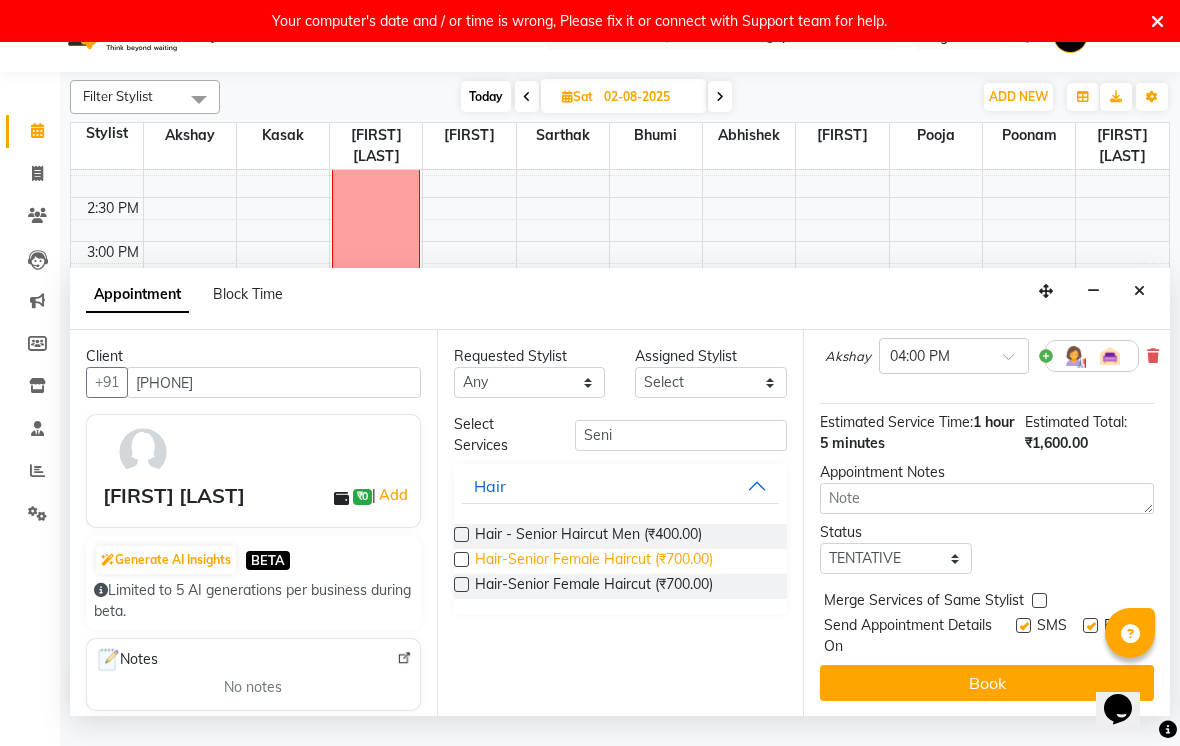 scroll, scrollTop: 267, scrollLeft: 0, axis: vertical 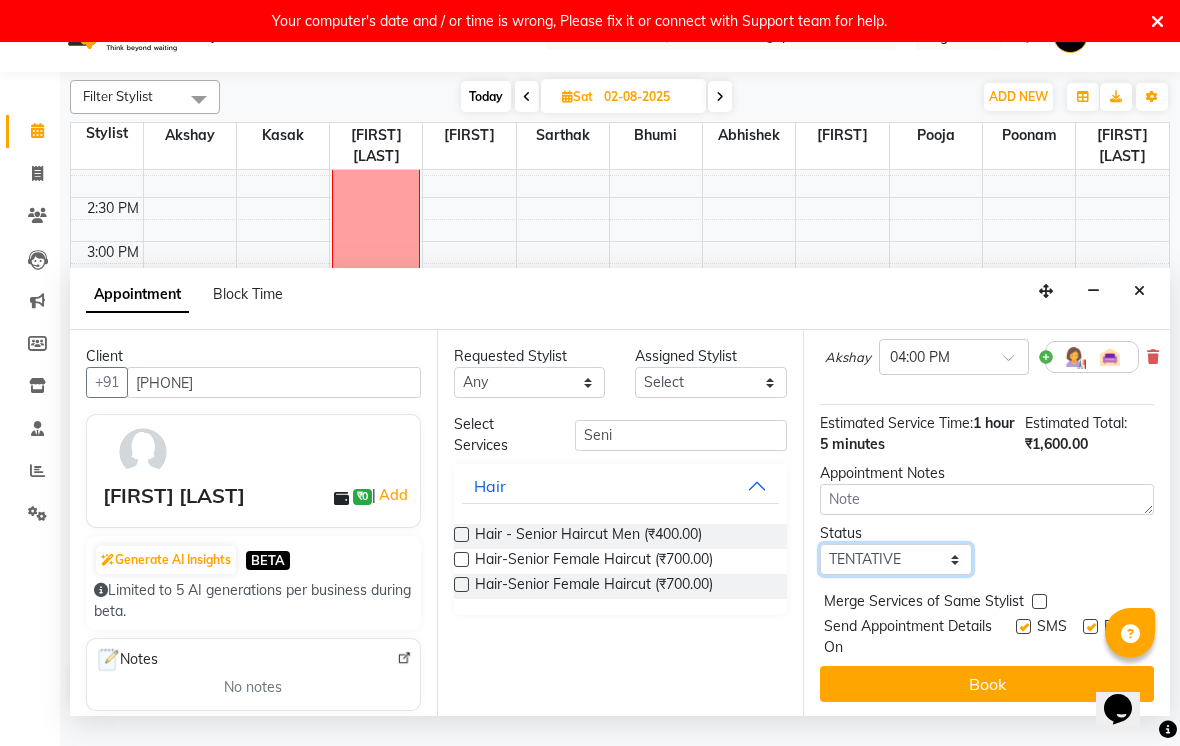 click on "Select TENTATIVE CONFIRM UPCOMING" at bounding box center (896, 559) 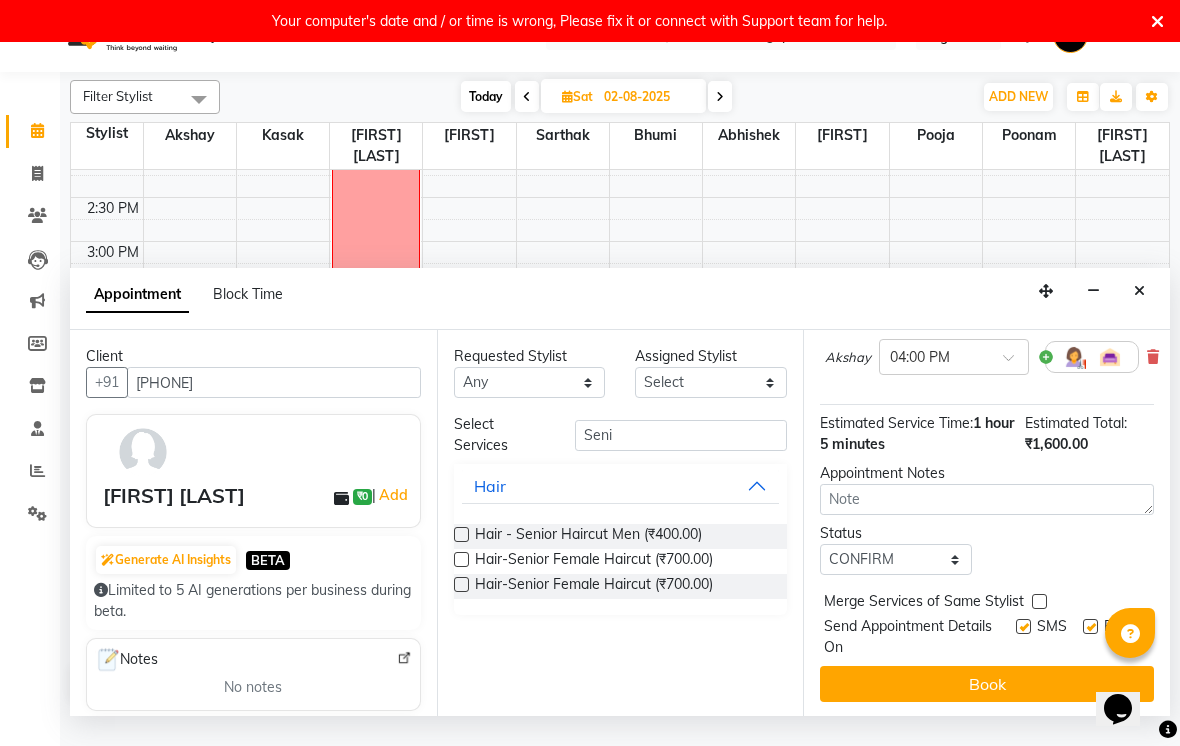 click at bounding box center (1022, 639) 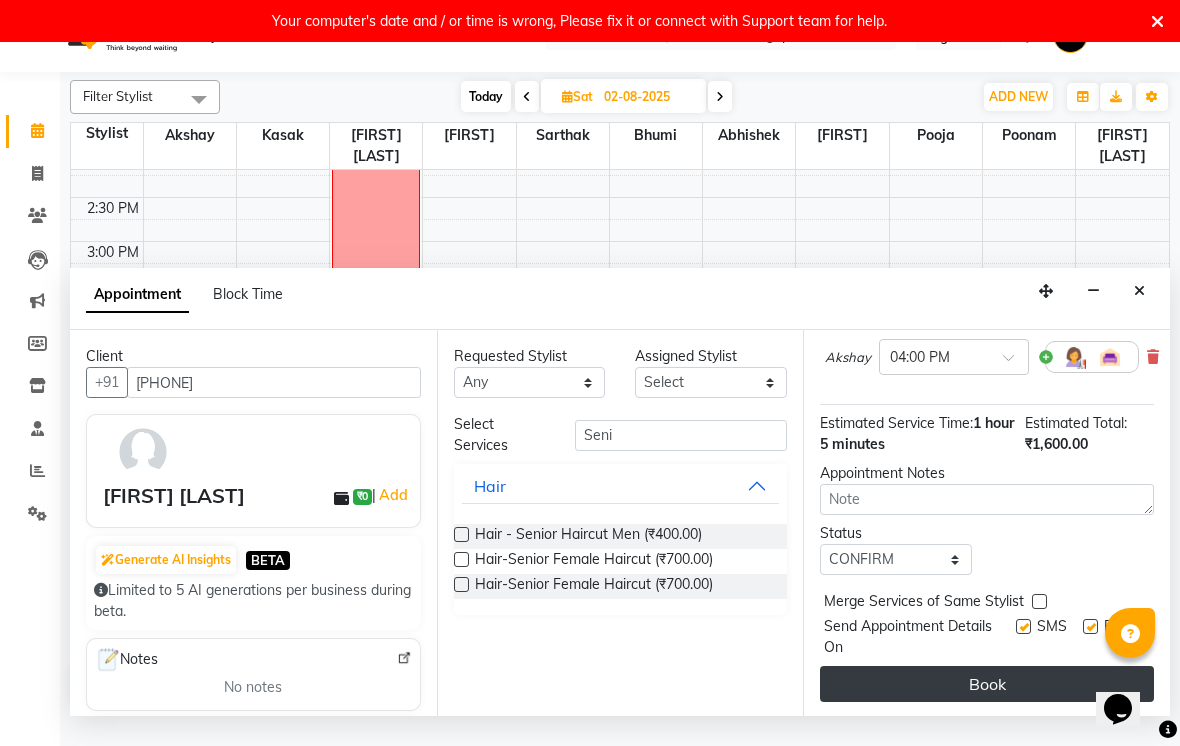 click on "Book" at bounding box center [987, 684] 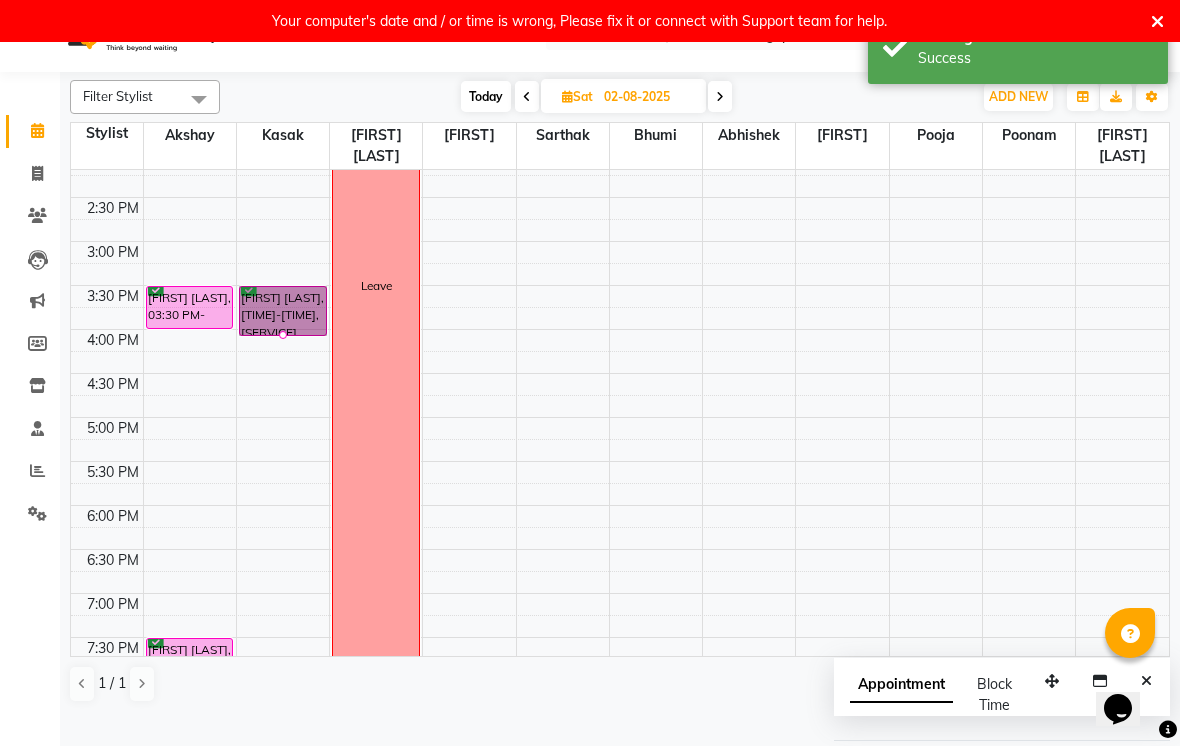 scroll, scrollTop: 39, scrollLeft: 0, axis: vertical 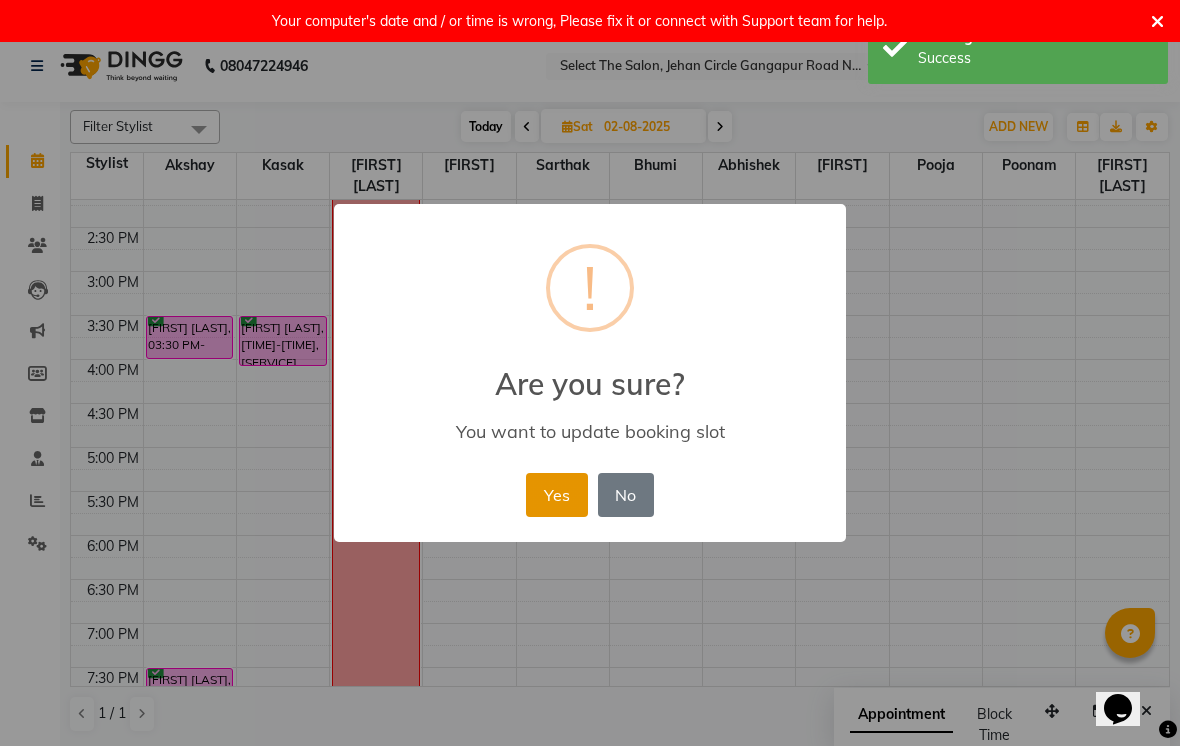 click on "Yes" at bounding box center [556, 495] 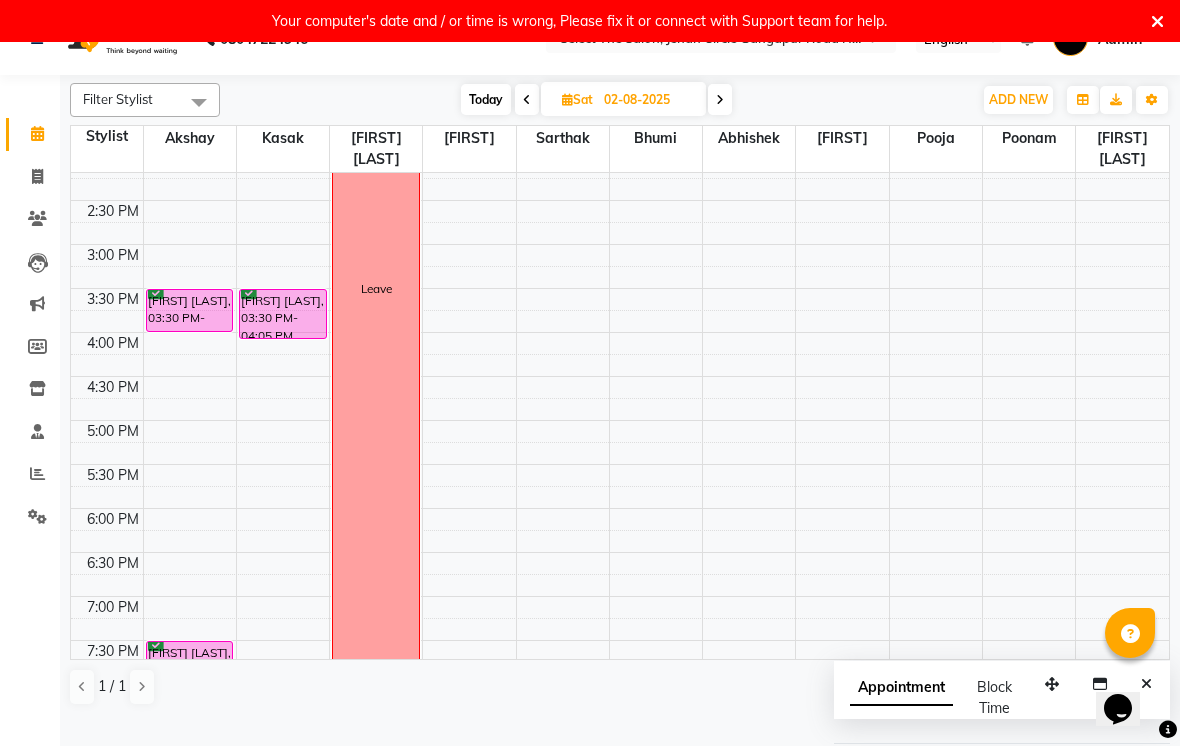 click on "Today" at bounding box center [486, 99] 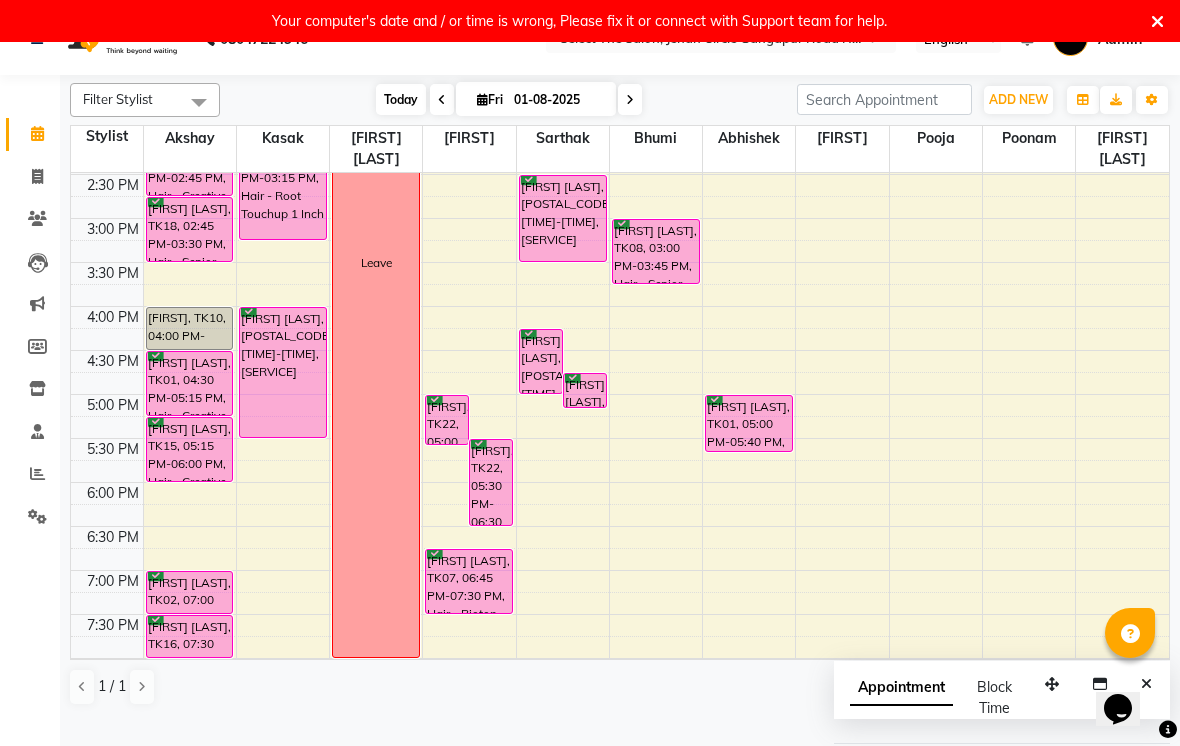 scroll, scrollTop: 569, scrollLeft: 0, axis: vertical 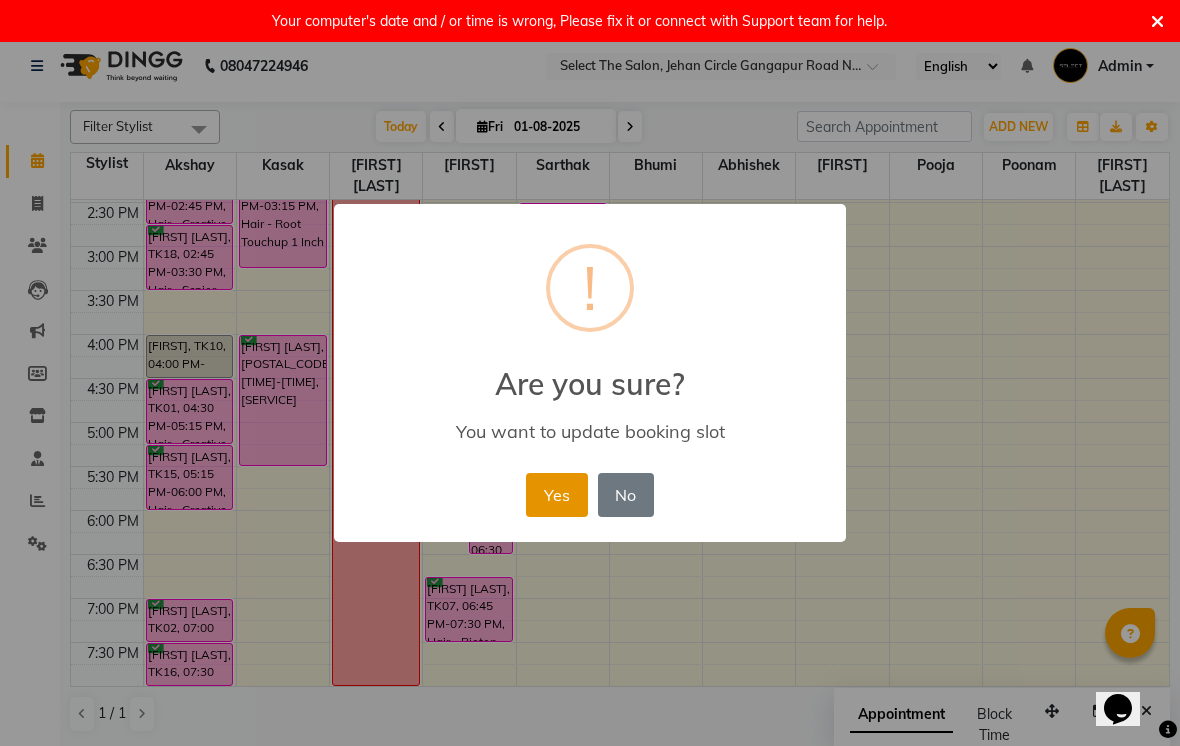 click on "Yes" at bounding box center [556, 495] 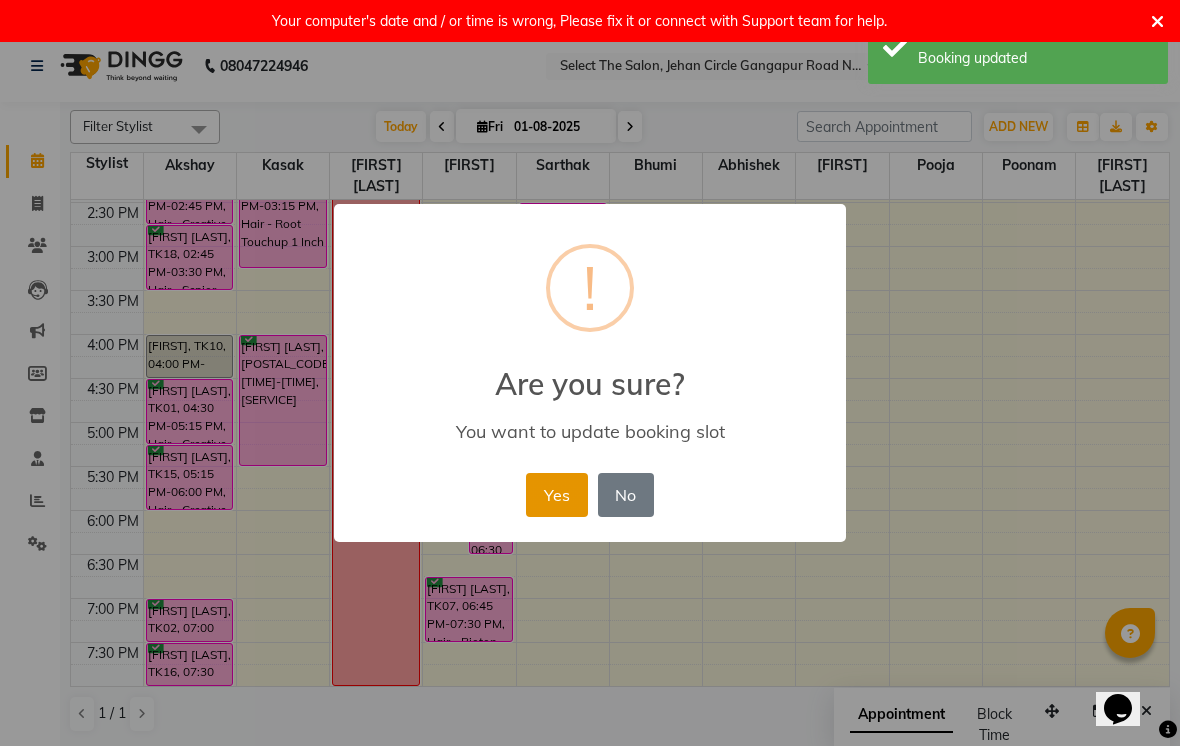 click on "Yes" at bounding box center [556, 495] 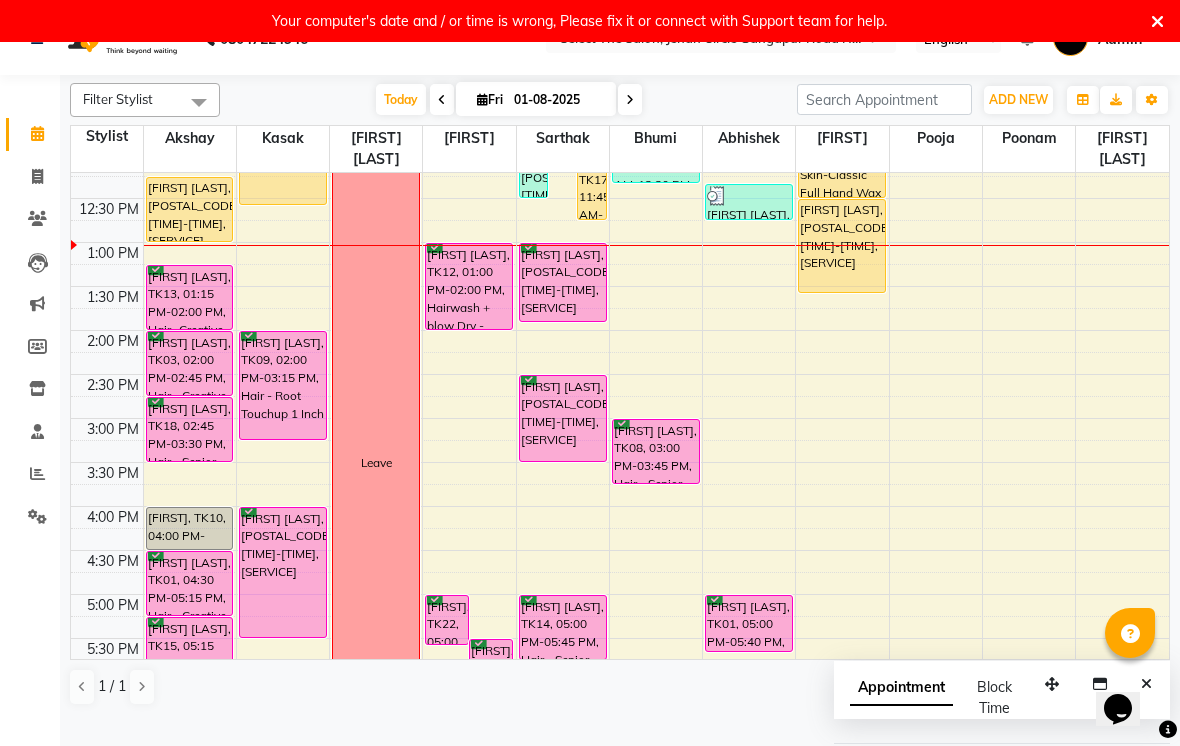 scroll, scrollTop: 369, scrollLeft: 0, axis: vertical 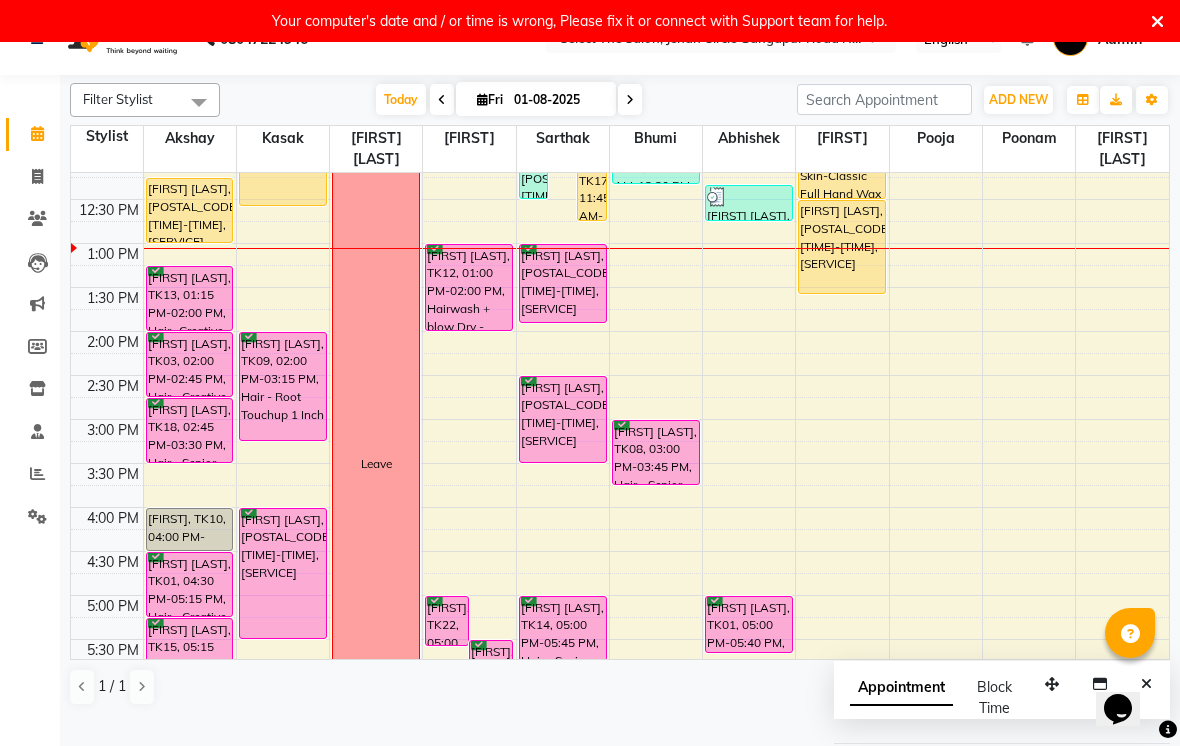 click at bounding box center (630, 99) 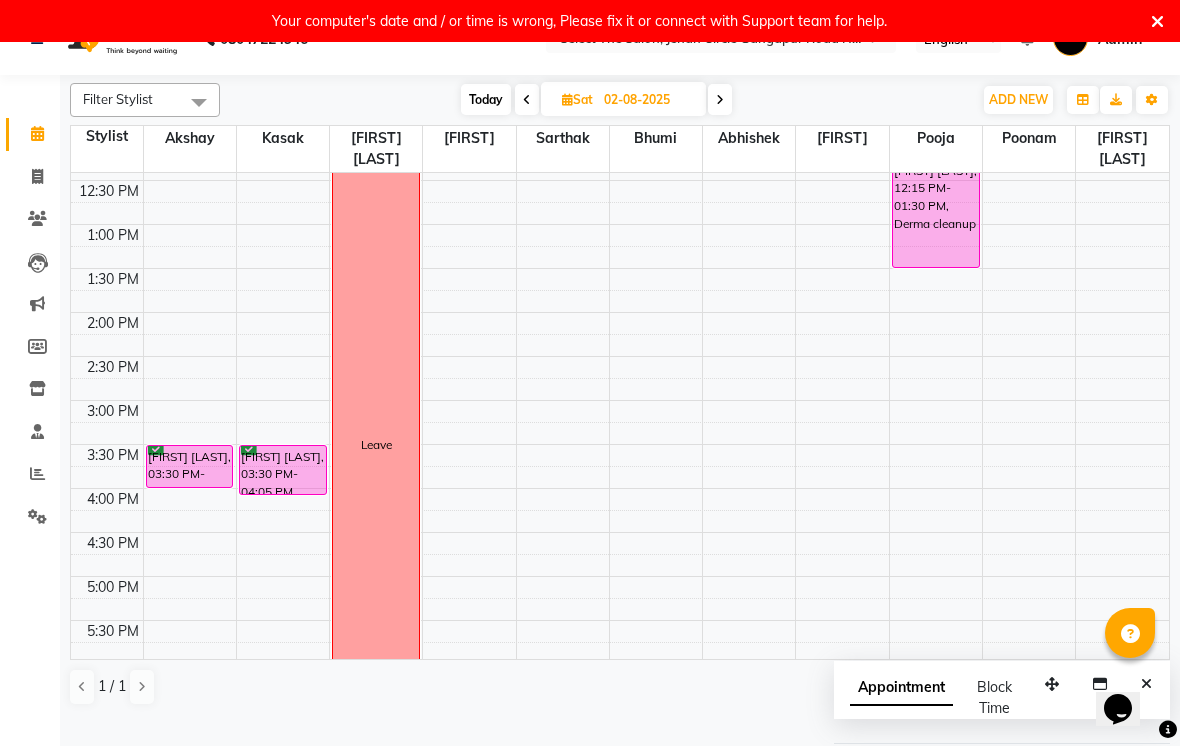 scroll, scrollTop: 387, scrollLeft: 0, axis: vertical 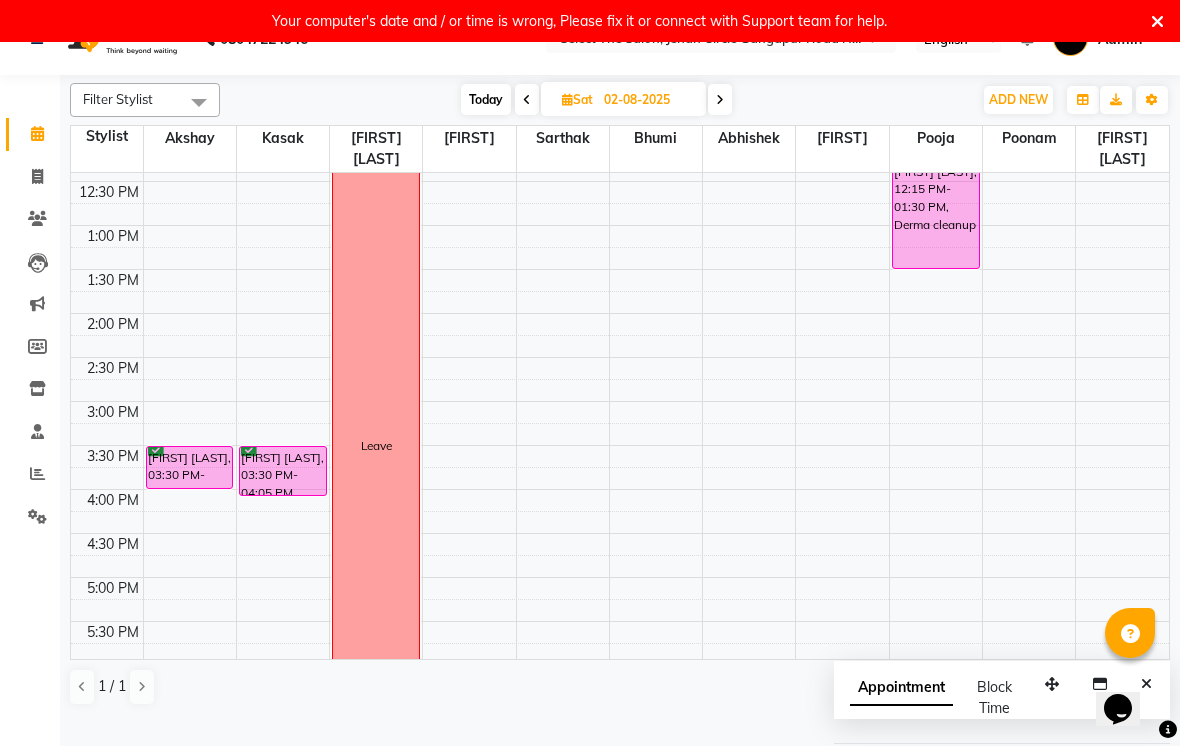 click on "08047224946 Select Location × Select The Salon, Jehan Circle Gangapur Road Nashik English ENGLISH Español العربية मराठी हिंदी ગુજરાતી தமிழ் 中文 Notifications nothing to show Admin Manage Profile Change Password Sign out  Version:3.15.11" 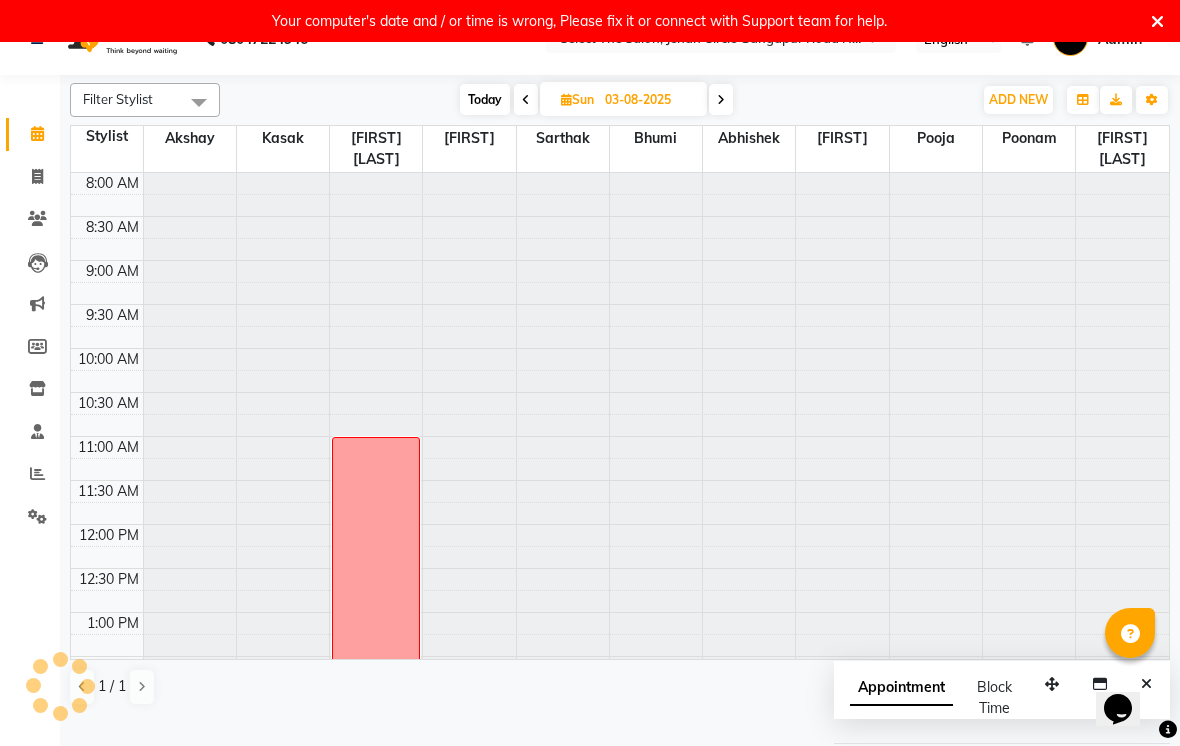 scroll, scrollTop: 441, scrollLeft: 0, axis: vertical 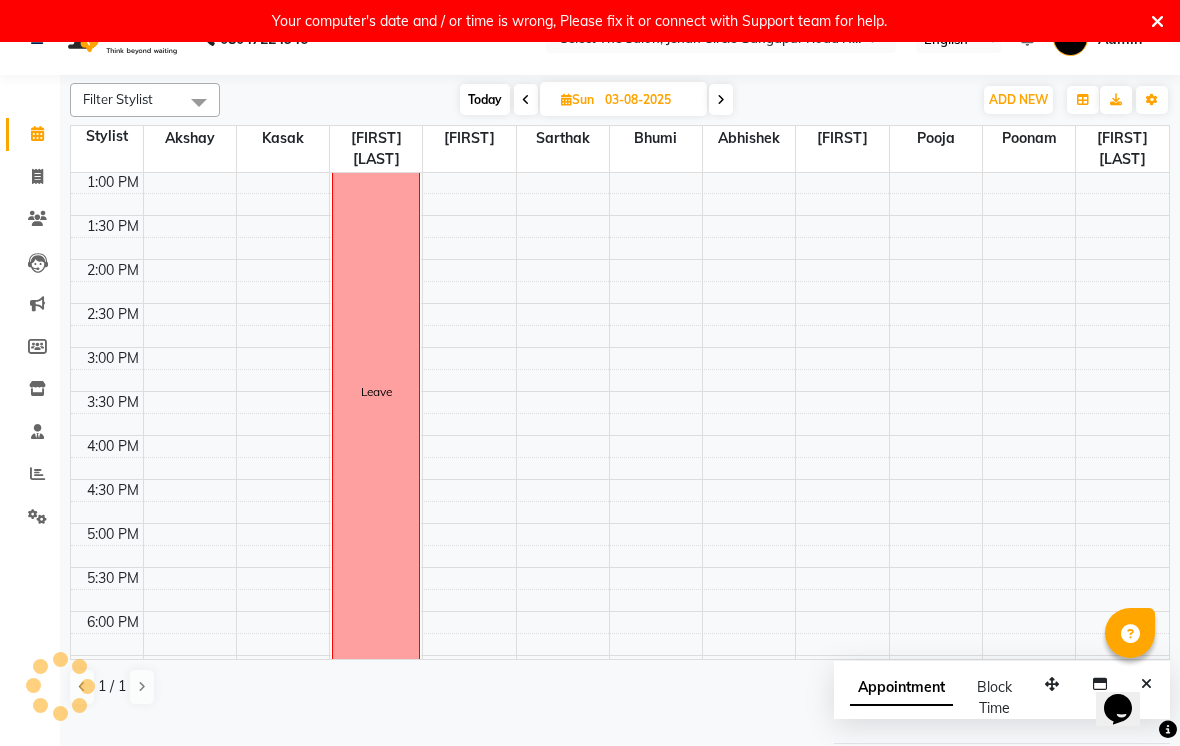 click at bounding box center [721, 99] 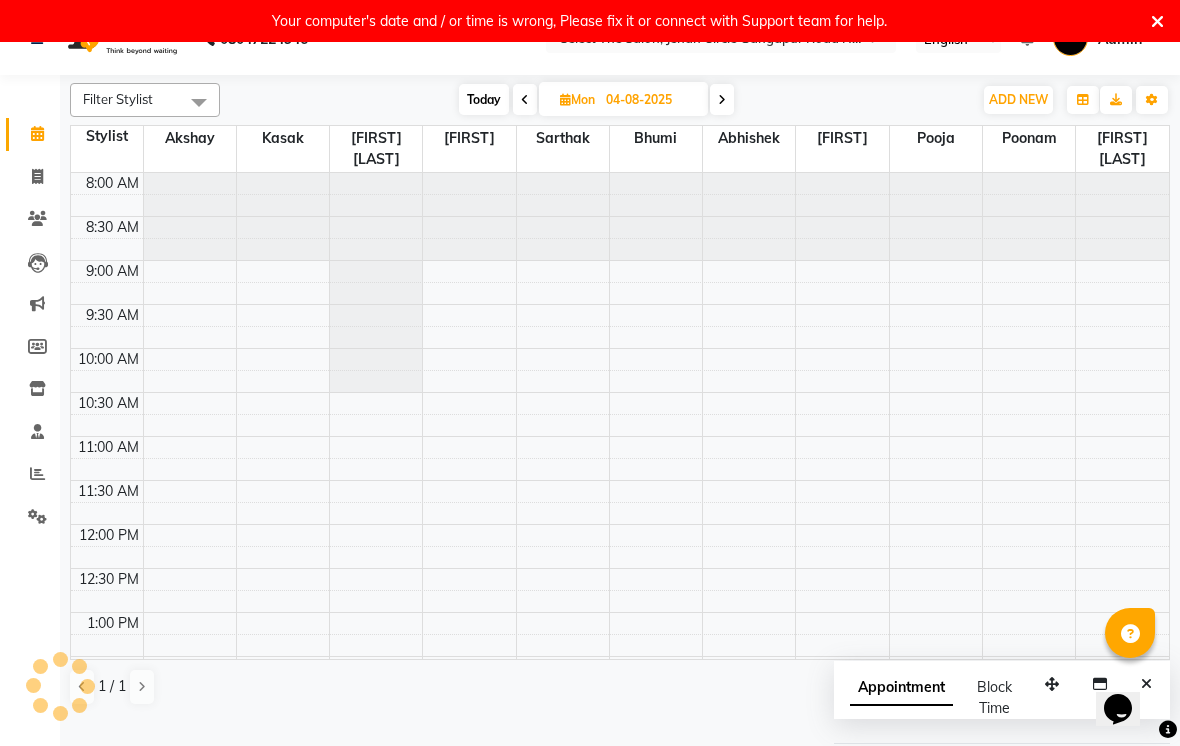 scroll, scrollTop: 441, scrollLeft: 0, axis: vertical 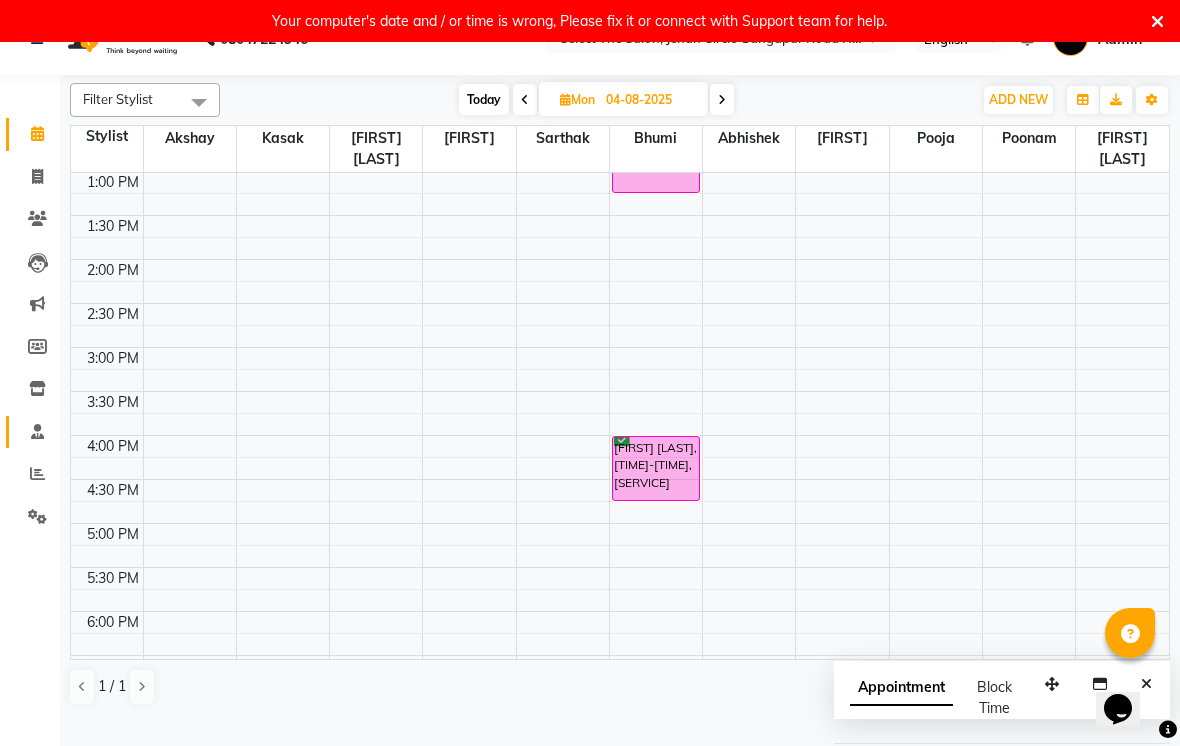 click 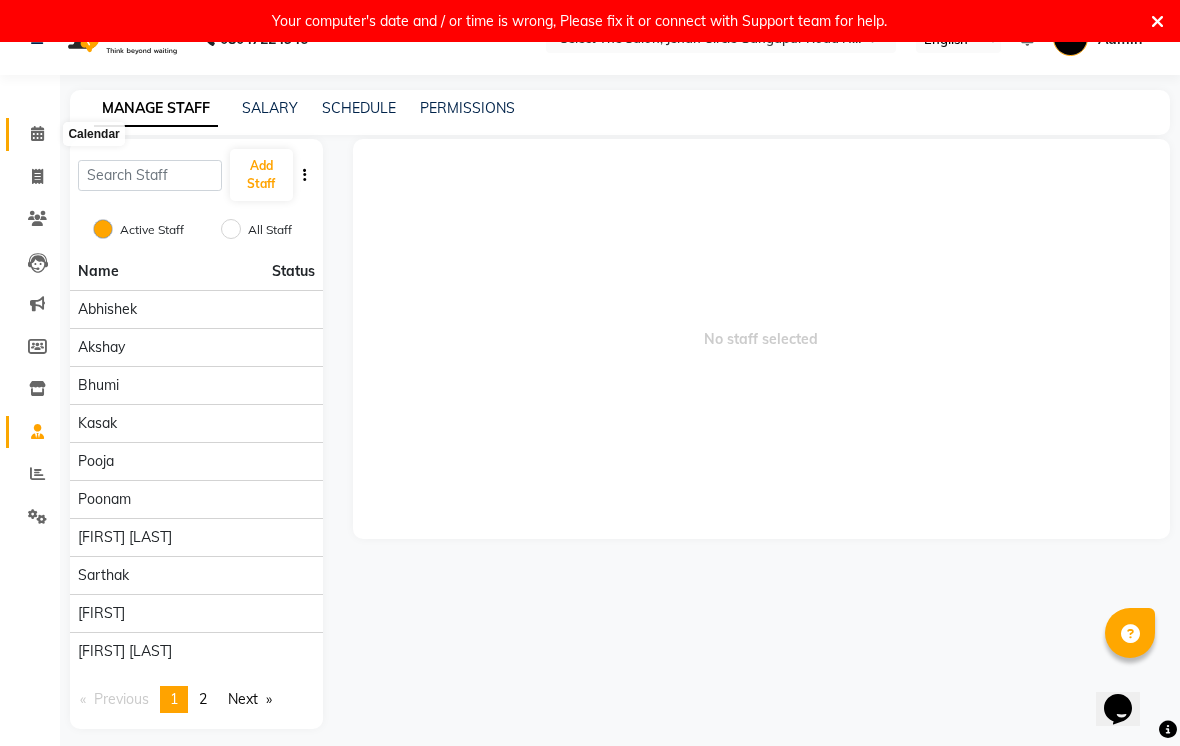 click 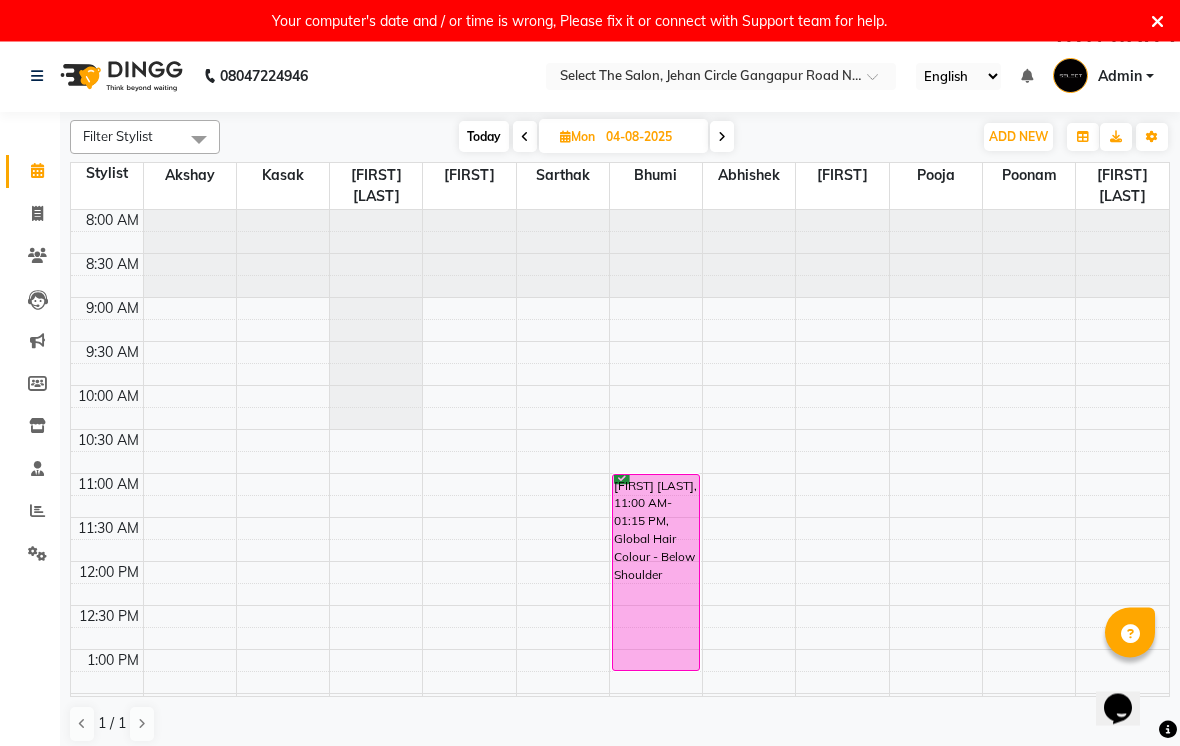 scroll, scrollTop: 2, scrollLeft: 0, axis: vertical 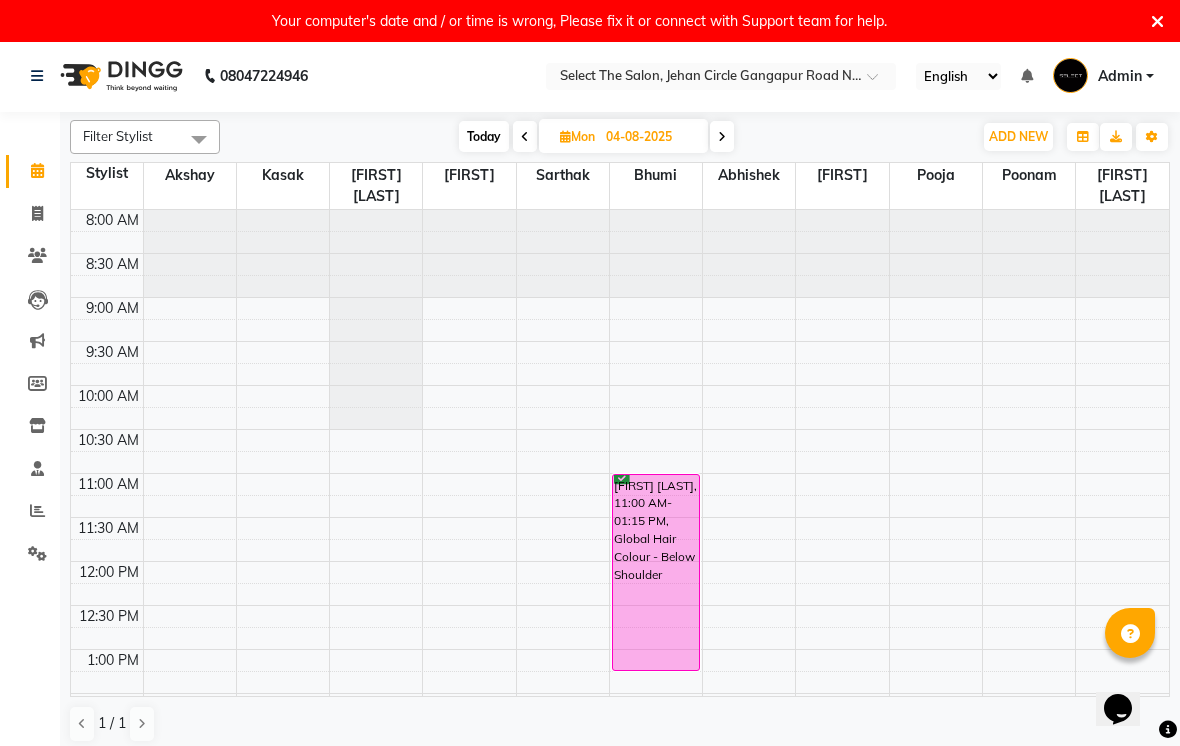 click at bounding box center (107, 462) 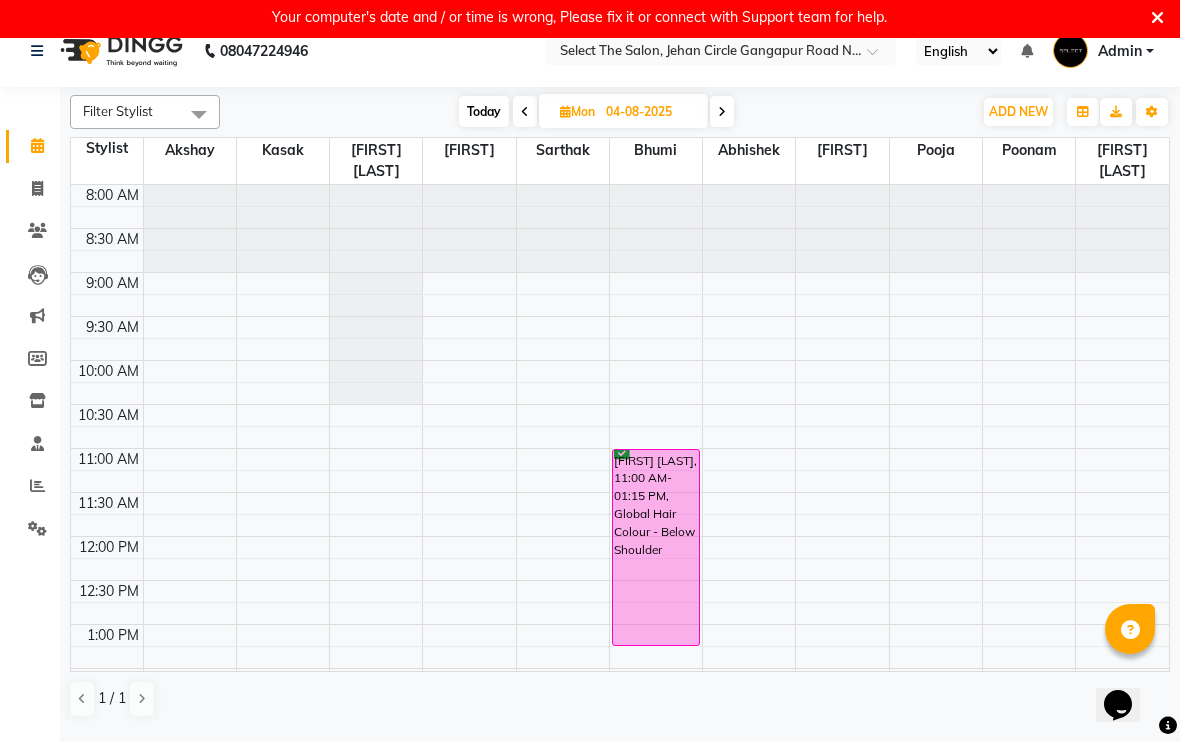 scroll, scrollTop: 27, scrollLeft: 0, axis: vertical 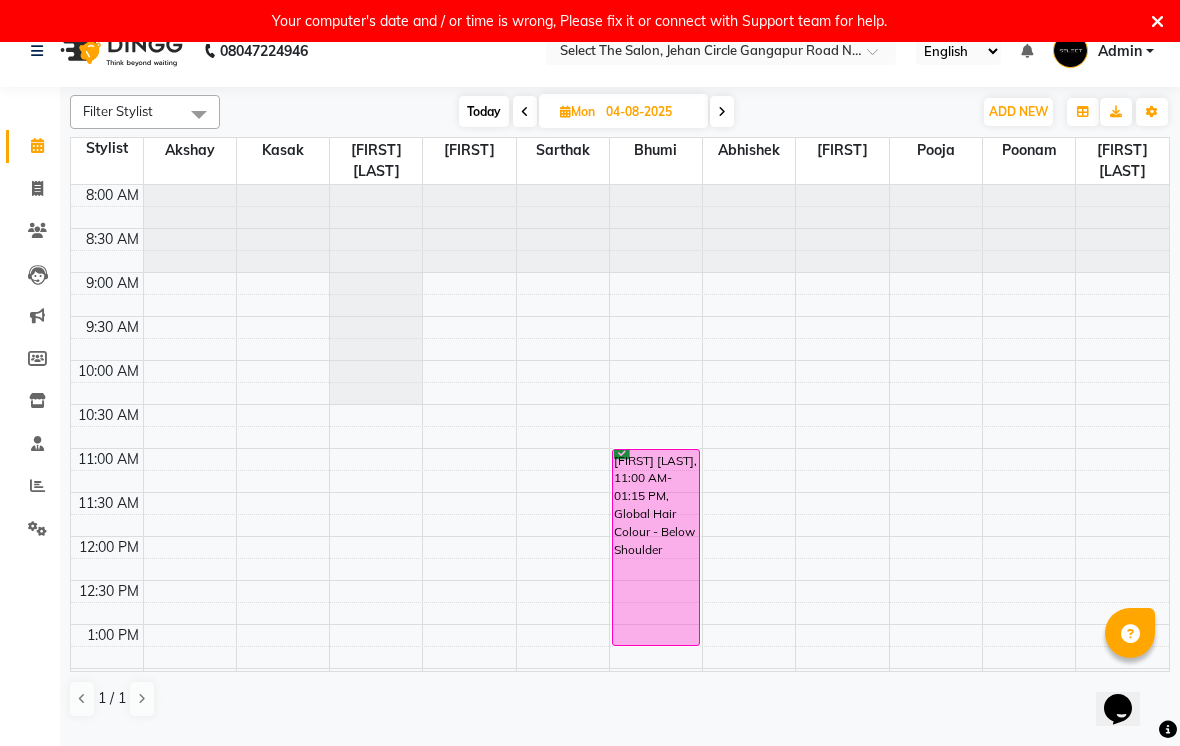 click at bounding box center (107, 525) 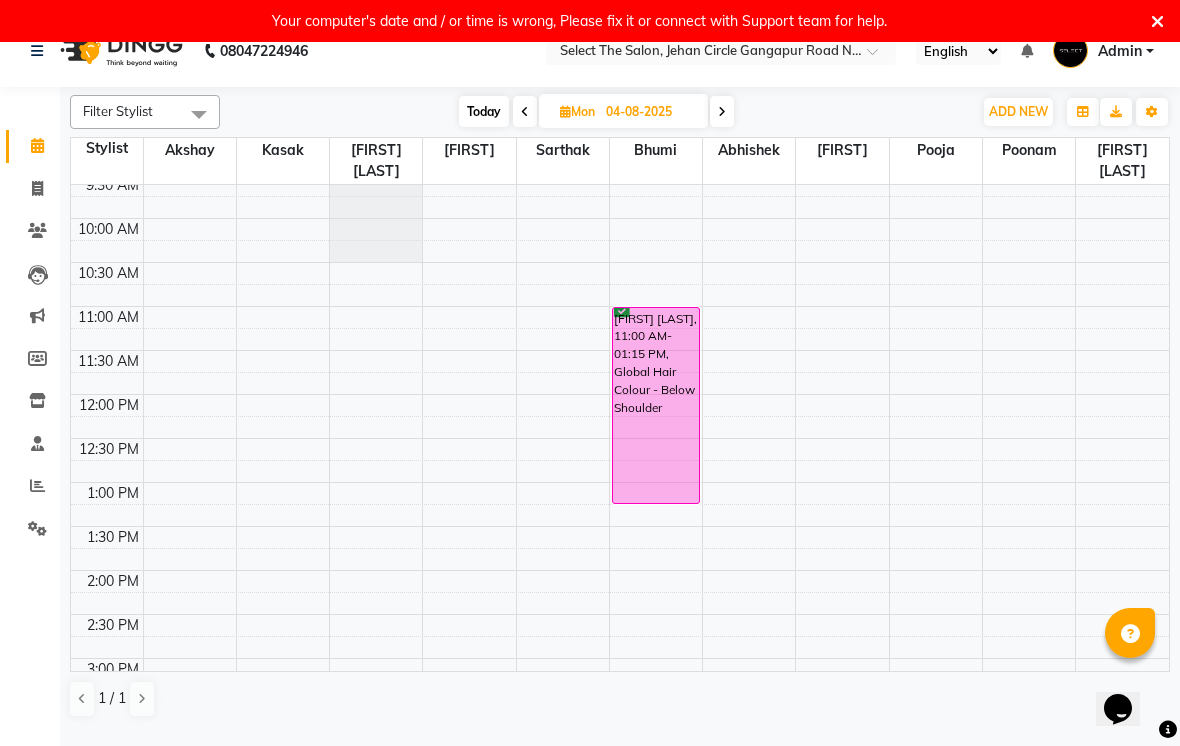 scroll, scrollTop: 149, scrollLeft: 0, axis: vertical 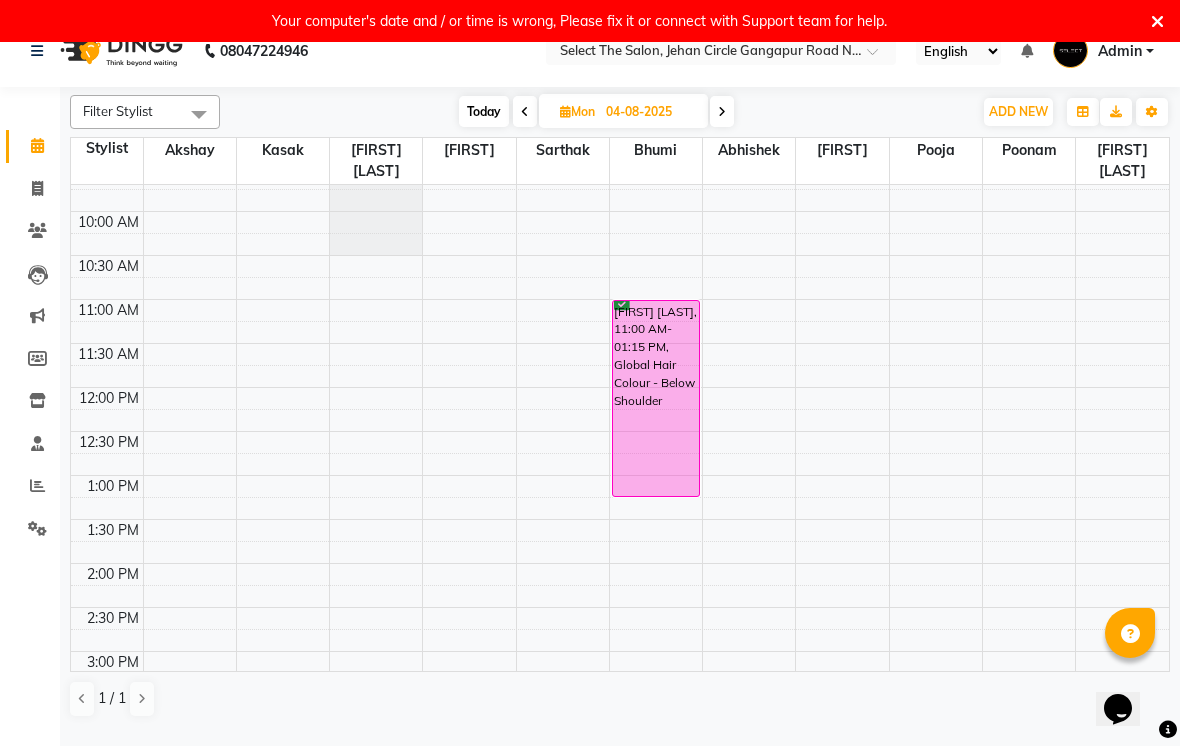 click at bounding box center (525, 112) 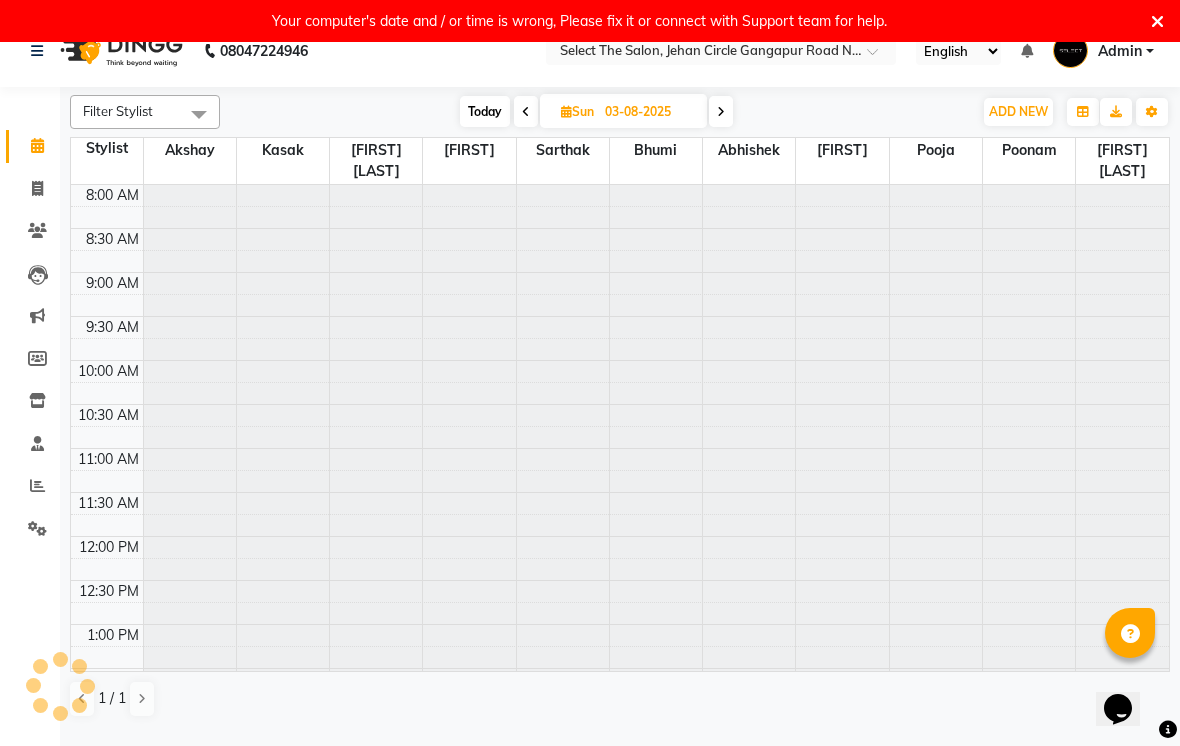 scroll, scrollTop: 441, scrollLeft: 0, axis: vertical 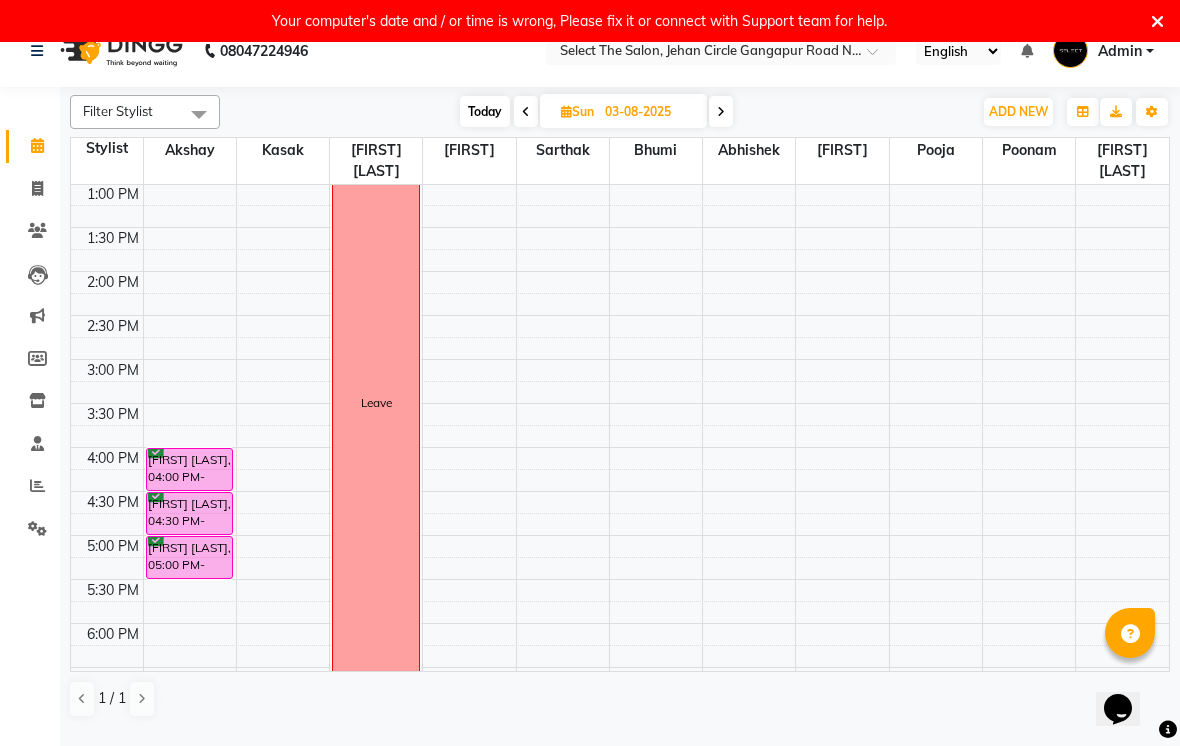 click at bounding box center [526, 111] 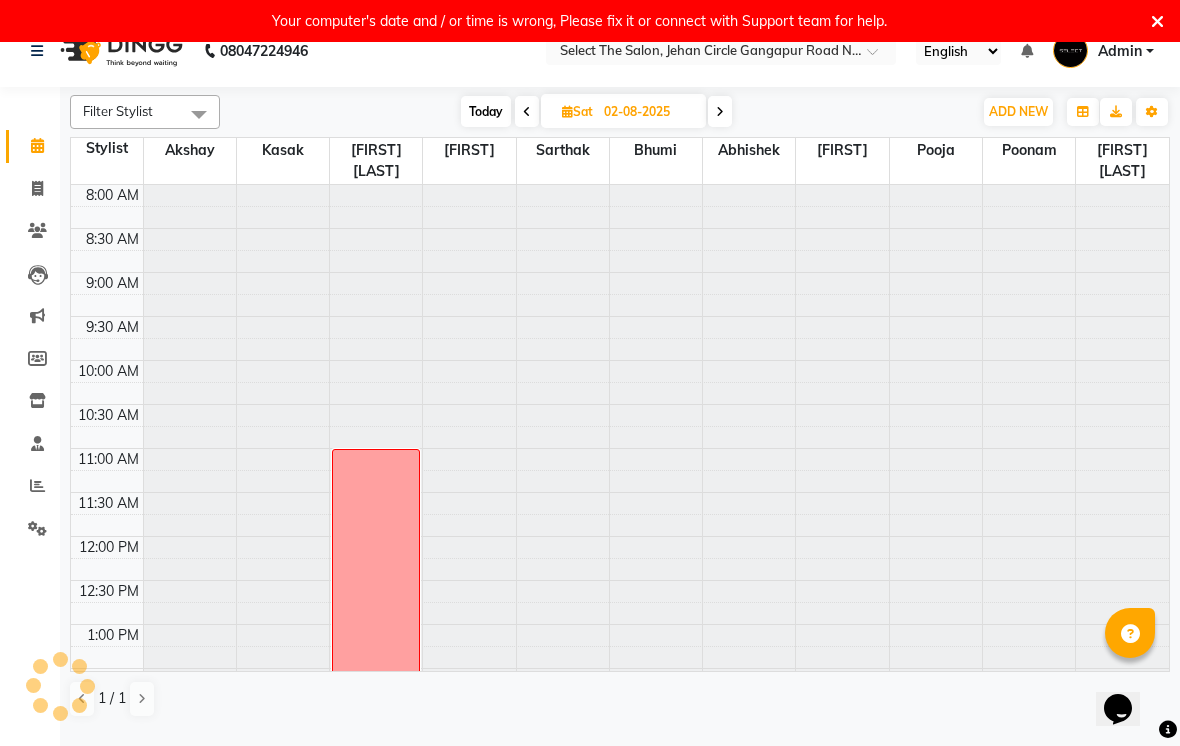 scroll, scrollTop: 441, scrollLeft: 0, axis: vertical 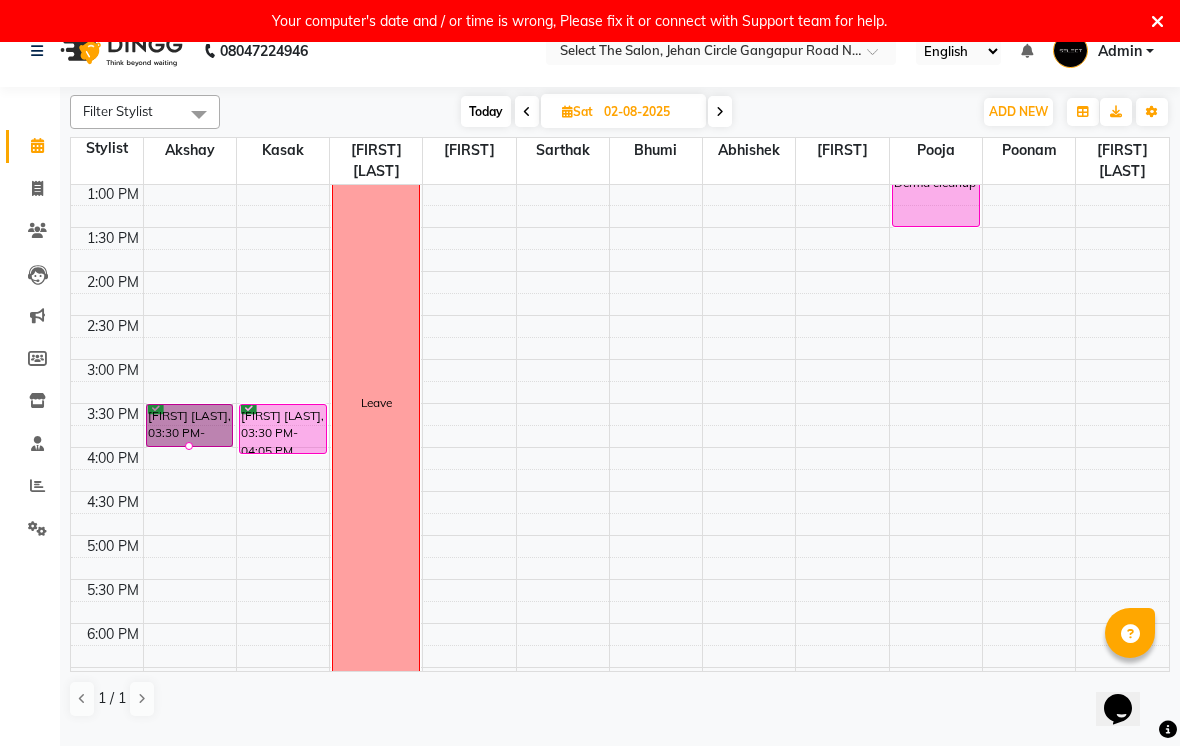 click at bounding box center [189, 446] 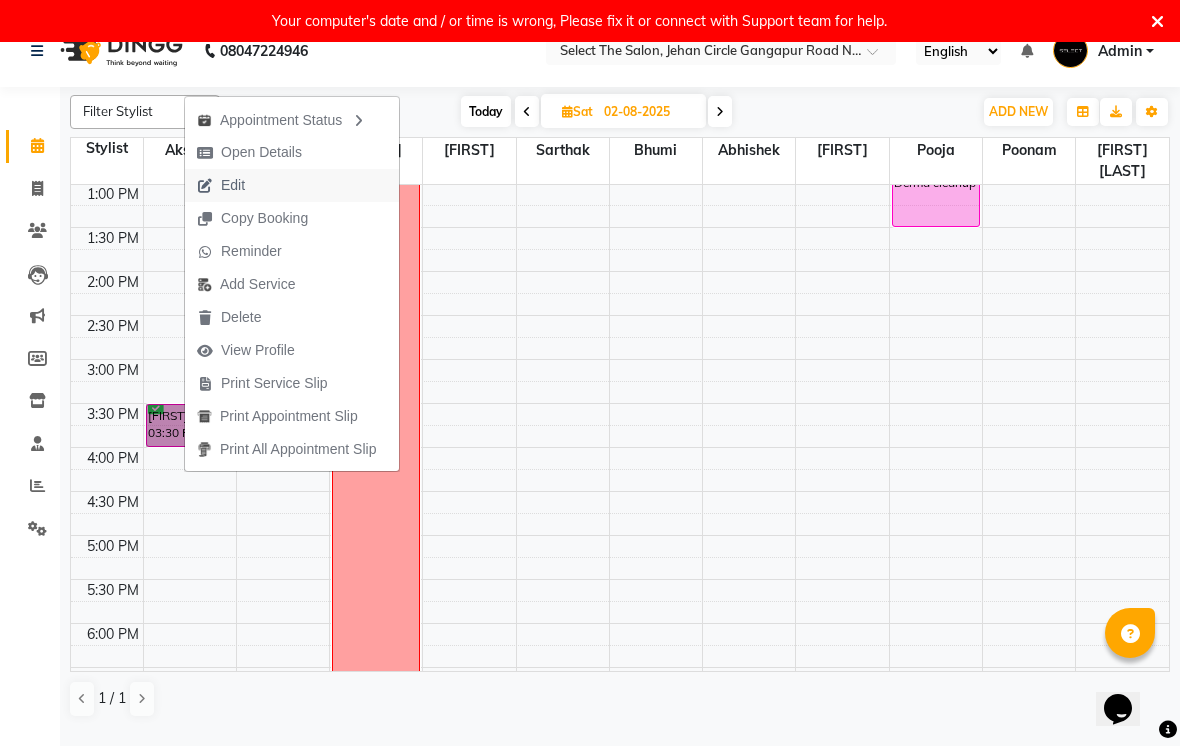 click on "Edit" at bounding box center (292, 185) 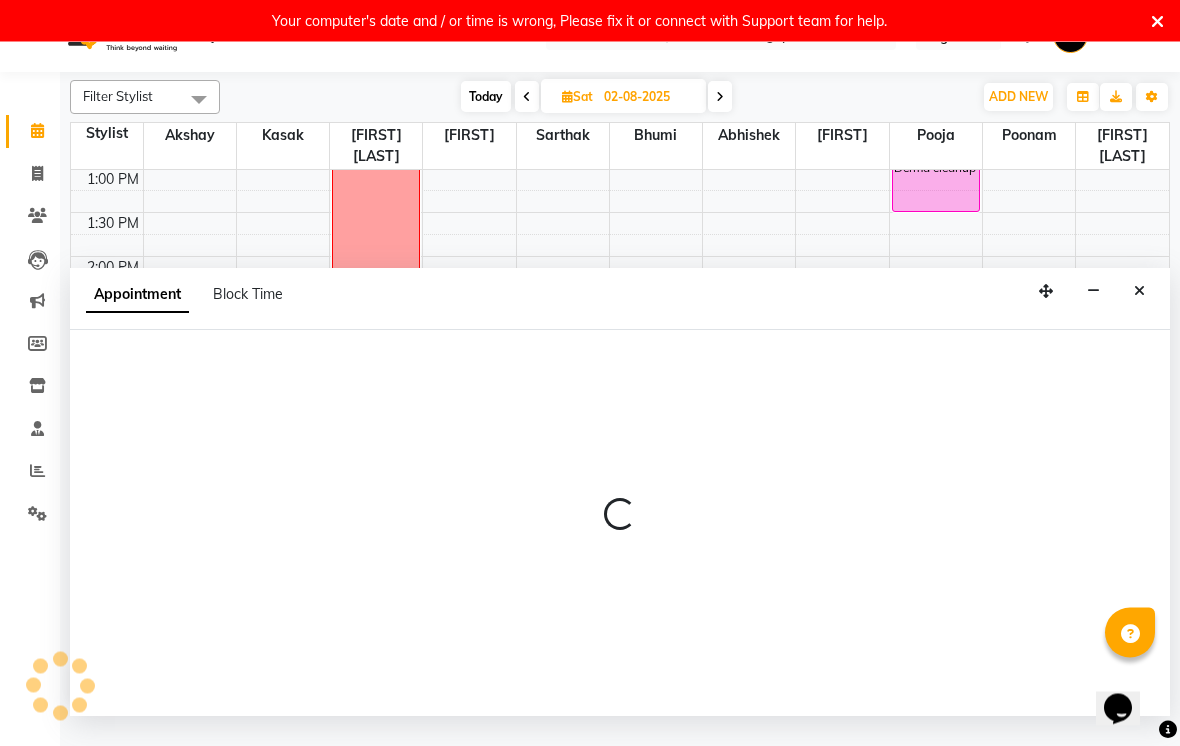 scroll, scrollTop: 42, scrollLeft: 0, axis: vertical 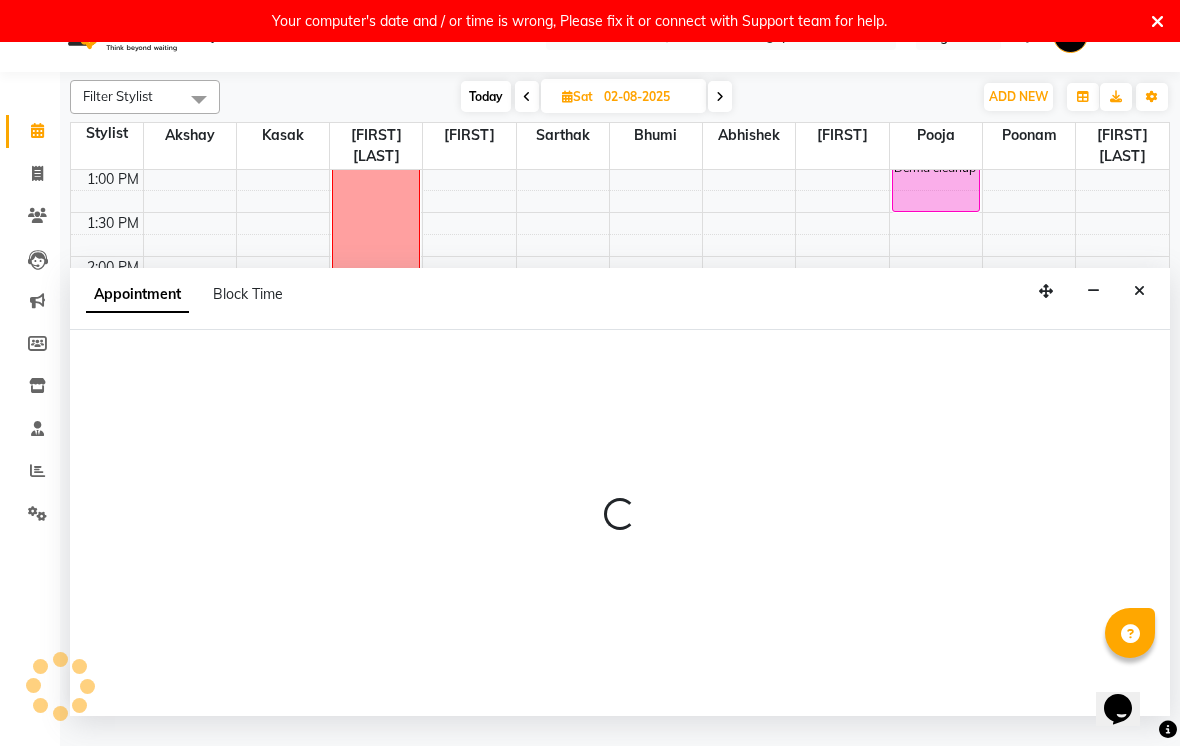 select on "tentative" 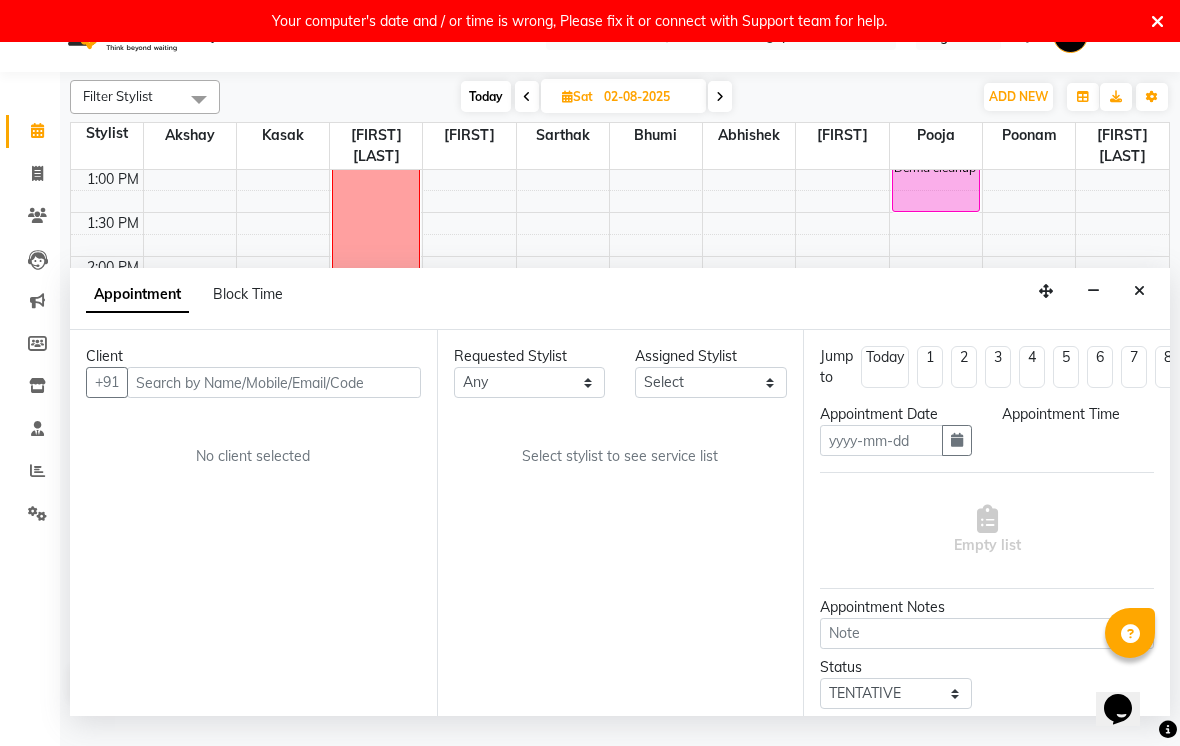 type on "02-08-2025" 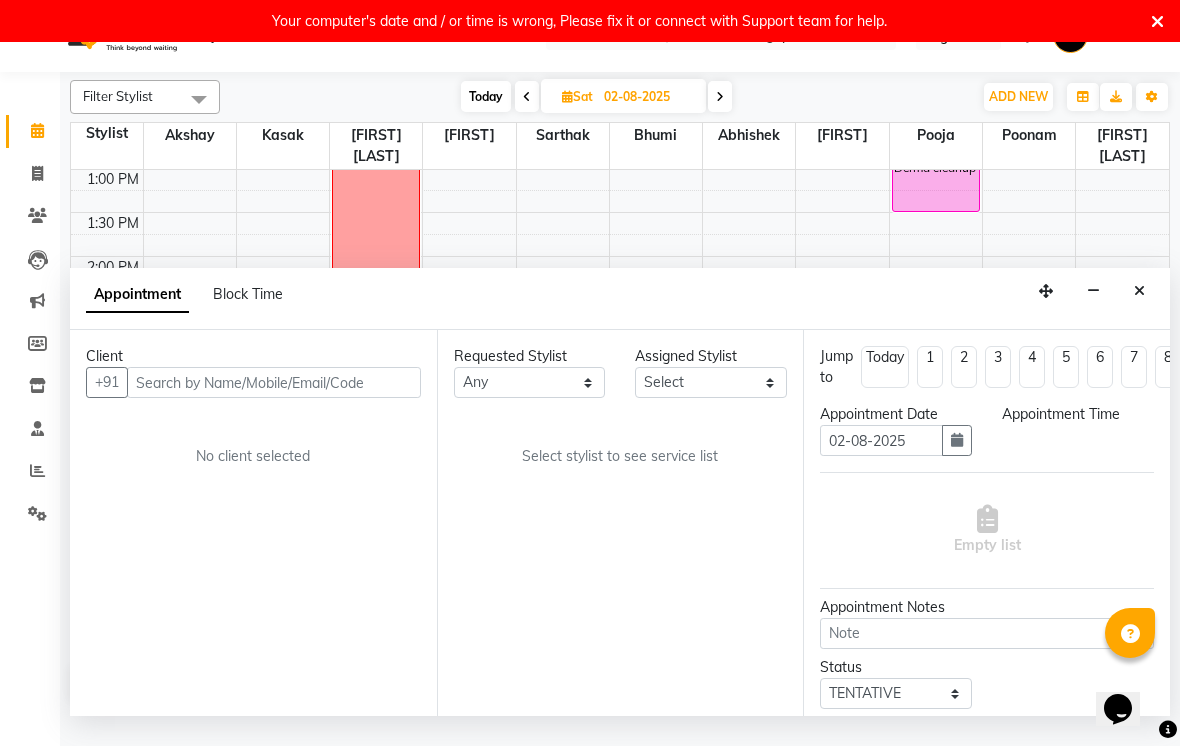 scroll, scrollTop: 0, scrollLeft: 0, axis: both 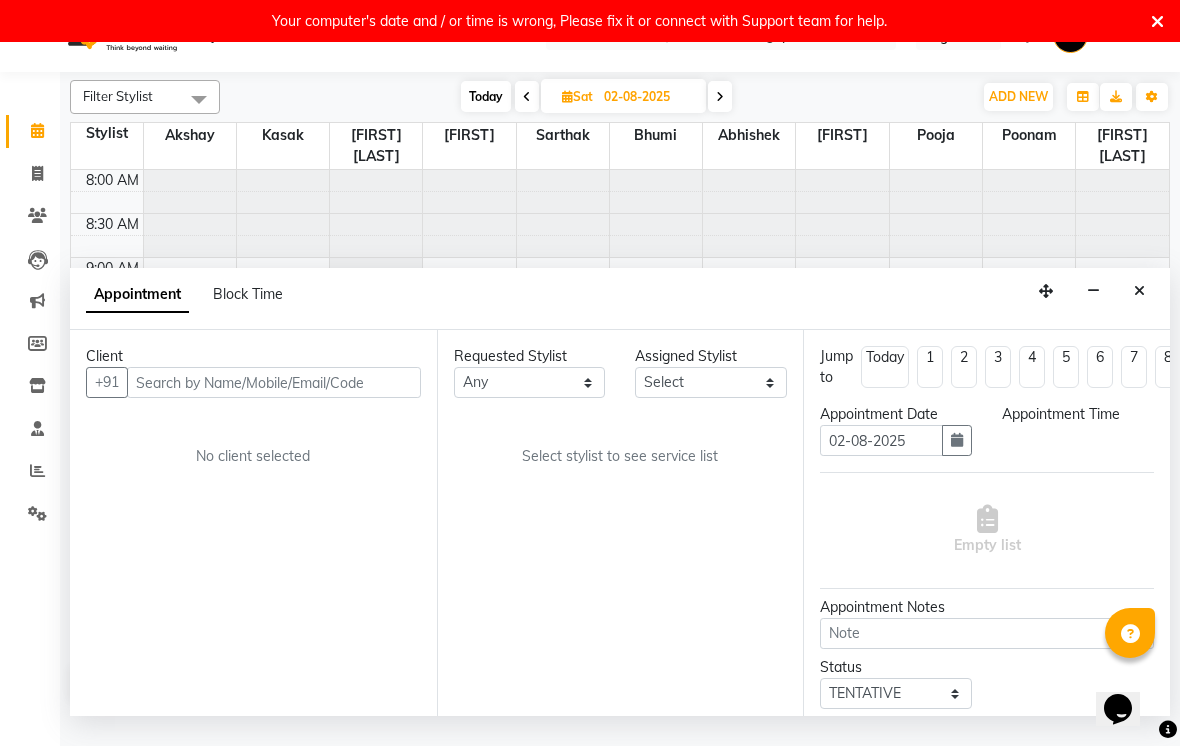 select on "31289" 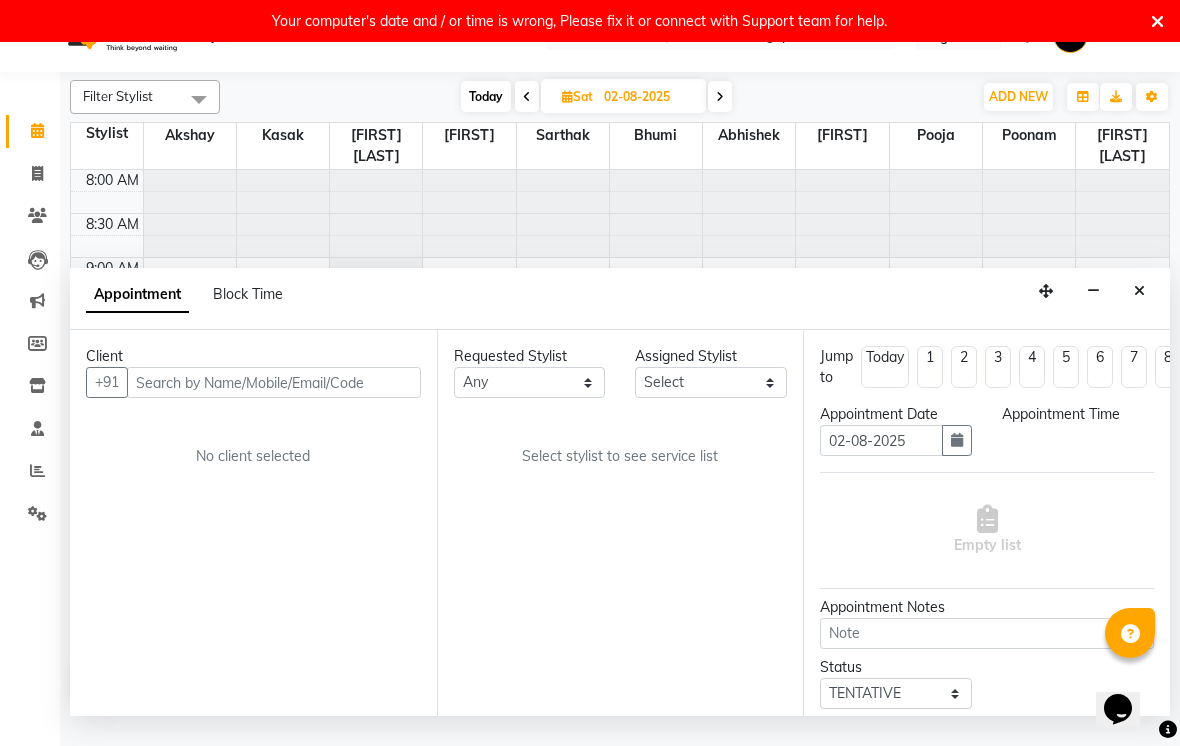 select on "confirm booking" 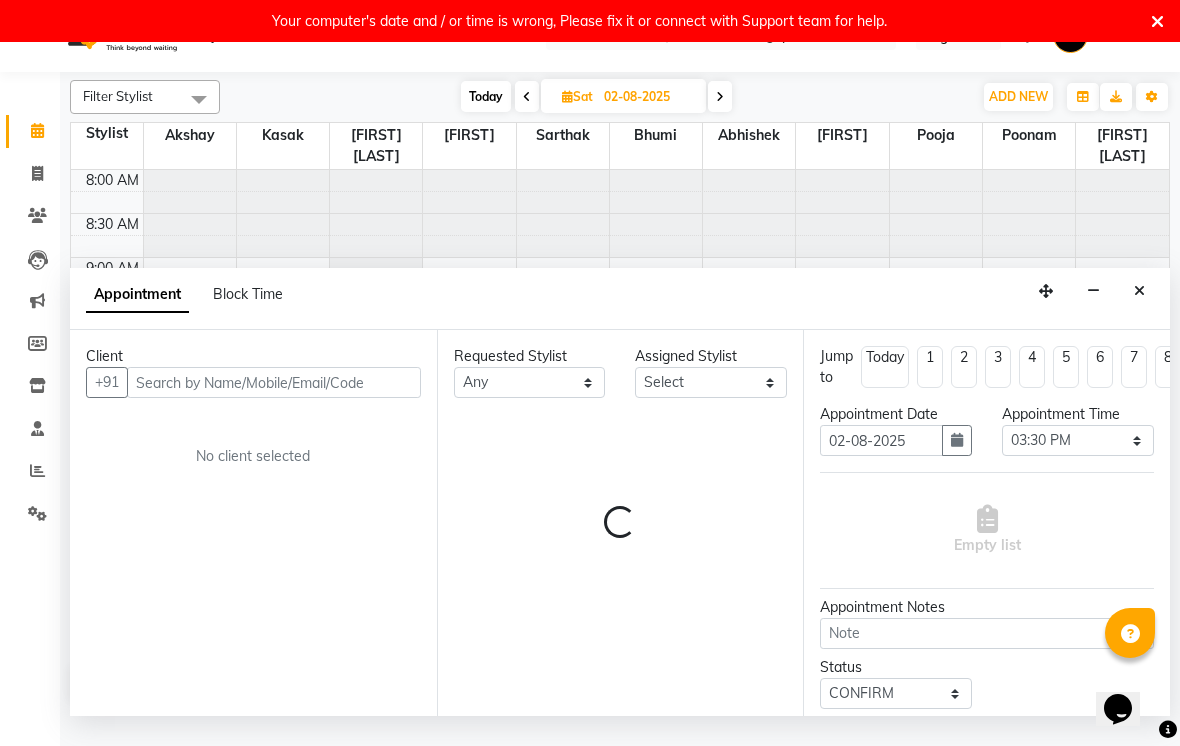select on "2213" 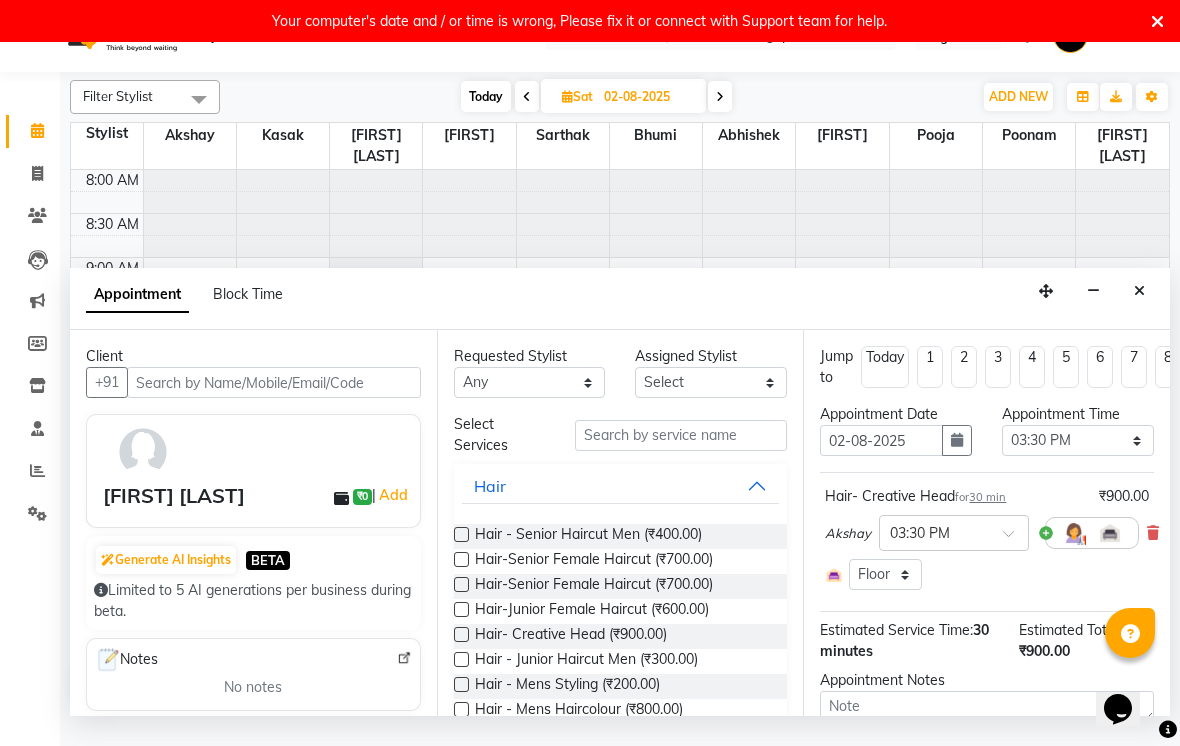 scroll, scrollTop: 441, scrollLeft: 0, axis: vertical 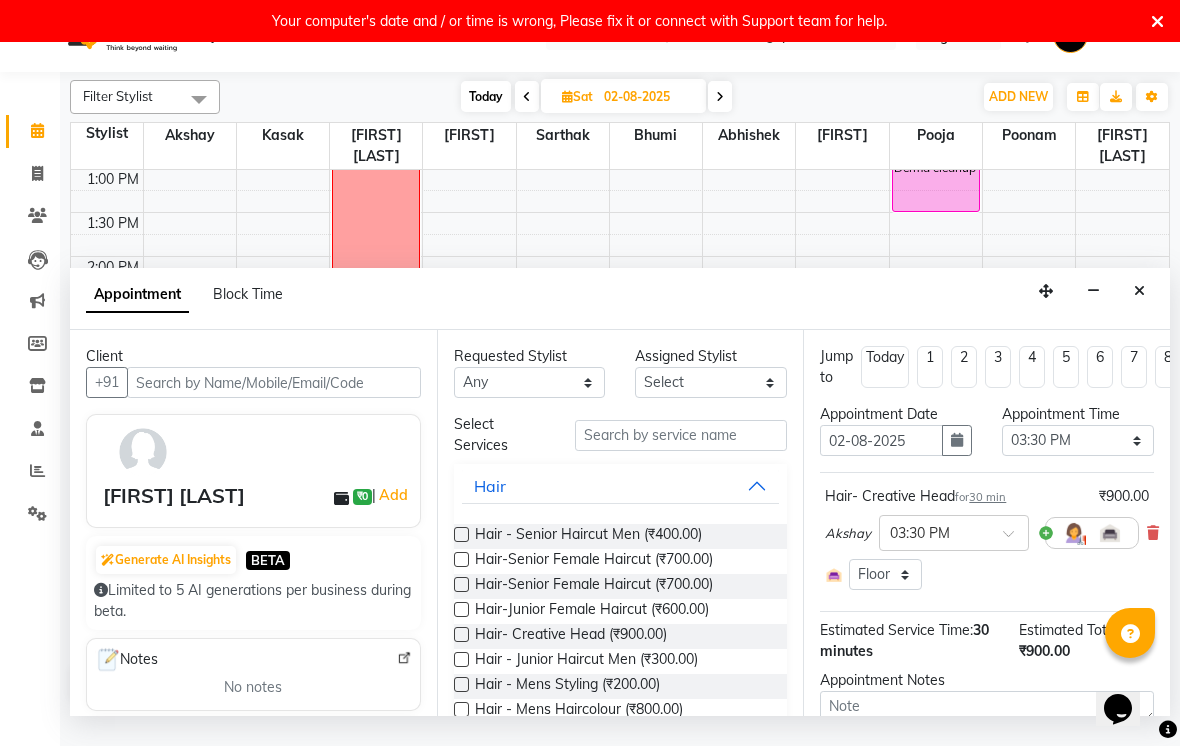 select on "2213" 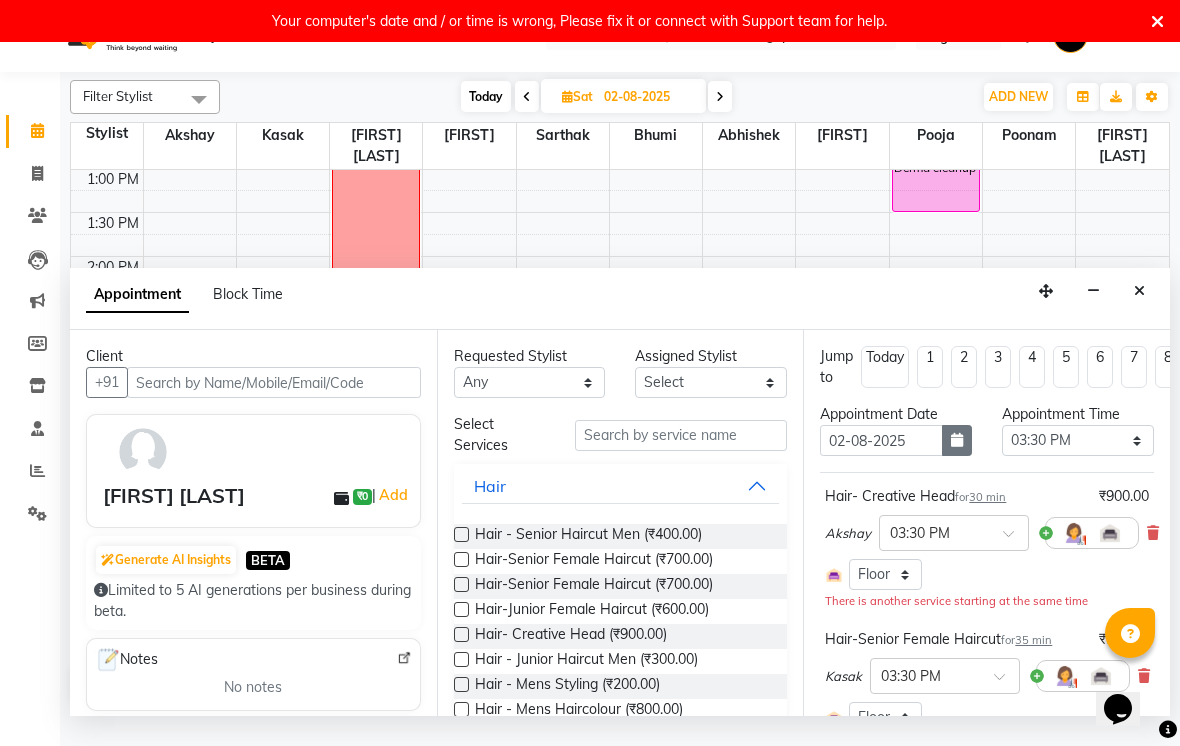 click at bounding box center [957, 440] 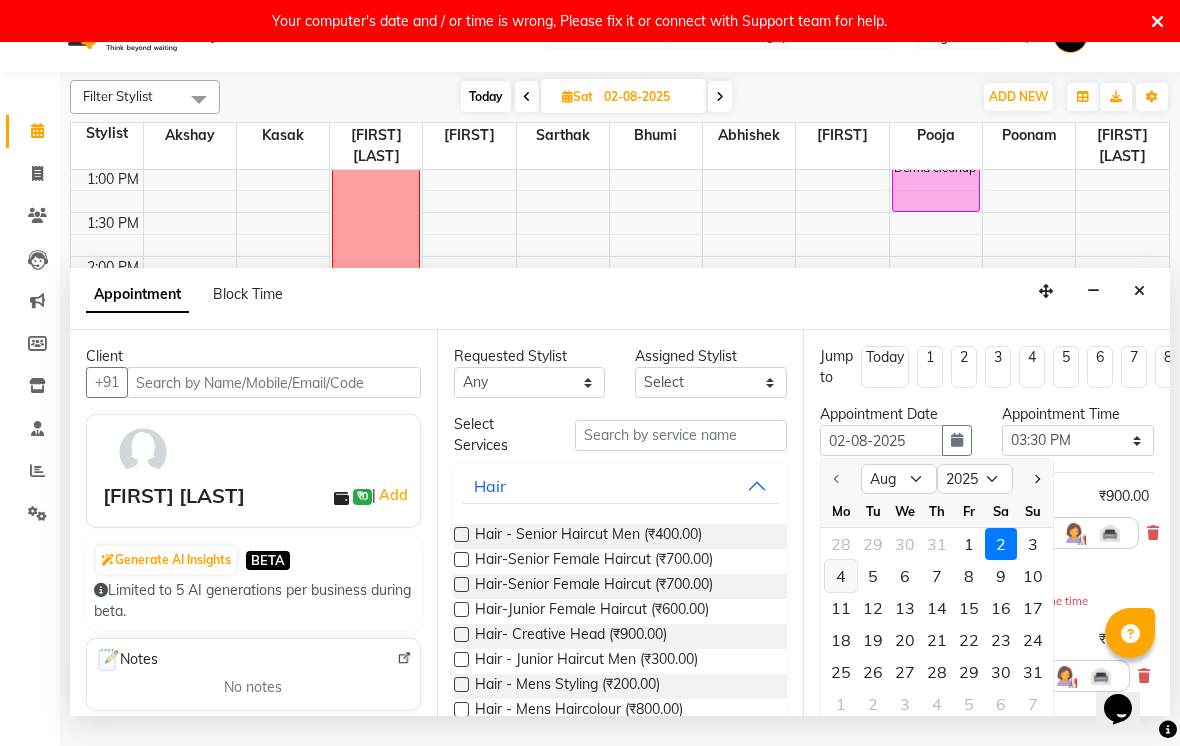 click on "4" at bounding box center [841, 576] 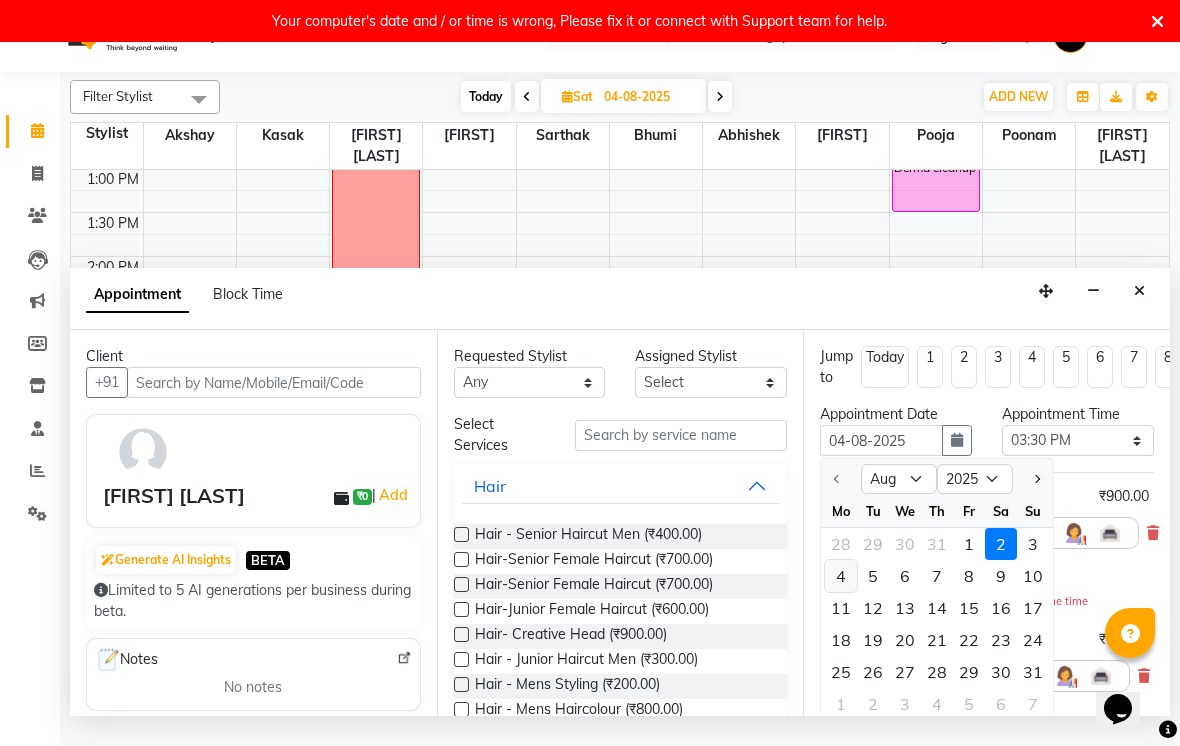 scroll, scrollTop: 0, scrollLeft: 0, axis: both 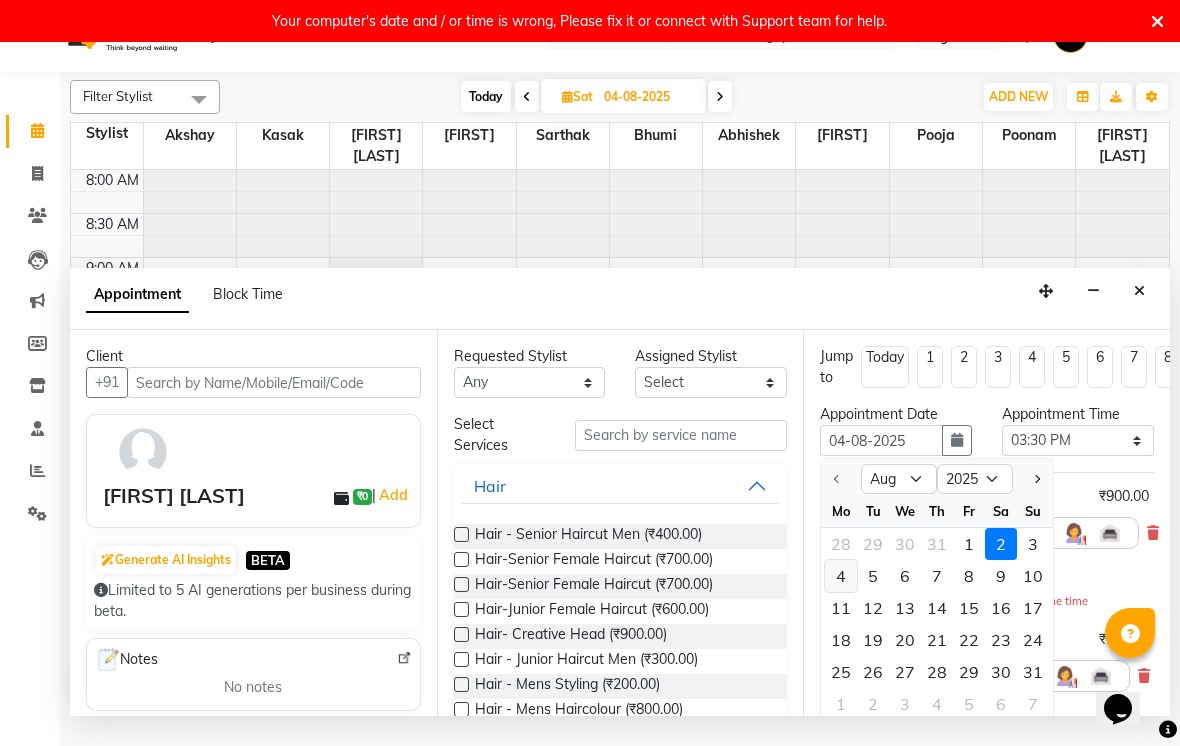 select on "930" 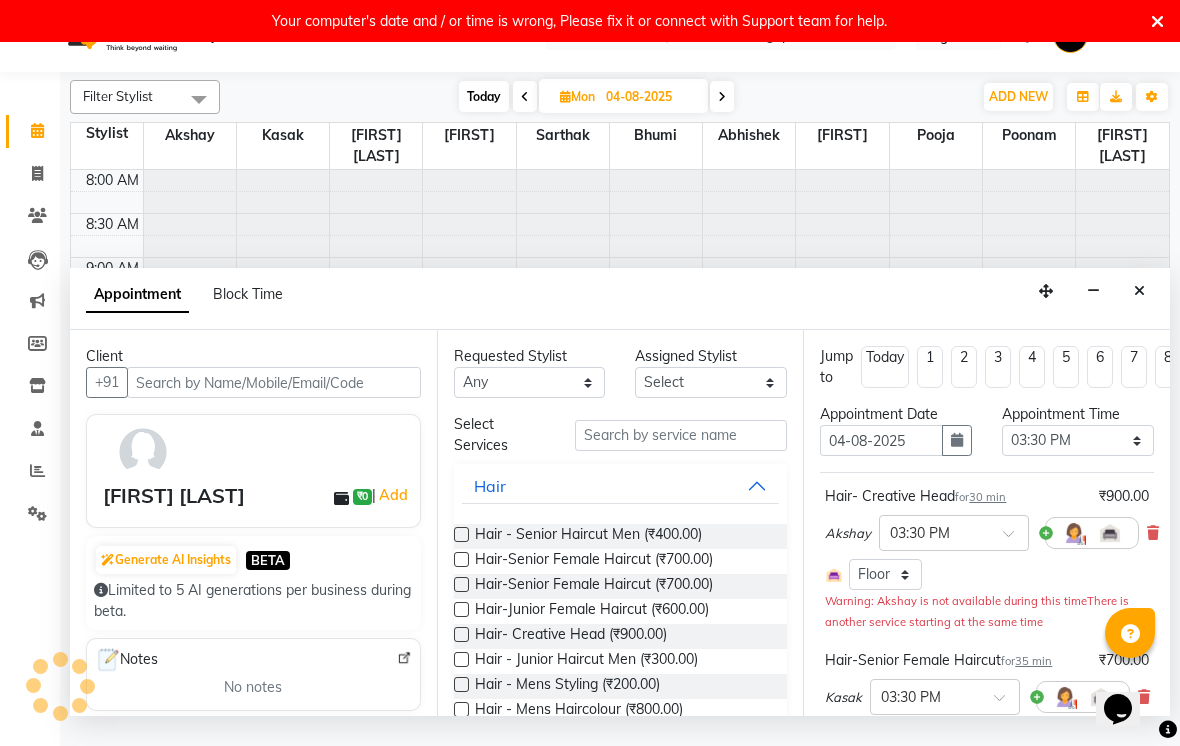 scroll, scrollTop: 441, scrollLeft: 0, axis: vertical 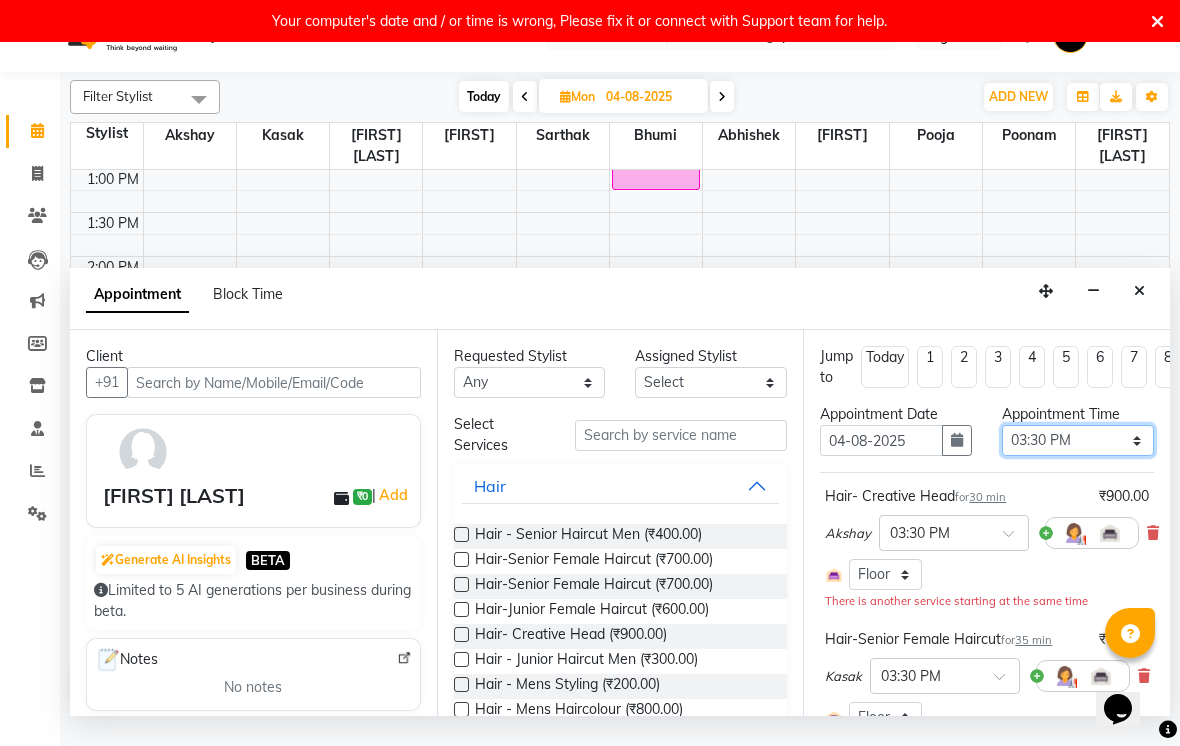 click on "Select 09:00 AM 09:15 AM 09:30 AM 09:45 AM 10:00 AM 10:15 AM 10:30 AM 10:45 AM 11:00 AM 11:15 AM 11:30 AM 11:45 AM 12:00 PM 12:15 PM 12:30 PM 12:45 PM 01:00 PM 01:15 PM 01:30 PM 01:45 PM 02:00 PM 02:15 PM 02:30 PM 02:45 PM 03:00 PM 03:15 PM 03:30 PM 03:45 PM 04:00 PM 04:15 PM 04:30 PM 04:45 PM 05:00 PM 05:15 PM 05:30 PM 05:45 PM 06:00 PM 06:15 PM 06:30 PM 06:45 PM 07:00 PM 07:15 PM 07:30 PM 07:45 PM 08:00 PM" at bounding box center (1078, 440) 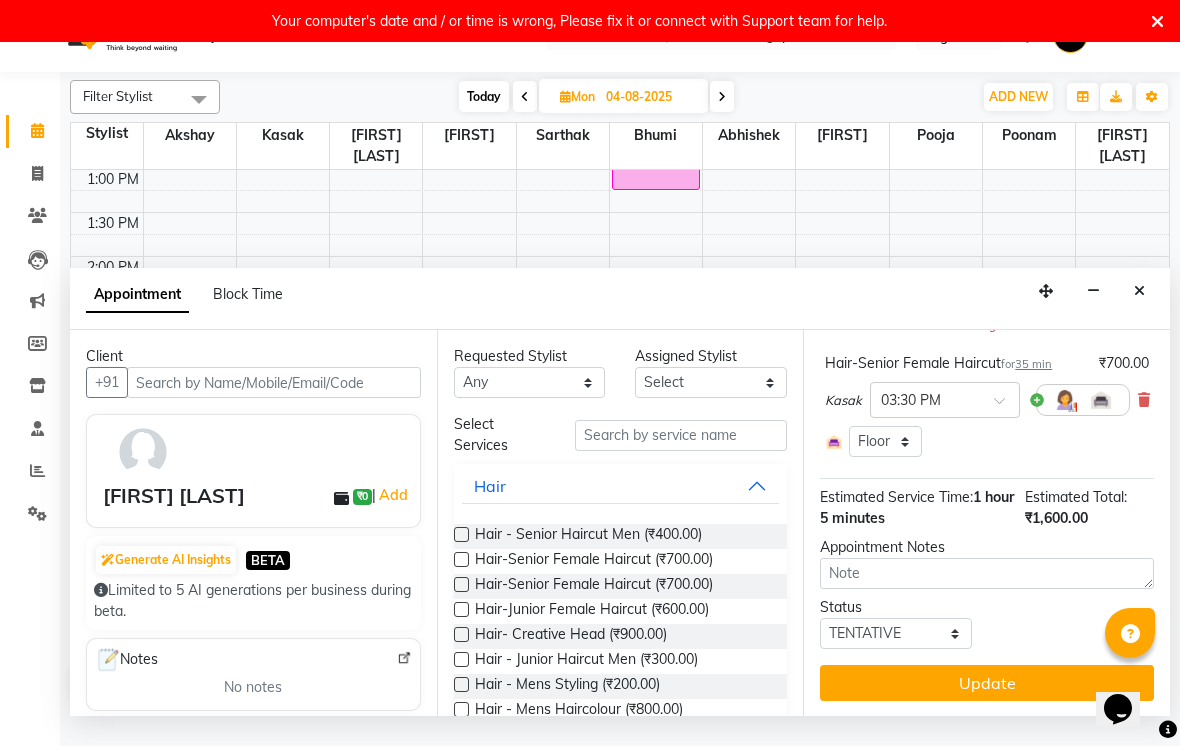 scroll, scrollTop: 275, scrollLeft: 0, axis: vertical 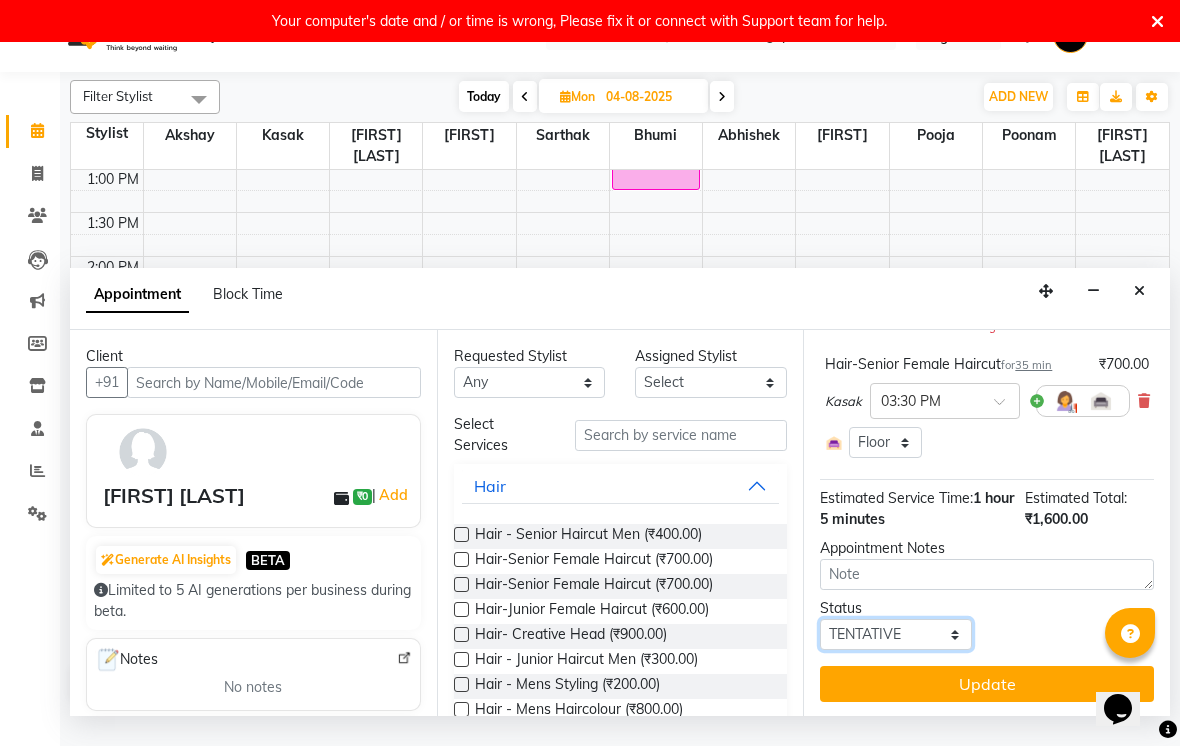 click on "Select TENTATIVE CONFIRM UPCOMING" at bounding box center [896, 634] 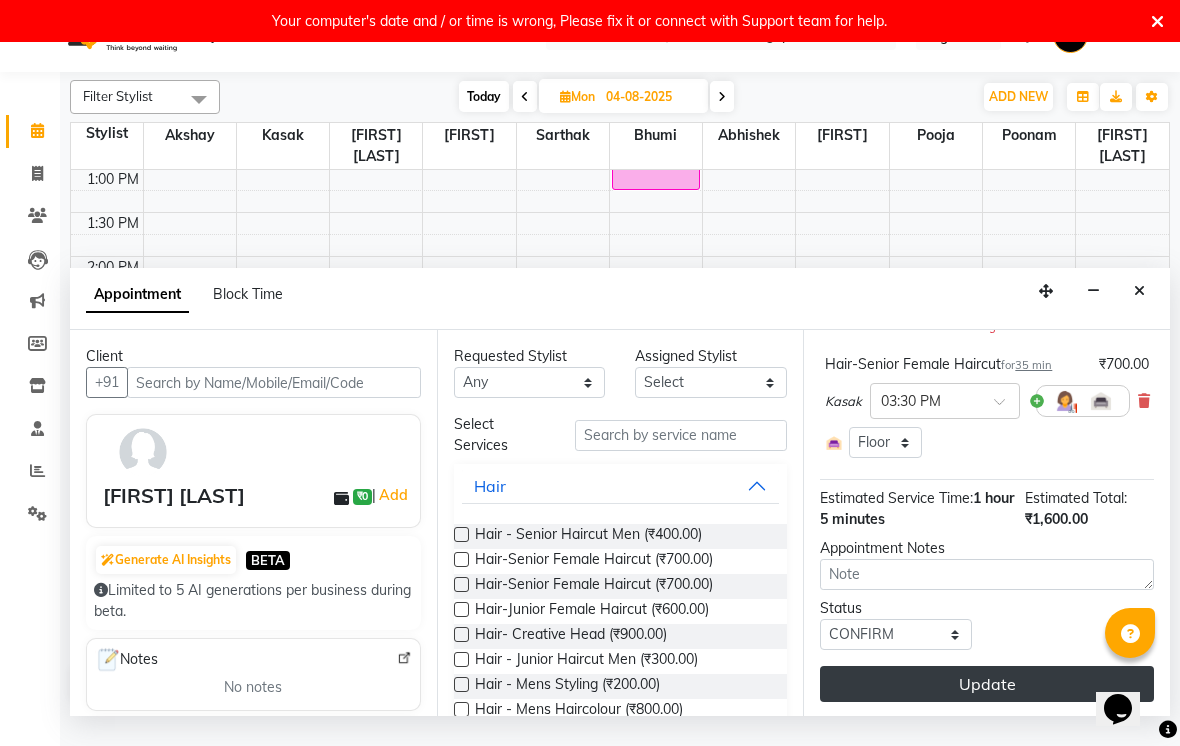 click on "Update" at bounding box center [987, 684] 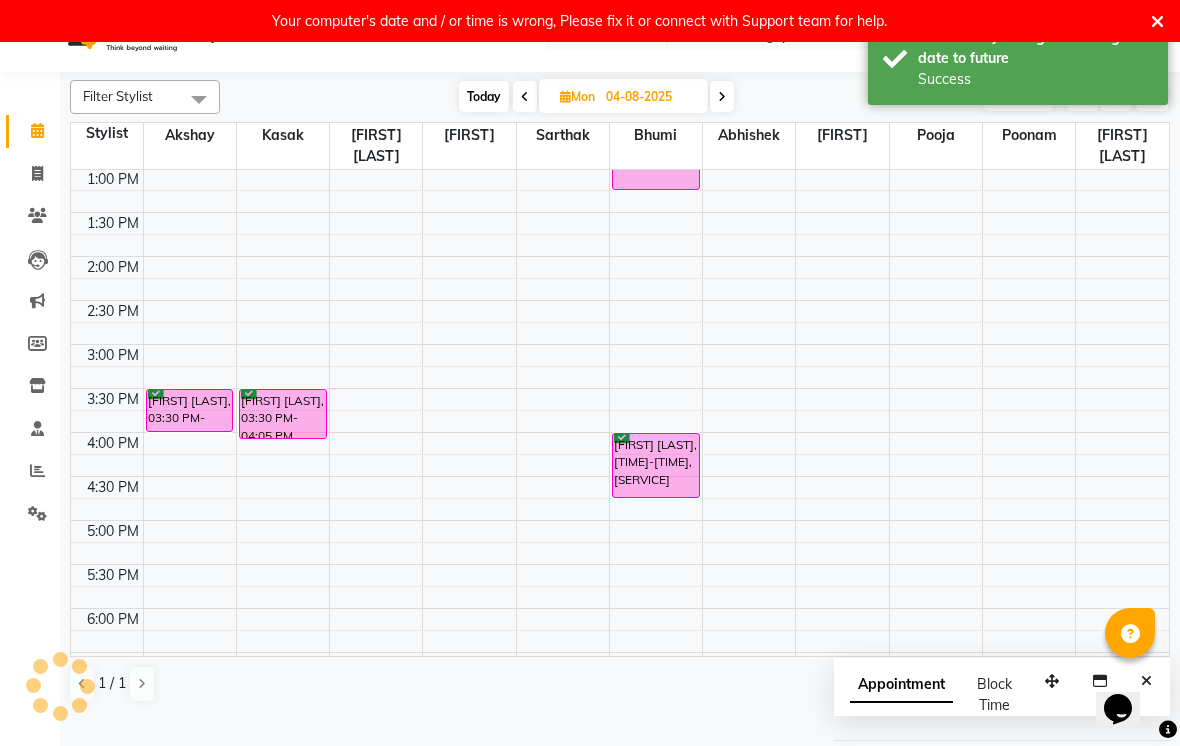 click at bounding box center [525, 97] 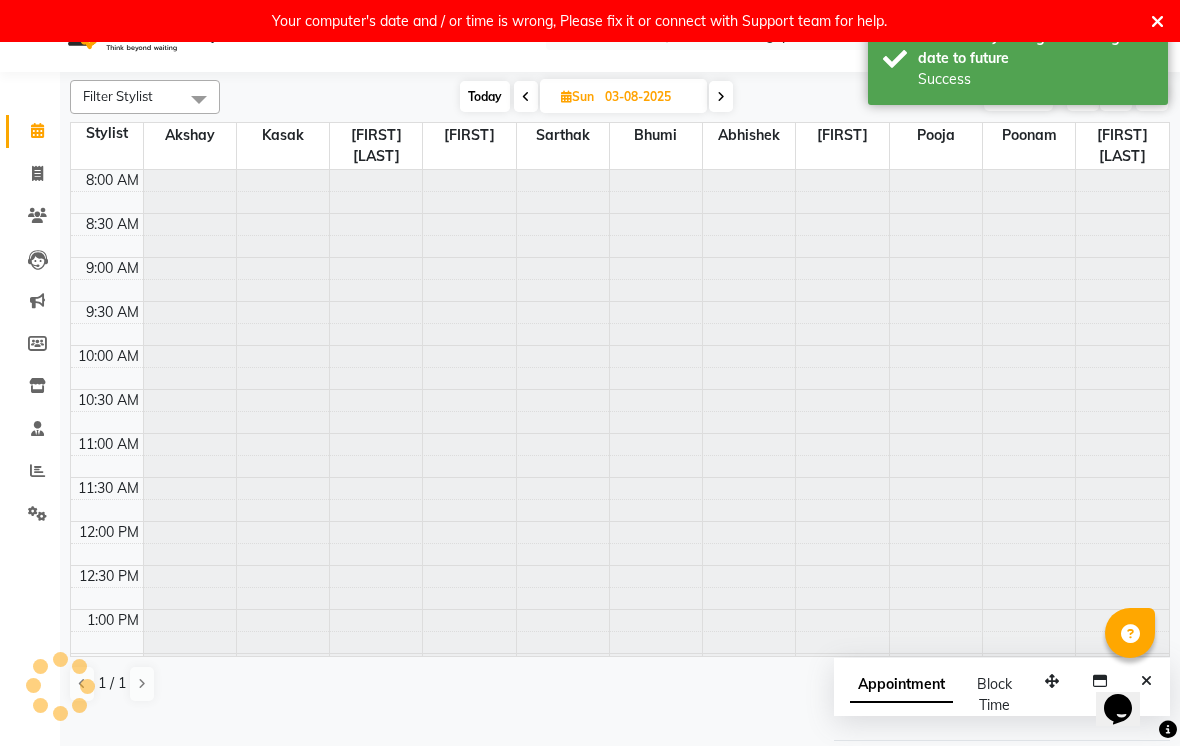 scroll, scrollTop: 441, scrollLeft: 0, axis: vertical 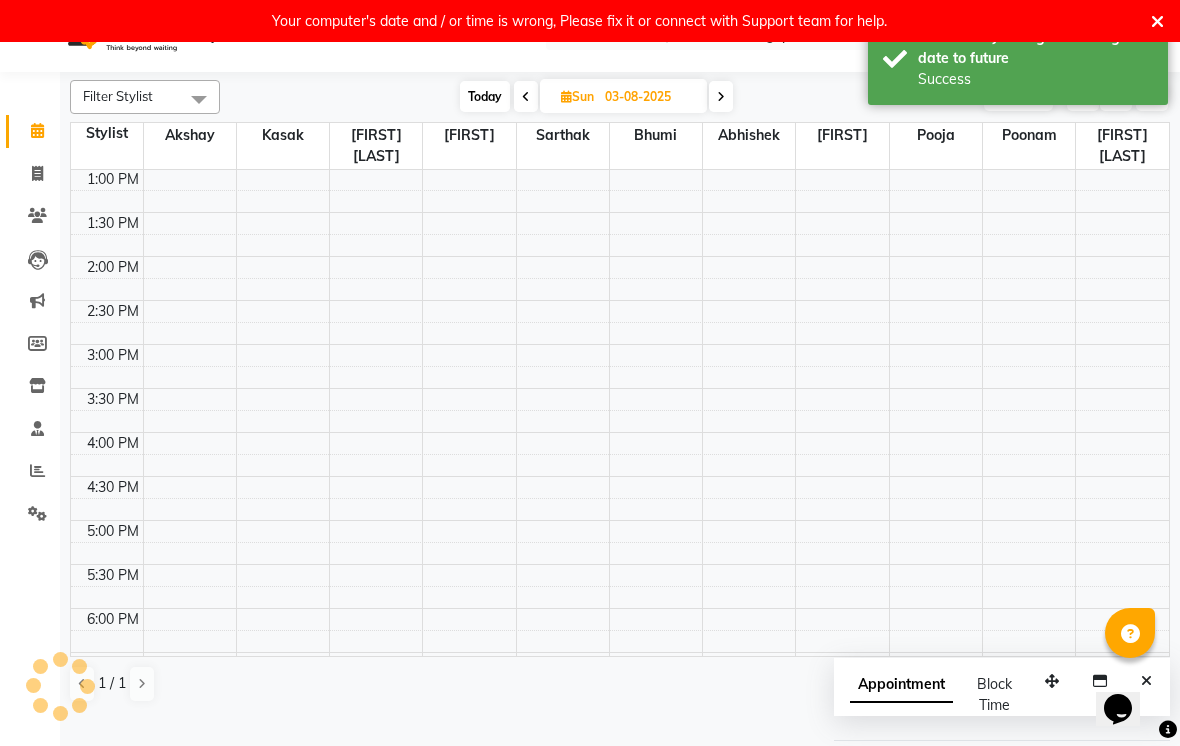 click at bounding box center (526, 96) 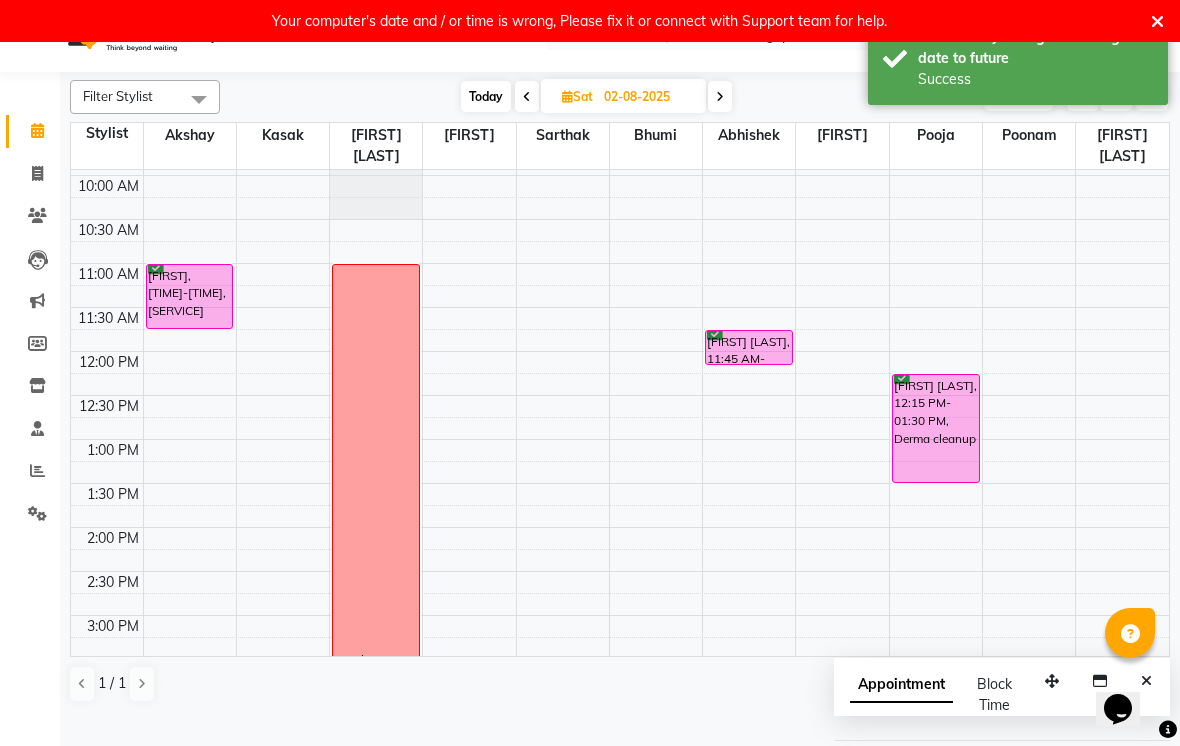 scroll, scrollTop: 157, scrollLeft: 0, axis: vertical 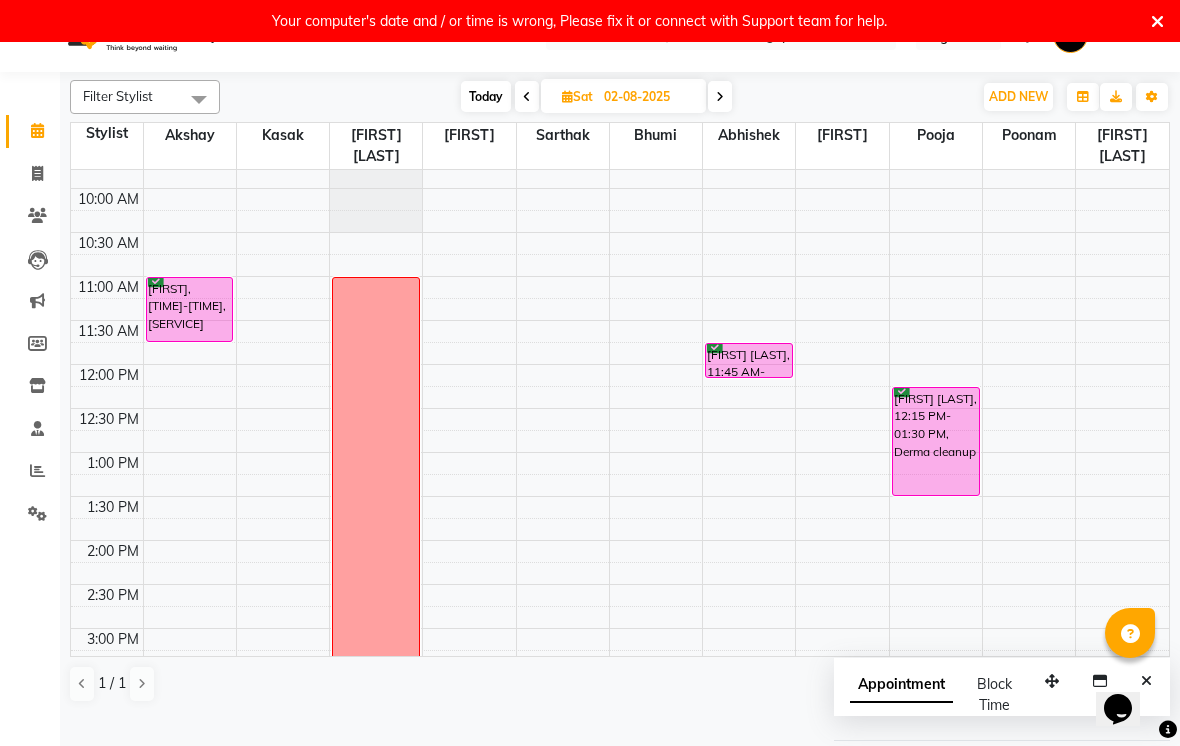 click at bounding box center (527, 96) 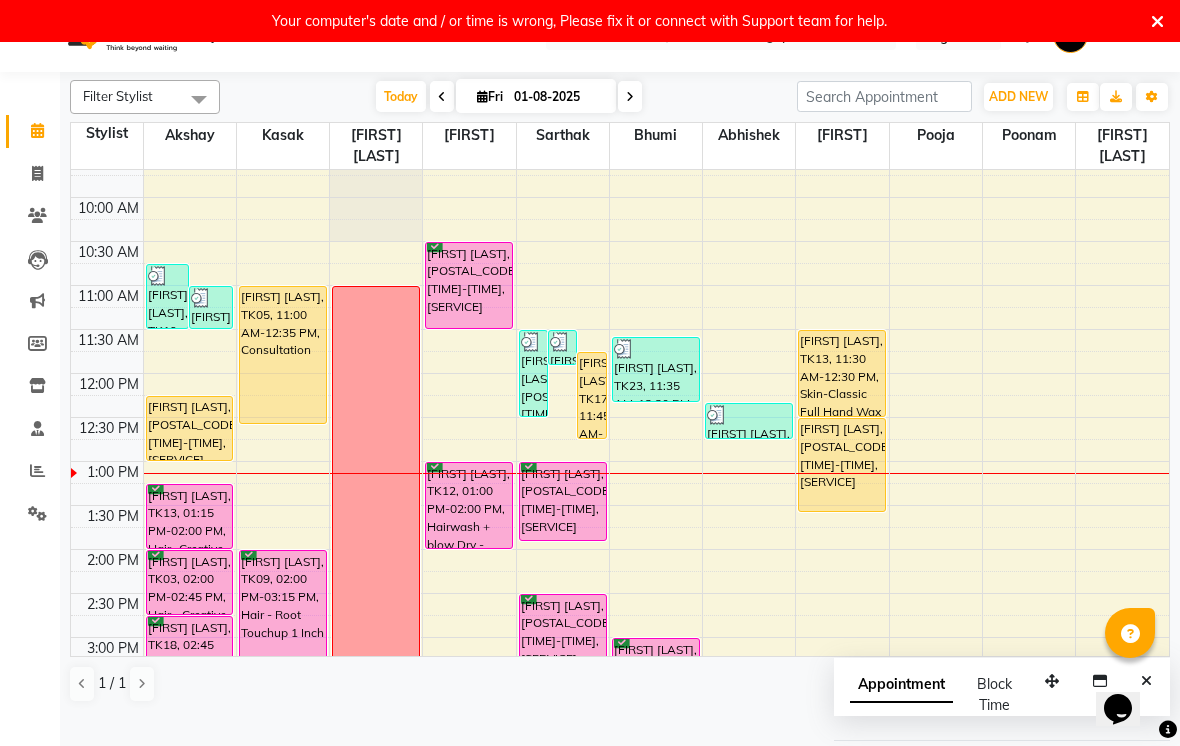 scroll, scrollTop: 152, scrollLeft: 0, axis: vertical 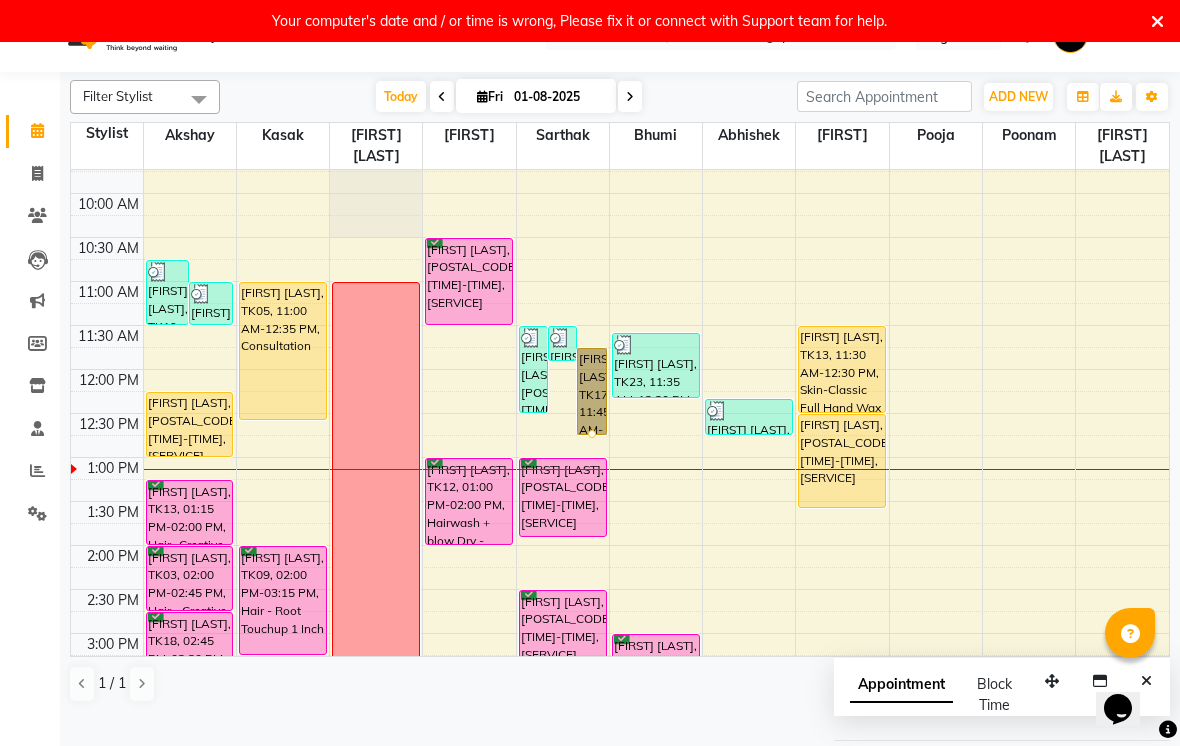 click at bounding box center (592, 434) 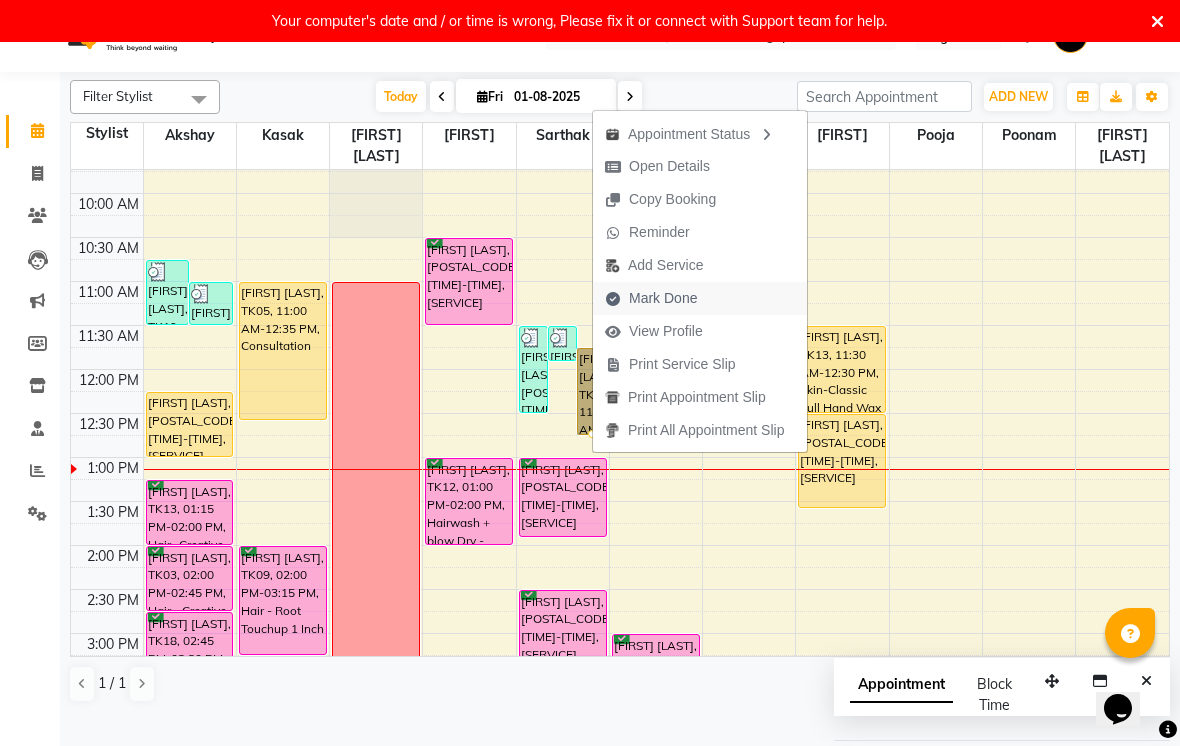 click on "Mark Done" at bounding box center [700, 298] 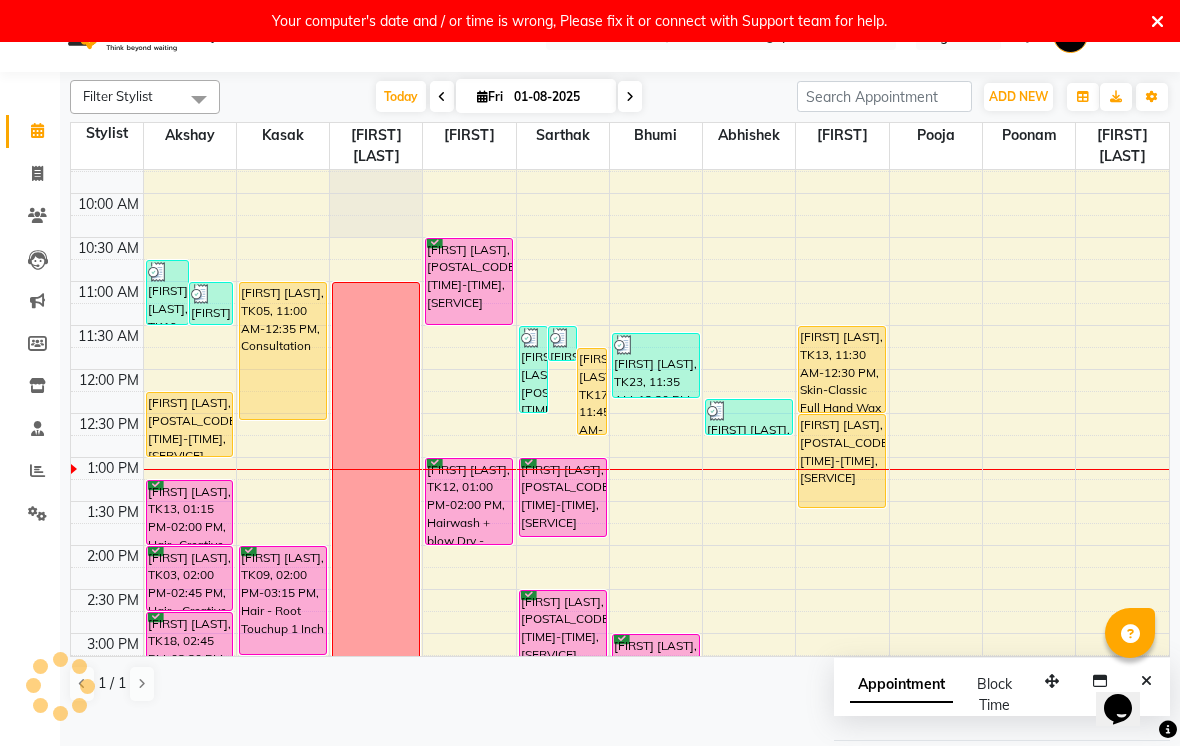 select on "service" 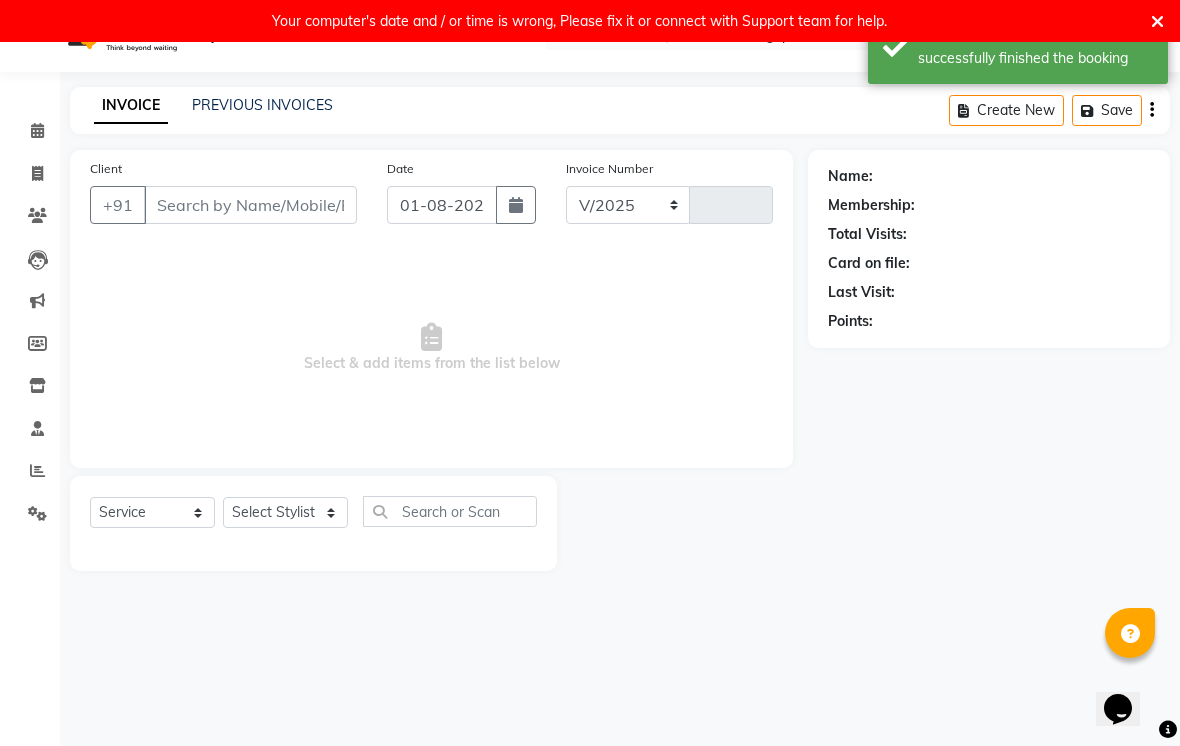 select on "4969" 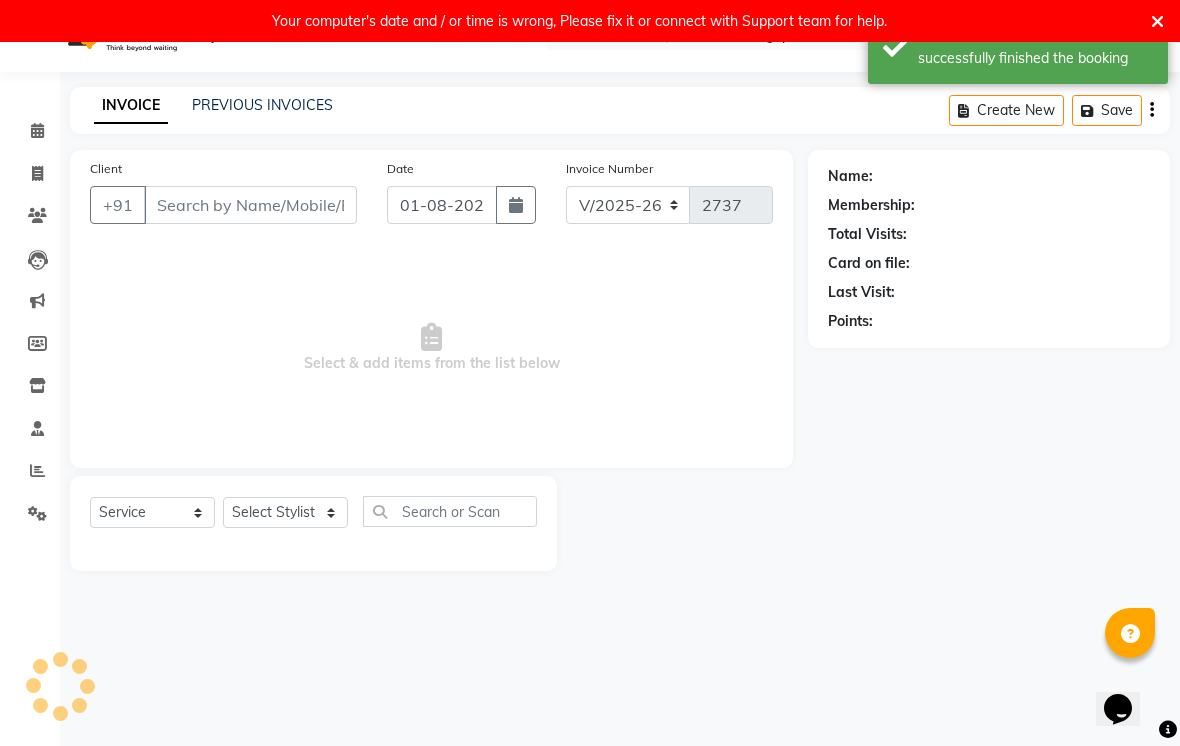 type on "[PHONE]" 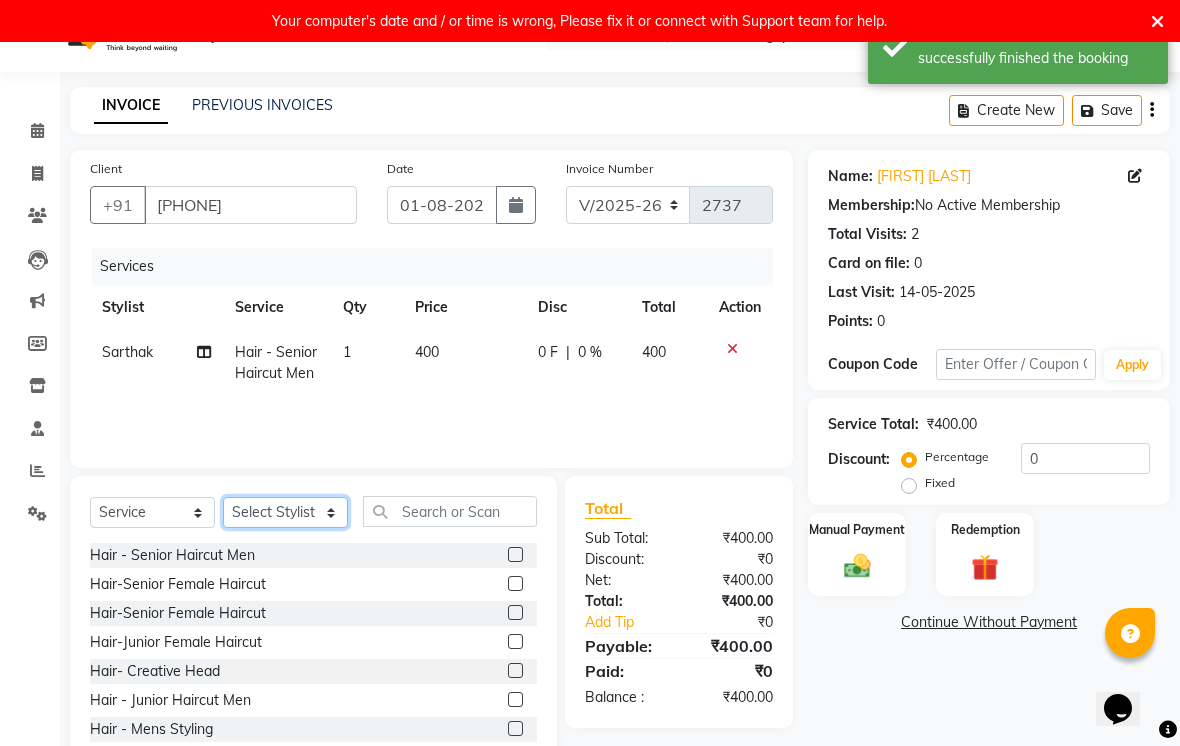 click on "Select Stylist Abhishek  Akshay  Bhumi  Kasak Pooja  Poonam  Sachin Wagh  Sarthak  Siddhika  Venkatesh warule Yogeshwari" 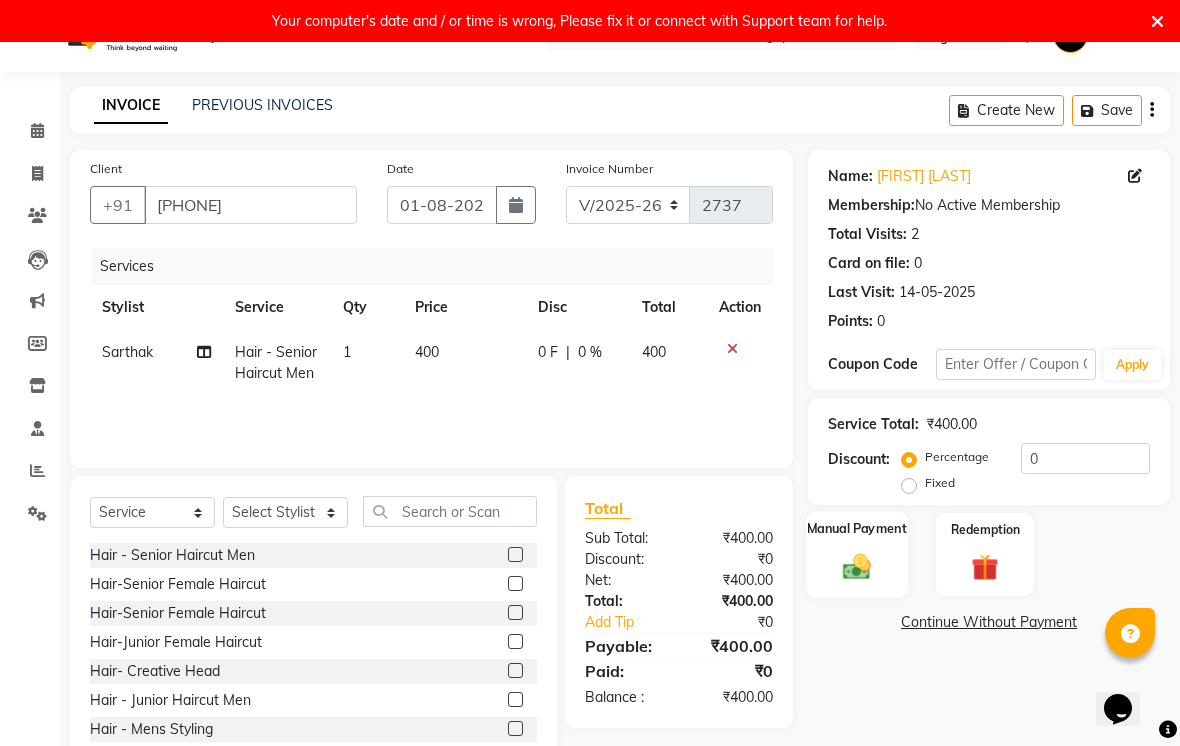 click 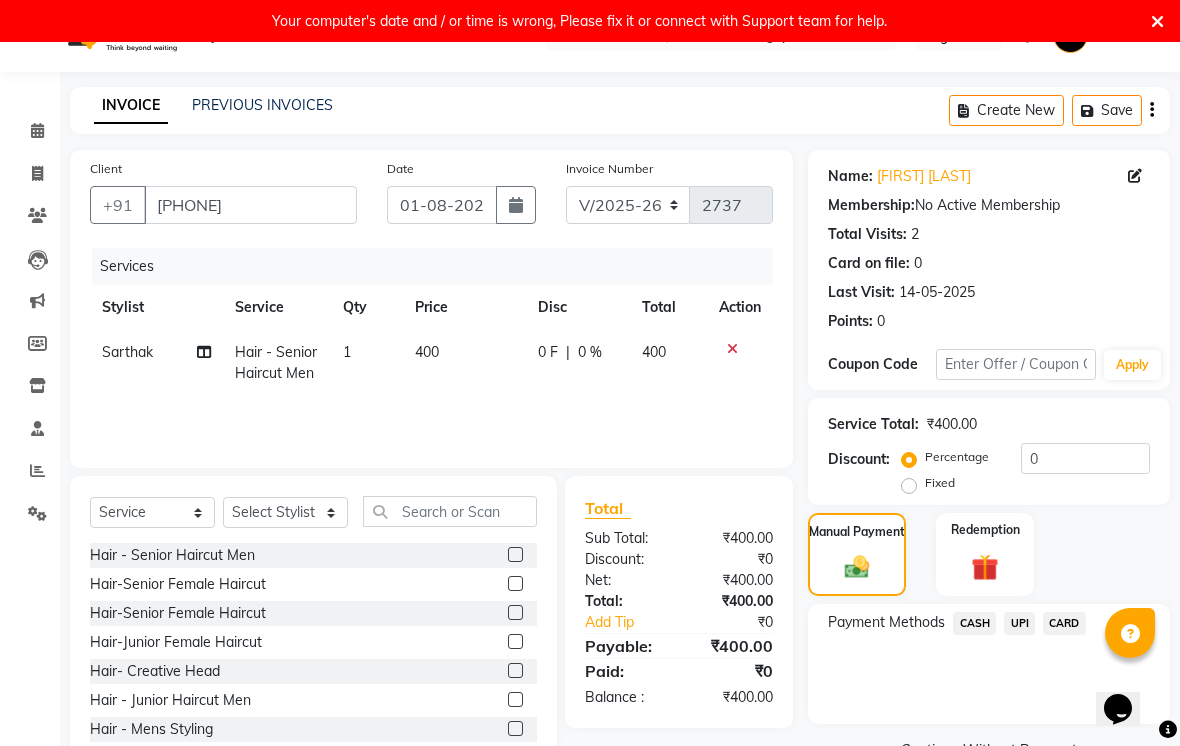 click on "CASH" 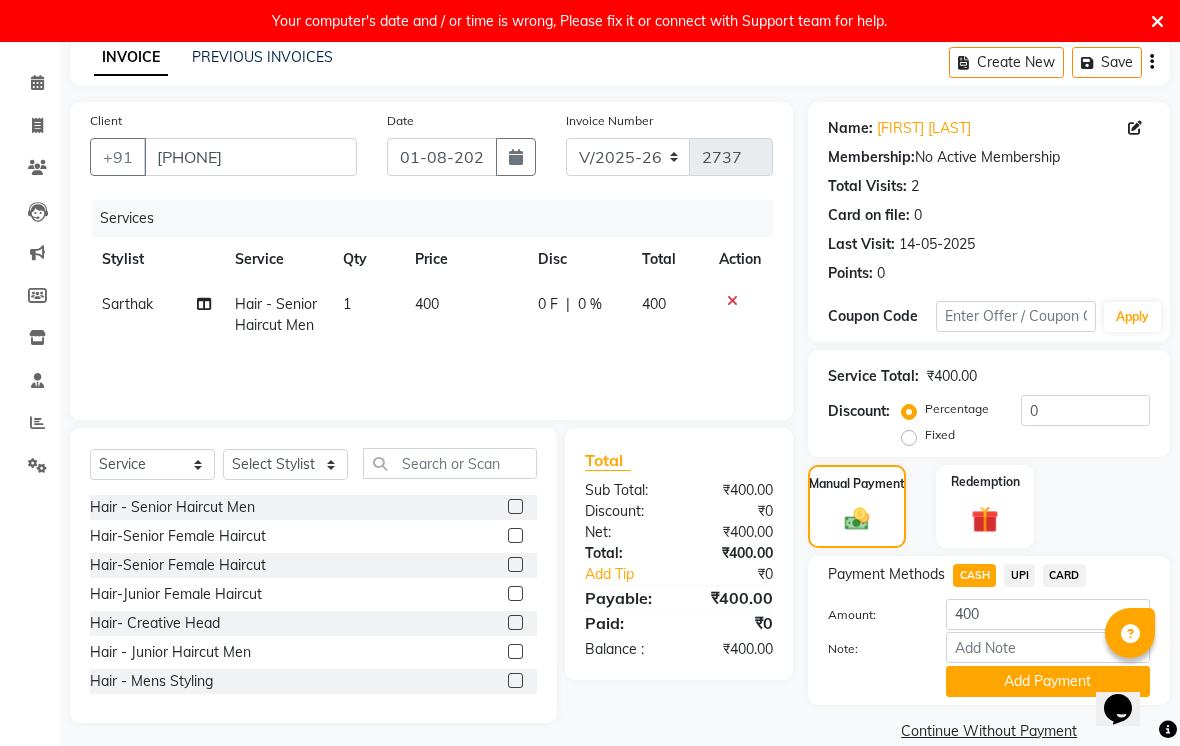scroll, scrollTop: 91, scrollLeft: 0, axis: vertical 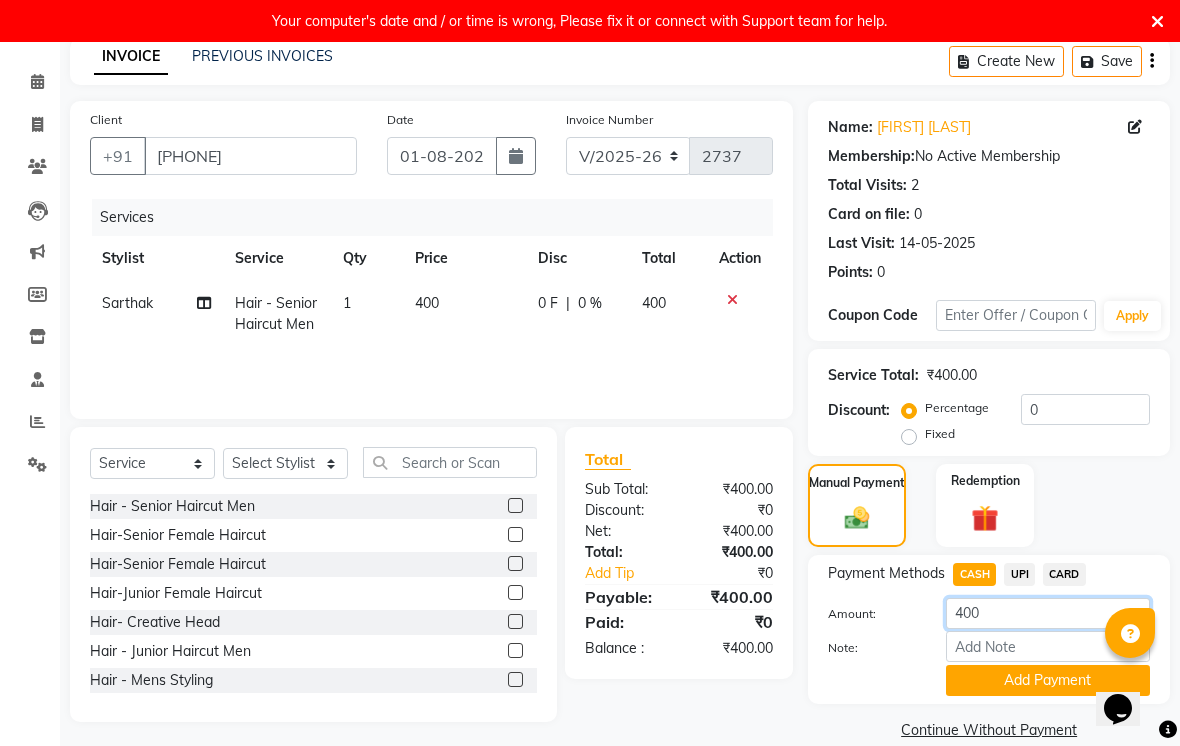 click on "400" 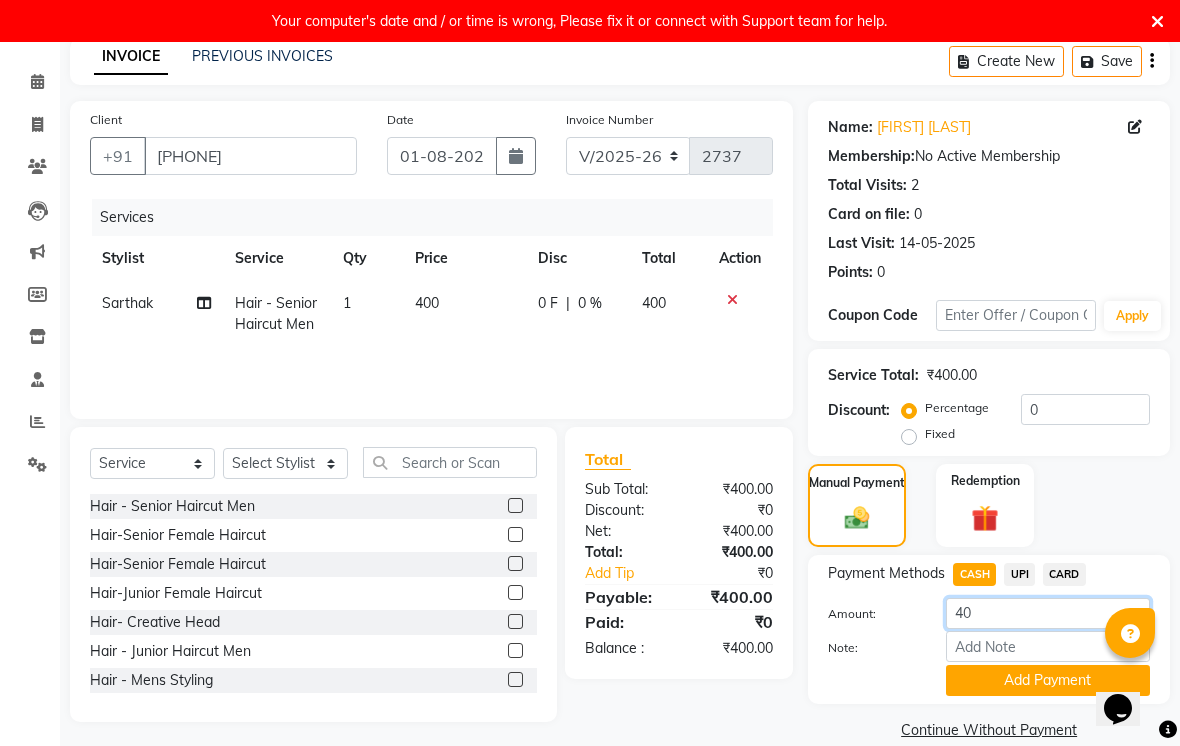 type on "4" 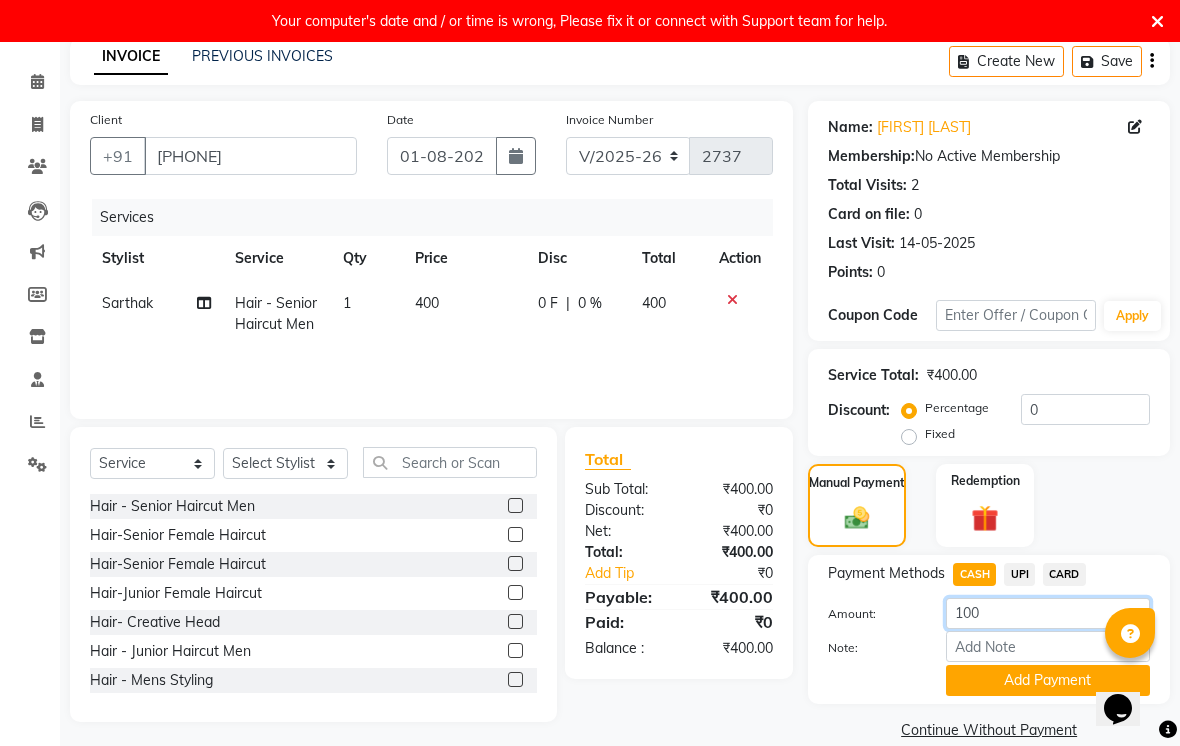 type on "100" 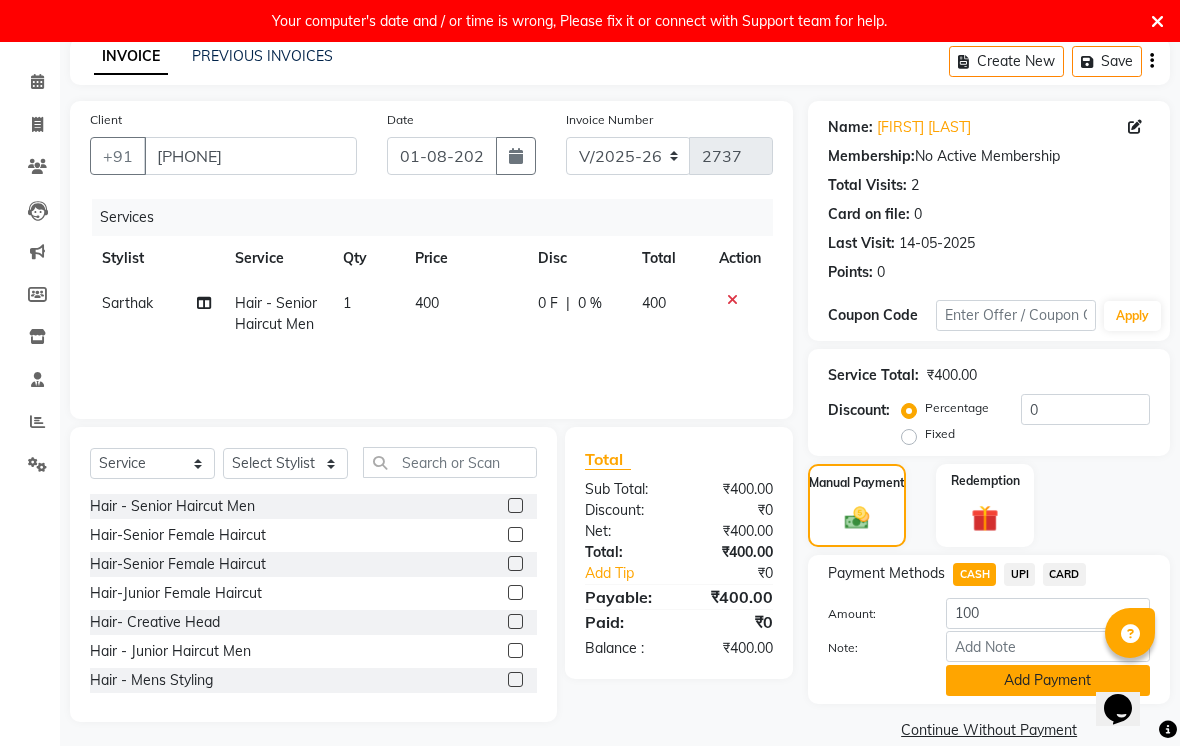 click on "Add Payment" 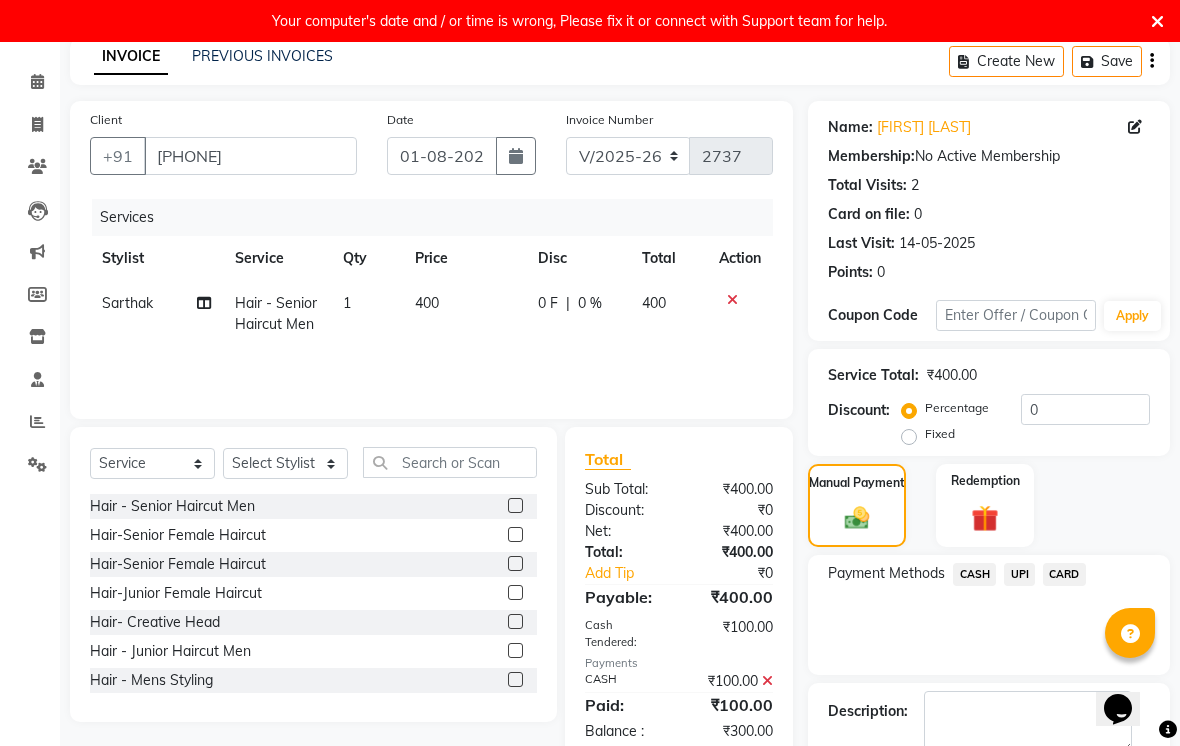 click on "UPI" 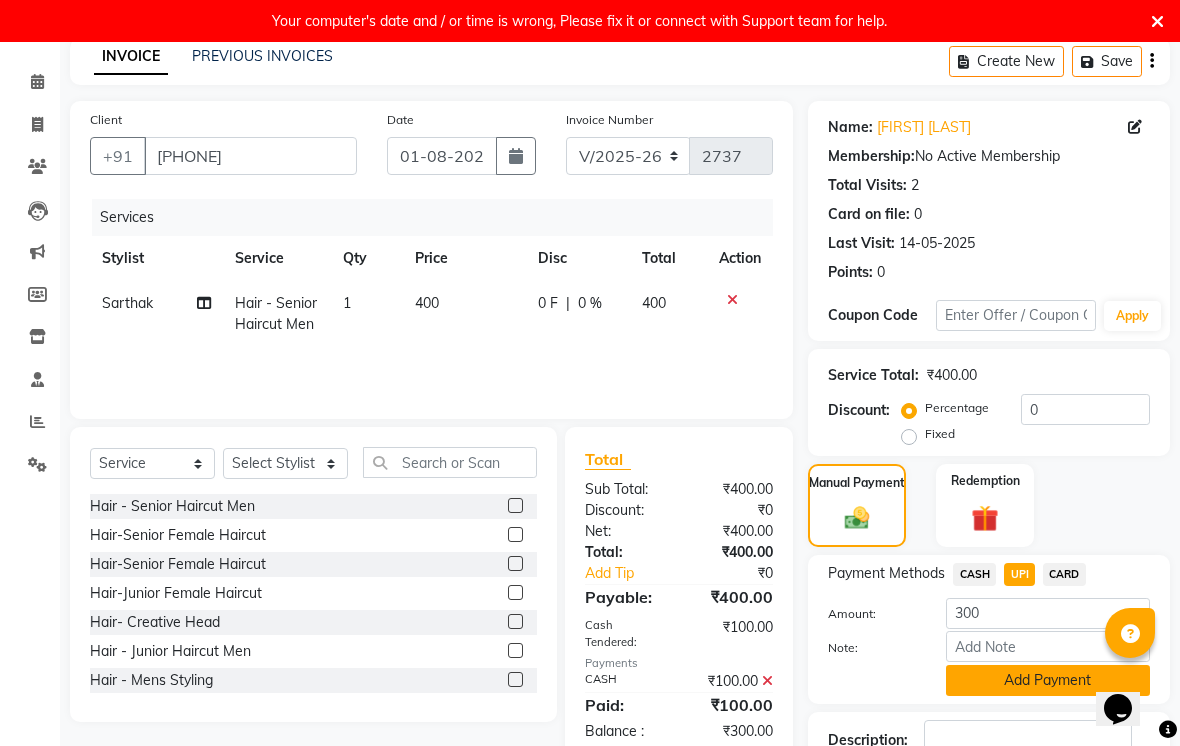 click on "Add Payment" 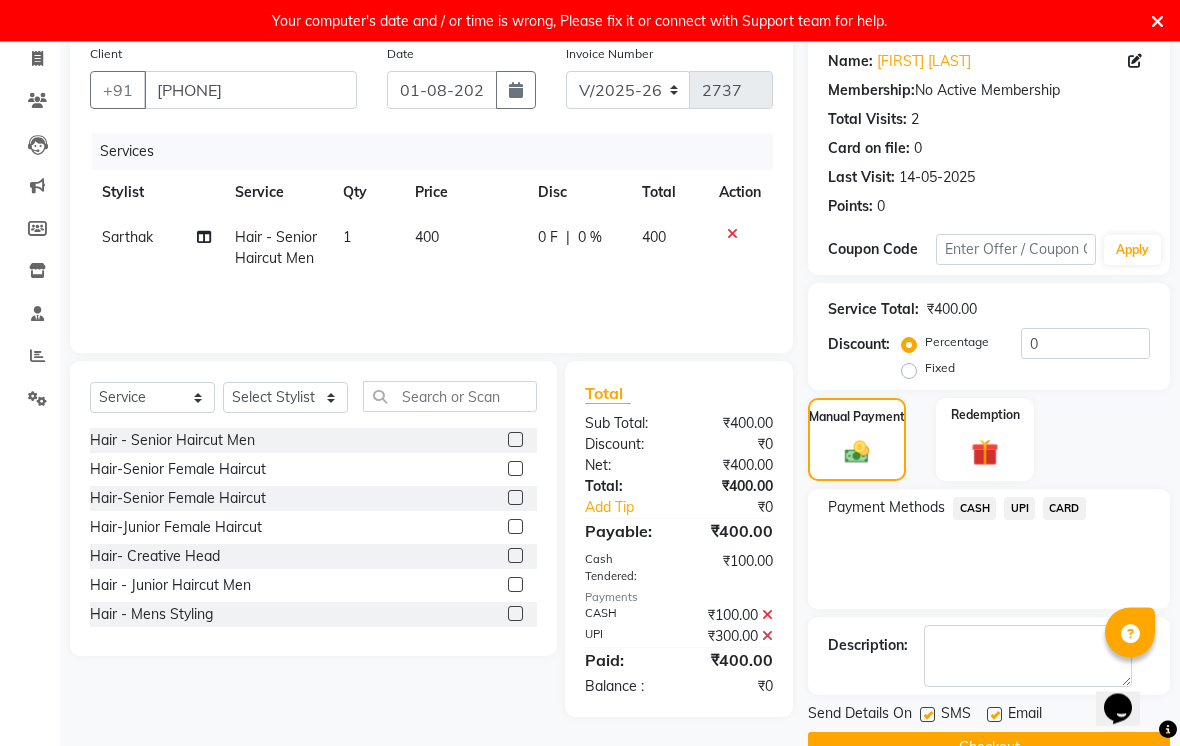 scroll, scrollTop: 203, scrollLeft: 0, axis: vertical 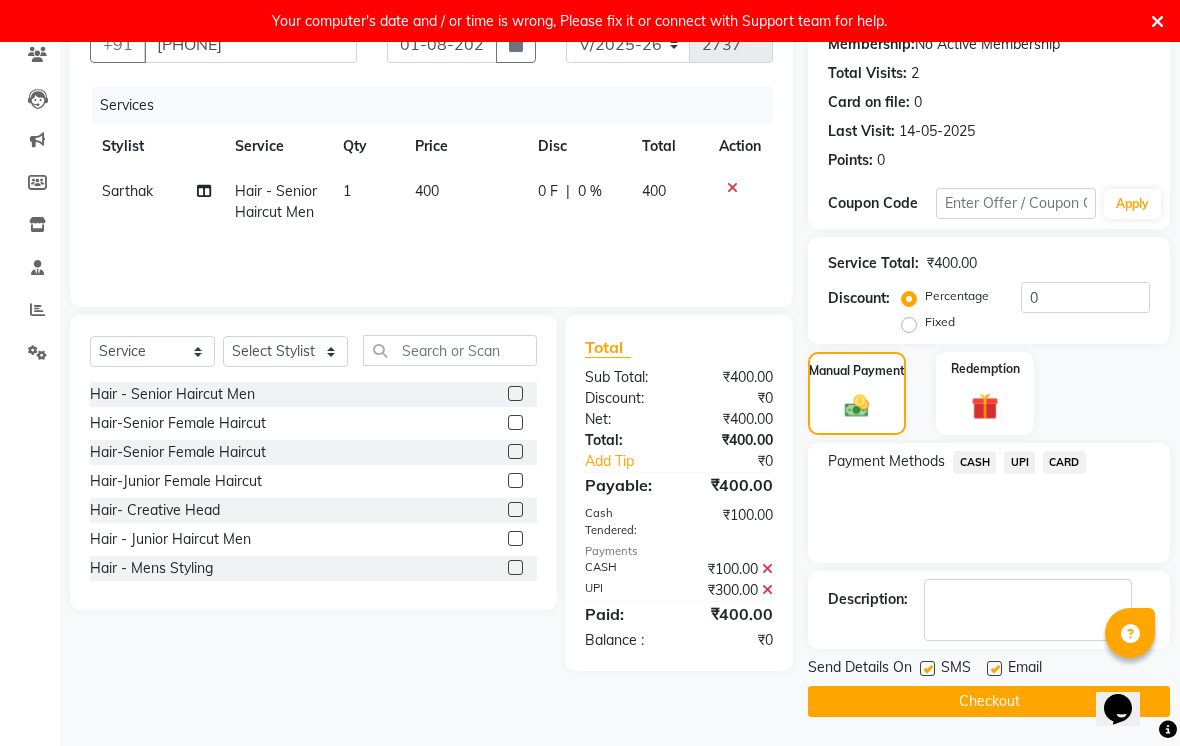 click 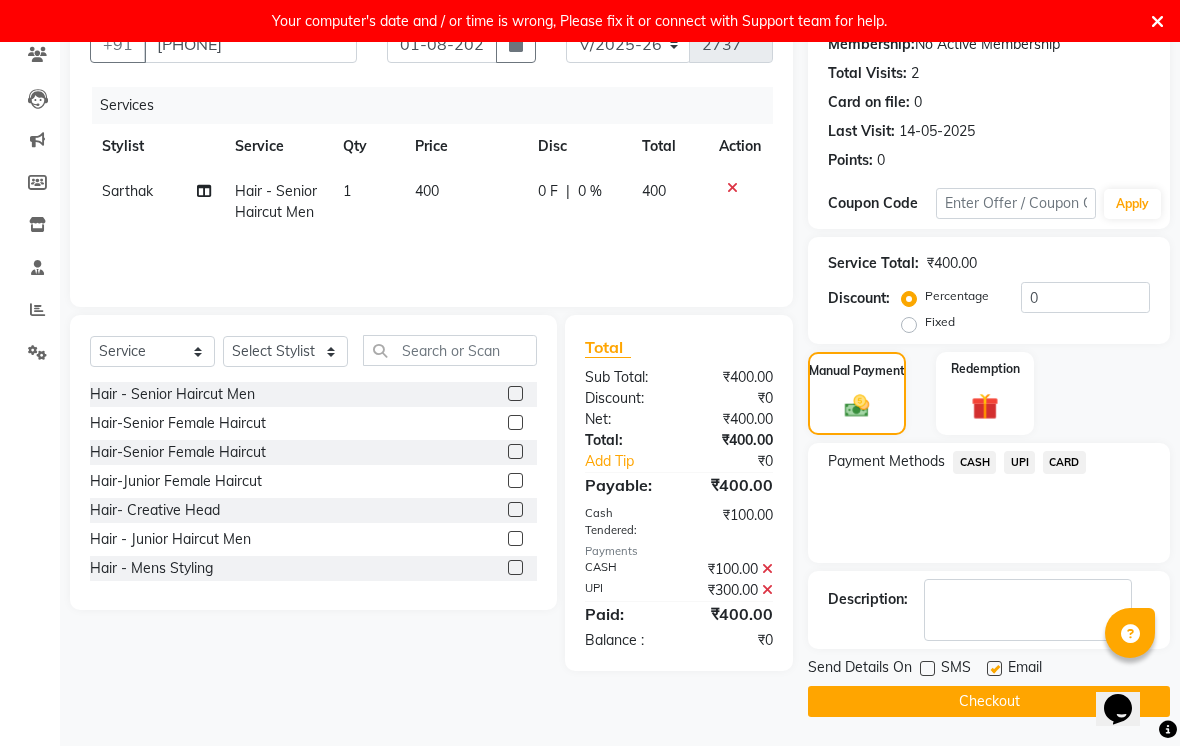 click on "Checkout" 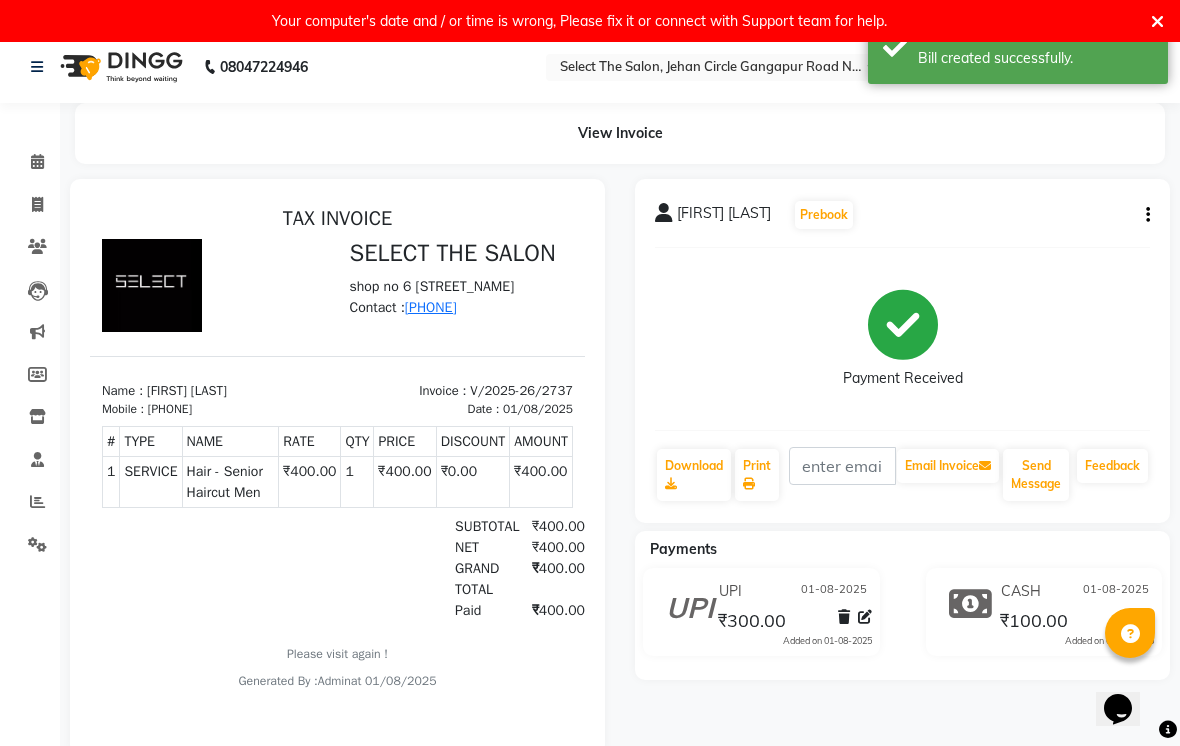 scroll, scrollTop: 0, scrollLeft: 0, axis: both 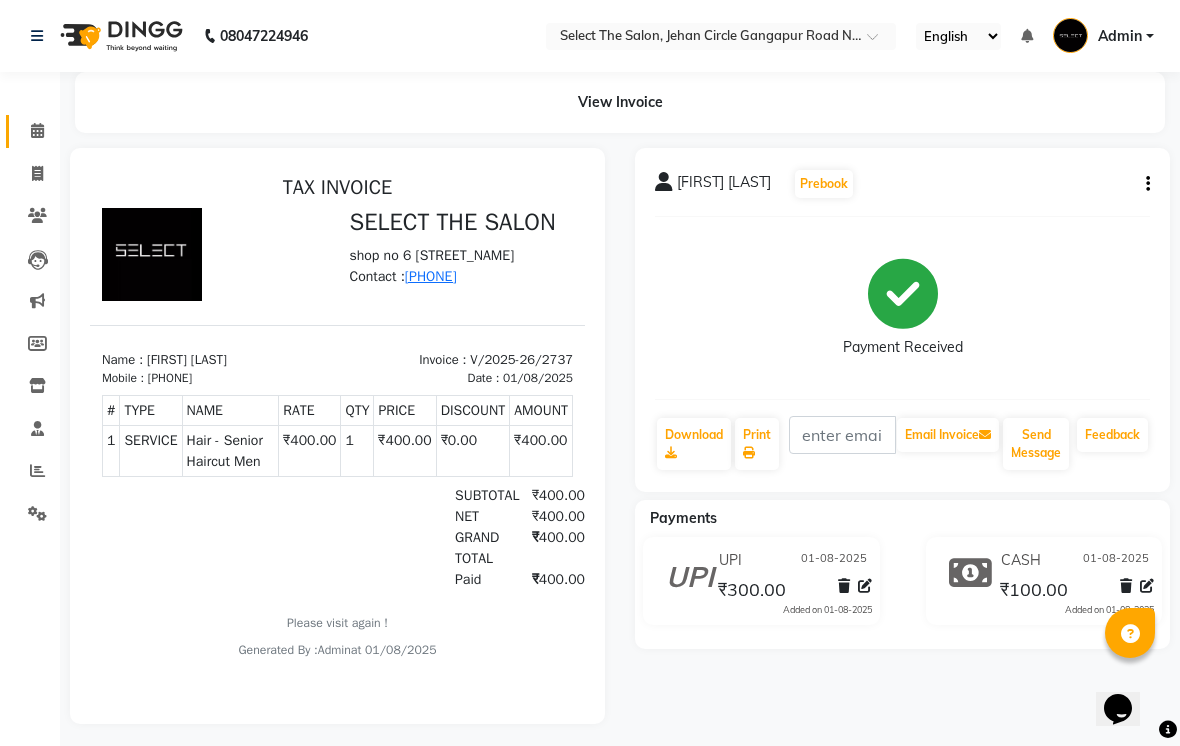 click on "Calendar" 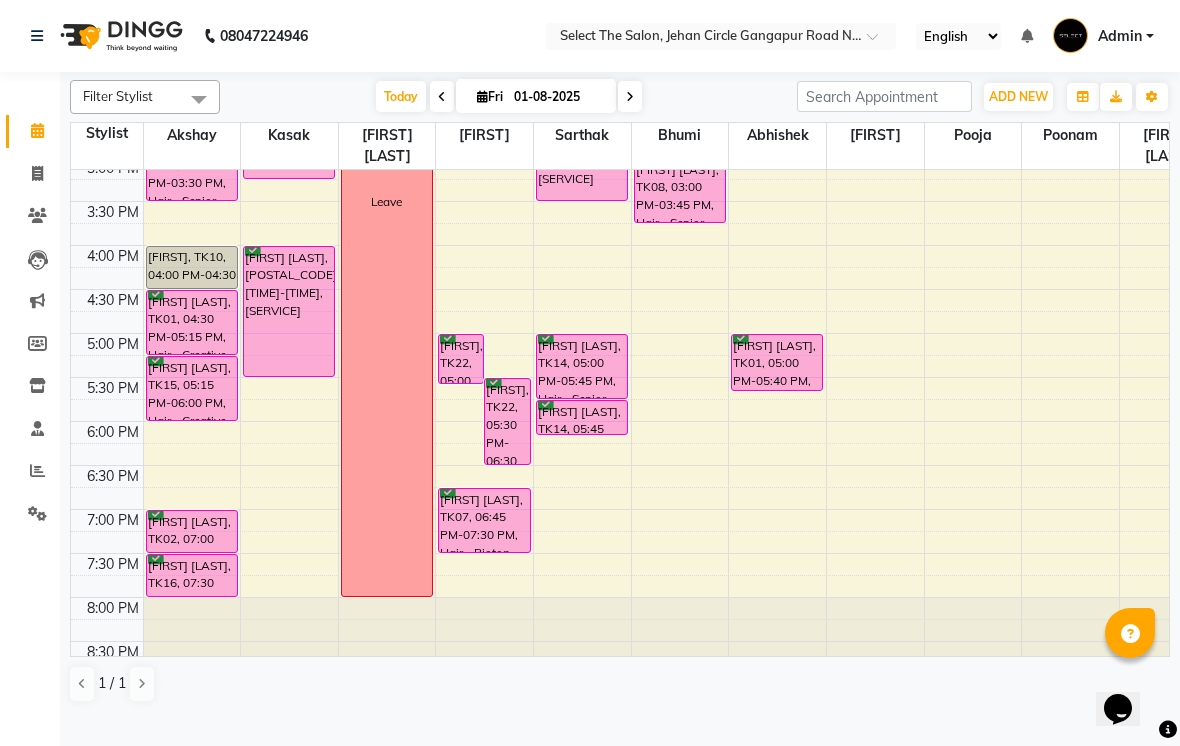 scroll, scrollTop: 628, scrollLeft: 0, axis: vertical 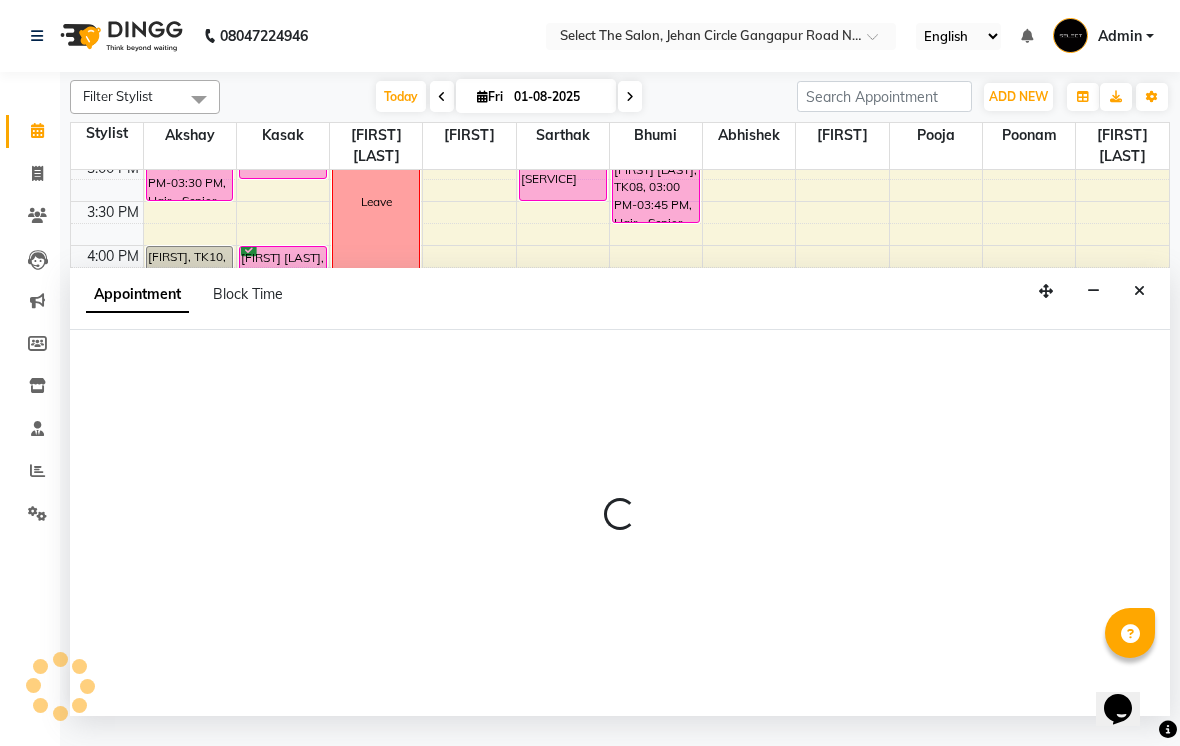 click at bounding box center [620, 523] 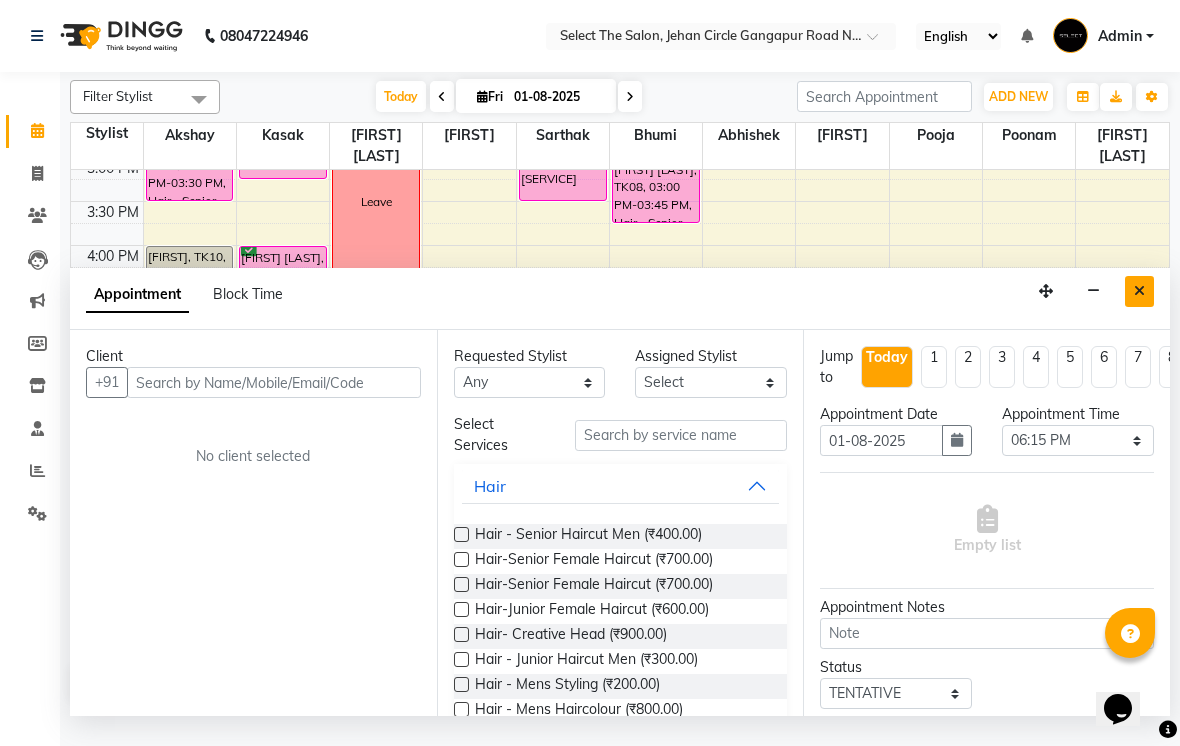 click at bounding box center (1139, 291) 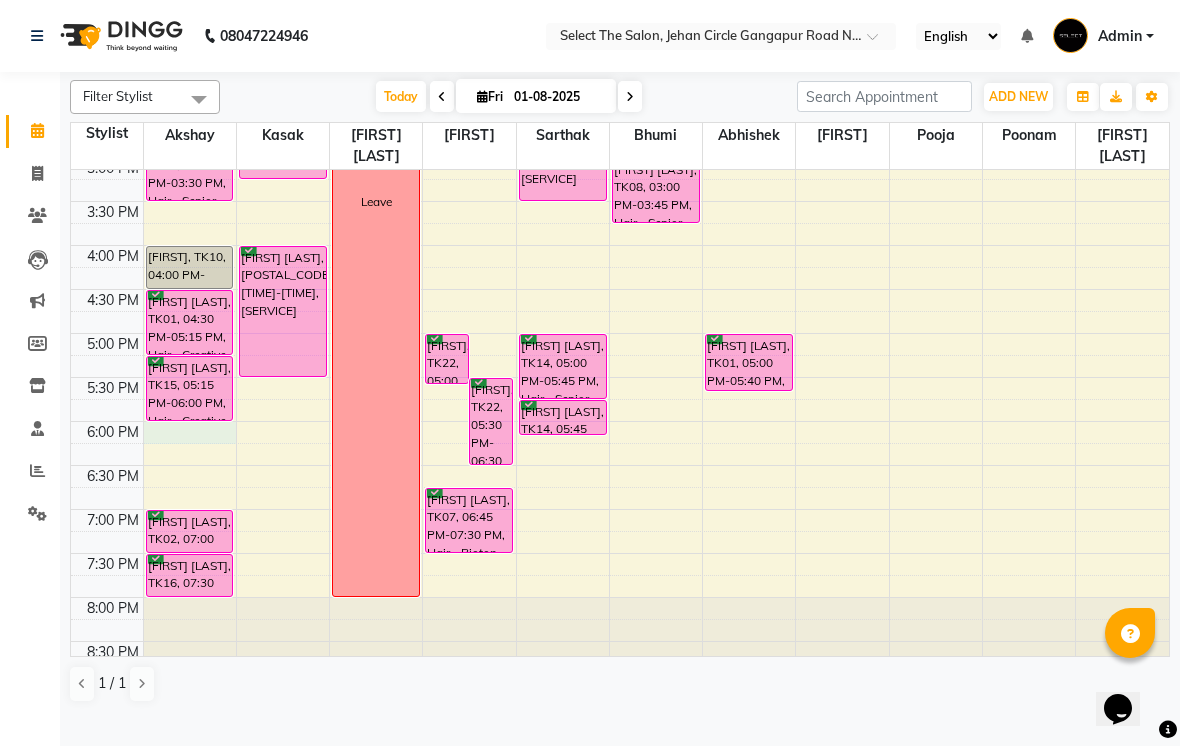 select on "31289" 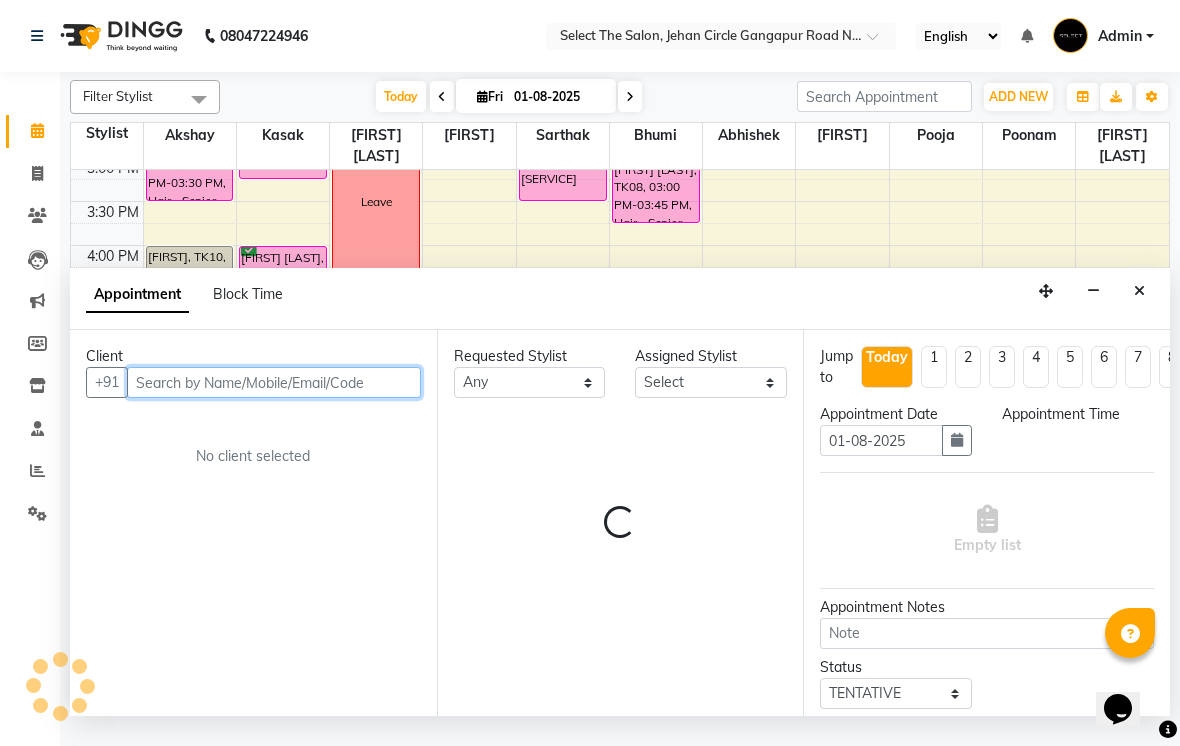select on "1080" 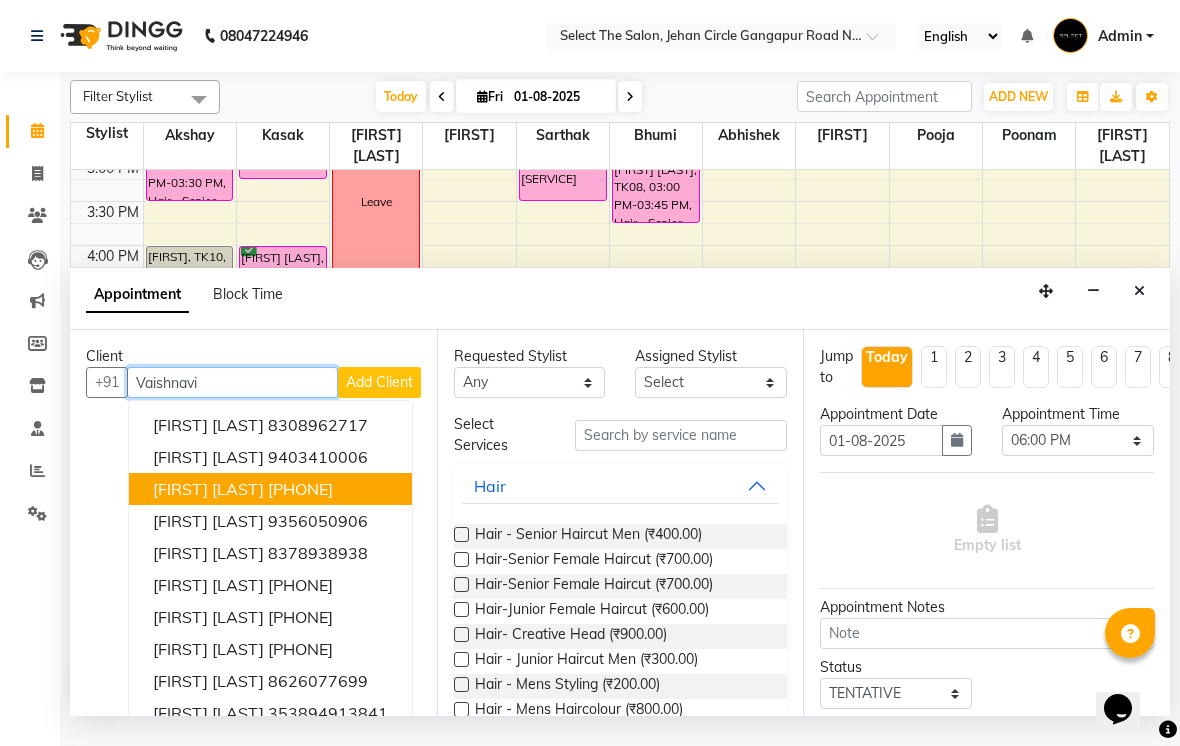 type on "8983908598" 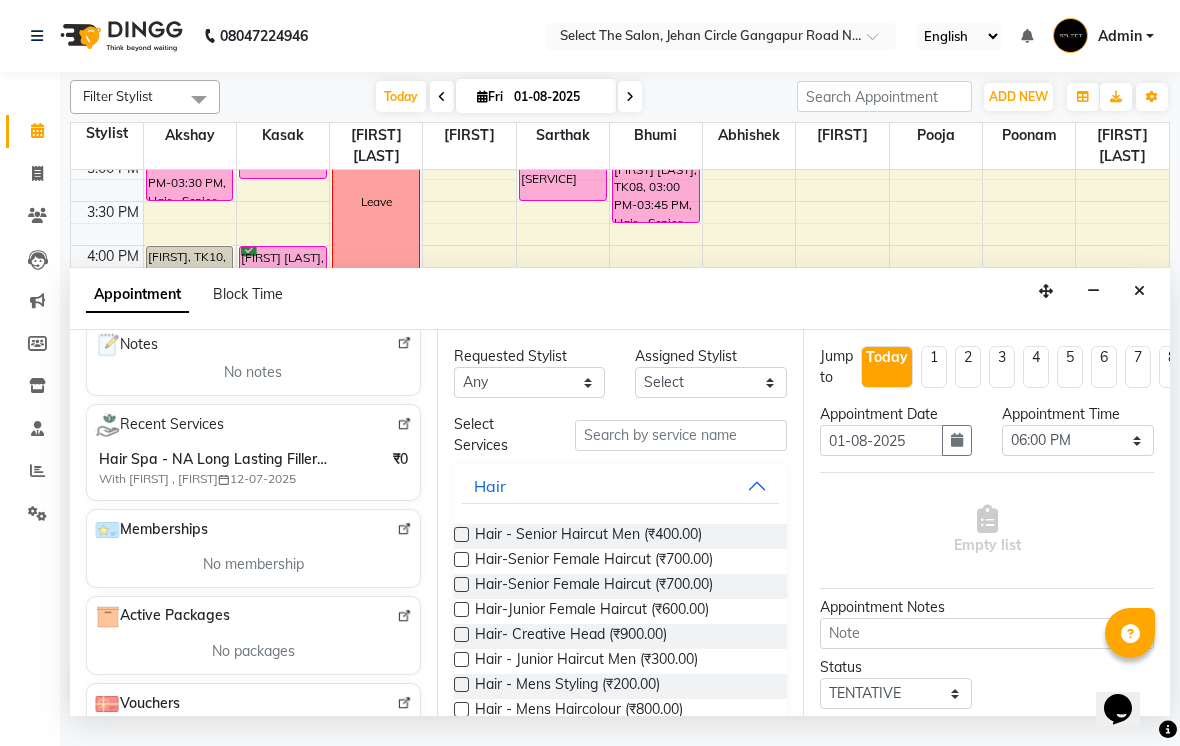 scroll, scrollTop: 73, scrollLeft: 0, axis: vertical 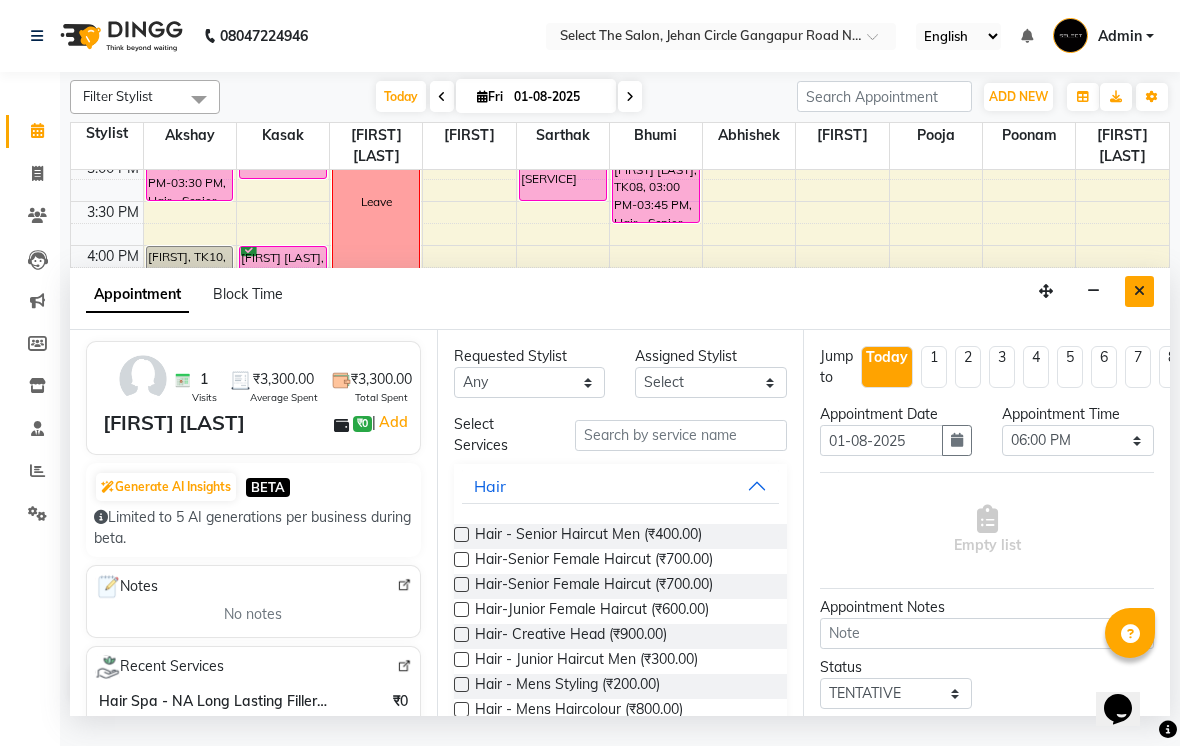 click at bounding box center (1139, 291) 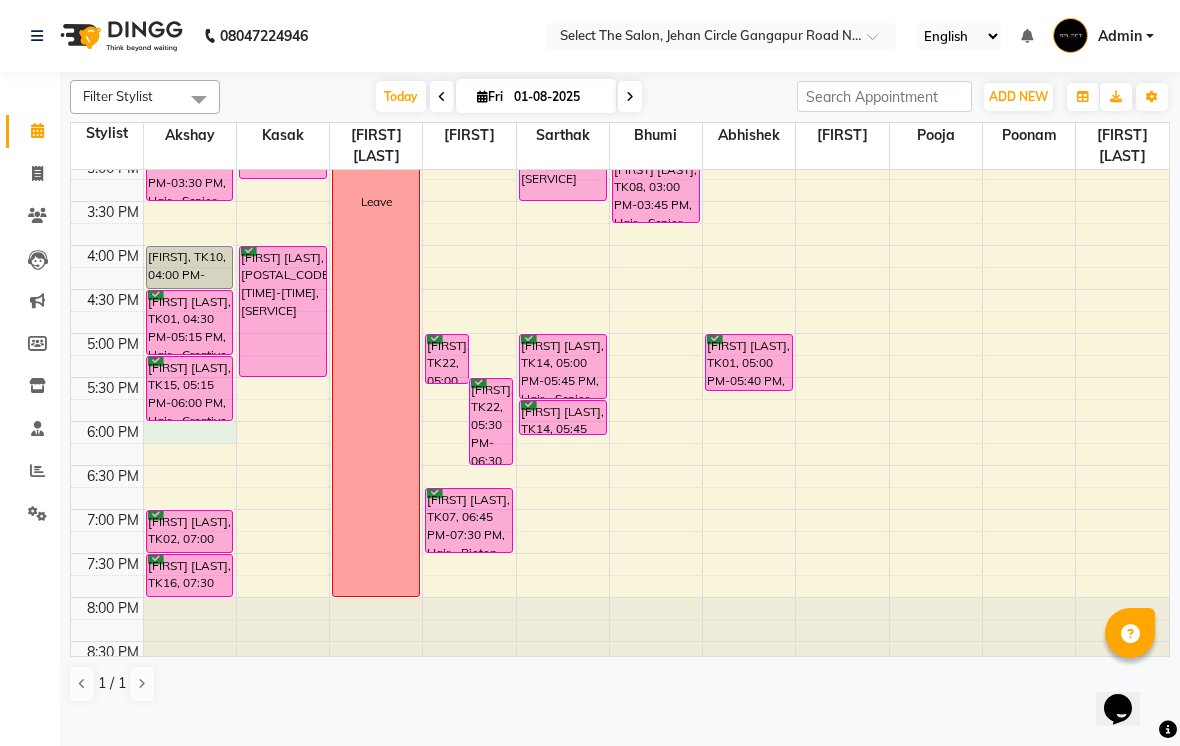 select on "31289" 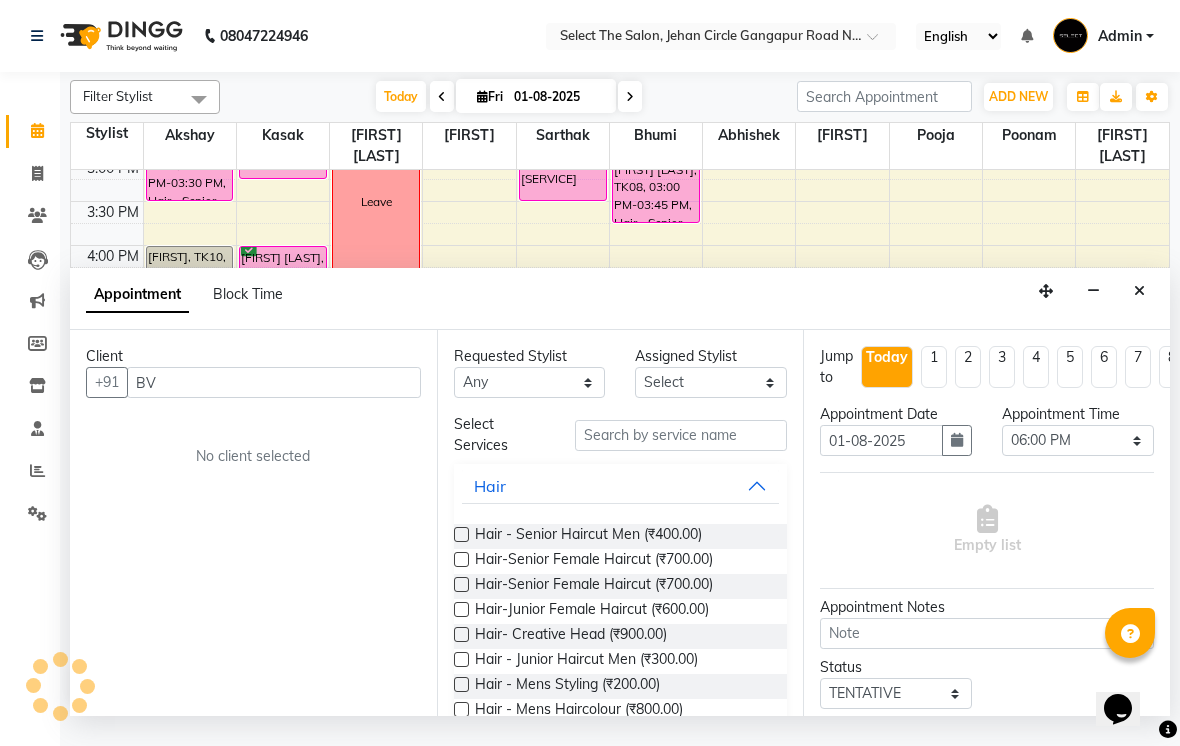type on "B" 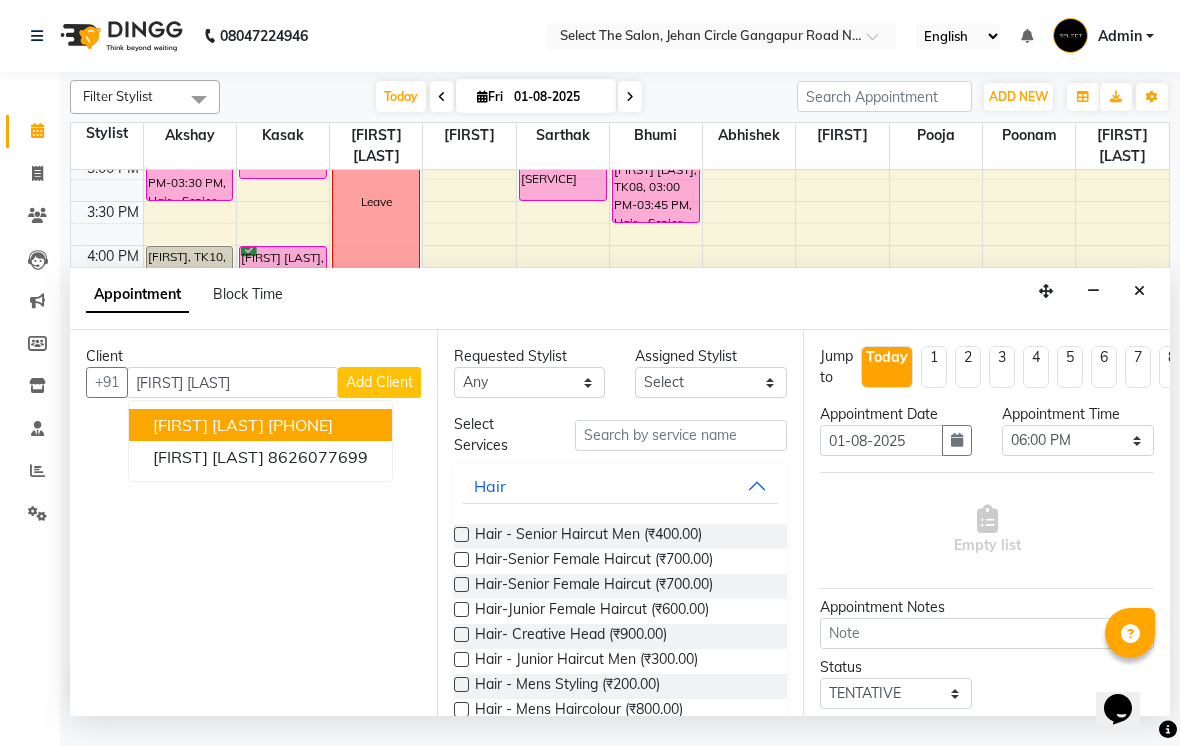 type on "8983908598" 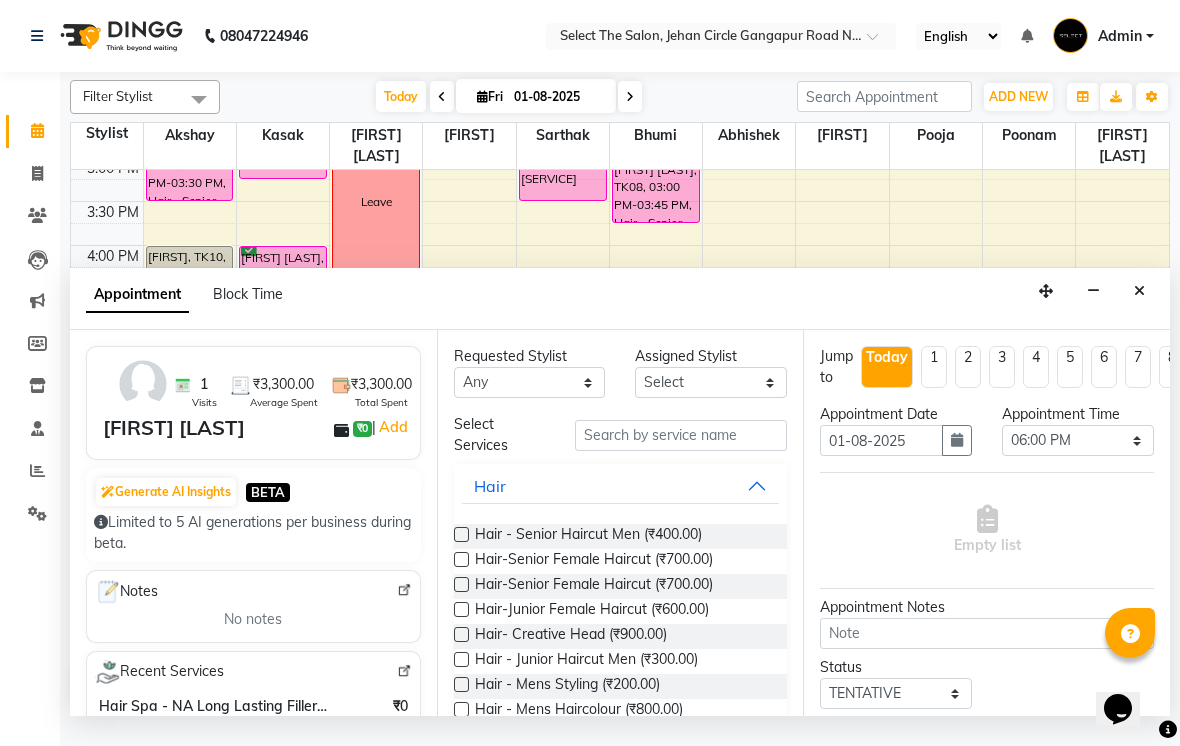 scroll, scrollTop: 67, scrollLeft: 0, axis: vertical 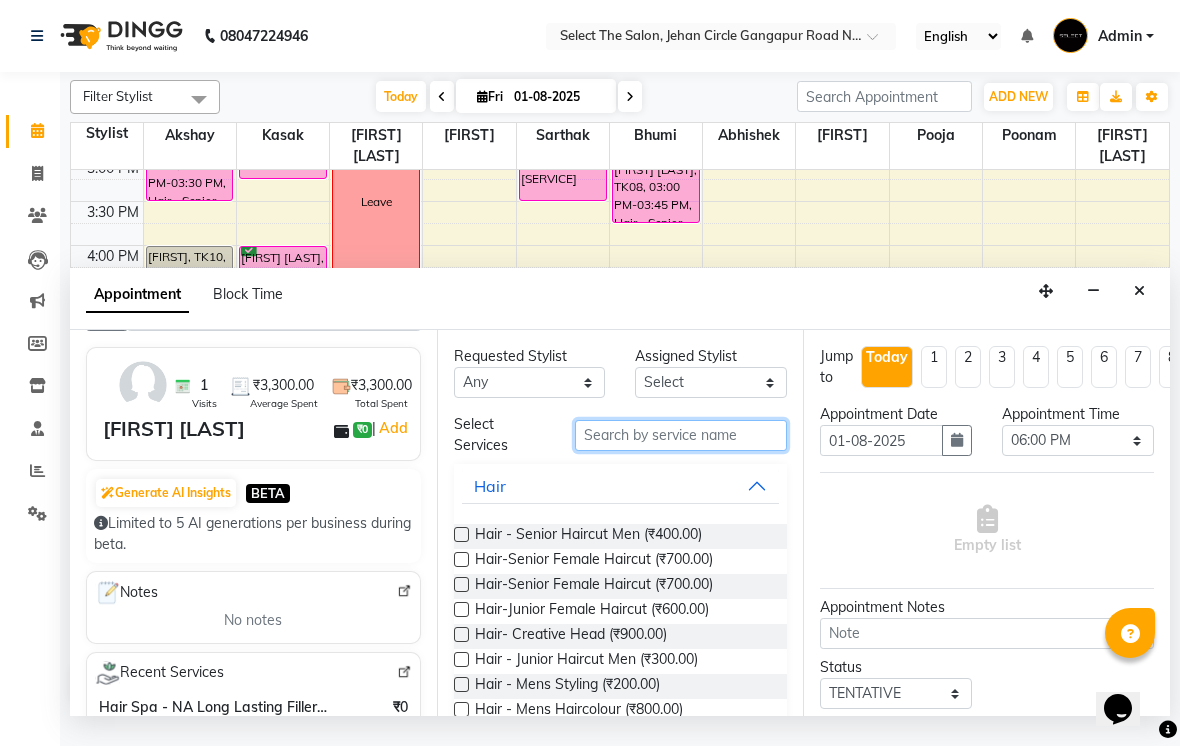 click at bounding box center [681, 435] 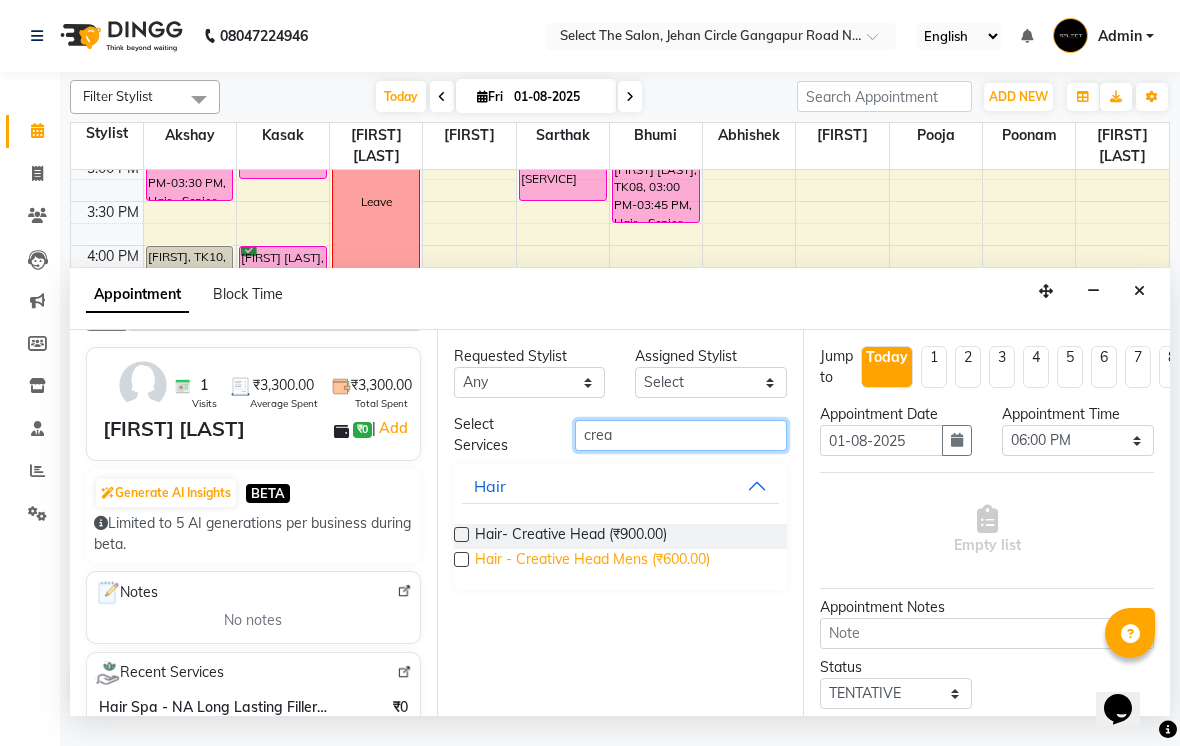 type on "crea" 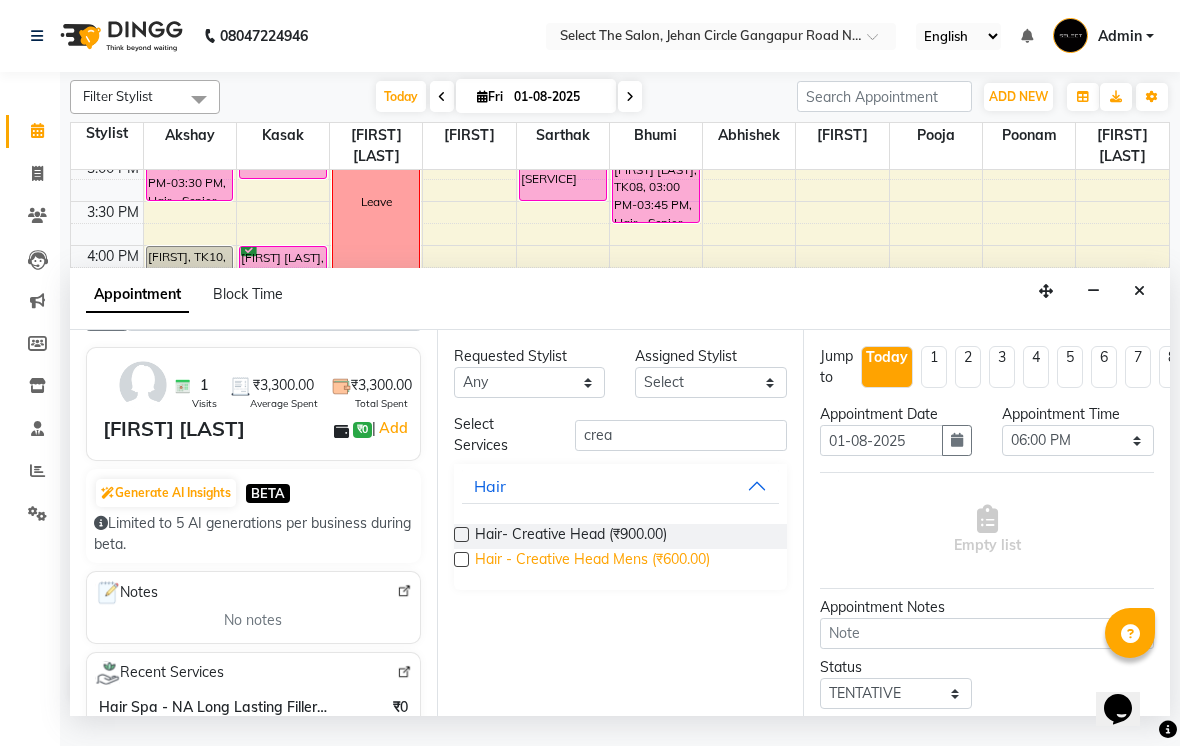 click on "Hair - Creative Head Mens (₹600.00)" at bounding box center [592, 561] 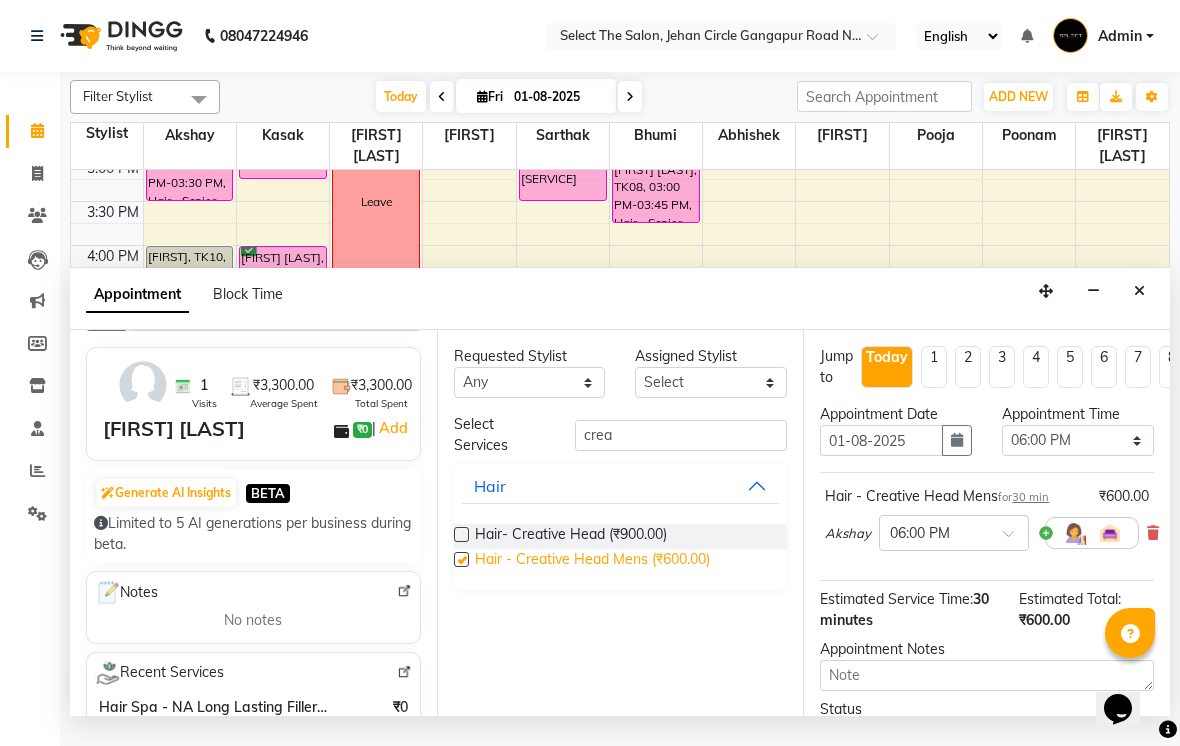 checkbox on "false" 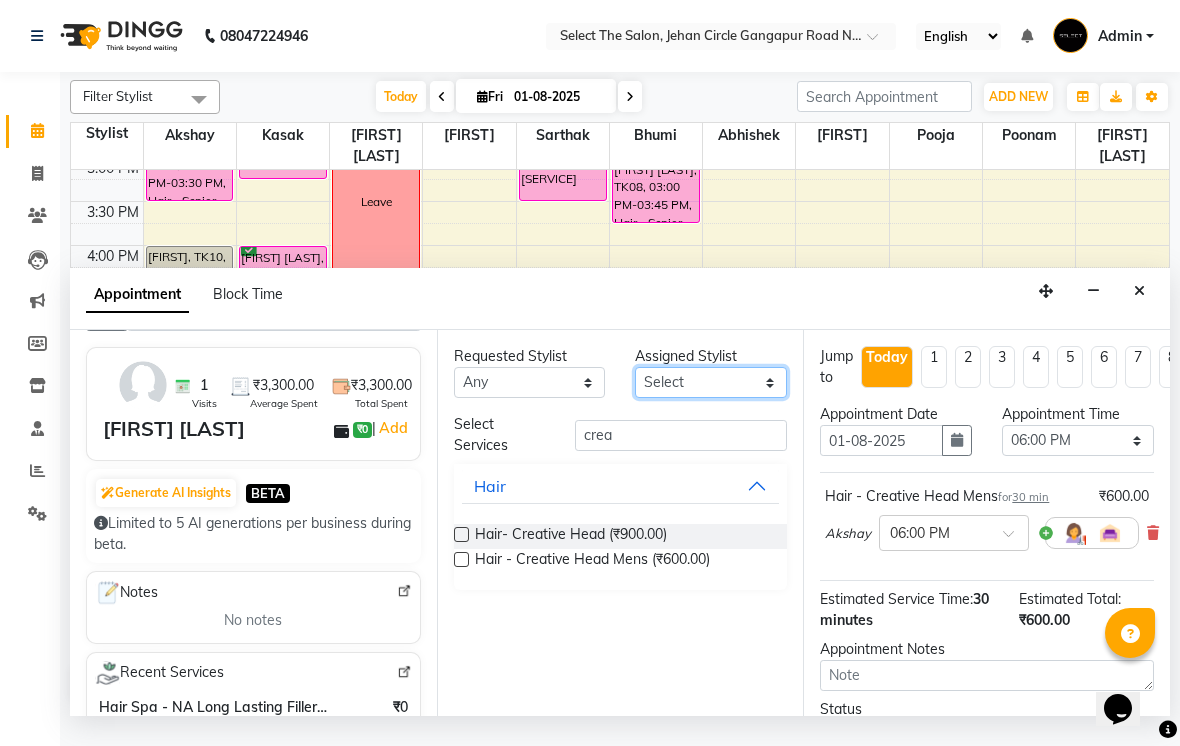 click on "Select Abhishek  Akshay  Bhumi  Kasak Pooja  Poonam  Sachin Wagh  Sarthak  Siddhika  Venkatesh warule Yogeshwari" at bounding box center (711, 382) 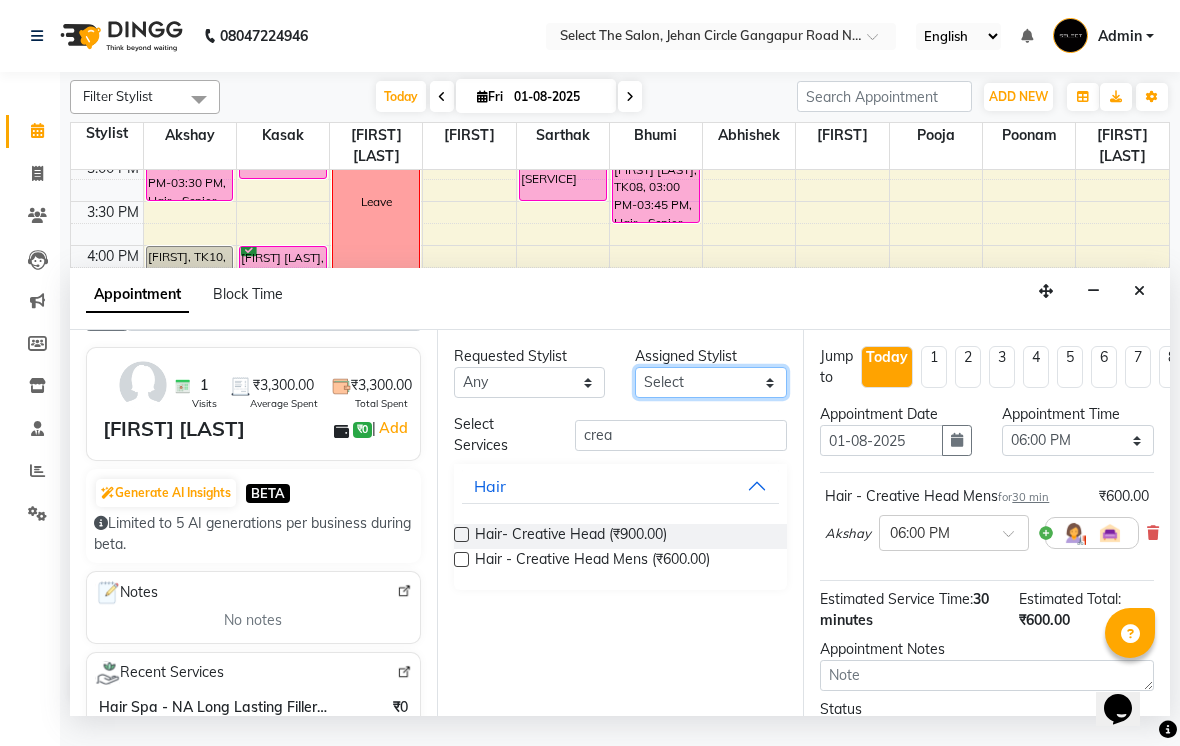 select on "81945" 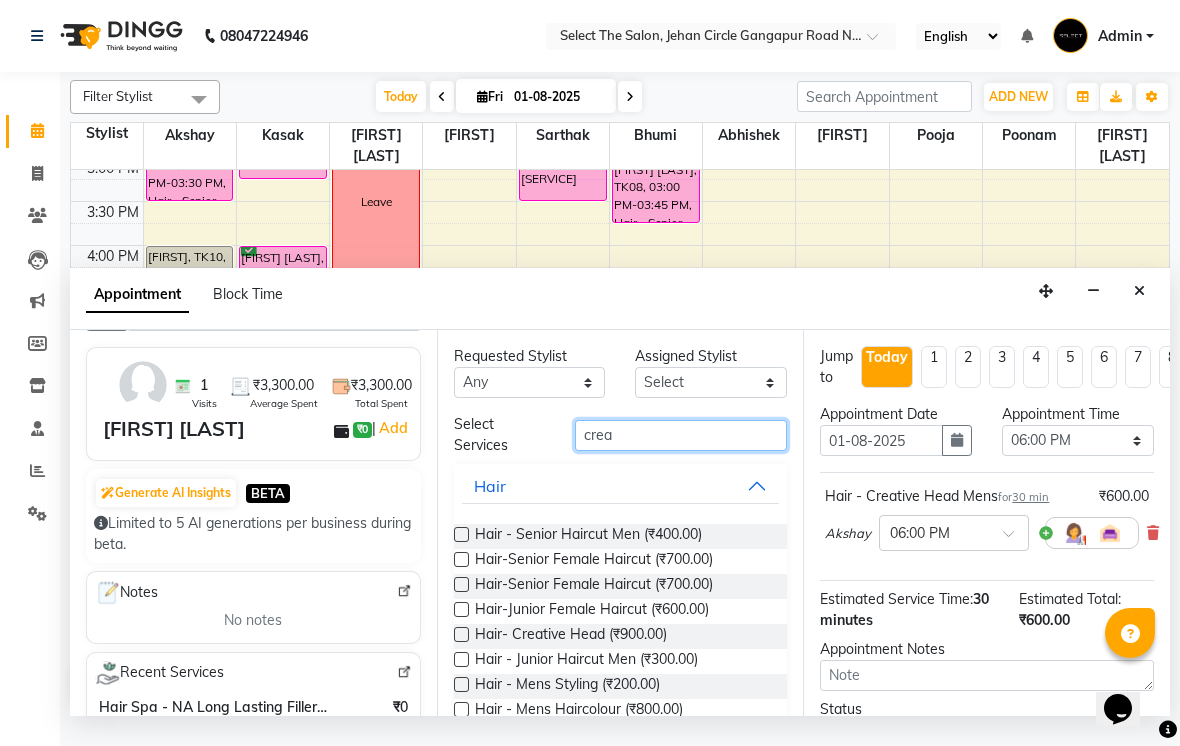 click on "crea" at bounding box center [681, 435] 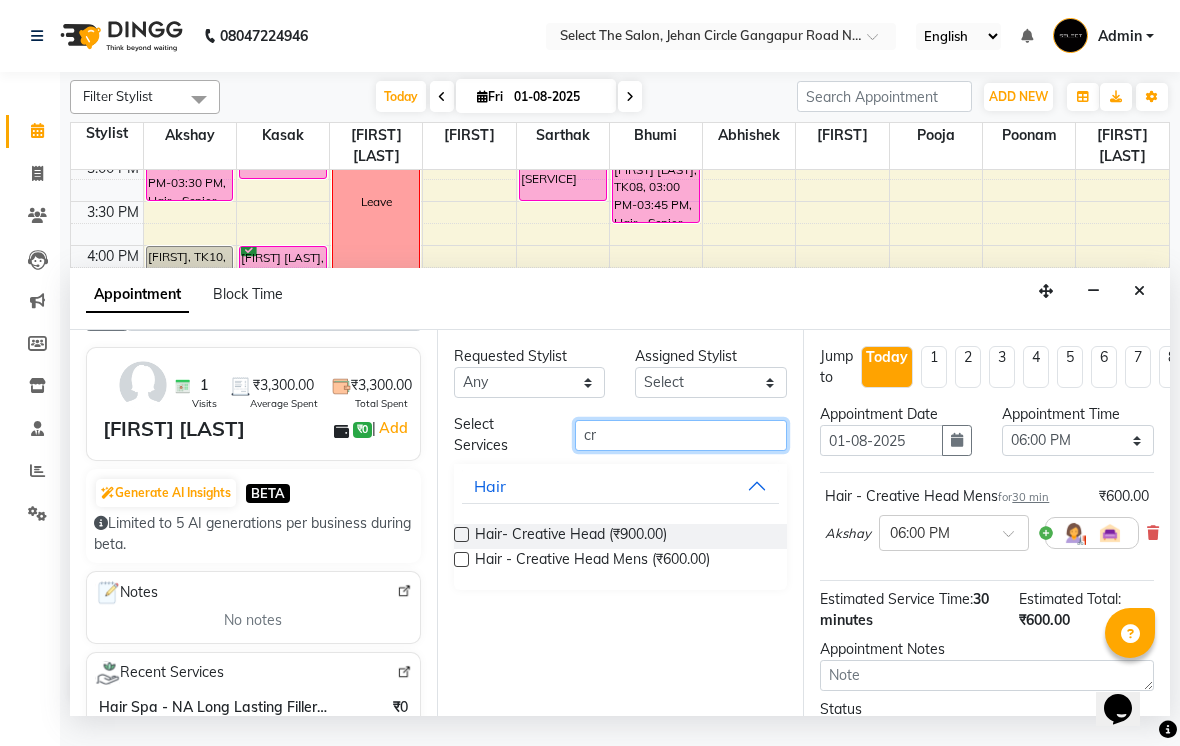type on "c" 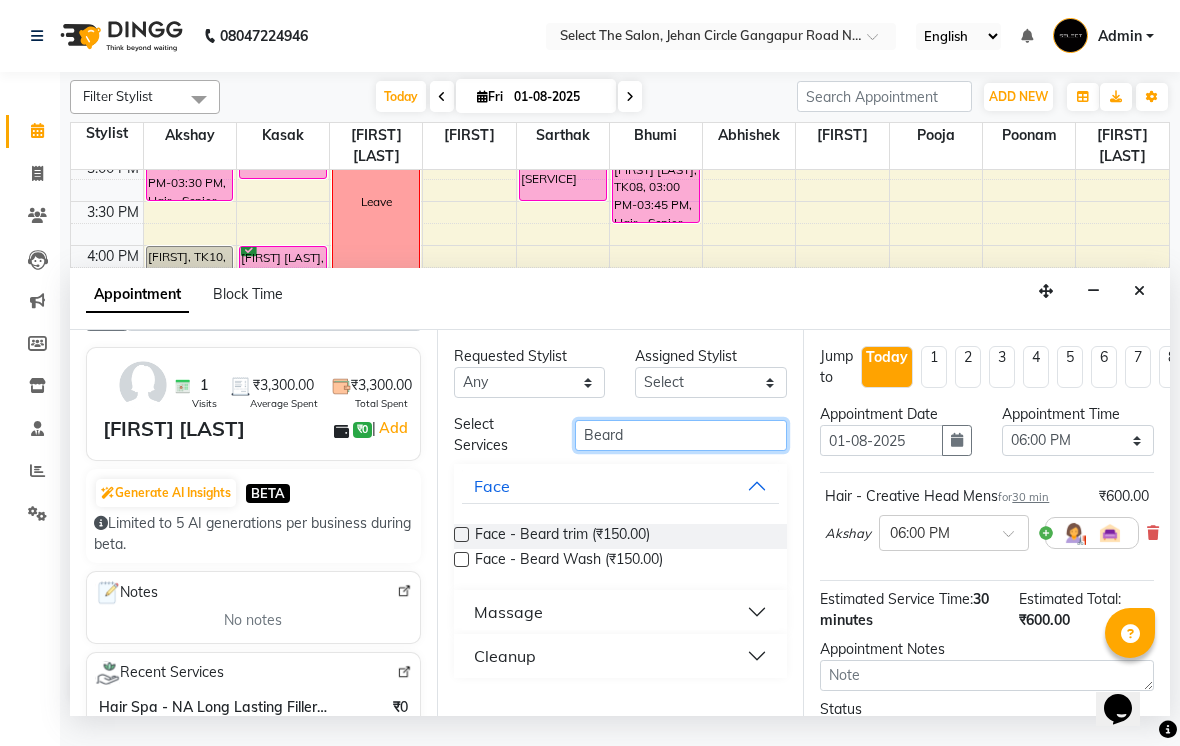 type on "Beard" 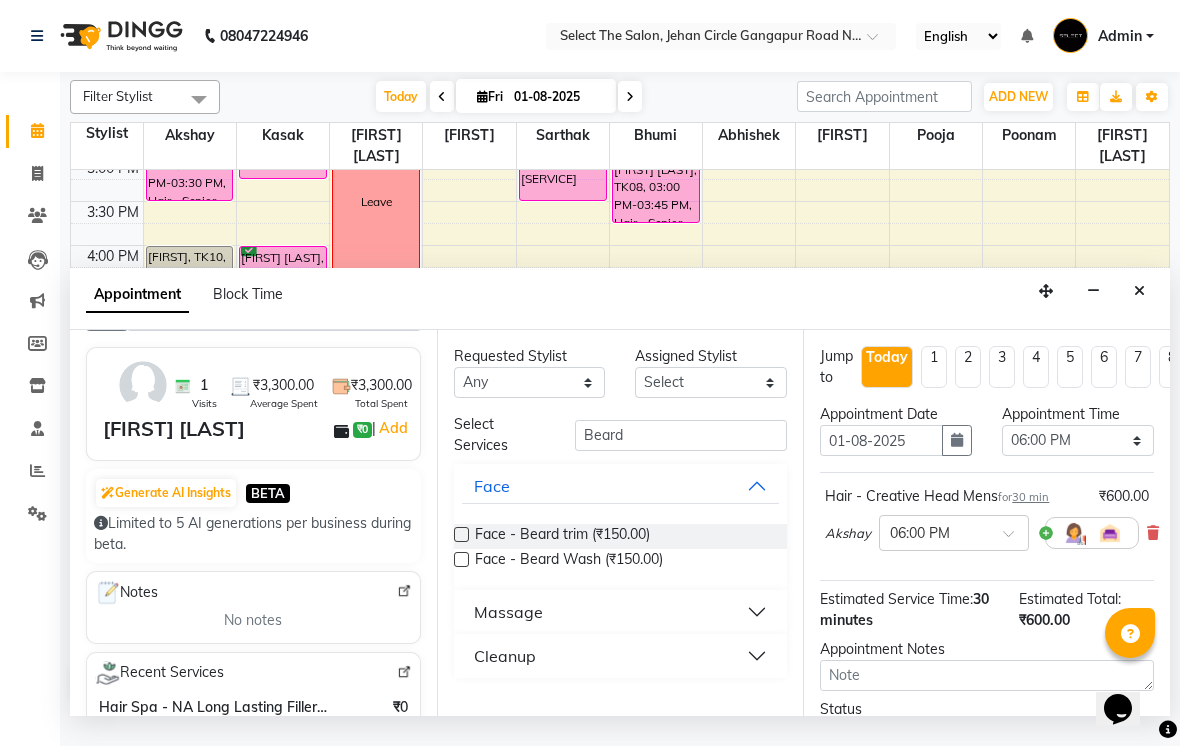 click on "Face - Beard trim (₹150.00)" at bounding box center (562, 536) 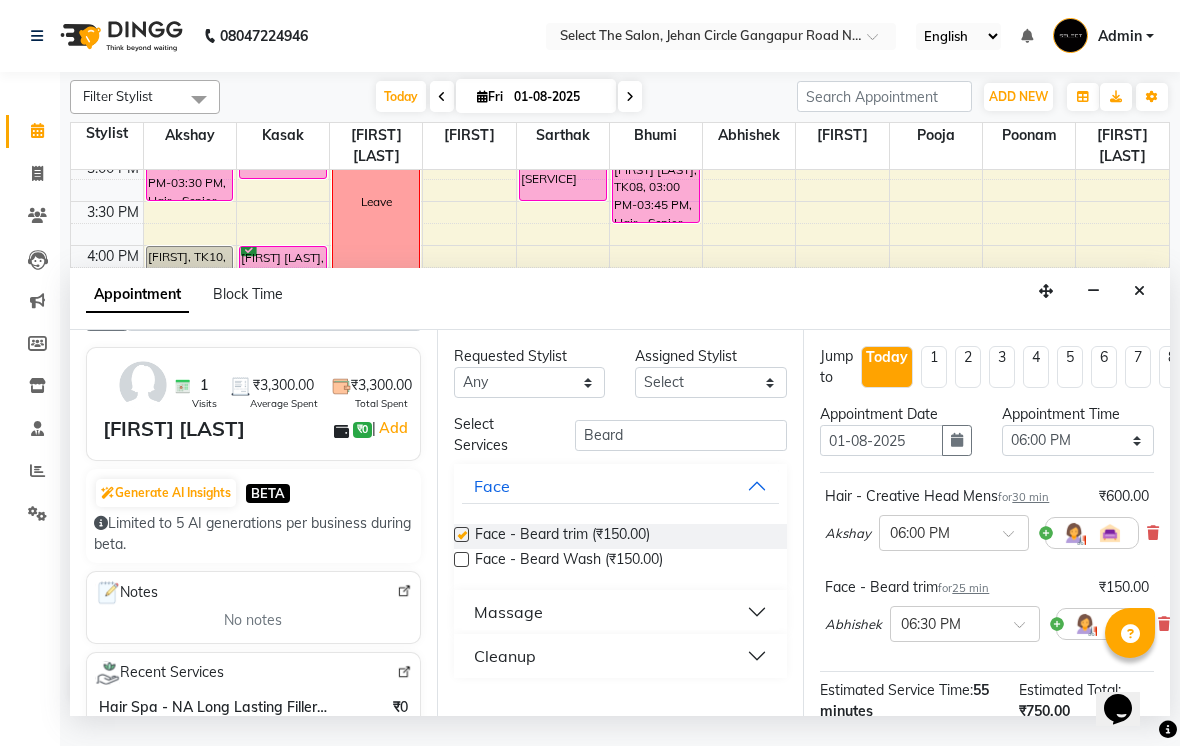 checkbox on "false" 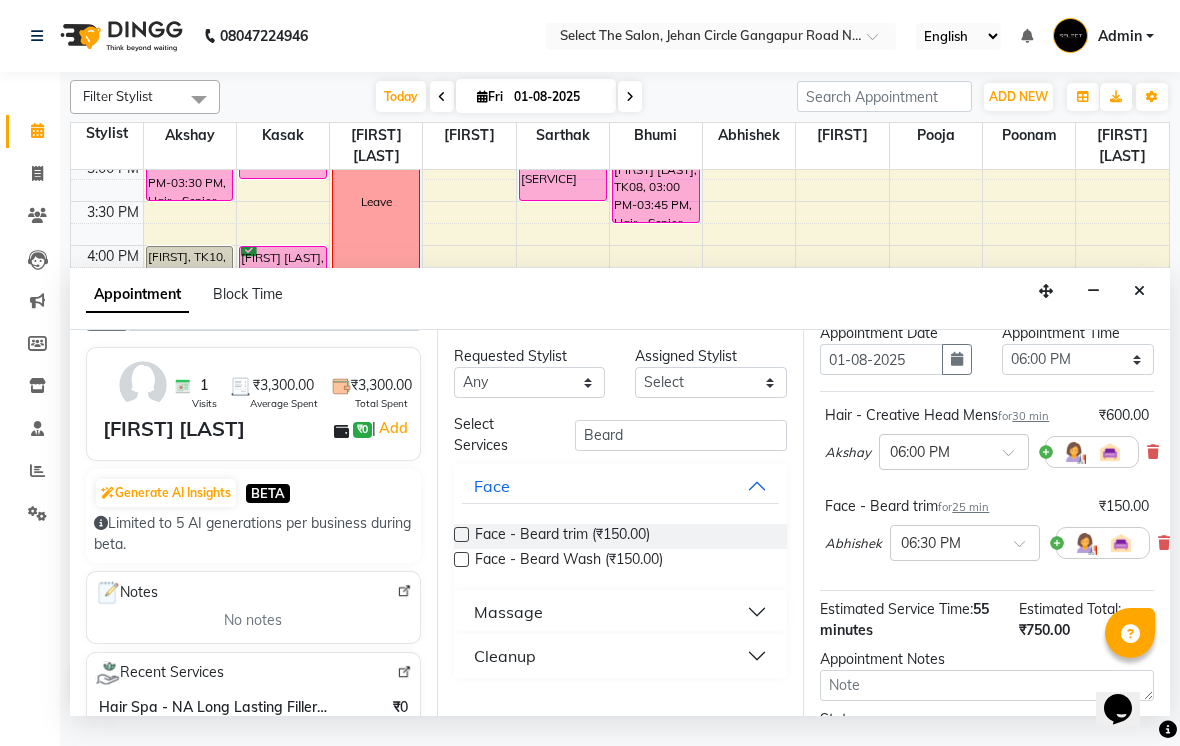 scroll, scrollTop: 191, scrollLeft: 0, axis: vertical 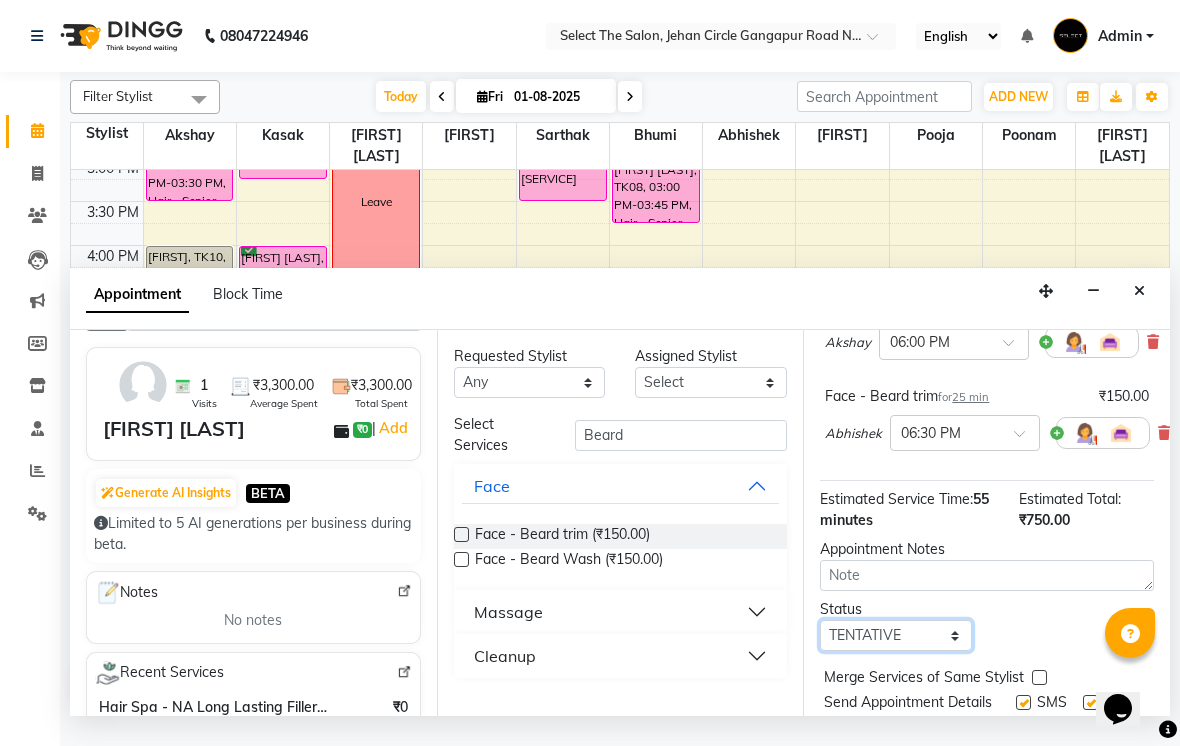 click on "Select TENTATIVE CONFIRM CHECK-IN UPCOMING" at bounding box center [896, 635] 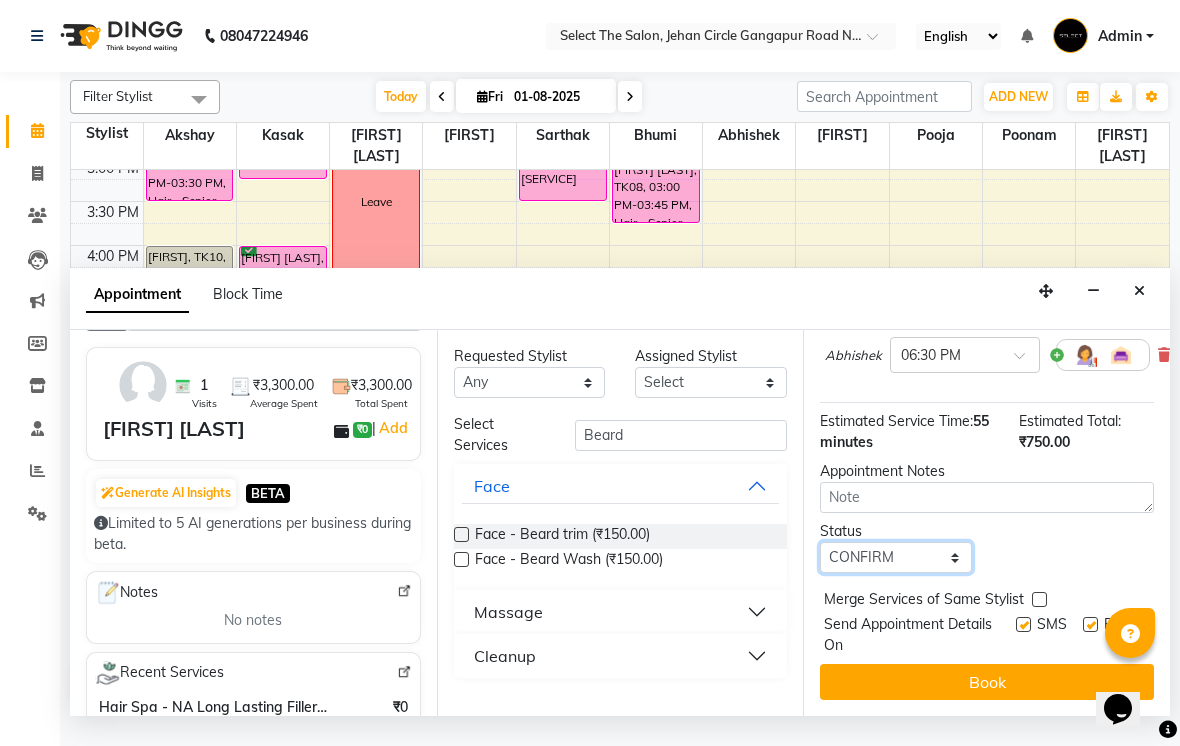 scroll, scrollTop: 267, scrollLeft: 0, axis: vertical 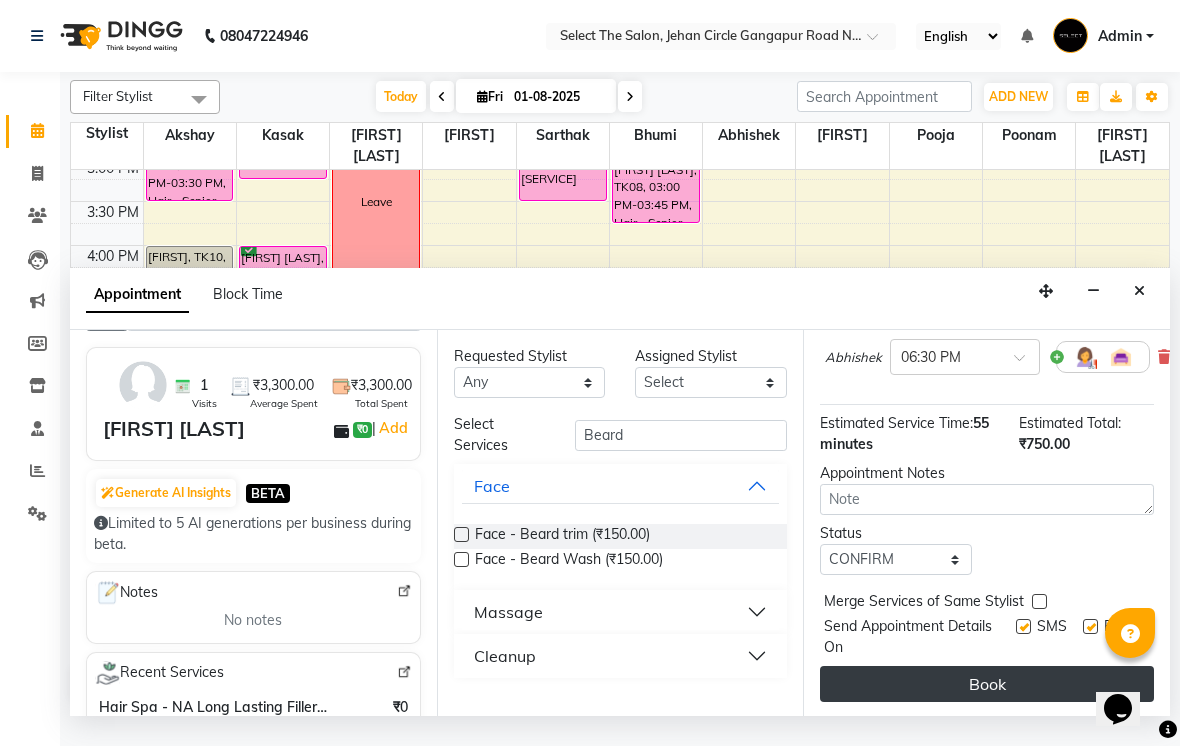 click on "Book" at bounding box center [987, 684] 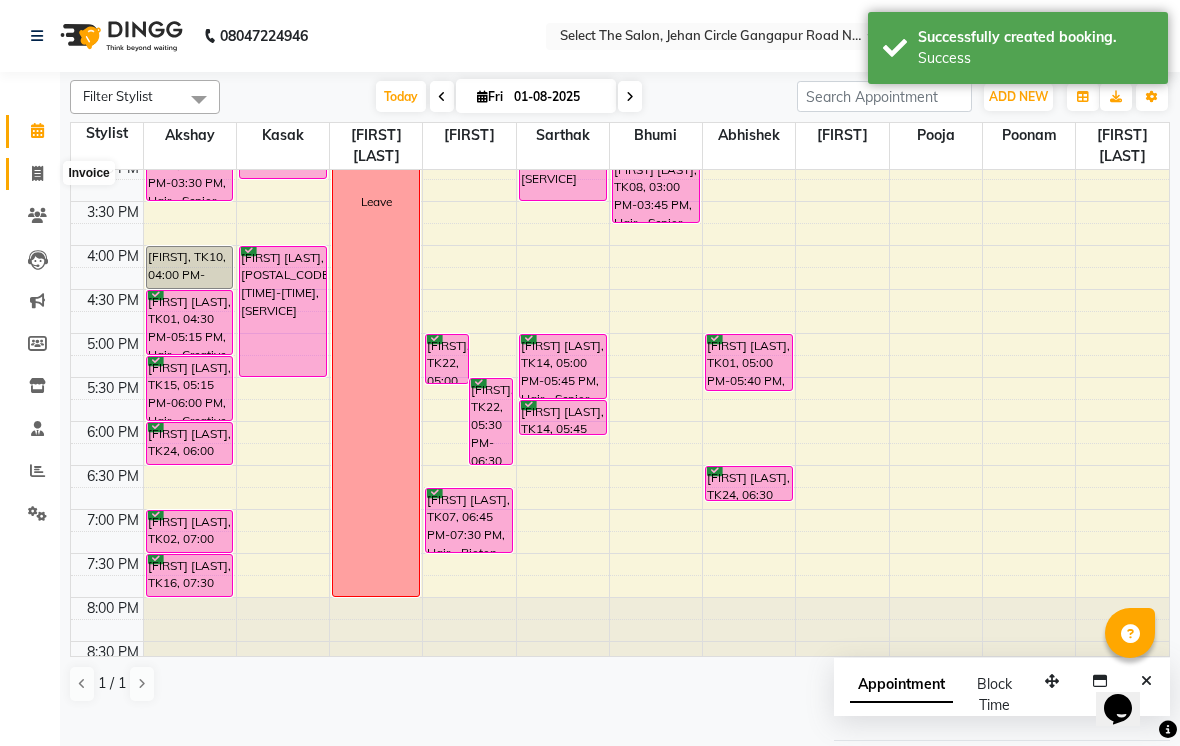 click 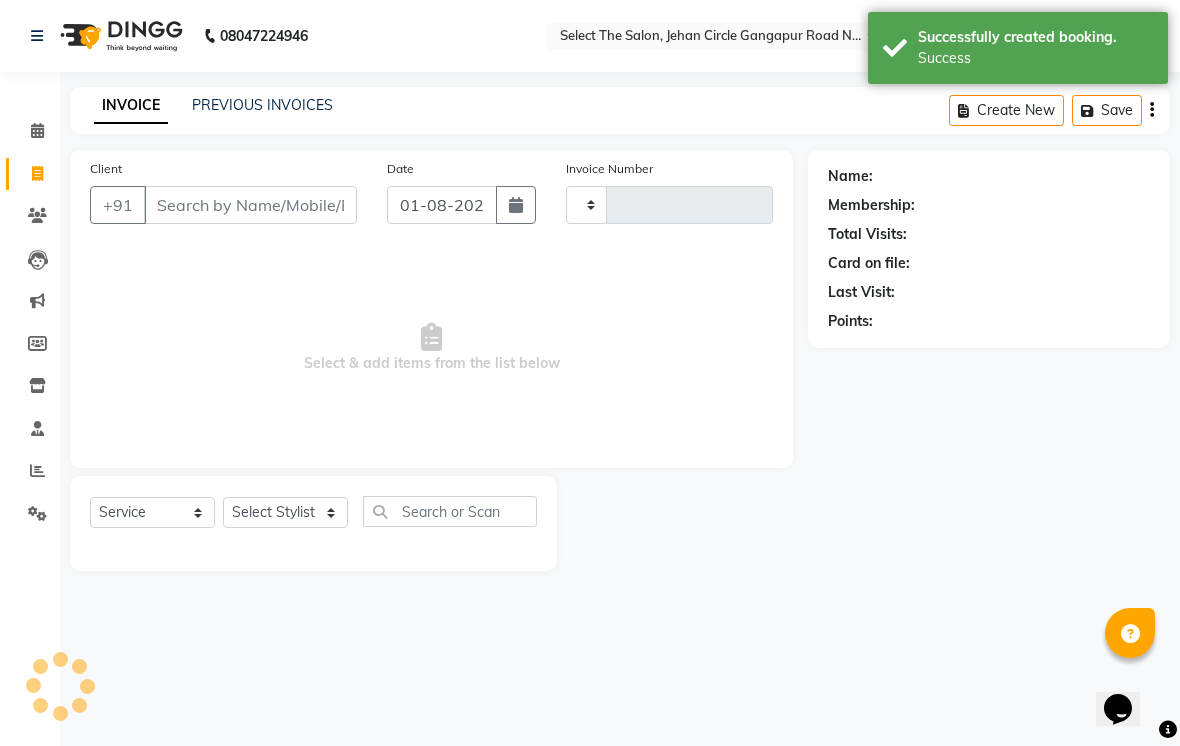 type on "2738" 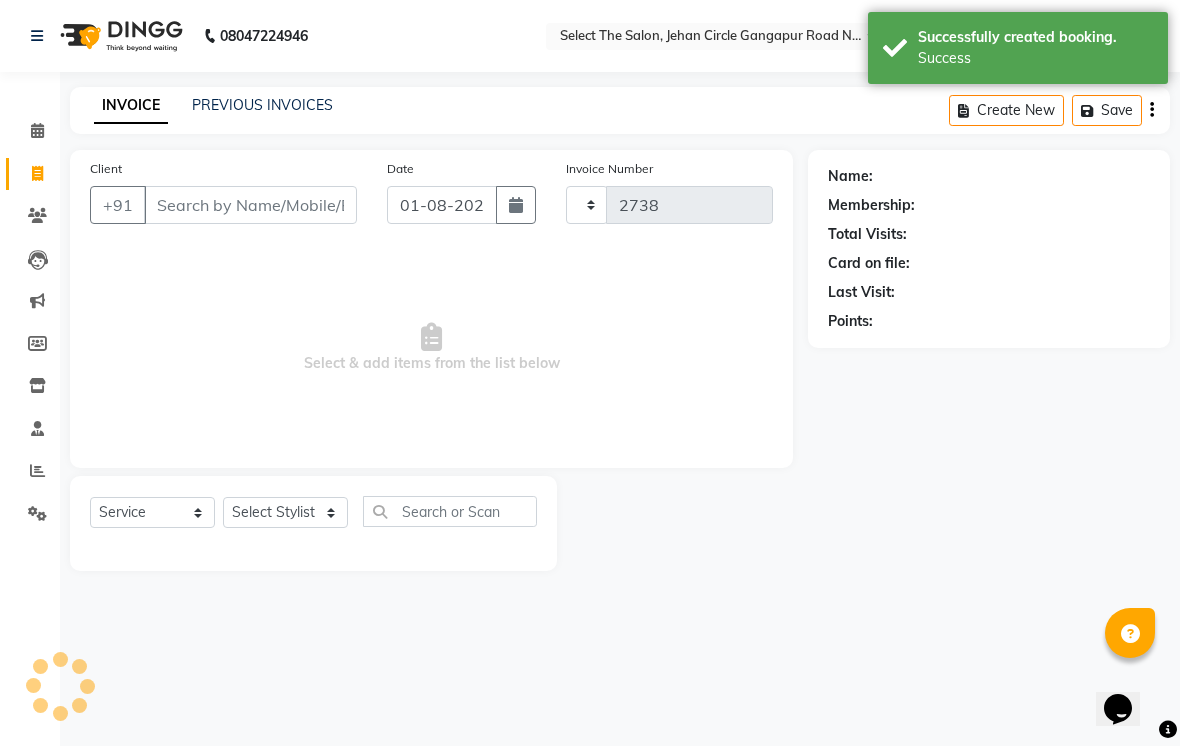 select on "4969" 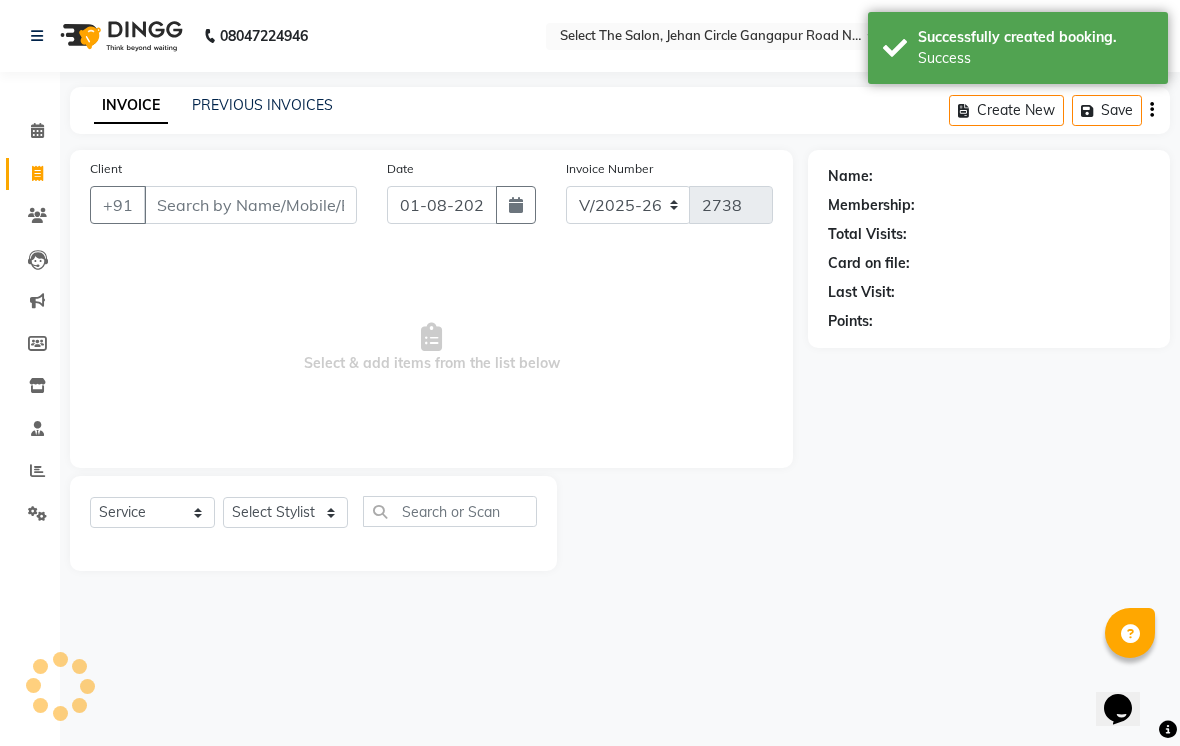 click on "Client" at bounding box center (250, 205) 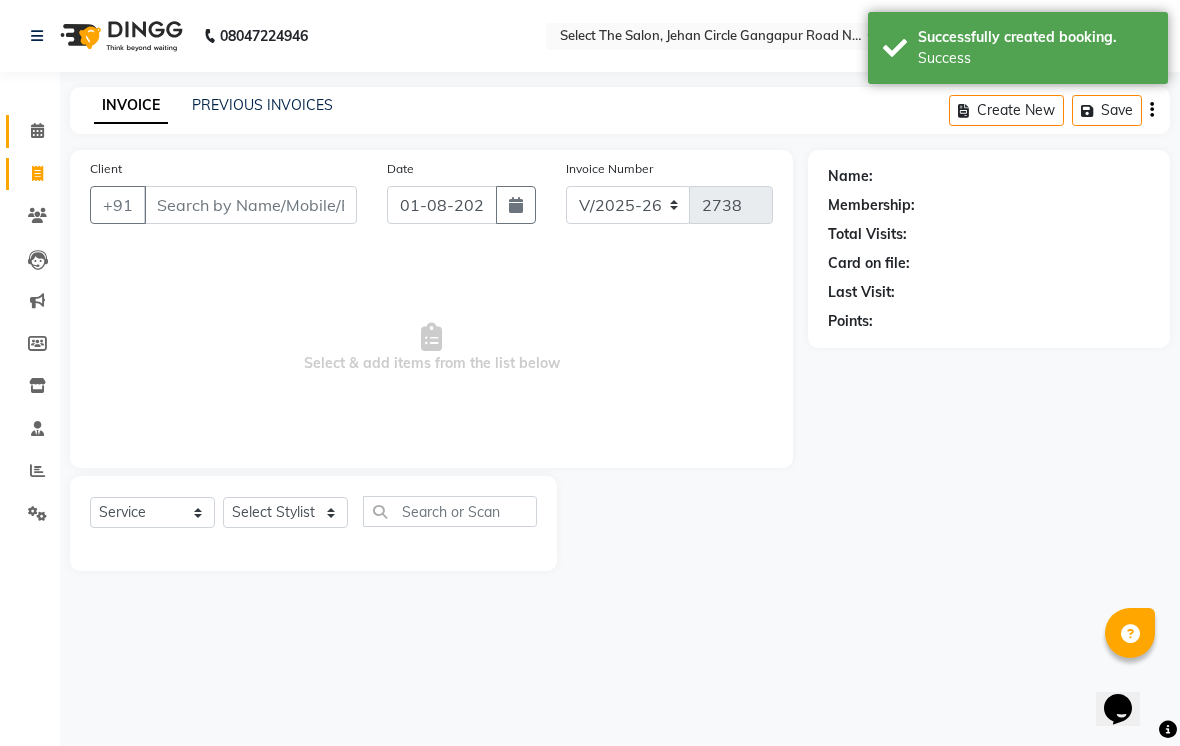click on "Calendar" 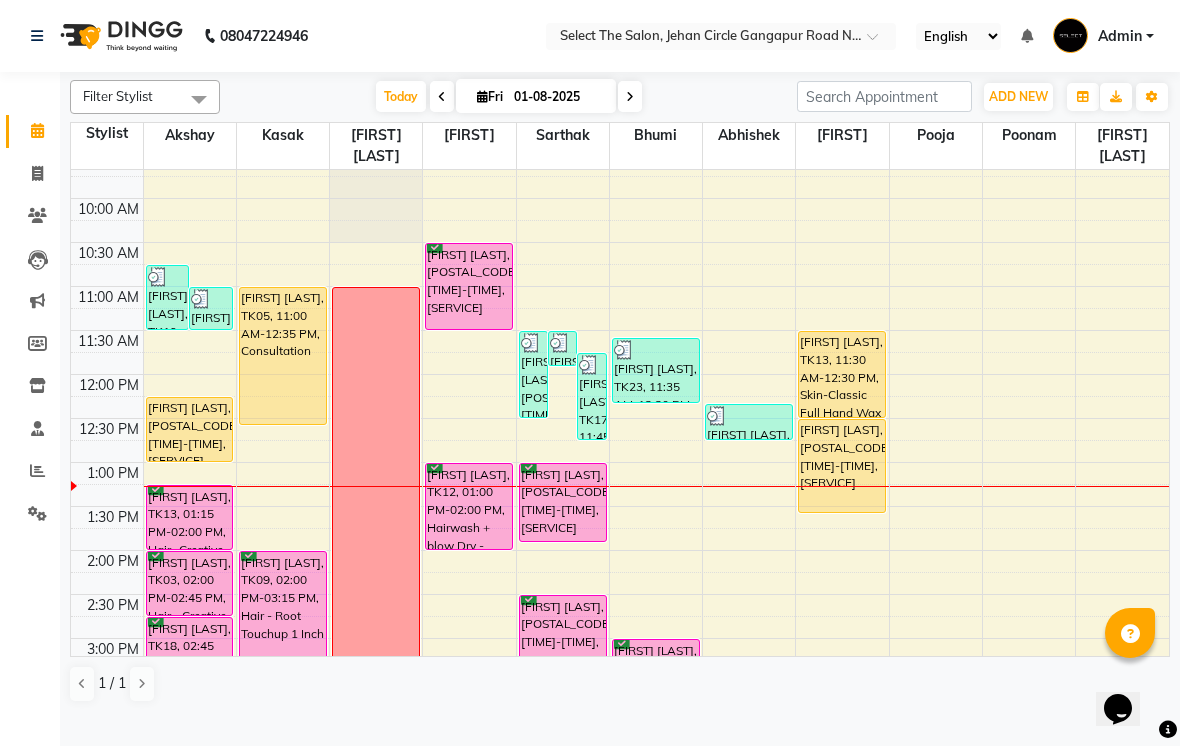 scroll, scrollTop: 187, scrollLeft: 0, axis: vertical 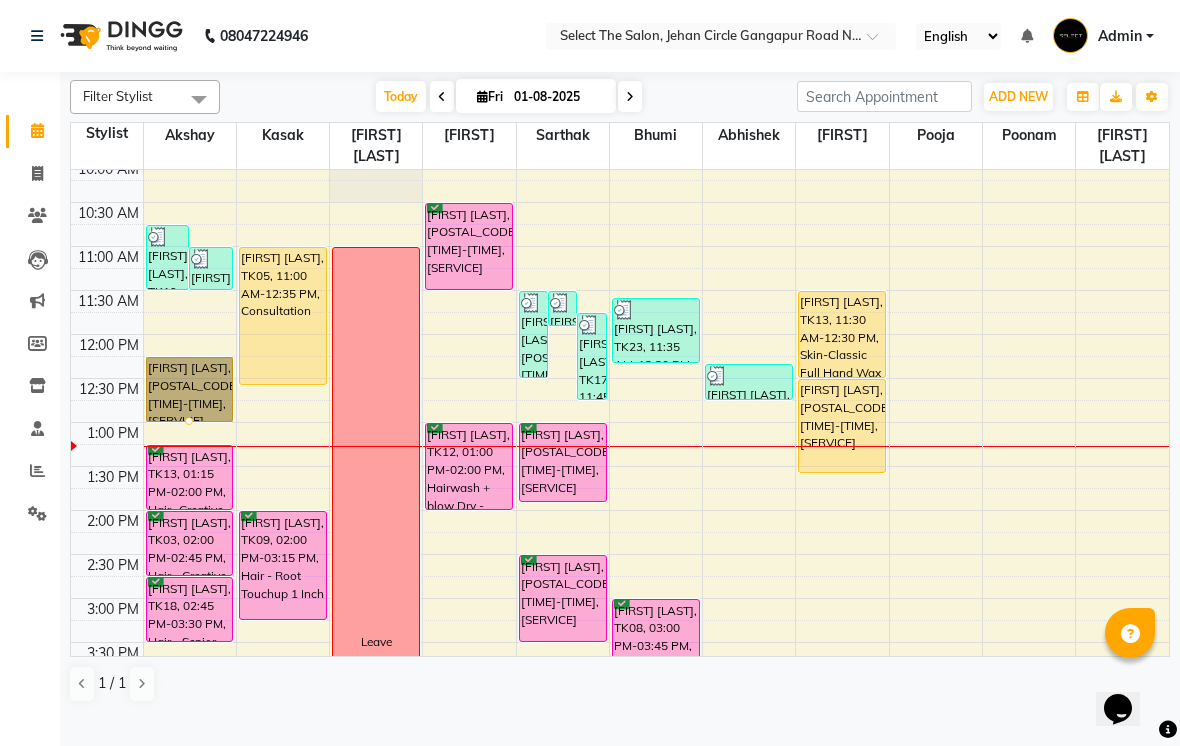 click at bounding box center (189, 421) 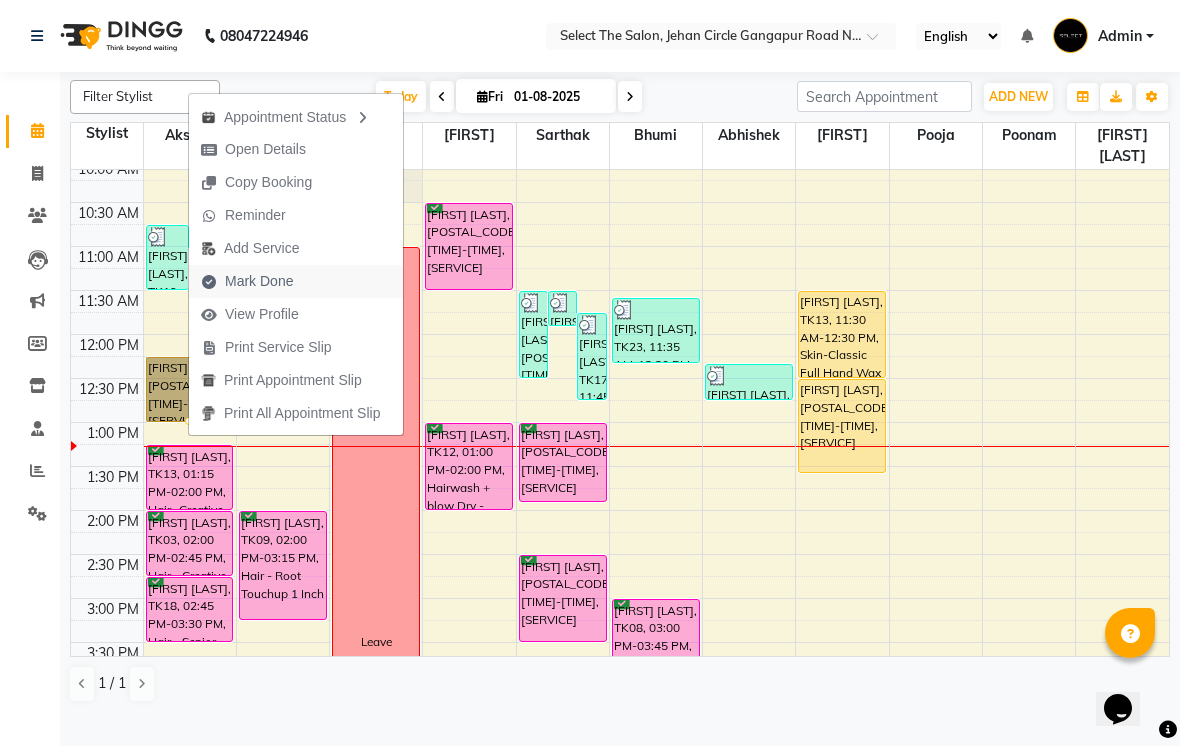 click on "Mark Done" at bounding box center (259, 281) 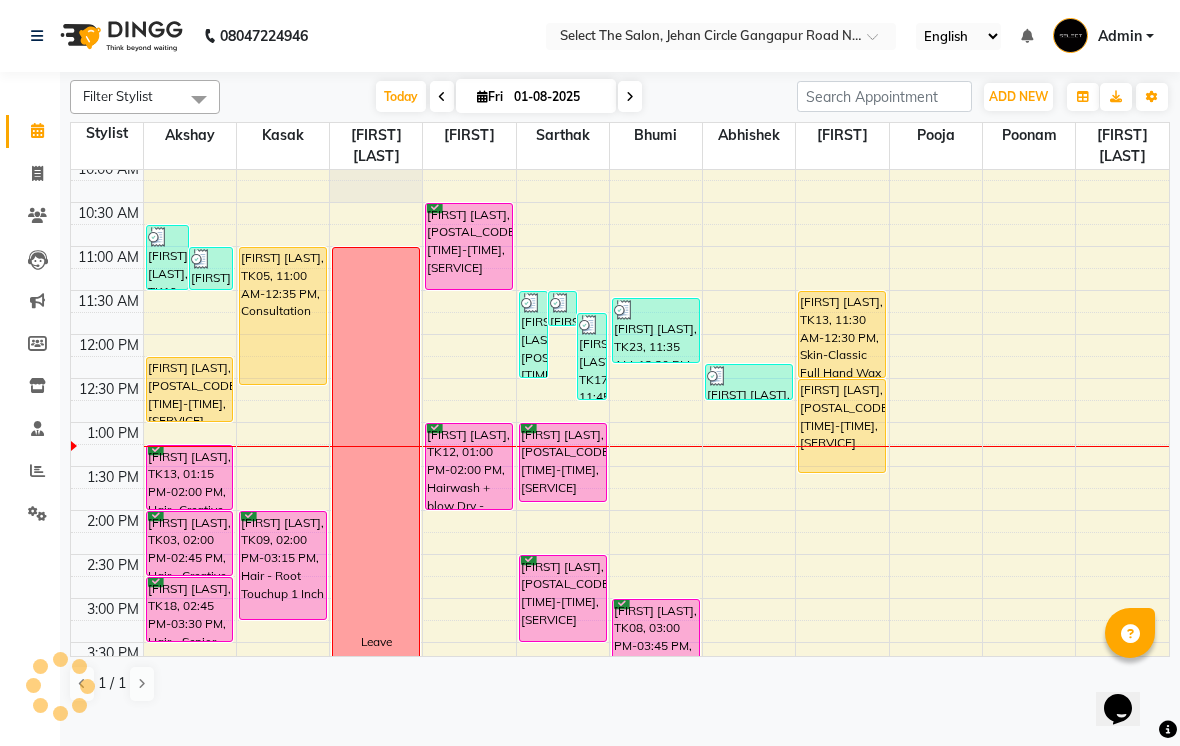 select on "service" 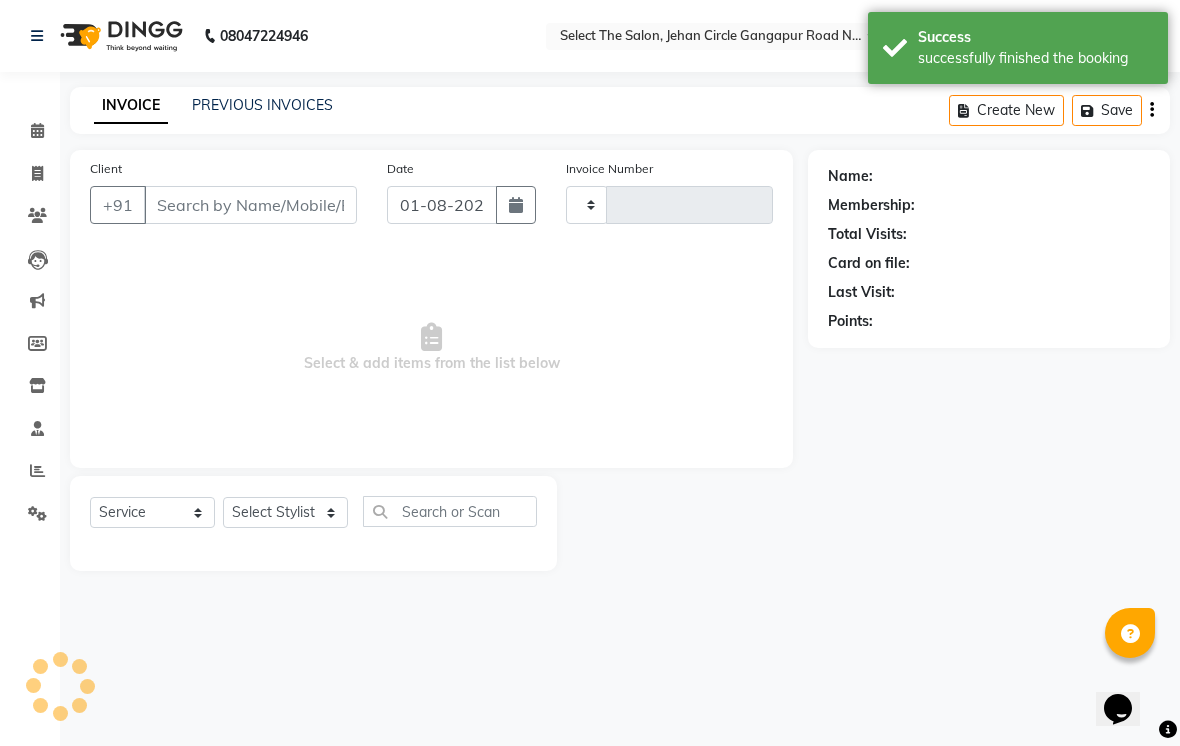 type on "2738" 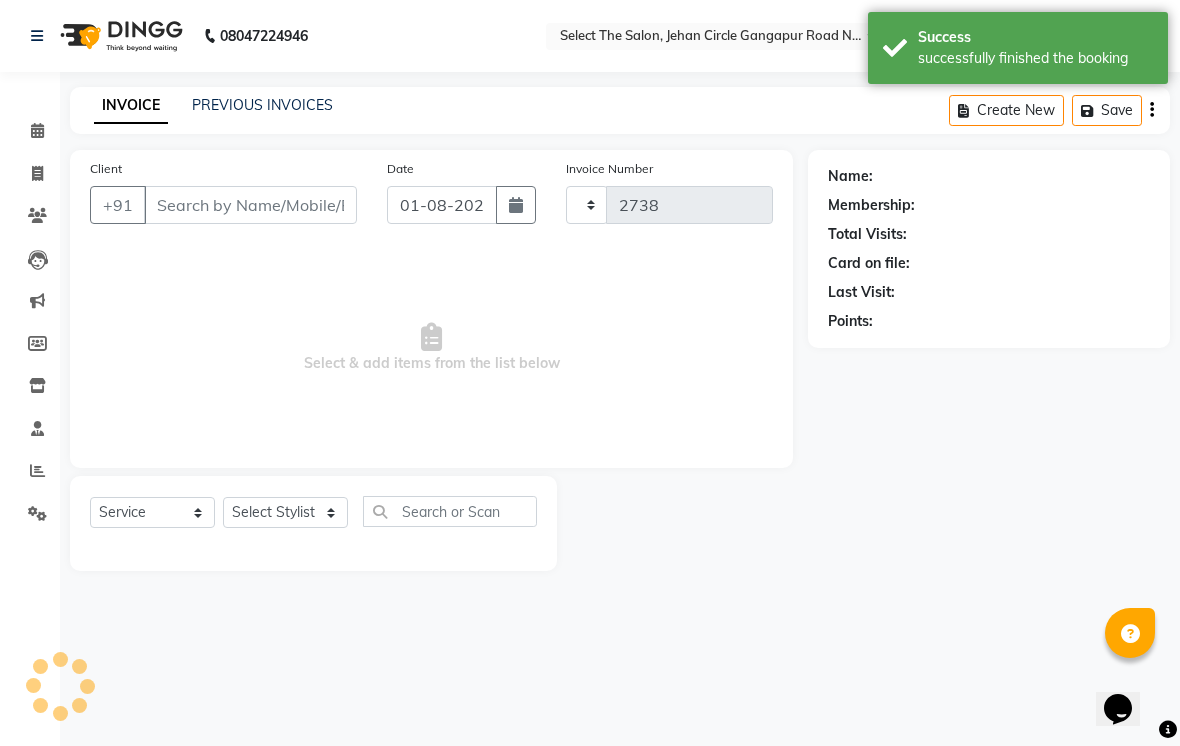 select on "4969" 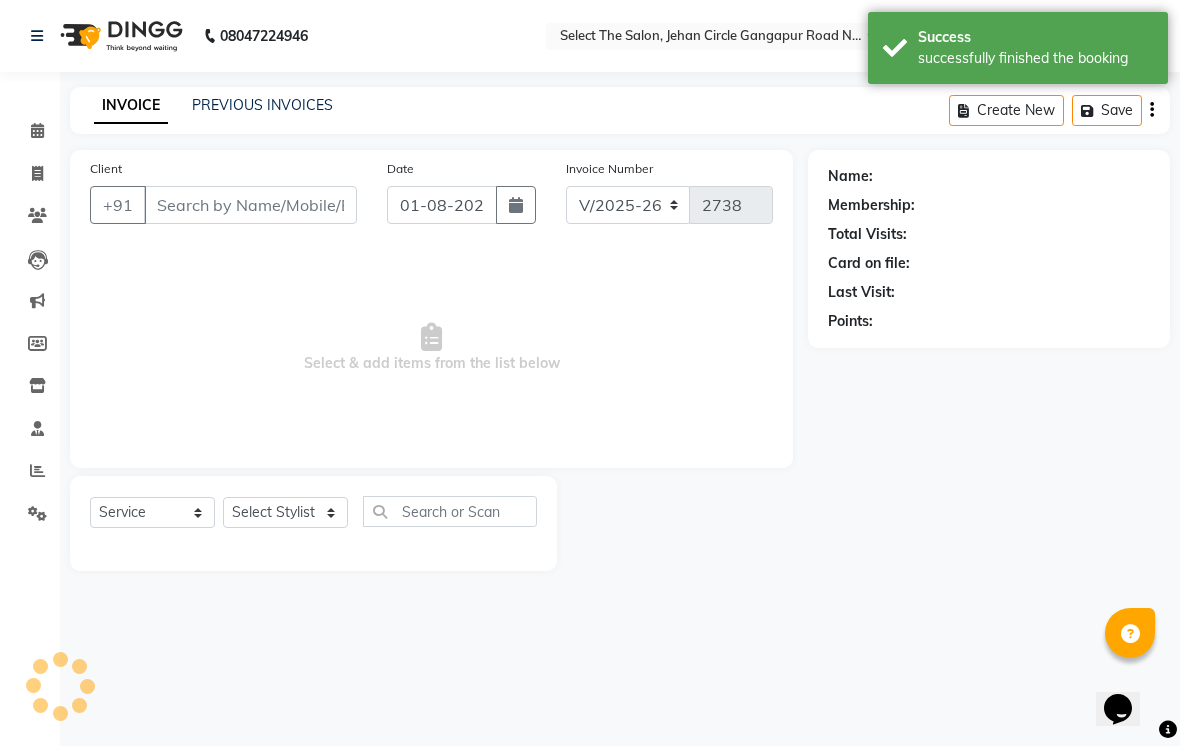 type on "7875866466" 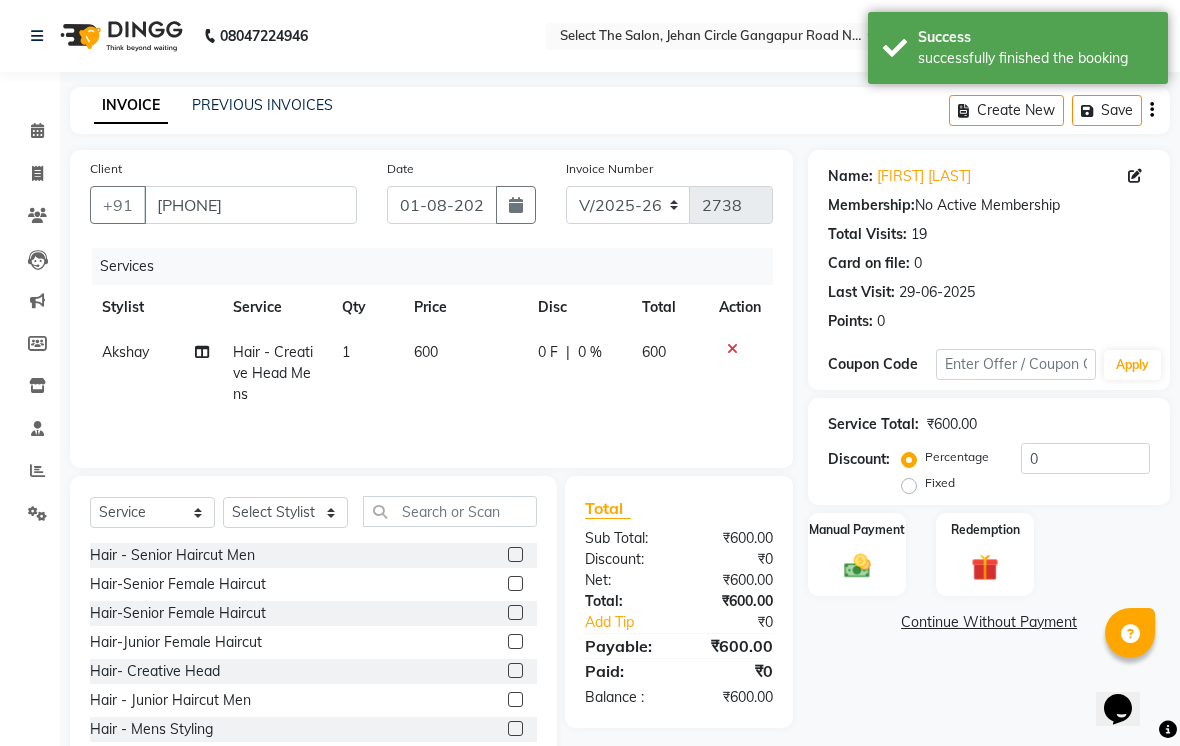 click on "600" 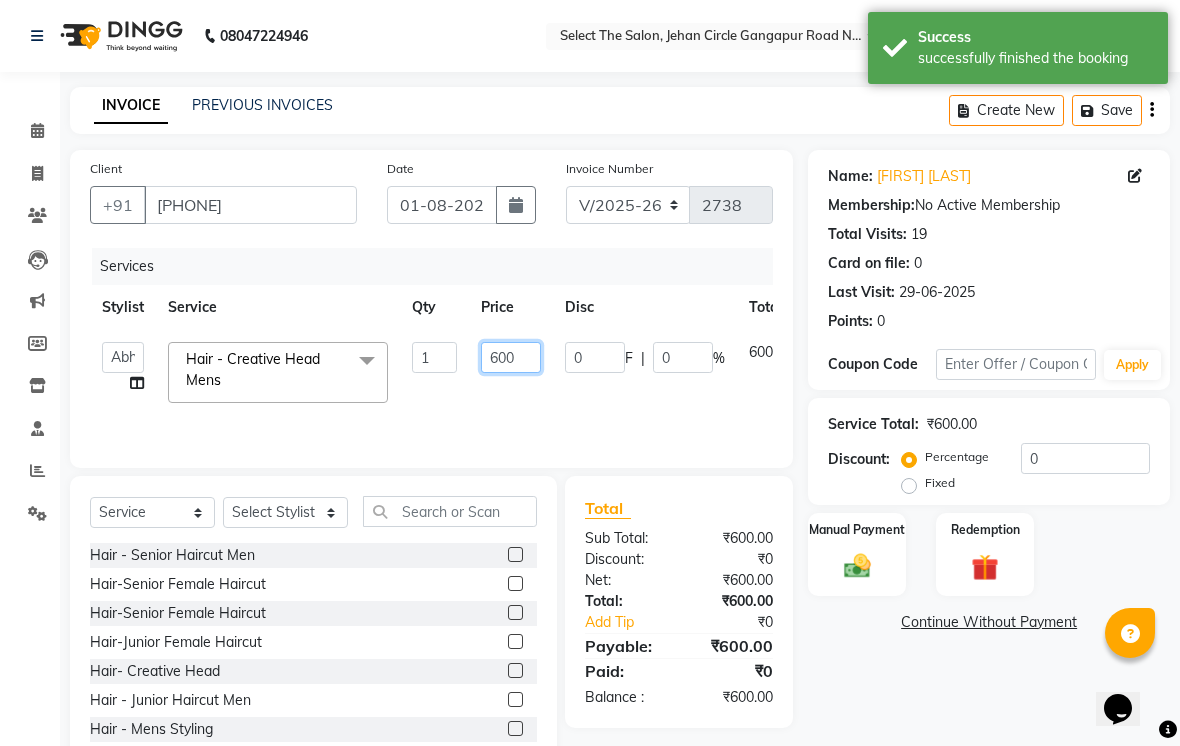 click on "600" 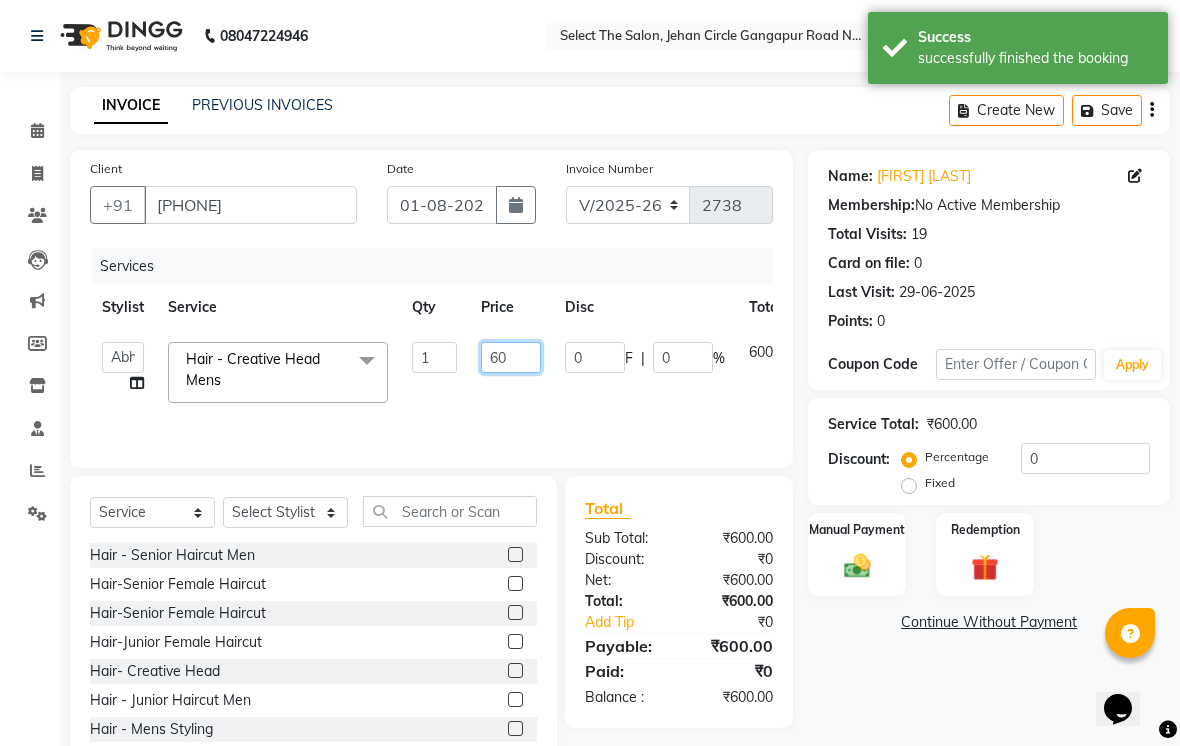 type on "6" 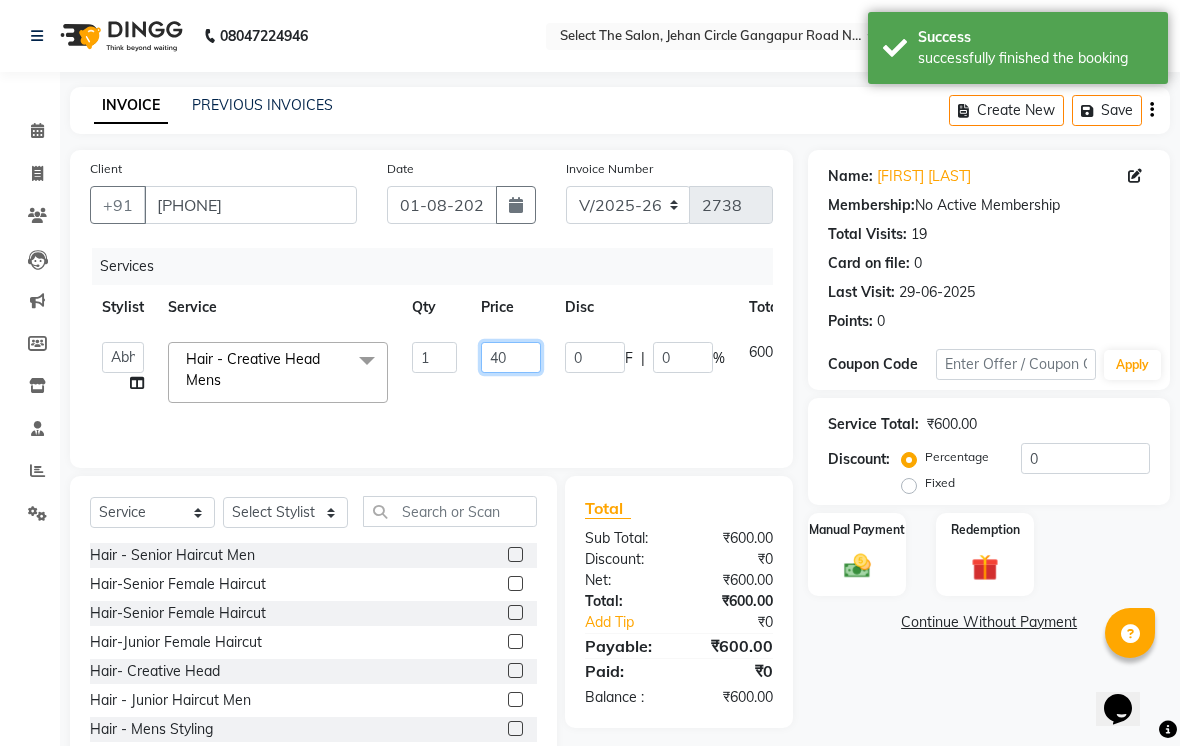 type on "400" 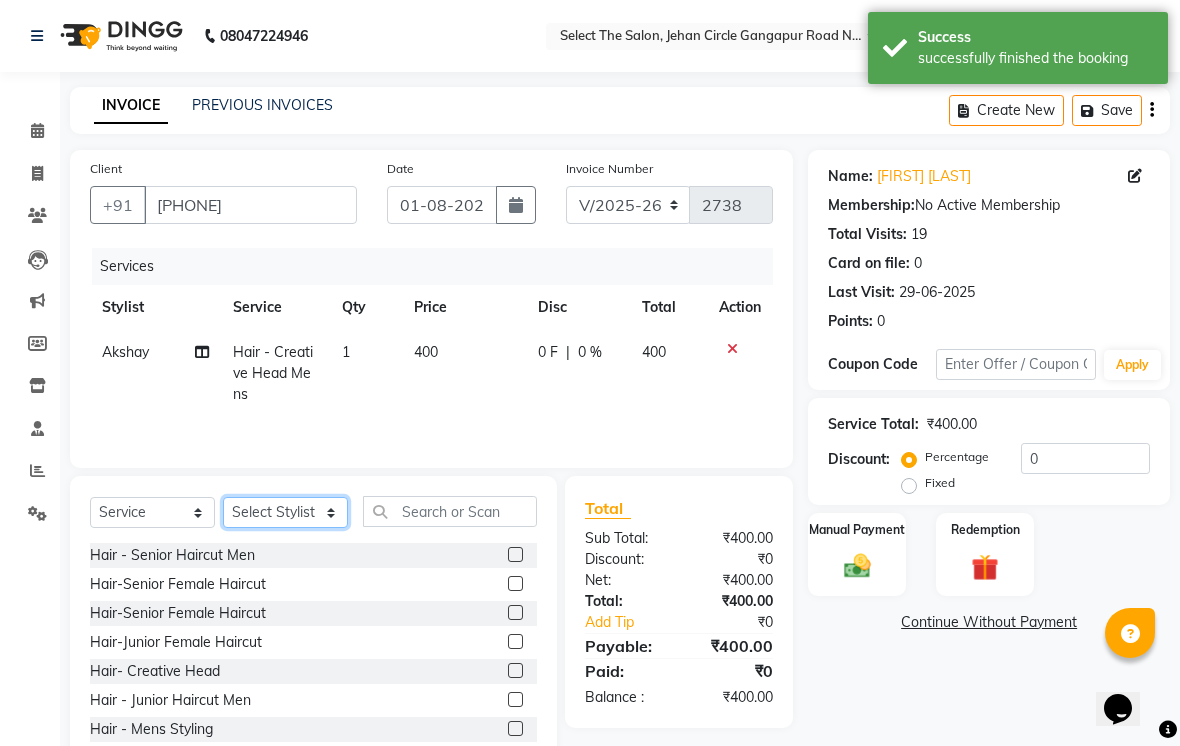 click on "Select Stylist Abhishek  Akshay  Bhumi  Kasak Pooja  Poonam  Sachin Wagh  Sarthak  Siddhika  Venkatesh warule Yogeshwari" 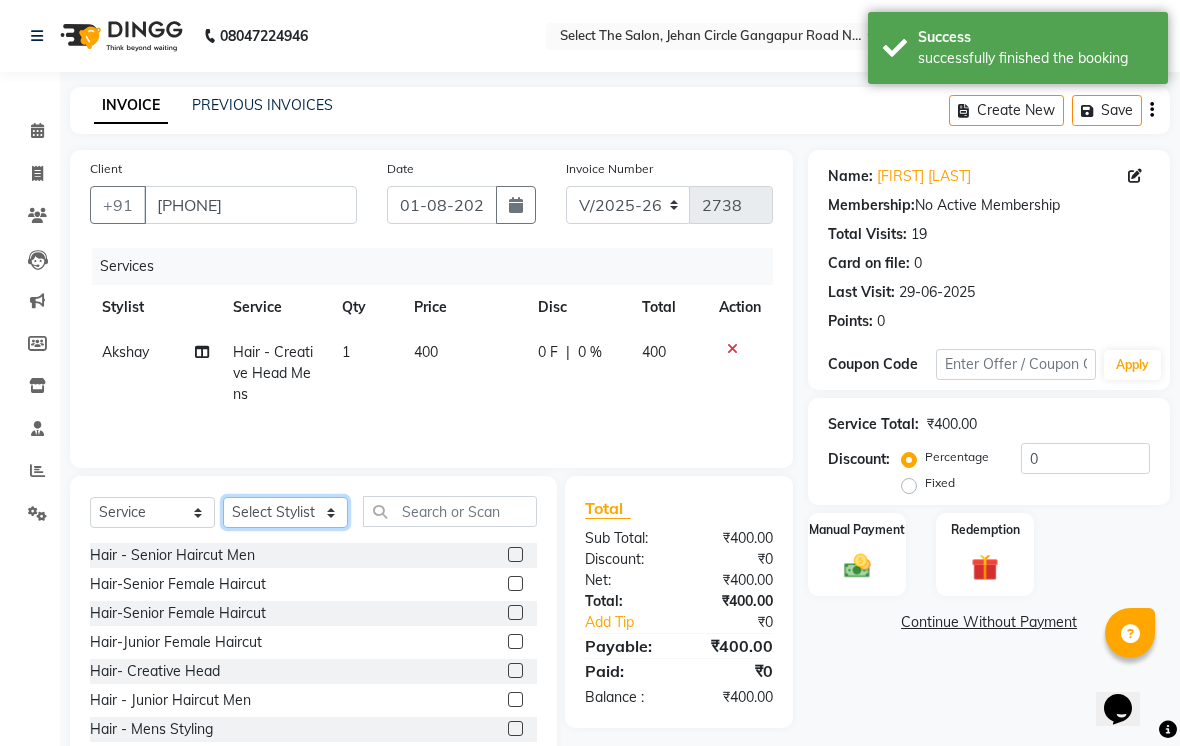 select on "81945" 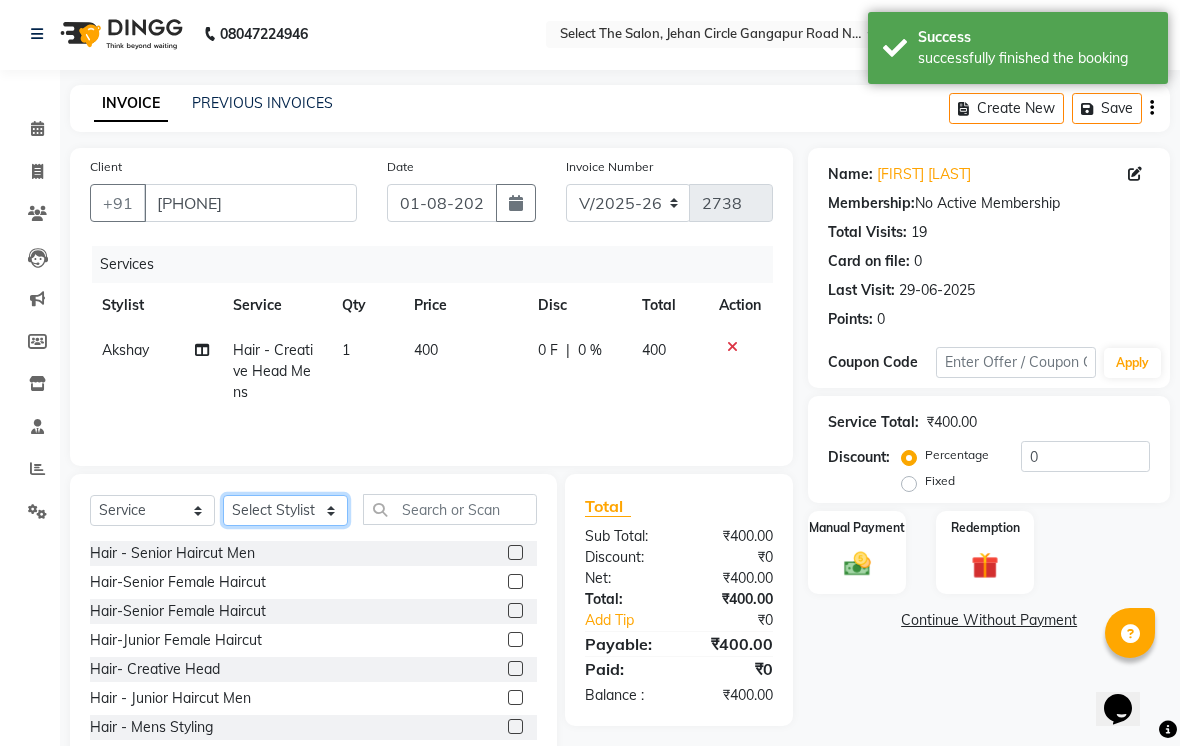 scroll, scrollTop: 3, scrollLeft: 0, axis: vertical 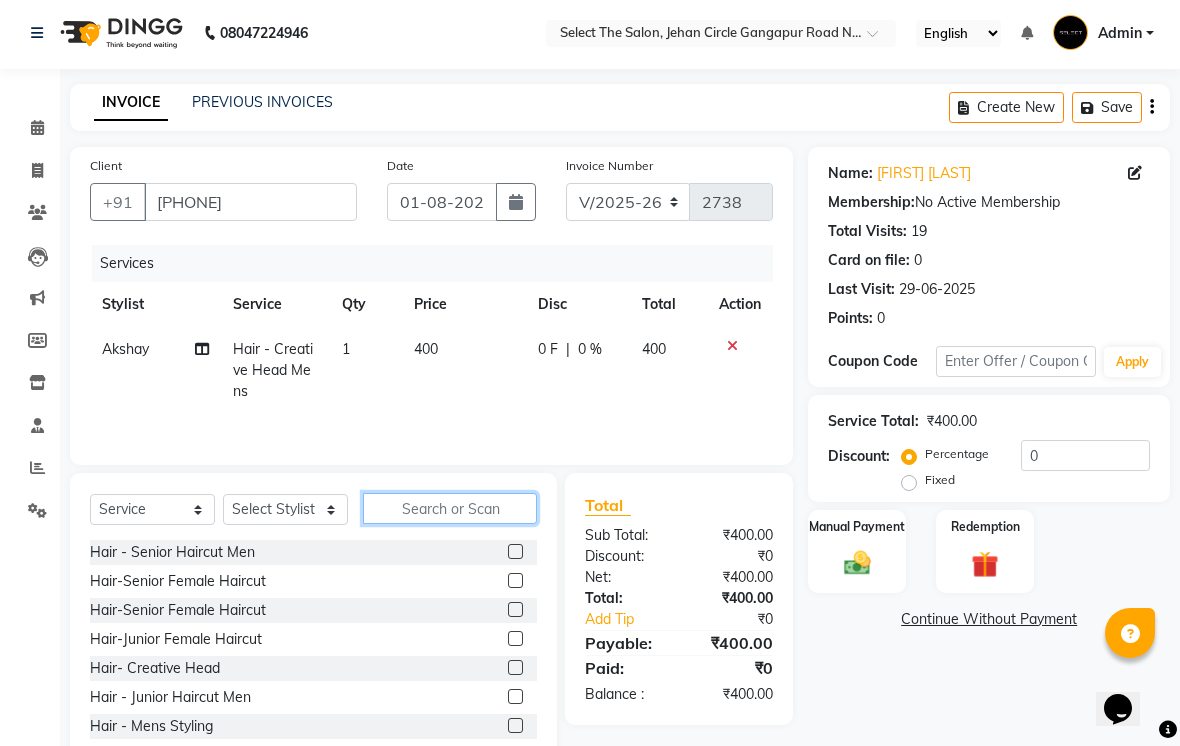 click 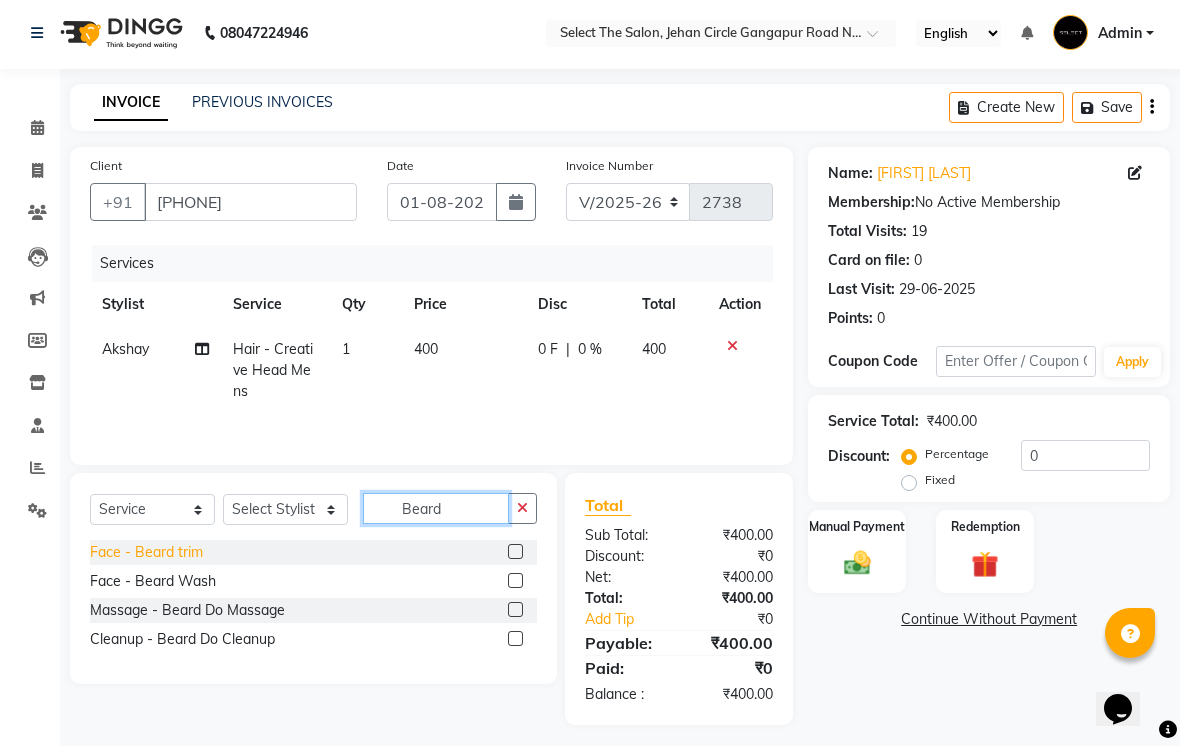 type on "Beard" 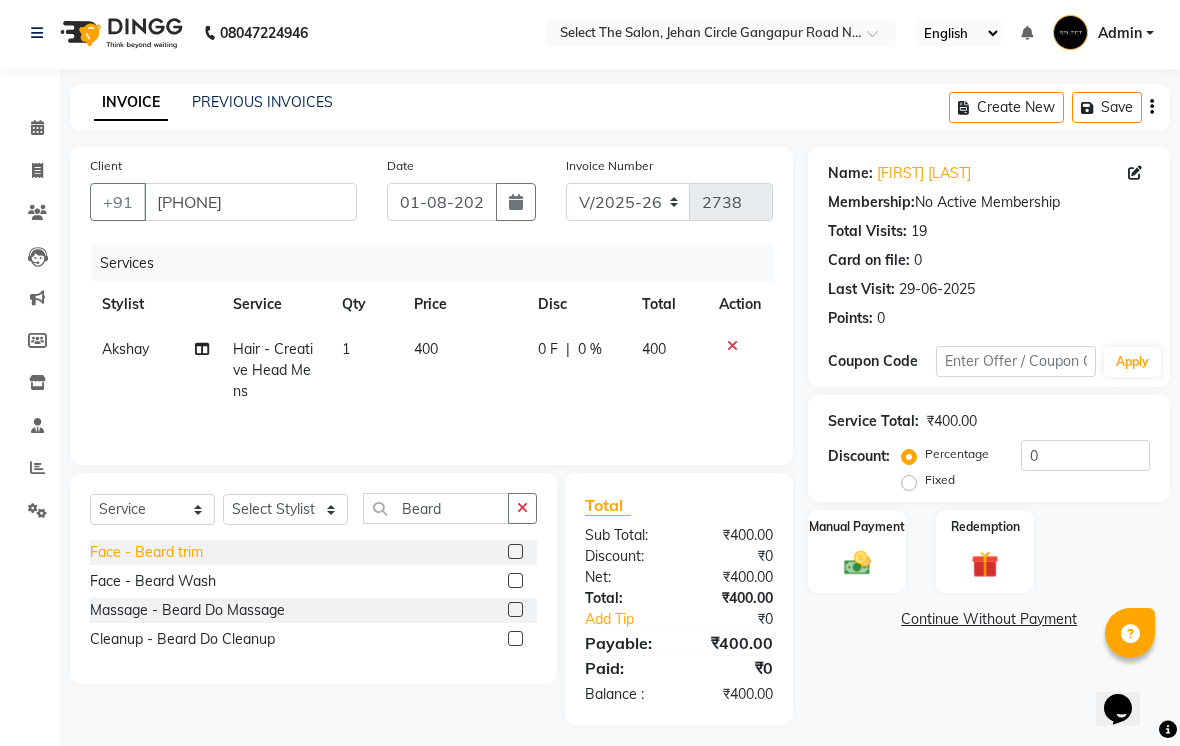click on "Face - Beard trim" 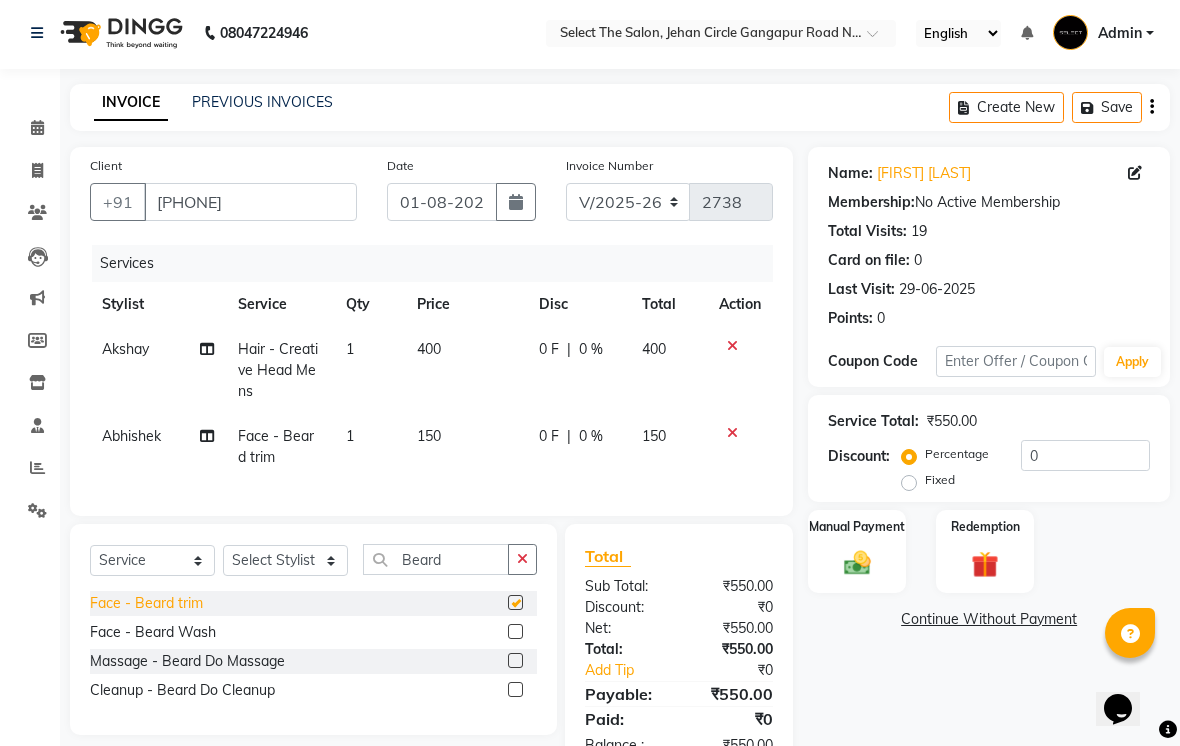 checkbox on "false" 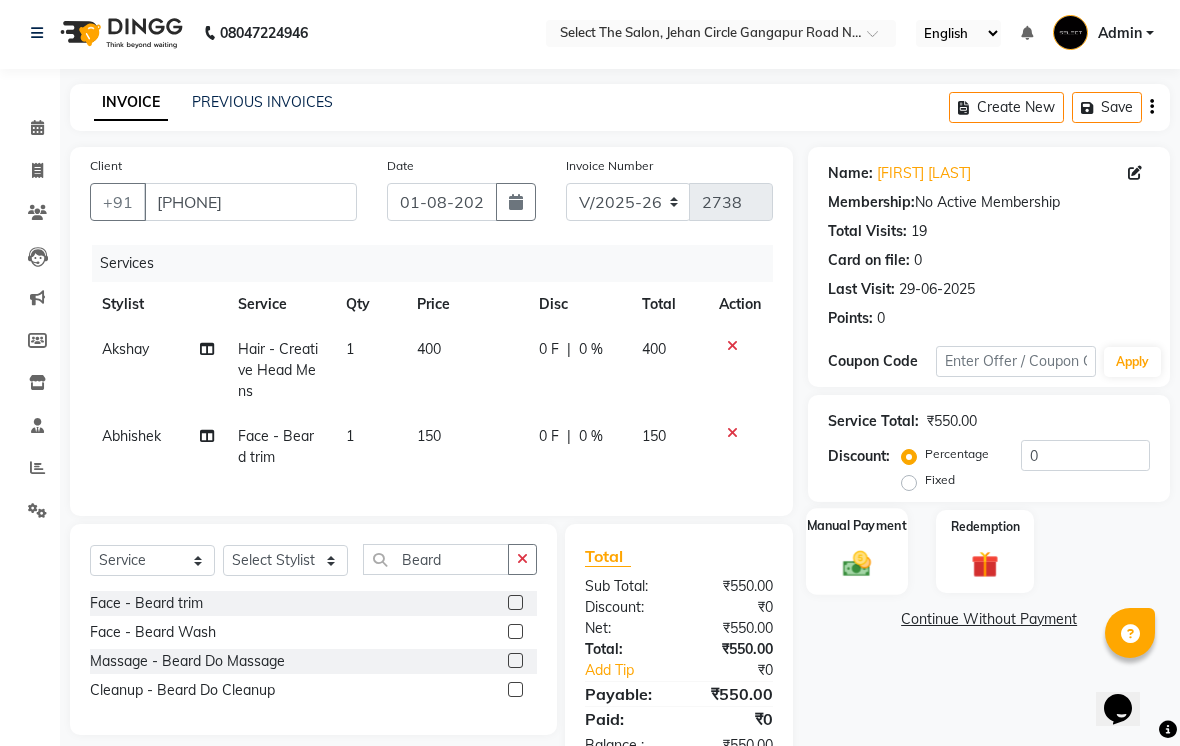click 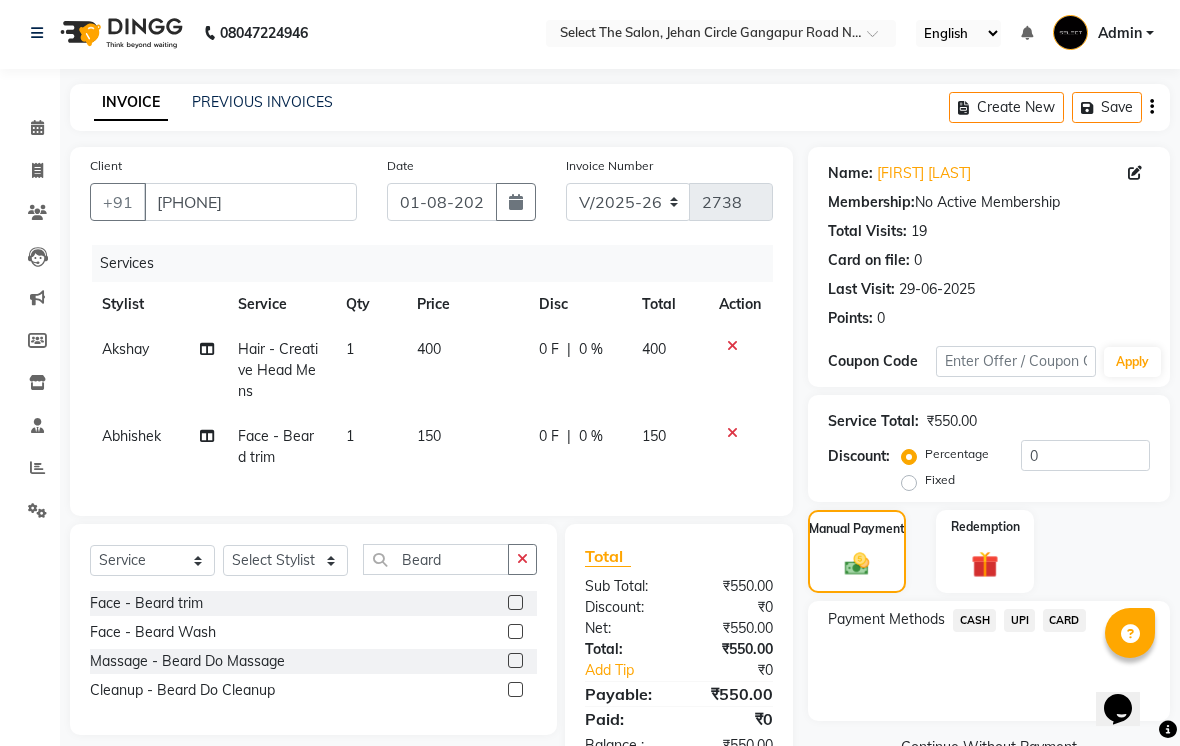 click on "UPI" 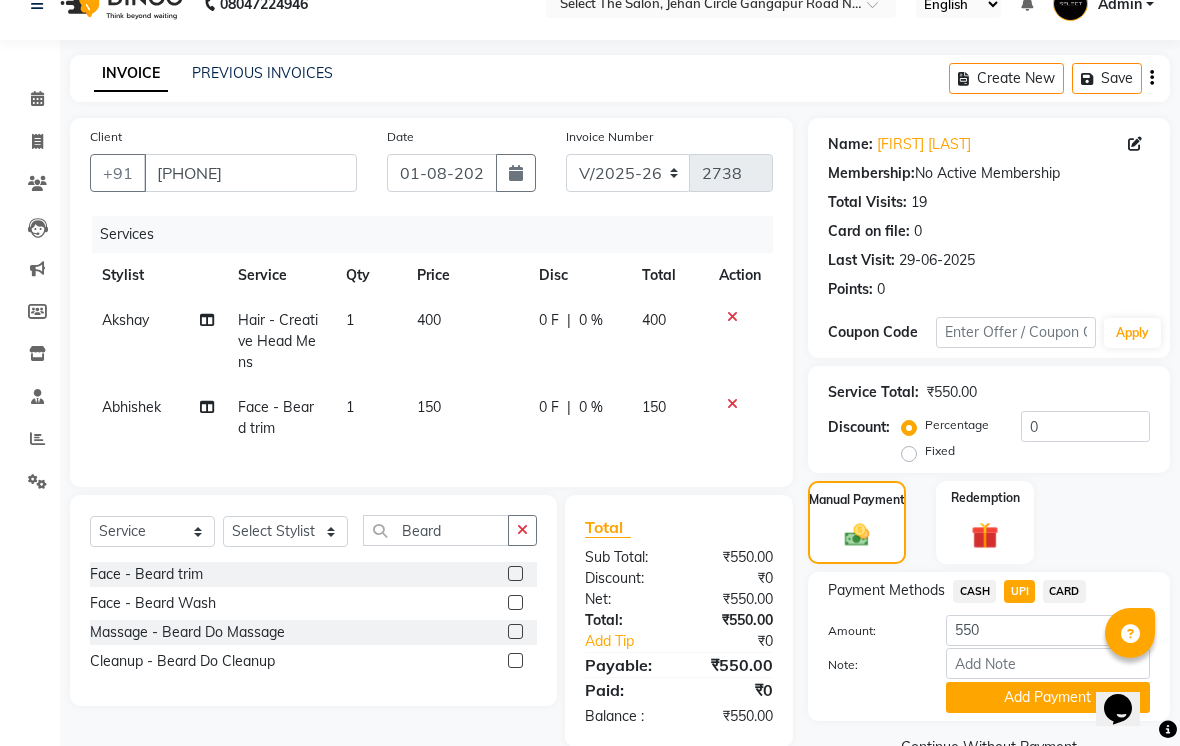 scroll, scrollTop: 77, scrollLeft: 0, axis: vertical 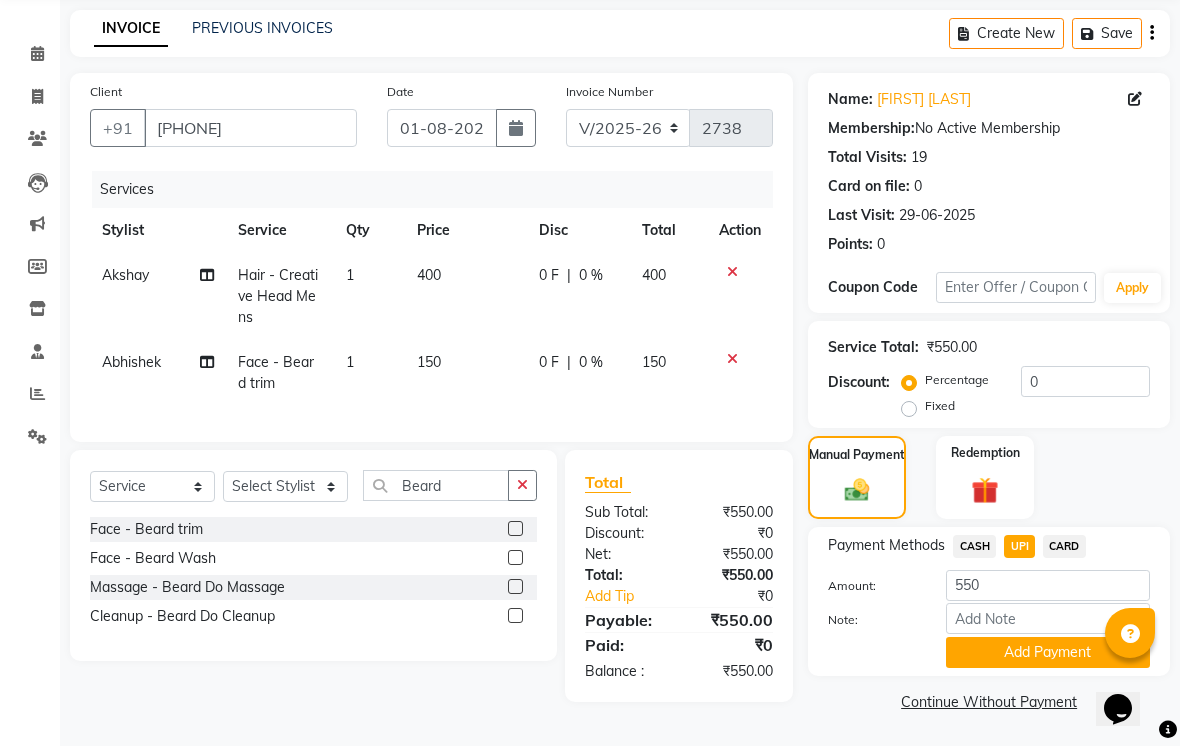 click on "CASH" 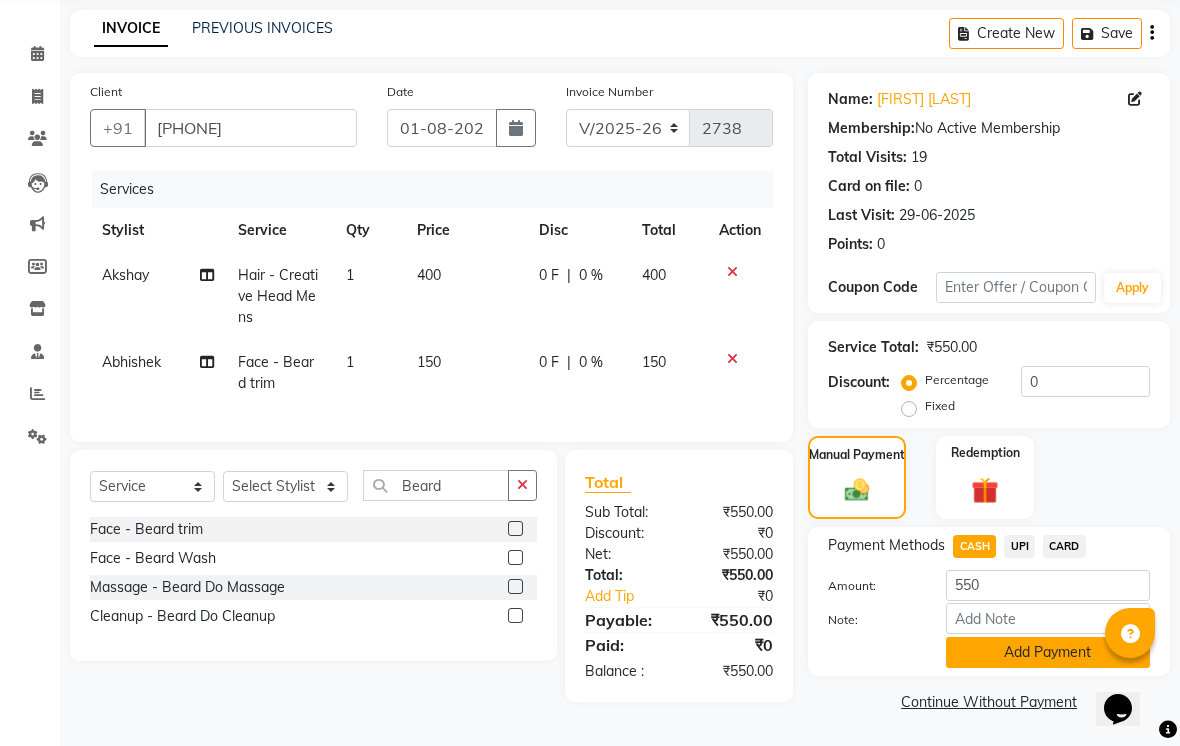 click on "Add Payment" 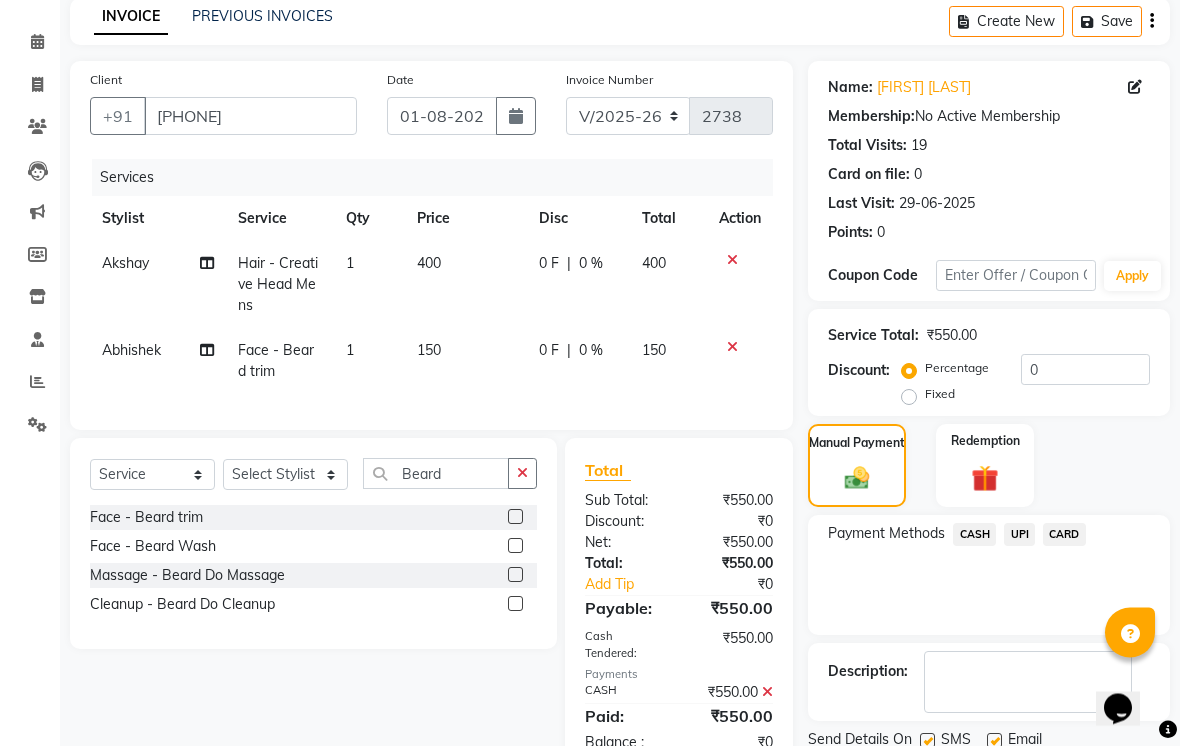 scroll, scrollTop: 161, scrollLeft: 0, axis: vertical 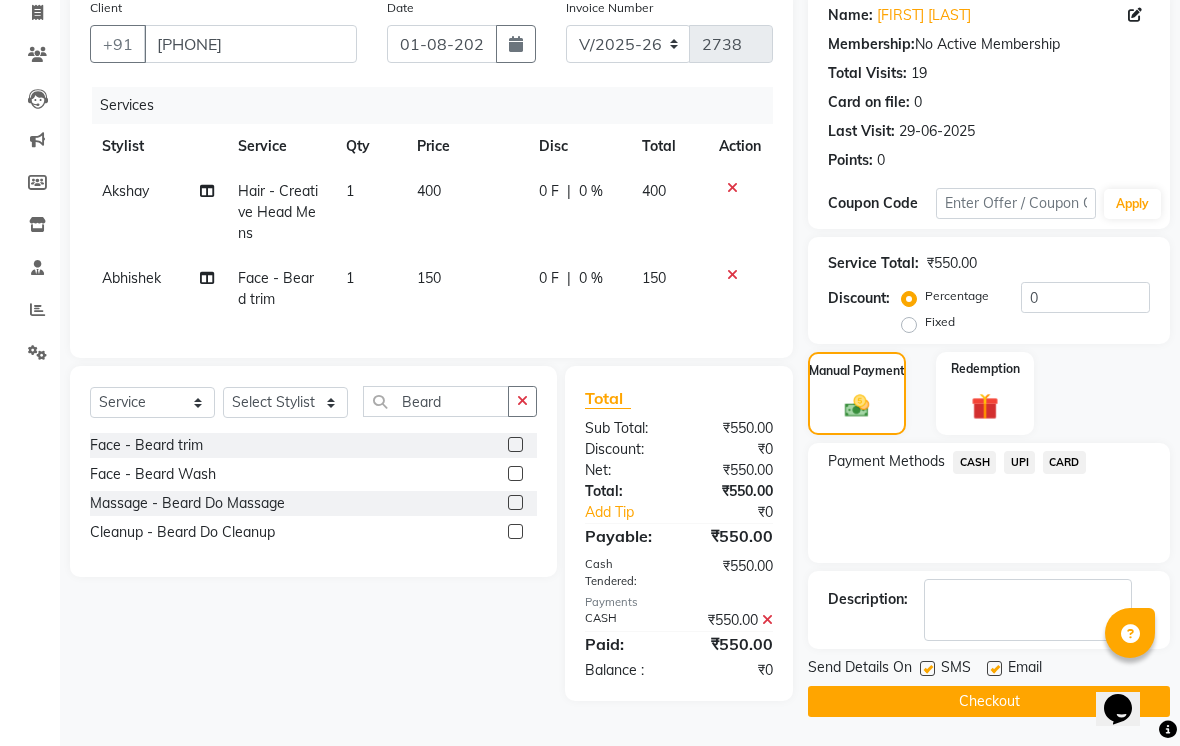 click on "Checkout" 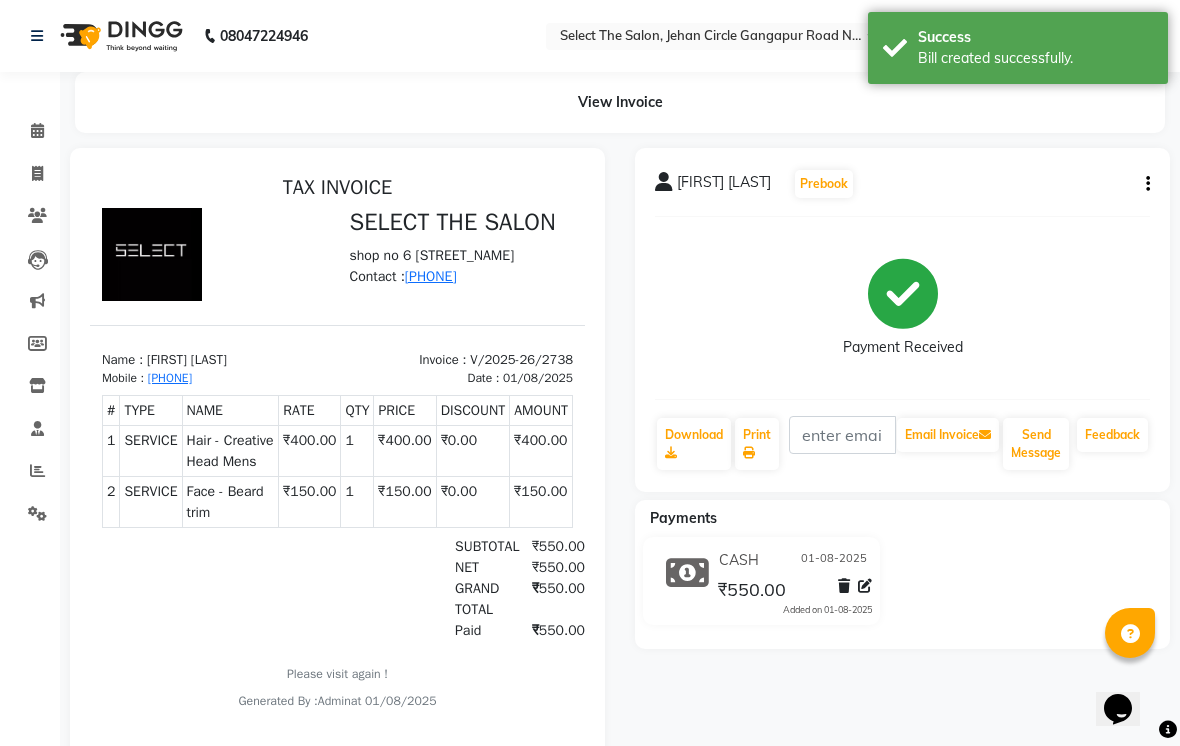 scroll, scrollTop: 0, scrollLeft: 0, axis: both 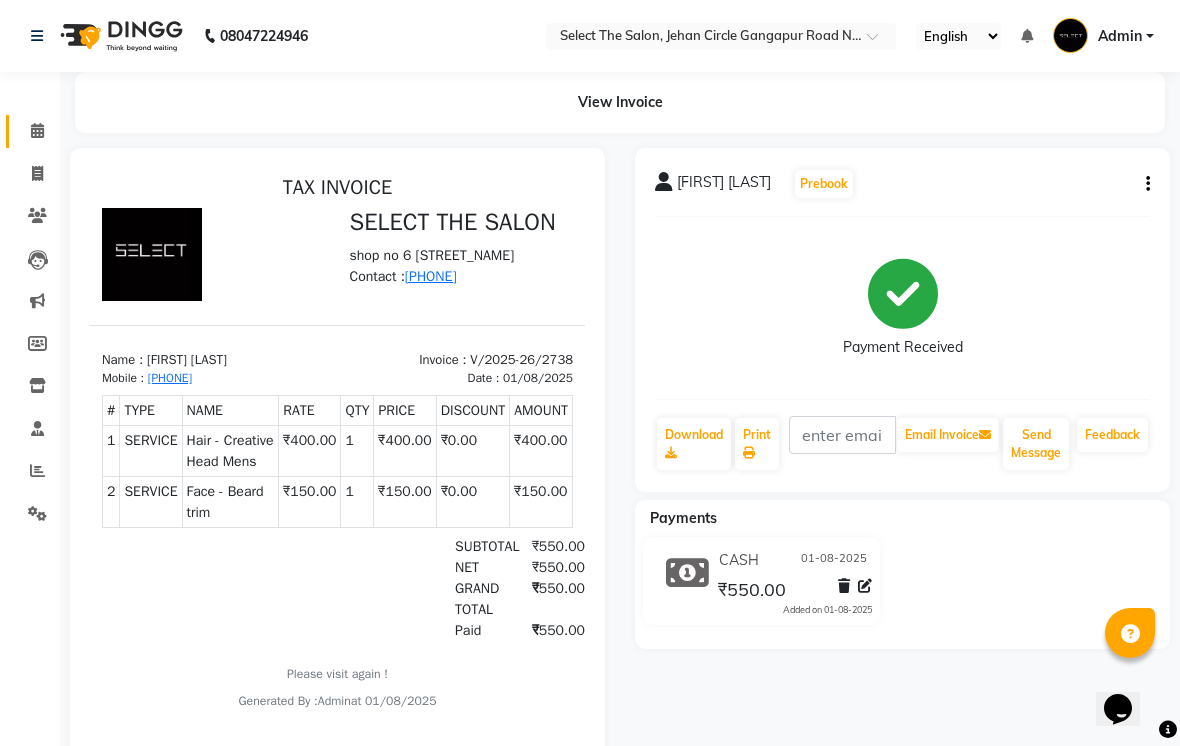 click 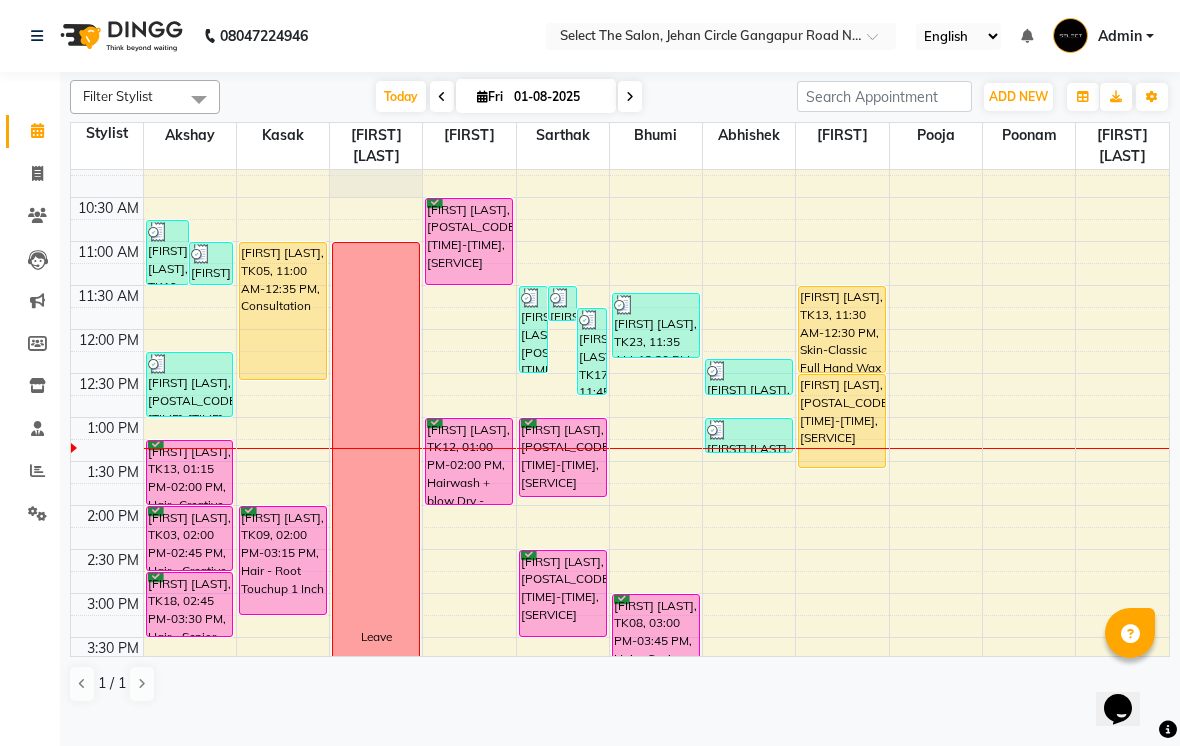 scroll, scrollTop: 219, scrollLeft: 0, axis: vertical 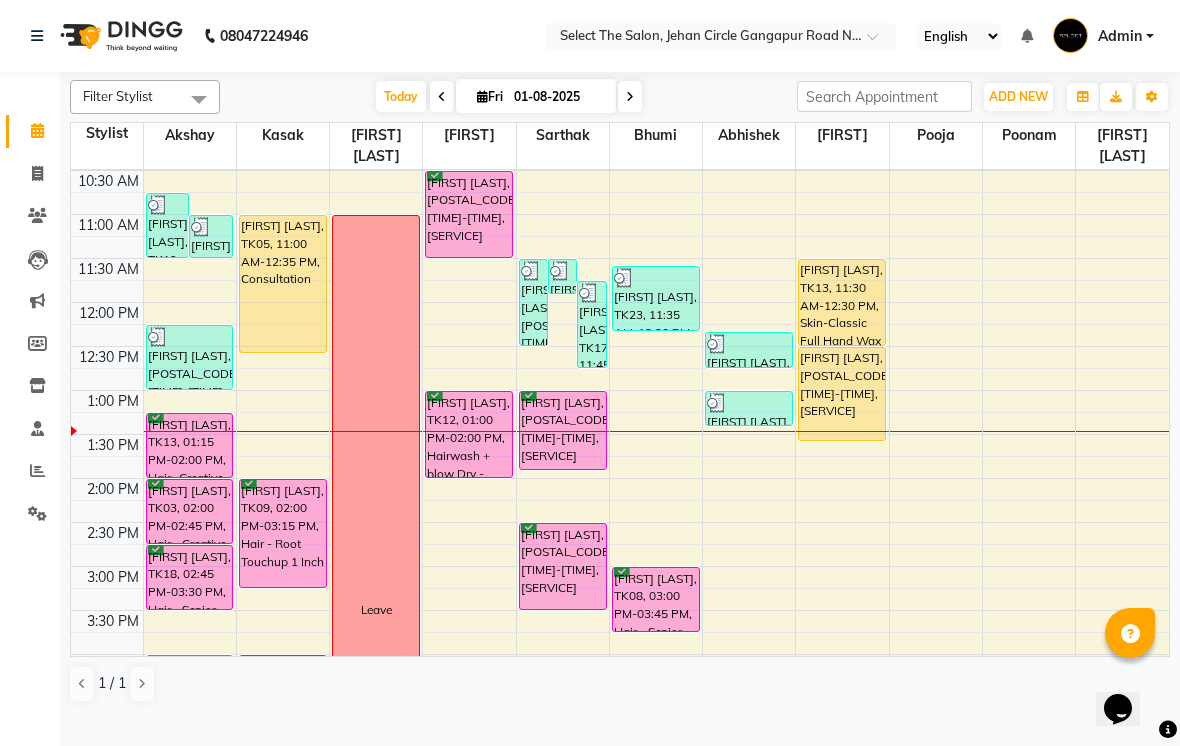 click at bounding box center (442, 96) 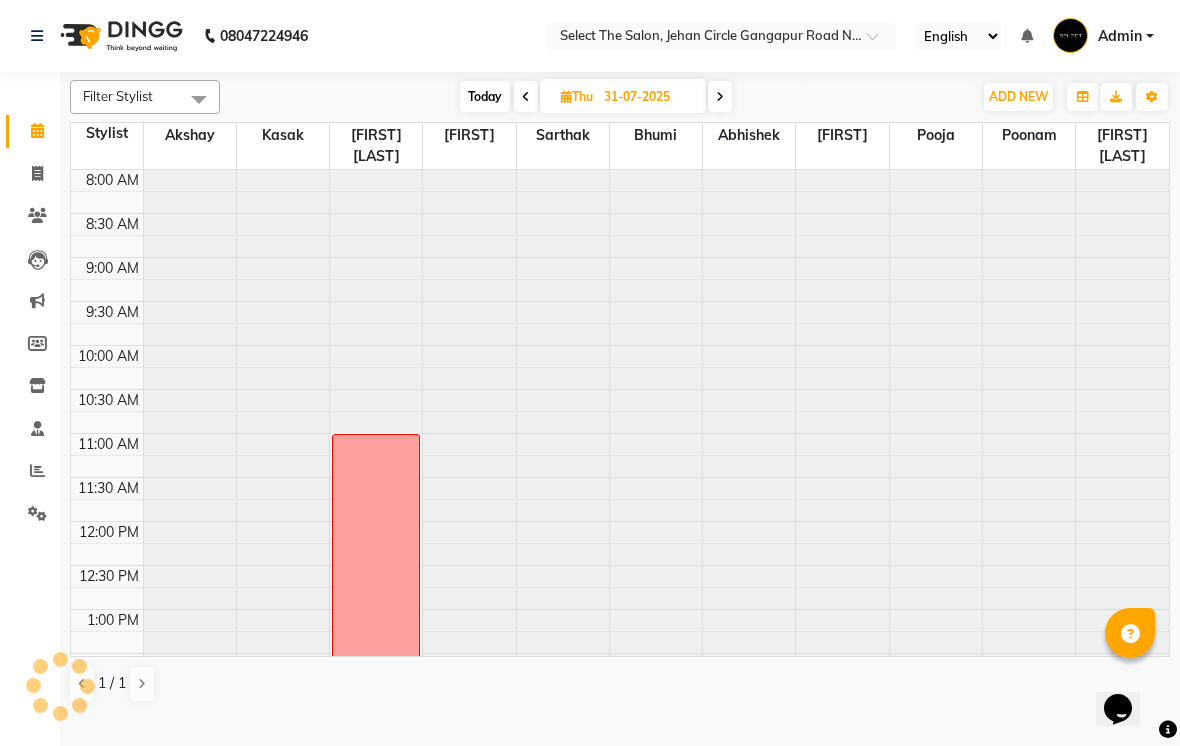 scroll, scrollTop: 441, scrollLeft: 0, axis: vertical 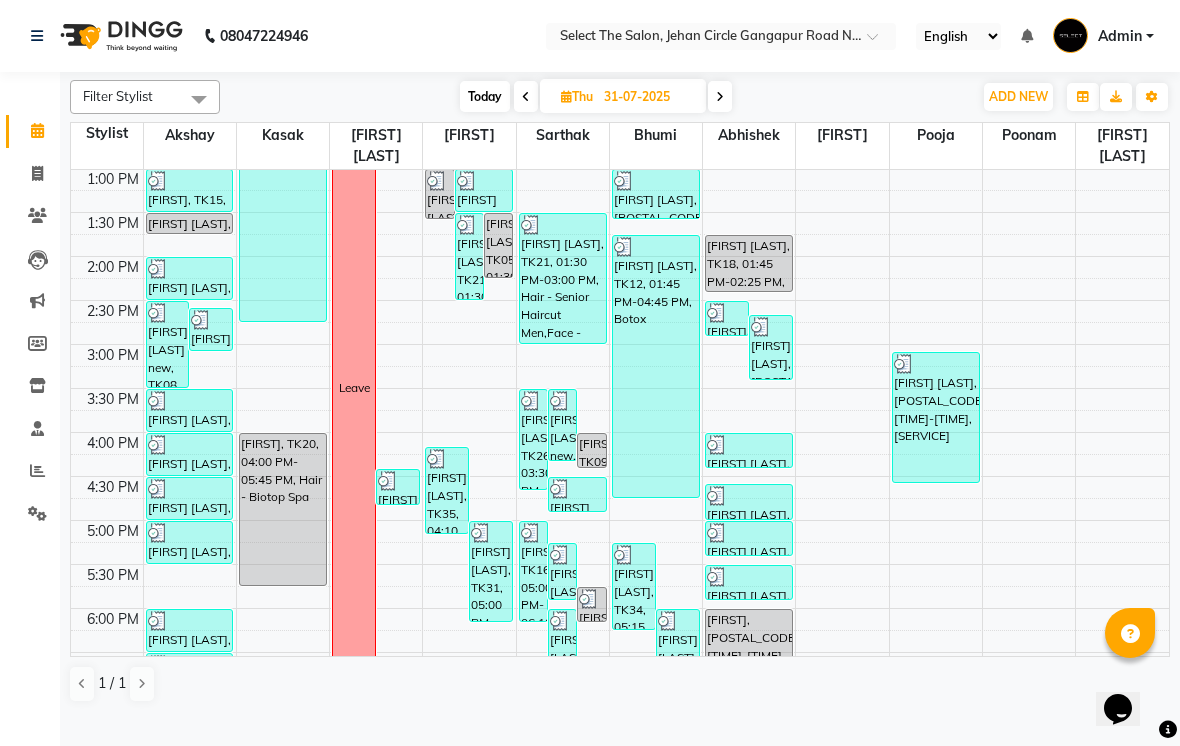 click at bounding box center [720, 96] 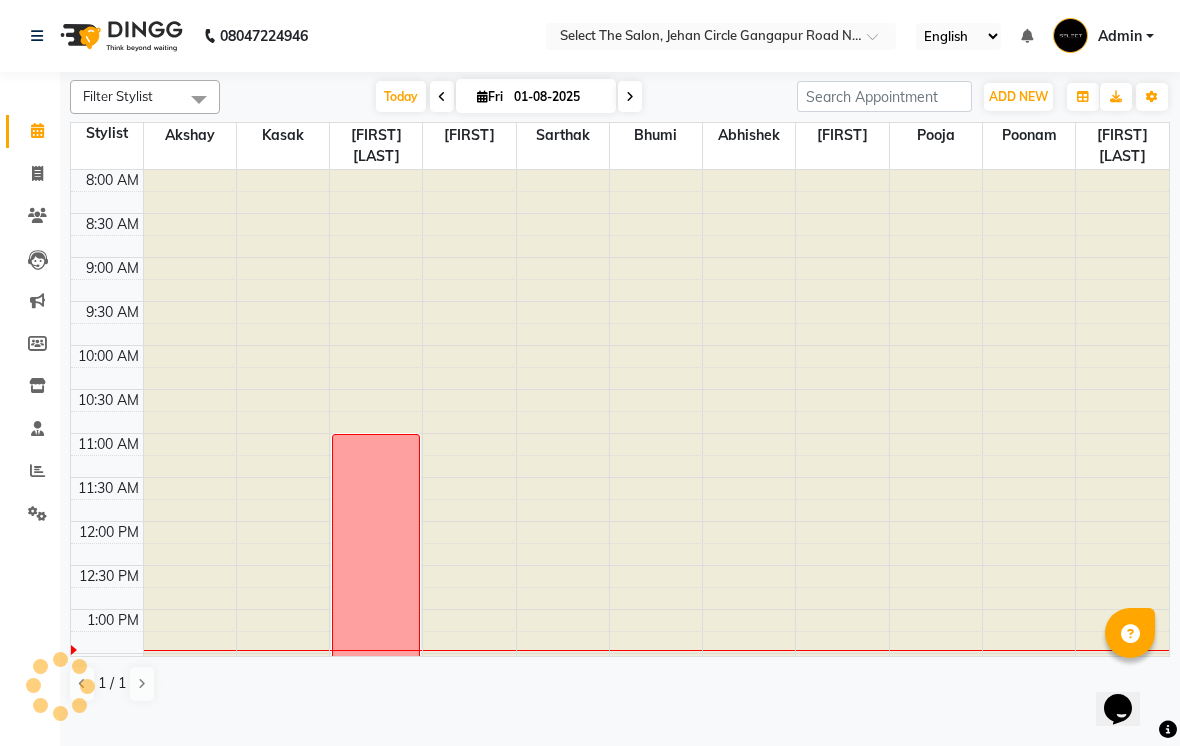 scroll, scrollTop: 441, scrollLeft: 0, axis: vertical 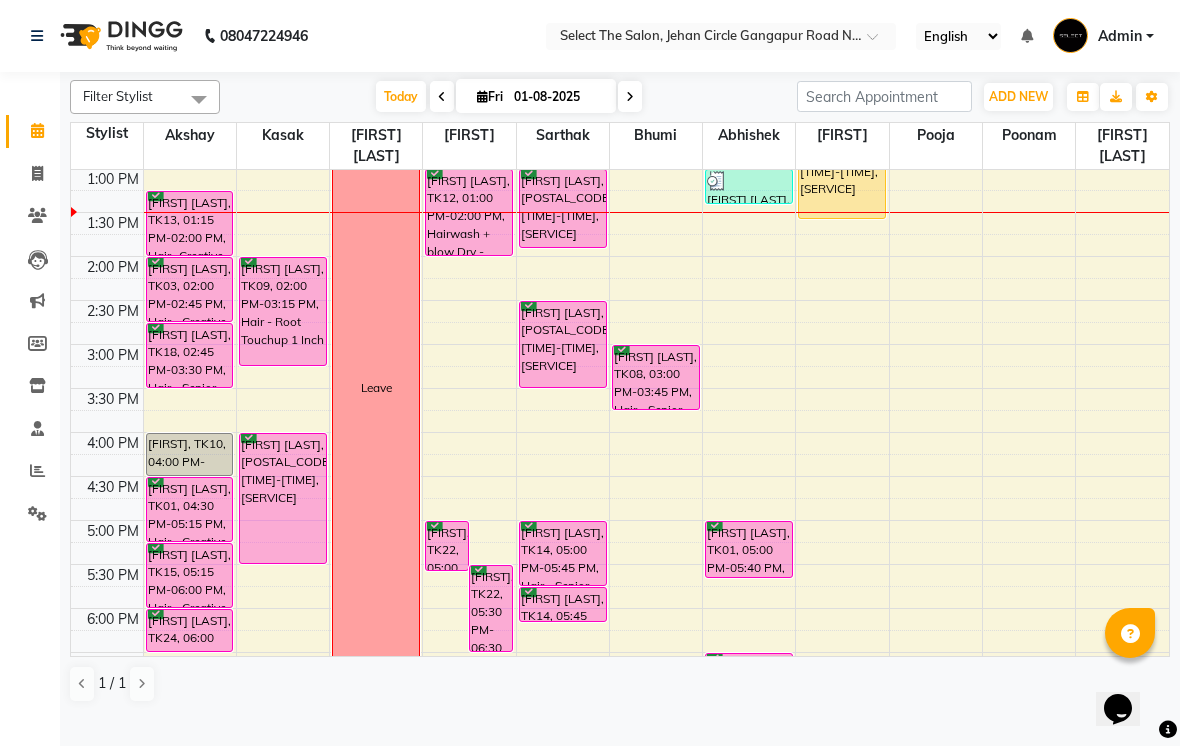 click at bounding box center [482, 96] 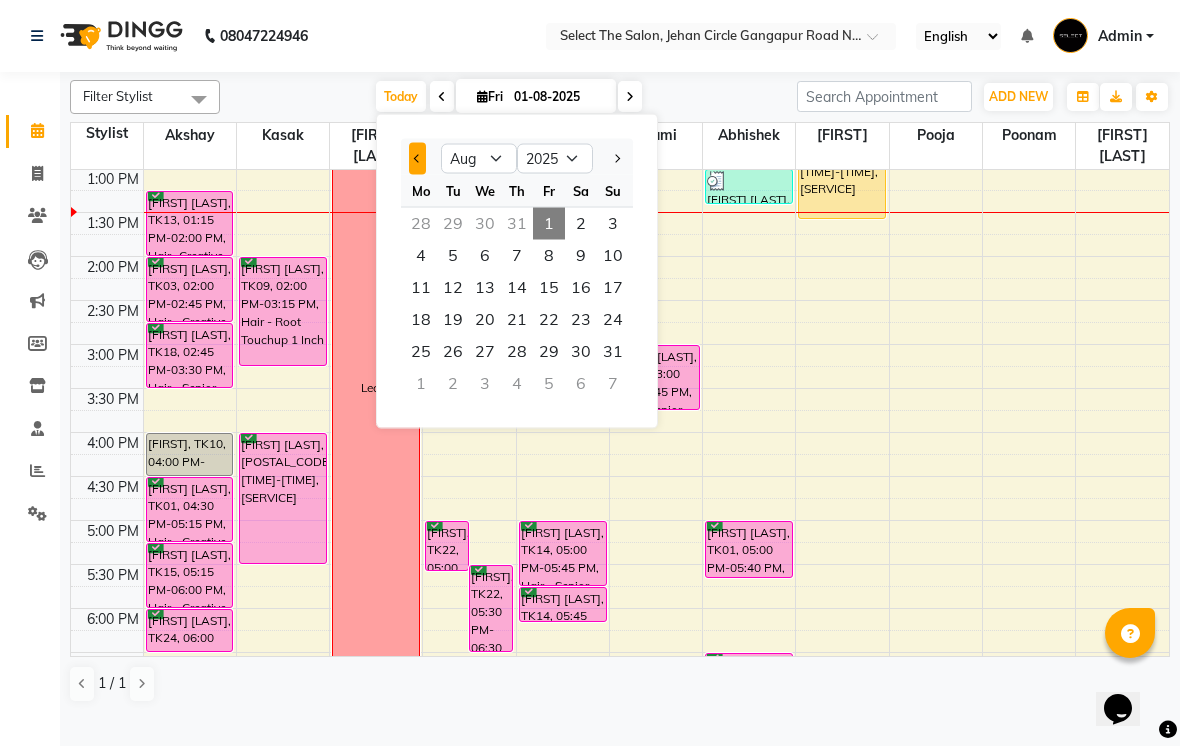 click at bounding box center (417, 159) 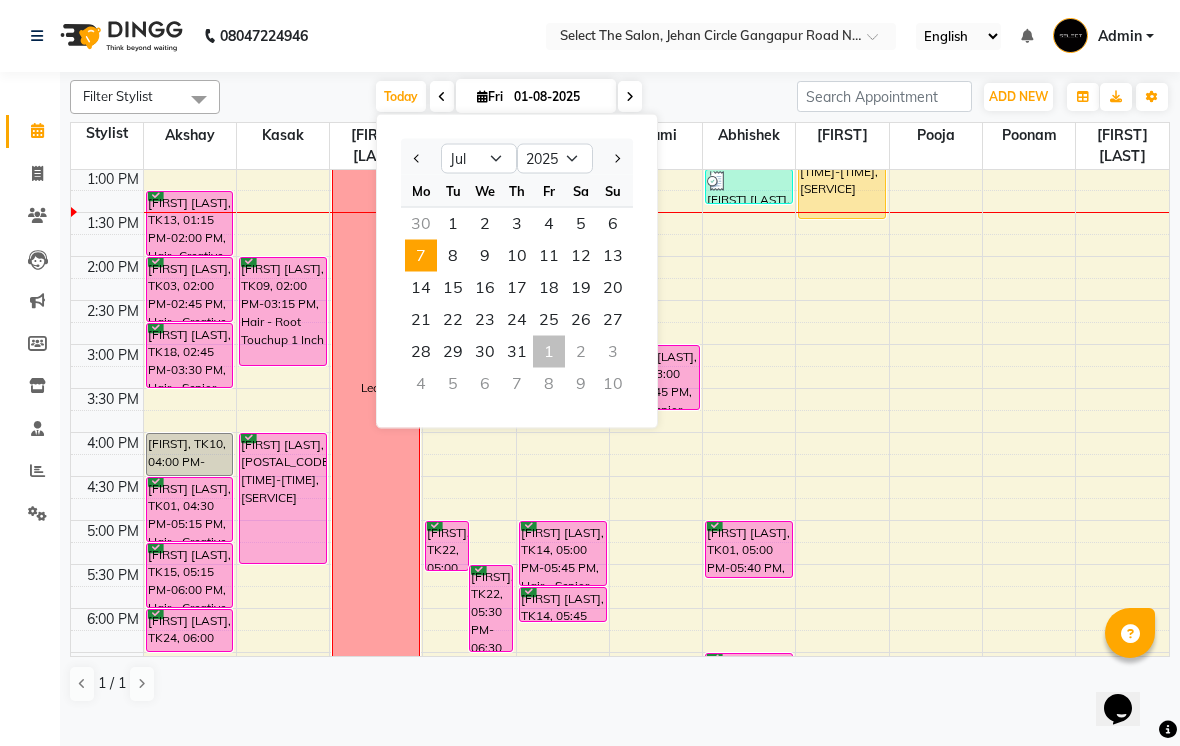 click on "7" at bounding box center (421, 256) 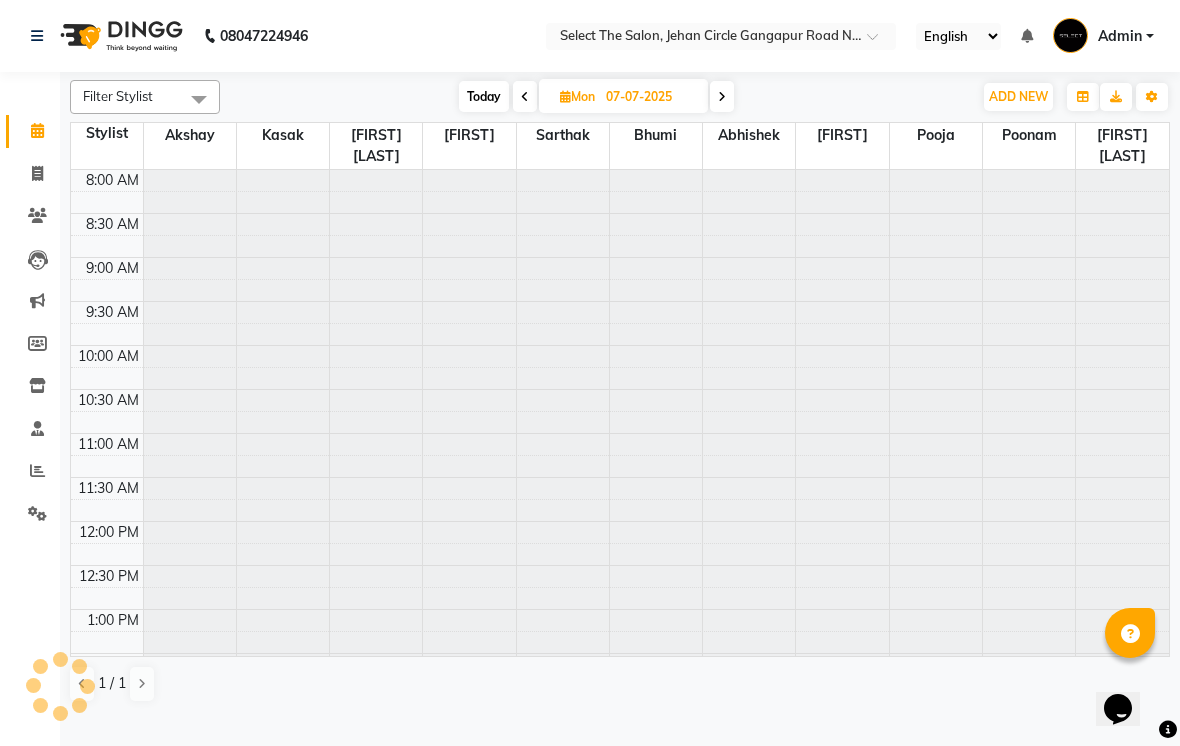 scroll, scrollTop: 441, scrollLeft: 0, axis: vertical 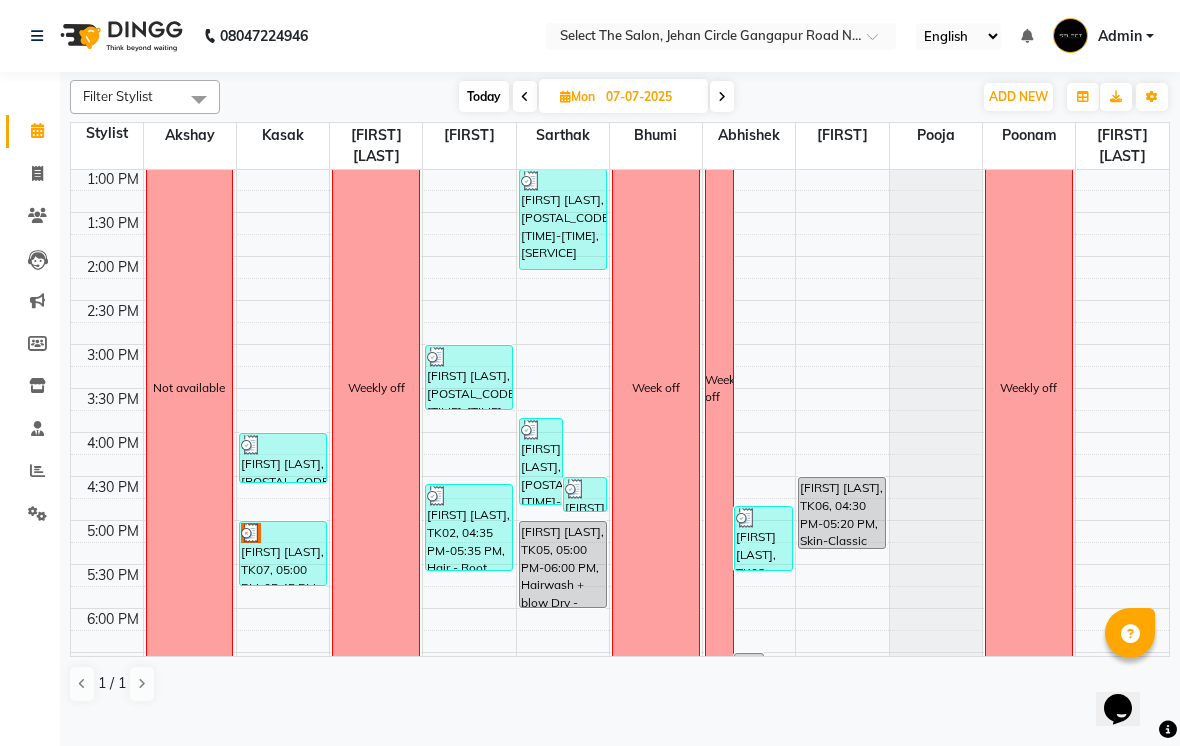 click on "Mon" at bounding box center (577, 96) 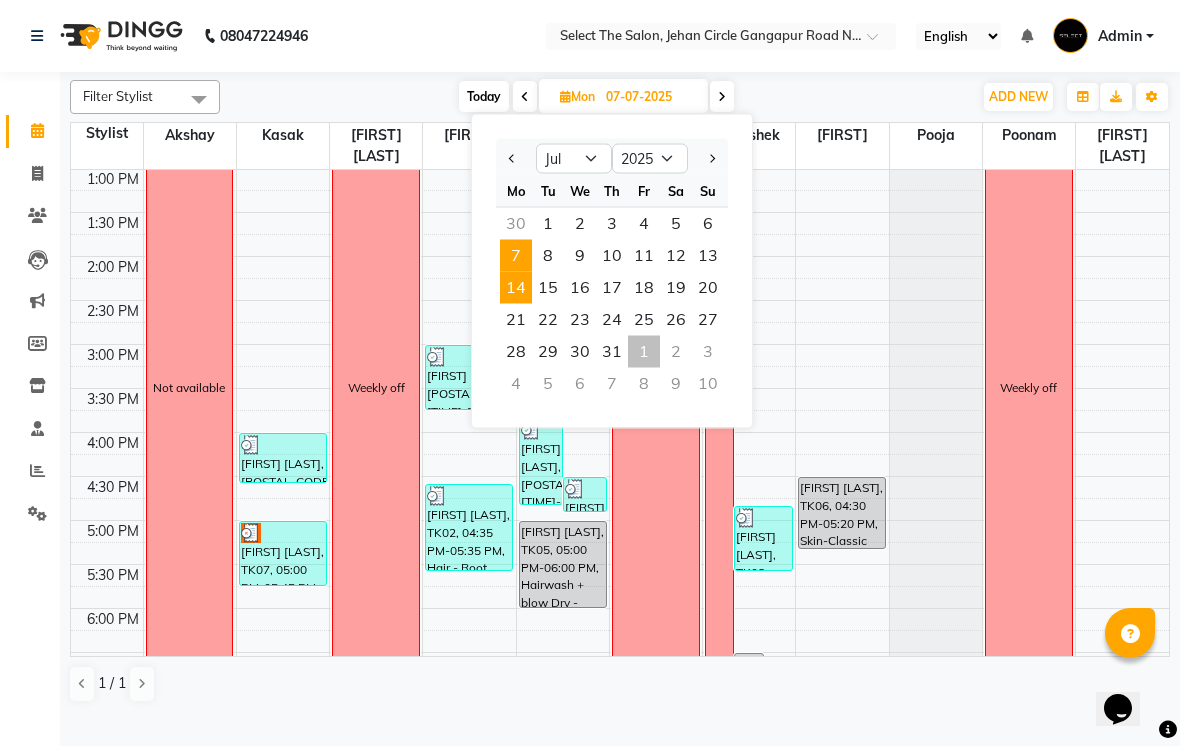 click on "14" at bounding box center (516, 288) 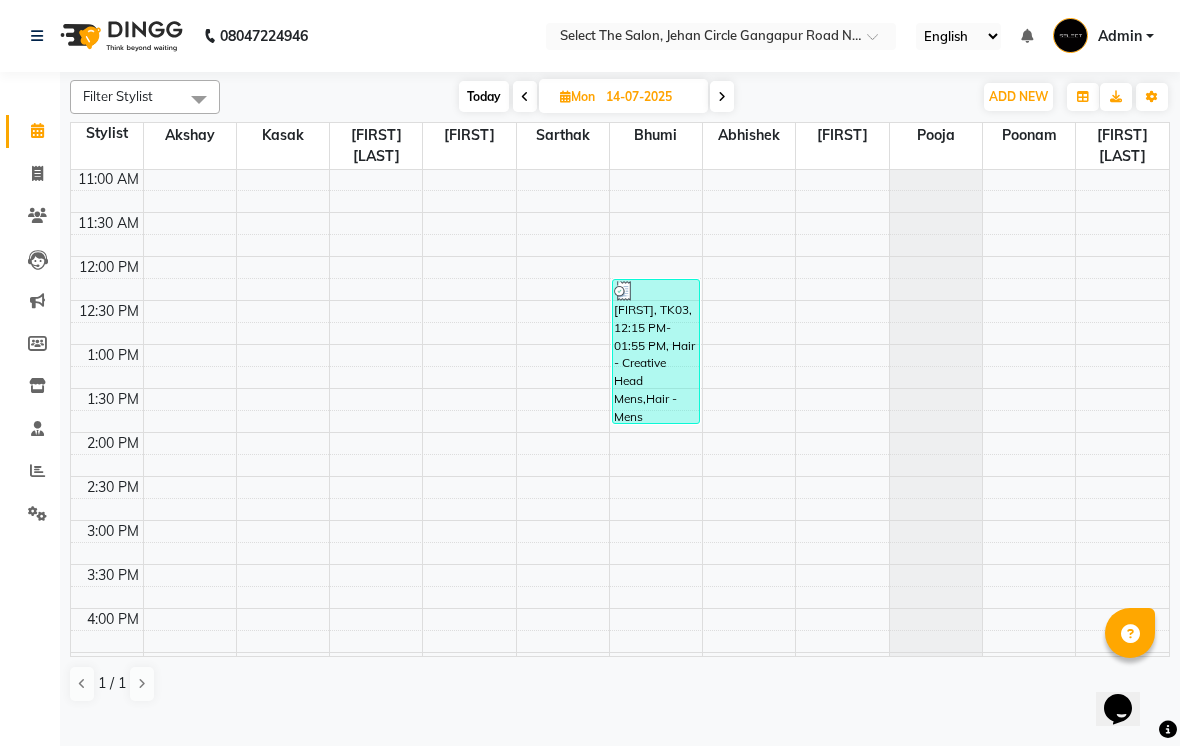 scroll, scrollTop: 258, scrollLeft: 0, axis: vertical 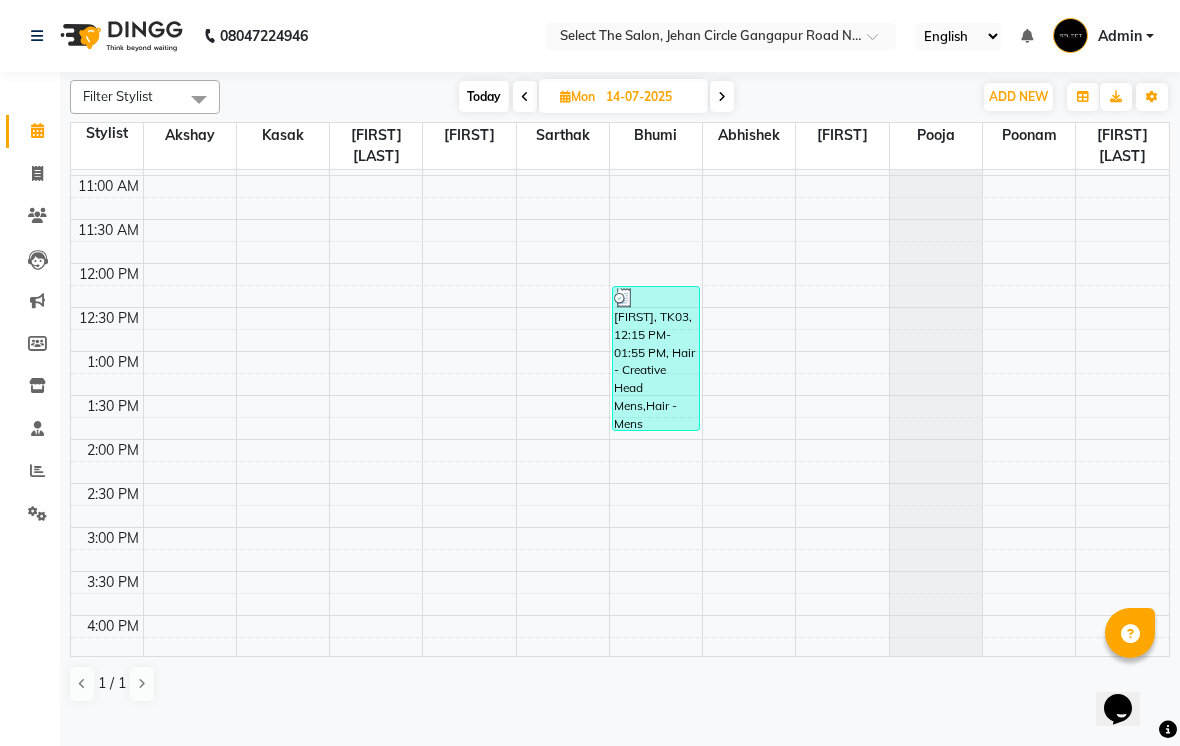 click at bounding box center [565, 96] 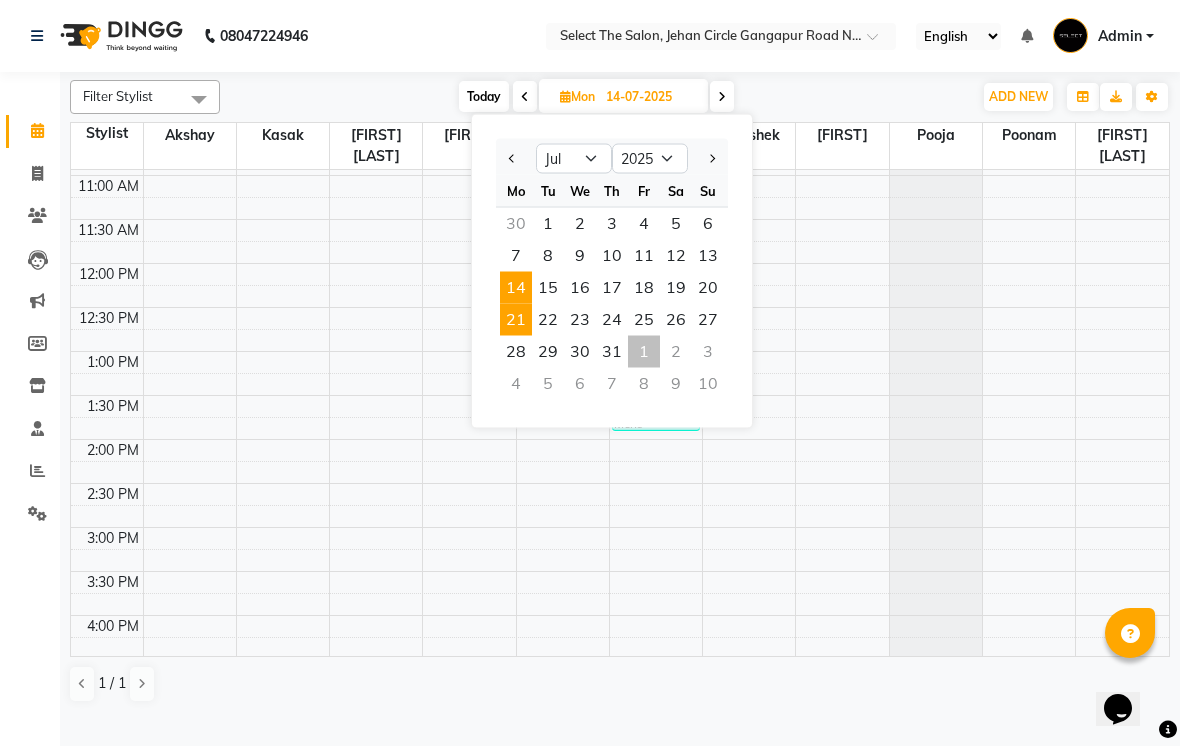 click on "21" at bounding box center [516, 320] 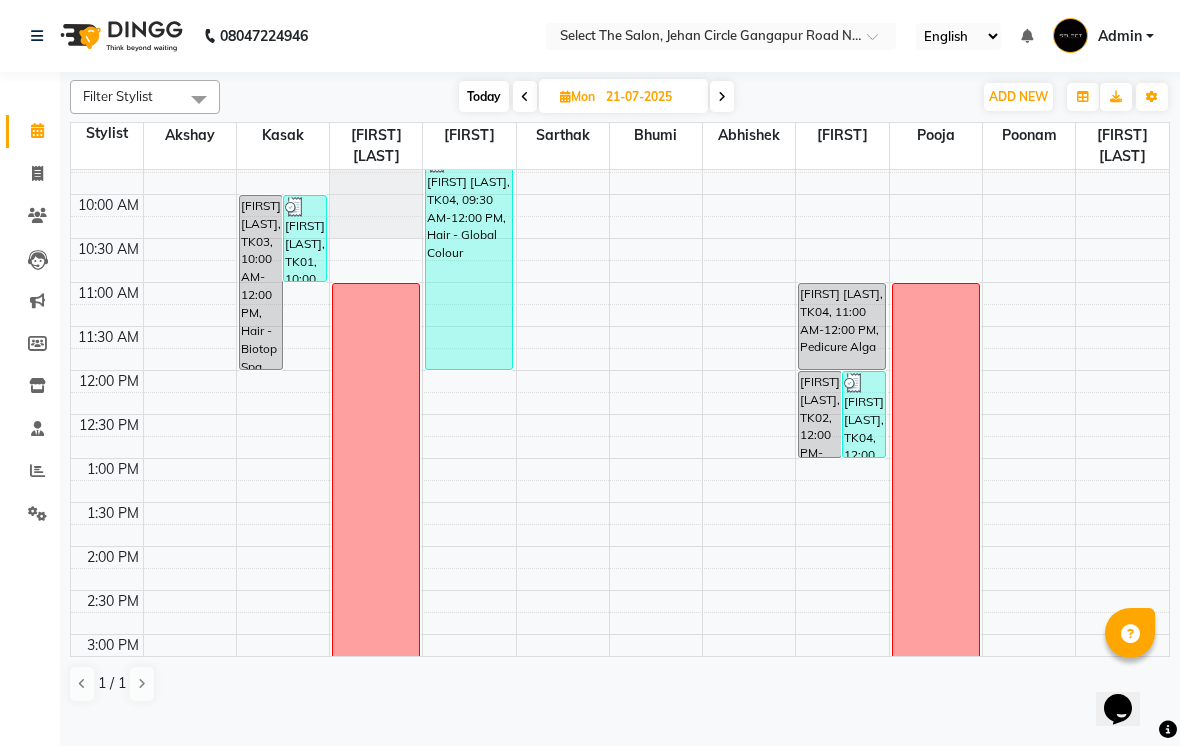scroll, scrollTop: 149, scrollLeft: 0, axis: vertical 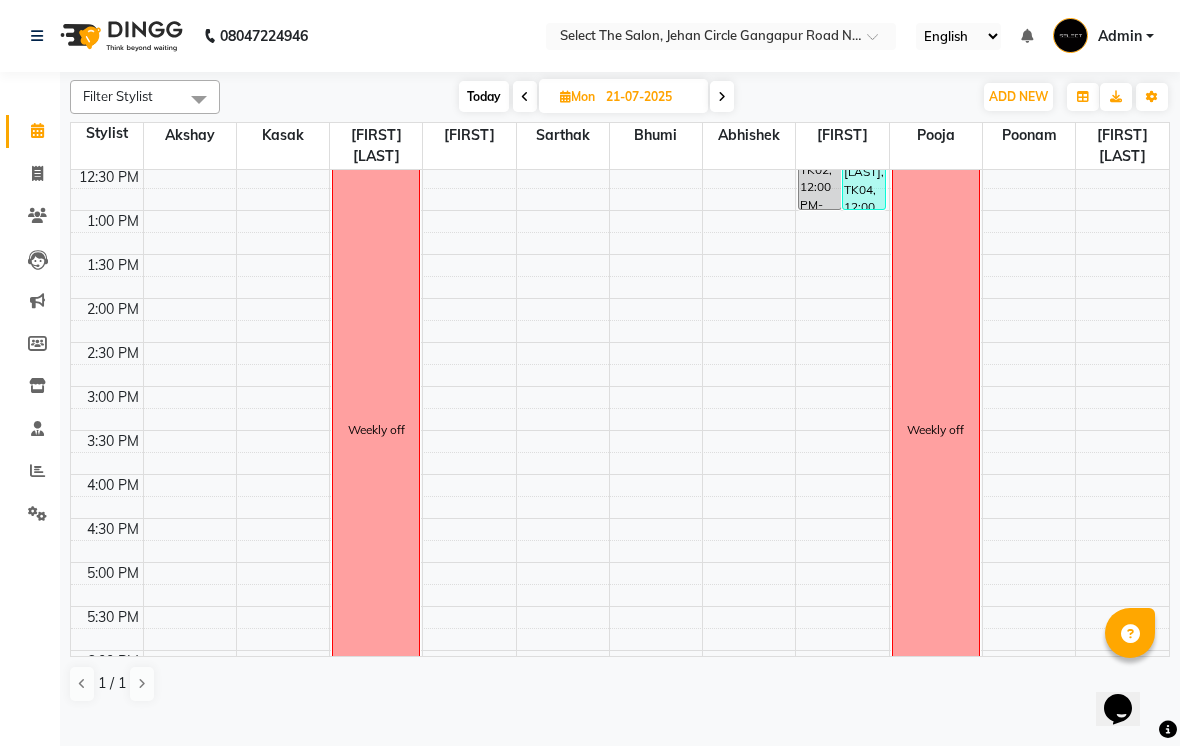 click at bounding box center (565, 96) 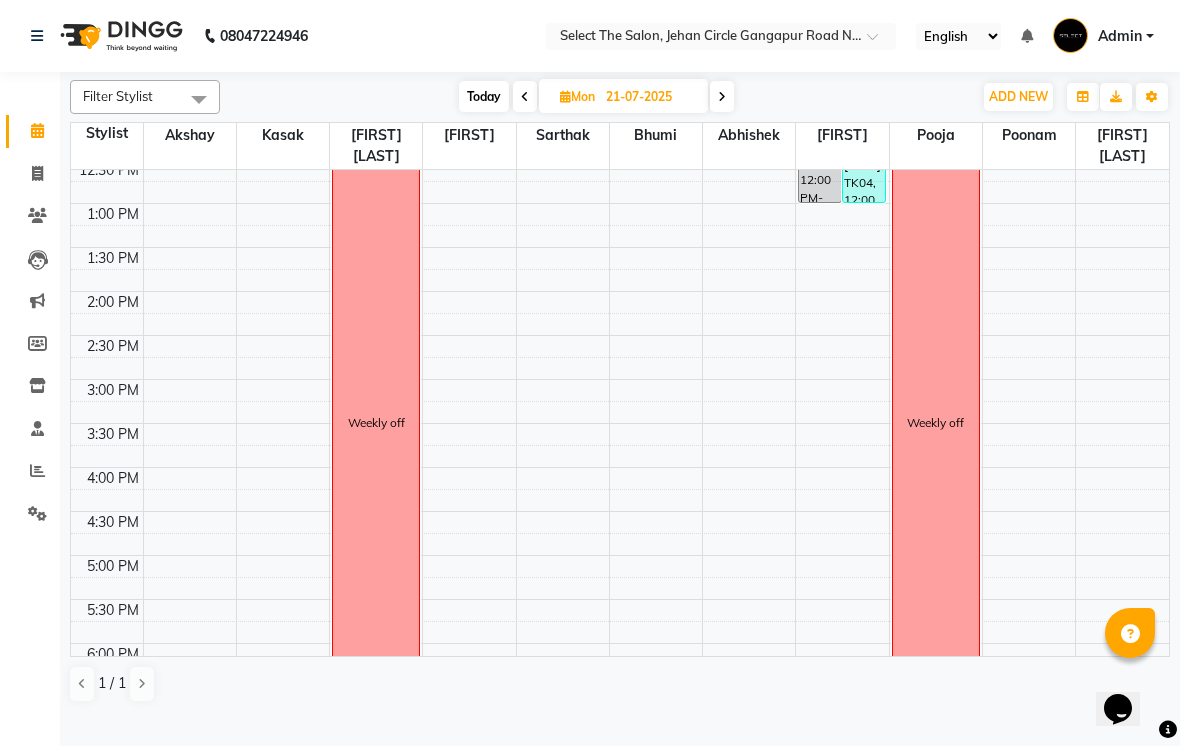 select on "7" 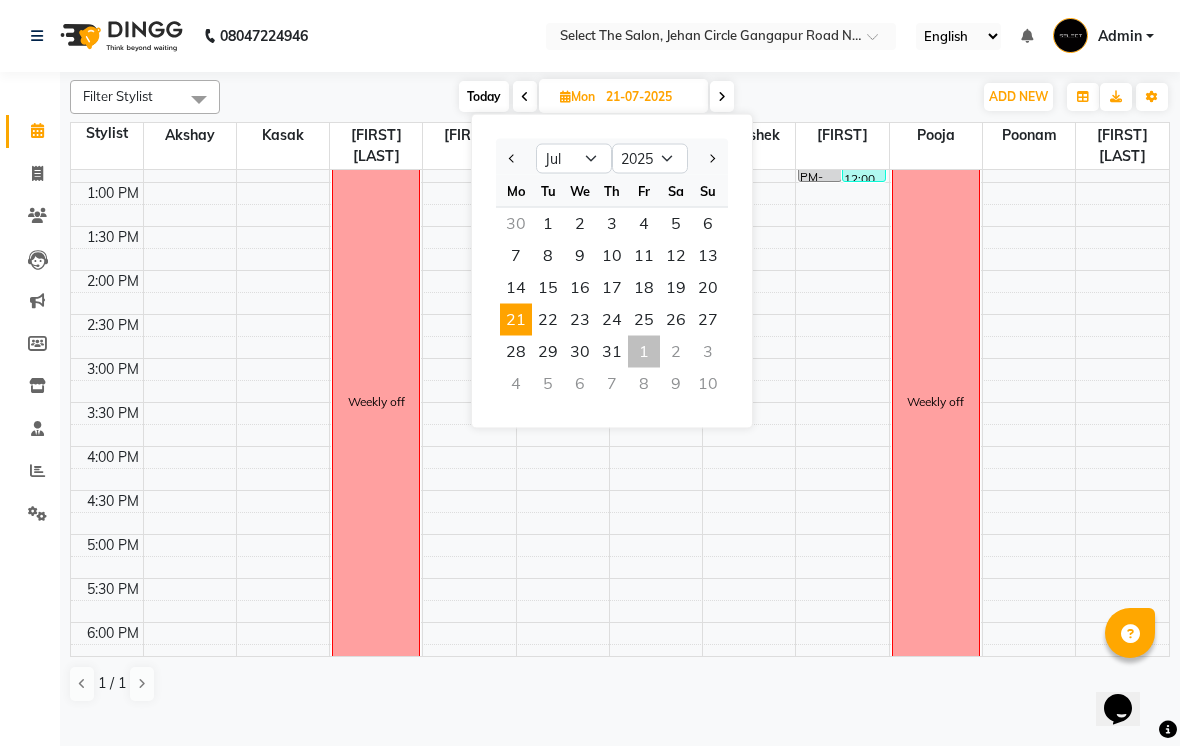 scroll, scrollTop: 427, scrollLeft: 0, axis: vertical 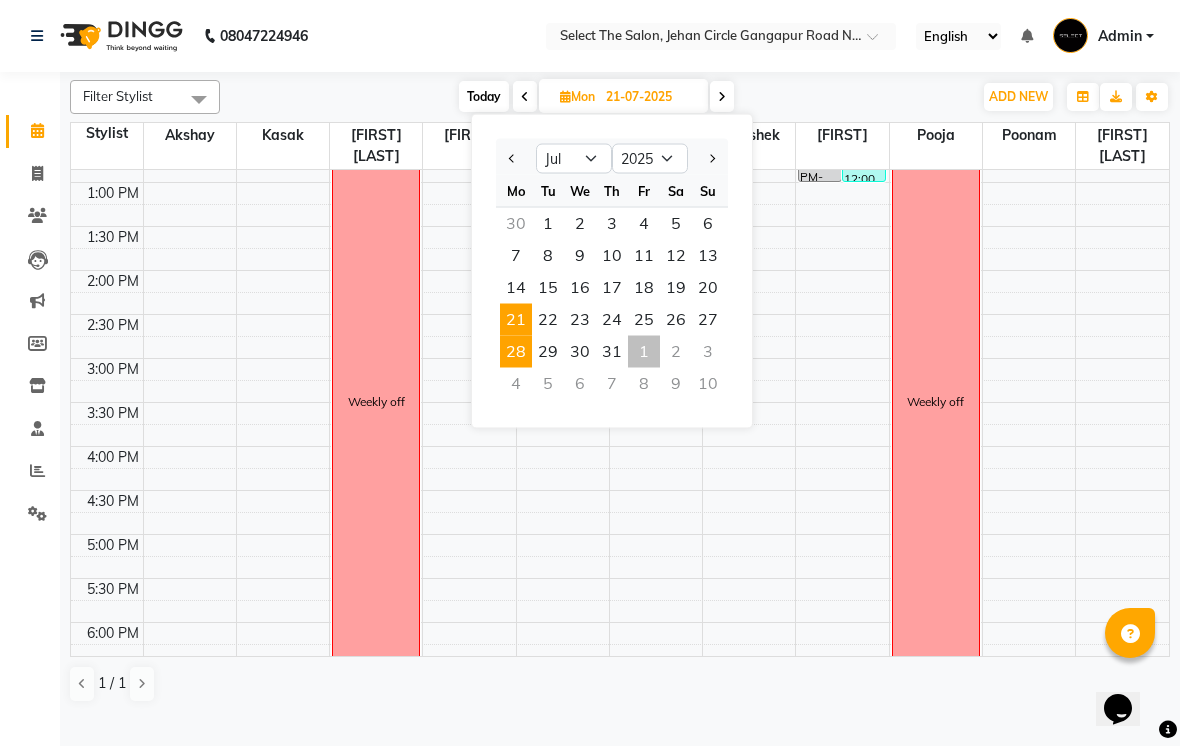 click on "28" at bounding box center (516, 352) 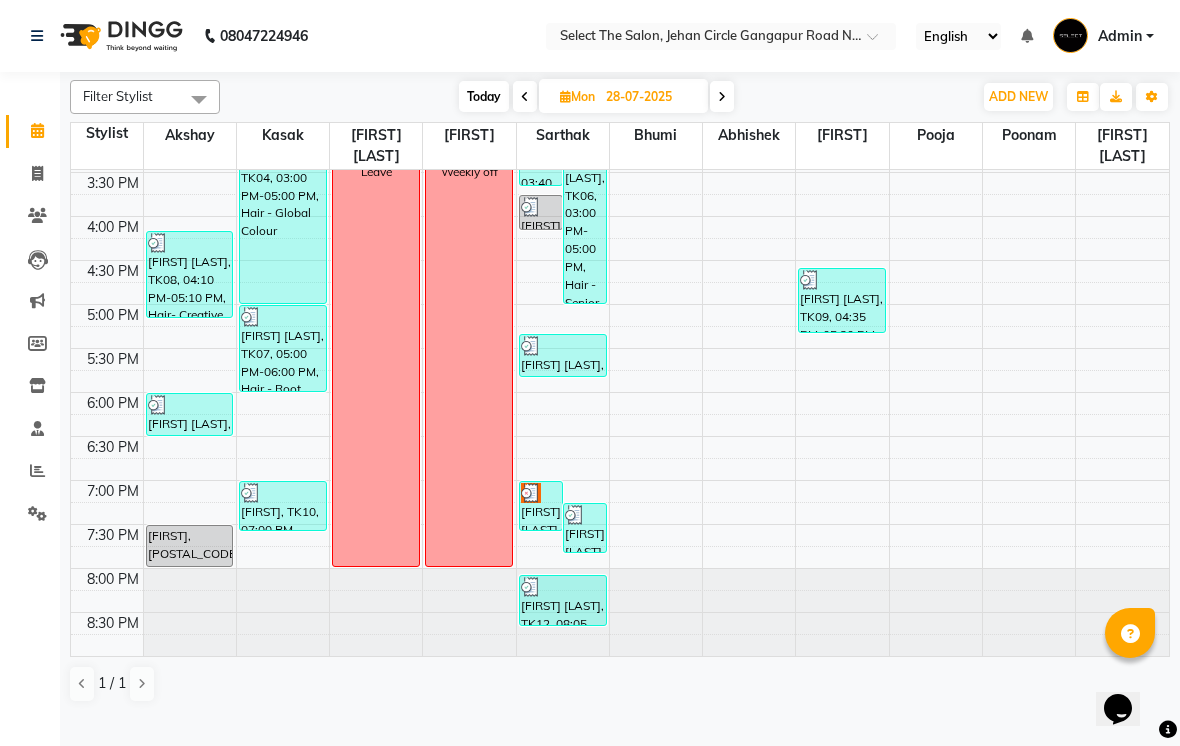scroll, scrollTop: 657, scrollLeft: 0, axis: vertical 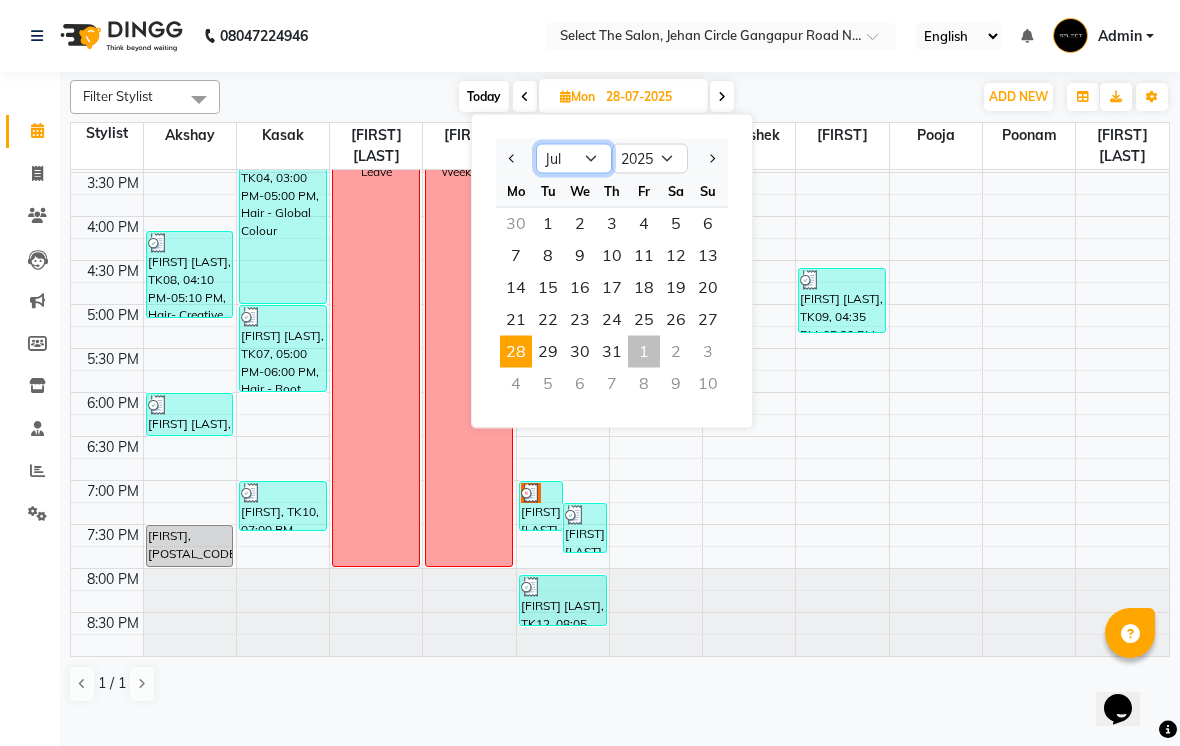 click on "Jan Feb Mar Apr May Jun Jul Aug Sep Oct Nov Dec" at bounding box center (574, 159) 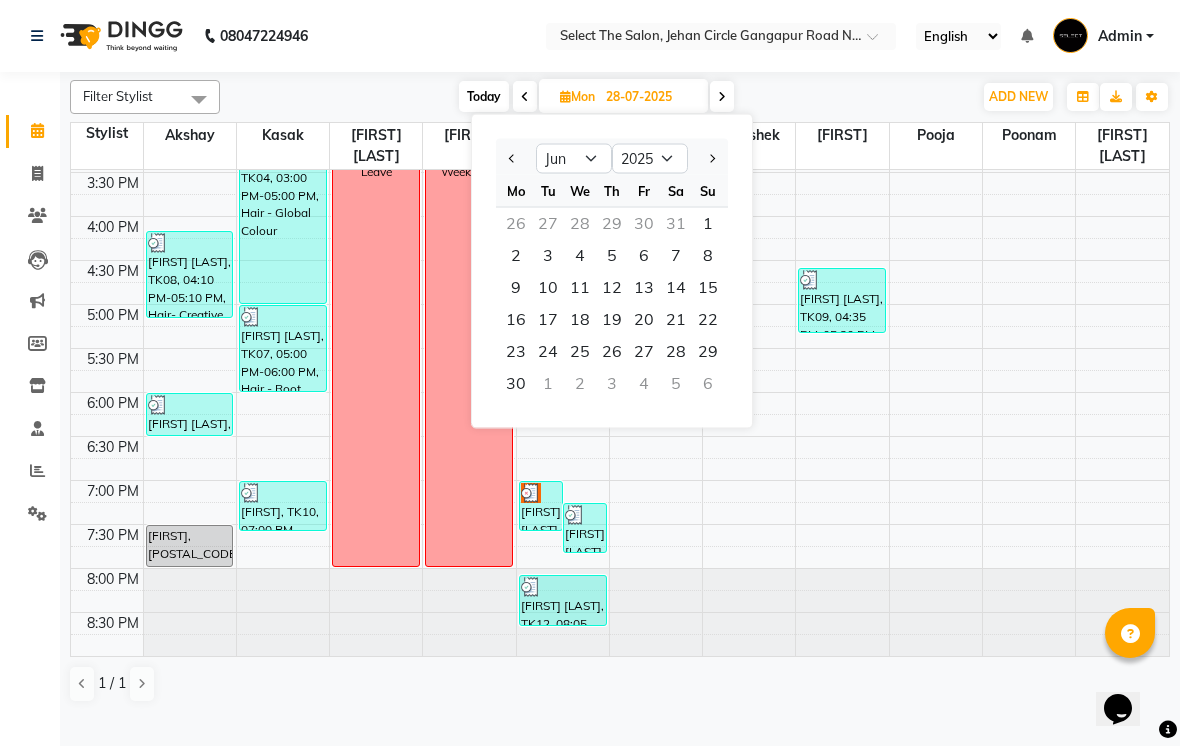 click on "30" at bounding box center (516, 384) 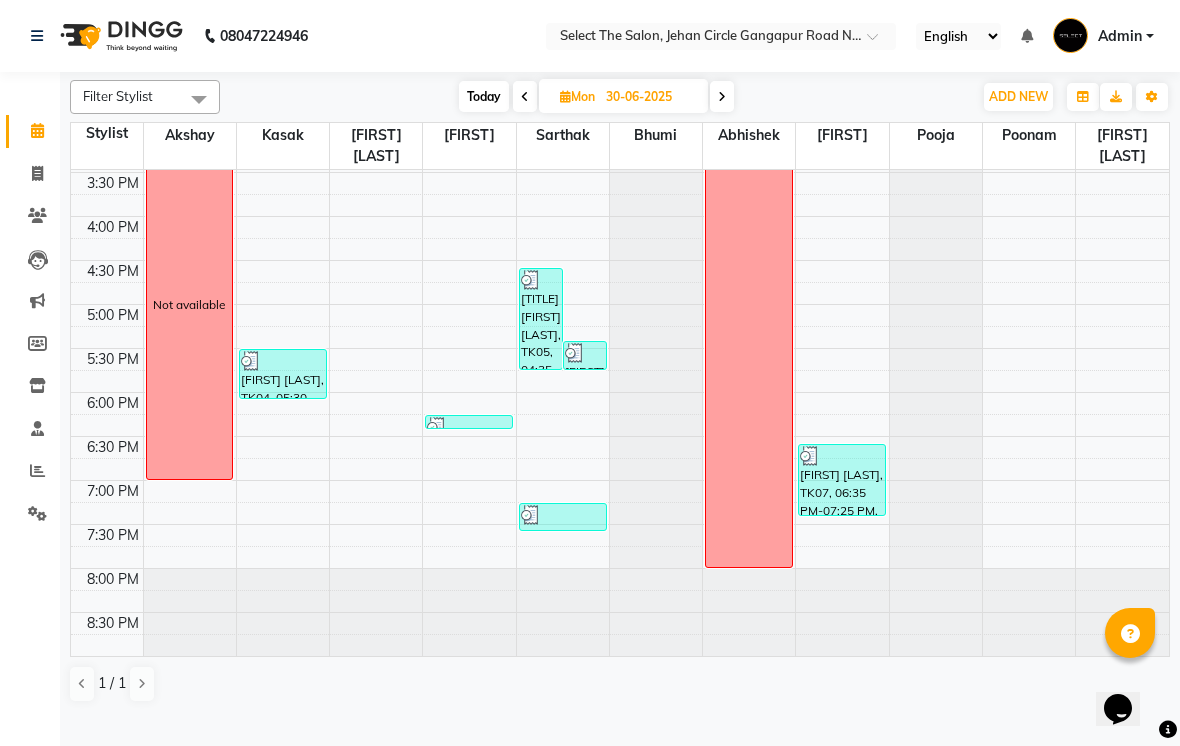 scroll, scrollTop: 657, scrollLeft: 0, axis: vertical 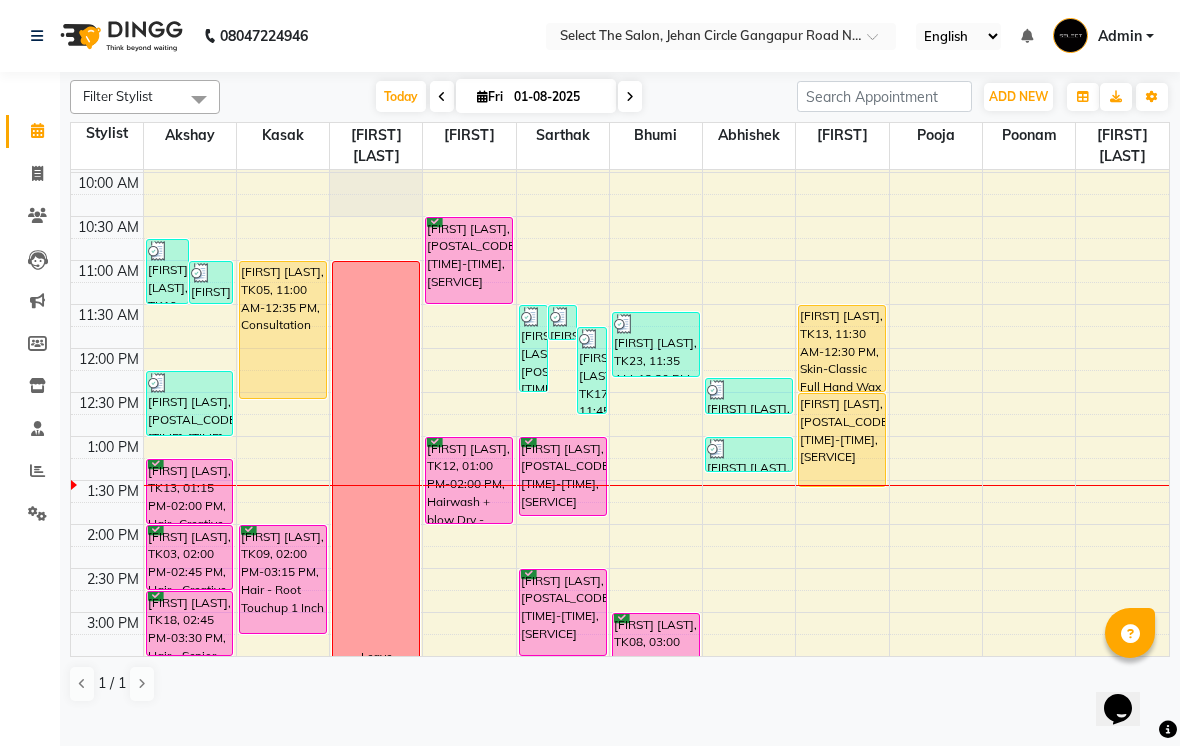 click at bounding box center (630, 96) 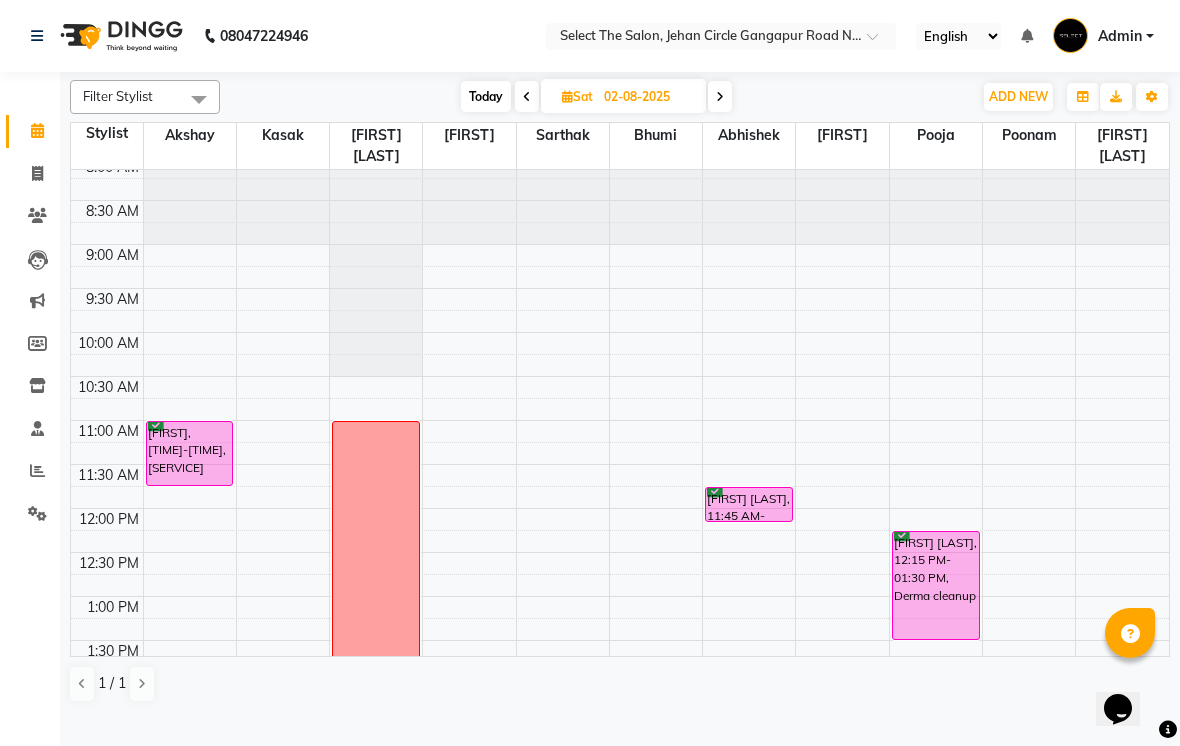 scroll, scrollTop: 14, scrollLeft: 0, axis: vertical 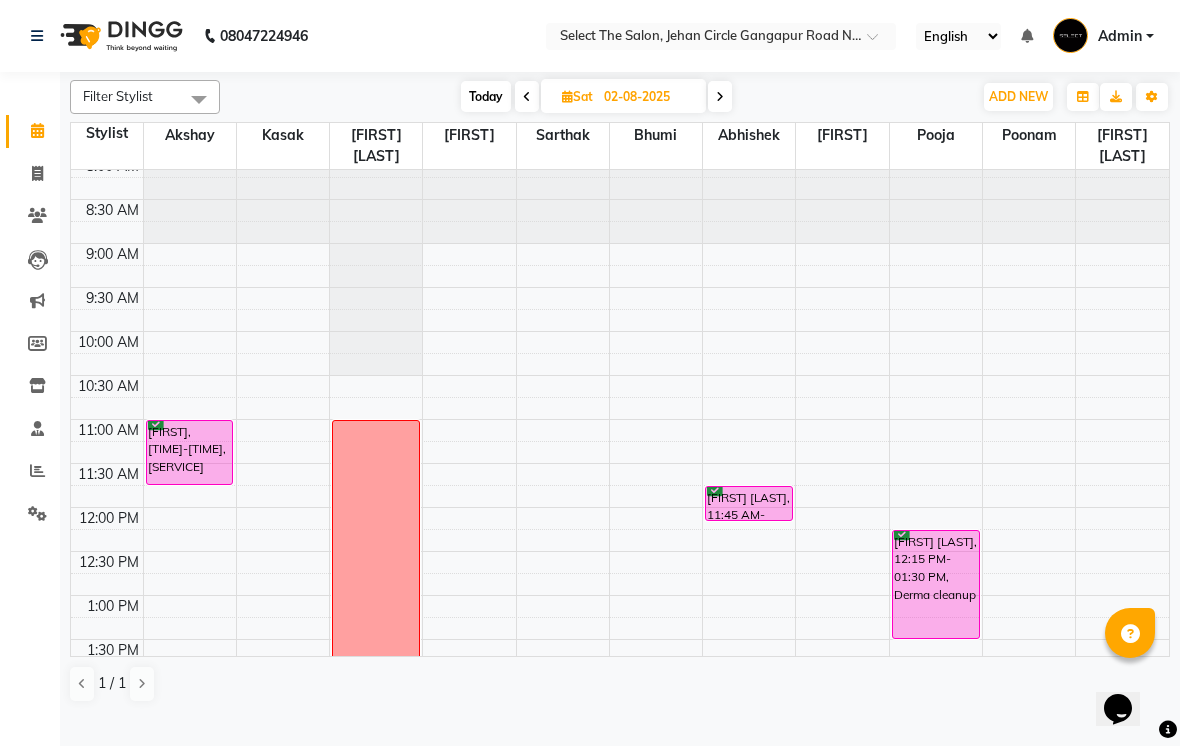 click on "Today" at bounding box center (486, 96) 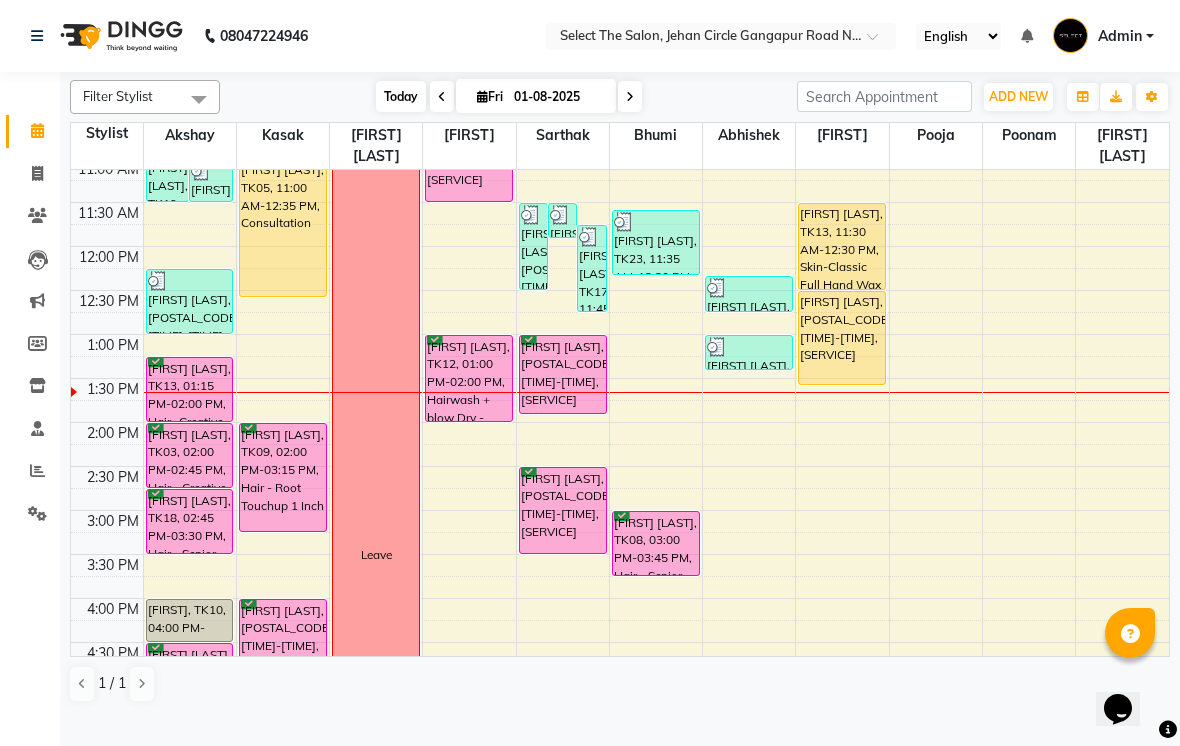 scroll, scrollTop: 277, scrollLeft: 0, axis: vertical 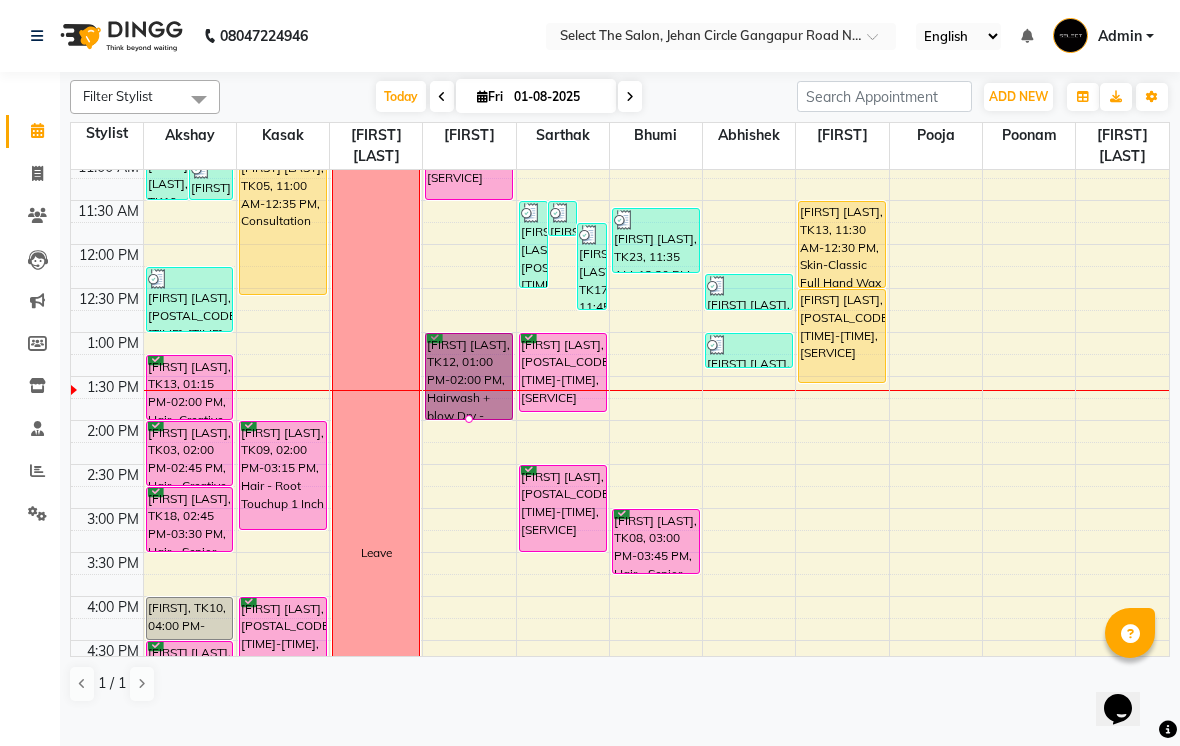 click at bounding box center [469, 419] 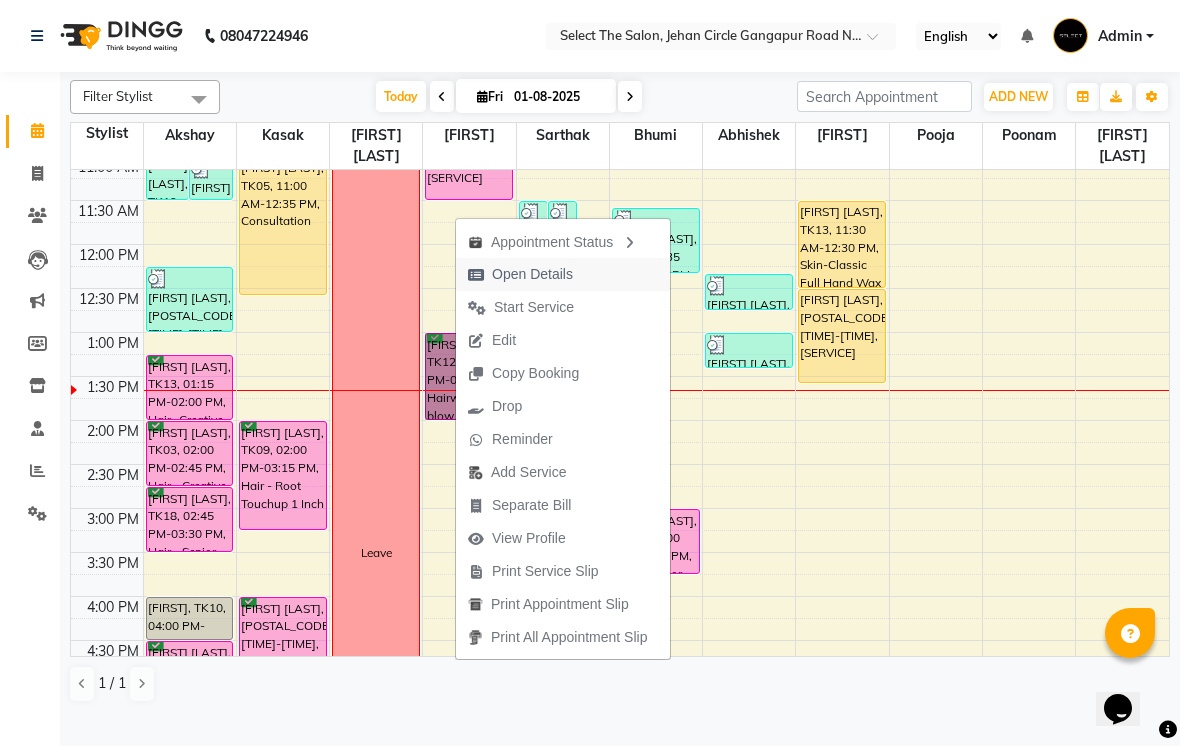 click on "Open Details" at bounding box center [532, 274] 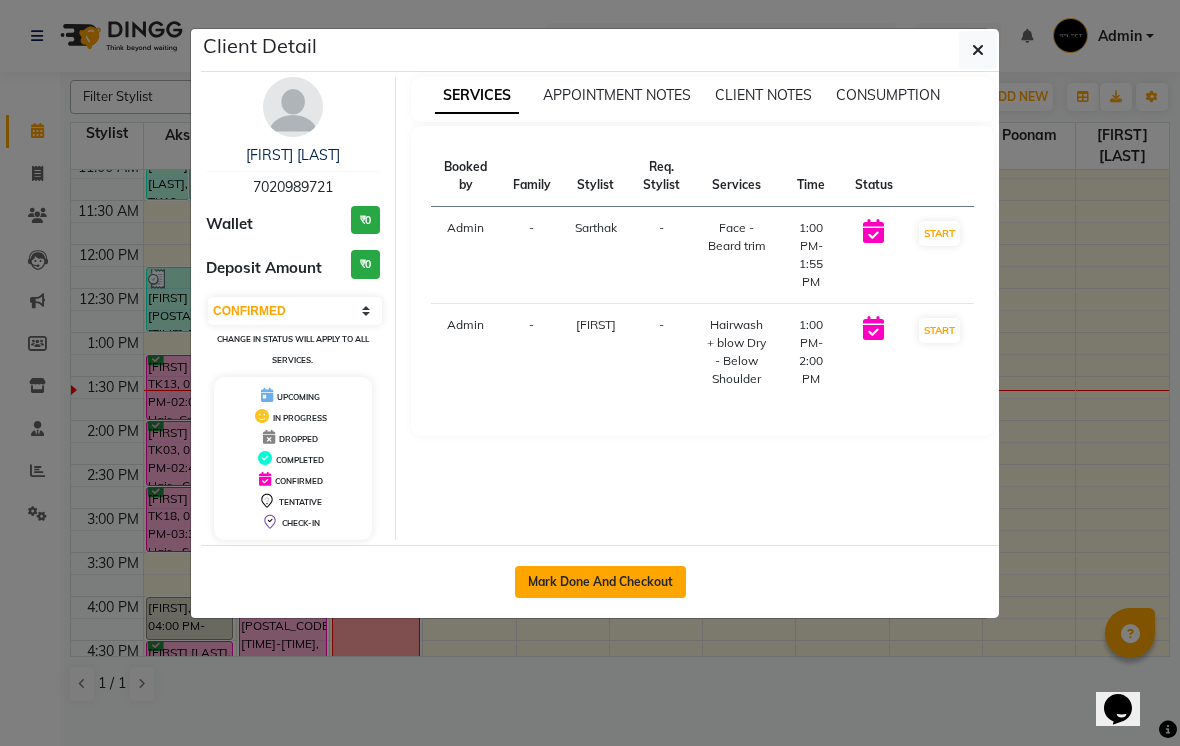 click on "Mark Done And Checkout" 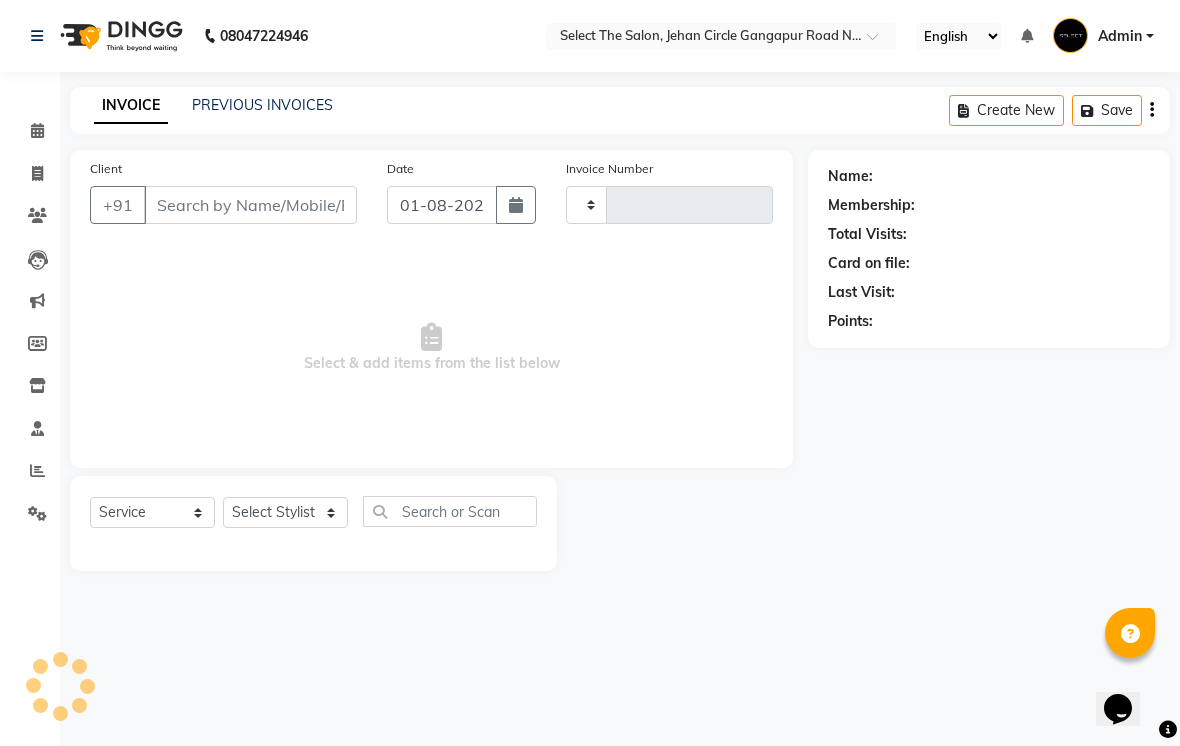 type on "2739" 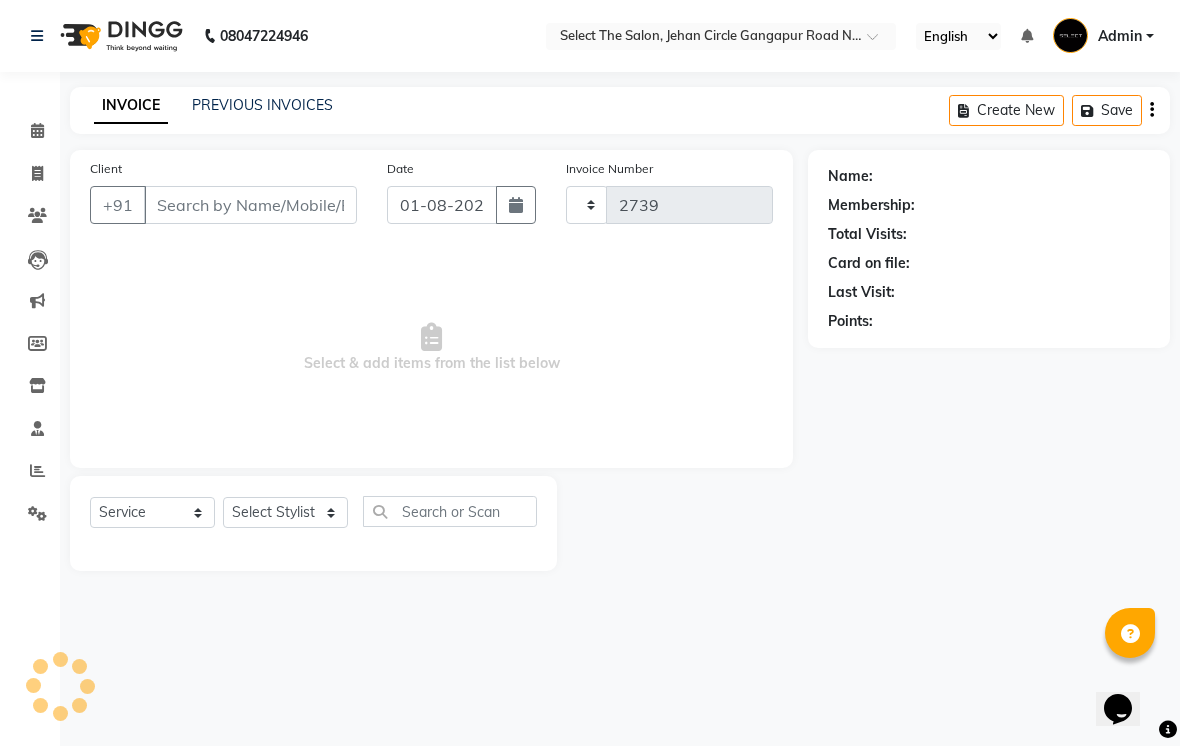 select on "4969" 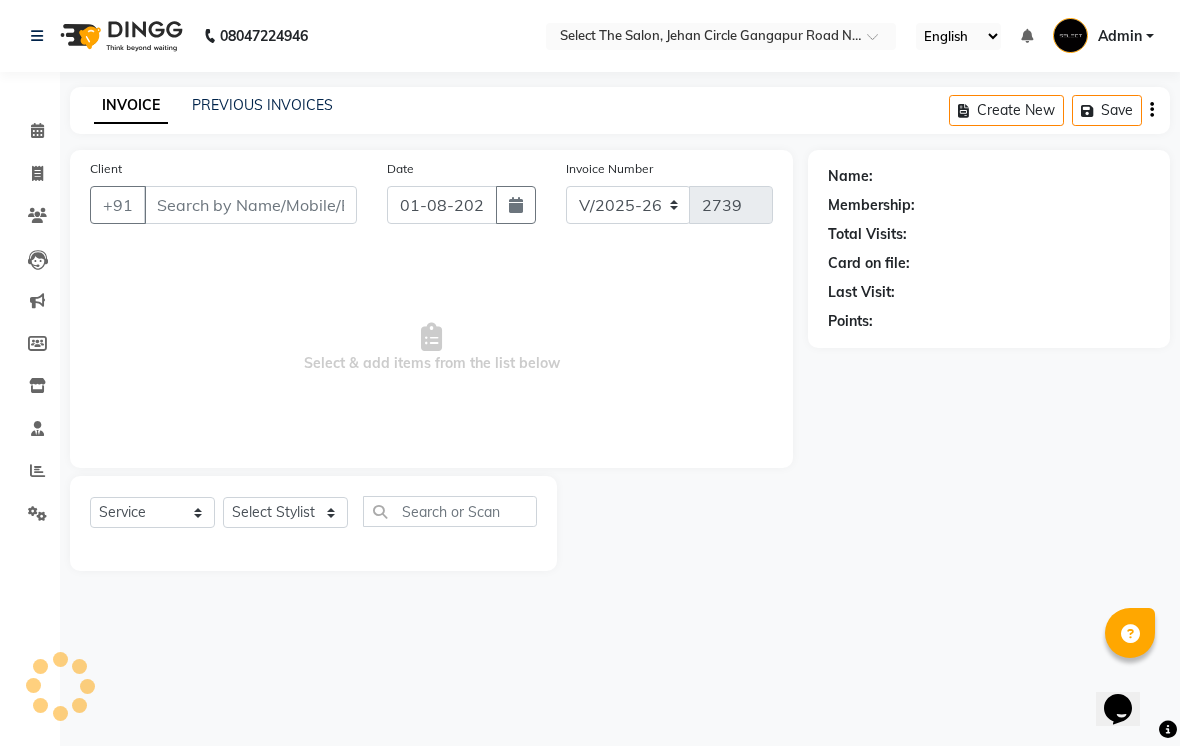 type on "7020989721" 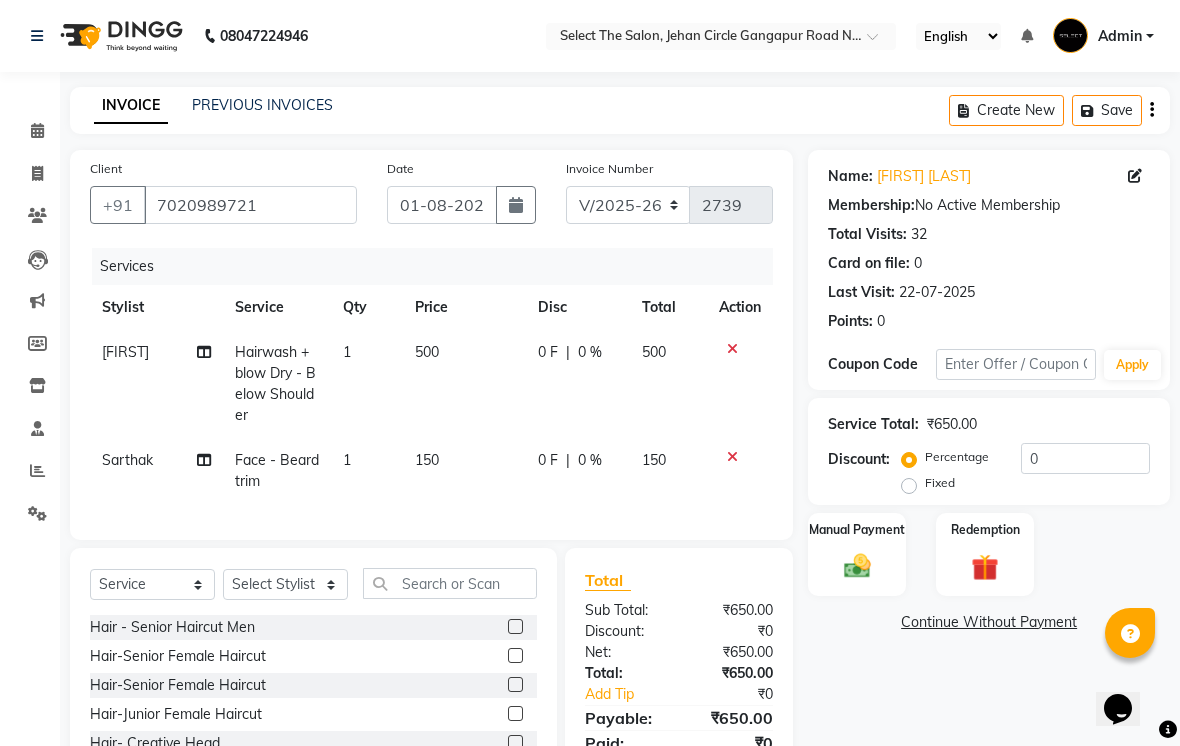 click on "150" 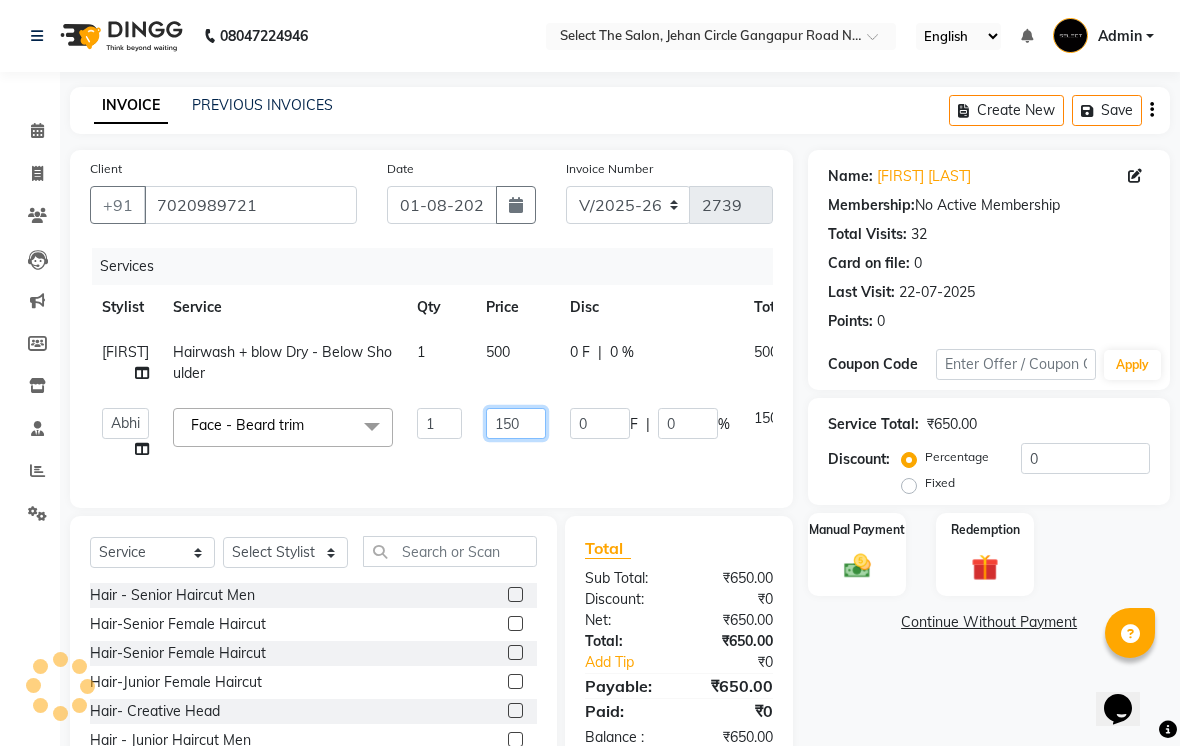 click on "150" 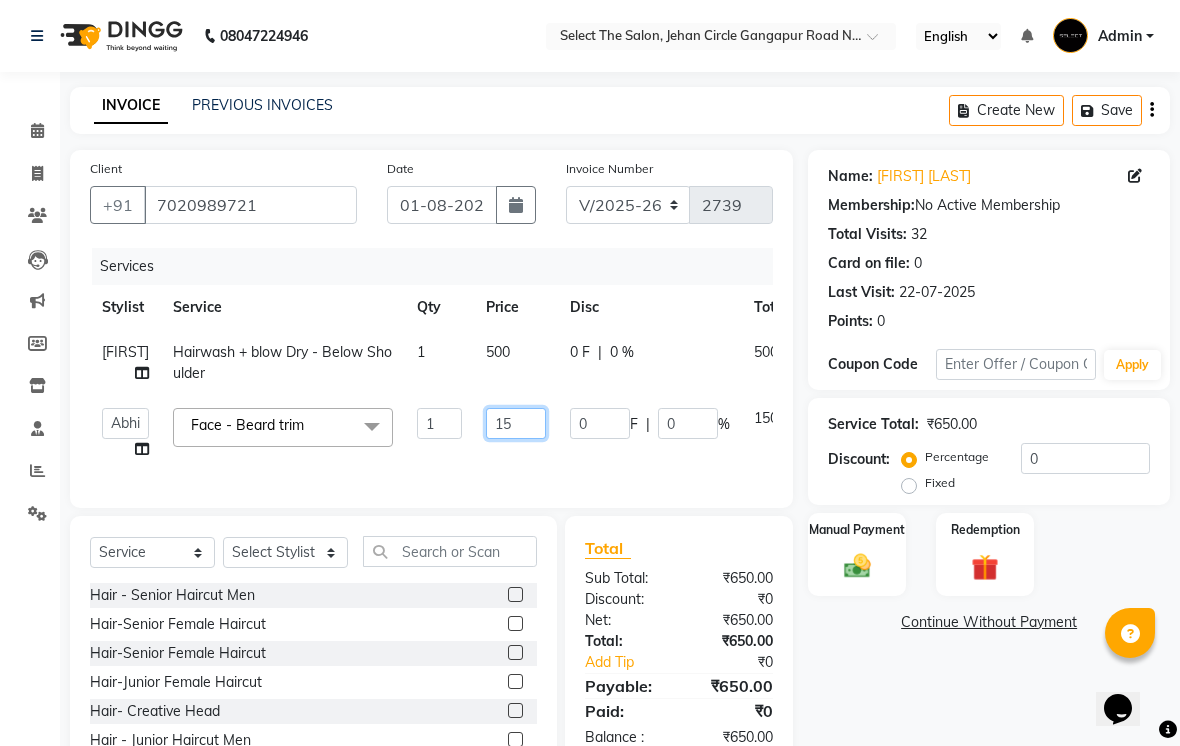 type on "1" 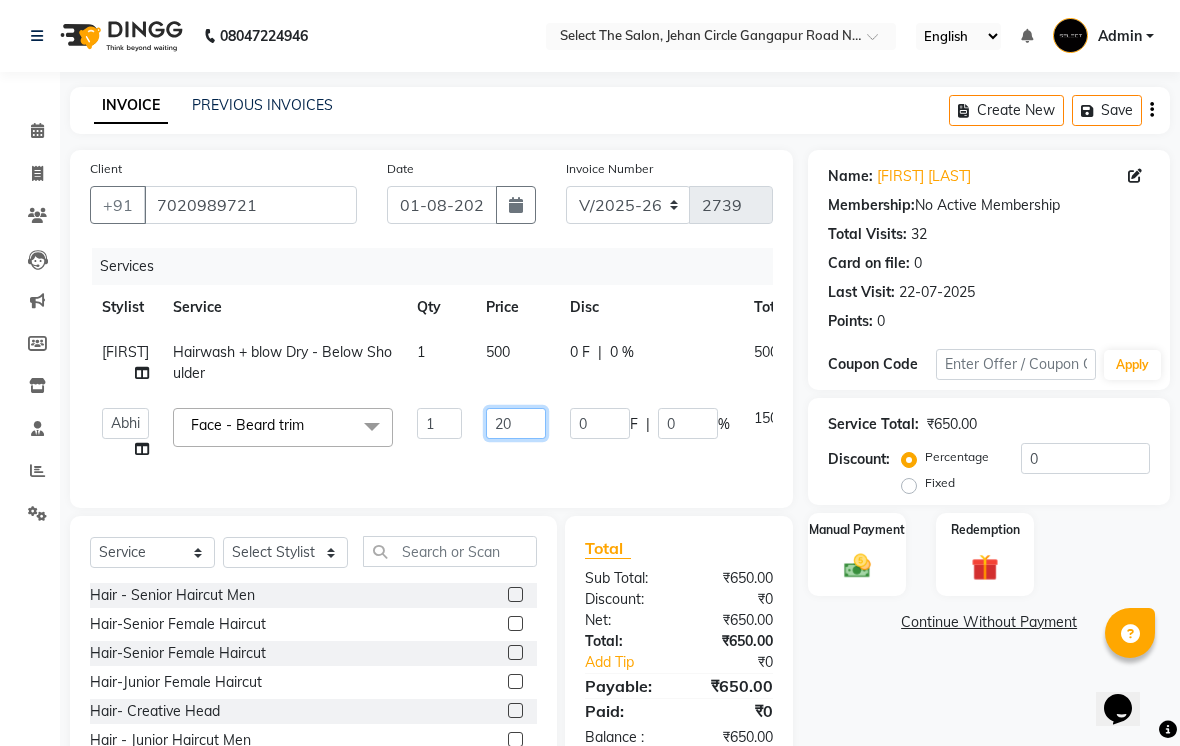 type on "200" 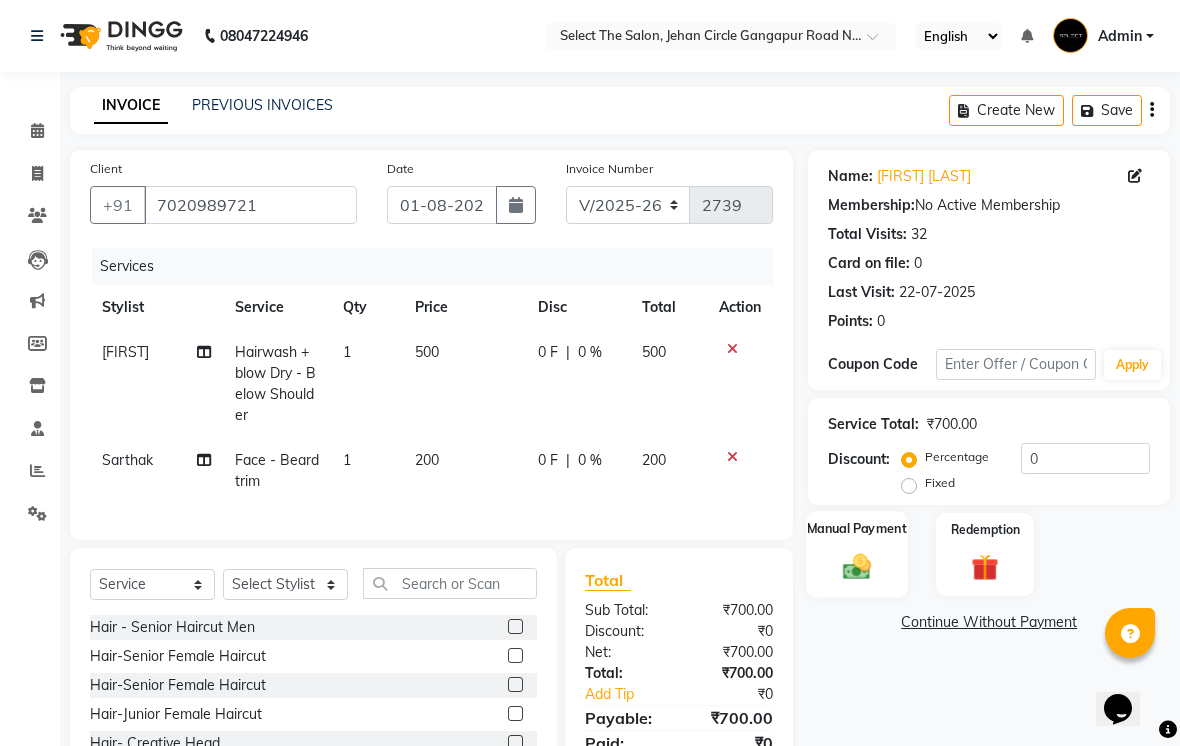 click 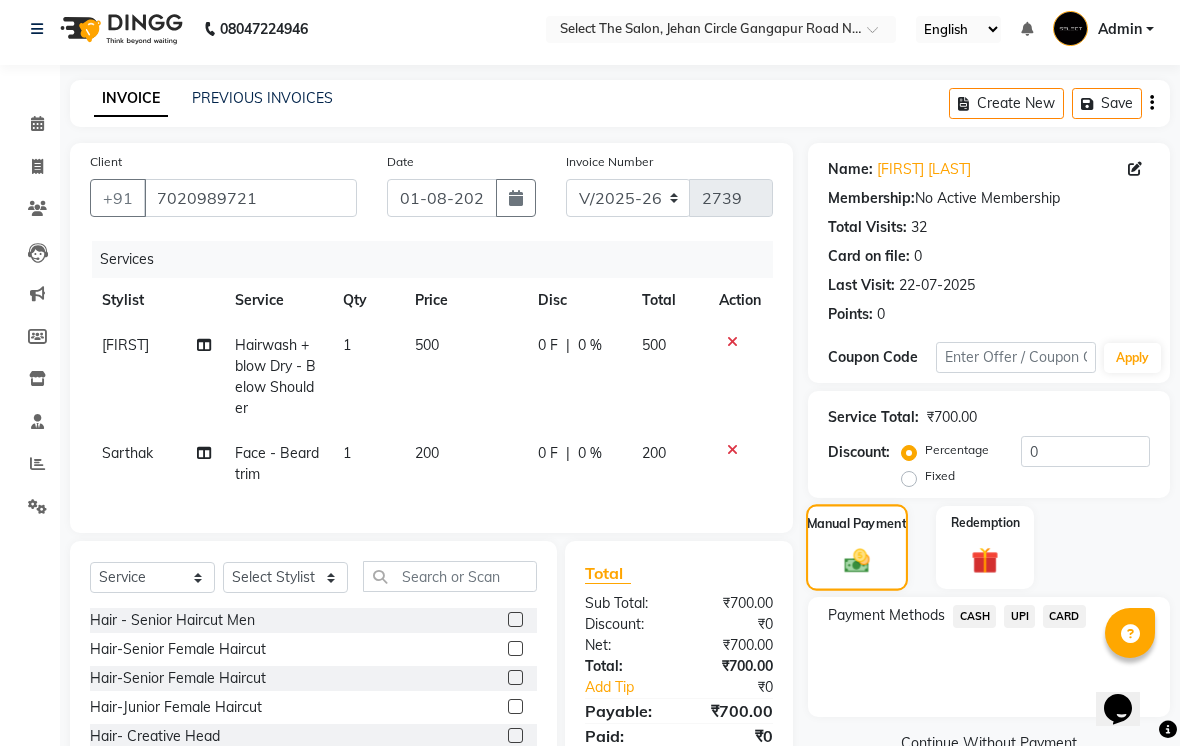scroll, scrollTop: 13, scrollLeft: 0, axis: vertical 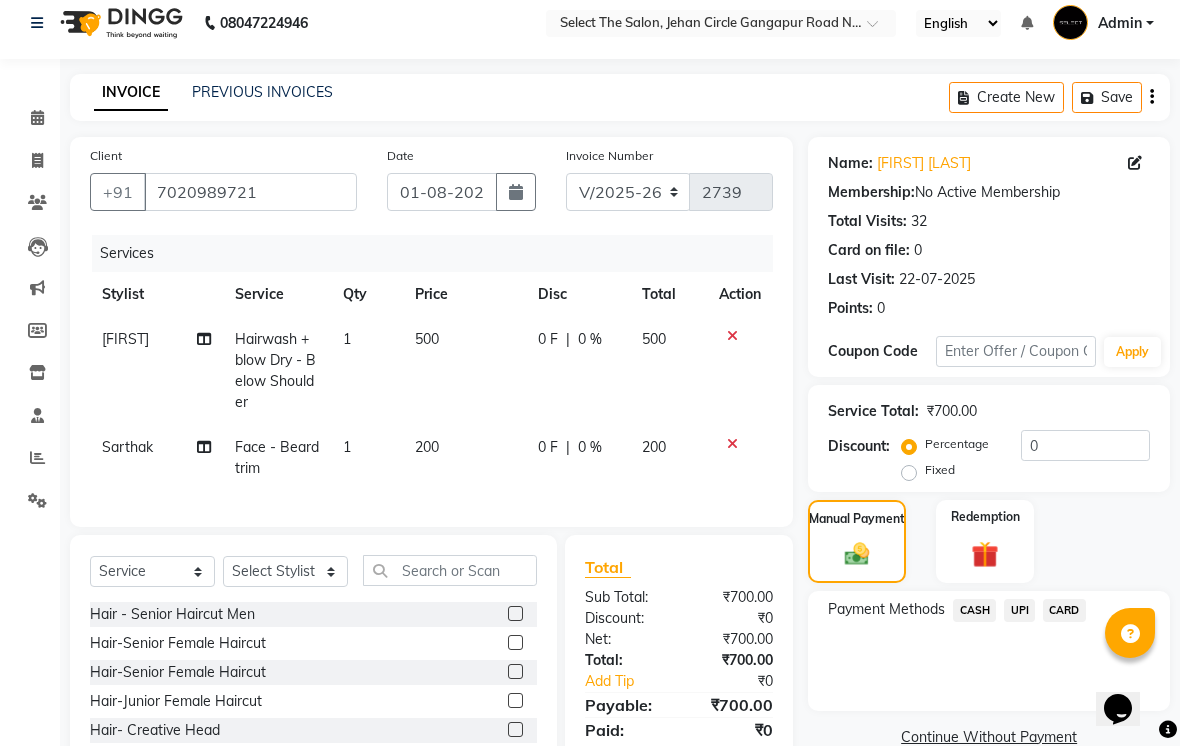 click on "CASH" 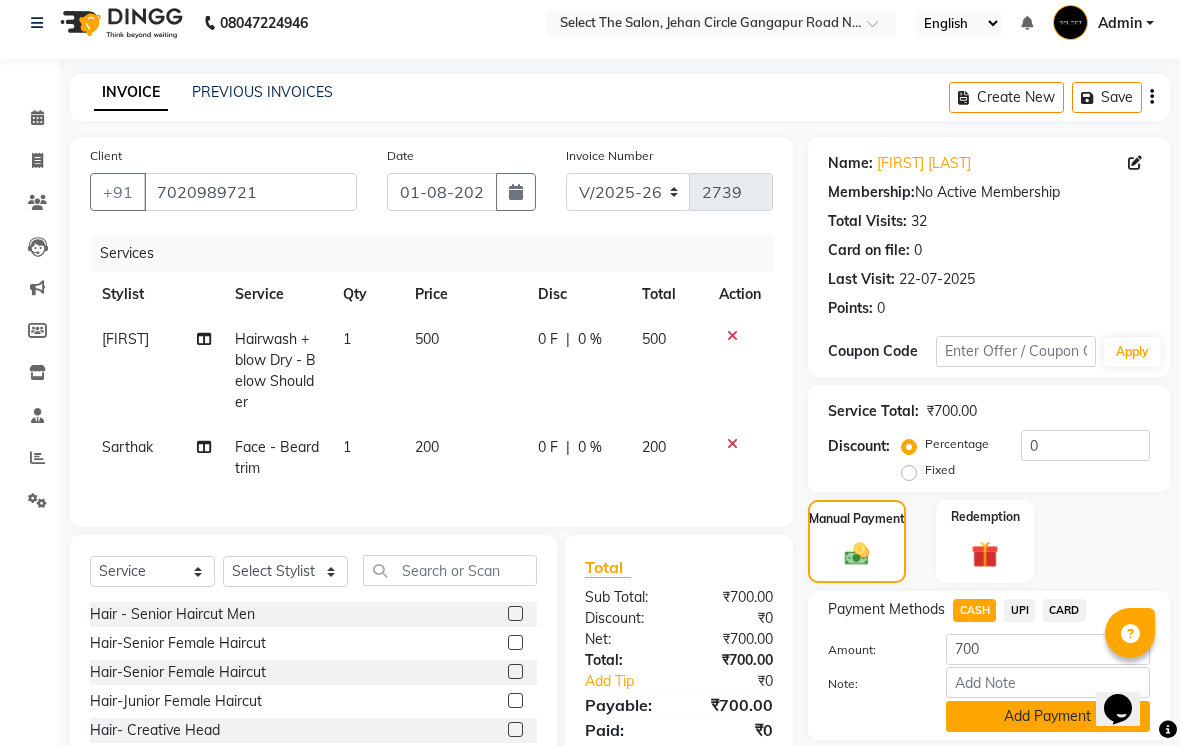 click on "Add Payment" 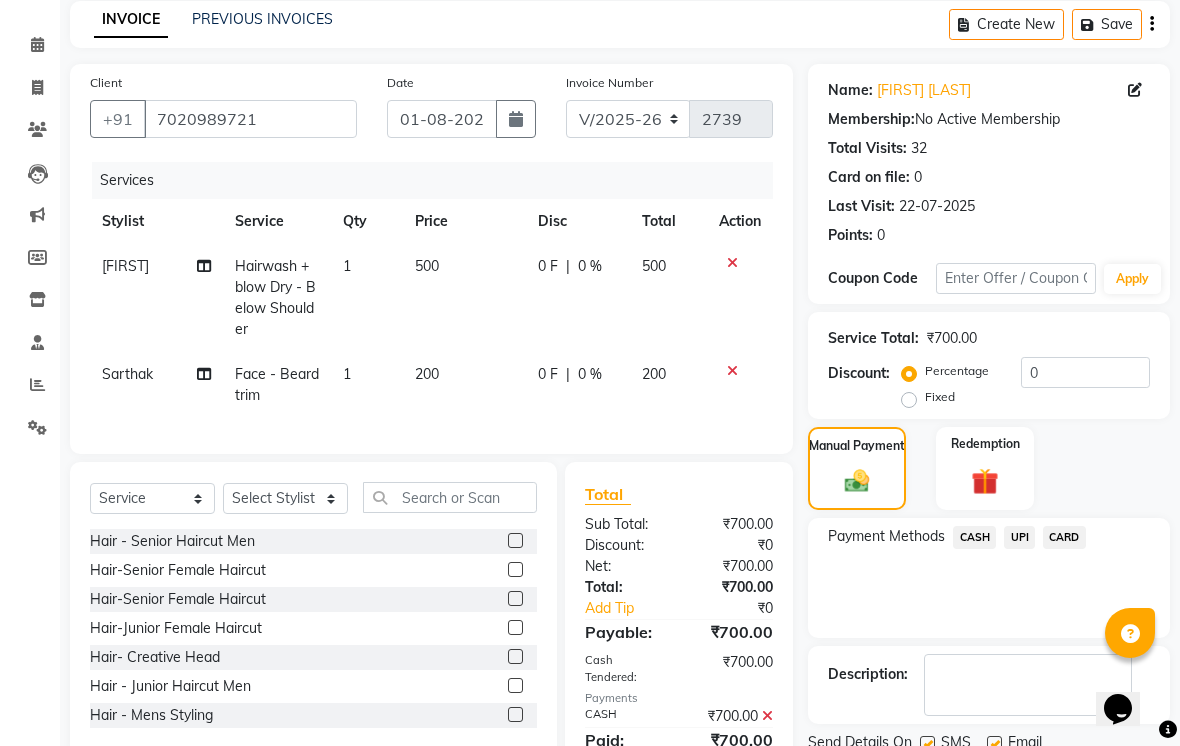 scroll, scrollTop: 162, scrollLeft: 0, axis: vertical 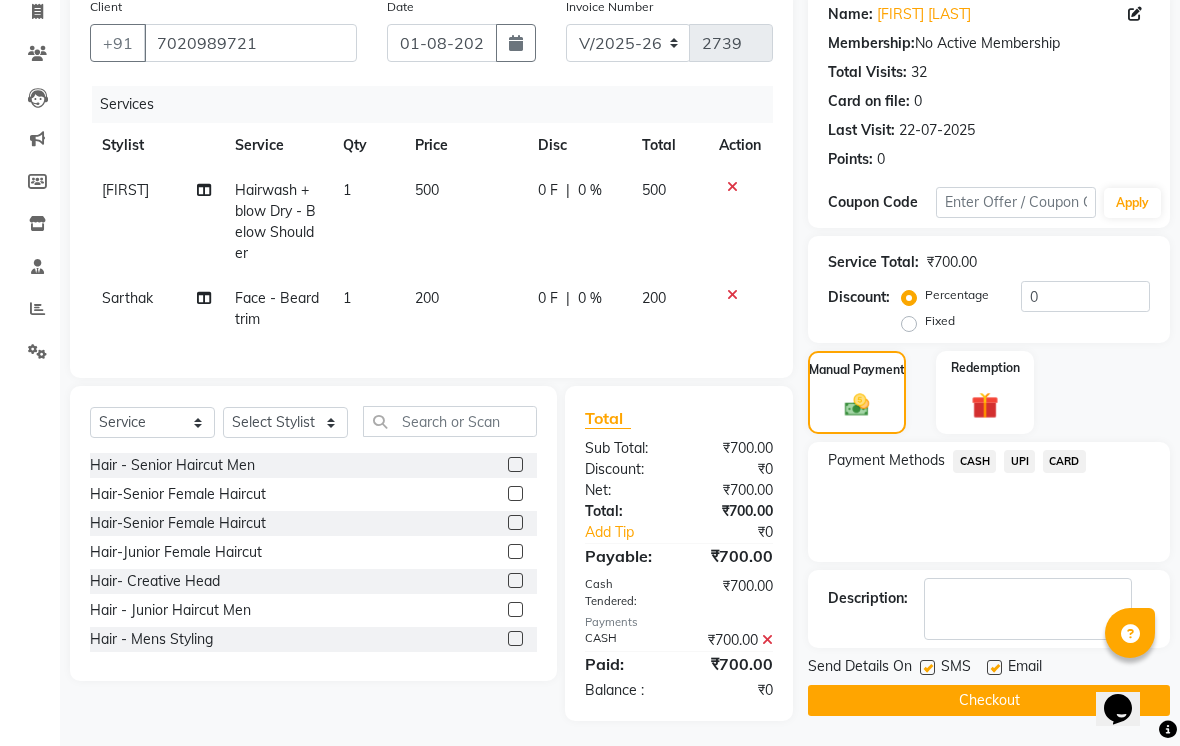 click 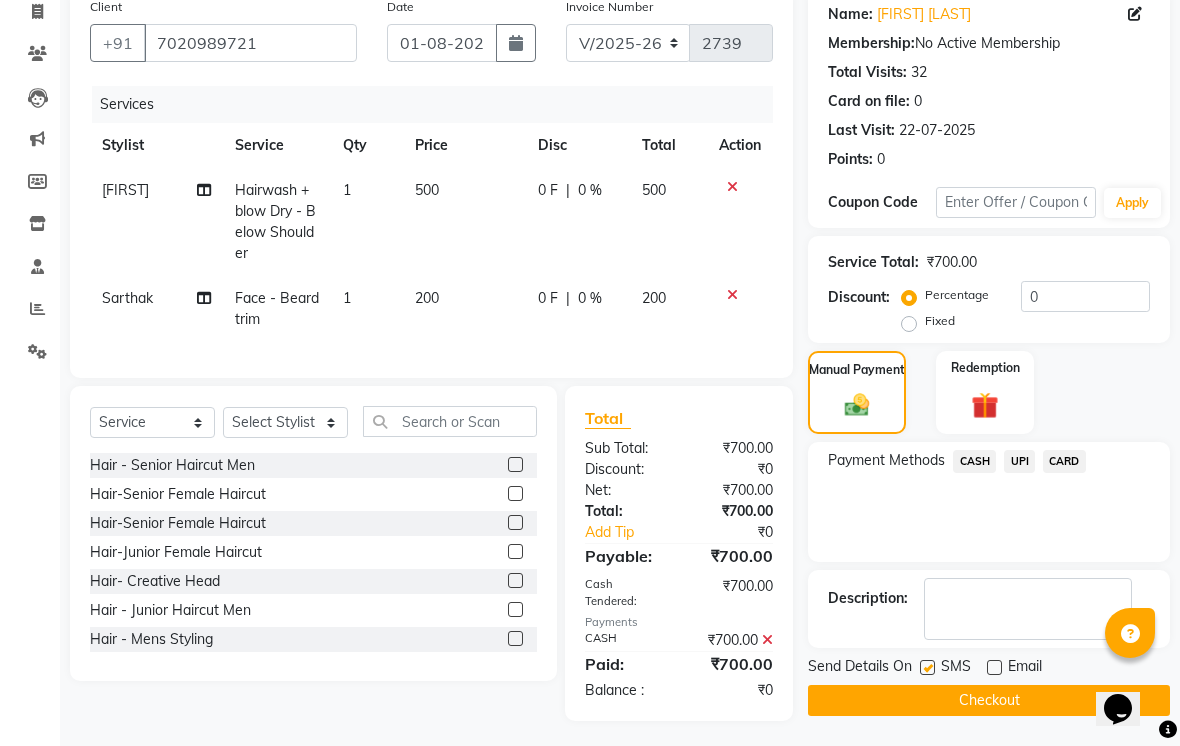 click 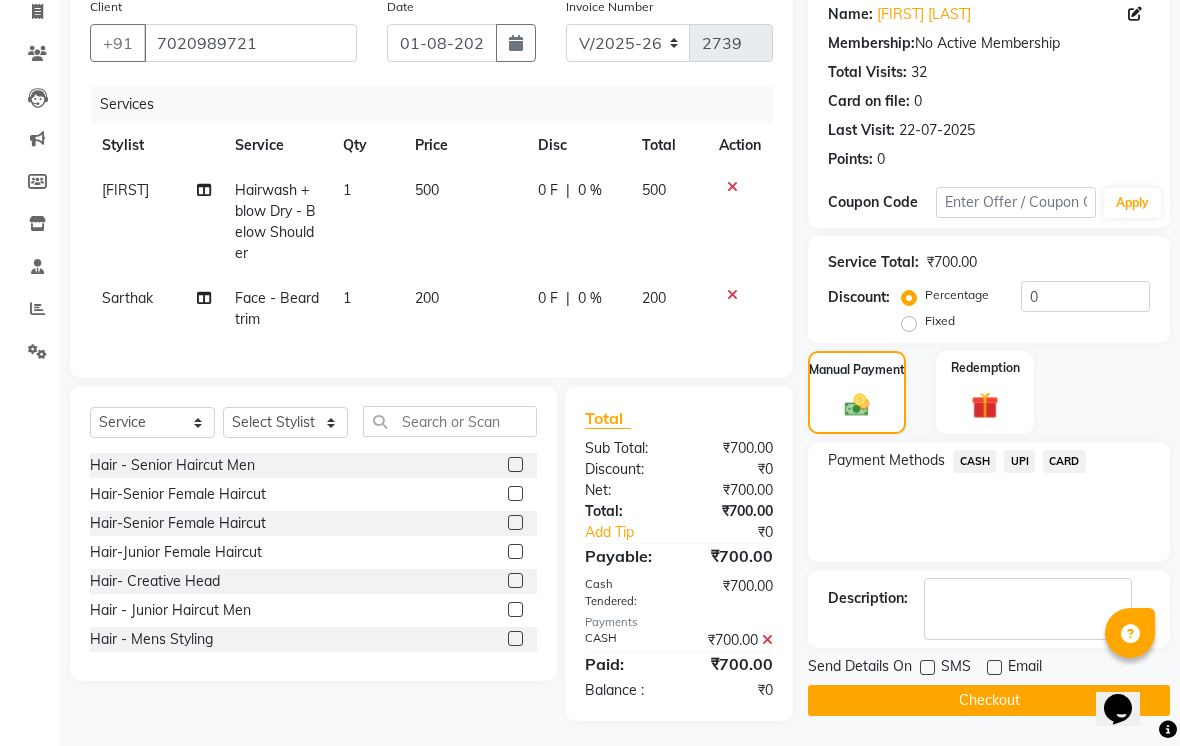 click on "Checkout" 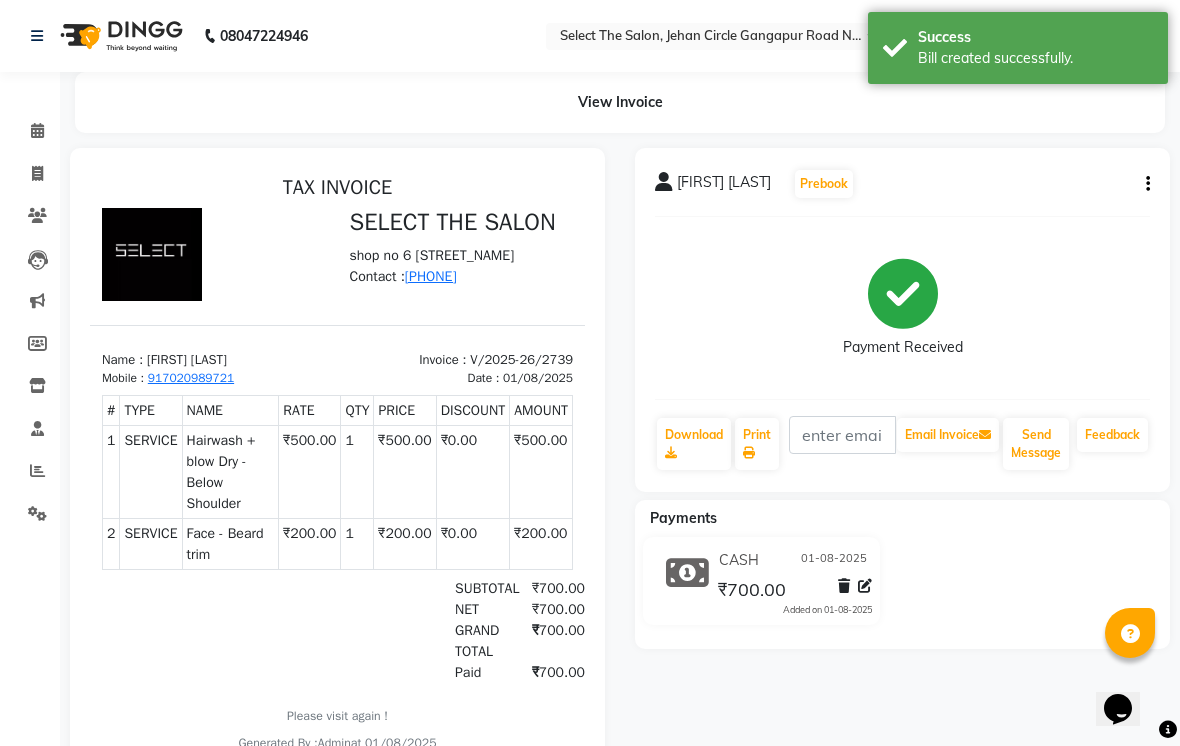 scroll, scrollTop: 0, scrollLeft: 0, axis: both 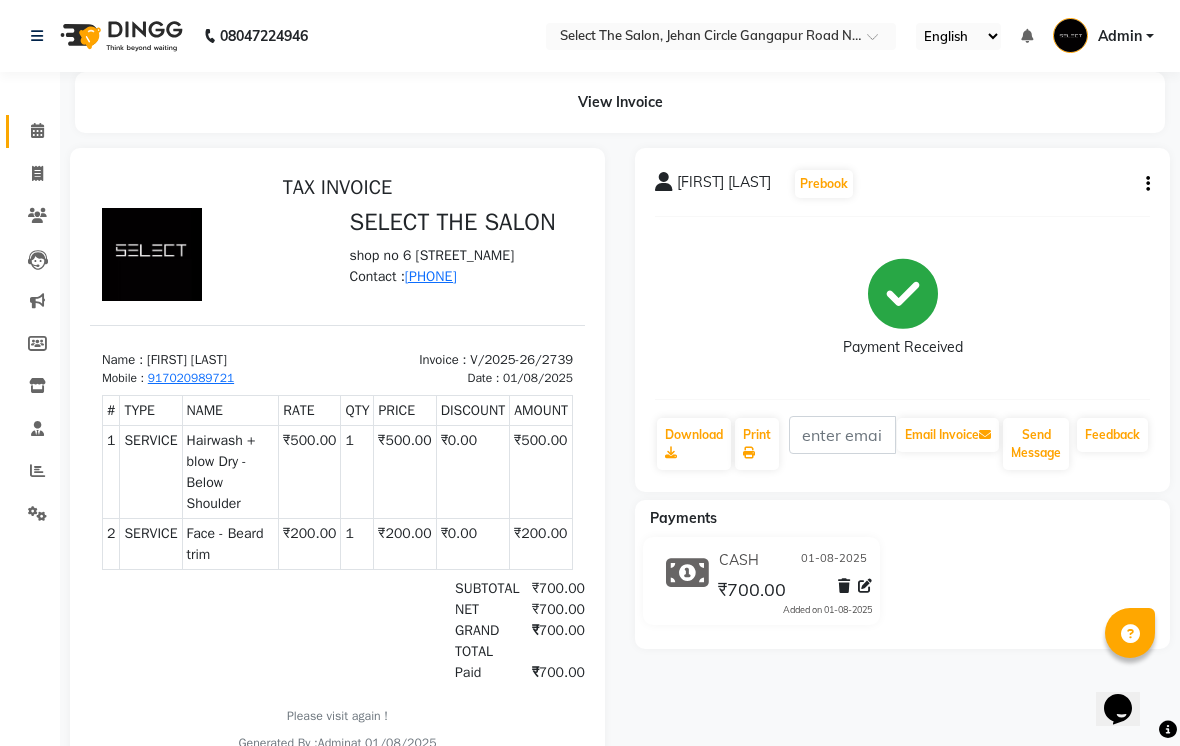 click 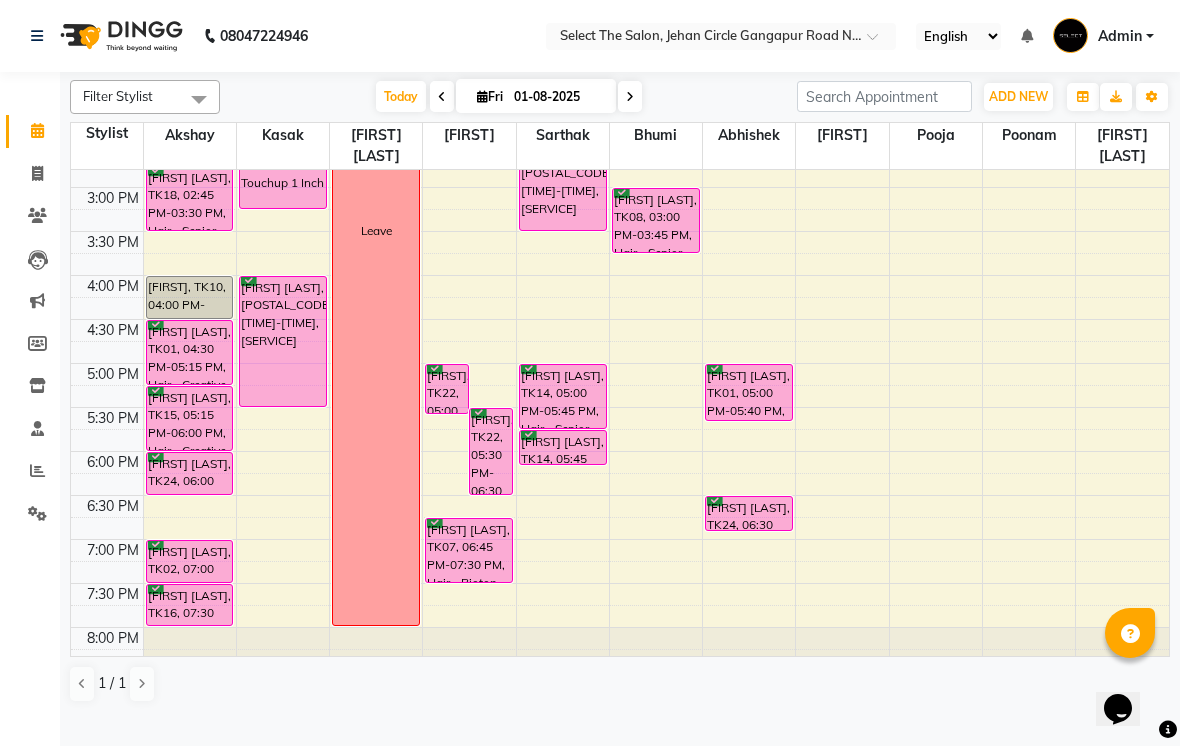 scroll, scrollTop: 599, scrollLeft: 0, axis: vertical 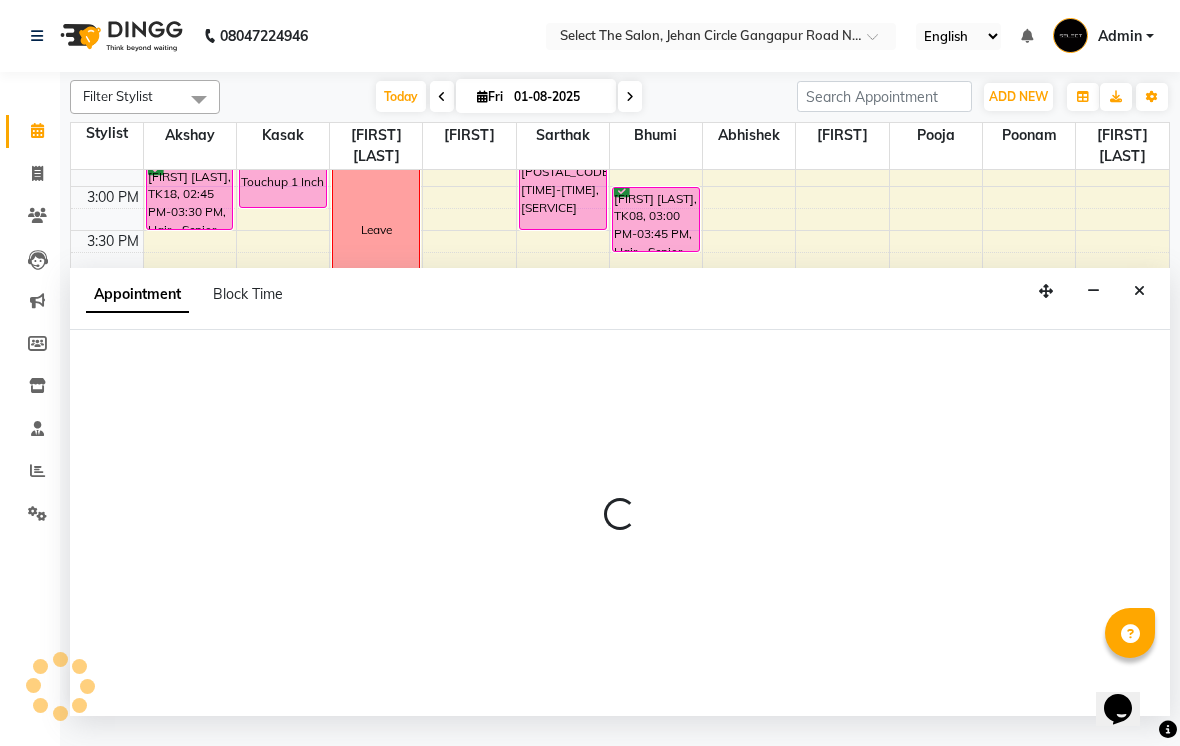 select on "36897" 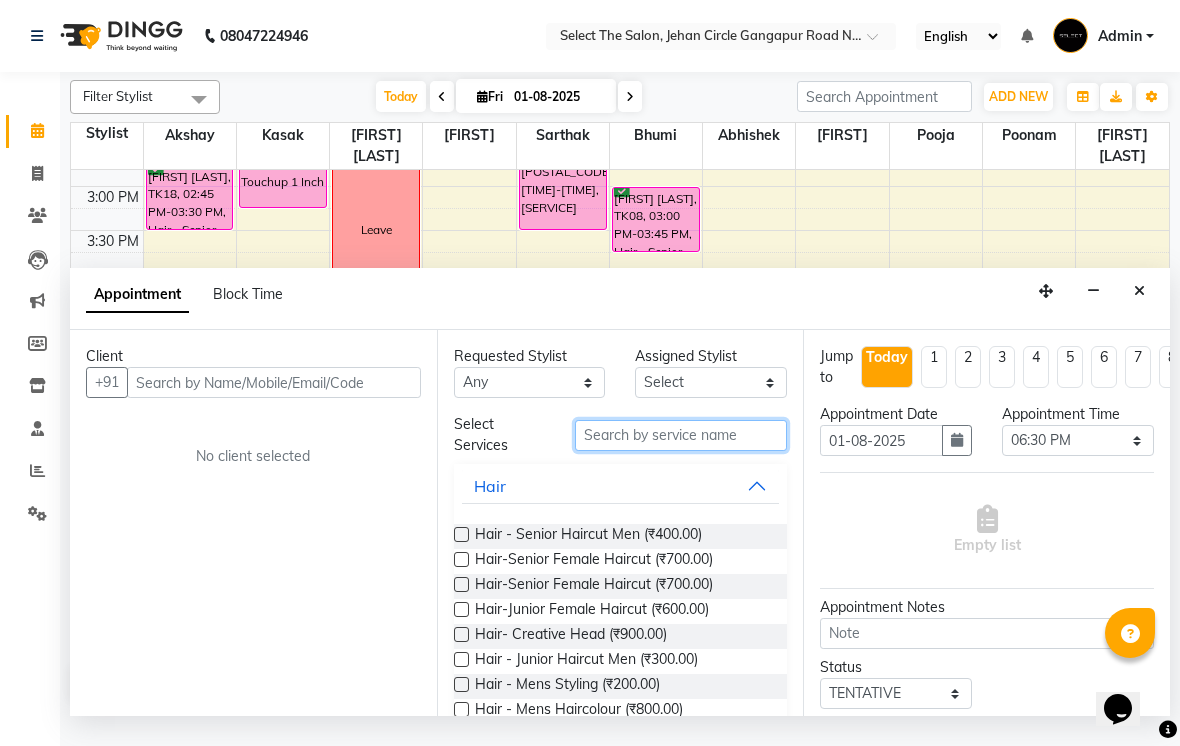 click at bounding box center (681, 435) 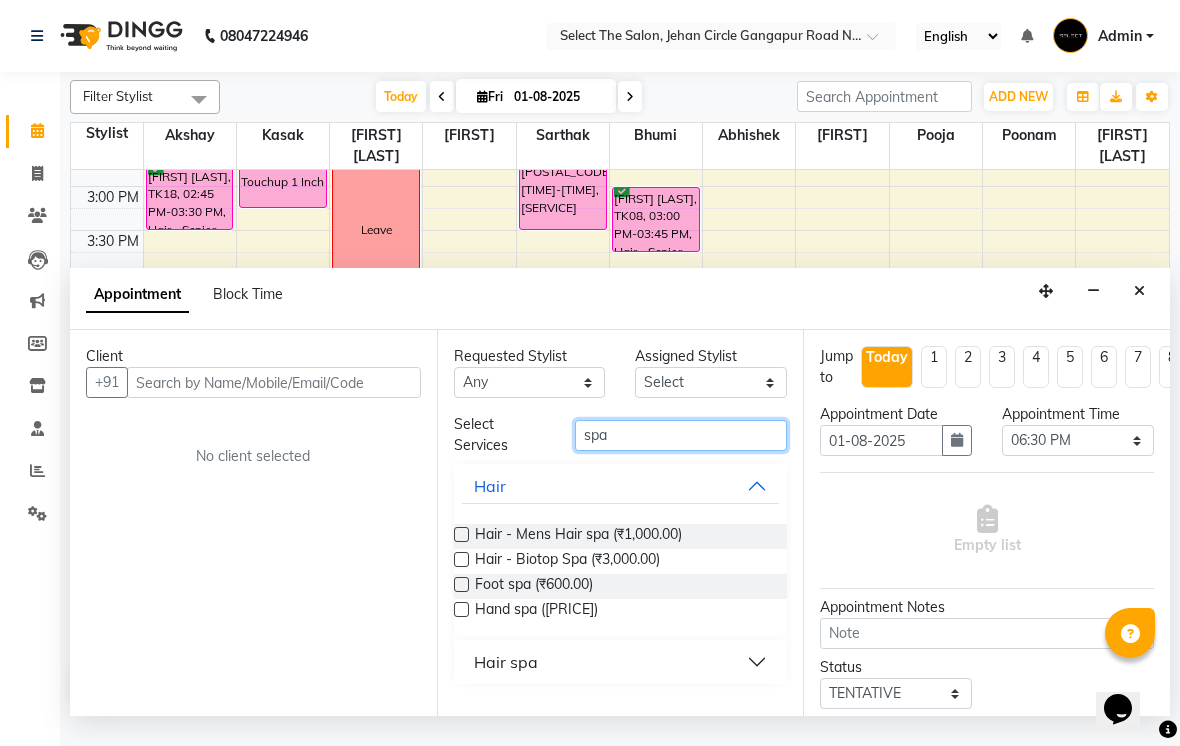 type on "spa" 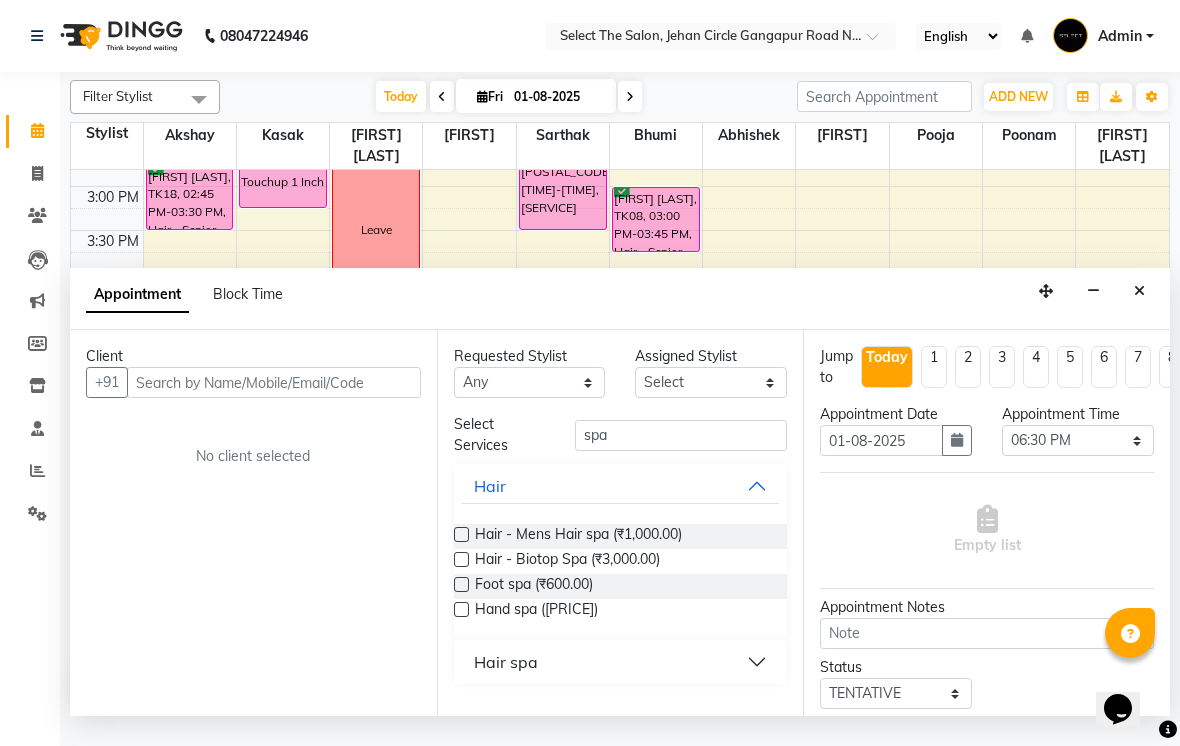 click at bounding box center [461, 559] 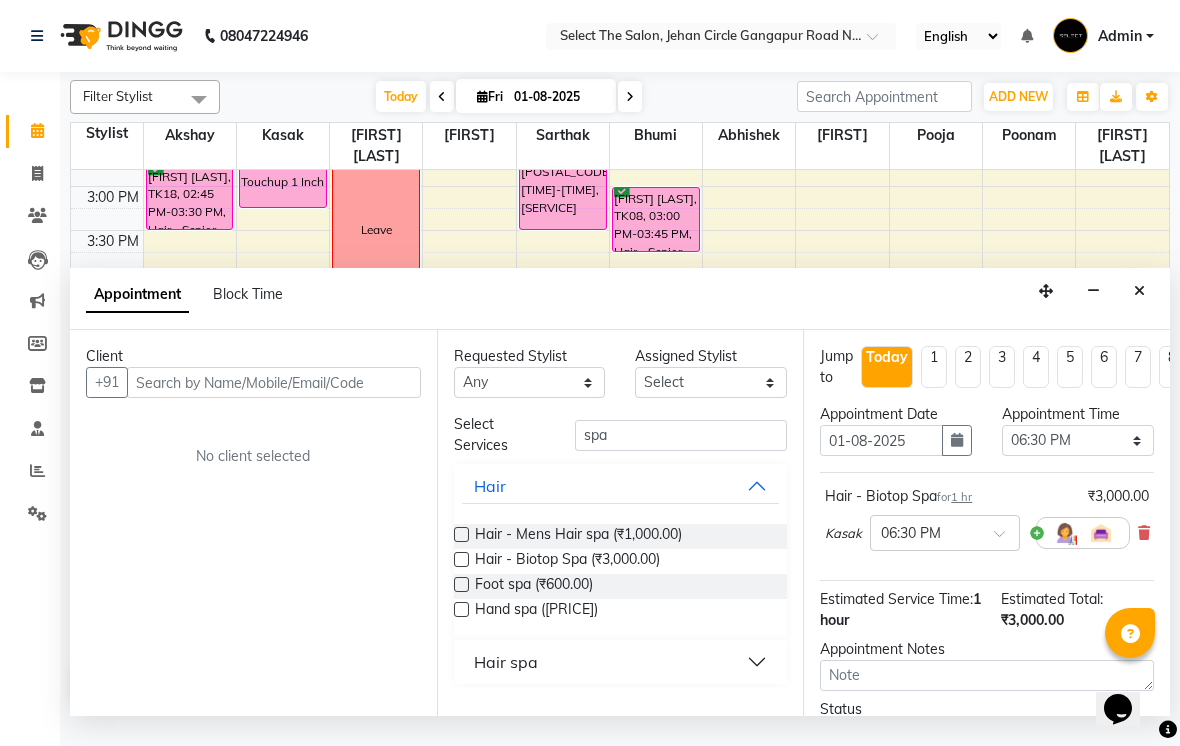 click at bounding box center (461, 559) 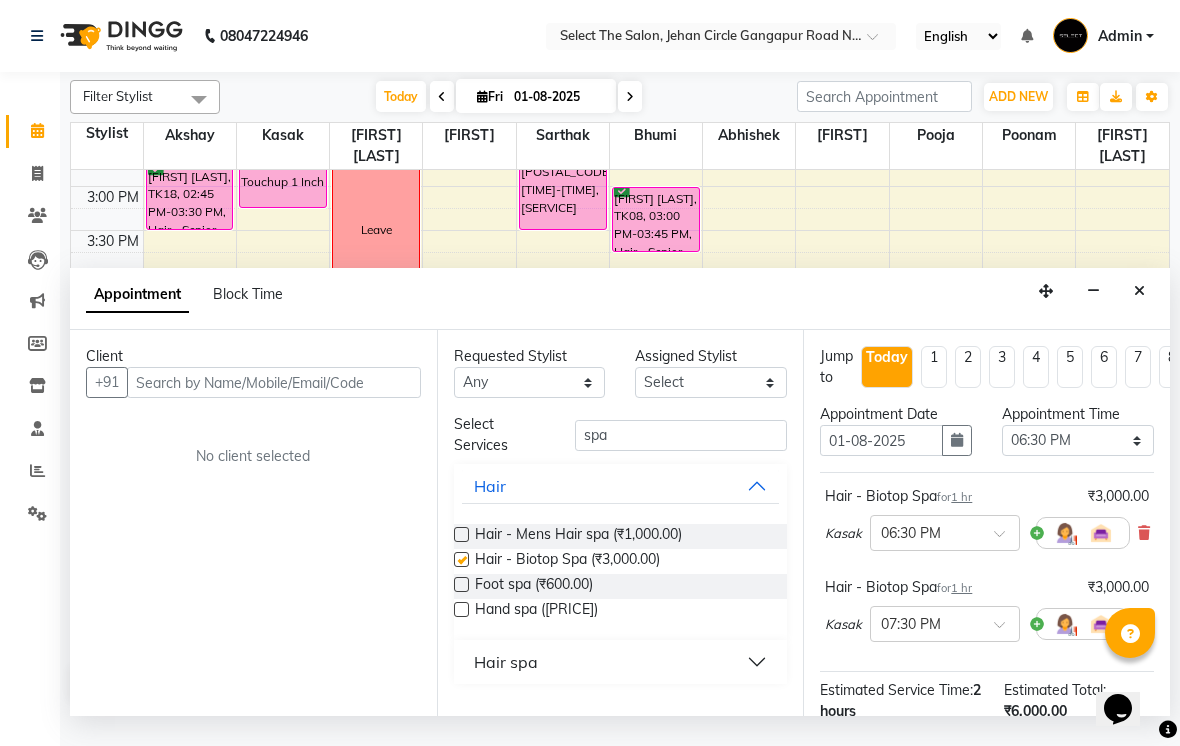 checkbox on "false" 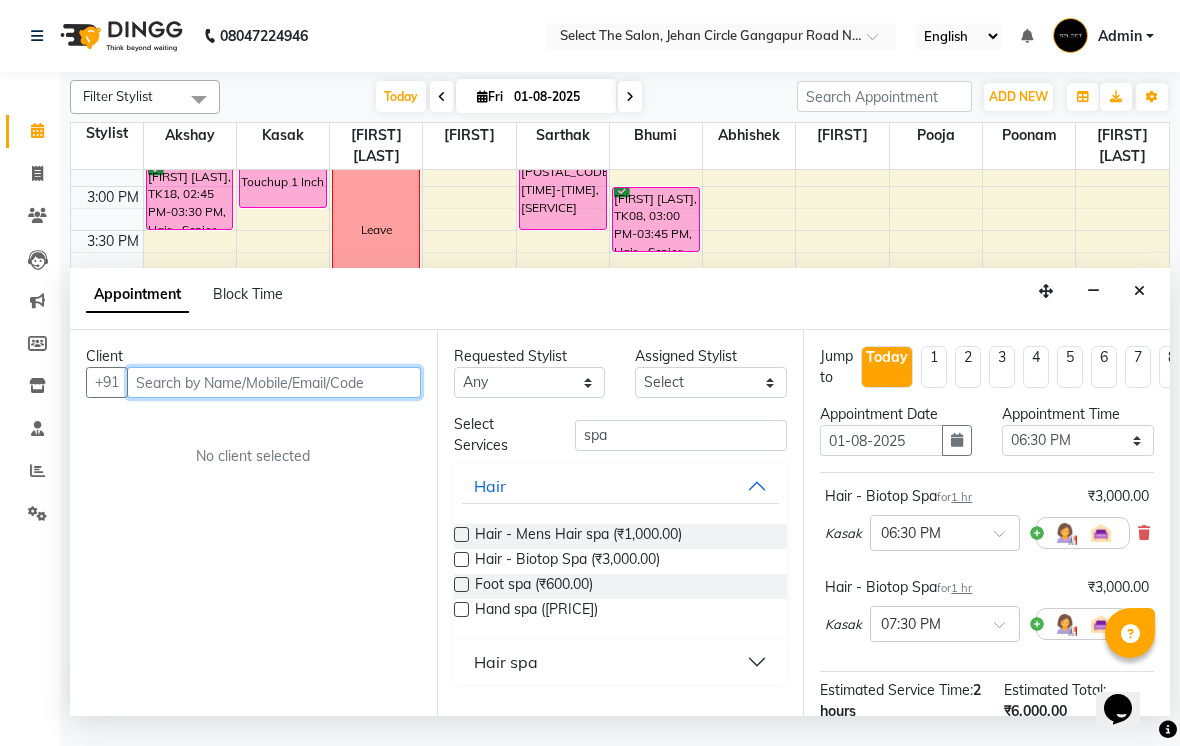 click at bounding box center [274, 382] 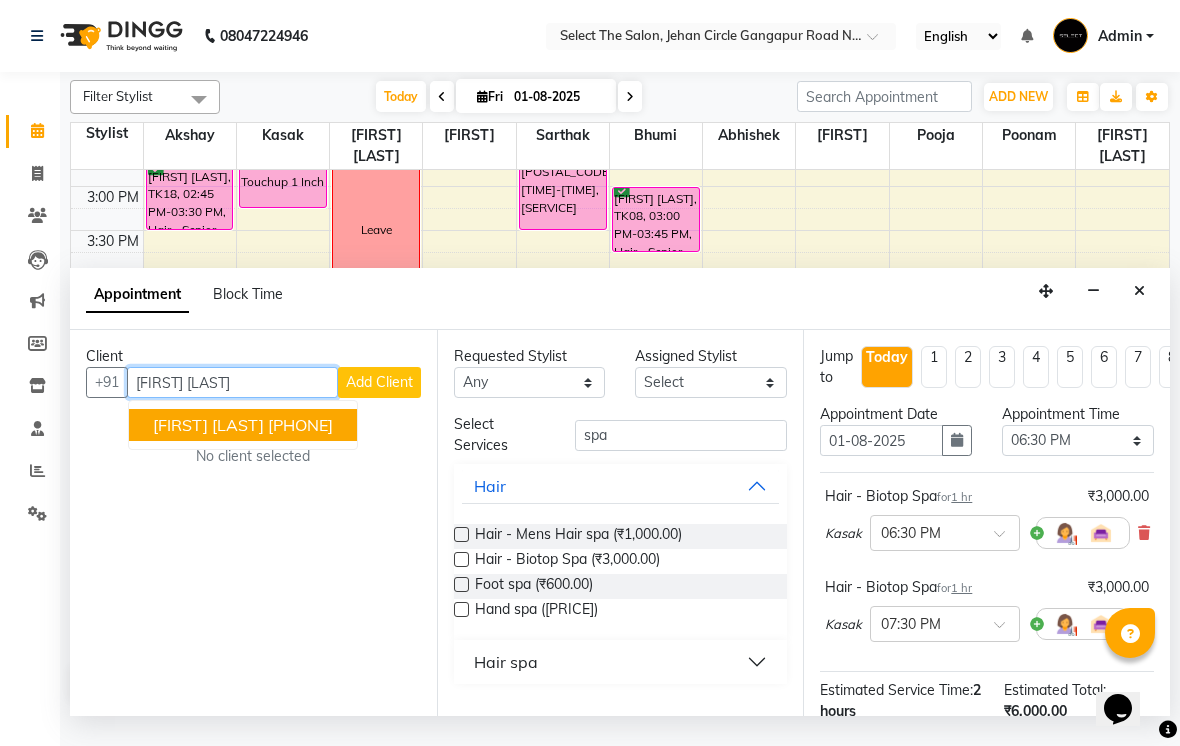click on "Neha Avsare" at bounding box center (208, 425) 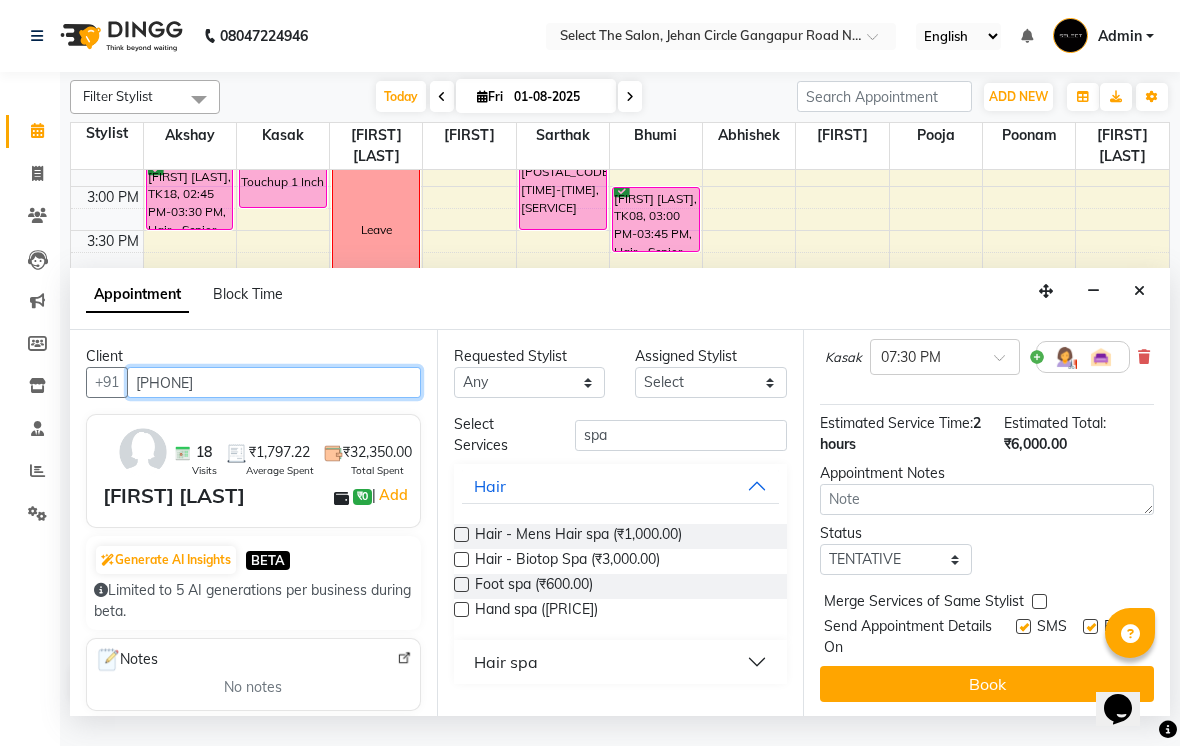 scroll, scrollTop: 267, scrollLeft: 0, axis: vertical 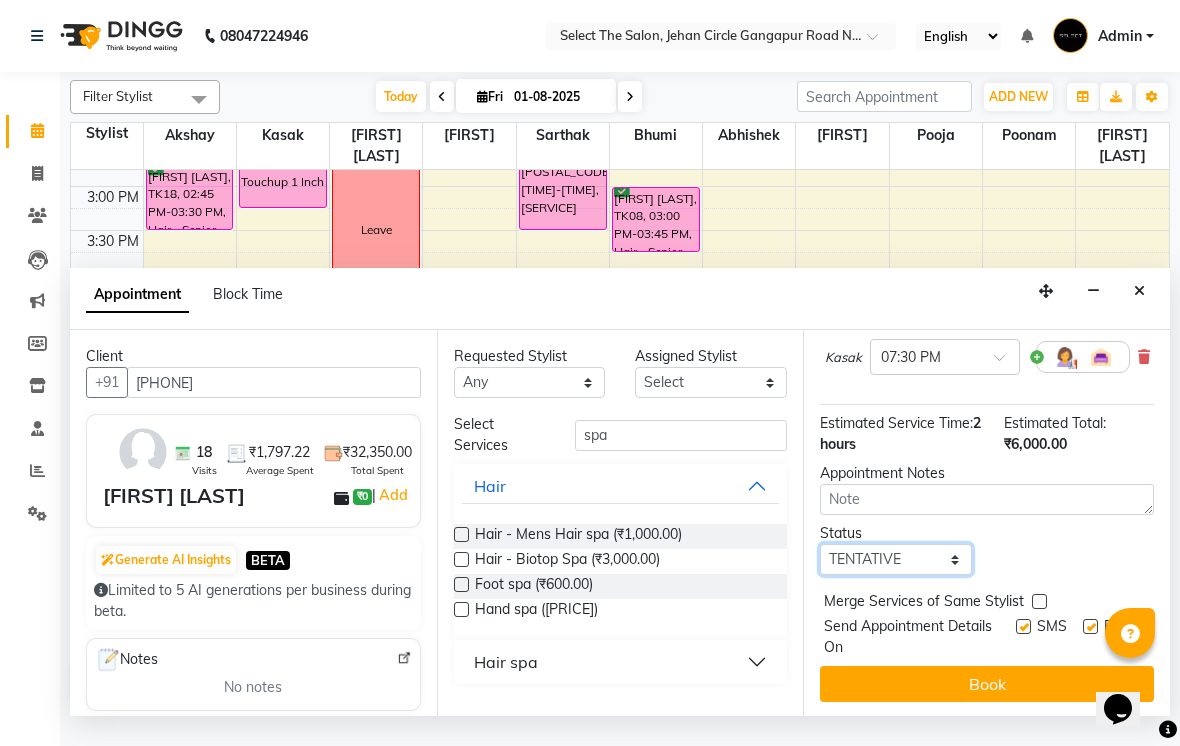 click on "Select TENTATIVE CONFIRM CHECK-IN UPCOMING" at bounding box center (896, 559) 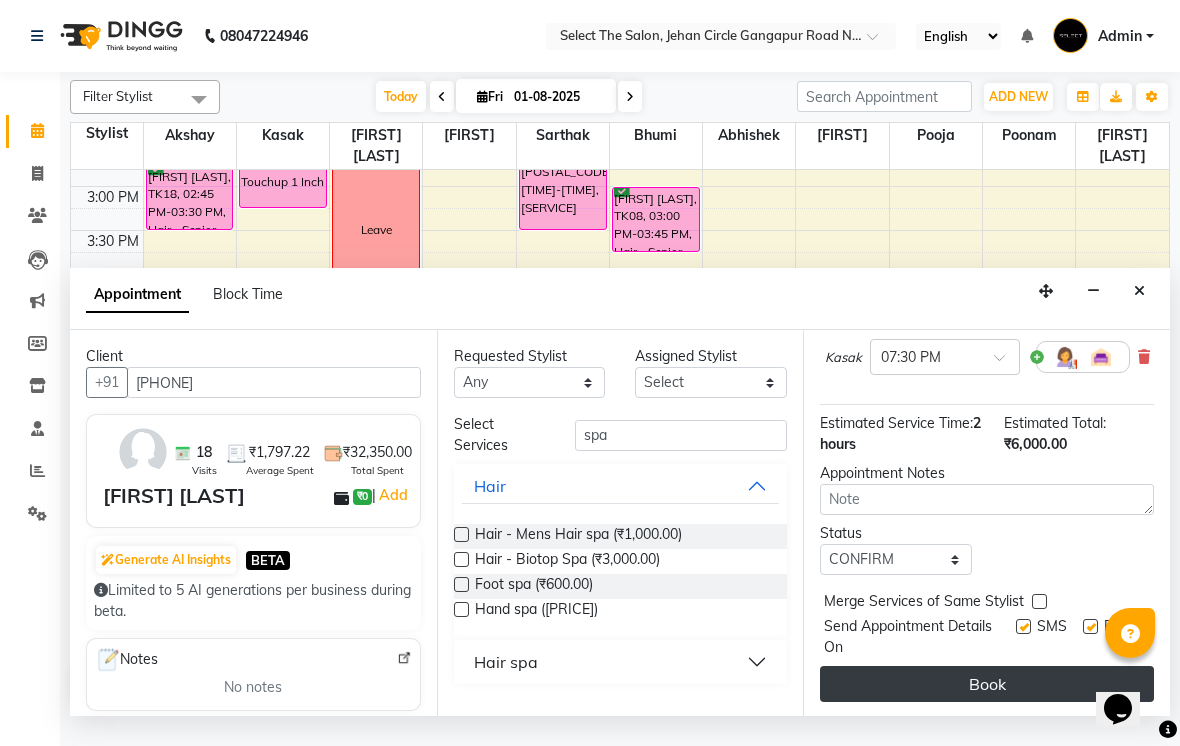 click on "Book" at bounding box center [987, 684] 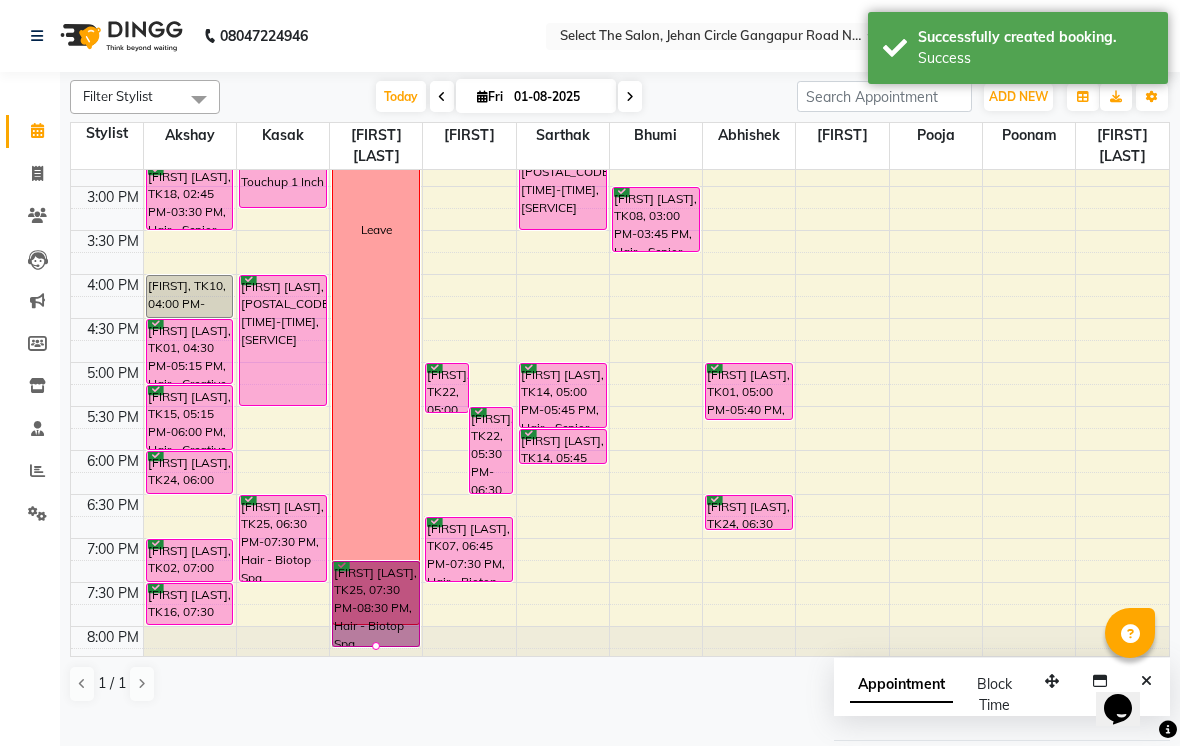 scroll, scrollTop: 600, scrollLeft: 0, axis: vertical 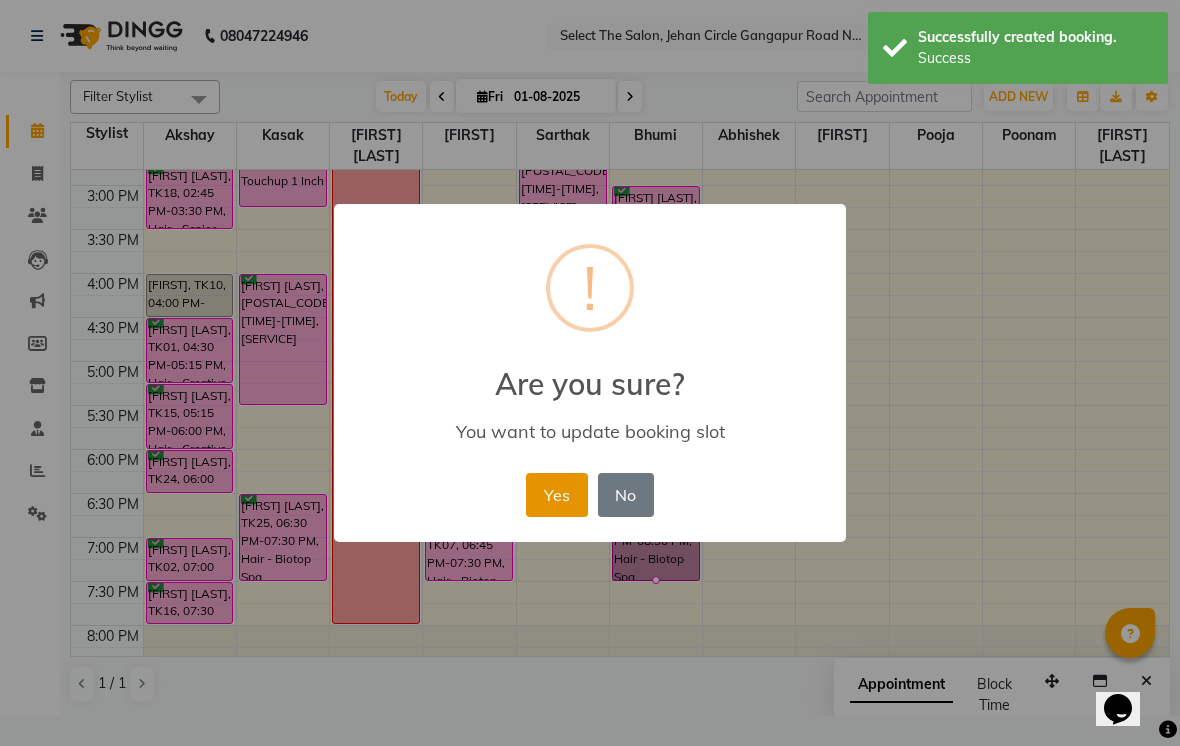 click on "Yes" at bounding box center (556, 495) 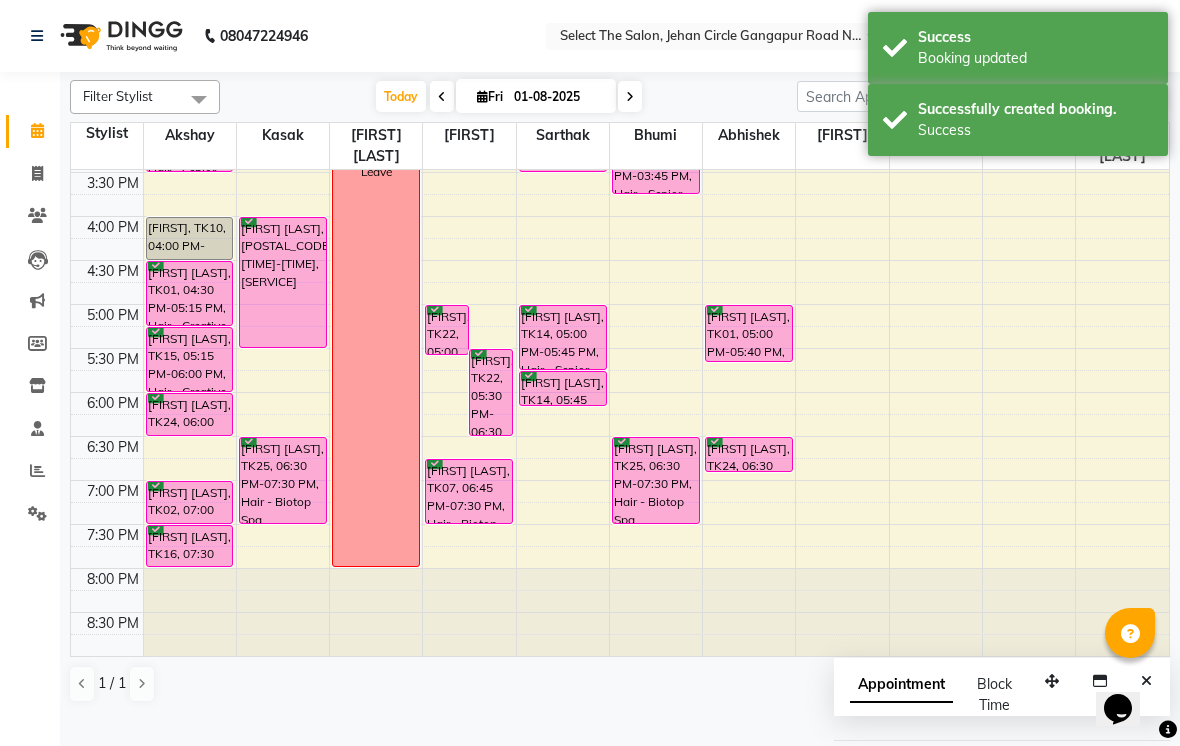 scroll, scrollTop: 657, scrollLeft: 0, axis: vertical 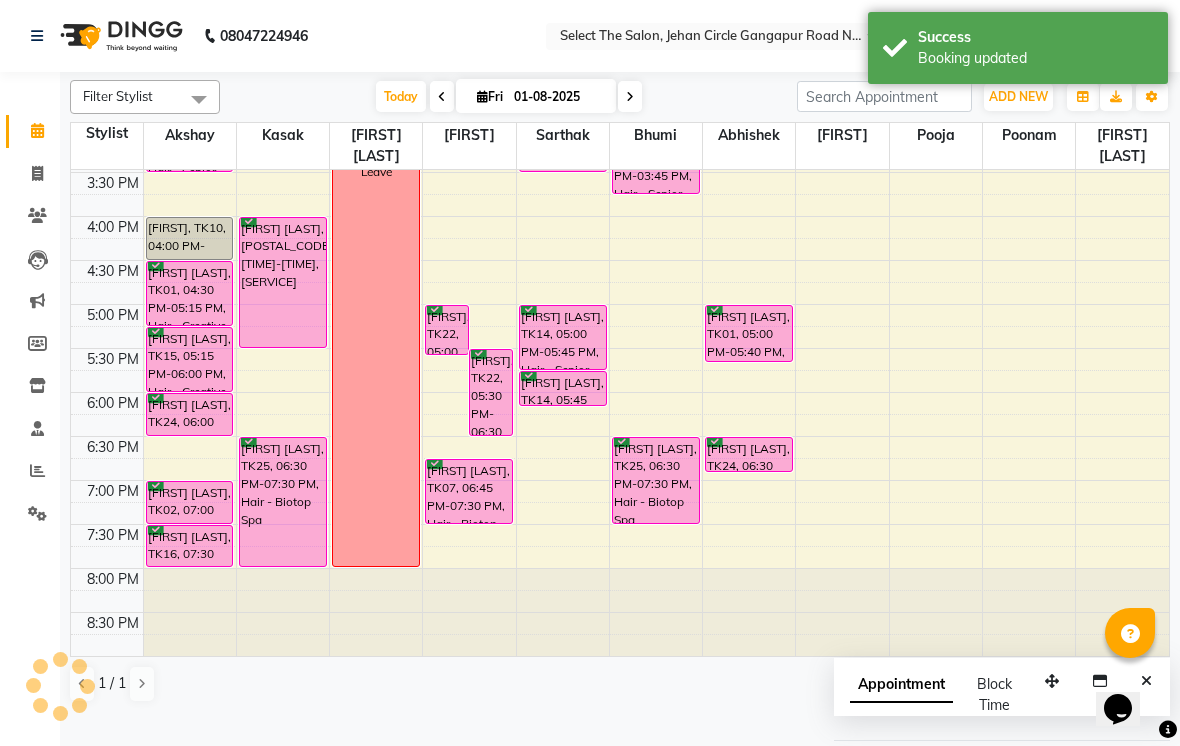 click at bounding box center [107, 469] 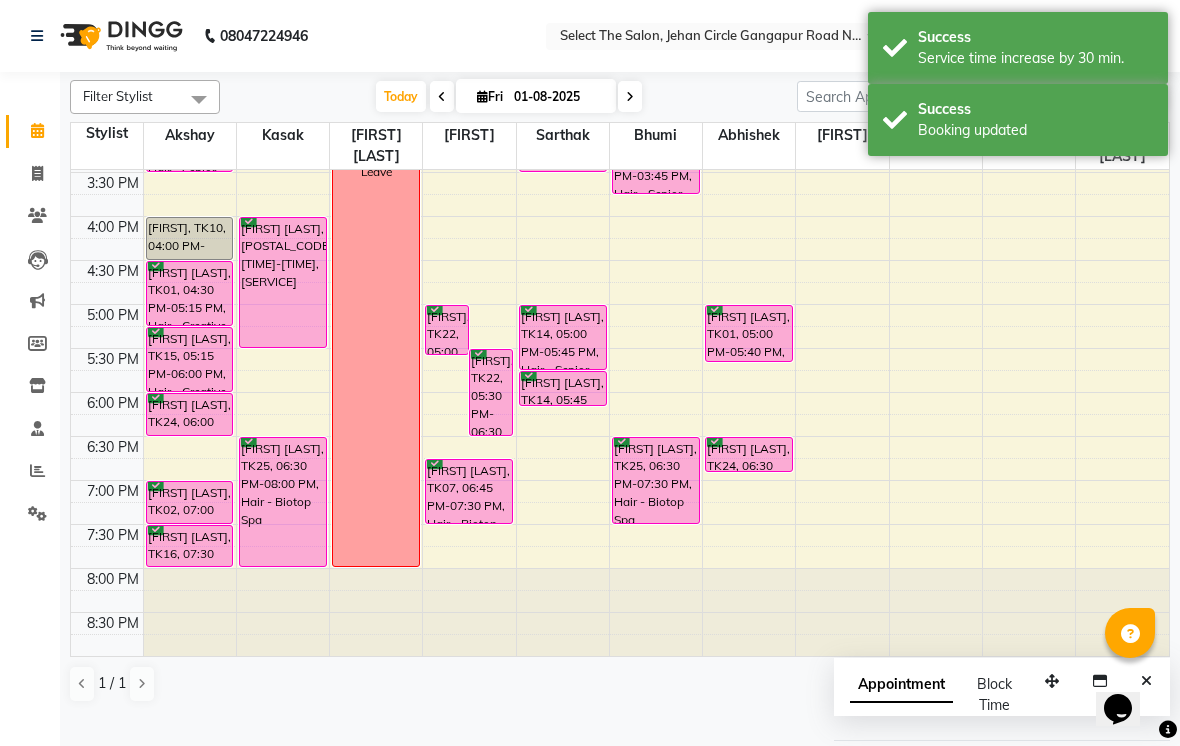 click on "Neha Avsare, TK25, 06:30 PM-07:30 PM, Hair - Biotop Spa" at bounding box center [656, 480] 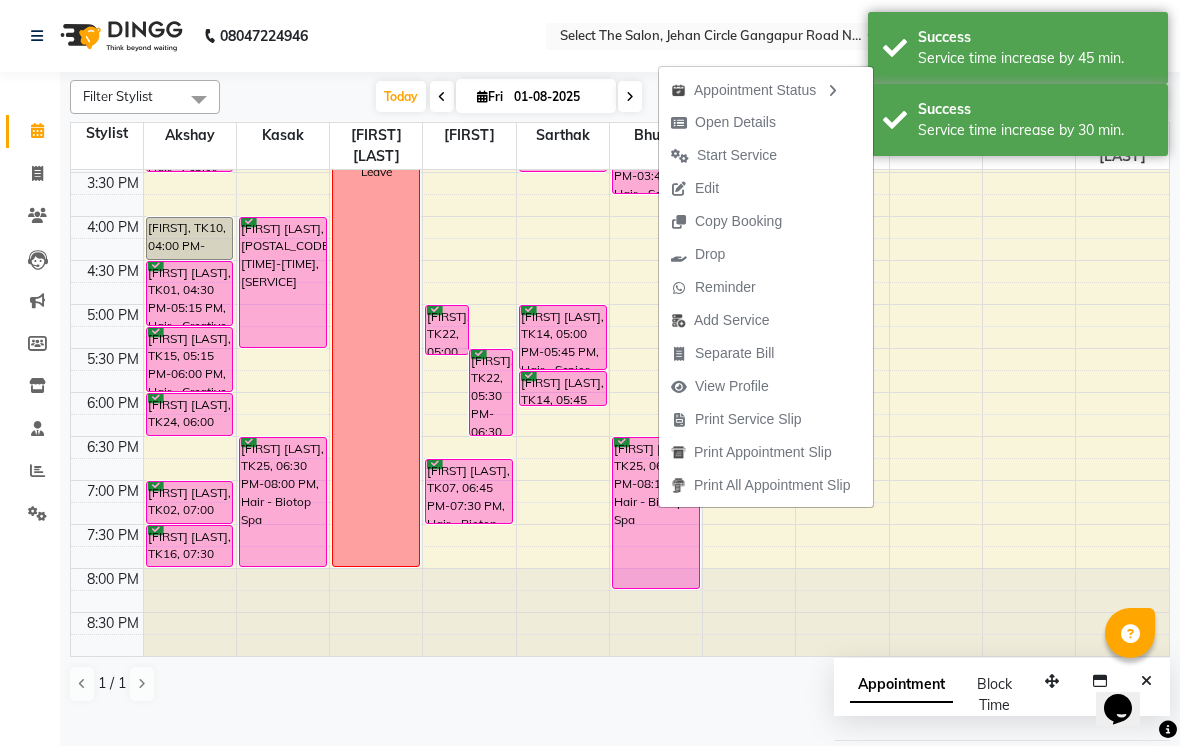 click at bounding box center (107, 513) 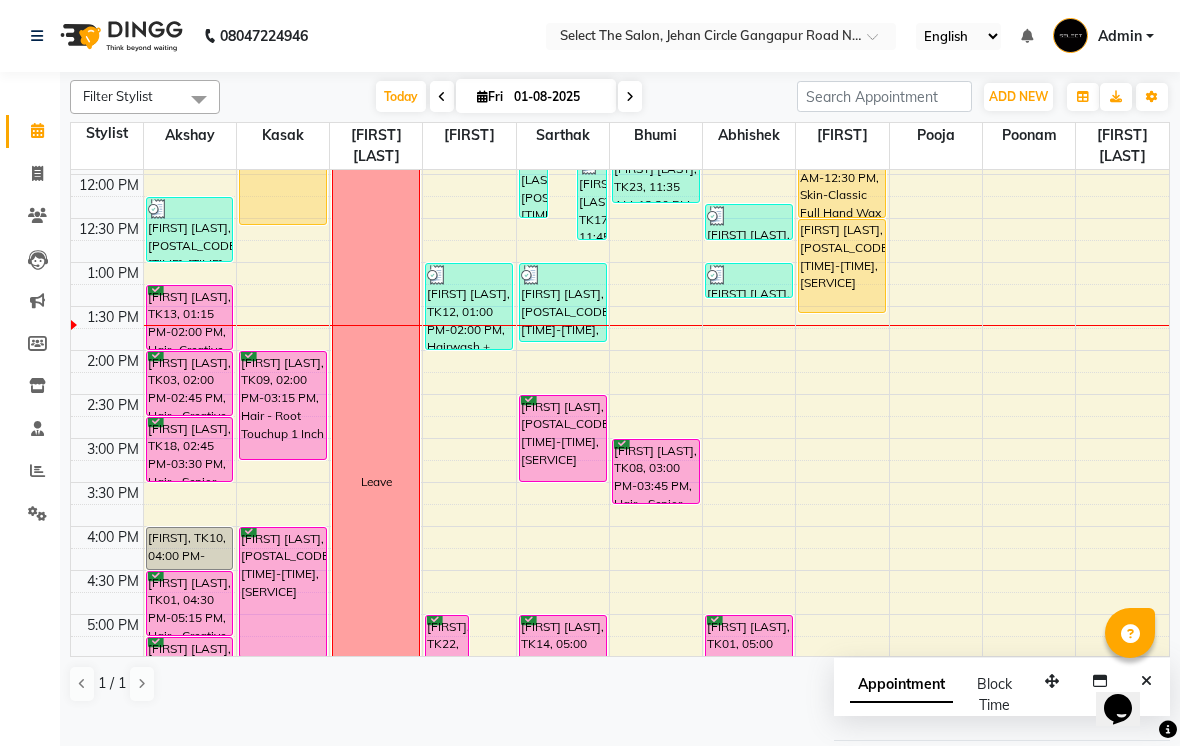 scroll, scrollTop: 335, scrollLeft: 0, axis: vertical 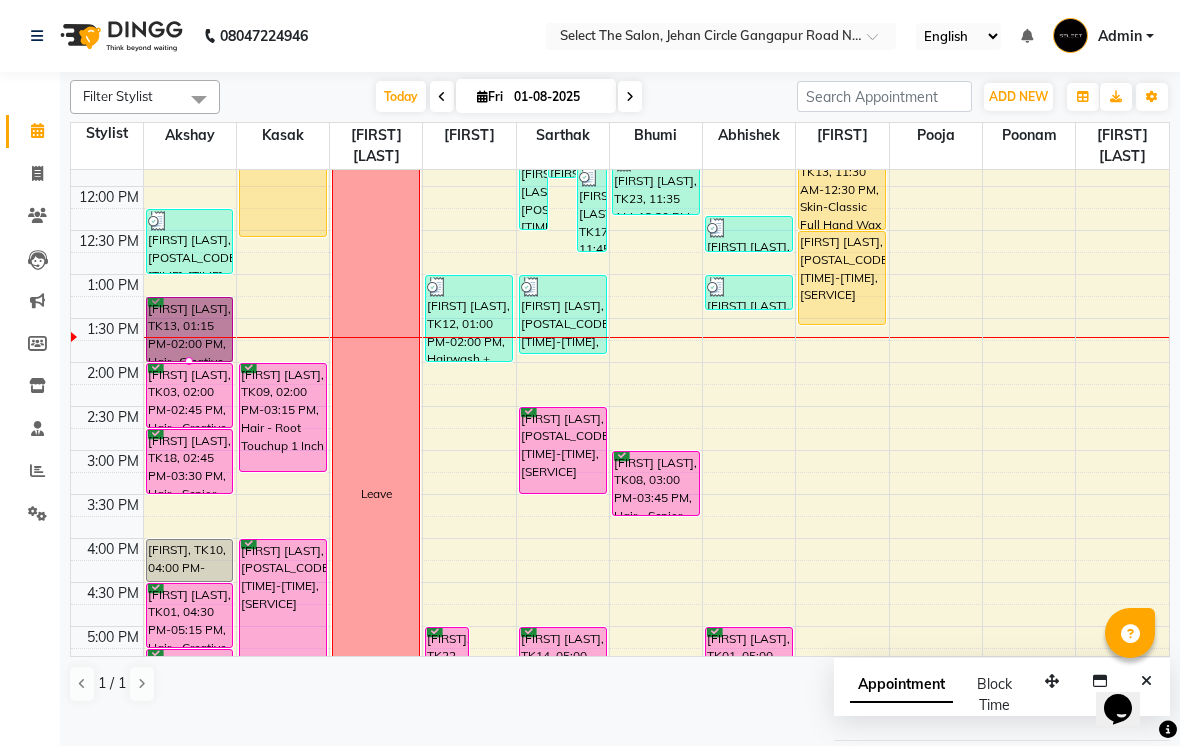 click at bounding box center (189, 361) 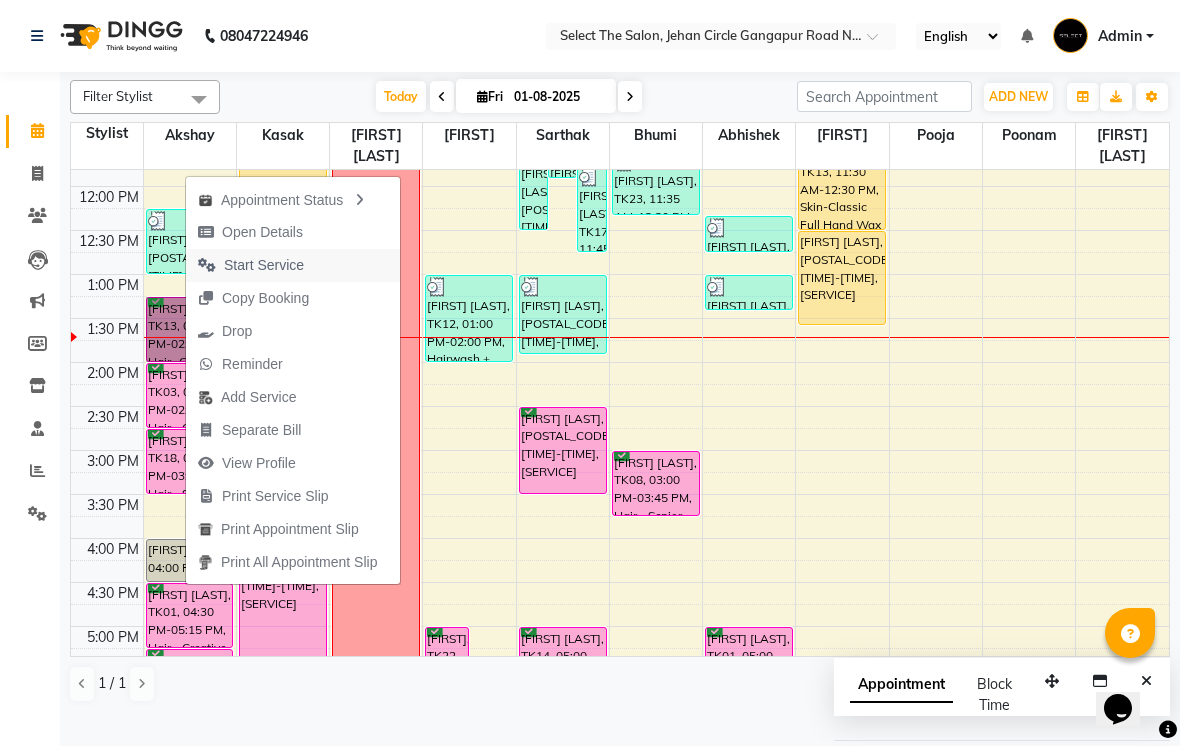 click on "Start Service" at bounding box center (264, 265) 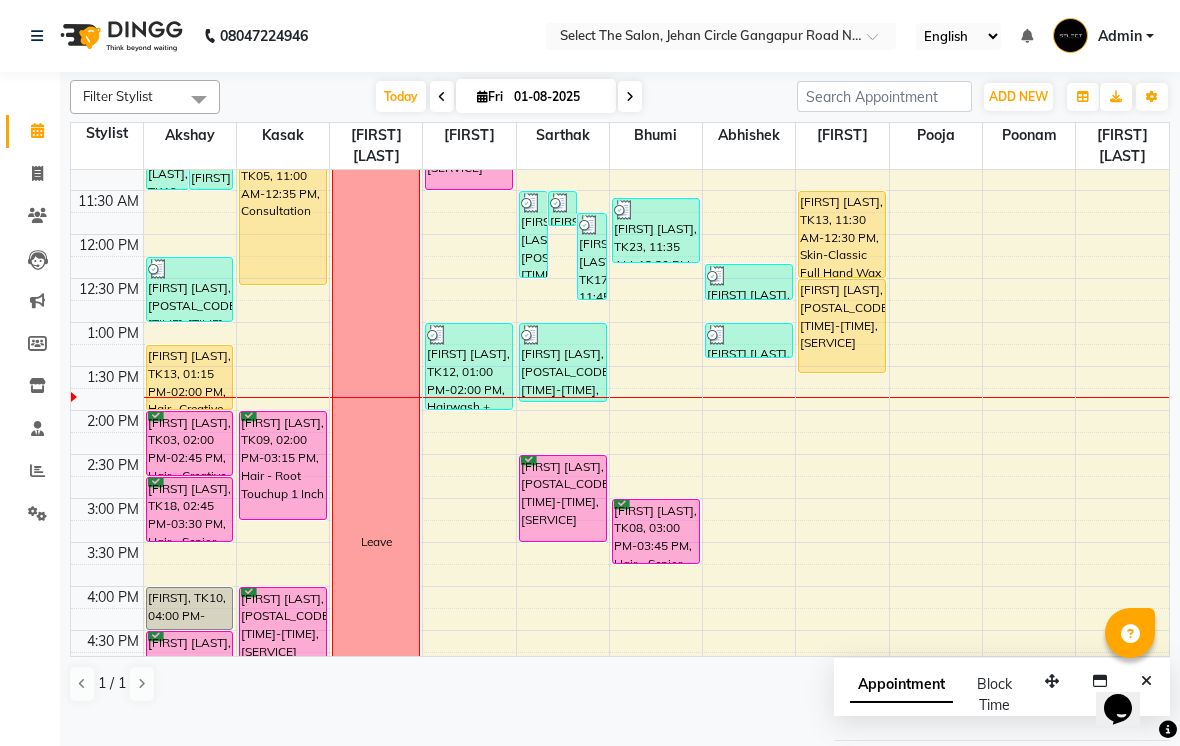 scroll, scrollTop: 288, scrollLeft: 0, axis: vertical 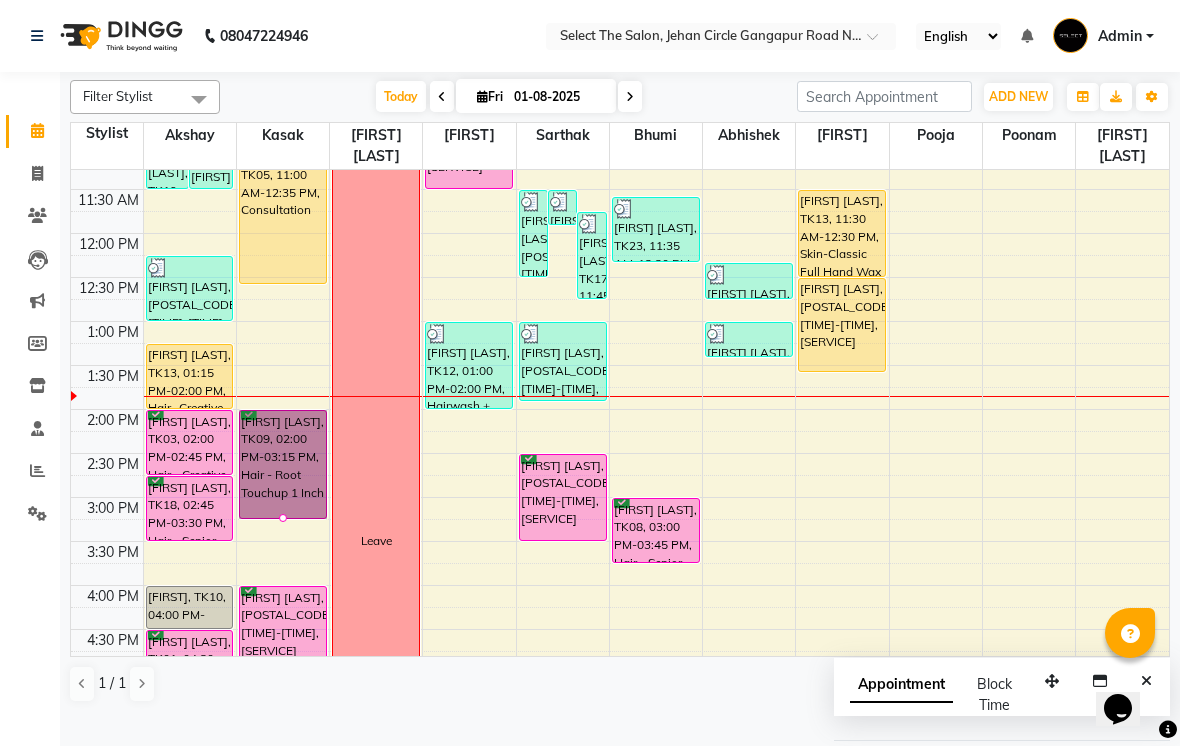 click at bounding box center [283, 518] 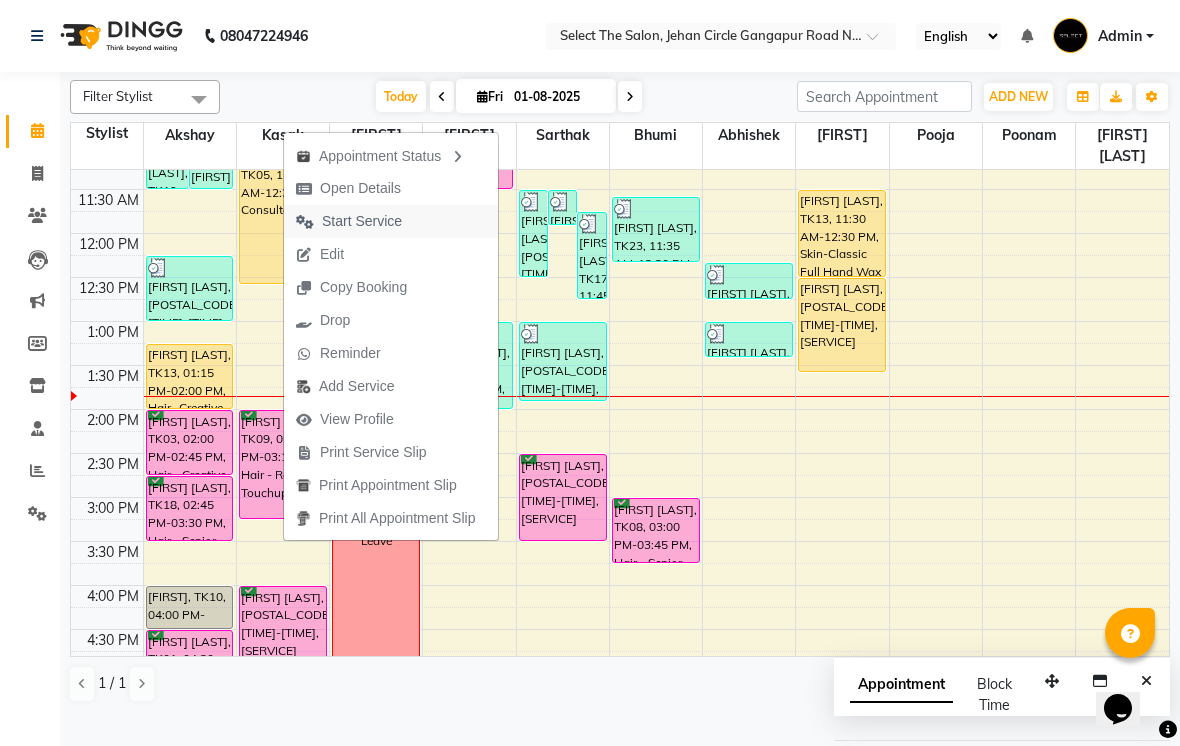 click on "Start Service" at bounding box center [349, 221] 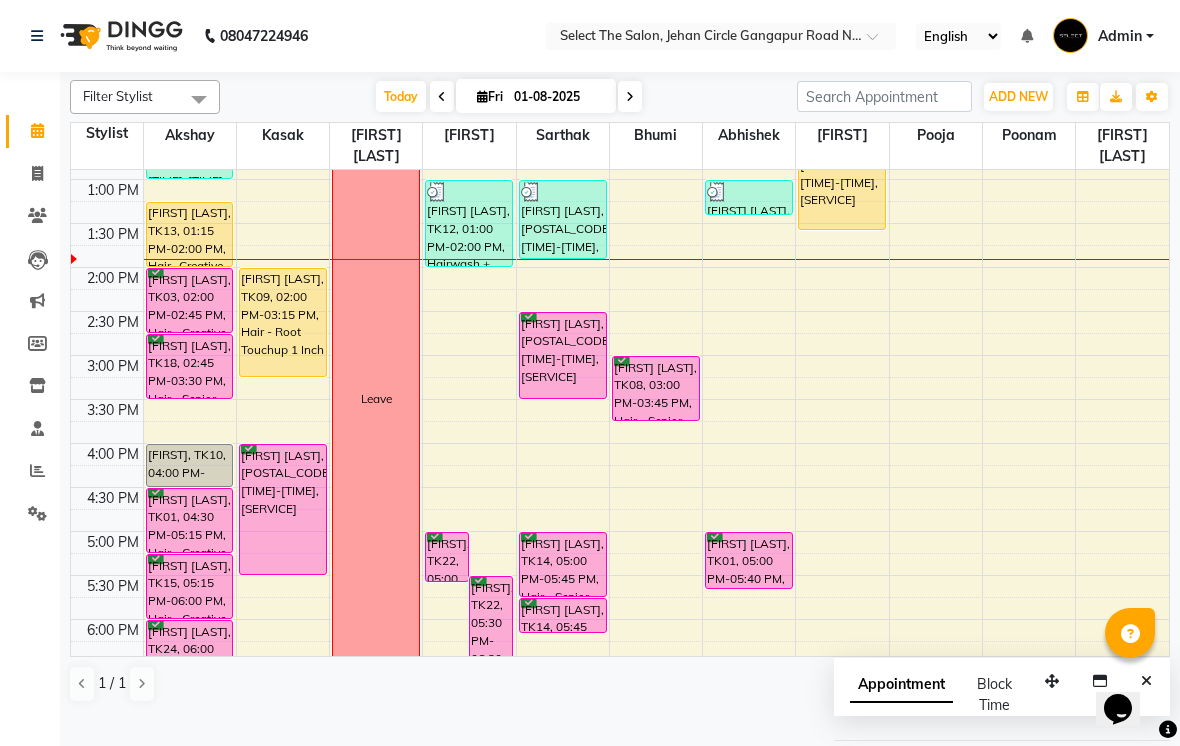 scroll, scrollTop: 549, scrollLeft: 0, axis: vertical 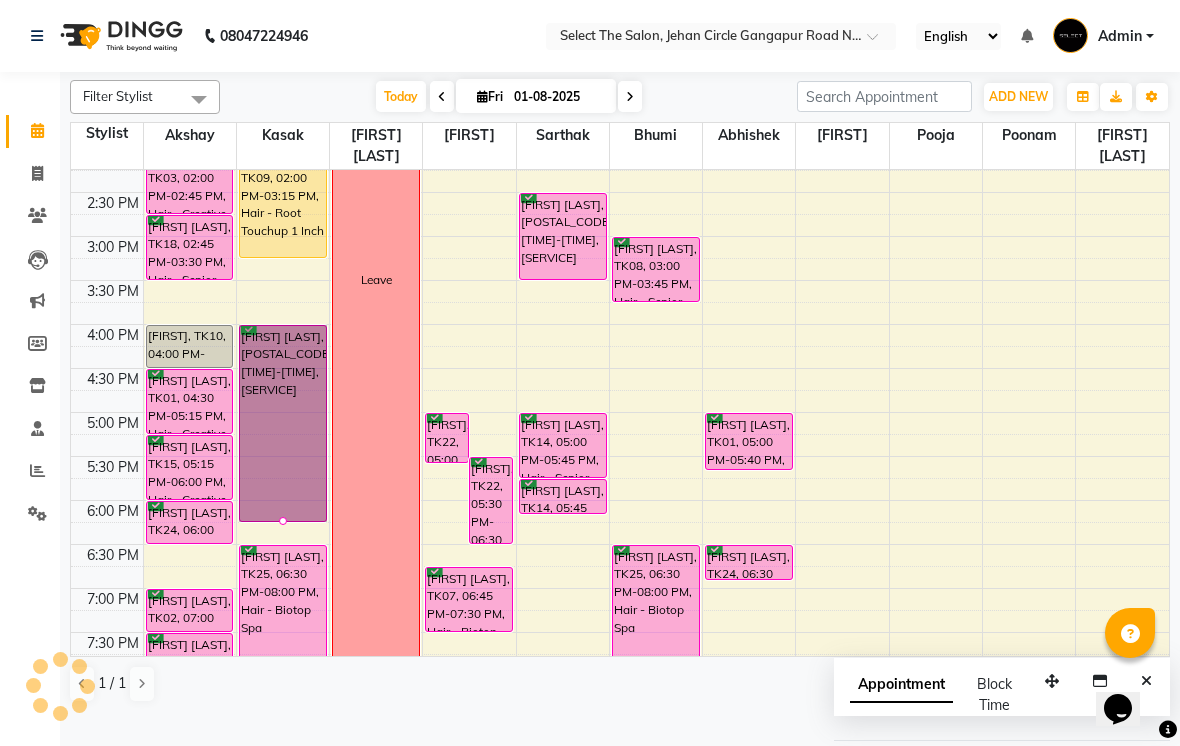 click on "6:00 PM" at bounding box center (113, 511) 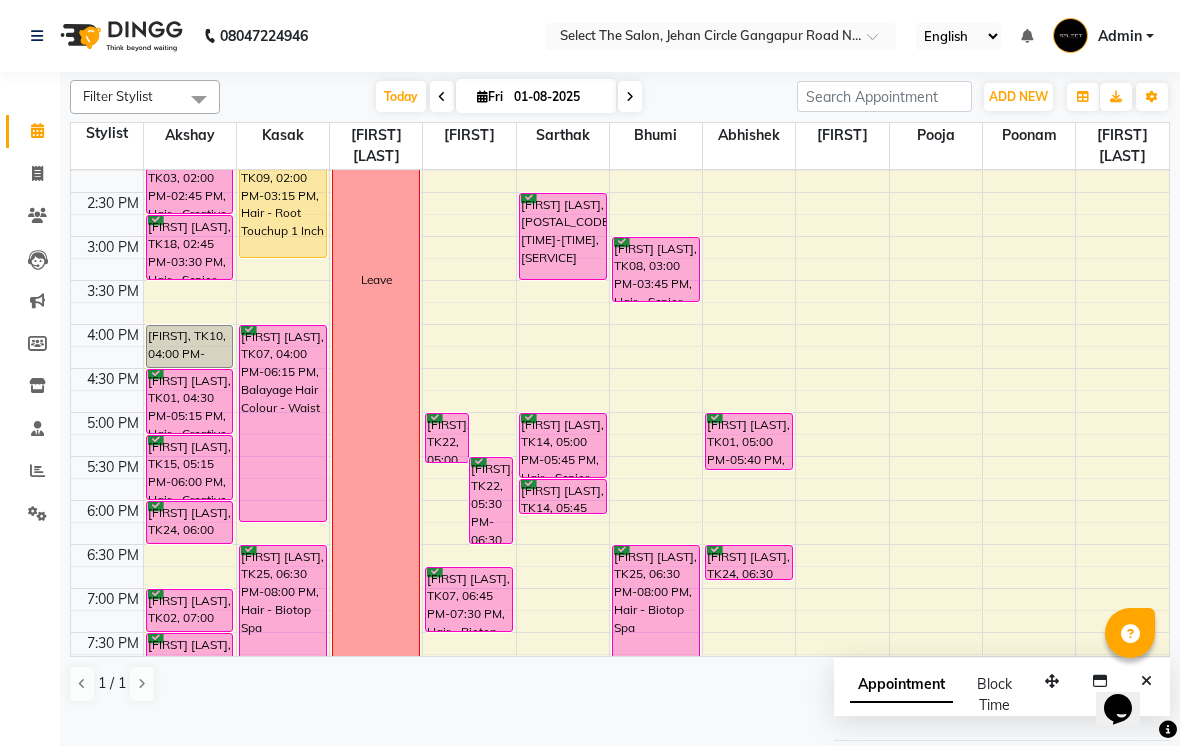 click at bounding box center (630, 96) 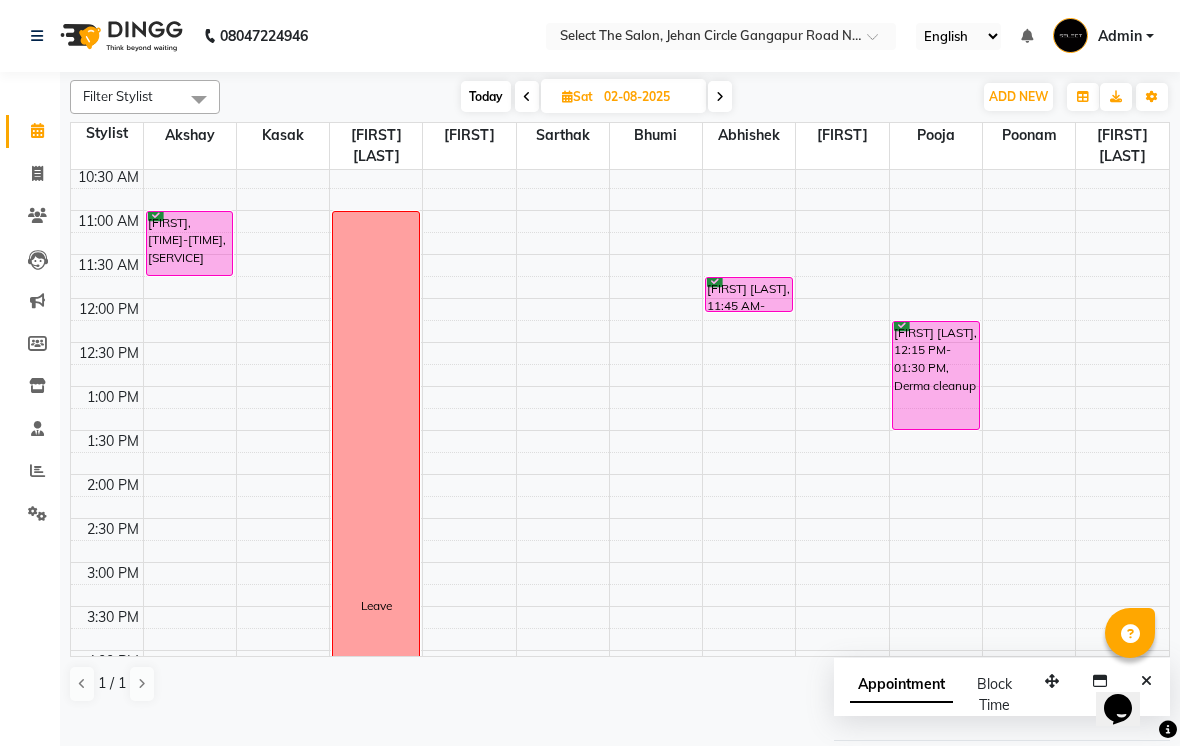scroll, scrollTop: 192, scrollLeft: 0, axis: vertical 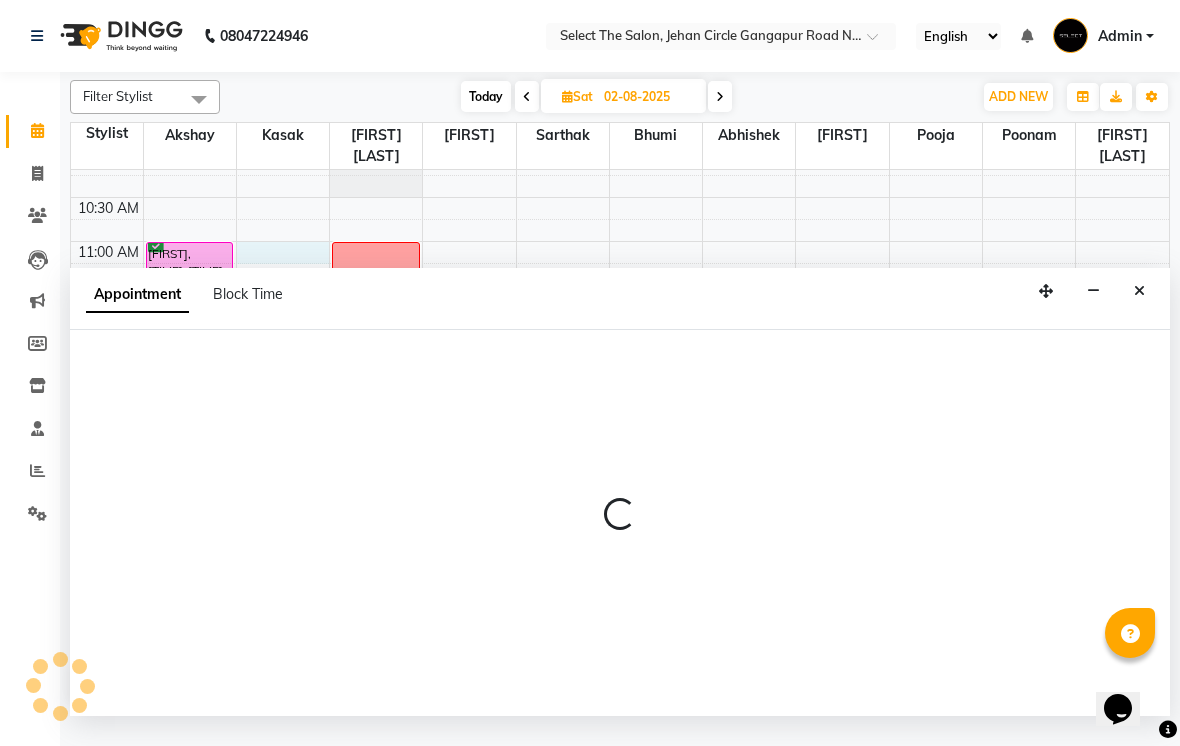 select on "36897" 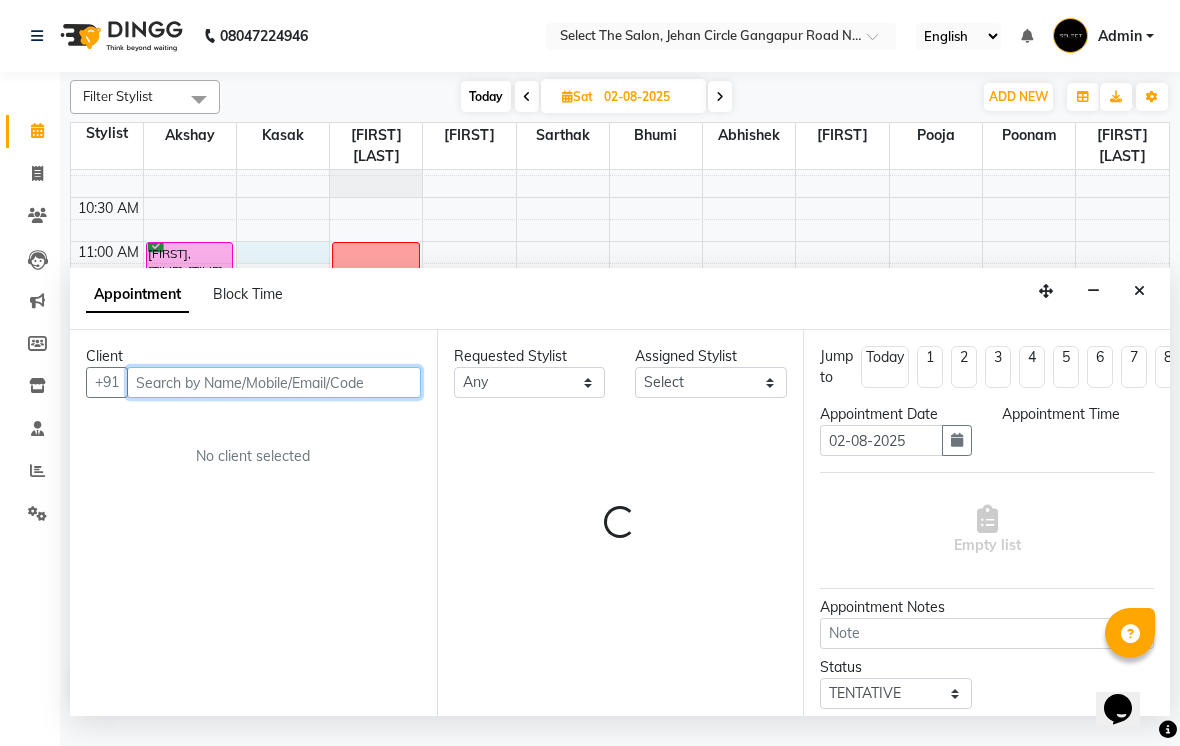 select on "660" 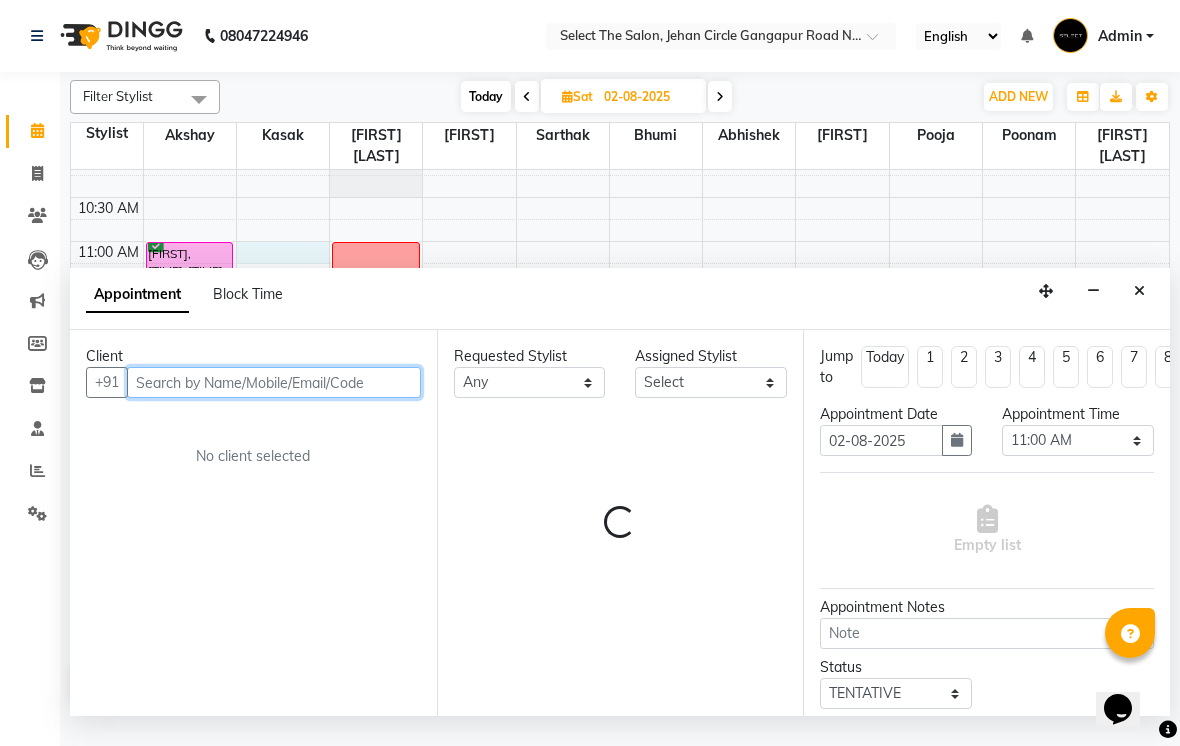 click at bounding box center [274, 382] 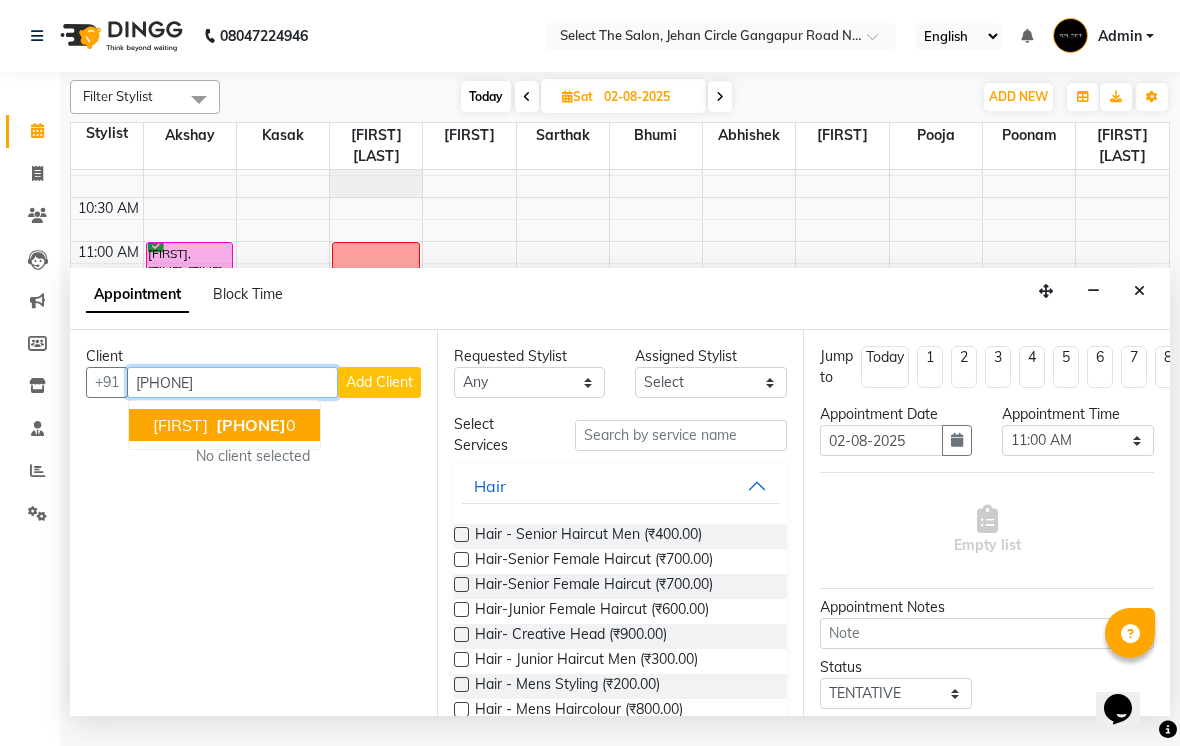 click on "khushbu   779634212 0" at bounding box center [224, 425] 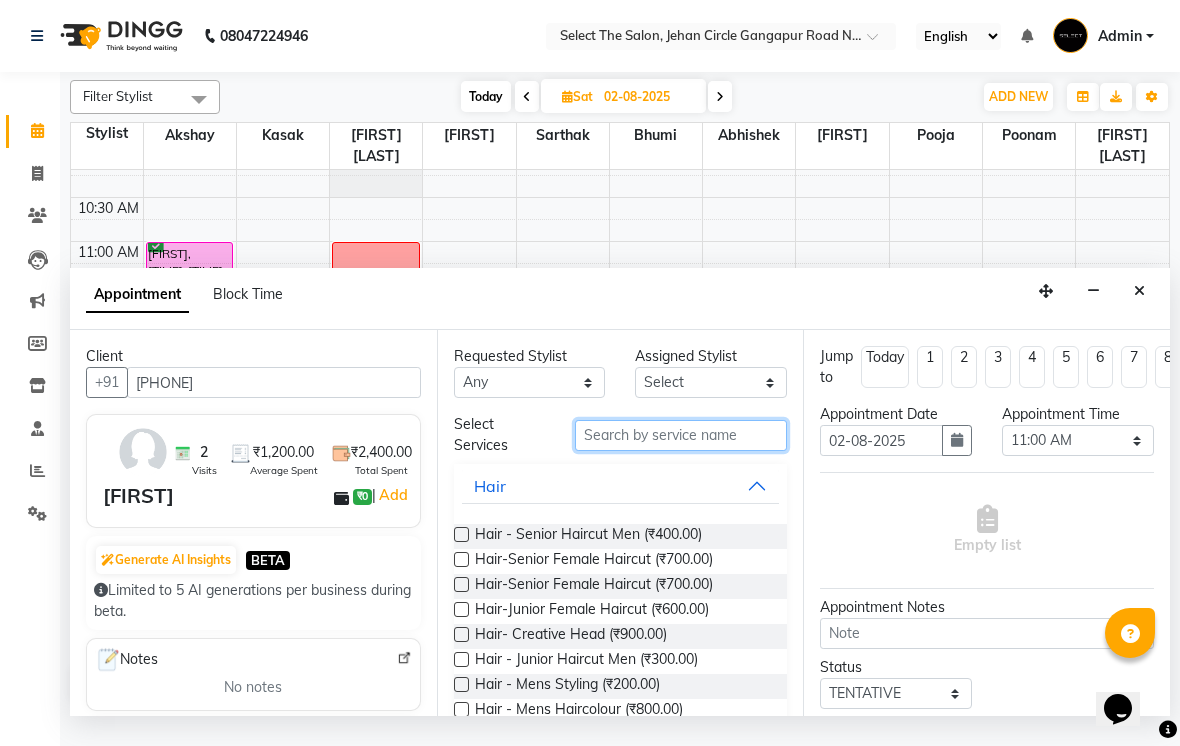 click at bounding box center [681, 435] 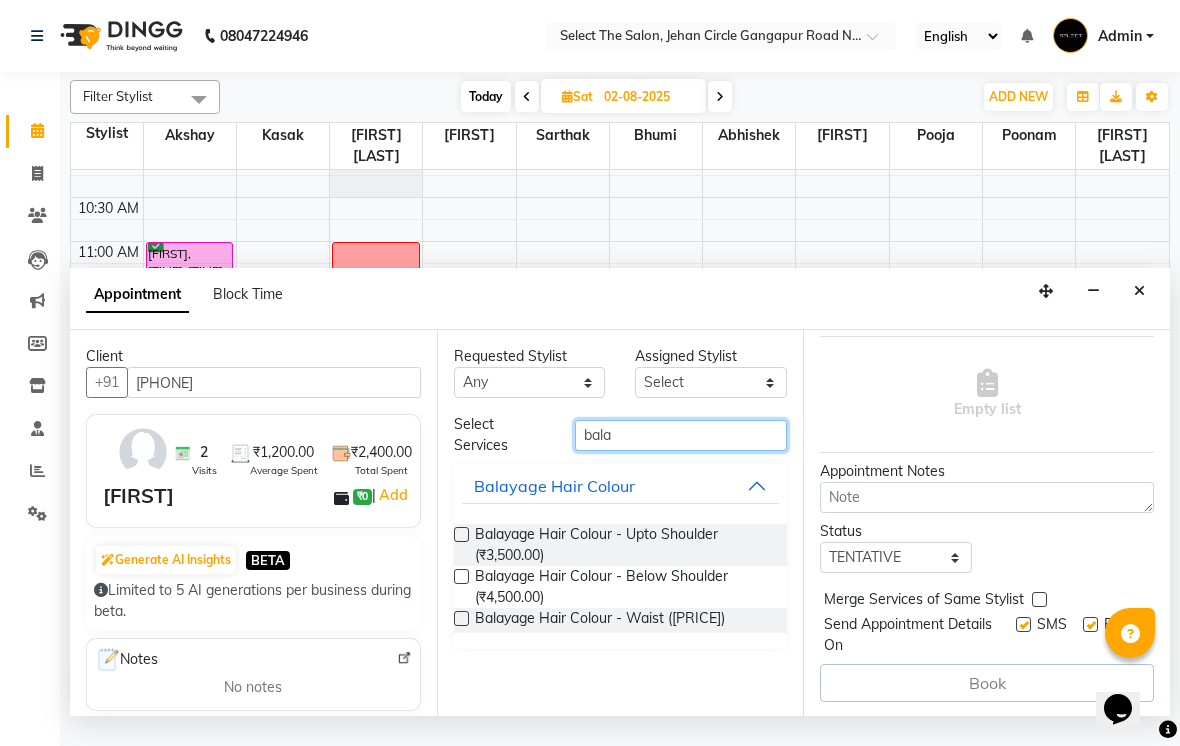 scroll, scrollTop: 135, scrollLeft: 0, axis: vertical 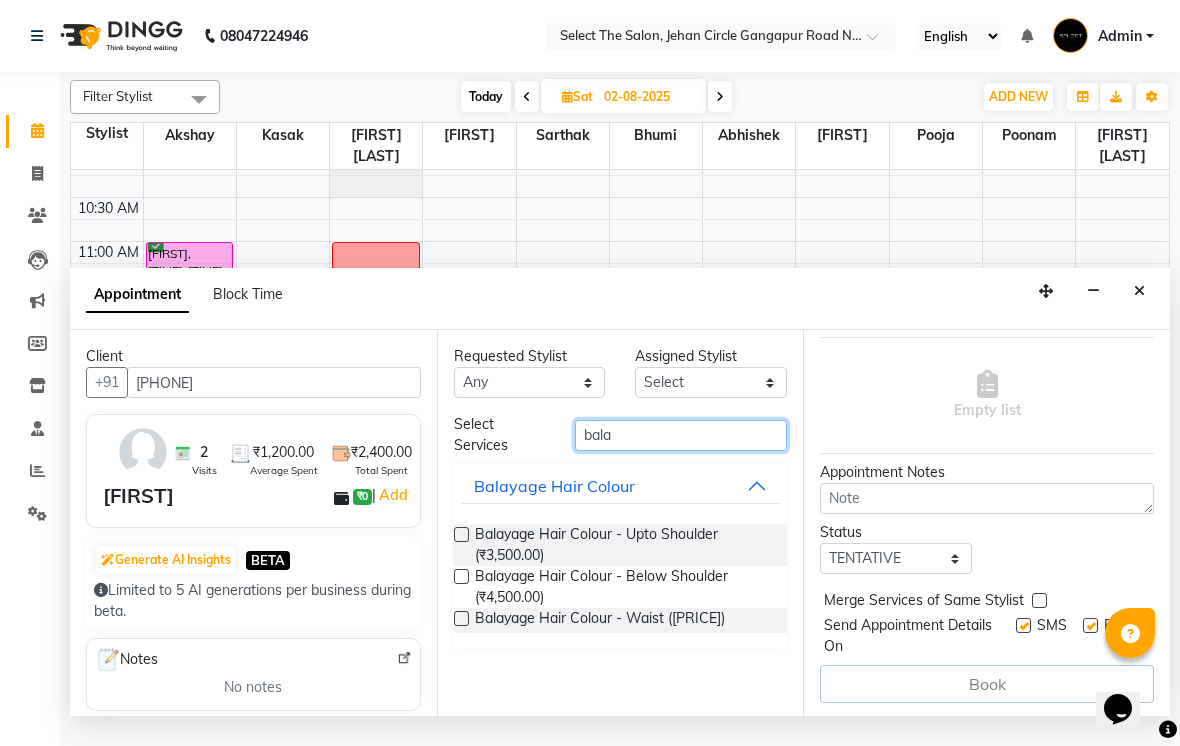 type on "bala" 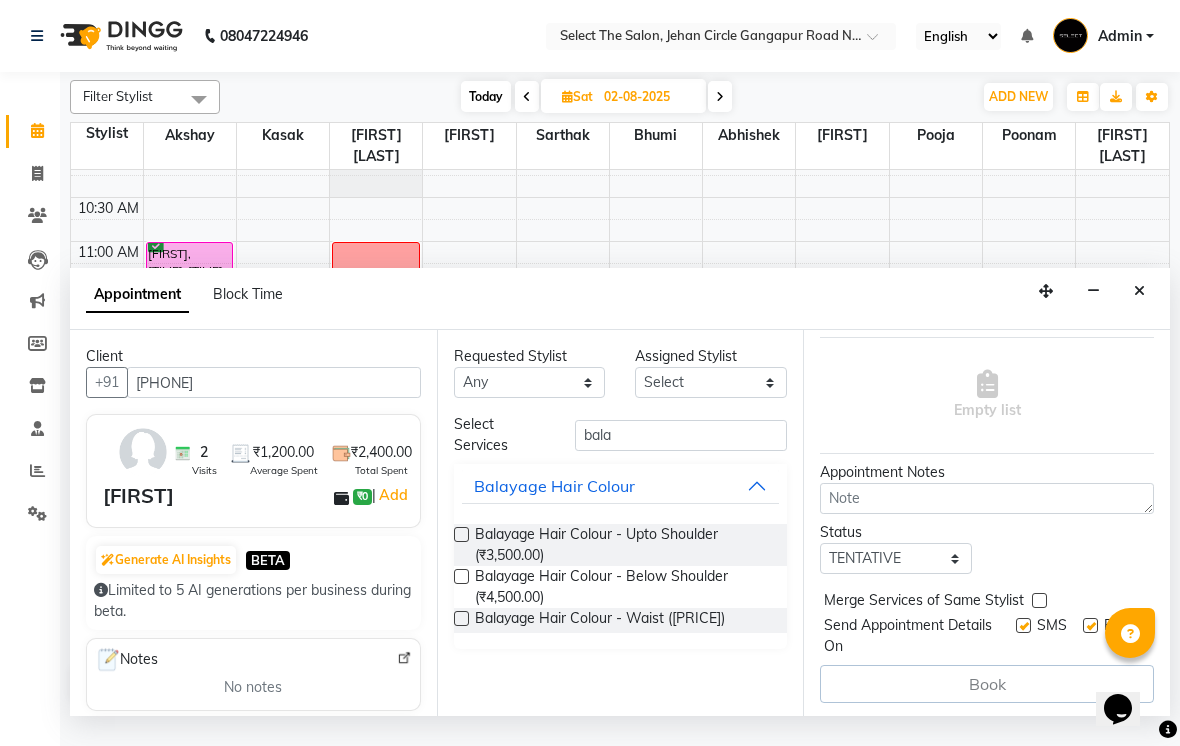 click at bounding box center (461, 576) 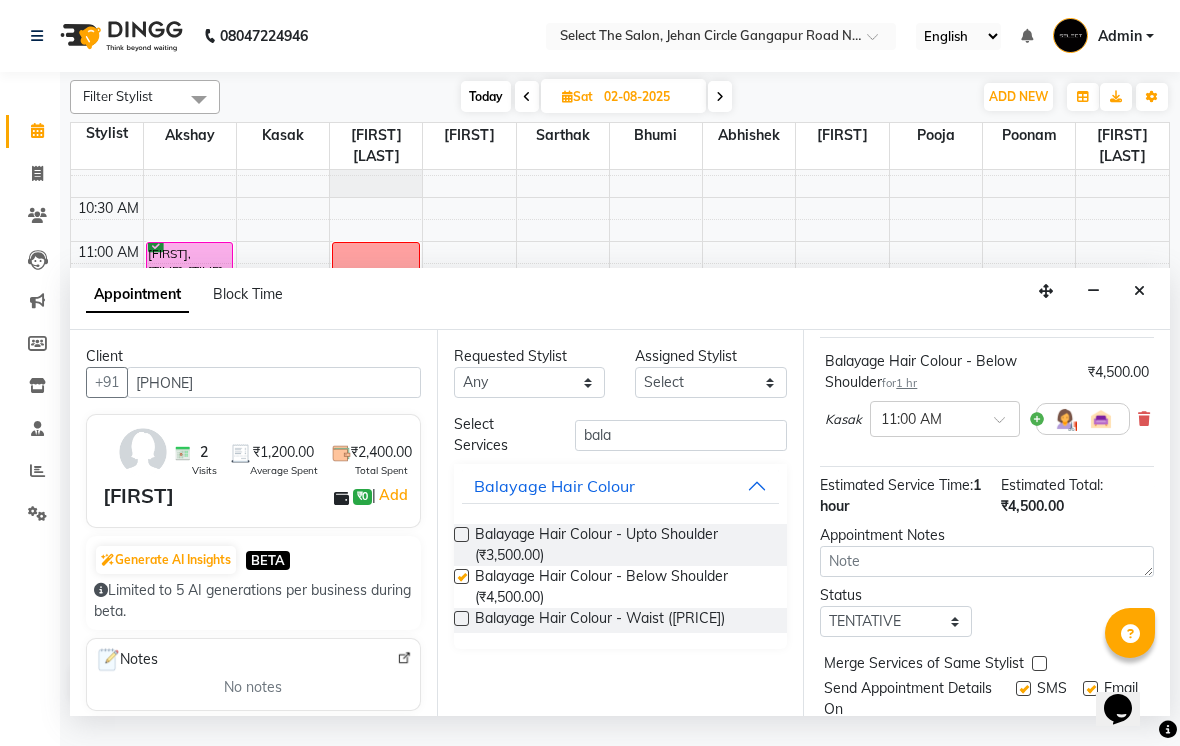checkbox on "false" 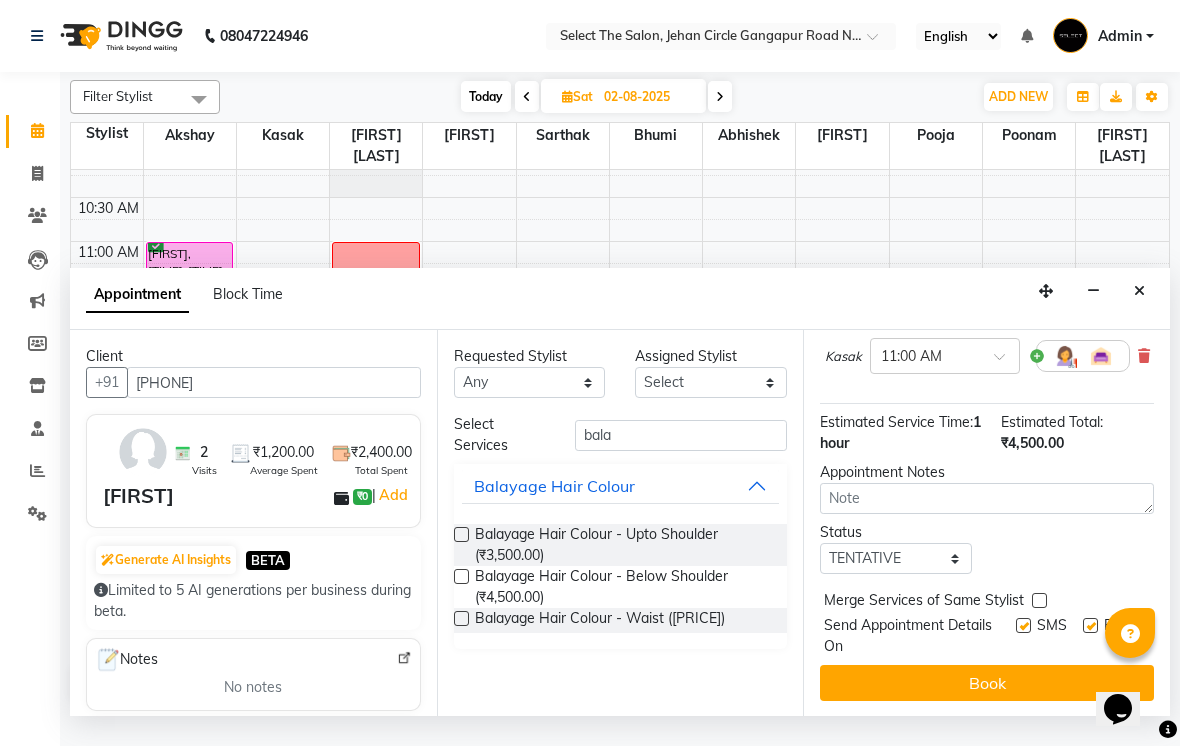 scroll, scrollTop: 197, scrollLeft: 0, axis: vertical 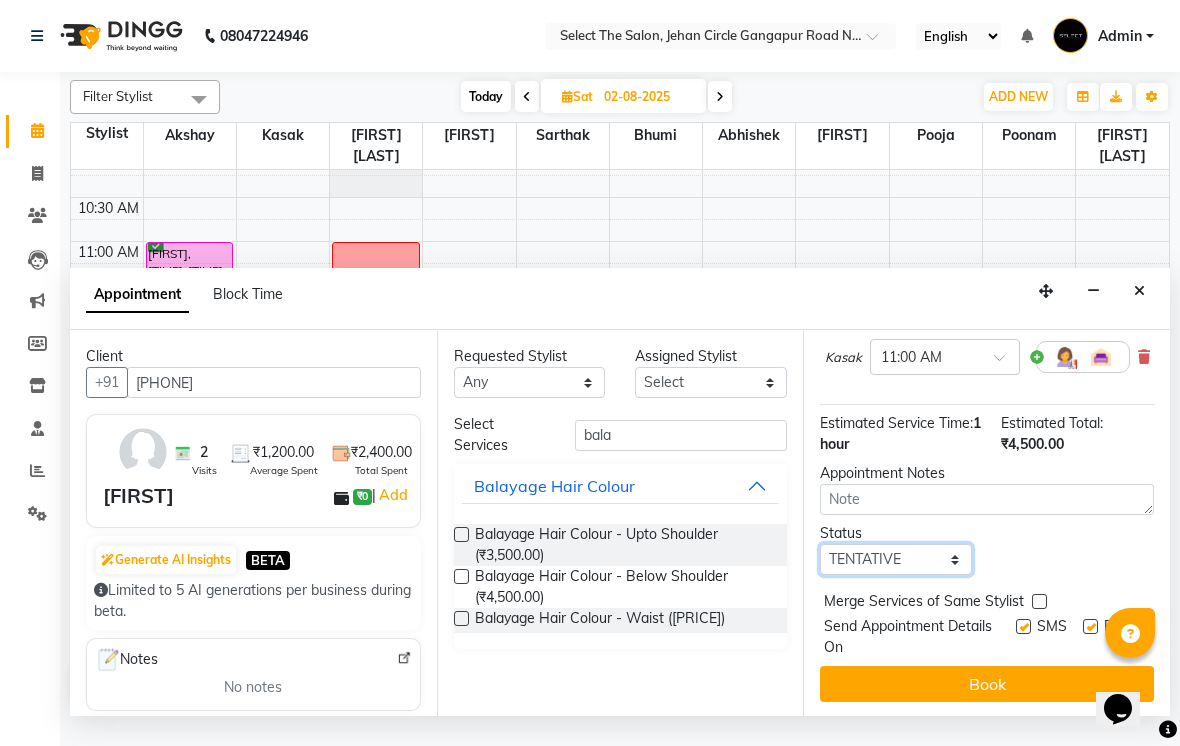 click on "Select TENTATIVE CONFIRM UPCOMING" at bounding box center [896, 559] 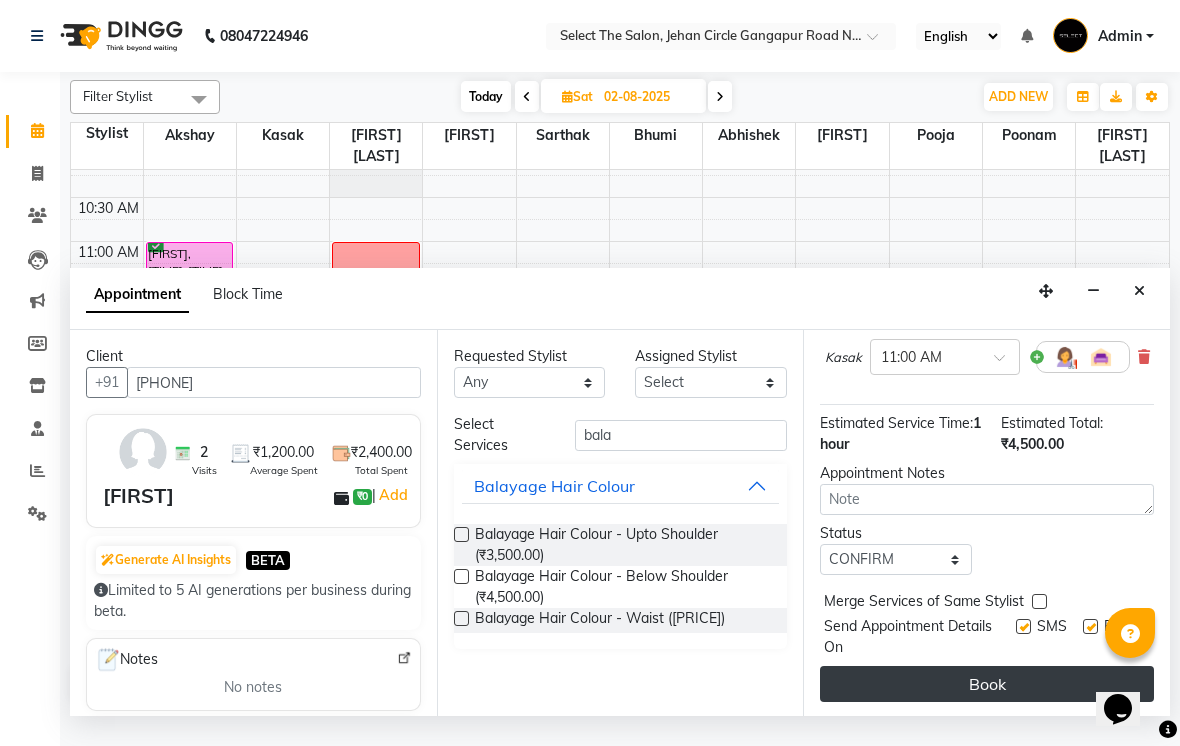 click on "Book" at bounding box center [987, 684] 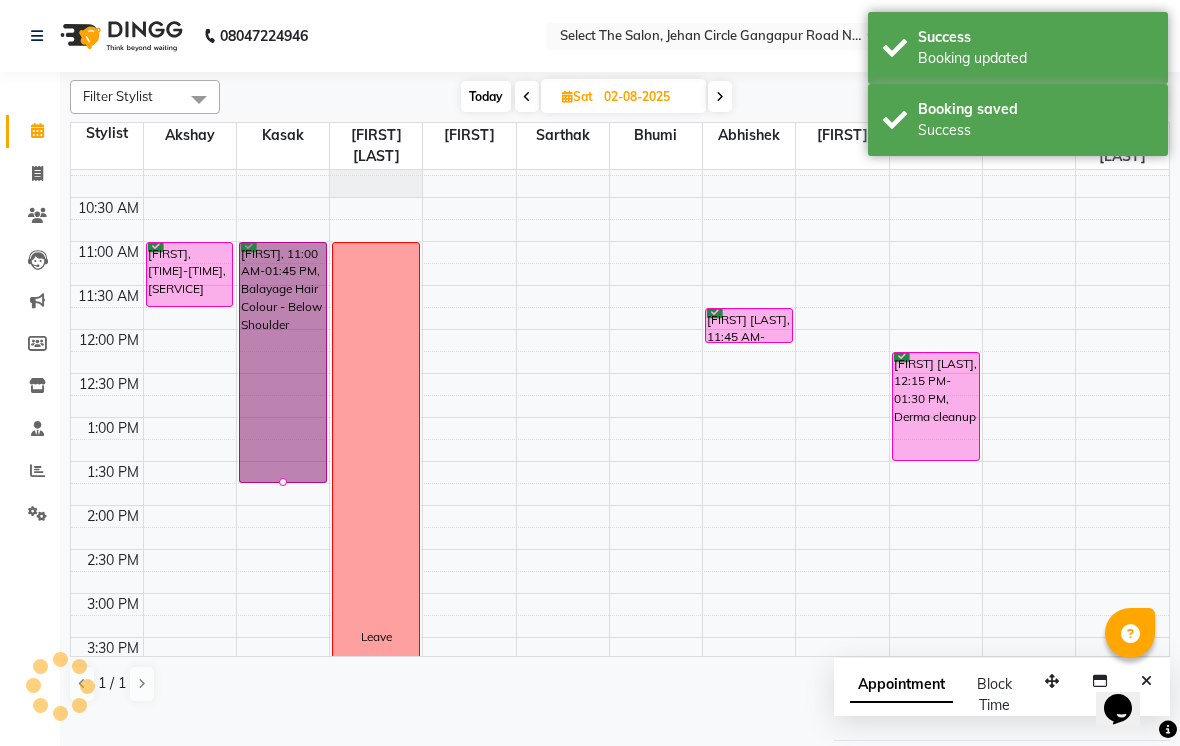 click on "Today" at bounding box center [486, 96] 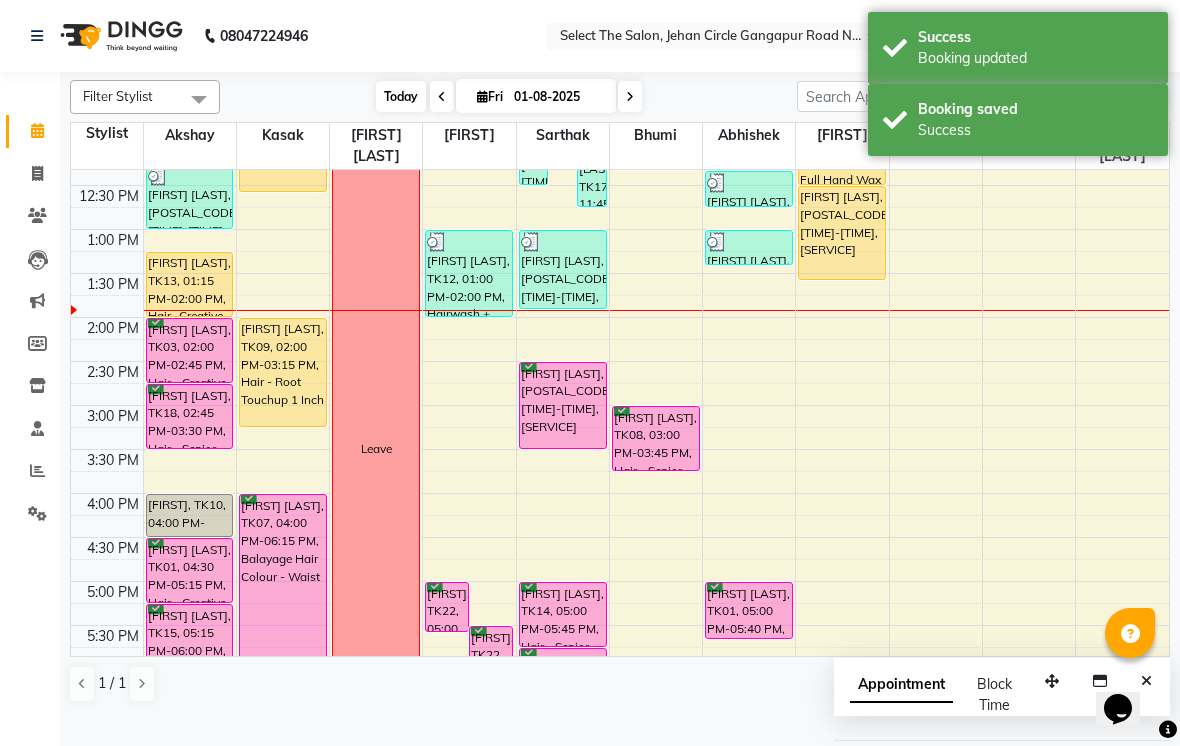 scroll, scrollTop: 384, scrollLeft: 0, axis: vertical 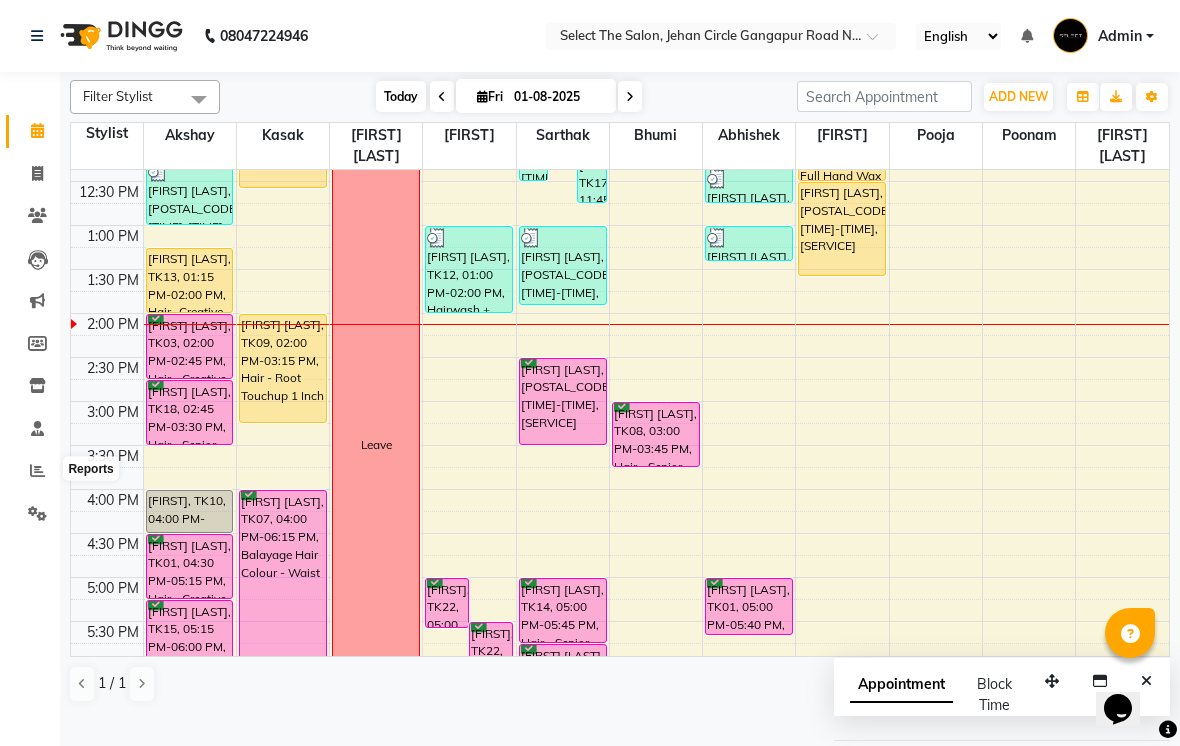click 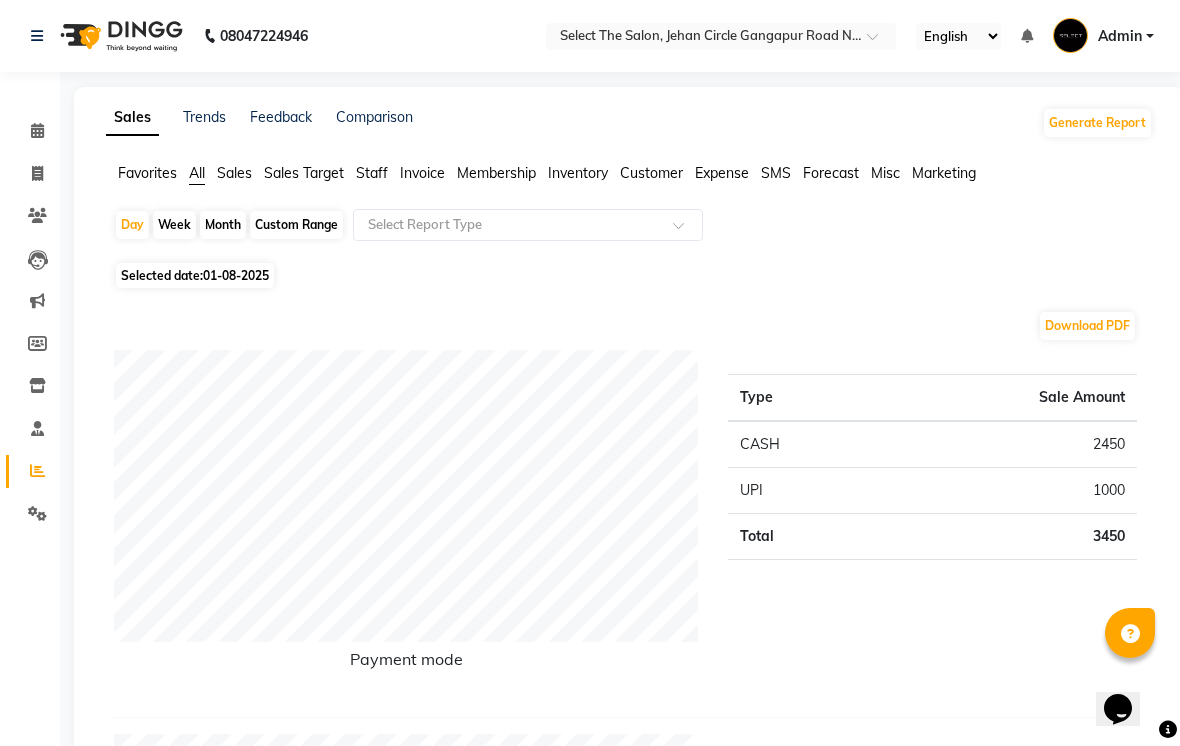 click on "Month" 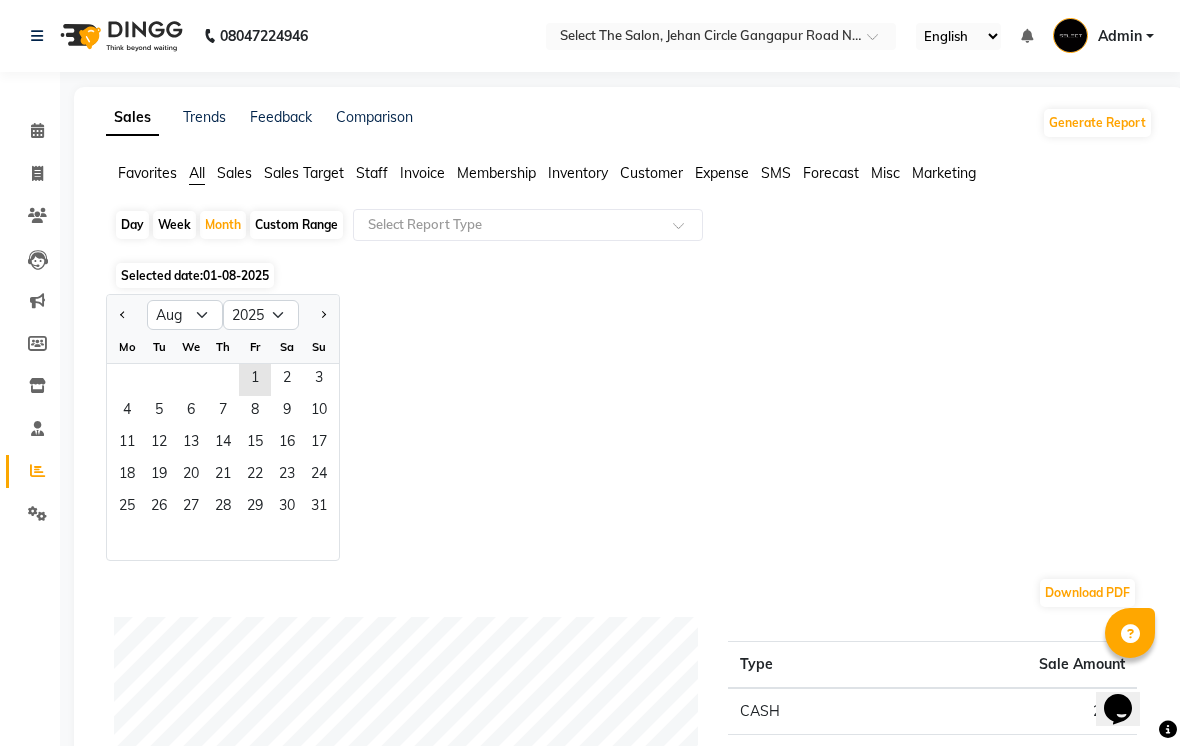 click 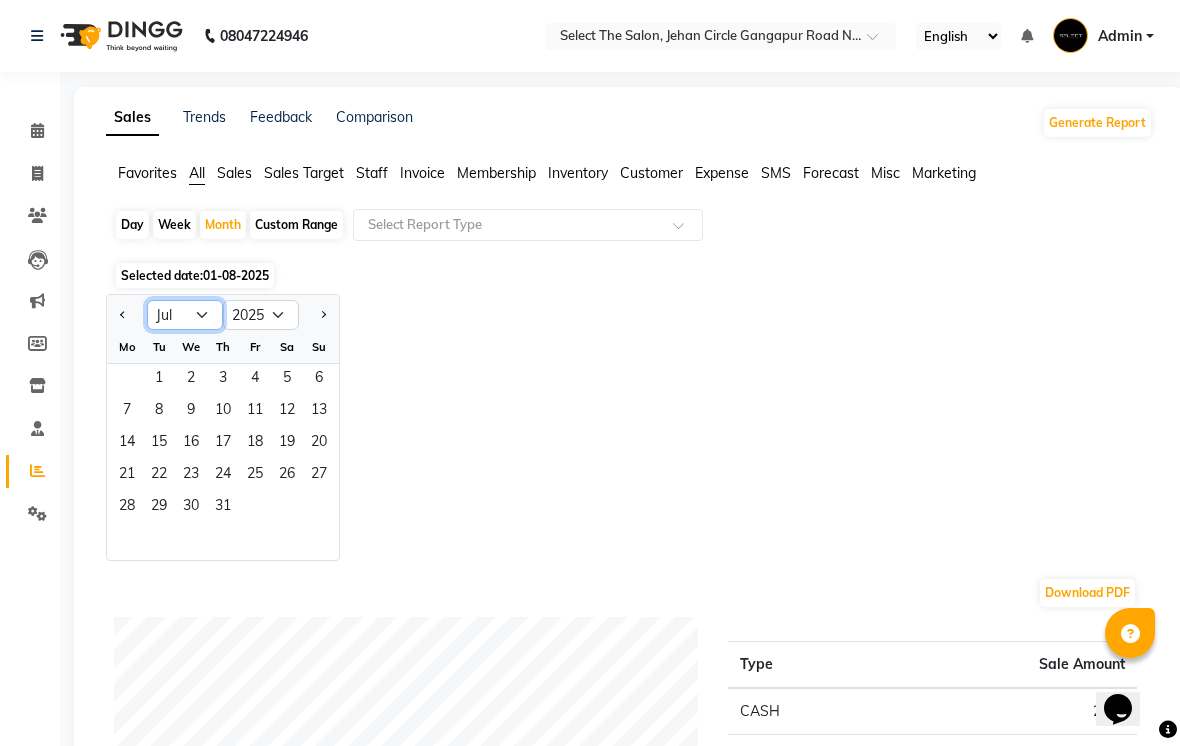 click on "Jan Feb Mar Apr May Jun Jul Aug Sep Oct Nov Dec" 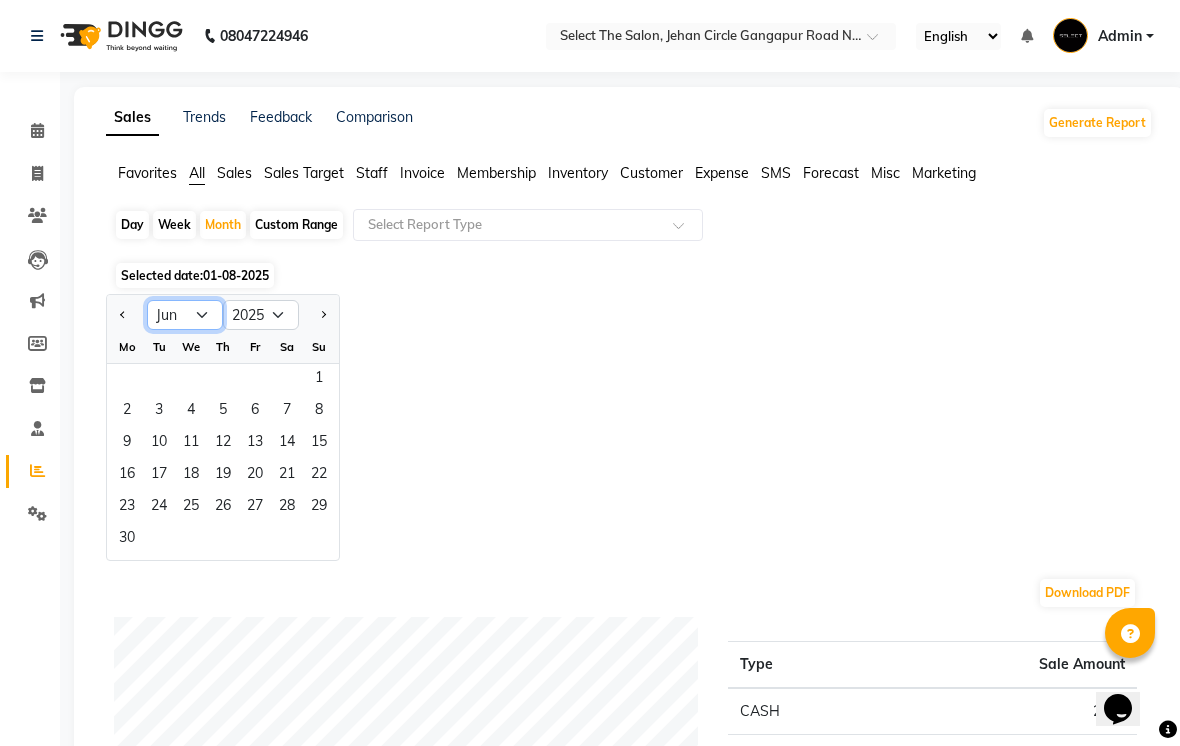 click on "Jan Feb Mar Apr May Jun Jul Aug Sep Oct Nov Dec" 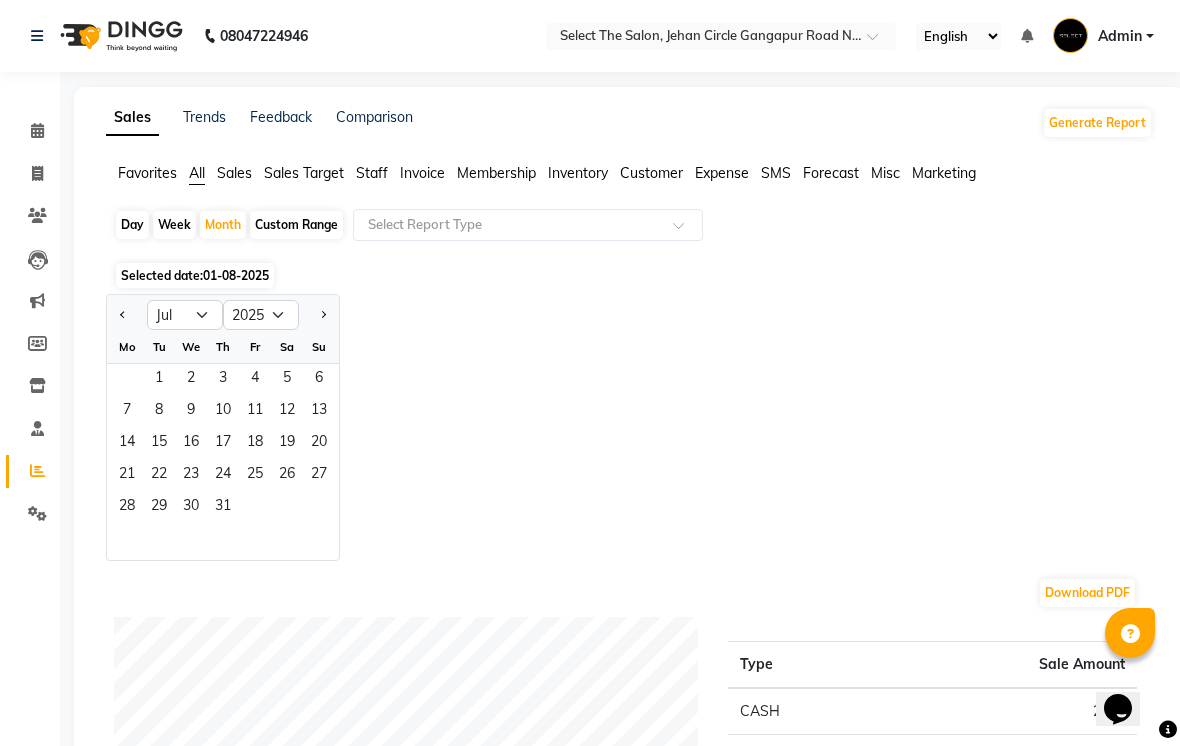 click on "1" 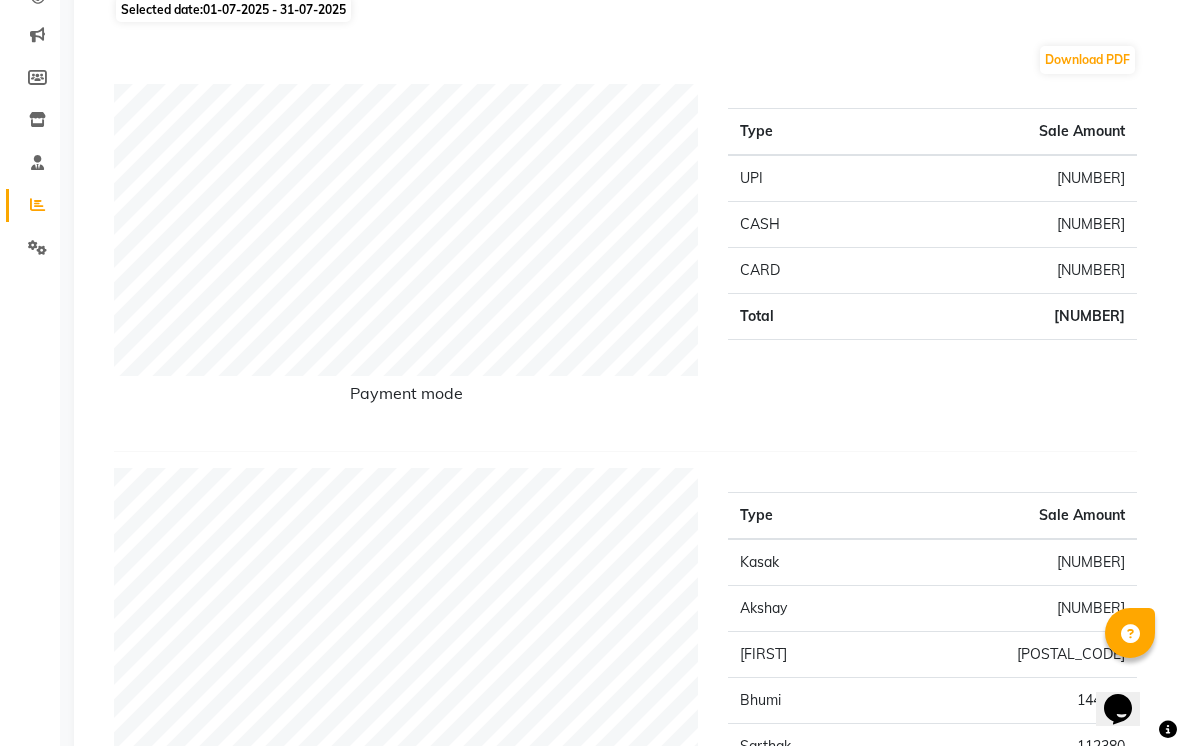 scroll, scrollTop: 0, scrollLeft: 0, axis: both 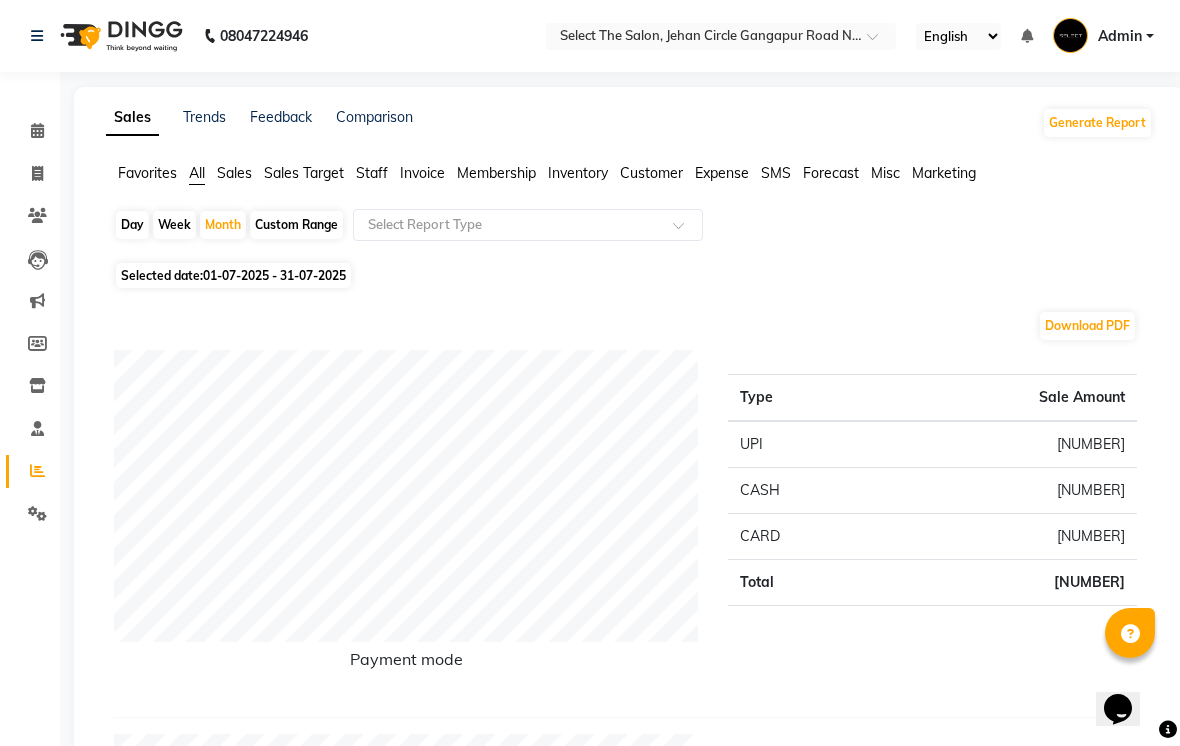 click on "Staff" 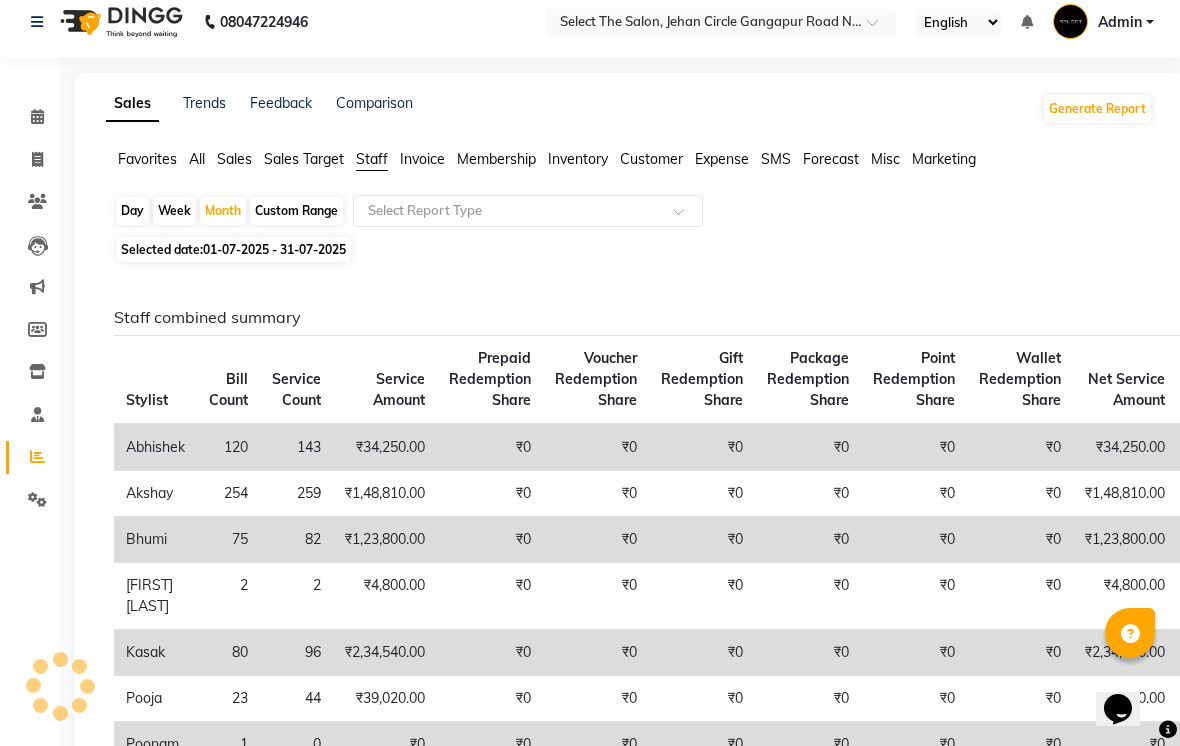 scroll, scrollTop: 0, scrollLeft: 0, axis: both 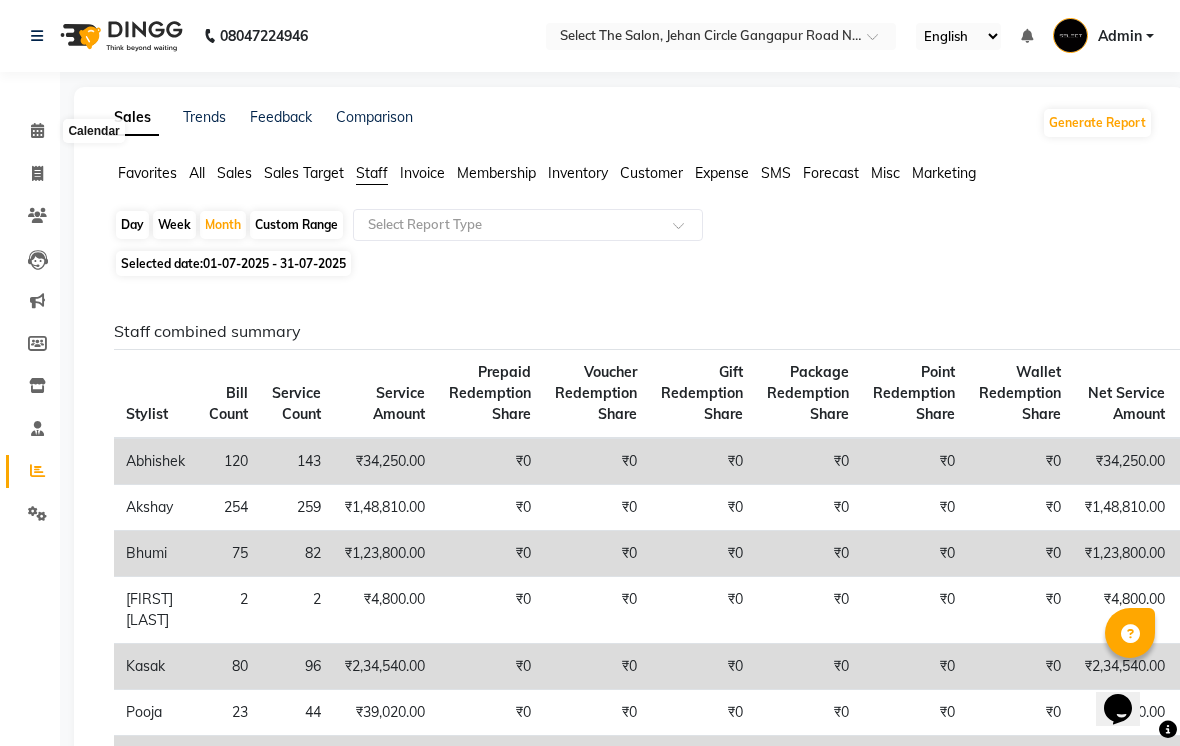 click 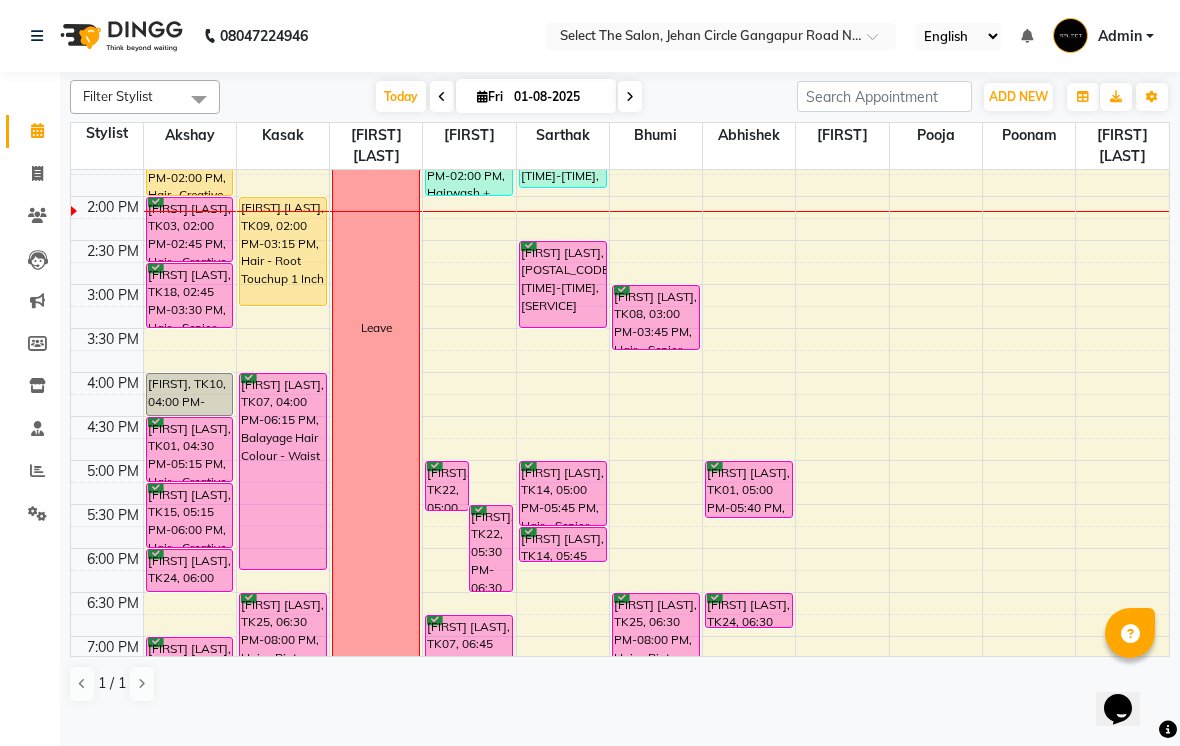 scroll, scrollTop: 502, scrollLeft: 0, axis: vertical 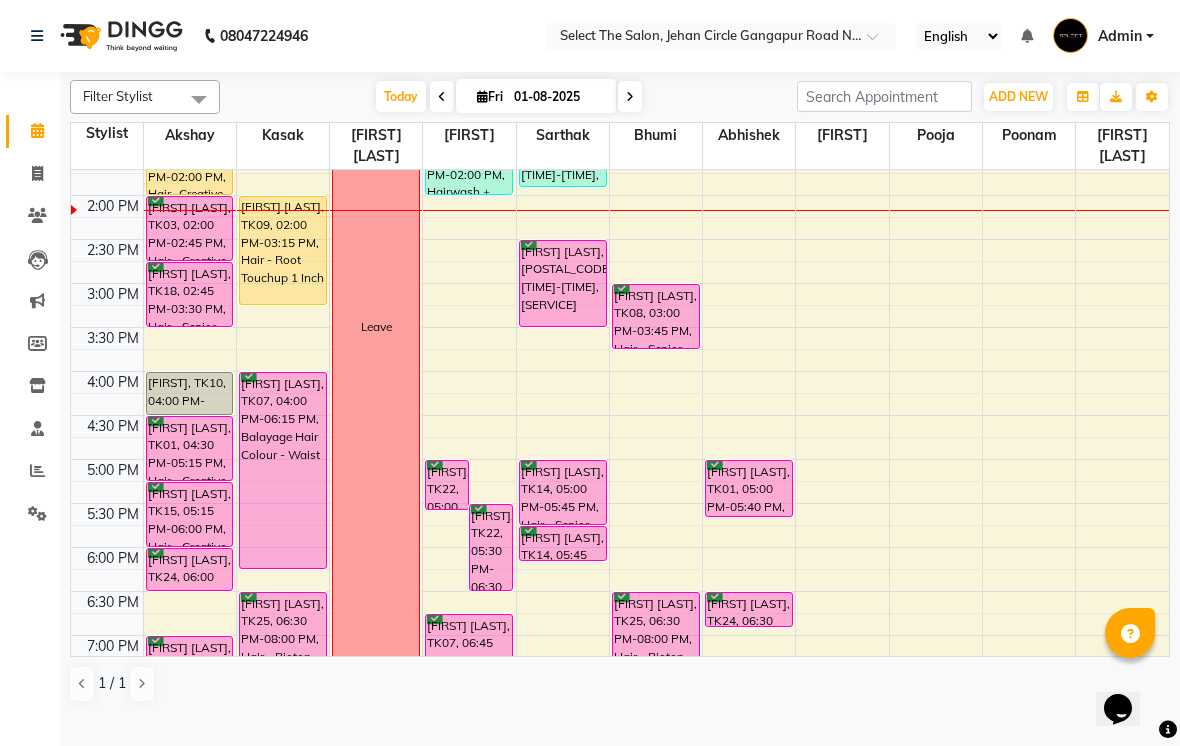 click on "Inventory" 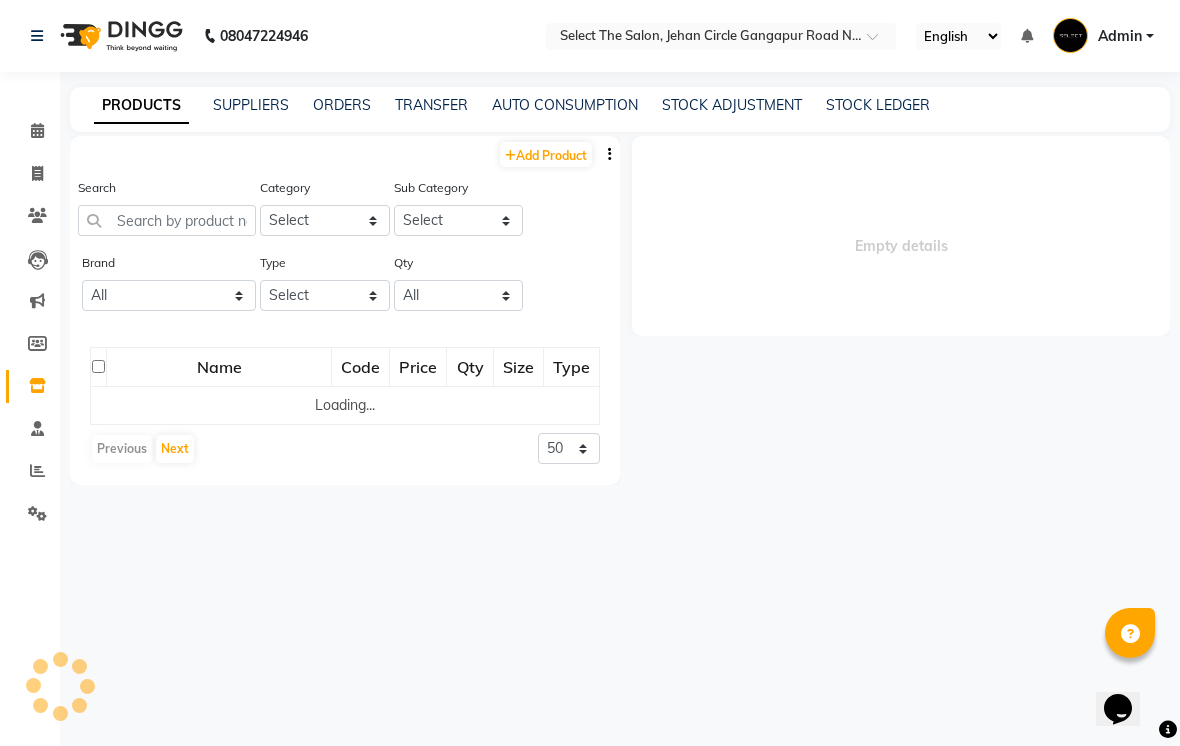 select 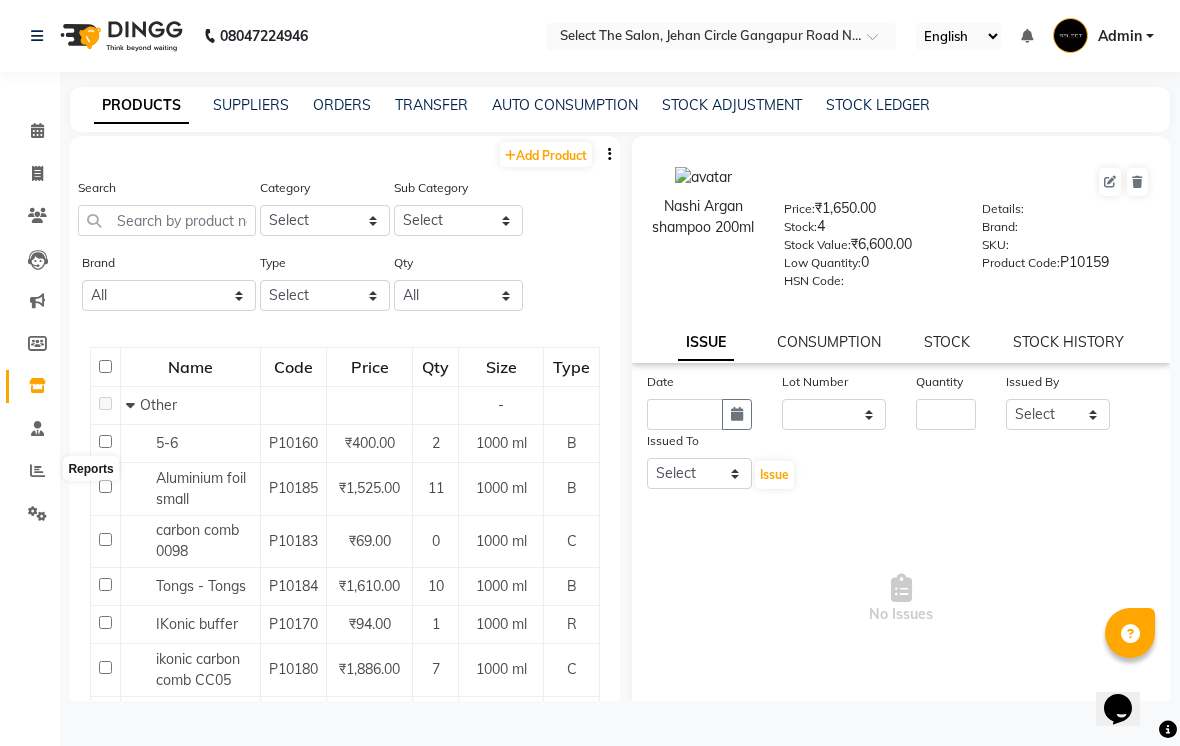 click 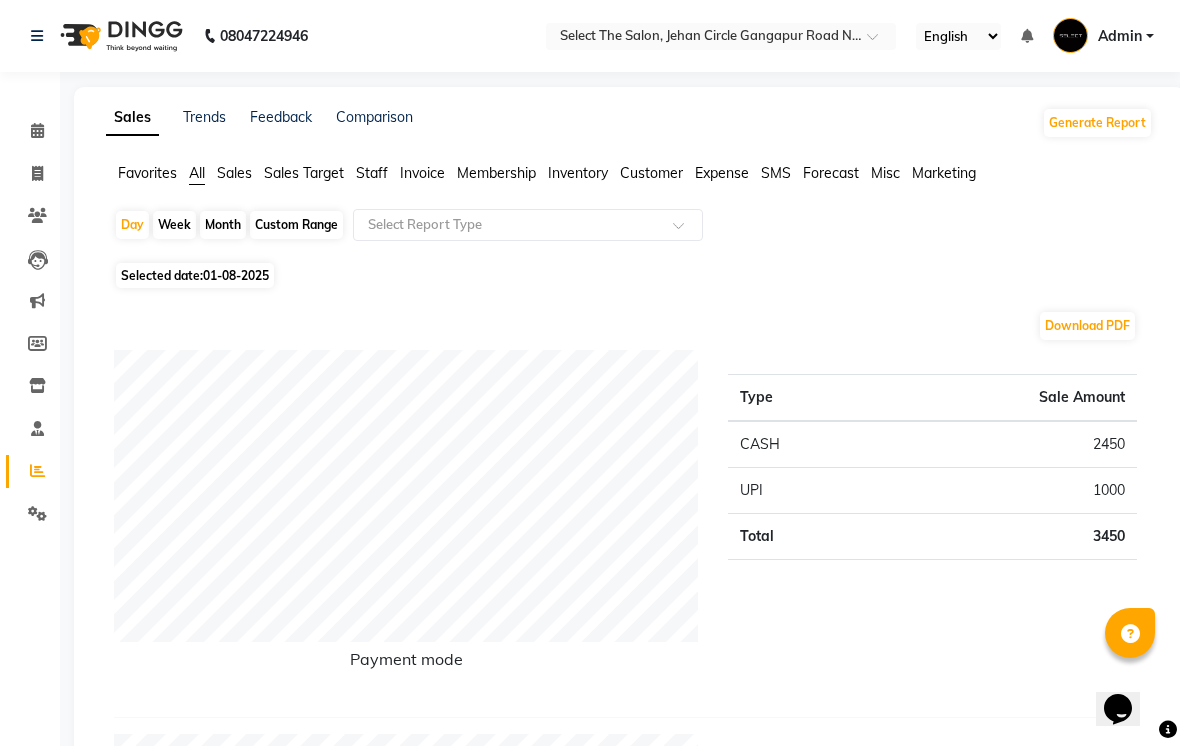 click on "Staff" 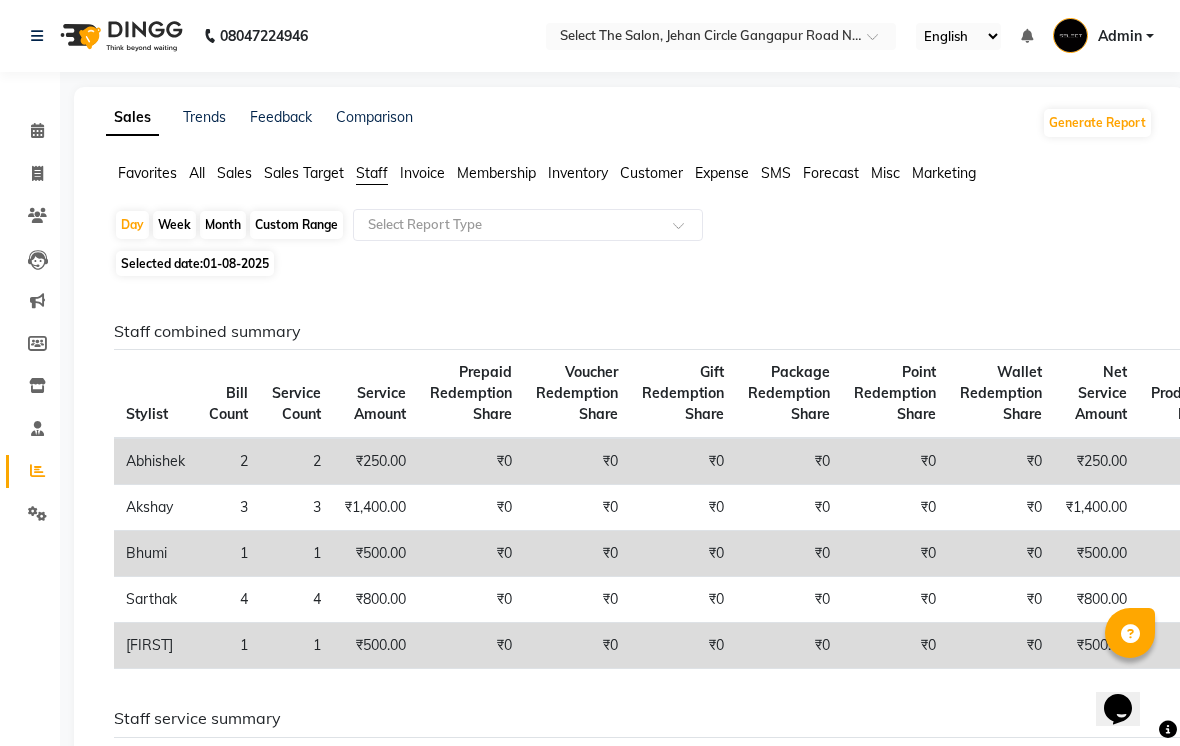 click 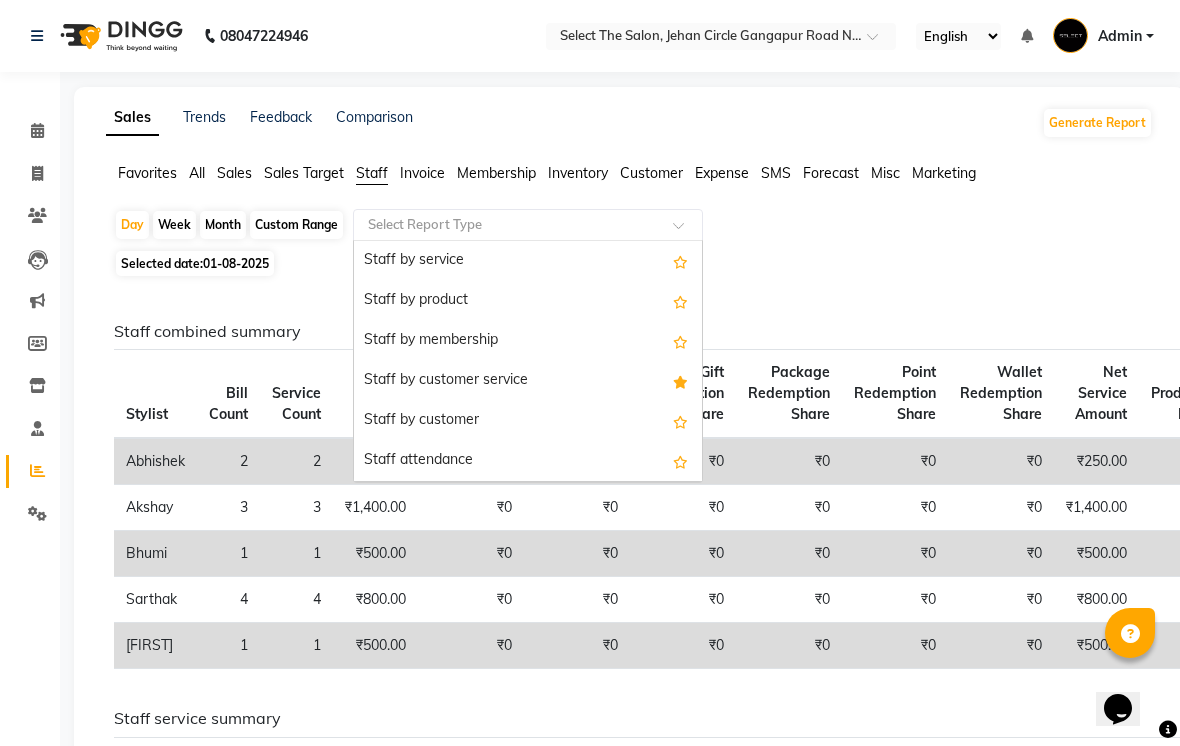 scroll, scrollTop: 47, scrollLeft: 0, axis: vertical 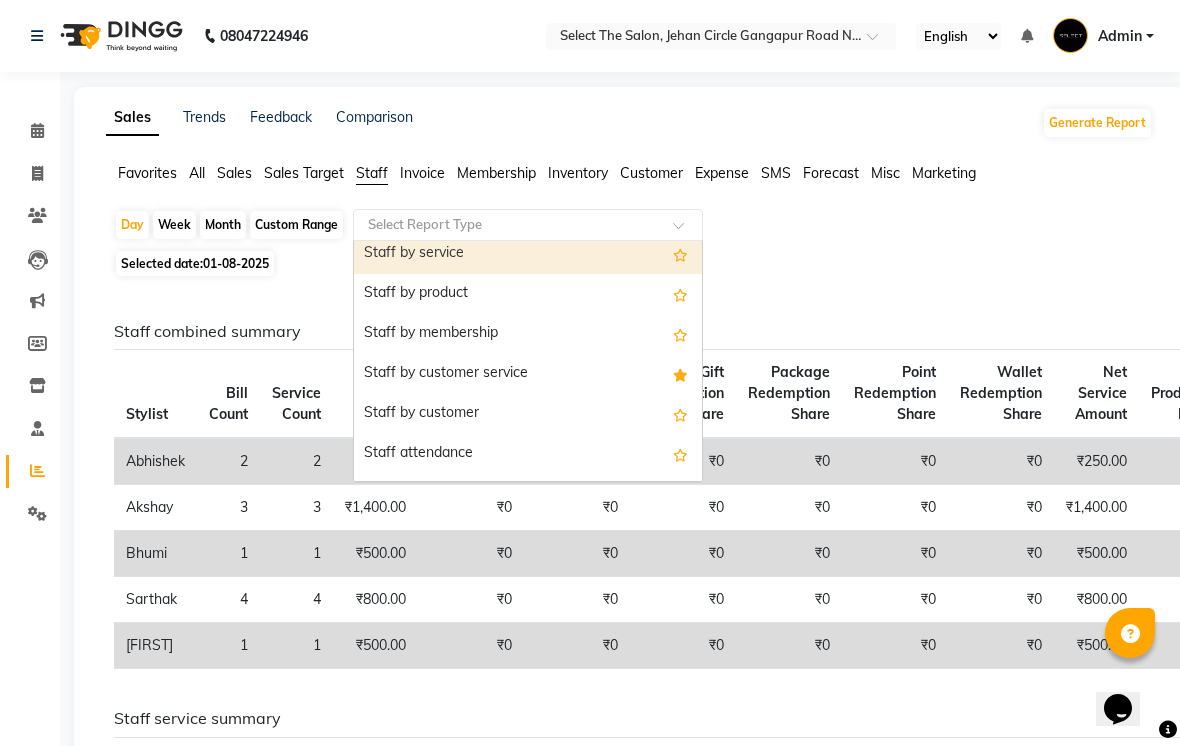 click on "Staff by service" at bounding box center [528, 254] 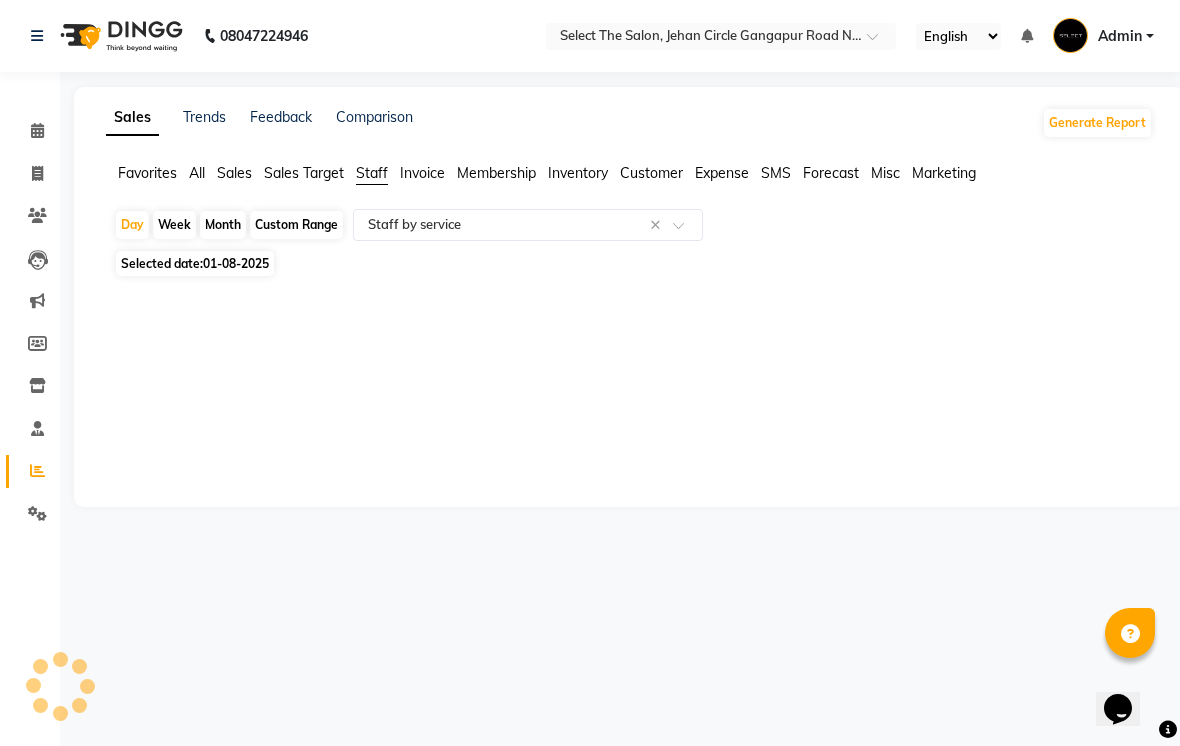 select on "full_report" 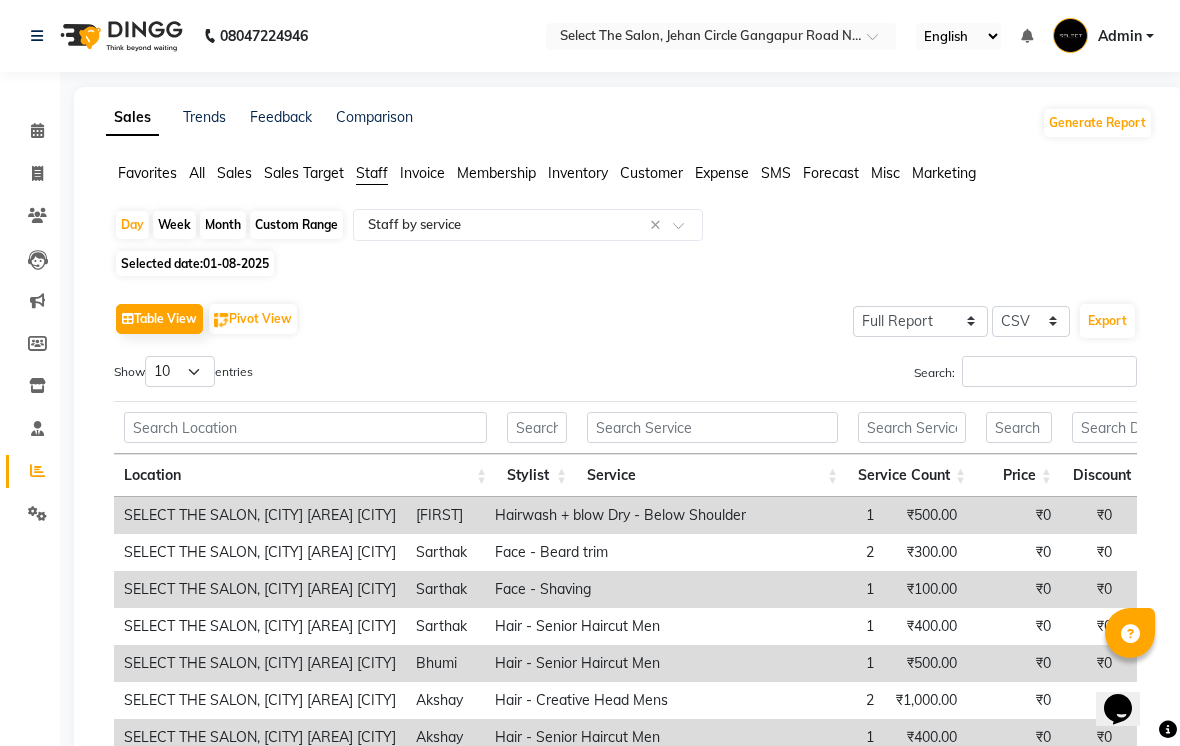 click 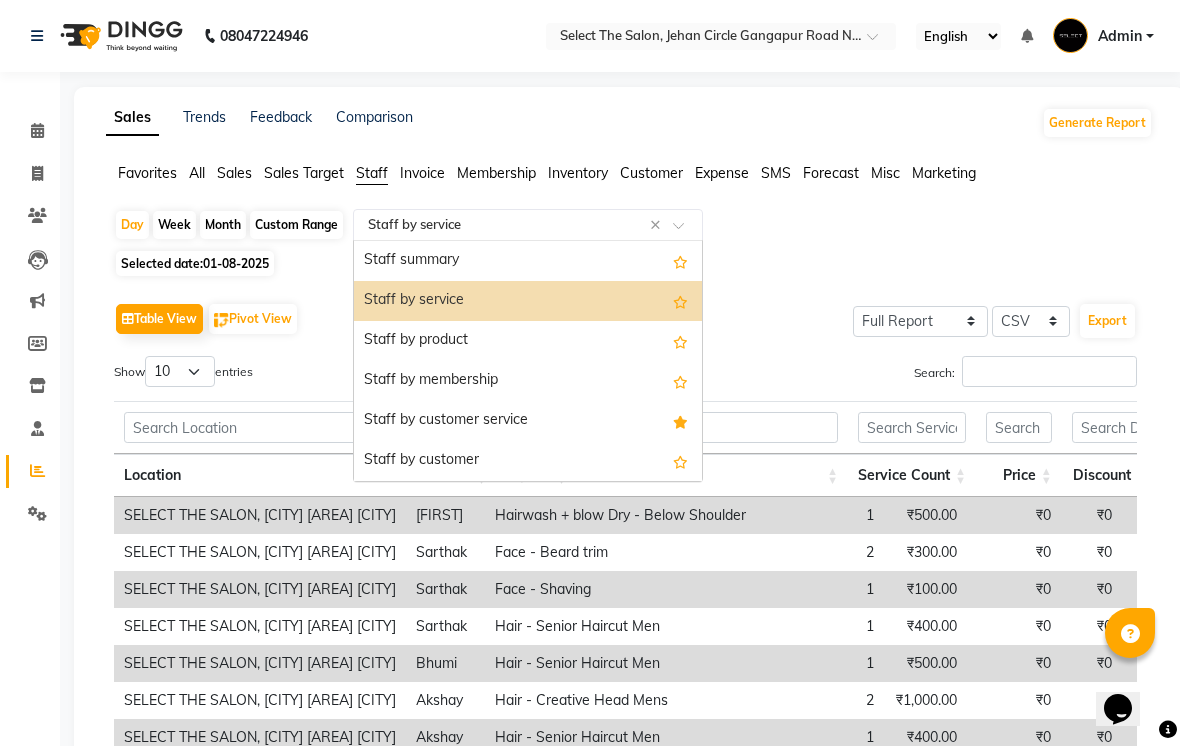 click on "Staff summary" at bounding box center (528, 261) 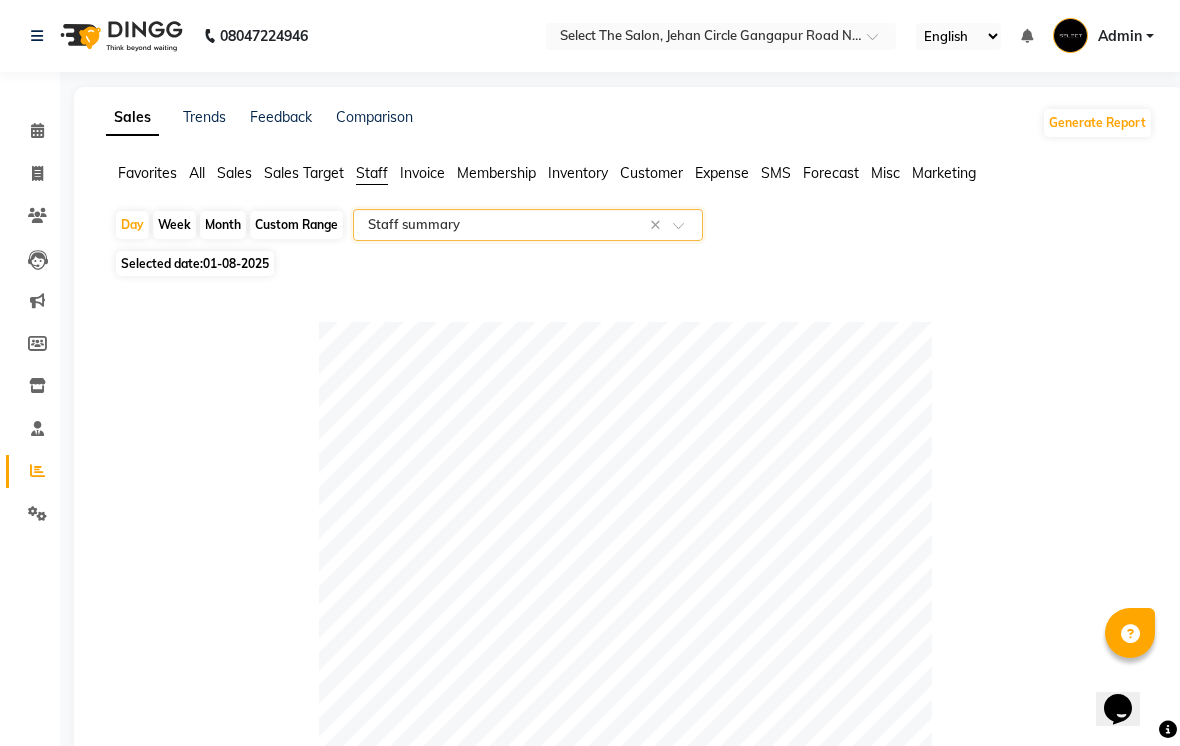 click on "Day   Week   Month   Custom Range  Select Report Type × Staff summary ×" 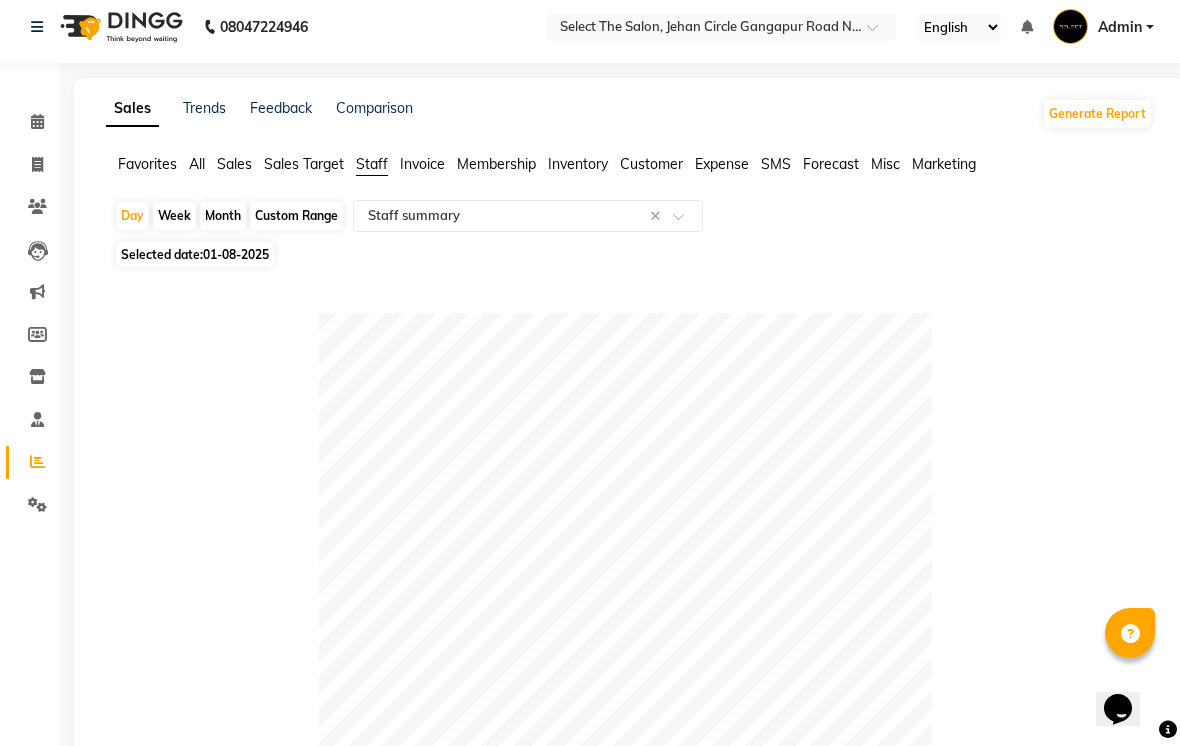 scroll, scrollTop: 0, scrollLeft: 0, axis: both 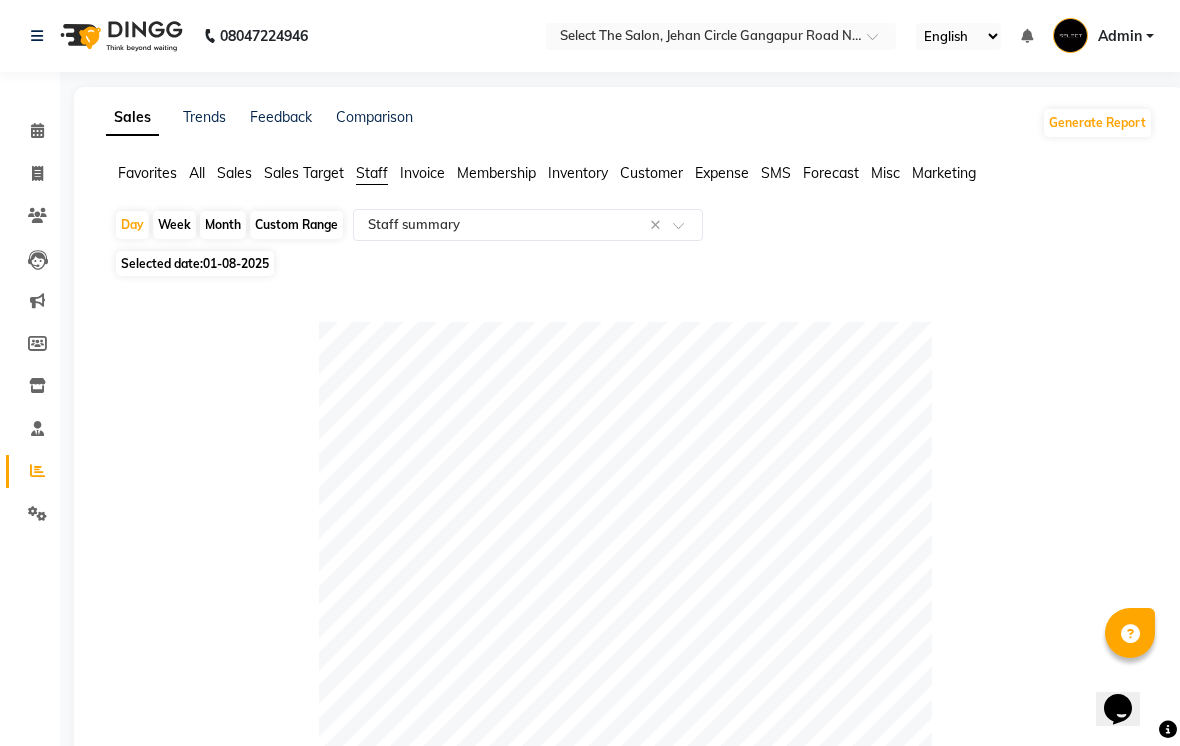 click on "Sales" 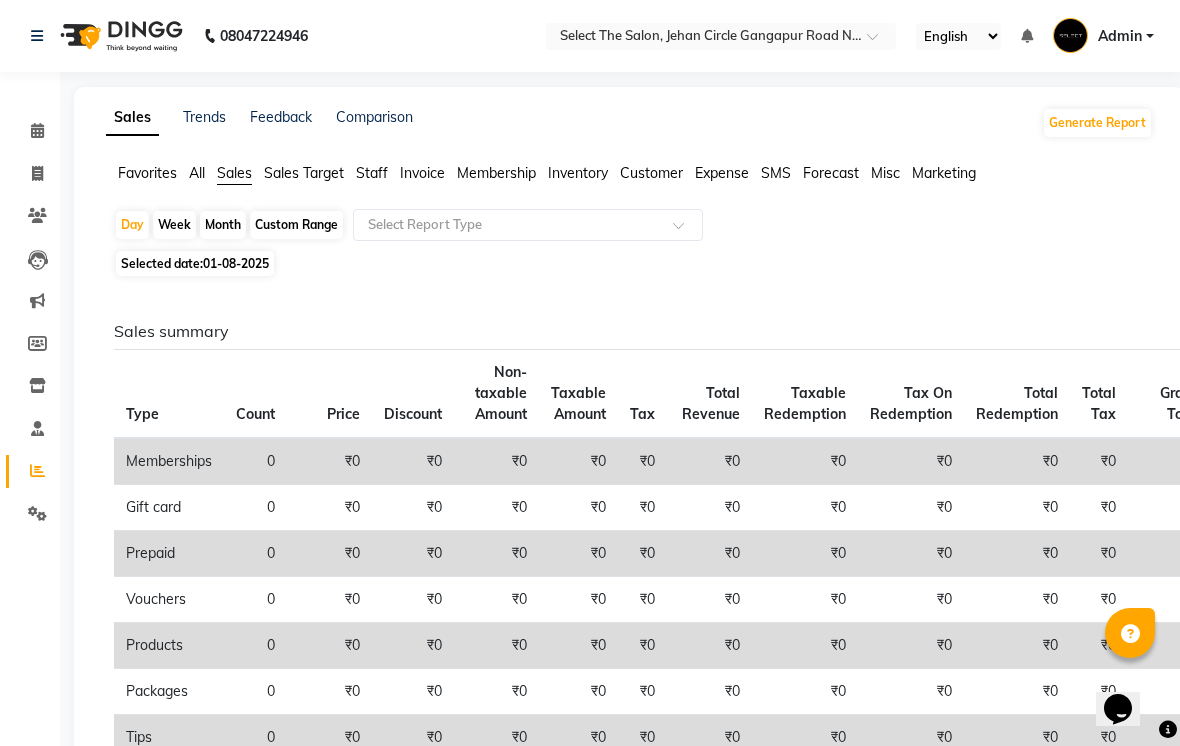 click on "Favorites All Sales Sales Target Staff Invoice Membership Inventory Customer Expense SMS Forecast Misc Marketing" 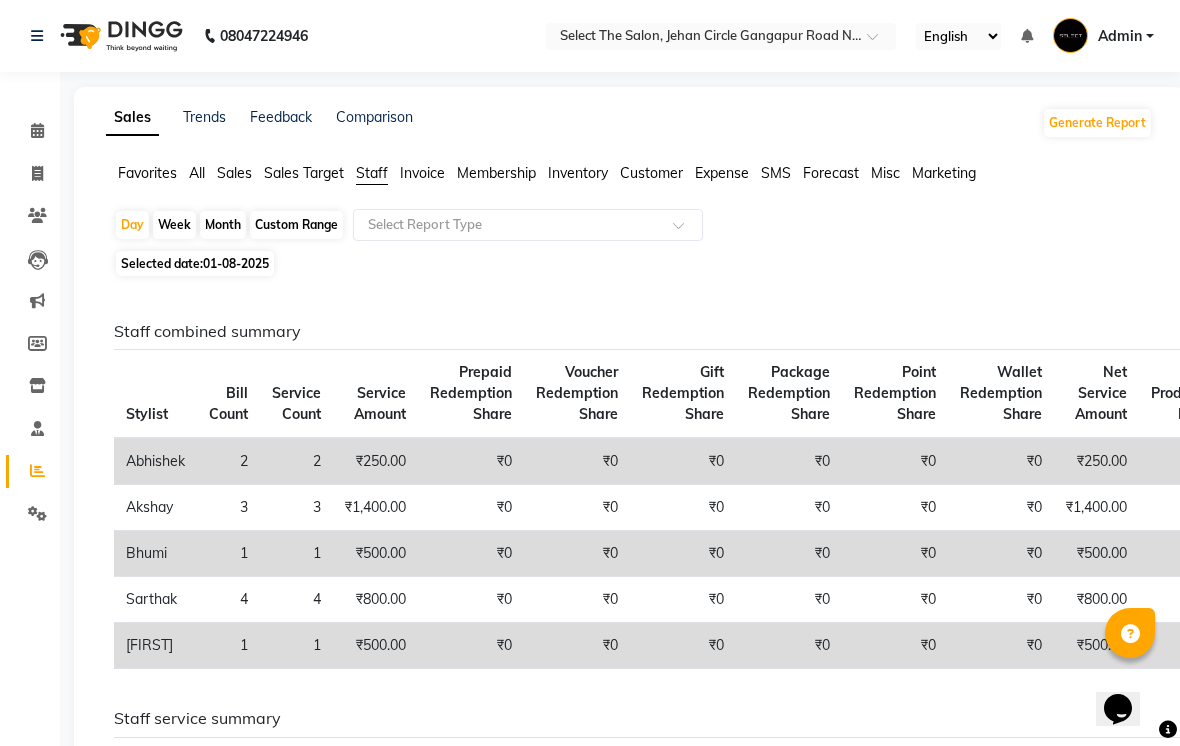 click on "Month" 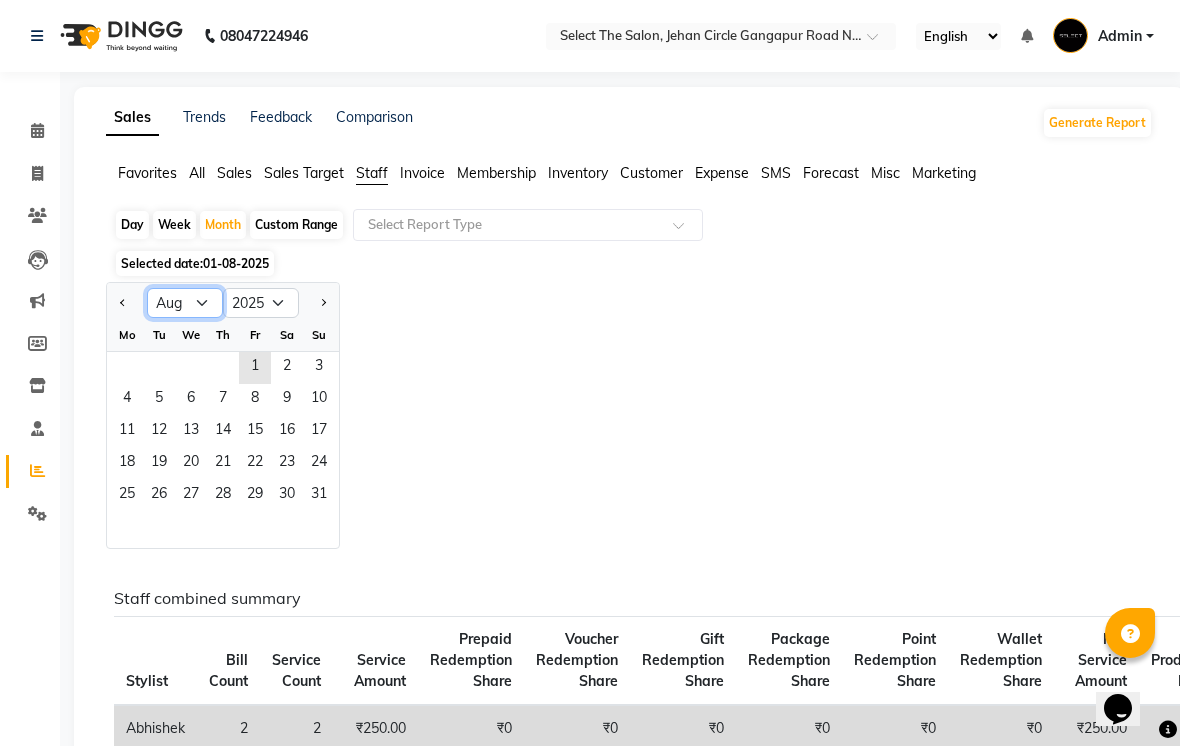 click on "Jan Feb Mar Apr May Jun Jul Aug Sep Oct Nov Dec" 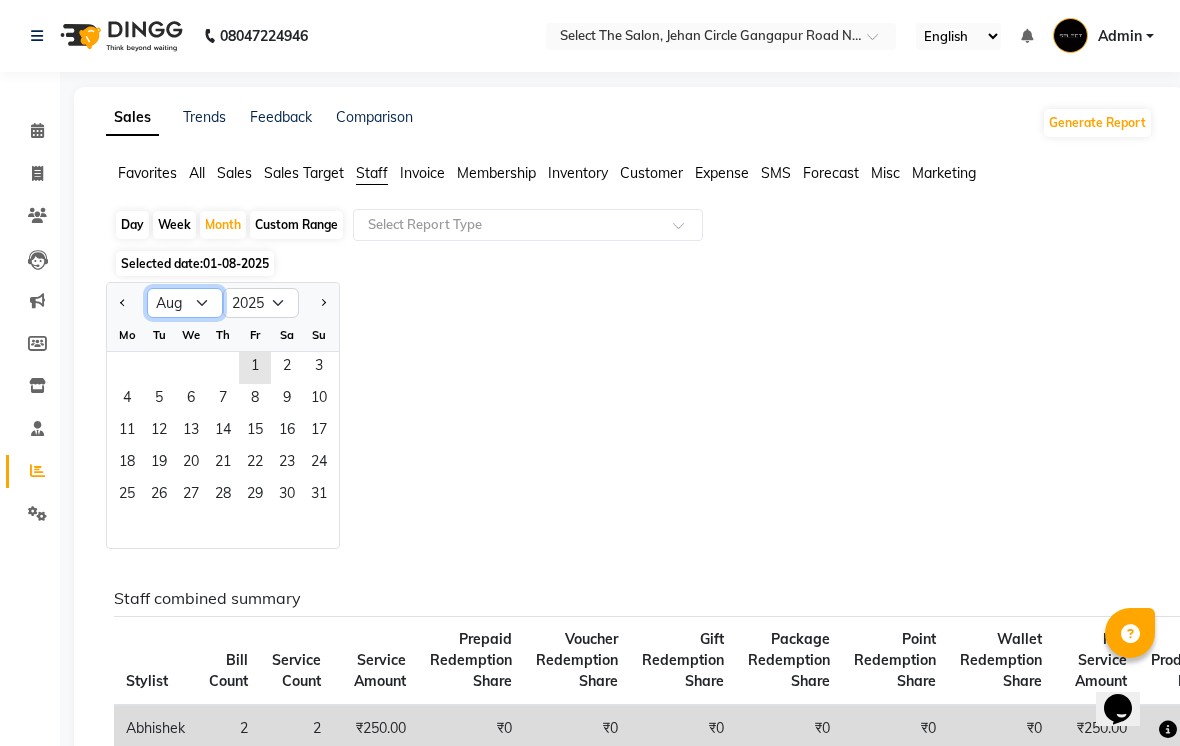 select on "7" 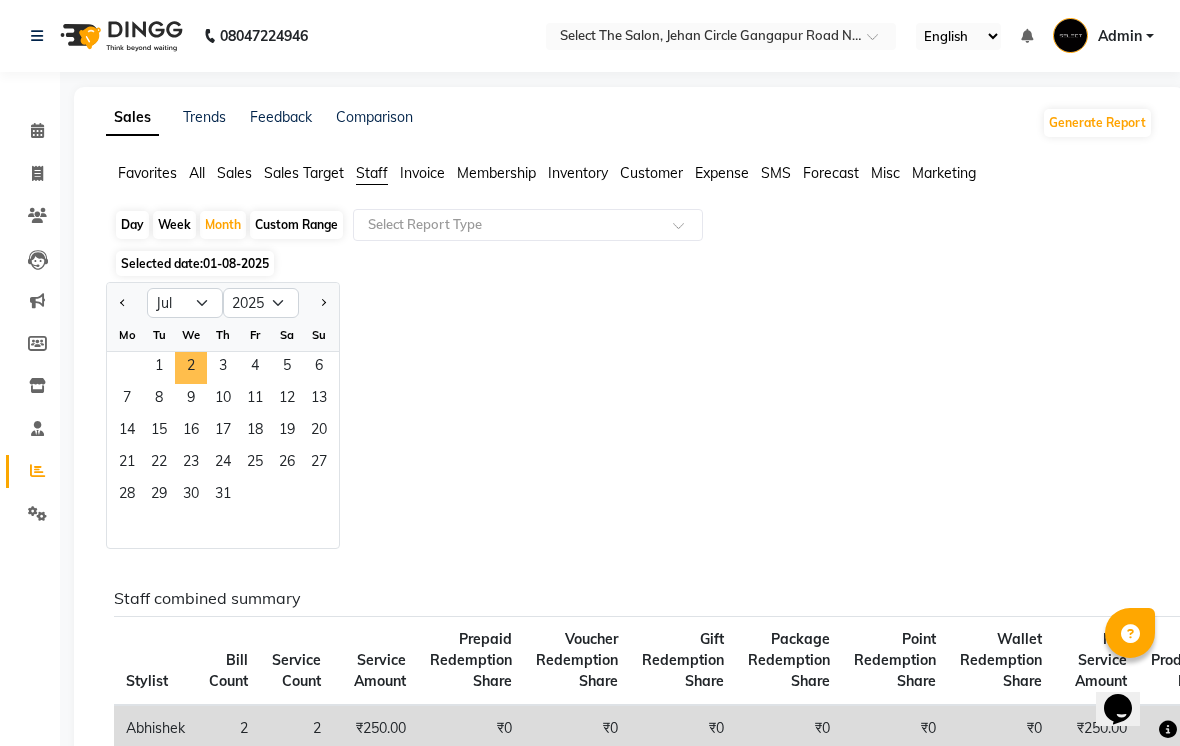 click on "2" 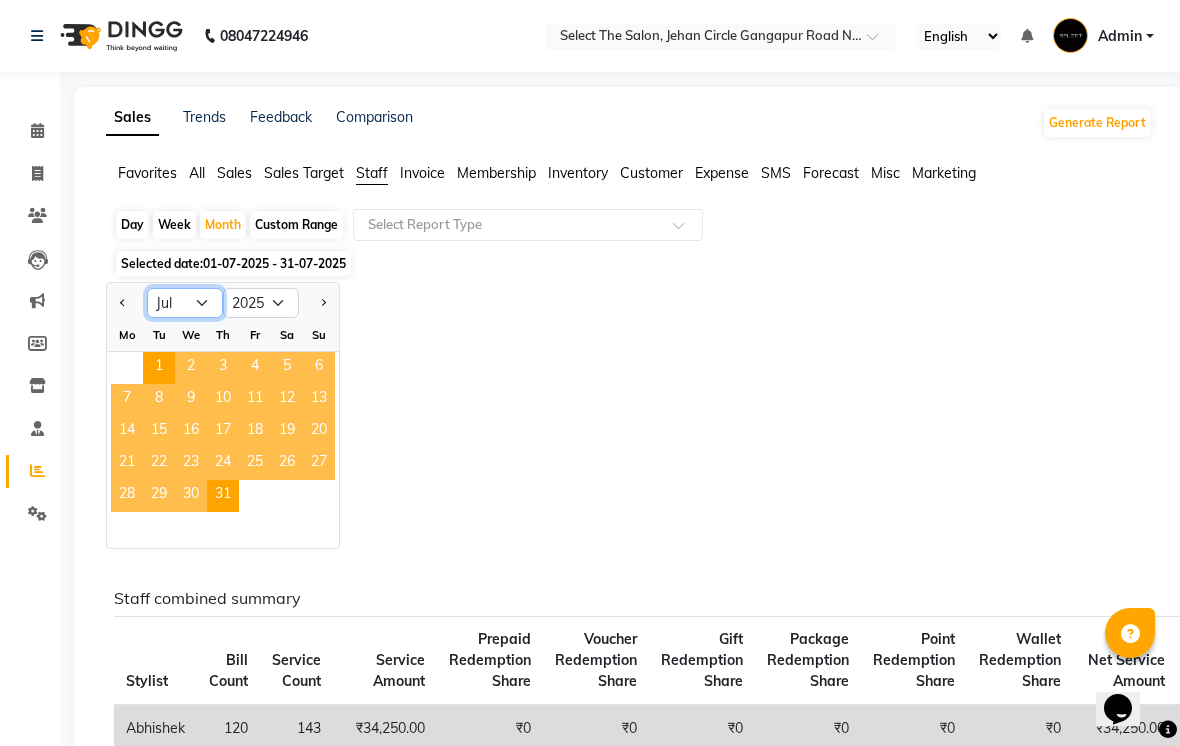 click on "Jan Feb Mar Apr May Jun Jul Aug Sep Oct Nov Dec" 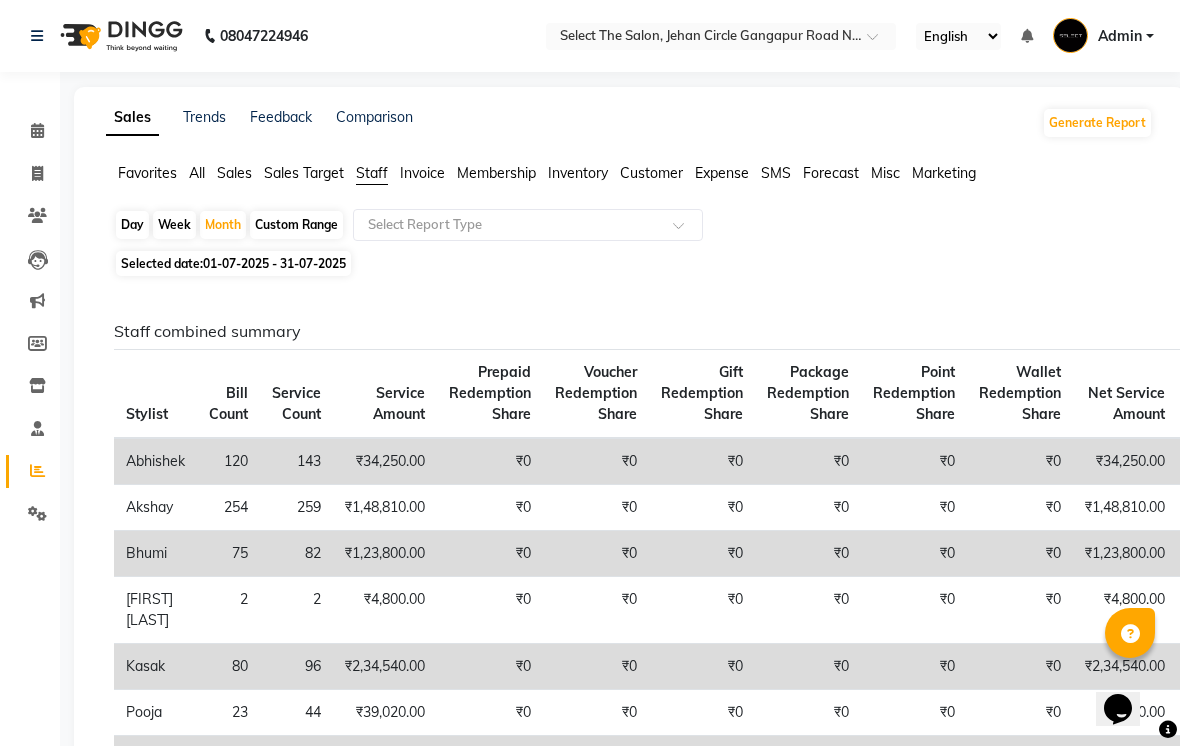 click on "Month" 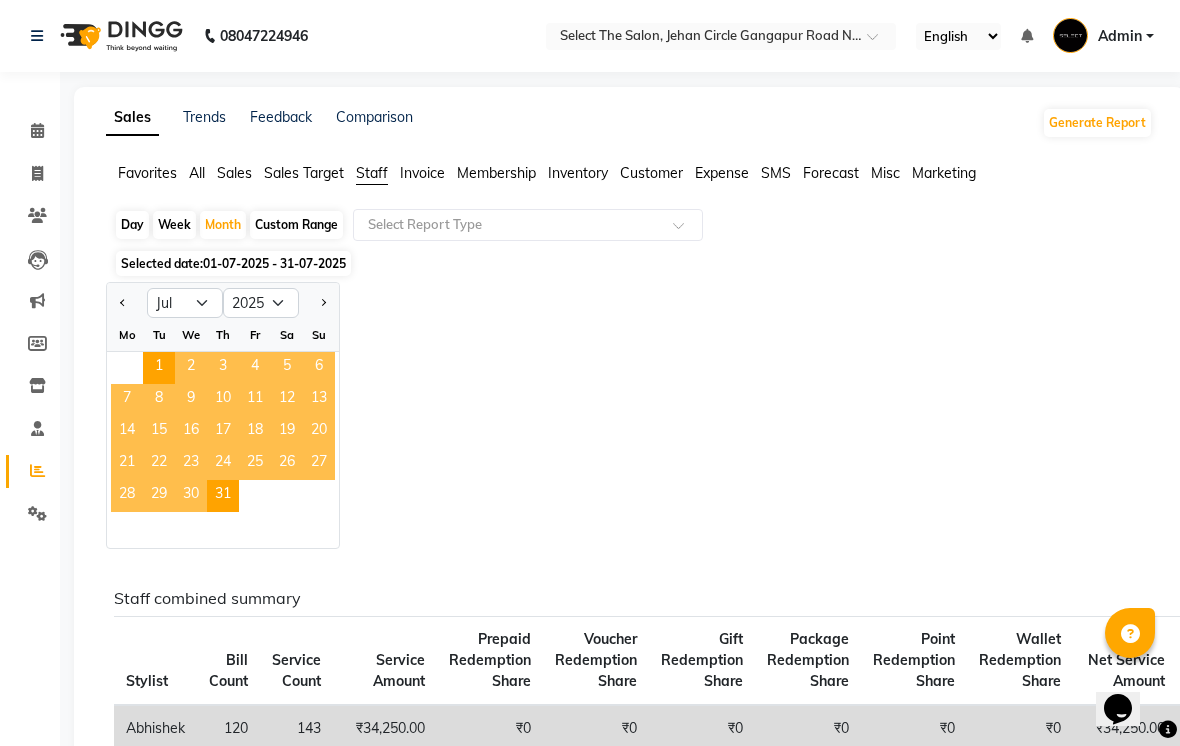 click on "1" 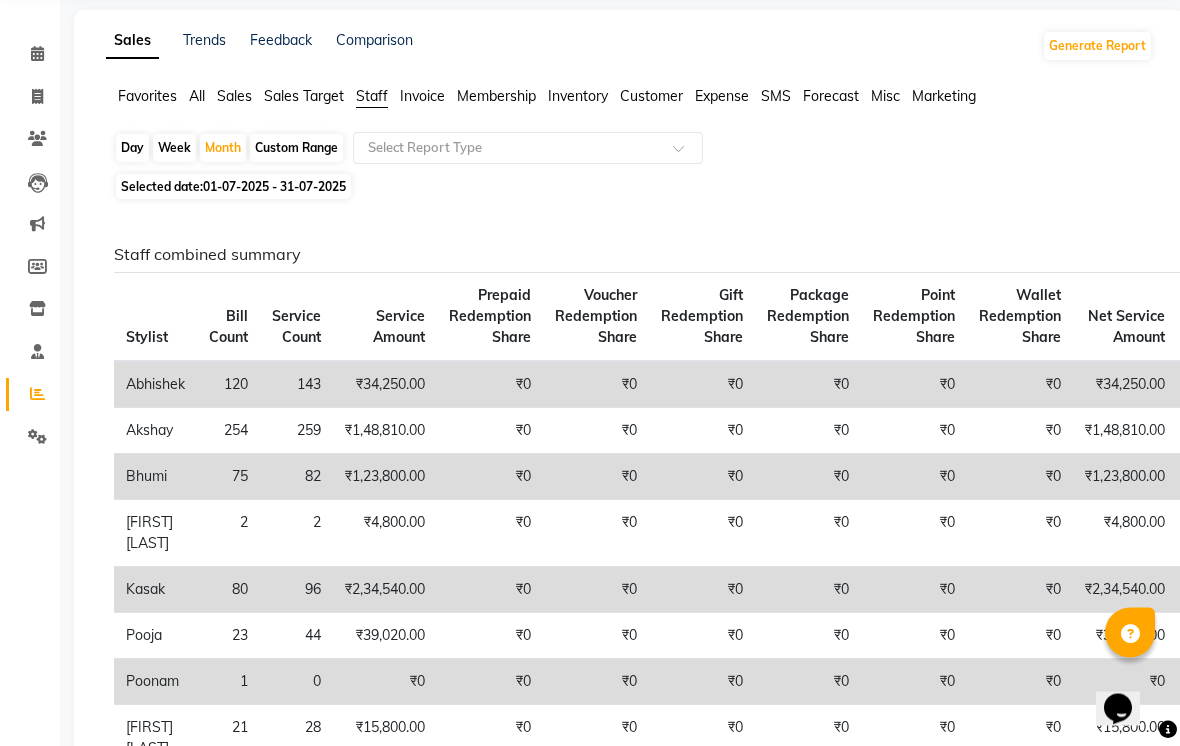 scroll, scrollTop: 1, scrollLeft: 0, axis: vertical 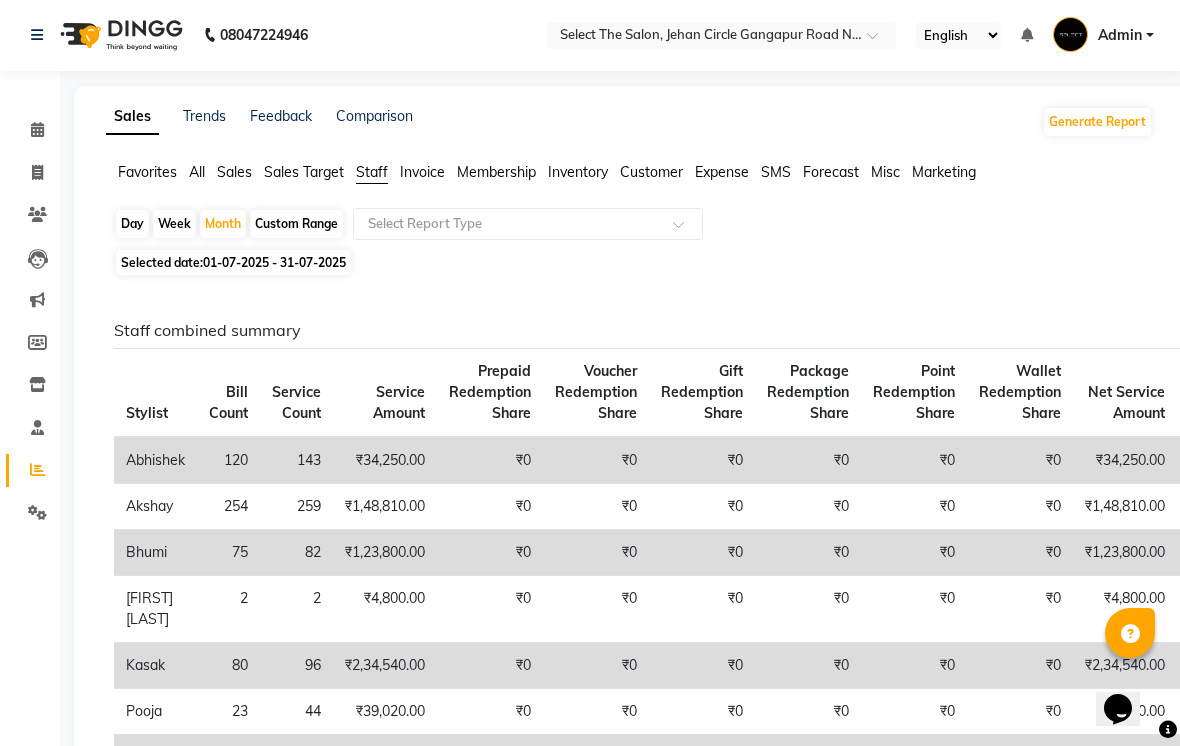 click 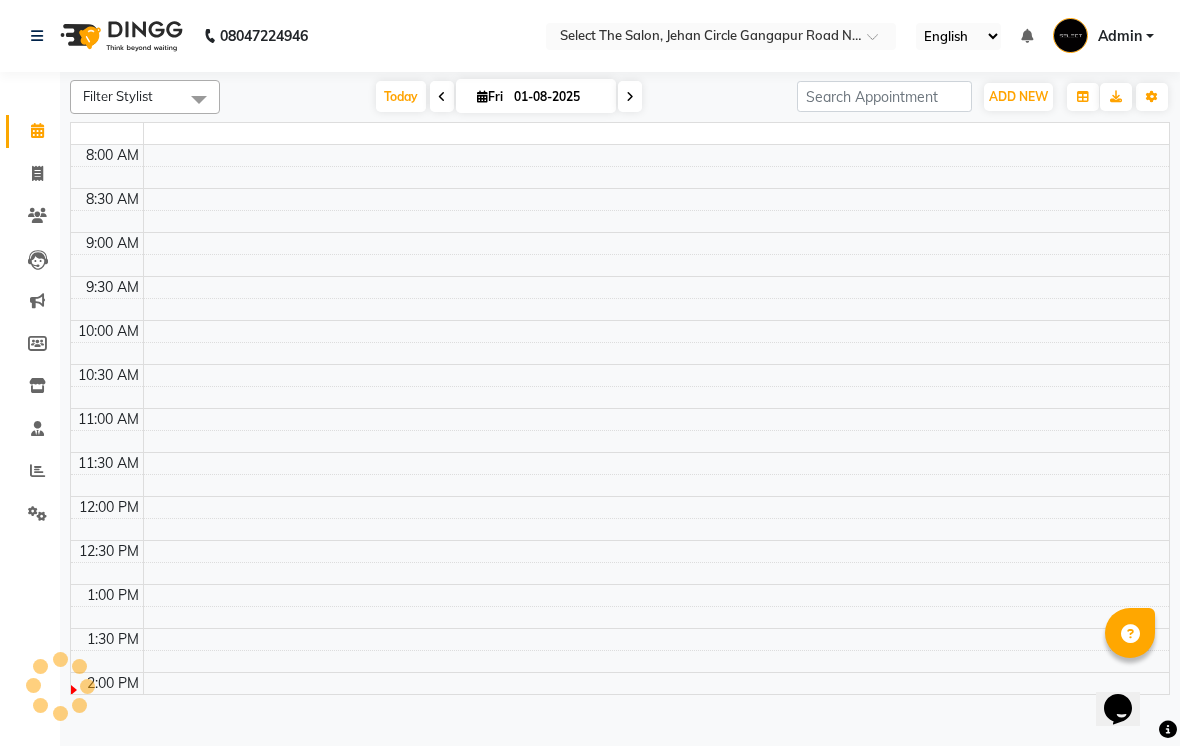 scroll, scrollTop: 0, scrollLeft: 0, axis: both 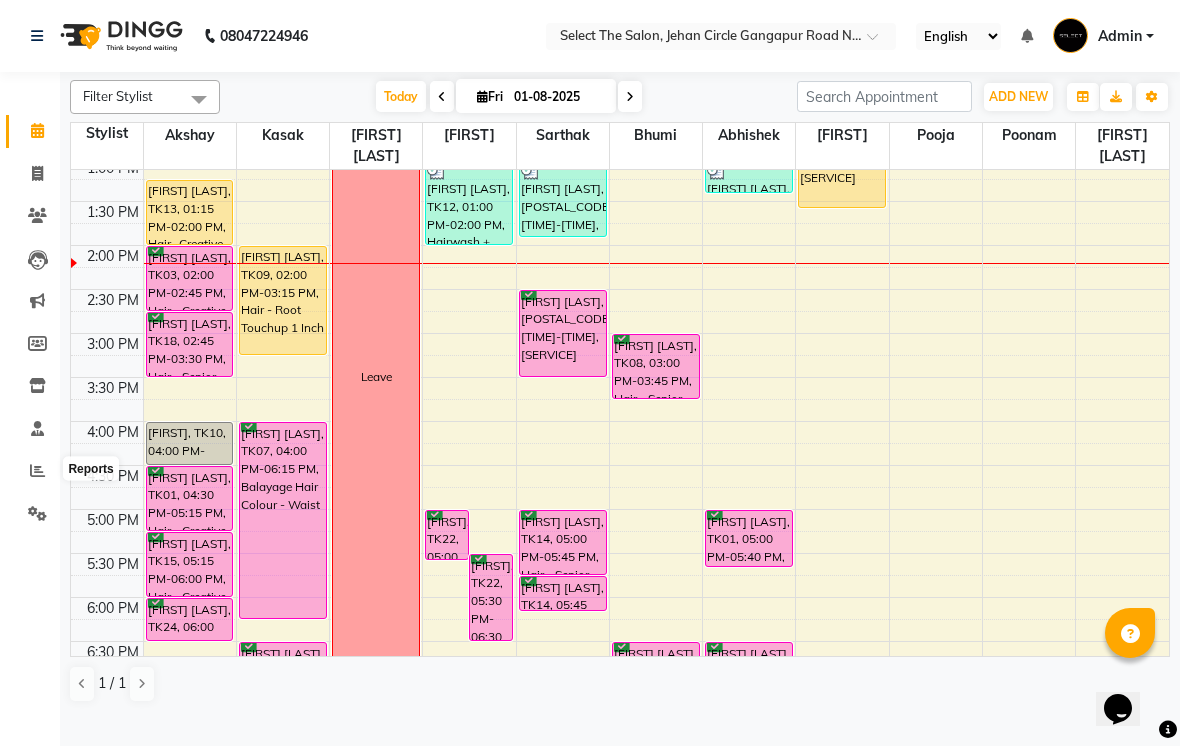 click 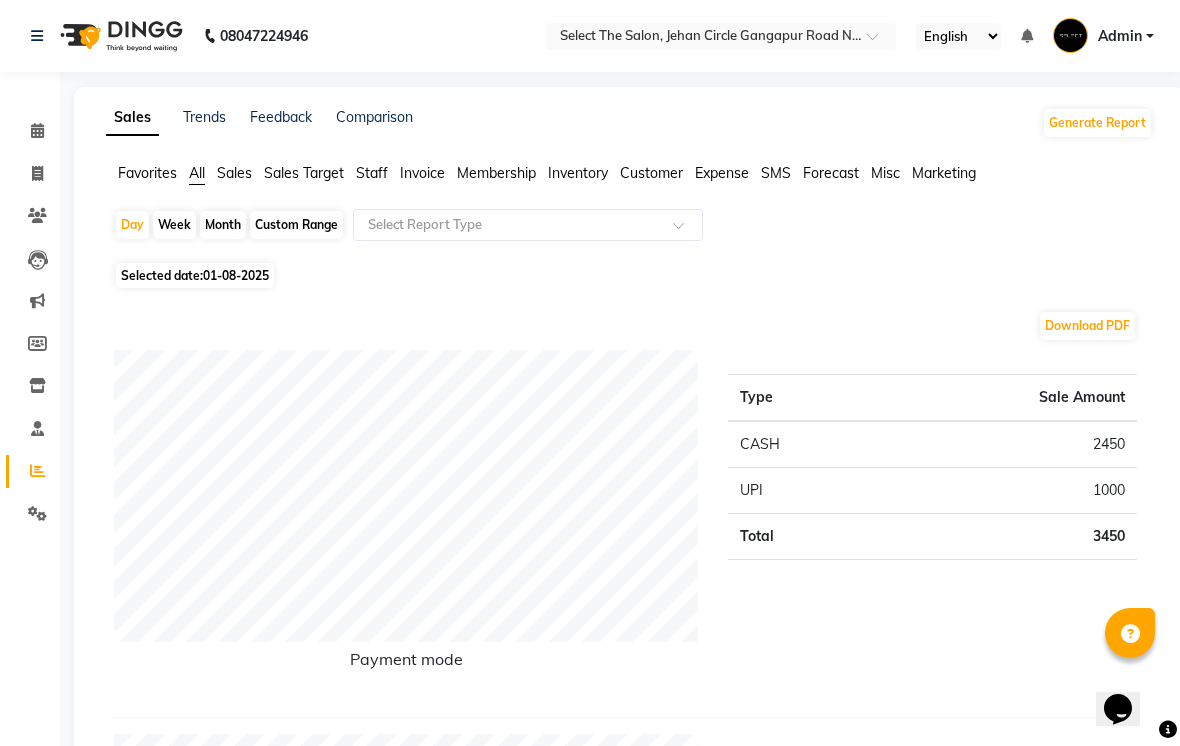 click on "All" 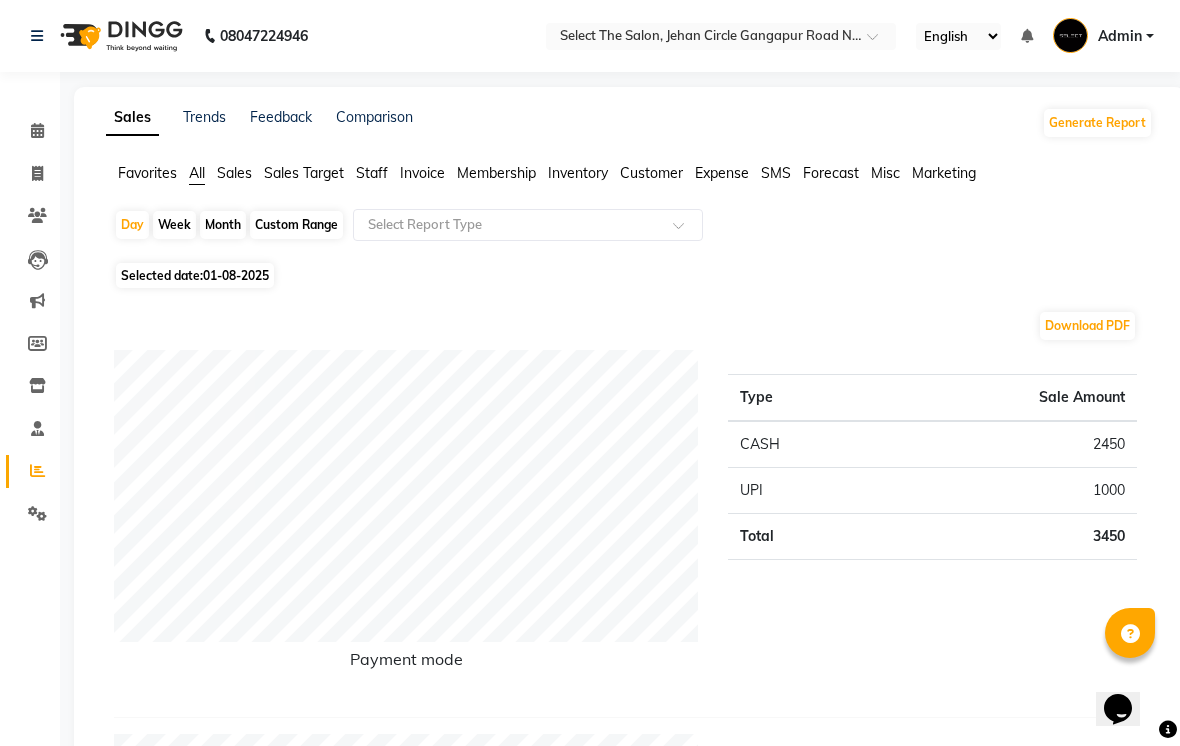 click on "Staff" 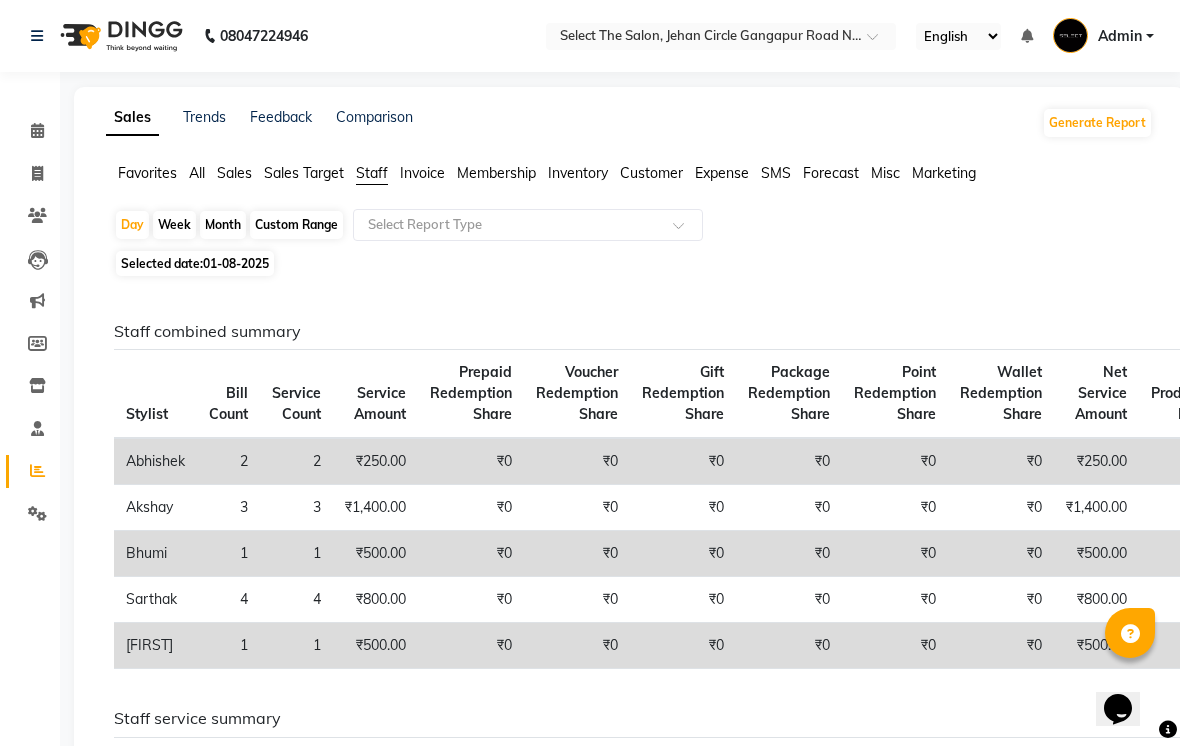 click 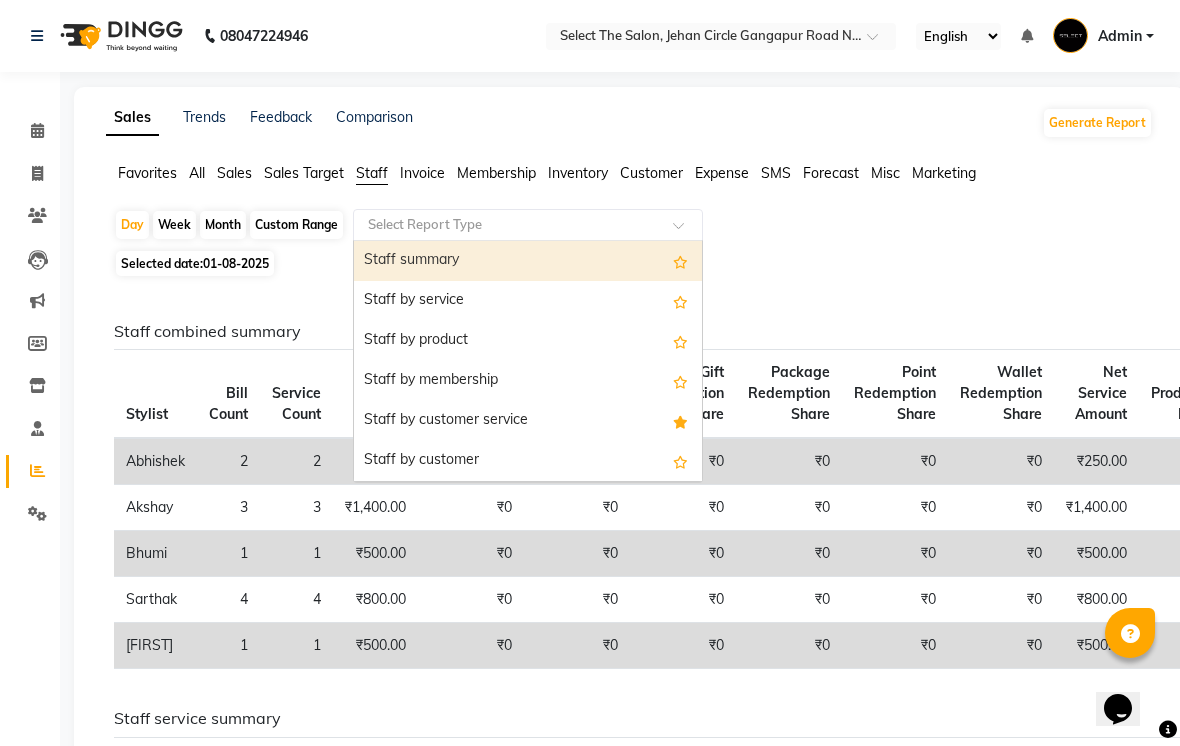 click on "Staff summary" at bounding box center [528, 261] 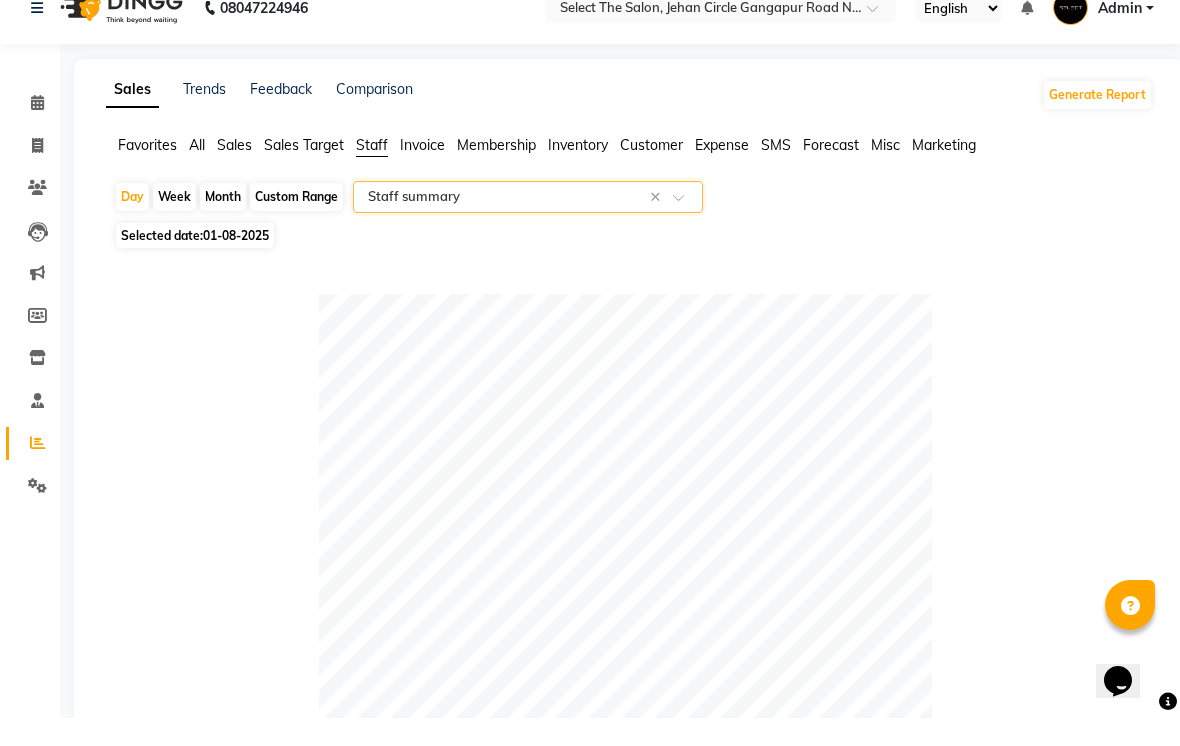 click on "Month" 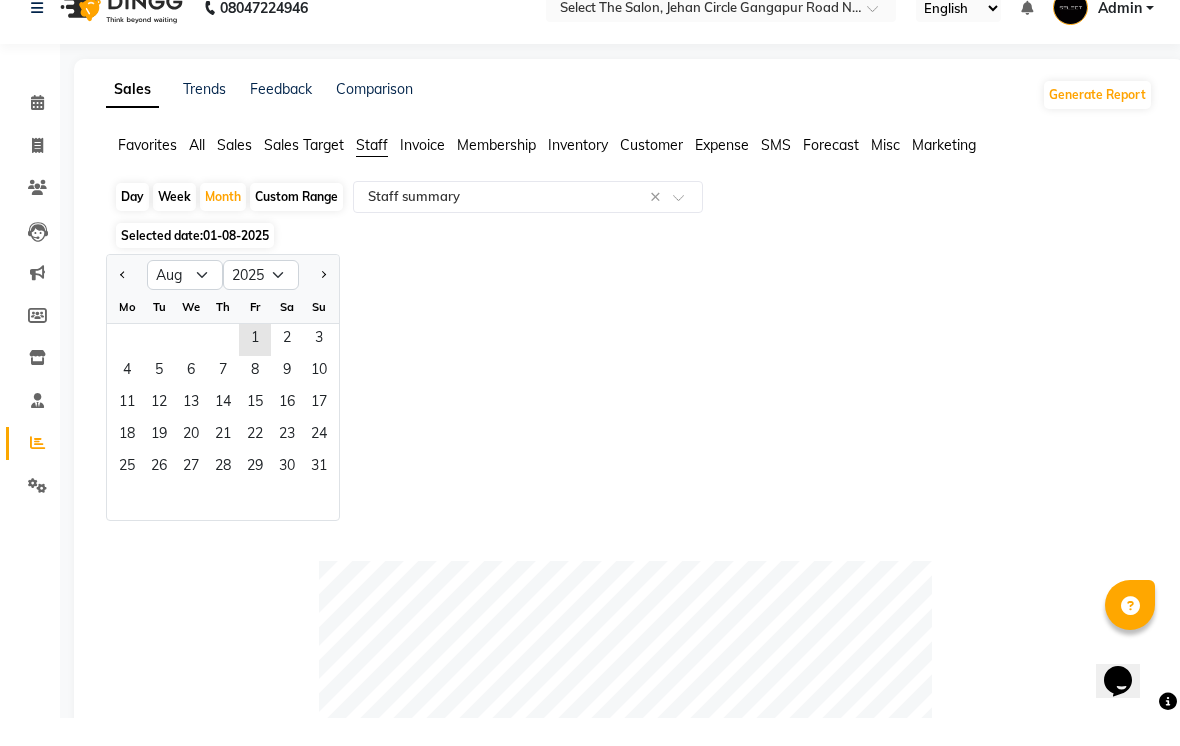 scroll, scrollTop: 28, scrollLeft: 0, axis: vertical 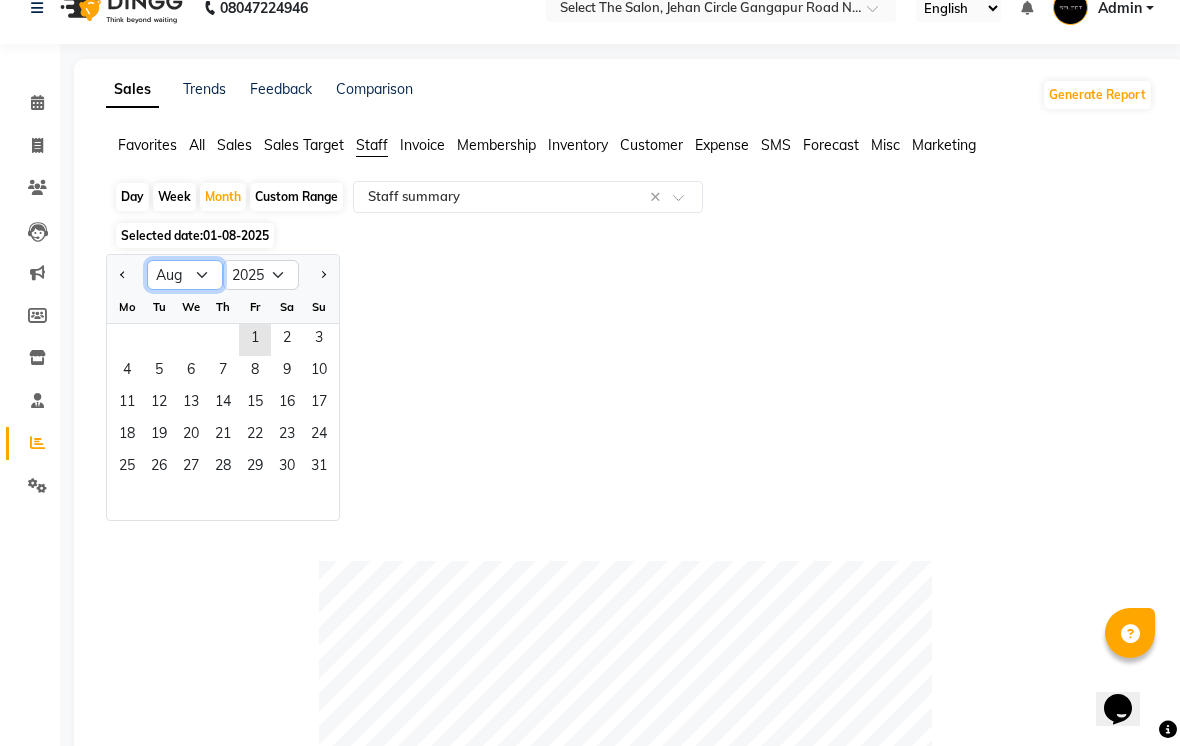 click on "Jan Feb Mar Apr May Jun Jul Aug Sep Oct Nov Dec" 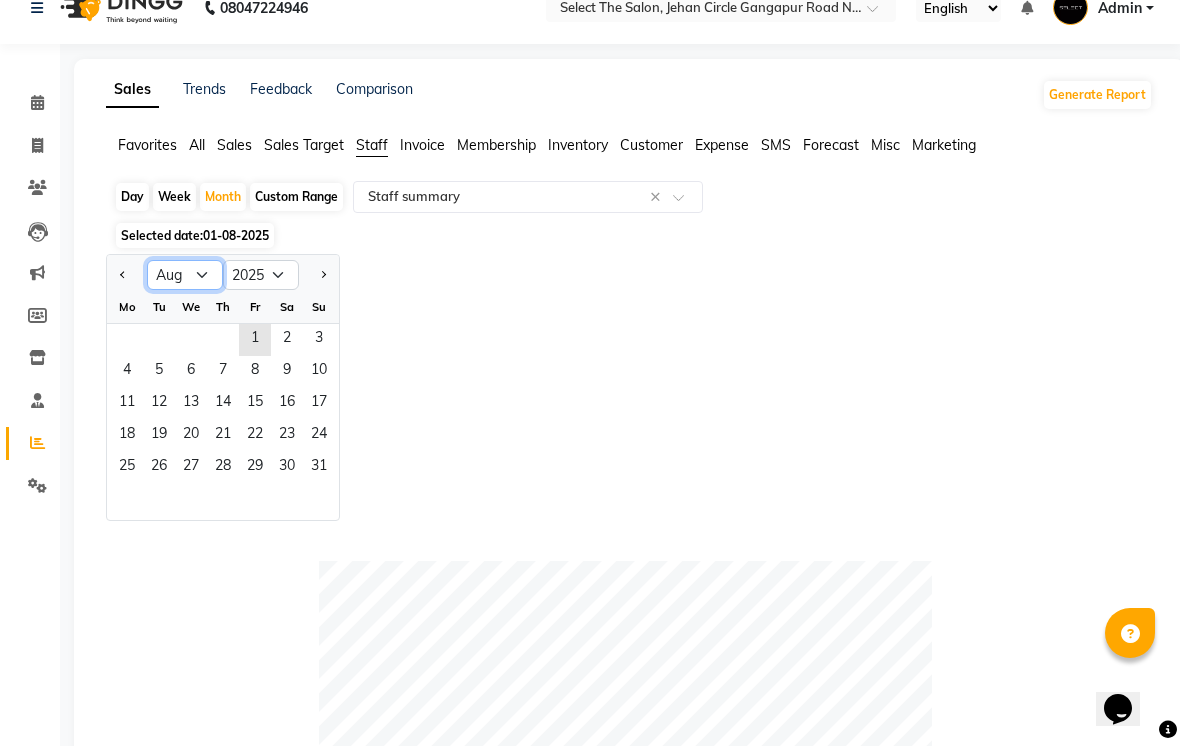 select on "7" 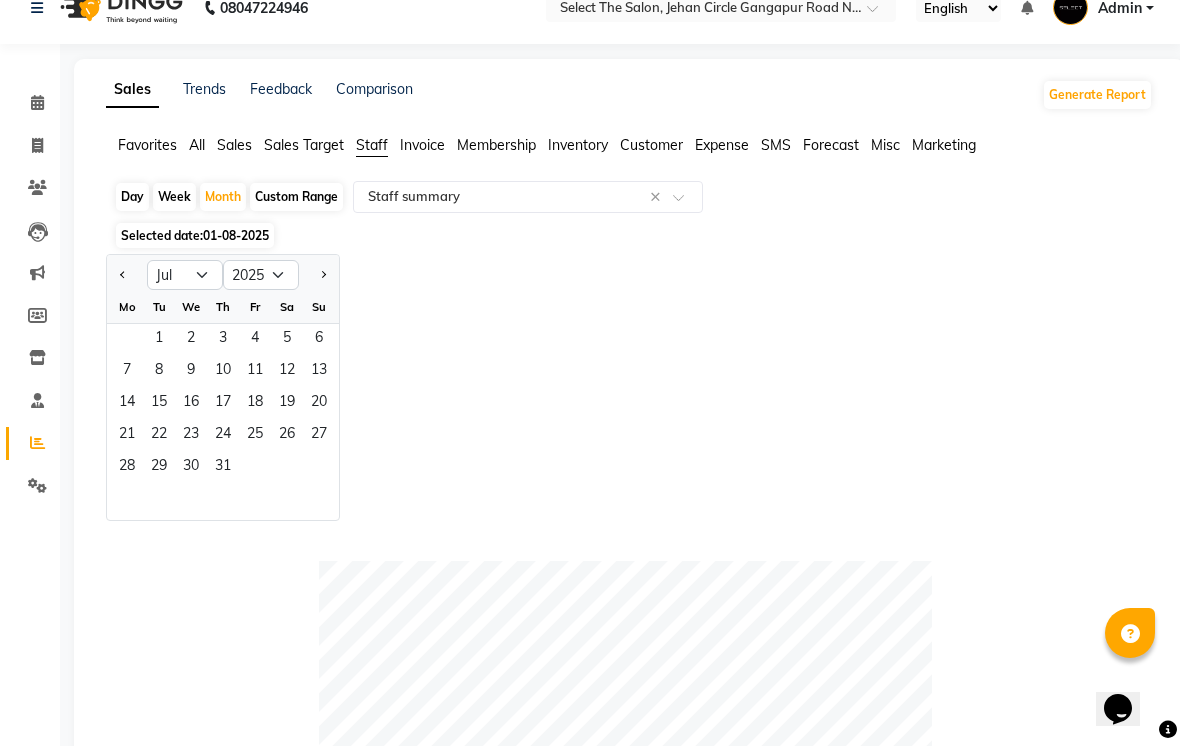 click on "1" 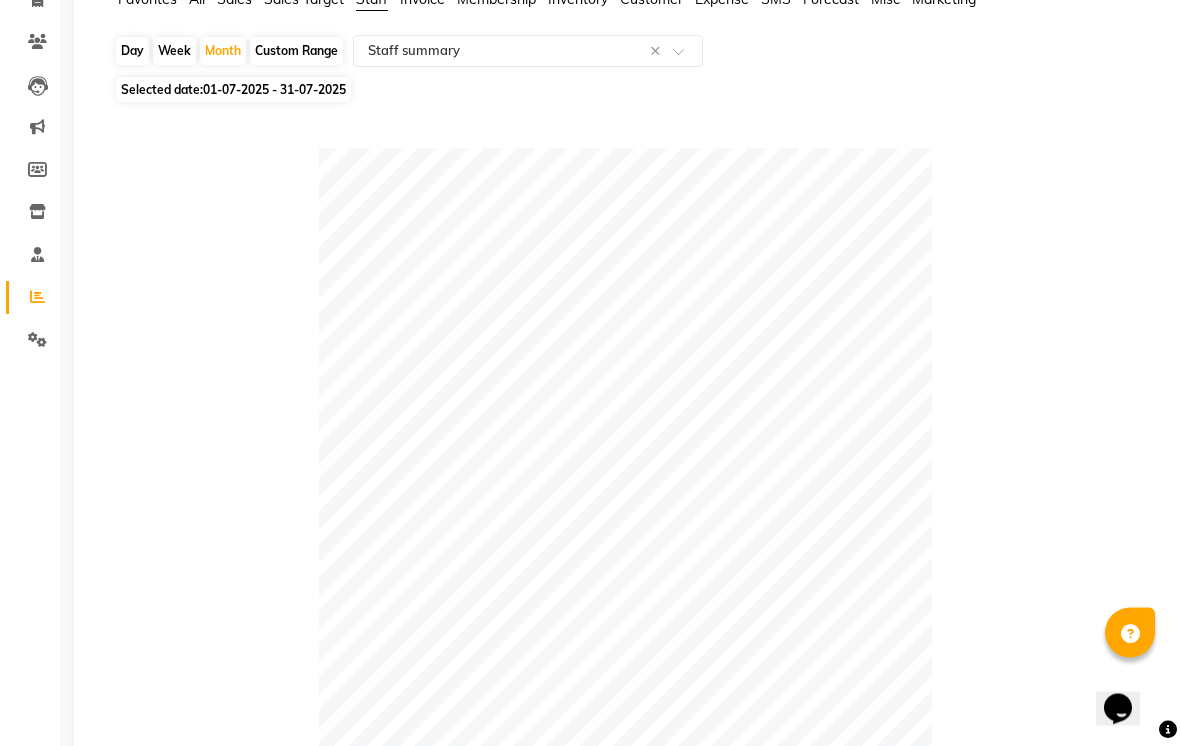 scroll, scrollTop: 169, scrollLeft: 0, axis: vertical 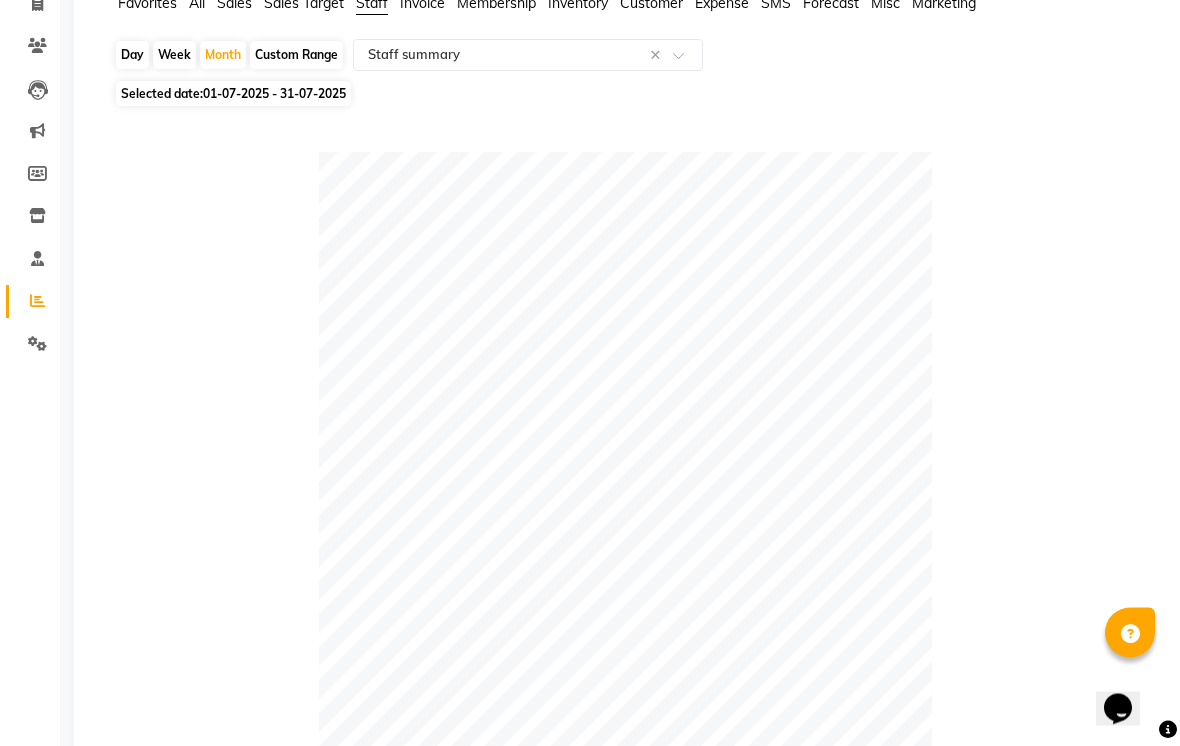 click 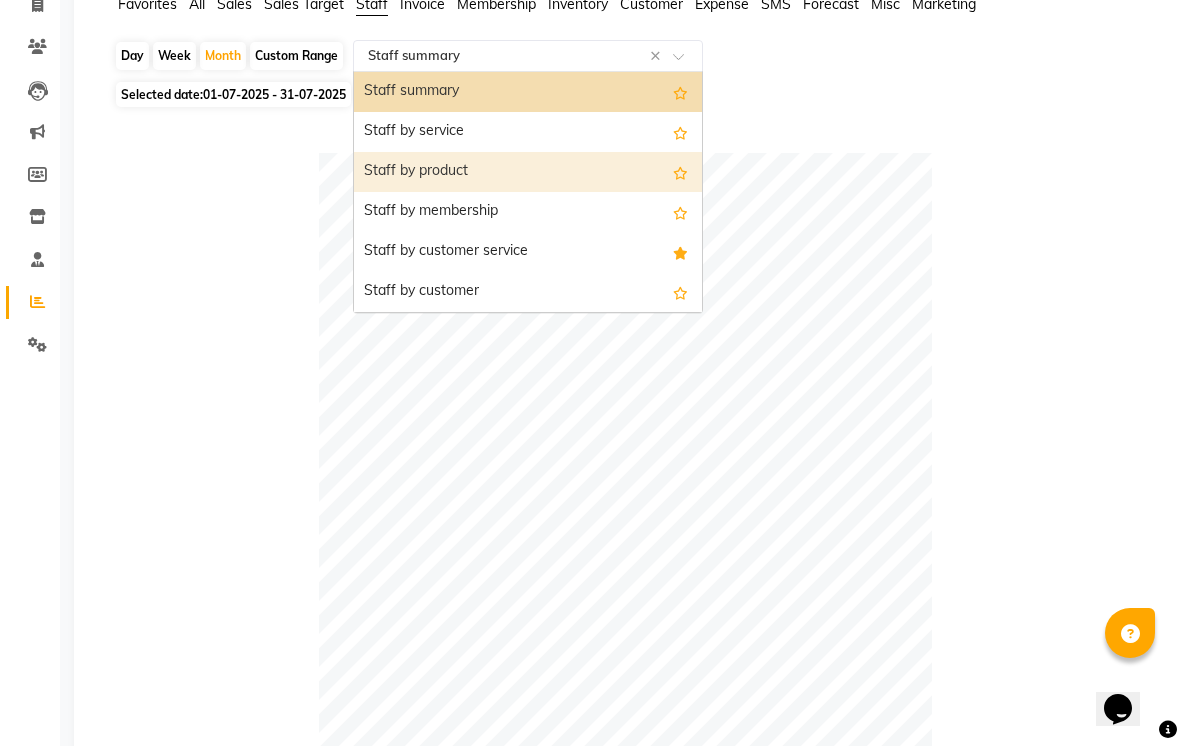 click on "Staff by product" at bounding box center (528, 172) 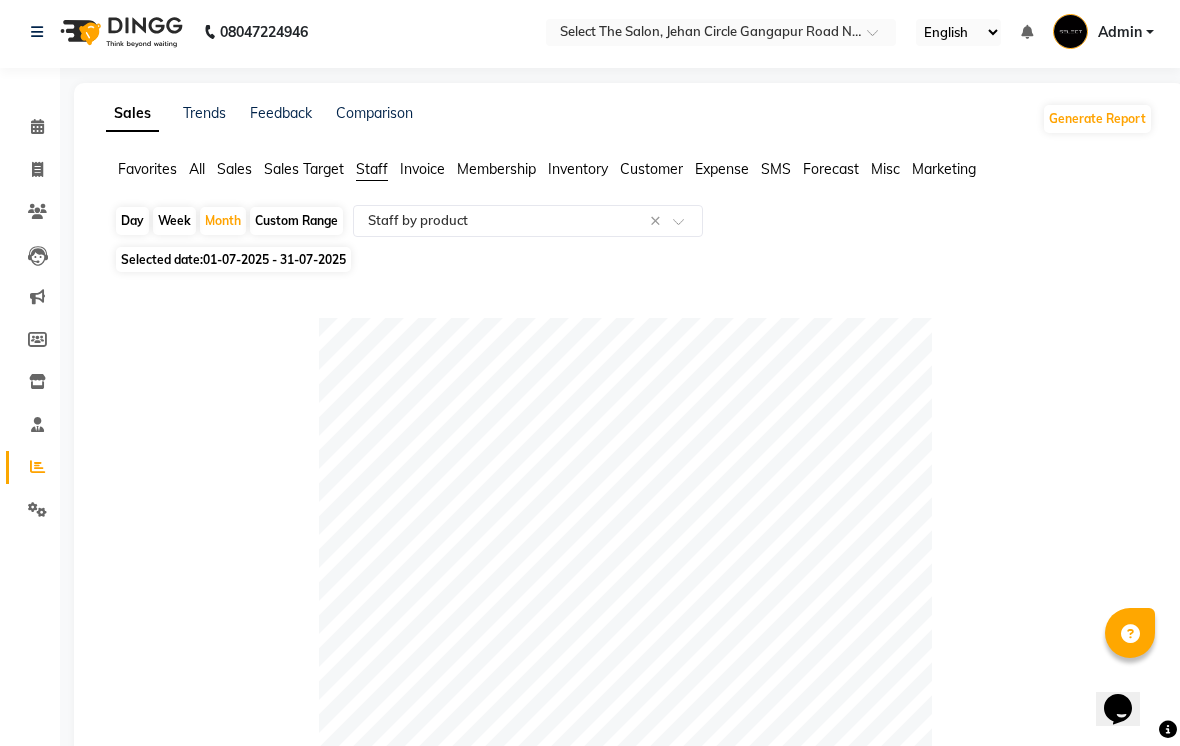 scroll, scrollTop: 0, scrollLeft: 0, axis: both 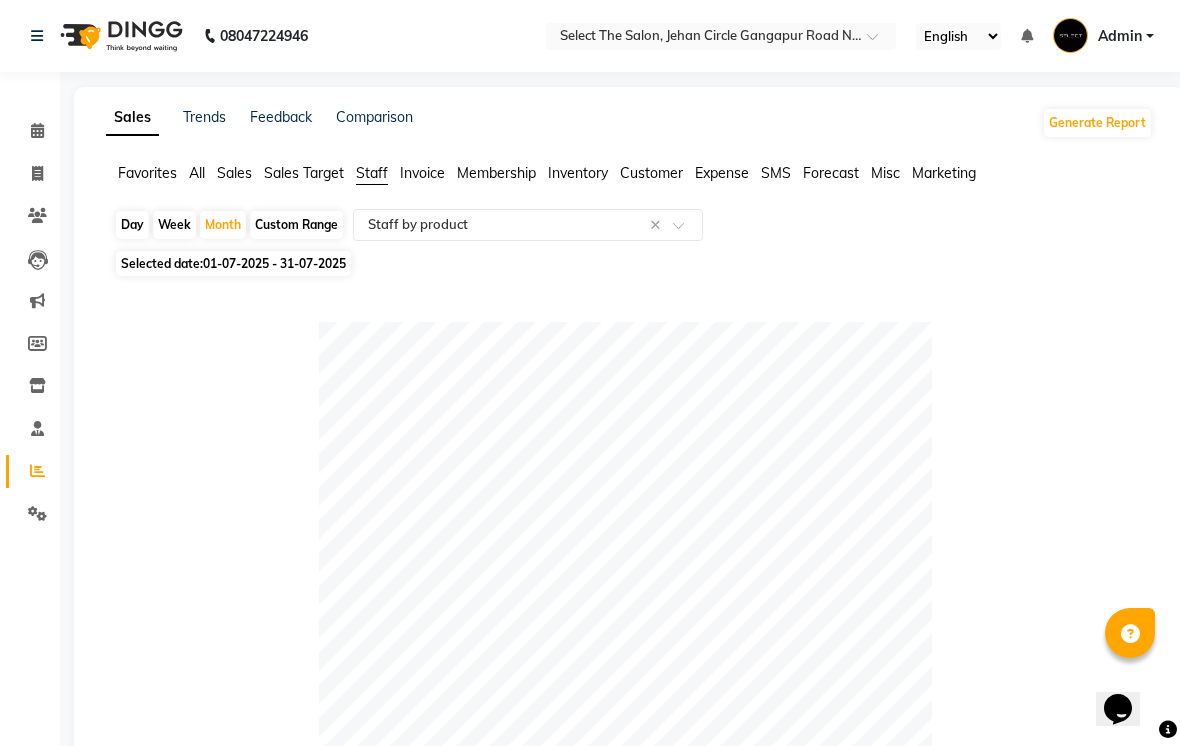 click 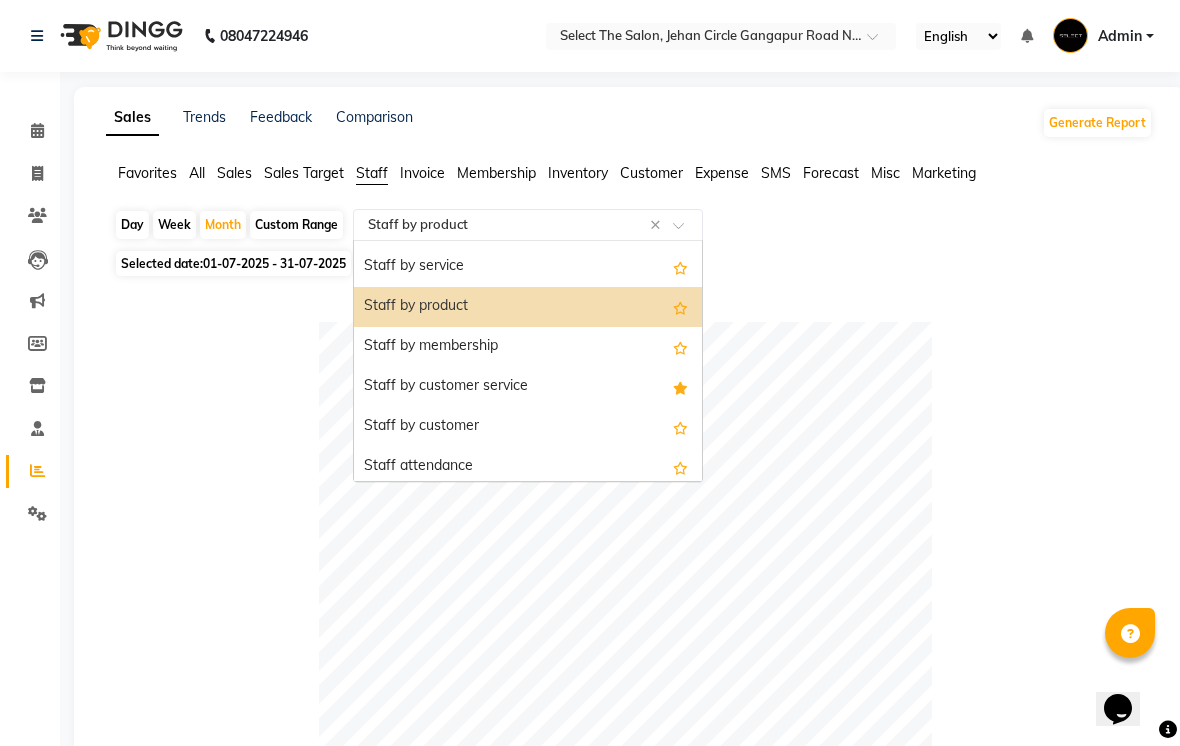 scroll, scrollTop: 33, scrollLeft: 0, axis: vertical 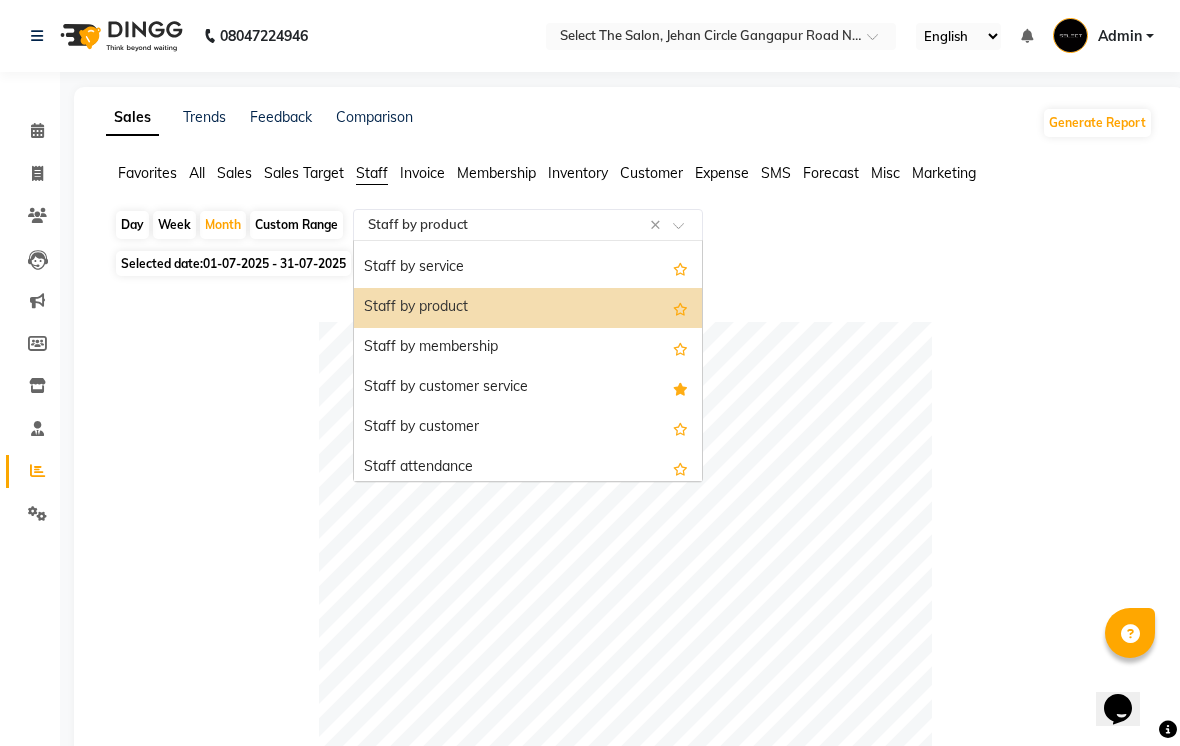 click on "Staff by service" at bounding box center (528, 268) 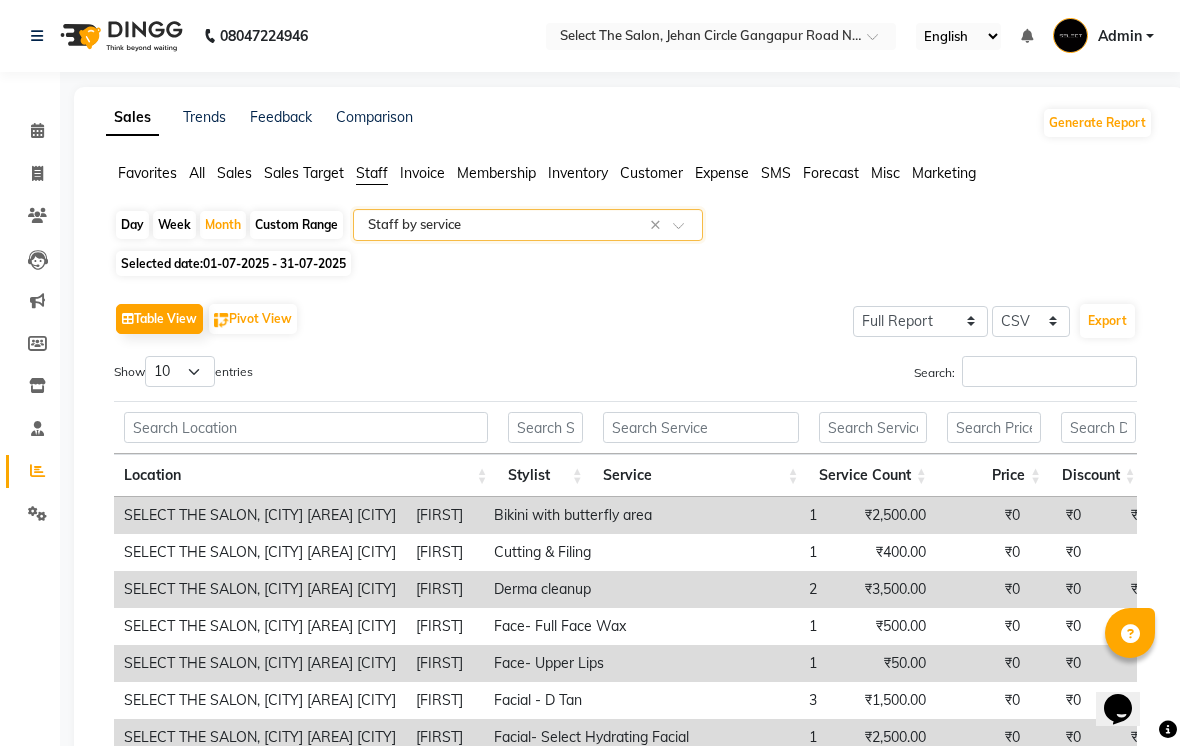 click on "Day   Week   Month   Custom Range  Select Report Type × Staff by service ×" 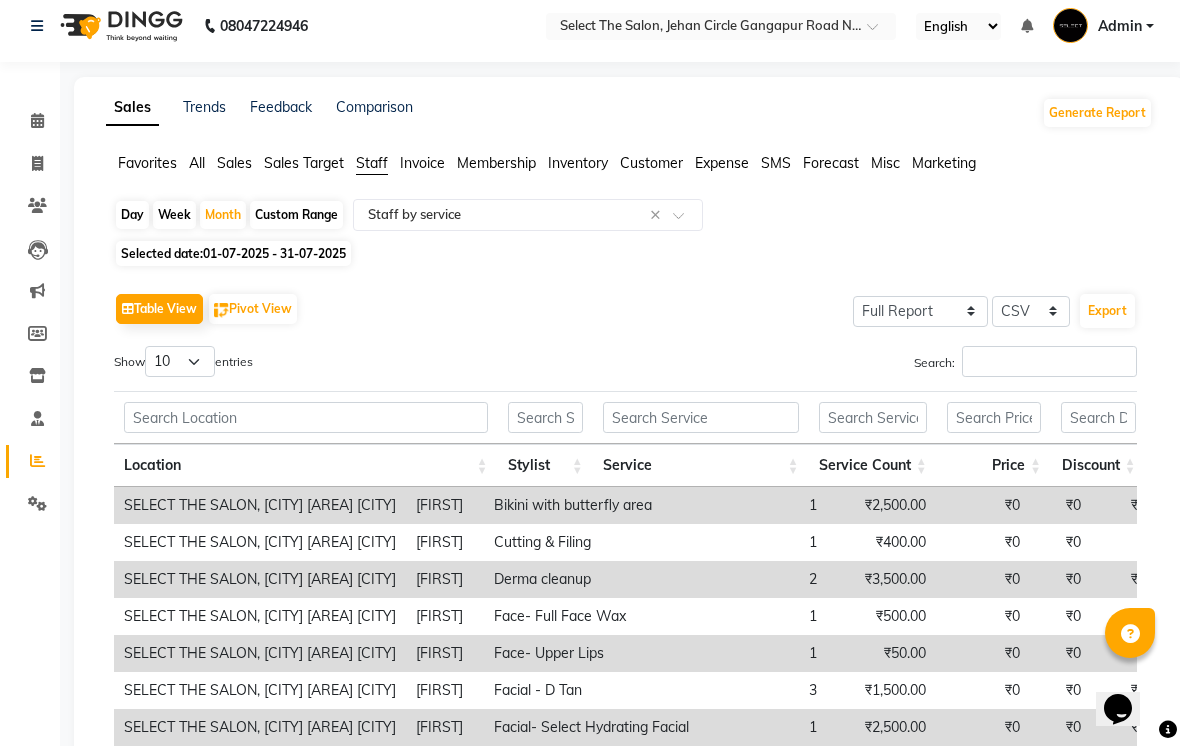 scroll, scrollTop: 0, scrollLeft: 0, axis: both 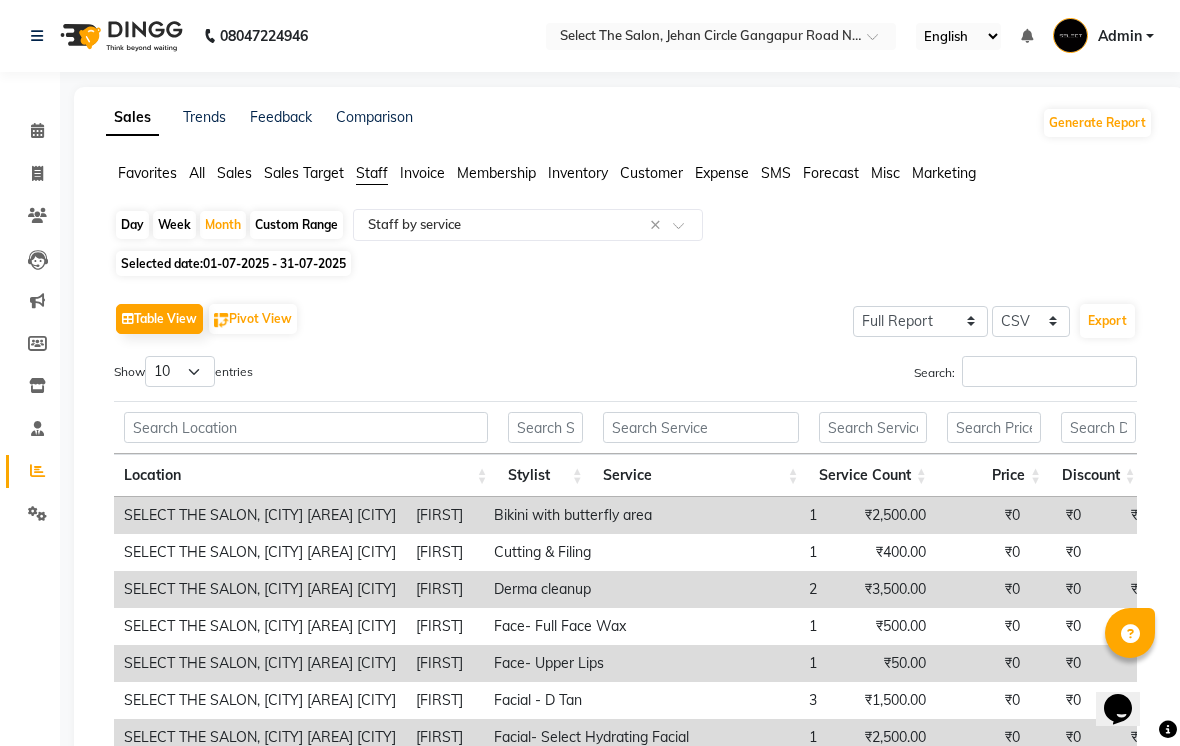 click on "Sales Target" 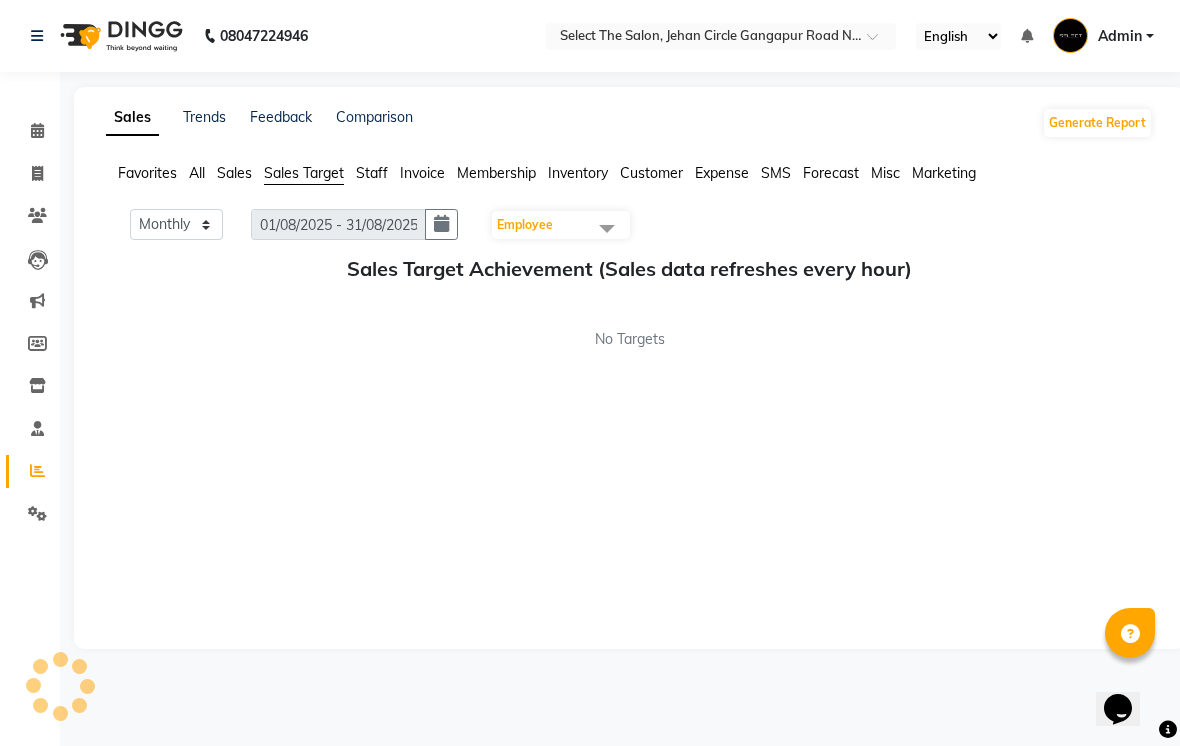 click on "All" 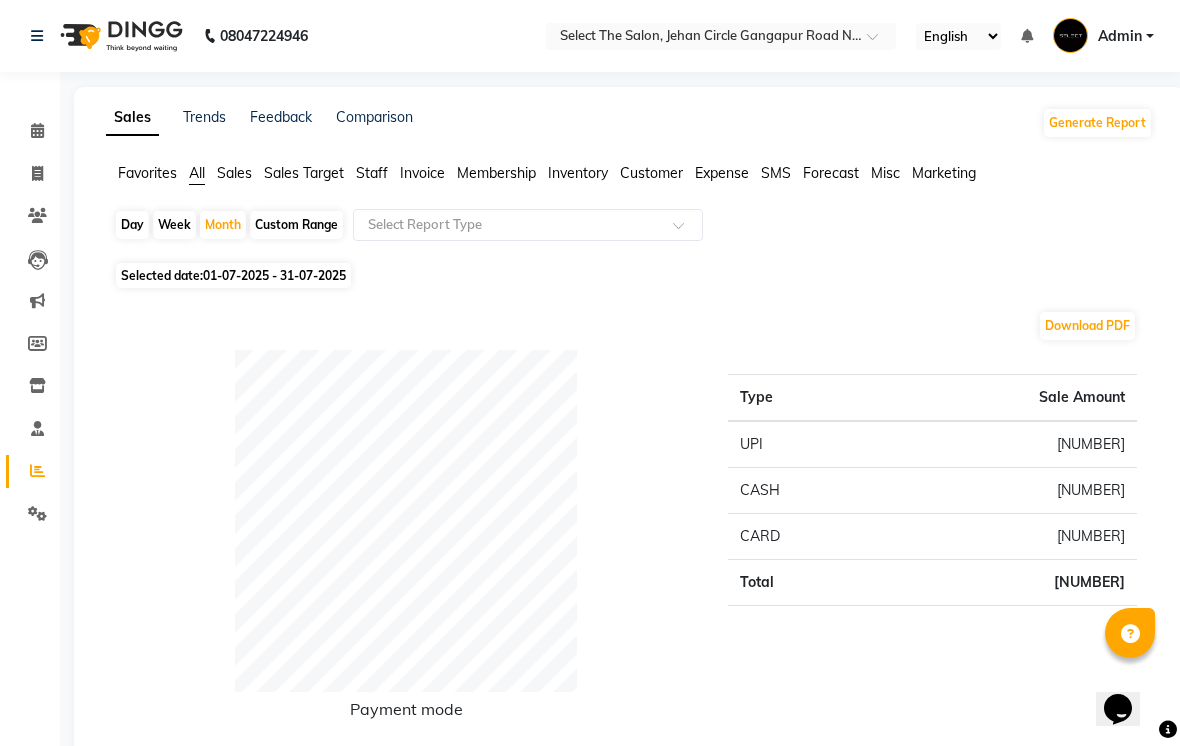 click on "Month" 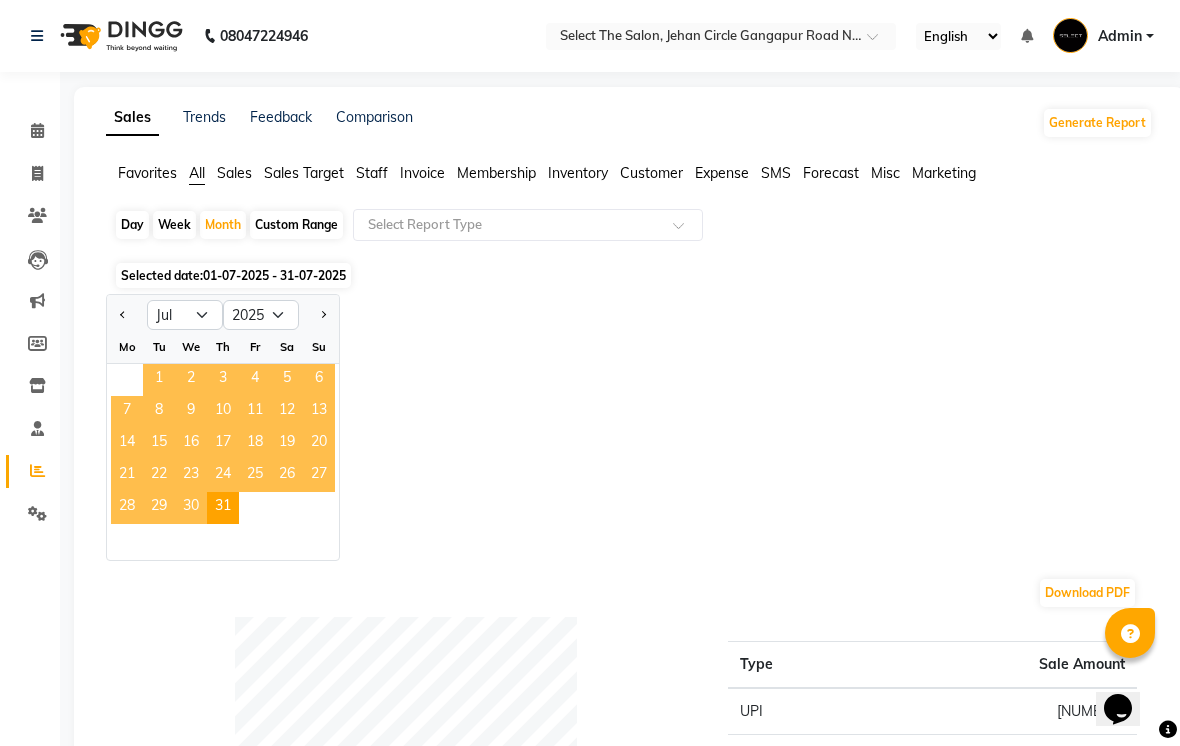 click on "1" 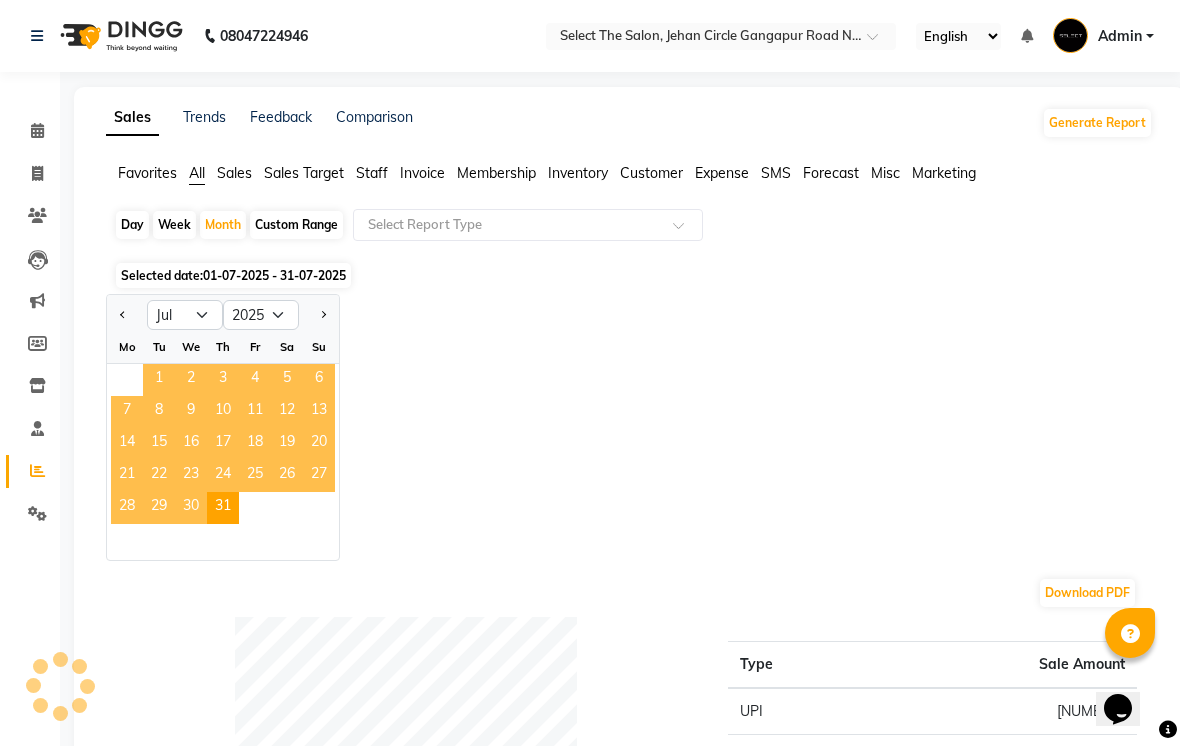 click 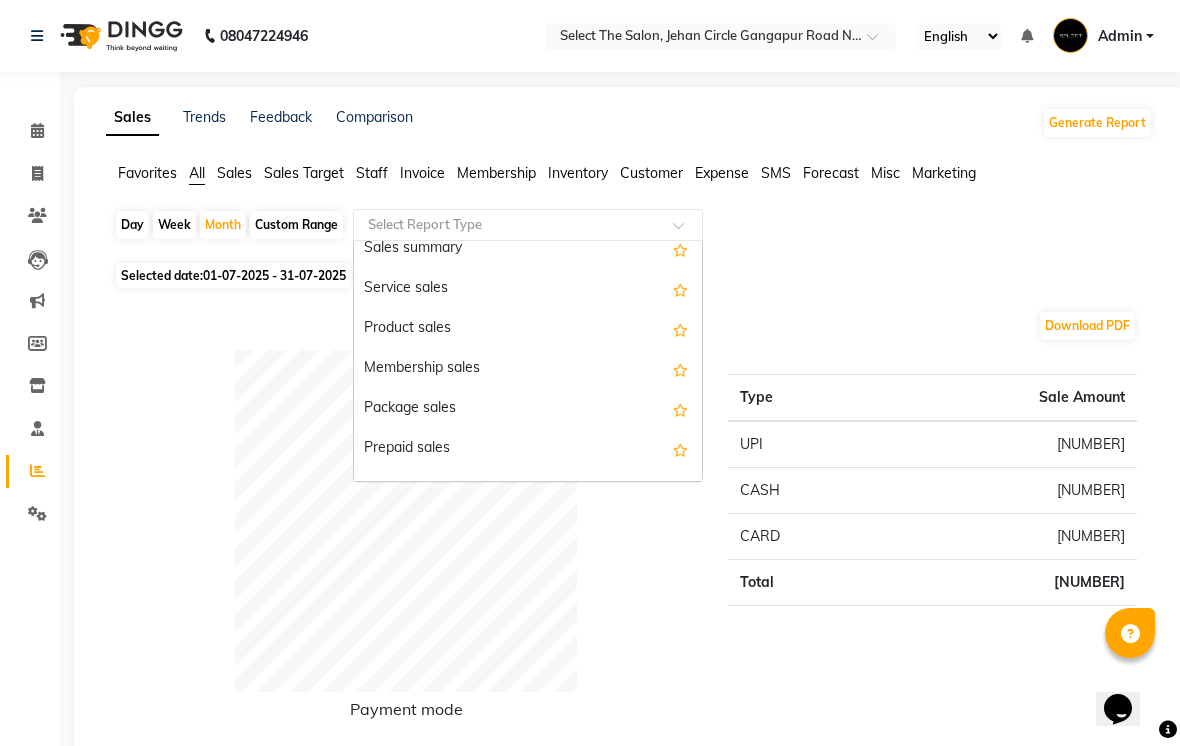 scroll, scrollTop: 95, scrollLeft: 0, axis: vertical 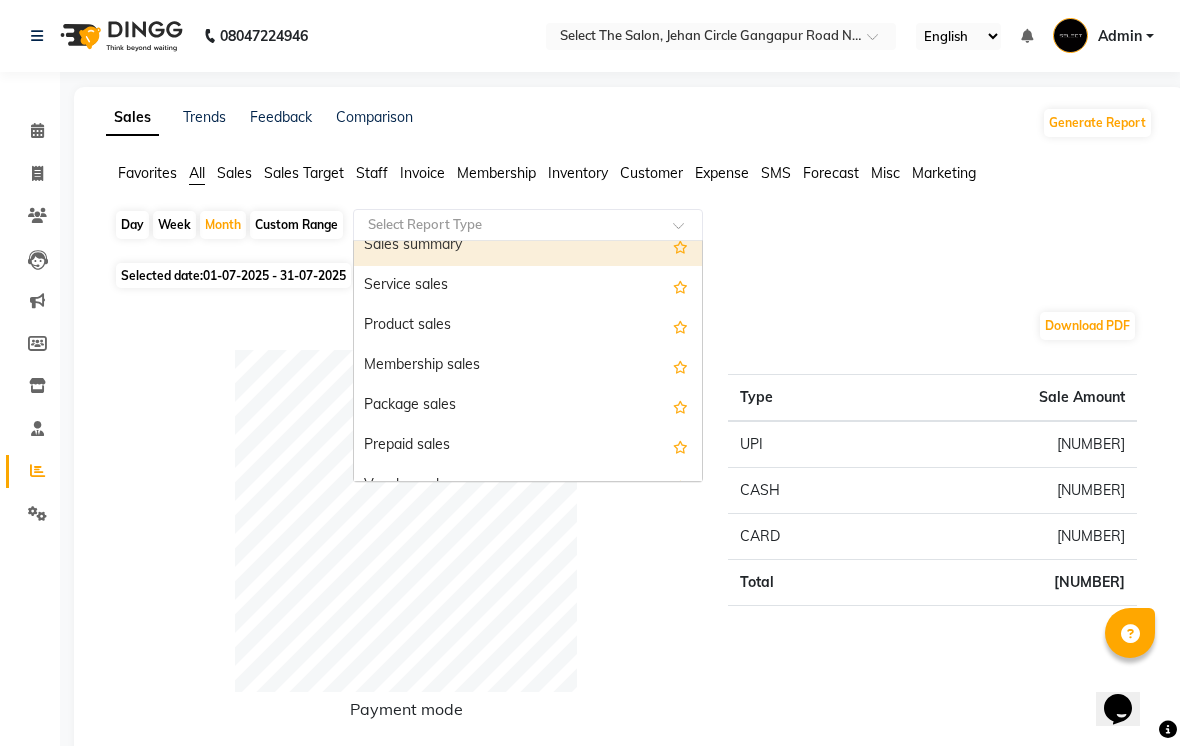 click on "Sales summary" at bounding box center (528, 246) 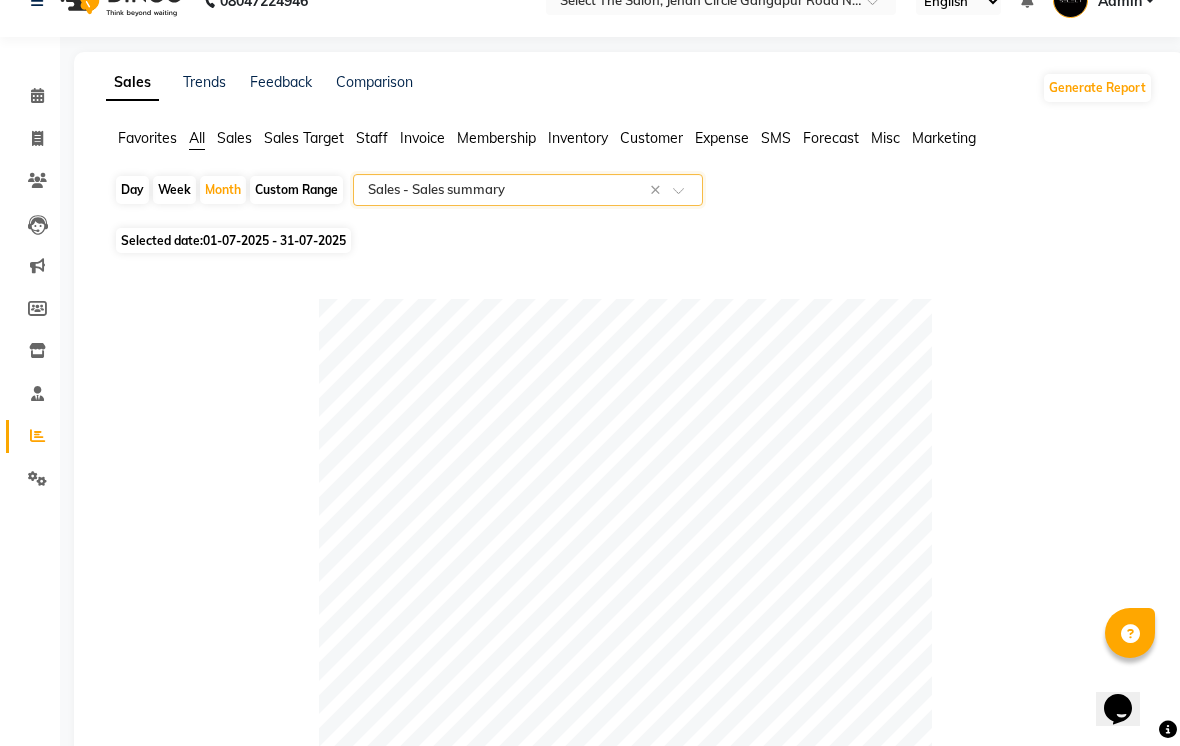 scroll, scrollTop: 35, scrollLeft: 0, axis: vertical 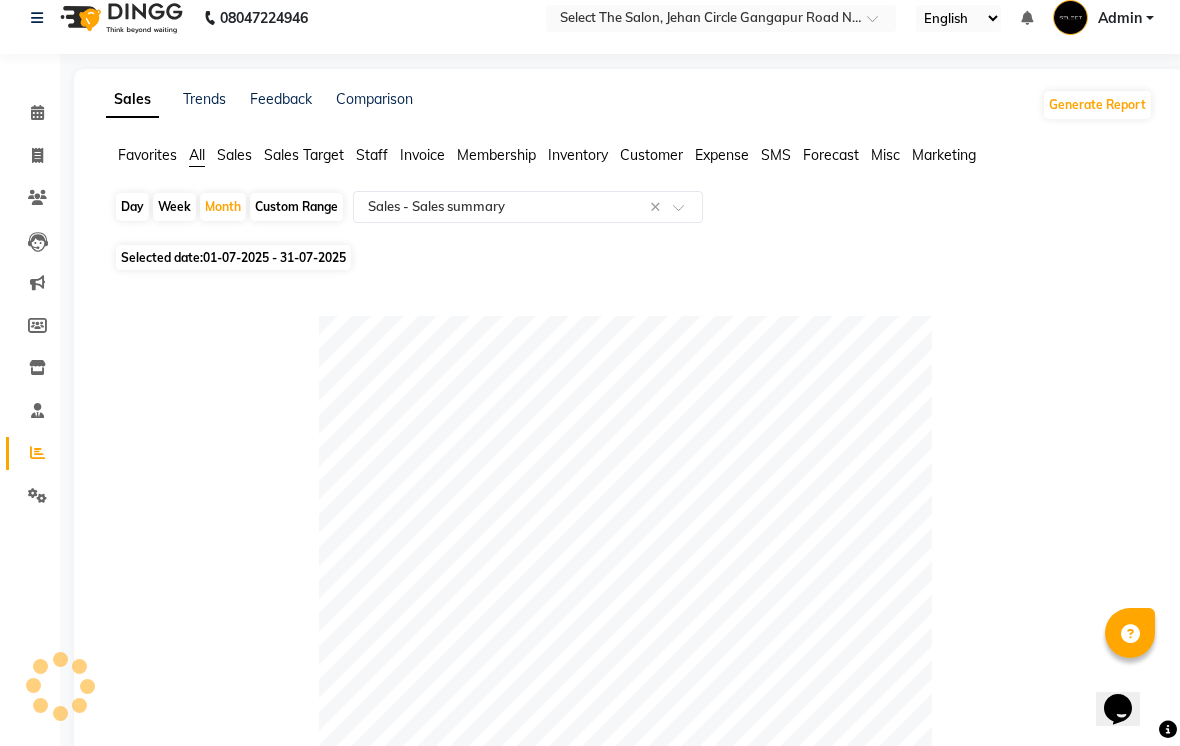 click on "Staff" 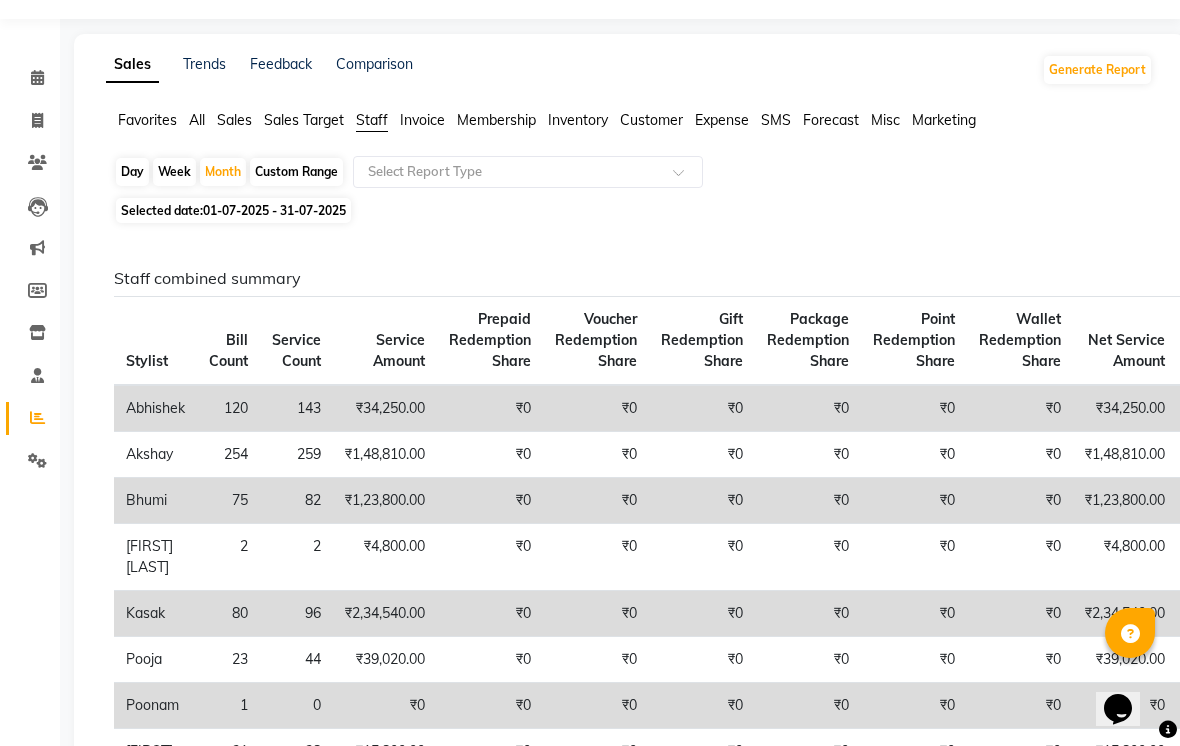scroll, scrollTop: 43, scrollLeft: 0, axis: vertical 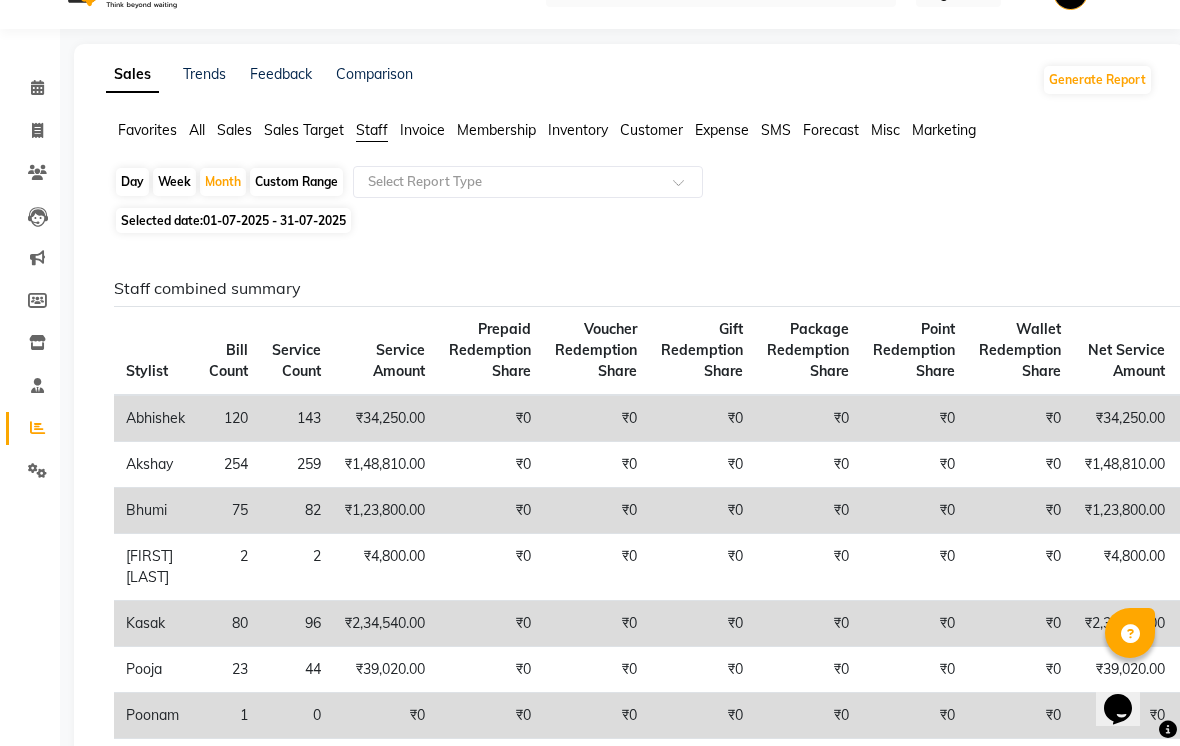 click on "Month" 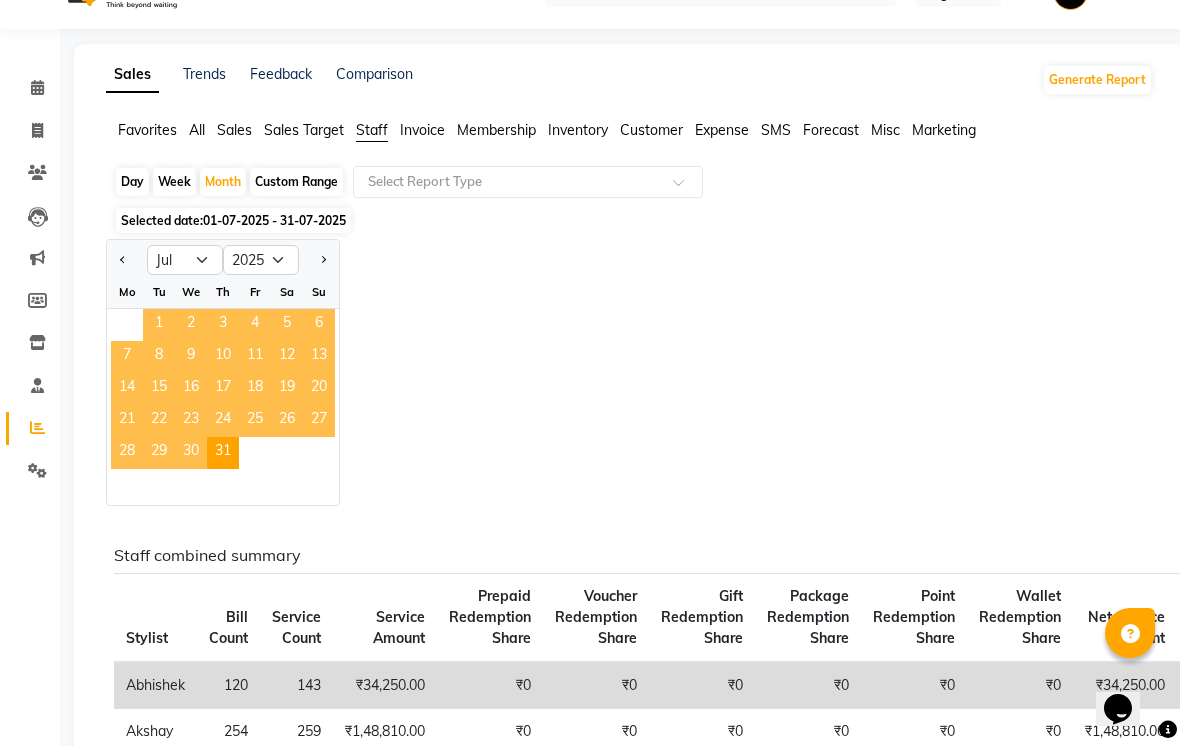 click on "1" 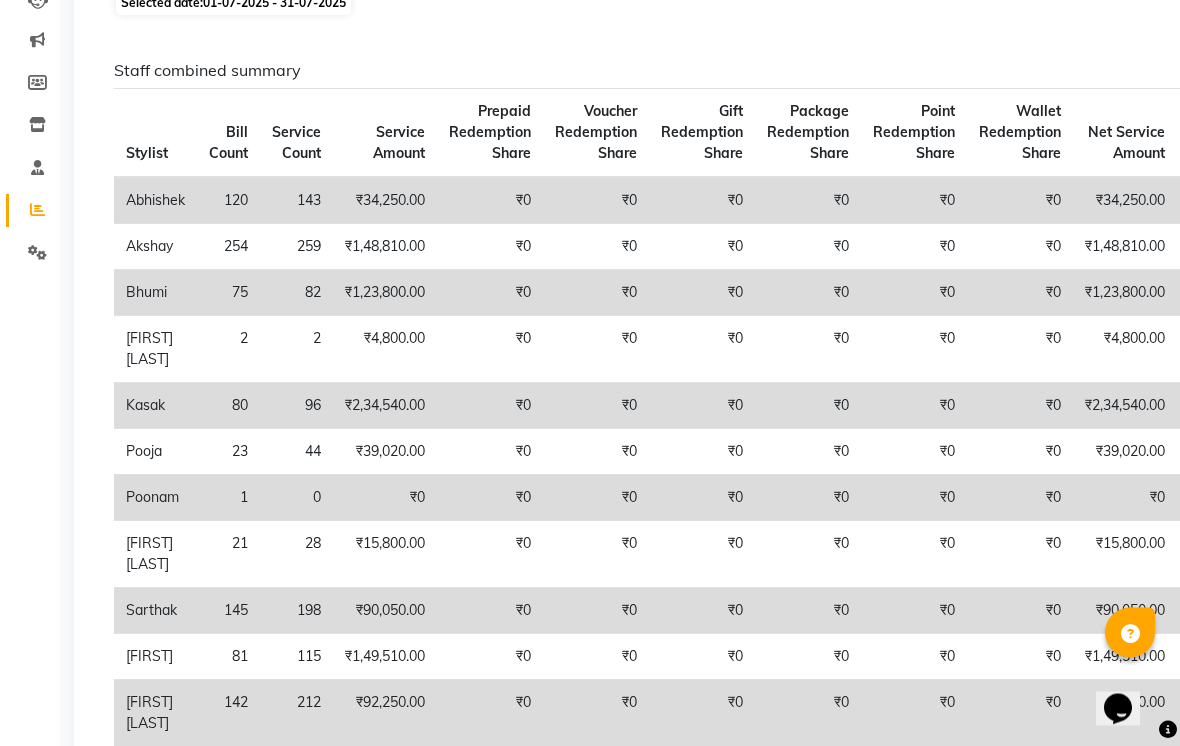 scroll, scrollTop: 261, scrollLeft: 0, axis: vertical 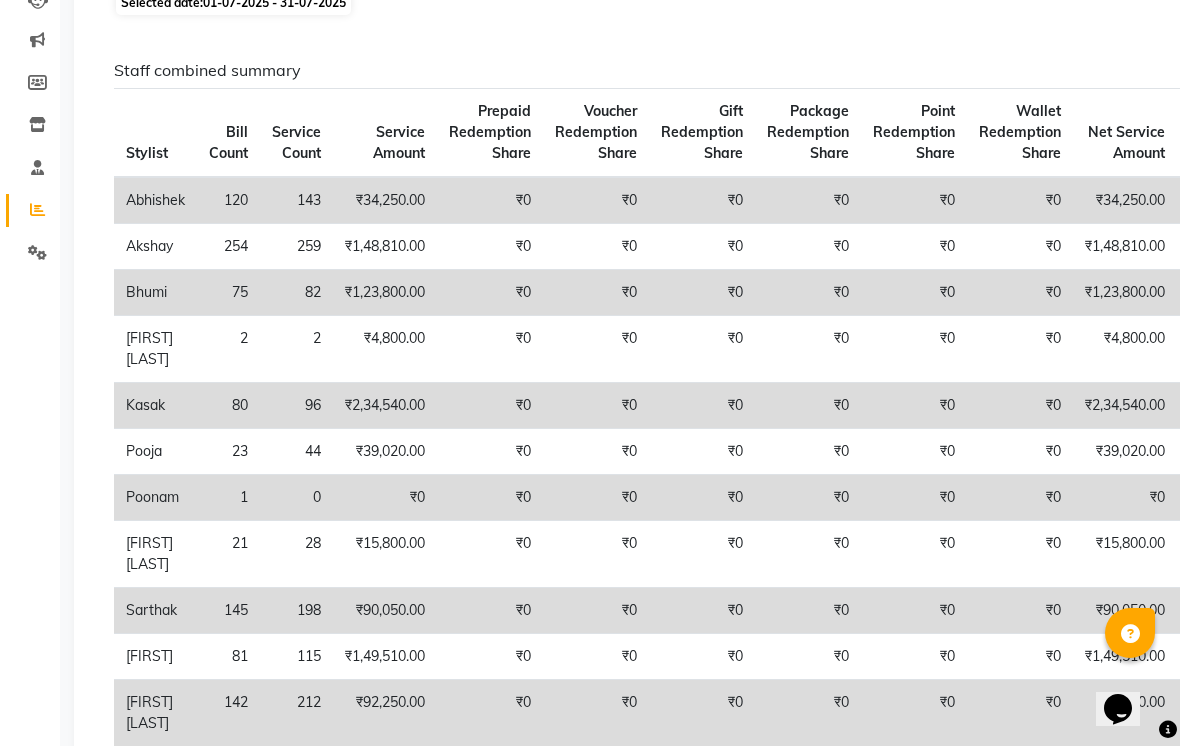 click on "Calendar  Invoice  Clients  Leads   Marketing  Members  Inventory  Staff  Reports  Settings Completed InProgress Upcoming Dropped Tentative Check-In Confirm Bookings Generate Report Segments Page Builder" 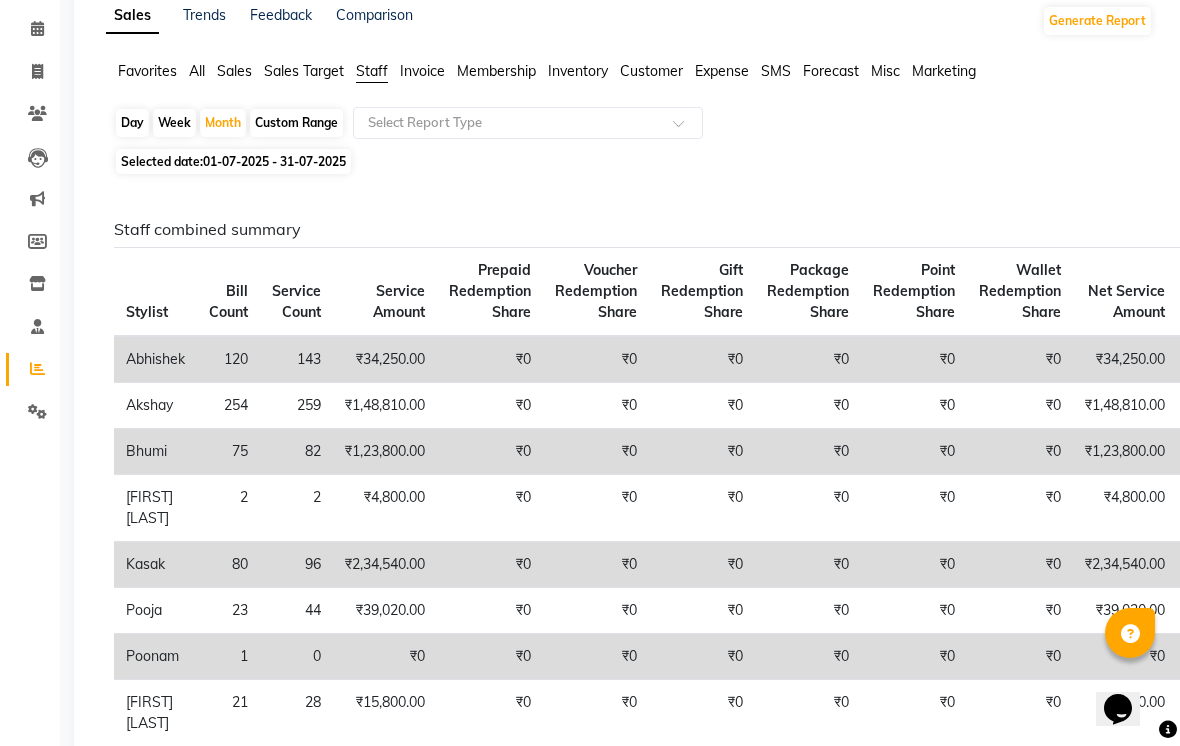 scroll, scrollTop: 0, scrollLeft: 0, axis: both 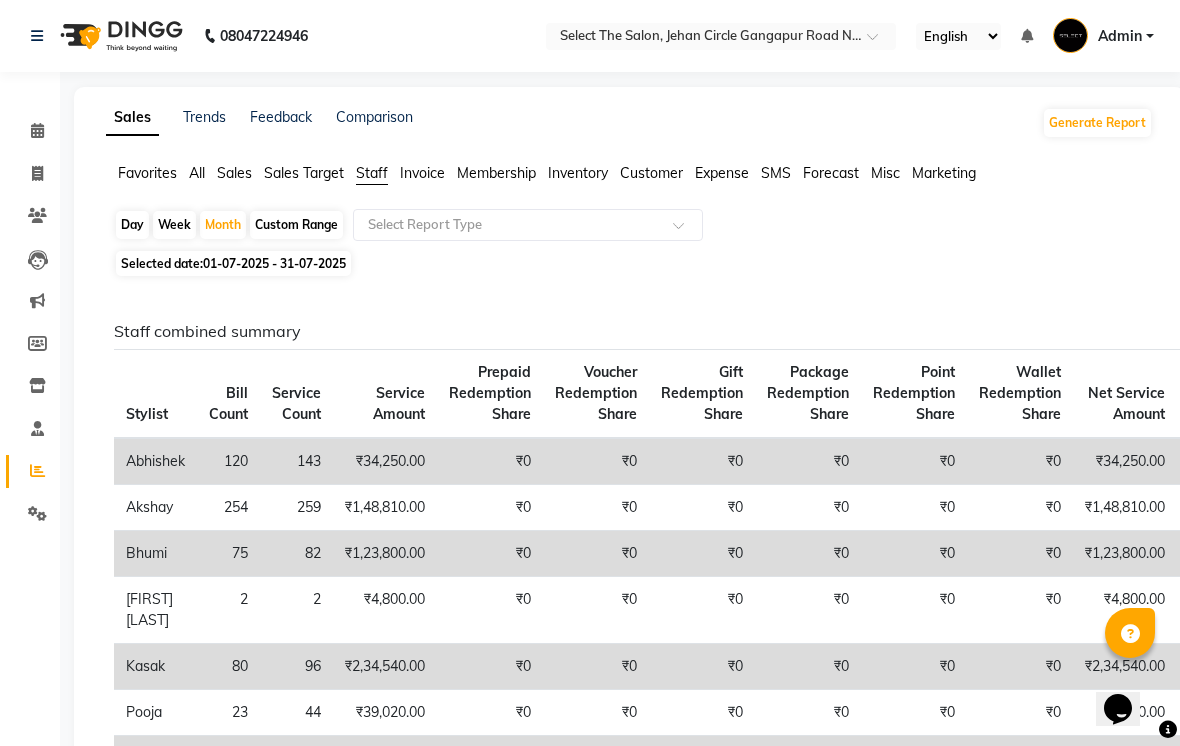 click on "Month" 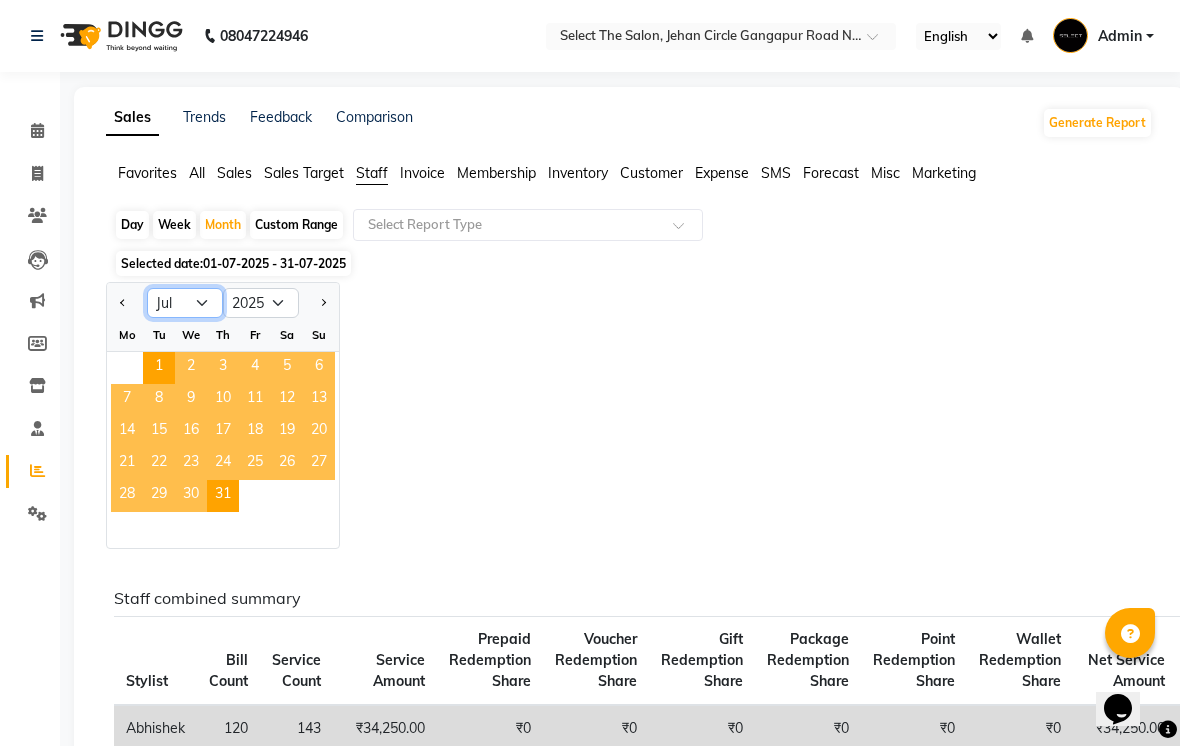 click on "Jan Feb Mar Apr May Jun Jul Aug Sep Oct Nov Dec" 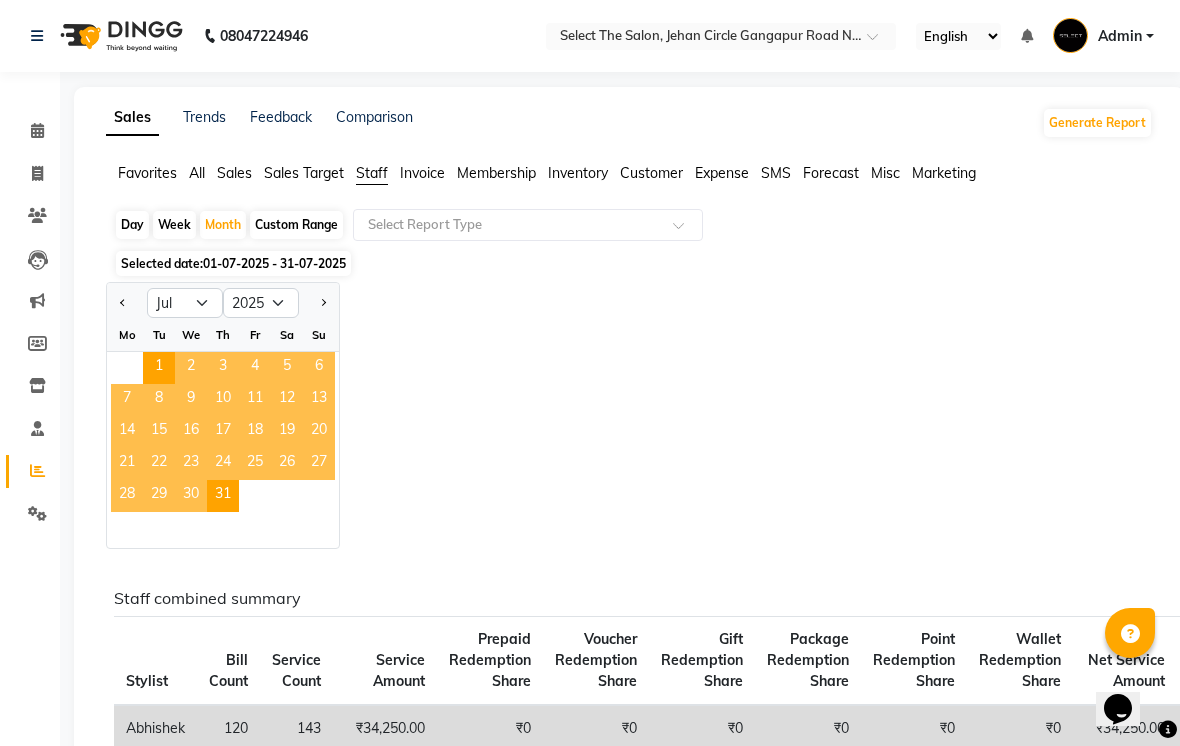 click on "1" 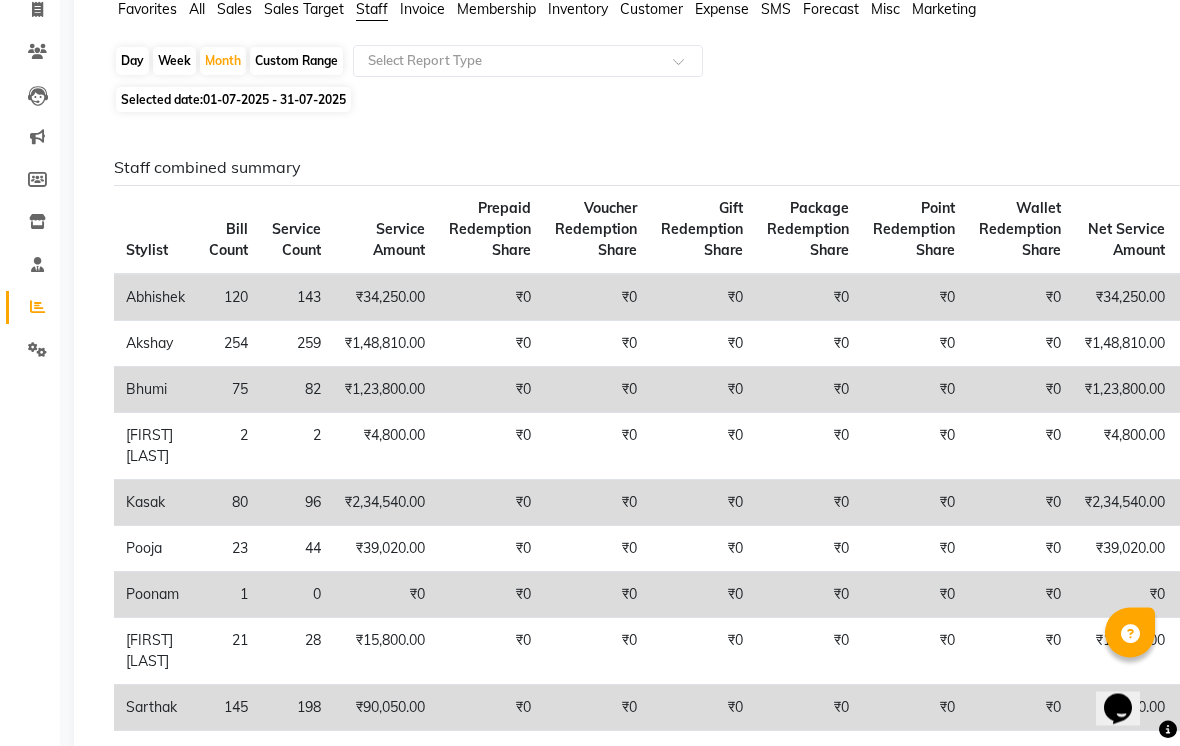 scroll, scrollTop: 164, scrollLeft: 0, axis: vertical 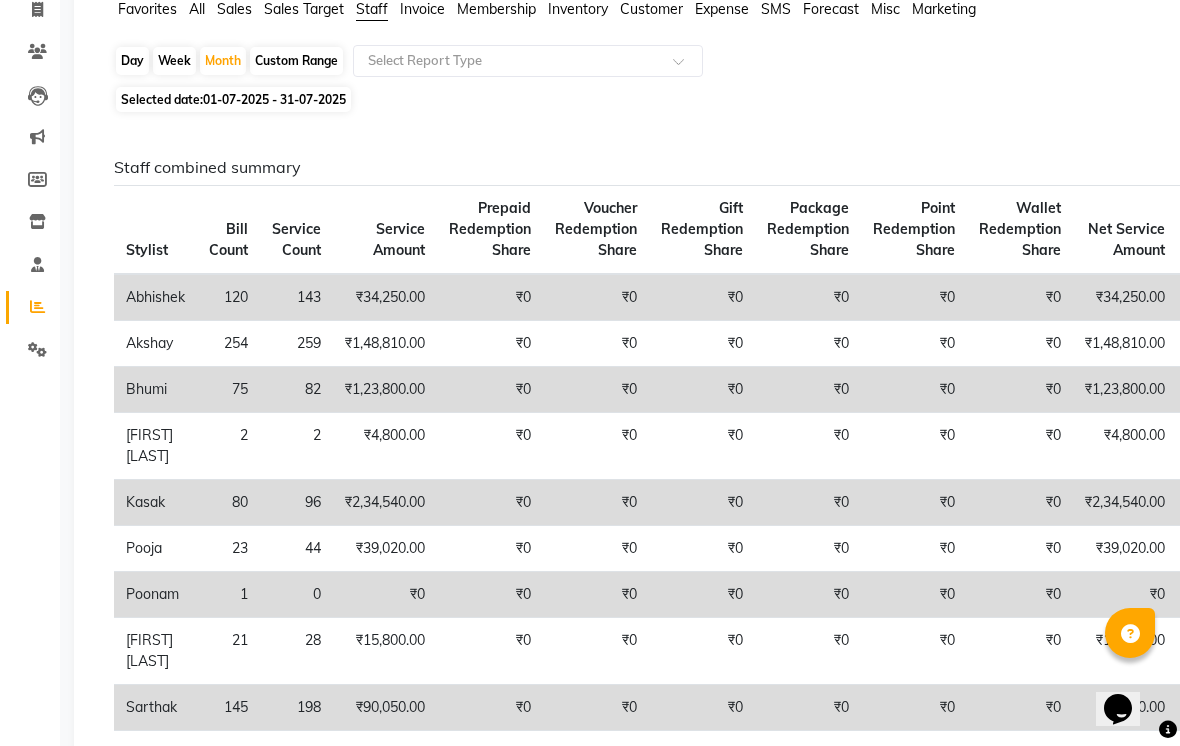 click on "Sales Trends Feedback Comparison Generate Report Favorites All Sales Sales Target Staff Invoice Membership Inventory Customer Expense SMS Forecast Misc Marketing  Day   Week   Month   Custom Range  Select Report Type Selected date:  01-07-2025 - 31-07-2025  Staff combined summary Stylist Bill Count Service Count Service Amount Prepaid Redemption Share Voucher Redemption Share Gift Redemption Share Package Redemption Share Point Redemption Share Wallet Redemption Share Net Service Amount Product Net Membership Net Prepaid Net Voucher Net Gift Net Package Net  Abhishek  120 143 ₹34,250.00 ₹0 ₹0 ₹0 ₹0 ₹0 ₹0 ₹34,250.00 ₹0 ₹0 ₹0 ₹0 ₹0 ₹0  Akshay  254 259 ₹1,48,810.00 ₹0 ₹0 ₹0 ₹0 ₹0 ₹0 ₹1,48,810.00 ₹39,262.50 ₹0 ₹0 ₹0 ₹0 ₹0  Bhumi  75 82 ₹1,23,800.00 ₹0 ₹0 ₹0 ₹0 ₹0 ₹0 ₹1,23,800.00 ₹20,360.00 ₹0 ₹0 ₹0 ₹0 ₹0  Harshana Daware 2 2 ₹4,800.00 ₹0 ₹0 ₹0 ₹0 ₹0 ₹0 ₹4,800.00 ₹0 ₹0 ₹0 ₹0 ₹0 ₹0  Kasak 80 96 ₹0 ₹0" 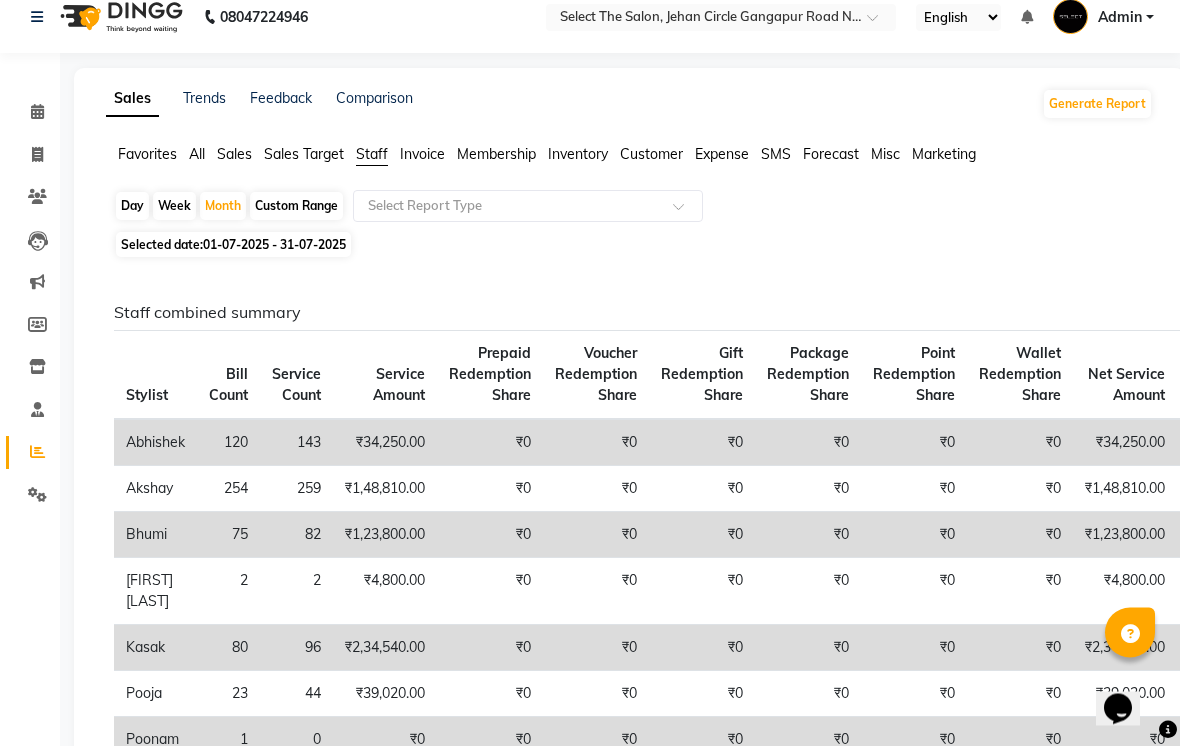 scroll, scrollTop: 0, scrollLeft: 0, axis: both 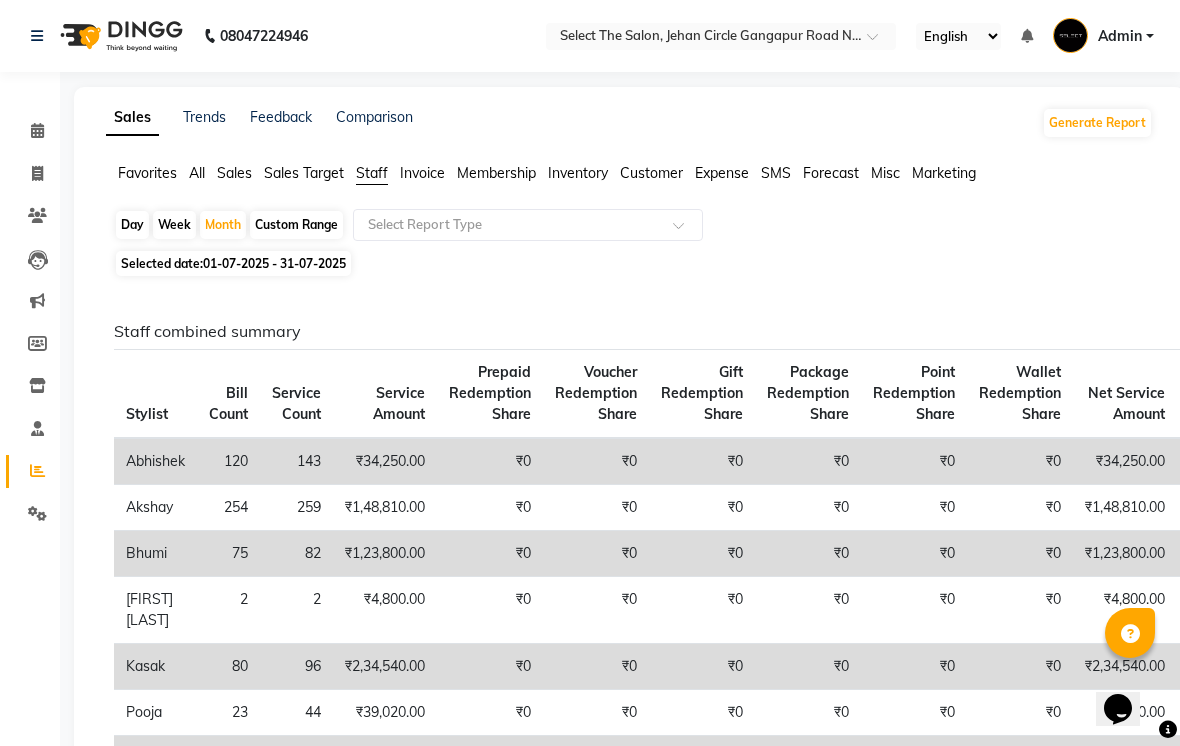click 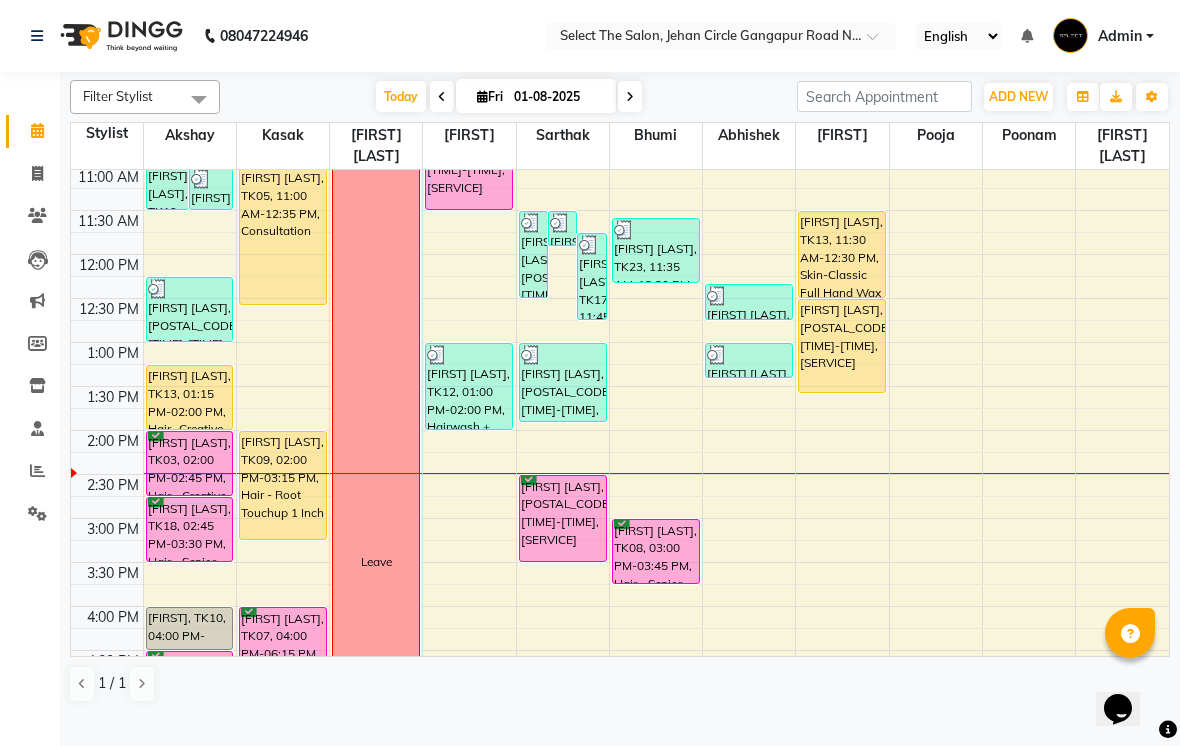 scroll, scrollTop: 262, scrollLeft: 0, axis: vertical 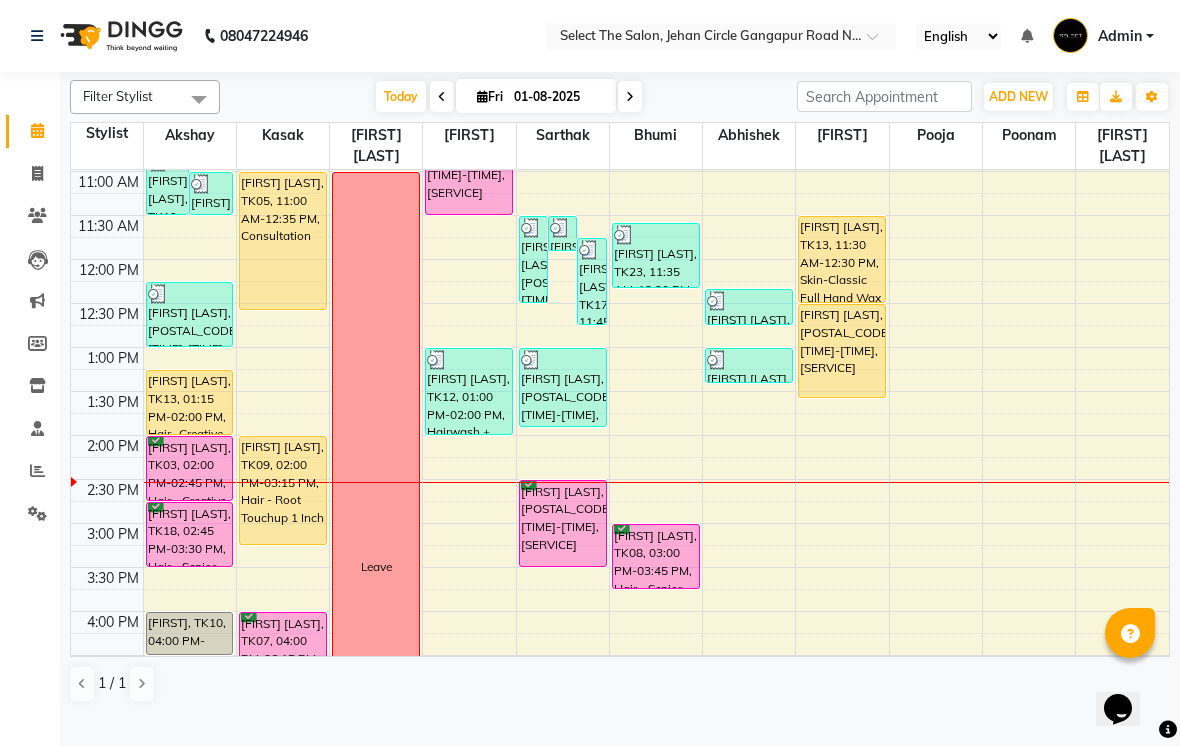 click 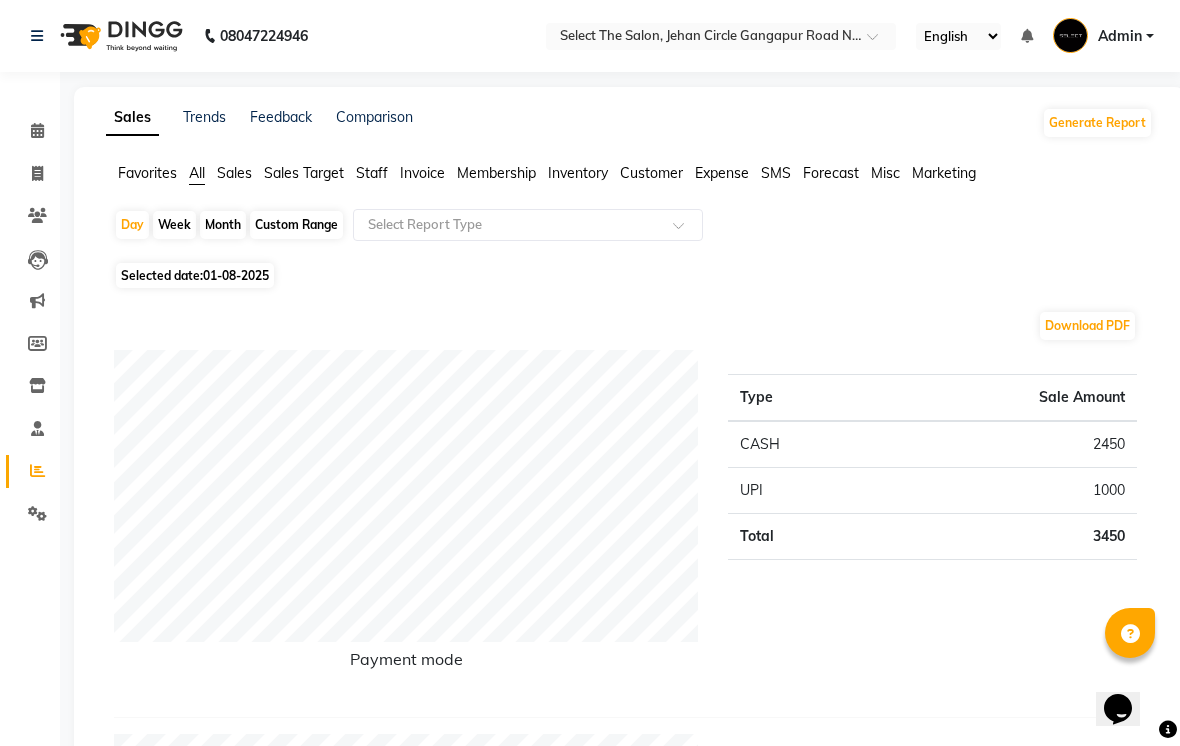 click on "Month" 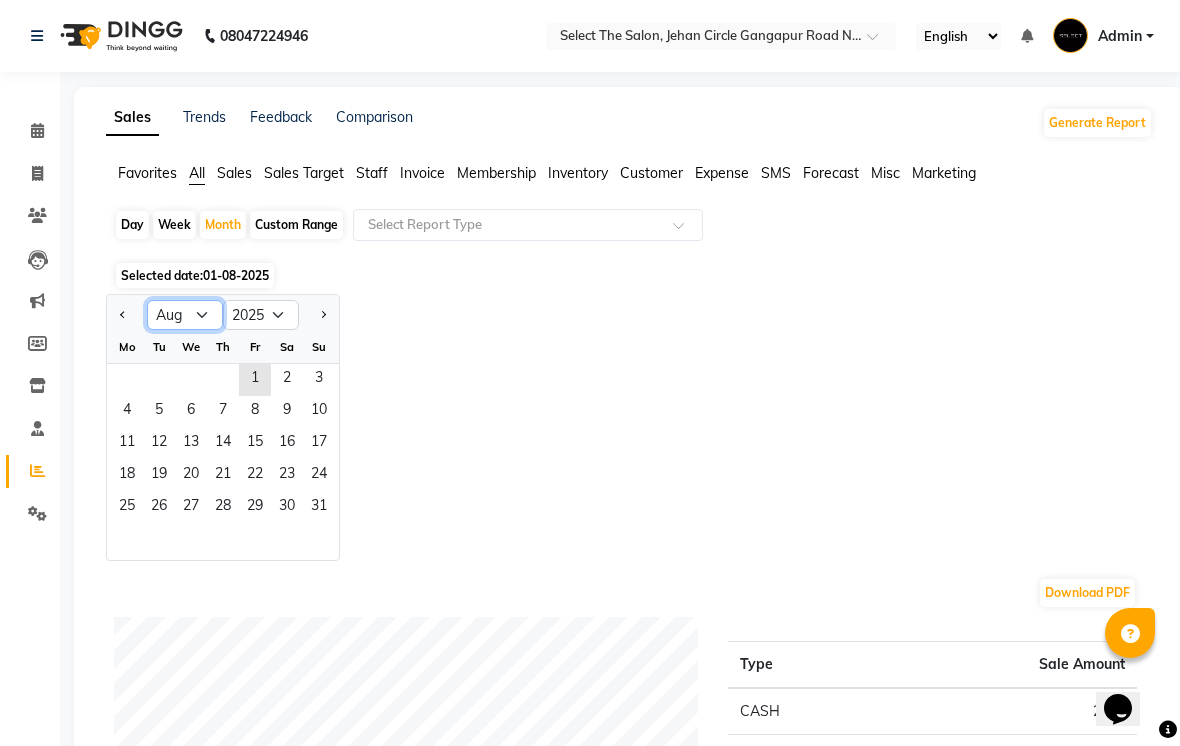 click on "Jan Feb Mar Apr May Jun Jul Aug Sep Oct Nov Dec" 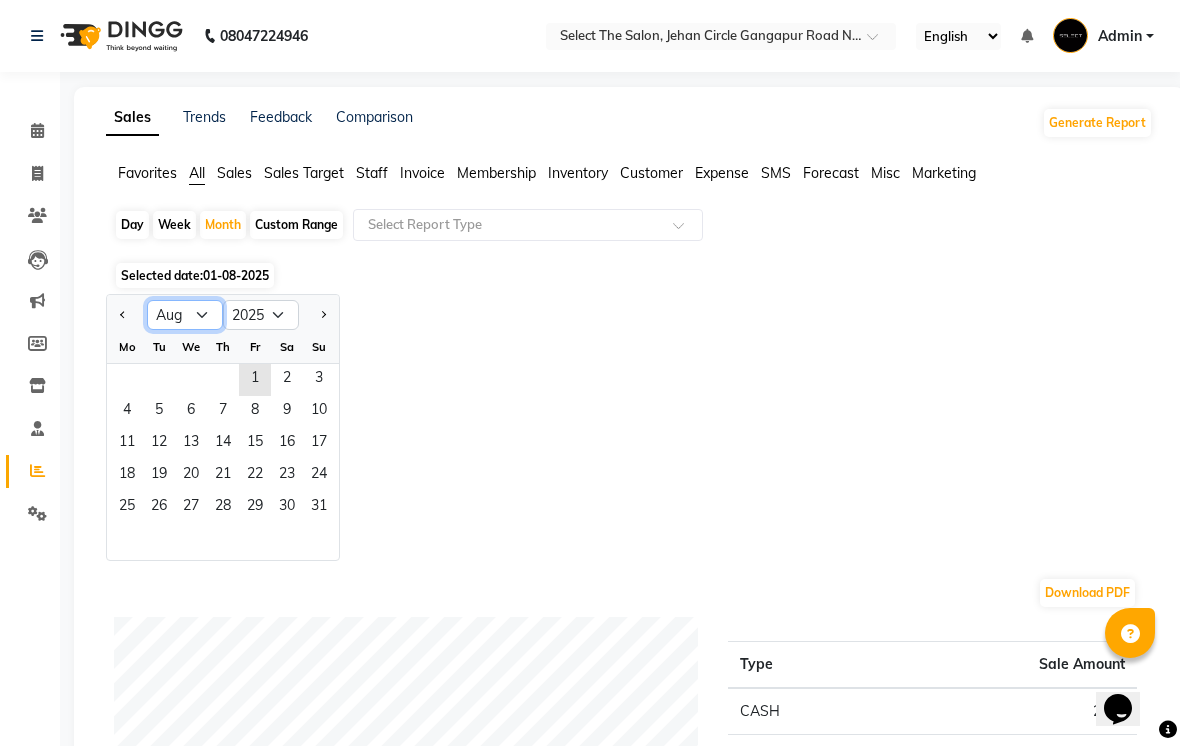 select on "7" 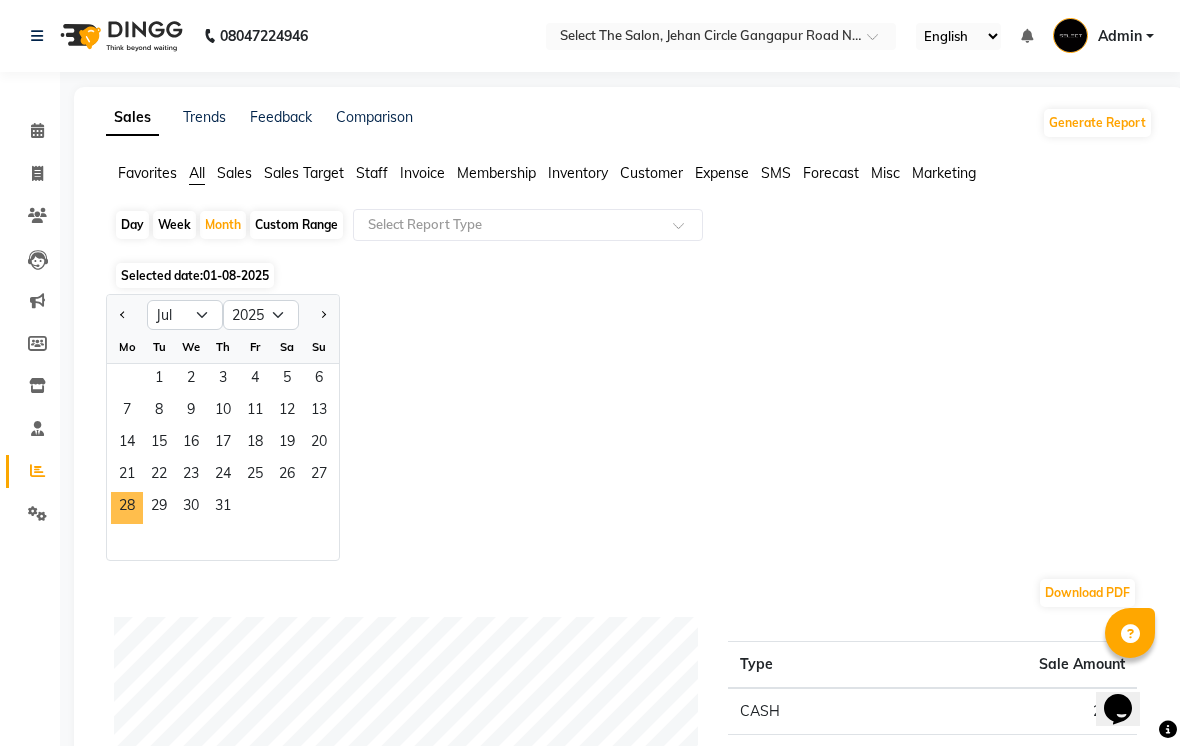 click on "28" 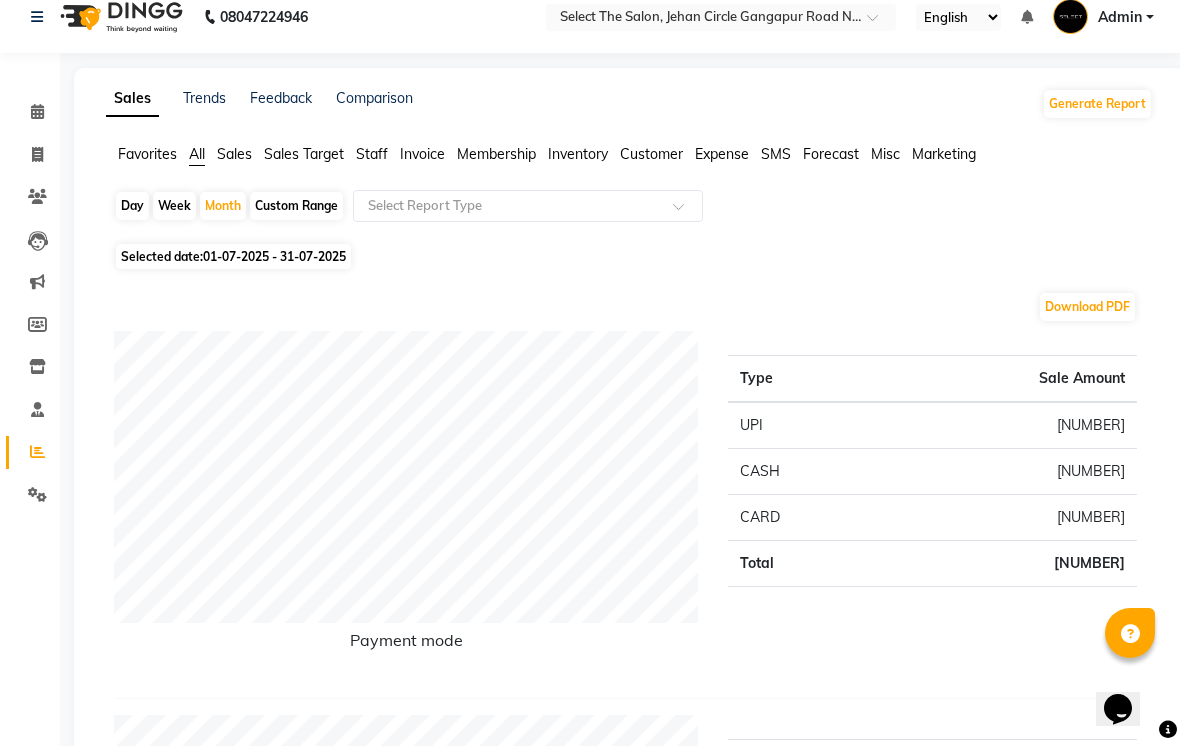 scroll, scrollTop: 0, scrollLeft: 0, axis: both 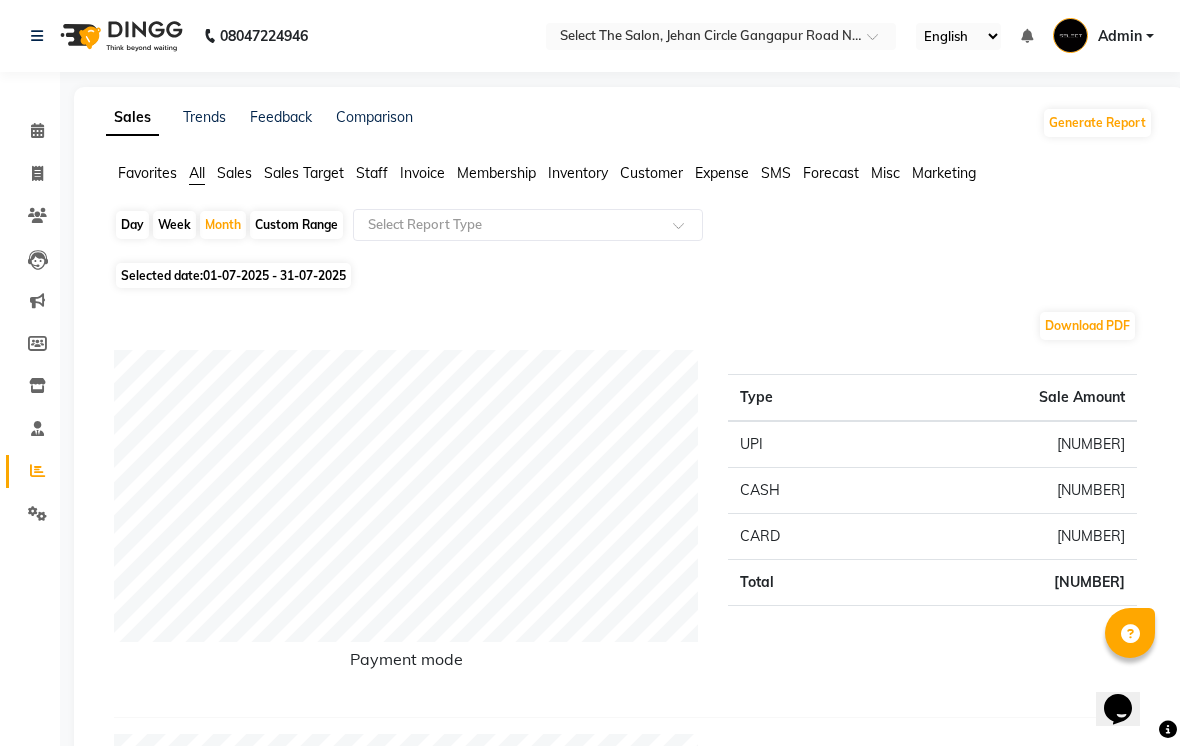 click on "Week" 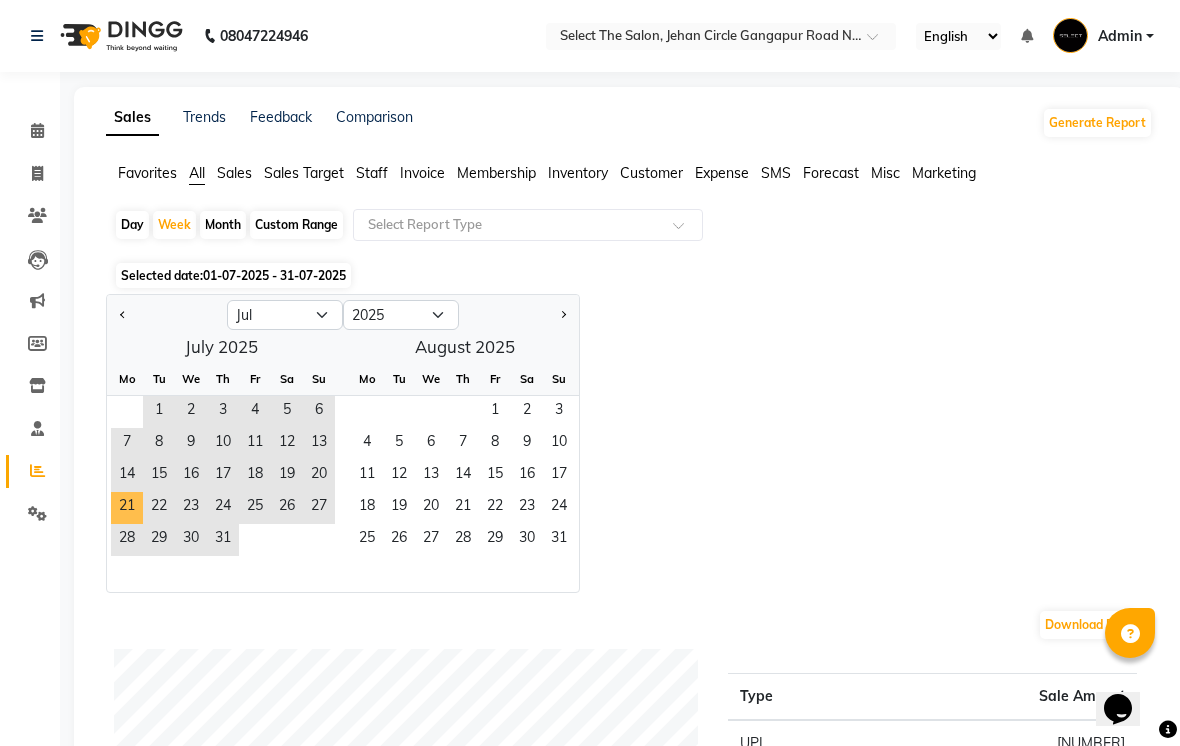 click on "21" 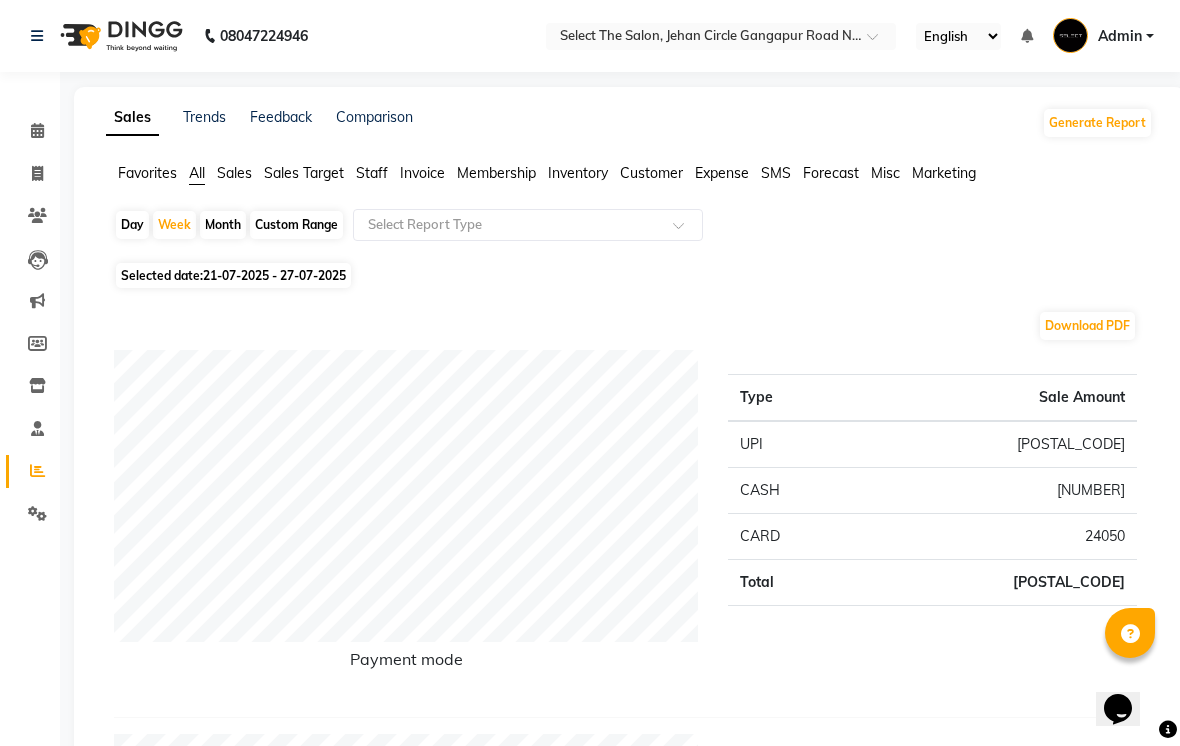 click on "Week" 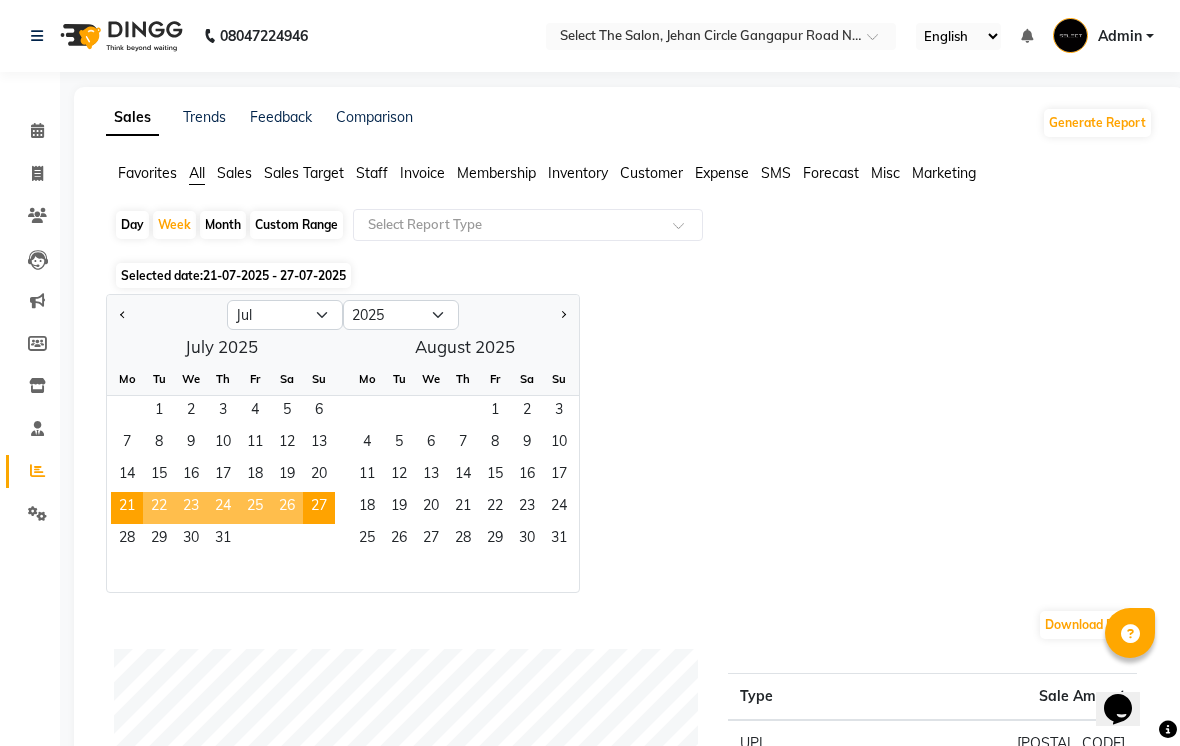 click on "28" 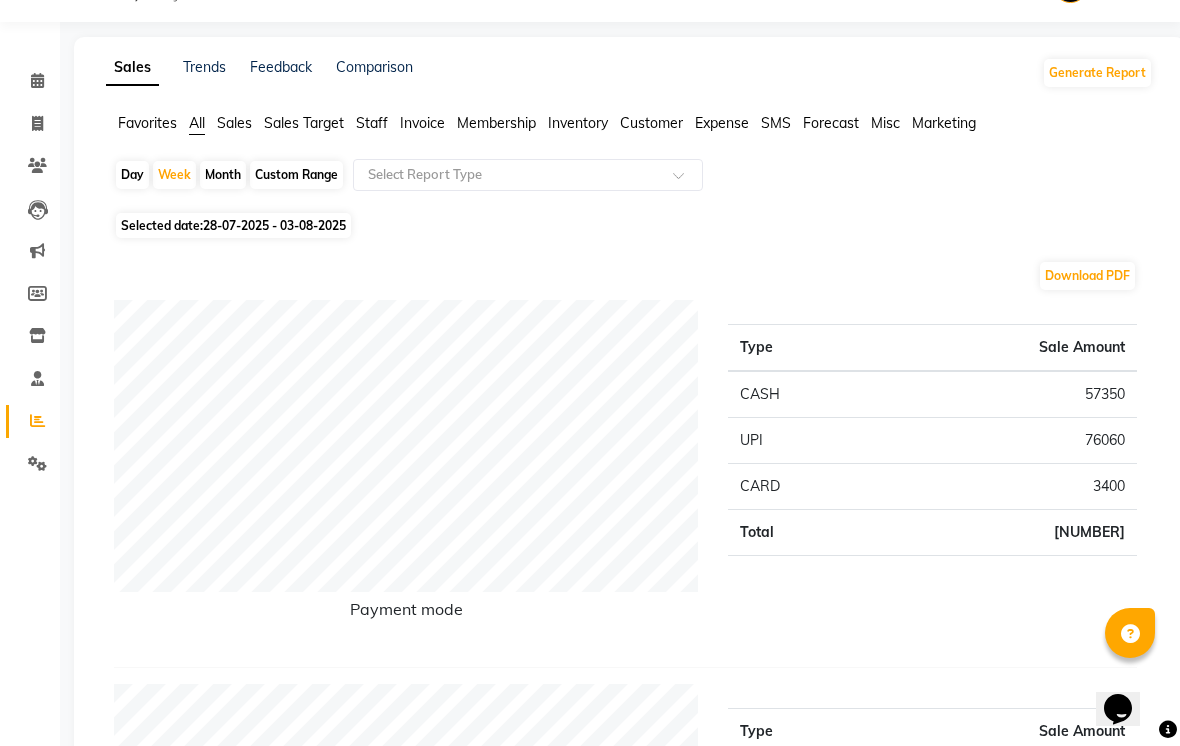 scroll, scrollTop: 0, scrollLeft: 0, axis: both 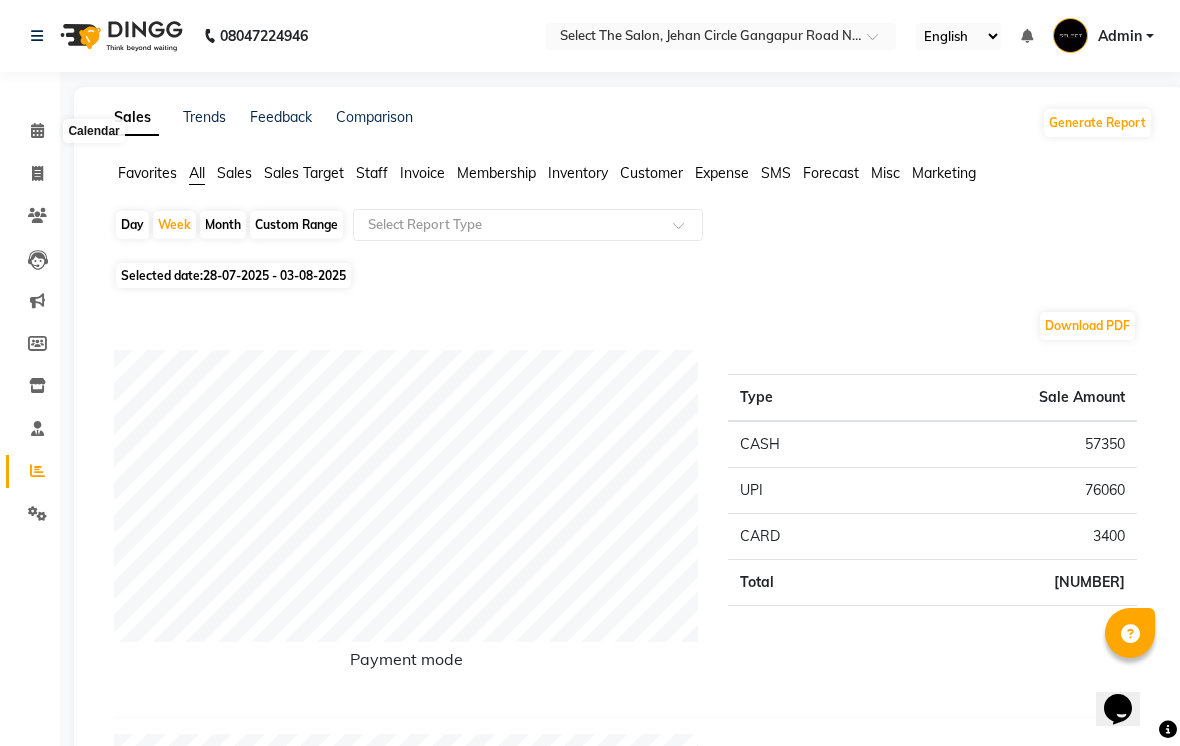 click 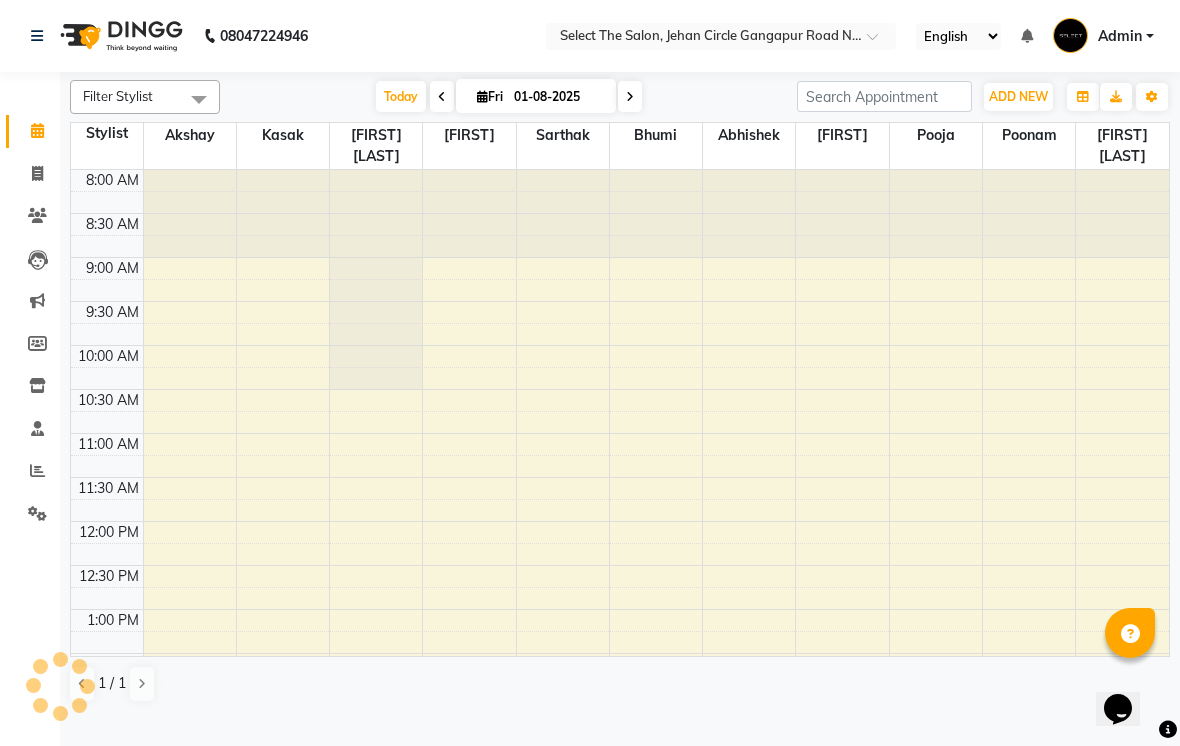 scroll, scrollTop: 0, scrollLeft: 0, axis: both 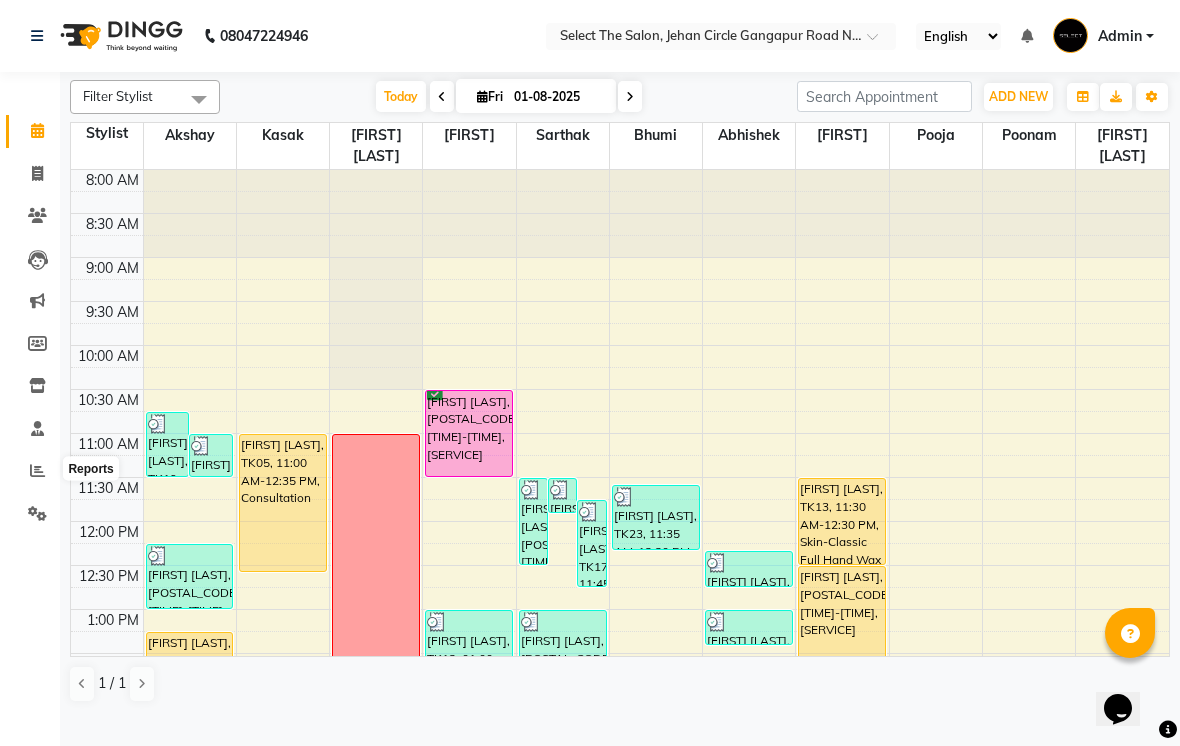 click 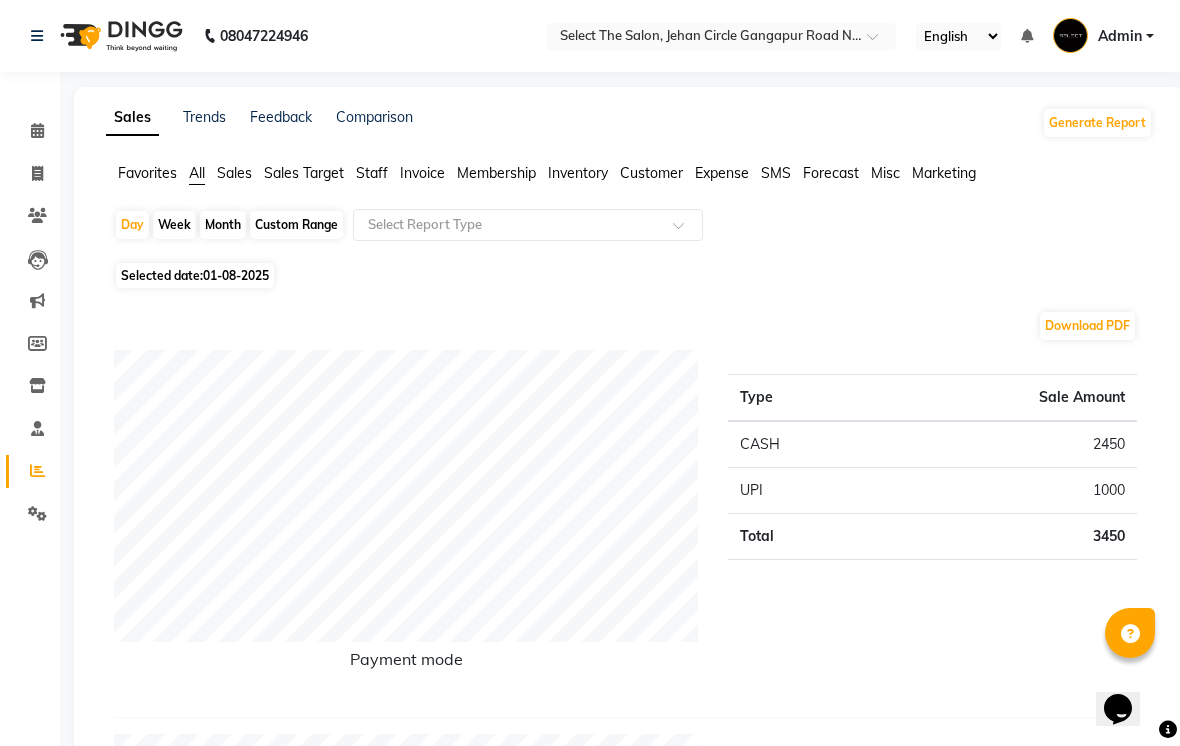 click on "Day" 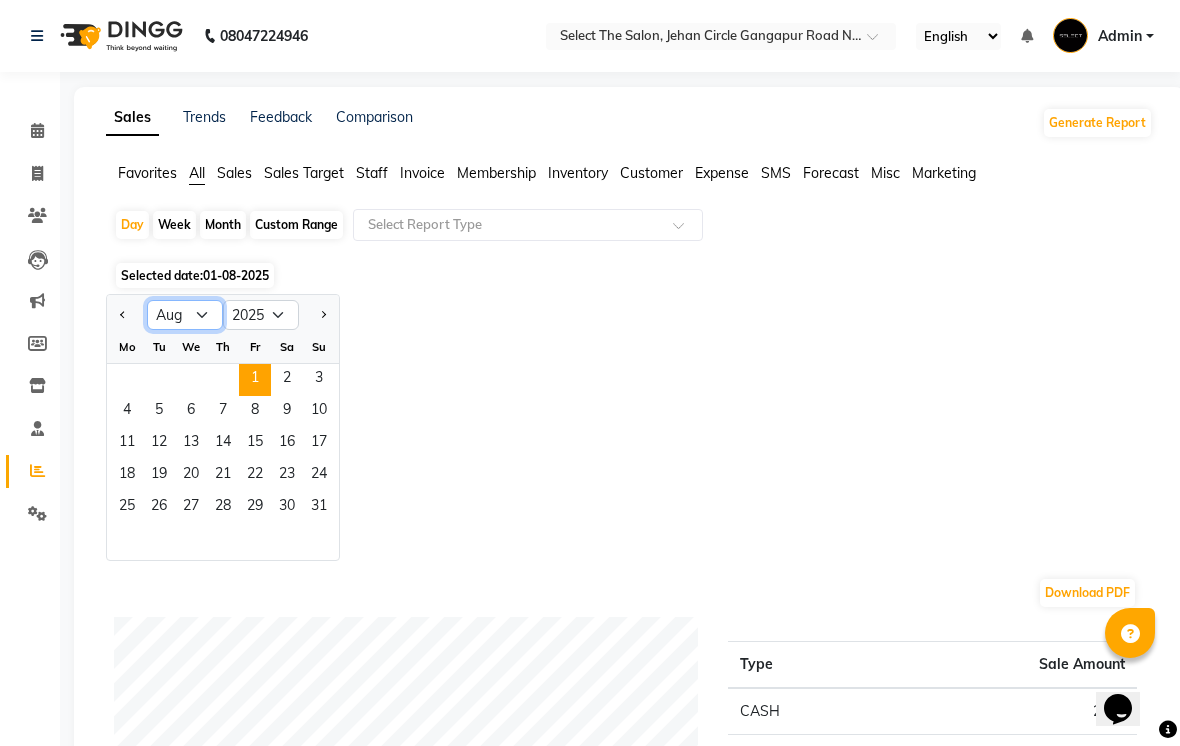 click on "Jan Feb Mar Apr May Jun Jul Aug Sep Oct Nov Dec" 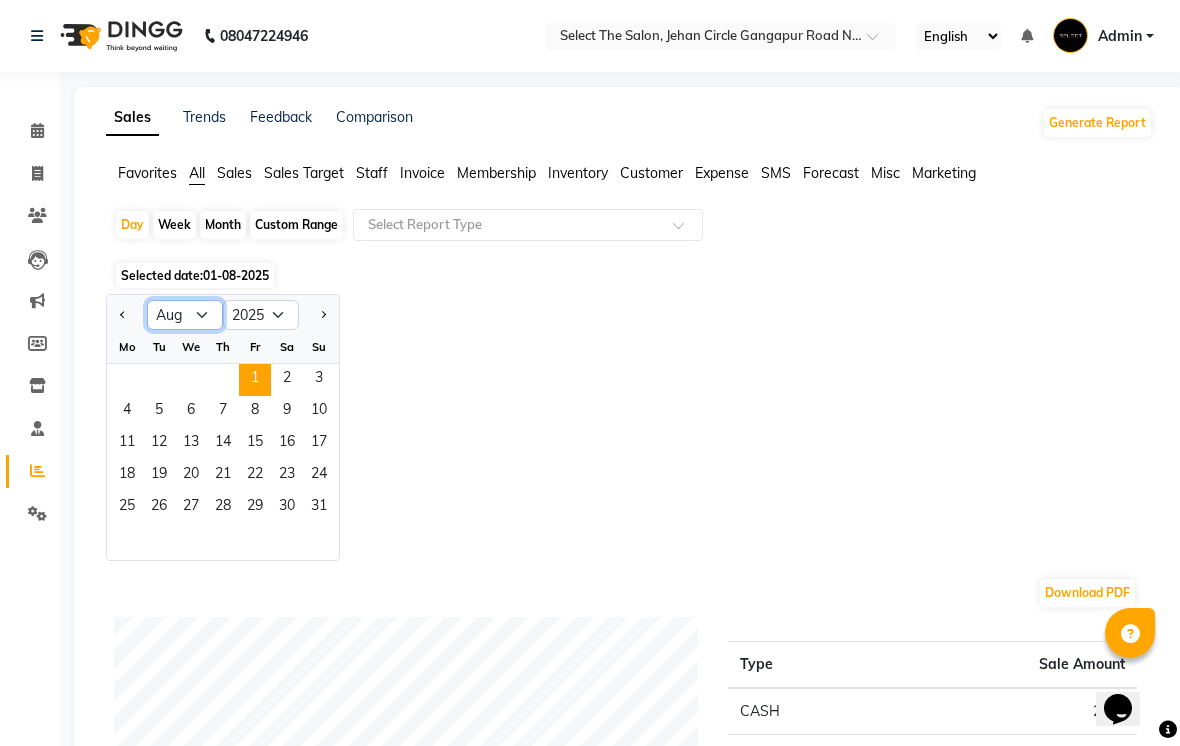 select on "7" 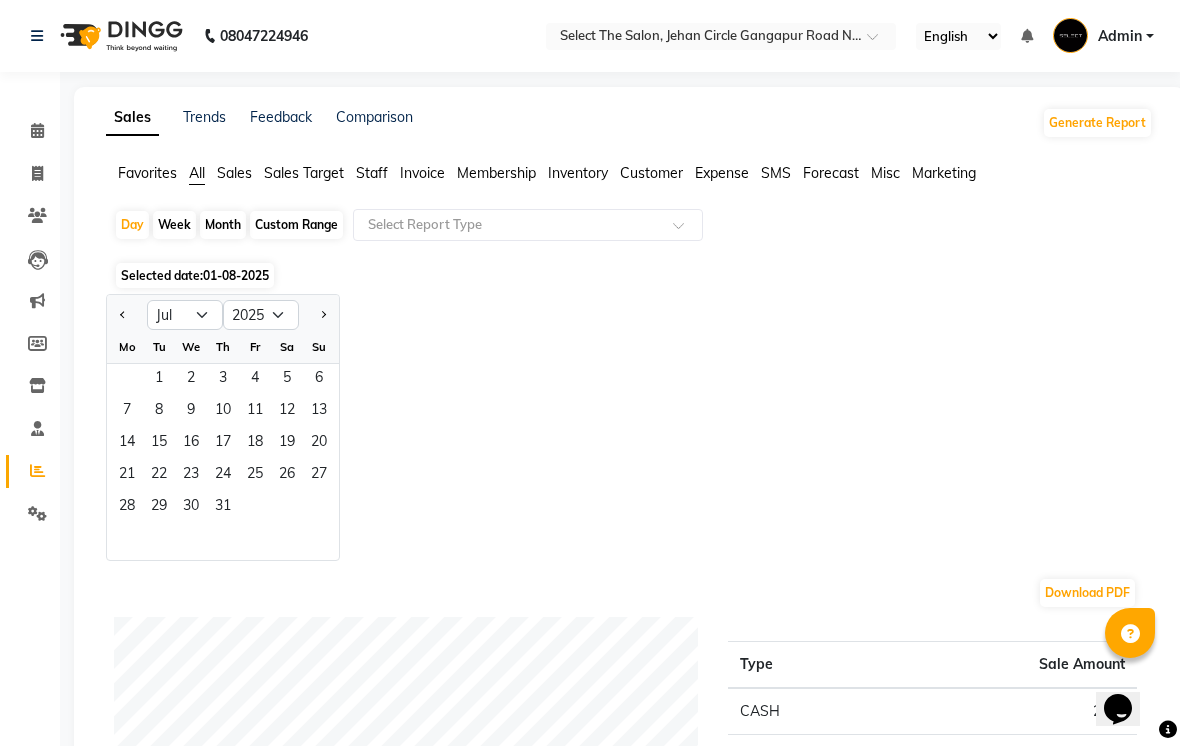 click on "28" 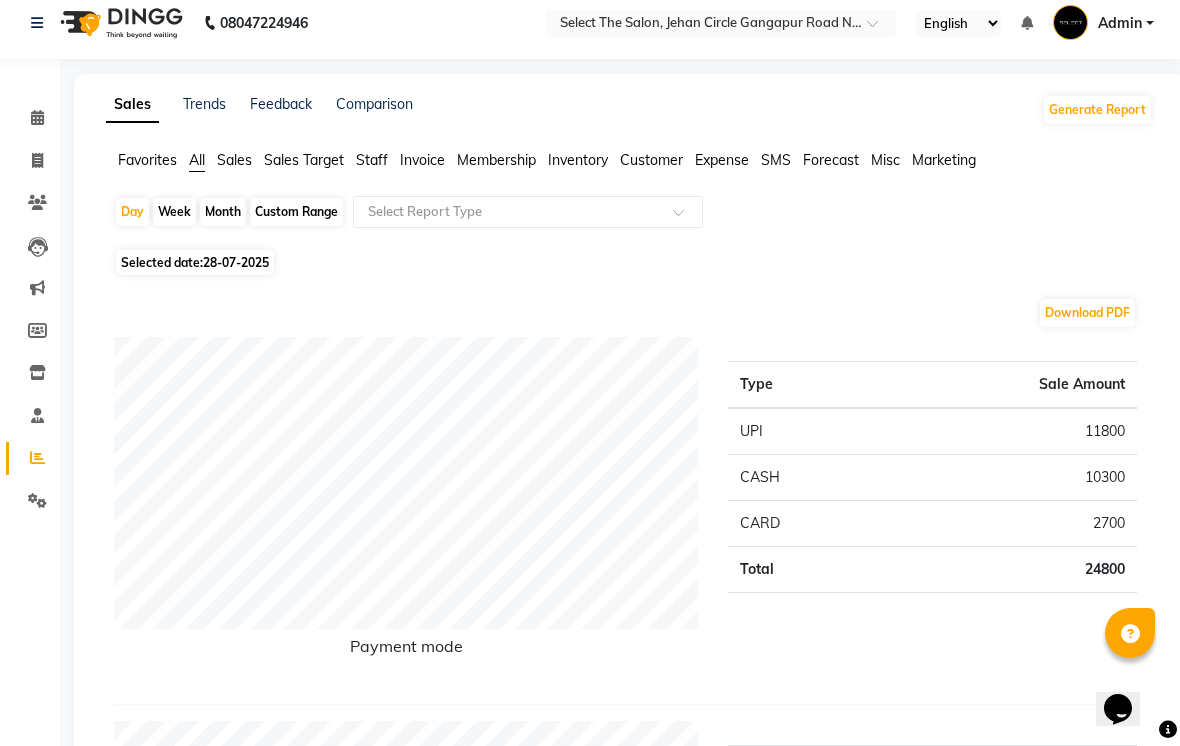 scroll, scrollTop: 17, scrollLeft: 0, axis: vertical 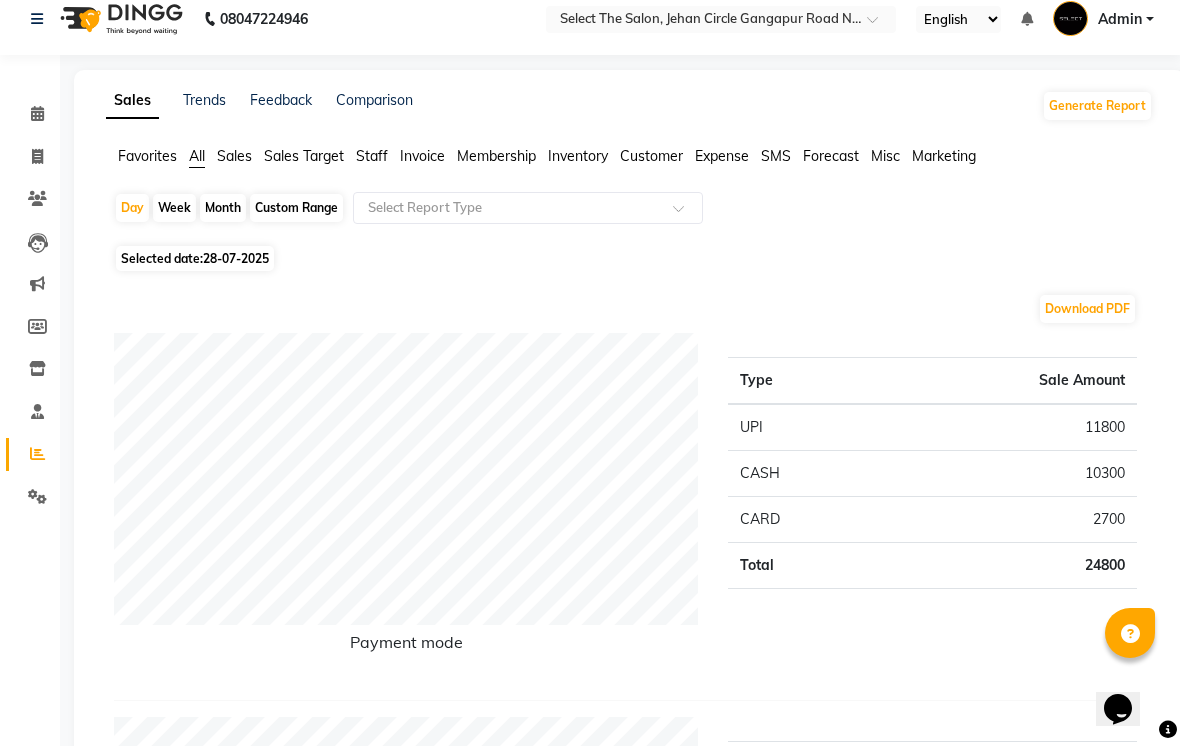 click on "Day" 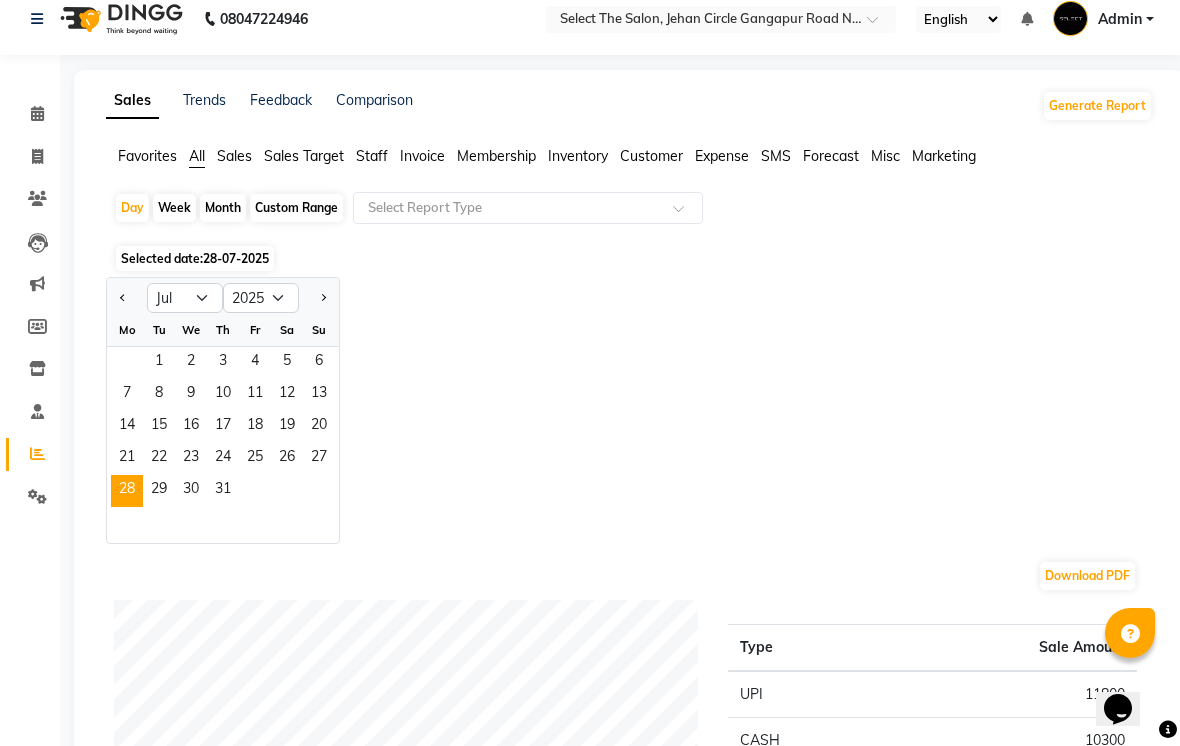 click on "29" 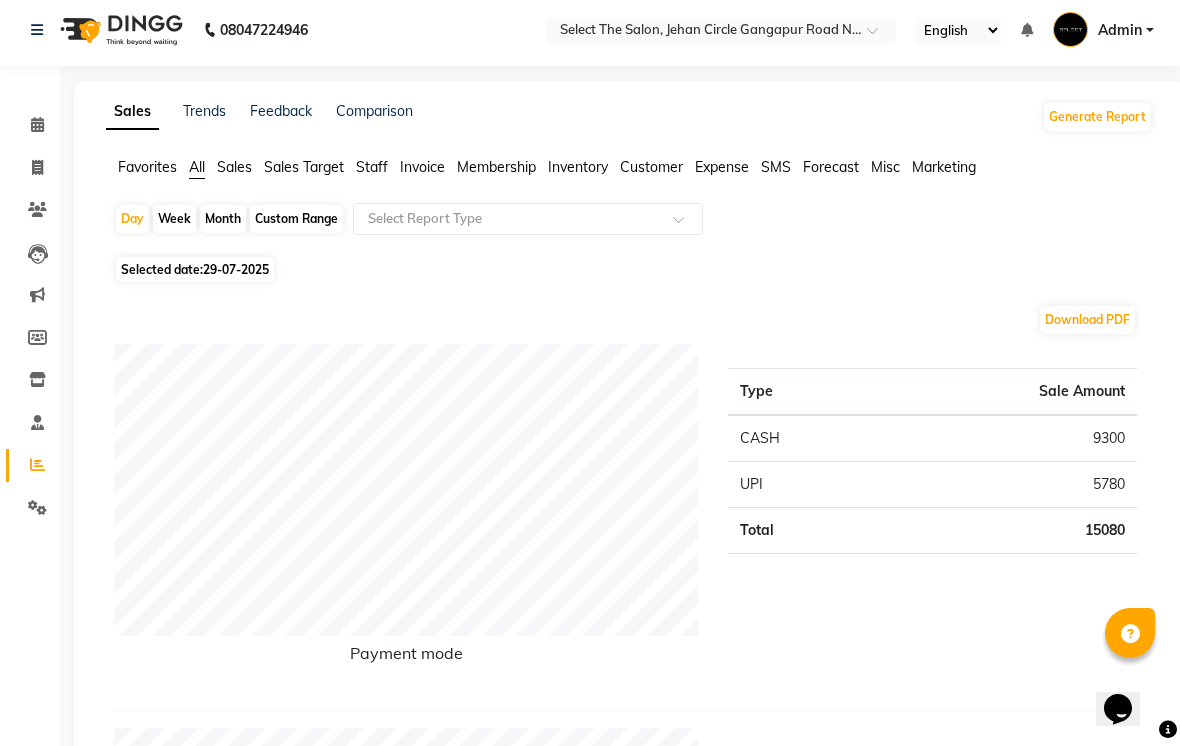 scroll, scrollTop: 0, scrollLeft: 0, axis: both 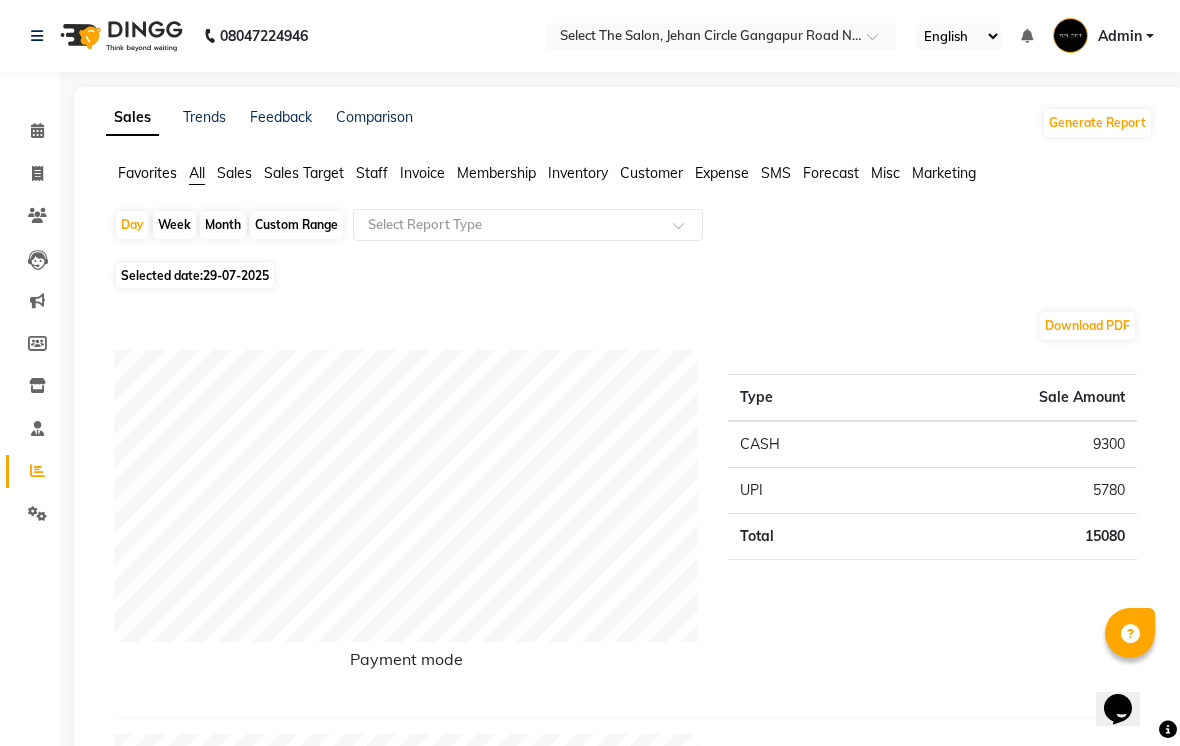 click on "Day" 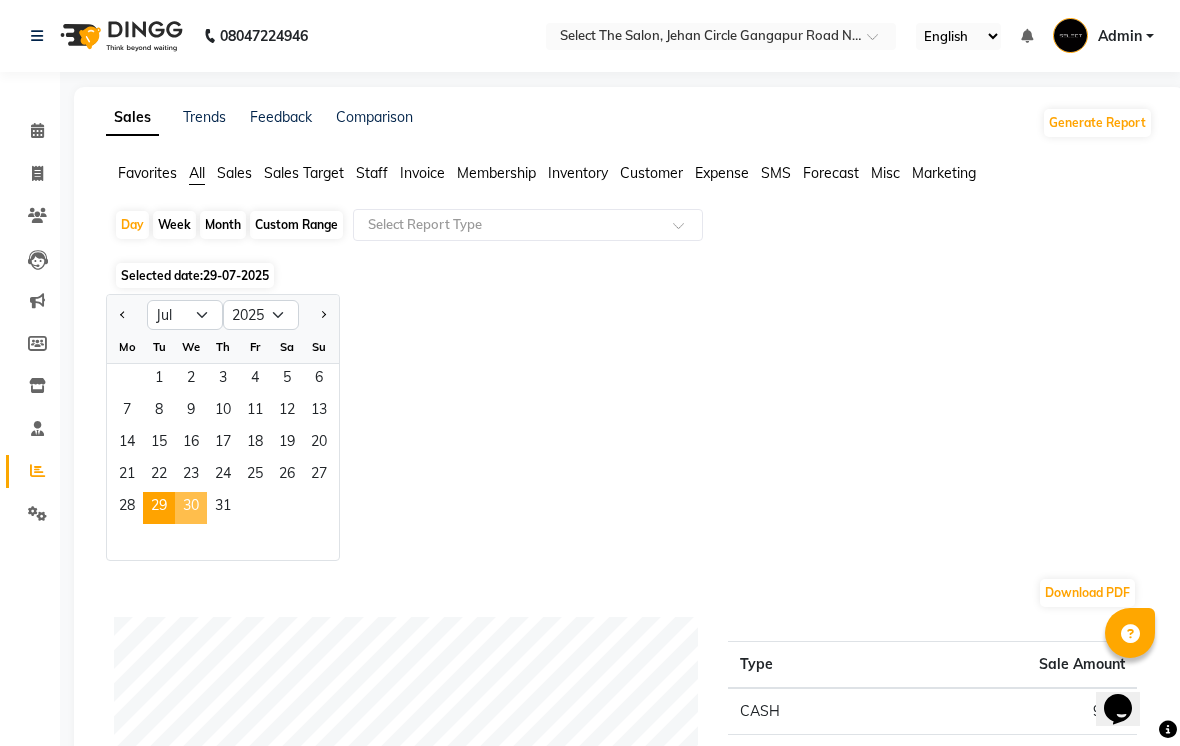 click on "30" 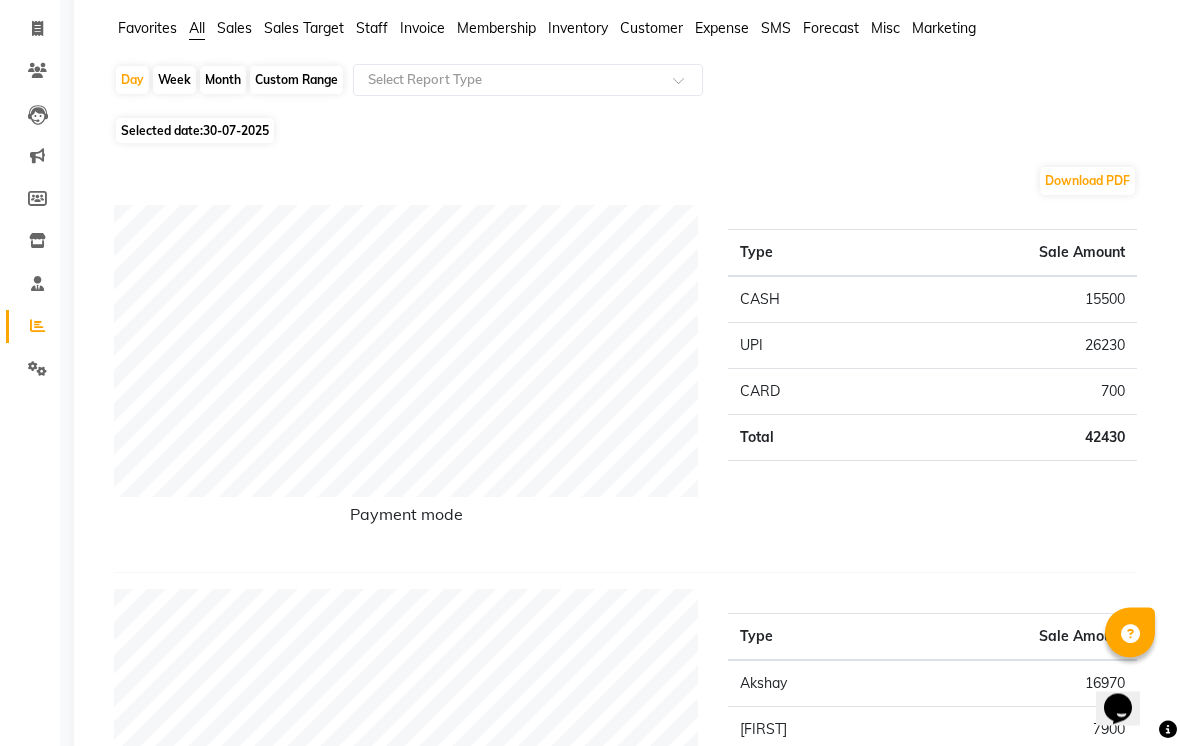 scroll, scrollTop: 146, scrollLeft: 0, axis: vertical 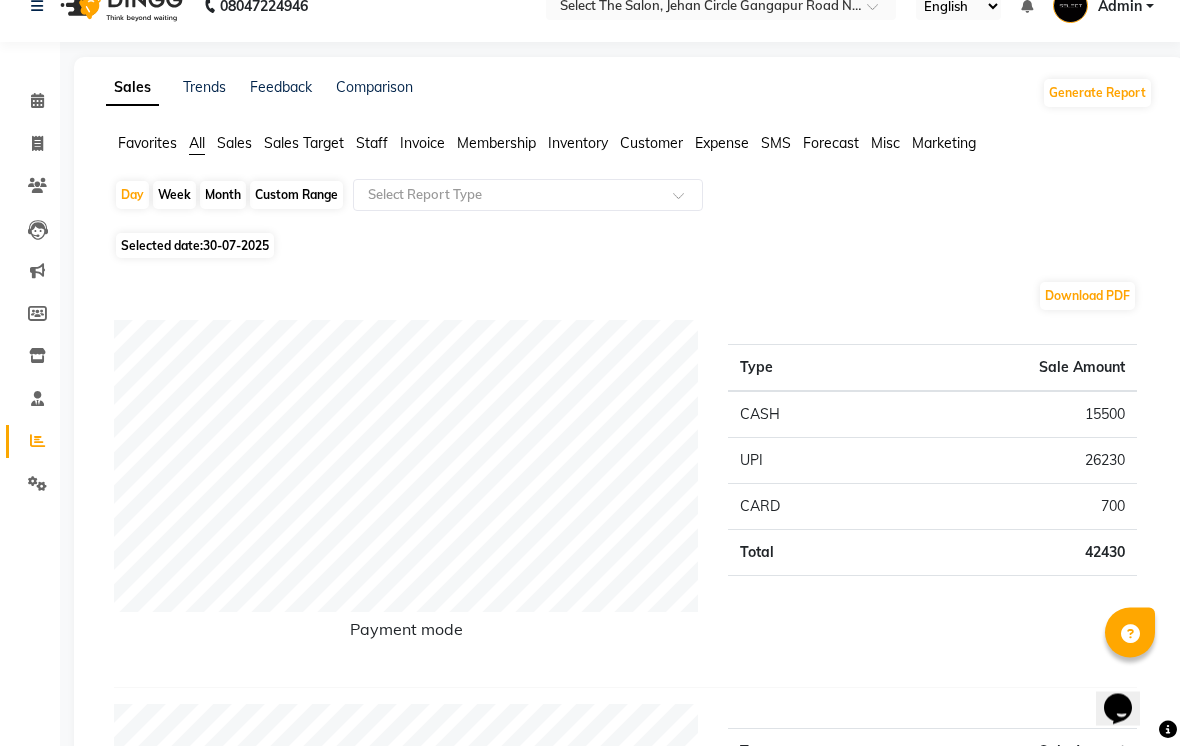click on "Day" 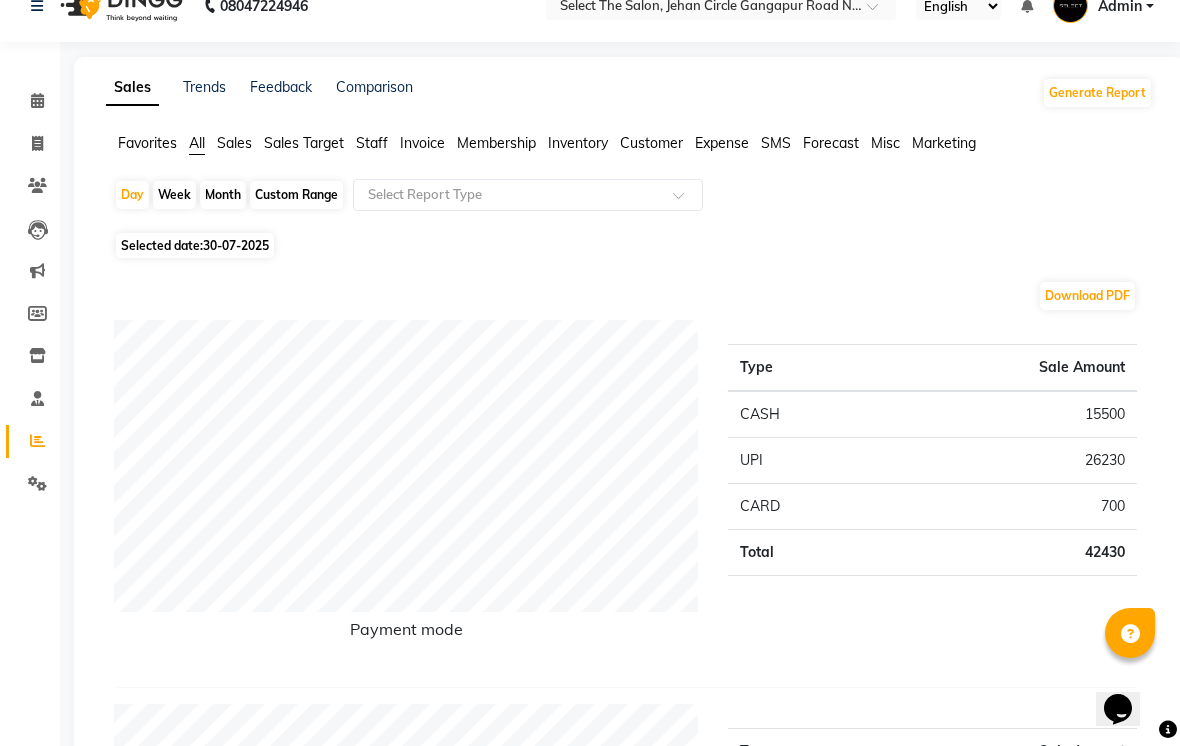 select on "7" 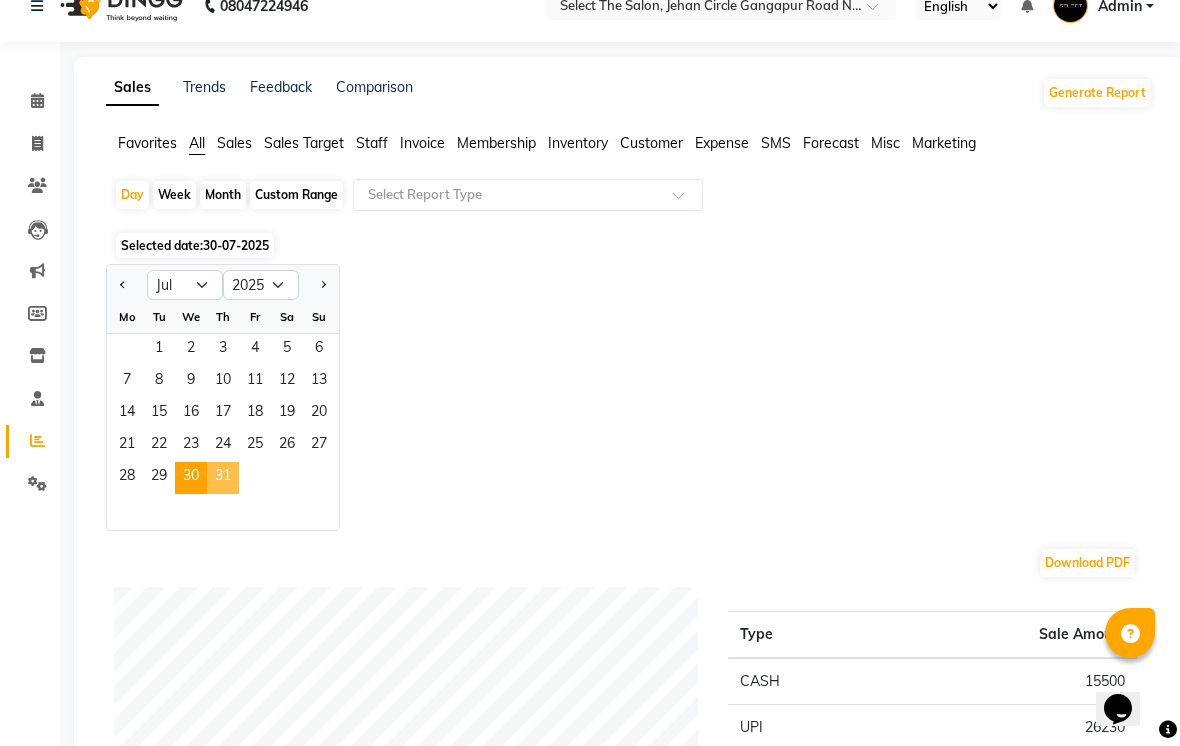click on "31" 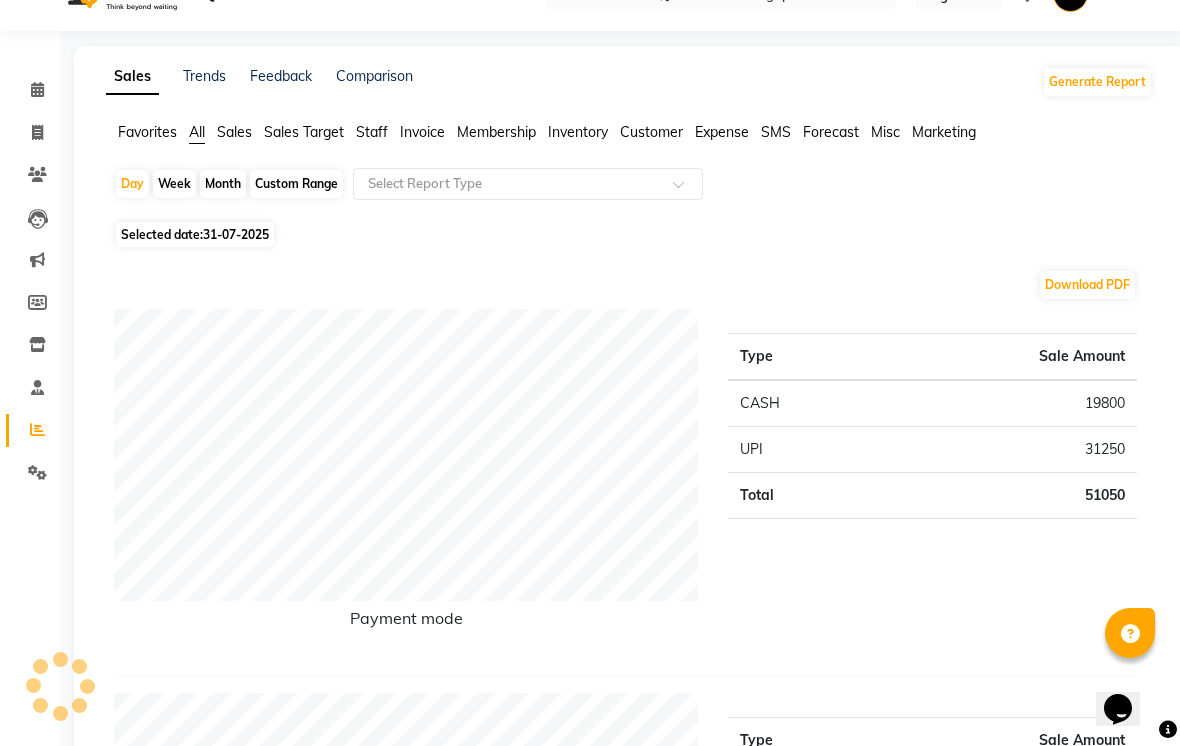scroll, scrollTop: 0, scrollLeft: 0, axis: both 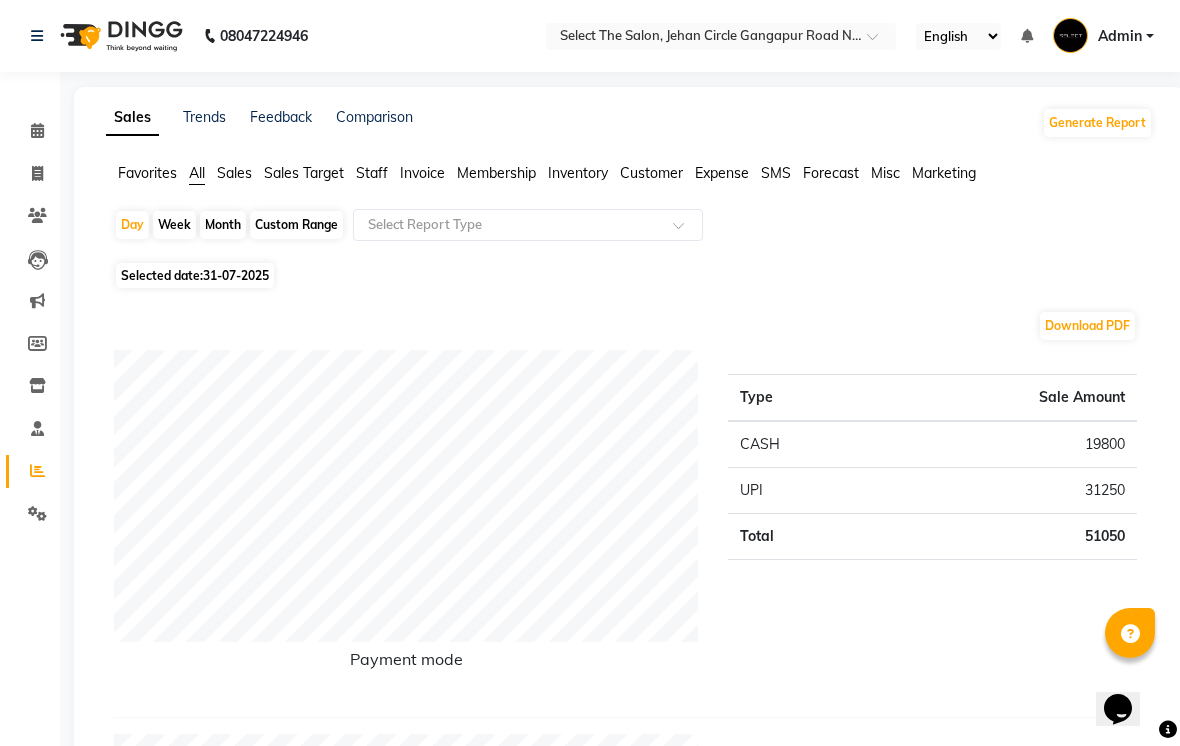 click on "Day" 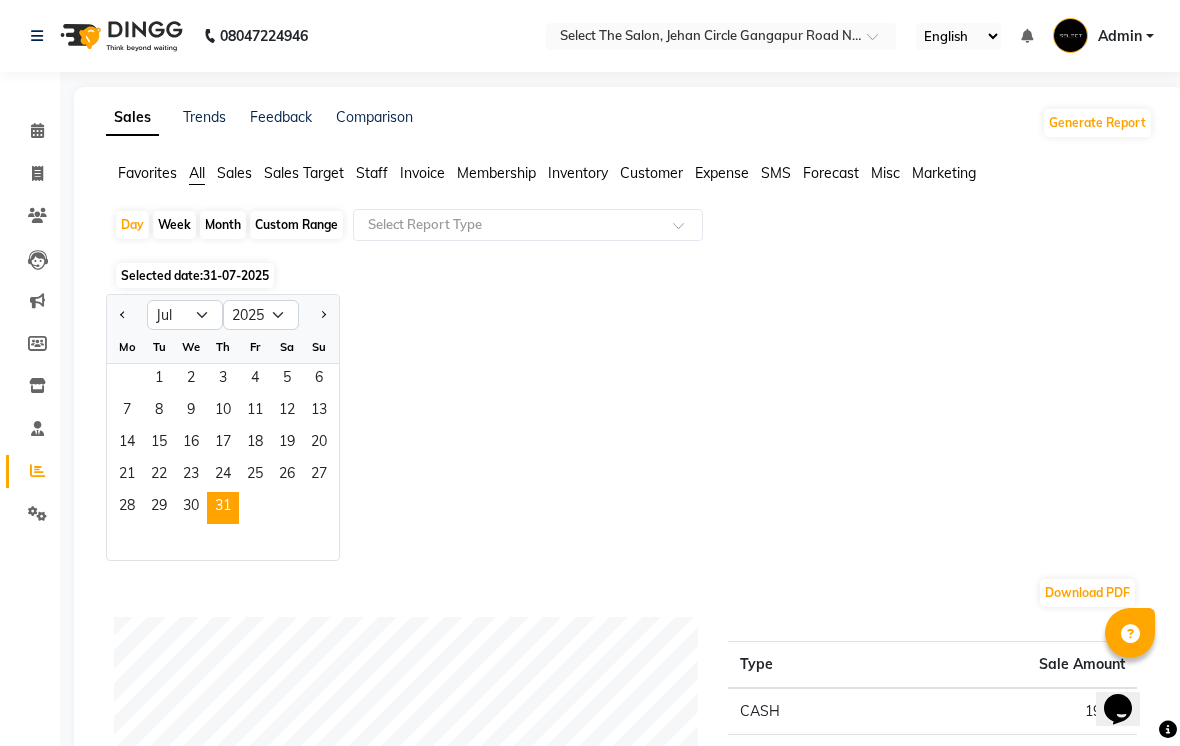 click on "27" 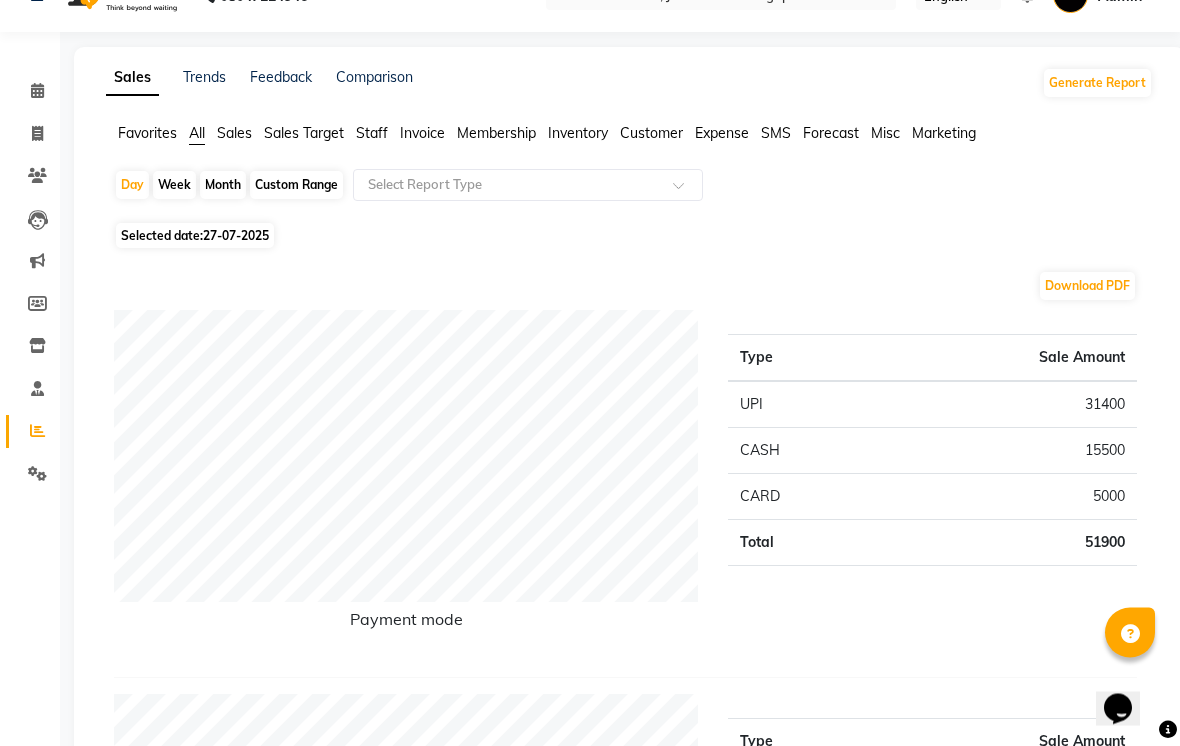 scroll, scrollTop: 0, scrollLeft: 0, axis: both 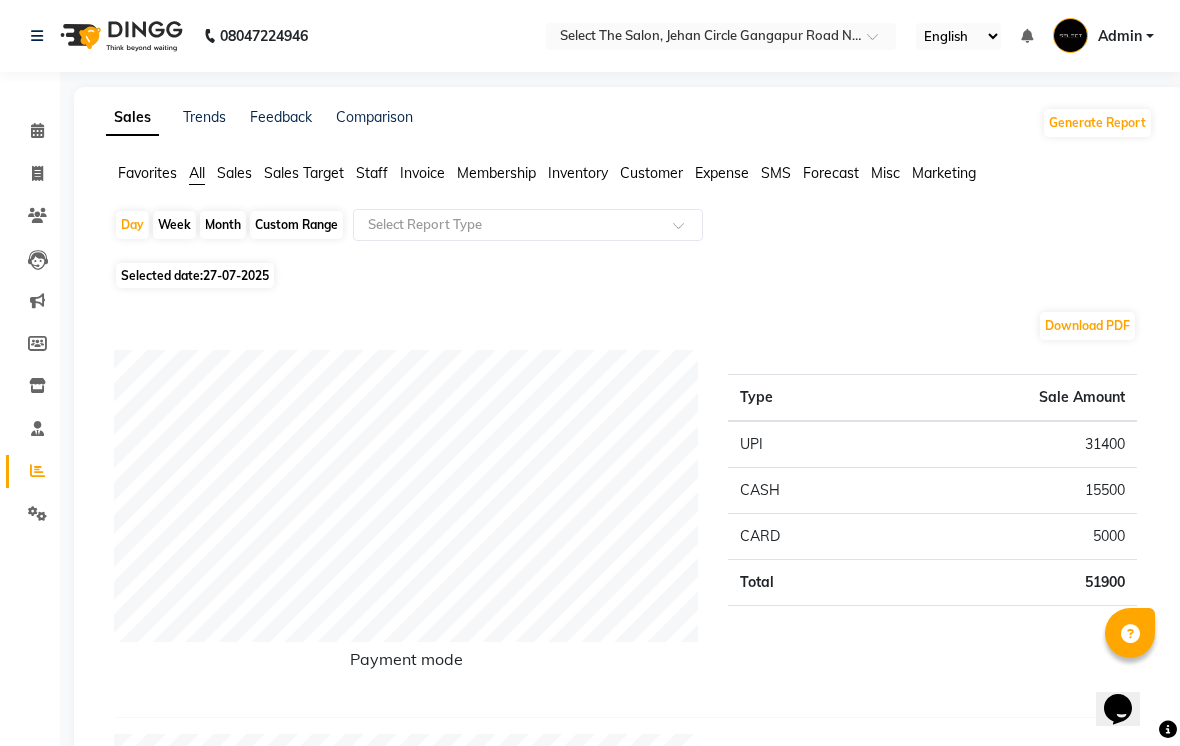 click on "Day" 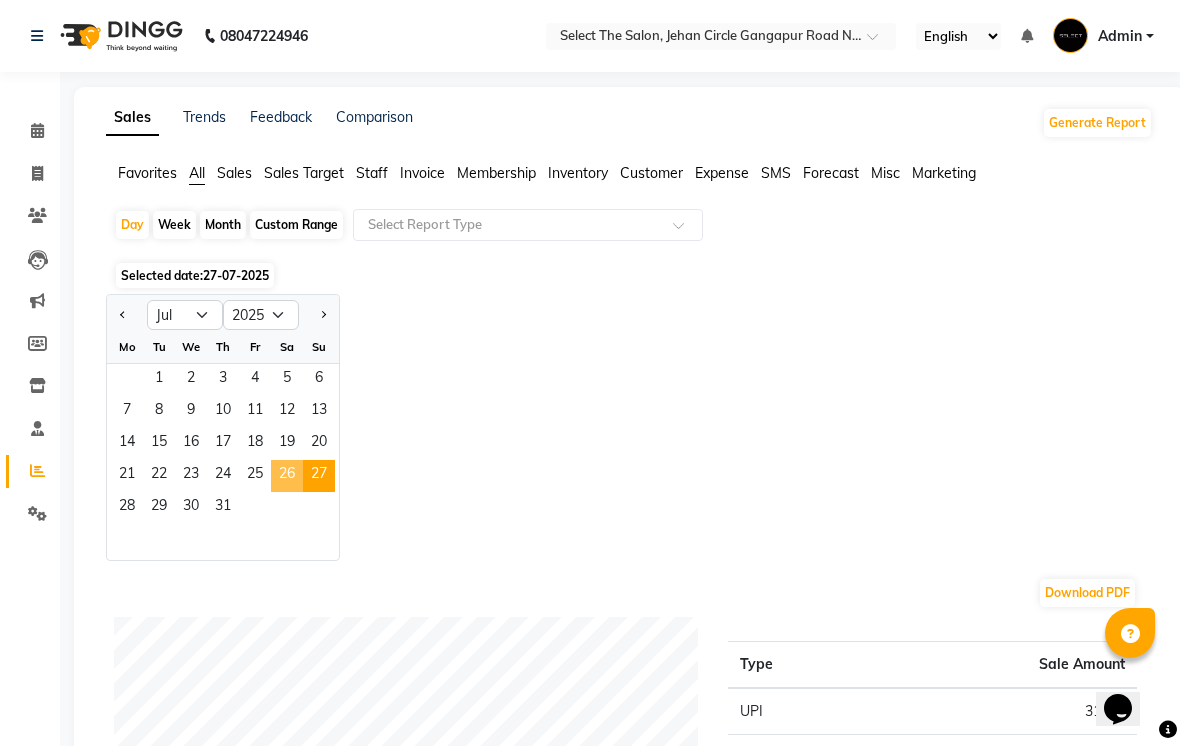 click on "26" 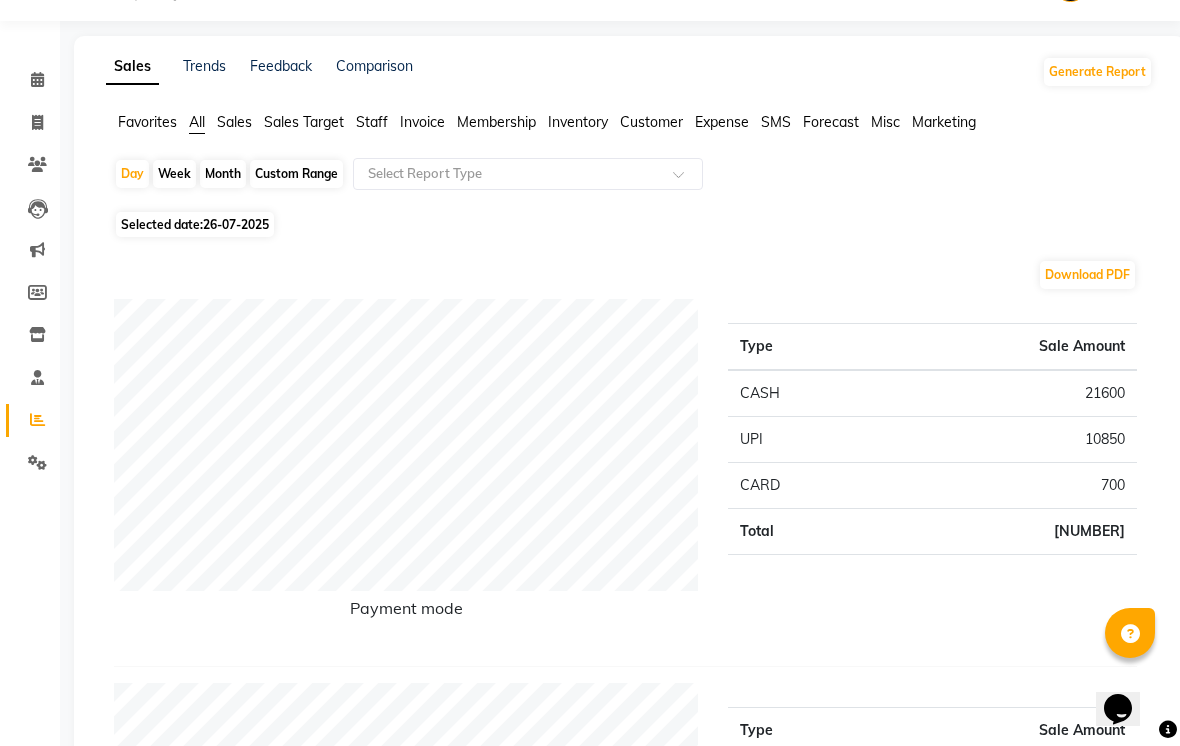 scroll, scrollTop: 0, scrollLeft: 0, axis: both 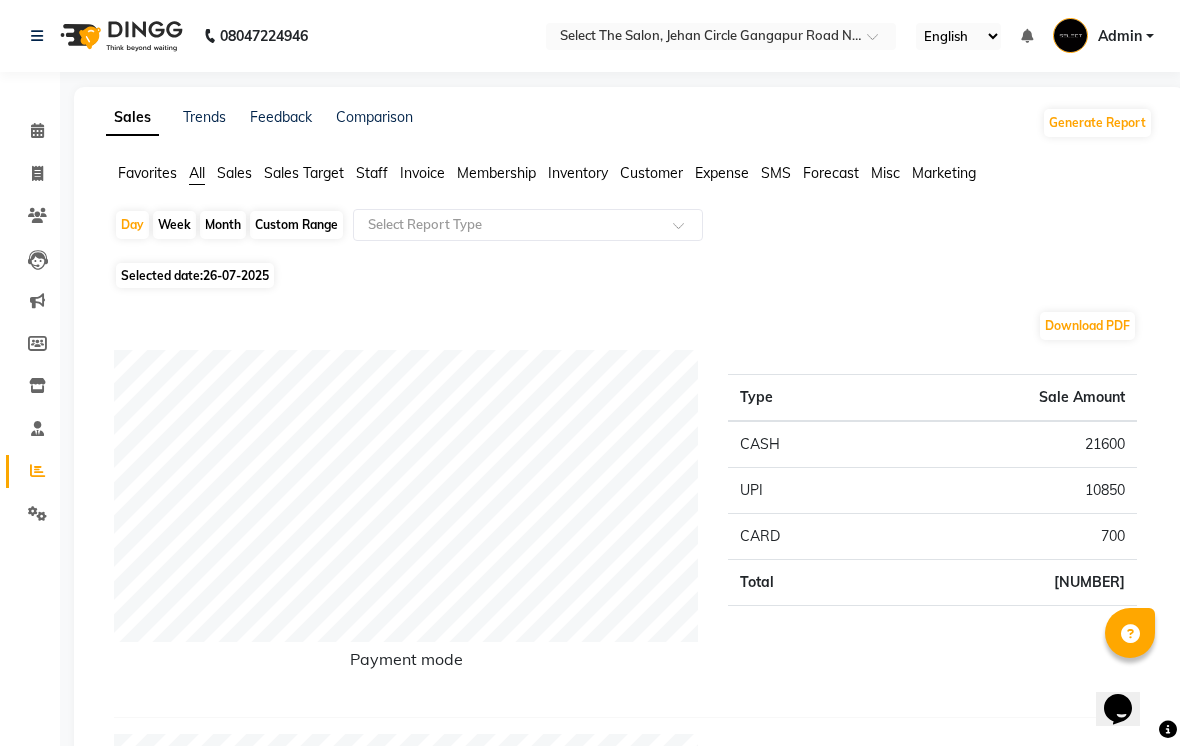 click on "Day" 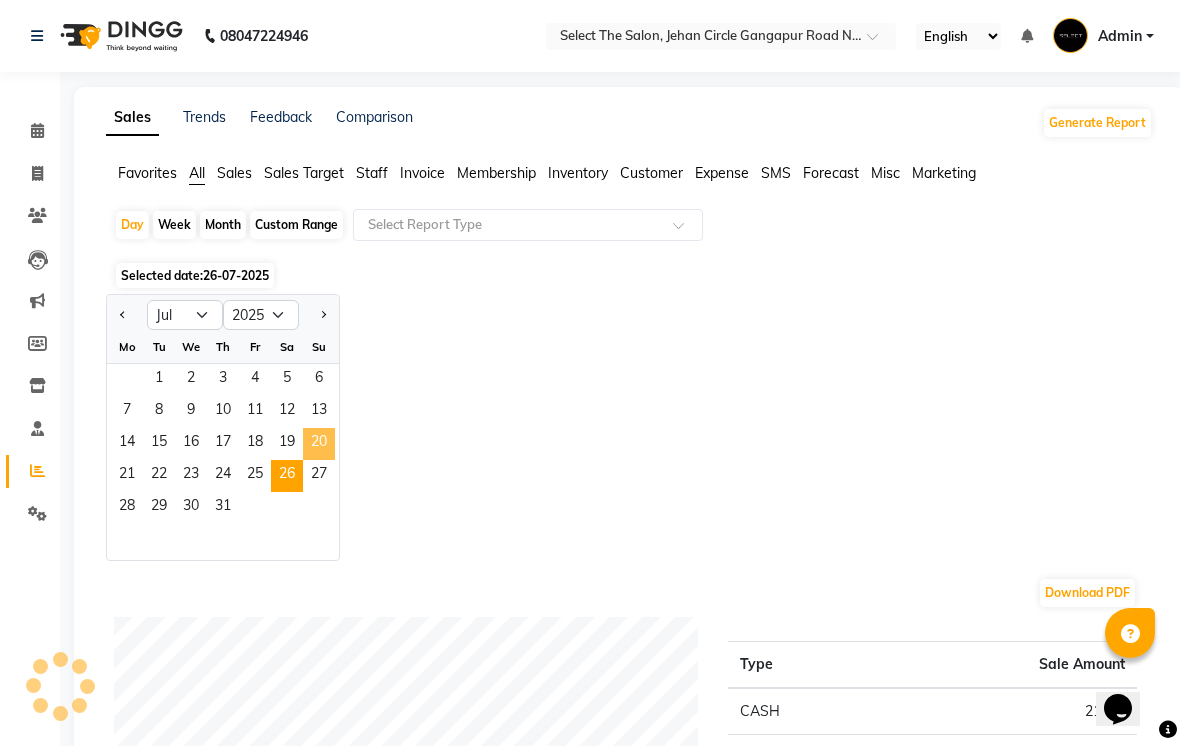 click on "20" 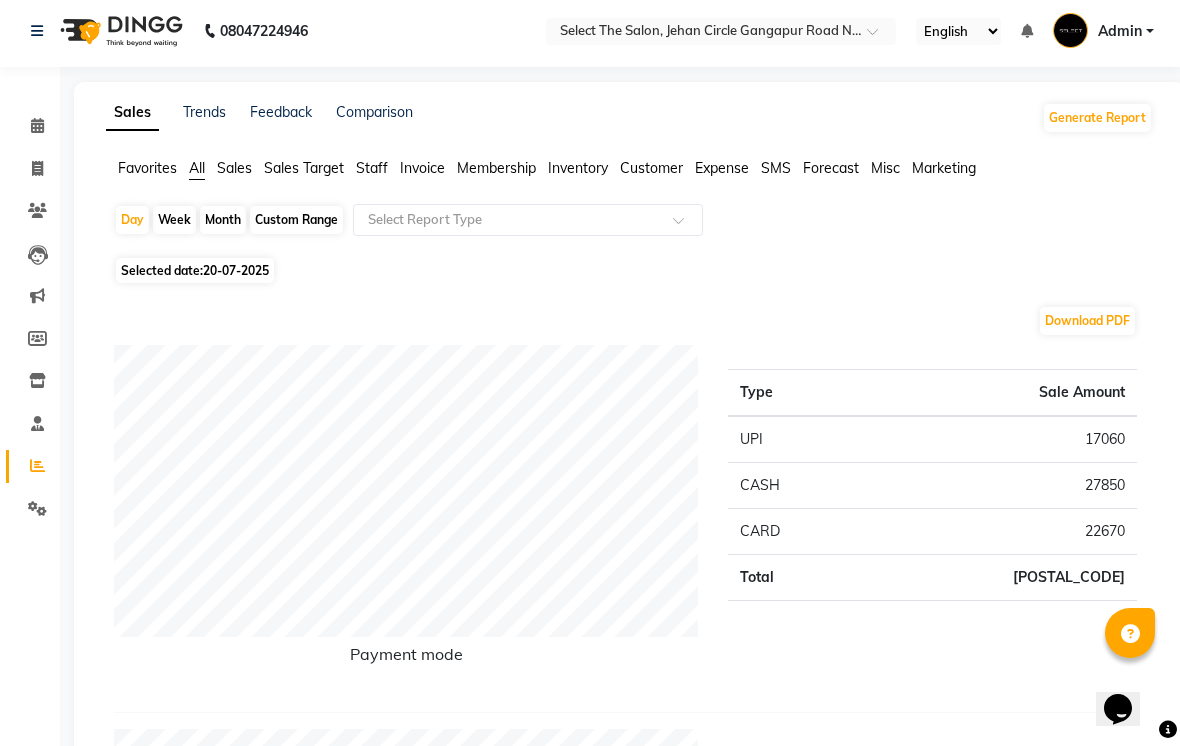 scroll, scrollTop: 0, scrollLeft: 0, axis: both 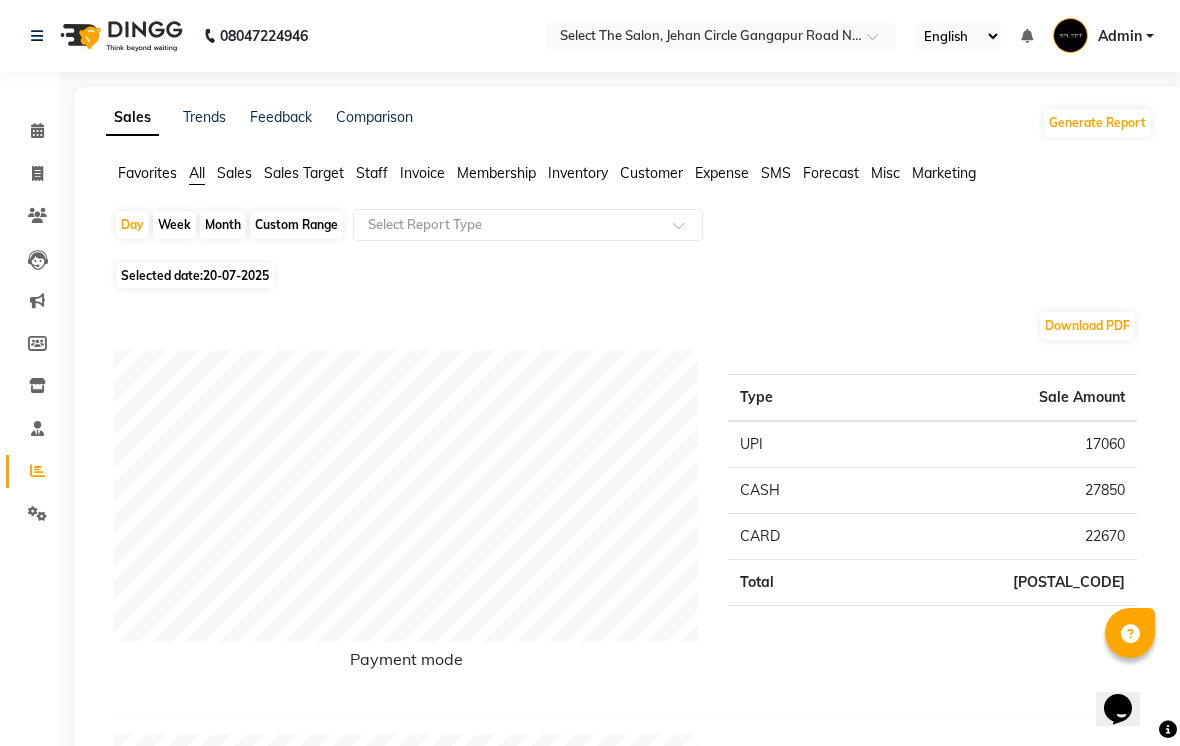 click on "Day" 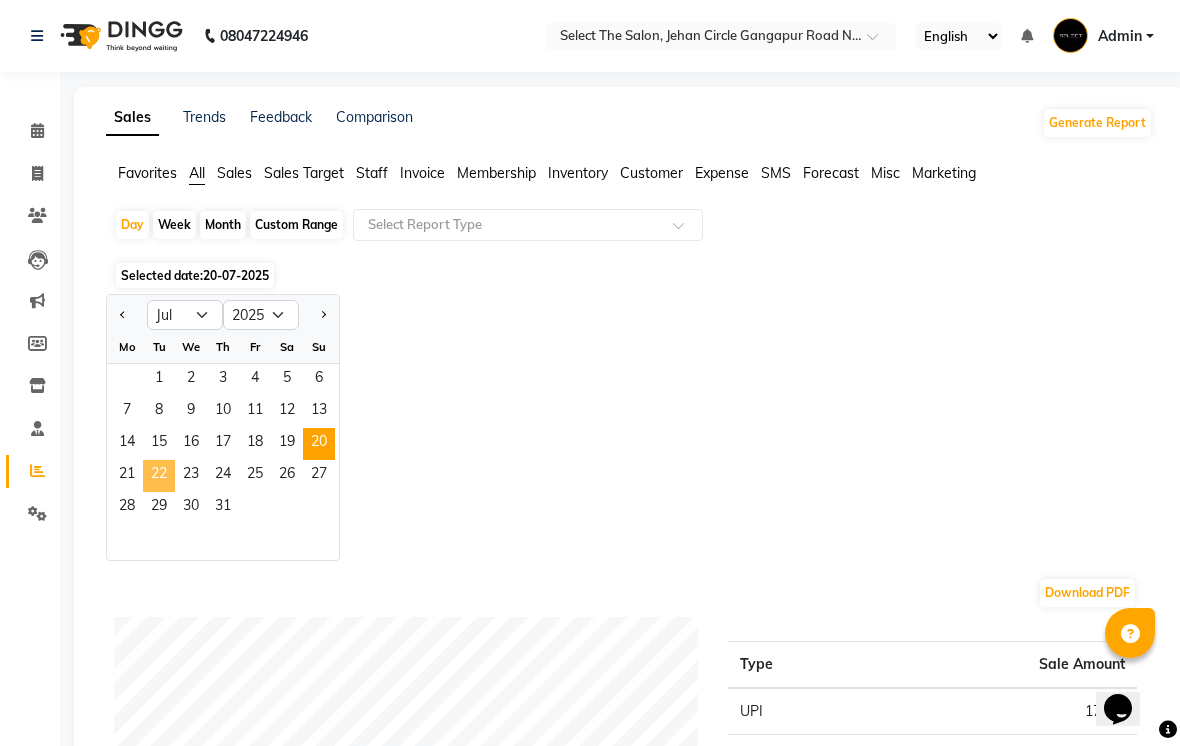 click on "22" 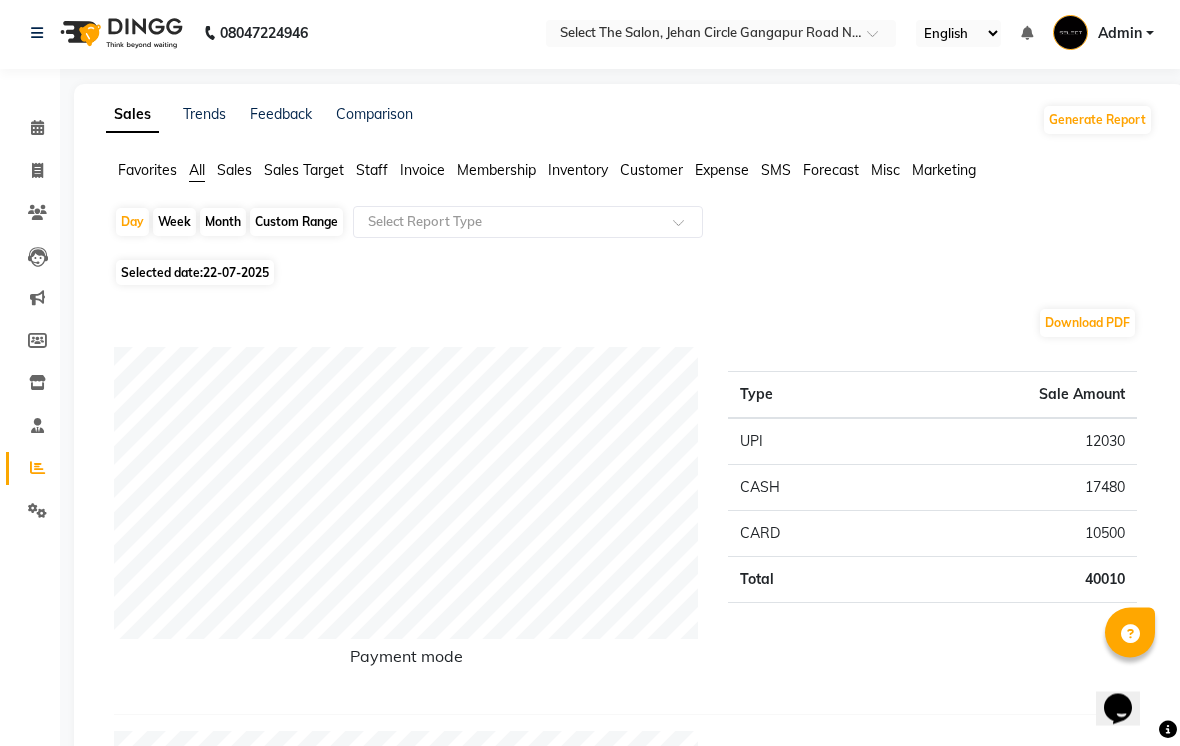 scroll, scrollTop: 0, scrollLeft: 0, axis: both 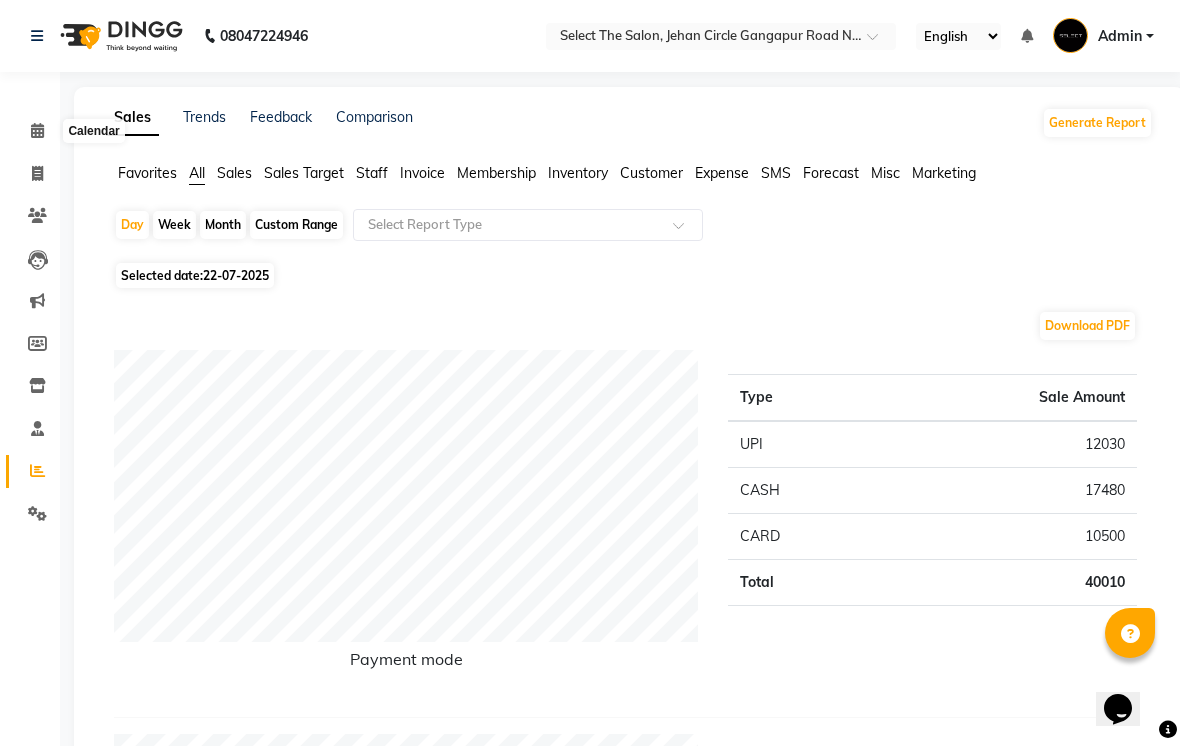 click 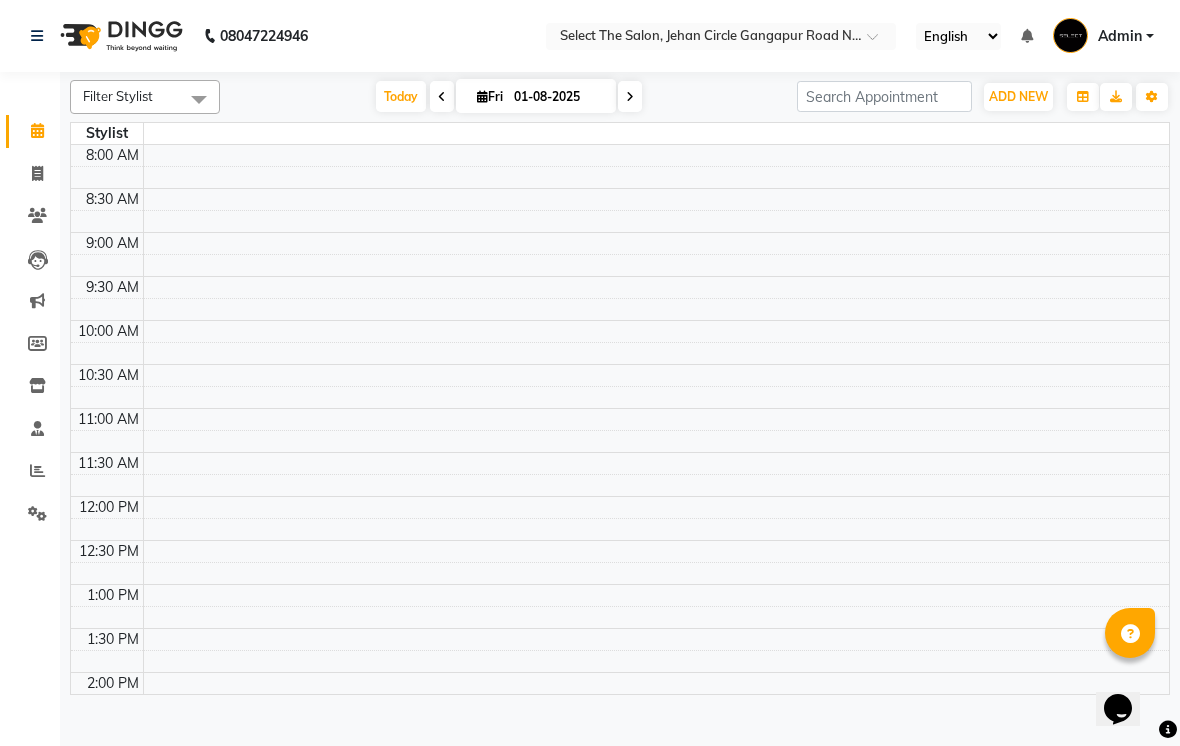 scroll, scrollTop: 0, scrollLeft: 0, axis: both 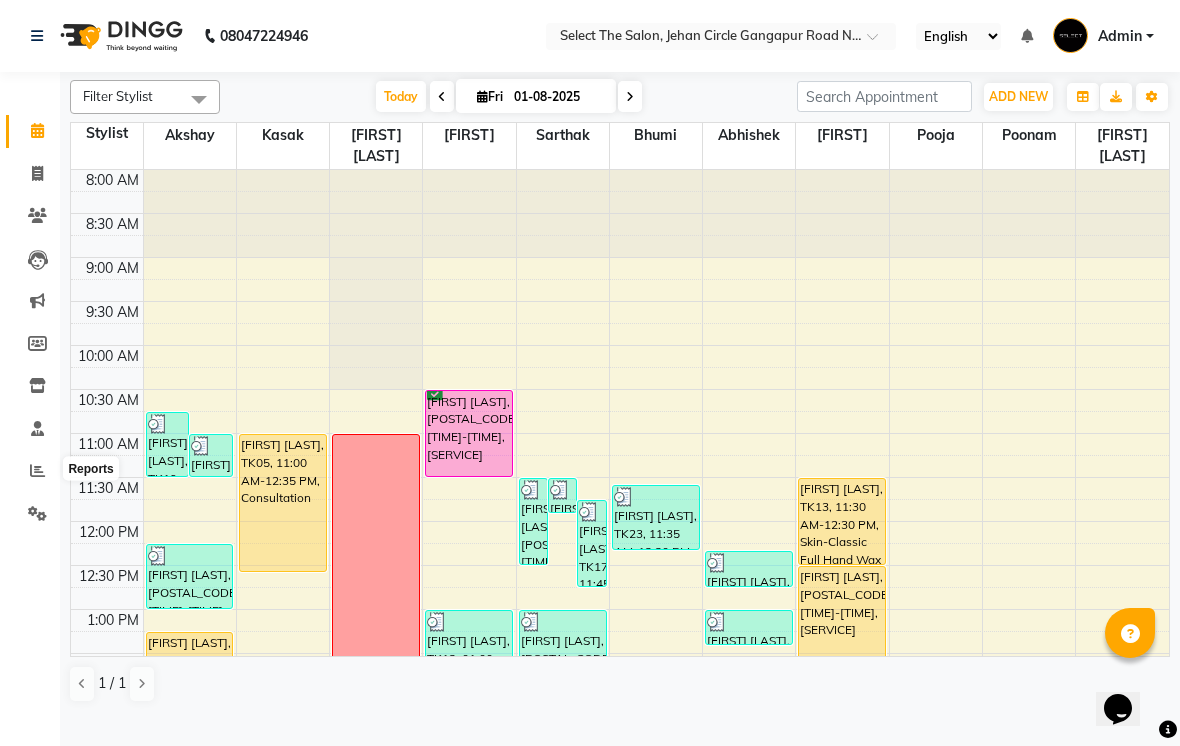 click 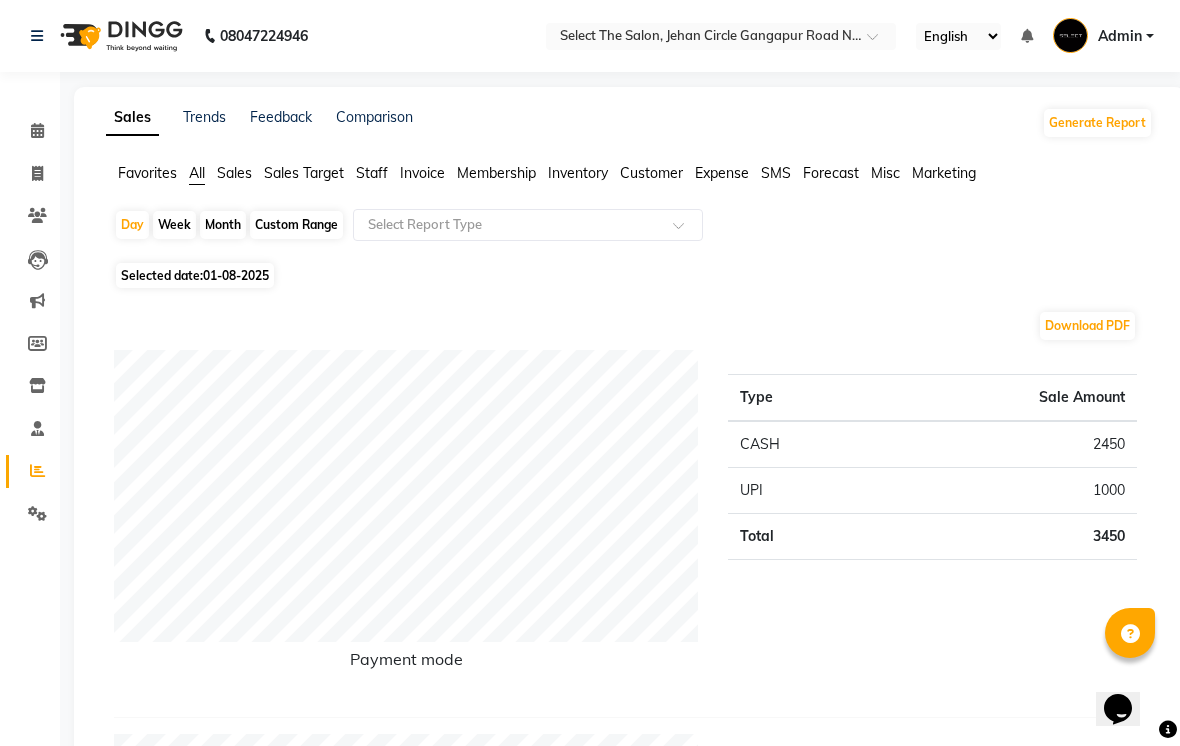 click on "Day" 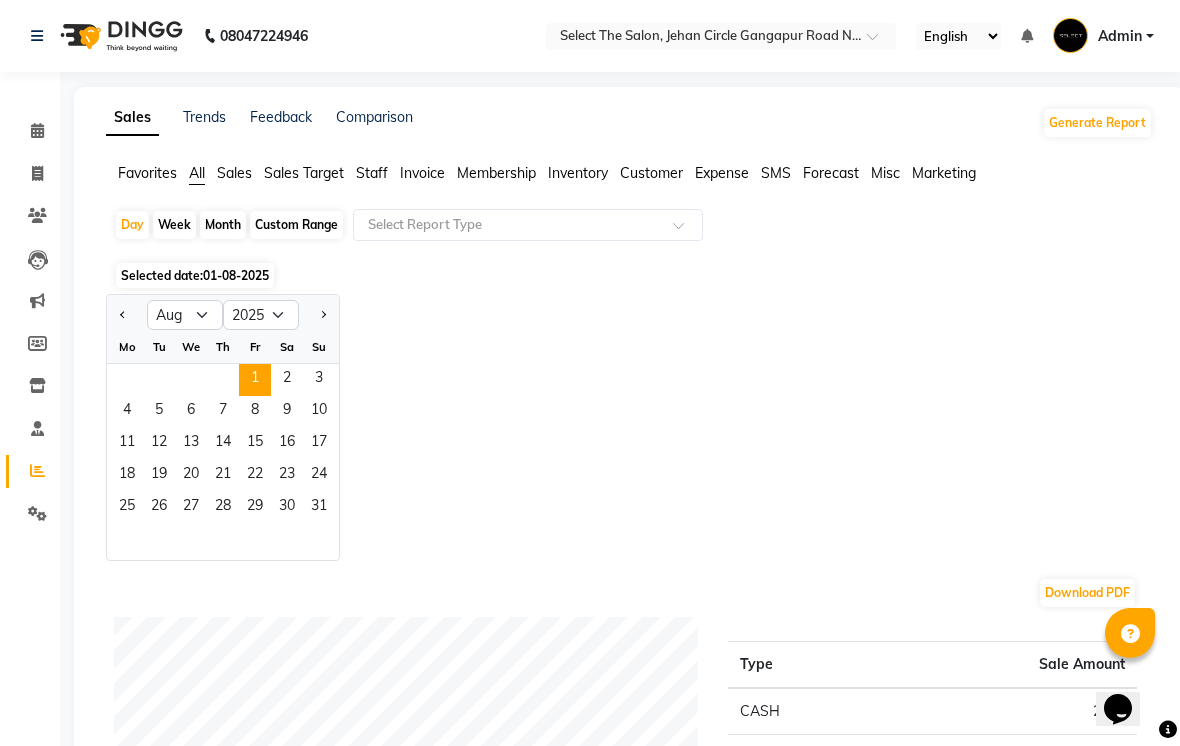 click on "Calendar" 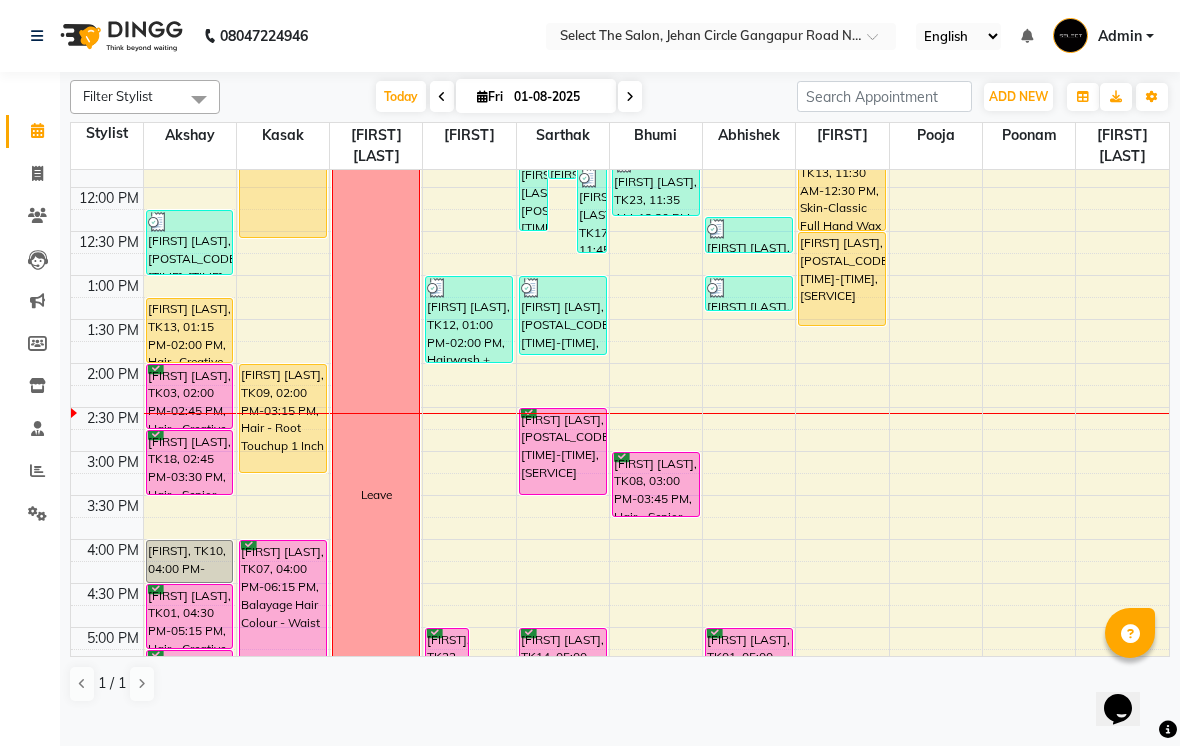 scroll, scrollTop: 316, scrollLeft: 0, axis: vertical 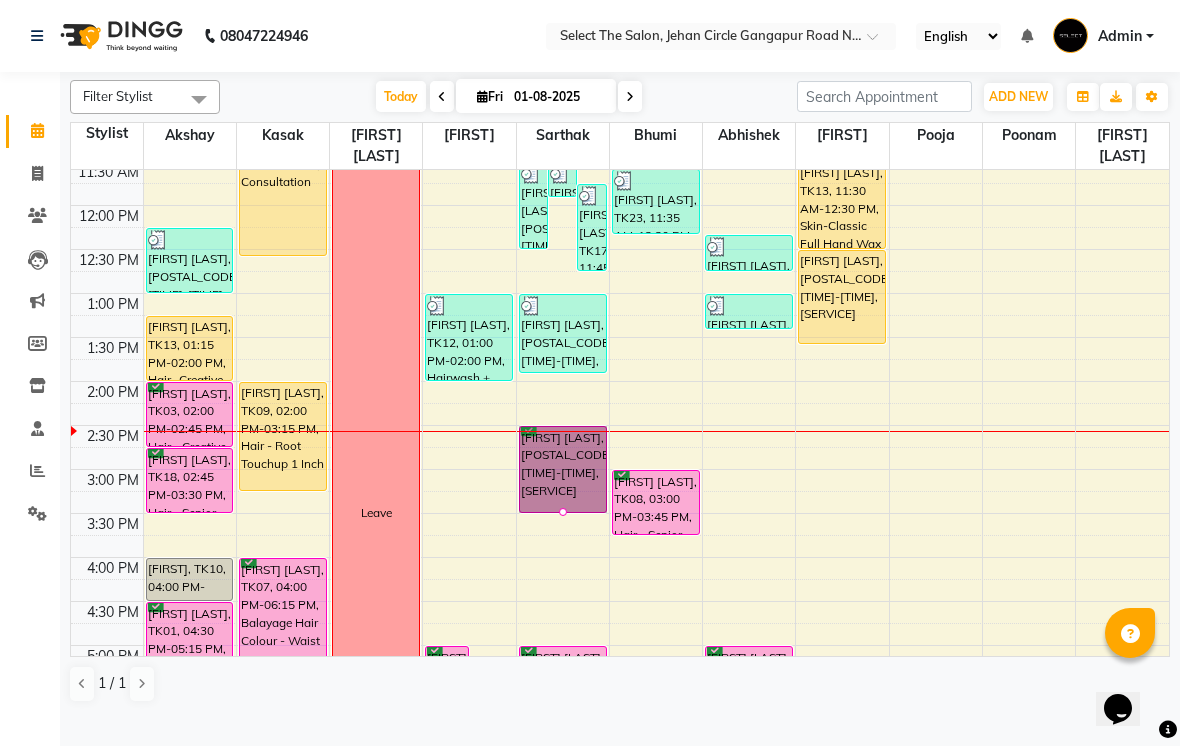 click at bounding box center (563, 512) 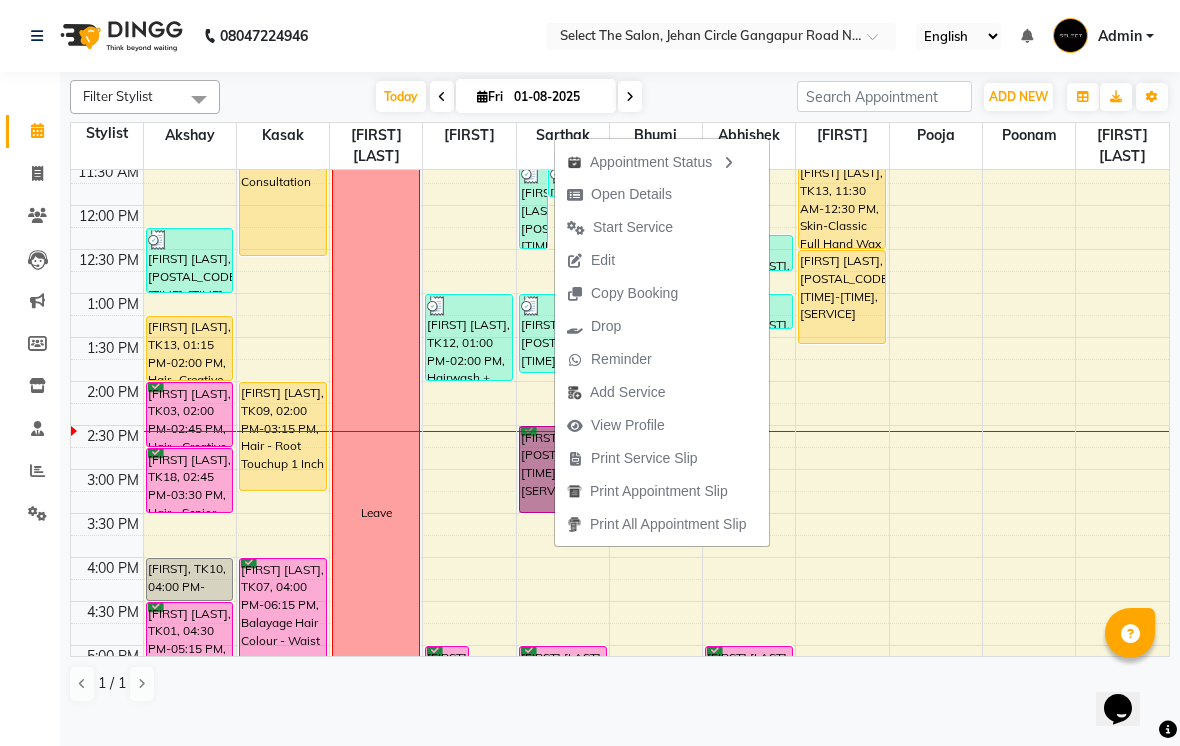 click on "Start Service" at bounding box center [633, 227] 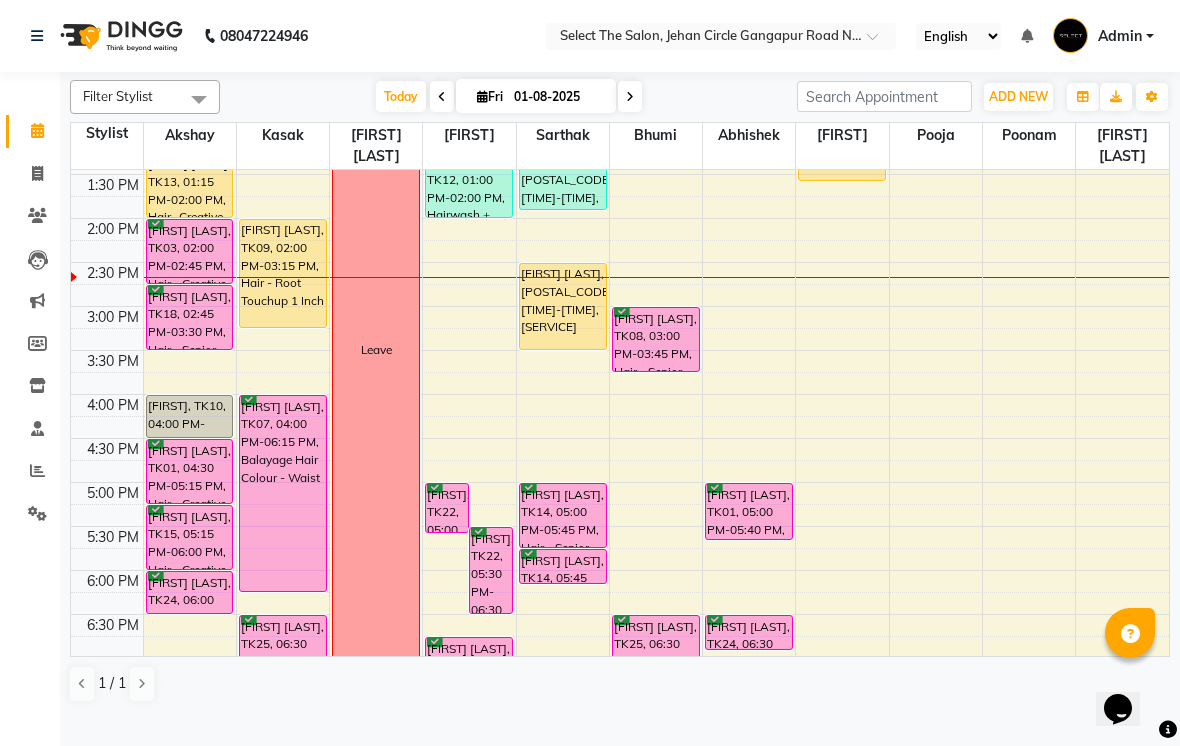 scroll, scrollTop: 486, scrollLeft: 0, axis: vertical 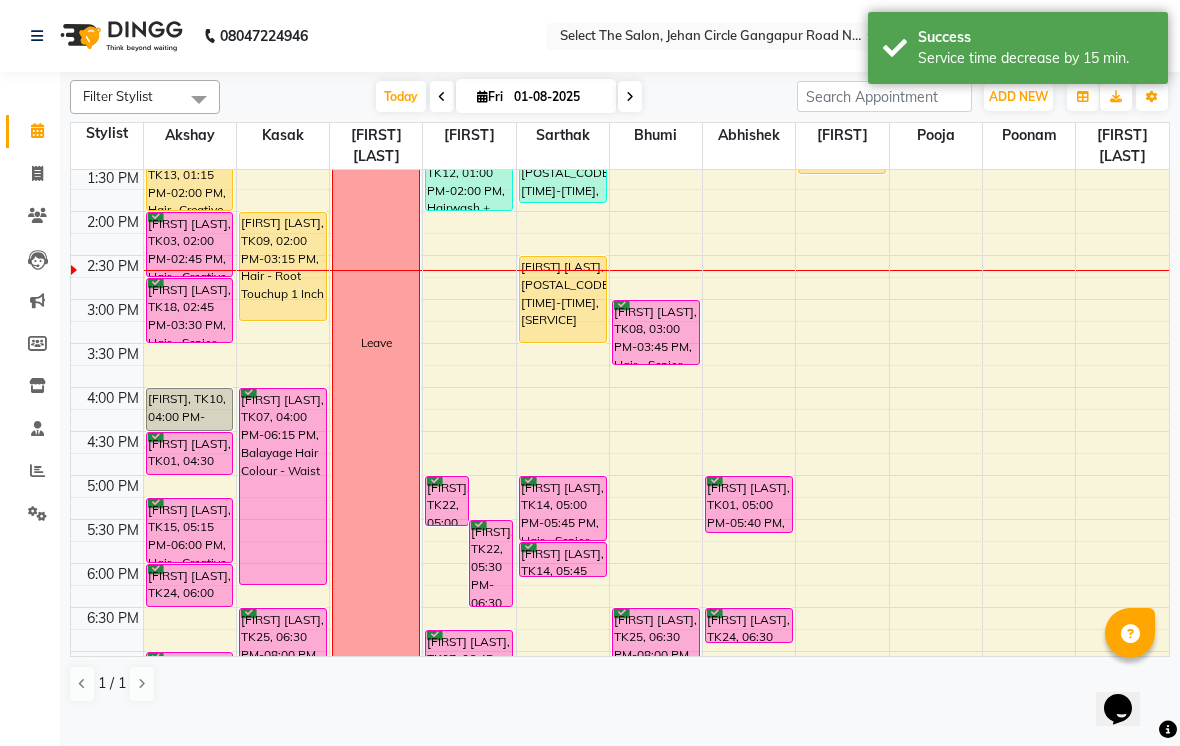 click at bounding box center (107, 508) 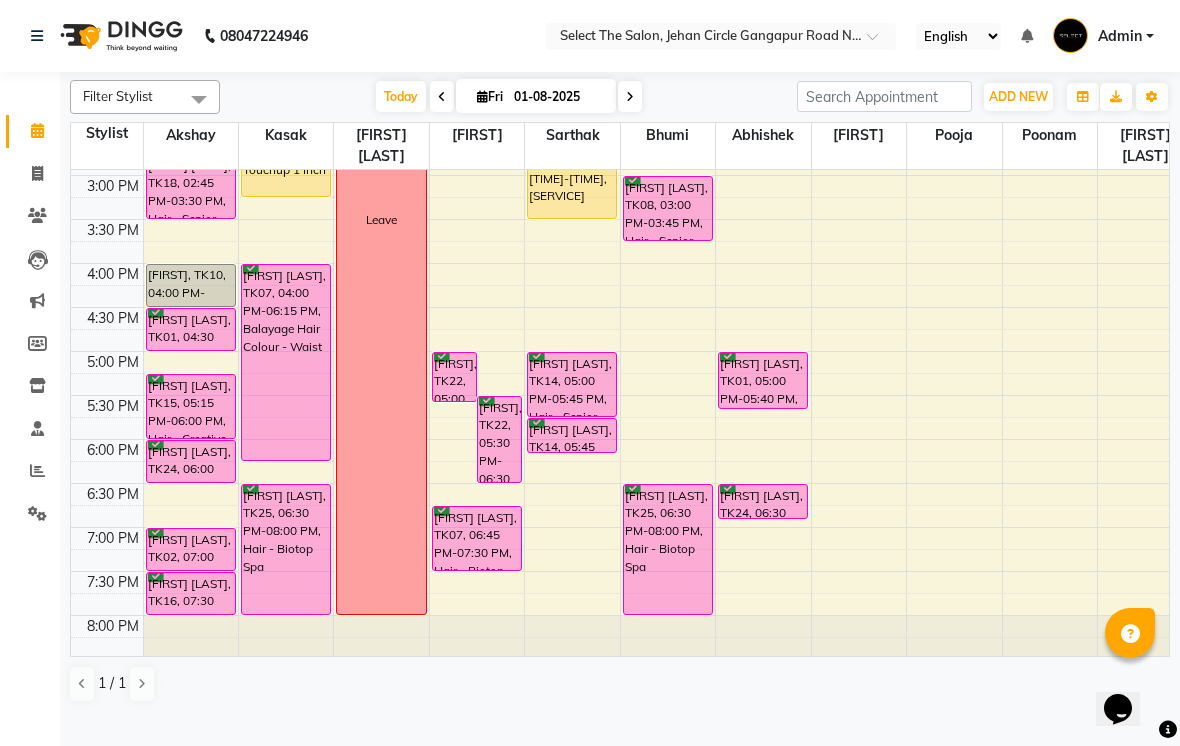 scroll, scrollTop: 612, scrollLeft: 0, axis: vertical 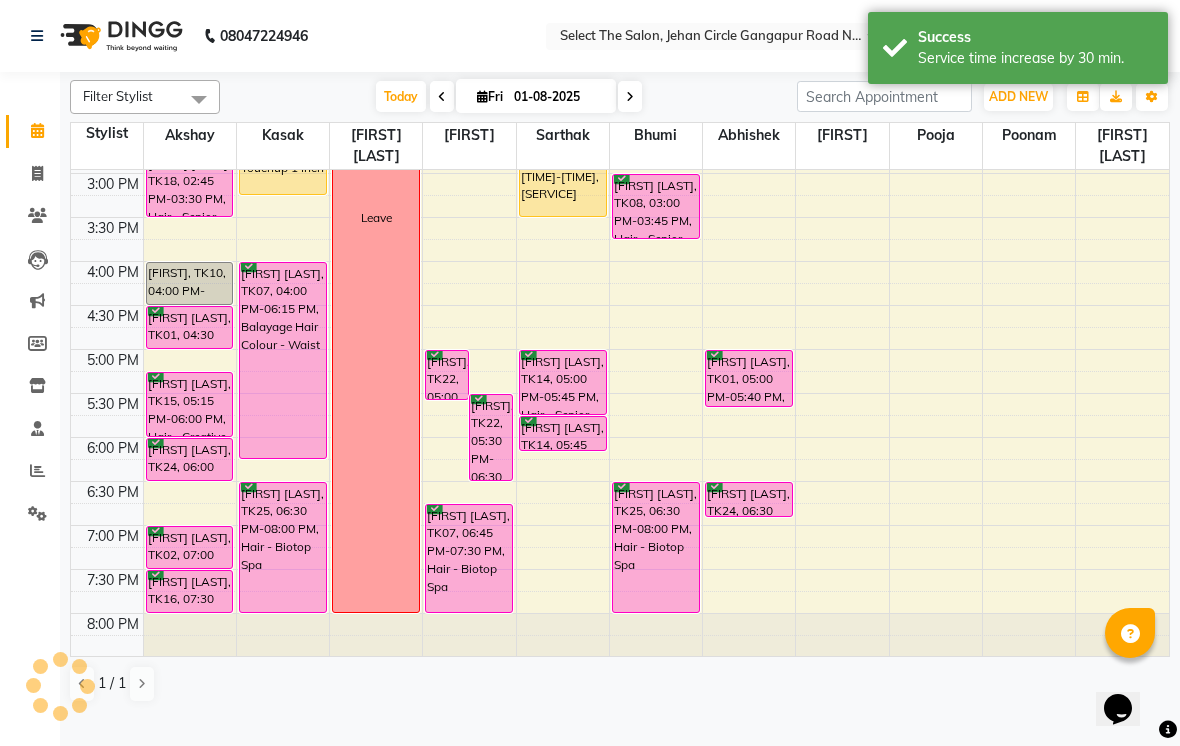click on "6:00 PM" at bounding box center (113, 448) 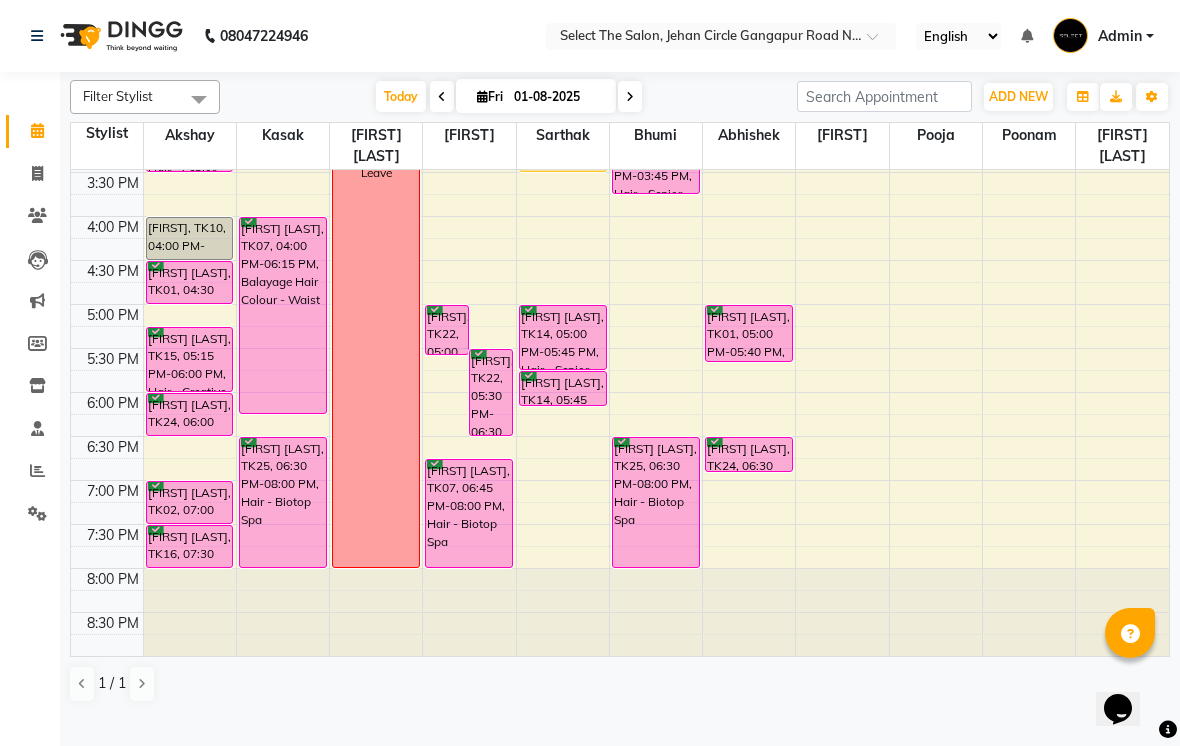 scroll, scrollTop: 657, scrollLeft: 0, axis: vertical 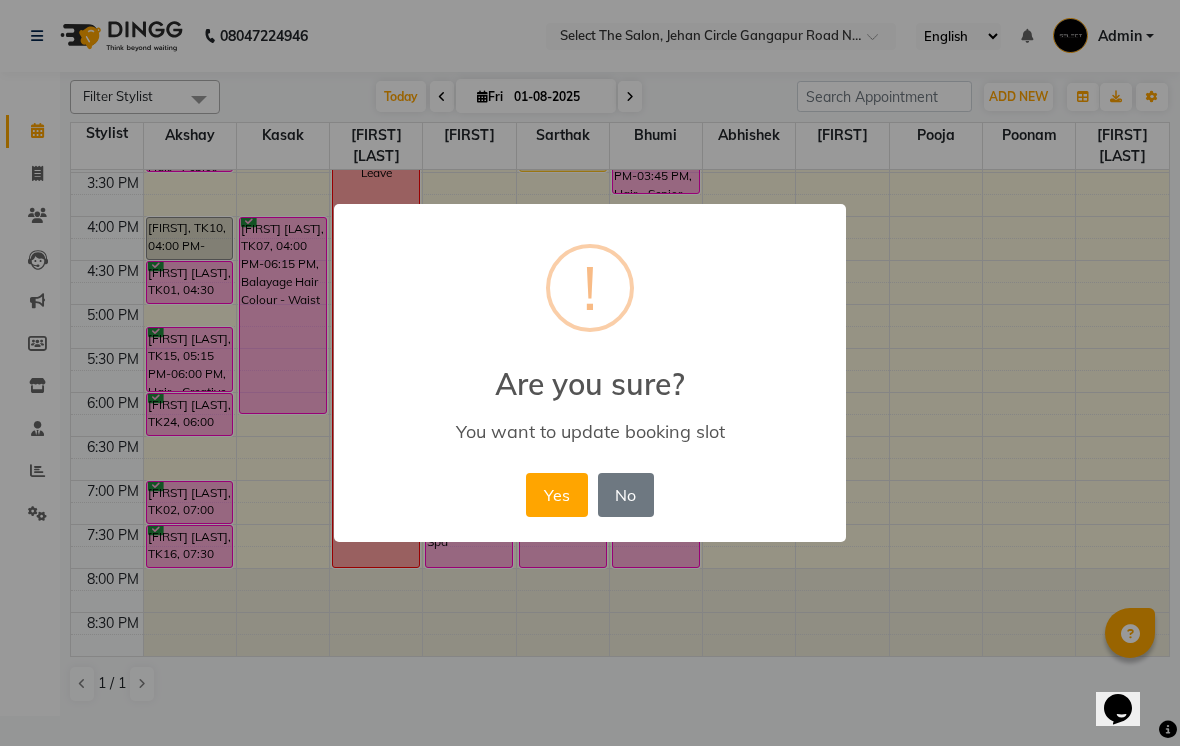 click on "Yes" at bounding box center (556, 495) 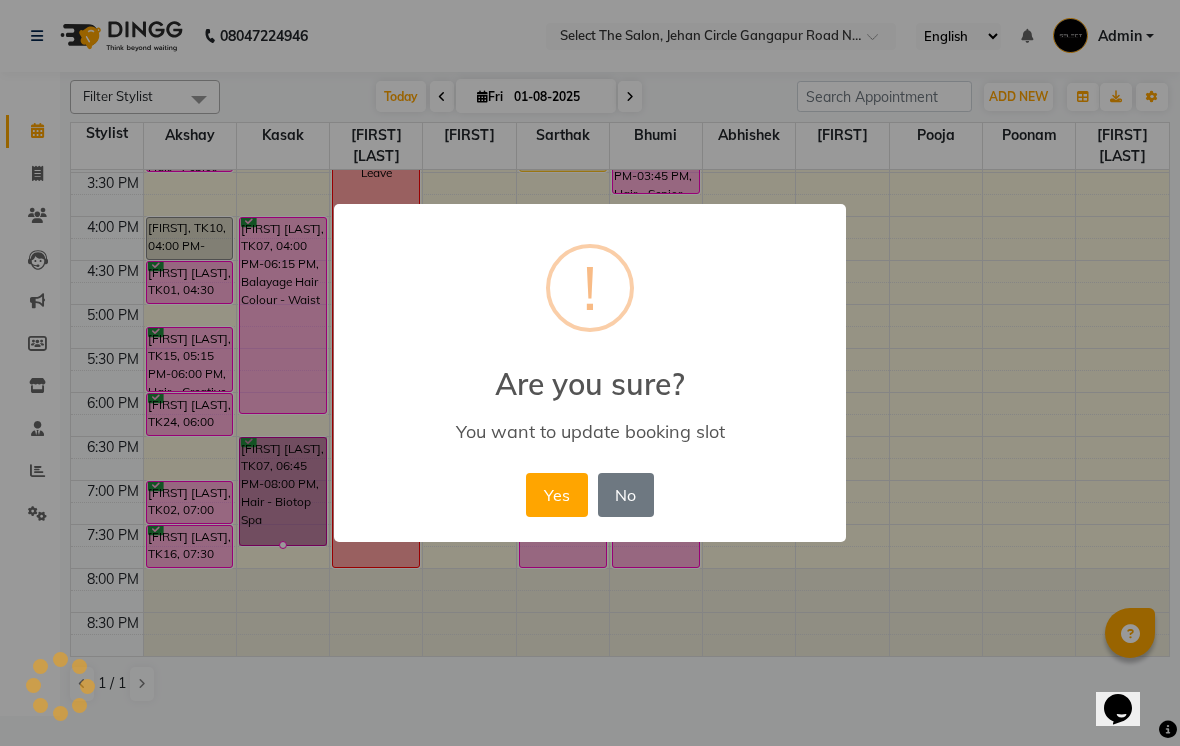 click on "Yes" at bounding box center [556, 495] 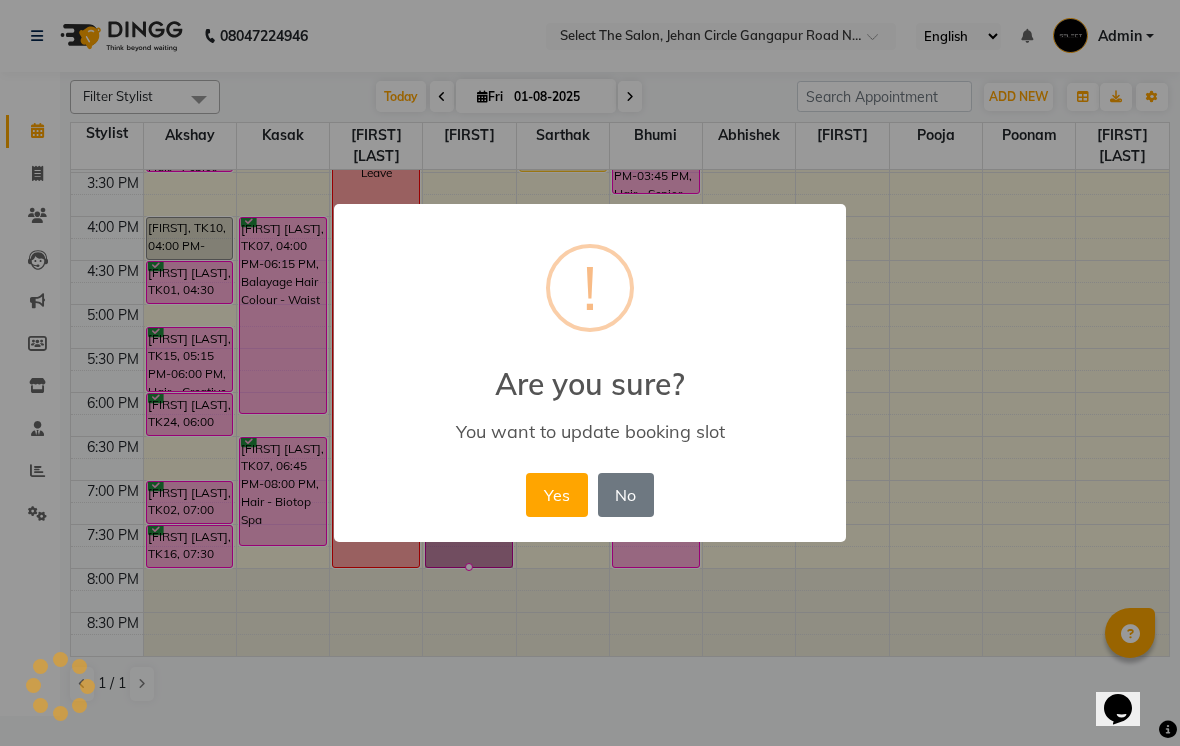 click on "Yes" at bounding box center (556, 495) 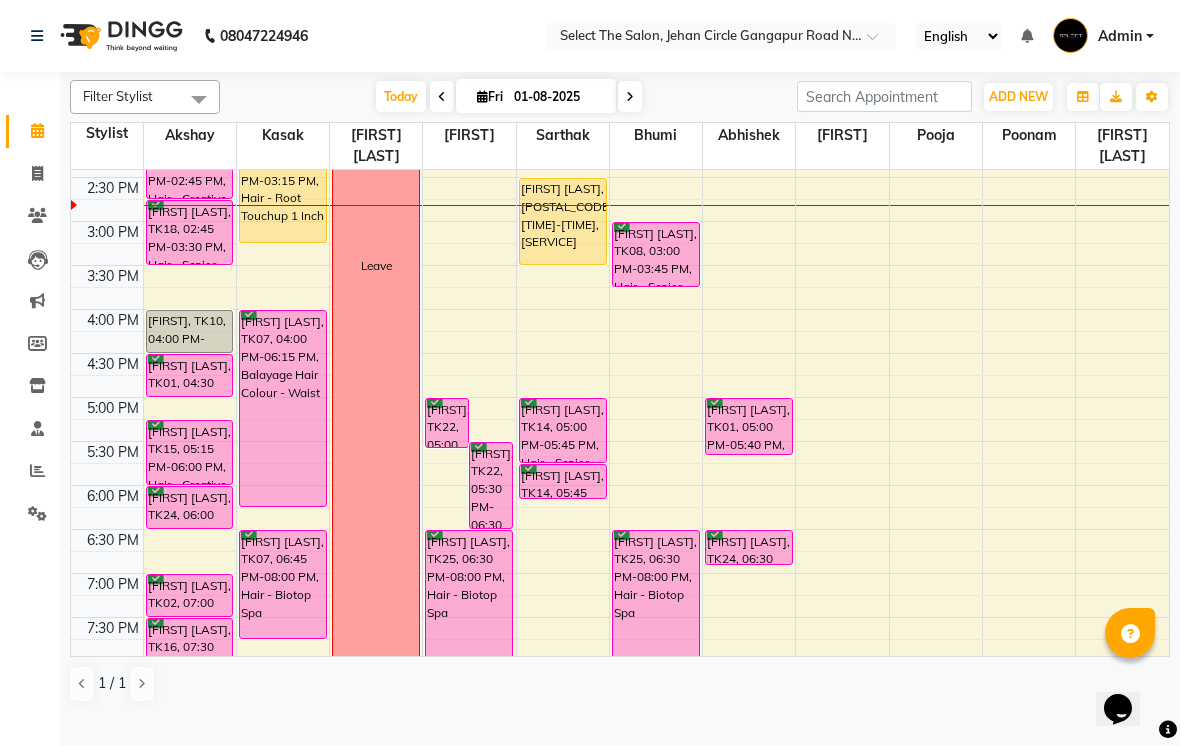 scroll, scrollTop: 565, scrollLeft: 0, axis: vertical 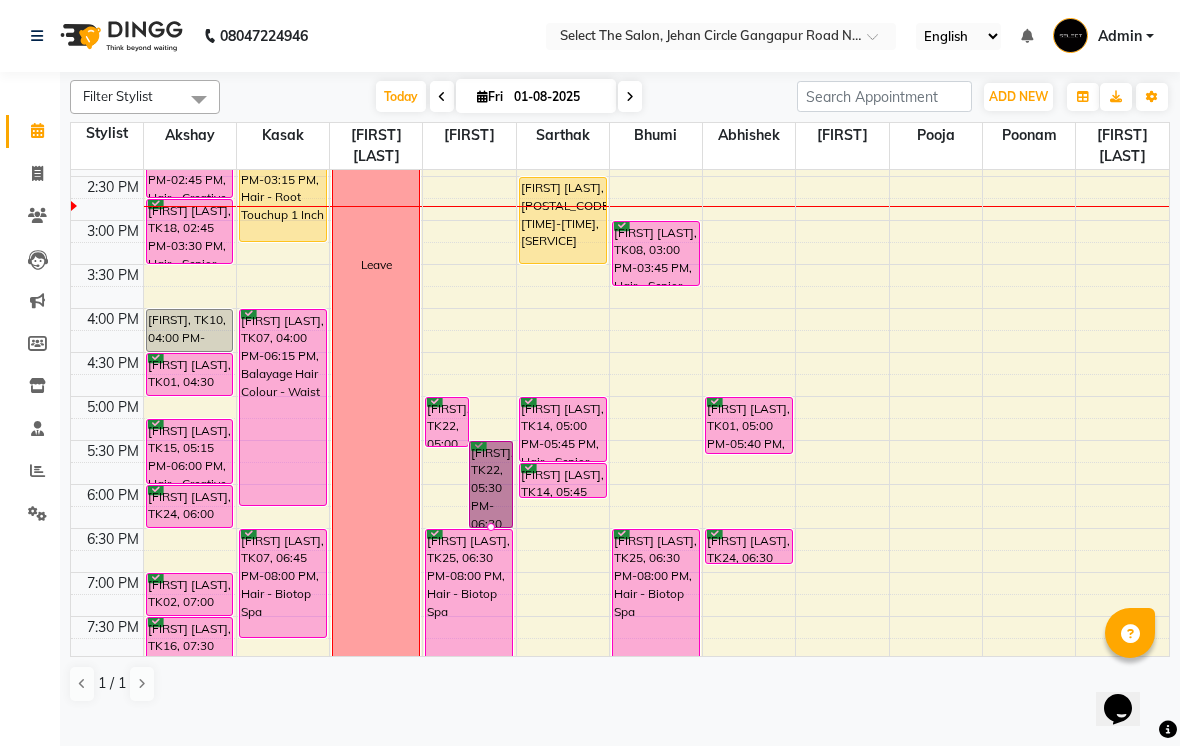 click at bounding box center (491, 527) 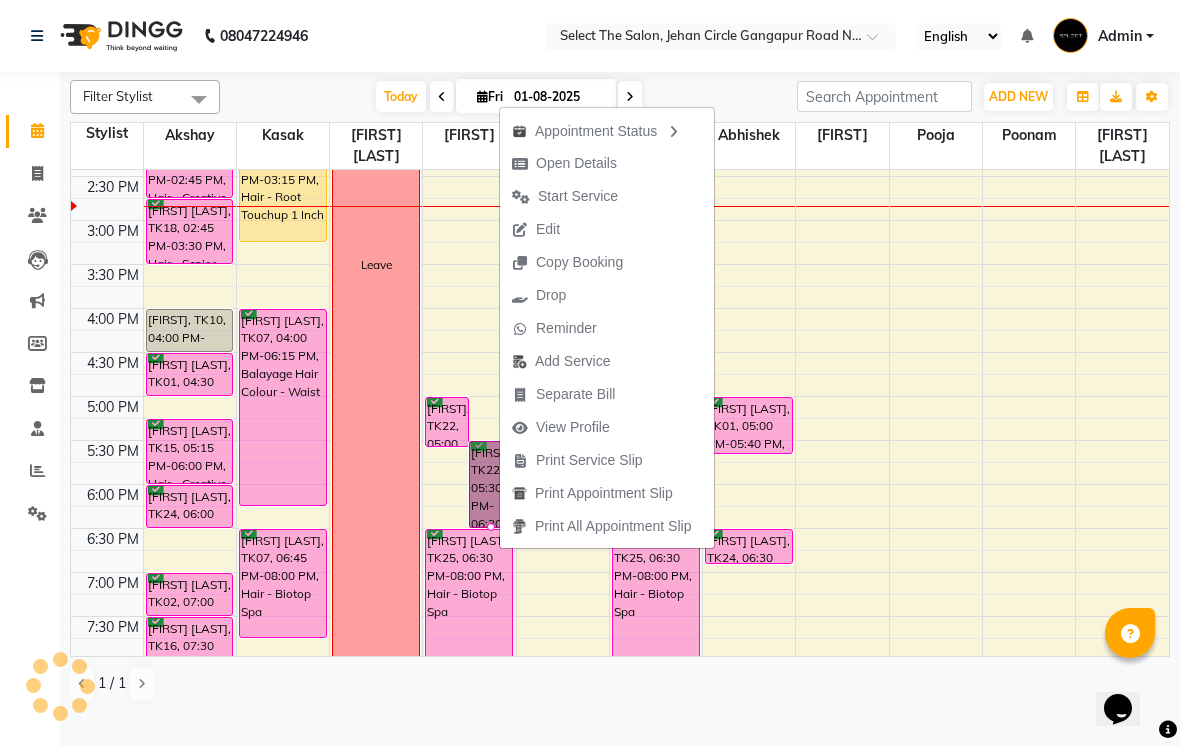 click on "Open Details" at bounding box center (576, 163) 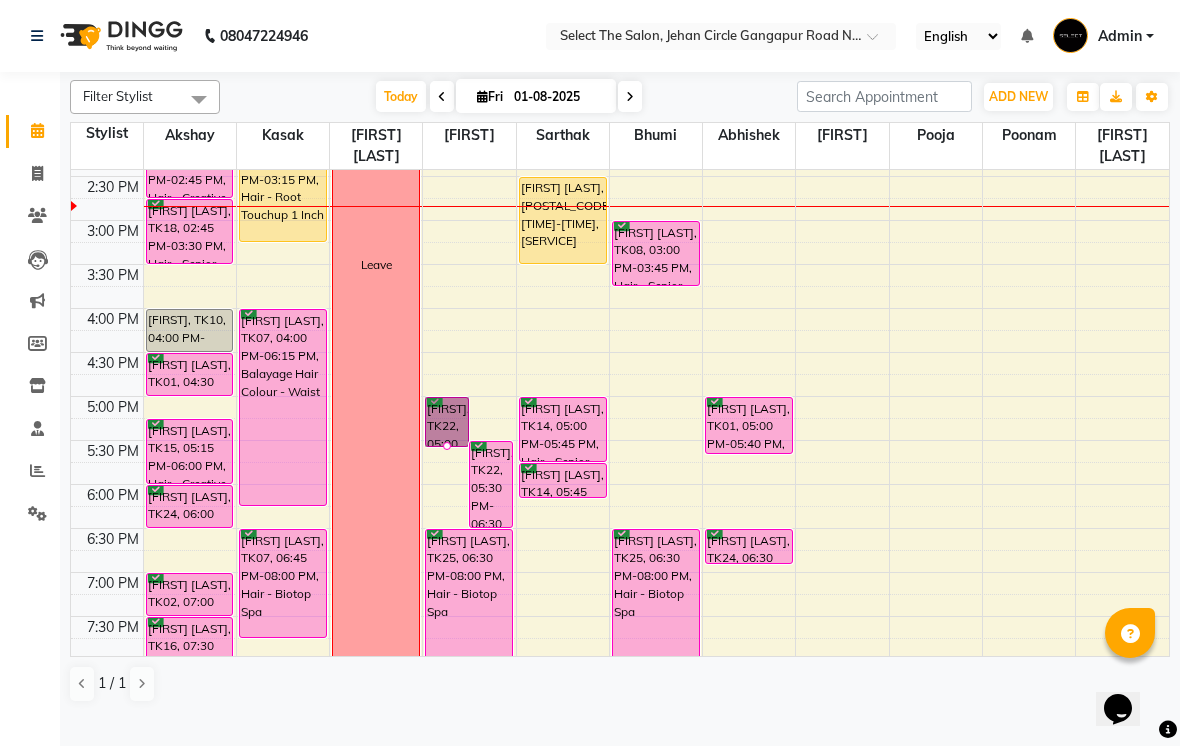 click at bounding box center (447, 446) 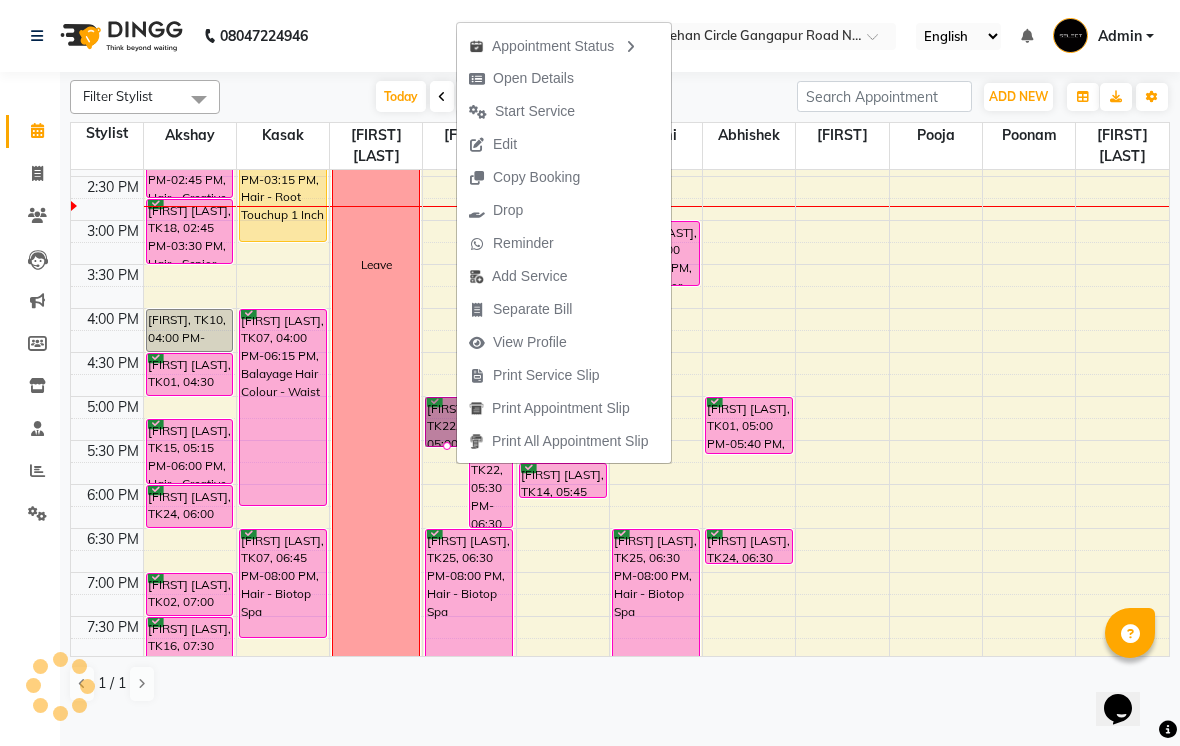 click on "Open Details" at bounding box center (533, 78) 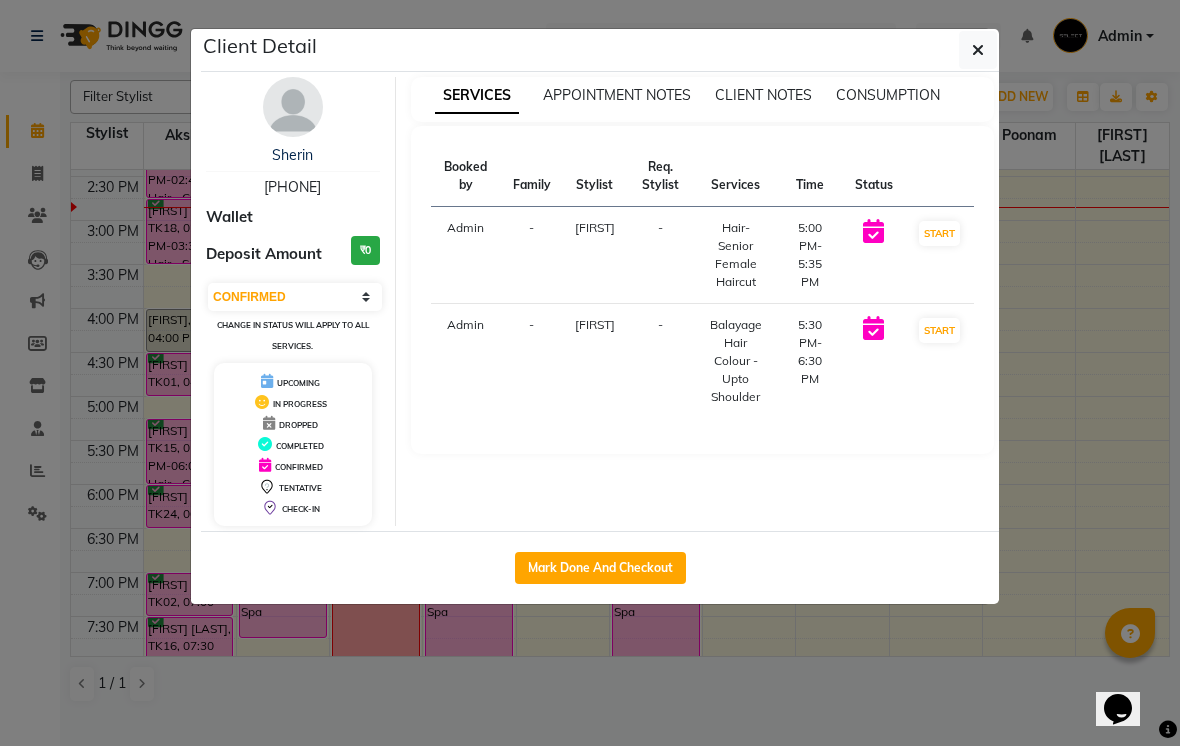 click 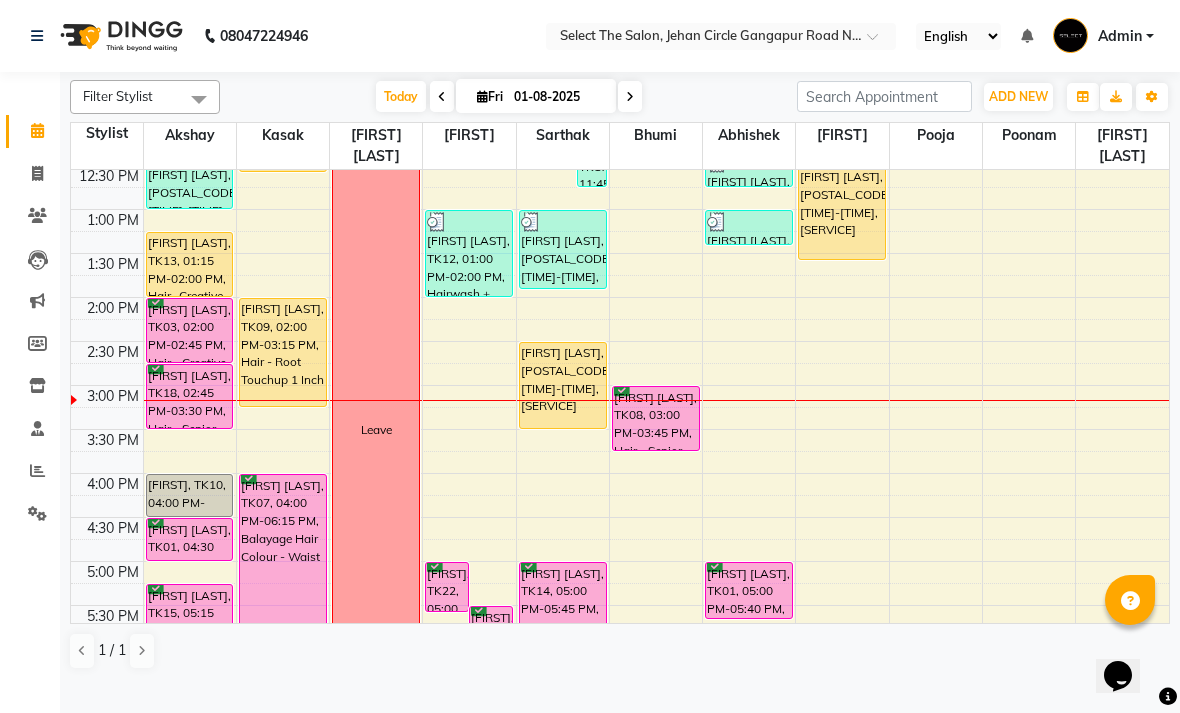scroll, scrollTop: 399, scrollLeft: 0, axis: vertical 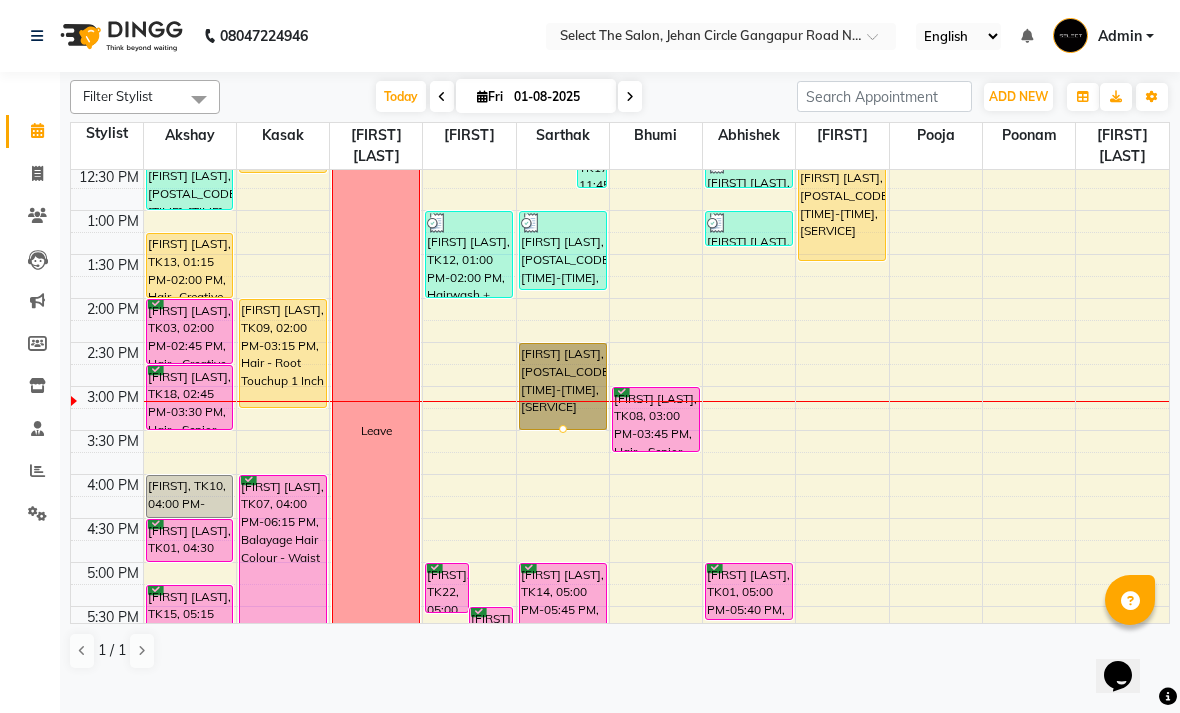 click at bounding box center (563, 429) 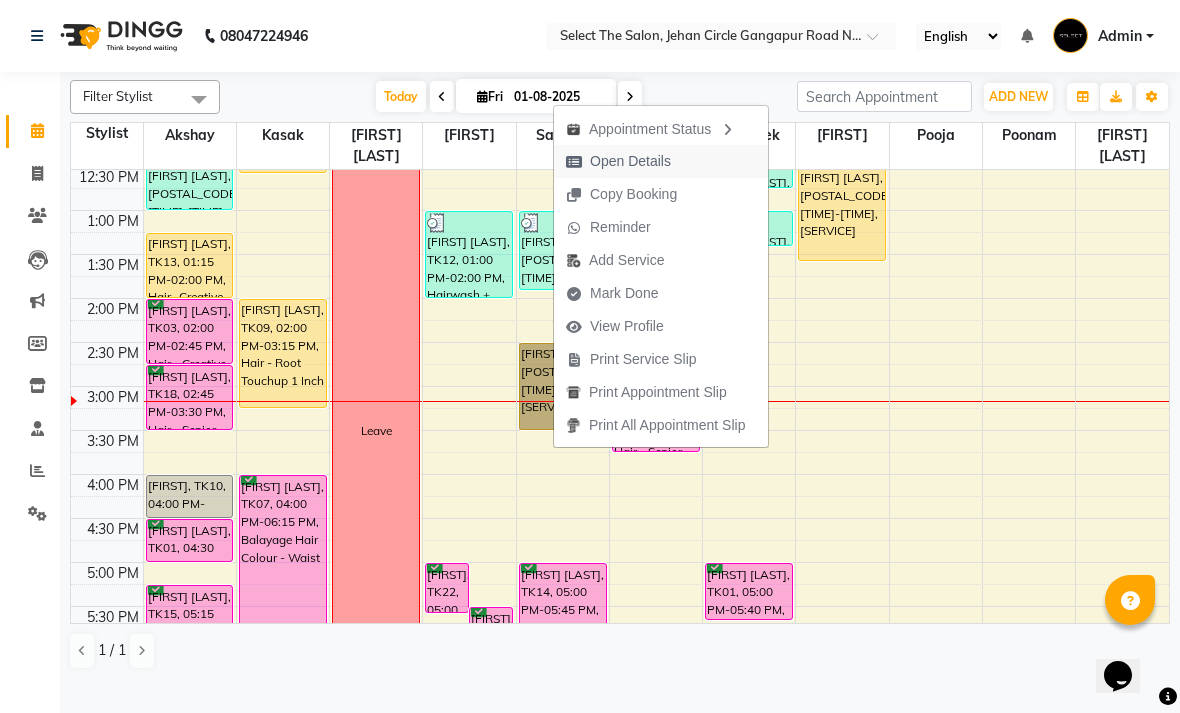 click on "Open Details" at bounding box center [630, 161] 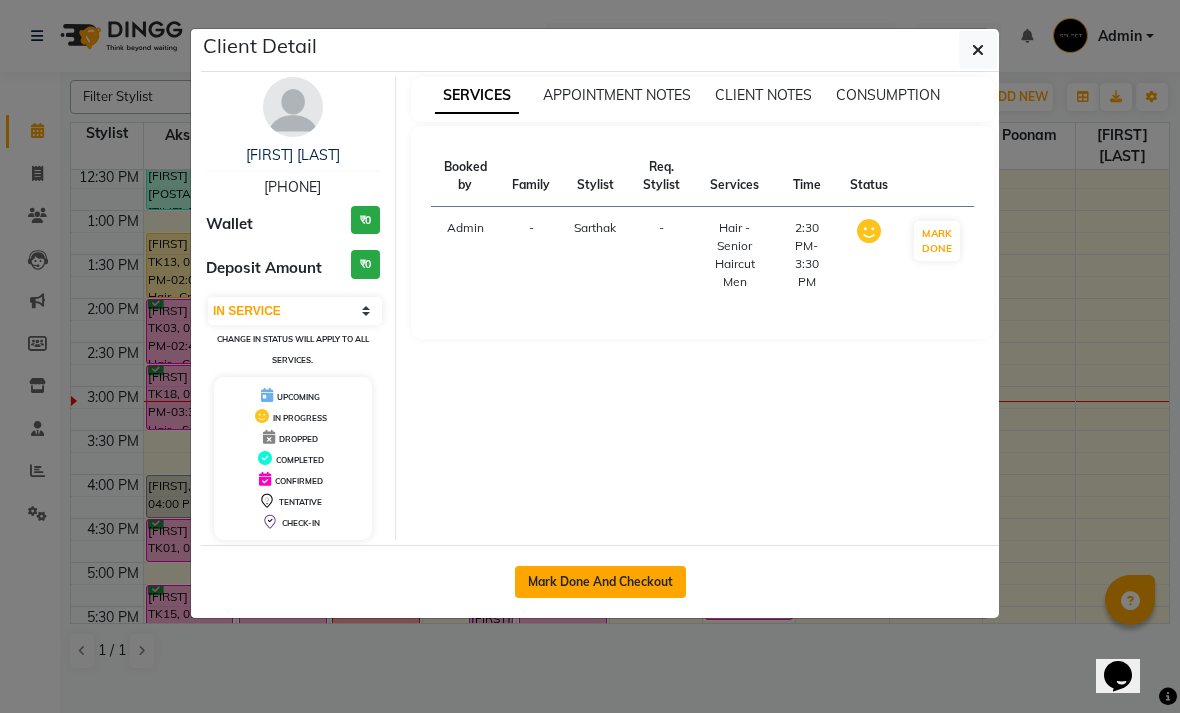click on "Mark Done And Checkout" 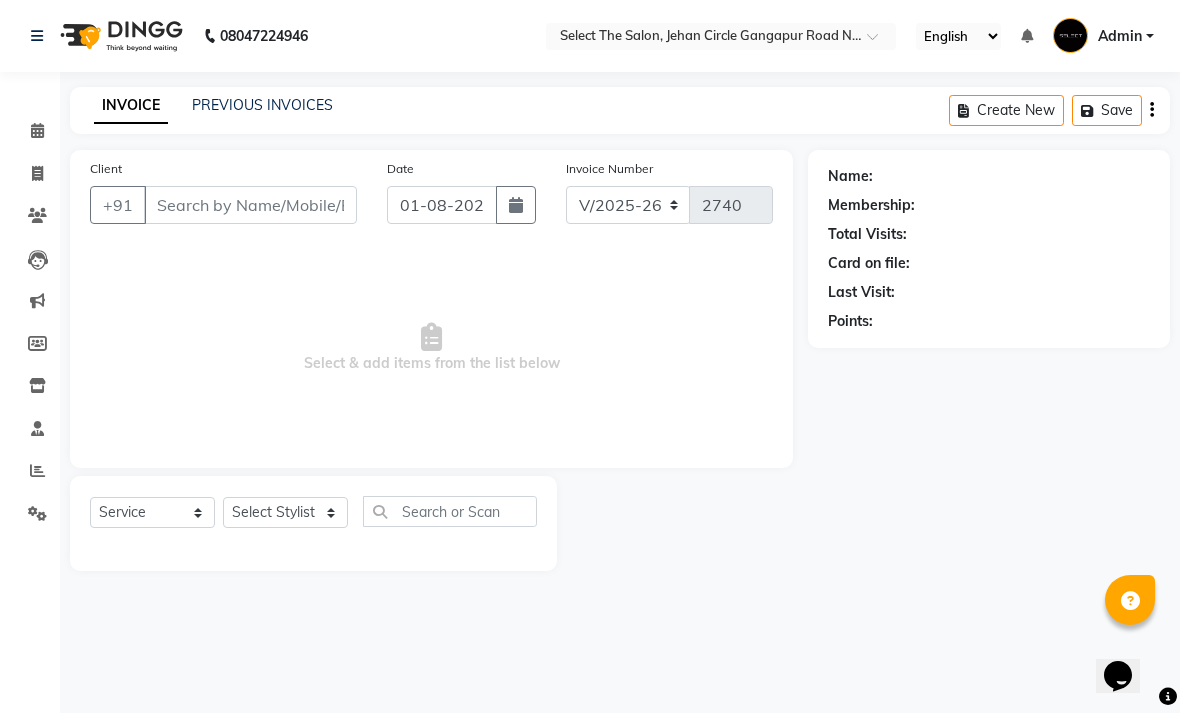 type on "9370116572" 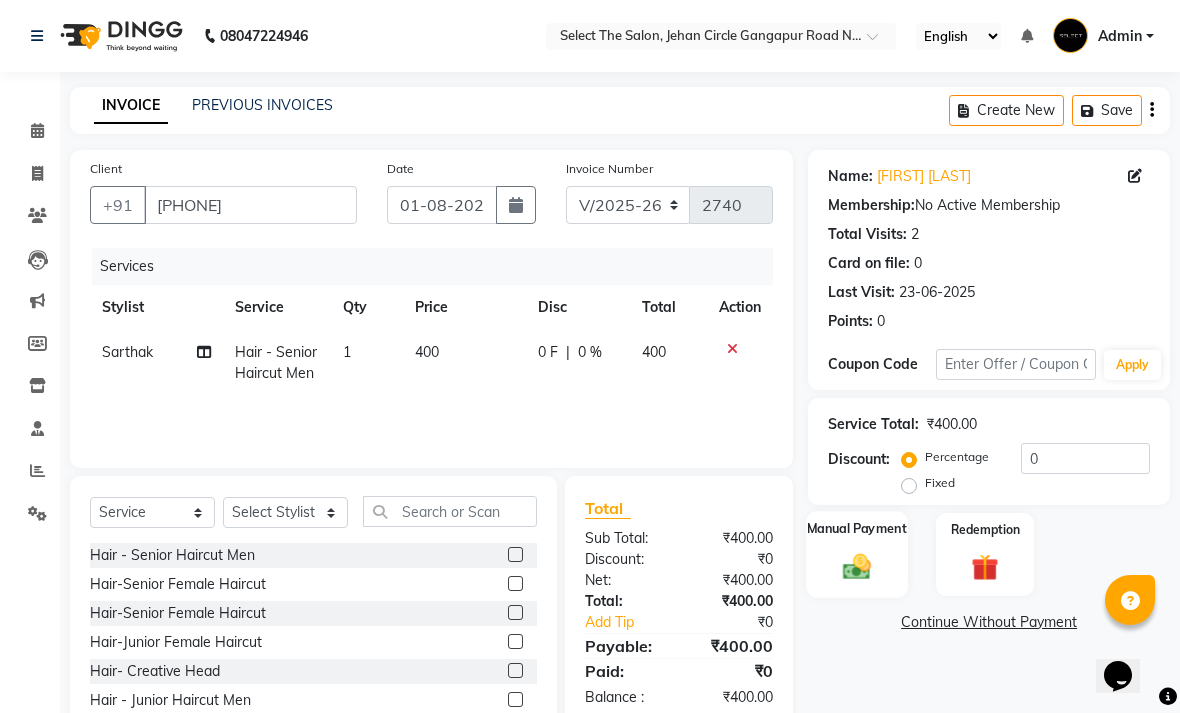 click on "Manual Payment" 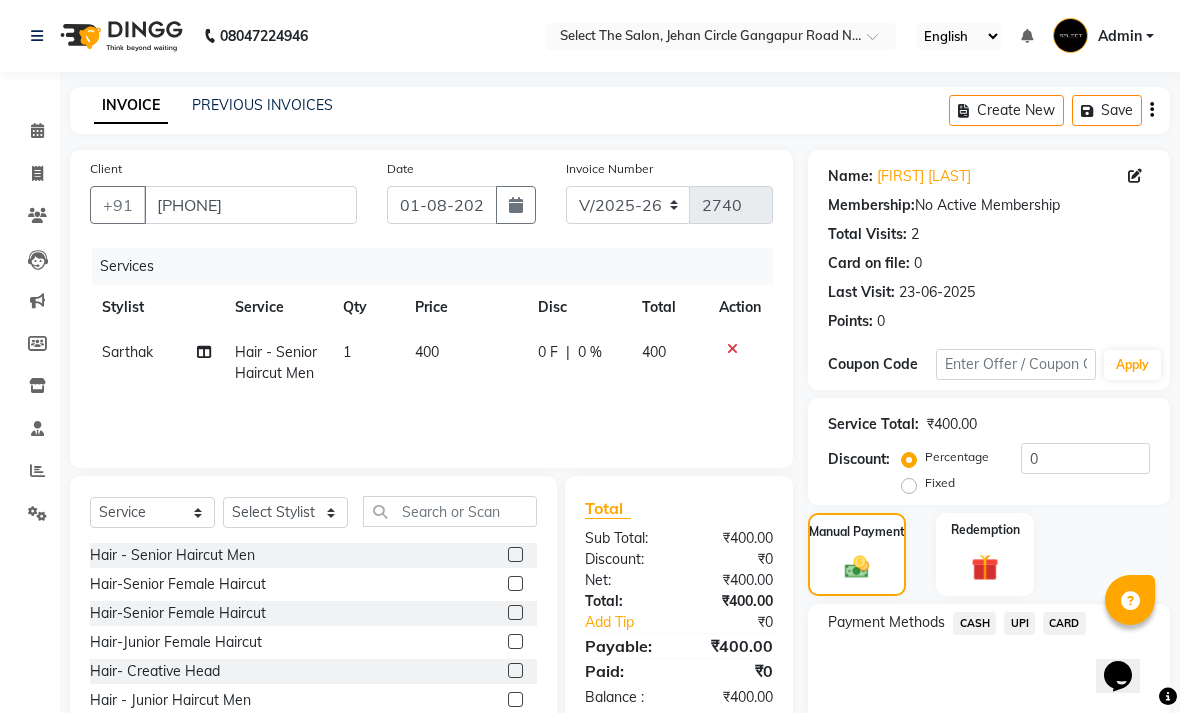 click on "CASH" 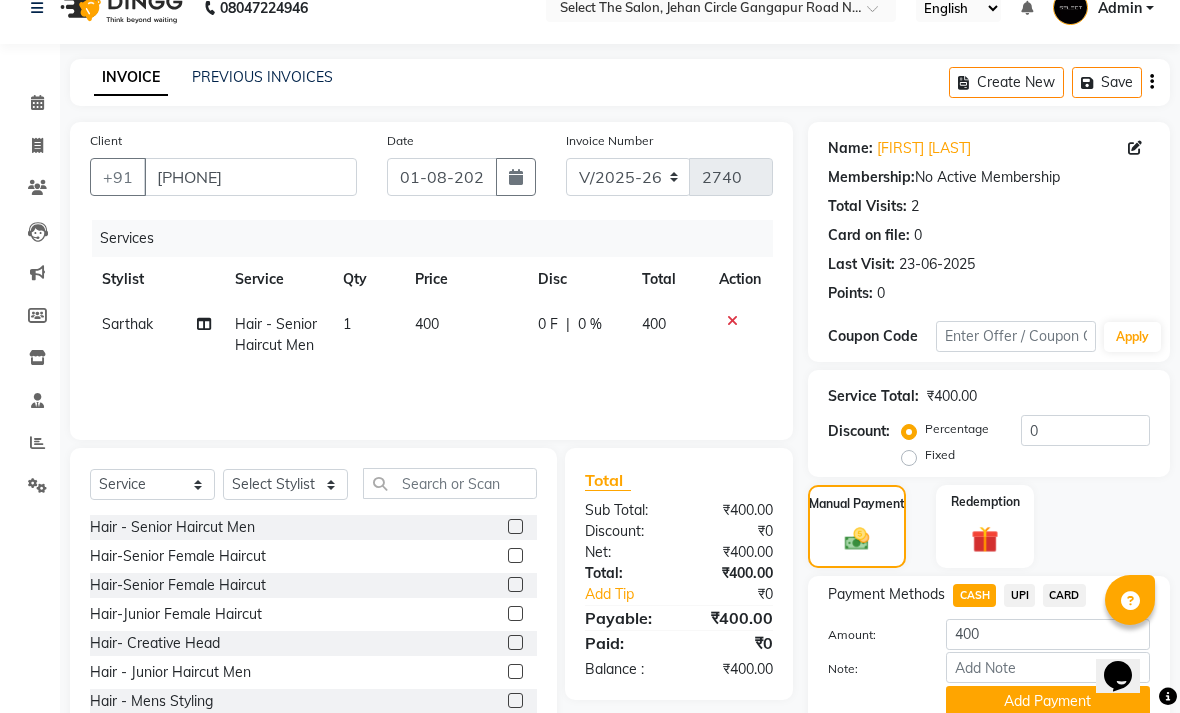 scroll, scrollTop: 77, scrollLeft: 0, axis: vertical 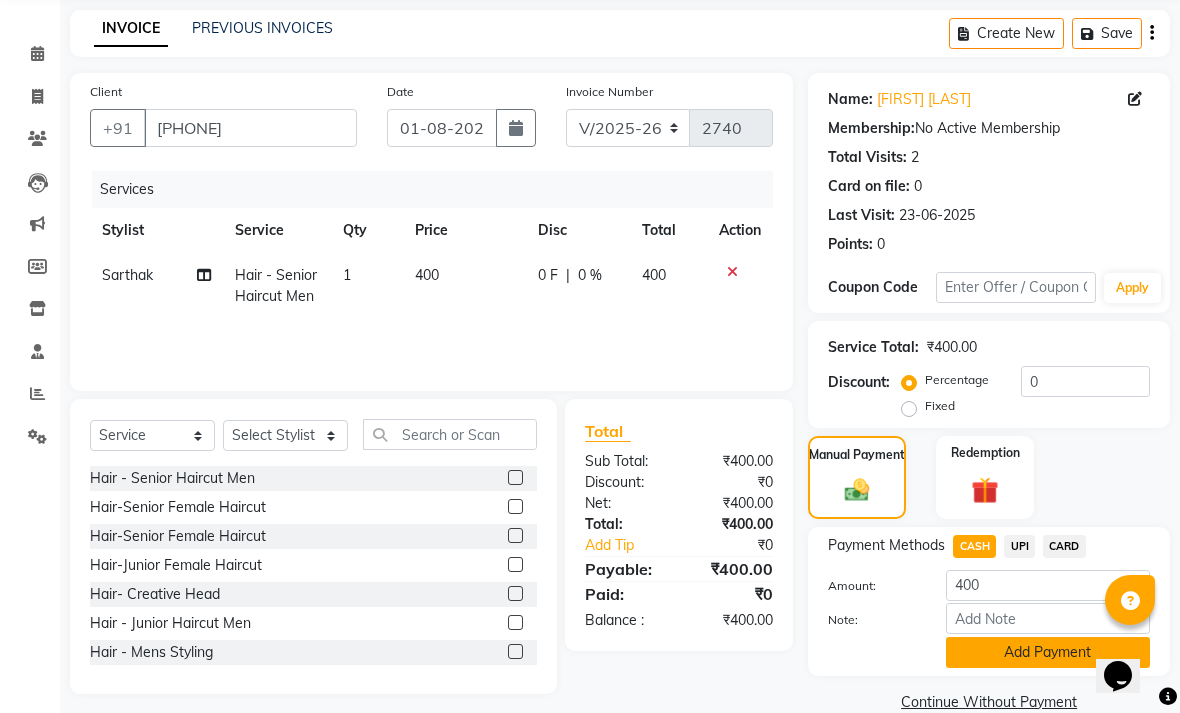 click on "Add Payment" 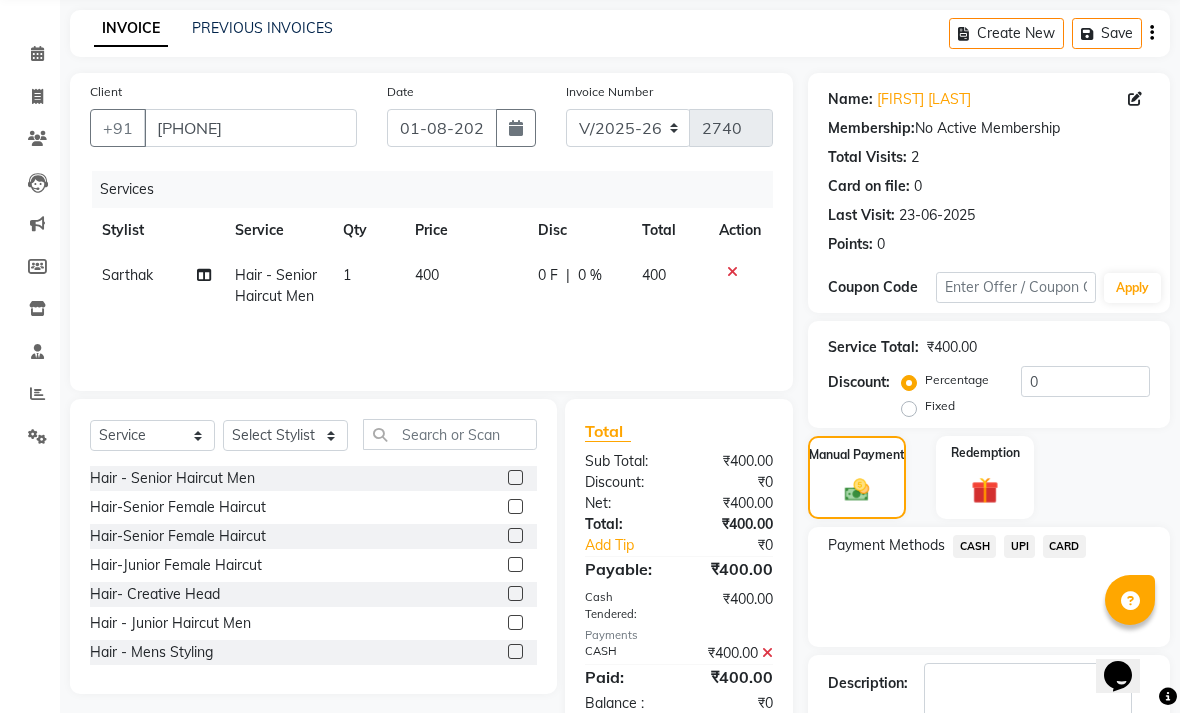 scroll, scrollTop: 161, scrollLeft: 0, axis: vertical 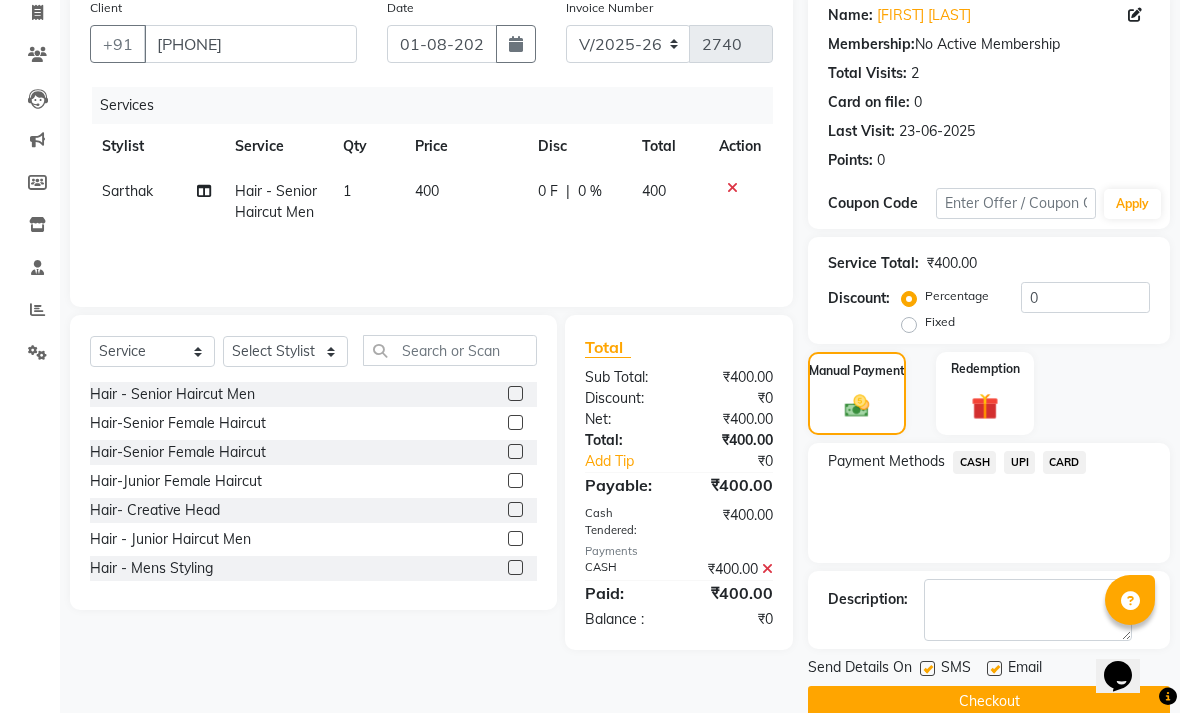 click 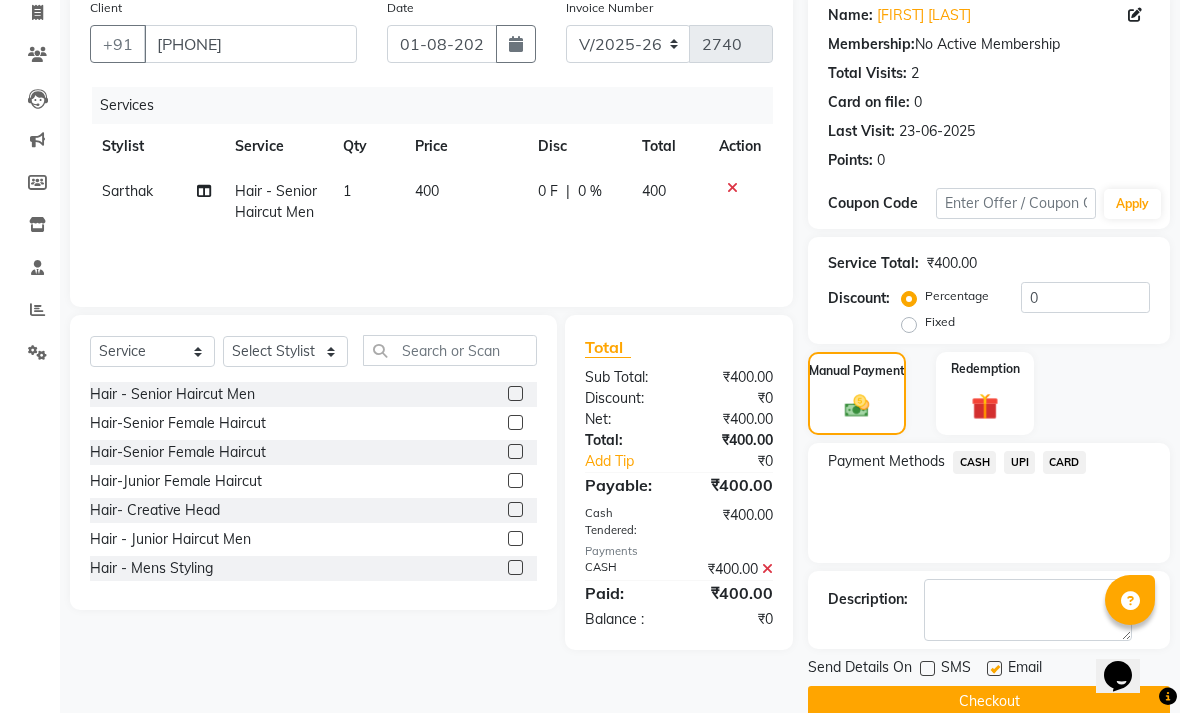 click 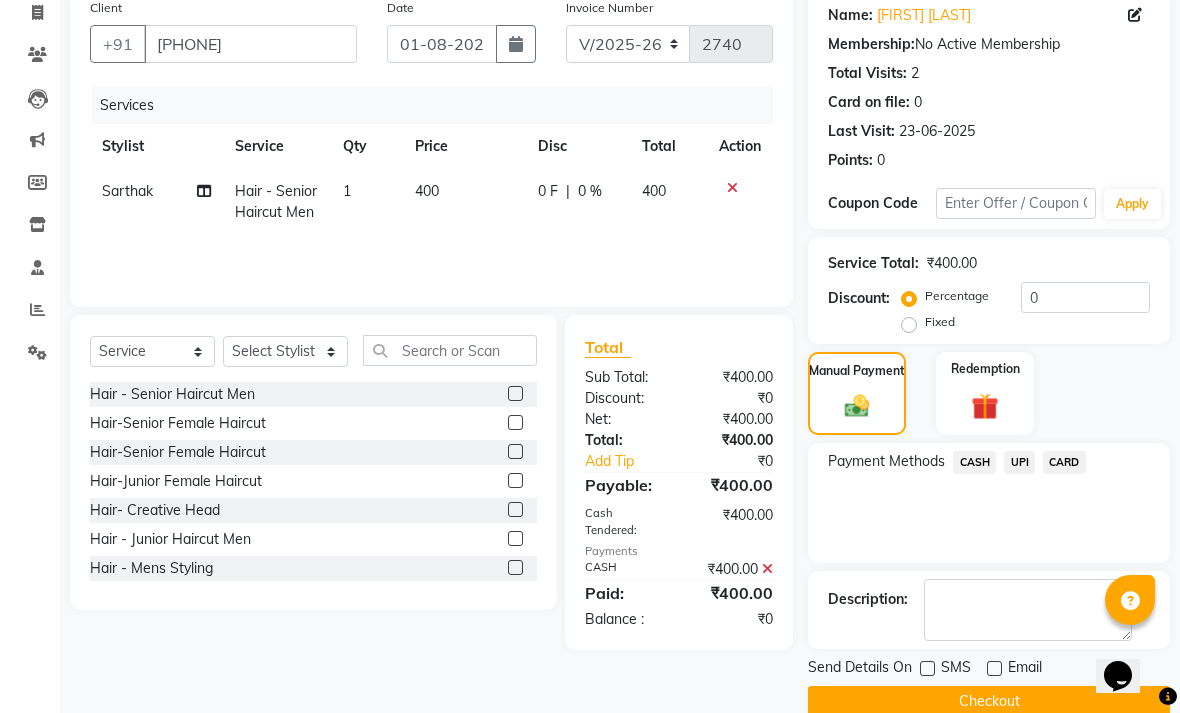 click on "Checkout" 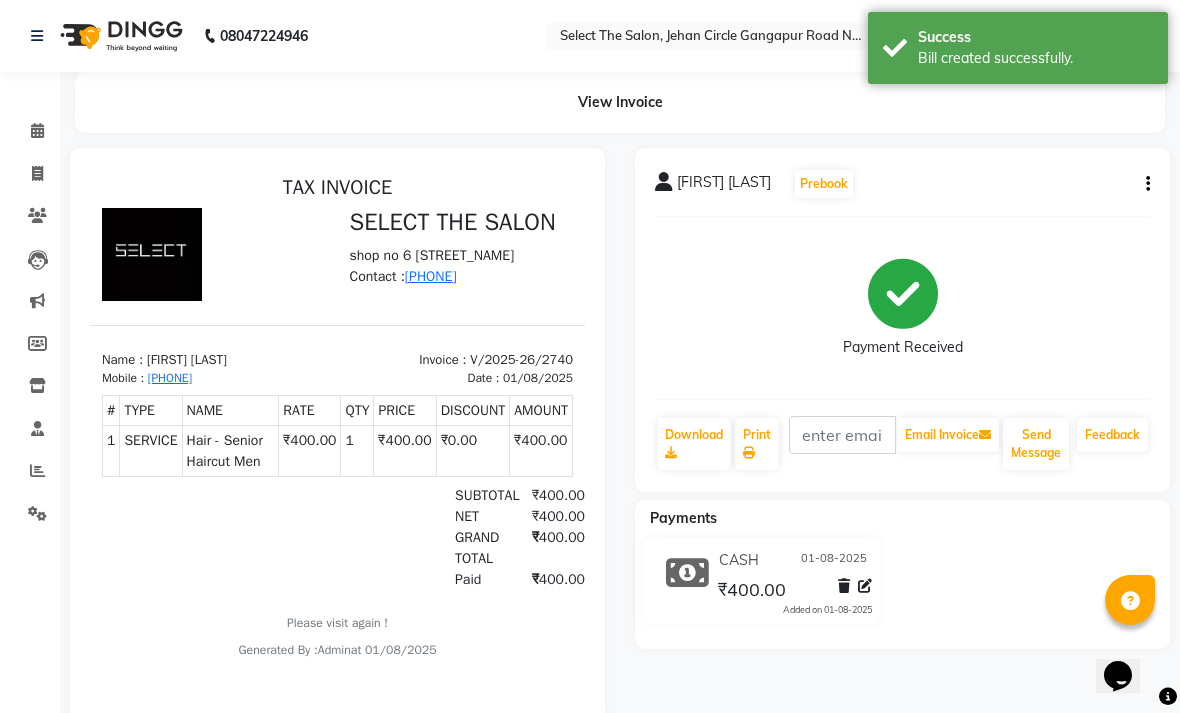 scroll, scrollTop: 0, scrollLeft: 0, axis: both 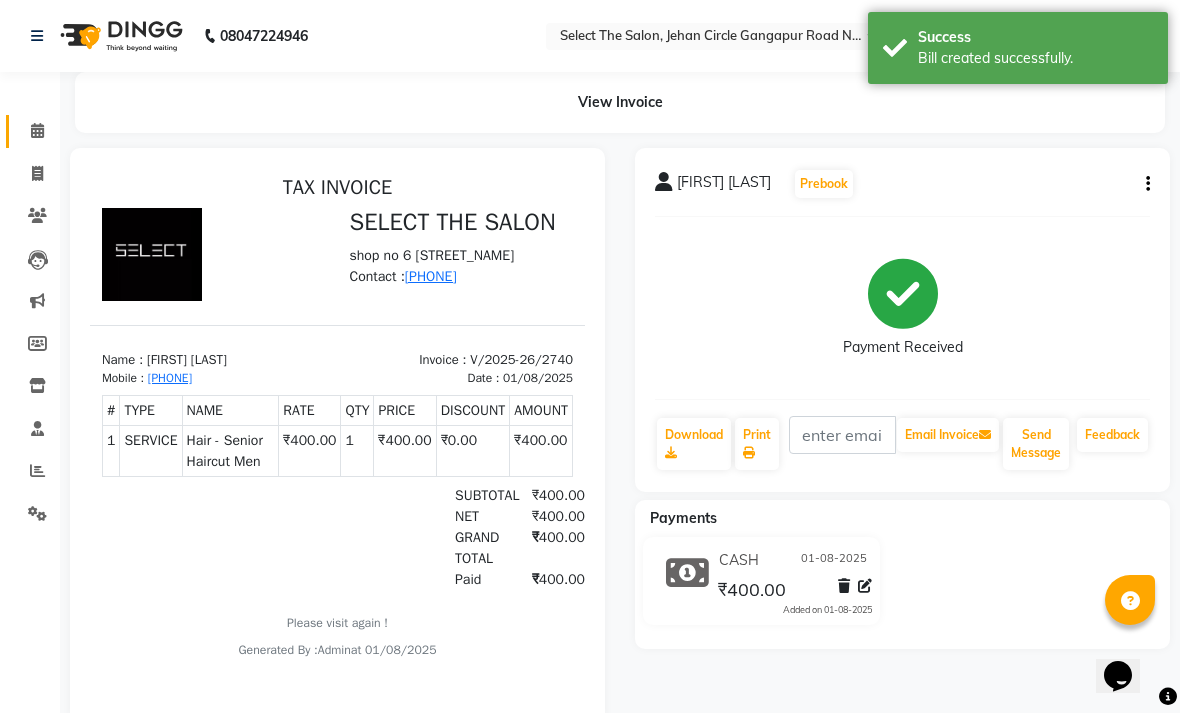 click 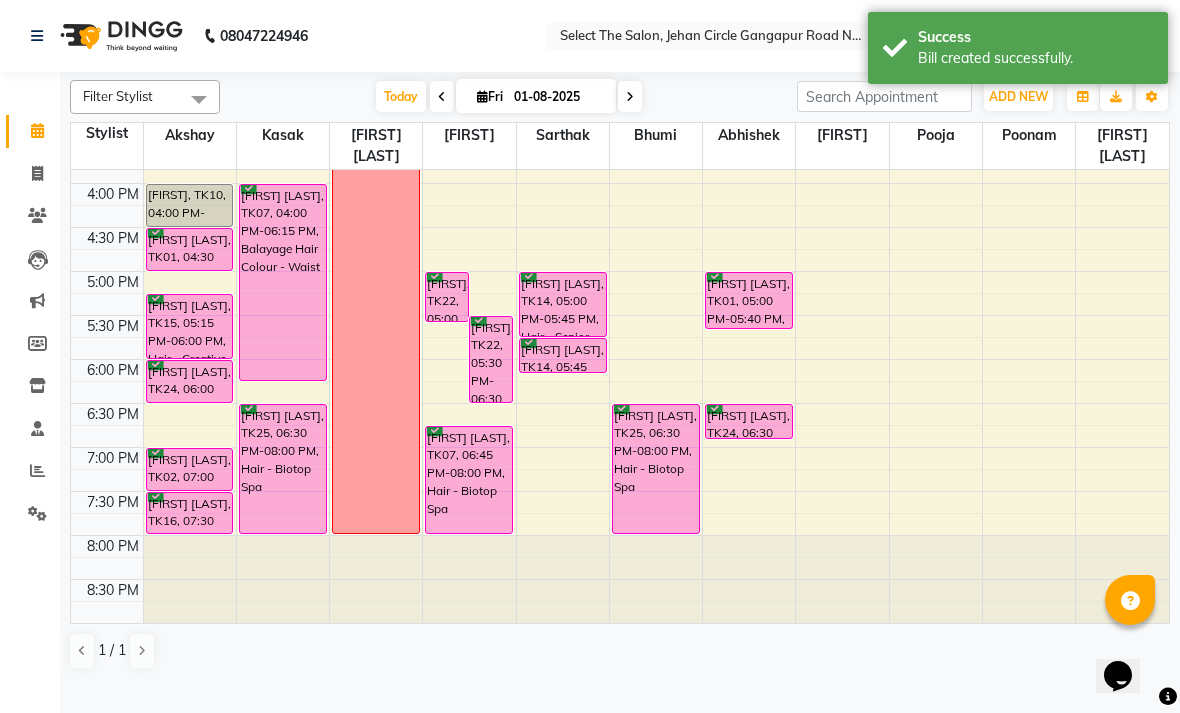 scroll, scrollTop: 690, scrollLeft: 0, axis: vertical 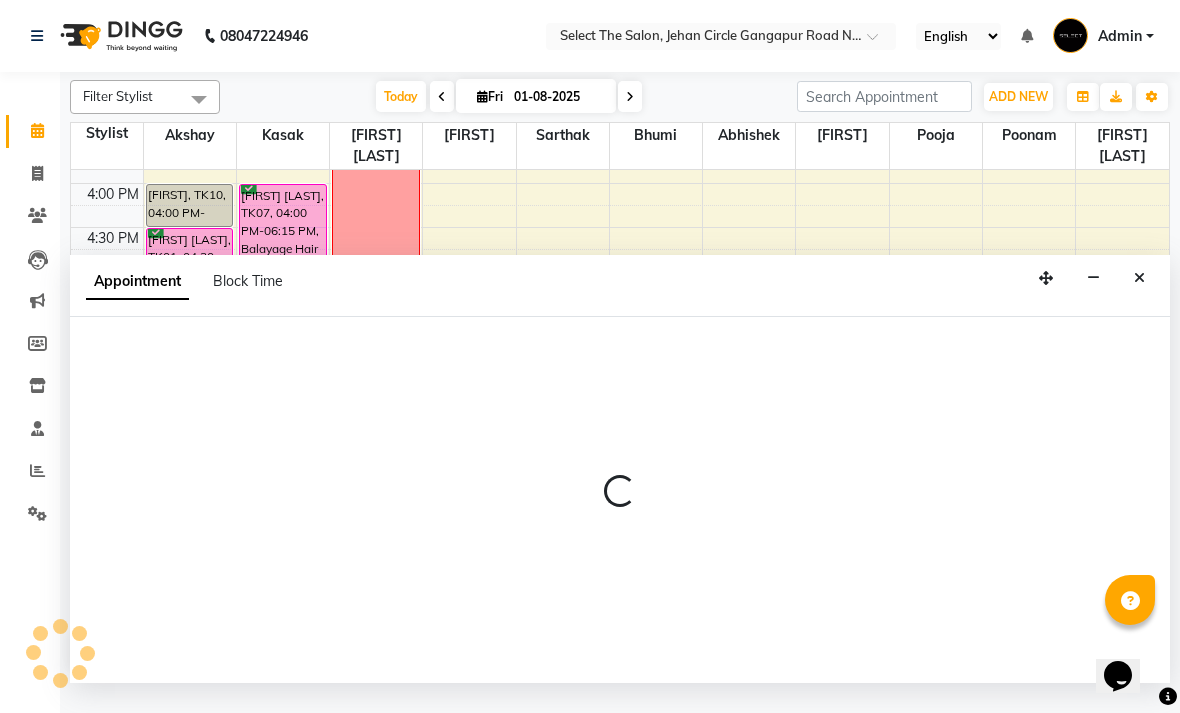 select on "31289" 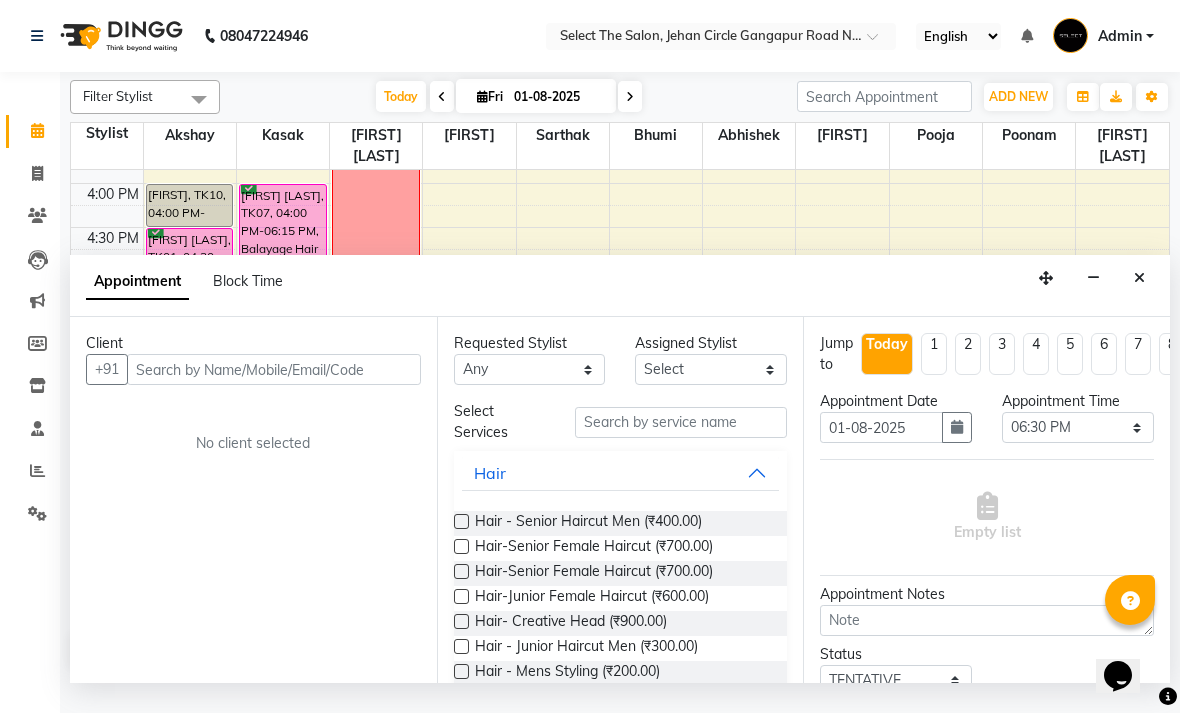 click at bounding box center [274, 369] 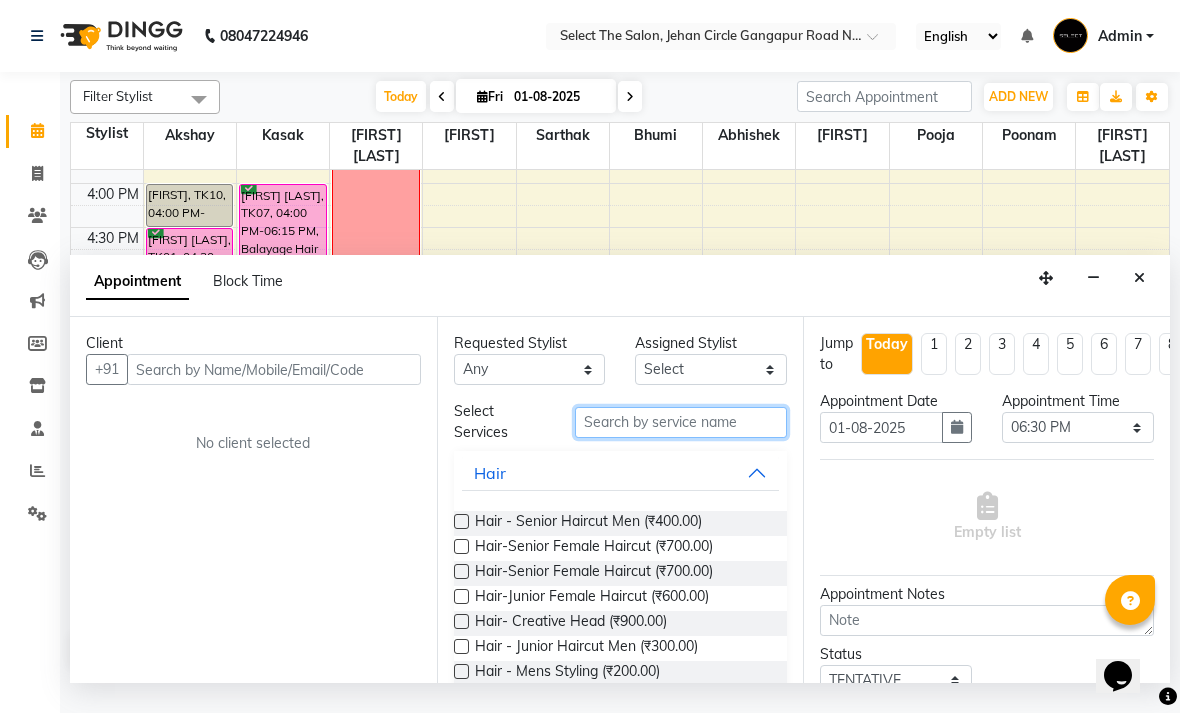 click at bounding box center (681, 422) 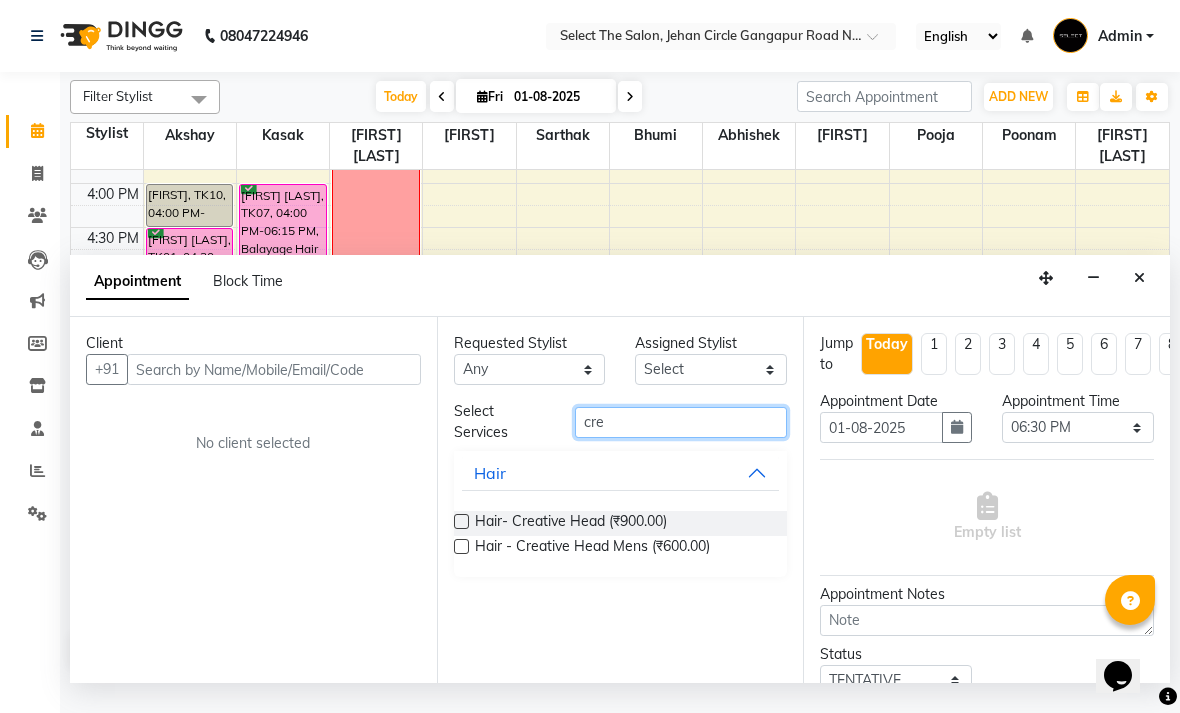 type on "cre" 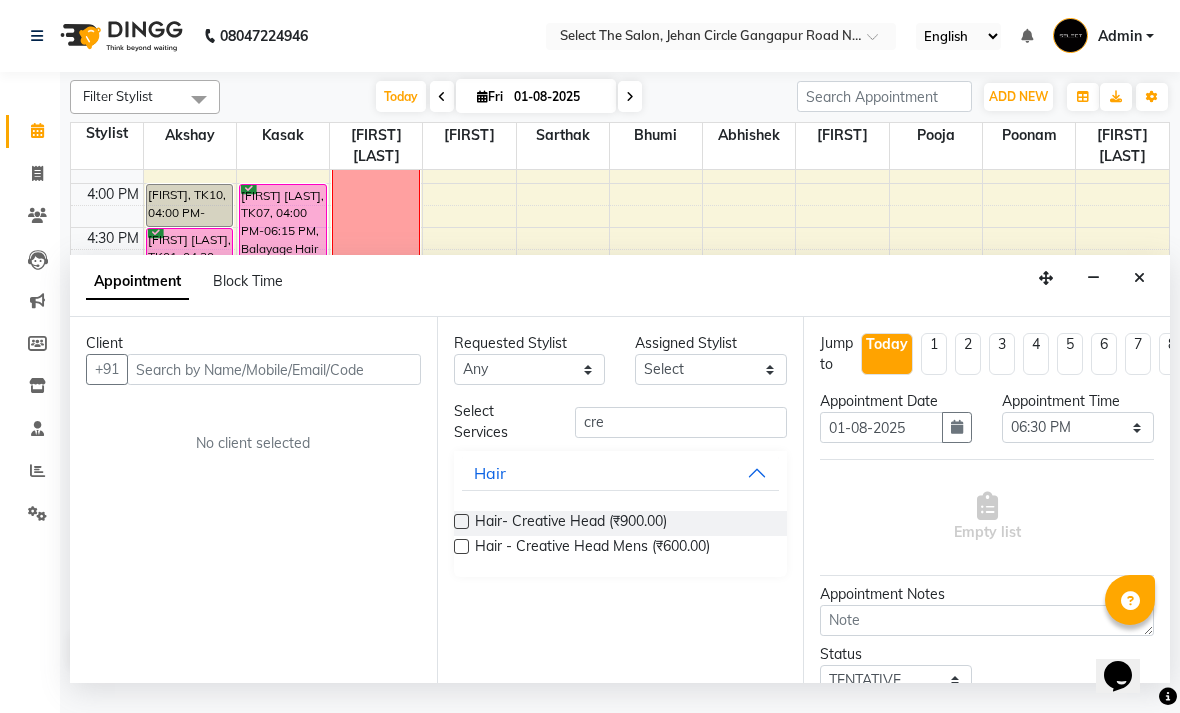 click at bounding box center [461, 546] 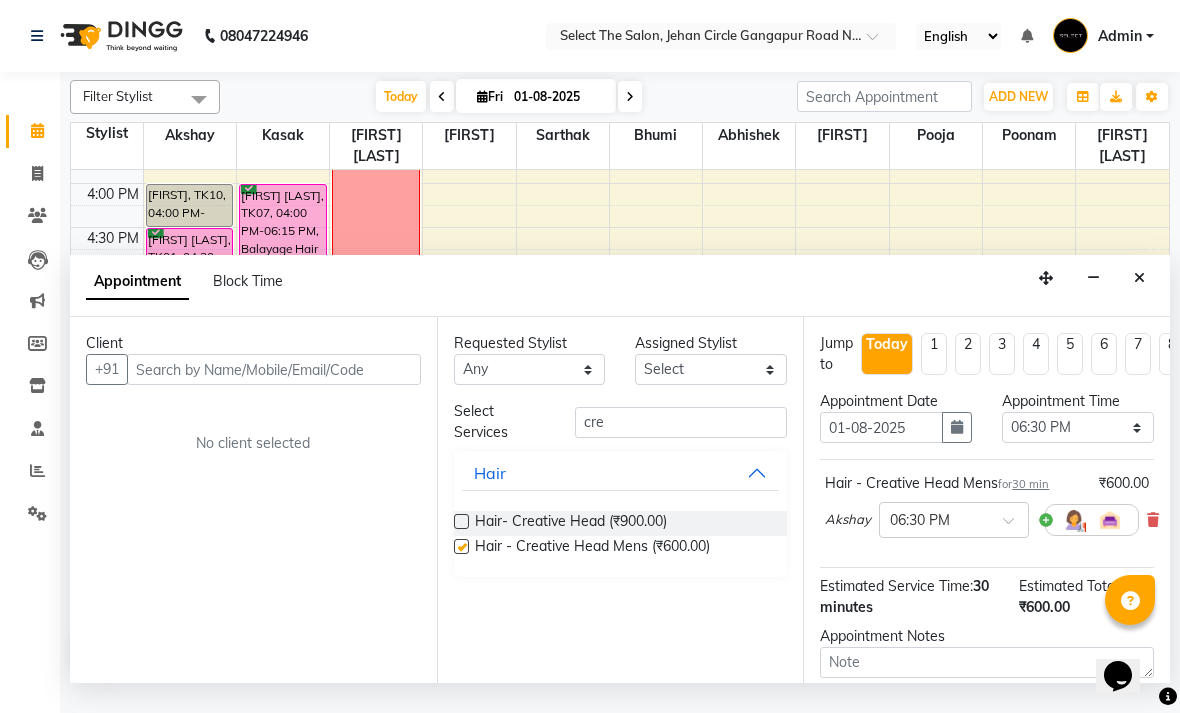 checkbox on "false" 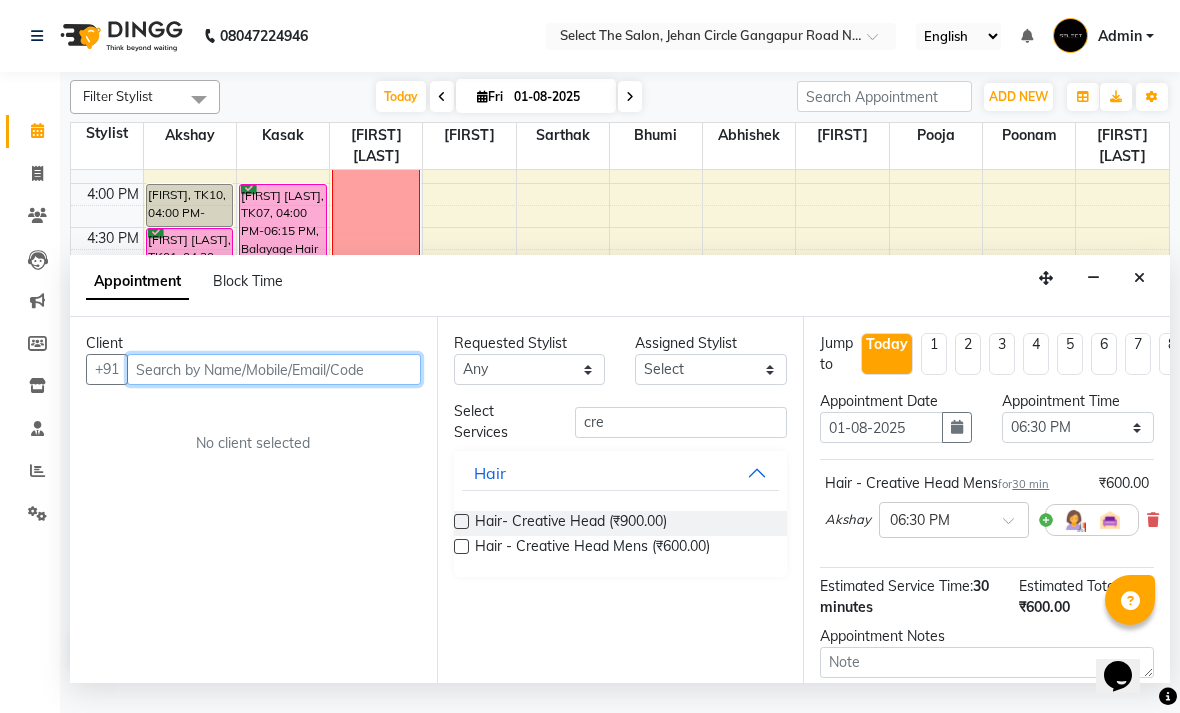 click at bounding box center (274, 369) 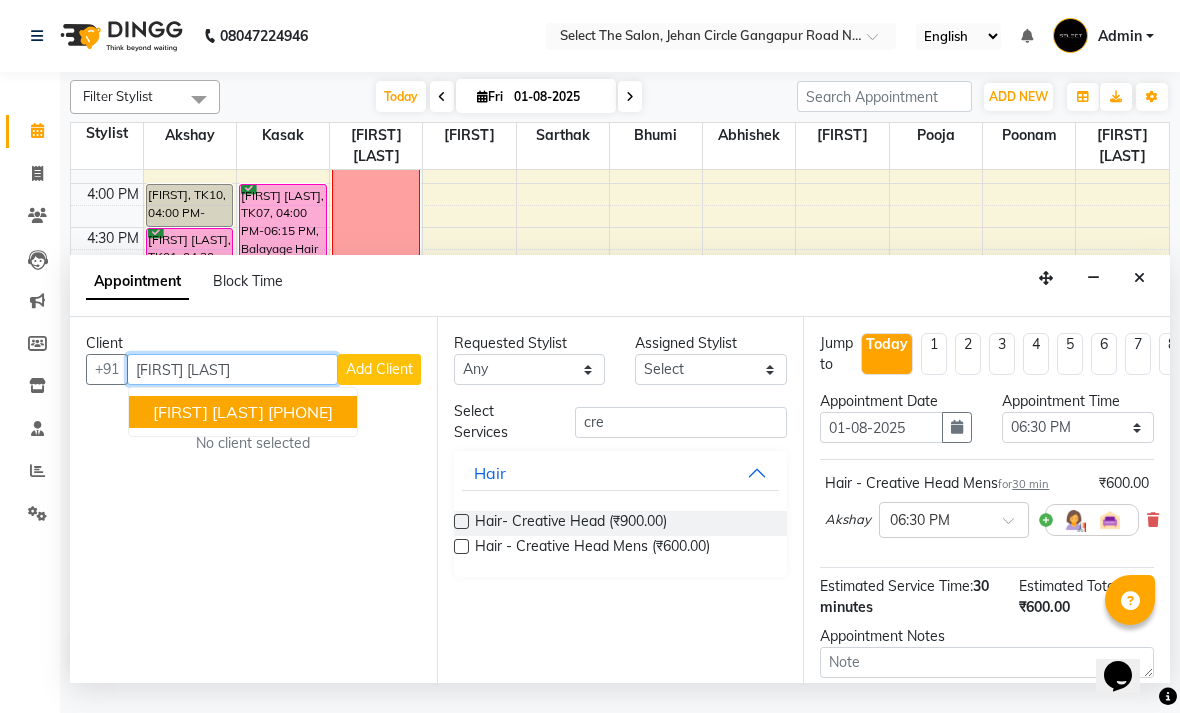 click on "9960905258" at bounding box center (300, 412) 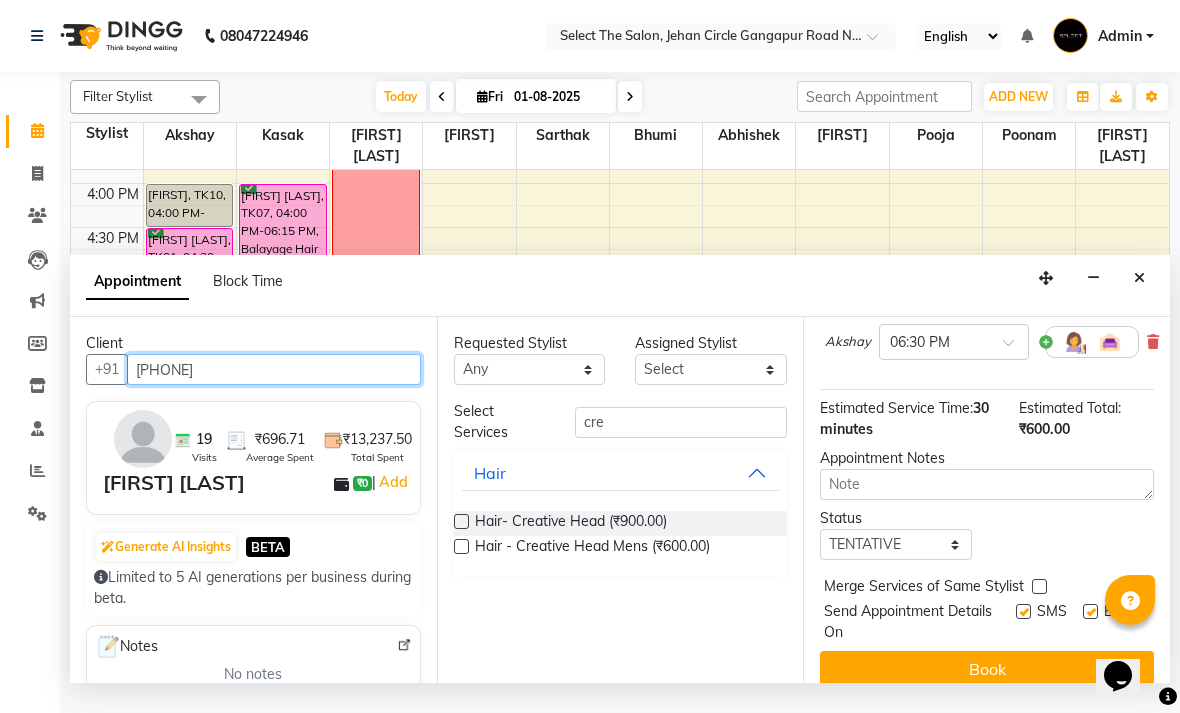 scroll, scrollTop: 176, scrollLeft: 0, axis: vertical 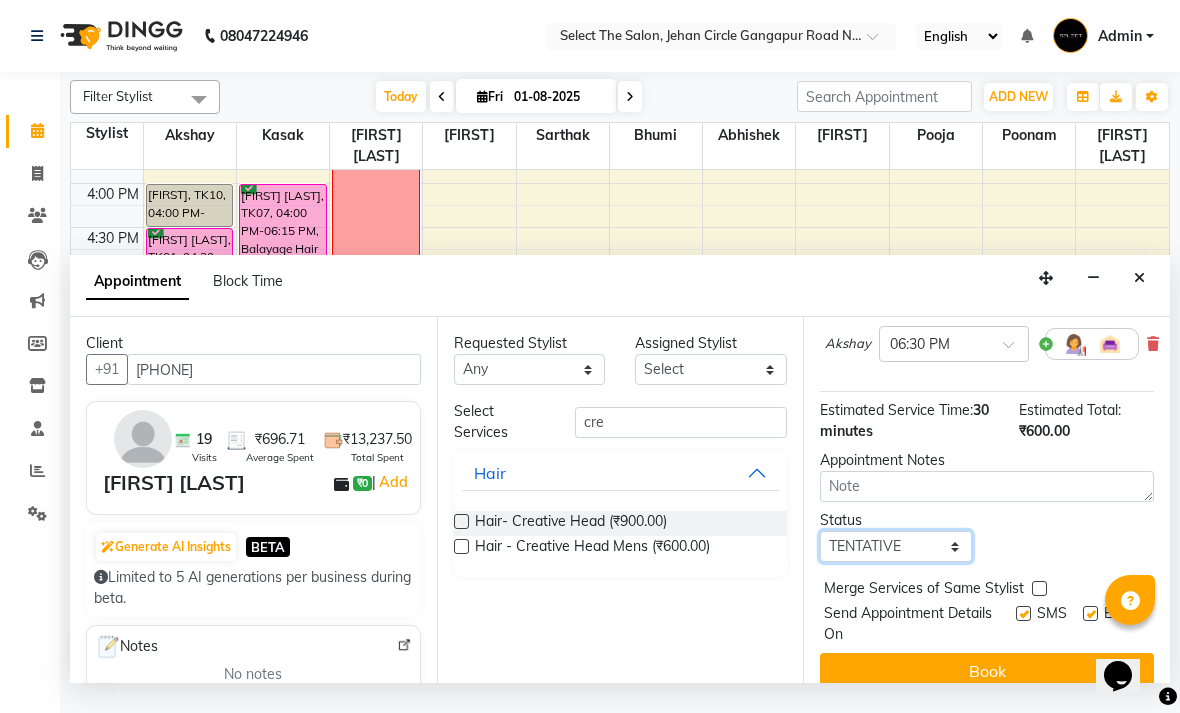 click on "Select TENTATIVE CONFIRM CHECK-IN UPCOMING" at bounding box center [896, 546] 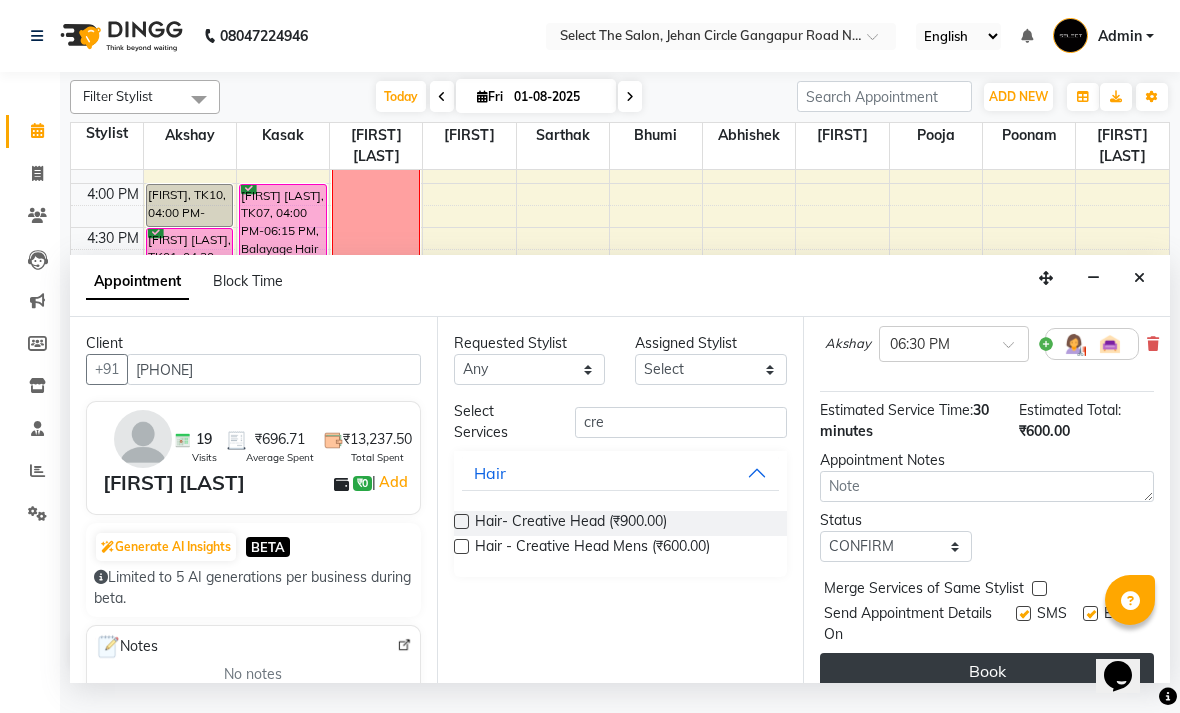 click on "Book" at bounding box center (987, 671) 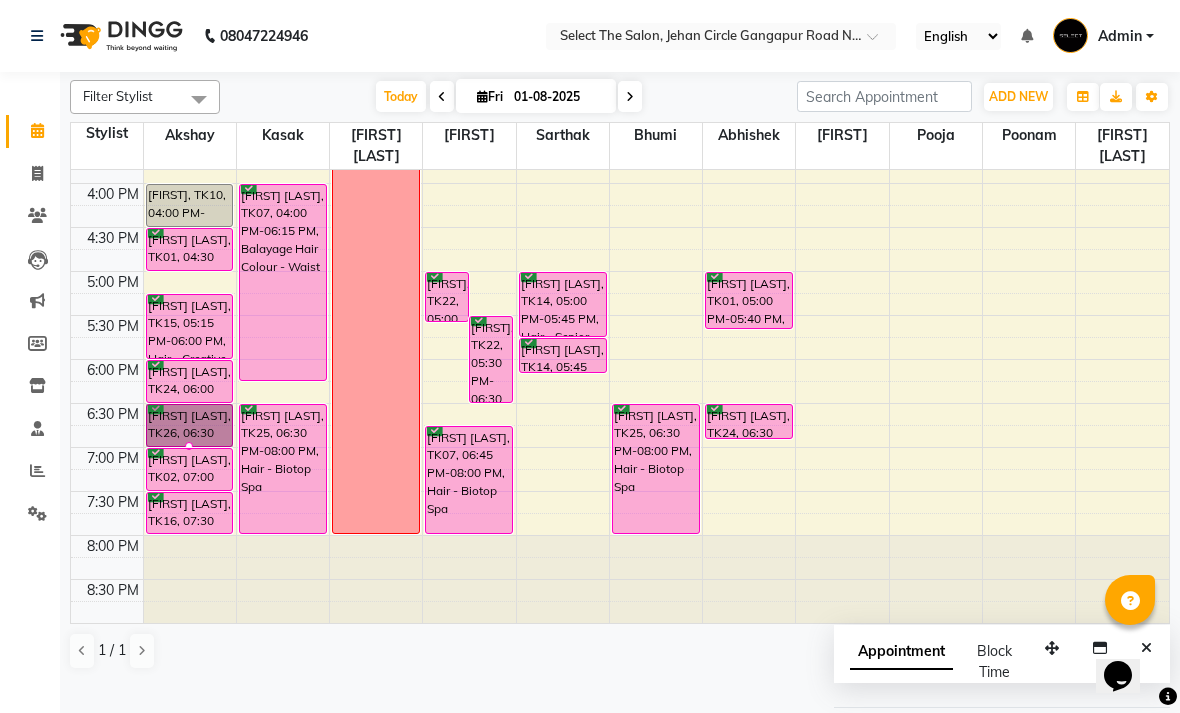 click at bounding box center (189, 446) 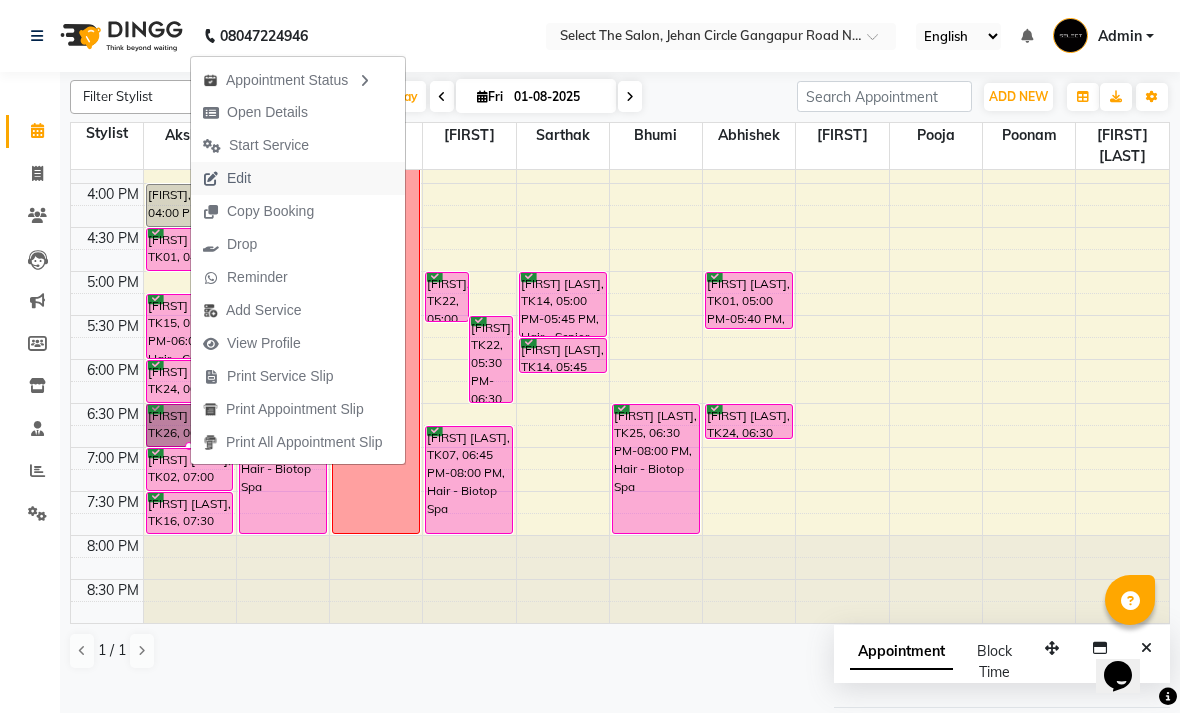 click on "Edit" at bounding box center [239, 178] 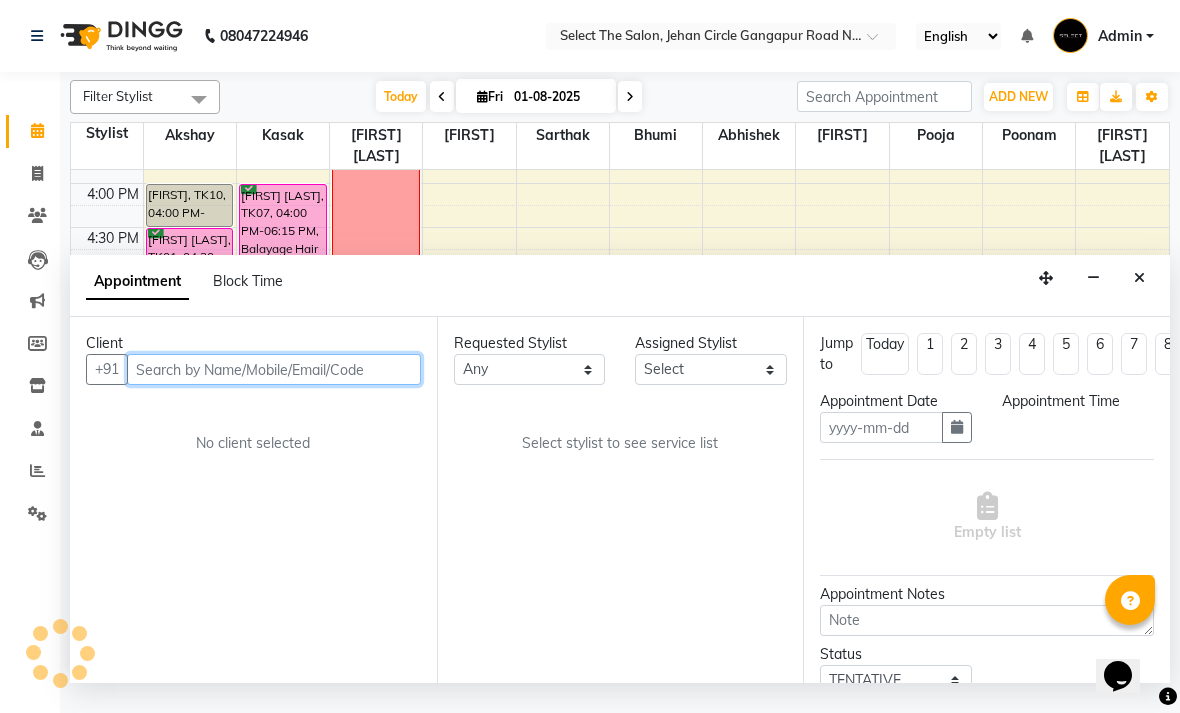 type 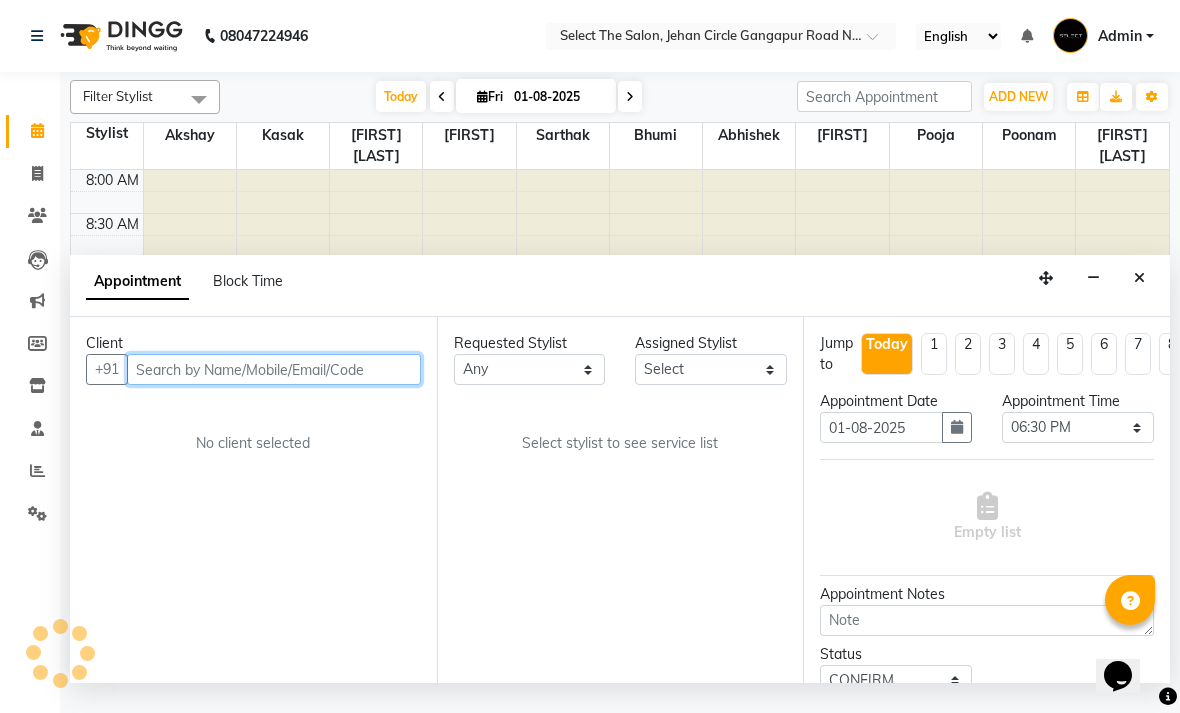 scroll, scrollTop: 617, scrollLeft: 0, axis: vertical 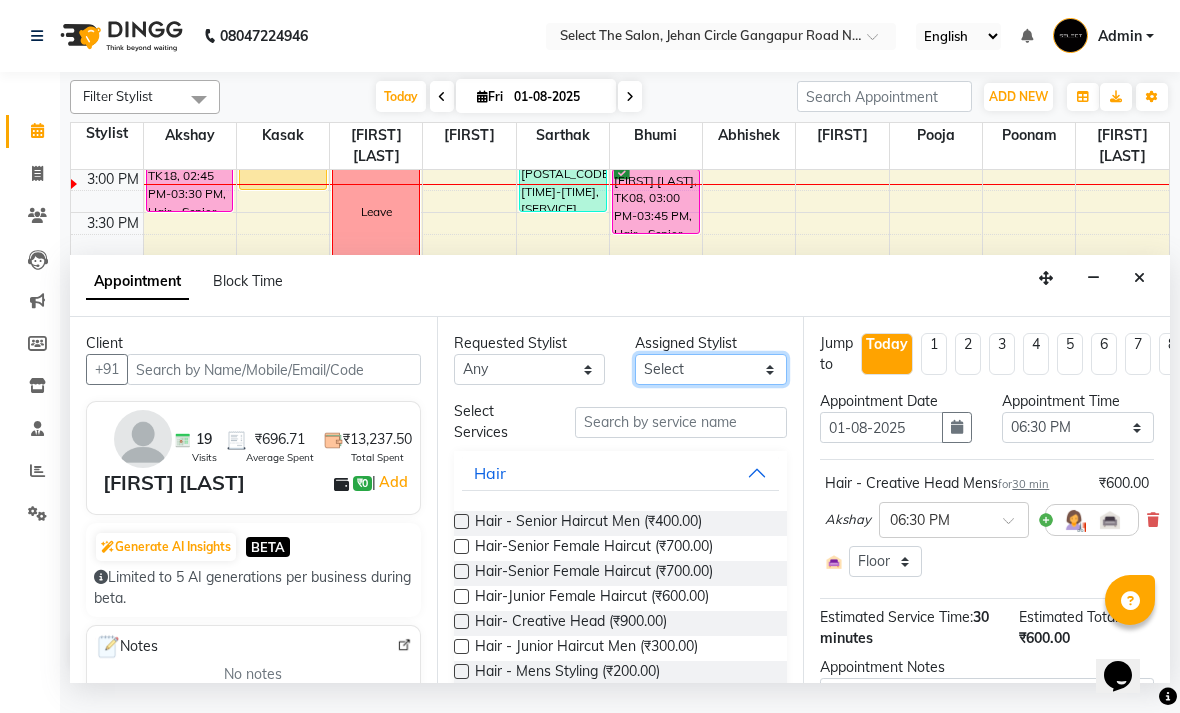 click on "Select Abhishek  Akshay  Bhumi  Kasak Pooja  Poonam  Sachin Wagh  Sarthak  Siddhika  Venkatesh warule Yogeshwari" at bounding box center (711, 369) 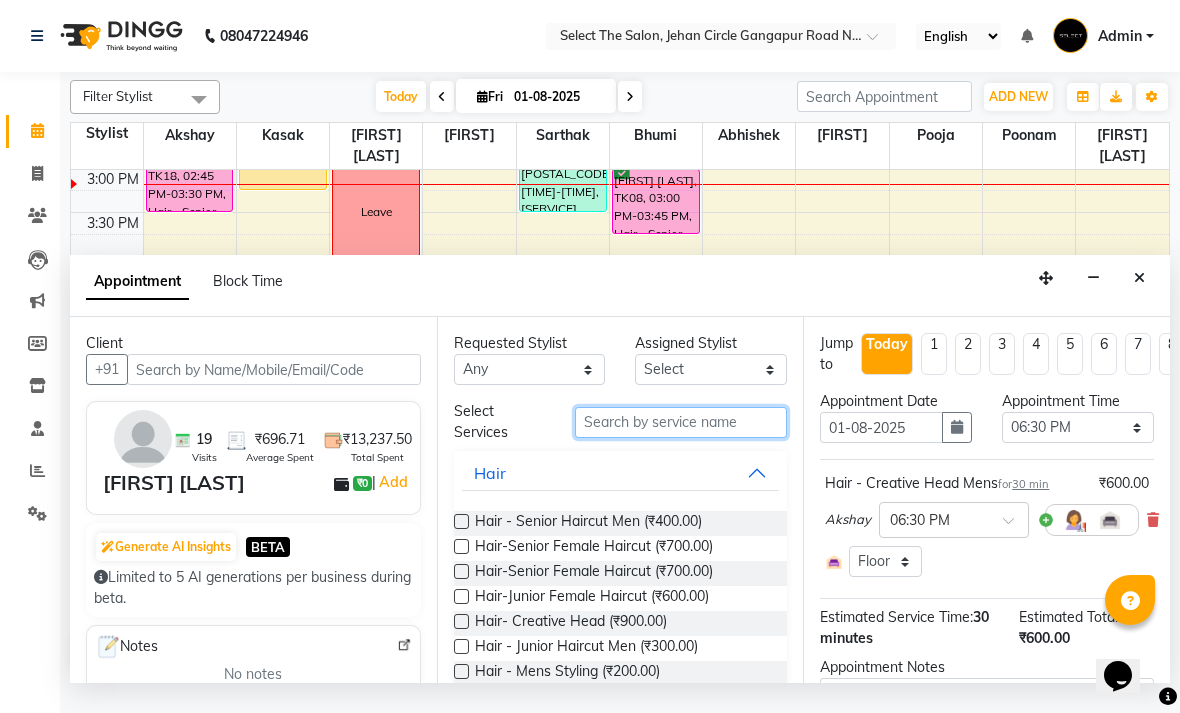 click at bounding box center (681, 422) 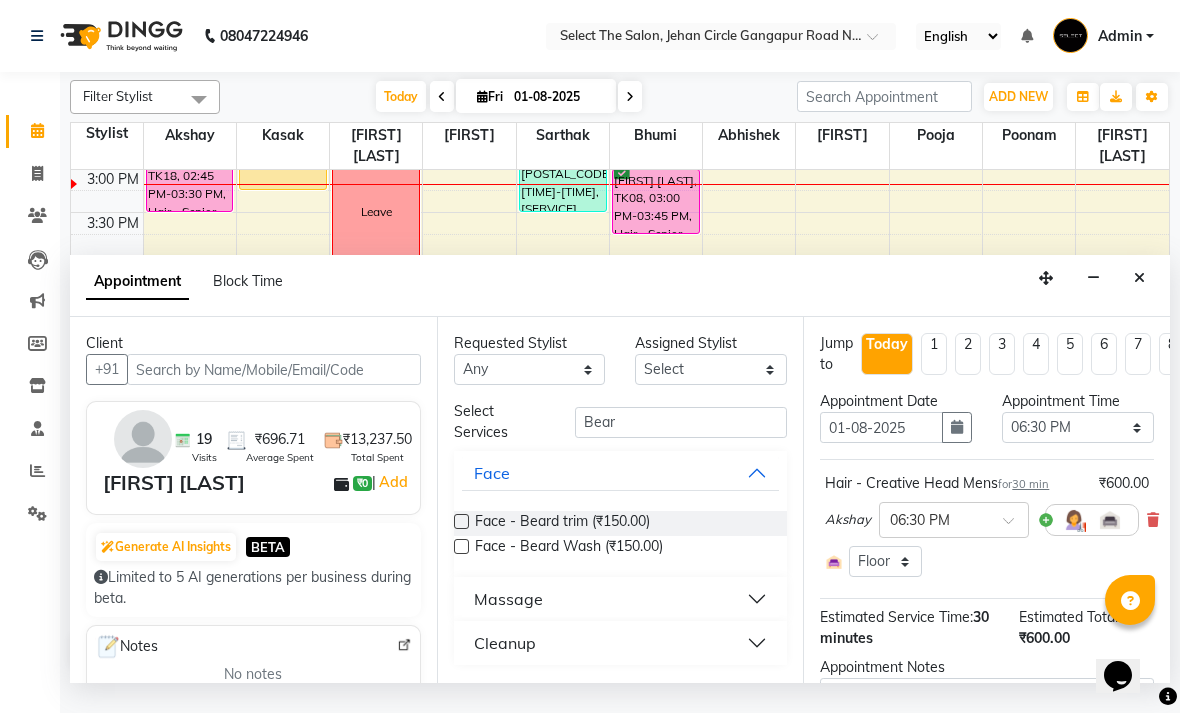 click at bounding box center [461, 521] 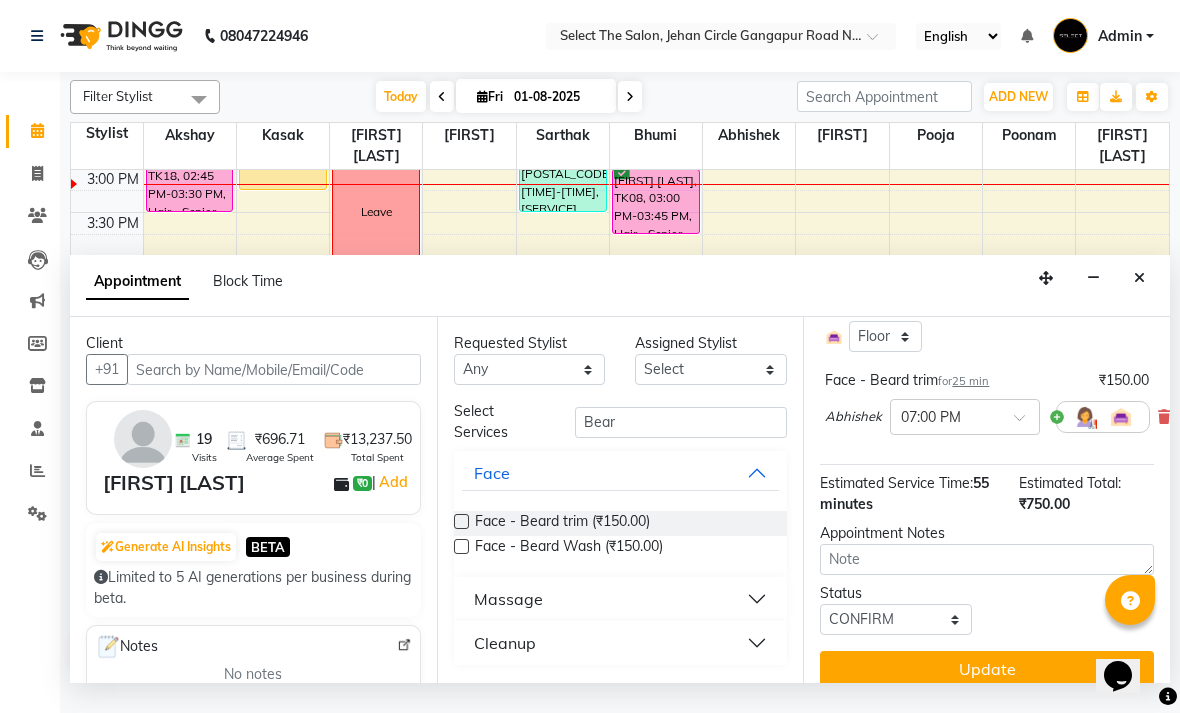 scroll, scrollTop: 223, scrollLeft: 0, axis: vertical 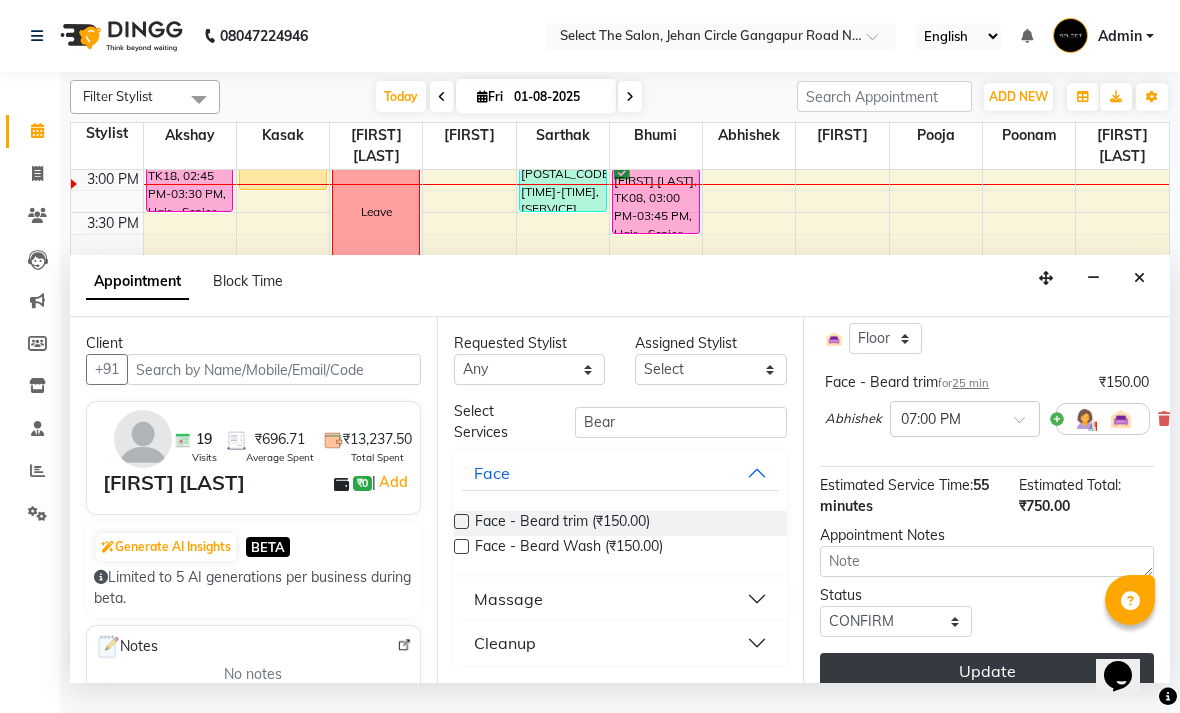 click on "Update" at bounding box center (987, 671) 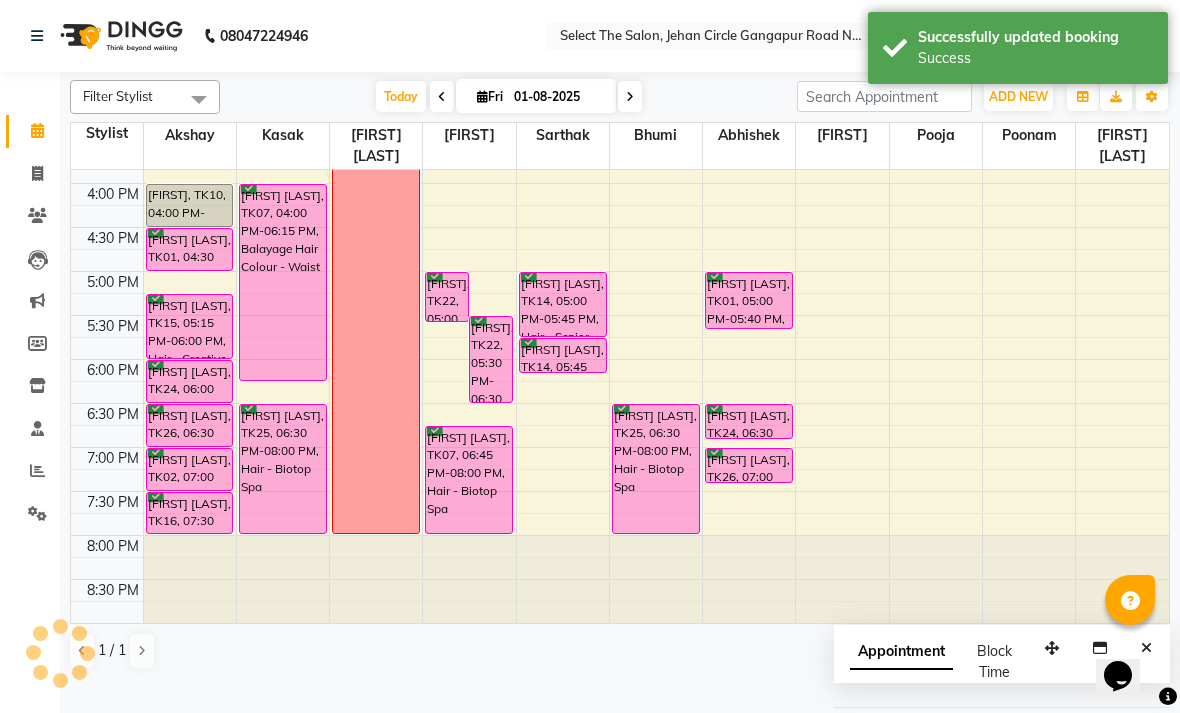 scroll, scrollTop: 690, scrollLeft: 0, axis: vertical 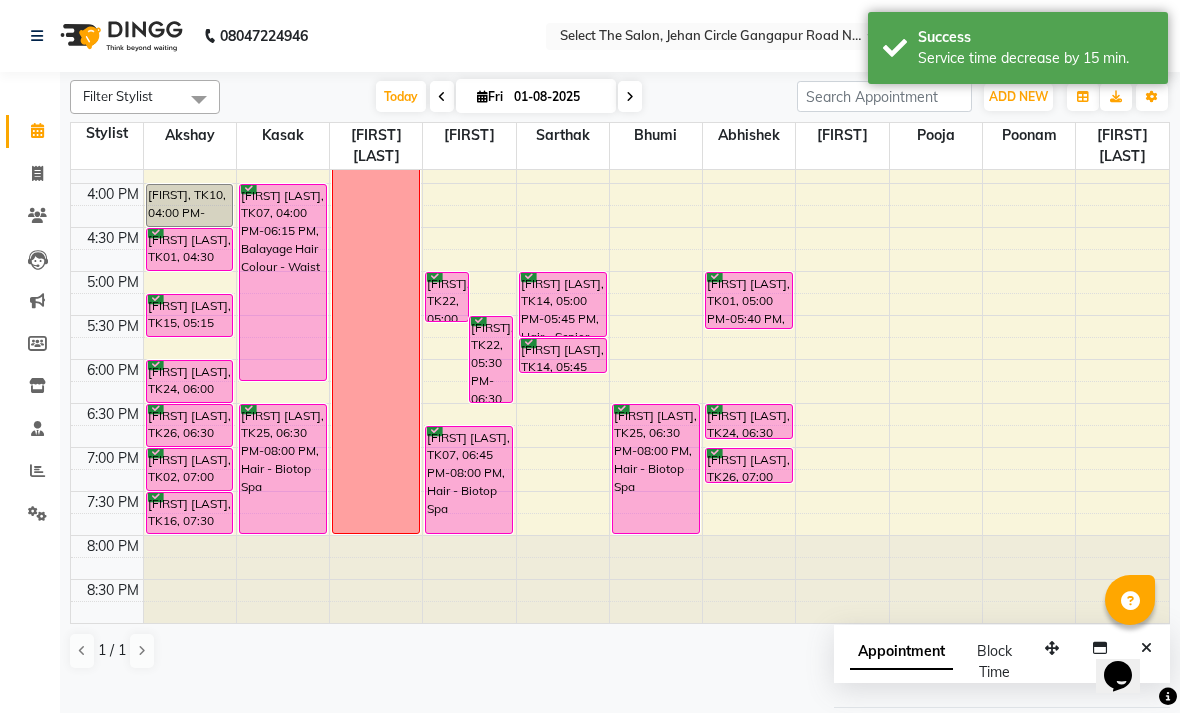 click on "6:00 PM" at bounding box center [113, 370] 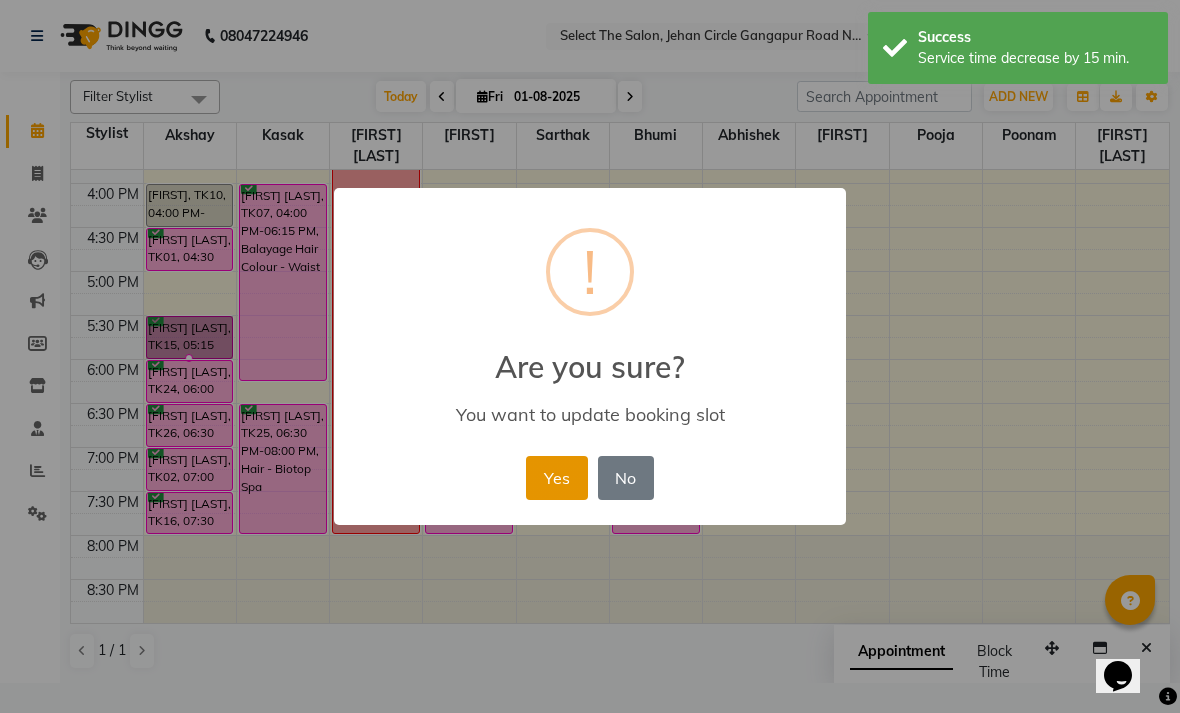 click on "Yes" at bounding box center [556, 478] 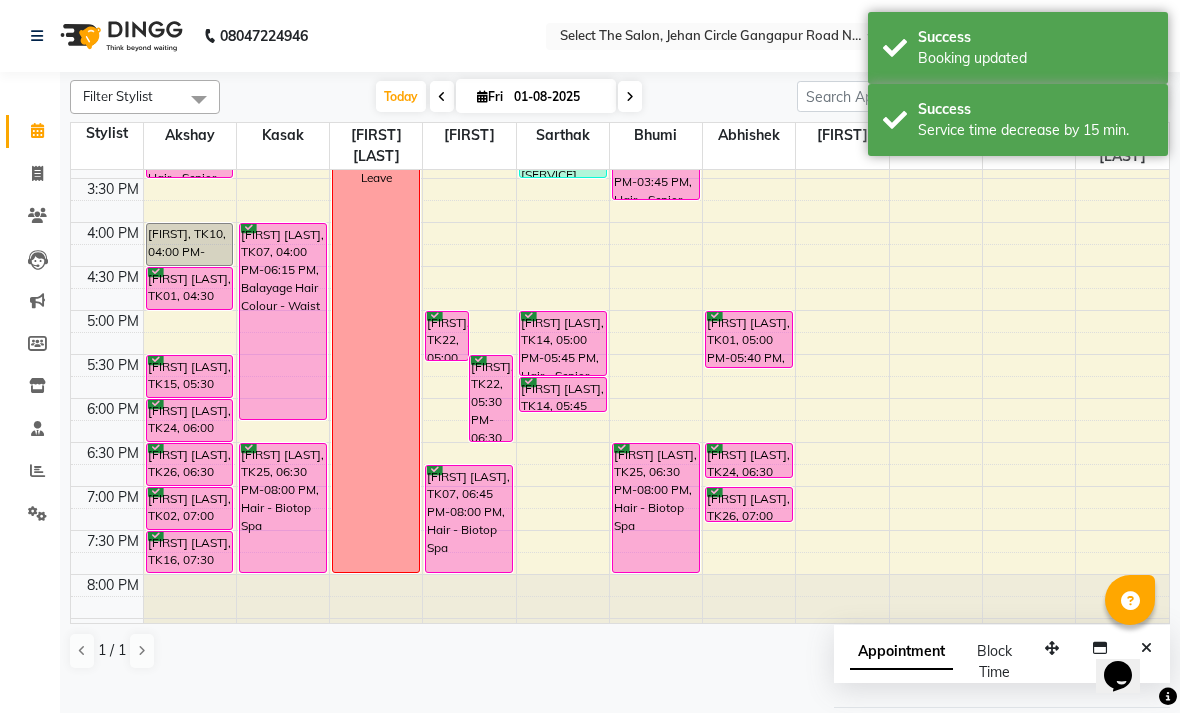 scroll, scrollTop: 650, scrollLeft: 0, axis: vertical 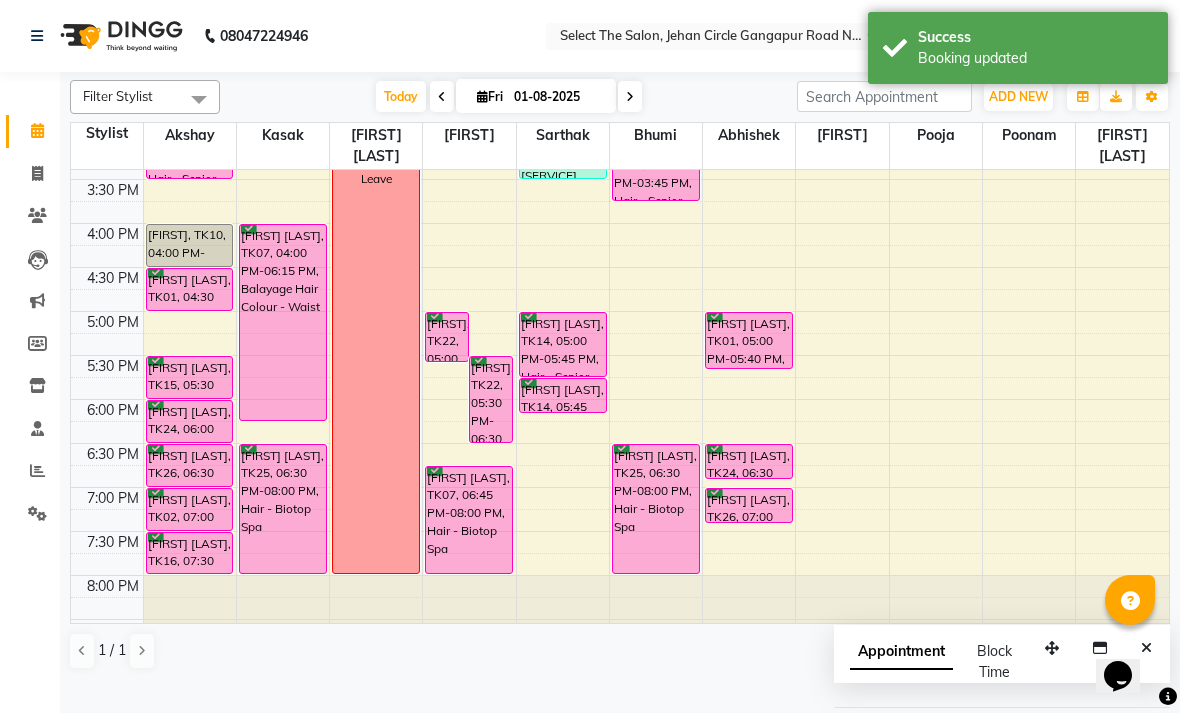 click on "[FIRST], TK10, 04:00 PM-04:30 PM, Hair- Creative Head" at bounding box center [190, 245] 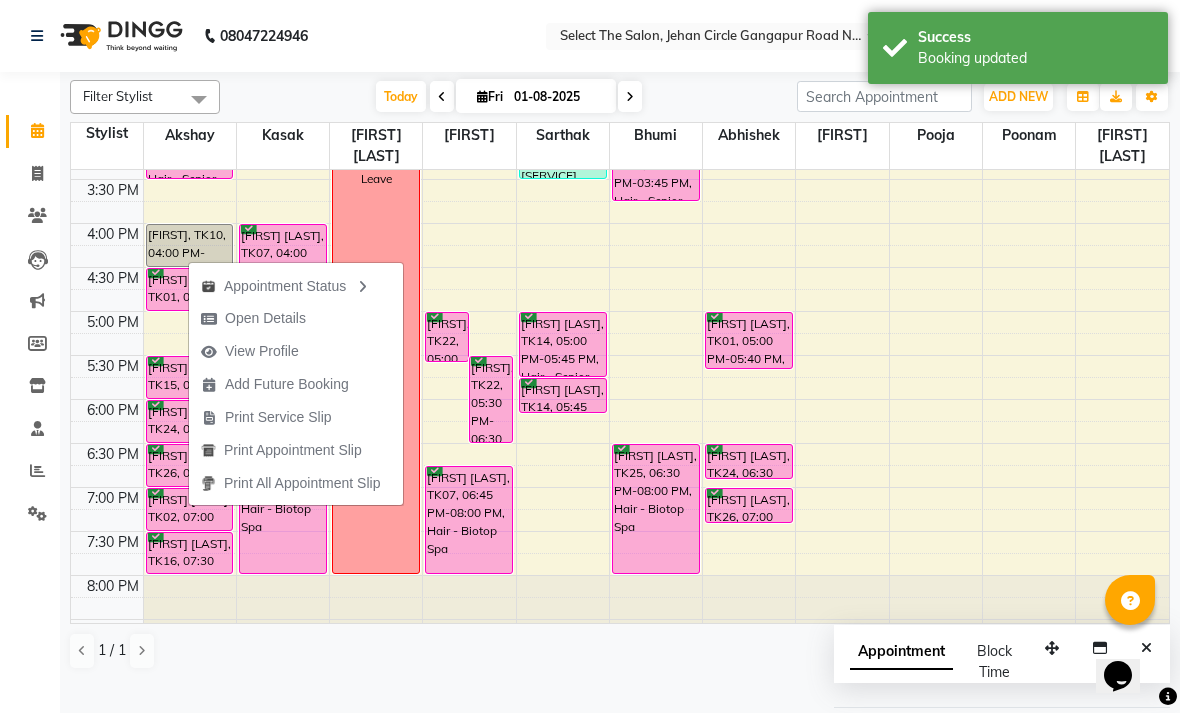 click at bounding box center (107, 300) 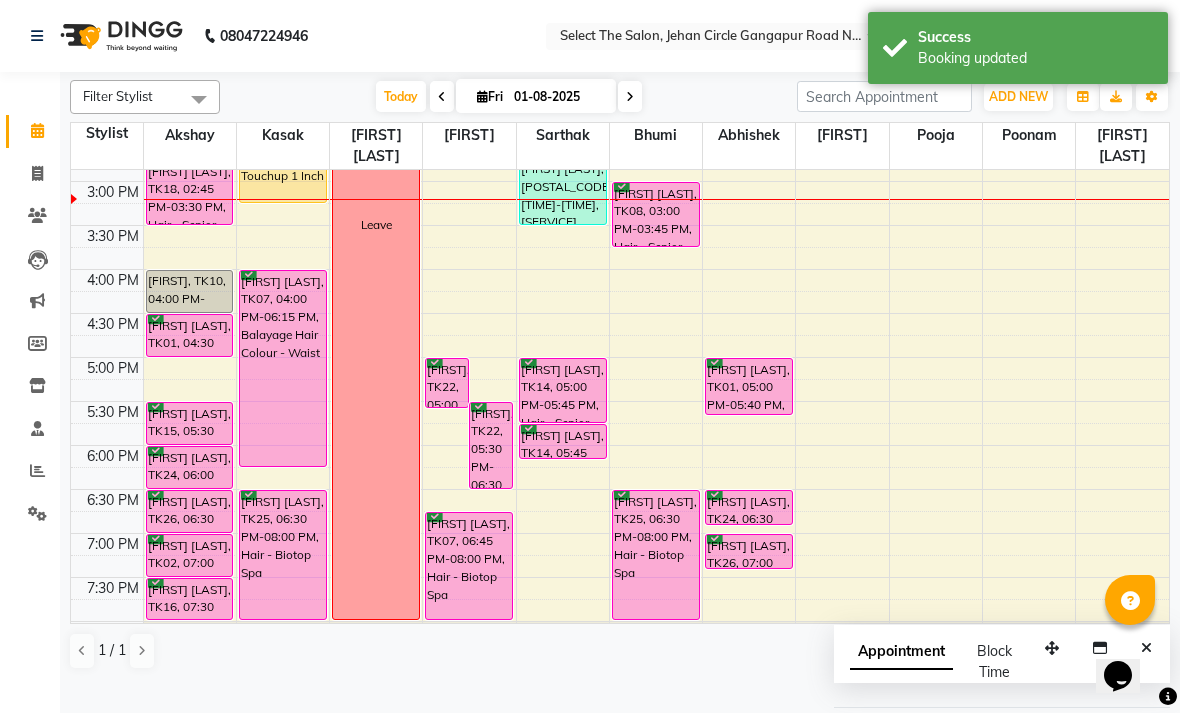 scroll, scrollTop: 584, scrollLeft: 0, axis: vertical 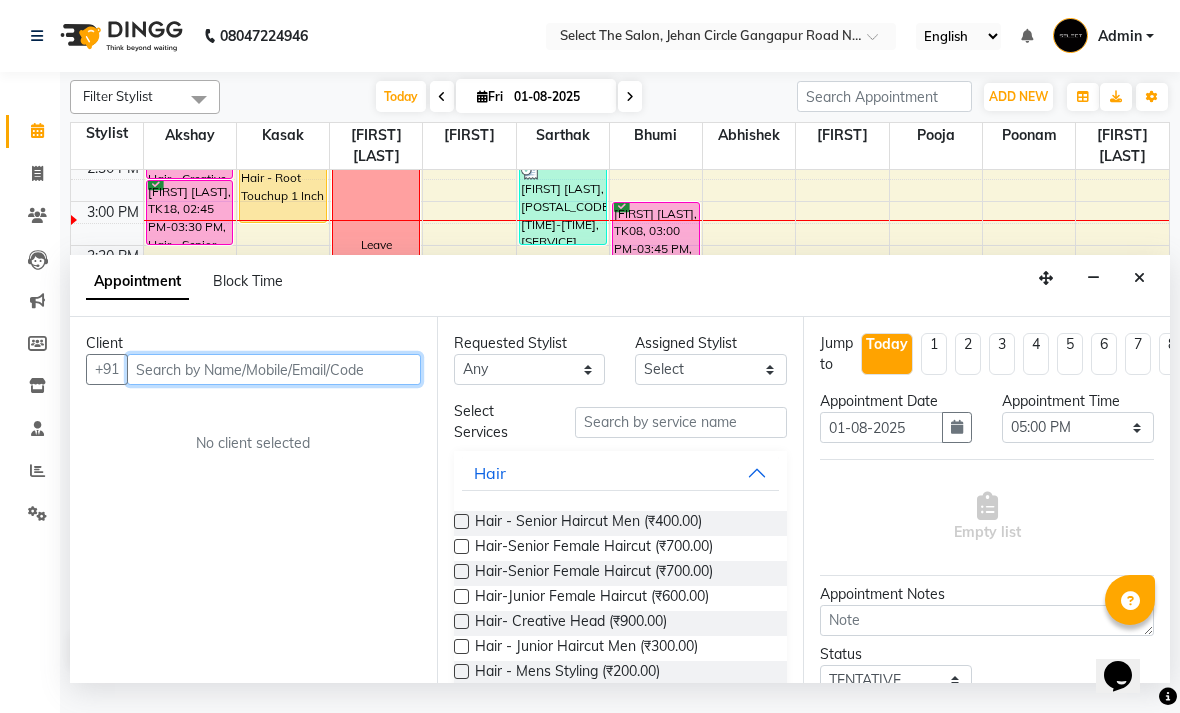click at bounding box center [274, 369] 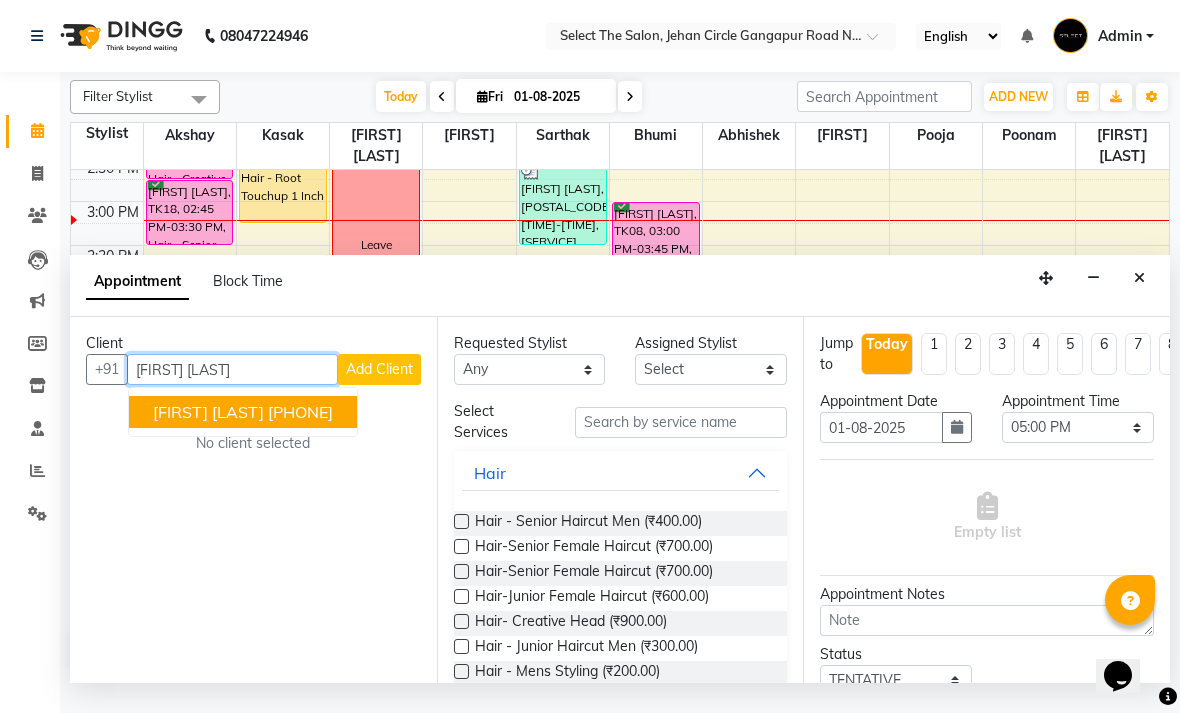 click on "[PHONE]" at bounding box center (300, 412) 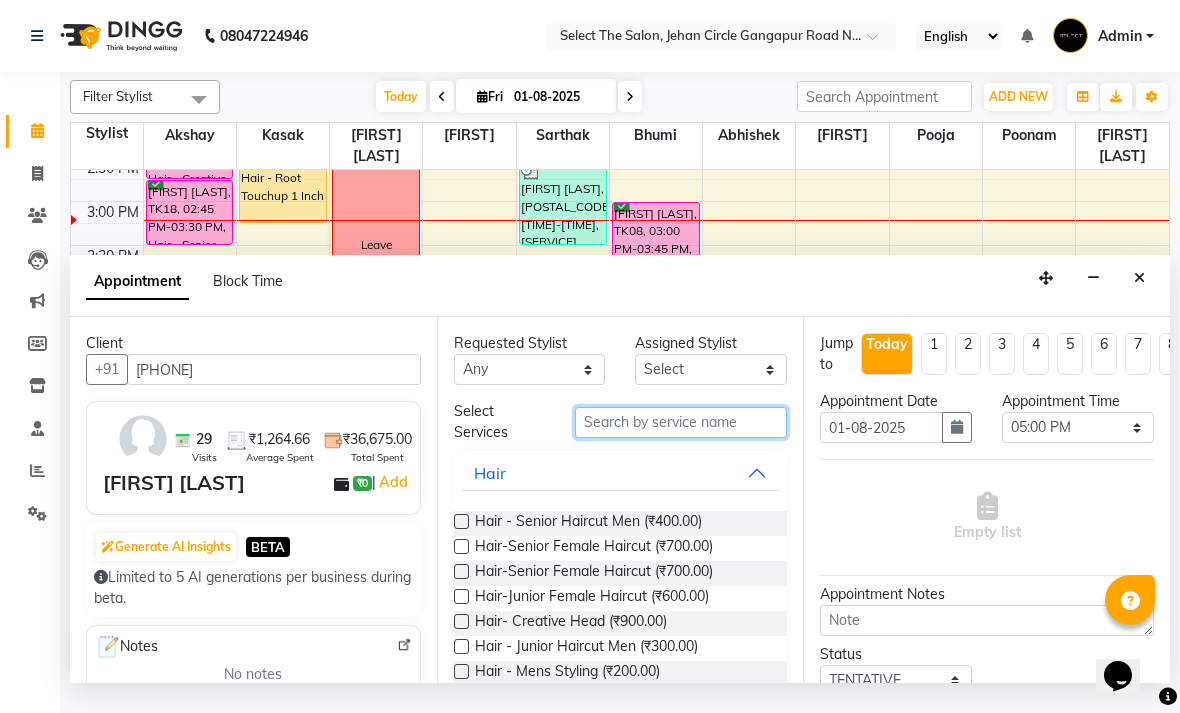 click at bounding box center [681, 422] 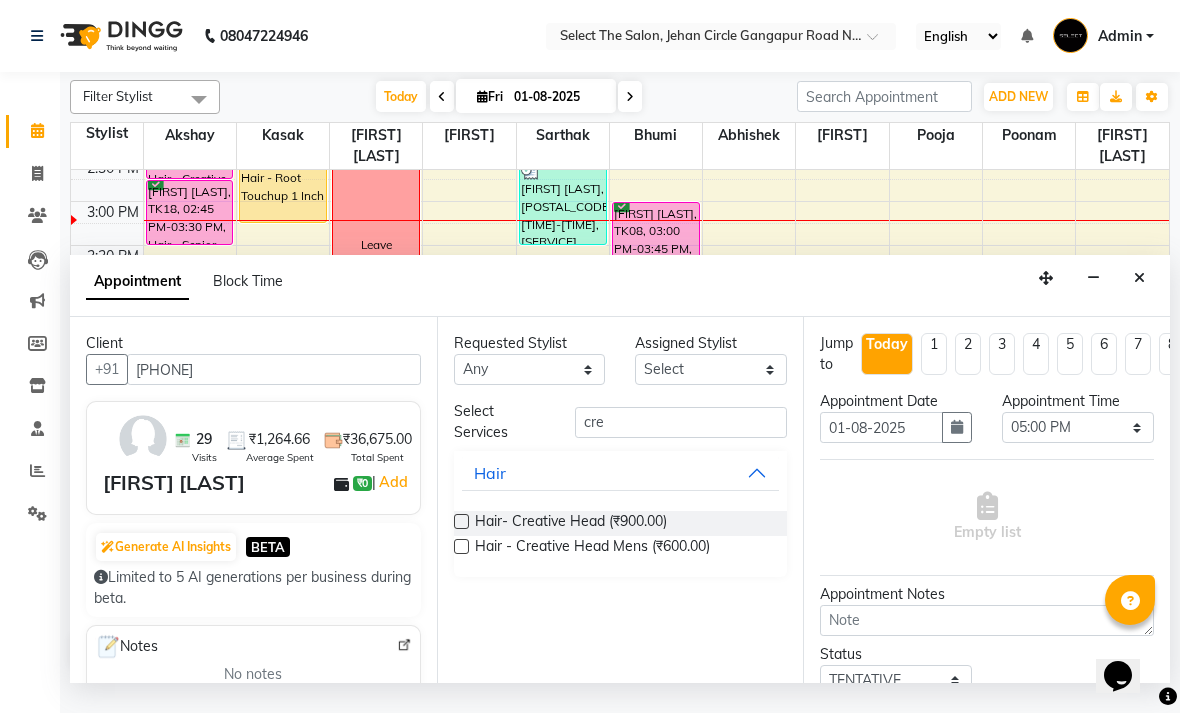 click on "Hair- Creative Head  (₹900.00) Hair - Creative Head Mens (₹600.00)" at bounding box center [621, 536] 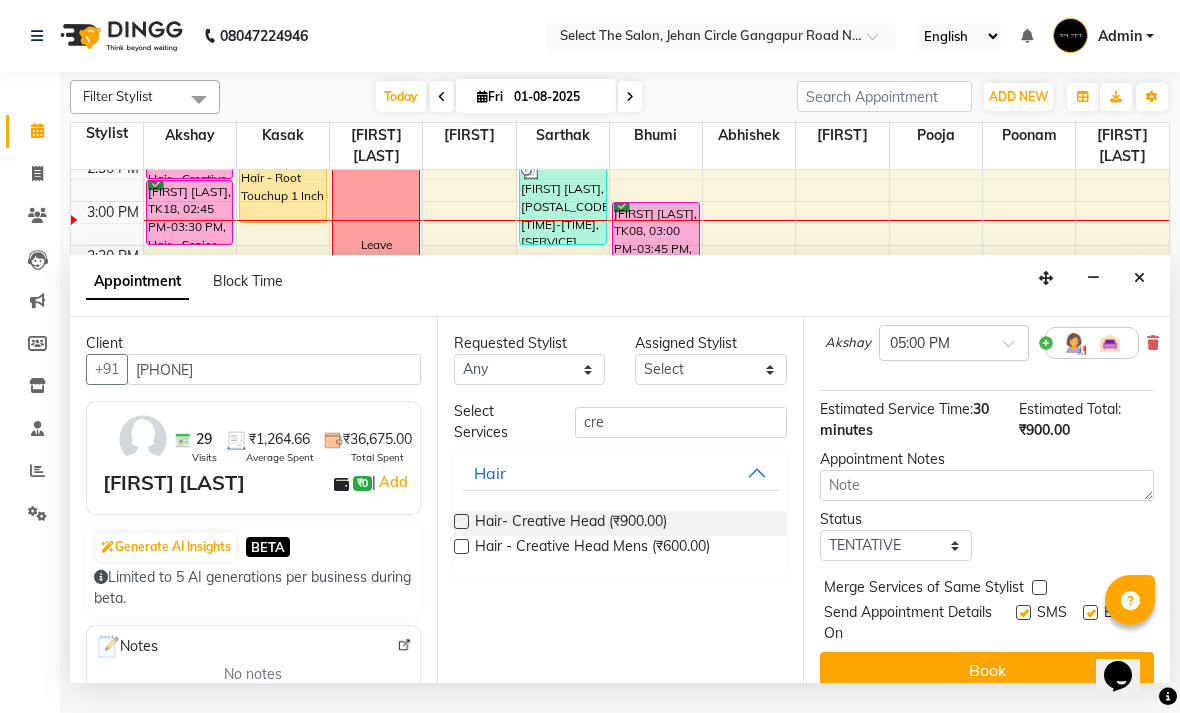 scroll, scrollTop: 176, scrollLeft: 0, axis: vertical 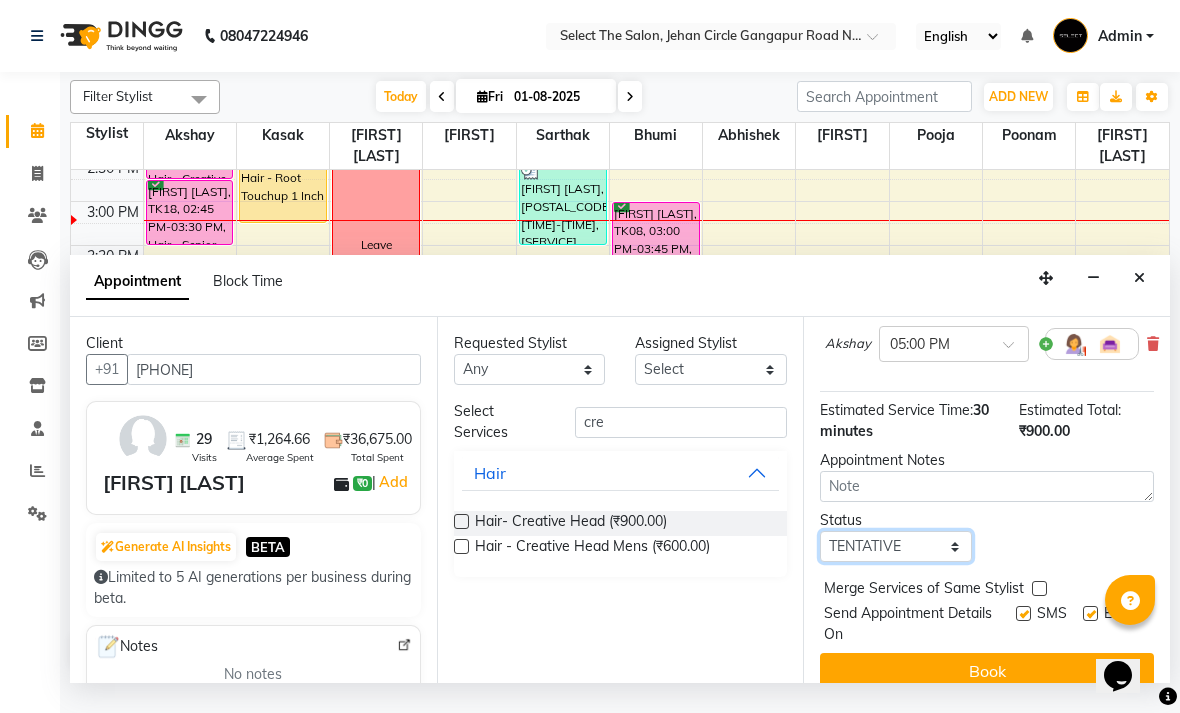 click on "Select TENTATIVE CONFIRM CHECK-IN UPCOMING" at bounding box center (896, 546) 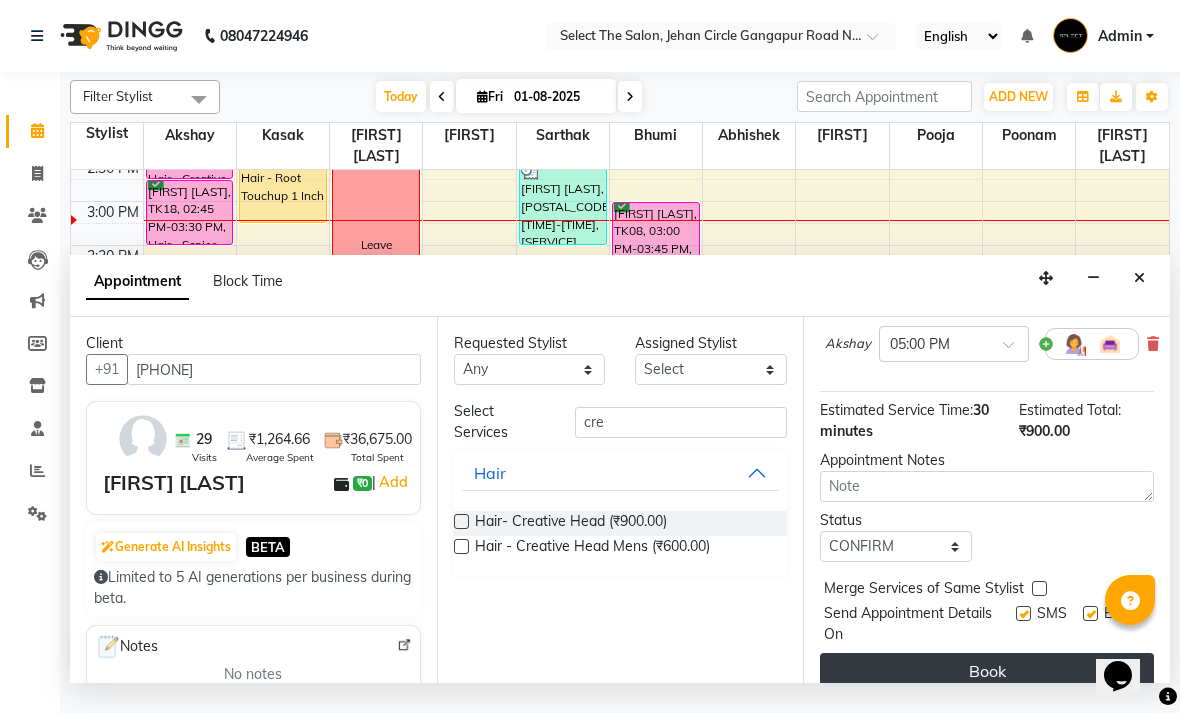 click on "Book" at bounding box center (987, 671) 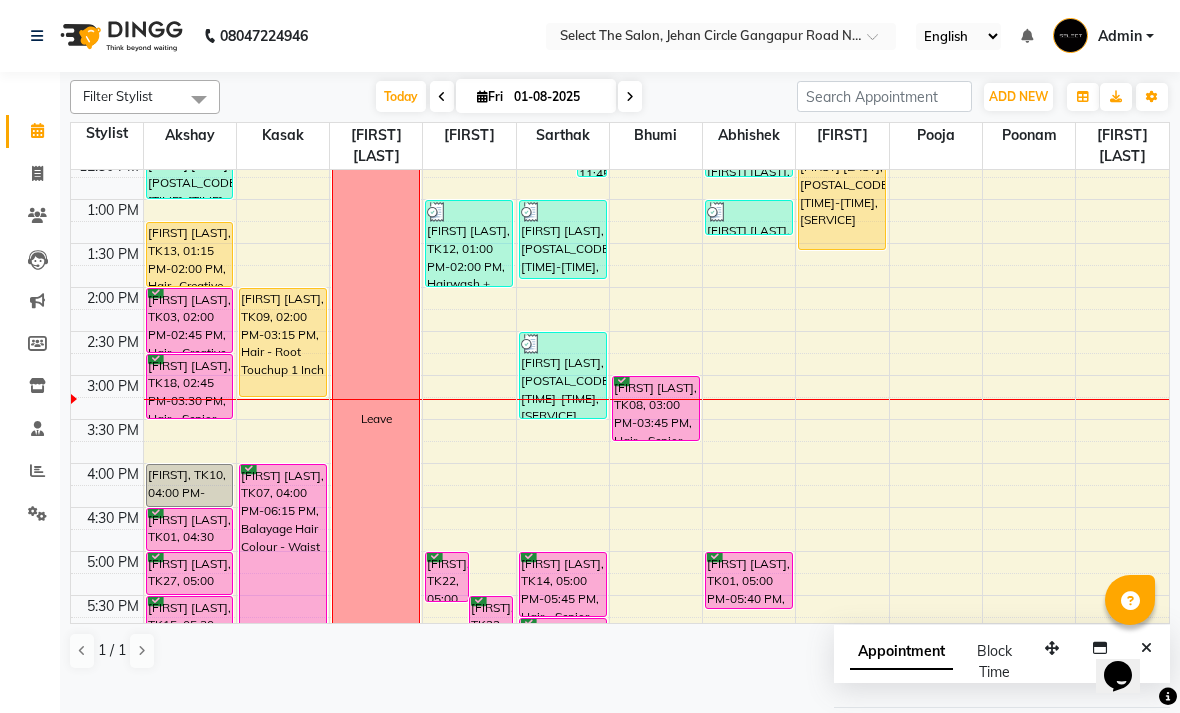 scroll, scrollTop: 409, scrollLeft: 0, axis: vertical 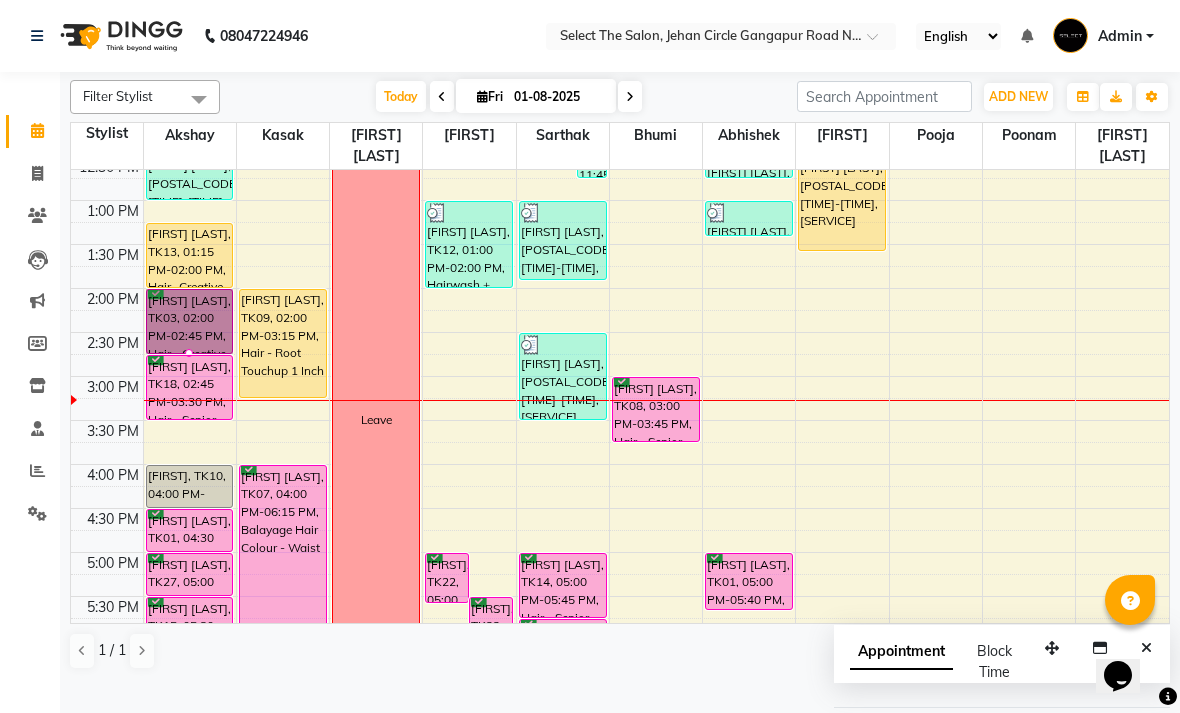 click at bounding box center [189, 353] 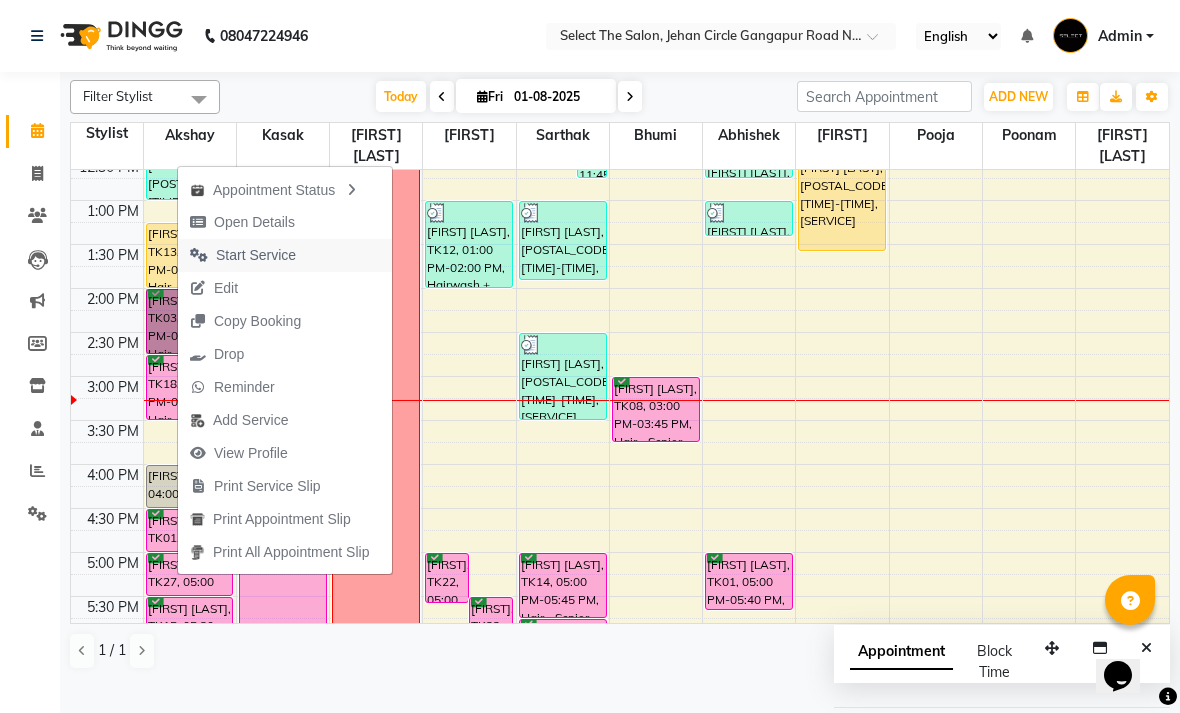 click on "Start Service" at bounding box center (256, 255) 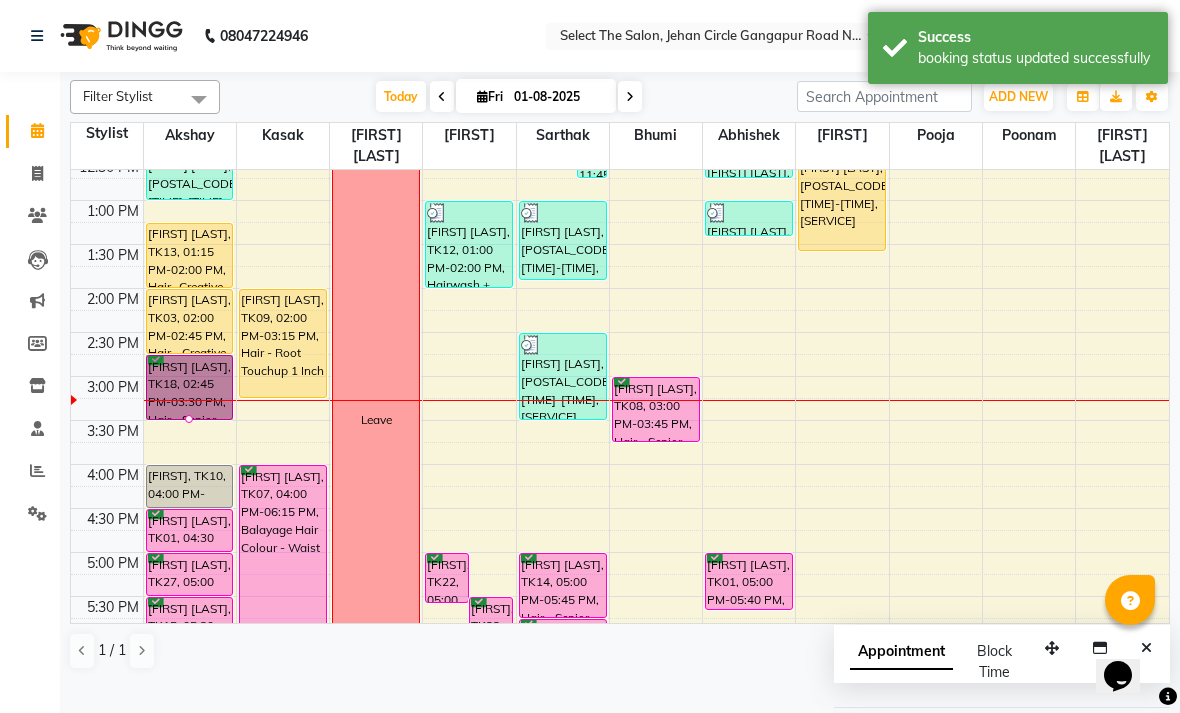 click at bounding box center (189, 419) 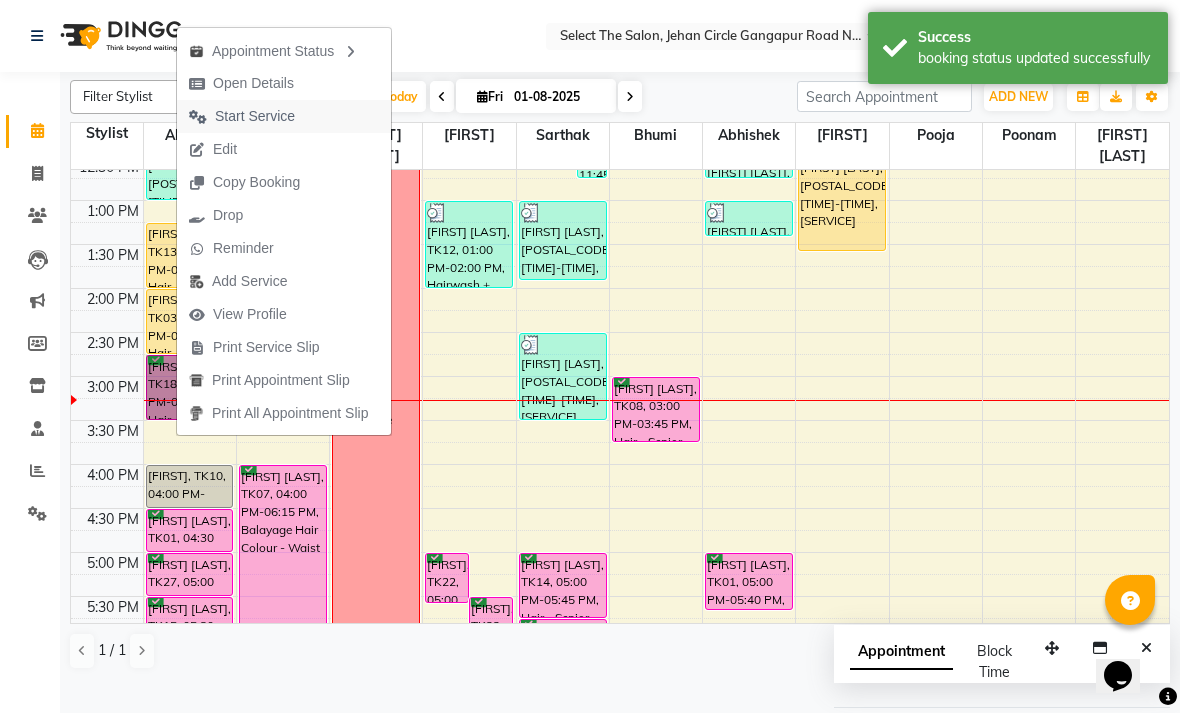 click on "Start Service" at bounding box center [255, 116] 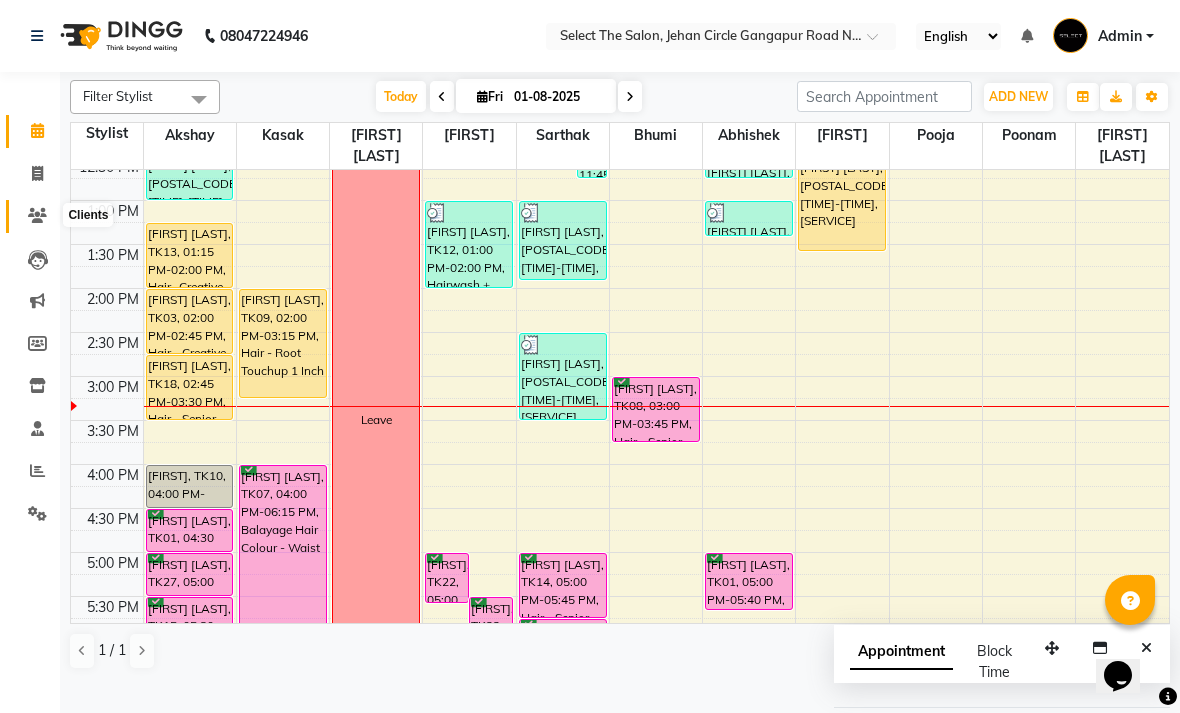 click 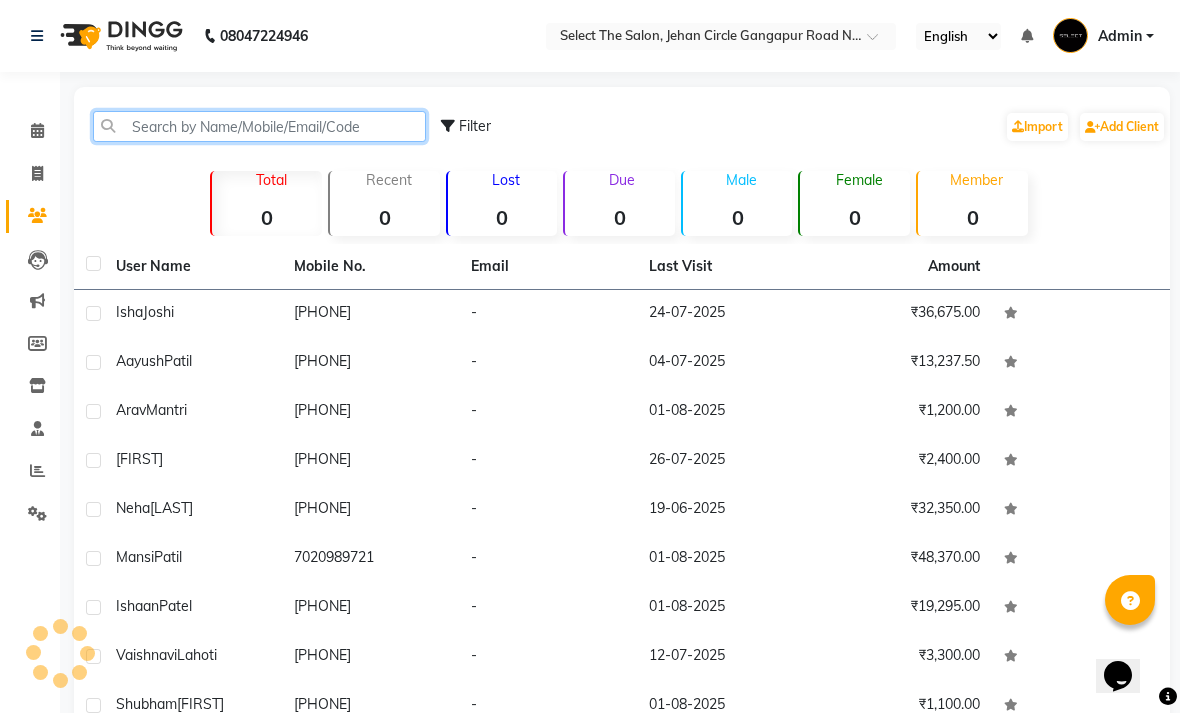 click 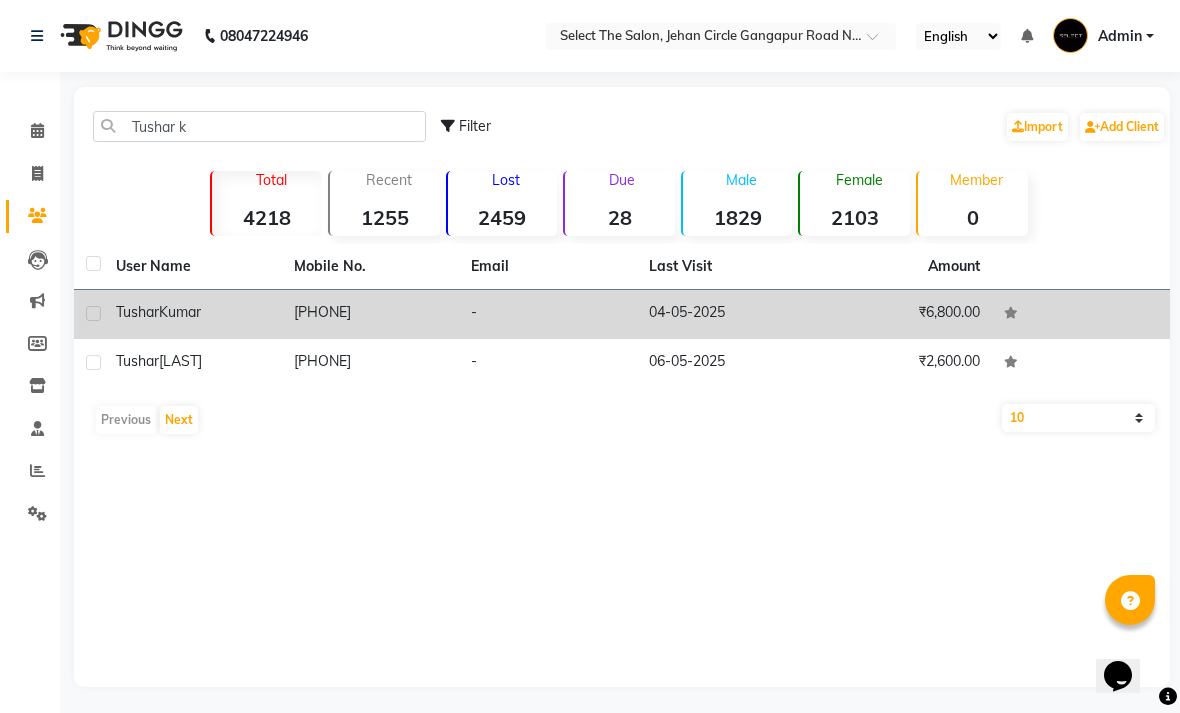 click on "Tushar  Kumar" 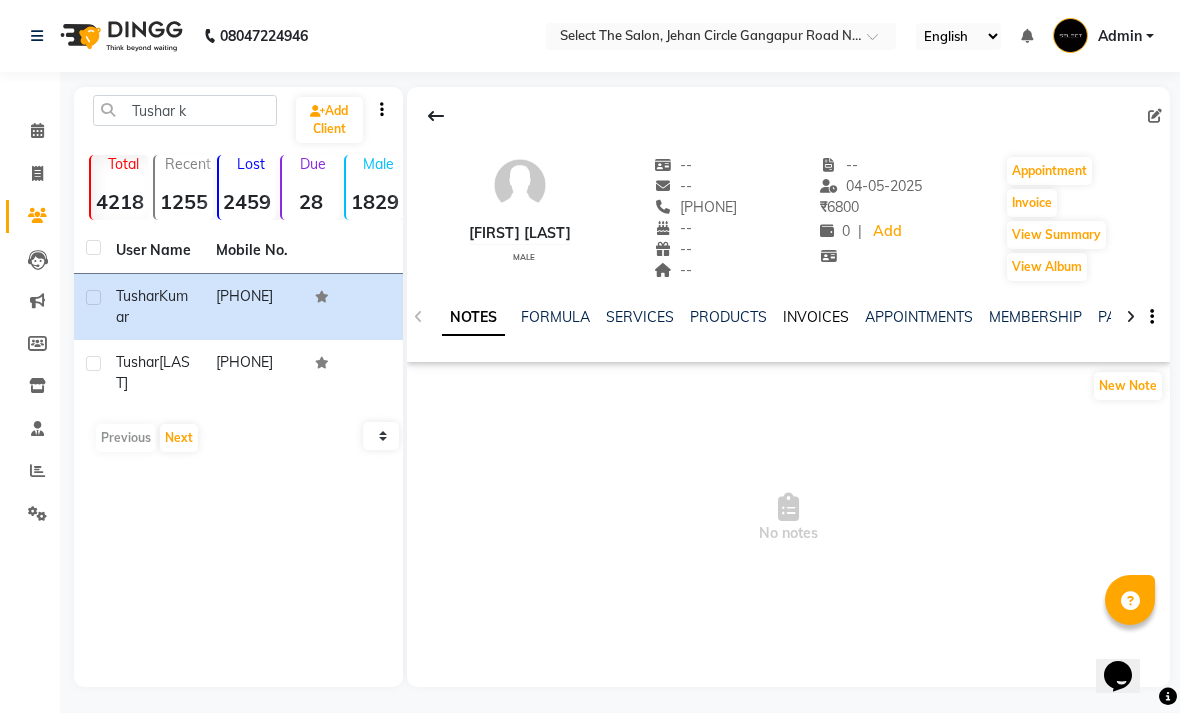 click on "INVOICES" 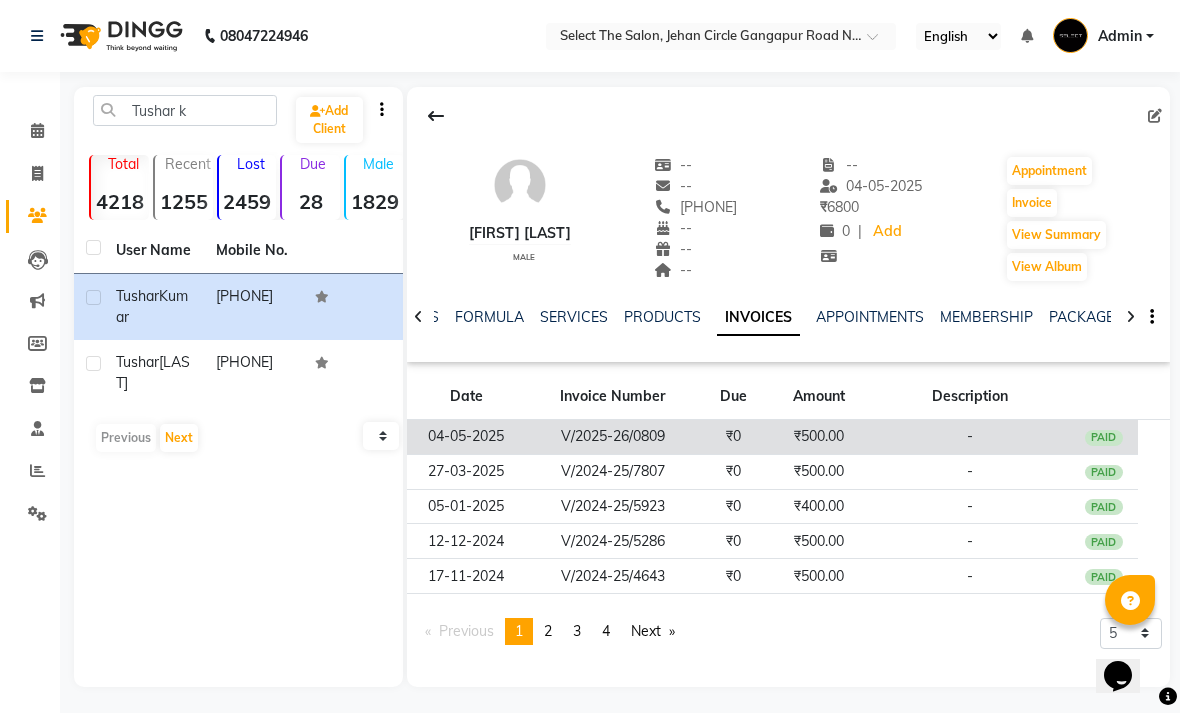 click on "PAID" 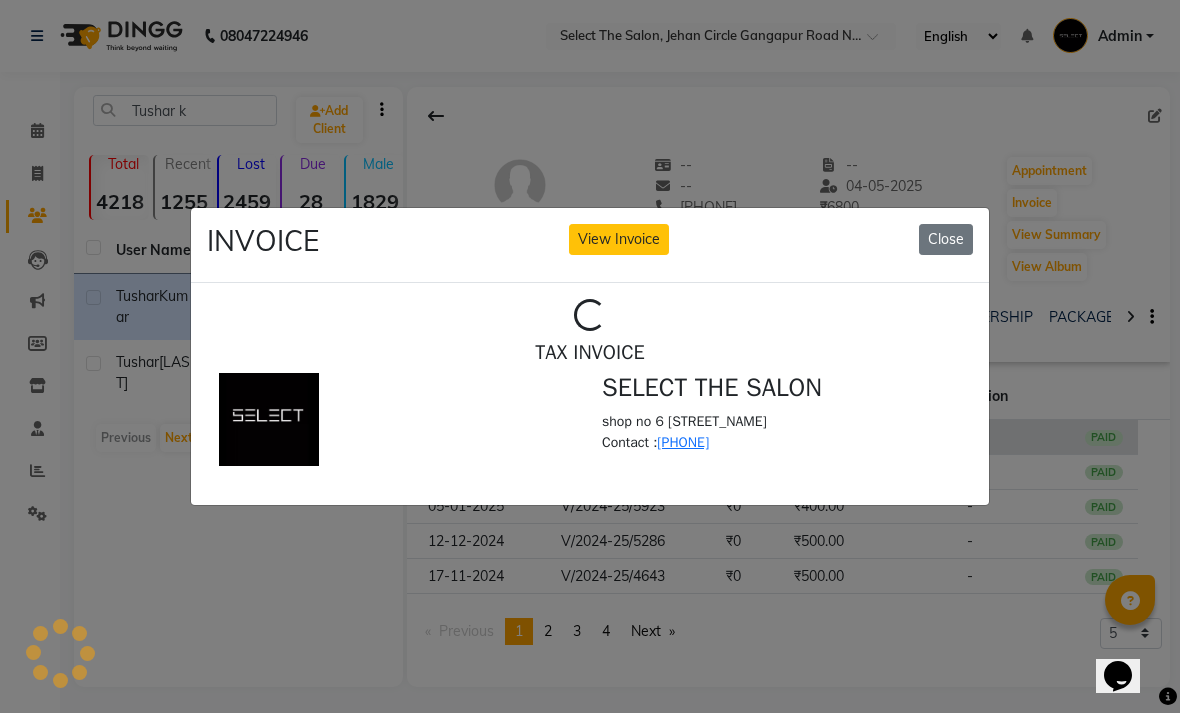 scroll, scrollTop: 0, scrollLeft: 0, axis: both 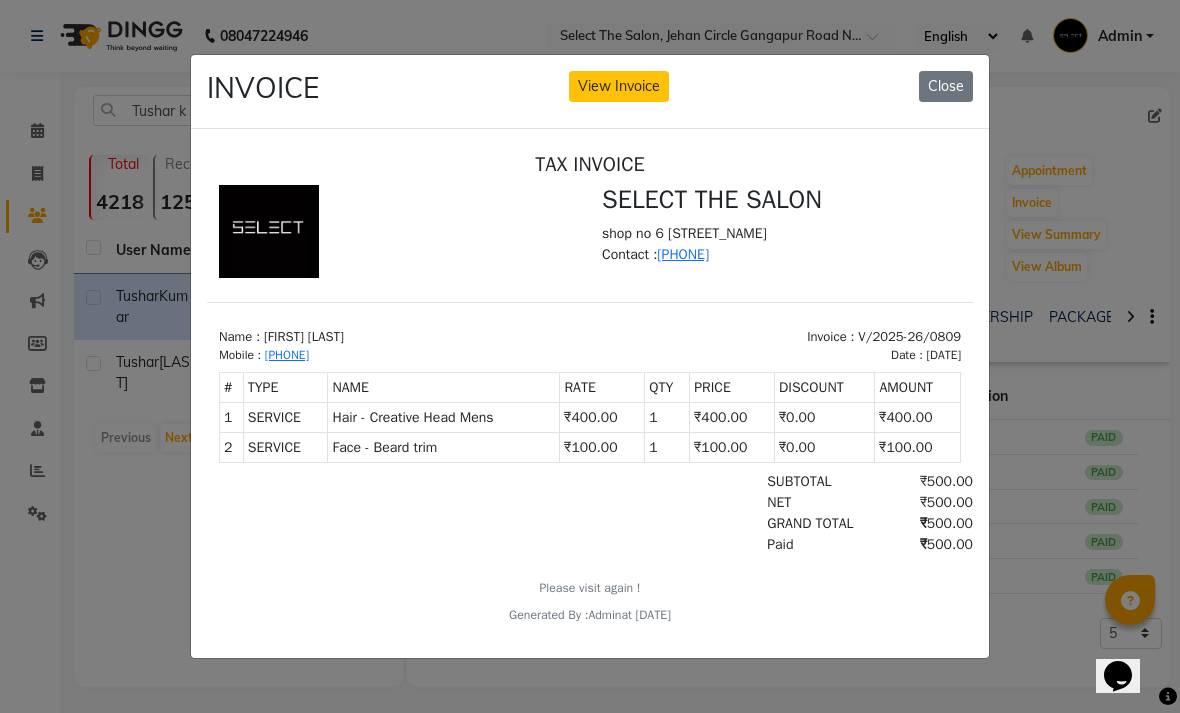 click on "INVOICE View Invoice Close" 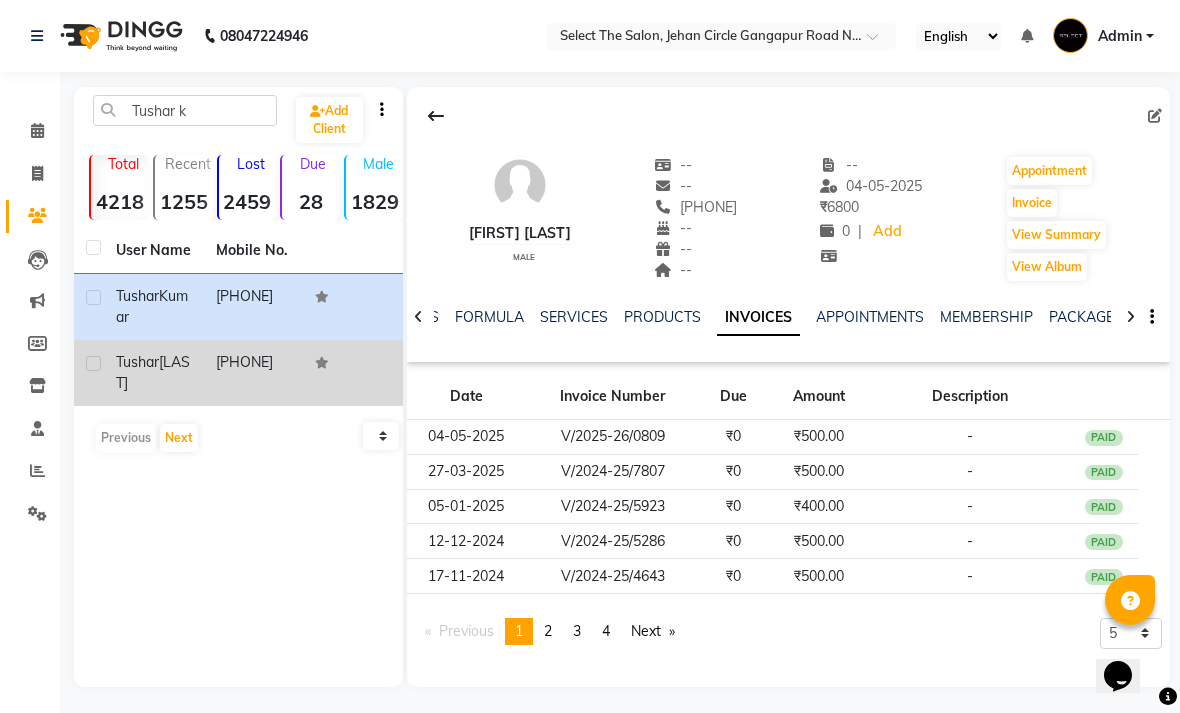 click on "Kuvar" 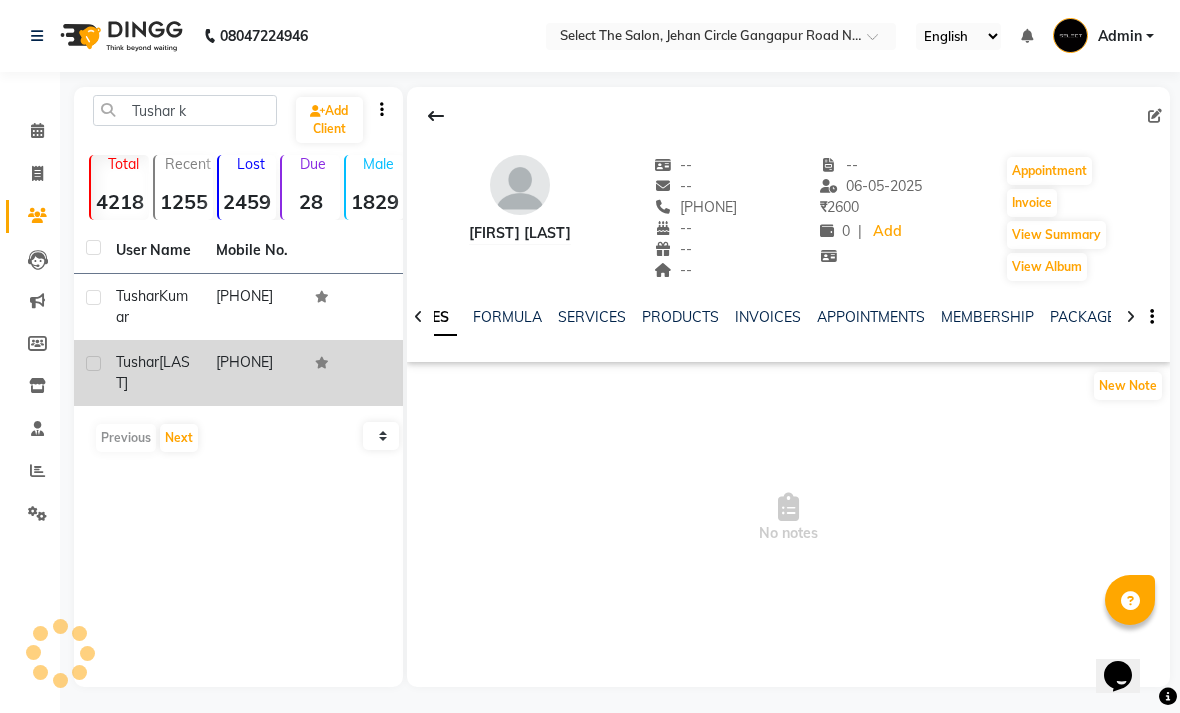 click 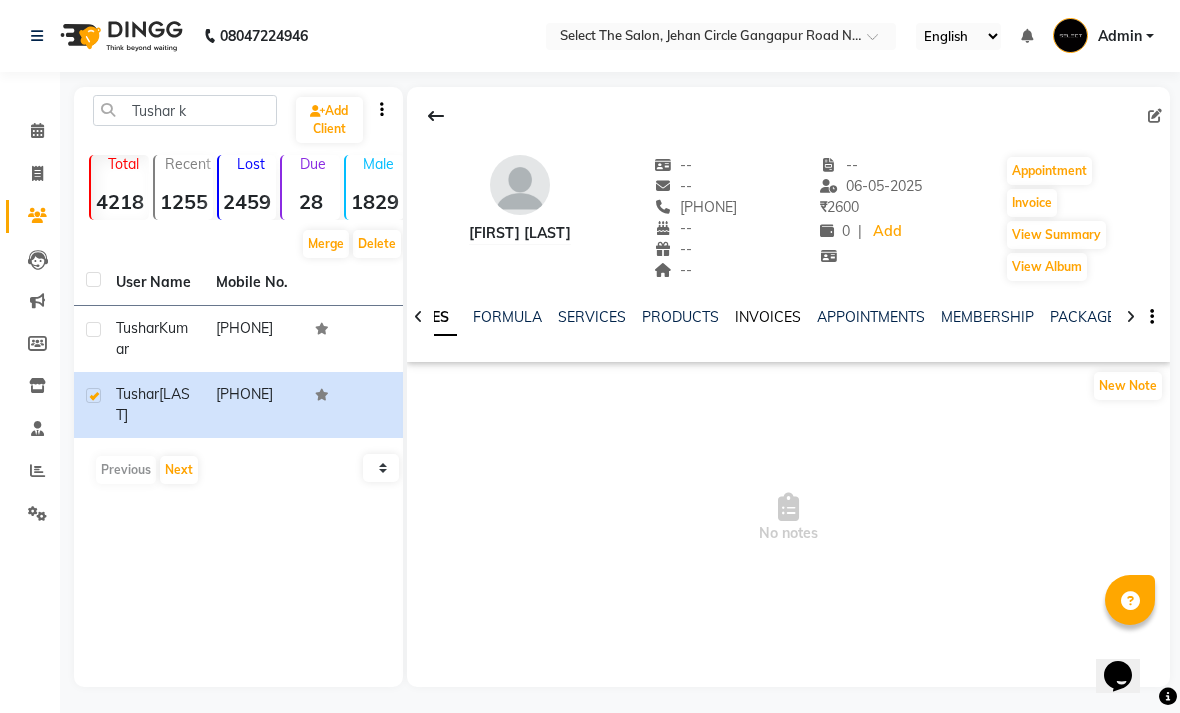 click on "INVOICES" 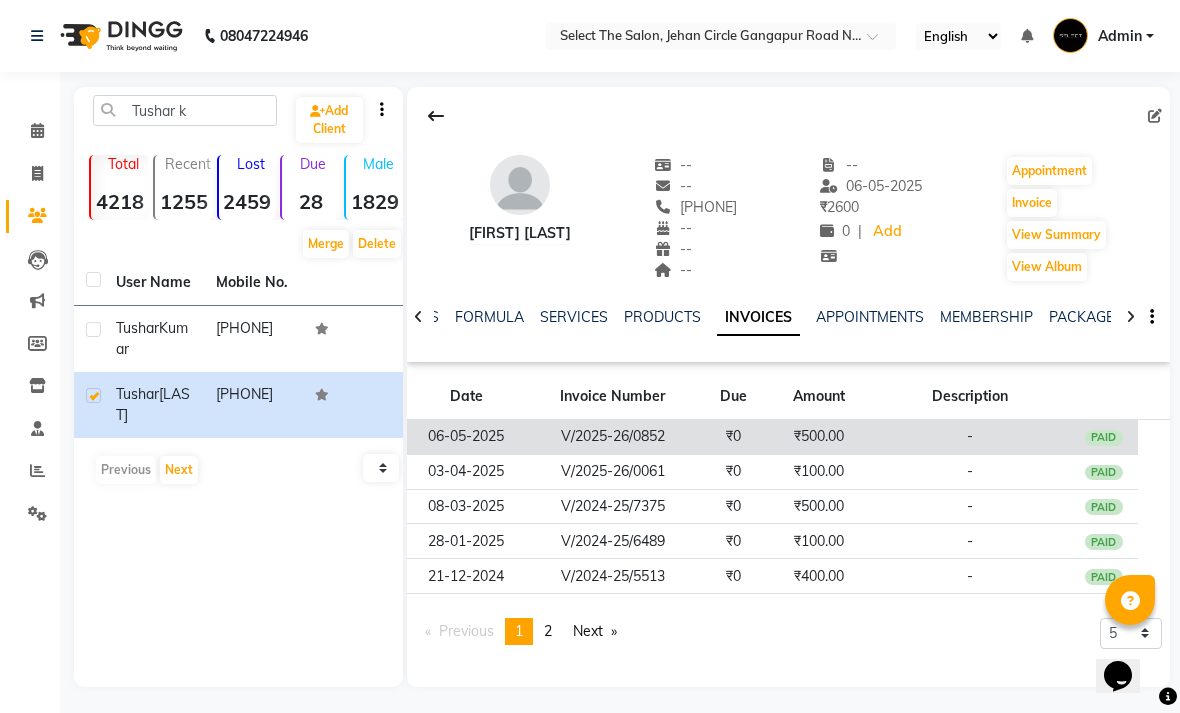 click on "PAID" 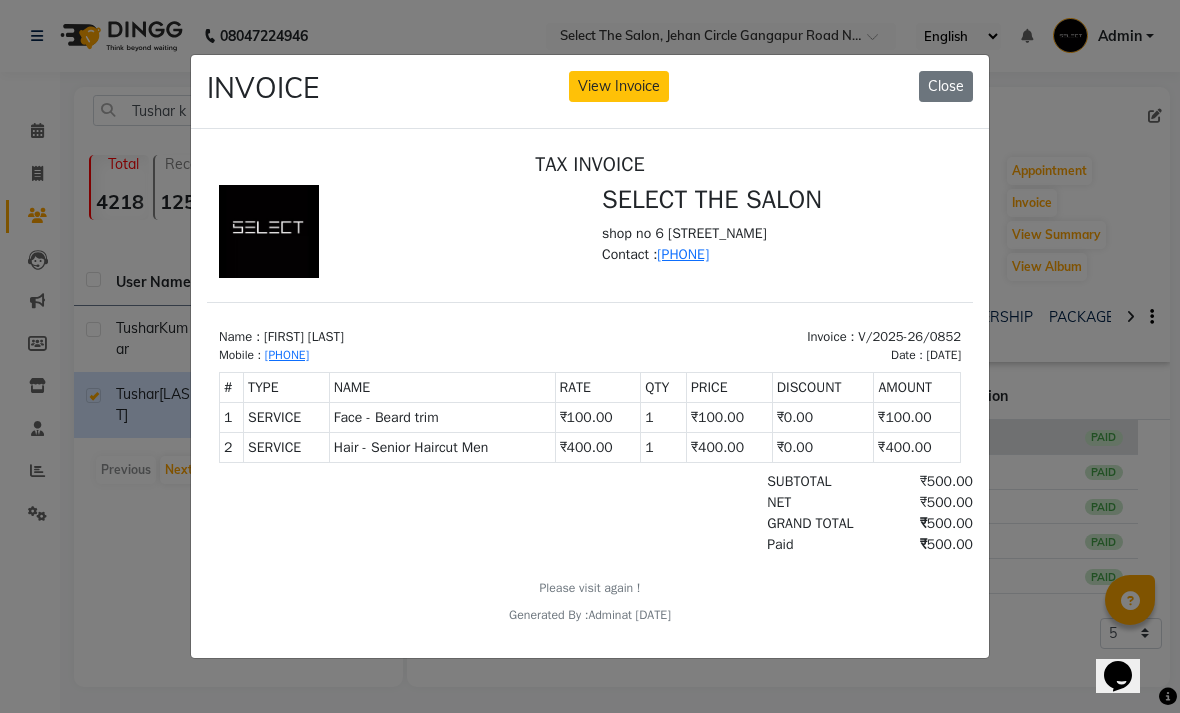 scroll, scrollTop: 0, scrollLeft: 0, axis: both 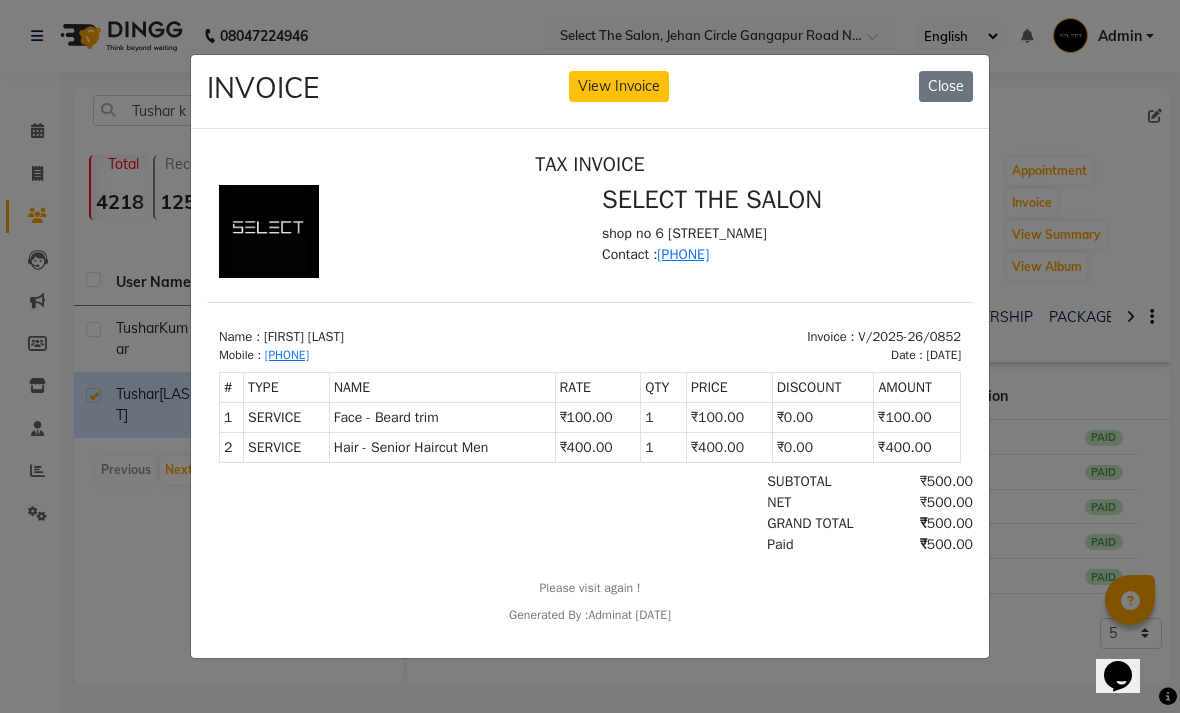 click on "INVOICE View Invoice Close" 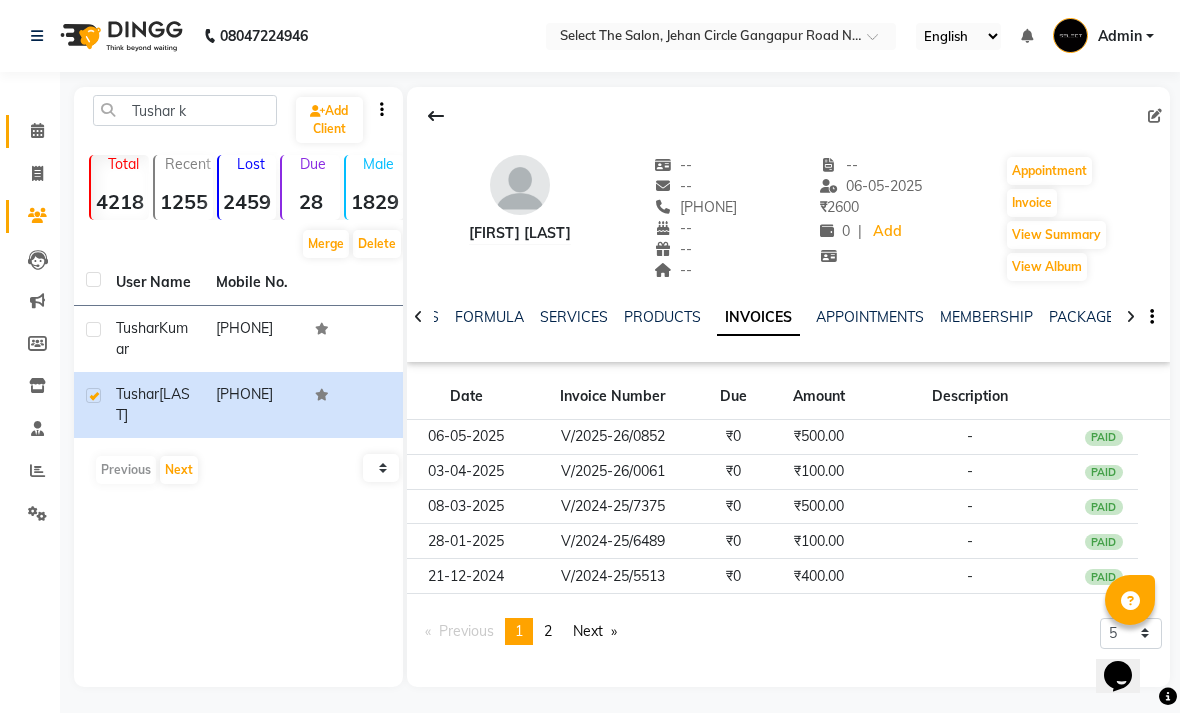 click on "Calendar" 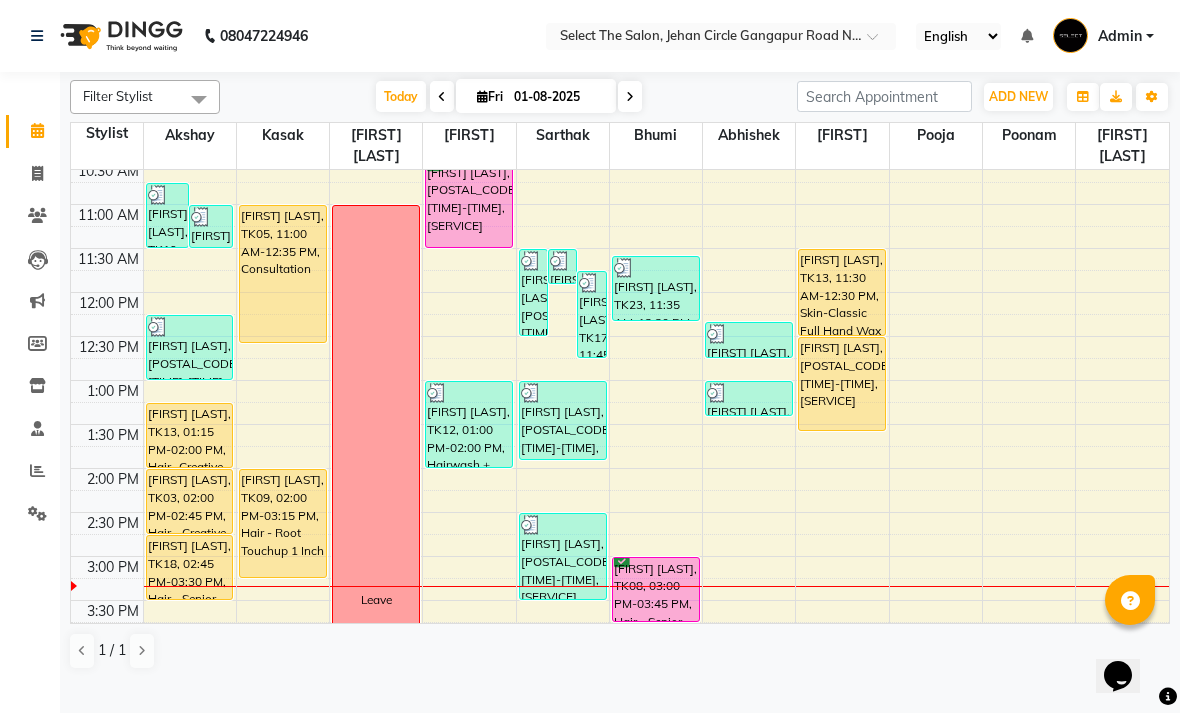scroll, scrollTop: 230, scrollLeft: 0, axis: vertical 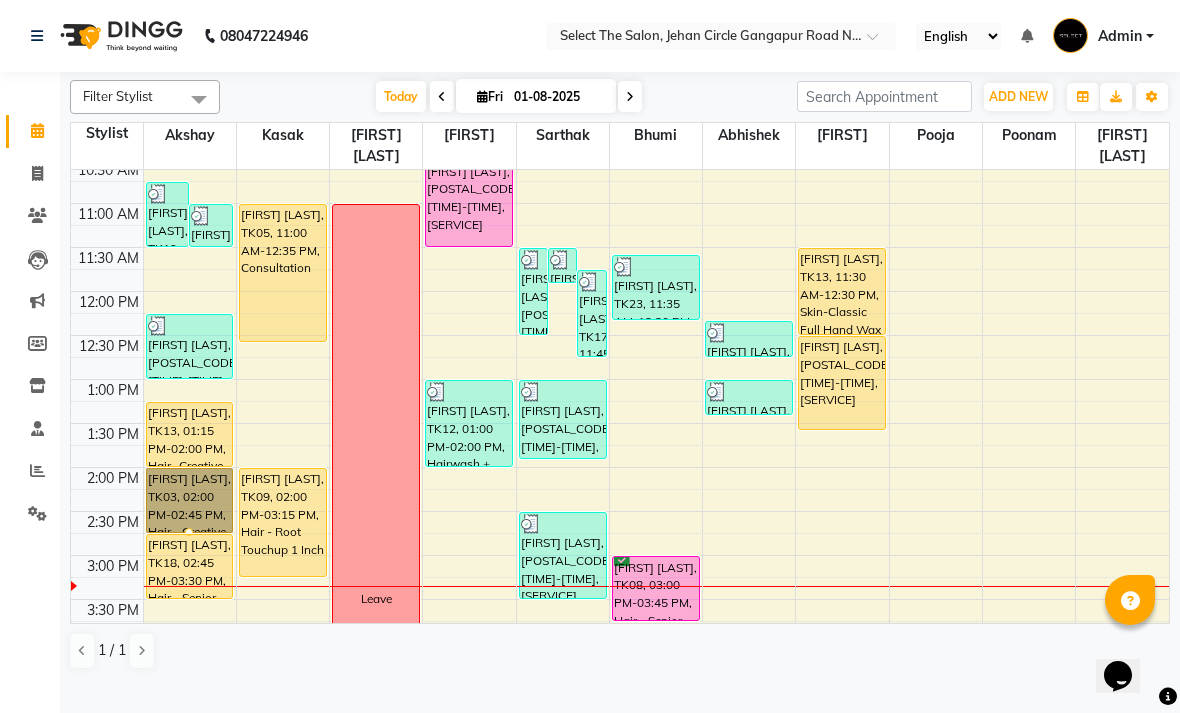 click at bounding box center [189, 532] 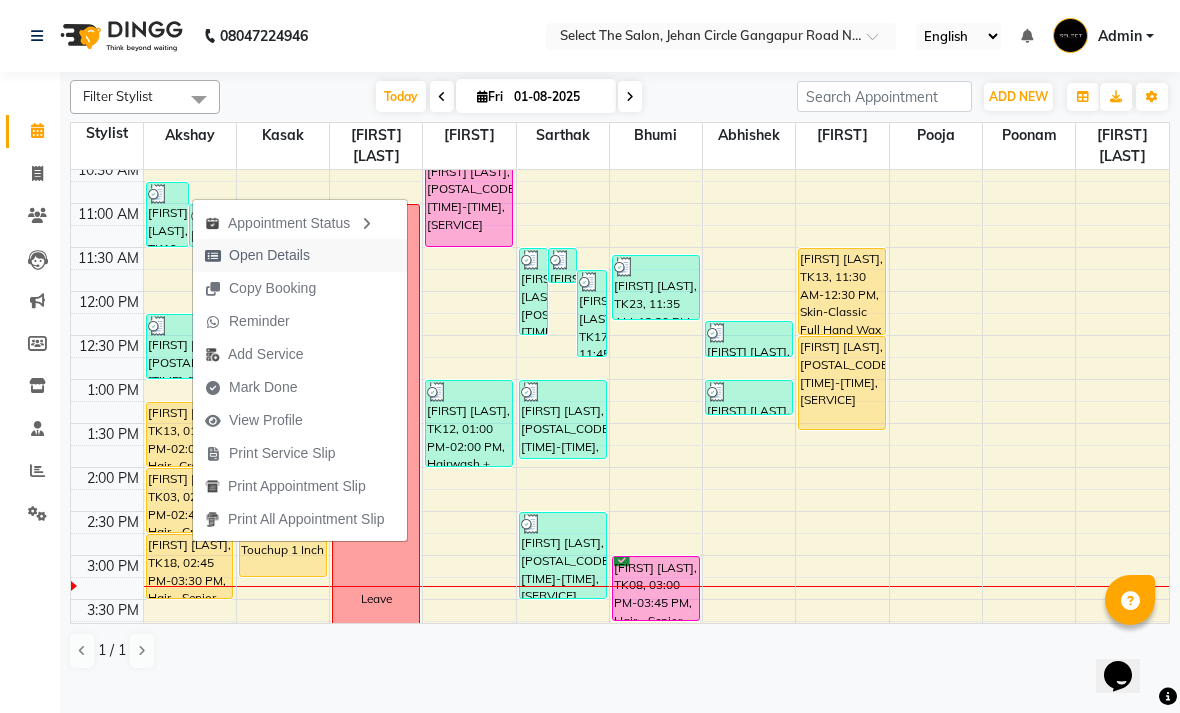 click on "Open Details" at bounding box center (269, 255) 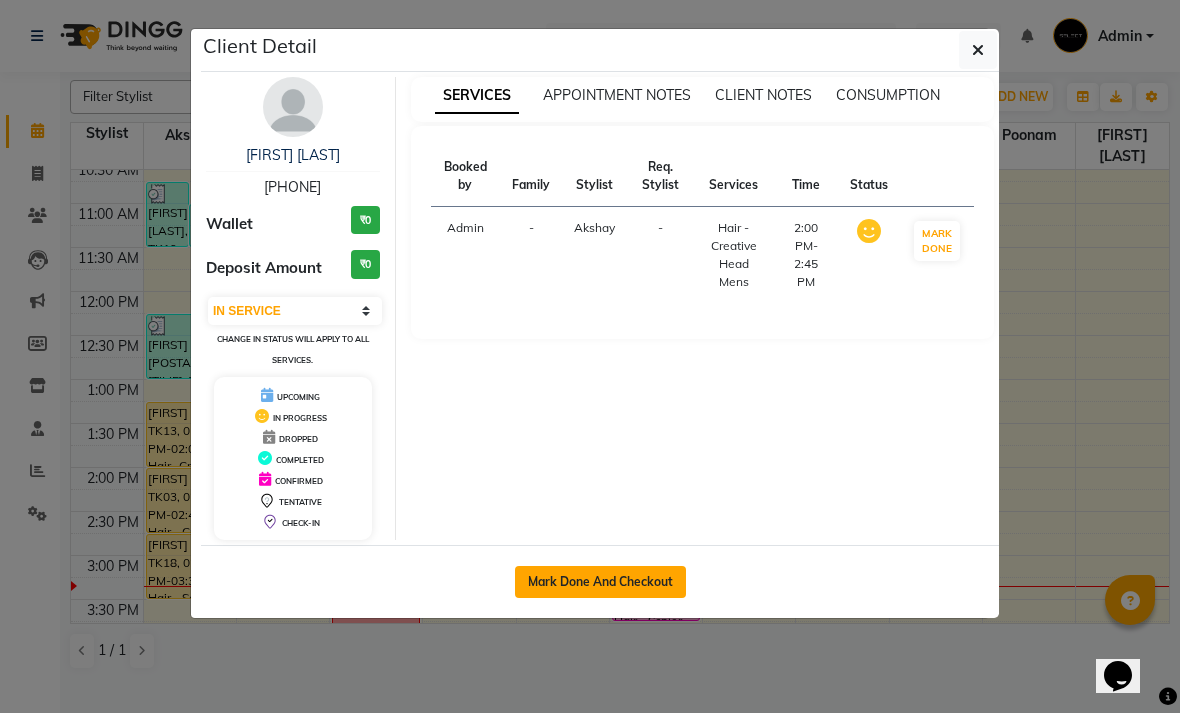 click on "Mark Done And Checkout" 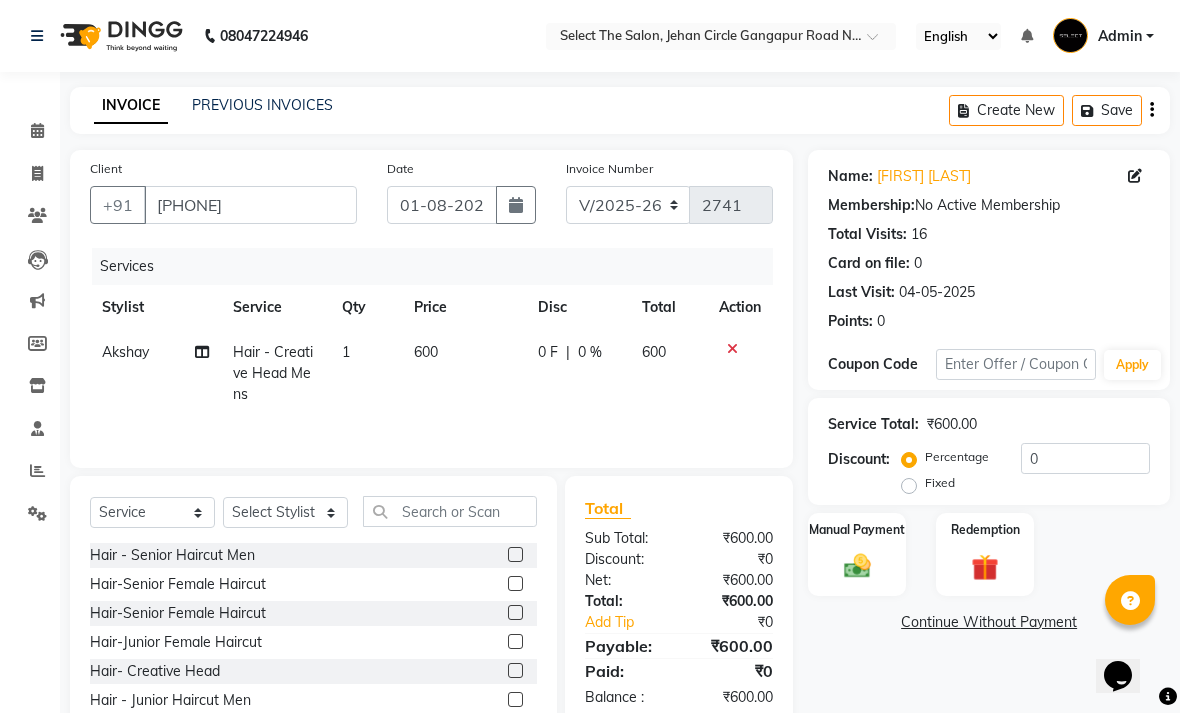 click on "600" 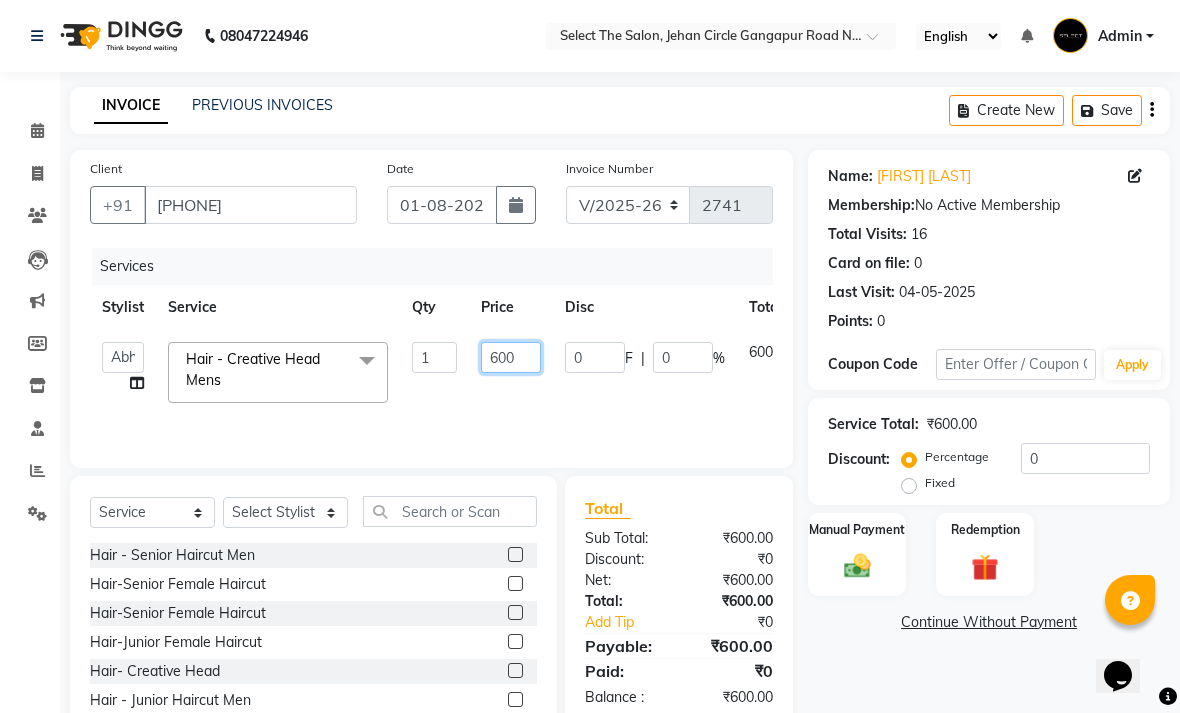 click on "600" 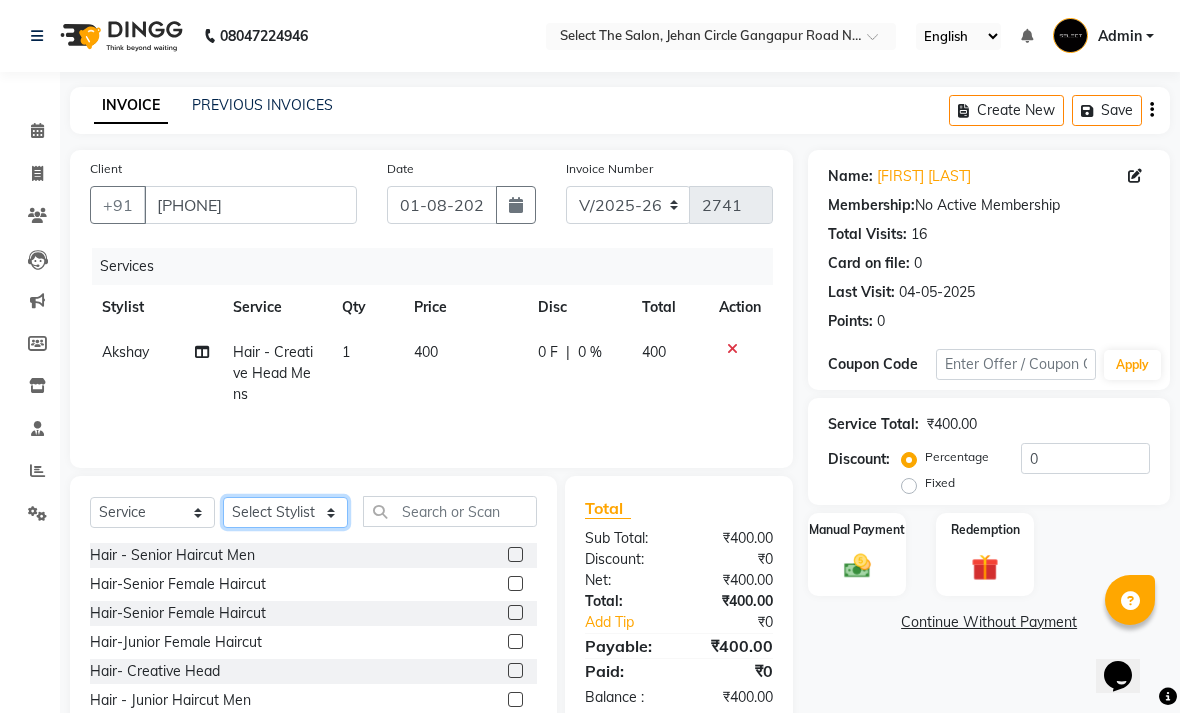 click on "Select Stylist Abhishek  Akshay  Bhumi  Kasak Pooja  Poonam  Sachin Wagh  Sarthak  Siddhika  Venkatesh warule Yogeshwari" 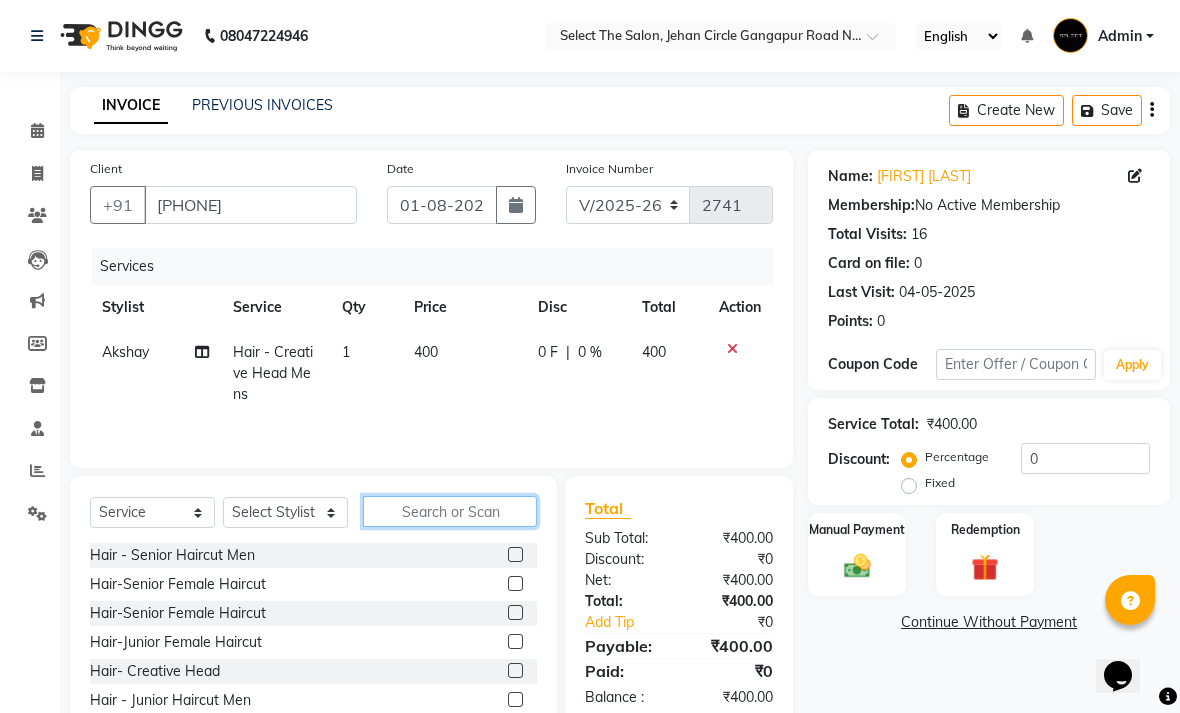 click 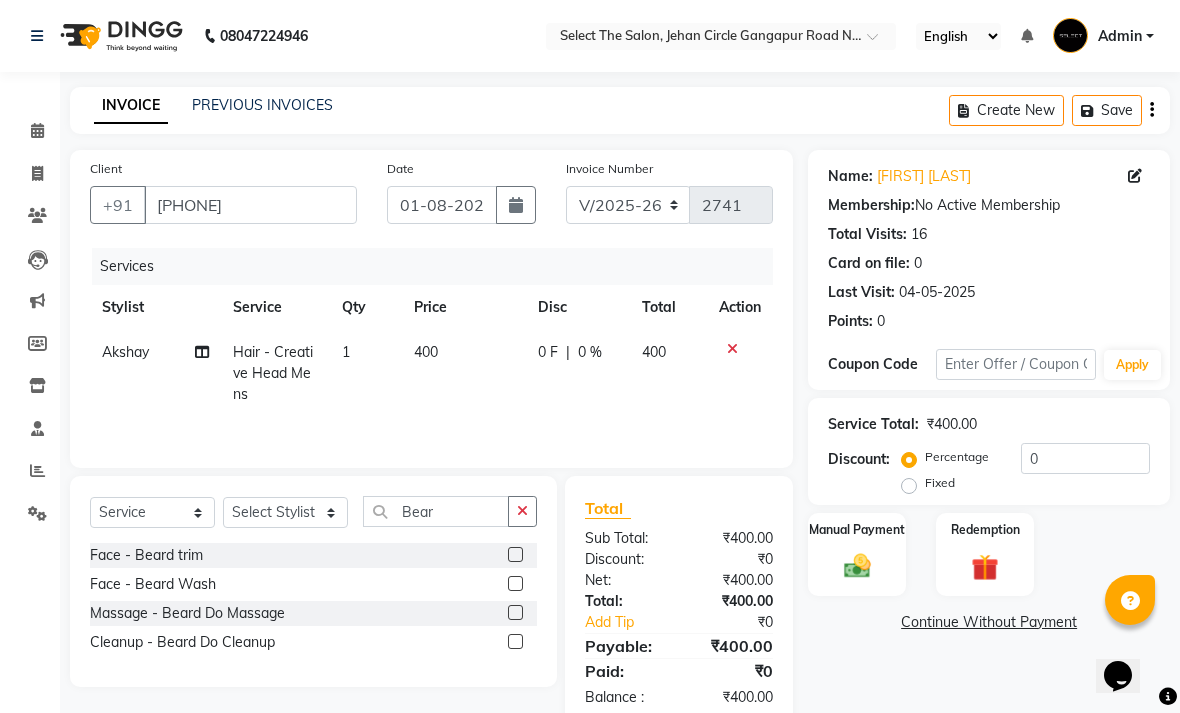 click 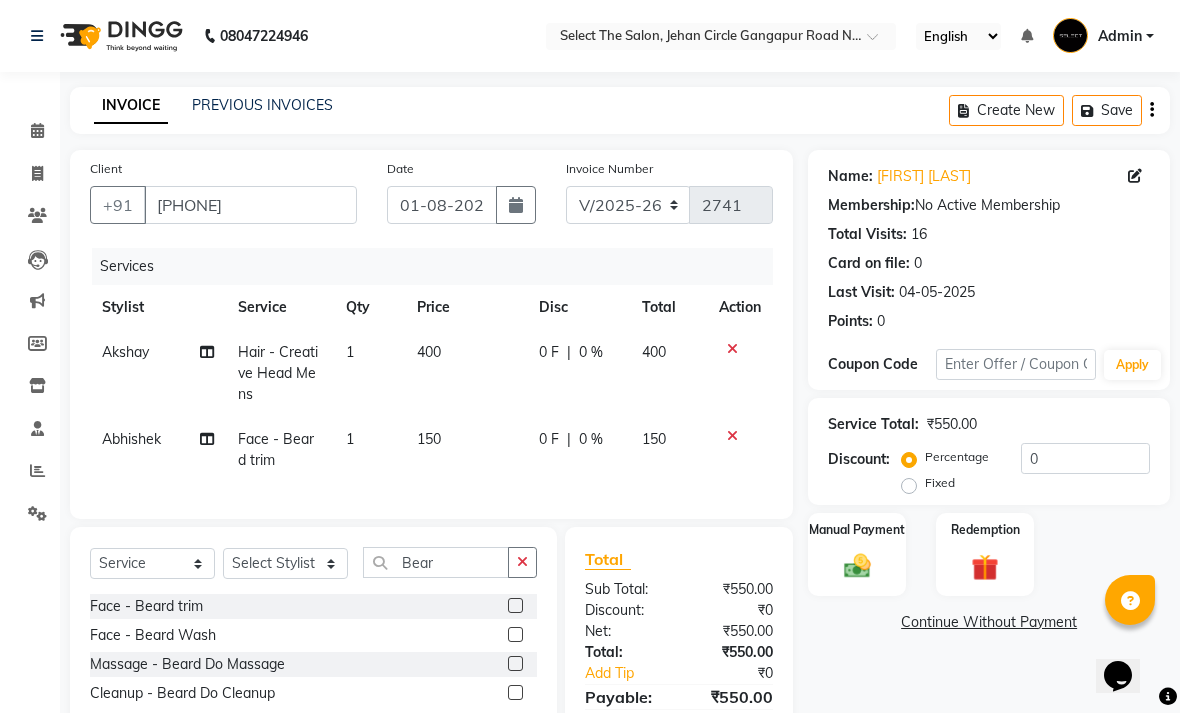 click on "150" 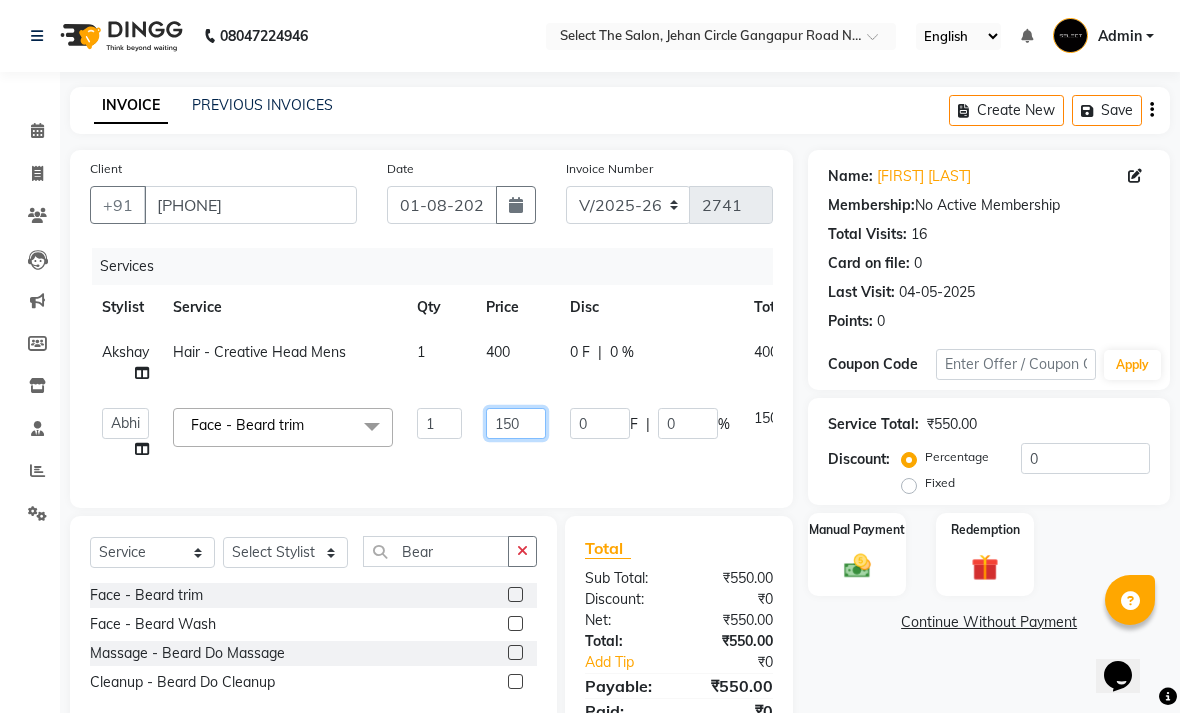 click on "150" 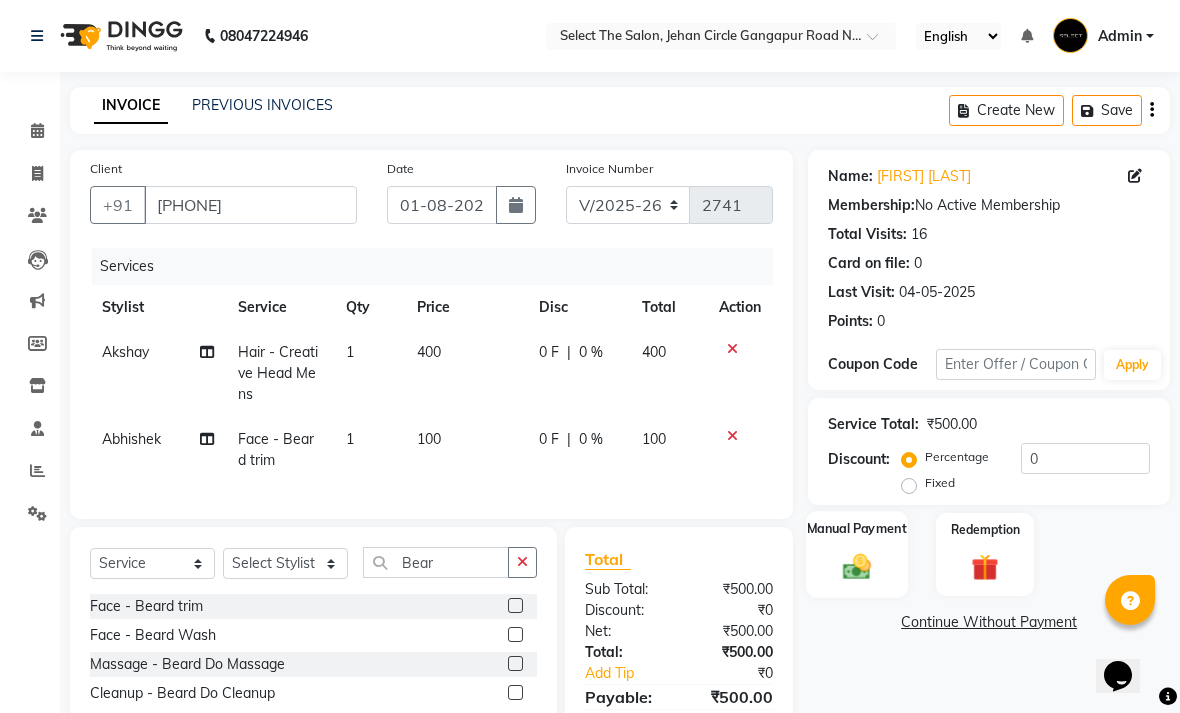 click 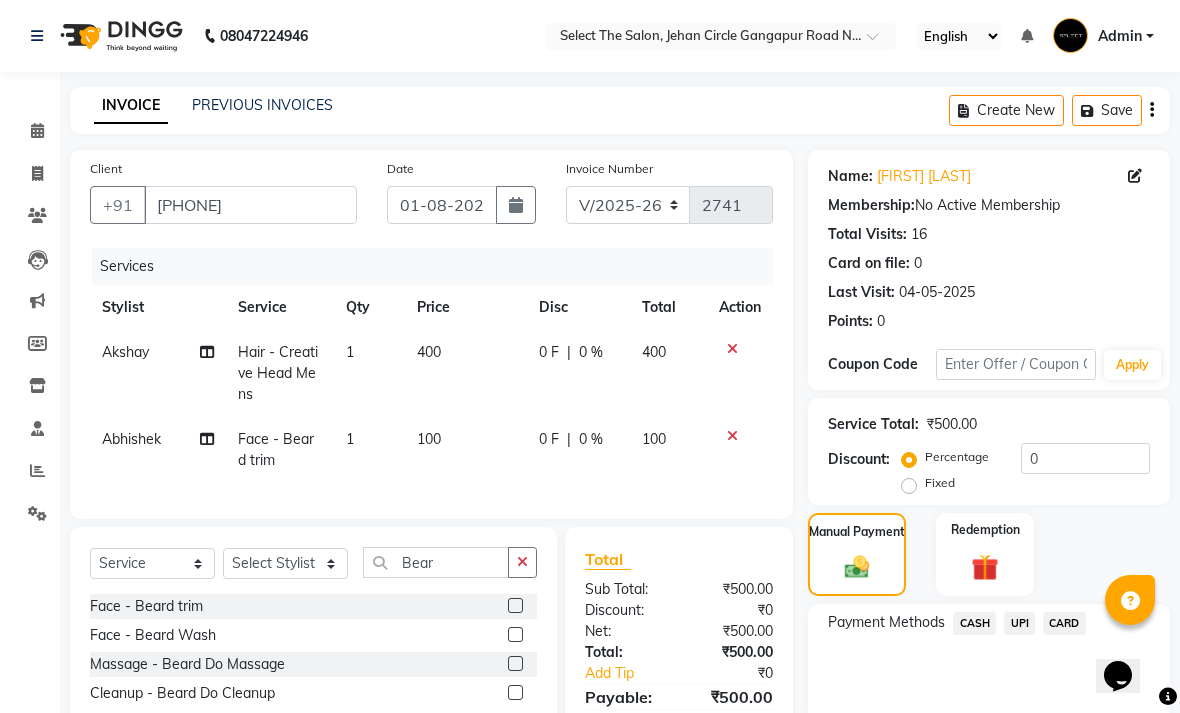click on "UPI" 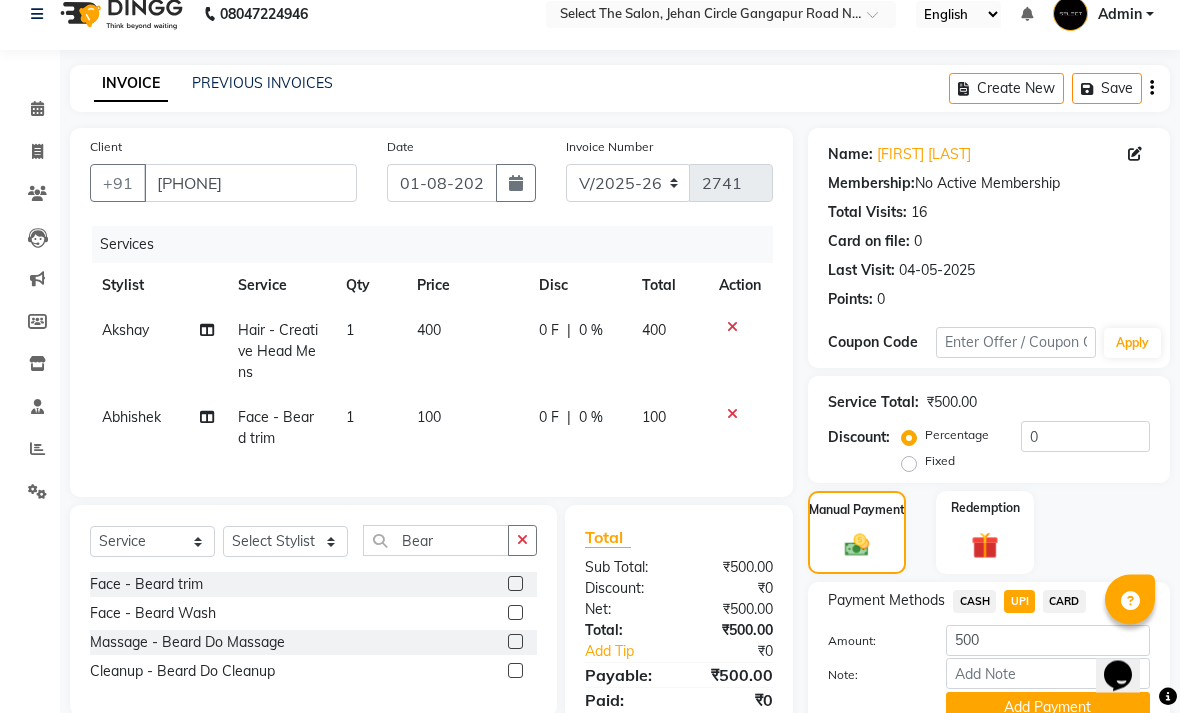 scroll, scrollTop: 77, scrollLeft: 0, axis: vertical 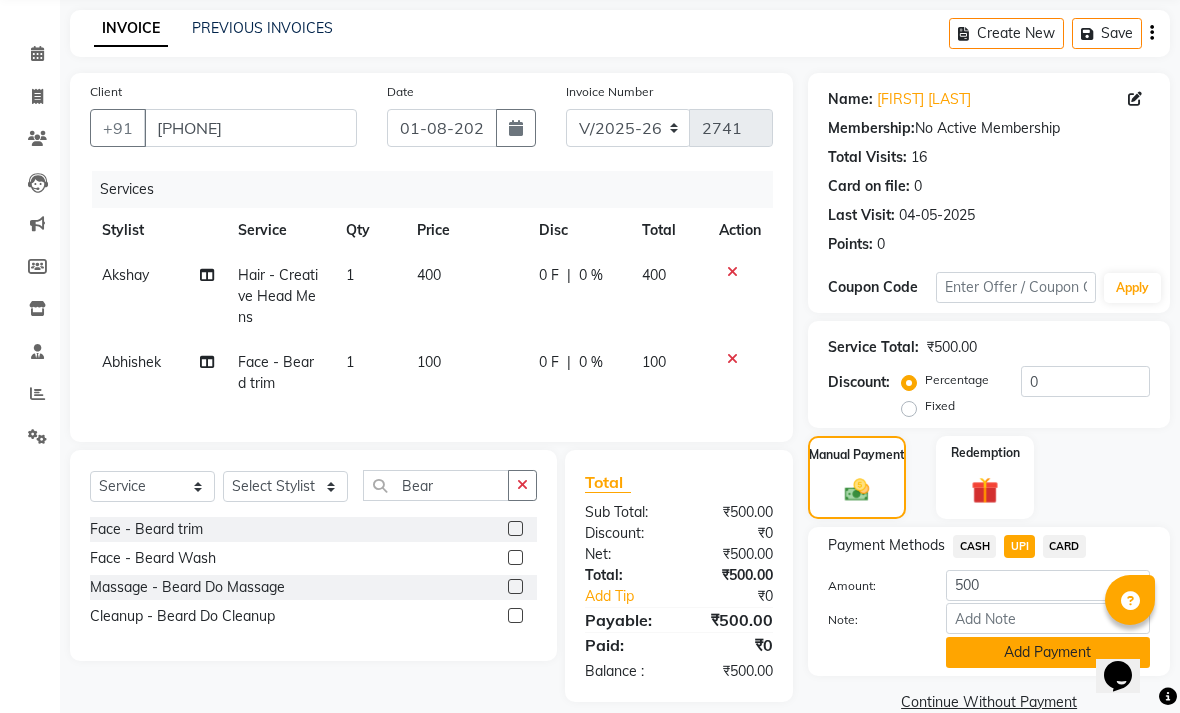 click on "Add Payment" 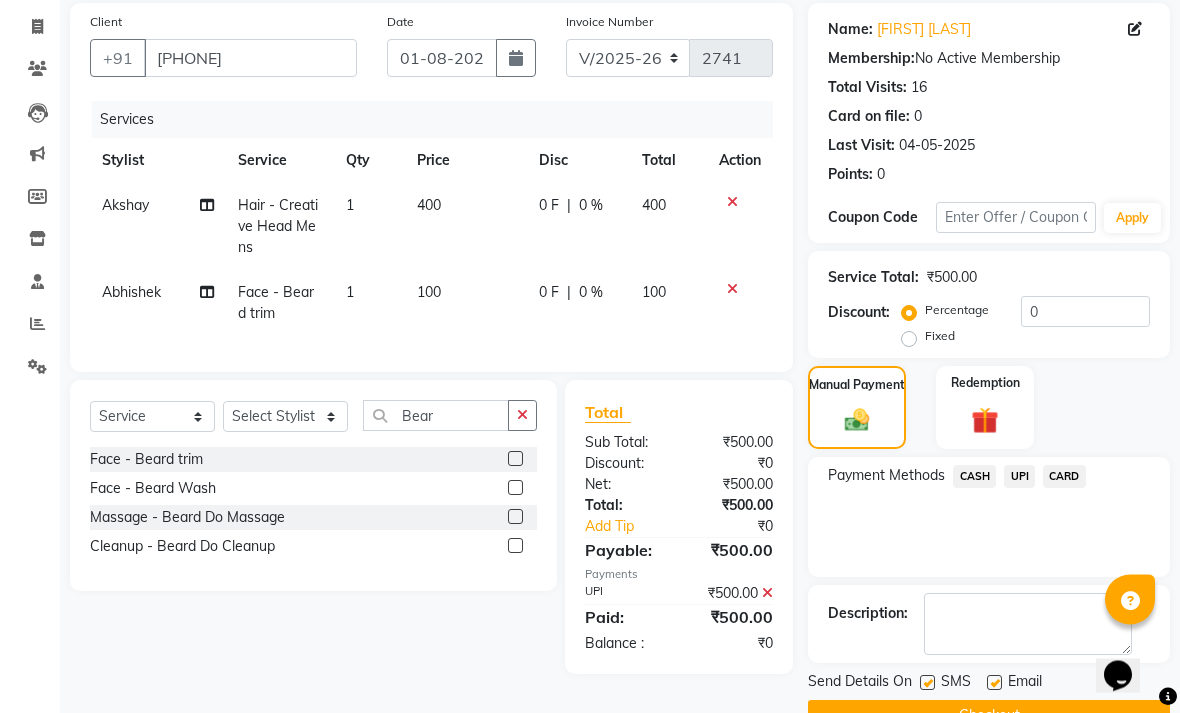 scroll, scrollTop: 161, scrollLeft: 0, axis: vertical 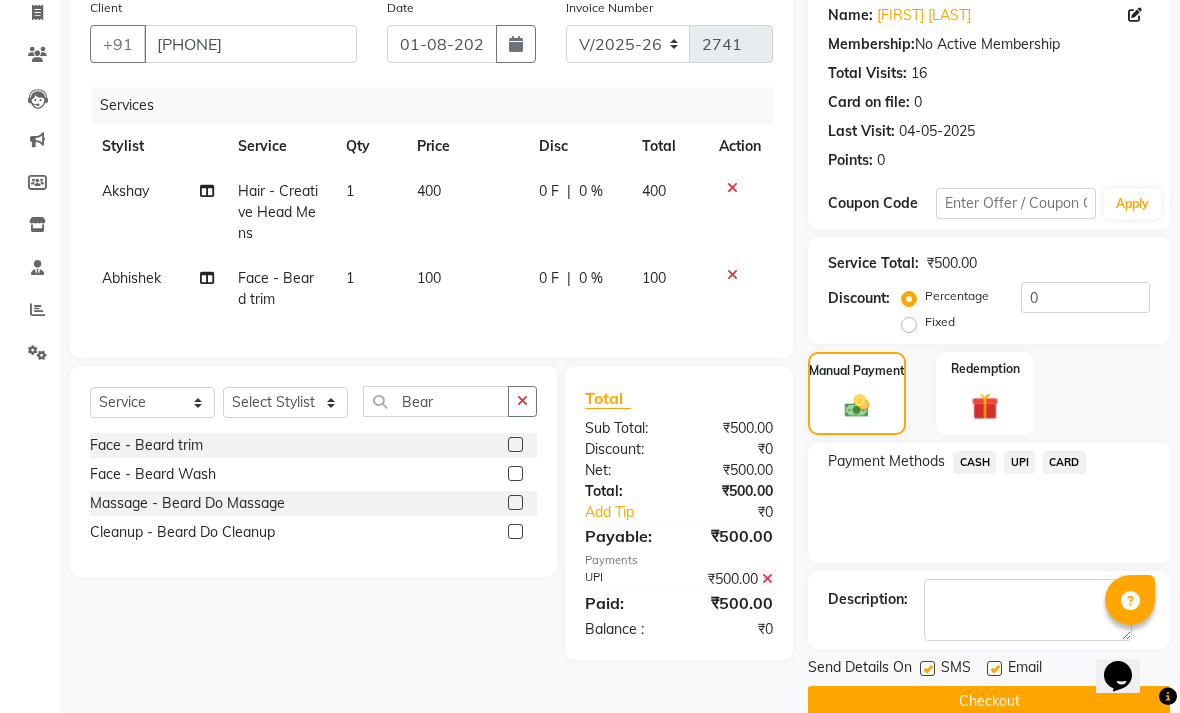 click 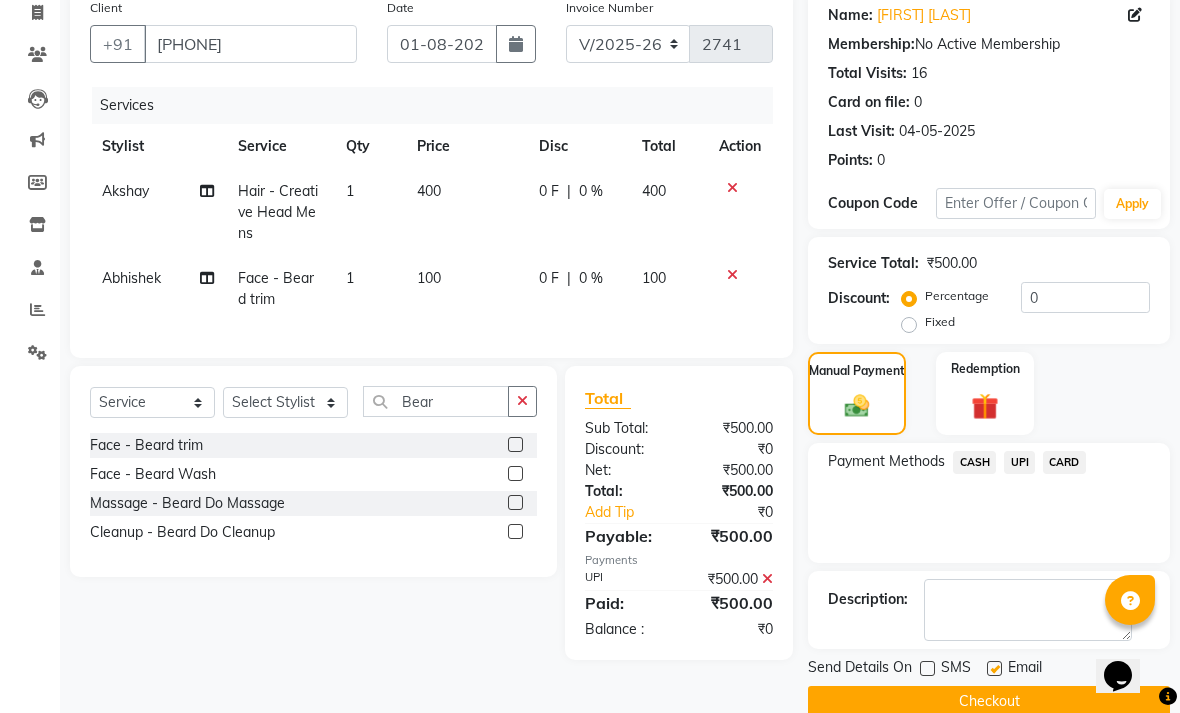 click 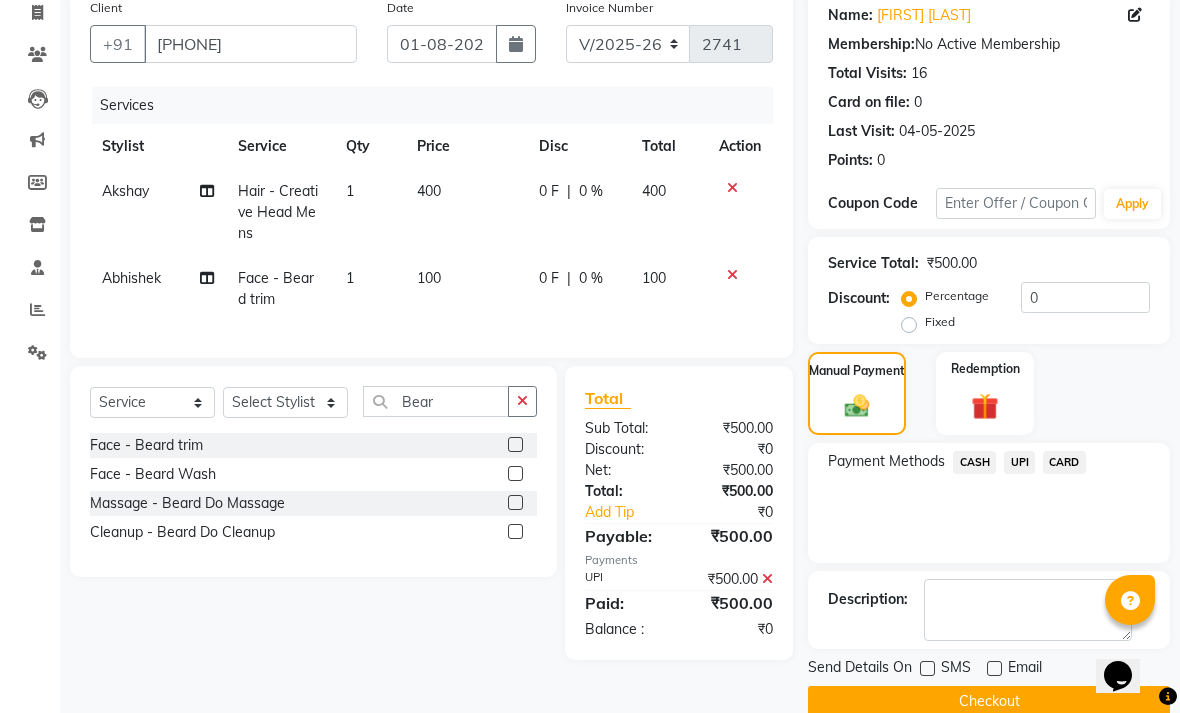 click on "Checkout" 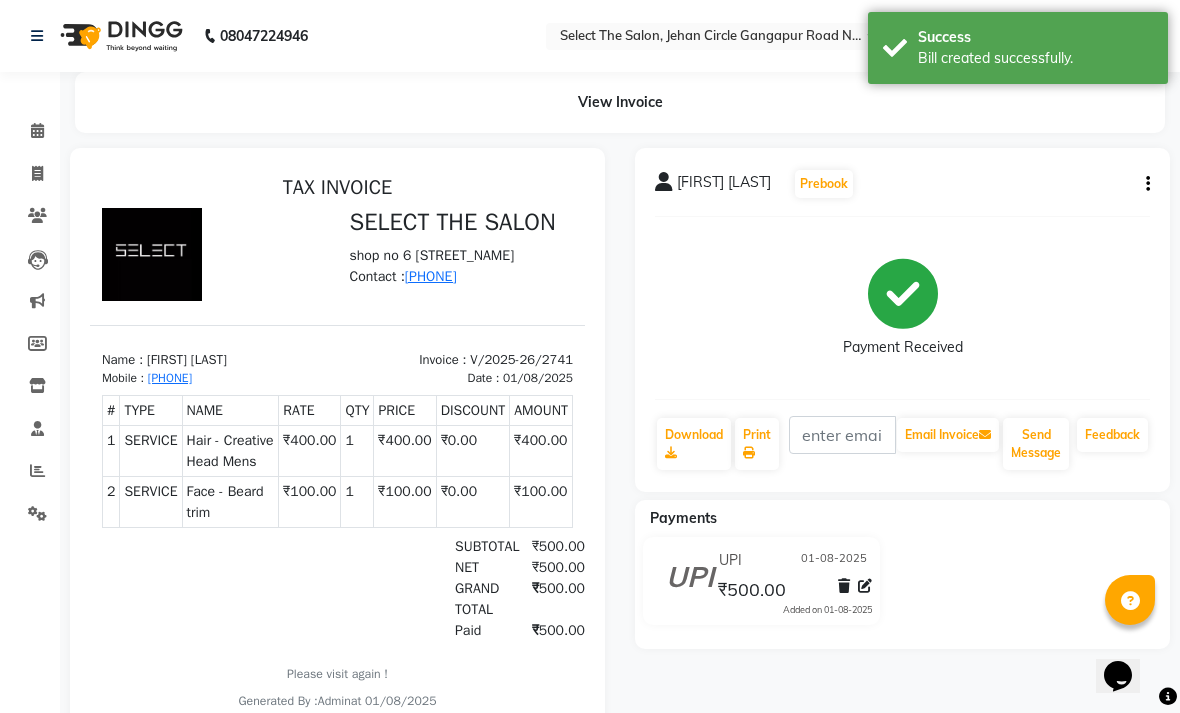 scroll, scrollTop: 0, scrollLeft: 0, axis: both 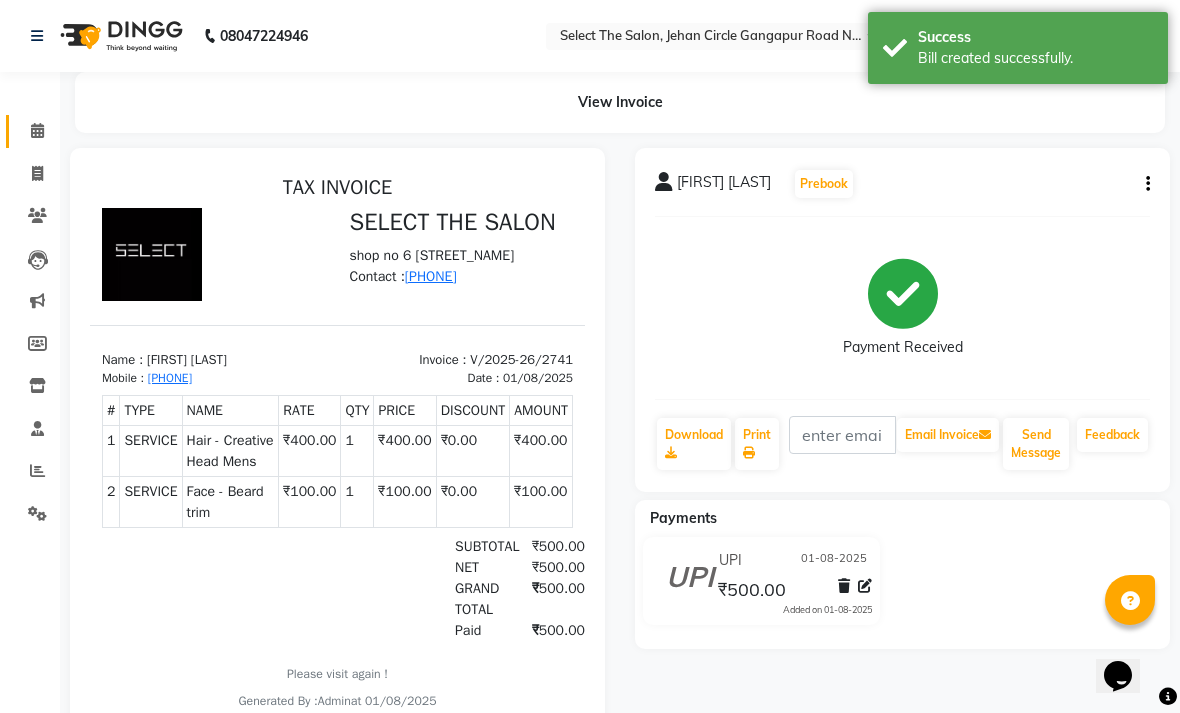 click 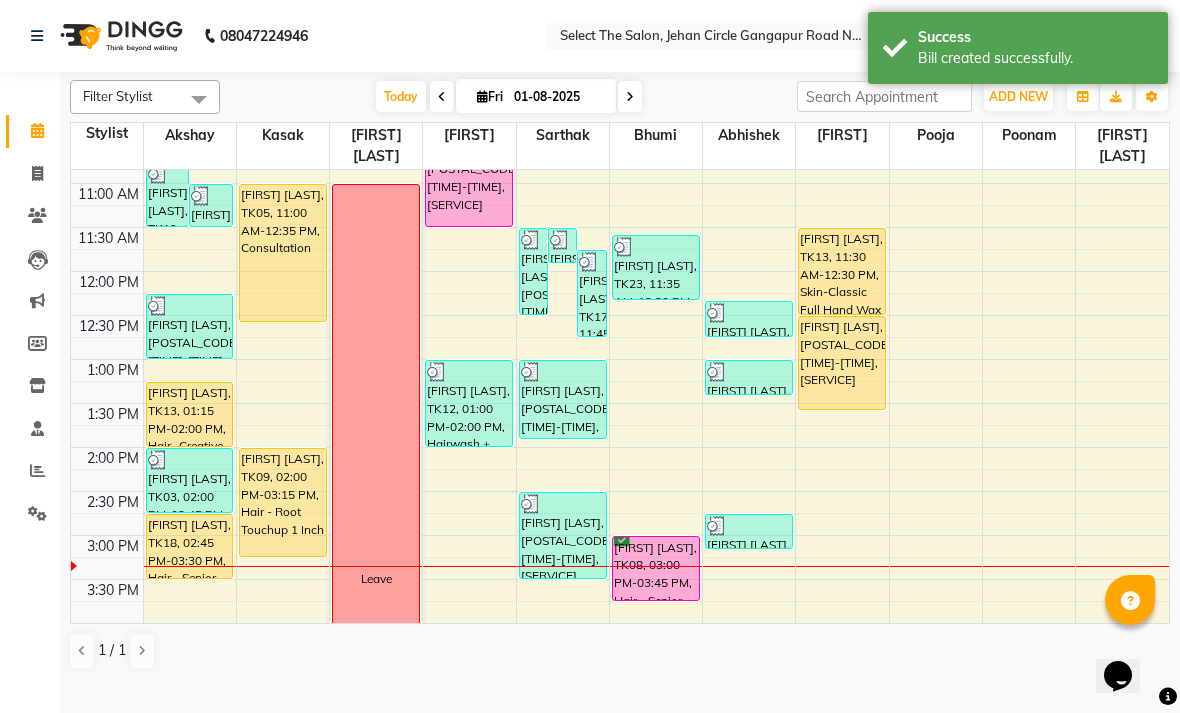 scroll, scrollTop: 311, scrollLeft: 0, axis: vertical 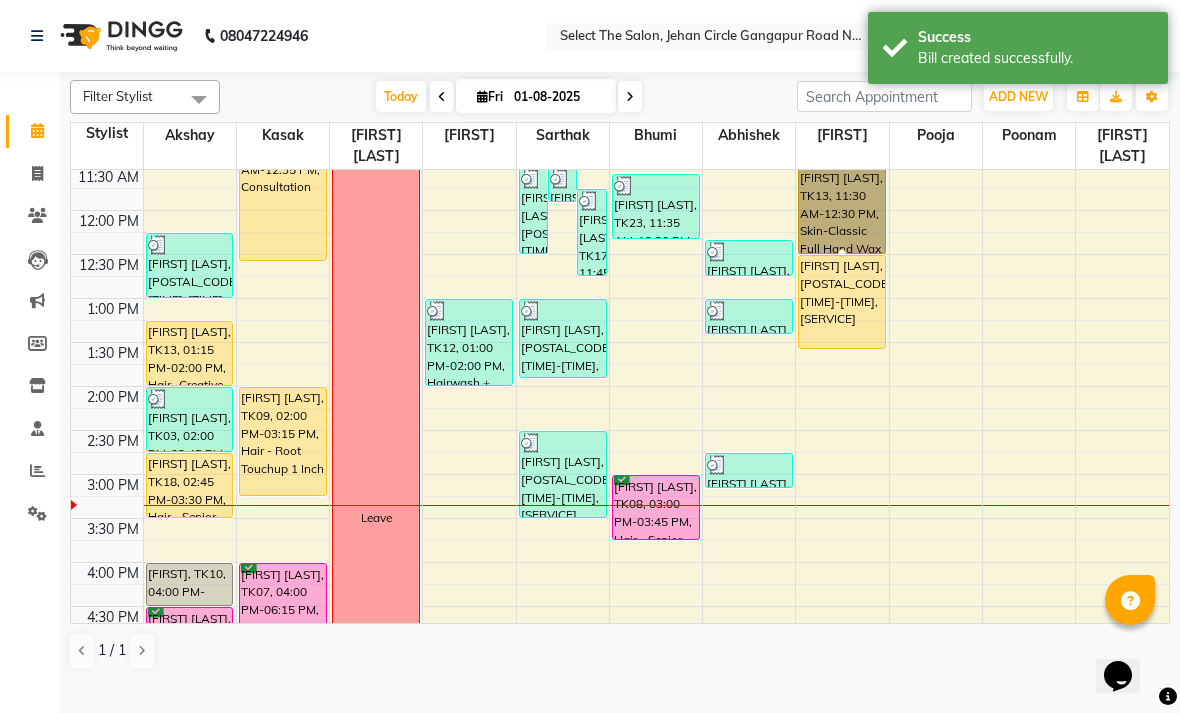 click at bounding box center [842, 253] 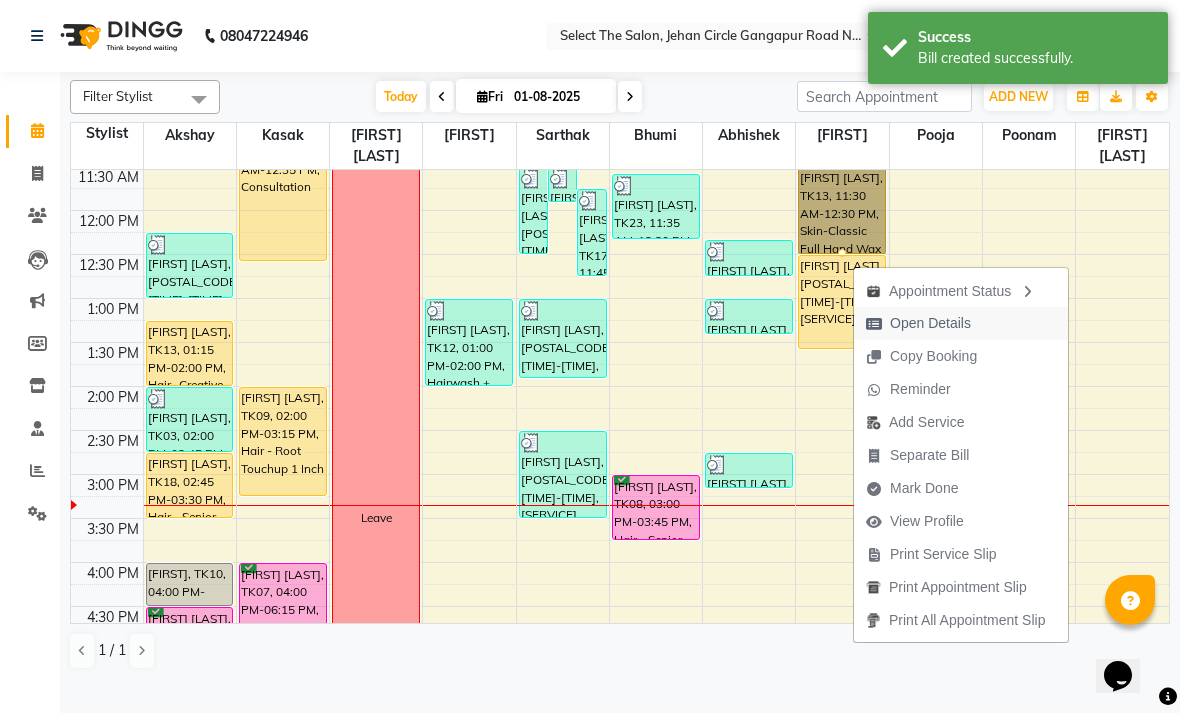 click on "Open Details" at bounding box center [930, 323] 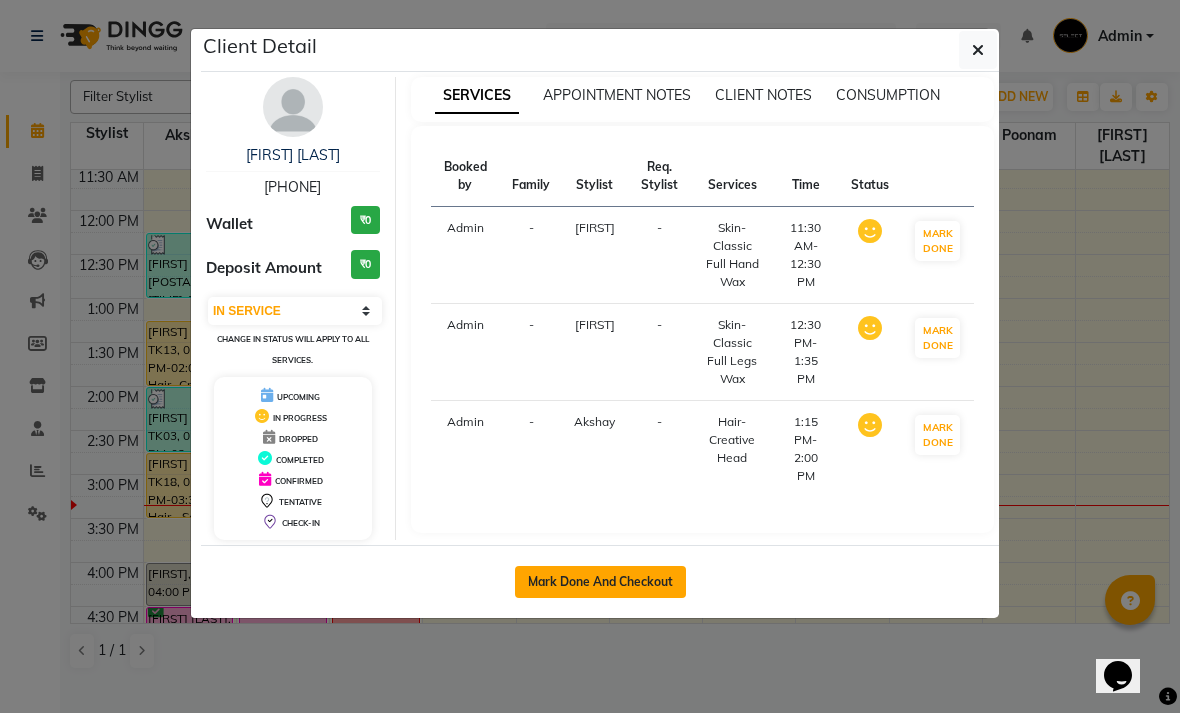 click on "Mark Done And Checkout" 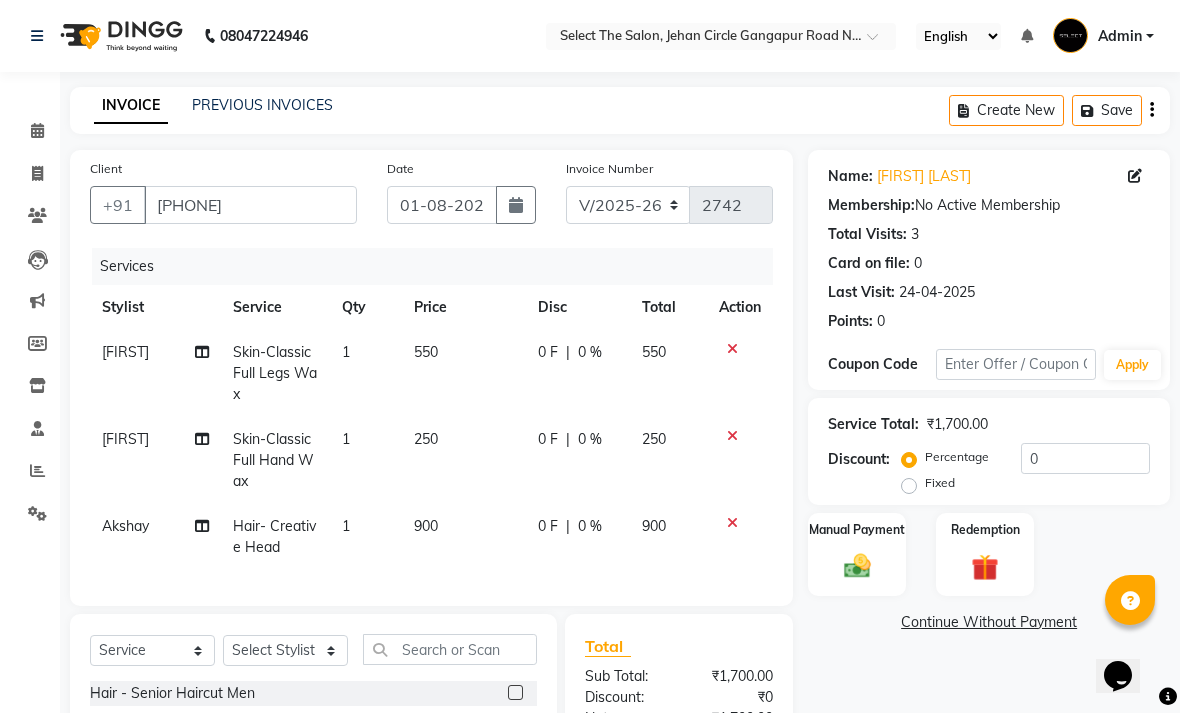 click on "900" 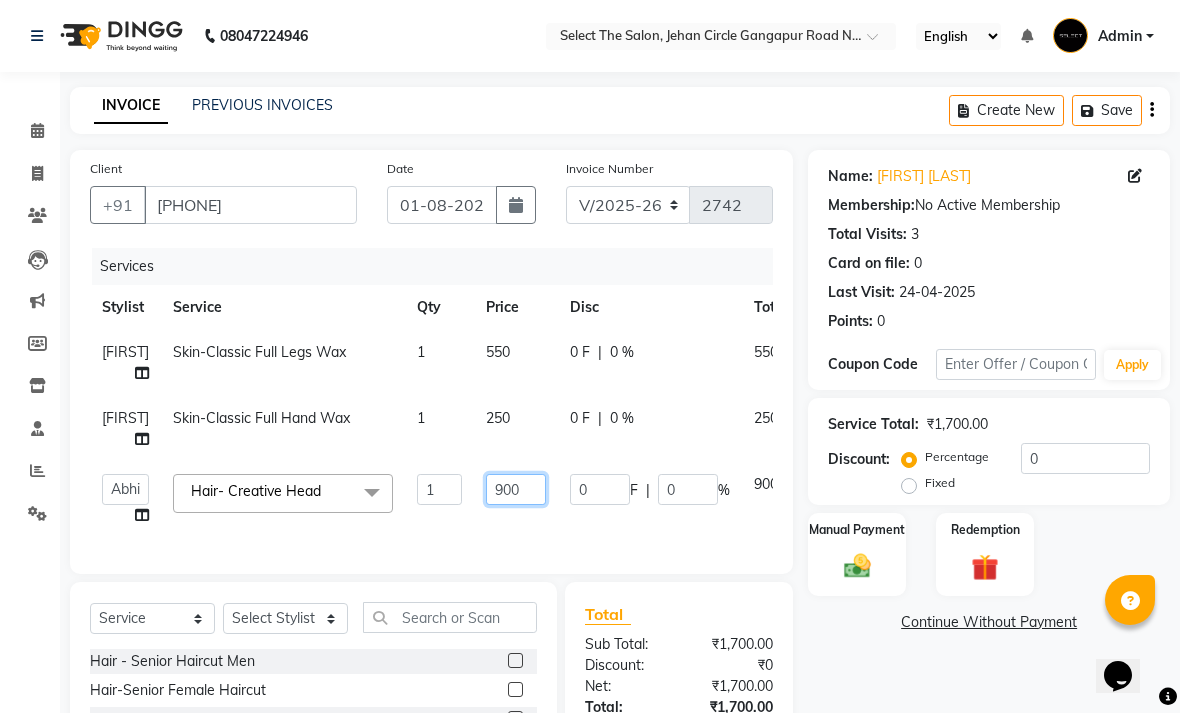 click on "900" 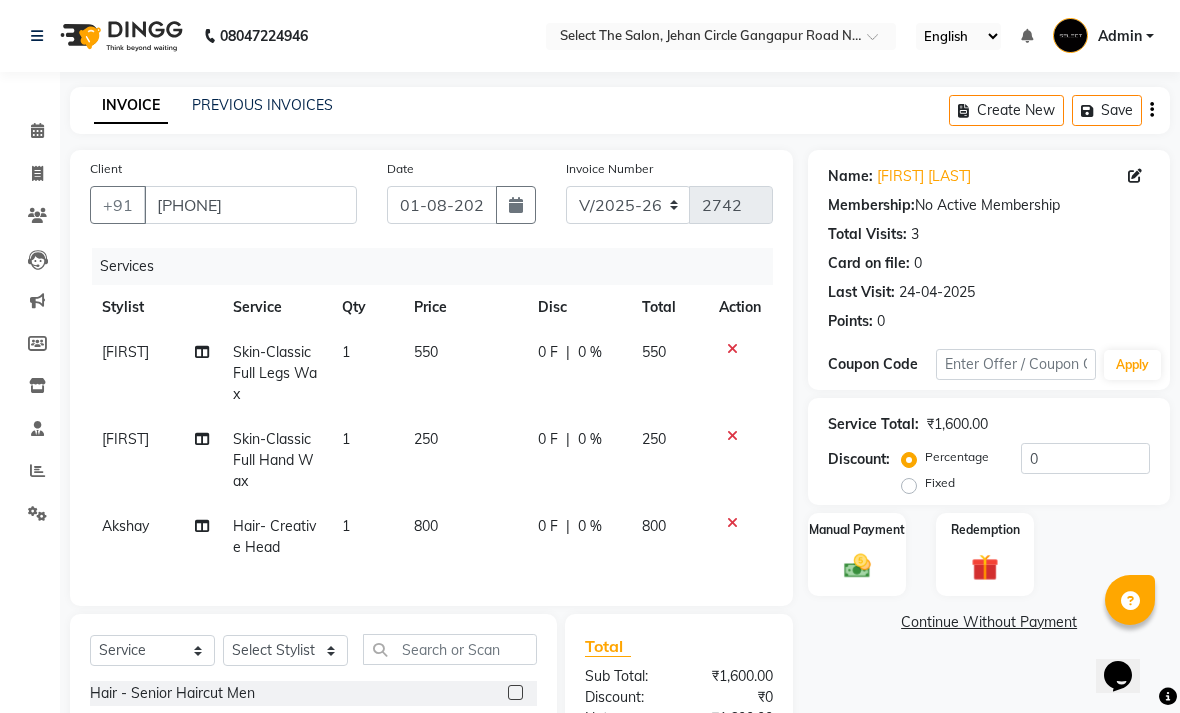 click 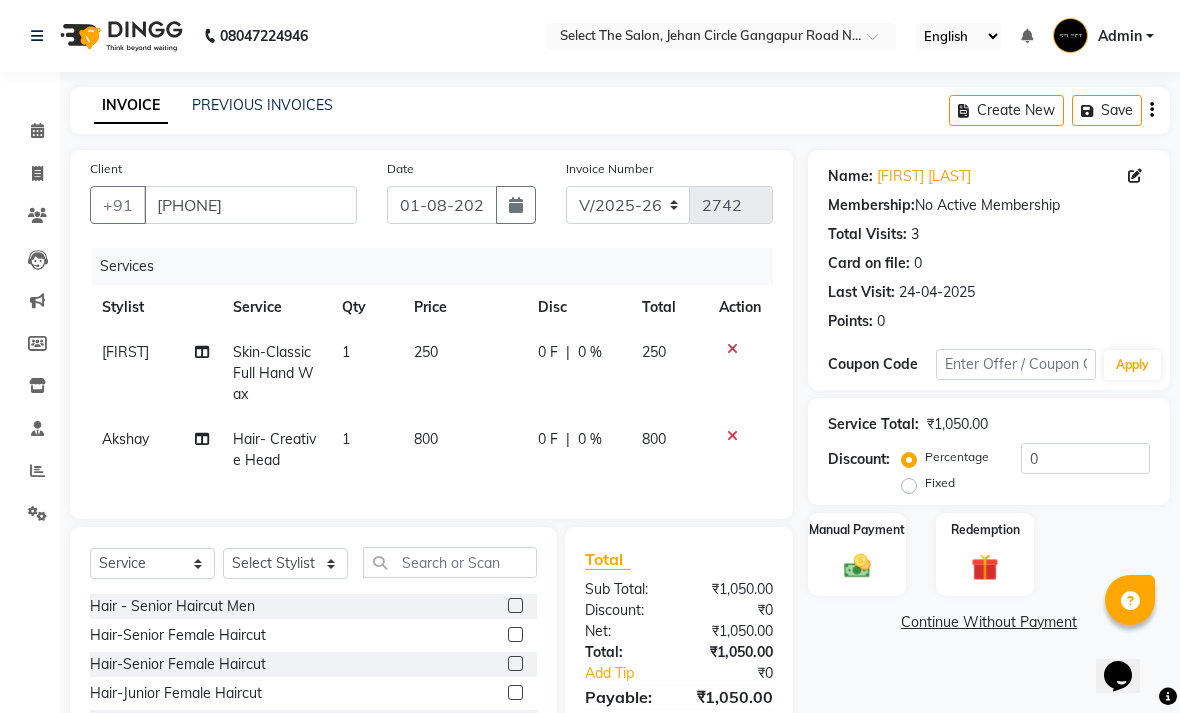 click 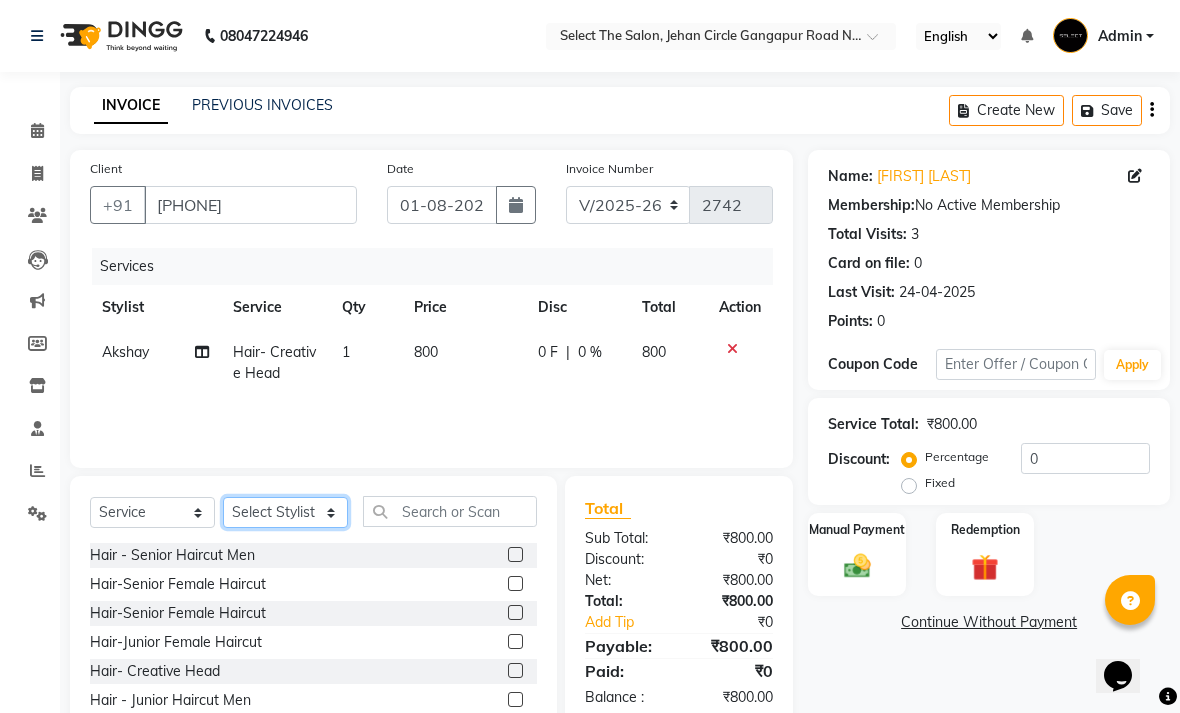 click on "Select Stylist Abhishek  Akshay  Bhumi  Kasak Pooja  Poonam  Sachin Wagh  Sarthak  Siddhika  Venkatesh warule Yogeshwari" 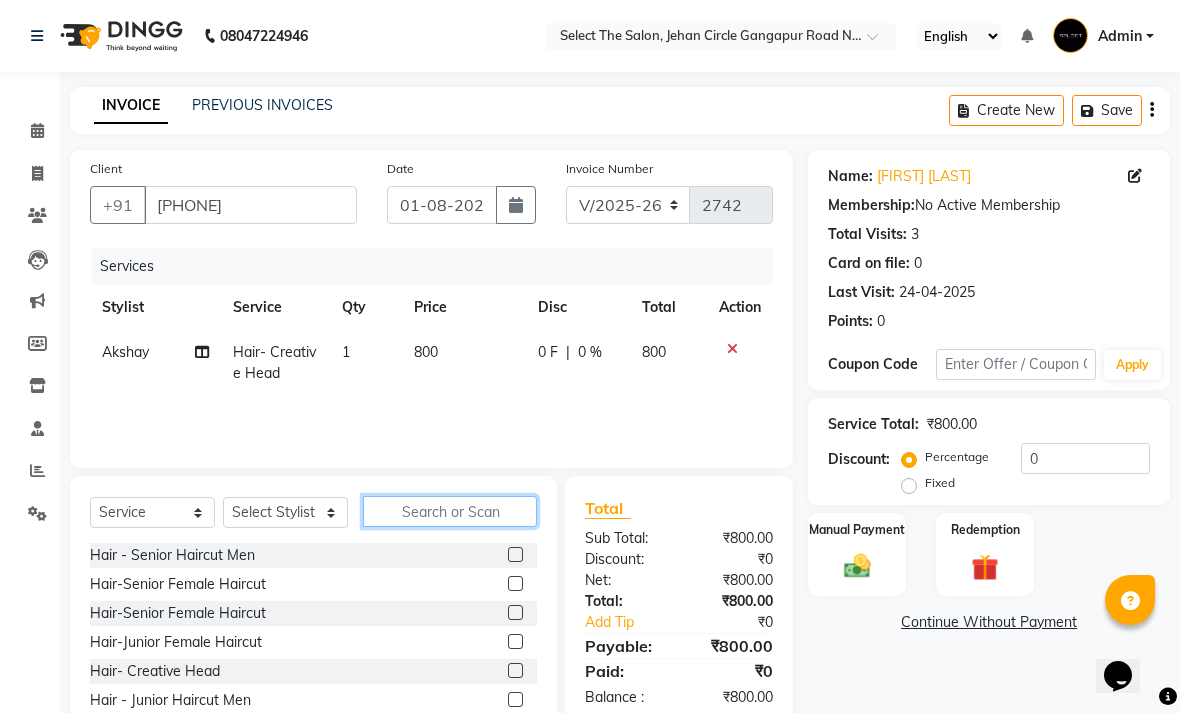 click 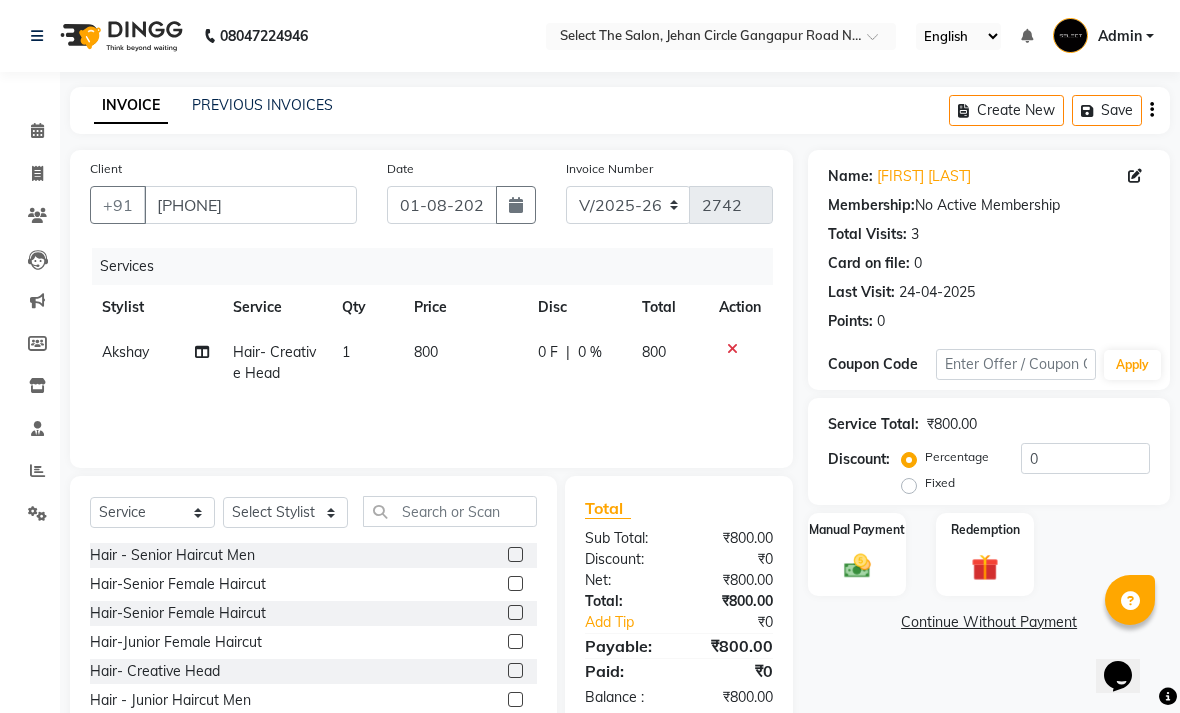 click on "Sub Total:" 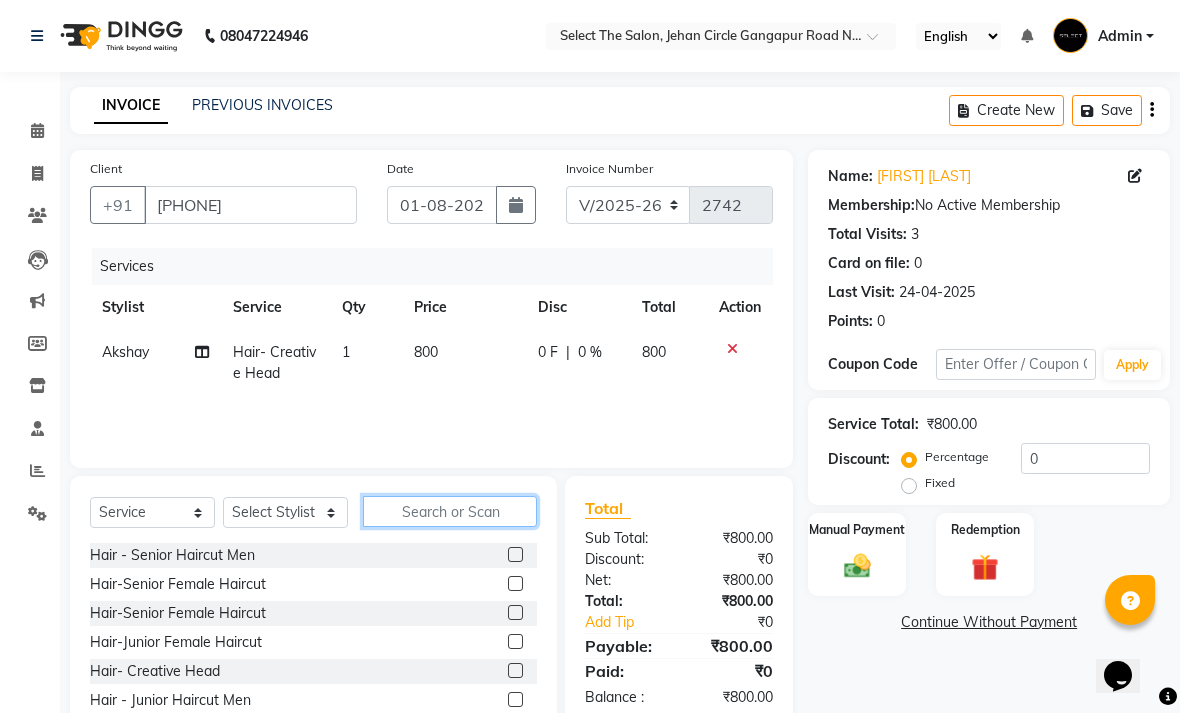 click 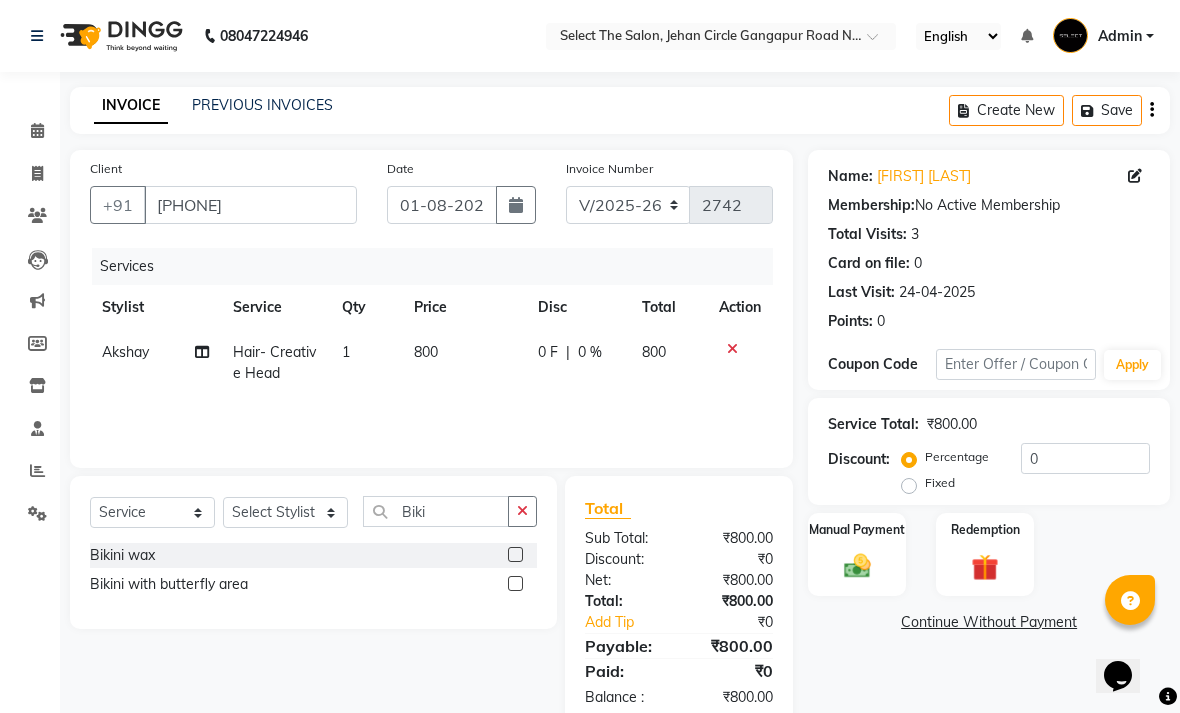 click 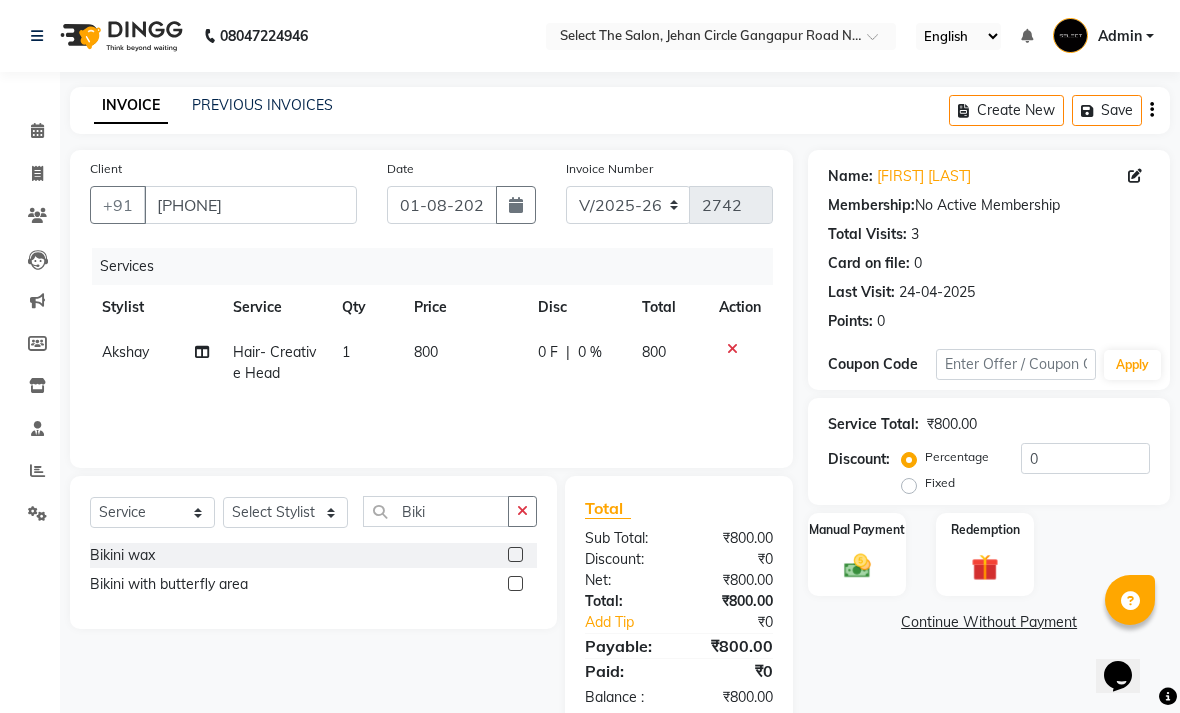 click at bounding box center [514, 555] 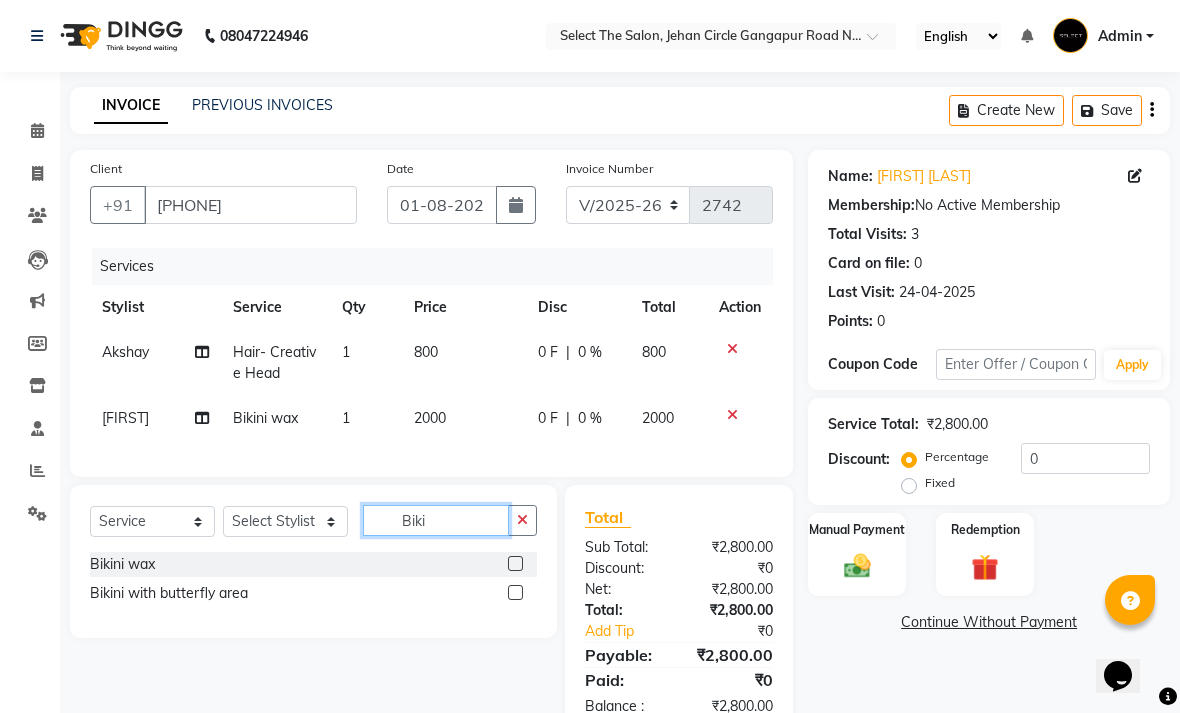 click on "Biki" 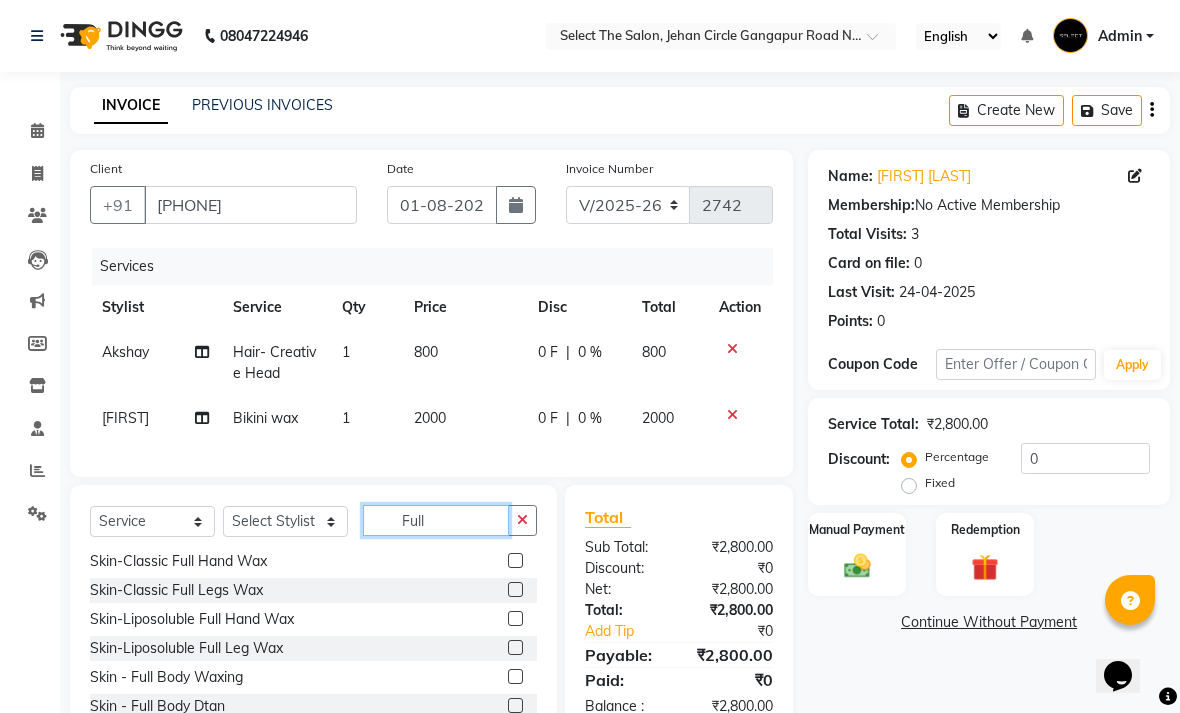 scroll, scrollTop: 32, scrollLeft: 0, axis: vertical 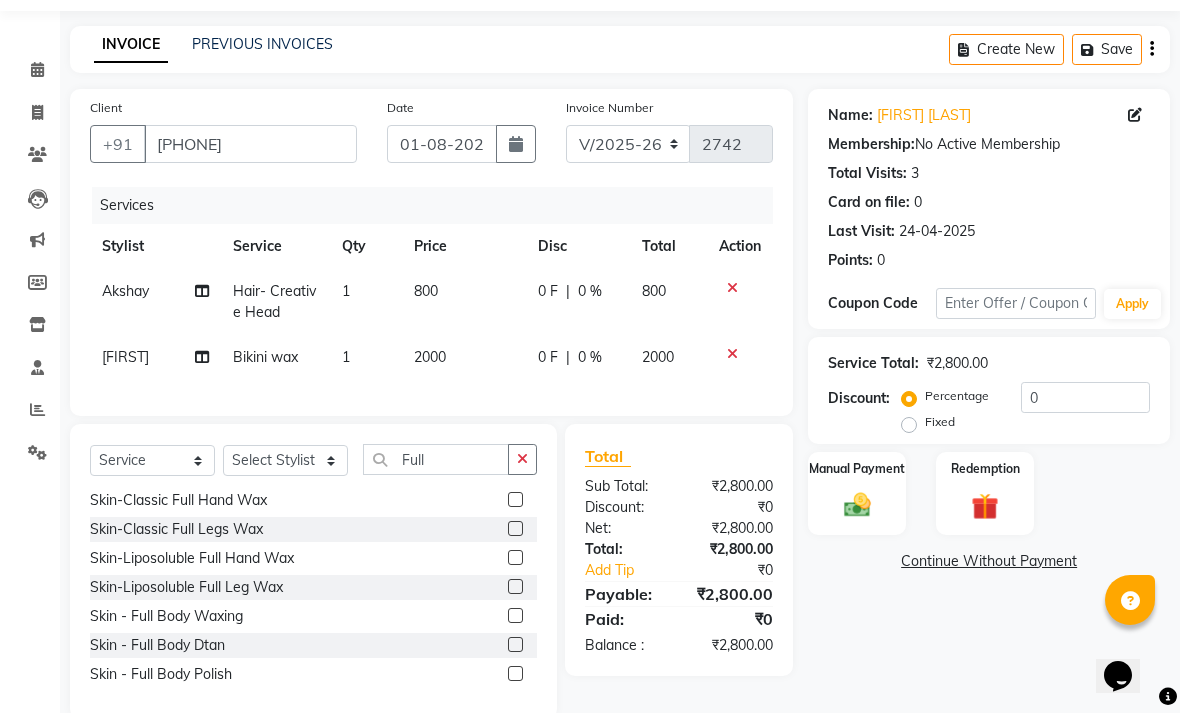 click on "Skin-Liposoluble Full Hand Wax" 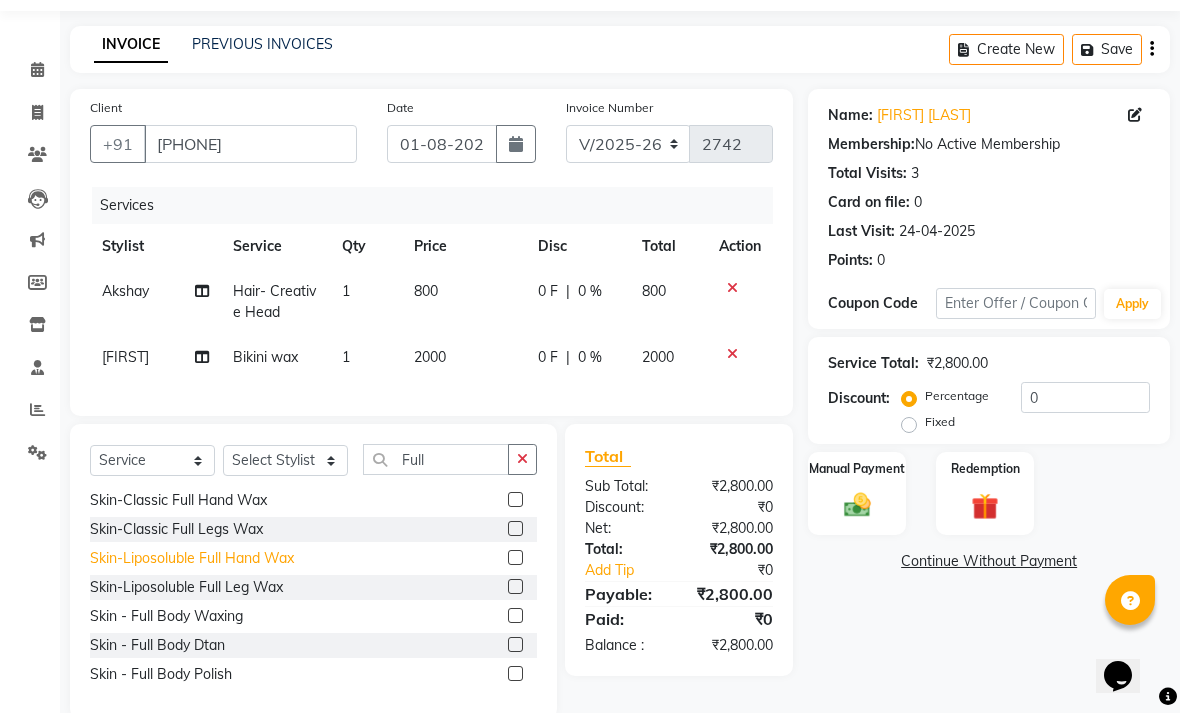 click on "Skin-Liposoluble Full Hand Wax" 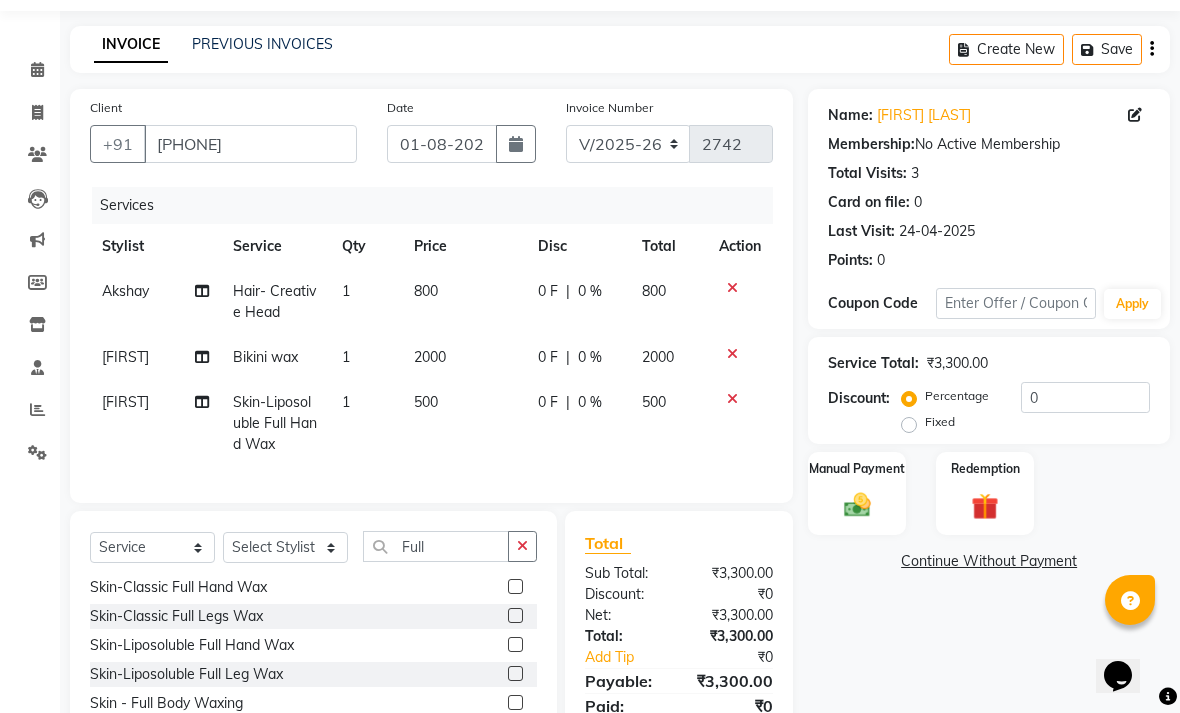click on "500" 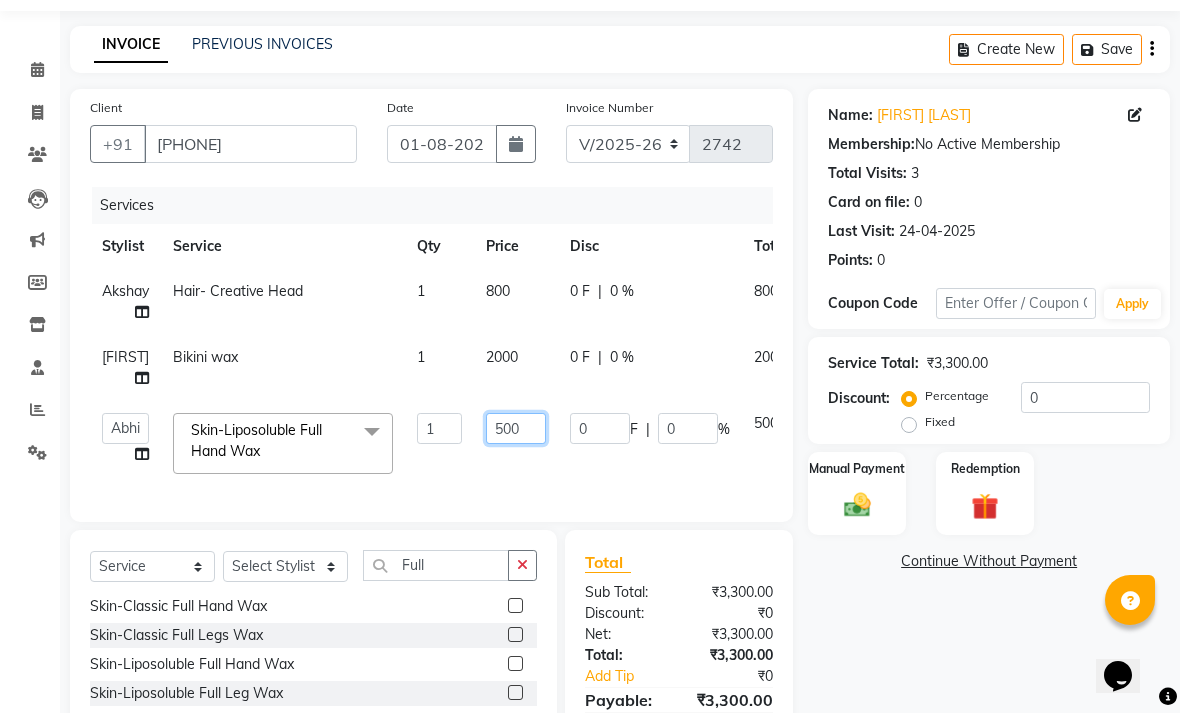 click on "500" 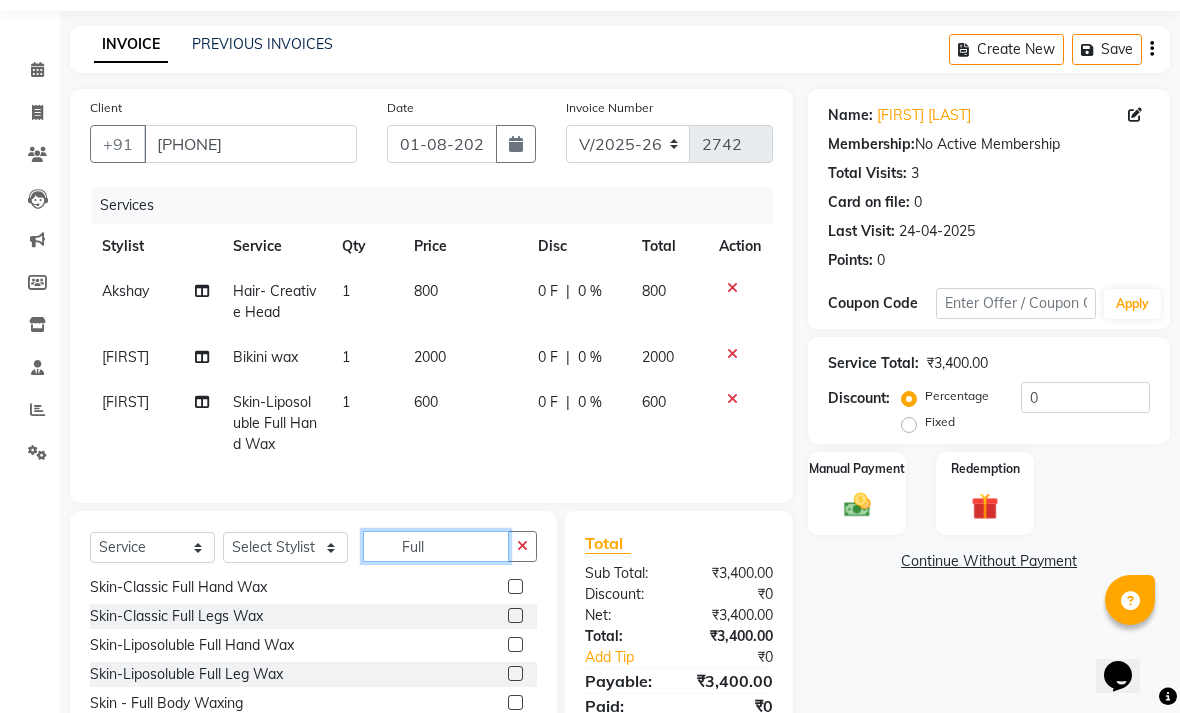 click on "Full" 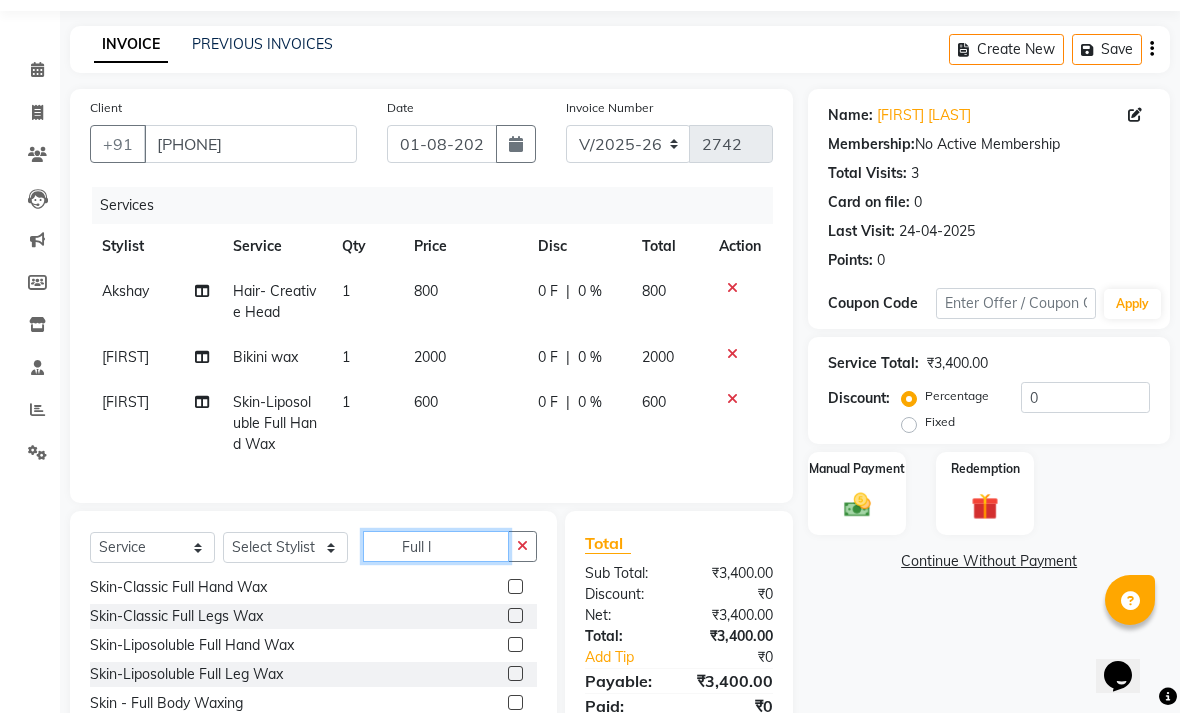 scroll, scrollTop: 0, scrollLeft: 0, axis: both 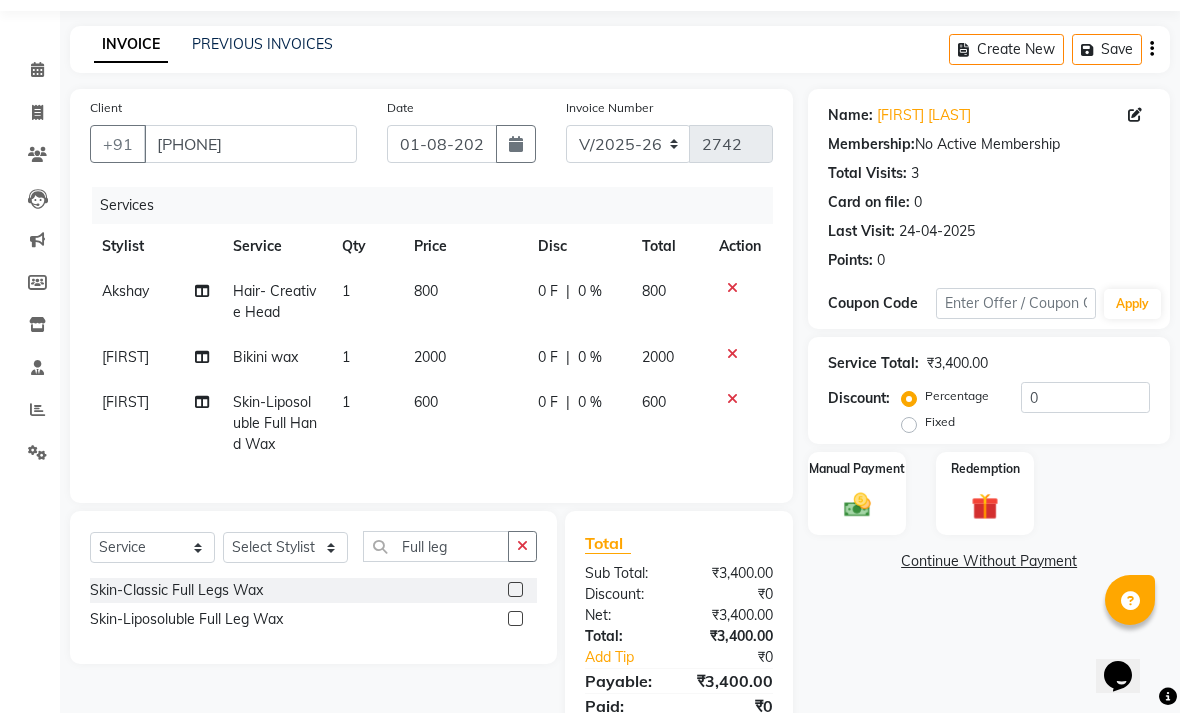 click 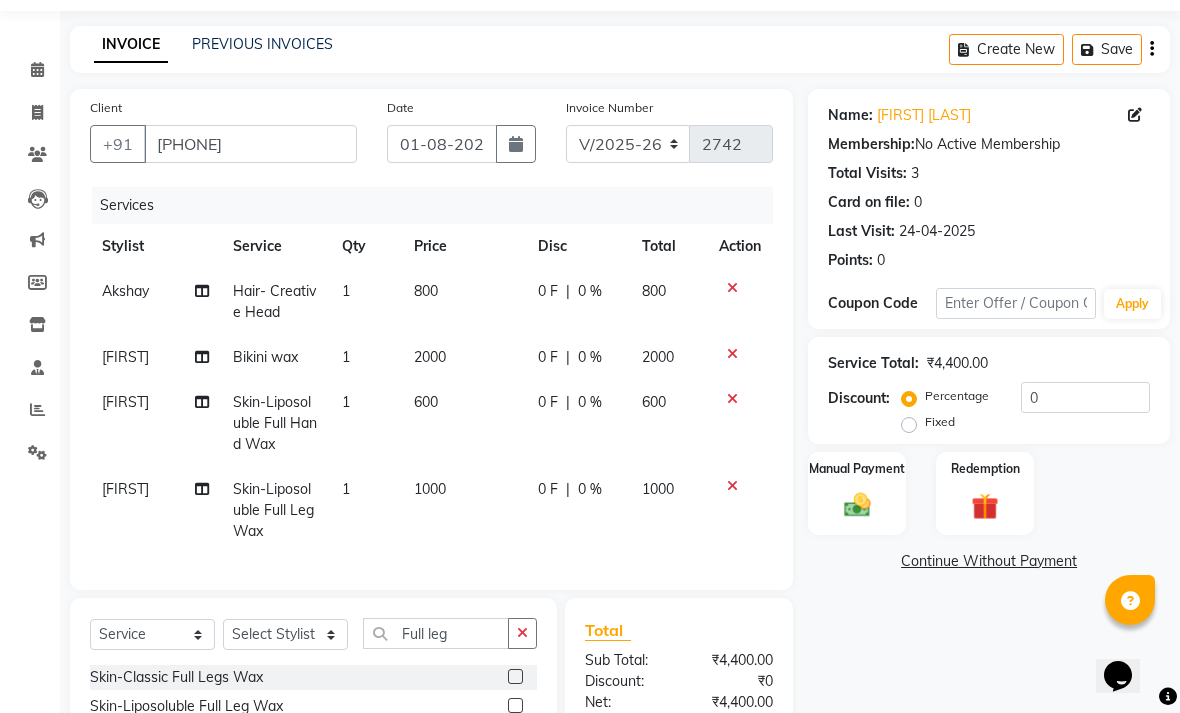click on "1000" 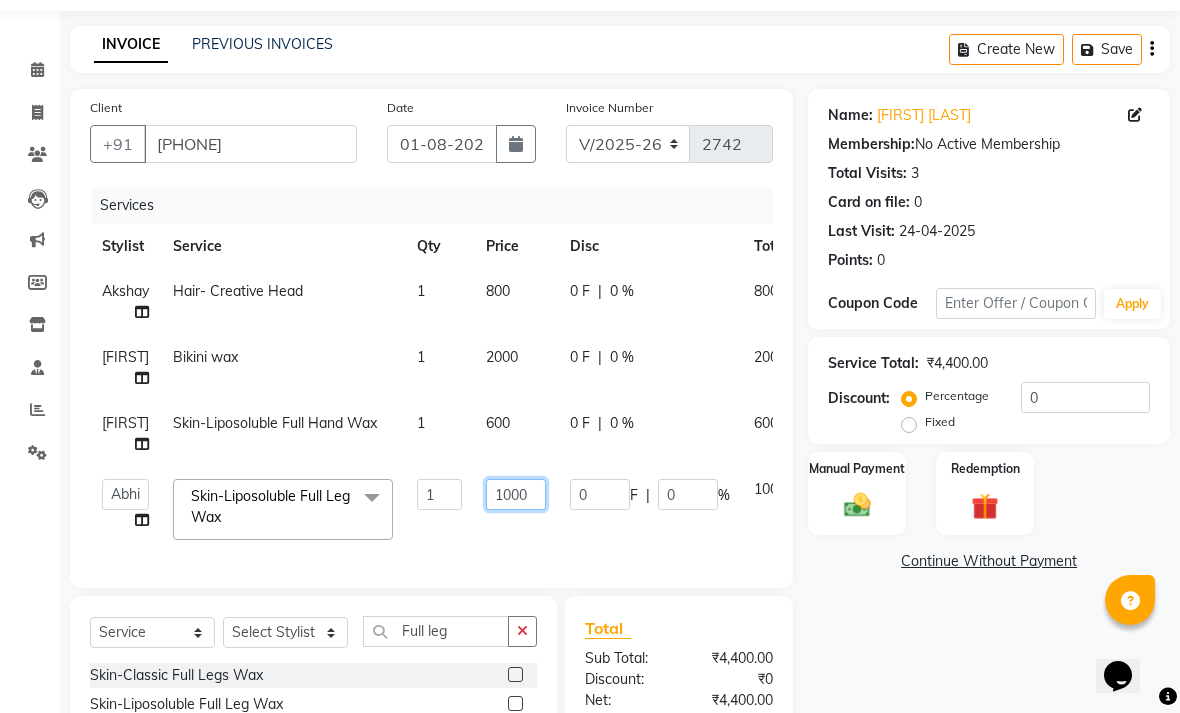 click on "1000" 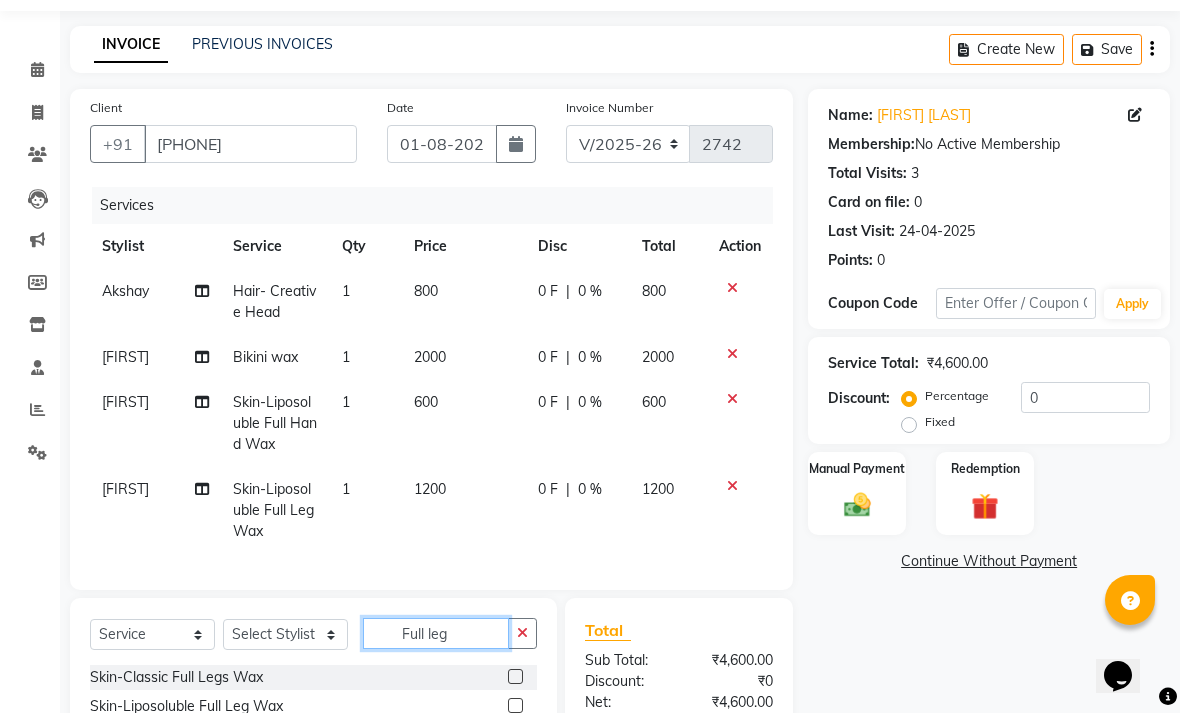 click on "Full leg" 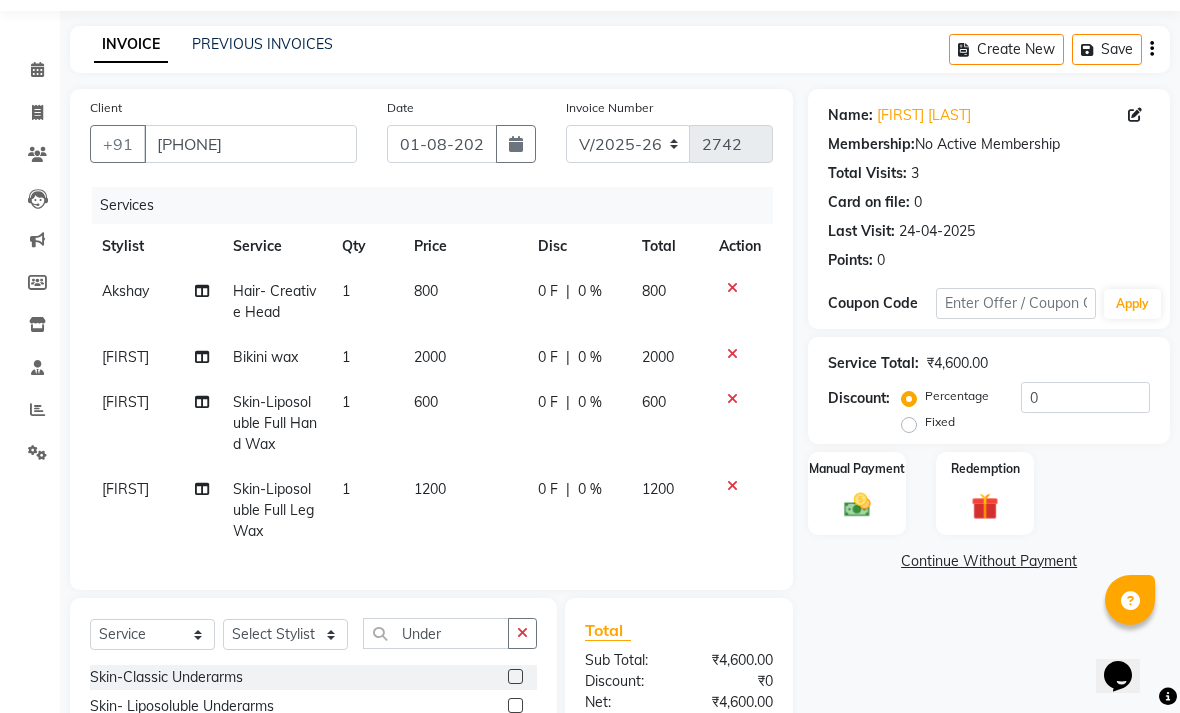 click 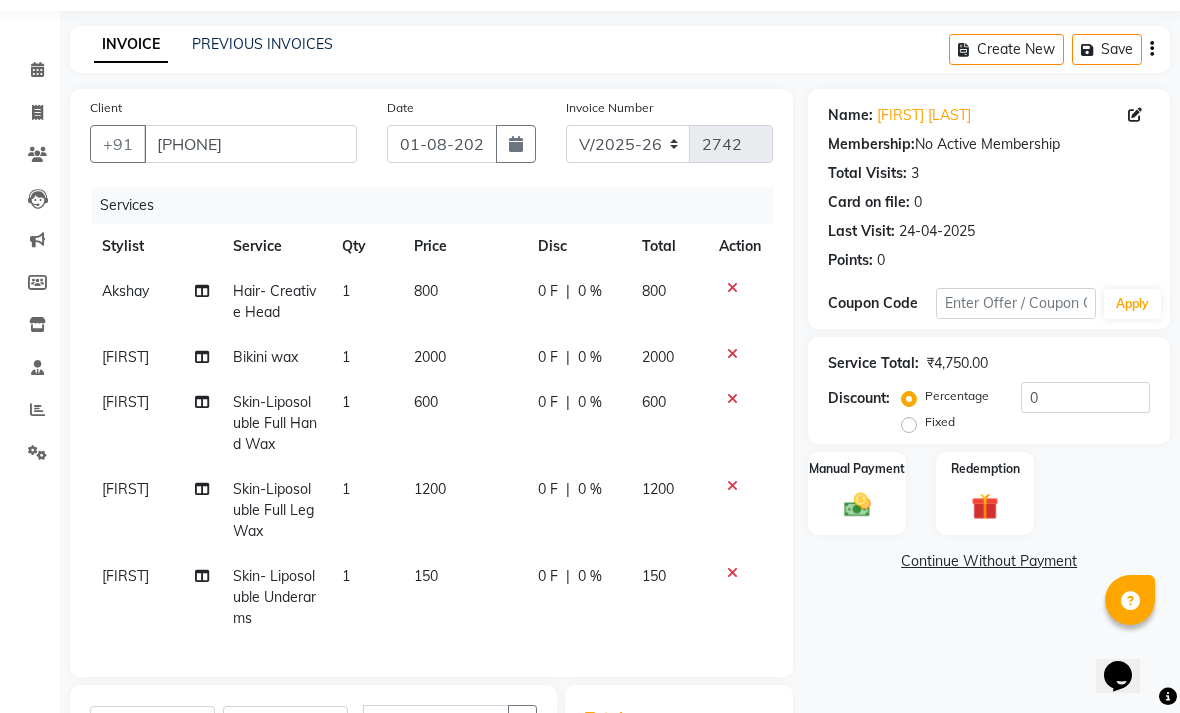click on "150" 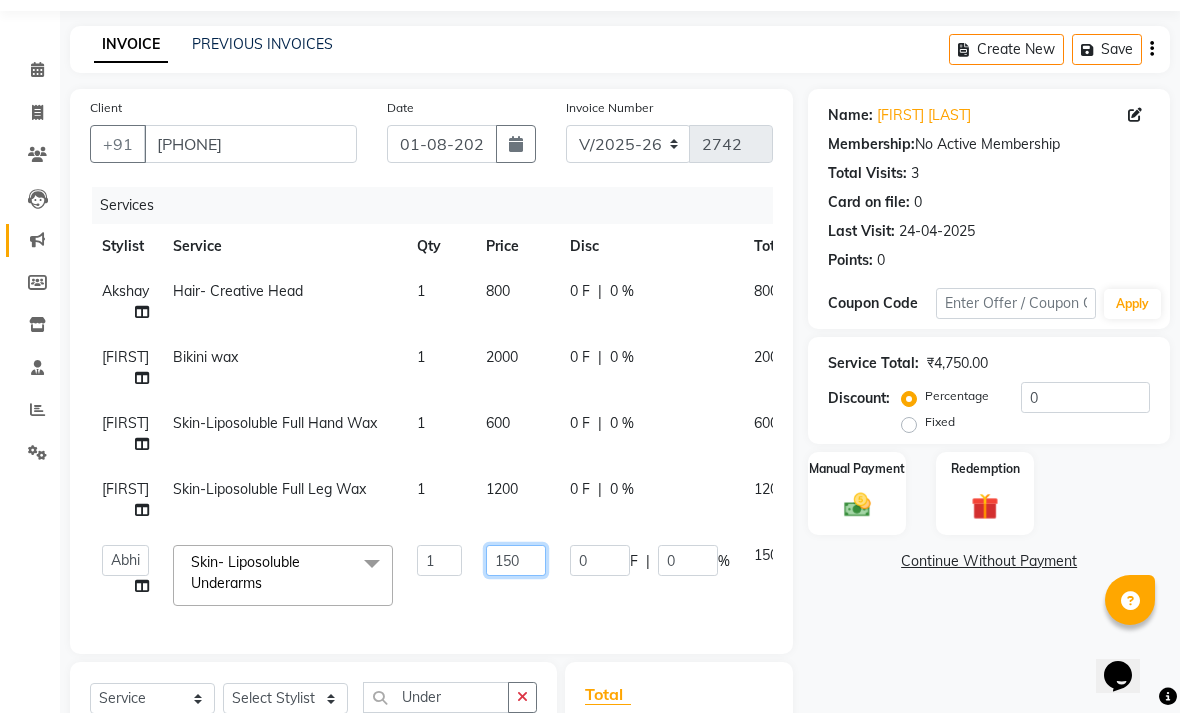 click on "150" 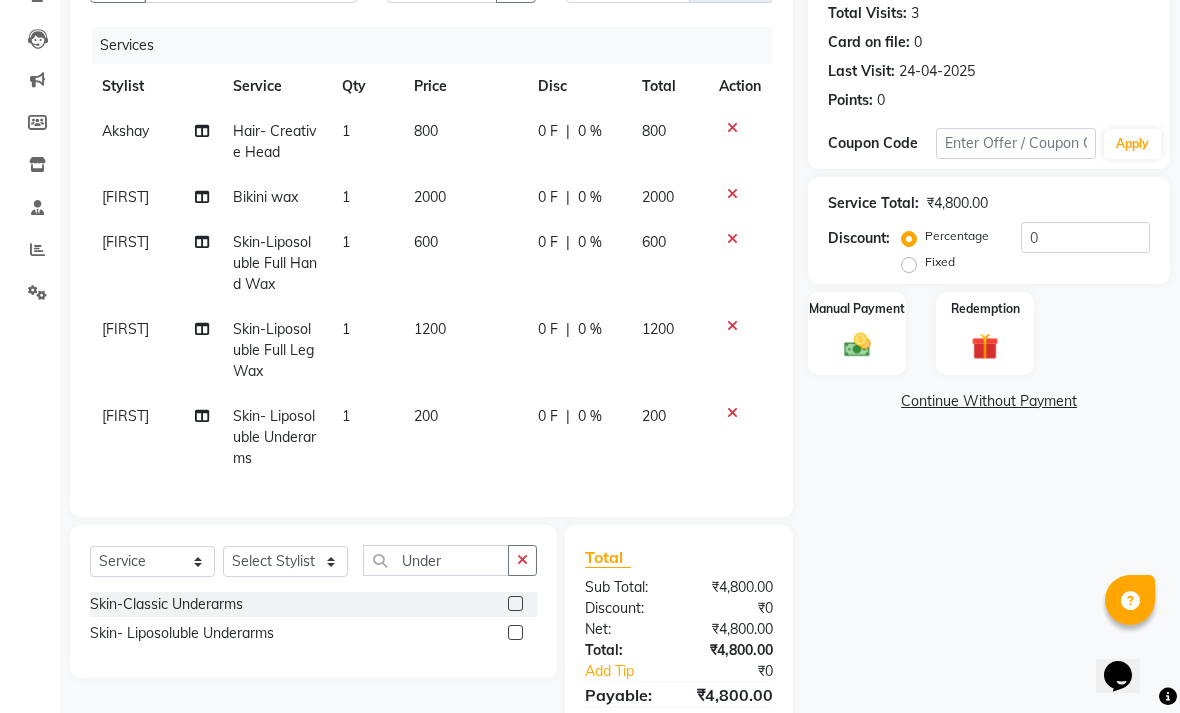 scroll, scrollTop: 225, scrollLeft: 0, axis: vertical 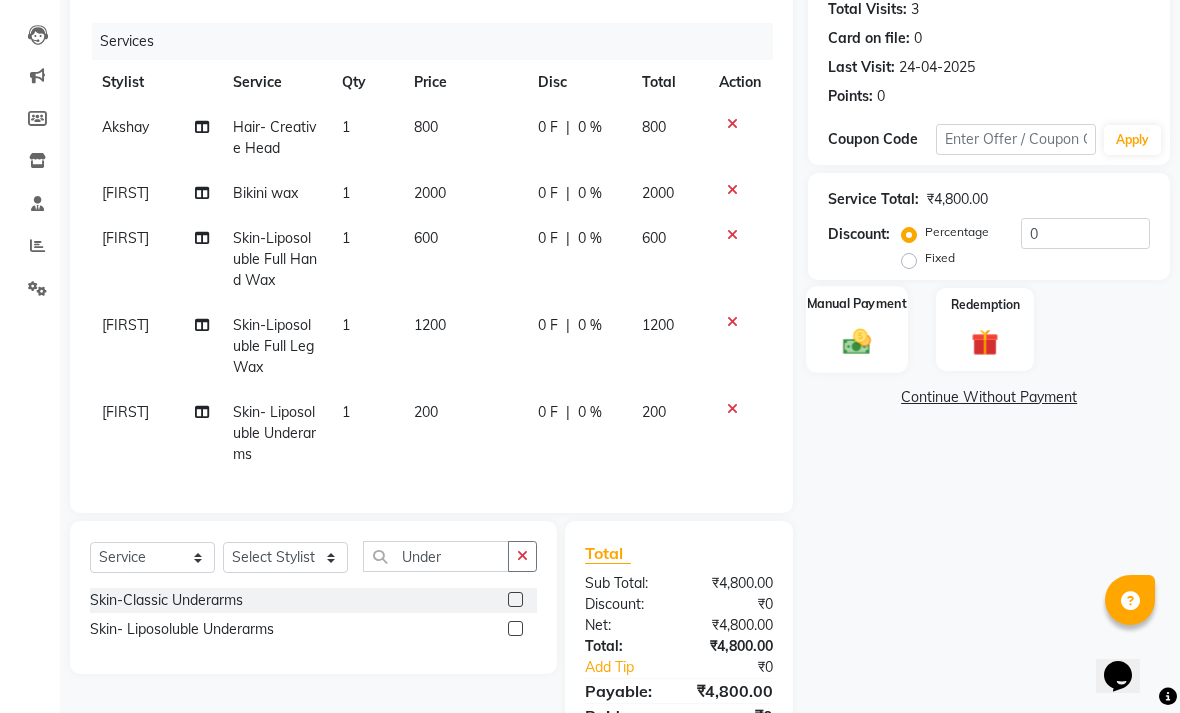 click 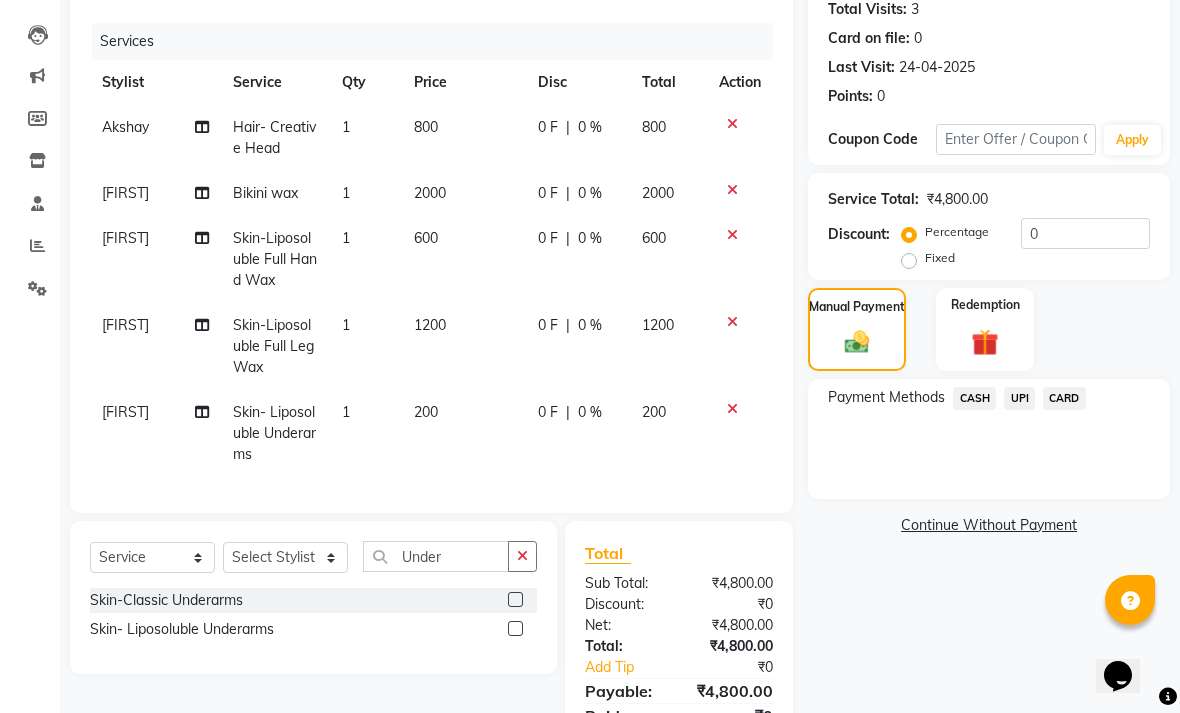 click on "UPI" 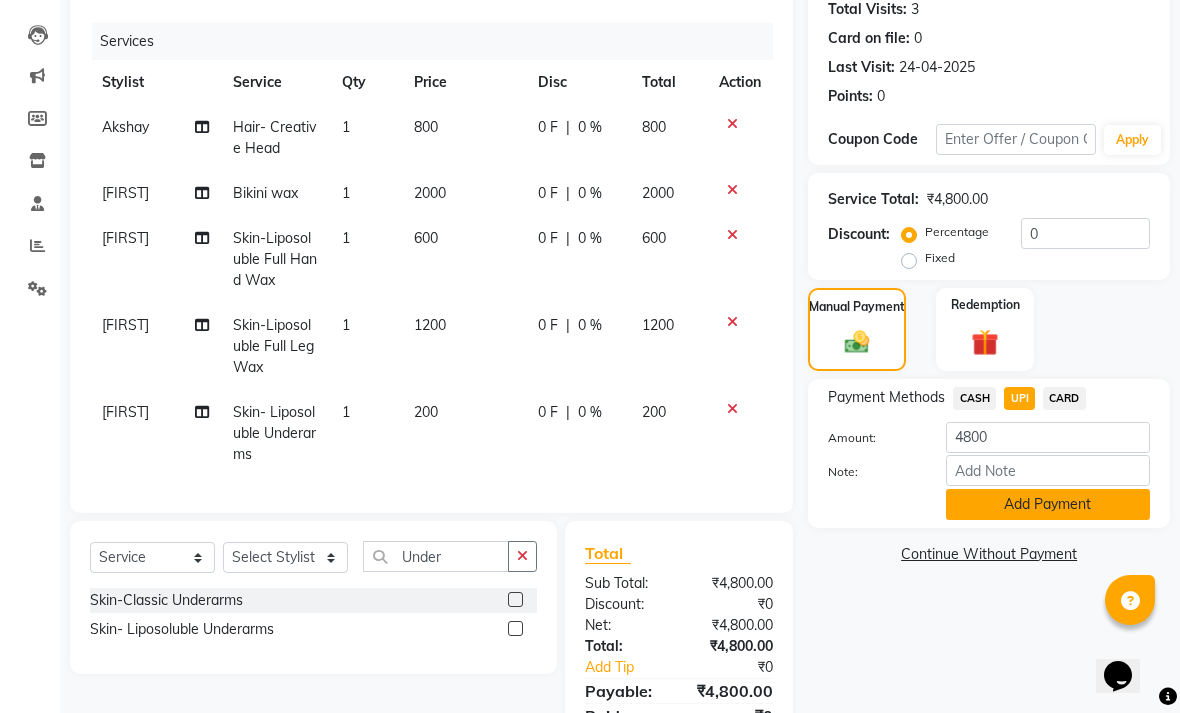 click on "Add Payment" 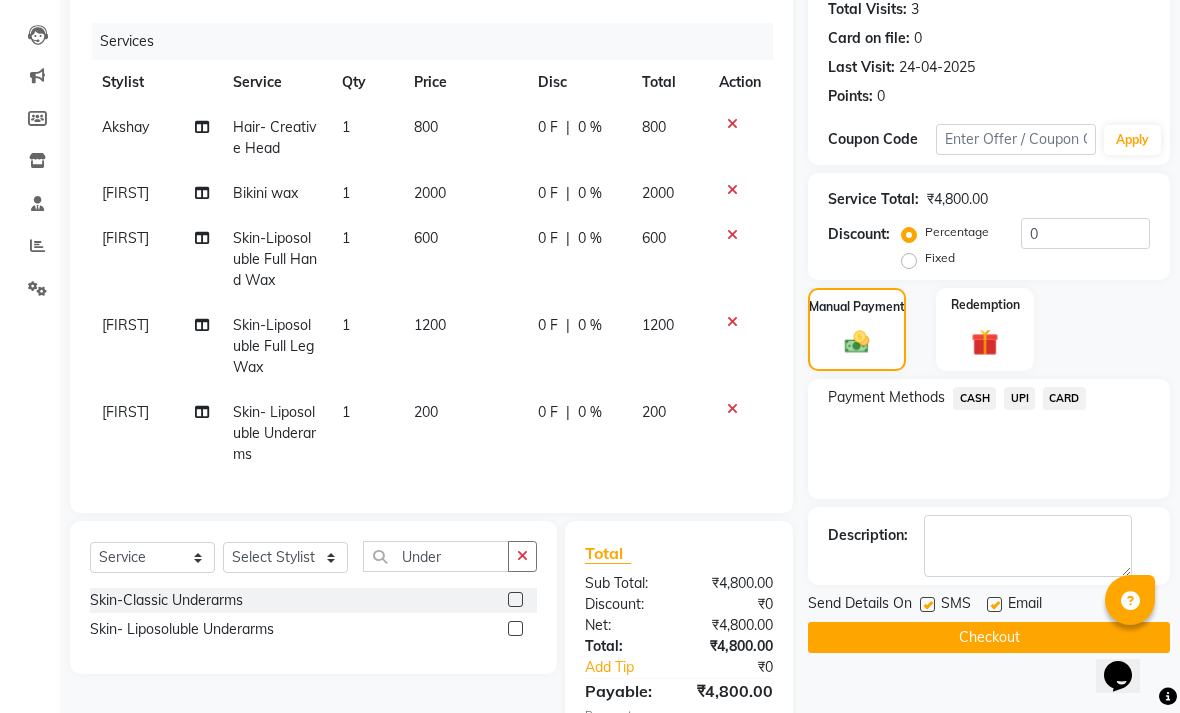 click 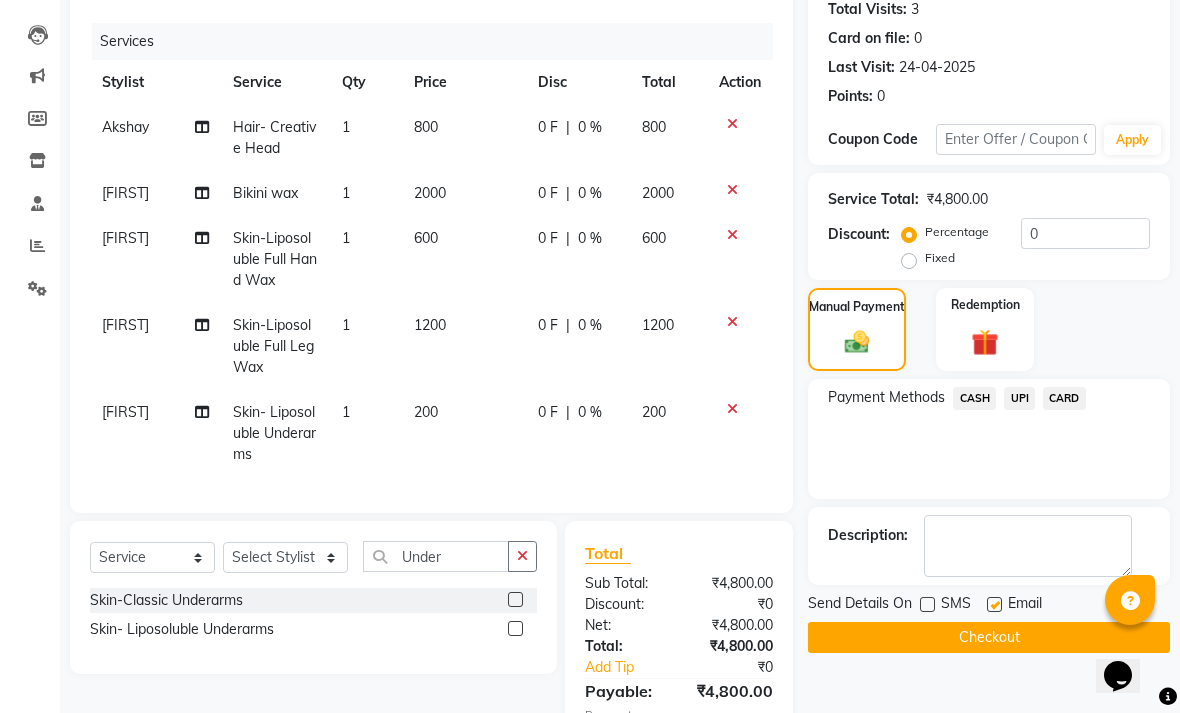 click 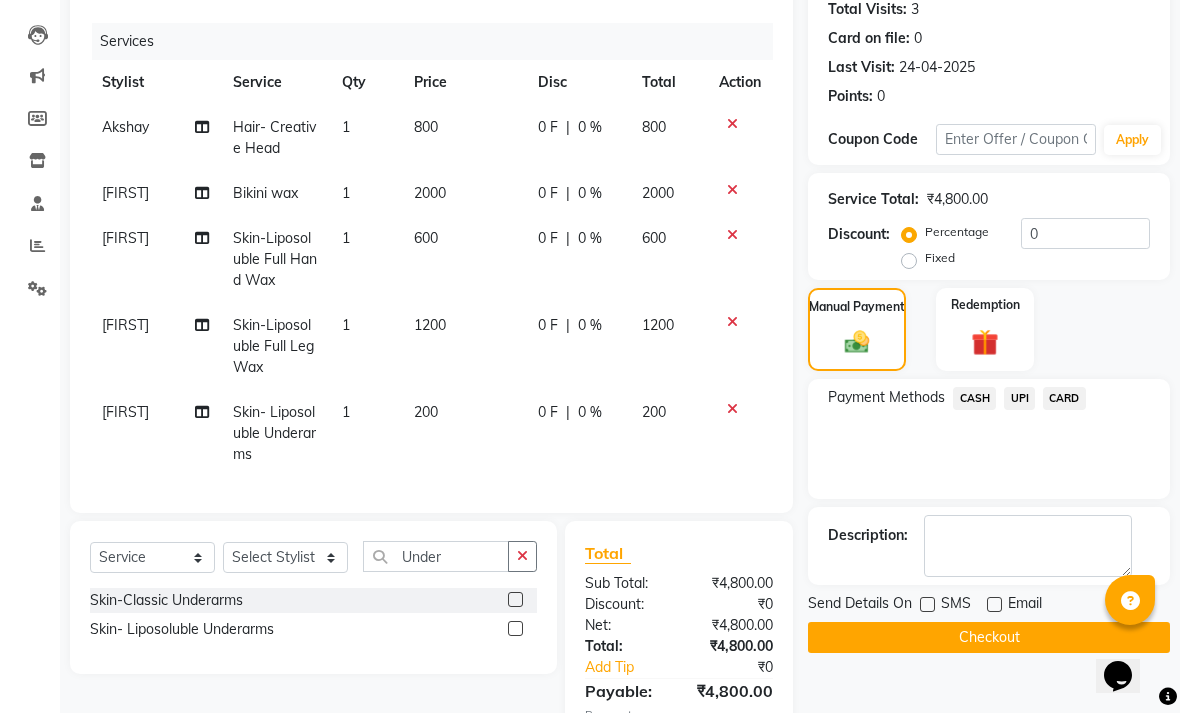 click on "Checkout" 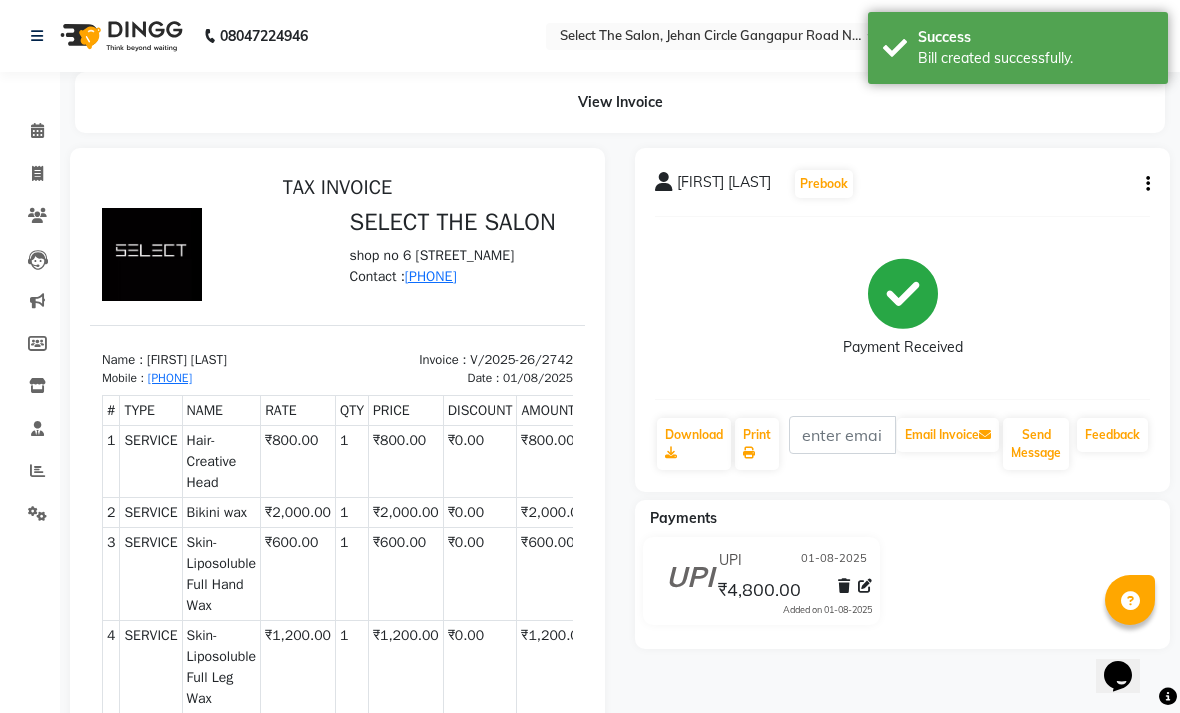 scroll, scrollTop: 0, scrollLeft: 0, axis: both 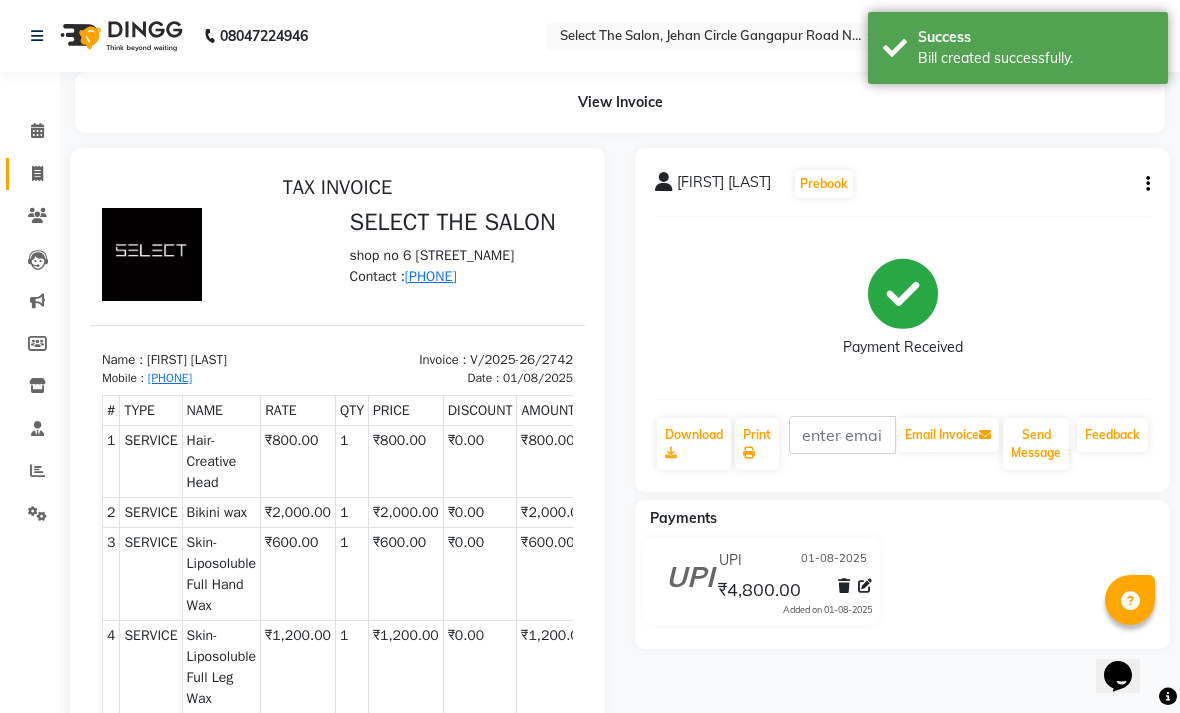 click 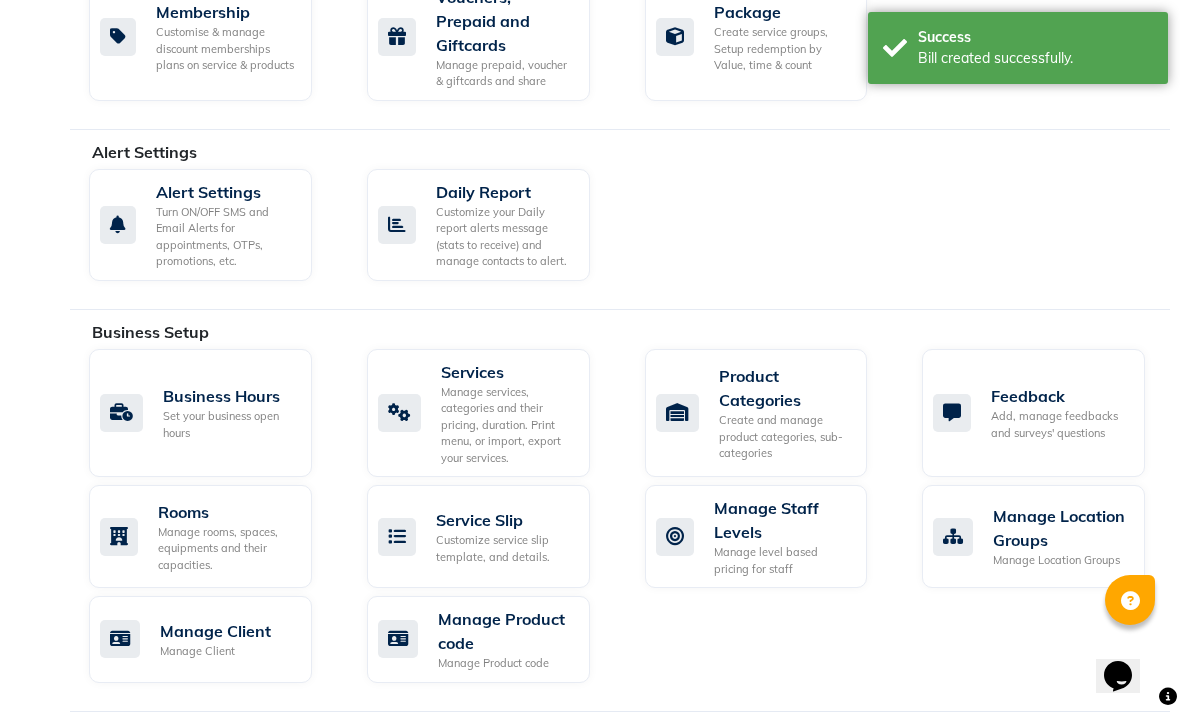scroll, scrollTop: 558, scrollLeft: 0, axis: vertical 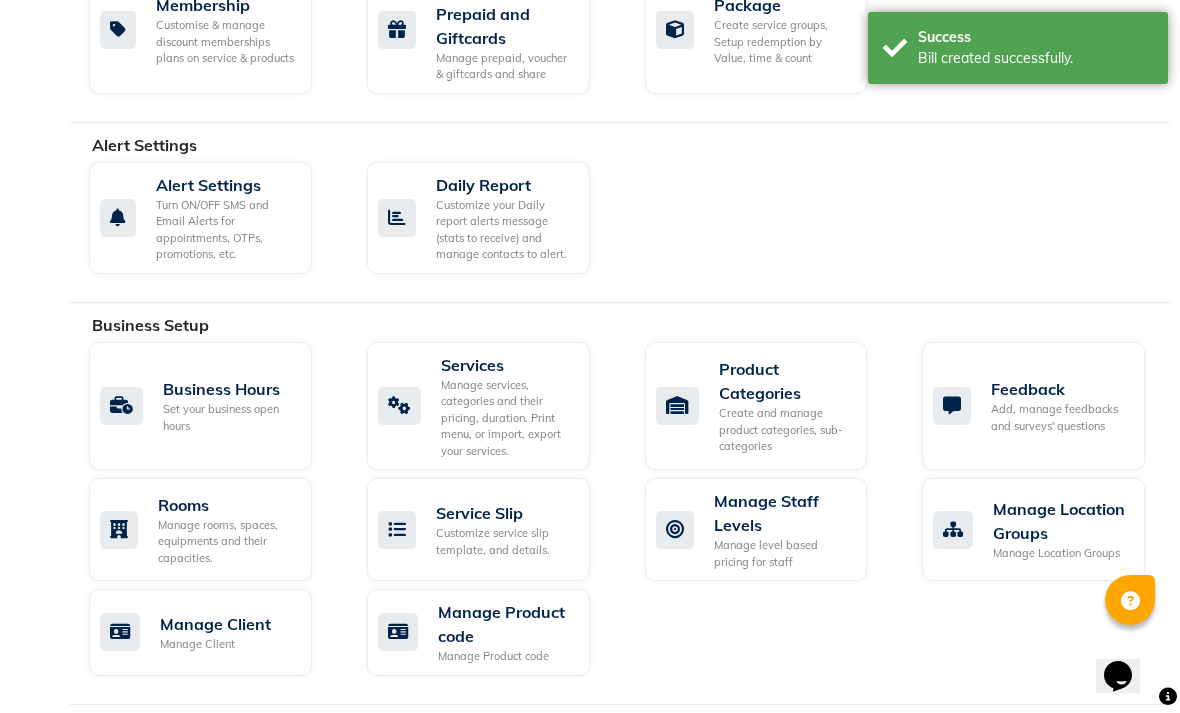 click on "Manage services, categories and their pricing, duration. Print menu, or import, export your services." 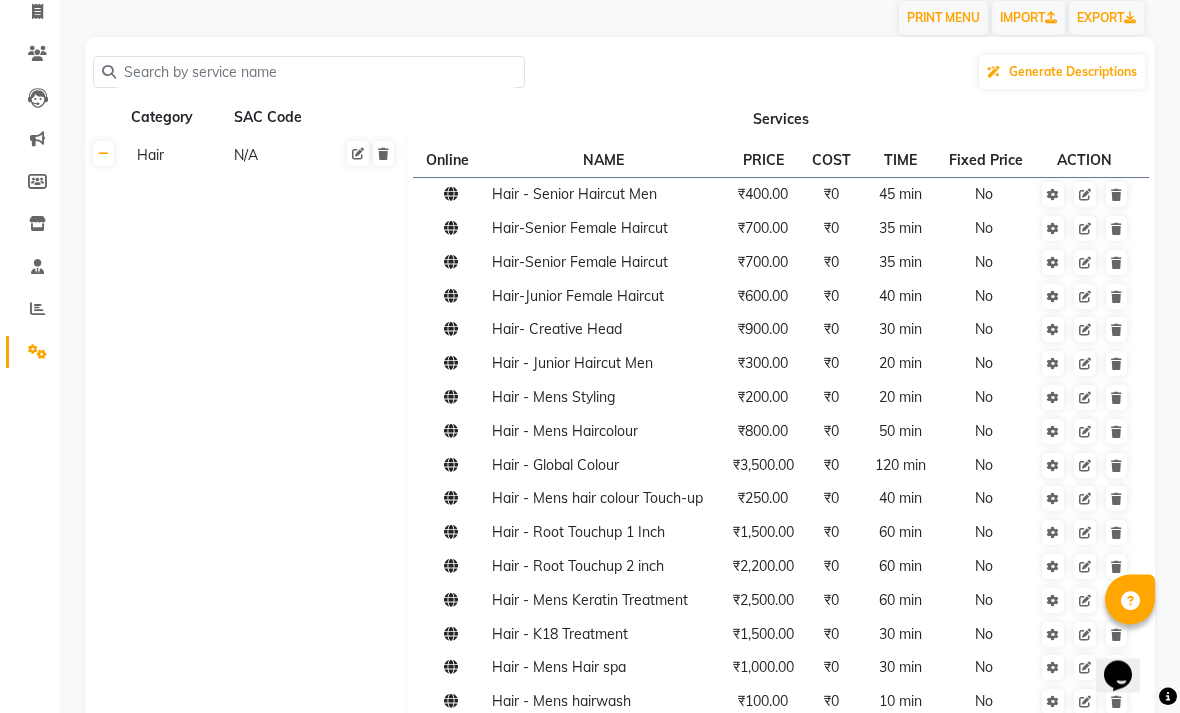 scroll, scrollTop: 162, scrollLeft: 0, axis: vertical 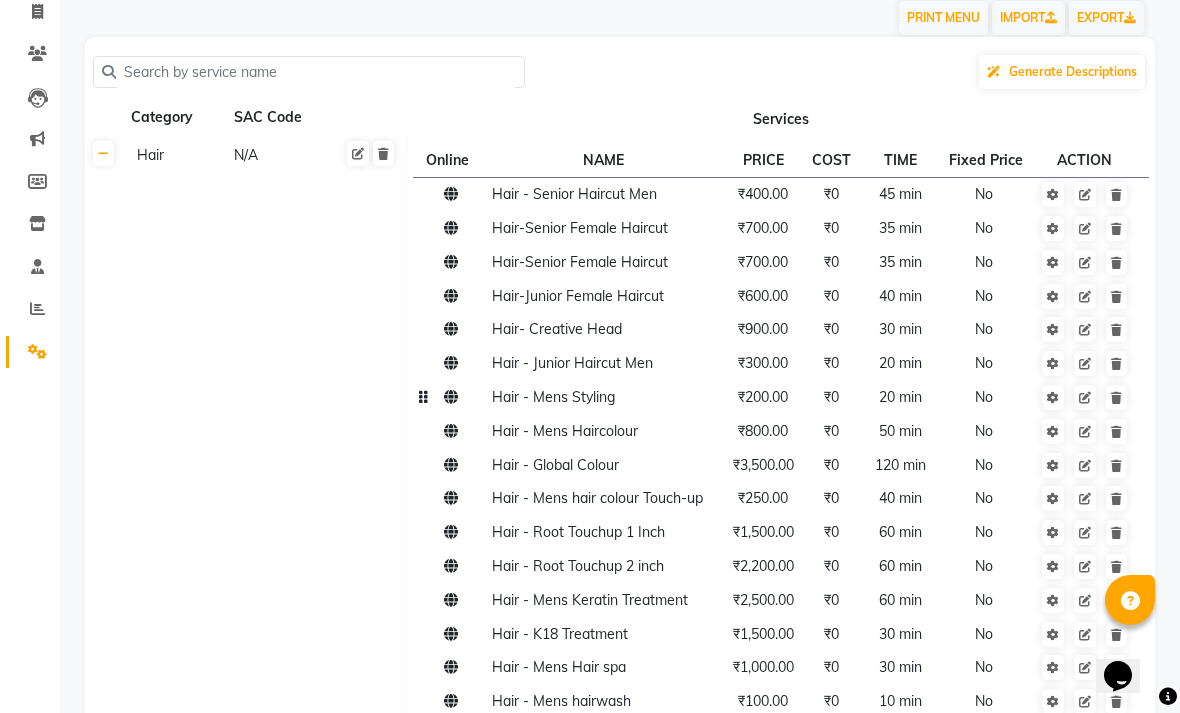 click on "₹200.00" 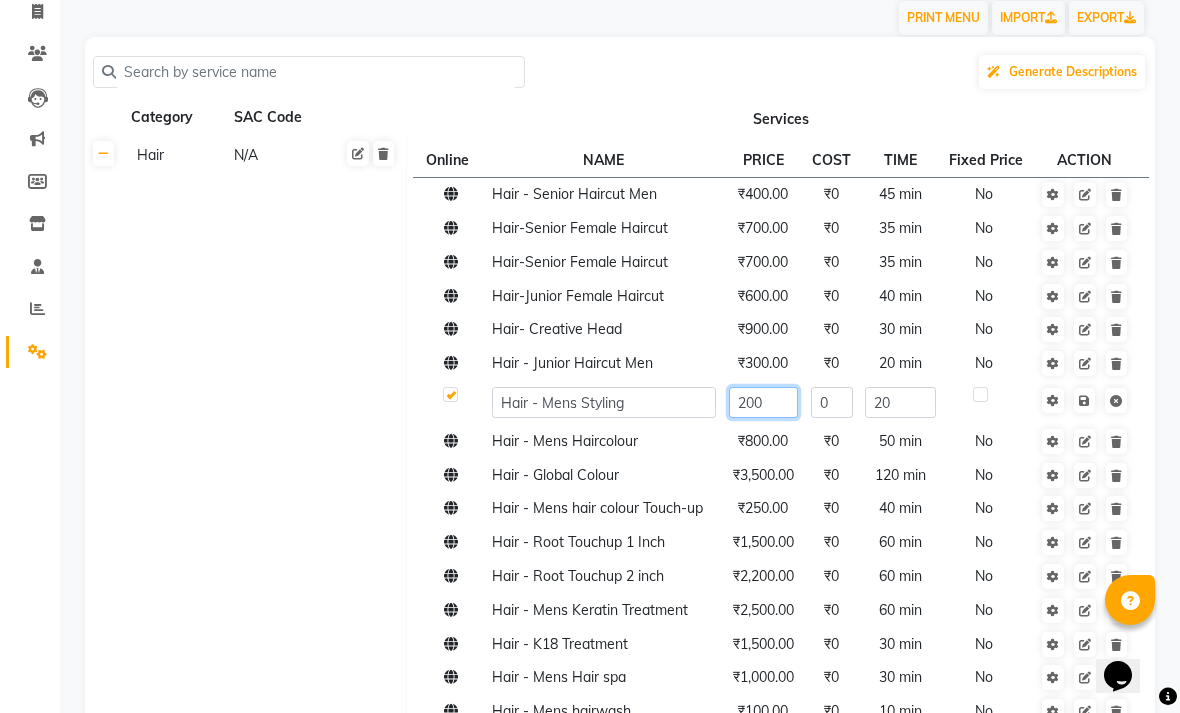 click on "200" 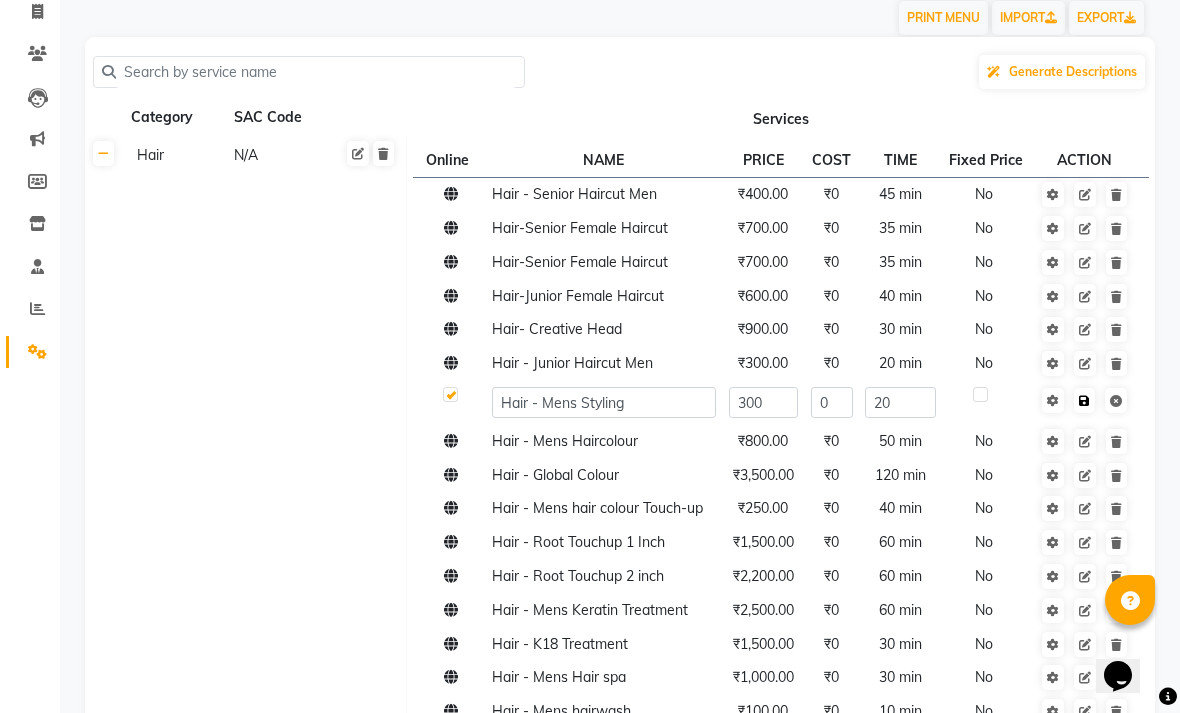 click 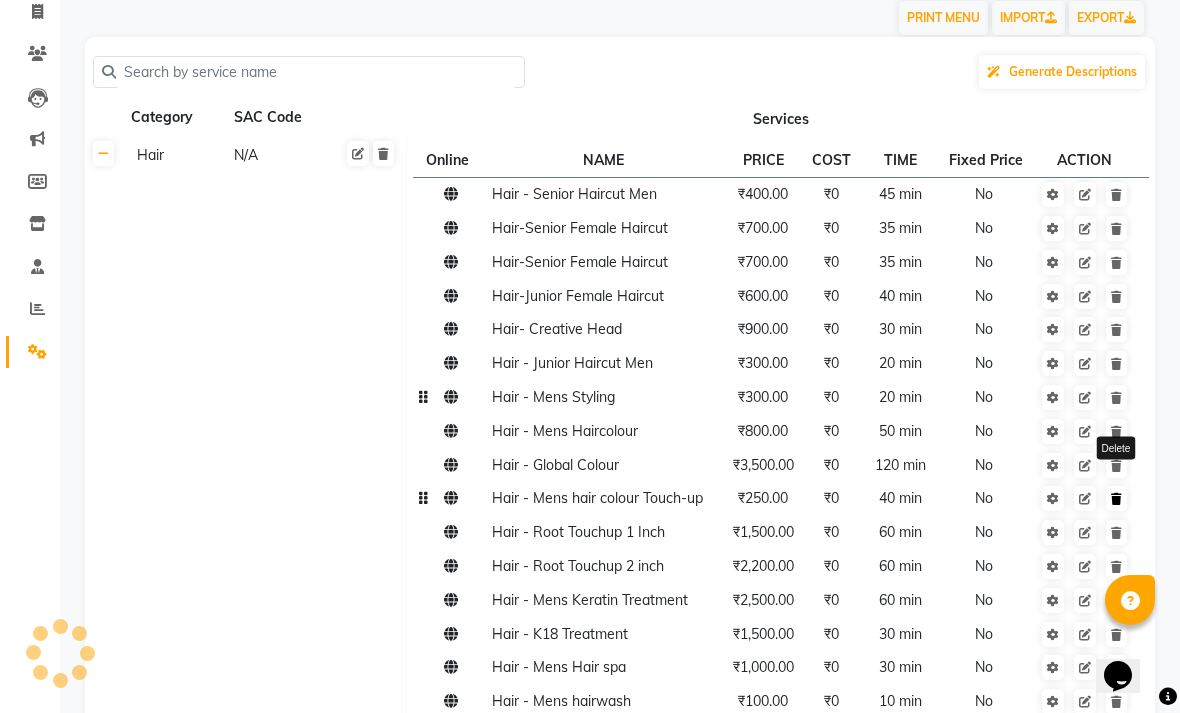 click 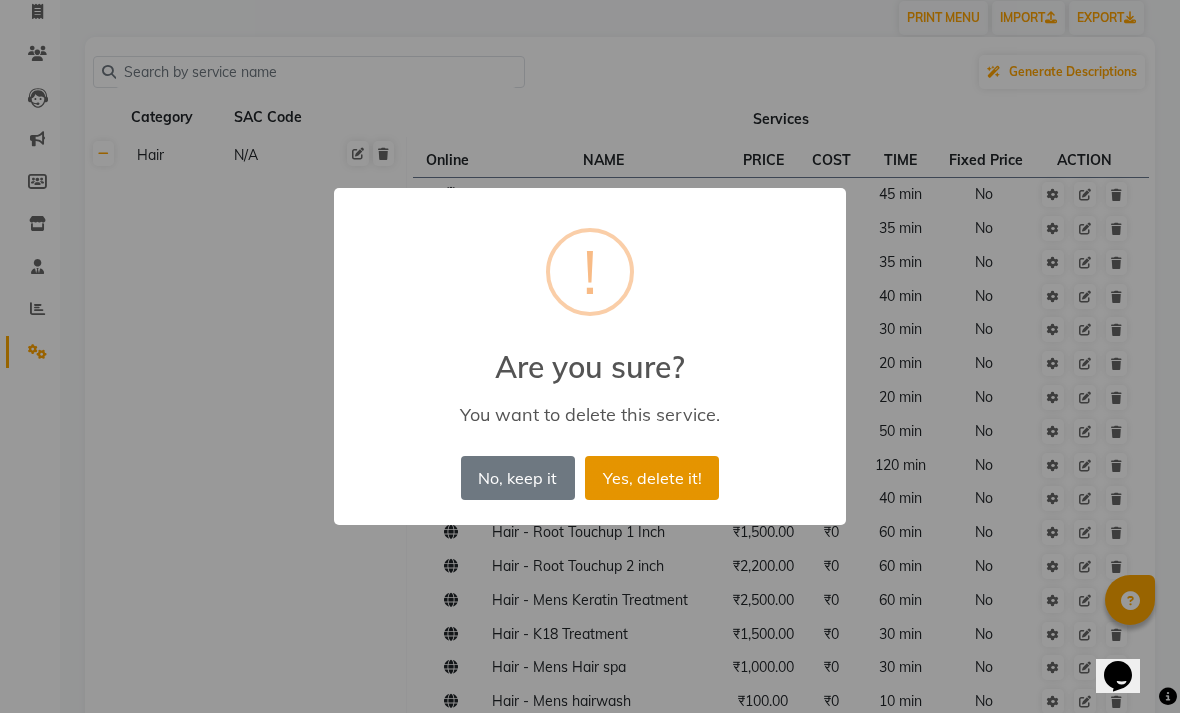 click on "Yes, delete it!" at bounding box center [652, 478] 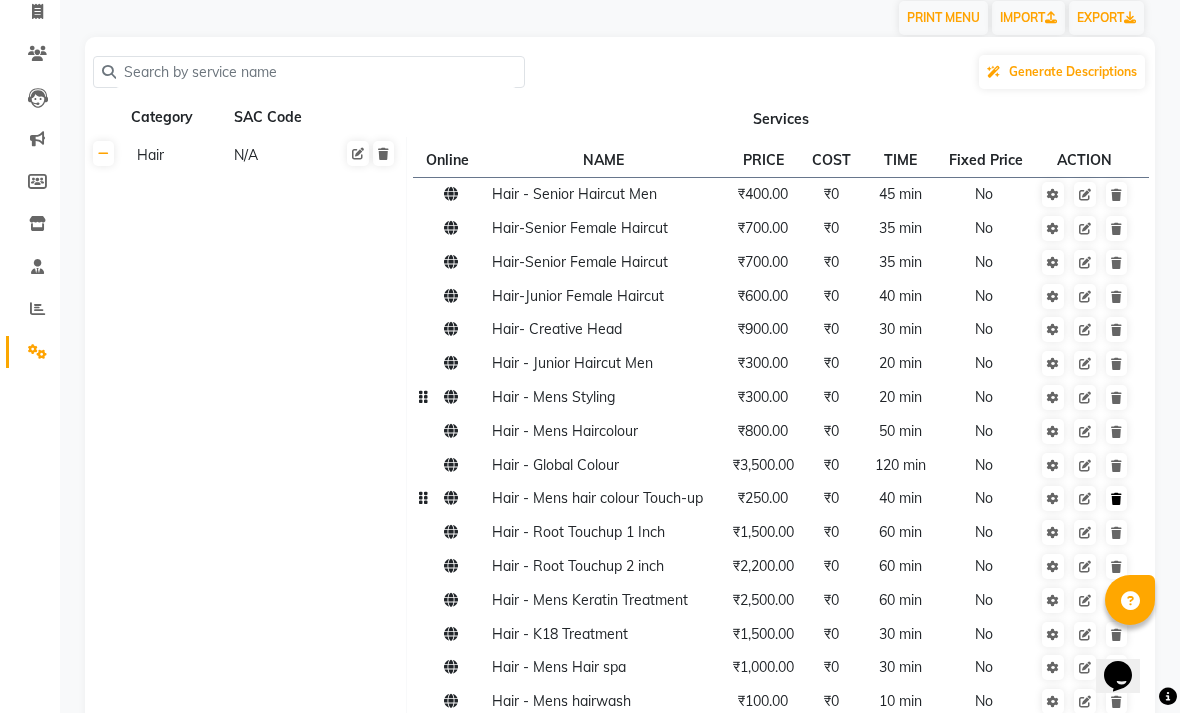 click 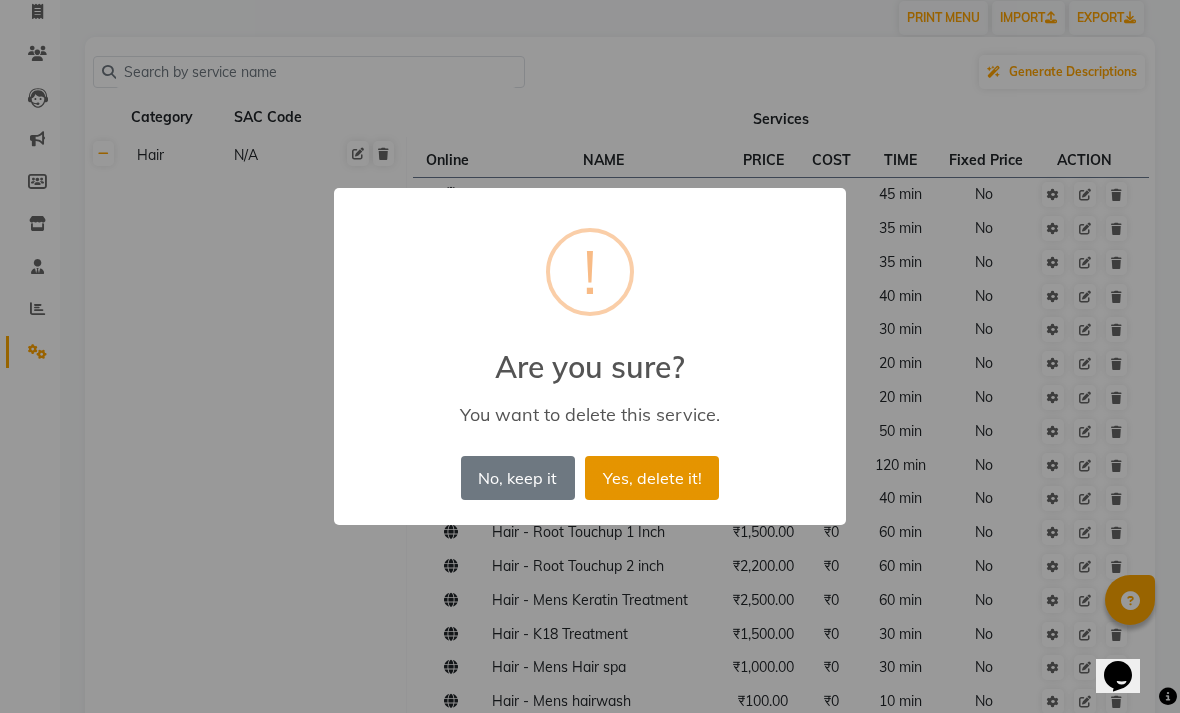 click on "Yes, delete it!" at bounding box center [652, 478] 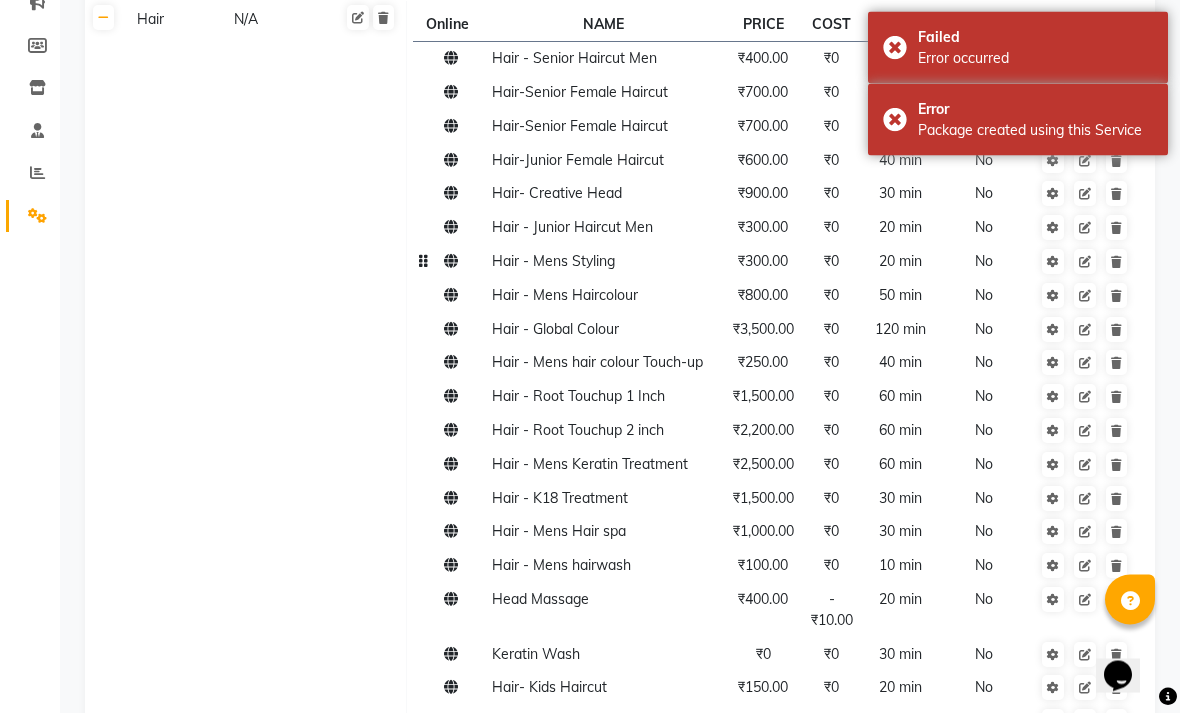 scroll, scrollTop: 298, scrollLeft: 0, axis: vertical 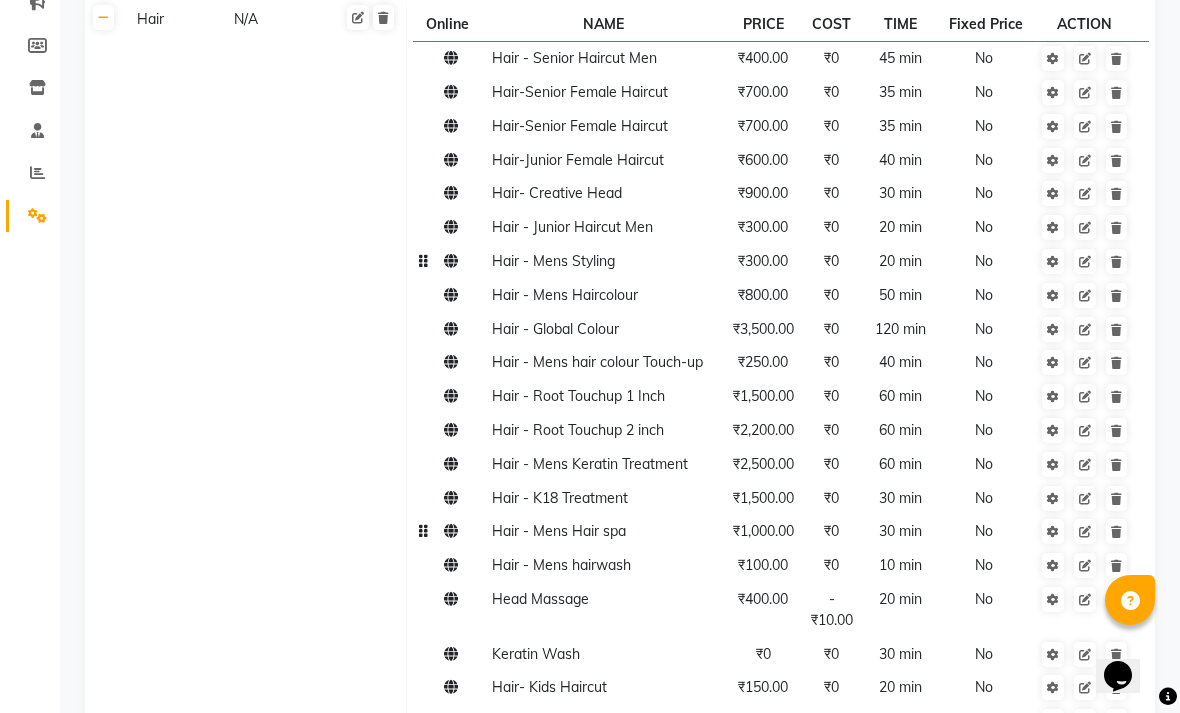 click on "₹1,000.00" 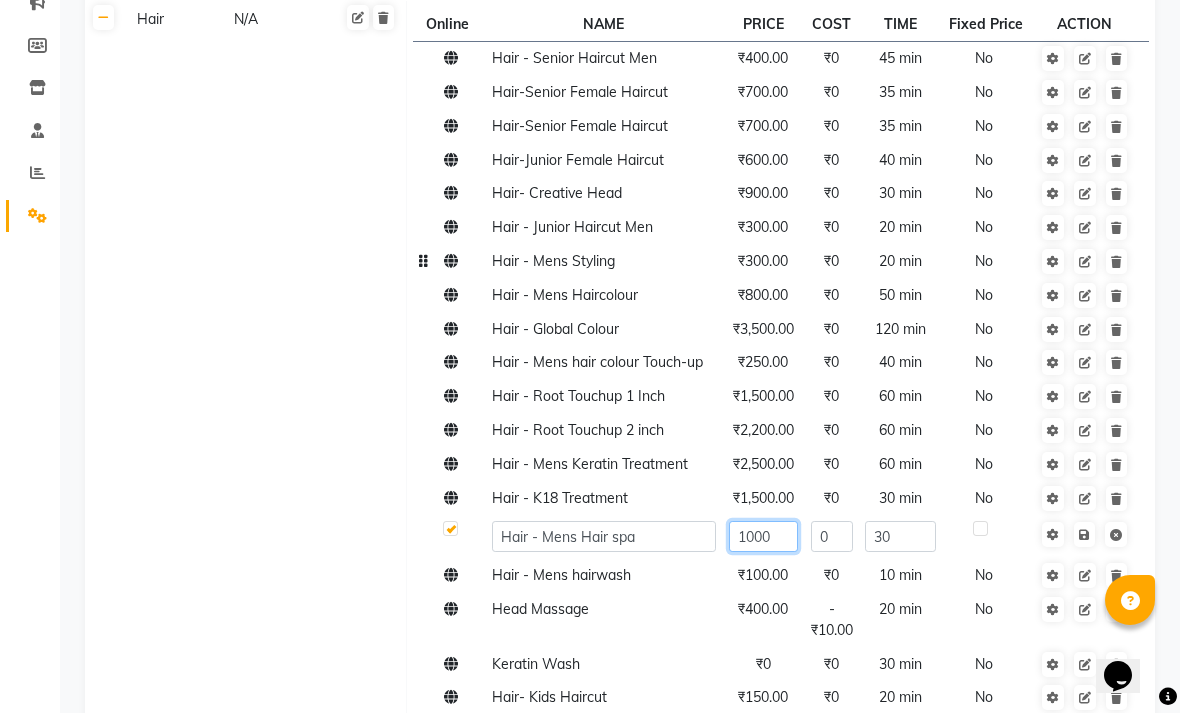 click on "1000" 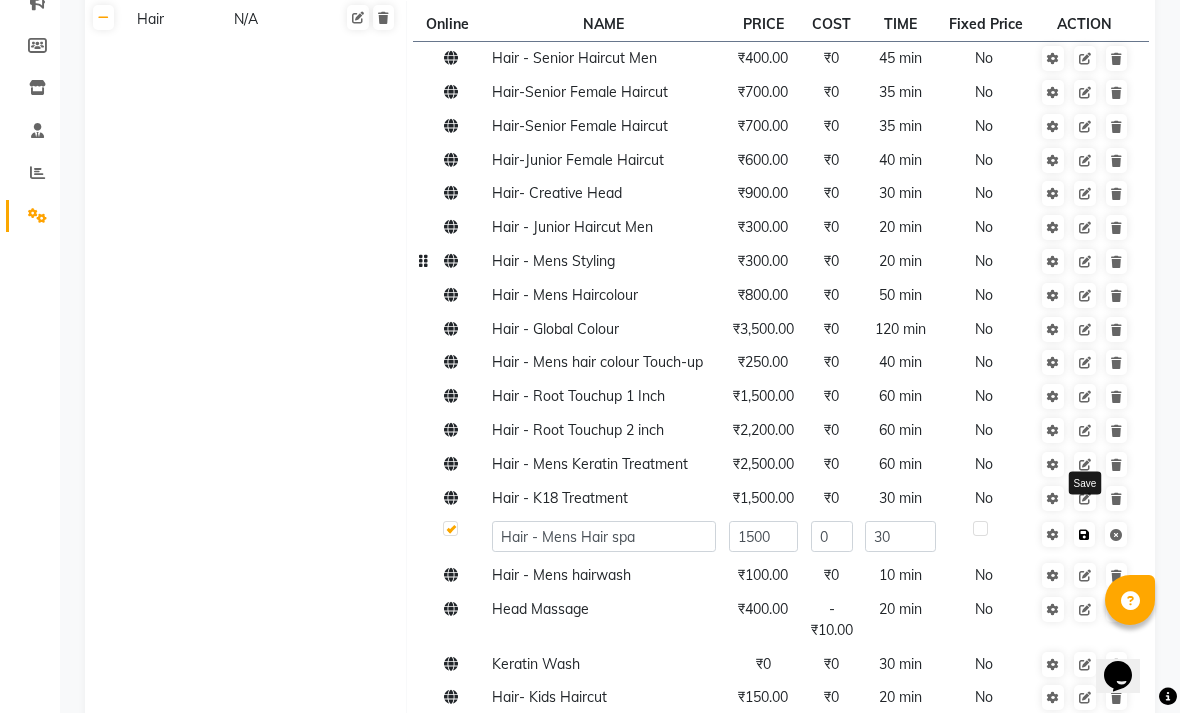 click 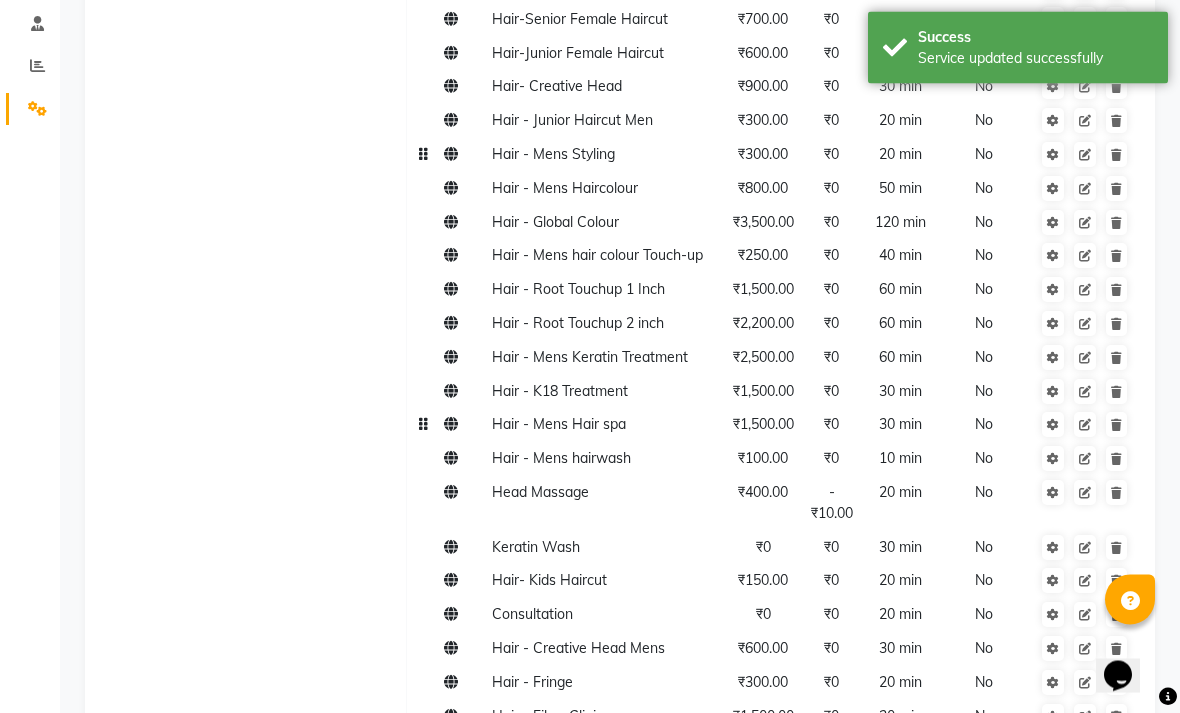 scroll, scrollTop: 423, scrollLeft: 0, axis: vertical 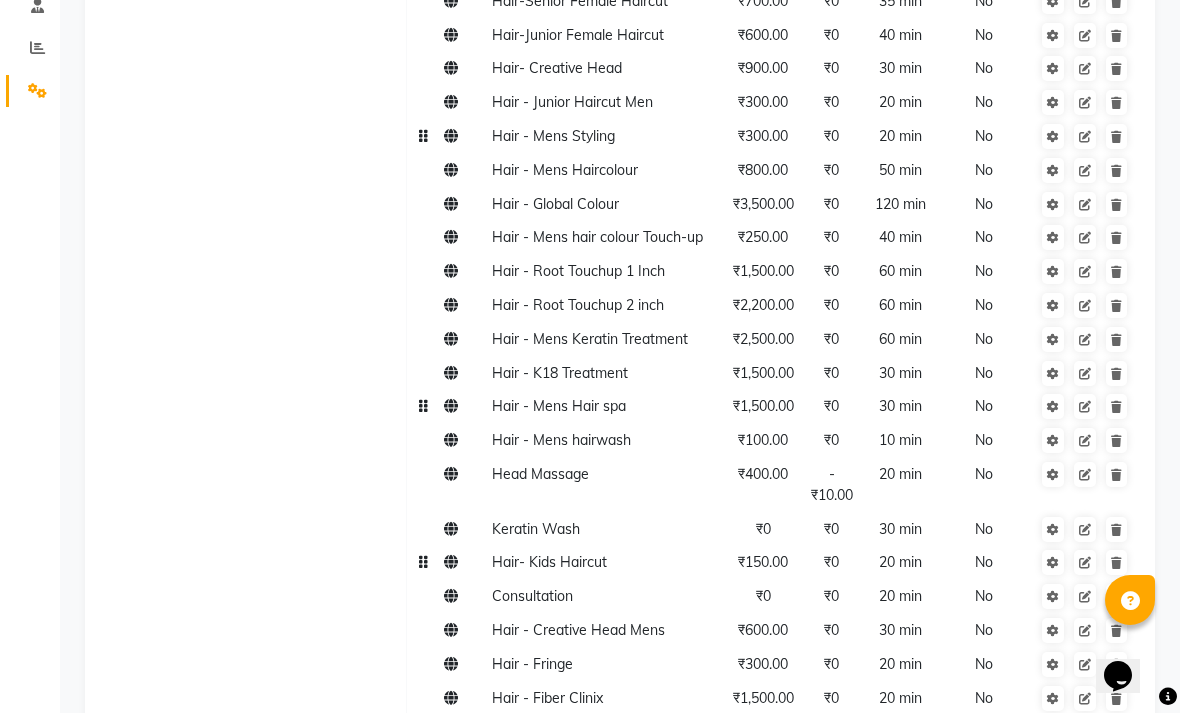 click on "₹150.00" 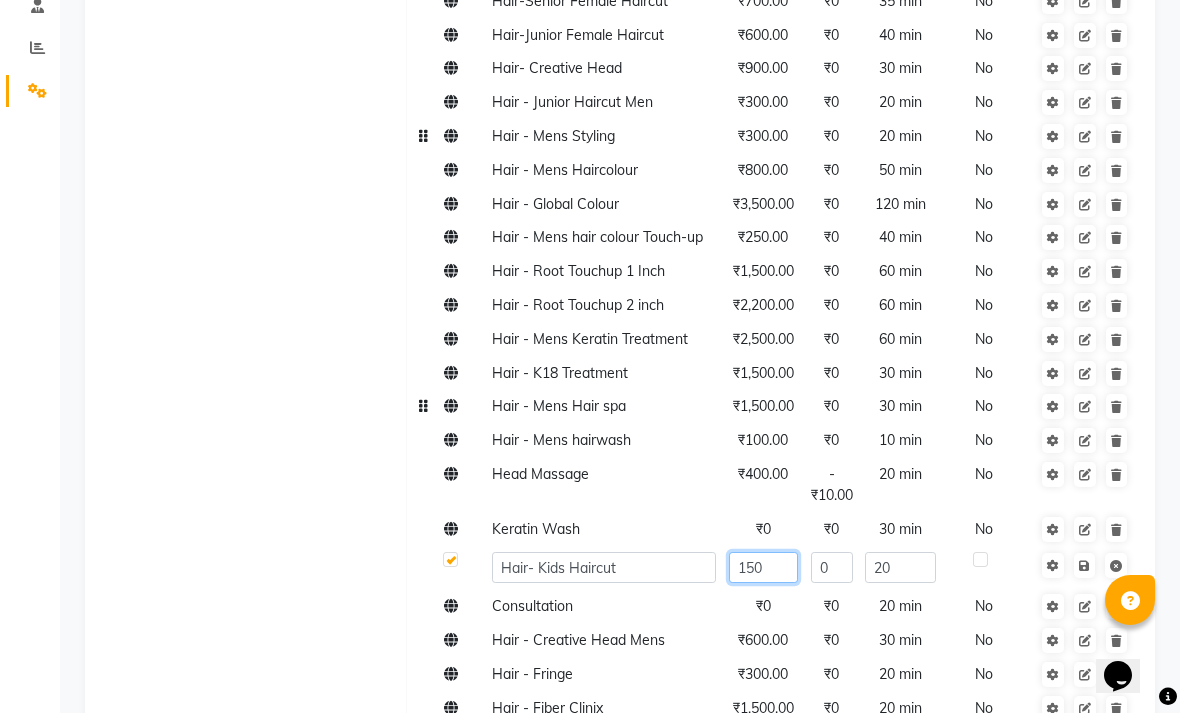 click on "150" 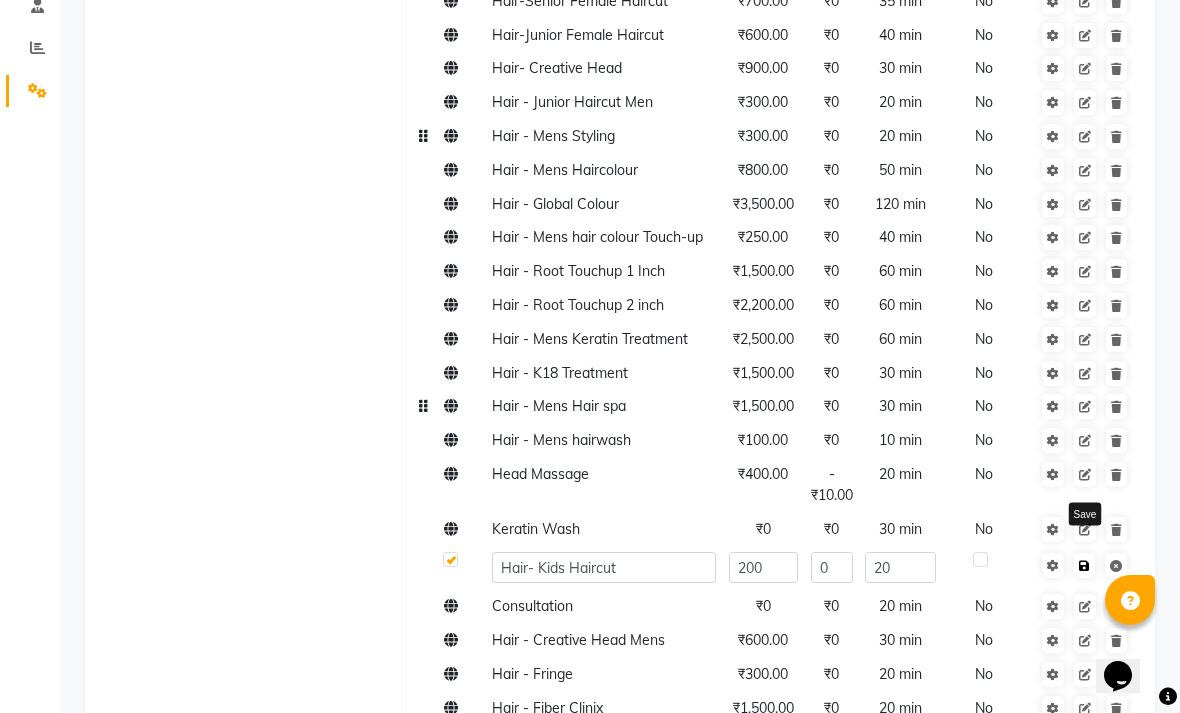 click 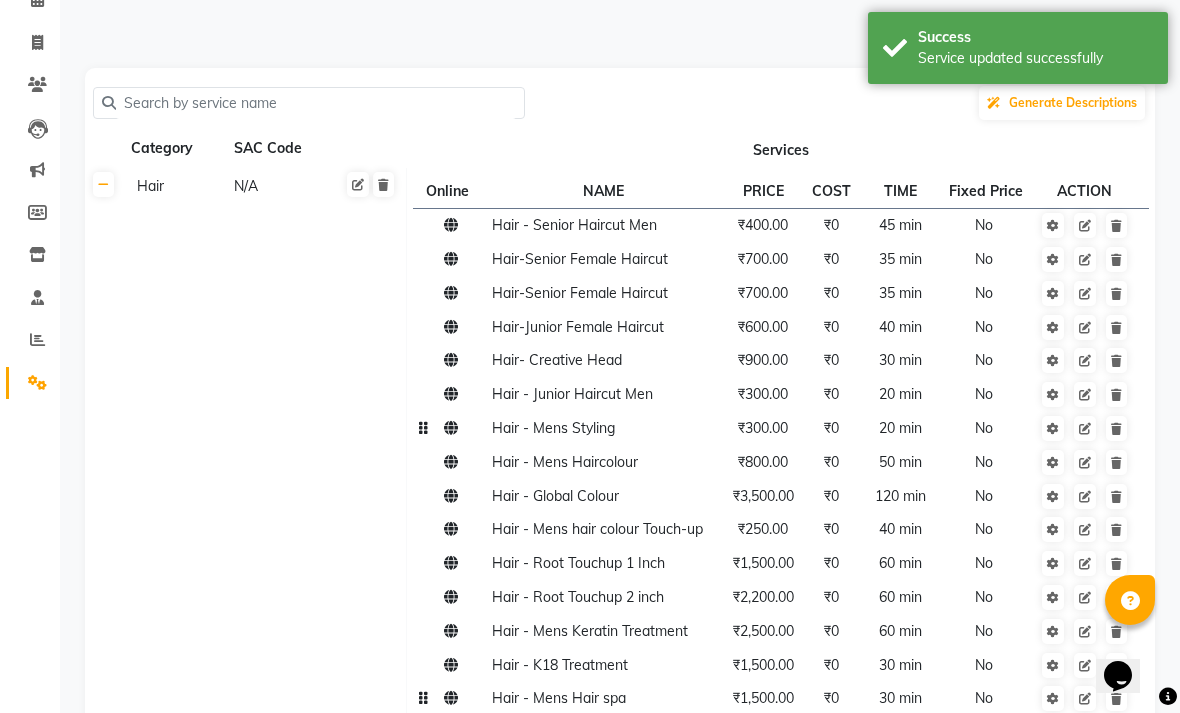 scroll, scrollTop: 0, scrollLeft: 0, axis: both 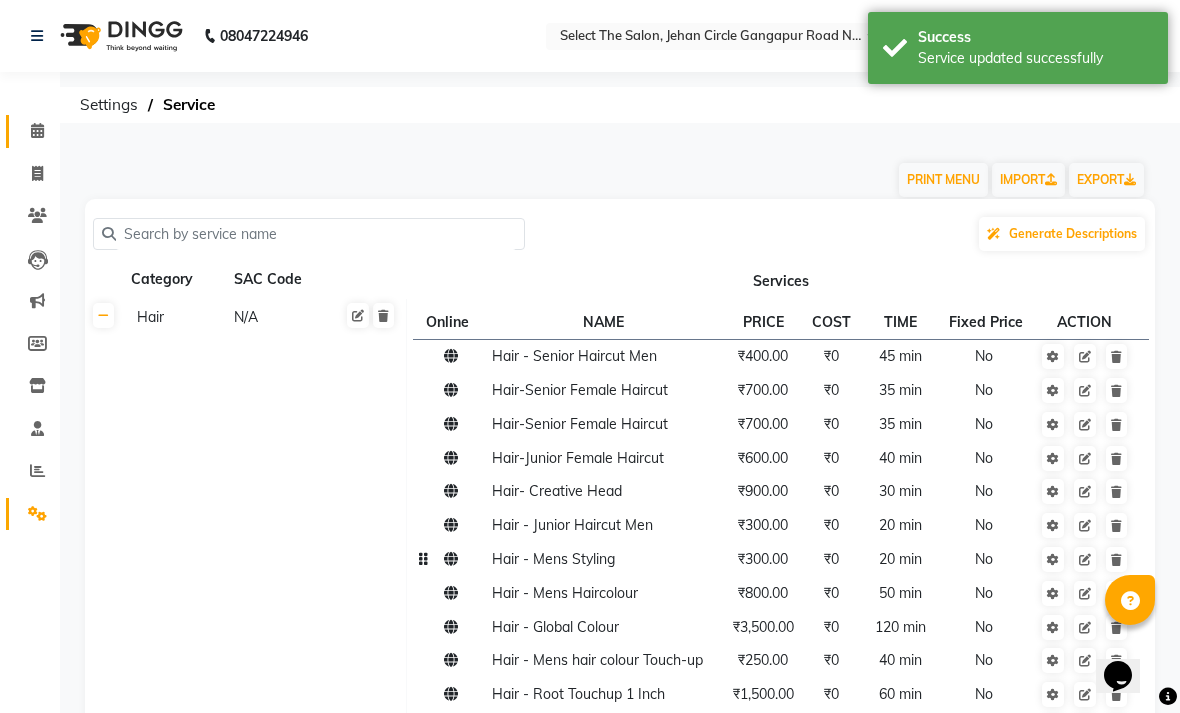 click 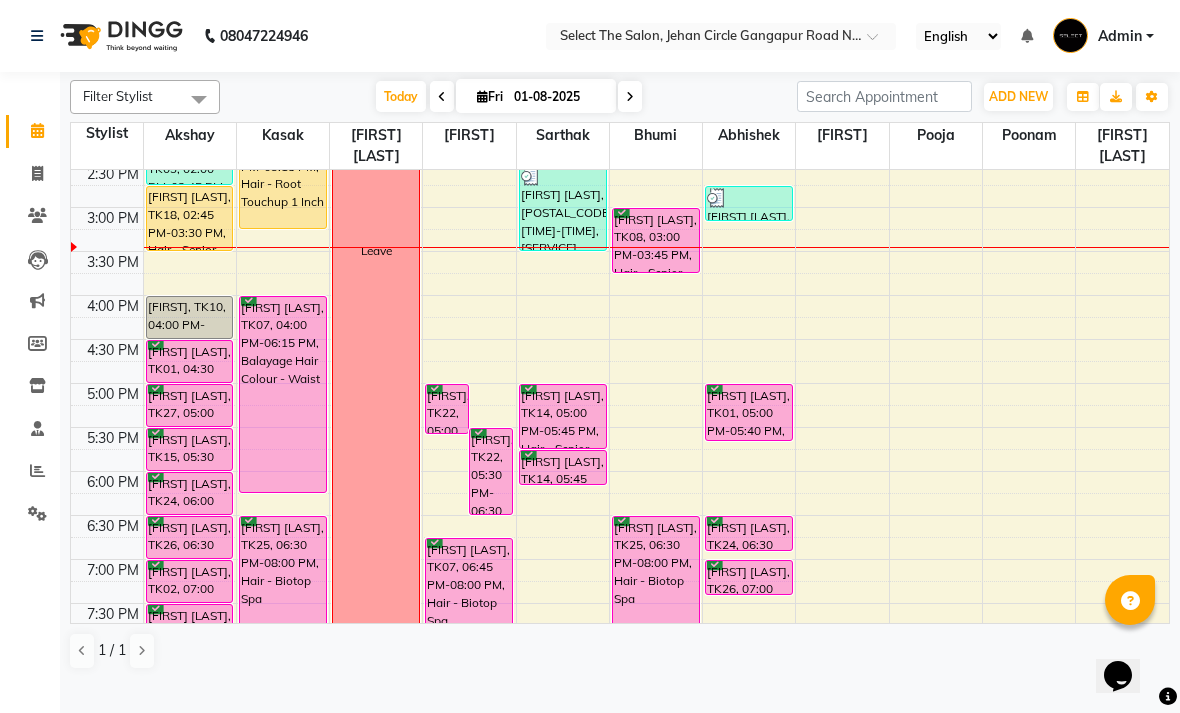 scroll, scrollTop: 574, scrollLeft: 0, axis: vertical 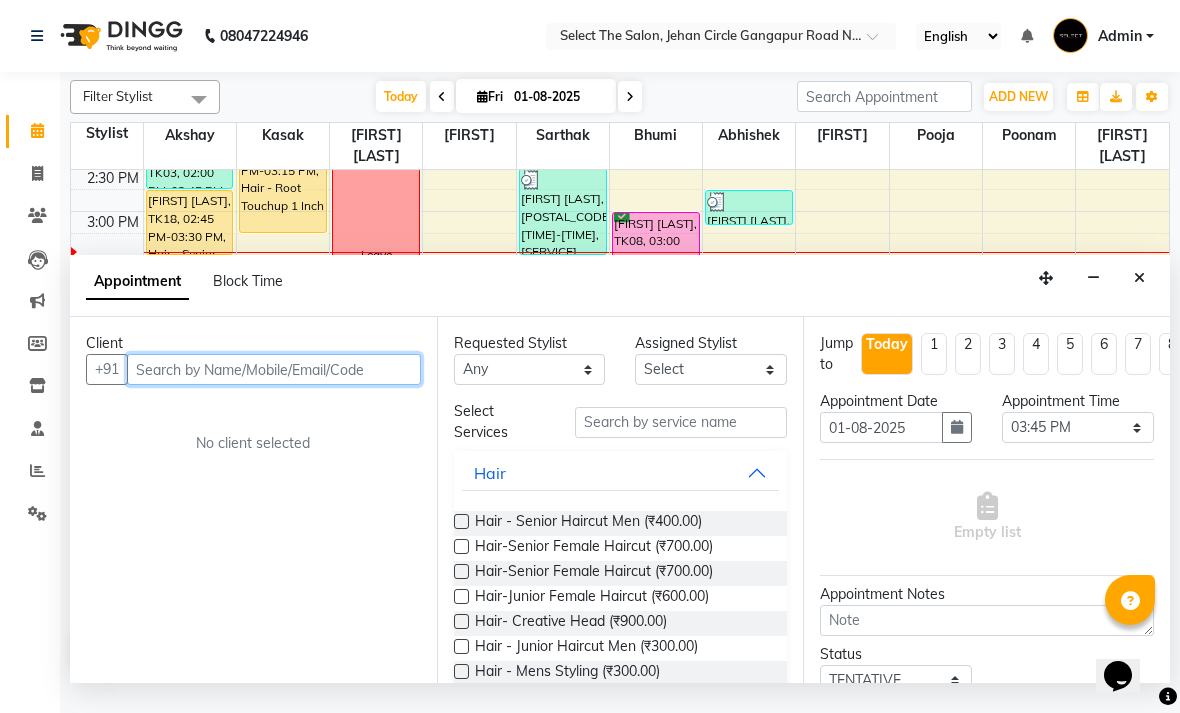 click at bounding box center (274, 369) 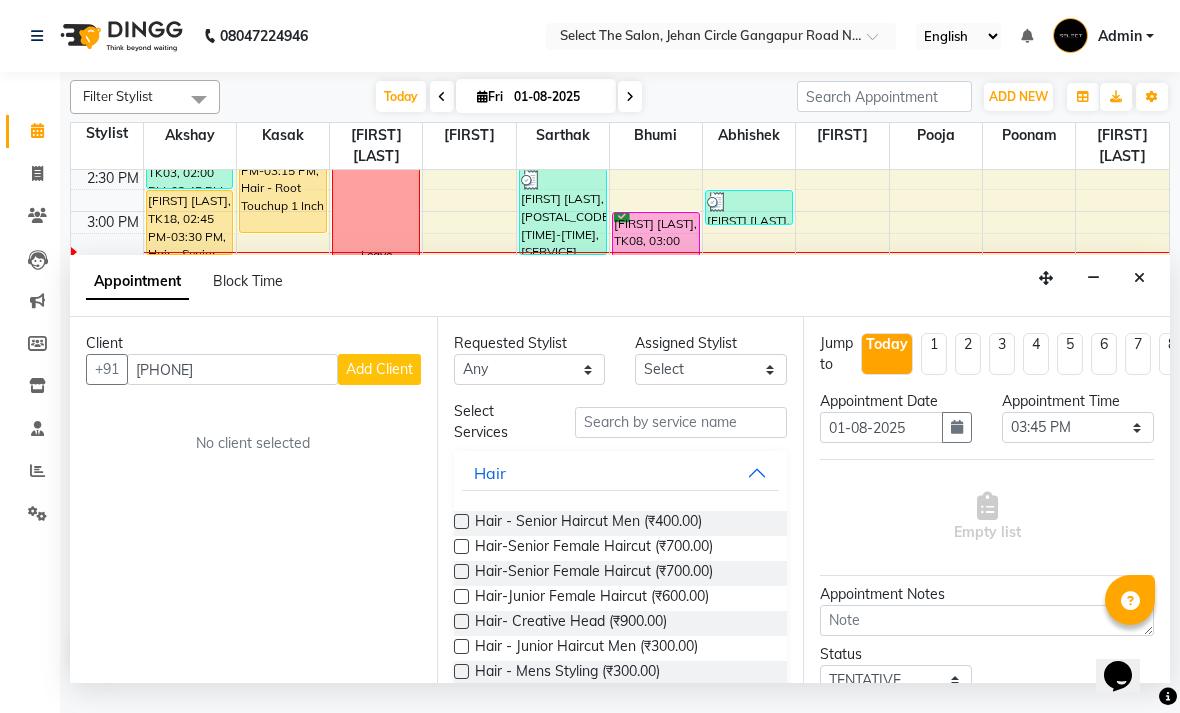 click on "Add Client" at bounding box center (379, 369) 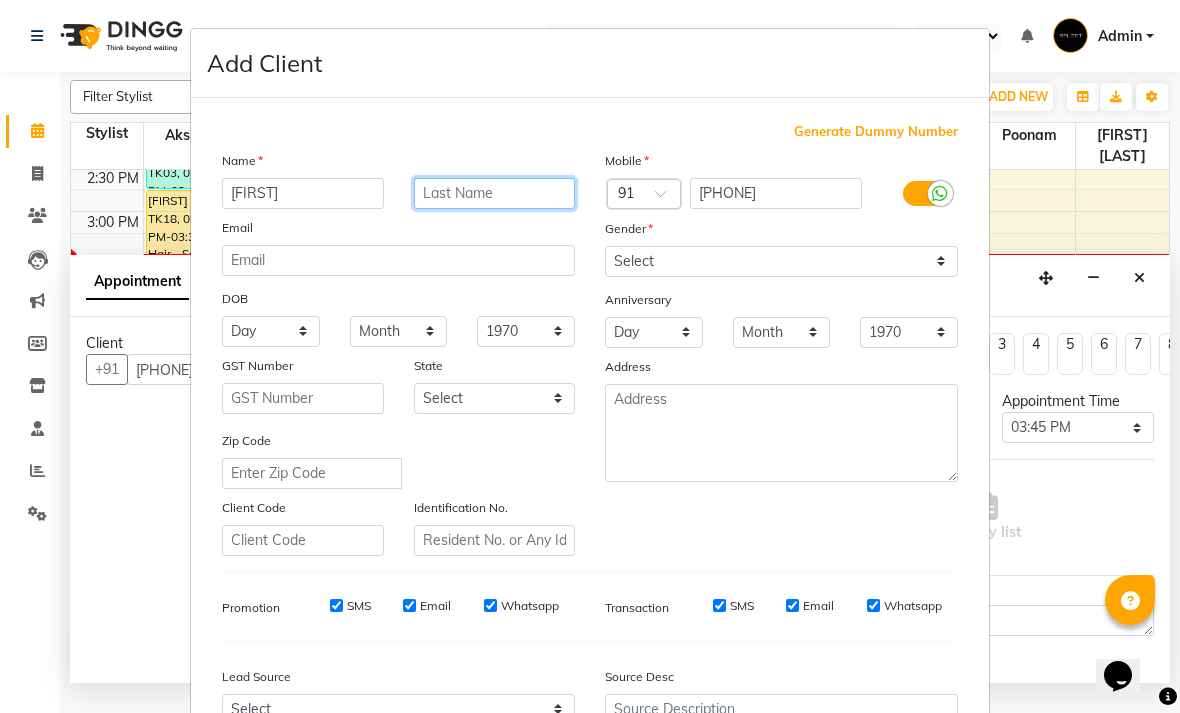click at bounding box center (495, 193) 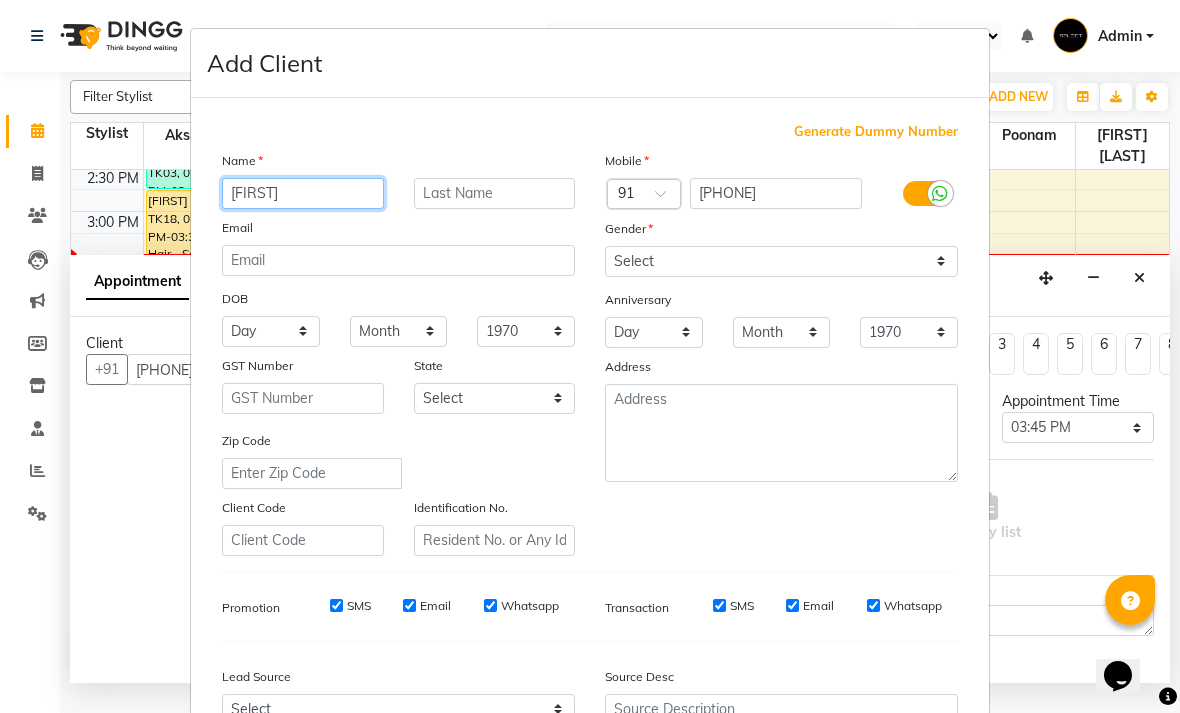 click on "viren" at bounding box center [303, 193] 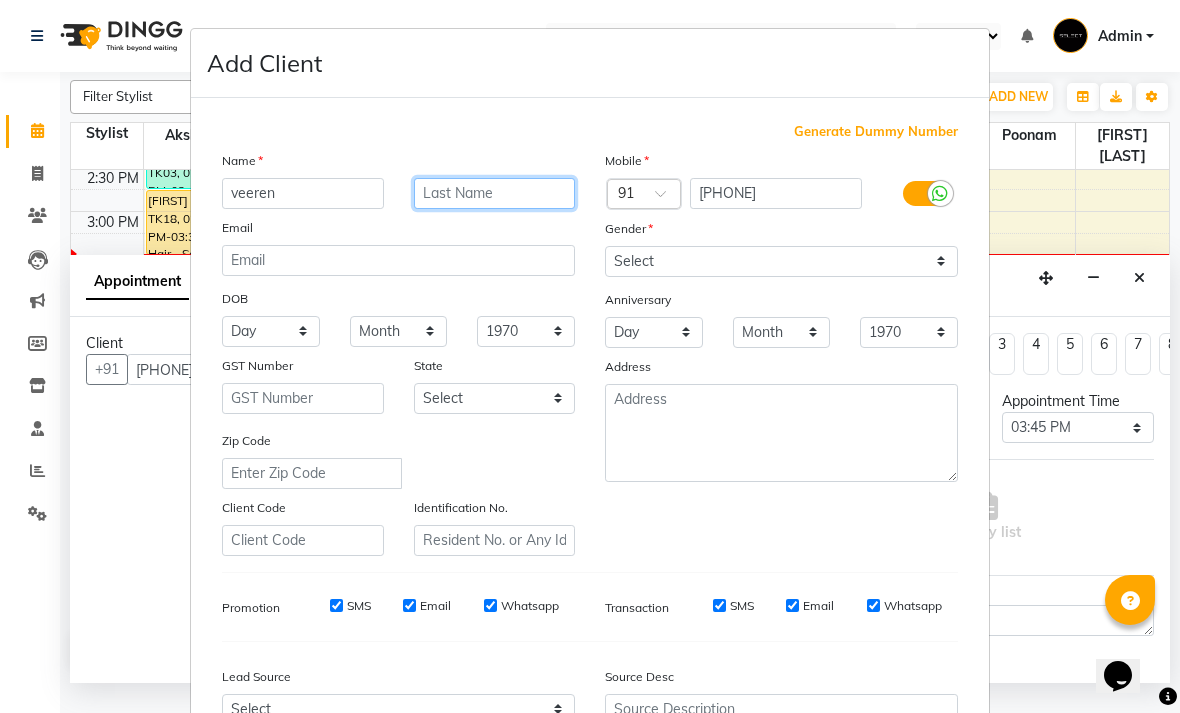 click at bounding box center [495, 193] 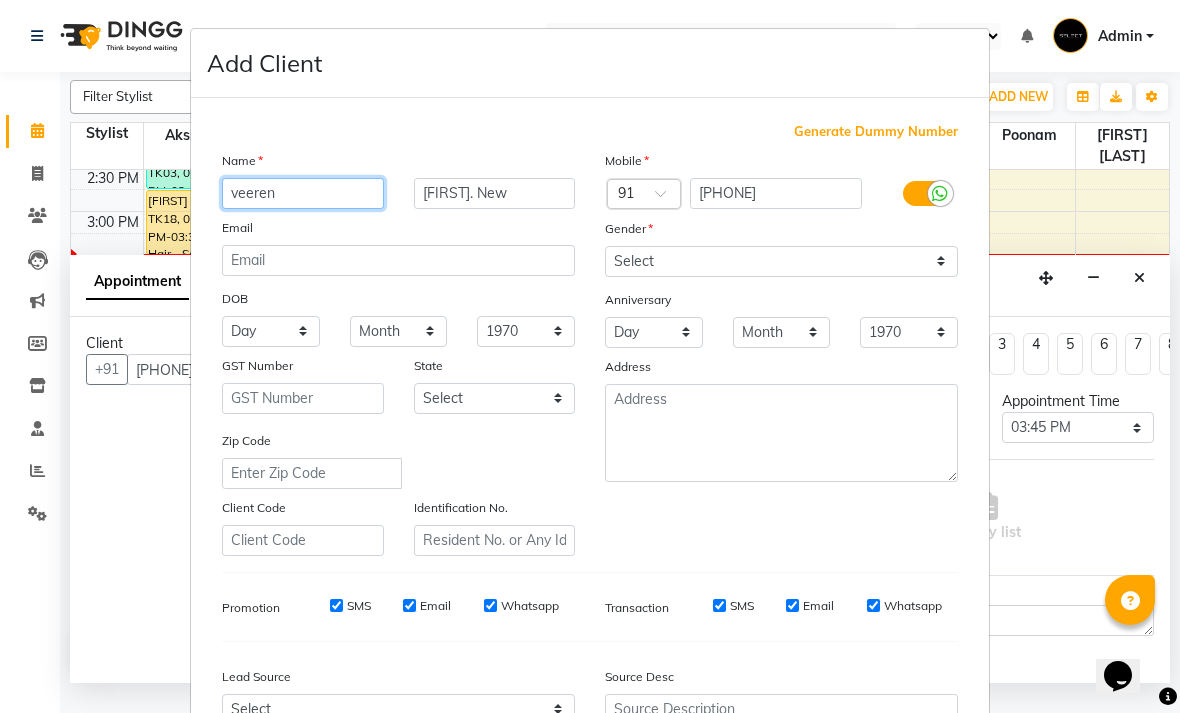 click on "veeren" at bounding box center (303, 193) 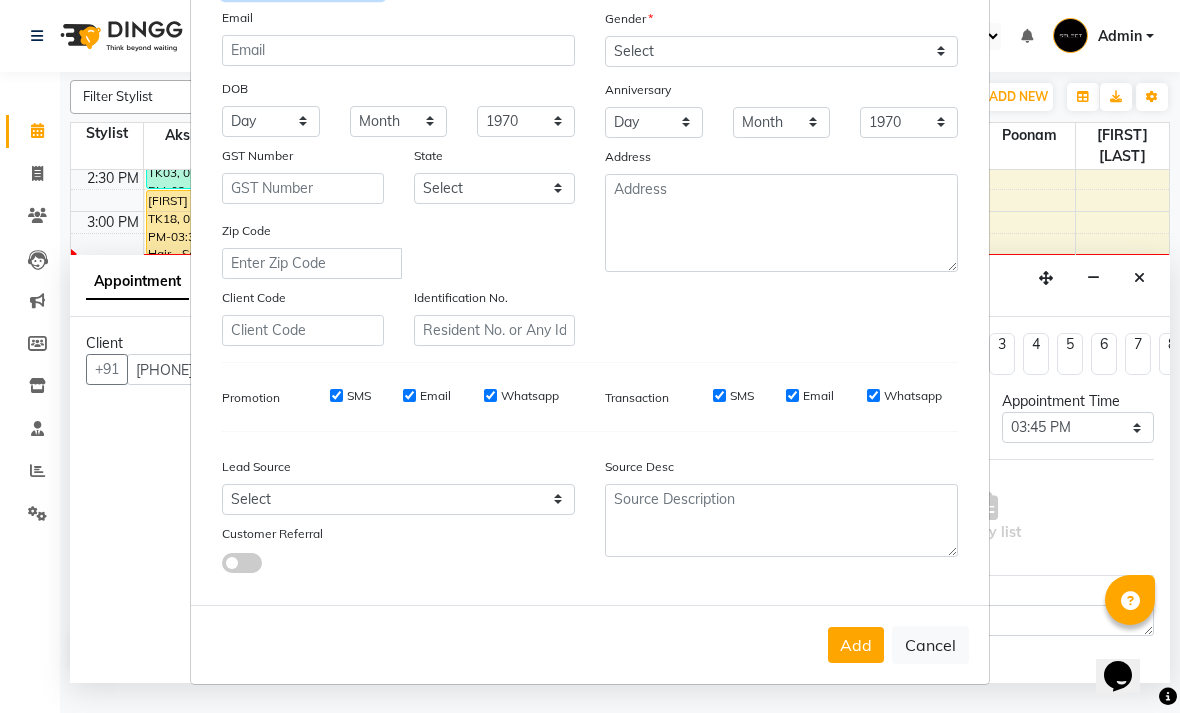 scroll, scrollTop: 209, scrollLeft: 0, axis: vertical 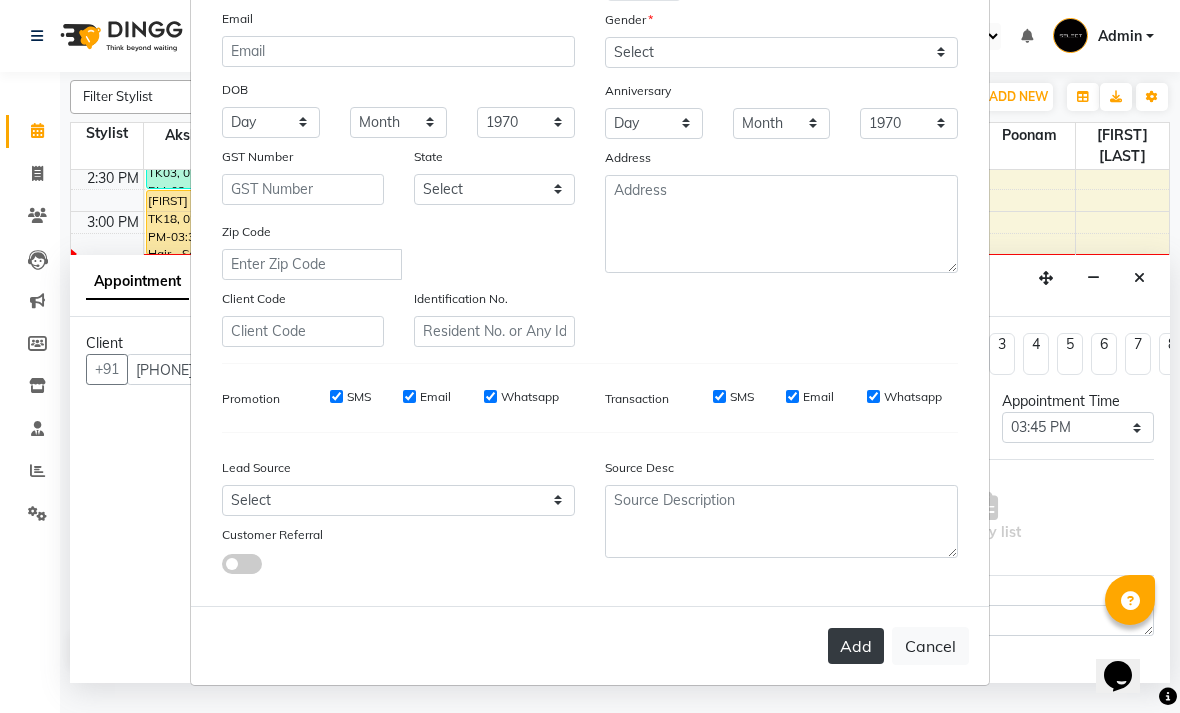 click on "Add" at bounding box center [856, 646] 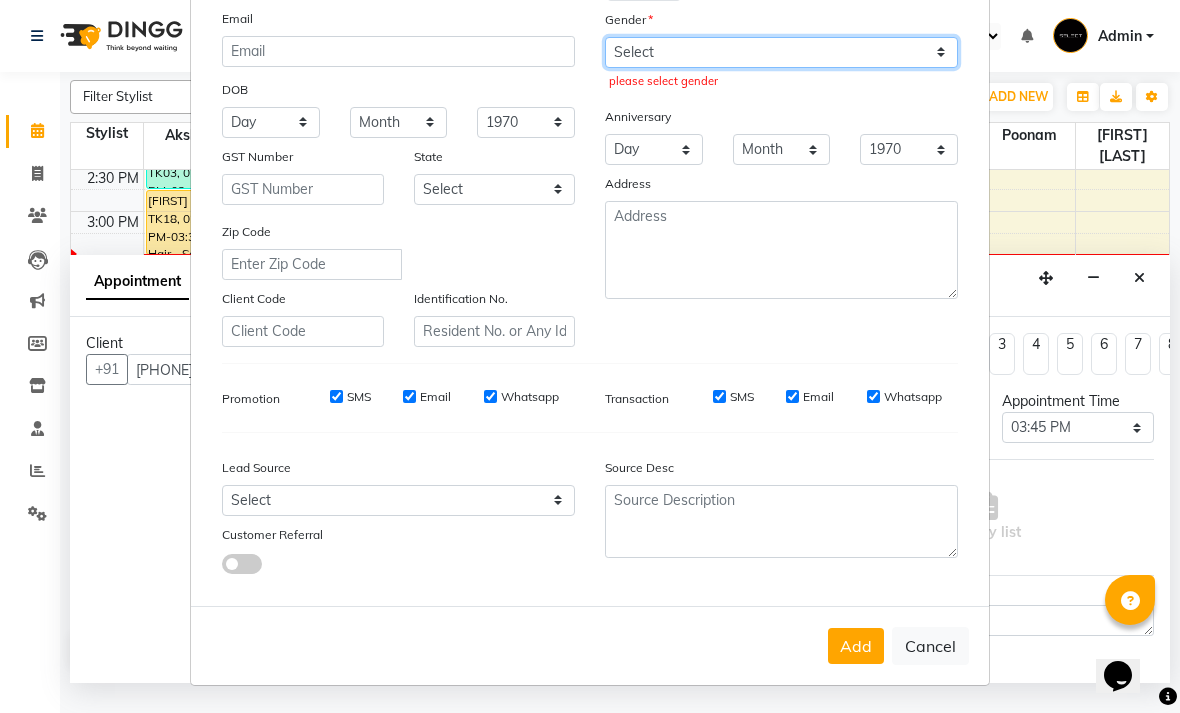 click on "Select Male Female Other Prefer Not To Say" at bounding box center [781, 52] 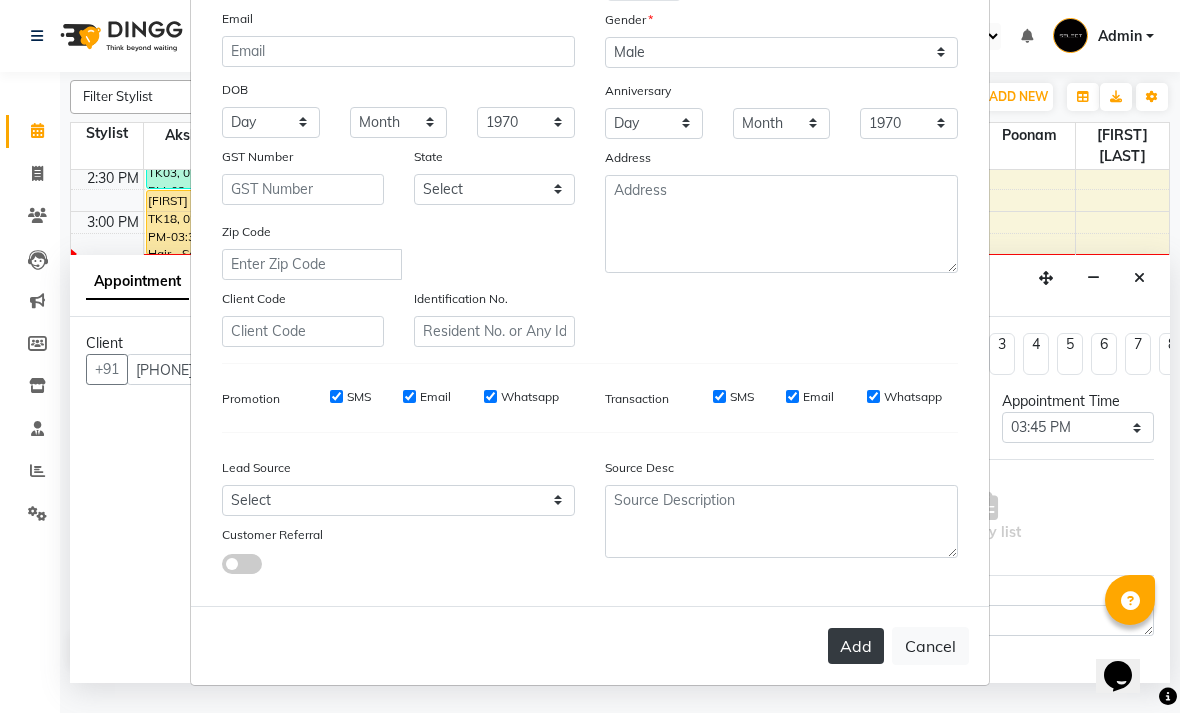 click on "Add" at bounding box center [856, 646] 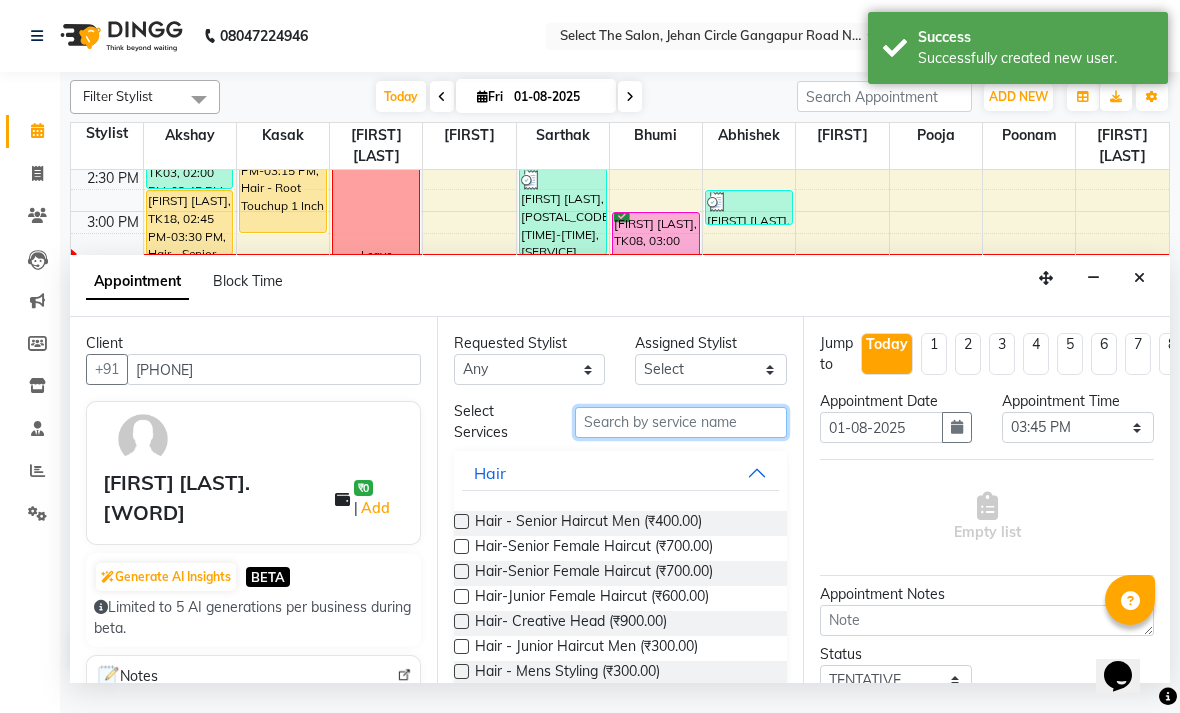 click at bounding box center [681, 422] 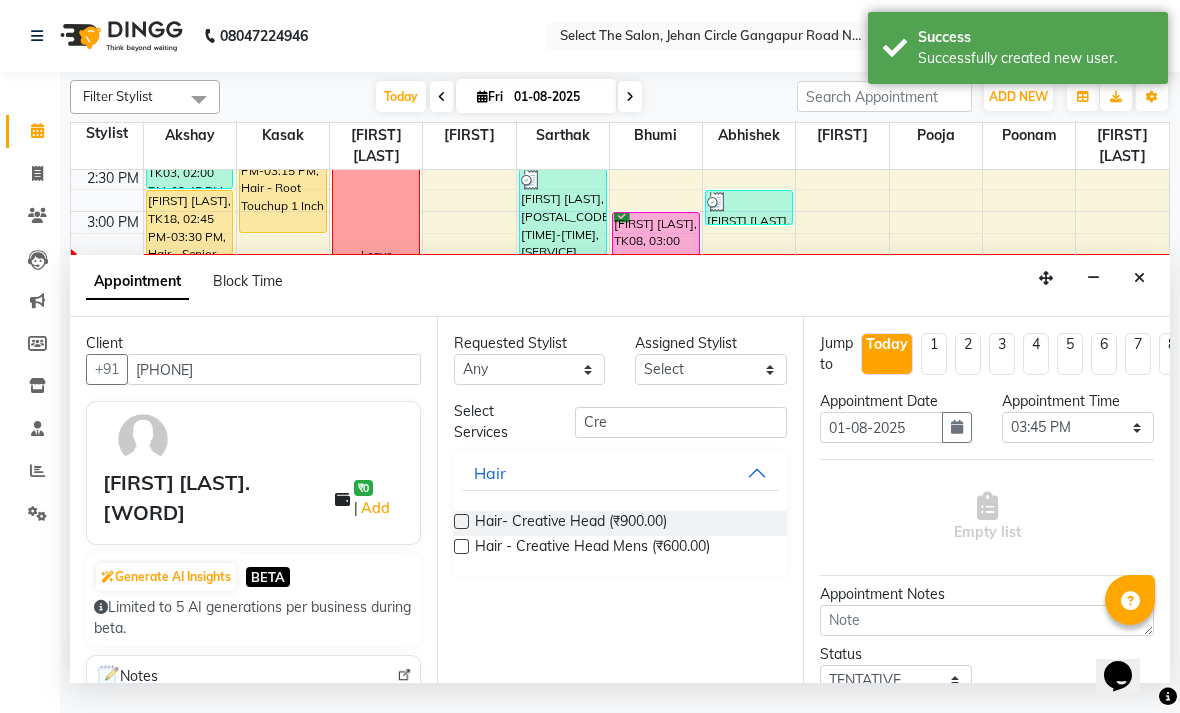 click at bounding box center [461, 546] 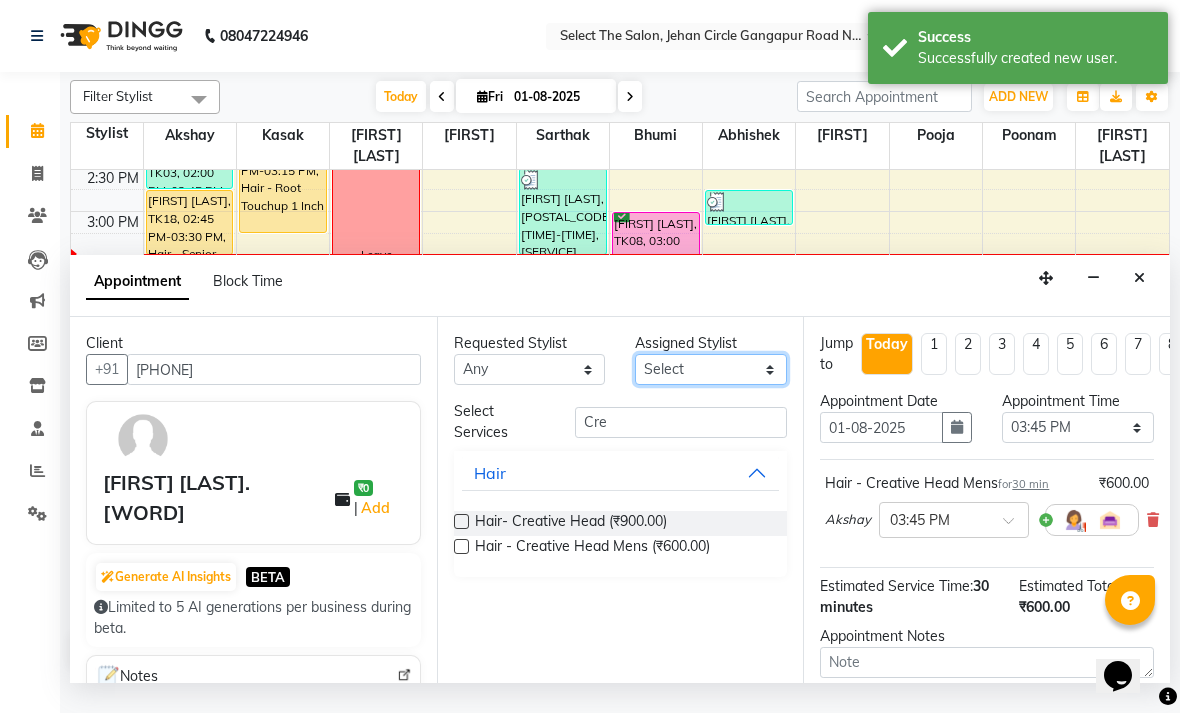 click on "Select Abhishek  Akshay  Bhumi  Kasak Pooja  Poonam  Sachin Wagh  Sarthak  Siddhika  Venkatesh warule Yogeshwari" at bounding box center [711, 369] 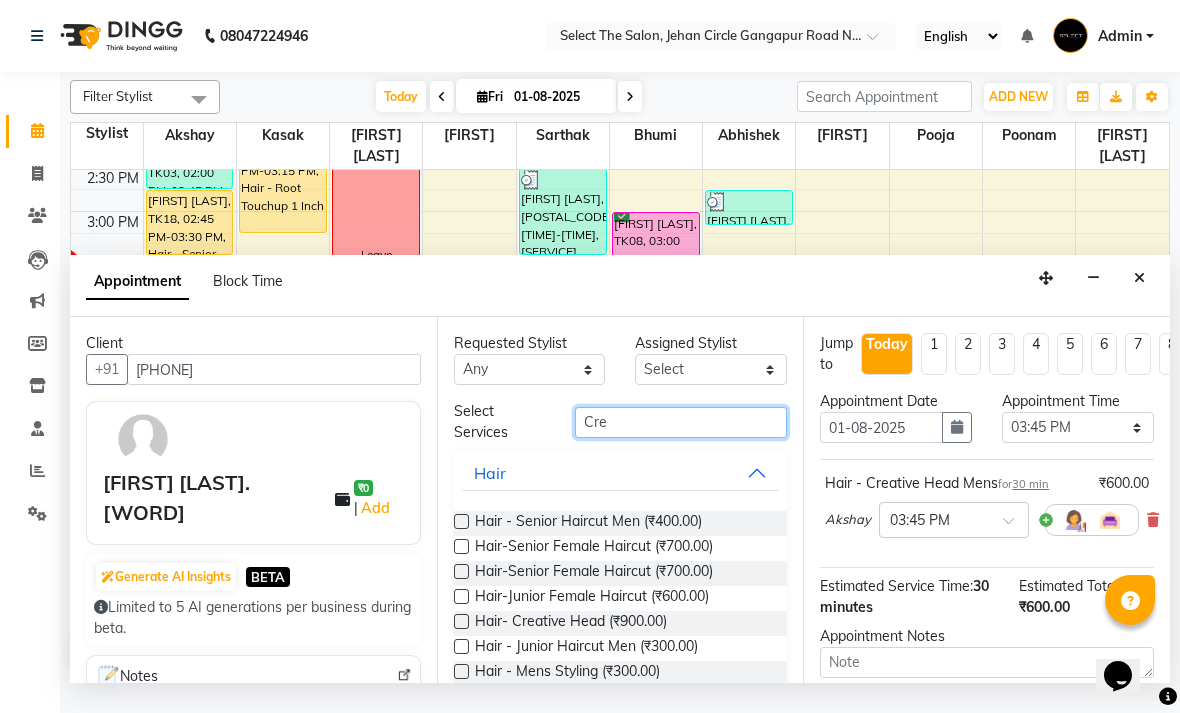 click on "Cre" at bounding box center (681, 422) 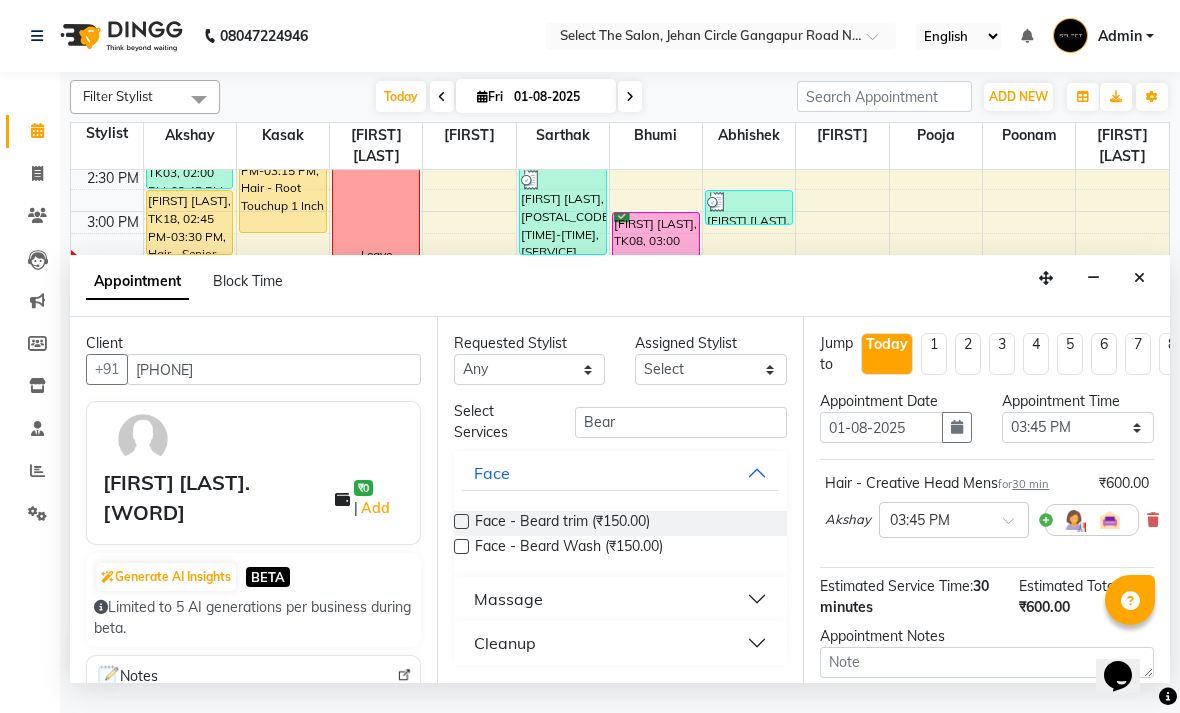 click at bounding box center (461, 521) 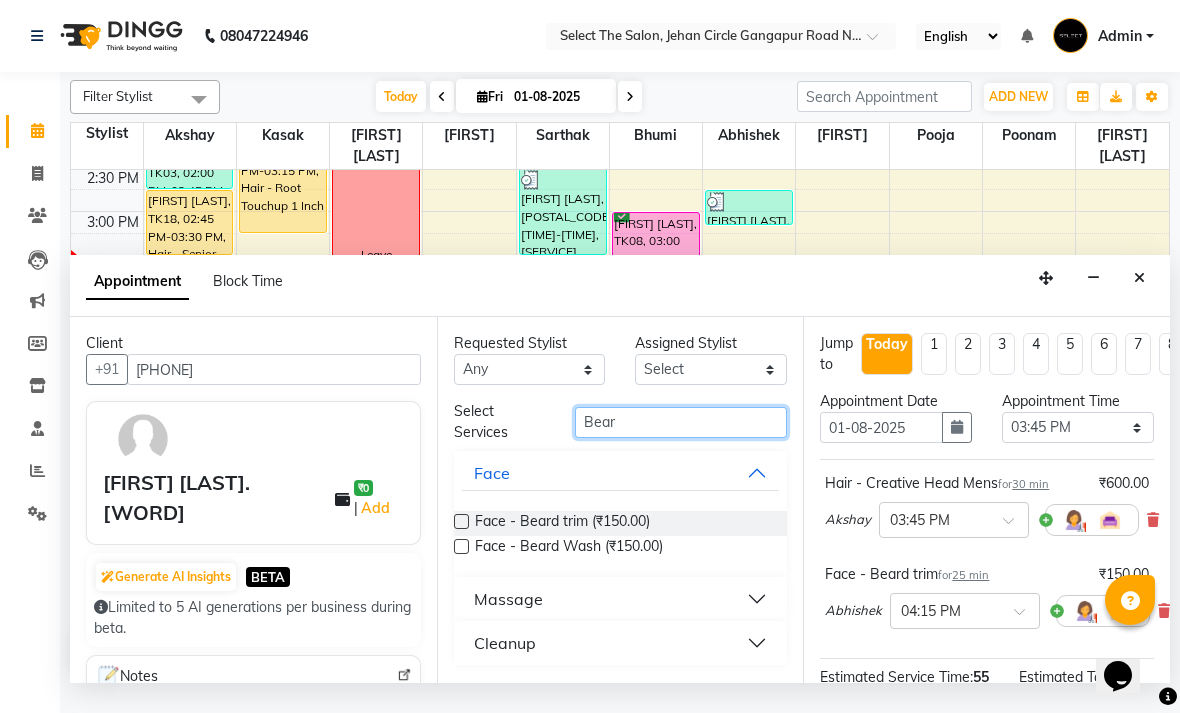 click on "Bear" at bounding box center (681, 422) 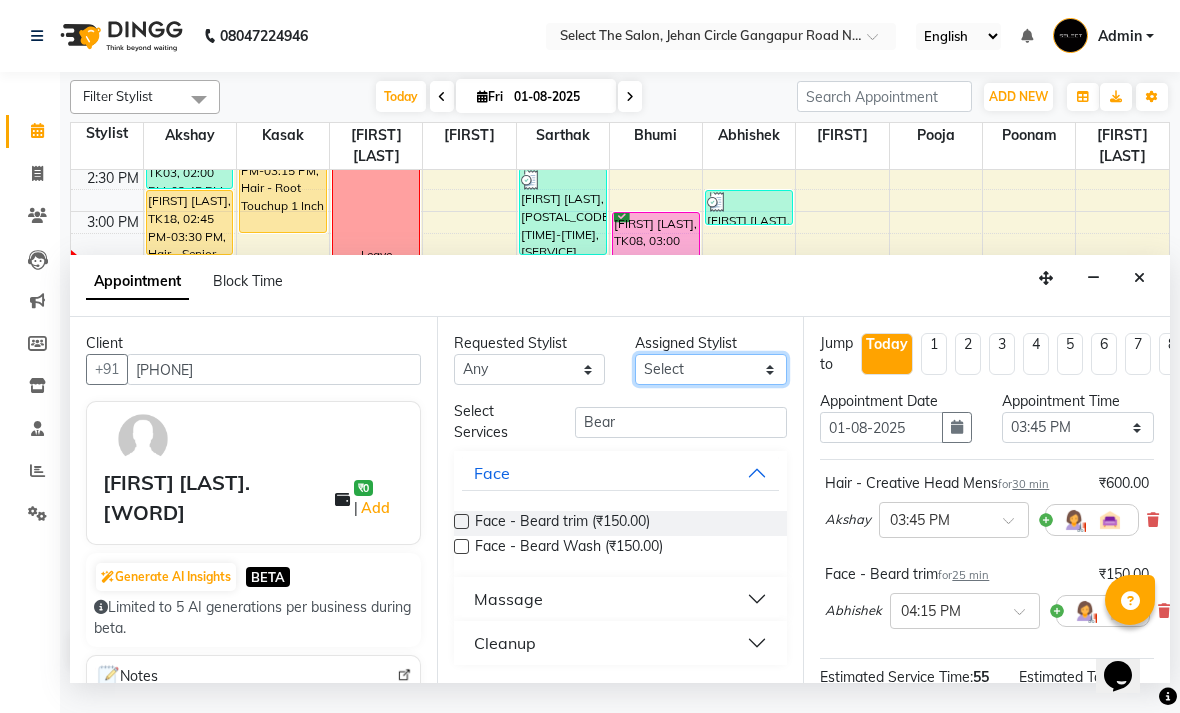 click on "Select Abhishek  Akshay  Bhumi  Kasak Pooja  Poonam  Sachin Wagh  Sarthak  Siddhika  Venkatesh warule Yogeshwari" at bounding box center [711, 369] 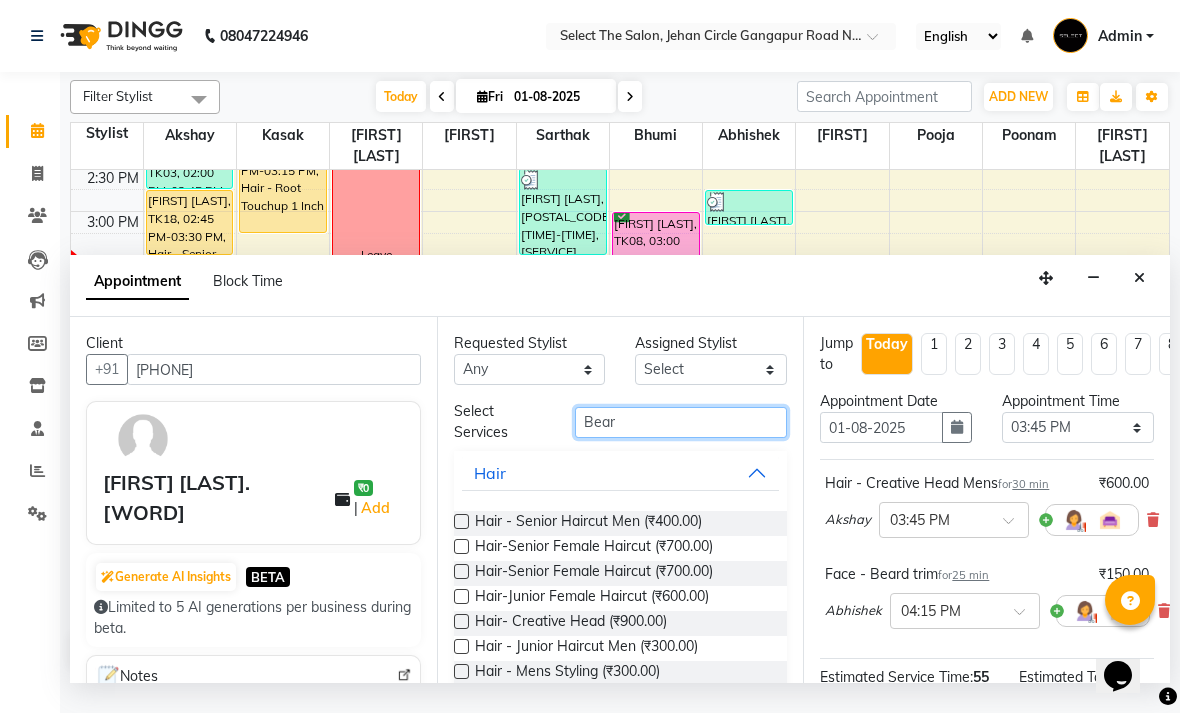 click on "Bear" at bounding box center (681, 422) 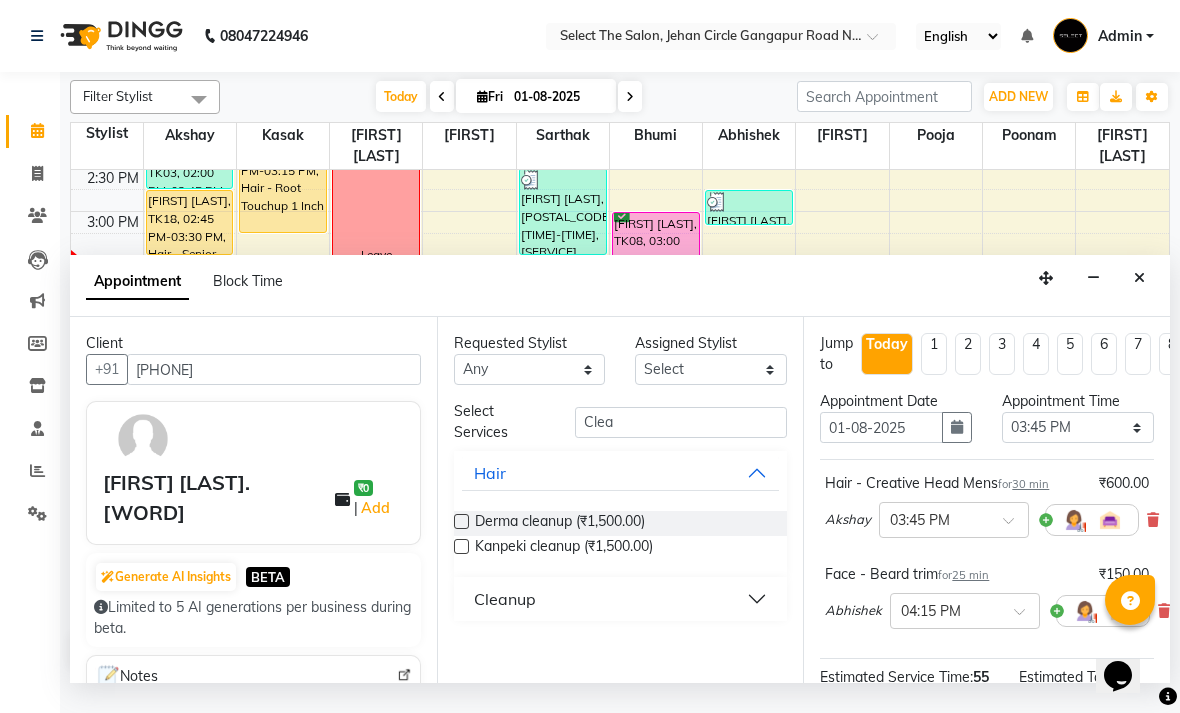 click at bounding box center [461, 521] 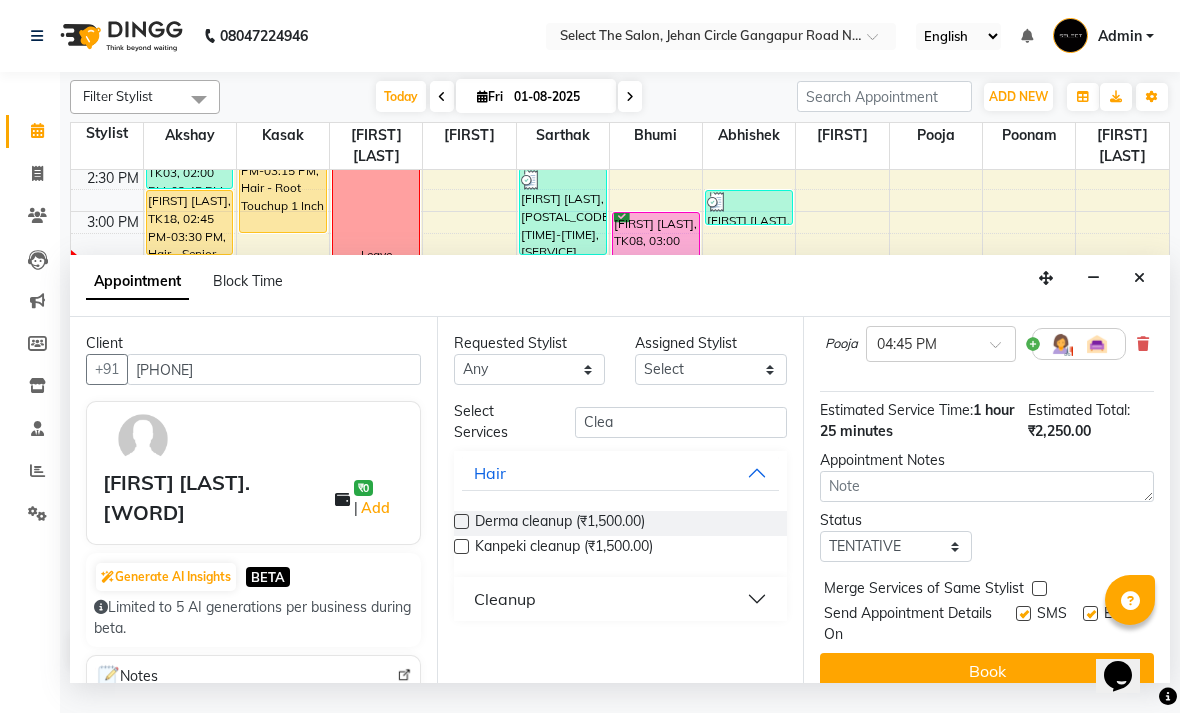 scroll, scrollTop: 358, scrollLeft: 0, axis: vertical 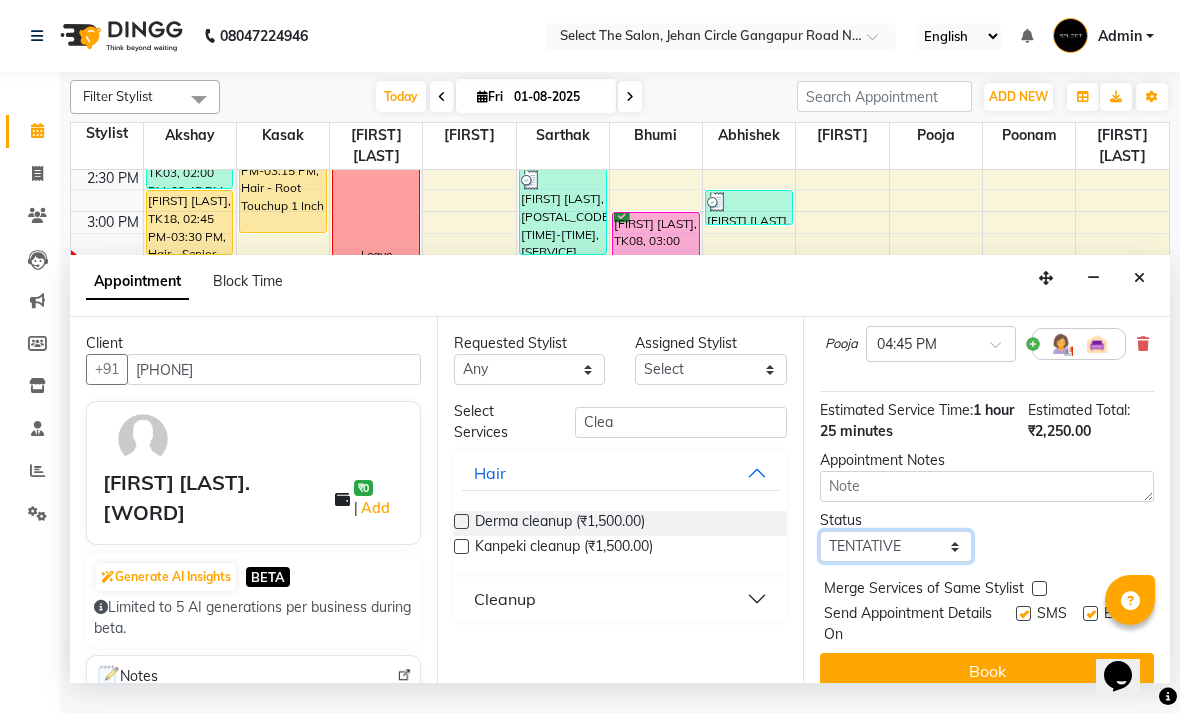 click on "Select TENTATIVE CONFIRM CHECK-IN UPCOMING" at bounding box center (896, 546) 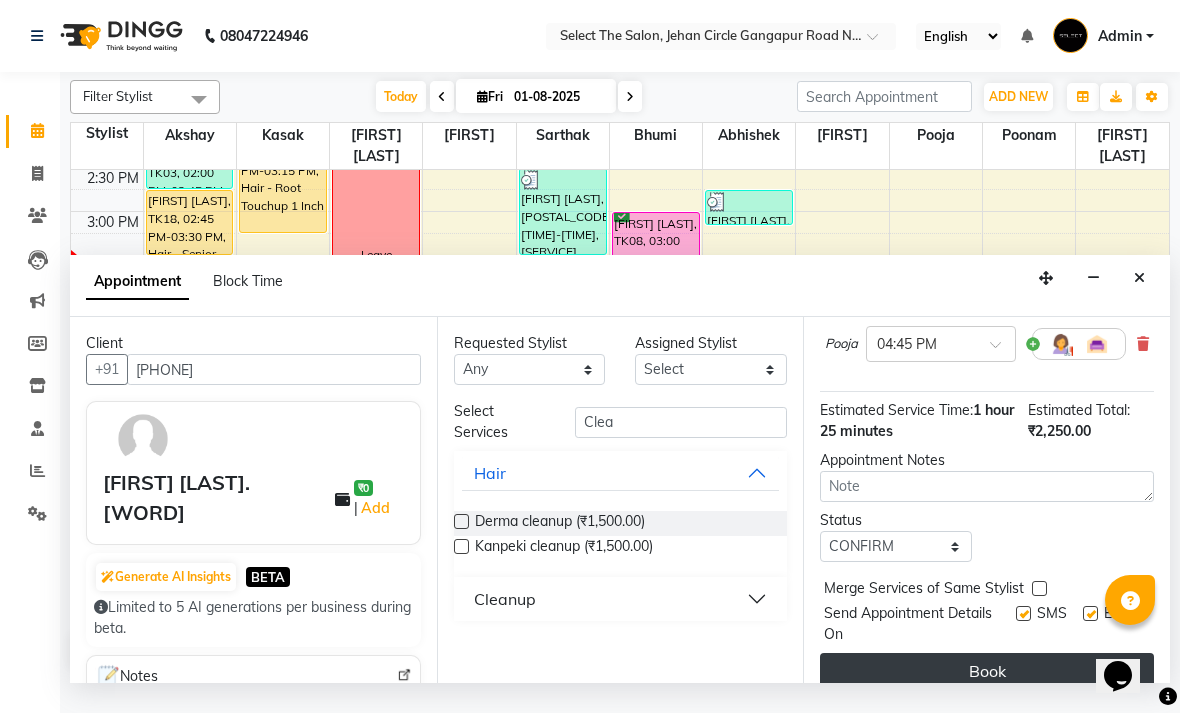 click on "Book" at bounding box center [987, 671] 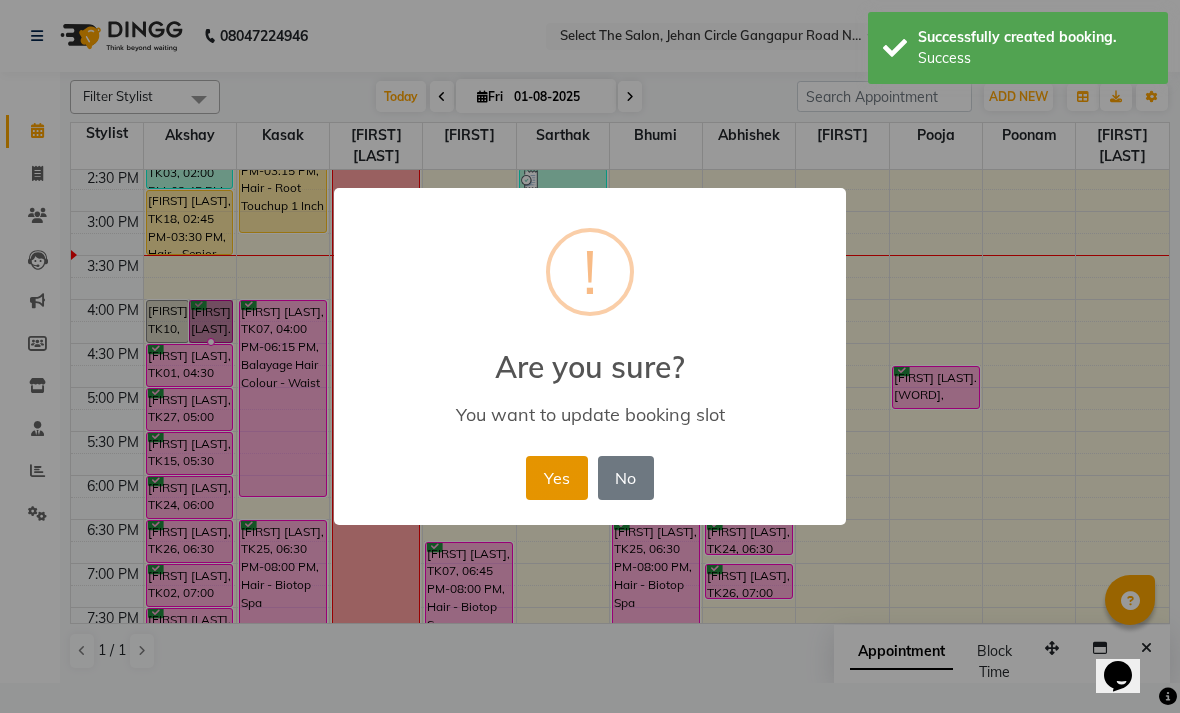 click on "Yes" at bounding box center (556, 478) 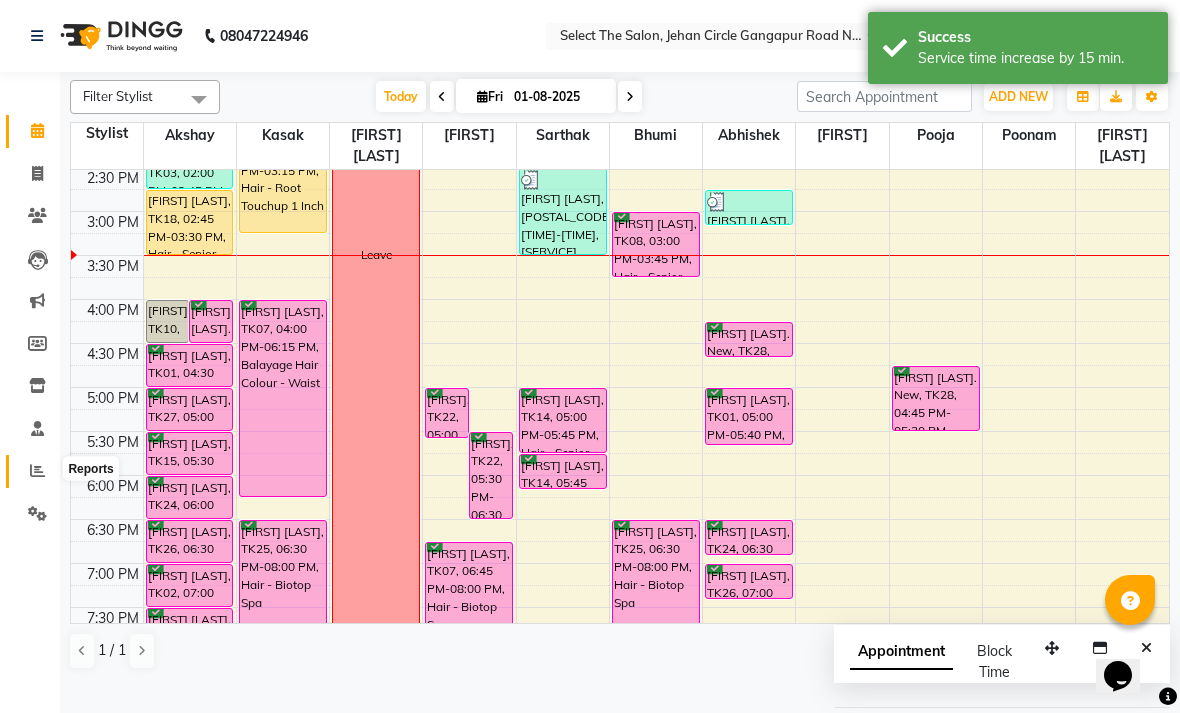 click 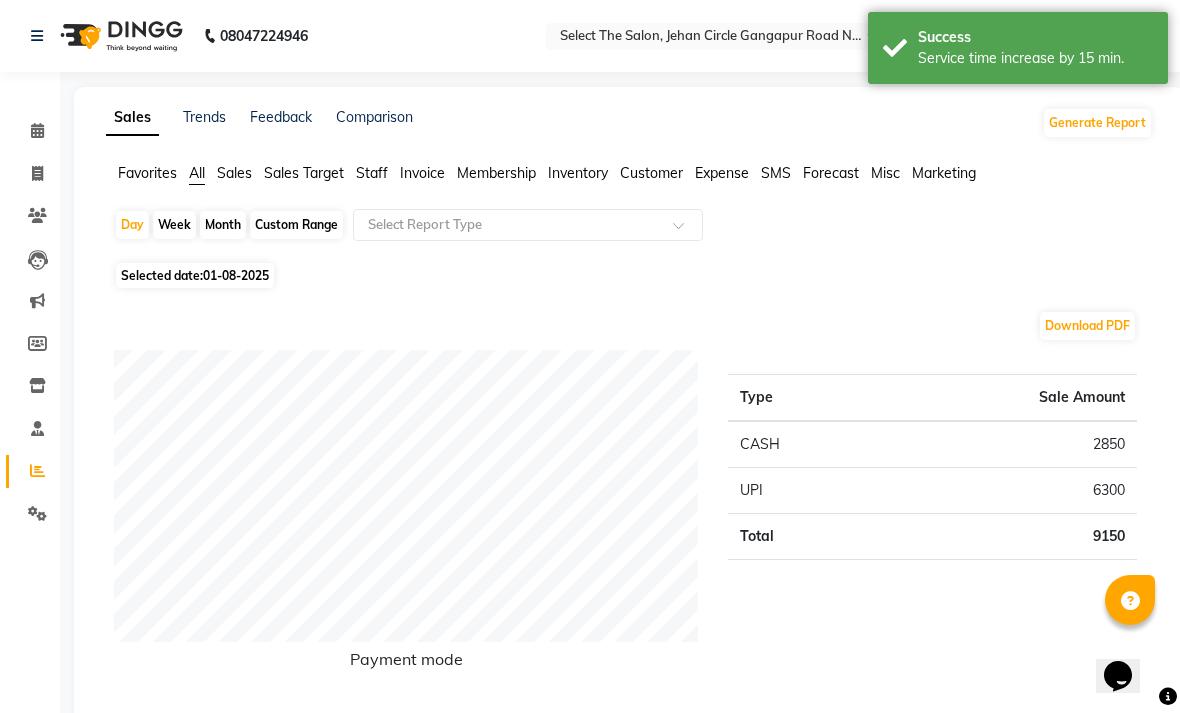 click on "Month" 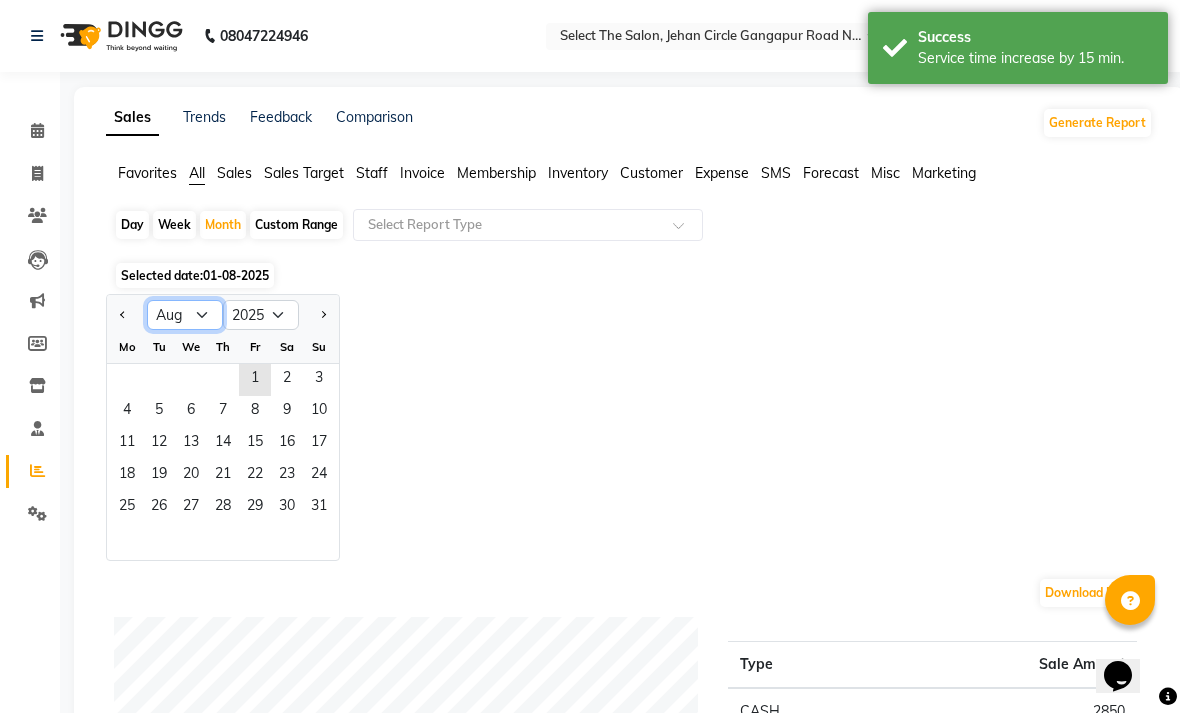 click on "Jan Feb Mar Apr May Jun Jul Aug Sep Oct Nov Dec" 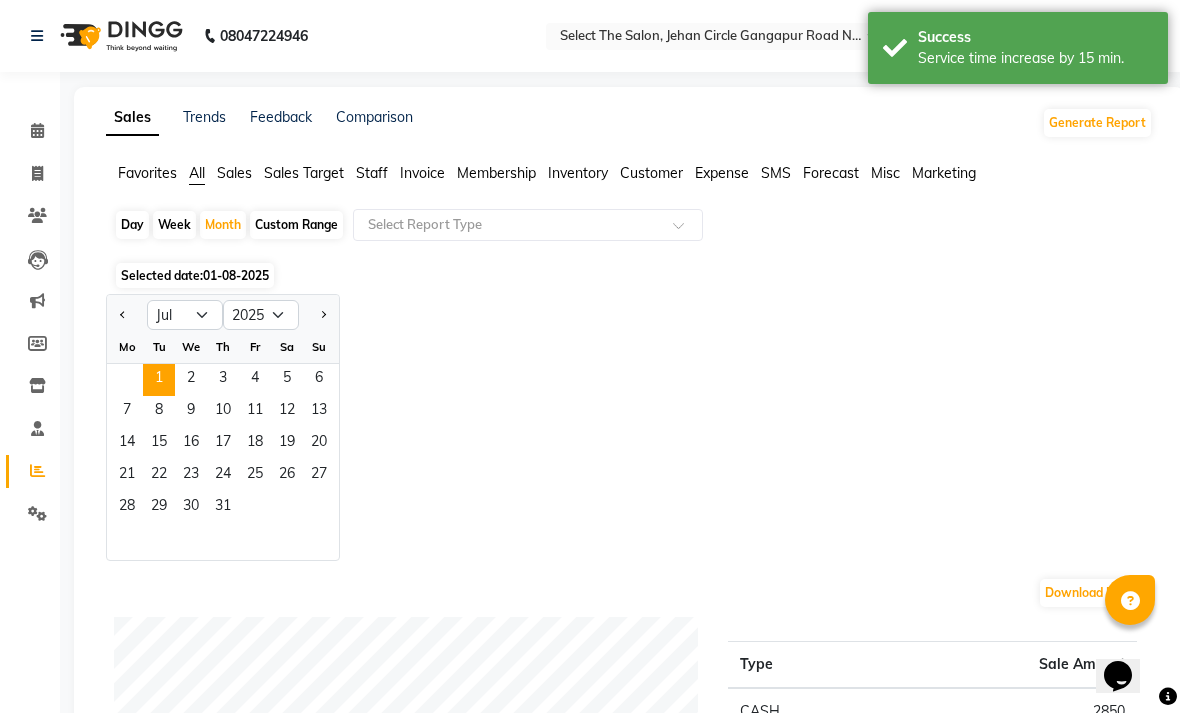 click on "1" 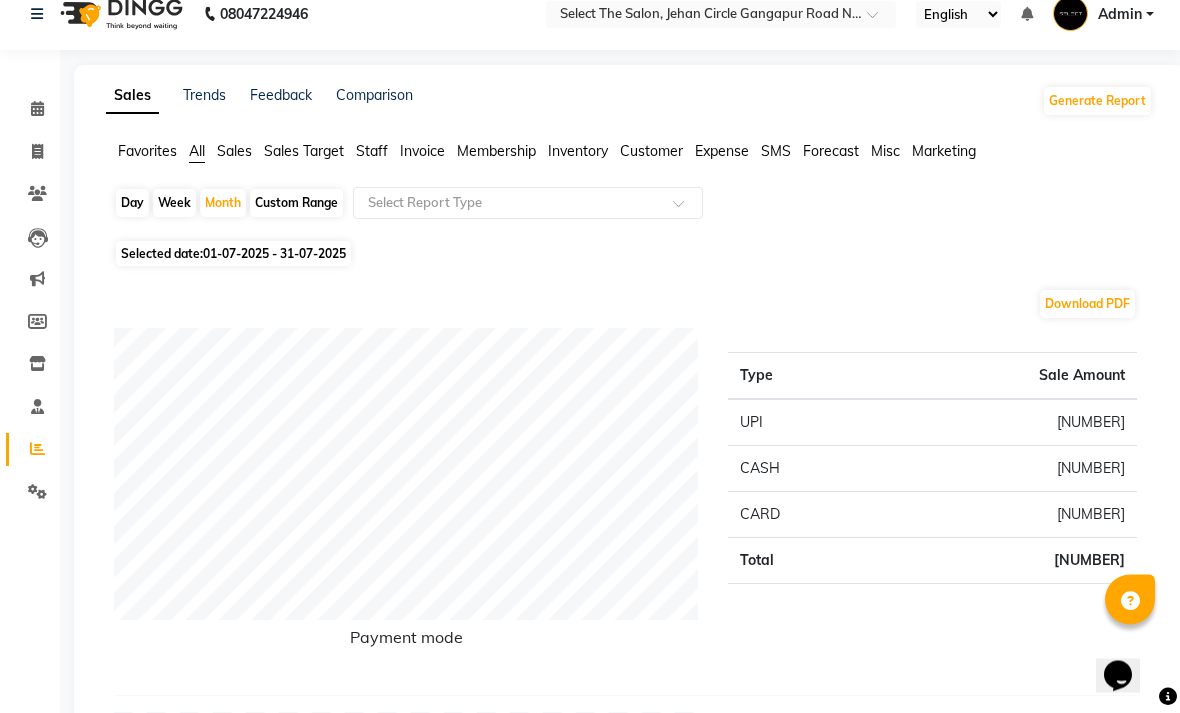 scroll, scrollTop: 23, scrollLeft: 0, axis: vertical 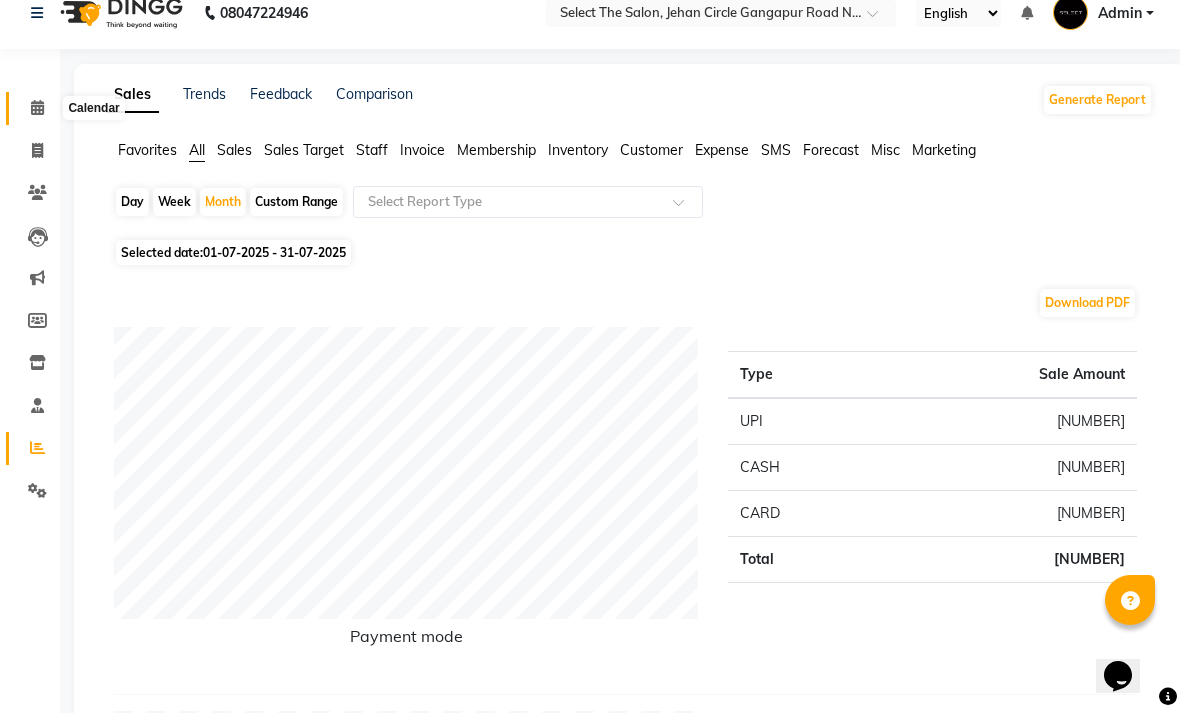 click 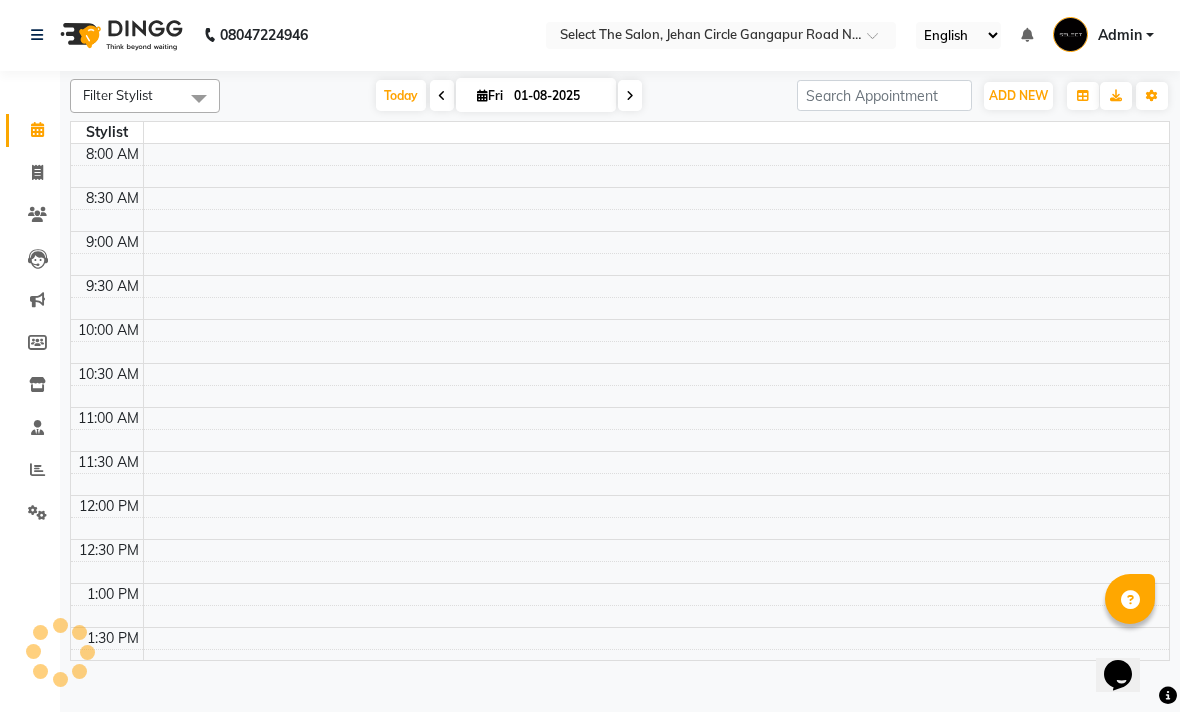 scroll, scrollTop: 0, scrollLeft: 0, axis: both 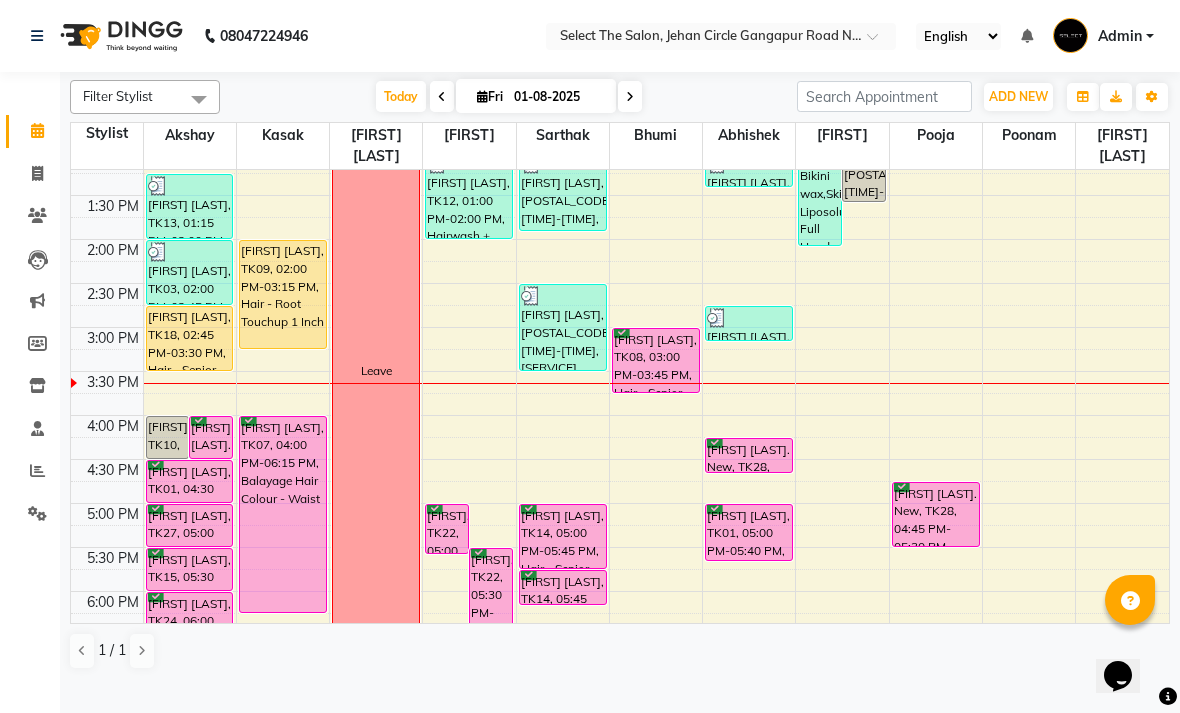 click on "Fri" at bounding box center (490, 96) 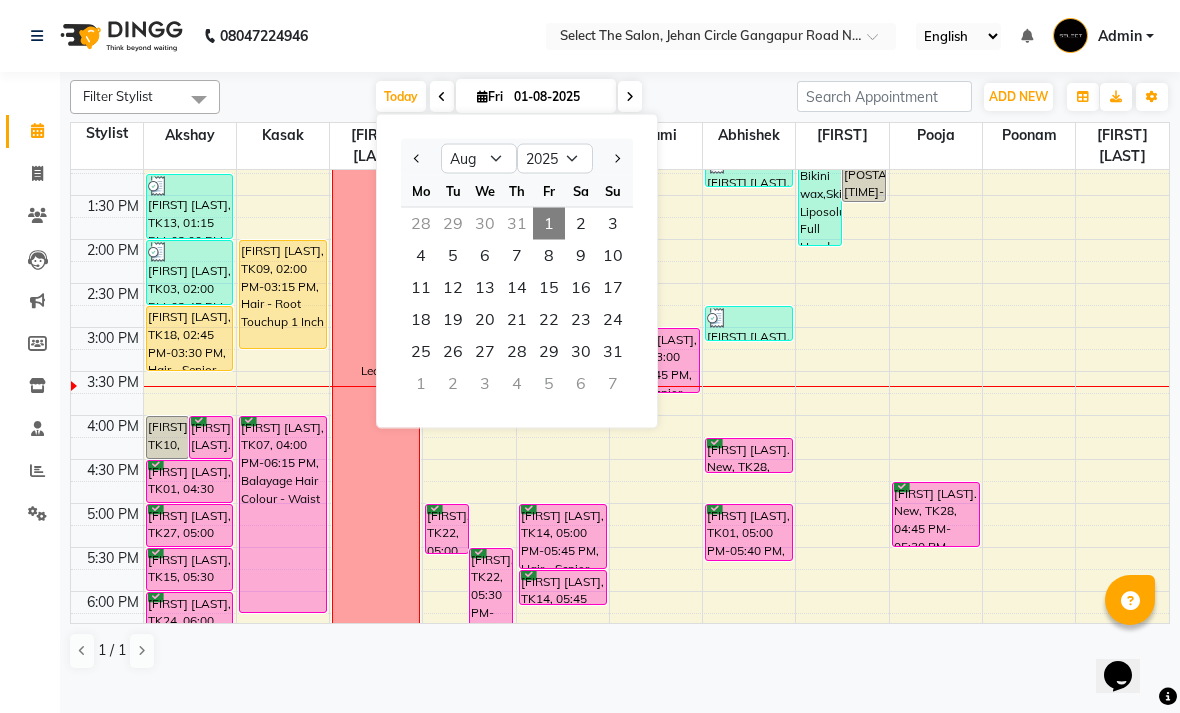 click on "2:30 PM" at bounding box center (113, 294) 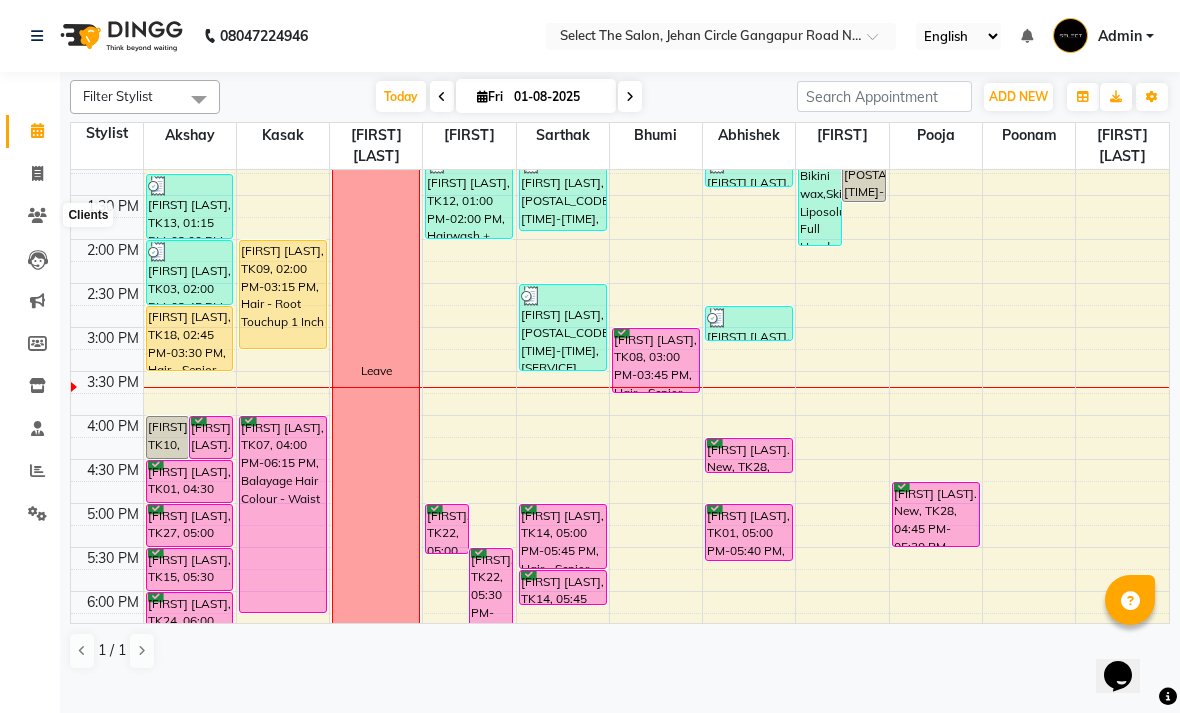 click 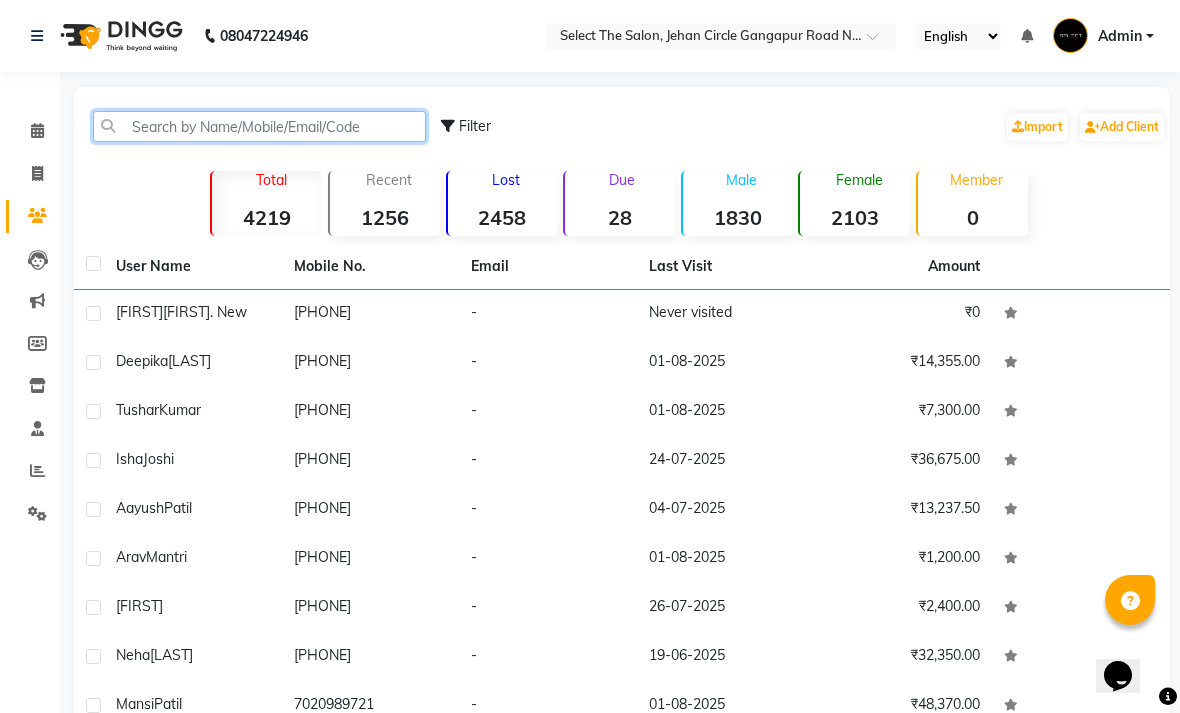 click 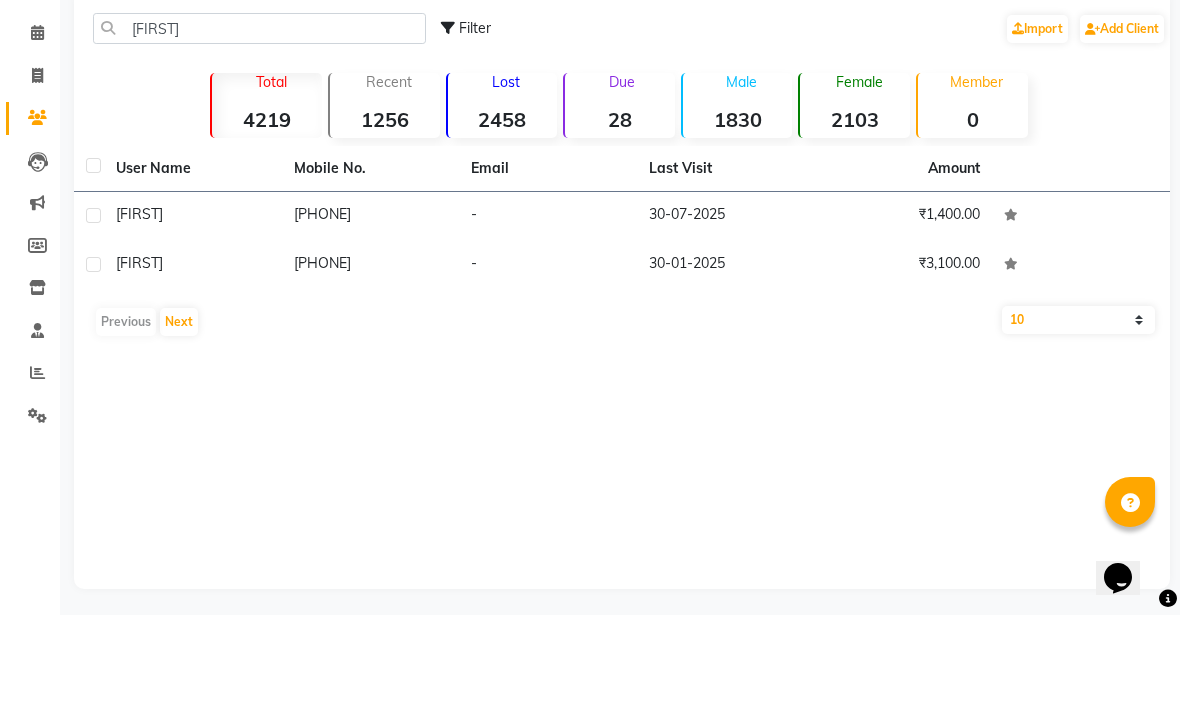 click on "Atharwa Filter  Import   Add Client   Total  4219  Recent  1256  Lost  2458  Due  28  Male  1830  Female  2103  Member  0 User Name Mobile No. Email Last Visit Amount Atharwa     9834848940   -   30-07-2025   ₹1,400.00  Atharwa     9922710079   -   30-01-2025   ₹3,100.00   Previous   Next   10   50   100" 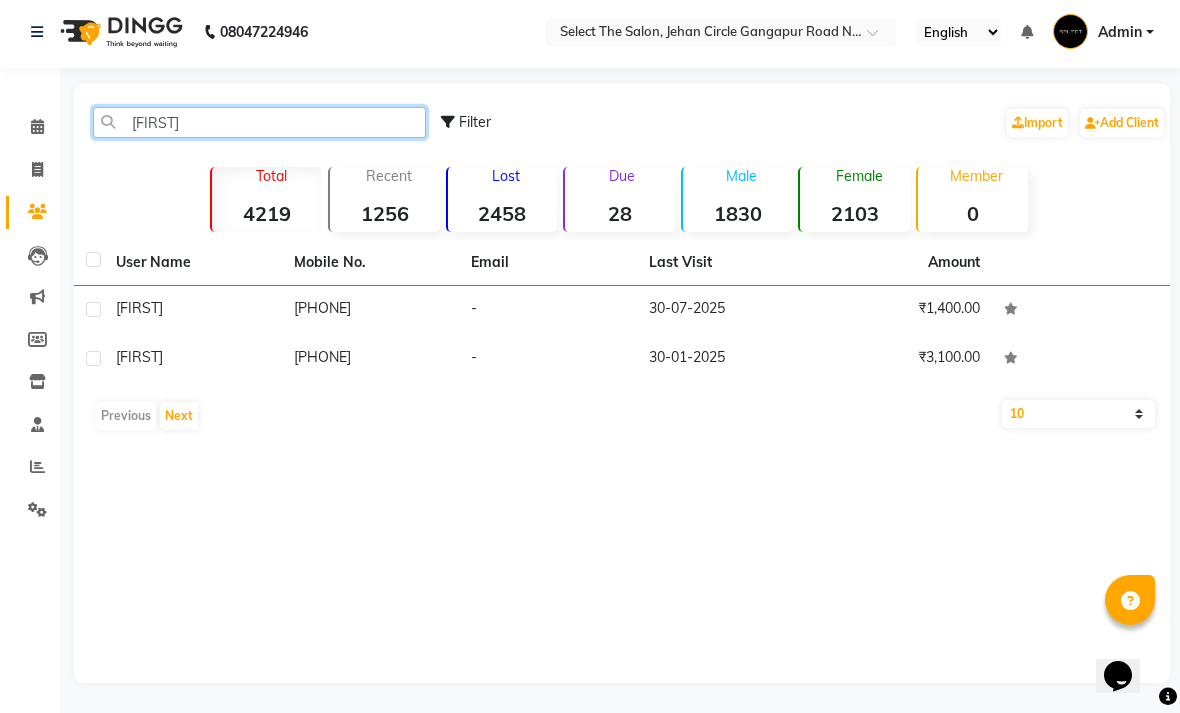 click on "Atharwa" 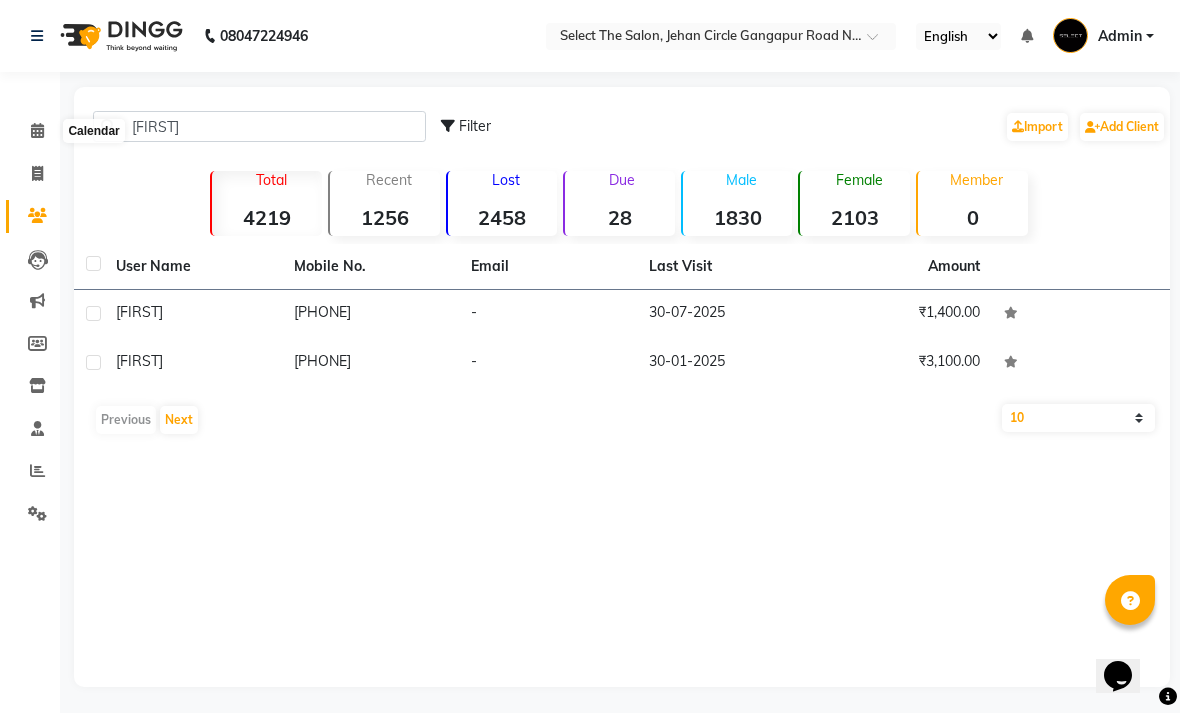 click 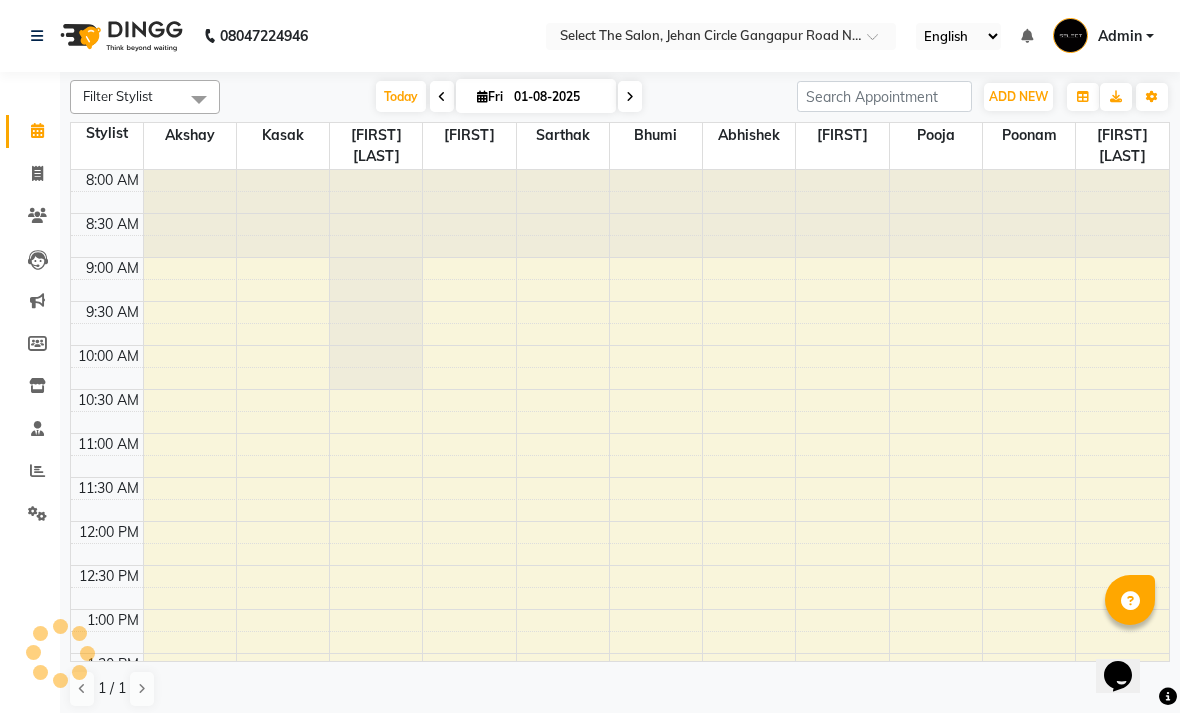 scroll, scrollTop: 0, scrollLeft: 0, axis: both 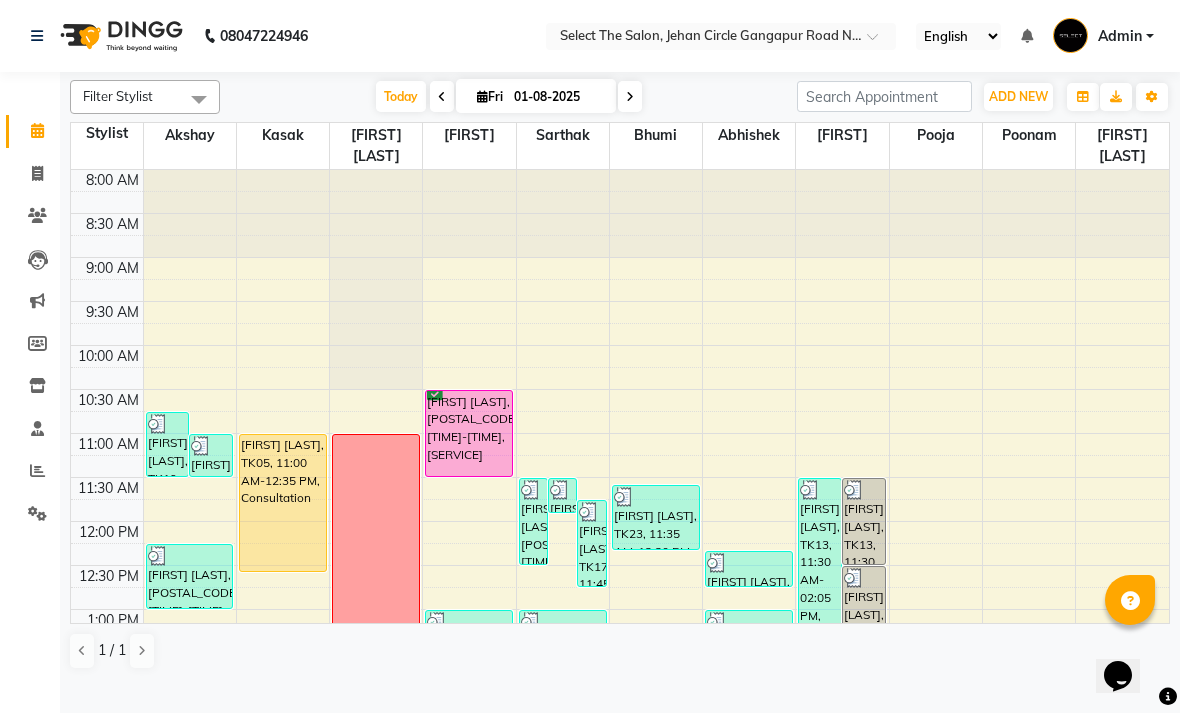 click on "Invoice" 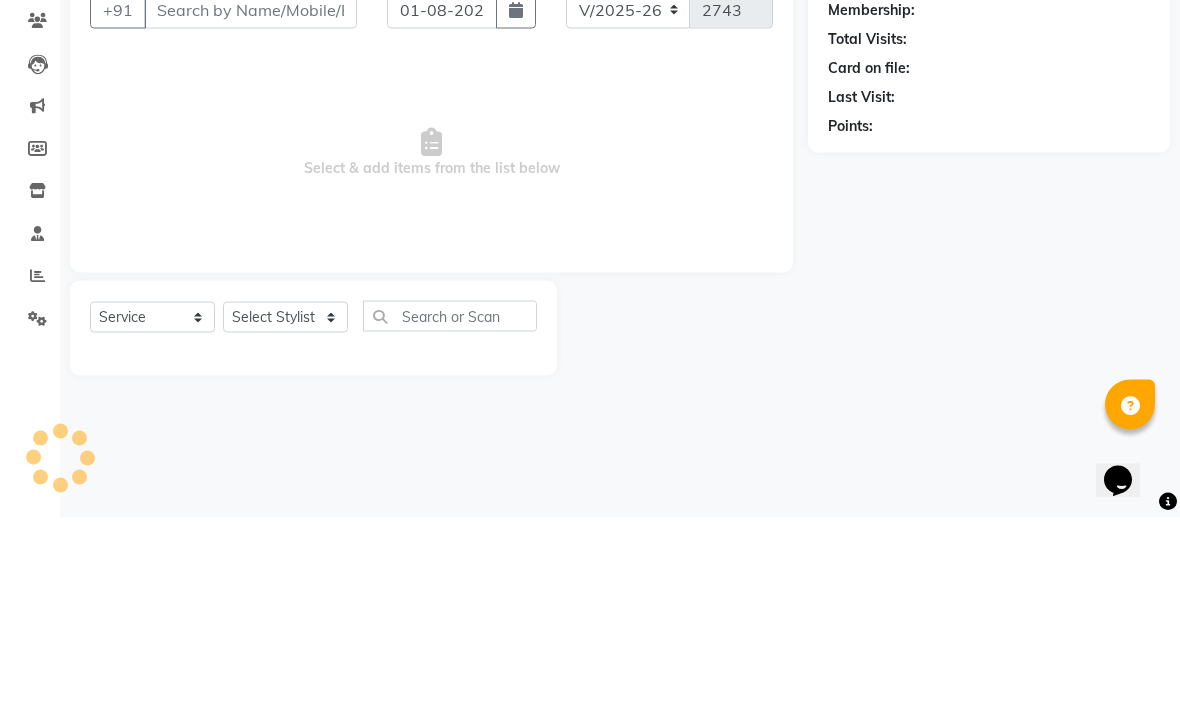 click on "Client" at bounding box center [250, 205] 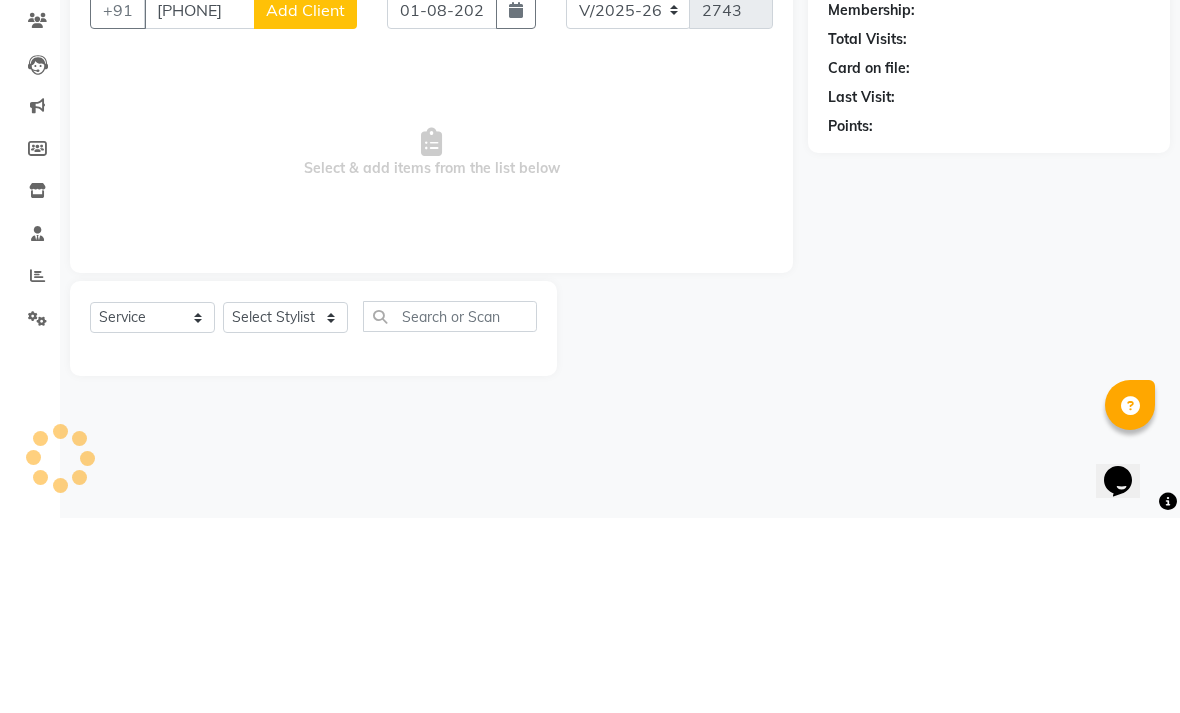 click on "Add Client" 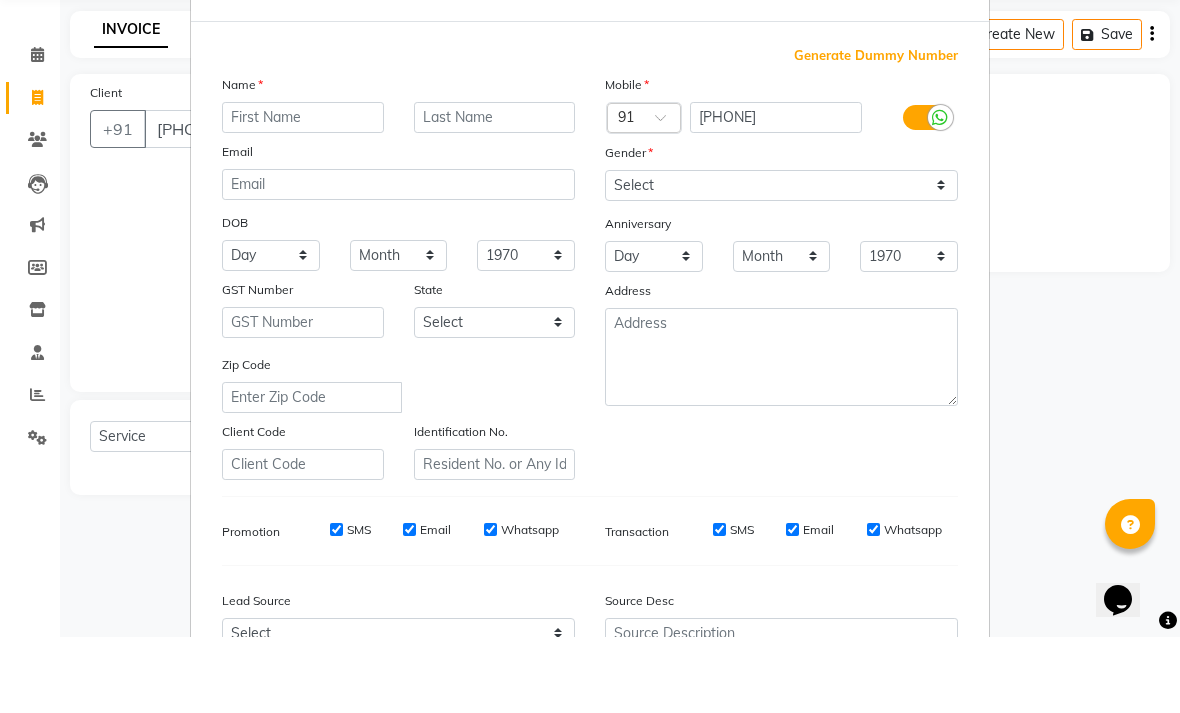 click at bounding box center (303, 193) 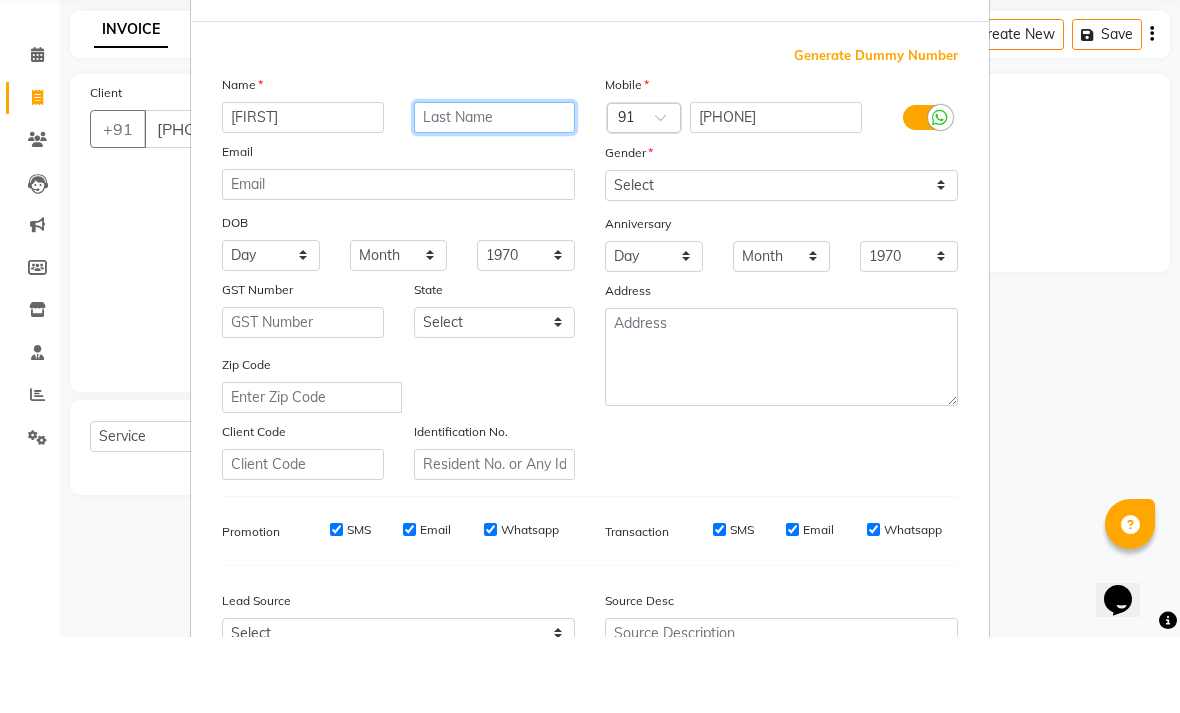 click at bounding box center (495, 193) 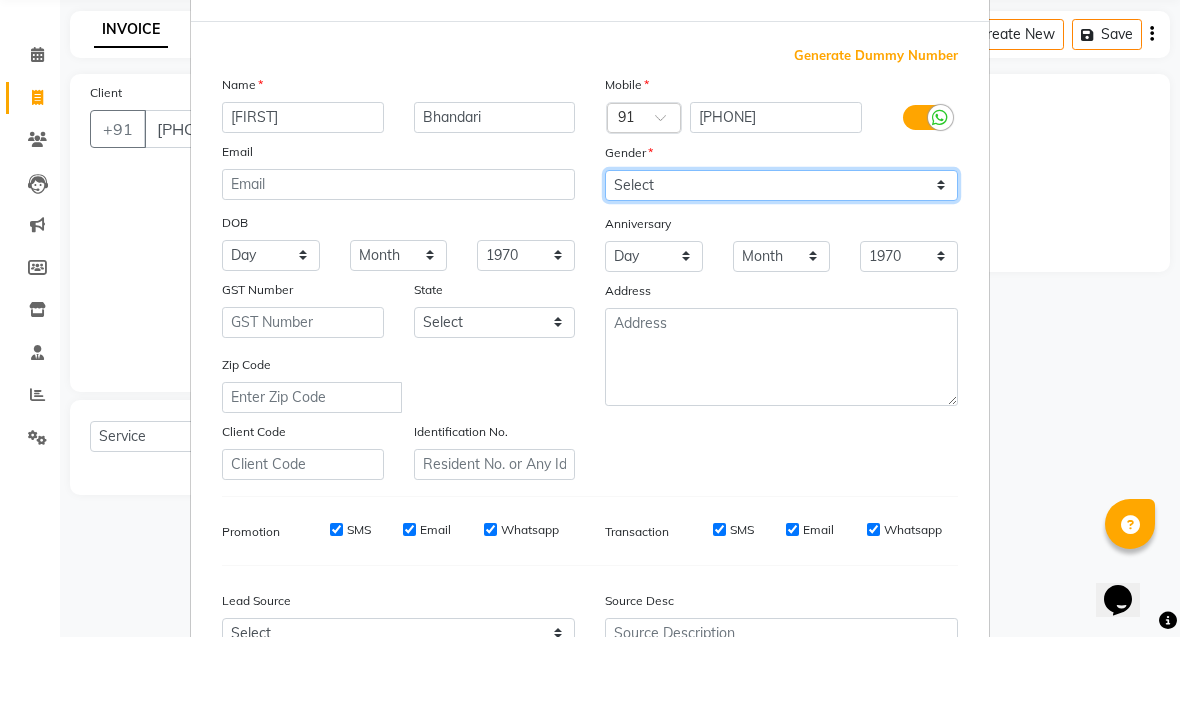click on "Select Male Female Other Prefer Not To Say" at bounding box center [781, 261] 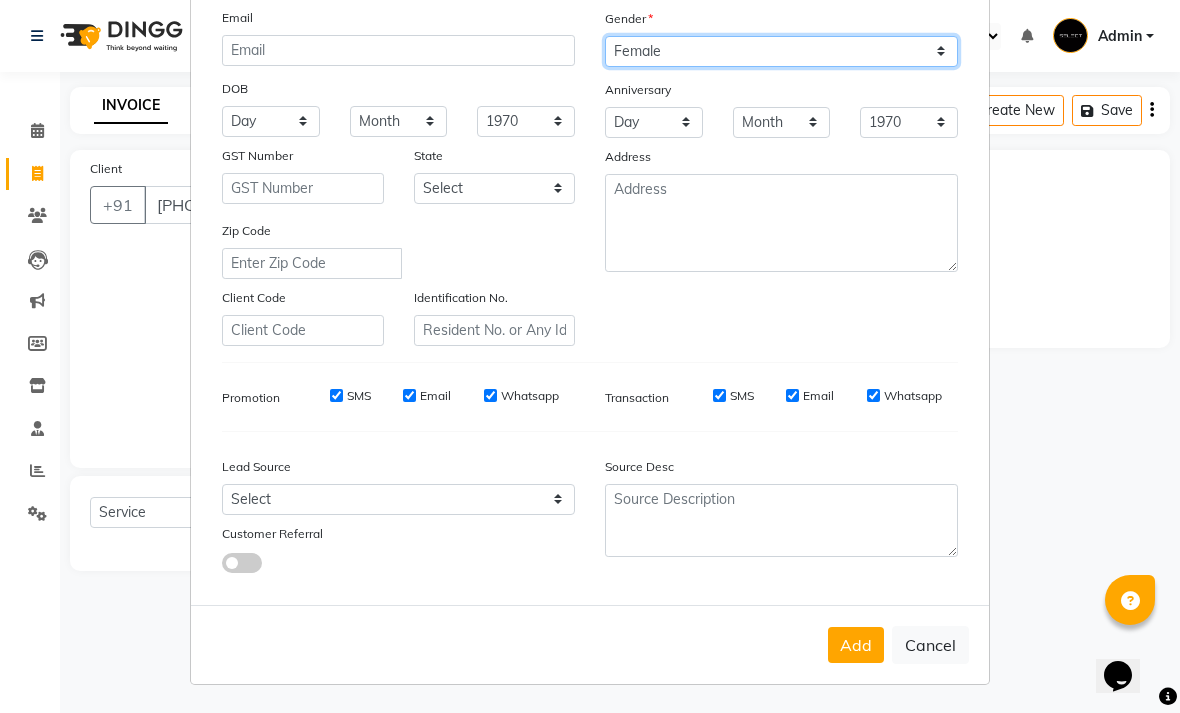 scroll, scrollTop: 209, scrollLeft: 0, axis: vertical 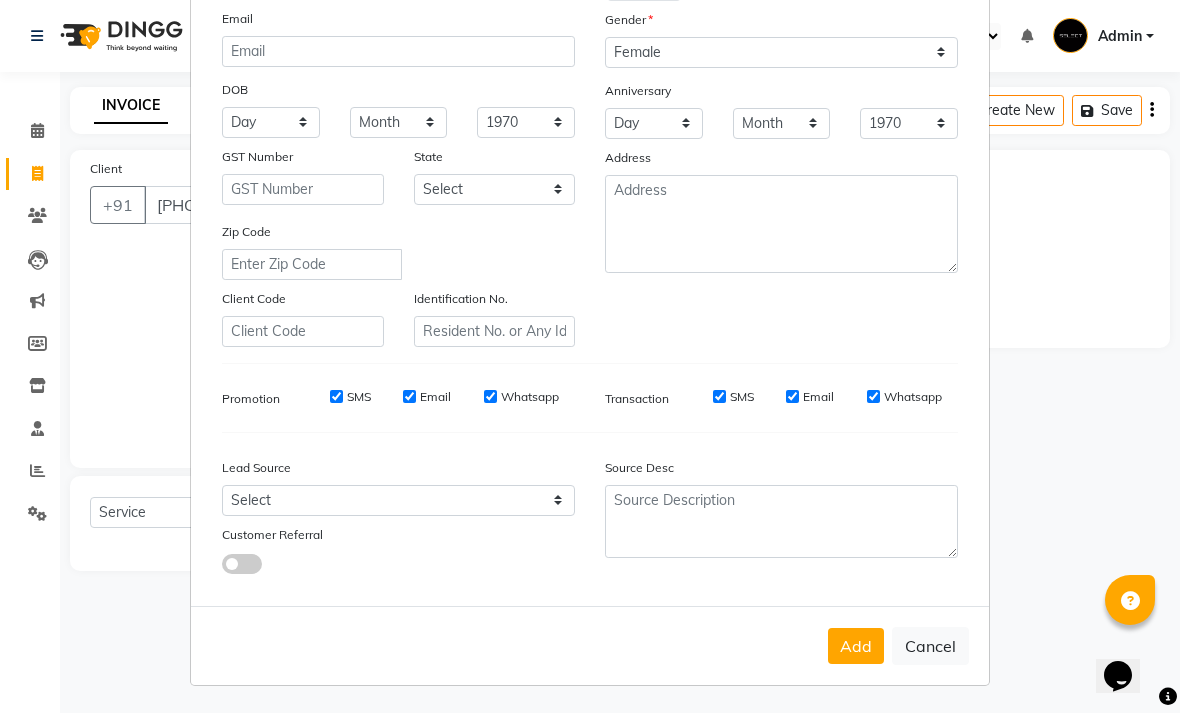 click on "Add" at bounding box center (856, 646) 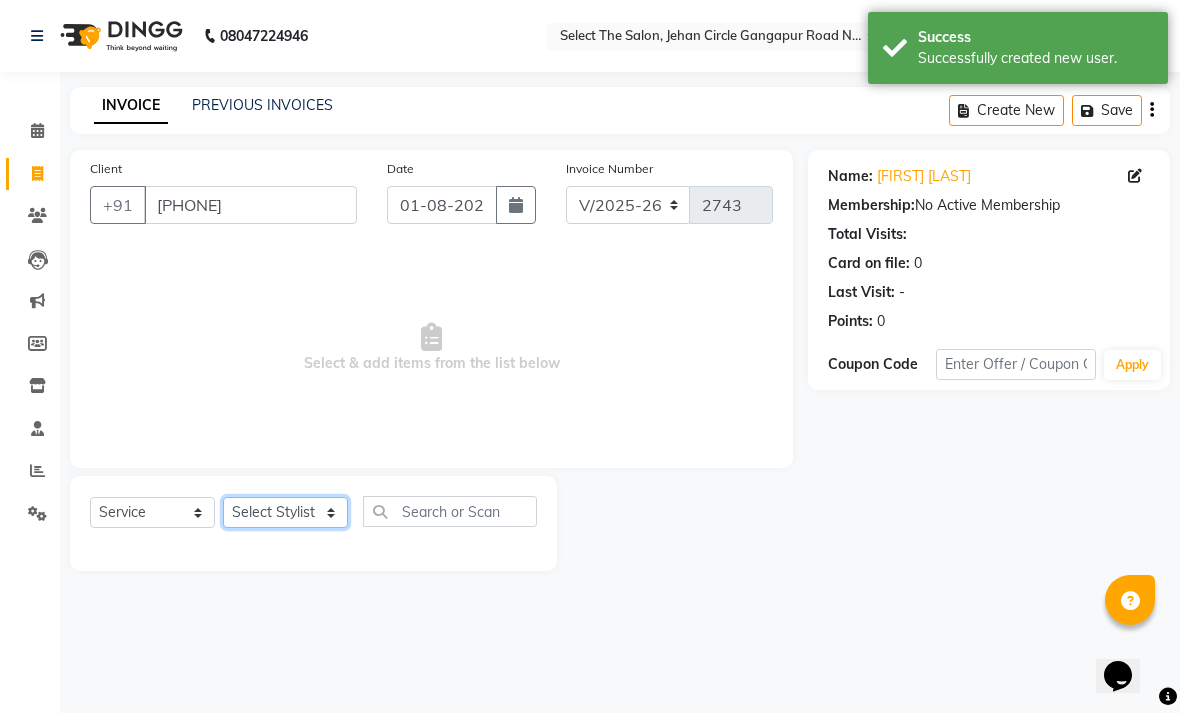 click on "Select Stylist Abhishek  Akshay  Bhumi  Kasak Pooja  Poonam  Sachin Wagh  Sarthak  Siddhika  Venkatesh warule Yogeshwari" 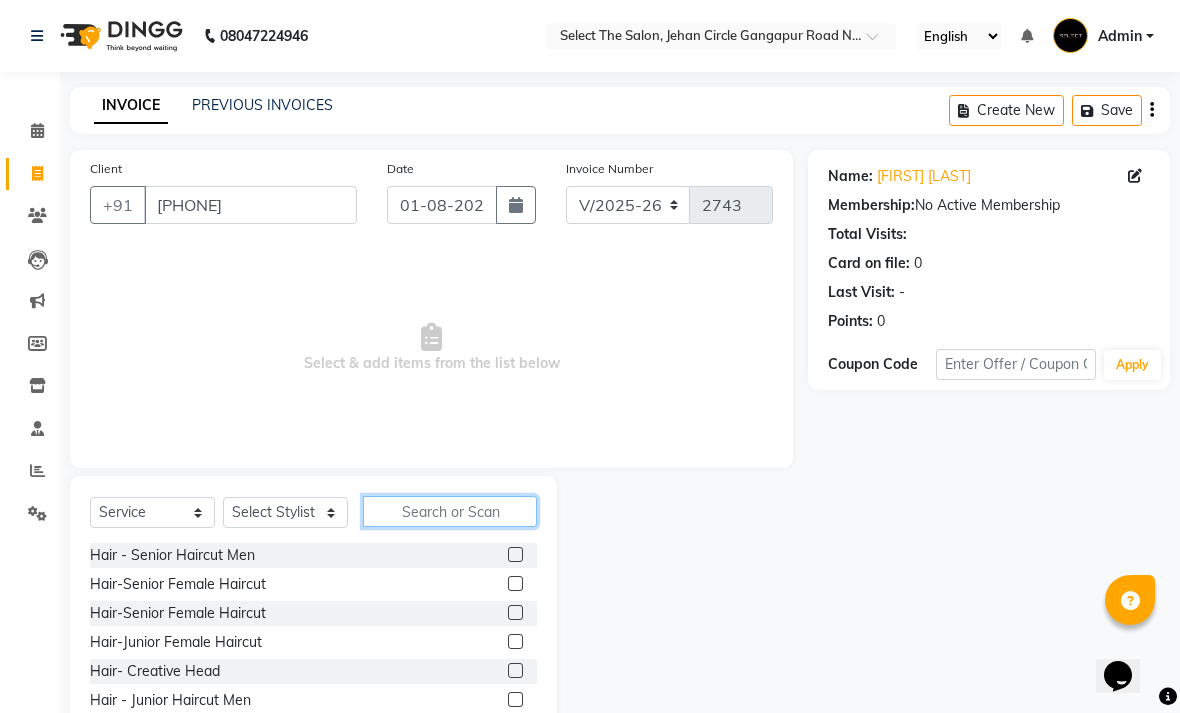 click 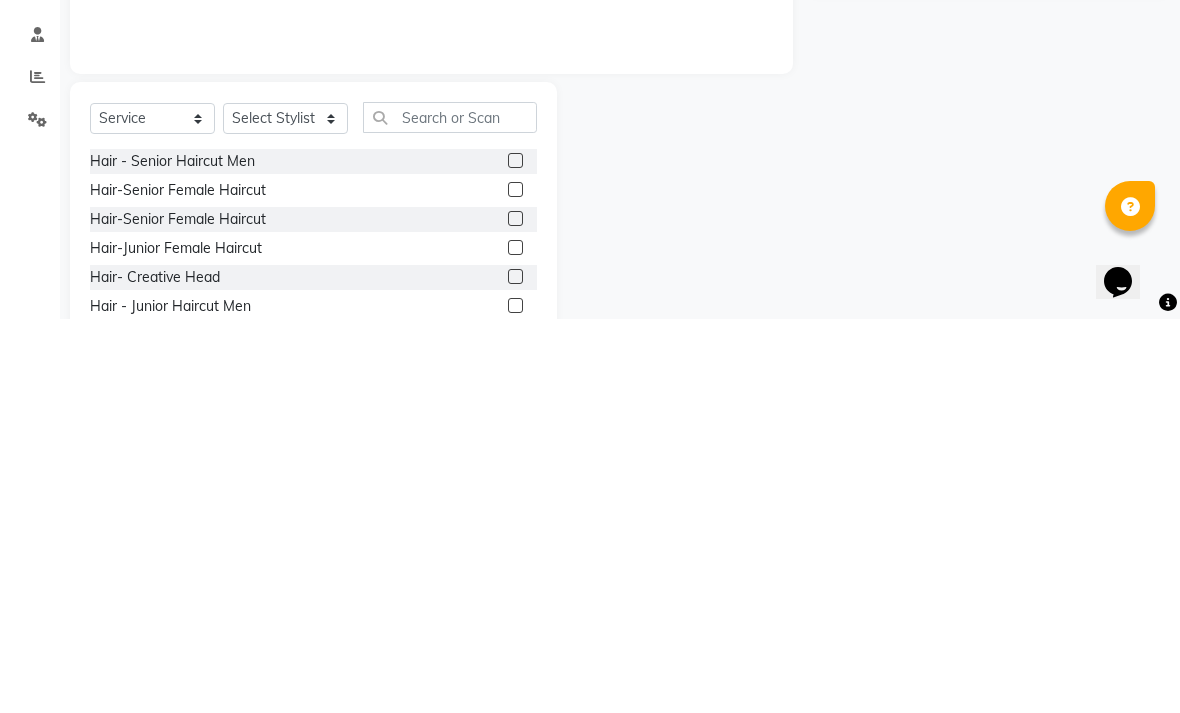 click 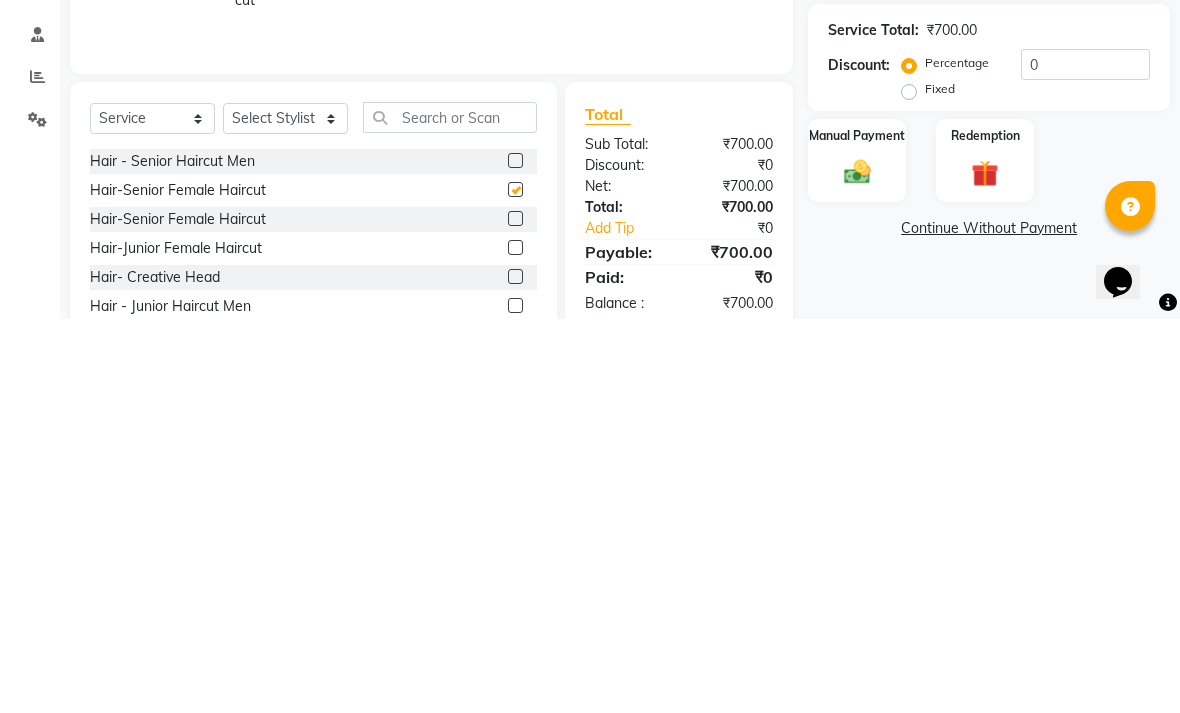 scroll, scrollTop: 116, scrollLeft: 0, axis: vertical 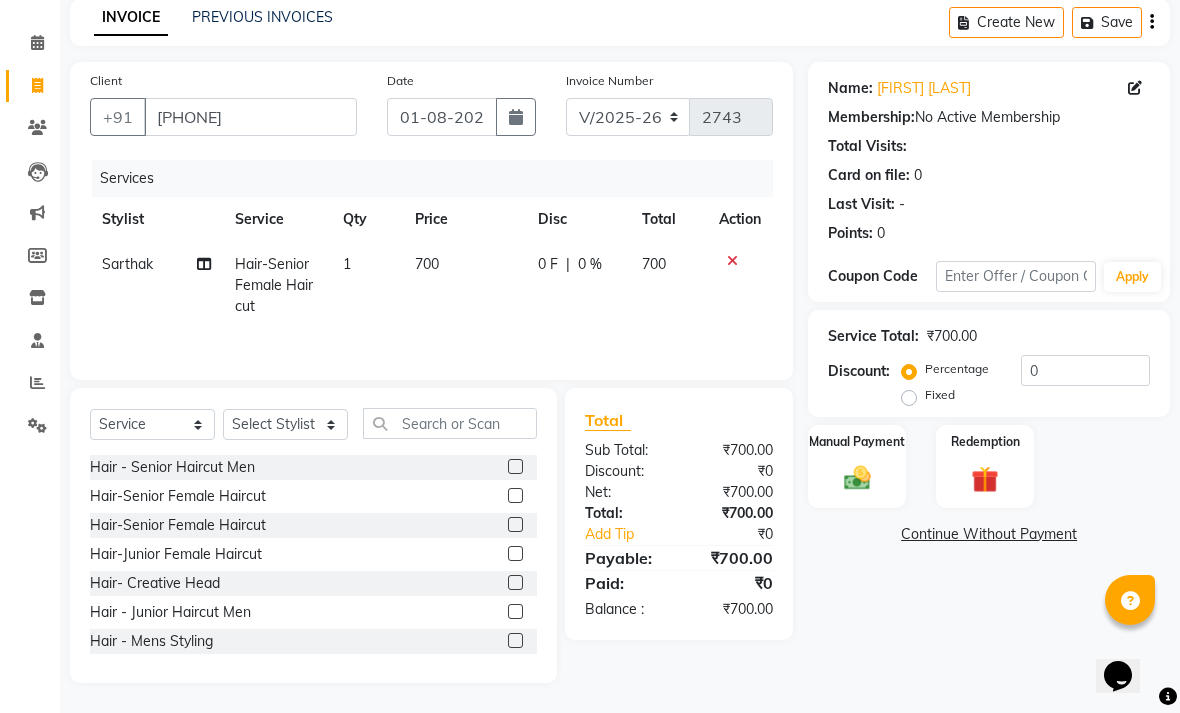 click on "700" 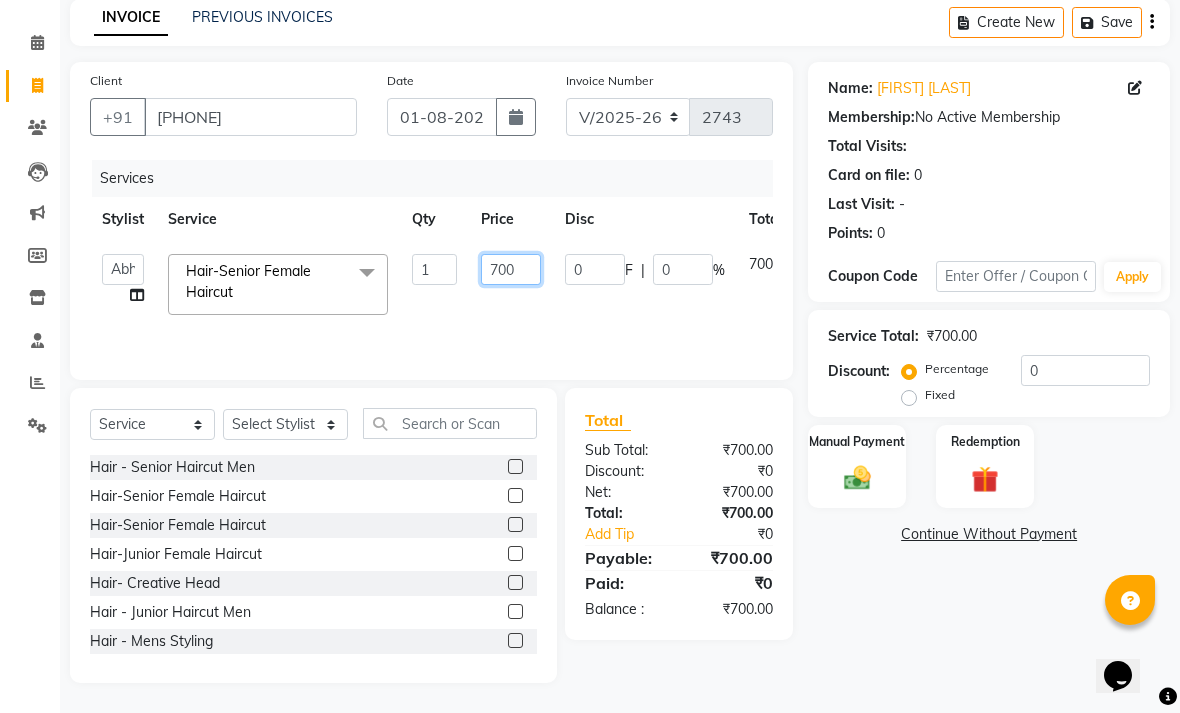 click on "700" 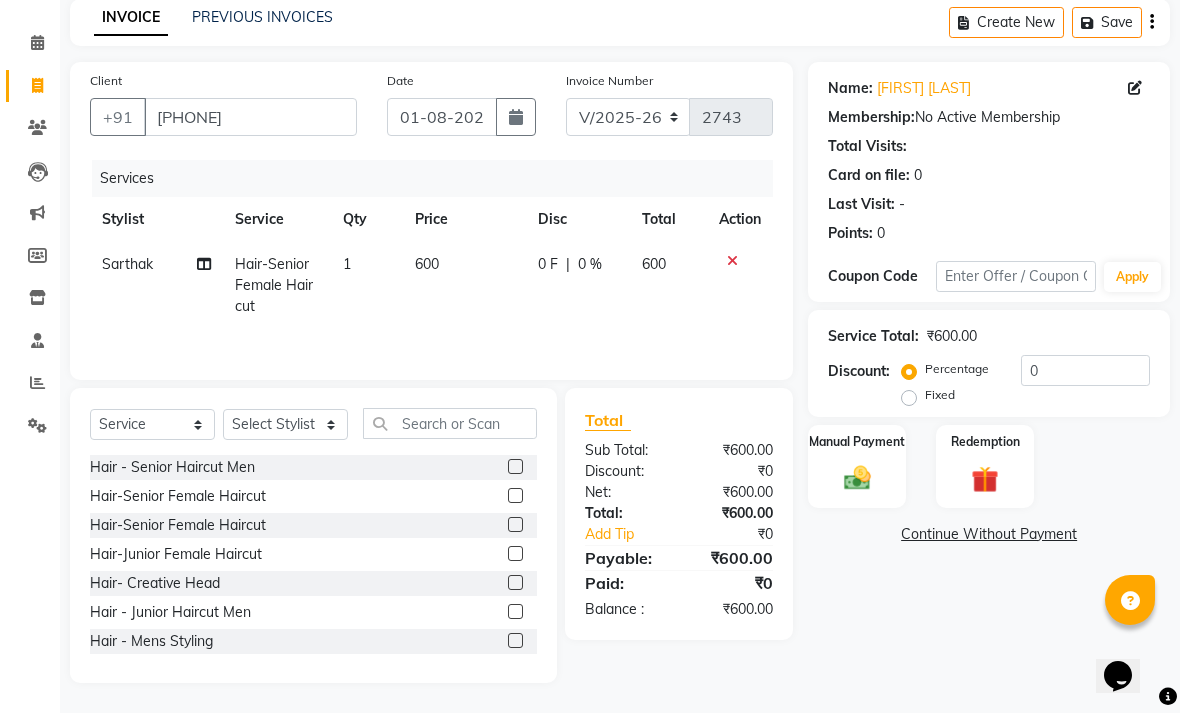 click 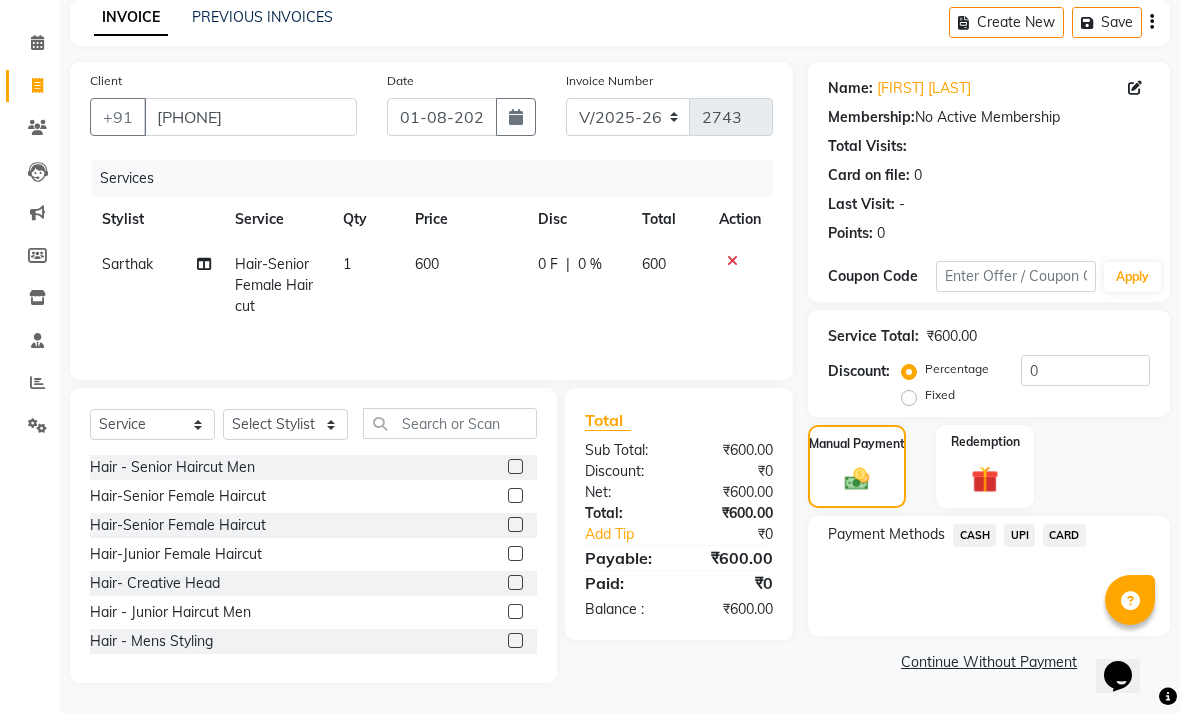 click on "UPI" 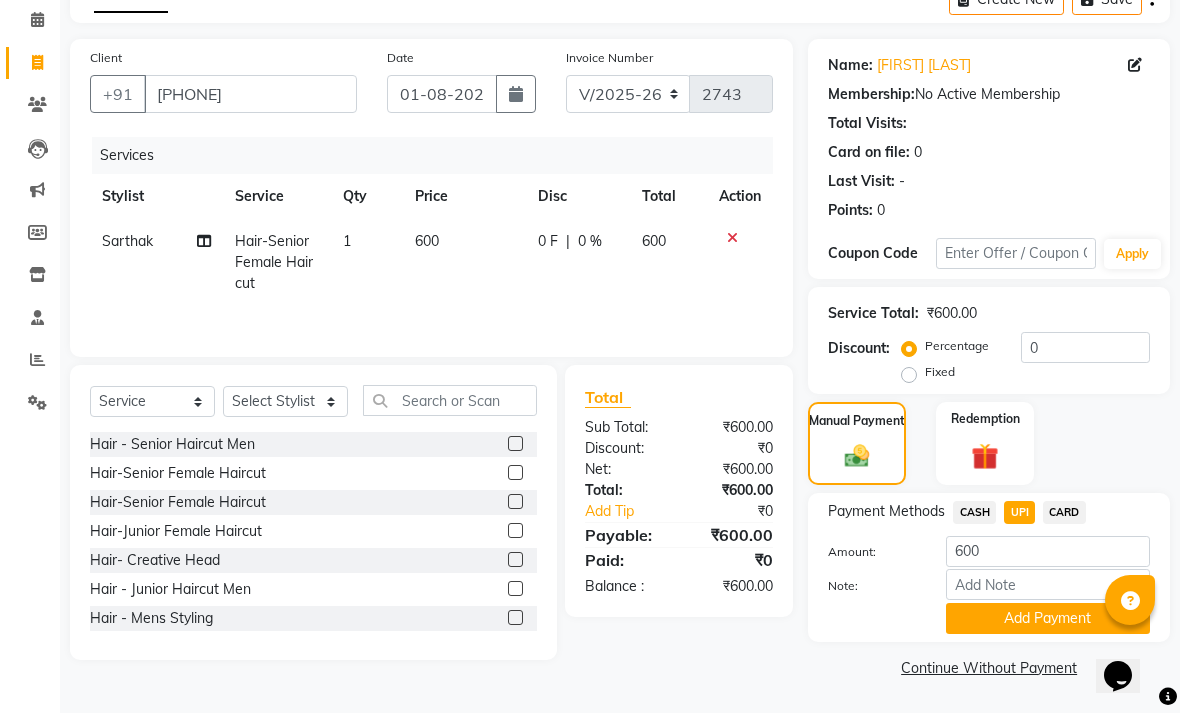 click on "Add Payment" 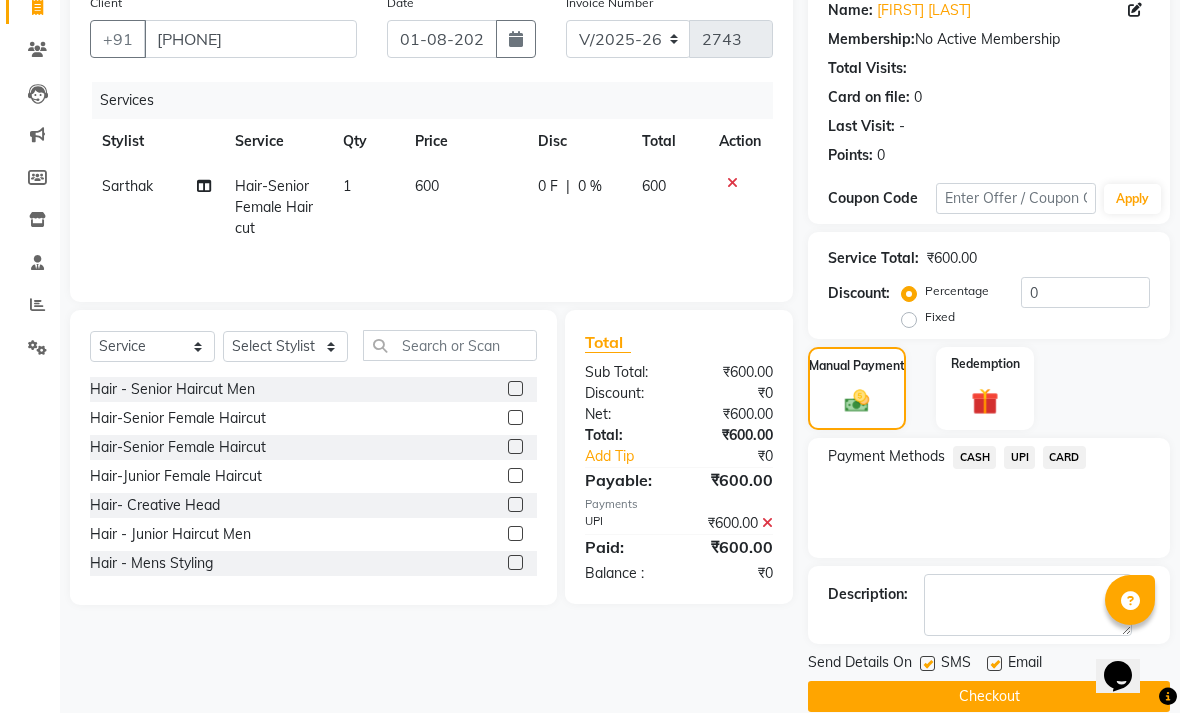 scroll, scrollTop: 161, scrollLeft: 0, axis: vertical 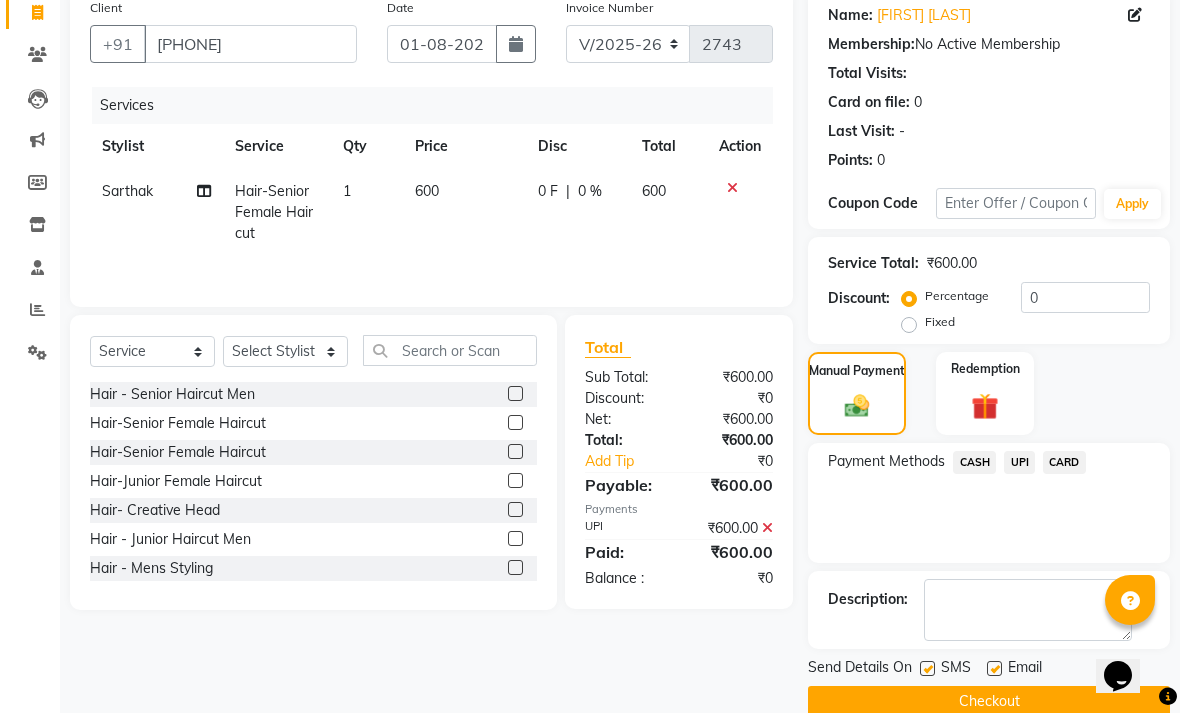 click 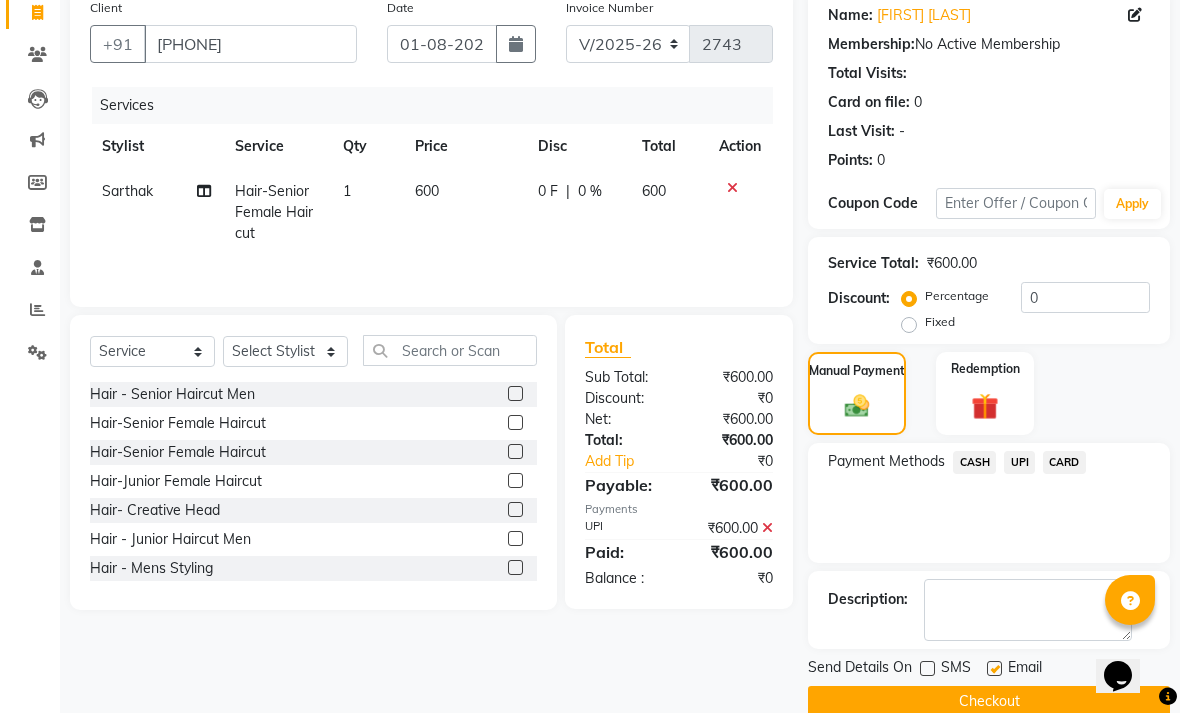 click 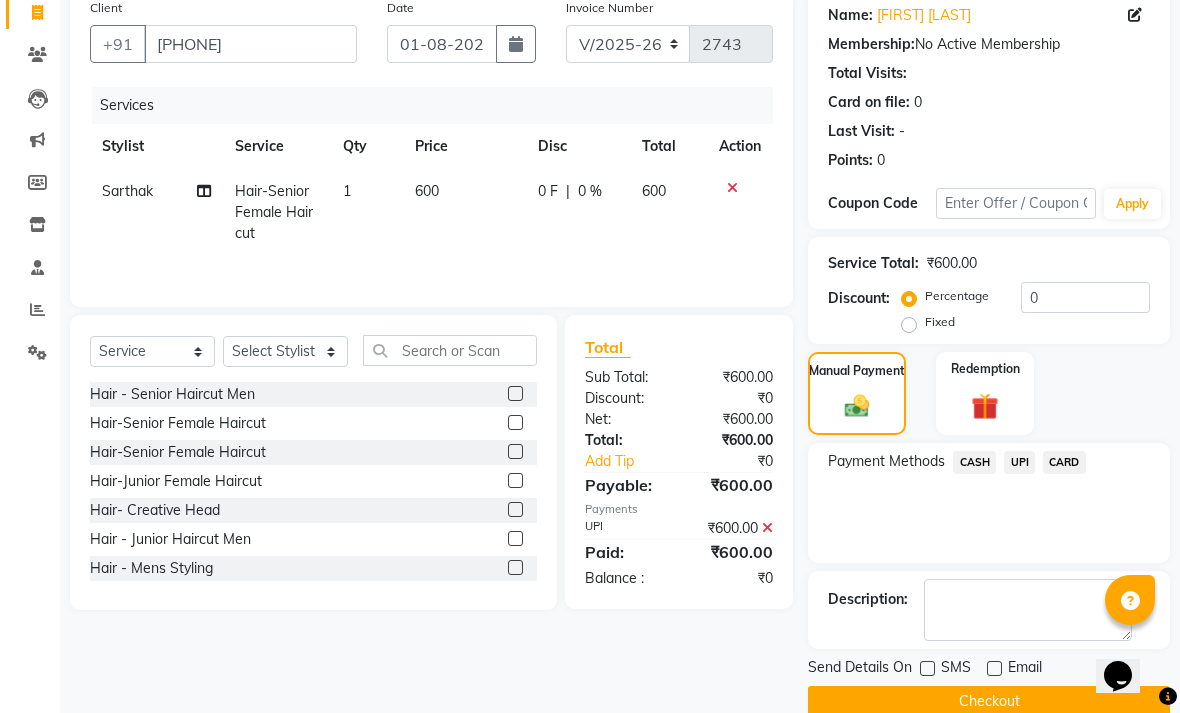 click on "Checkout" 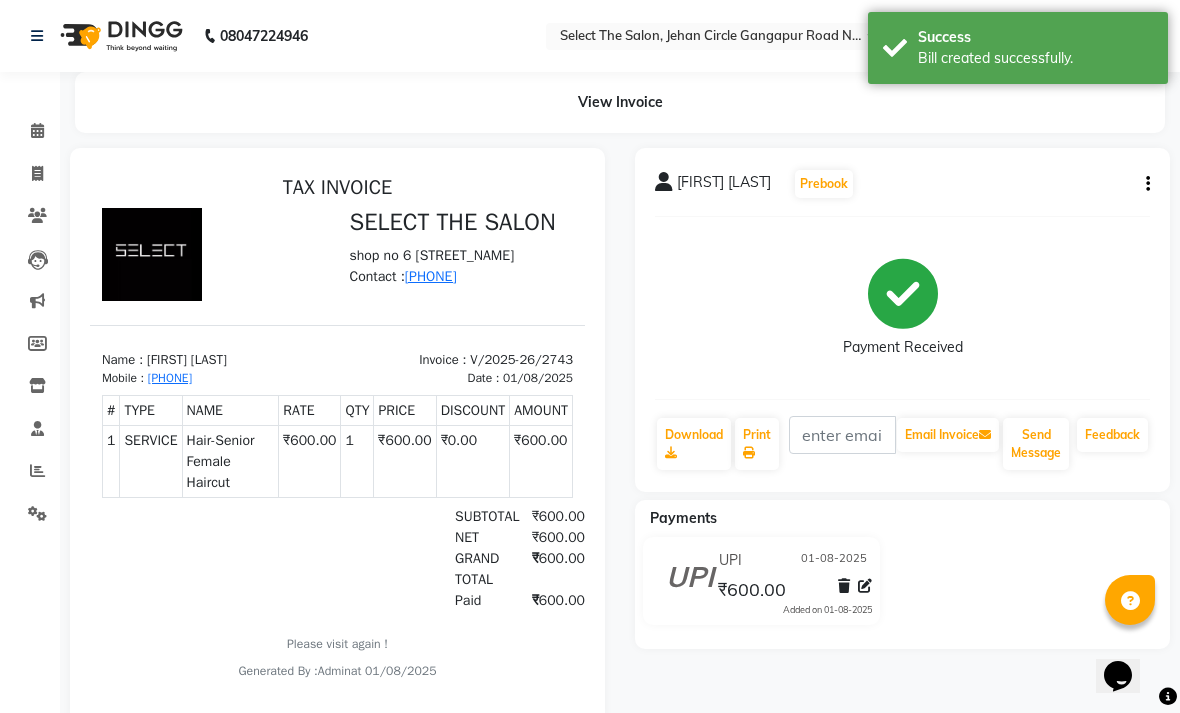 scroll, scrollTop: 0, scrollLeft: 0, axis: both 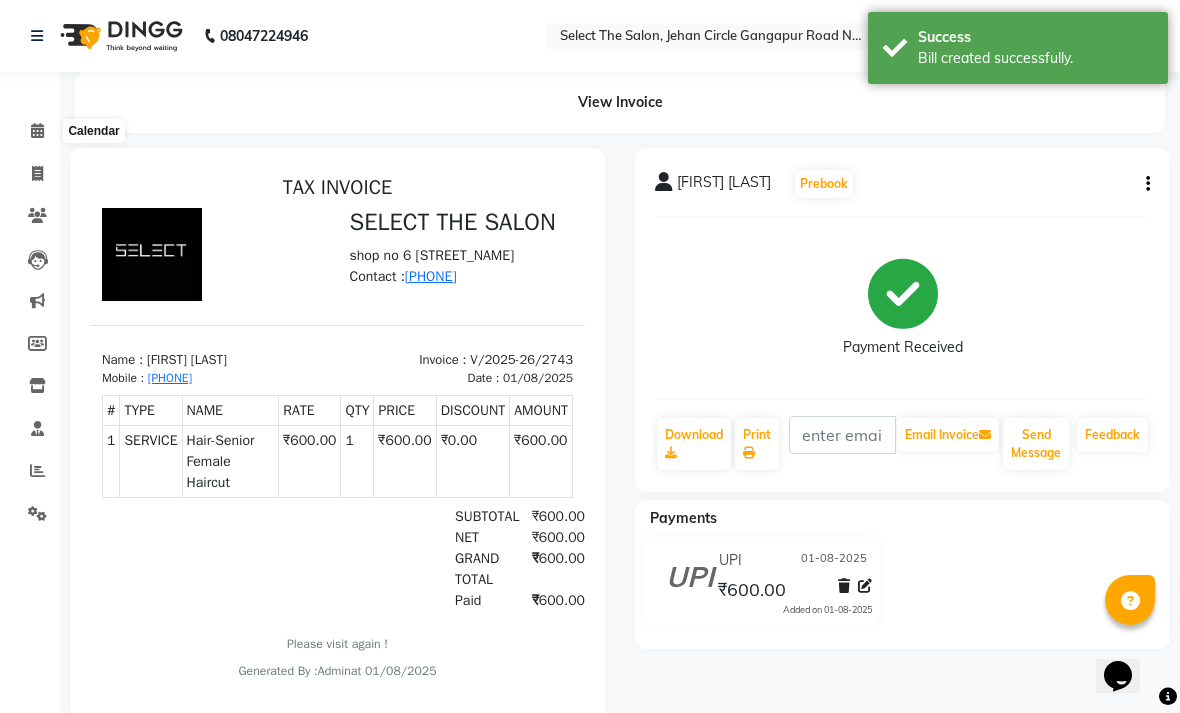 click 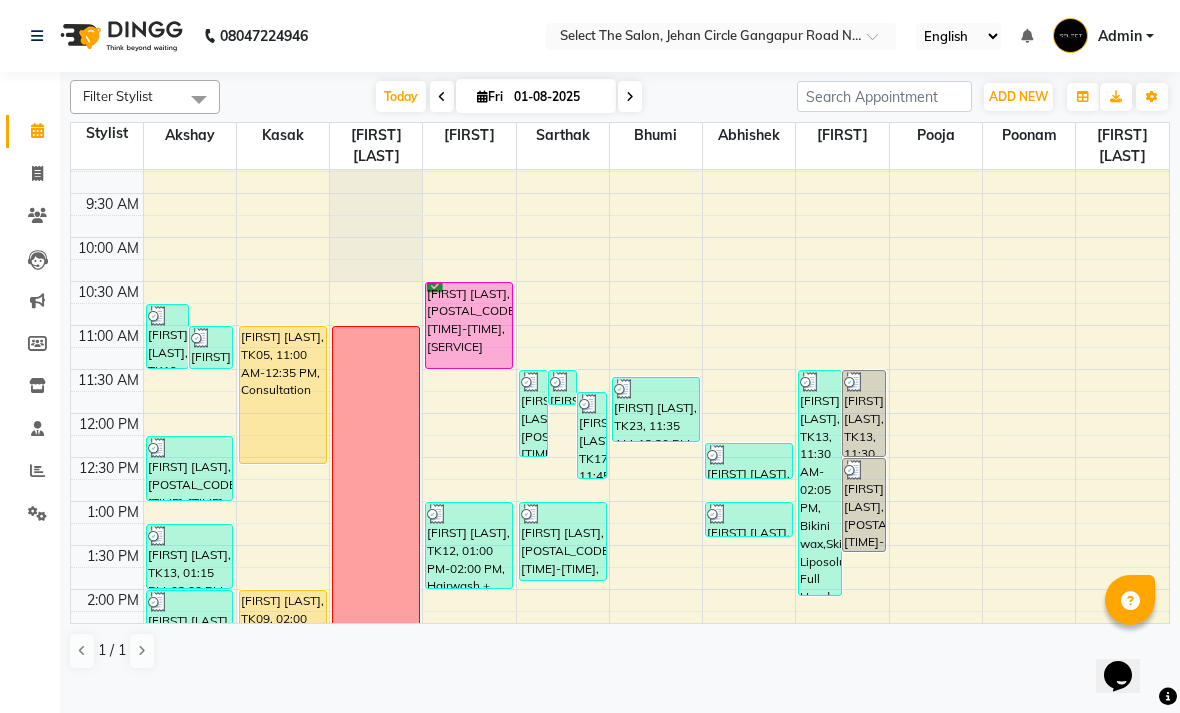scroll, scrollTop: 134, scrollLeft: 0, axis: vertical 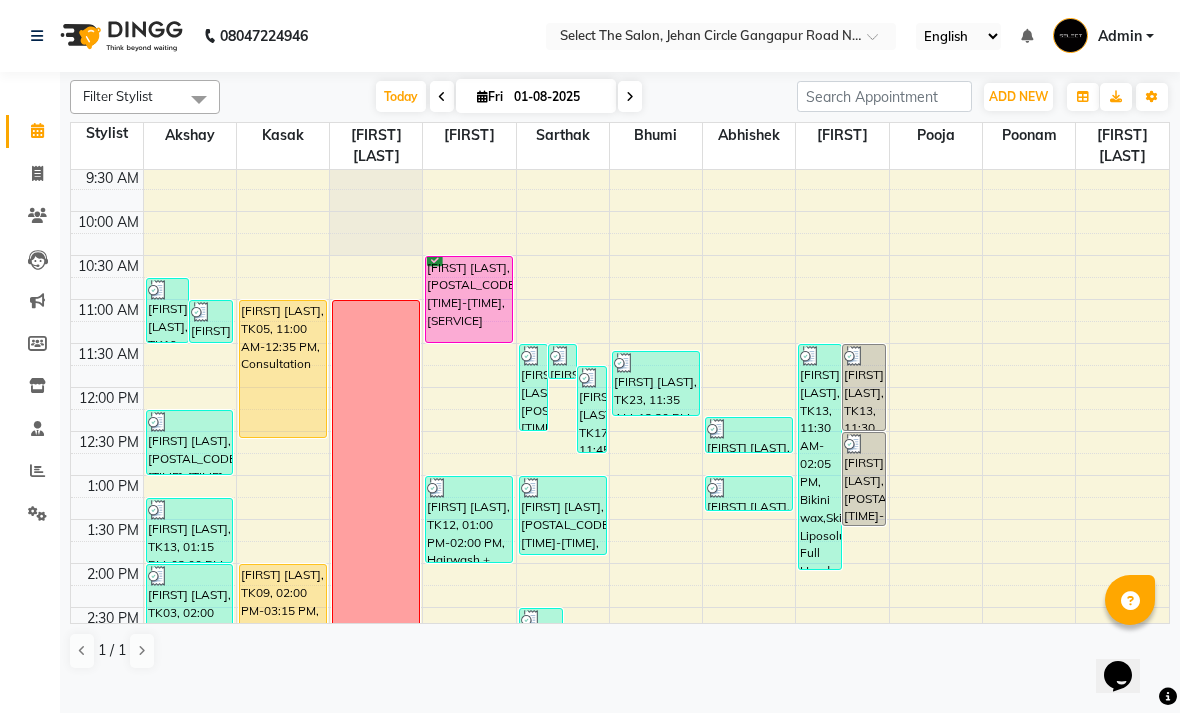 click at bounding box center [482, 96] 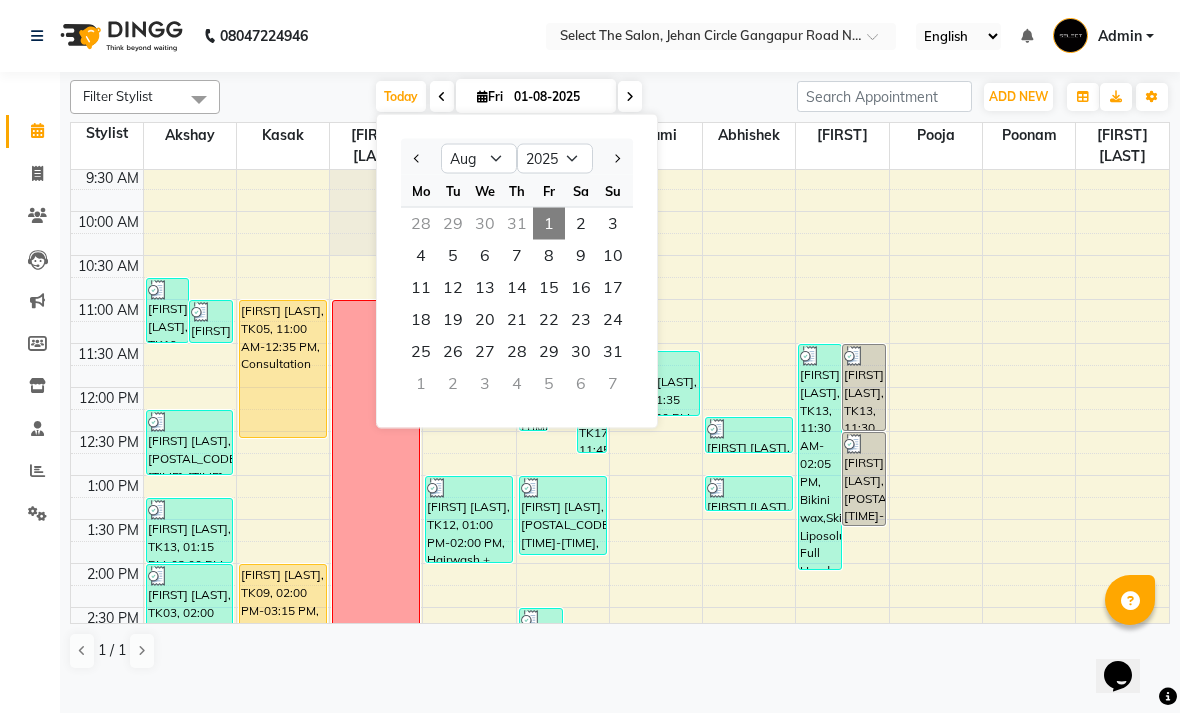 click on "14" at bounding box center (517, 288) 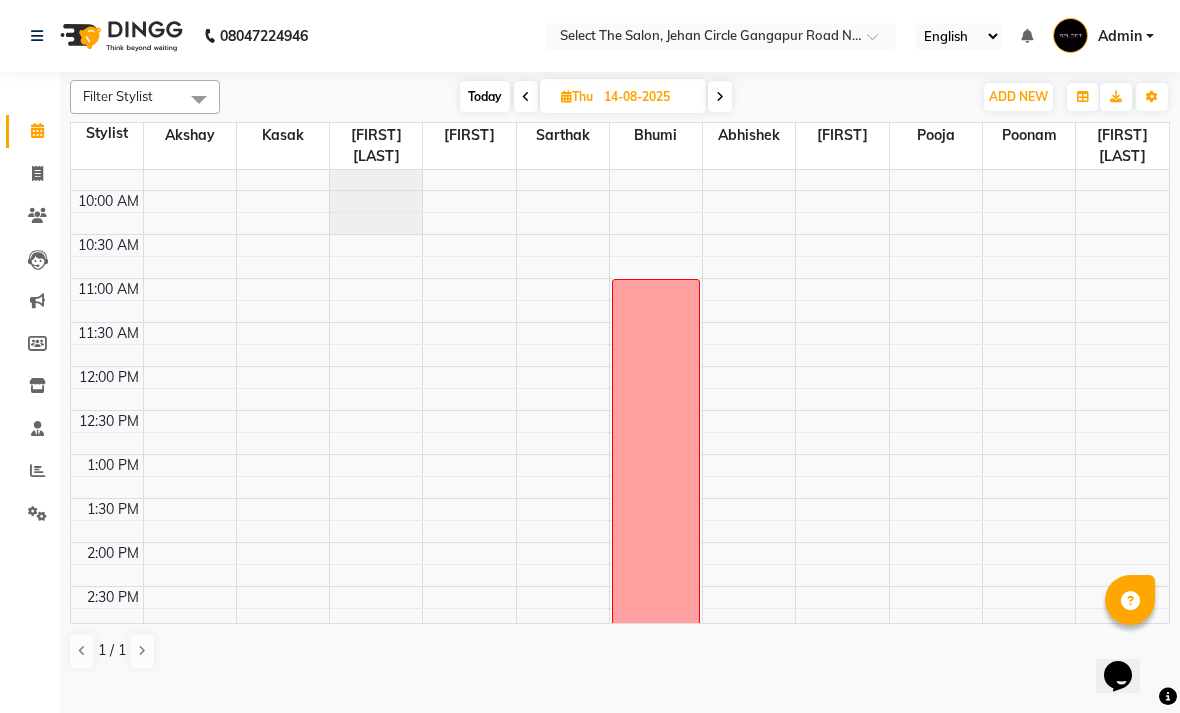 scroll, scrollTop: 163, scrollLeft: 0, axis: vertical 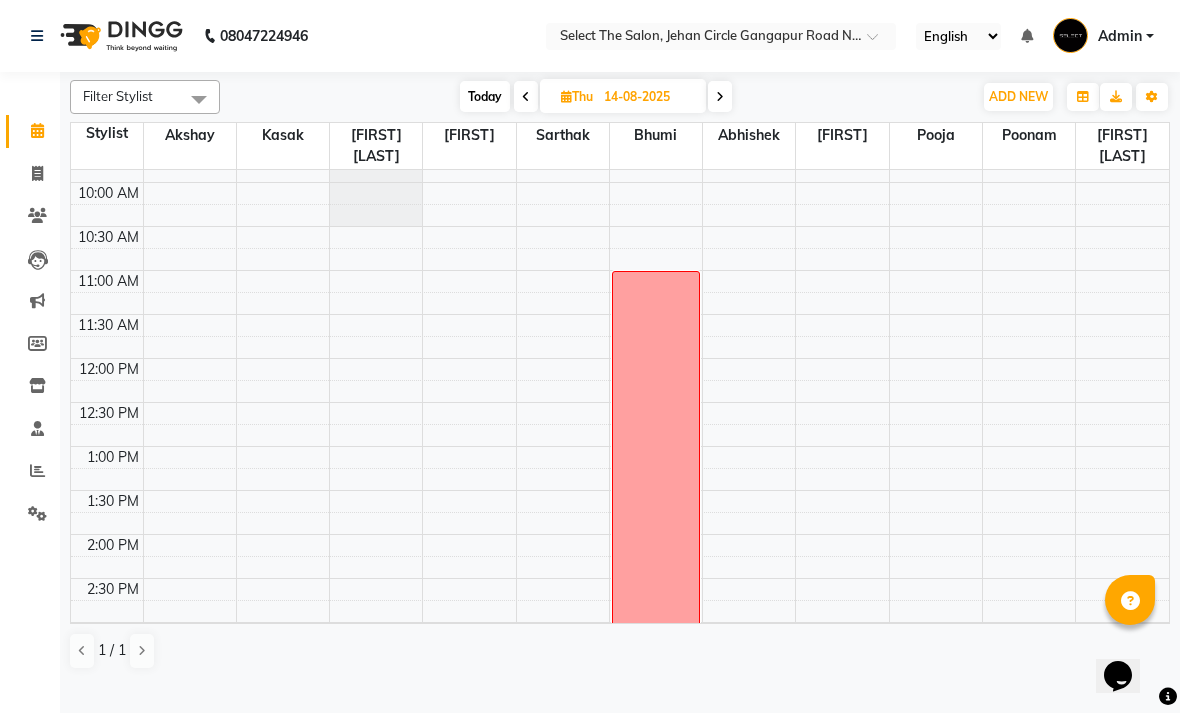 click on "Today" at bounding box center [485, 96] 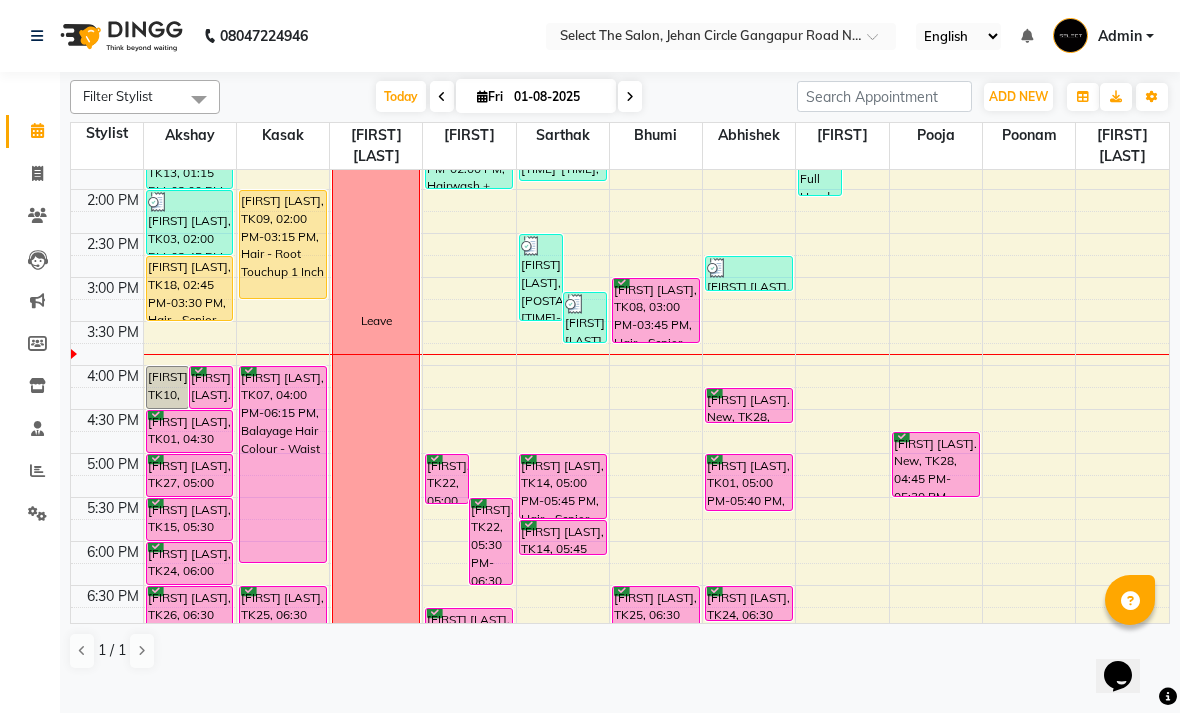 scroll, scrollTop: 504, scrollLeft: 0, axis: vertical 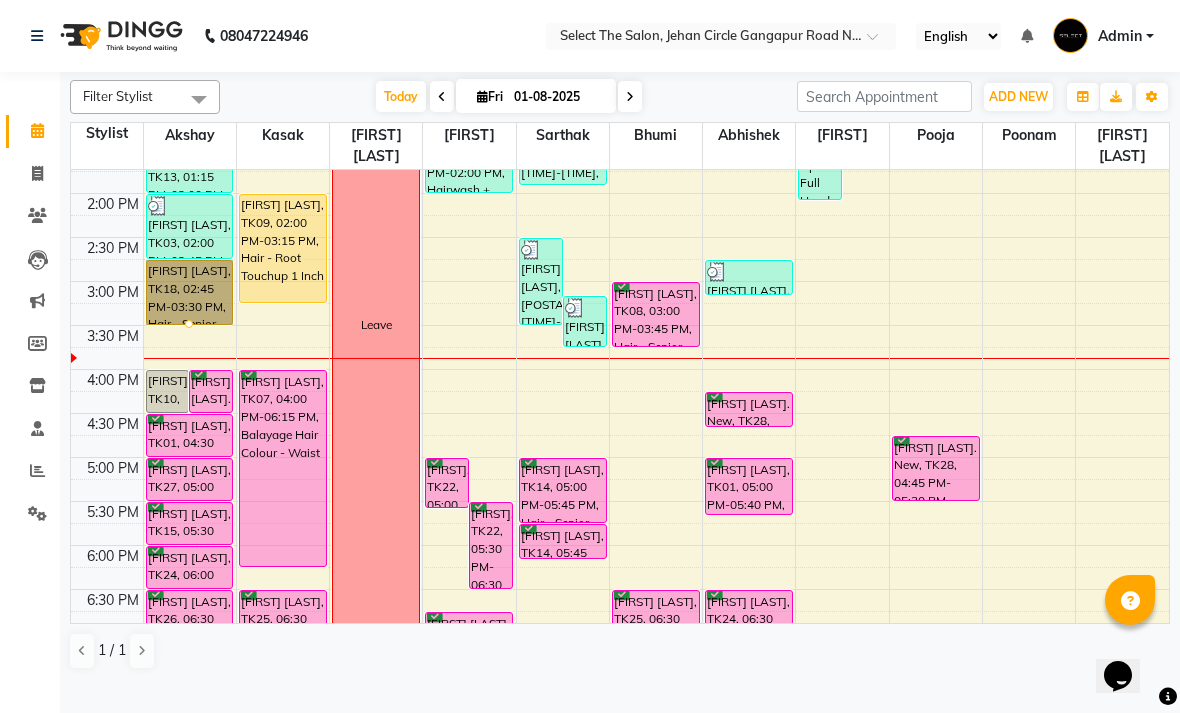 click at bounding box center (189, 324) 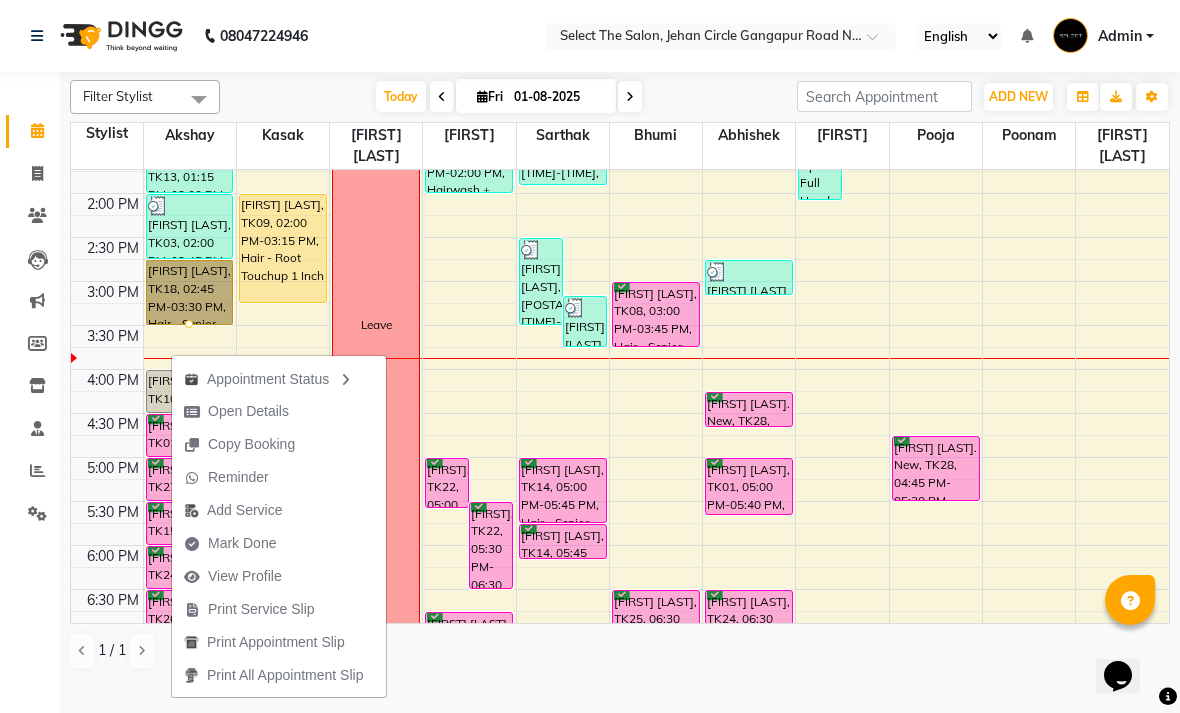 click on "Open Details" at bounding box center (248, 411) 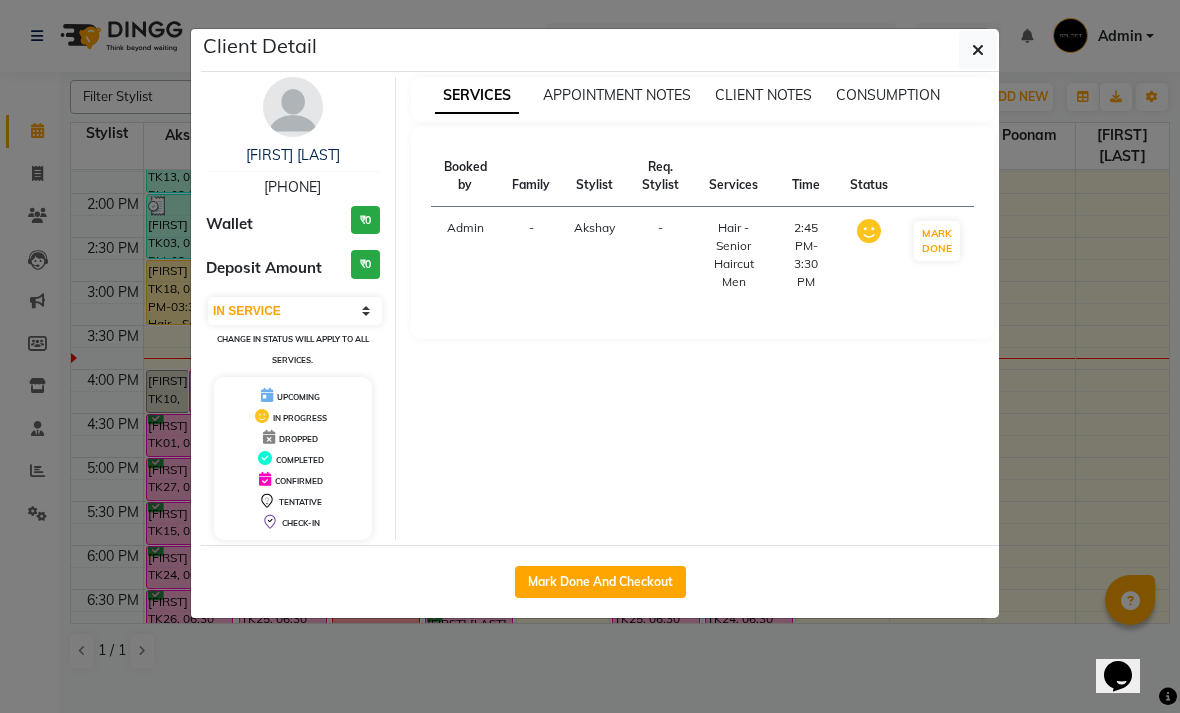 click on "Mark Done And Checkout" 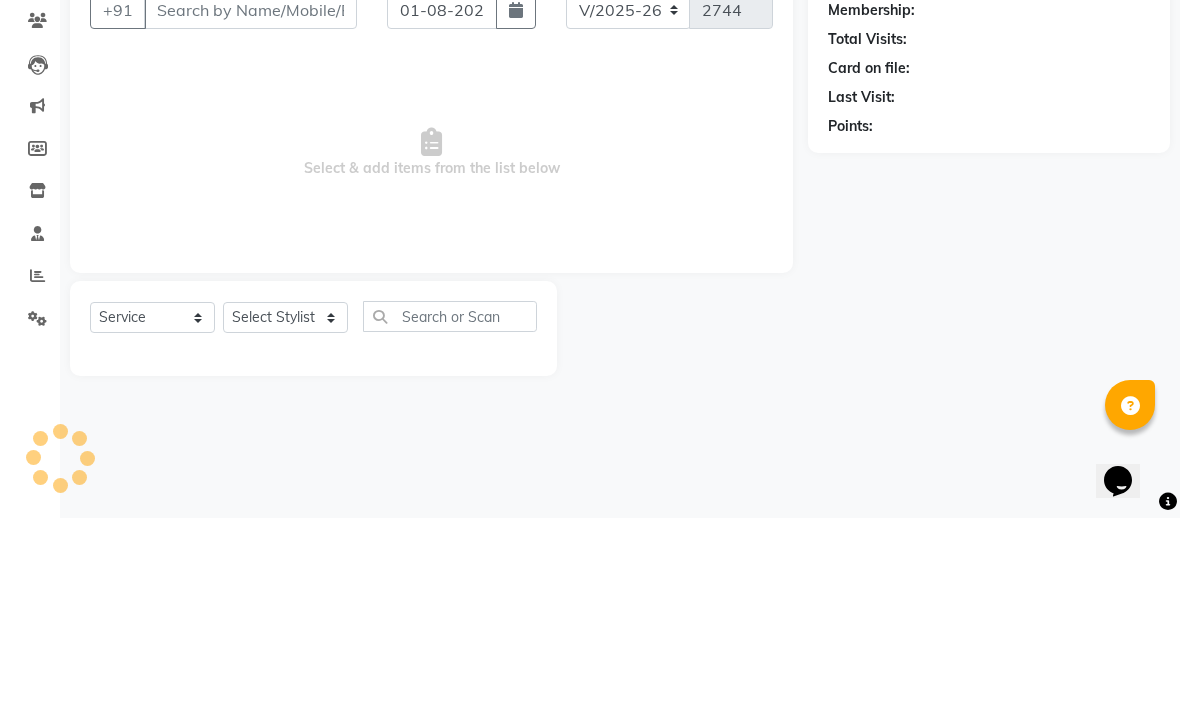 click on "Select & add items from the list below" at bounding box center (431, 348) 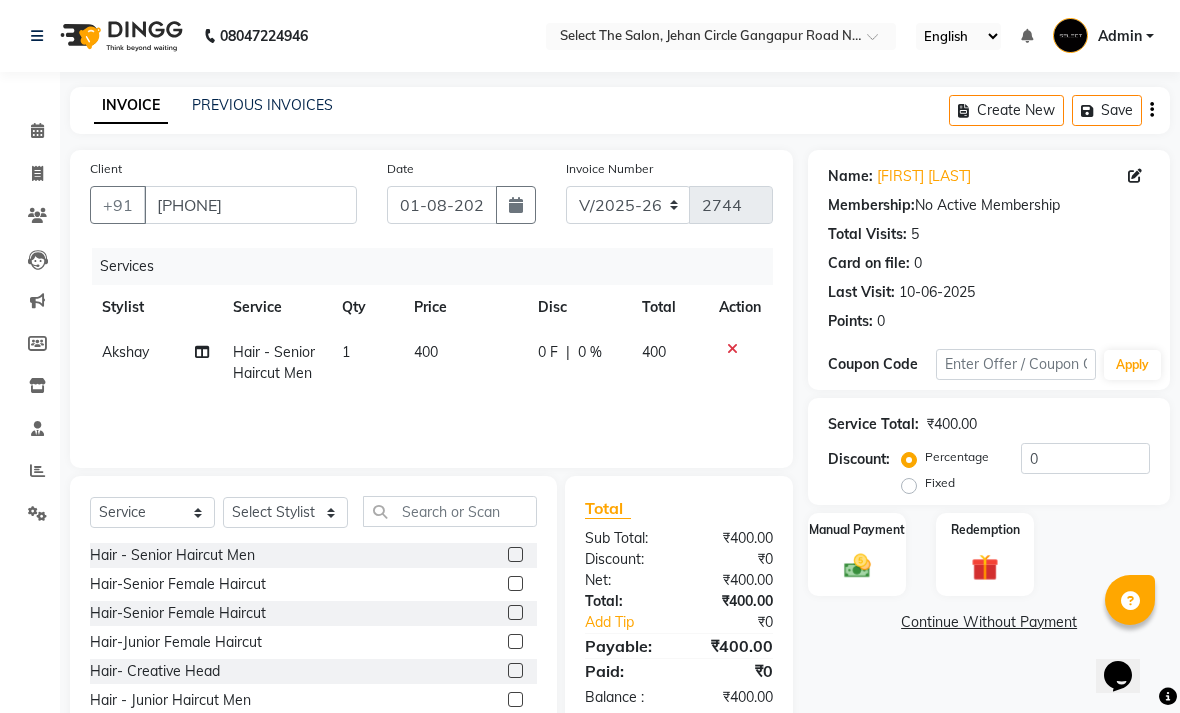 click on "400" 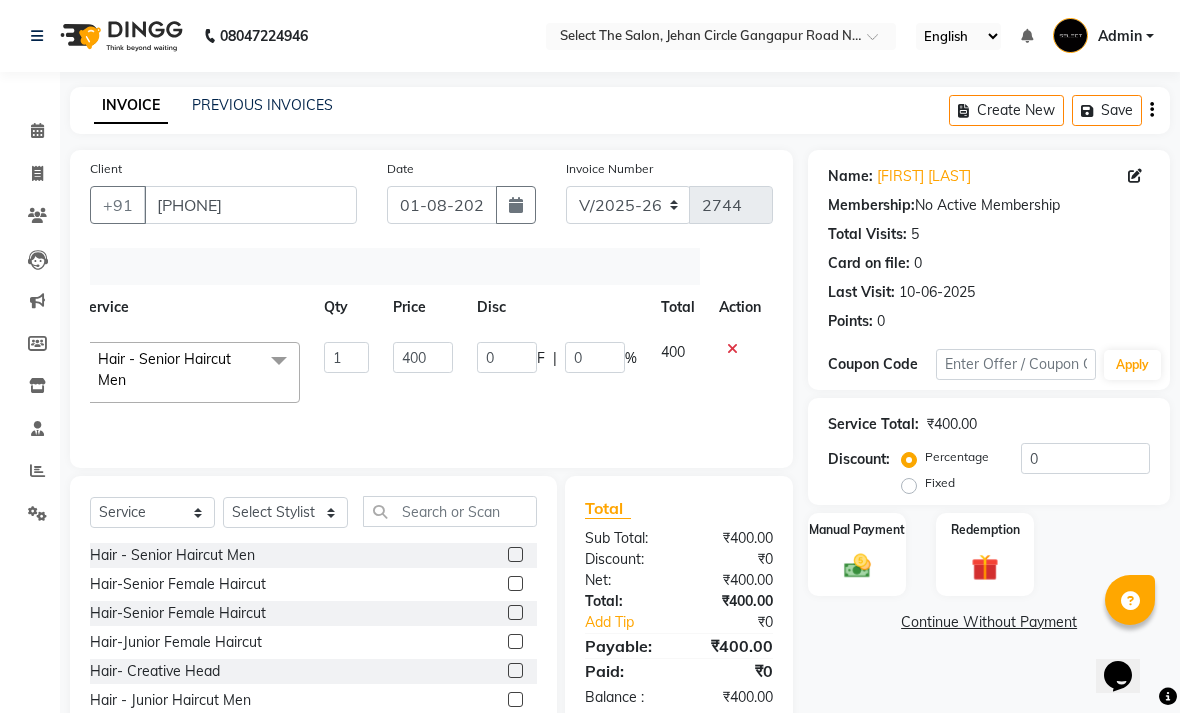 scroll, scrollTop: 0, scrollLeft: 88, axis: horizontal 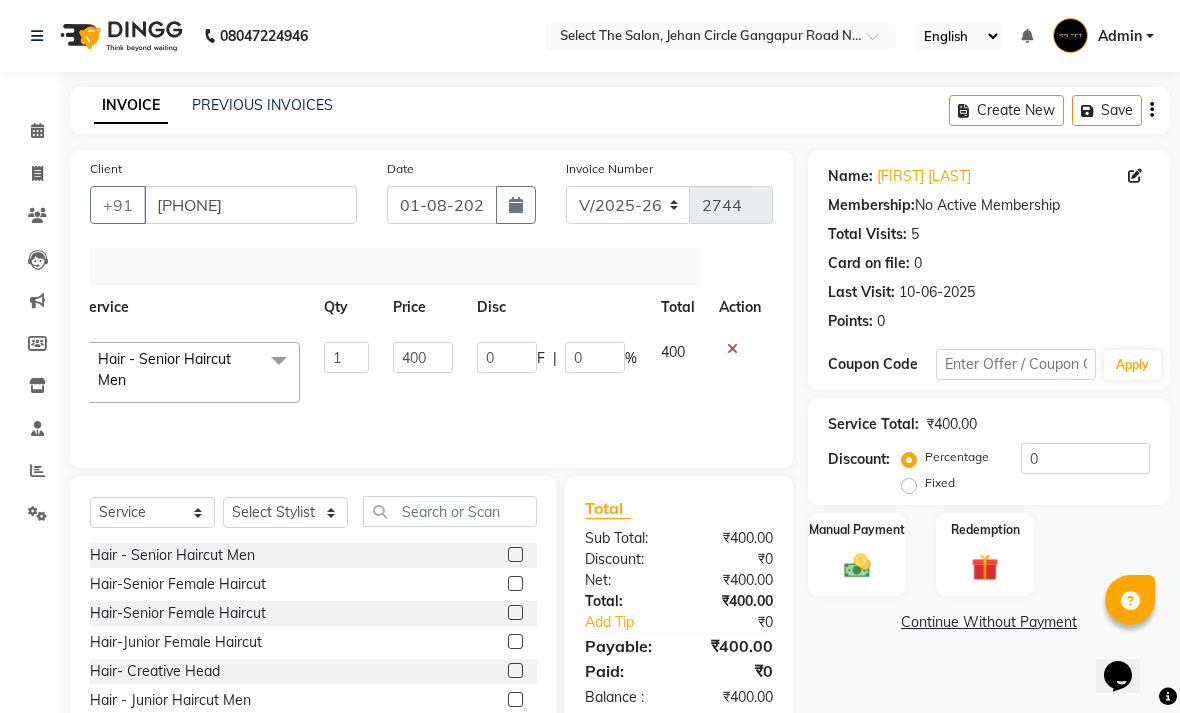 click 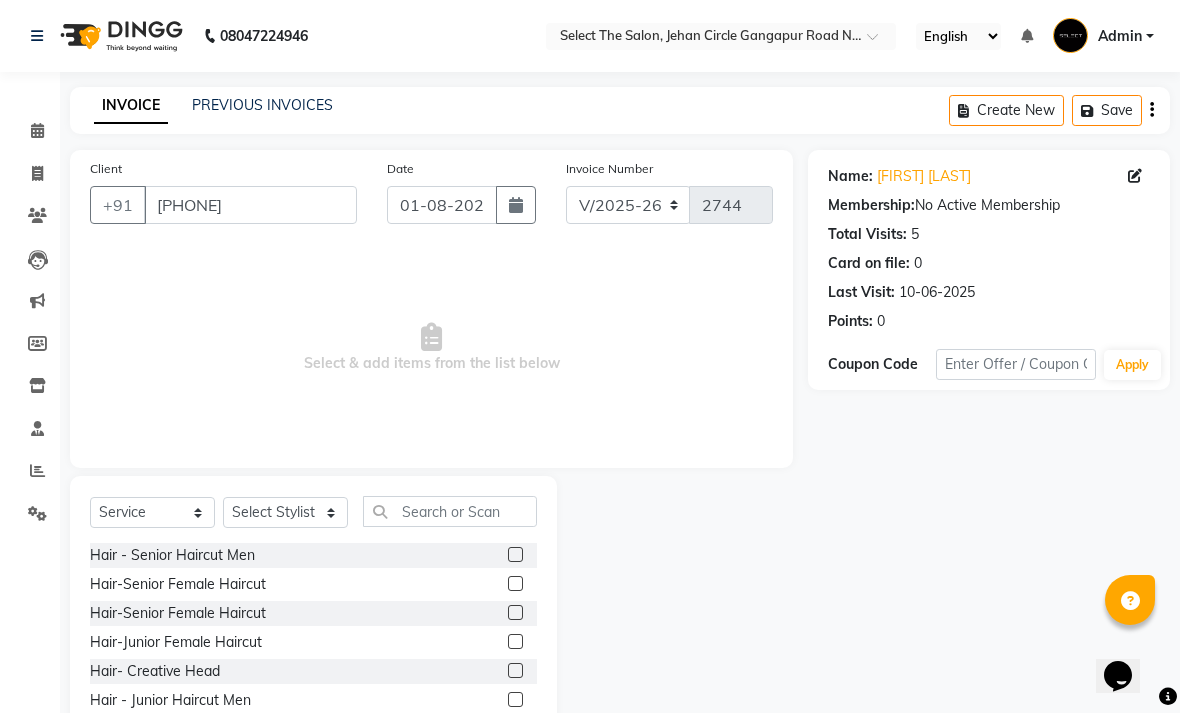scroll, scrollTop: 0, scrollLeft: 0, axis: both 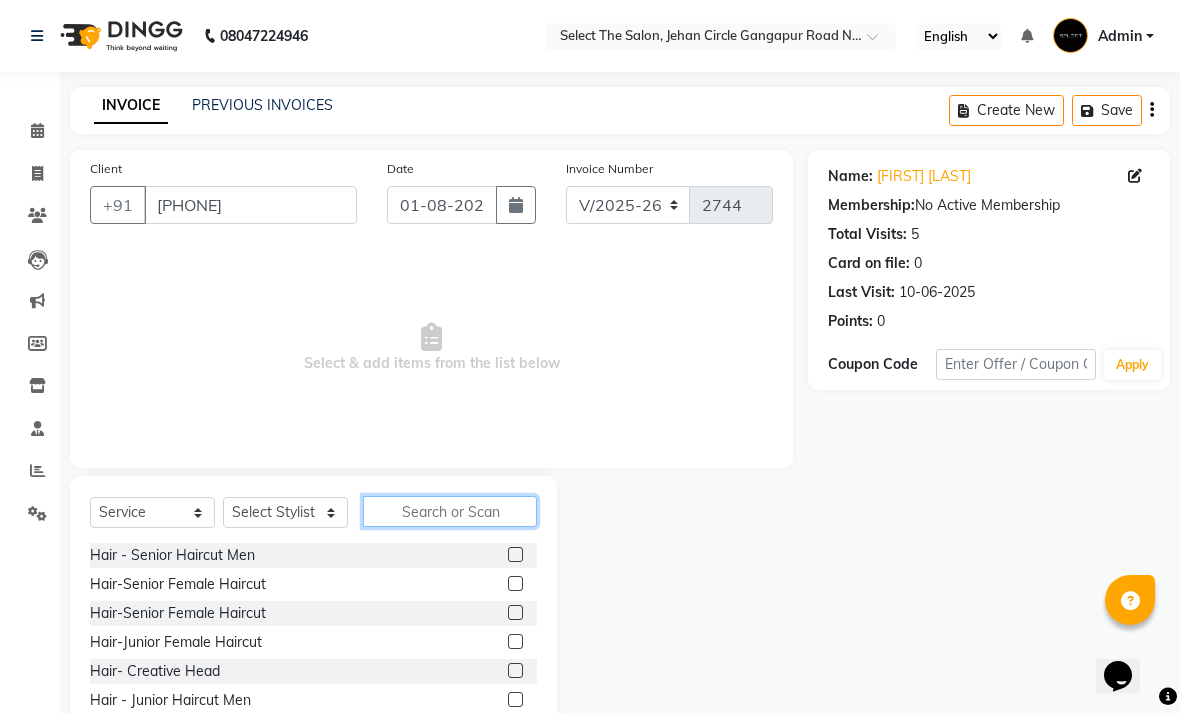 click 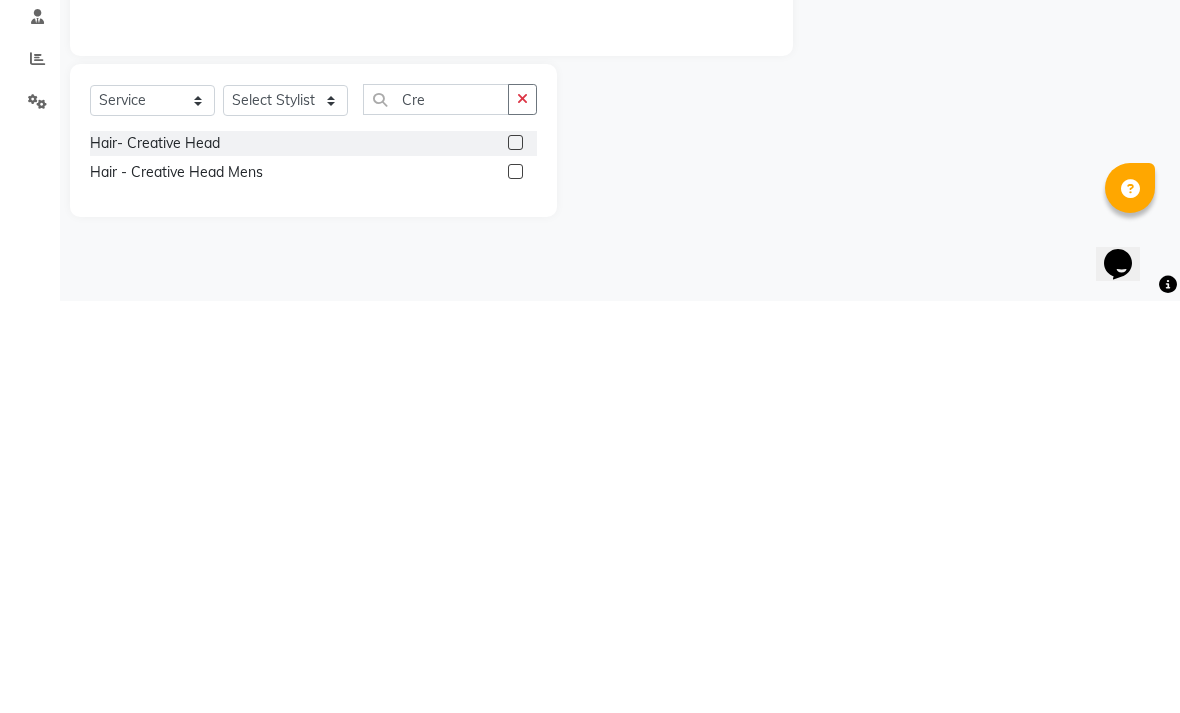 click on "Hair - Creative Head Mens" 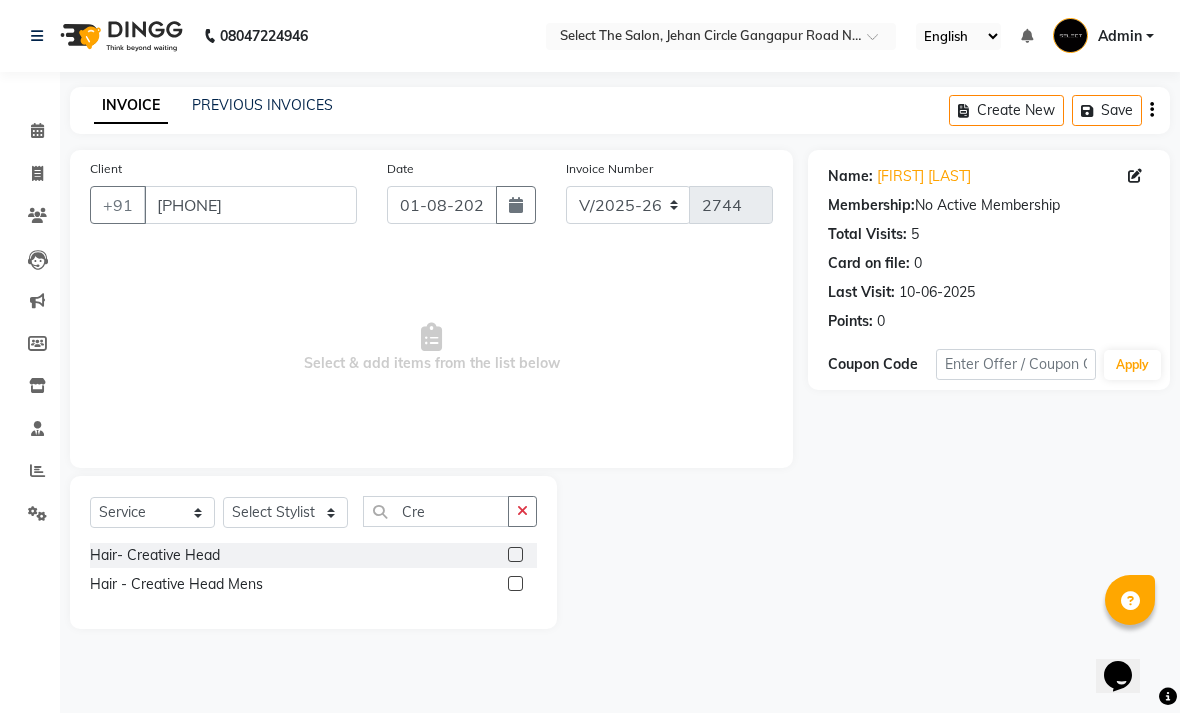 click on "Hair - Creative Head Mens" 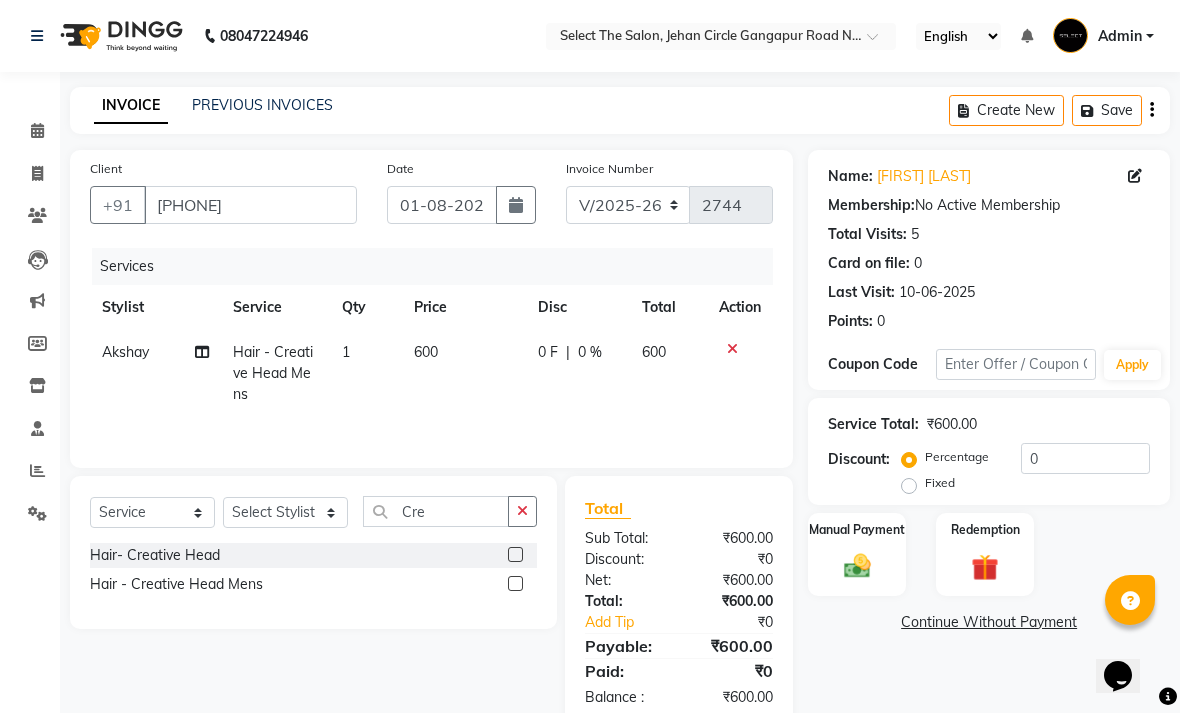 click on "600" 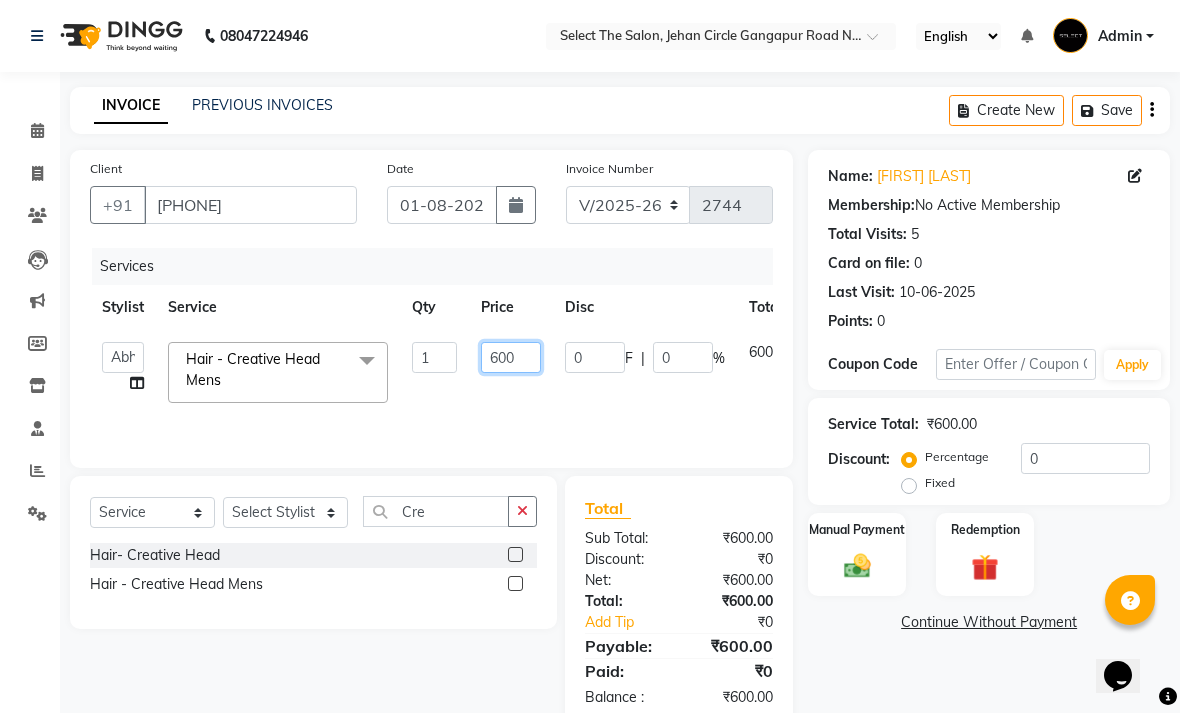 click on "600" 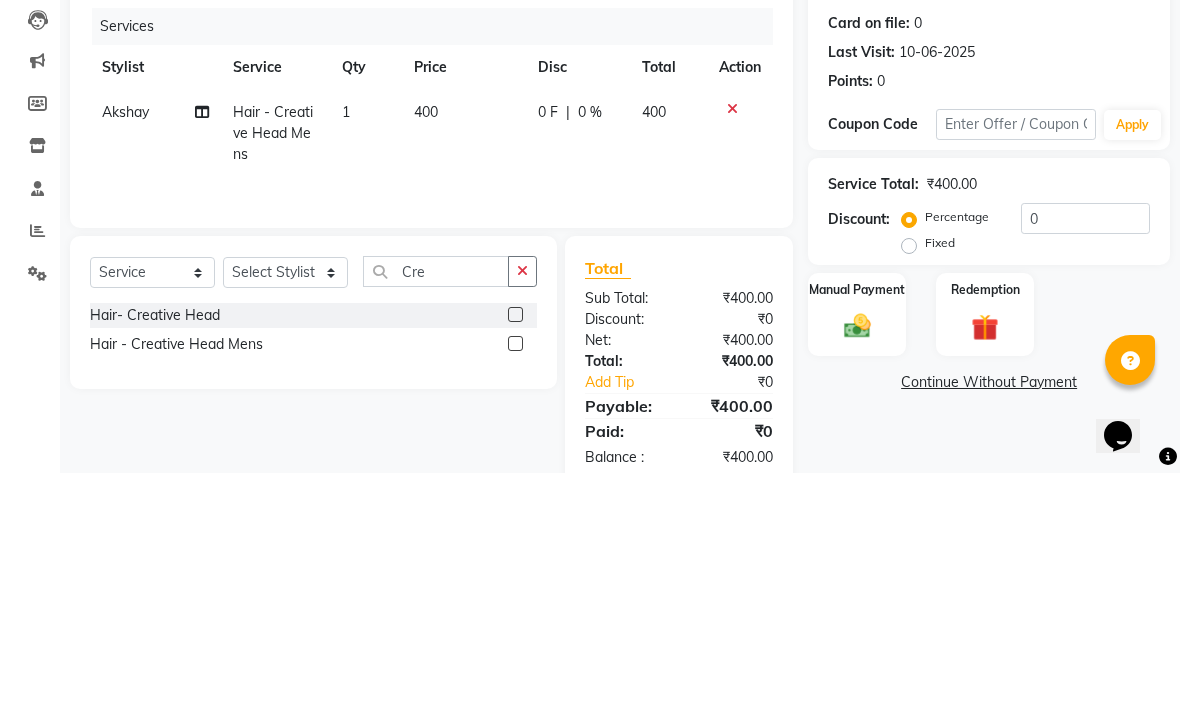 scroll, scrollTop: 73, scrollLeft: 0, axis: vertical 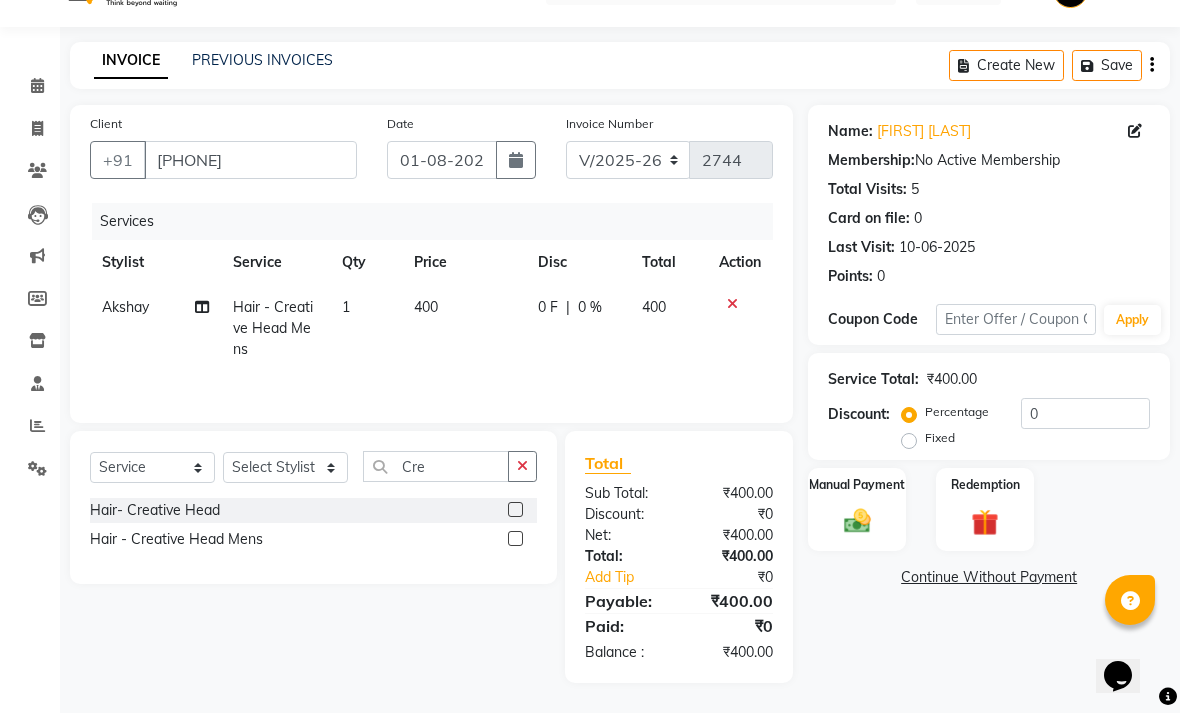 click 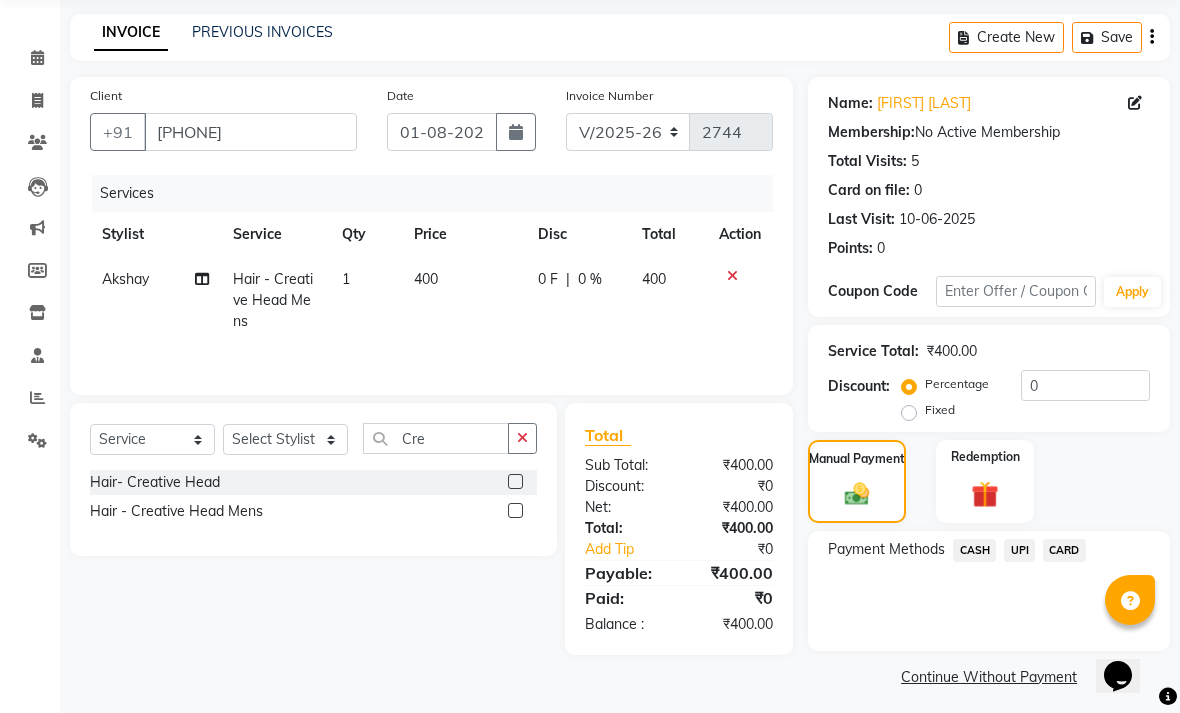 click on "CASH" 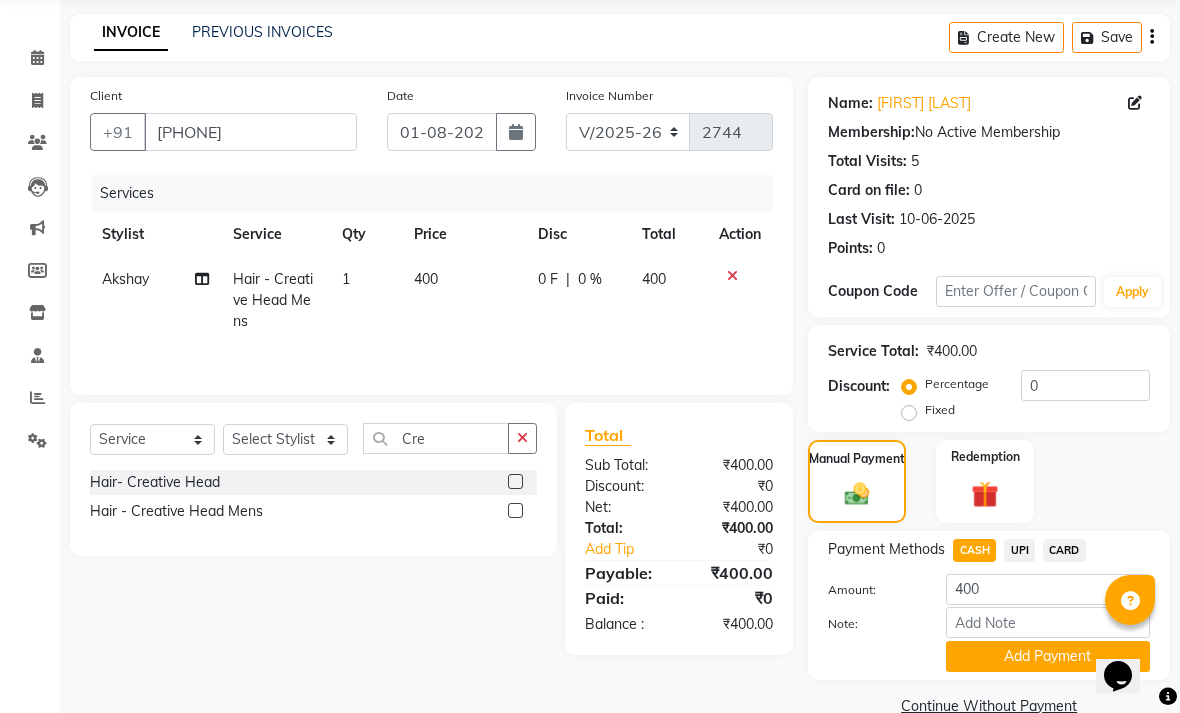 click on "Add Payment" 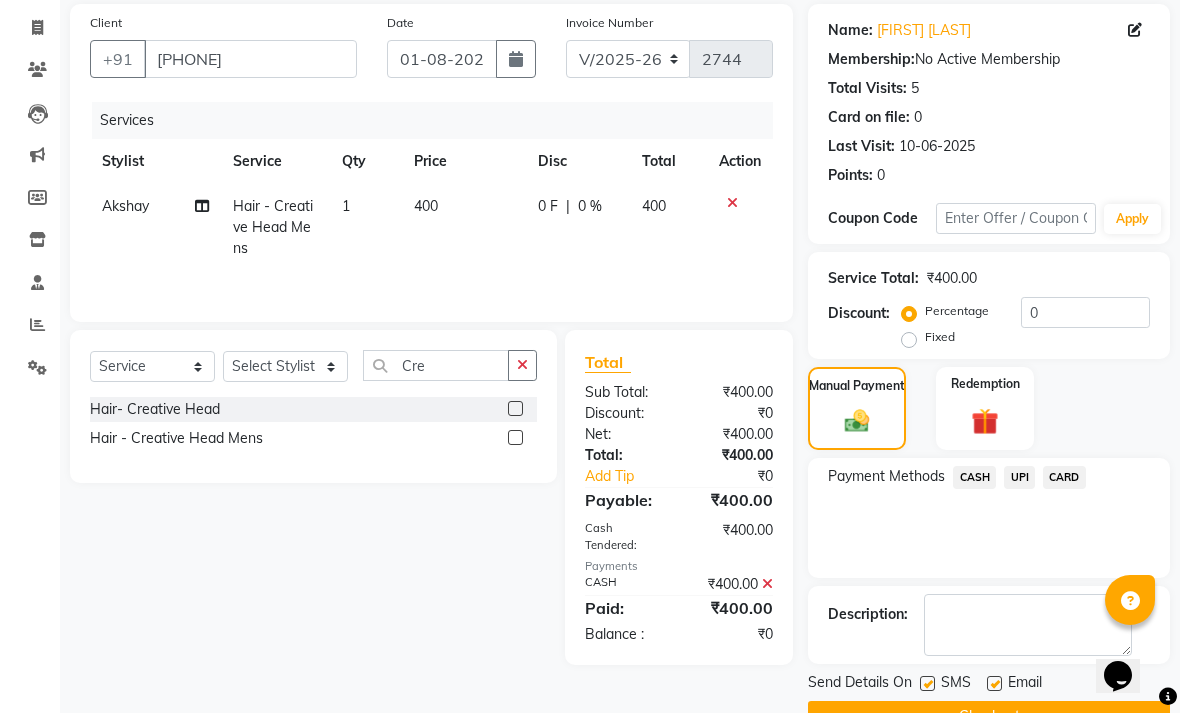 scroll, scrollTop: 161, scrollLeft: 0, axis: vertical 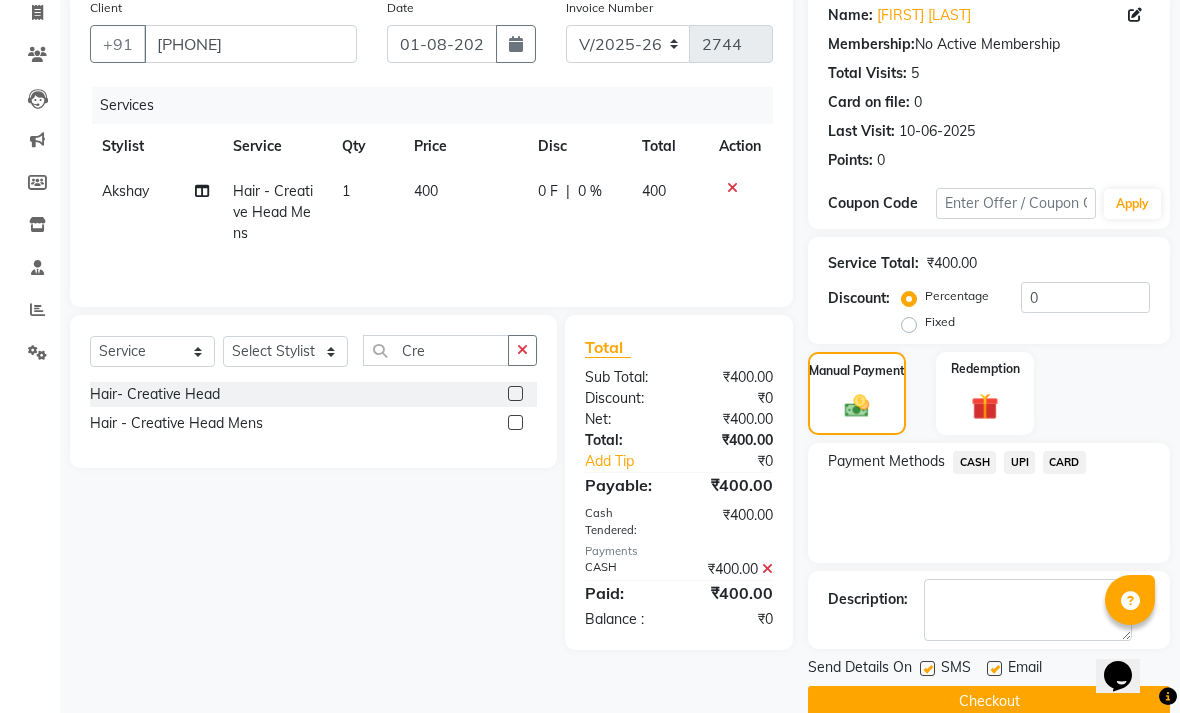 click 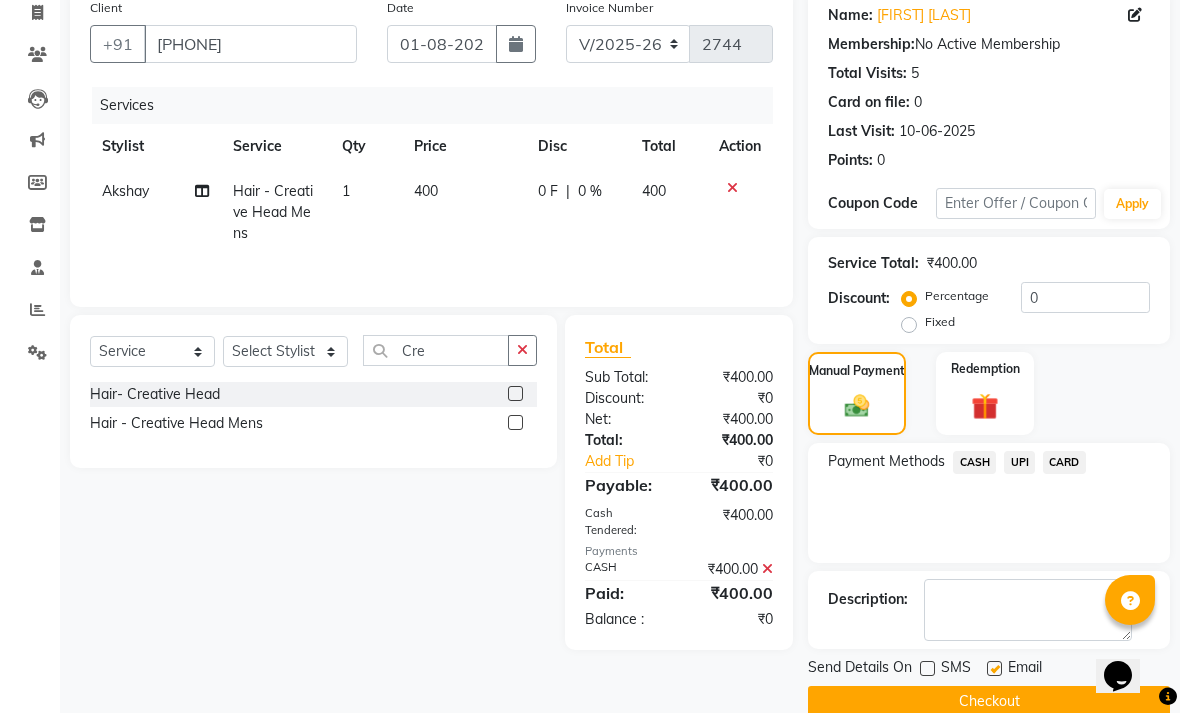 click 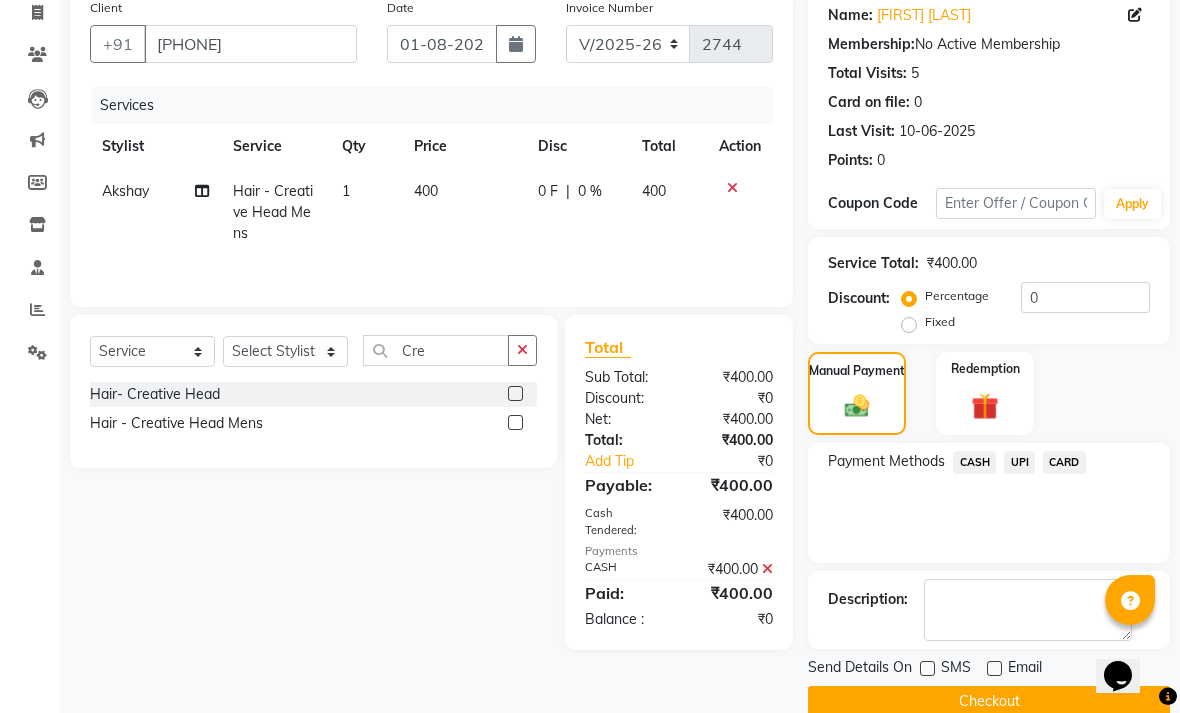 click on "Checkout" 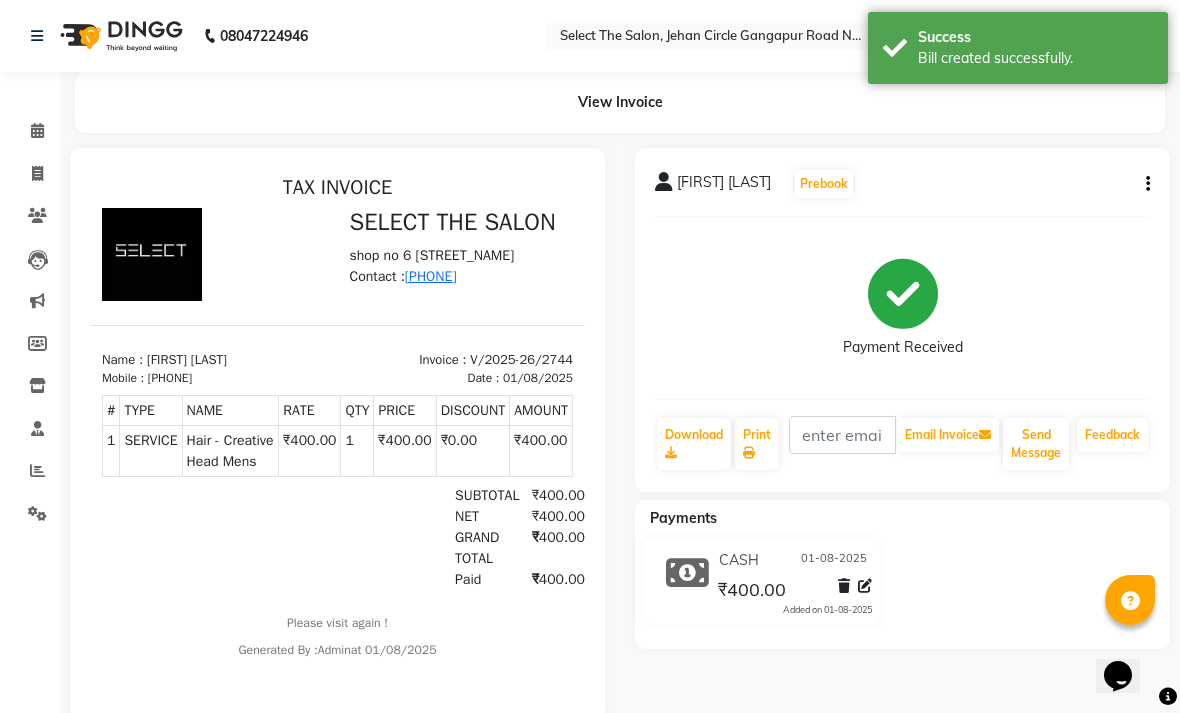 scroll, scrollTop: 0, scrollLeft: 0, axis: both 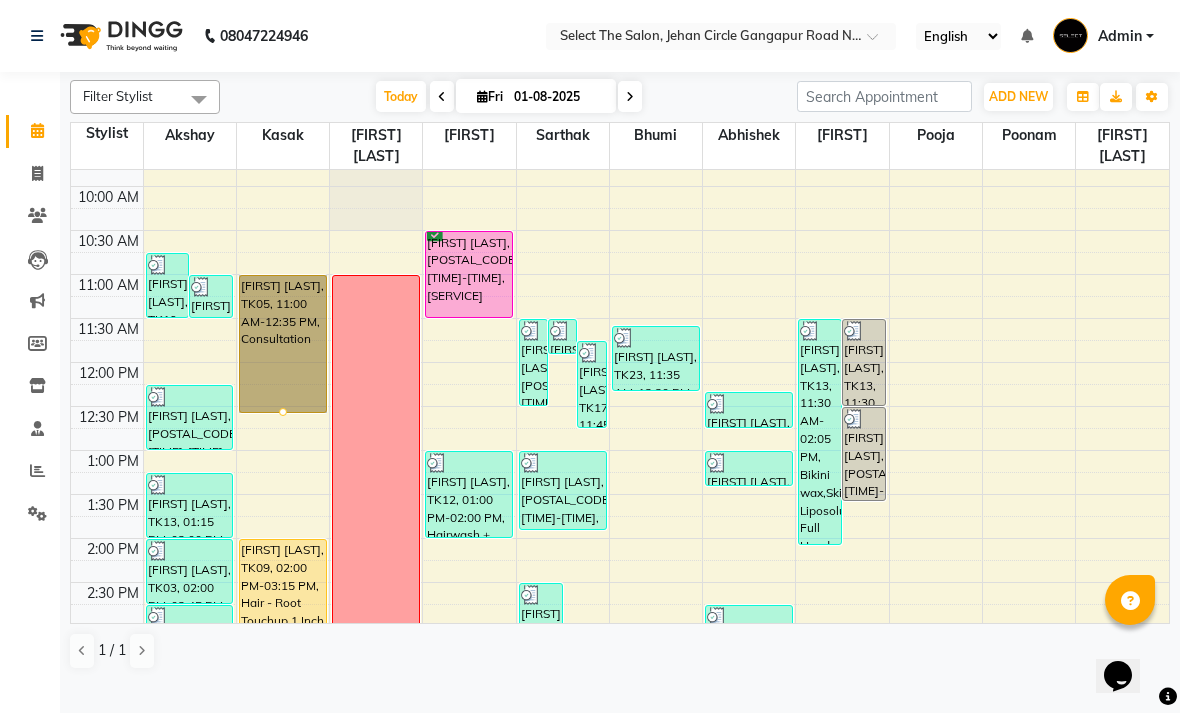 click at bounding box center [283, 412] 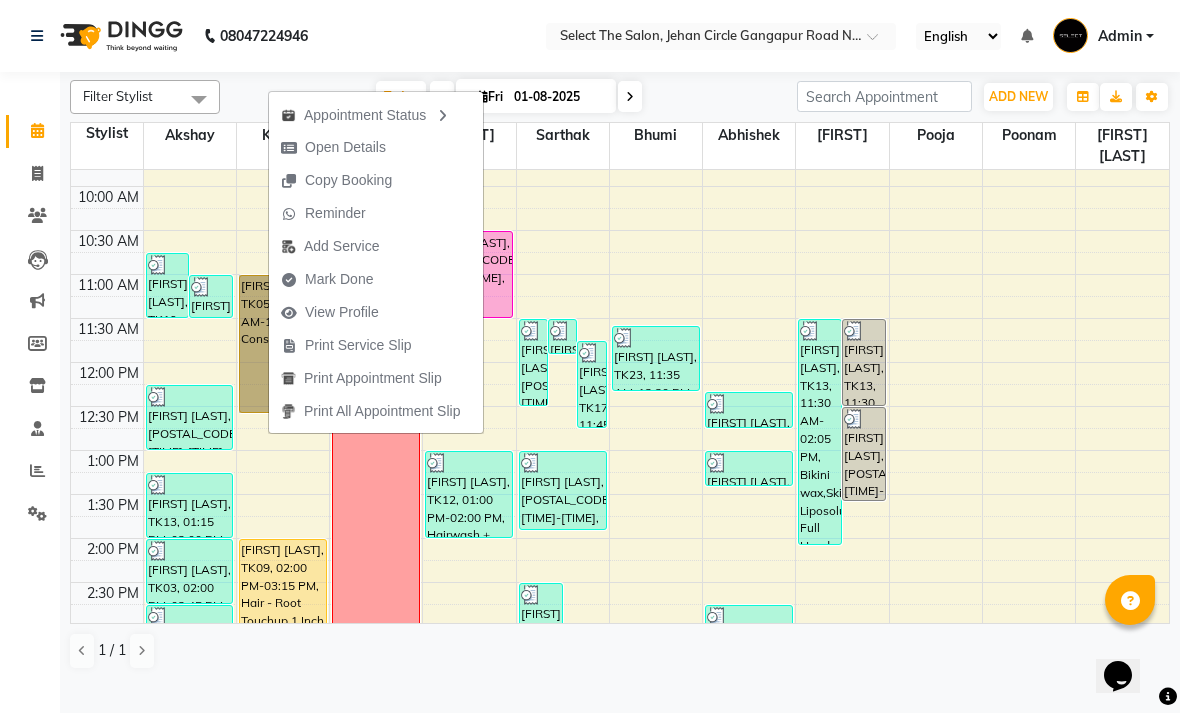 click on "Open Details" at bounding box center (345, 147) 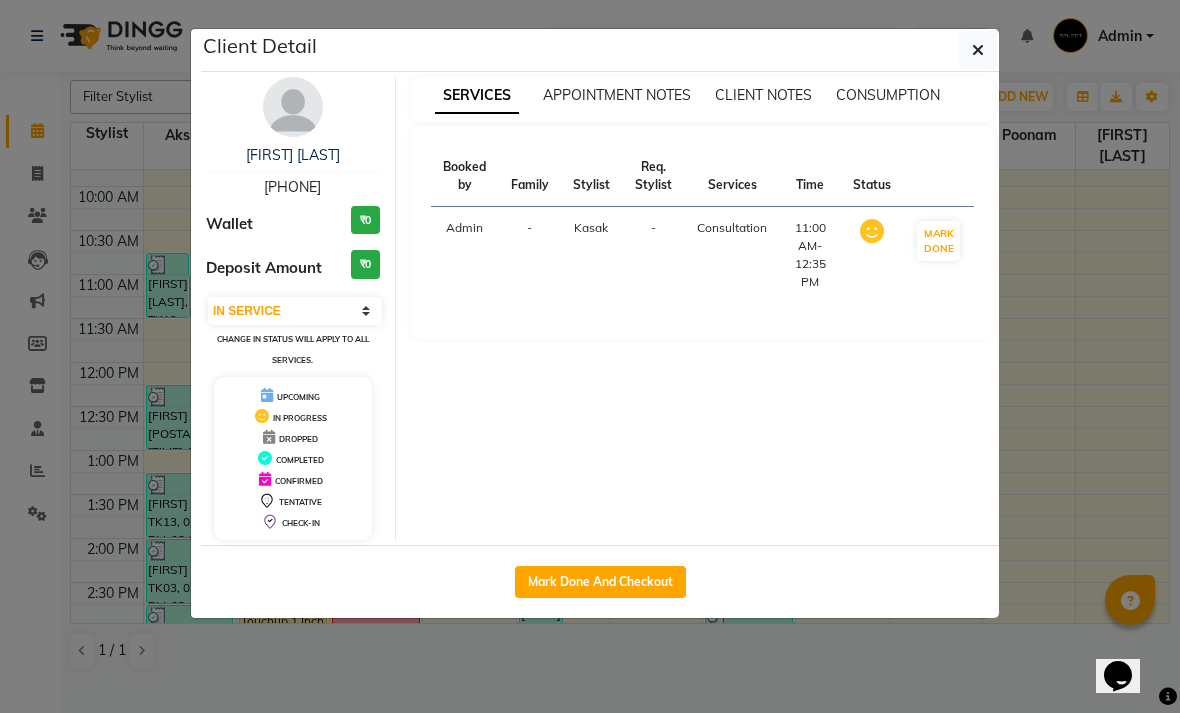 click on "Mark Done And Checkout" 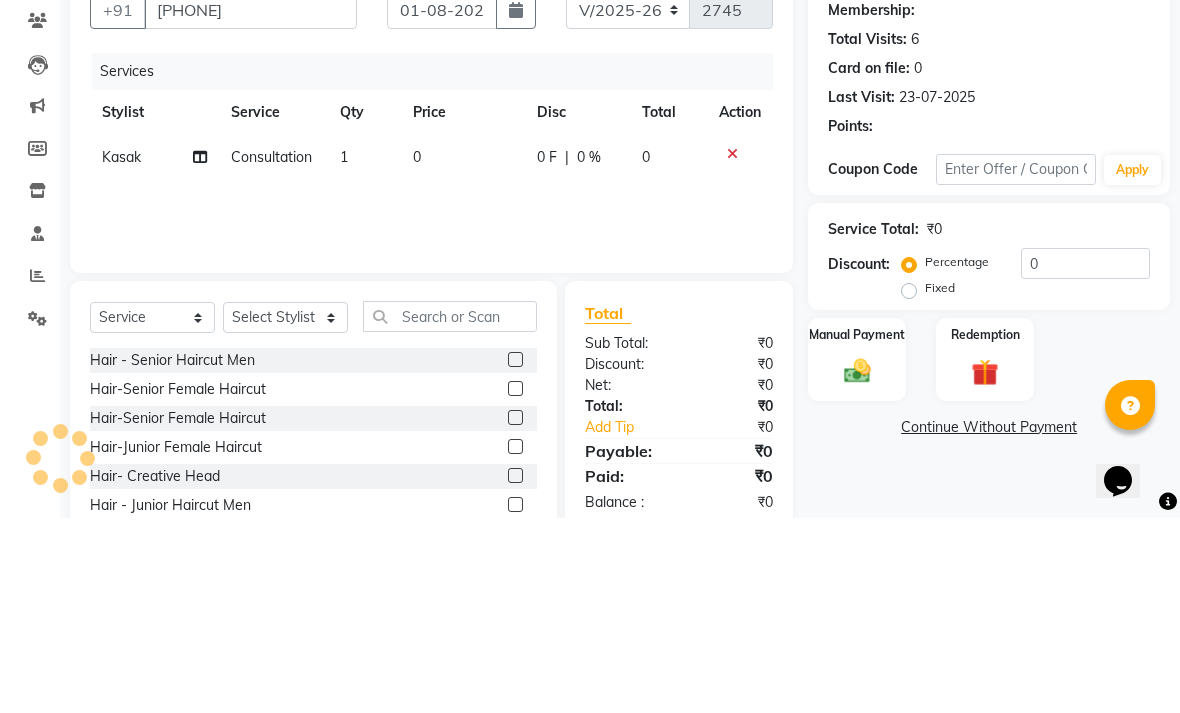 scroll, scrollTop: 116, scrollLeft: 0, axis: vertical 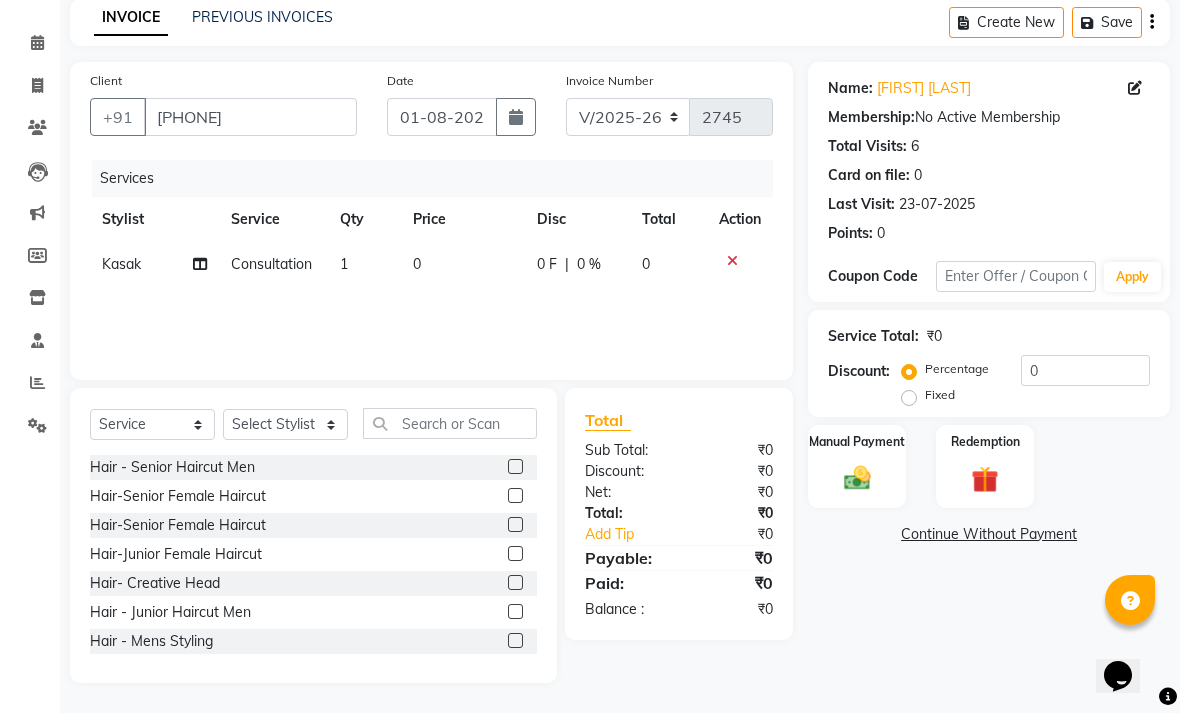 click 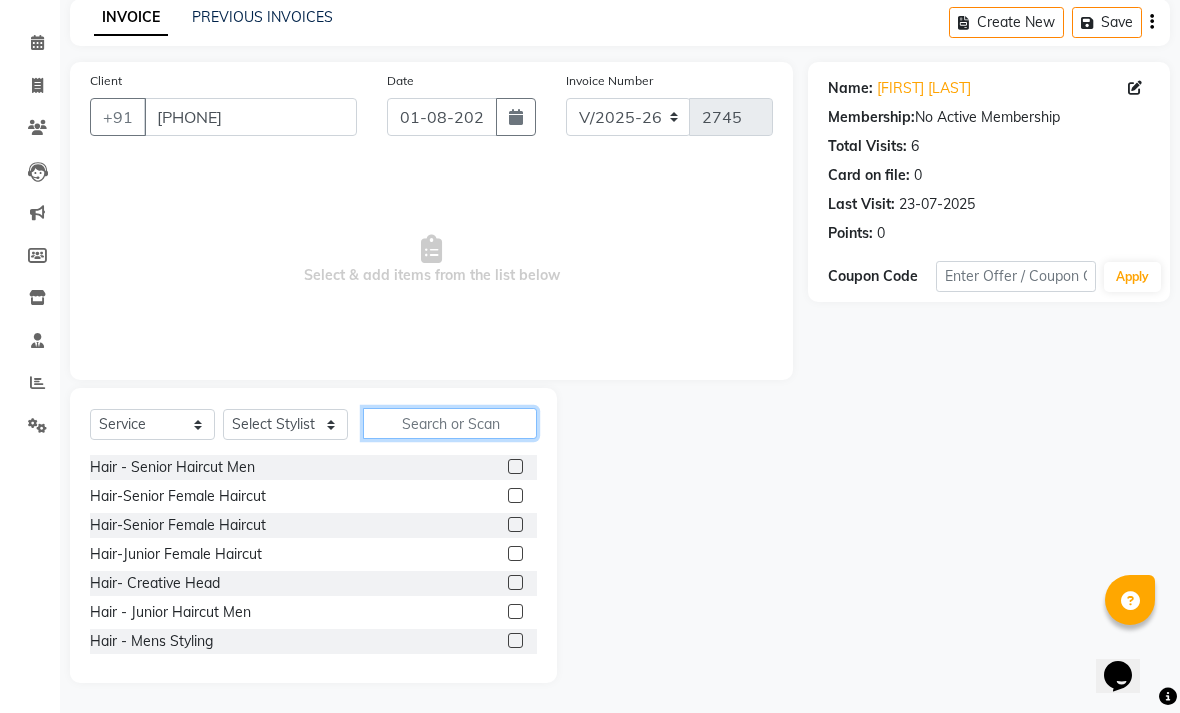 click 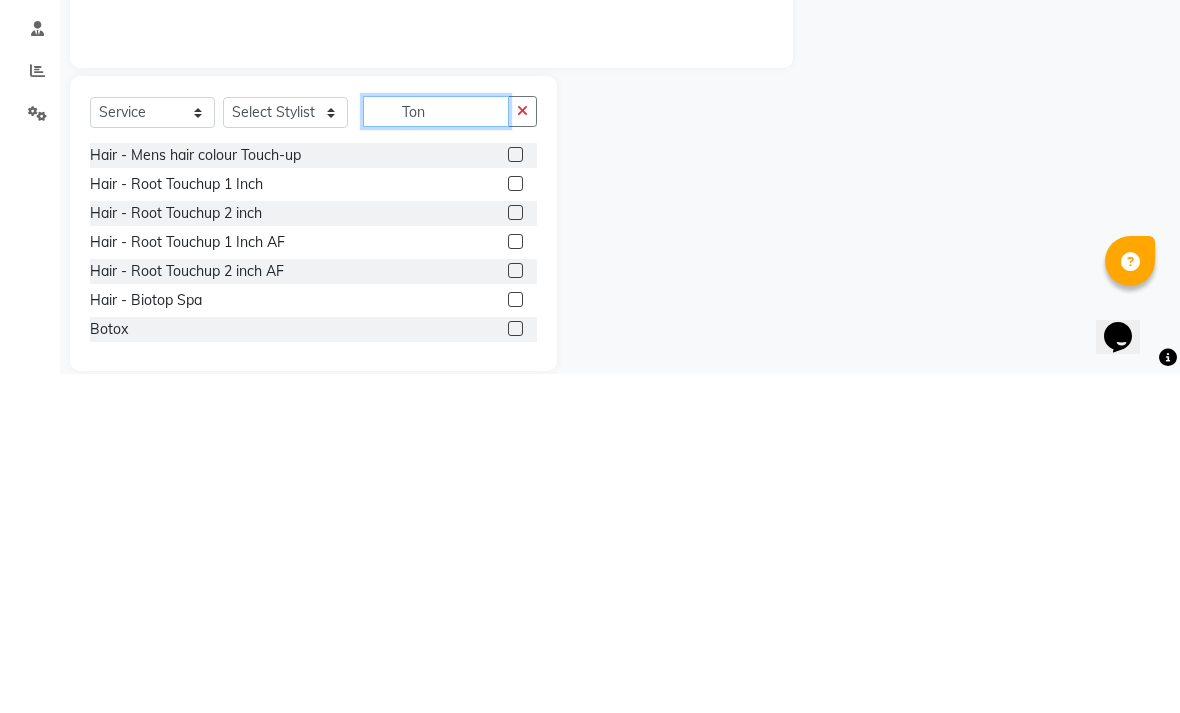 scroll, scrollTop: 0, scrollLeft: 0, axis: both 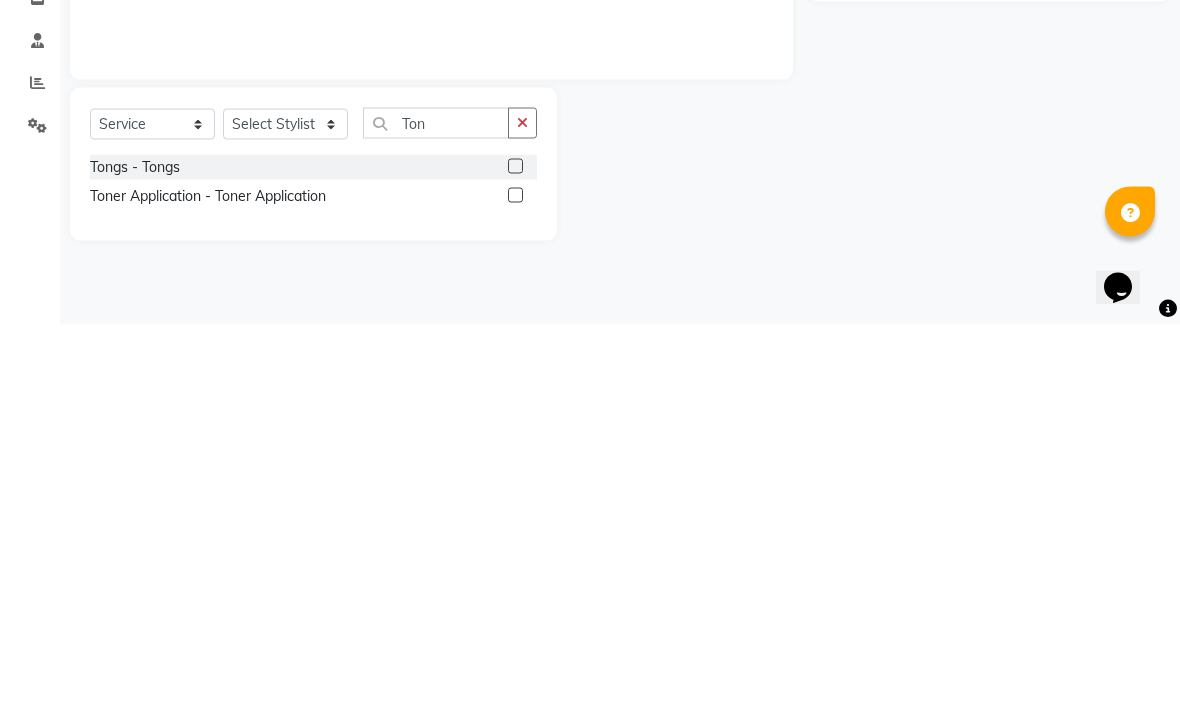click on "Toner Application - Toner Application" 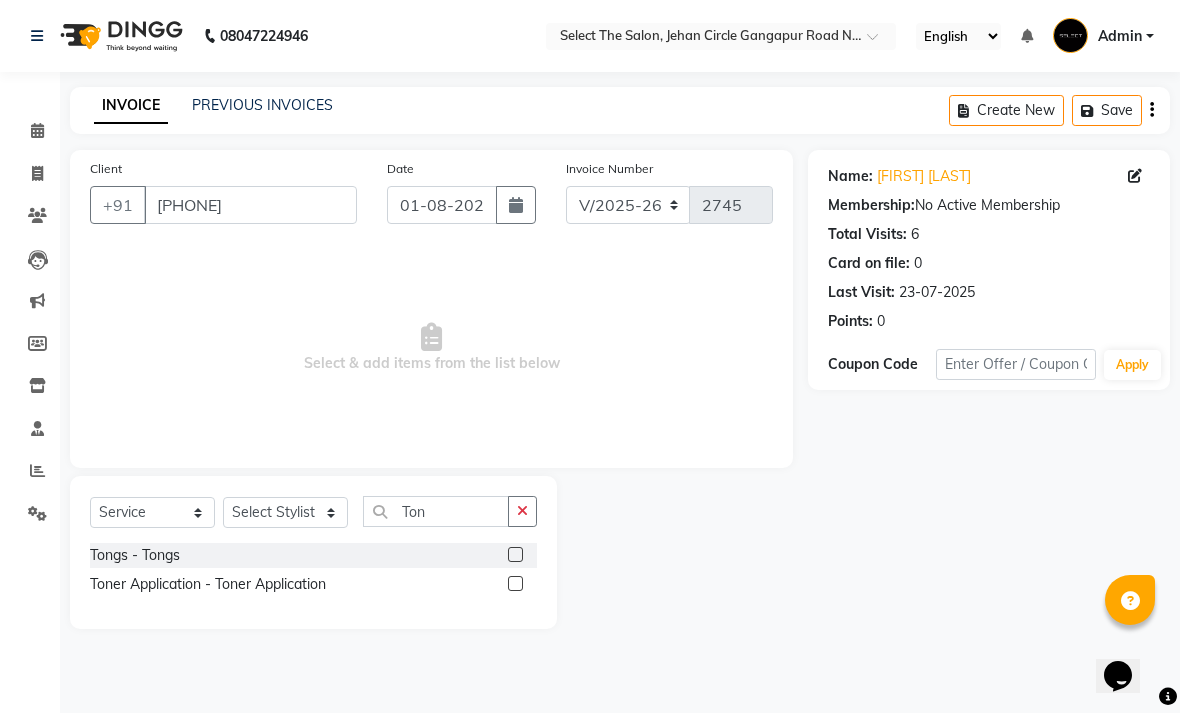 click on "Toner Application - Toner Application" 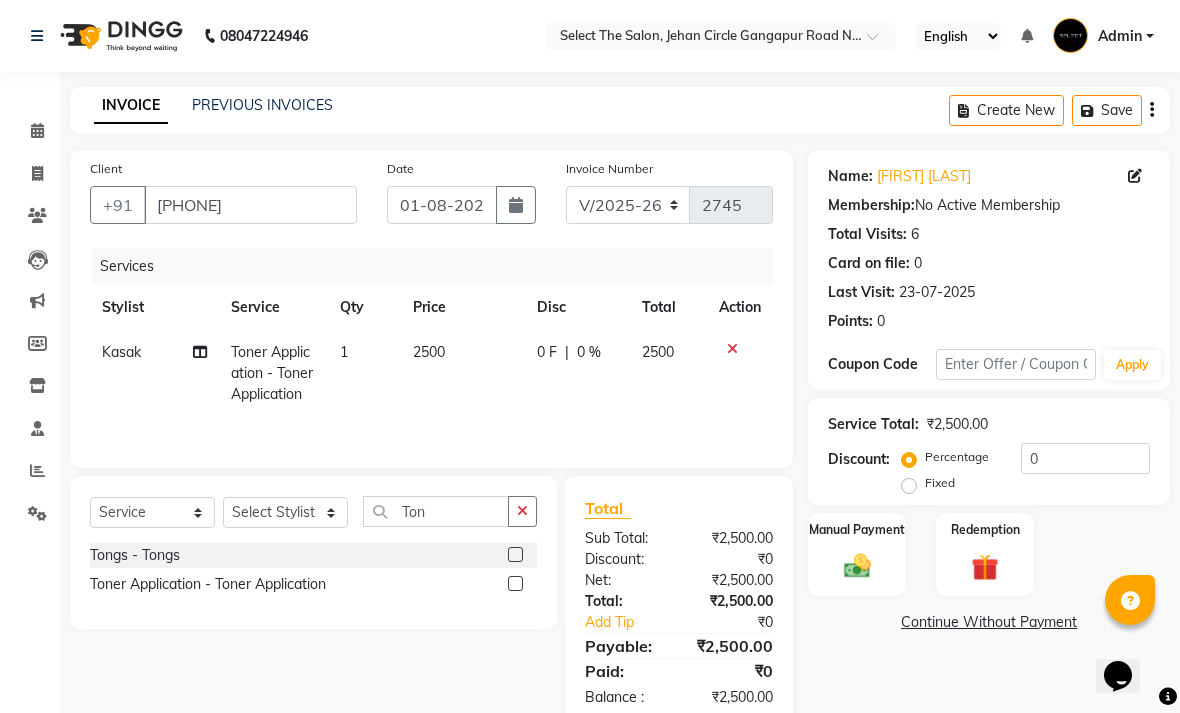 click on "2500" 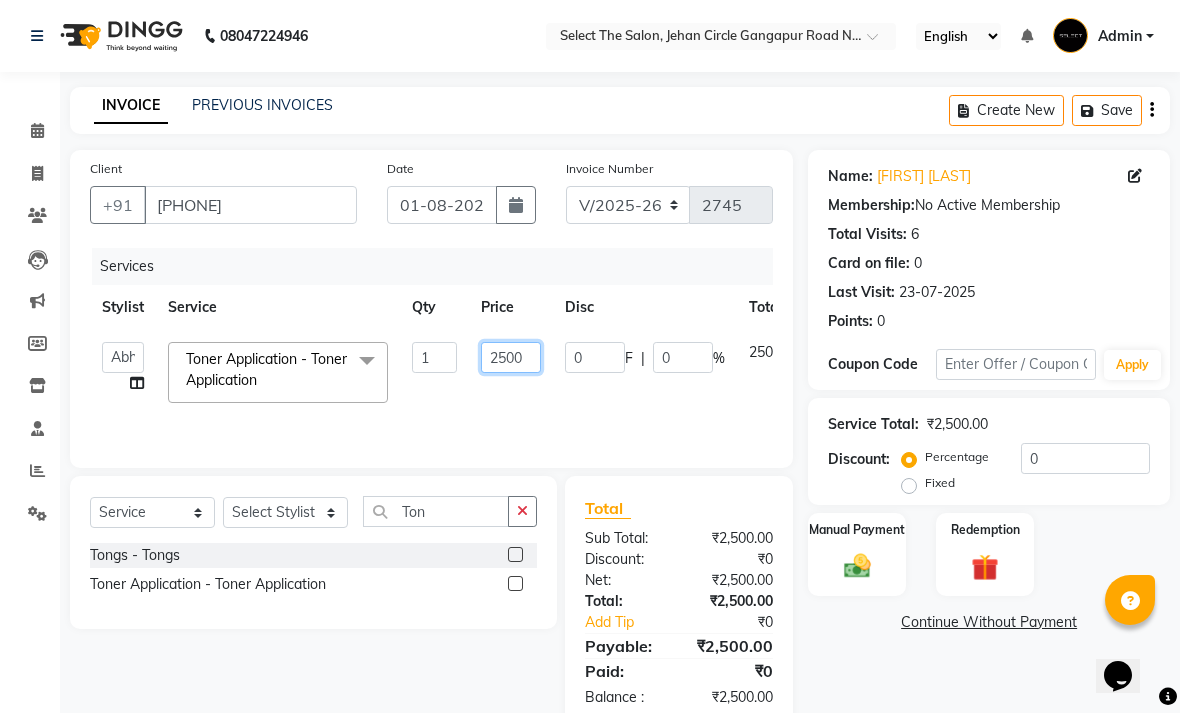 click on "2500" 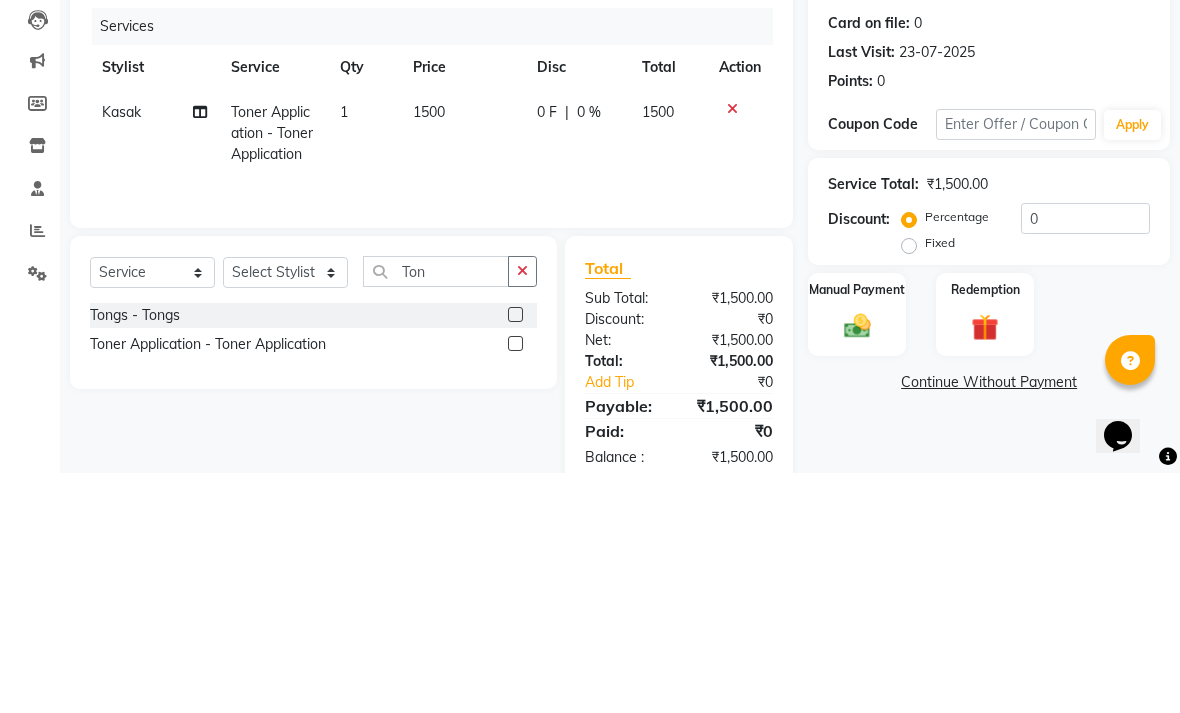 scroll, scrollTop: 73, scrollLeft: 0, axis: vertical 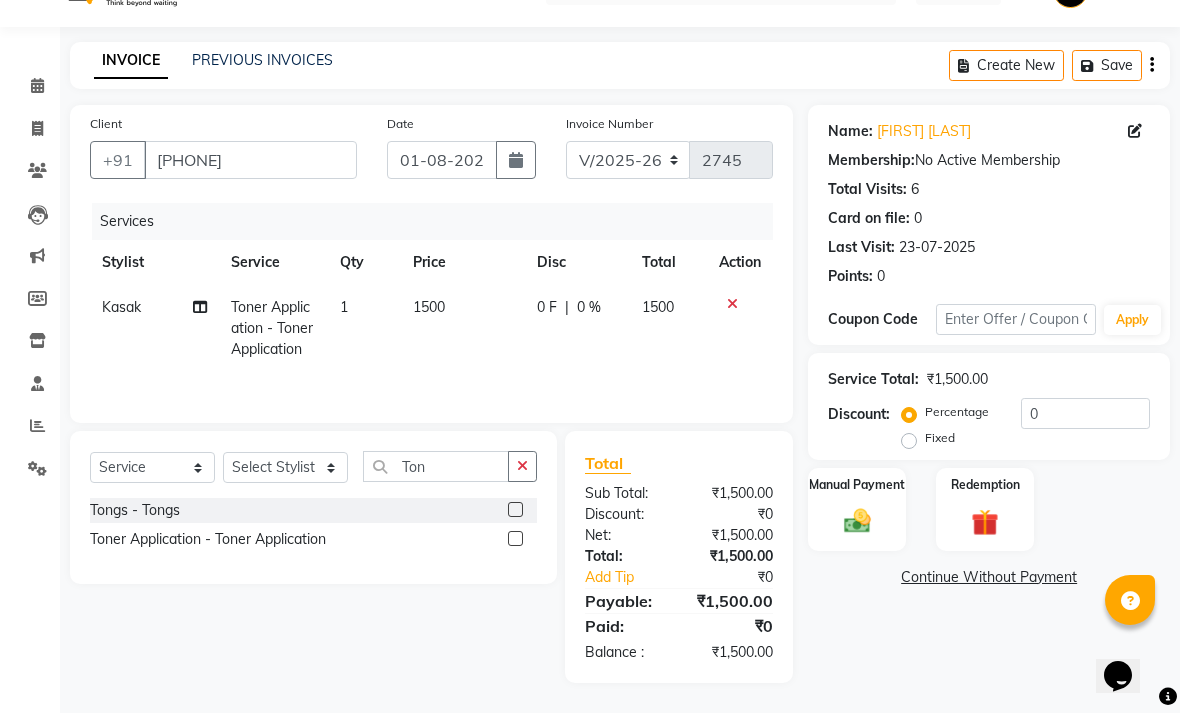 click 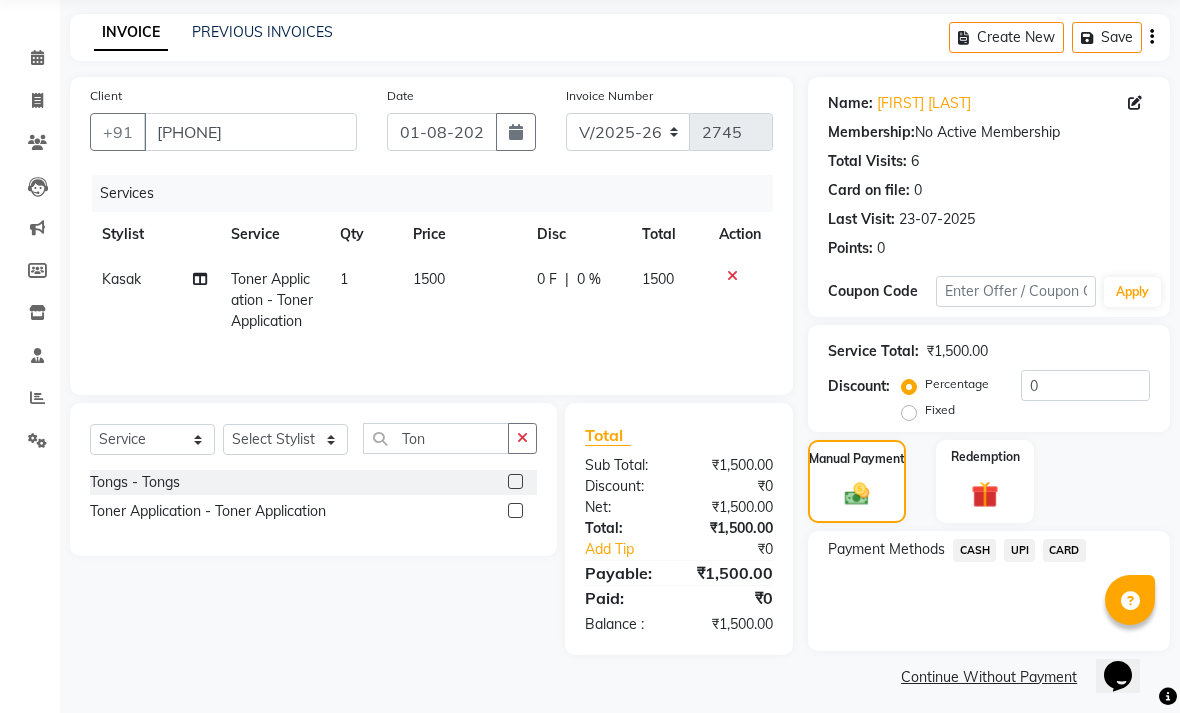 click on "UPI" 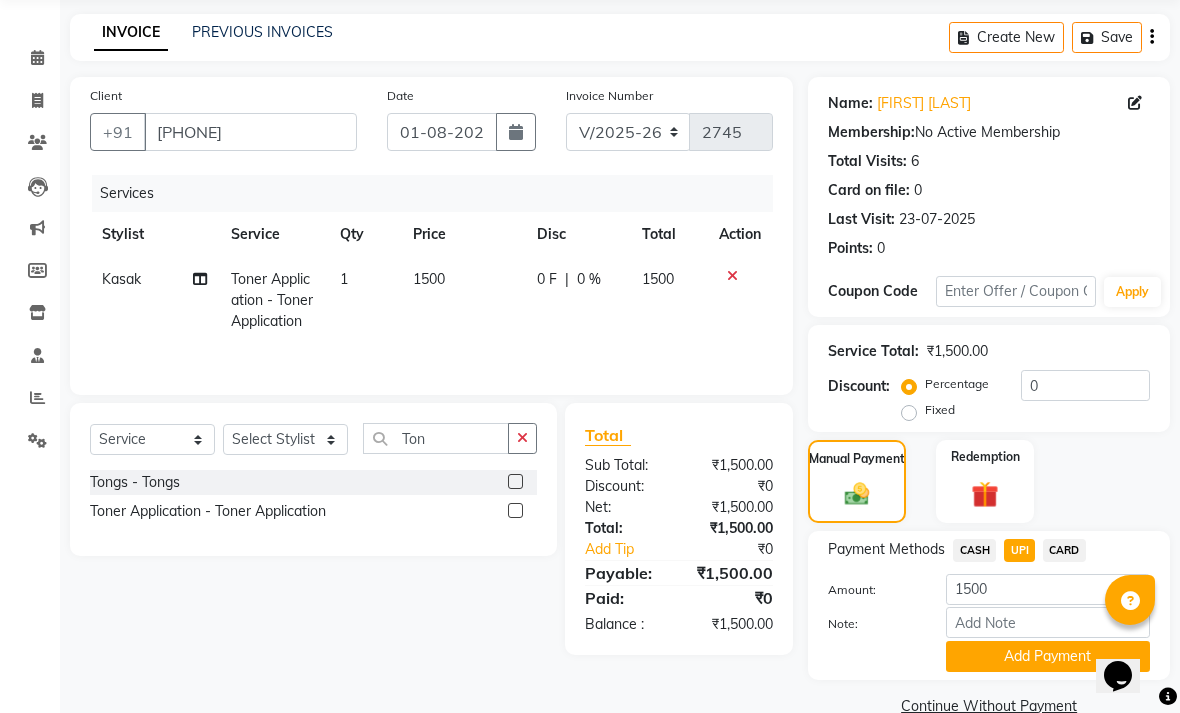 click on "Add Payment" 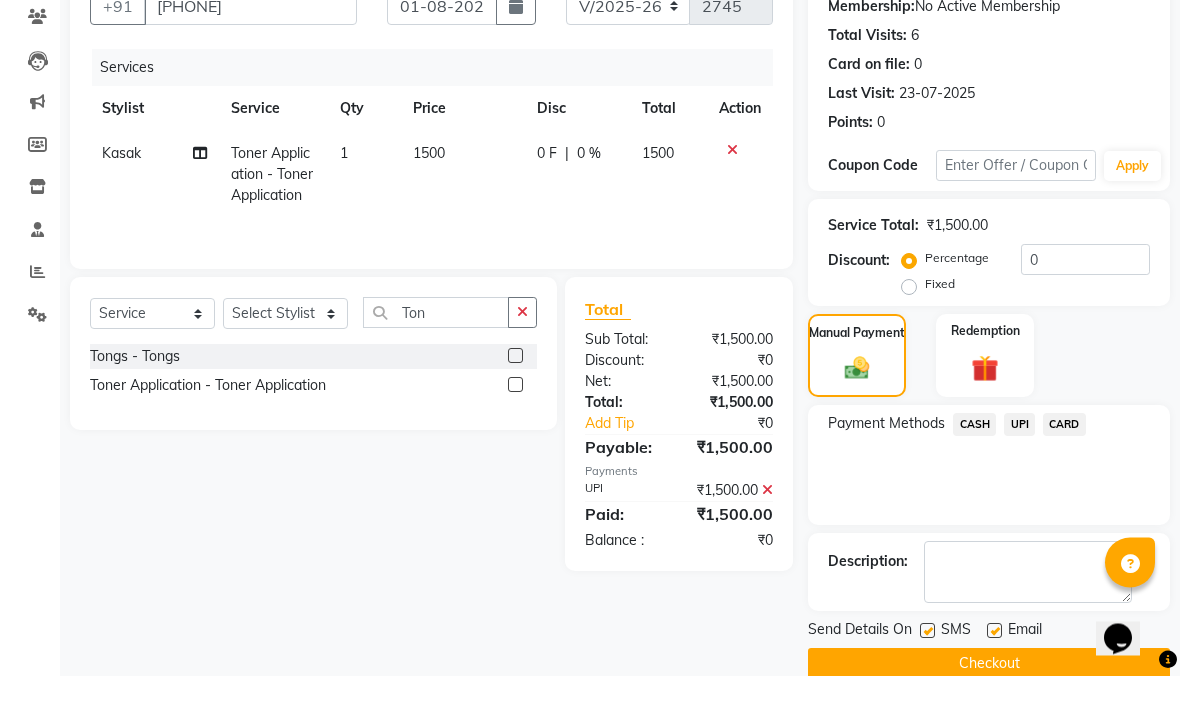 scroll, scrollTop: 161, scrollLeft: 0, axis: vertical 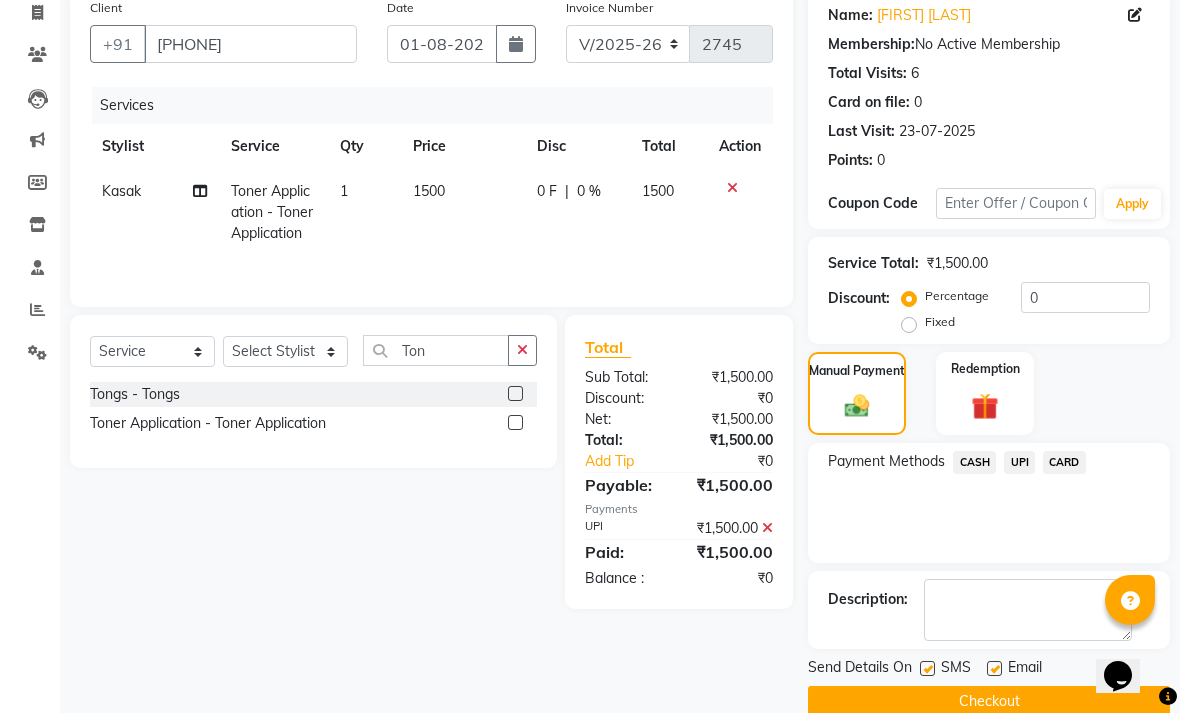 click 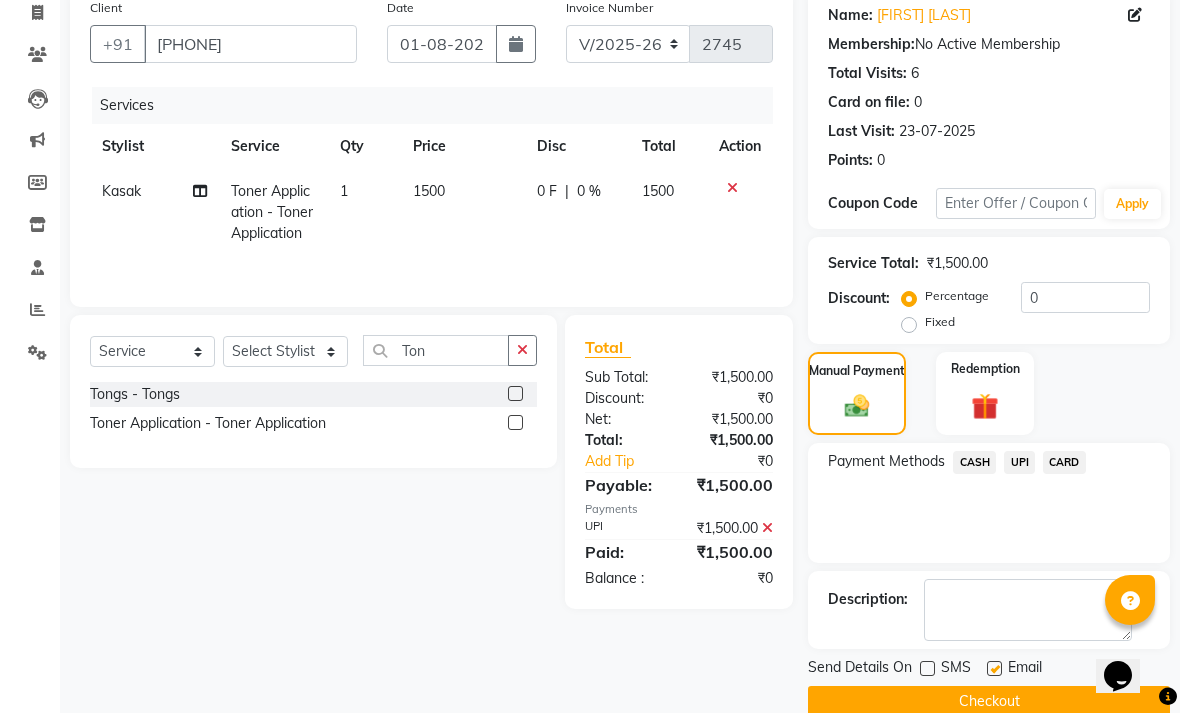 click 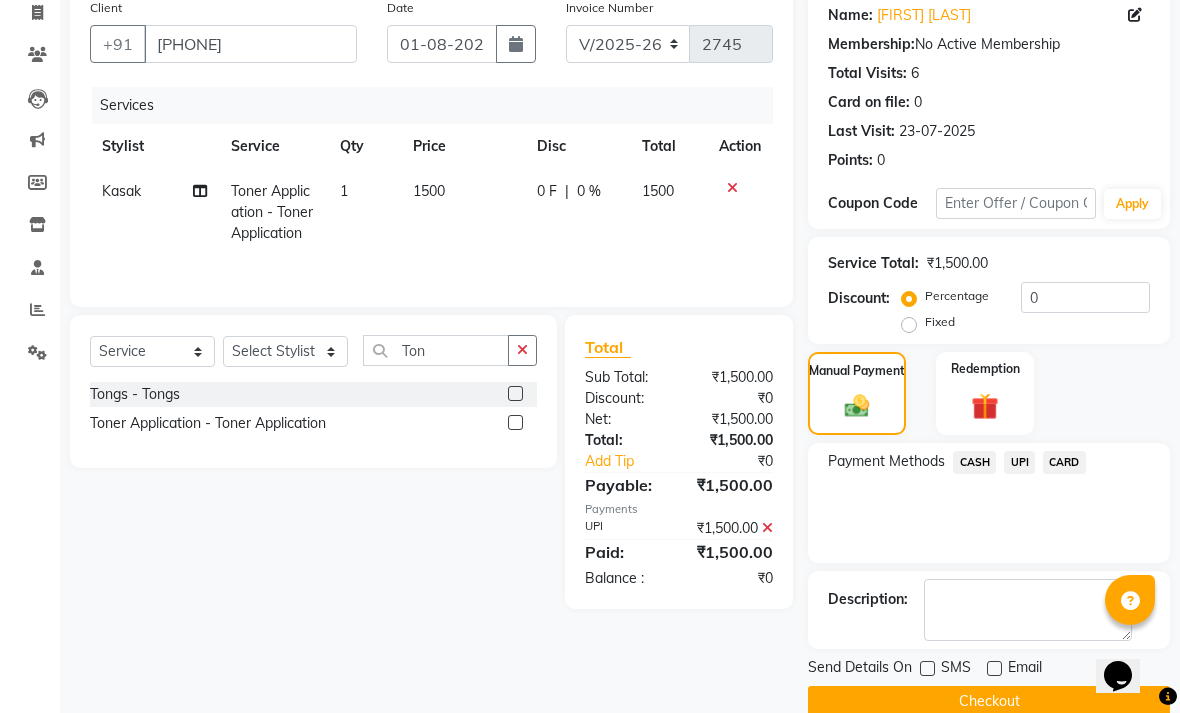 click on "Checkout" 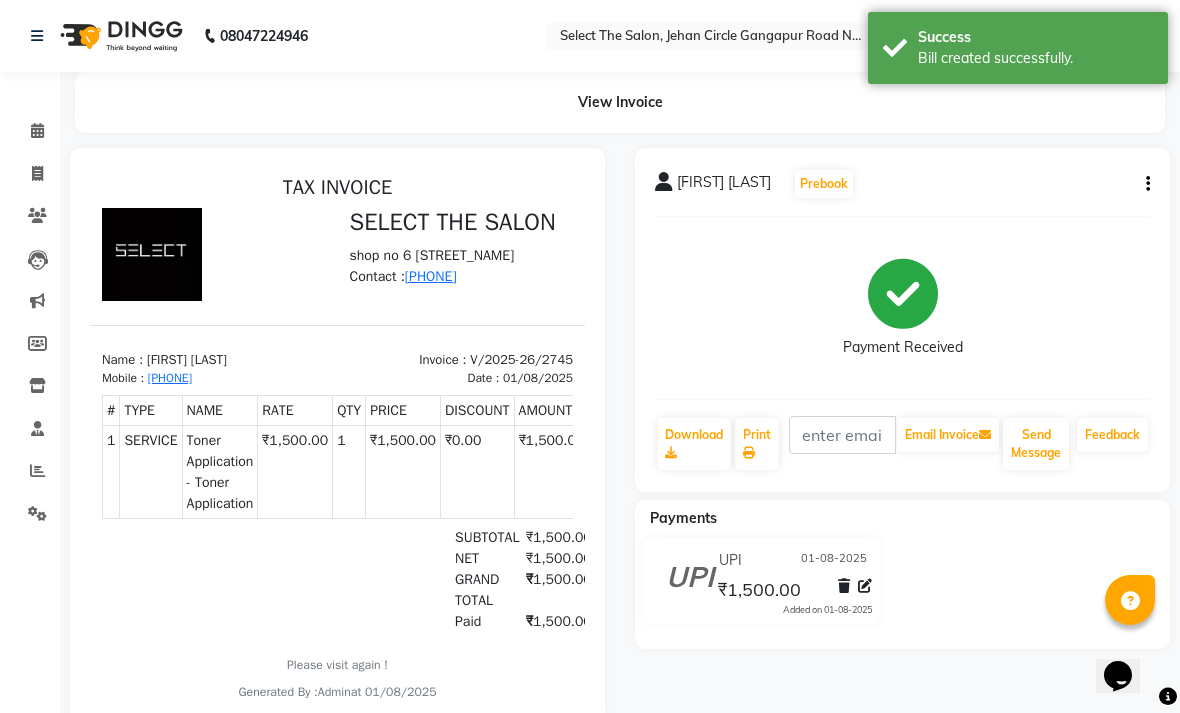 scroll, scrollTop: 0, scrollLeft: 0, axis: both 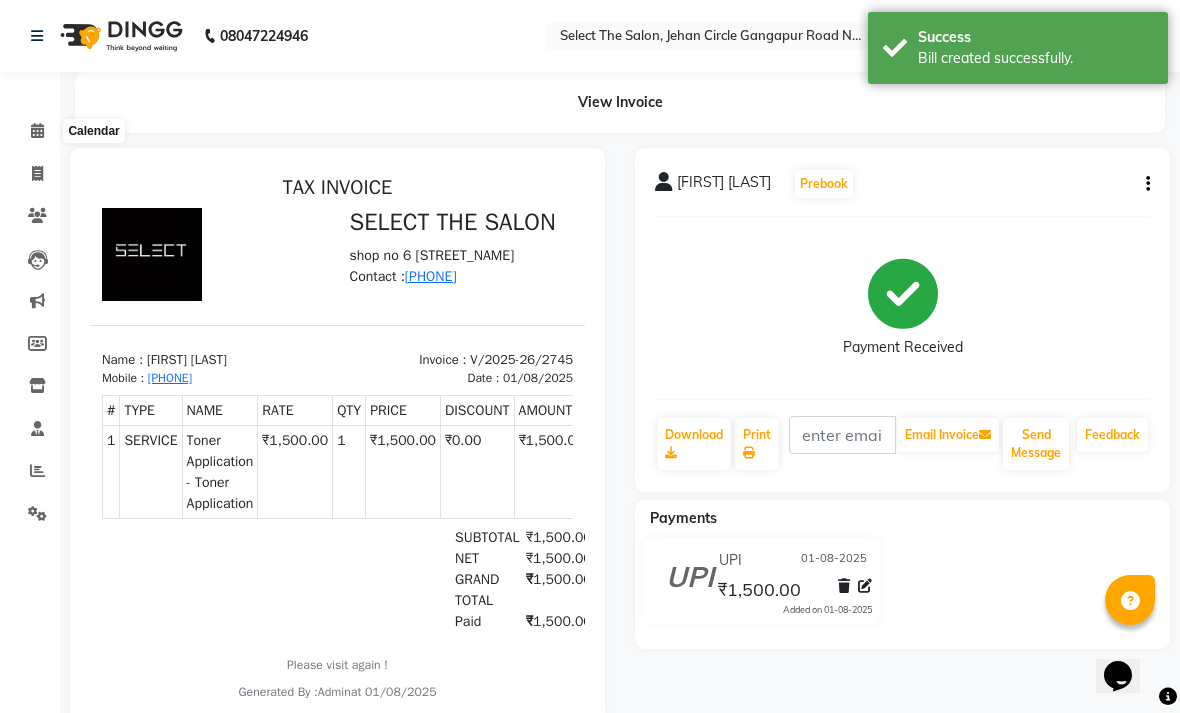 click 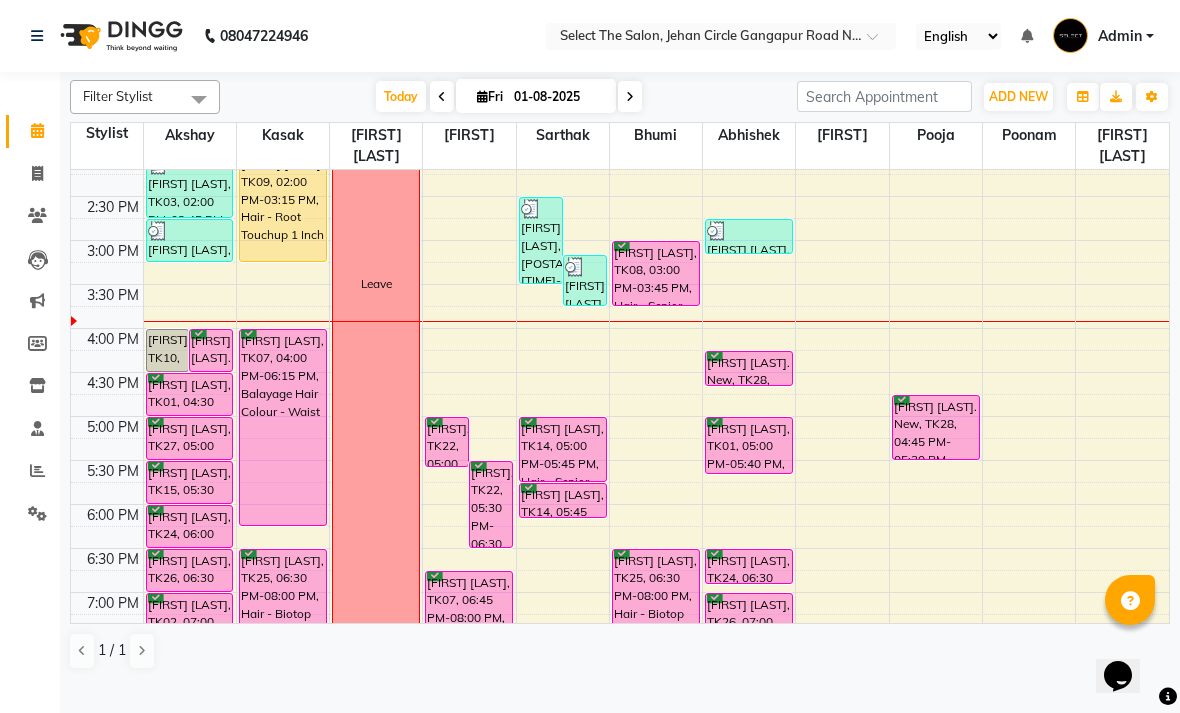 scroll, scrollTop: 548, scrollLeft: 0, axis: vertical 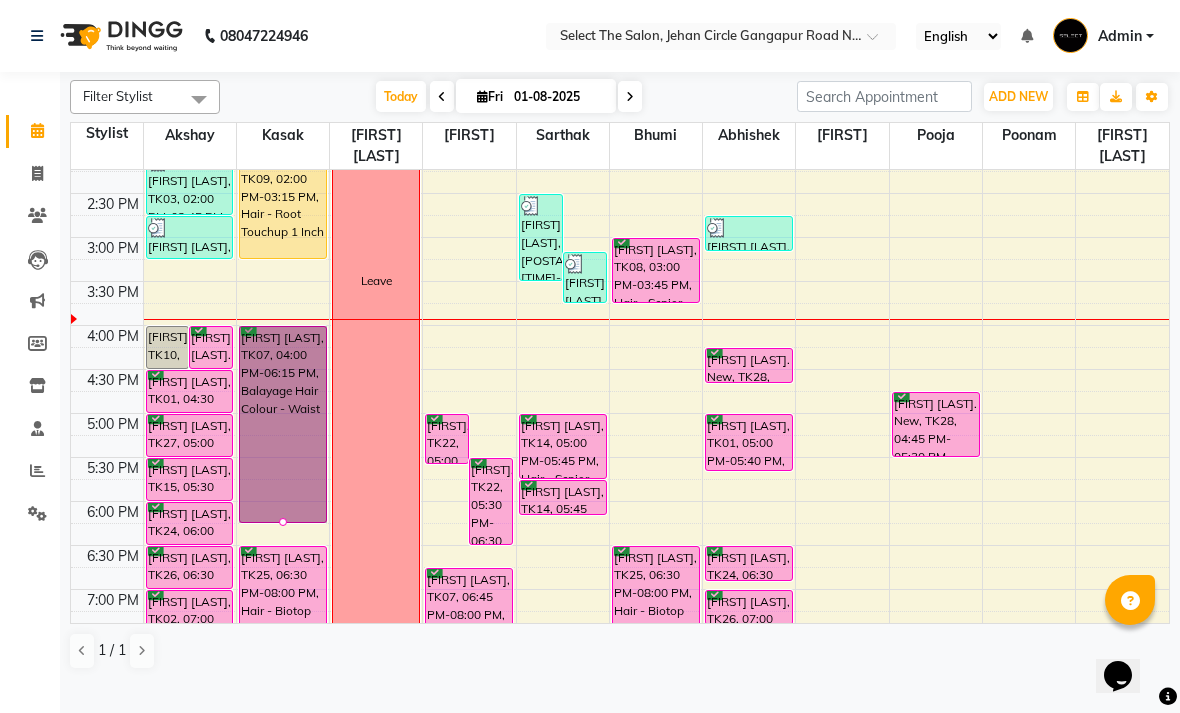 click at bounding box center [283, 522] 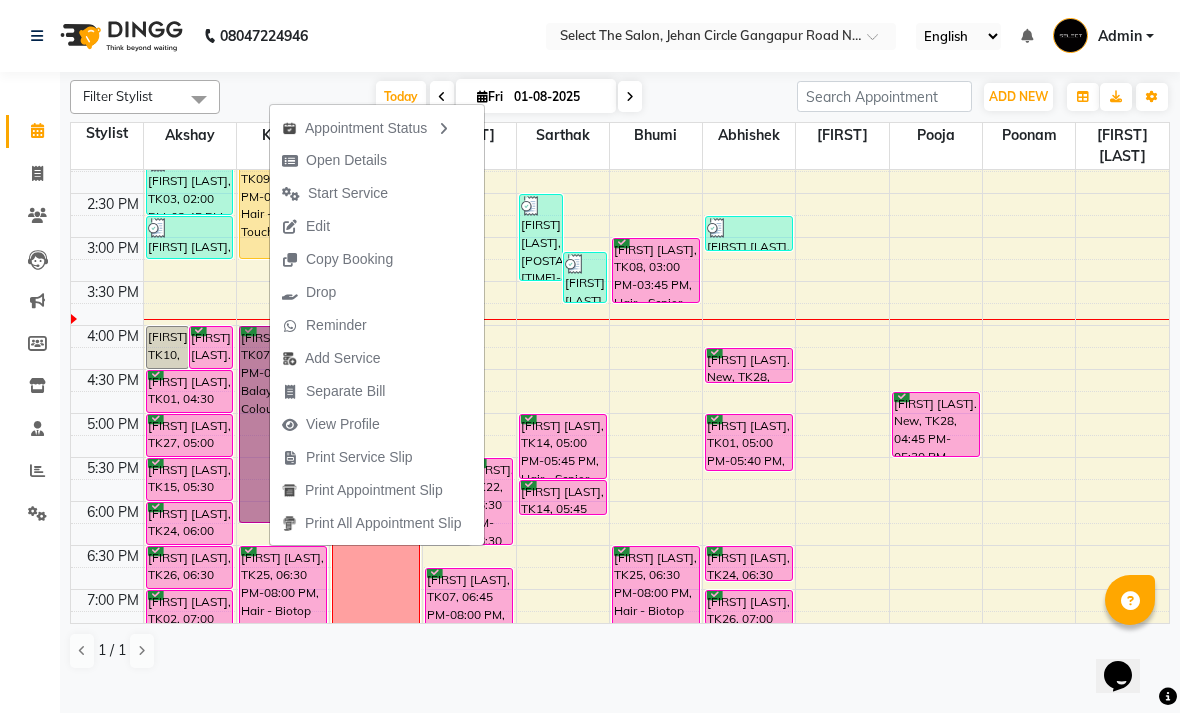 click on "Open Details" at bounding box center (346, 160) 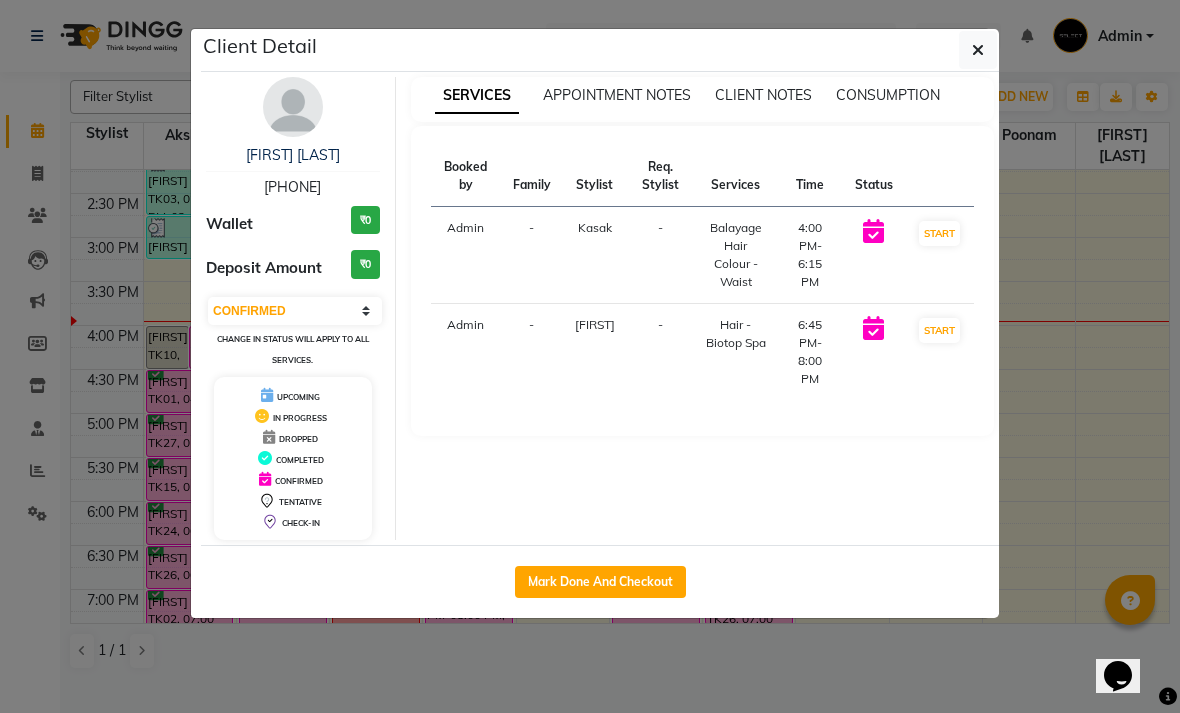 click 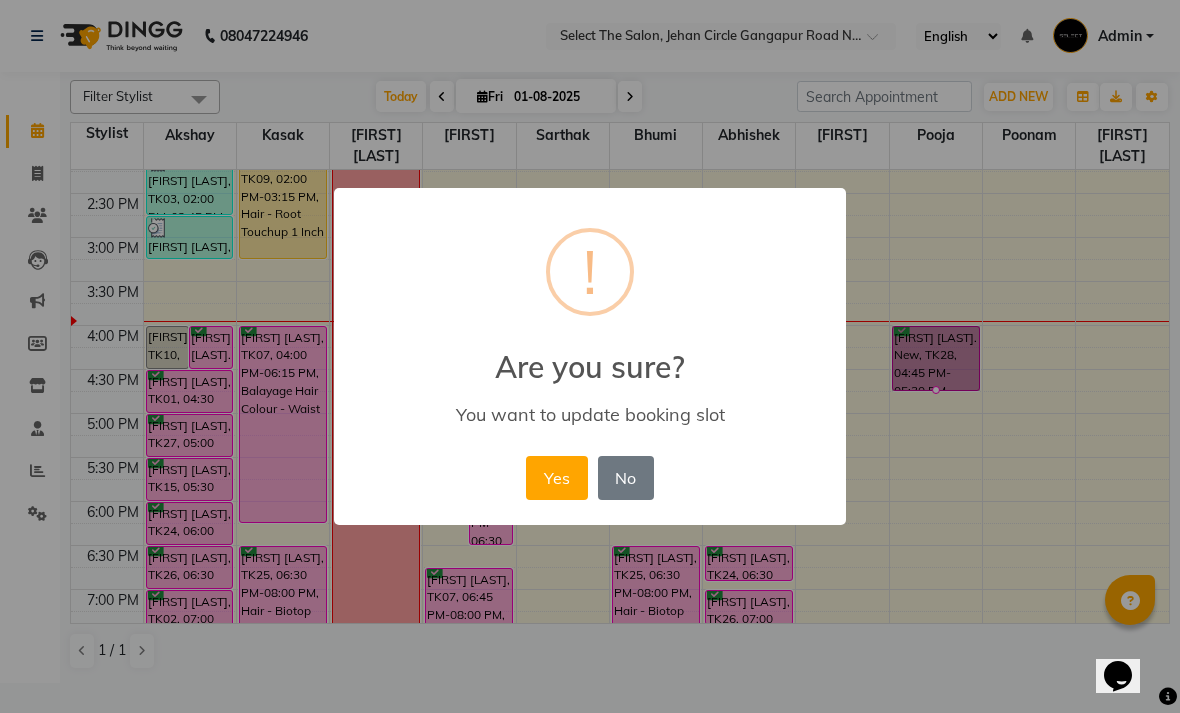 click on "Yes" at bounding box center [556, 478] 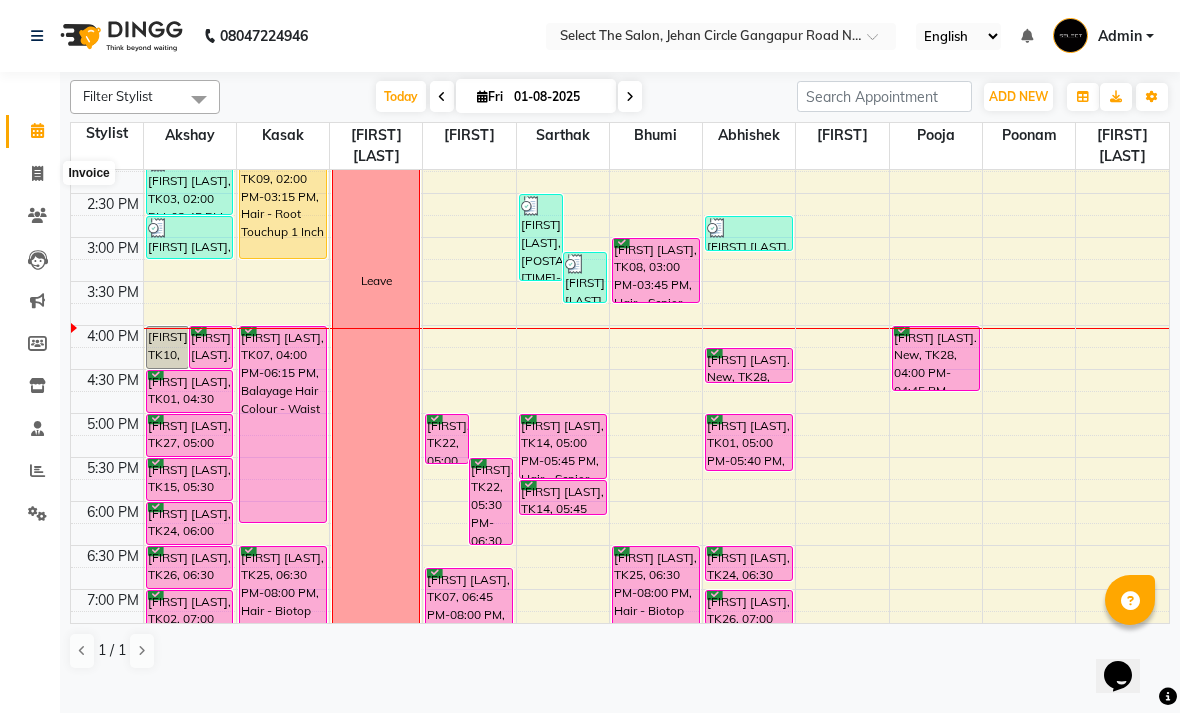 click 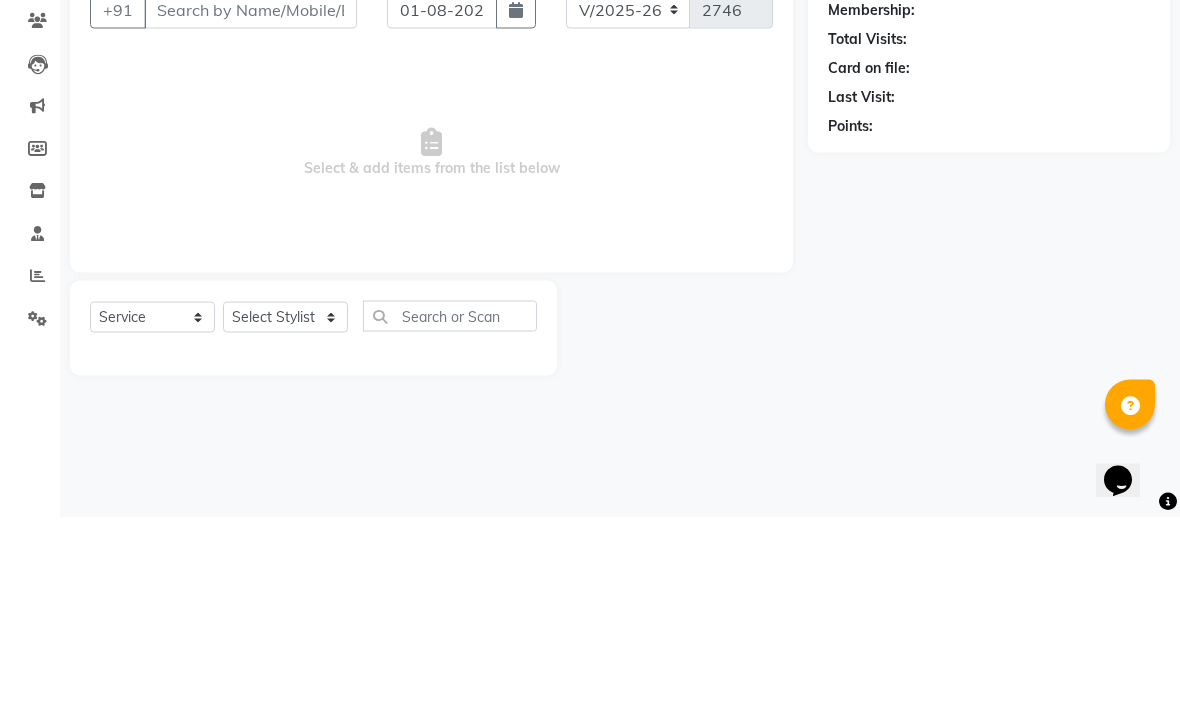 click on "Select & add items from the list below" at bounding box center (431, 348) 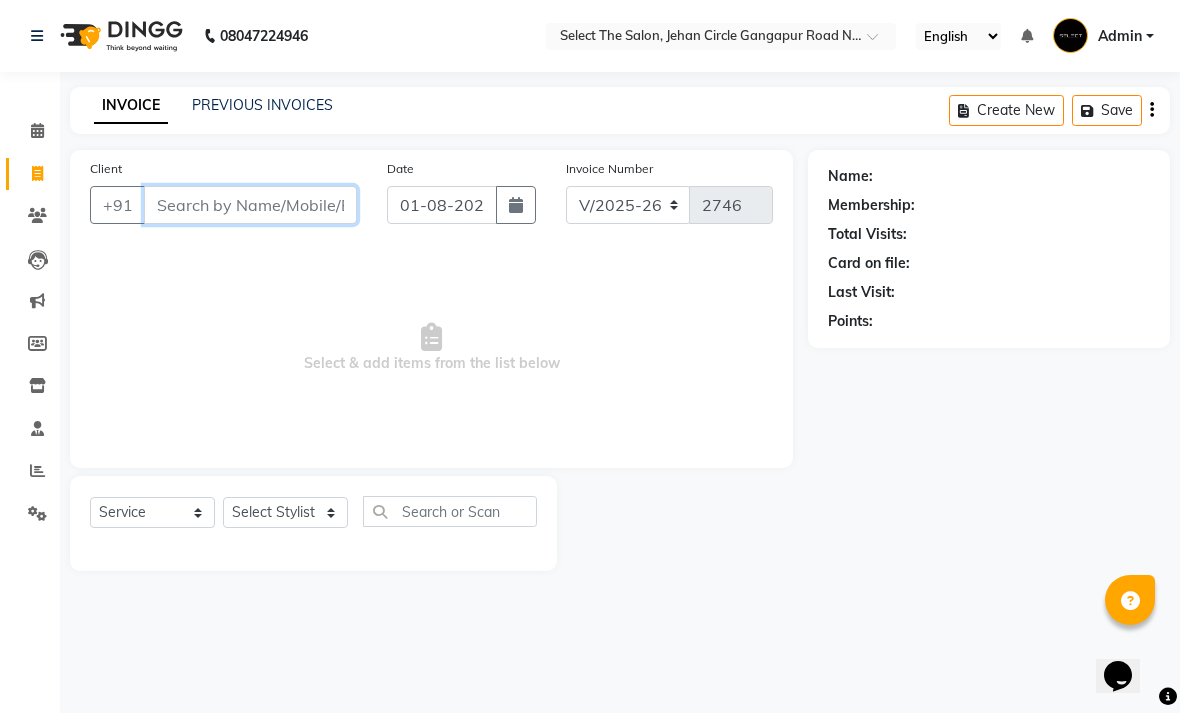 click on "Client" at bounding box center [250, 205] 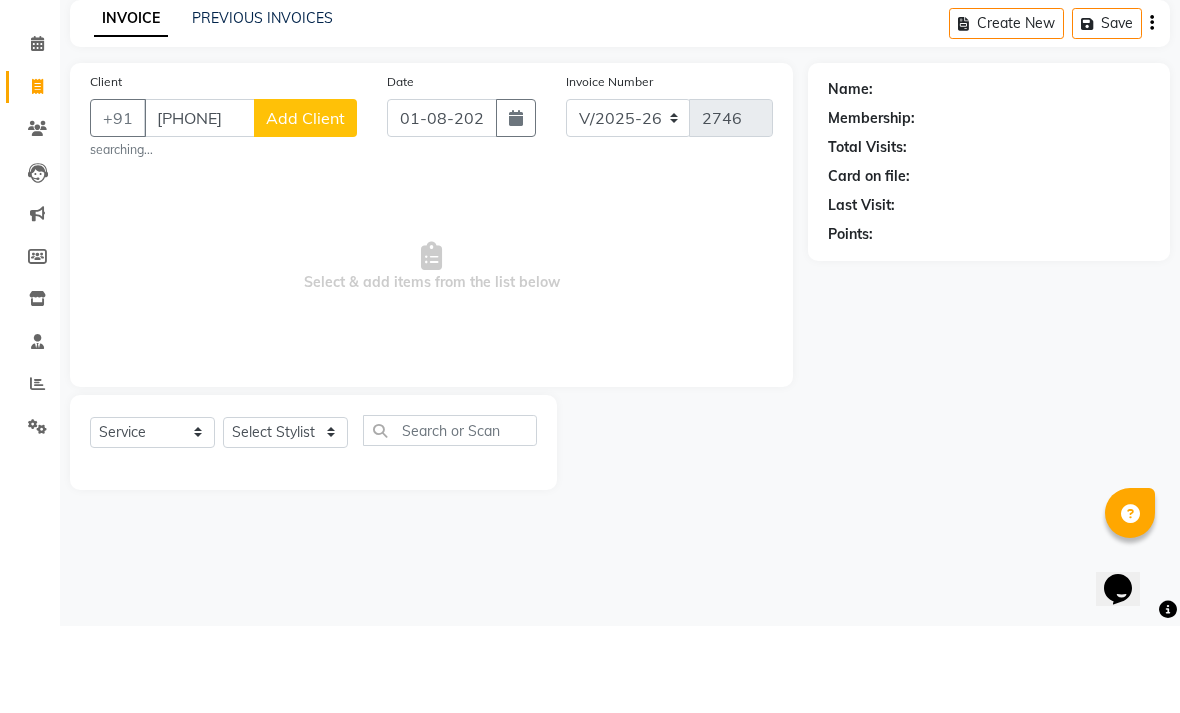 click on "Add Client" 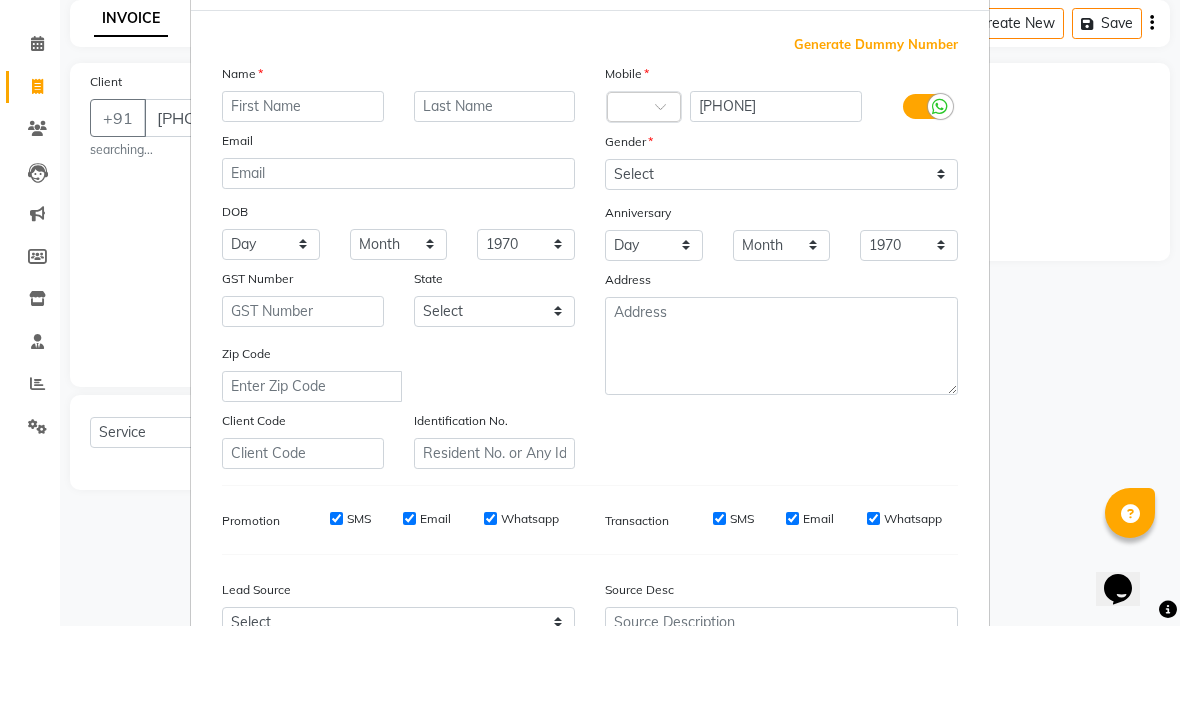 click at bounding box center [303, 193] 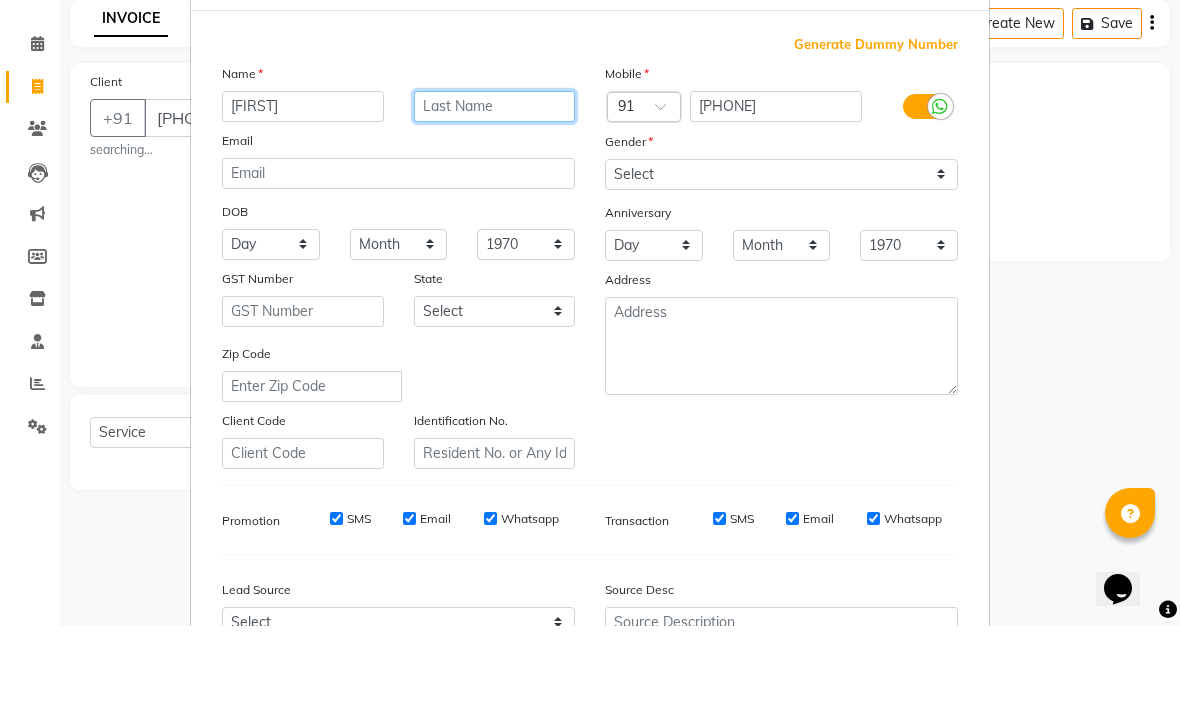 click at bounding box center [495, 193] 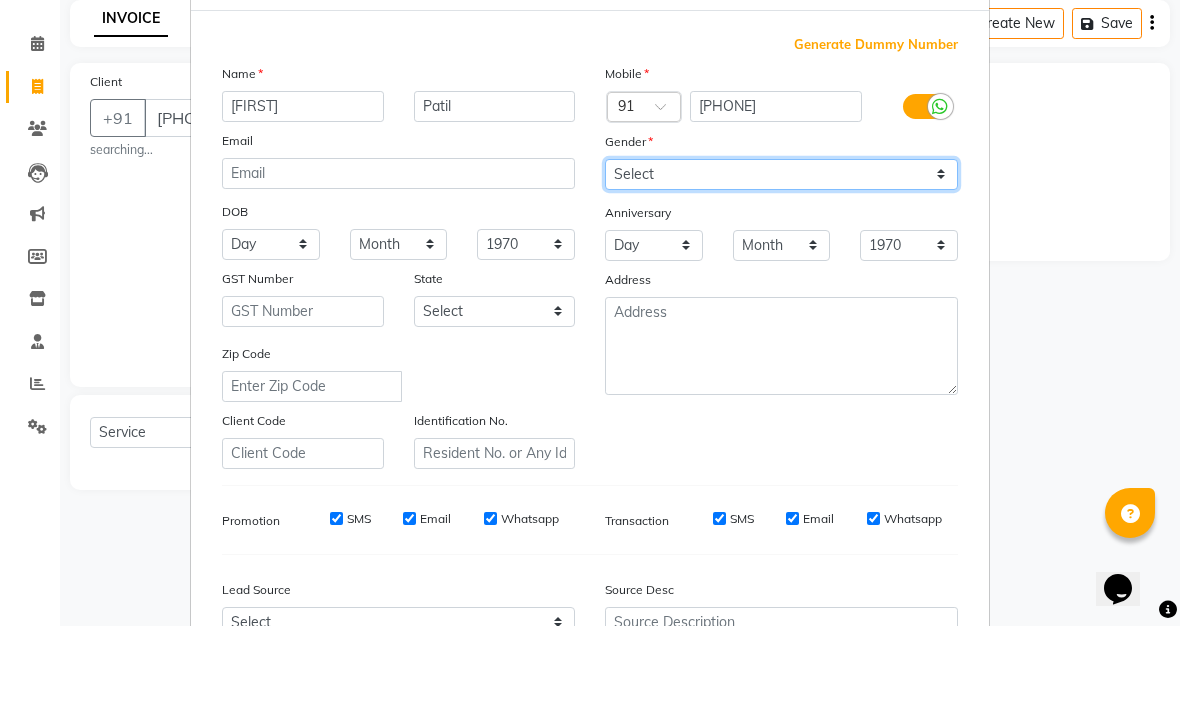 click on "Select Male Female Other Prefer Not To Say" at bounding box center (781, 261) 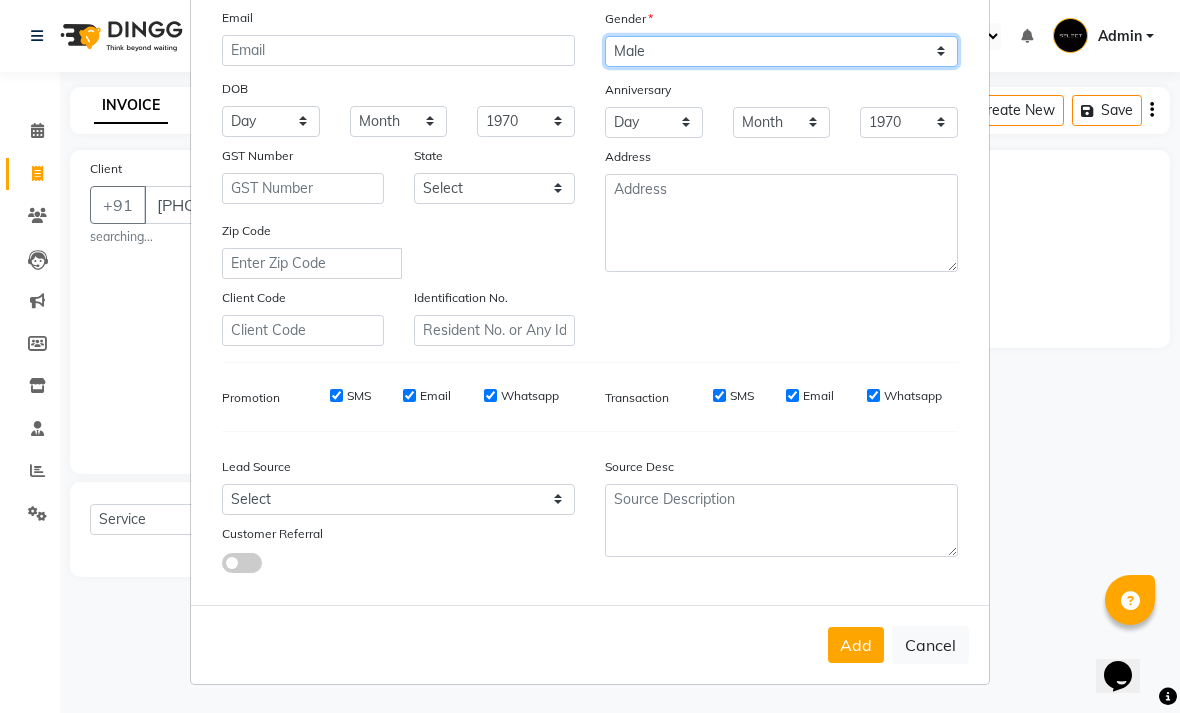 scroll, scrollTop: 209, scrollLeft: 0, axis: vertical 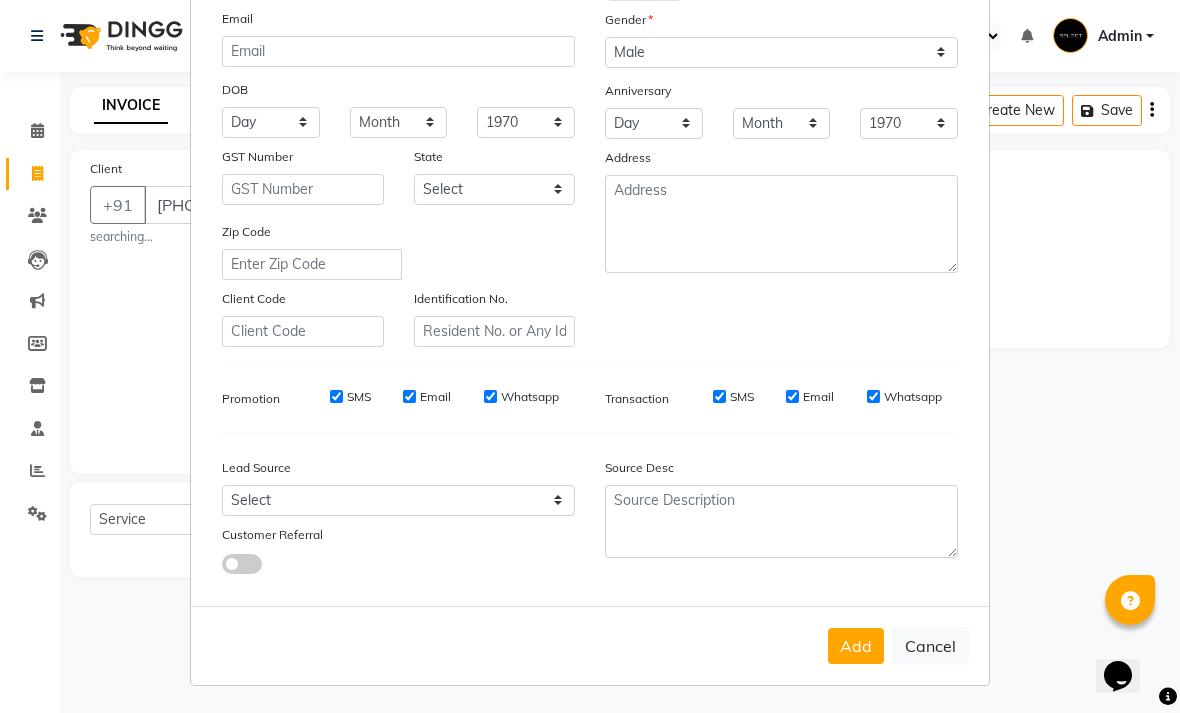 click on "Add" at bounding box center (856, 646) 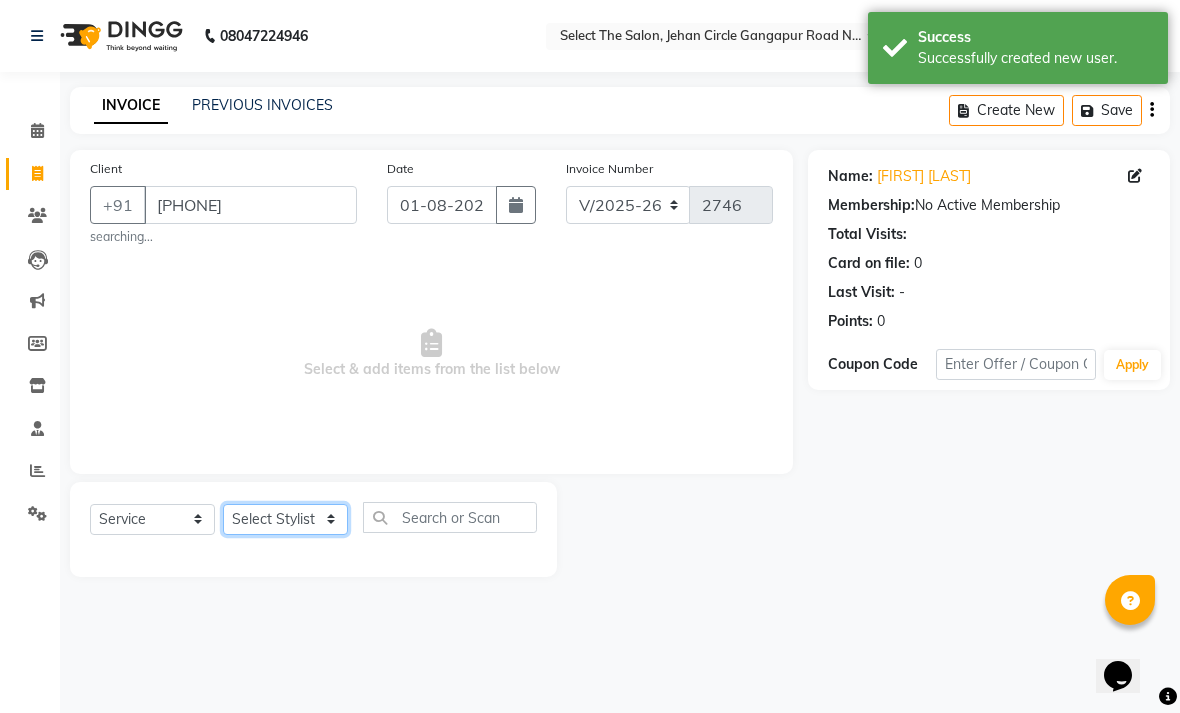 click on "Select Stylist Abhishek  Akshay  Bhumi  Kasak Pooja  Poonam  Sachin Wagh  Sarthak  Siddhika  Venkatesh warule Yogeshwari" 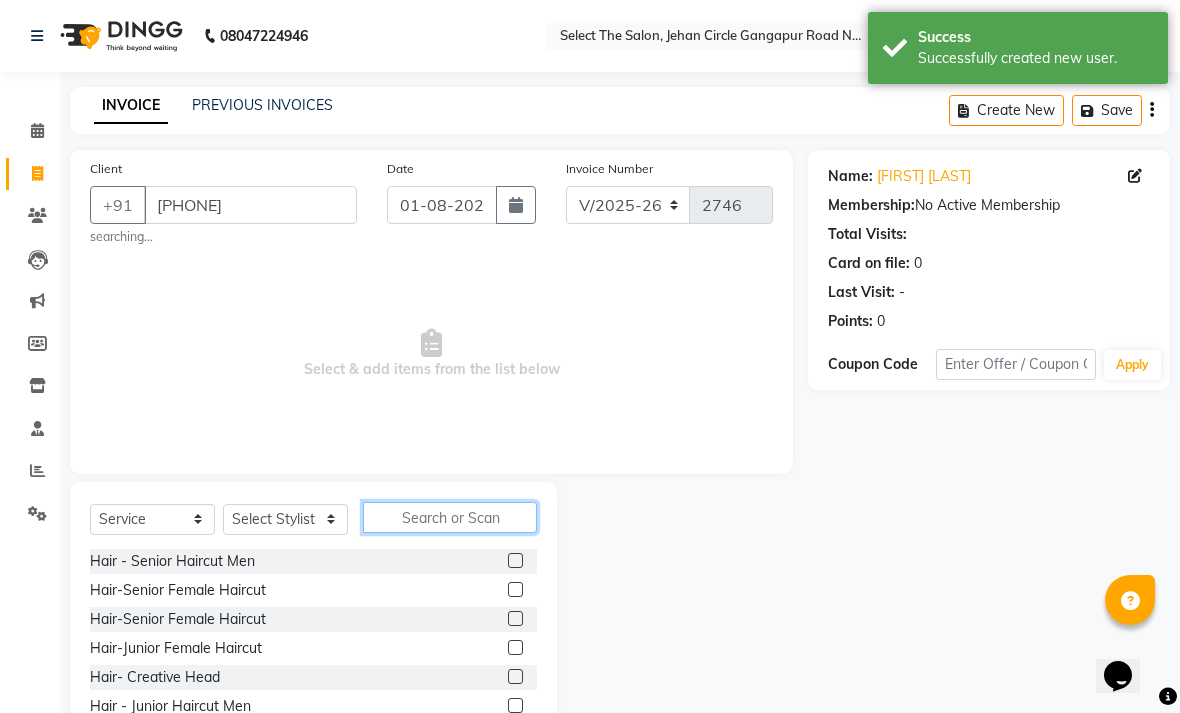 click 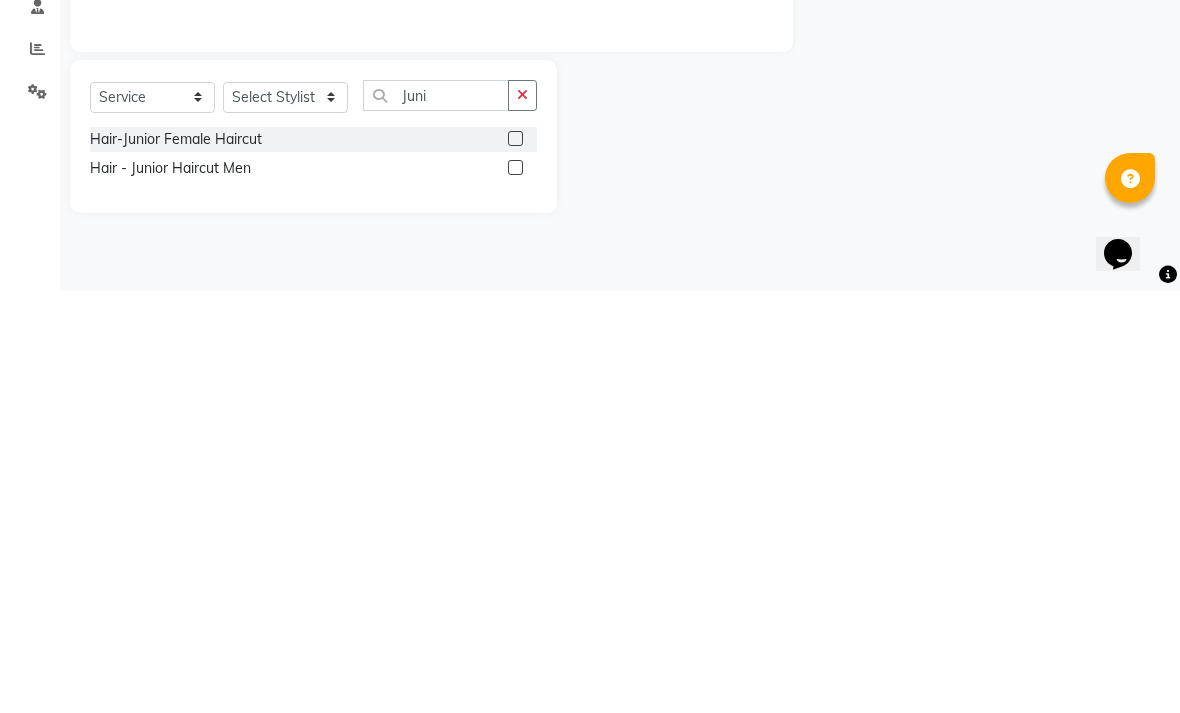 click 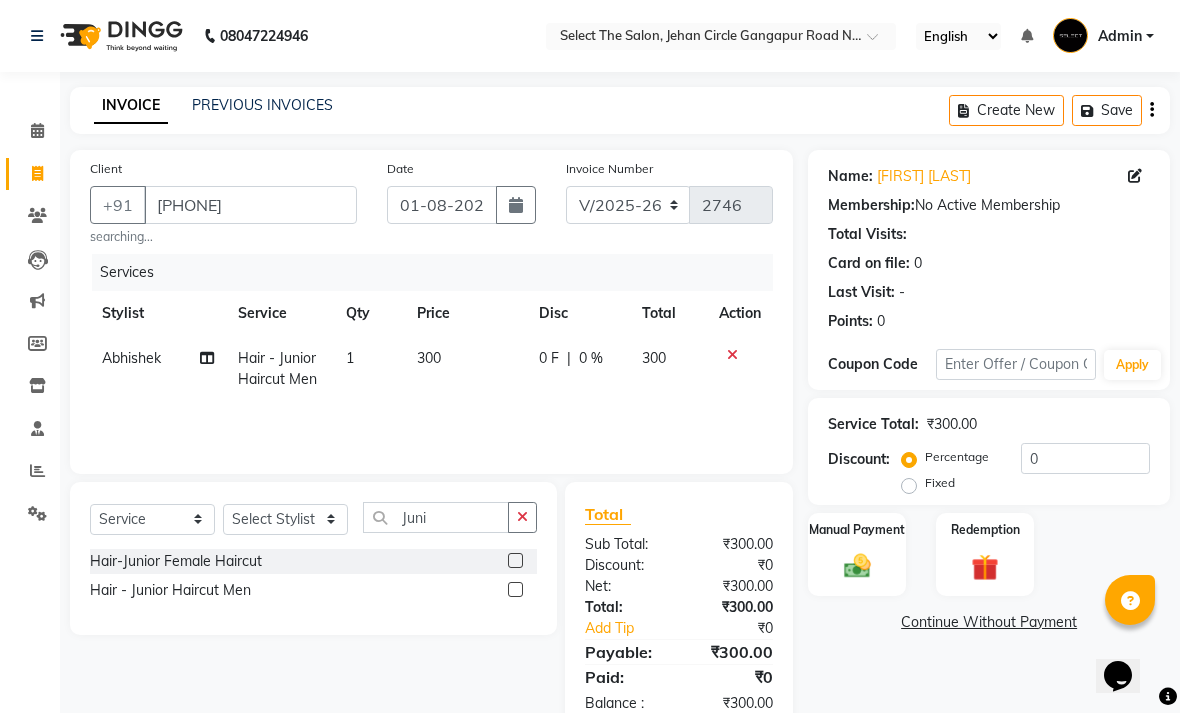 click 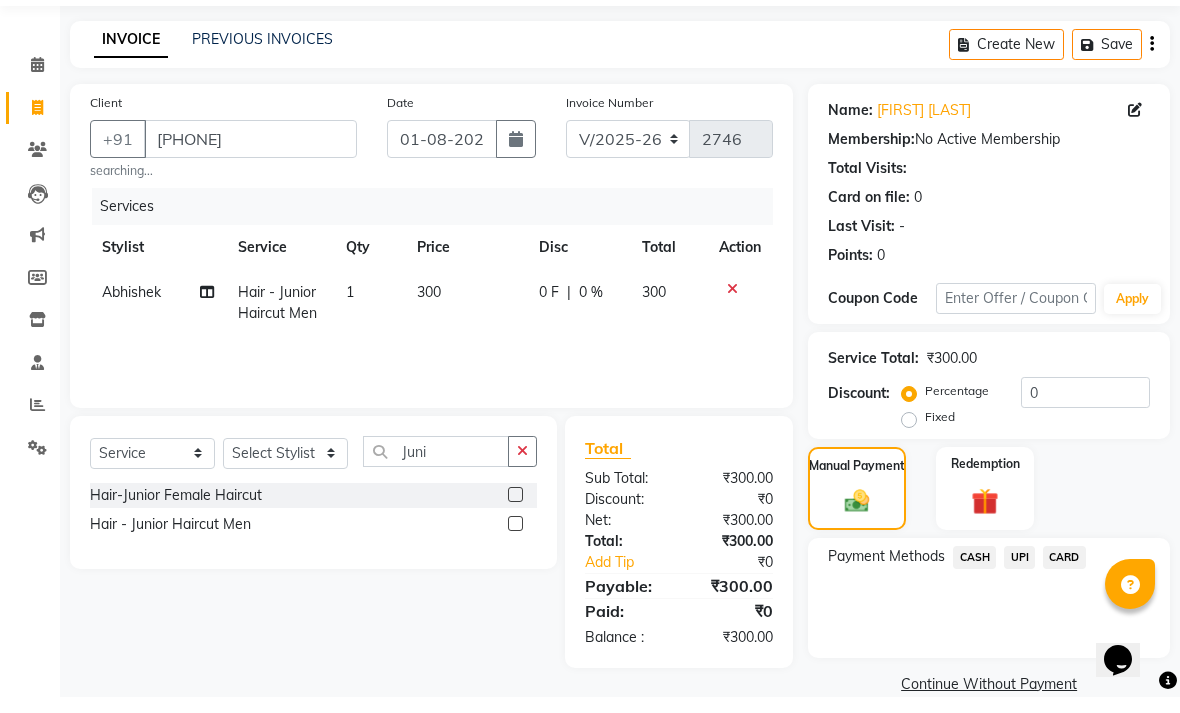 scroll, scrollTop: 48, scrollLeft: 0, axis: vertical 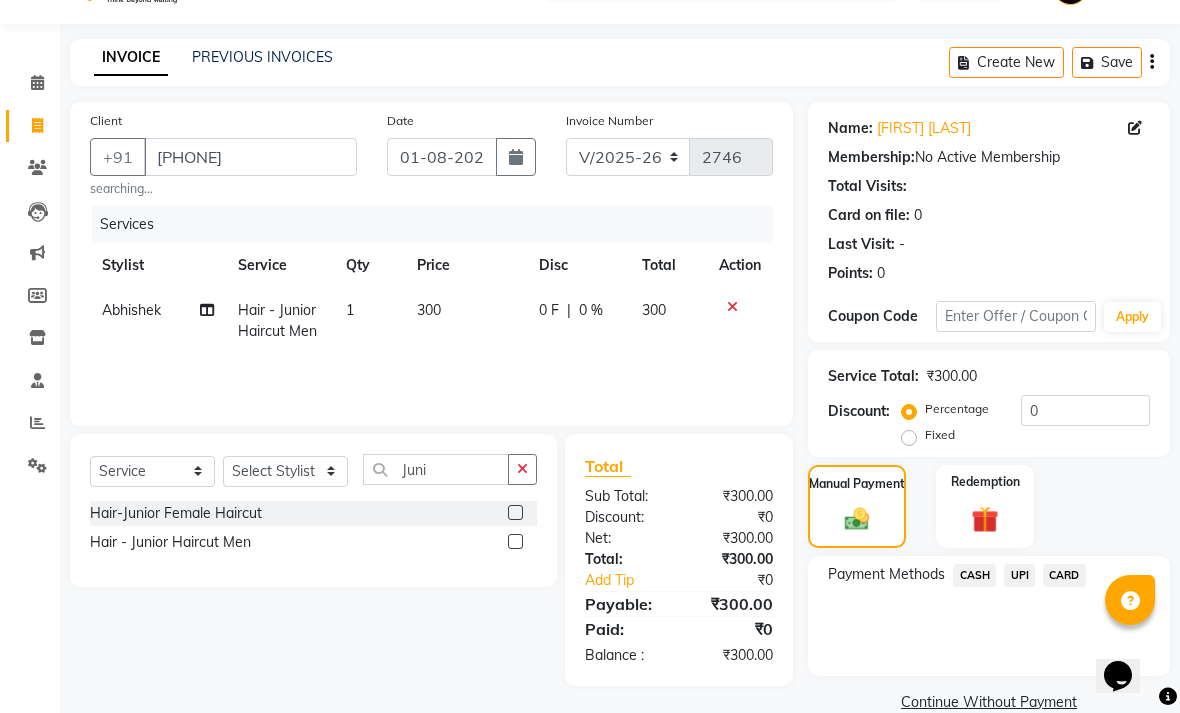 click on "UPI" 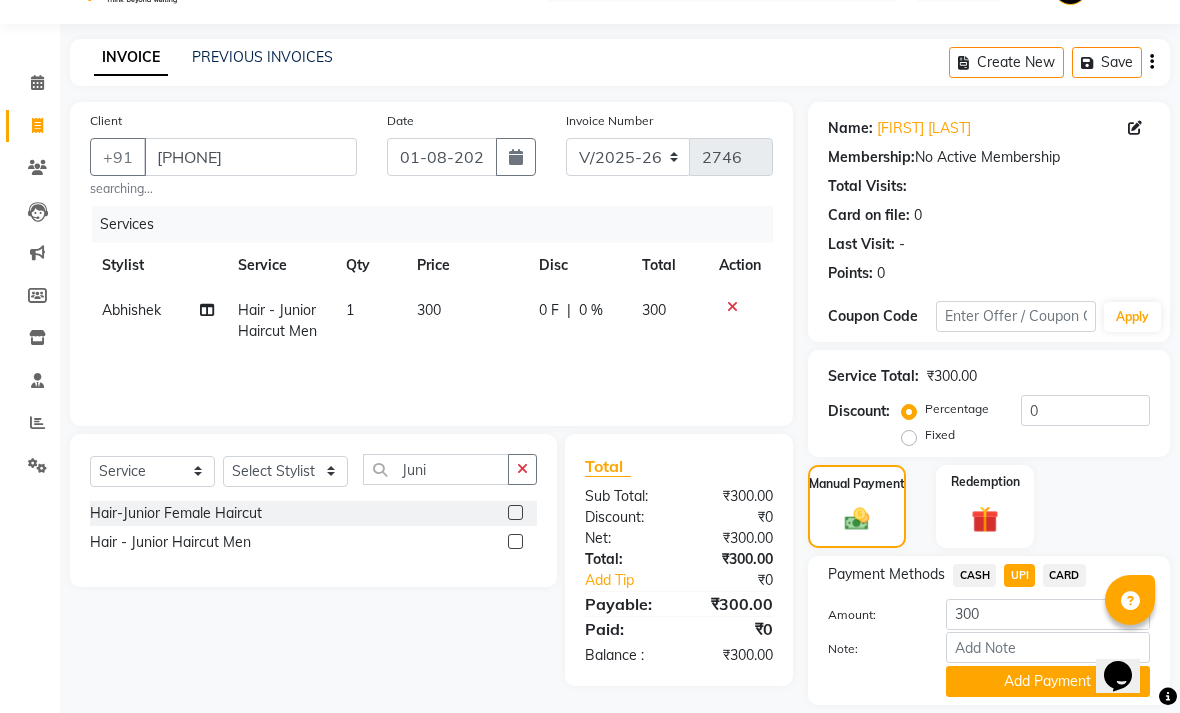 scroll, scrollTop: 77, scrollLeft: 0, axis: vertical 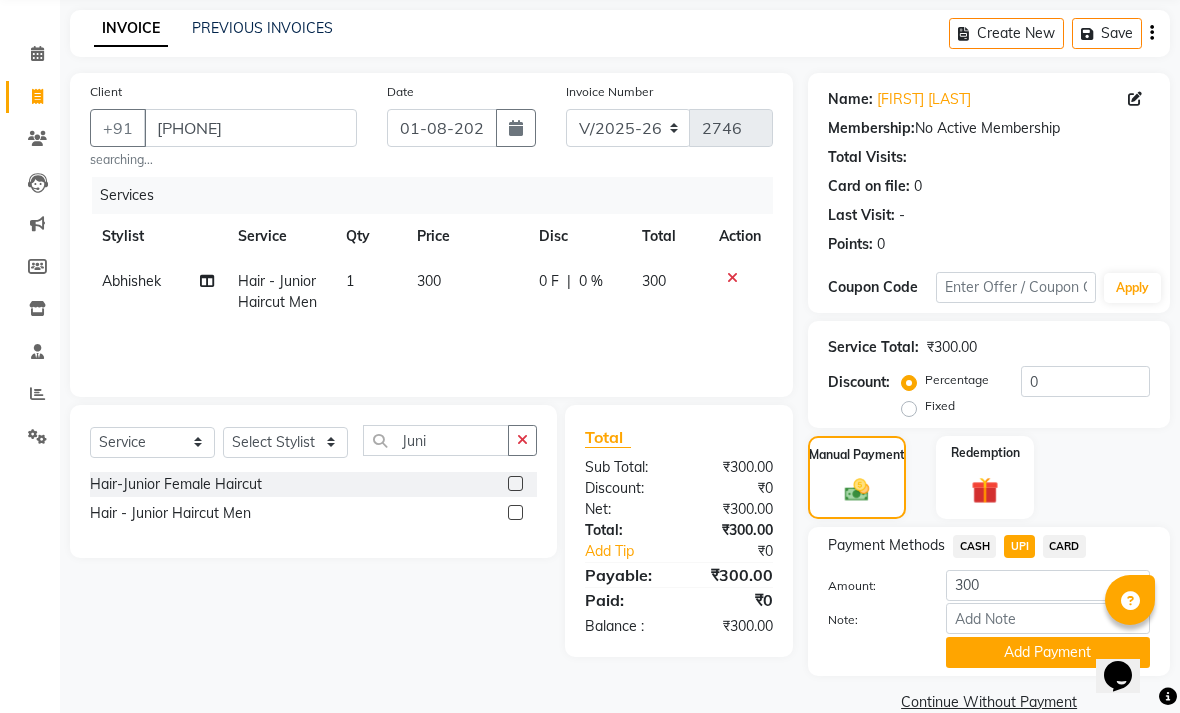 click on "Add Payment" 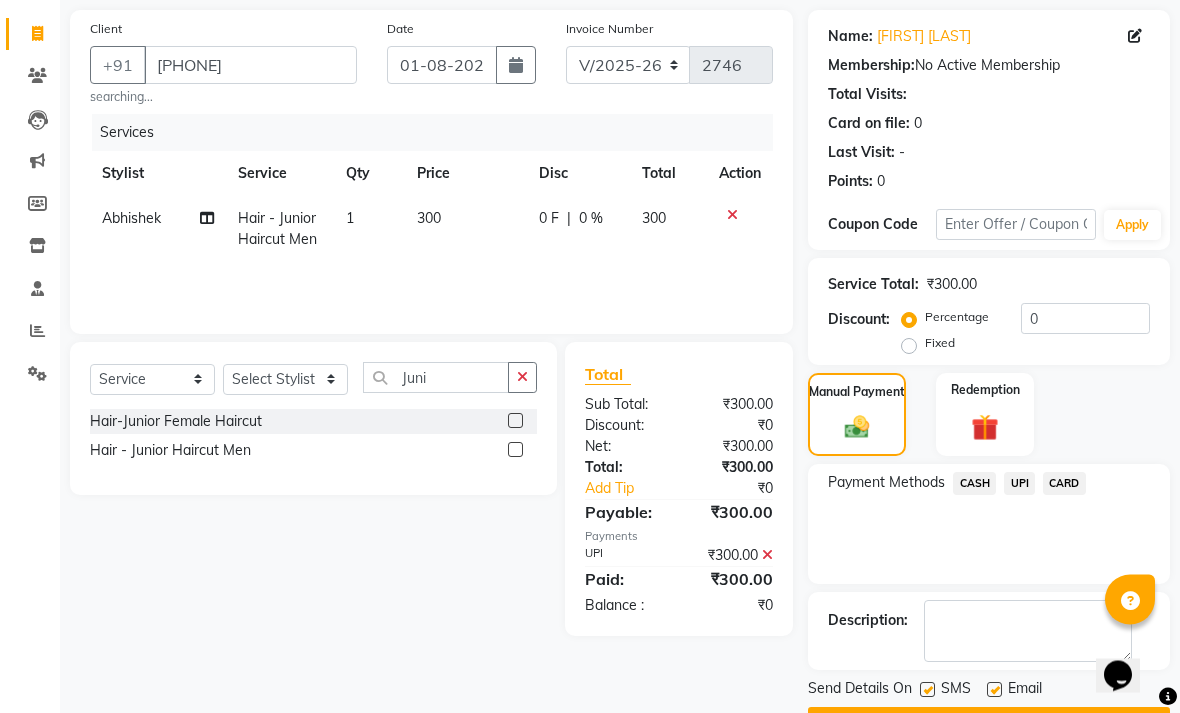 scroll, scrollTop: 161, scrollLeft: 0, axis: vertical 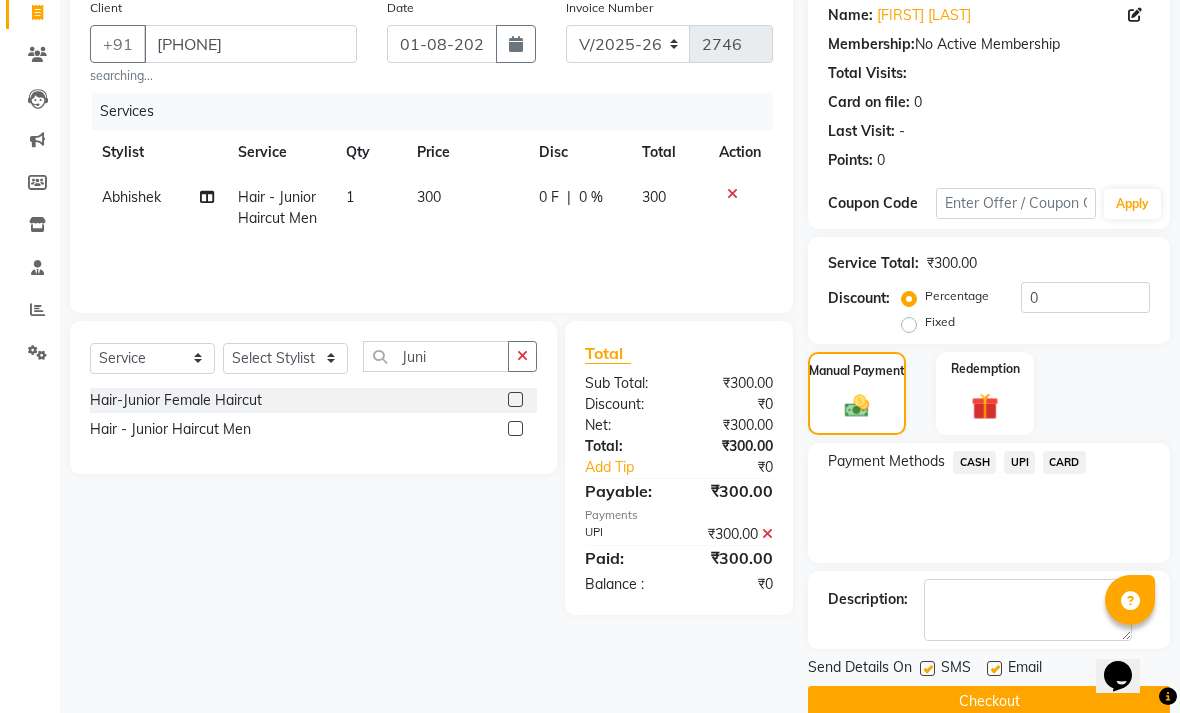 click on "Checkout" 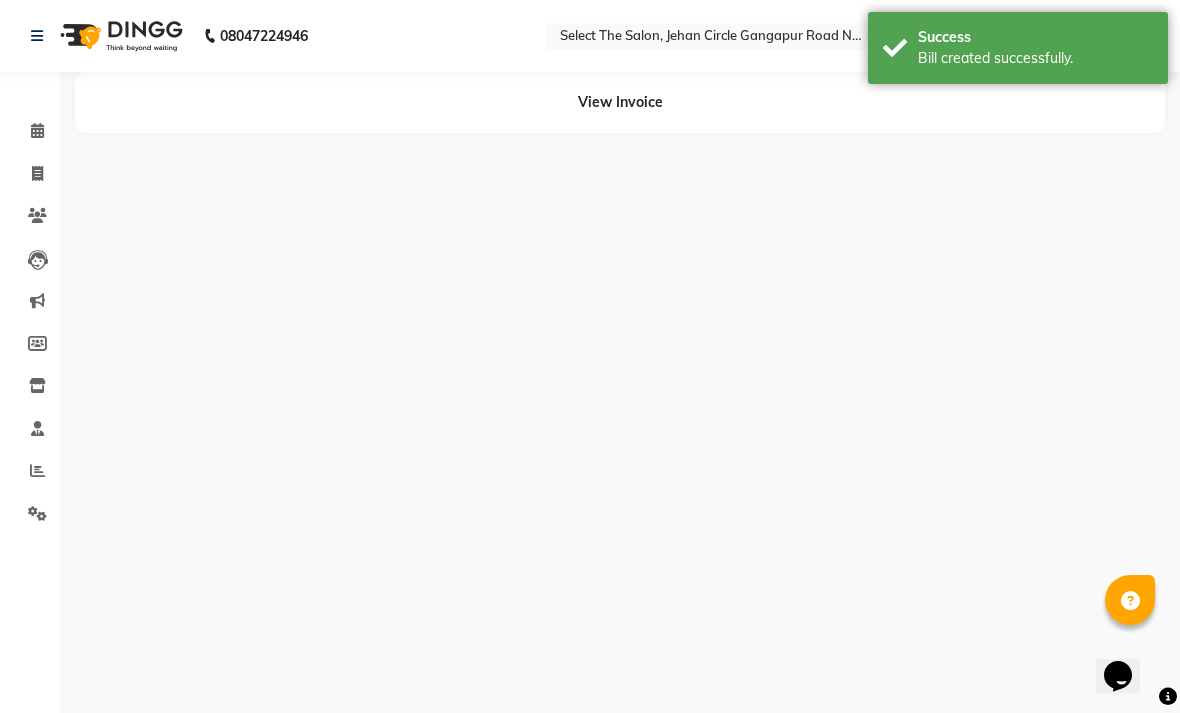 scroll, scrollTop: 0, scrollLeft: 0, axis: both 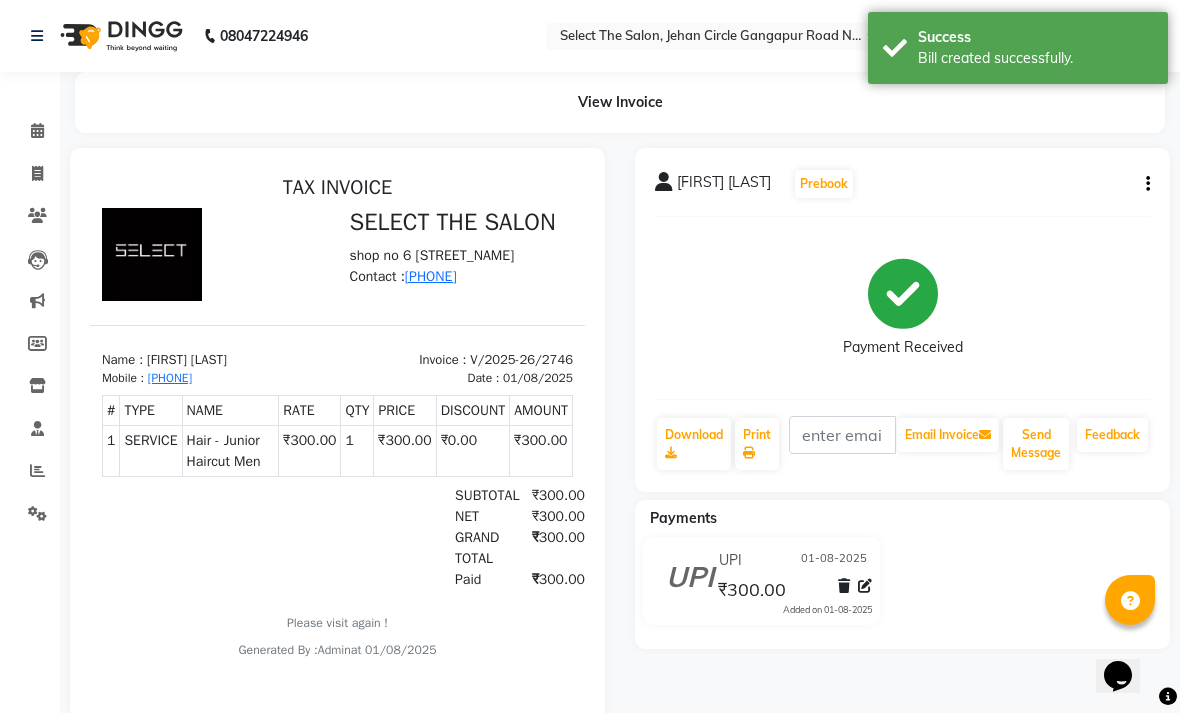click 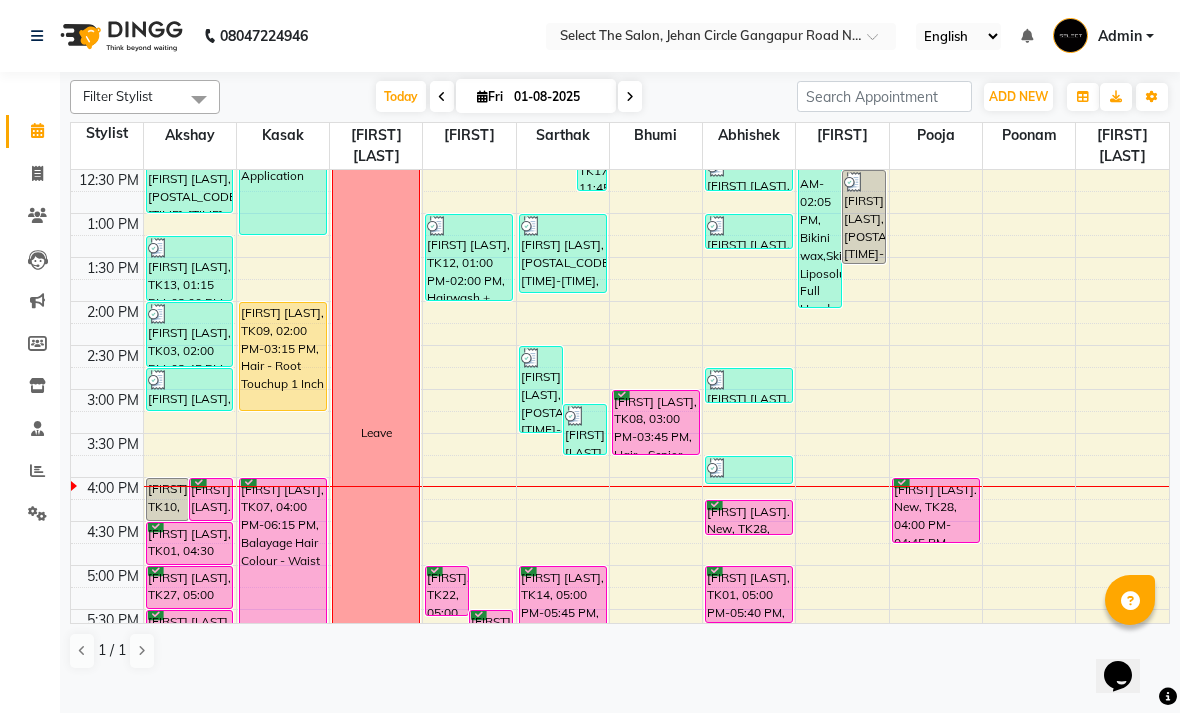 scroll, scrollTop: 424, scrollLeft: 0, axis: vertical 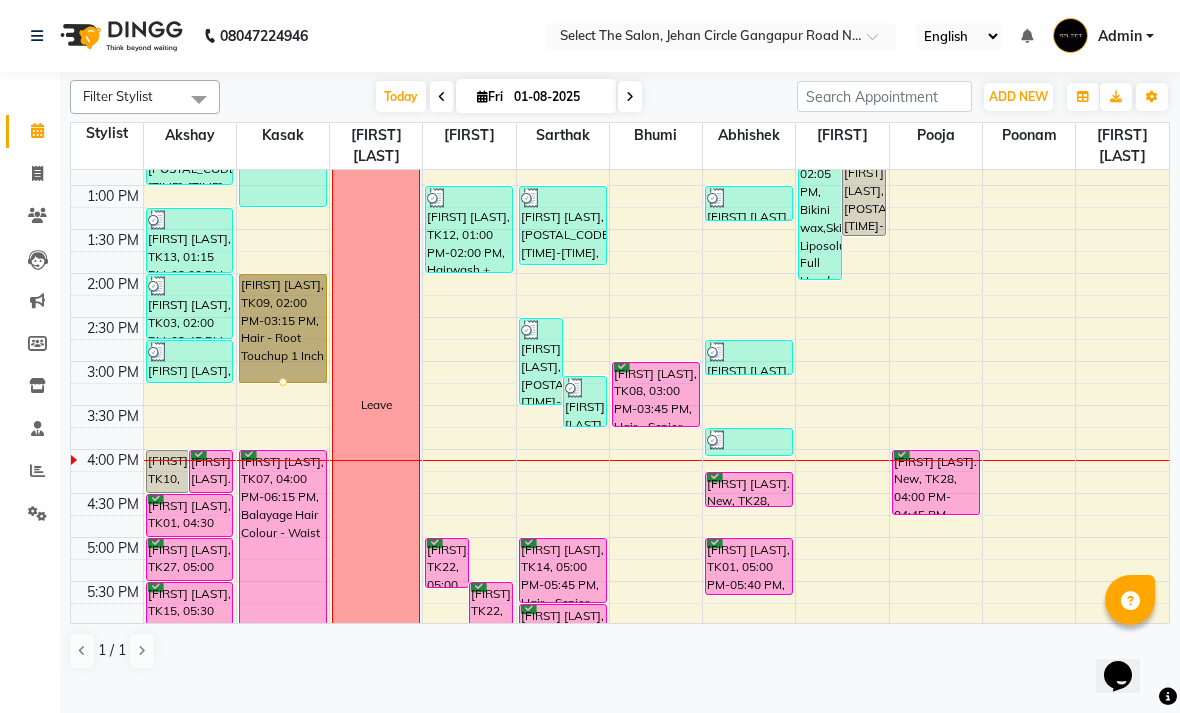 click at bounding box center [283, 382] 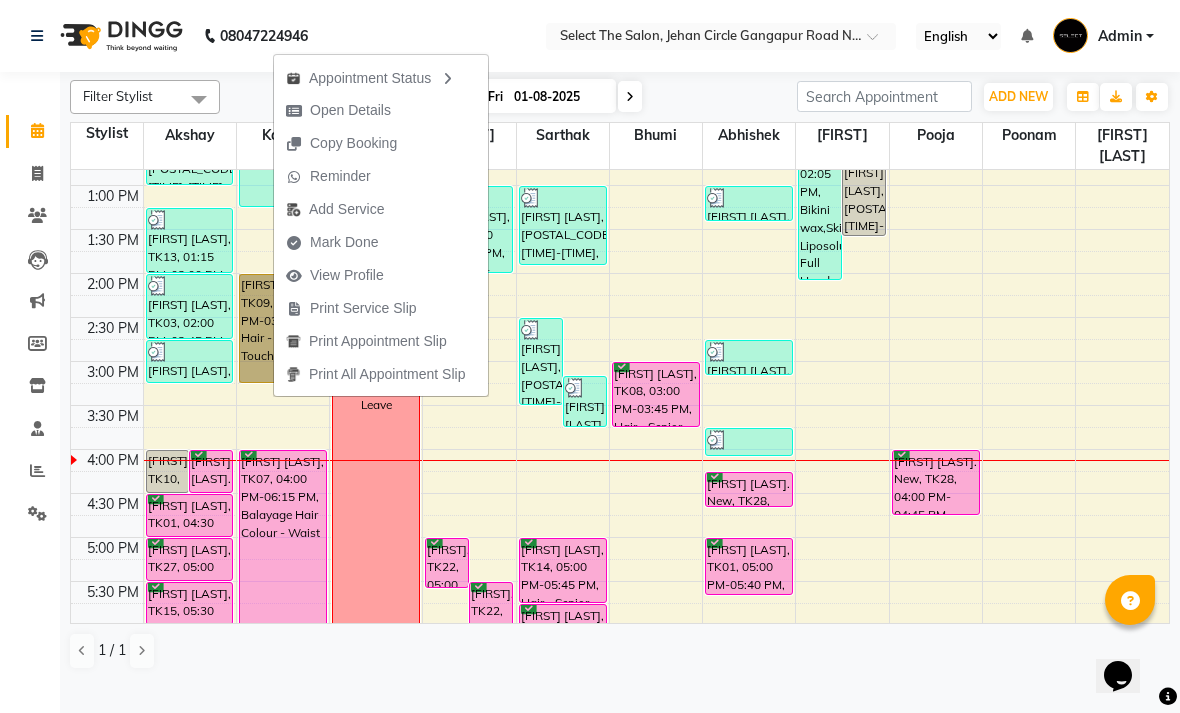 click on "Open Details" at bounding box center (350, 110) 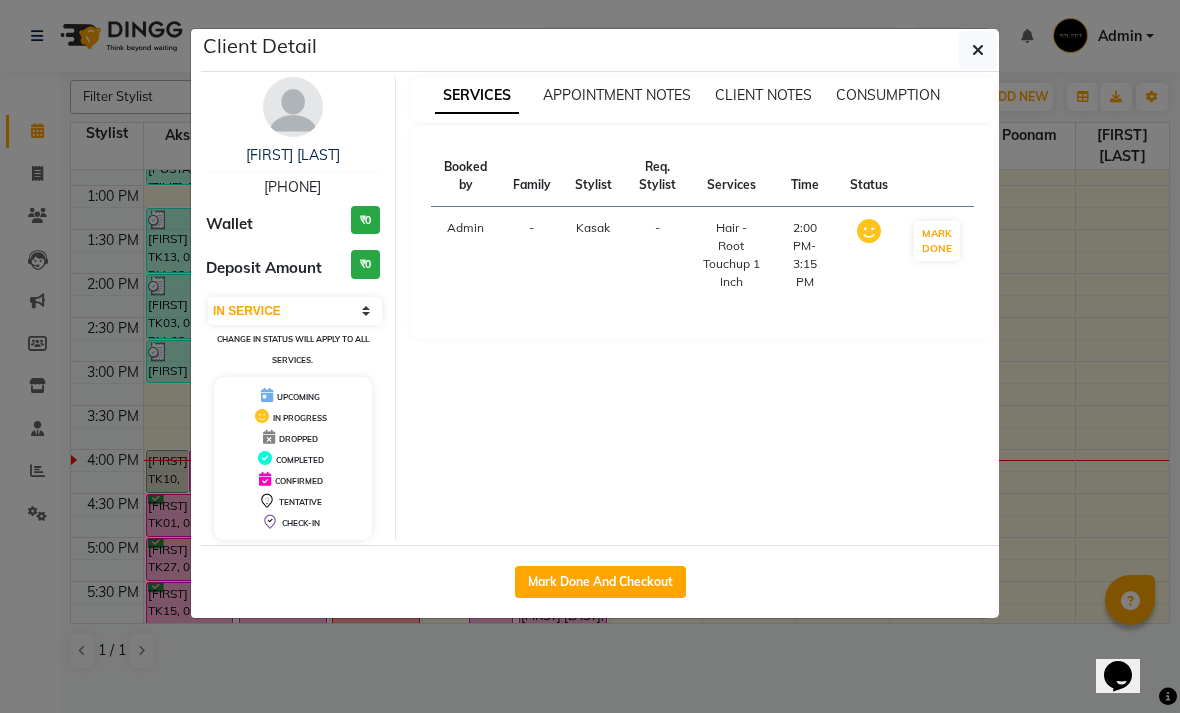 click on "Mark Done And Checkout" 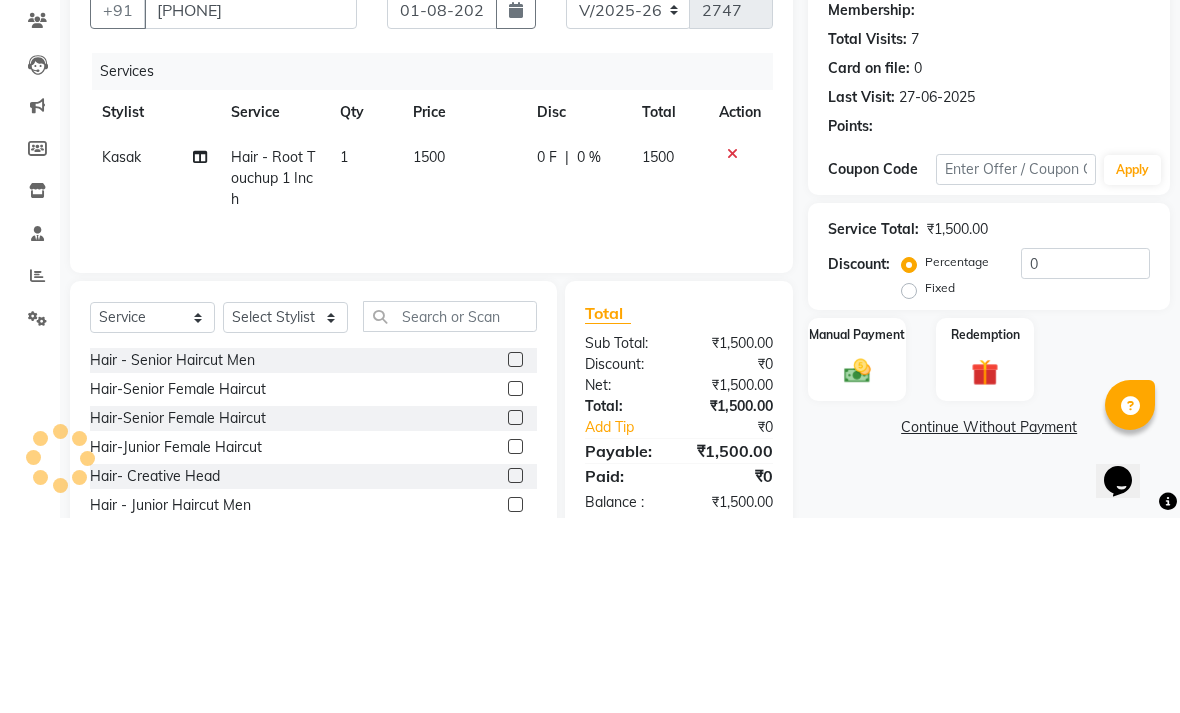 scroll, scrollTop: 116, scrollLeft: 0, axis: vertical 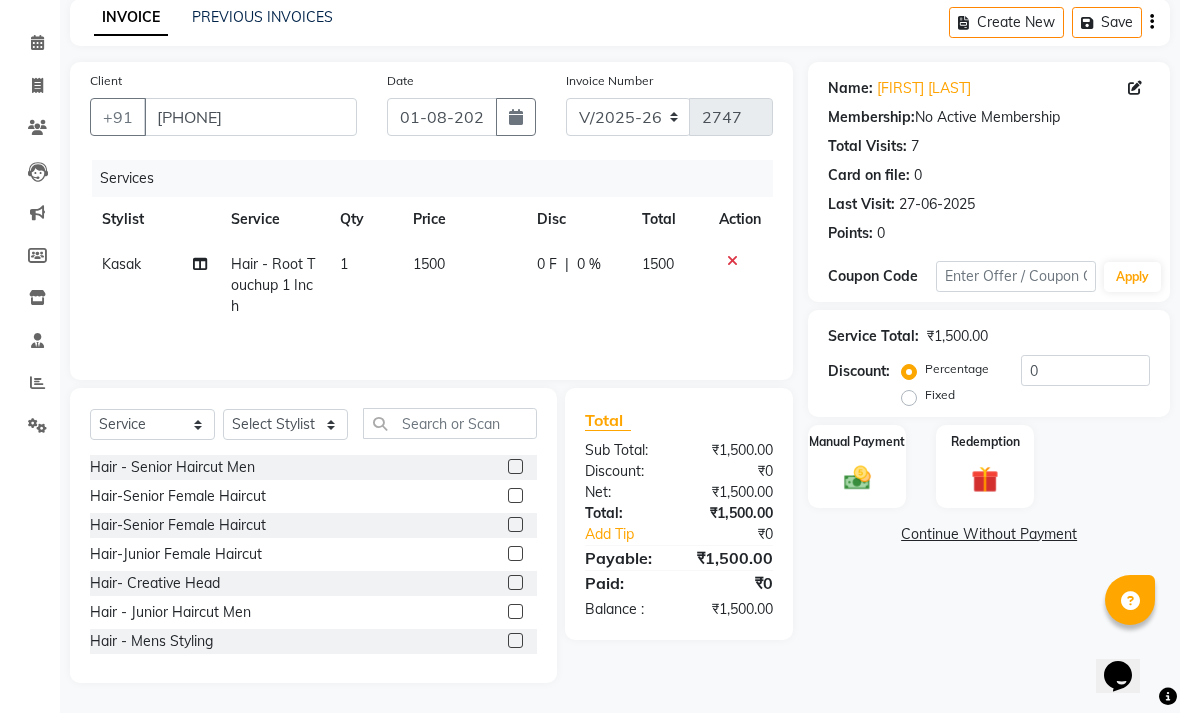 click 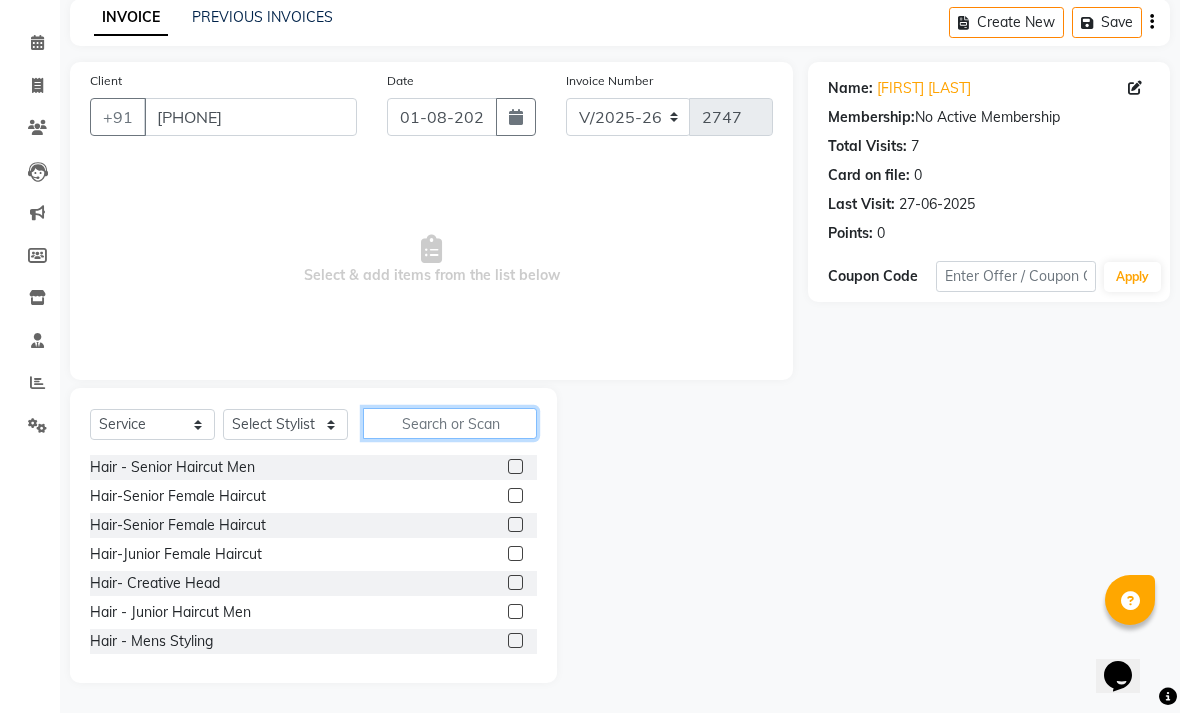 click 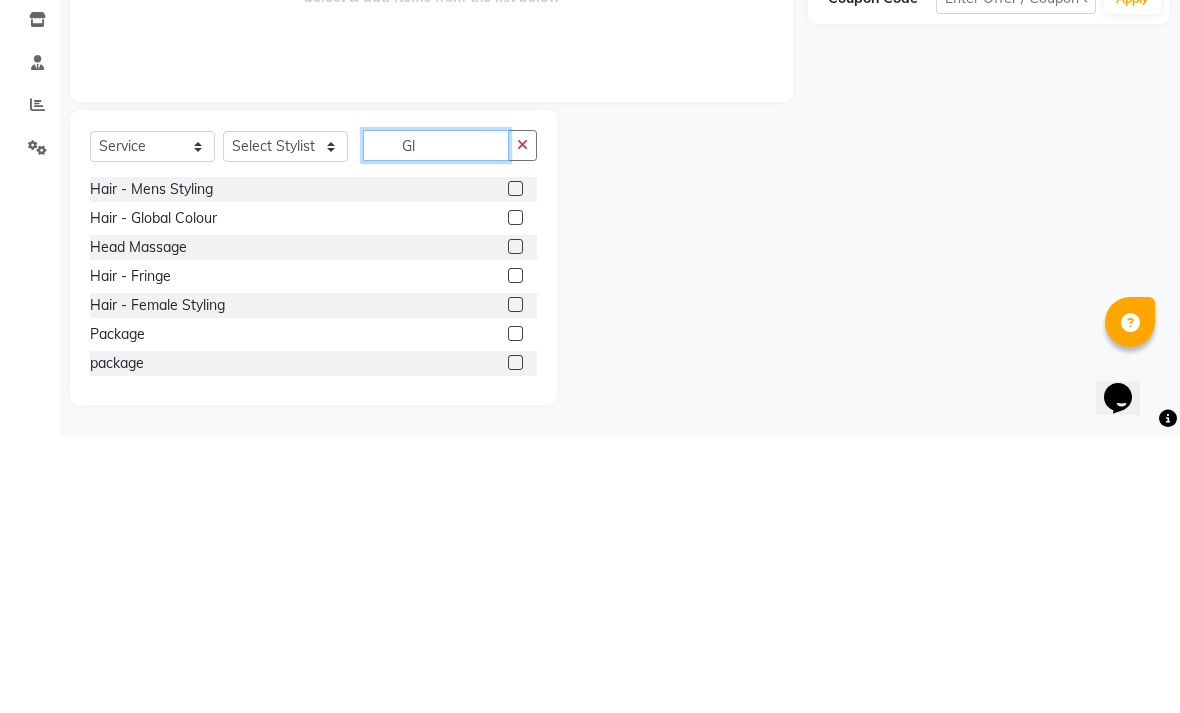 scroll, scrollTop: 32, scrollLeft: 0, axis: vertical 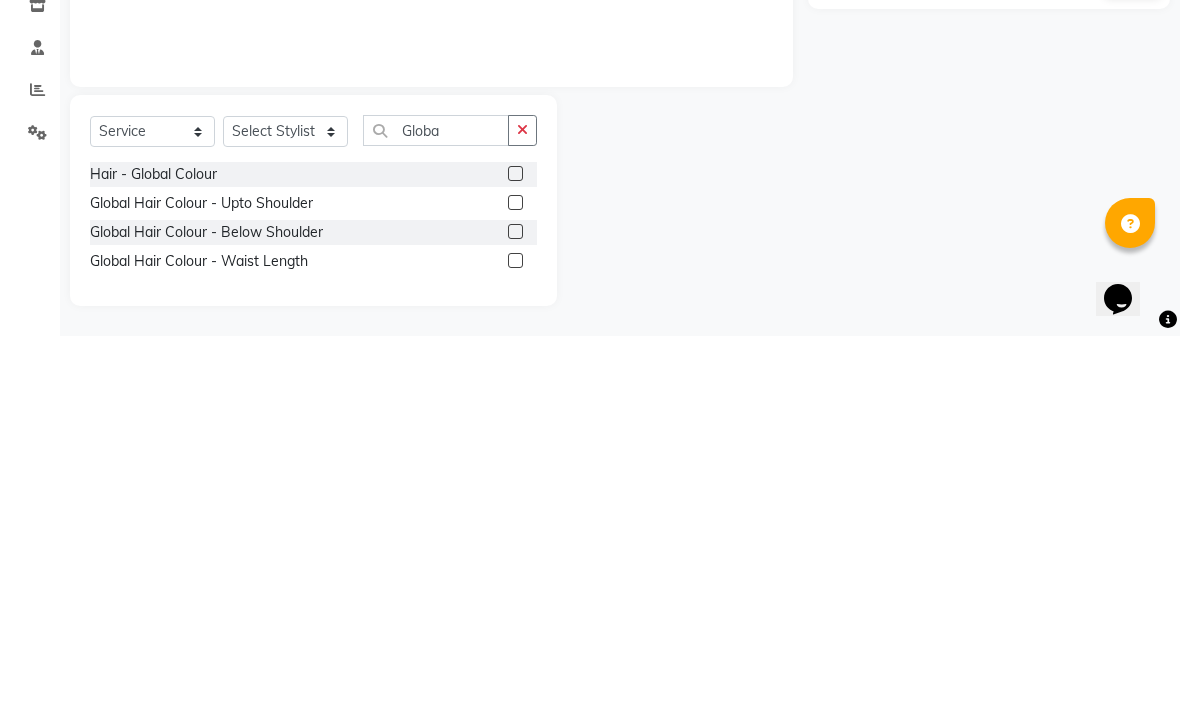 click 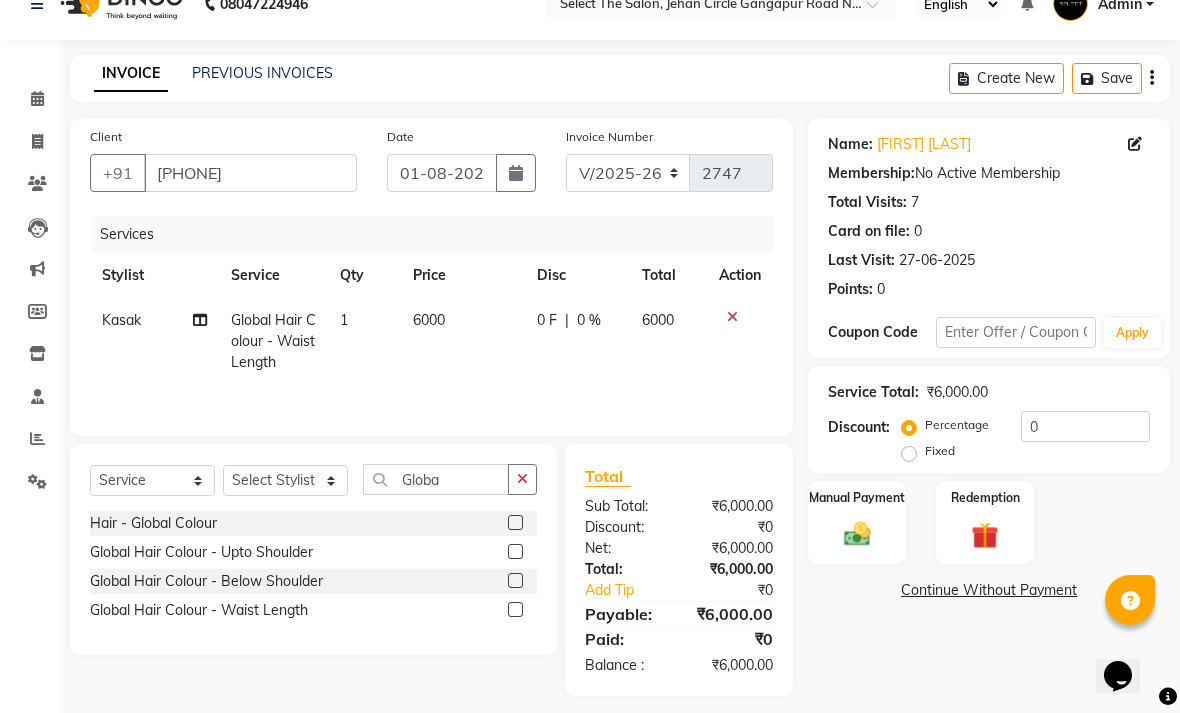 click 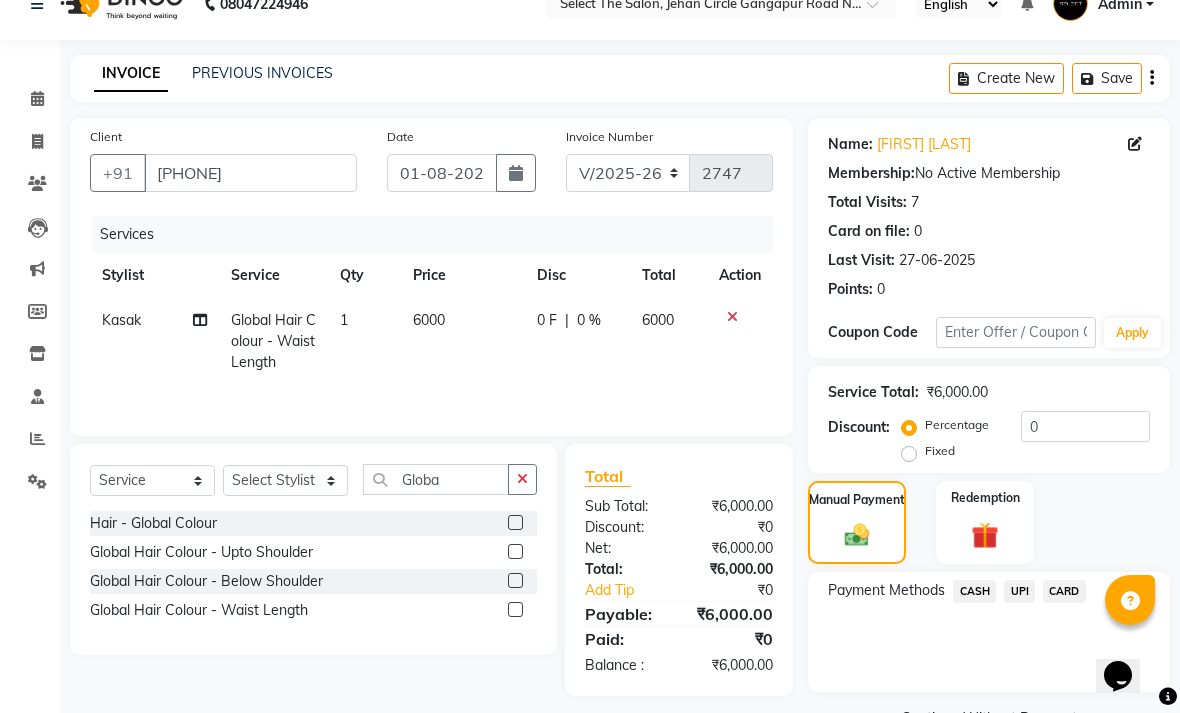 click on "UPI" 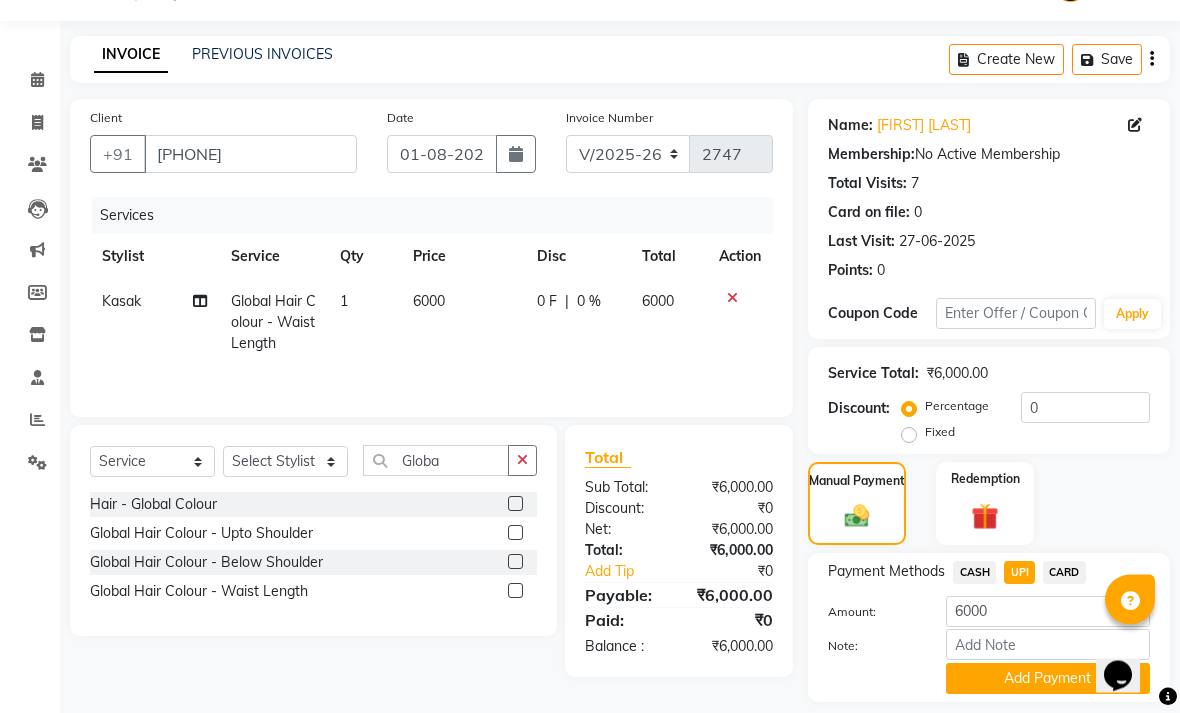 scroll, scrollTop: 77, scrollLeft: 0, axis: vertical 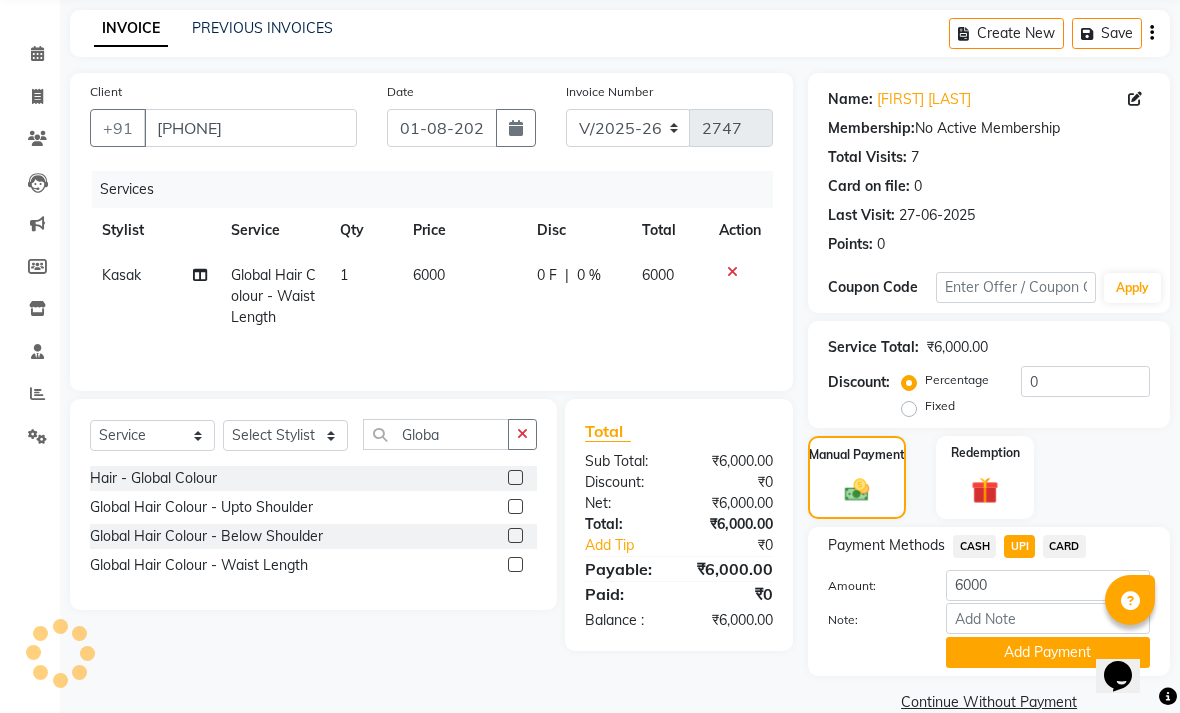 click on "CASH" 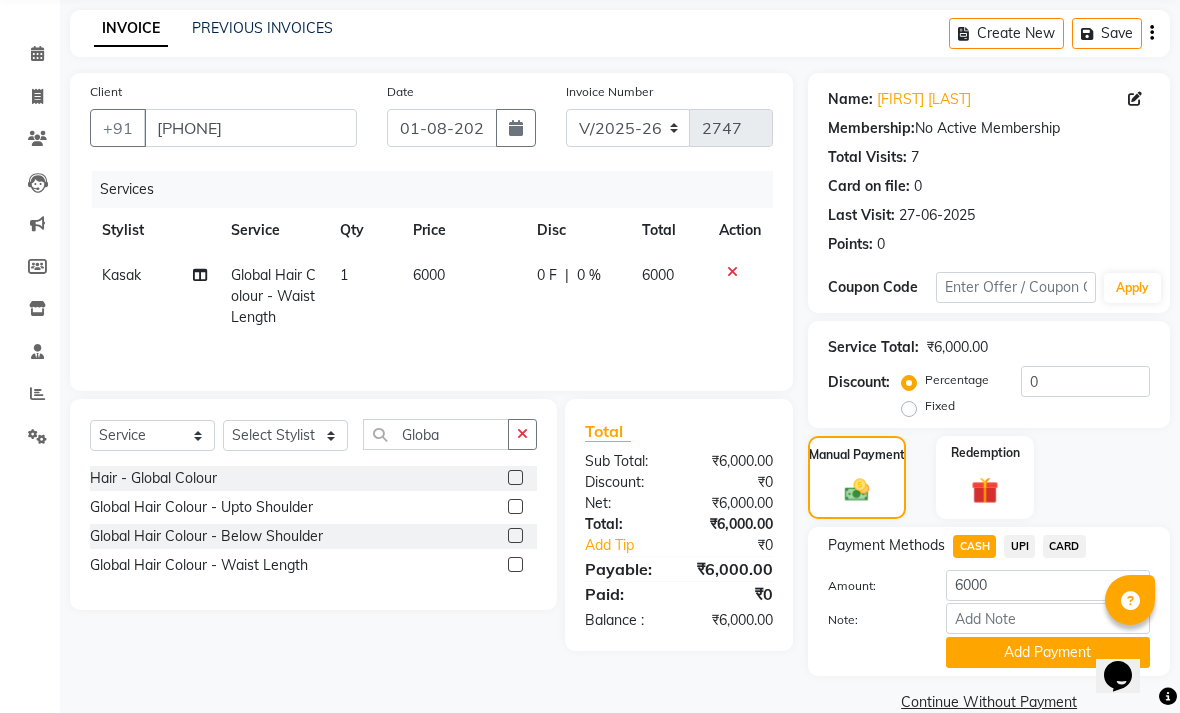 click on "Add Payment" 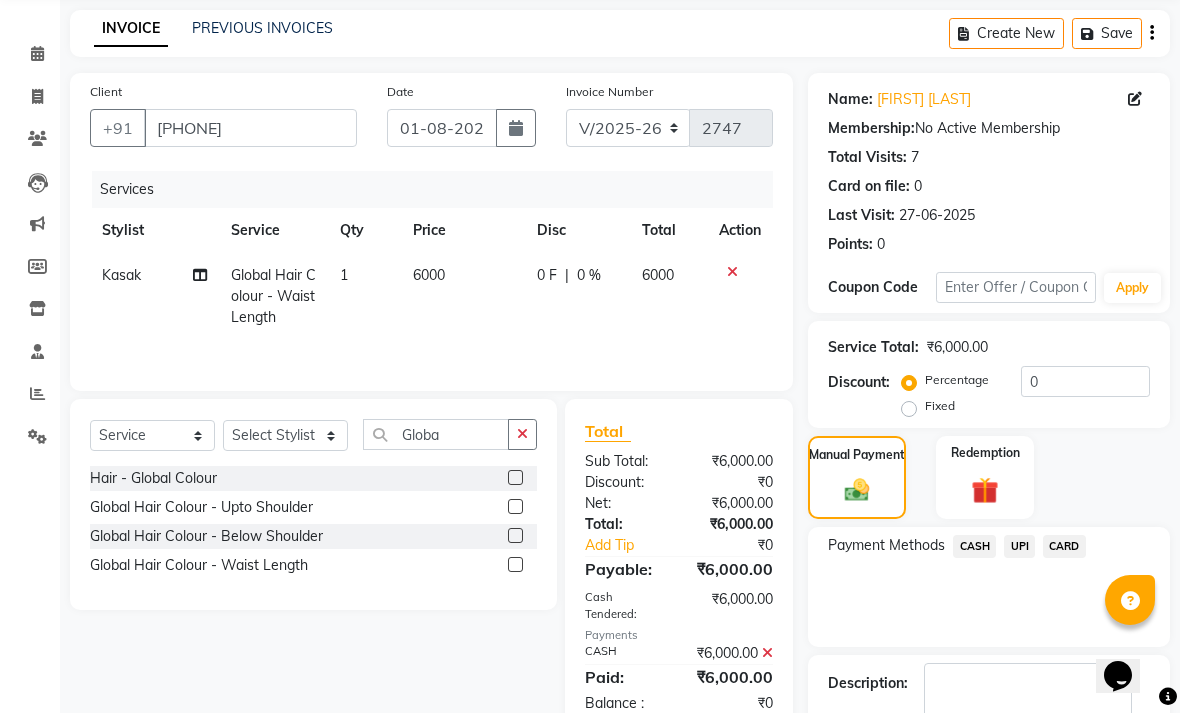 scroll, scrollTop: 161, scrollLeft: 0, axis: vertical 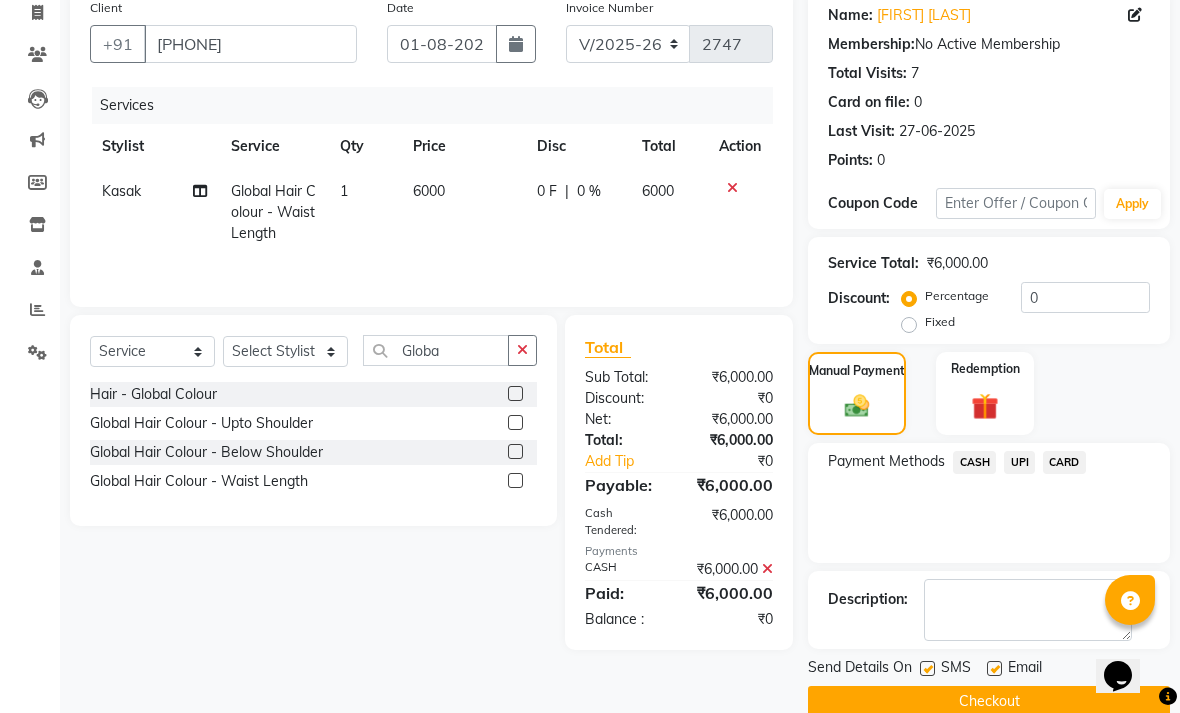 click 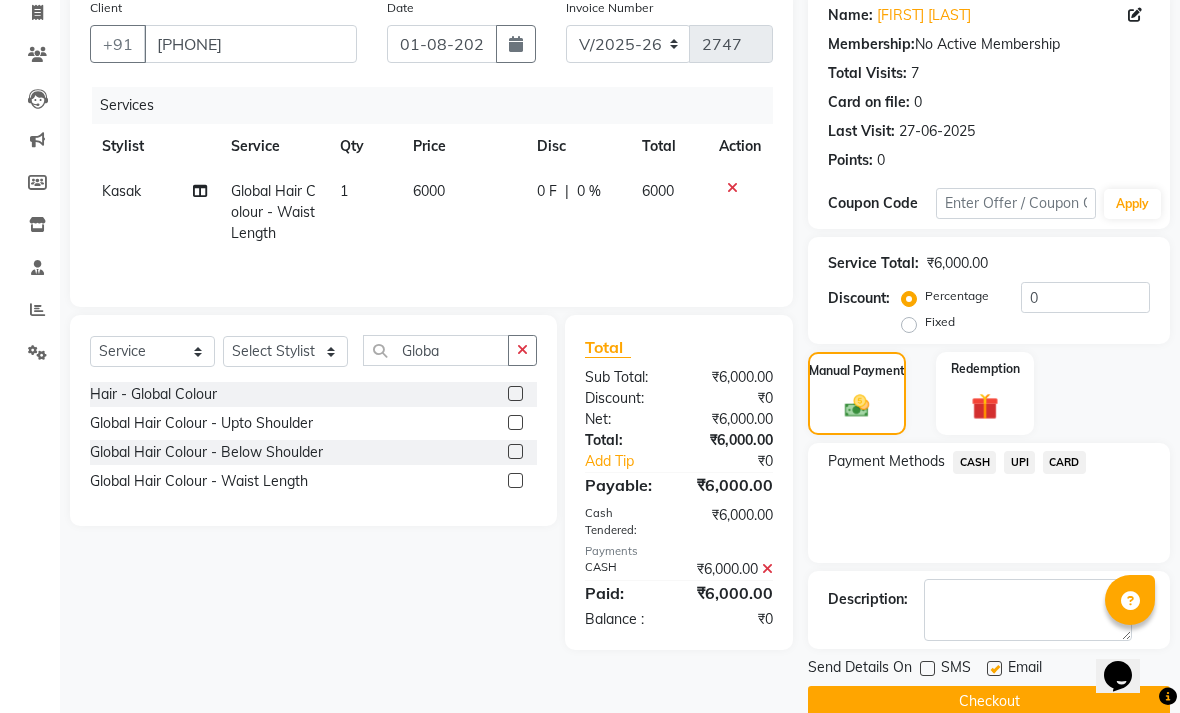 click 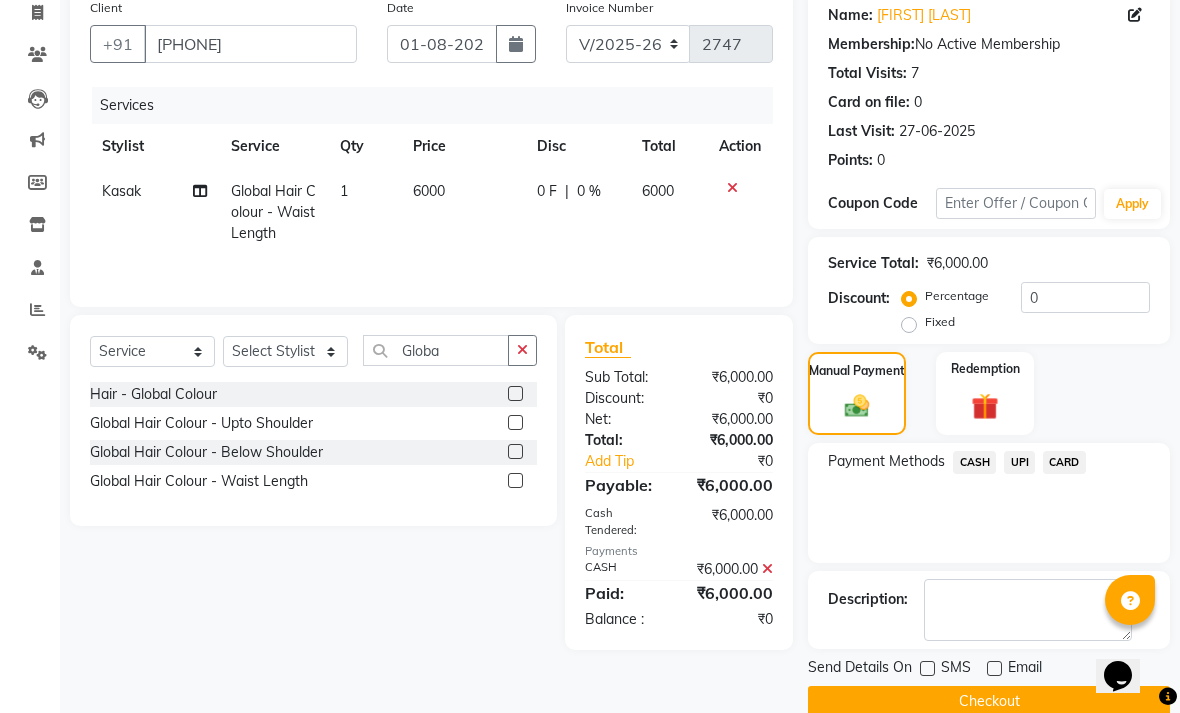 click on "Checkout" 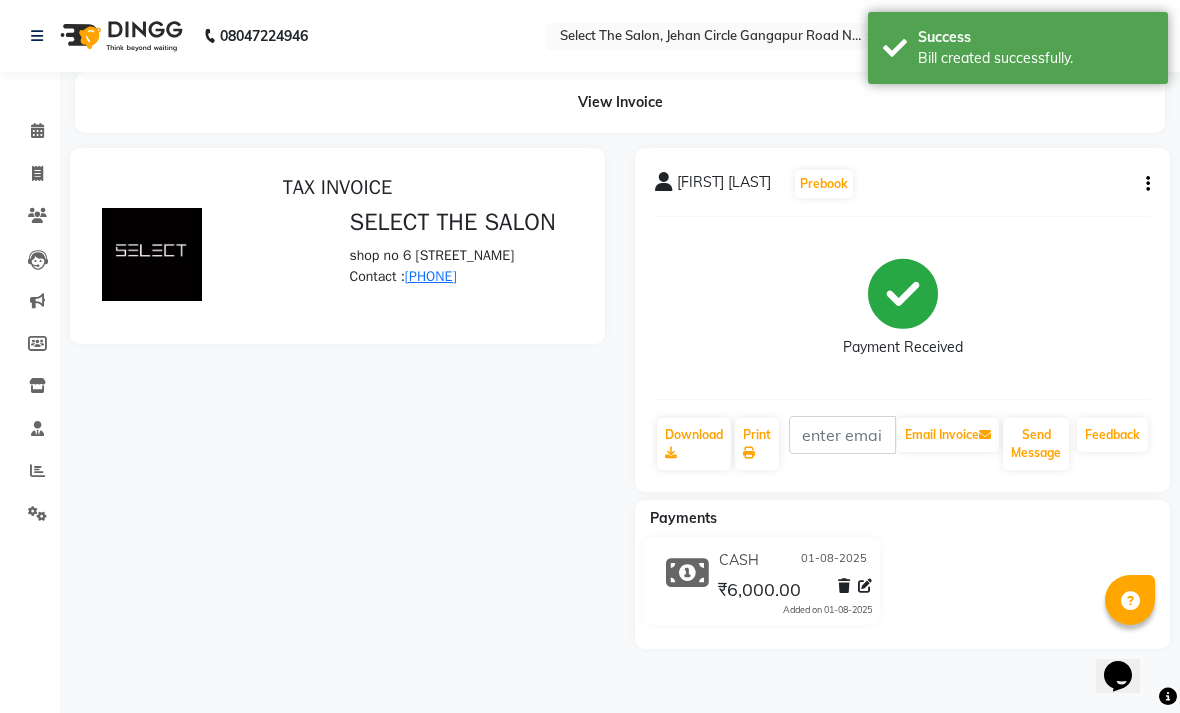 scroll, scrollTop: 0, scrollLeft: 0, axis: both 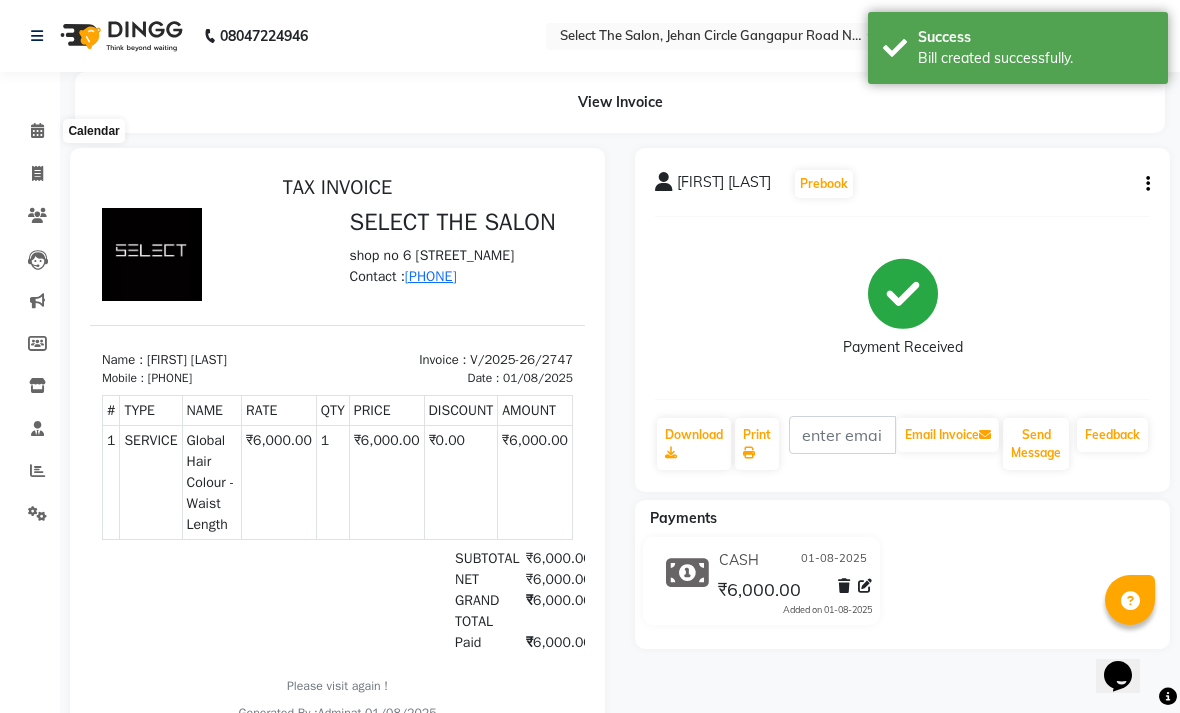 click 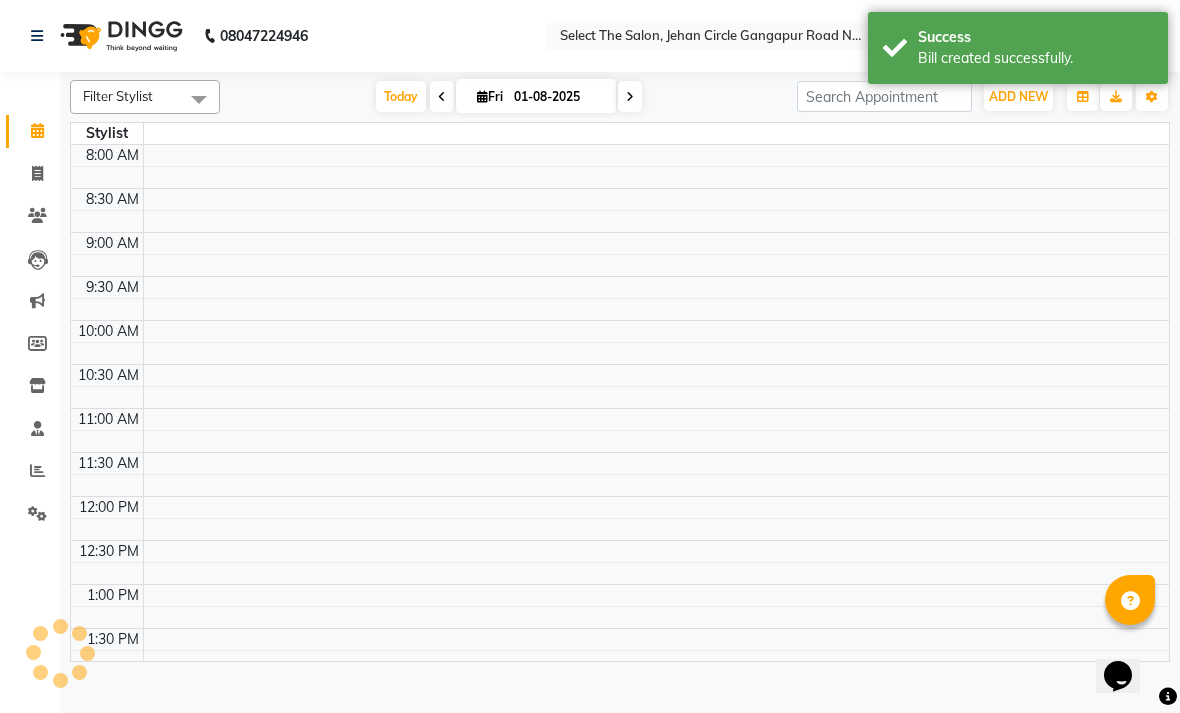 scroll, scrollTop: 0, scrollLeft: 0, axis: both 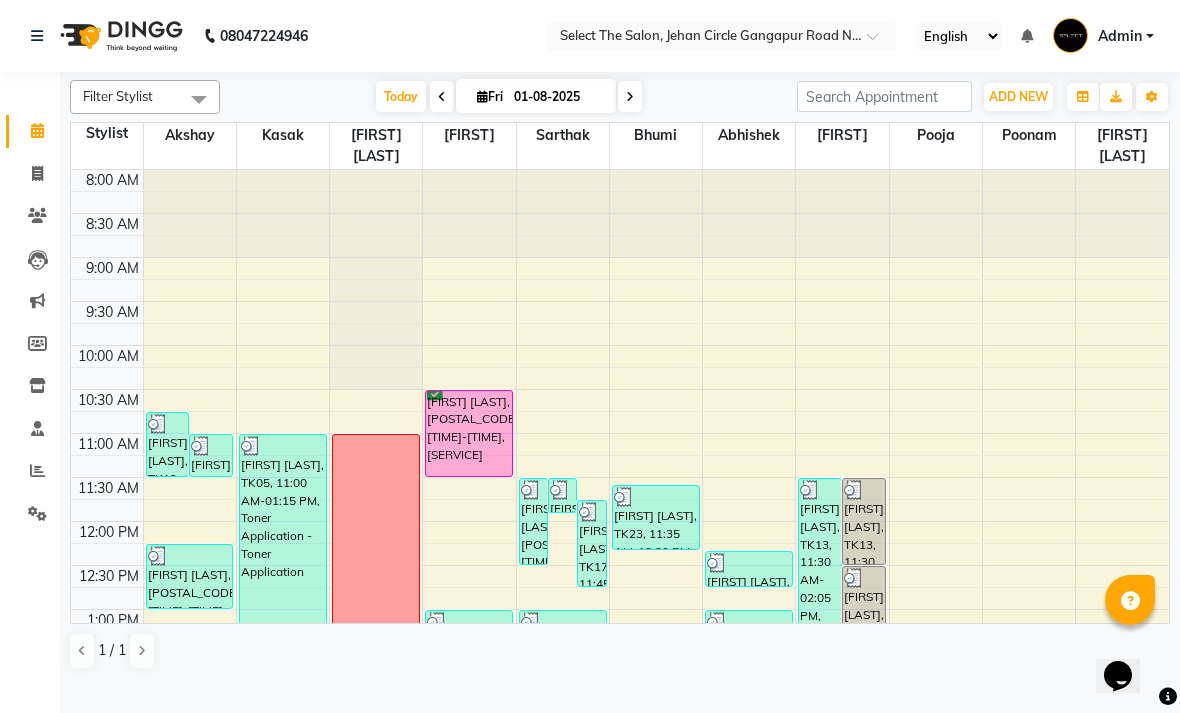 click at bounding box center [79, 672] 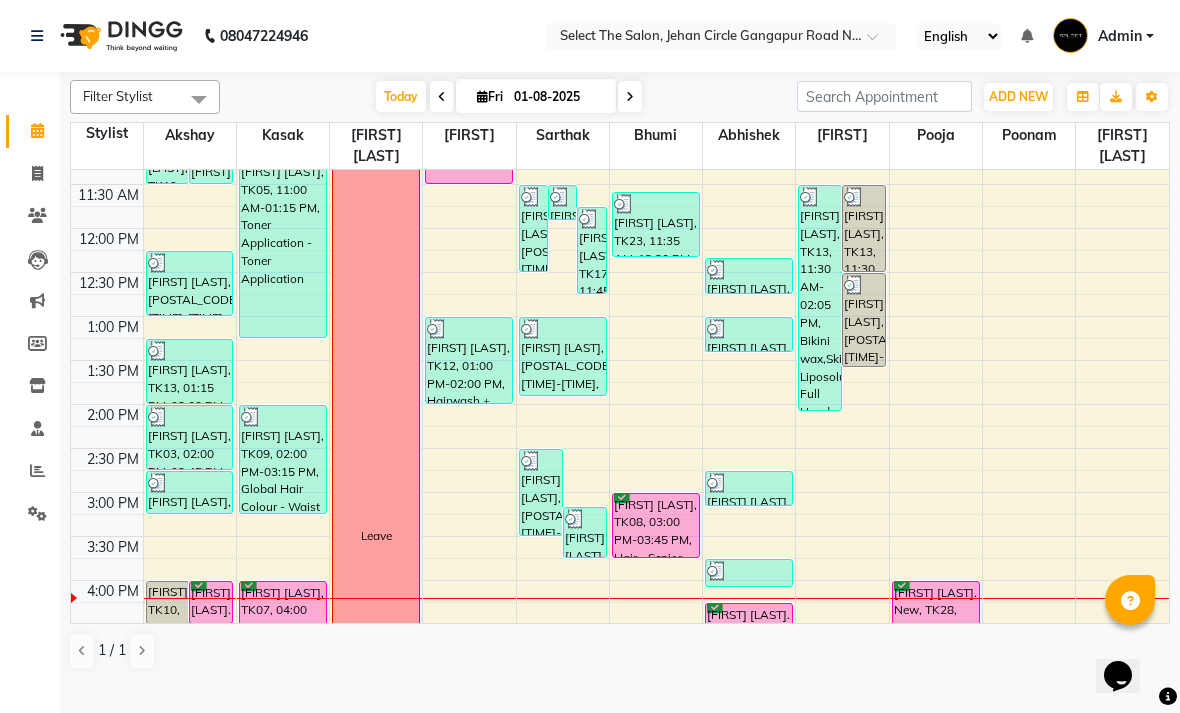 scroll, scrollTop: 312, scrollLeft: 0, axis: vertical 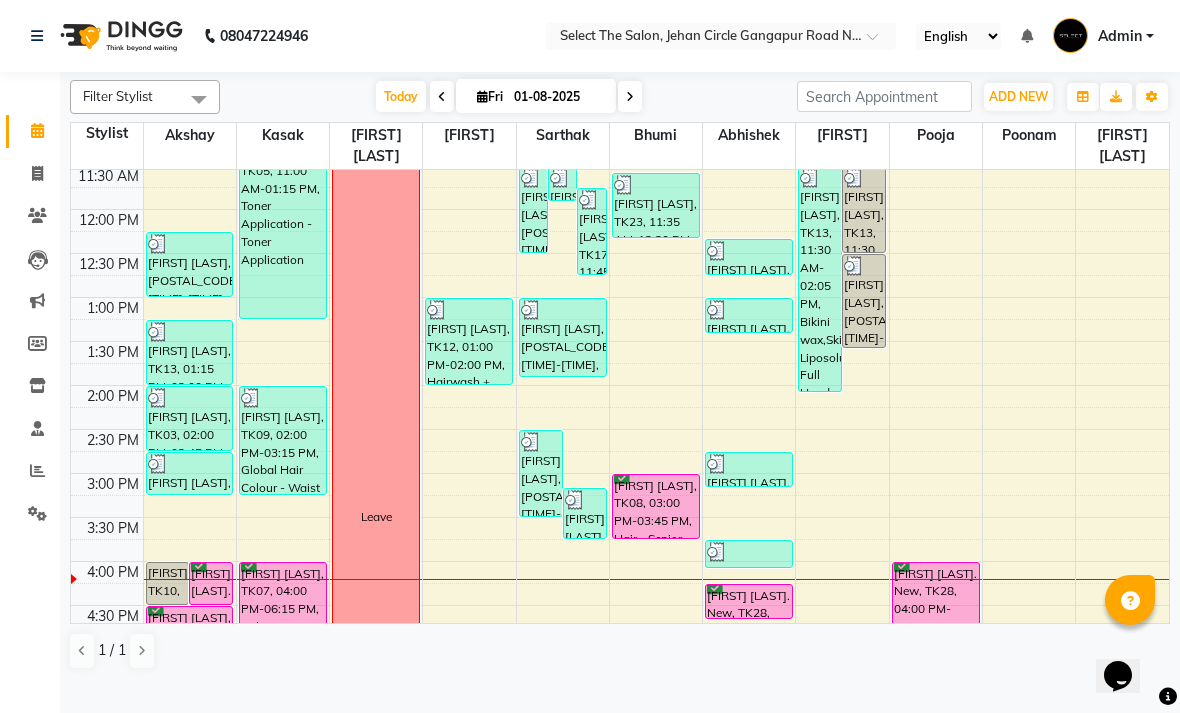 click on "1 / 1" at bounding box center (120, 651) 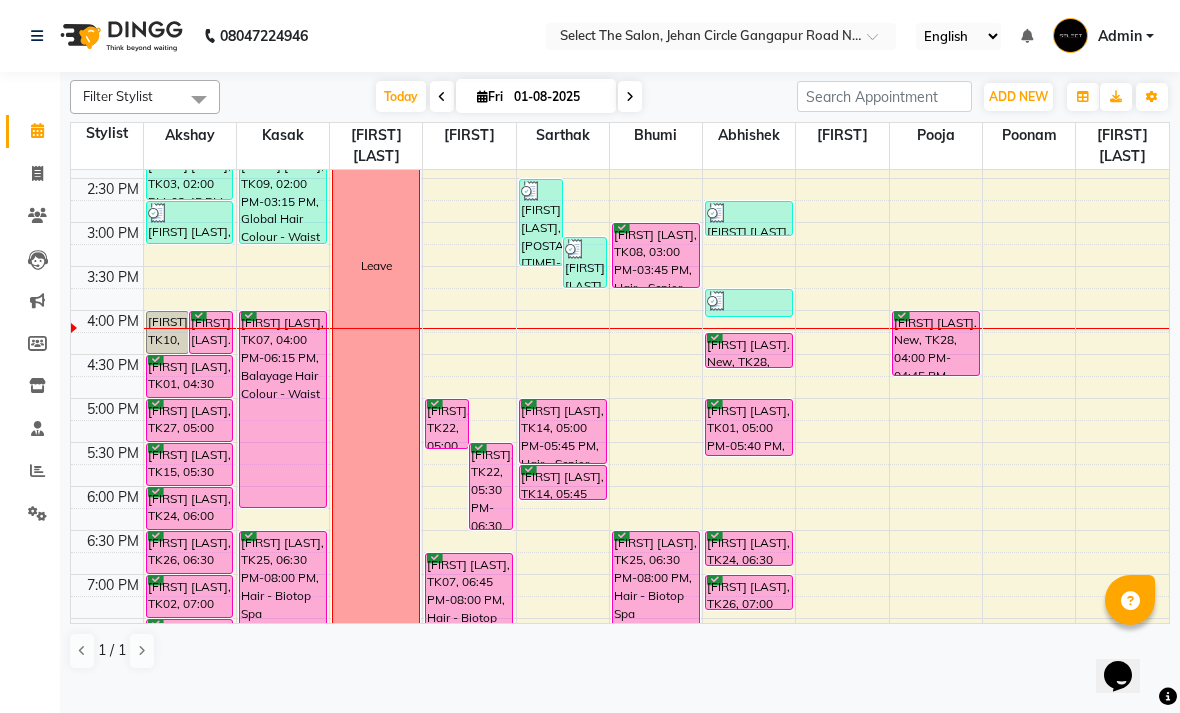 scroll, scrollTop: 565, scrollLeft: 0, axis: vertical 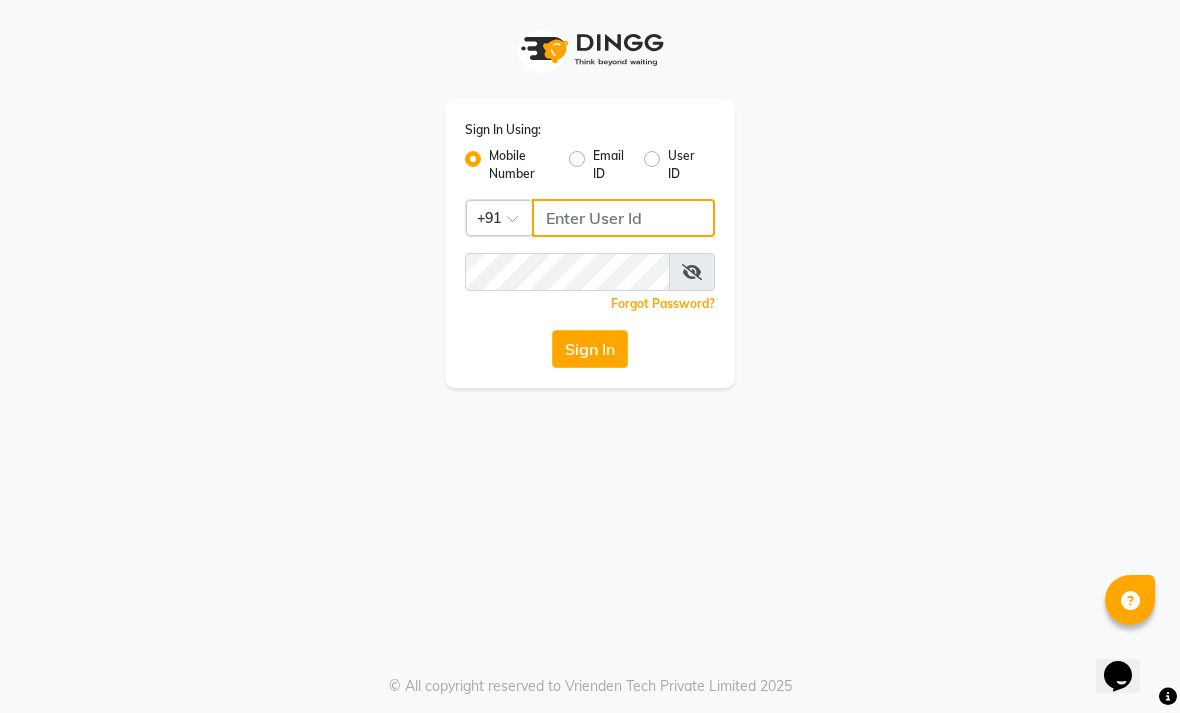 click 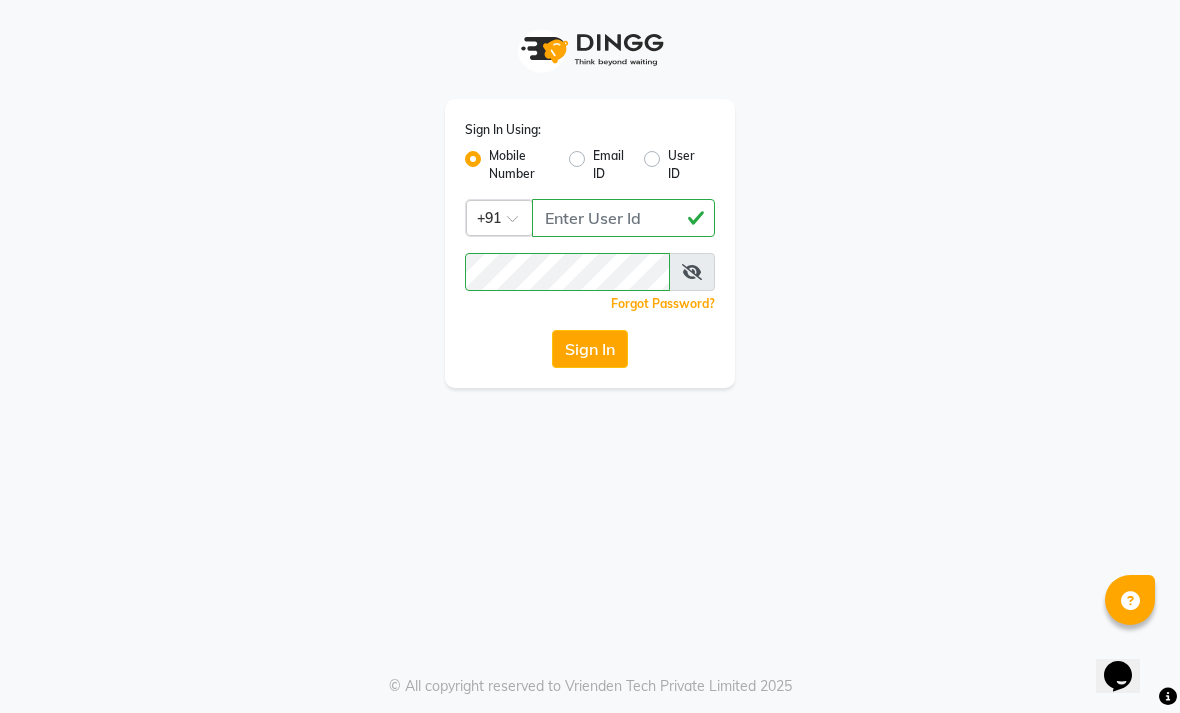click on "Sign In" 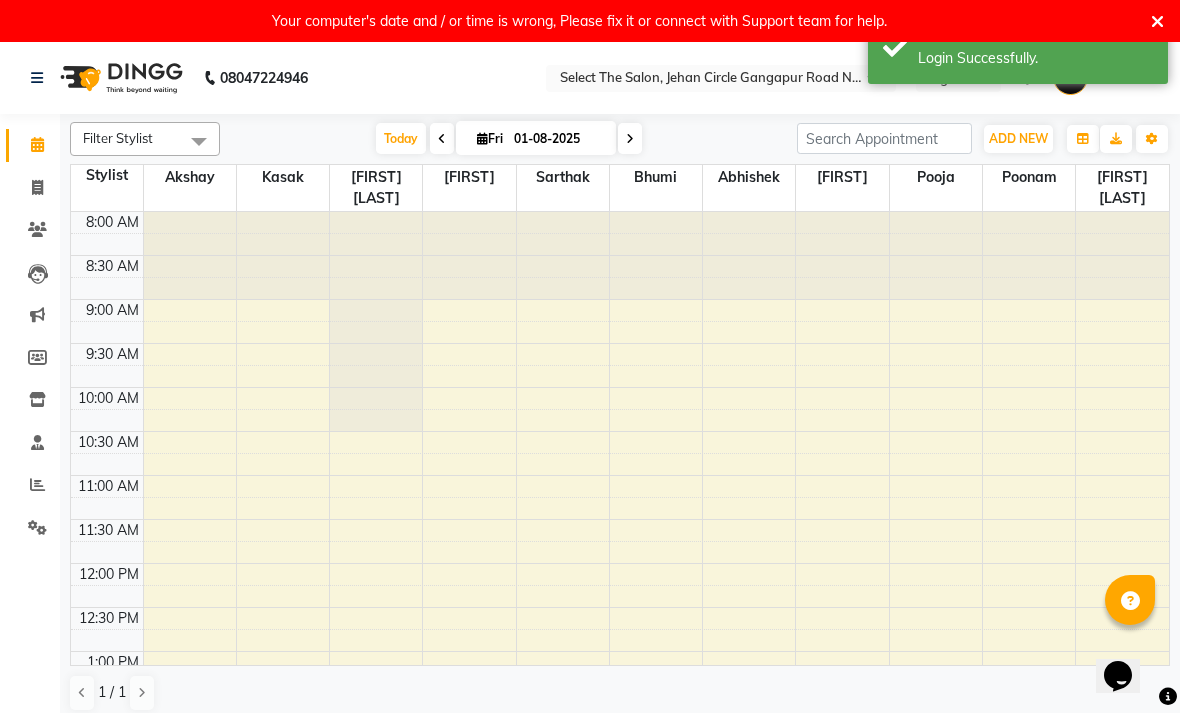 scroll, scrollTop: 0, scrollLeft: 0, axis: both 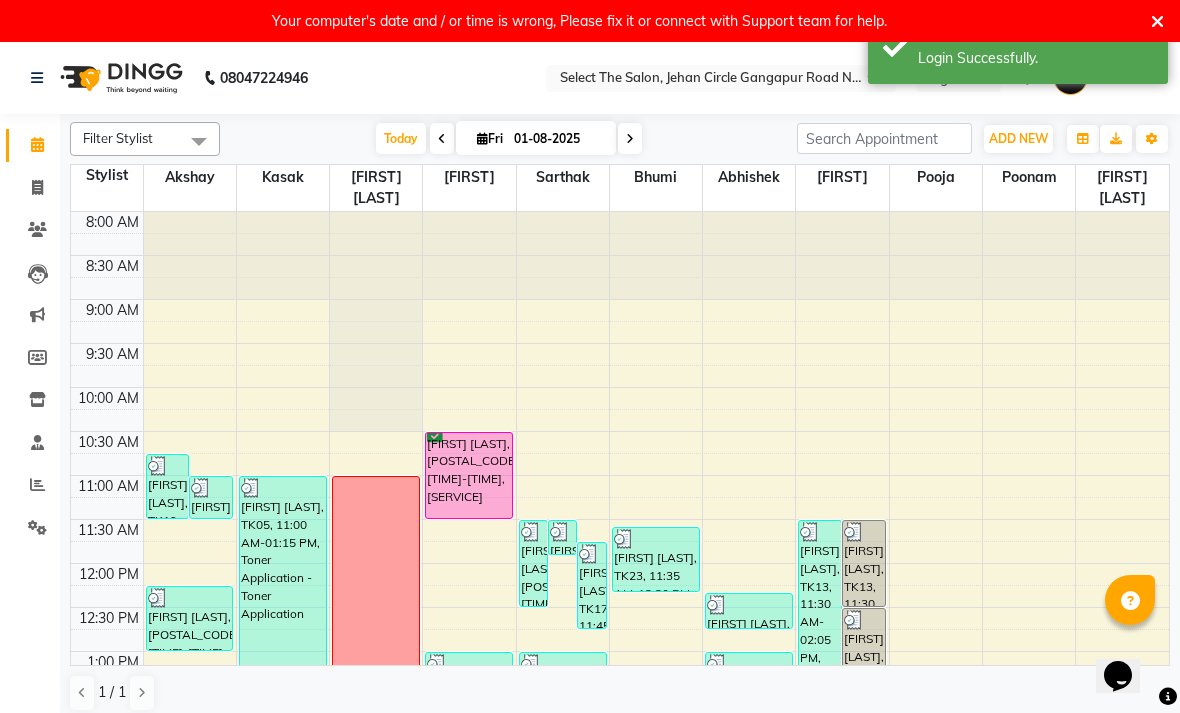 click at bounding box center (1157, 22) 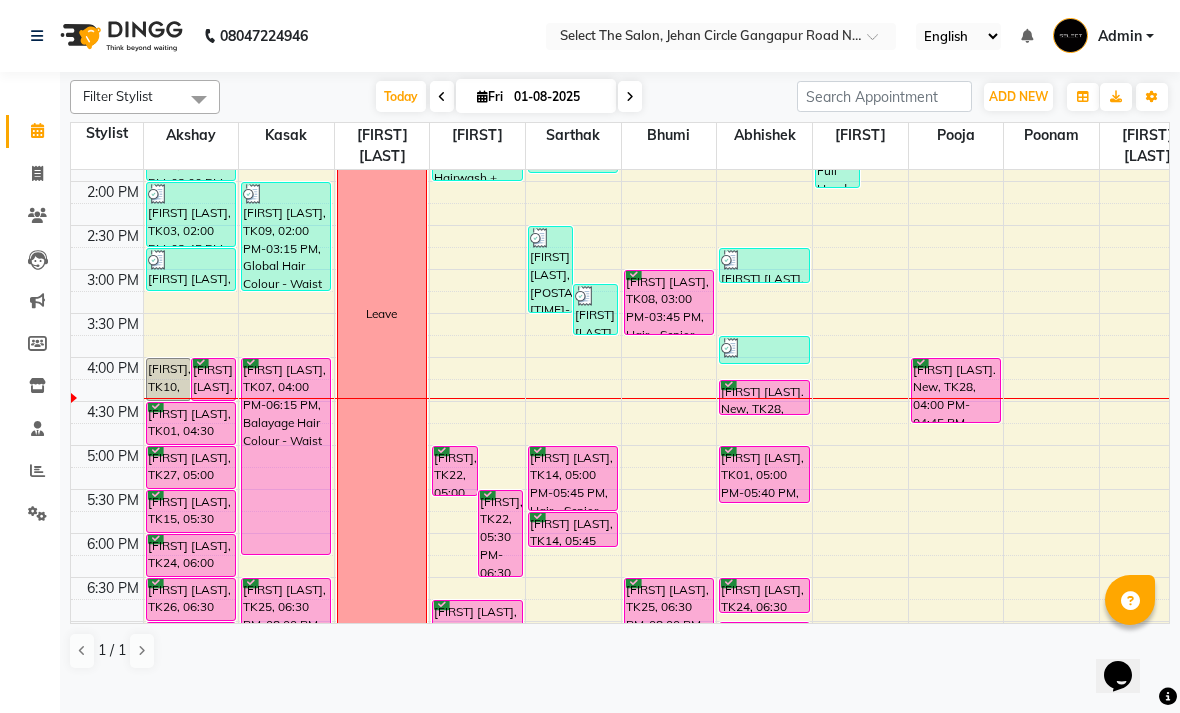 scroll, scrollTop: 568, scrollLeft: 0, axis: vertical 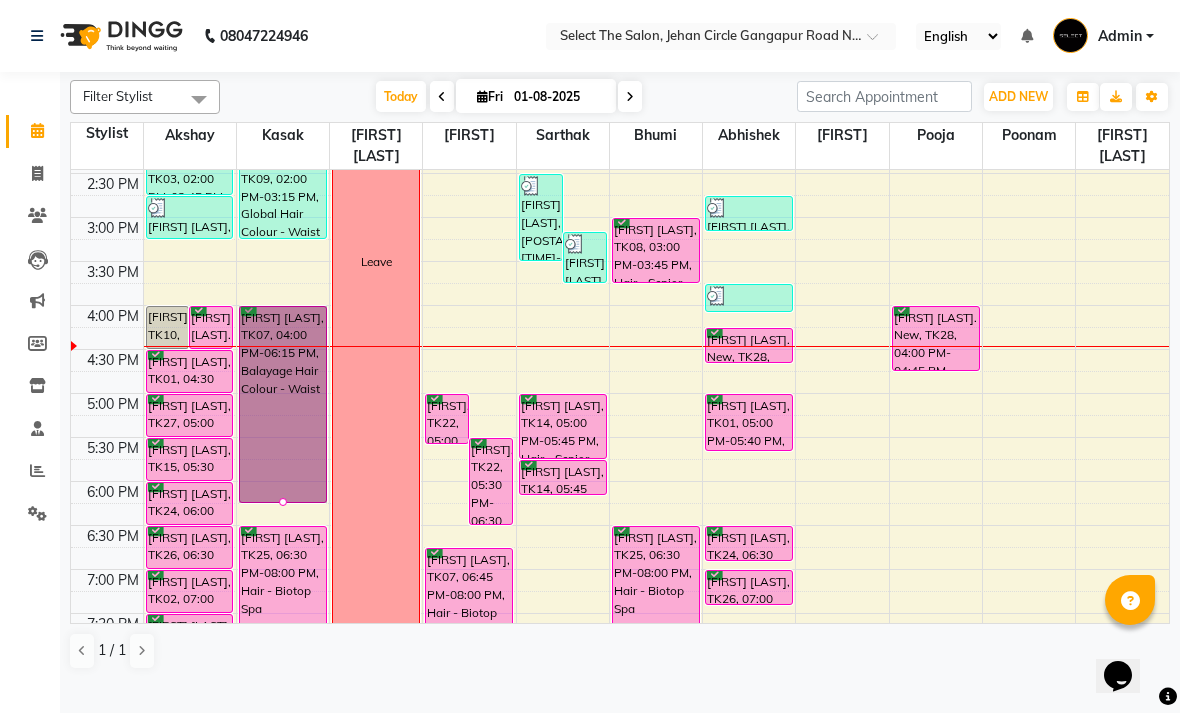 click at bounding box center [283, 502] 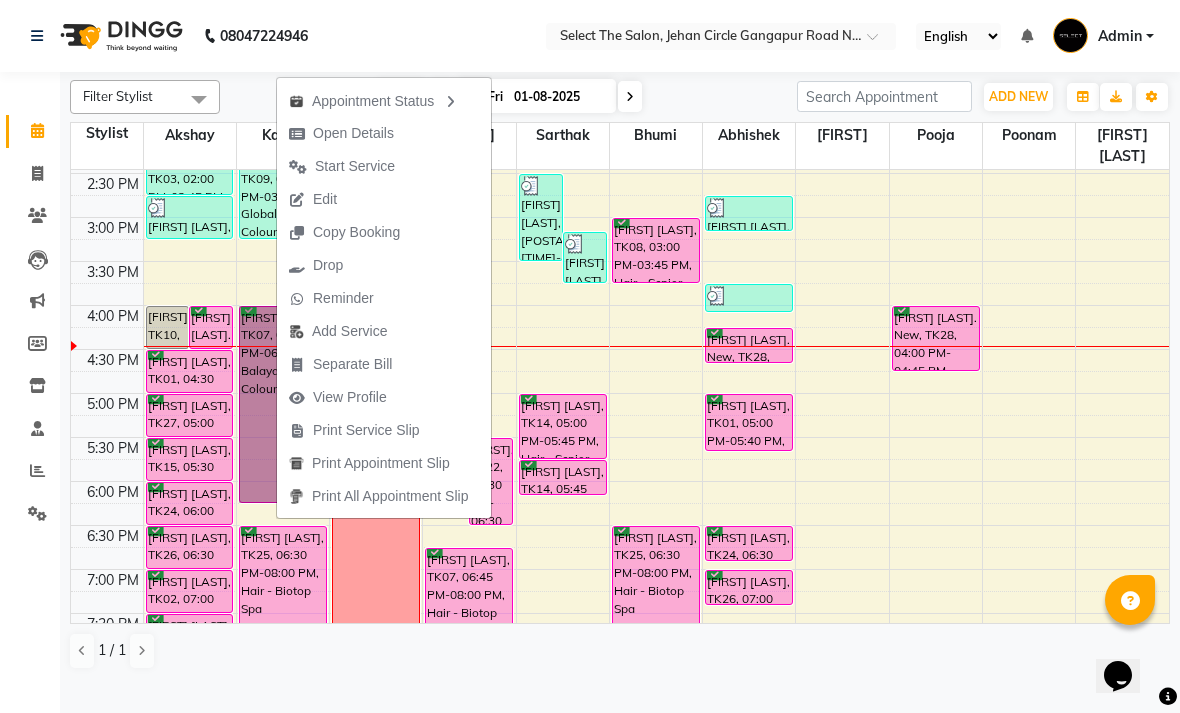 click on "Start Service" at bounding box center [355, 166] 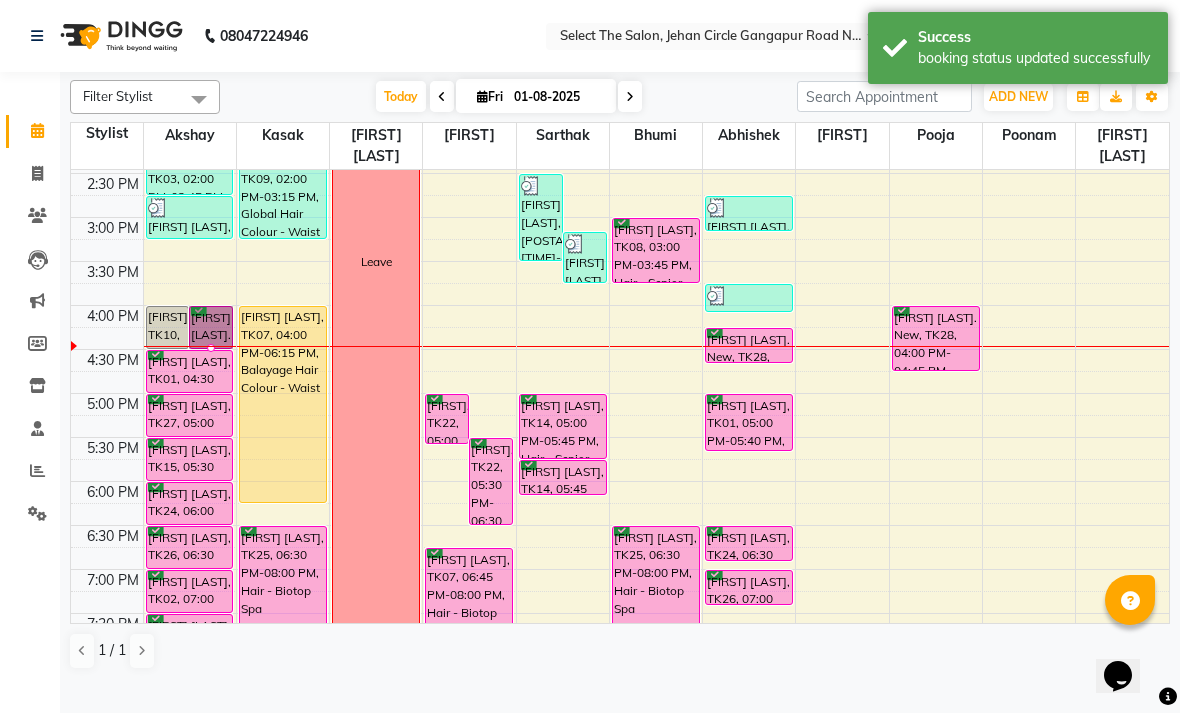 click at bounding box center [211, 348] 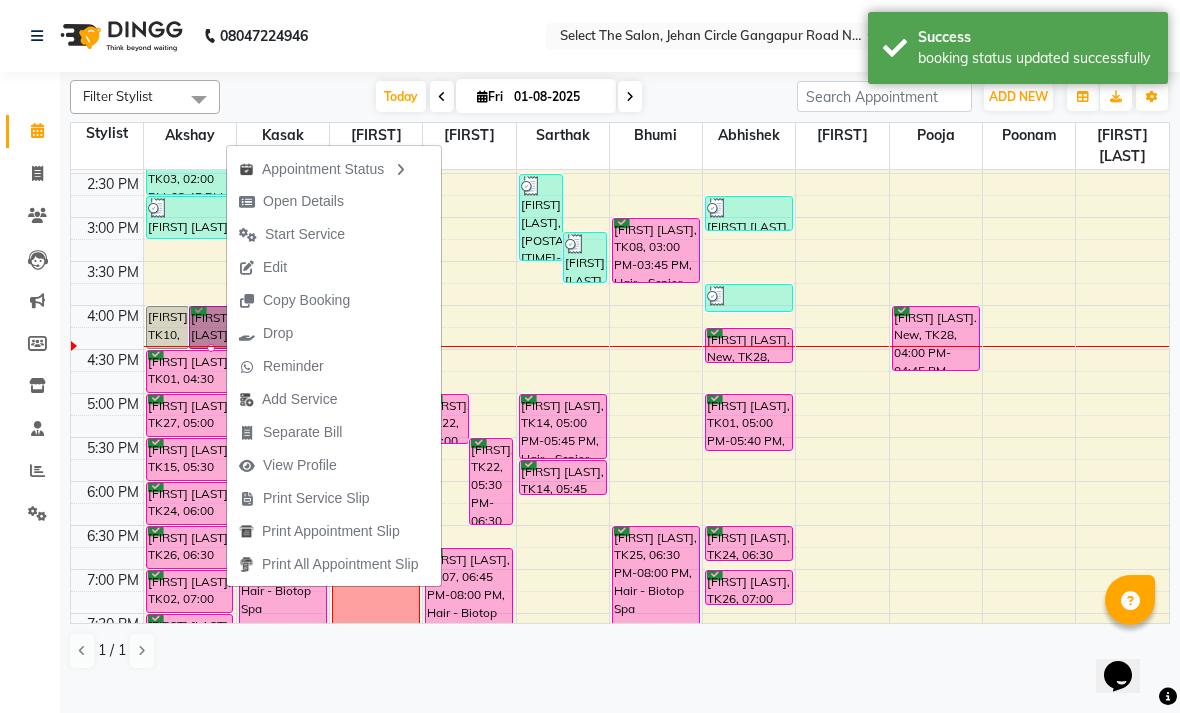 click on "Start Service" at bounding box center [305, 234] 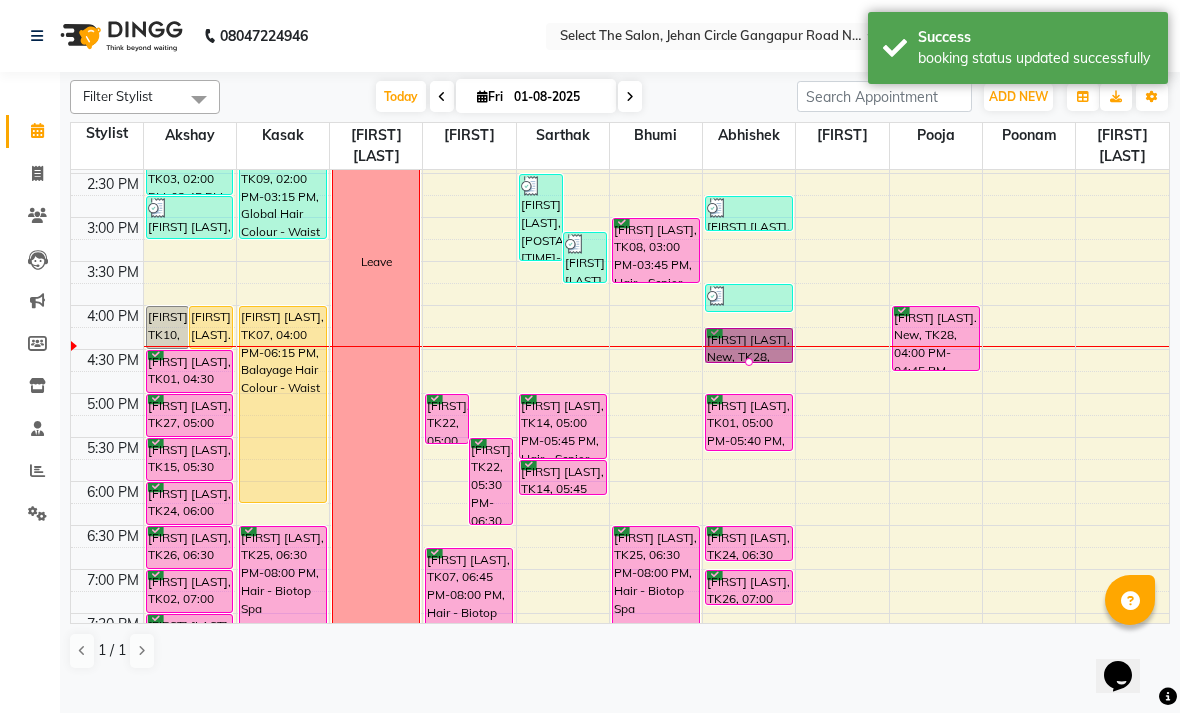 click at bounding box center (749, 362) 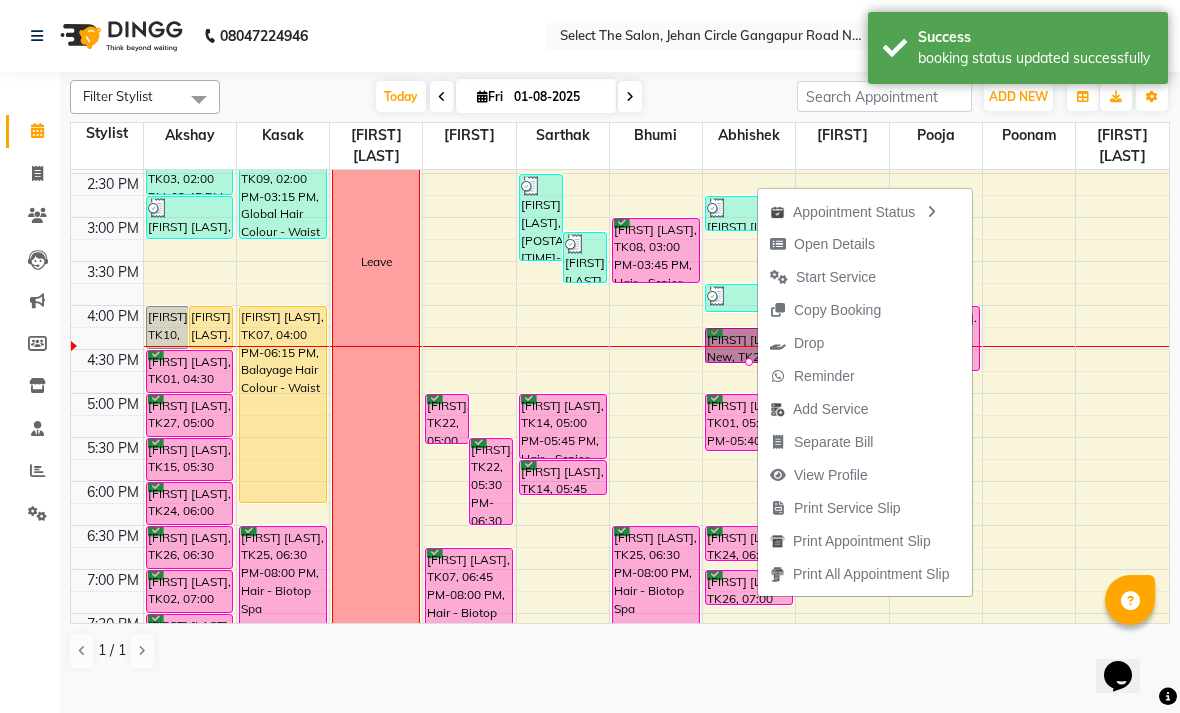 click on "Start Service" at bounding box center (836, 277) 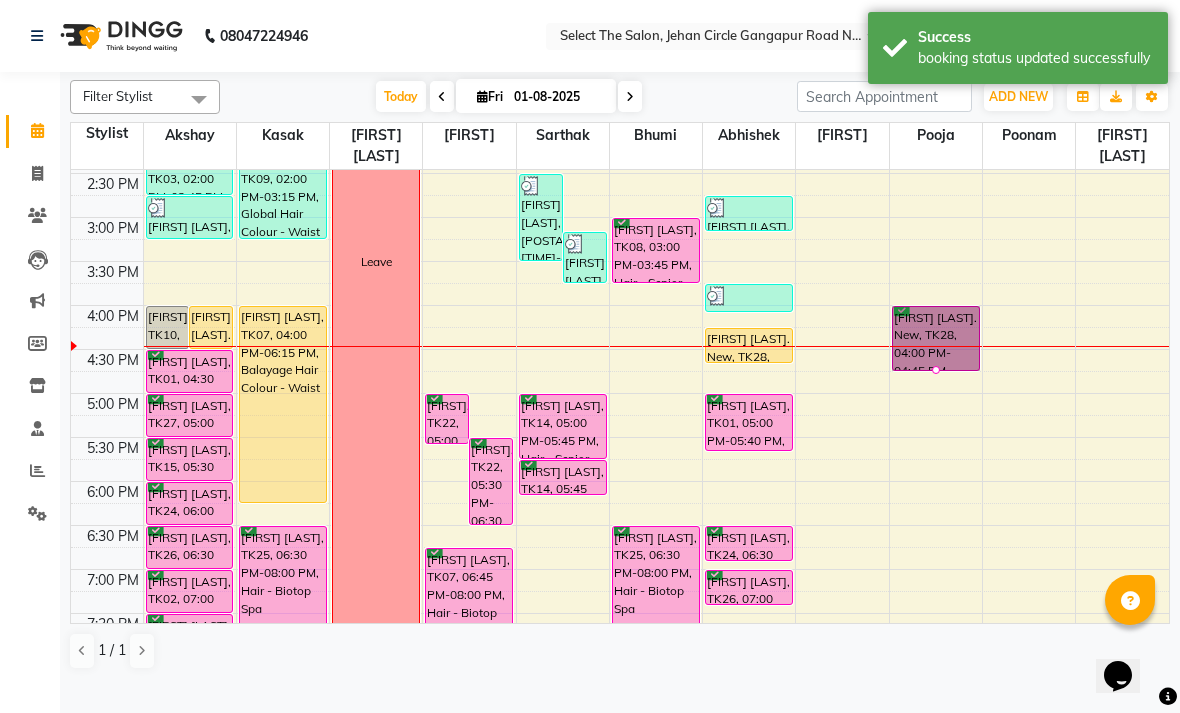 click at bounding box center [936, 370] 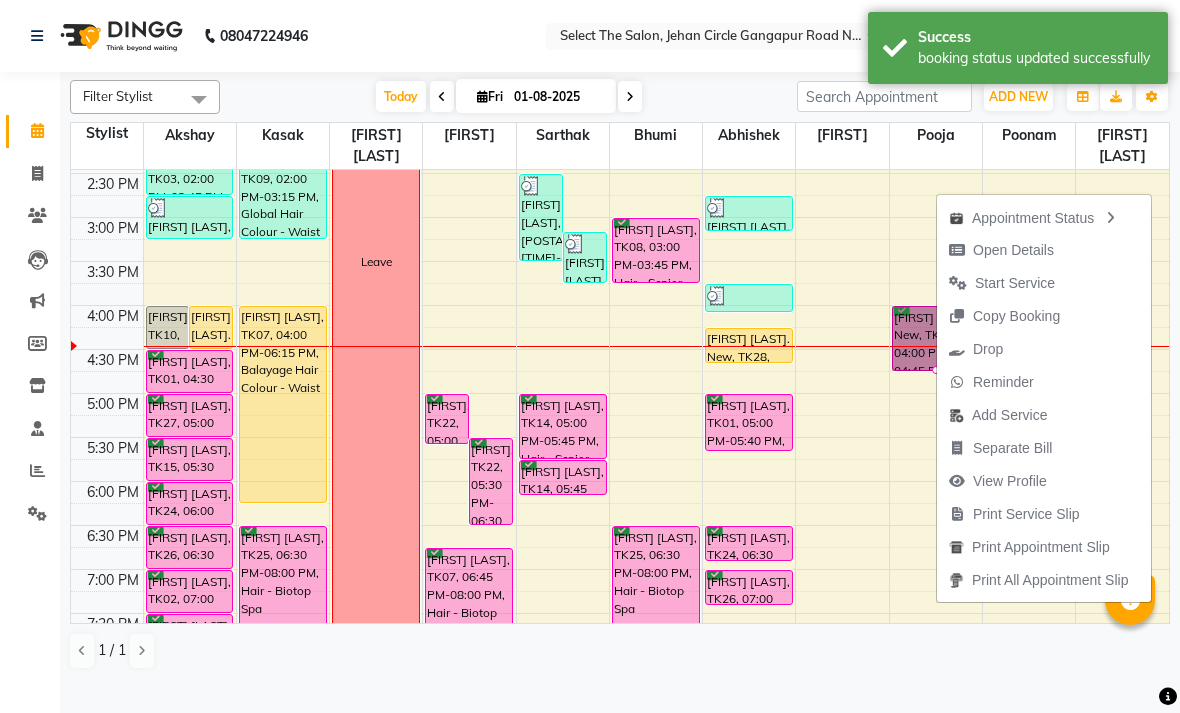 click on "Start Service" at bounding box center [1015, 283] 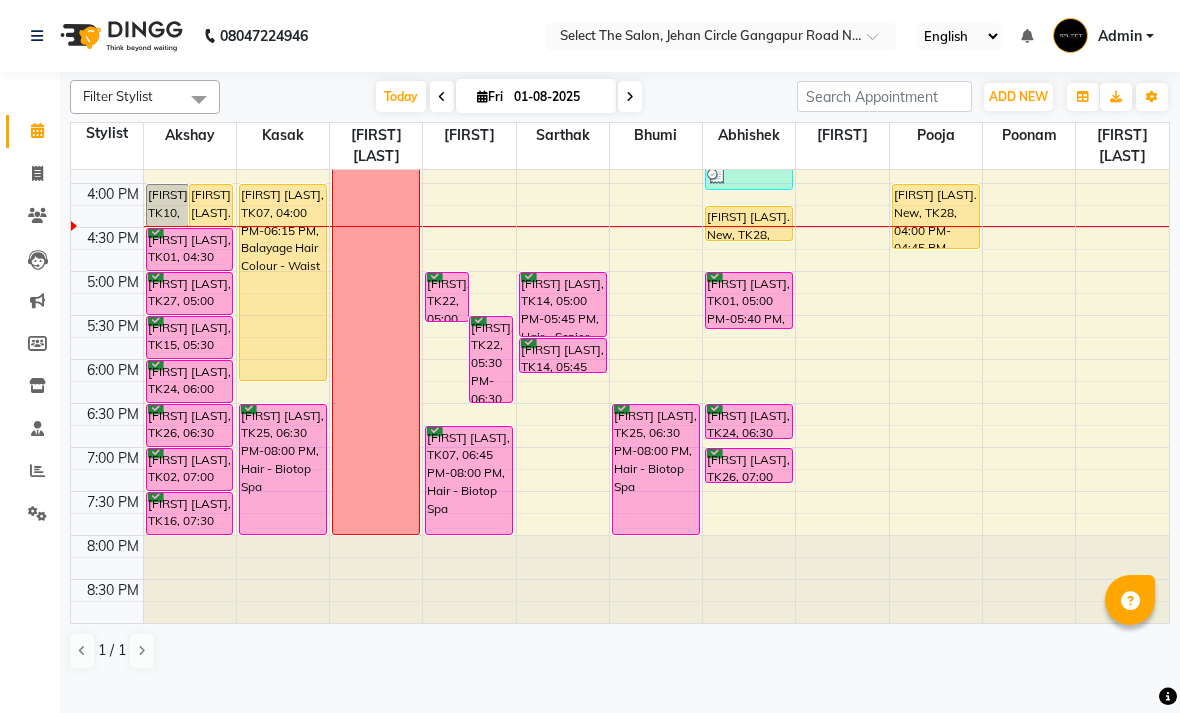 scroll, scrollTop: 690, scrollLeft: 0, axis: vertical 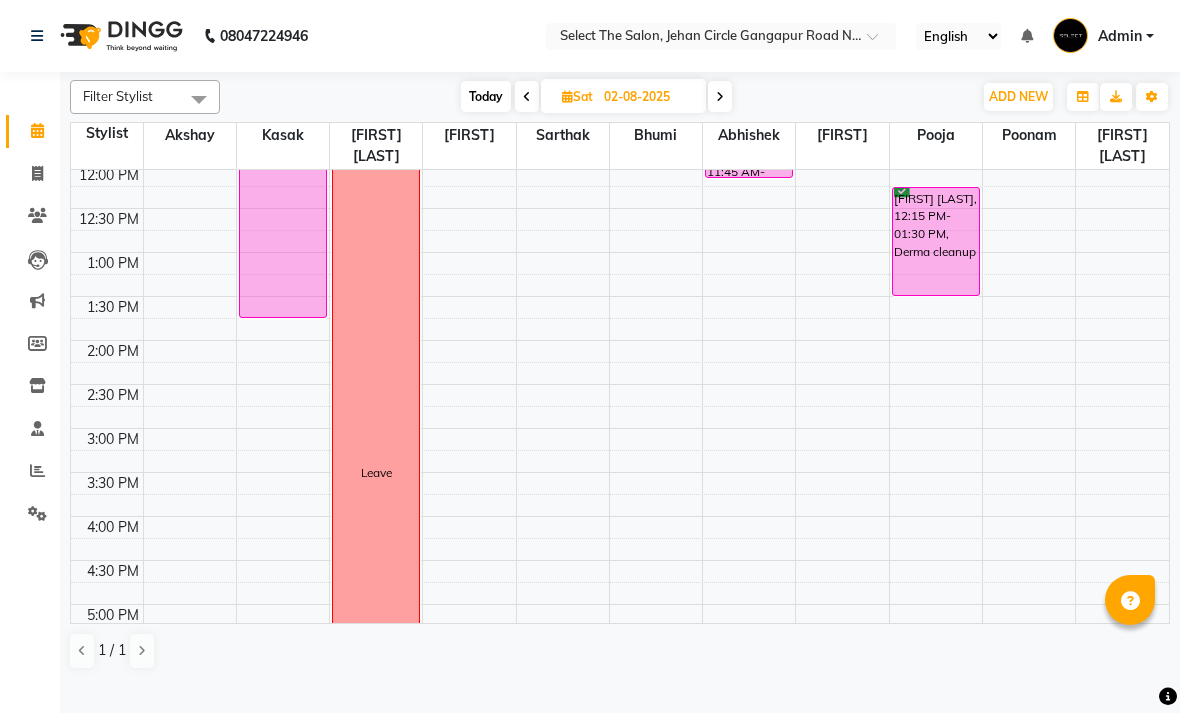 click at bounding box center (720, 97) 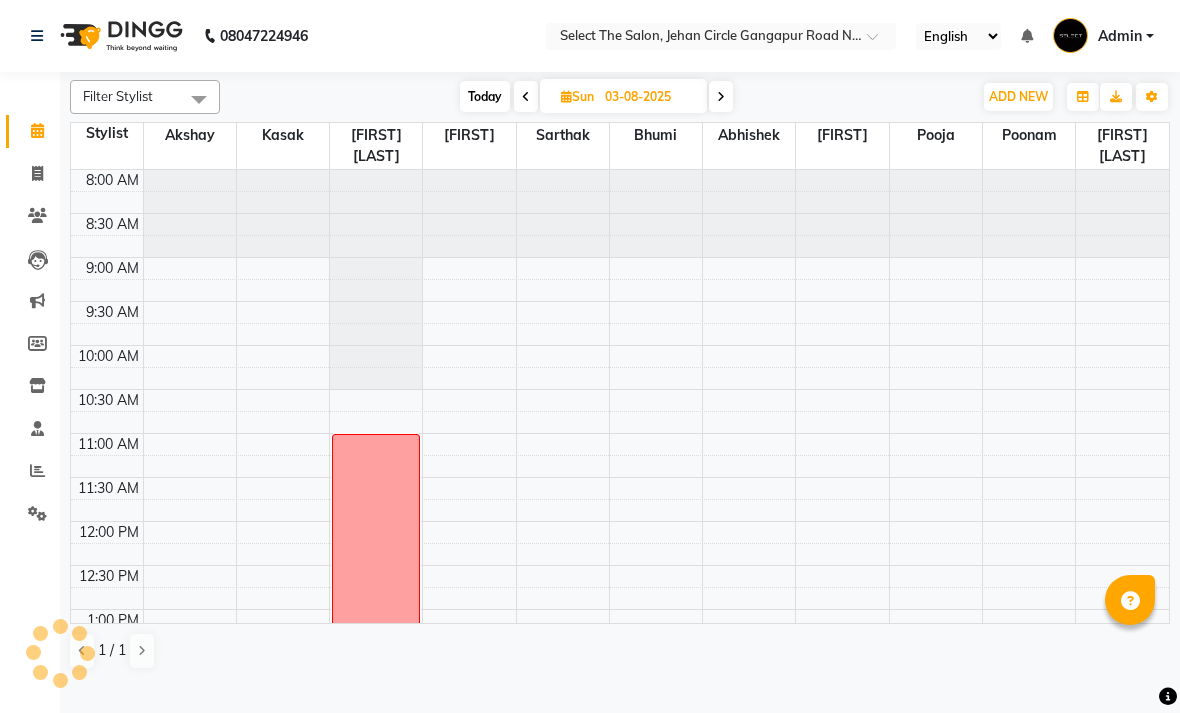 scroll, scrollTop: 690, scrollLeft: 0, axis: vertical 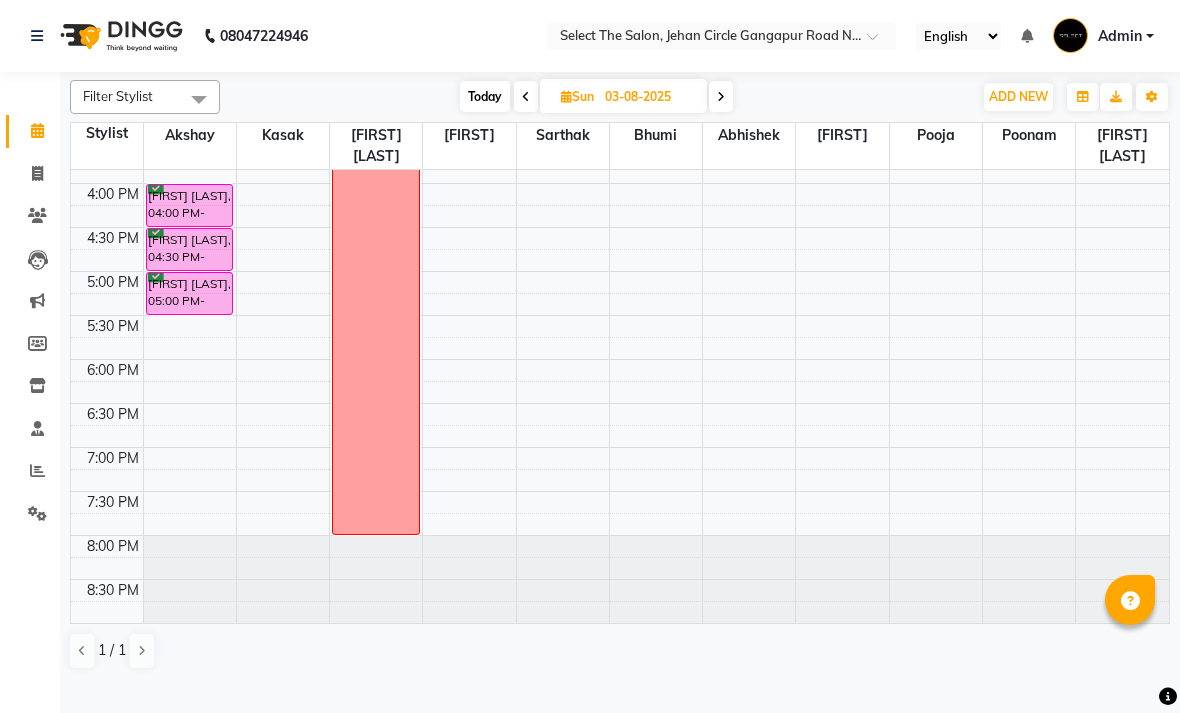 click on "Today" at bounding box center [485, 96] 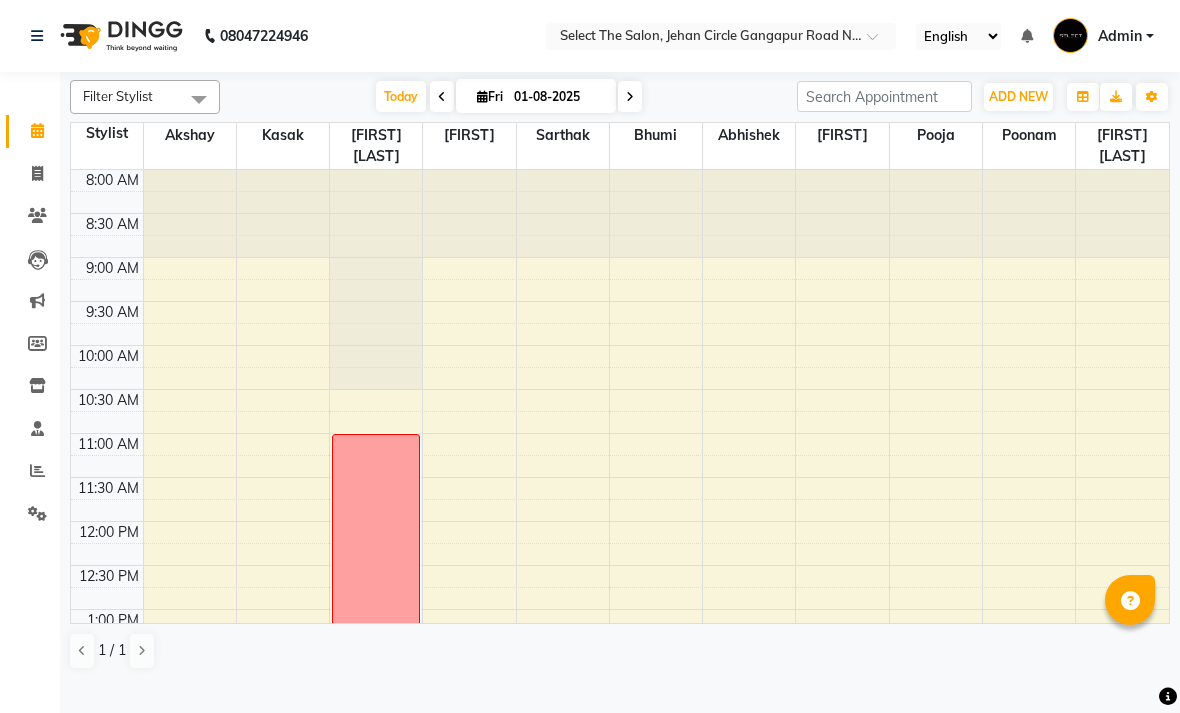 scroll, scrollTop: 690, scrollLeft: 0, axis: vertical 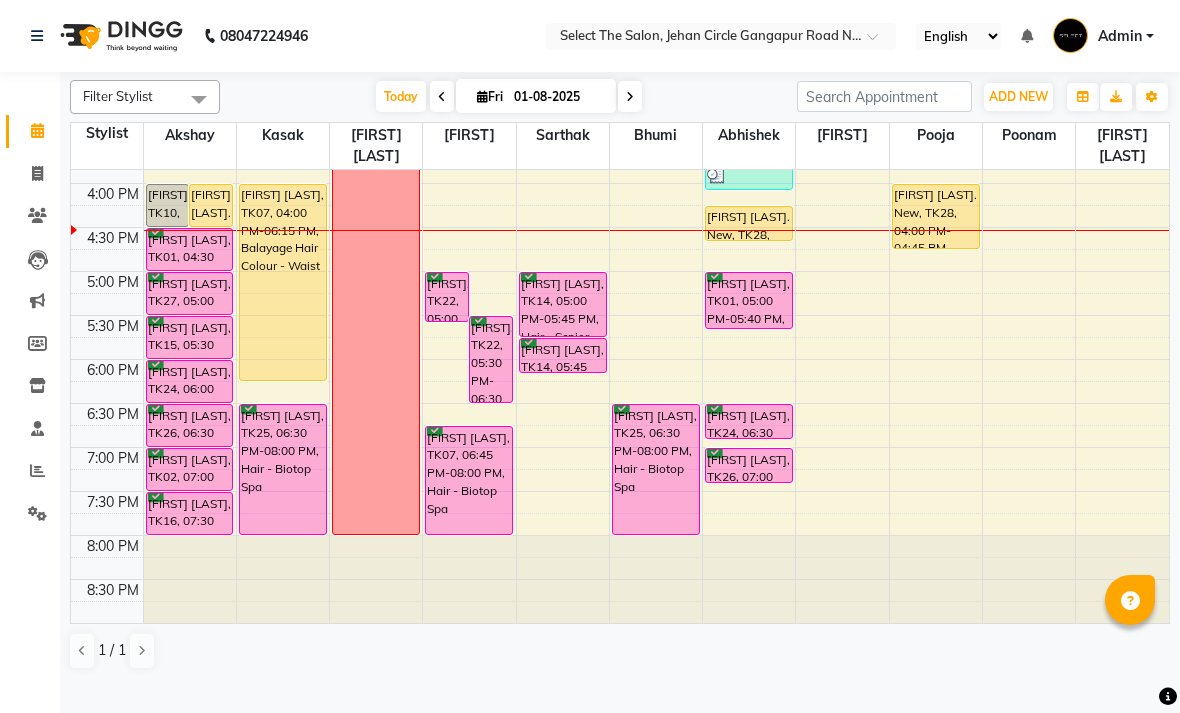 click at bounding box center (482, 96) 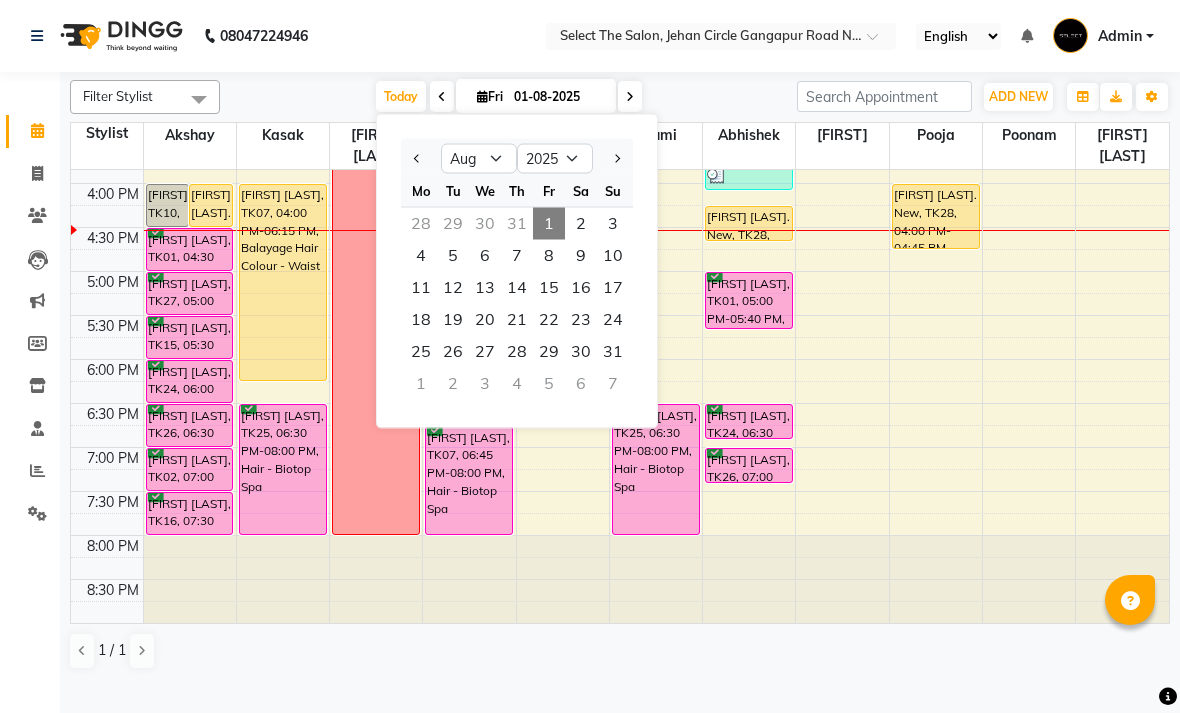 click on "4" at bounding box center (421, 256) 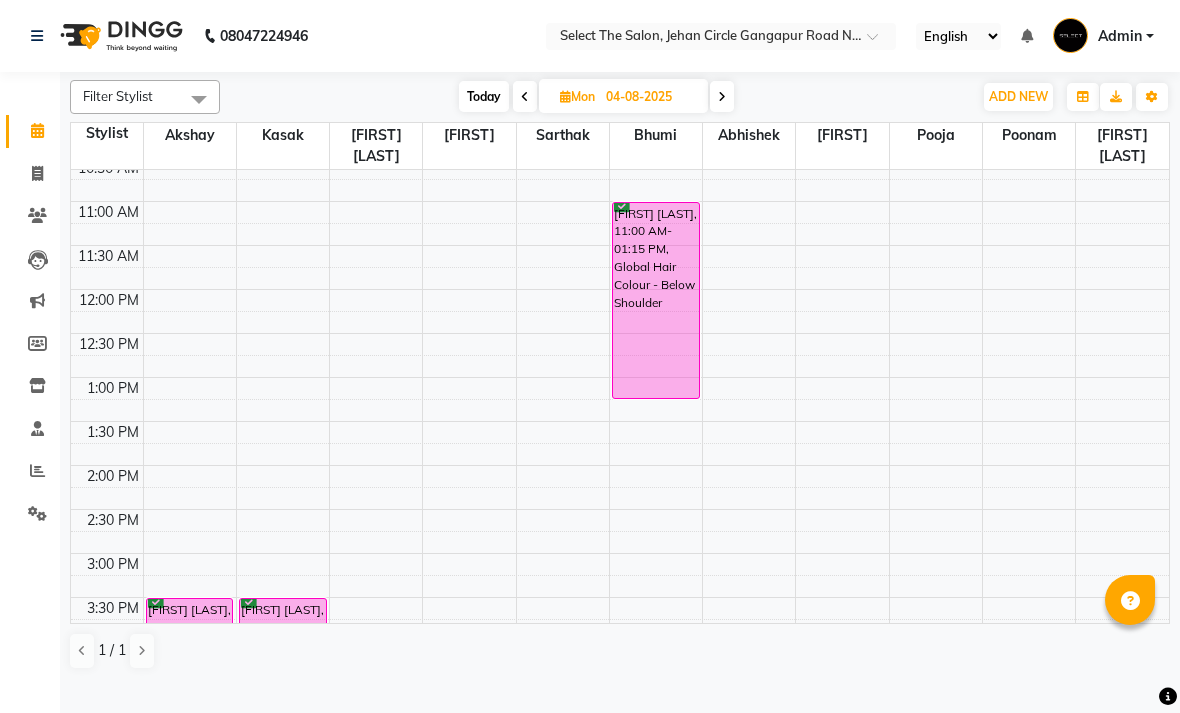 scroll, scrollTop: 222, scrollLeft: 0, axis: vertical 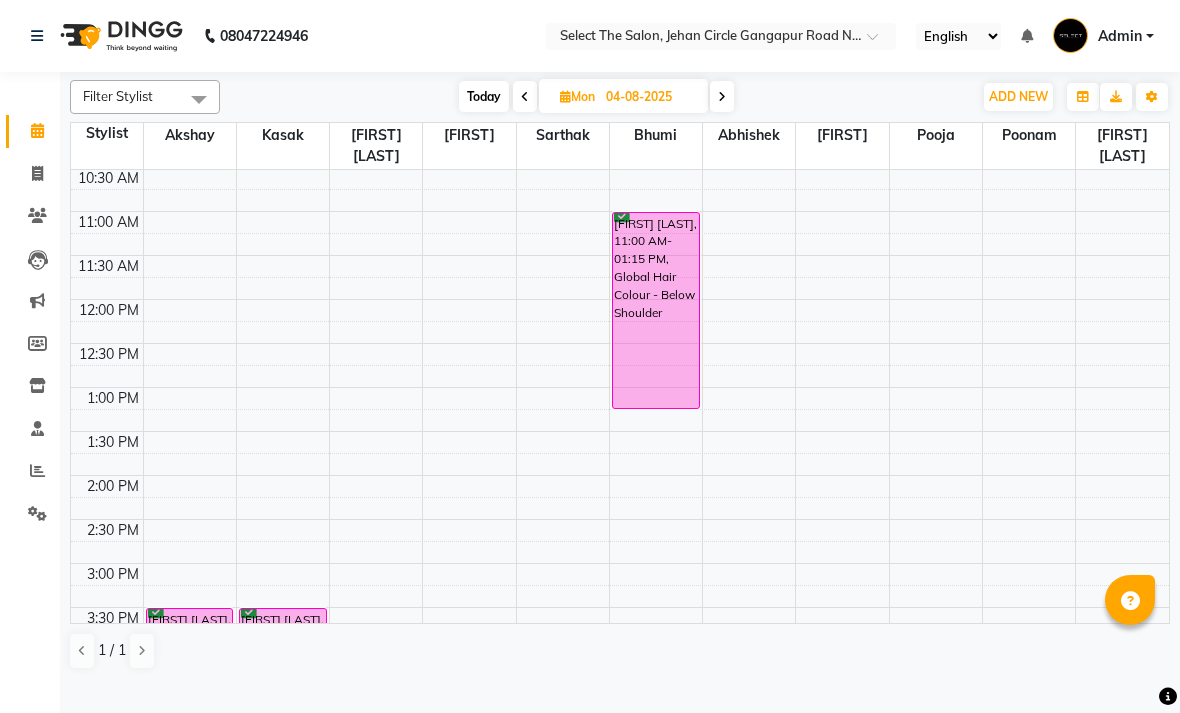 click on "Today" at bounding box center (484, 96) 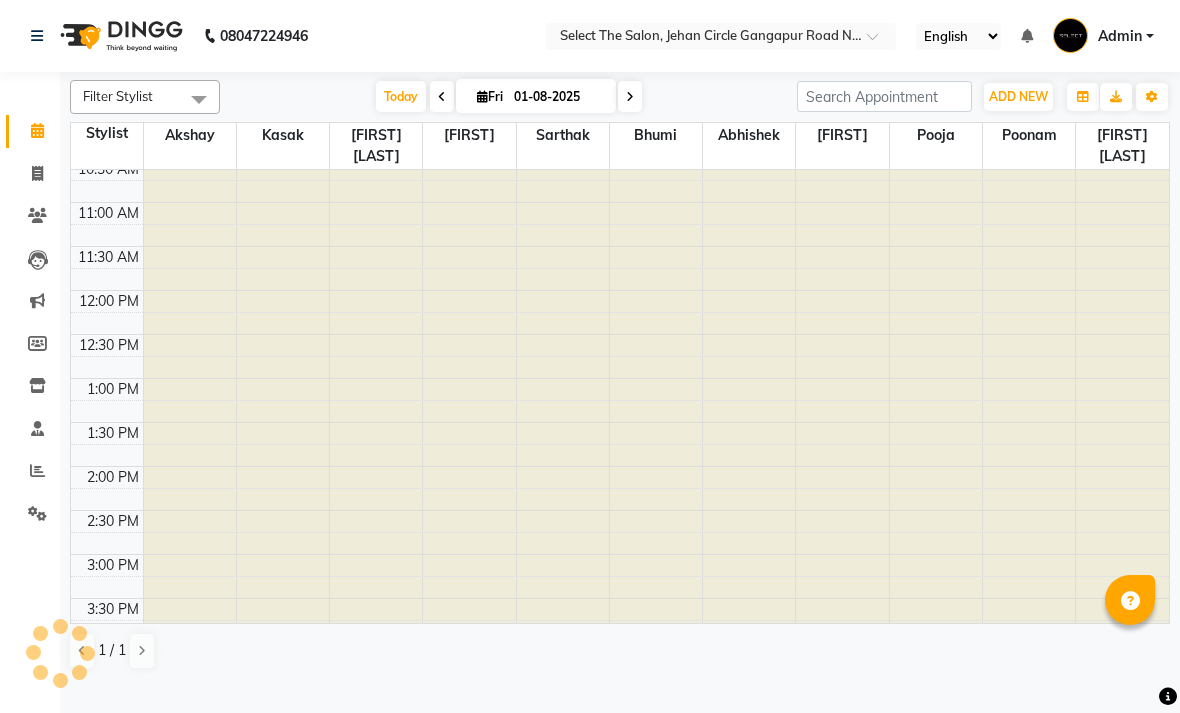 scroll, scrollTop: 690, scrollLeft: 0, axis: vertical 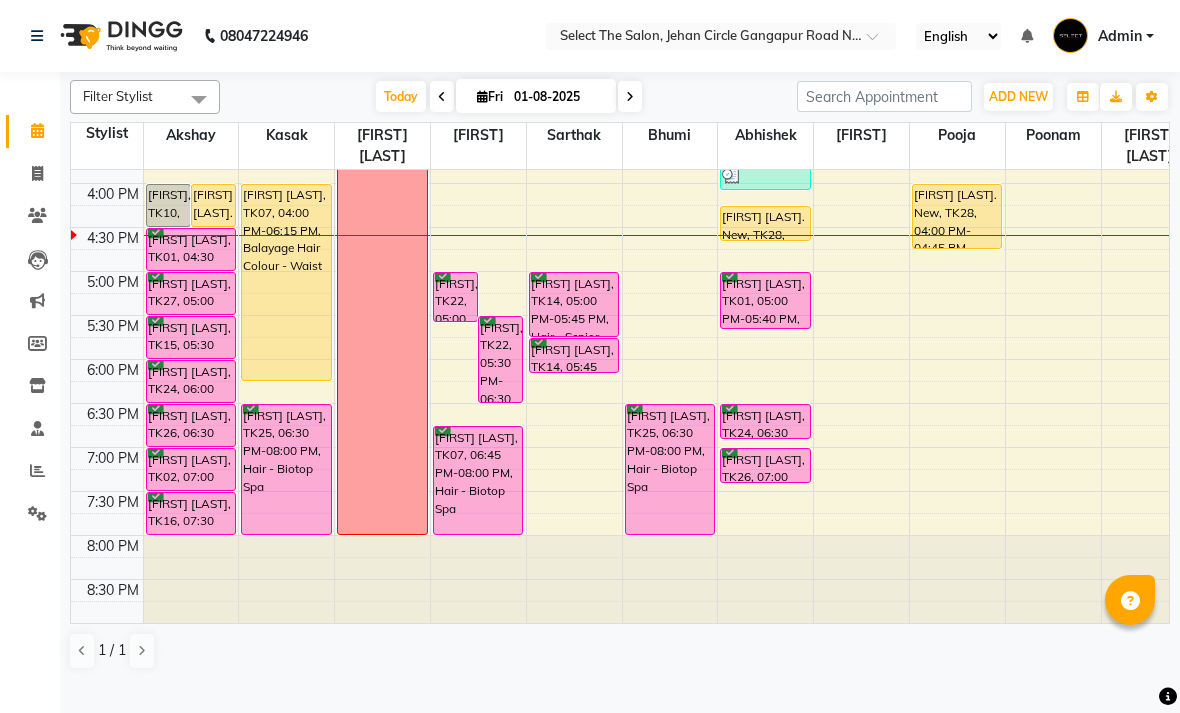 click on "01-08-2025" at bounding box center (558, 97) 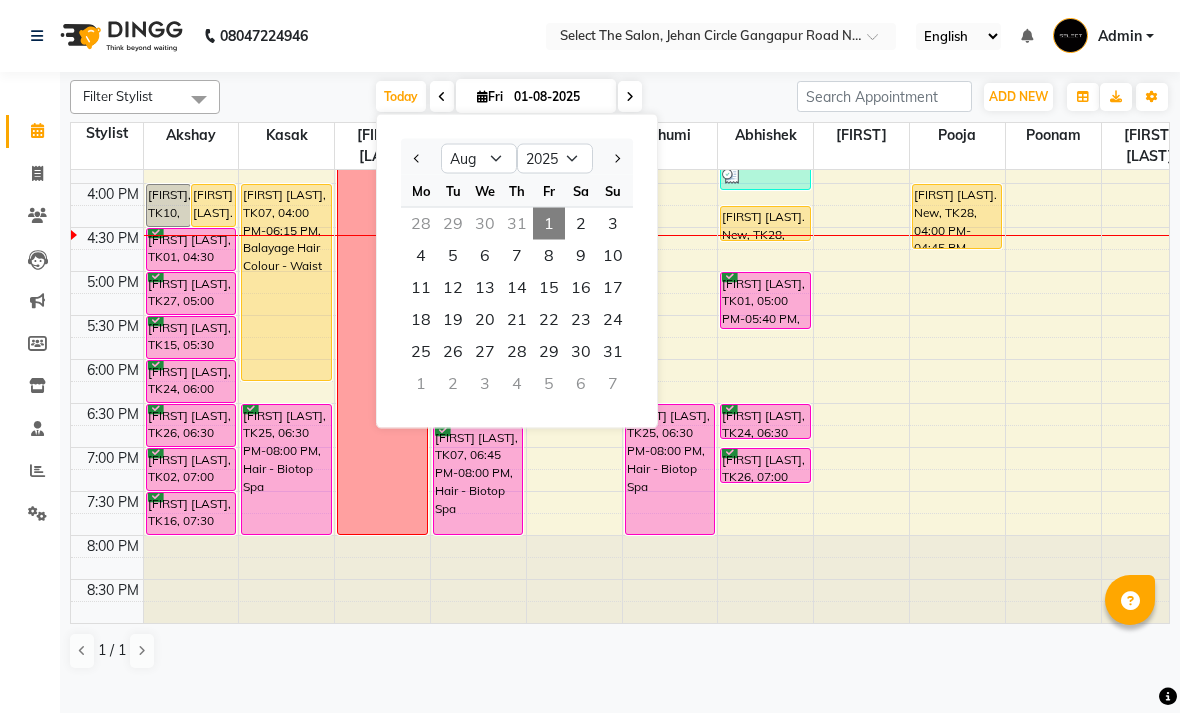 click on "4" at bounding box center [421, 256] 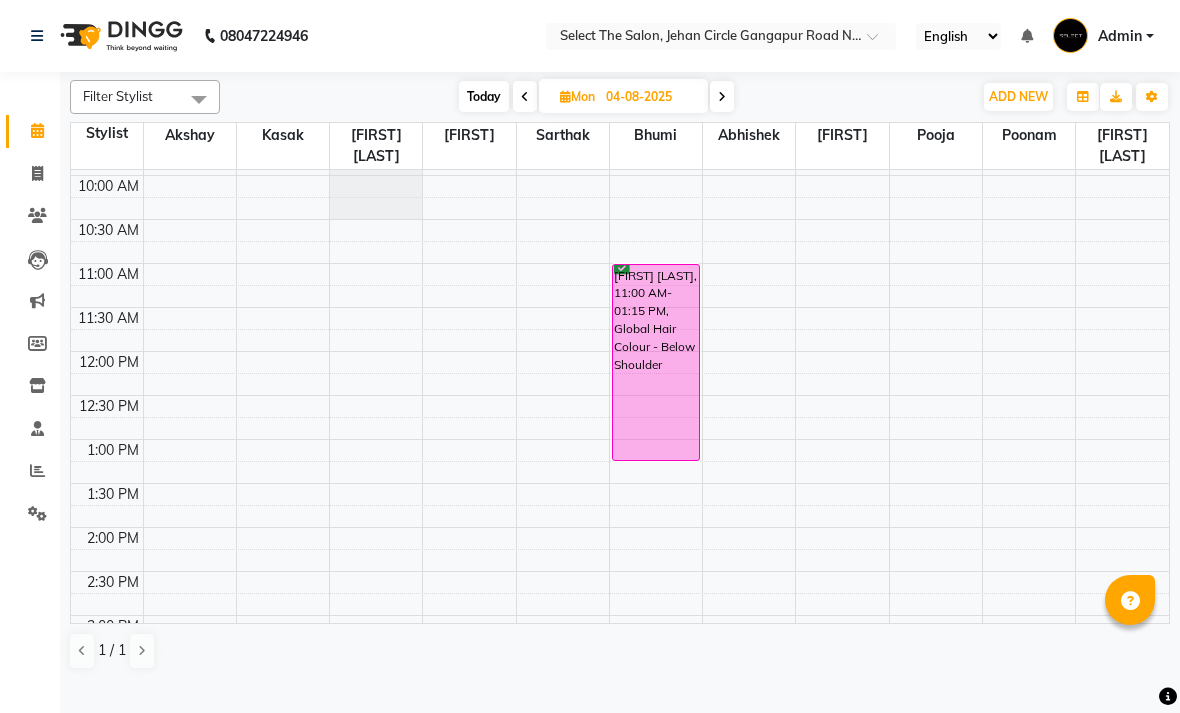 scroll, scrollTop: 171, scrollLeft: 0, axis: vertical 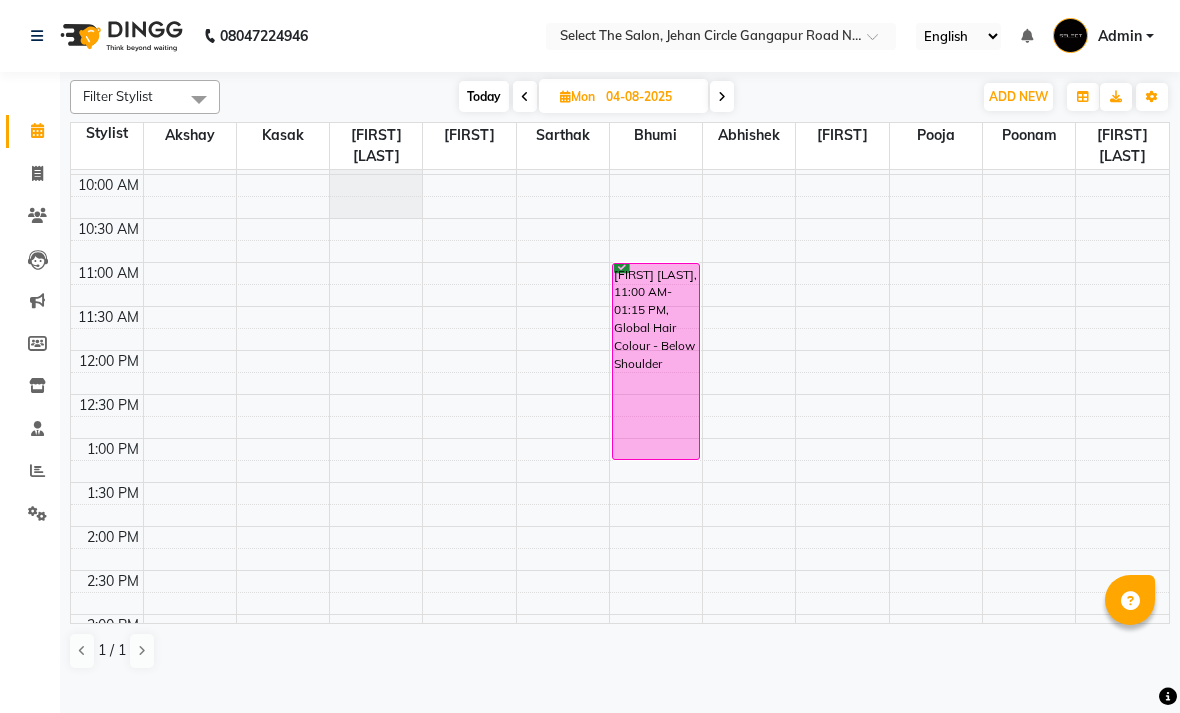 click on "Today" at bounding box center [484, 96] 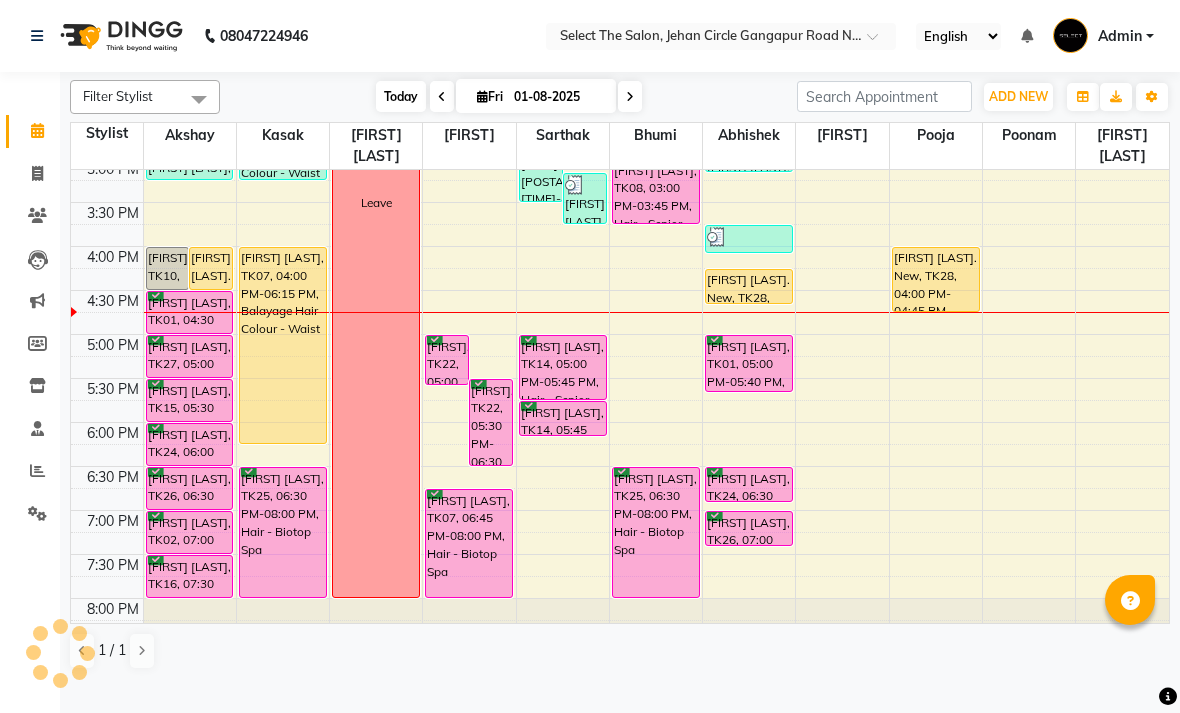 scroll, scrollTop: 620, scrollLeft: 0, axis: vertical 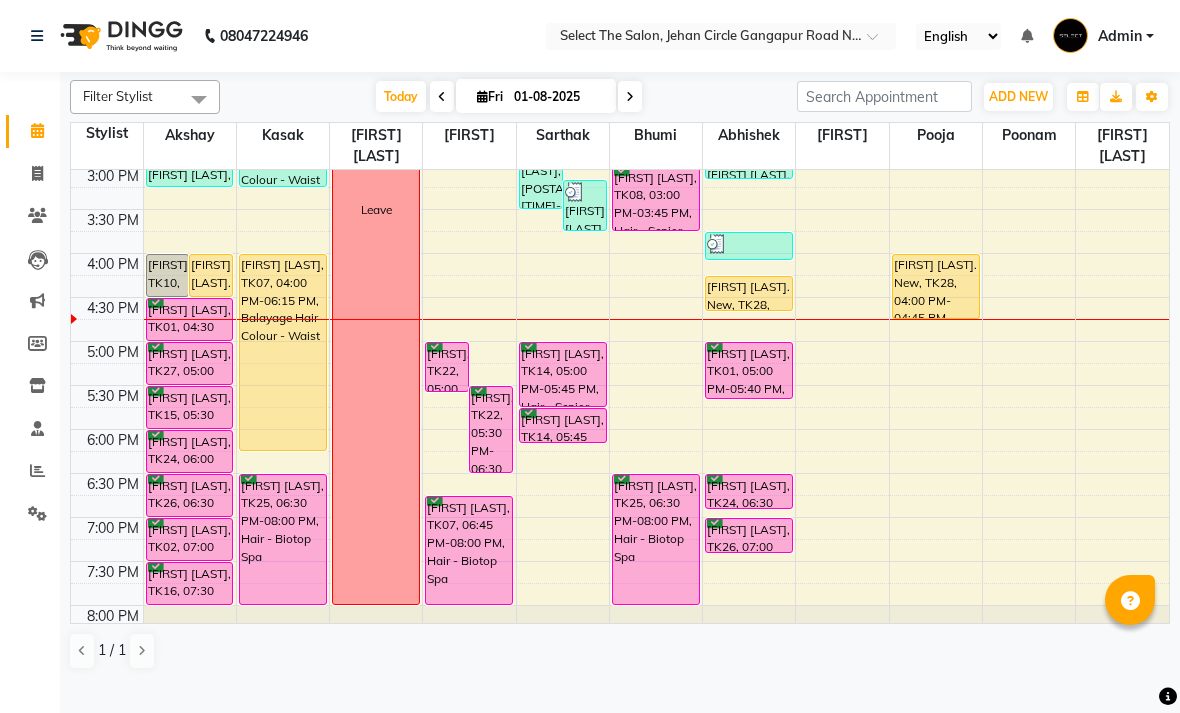 click at bounding box center (630, 97) 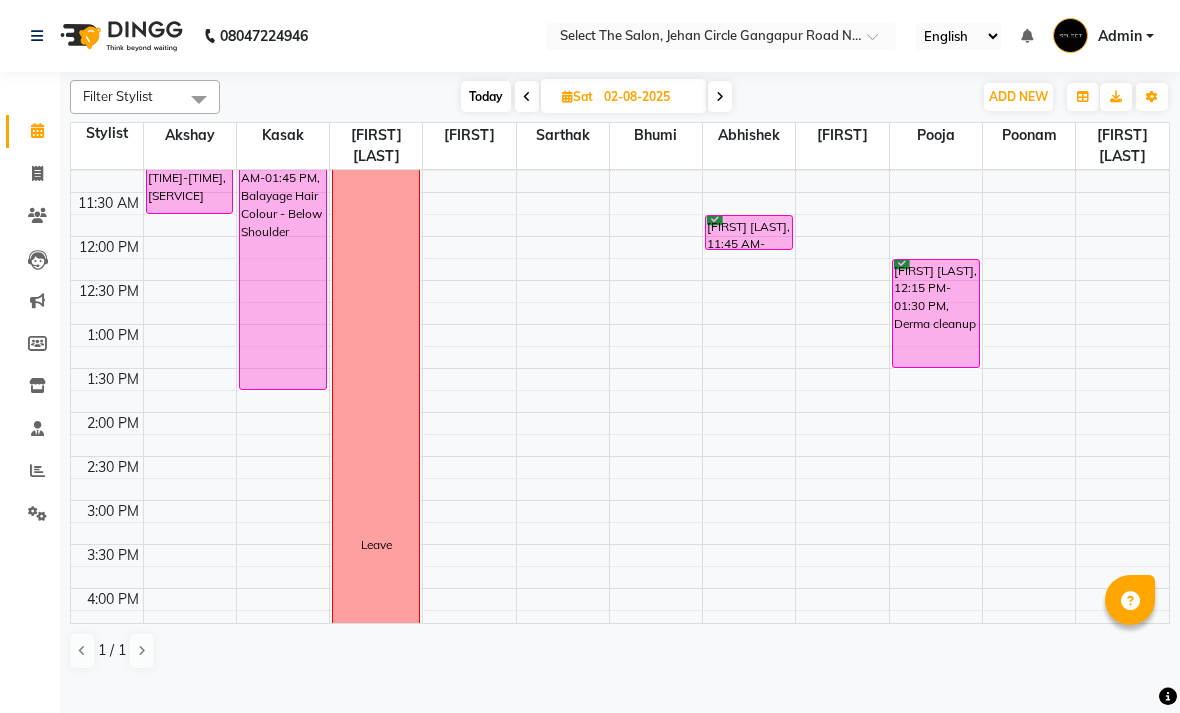 scroll, scrollTop: 285, scrollLeft: 0, axis: vertical 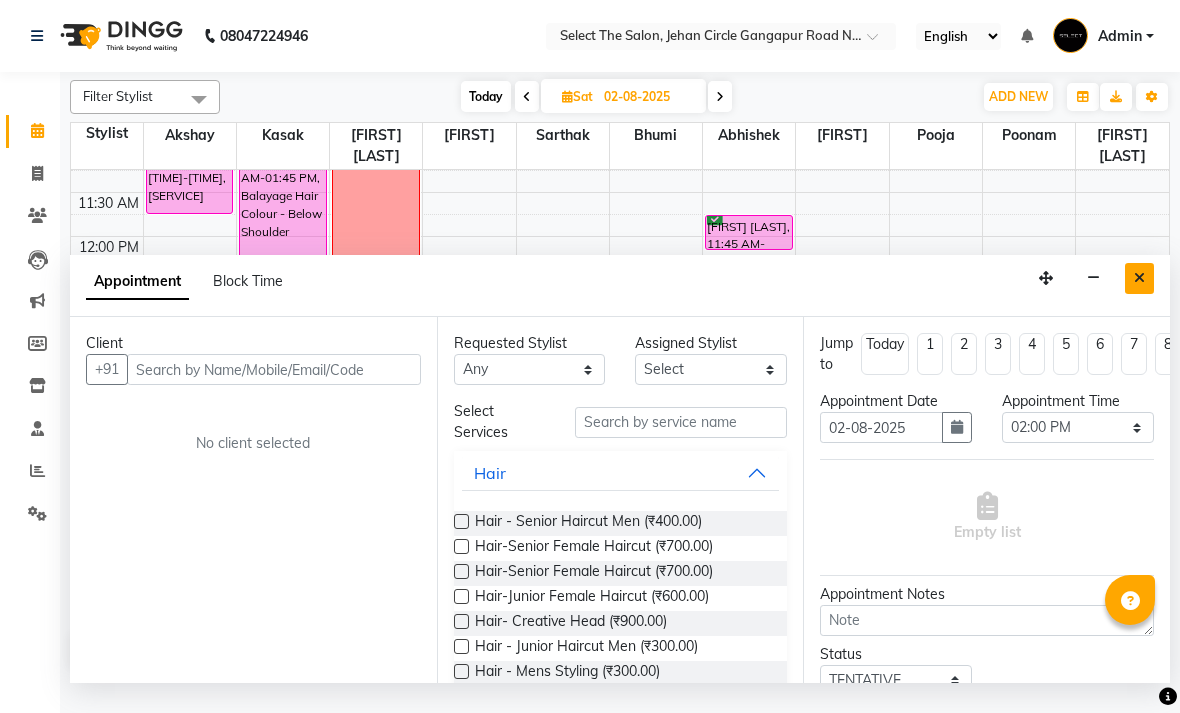 click at bounding box center (1139, 278) 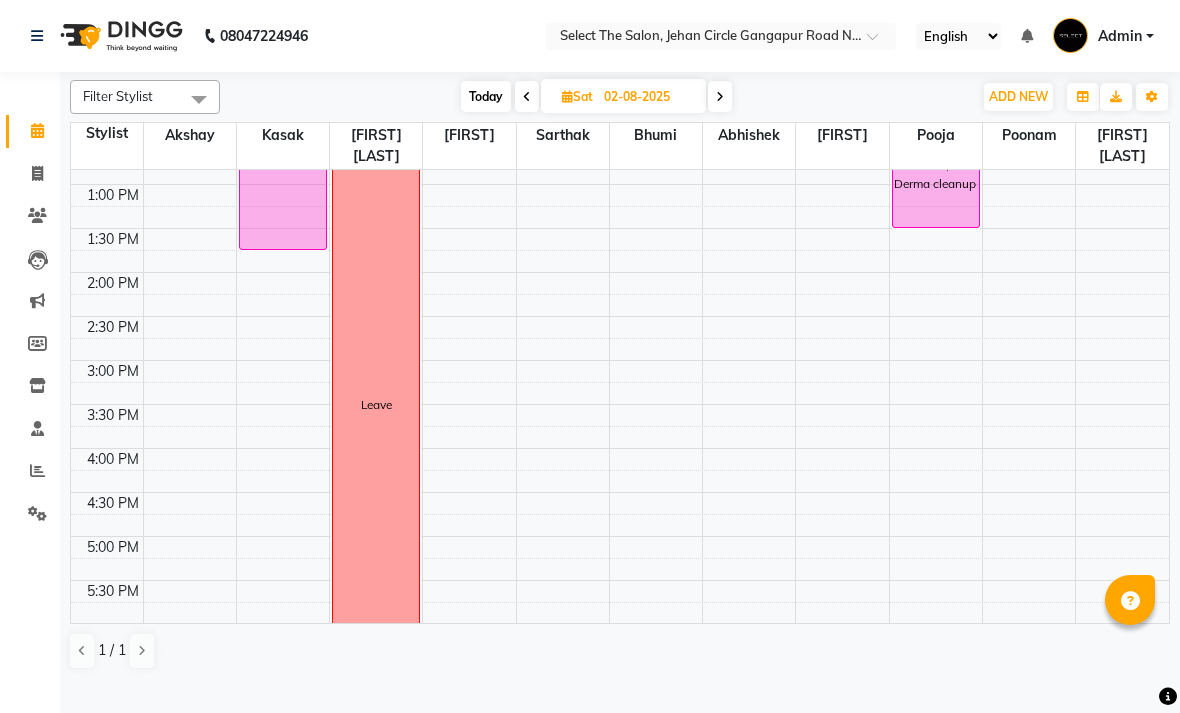 scroll, scrollTop: 427, scrollLeft: 0, axis: vertical 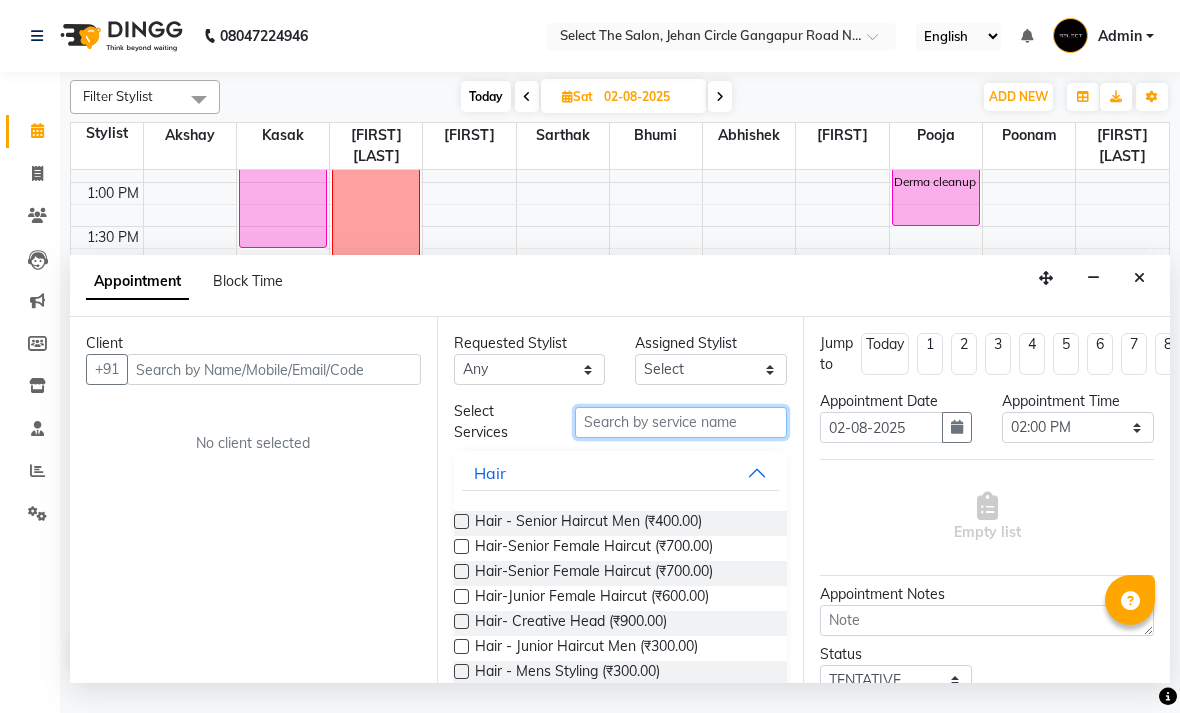 click at bounding box center (681, 422) 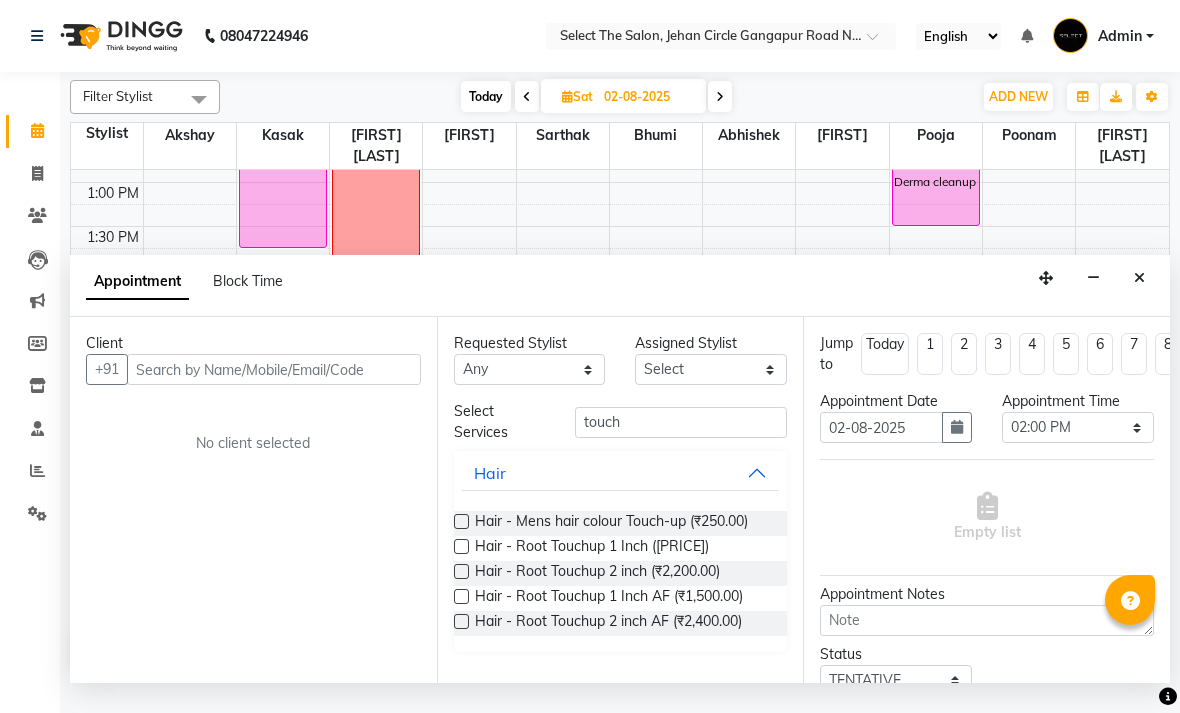 click at bounding box center (461, 546) 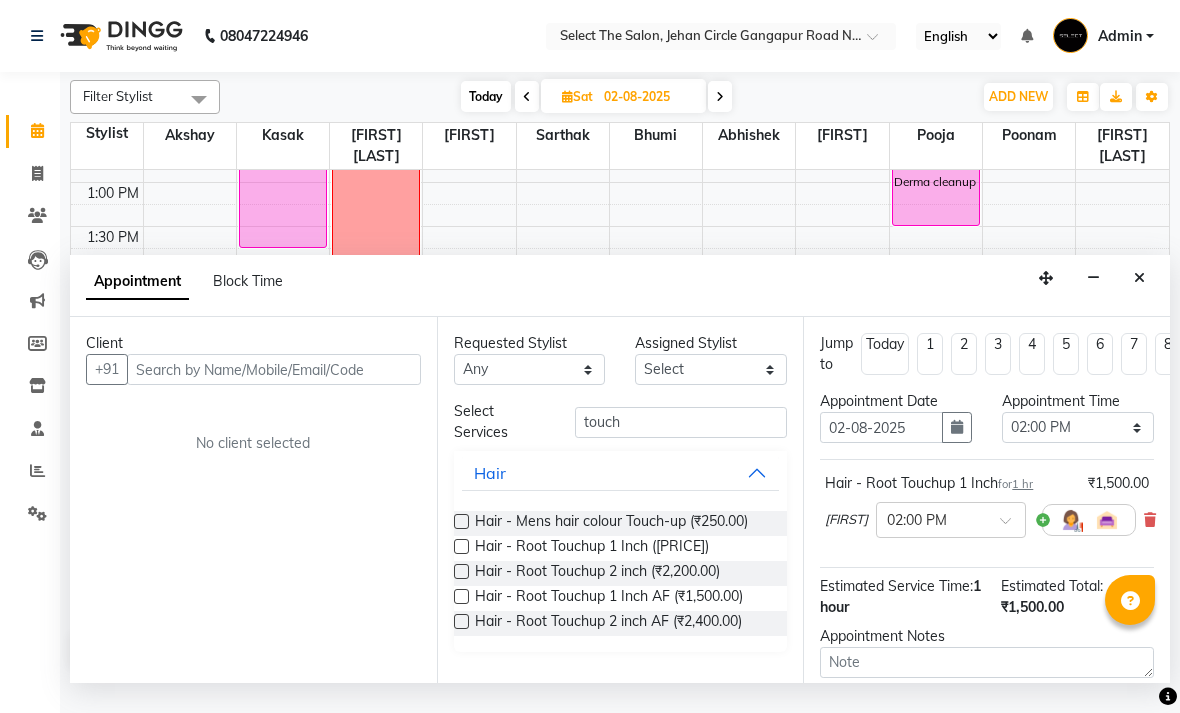click at bounding box center [461, 546] 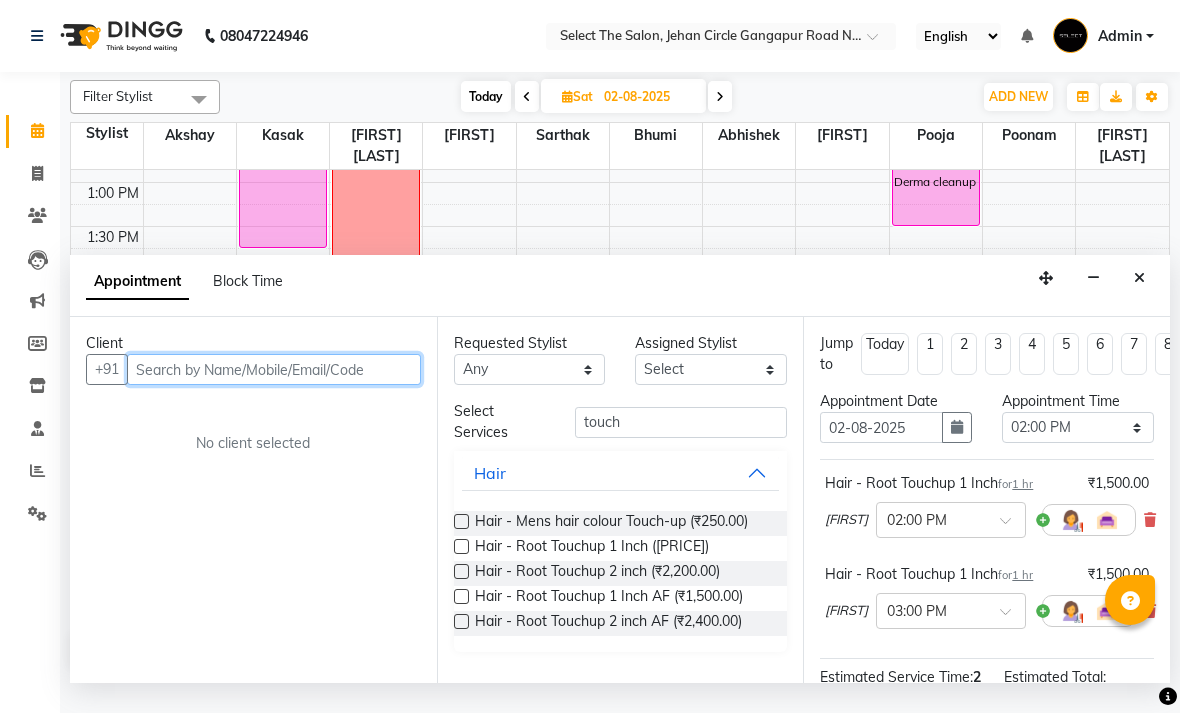 click at bounding box center [274, 369] 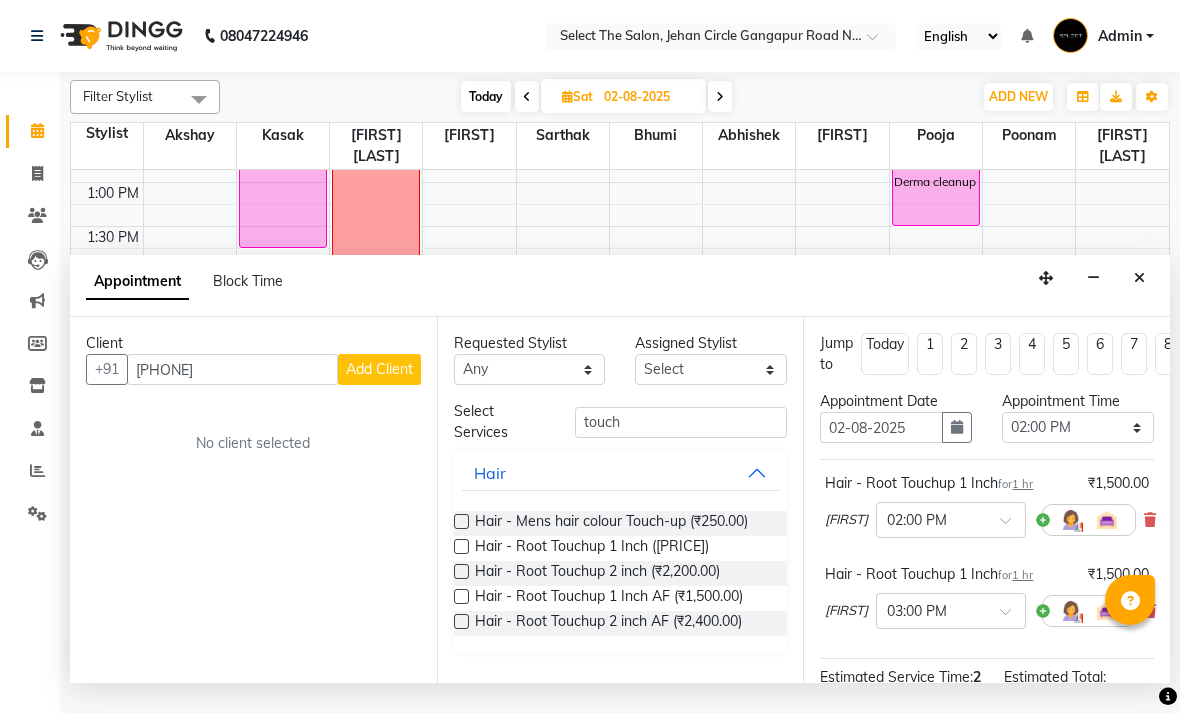 click on "Add Client" at bounding box center [379, 369] 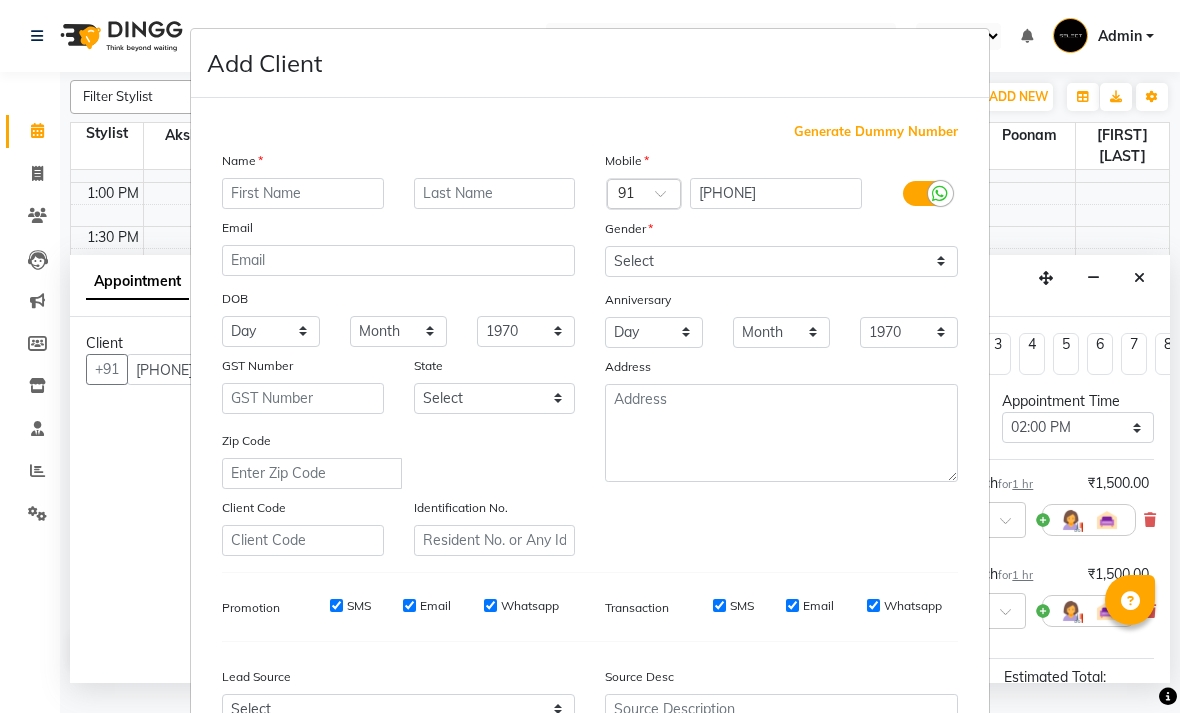 click at bounding box center [303, 193] 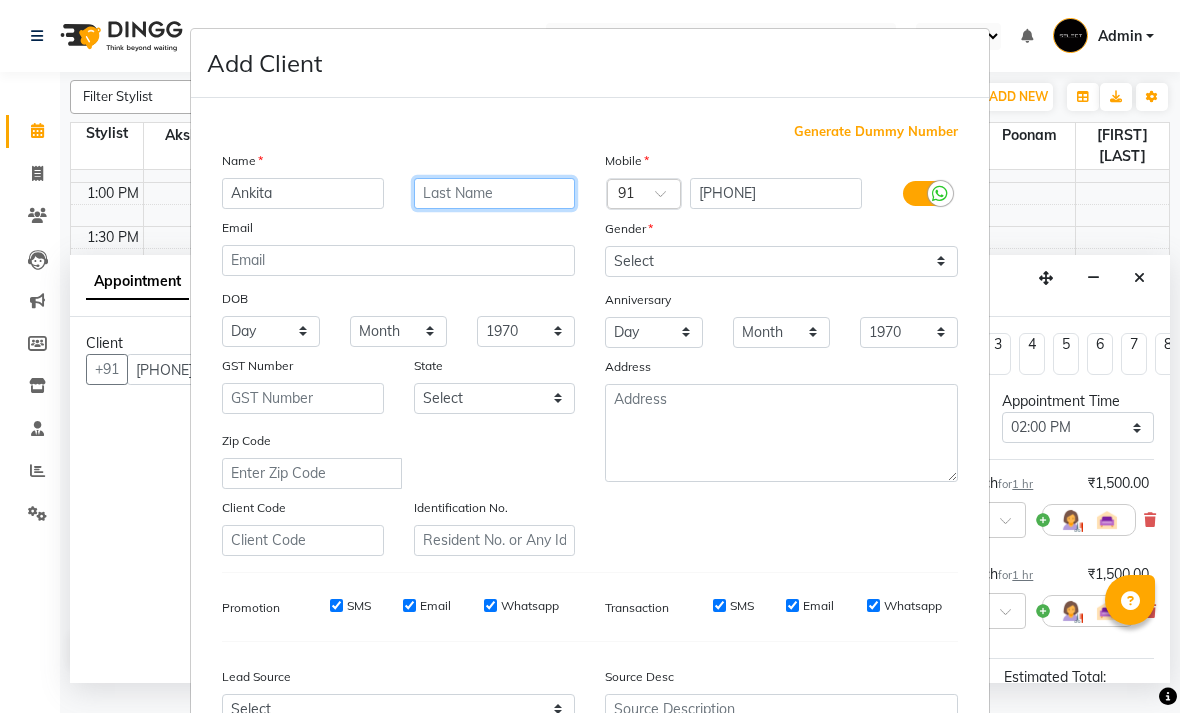 click at bounding box center [495, 193] 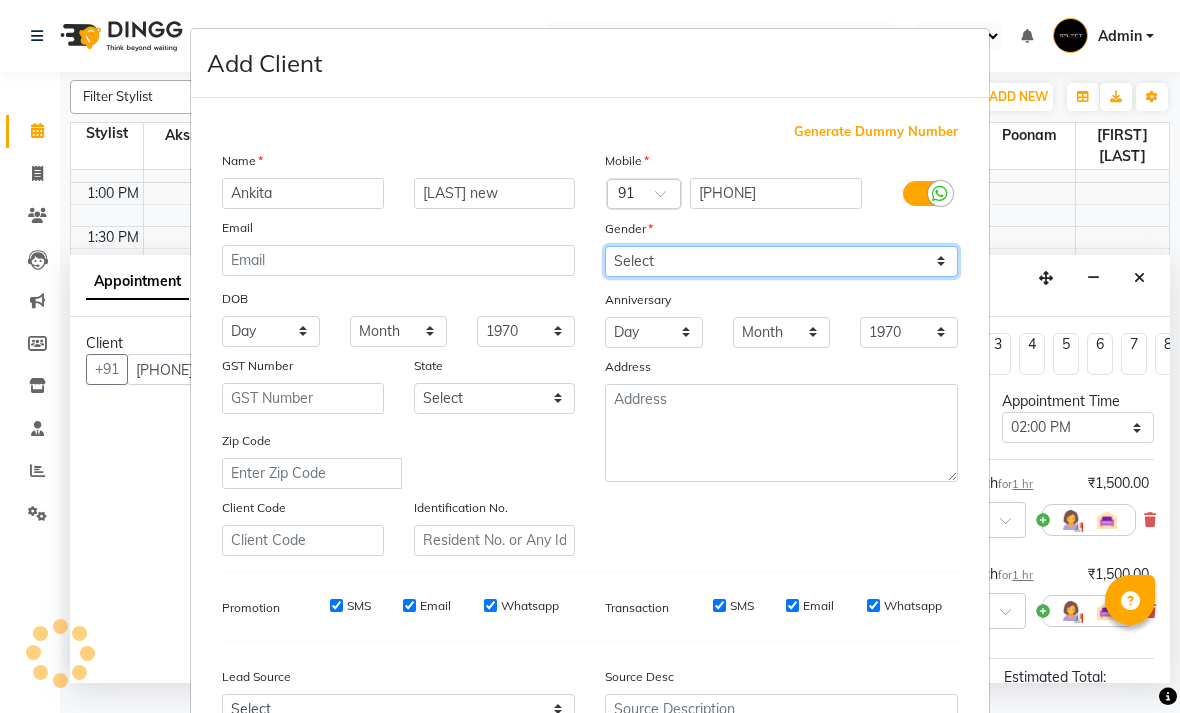 click on "Select Male Female Other Prefer Not To Say" at bounding box center (781, 261) 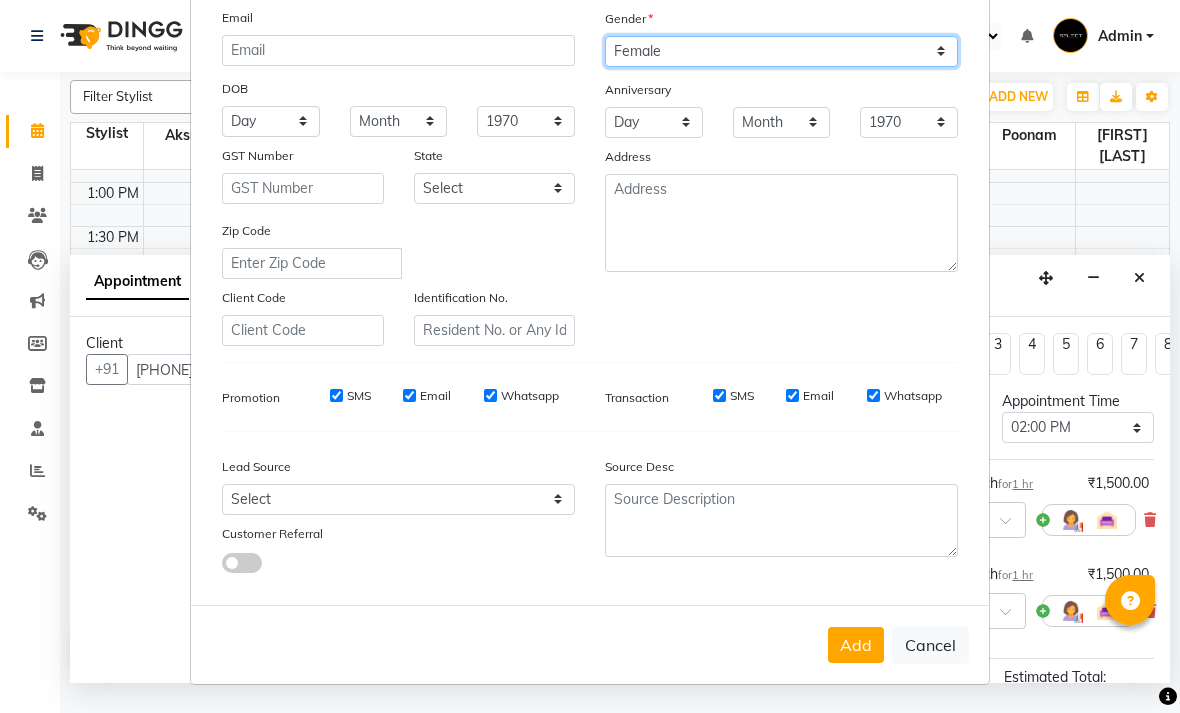 scroll, scrollTop: 209, scrollLeft: 0, axis: vertical 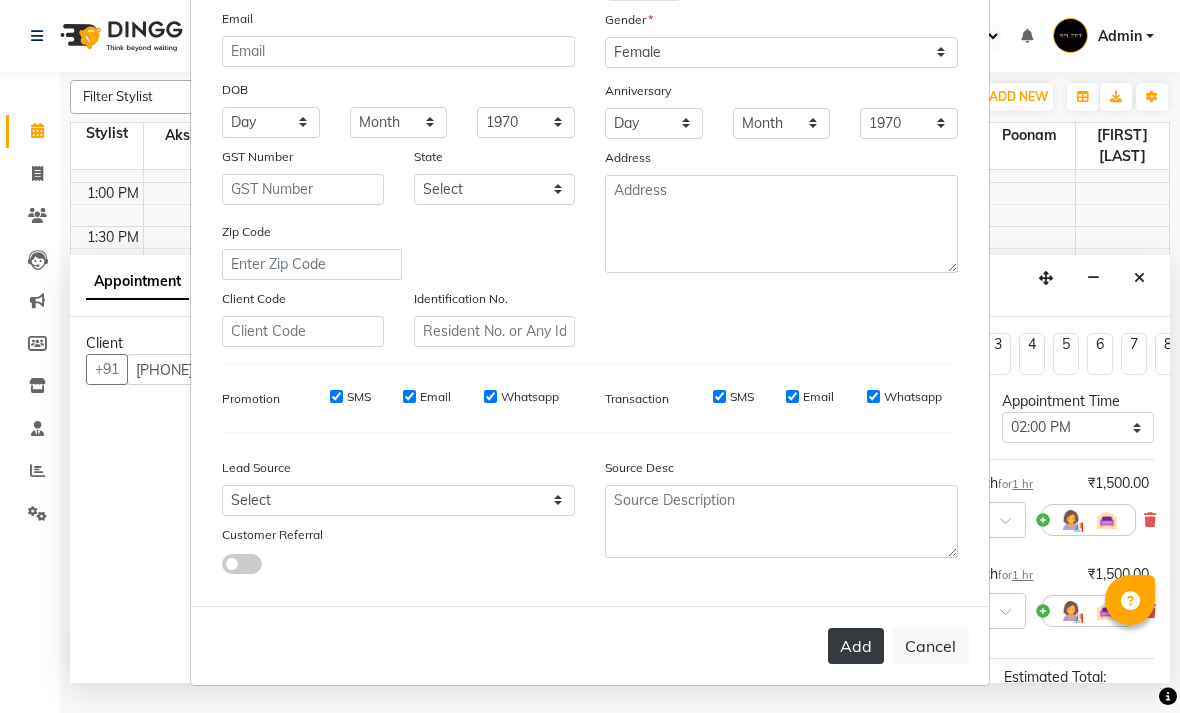 click on "Add" at bounding box center (856, 646) 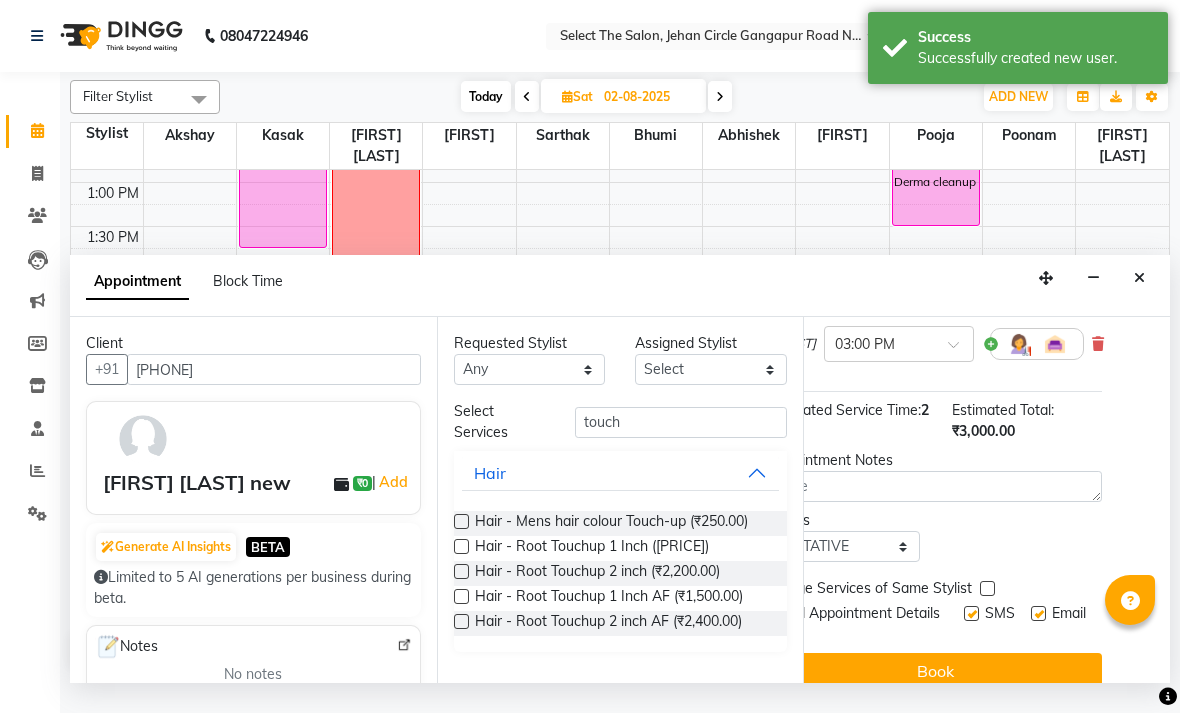 scroll, scrollTop: 267, scrollLeft: 54, axis: both 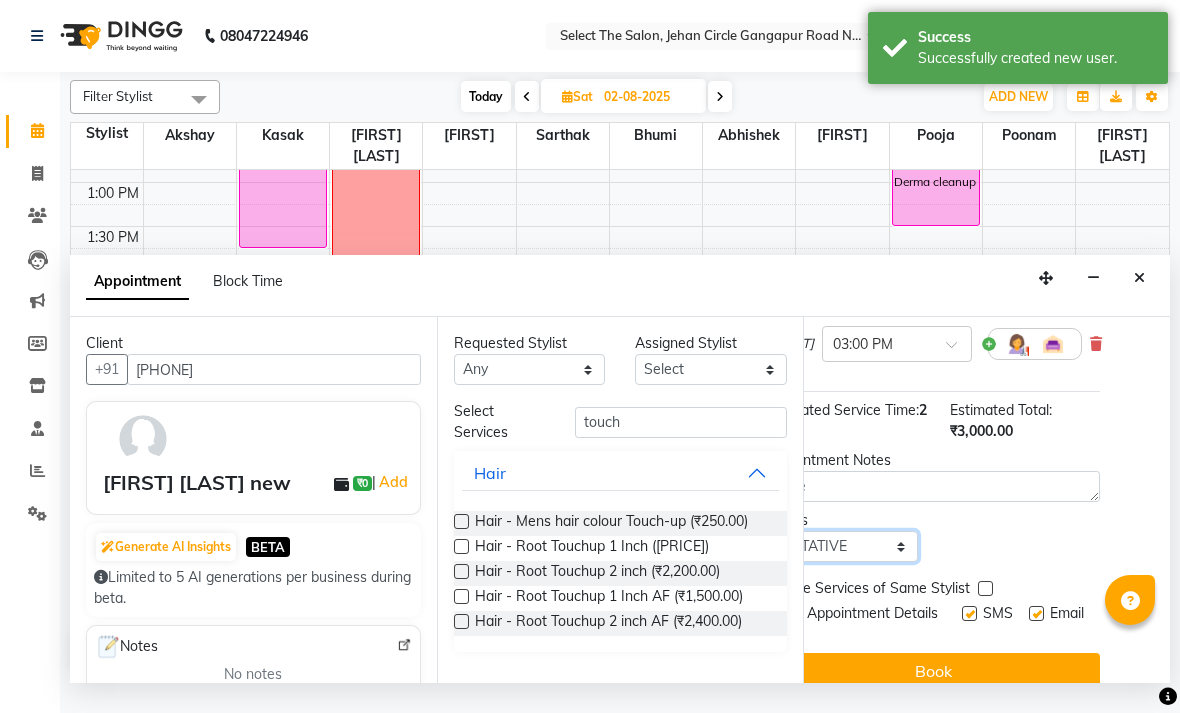 click on "Select TENTATIVE CONFIRM UPCOMING" at bounding box center [842, 546] 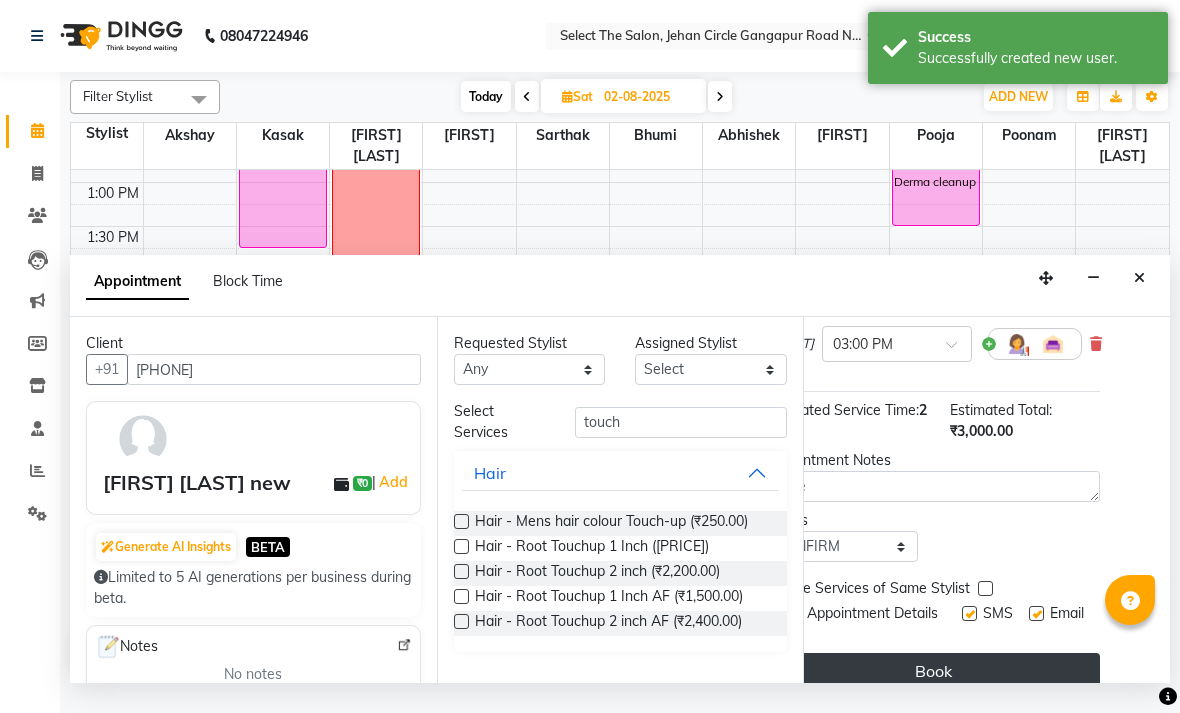 click on "Book" at bounding box center [933, 671] 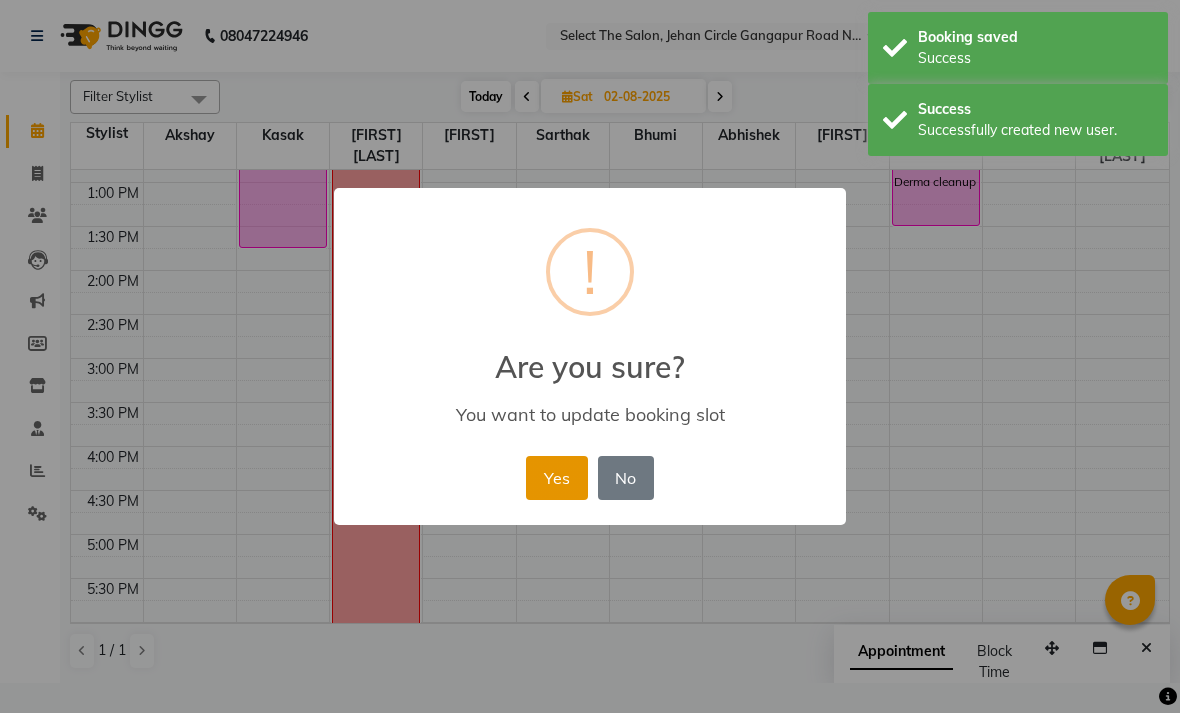 click on "Yes" at bounding box center [556, 478] 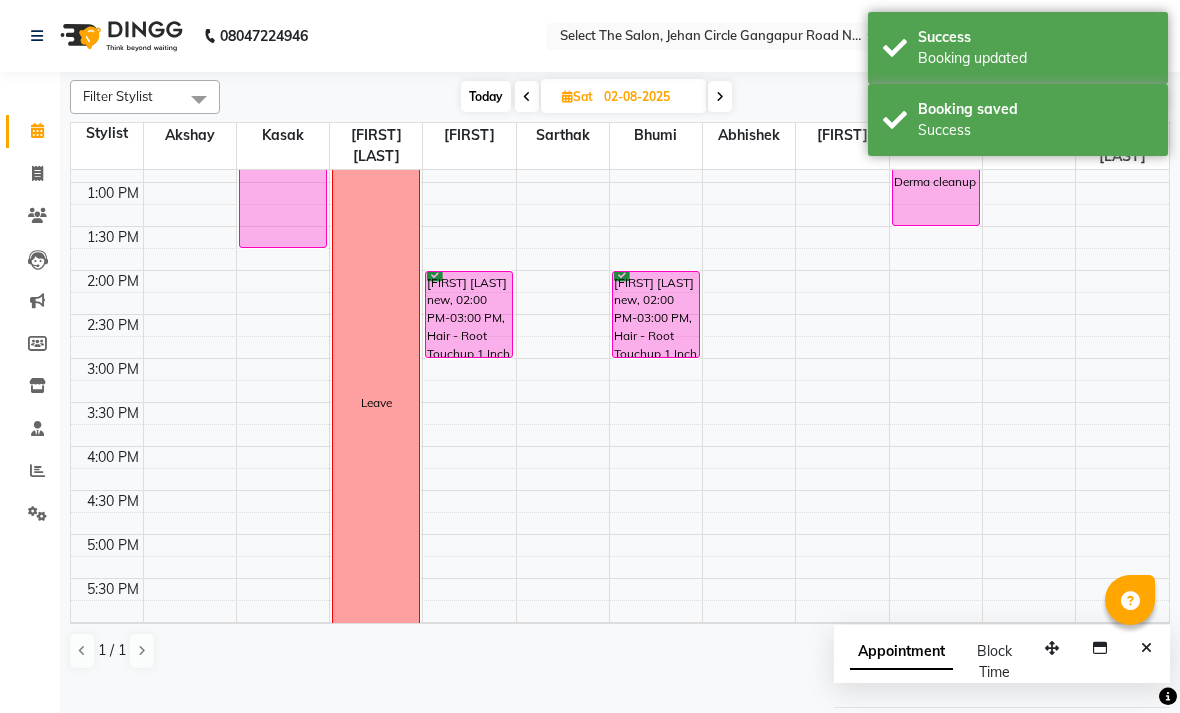 click at bounding box center (567, 96) 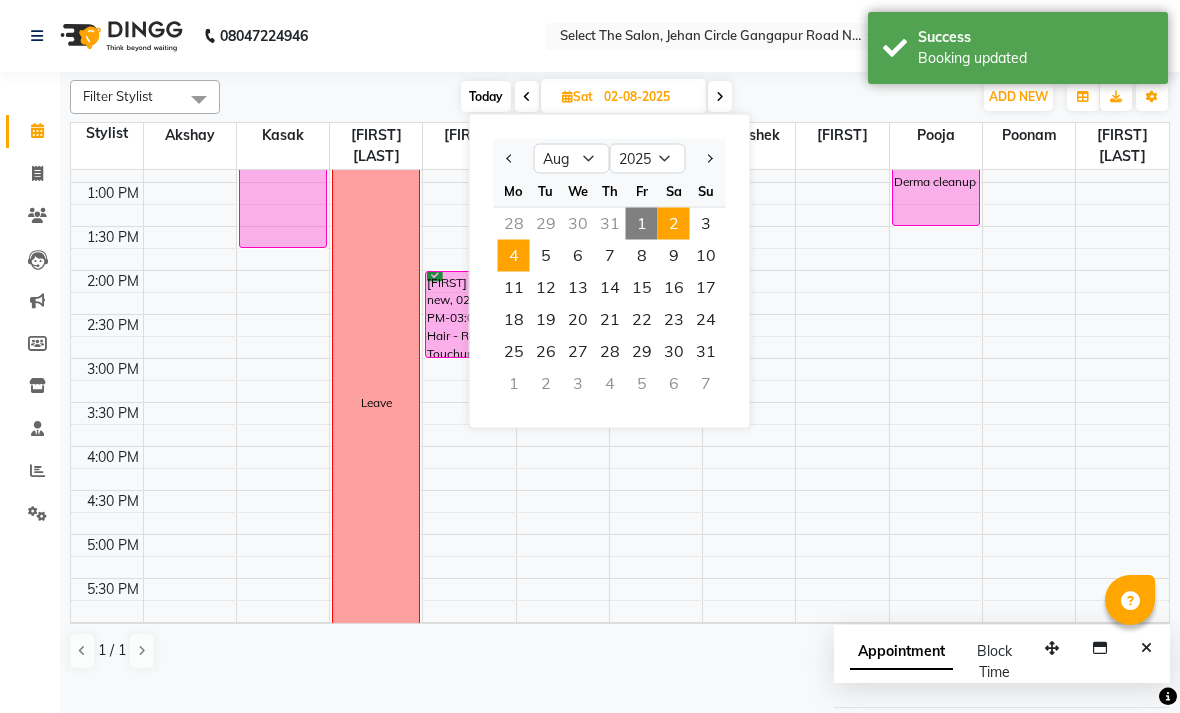 click on "4" at bounding box center (514, 256) 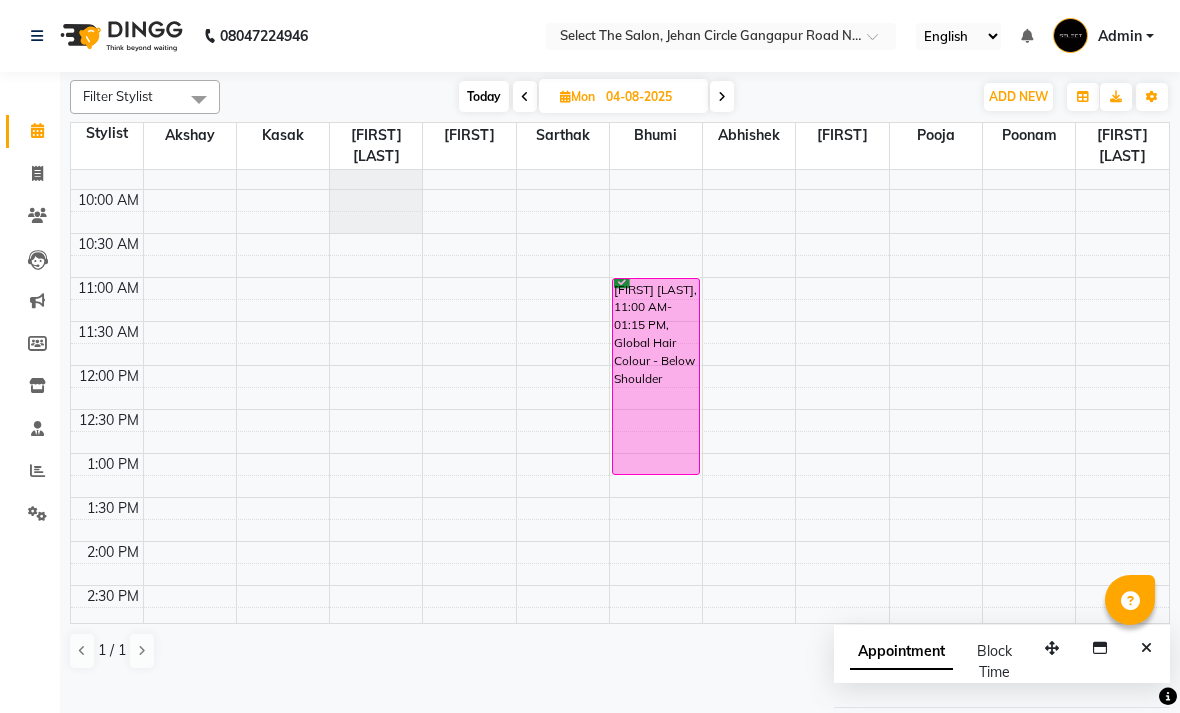 scroll, scrollTop: 155, scrollLeft: 0, axis: vertical 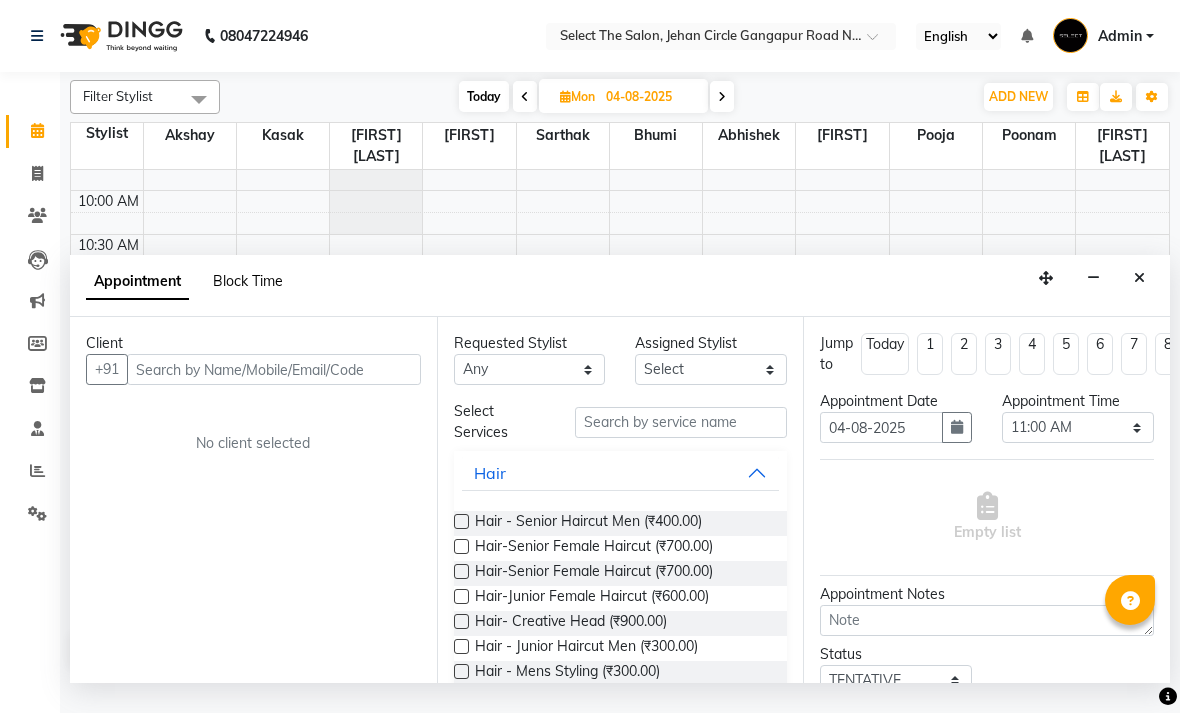 click on "Block Time" at bounding box center [248, 281] 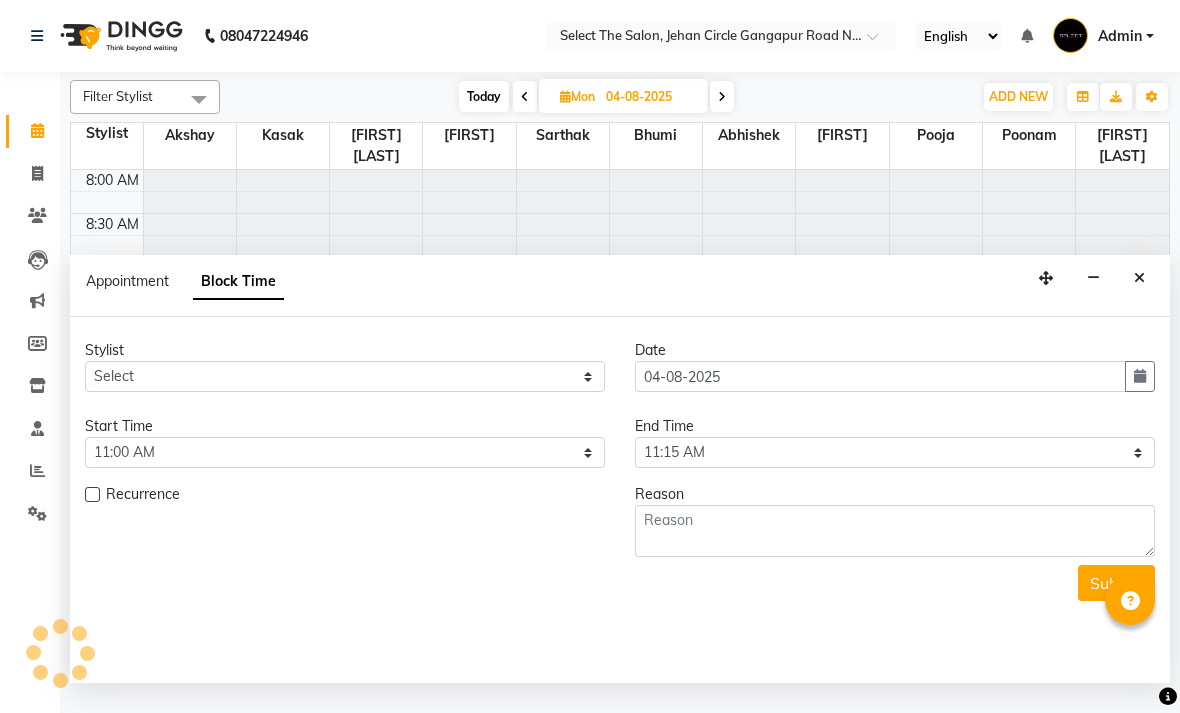 scroll, scrollTop: 690, scrollLeft: 0, axis: vertical 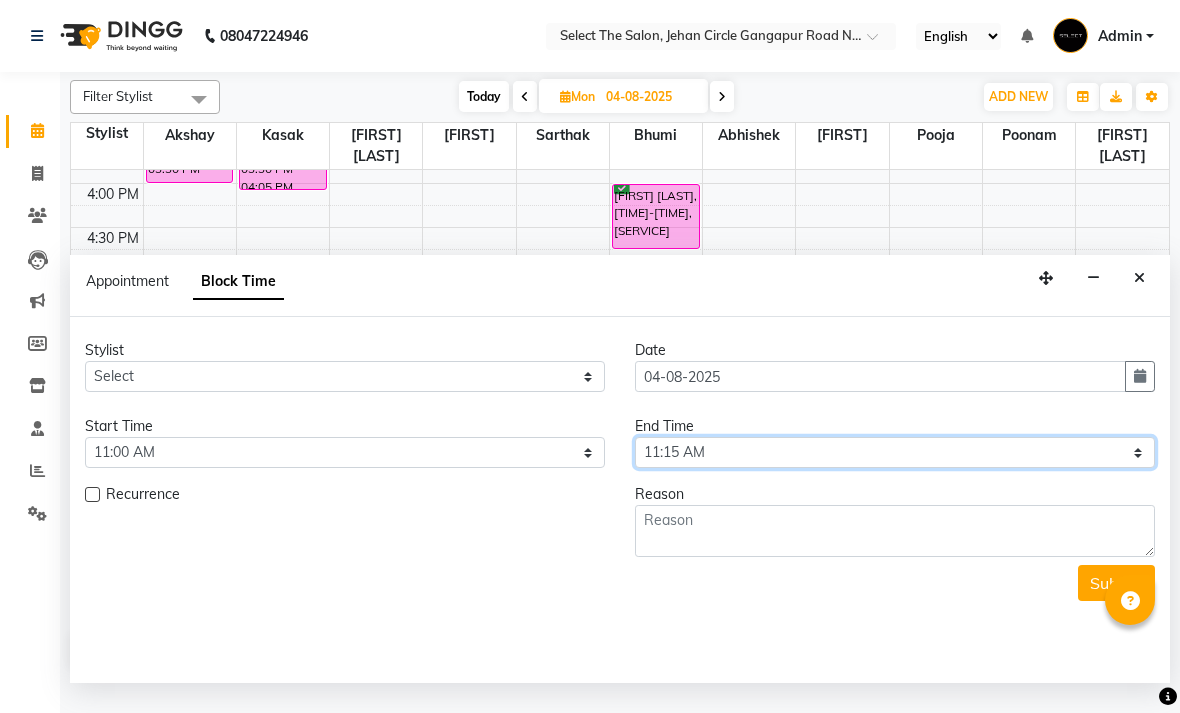 click on "Select 09:00 AM 09:15 AM 09:30 AM 09:45 AM 10:00 AM 10:15 AM 10:30 AM 10:45 AM 11:00 AM 11:15 AM 11:30 AM 11:45 AM 12:00 PM 12:15 PM 12:30 PM 12:45 PM 01:00 PM 01:15 PM 01:30 PM 01:45 PM 02:00 PM 02:15 PM 02:30 PM 02:45 PM 03:00 PM 03:15 PM 03:30 PM 03:45 PM 04:00 PM 04:15 PM 04:30 PM 04:45 PM 05:00 PM 05:15 PM 05:30 PM 05:45 PM 06:00 PM 06:15 PM 06:30 PM 06:45 PM 07:00 PM 07:15 PM 07:30 PM 07:45 PM 08:00 PM" at bounding box center (895, 452) 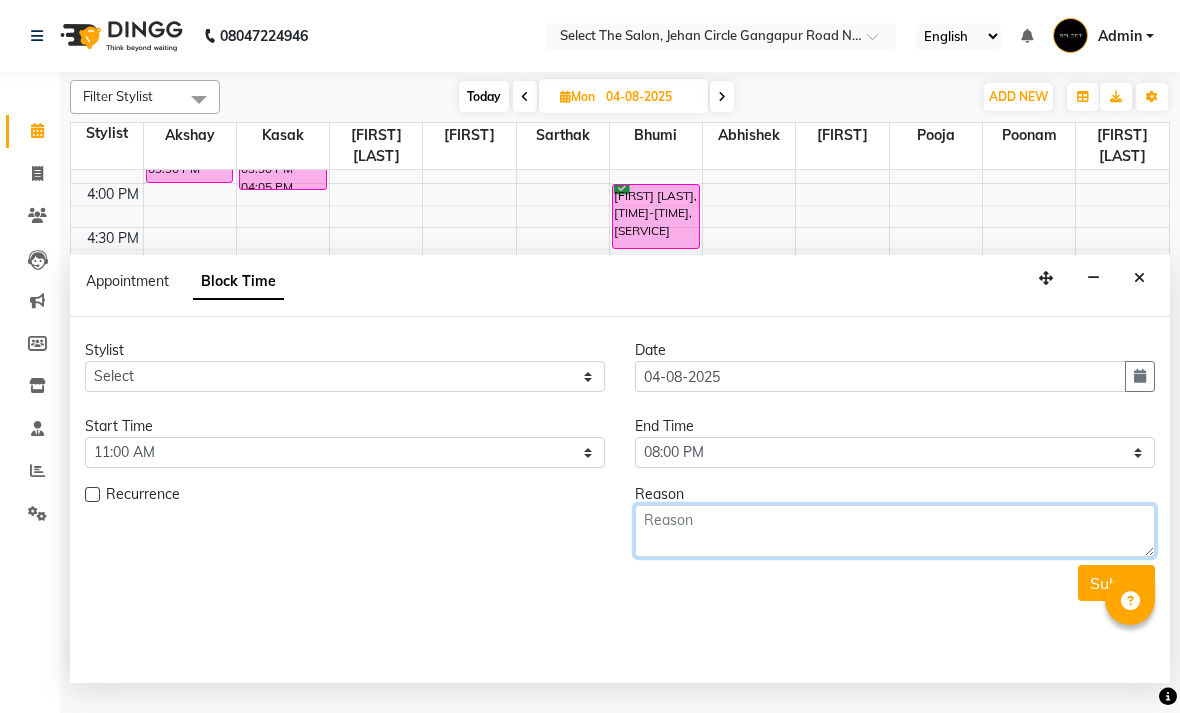click at bounding box center (895, 531) 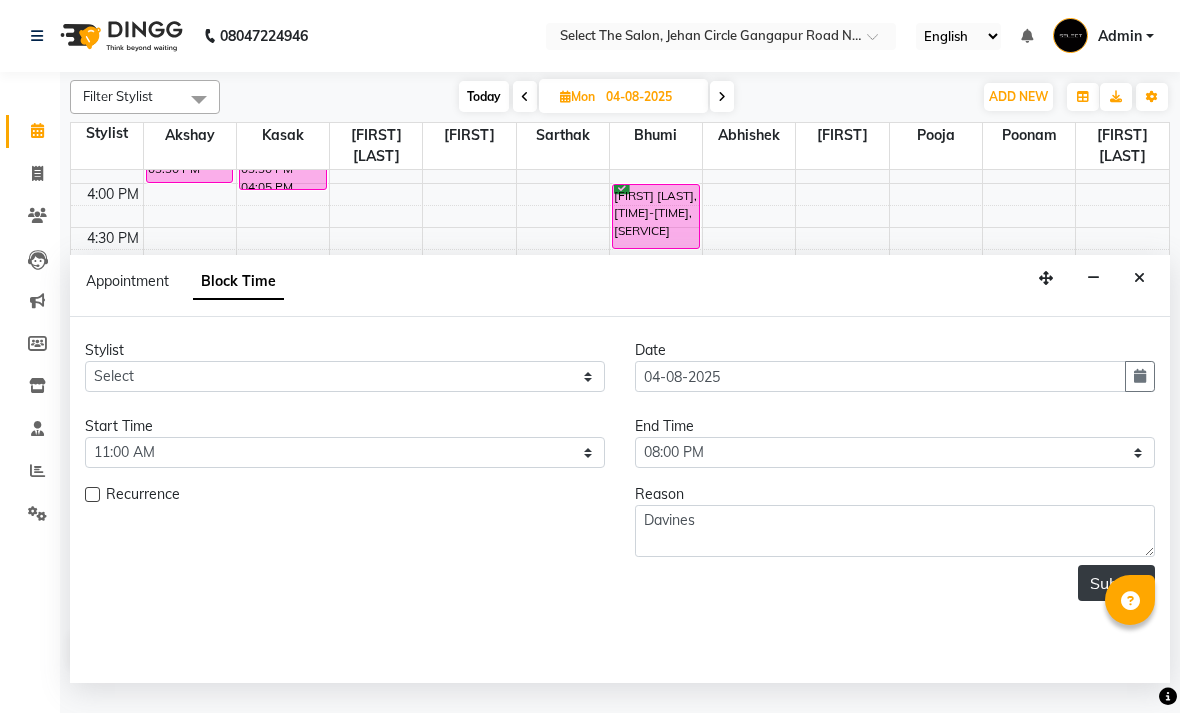 click on "Submit" at bounding box center [1116, 583] 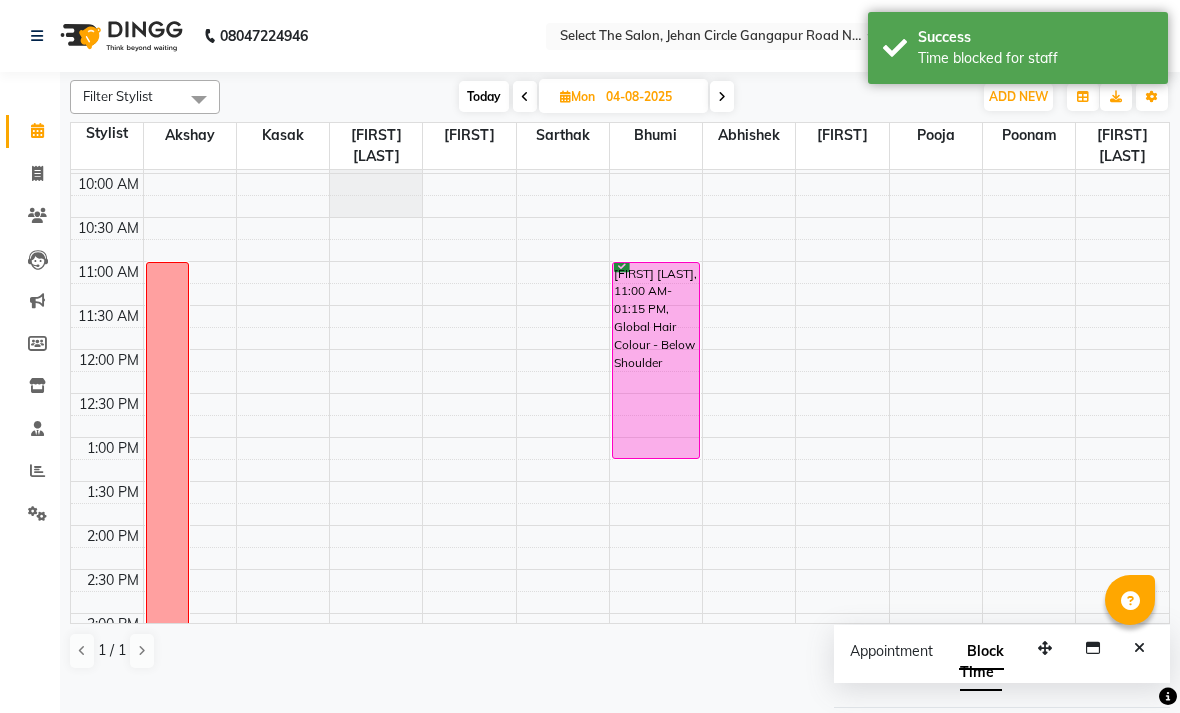 scroll, scrollTop: 161, scrollLeft: 0, axis: vertical 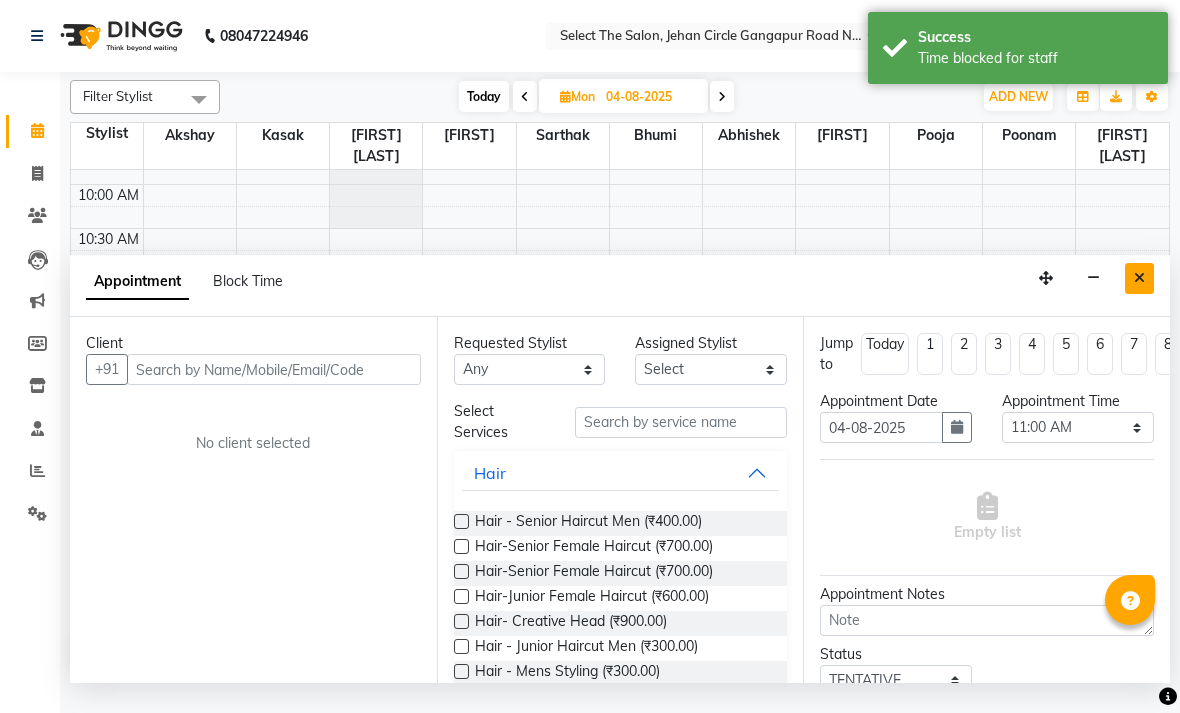 click at bounding box center [1139, 278] 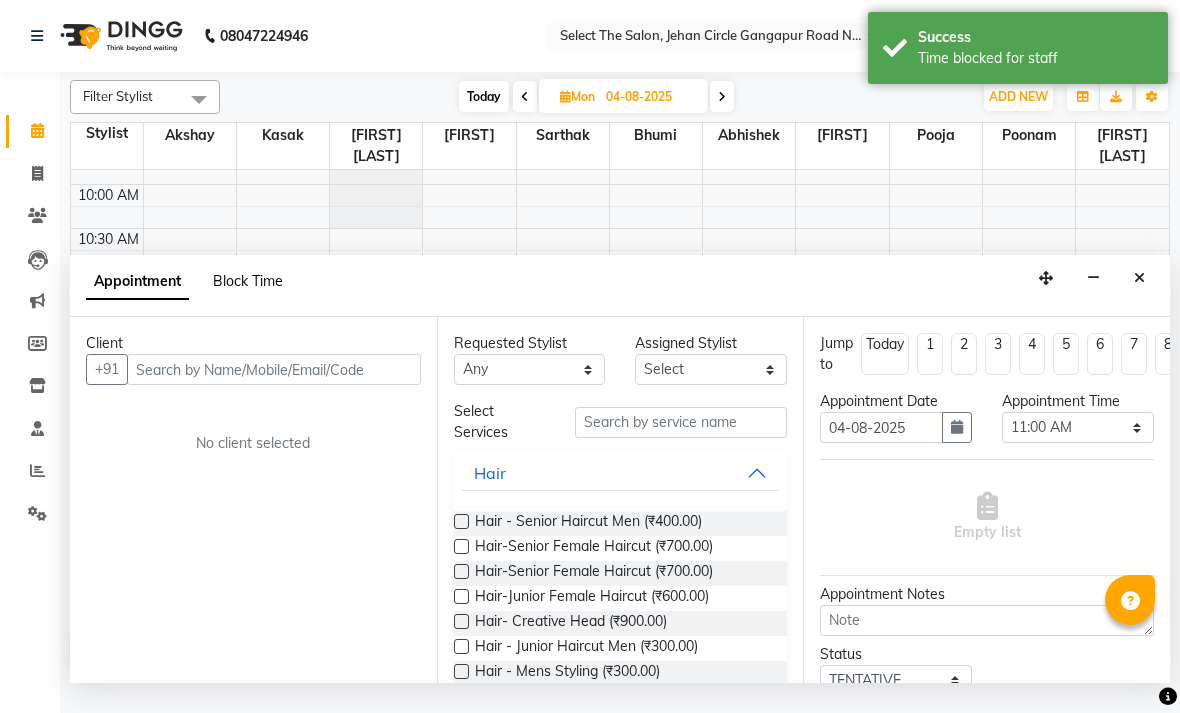 click on "Block Time" at bounding box center (248, 281) 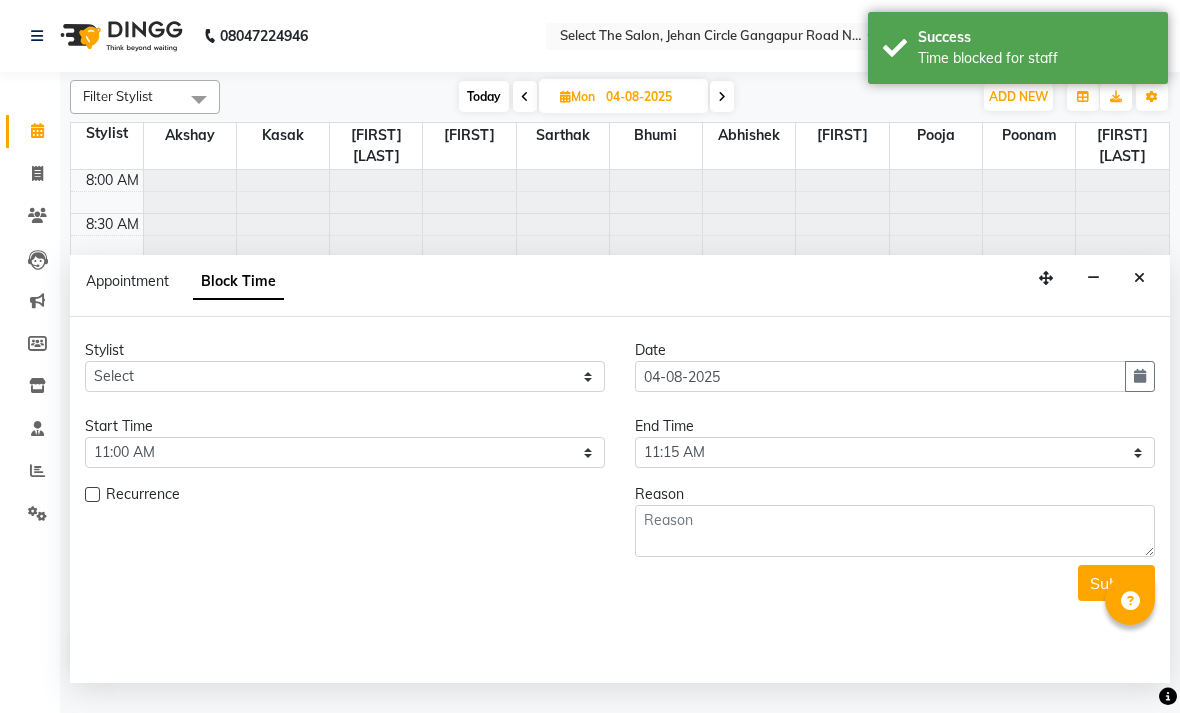 scroll, scrollTop: 690, scrollLeft: 0, axis: vertical 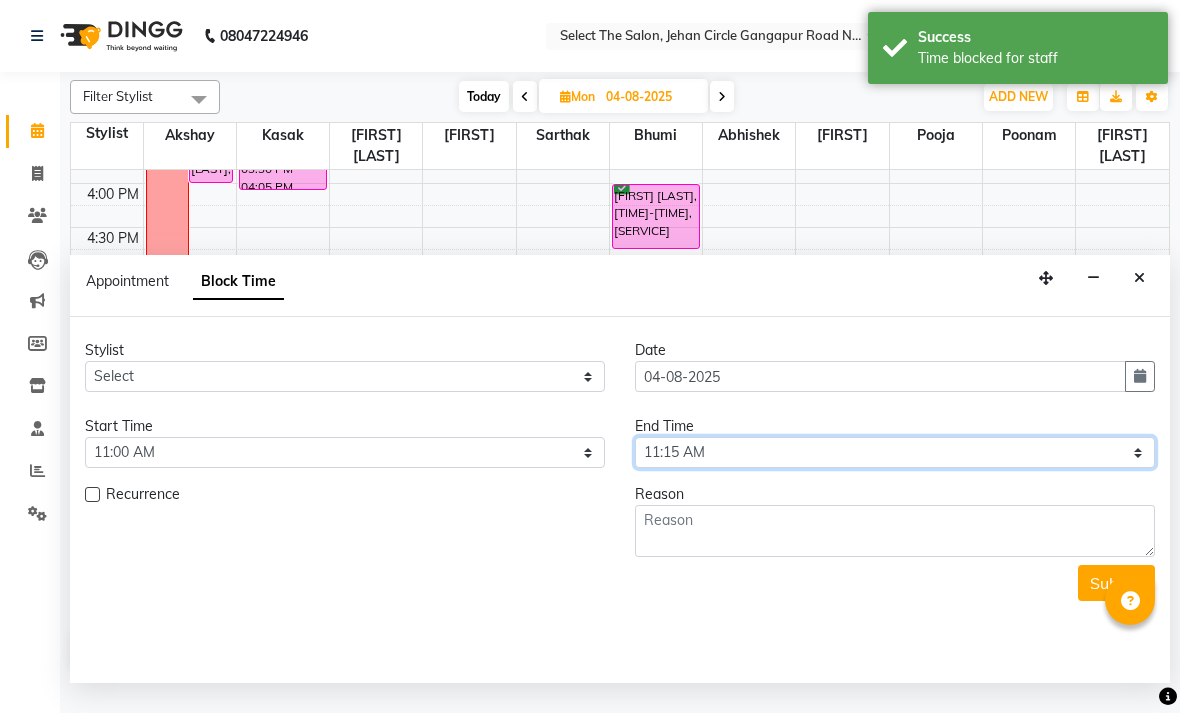 click on "Select 09:00 AM 09:15 AM 09:30 AM 09:45 AM 10:00 AM 10:15 AM 10:30 AM 10:45 AM 11:00 AM 11:15 AM 11:30 AM 11:45 AM 12:00 PM 12:15 PM 12:30 PM 12:45 PM 01:00 PM 01:15 PM 01:30 PM 01:45 PM 02:00 PM 02:15 PM 02:30 PM 02:45 PM 03:00 PM 03:15 PM 03:30 PM 03:45 PM 04:00 PM 04:15 PM 04:30 PM 04:45 PM 05:00 PM 05:15 PM 05:30 PM 05:45 PM 06:00 PM 06:15 PM 06:30 PM 06:45 PM 07:00 PM 07:15 PM 07:30 PM 07:45 PM 08:00 PM" at bounding box center (895, 452) 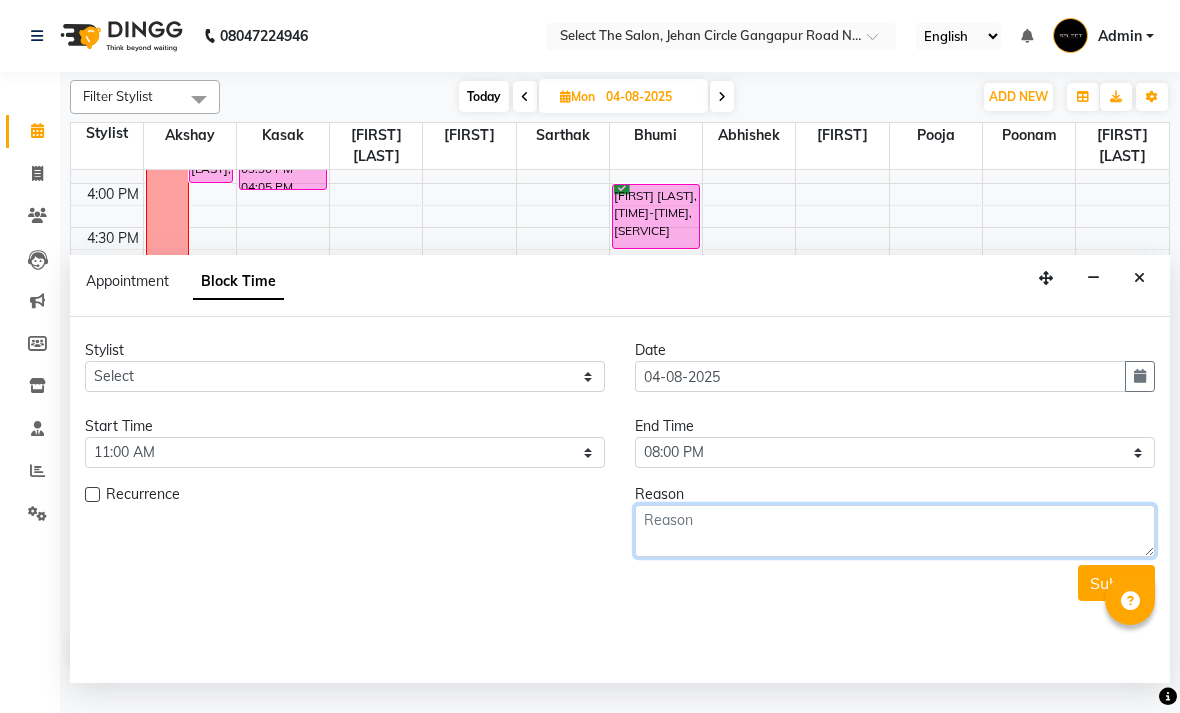 click at bounding box center (895, 531) 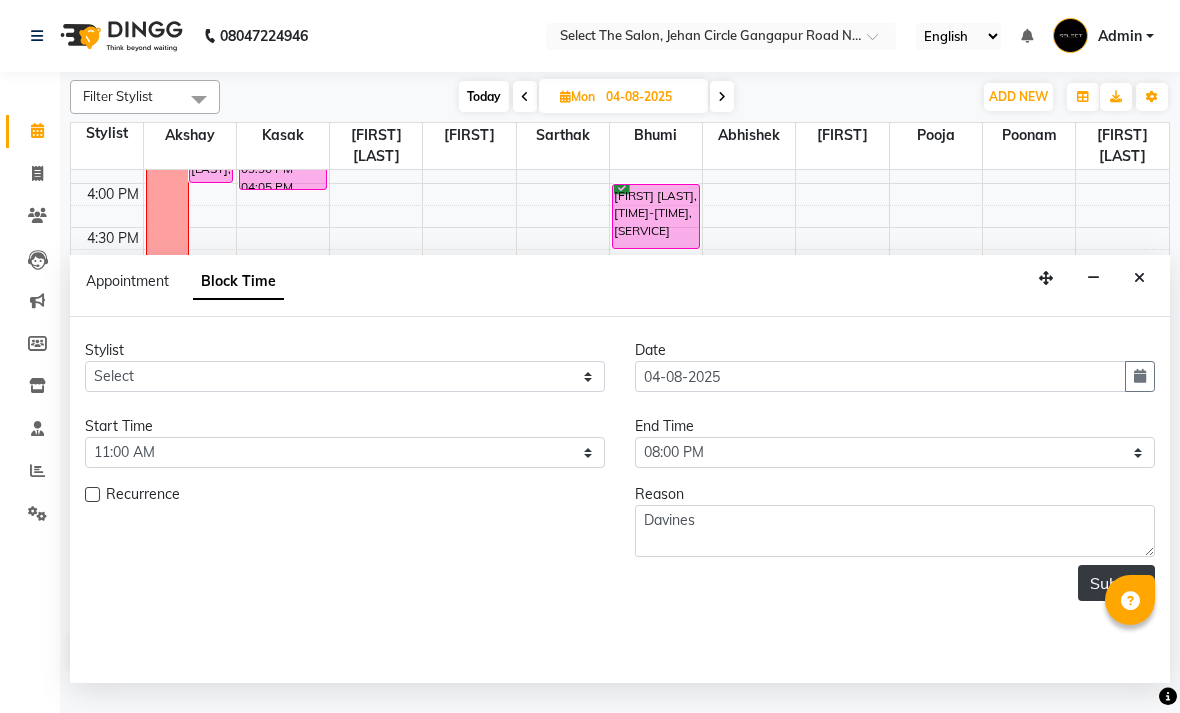 click on "Submit" at bounding box center (1116, 583) 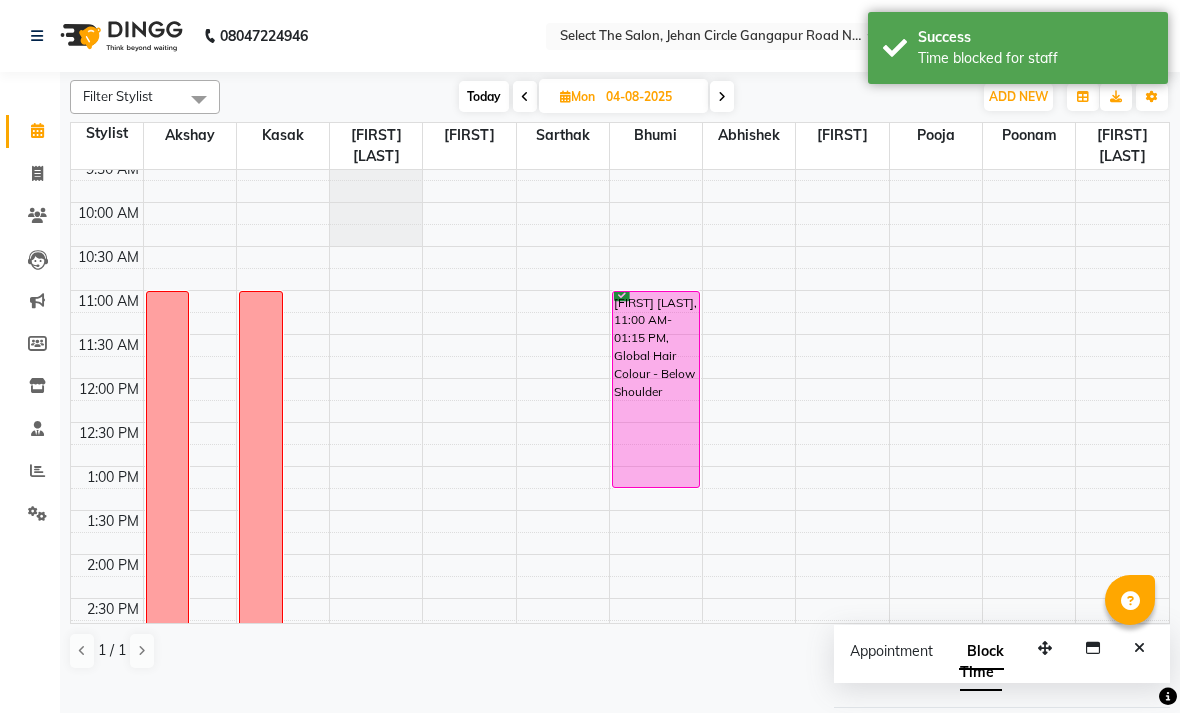 scroll, scrollTop: 149, scrollLeft: 0, axis: vertical 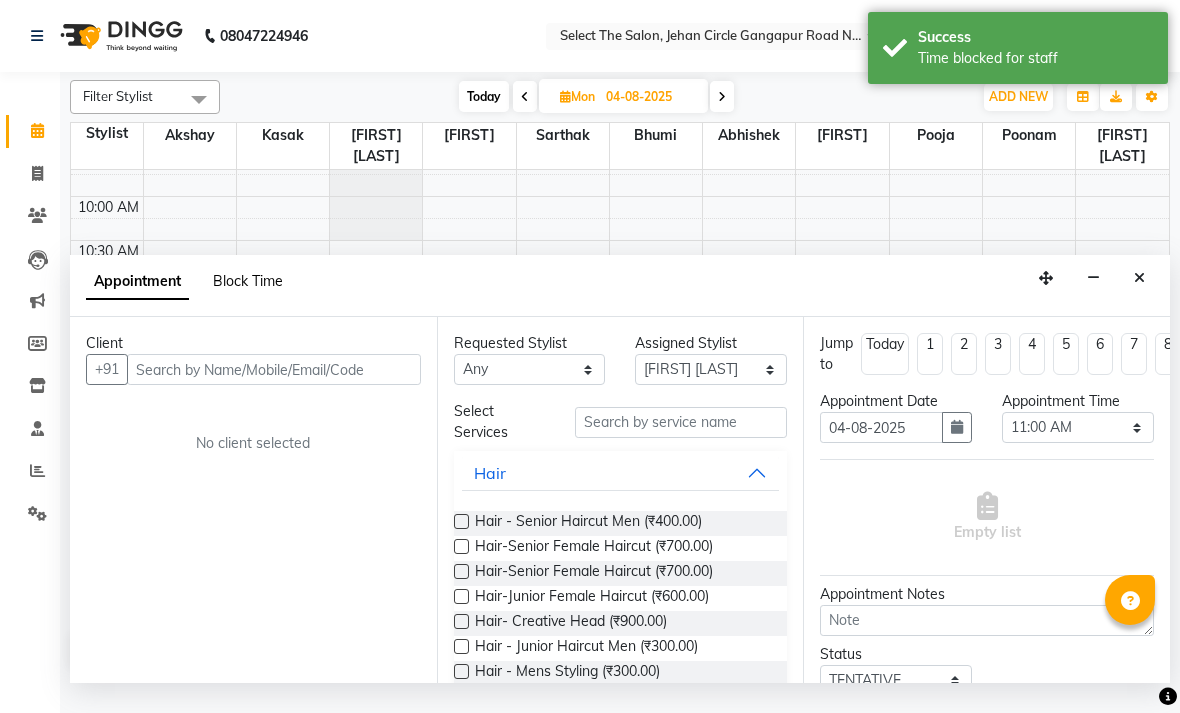 click on "Block Time" at bounding box center (248, 281) 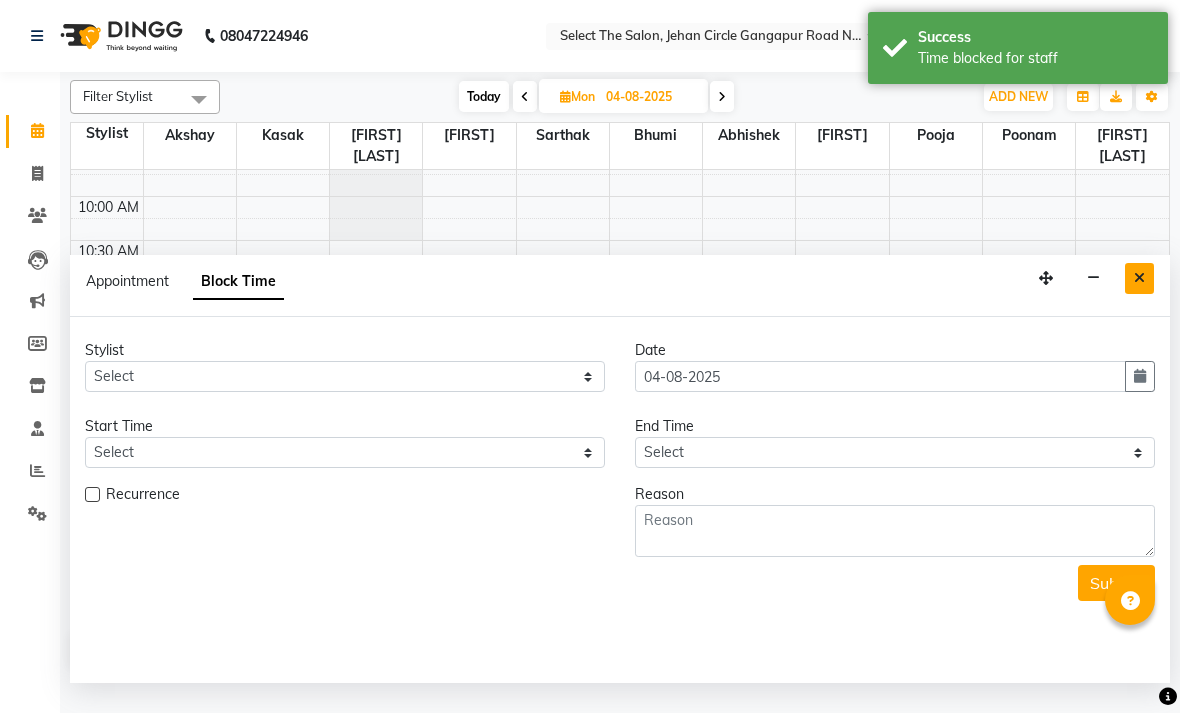click at bounding box center [1139, 278] 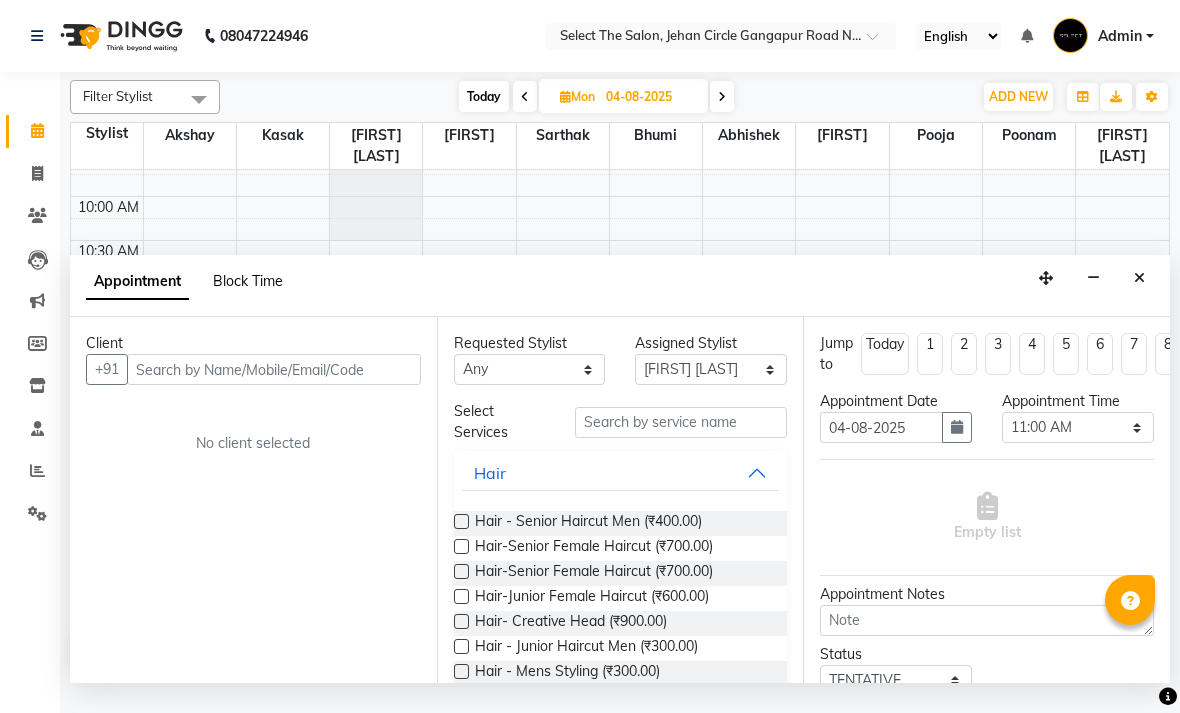 click on "Block Time" at bounding box center (248, 281) 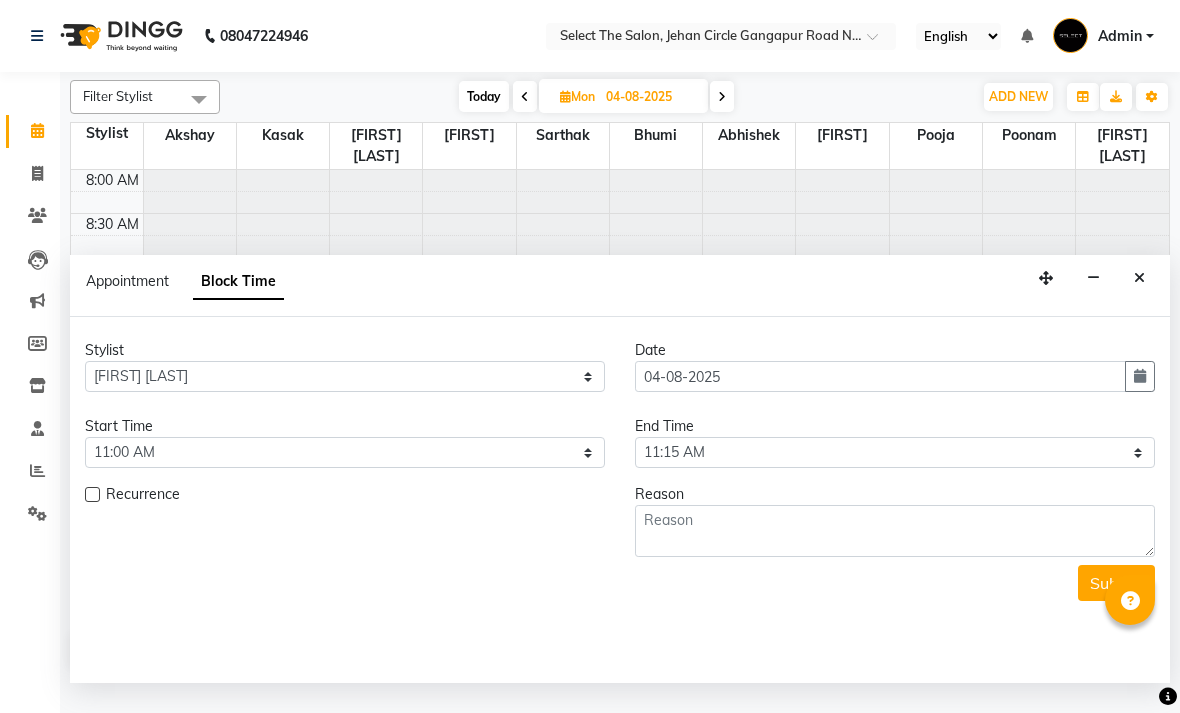 scroll, scrollTop: 690, scrollLeft: 0, axis: vertical 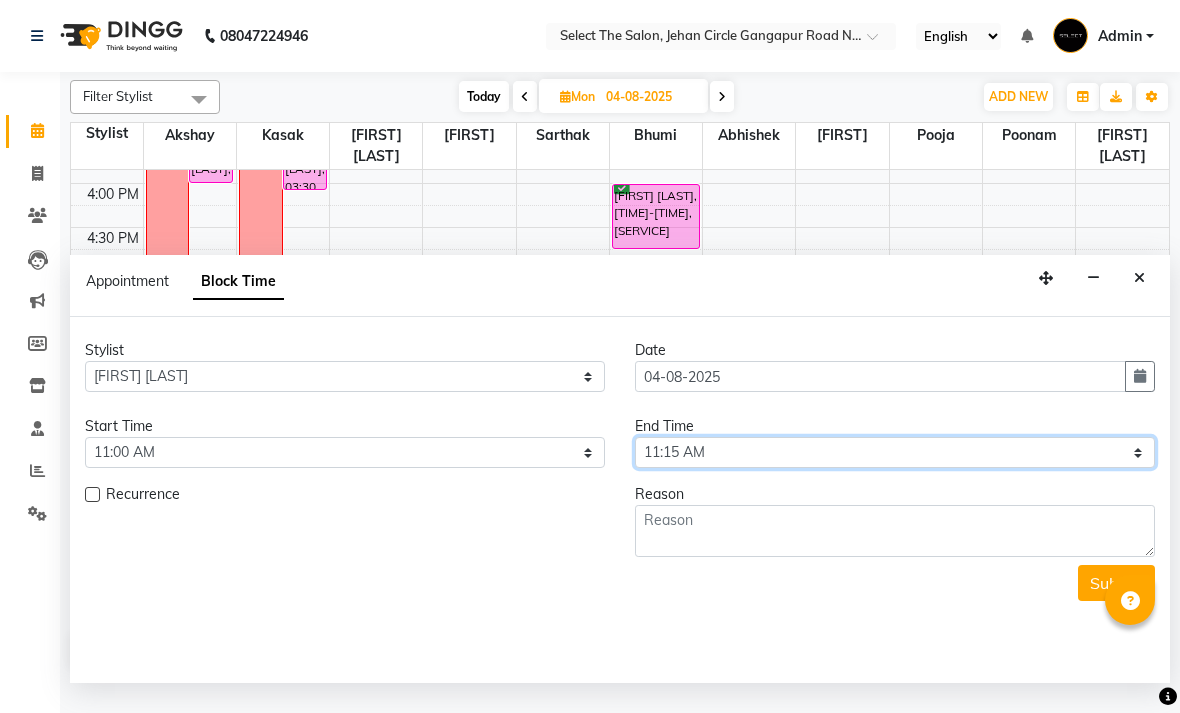 click on "Select 09:00 AM 09:15 AM 09:30 AM 09:45 AM 10:00 AM 10:15 AM 10:30 AM 10:45 AM 11:00 AM 11:15 AM 11:30 AM 11:45 AM 12:00 PM 12:15 PM 12:30 PM 12:45 PM 01:00 PM 01:15 PM 01:30 PM 01:45 PM 02:00 PM 02:15 PM 02:30 PM 02:45 PM 03:00 PM 03:15 PM 03:30 PM 03:45 PM 04:00 PM 04:15 PM 04:30 PM 04:45 PM 05:00 PM 05:15 PM 05:30 PM 05:45 PM 06:00 PM 06:15 PM 06:30 PM 06:45 PM 07:00 PM 07:15 PM 07:30 PM 07:45 PM 08:00 PM" at bounding box center [895, 452] 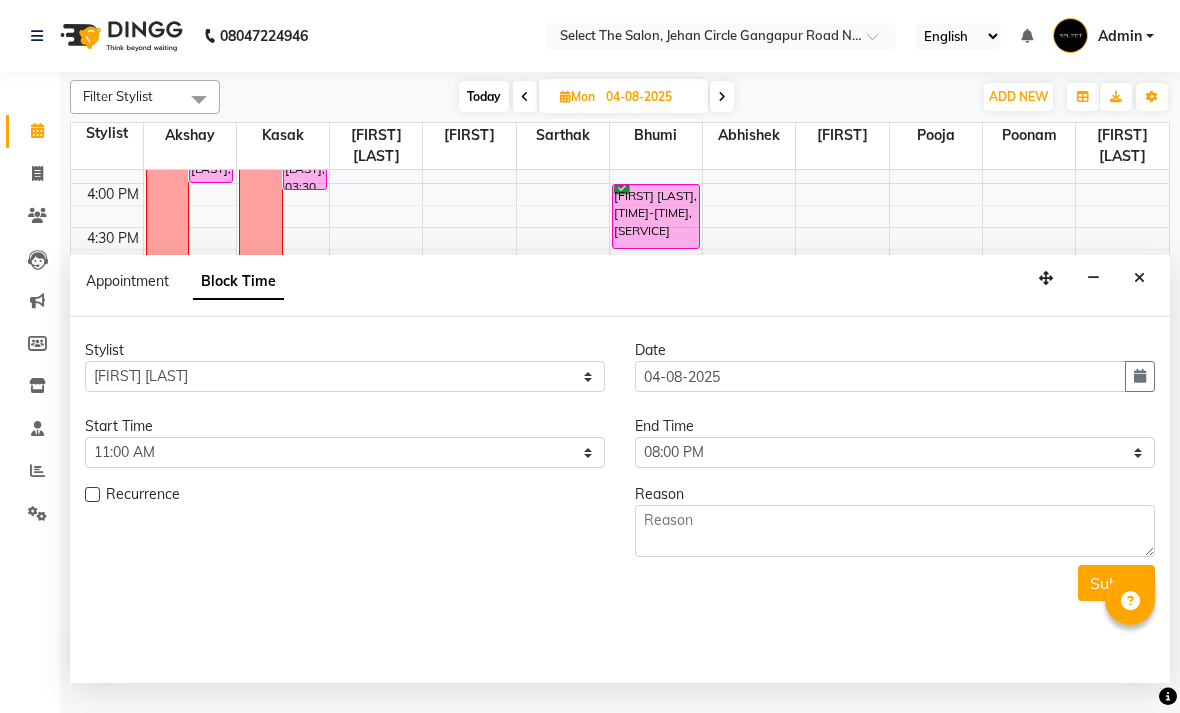 click at bounding box center (92, 494) 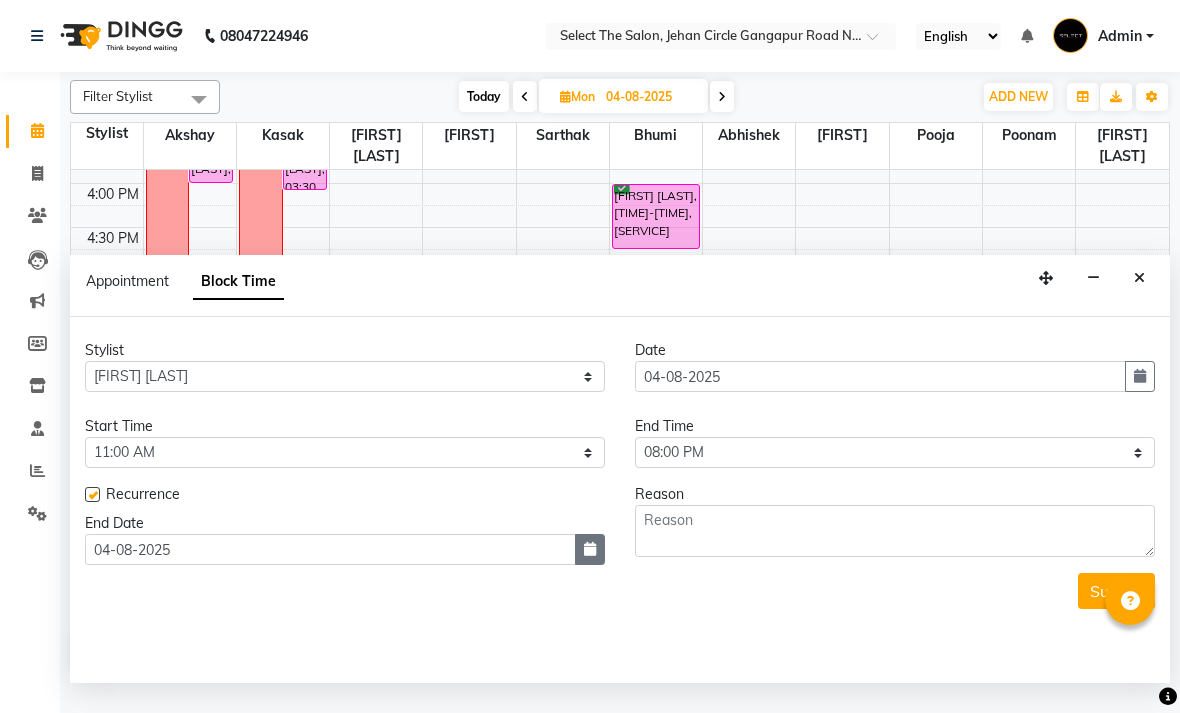 click at bounding box center [590, 549] 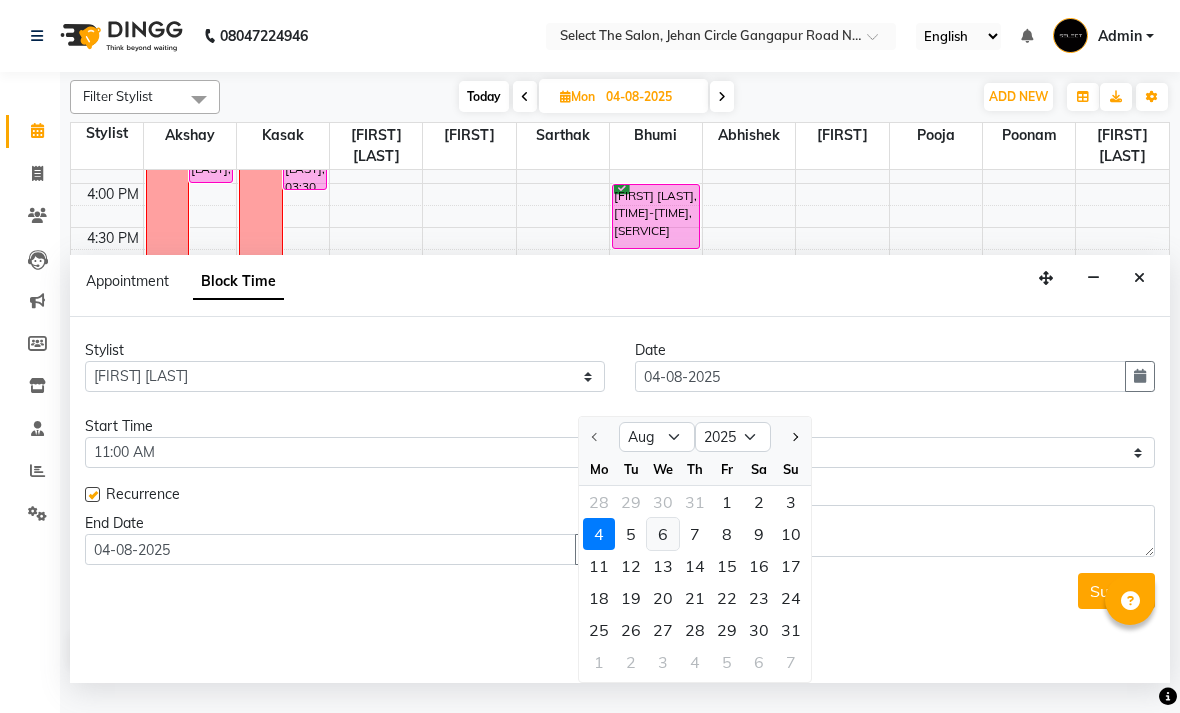 click on "6" at bounding box center (663, 534) 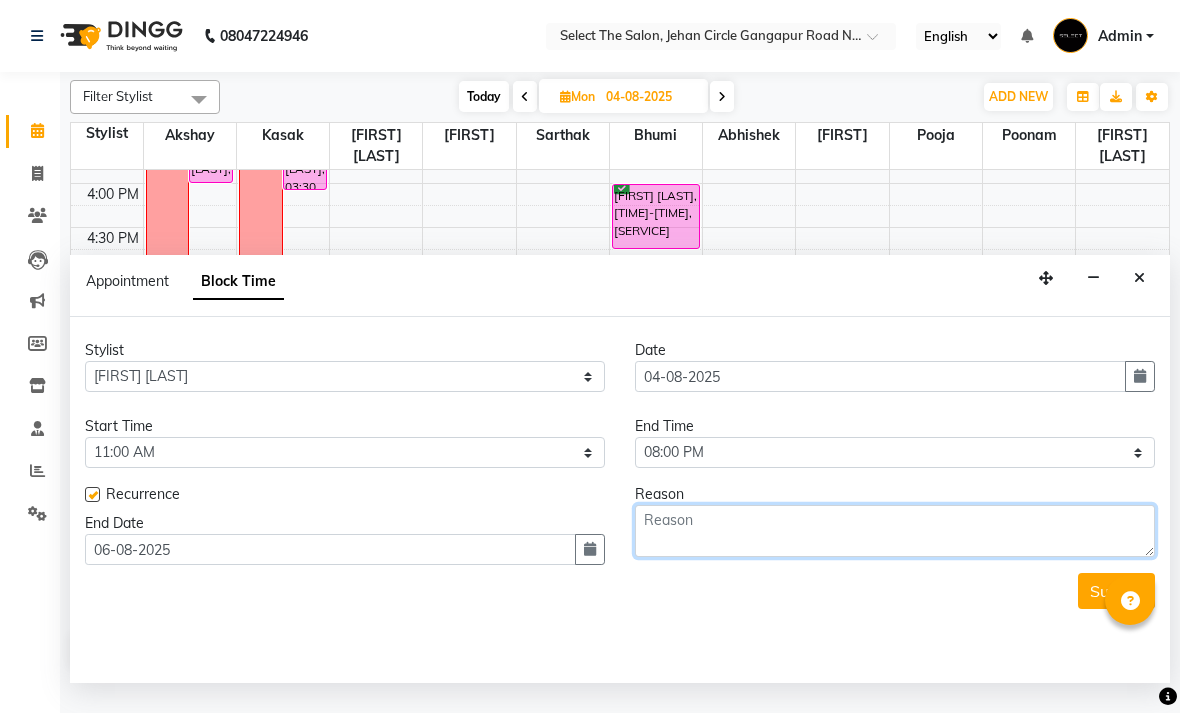 click at bounding box center [895, 531] 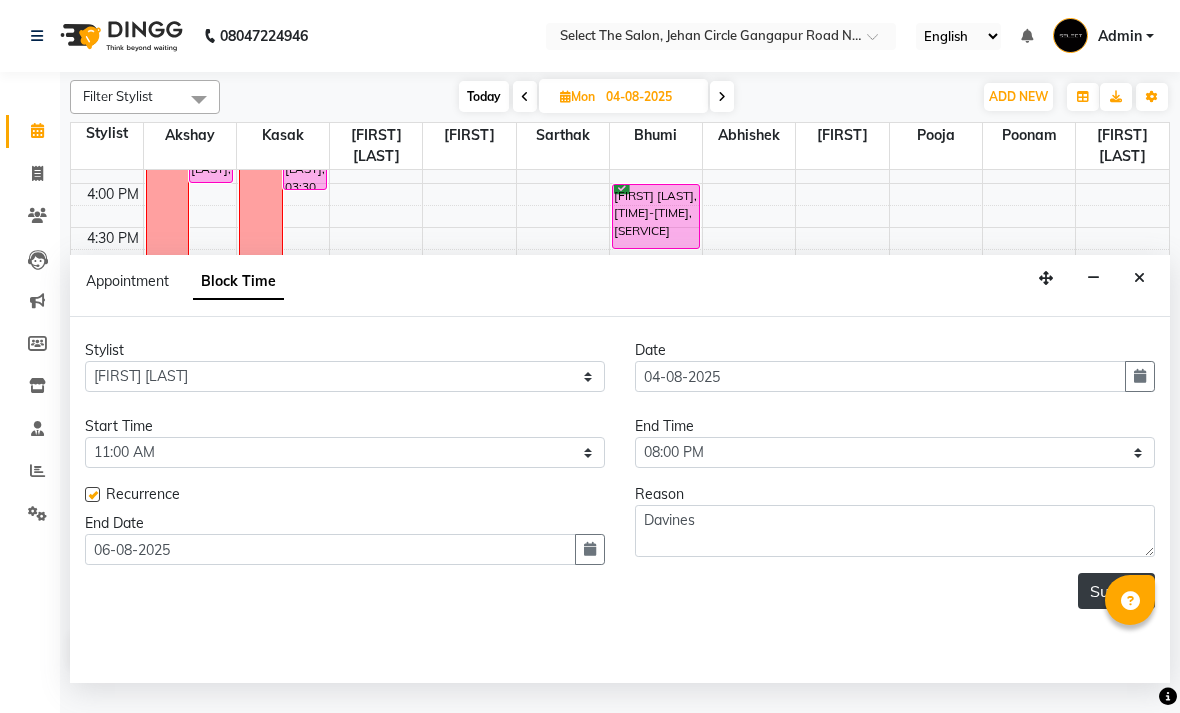 click on "Submit" at bounding box center (1116, 591) 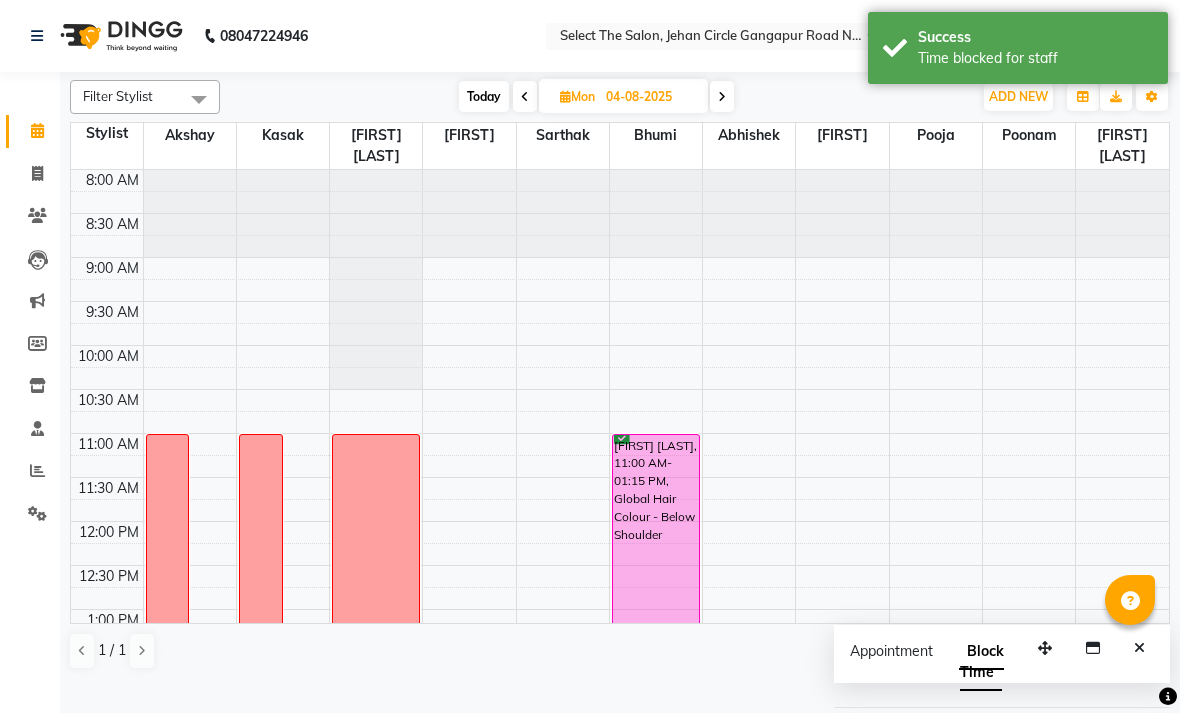 scroll, scrollTop: 0, scrollLeft: 0, axis: both 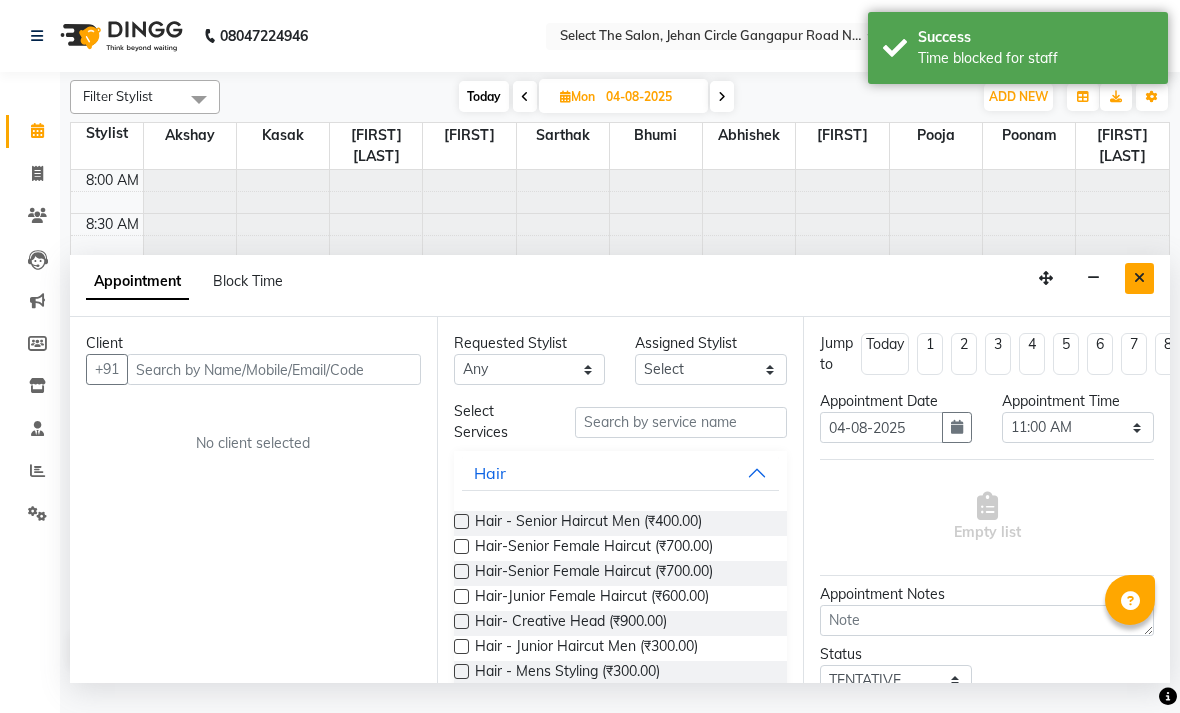 click at bounding box center [1139, 278] 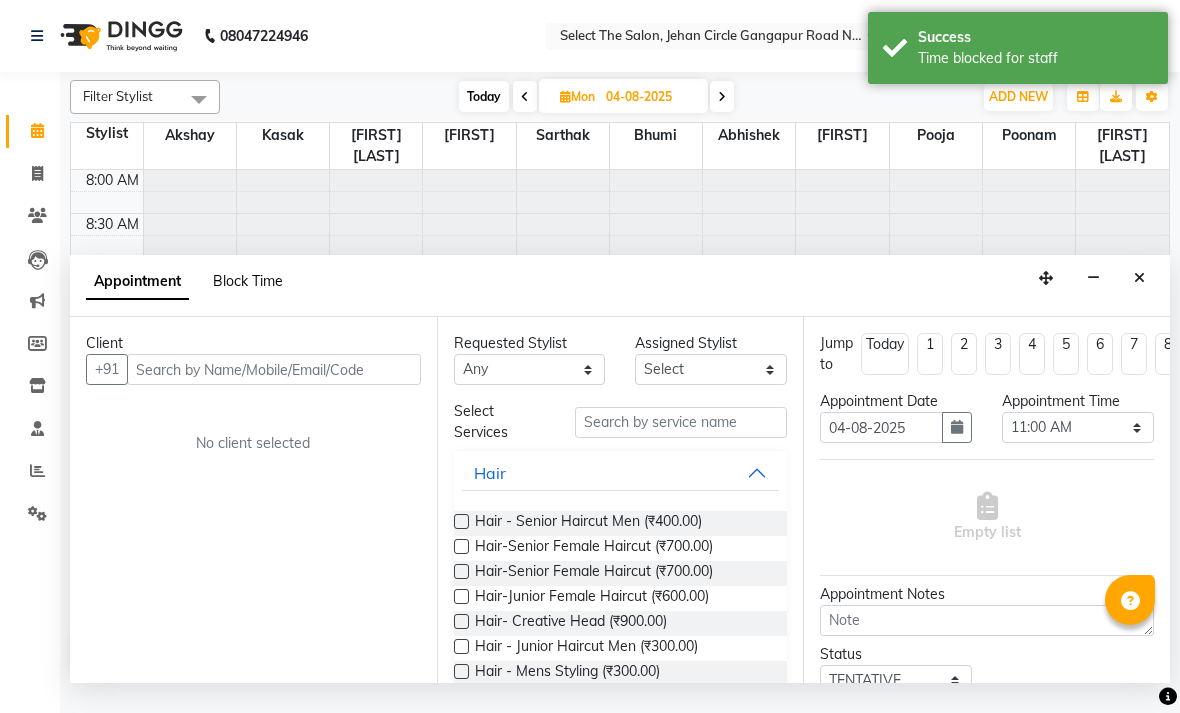 click on "Block Time" at bounding box center (248, 281) 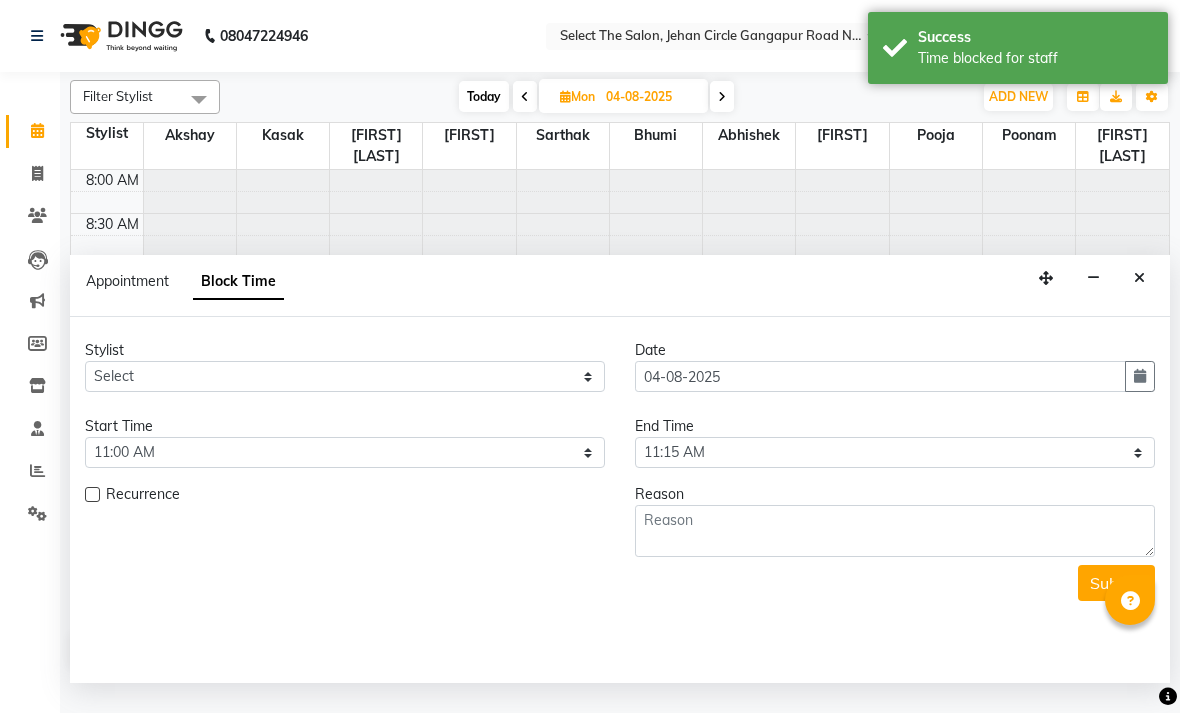 scroll, scrollTop: 690, scrollLeft: 0, axis: vertical 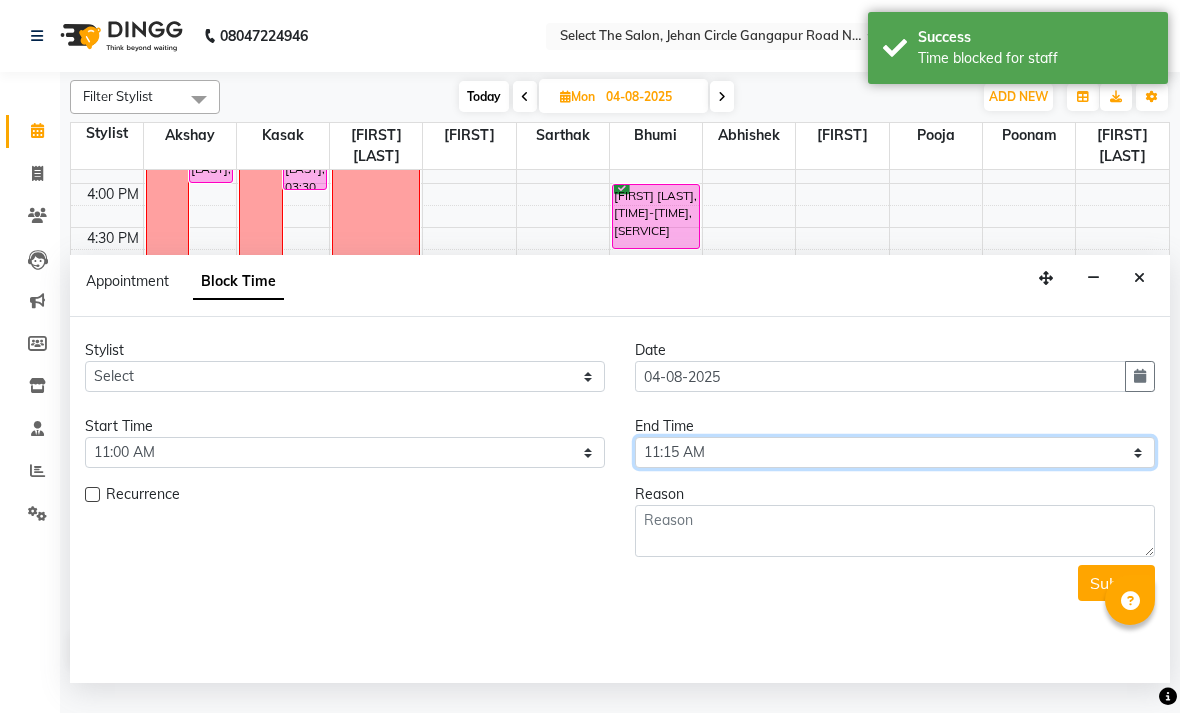 click on "Select 09:00 AM 09:15 AM 09:30 AM 09:45 AM 10:00 AM 10:15 AM 10:30 AM 10:45 AM 11:00 AM 11:15 AM 11:30 AM 11:45 AM 12:00 PM 12:15 PM 12:30 PM 12:45 PM 01:00 PM 01:15 PM 01:30 PM 01:45 PM 02:00 PM 02:15 PM 02:30 PM 02:45 PM 03:00 PM 03:15 PM 03:30 PM 03:45 PM 04:00 PM 04:15 PM 04:30 PM 04:45 PM 05:00 PM 05:15 PM 05:30 PM 05:45 PM 06:00 PM 06:15 PM 06:30 PM 06:45 PM 07:00 PM 07:15 PM 07:30 PM 07:45 PM 08:00 PM" at bounding box center [895, 452] 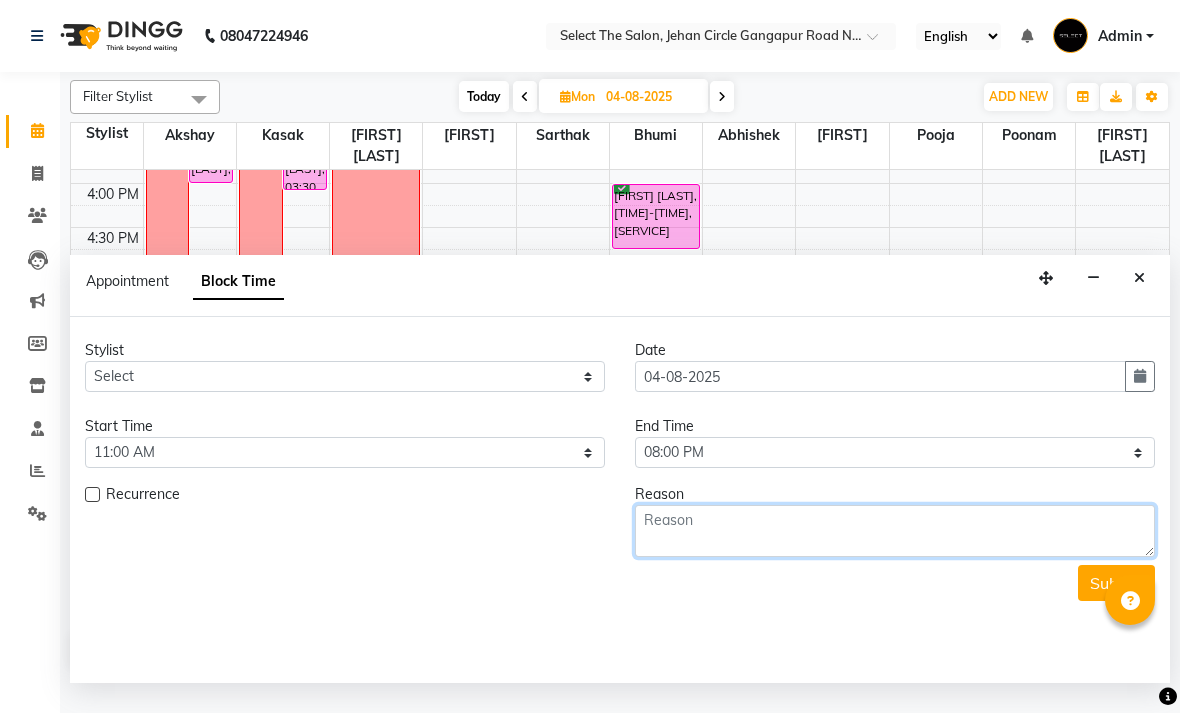click at bounding box center (895, 531) 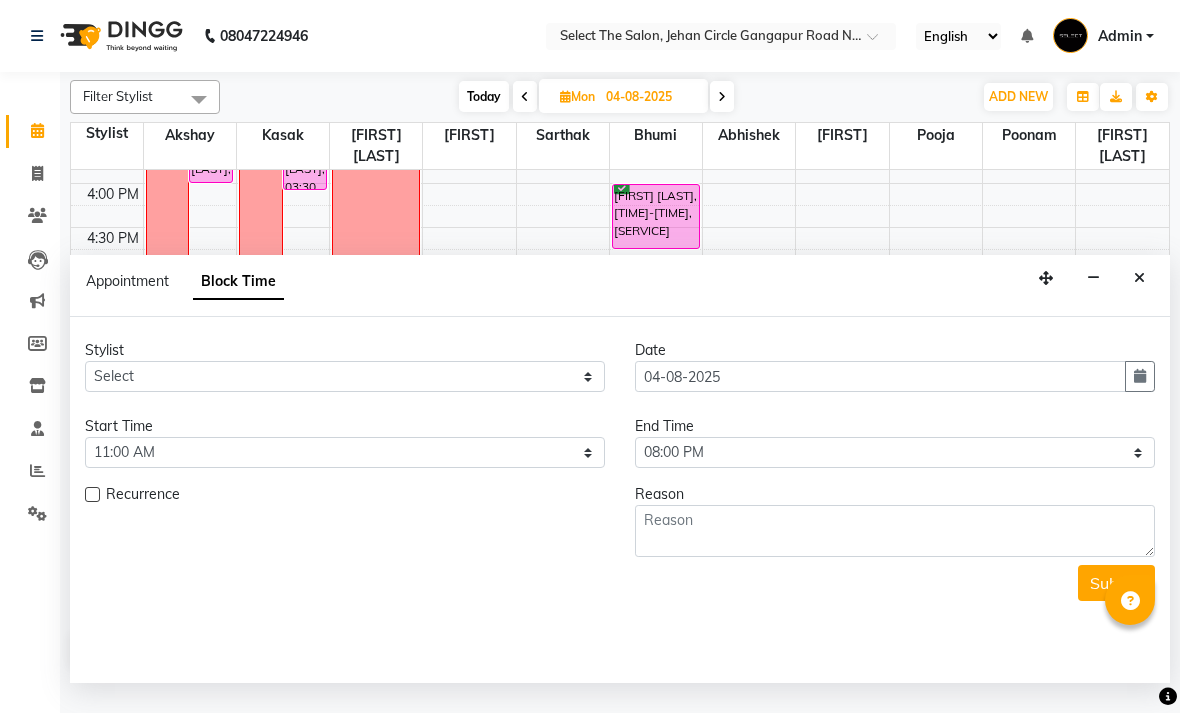 click at bounding box center (92, 494) 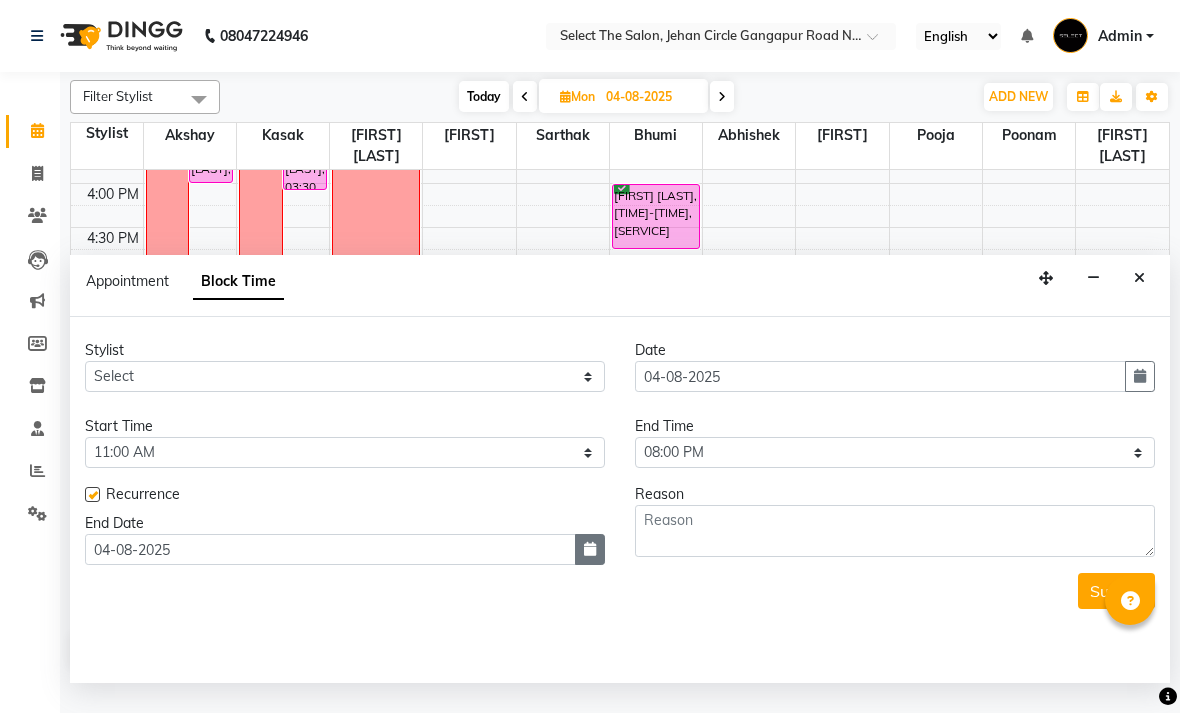 click at bounding box center (590, 549) 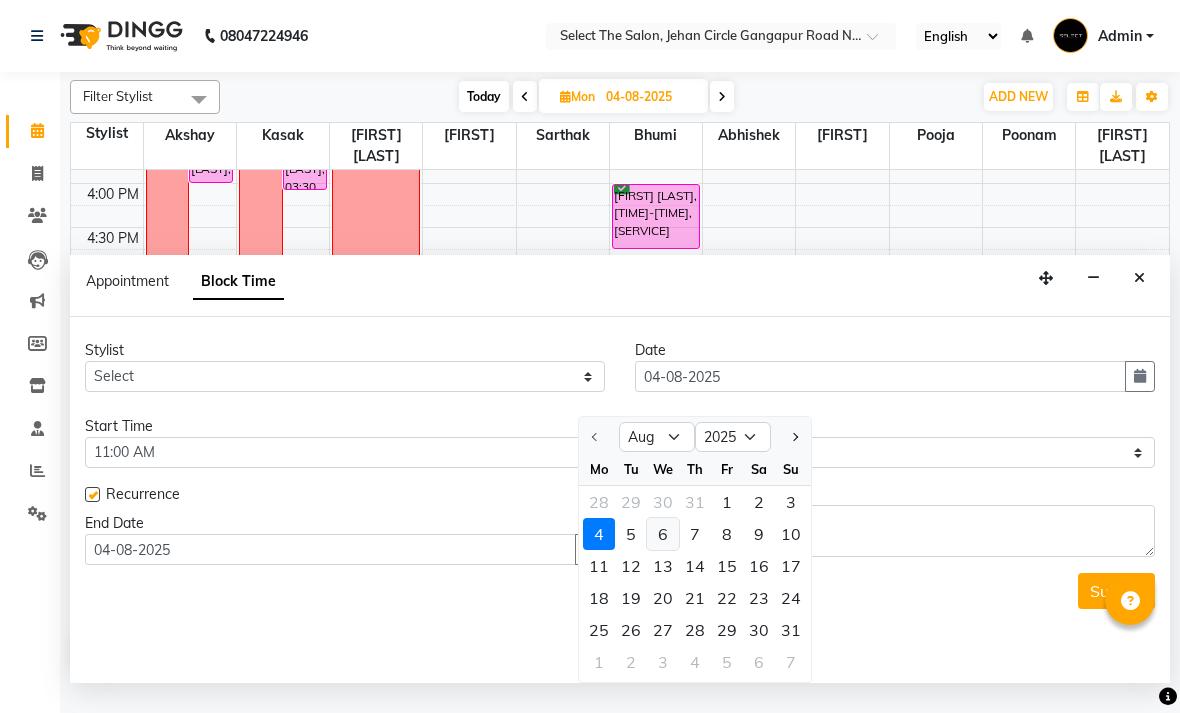 click on "6" at bounding box center [663, 534] 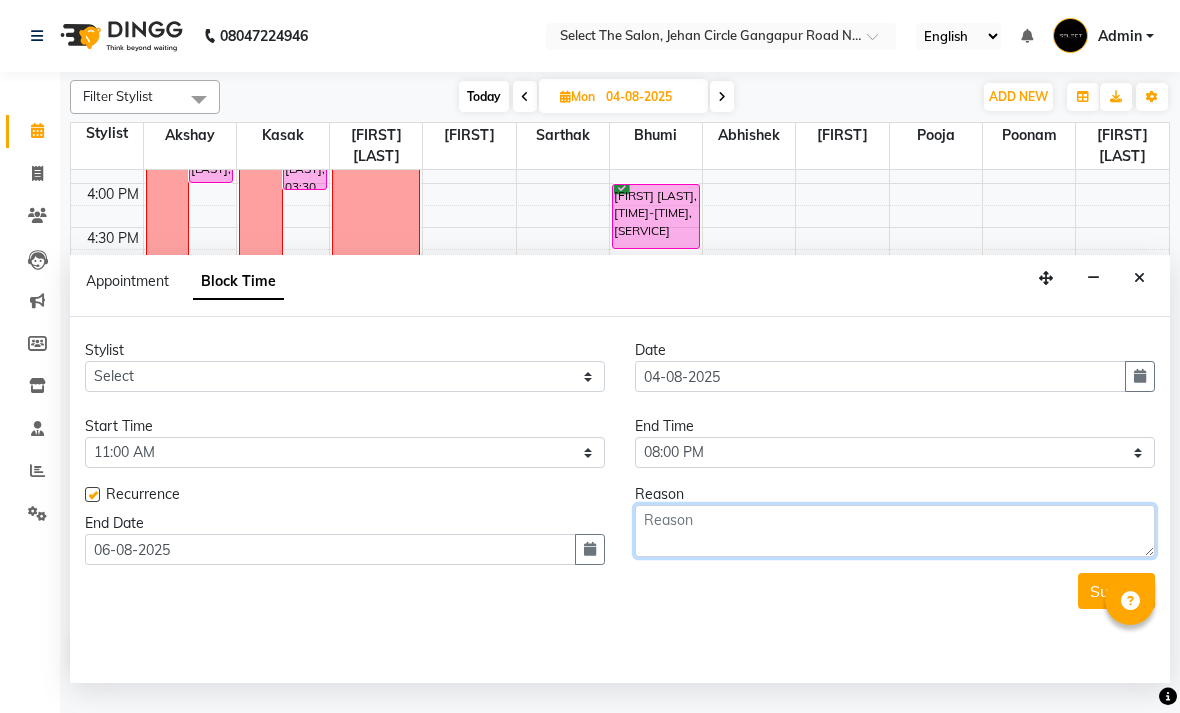 click at bounding box center (895, 531) 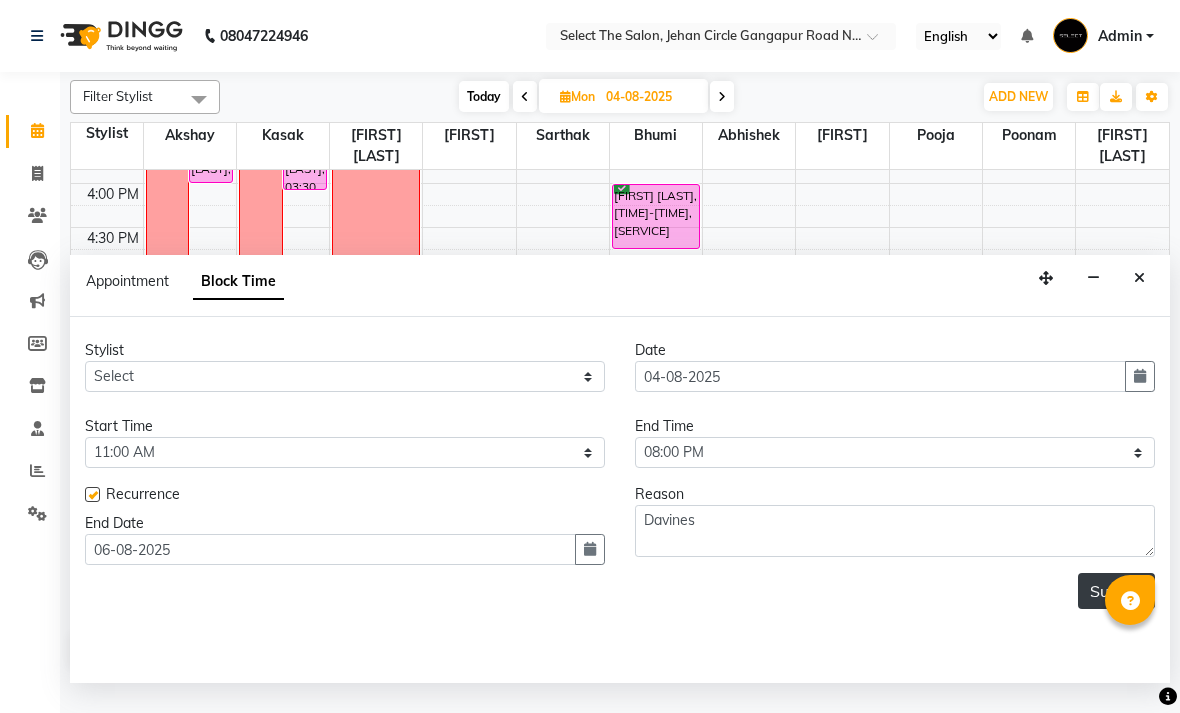 click on "Submit" at bounding box center [1116, 591] 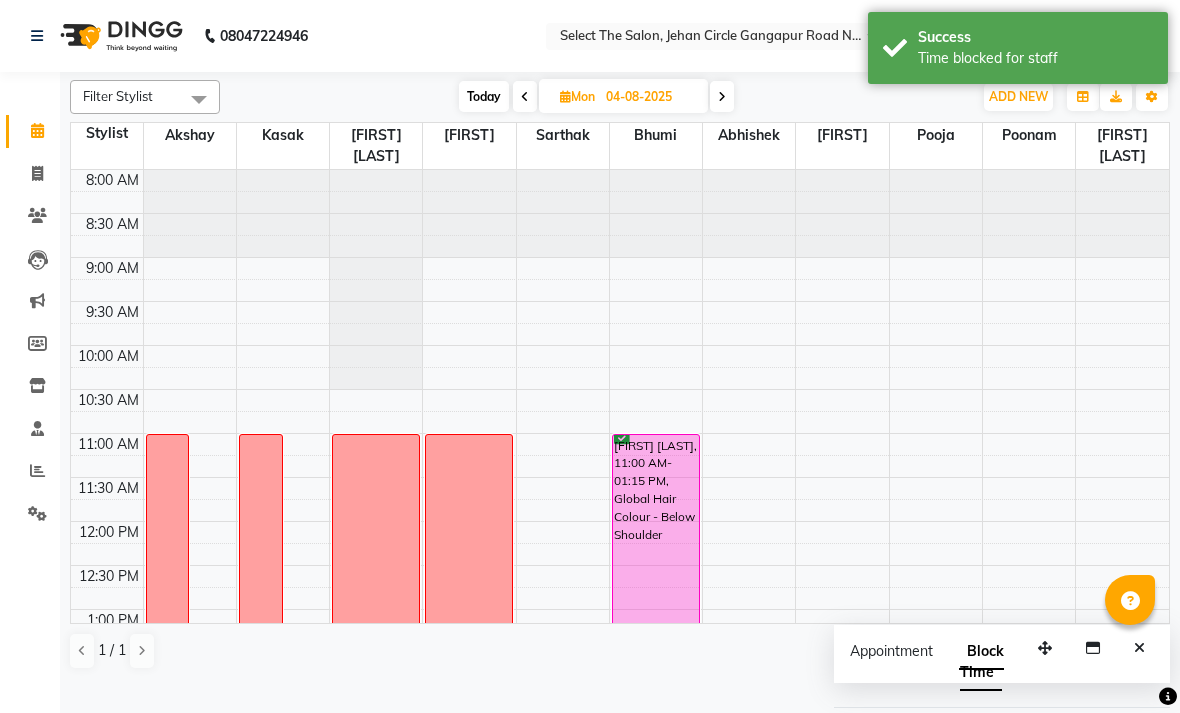 scroll, scrollTop: 0, scrollLeft: 0, axis: both 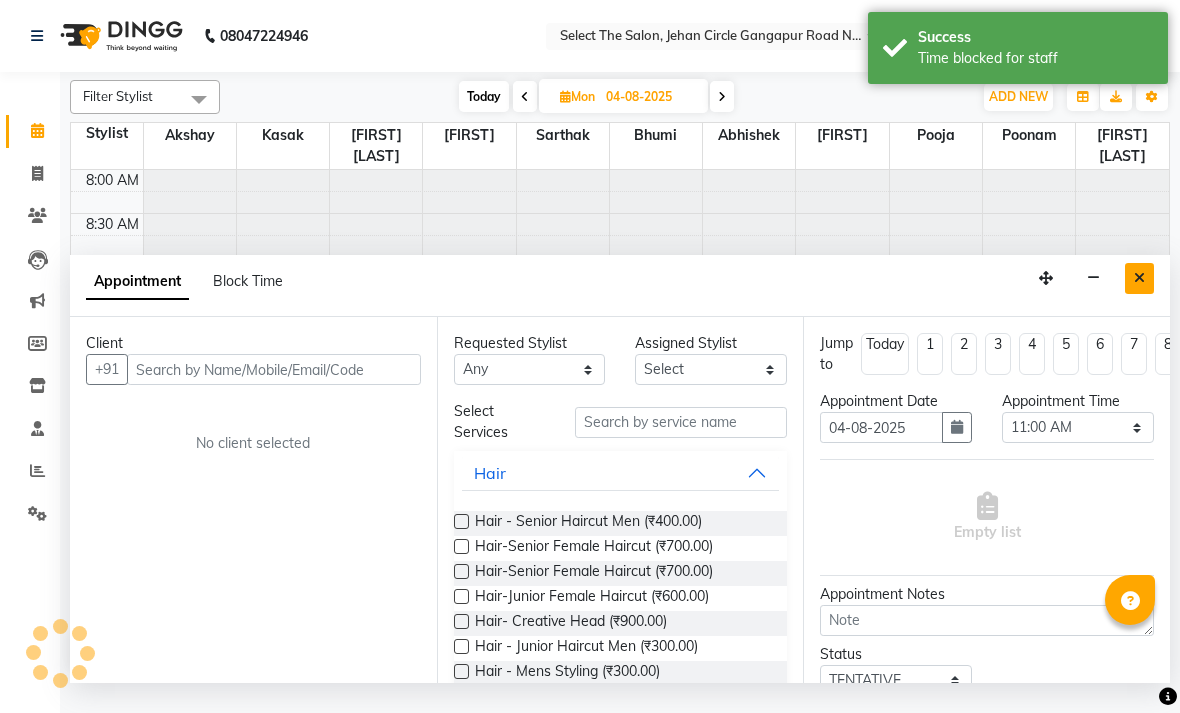 click at bounding box center (1139, 278) 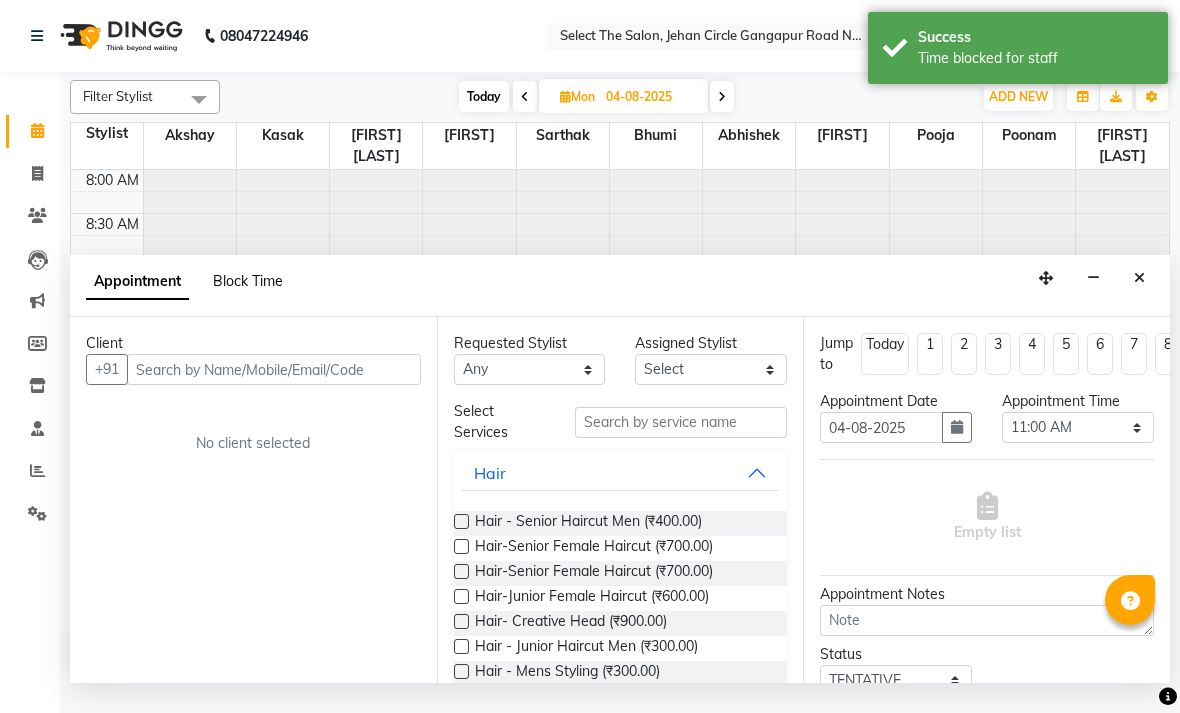 click on "Block Time" at bounding box center (248, 281) 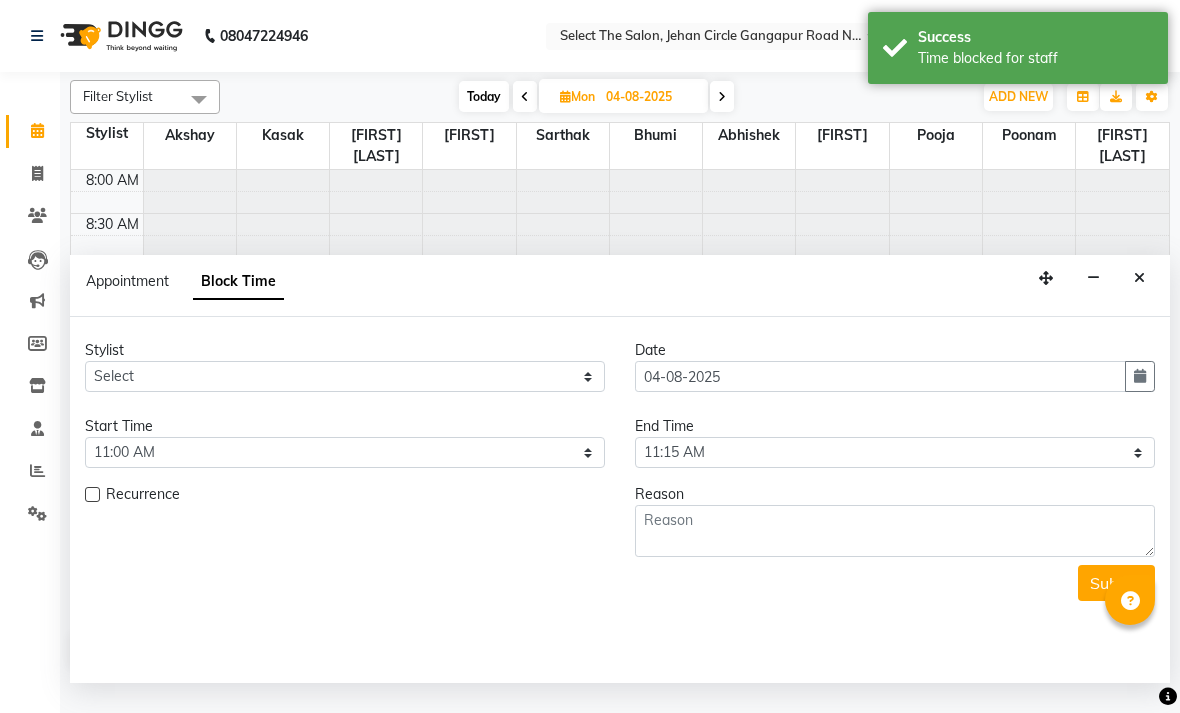 scroll, scrollTop: 690, scrollLeft: 0, axis: vertical 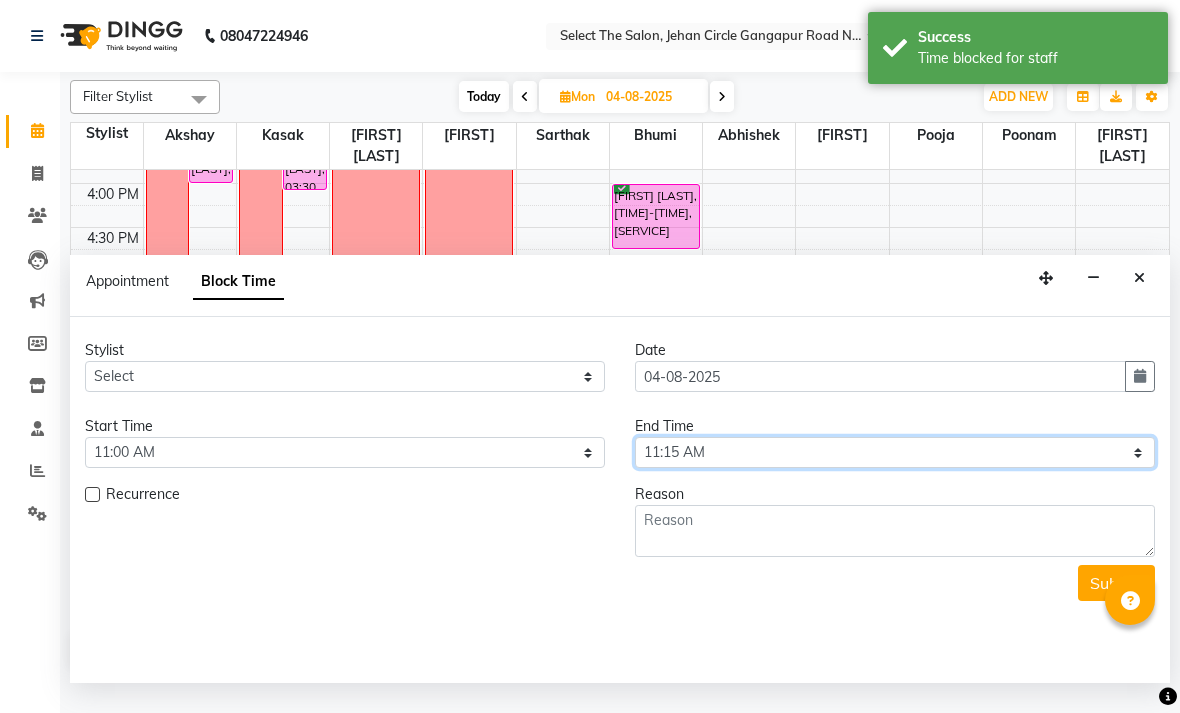 click on "Select 09:00 AM 09:15 AM 09:30 AM 09:45 AM 10:00 AM 10:15 AM 10:30 AM 10:45 AM 11:00 AM 11:15 AM 11:30 AM 11:45 AM 12:00 PM 12:15 PM 12:30 PM 12:45 PM 01:00 PM 01:15 PM 01:30 PM 01:45 PM 02:00 PM 02:15 PM 02:30 PM 02:45 PM 03:00 PM 03:15 PM 03:30 PM 03:45 PM 04:00 PM 04:15 PM 04:30 PM 04:45 PM 05:00 PM 05:15 PM 05:30 PM 05:45 PM 06:00 PM 06:15 PM 06:30 PM 06:45 PM 07:00 PM 07:15 PM 07:30 PM 07:45 PM 08:00 PM" at bounding box center (895, 452) 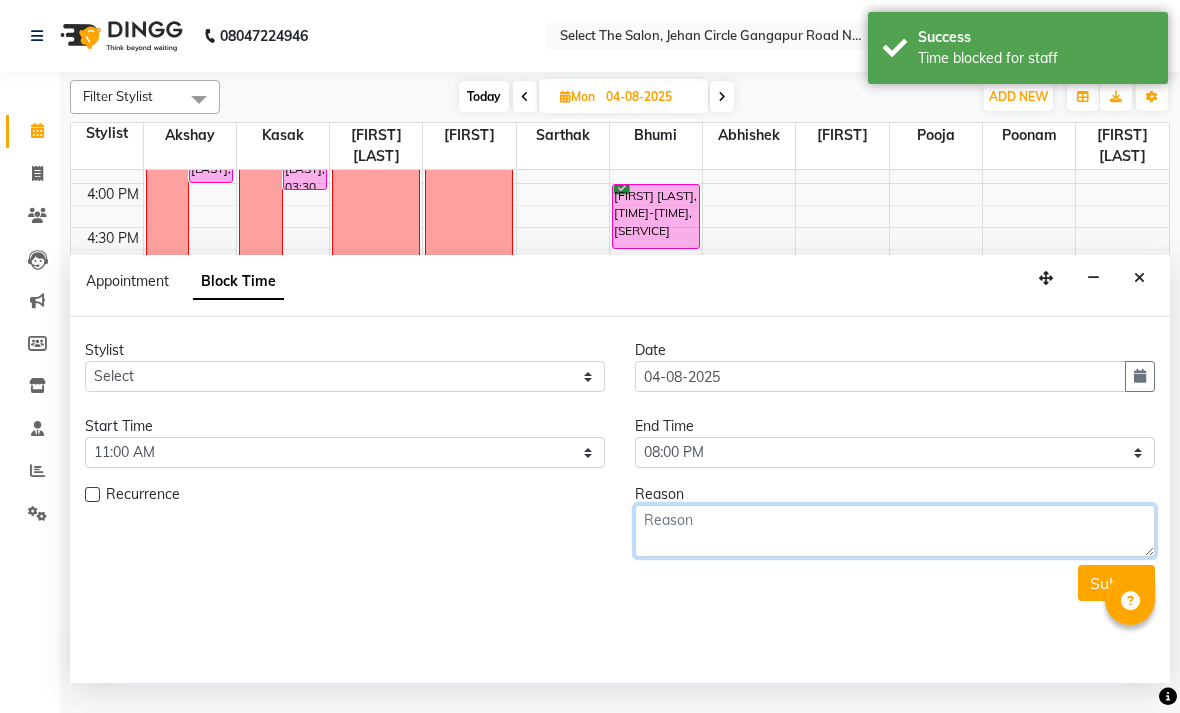 click at bounding box center (895, 531) 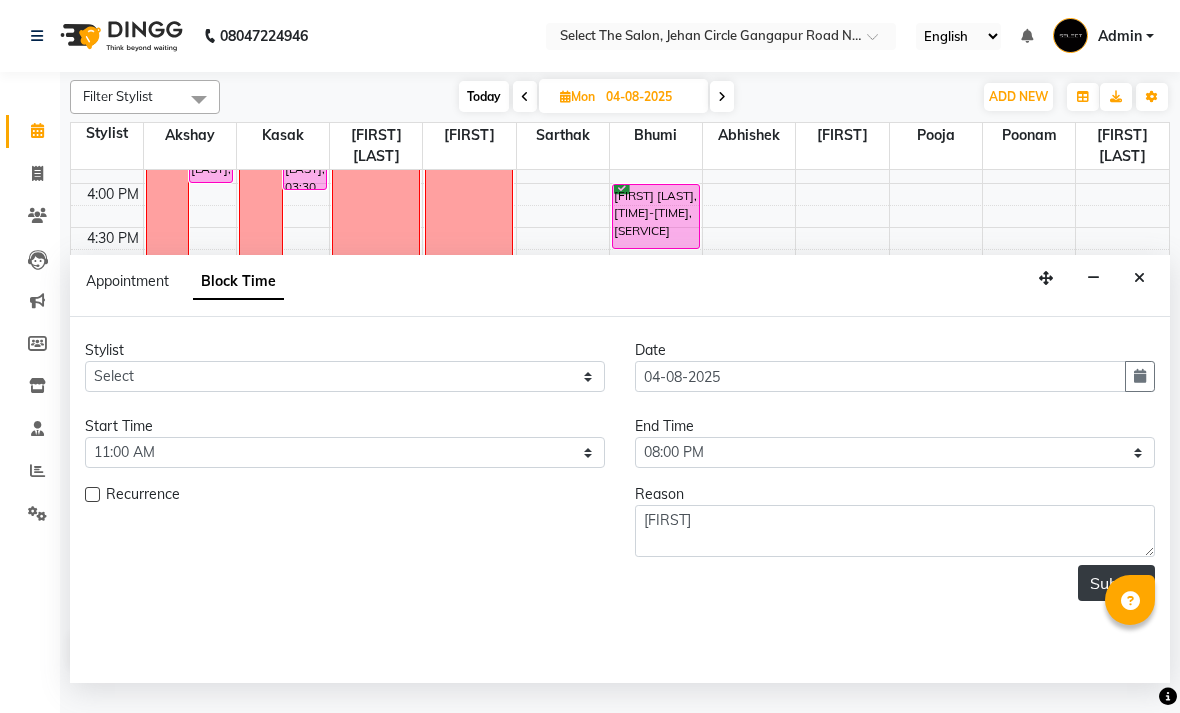 click on "Submit" at bounding box center (1116, 583) 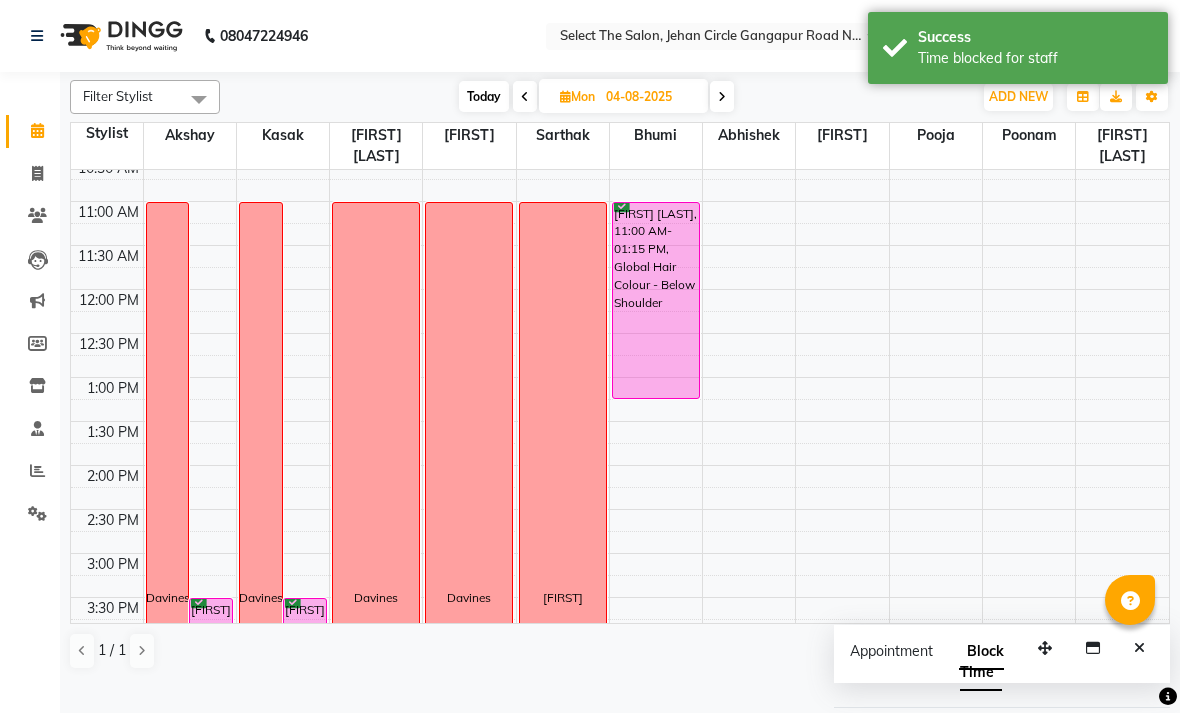 scroll, scrollTop: 231, scrollLeft: 0, axis: vertical 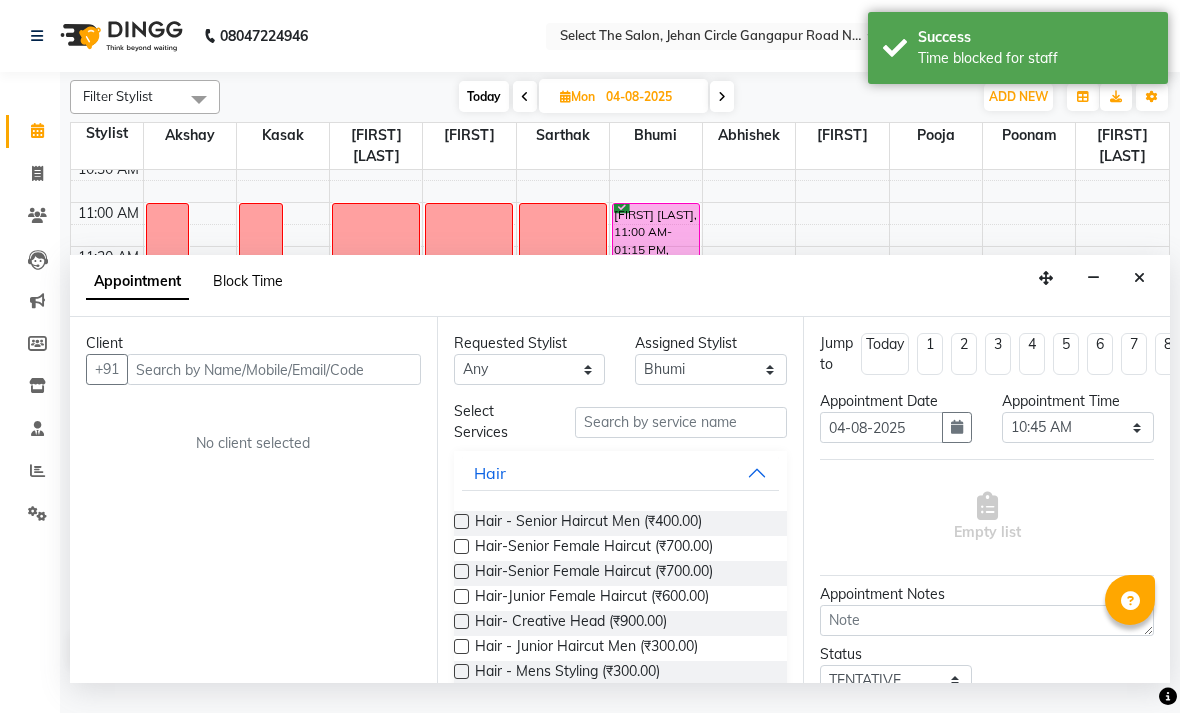 click on "Block Time" at bounding box center [248, 281] 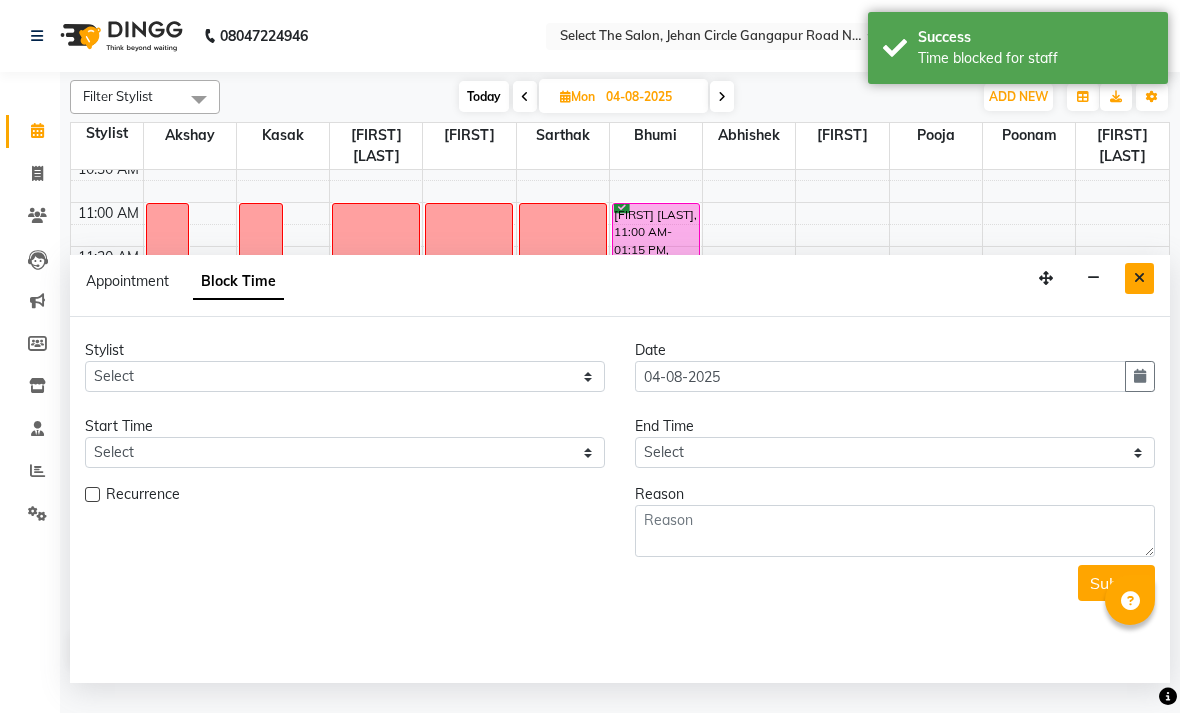 click at bounding box center [1139, 278] 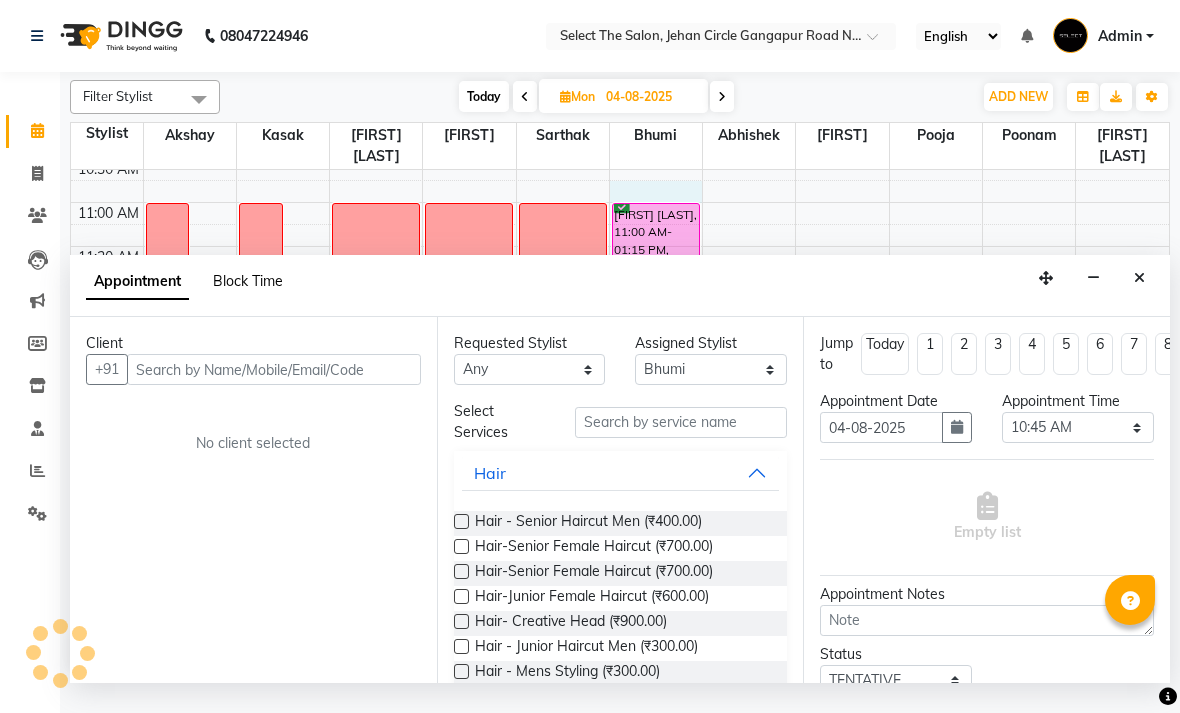 click on "Block Time" at bounding box center (248, 281) 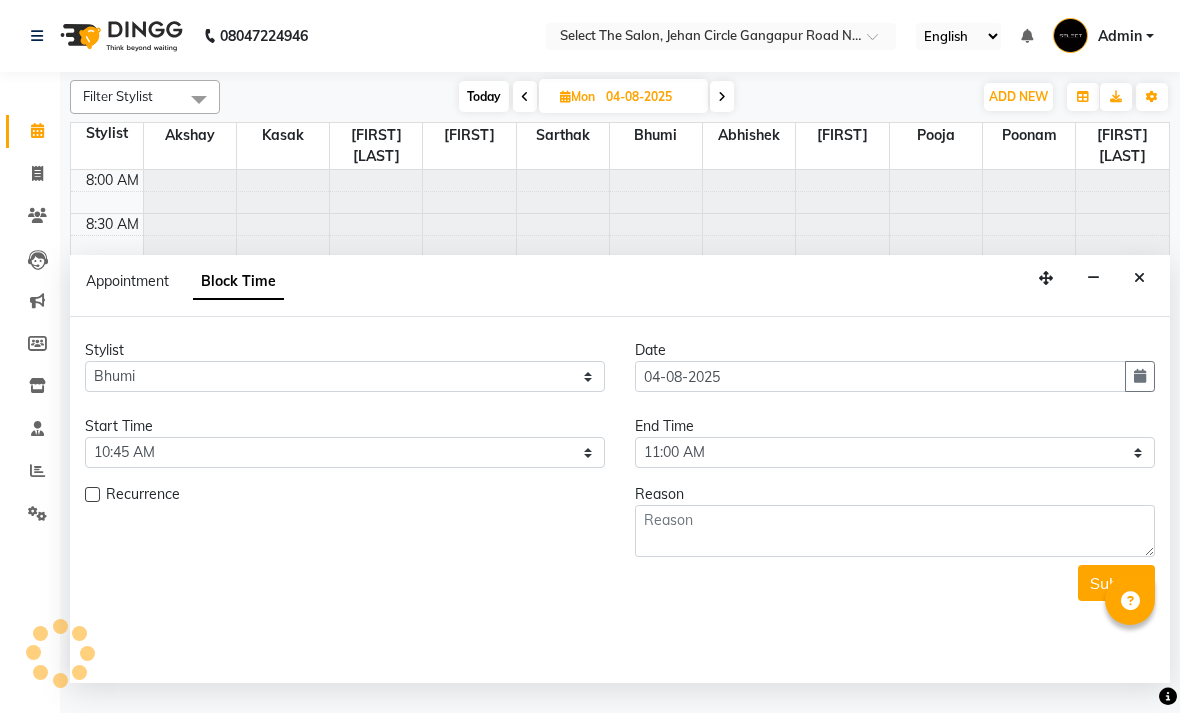 scroll, scrollTop: 690, scrollLeft: 0, axis: vertical 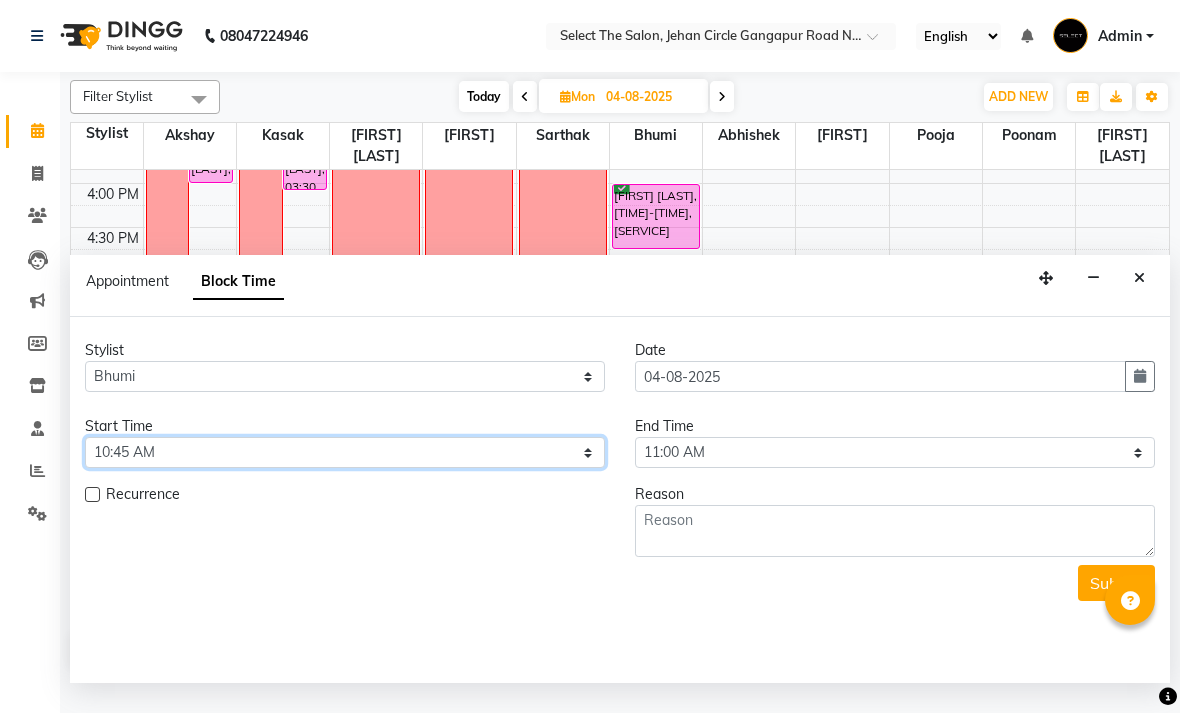 click on "Select 09:00 AM 09:15 AM 09:30 AM 09:45 AM 10:00 AM 10:15 AM 10:30 AM 10:45 AM 11:00 AM 11:15 AM 11:30 AM 11:45 AM 12:00 PM 12:15 PM 12:30 PM 12:45 PM 01:00 PM 01:15 PM 01:30 PM 01:45 PM 02:00 PM 02:15 PM 02:30 PM 02:45 PM 03:00 PM 03:15 PM 03:30 PM 03:45 PM 04:00 PM 04:15 PM 04:30 PM 04:45 PM 05:00 PM 05:15 PM 05:30 PM 05:45 PM 06:00 PM 06:15 PM 06:30 PM 06:45 PM 07:00 PM 07:15 PM 07:30 PM 07:45 PM 08:00 PM" at bounding box center [345, 452] 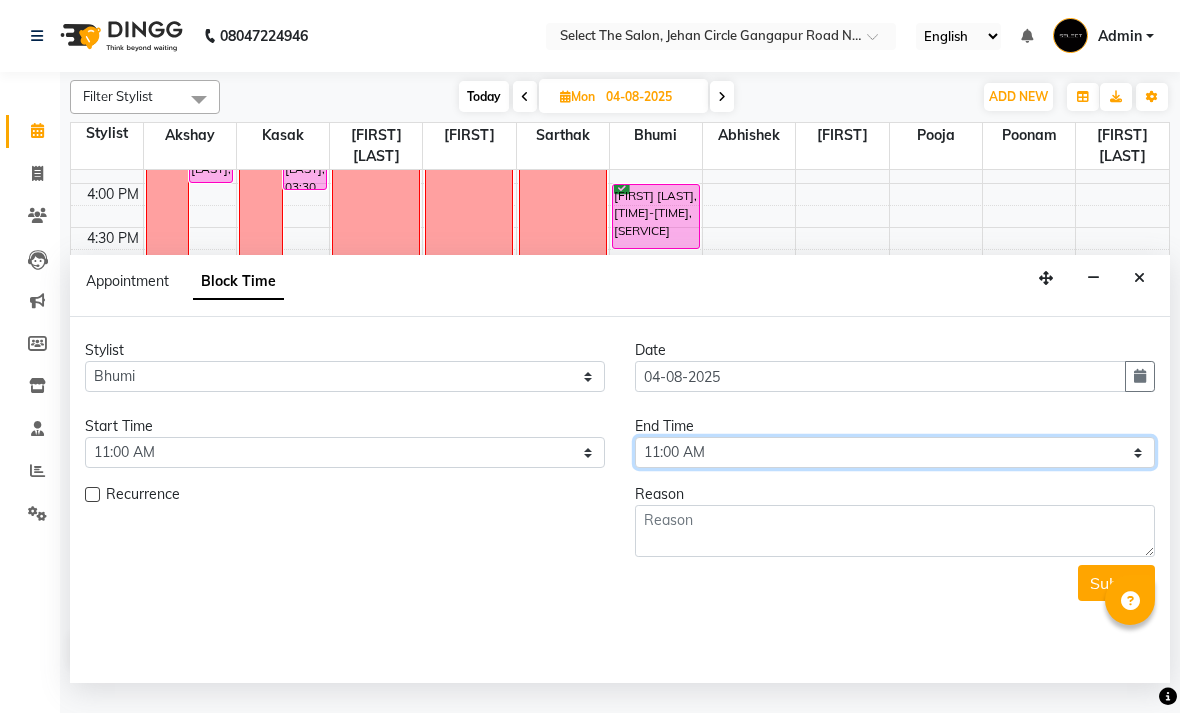 click on "Select 09:00 AM 09:15 AM 09:30 AM 09:45 AM 10:00 AM 10:15 AM 10:30 AM 10:45 AM 11:00 AM 11:15 AM 11:30 AM 11:45 AM 12:00 PM 12:15 PM 12:30 PM 12:45 PM 01:00 PM 01:15 PM 01:30 PM 01:45 PM 02:00 PM 02:15 PM 02:30 PM 02:45 PM 03:00 PM 03:15 PM 03:30 PM 03:45 PM 04:00 PM 04:15 PM 04:30 PM 04:45 PM 05:00 PM 05:15 PM 05:30 PM 05:45 PM 06:00 PM 06:15 PM 06:30 PM 06:45 PM 07:00 PM 07:15 PM 07:30 PM 07:45 PM 08:00 PM" at bounding box center (895, 452) 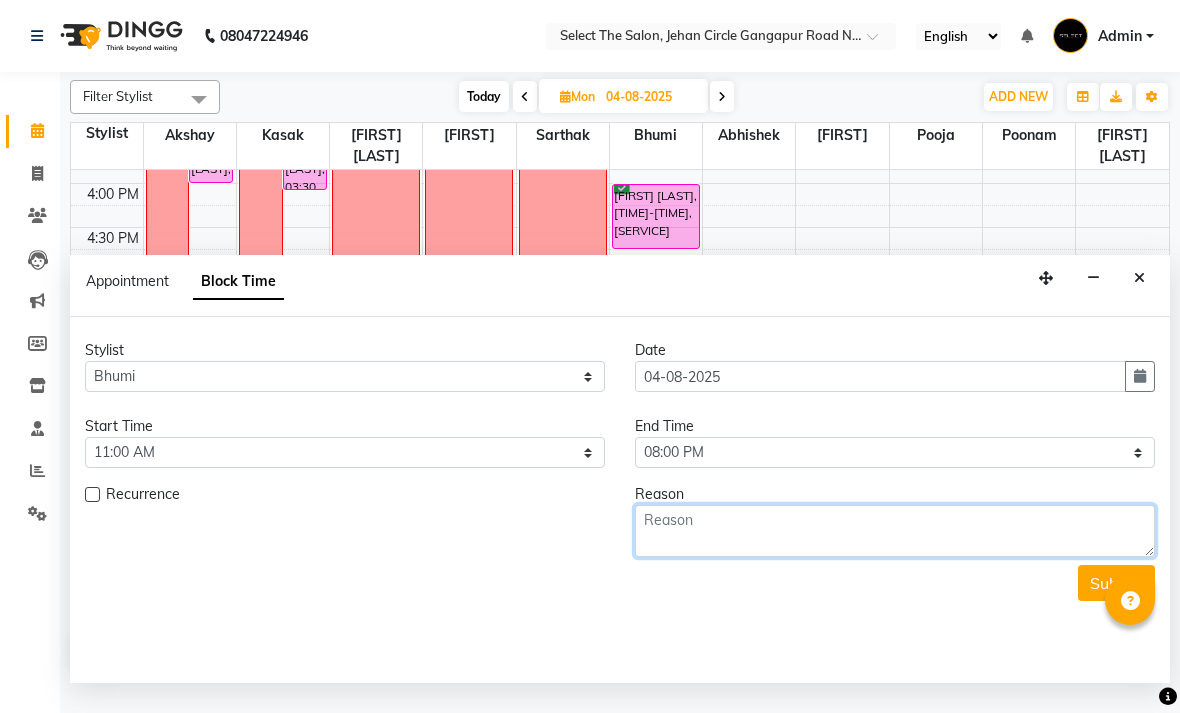 click at bounding box center [895, 531] 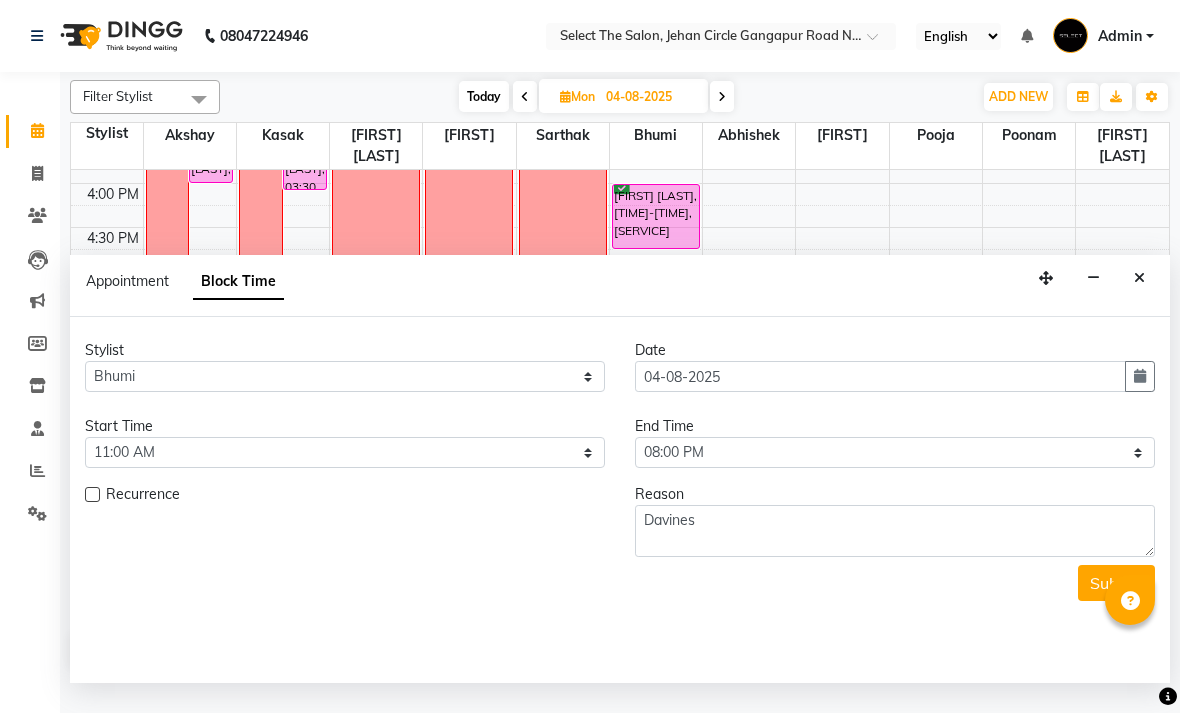 click at bounding box center [92, 494] 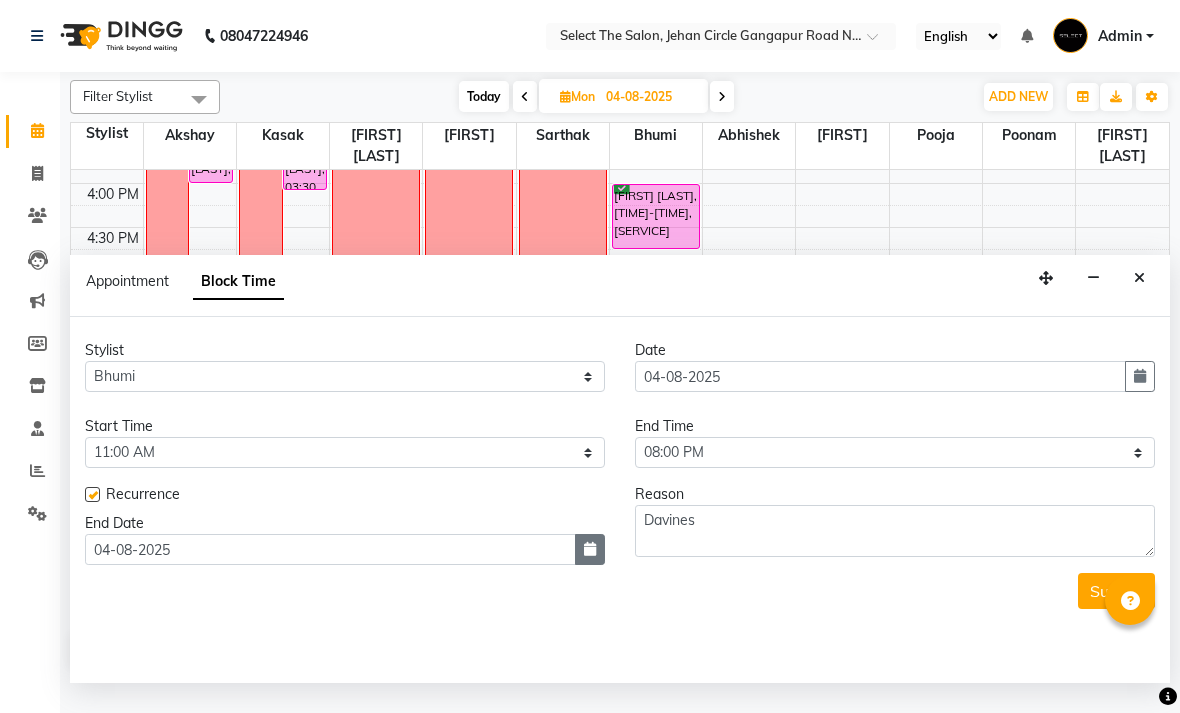 click at bounding box center (590, 549) 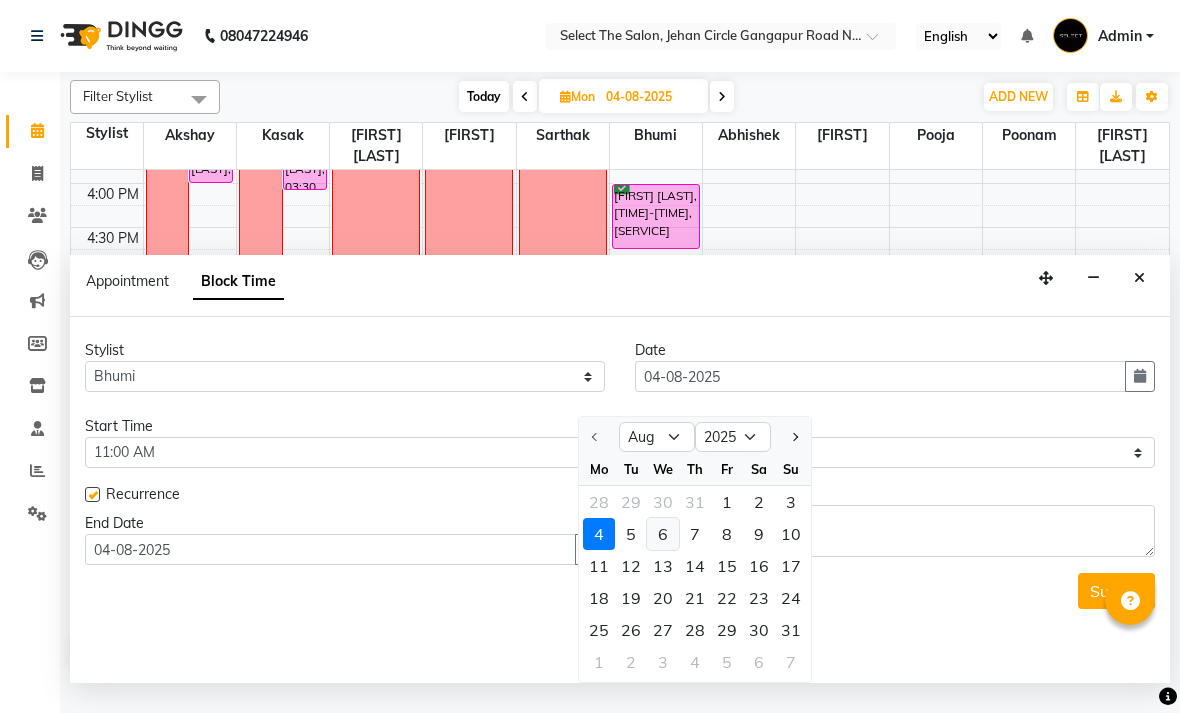 click on "6" at bounding box center [663, 534] 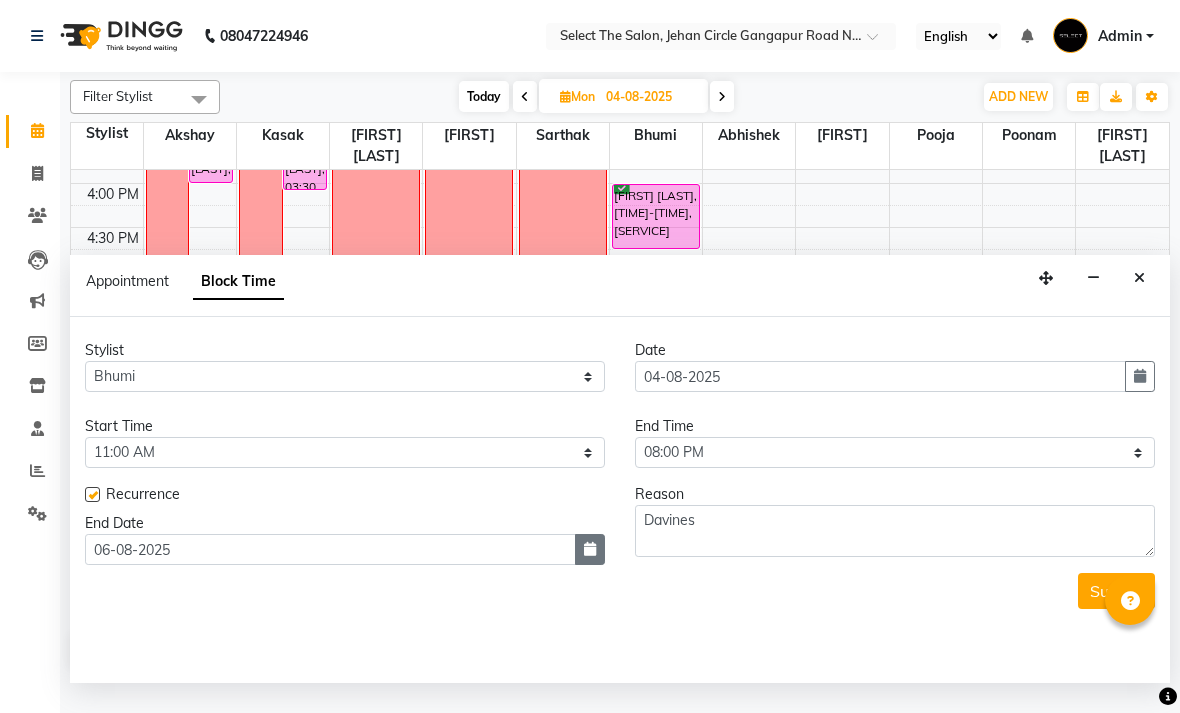 click at bounding box center [590, 549] 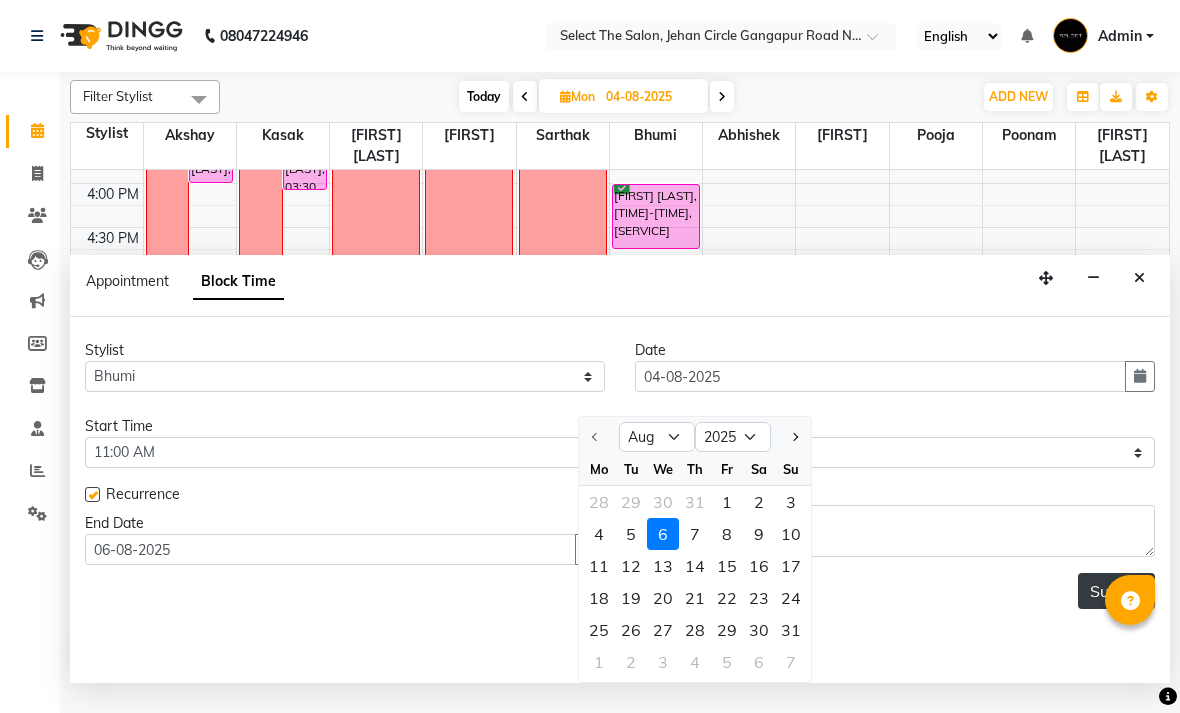 click on "Submit" at bounding box center [1116, 591] 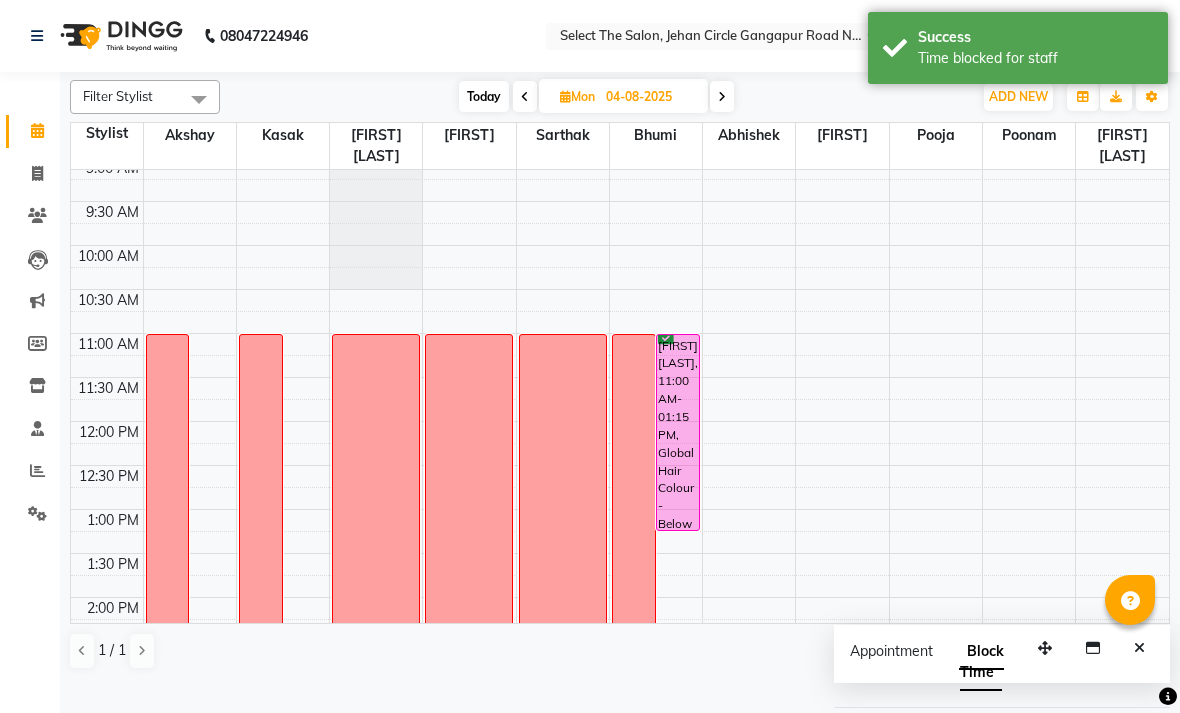 scroll, scrollTop: 99, scrollLeft: 0, axis: vertical 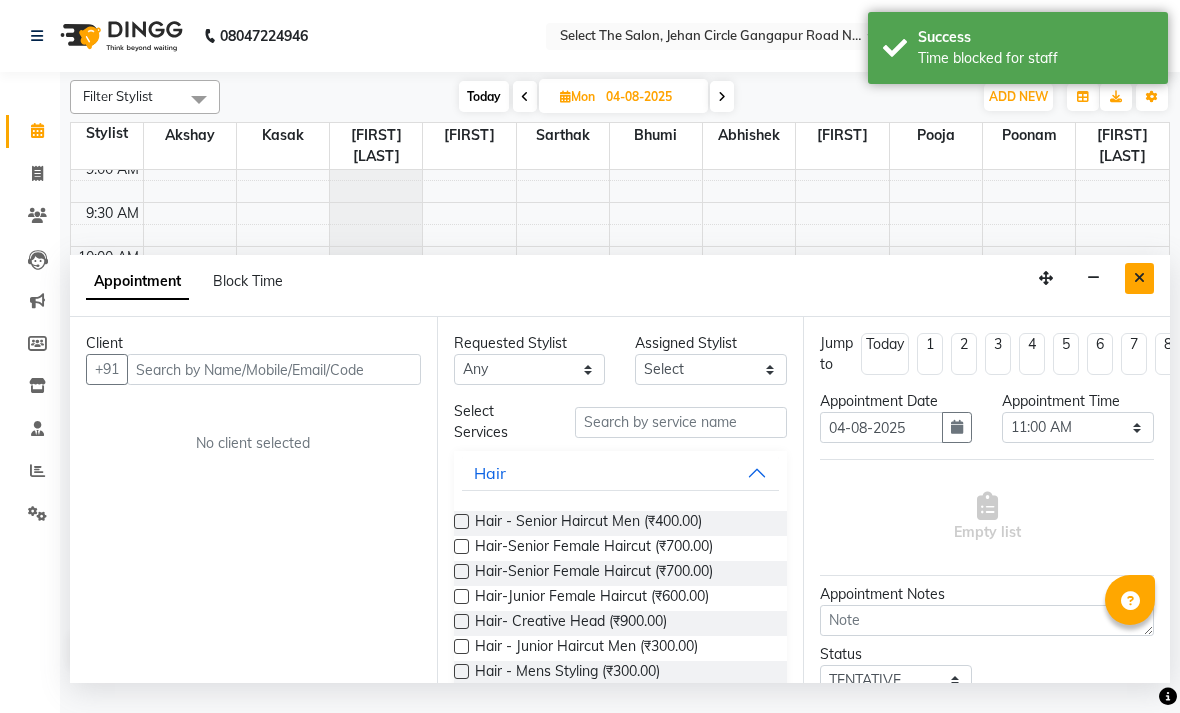 click at bounding box center [1139, 278] 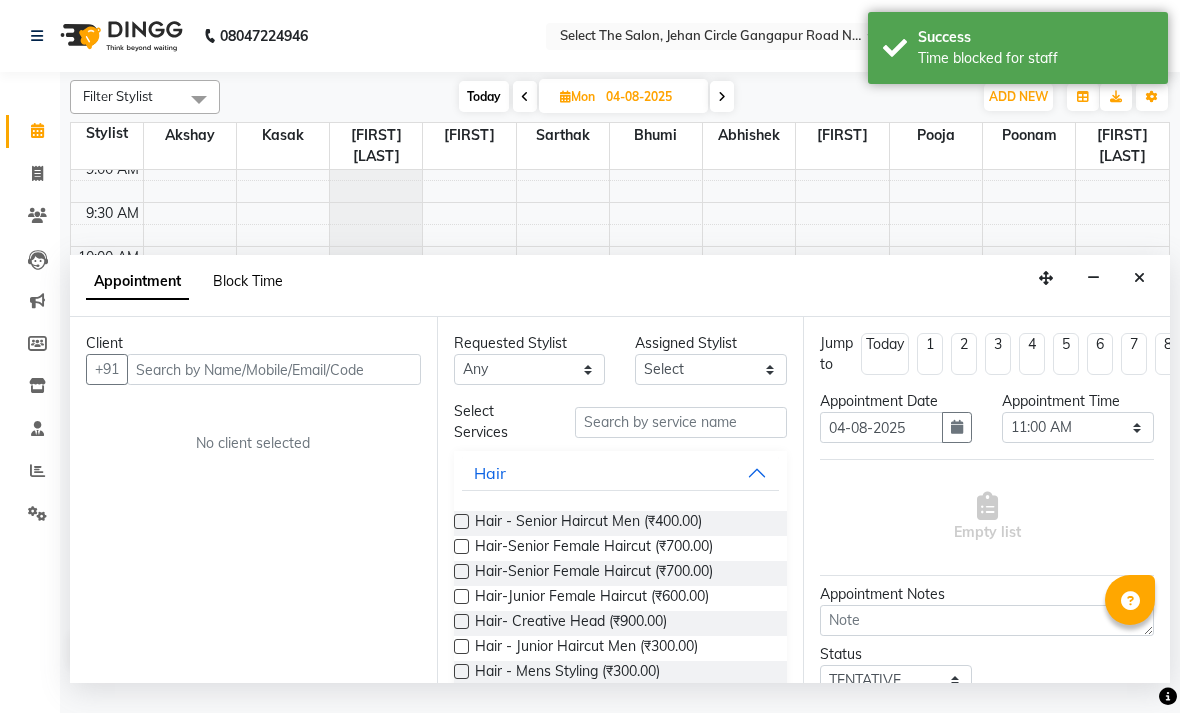 click on "Block Time" at bounding box center (248, 281) 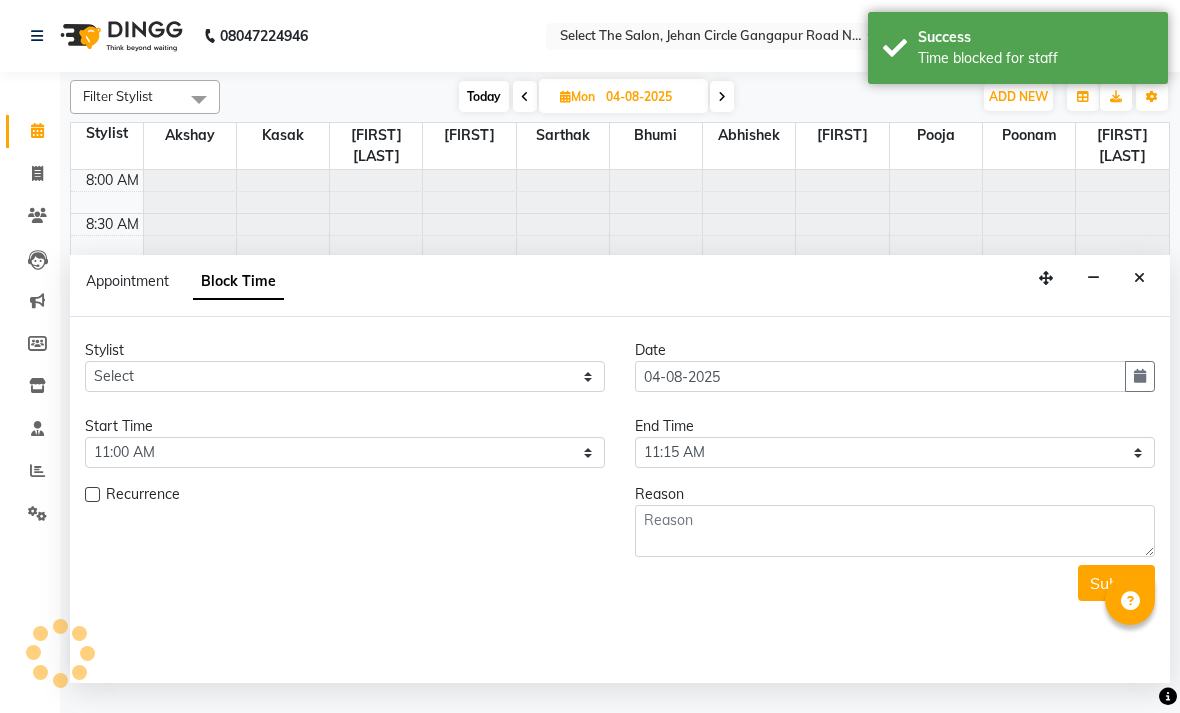 scroll, scrollTop: 690, scrollLeft: 0, axis: vertical 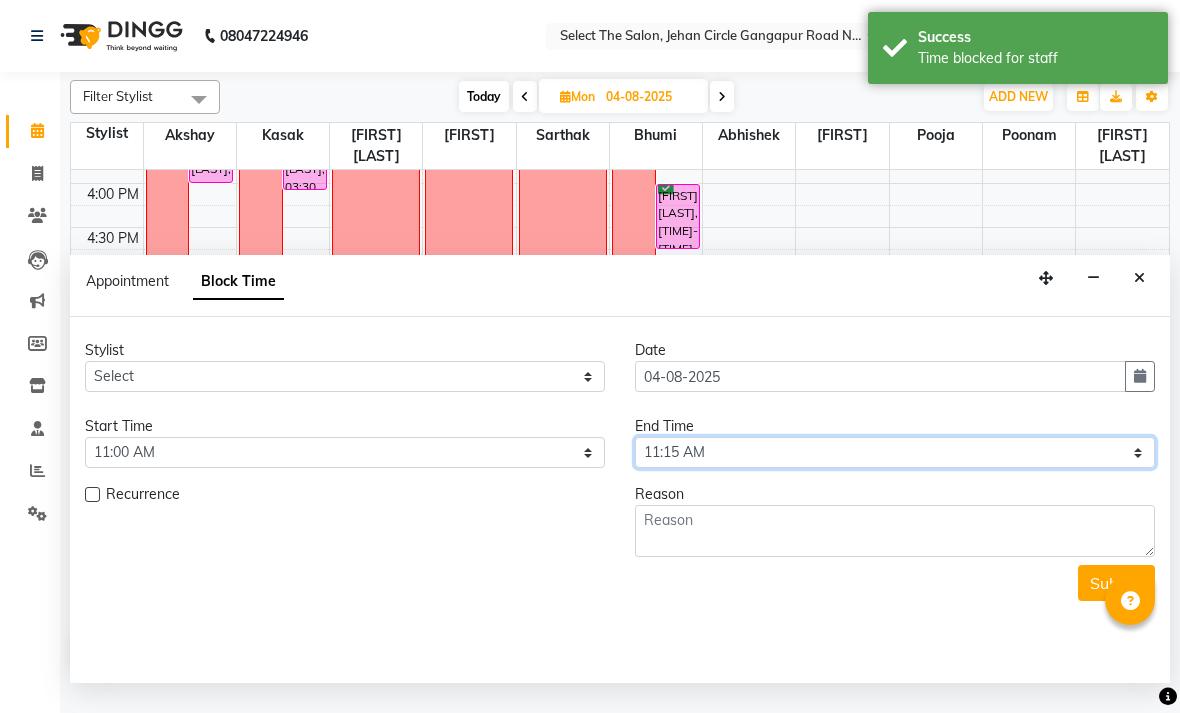 click on "Select 09:00 AM 09:15 AM 09:30 AM 09:45 AM 10:00 AM 10:15 AM 10:30 AM 10:45 AM 11:00 AM 11:15 AM 11:30 AM 11:45 AM 12:00 PM 12:15 PM 12:30 PM 12:45 PM 01:00 PM 01:15 PM 01:30 PM 01:45 PM 02:00 PM 02:15 PM 02:30 PM 02:45 PM 03:00 PM 03:15 PM 03:30 PM 03:45 PM 04:00 PM 04:15 PM 04:30 PM 04:45 PM 05:00 PM 05:15 PM 05:30 PM 05:45 PM 06:00 PM 06:15 PM 06:30 PM 06:45 PM 07:00 PM 07:15 PM 07:30 PM 07:45 PM 08:00 PM" at bounding box center [895, 452] 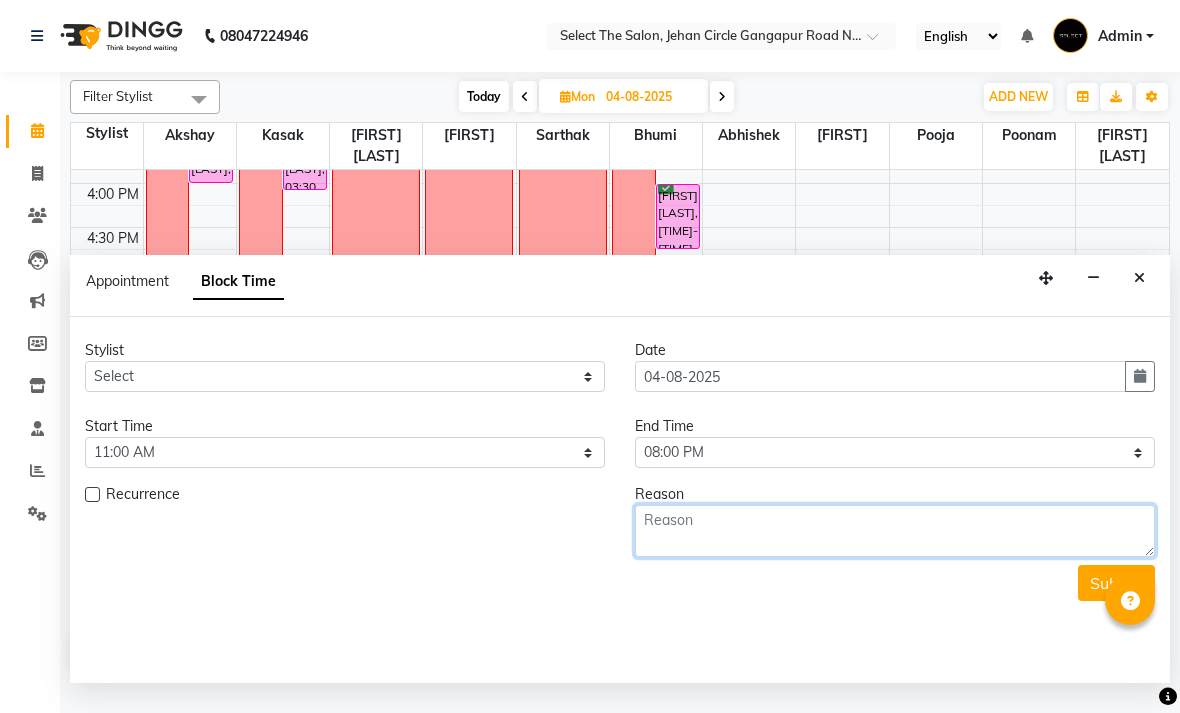 click at bounding box center (895, 531) 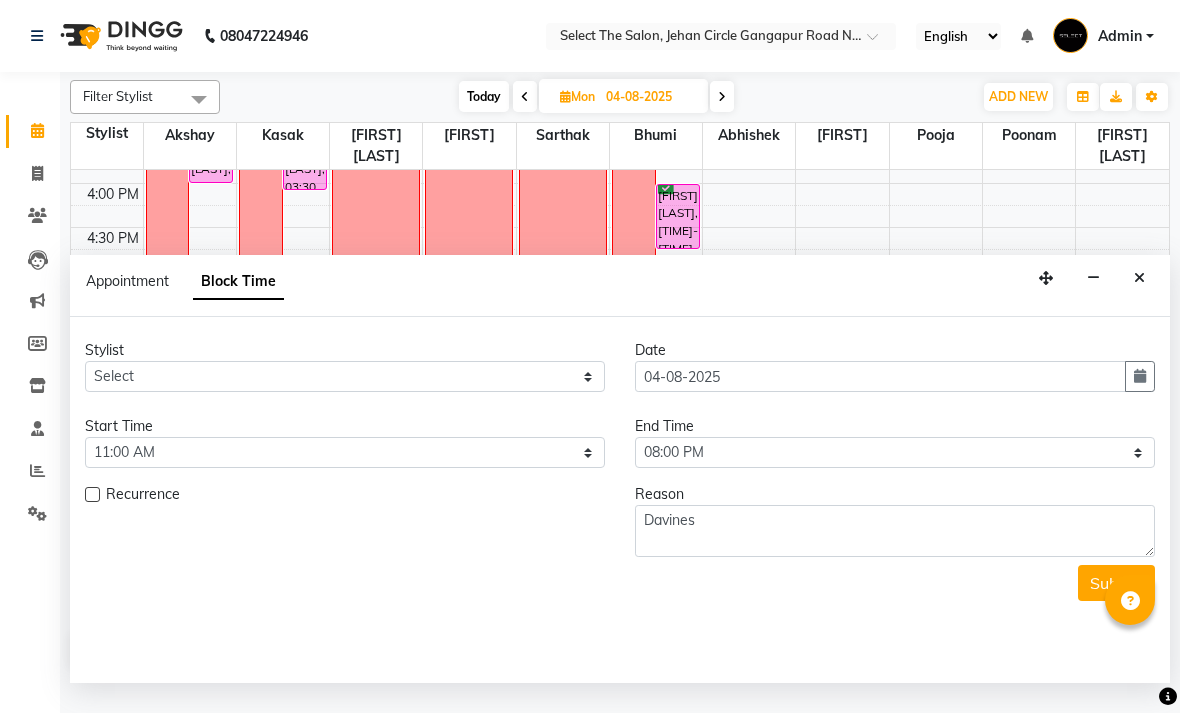 click at bounding box center (92, 494) 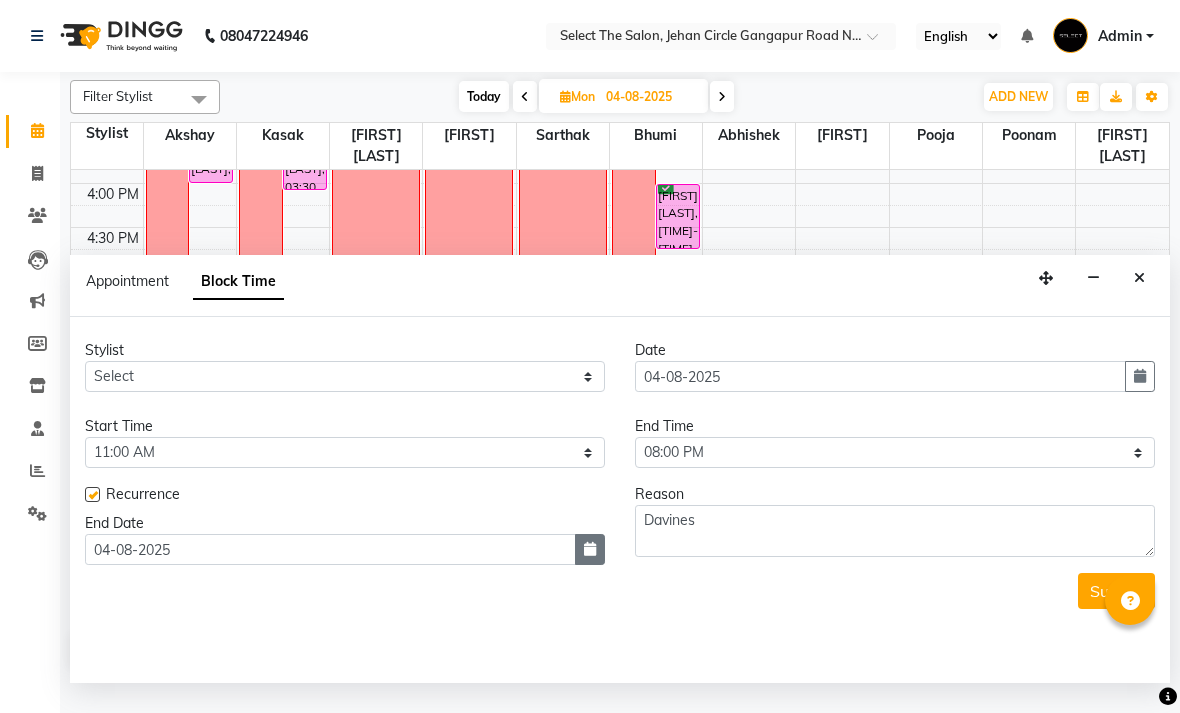 click at bounding box center [590, 549] 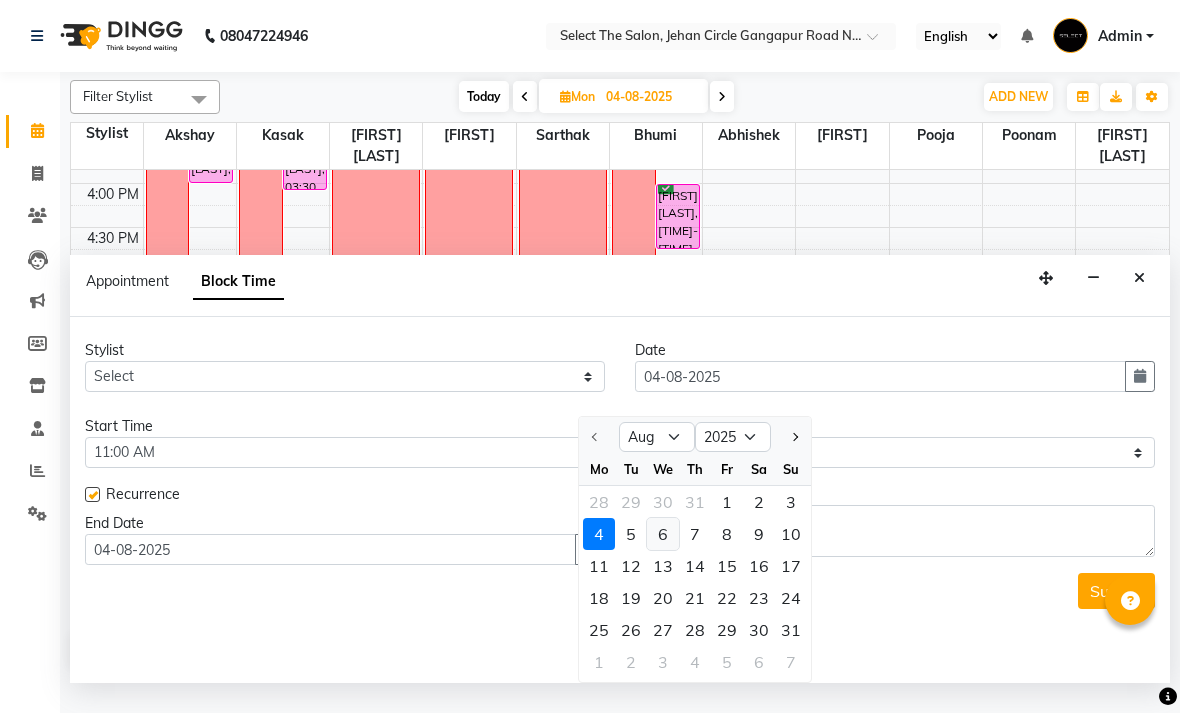 click on "6" at bounding box center [663, 534] 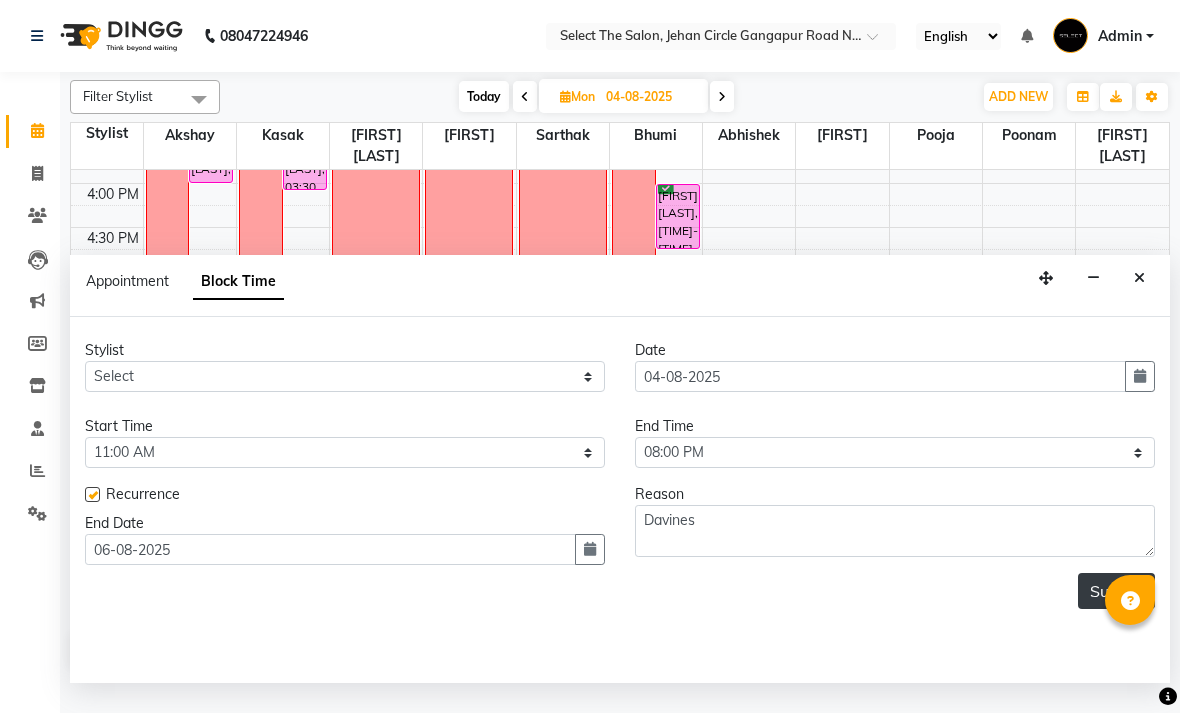 click on "Submit" at bounding box center (1116, 591) 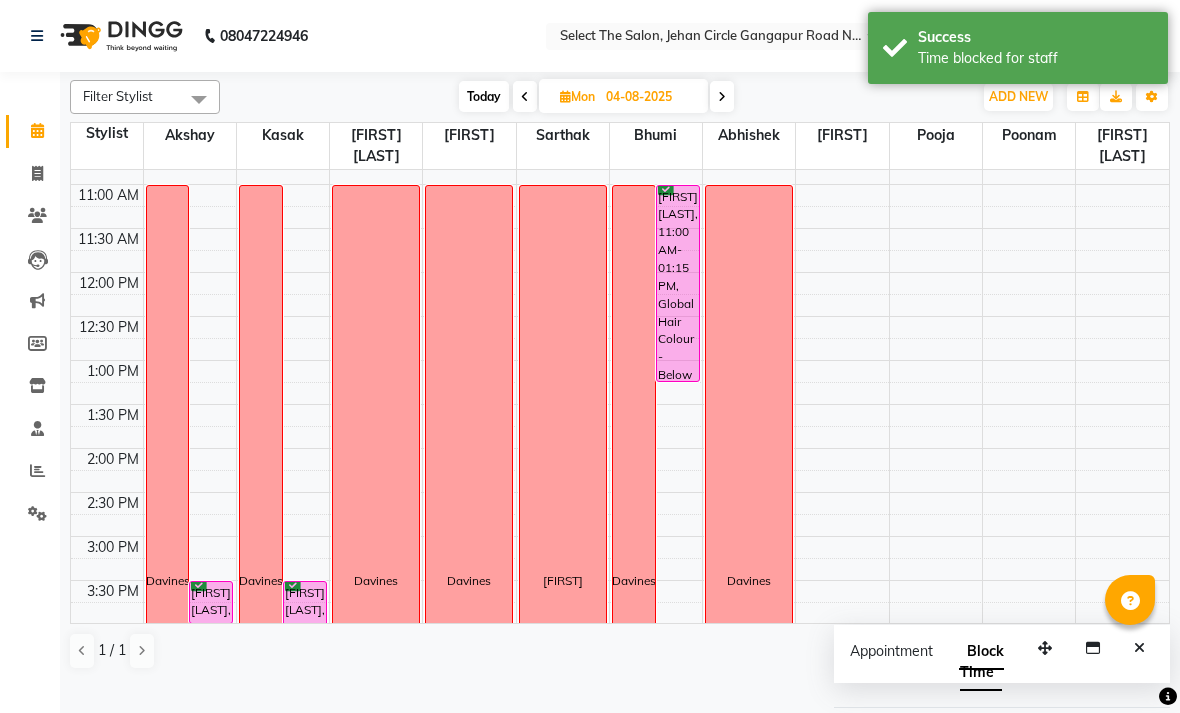scroll, scrollTop: 251, scrollLeft: 0, axis: vertical 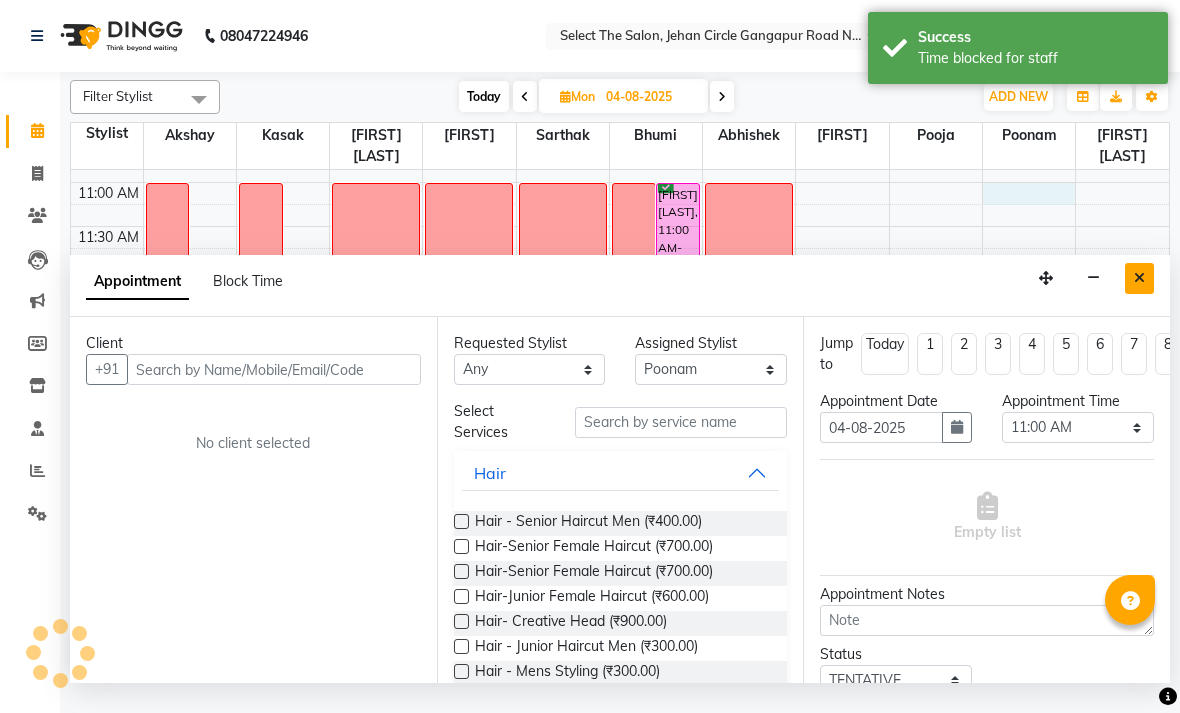 click at bounding box center [1139, 278] 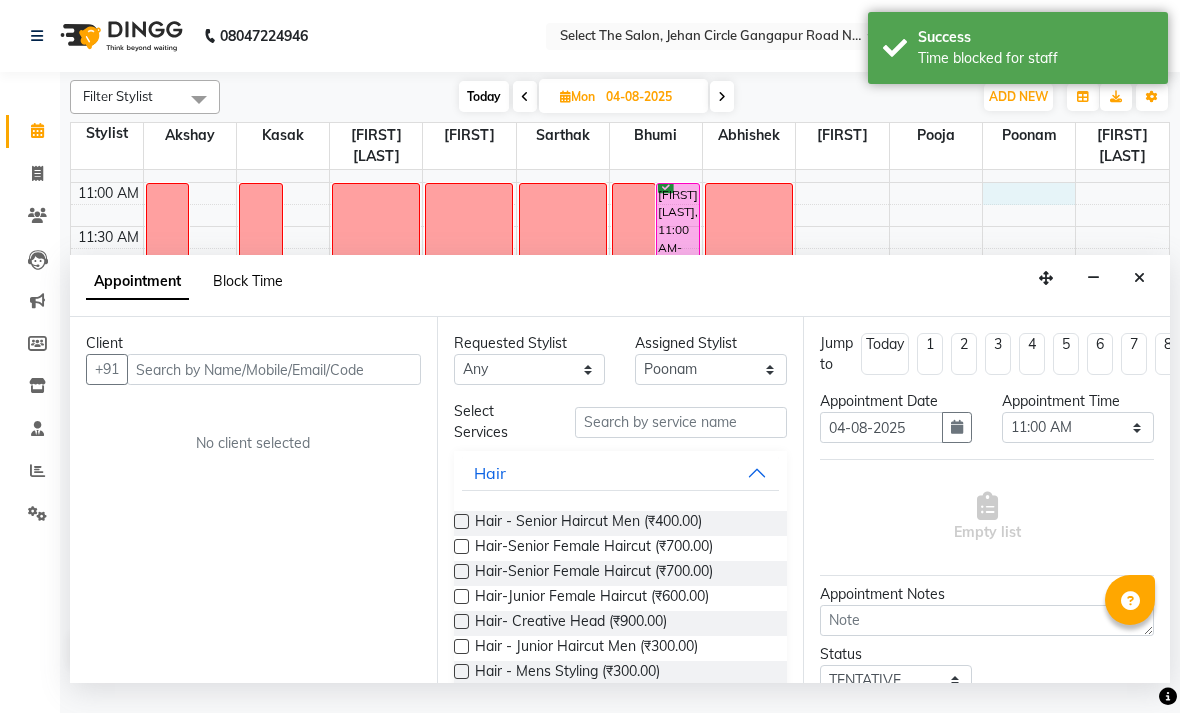 click on "Block Time" at bounding box center (248, 281) 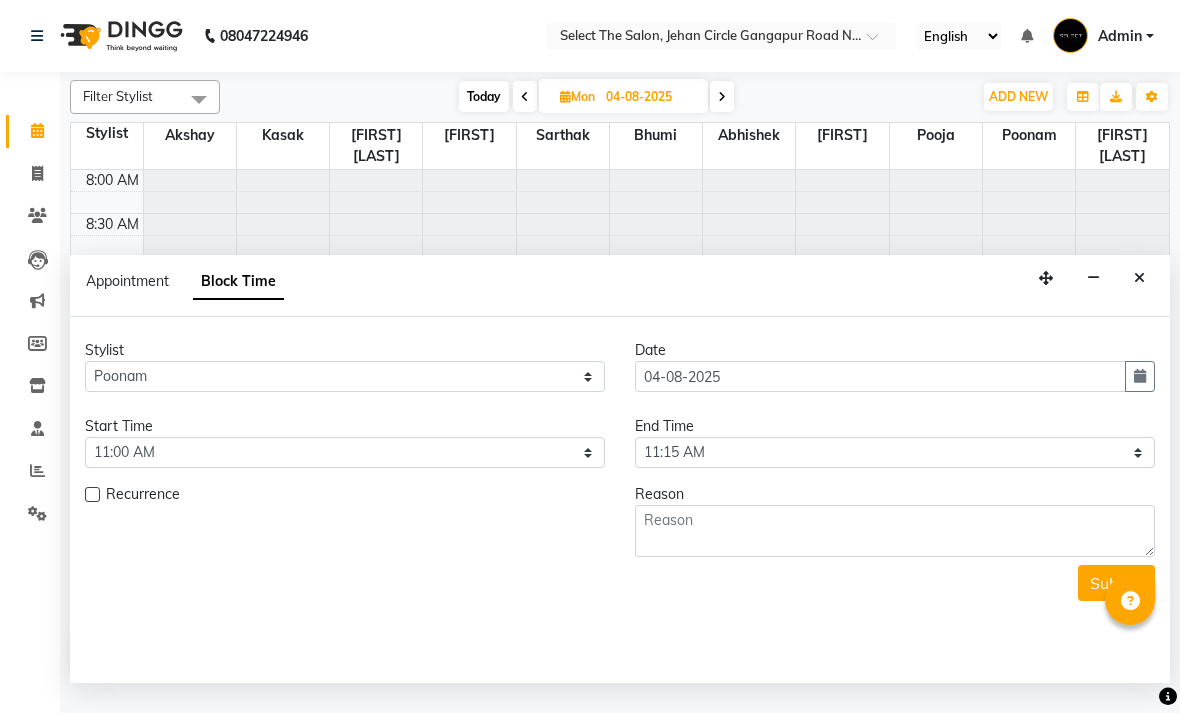 scroll, scrollTop: 690, scrollLeft: 0, axis: vertical 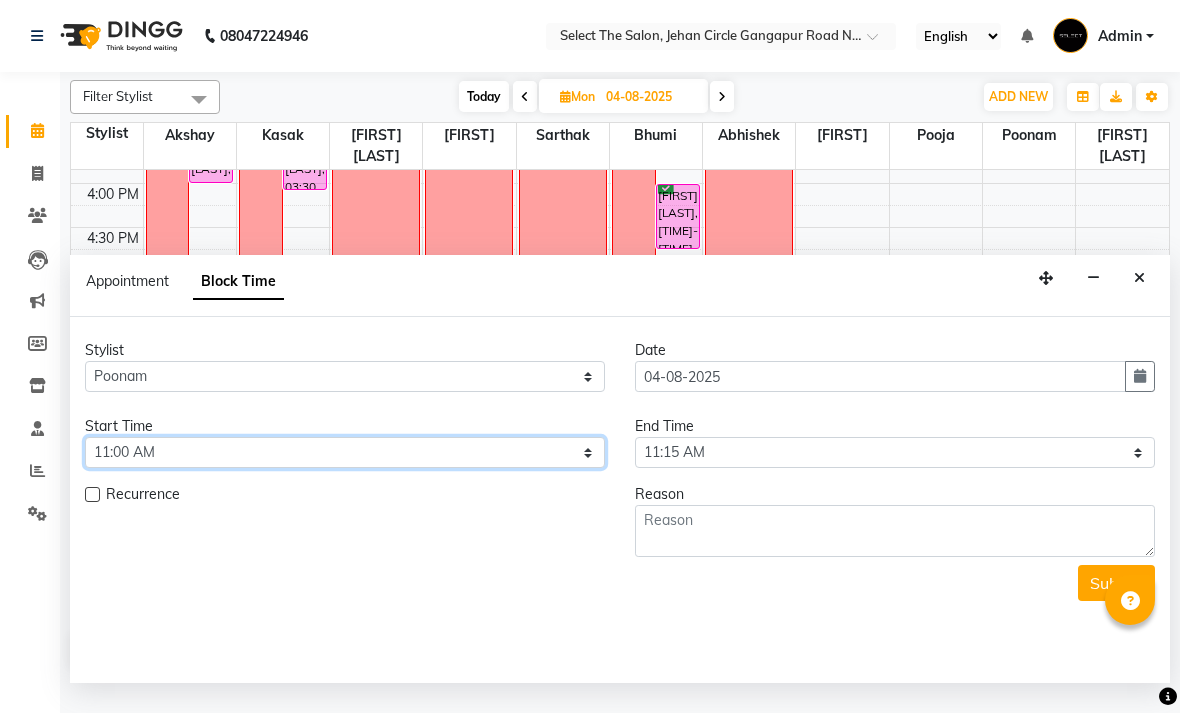 click on "Select 09:00 AM 09:15 AM 09:30 AM 09:45 AM 10:00 AM 10:15 AM 10:30 AM 10:45 AM 11:00 AM 11:15 AM 11:30 AM 11:45 AM 12:00 PM 12:15 PM 12:30 PM 12:45 PM 01:00 PM 01:15 PM 01:30 PM 01:45 PM 02:00 PM 02:15 PM 02:30 PM 02:45 PM 03:00 PM 03:15 PM 03:30 PM 03:45 PM 04:00 PM 04:15 PM 04:30 PM 04:45 PM 05:00 PM 05:15 PM 05:30 PM 05:45 PM 06:00 PM 06:15 PM 06:30 PM 06:45 PM 07:00 PM 07:15 PM 07:30 PM 07:45 PM 08:00 PM" at bounding box center (345, 452) 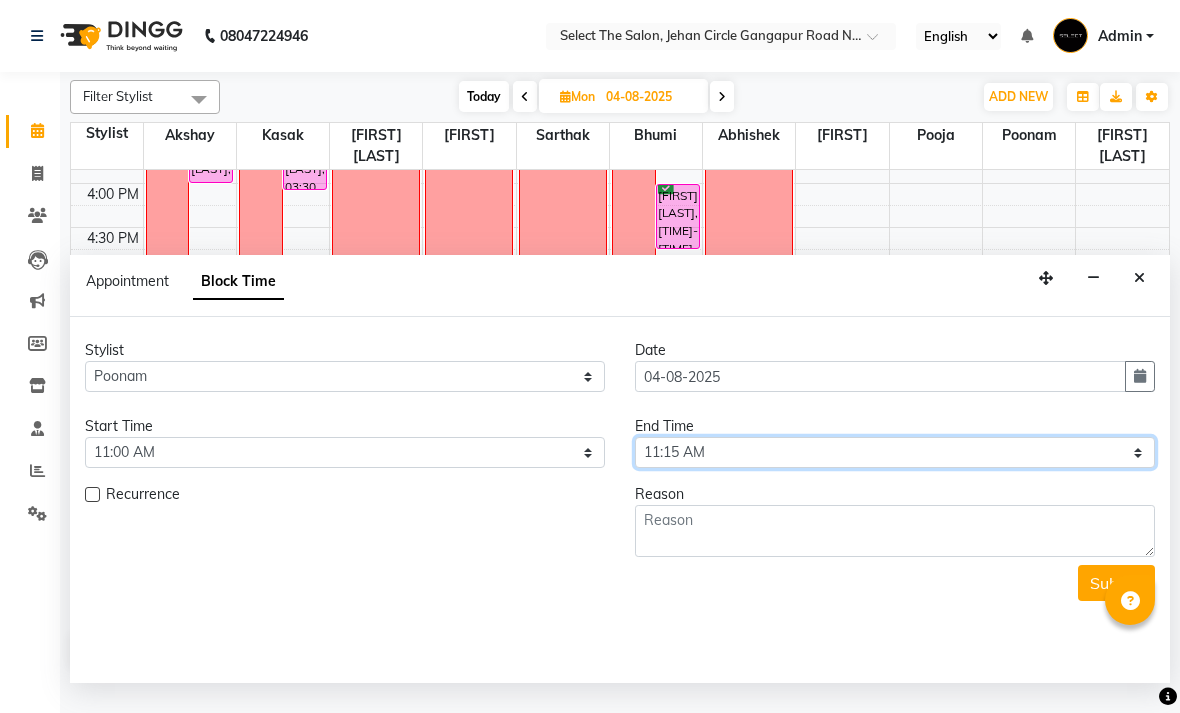 click on "Select 09:00 AM 09:15 AM 09:30 AM 09:45 AM 10:00 AM 10:15 AM 10:30 AM 10:45 AM 11:00 AM 11:15 AM 11:30 AM 11:45 AM 12:00 PM 12:15 PM 12:30 PM 12:45 PM 01:00 PM 01:15 PM 01:30 PM 01:45 PM 02:00 PM 02:15 PM 02:30 PM 02:45 PM 03:00 PM 03:15 PM 03:30 PM 03:45 PM 04:00 PM 04:15 PM 04:30 PM 04:45 PM 05:00 PM 05:15 PM 05:30 PM 05:45 PM 06:00 PM 06:15 PM 06:30 PM 06:45 PM 07:00 PM 07:15 PM 07:30 PM 07:45 PM 08:00 PM" at bounding box center [895, 452] 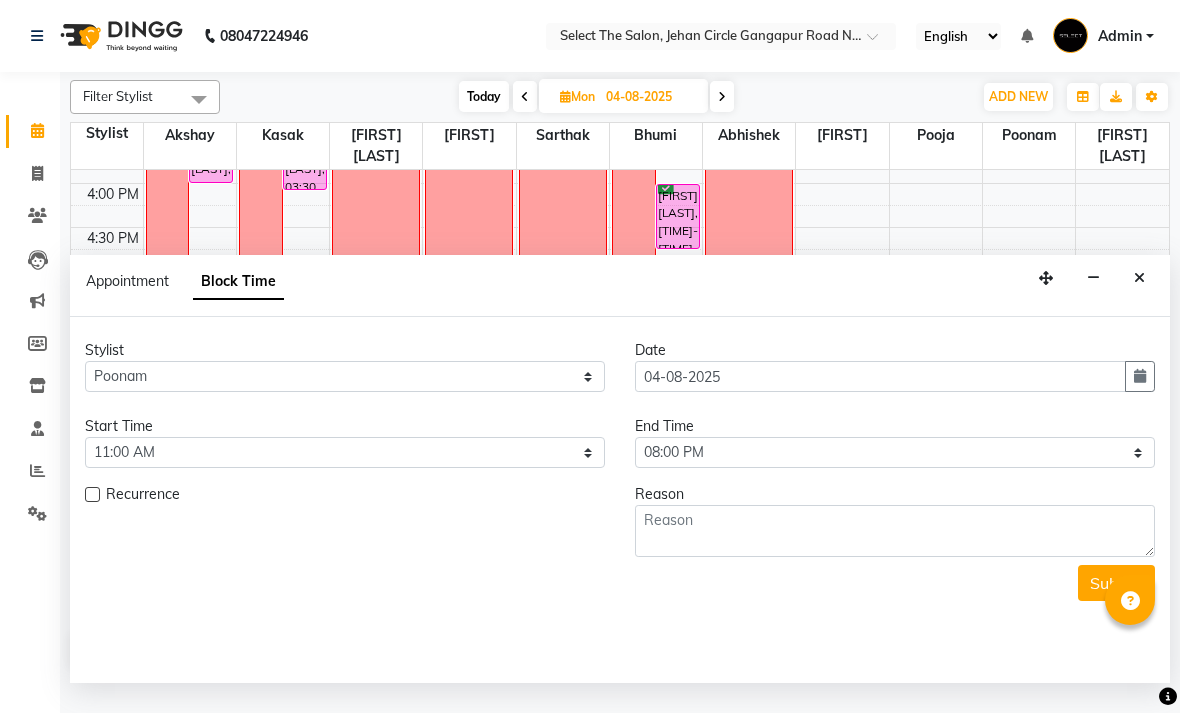 click at bounding box center [92, 494] 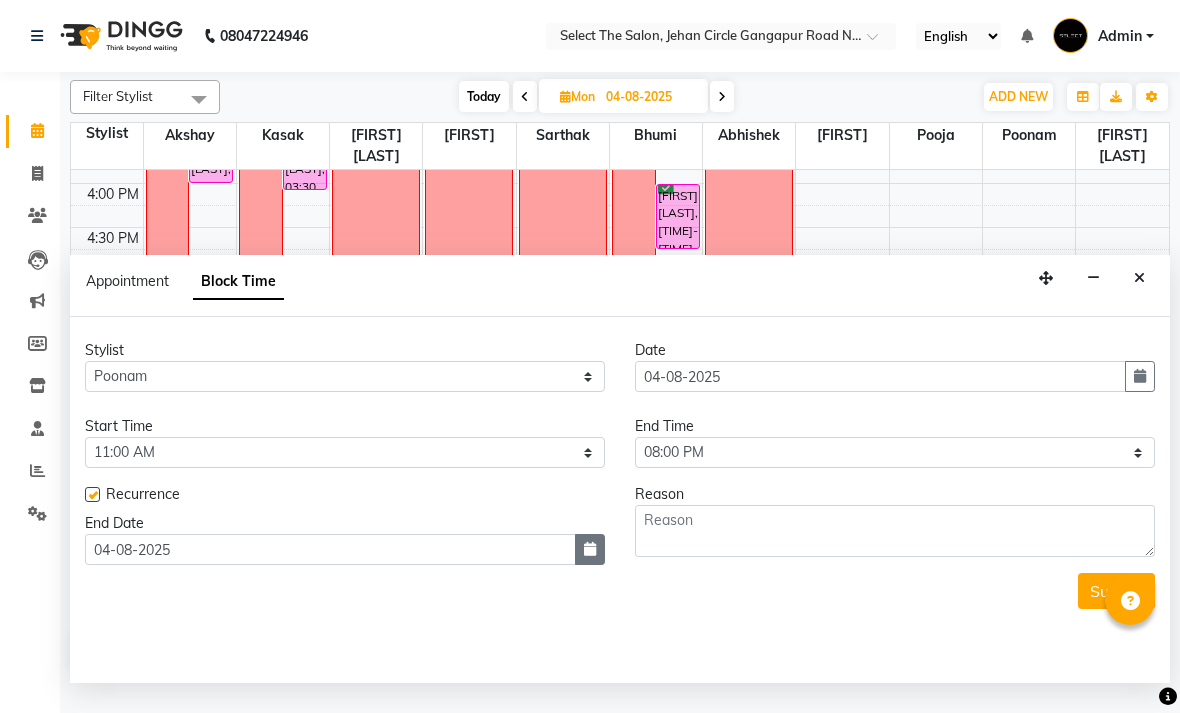 click at bounding box center [590, 549] 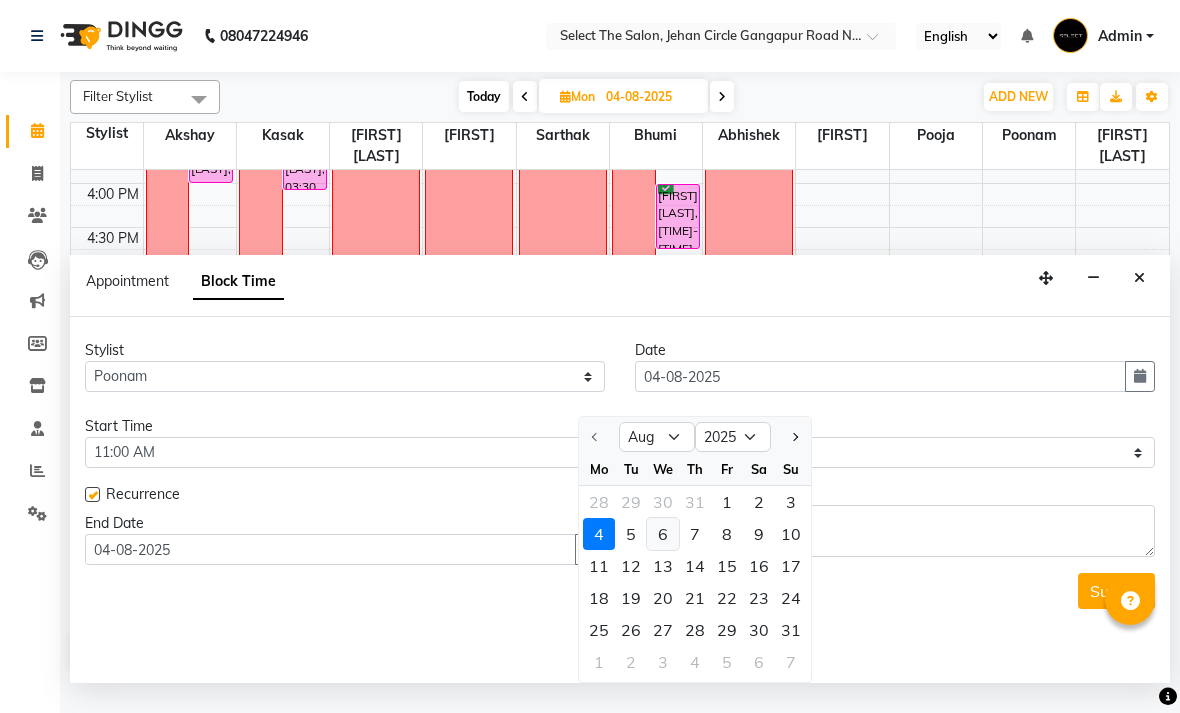 click on "6" at bounding box center [663, 534] 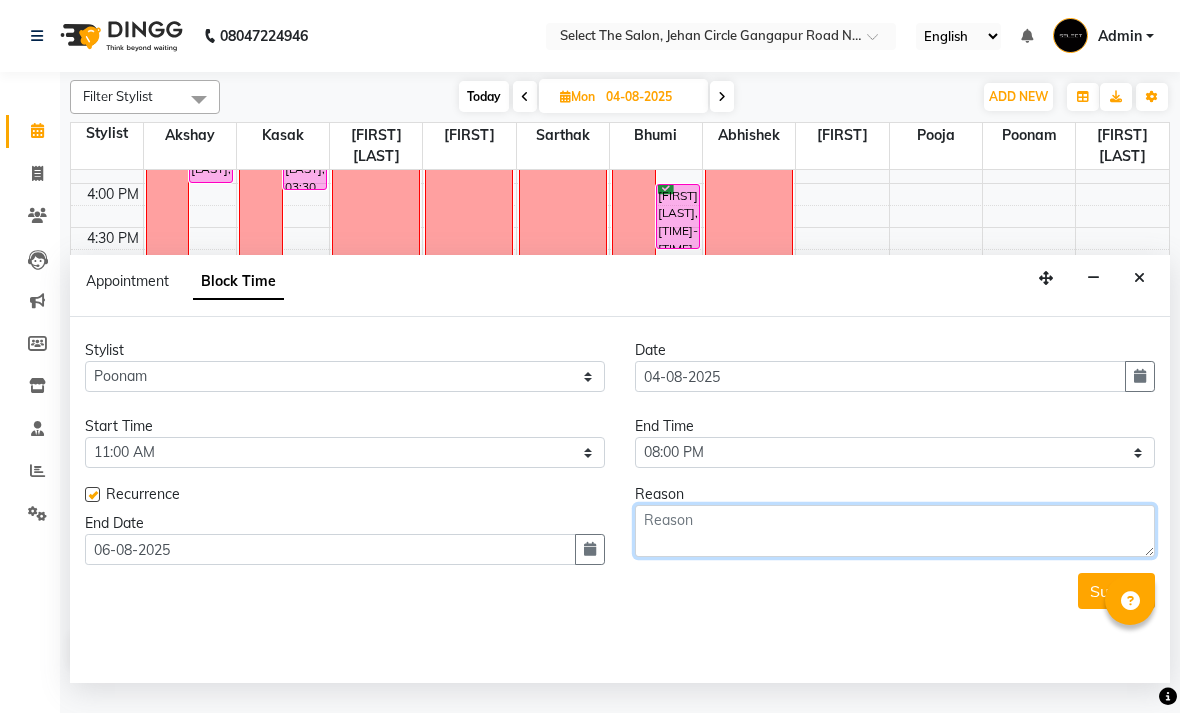click at bounding box center (895, 531) 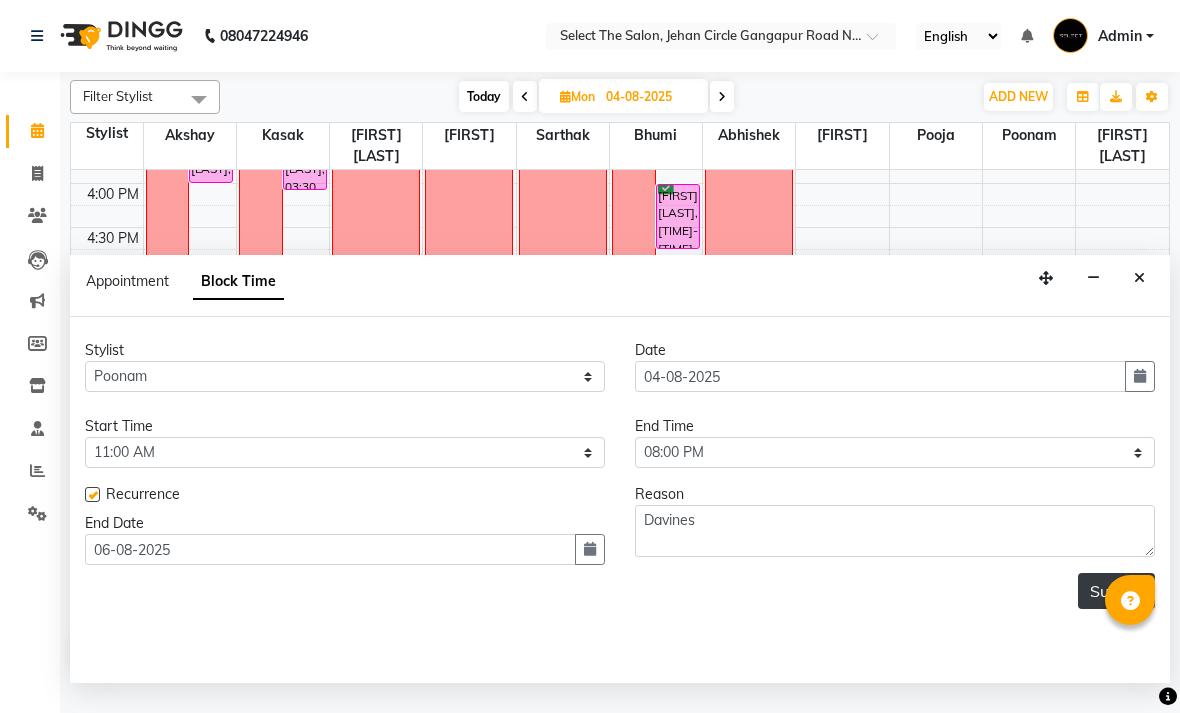 click on "Submit" at bounding box center [1116, 591] 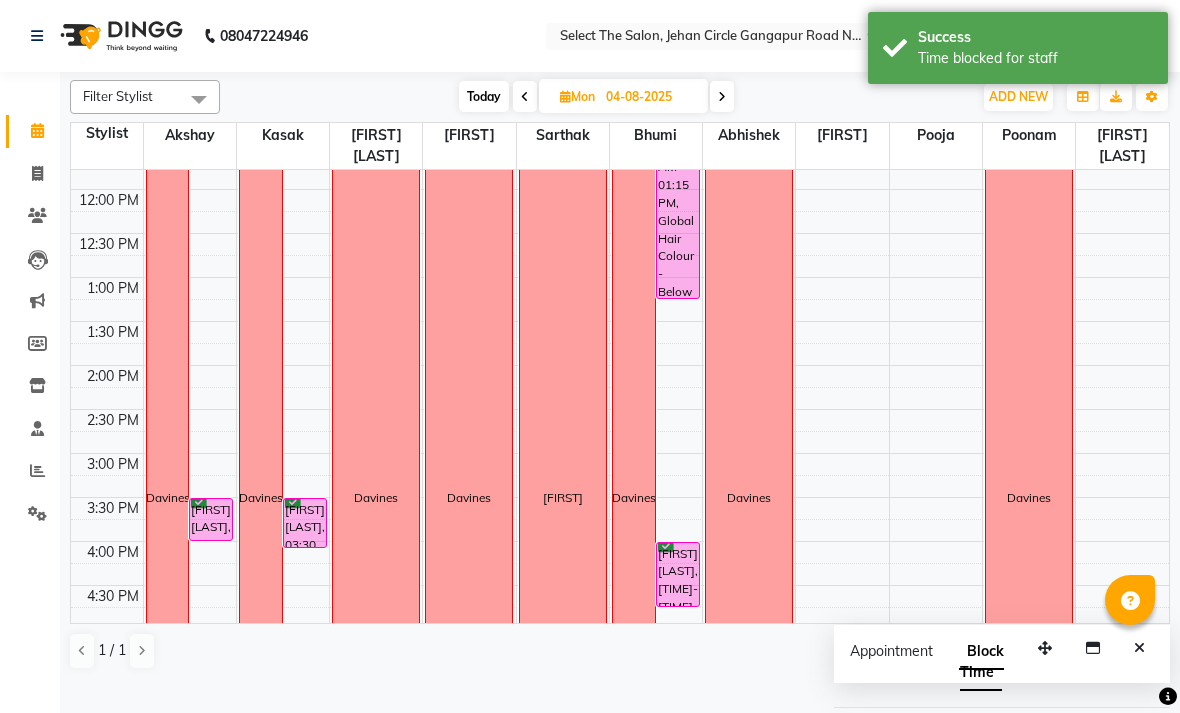 scroll, scrollTop: 333, scrollLeft: 0, axis: vertical 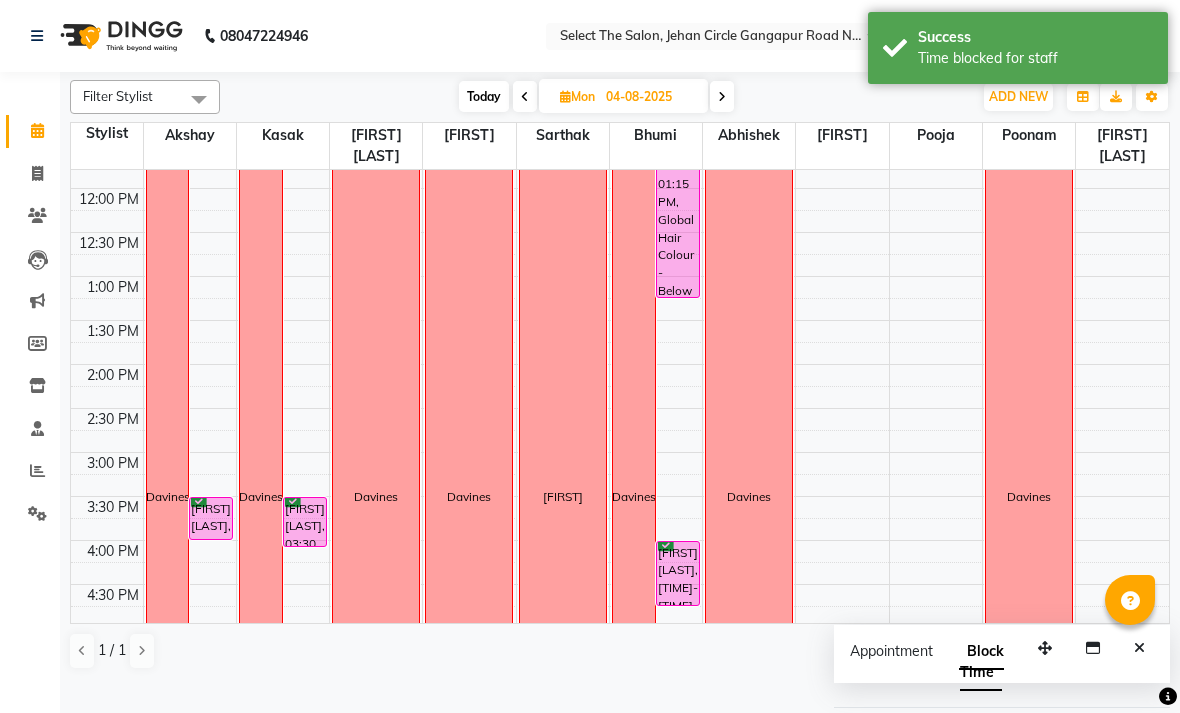 click at bounding box center [722, 96] 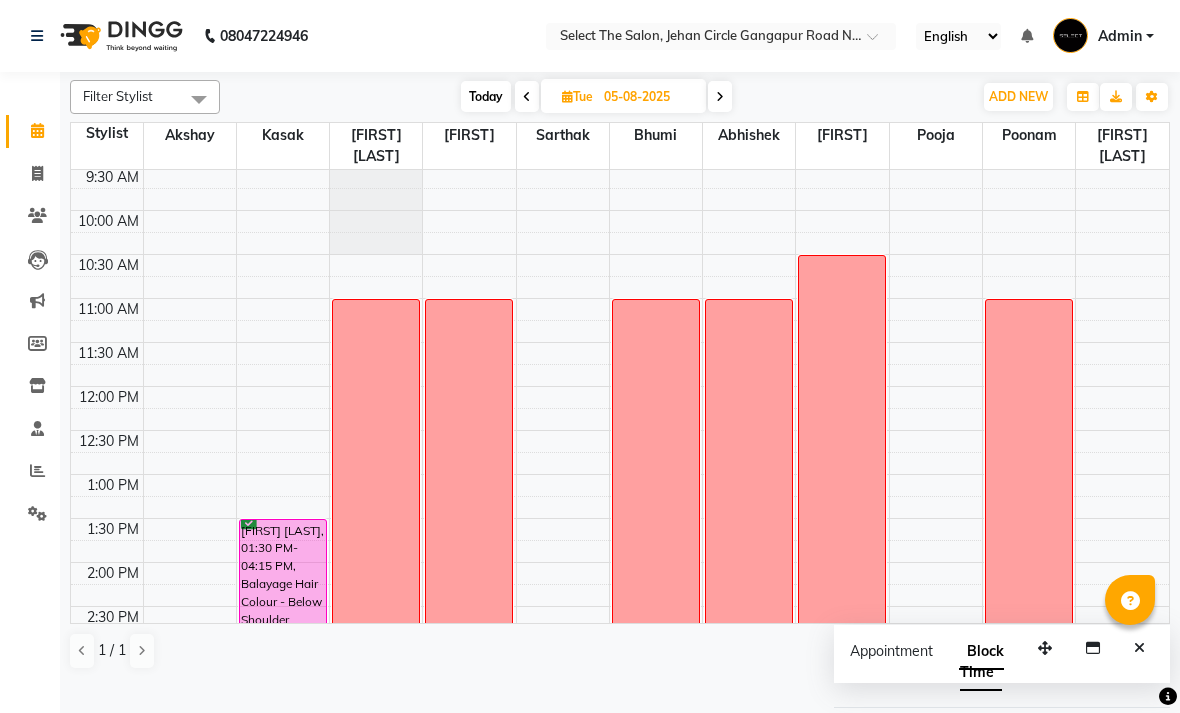 scroll, scrollTop: 127, scrollLeft: 0, axis: vertical 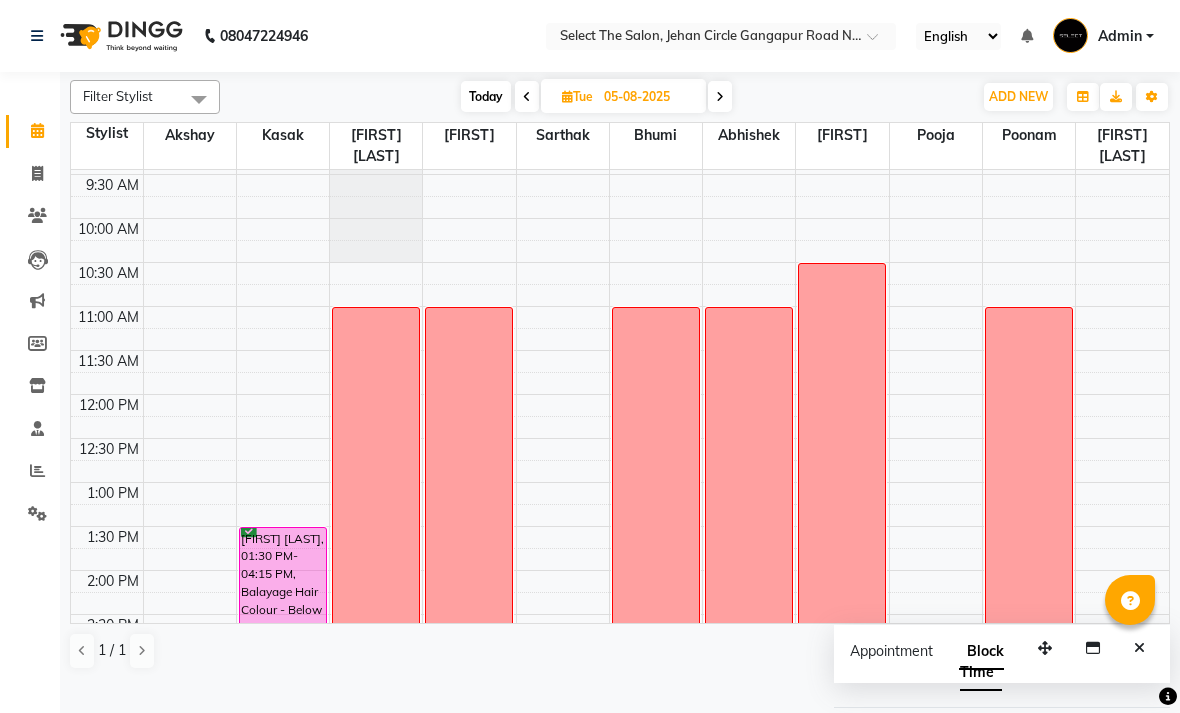 click at bounding box center [720, 97] 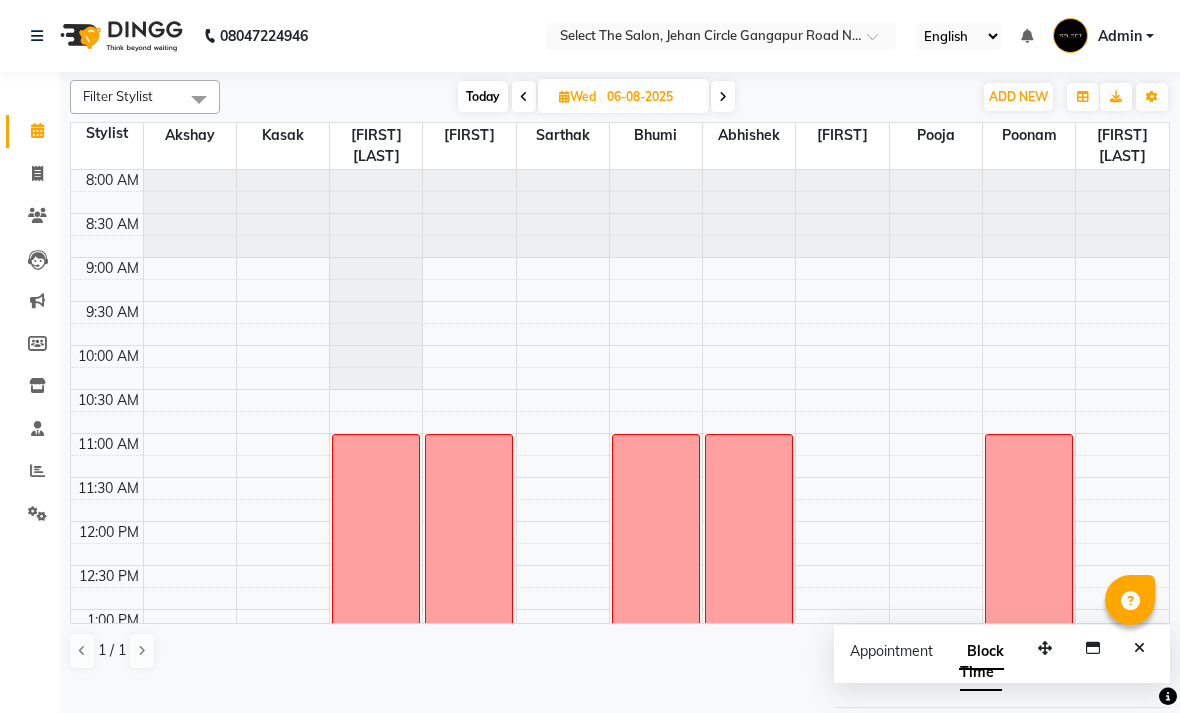 scroll, scrollTop: 0, scrollLeft: 0, axis: both 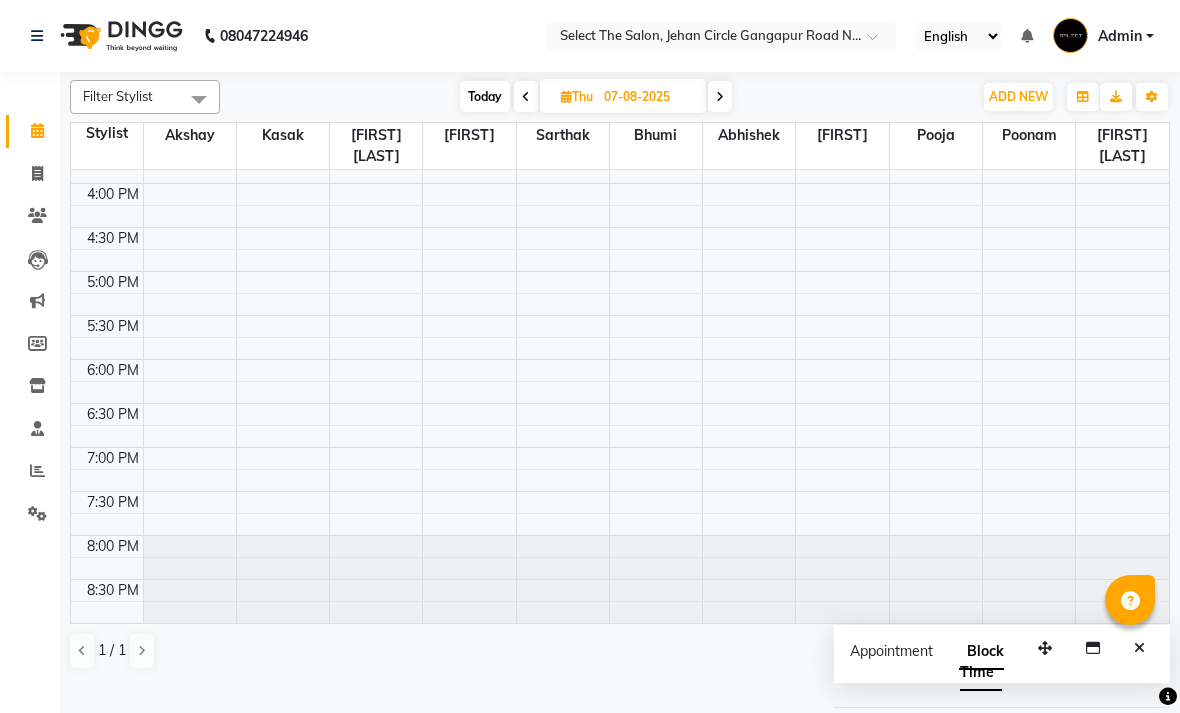 click on "Today" at bounding box center [485, 96] 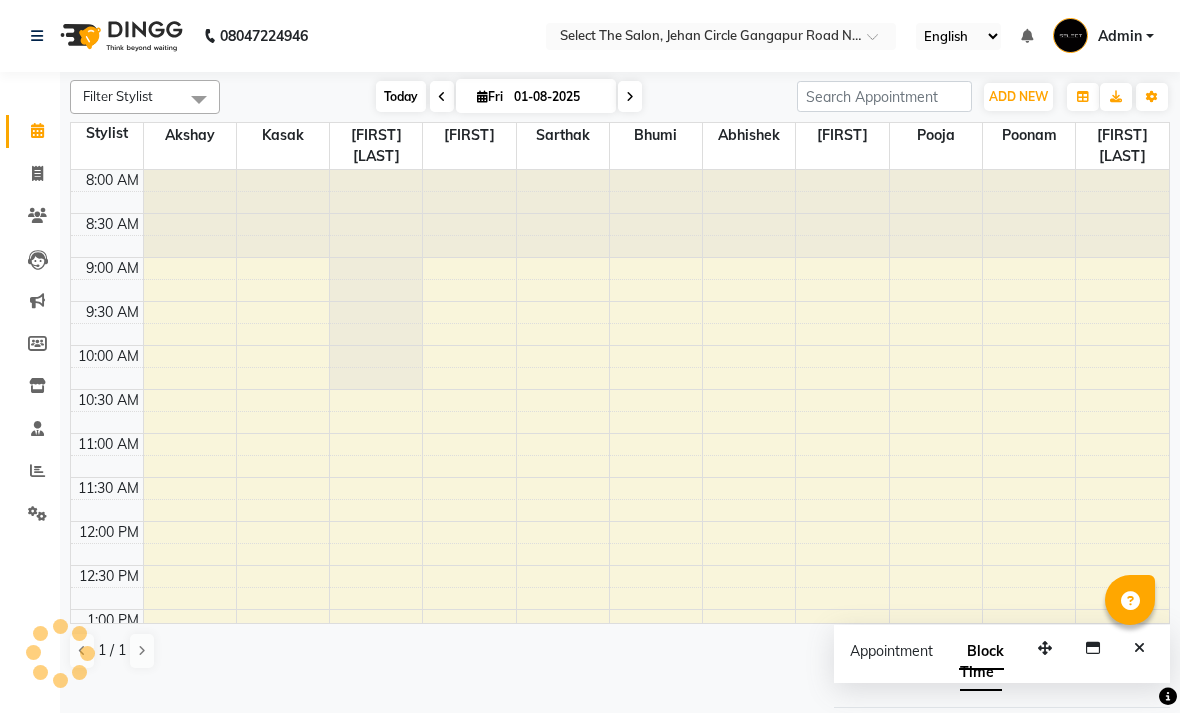 scroll, scrollTop: 690, scrollLeft: 0, axis: vertical 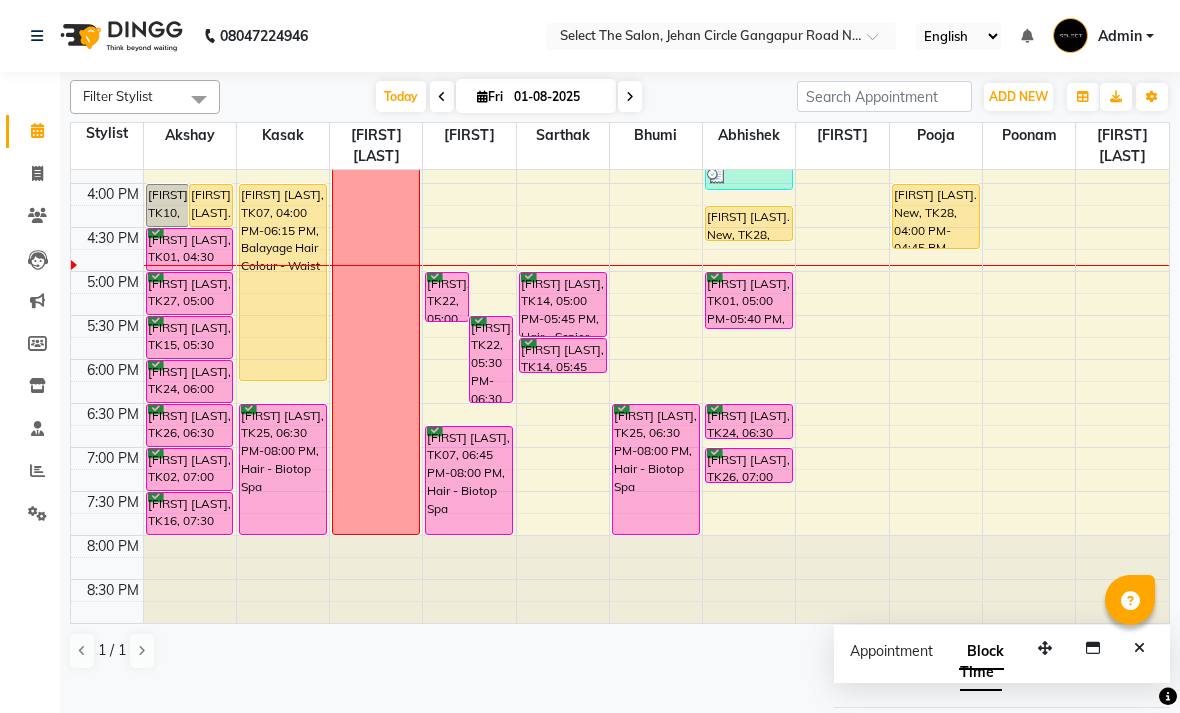 click on "Fri" at bounding box center (490, 96) 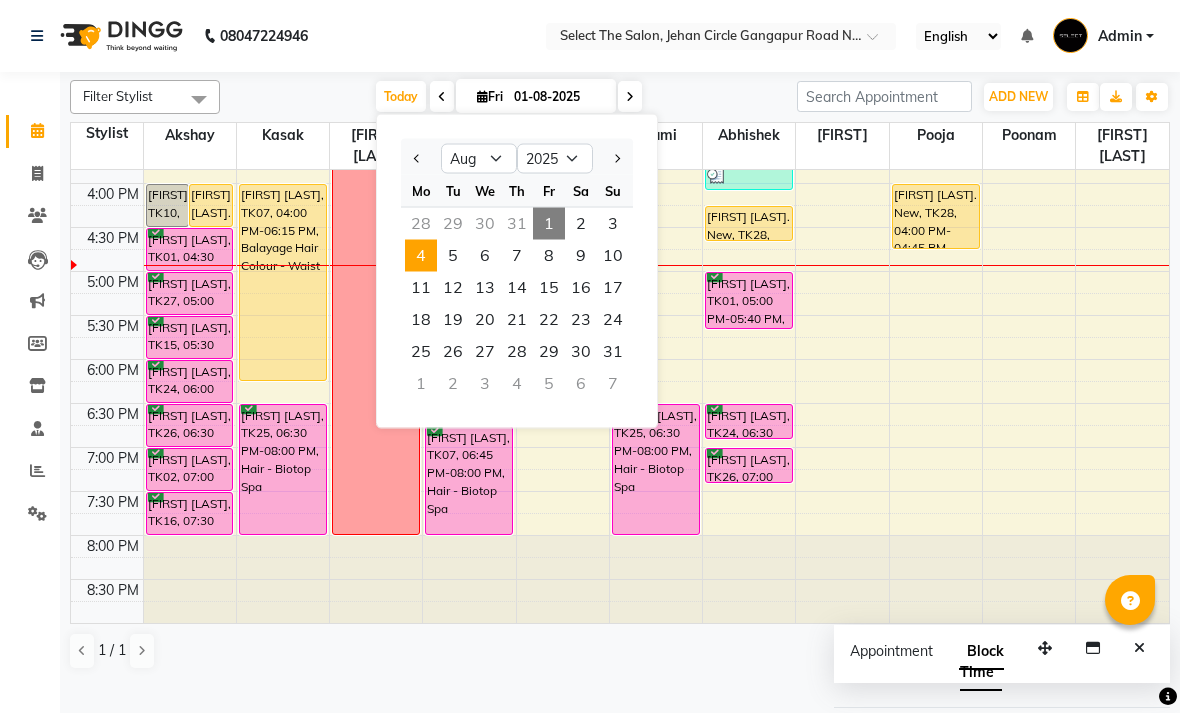 click on "4" at bounding box center (421, 256) 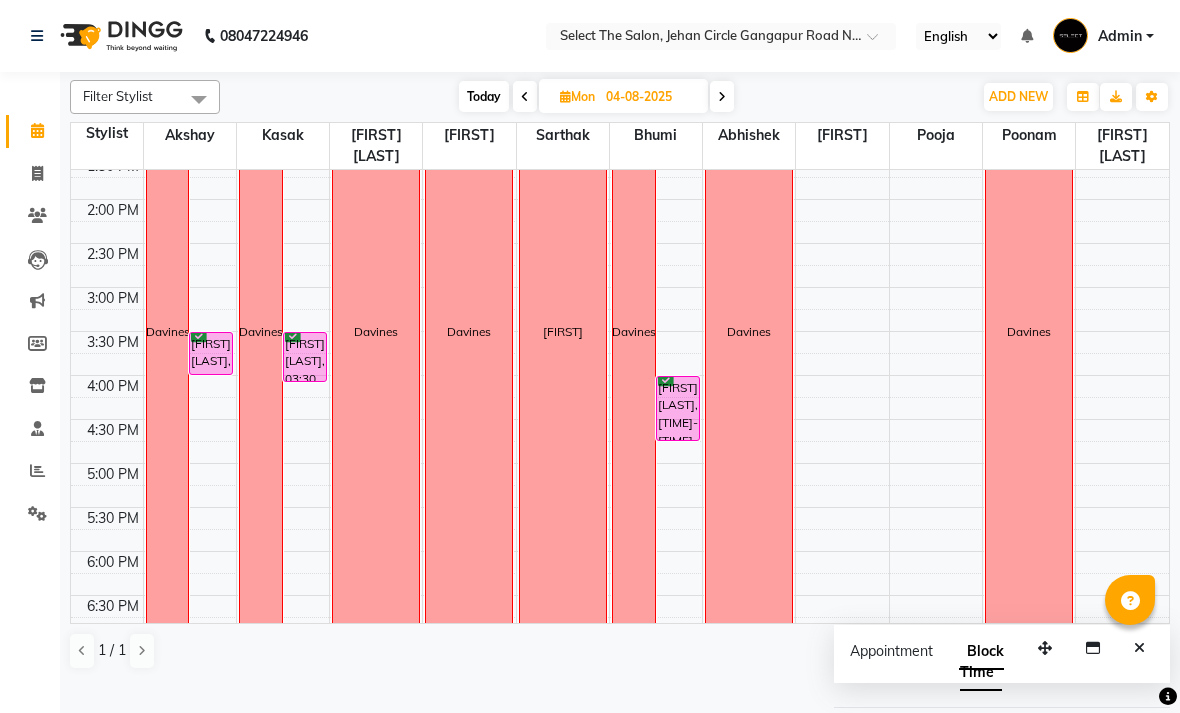 scroll, scrollTop: 495, scrollLeft: 0, axis: vertical 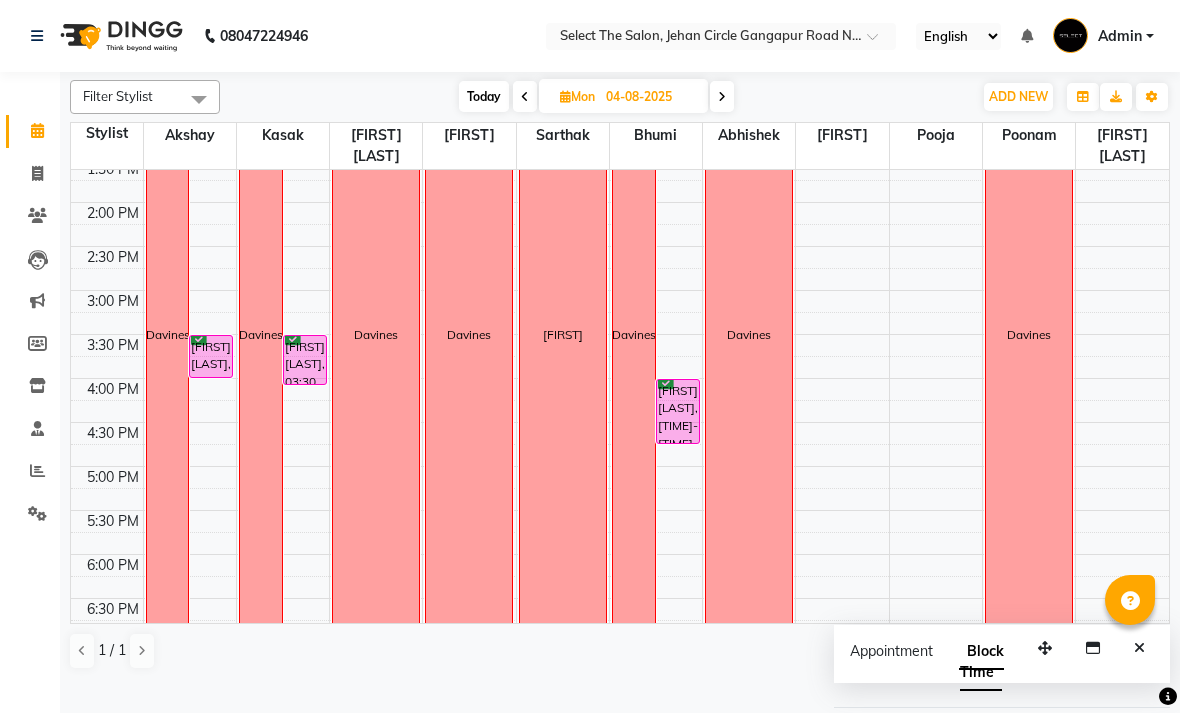 click at bounding box center [722, 96] 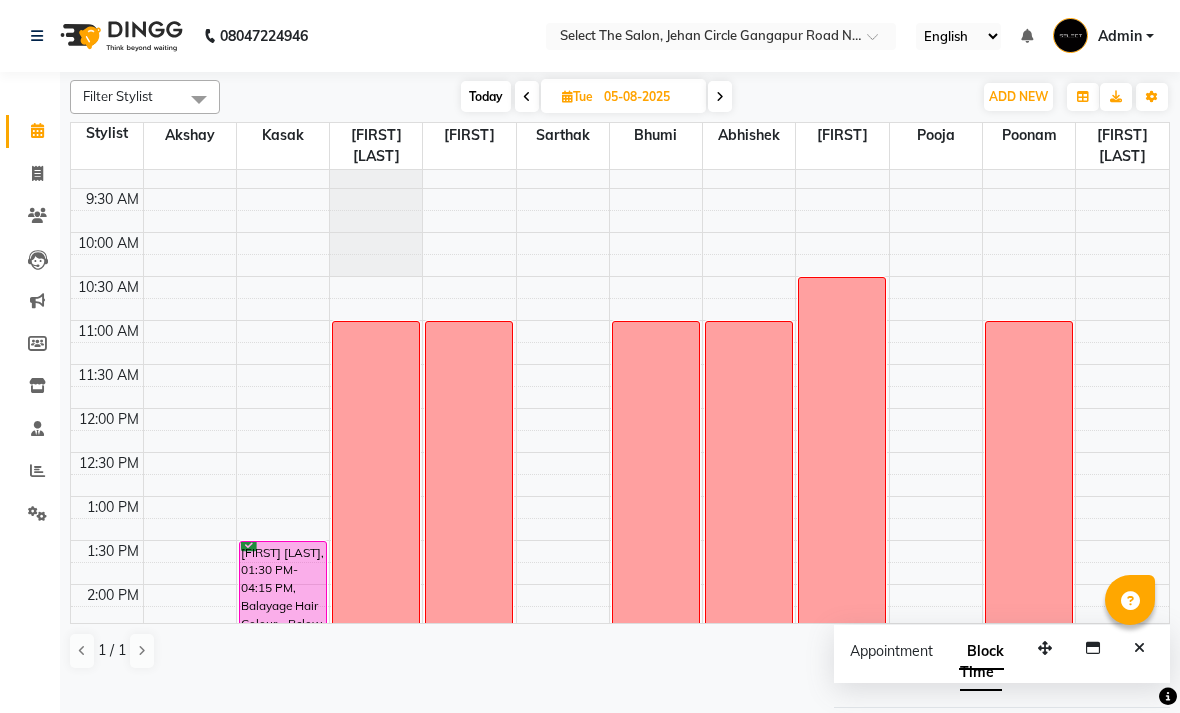 scroll, scrollTop: 114, scrollLeft: 0, axis: vertical 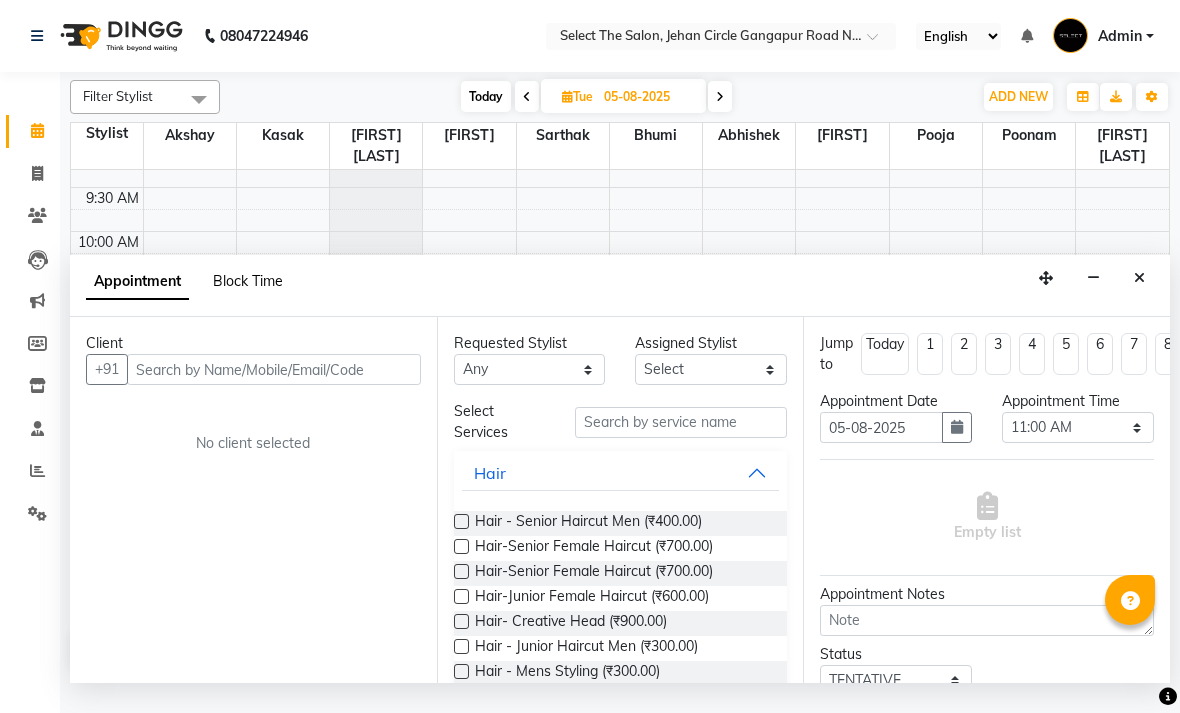 click on "Block Time" at bounding box center (248, 281) 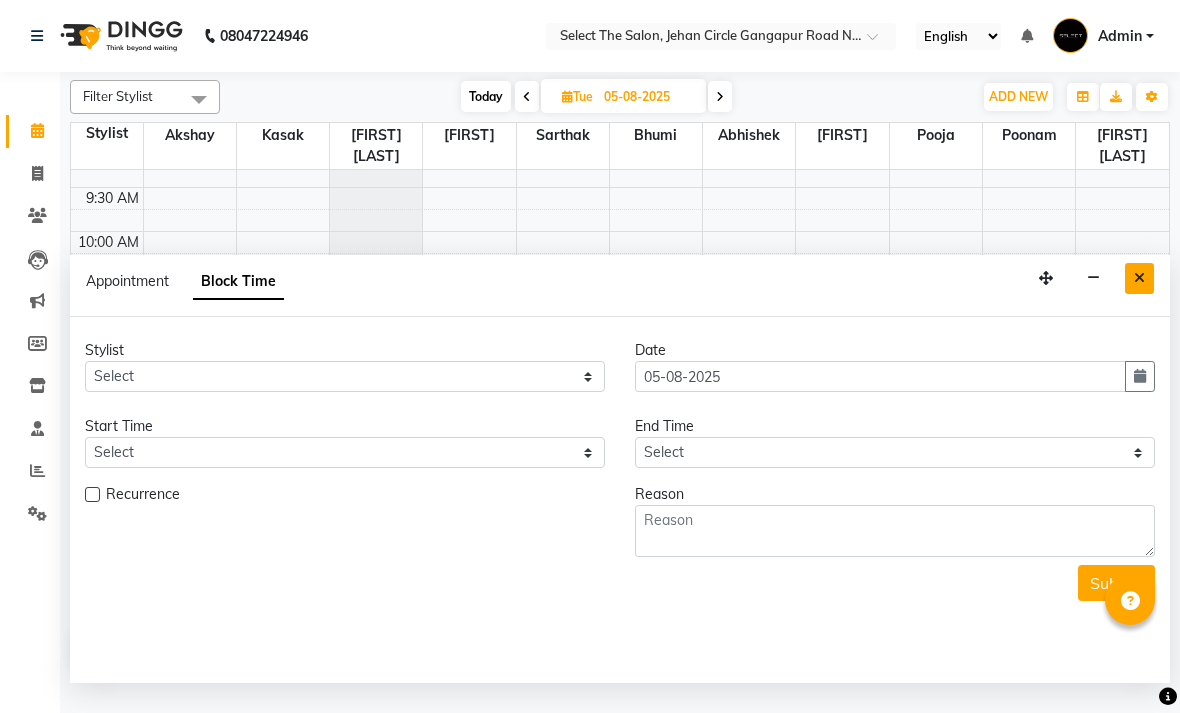 click at bounding box center [1139, 278] 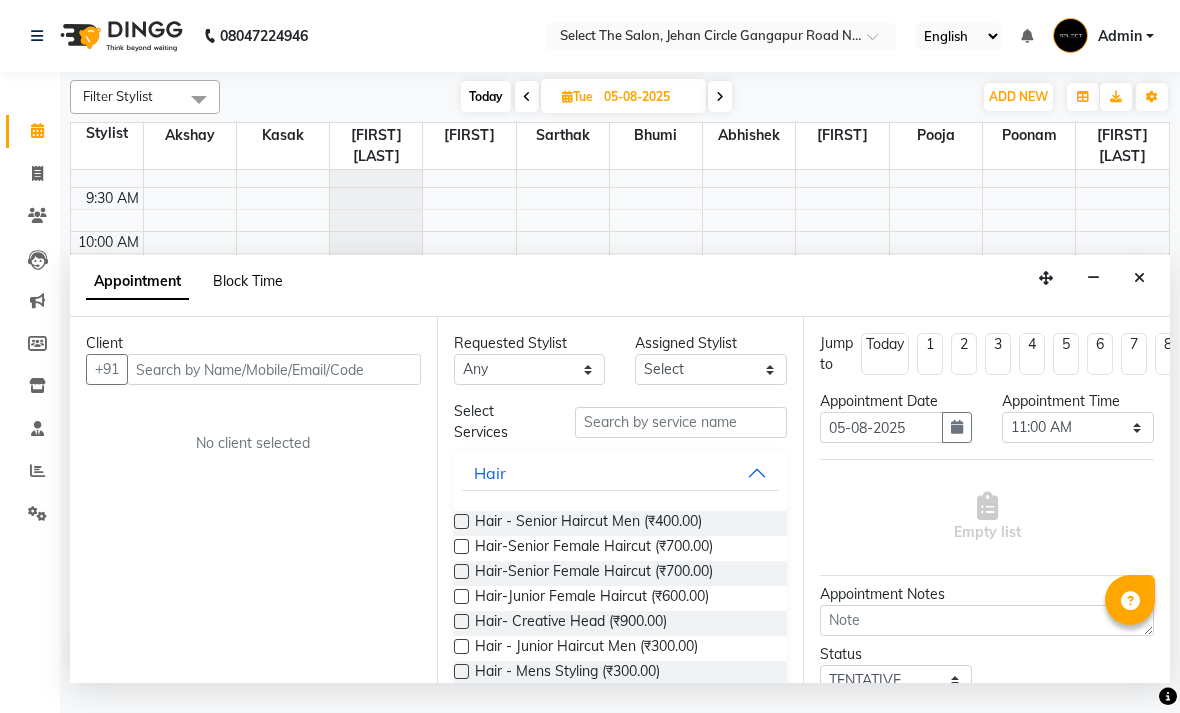 click on "Block Time" at bounding box center (248, 281) 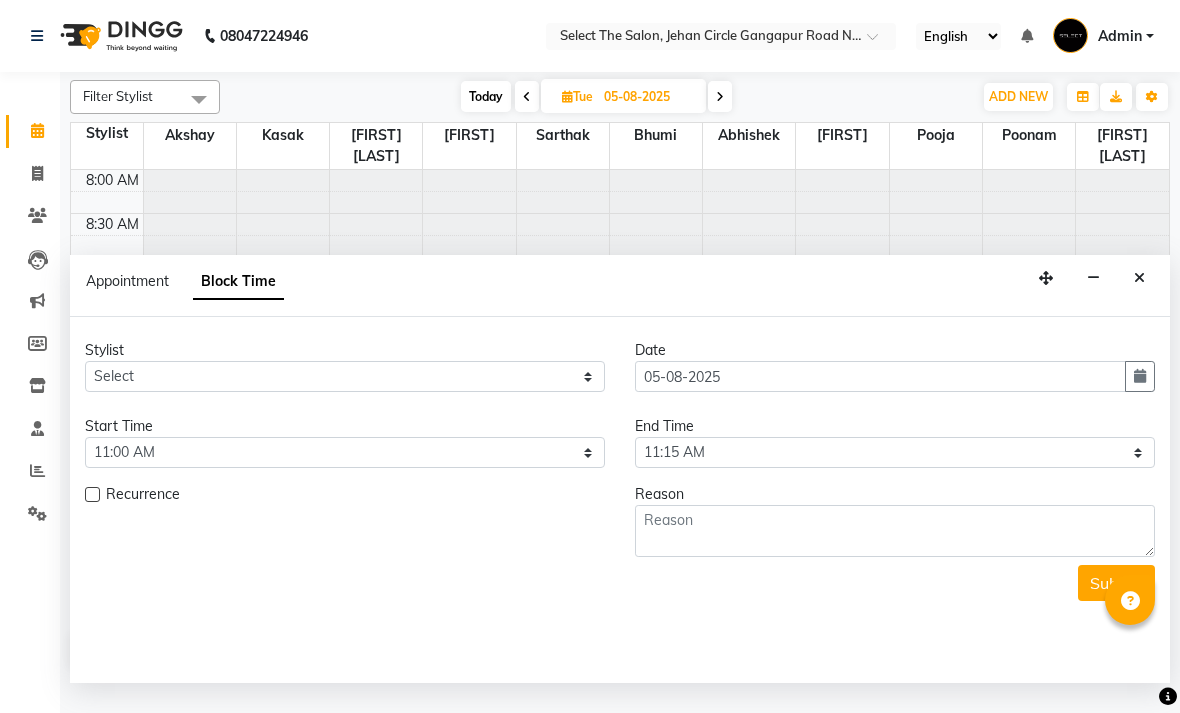 scroll, scrollTop: 690, scrollLeft: 0, axis: vertical 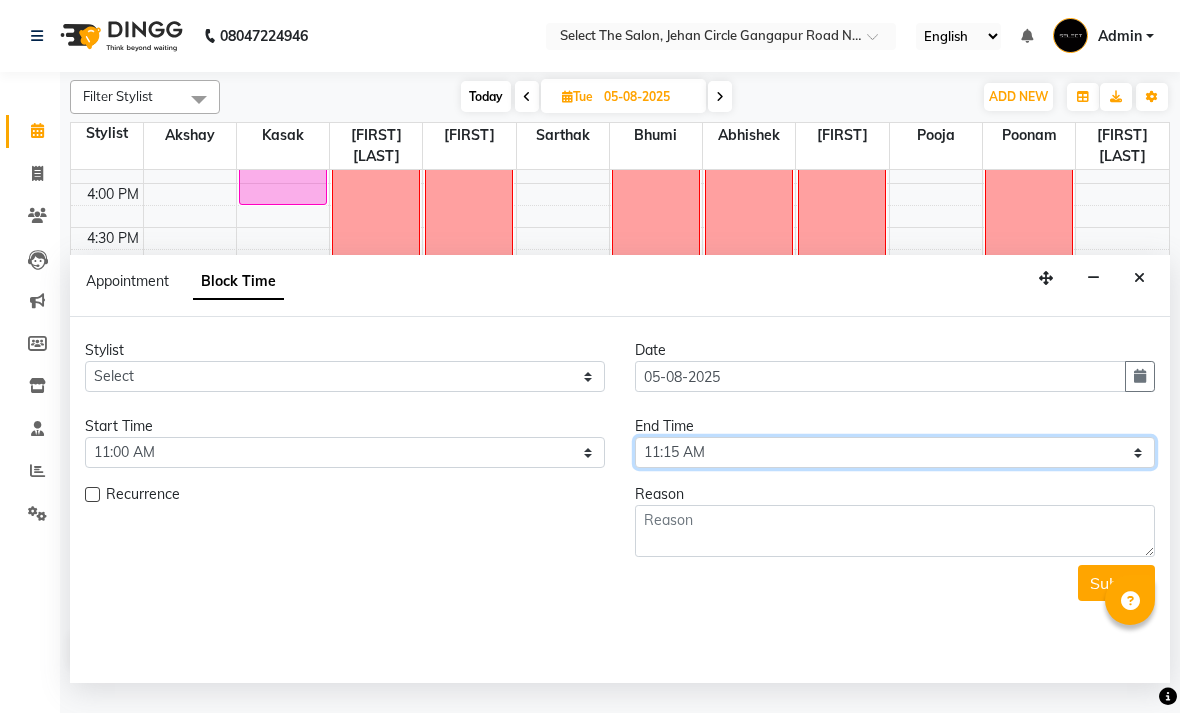 click on "Select 09:00 AM 09:15 AM 09:30 AM 09:45 AM 10:00 AM 10:15 AM 10:30 AM 10:45 AM 11:00 AM 11:15 AM 11:30 AM 11:45 AM 12:00 PM 12:15 PM 12:30 PM 12:45 PM 01:00 PM 01:15 PM 01:30 PM 01:45 PM 02:00 PM 02:15 PM 02:30 PM 02:45 PM 03:00 PM 03:15 PM 03:30 PM 03:45 PM 04:00 PM 04:15 PM 04:30 PM 04:45 PM 05:00 PM 05:15 PM 05:30 PM 05:45 PM 06:00 PM 06:15 PM 06:30 PM 06:45 PM 07:00 PM 07:15 PM 07:30 PM 07:45 PM 08:00 PM" at bounding box center [895, 452] 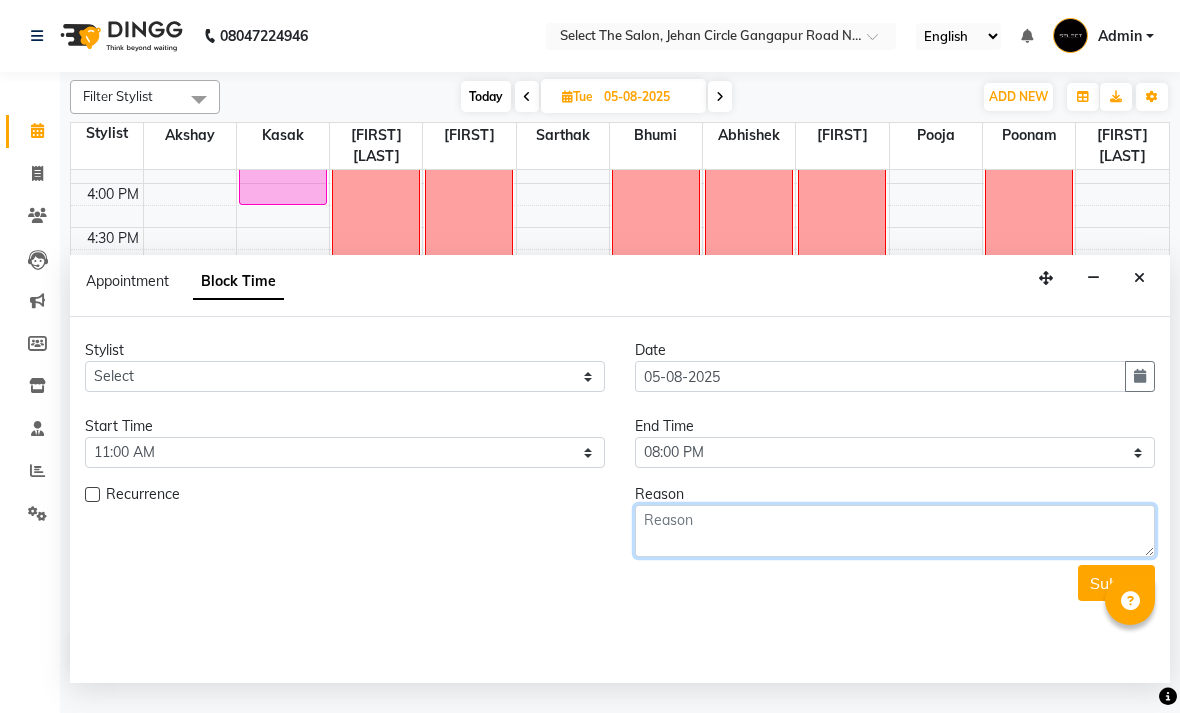 click at bounding box center [895, 531] 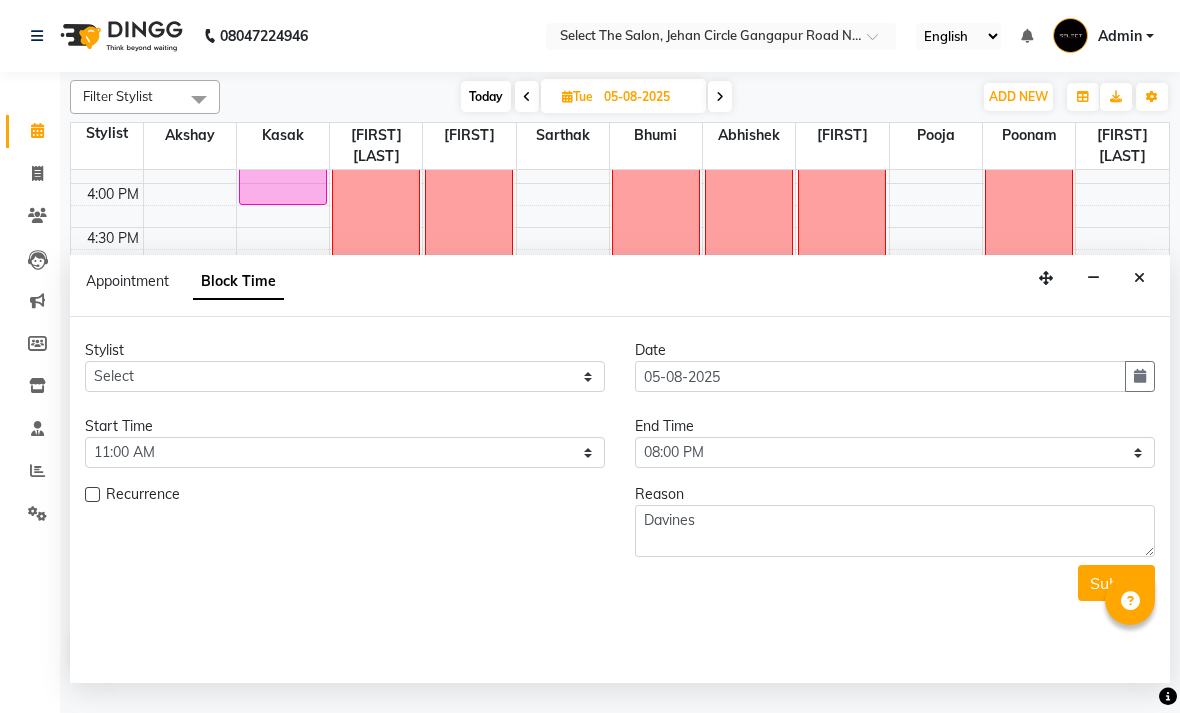 click at bounding box center [92, 494] 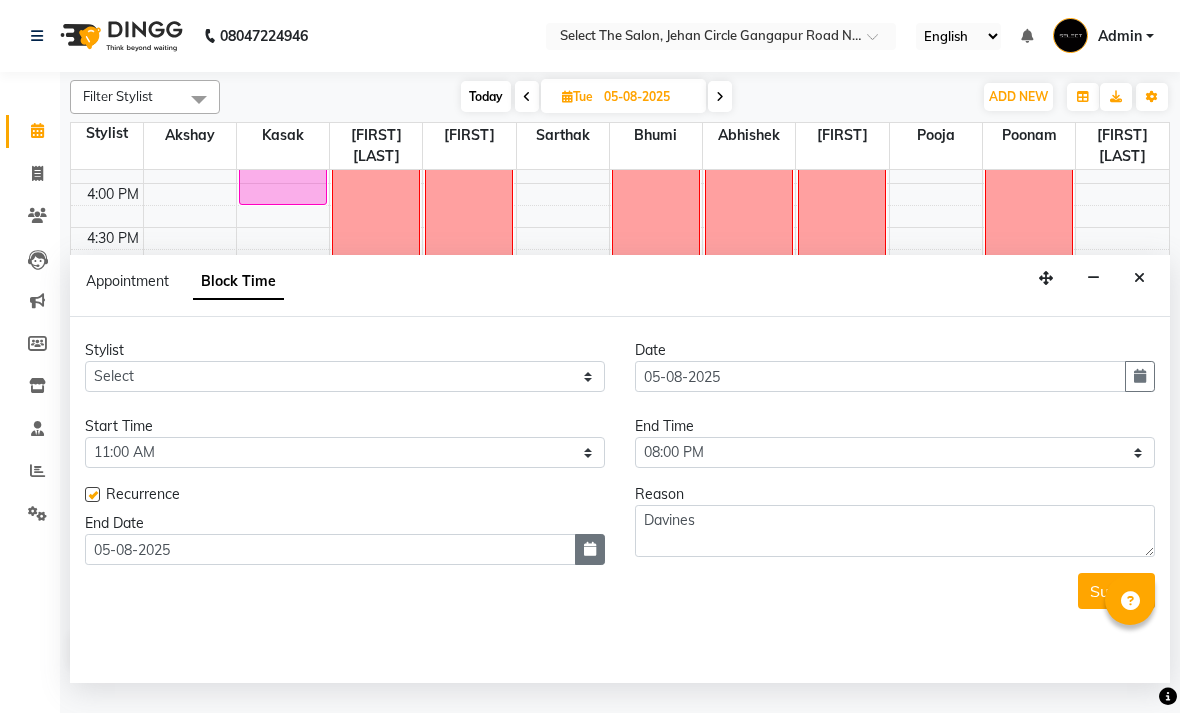 click at bounding box center (590, 549) 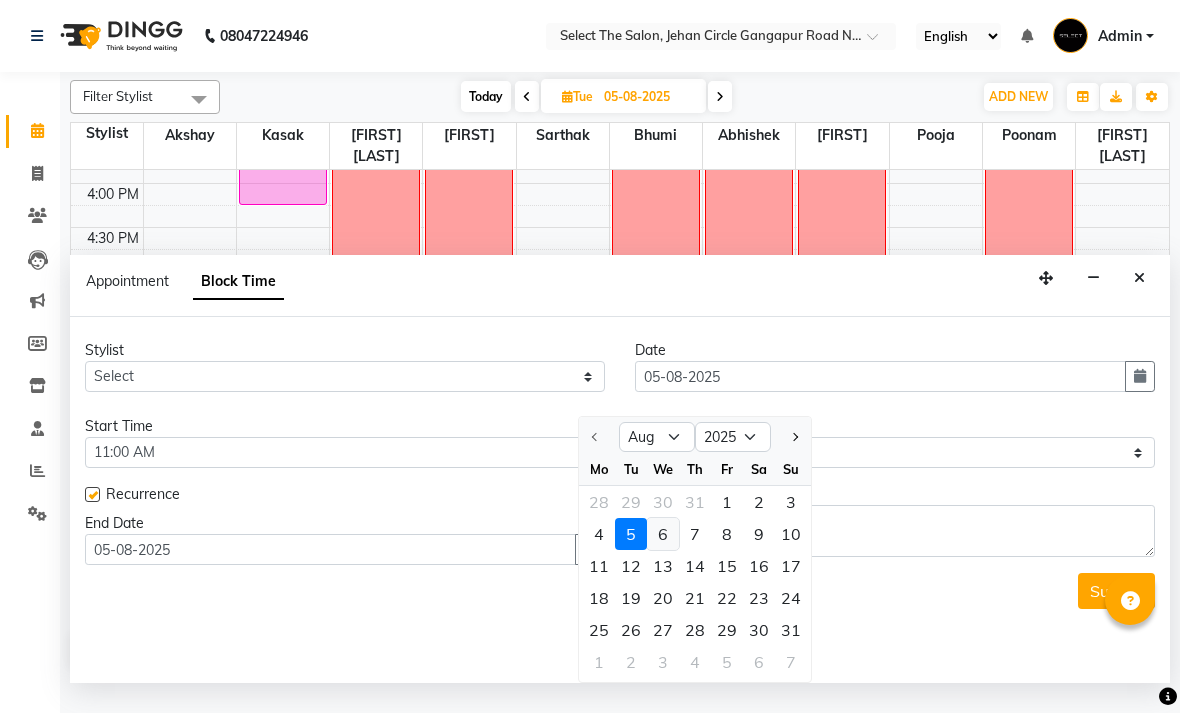 click on "6" at bounding box center [663, 534] 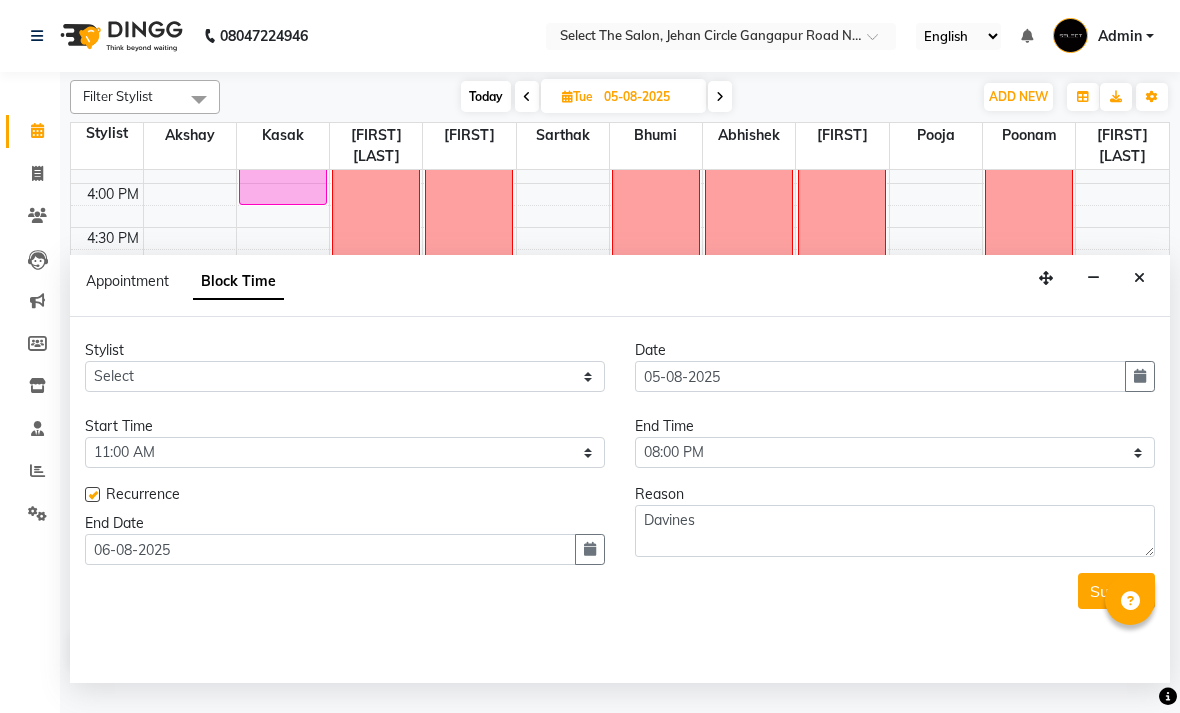 click on "Submit" at bounding box center (620, 591) 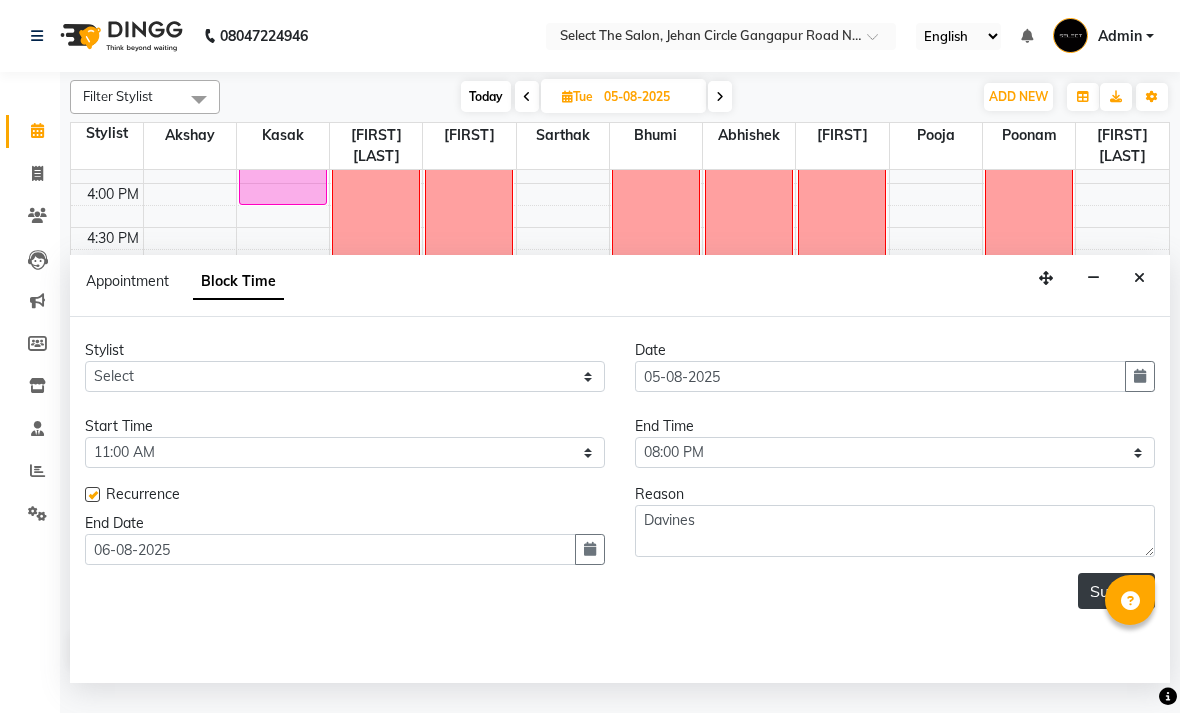 click on "Submit" at bounding box center (1116, 591) 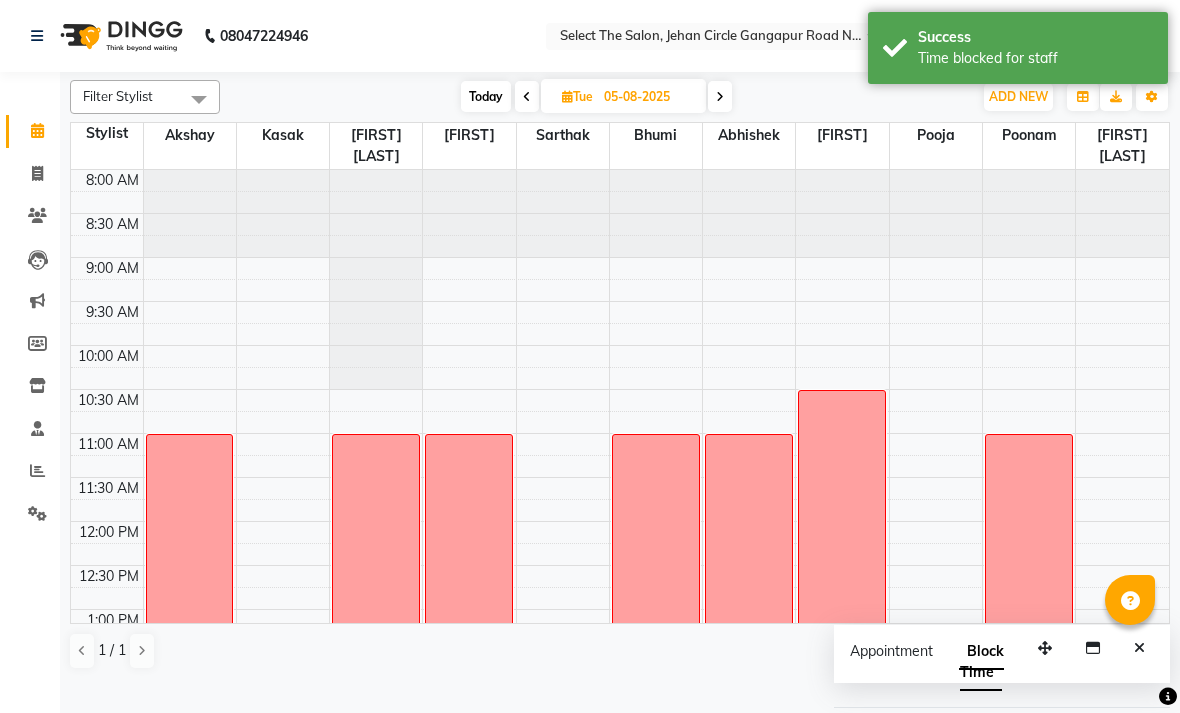 scroll, scrollTop: 0, scrollLeft: 0, axis: both 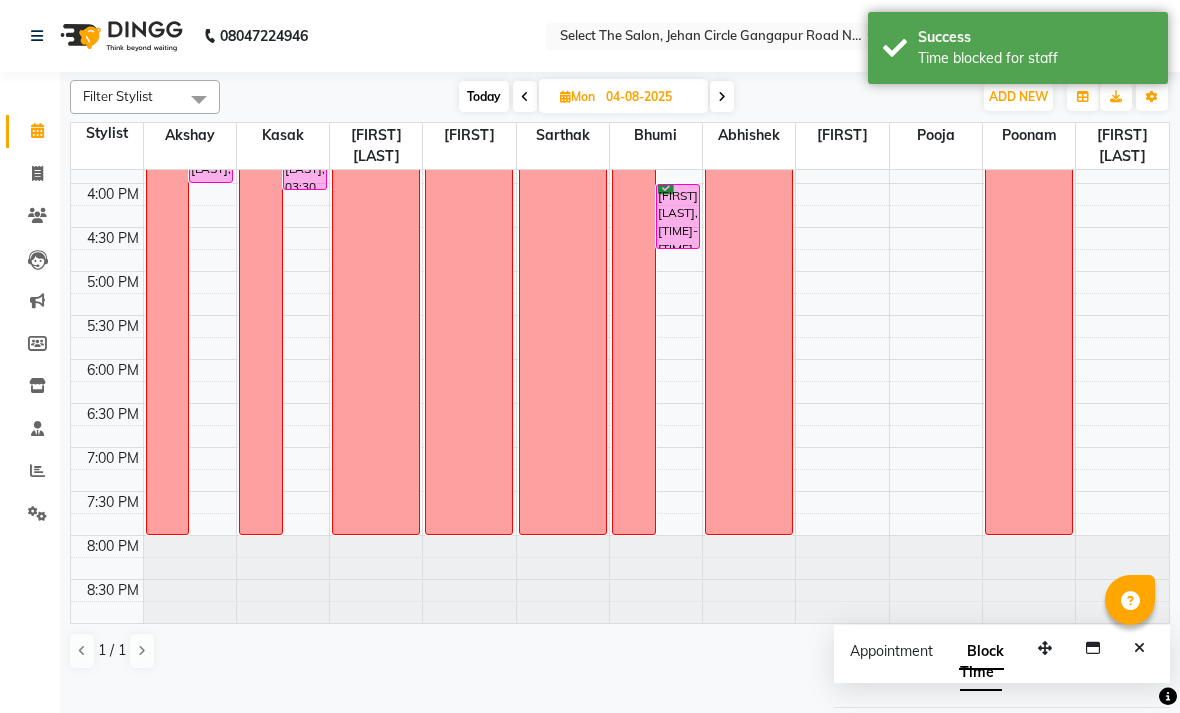 click at bounding box center [722, 96] 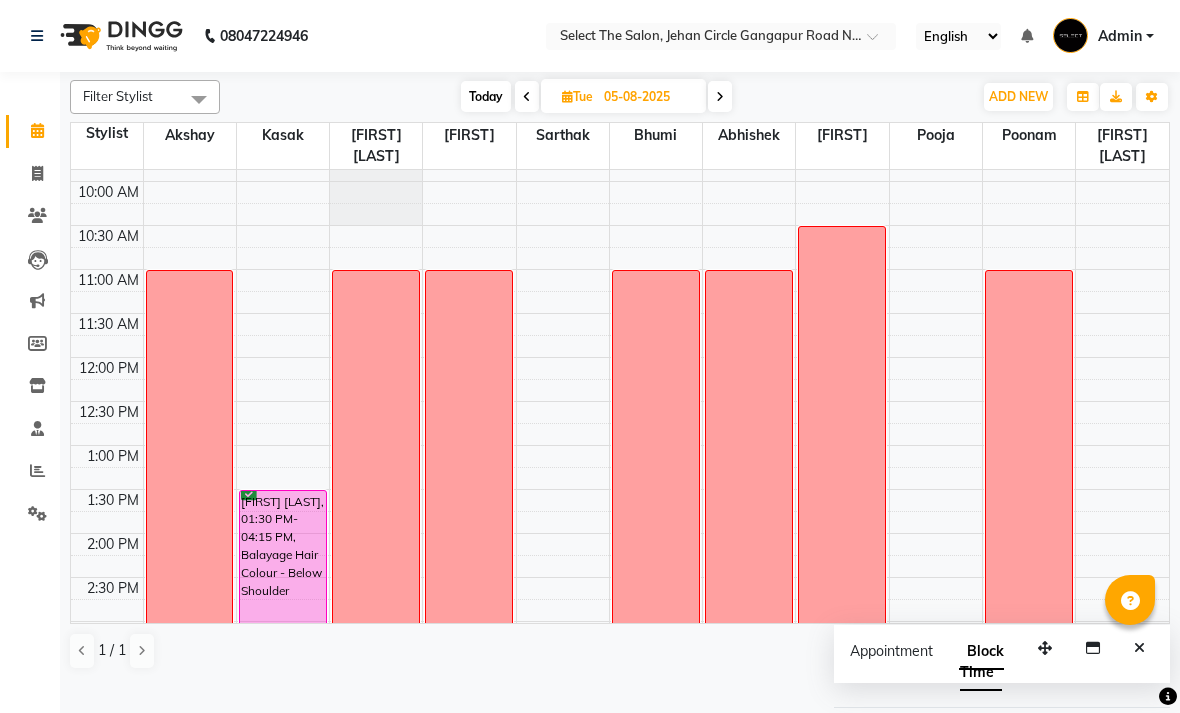 scroll, scrollTop: 166, scrollLeft: 0, axis: vertical 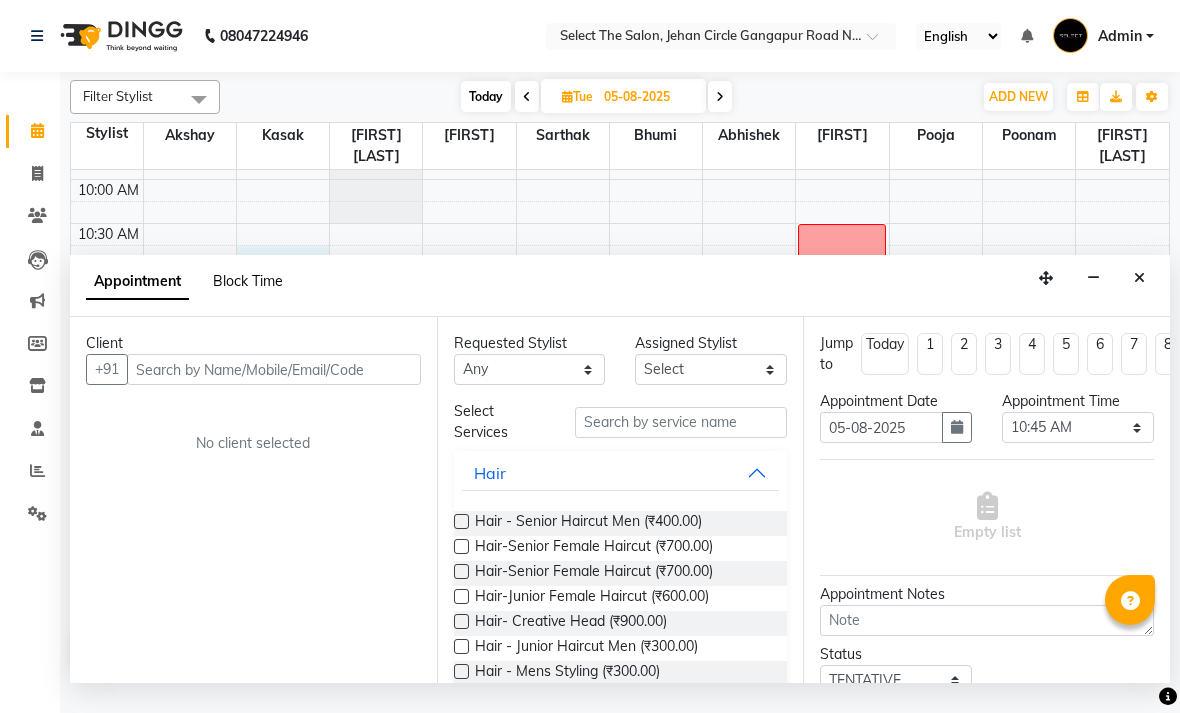 click on "Block Time" at bounding box center [248, 281] 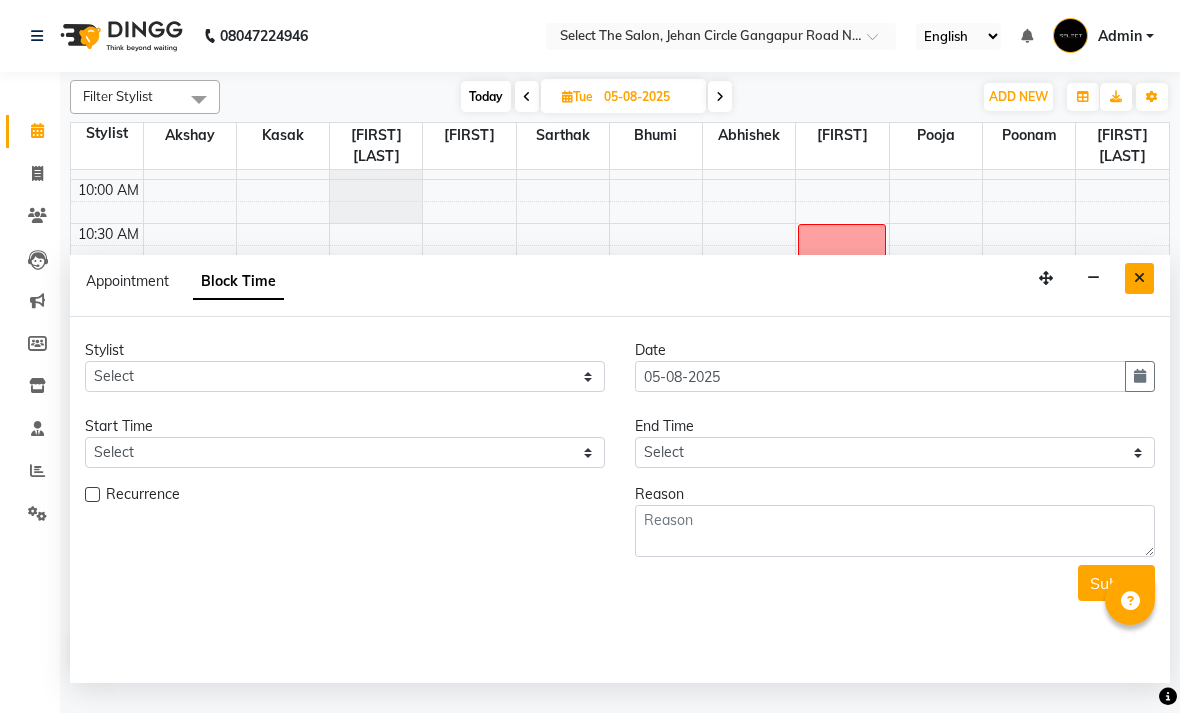 click at bounding box center (1139, 278) 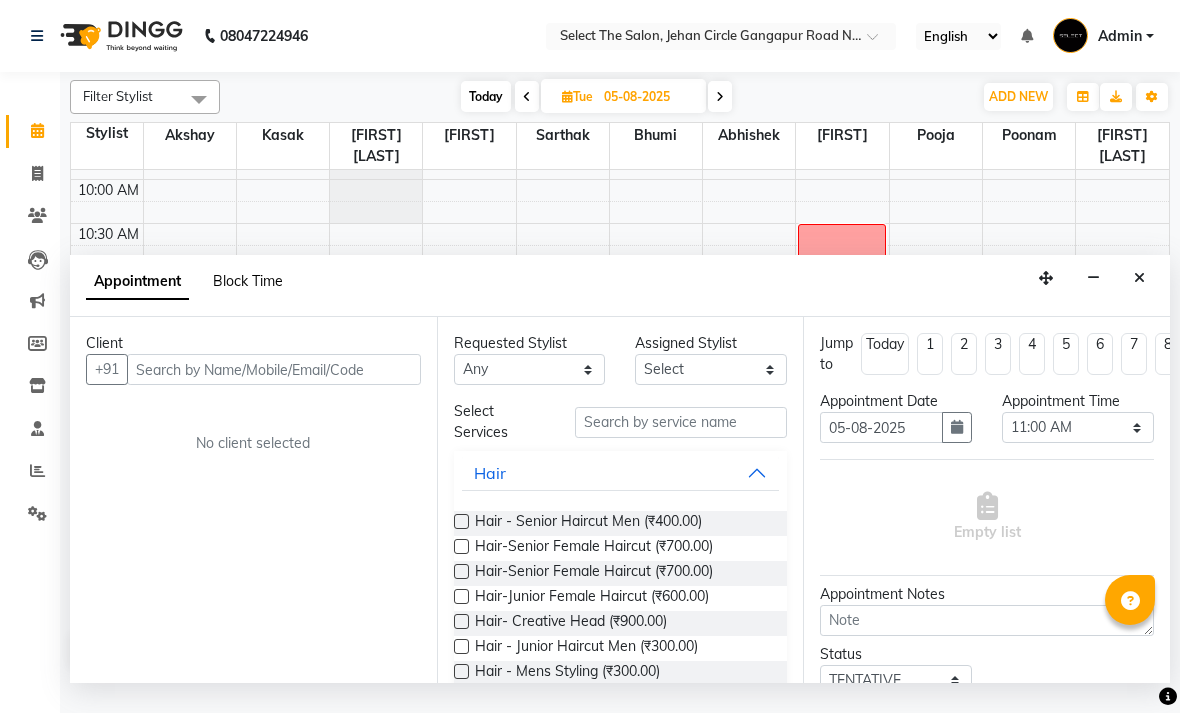 click on "Block Time" at bounding box center (248, 281) 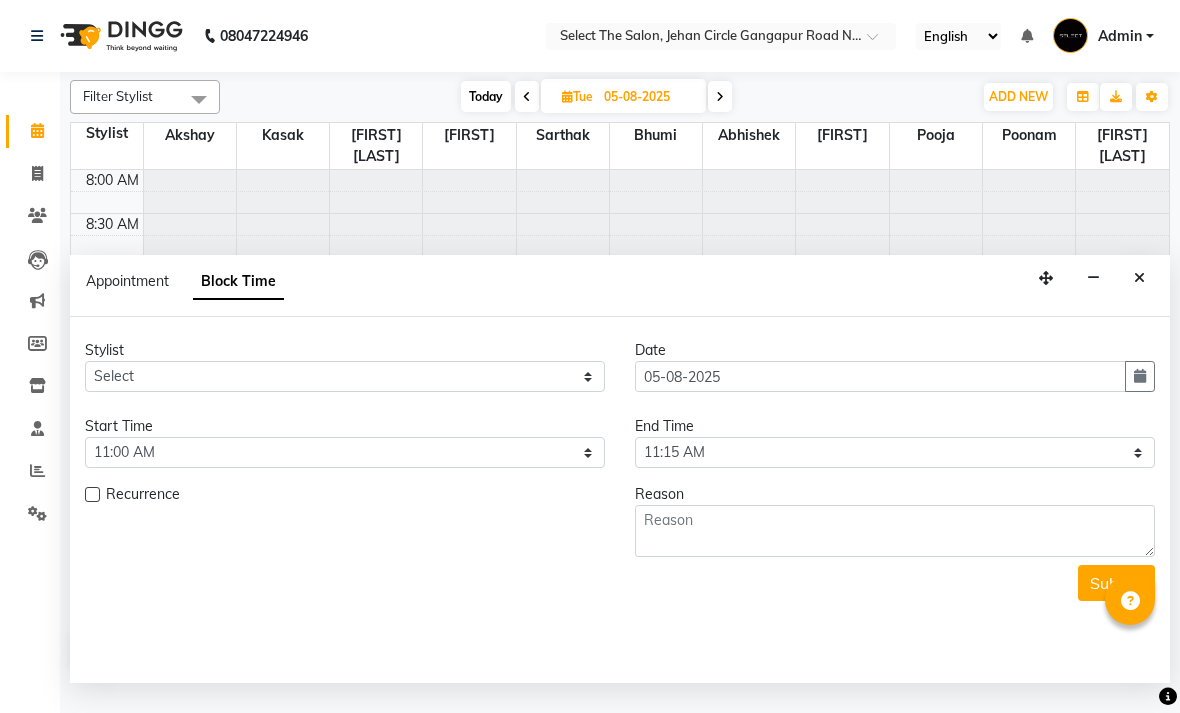 scroll, scrollTop: 690, scrollLeft: 0, axis: vertical 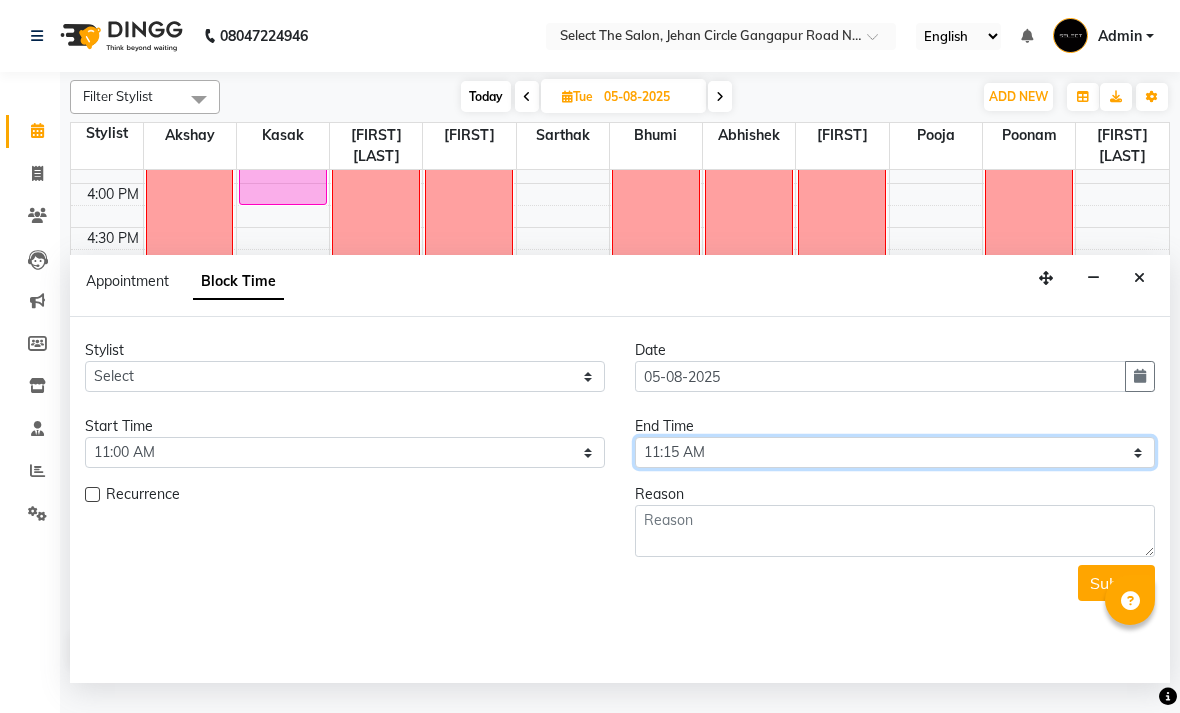 click on "Select 09:00 AM 09:15 AM 09:30 AM 09:45 AM 10:00 AM 10:15 AM 10:30 AM 10:45 AM 11:00 AM 11:15 AM 11:30 AM 11:45 AM 12:00 PM 12:15 PM 12:30 PM 12:45 PM 01:00 PM 01:15 PM 01:30 PM 01:45 PM 02:00 PM 02:15 PM 02:30 PM 02:45 PM 03:00 PM 03:15 PM 03:30 PM 03:45 PM 04:00 PM 04:15 PM 04:30 PM 04:45 PM 05:00 PM 05:15 PM 05:30 PM 05:45 PM 06:00 PM 06:15 PM 06:30 PM 06:45 PM 07:00 PM 07:15 PM 07:30 PM 07:45 PM 08:00 PM" at bounding box center (895, 452) 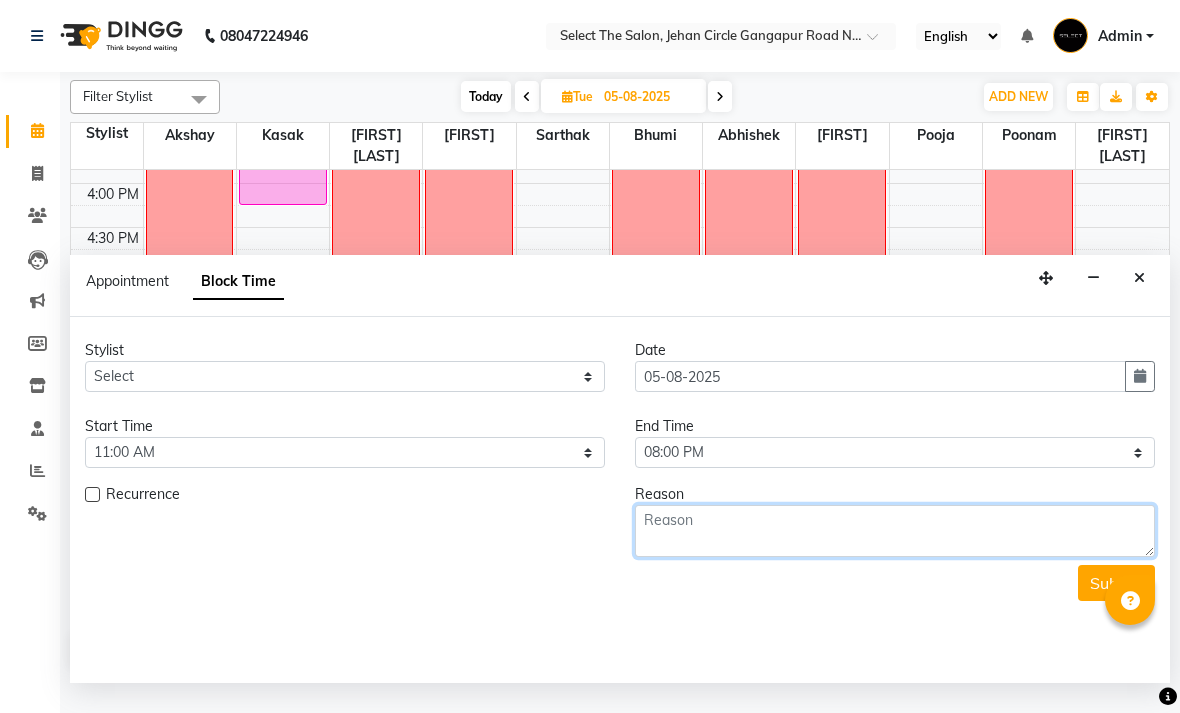 click at bounding box center (895, 531) 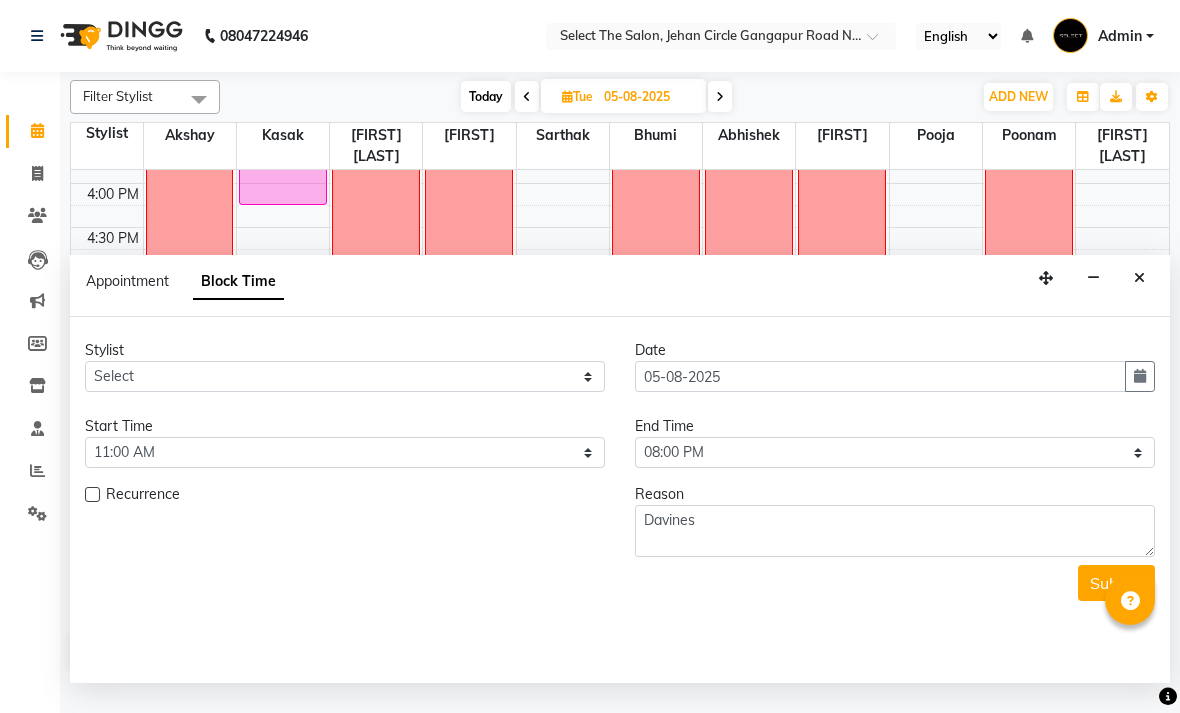 click at bounding box center (92, 494) 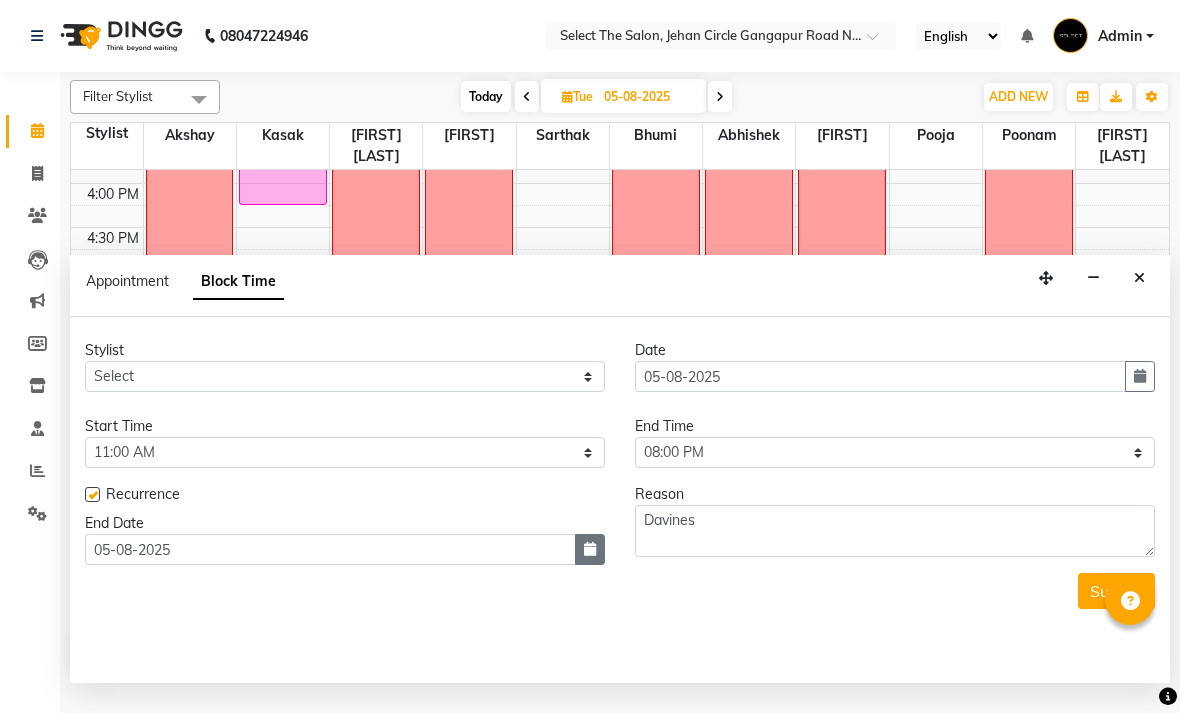 click at bounding box center [590, 549] 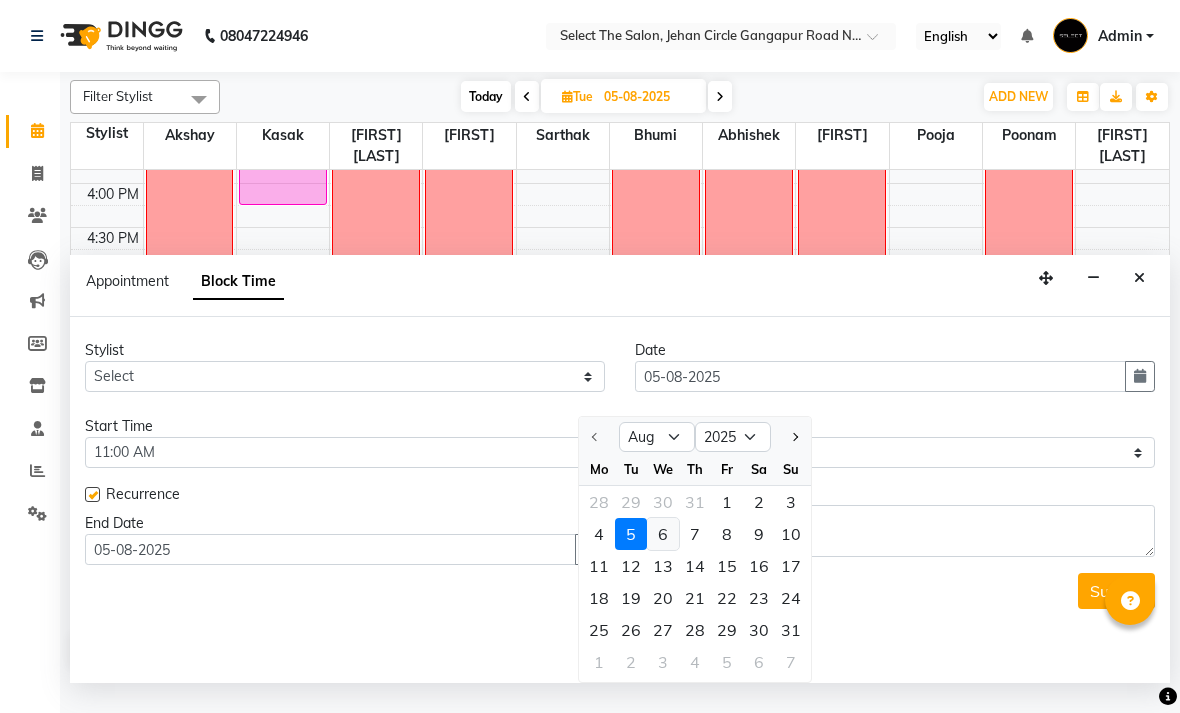 click on "6" at bounding box center [663, 534] 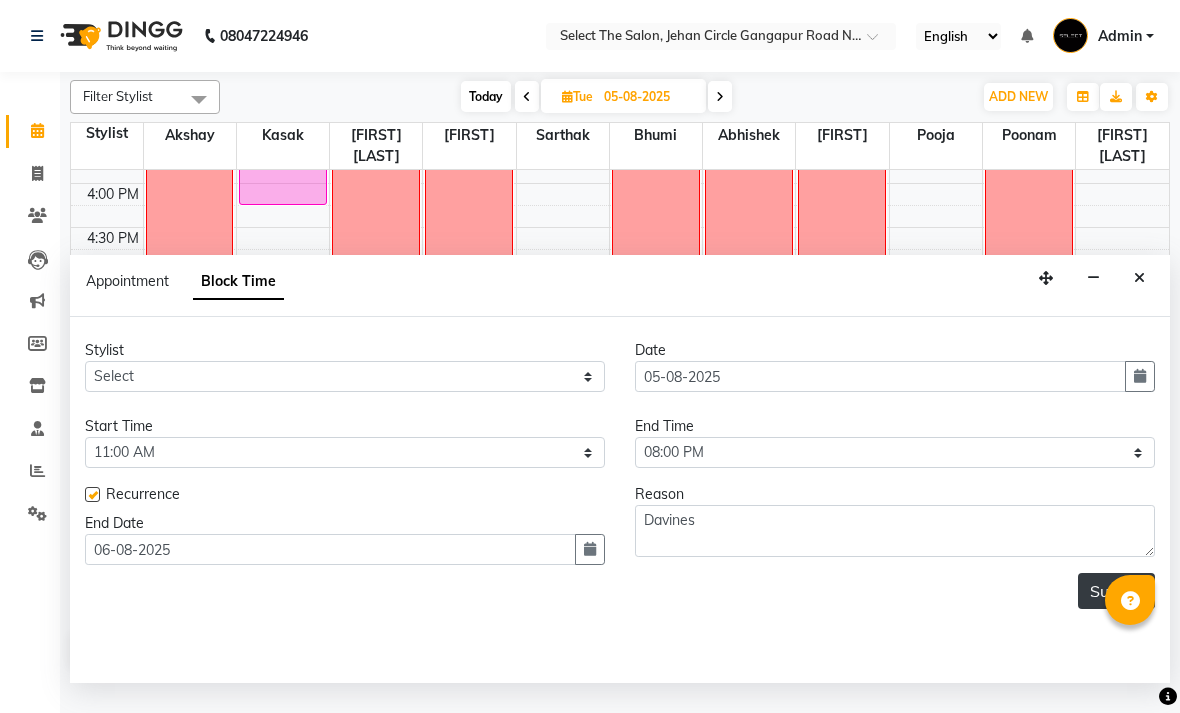 click on "Submit" at bounding box center [1116, 591] 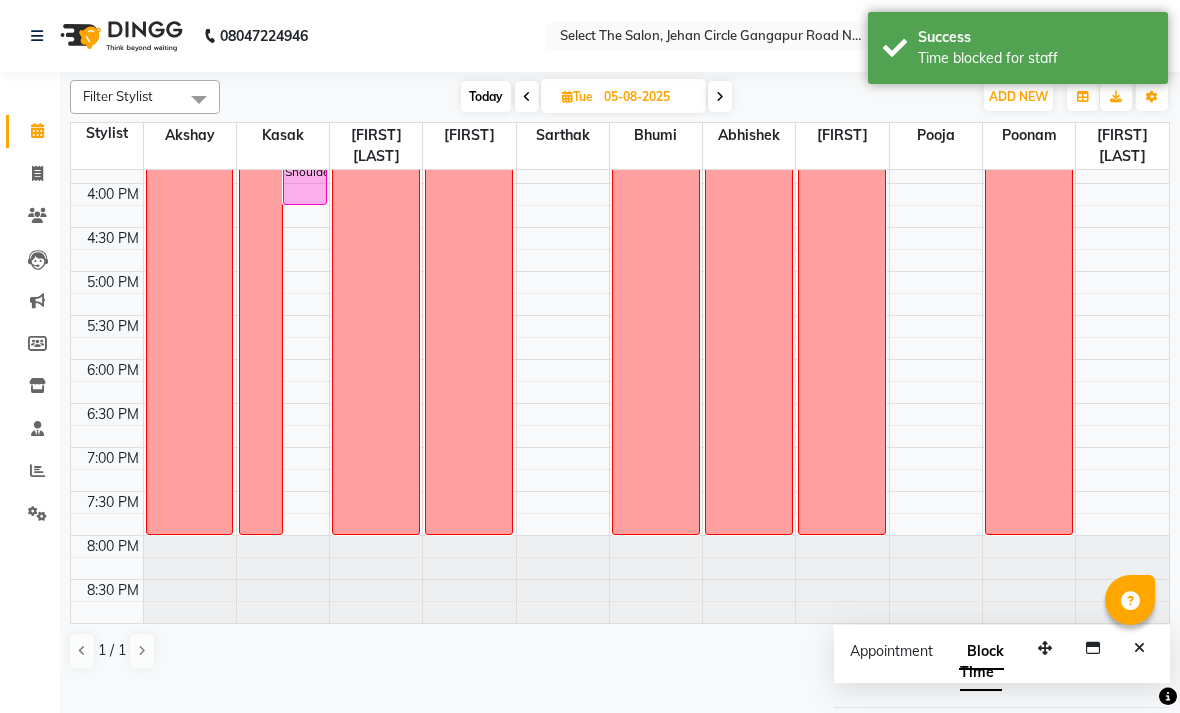 click at bounding box center [527, 96] 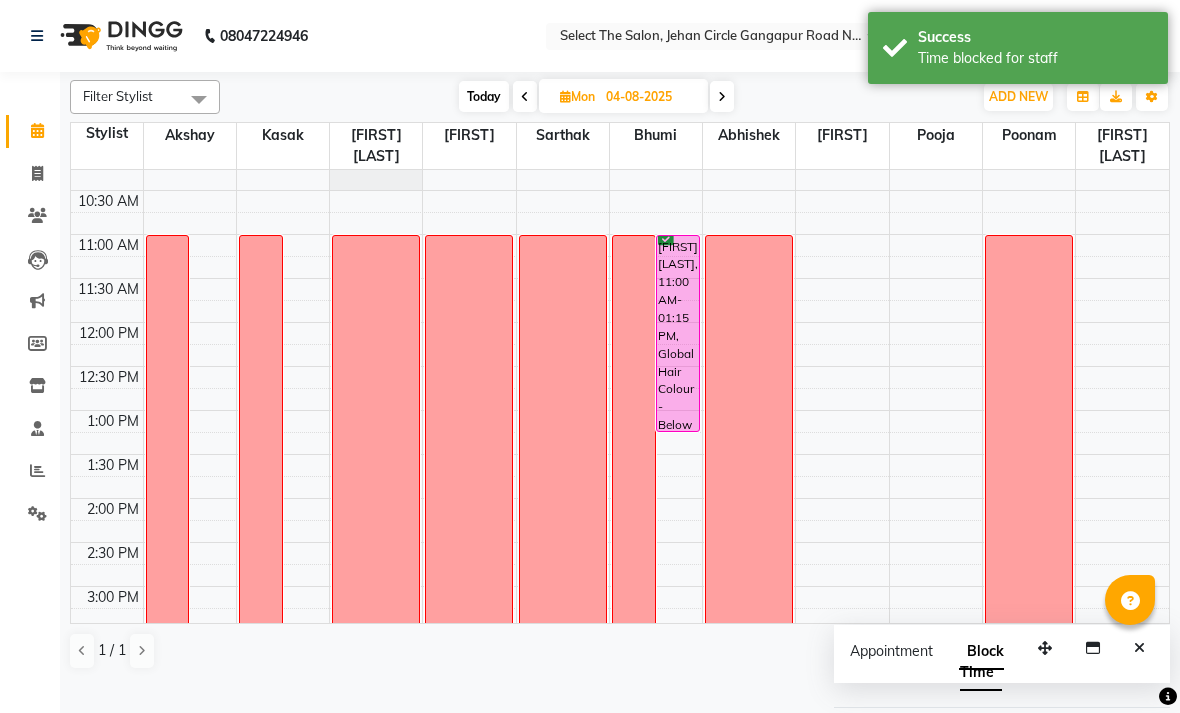 scroll, scrollTop: 191, scrollLeft: 0, axis: vertical 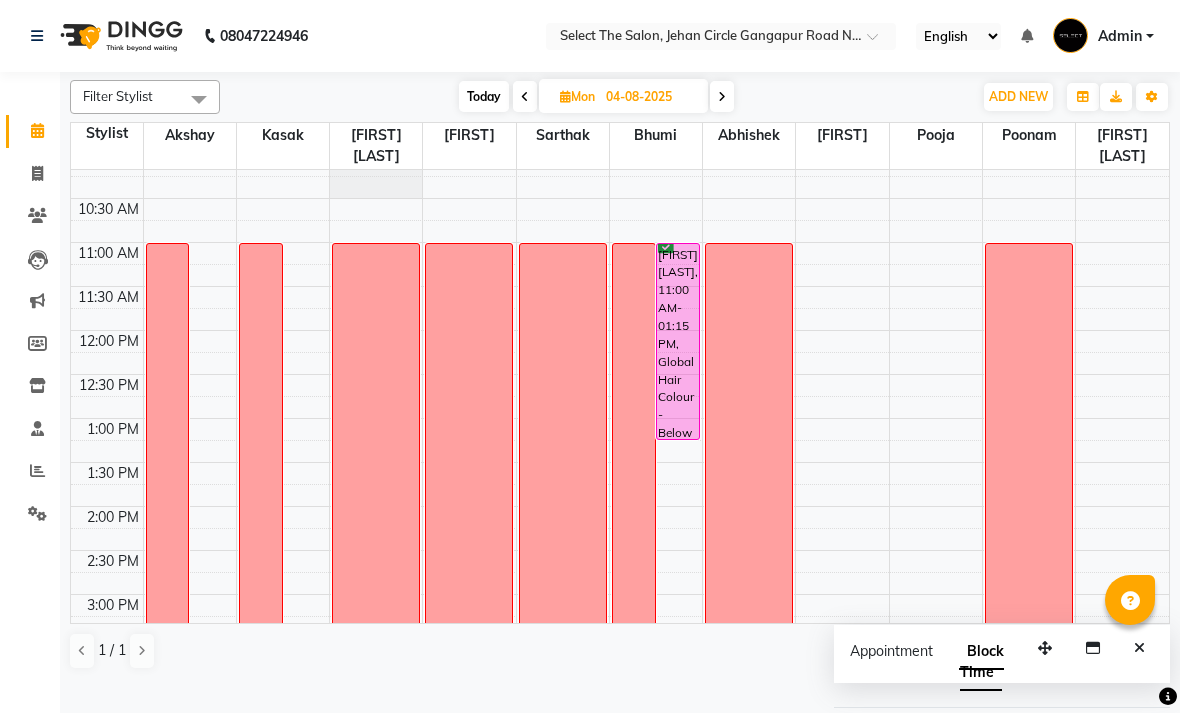 click at bounding box center (722, 96) 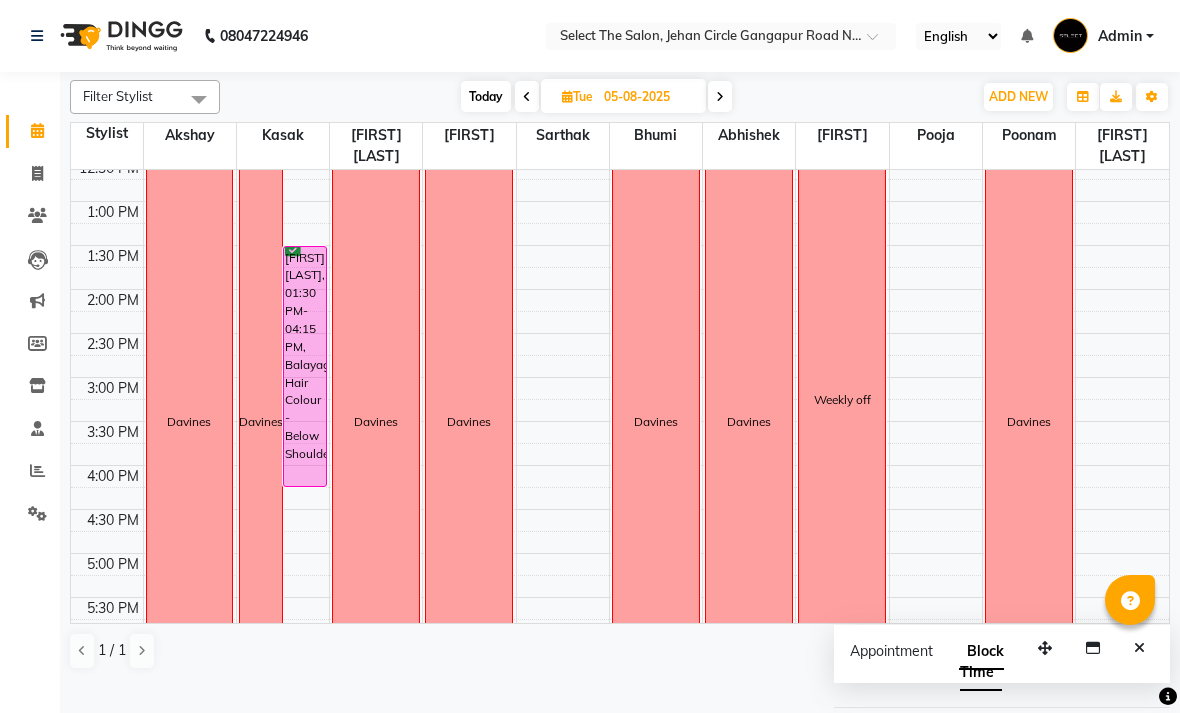 scroll, scrollTop: 362, scrollLeft: 0, axis: vertical 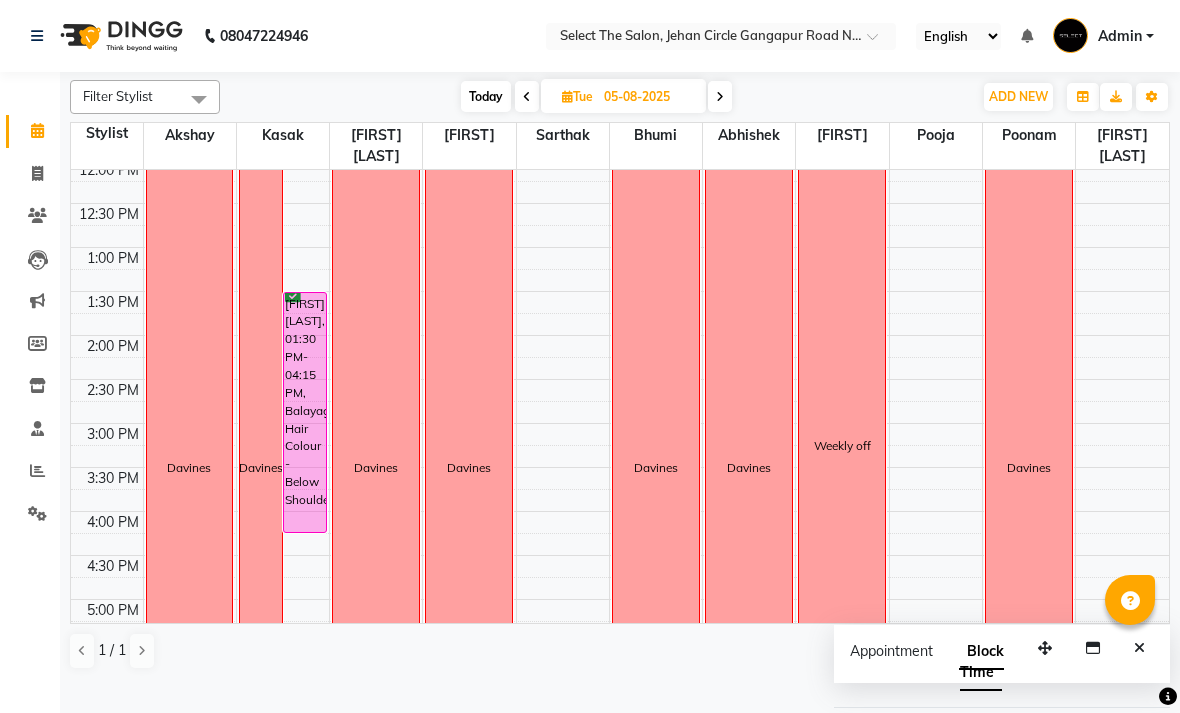 click at bounding box center (720, 97) 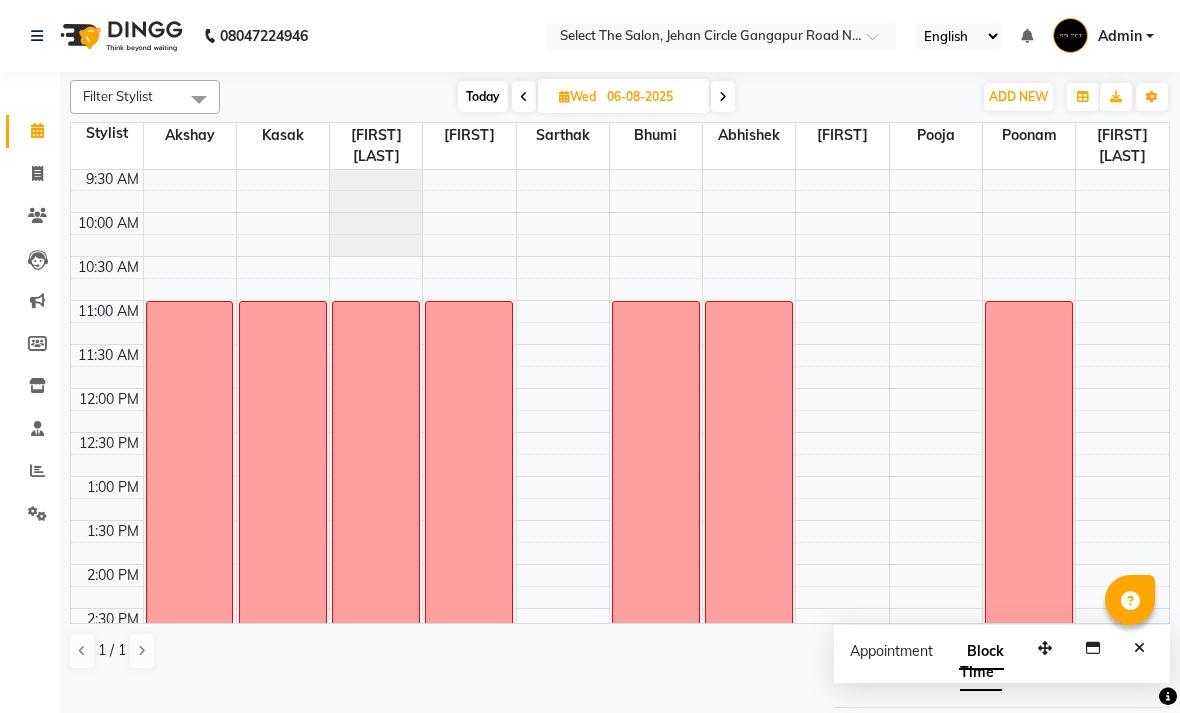 scroll, scrollTop: 130, scrollLeft: 0, axis: vertical 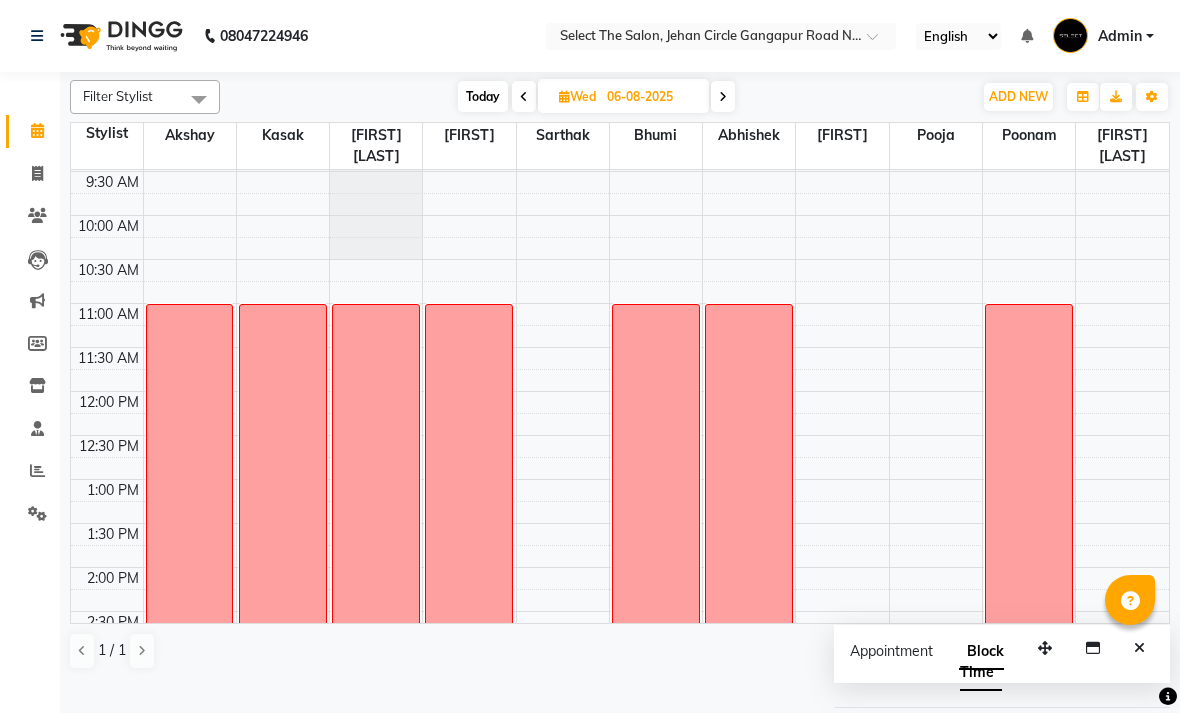 click at bounding box center [524, 96] 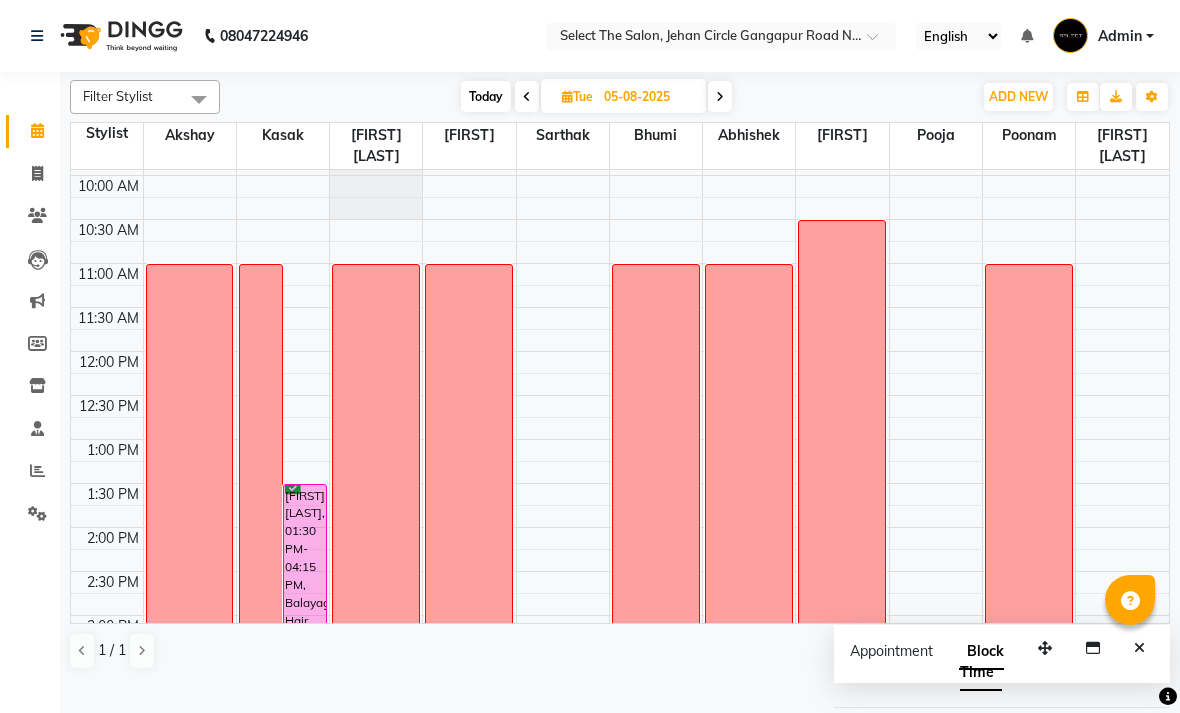 scroll, scrollTop: 168, scrollLeft: 0, axis: vertical 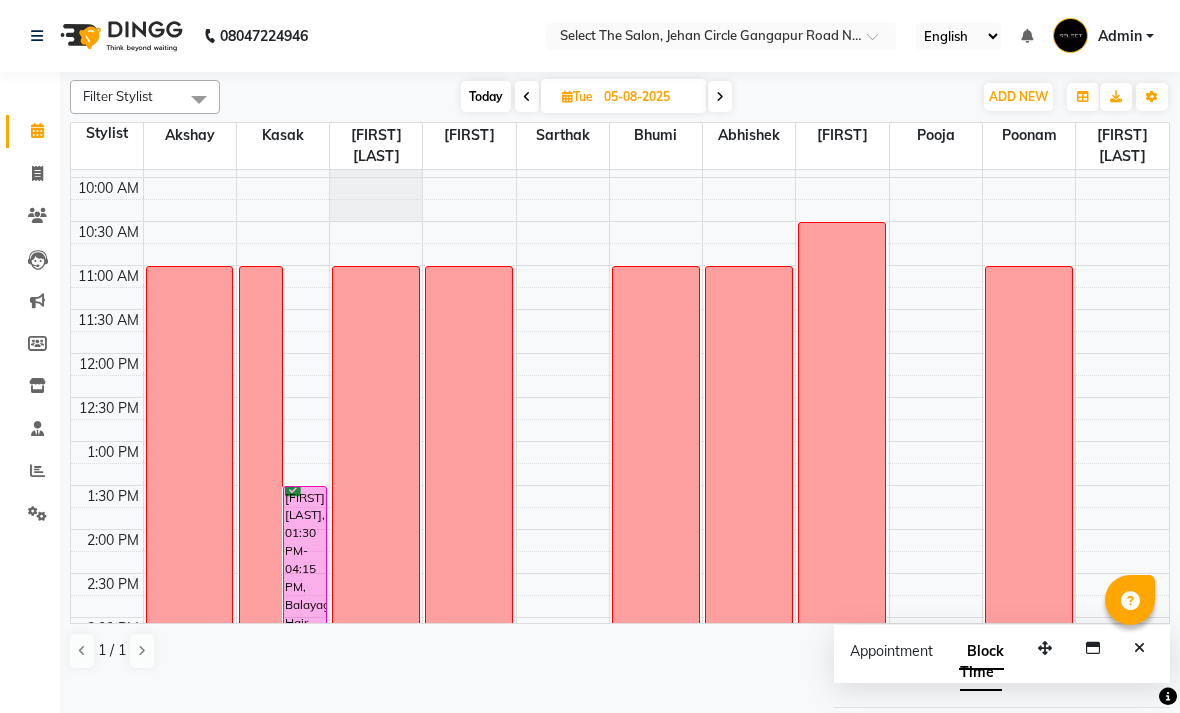 click at bounding box center (527, 96) 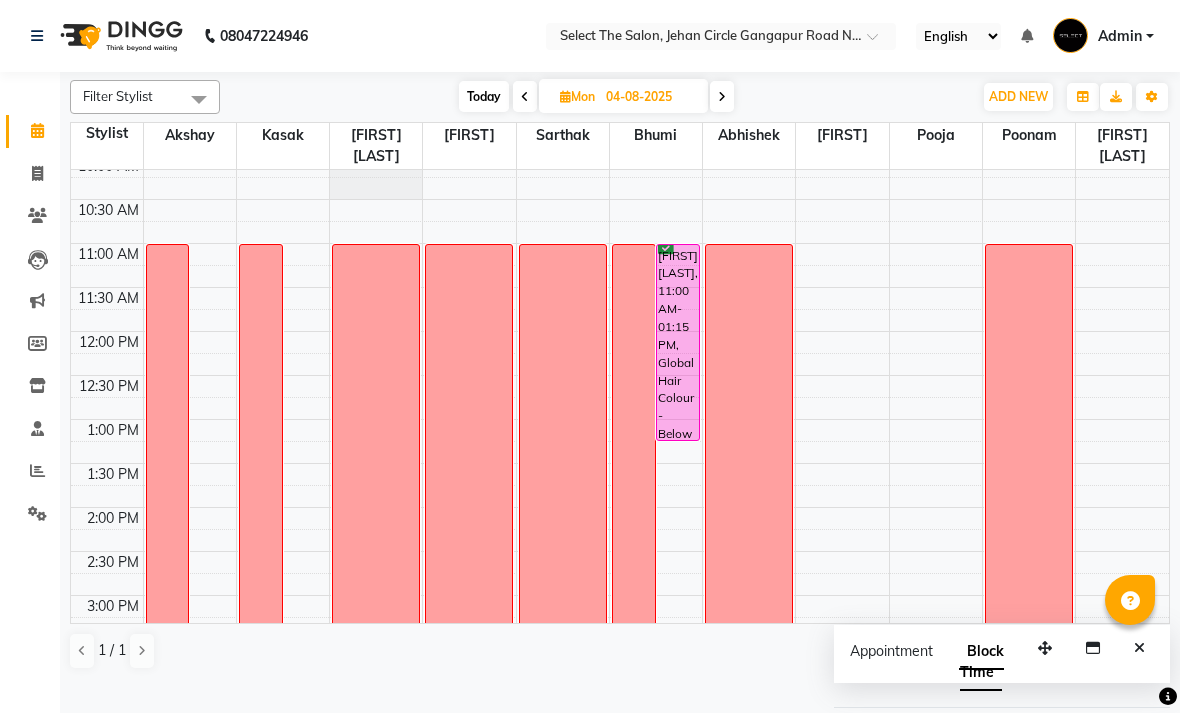 scroll, scrollTop: 181, scrollLeft: 0, axis: vertical 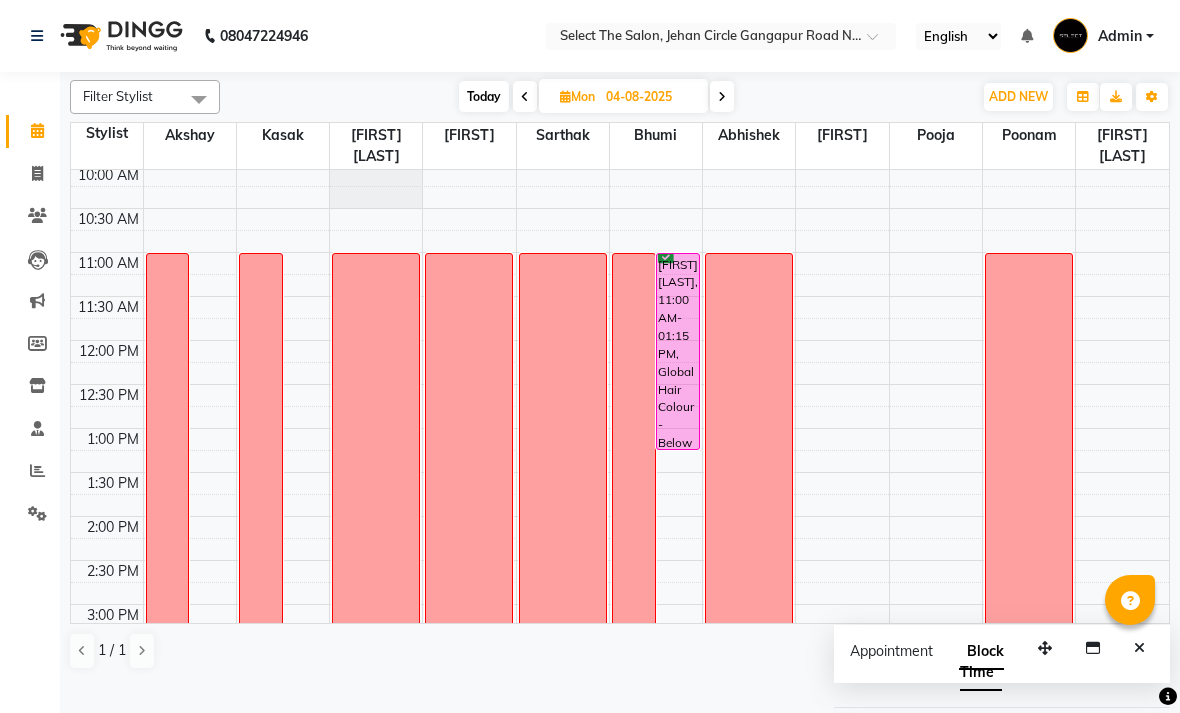 click at bounding box center (722, 96) 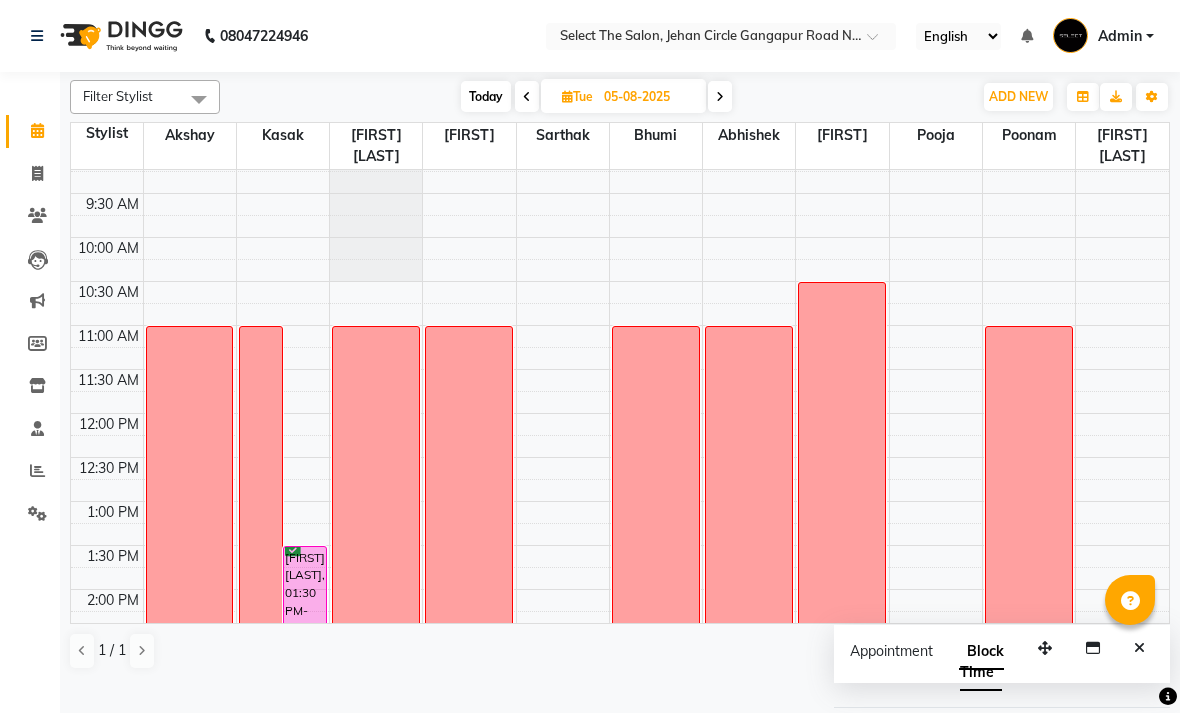 scroll, scrollTop: 104, scrollLeft: 0, axis: vertical 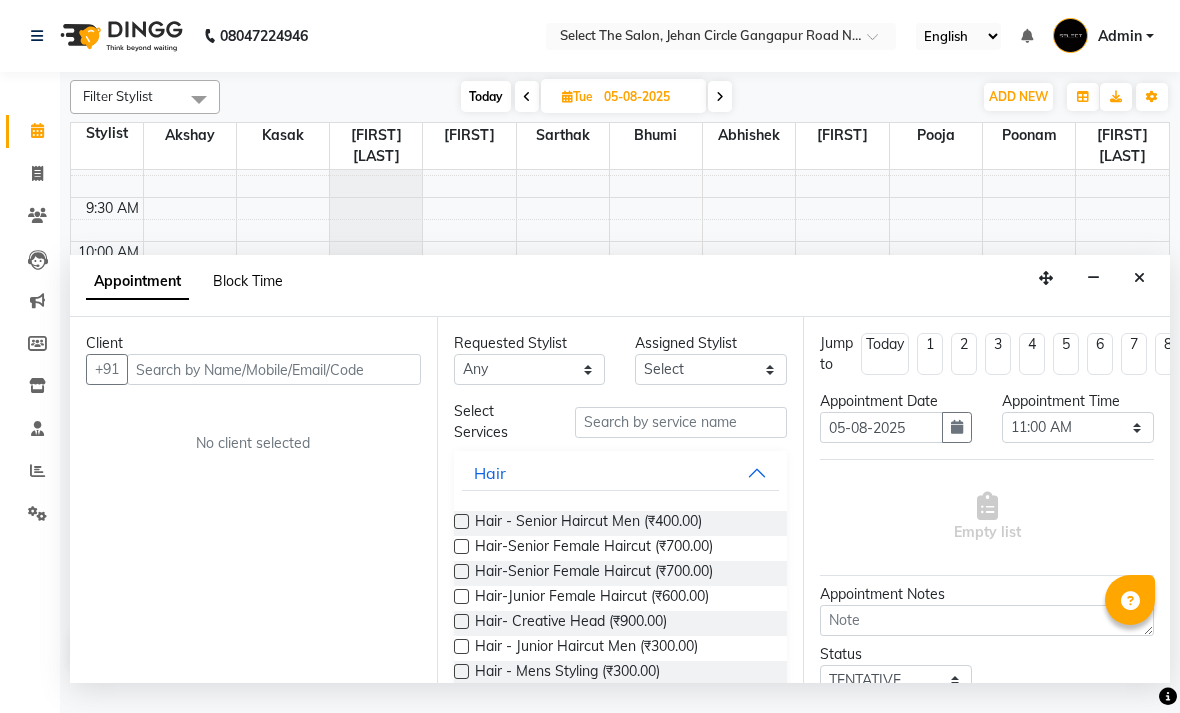 click on "Block Time" at bounding box center [248, 281] 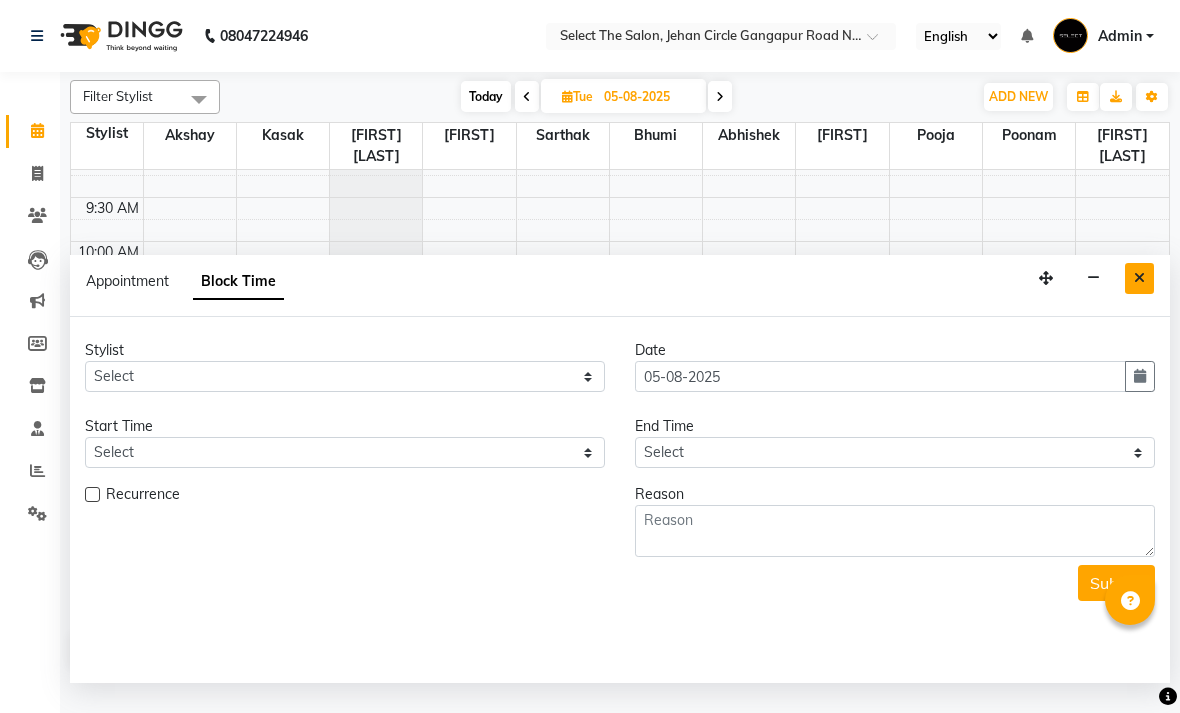 click at bounding box center (1139, 278) 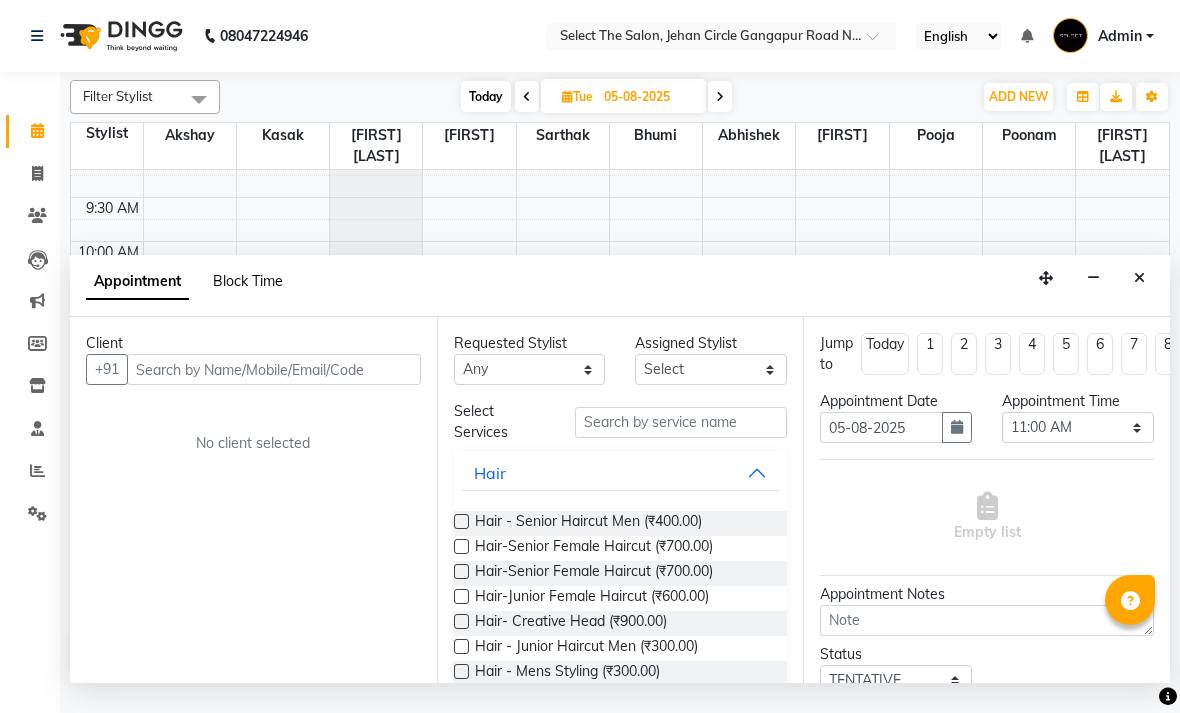 click on "Block Time" at bounding box center [248, 281] 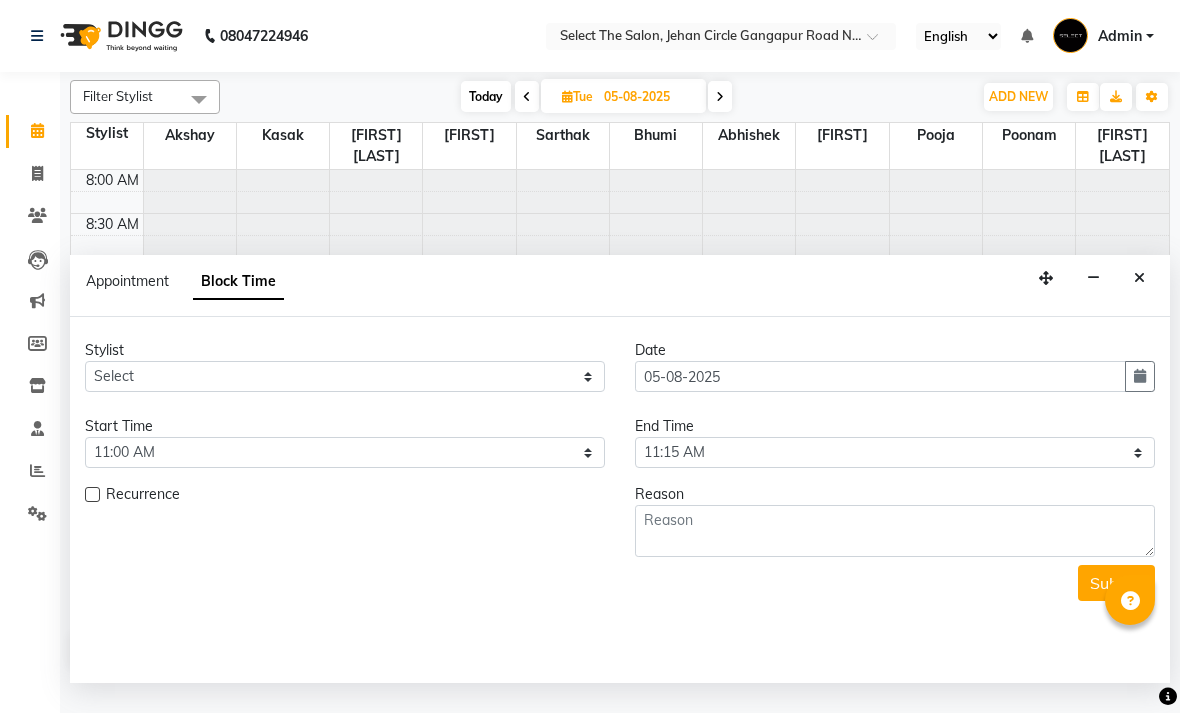 scroll, scrollTop: 690, scrollLeft: 0, axis: vertical 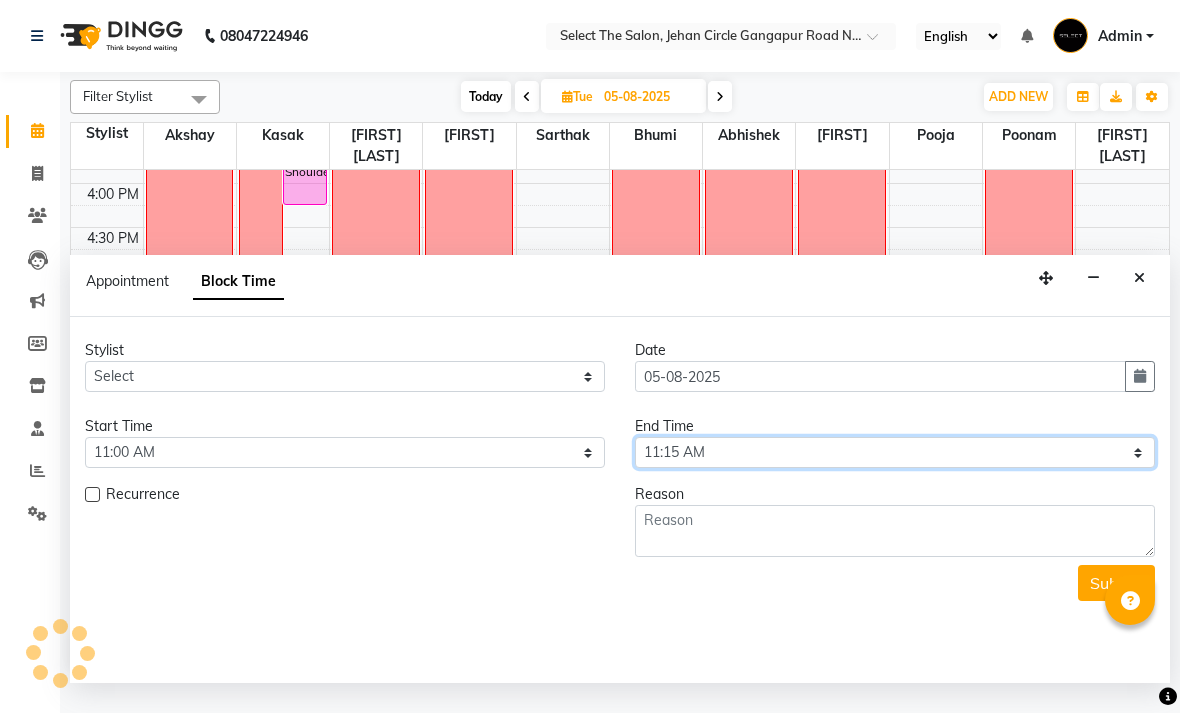 click on "Select 09:00 AM 09:15 AM 09:30 AM 09:45 AM 10:00 AM 10:15 AM 10:30 AM 10:45 AM 11:00 AM 11:15 AM 11:30 AM 11:45 AM 12:00 PM 12:15 PM 12:30 PM 12:45 PM 01:00 PM 01:15 PM 01:30 PM 01:45 PM 02:00 PM 02:15 PM 02:30 PM 02:45 PM 03:00 PM 03:15 PM 03:30 PM 03:45 PM 04:00 PM 04:15 PM 04:30 PM 04:45 PM 05:00 PM 05:15 PM 05:30 PM 05:45 PM 06:00 PM 06:15 PM 06:30 PM 06:45 PM 07:00 PM 07:15 PM 07:30 PM 07:45 PM 08:00 PM" at bounding box center [895, 452] 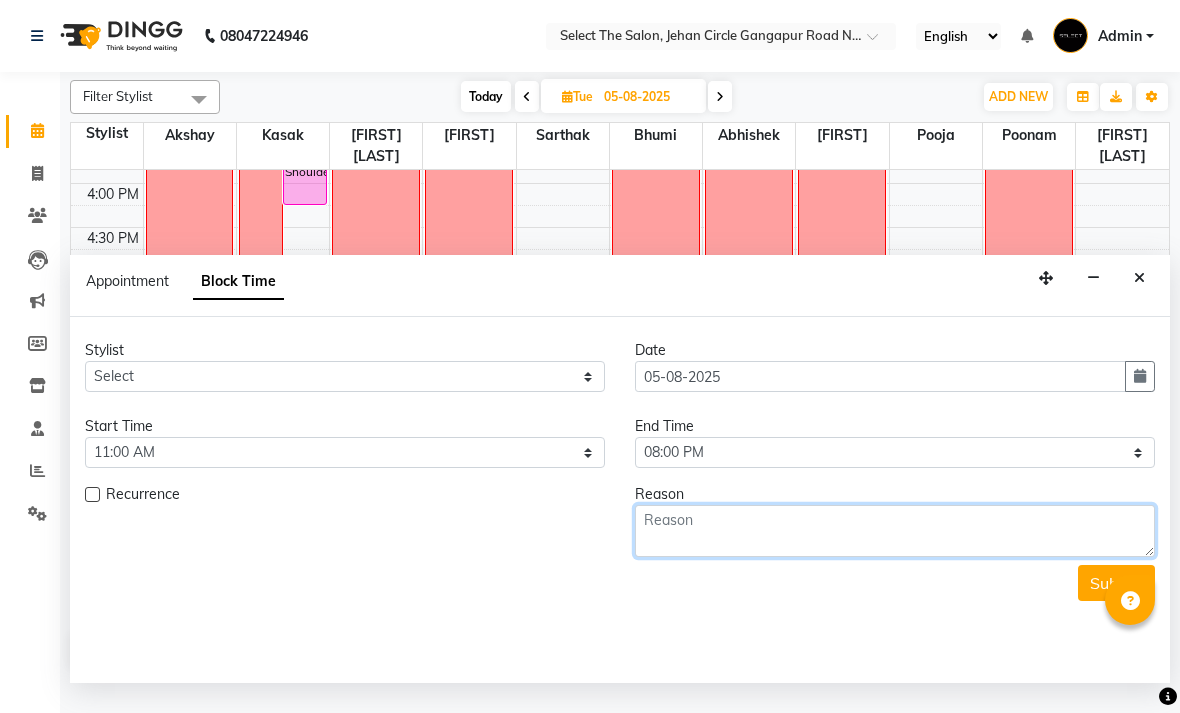 click at bounding box center (895, 531) 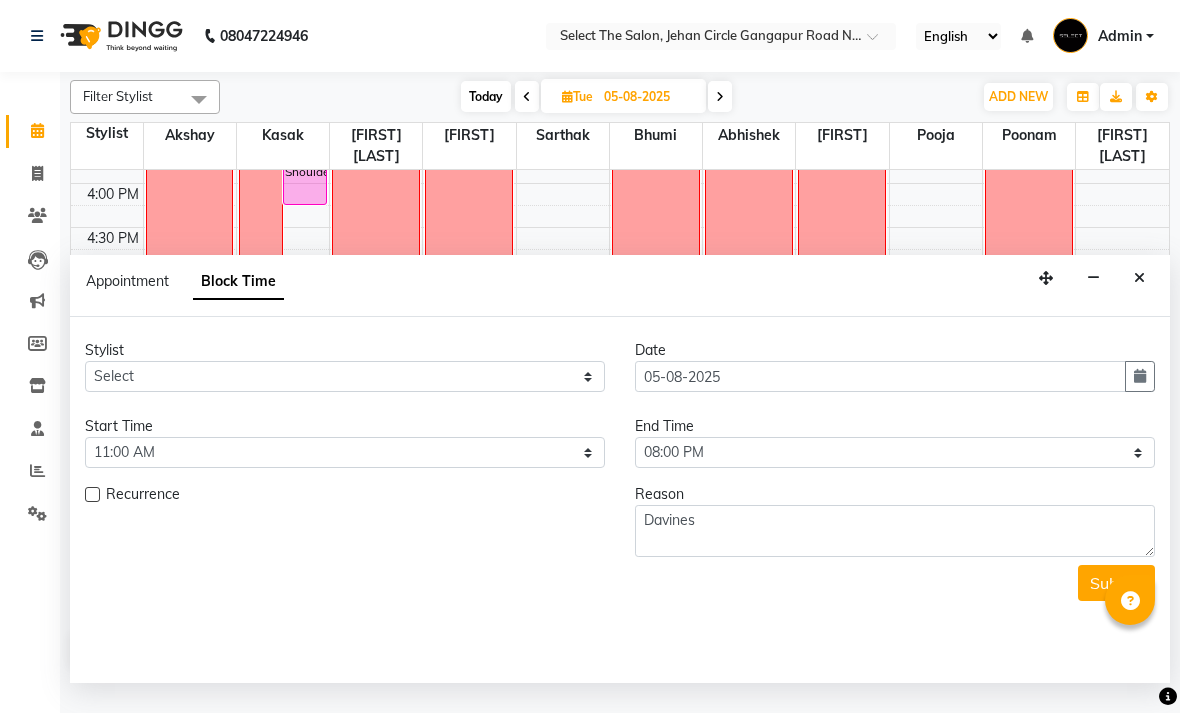 click at bounding box center [92, 494] 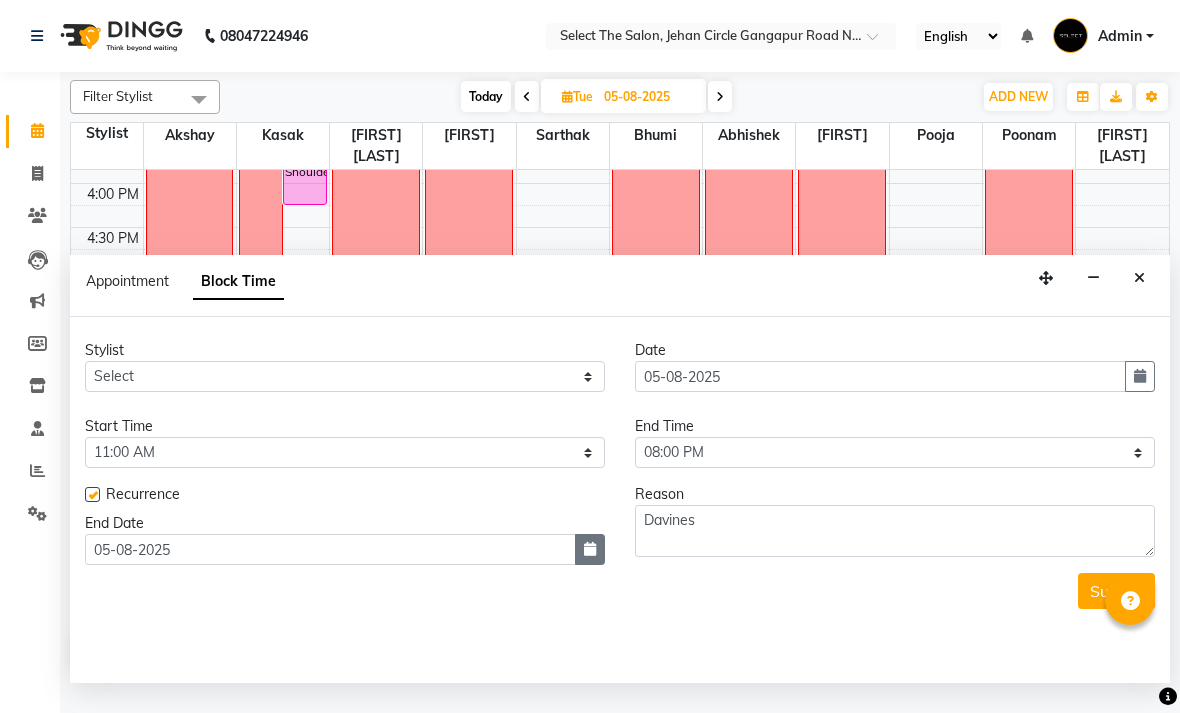 click at bounding box center [590, 549] 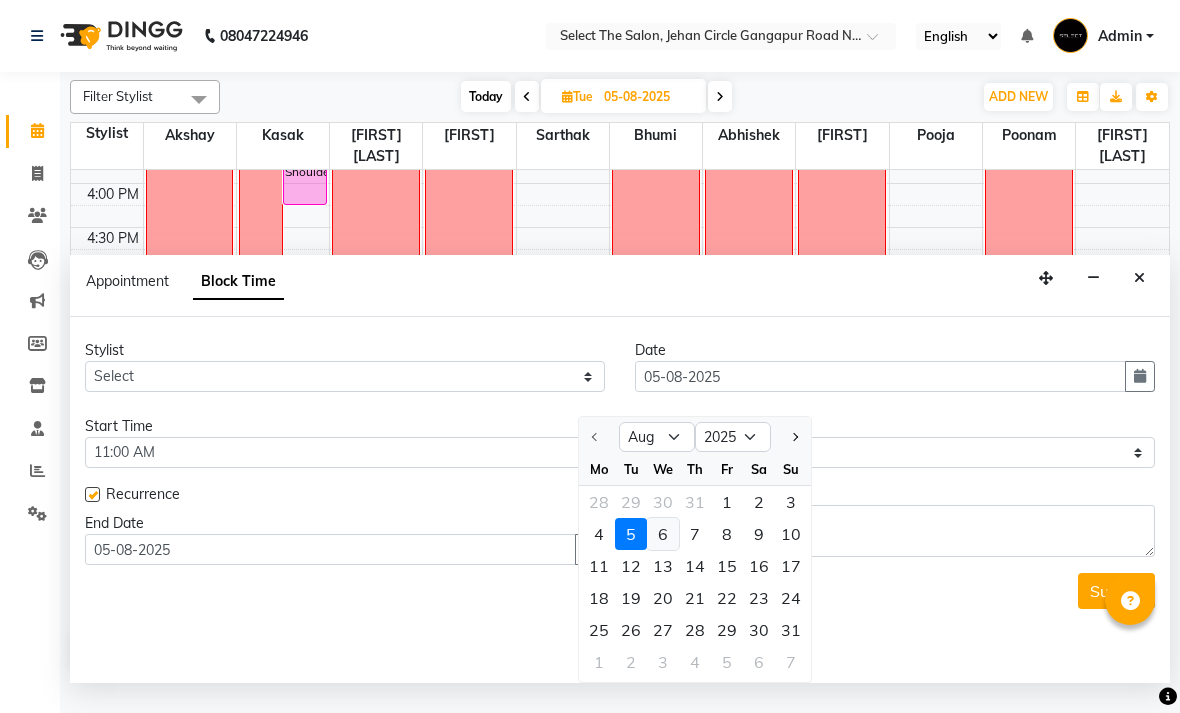click on "6" at bounding box center (663, 534) 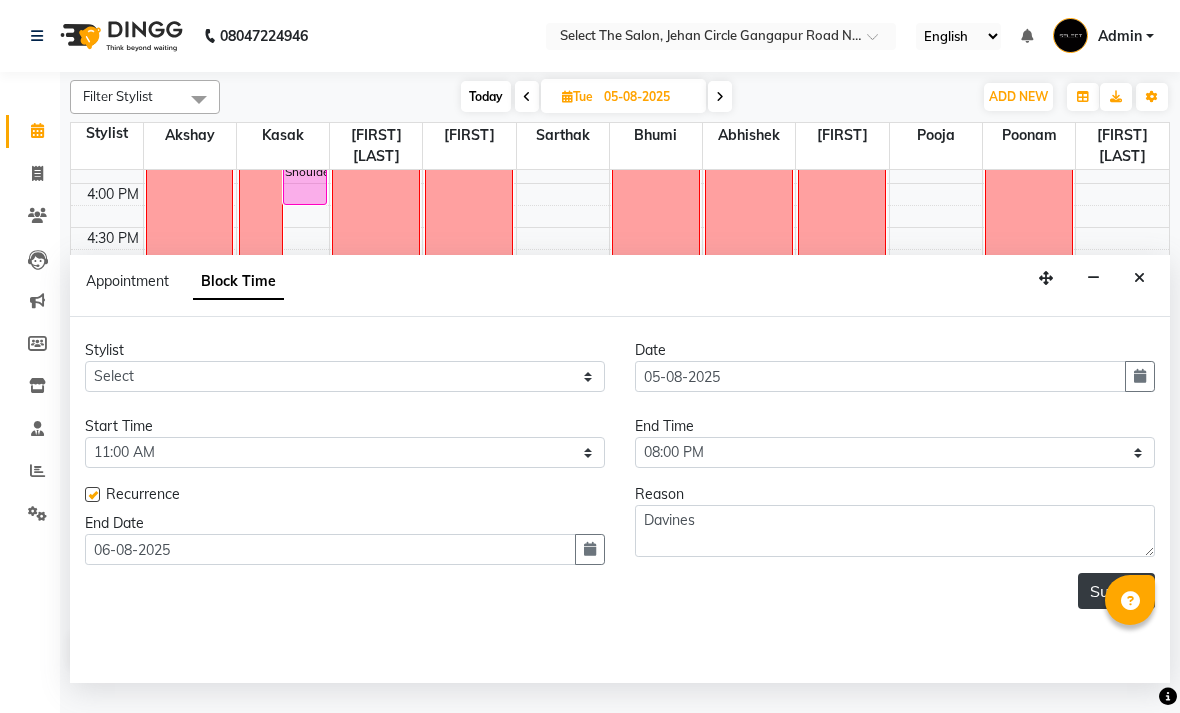 click on "Submit" at bounding box center [1116, 591] 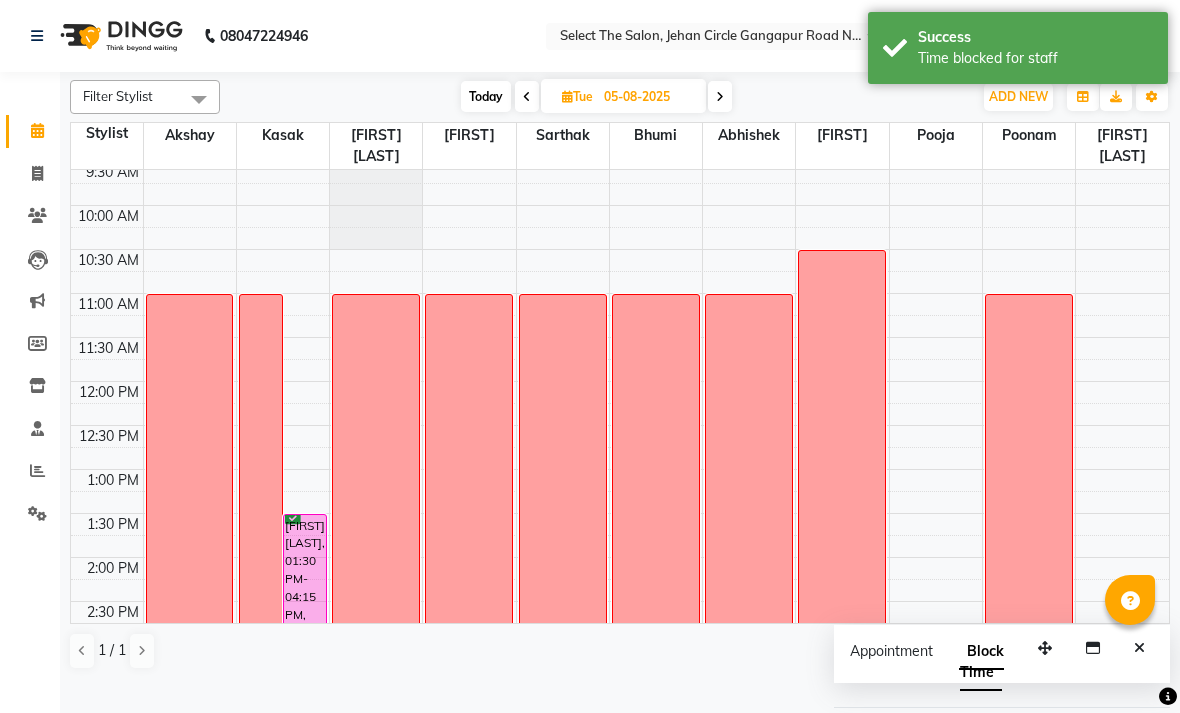 scroll, scrollTop: 115, scrollLeft: 0, axis: vertical 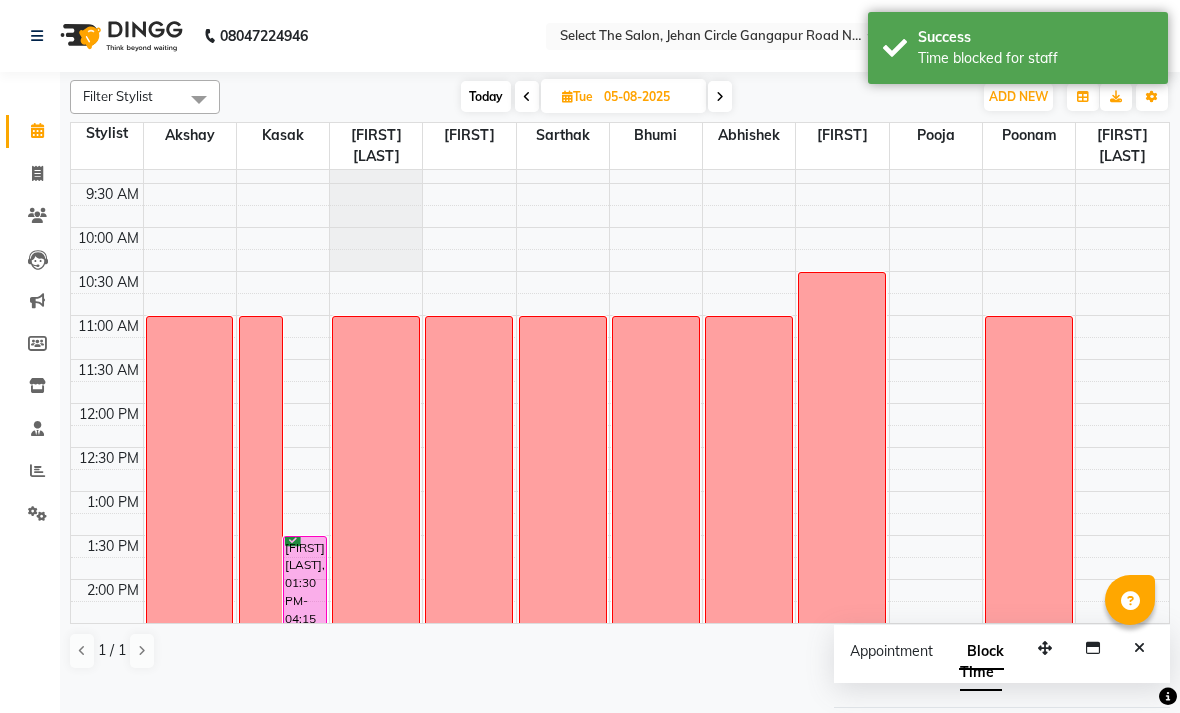 click at bounding box center (720, 97) 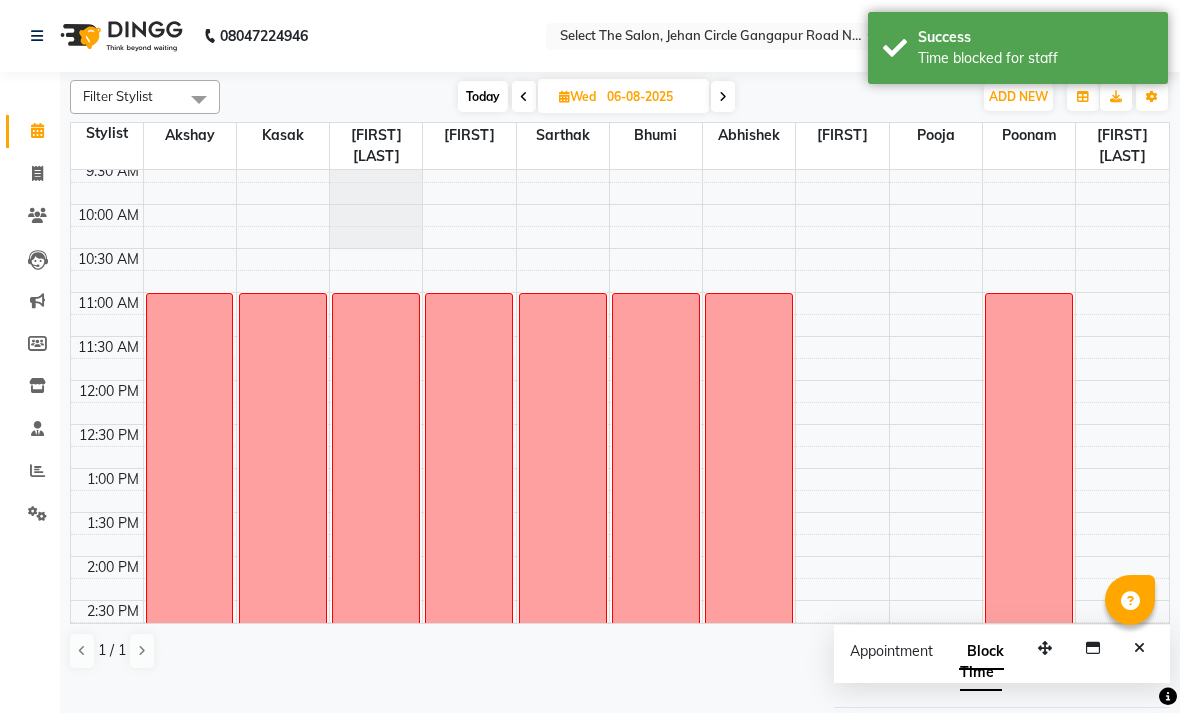 scroll, scrollTop: 142, scrollLeft: 0, axis: vertical 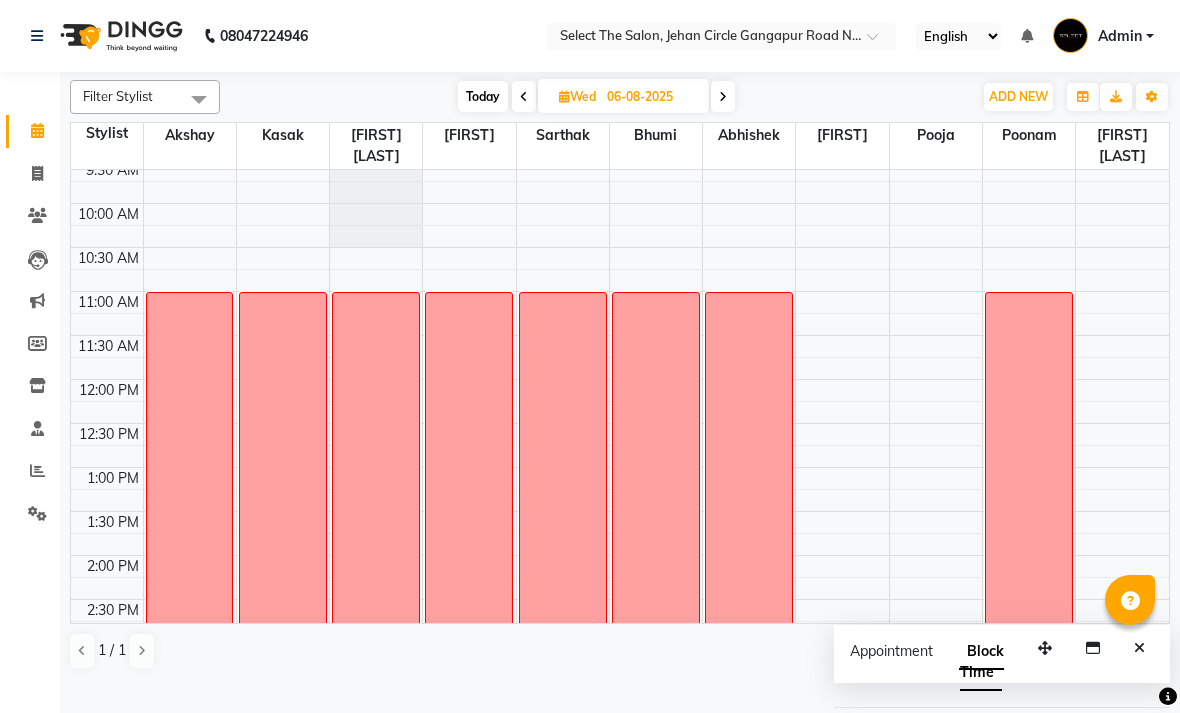 click at bounding box center (524, 96) 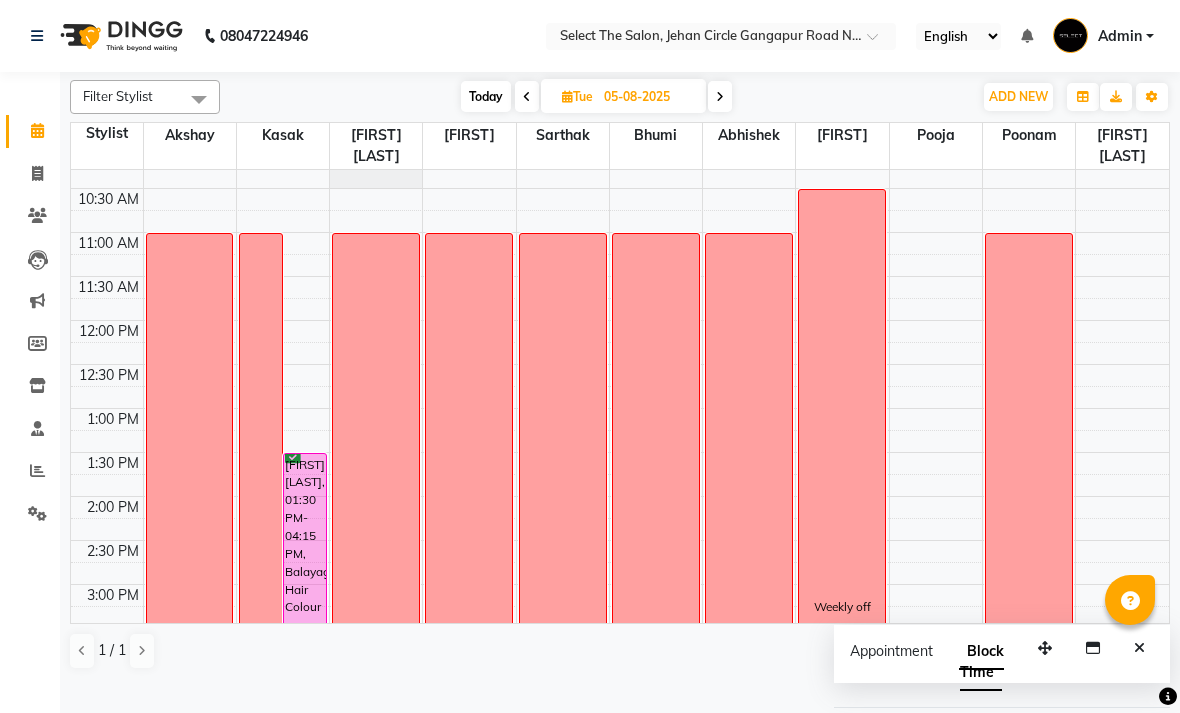 scroll, scrollTop: 199, scrollLeft: 0, axis: vertical 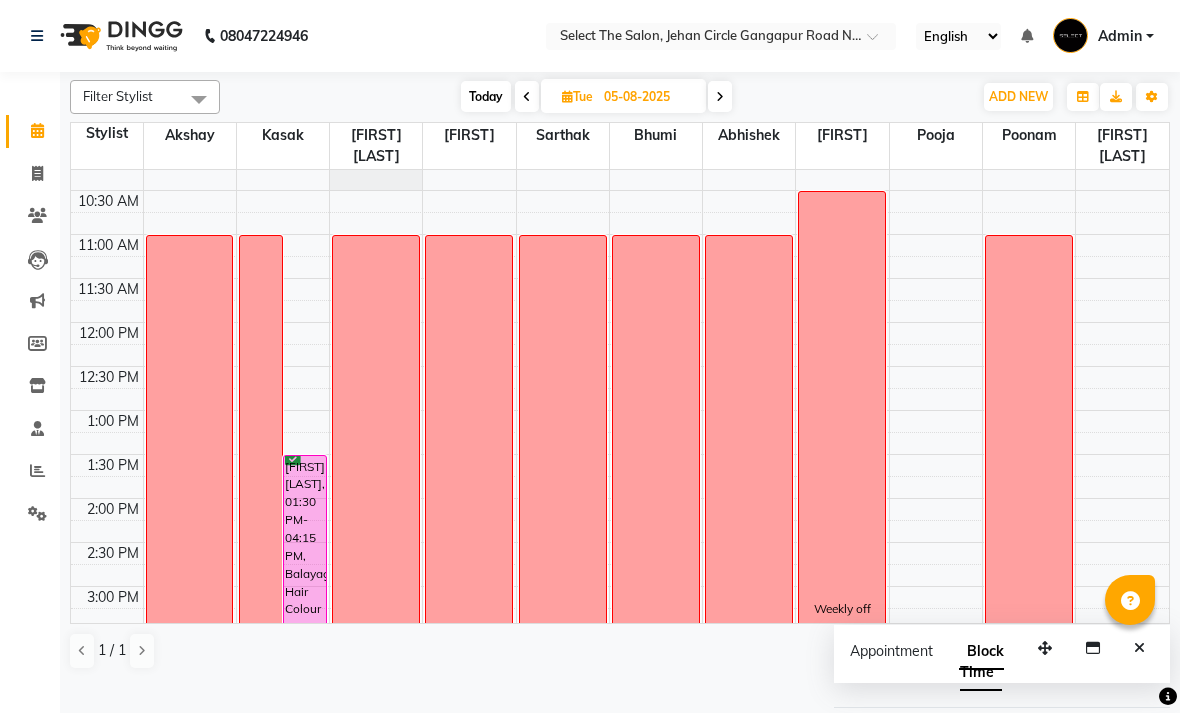 click at bounding box center (527, 96) 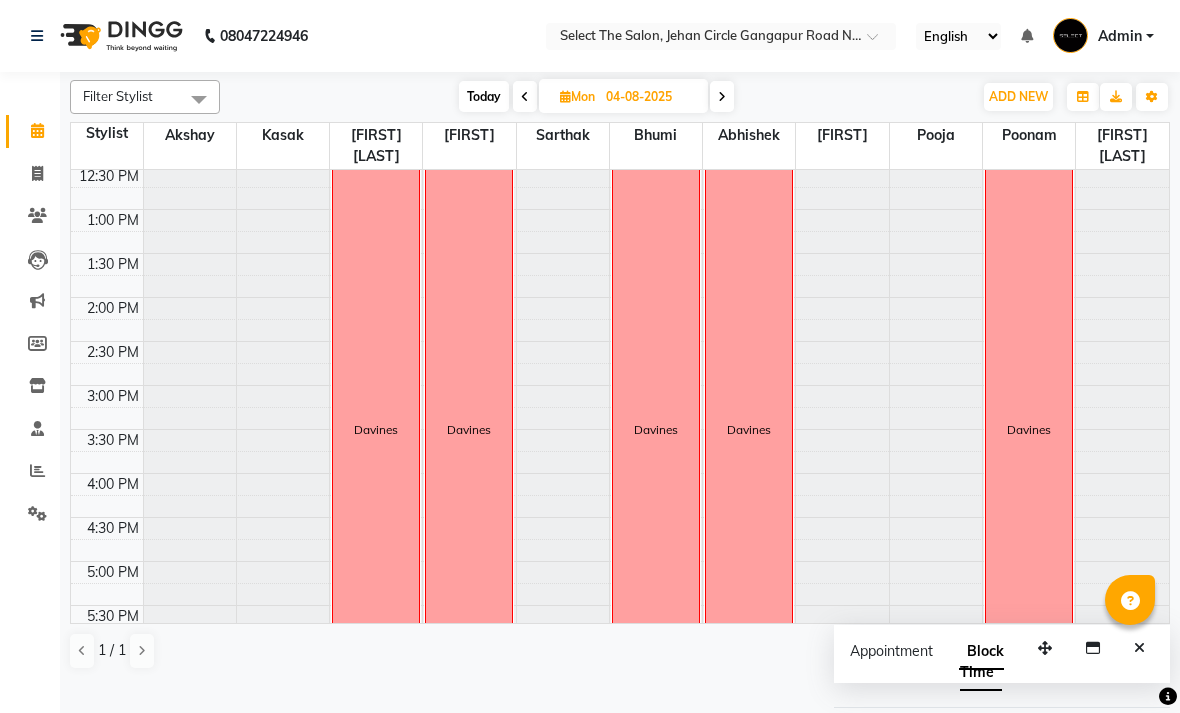scroll, scrollTop: 392, scrollLeft: 0, axis: vertical 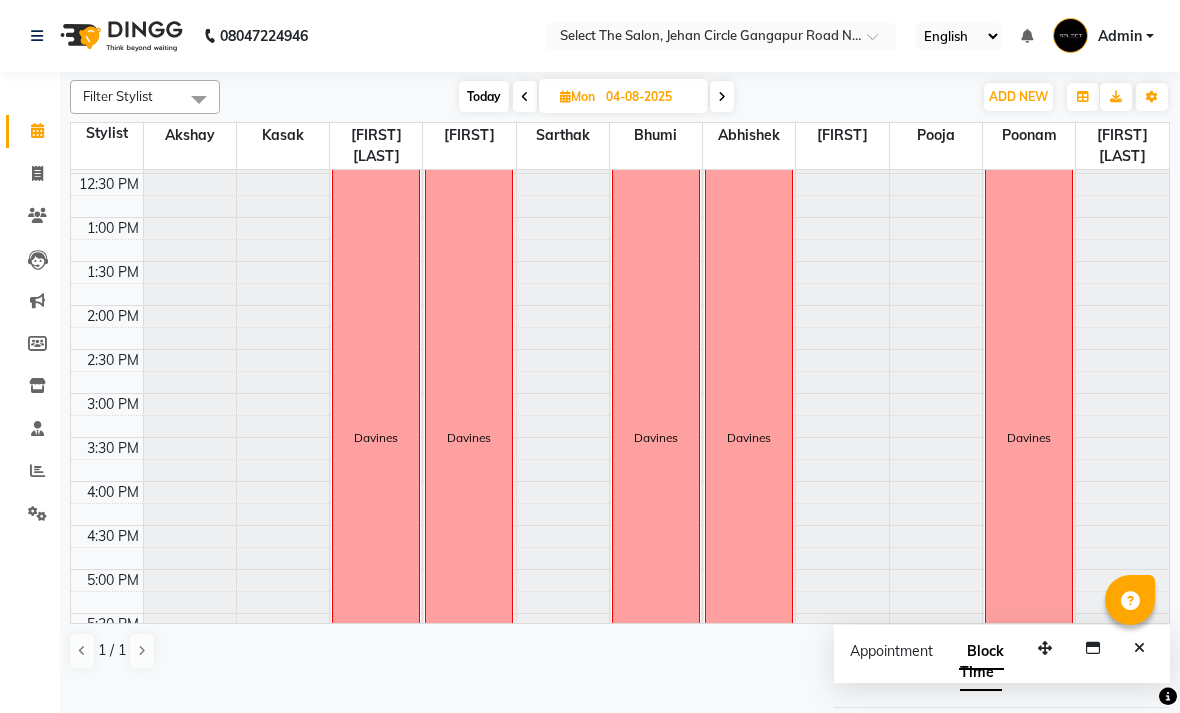 click on "Today" at bounding box center (484, 96) 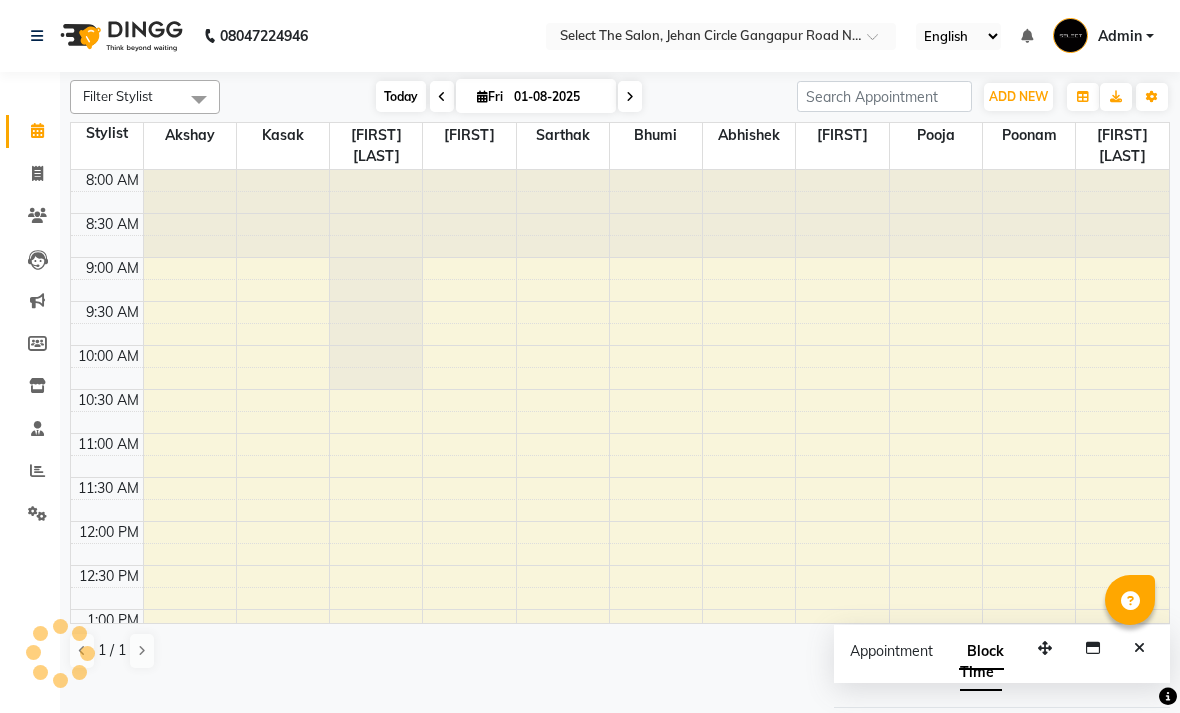 scroll, scrollTop: 690, scrollLeft: 0, axis: vertical 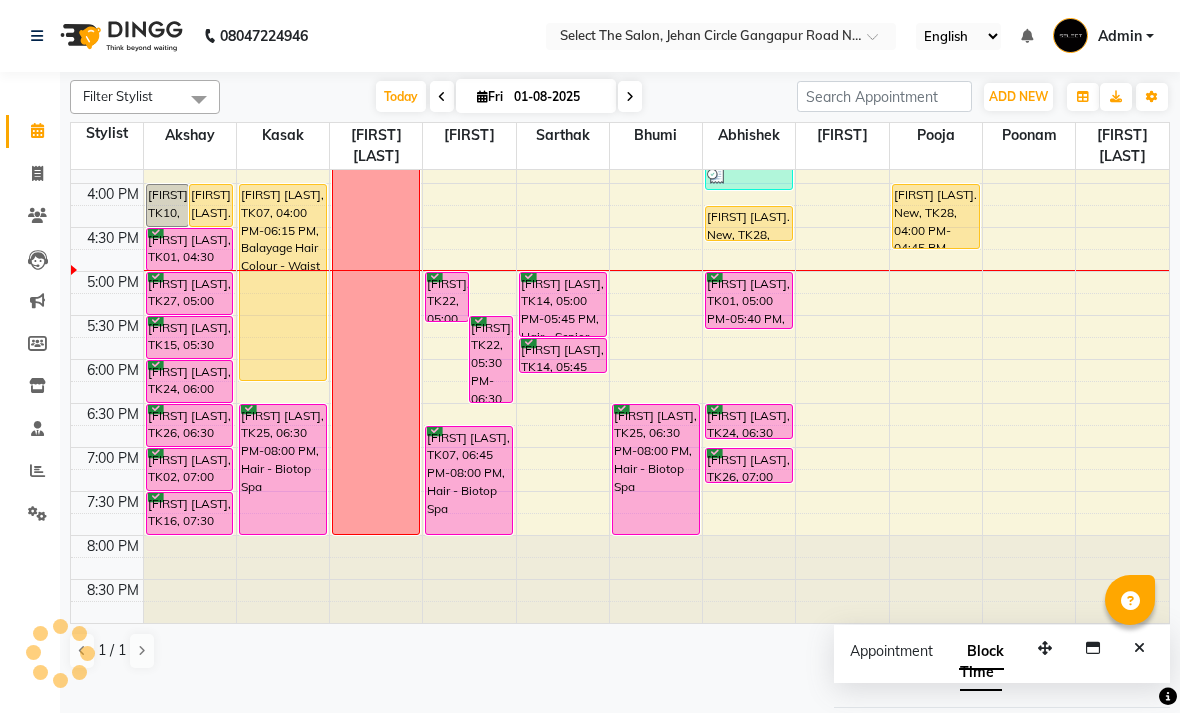 click on "Fri" at bounding box center (490, 96) 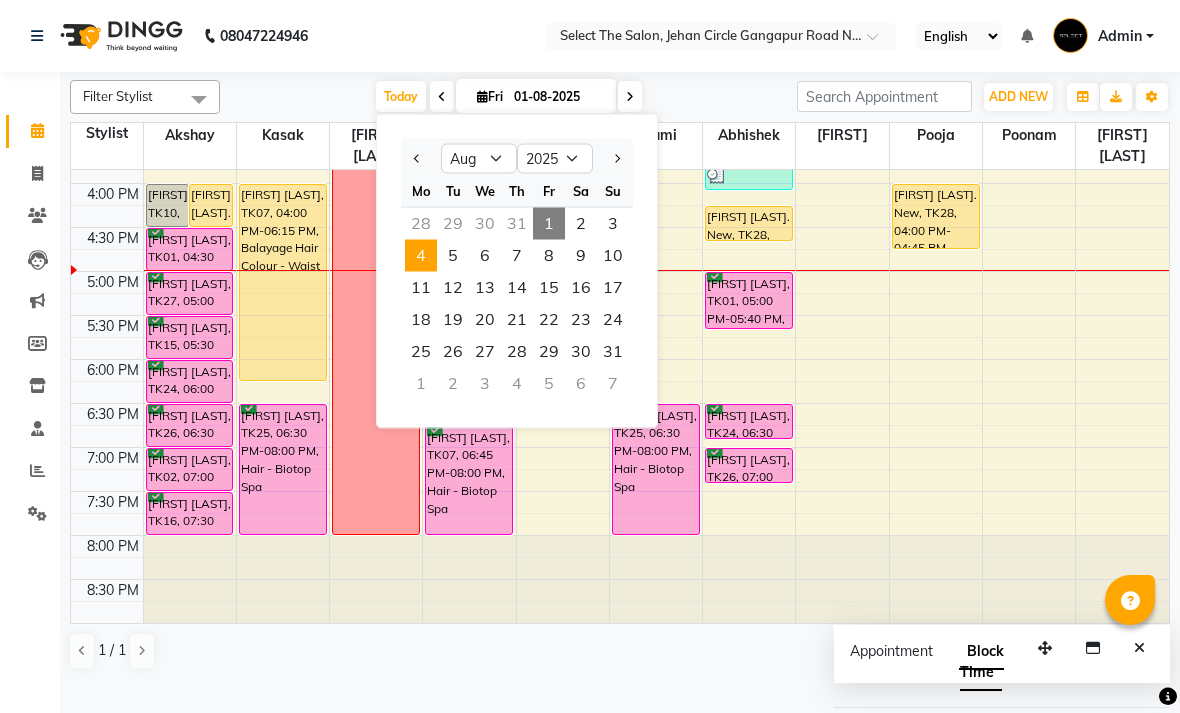 click on "4" at bounding box center (421, 256) 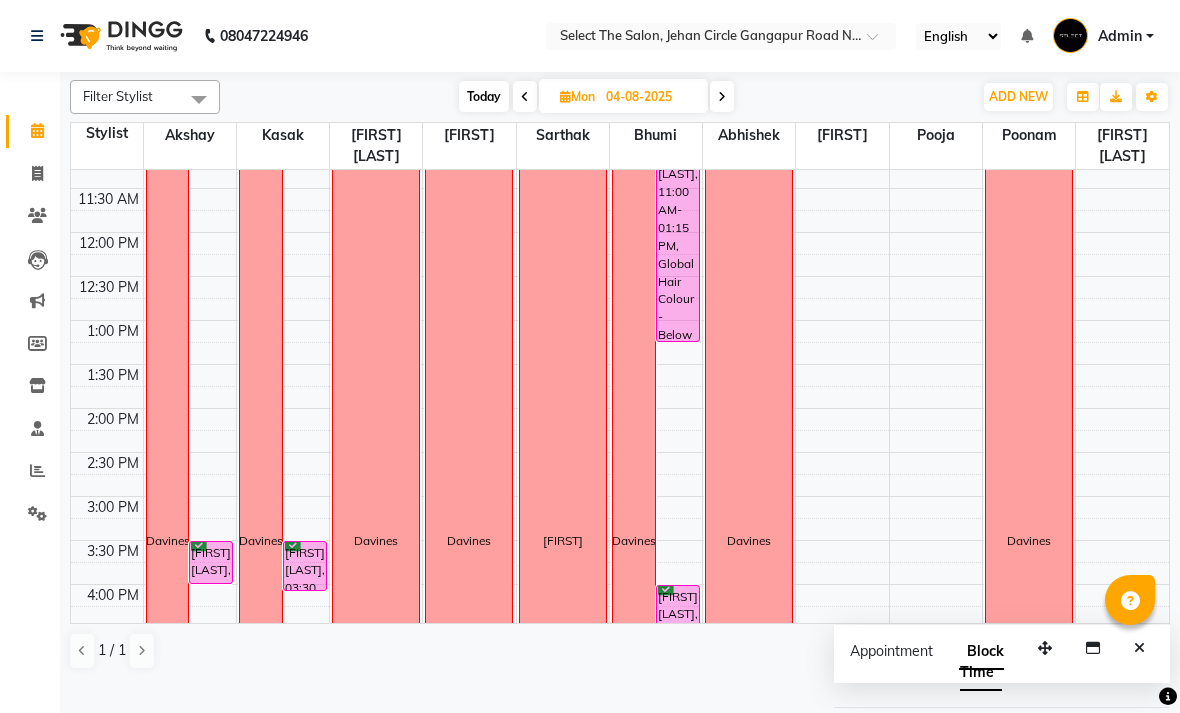 scroll, scrollTop: 288, scrollLeft: 0, axis: vertical 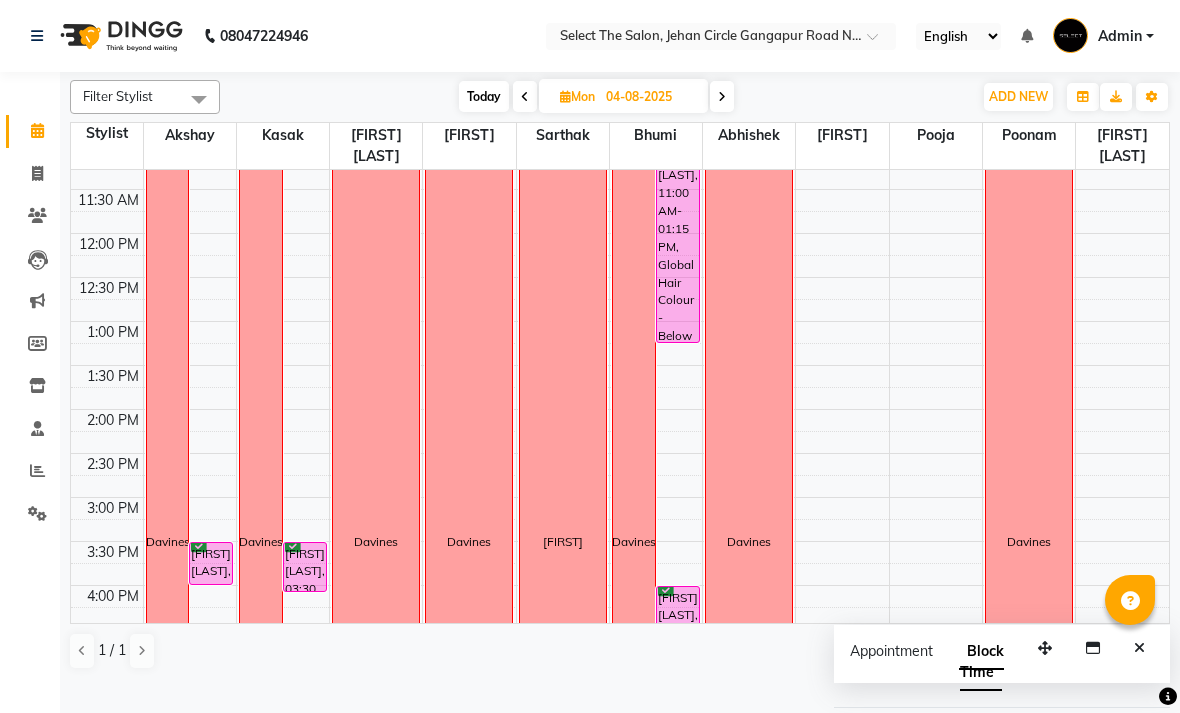 click at bounding box center (722, 97) 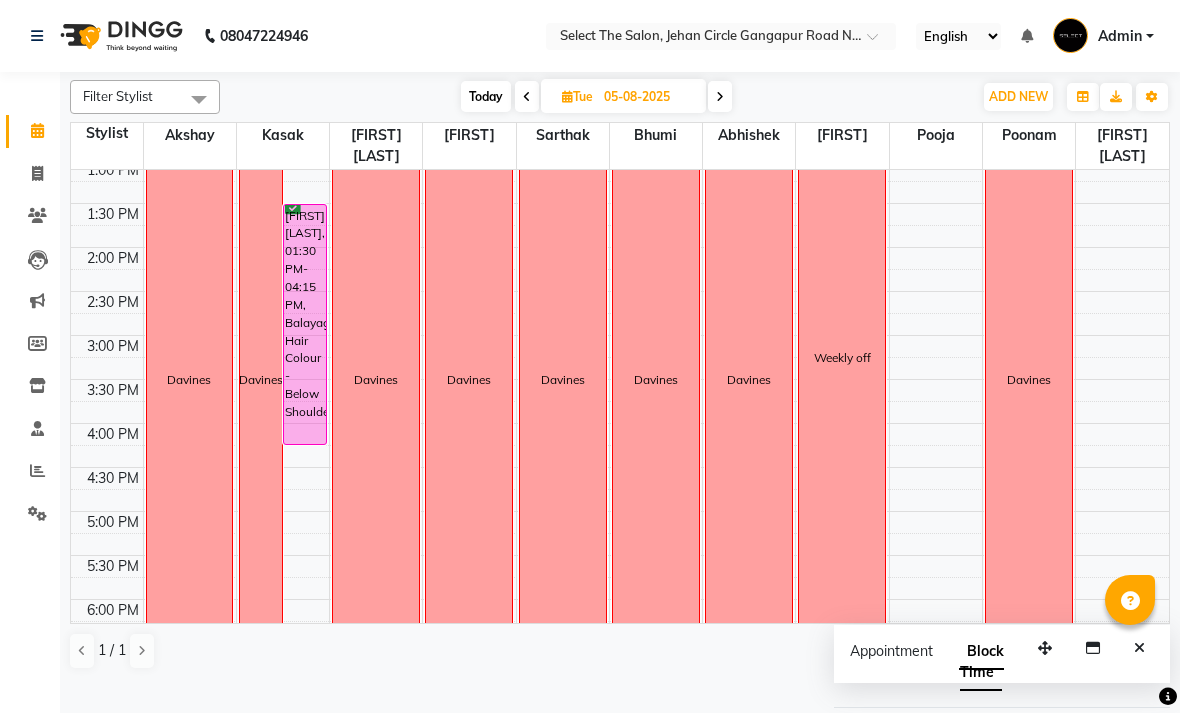 scroll, scrollTop: 451, scrollLeft: 0, axis: vertical 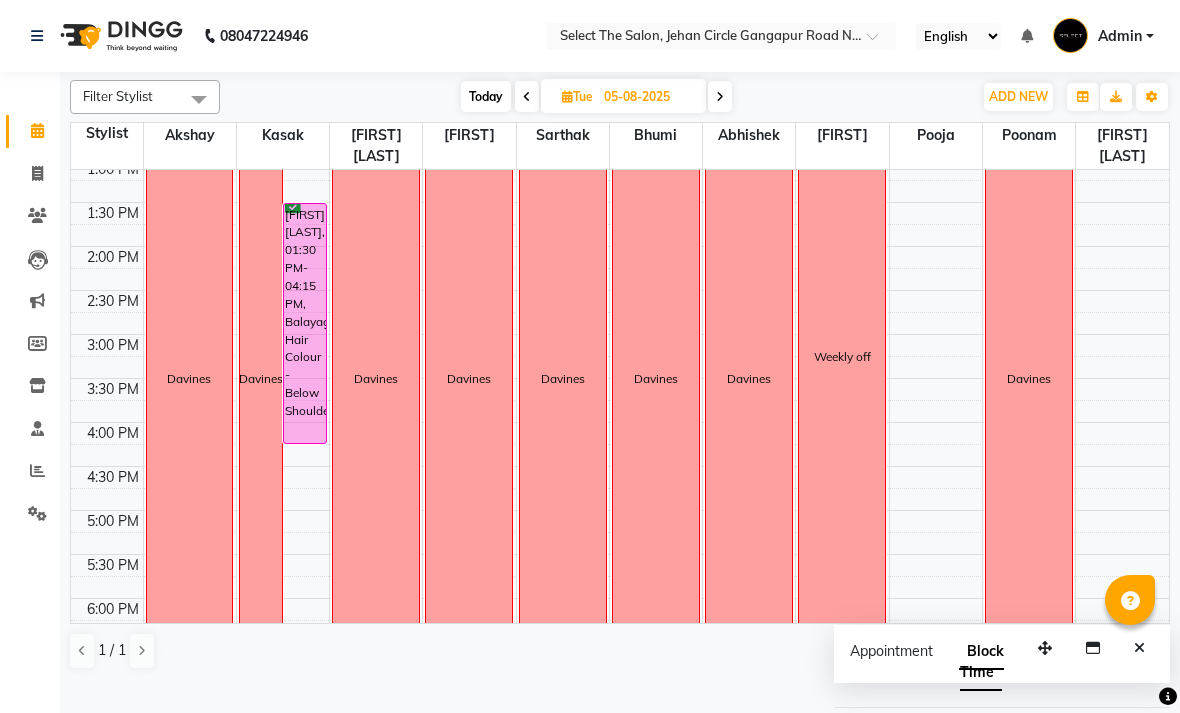 click at bounding box center [720, 96] 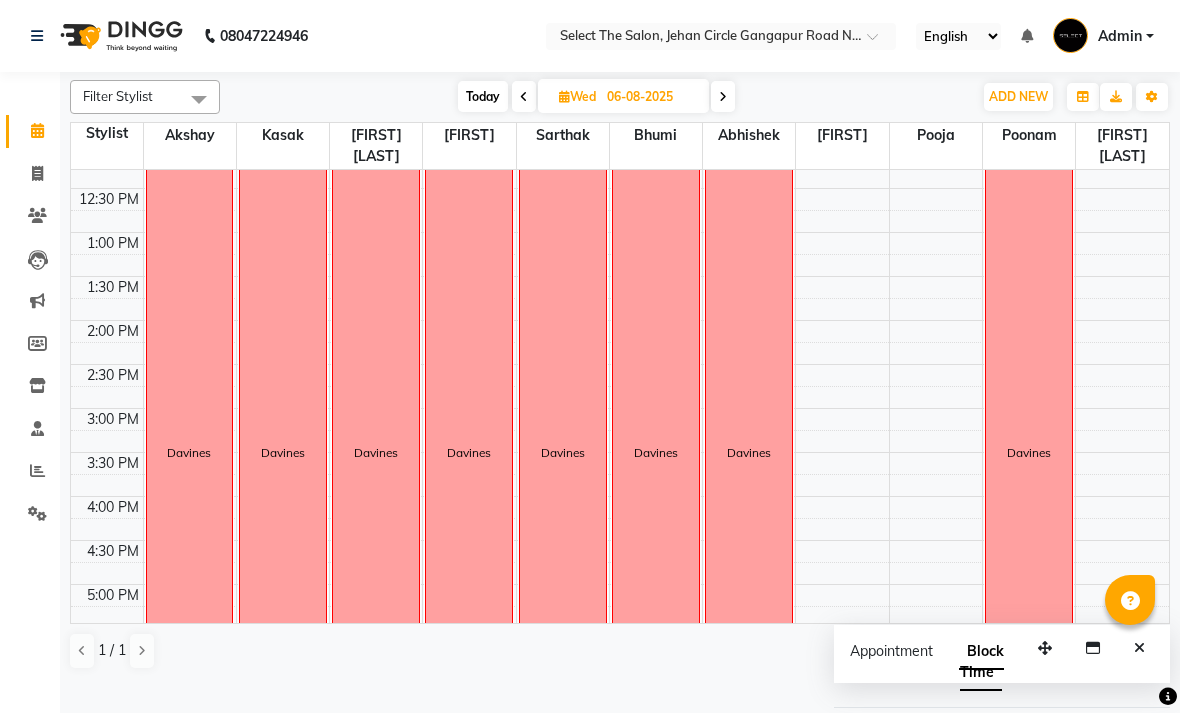 scroll, scrollTop: 270, scrollLeft: 0, axis: vertical 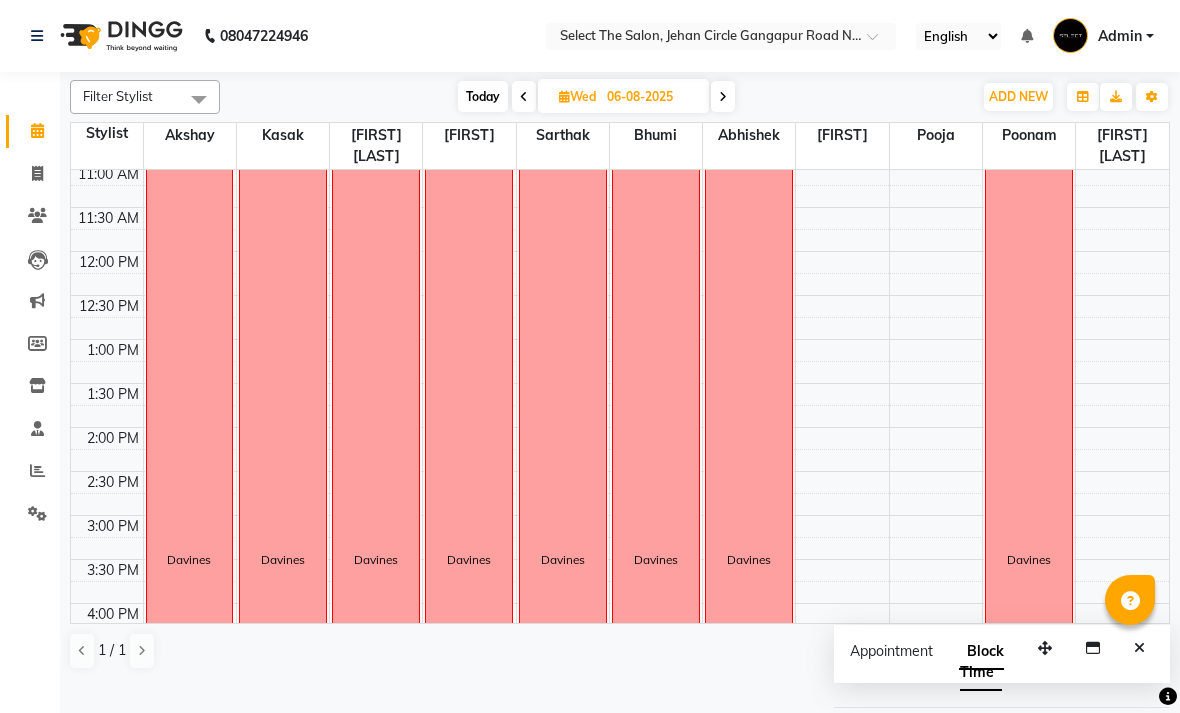 click at bounding box center [524, 96] 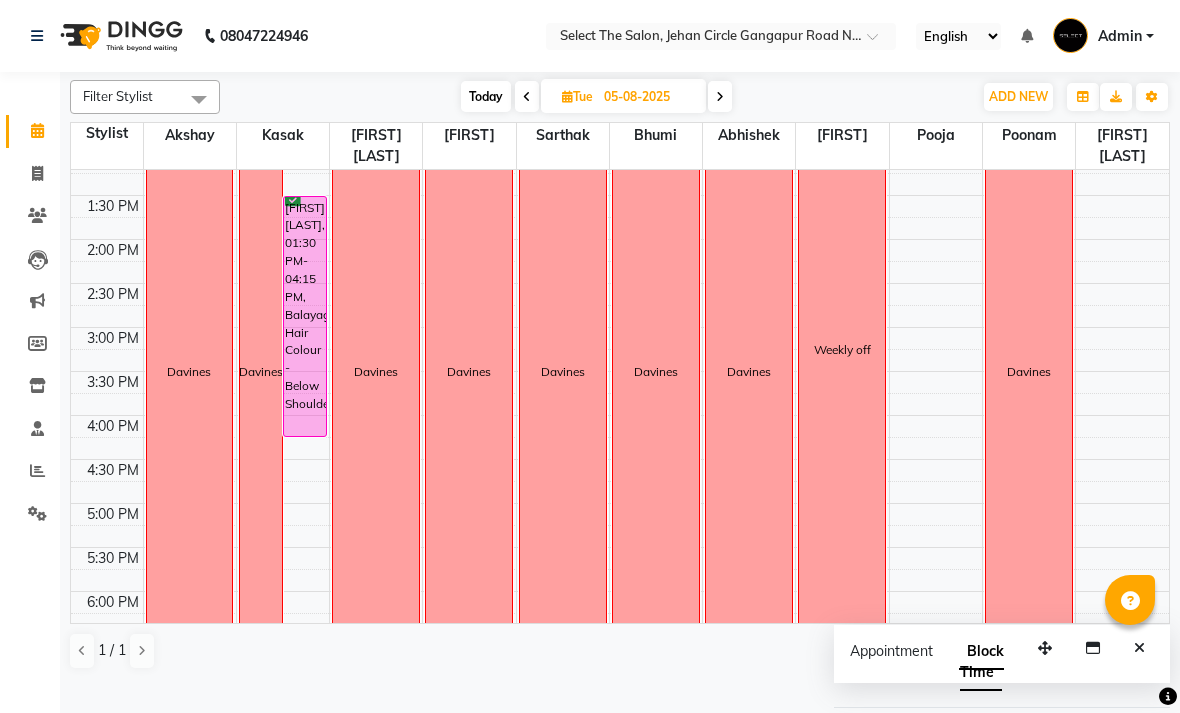 scroll, scrollTop: 433, scrollLeft: 0, axis: vertical 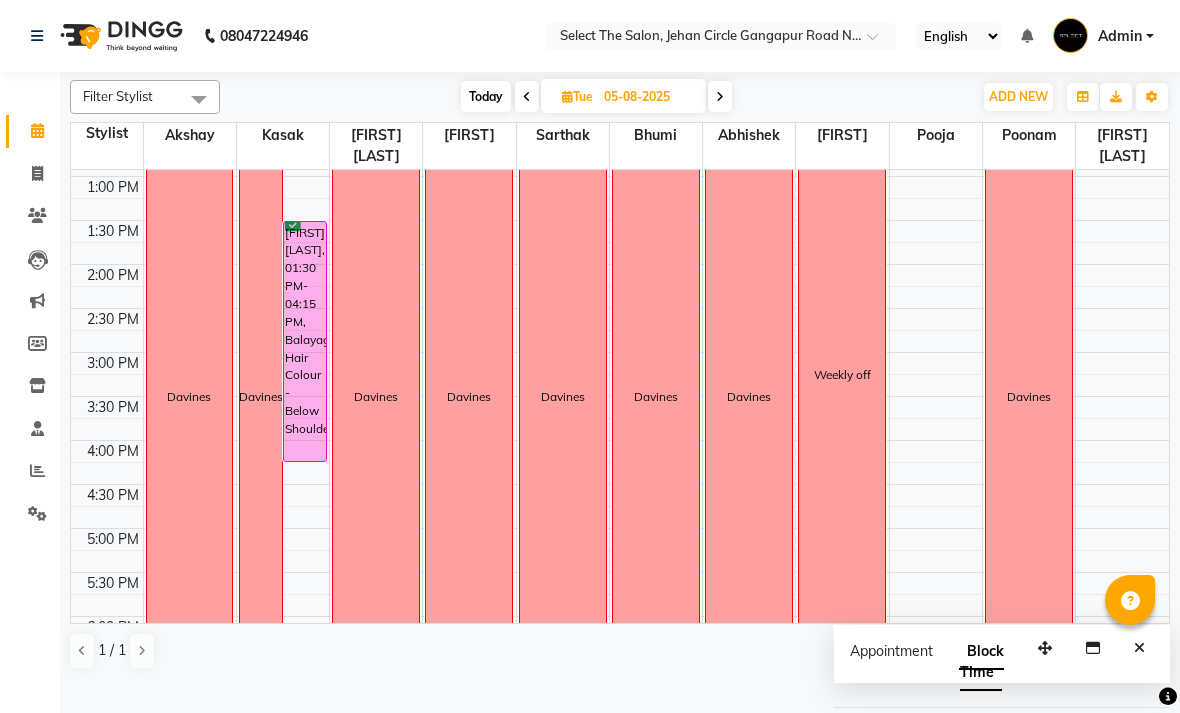 click at bounding box center (527, 96) 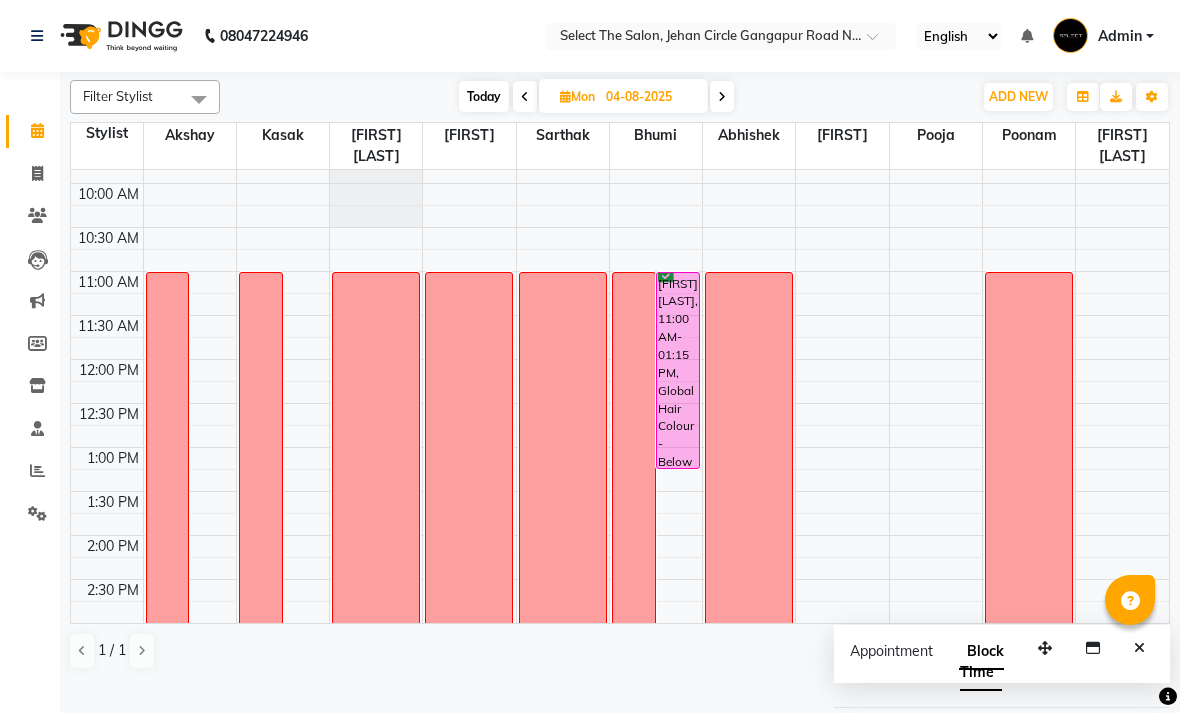 scroll, scrollTop: 152, scrollLeft: 0, axis: vertical 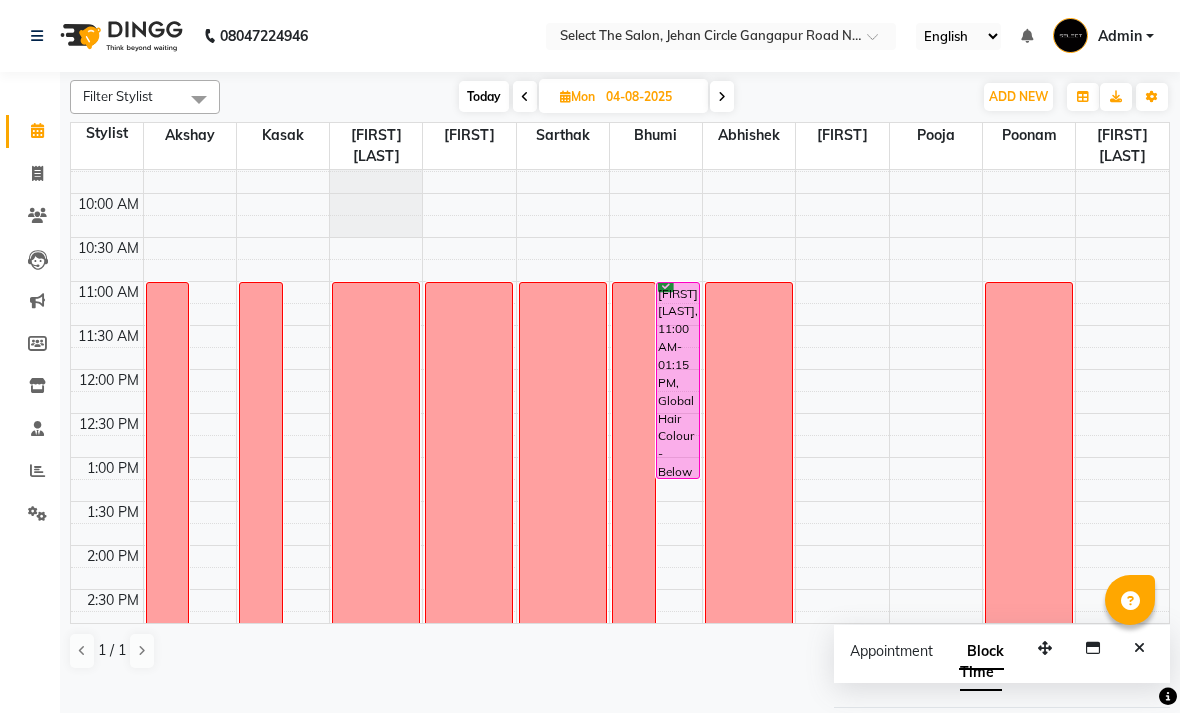 click on "Mon 04-08-2025" at bounding box center [623, 96] 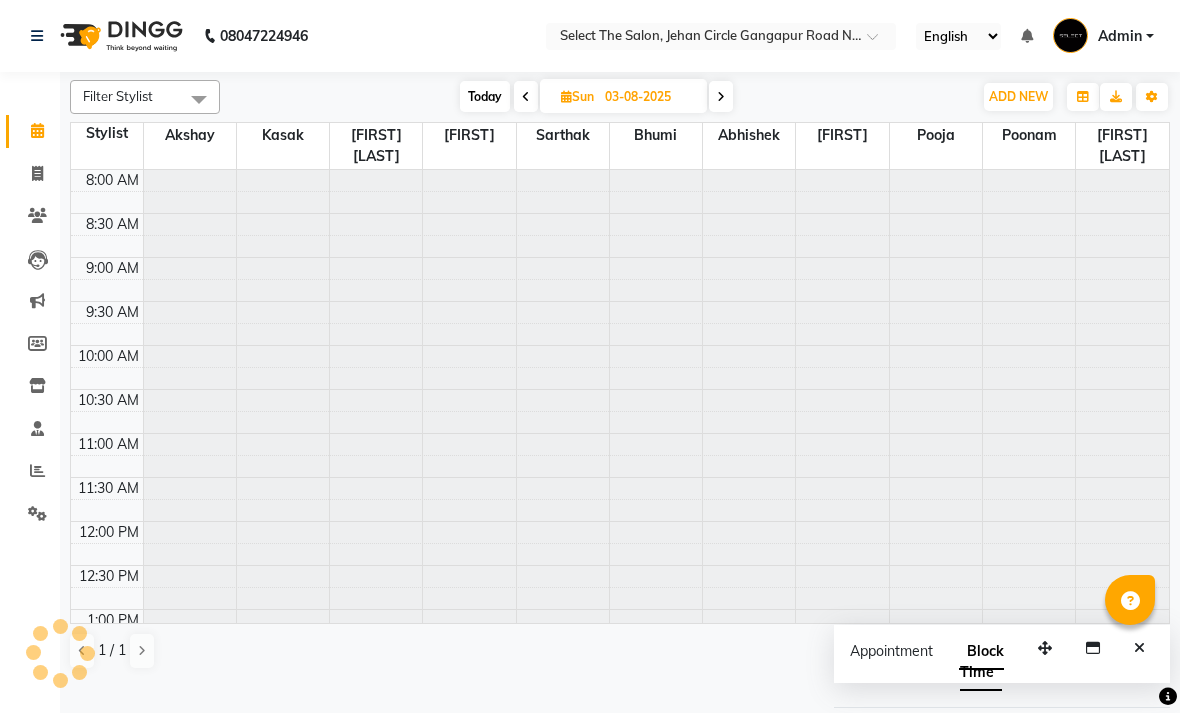 scroll, scrollTop: 690, scrollLeft: 0, axis: vertical 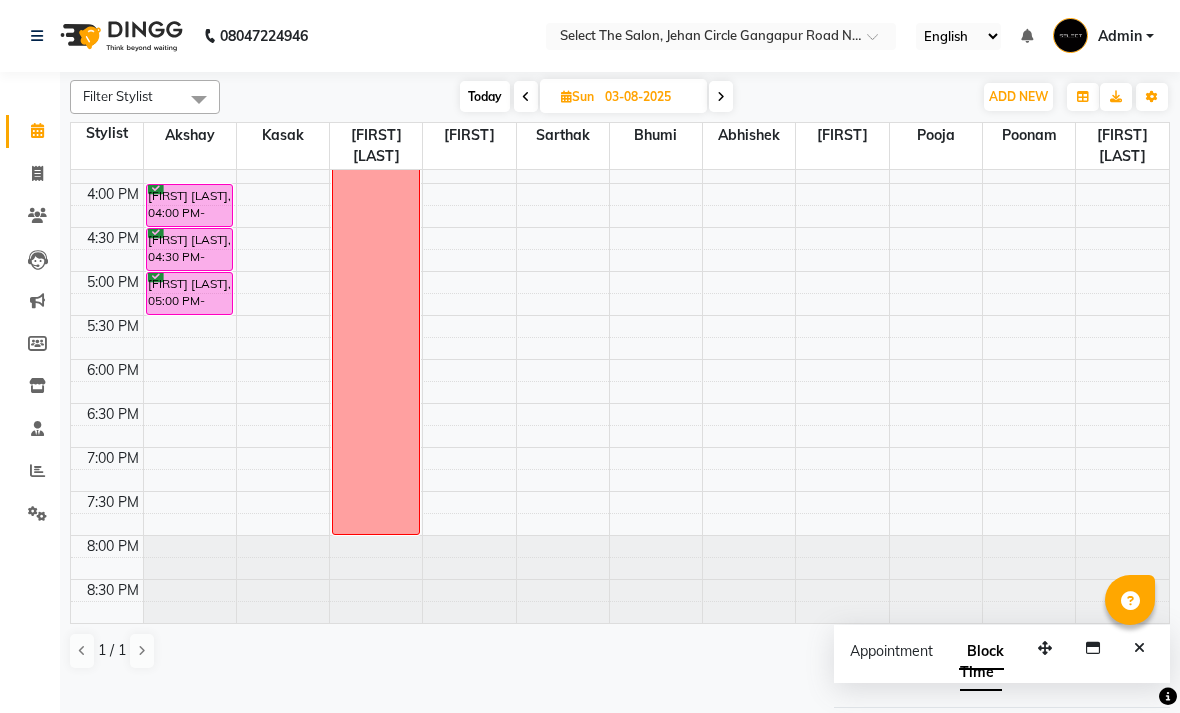 click on "Today" at bounding box center [485, 96] 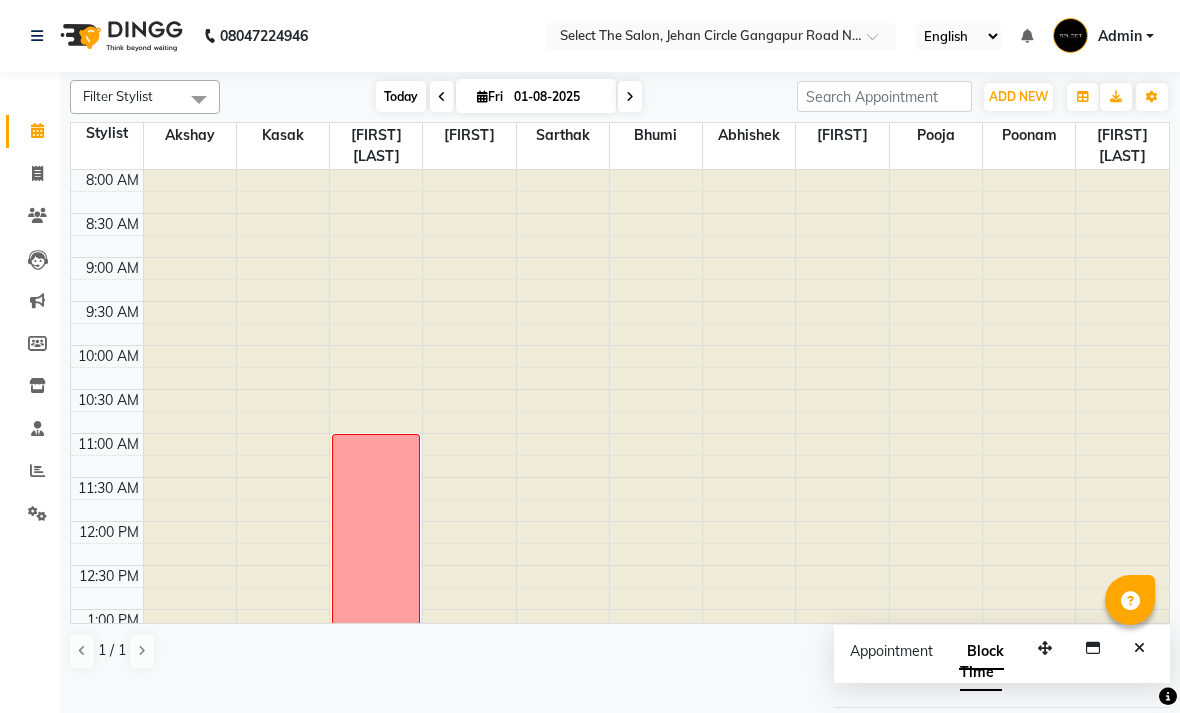 scroll, scrollTop: 690, scrollLeft: 0, axis: vertical 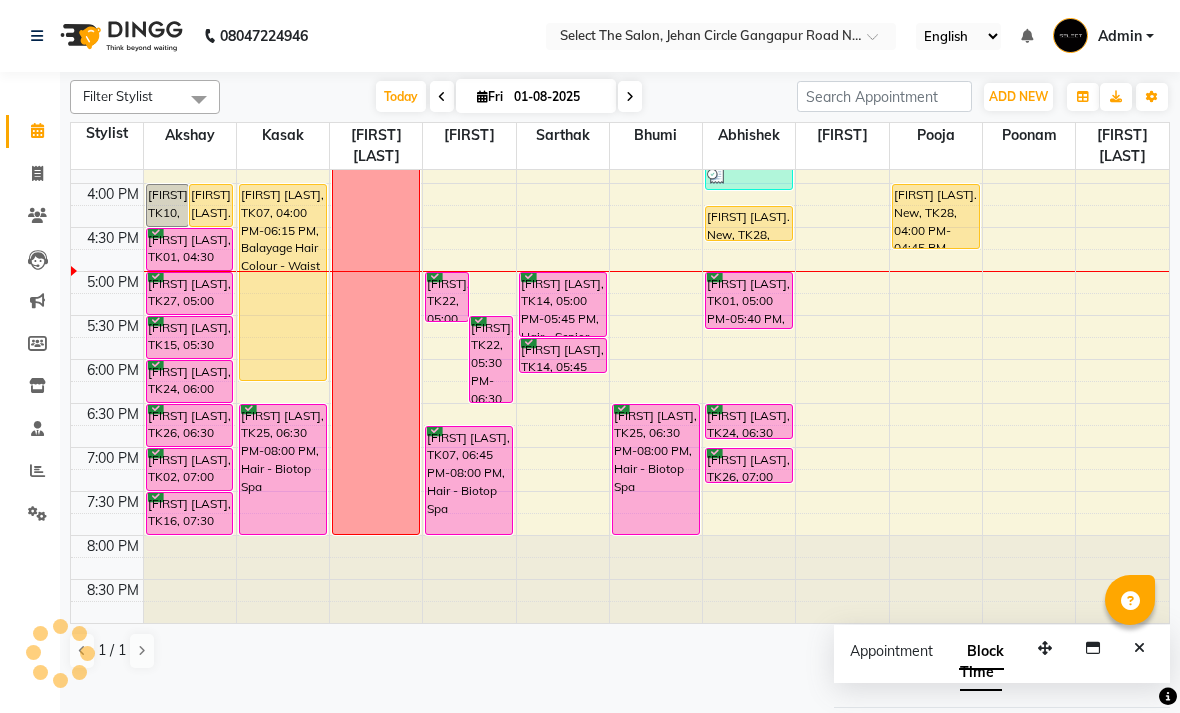 click on "Fri" at bounding box center (490, 96) 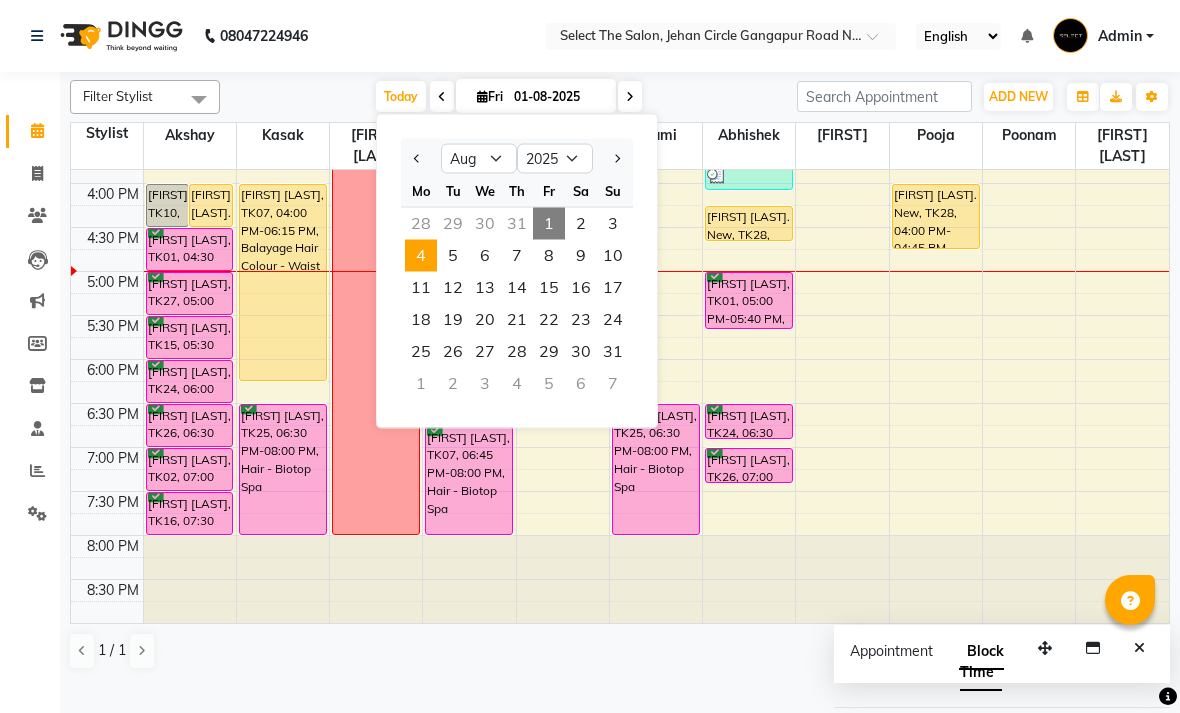 click on "4" at bounding box center (421, 256) 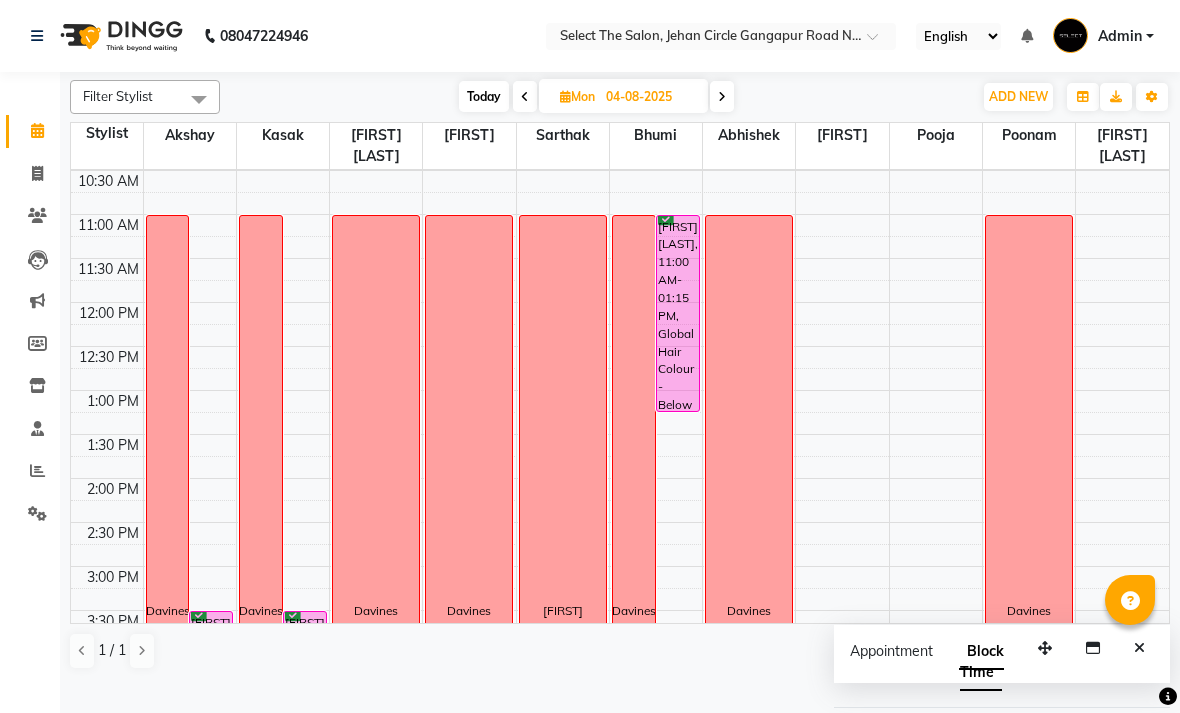scroll, scrollTop: 217, scrollLeft: 0, axis: vertical 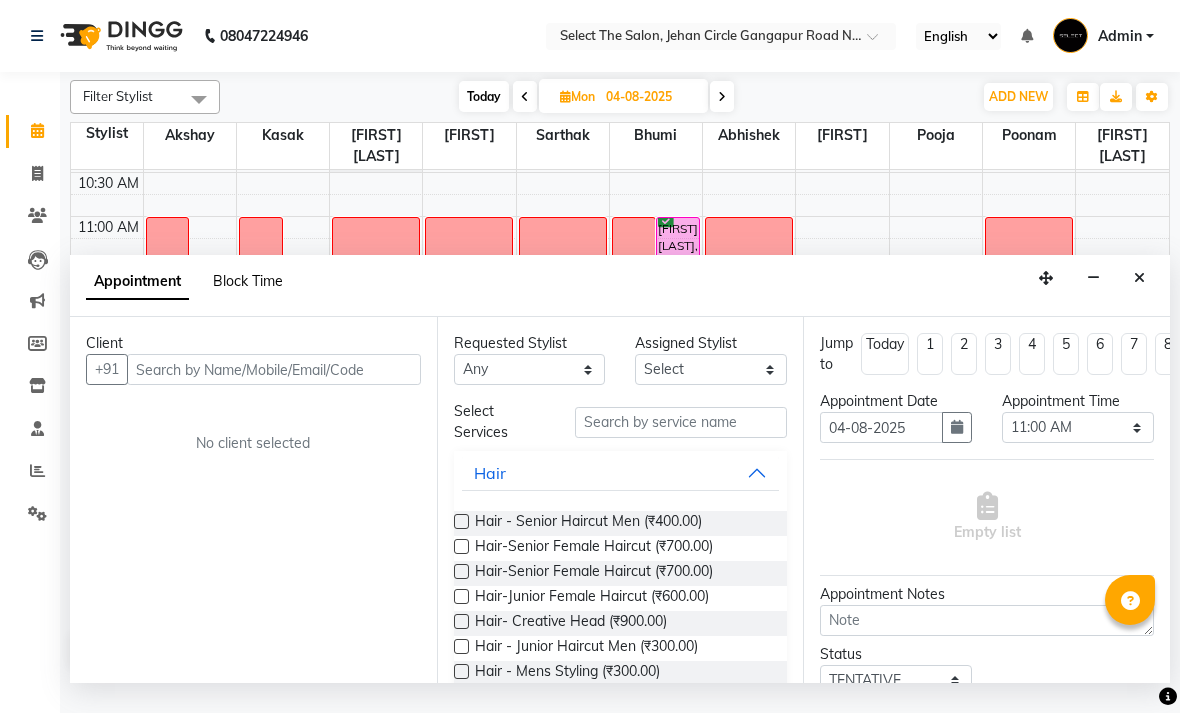 click on "Block Time" at bounding box center [248, 281] 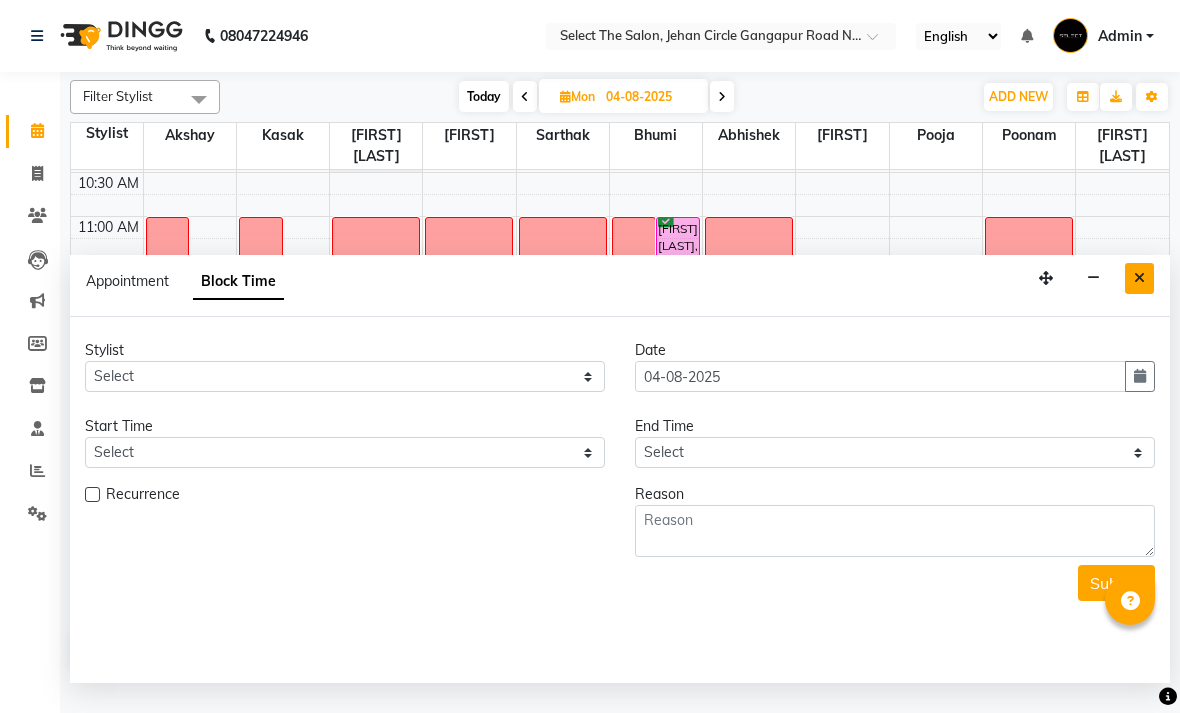 click at bounding box center [1139, 278] 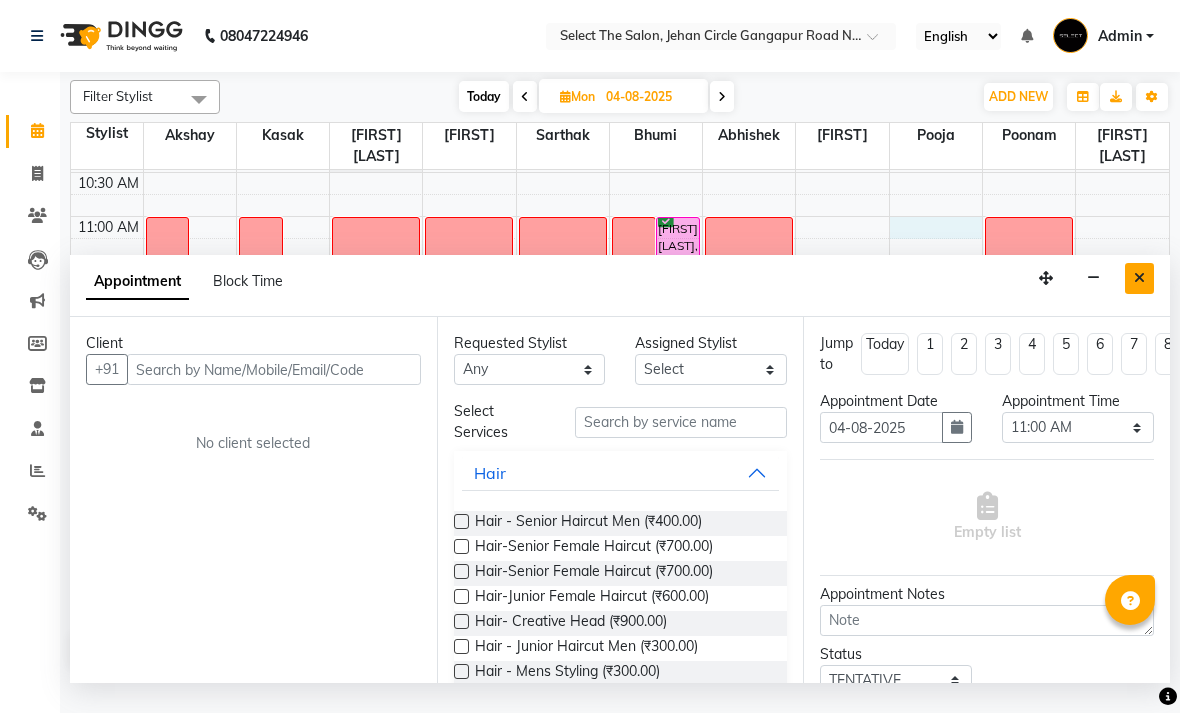 click at bounding box center (1139, 278) 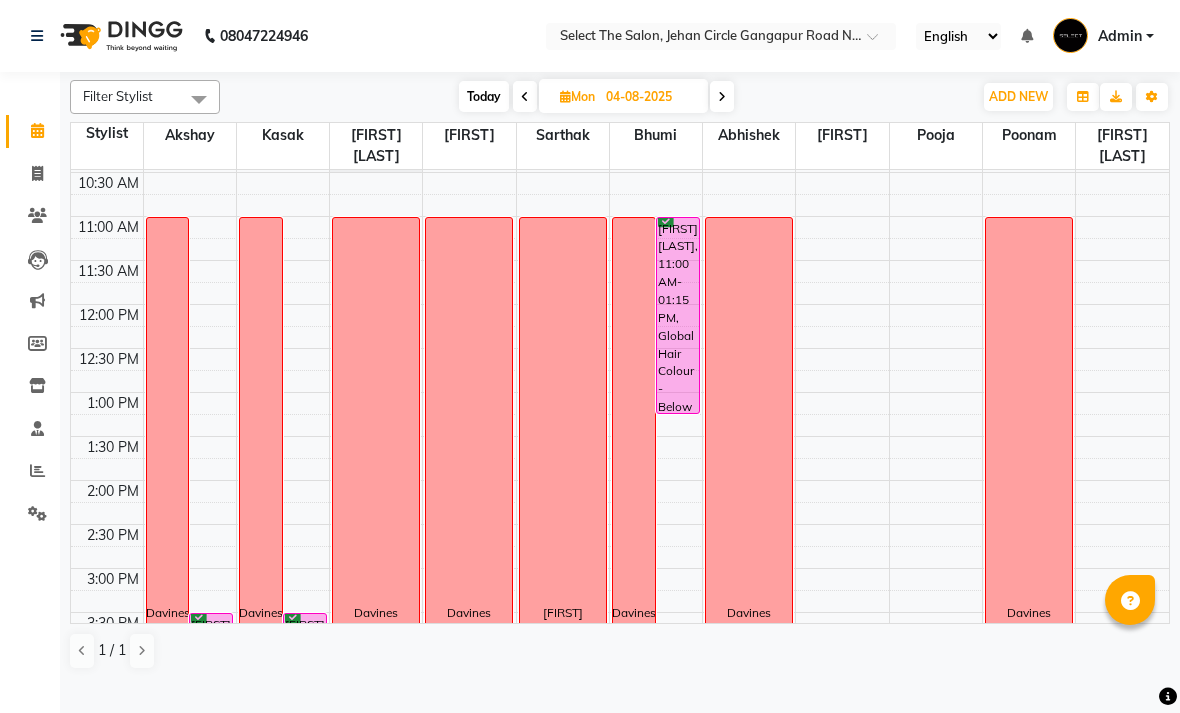 click at bounding box center [722, 96] 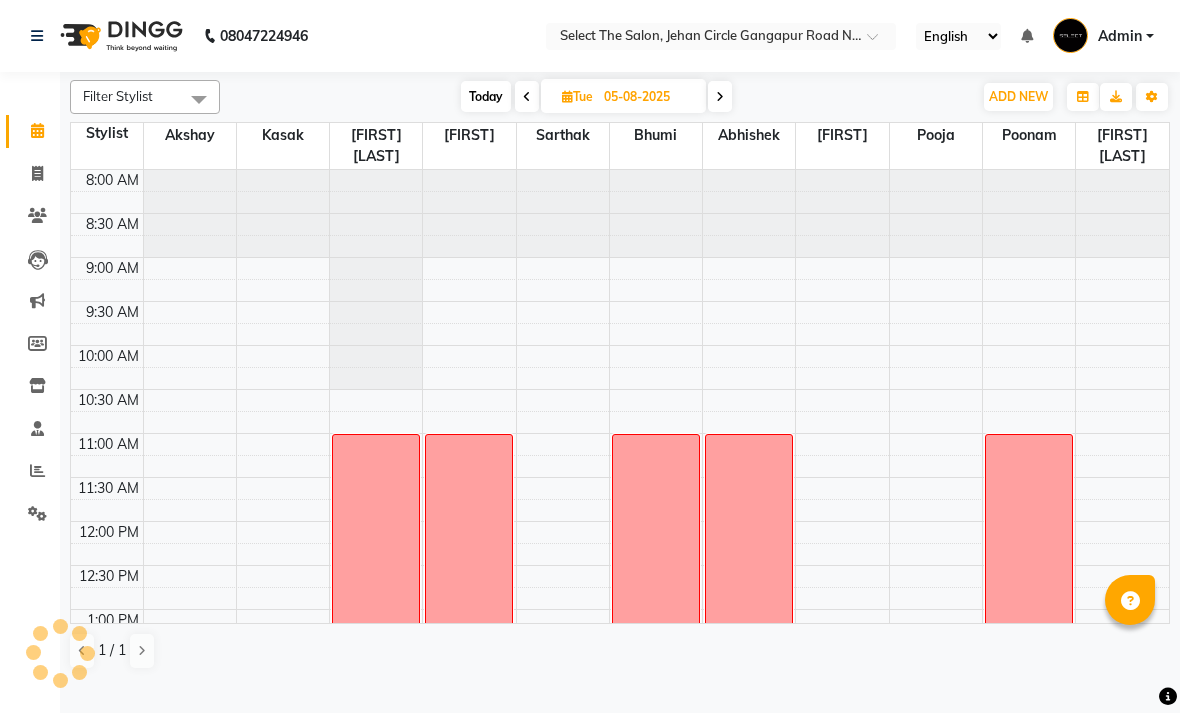 scroll, scrollTop: 690, scrollLeft: 0, axis: vertical 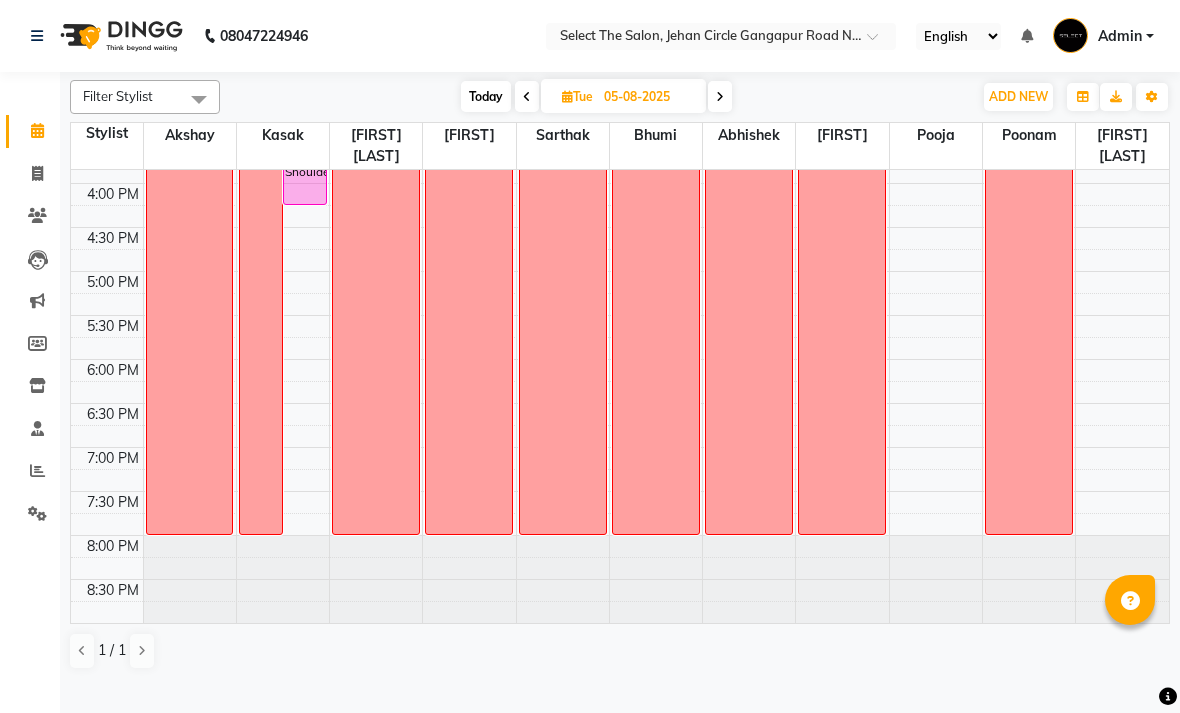 click at bounding box center [527, 97] 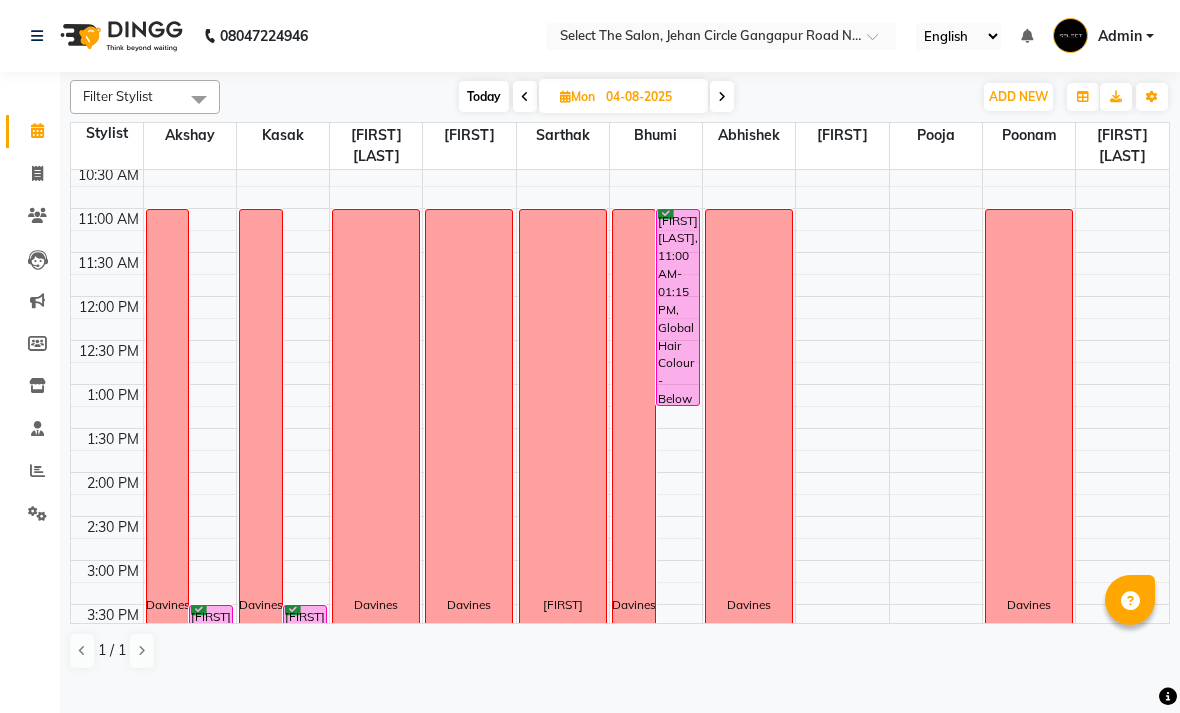scroll, scrollTop: 231, scrollLeft: 0, axis: vertical 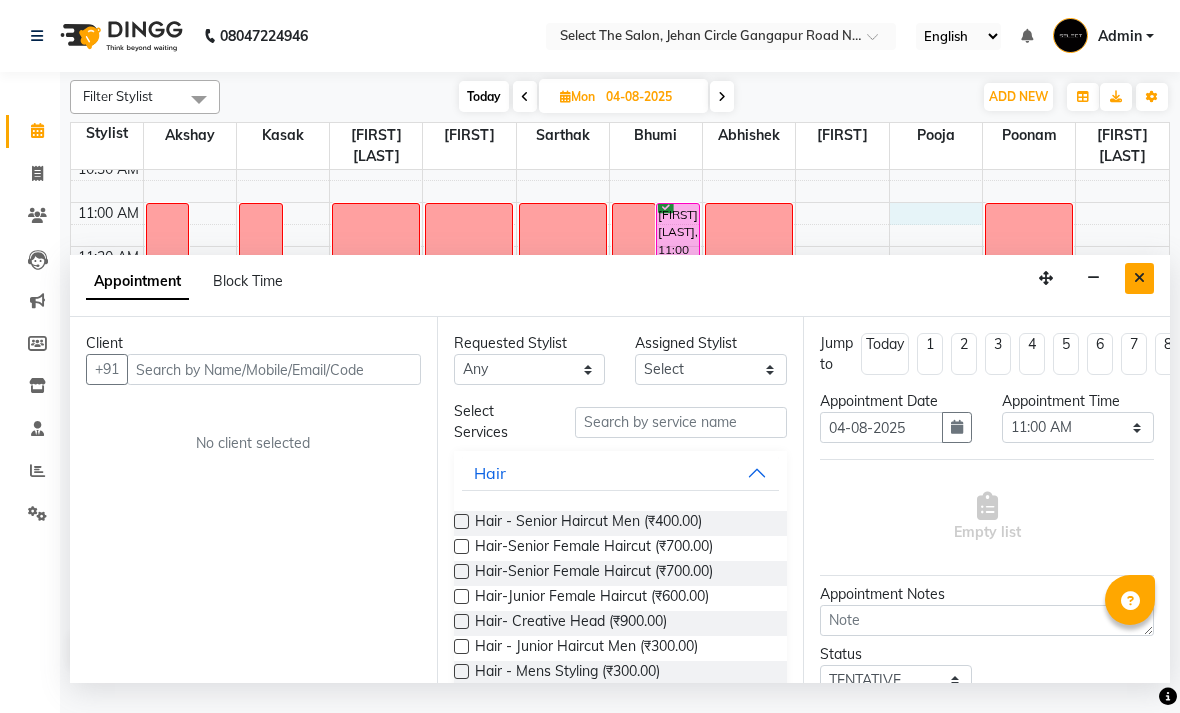 click at bounding box center (1139, 278) 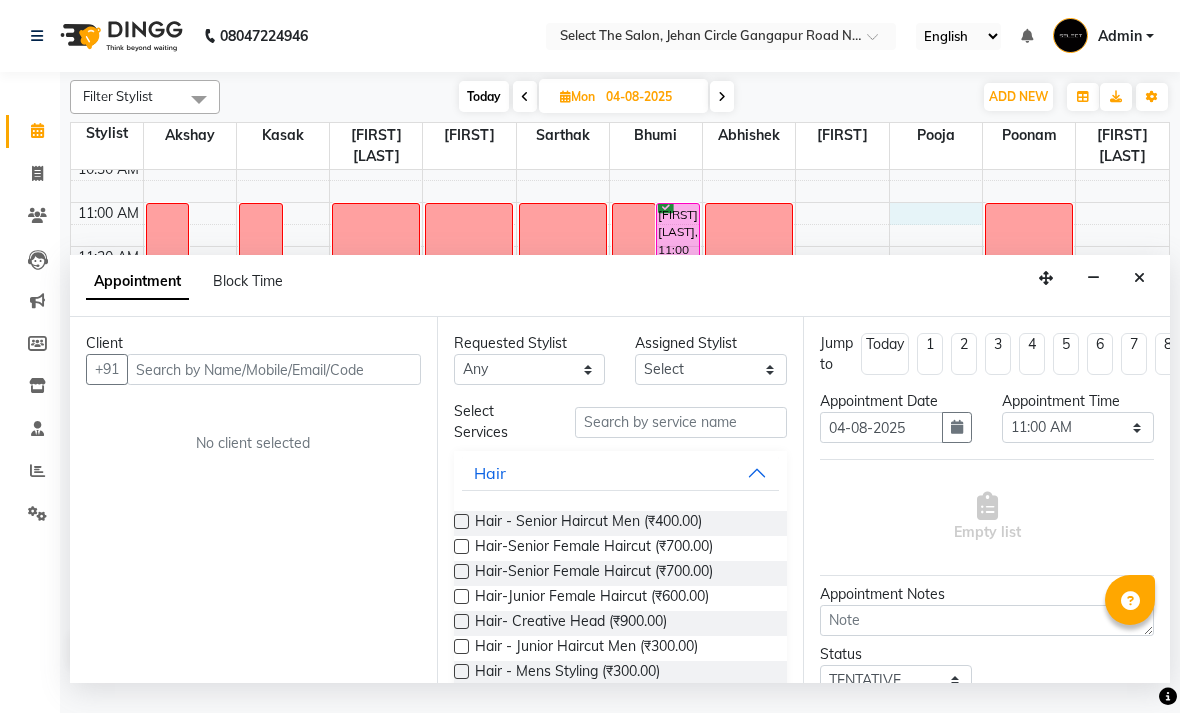 click on "Appointment Block Time" at bounding box center [196, 285] 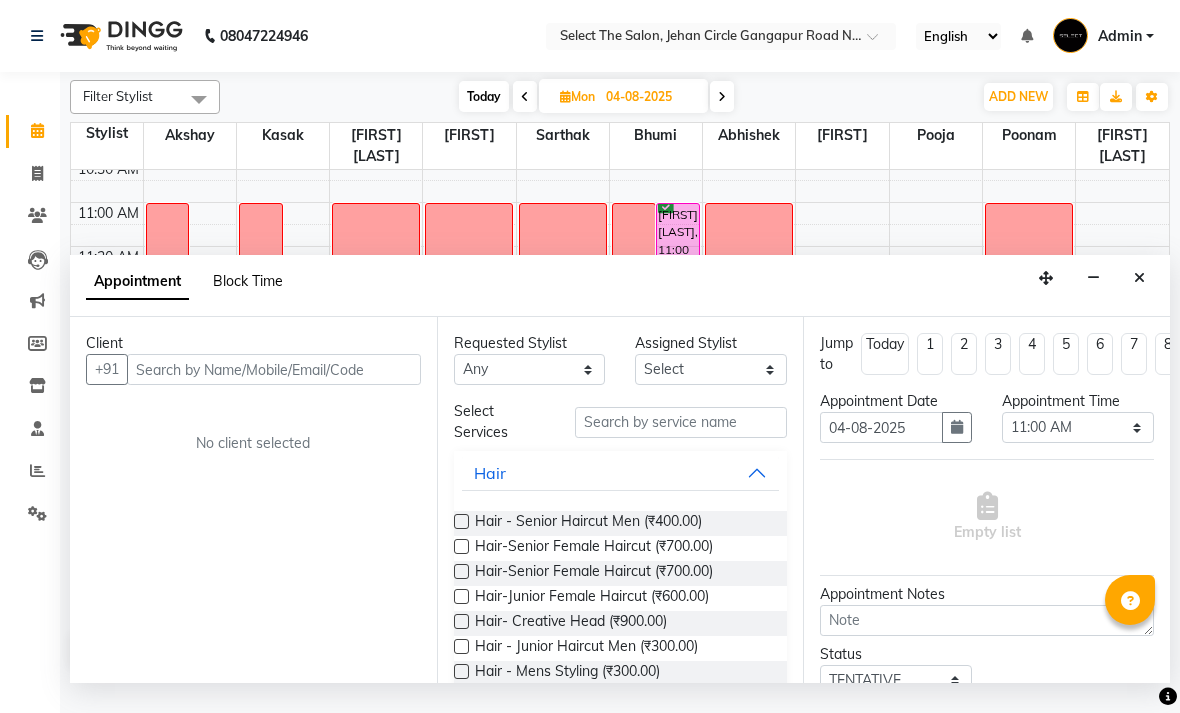 click on "Block Time" at bounding box center [248, 281] 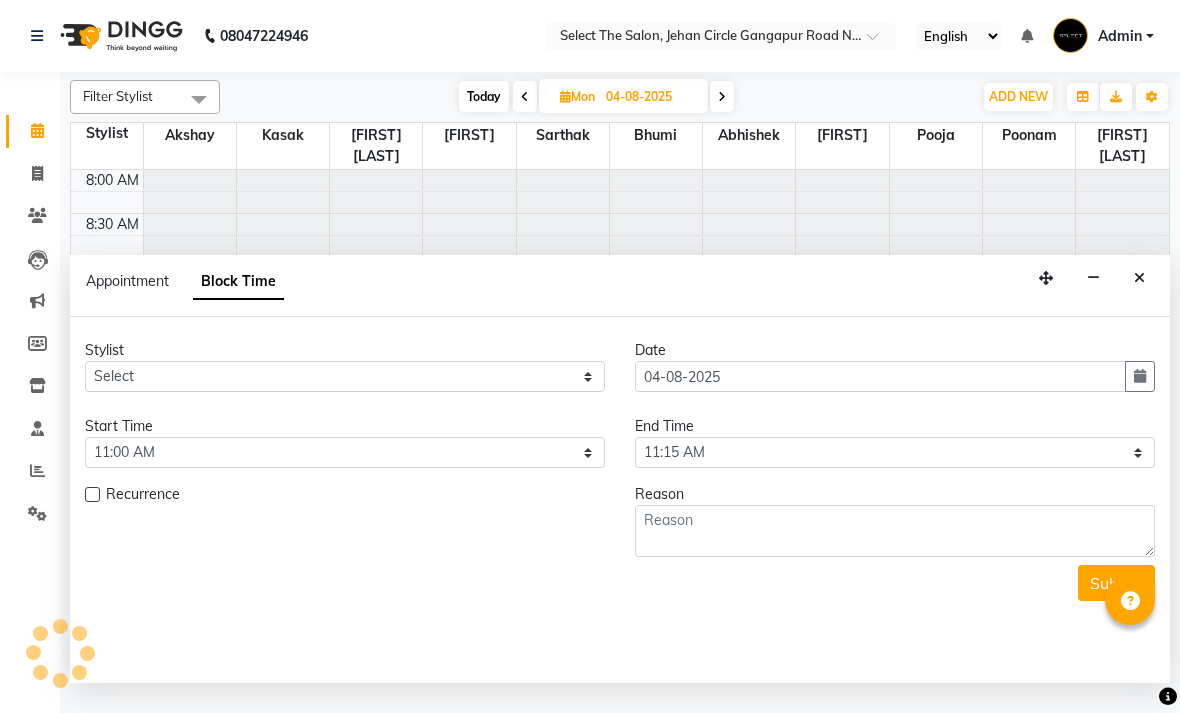 scroll, scrollTop: 690, scrollLeft: 0, axis: vertical 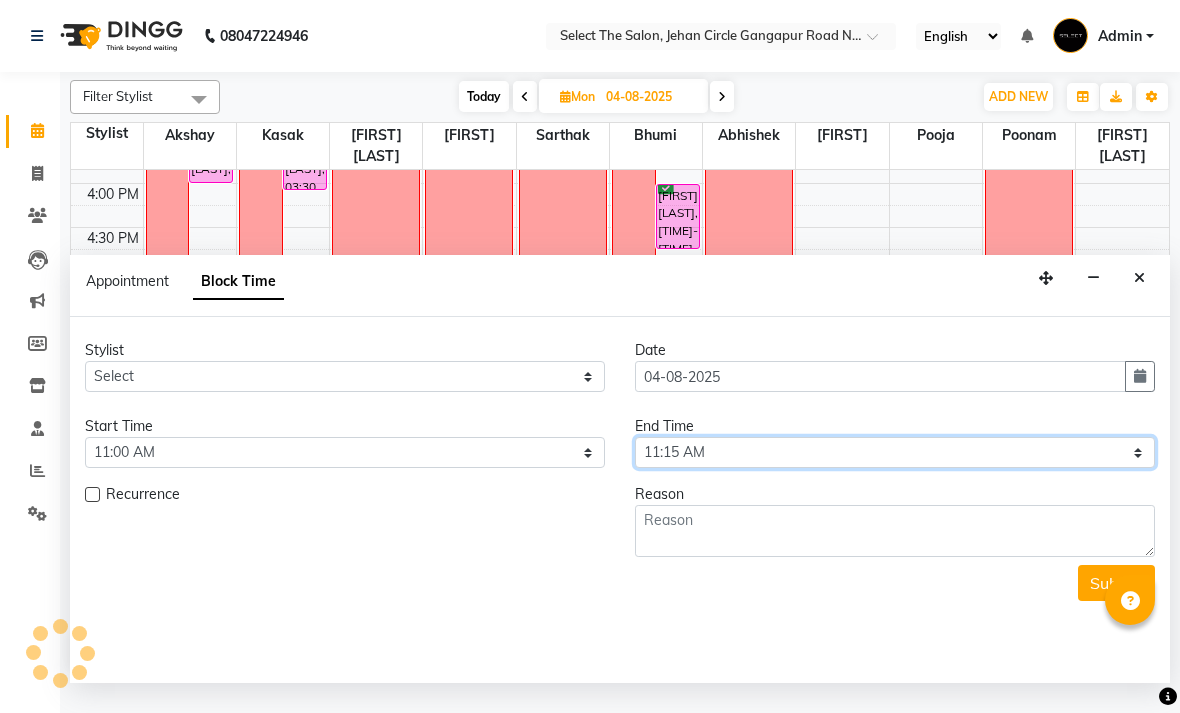 click on "Select 09:00 AM 09:15 AM 09:30 AM 09:45 AM 10:00 AM 10:15 AM 10:30 AM 10:45 AM 11:00 AM 11:15 AM 11:30 AM 11:45 AM 12:00 PM 12:15 PM 12:30 PM 12:45 PM 01:00 PM 01:15 PM 01:30 PM 01:45 PM 02:00 PM 02:15 PM 02:30 PM 02:45 PM 03:00 PM 03:15 PM 03:30 PM 03:45 PM 04:00 PM 04:15 PM 04:30 PM 04:45 PM 05:00 PM 05:15 PM 05:30 PM 05:45 PM 06:00 PM 06:15 PM 06:30 PM 06:45 PM 07:00 PM 07:15 PM 07:30 PM 07:45 PM 08:00 PM" at bounding box center [895, 452] 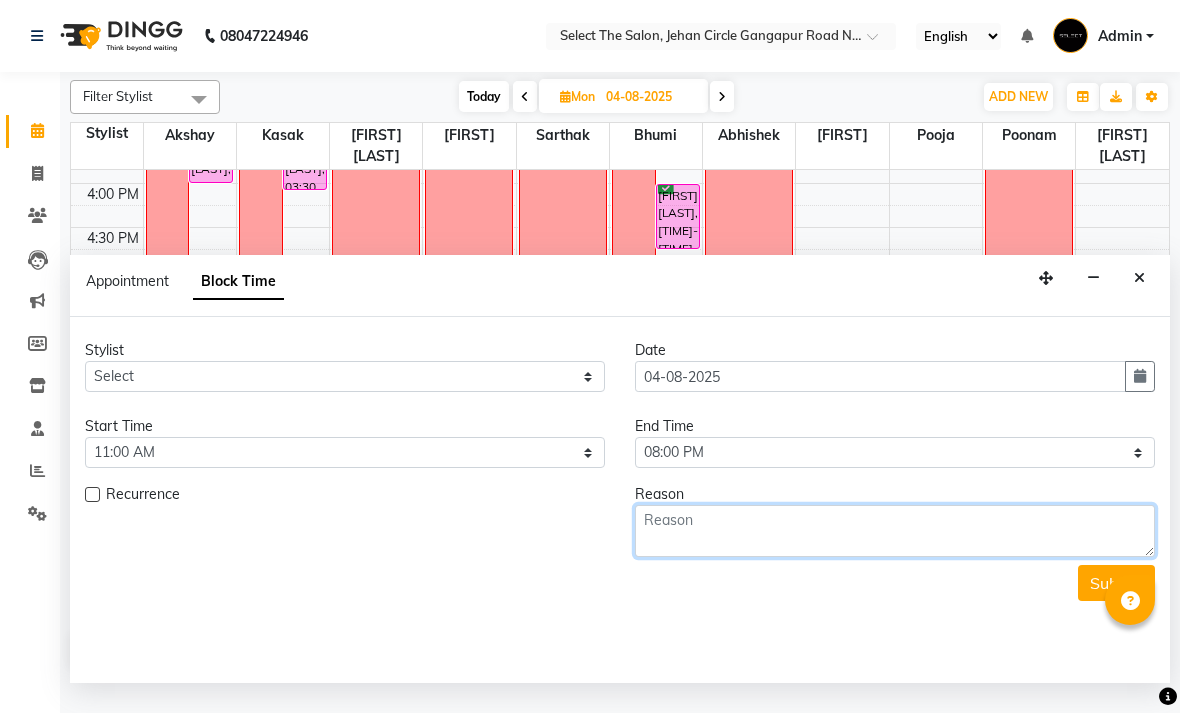 click at bounding box center (895, 531) 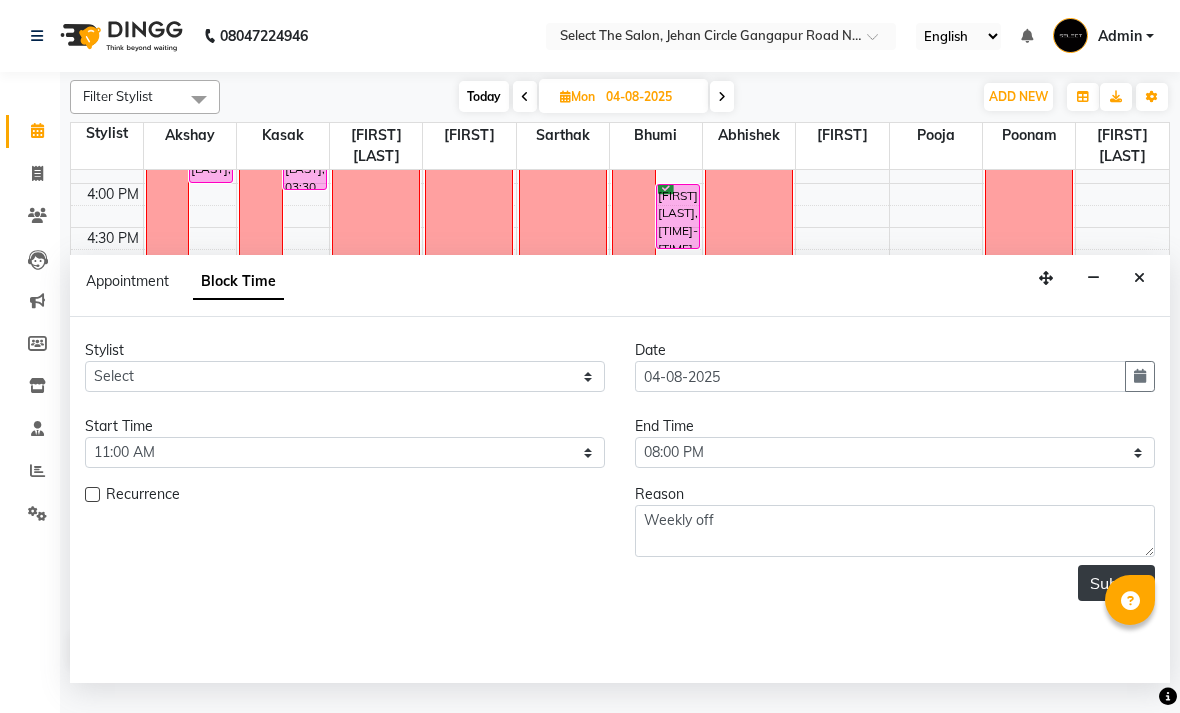 click on "Submit" at bounding box center [1116, 583] 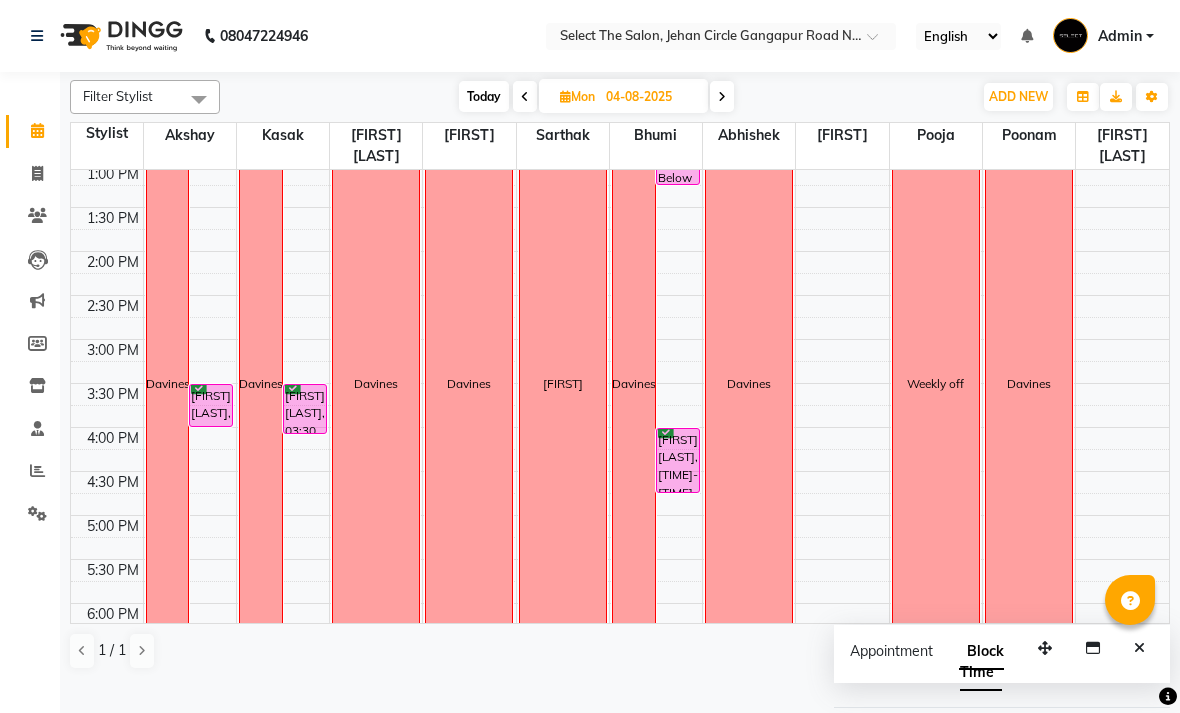 scroll, scrollTop: 453, scrollLeft: 0, axis: vertical 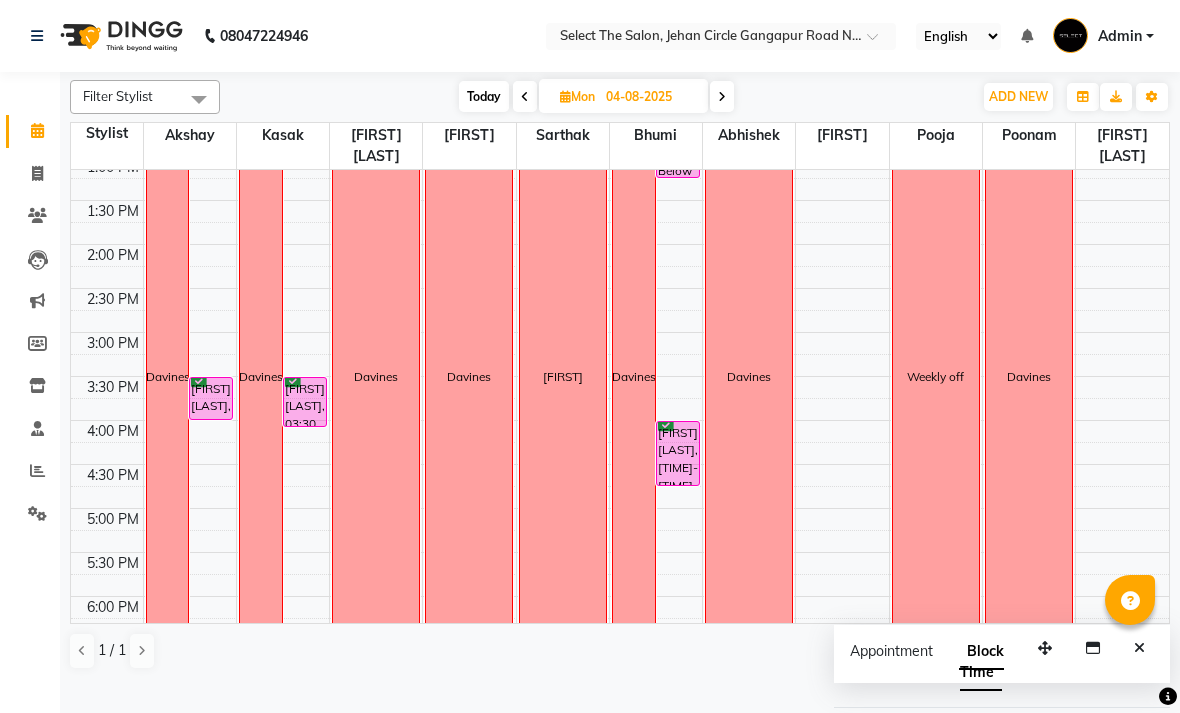 click on "Today" at bounding box center (484, 96) 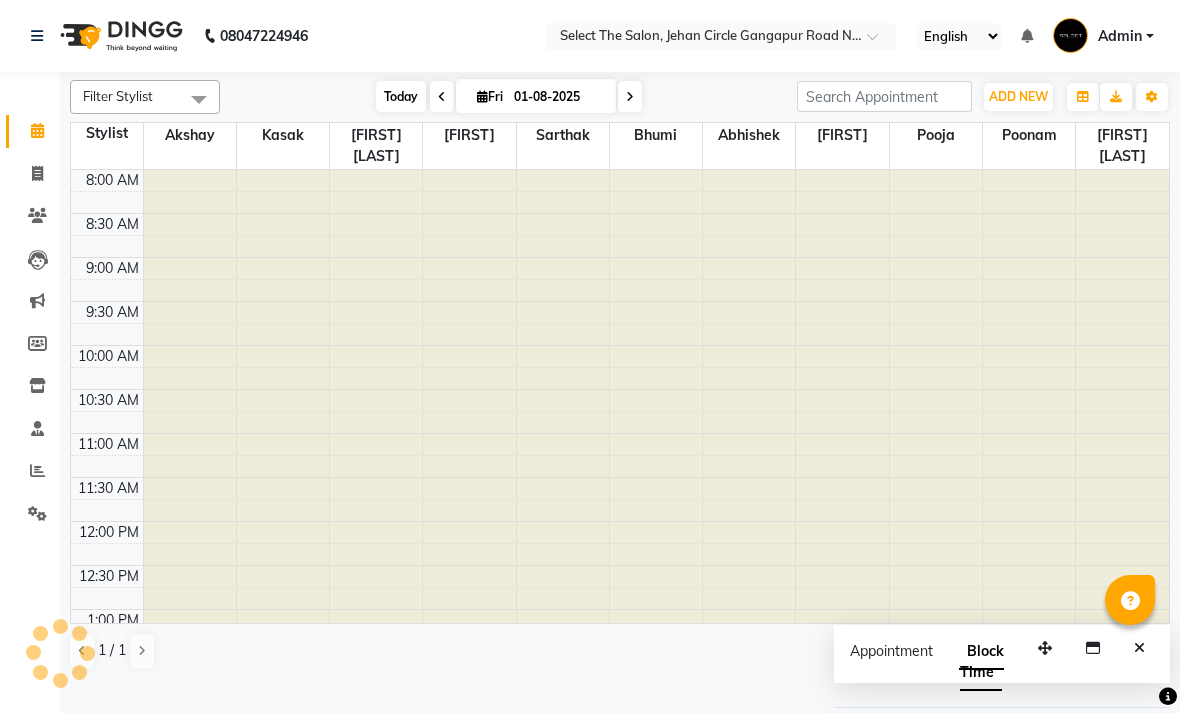 scroll, scrollTop: 690, scrollLeft: 0, axis: vertical 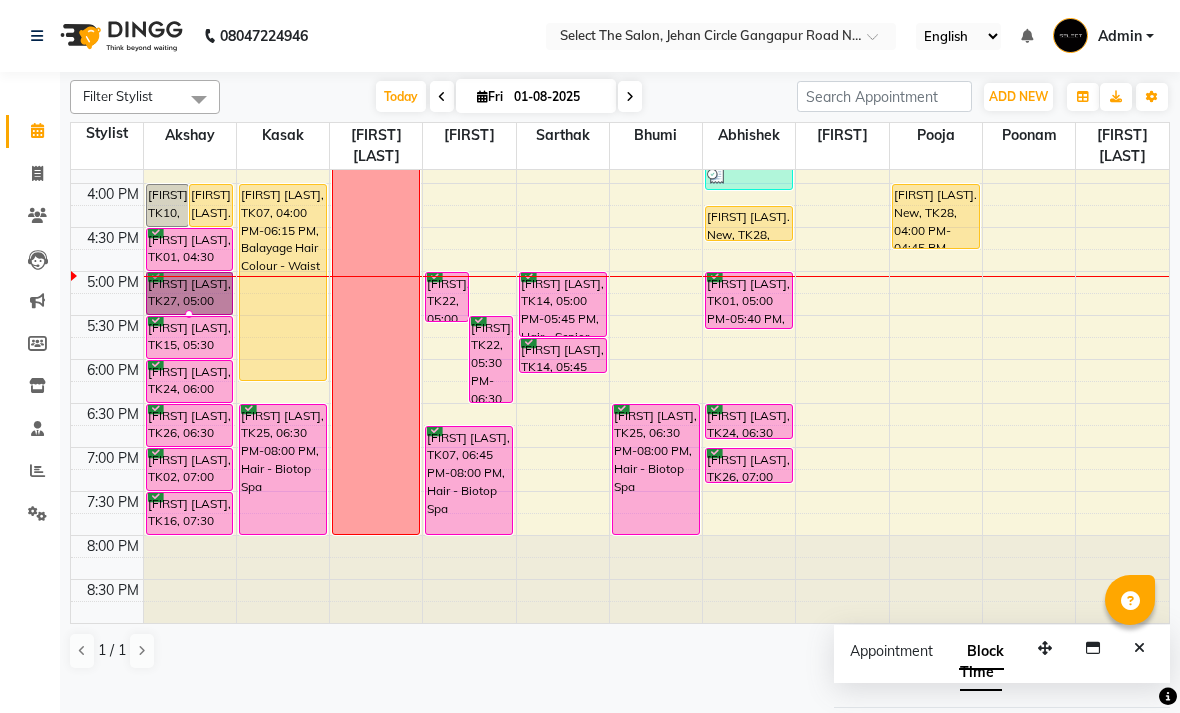 click at bounding box center (189, 314) 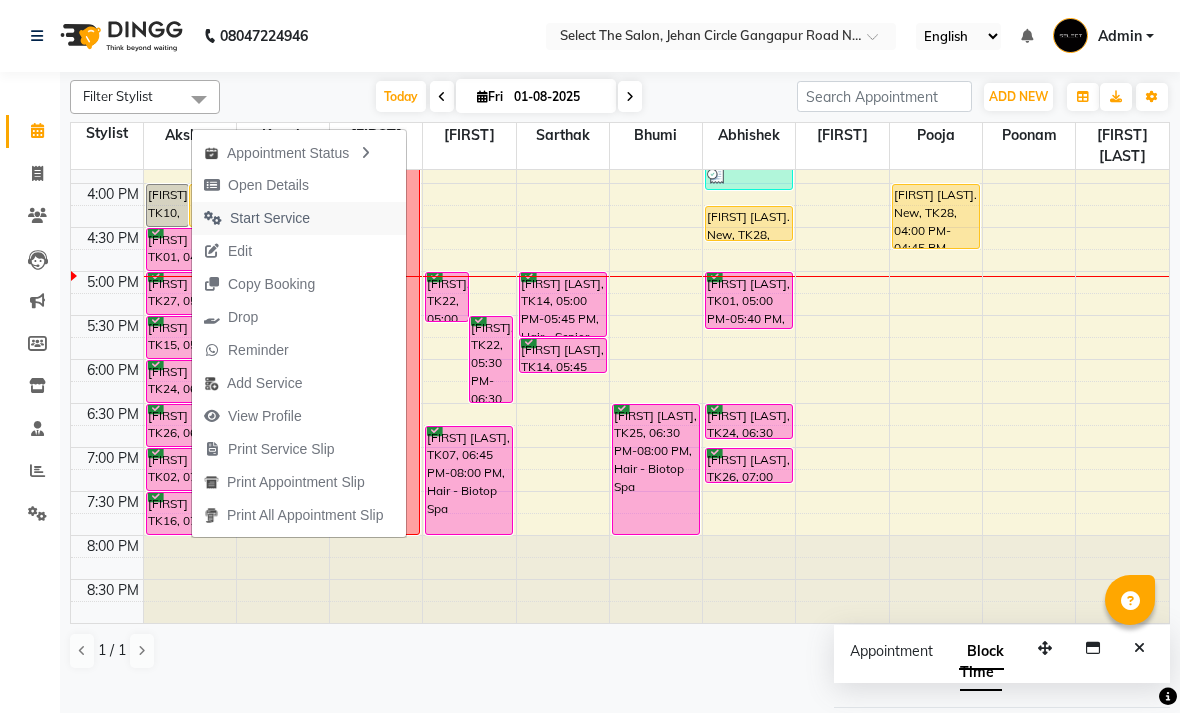 click on "Start Service" at bounding box center (270, 218) 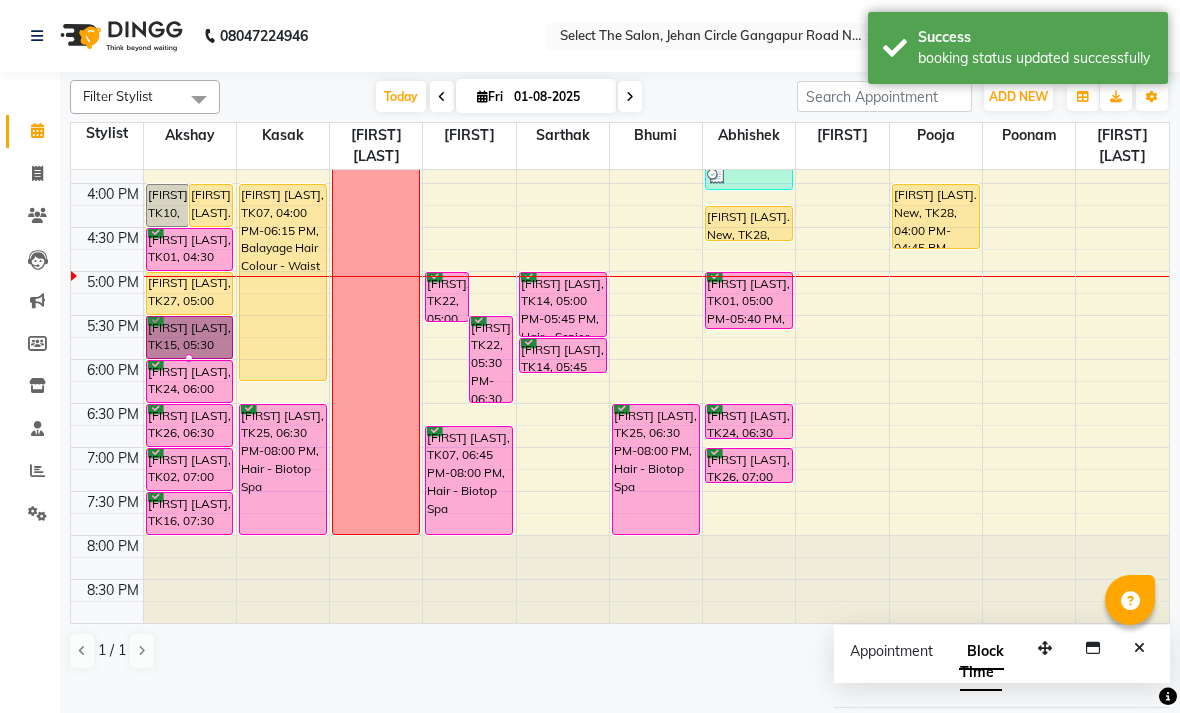 click at bounding box center (189, 358) 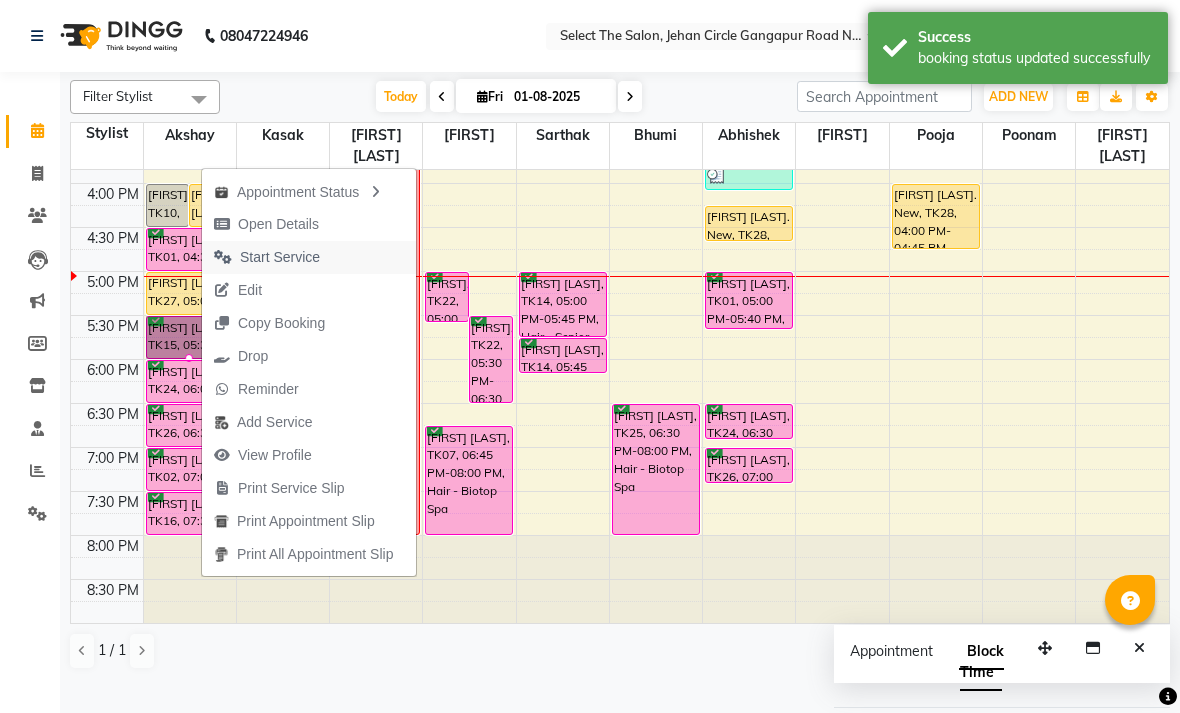 click on "Start Service" at bounding box center (280, 257) 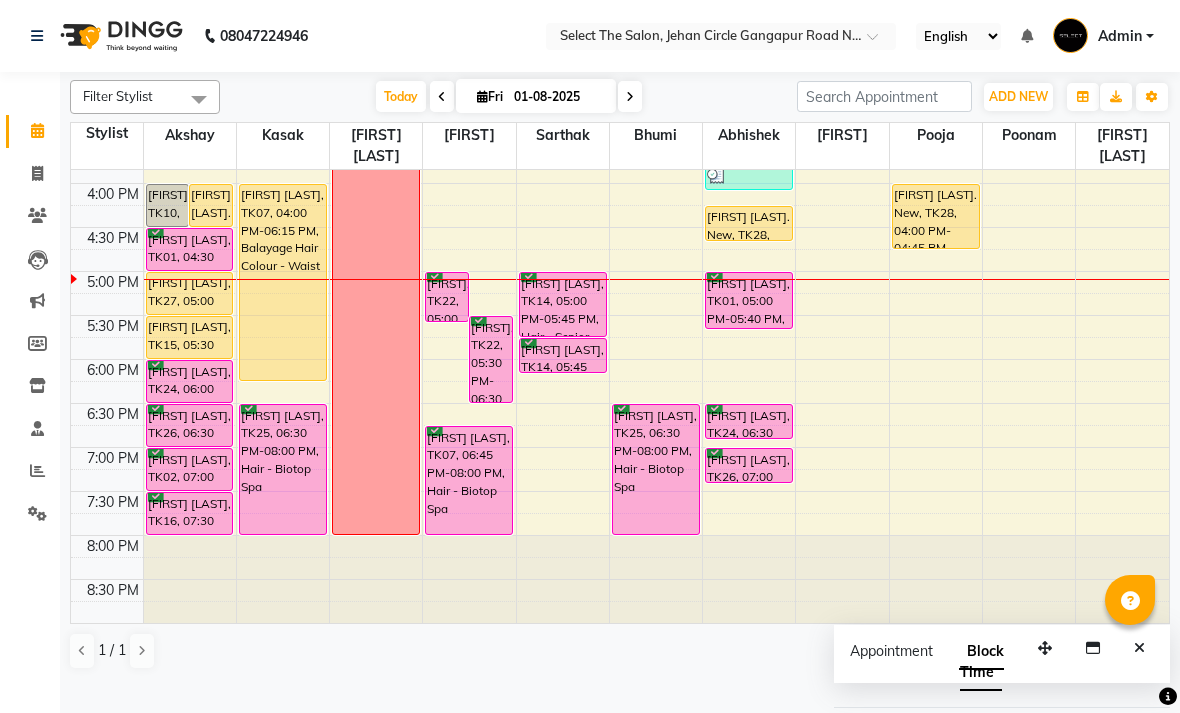 click at bounding box center [630, 96] 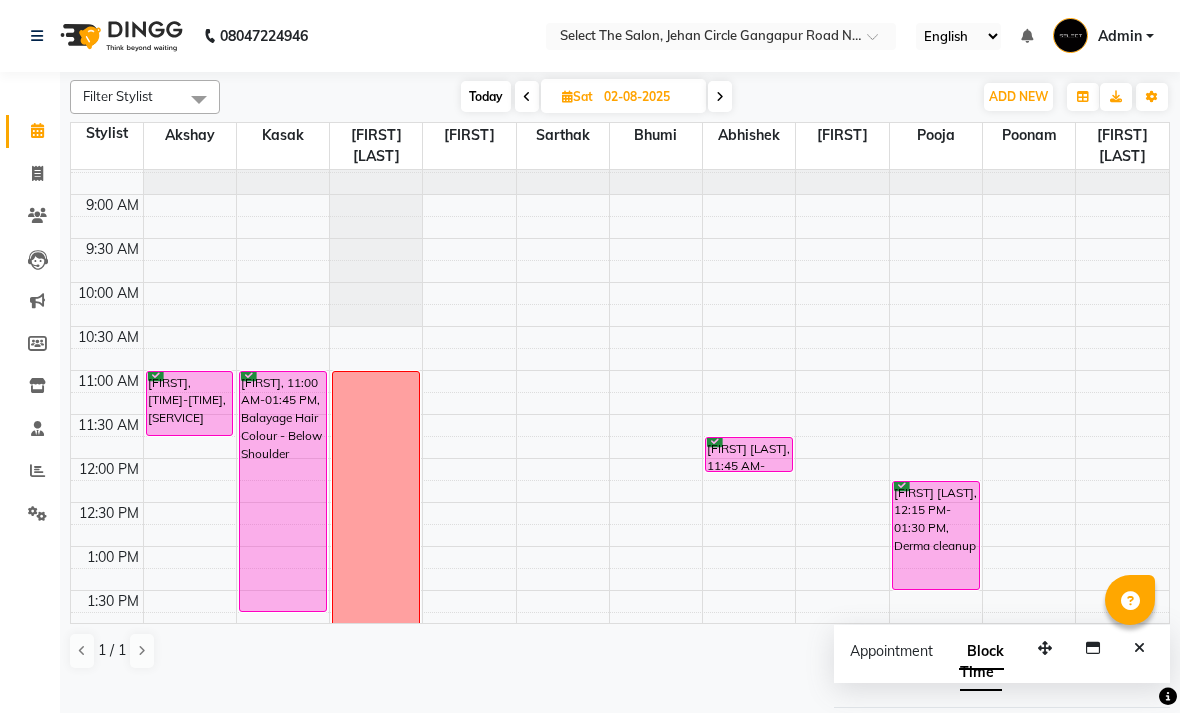 scroll, scrollTop: 53, scrollLeft: 0, axis: vertical 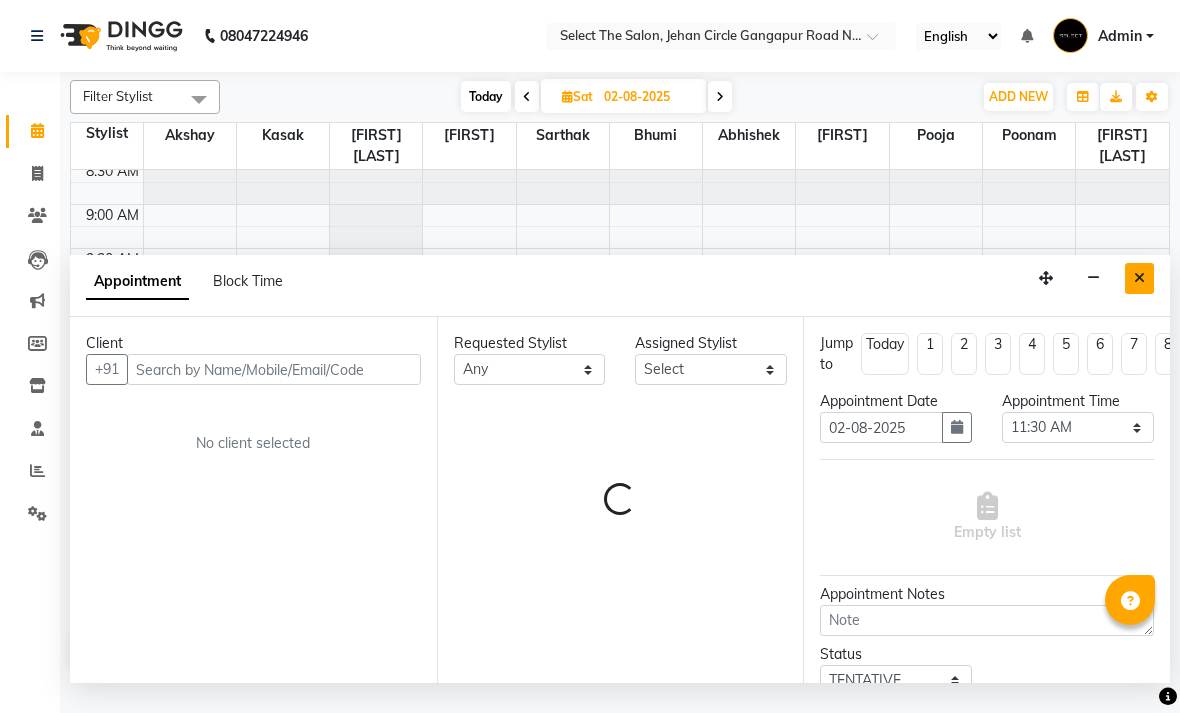click at bounding box center [1139, 278] 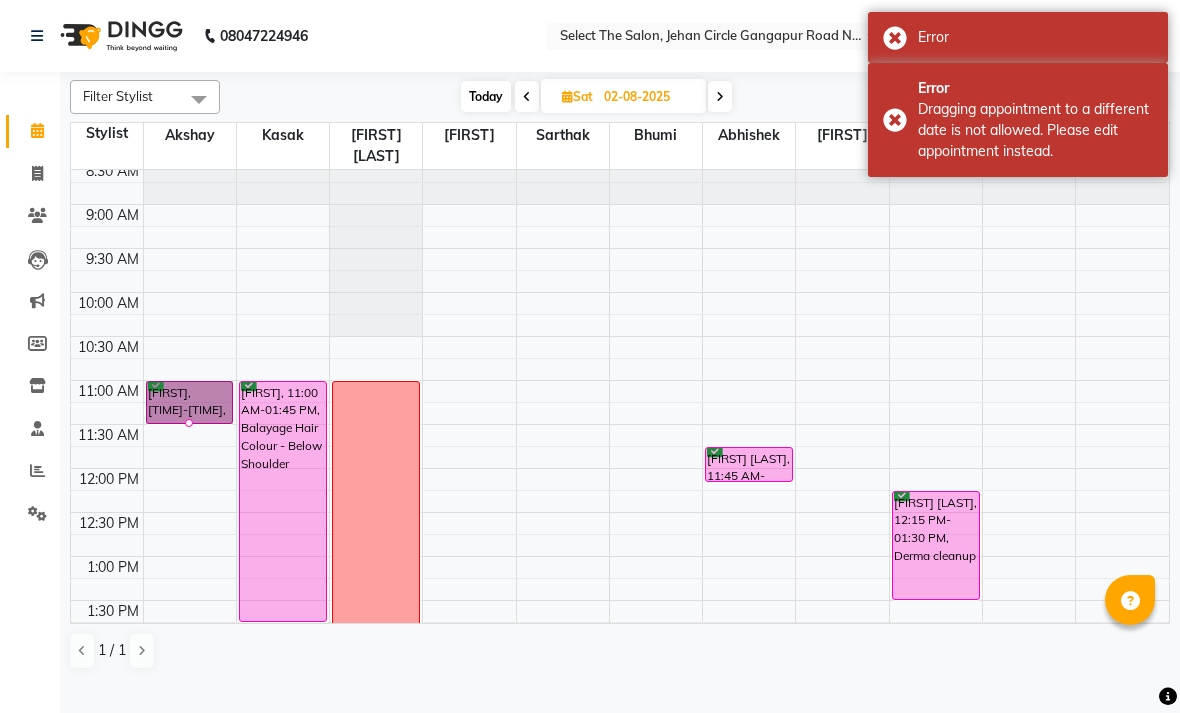 click at bounding box center [189, 423] 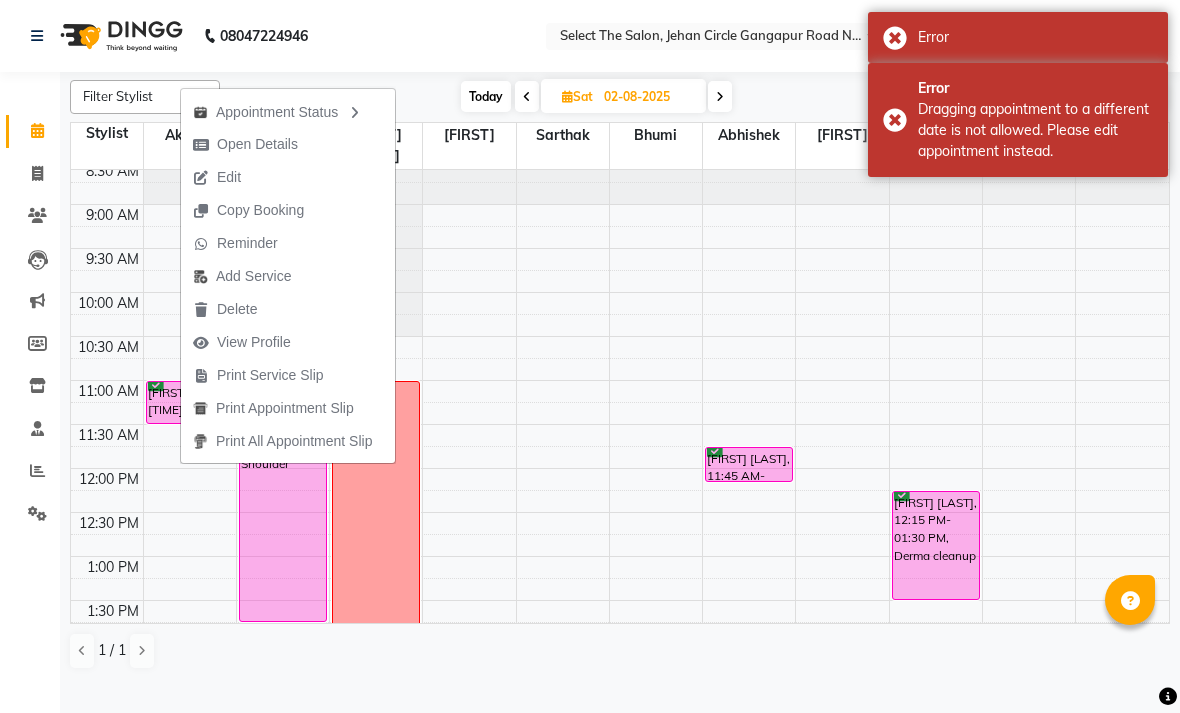 click at bounding box center [107, 457] 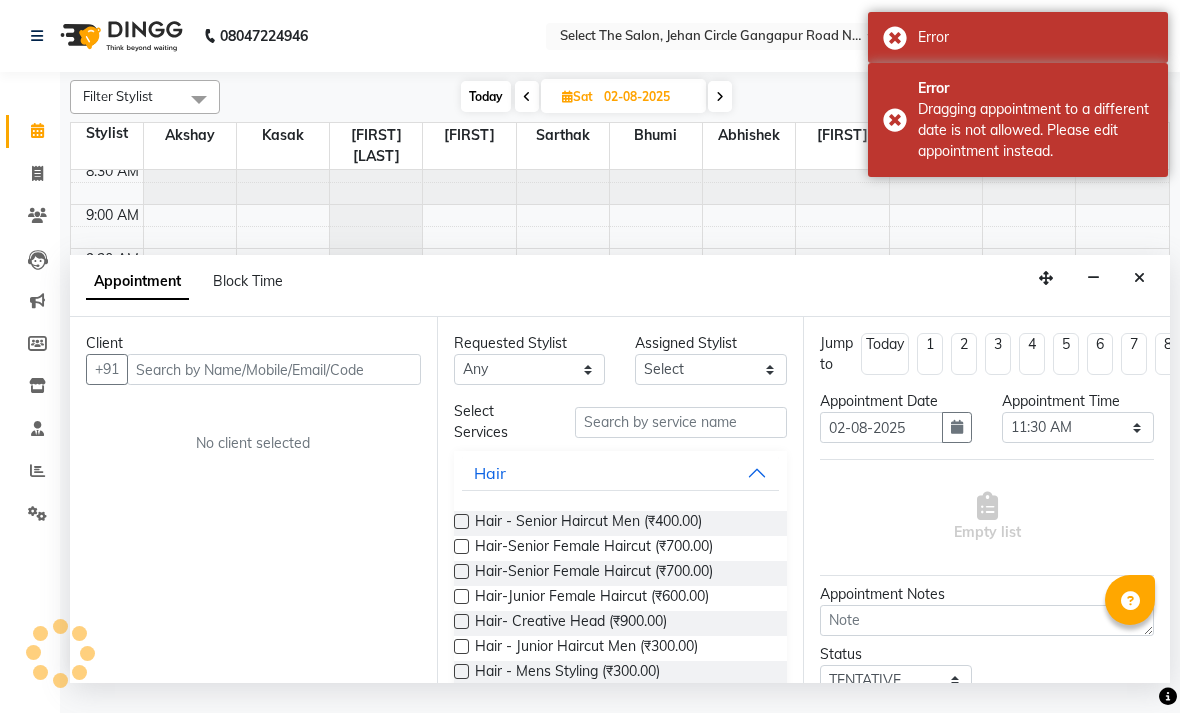 click at bounding box center (274, 369) 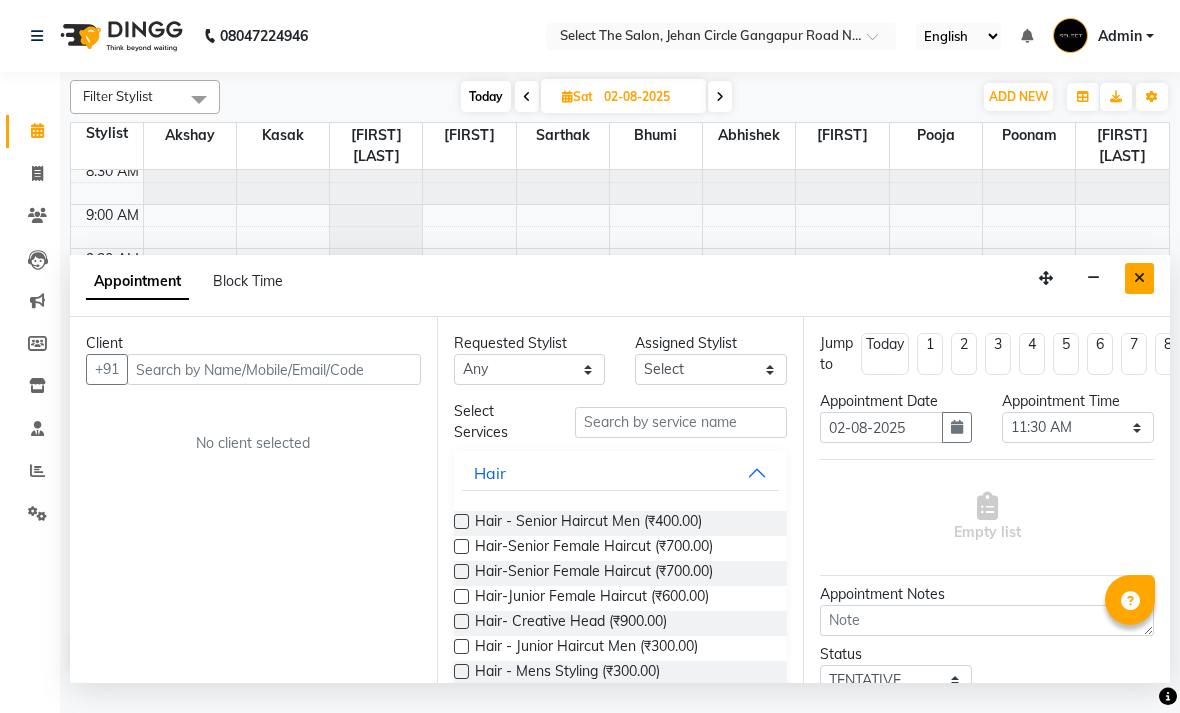 click at bounding box center (1139, 278) 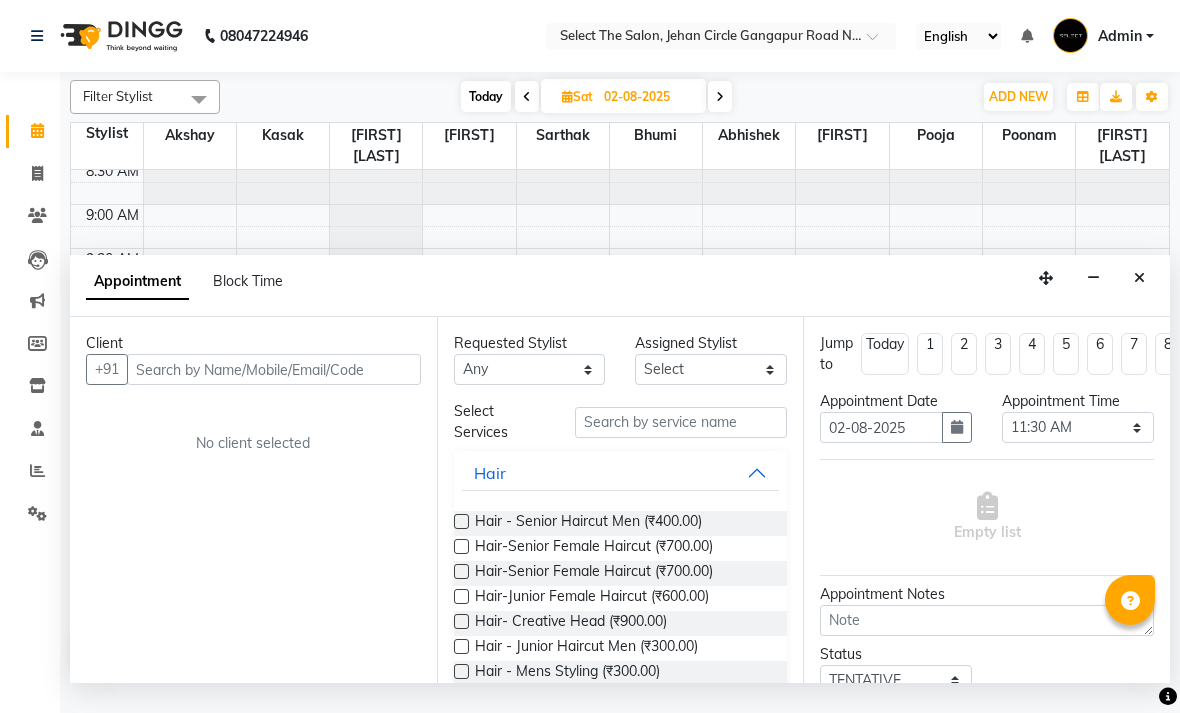 click at bounding box center [274, 369] 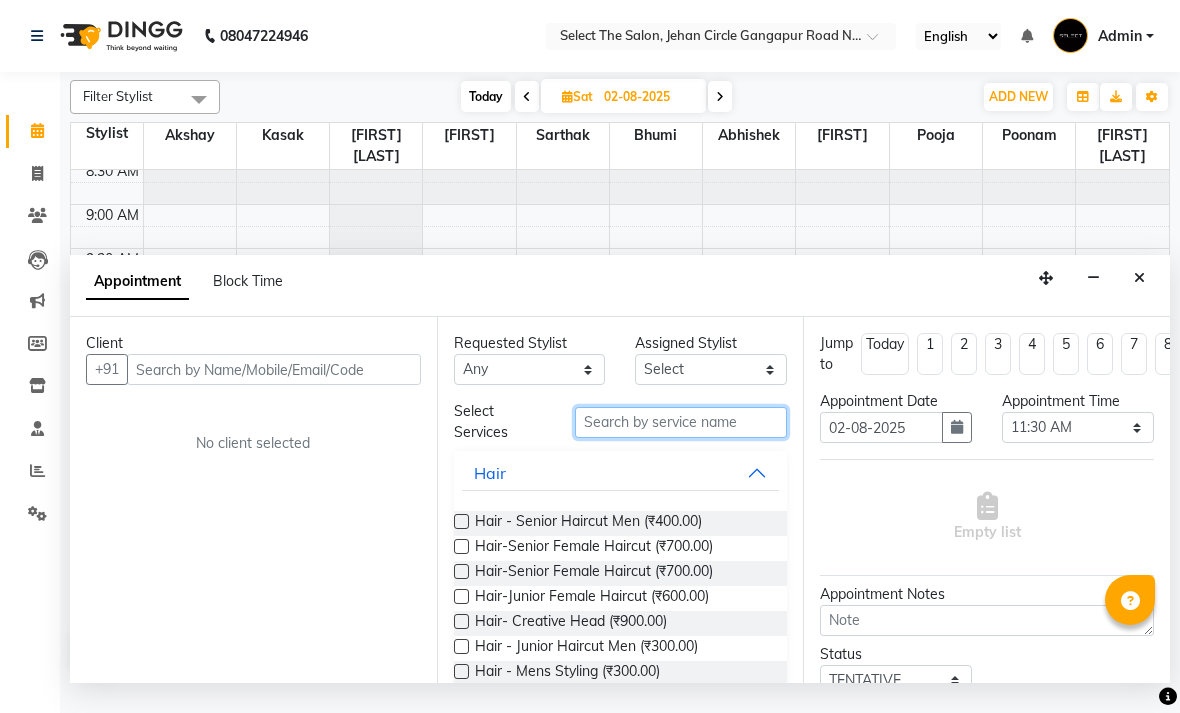 click at bounding box center [681, 422] 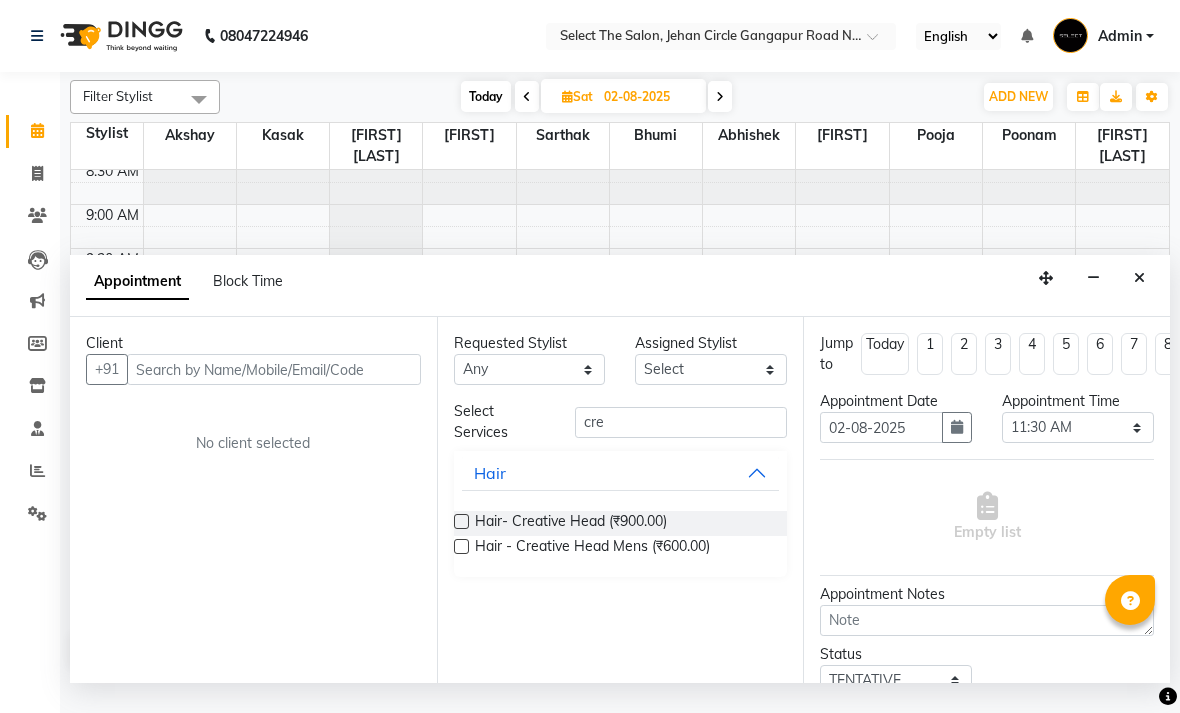 click at bounding box center (461, 546) 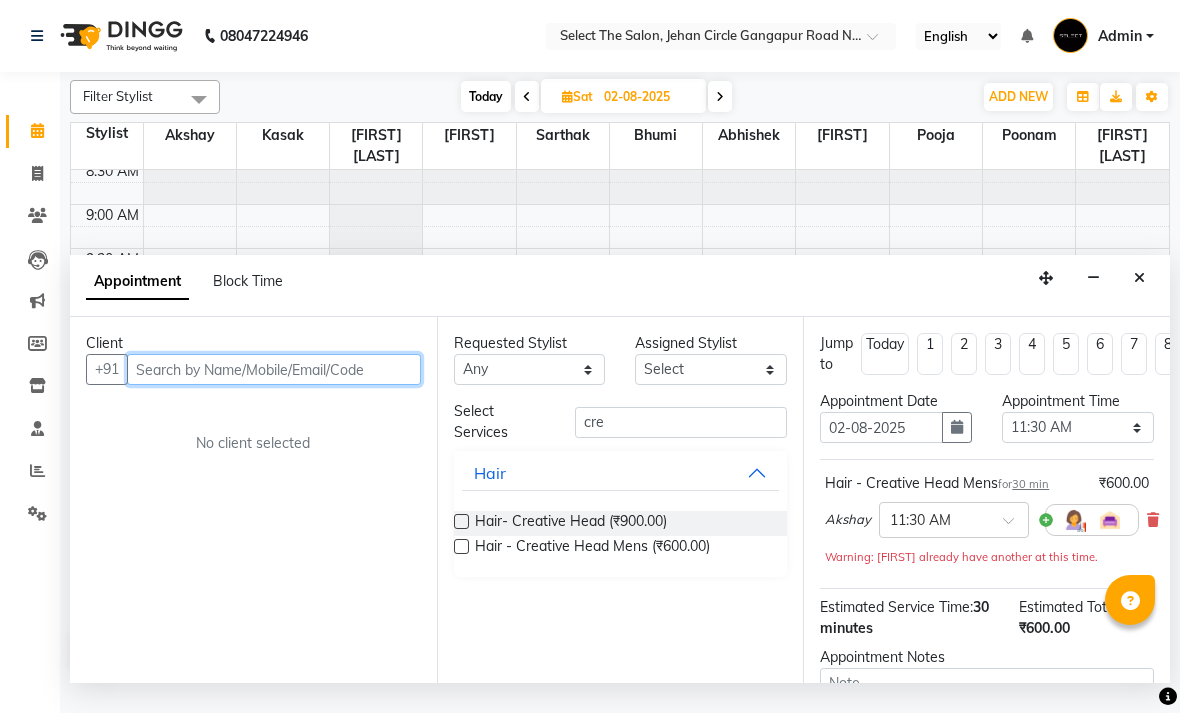 click at bounding box center [274, 369] 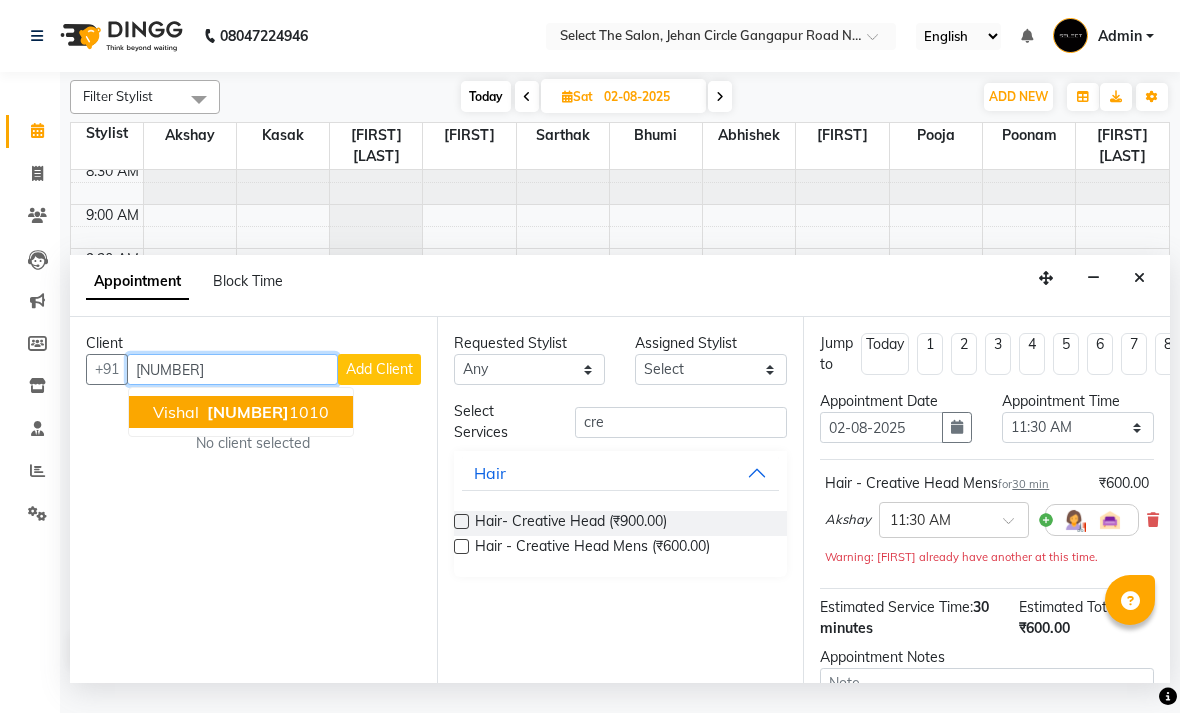 click on "776999" at bounding box center [248, 412] 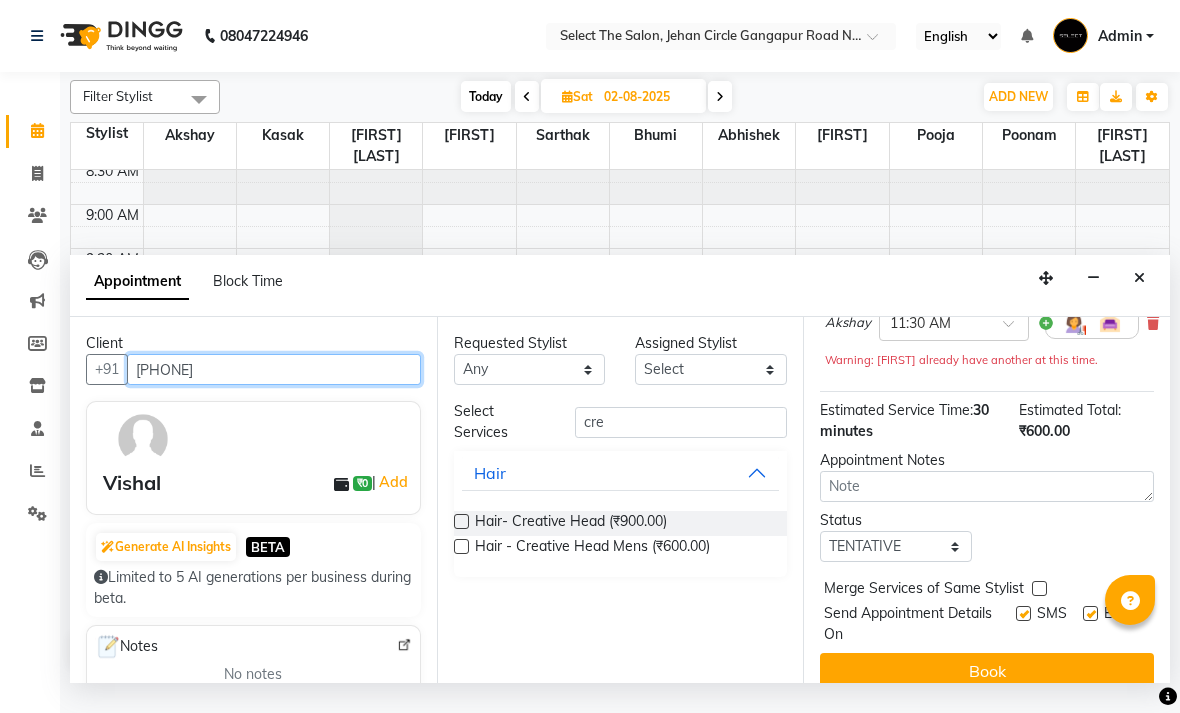 scroll, scrollTop: 197, scrollLeft: 0, axis: vertical 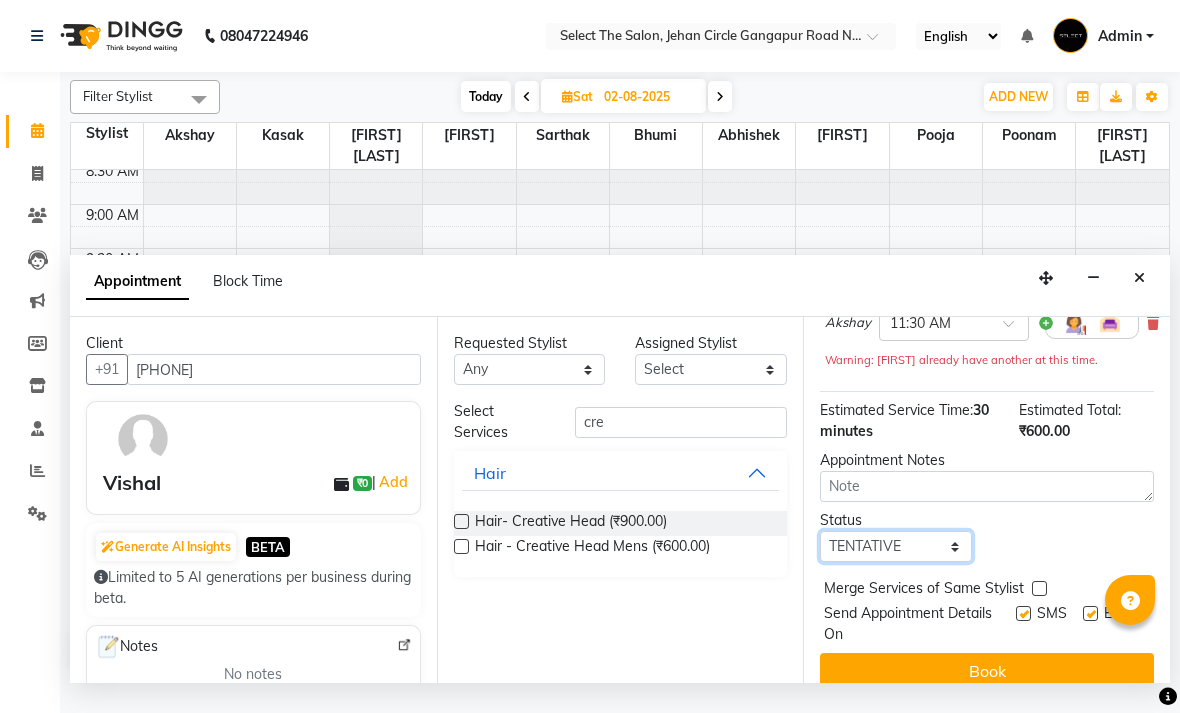 click on "Select TENTATIVE CONFIRM UPCOMING" at bounding box center (896, 546) 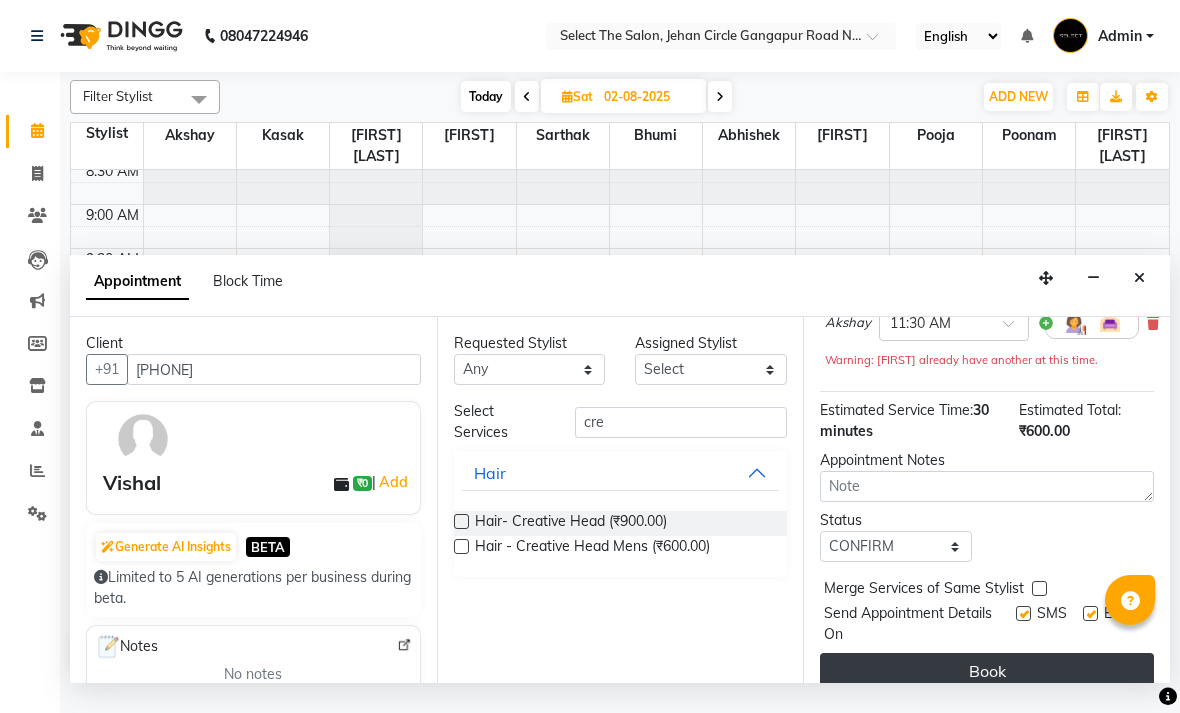 click on "Book" at bounding box center (987, 671) 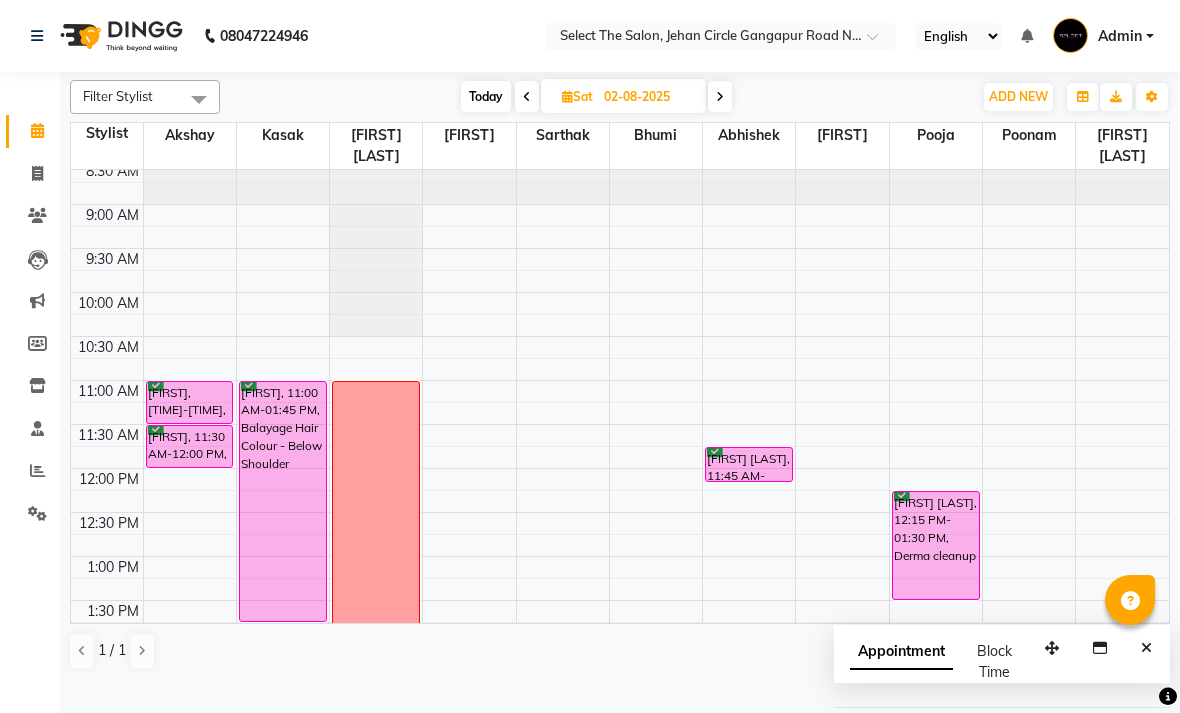 click on "11:00 AM" at bounding box center [107, 391] 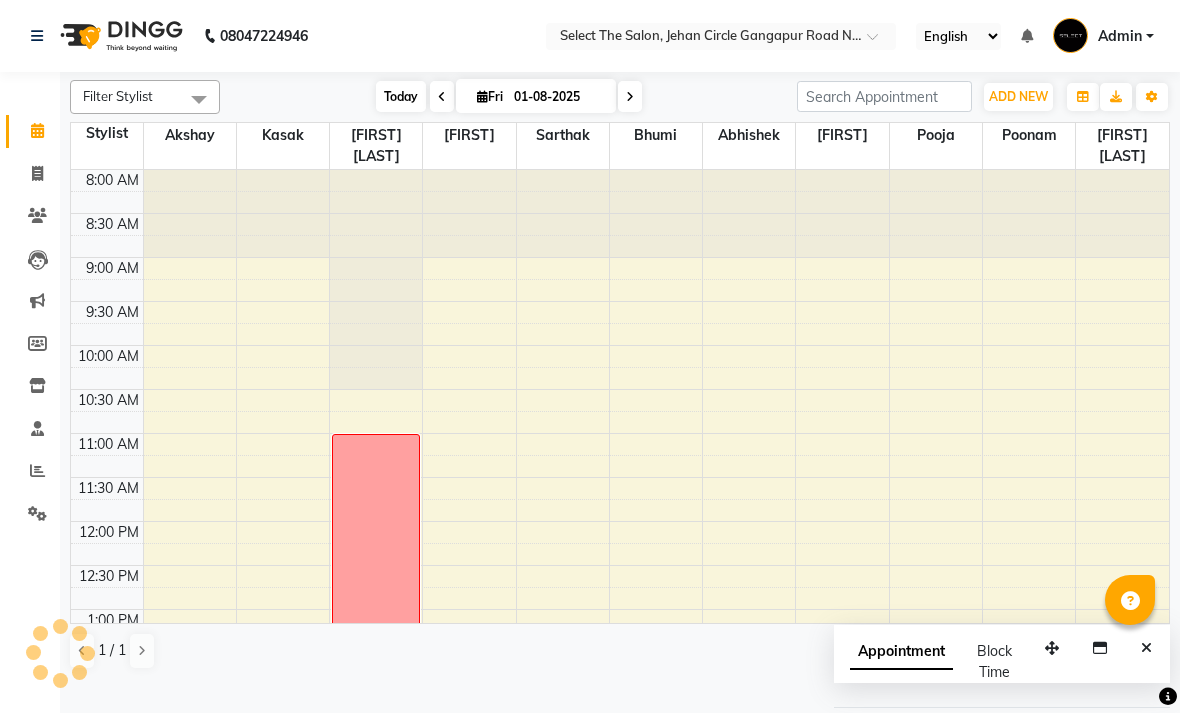 scroll, scrollTop: 690, scrollLeft: 0, axis: vertical 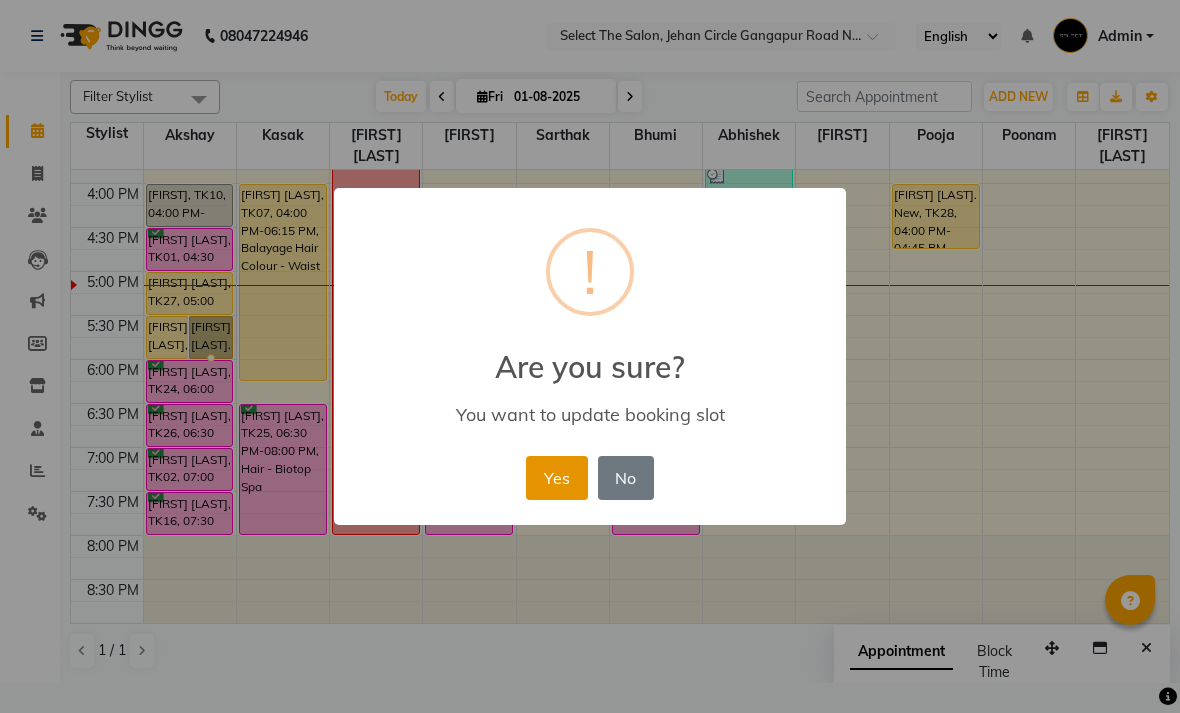 click on "Yes" at bounding box center [556, 478] 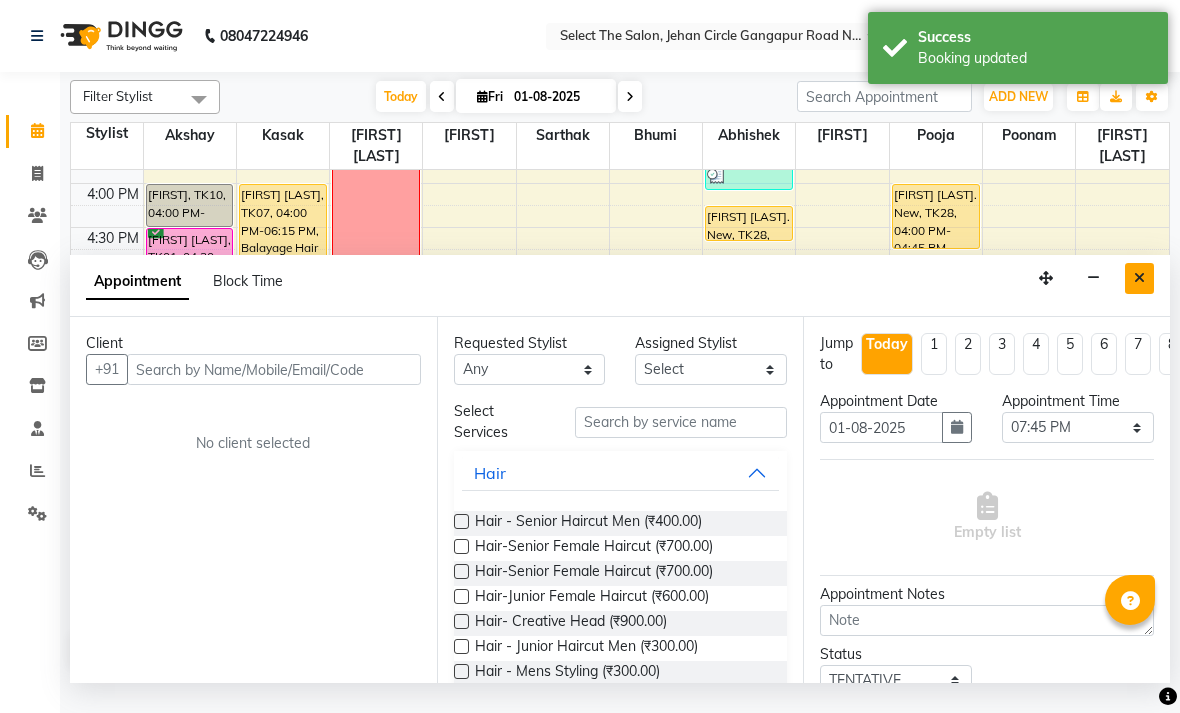 click at bounding box center [1139, 278] 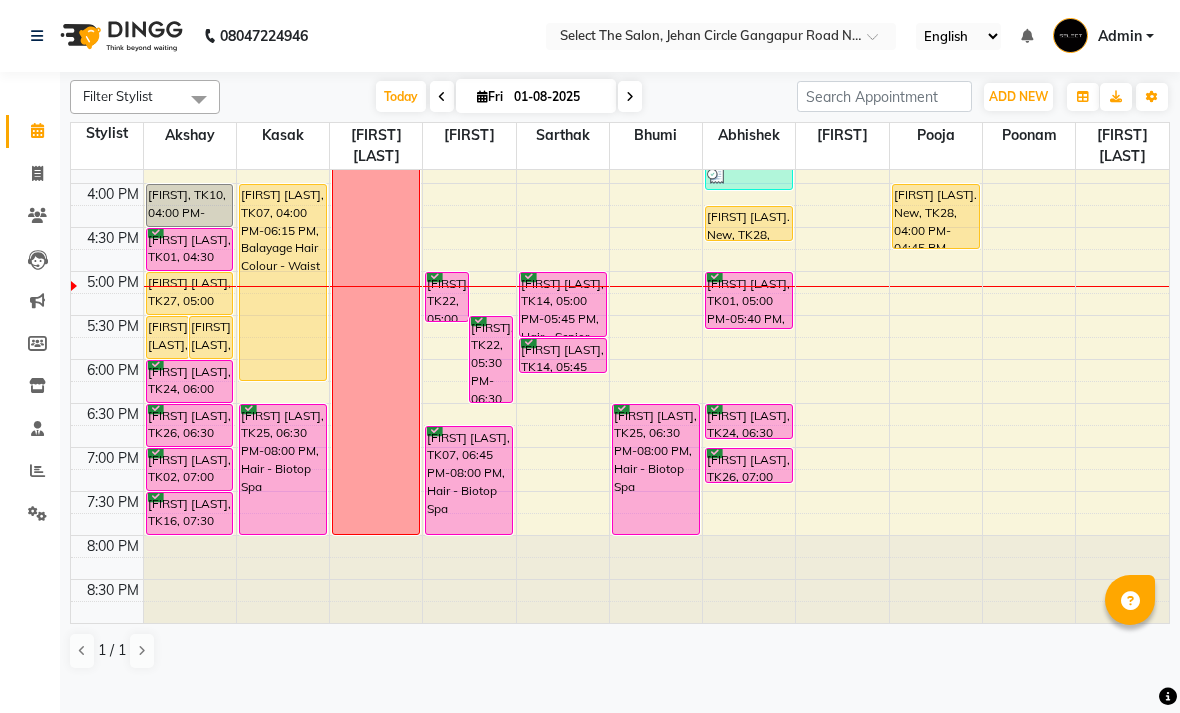 click at bounding box center (630, 96) 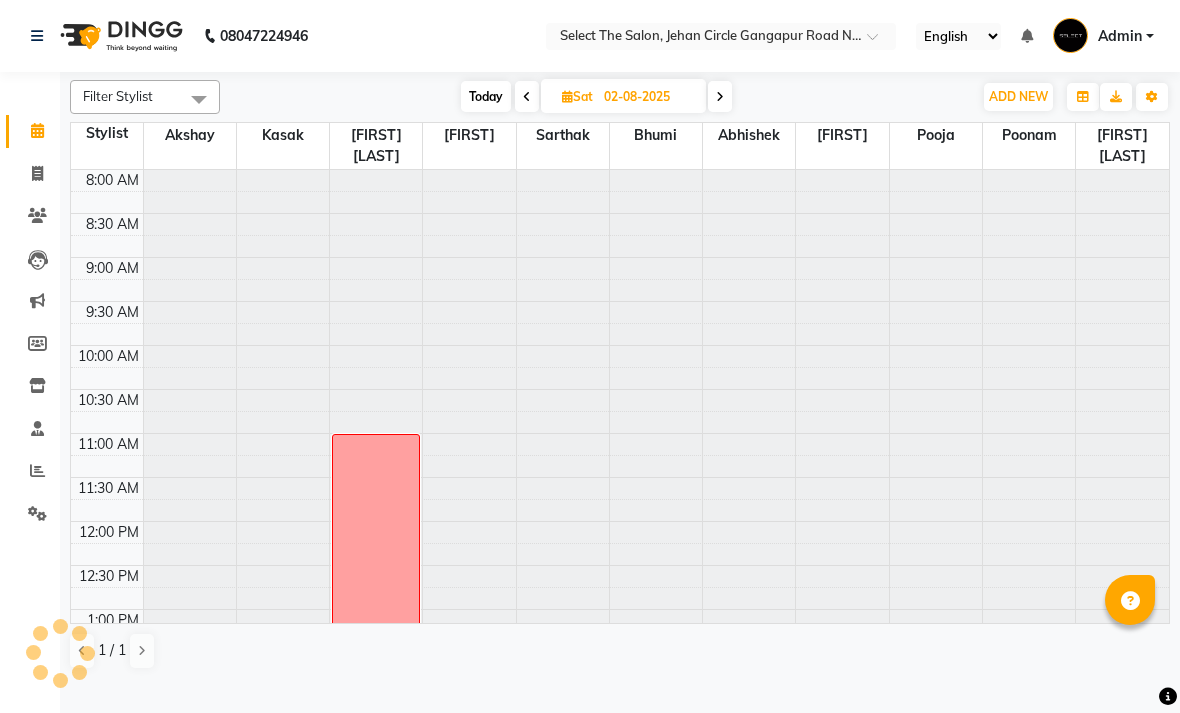 scroll, scrollTop: 690, scrollLeft: 0, axis: vertical 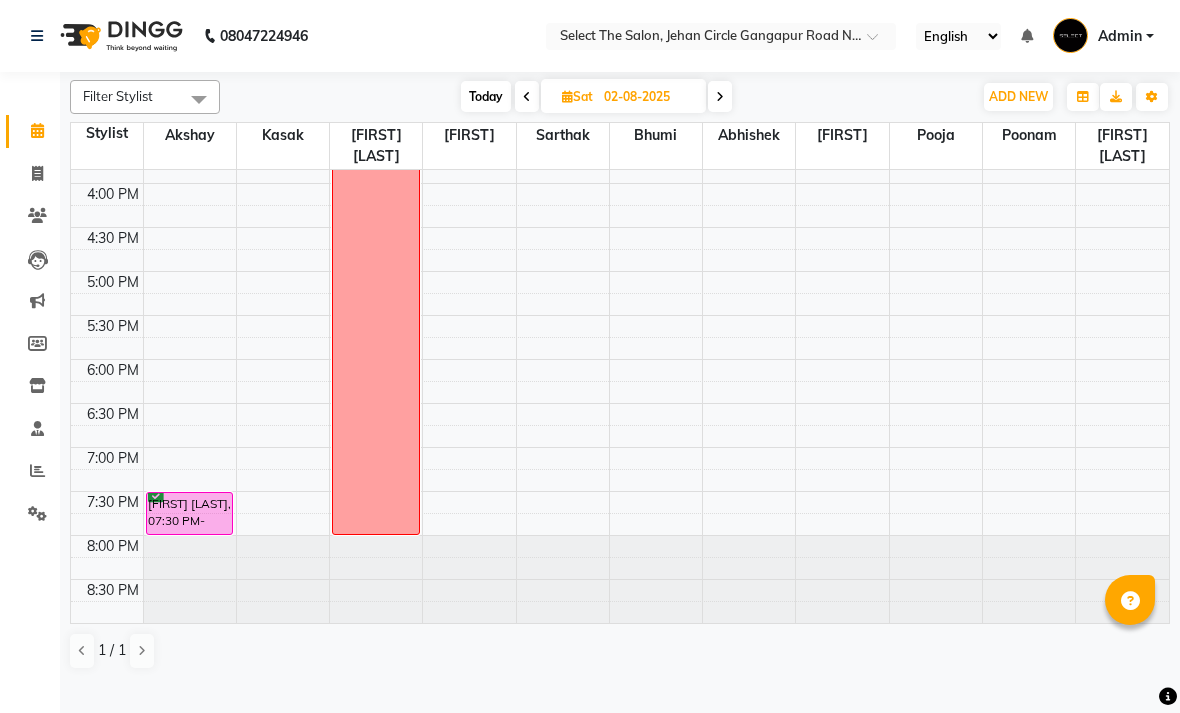 click on "Today" at bounding box center (486, 96) 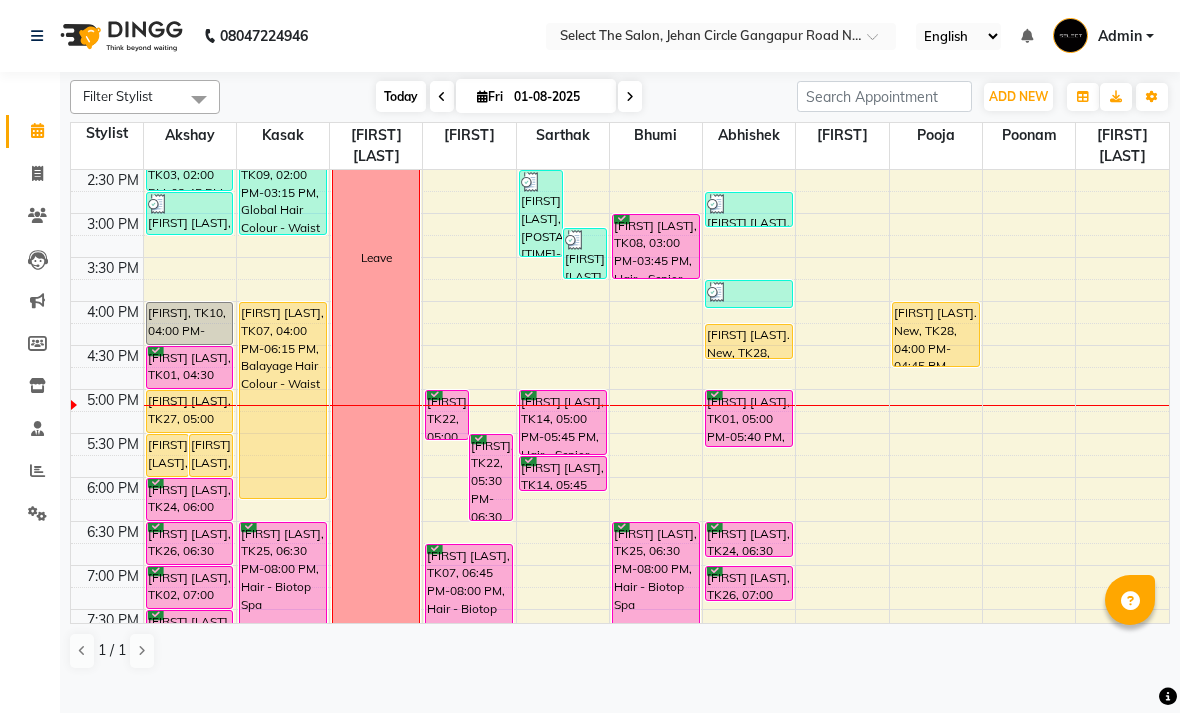 scroll, scrollTop: 560, scrollLeft: 0, axis: vertical 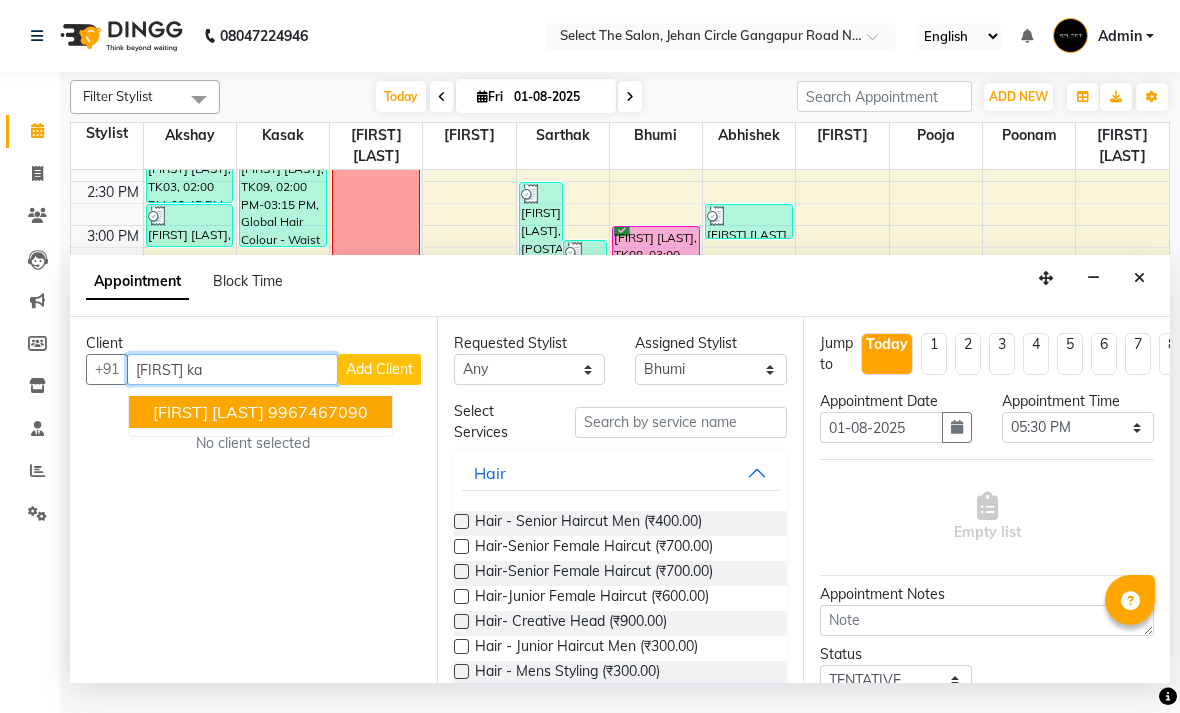 click on "9967467090" at bounding box center (318, 412) 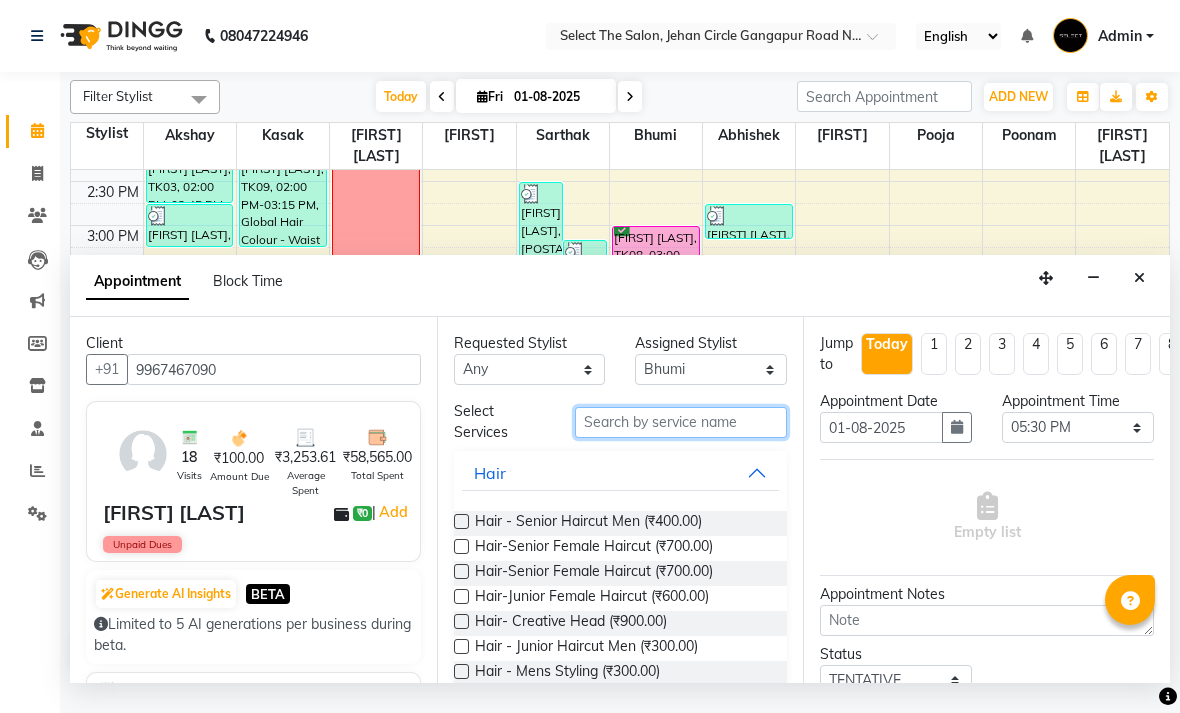 click at bounding box center (681, 422) 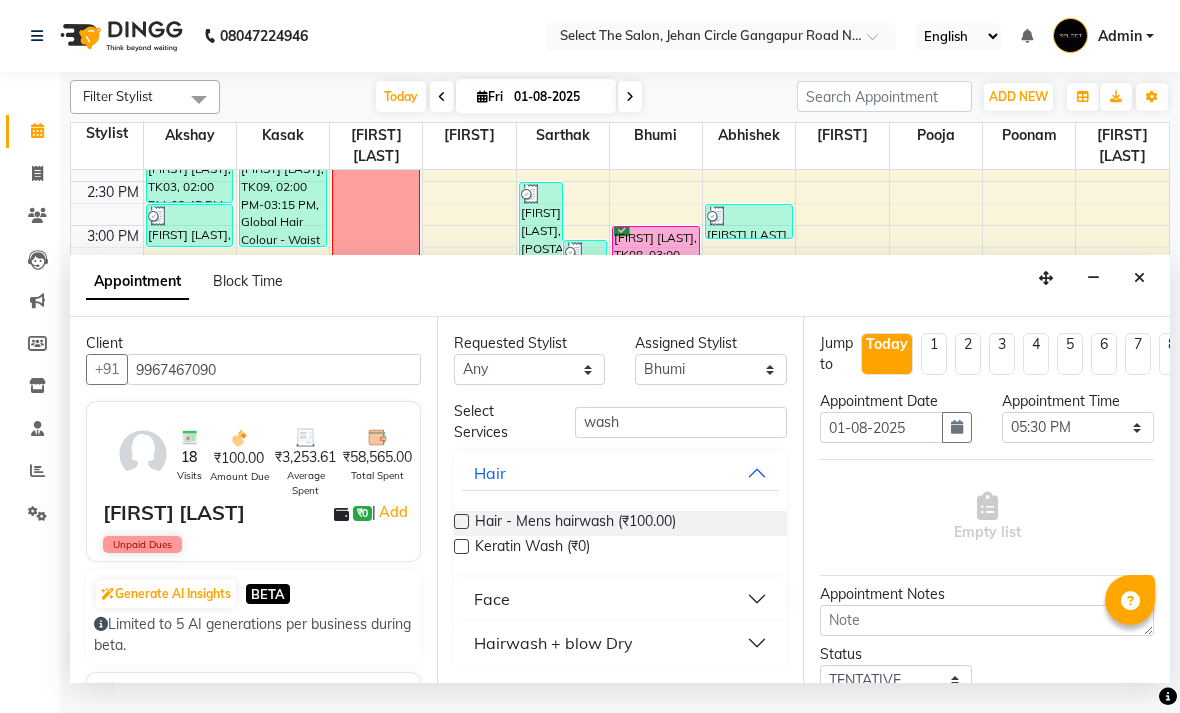 click on "Hairwash + blow Dry" at bounding box center [553, 643] 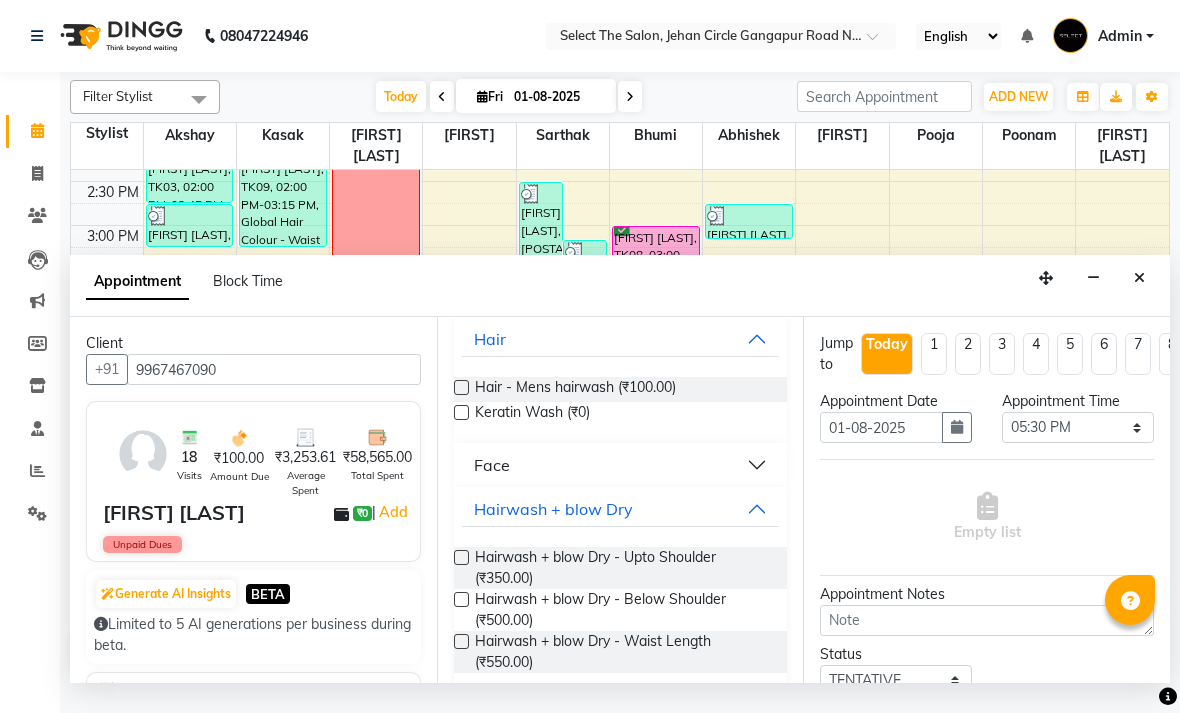 scroll, scrollTop: 134, scrollLeft: 0, axis: vertical 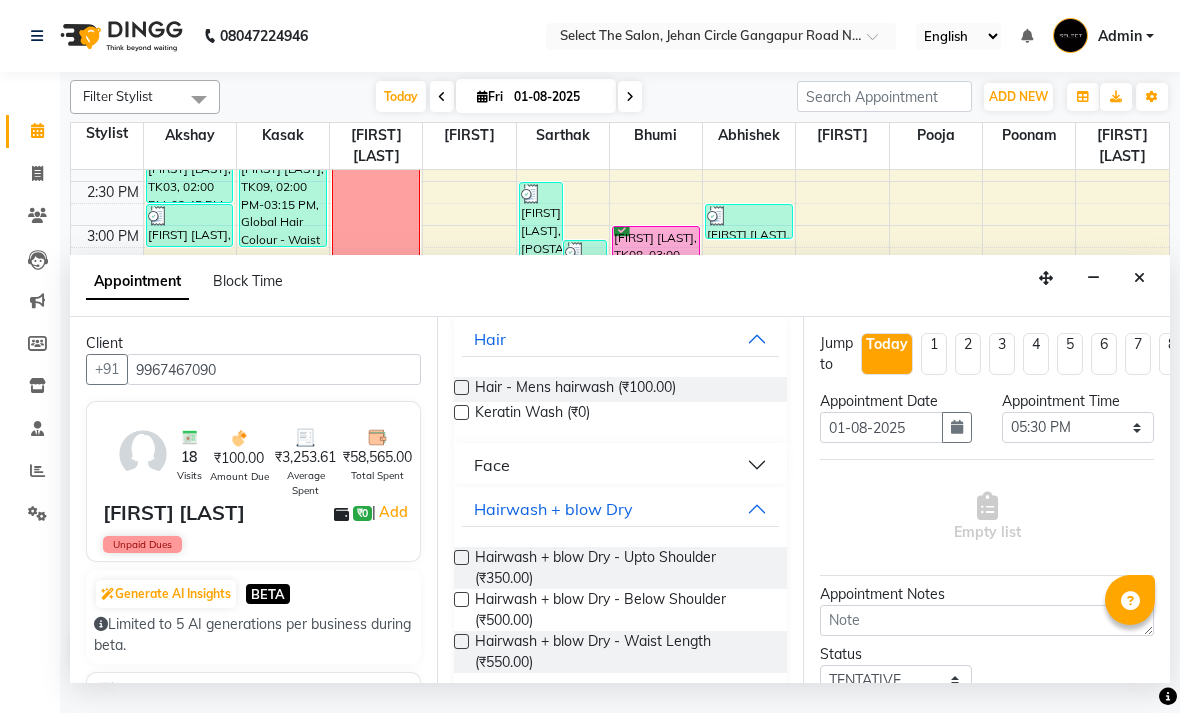click at bounding box center [461, 599] 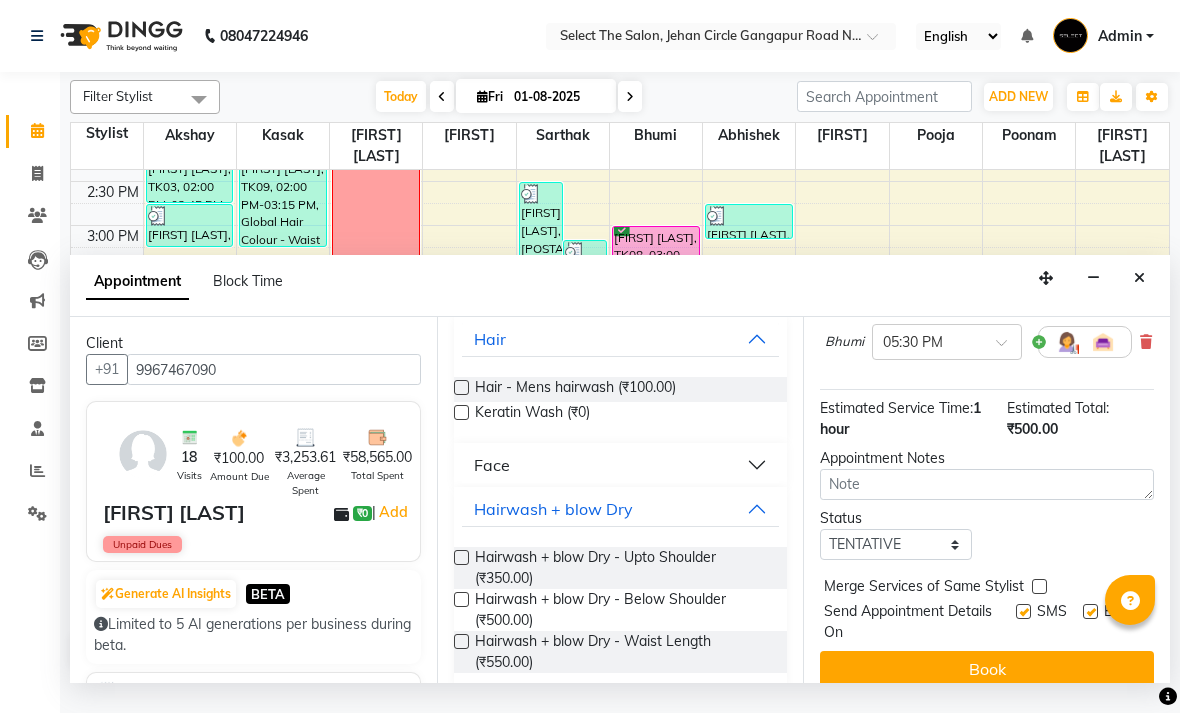 scroll, scrollTop: 197, scrollLeft: 0, axis: vertical 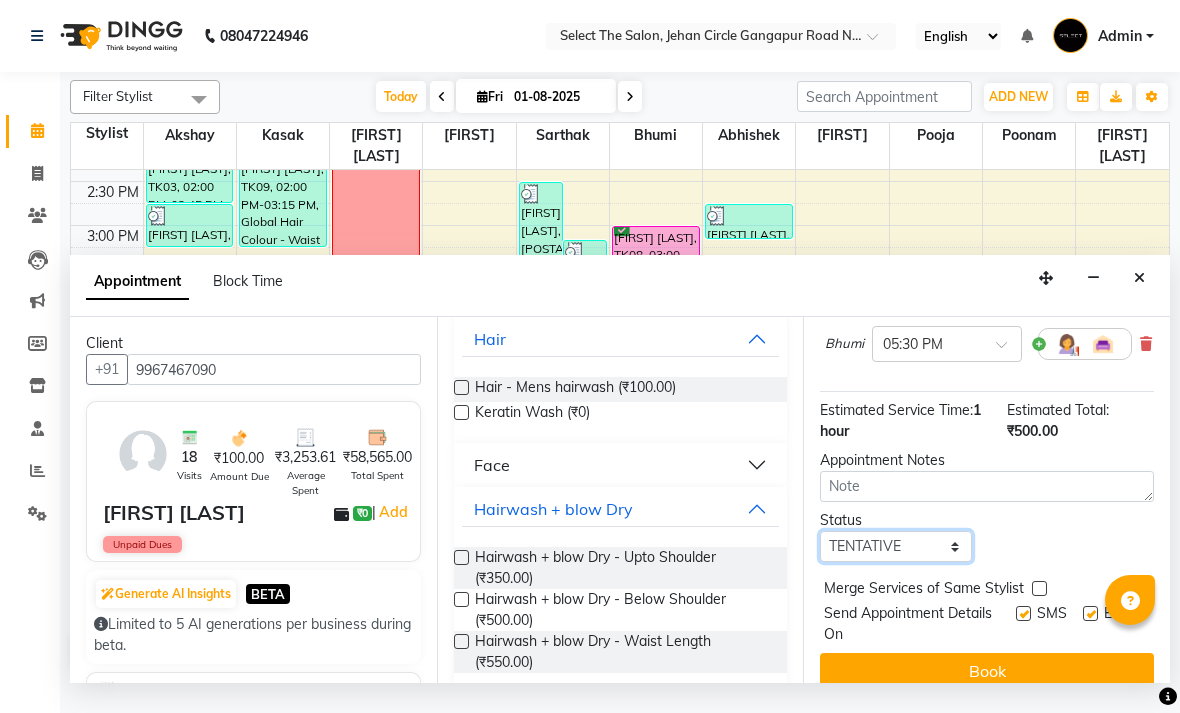 click on "Select TENTATIVE CONFIRM CHECK-IN UPCOMING" at bounding box center (896, 546) 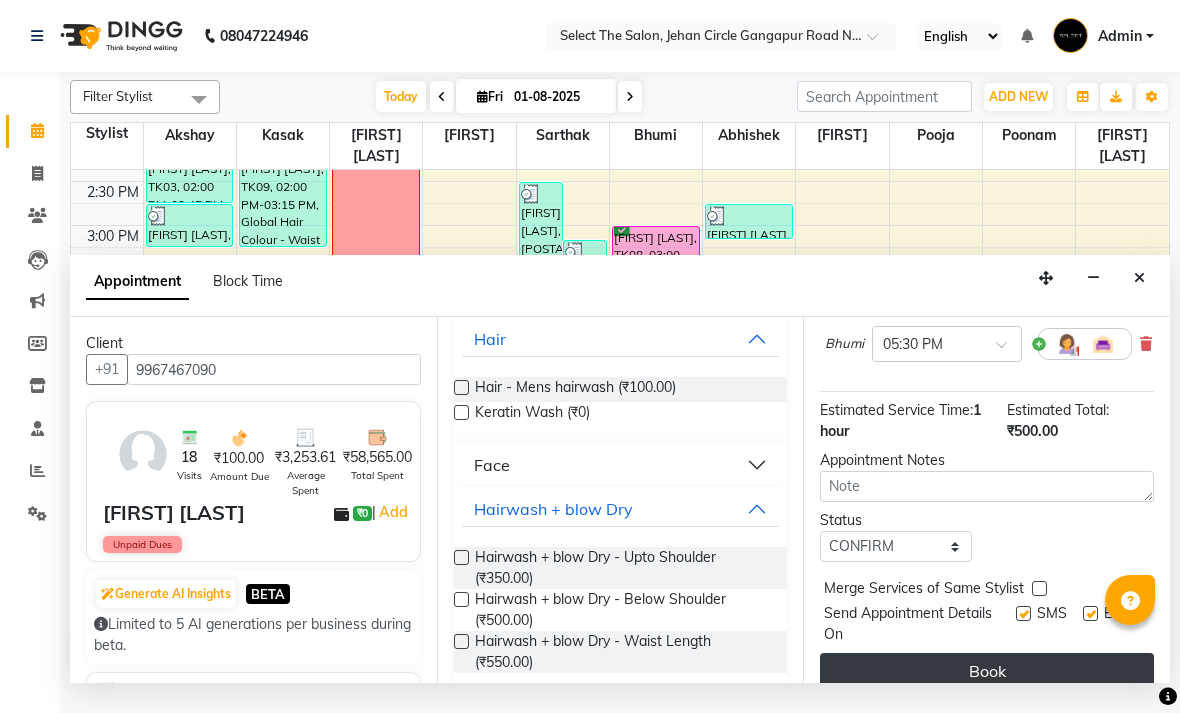 click on "Book" at bounding box center (987, 671) 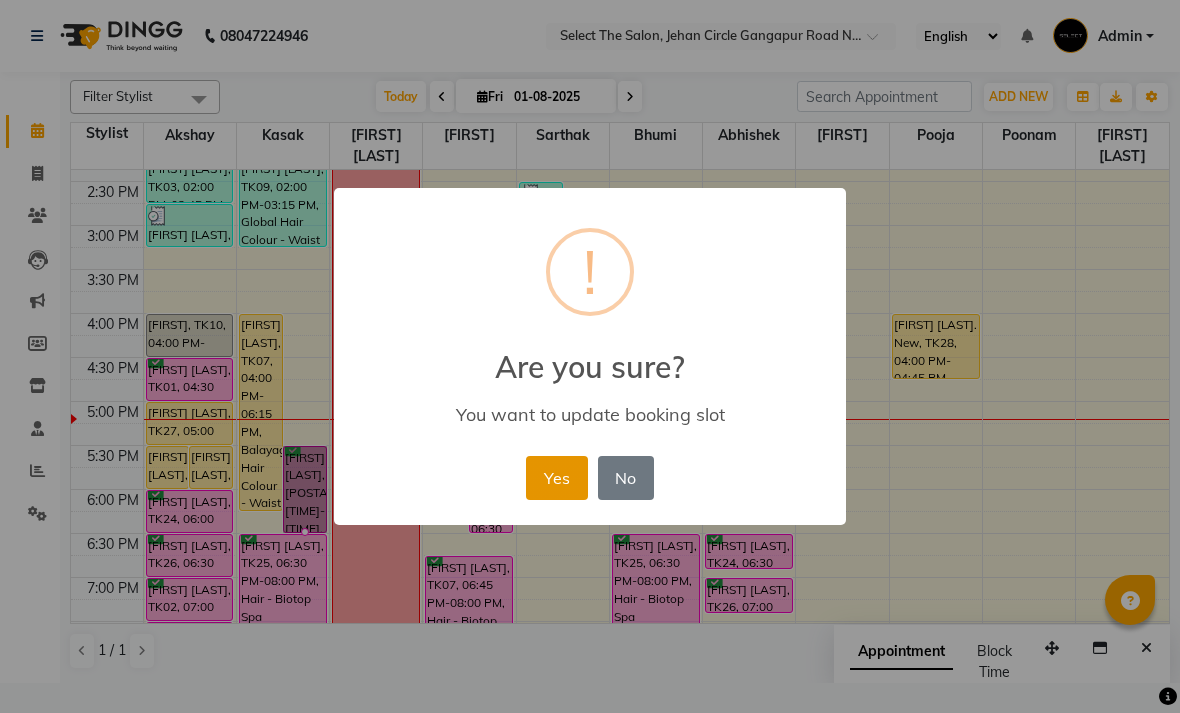 click on "Yes" at bounding box center [556, 478] 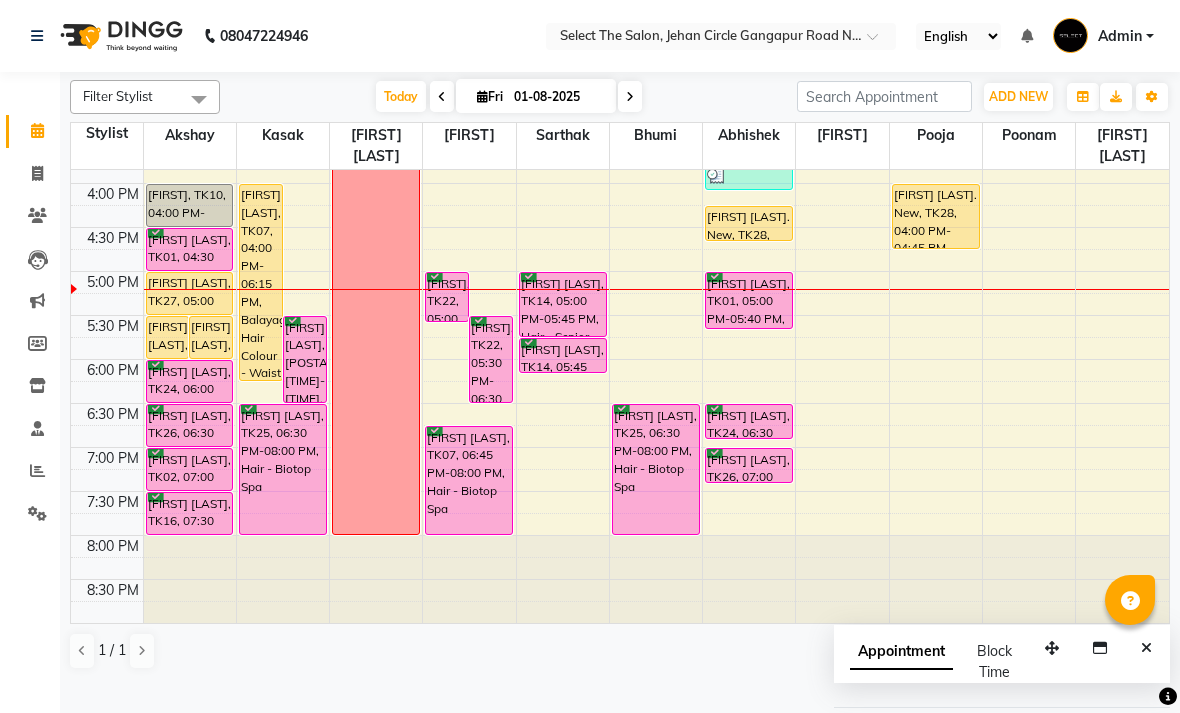 scroll, scrollTop: 690, scrollLeft: 0, axis: vertical 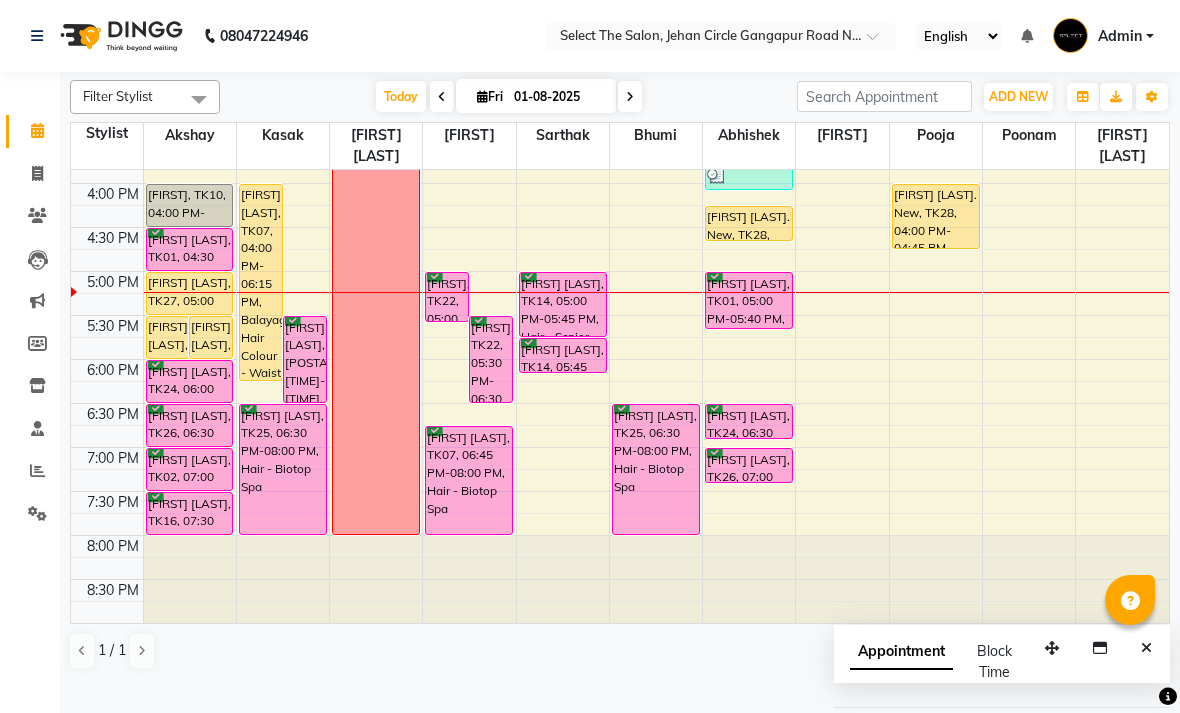click at bounding box center (630, 96) 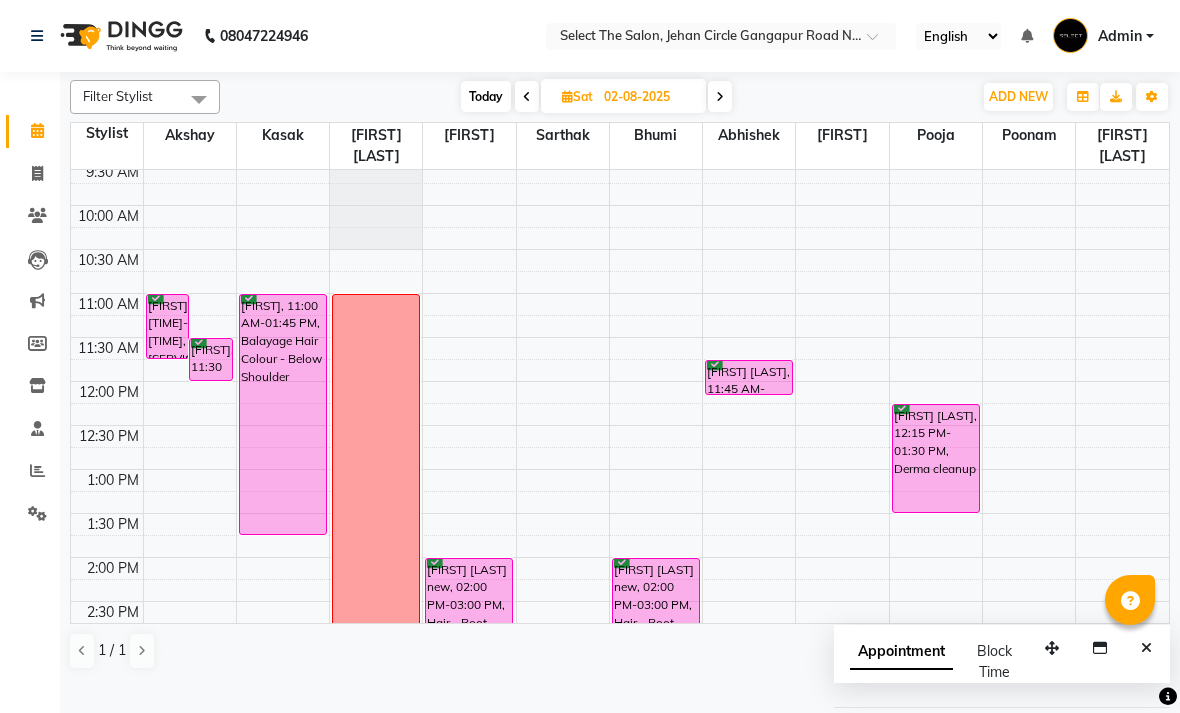 scroll, scrollTop: 137, scrollLeft: 0, axis: vertical 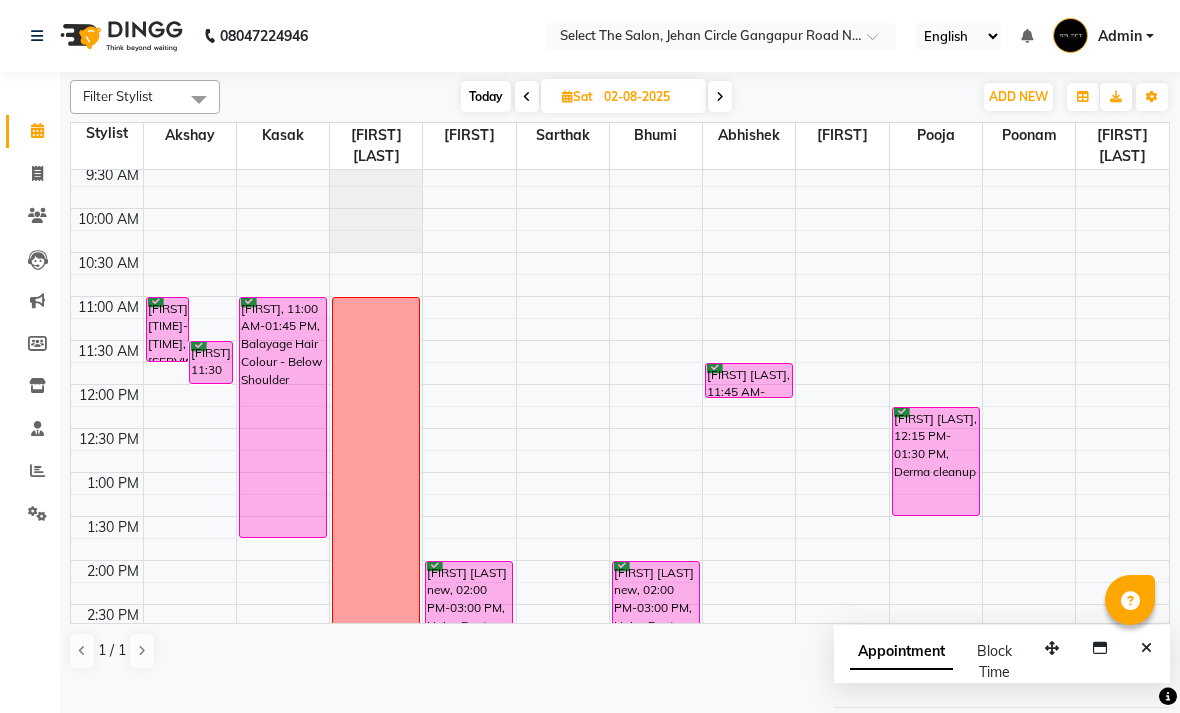 click at bounding box center [720, 96] 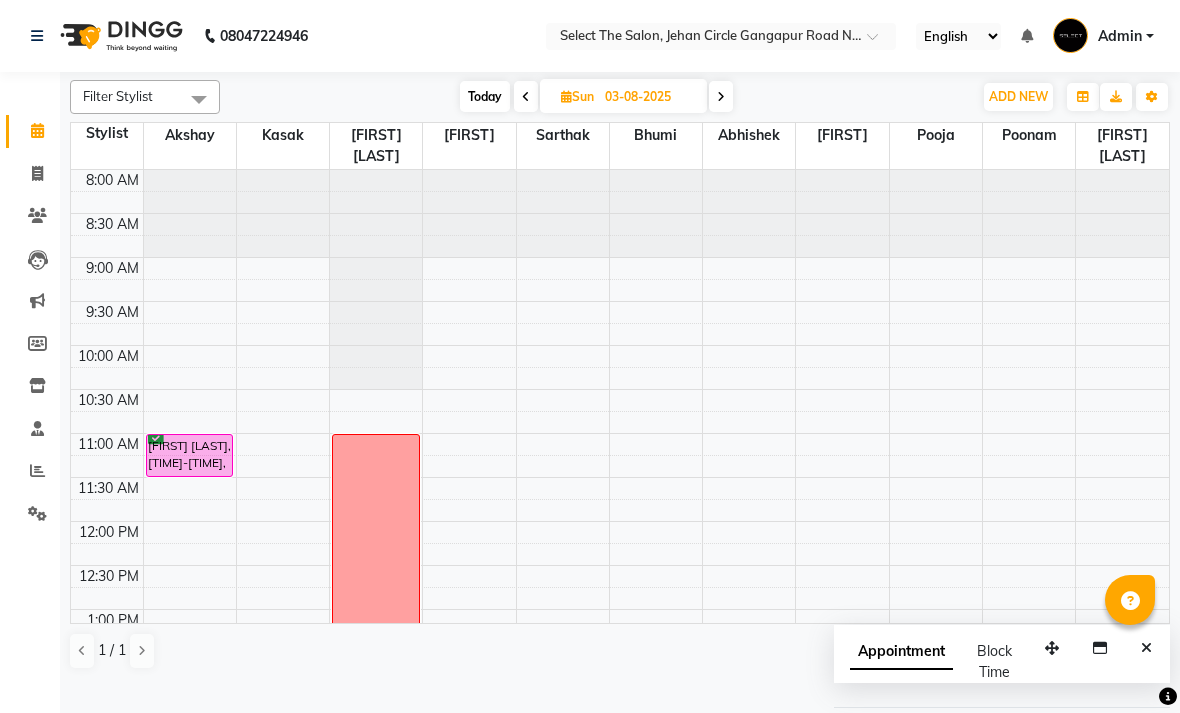 scroll, scrollTop: 0, scrollLeft: 0, axis: both 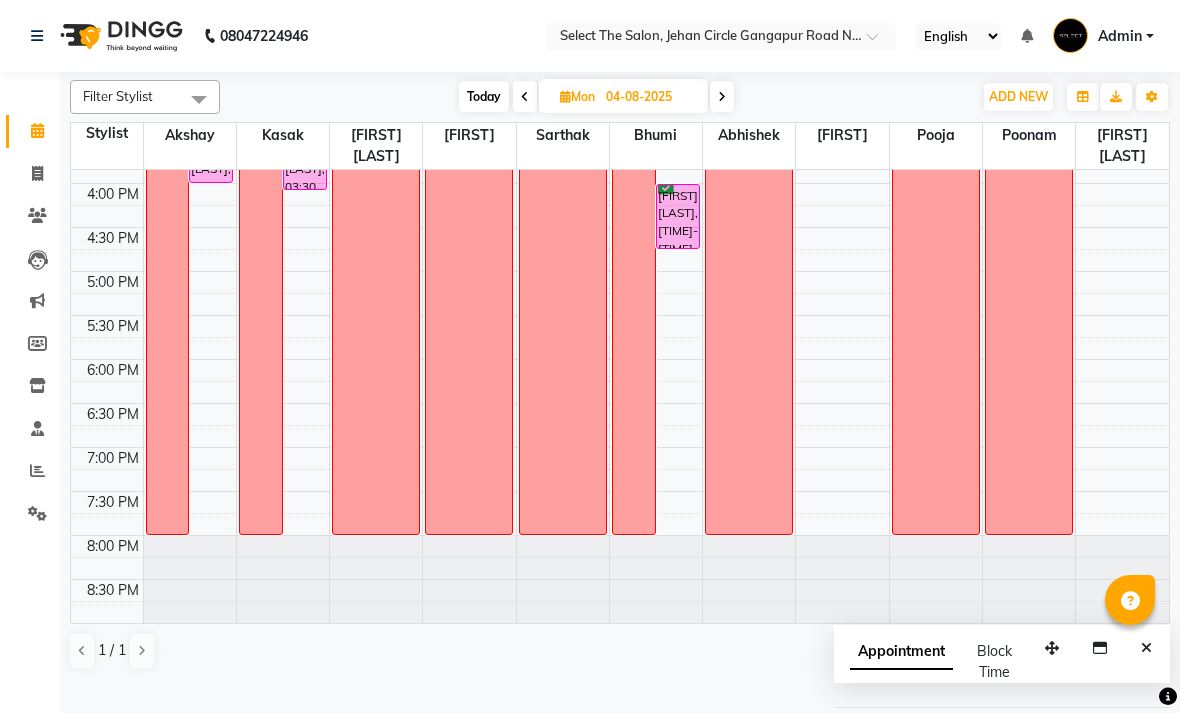 click on "Today" at bounding box center (484, 96) 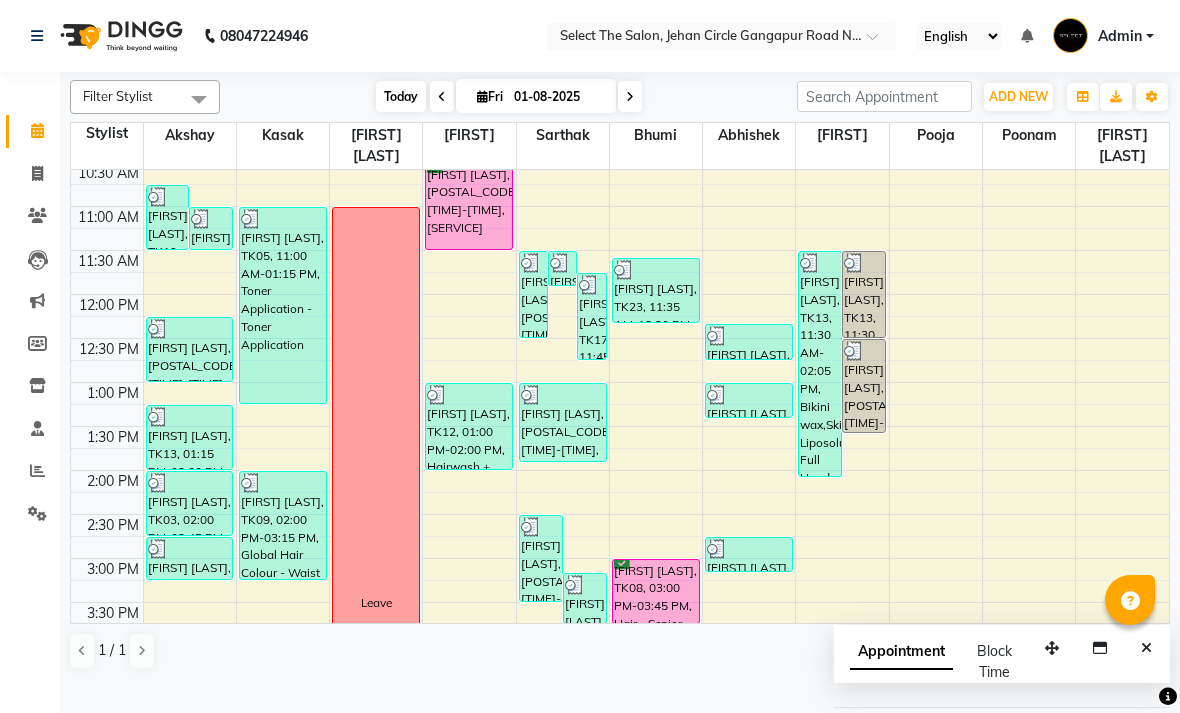 scroll, scrollTop: 214, scrollLeft: 0, axis: vertical 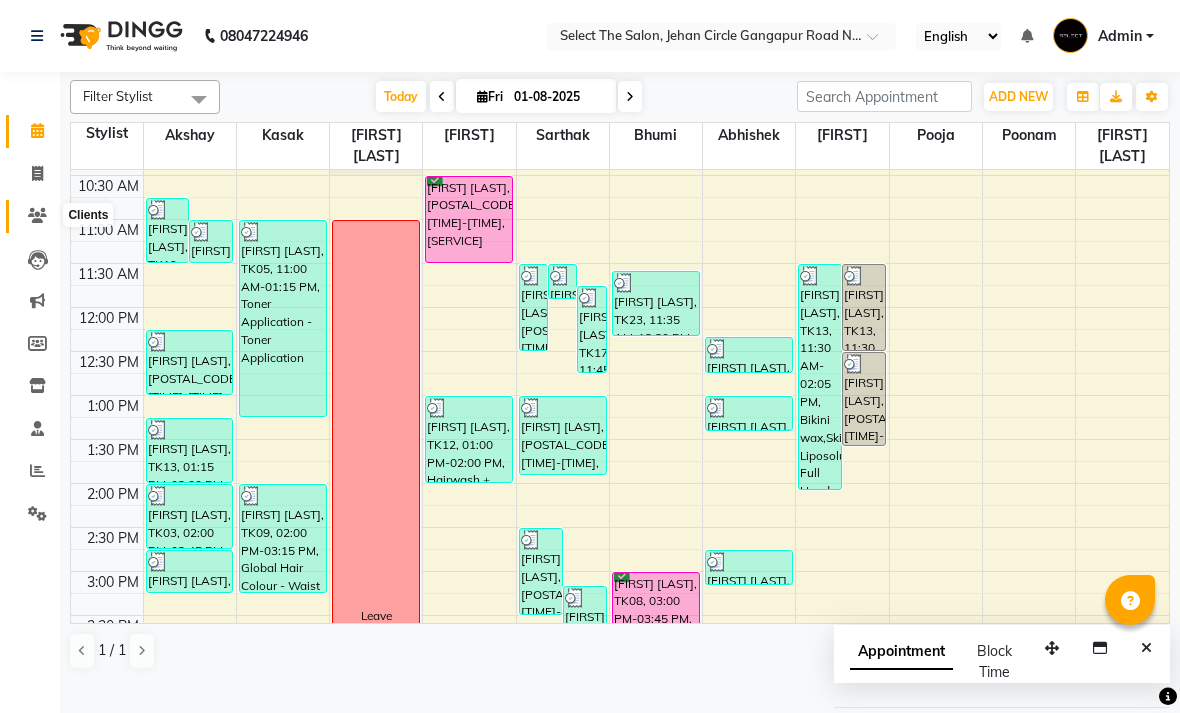click 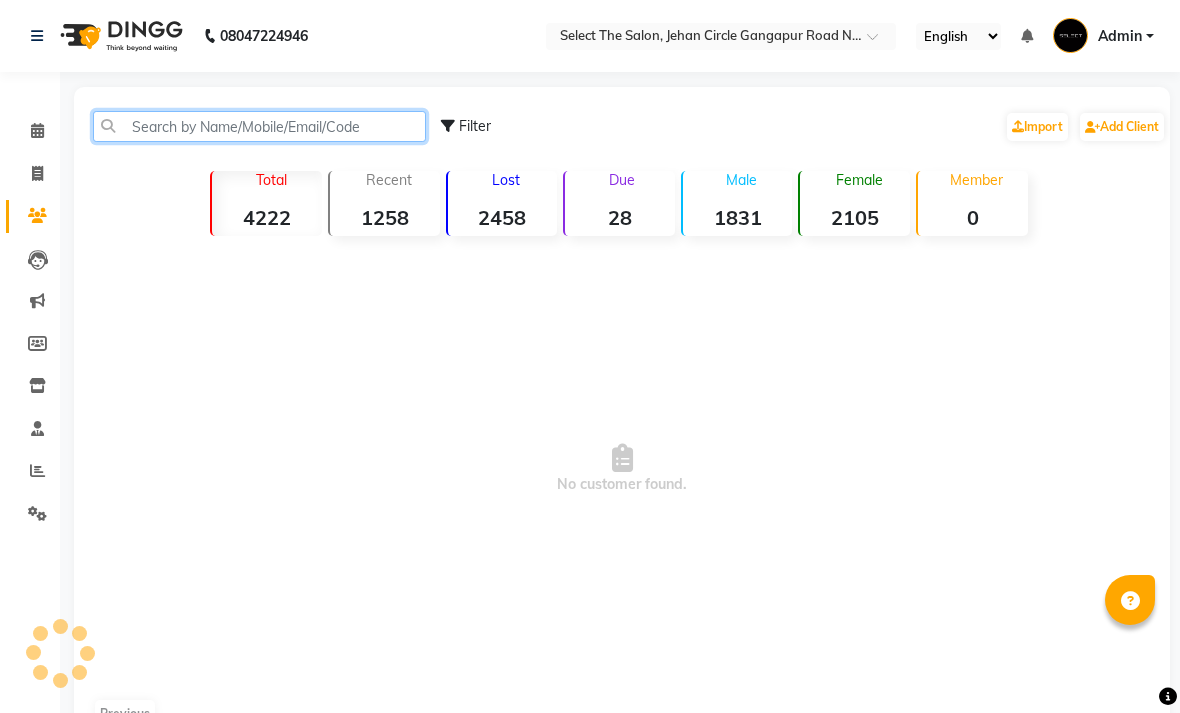click 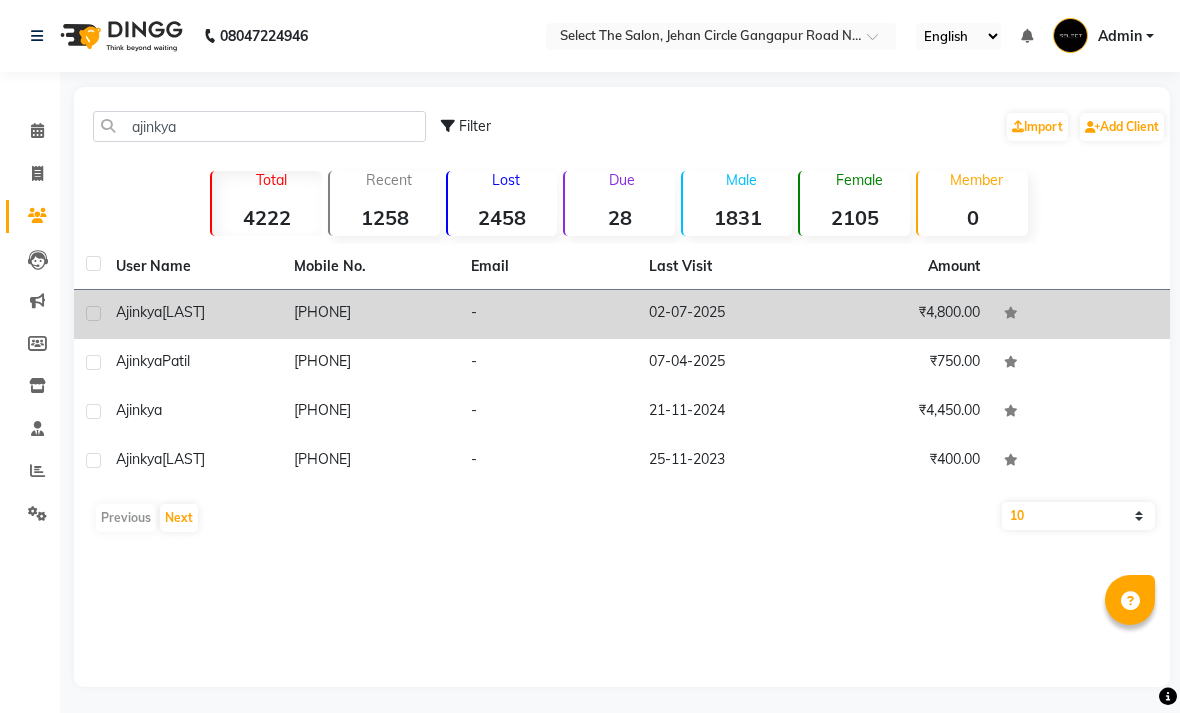 click on "Ajinkya  Bendkule" 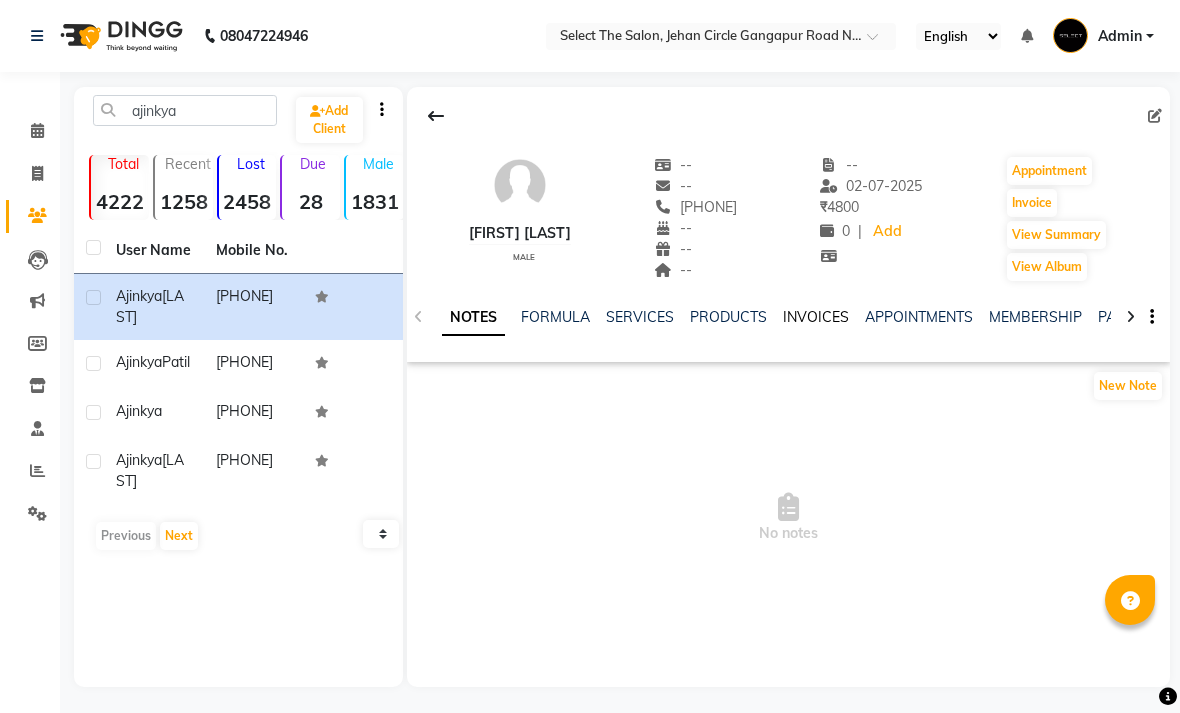click on "INVOICES" 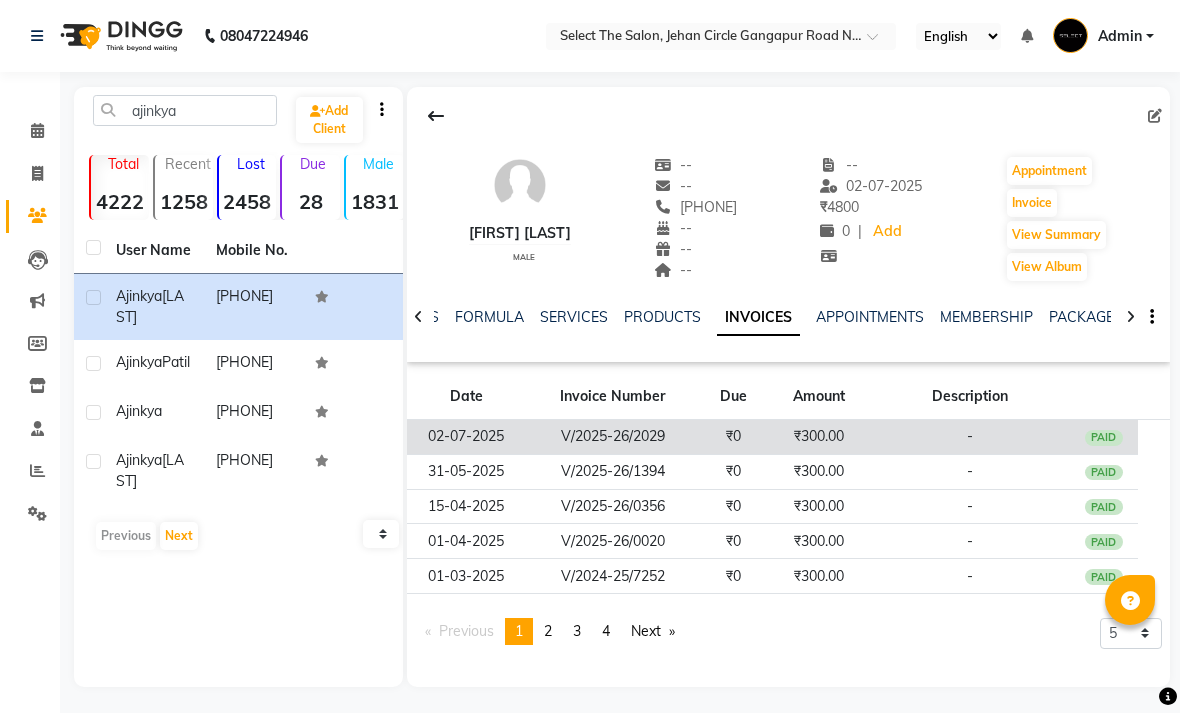 click on "PAID" 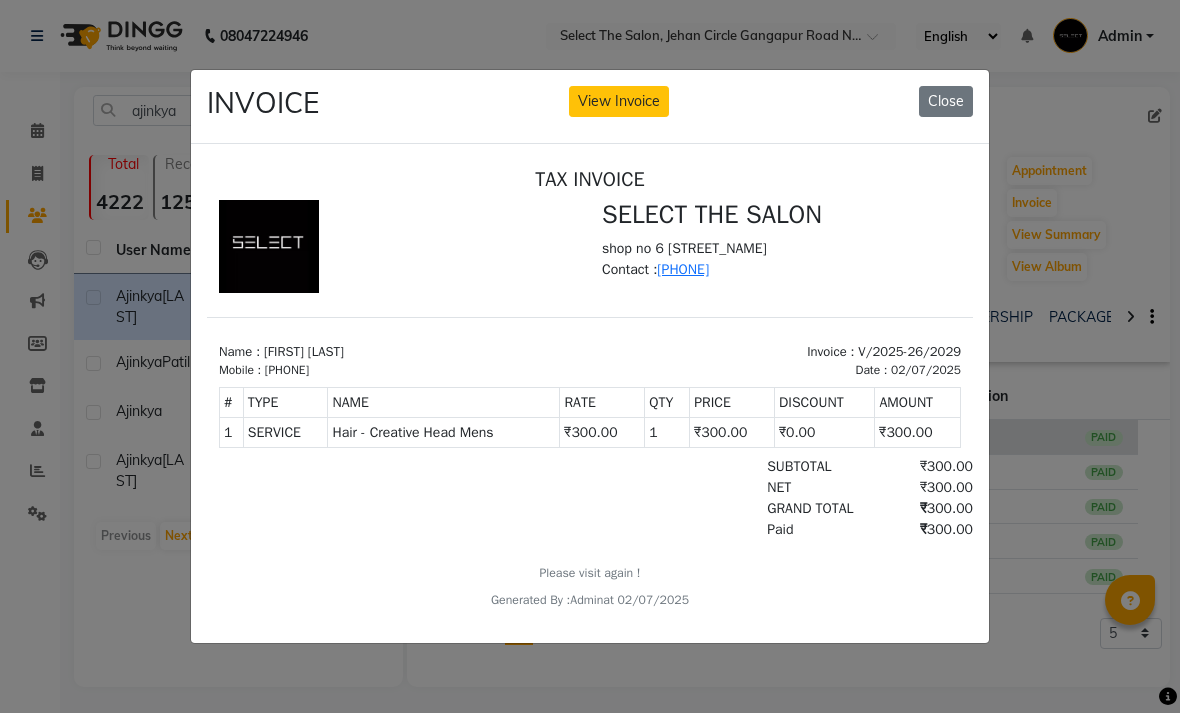 scroll, scrollTop: 0, scrollLeft: 0, axis: both 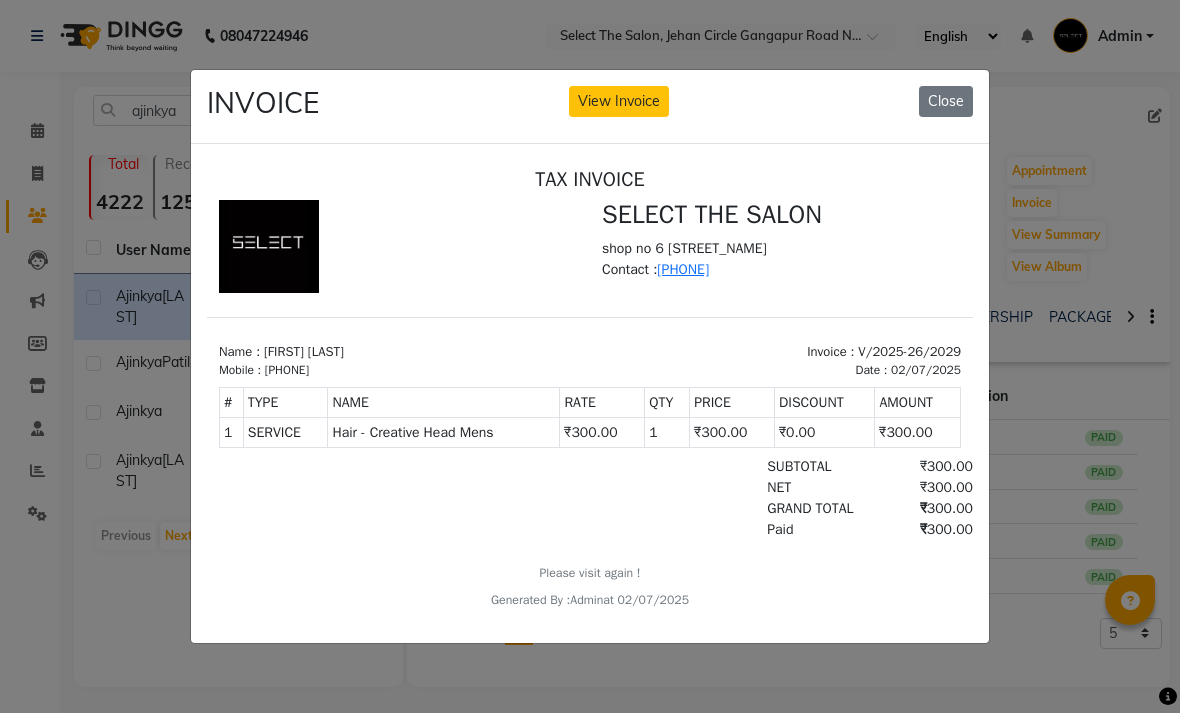click on "INVOICE View Invoice Close" 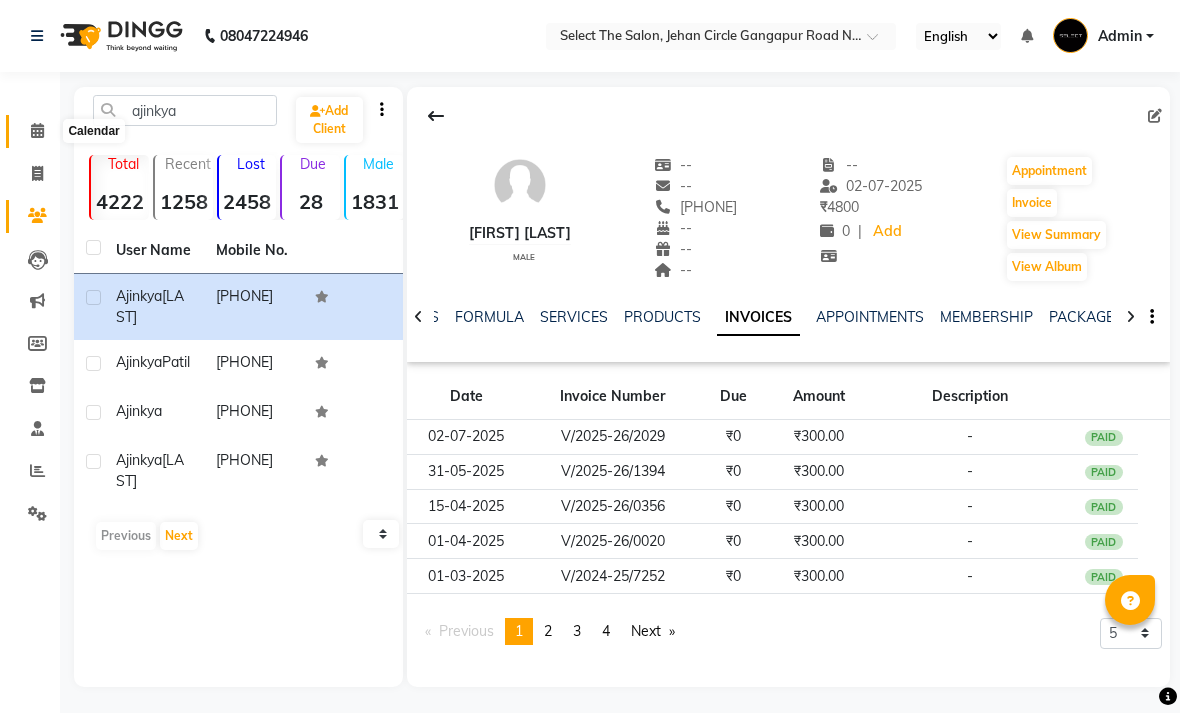 click 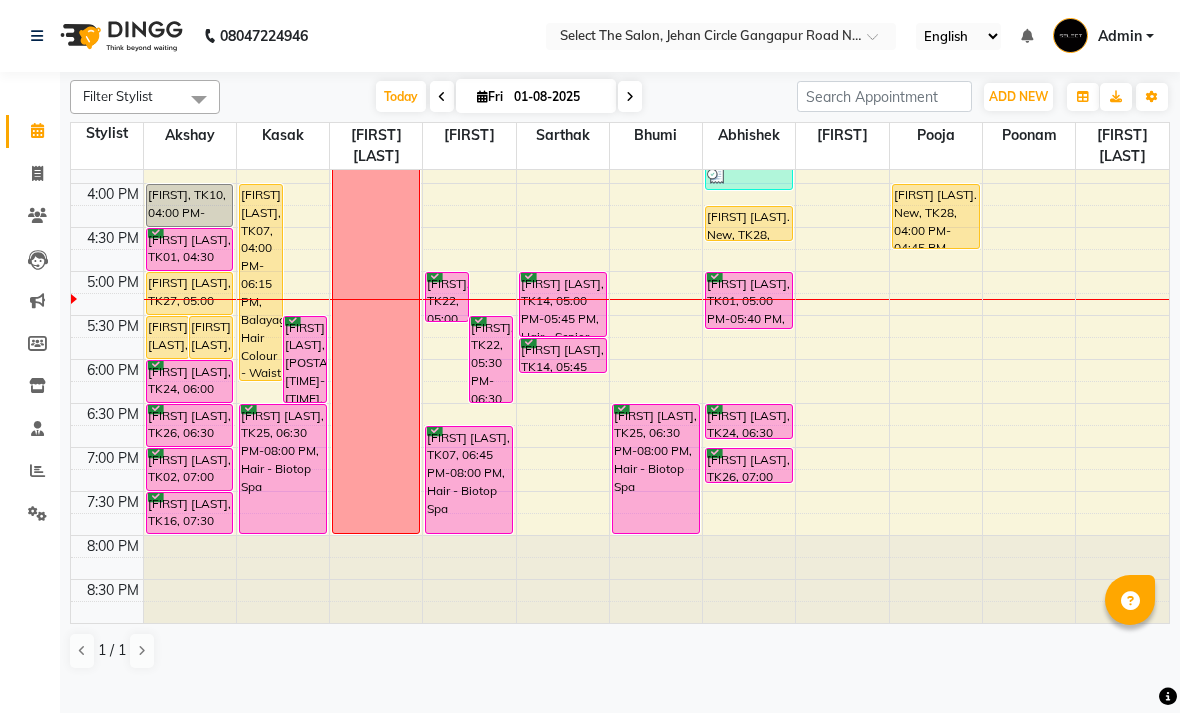 scroll, scrollTop: 690, scrollLeft: 0, axis: vertical 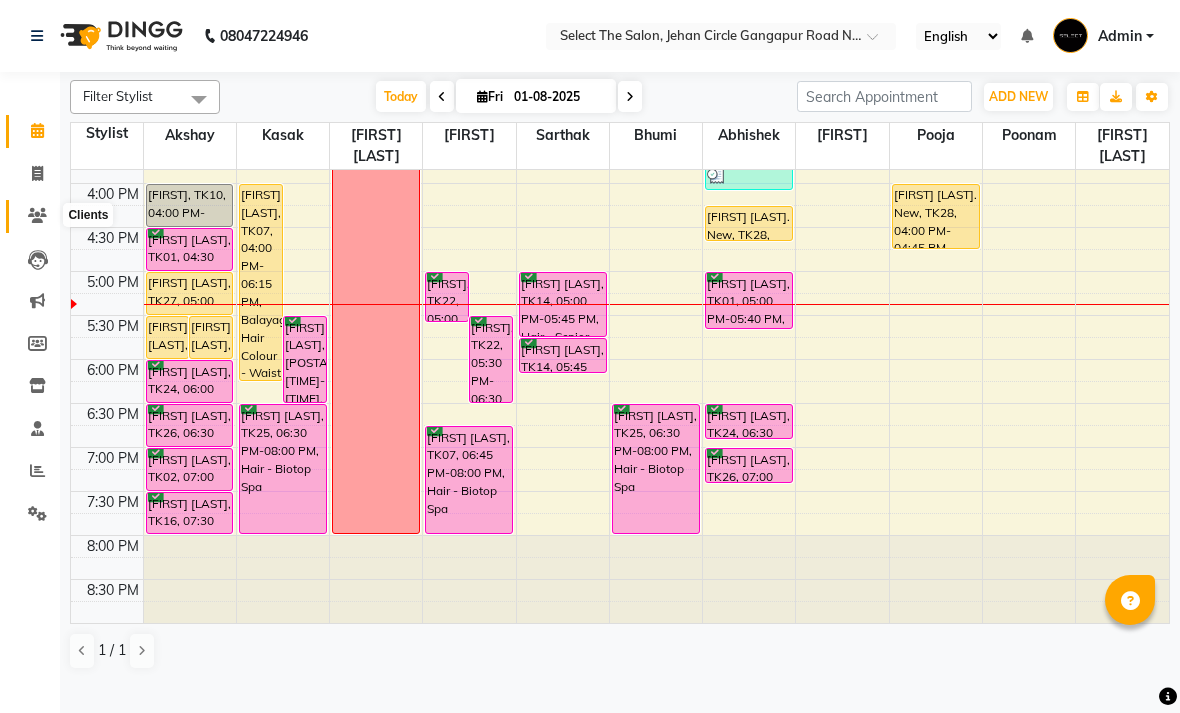 click 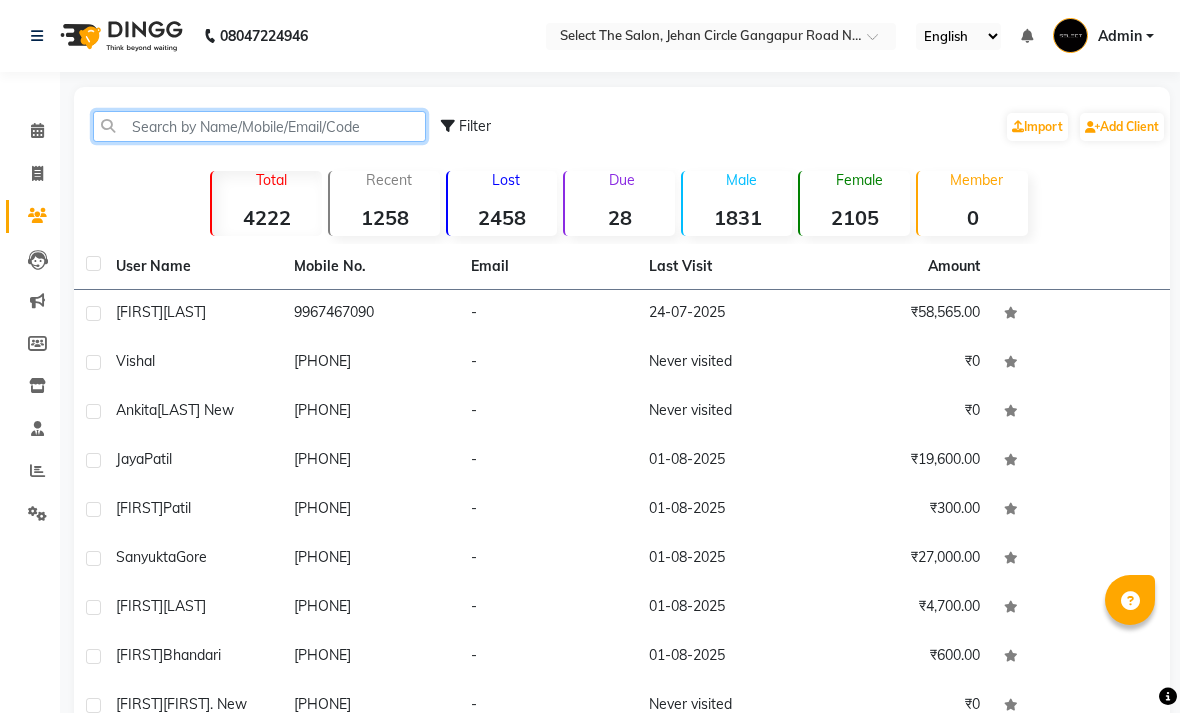 click 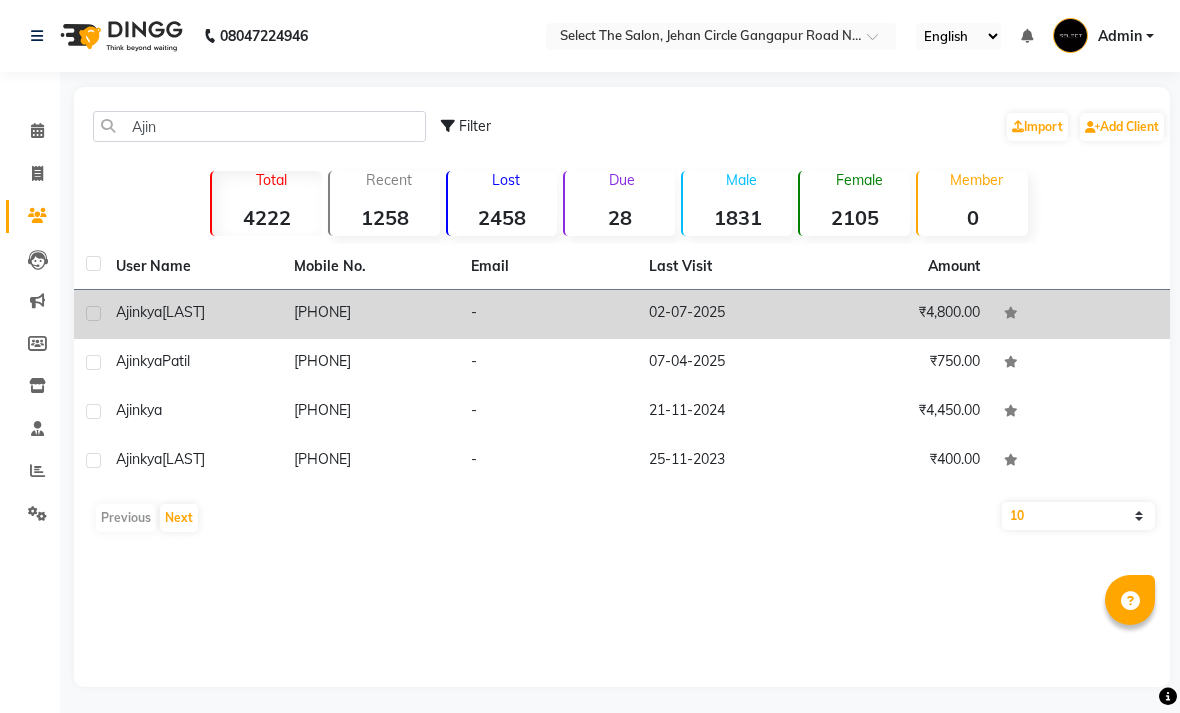 click on "-" 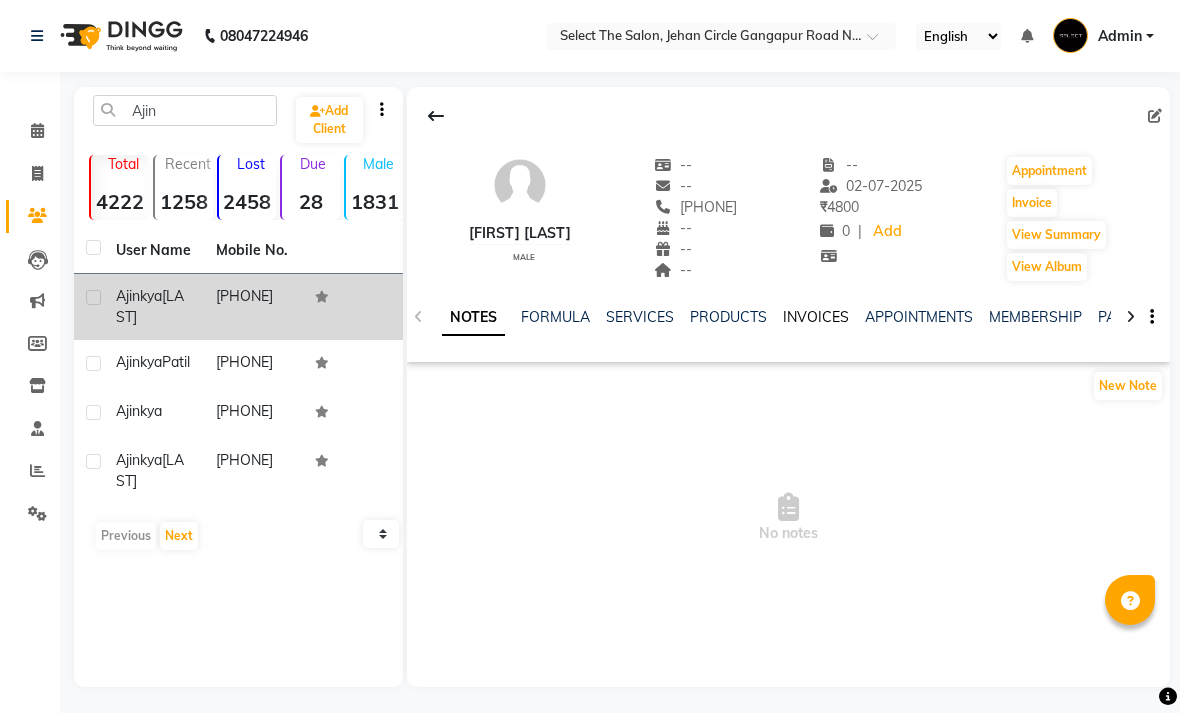 click on "INVOICES" 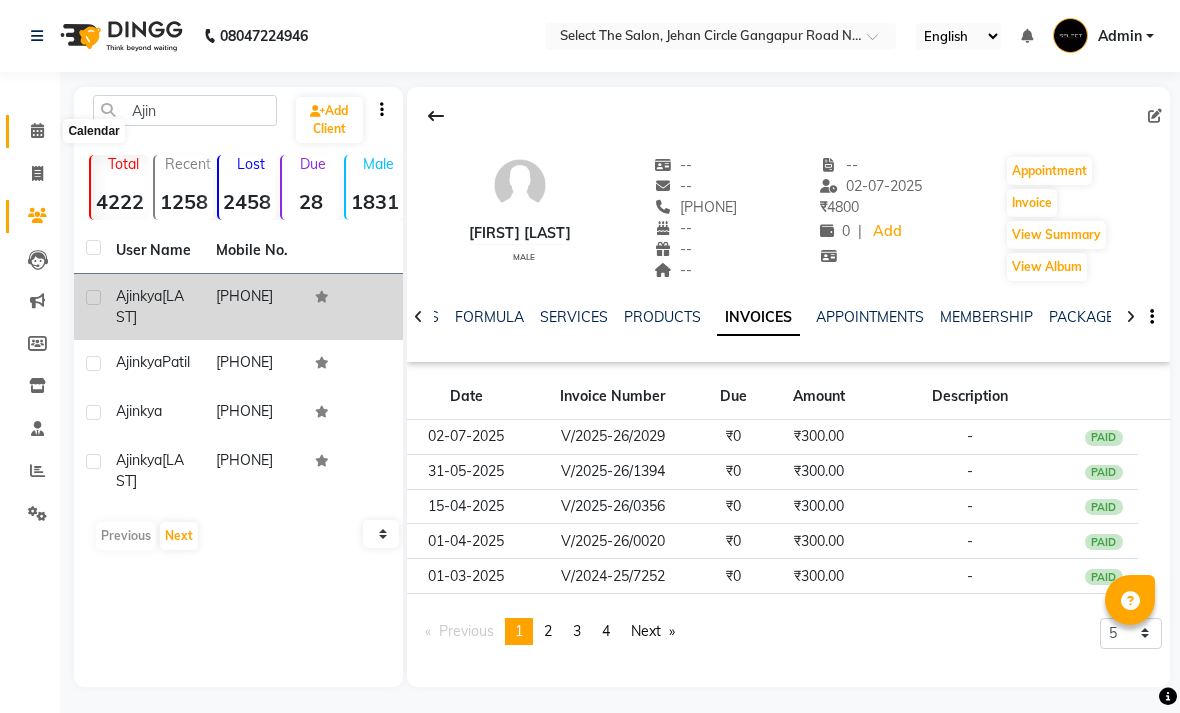 click 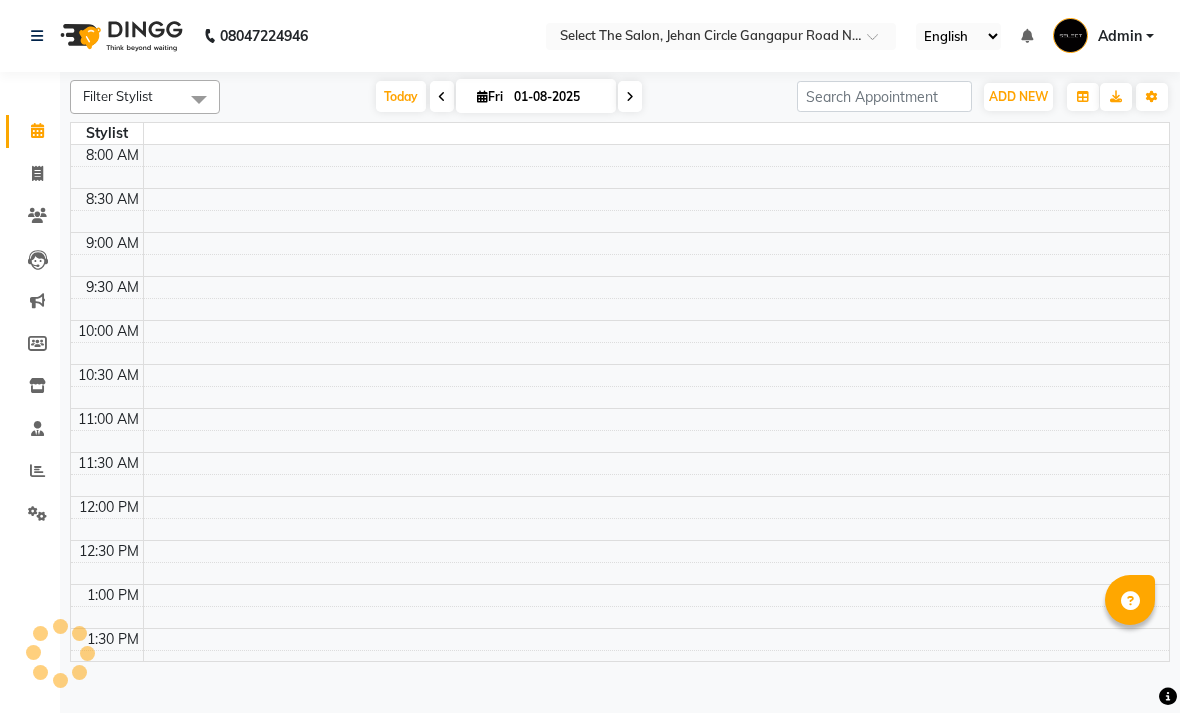 scroll, scrollTop: 652, scrollLeft: 0, axis: vertical 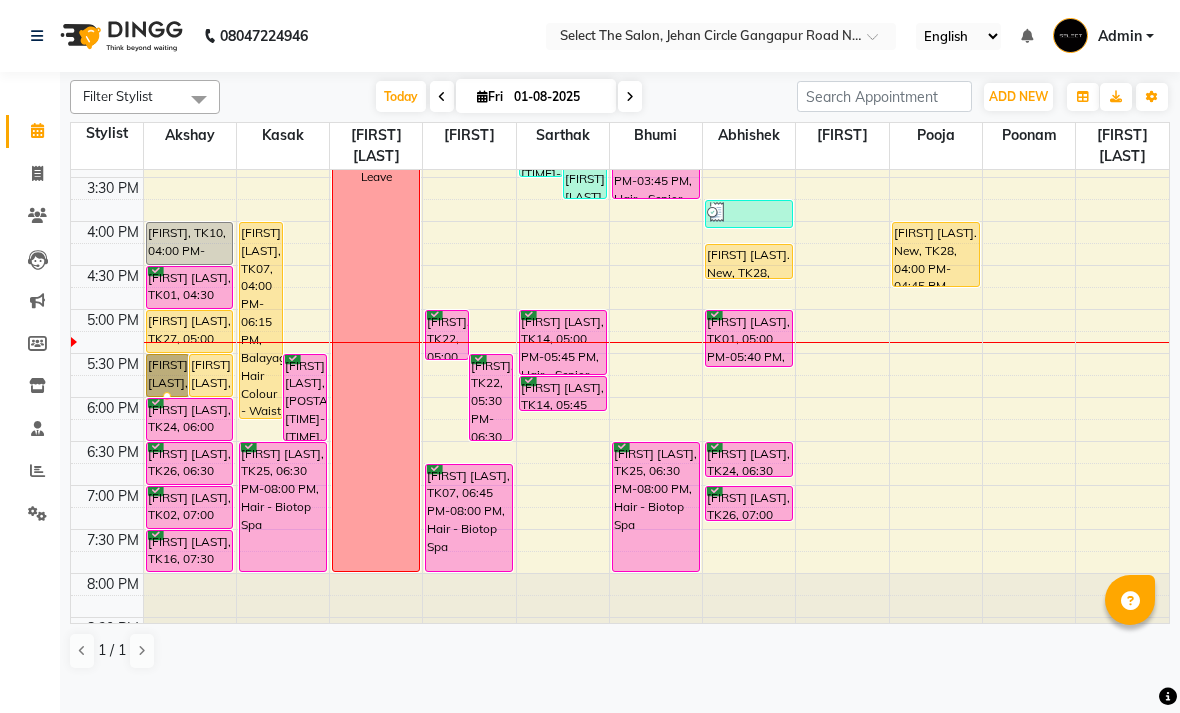 click at bounding box center (167, 396) 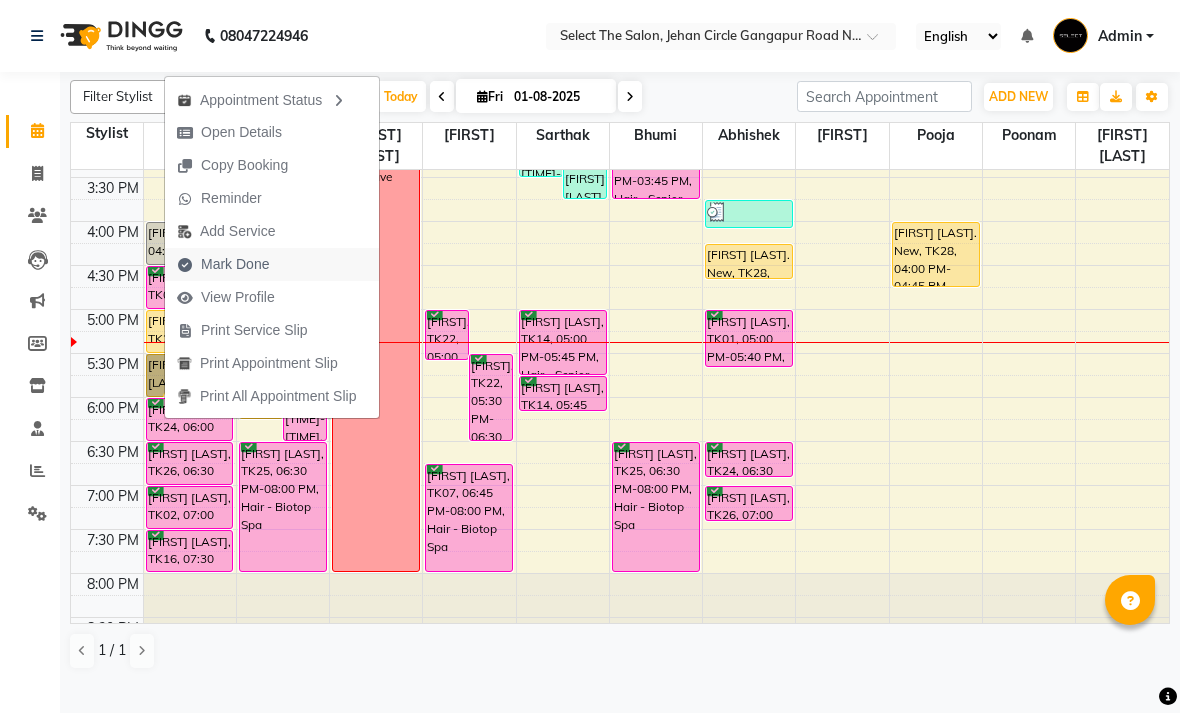click on "Mark Done" at bounding box center [235, 264] 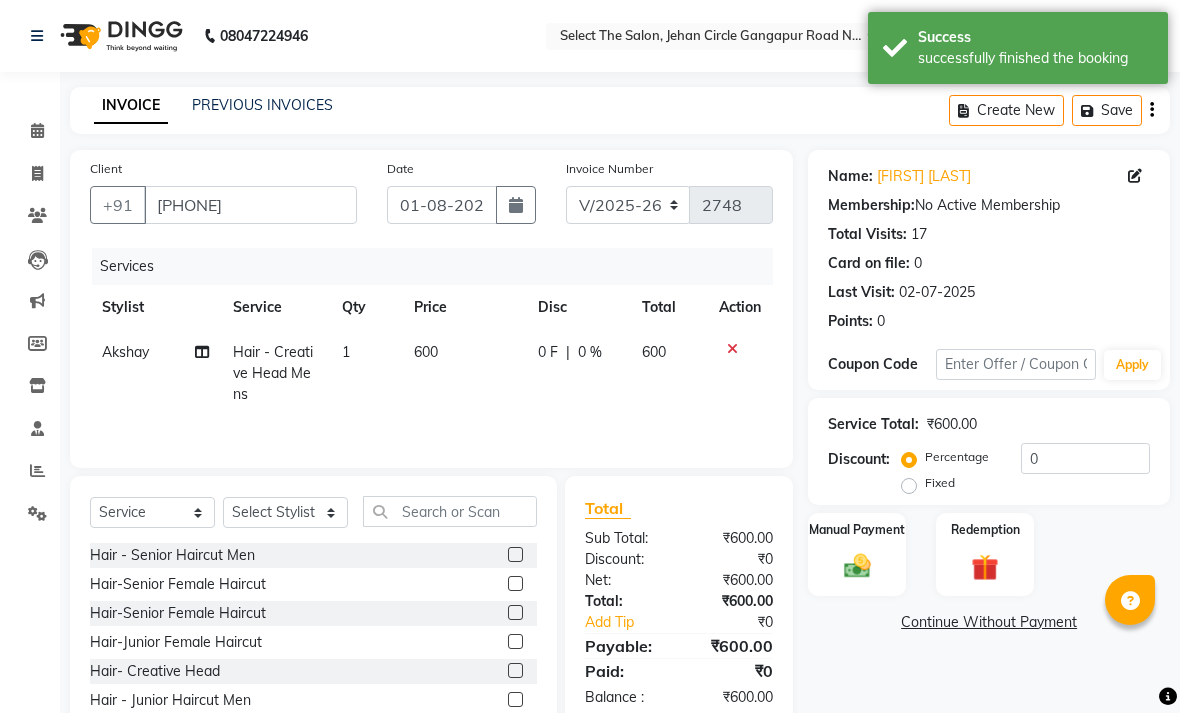 click on "600" 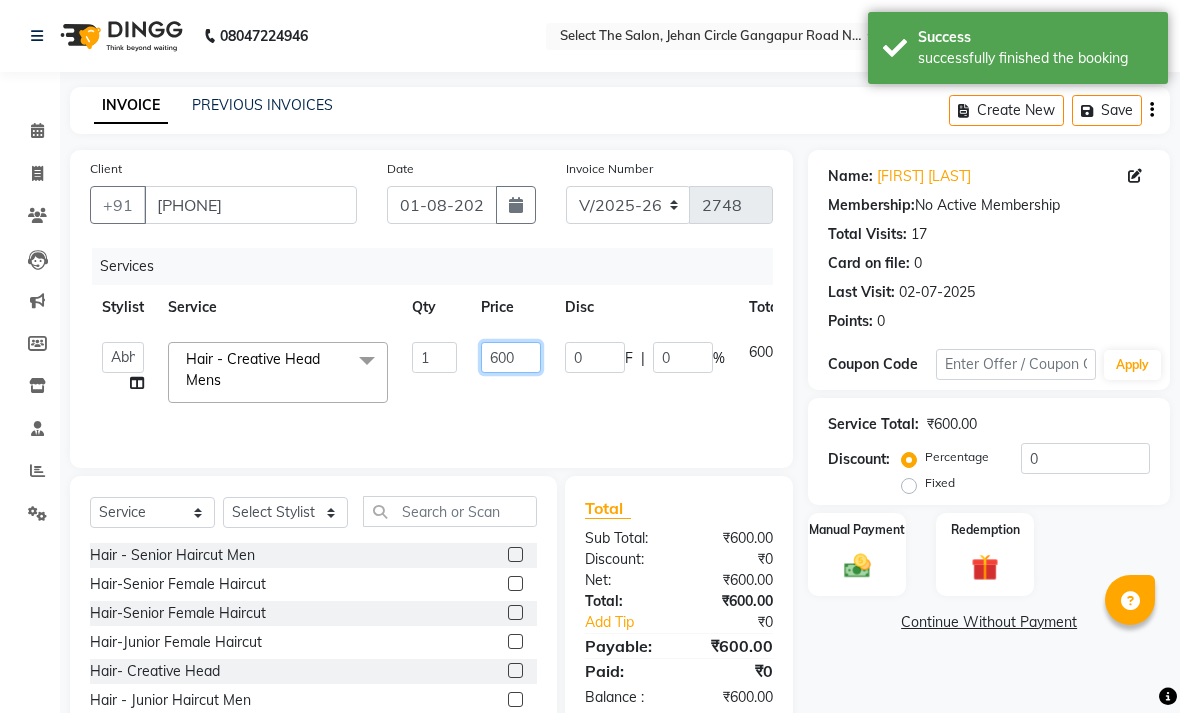 click on "600" 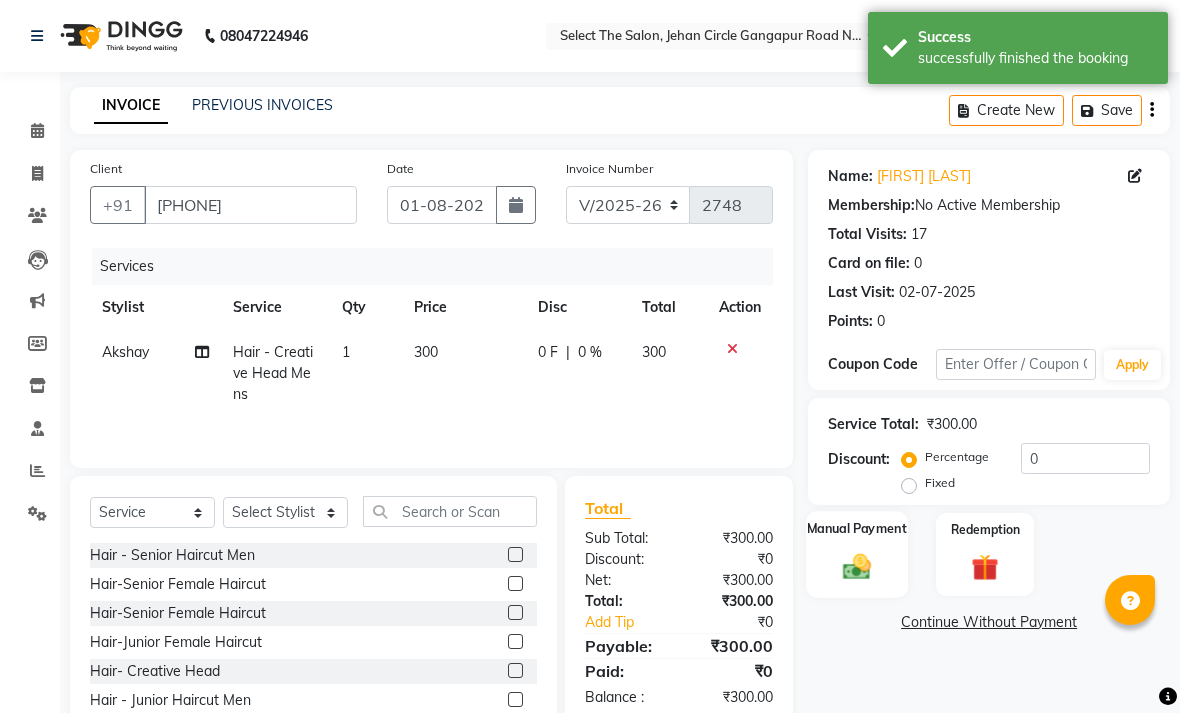 click 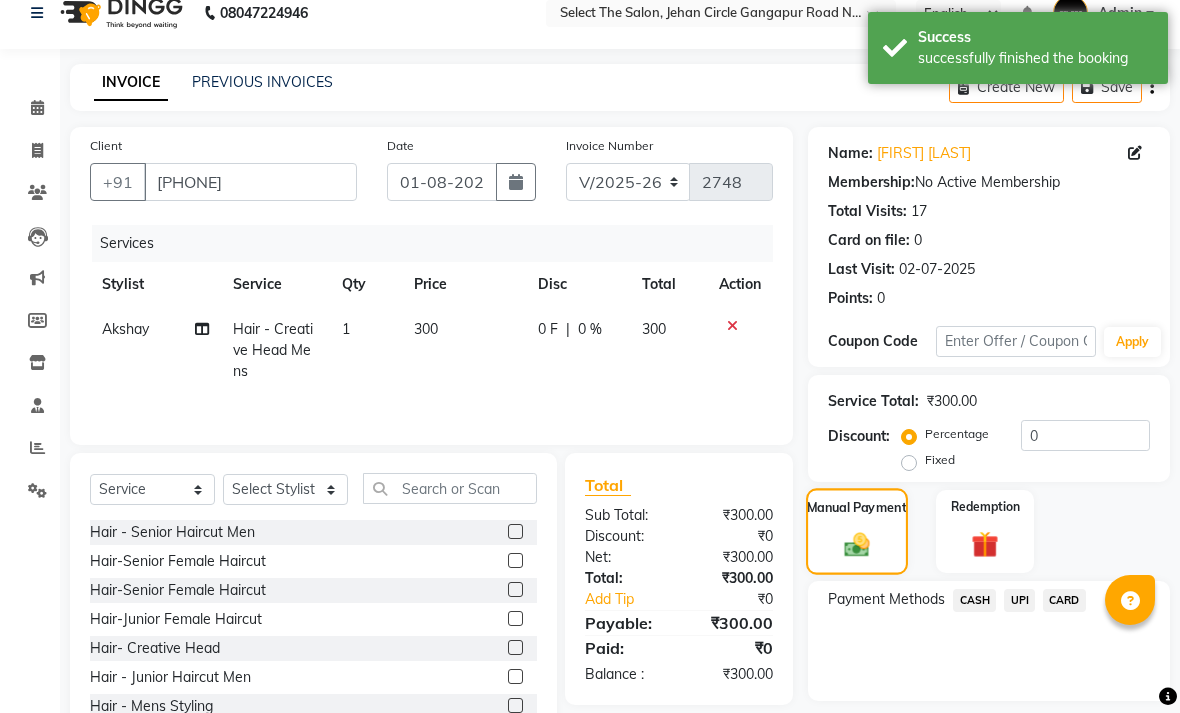 scroll, scrollTop: 32, scrollLeft: 0, axis: vertical 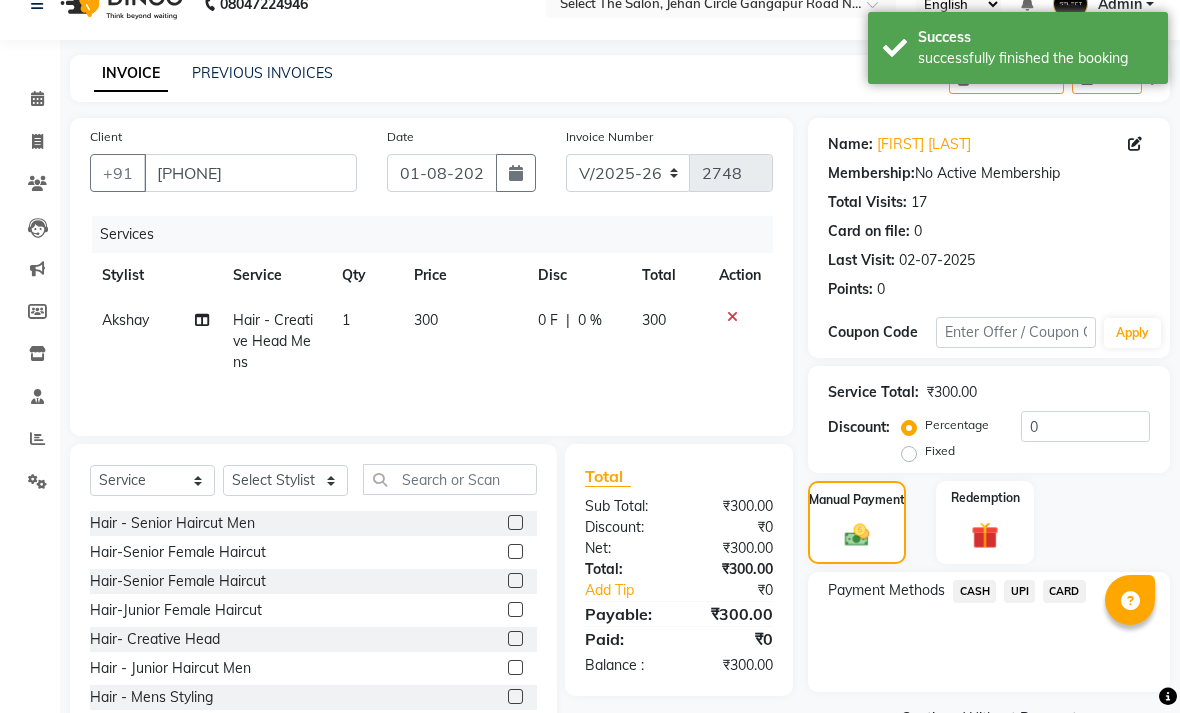 click on "UPI" 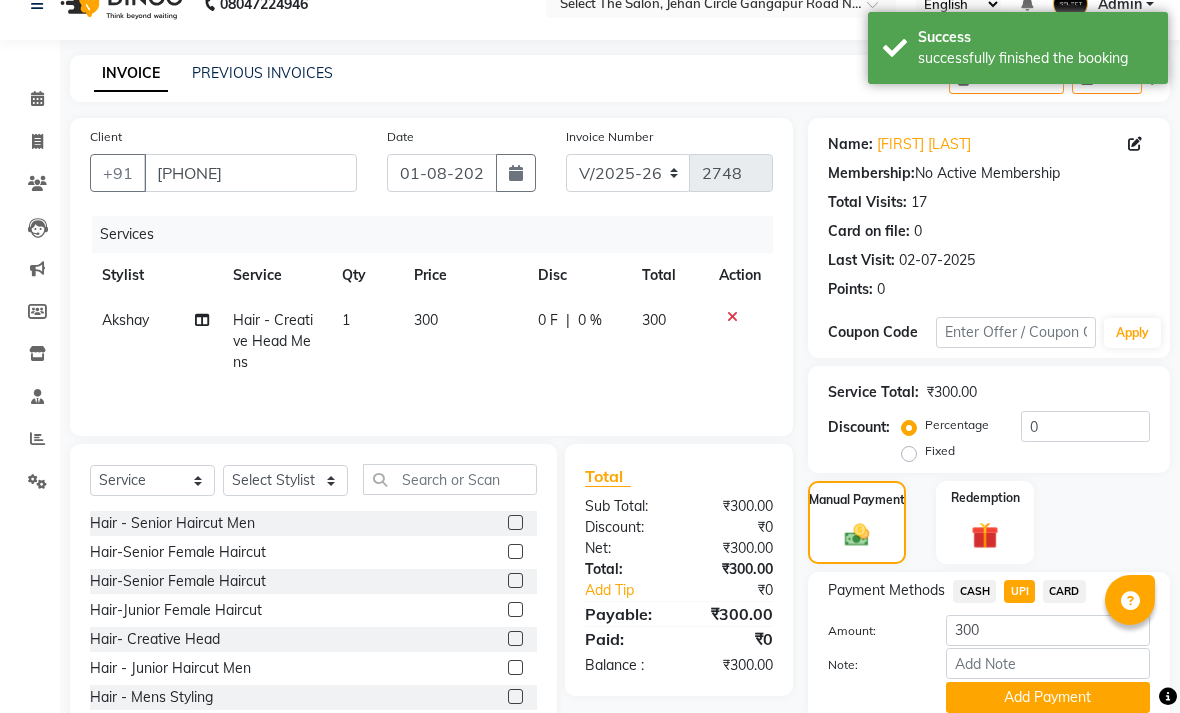 scroll, scrollTop: 59, scrollLeft: 0, axis: vertical 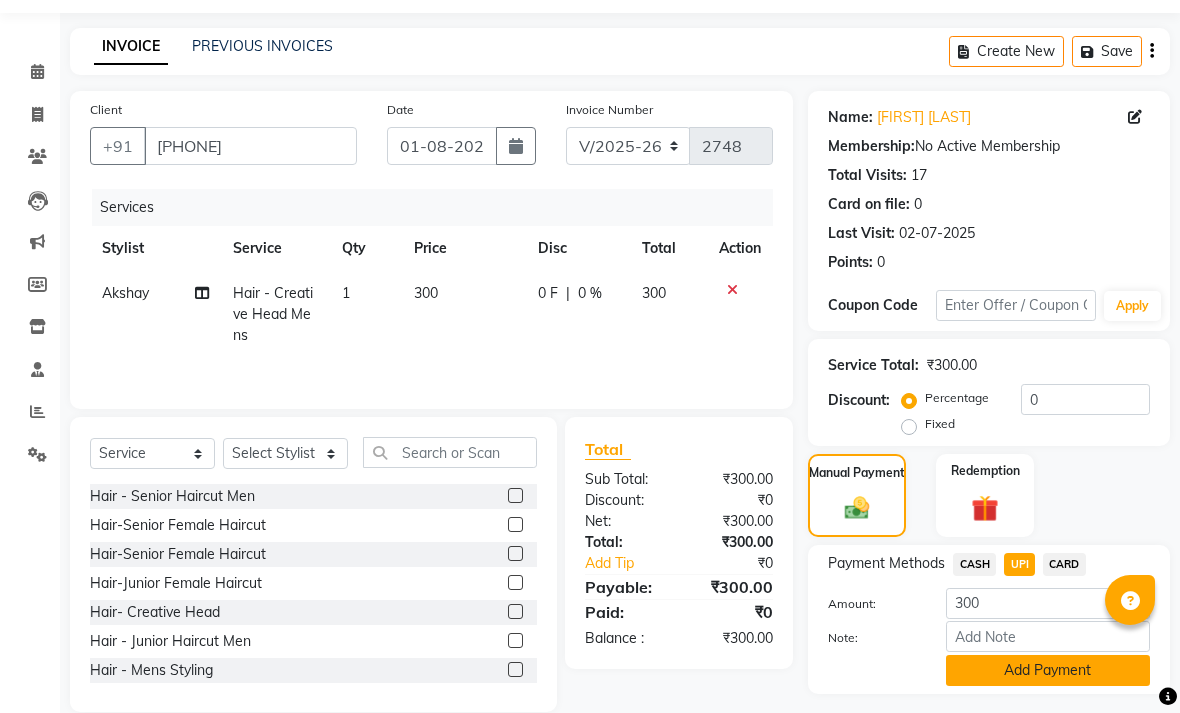 click on "Add Payment" 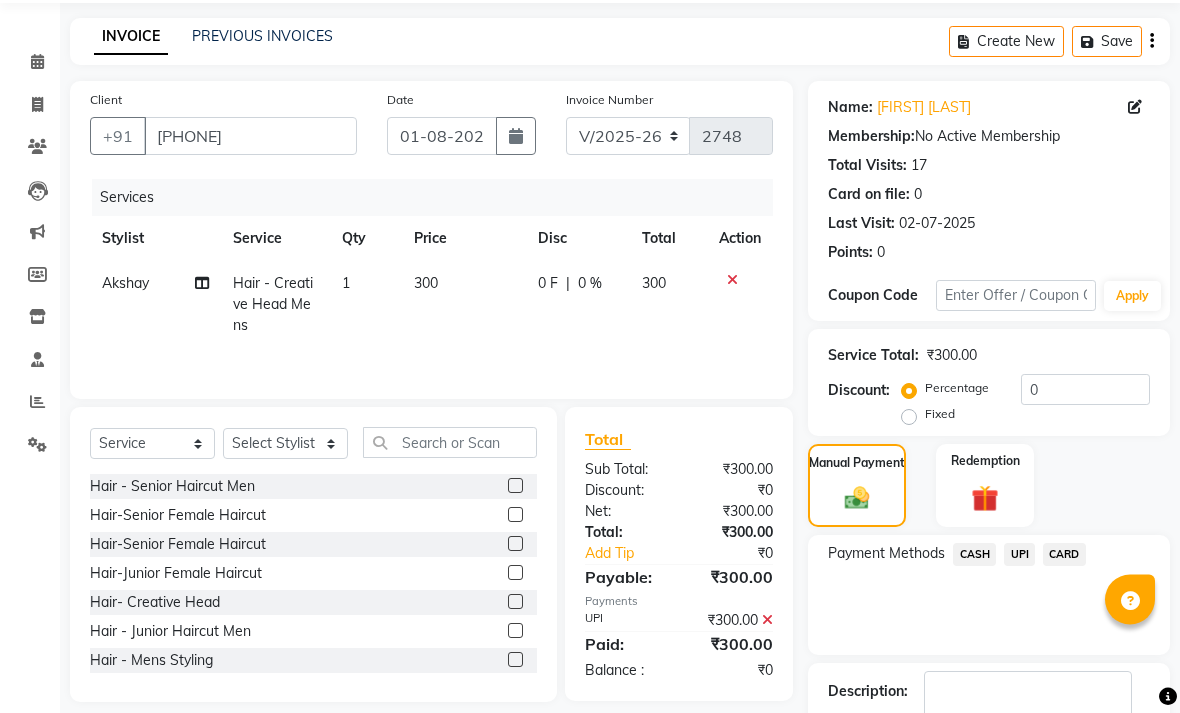 scroll, scrollTop: 126, scrollLeft: 0, axis: vertical 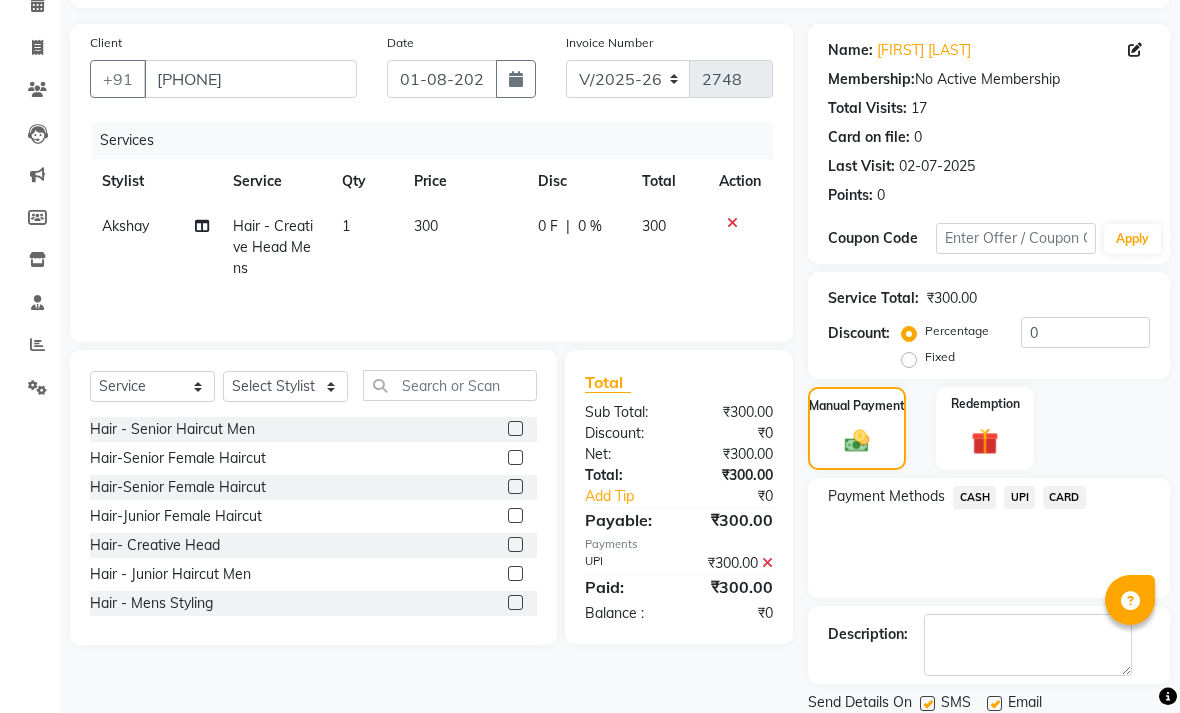 click on "Checkout" 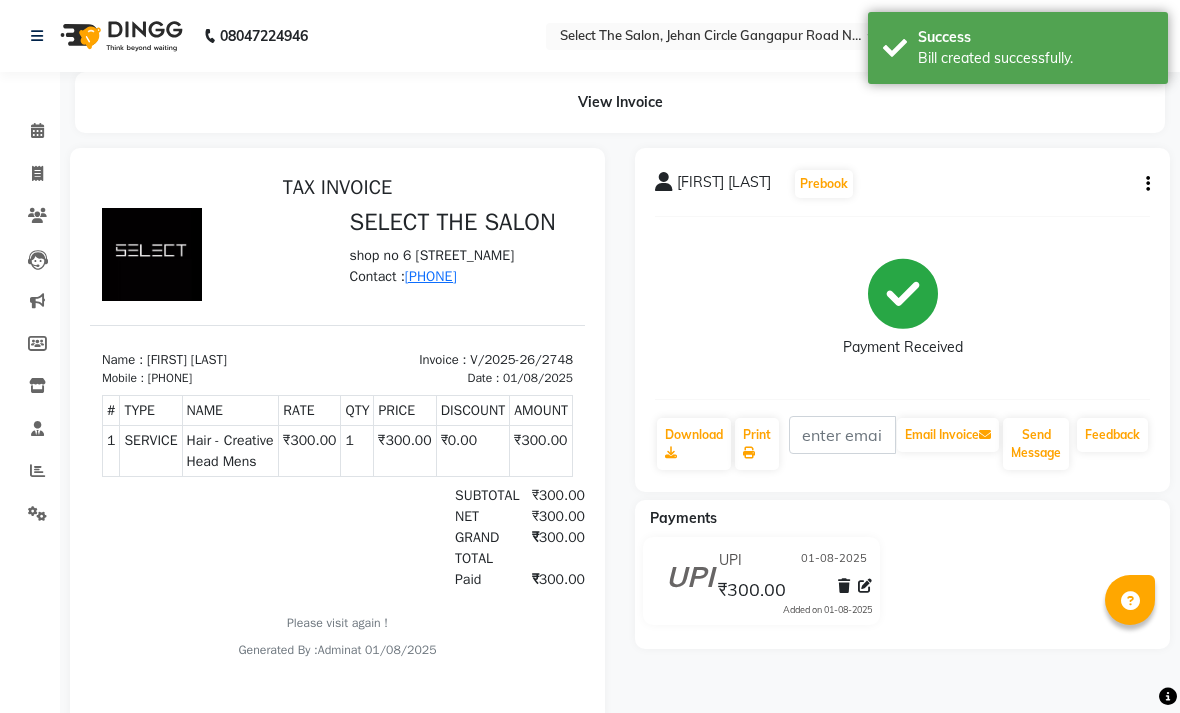 scroll, scrollTop: 0, scrollLeft: 0, axis: both 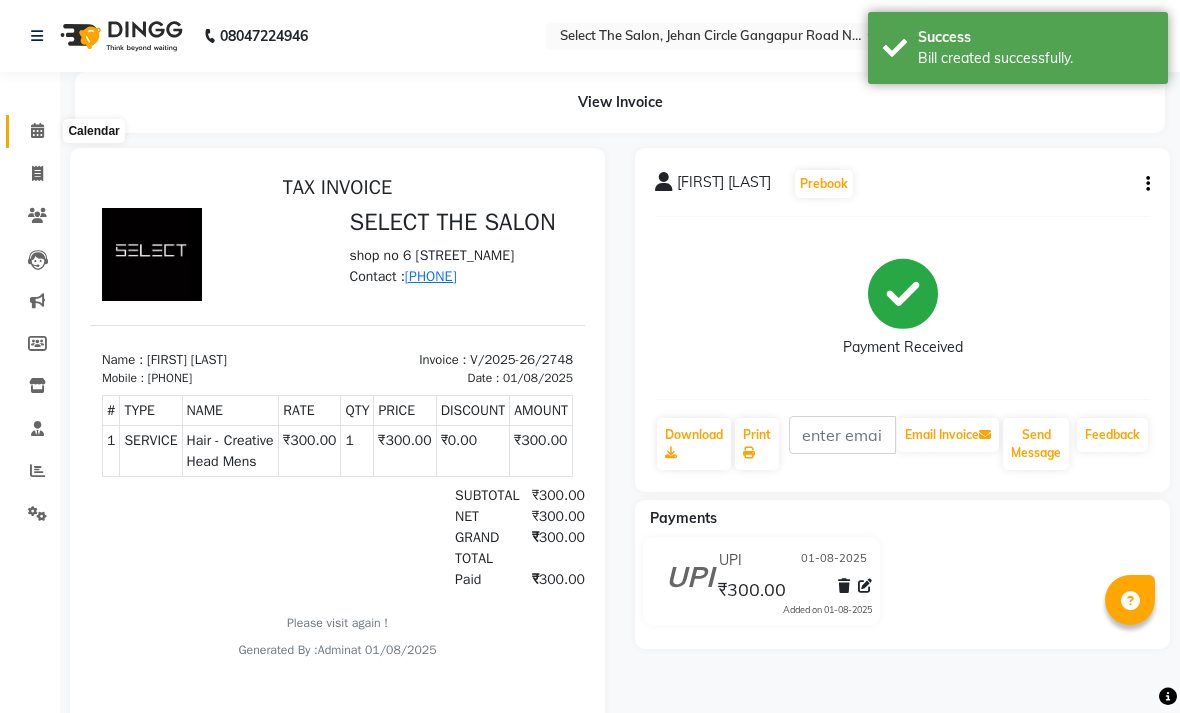 click 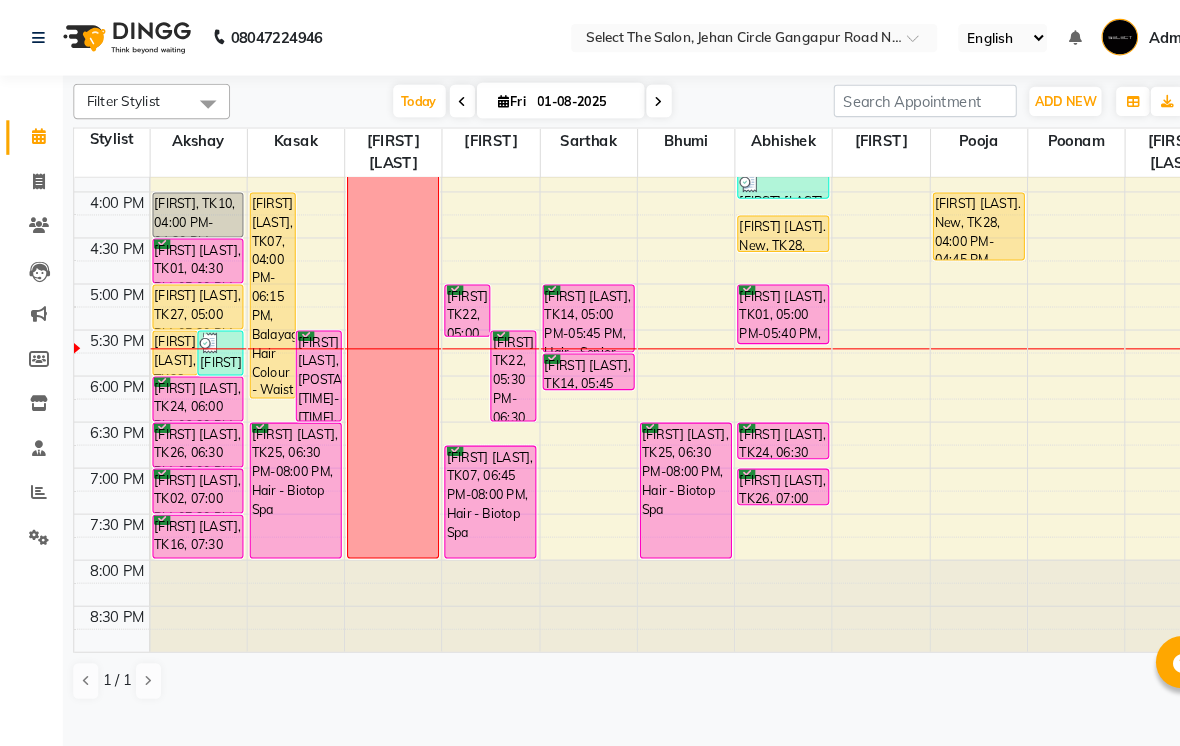 scroll, scrollTop: 690, scrollLeft: 0, axis: vertical 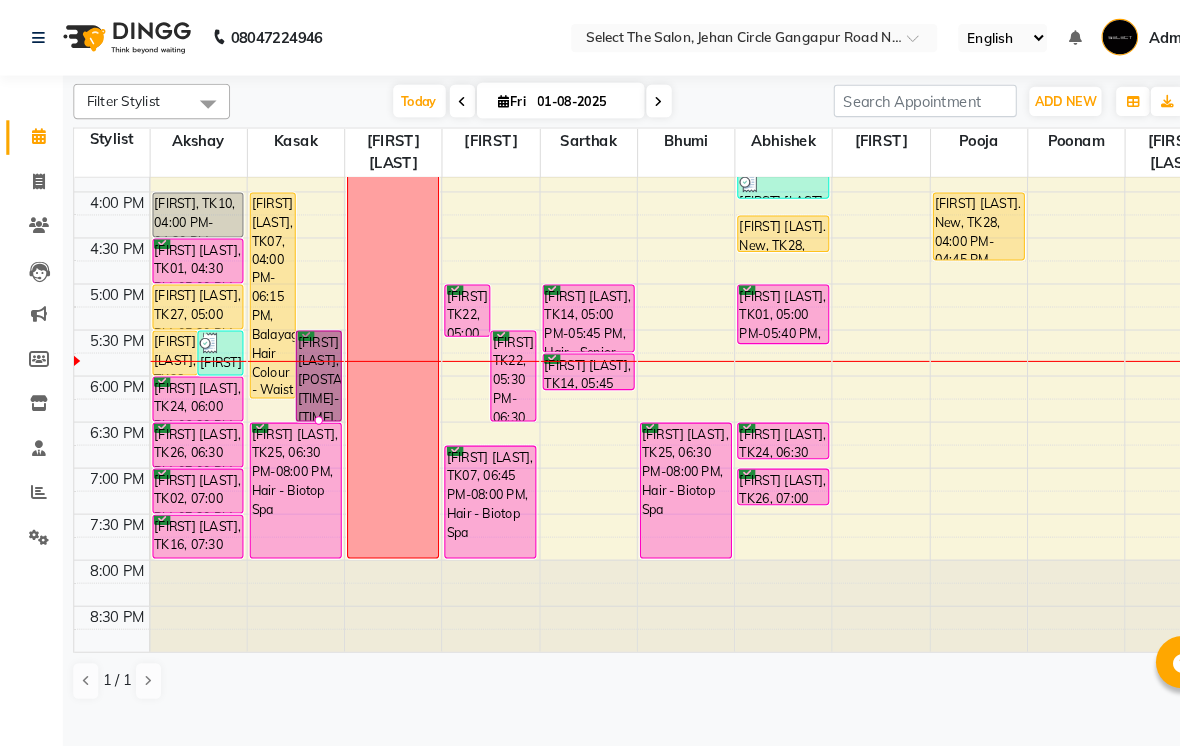 click at bounding box center [305, 402] 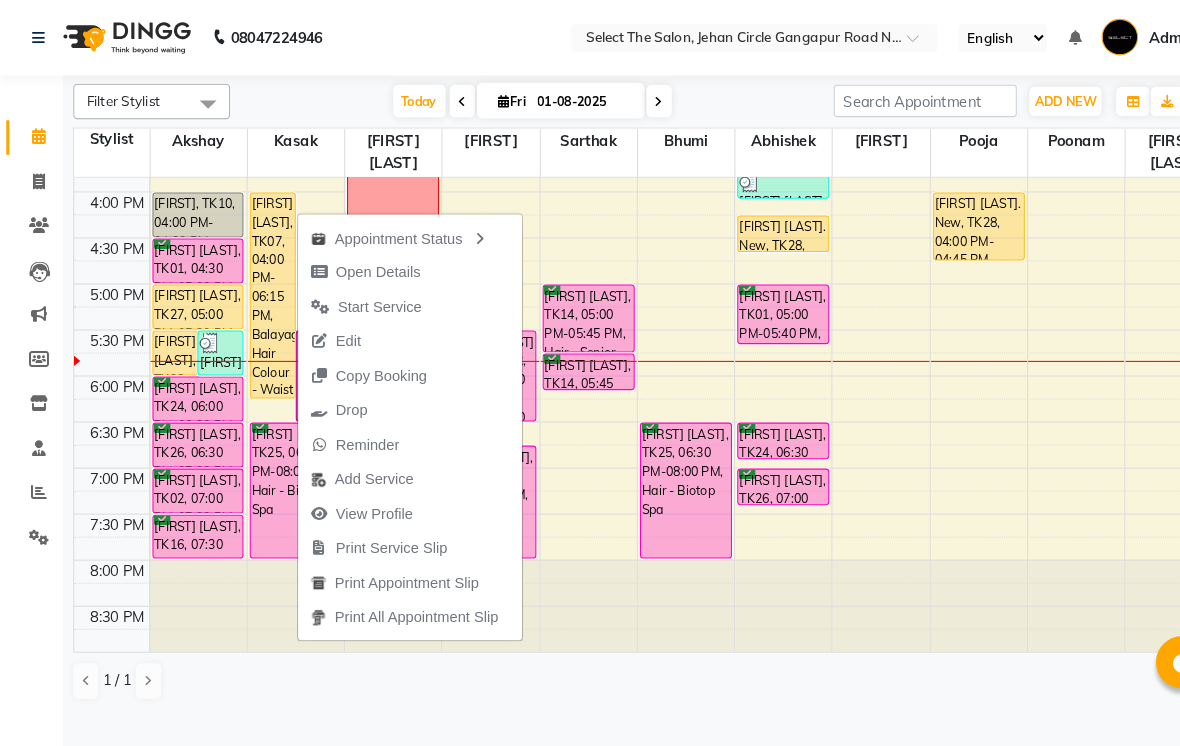 click on "Start Service" at bounding box center (363, 293) 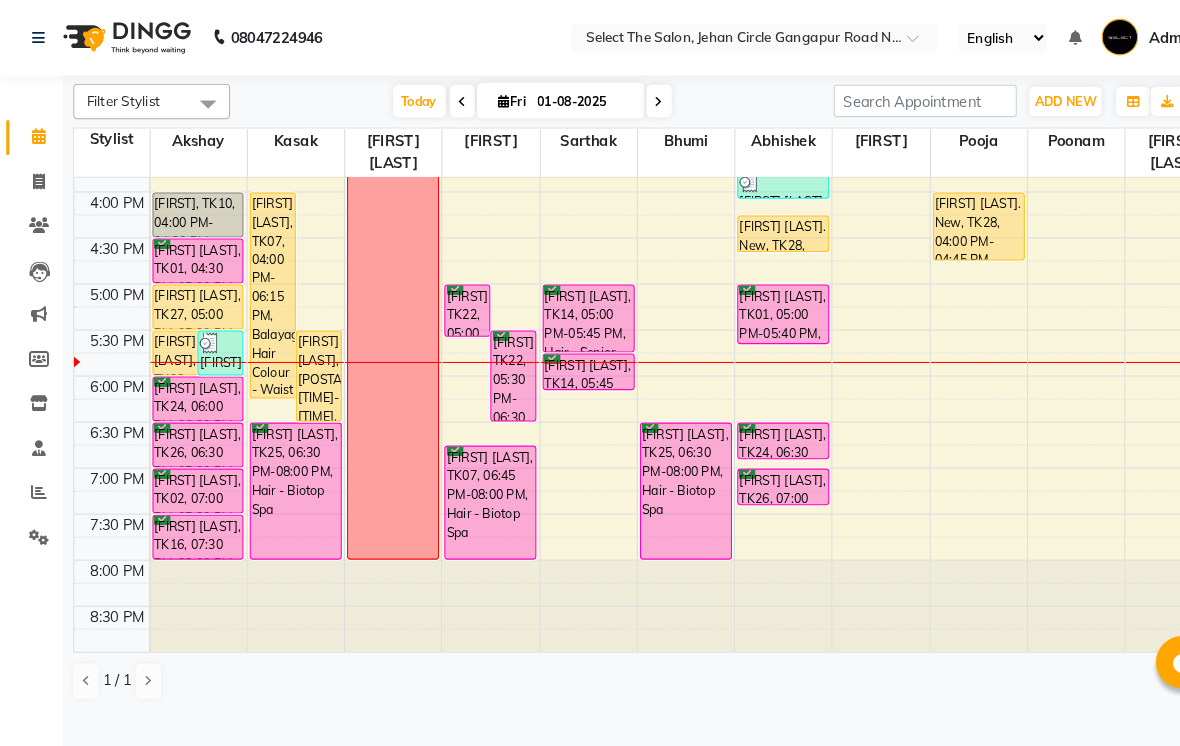 click at bounding box center (630, 96) 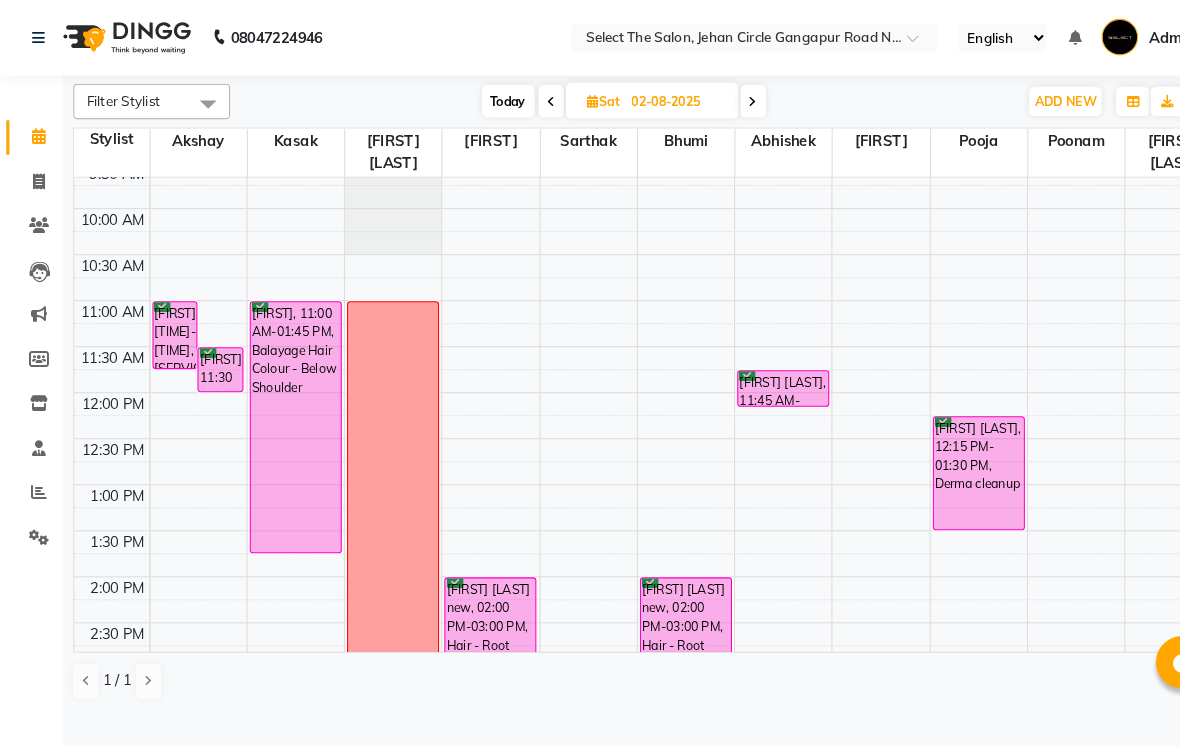 scroll, scrollTop: 147, scrollLeft: 0, axis: vertical 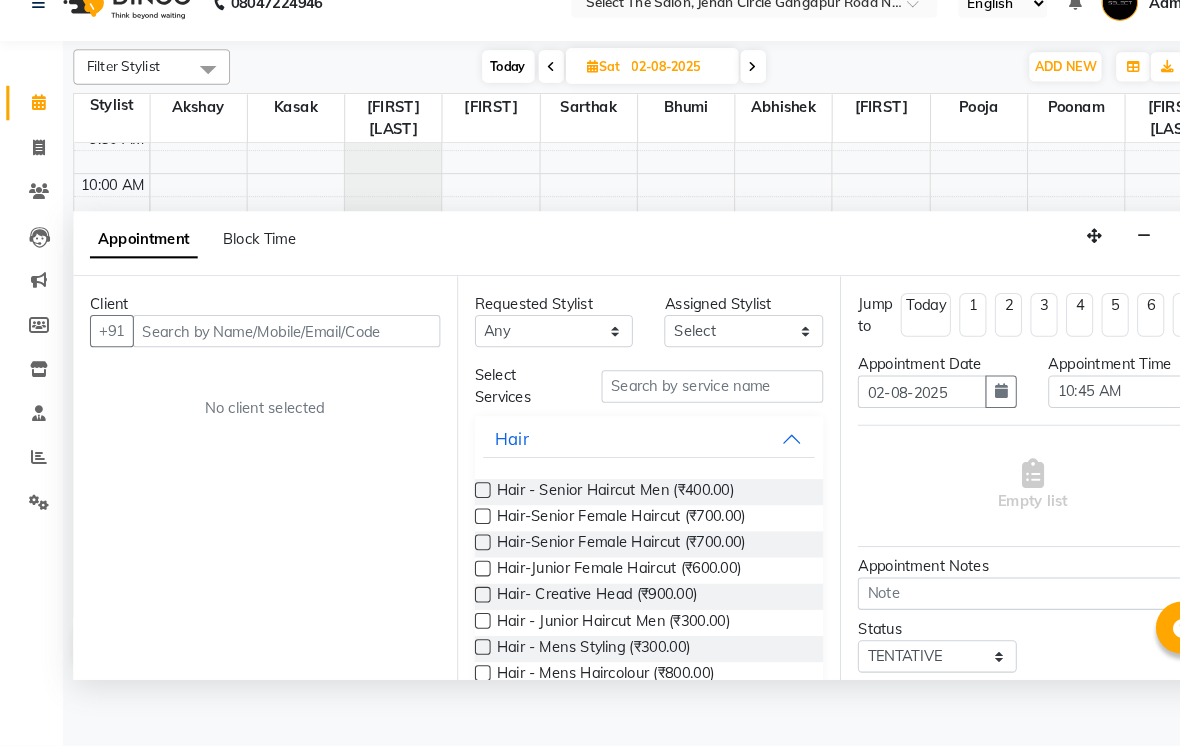 click on "Hair - Senior Haircut Men (₹400.00) Hair-Senior Female Haircut (₹700.00) Hair-Senior Female Haircut (₹700.00) Hair-Junior Female Haircut (₹600.00) Hair- Creative Head  (₹900.00) Hair - Junior Haircut Men  (₹300.00) Hair - Mens Styling (₹300.00) Hair - Mens Haircolour (₹800.00) Hair - Global Colour (₹3,500.00) Hair - Mens hair colour Touch-up (₹250.00) Hair - Root Touchup 1 Inch (₹1,500.00) Hair - Root Touchup 2 inch (₹2,200.00) Hair - Mens Keratin Treatment (₹2,500.00) Hair - K18 Treatment (₹1,500.00) Hair - Mens Hair spa (₹1,500.00) Hair - Mens hairwash (₹100.00) Head Massage (₹400.00) Keratin Wash  (₹0) Hair- Kids Haircut (₹200.00) Consultation  (₹0) Hair - Creative Head Mens (₹600.00) Hair - Fringe  (₹300.00) Hair - Fiber Clinix (₹1,500.00) Hair - Root Touchup 1 Inch AF (₹1,500.00) Hair - Root Touchup 2 inch AF (₹2,400.00) Hair - Makeup and bridal hair style  (₹0) Hair - Biotop Spa  (₹3,000.00) Hair - Female Styling  (₹700.00) Foot spa (₹600.00)" at bounding box center (621, 1166) 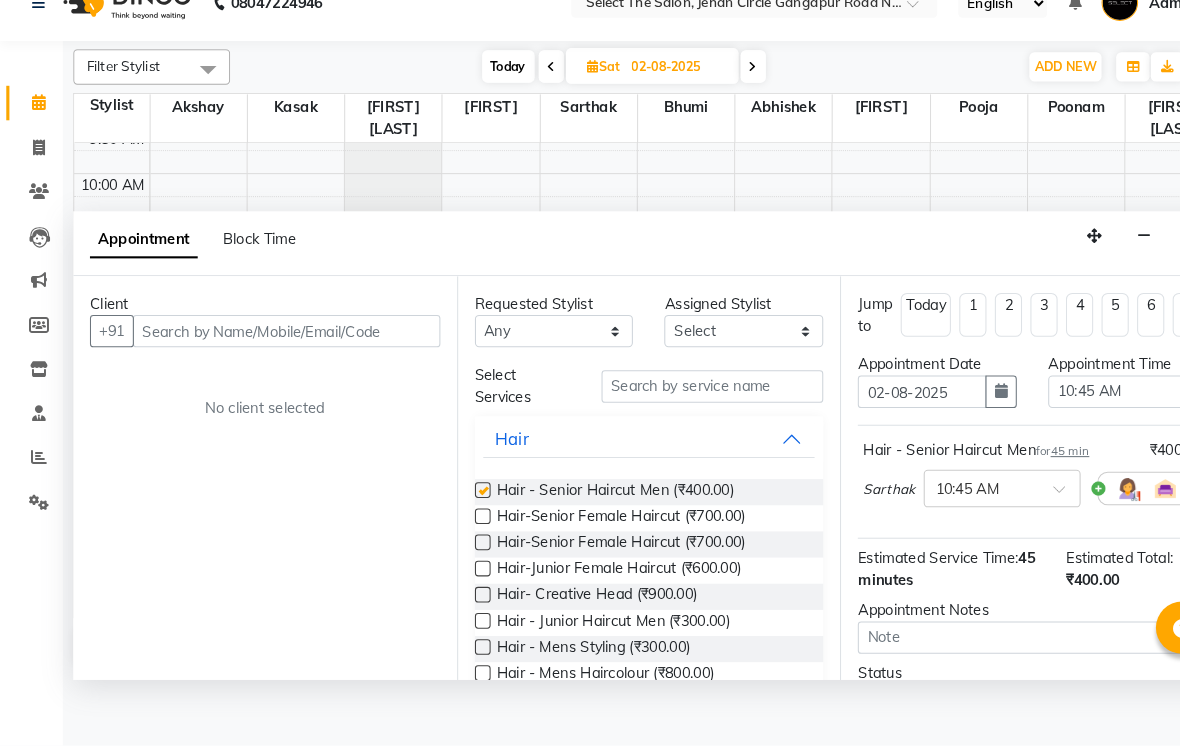 click on "Hair - Senior Haircut Men (₹400.00)" at bounding box center [588, 503] 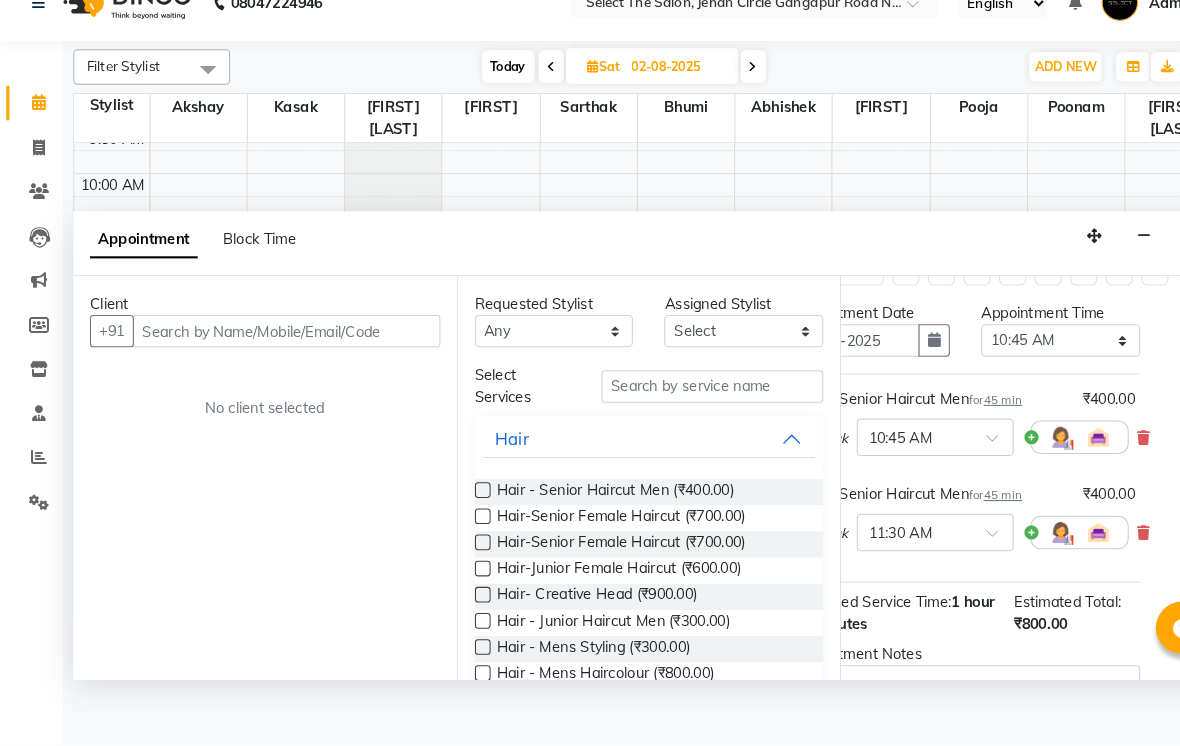 scroll, scrollTop: 50, scrollLeft: 68, axis: both 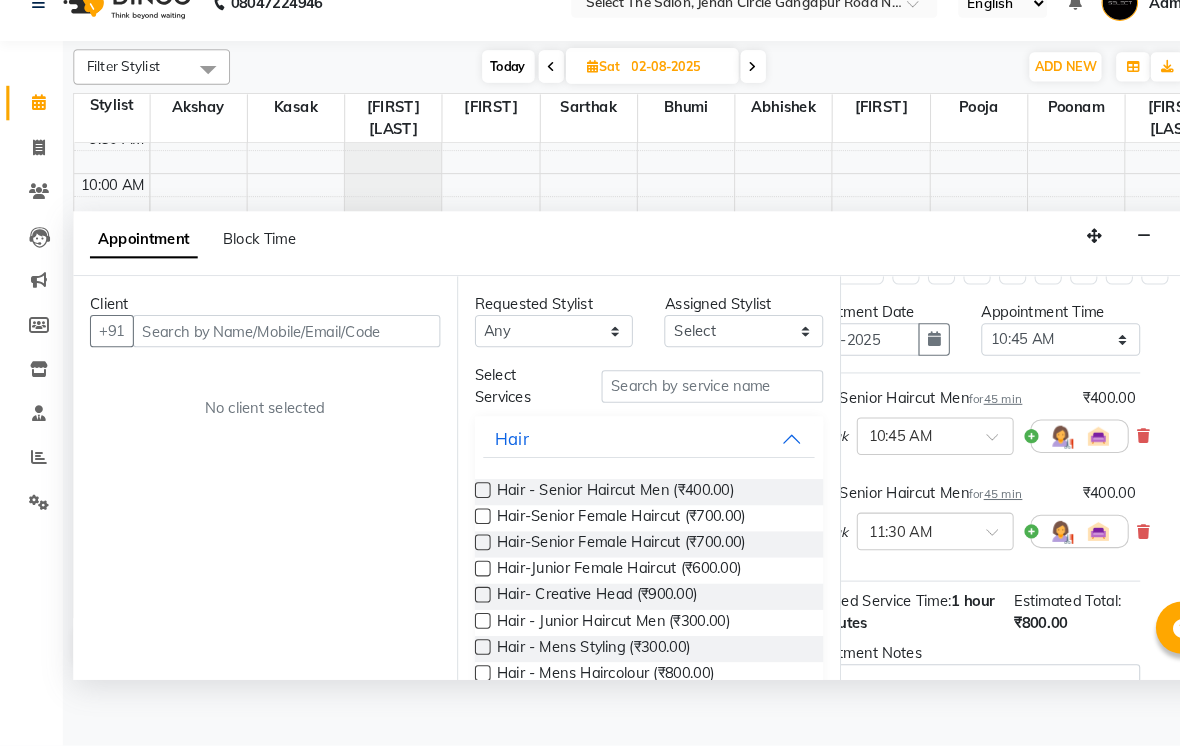 click at bounding box center (1093, 541) 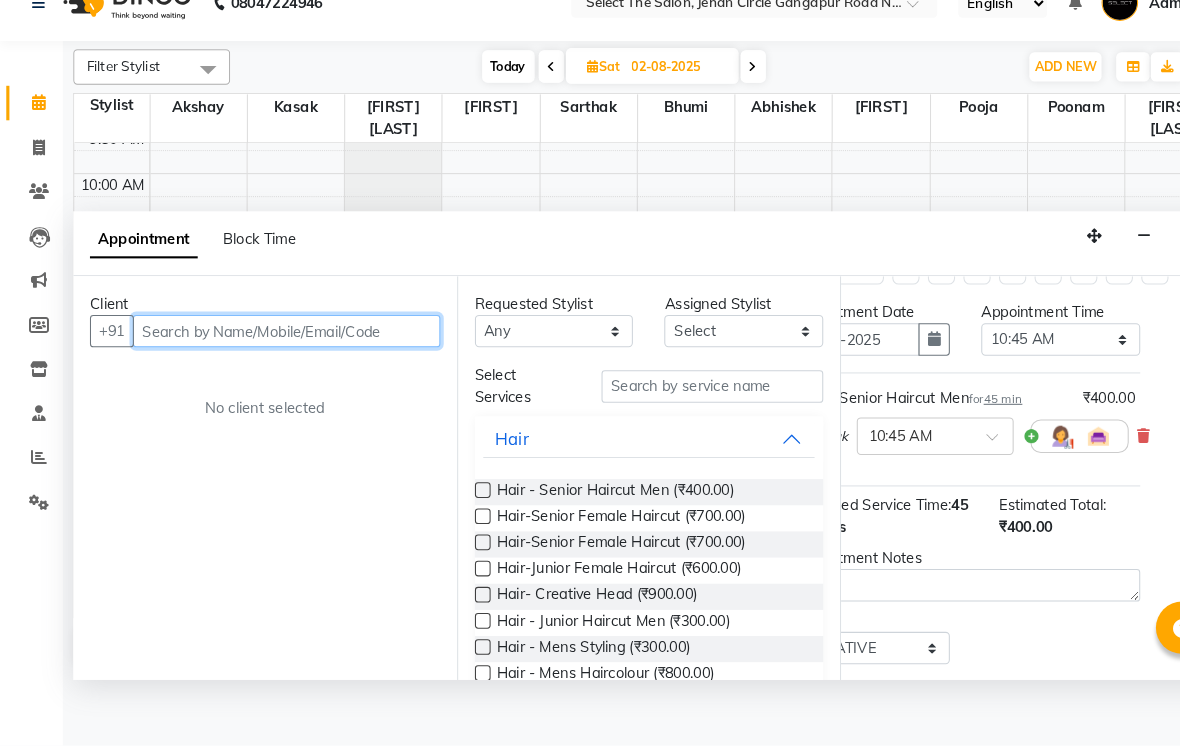click at bounding box center (274, 349) 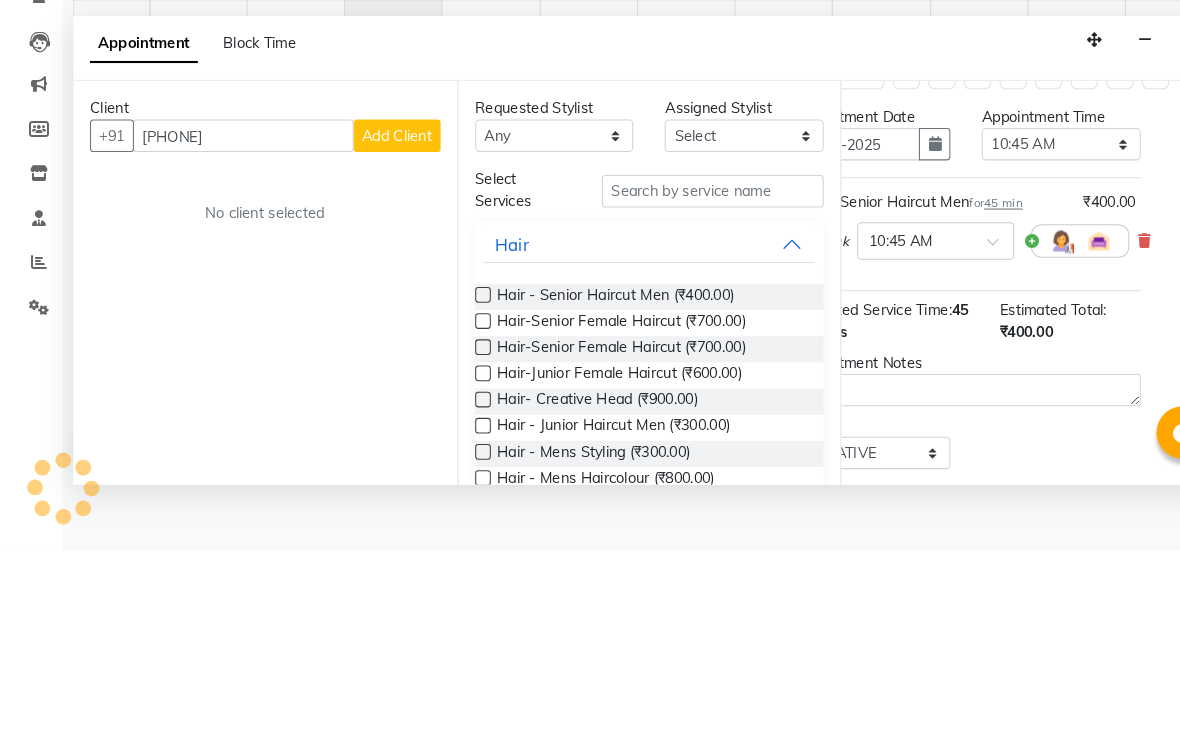 click on "Add Client" at bounding box center [379, 349] 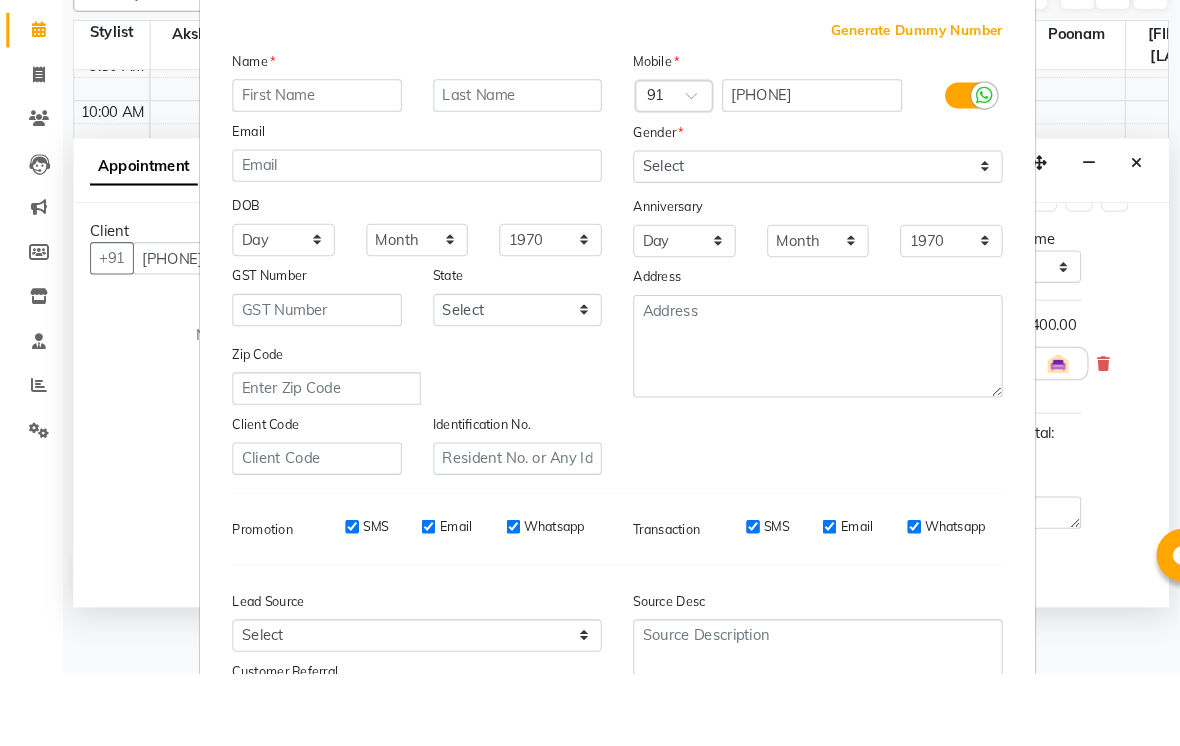 click at bounding box center (303, 193) 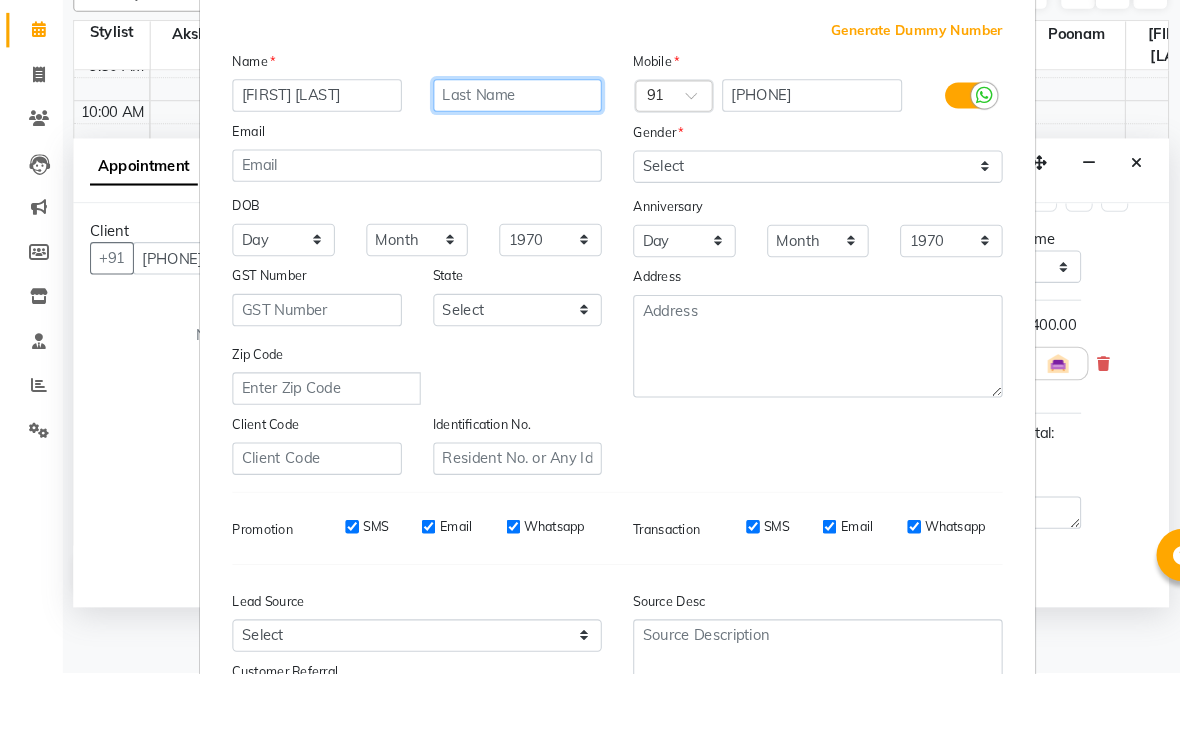 click at bounding box center (495, 193) 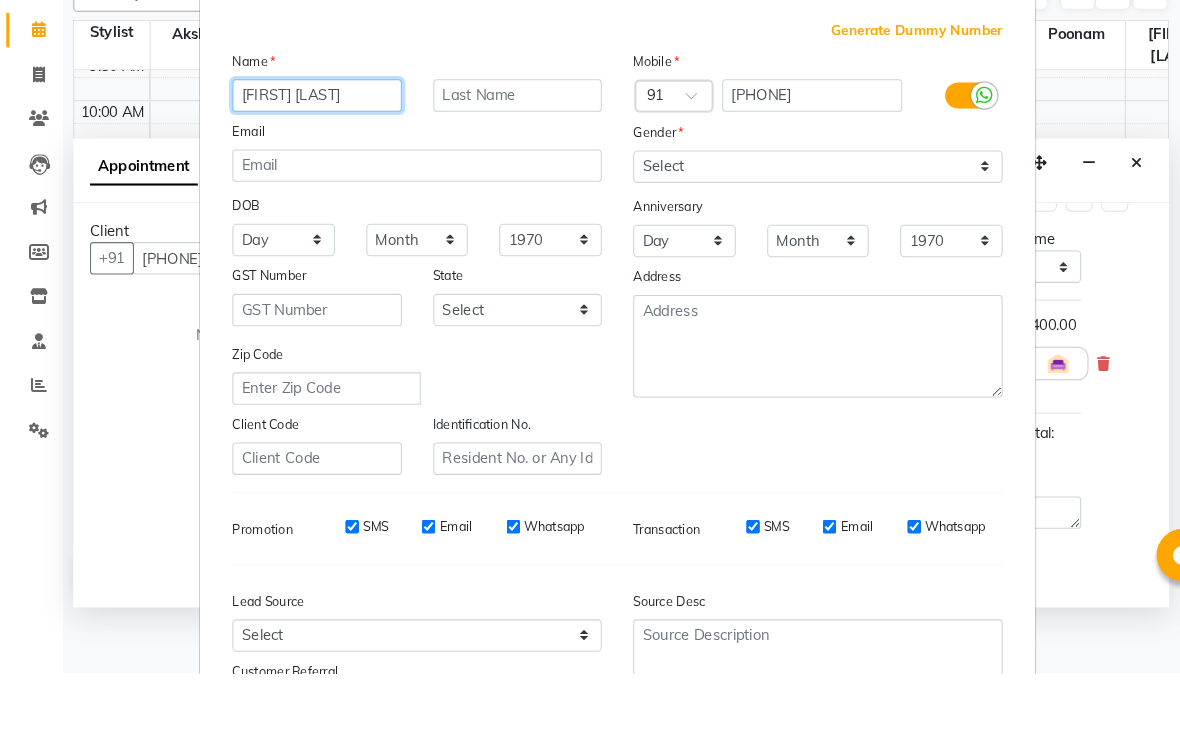 click on "Vishwanayar" at bounding box center (303, 193) 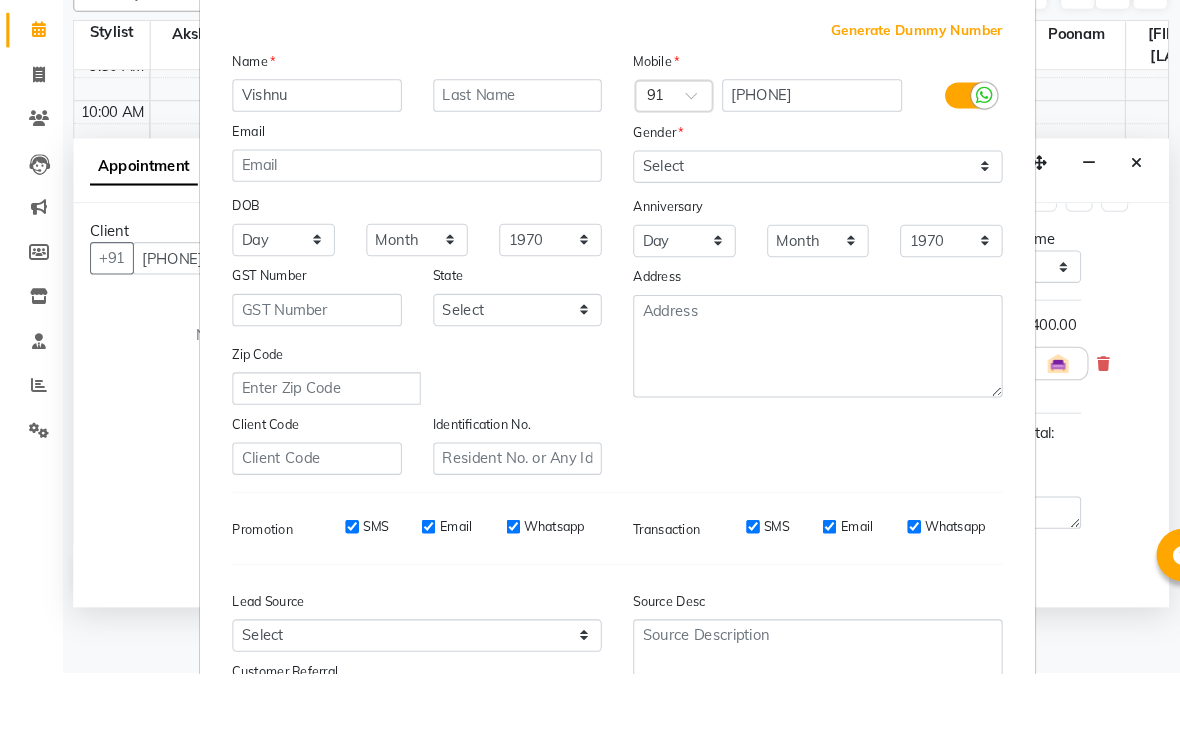 click on "Name" at bounding box center (398, 164) 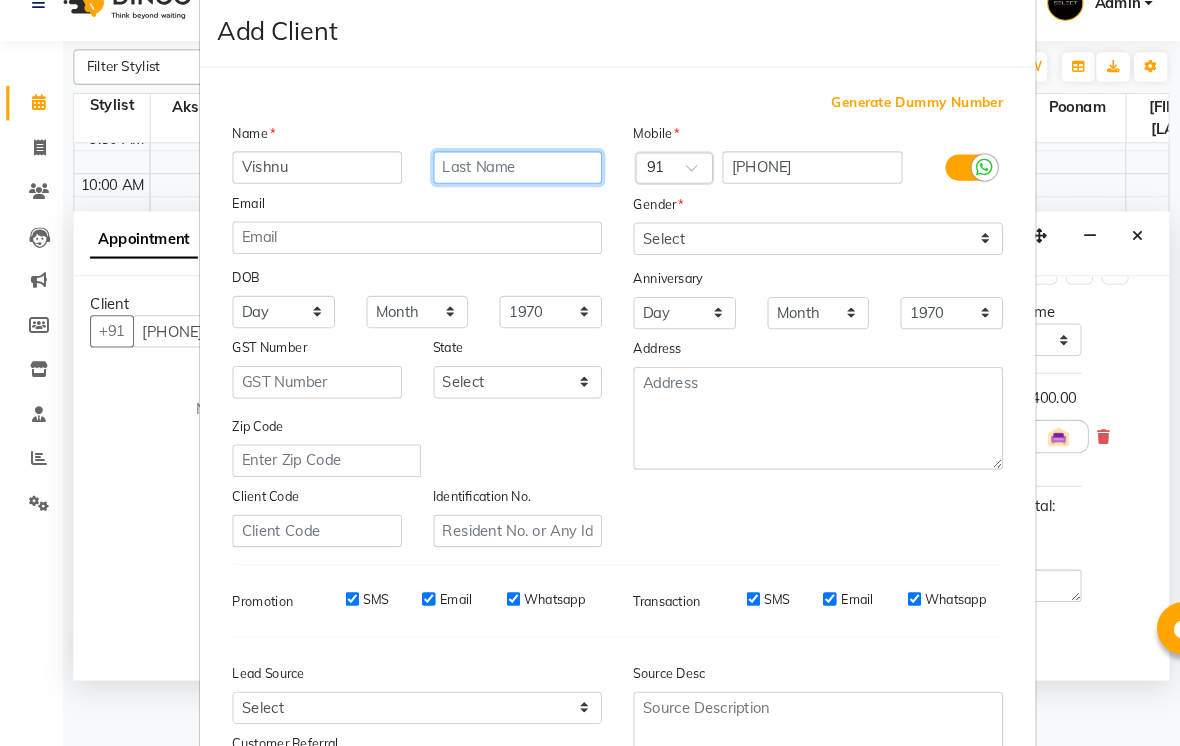 click at bounding box center [495, 193] 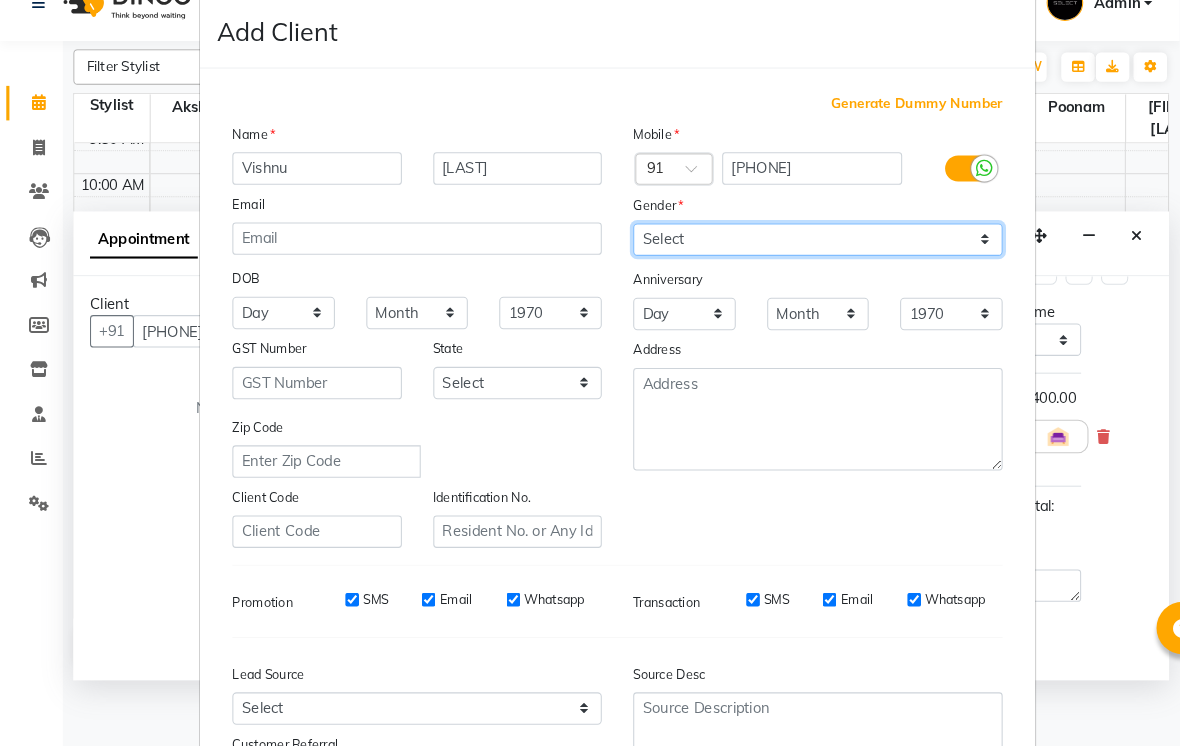 click on "Select Male Female Other Prefer Not To Say" at bounding box center (781, 261) 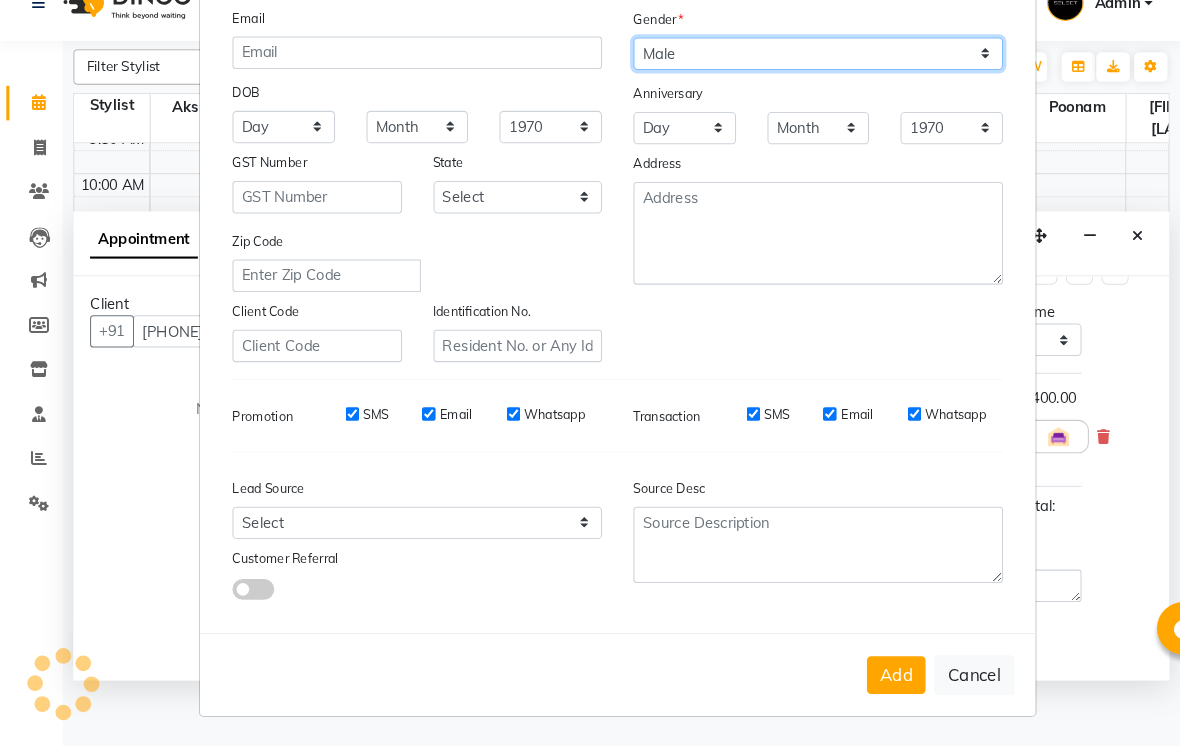 scroll, scrollTop: 176, scrollLeft: 0, axis: vertical 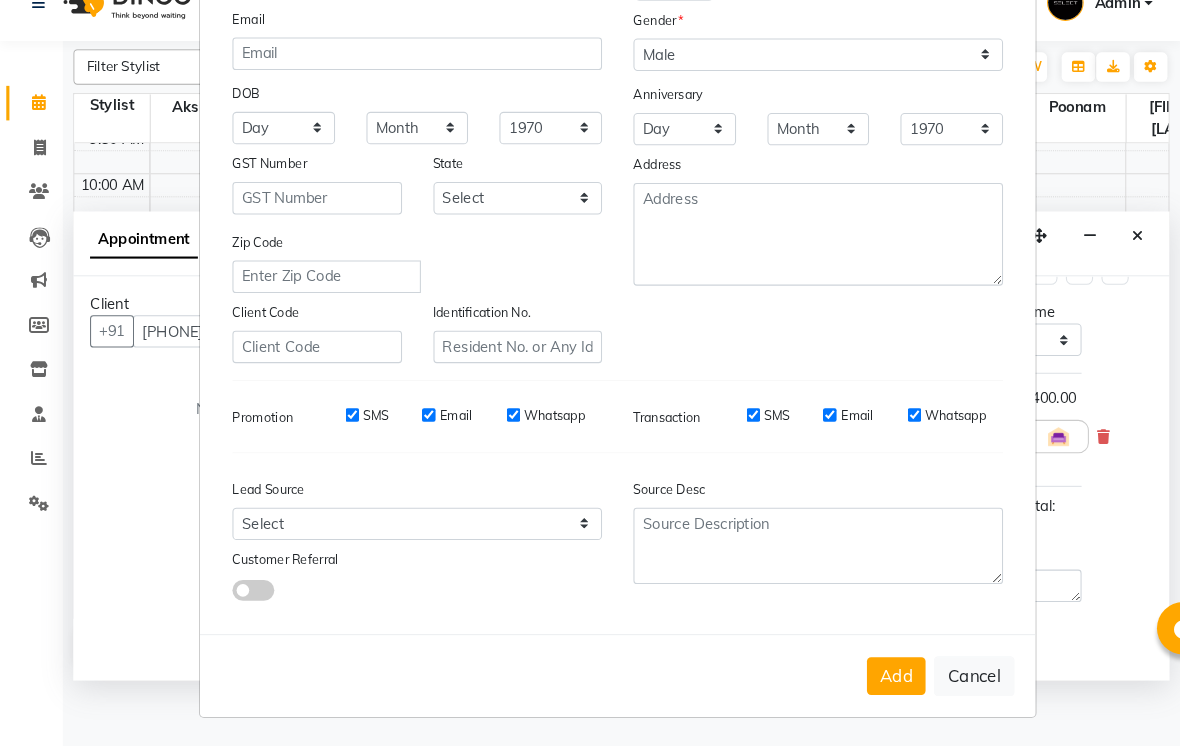 click on "Add" at bounding box center (856, 679) 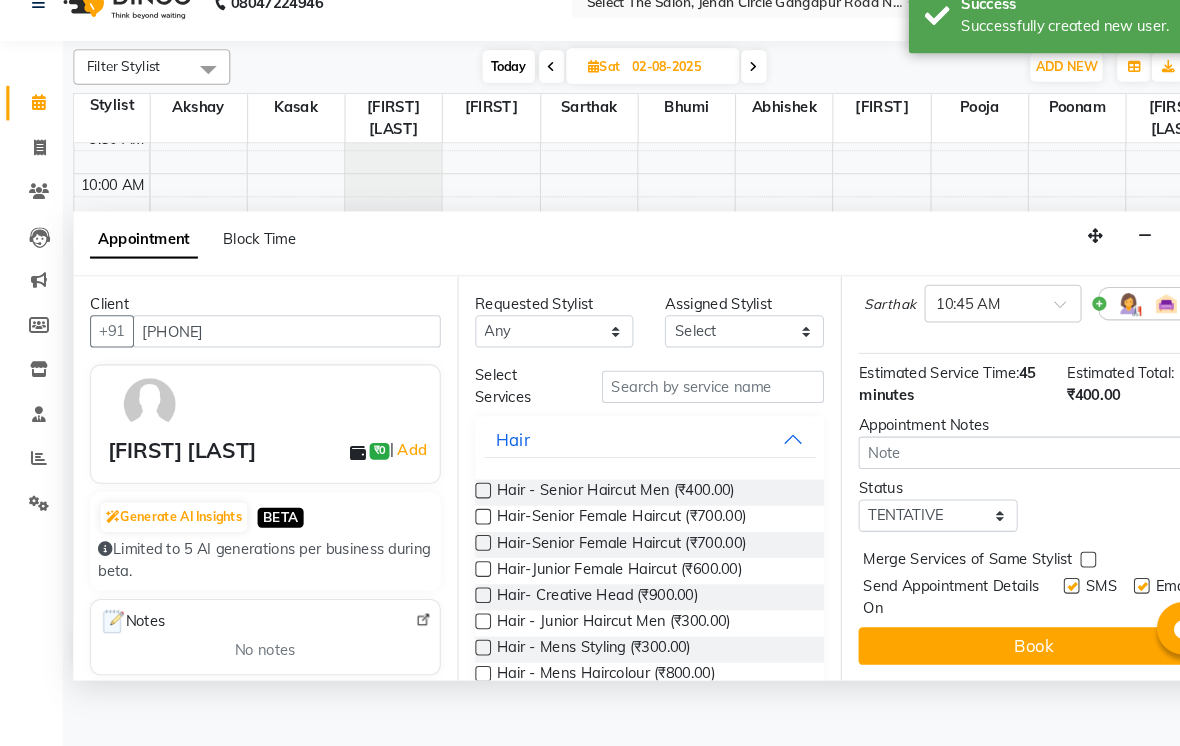 scroll, scrollTop: 176, scrollLeft: 0, axis: vertical 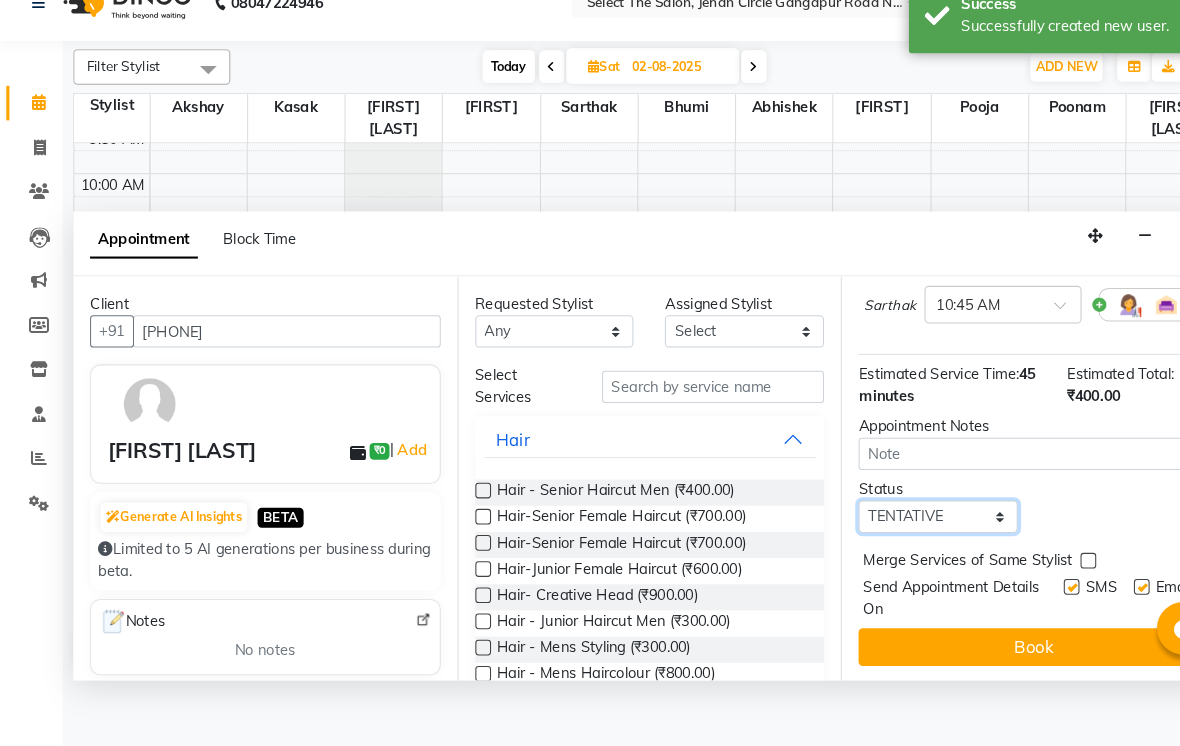 click on "Select TENTATIVE CONFIRM UPCOMING" at bounding box center (896, 526) 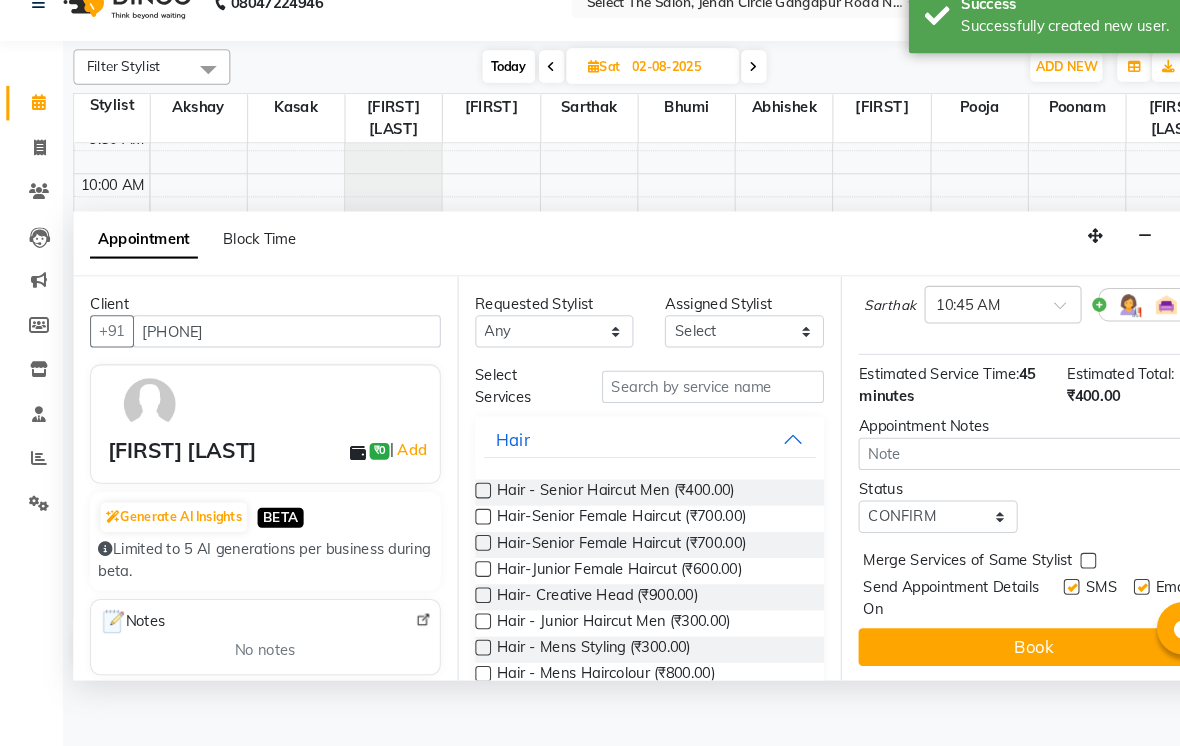 click on "Book" at bounding box center (987, 651) 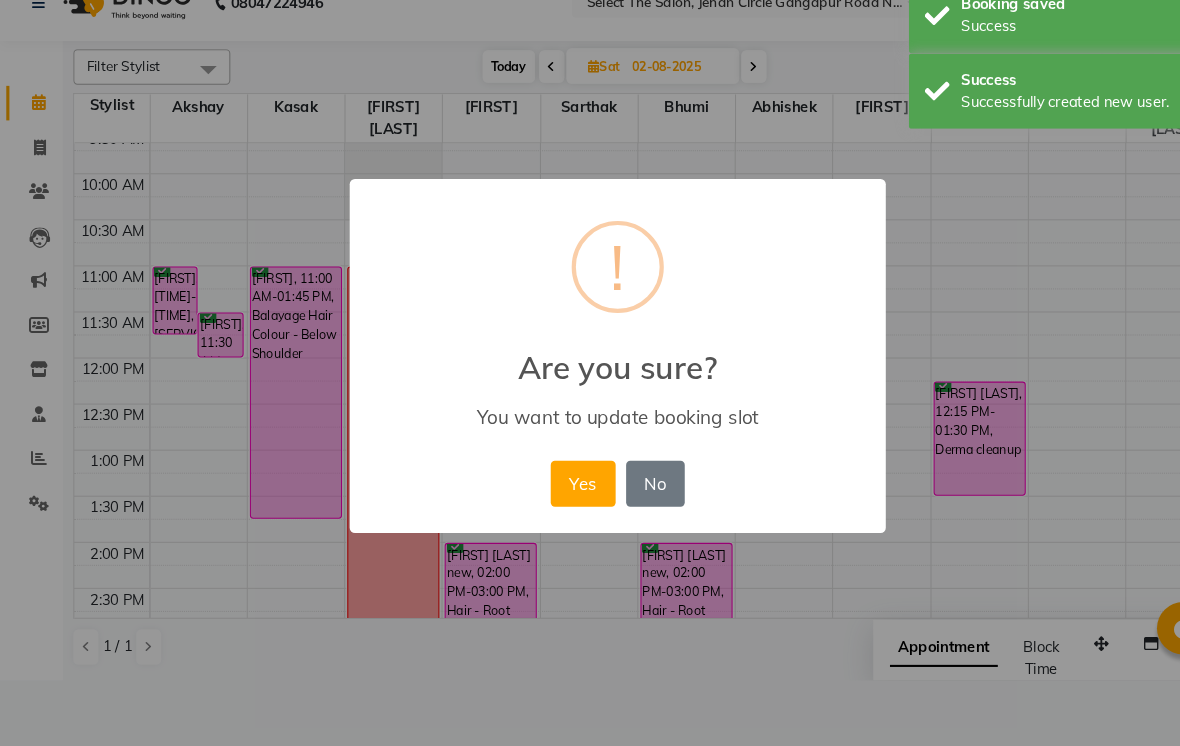 click on "Yes" at bounding box center (556, 495) 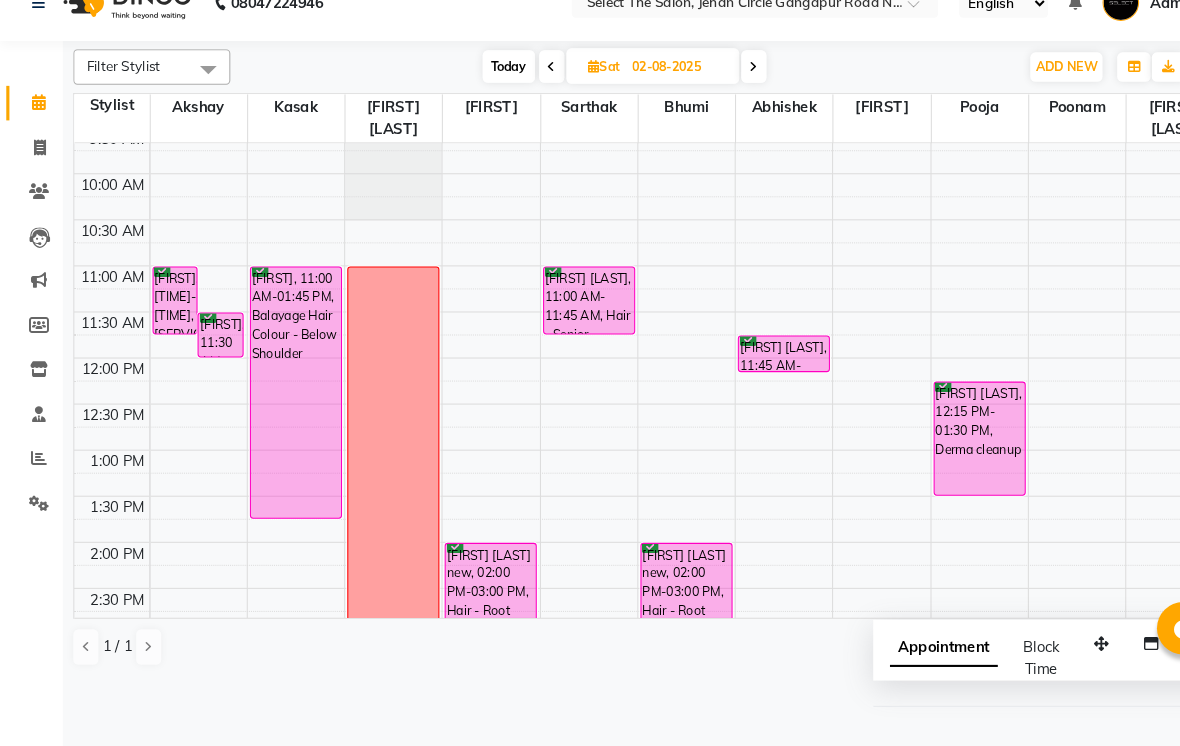 click on "Today" at bounding box center [486, 96] 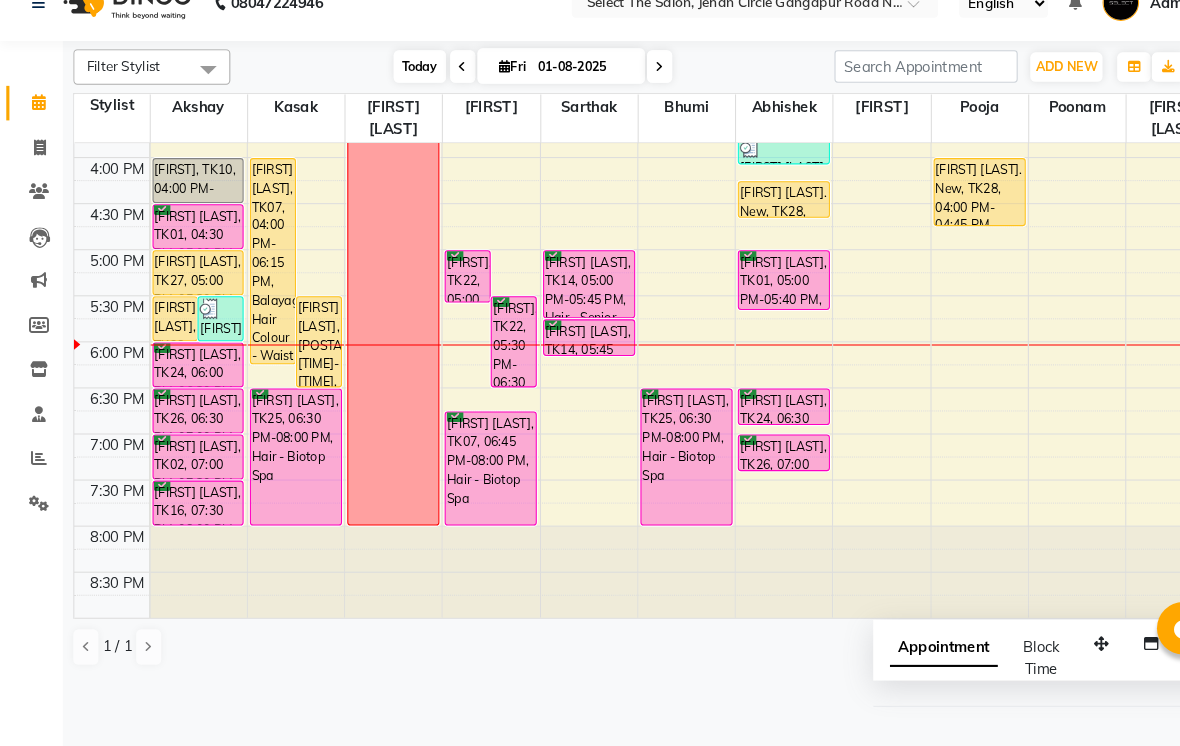 scroll, scrollTop: 690, scrollLeft: 0, axis: vertical 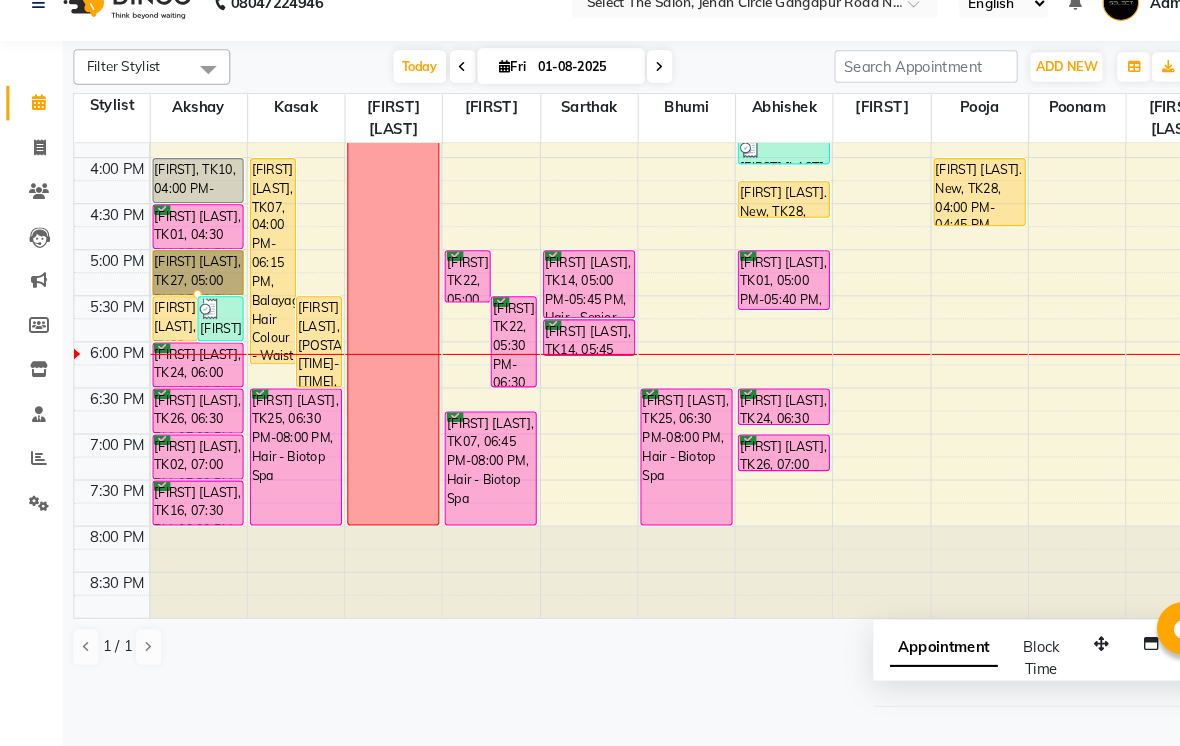 click at bounding box center (189, 314) 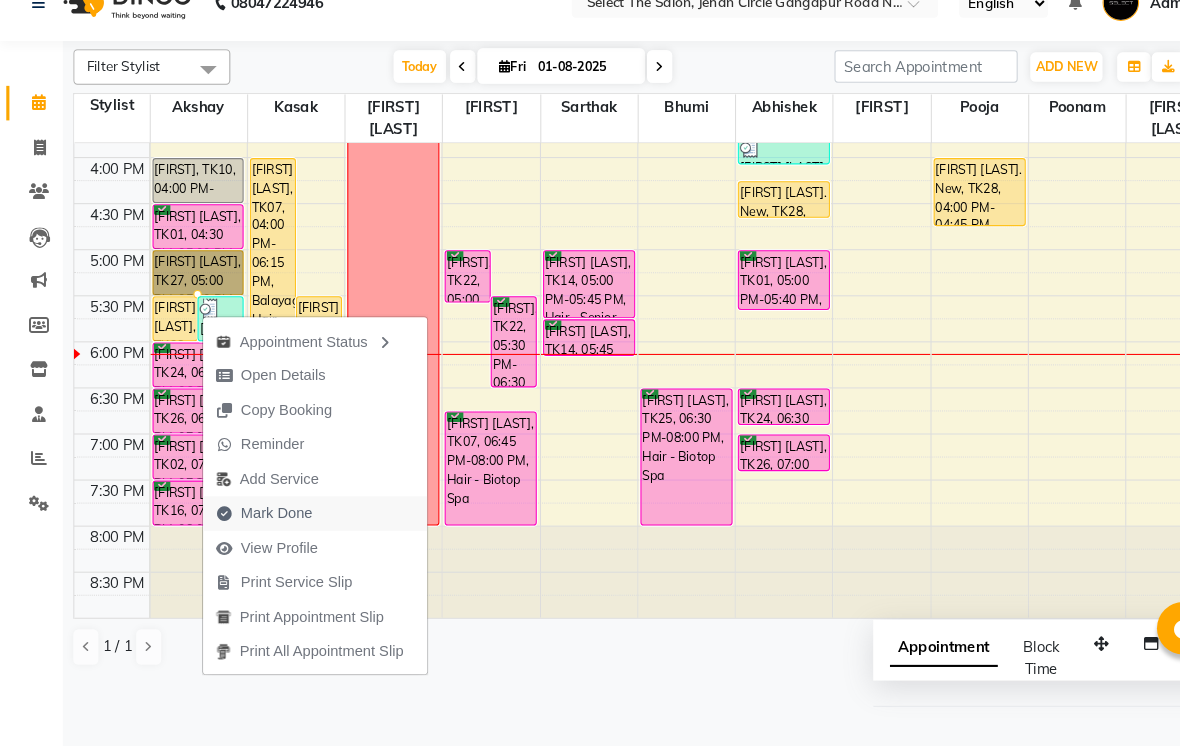 click on "Mark Done" at bounding box center [264, 523] 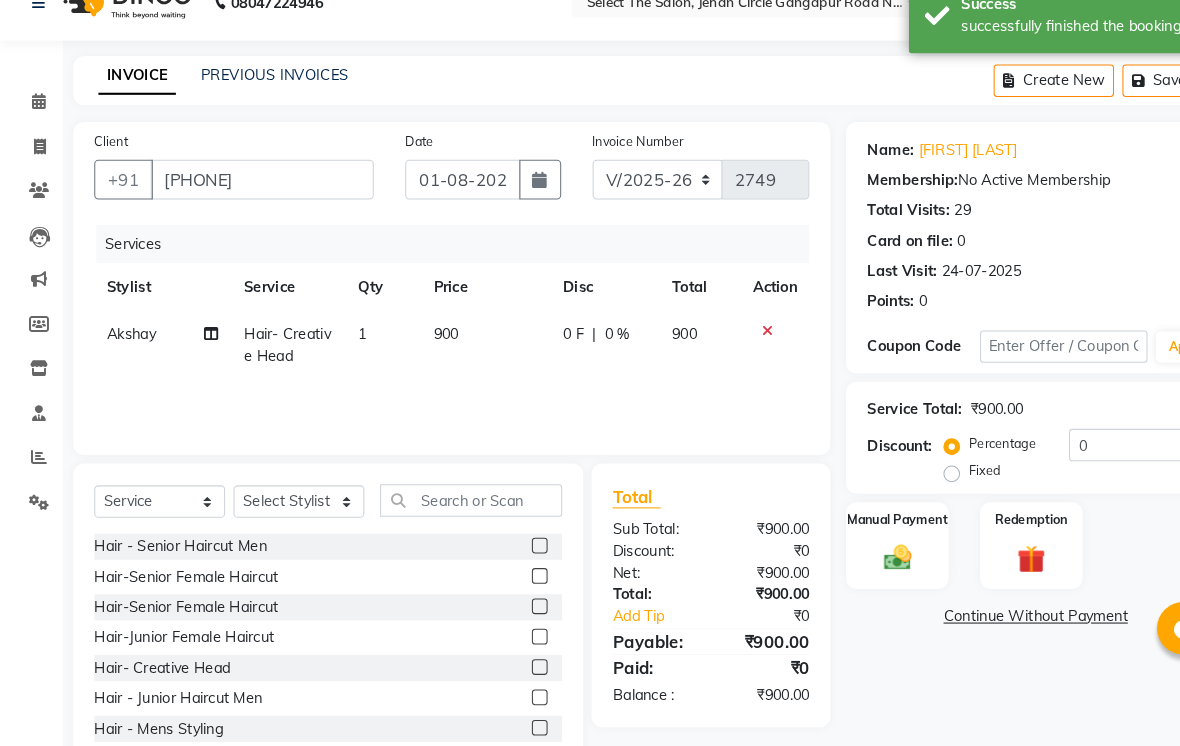 click on "900" 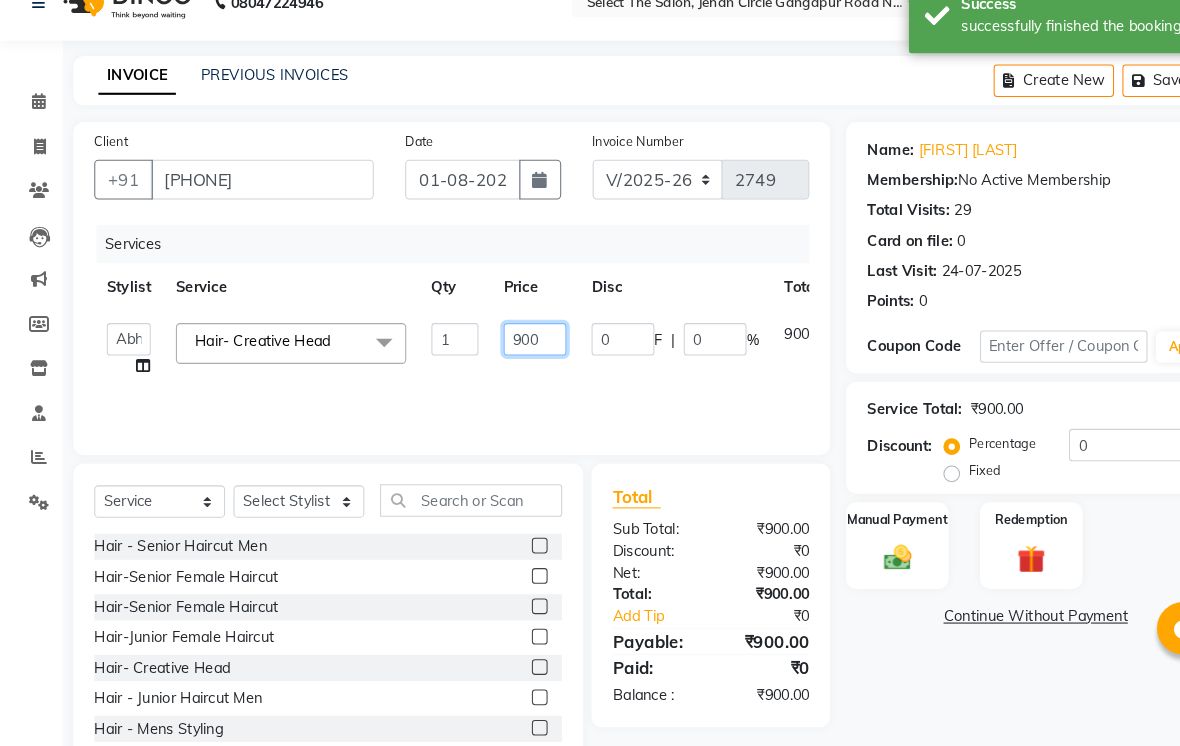 click on "900" 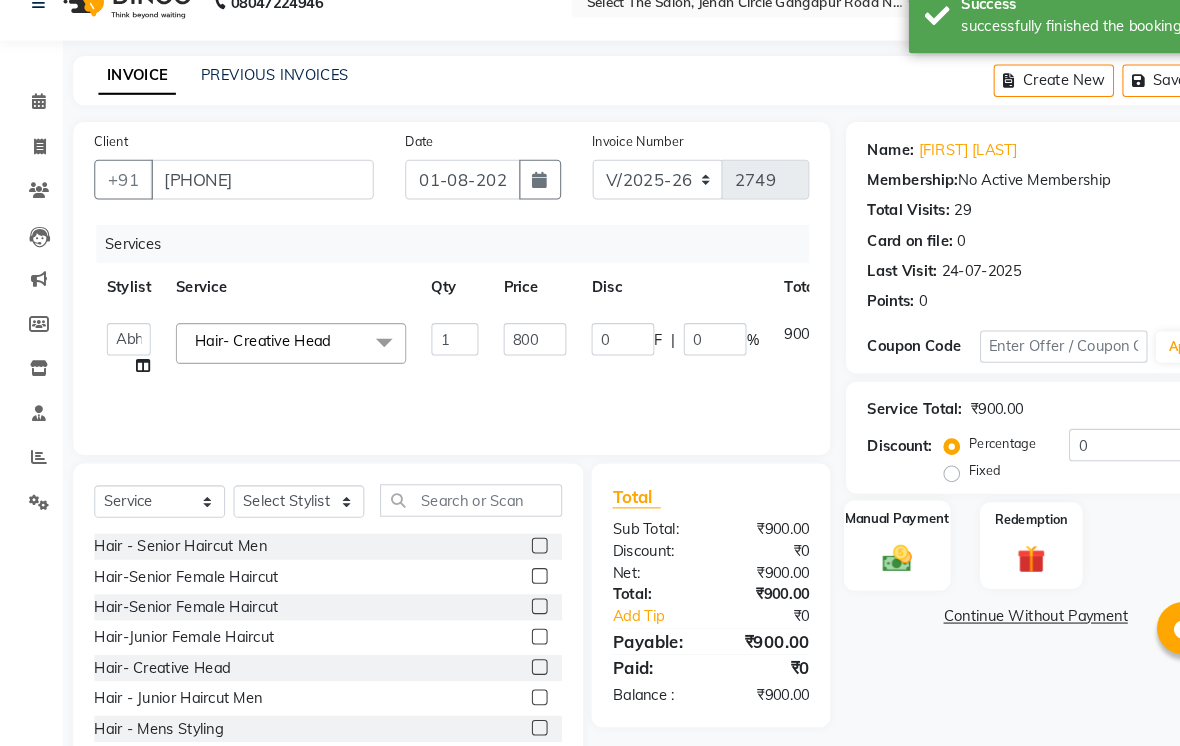 click on "Manual Payment" 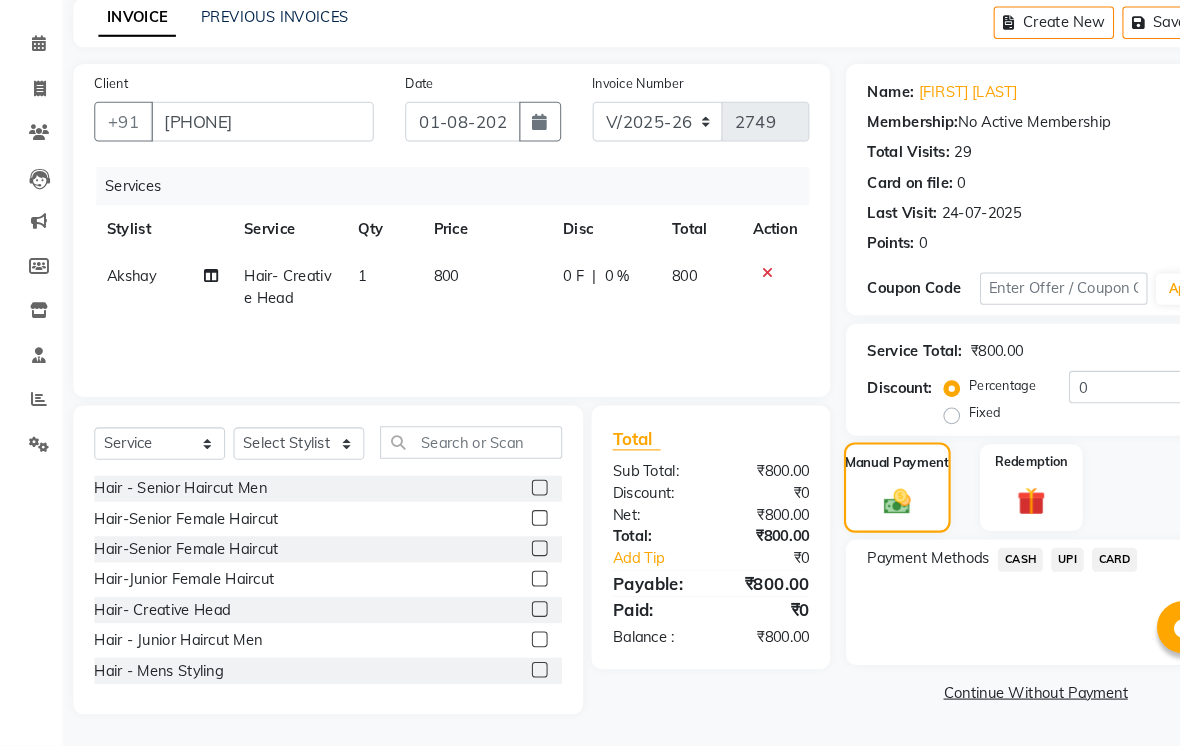 scroll, scrollTop: 83, scrollLeft: 0, axis: vertical 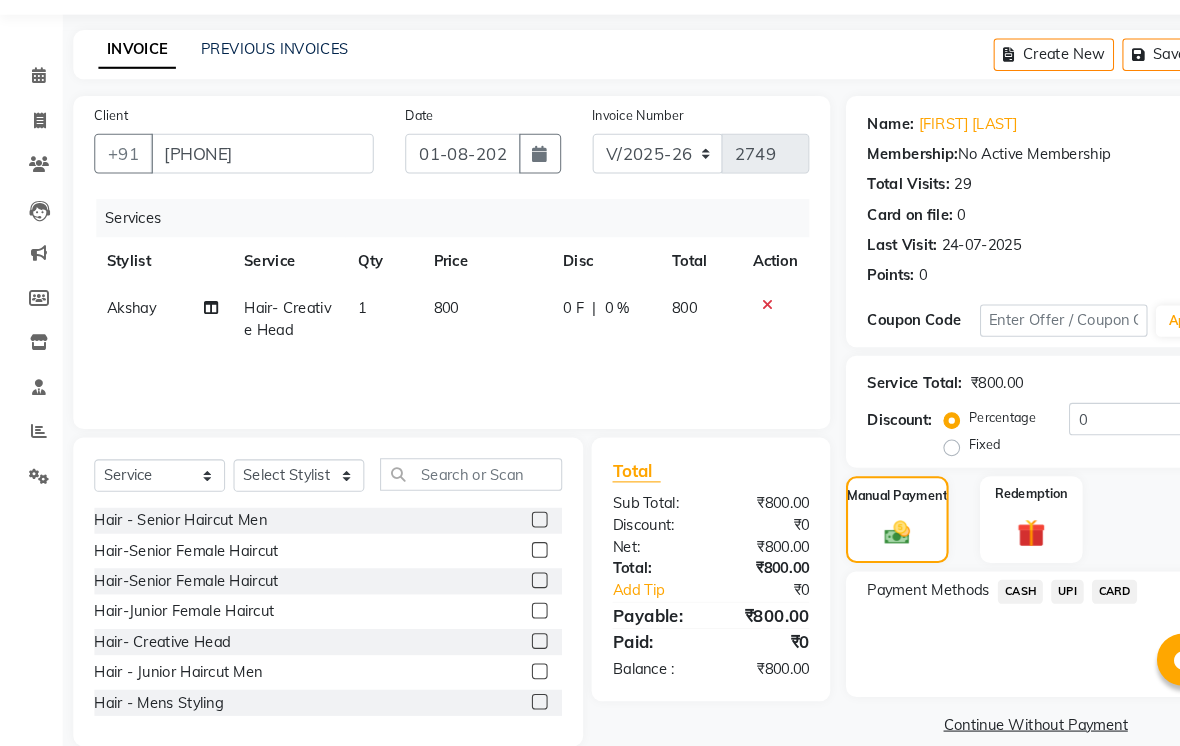 click on "UPI" 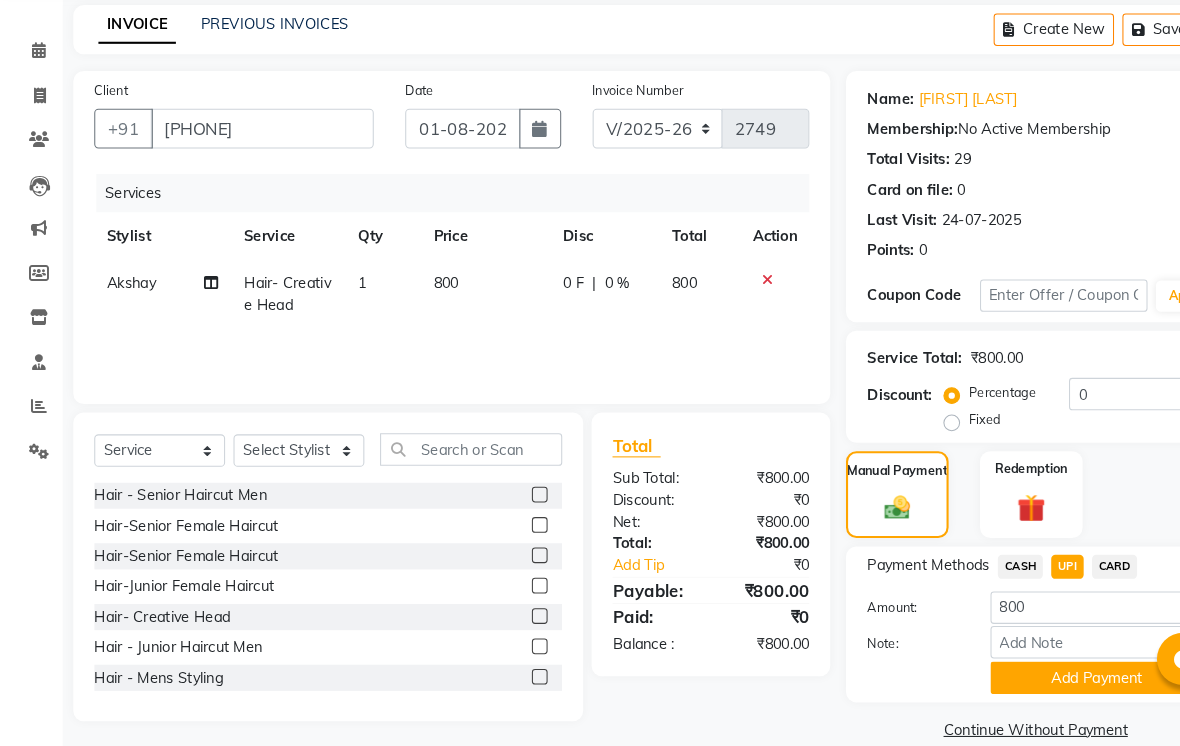 scroll, scrollTop: 108, scrollLeft: 0, axis: vertical 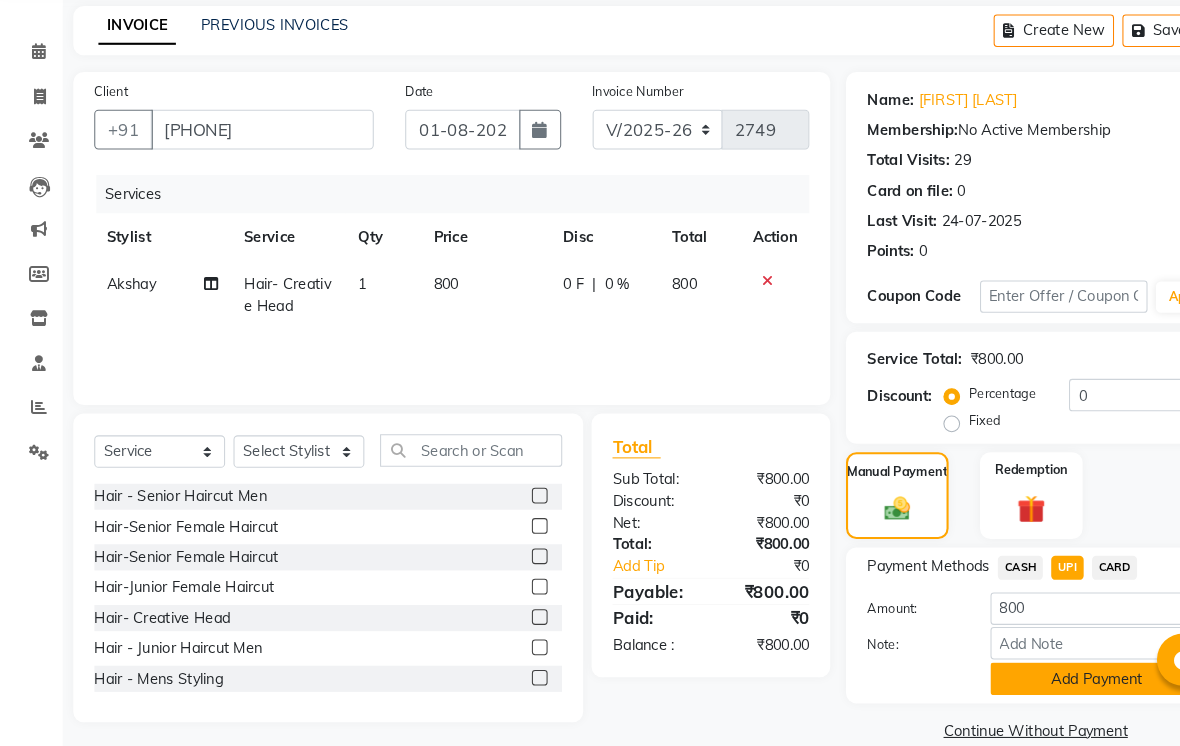 click on "Add Payment" 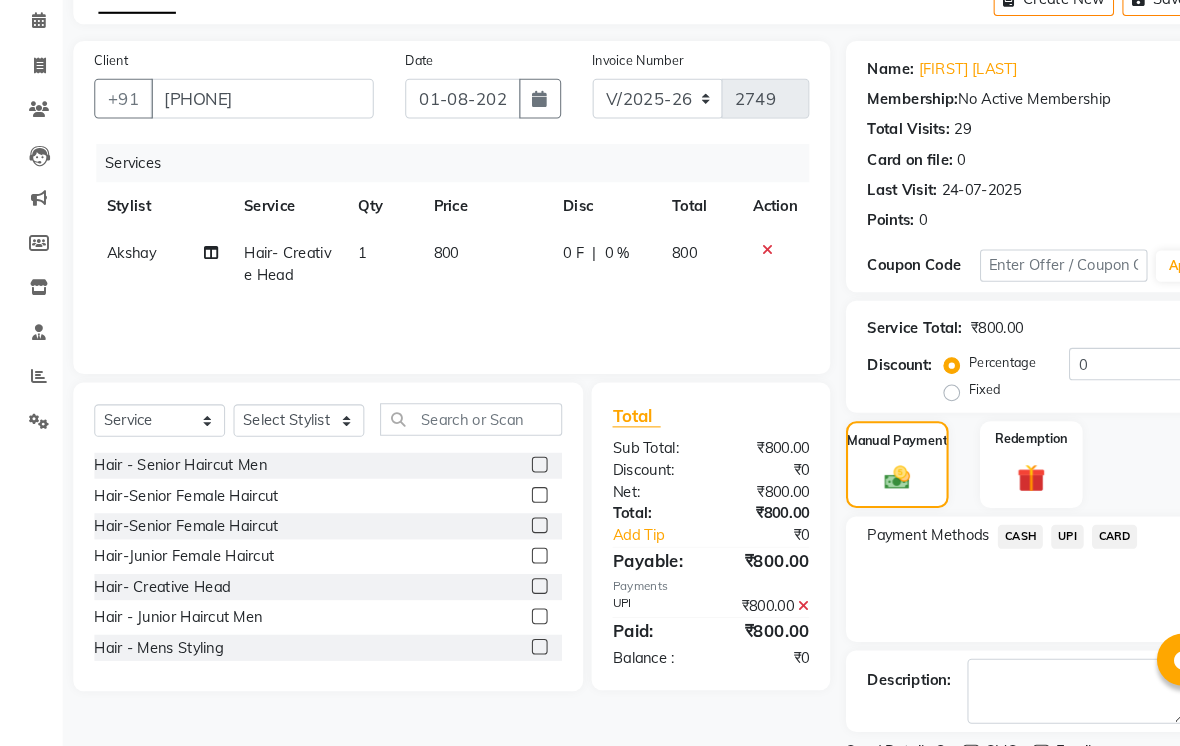 scroll, scrollTop: 187, scrollLeft: 0, axis: vertical 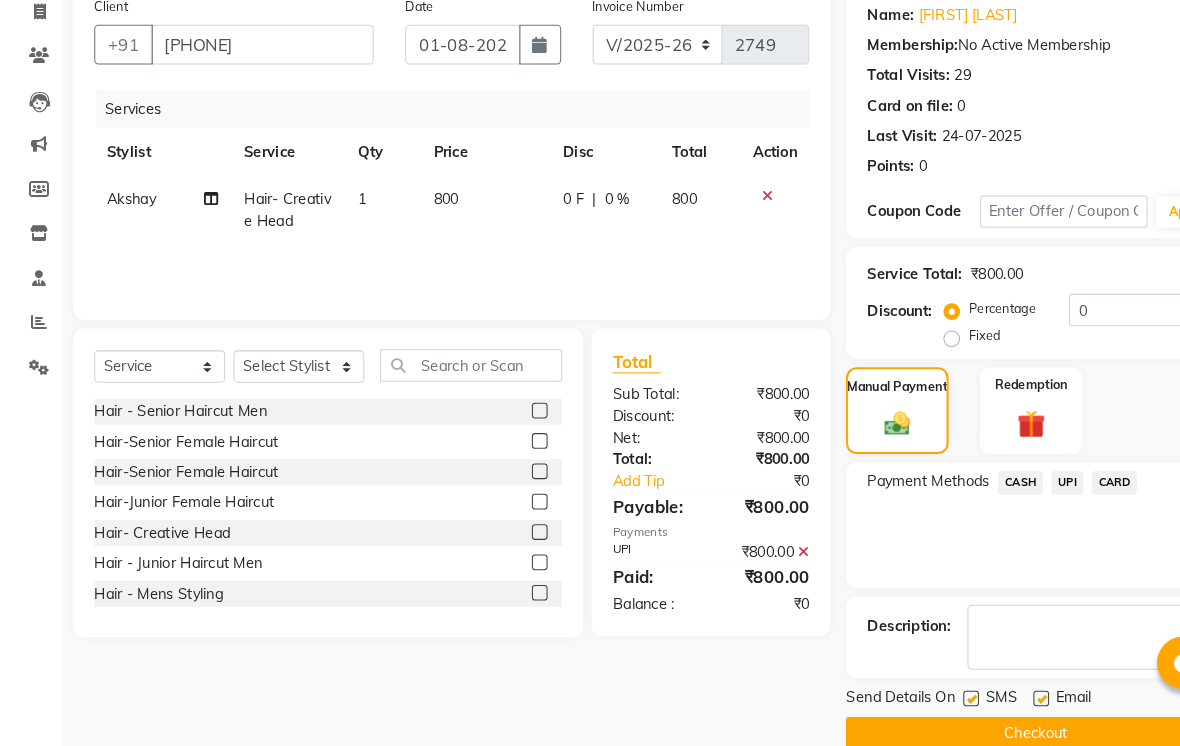click 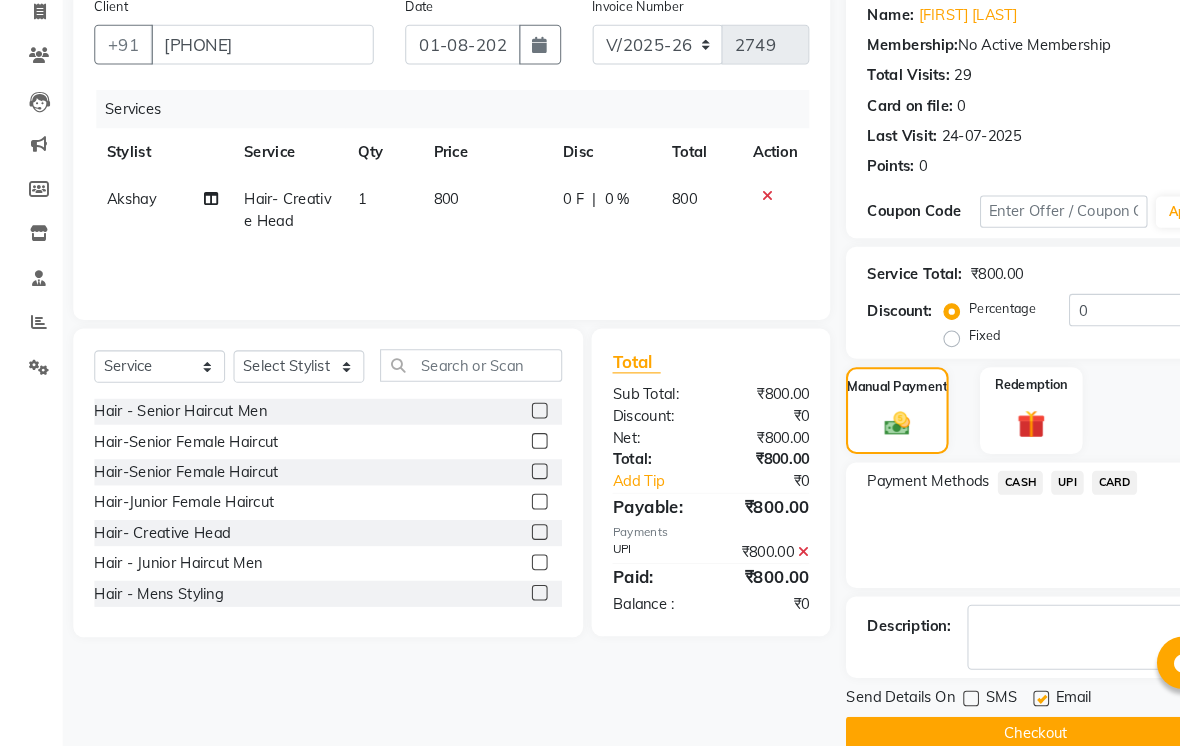click 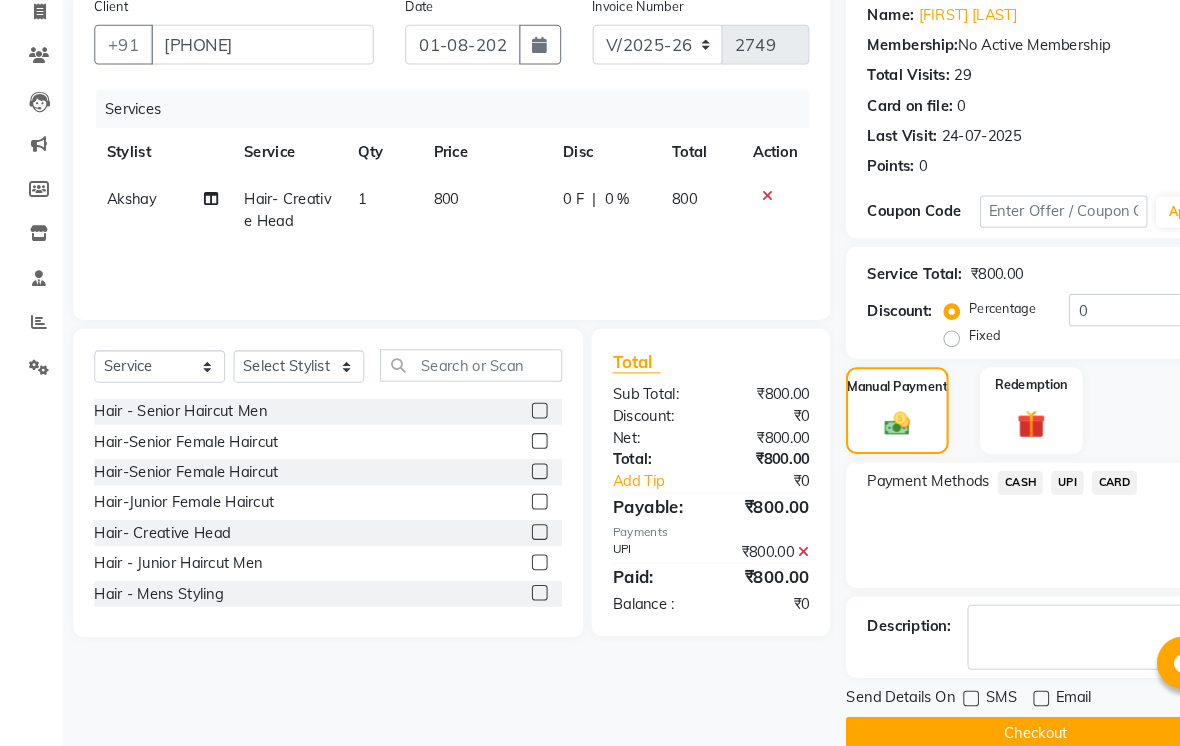 click on "Checkout" 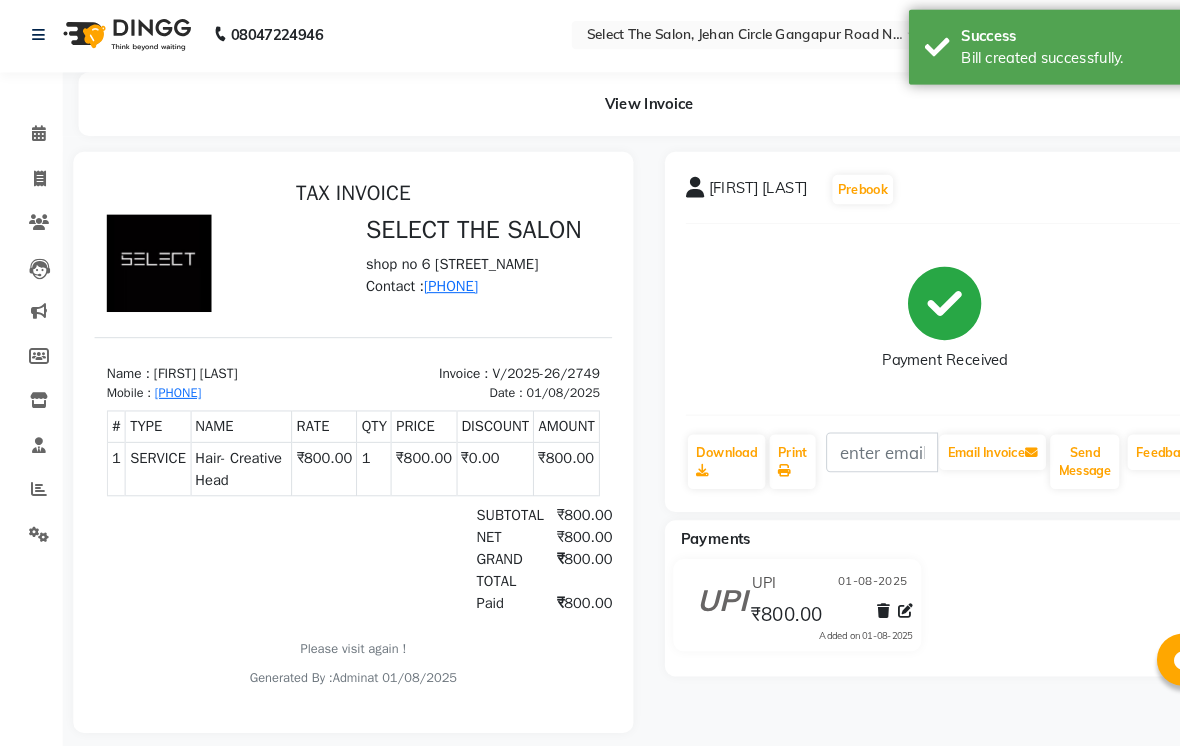 scroll, scrollTop: 0, scrollLeft: 0, axis: both 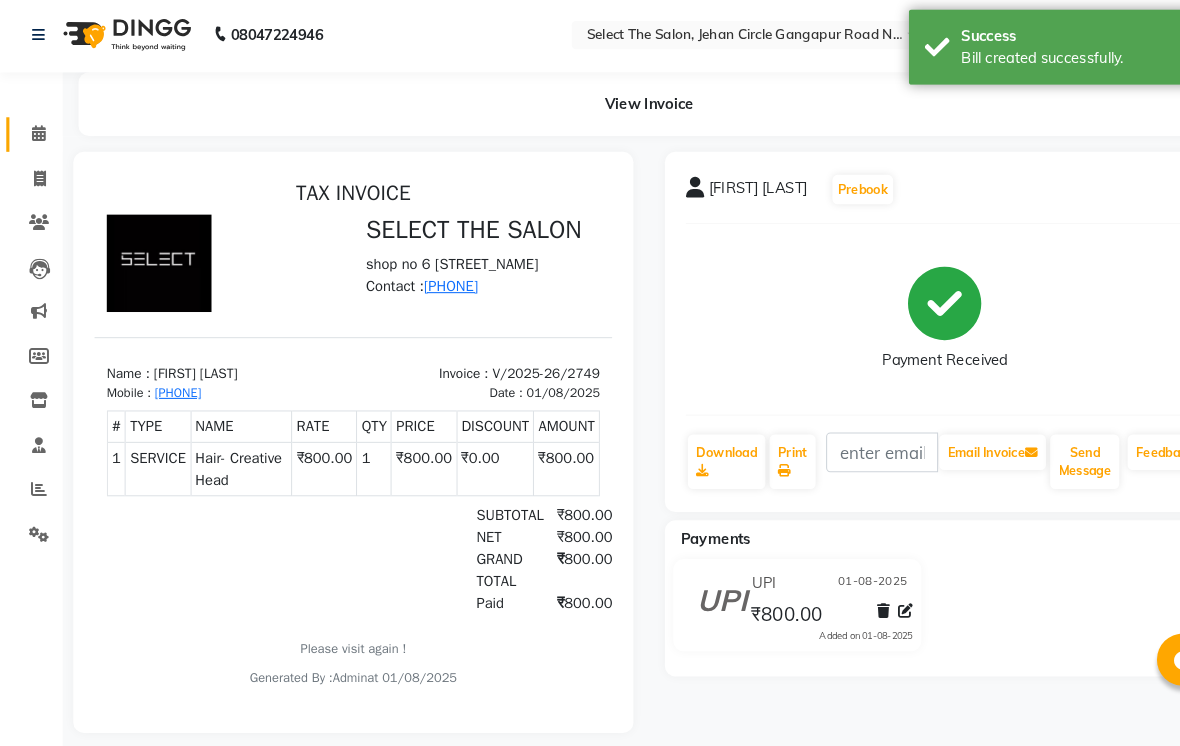 click on "Calendar" 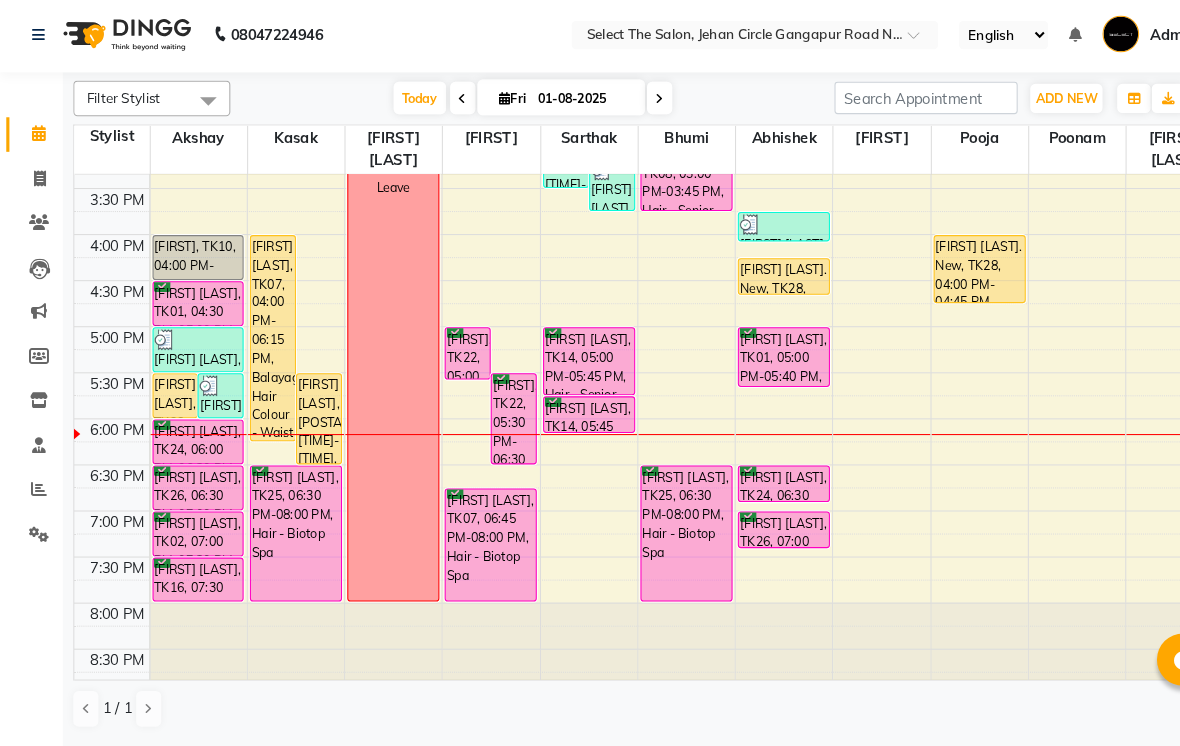 scroll, scrollTop: 645, scrollLeft: 0, axis: vertical 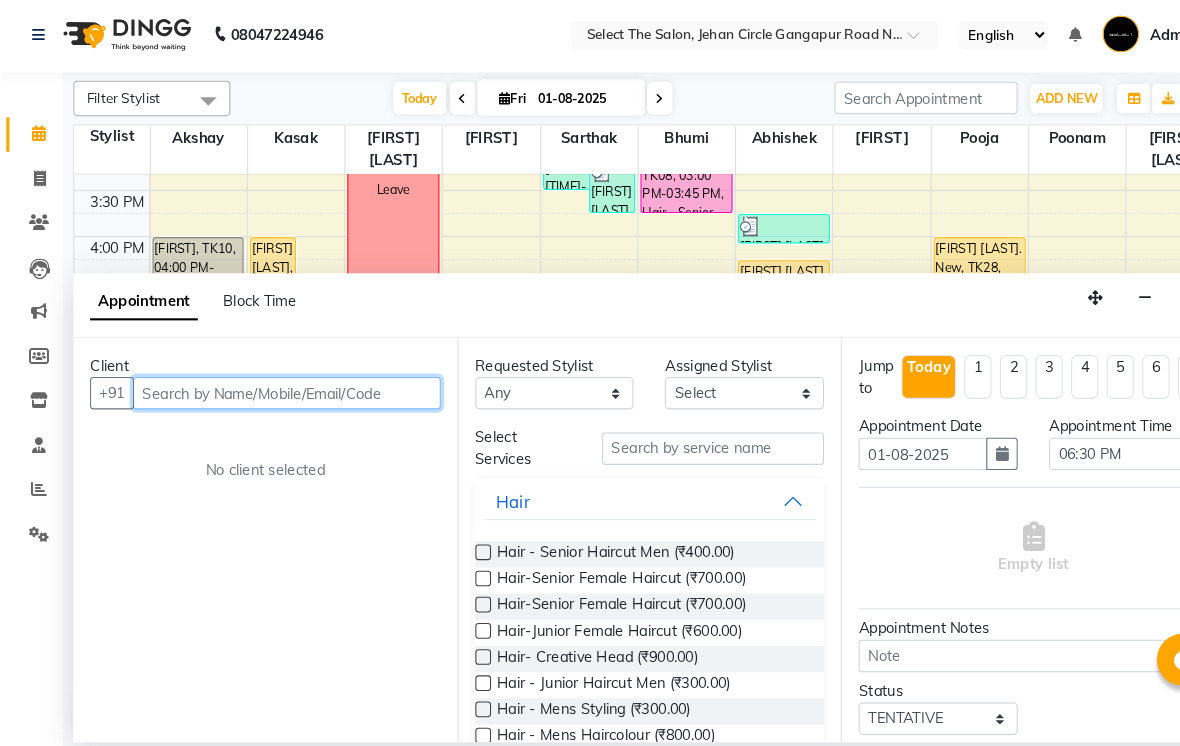 click at bounding box center [274, 378] 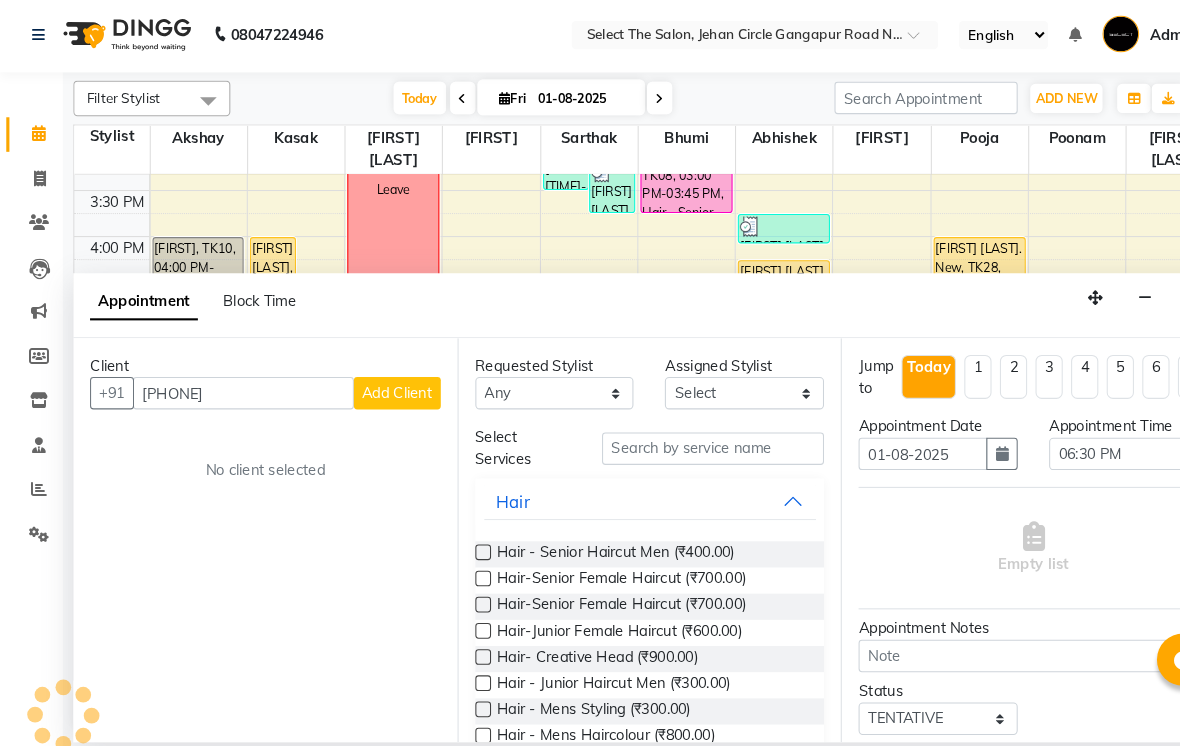 click on "Add Client" at bounding box center (379, 378) 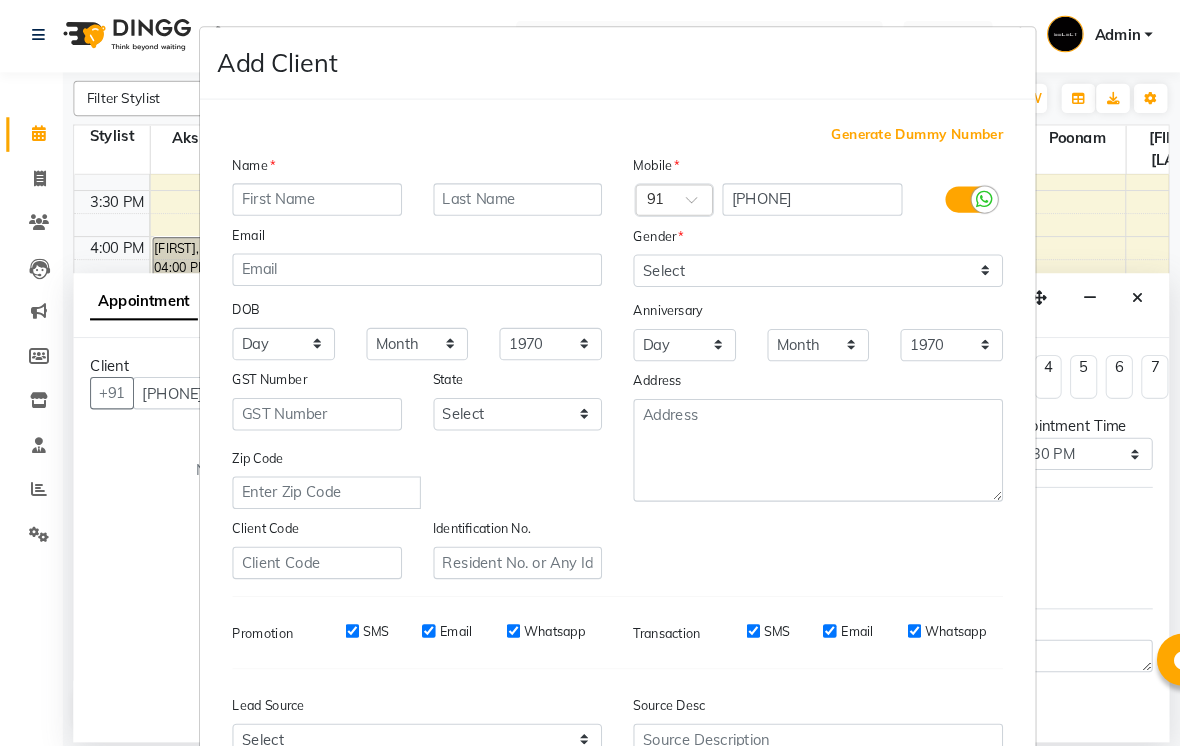 click at bounding box center (303, 193) 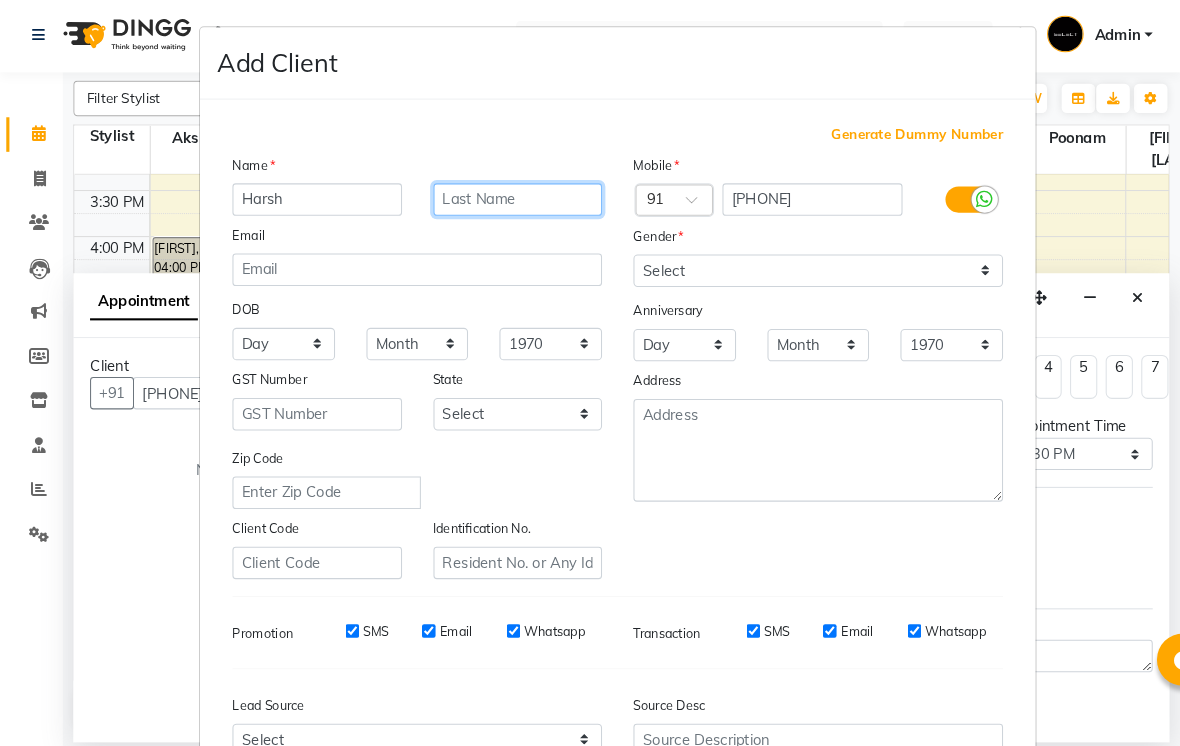 click at bounding box center [495, 193] 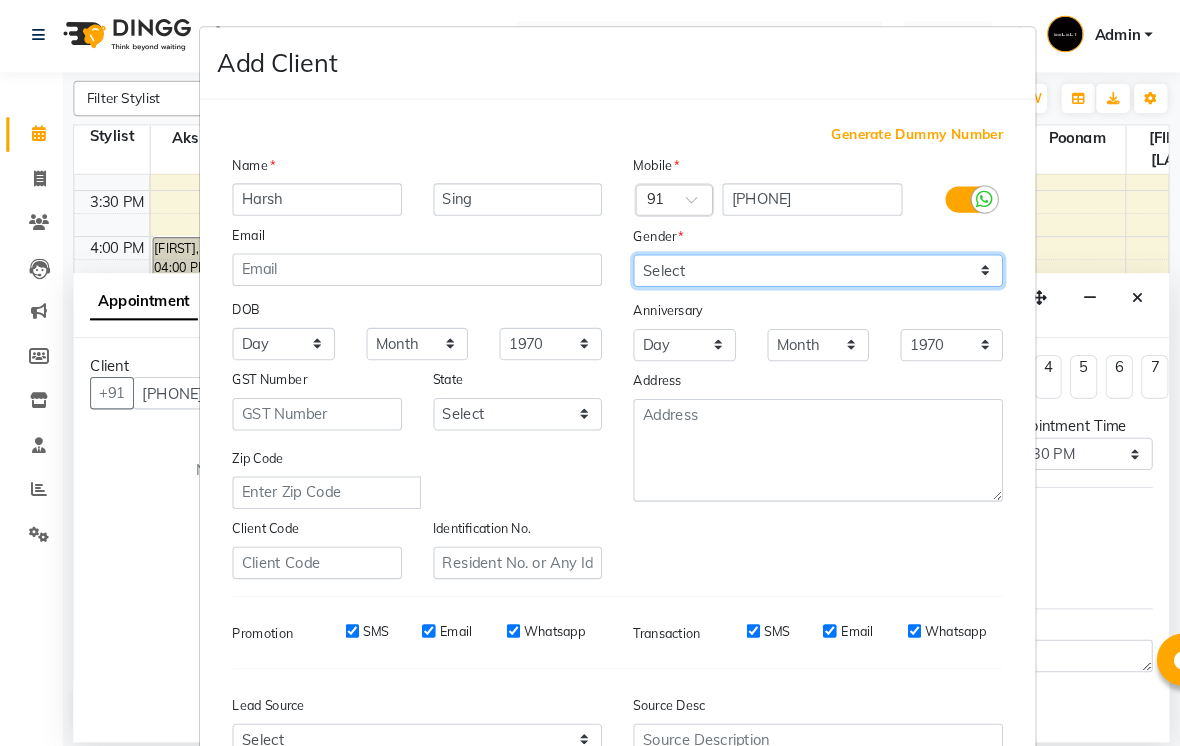 click on "Select Male Female Other Prefer Not To Say" at bounding box center (781, 261) 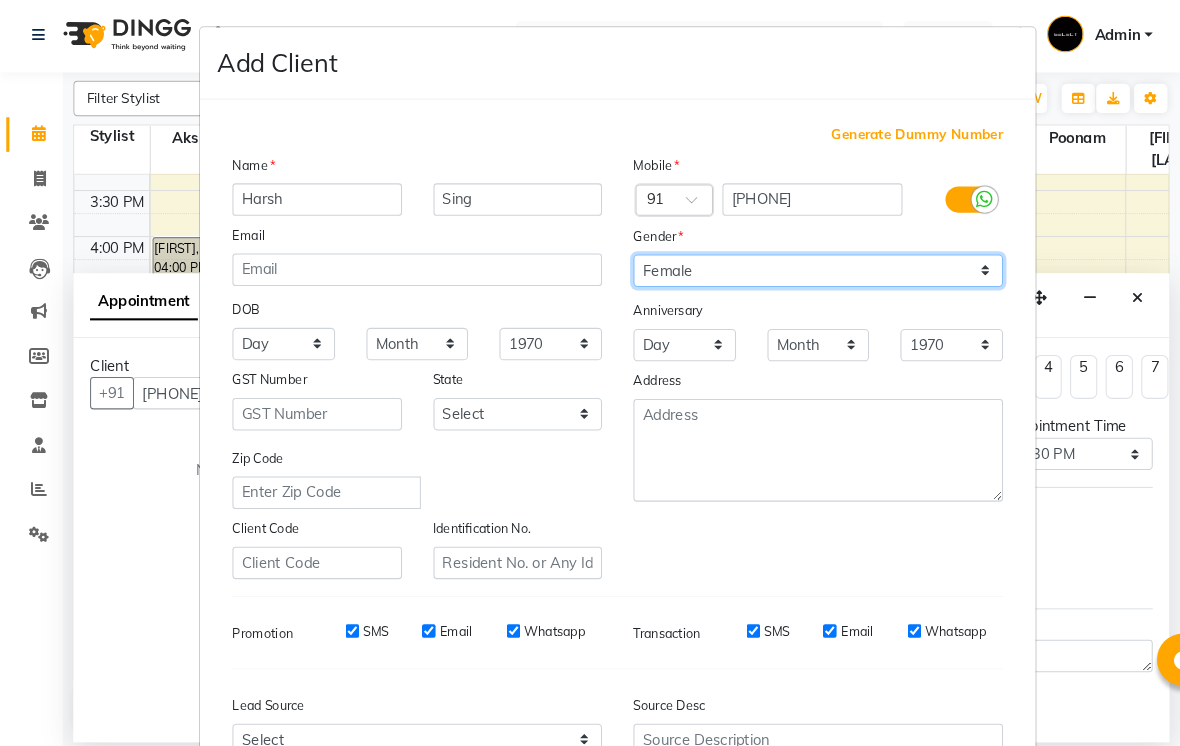 click on "Select Male Female Other Prefer Not To Say" at bounding box center [781, 261] 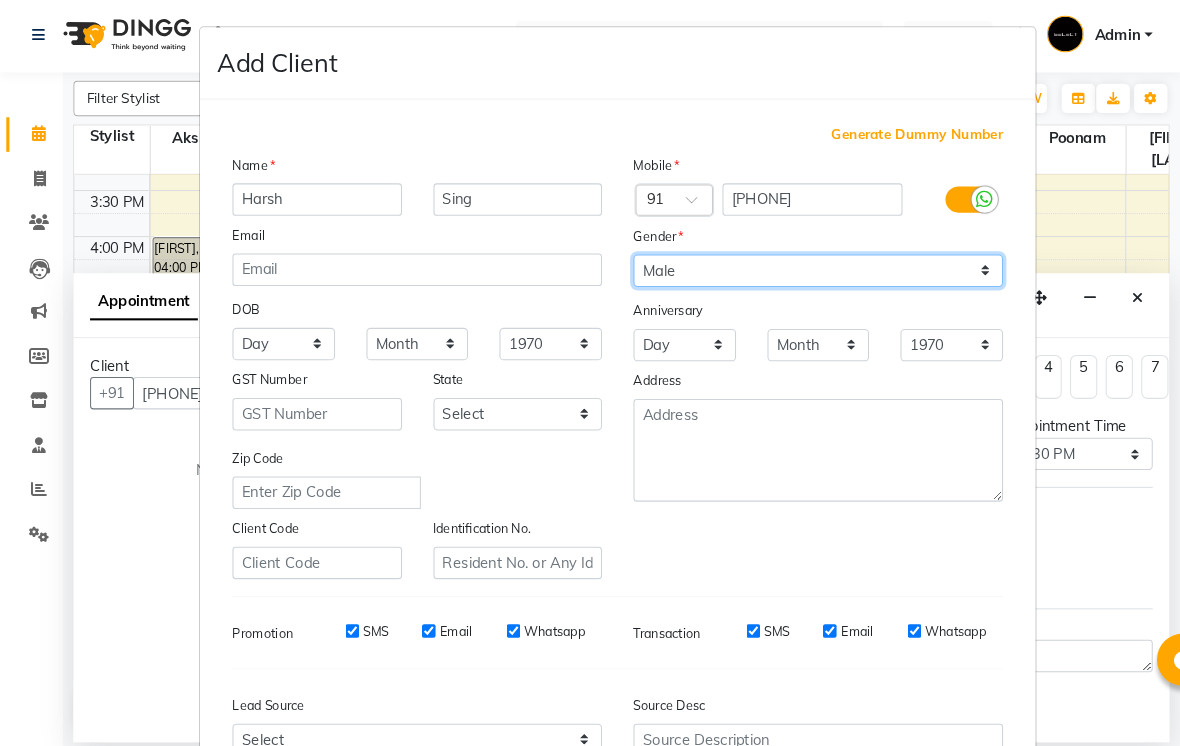 scroll, scrollTop: 145, scrollLeft: 0, axis: vertical 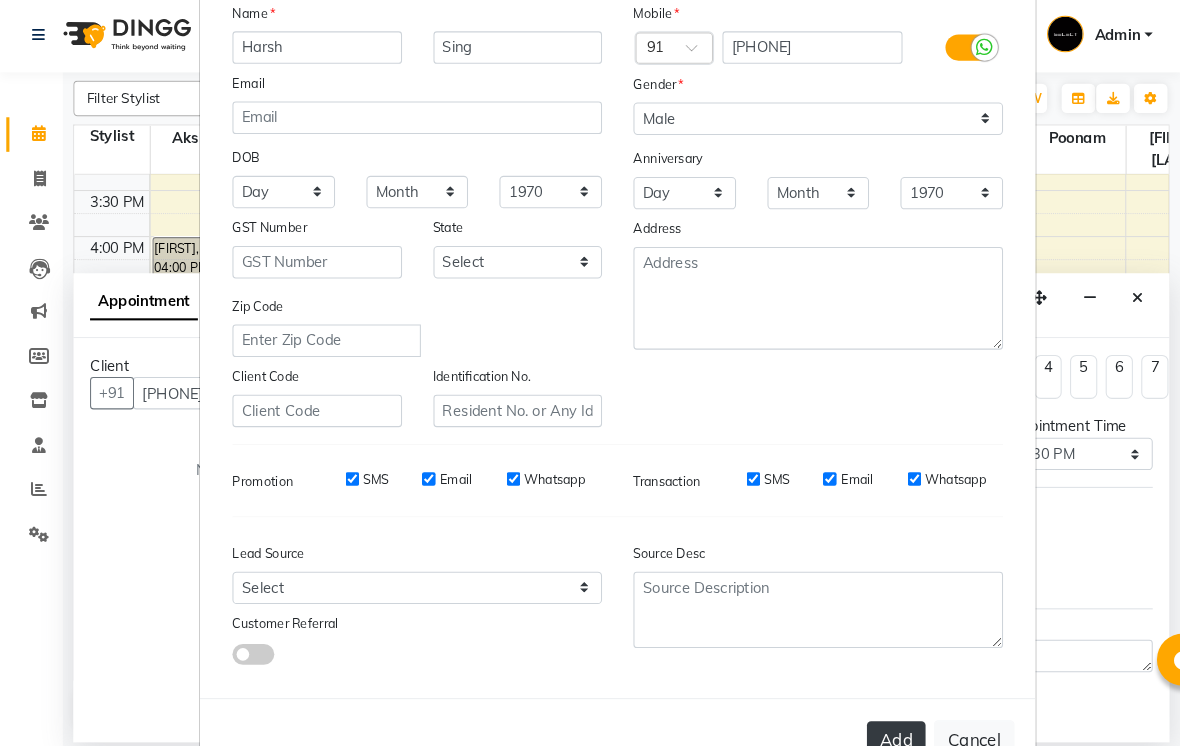click on "Add" at bounding box center (856, 710) 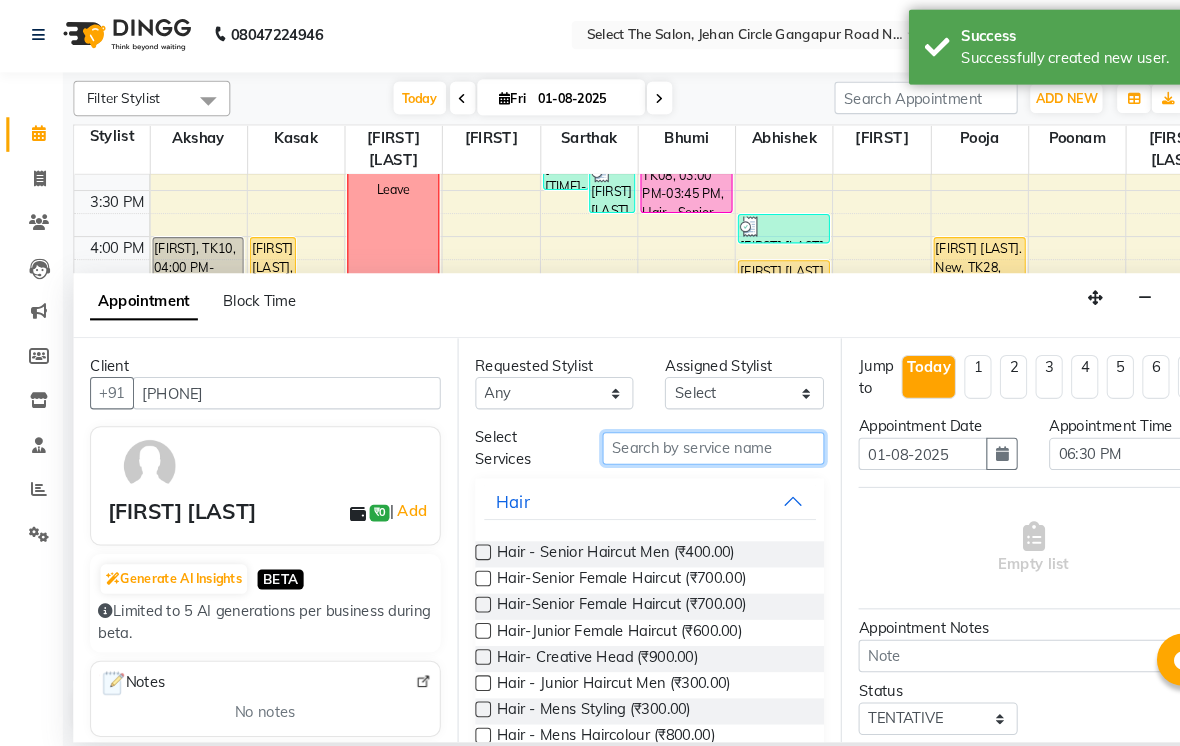 click at bounding box center (681, 431) 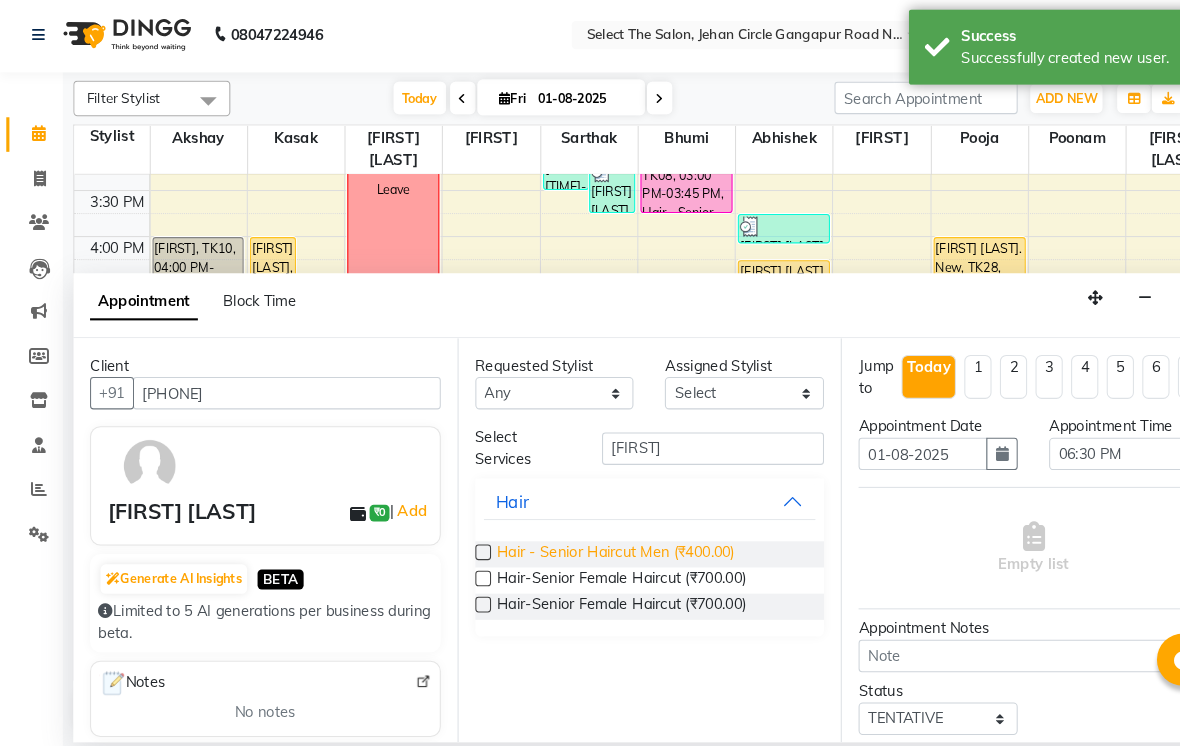 click on "Hair - Senior Haircut Men (₹400.00)" at bounding box center (588, 532) 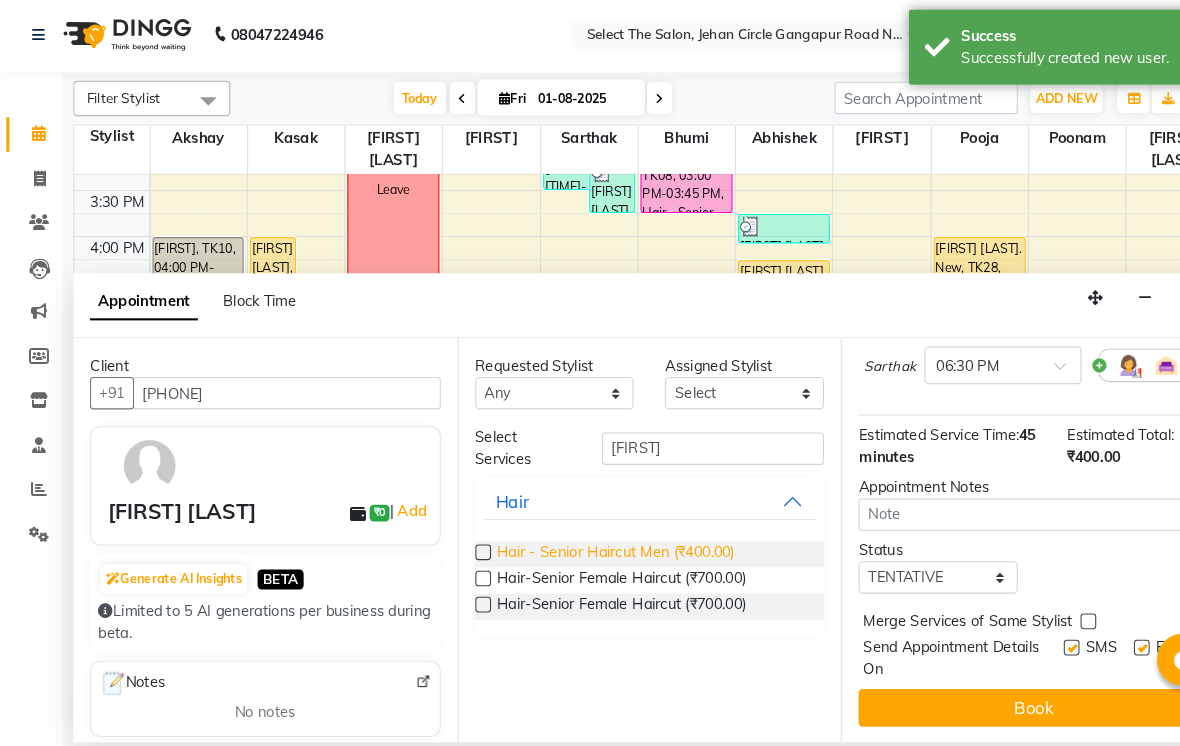 scroll, scrollTop: 176, scrollLeft: 0, axis: vertical 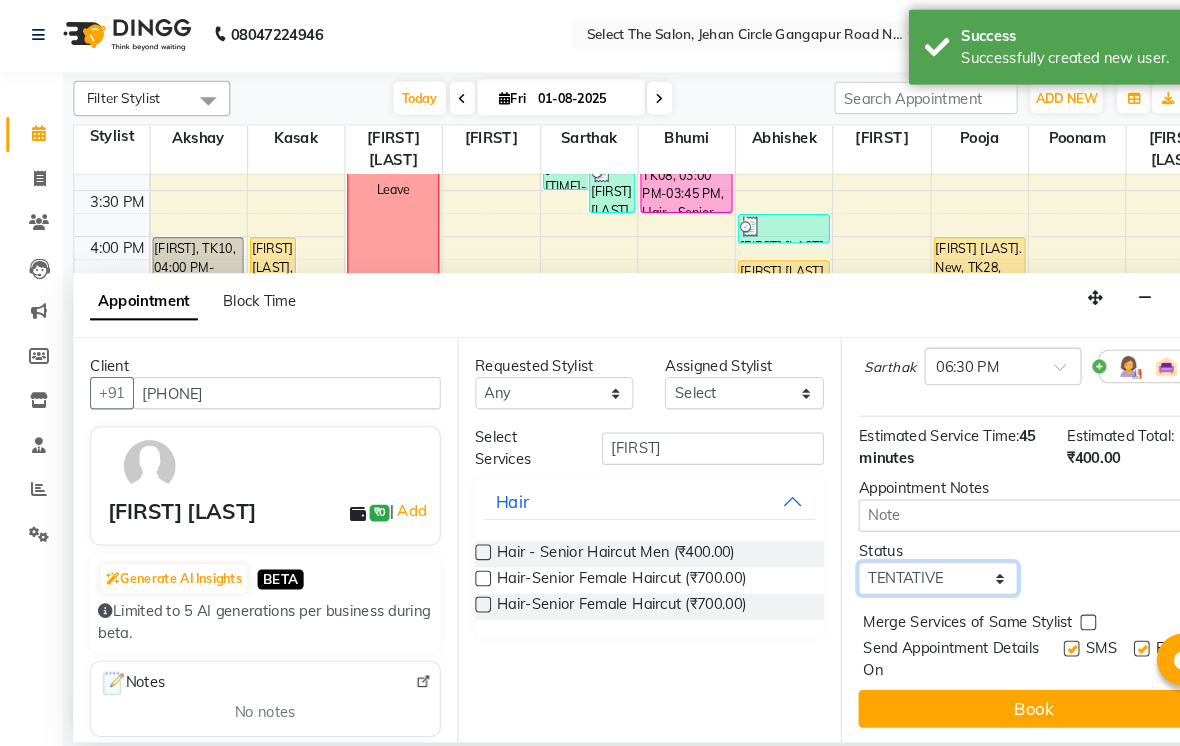 click on "Select TENTATIVE CONFIRM CHECK-IN UPCOMING" at bounding box center (896, 555) 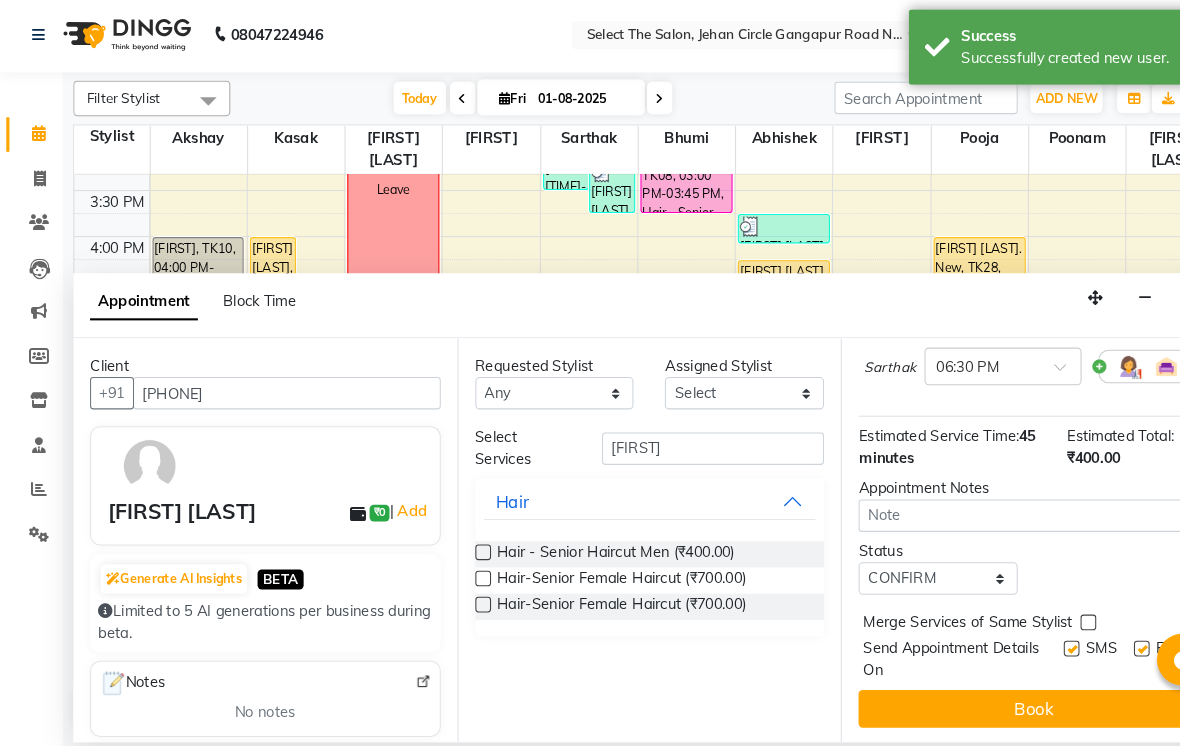 click at bounding box center [1023, 622] 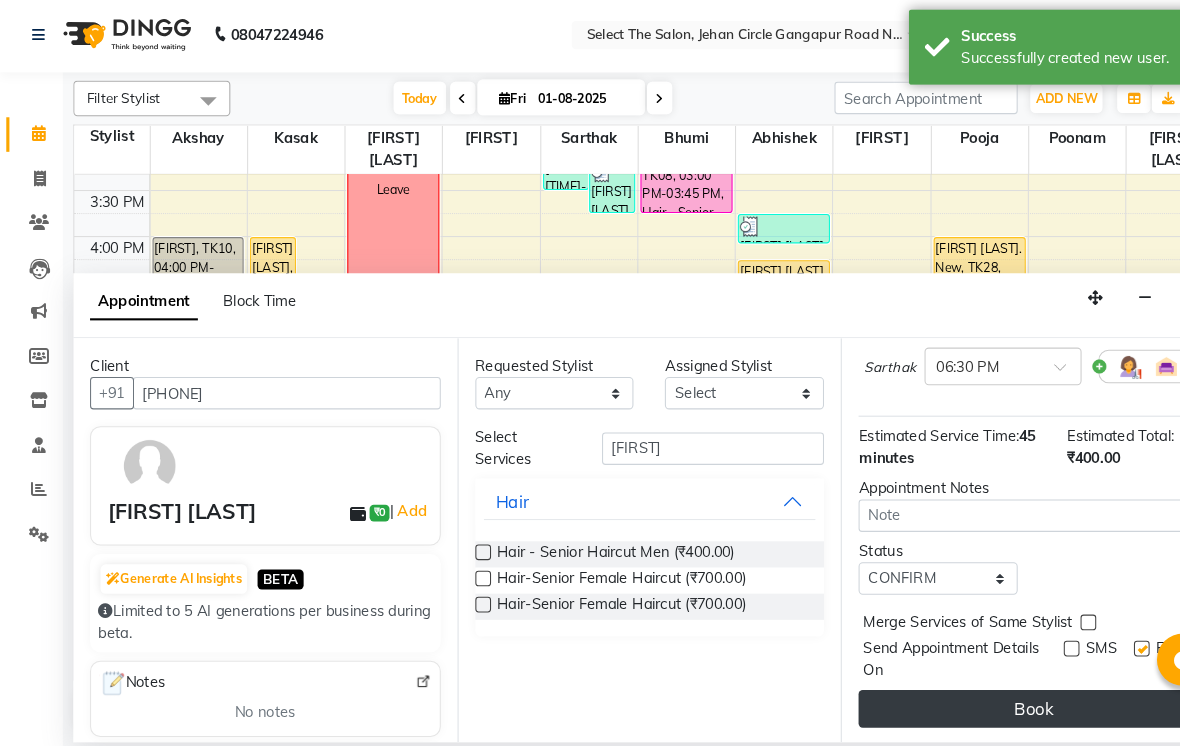 click on "Book" at bounding box center [987, 680] 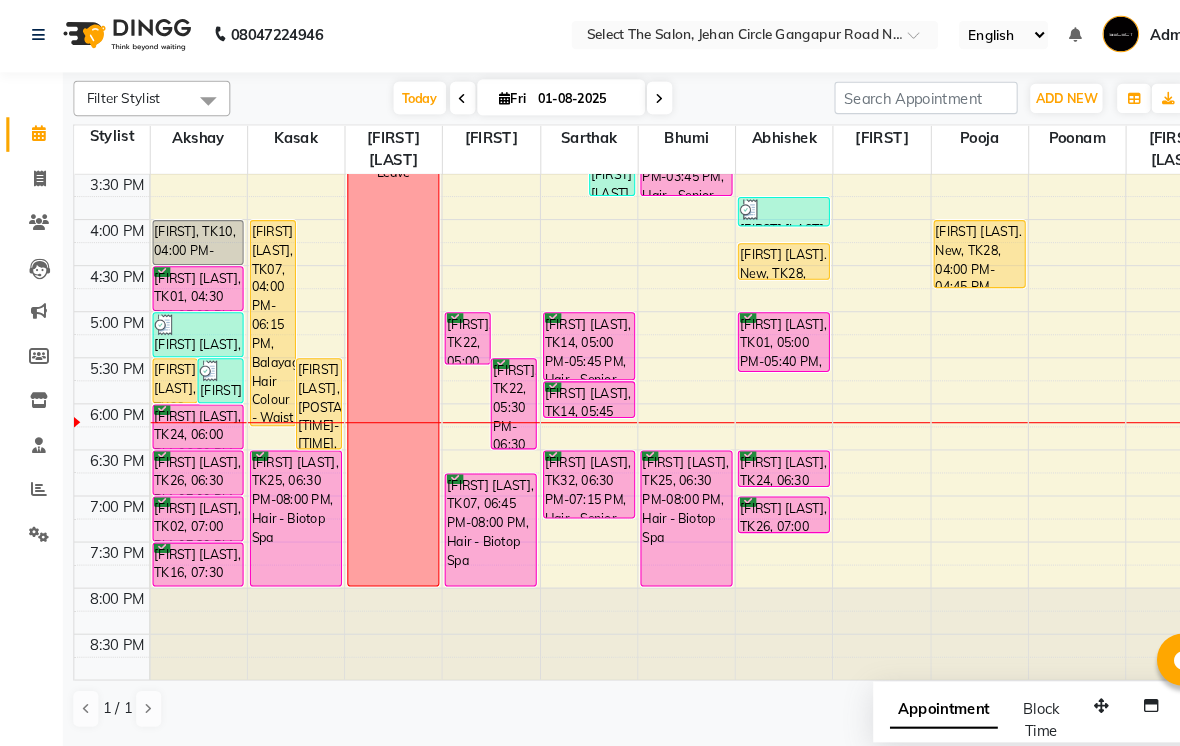 scroll, scrollTop: 661, scrollLeft: 0, axis: vertical 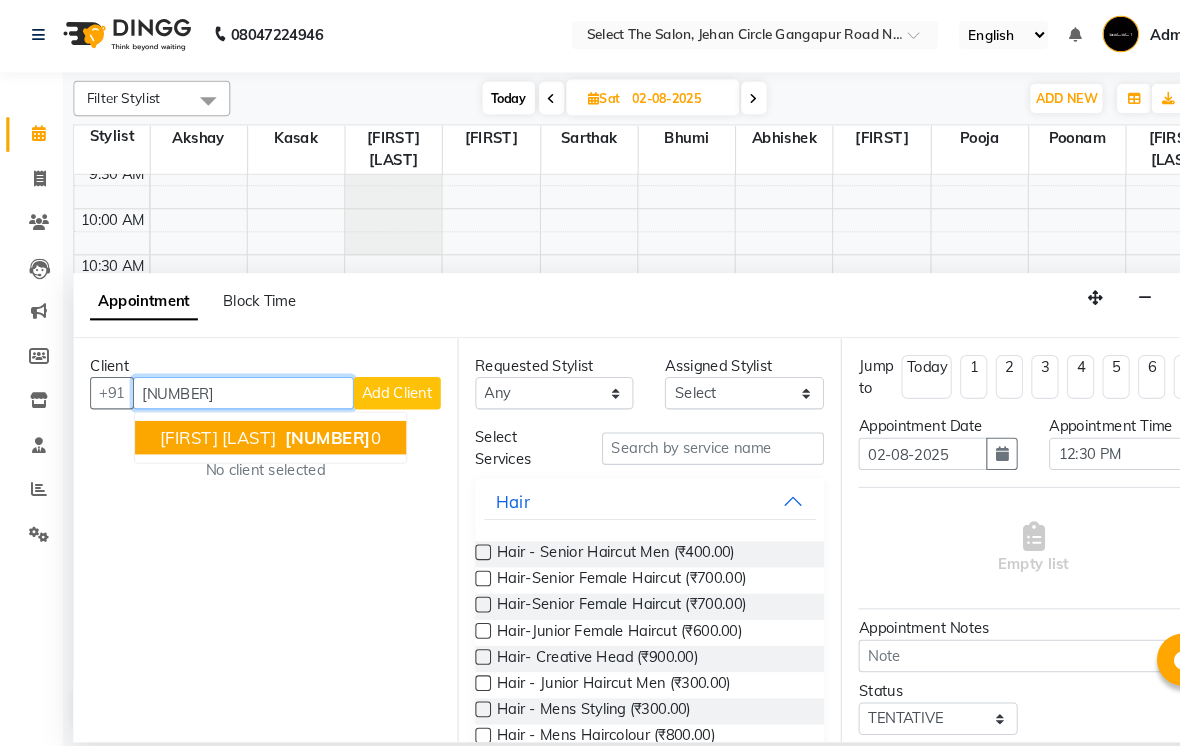 click on "Unnati Bagul" at bounding box center (208, 421) 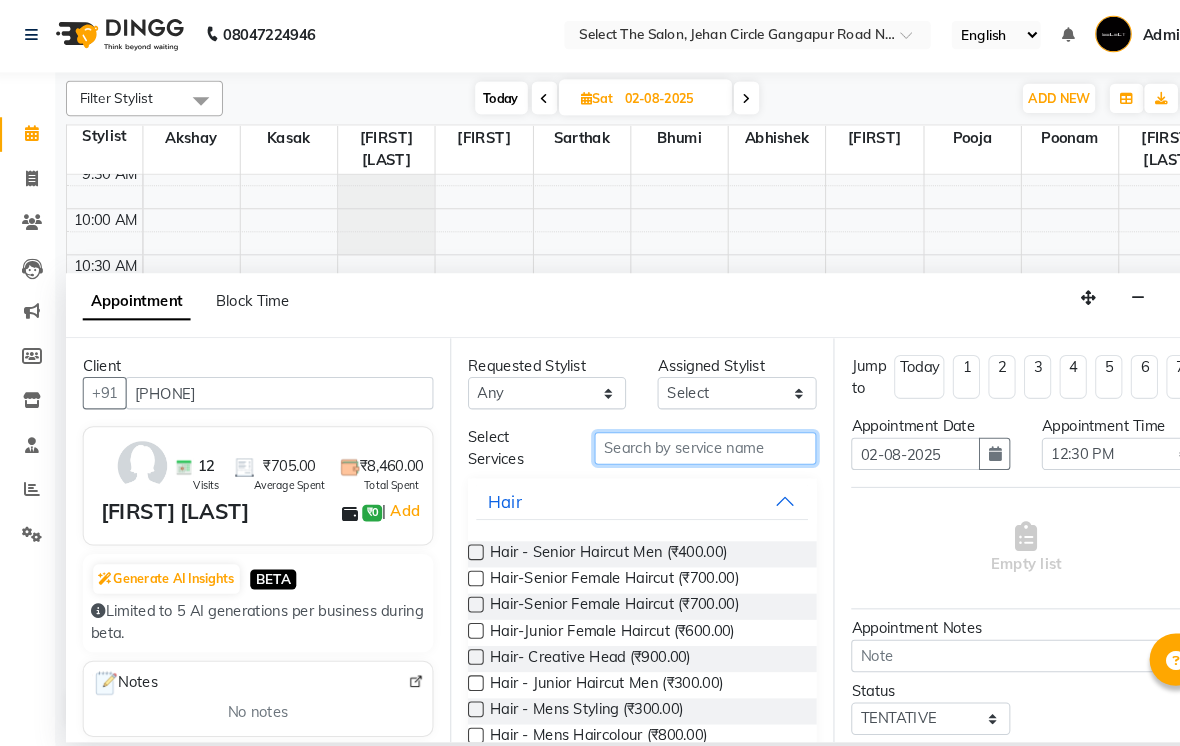 click at bounding box center [681, 431] 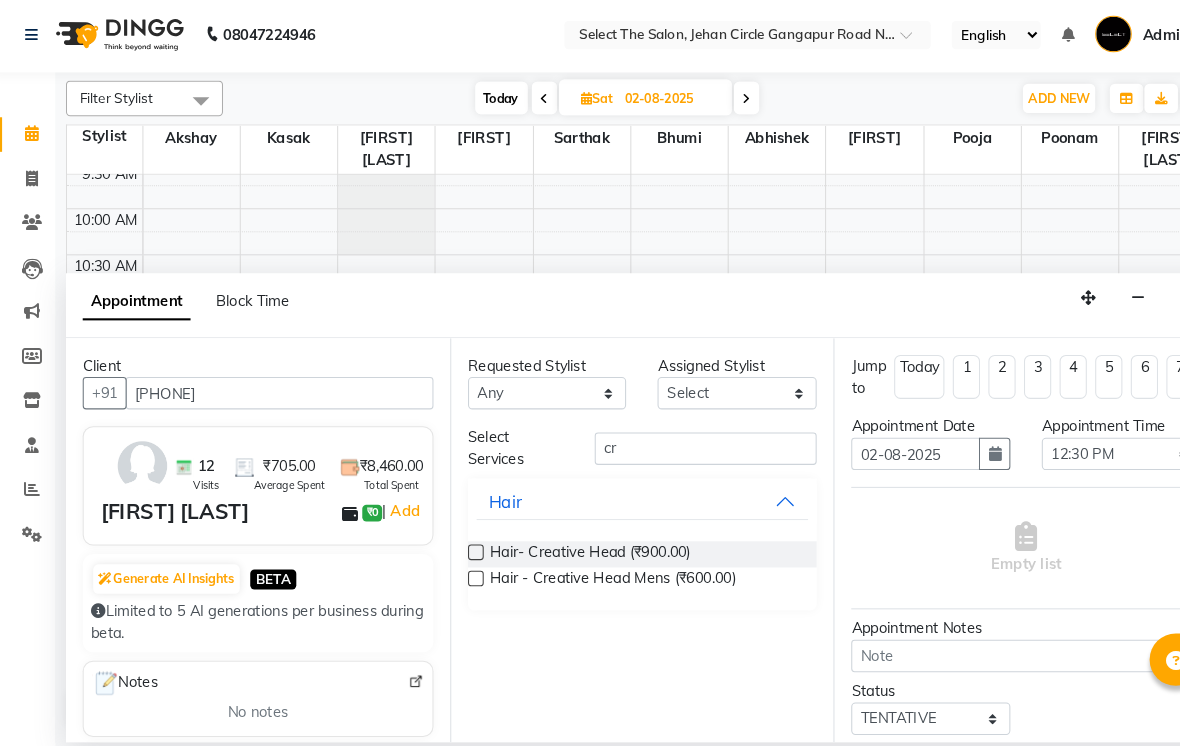 click on "Hair - Creative Head Mens (₹600.00)" at bounding box center (621, 557) 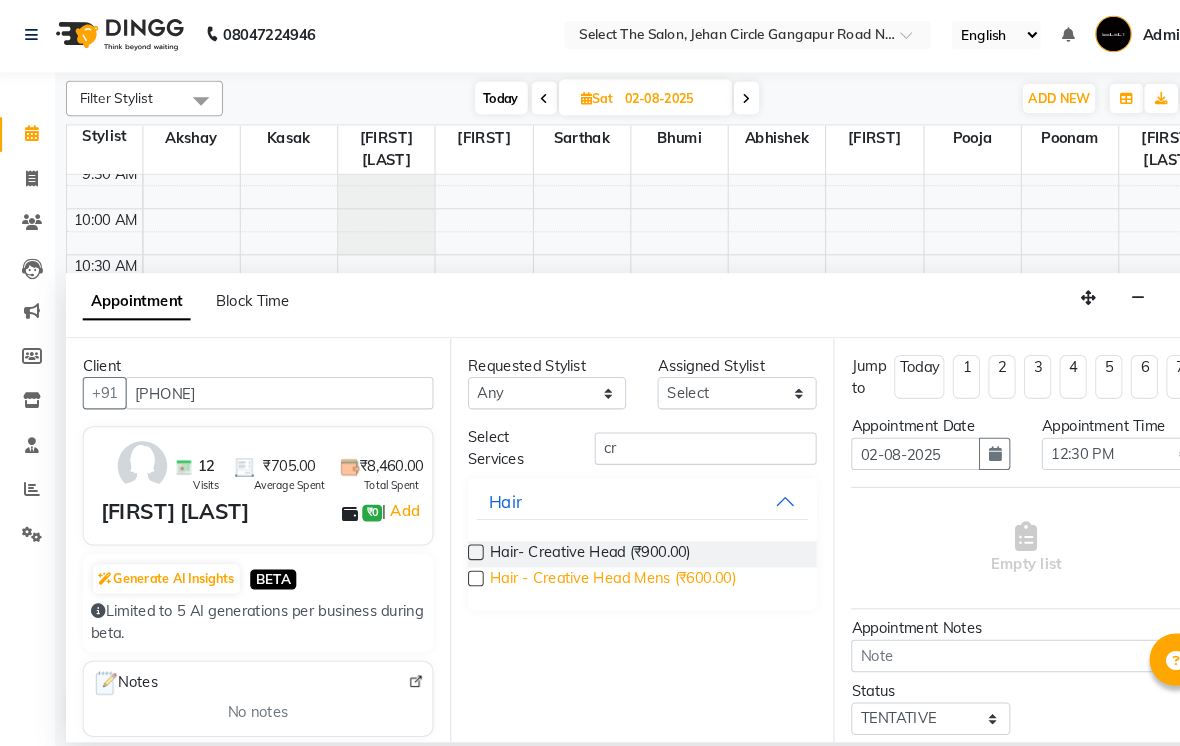 click on "Hair - Creative Head Mens (₹600.00)" at bounding box center (592, 557) 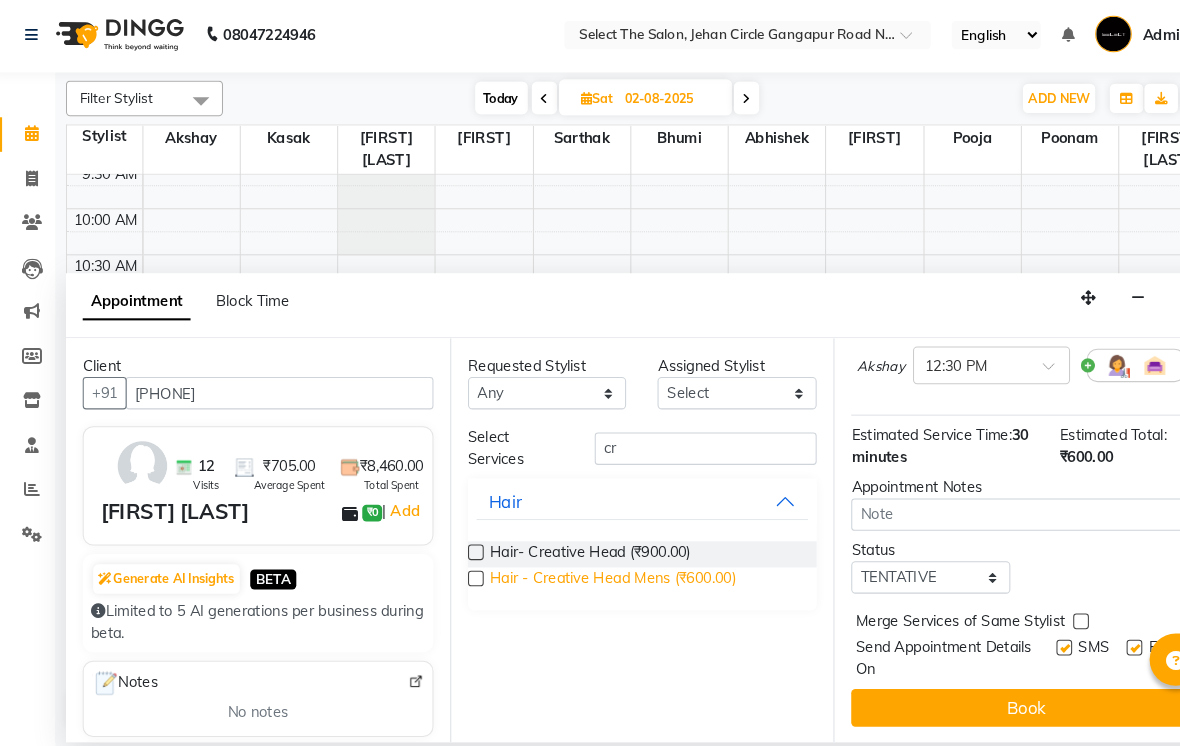 scroll, scrollTop: 176, scrollLeft: 0, axis: vertical 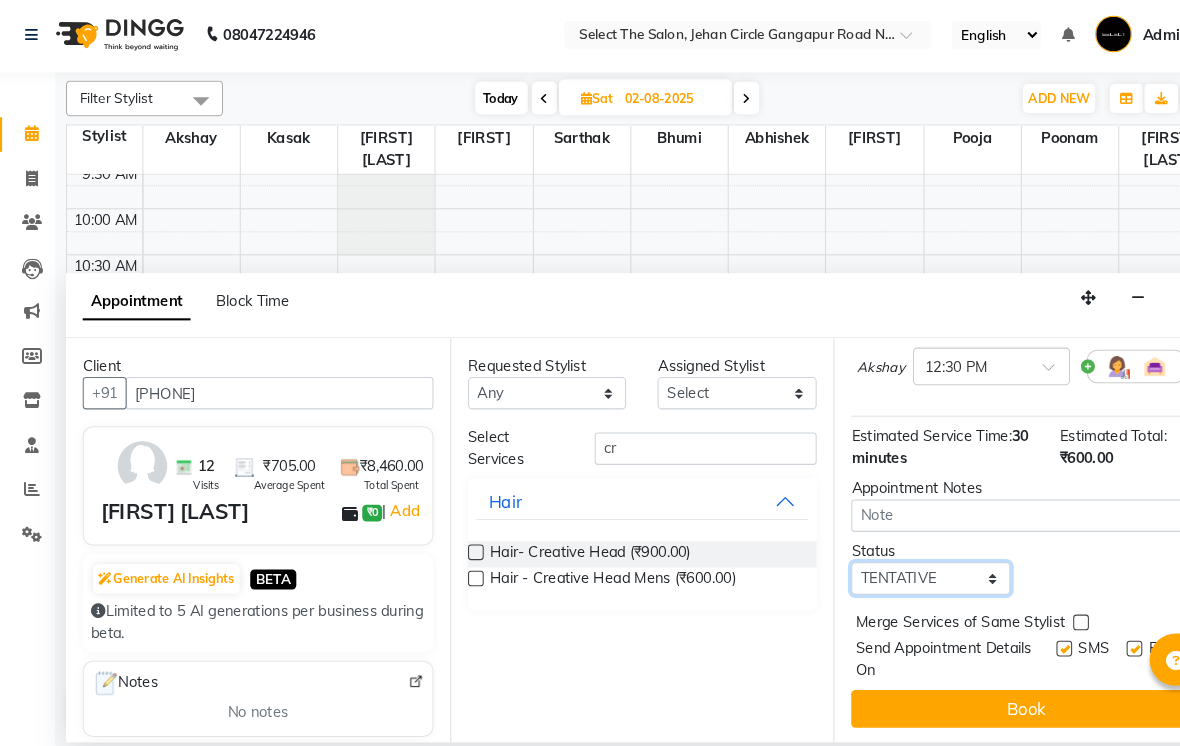 click on "Select TENTATIVE CONFIRM UPCOMING" at bounding box center [896, 555] 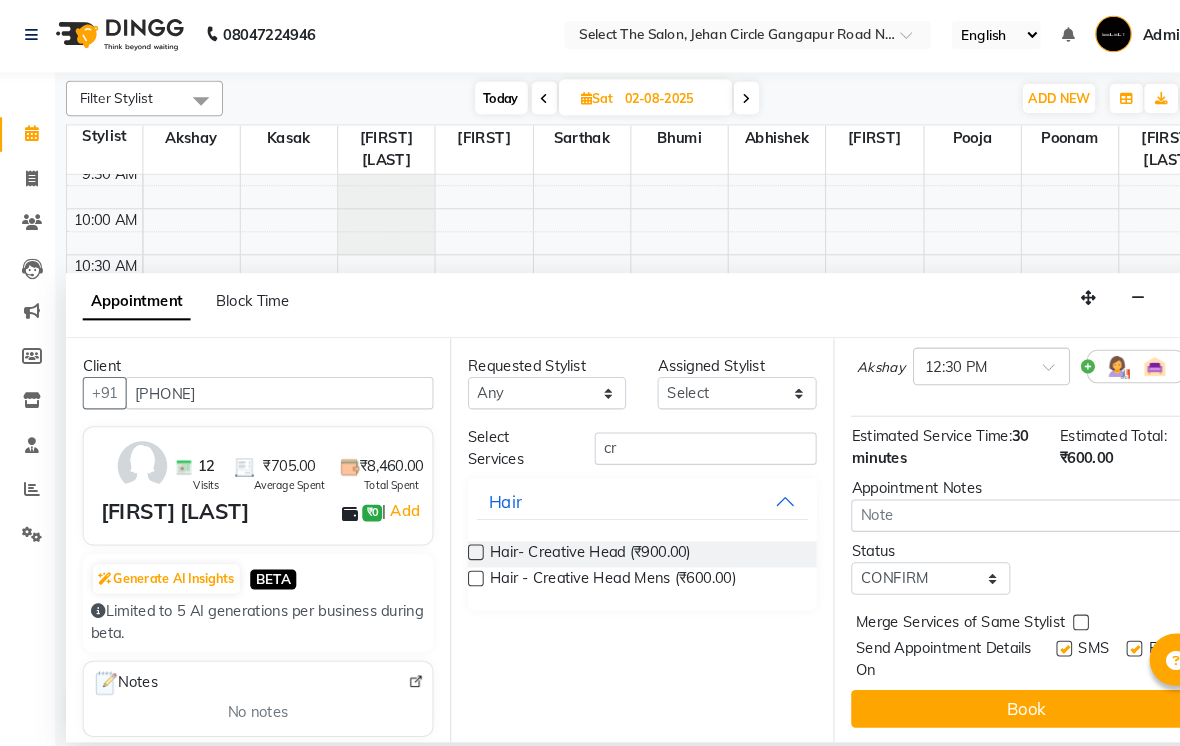 click at bounding box center [1023, 622] 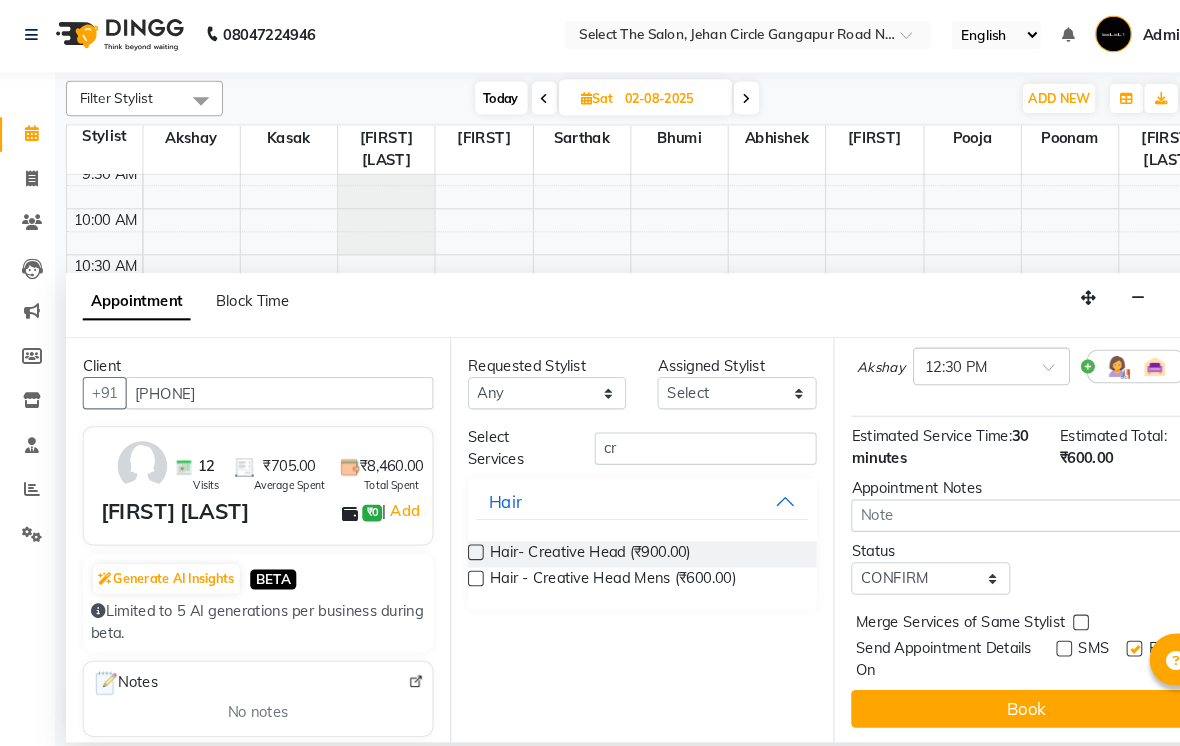 click at bounding box center (1090, 622) 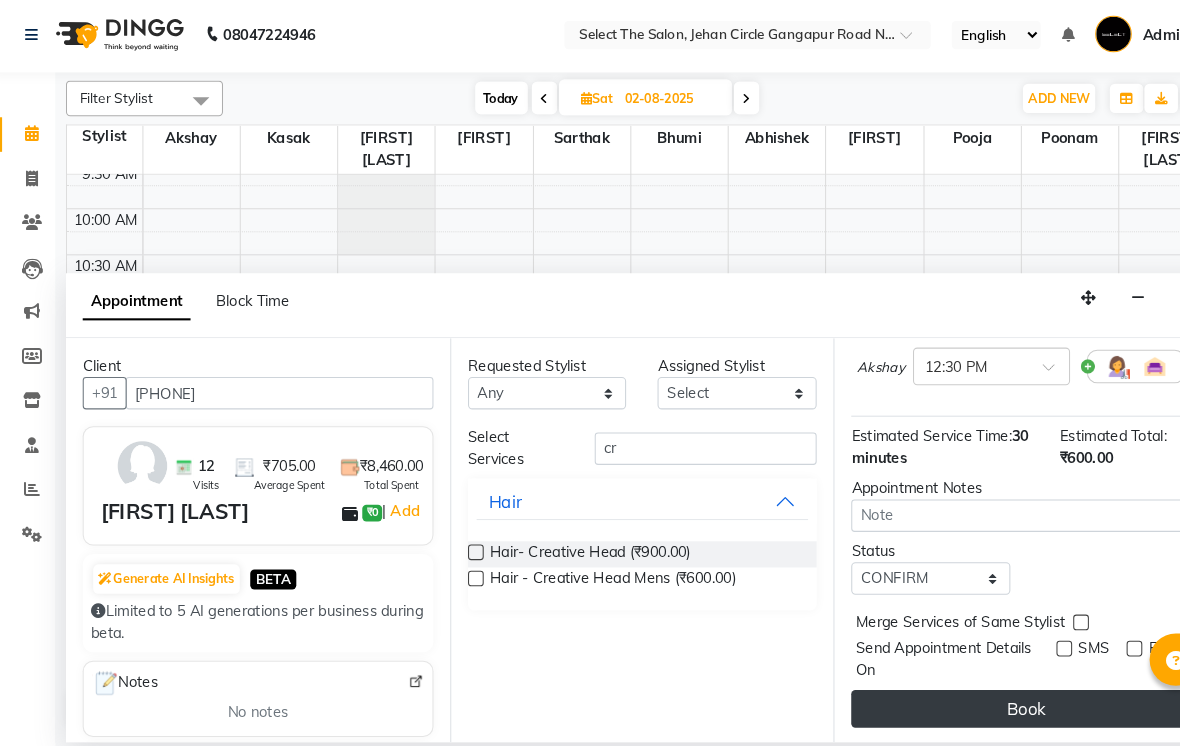 click on "Book" at bounding box center (987, 680) 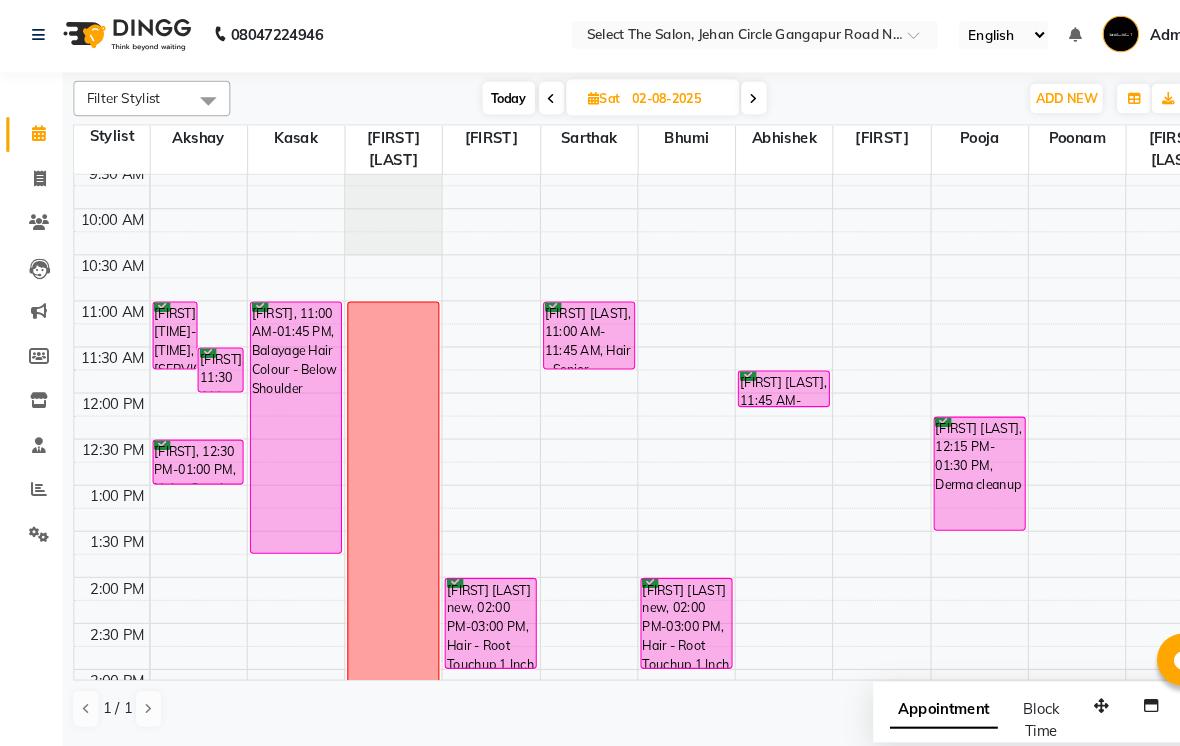 click on "Today" at bounding box center (486, 96) 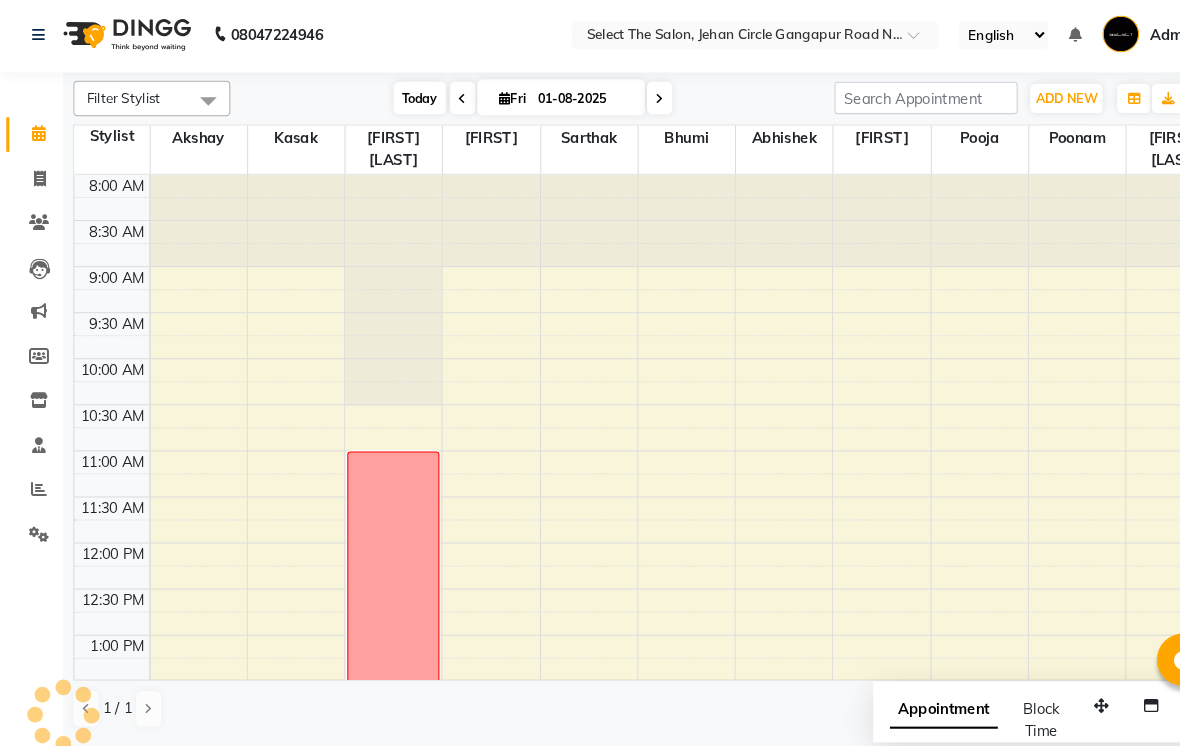 scroll, scrollTop: 661, scrollLeft: 0, axis: vertical 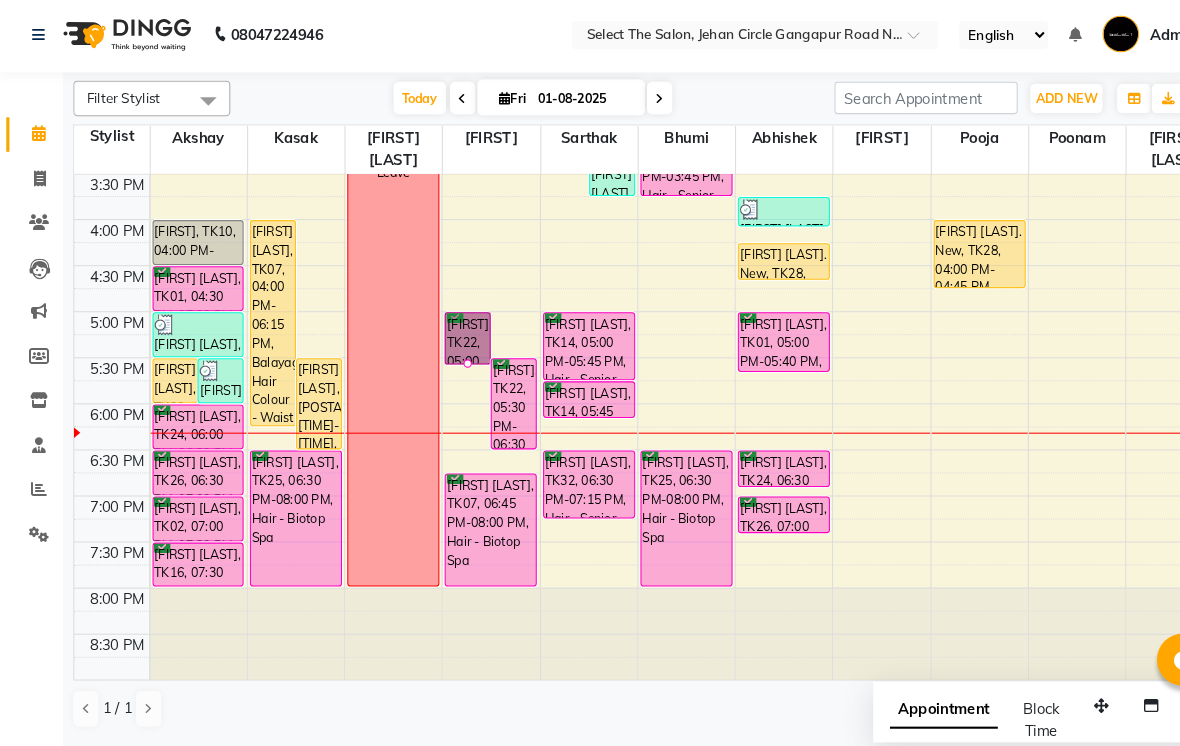 click at bounding box center (447, 350) 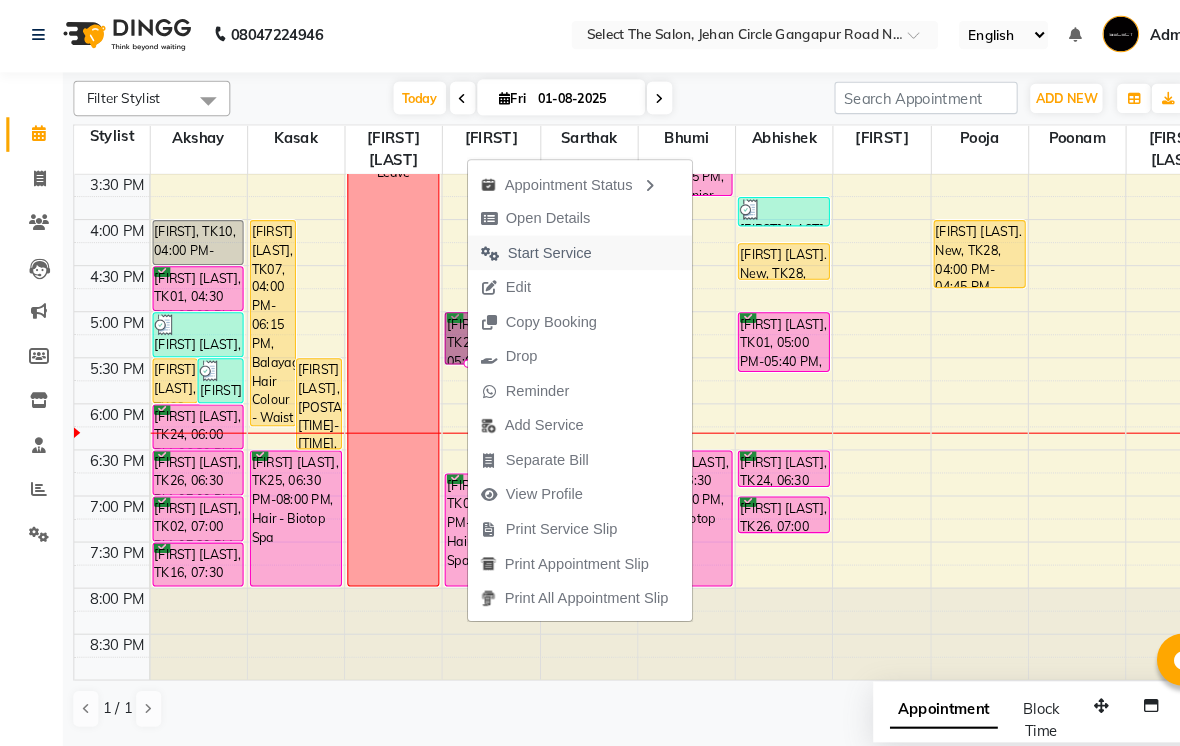 click on "Start Service" at bounding box center [525, 244] 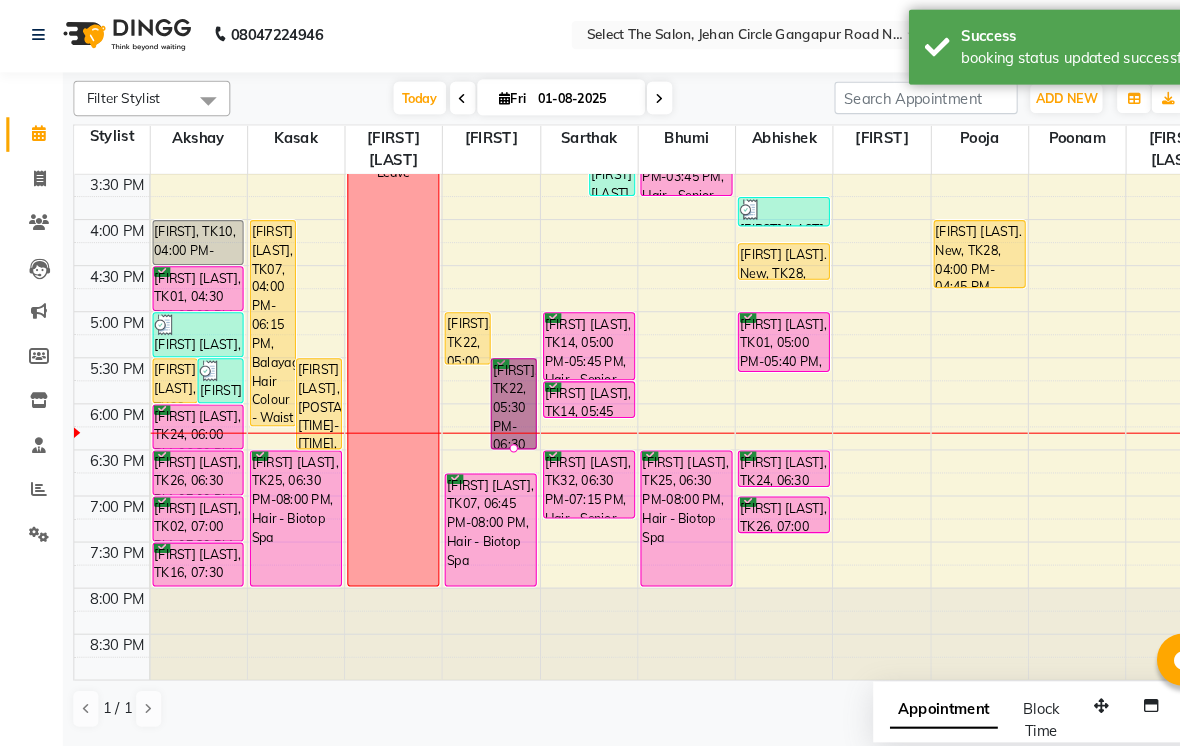 click at bounding box center [491, 431] 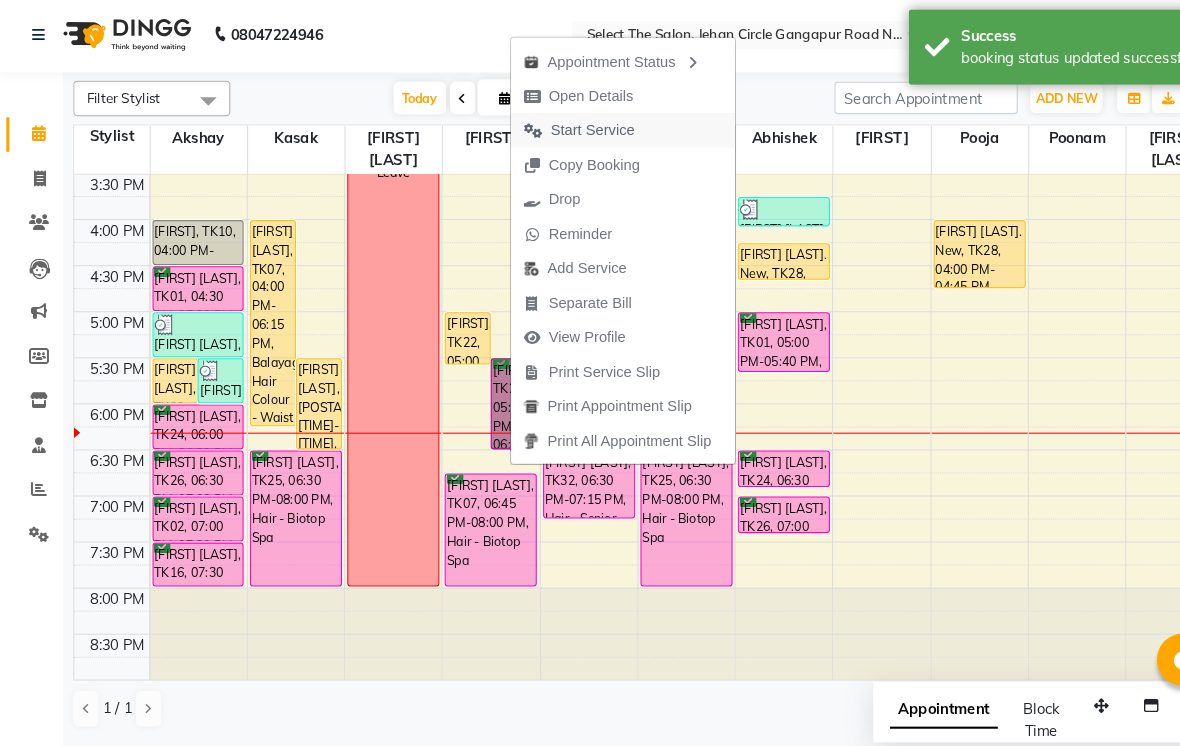 click on "Start Service" at bounding box center [566, 127] 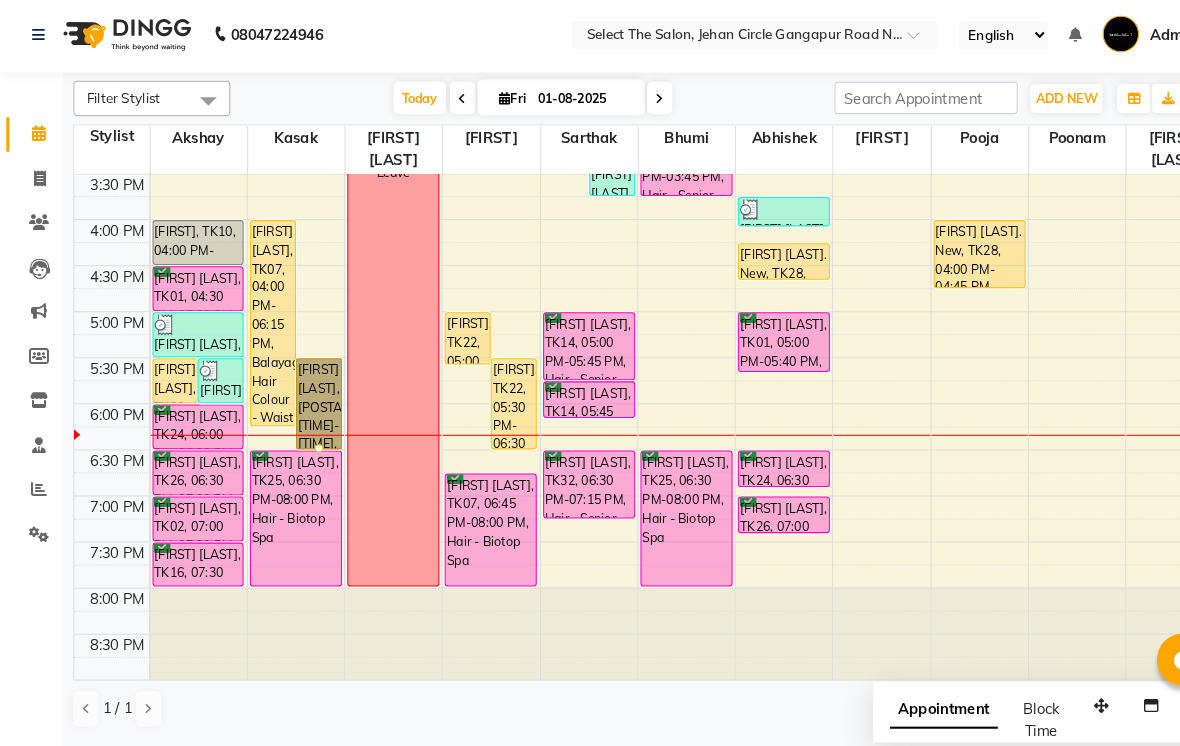 click at bounding box center (305, 431) 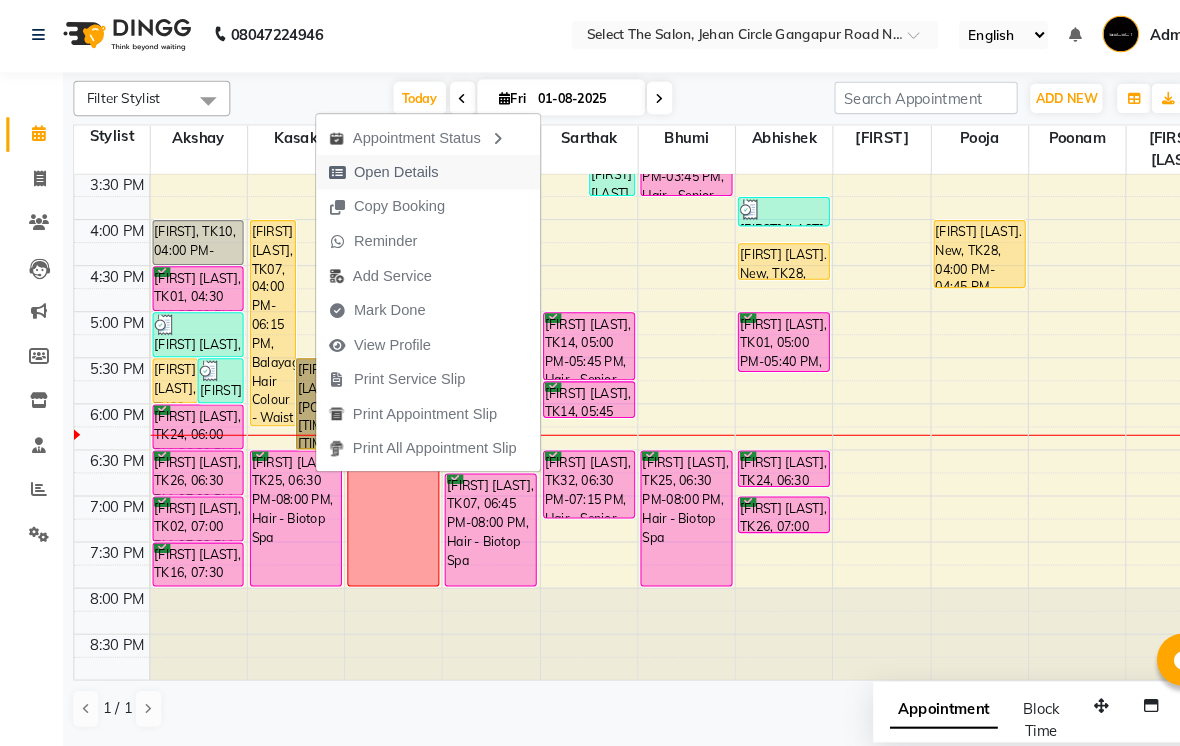 click on "Open Details" at bounding box center [378, 167] 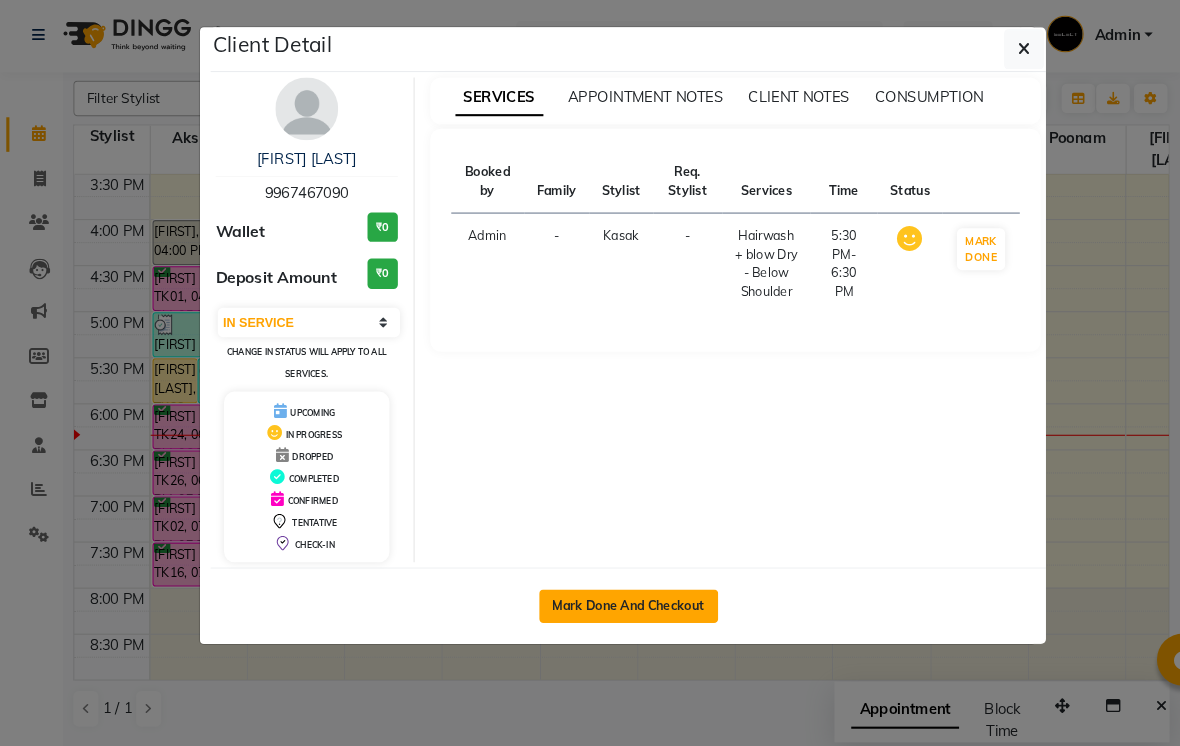 click on "Mark Done And Checkout" 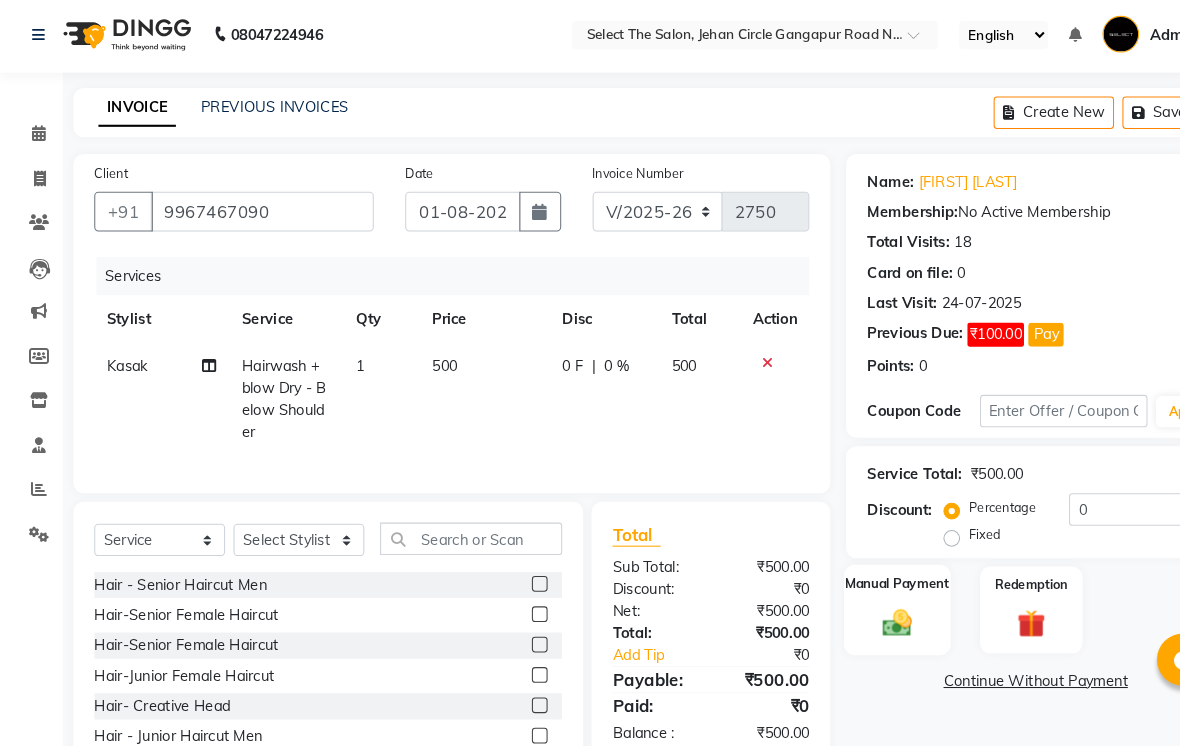 click 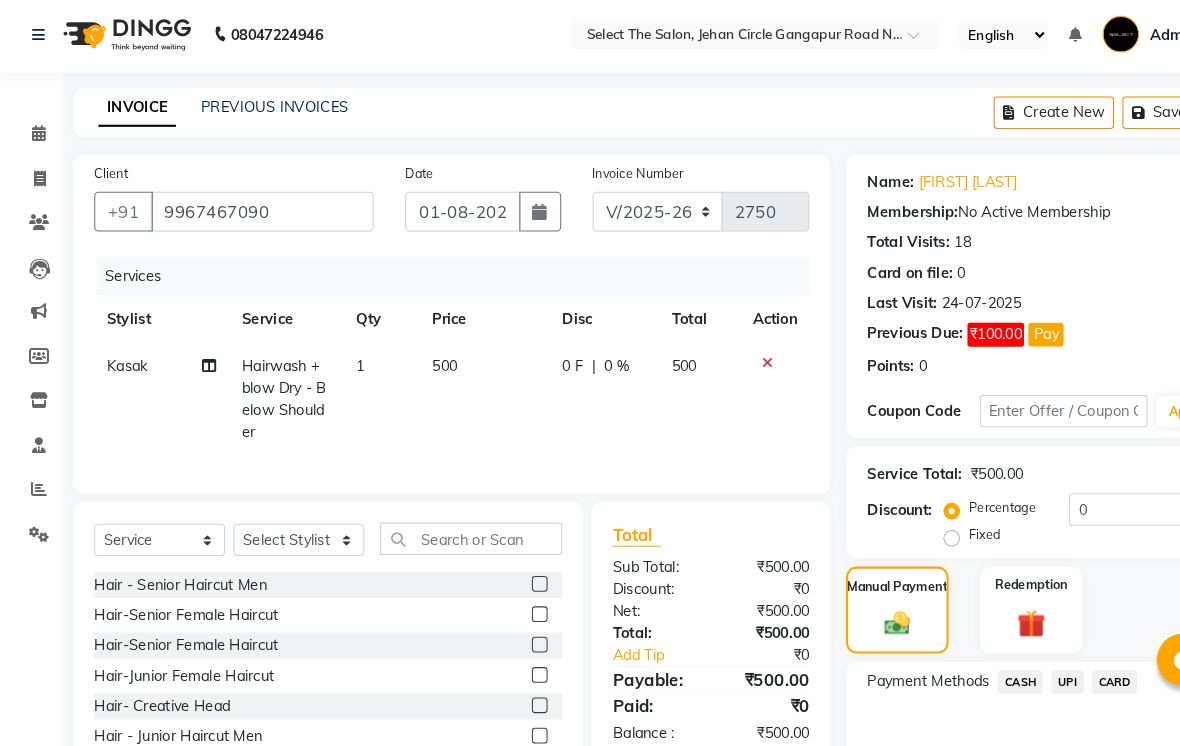 click on "CASH" 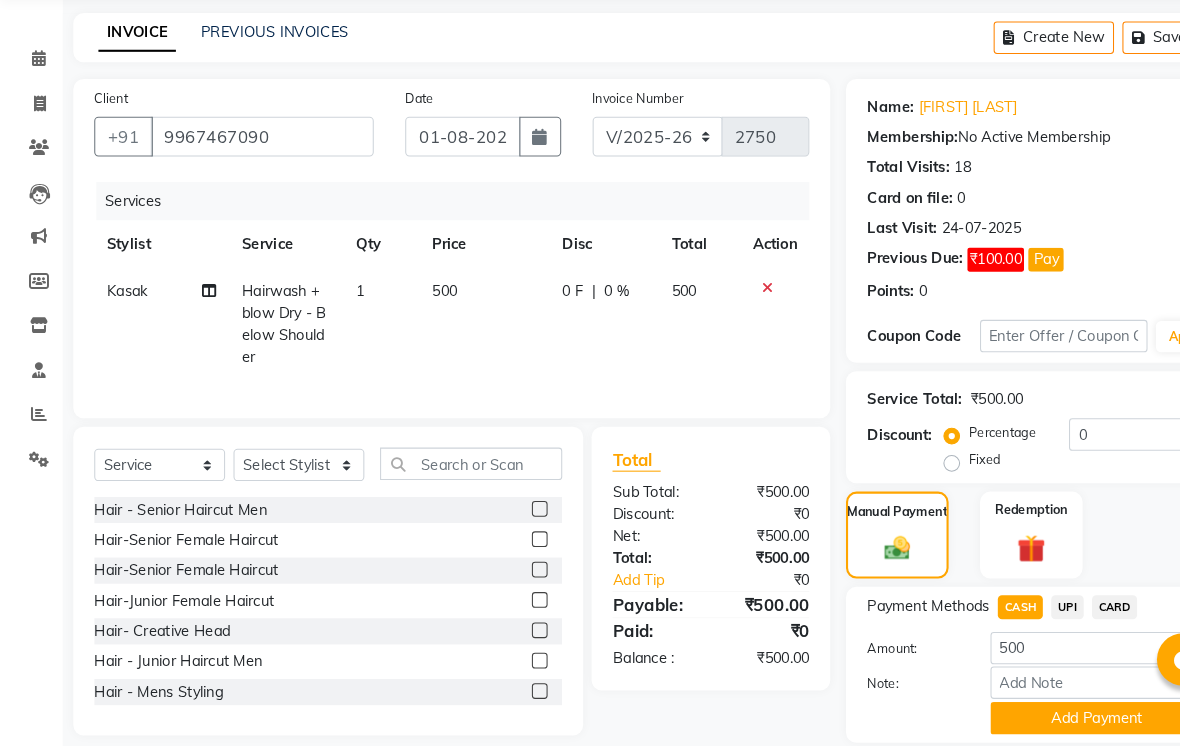 scroll, scrollTop: 93, scrollLeft: 0, axis: vertical 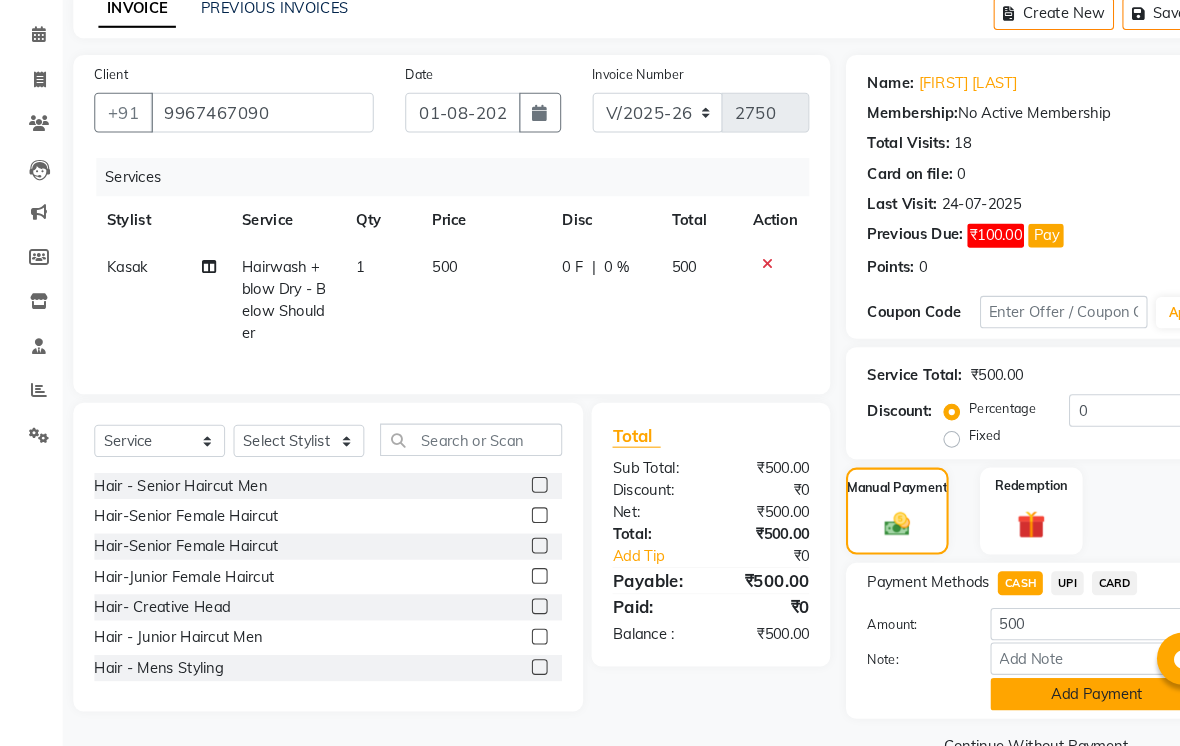click on "Add Payment" 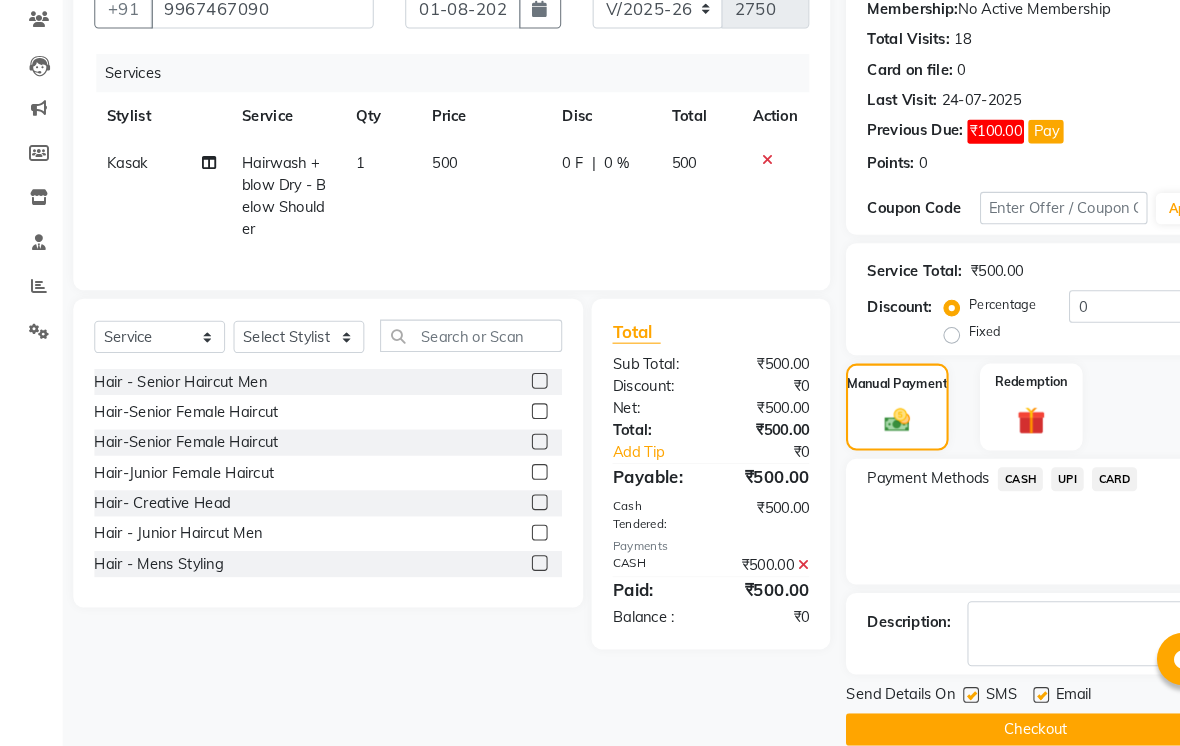 scroll, scrollTop: 223, scrollLeft: 0, axis: vertical 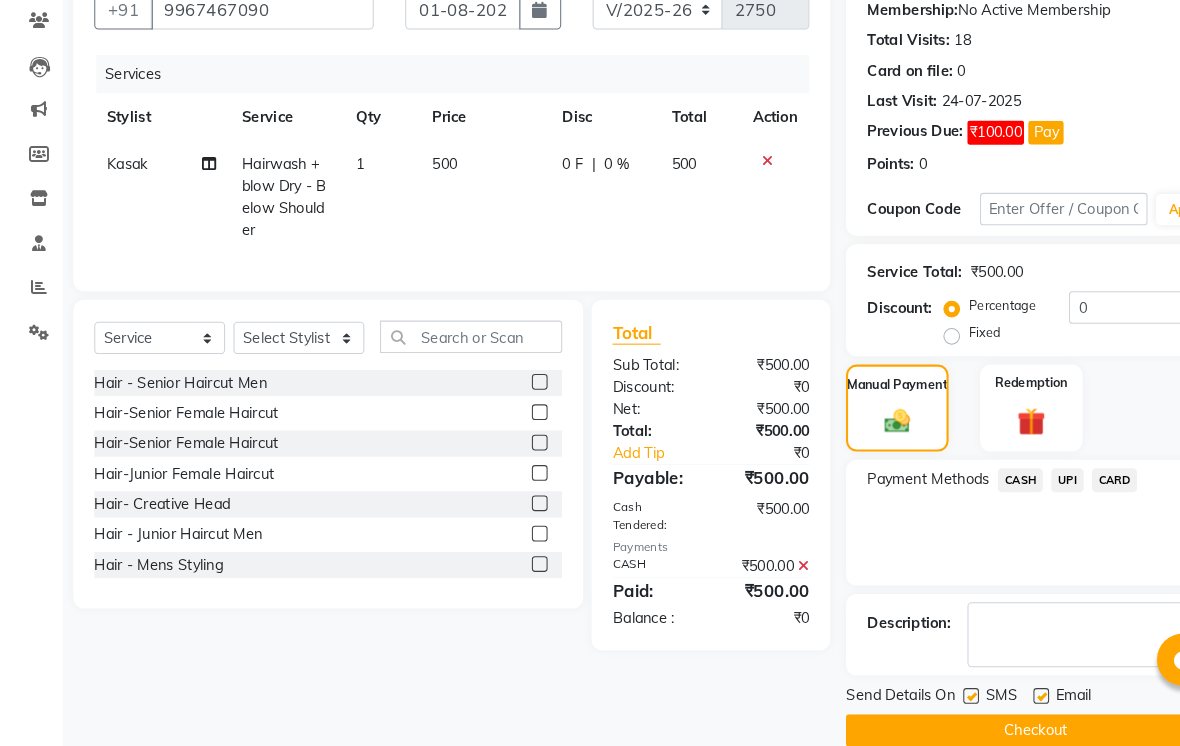 click on "Send Details On" 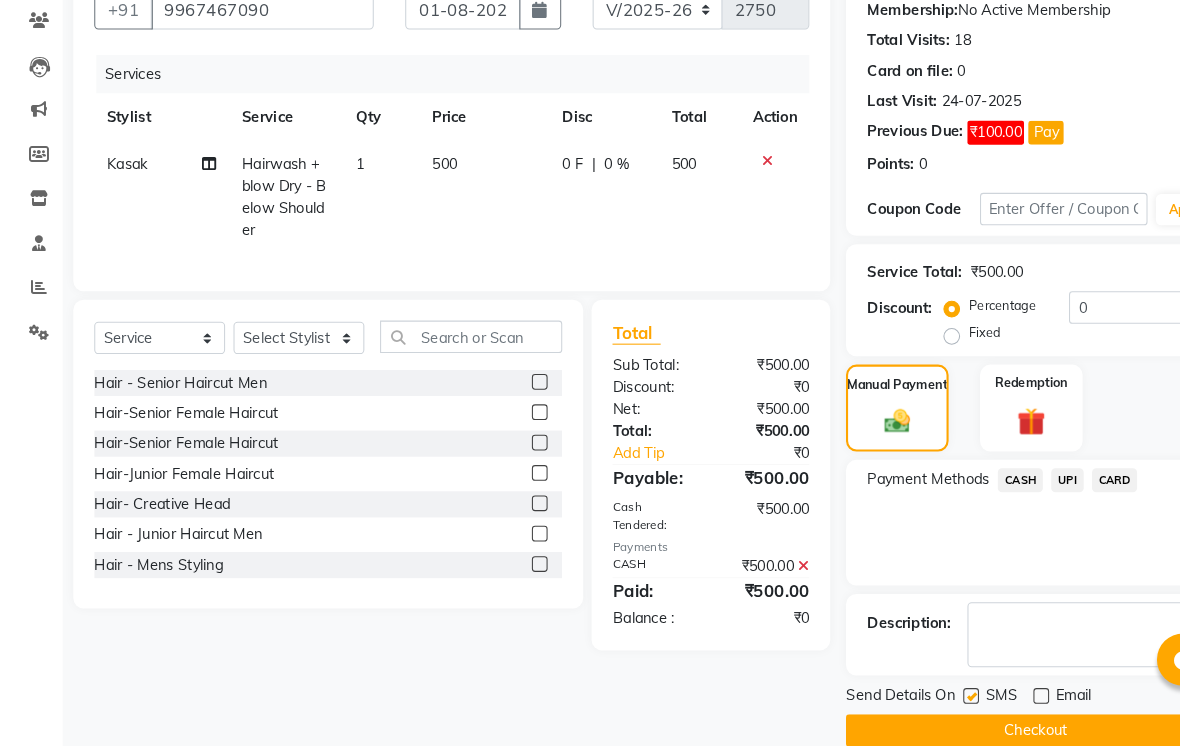 click on "Send Details On SMS Email" 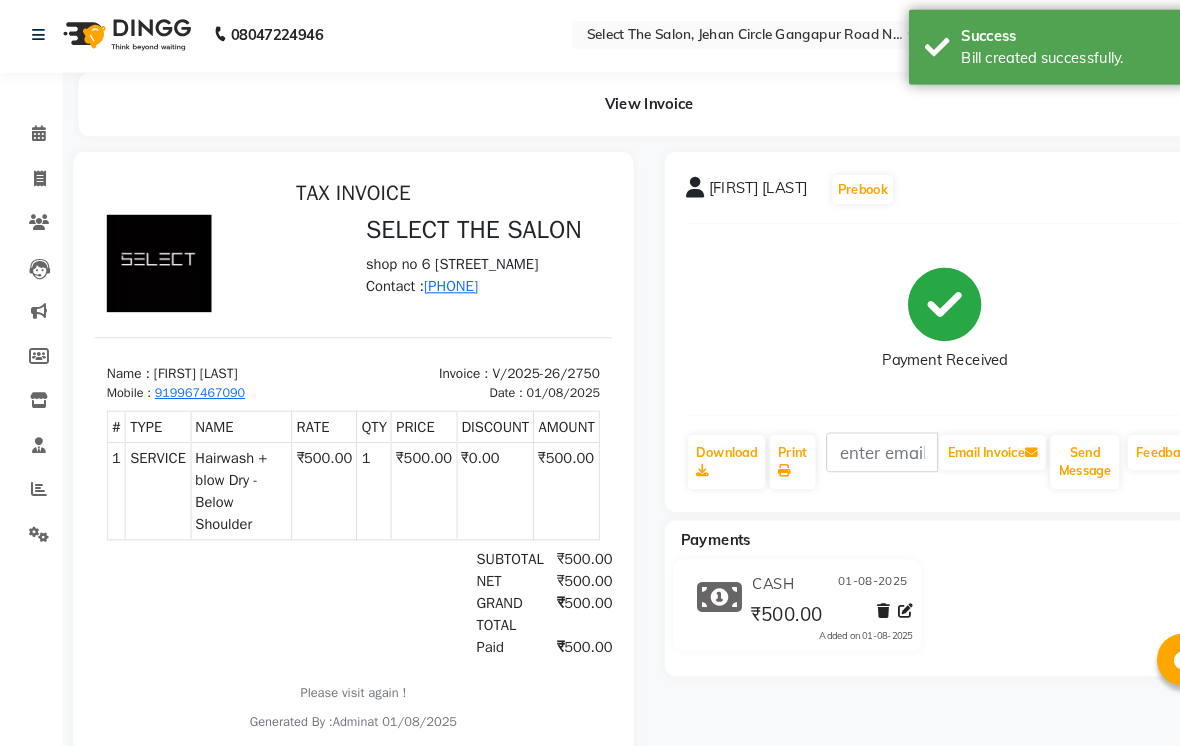 scroll, scrollTop: 0, scrollLeft: 0, axis: both 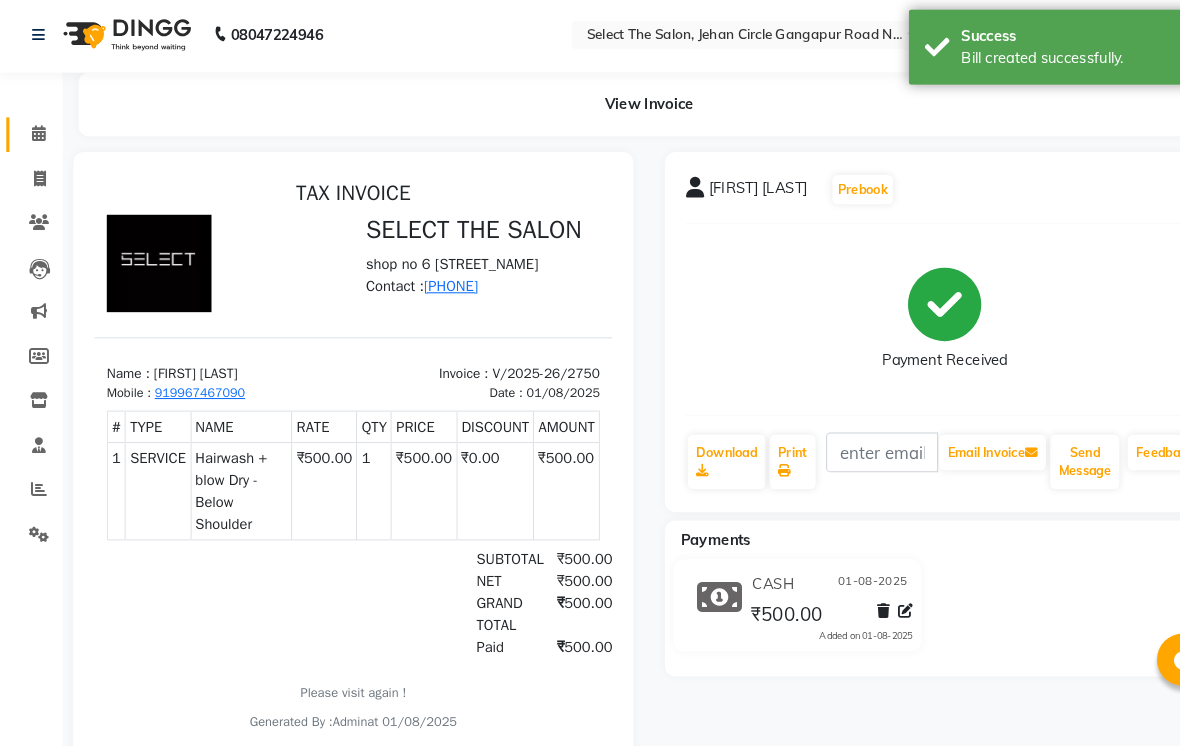 click 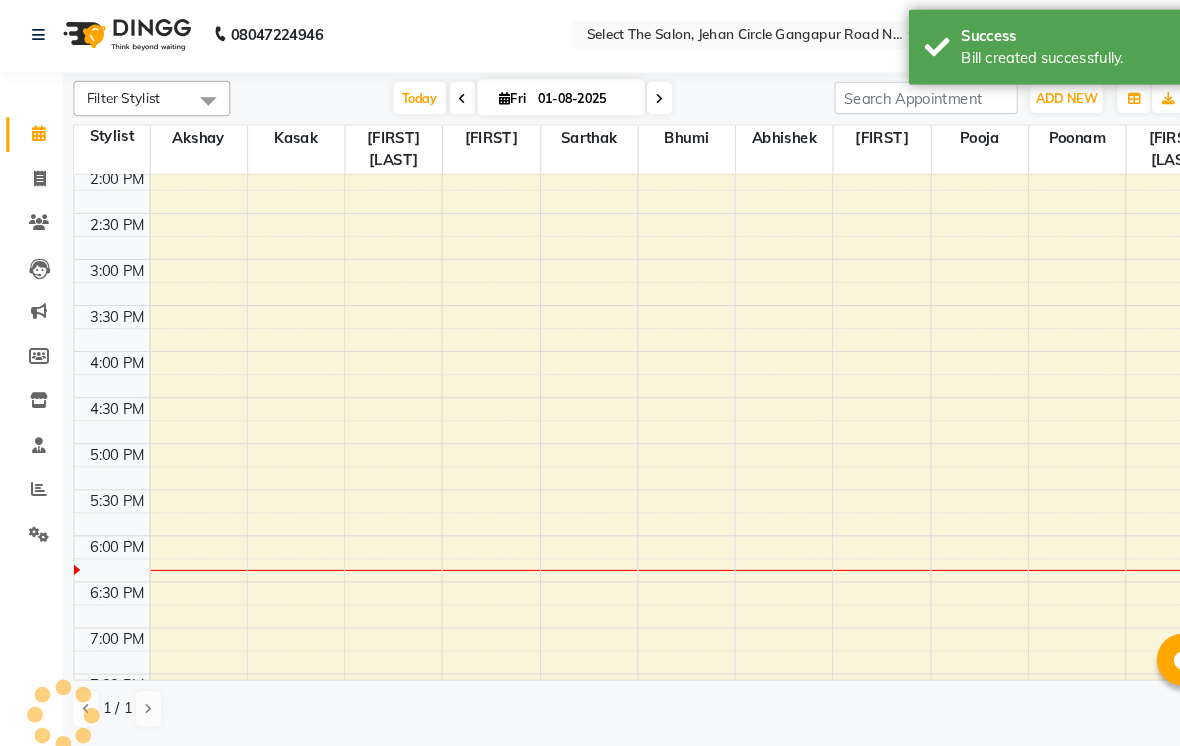 scroll, scrollTop: 0, scrollLeft: 0, axis: both 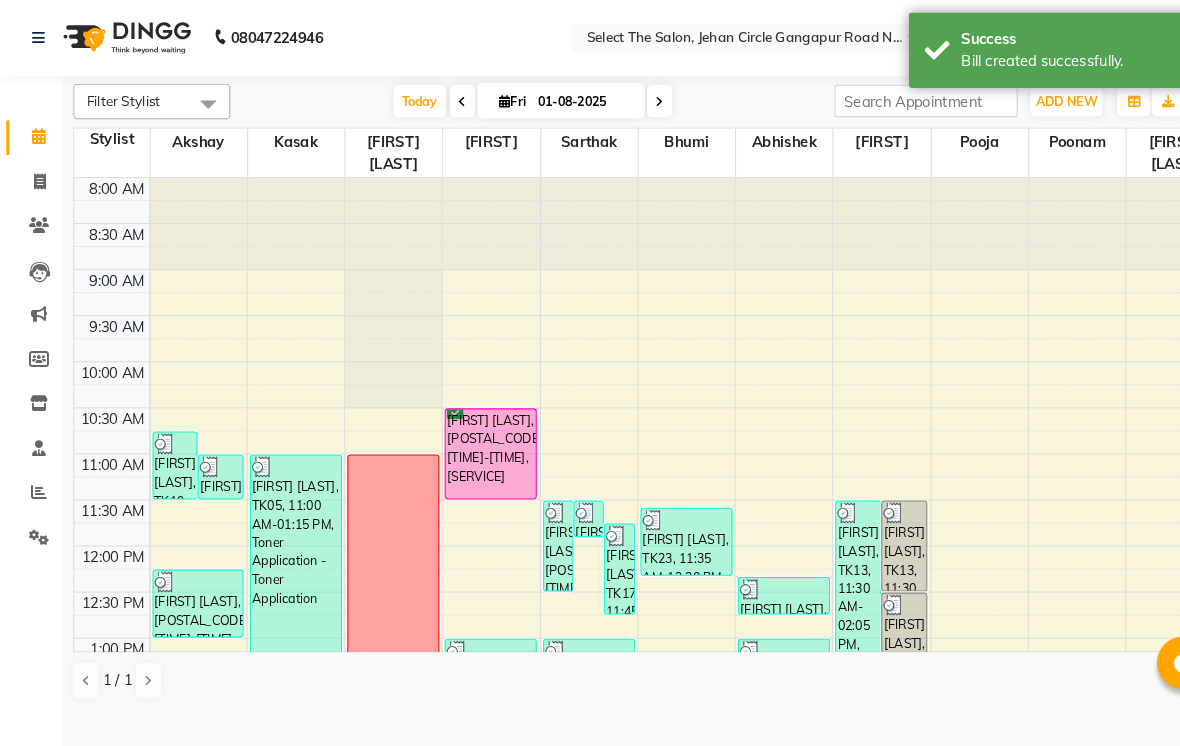 click on "Fri 01-08-2025" at bounding box center (536, 96) 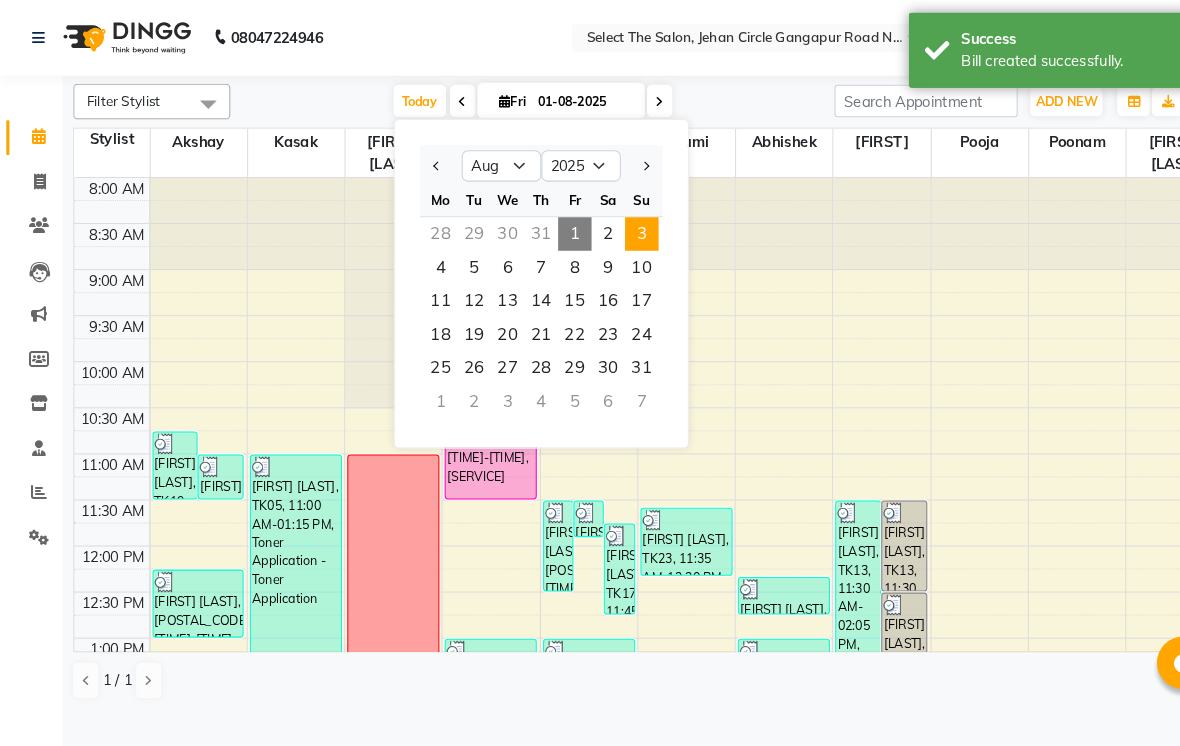 click on "3" at bounding box center [613, 224] 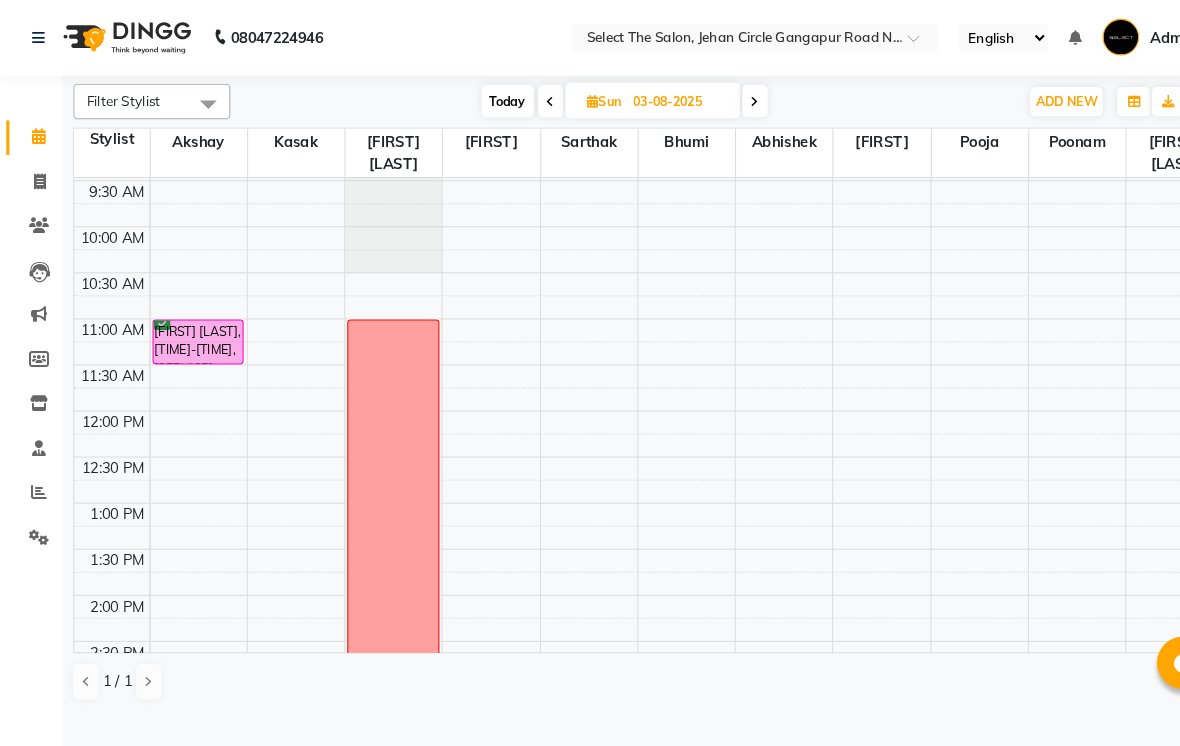 scroll, scrollTop: 127, scrollLeft: 0, axis: vertical 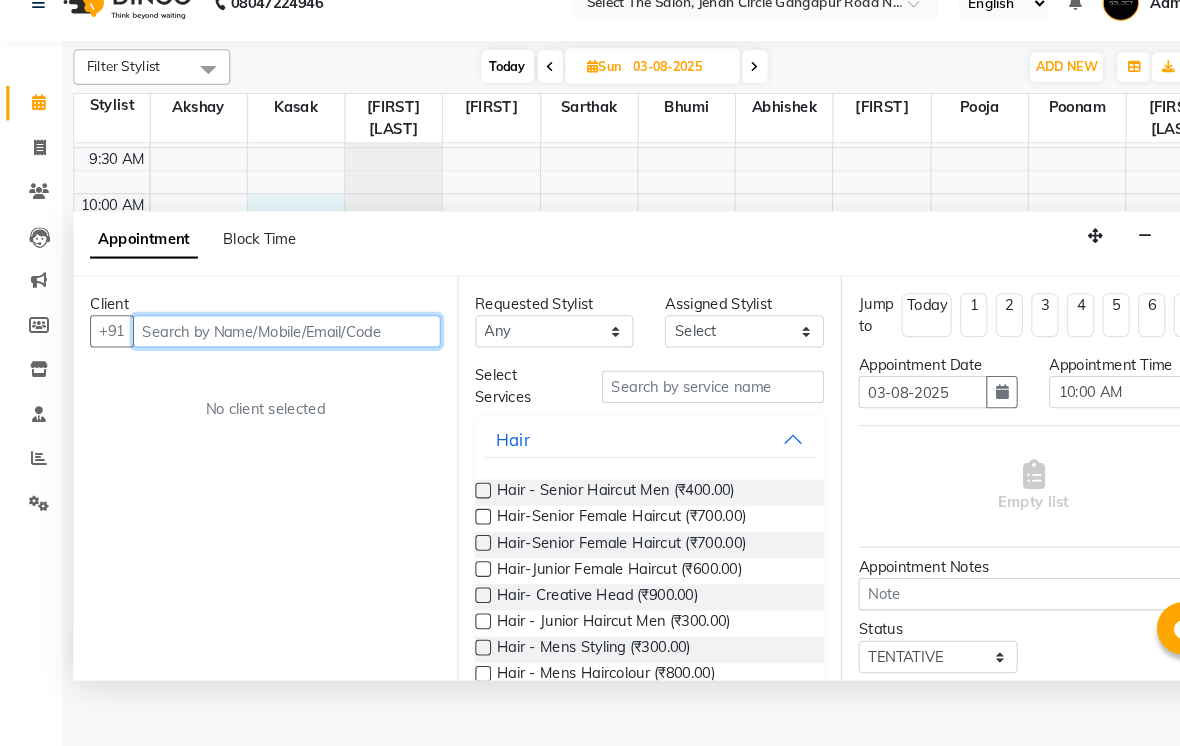 click at bounding box center [274, 349] 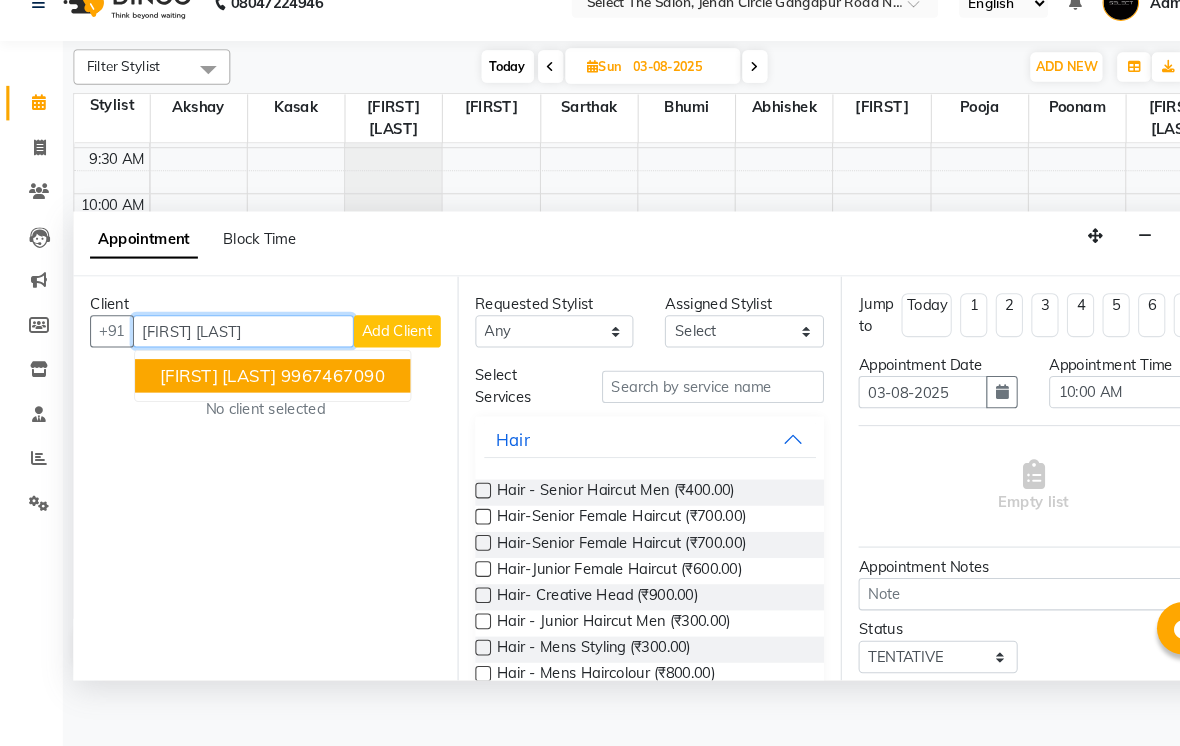click on "Harshi Kapadiya  9967467090" at bounding box center [260, 392] 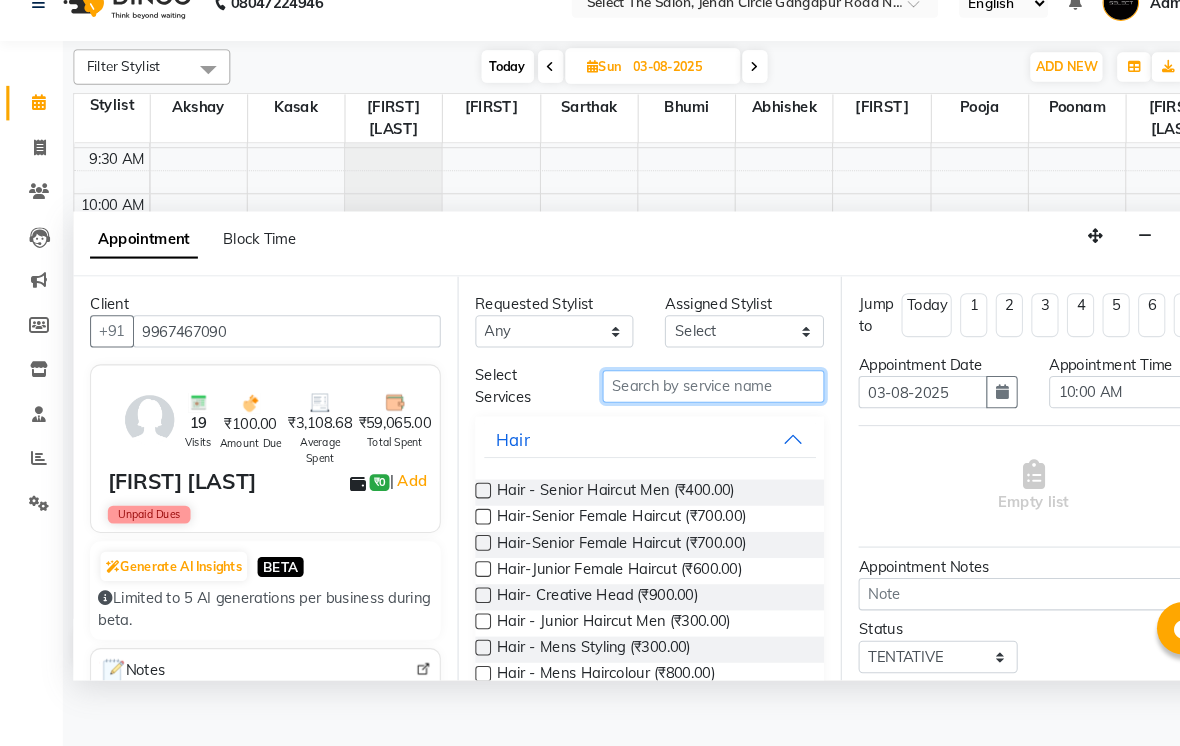 click at bounding box center [681, 402] 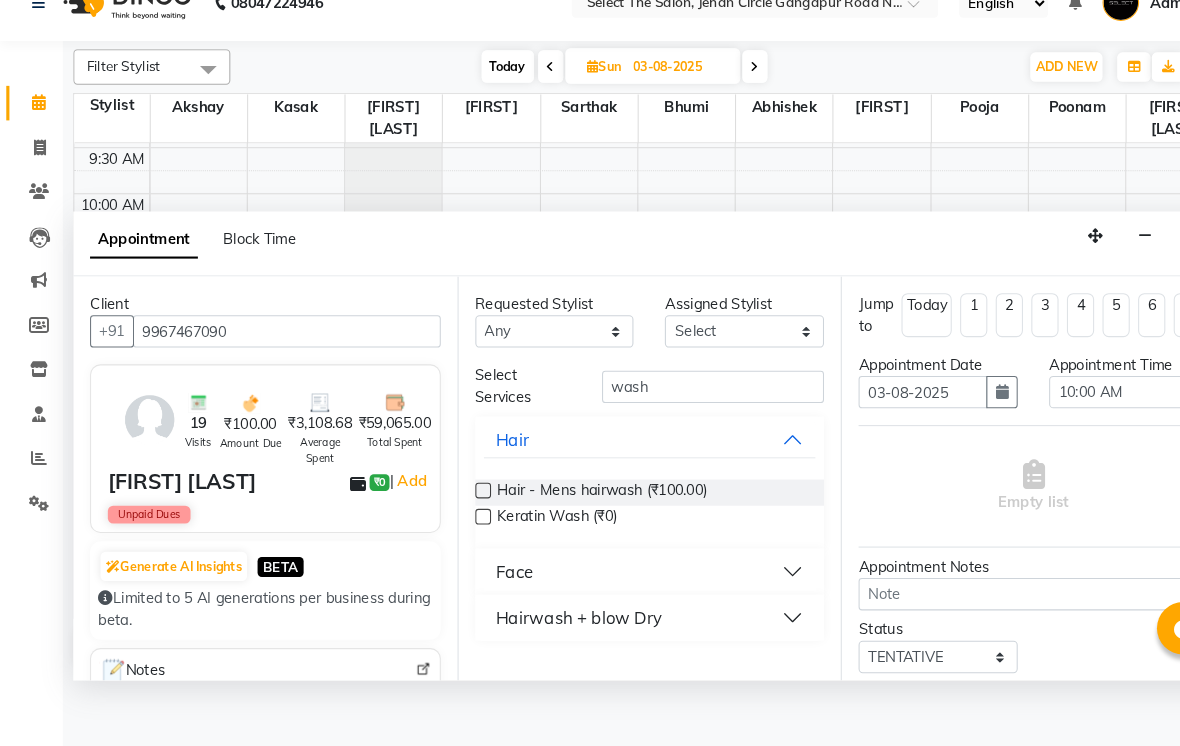 click on "Hairwash + blow Dry" at bounding box center [621, 623] 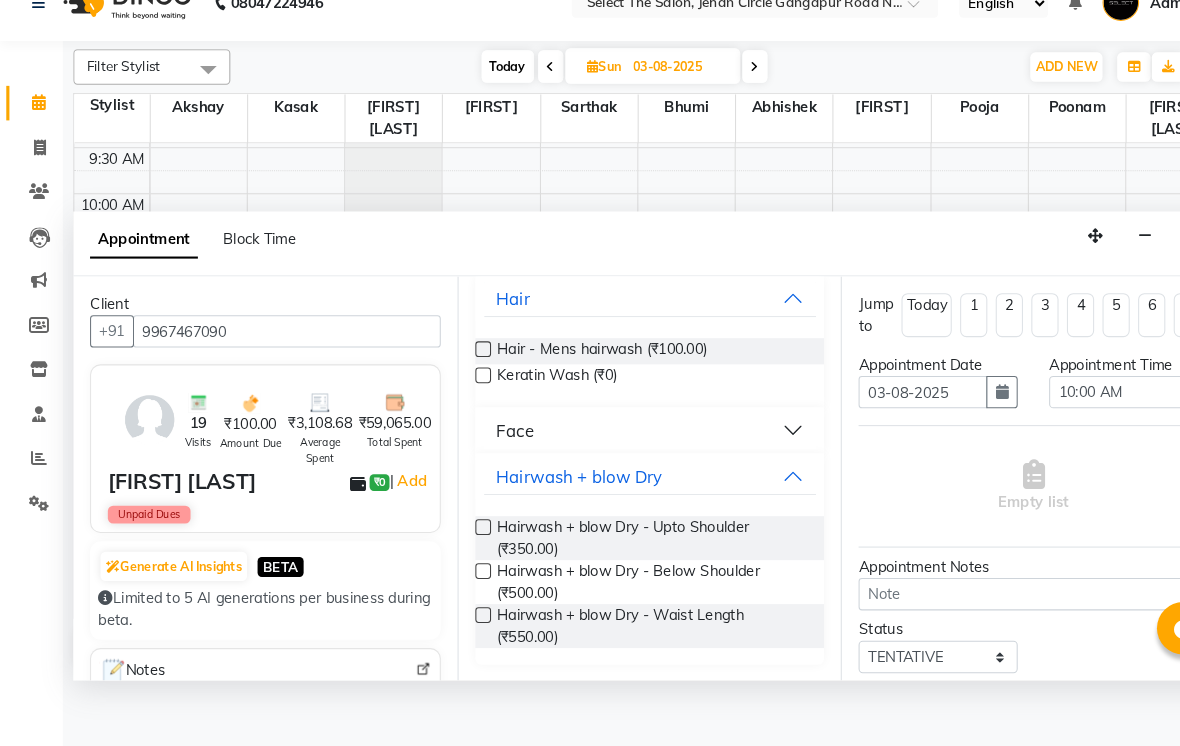 scroll, scrollTop: 134, scrollLeft: 0, axis: vertical 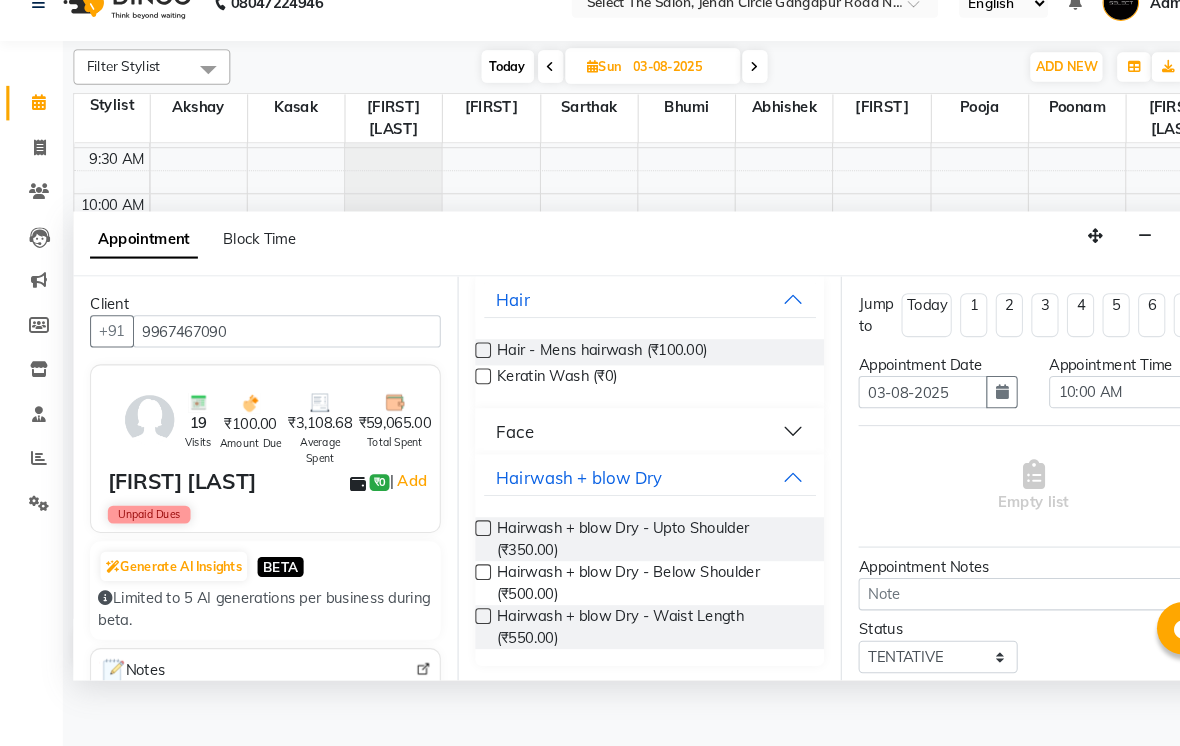 click at bounding box center [461, 579] 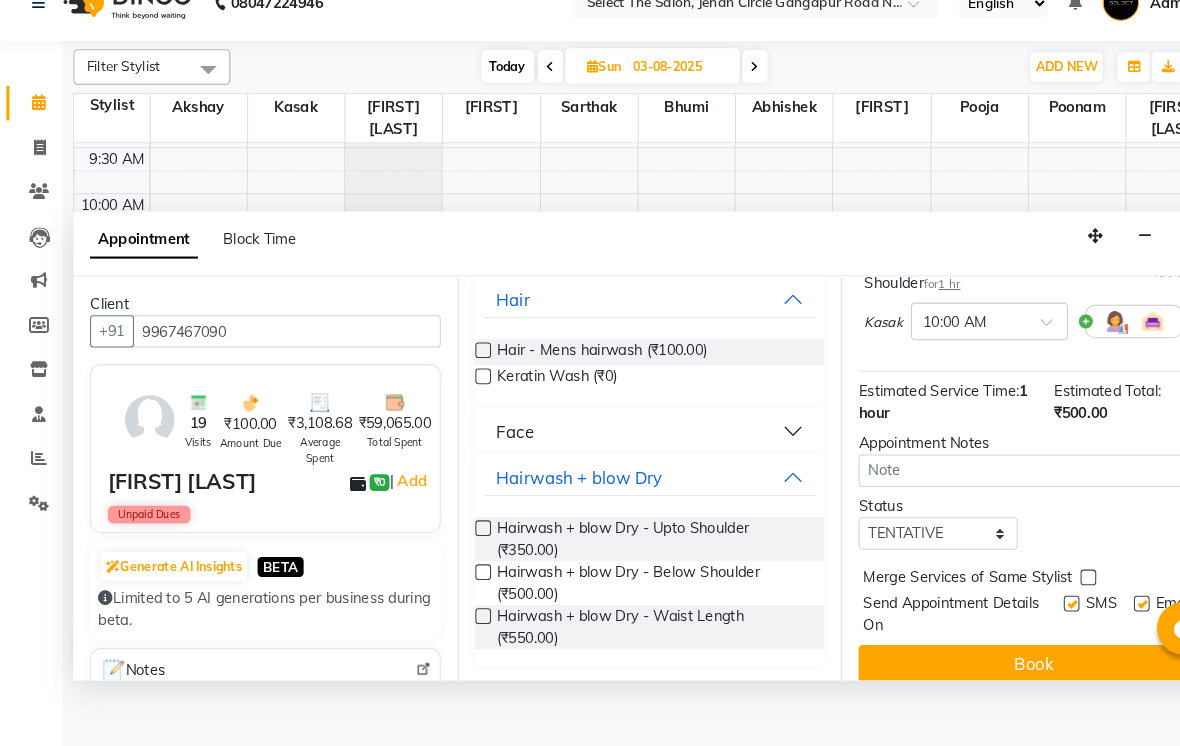 scroll, scrollTop: 183, scrollLeft: 0, axis: vertical 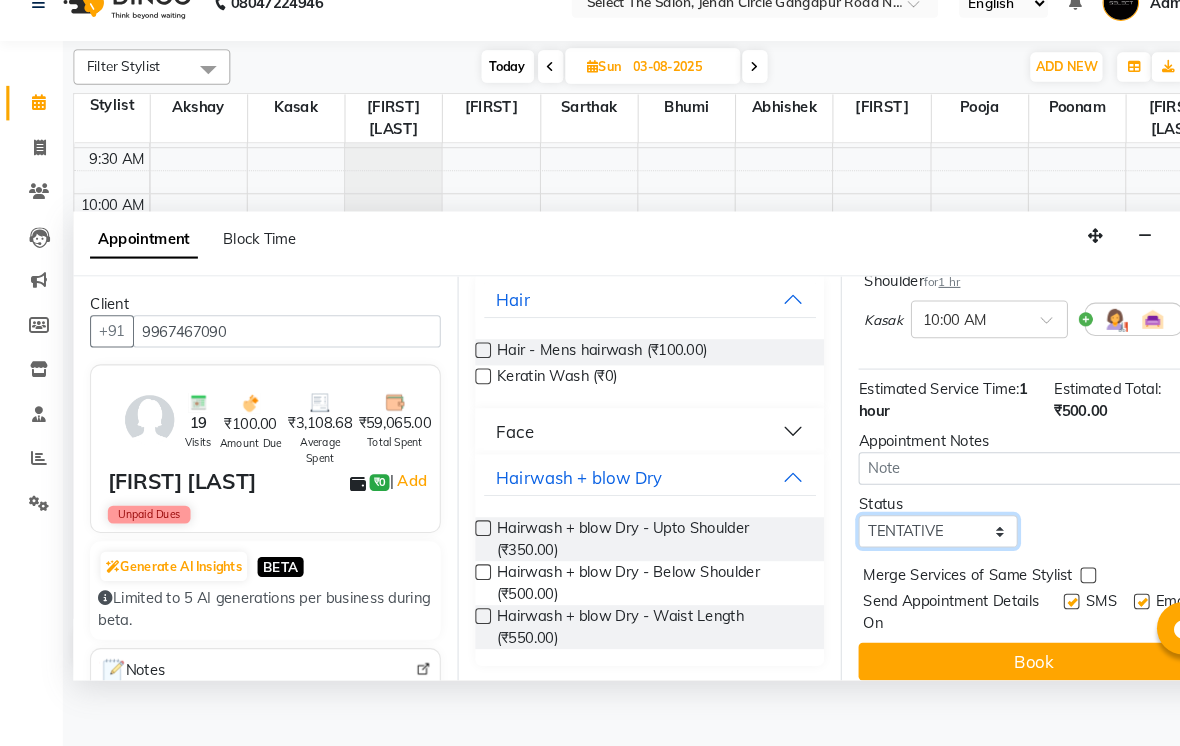click on "Select TENTATIVE CONFIRM UPCOMING" at bounding box center [896, 540] 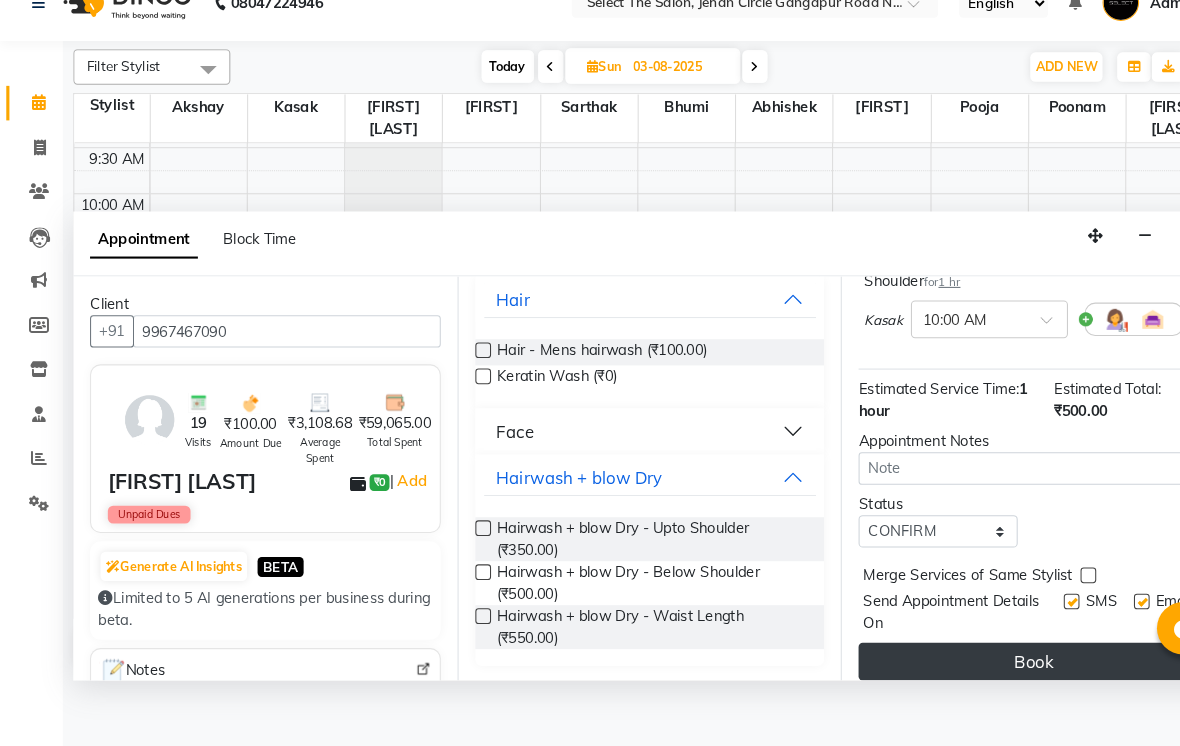 click on "Book" at bounding box center [987, 665] 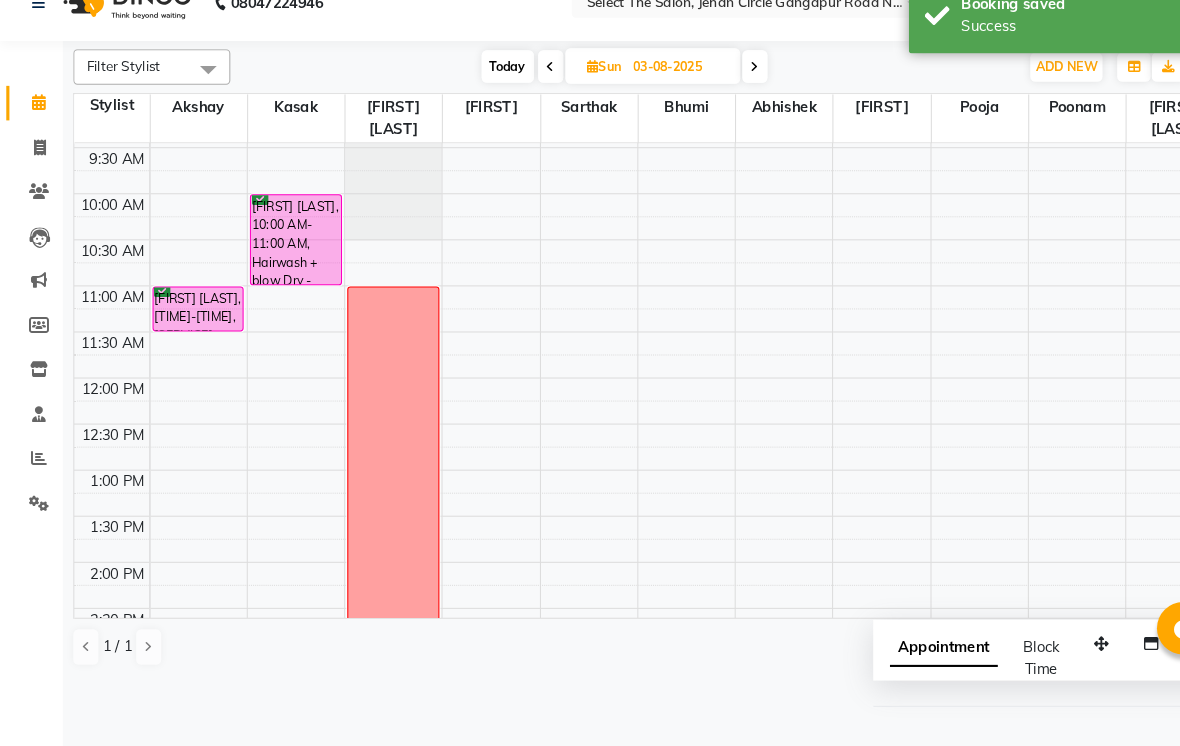 click on "Today" at bounding box center (485, 96) 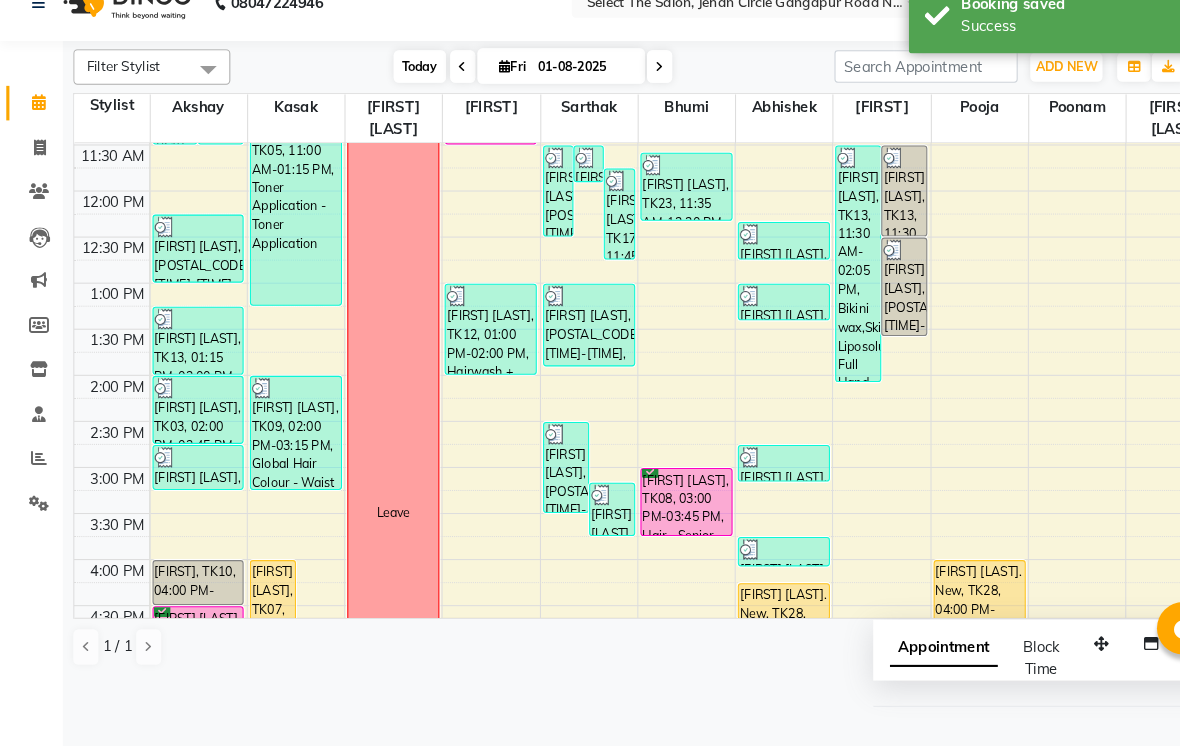 scroll, scrollTop: 413, scrollLeft: 0, axis: vertical 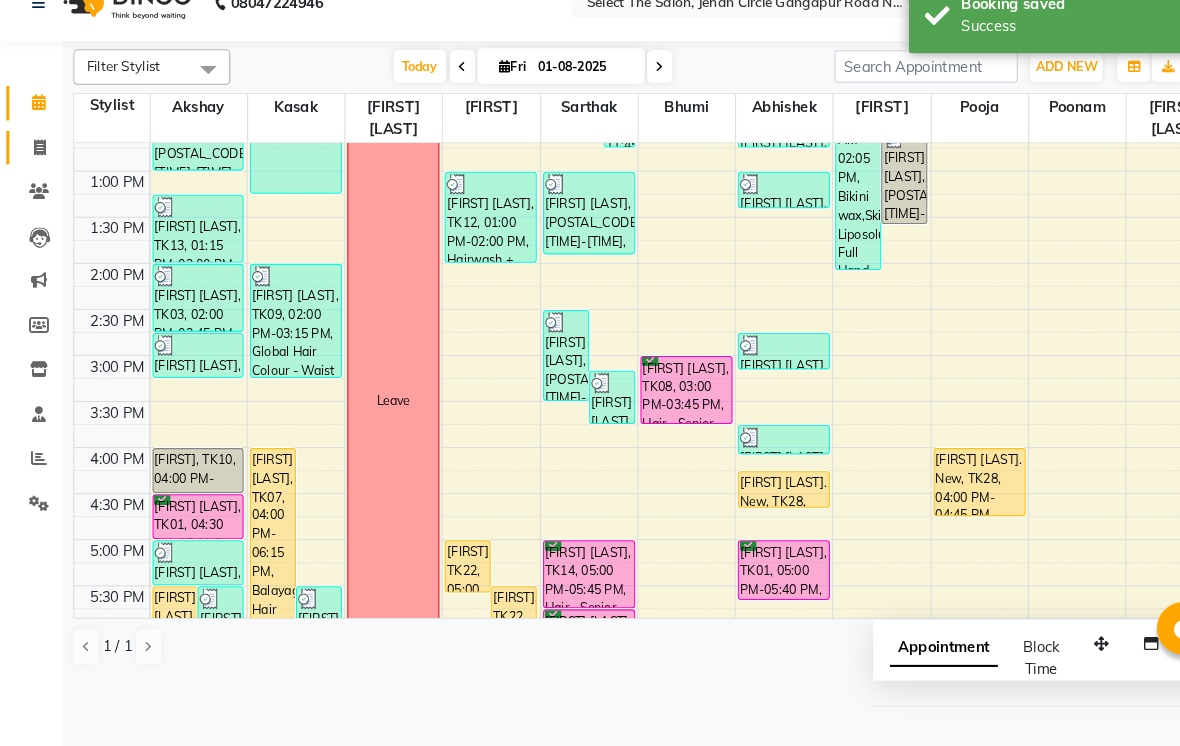 click 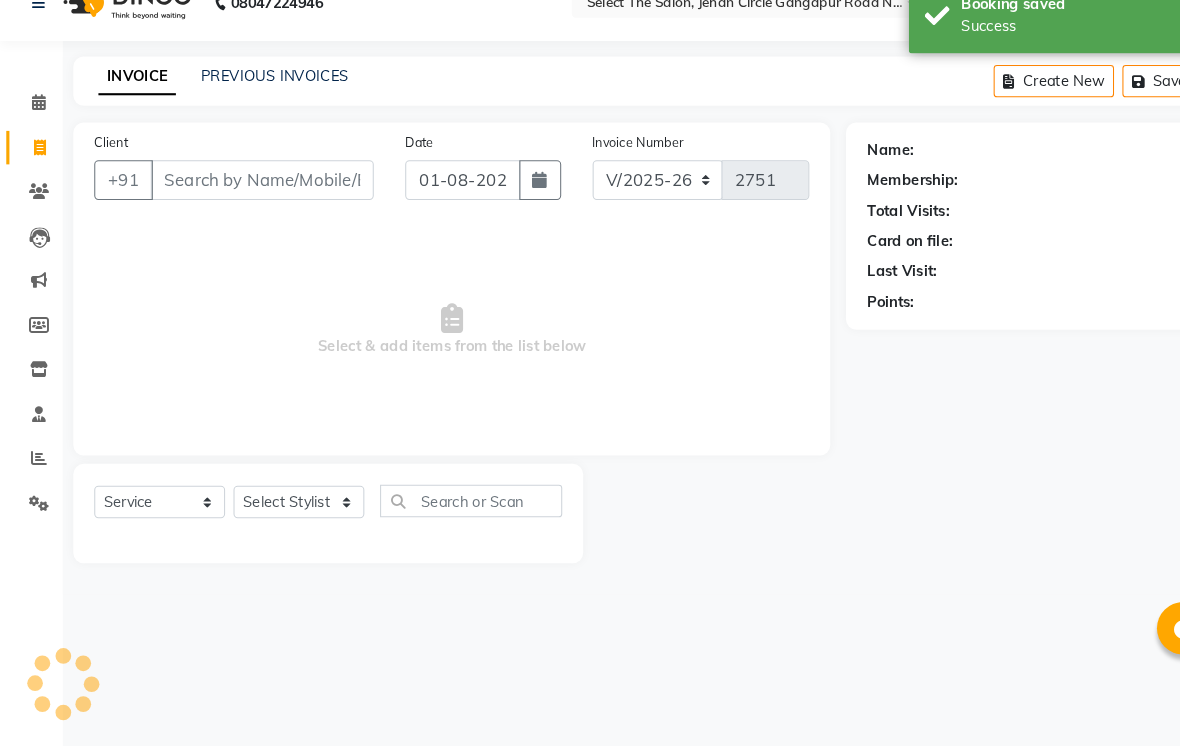 click on "Client" at bounding box center (250, 205) 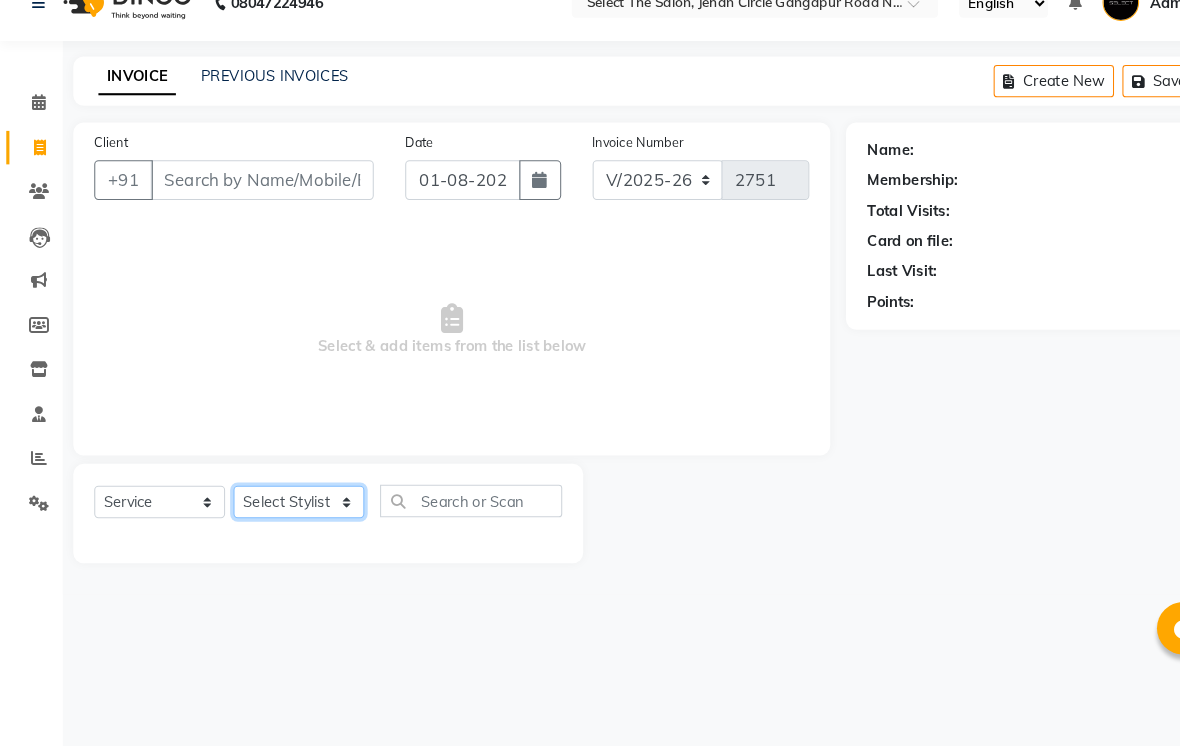 click on "Select Stylist Abhishek  Akshay  Bhumi  Kasak Pooja  Poonam  Sachin Wagh  Sarthak  Siddhika  Venkatesh warule Yogeshwari" 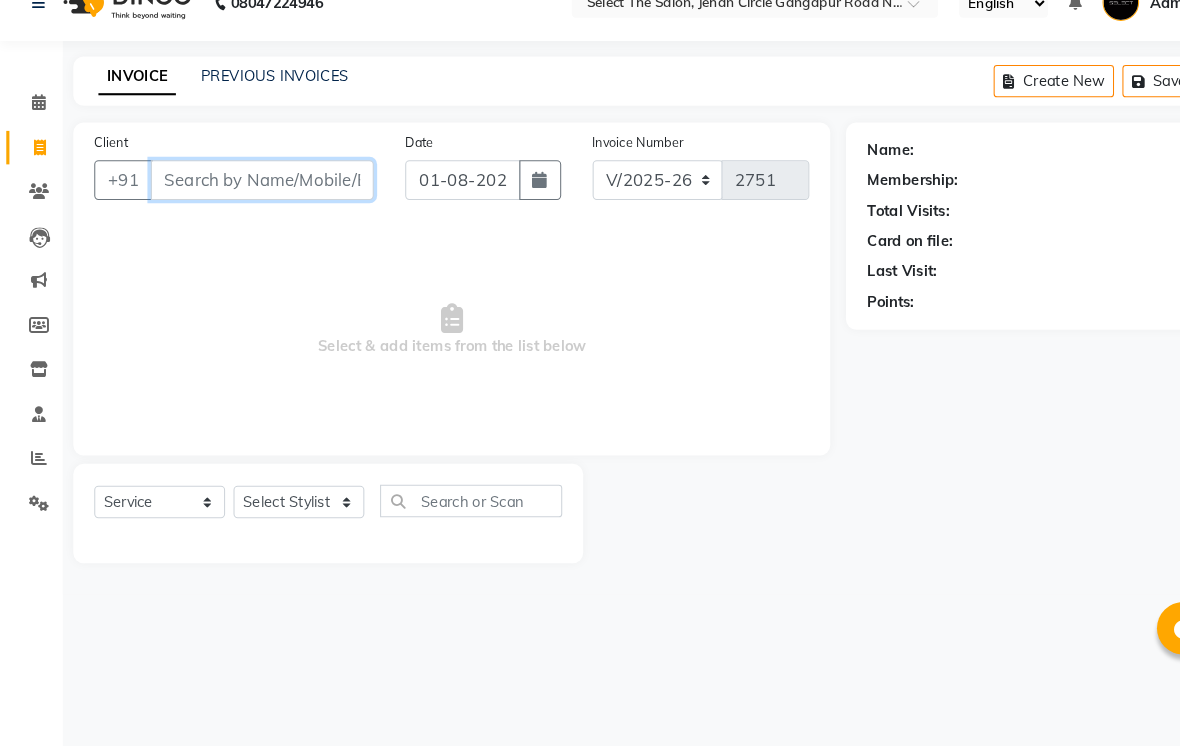 click on "Client" at bounding box center (250, 205) 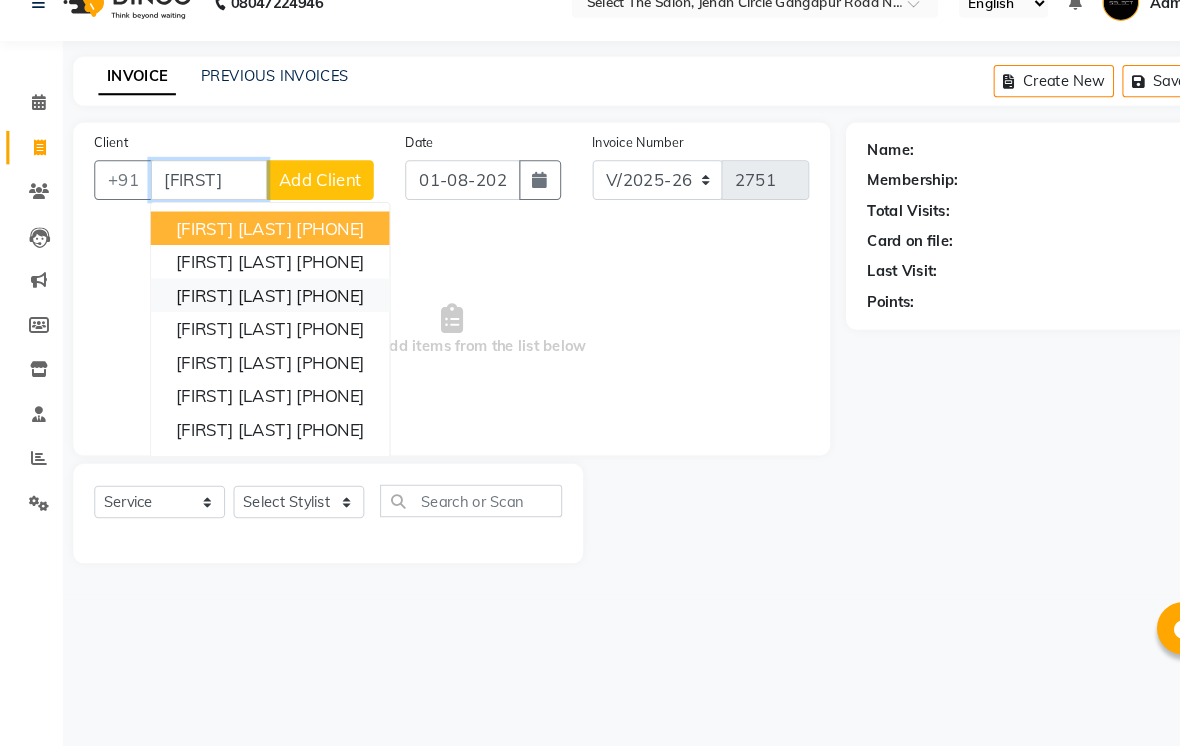 click on "Chinmay Soundattikar" at bounding box center [223, 315] 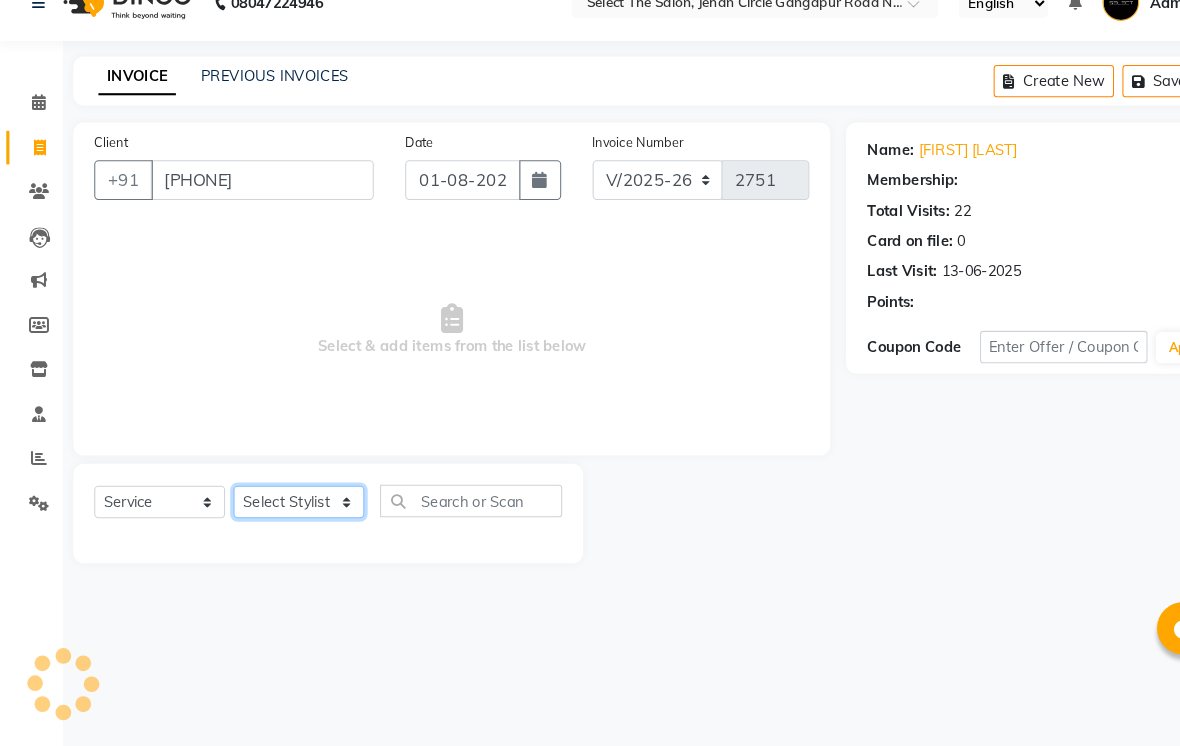 click on "Select Stylist Abhishek  Akshay  Bhumi  Kasak Pooja  Poonam  Sachin Wagh  Sarthak  Siddhika  Venkatesh warule Yogeshwari" 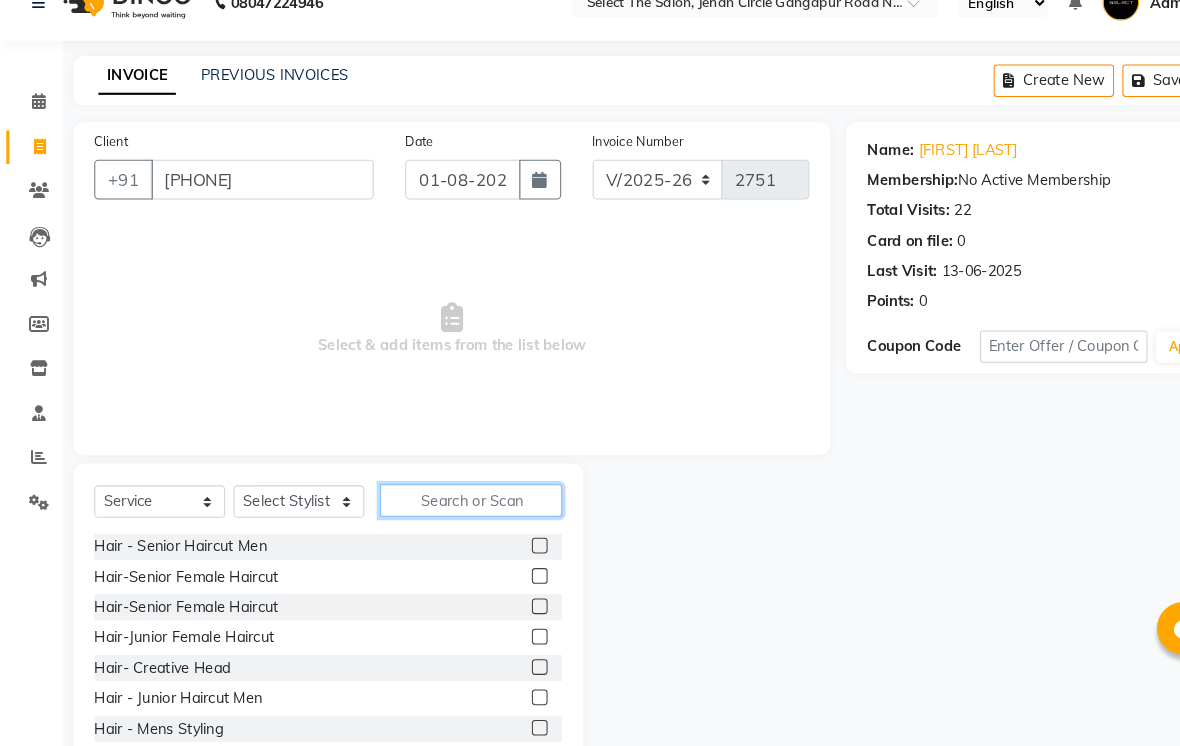 click 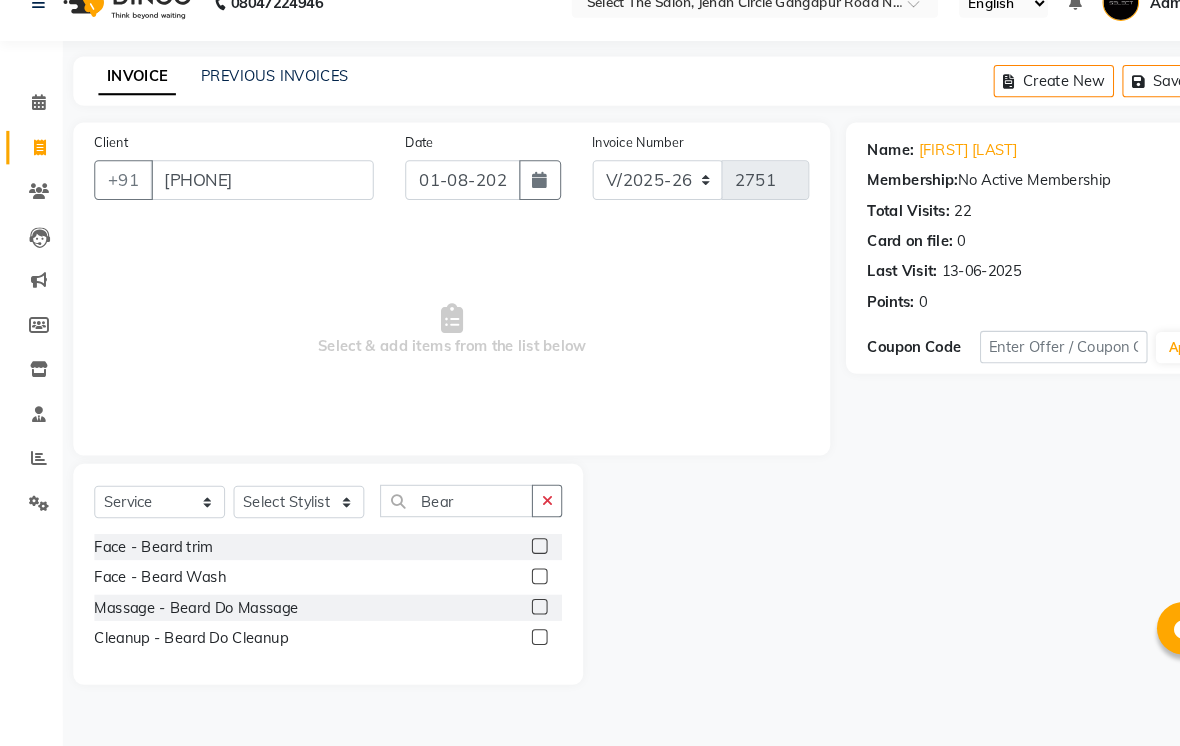 click 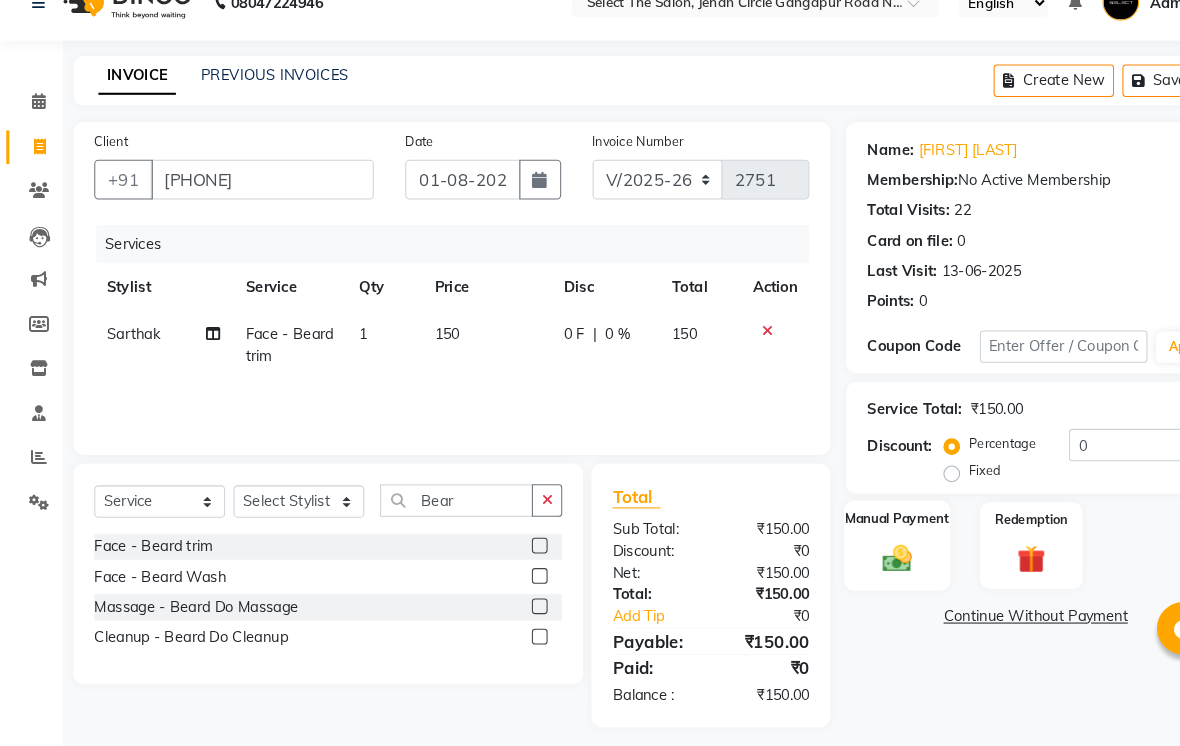 click 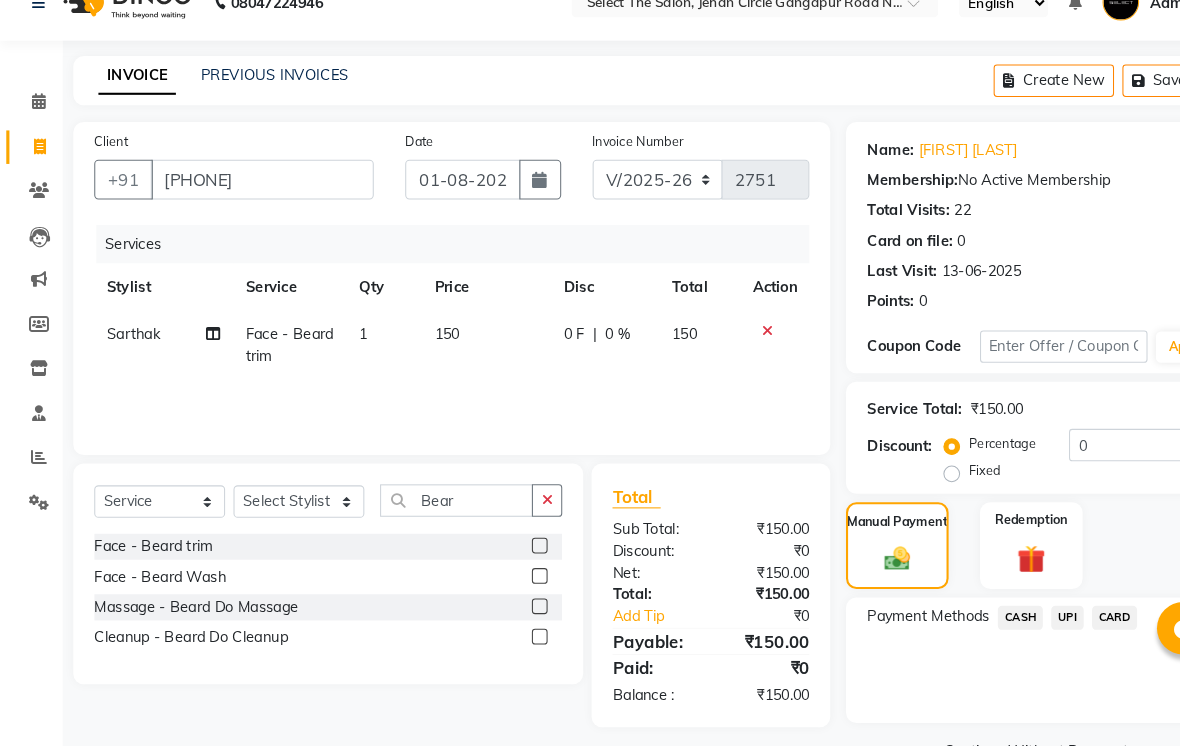click on "CASH" 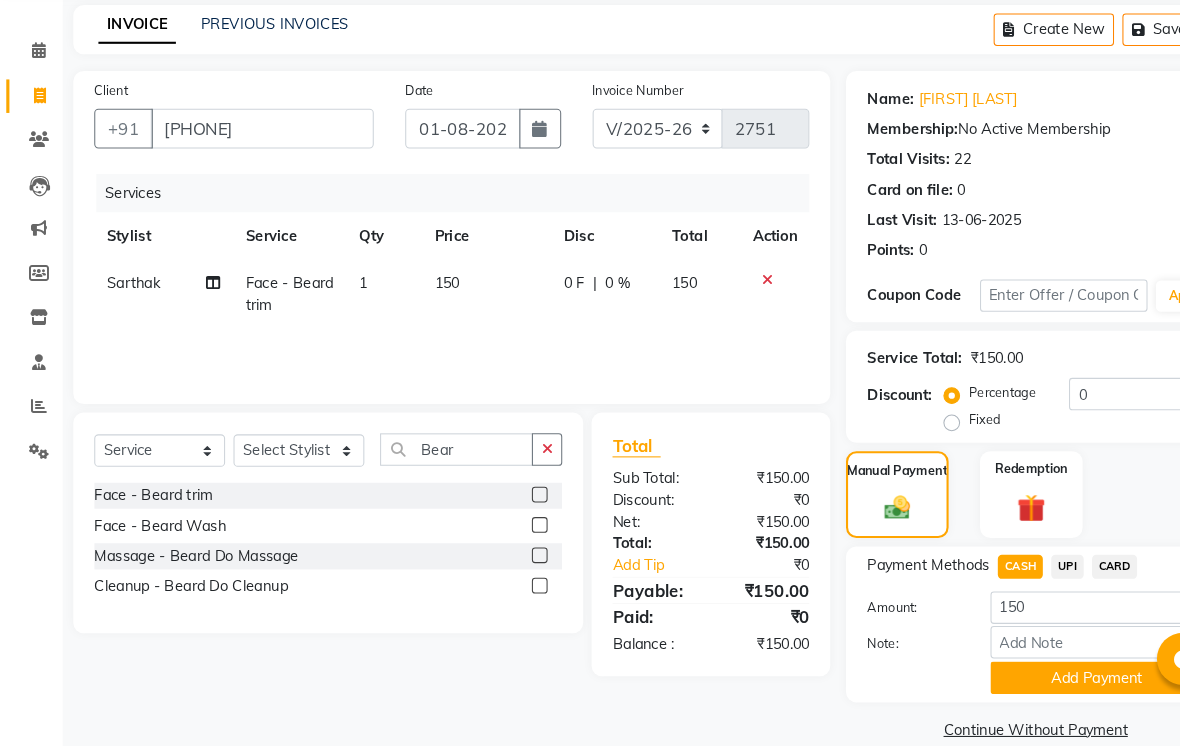 scroll, scrollTop: 108, scrollLeft: 0, axis: vertical 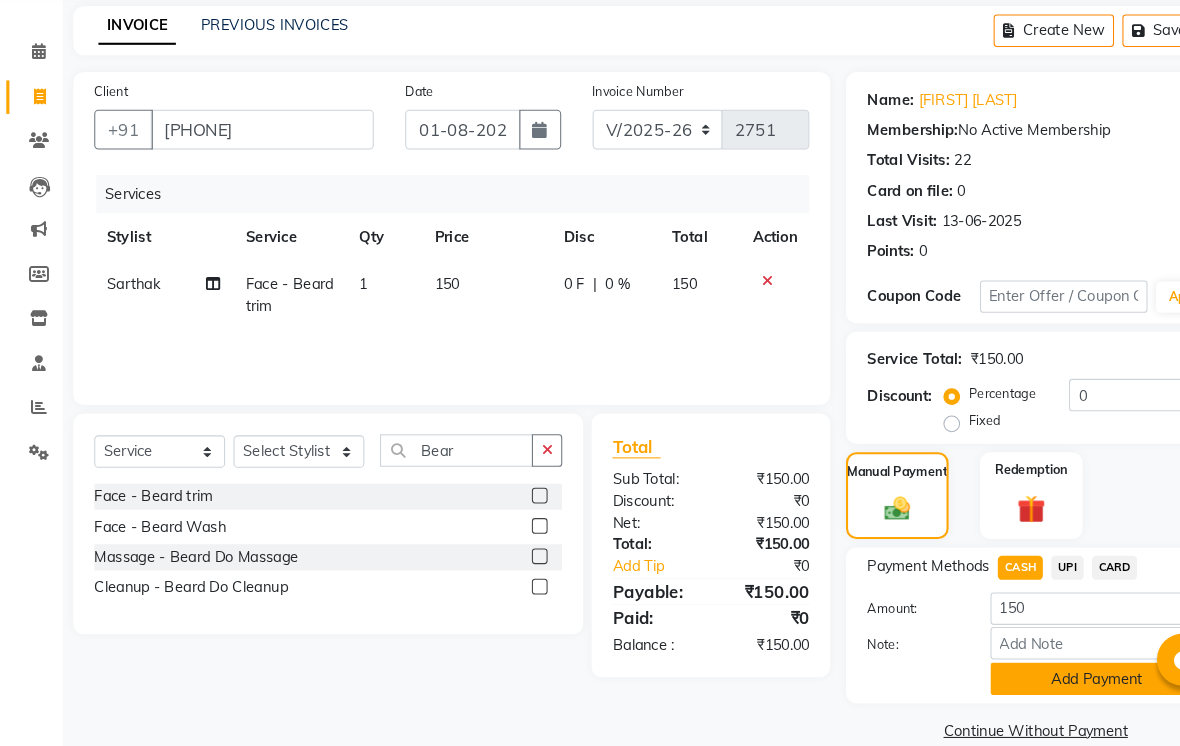 click on "Add Payment" 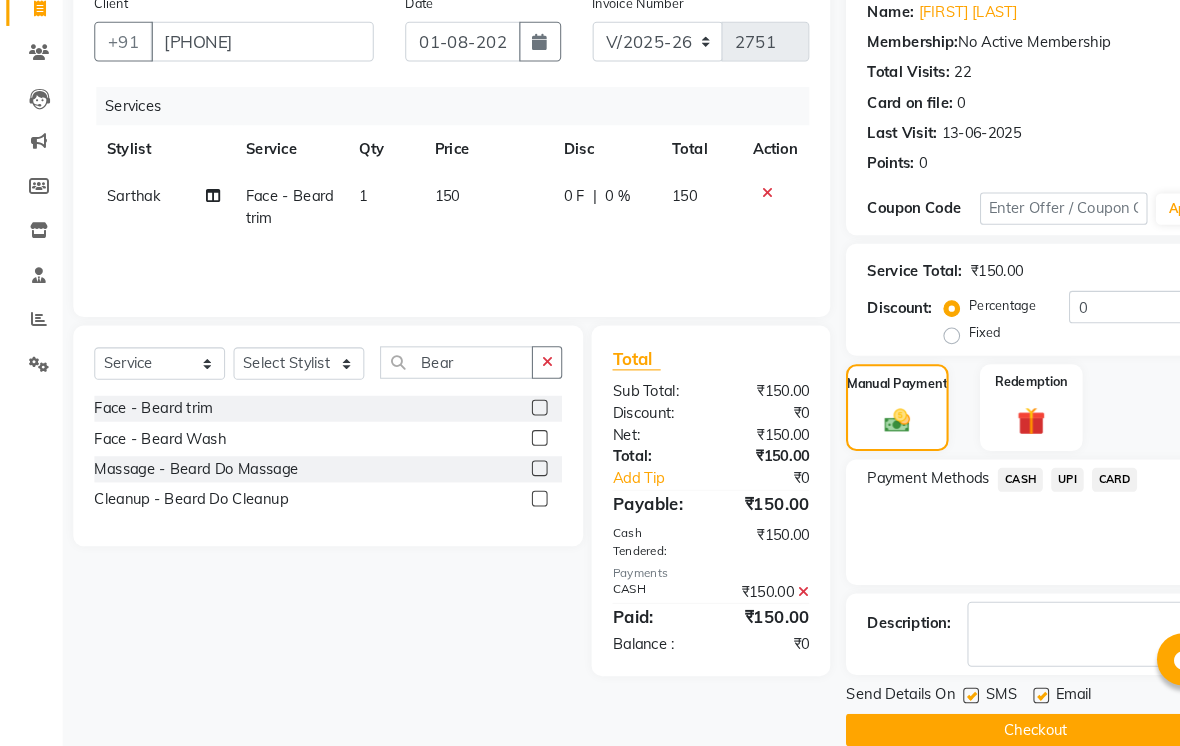scroll, scrollTop: 192, scrollLeft: 0, axis: vertical 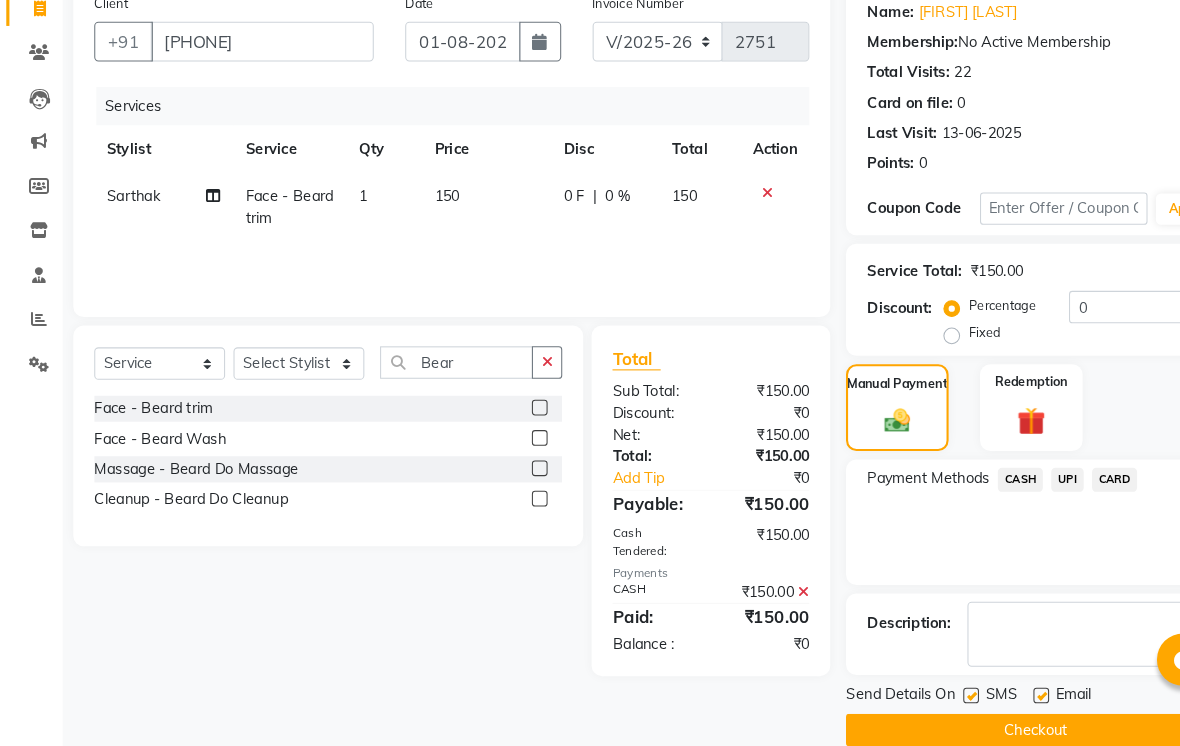 click 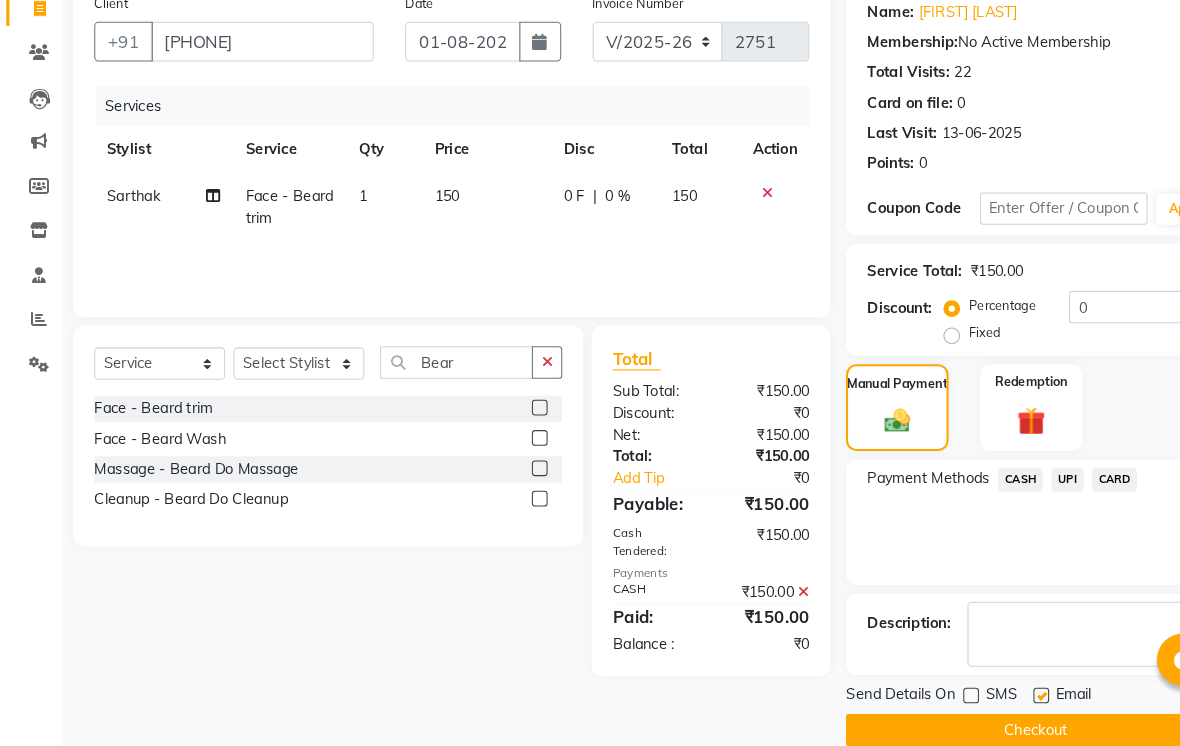 click on "SMS" 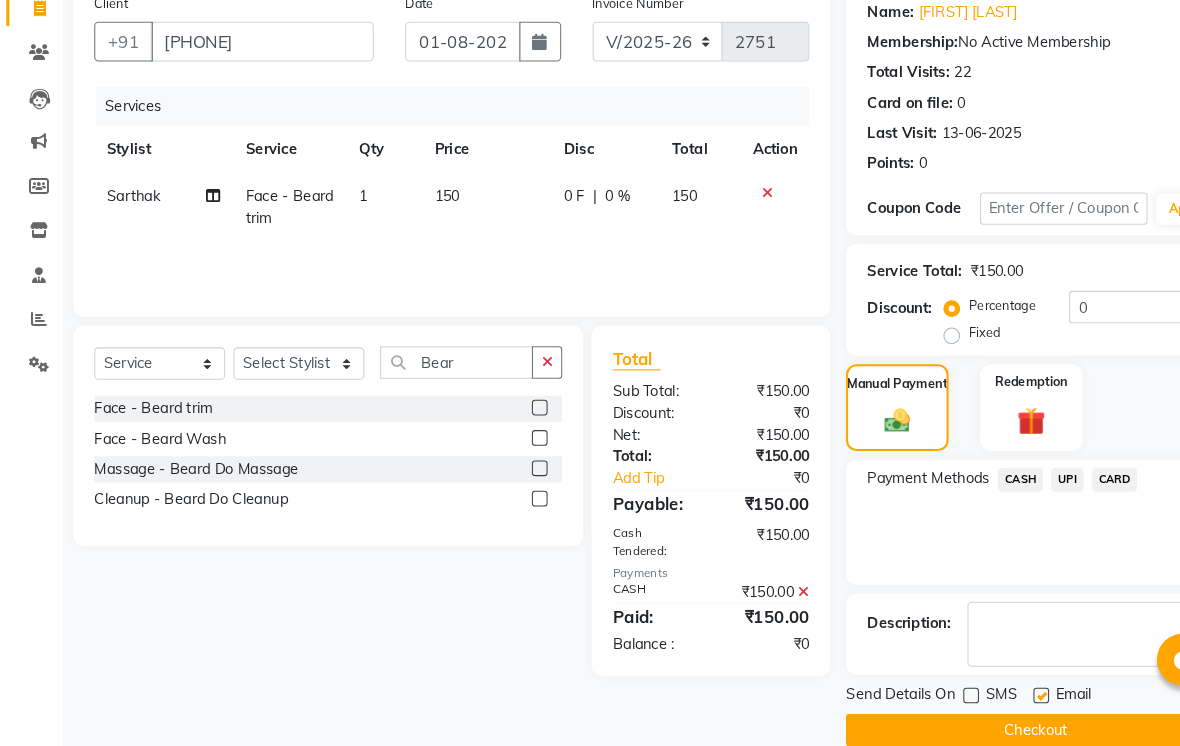 click 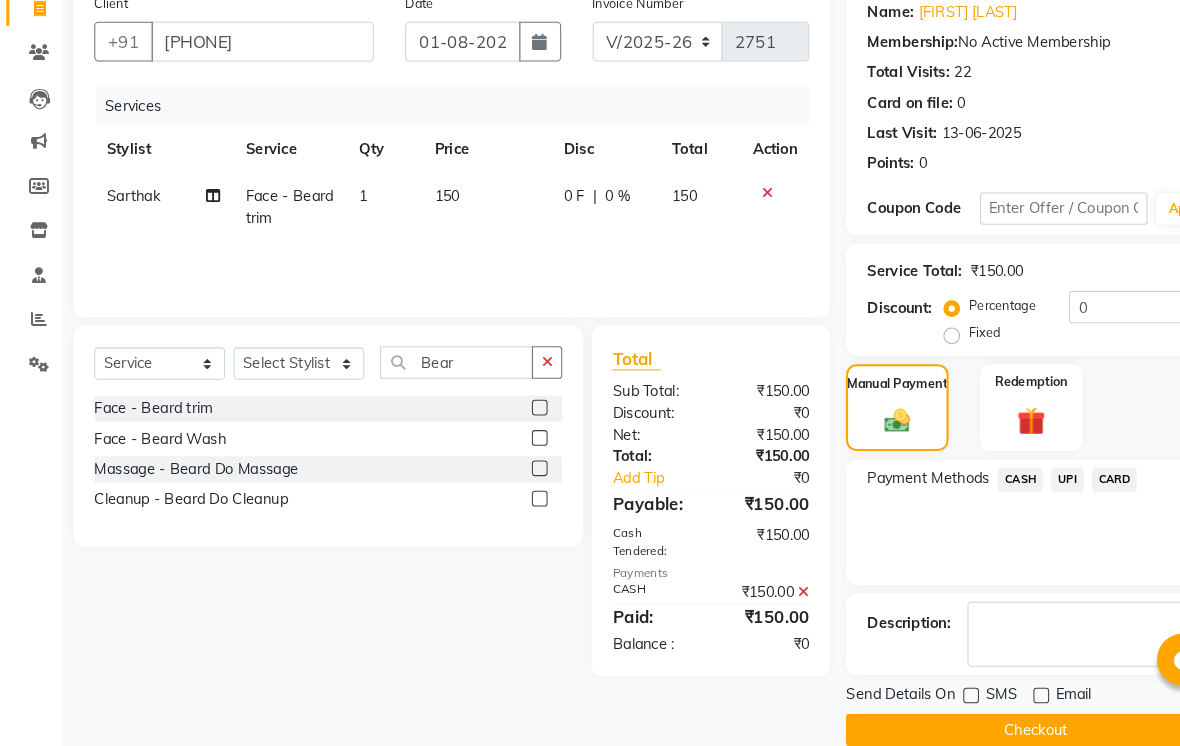 click on "Checkout" 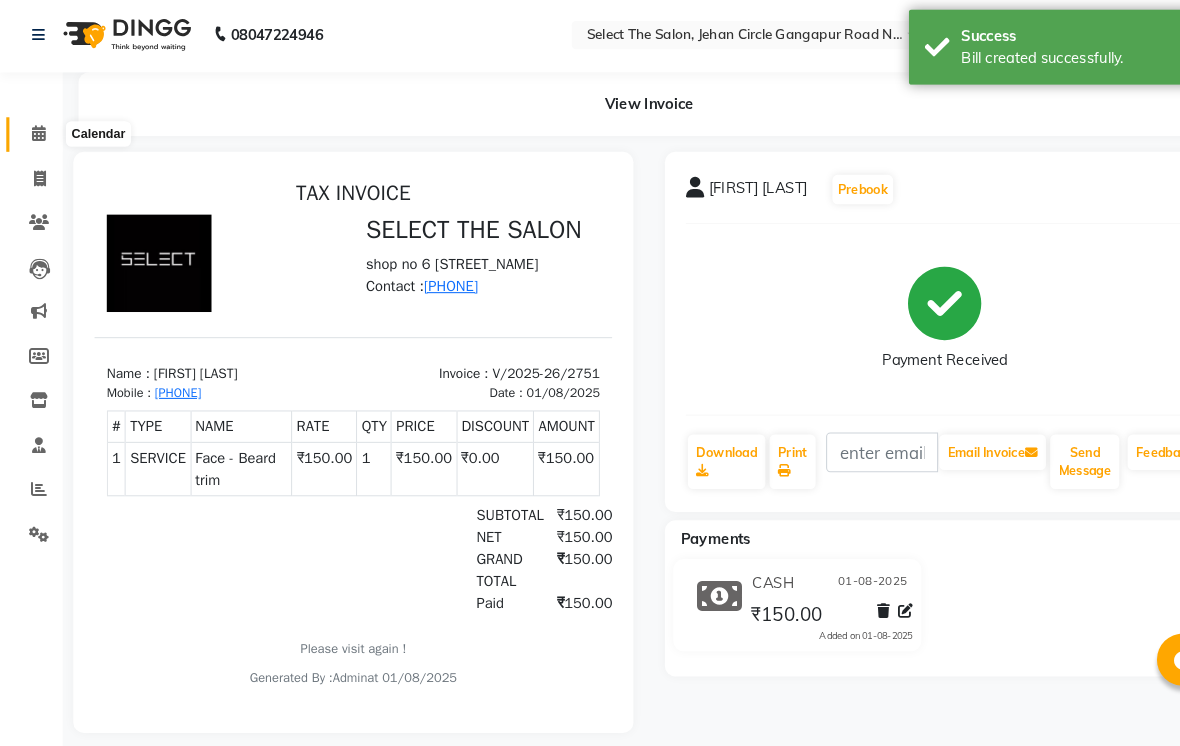 scroll, scrollTop: 0, scrollLeft: 0, axis: both 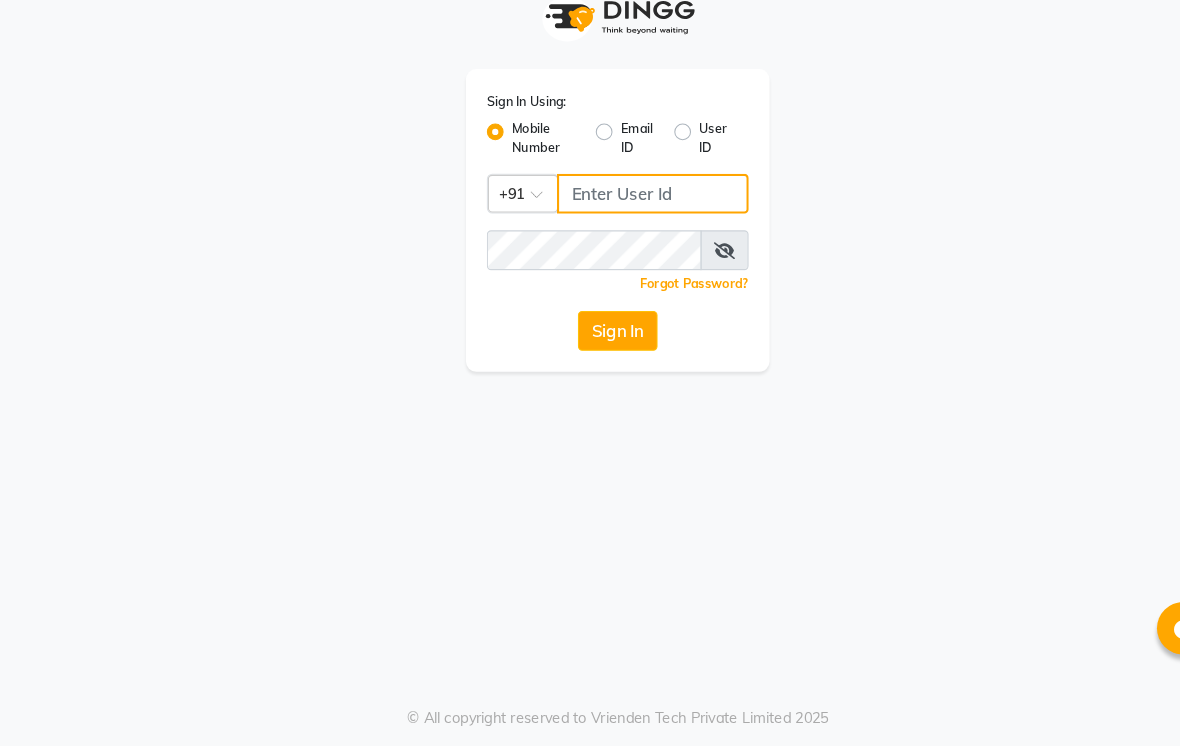 click 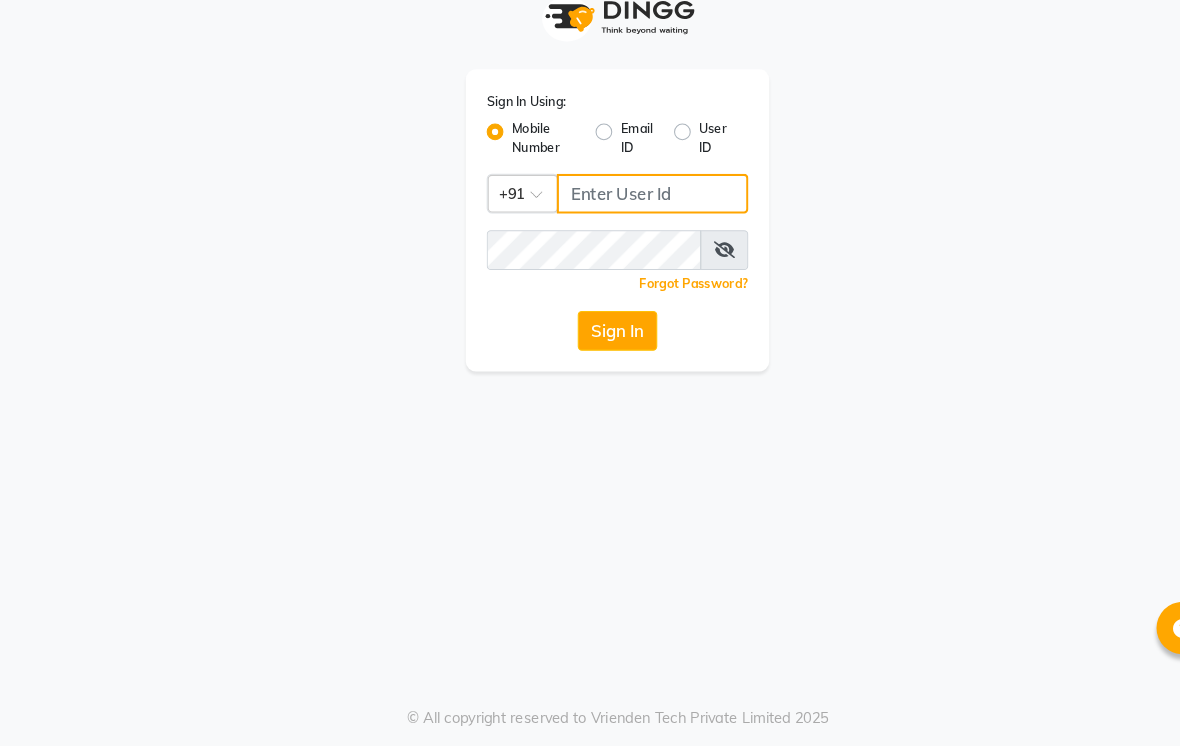 type on "[PHONE]" 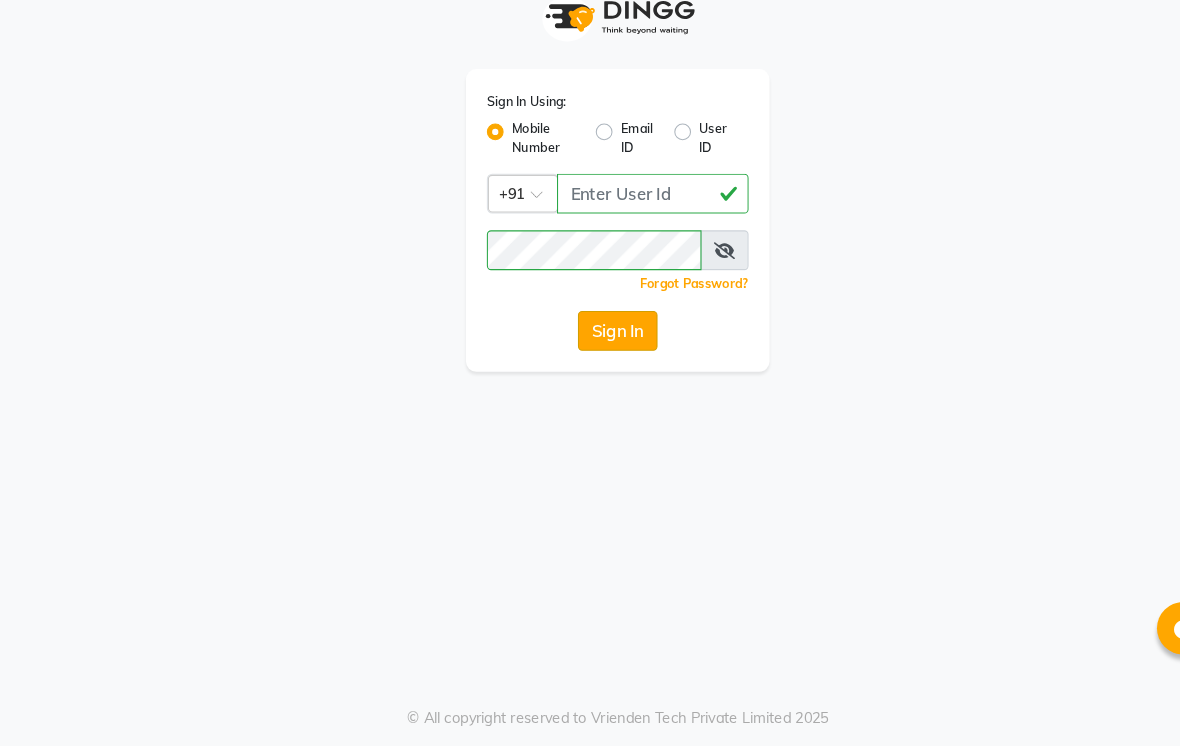 click on "Sign In" 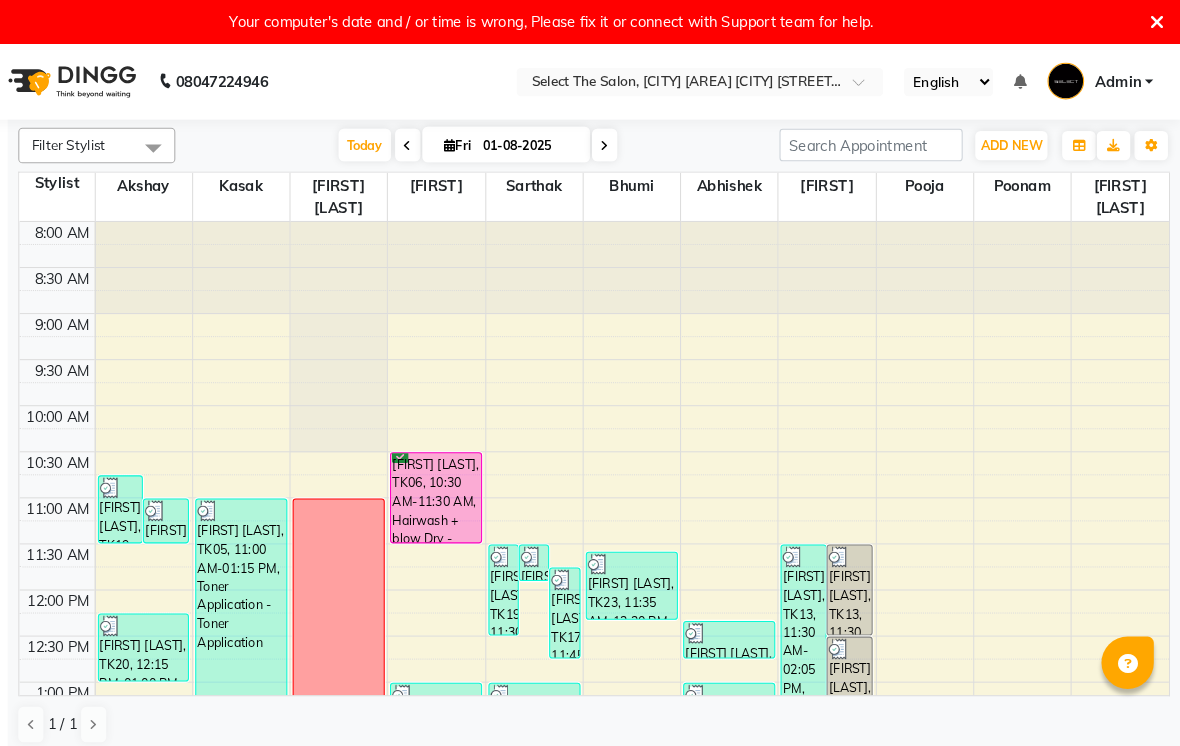 click at bounding box center (1157, 21) 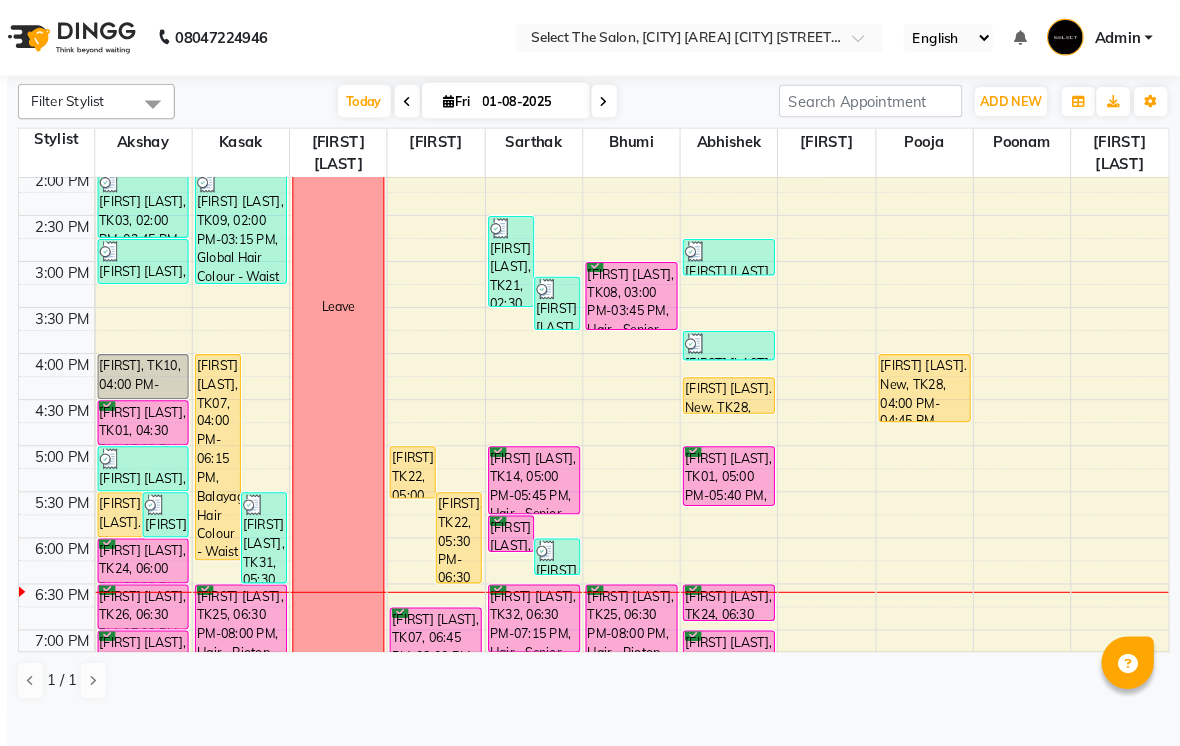 scroll, scrollTop: 537, scrollLeft: 0, axis: vertical 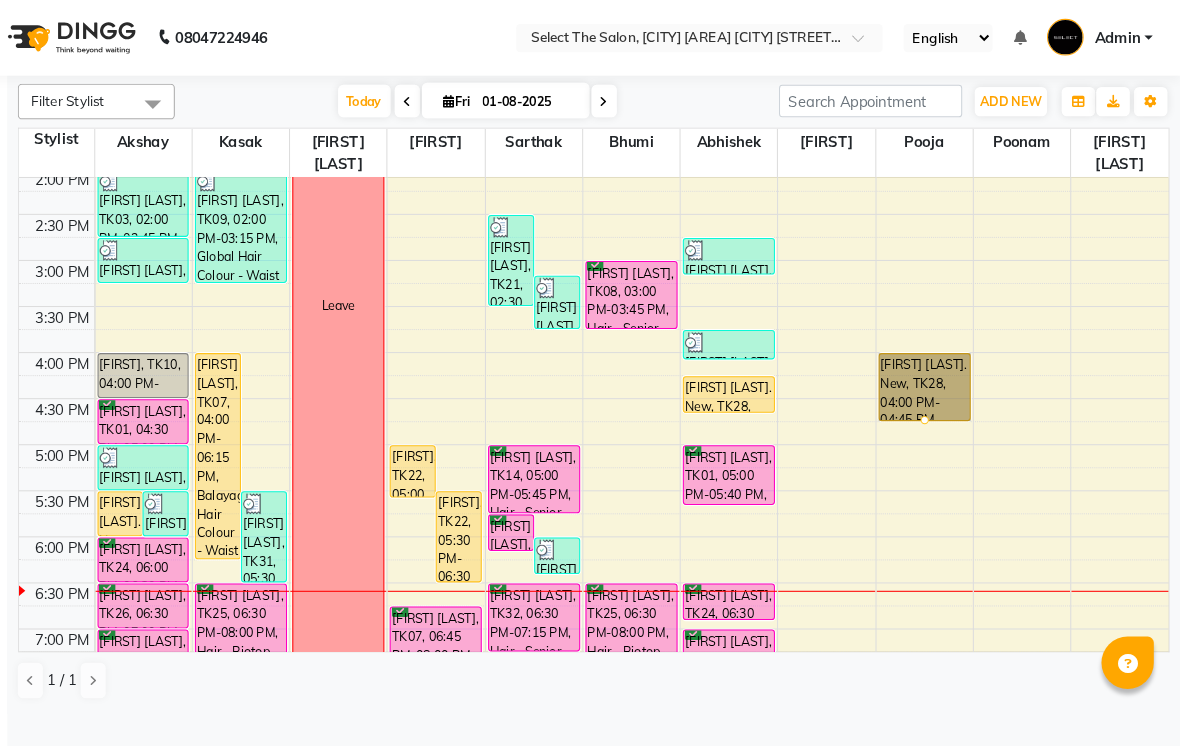 click at bounding box center [936, 401] 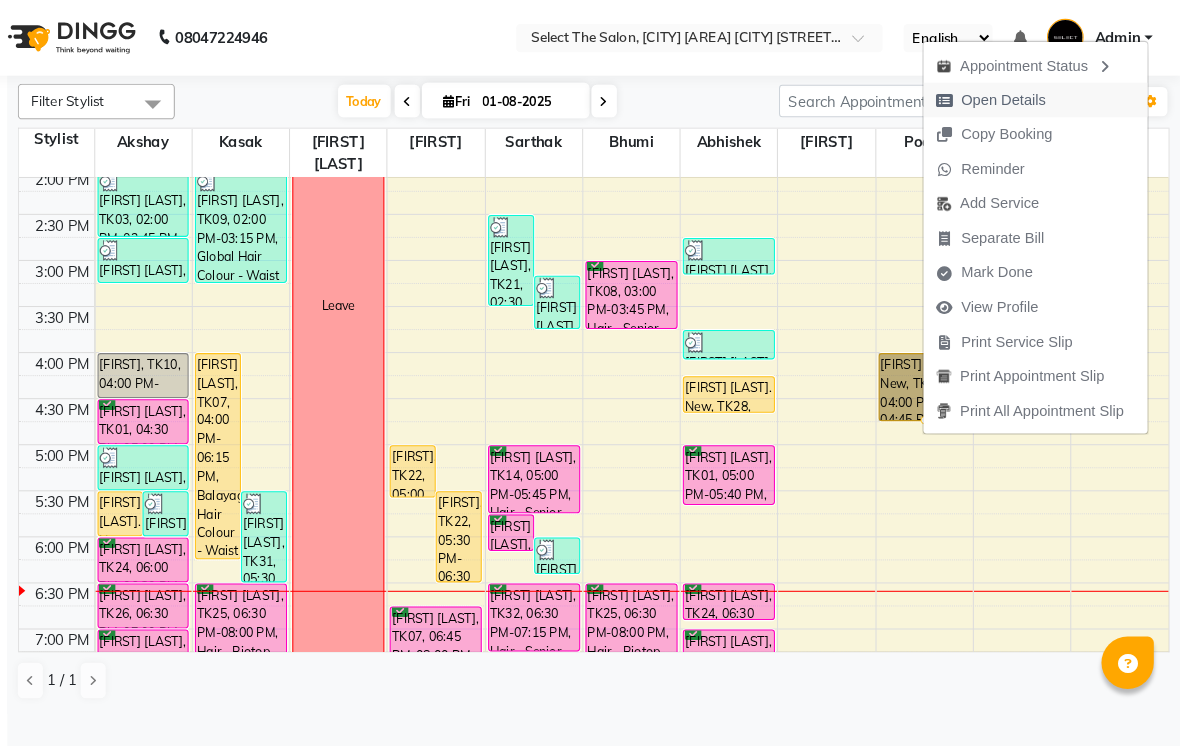 click on "Open Details" at bounding box center (999, 95) 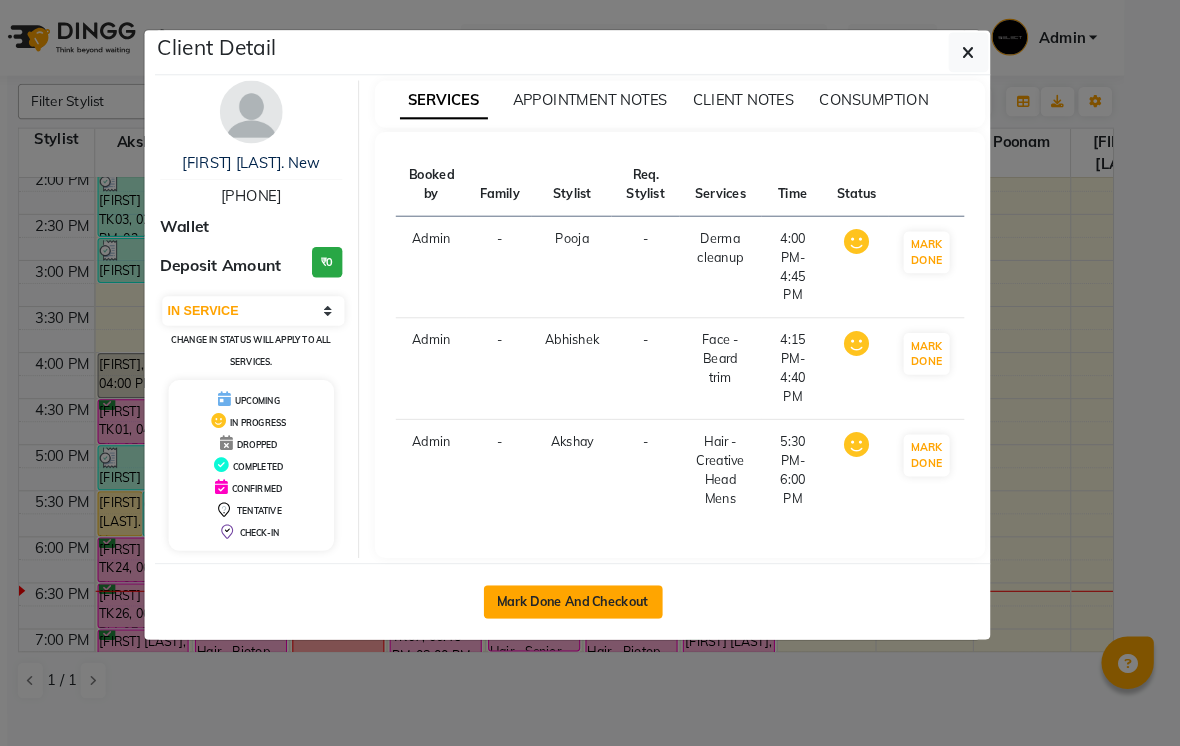 click on "Mark Done And Checkout" 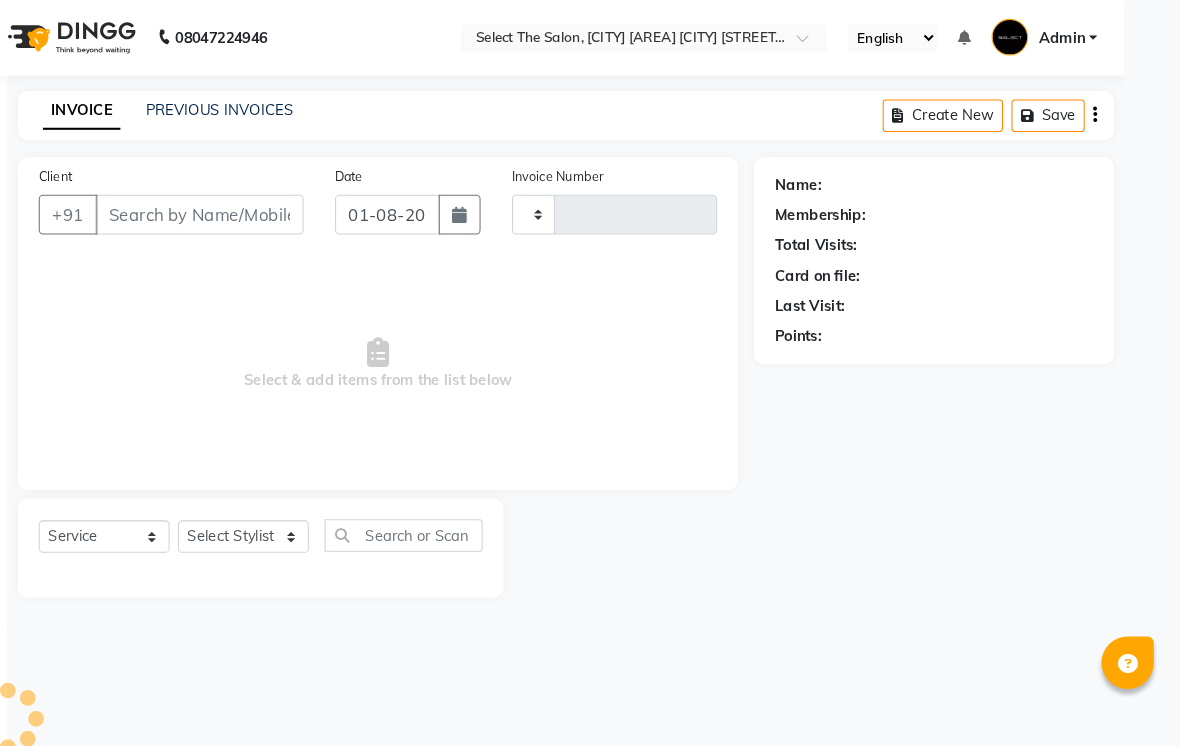 type on "2752" 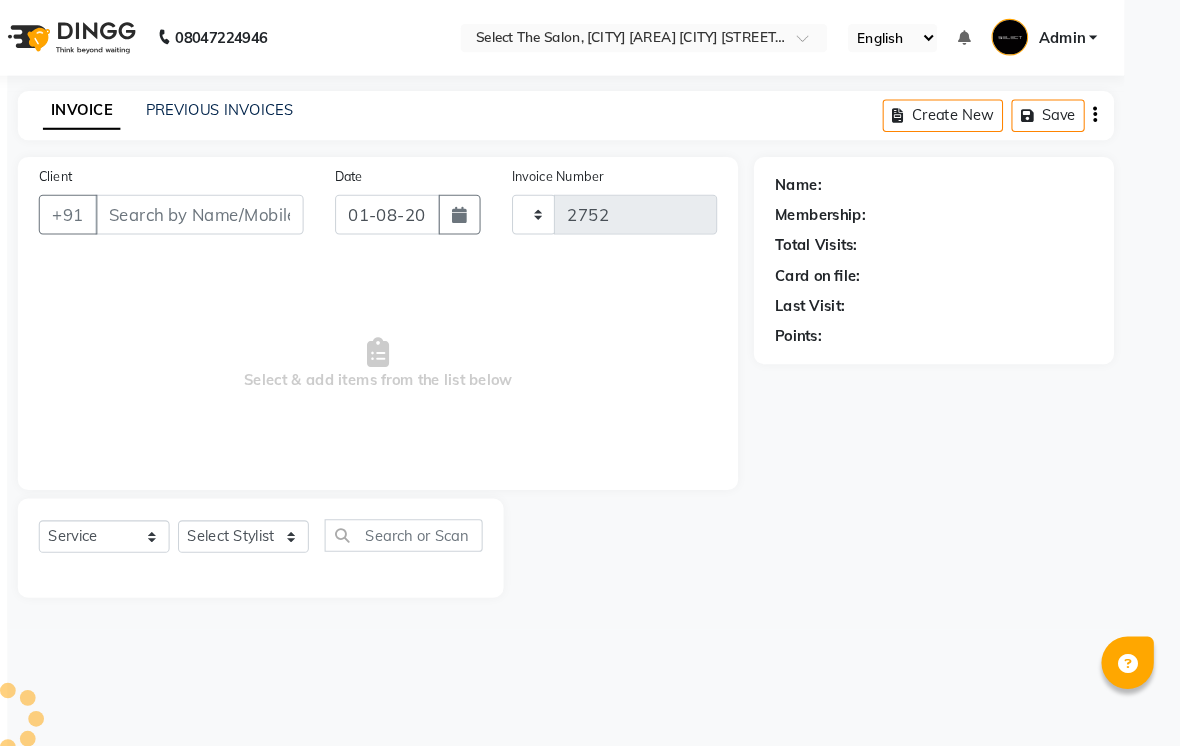 select on "4969" 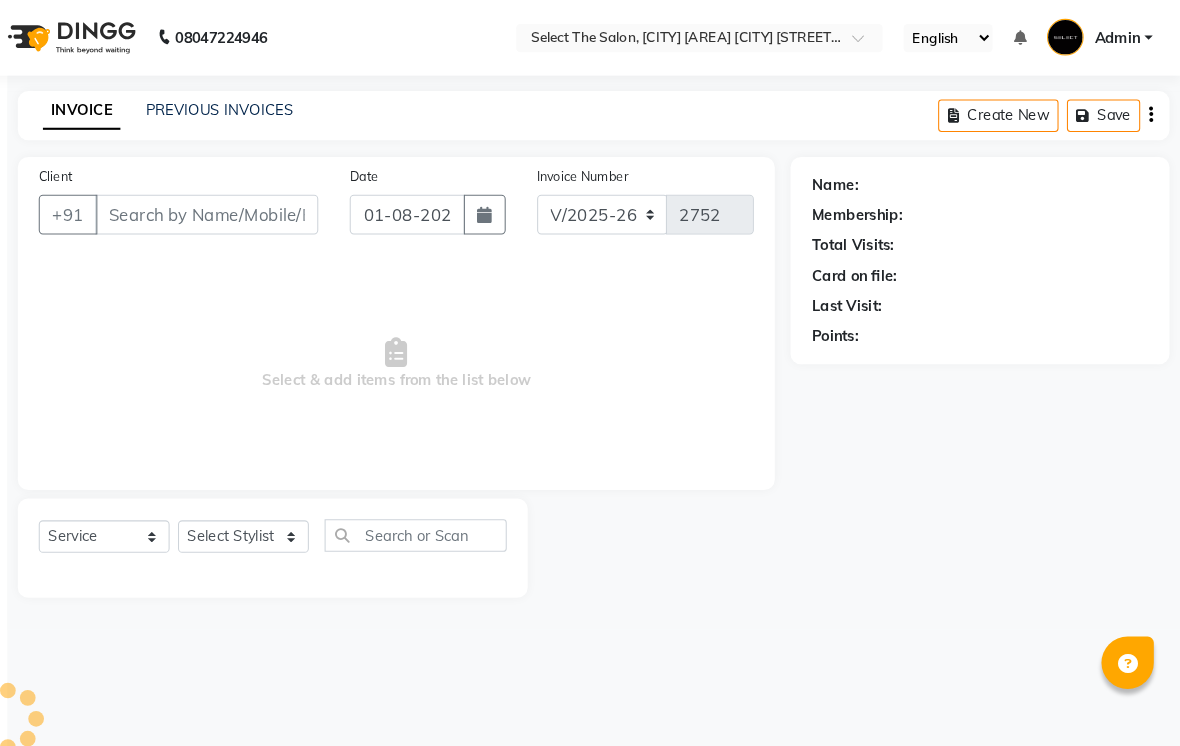 type on "[PHONE]" 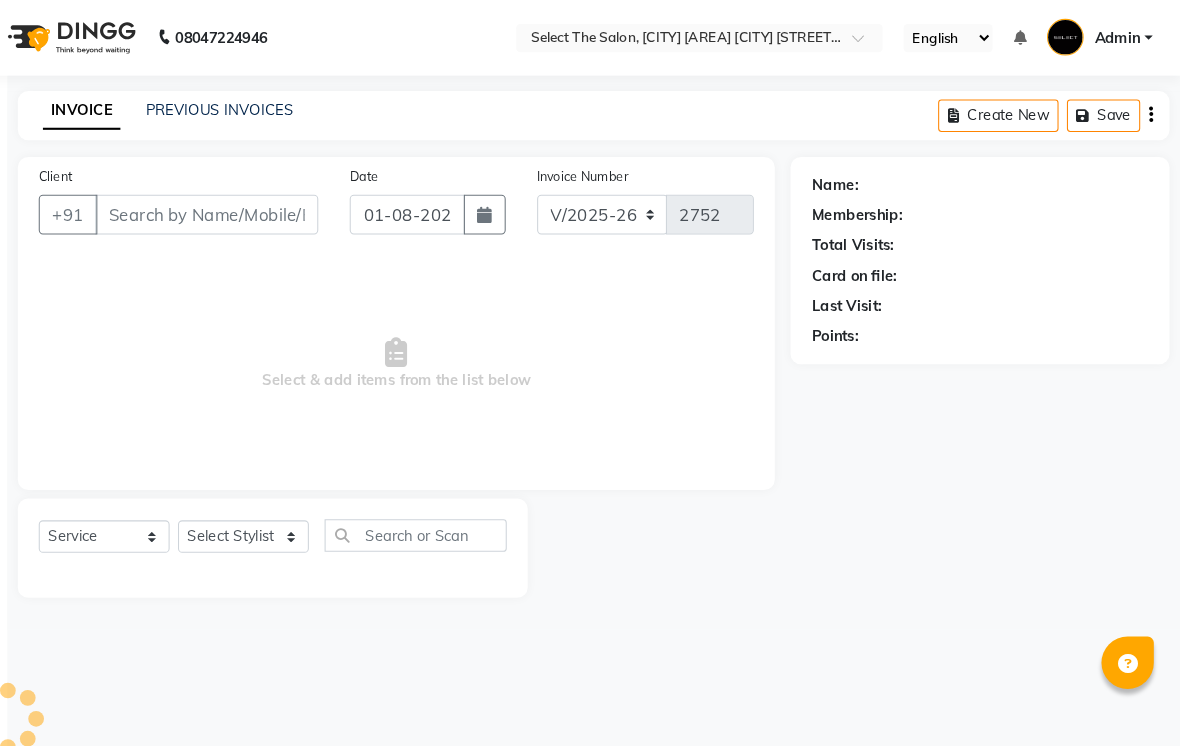 select on "[NUMBER]" 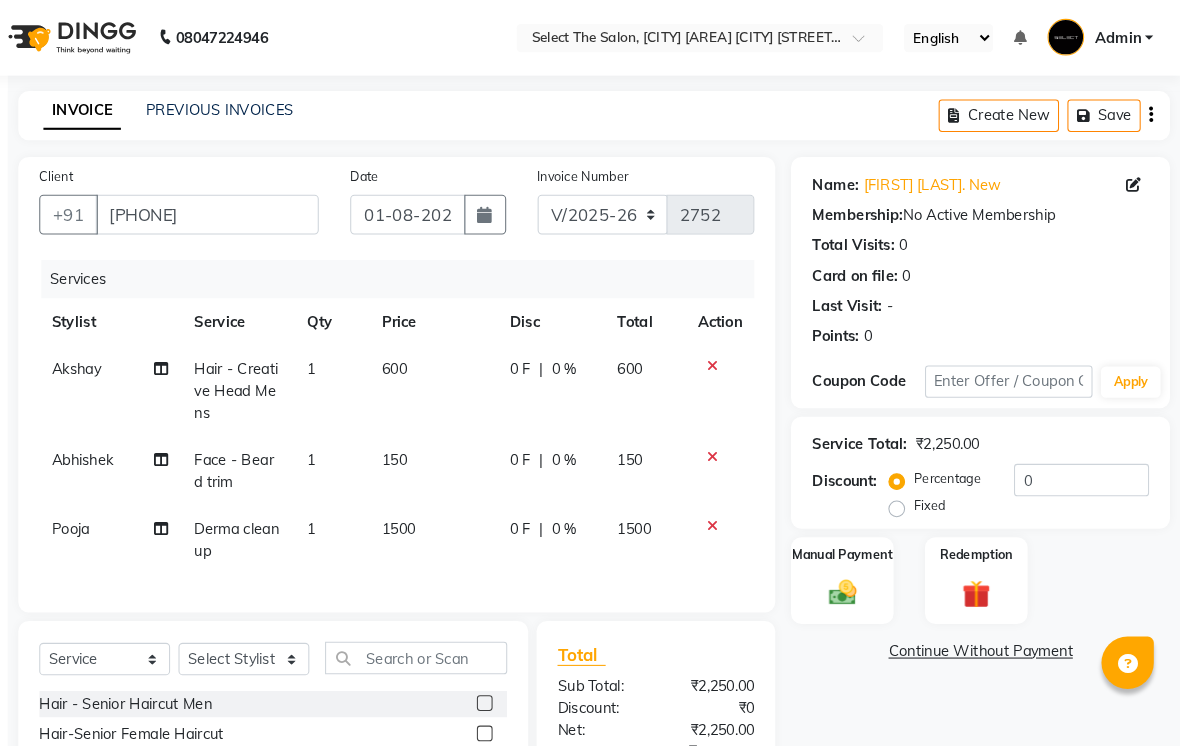 click on "600" 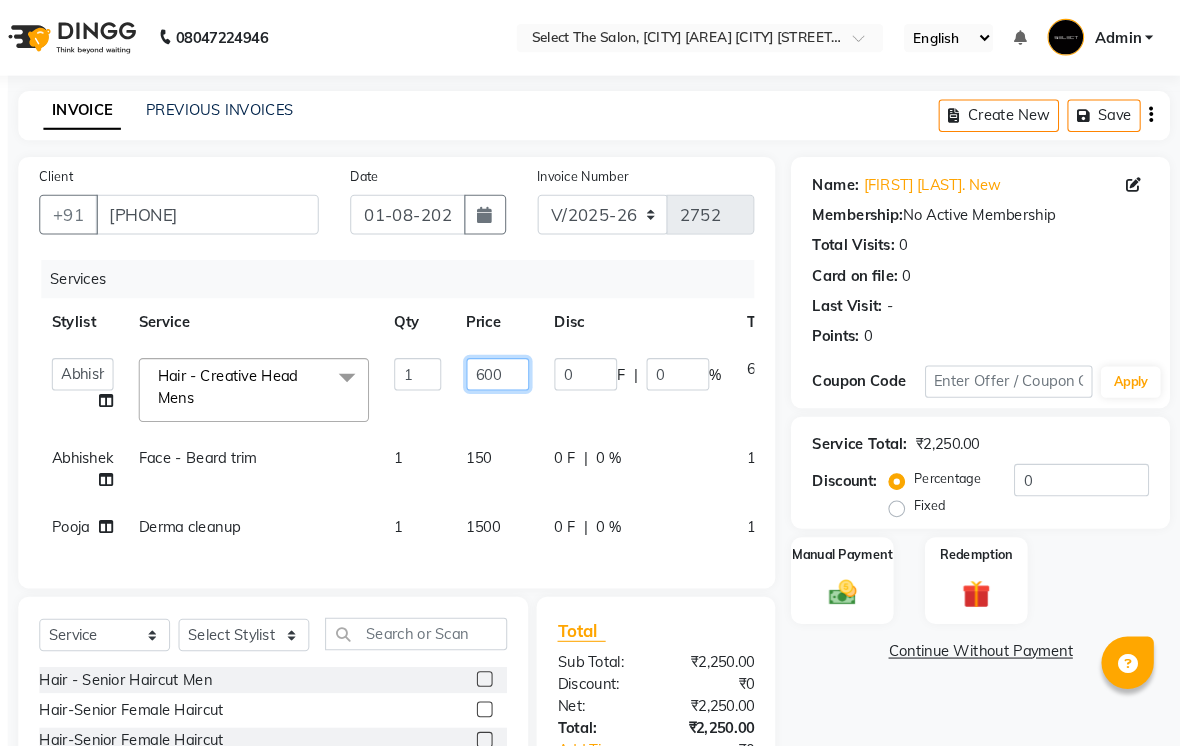 click on "600" 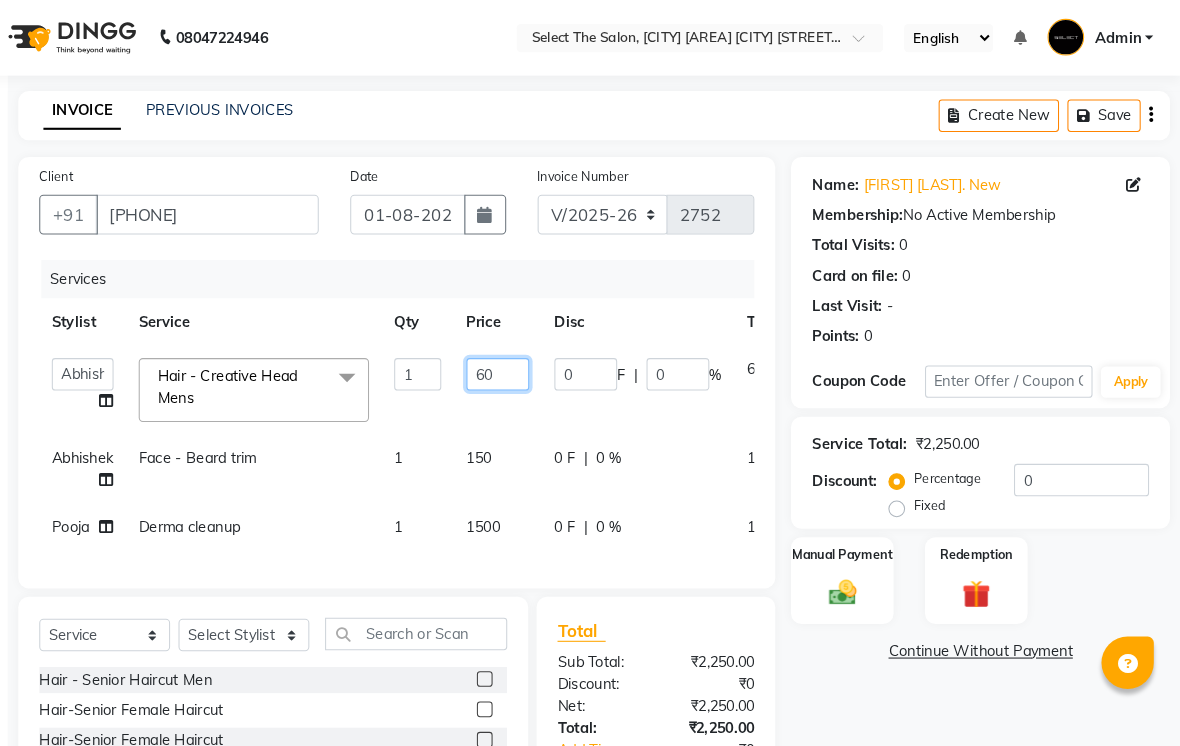 type on "6" 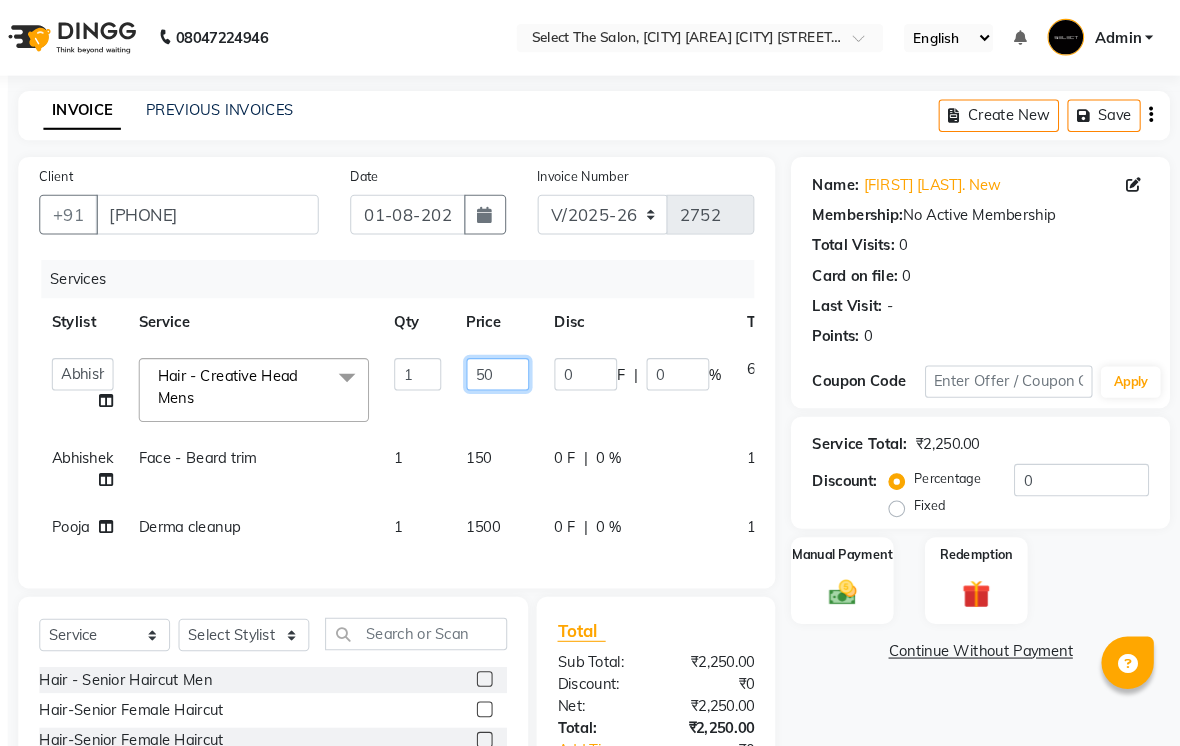 type on "500" 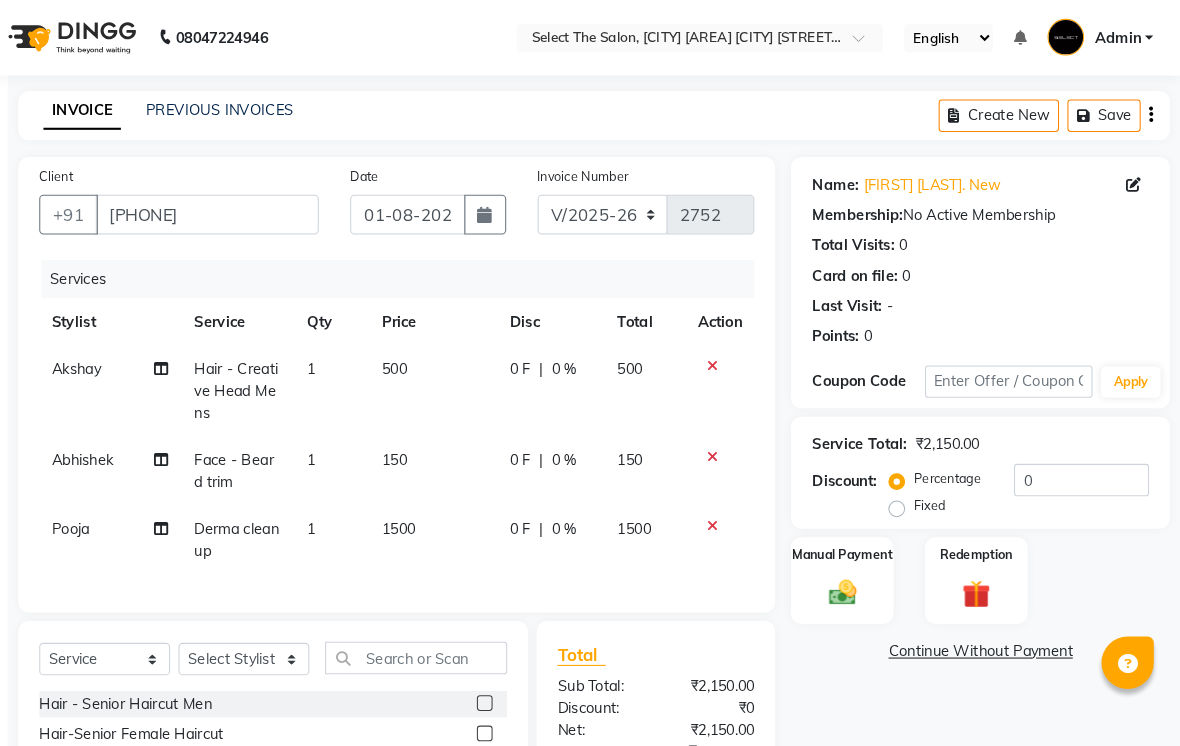 click on "1500" 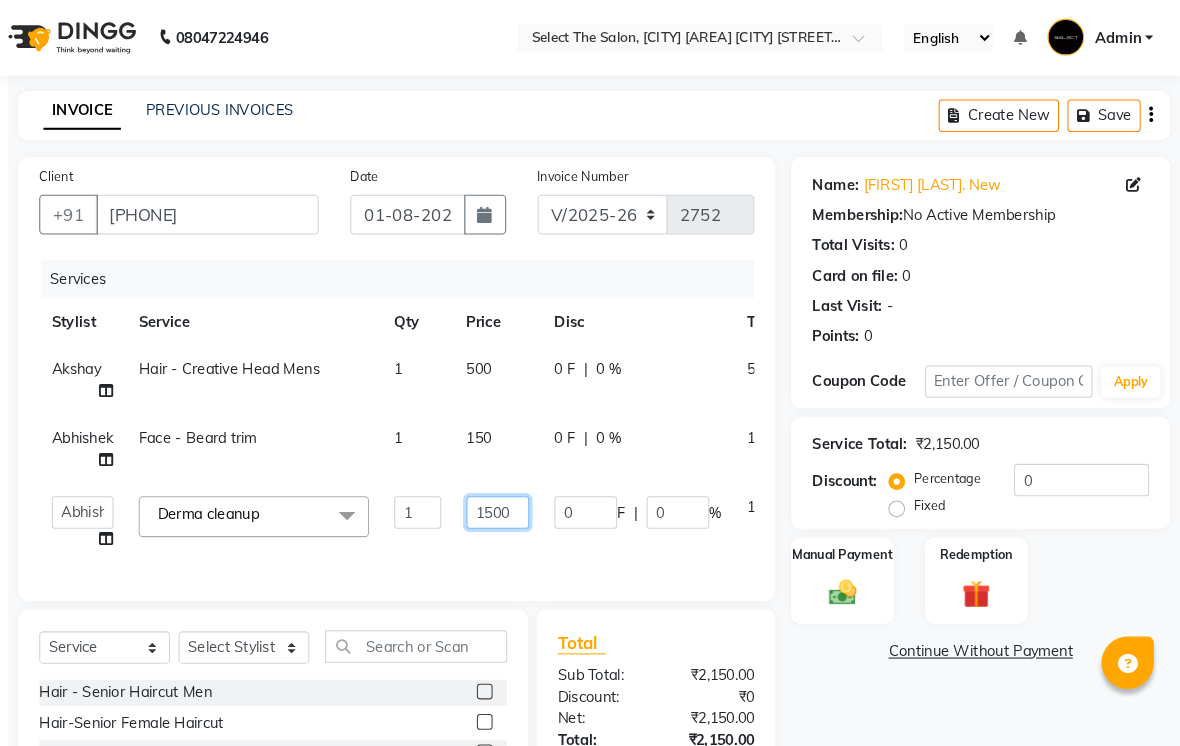 click on "1500" 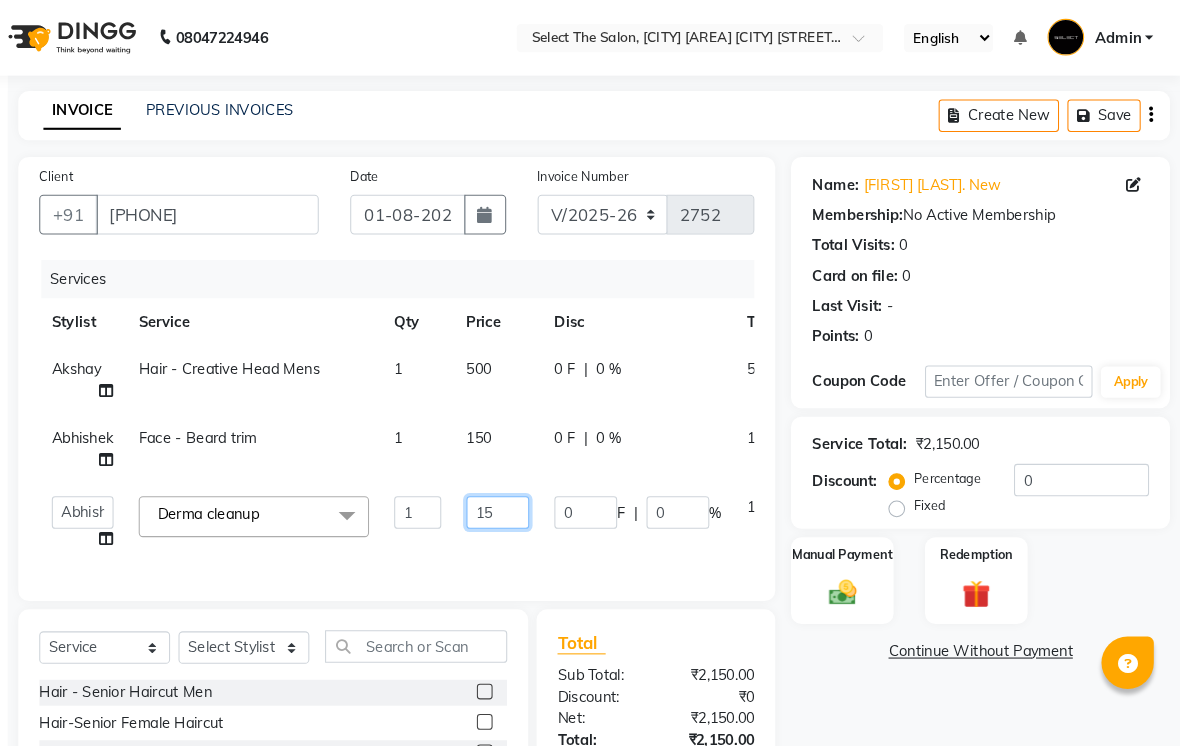 type on "1" 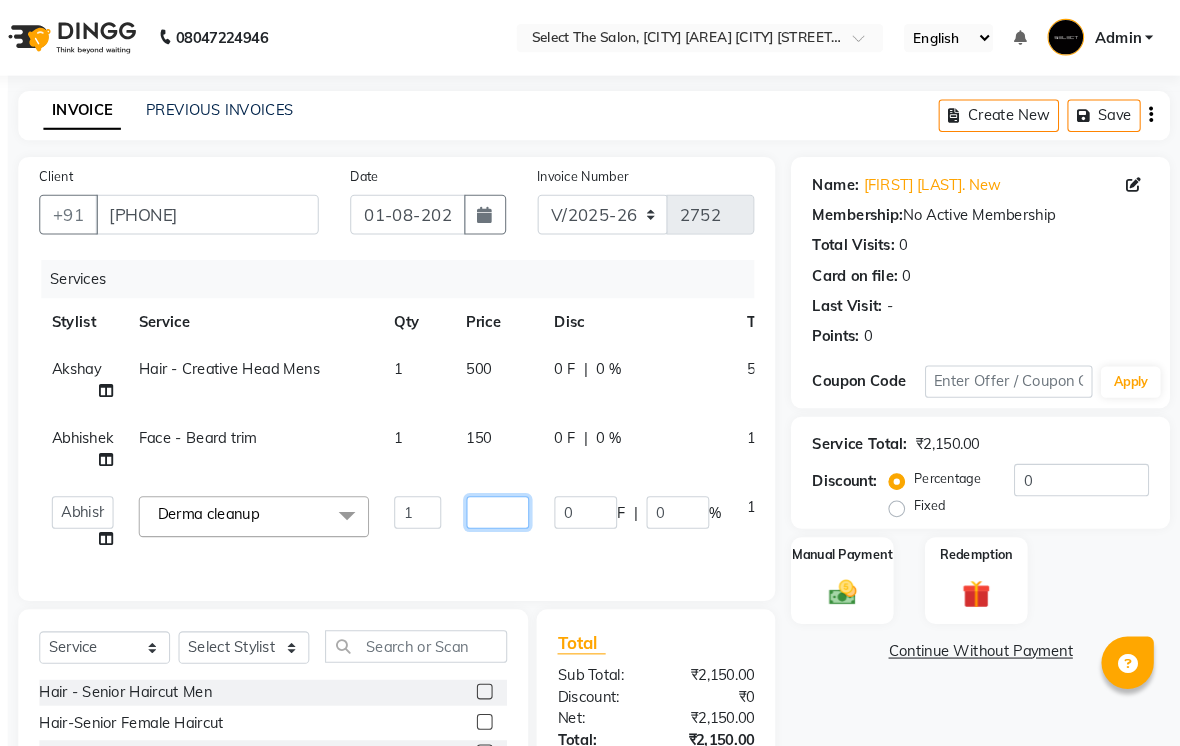 type on "2" 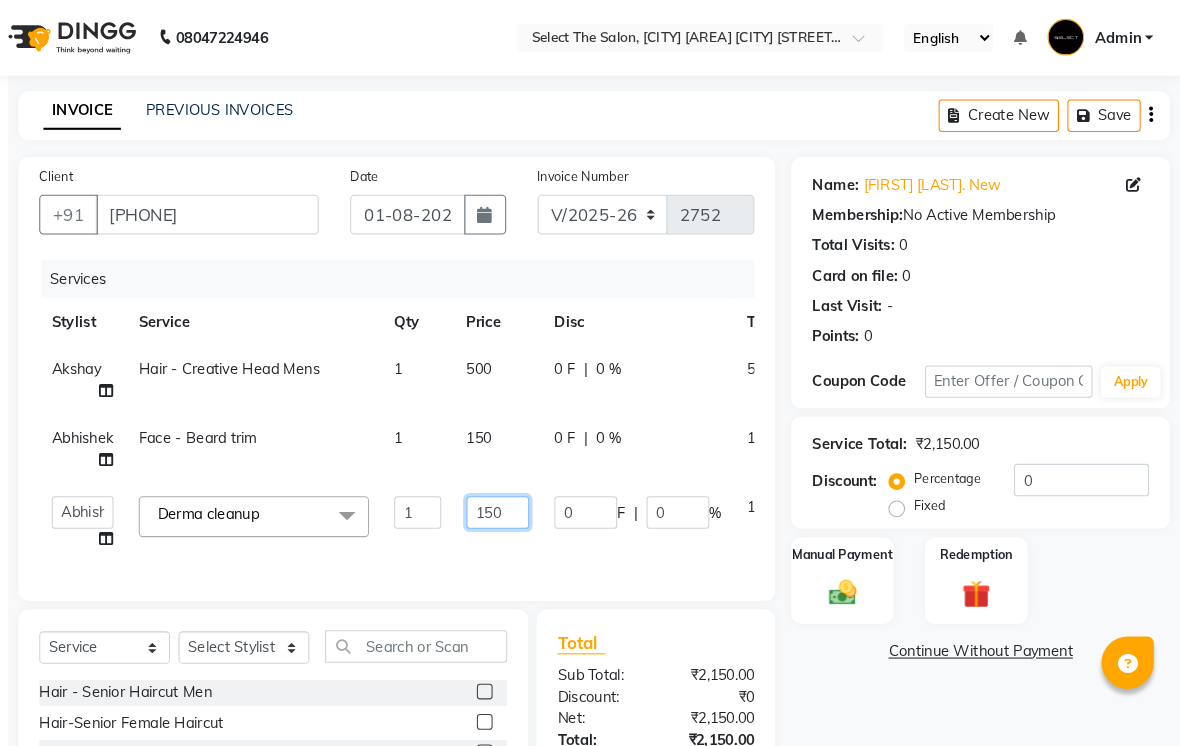 type on "1500" 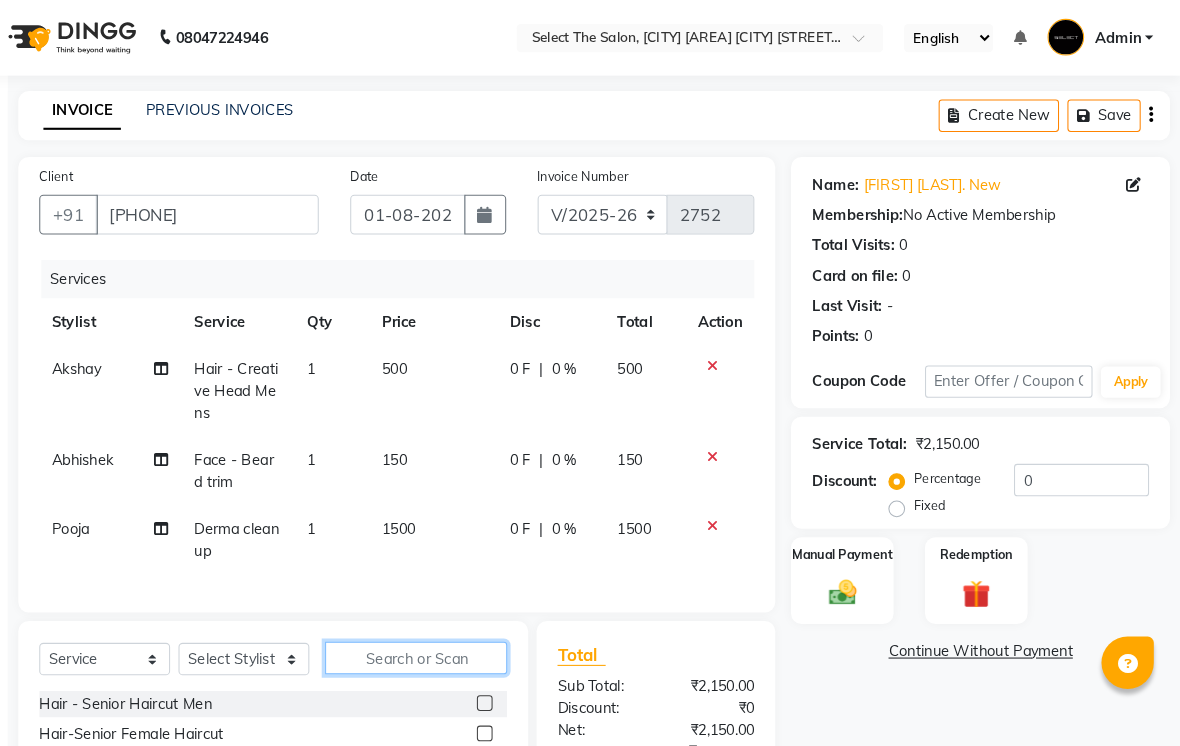 click 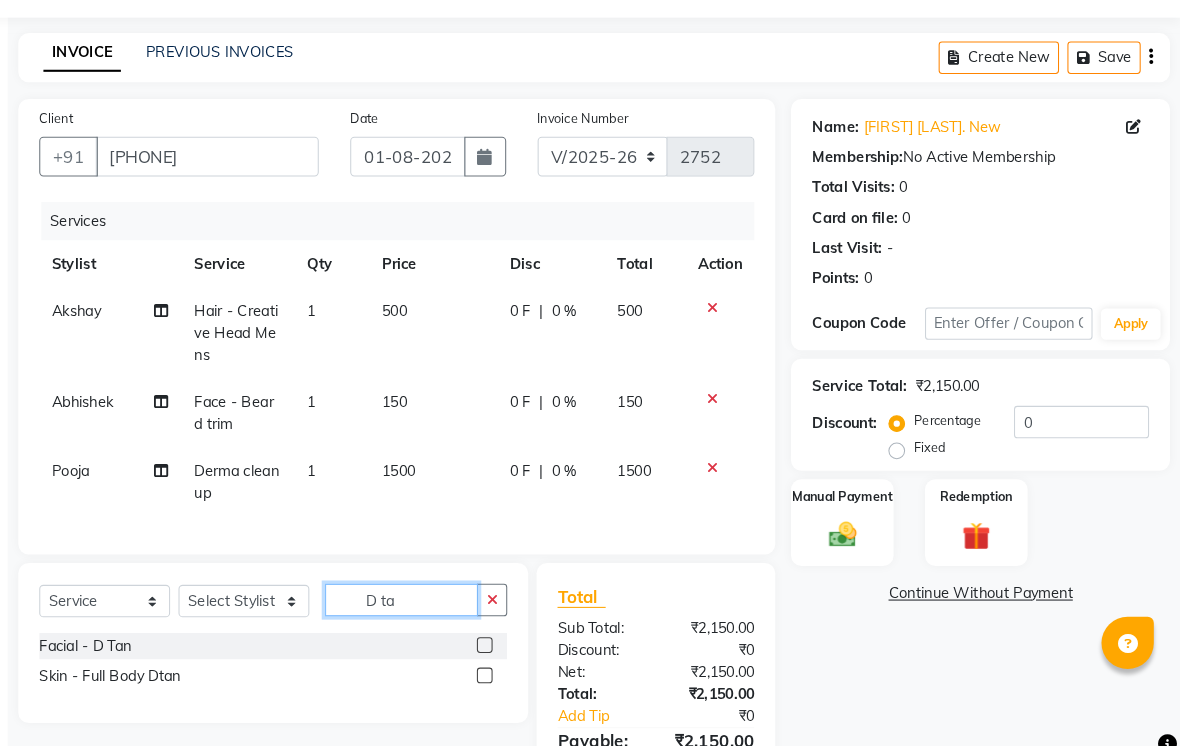scroll, scrollTop: 157, scrollLeft: 0, axis: vertical 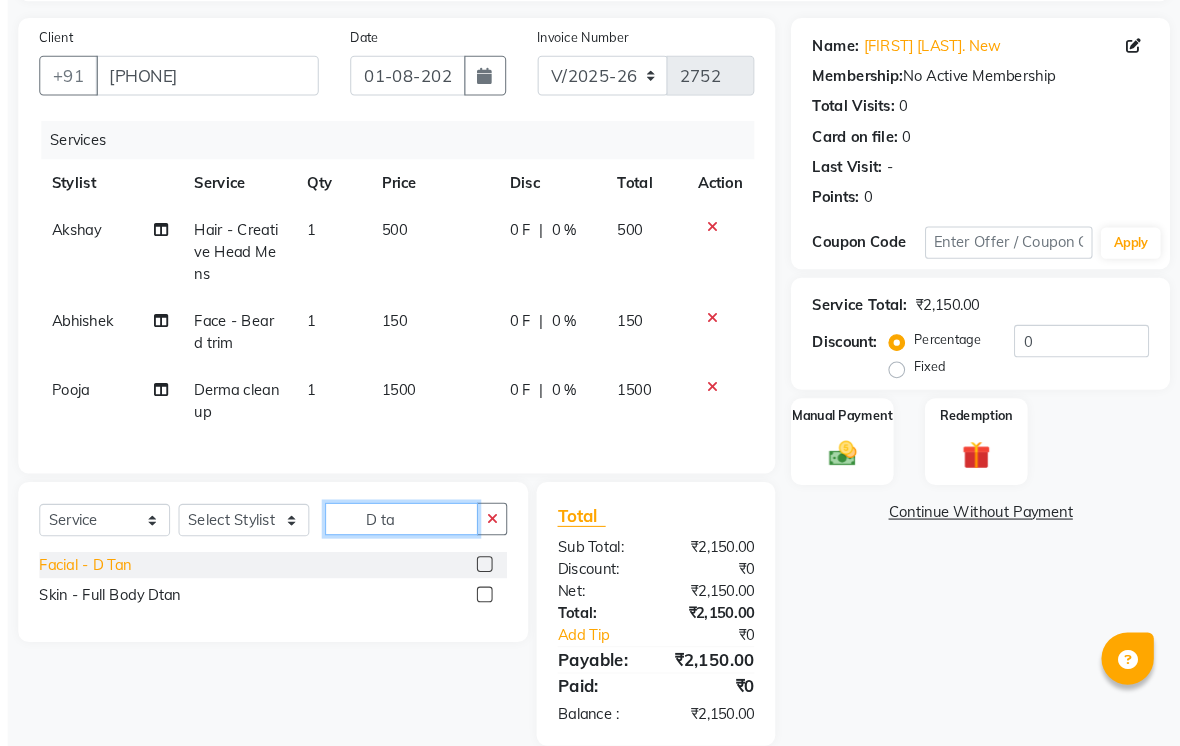 type on "D ta" 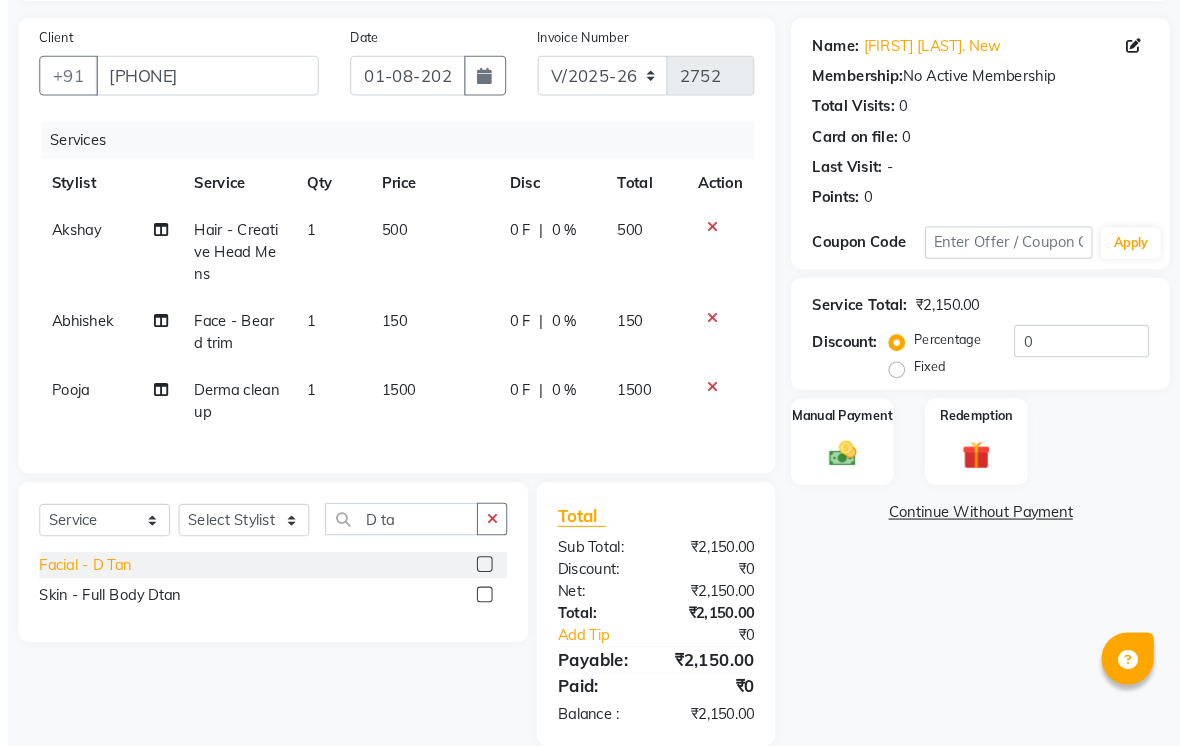 click on "Facial - D Tan" 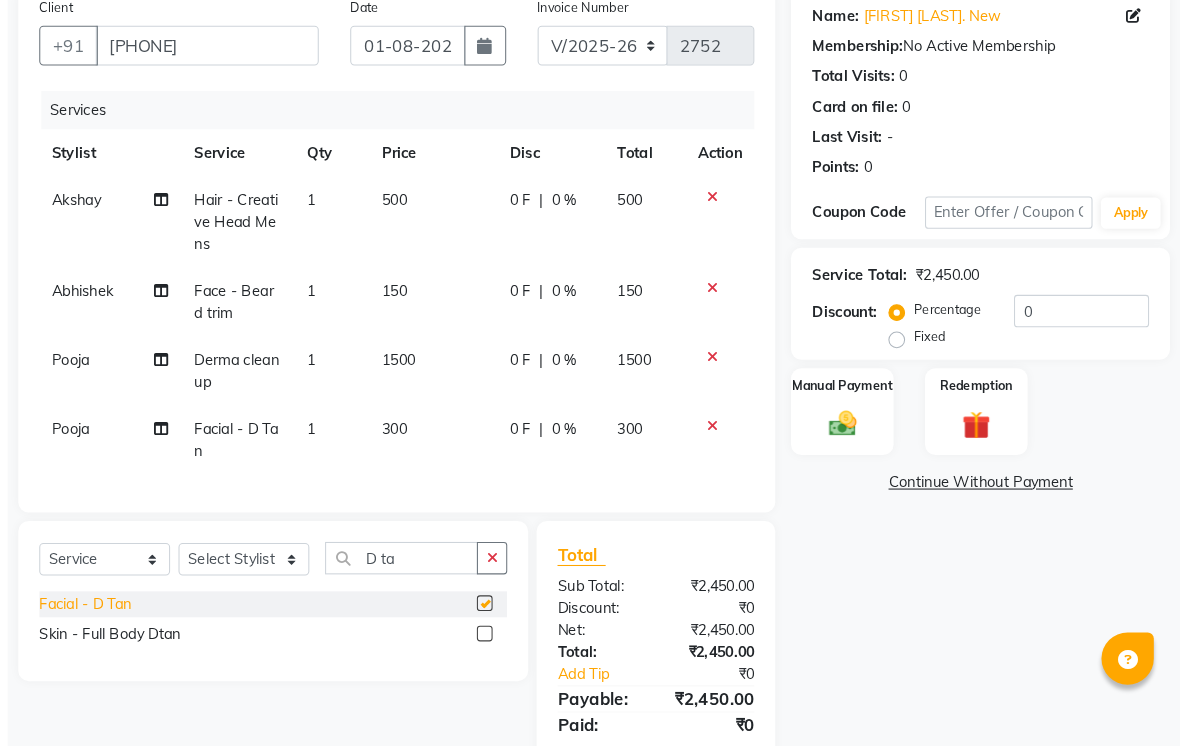 checkbox on "false" 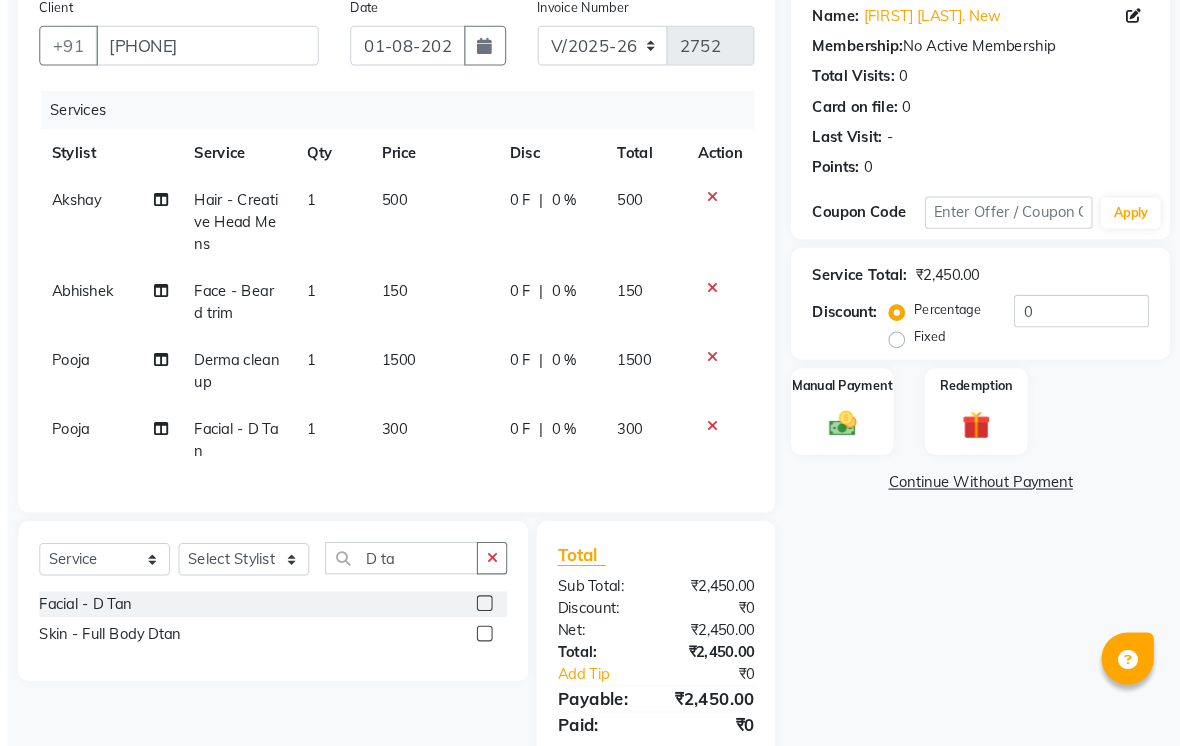 click on "300" 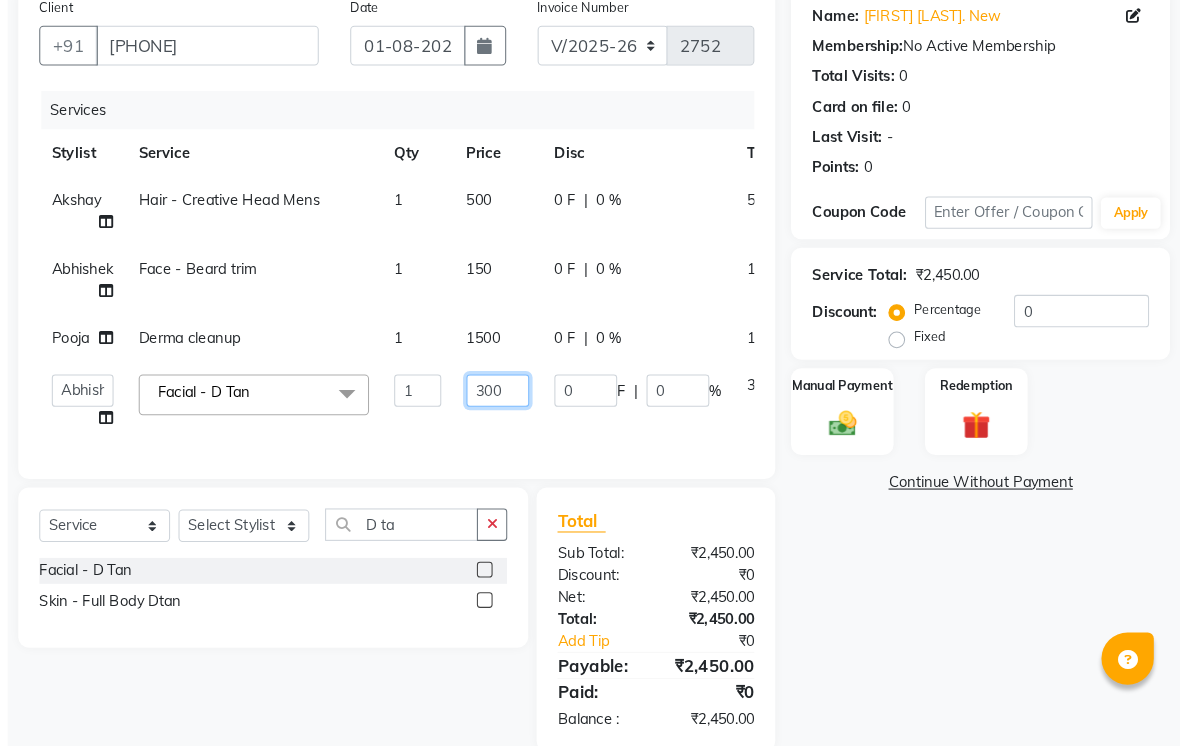 click on "300" 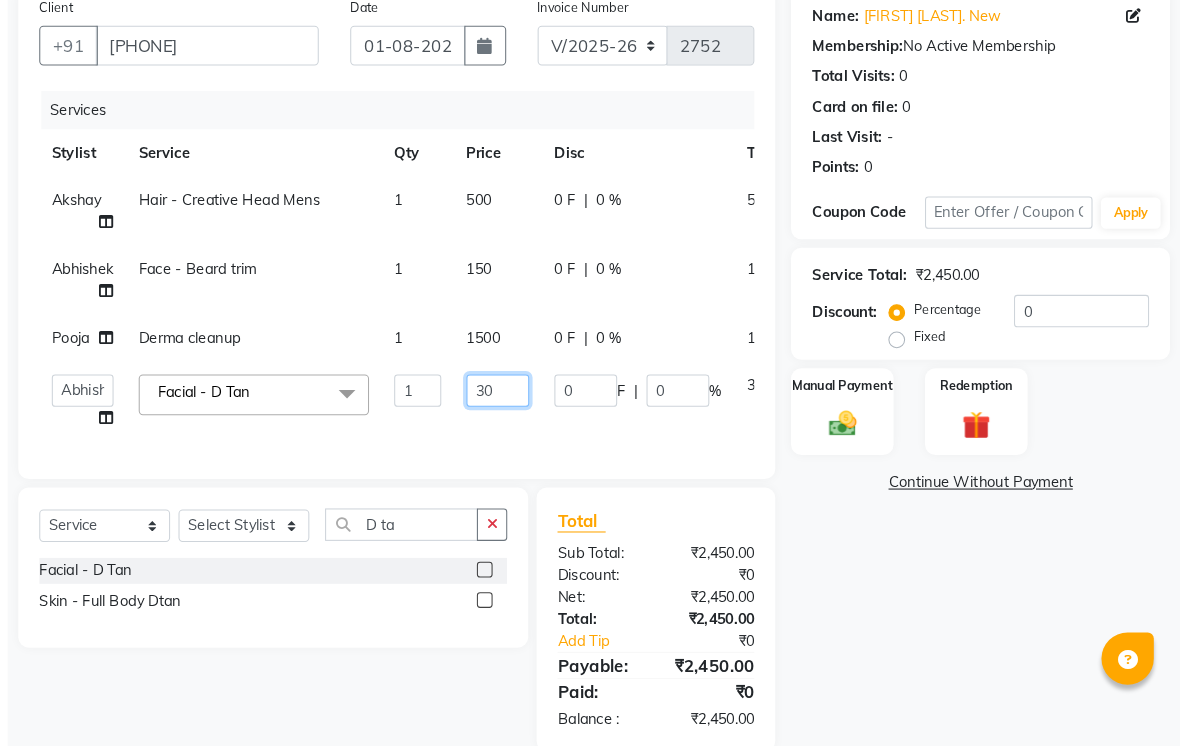 type on "3" 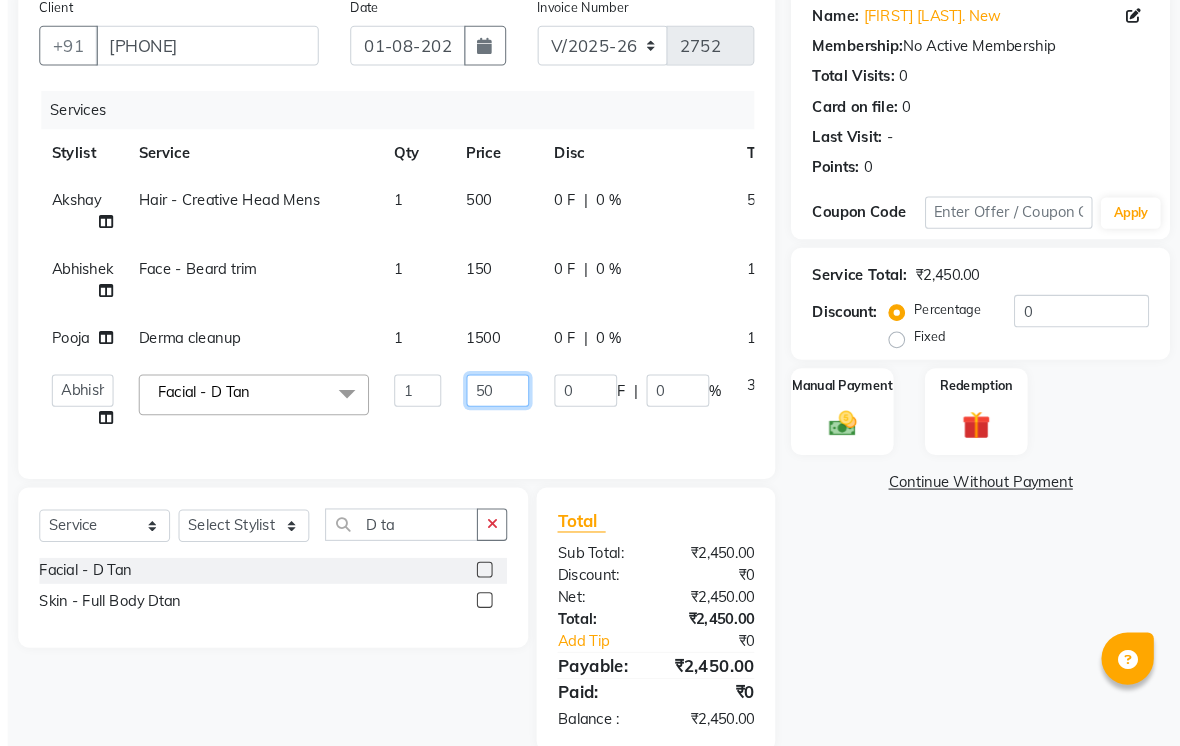 type on "500" 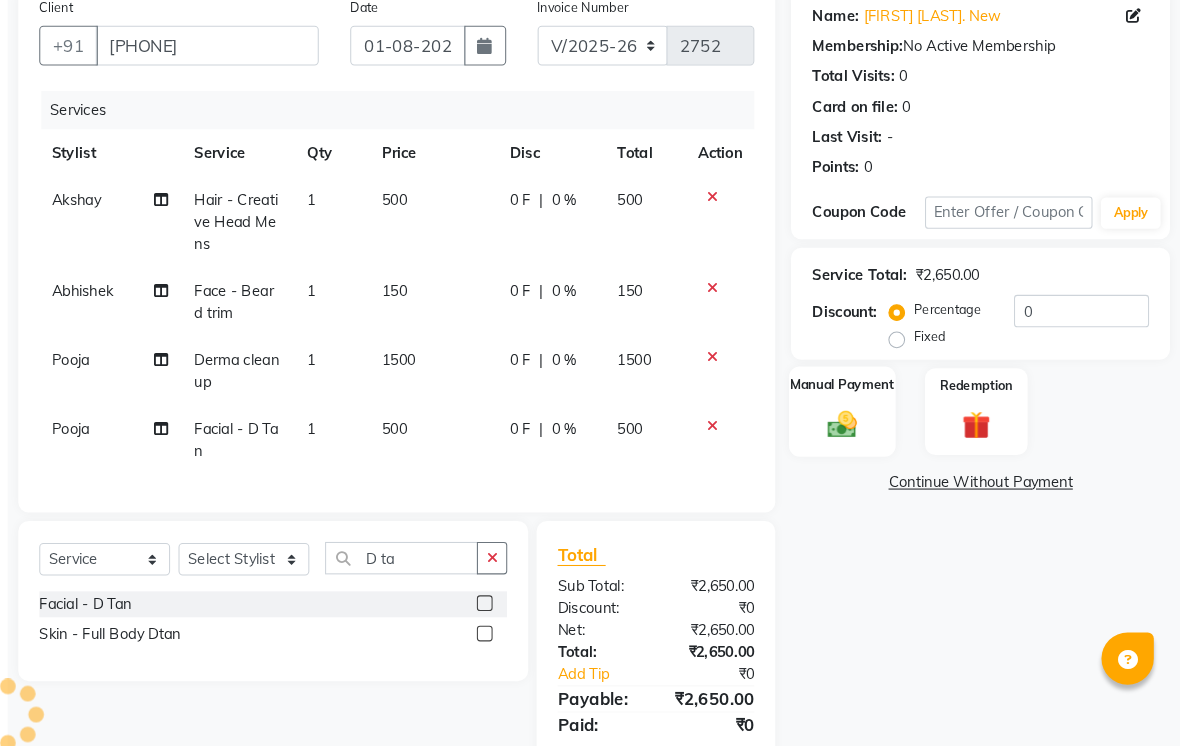 click 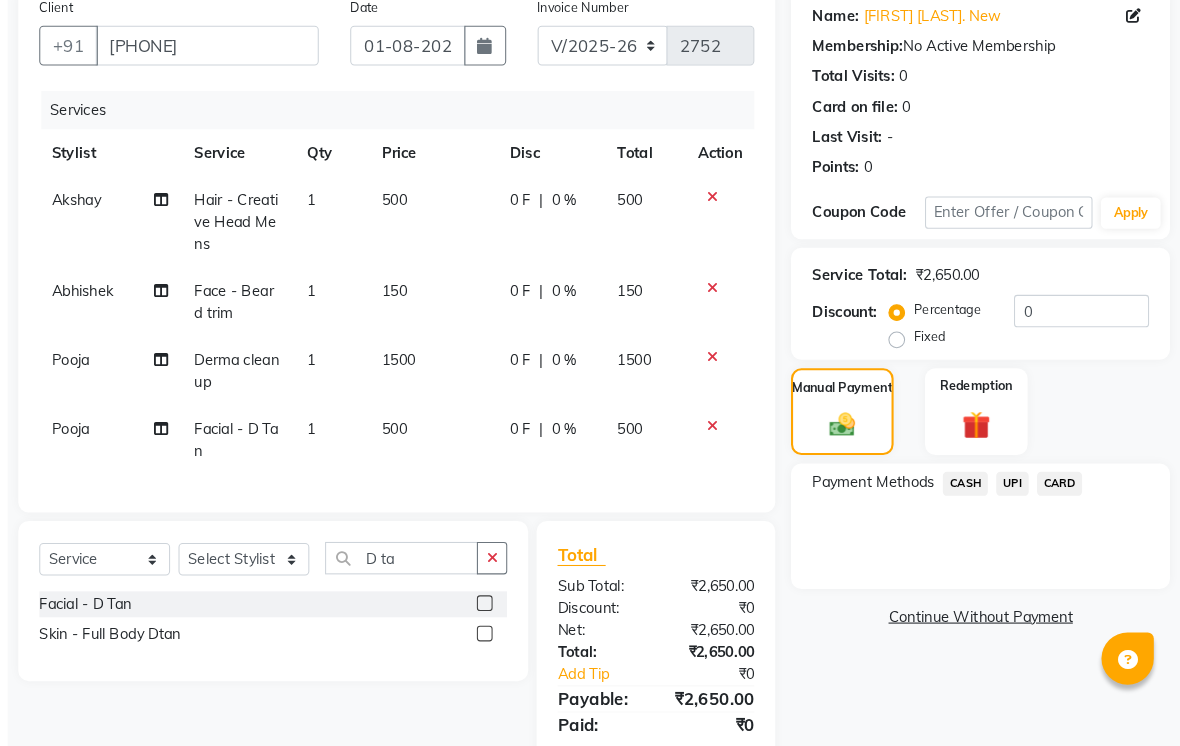 click on "UPI" 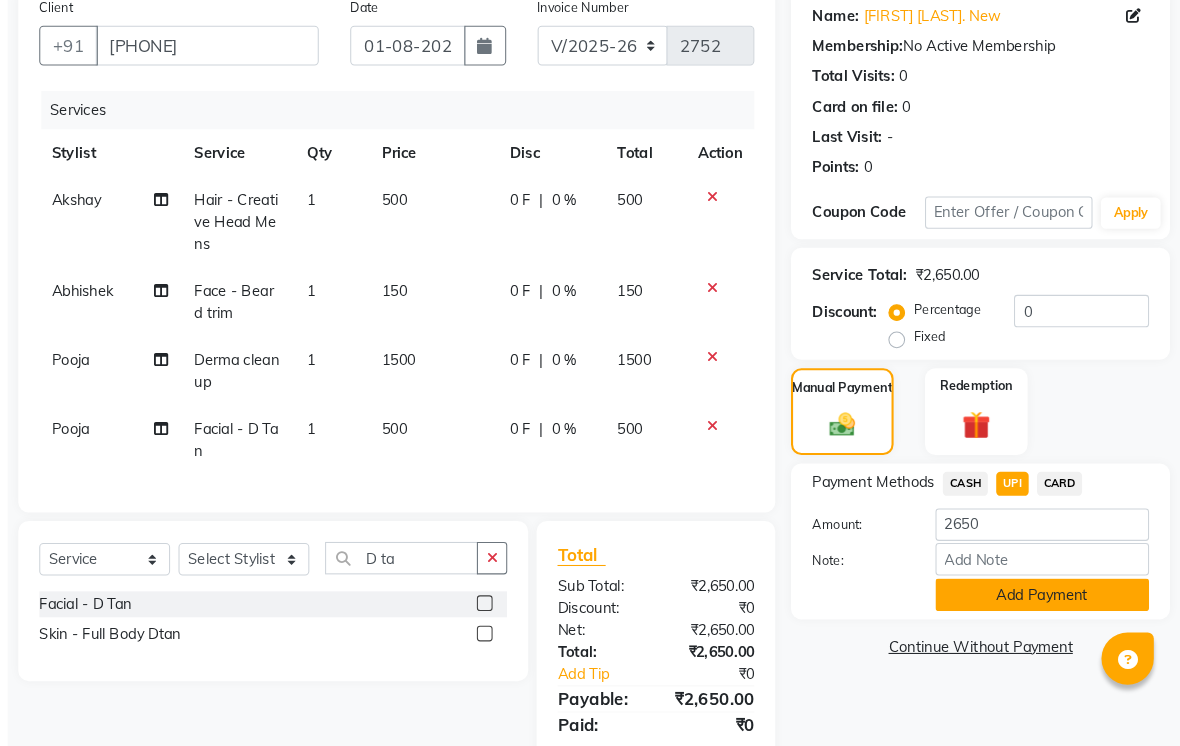 click on "Add Payment" 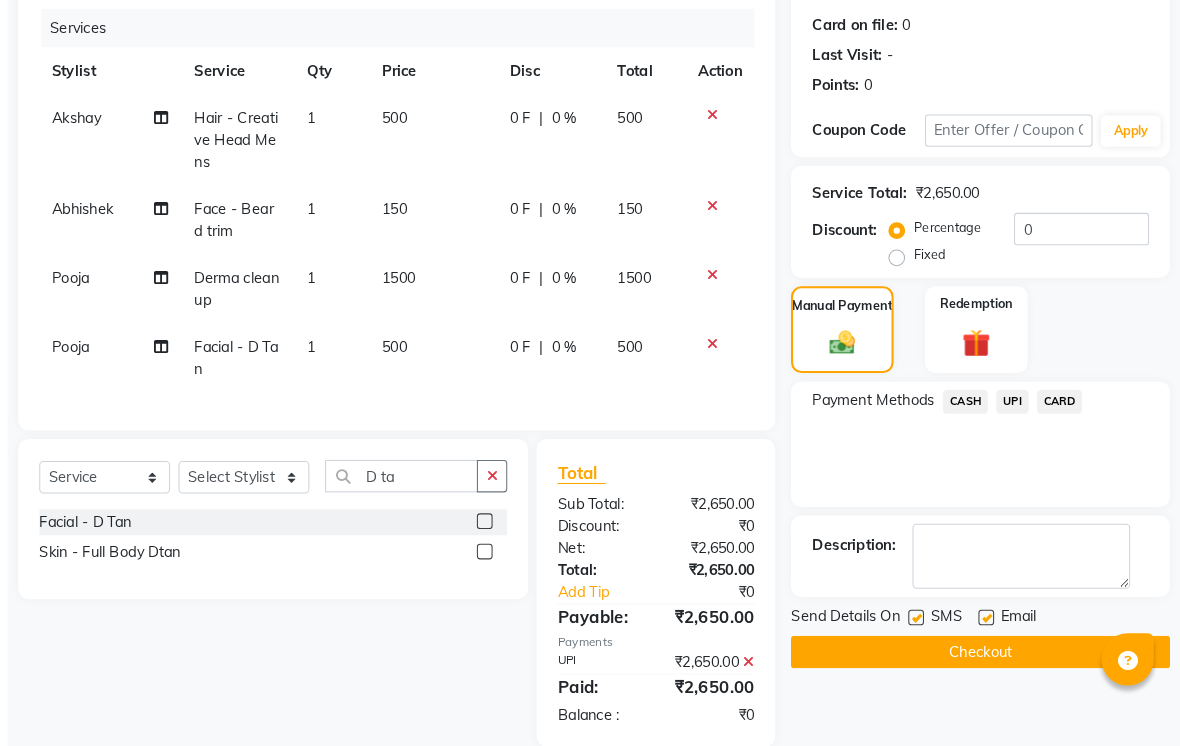 scroll, scrollTop: 285, scrollLeft: 0, axis: vertical 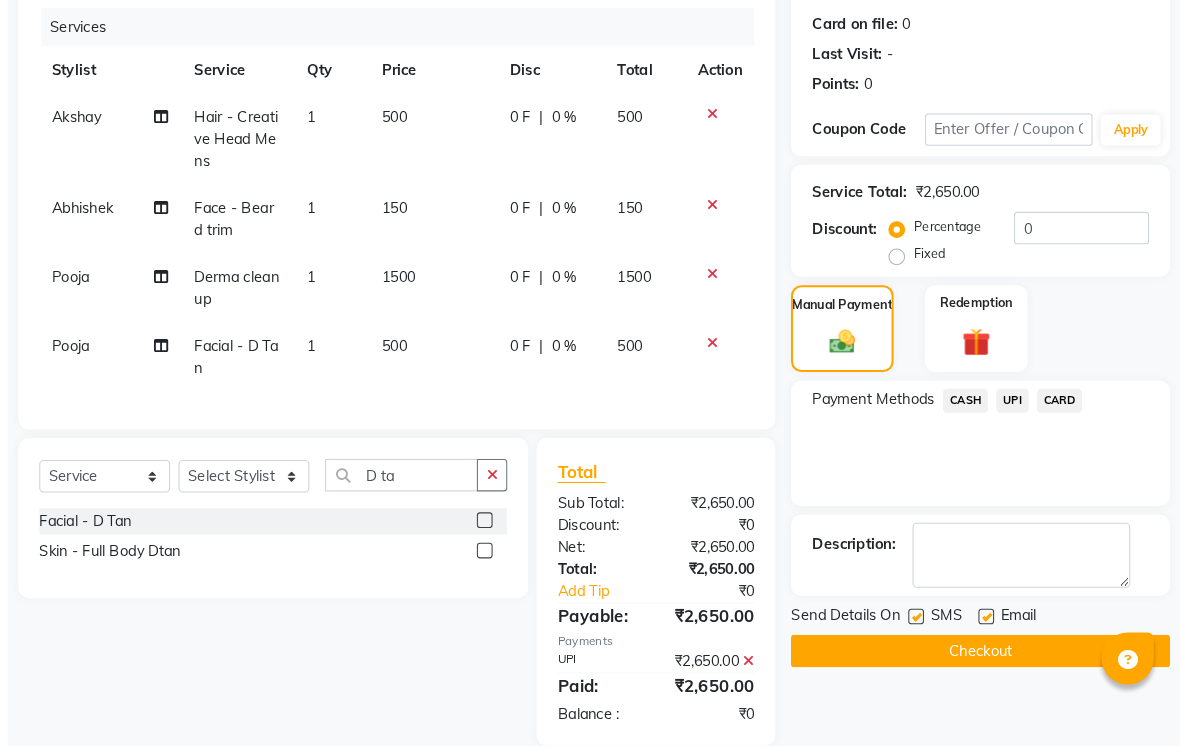click 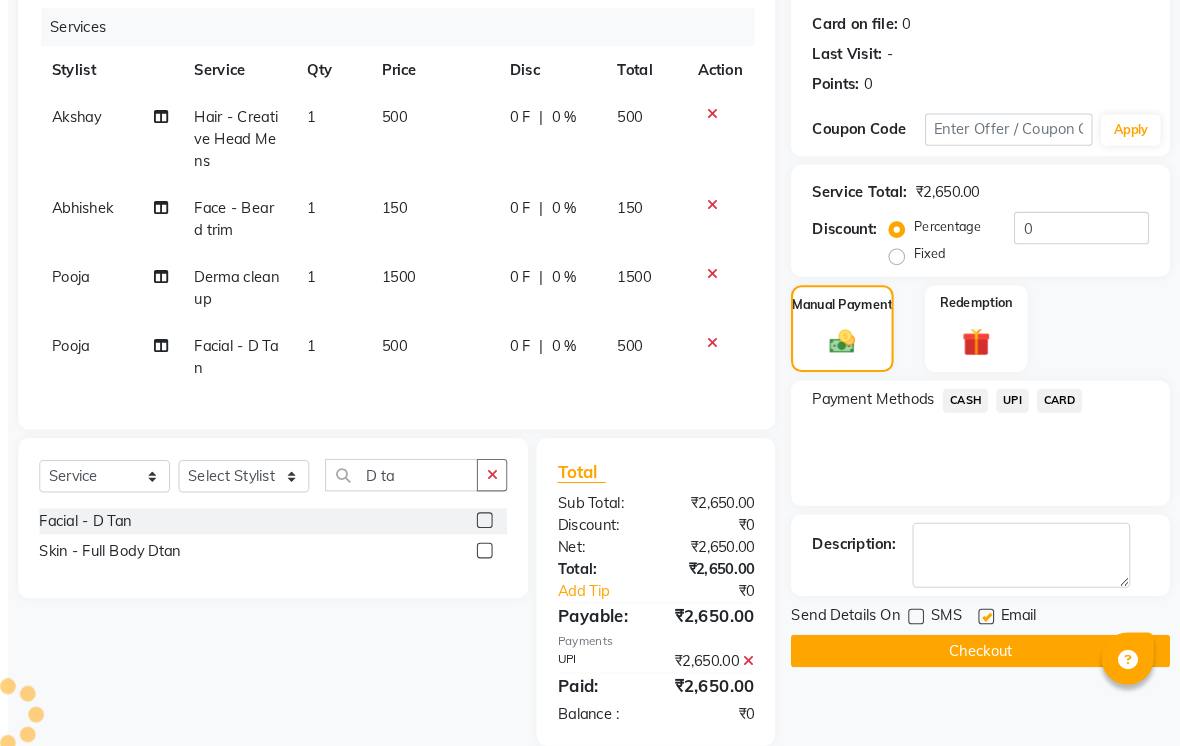 click 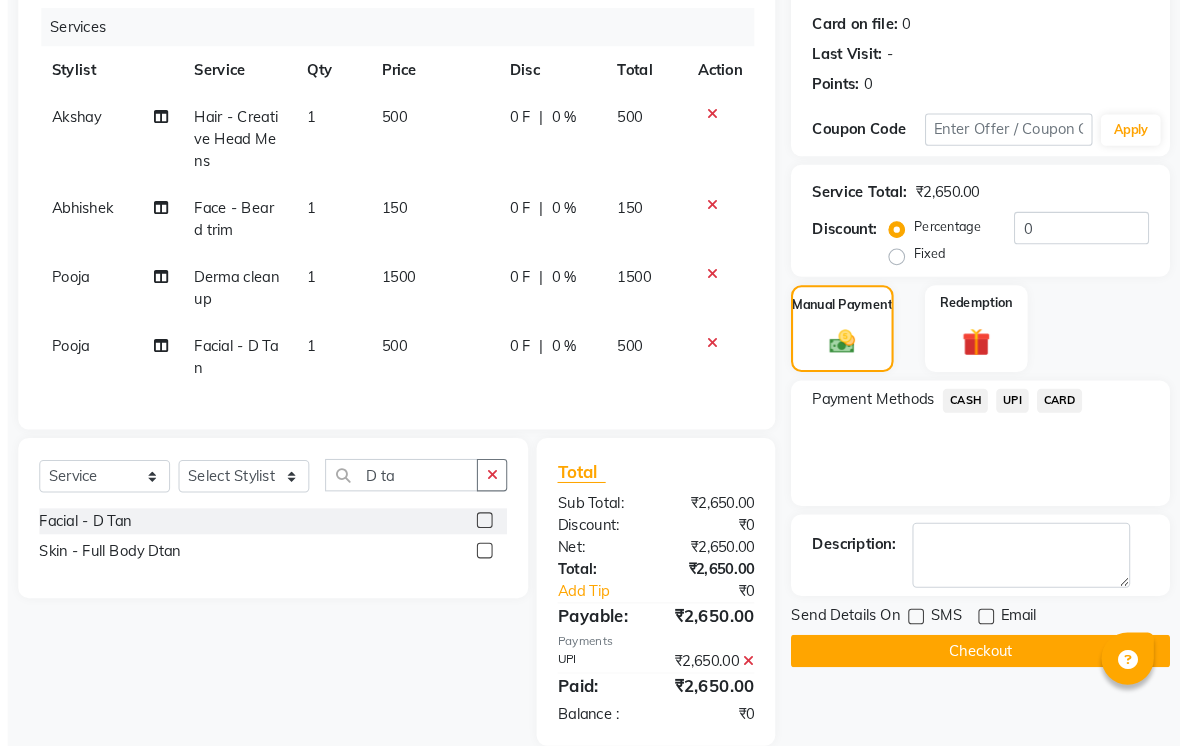 click on "Checkout" 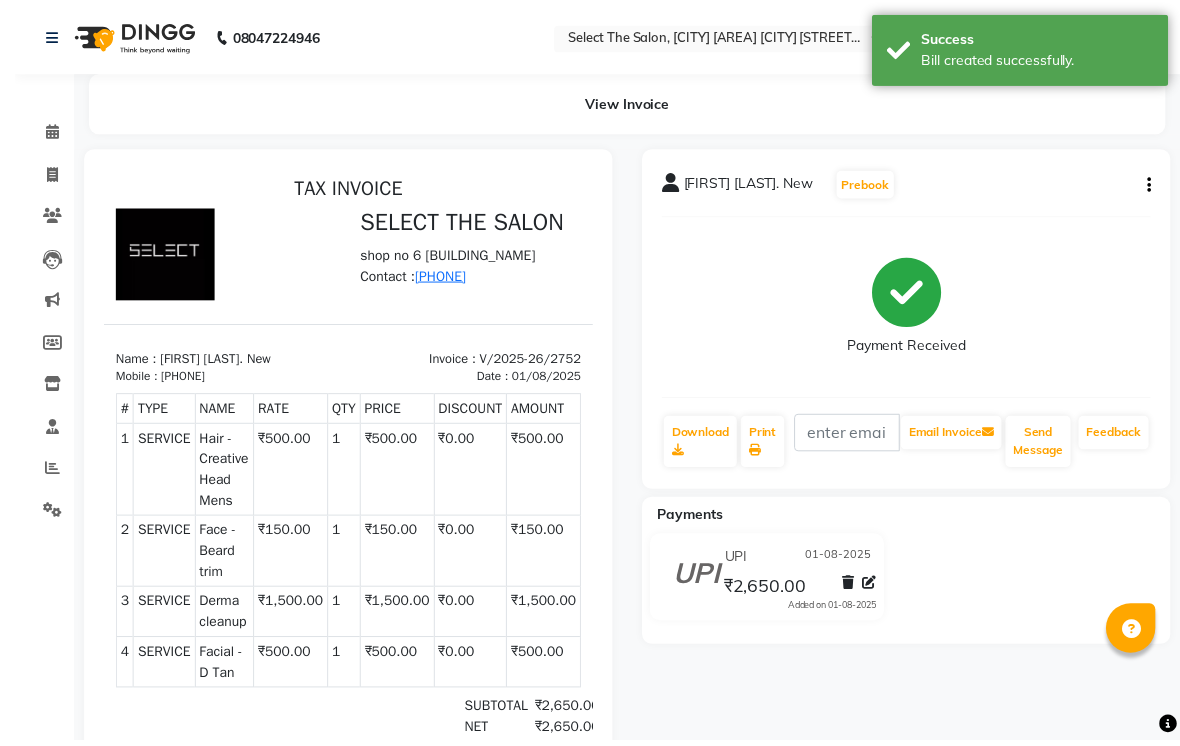 scroll, scrollTop: 5, scrollLeft: 0, axis: vertical 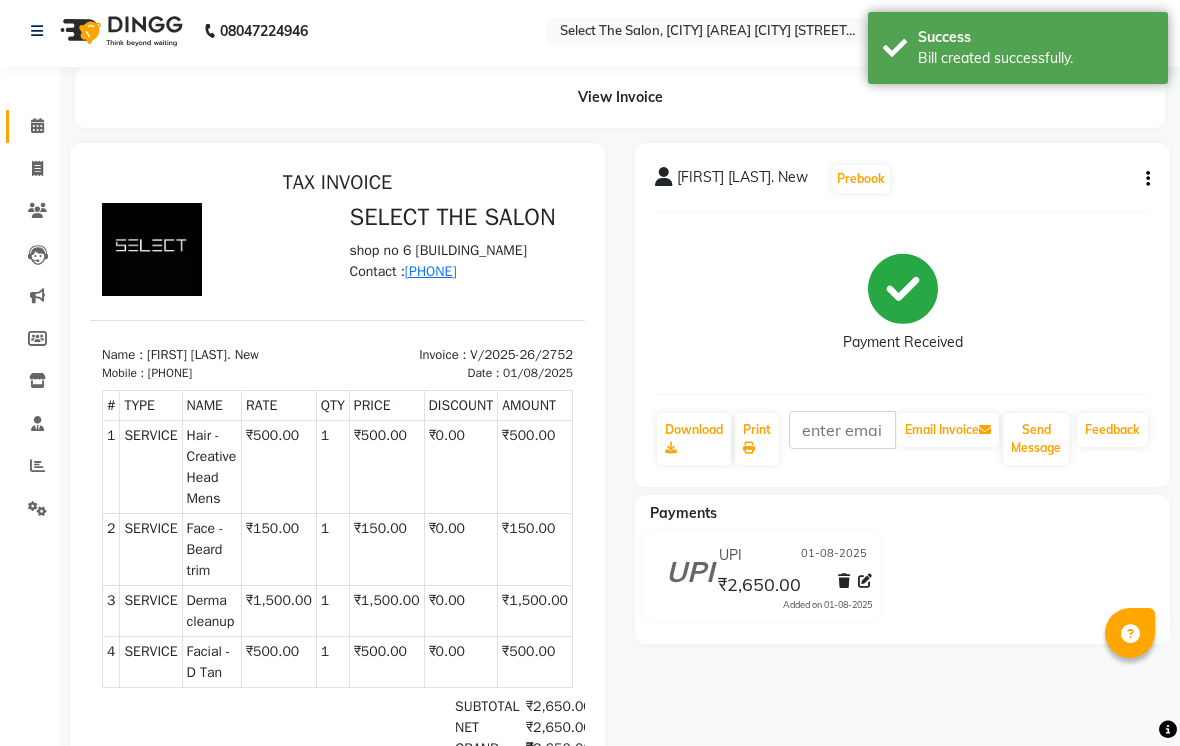 click 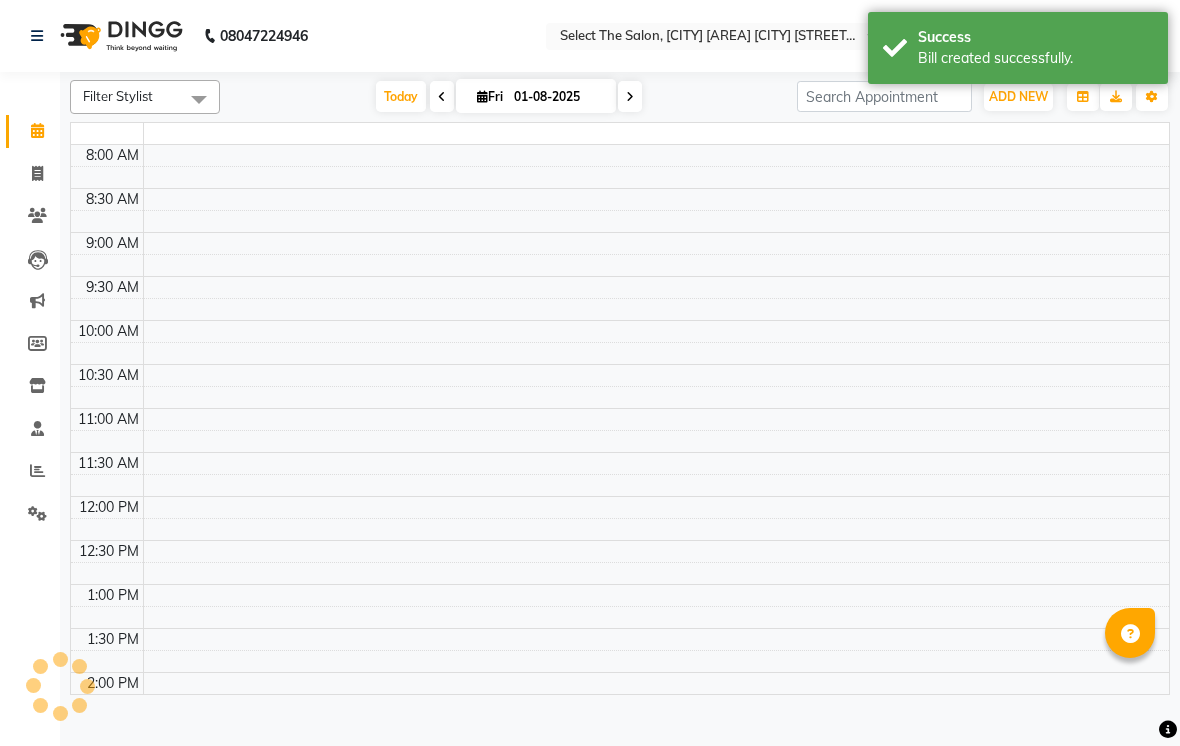 scroll, scrollTop: 0, scrollLeft: 0, axis: both 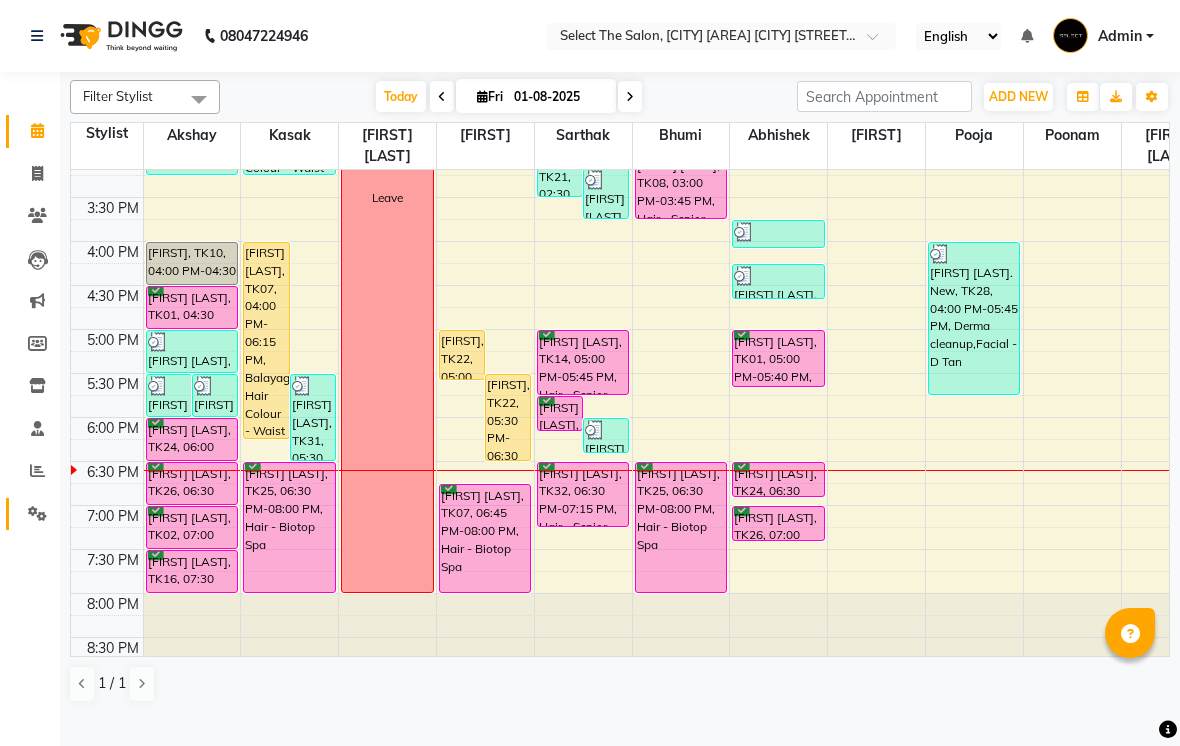 click 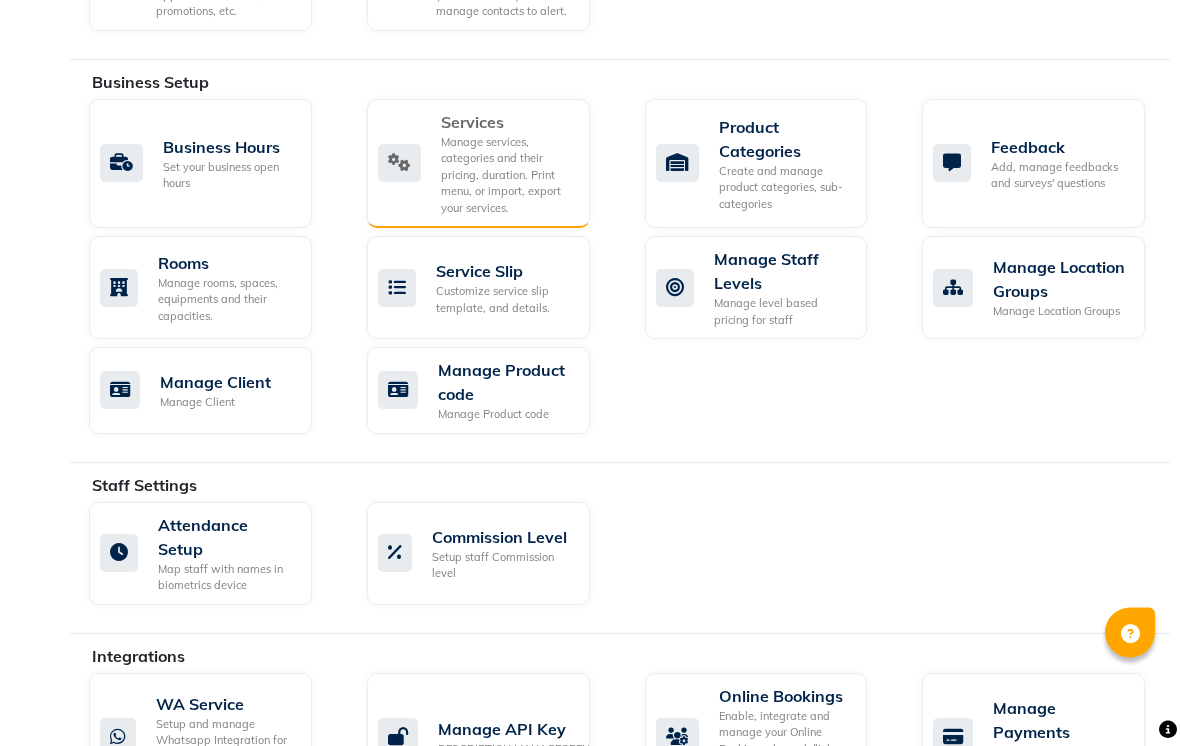 scroll, scrollTop: 801, scrollLeft: 0, axis: vertical 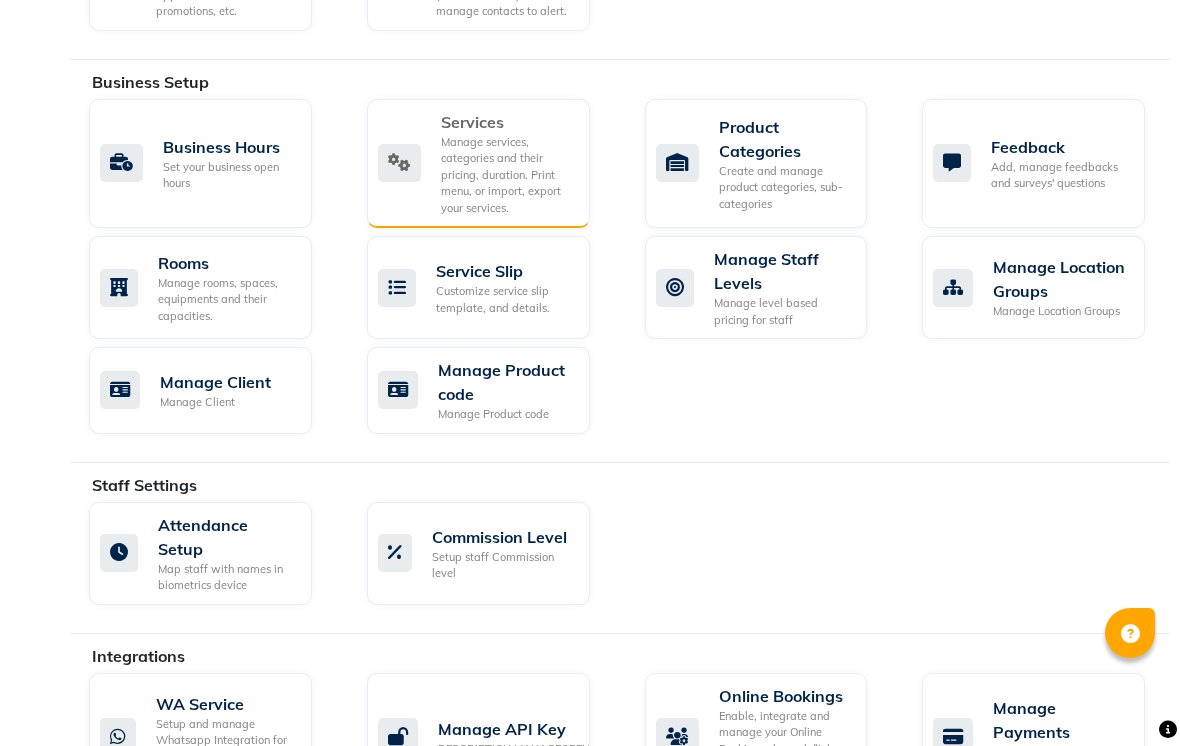 click on "Manage services, categories and their pricing, duration. Print menu, or import, export your services." 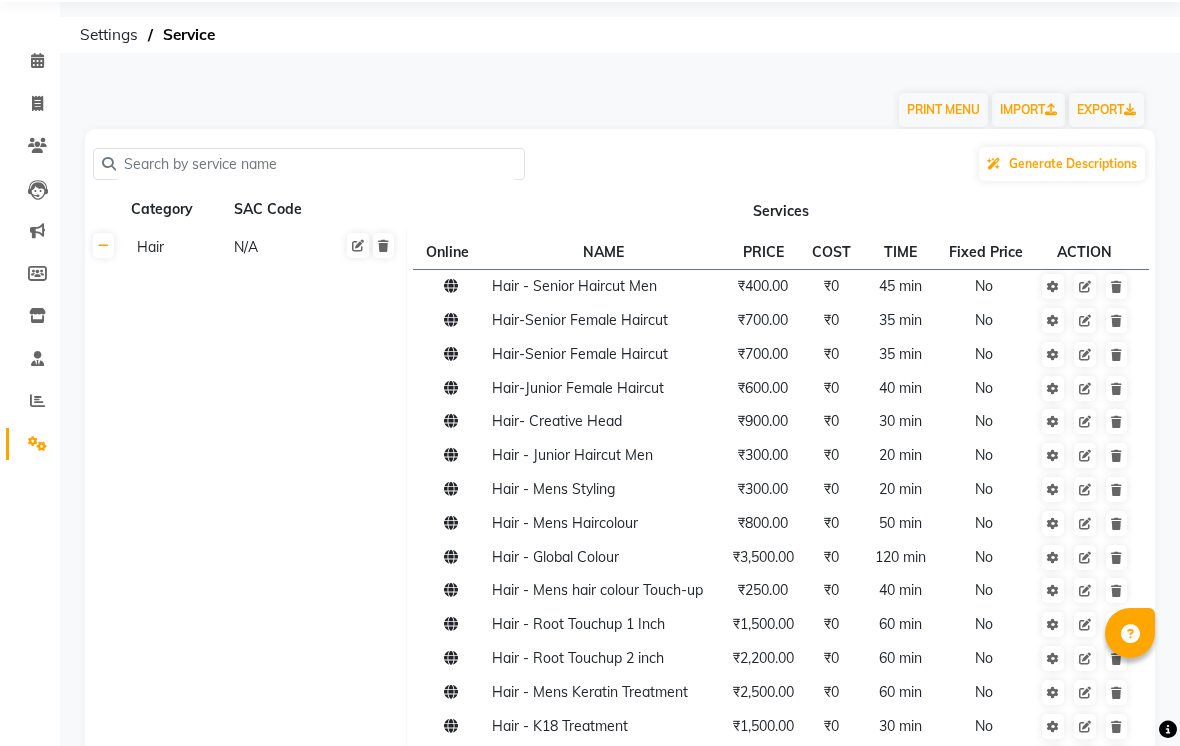 scroll, scrollTop: 0, scrollLeft: 0, axis: both 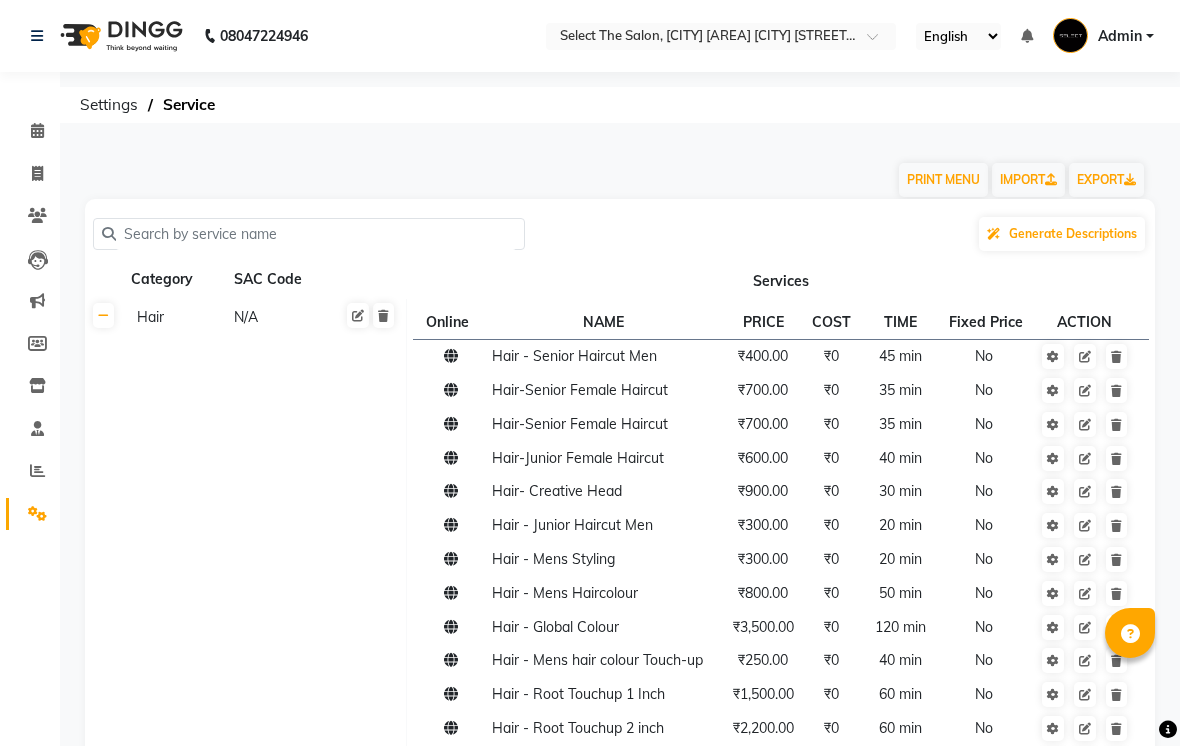 click 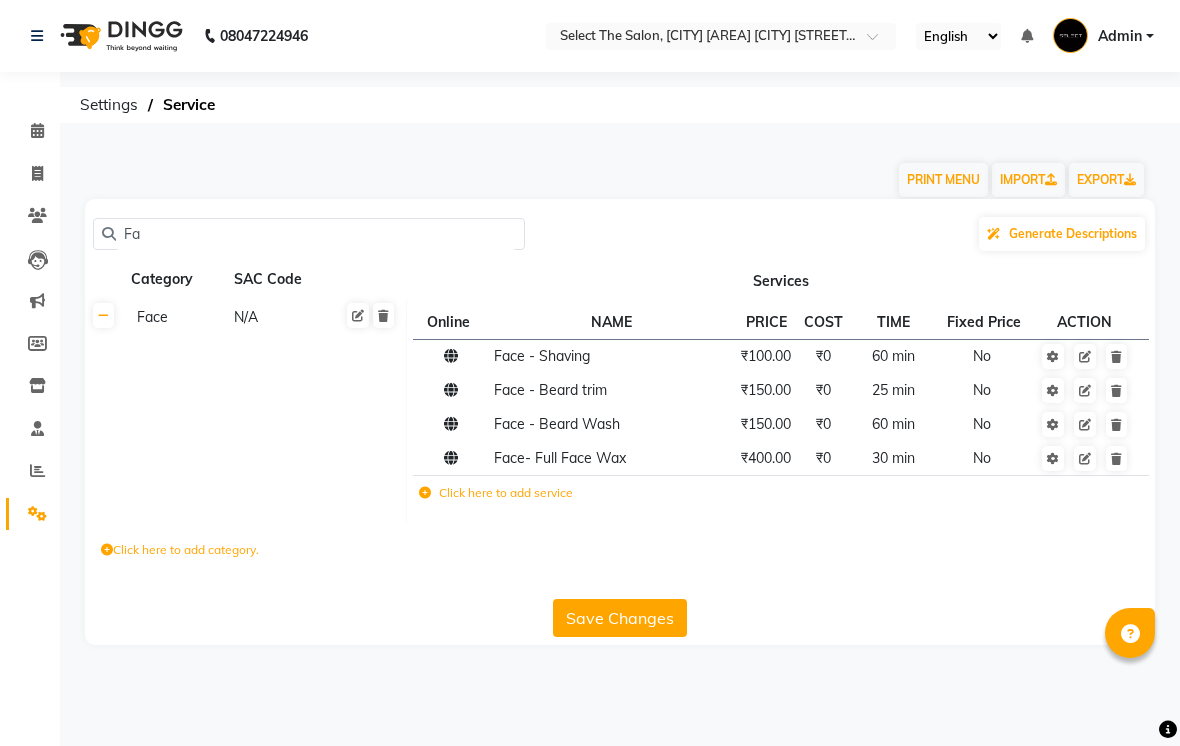 type on "F" 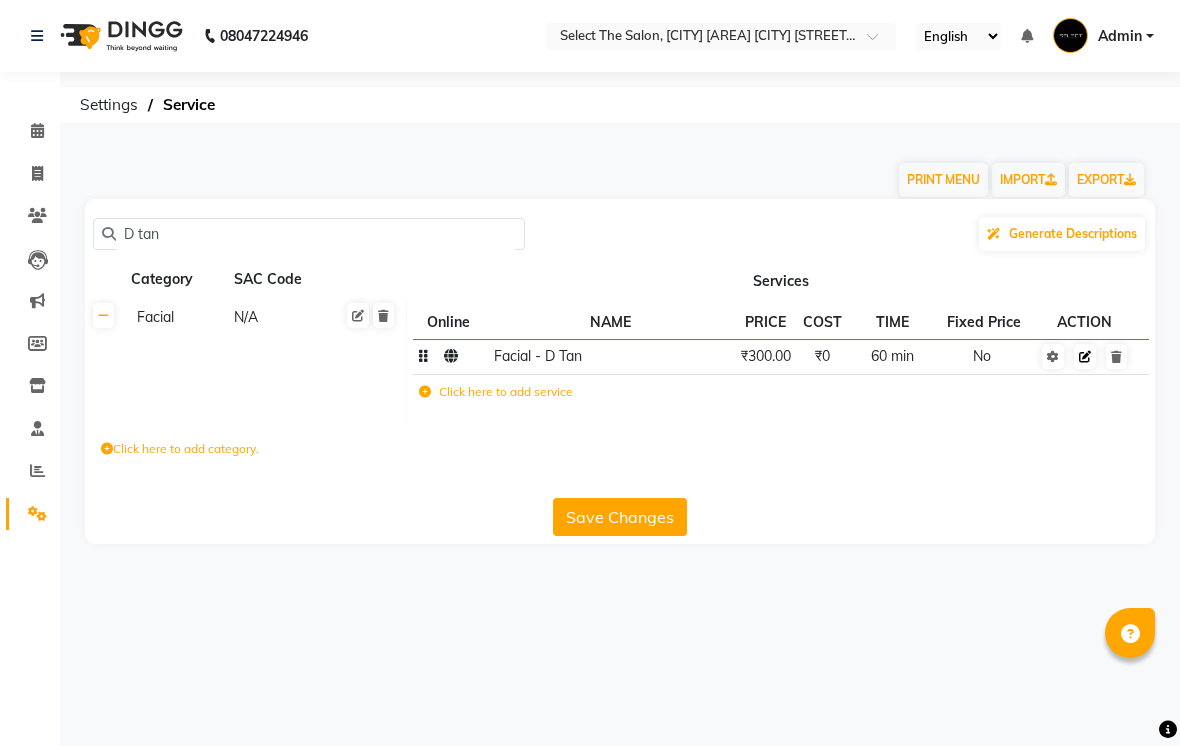 type on "D tan" 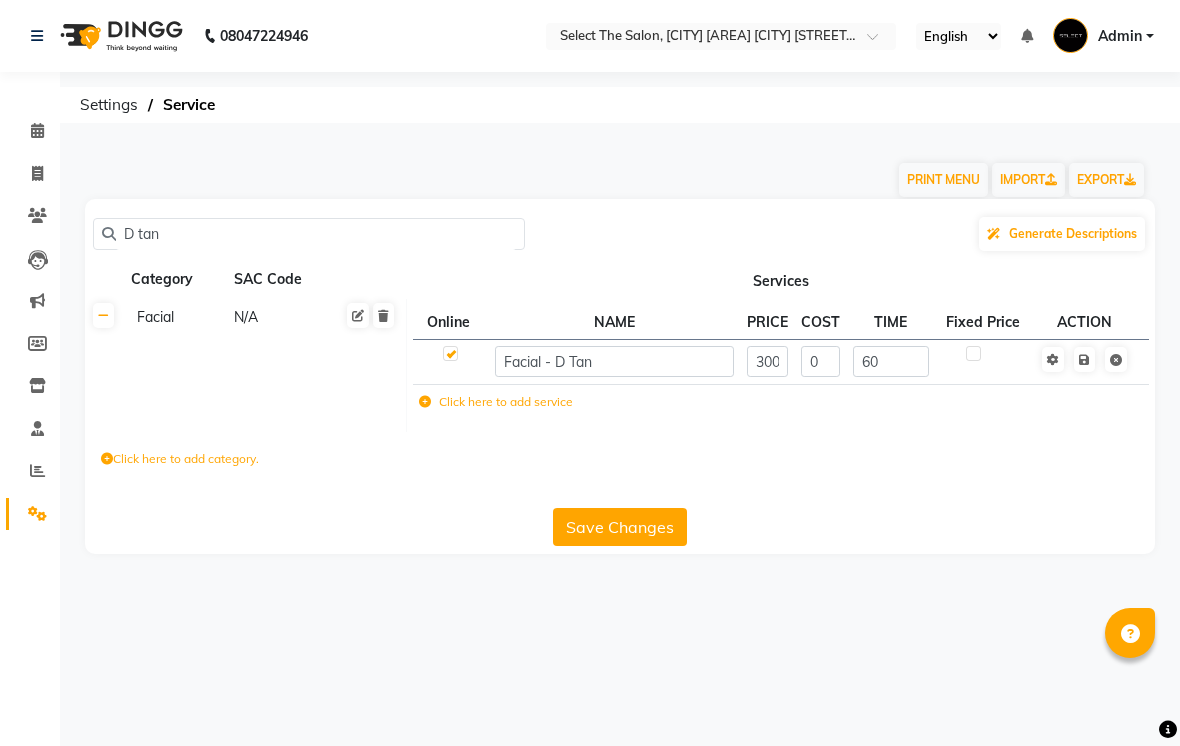 click on "300" 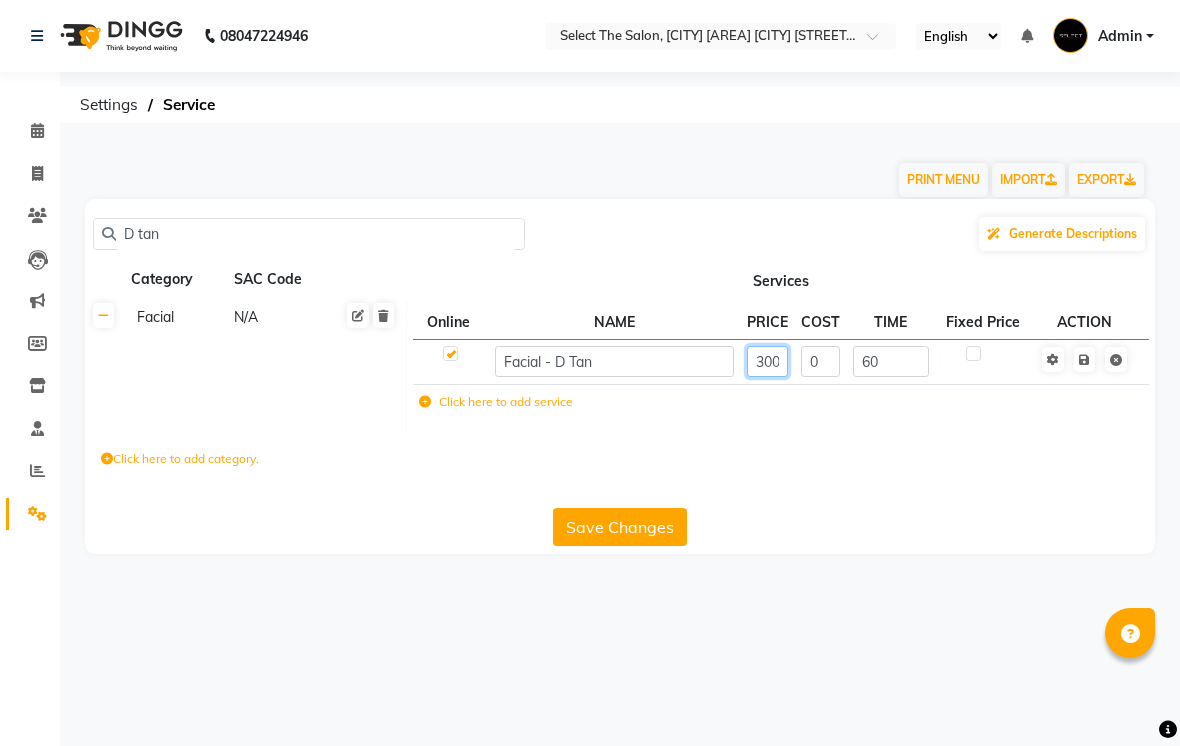 click on "300" 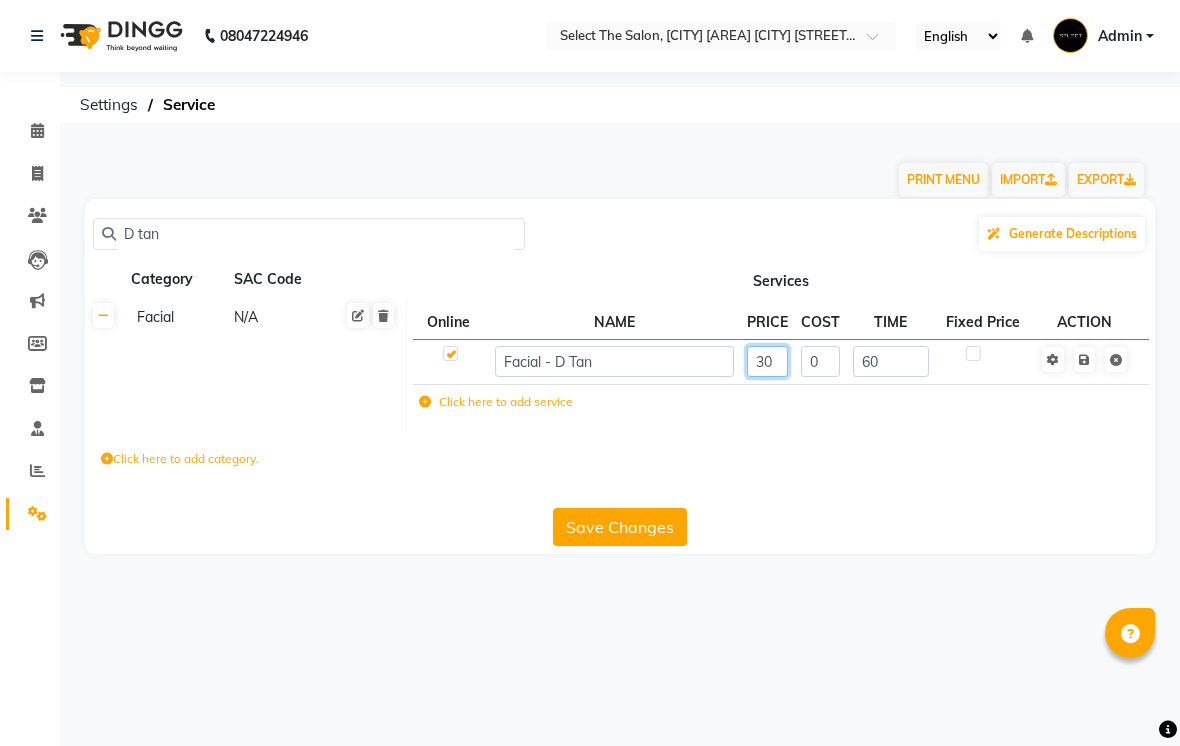type on "3" 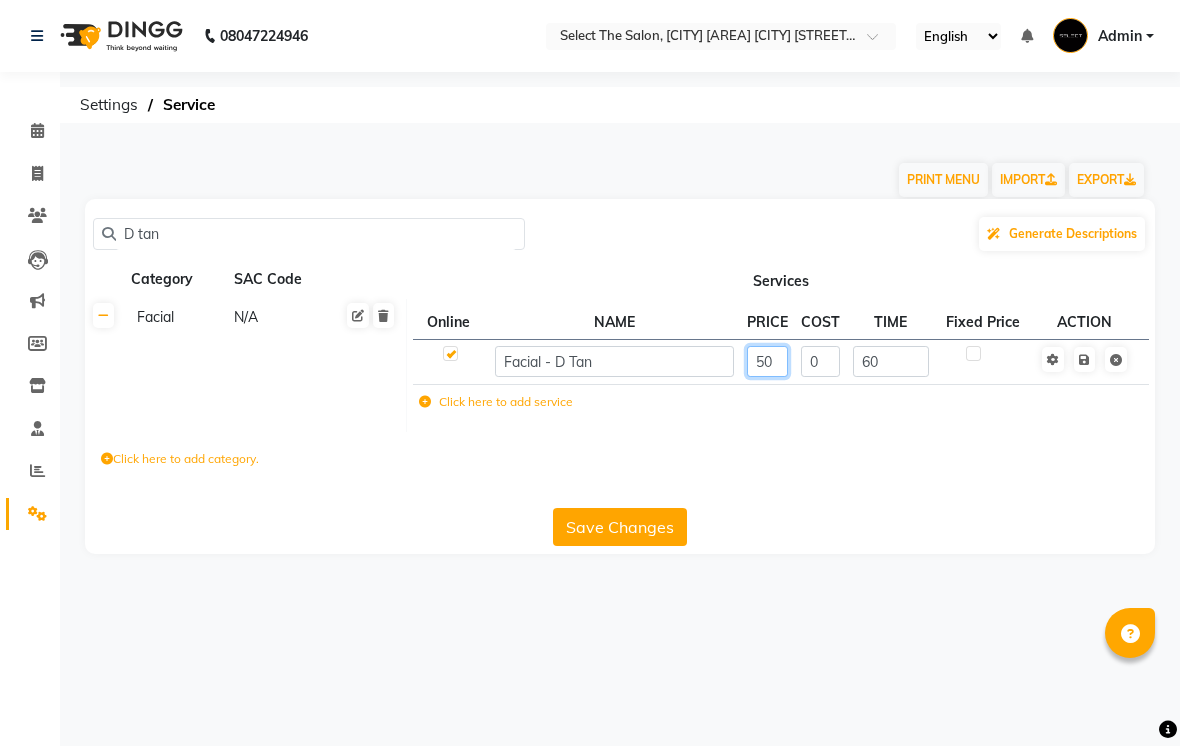 type on "500" 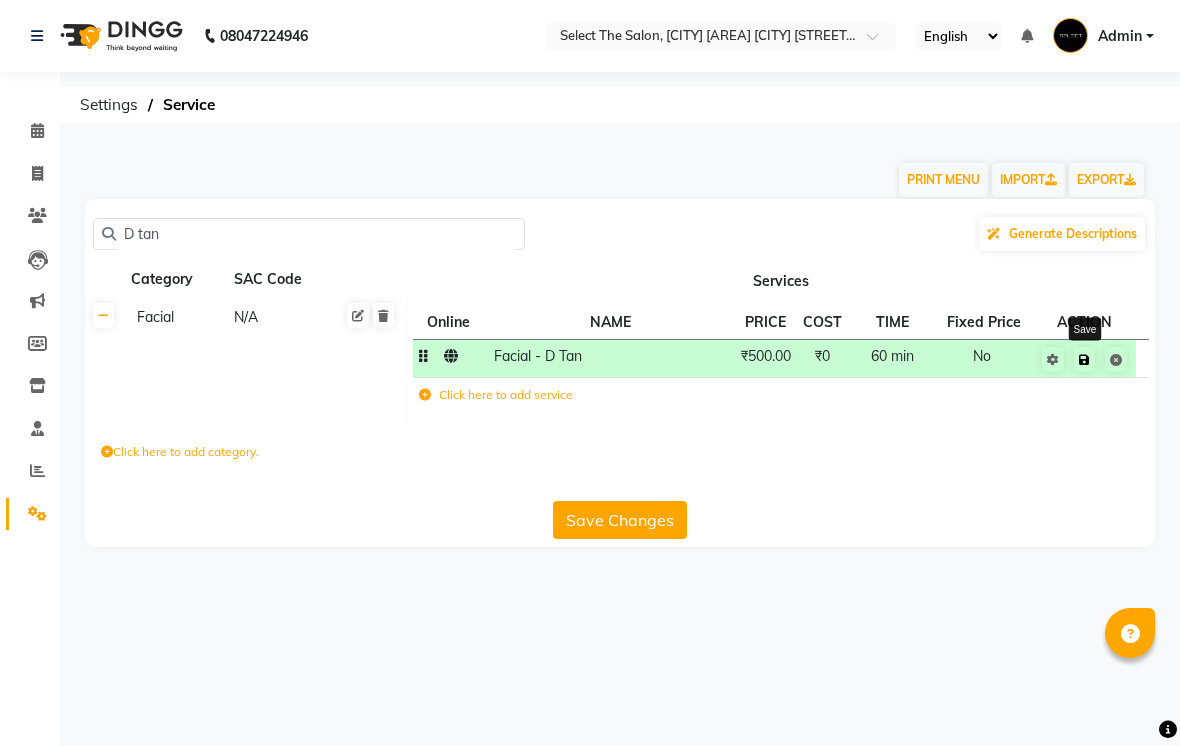 click 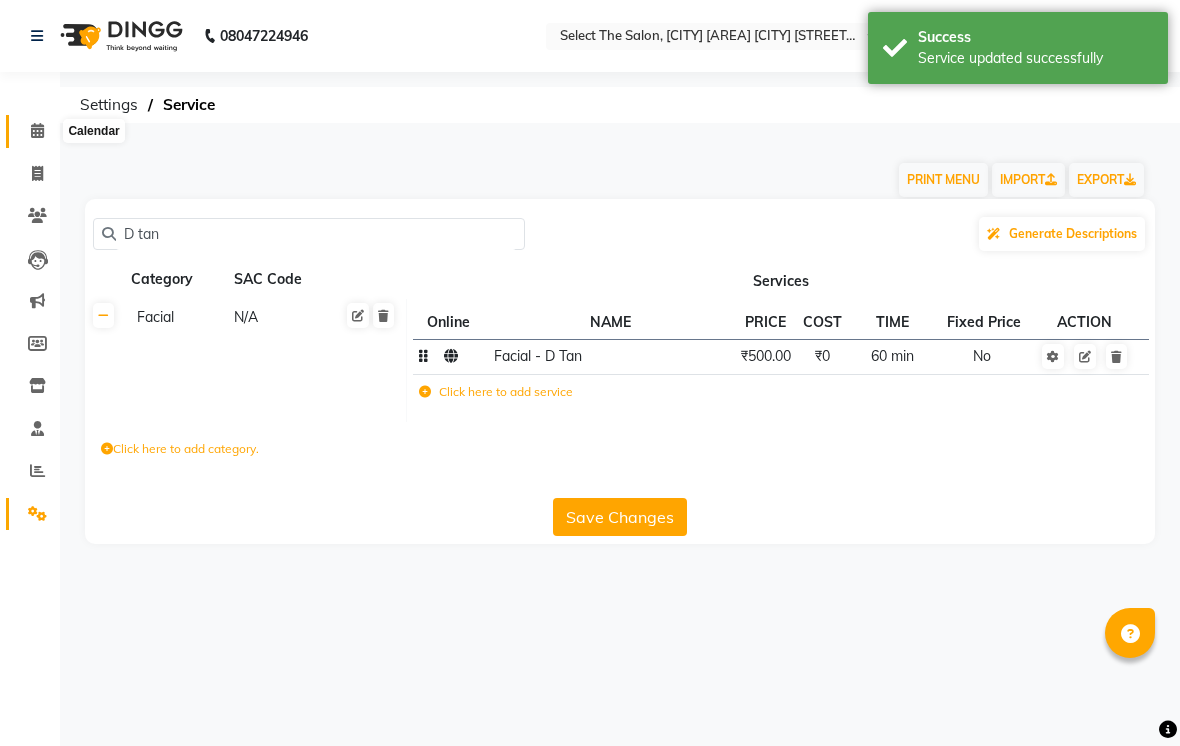 click 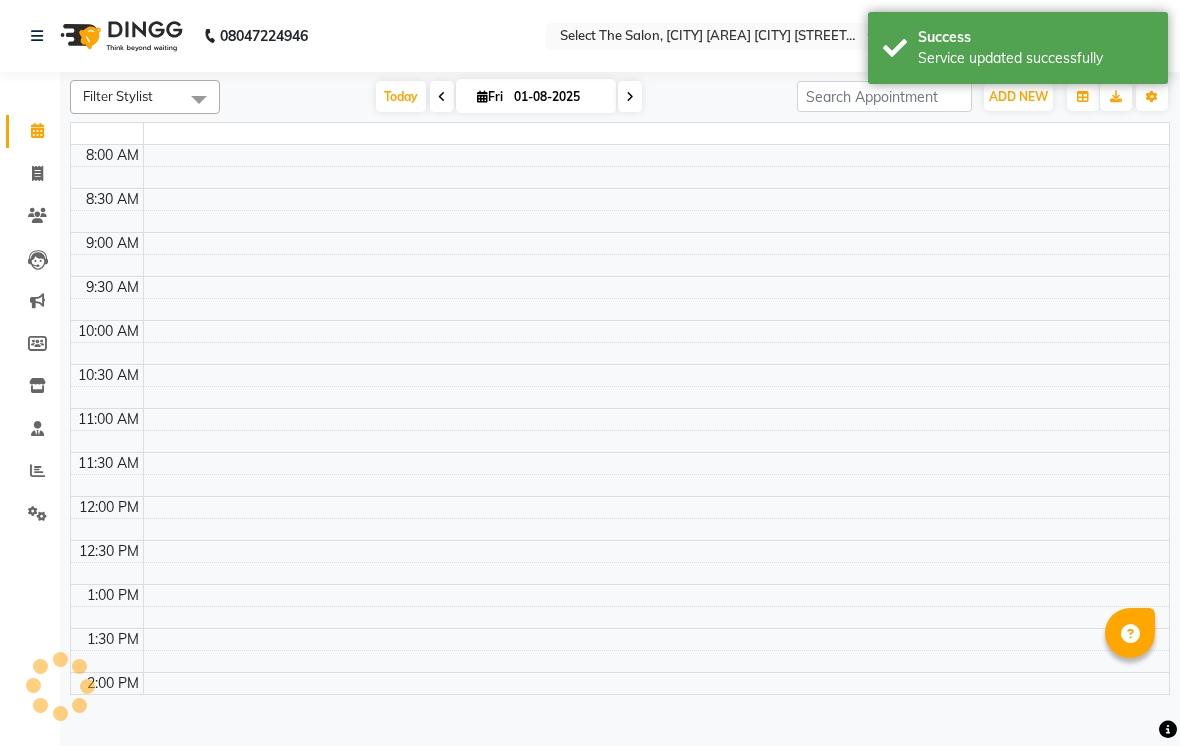scroll, scrollTop: 0, scrollLeft: 0, axis: both 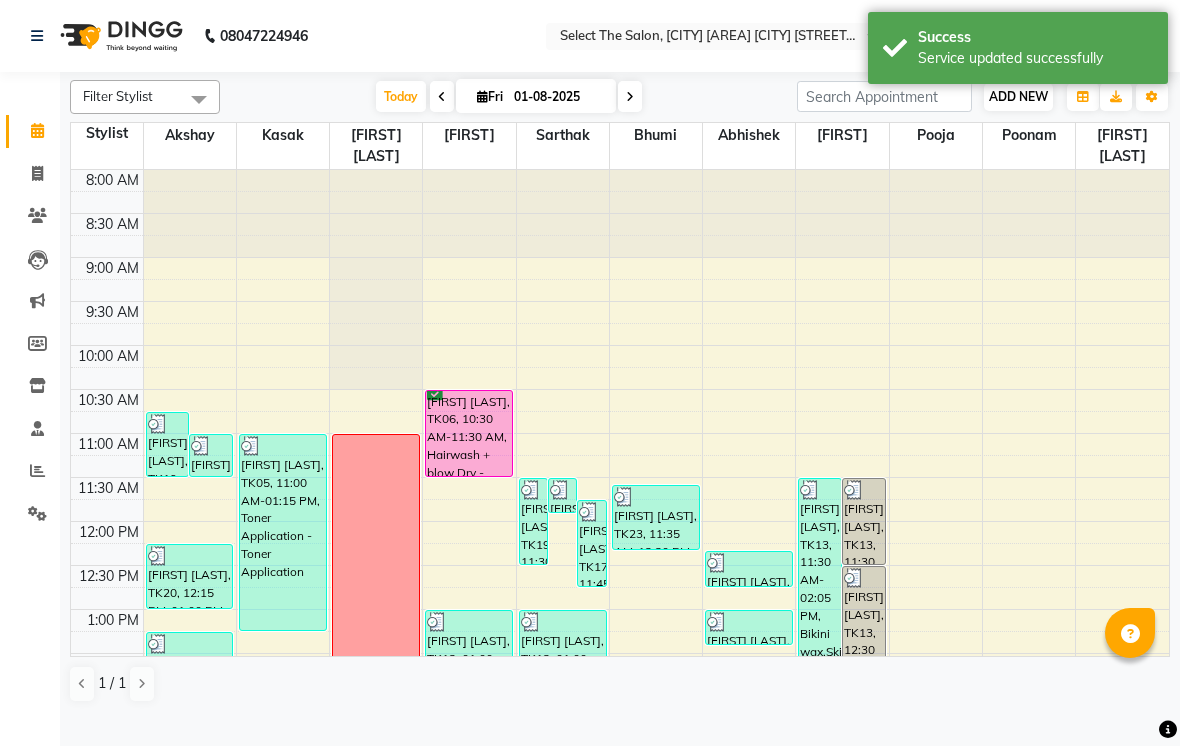 click on "ADD NEW" at bounding box center [1018, 96] 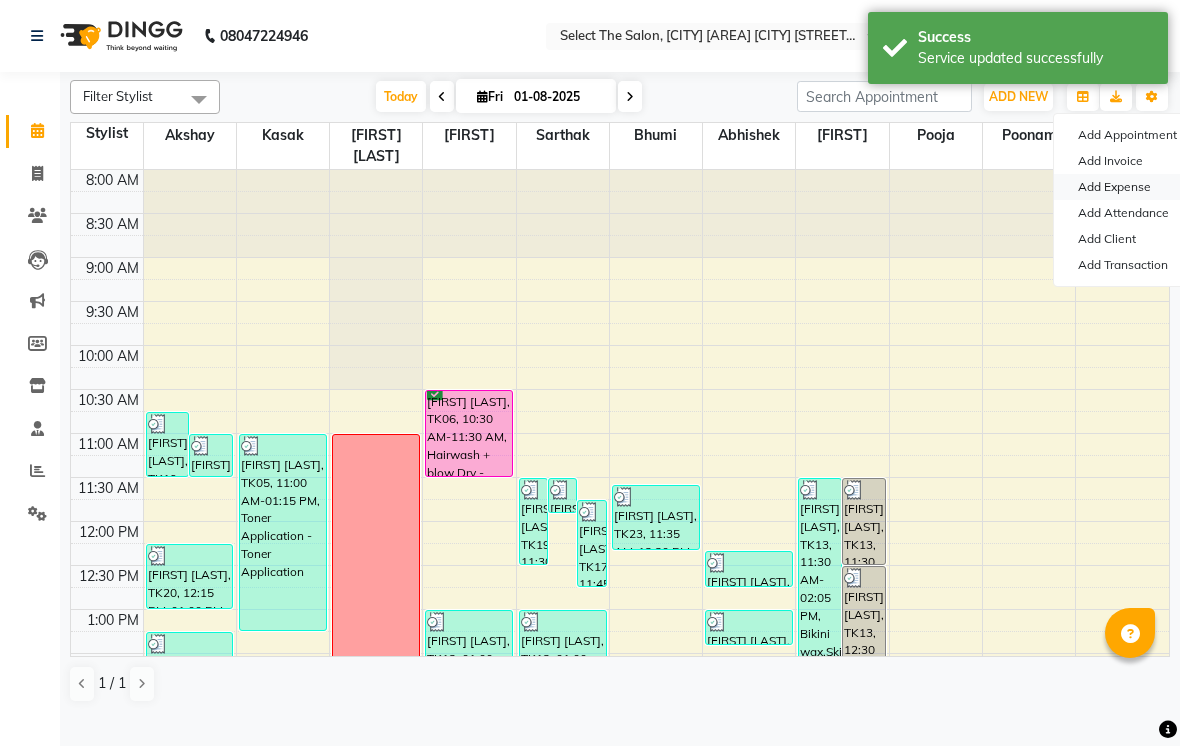click on "Add Expense" at bounding box center (1133, 187) 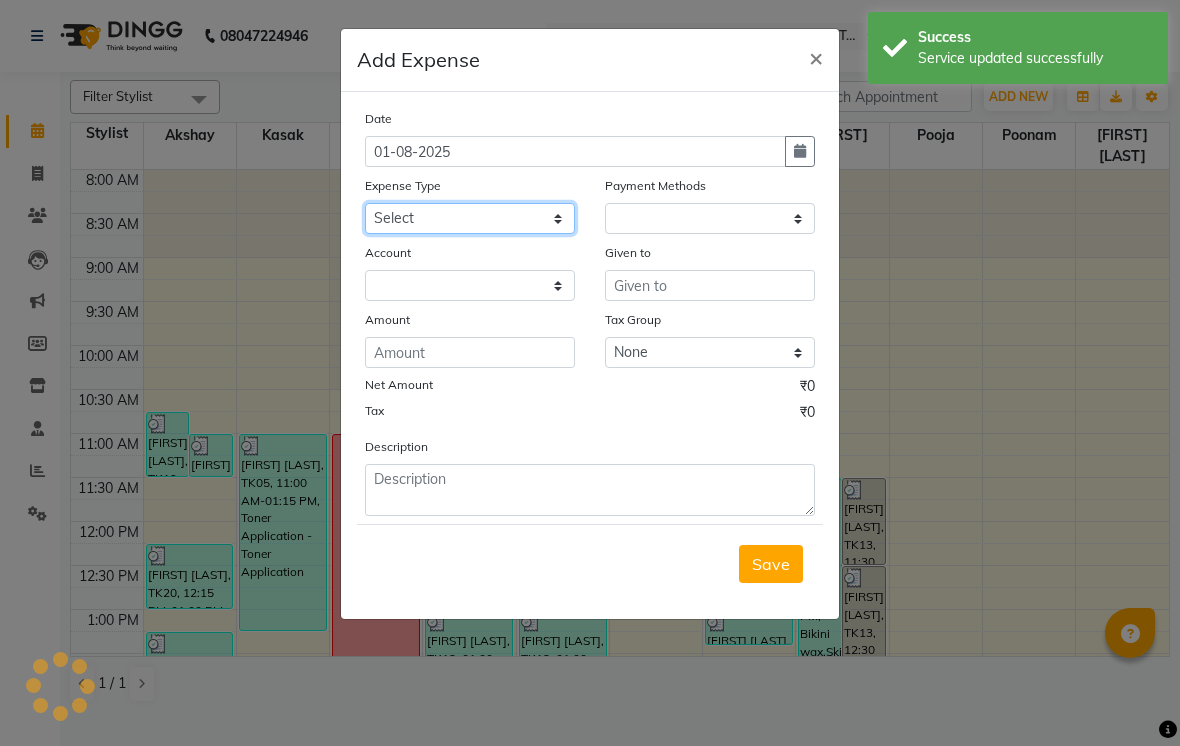 click on "Select Advance Salary Akshay Home Akshay Investment Akshay Mom Akshay Personal Car maintenance  Cleaning Material Client Snacks Disposable Equipment Fuel Govt fee Incentive Insurance International purchase Lightbill And Phone Bill Loan Repayment Maintenance Marketing Miscellaneous Pantry Product Rent Salary Salon Interior Schwarzkopf Product Skin Products Staff Snacks Stationery Swamini Product Tanmay Product Tax Tea & Refreshment Utilities Water Jar" 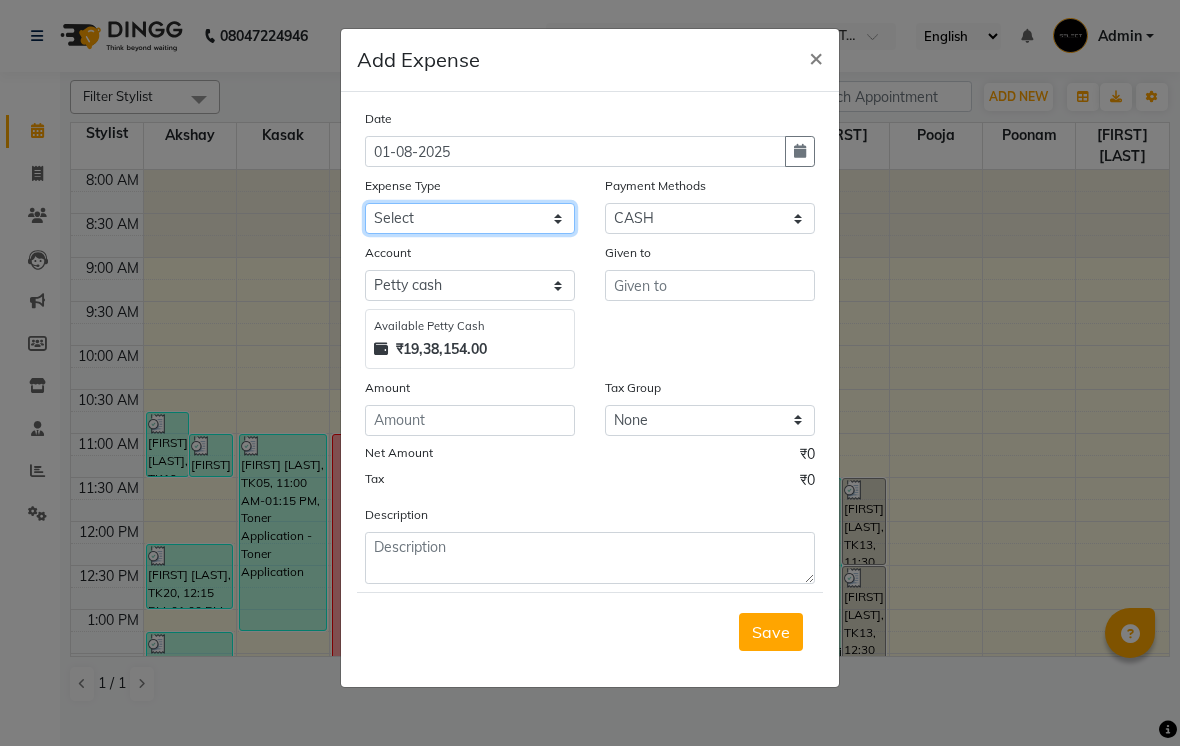 select on "8789" 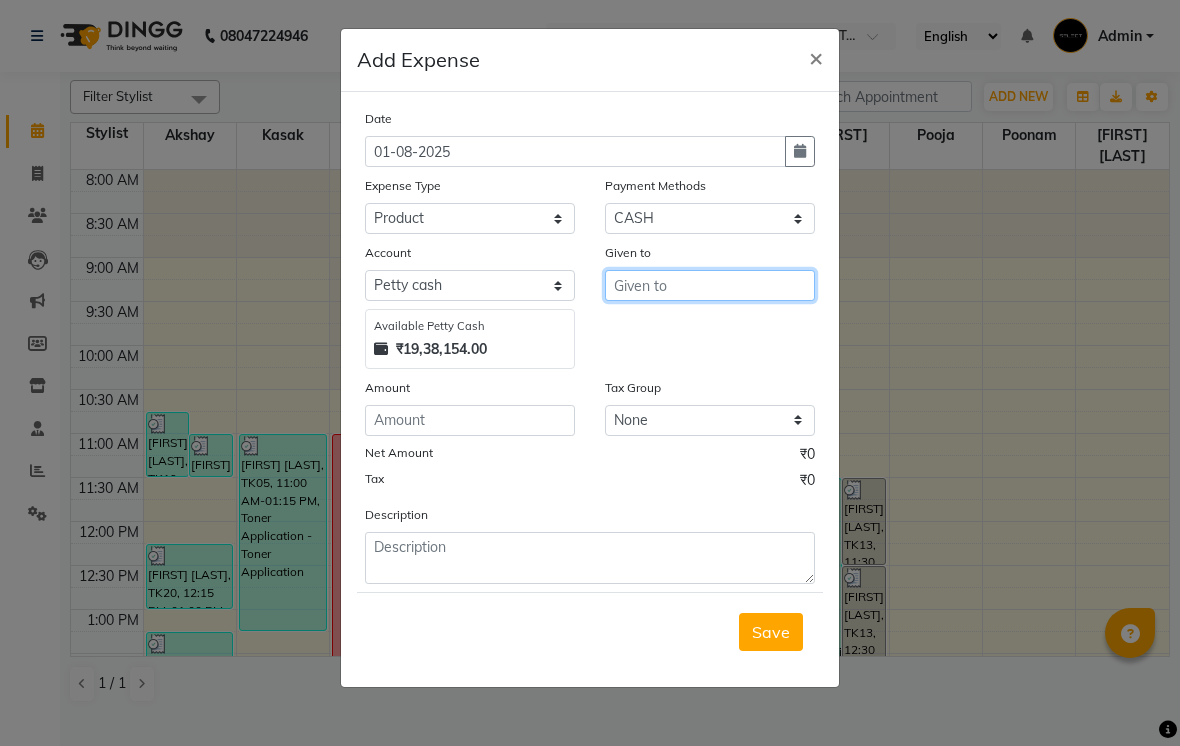 click at bounding box center [710, 285] 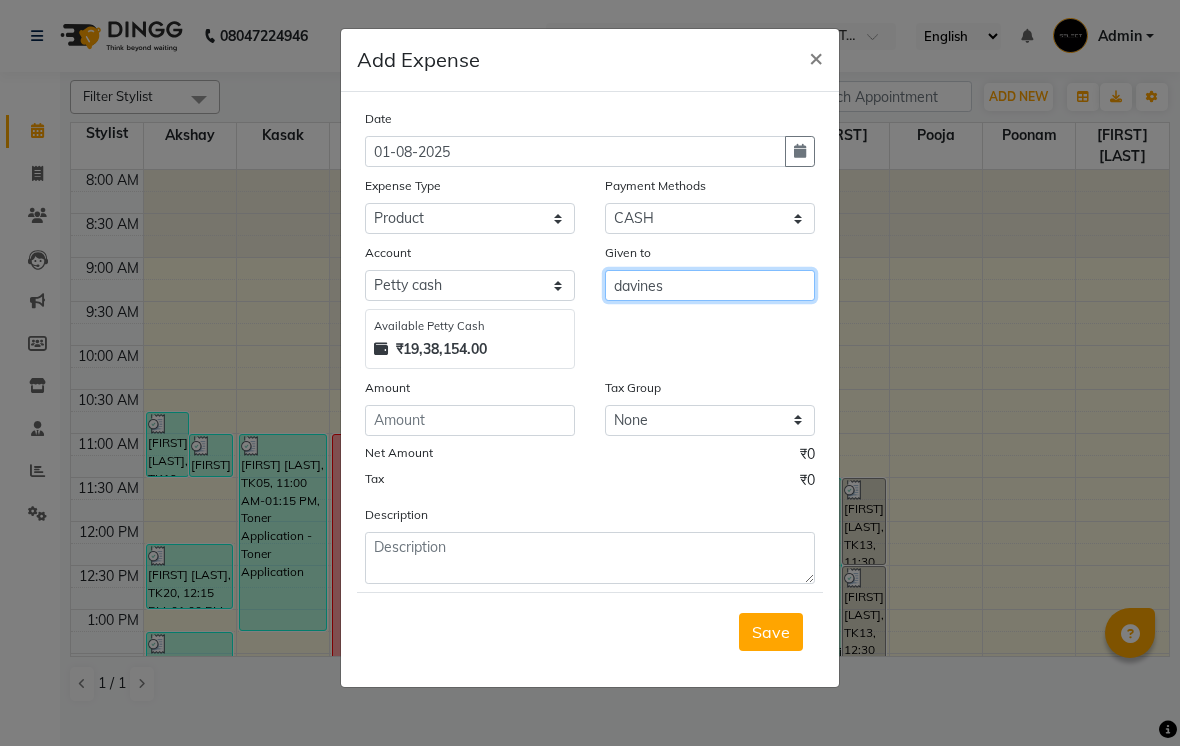 type on "davines" 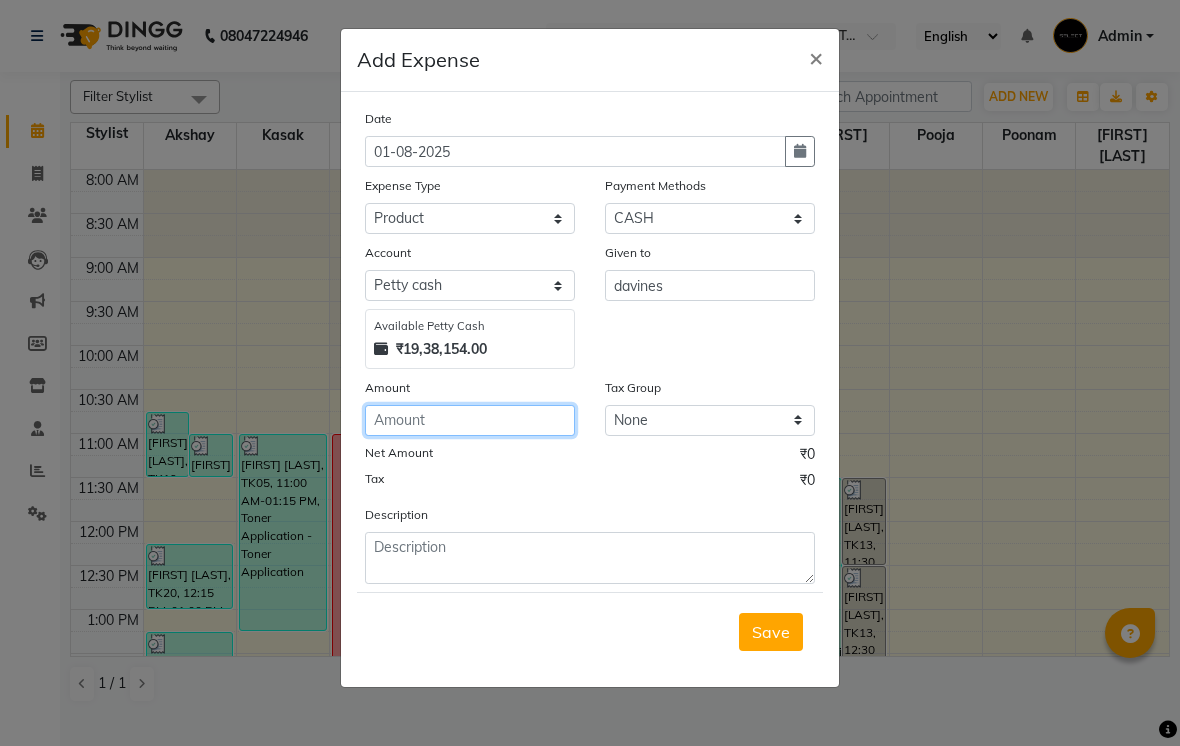 click 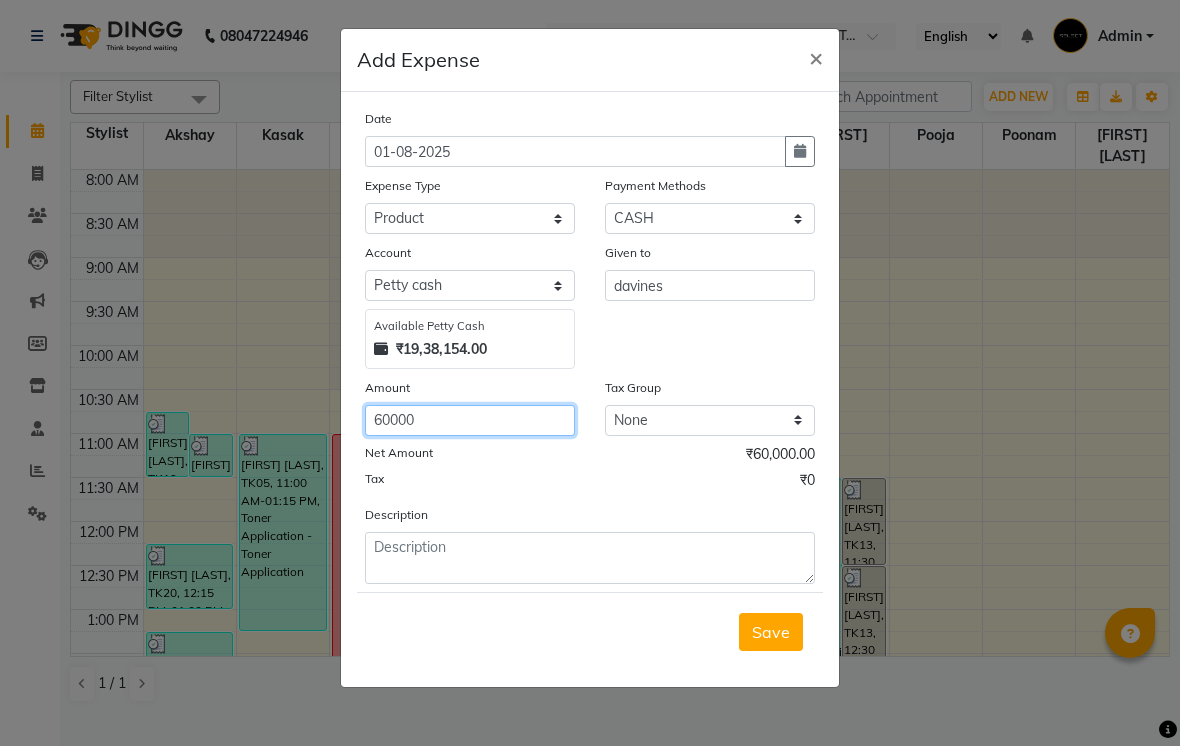 type on "60000" 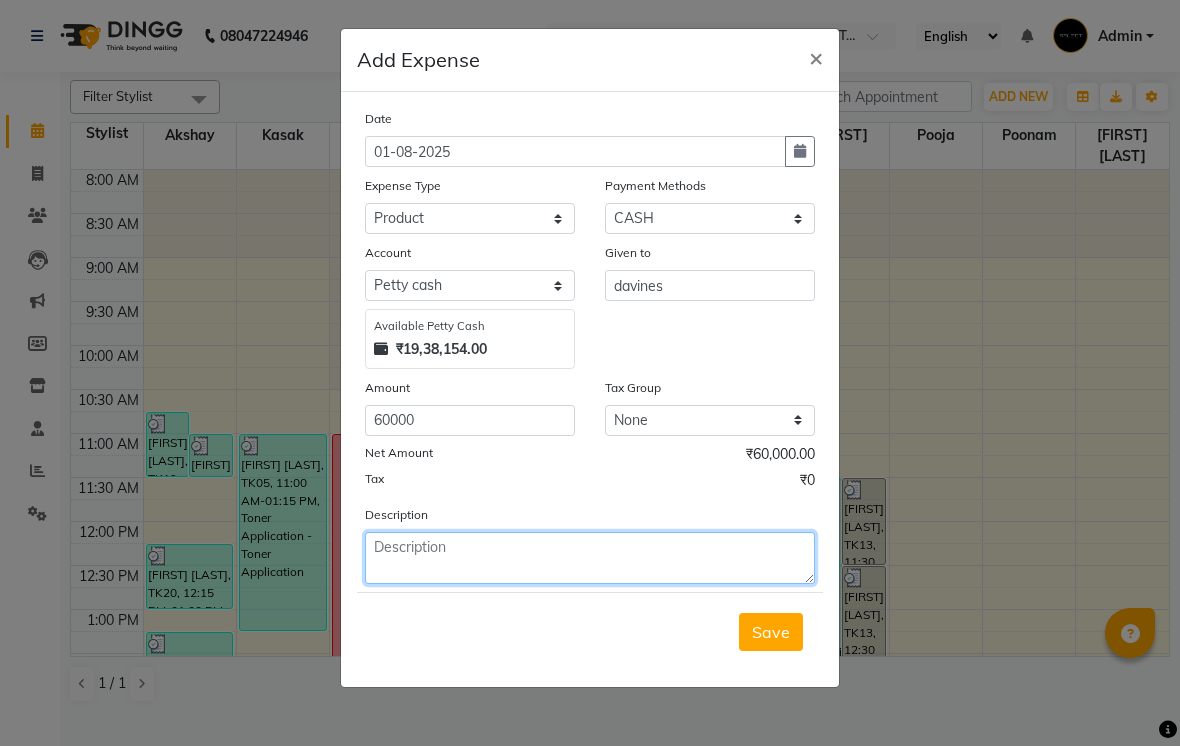 click 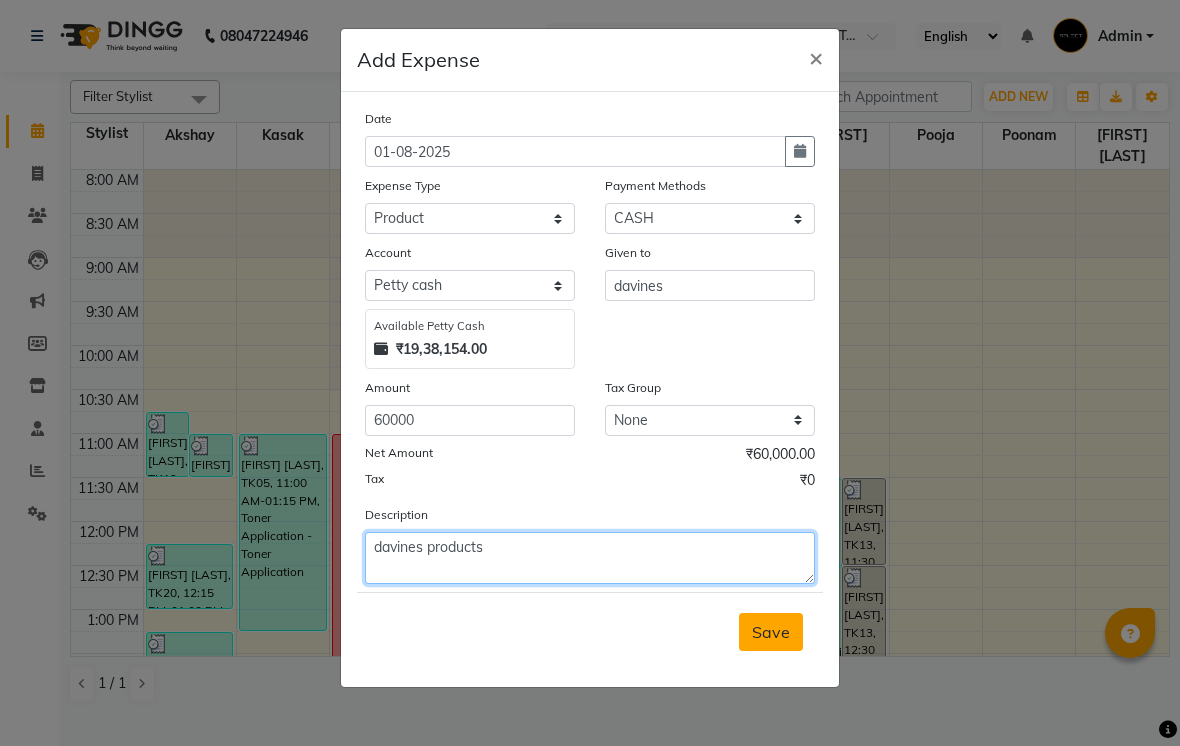 type on "davines products" 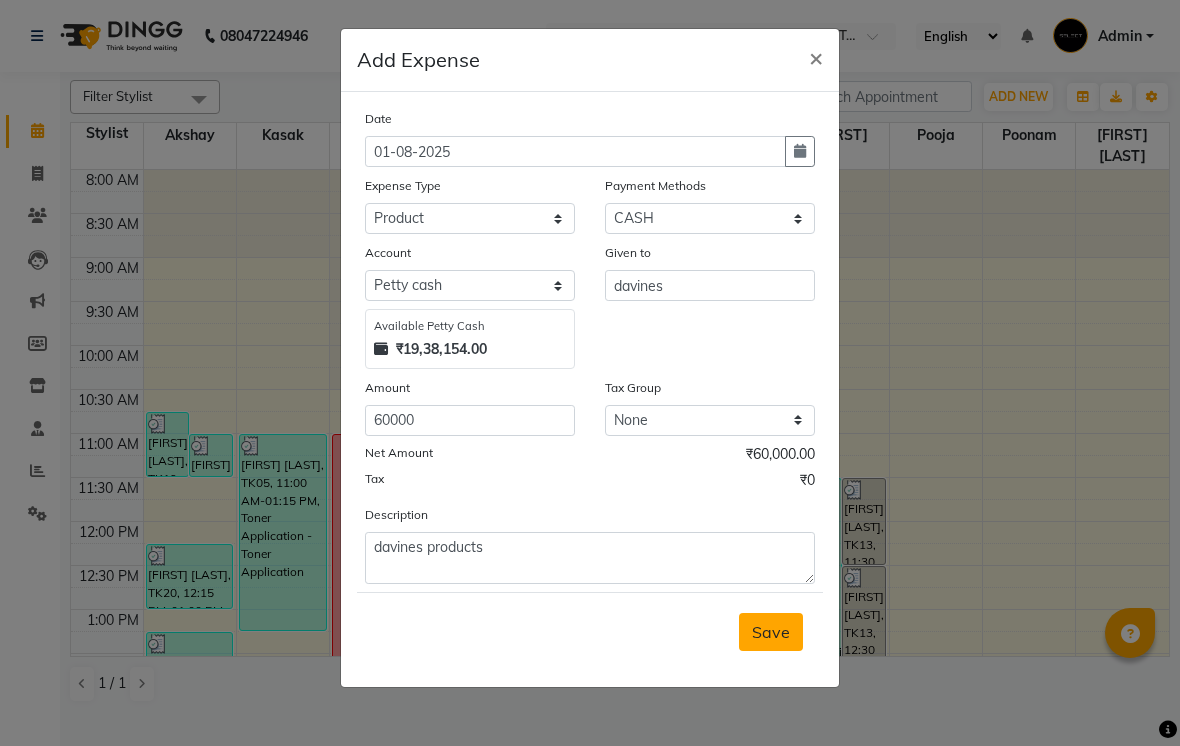 click on "Save" at bounding box center [771, 632] 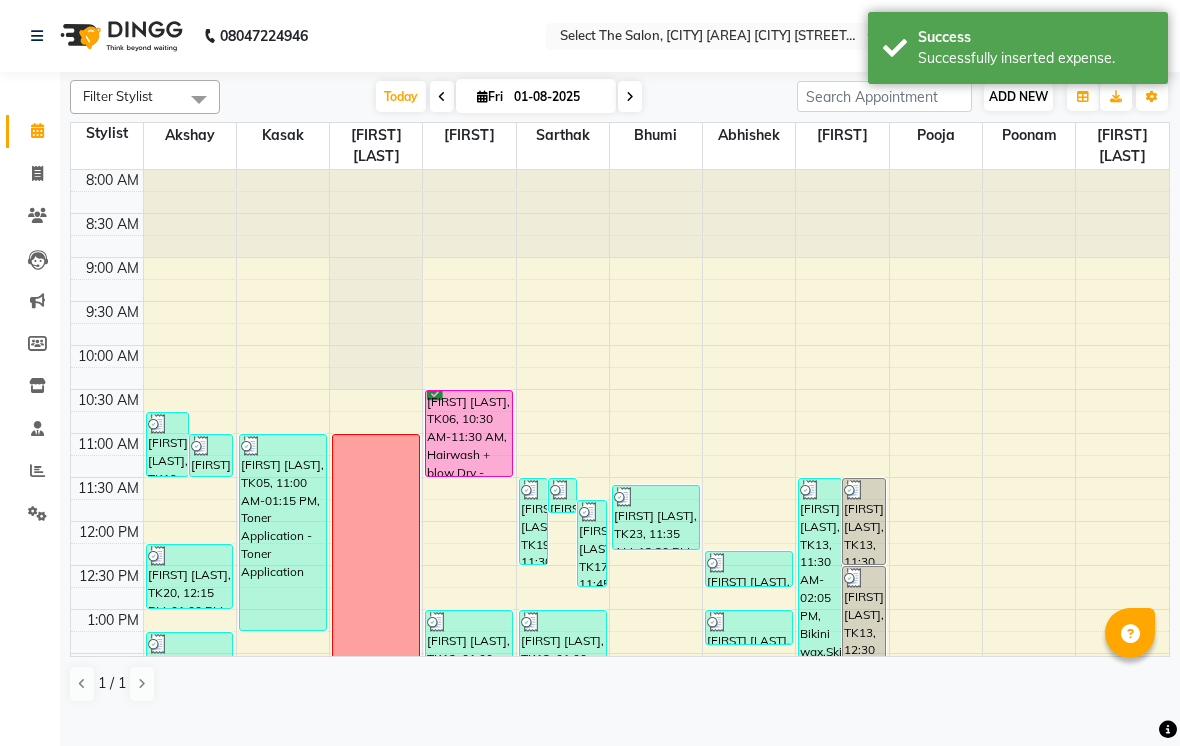 click on "ADD NEW Toggle Dropdown" at bounding box center [1018, 97] 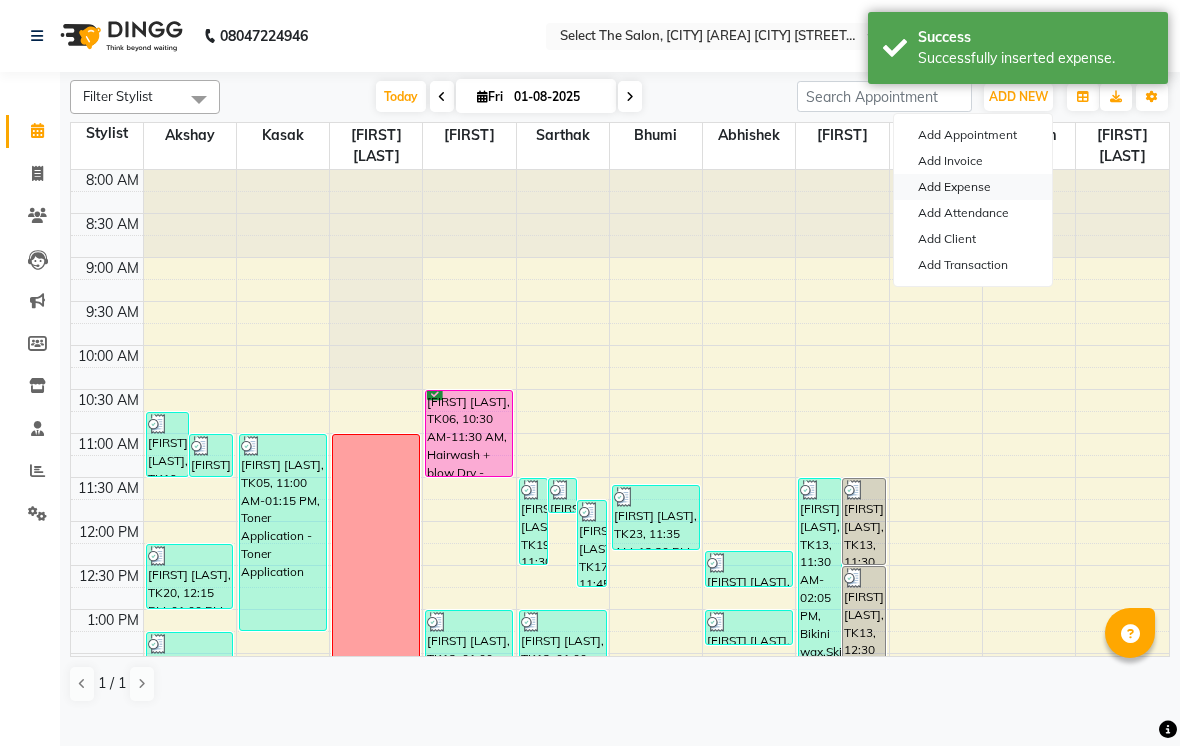 click on "Add Expense" at bounding box center (973, 187) 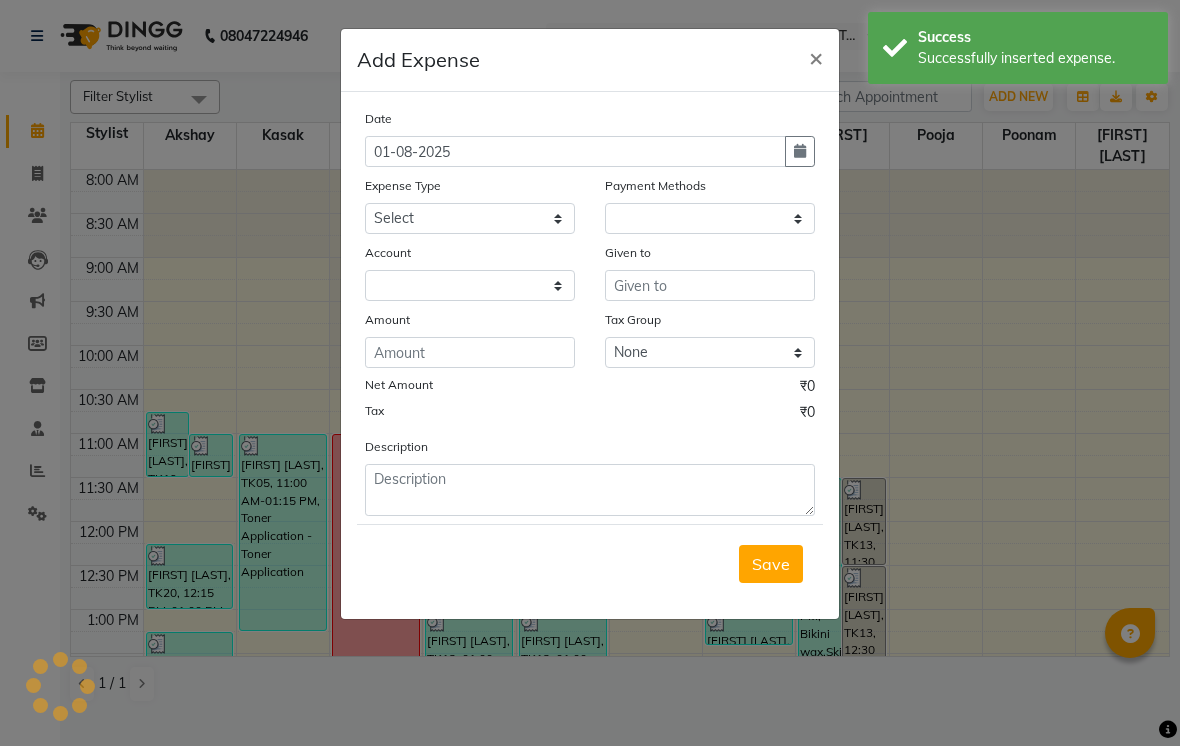 select on "1" 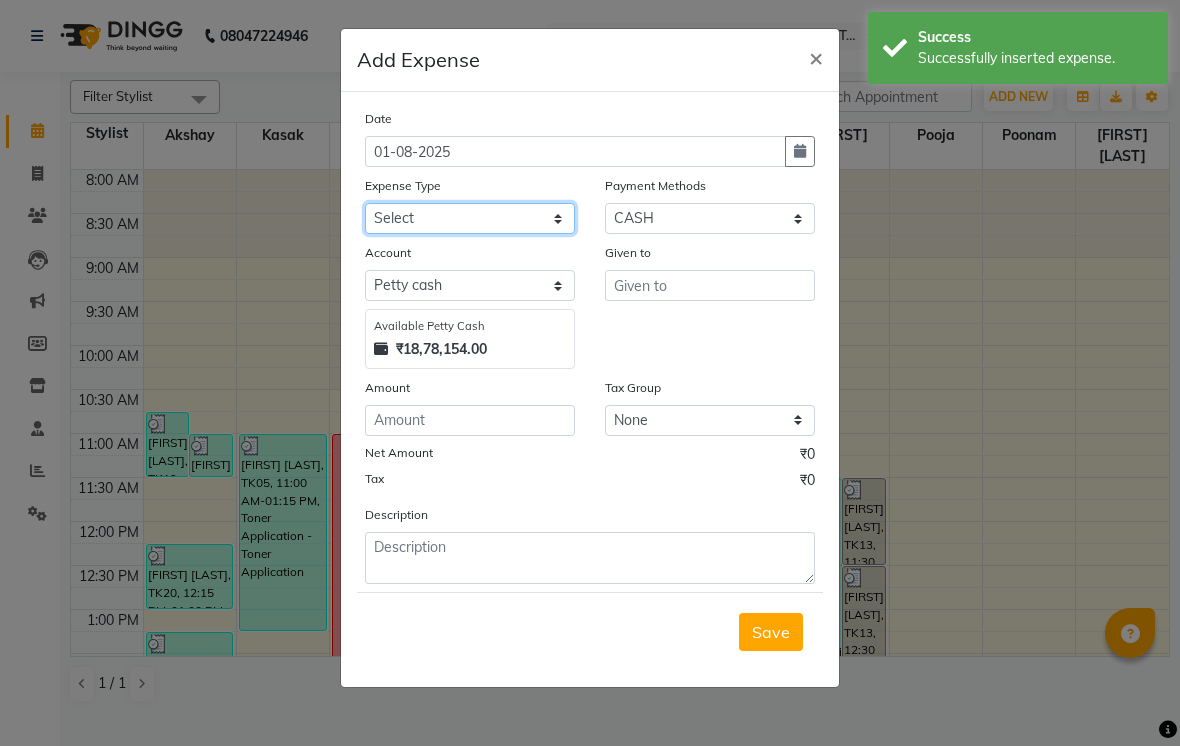 click on "Select Advance Salary Akshay Home Akshay Investment Akshay Mom Akshay Personal Car maintenance  Cleaning Material Client Snacks Disposable Equipment Fuel Govt fee Incentive Insurance International purchase Lightbill And Phone Bill Loan Repayment Maintenance Marketing Miscellaneous Pantry Product Rent Salary Salon Interior Schwarzkopf Product Skin Products Staff Snacks Stationery Swamini Product Tanmay Product Tax Tea & Refreshment Utilities Water Jar" 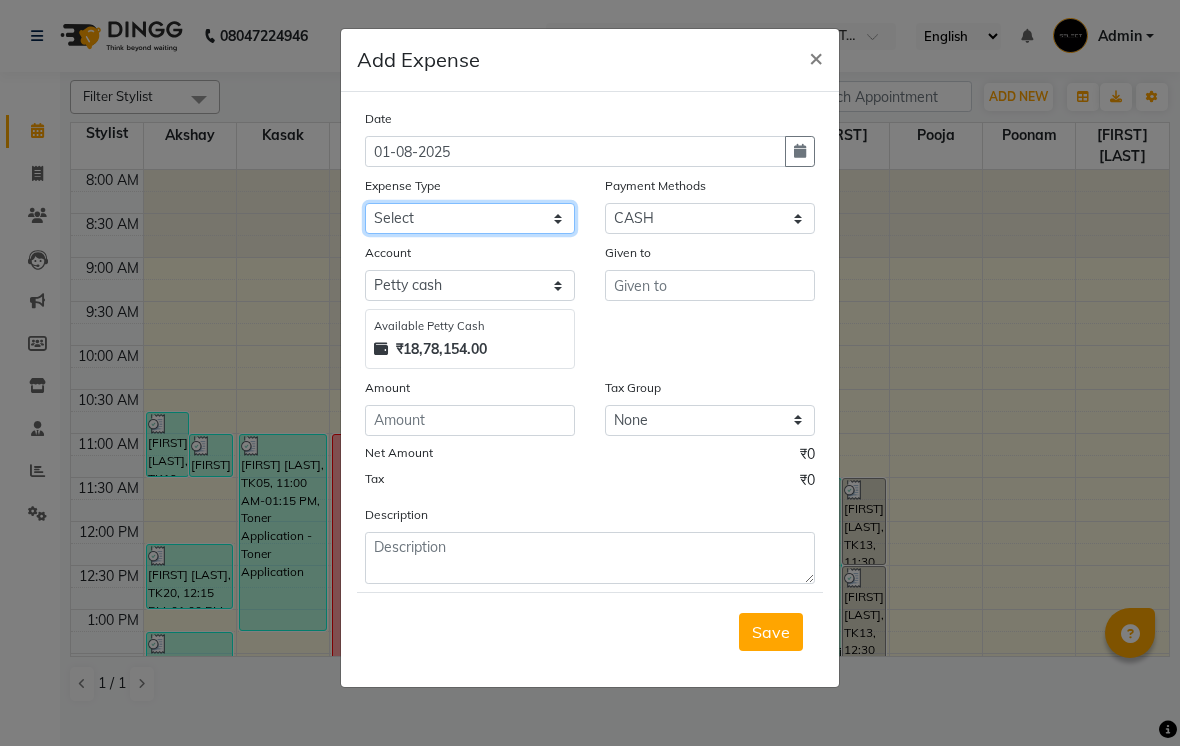 select on "8809" 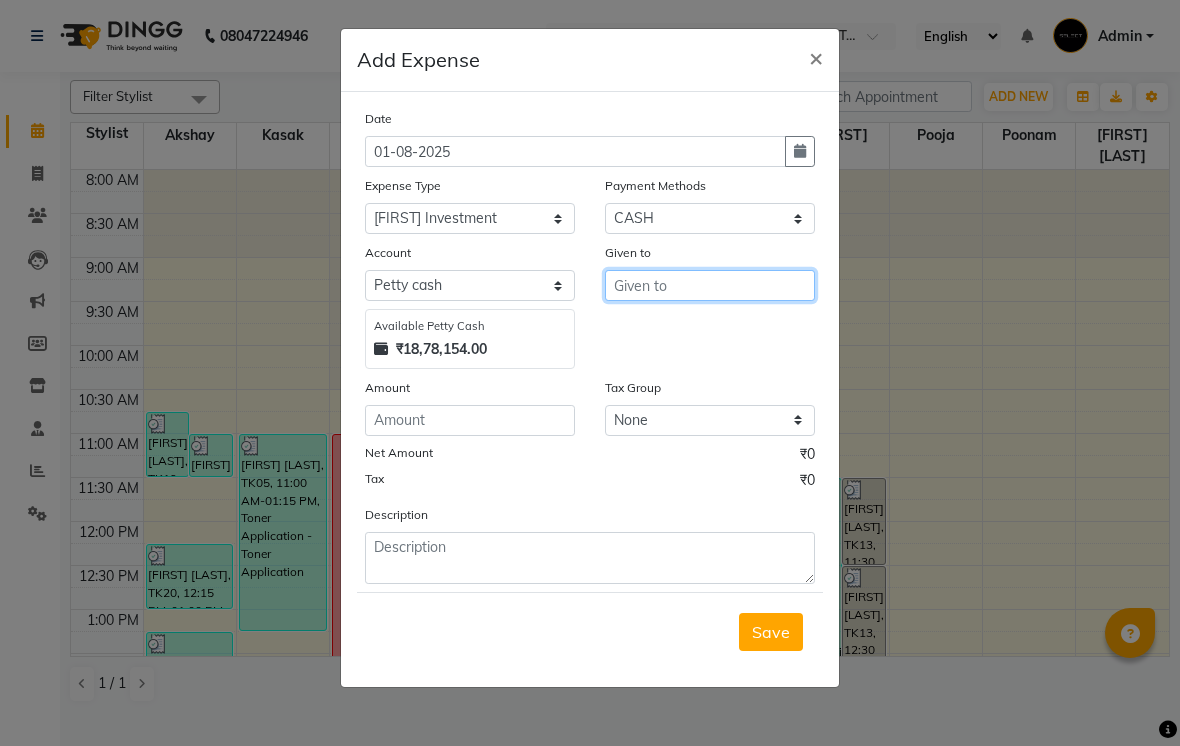 click at bounding box center [710, 285] 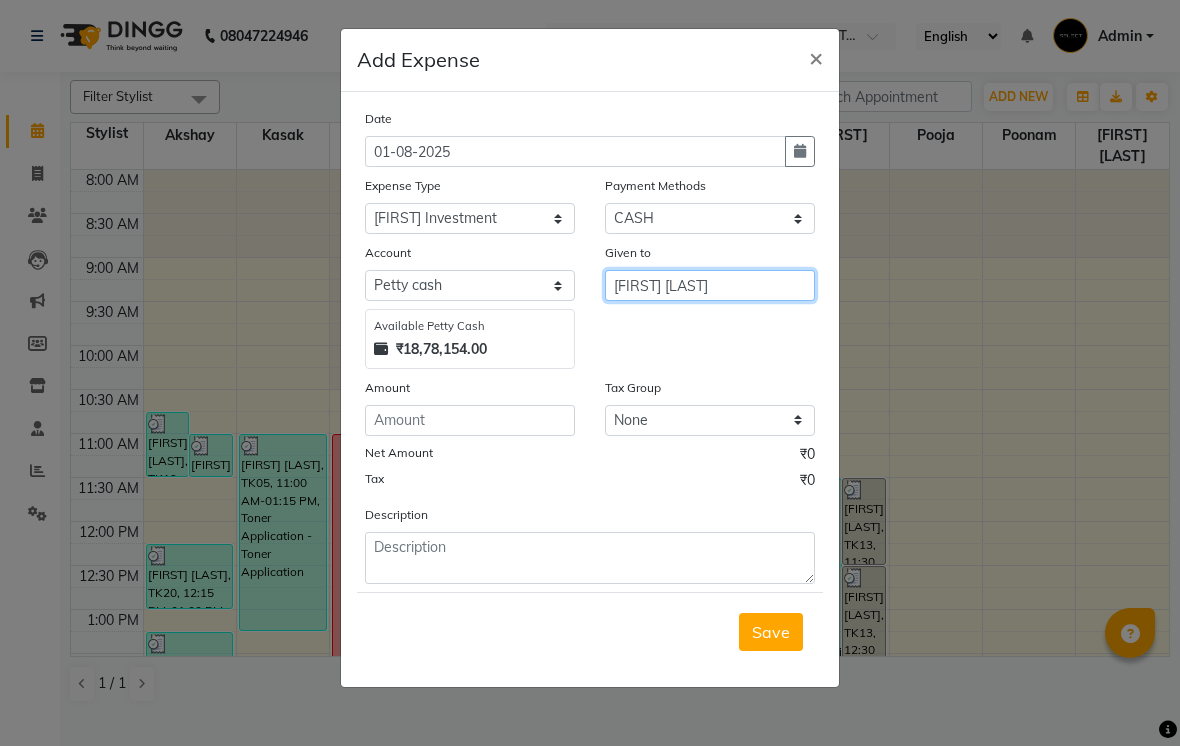 type on "hansraj sir" 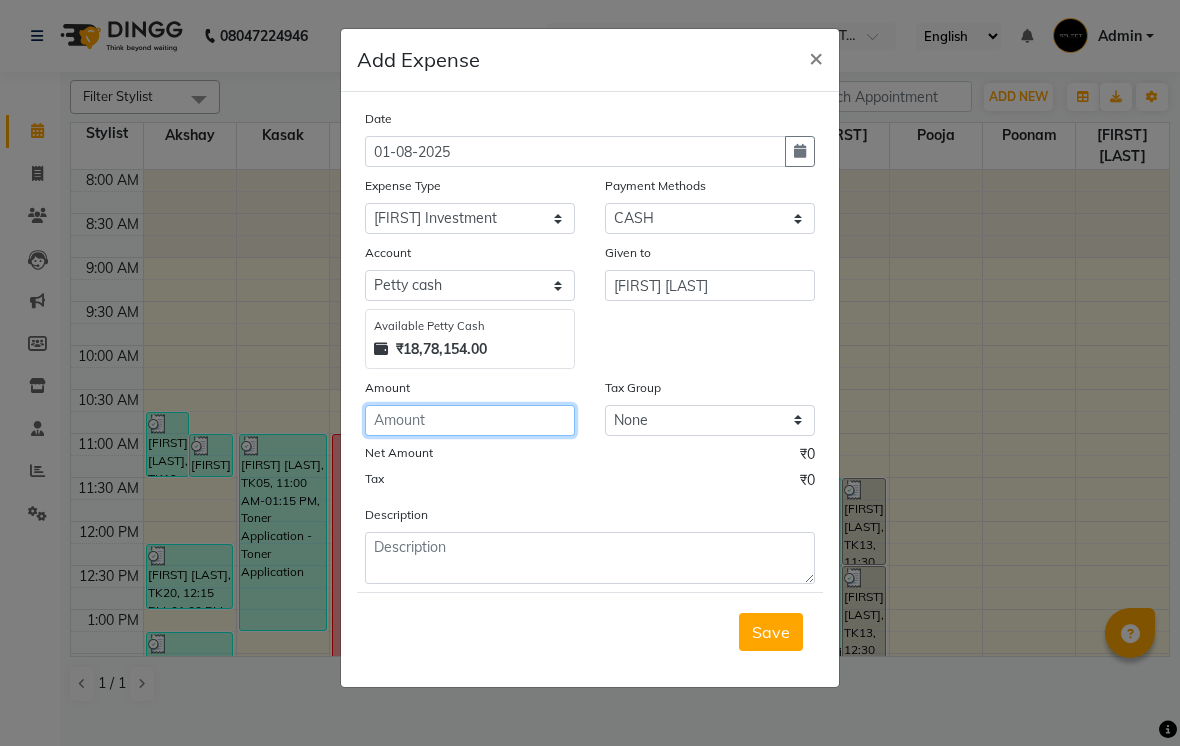click 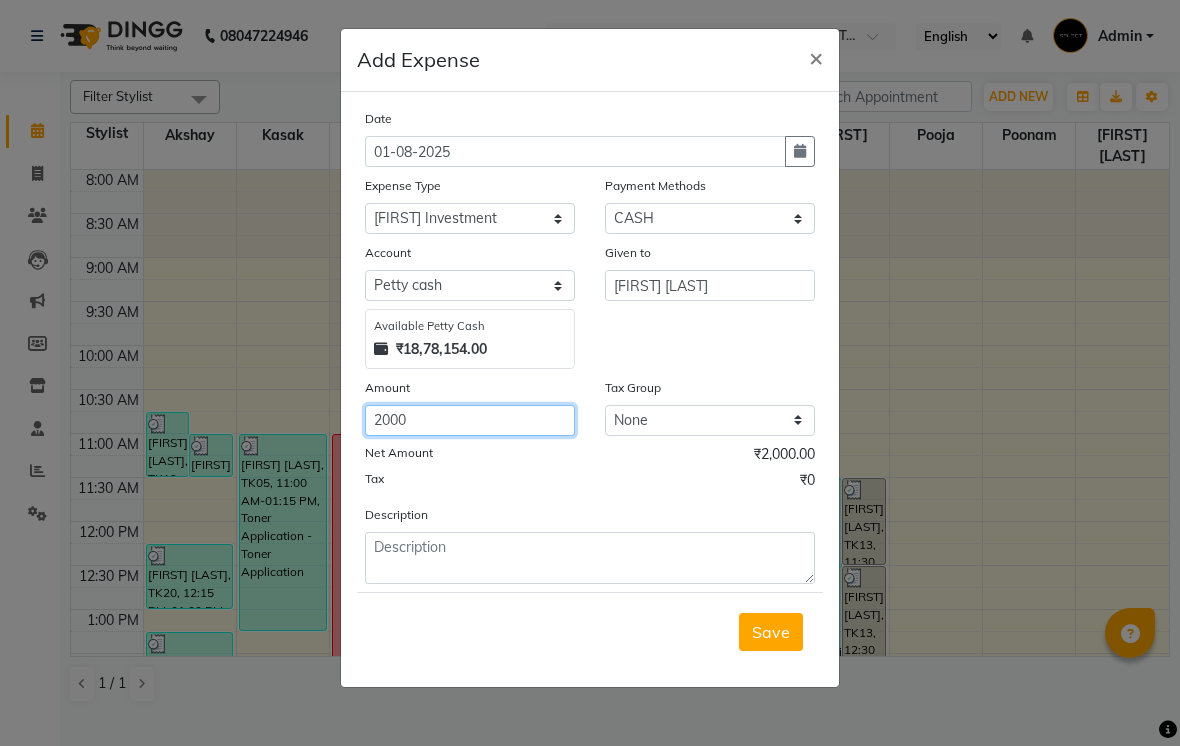 type on "2000" 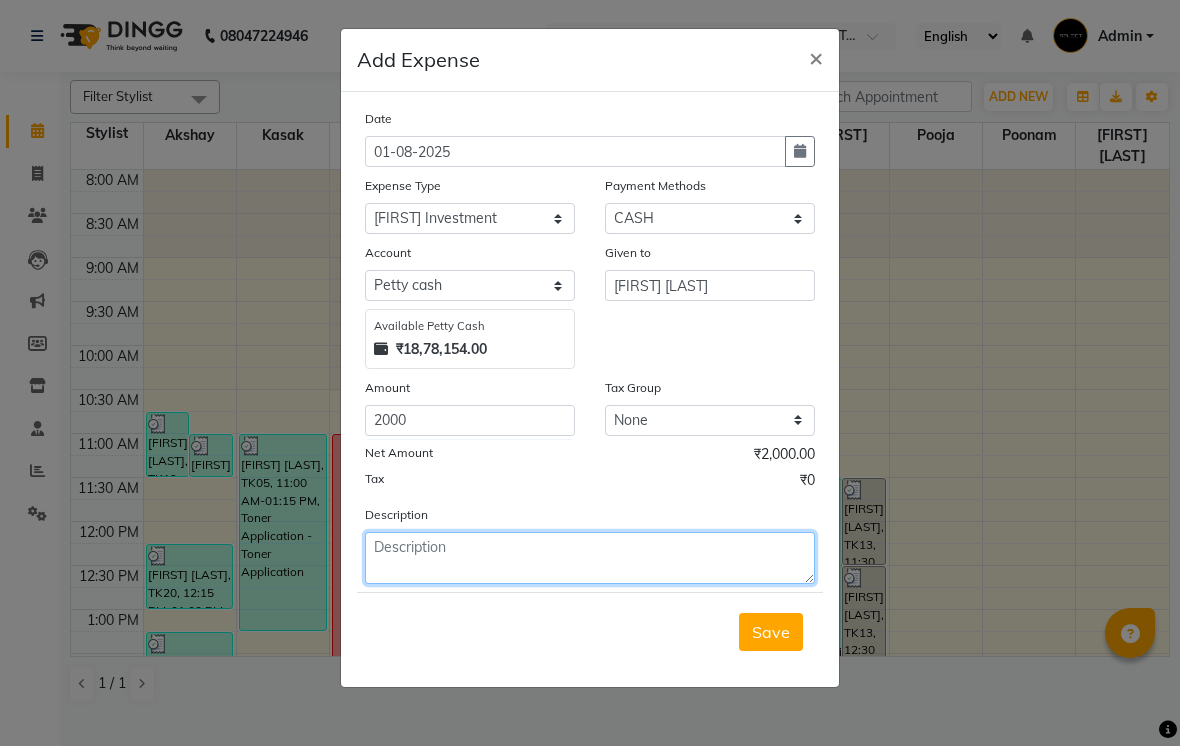 click 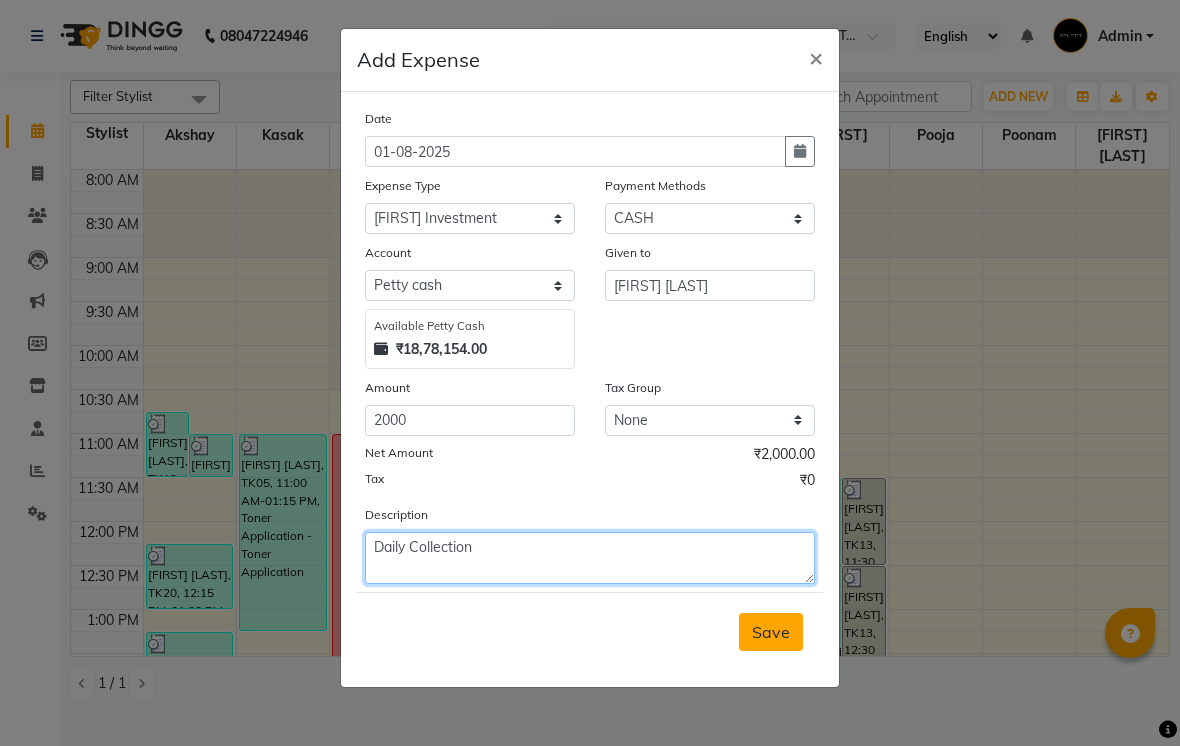 type on "Daily Collection" 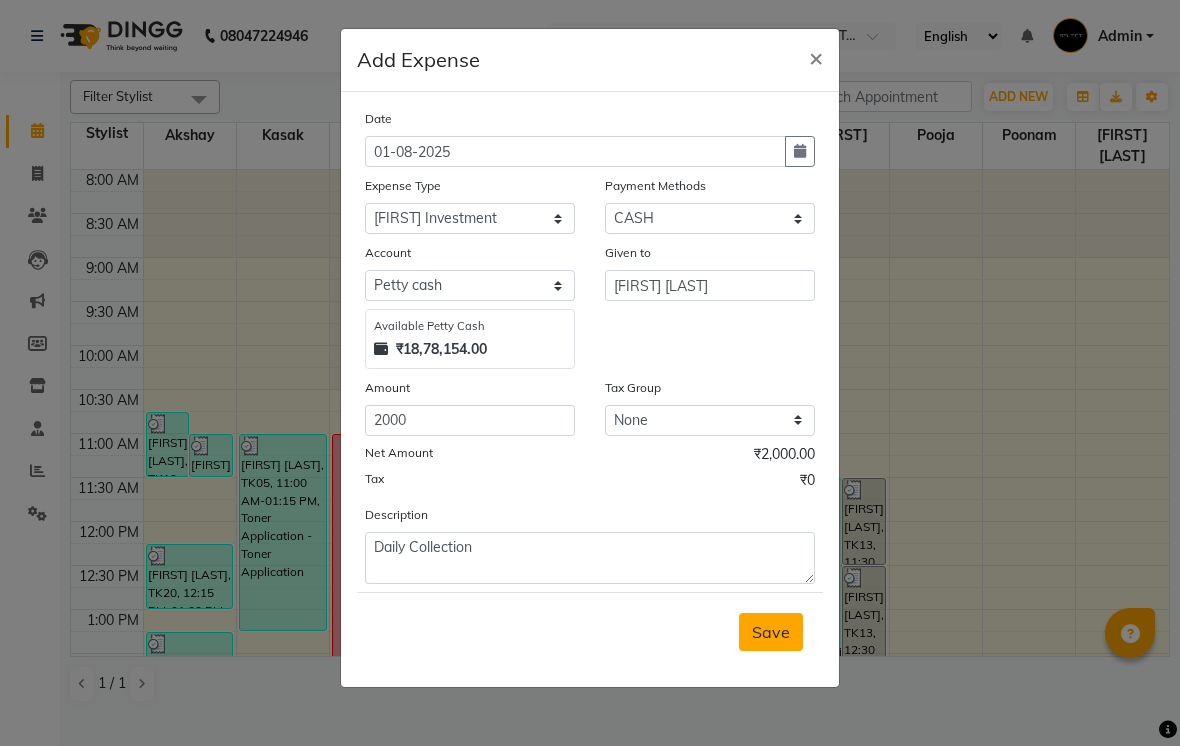 click on "Save" at bounding box center (771, 632) 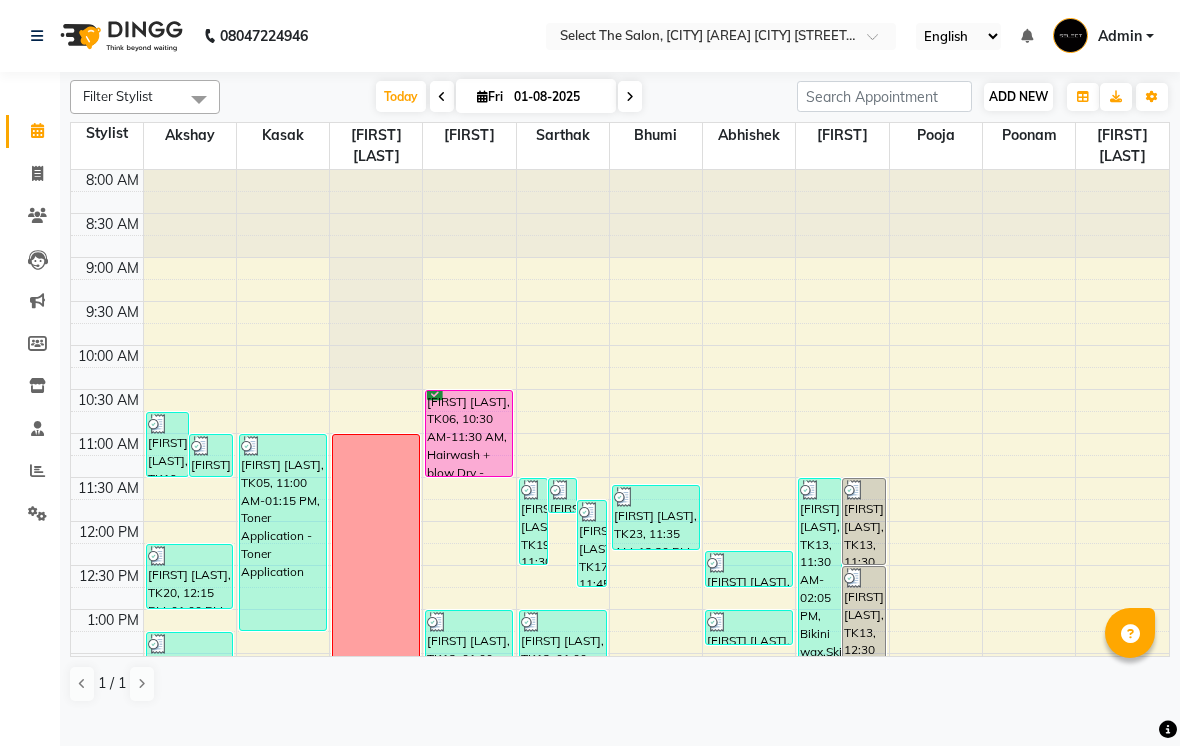 click on "ADD NEW" at bounding box center (1018, 96) 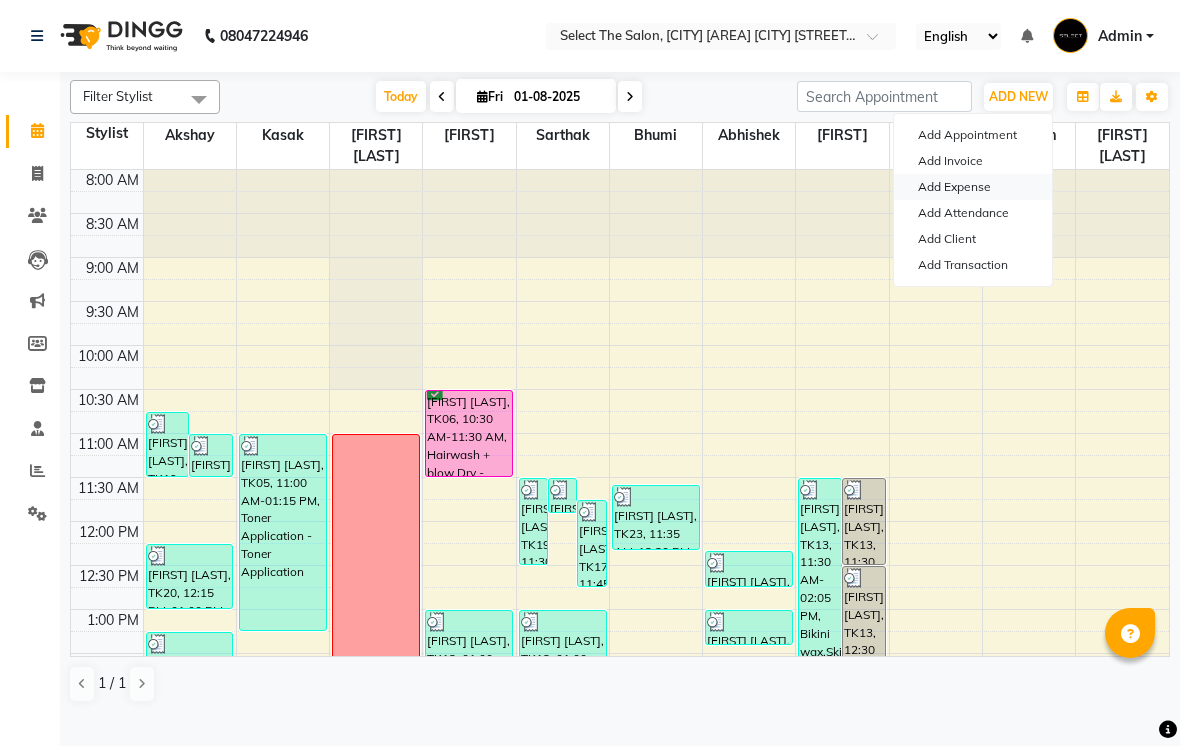 click on "Add Expense" at bounding box center [973, 187] 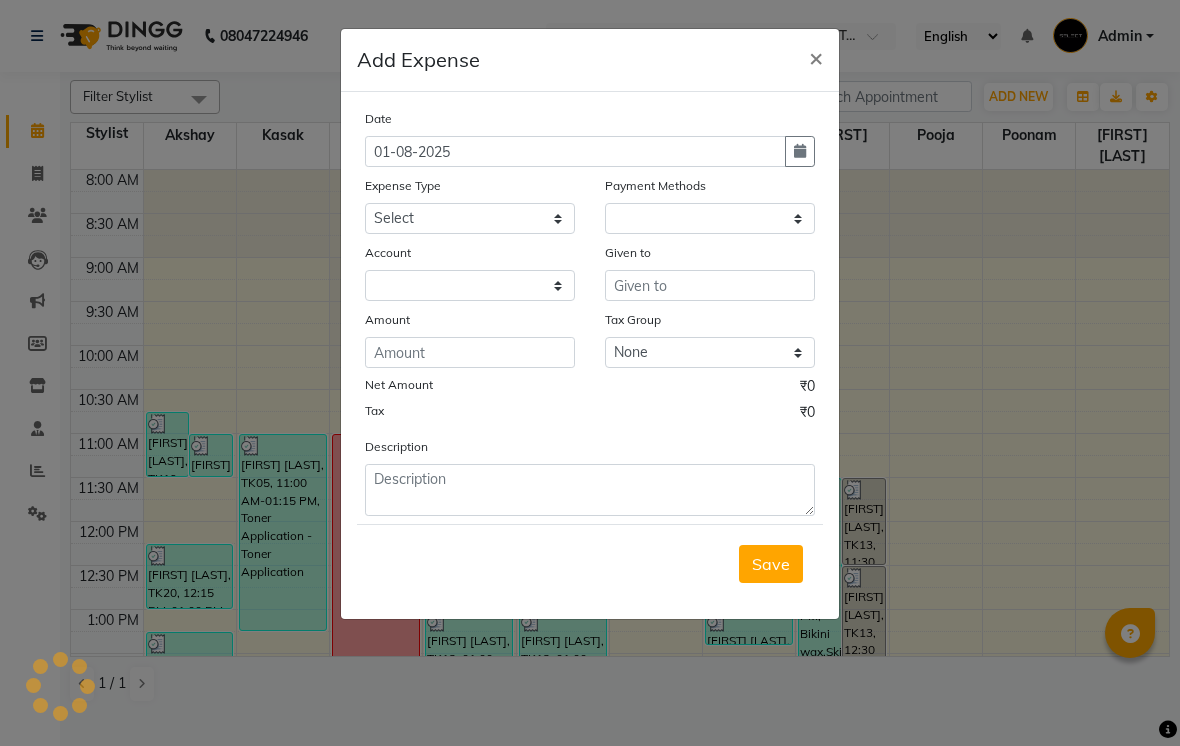 select on "1" 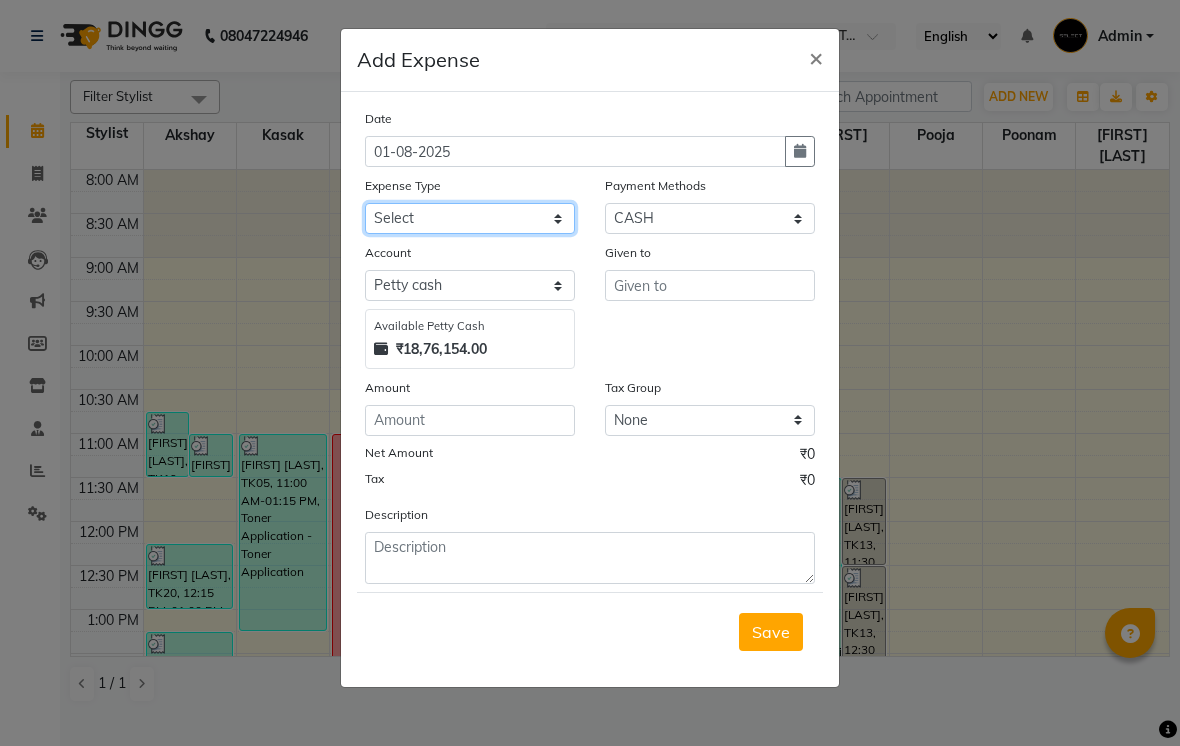 click on "Select Advance Salary Akshay Home Akshay Investment Akshay Mom Akshay Personal Car maintenance  Cleaning Material Client Snacks Disposable Equipment Fuel Govt fee Incentive Insurance International purchase Lightbill And Phone Bill Loan Repayment Maintenance Marketing Miscellaneous Pantry Product Rent Salary Salon Interior Schwarzkopf Product Skin Products Staff Snacks Stationery Swamini Product Tanmay Product Tax Tea & Refreshment Utilities Water Jar" 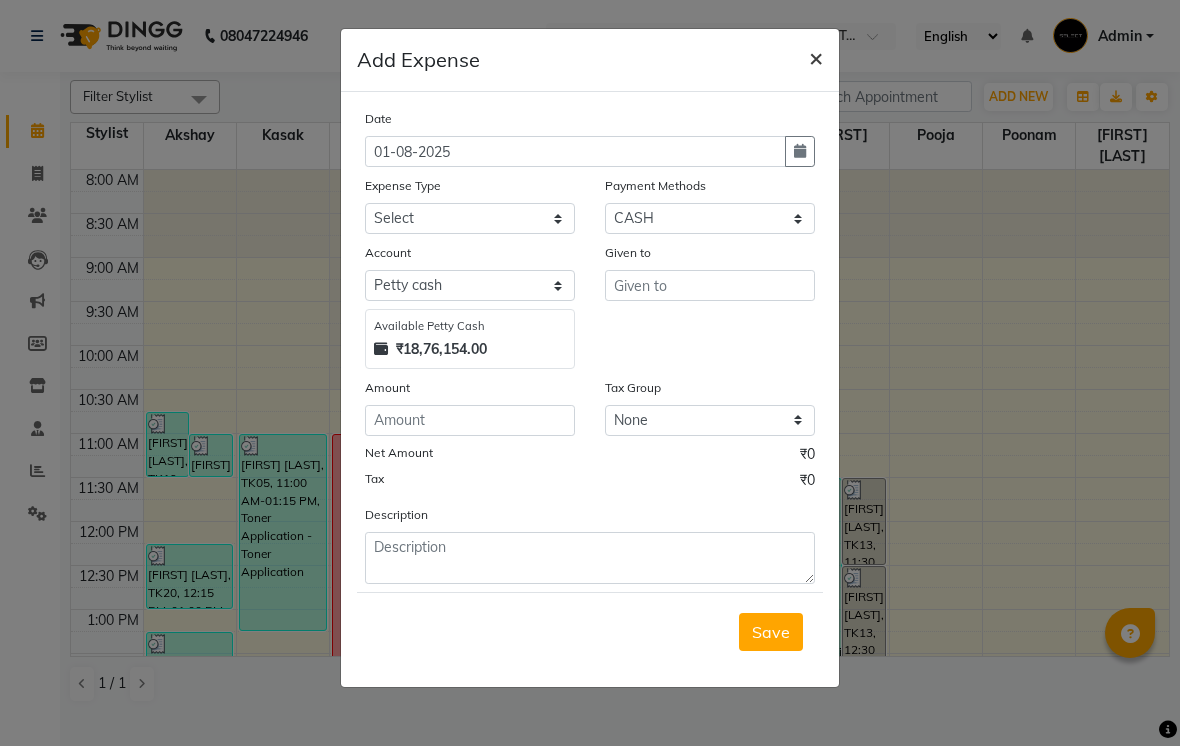 click on "×" 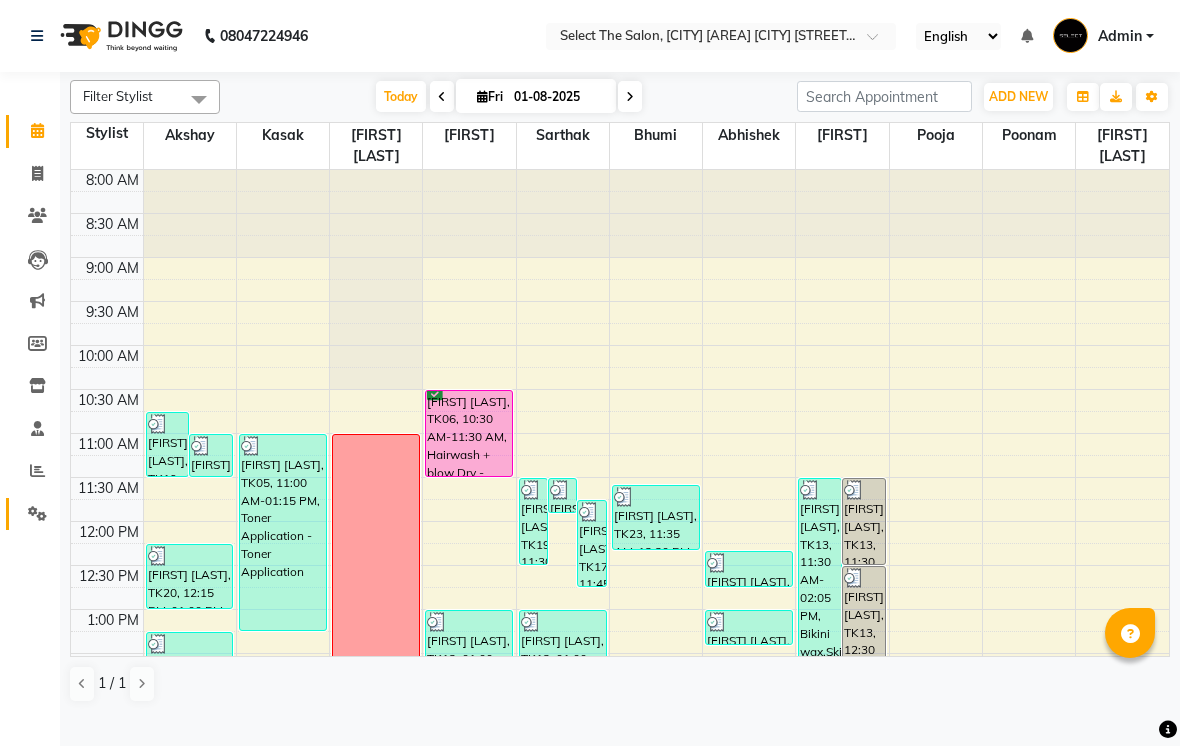 click 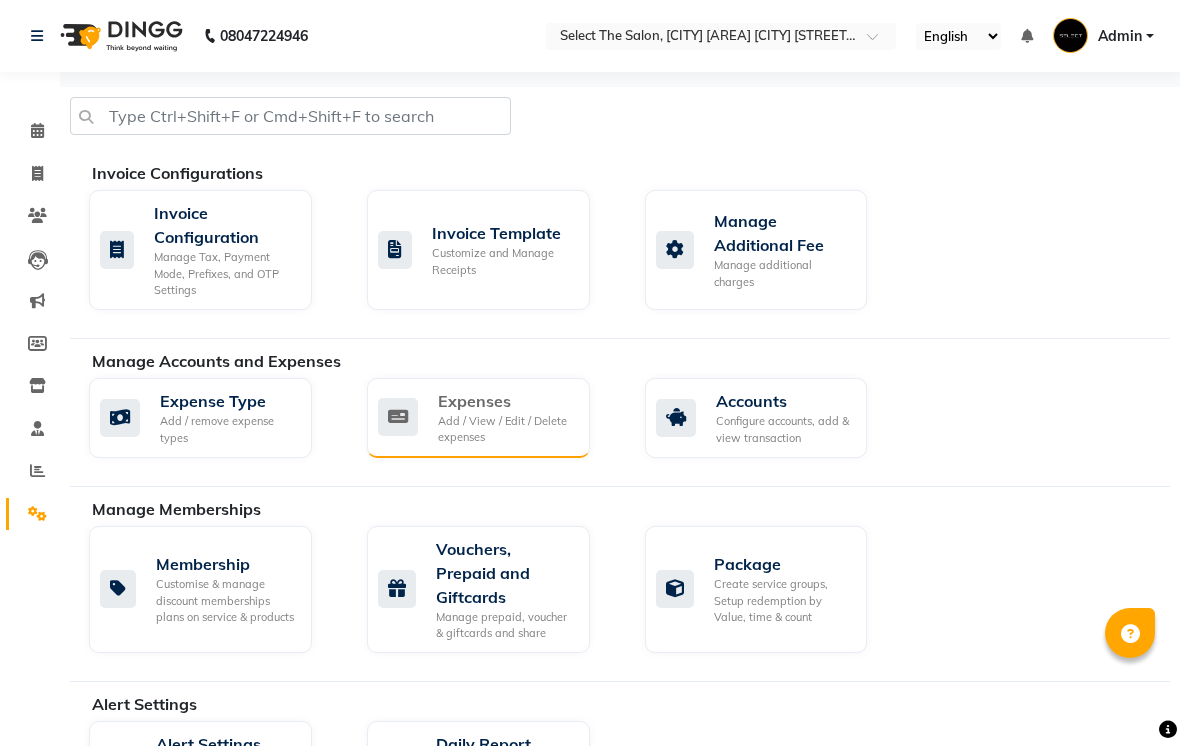 click on "Add / View / Edit / Delete expenses" 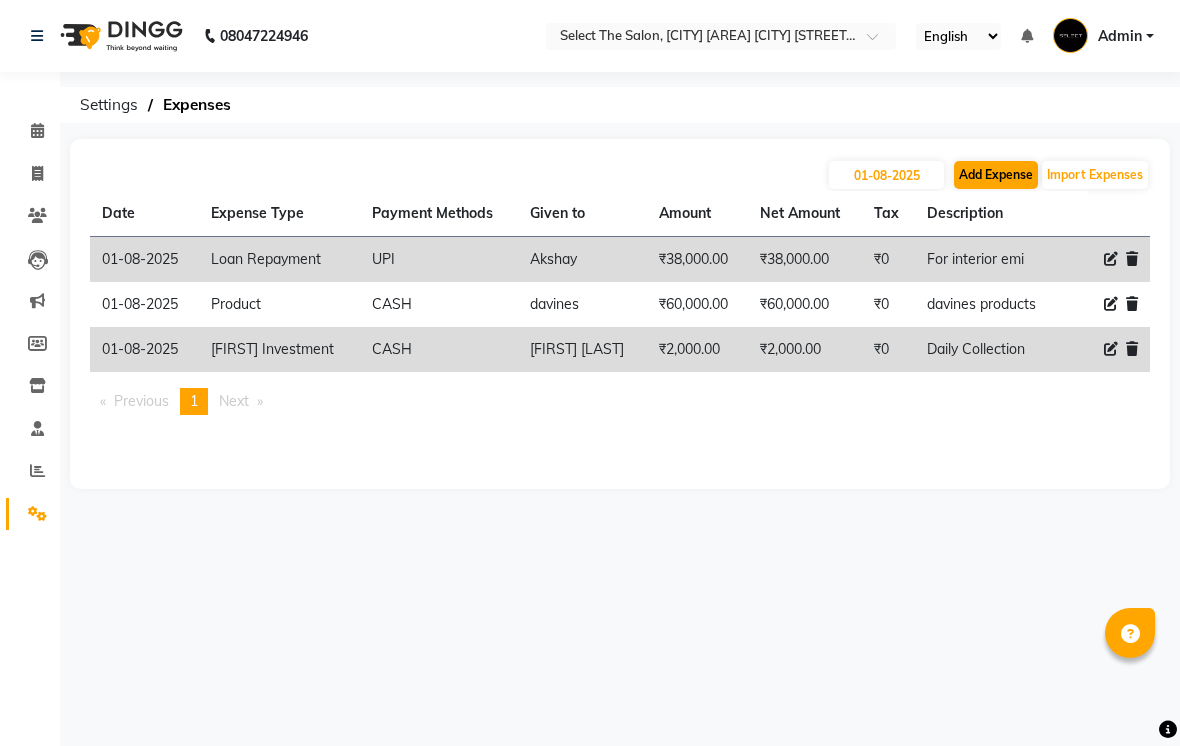 click on "Add Expense" 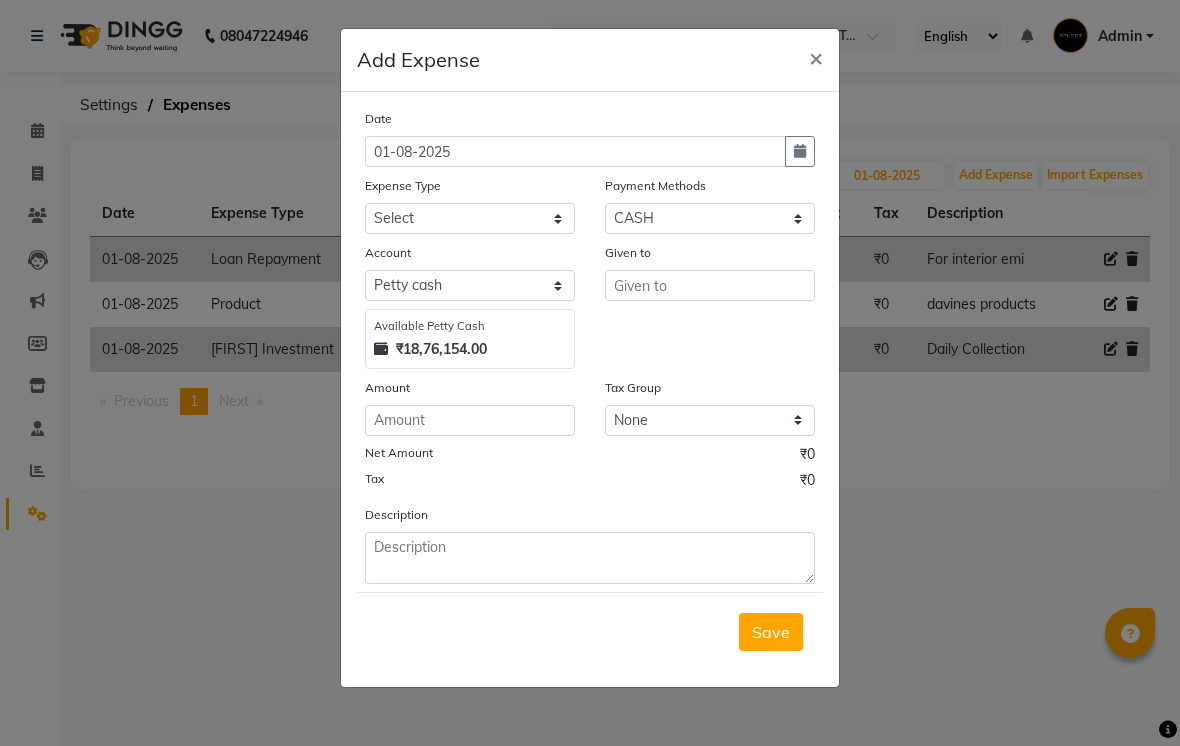 click on "Add Expense  × Date 01-08-2025 Expense Type Select Advance Salary Akshay Home Akshay Investment Akshay Mom Akshay Personal Car maintenance  Cleaning Material Client Snacks Disposable Equipment Fuel Govt fee Incentive Insurance International purchase Lightbill And Phone Bill Loan Repayment Maintenance Marketing Miscellaneous Pantry Product Rent Salary Salon Interior Schwarzkopf Product Skin Products Staff Snacks Stationery Swamini Product Tanmay Product Tax Tea & Refreshment Utilities Water Jar Payment Methods Select CASH UPI Wallet CARD Account Select Petty cash Default account Available Petty Cash ₹18,76,154.00 Given to Amount Tax Group None GST Net Amount ₹0 Tax ₹0 Description  Save" 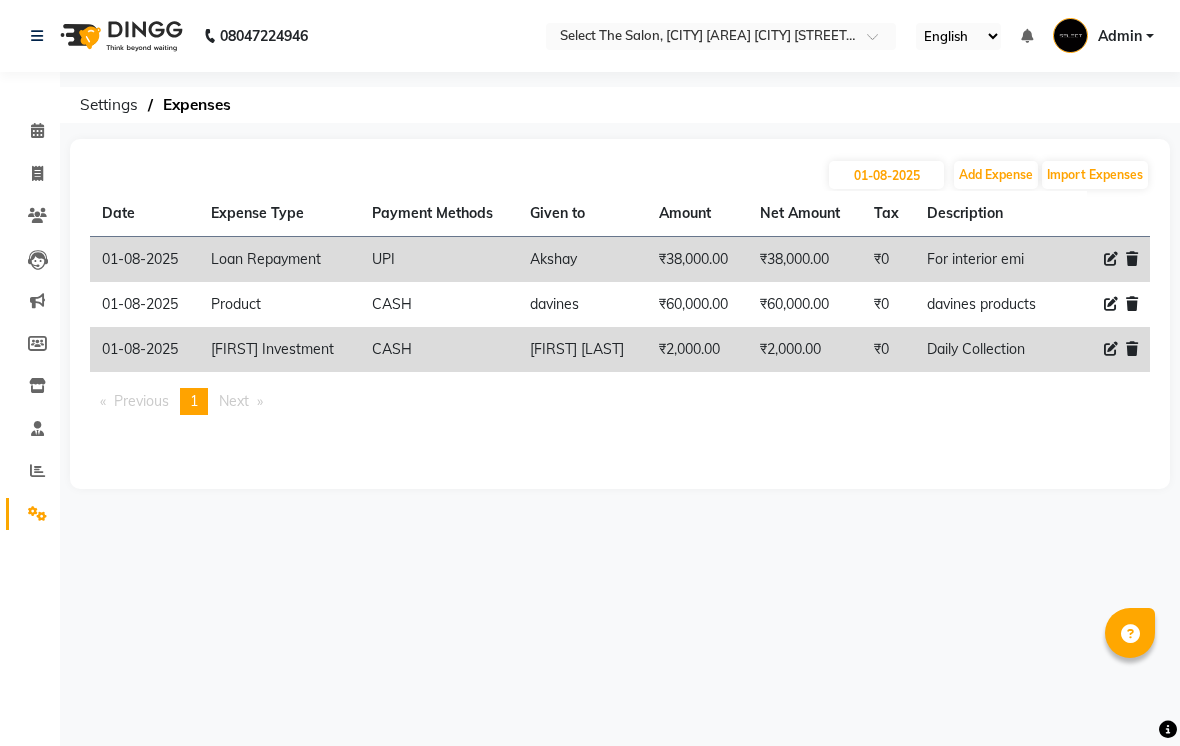click on "Settings" 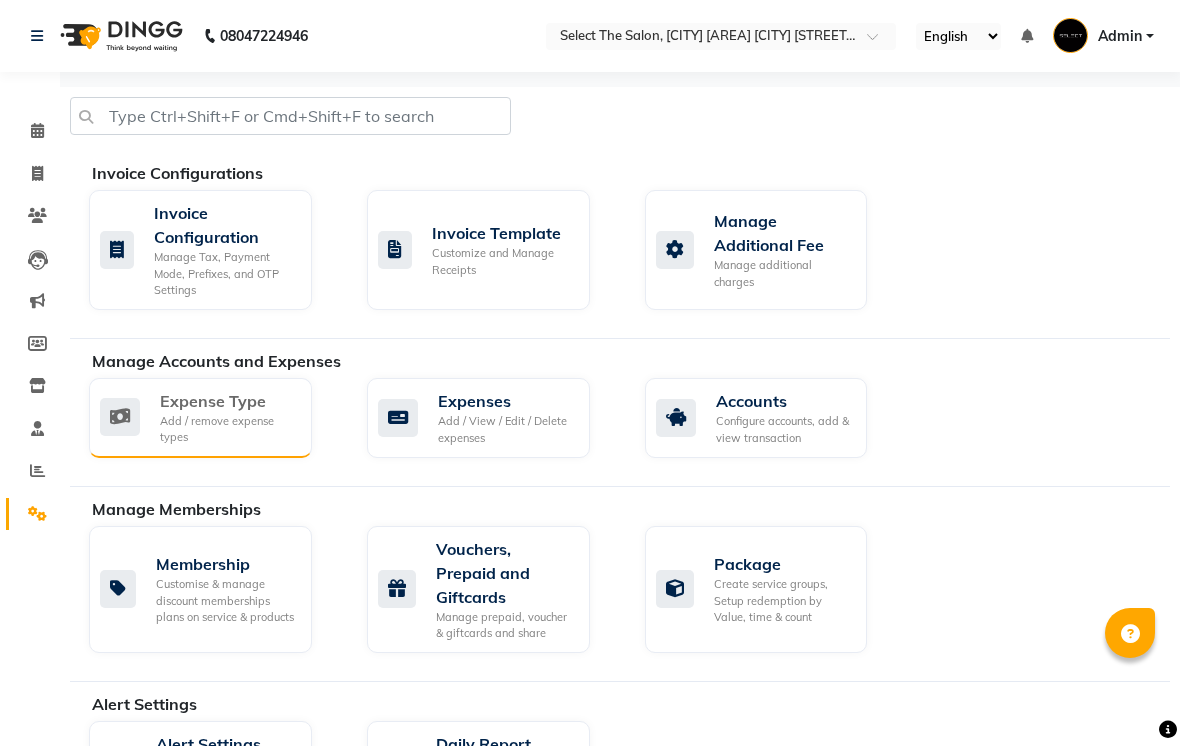 click 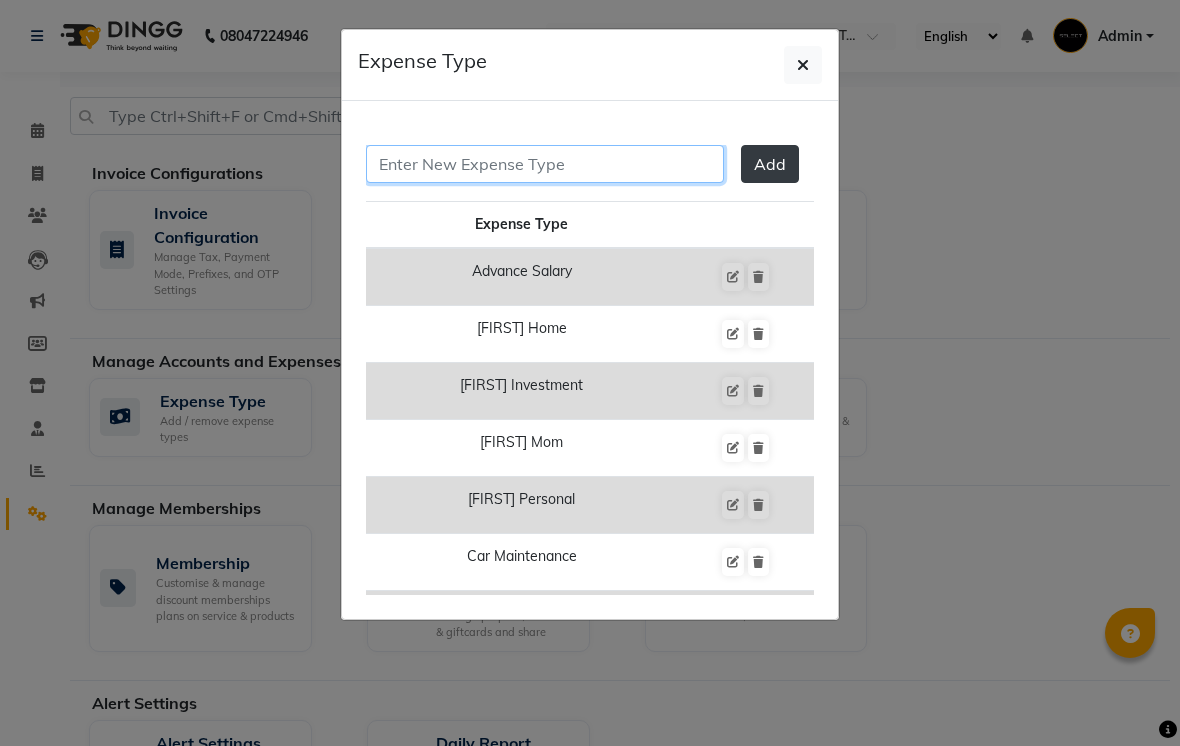 click at bounding box center [545, 164] 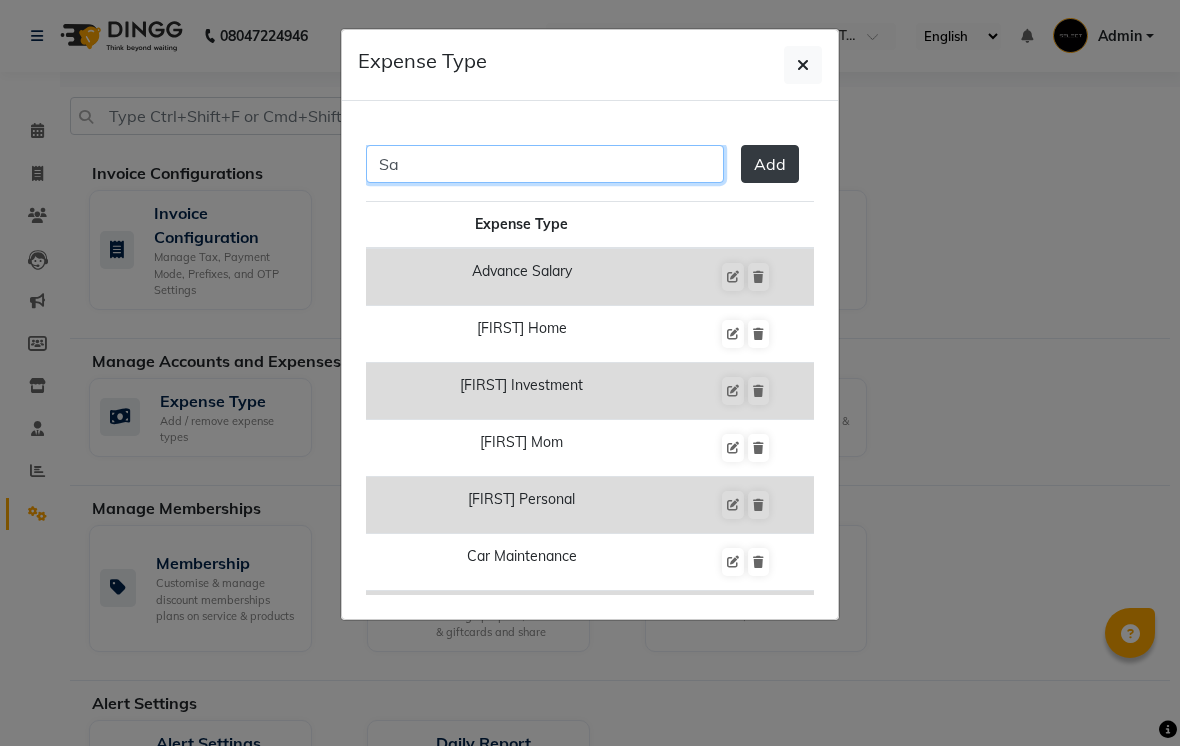 type on "S" 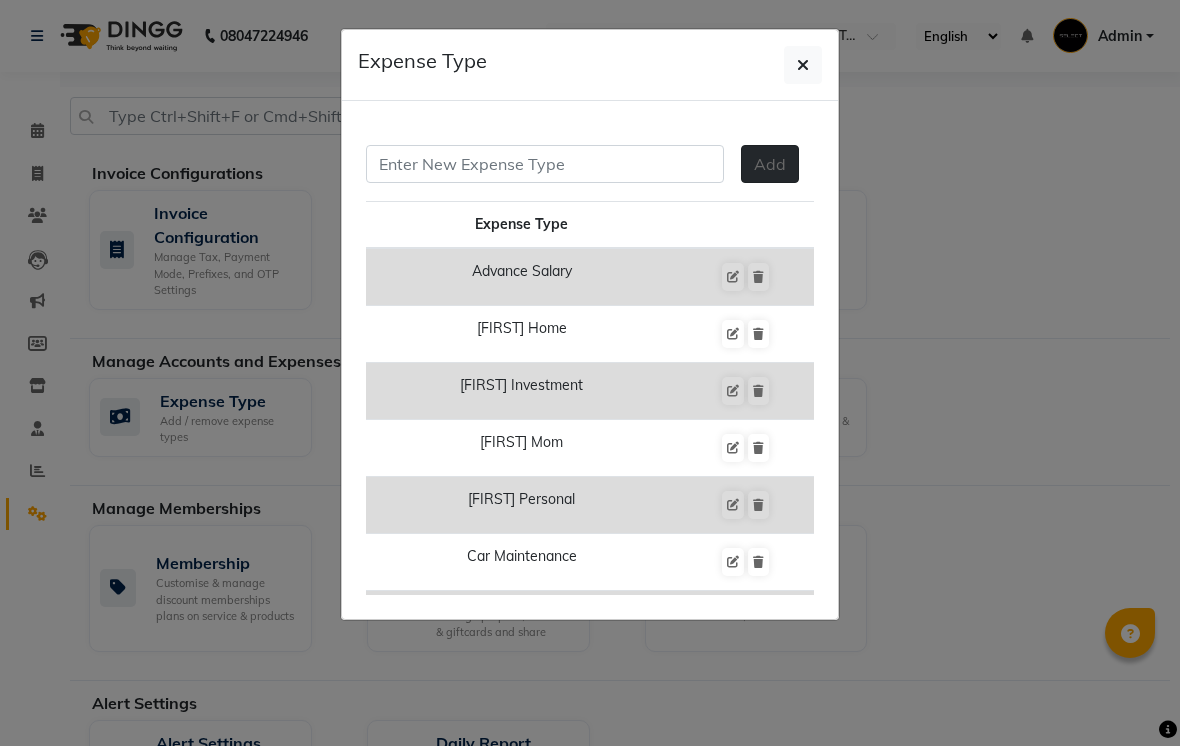 click on "Add" at bounding box center [770, 164] 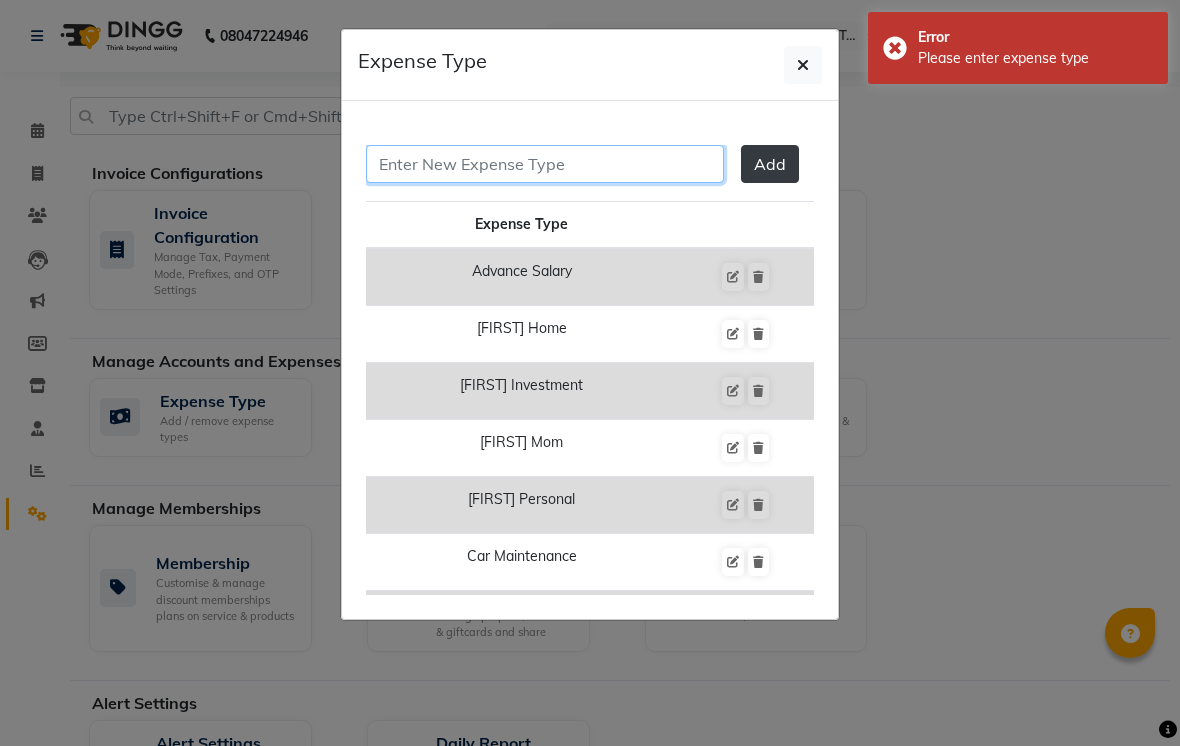 click at bounding box center (545, 164) 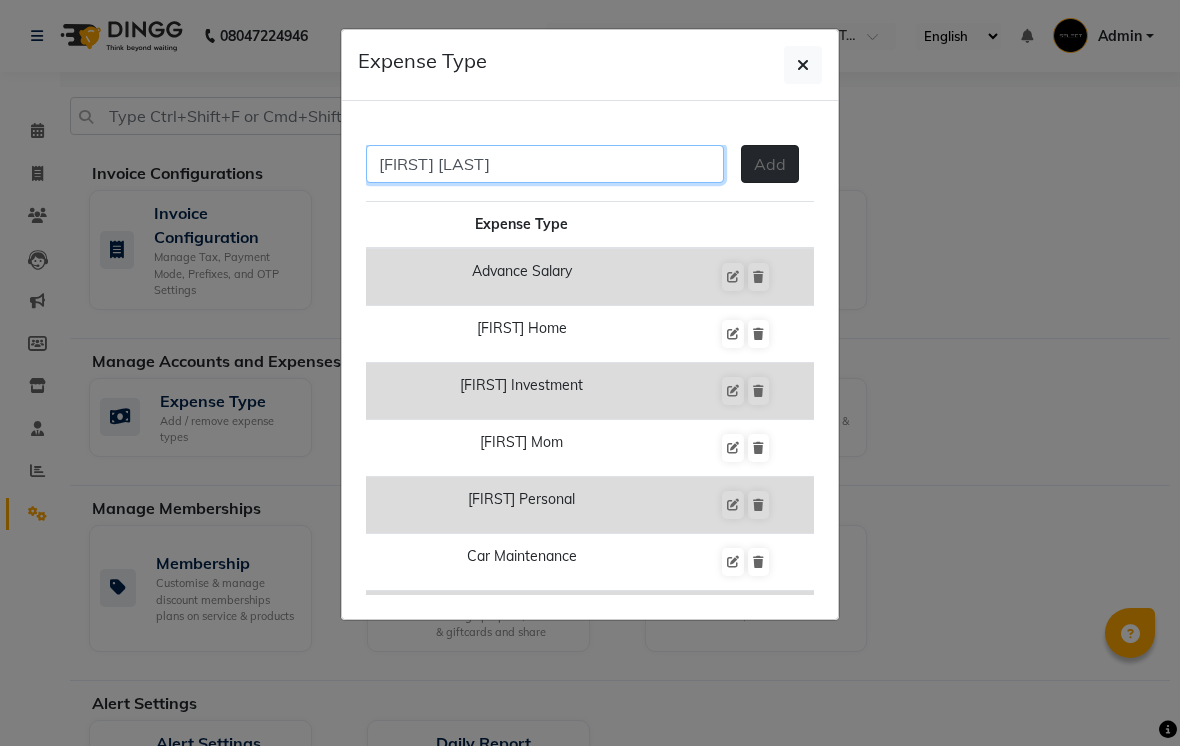 type on "Arihant Davines" 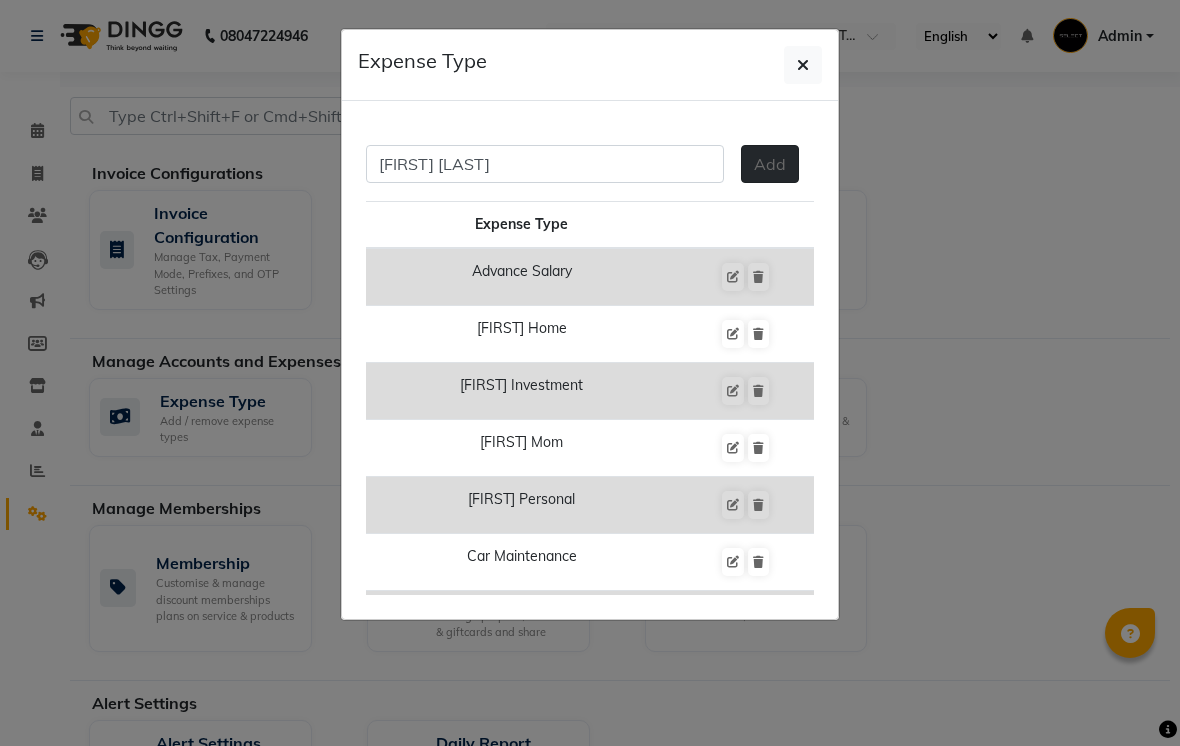 click on "Add" at bounding box center (770, 164) 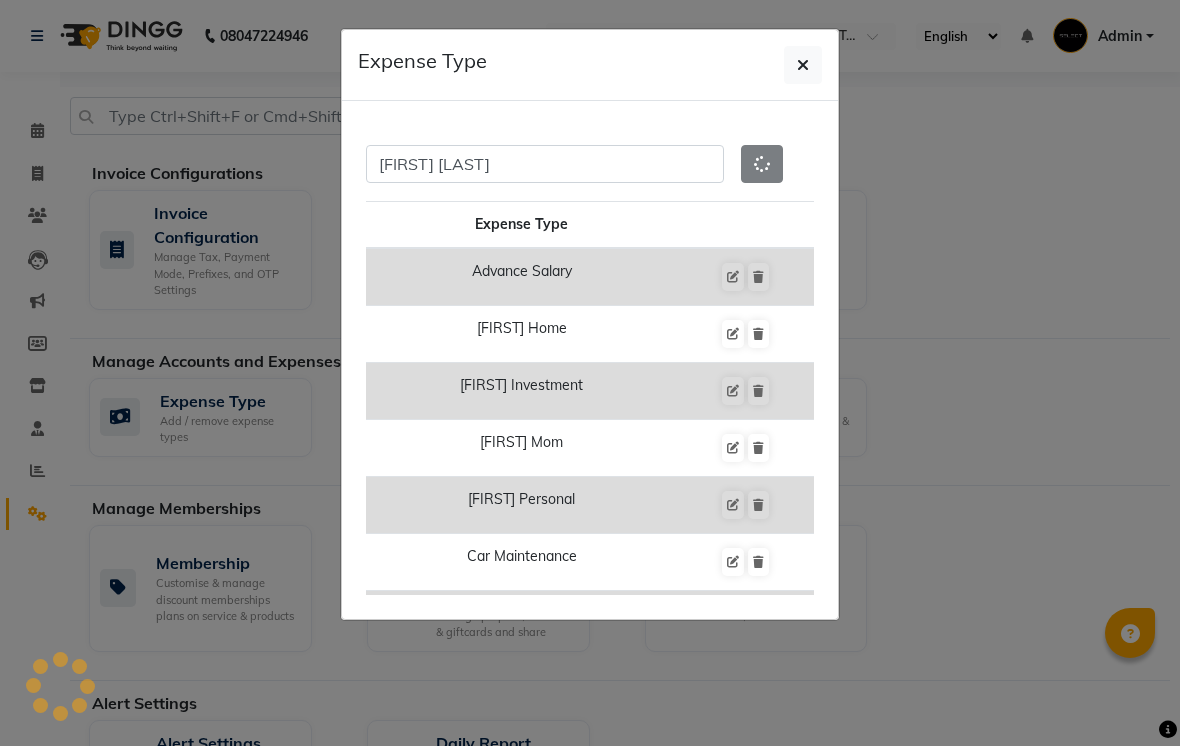type 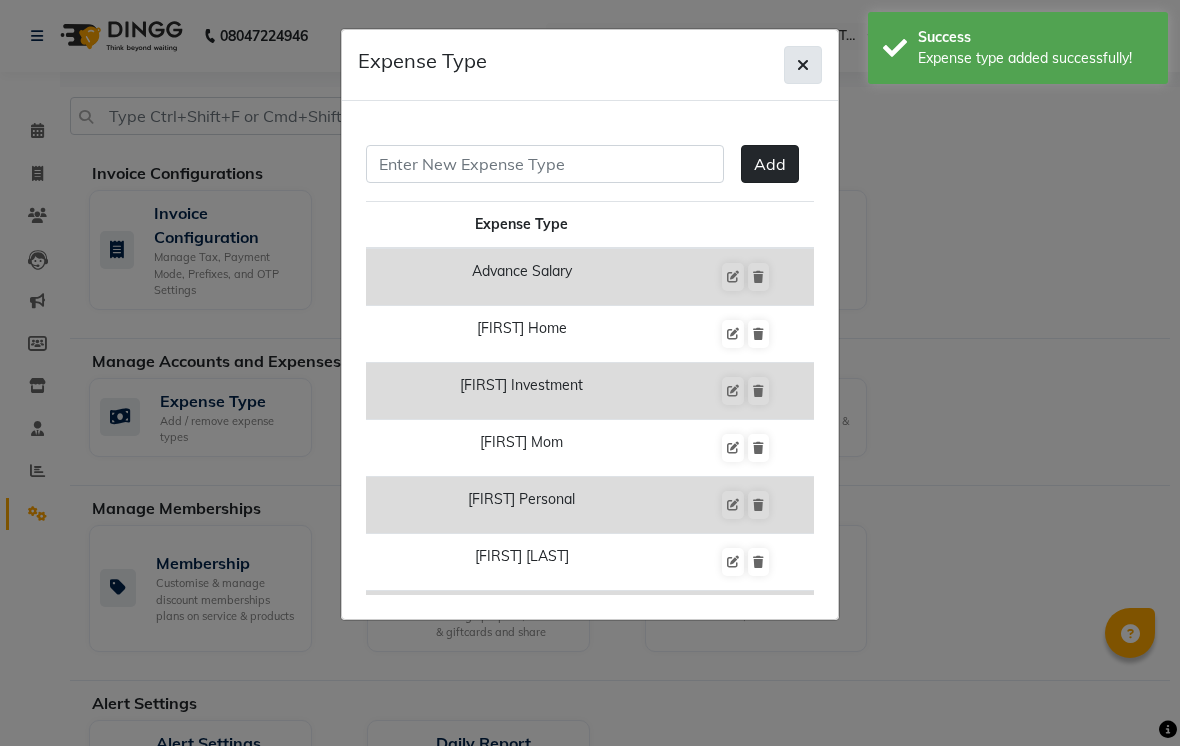 click 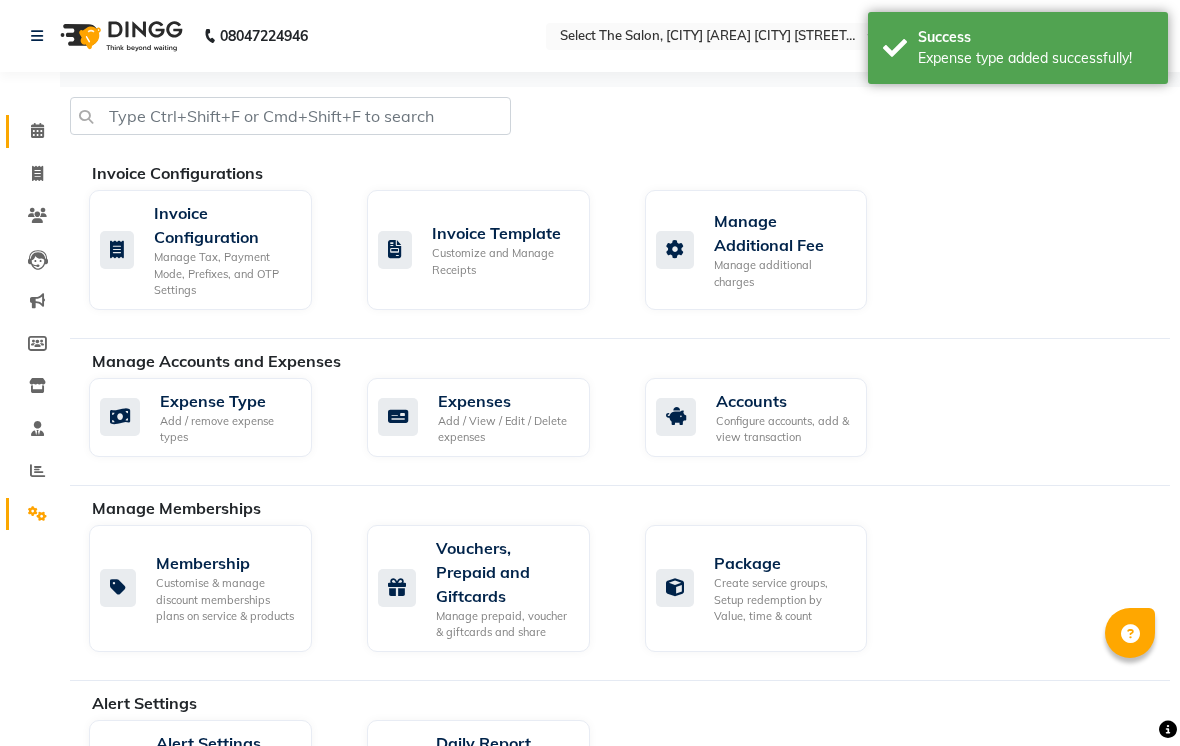 click on "Calendar" 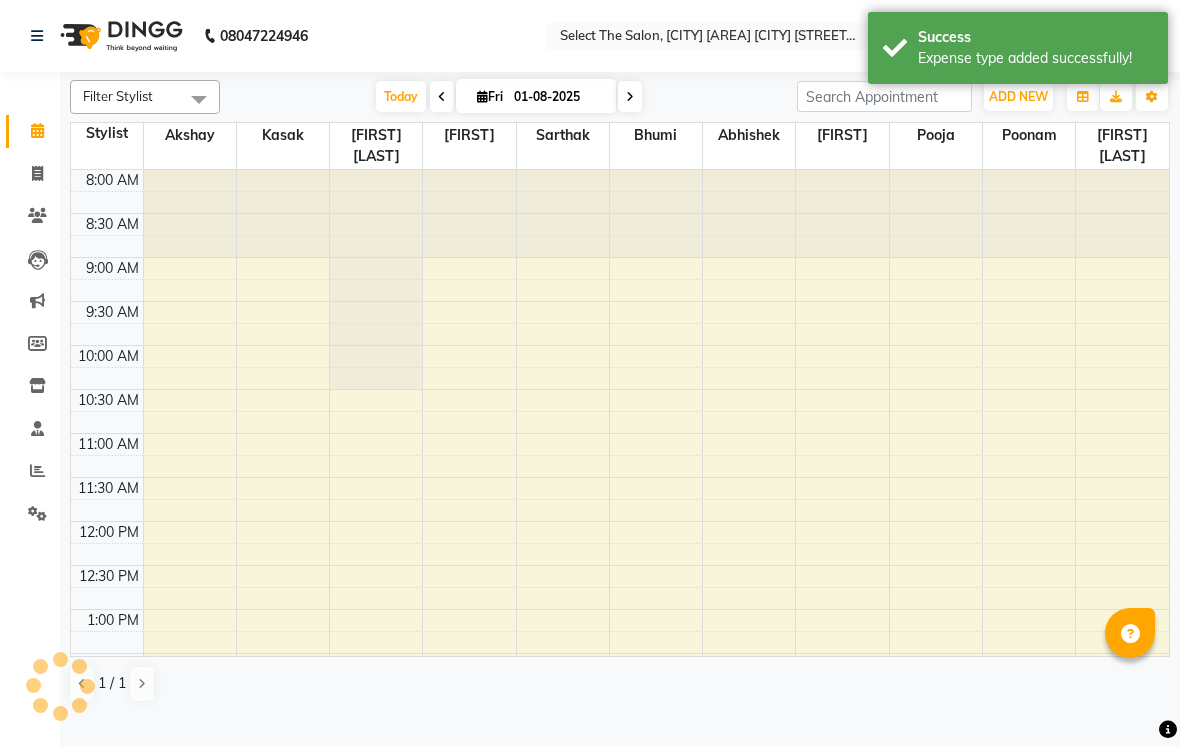 scroll, scrollTop: 0, scrollLeft: 0, axis: both 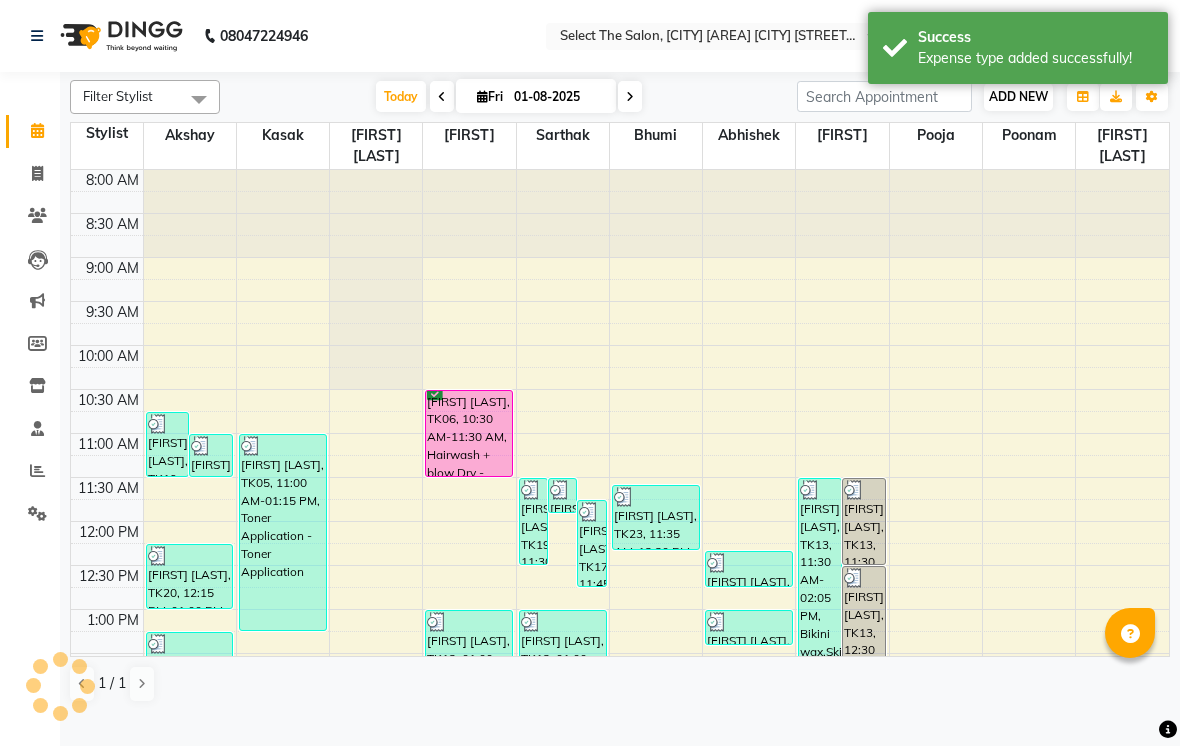 click on "ADD NEW Toggle Dropdown" at bounding box center (1018, 97) 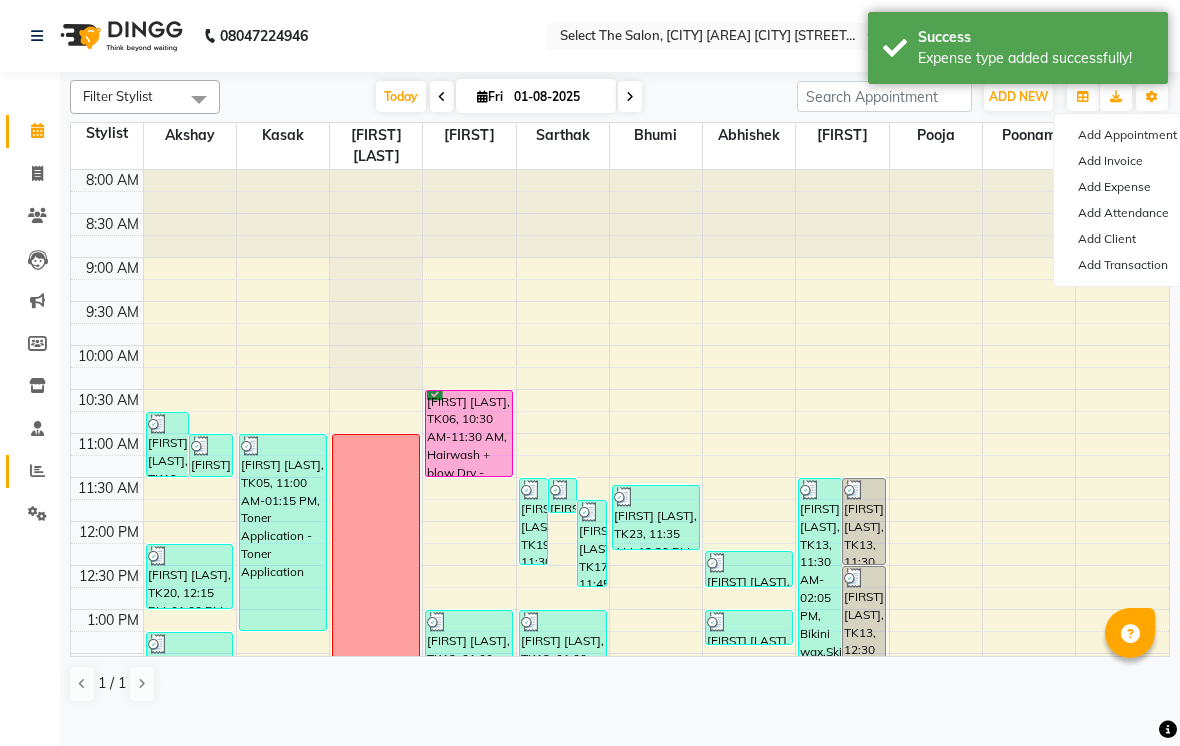 click 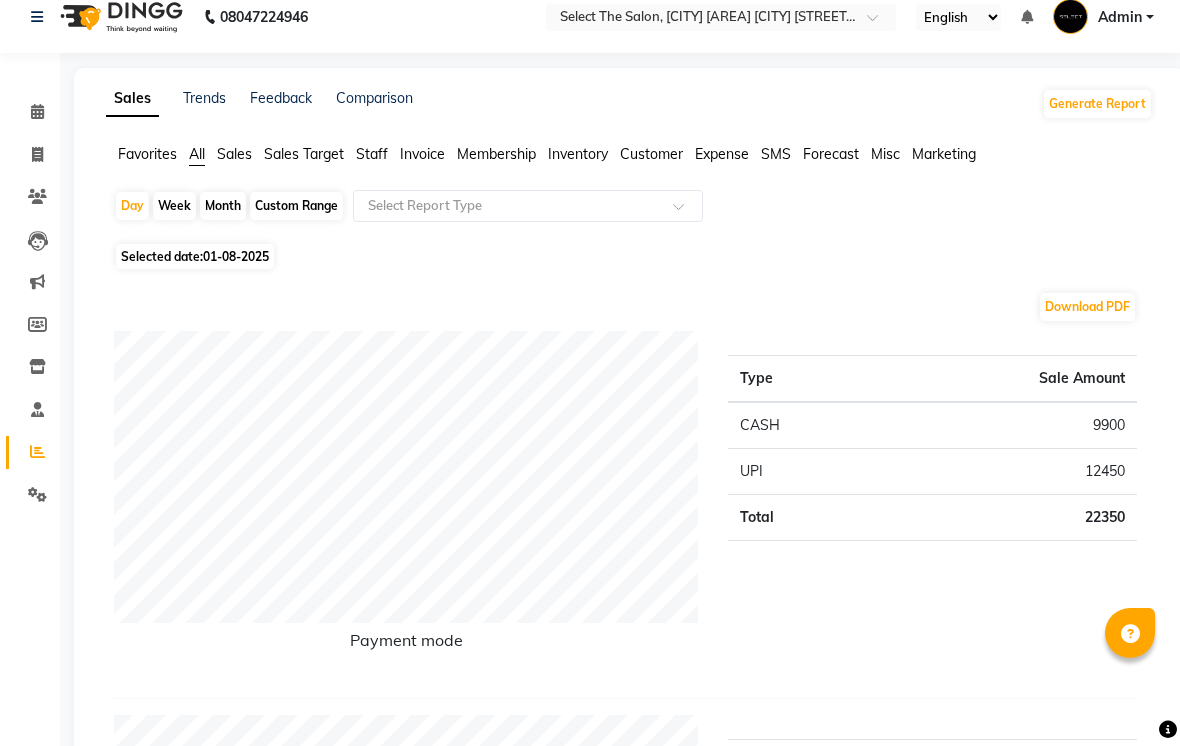 scroll, scrollTop: 0, scrollLeft: 0, axis: both 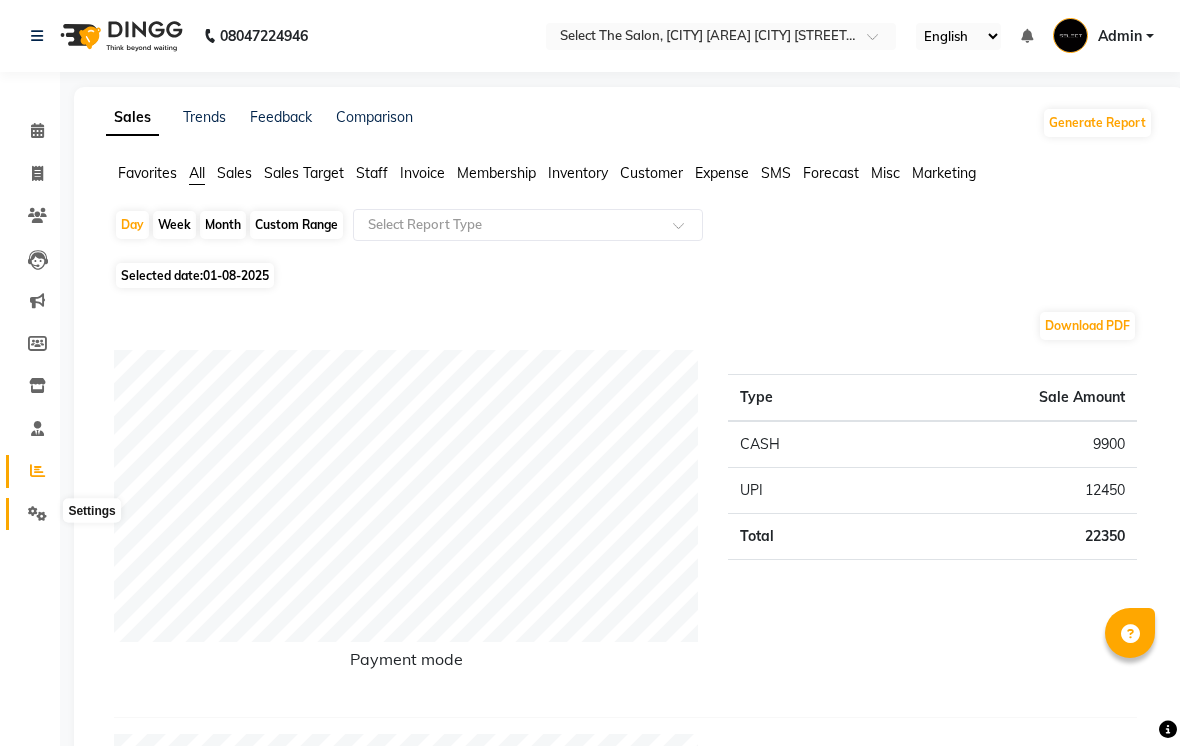 click 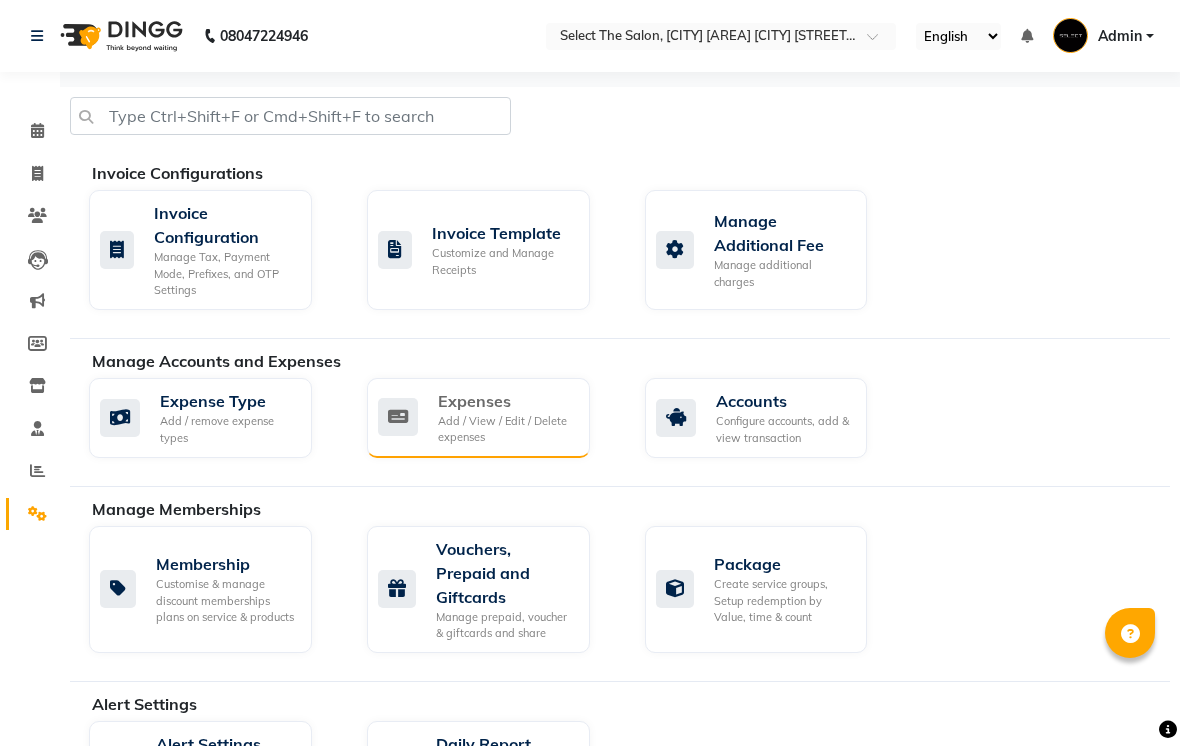 click on "Add / View / Edit / Delete expenses" 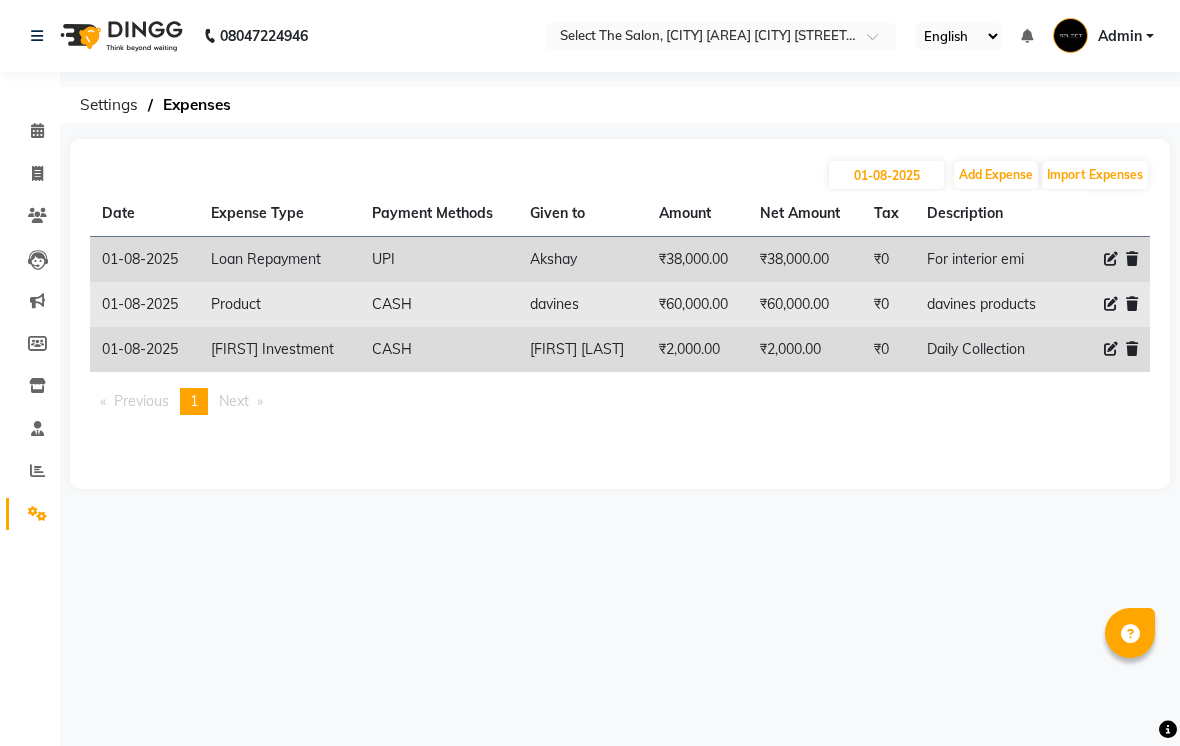 click 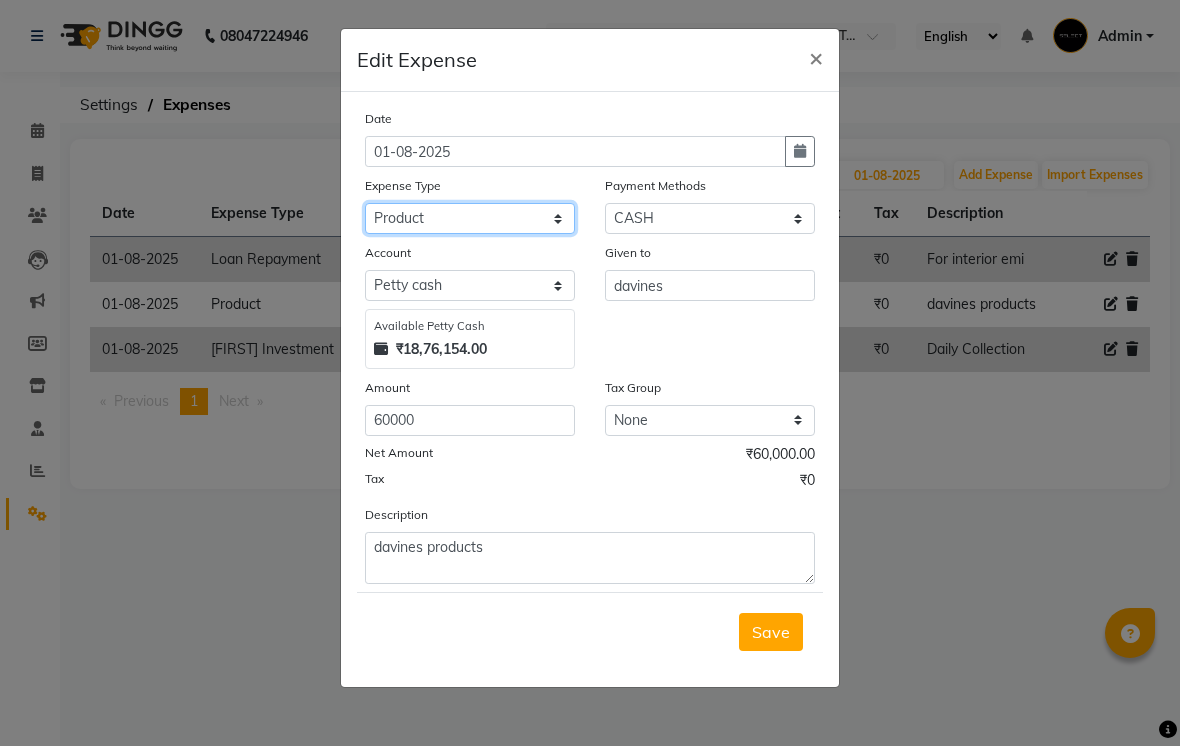click on "Select Advance Salary Akshay Home Akshay Investment Akshay Mom Akshay Personal Arihant Davines Car maintenance  Cleaning Material Client Snacks Disposable Equipment Fuel Govt fee Incentive Insurance International purchase Lightbill And Phone Bill Loan Repayment Maintenance Marketing Miscellaneous Pantry Product Rent Salary Salon Interior Schwarzkopf Product Skin Products Staff Snacks Stationery Swamini Product Tanmay Product Tax Tea & Refreshment Utilities Water Jar" 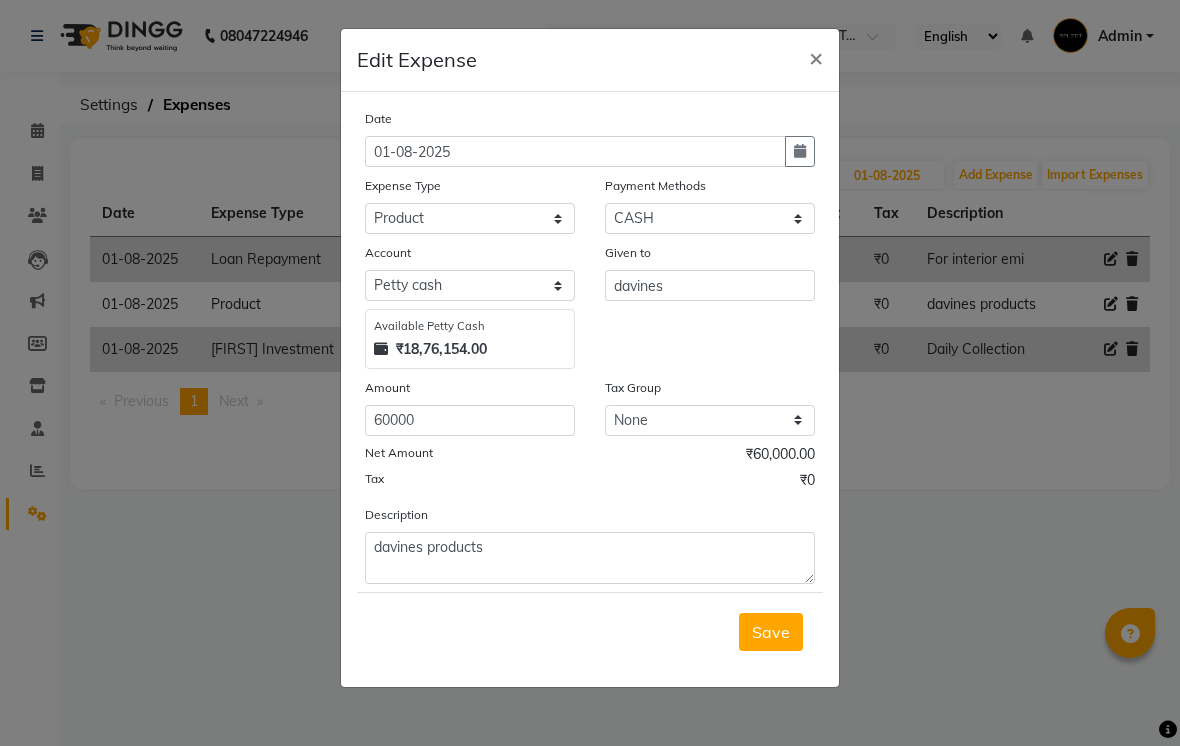 click on "Edit Expense  × Date 01-08-2025 Expense Type Select Advance Salary Akshay Home Akshay Investment Akshay Mom Akshay Personal Arihant Davines Car maintenance  Cleaning Material Client Snacks Disposable Equipment Fuel Govt fee Incentive Insurance International purchase Lightbill And Phone Bill Loan Repayment Maintenance Marketing Miscellaneous Pantry Product Rent Salary Salon Interior Schwarzkopf Product Skin Products Staff Snacks Stationery Swamini Product Tanmay Product Tax Tea & Refreshment Utilities Water Jar Payment Methods Select CASH UPI Wallet CARD Account Select Petty cash Default account Available Petty Cash ₹18,76,154.00 Given to davines Amount 60000 Tax Group None GST Net Amount ₹60,000.00 Tax ₹0 Description davines products  Save" 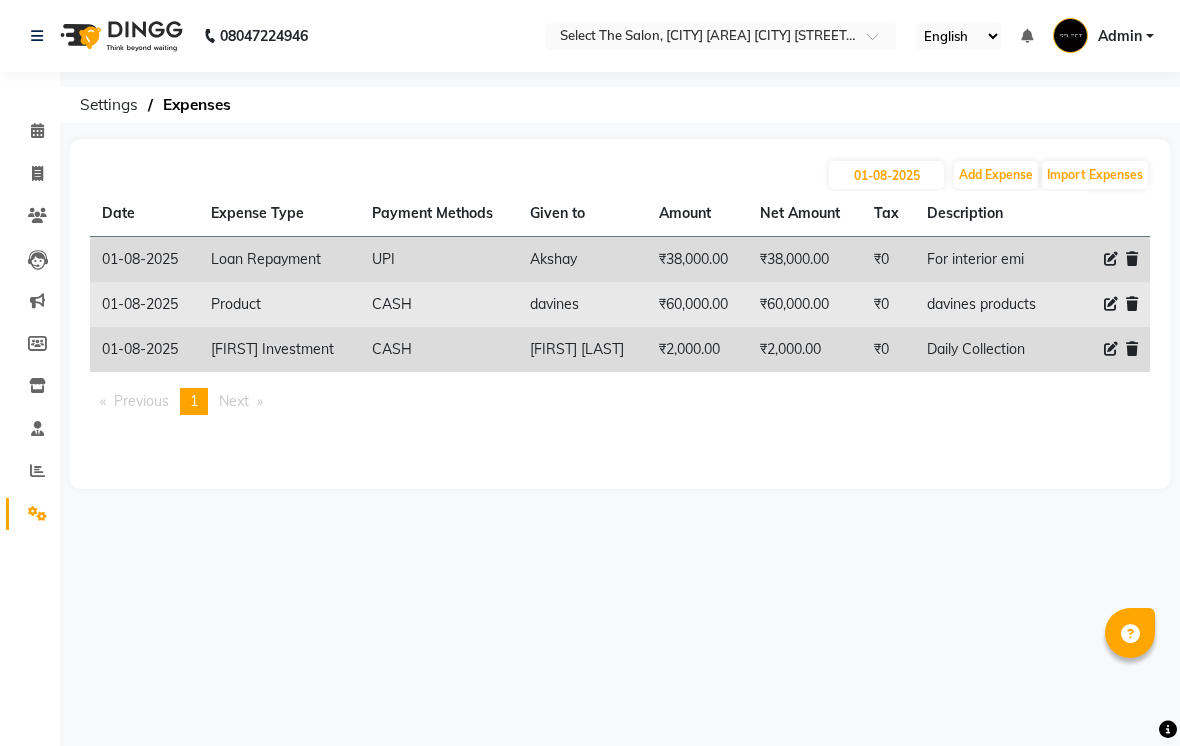 click 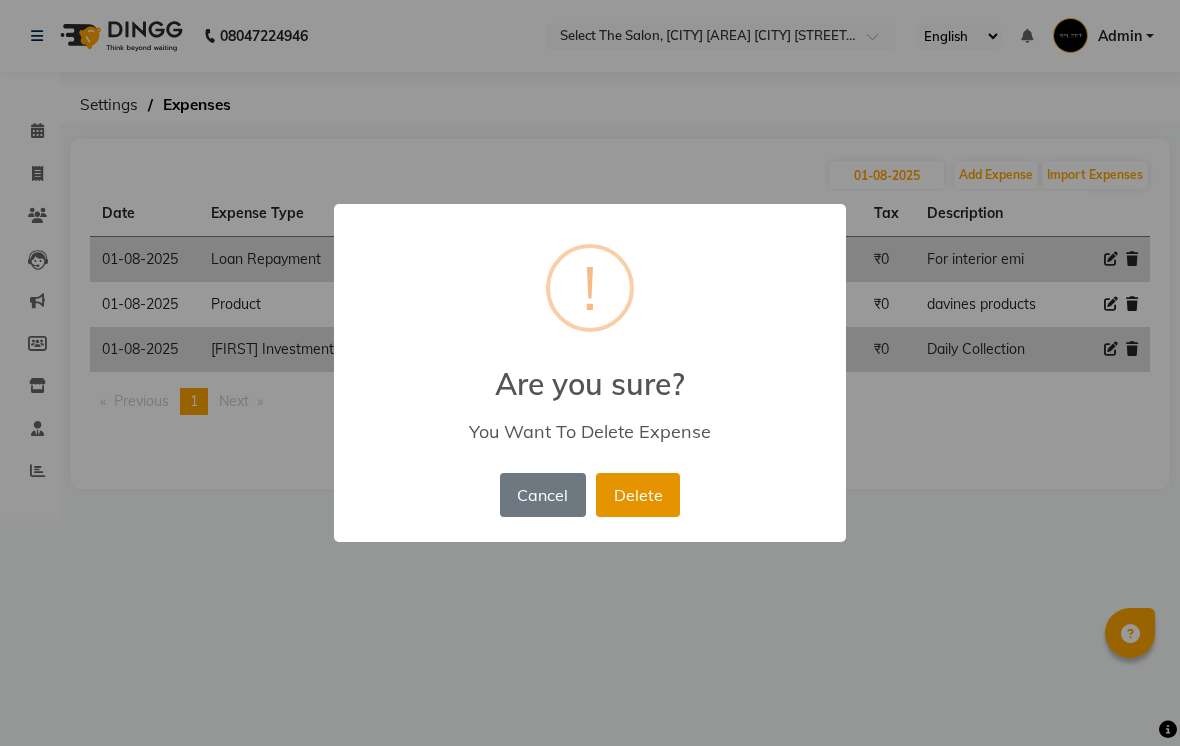 click on "Delete" at bounding box center (638, 495) 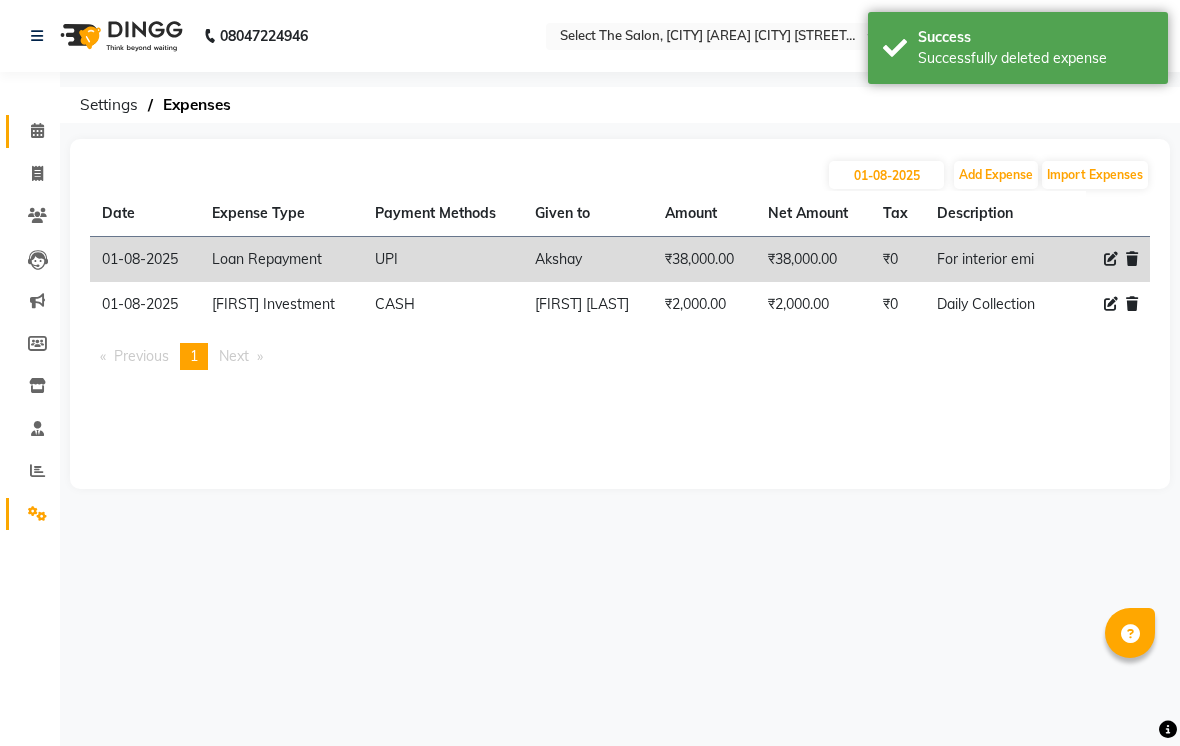 click on "Calendar" 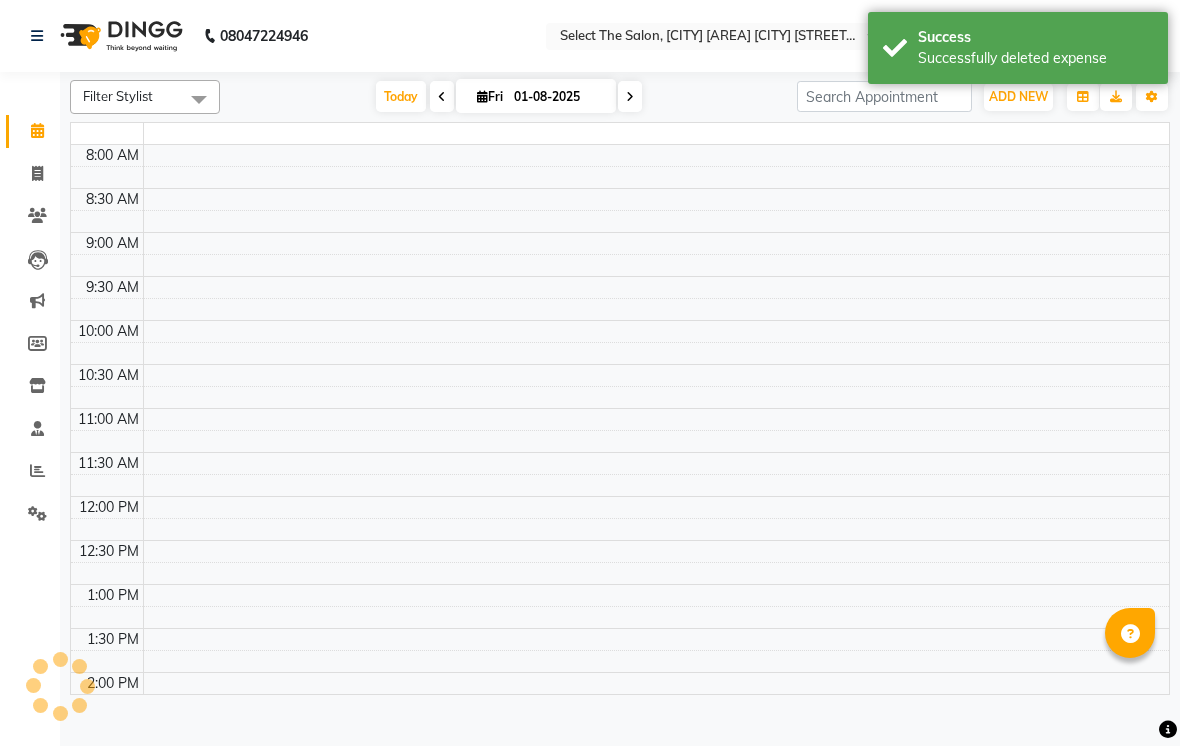 scroll, scrollTop: 0, scrollLeft: 0, axis: both 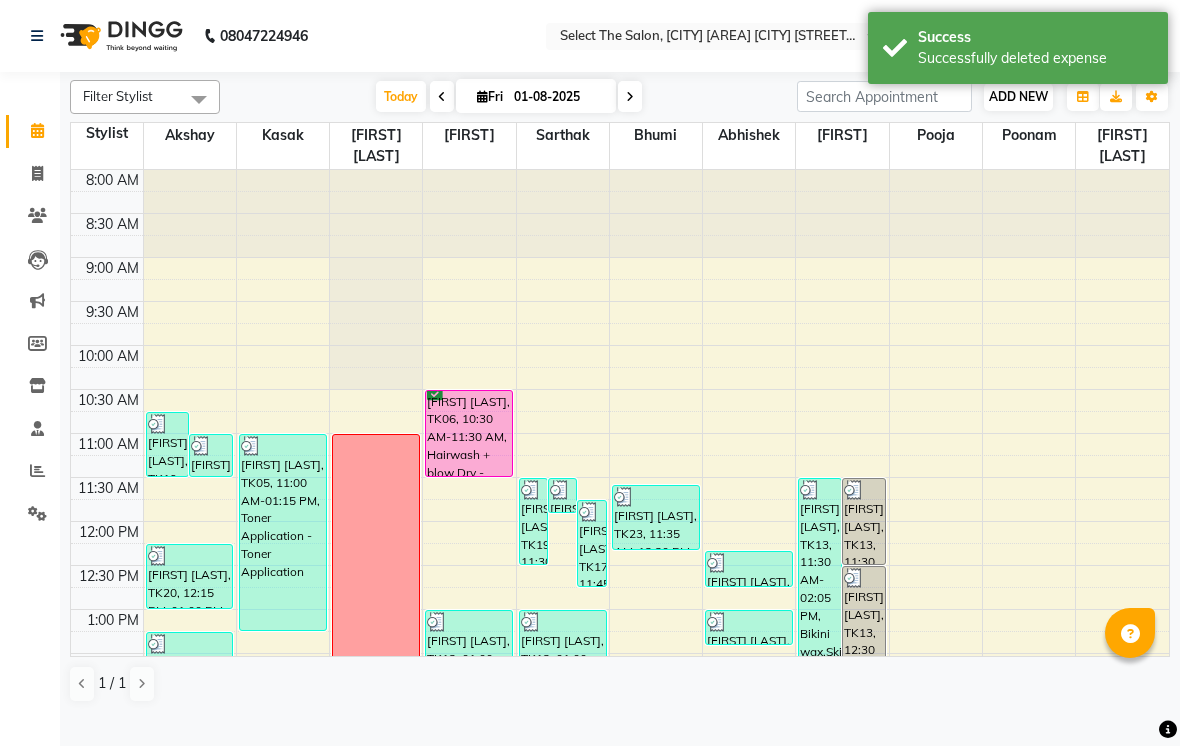 click on "ADD NEW Toggle Dropdown" at bounding box center [1018, 97] 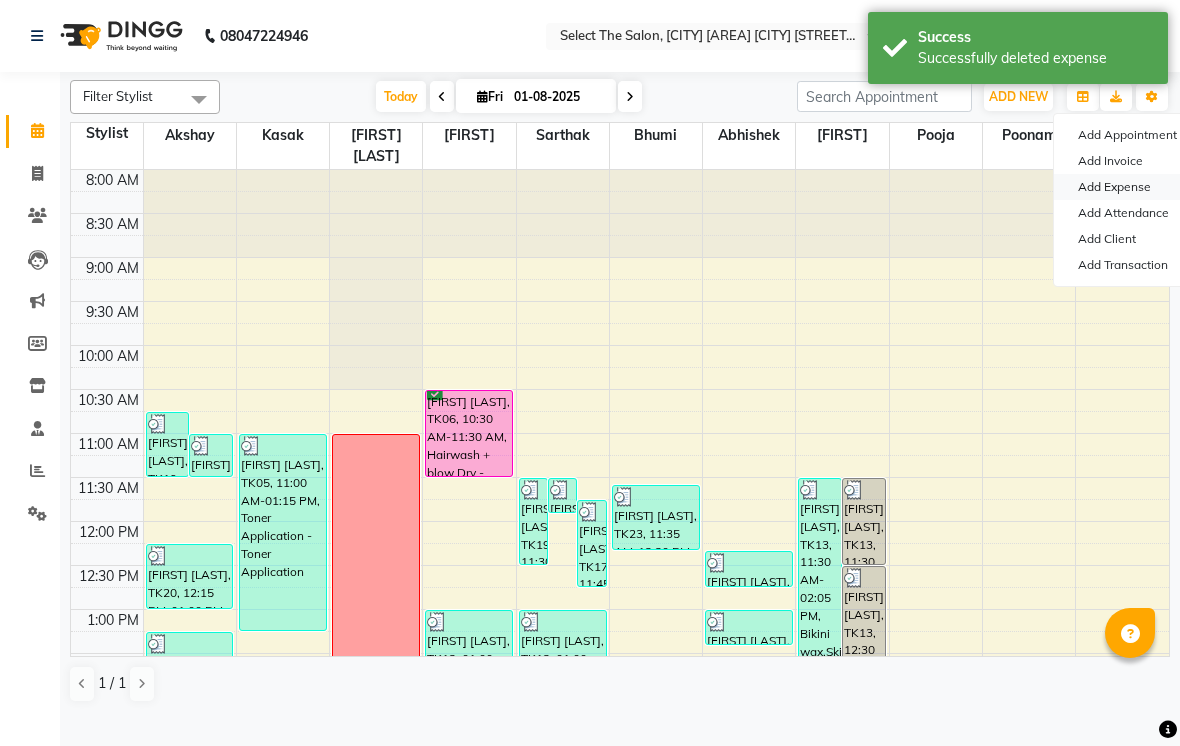click on "Add Expense" at bounding box center (1133, 187) 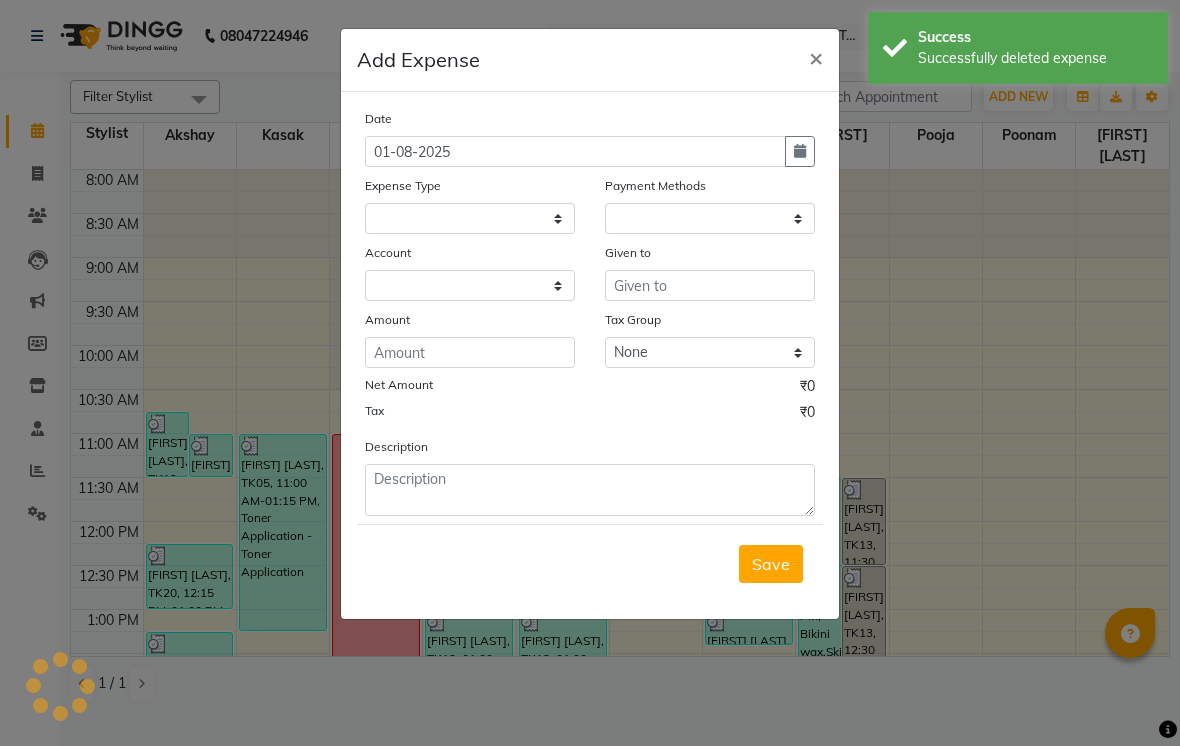 select on "1" 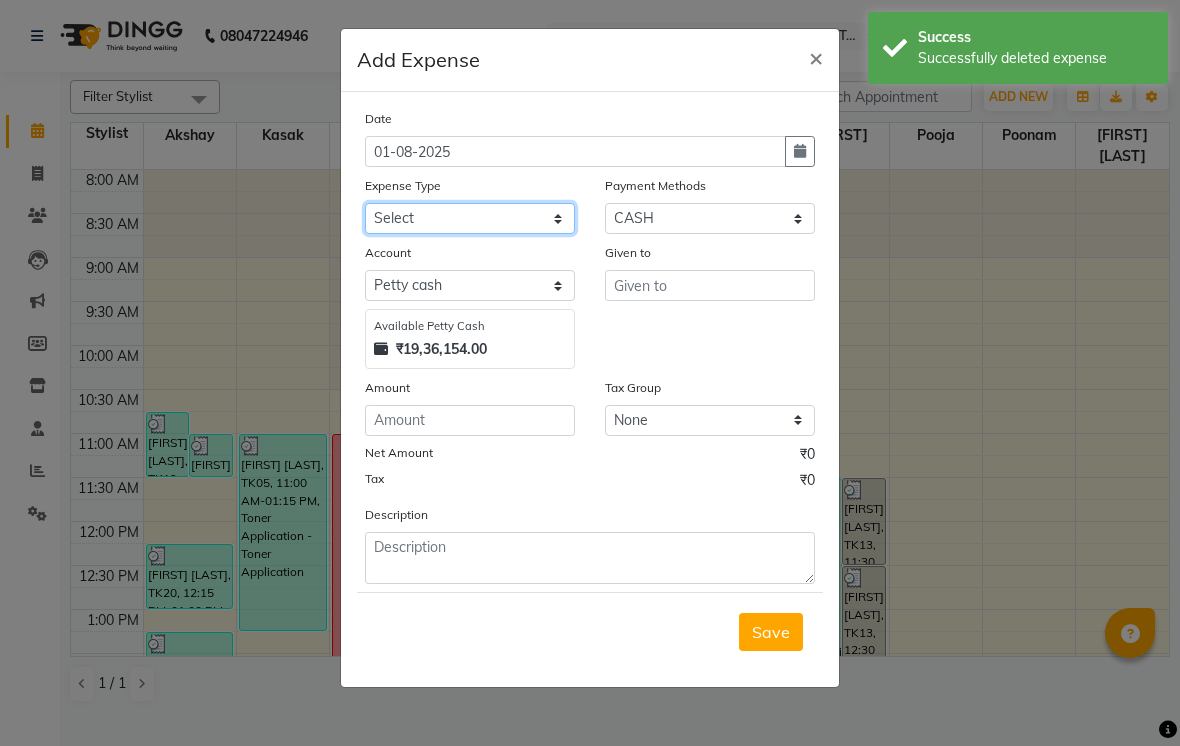 click on "Select Advance Salary Akshay Home Akshay Investment Akshay Mom Akshay Personal Arihant Davines Car maintenance  Cleaning Material Client Snacks Disposable Equipment Fuel Govt fee Incentive Insurance International purchase Lightbill And Phone Bill Loan Repayment Maintenance Marketing Miscellaneous Pantry Product Rent Salary Salon Interior Schwarzkopf Product Skin Products Staff Snacks Stationery Swamini Product Tanmay Product Tax Tea & Refreshment Utilities Water Jar" 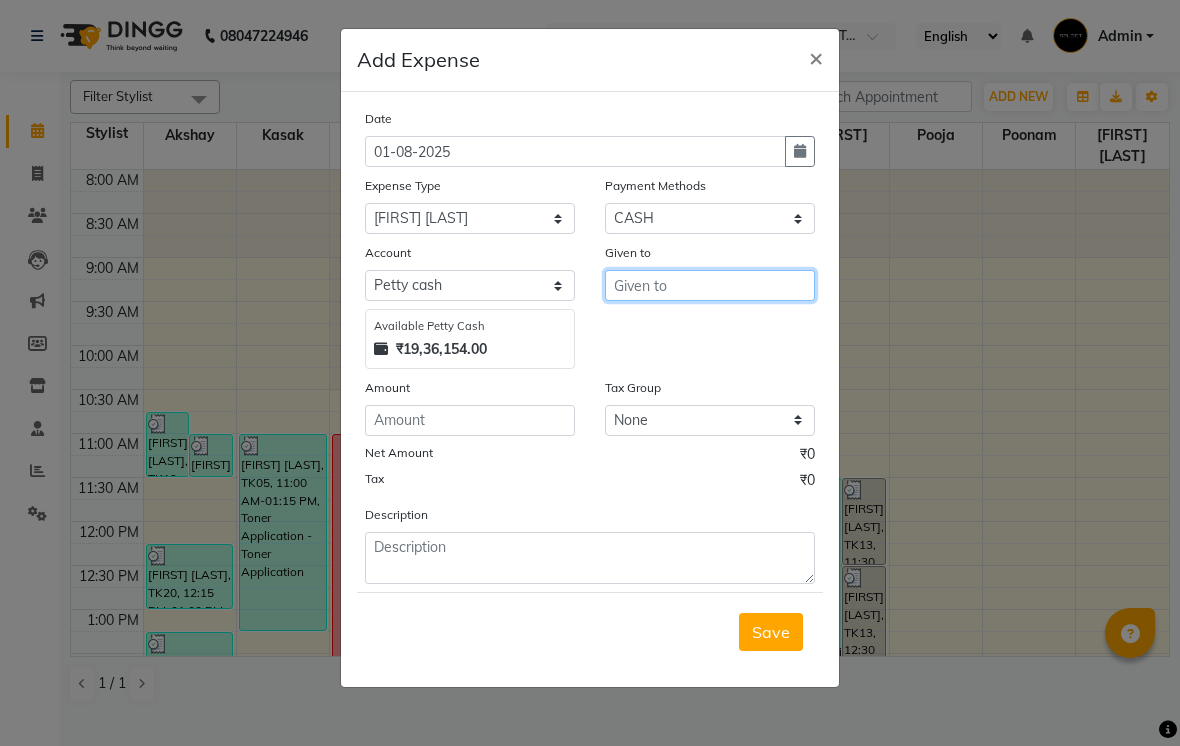click at bounding box center [710, 285] 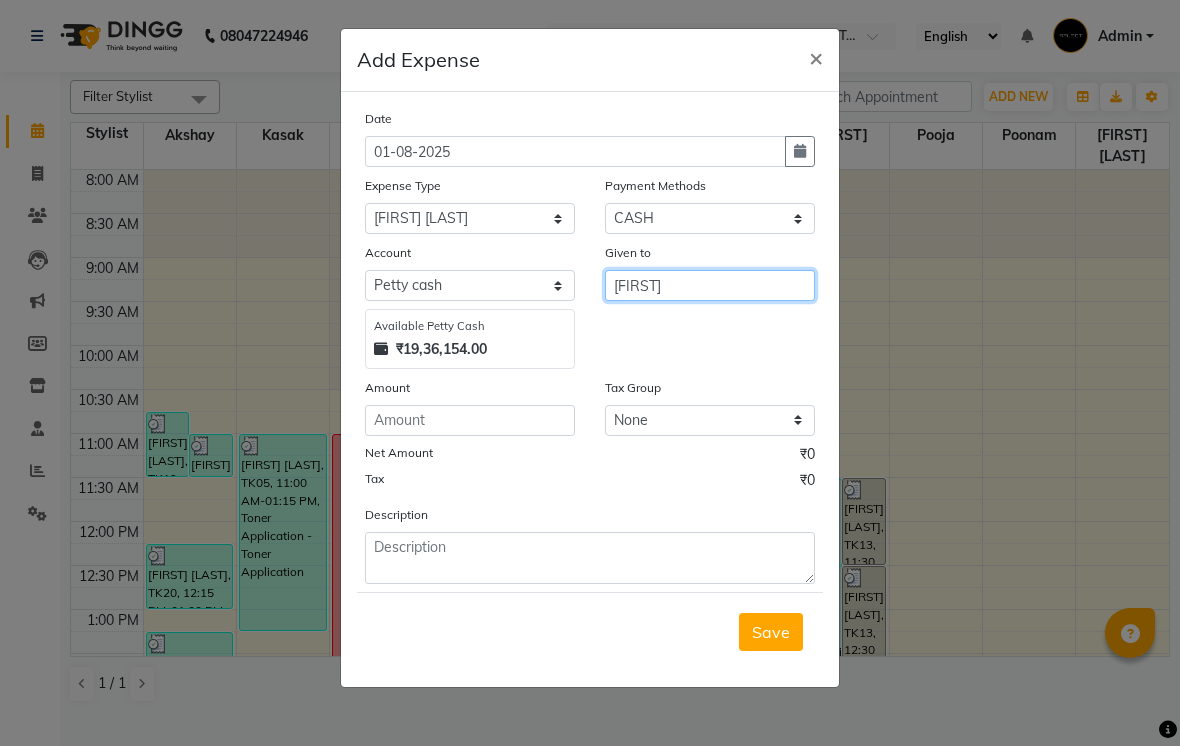 type on "Arihant" 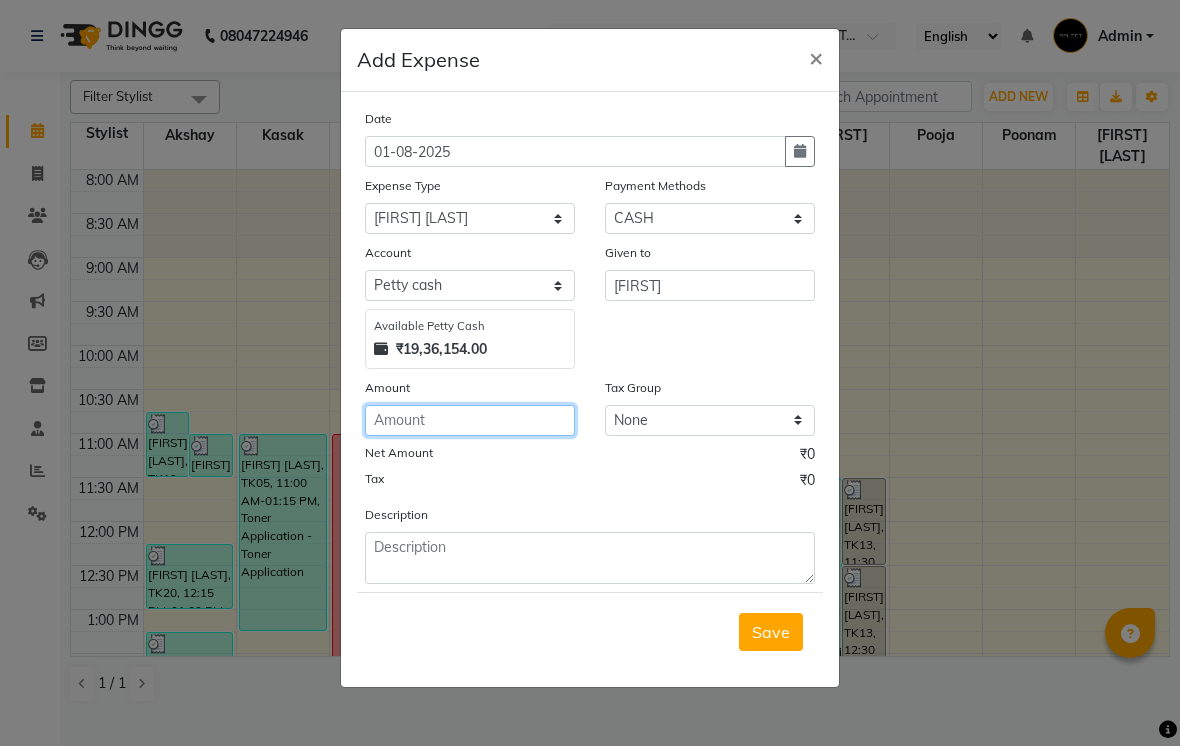 click 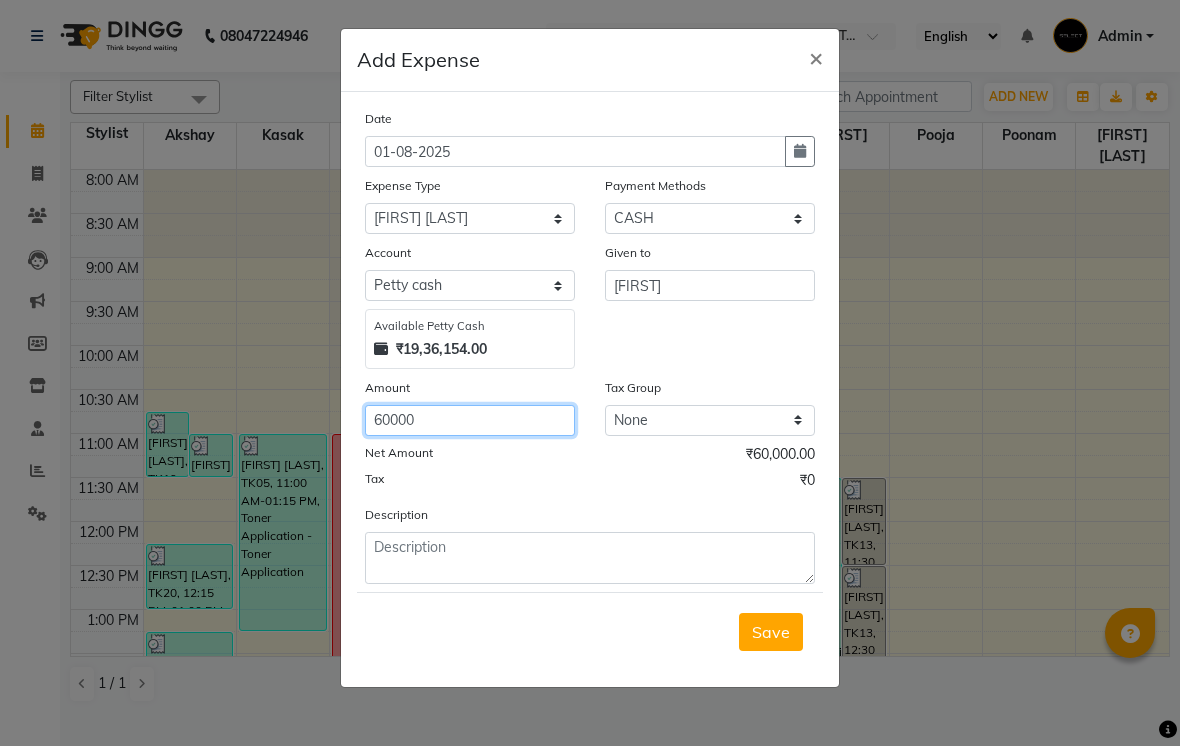 type on "60000" 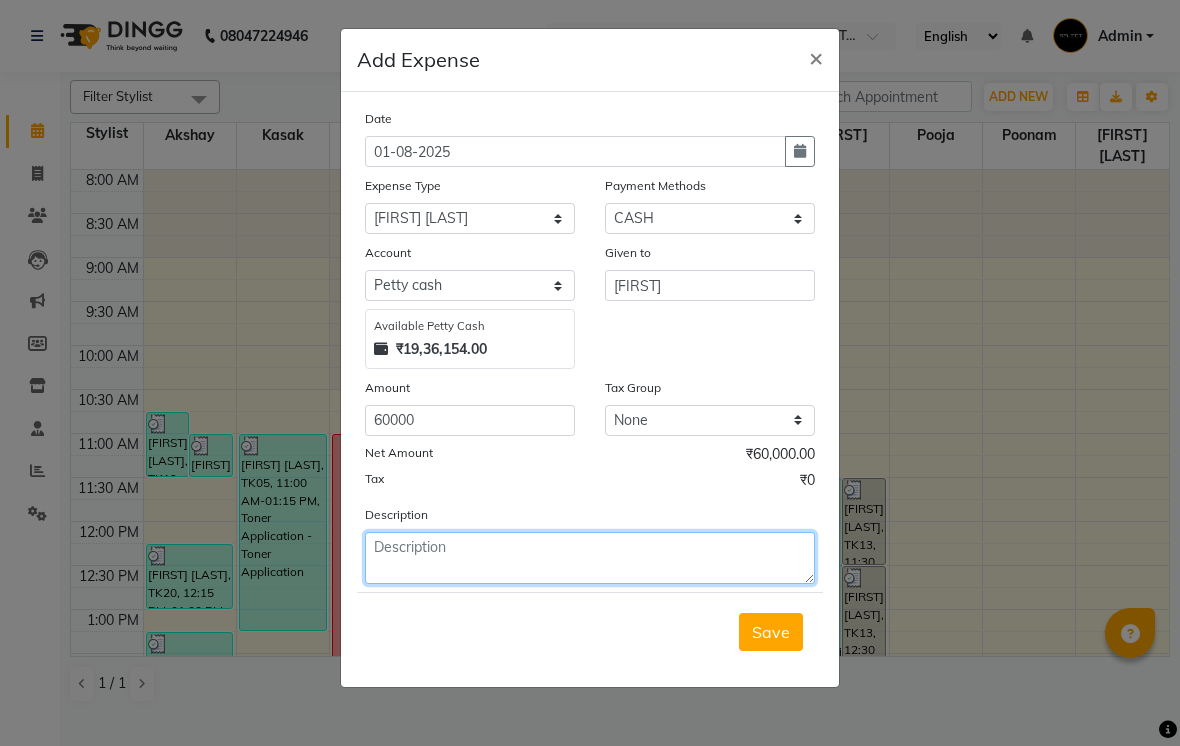 click 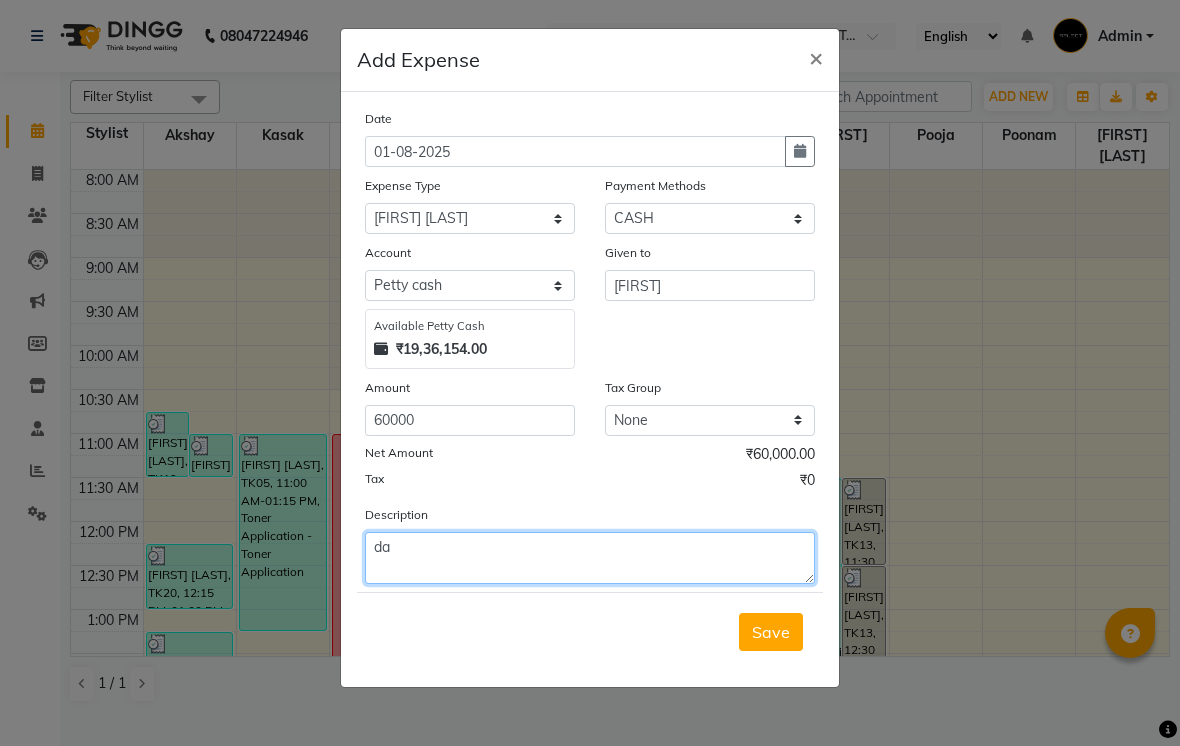 type on "d" 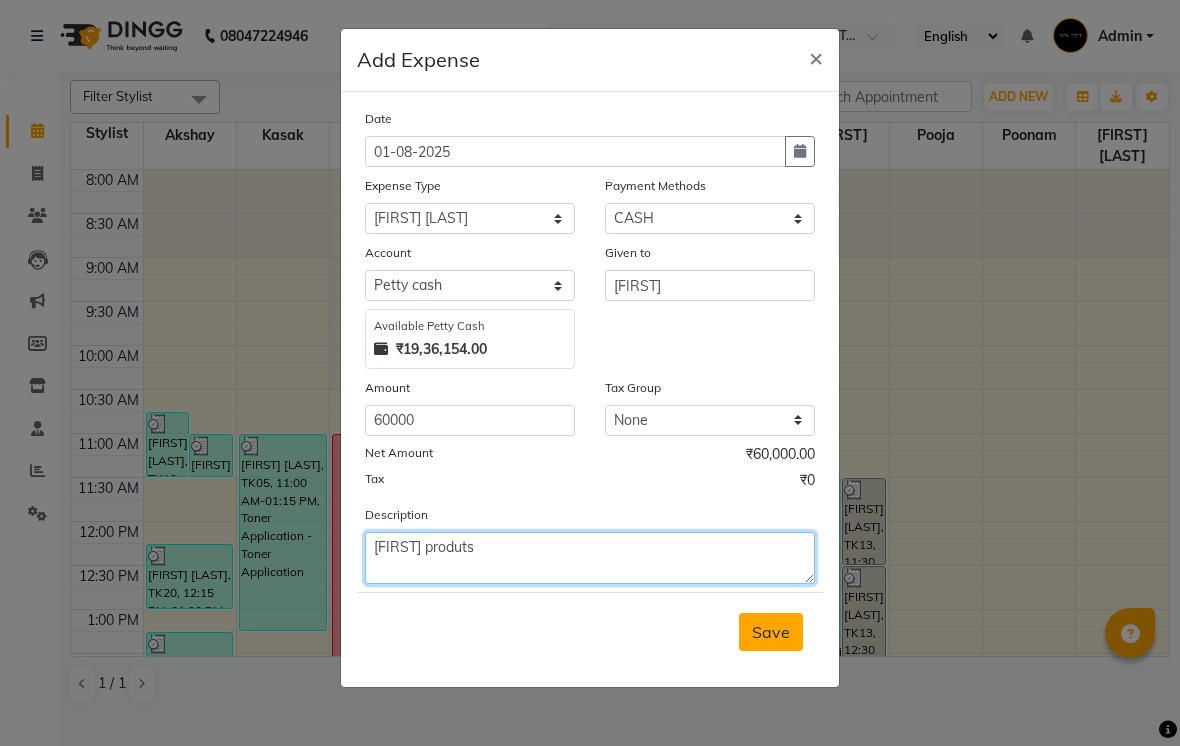 type on "Davines produts" 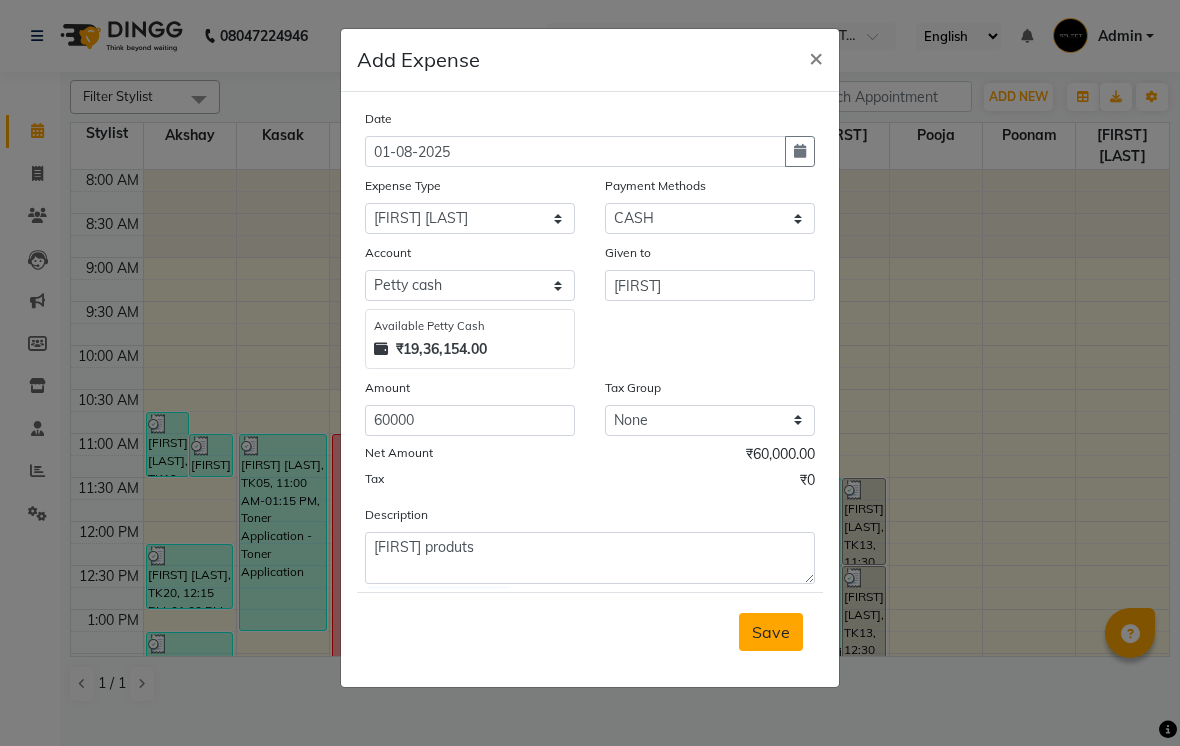 click on "Save" at bounding box center (771, 632) 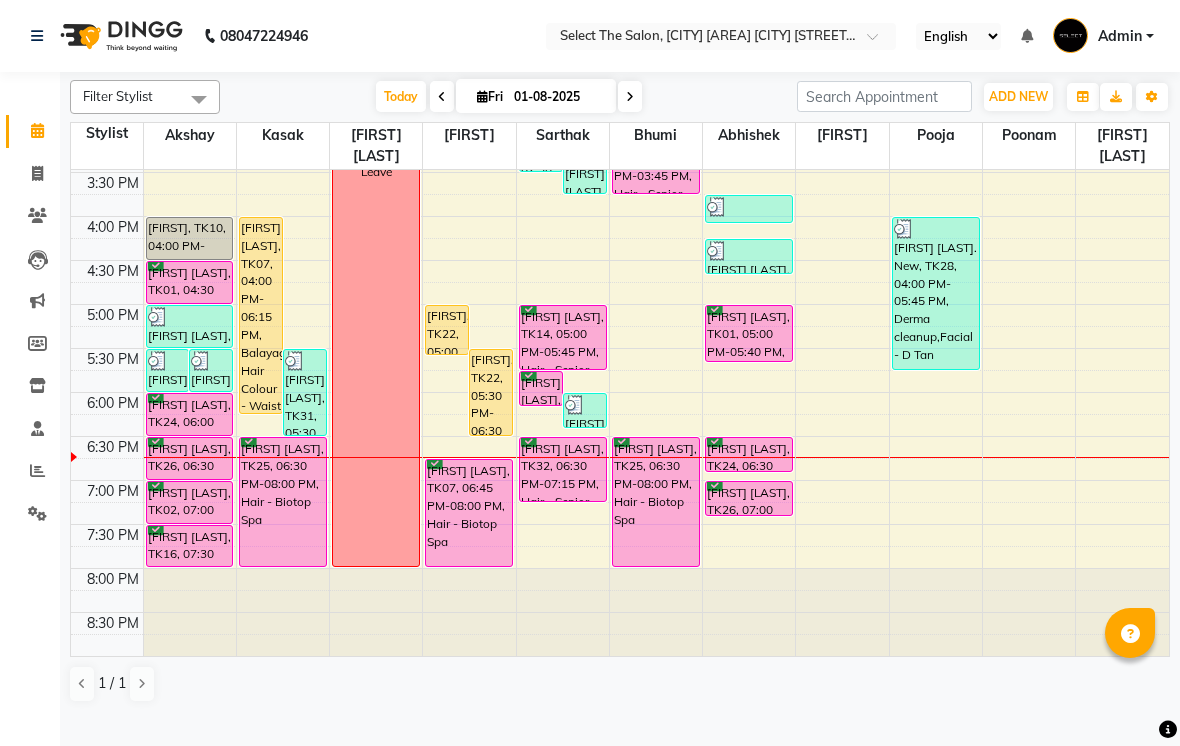 scroll, scrollTop: 657, scrollLeft: 0, axis: vertical 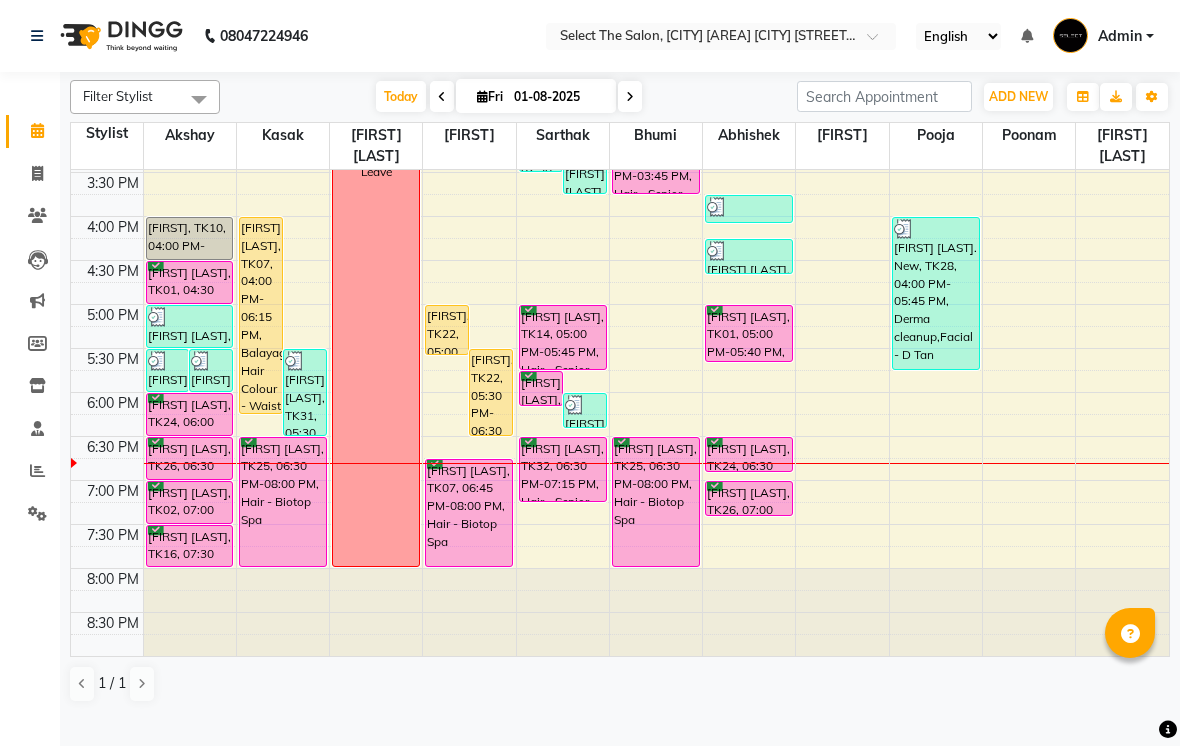 click at bounding box center [630, 96] 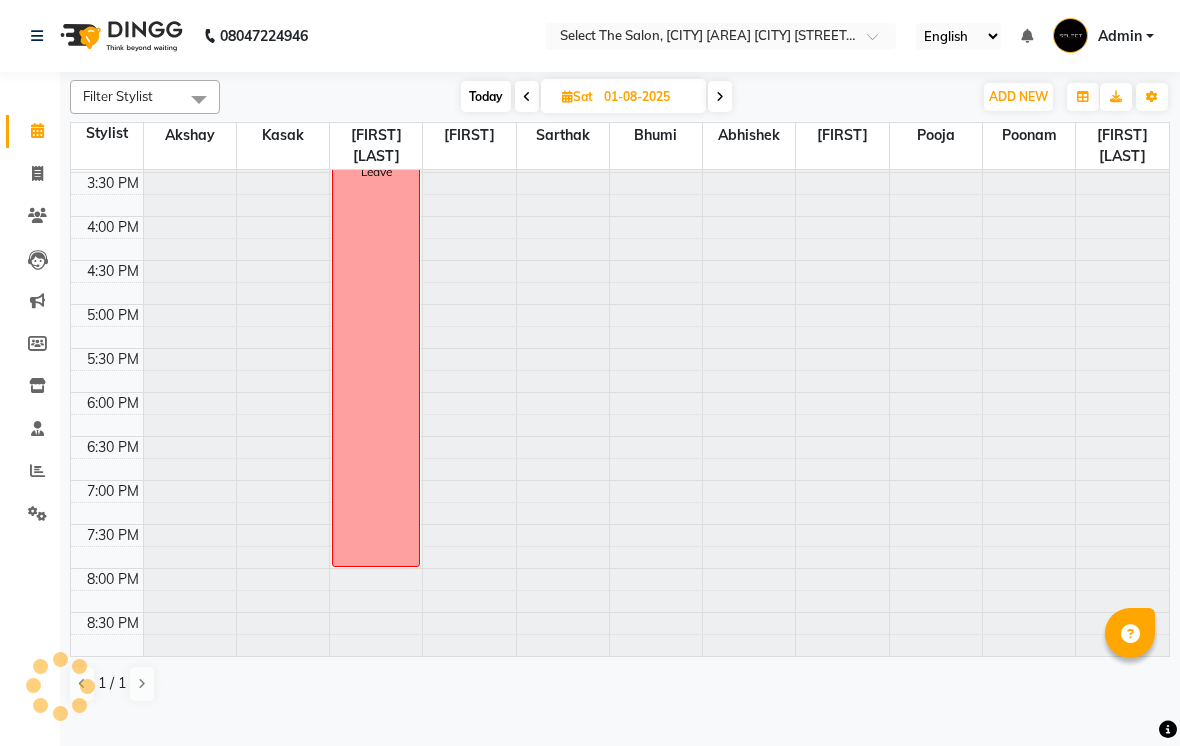 type on "02-08-2025" 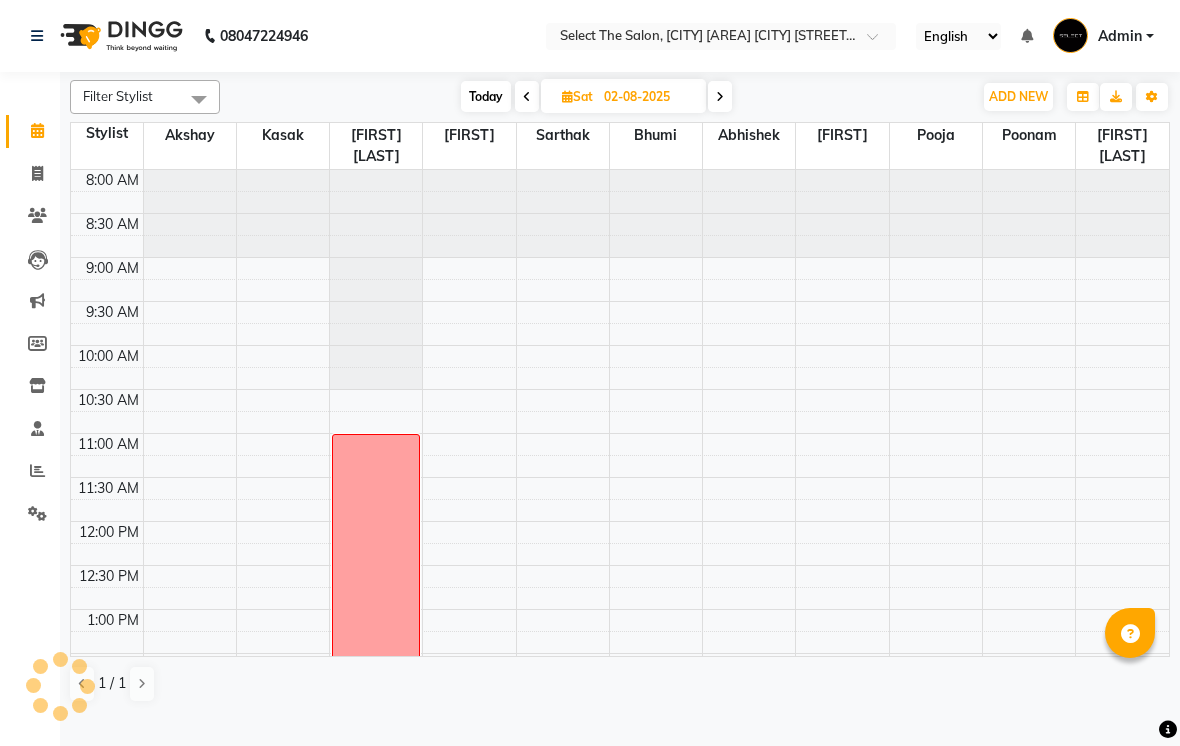 scroll, scrollTop: 657, scrollLeft: 0, axis: vertical 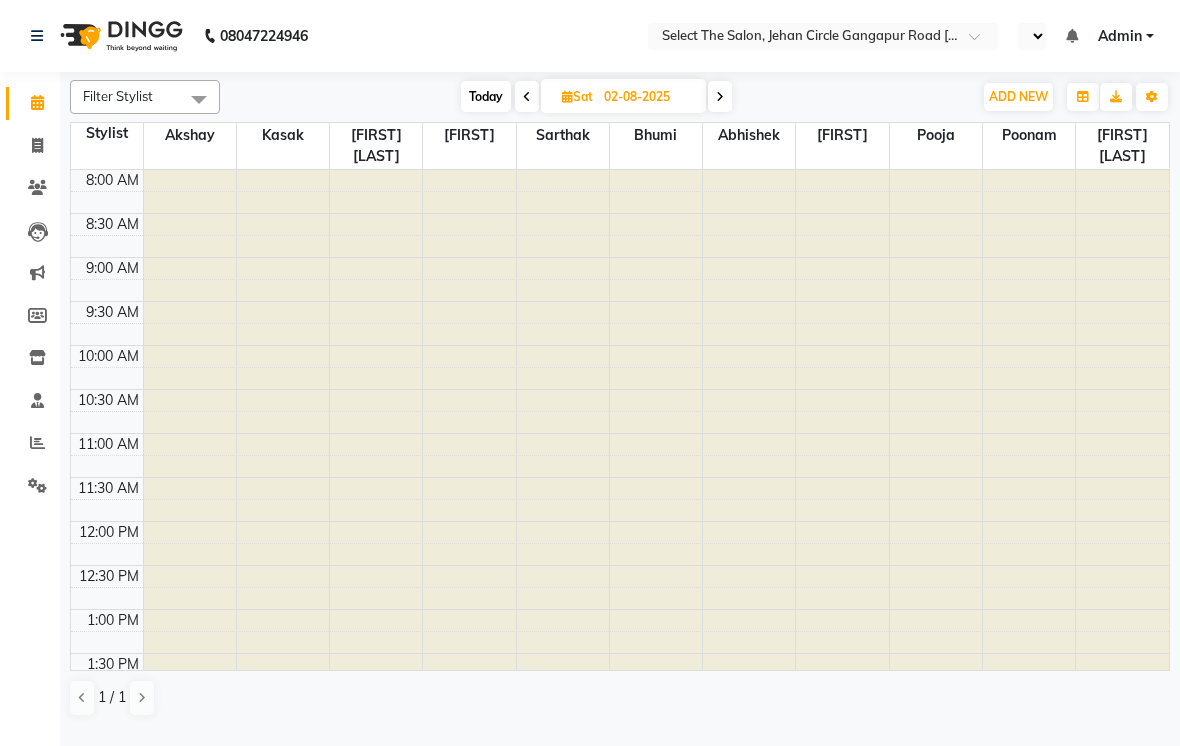 select on "en" 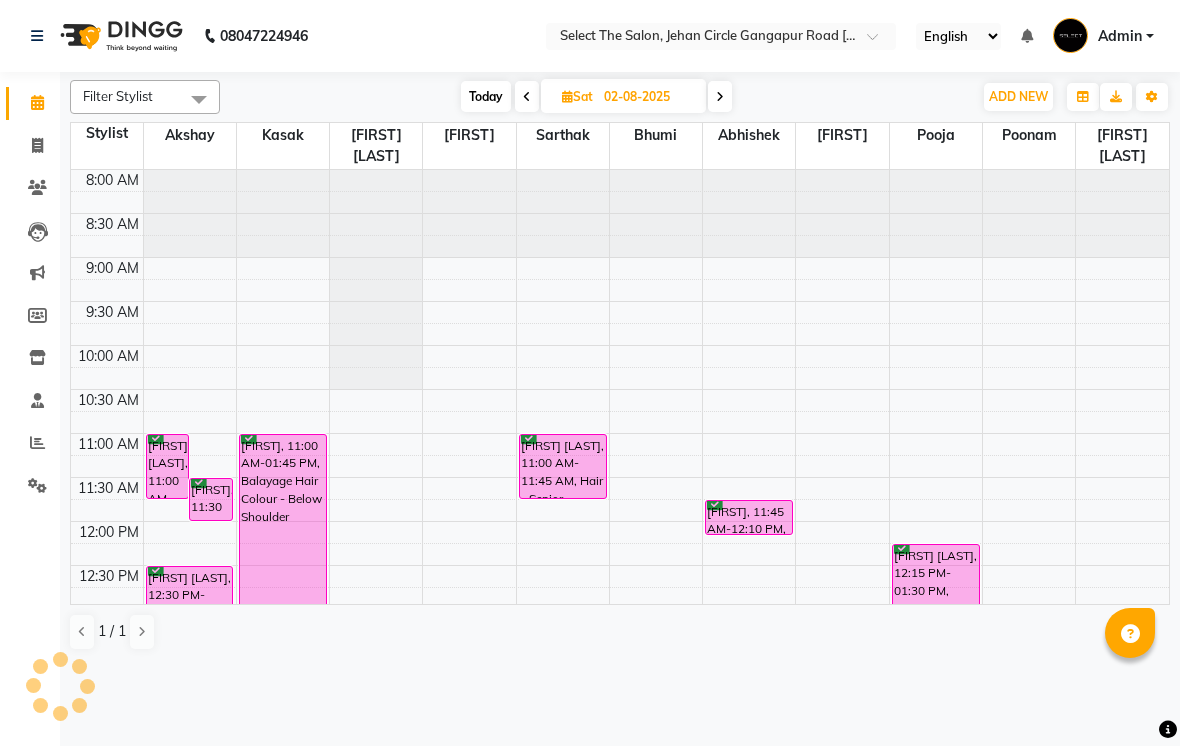 scroll, scrollTop: 0, scrollLeft: 0, axis: both 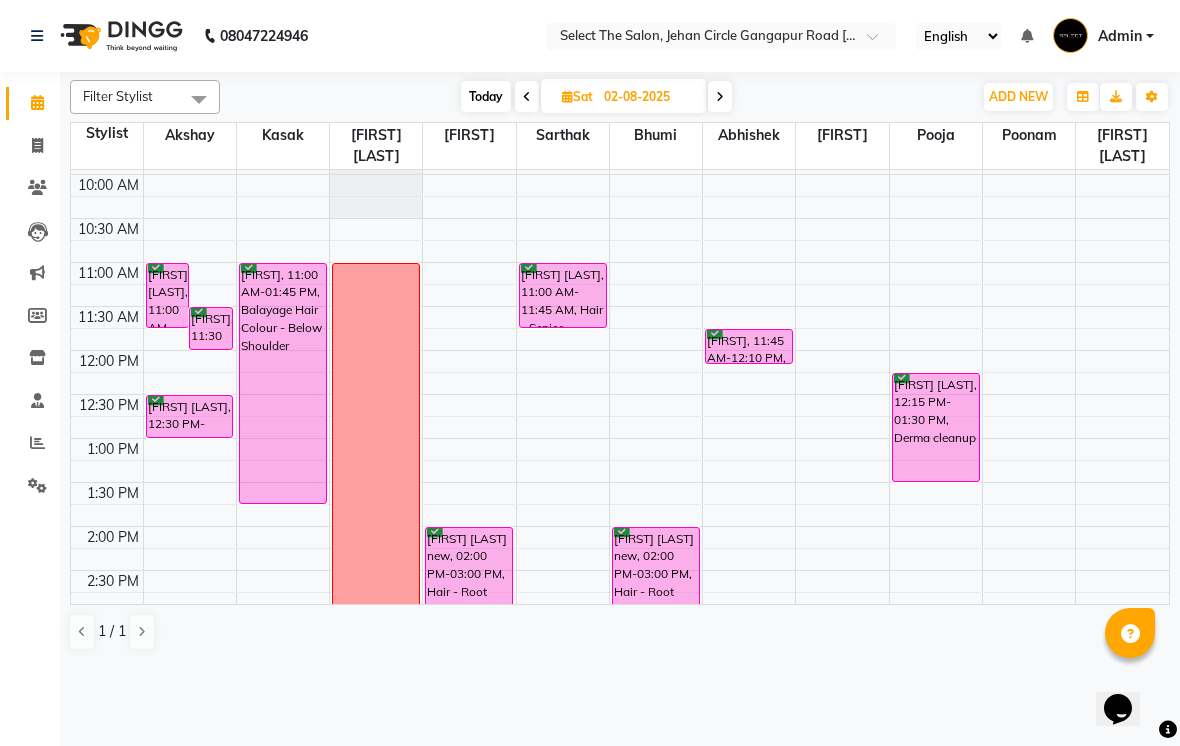 click on "Today" at bounding box center [486, 96] 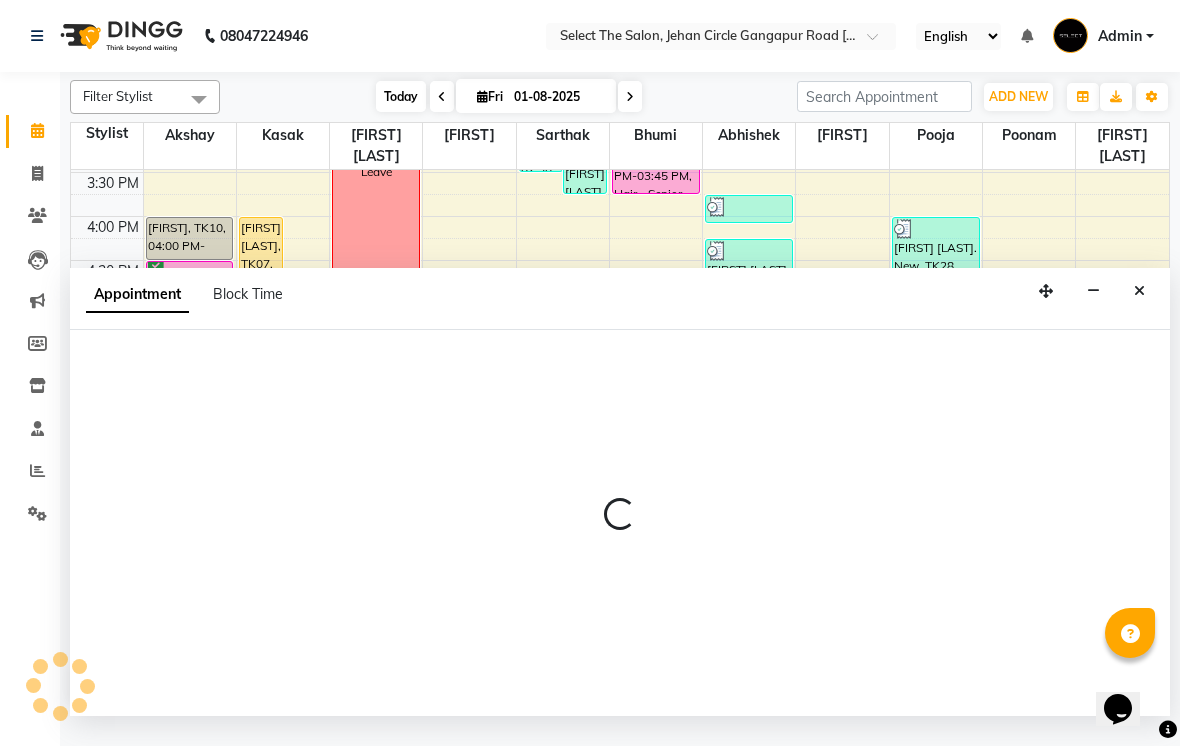 scroll, scrollTop: 657, scrollLeft: 0, axis: vertical 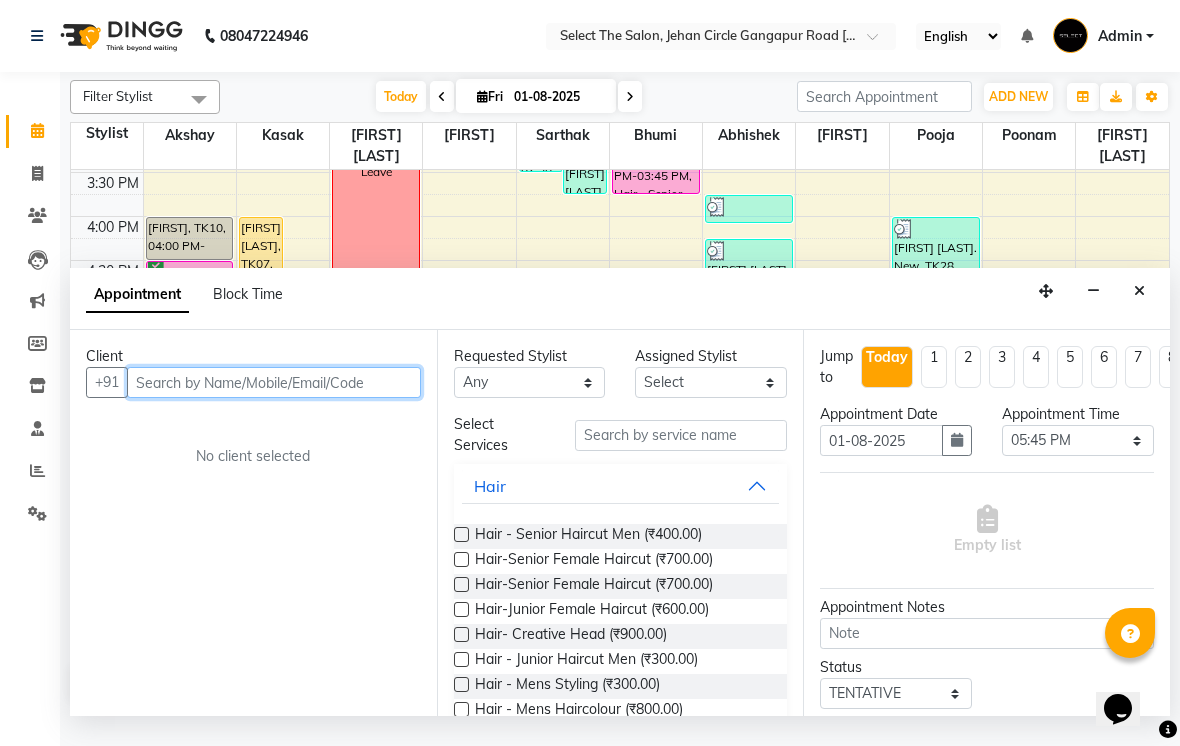 click at bounding box center [274, 382] 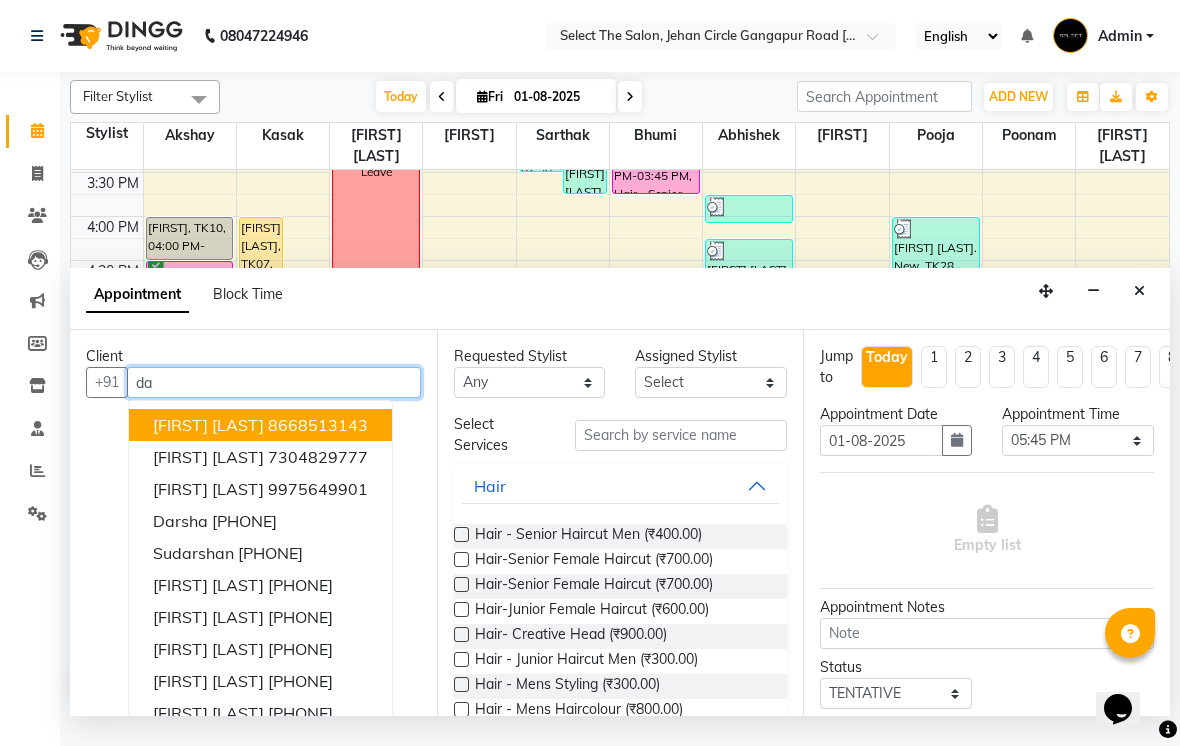type on "d" 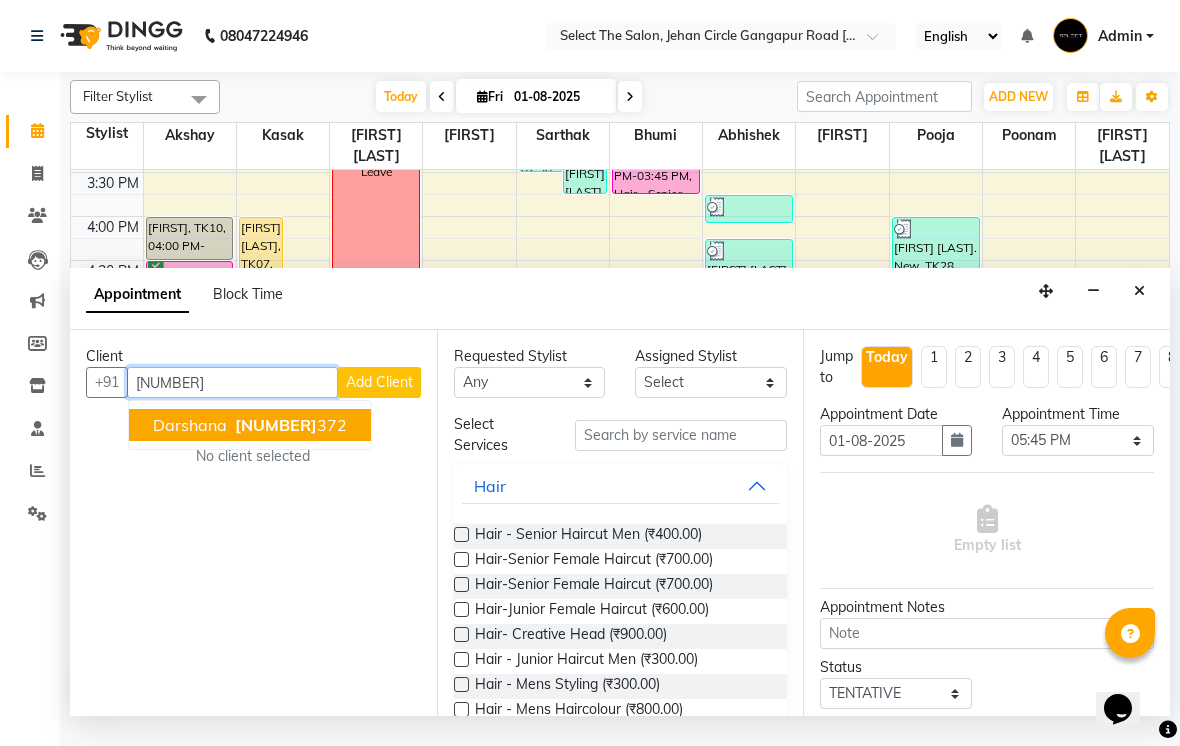 click on "9623197" at bounding box center [276, 425] 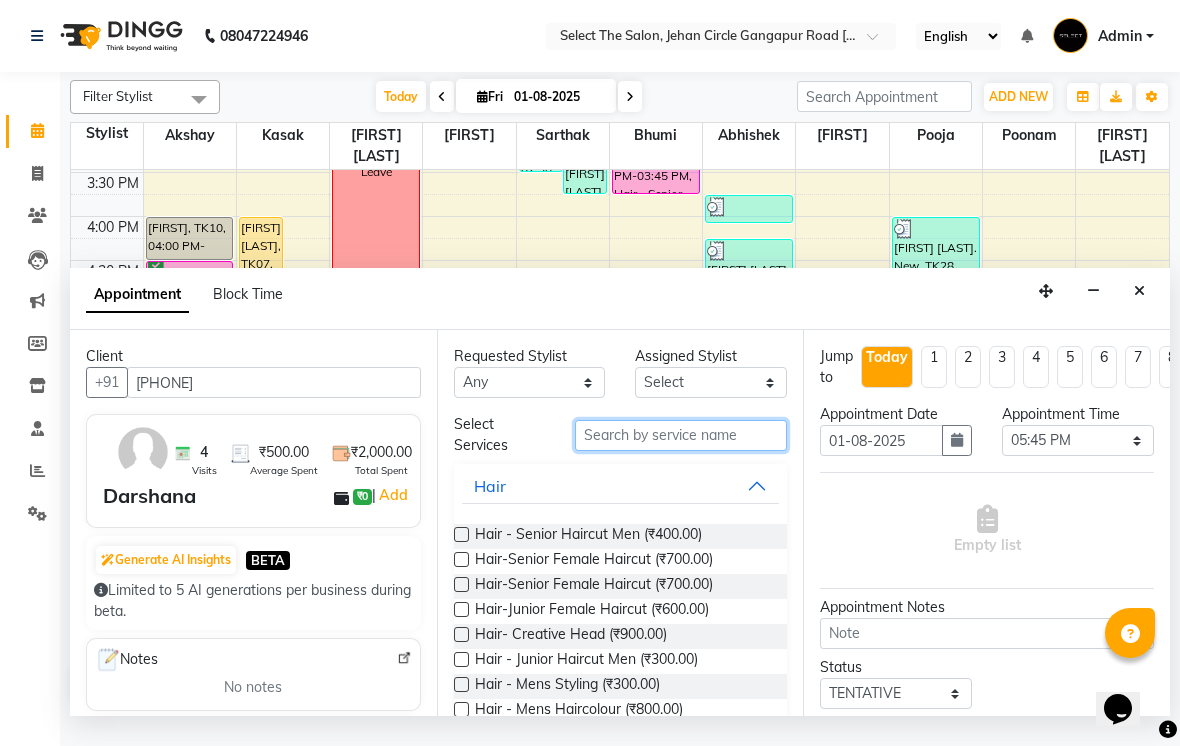 click at bounding box center (681, 435) 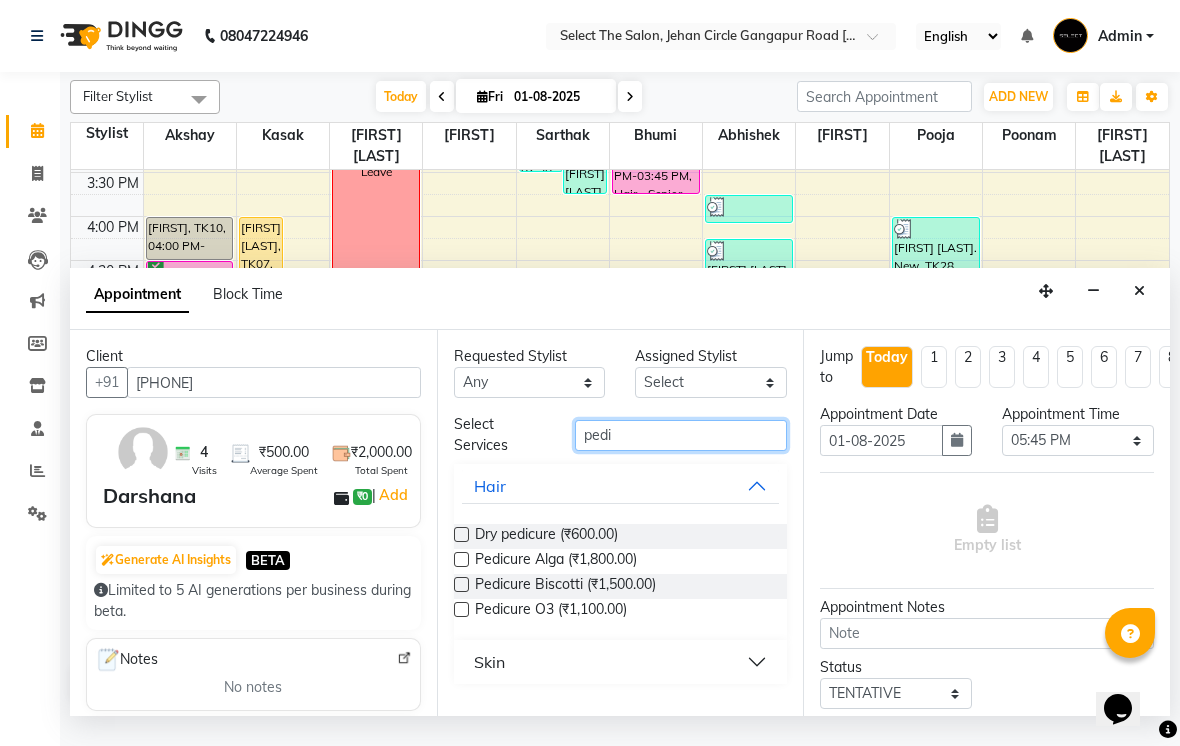 type on "pedi" 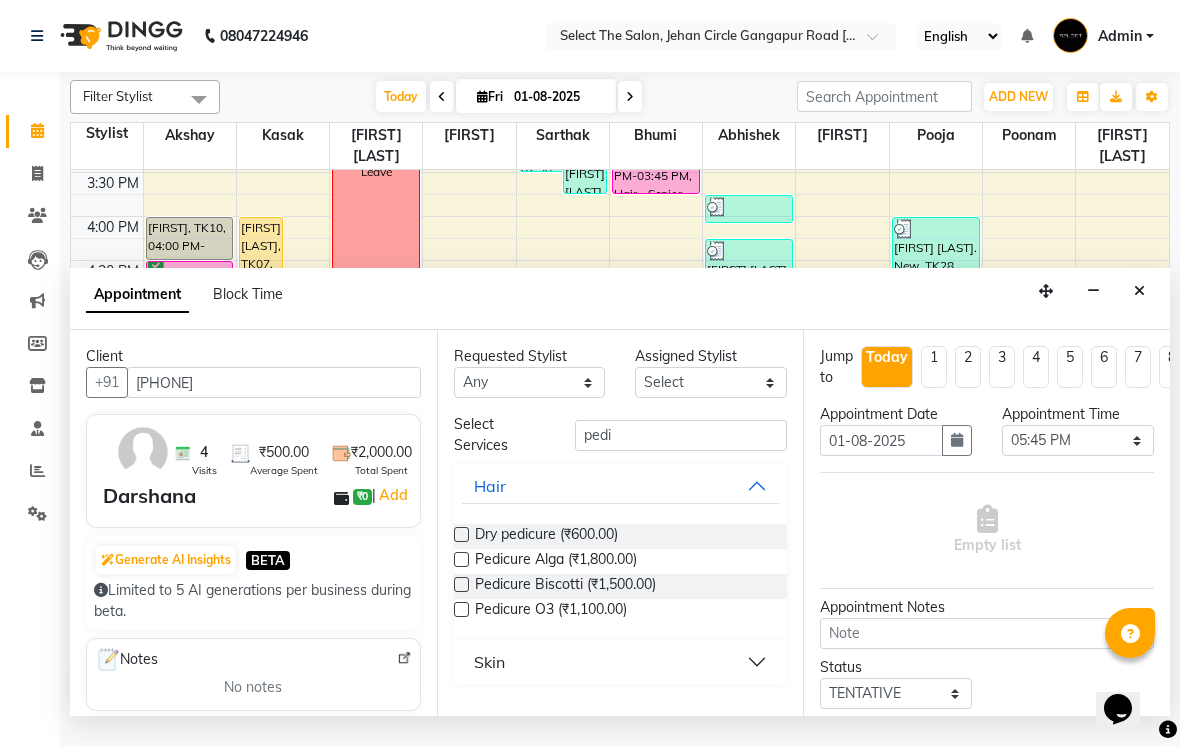 click at bounding box center [461, 584] 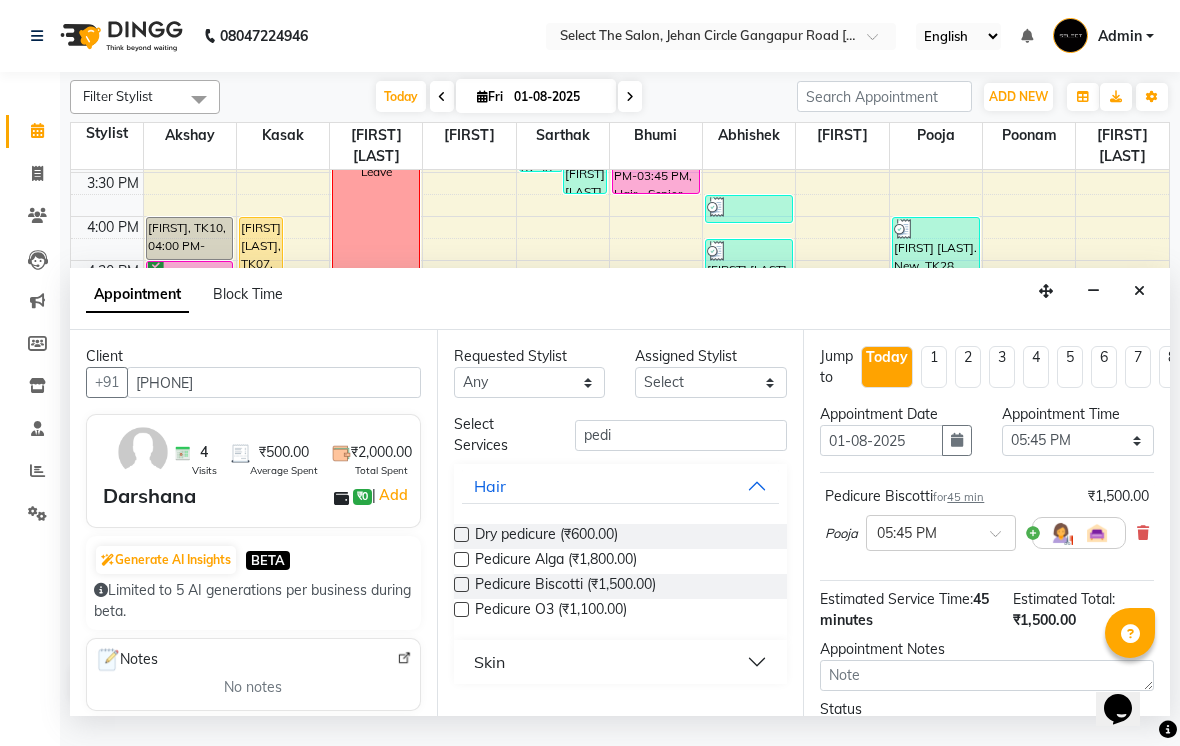 click on "Requested Stylist Any Abhishek  Akshay  Bhumi  Kasak Pooja  Poonam  Sachin Wagh  Sarthak  Siddhika  Venkatesh warule Yogeshwari Assigned Stylist Select Abhishek  Akshay  Bhumi  Kasak Pooja  Poonam  Sachin Wagh  Sarthak  Siddhika  Venkatesh warule Yogeshwari Select Services pedi    Hair Dry pedicure  (₹600.00) Pedicure Alga  (₹1,800.00) Pedicure Biscotti  (₹1,500.00) Pedicure O3 (₹1,100.00)    Skin" at bounding box center [620, 523] 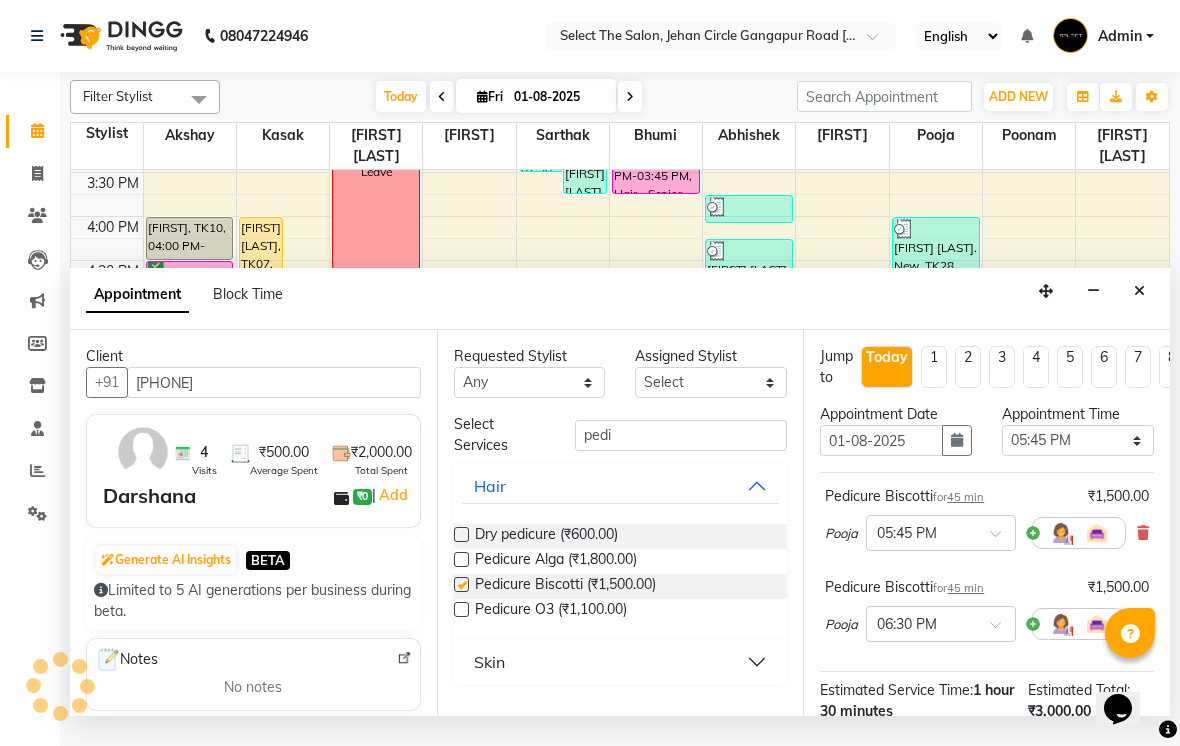 checkbox on "false" 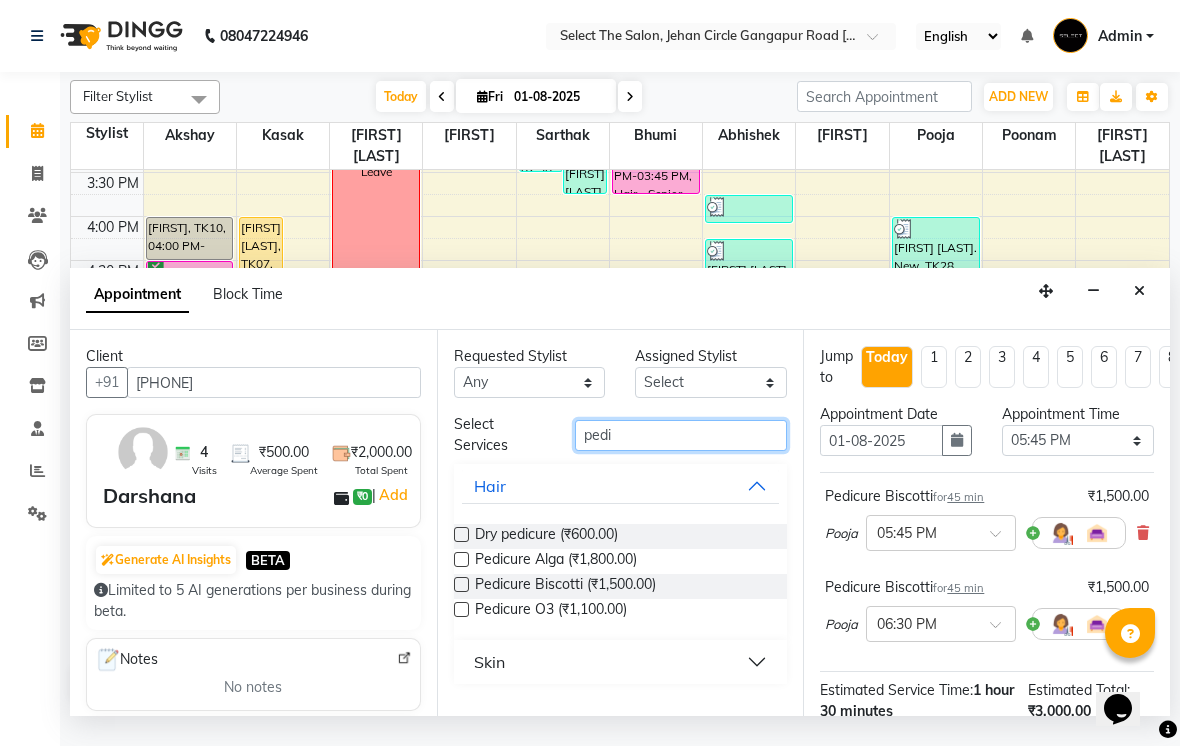 click on "pedi" at bounding box center (681, 435) 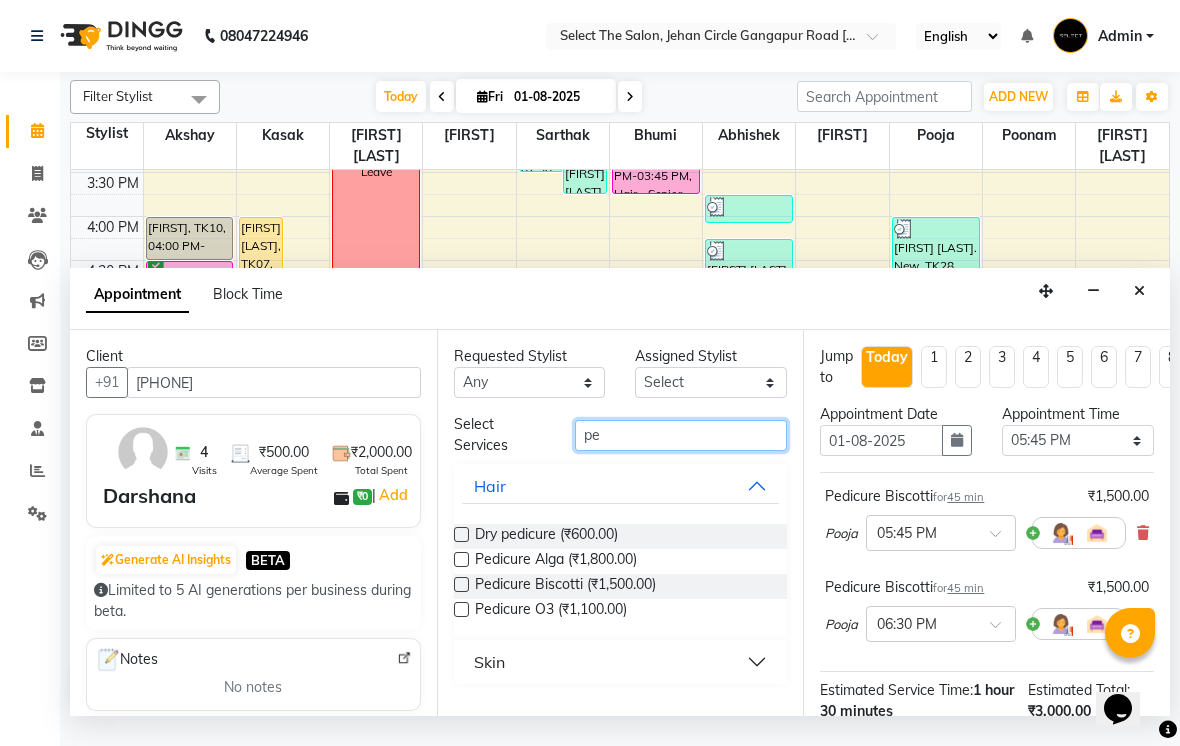 type on "p" 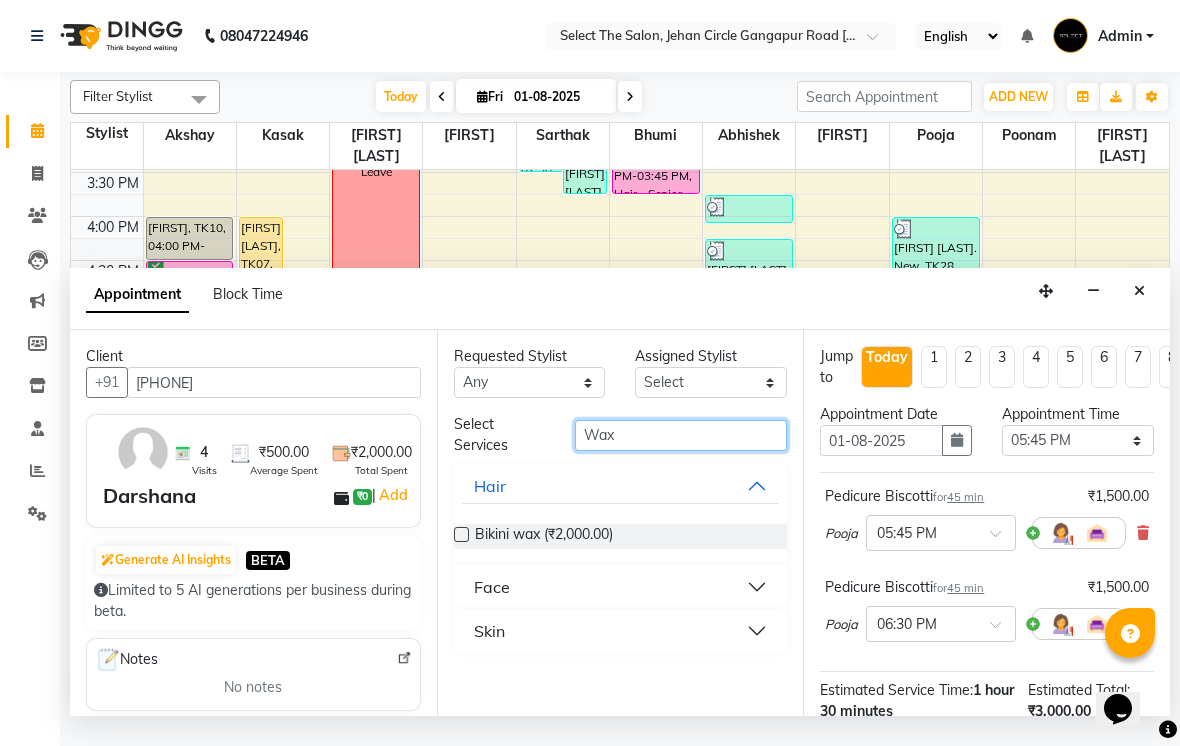 type on "Wax" 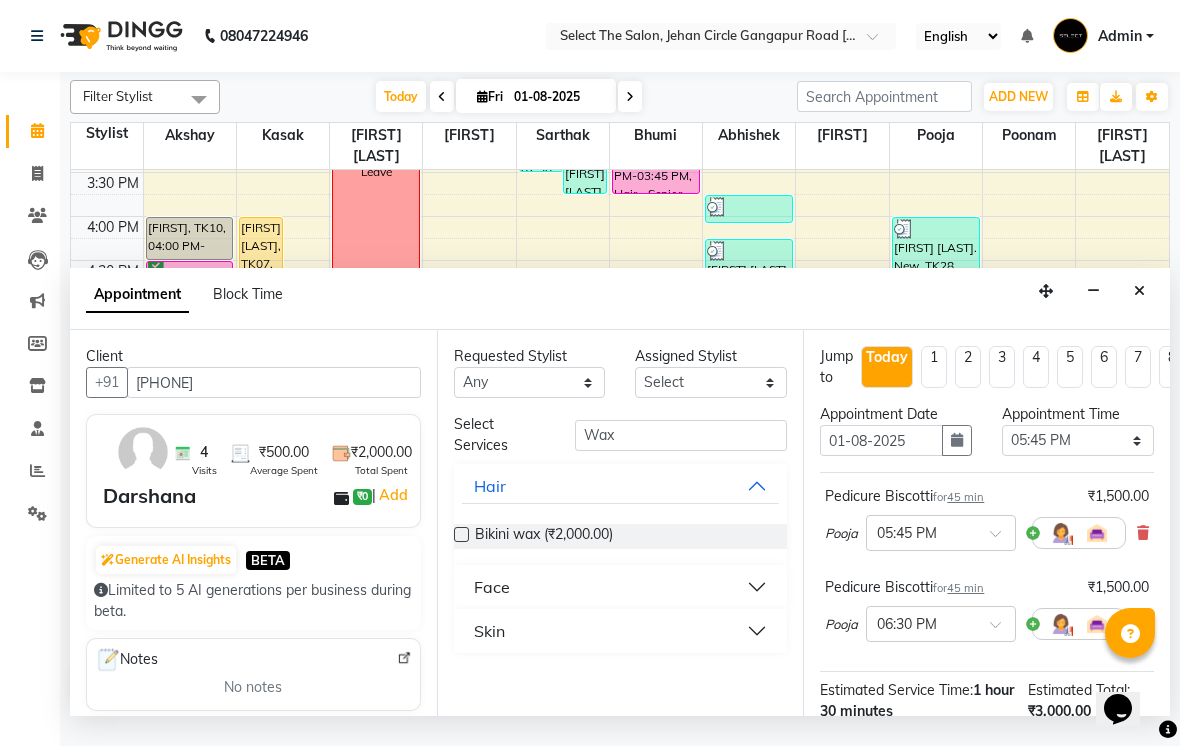 click on "Skin" at bounding box center [621, 631] 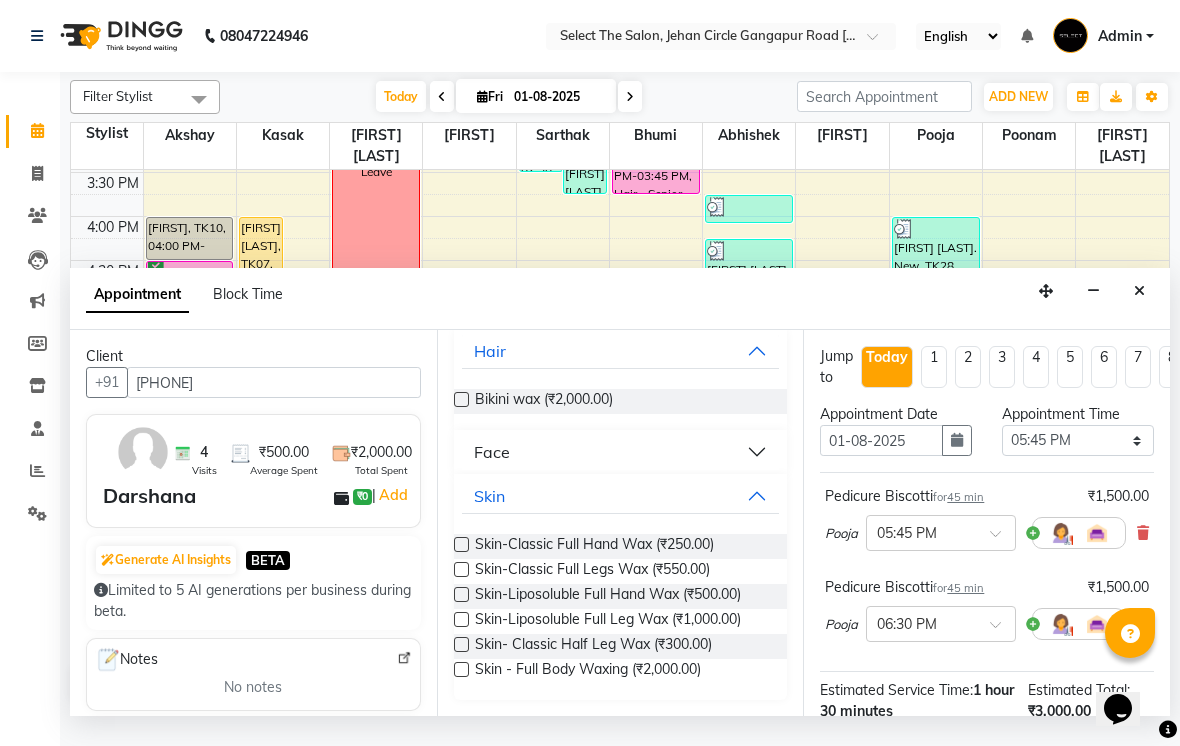scroll, scrollTop: 133, scrollLeft: 0, axis: vertical 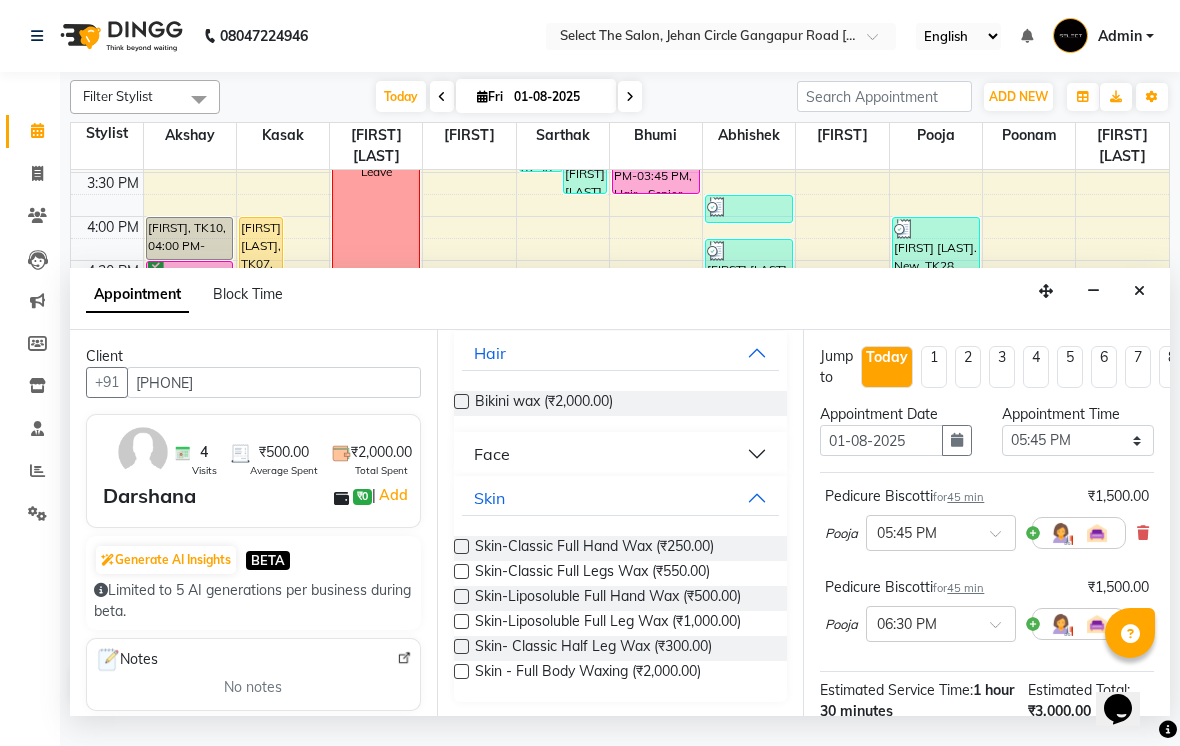 click on "Requested Stylist Any Abhishek  Akshay  Bhumi  Kasak Pooja  Poonam  Sachin Wagh  Sarthak  Siddhika  Venkatesh warule Yogeshwari Assigned Stylist Select Abhishek  Akshay  Bhumi  Kasak Pooja  Poonam  Sachin Wagh  Sarthak  Siddhika  Venkatesh warule Yogeshwari Select Services Wax    Hair Bikini wax (₹2,000.00)    Face    Skin Skin-Classic Full Hand Wax (₹250.00) Skin-Classic Full Legs Wax (₹550.00) Skin-Liposoluble Full Hand Wax  (₹500.00) Skin-Liposoluble Full Leg Wax  (₹1,000.00) Skin- Classic Half Leg Wax (₹300.00) Skin - Full Body Waxing  (₹2,000.00)" at bounding box center [620, 523] 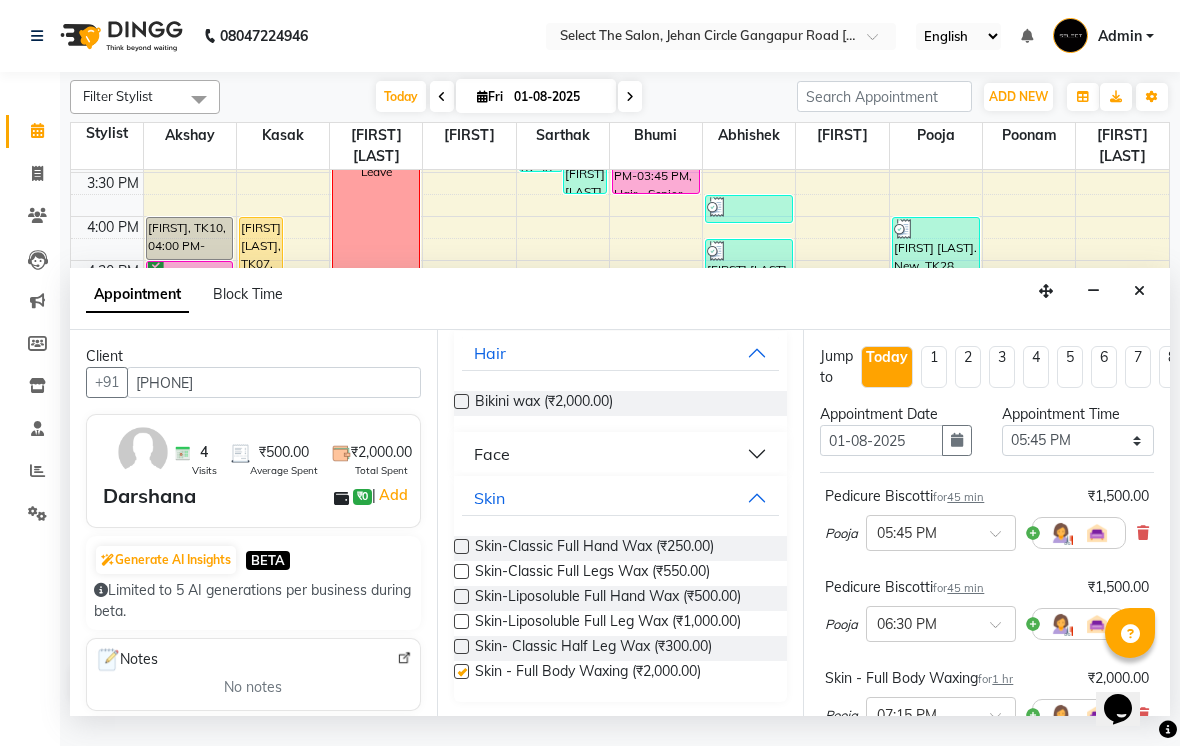 checkbox on "false" 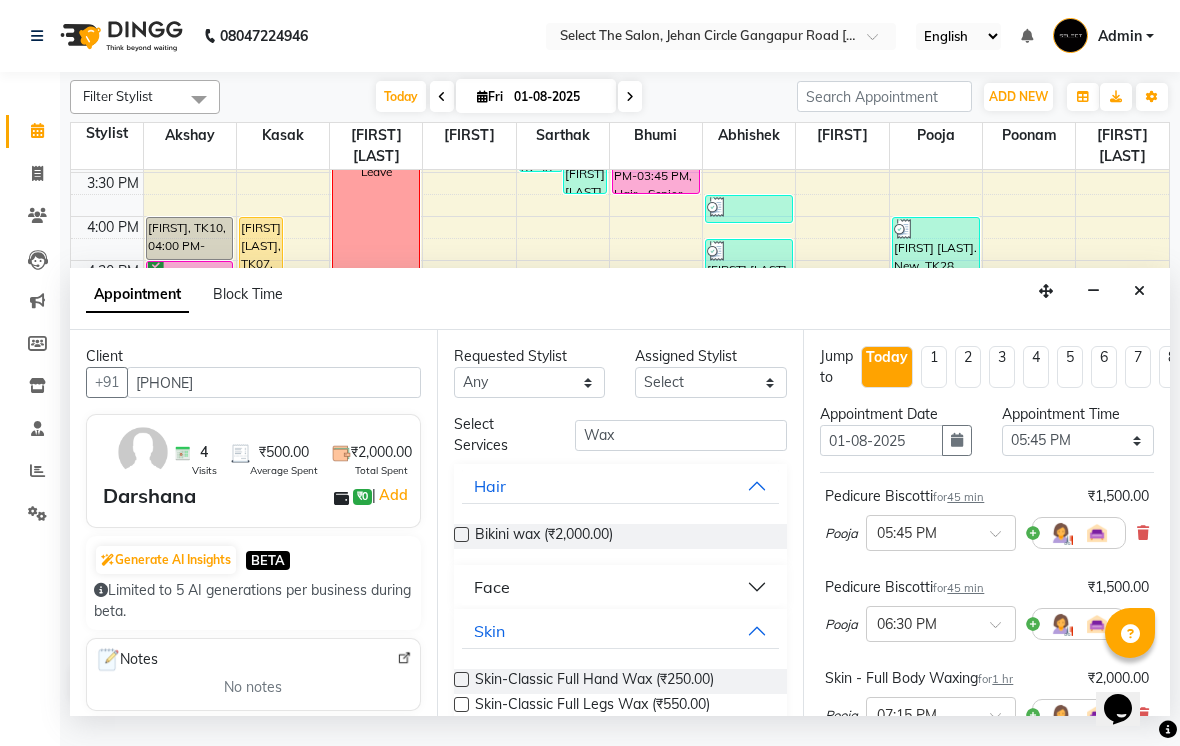 scroll, scrollTop: 0, scrollLeft: 0, axis: both 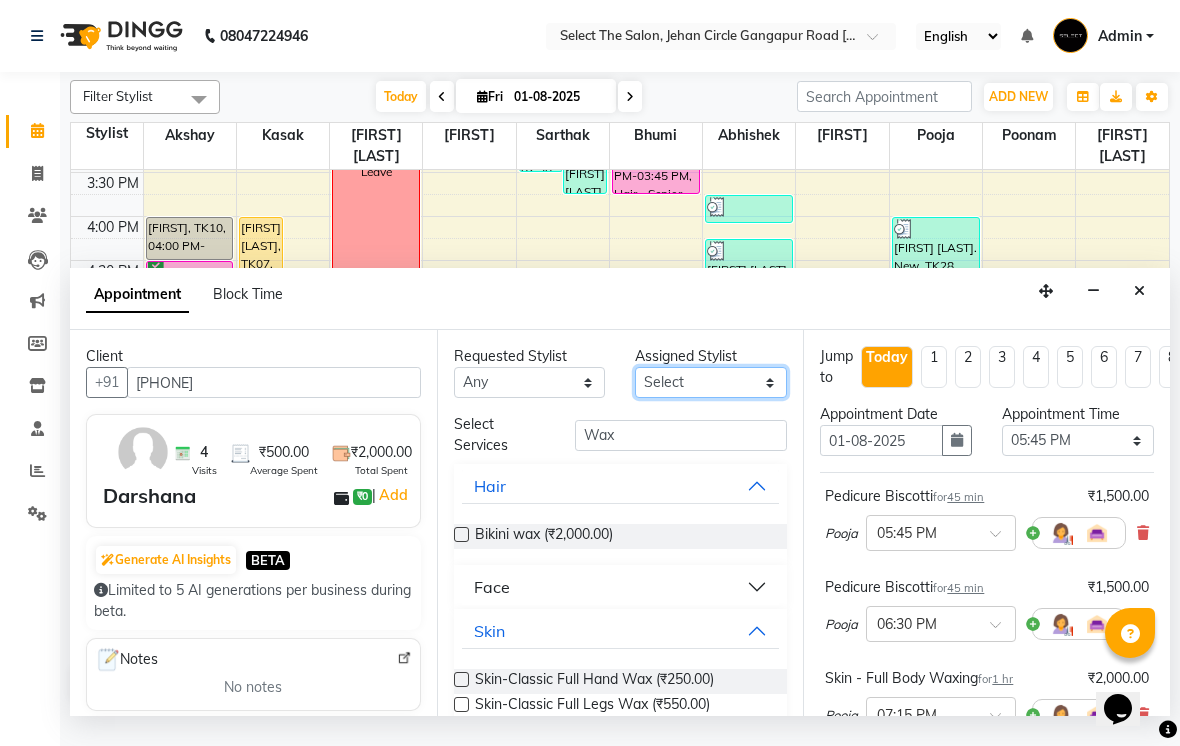 click on "Select [FIRST]  [FIRST]  [FIRST]  [FIRST]  [FIRST]  [FIRST]  [FIRST]  [FIRST]  [FIRST]  [FIRST]" at bounding box center [711, 382] 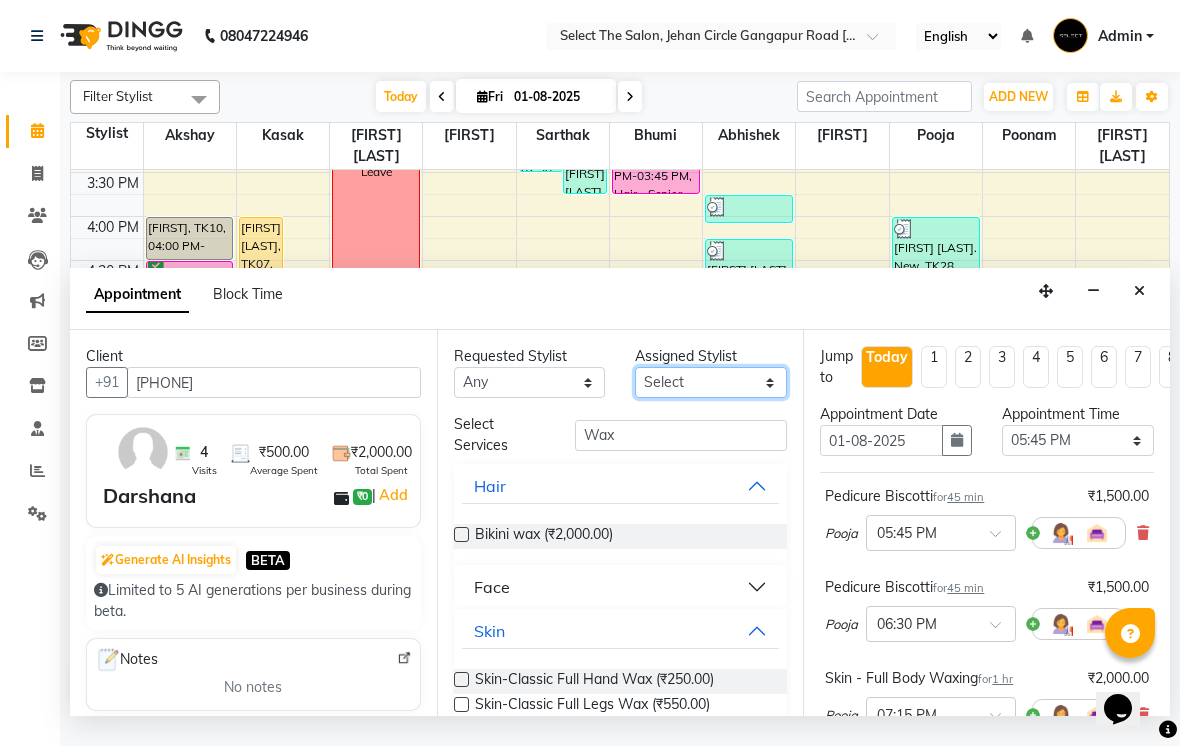 select on "85105" 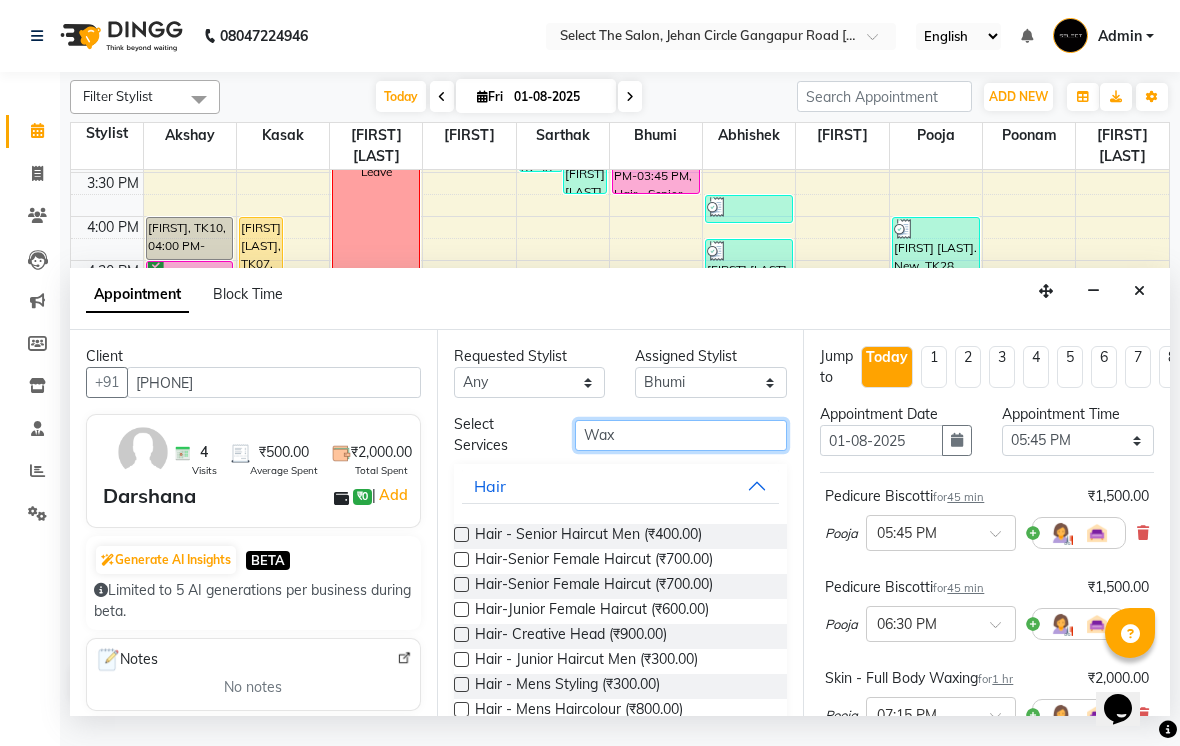 click on "Wax" at bounding box center [681, 435] 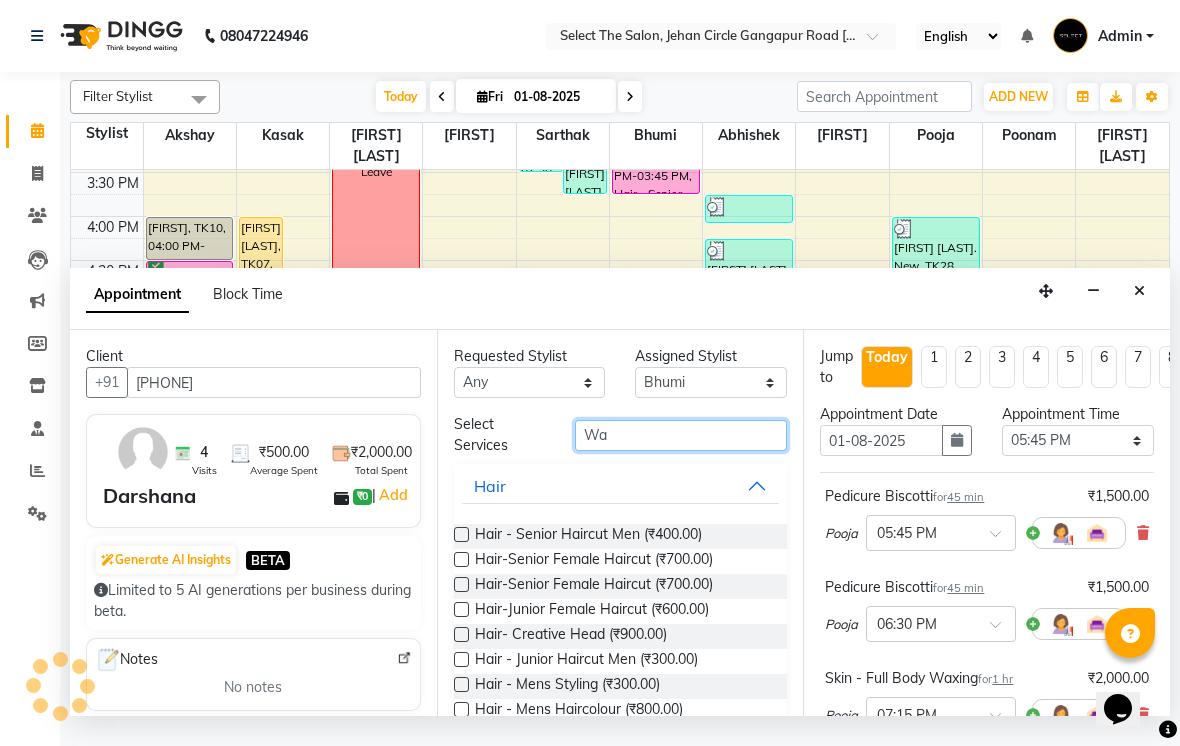 type on "W" 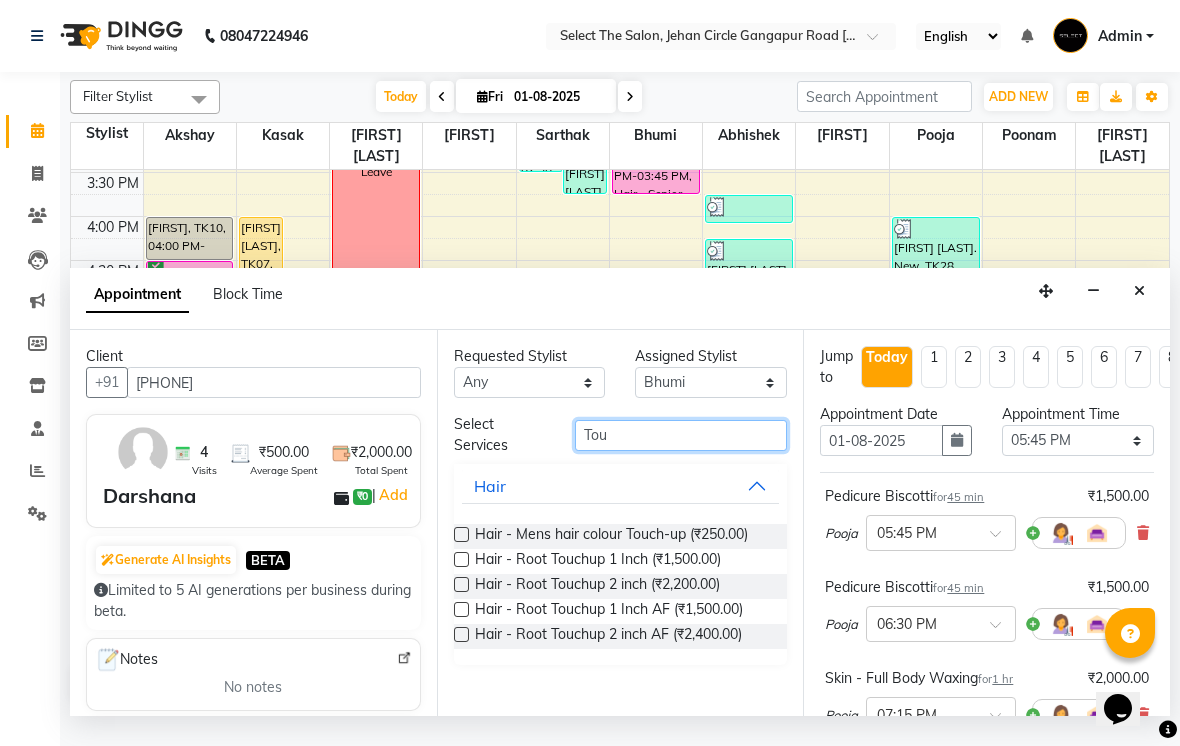 type on "Tou" 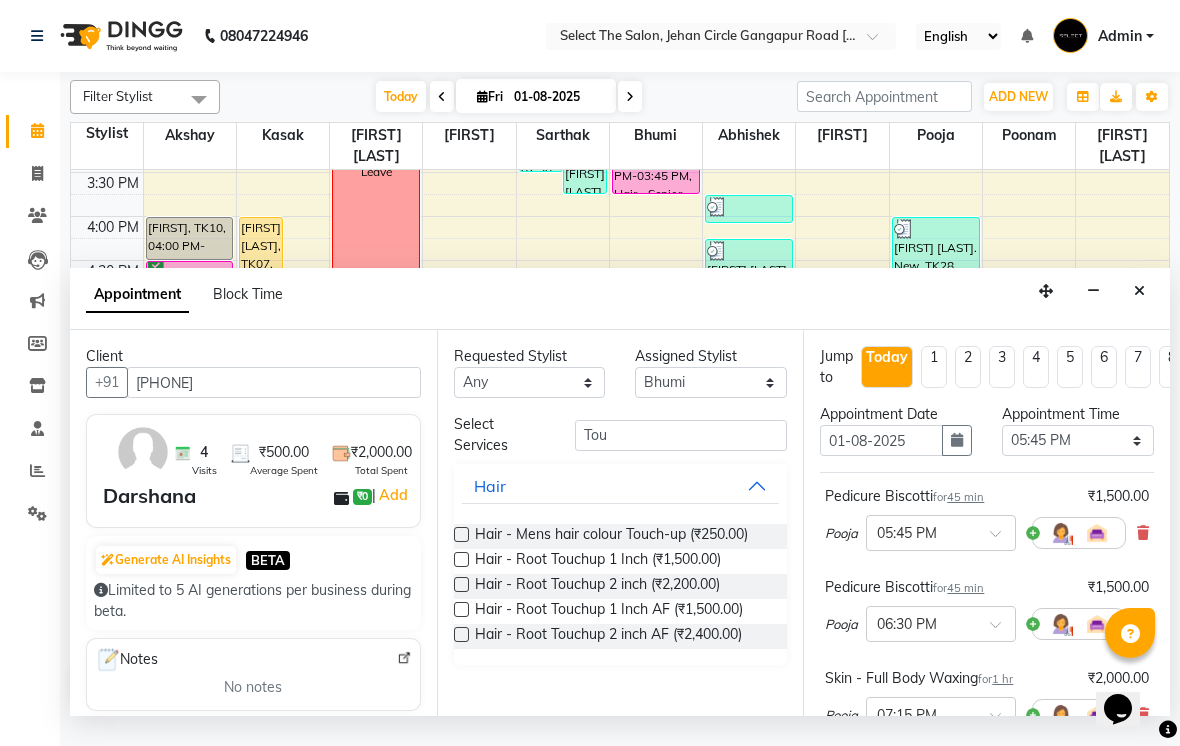 click at bounding box center [461, 534] 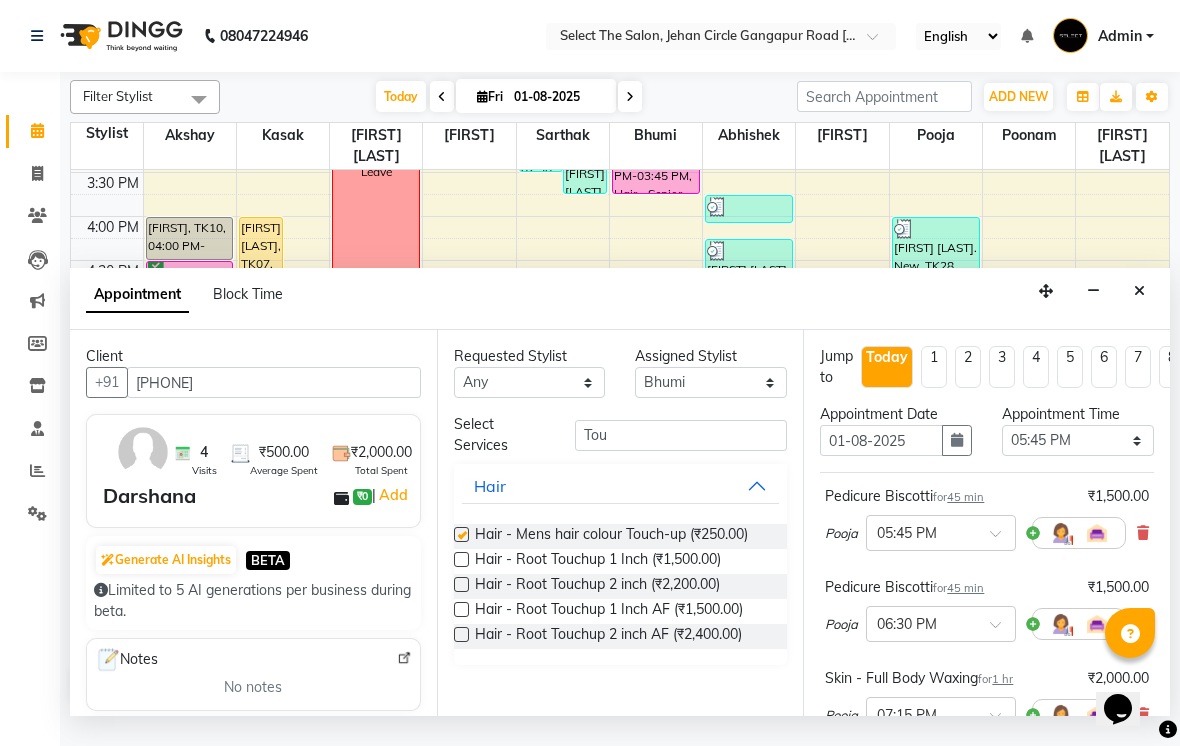 checkbox on "false" 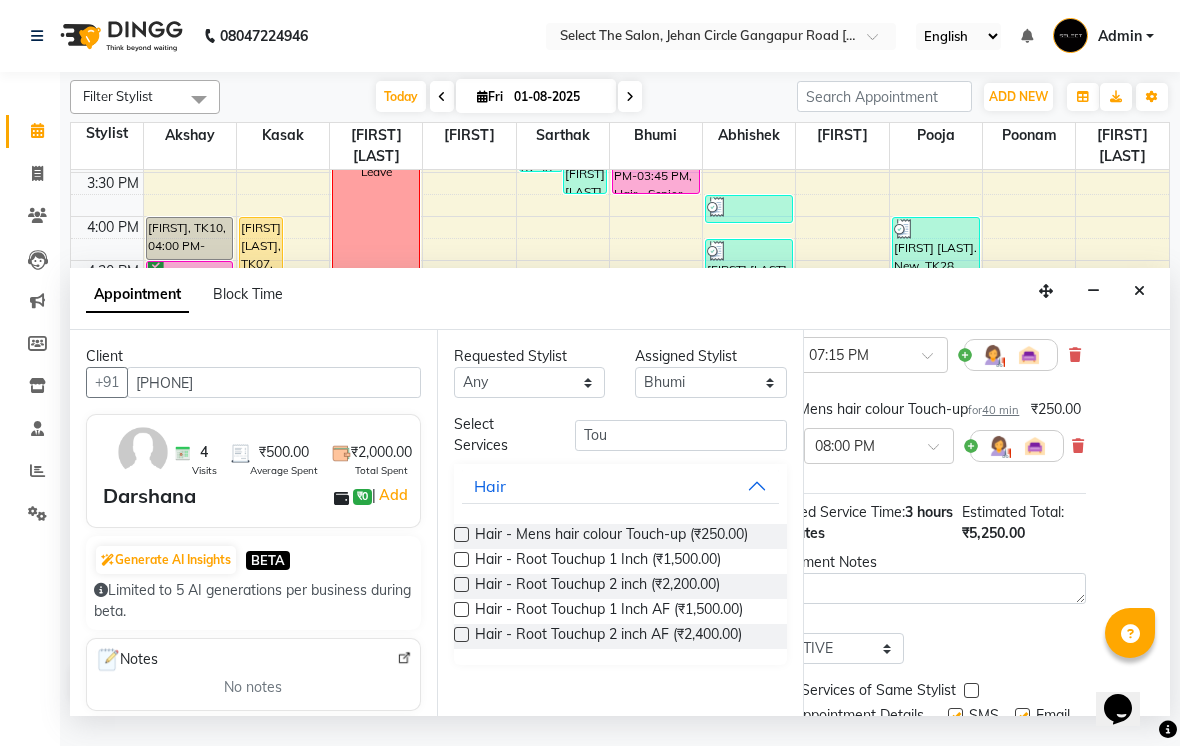 scroll, scrollTop: 368, scrollLeft: 69, axis: both 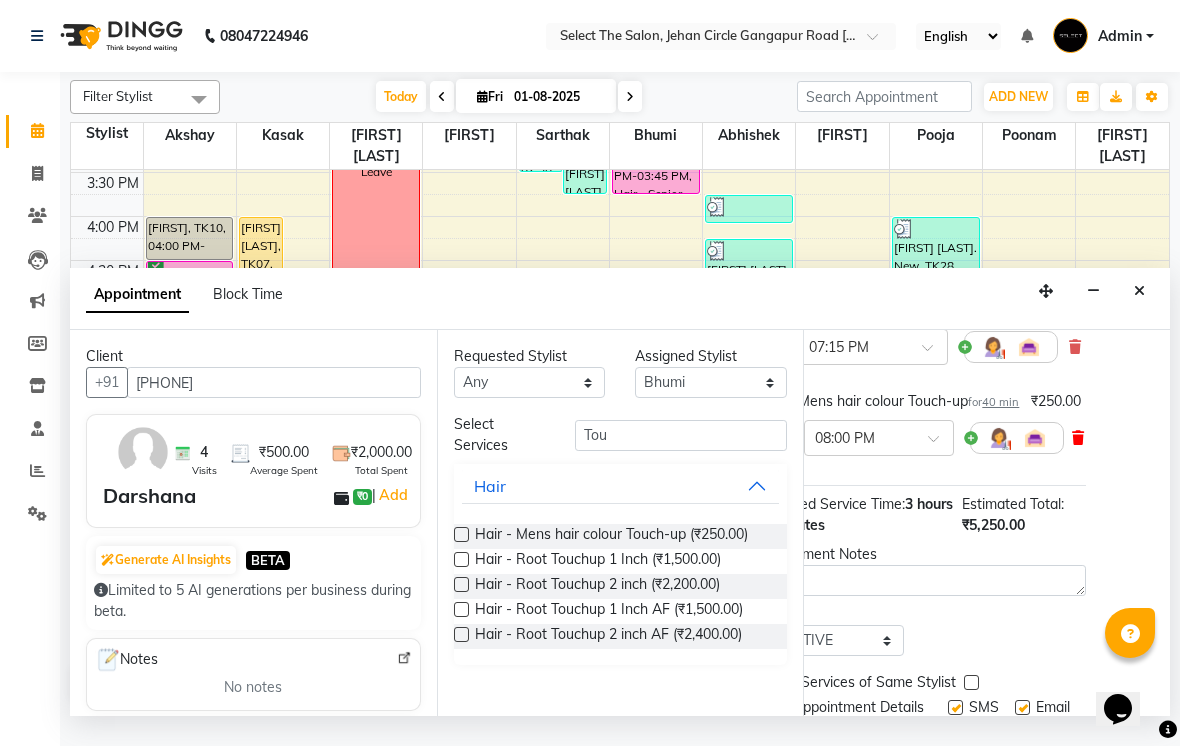 click at bounding box center (1078, 438) 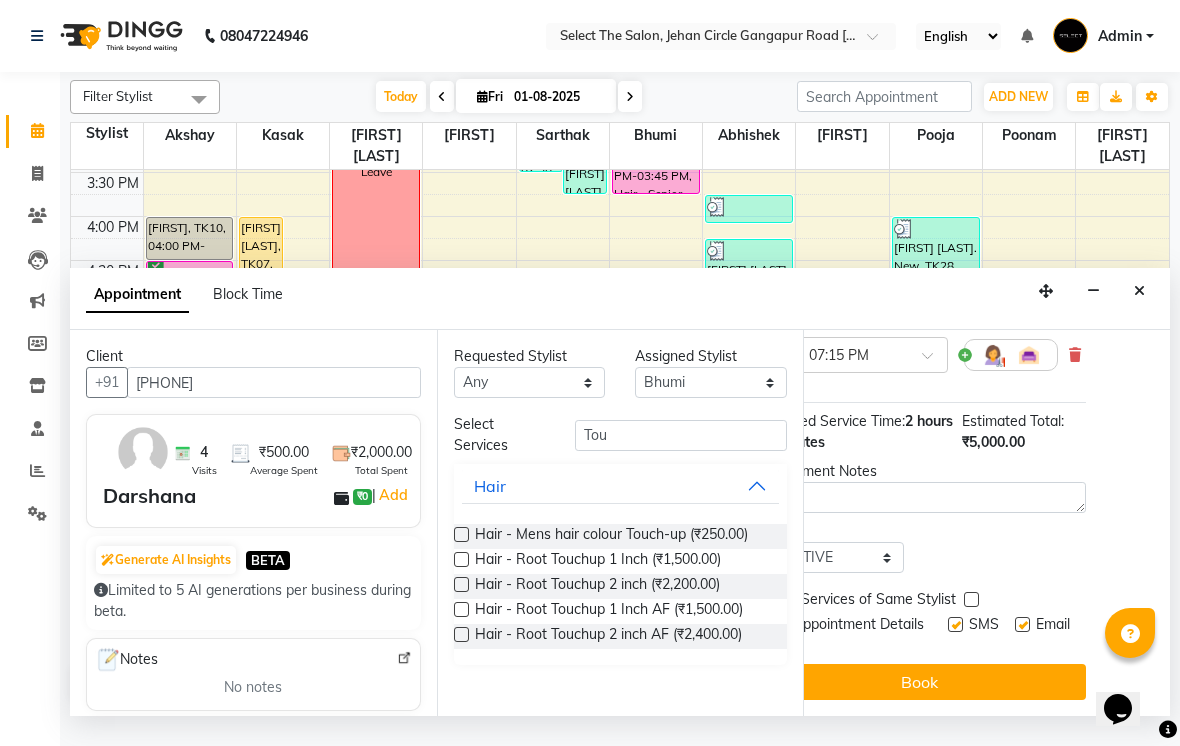 scroll, scrollTop: 358, scrollLeft: 69, axis: both 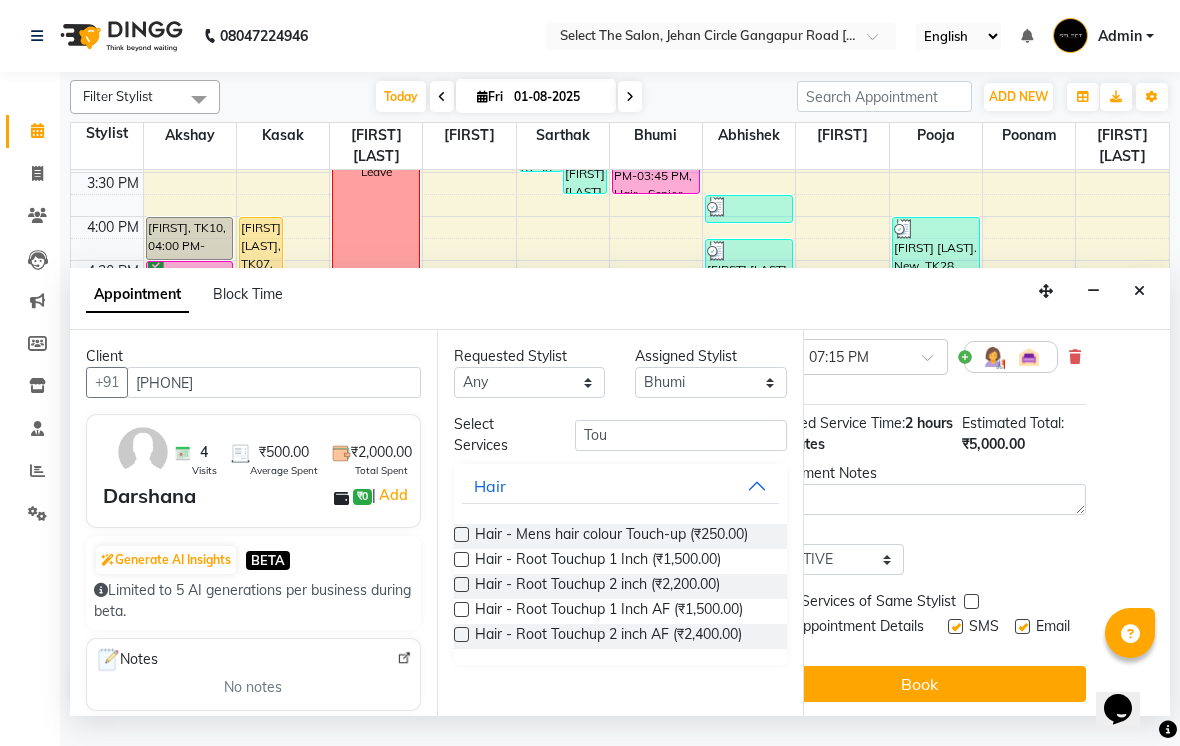 click at bounding box center (461, 559) 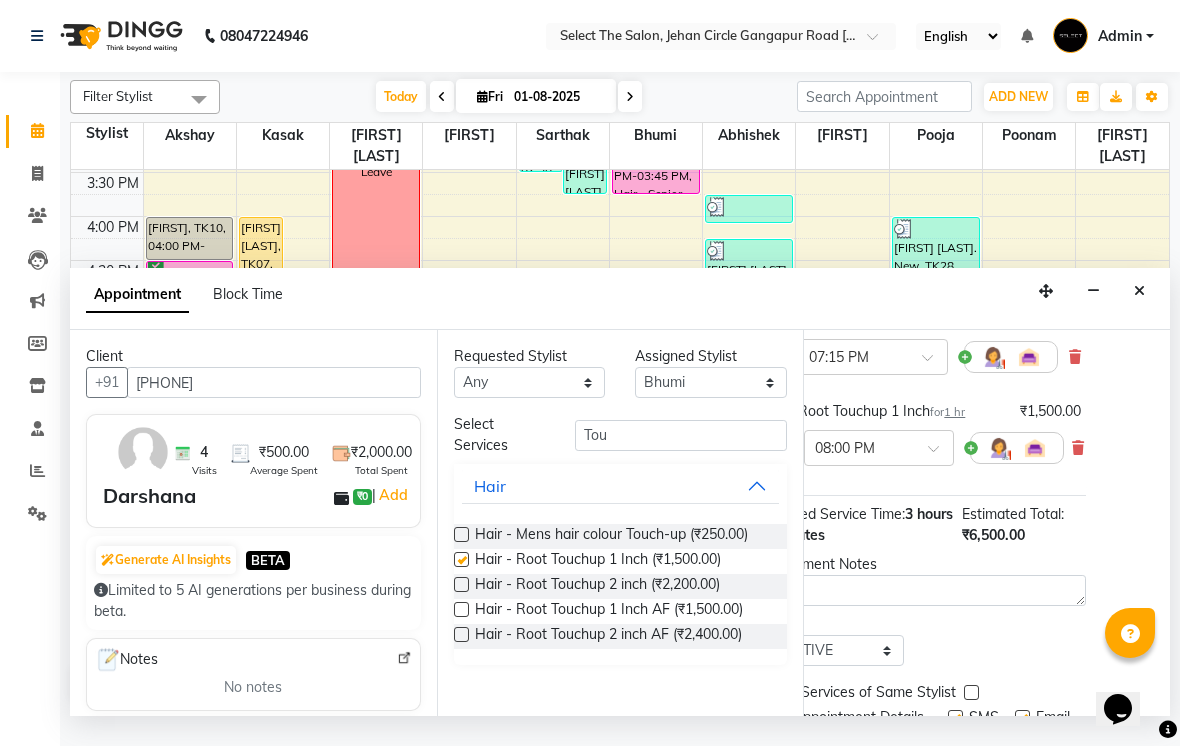 checkbox on "false" 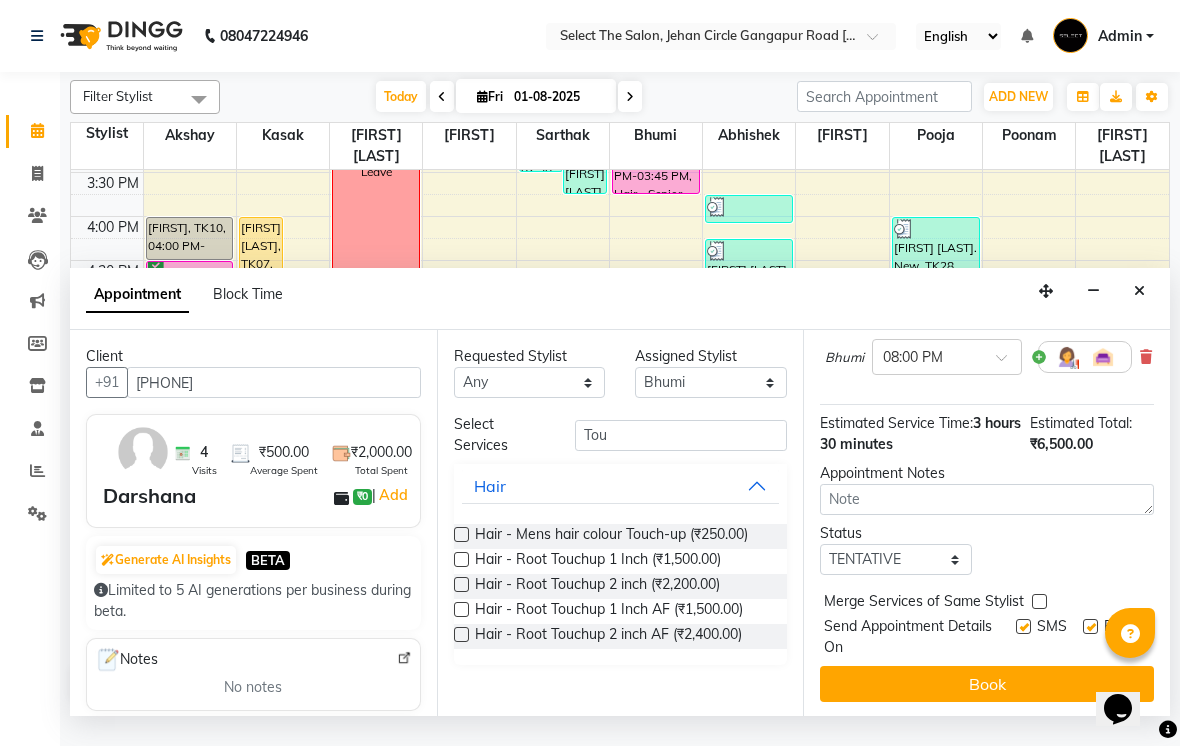 scroll, scrollTop: 449, scrollLeft: 0, axis: vertical 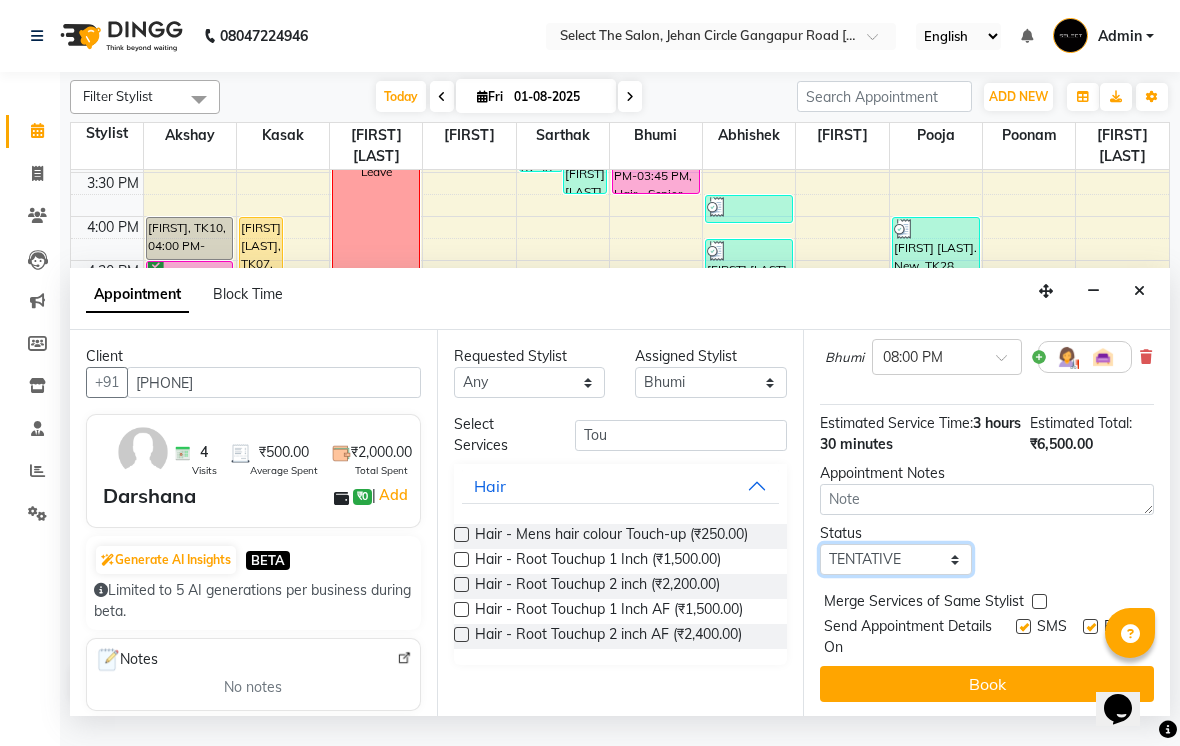 click on "Select TENTATIVE CONFIRM CHECK-IN UPCOMING" at bounding box center [896, 559] 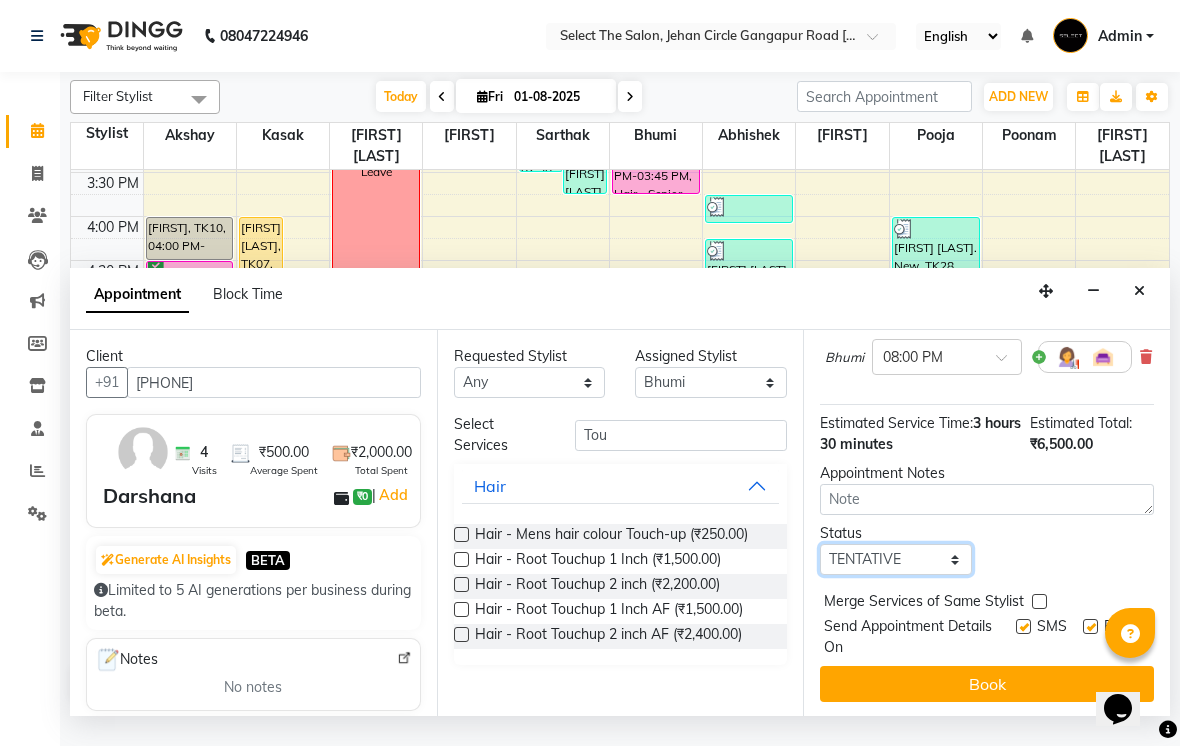 select on "confirm booking" 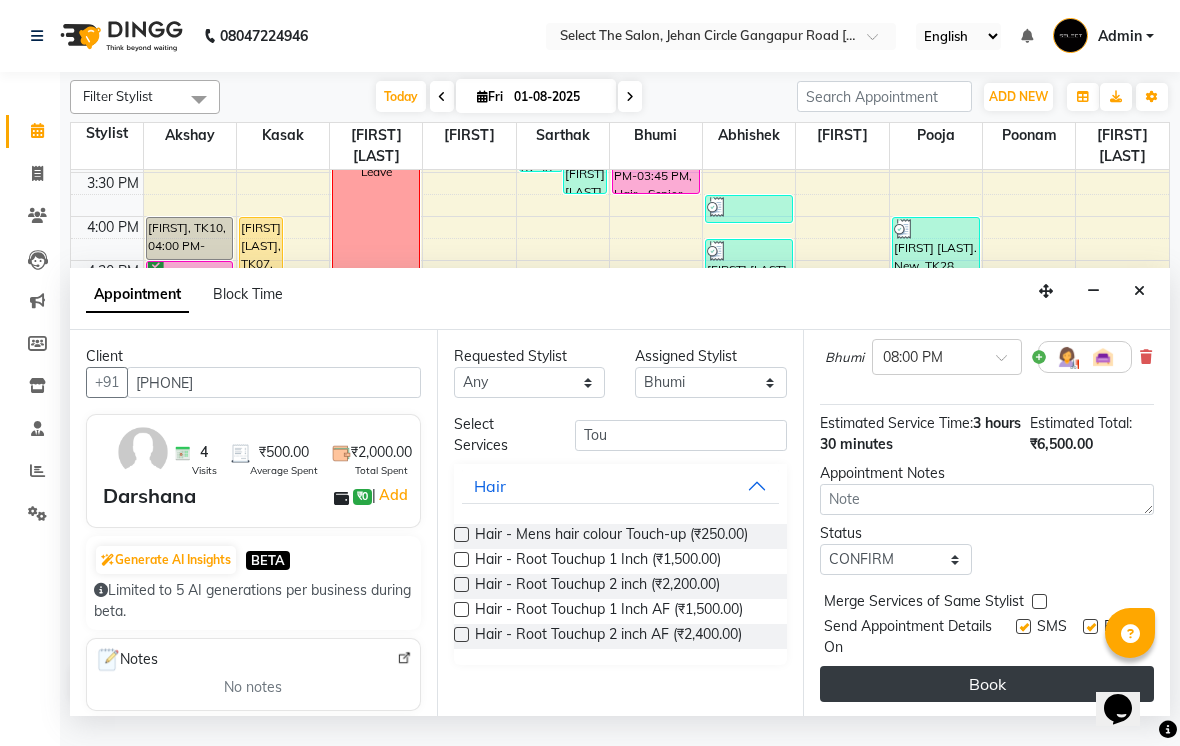 click on "Book" at bounding box center (987, 684) 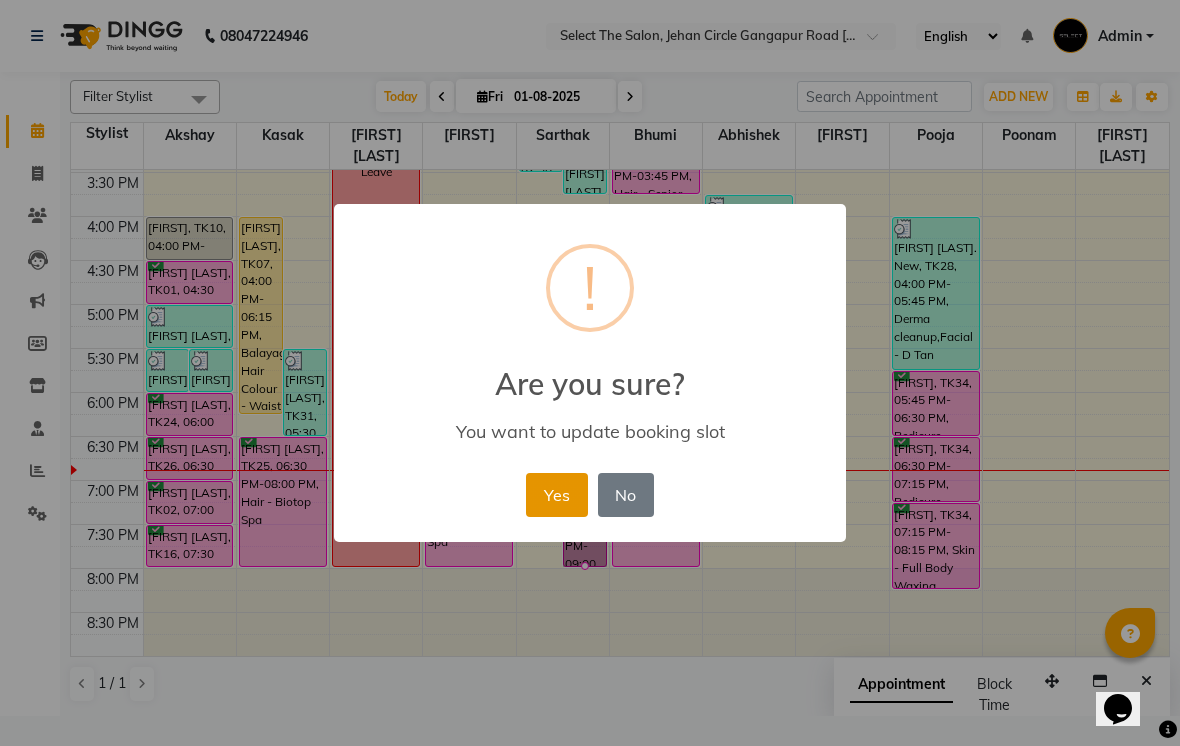 click on "Yes" at bounding box center (556, 495) 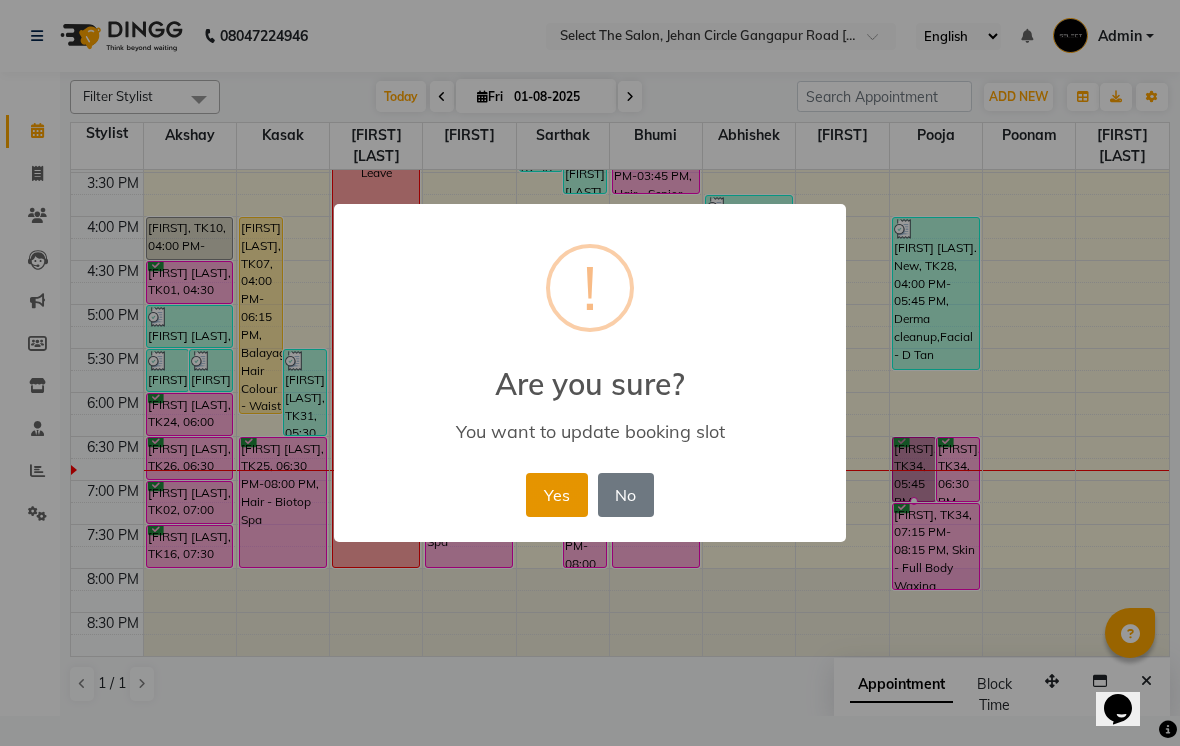click on "Yes" at bounding box center (556, 495) 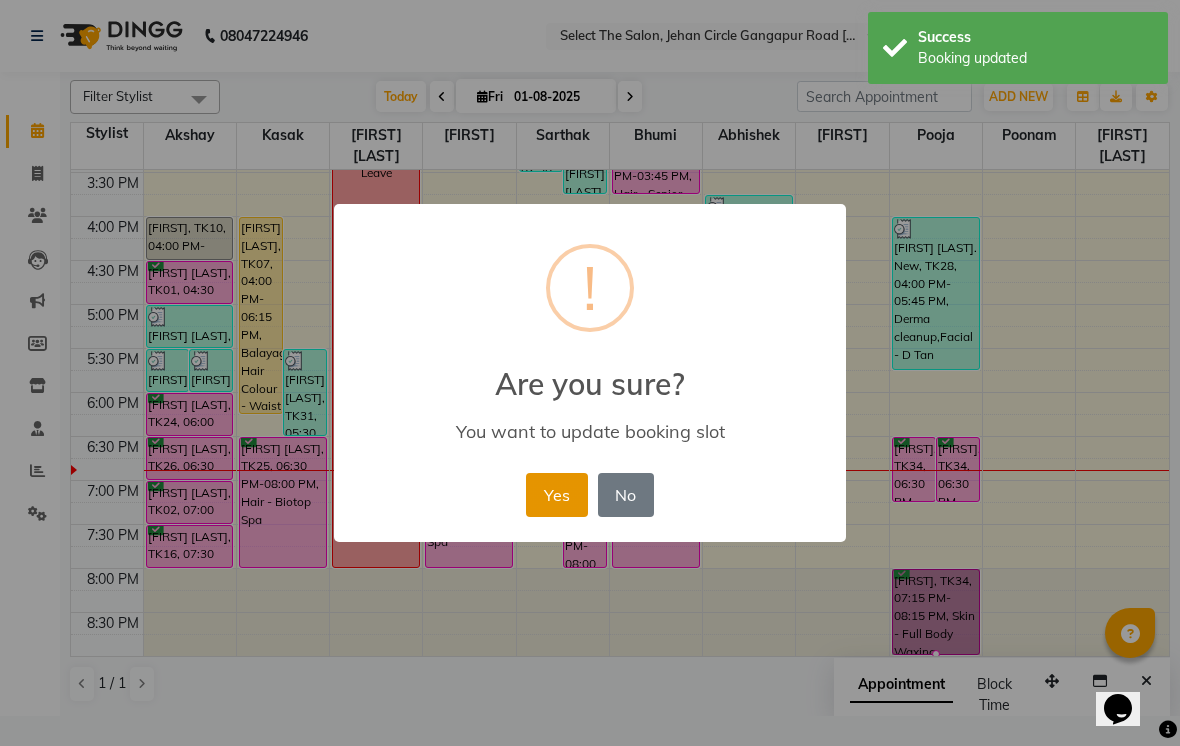 click on "Yes" at bounding box center (556, 495) 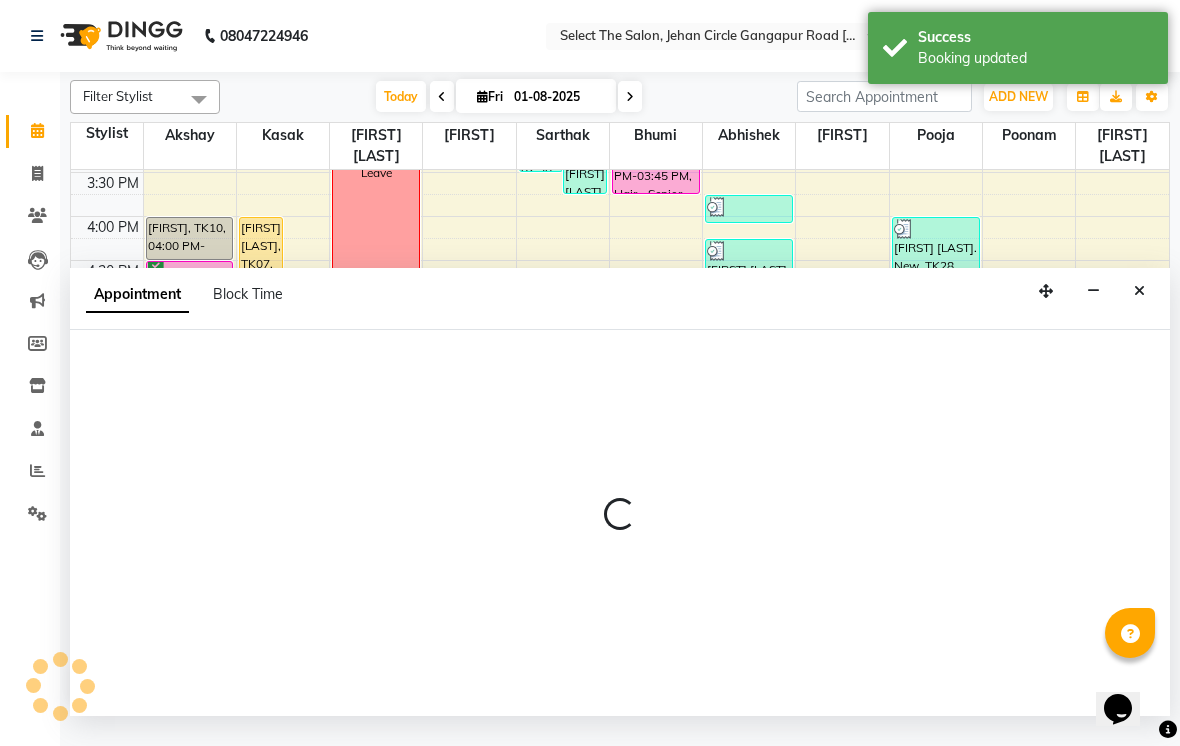 select on "86580" 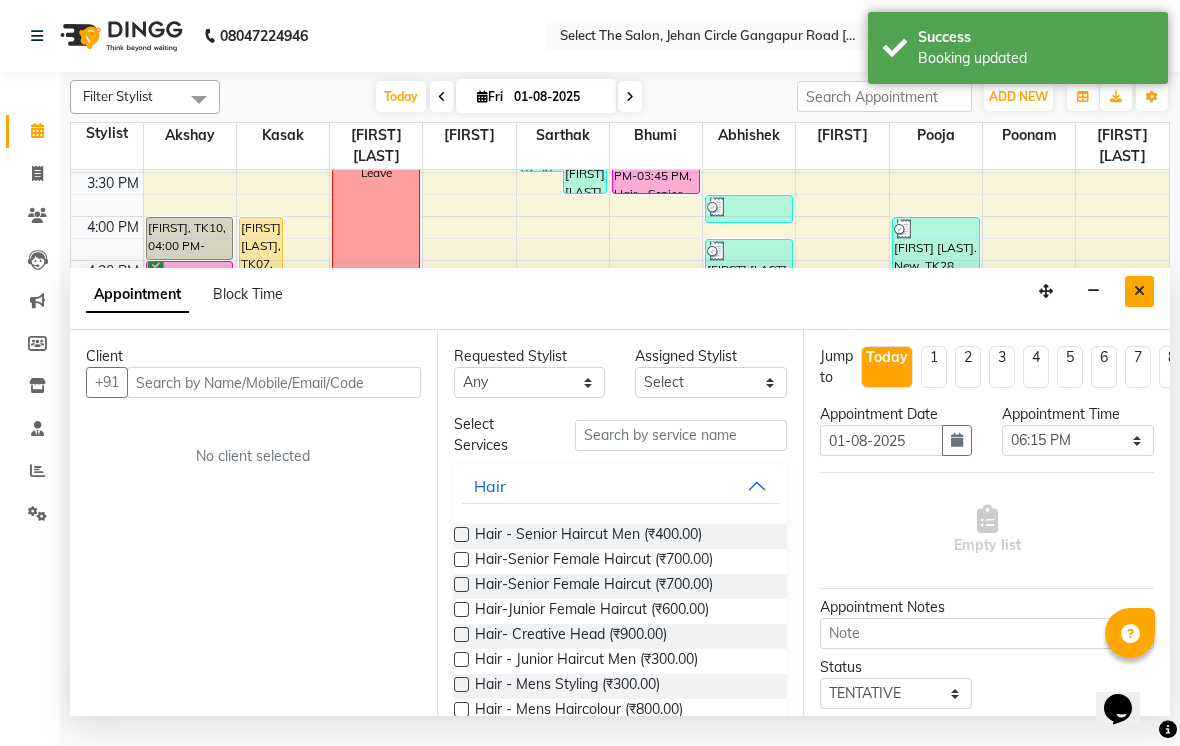 click at bounding box center (1139, 291) 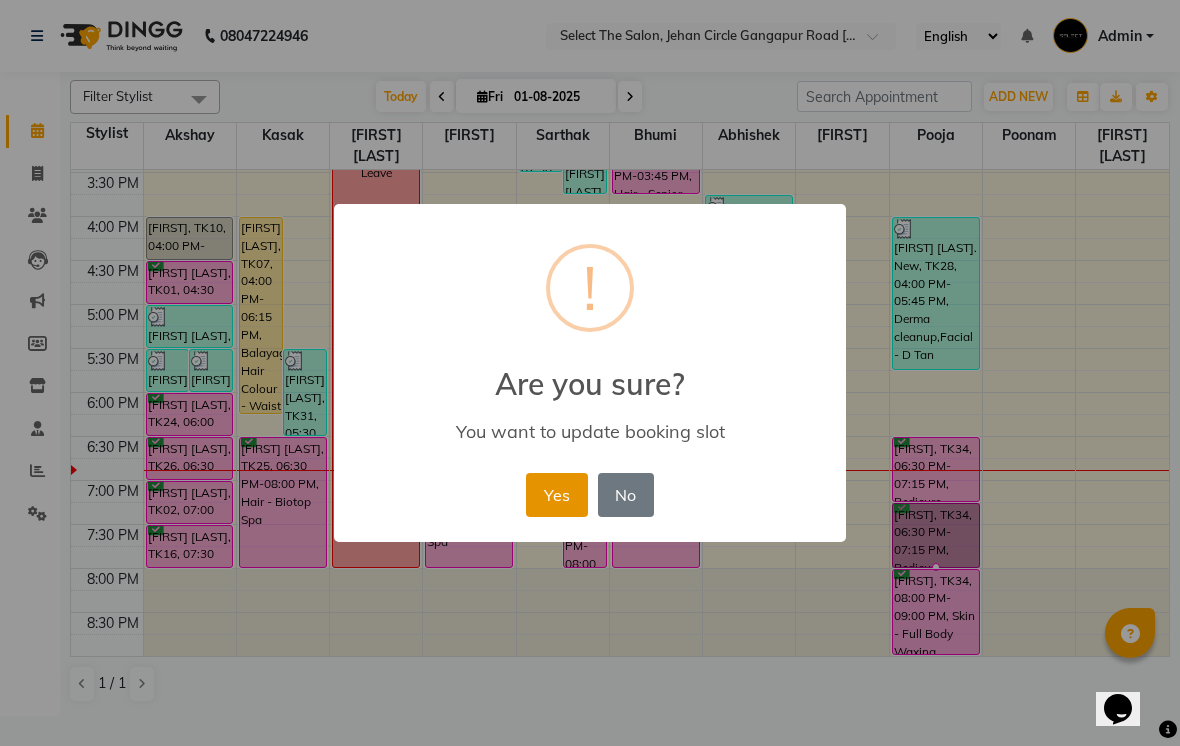 click on "Yes" at bounding box center [556, 495] 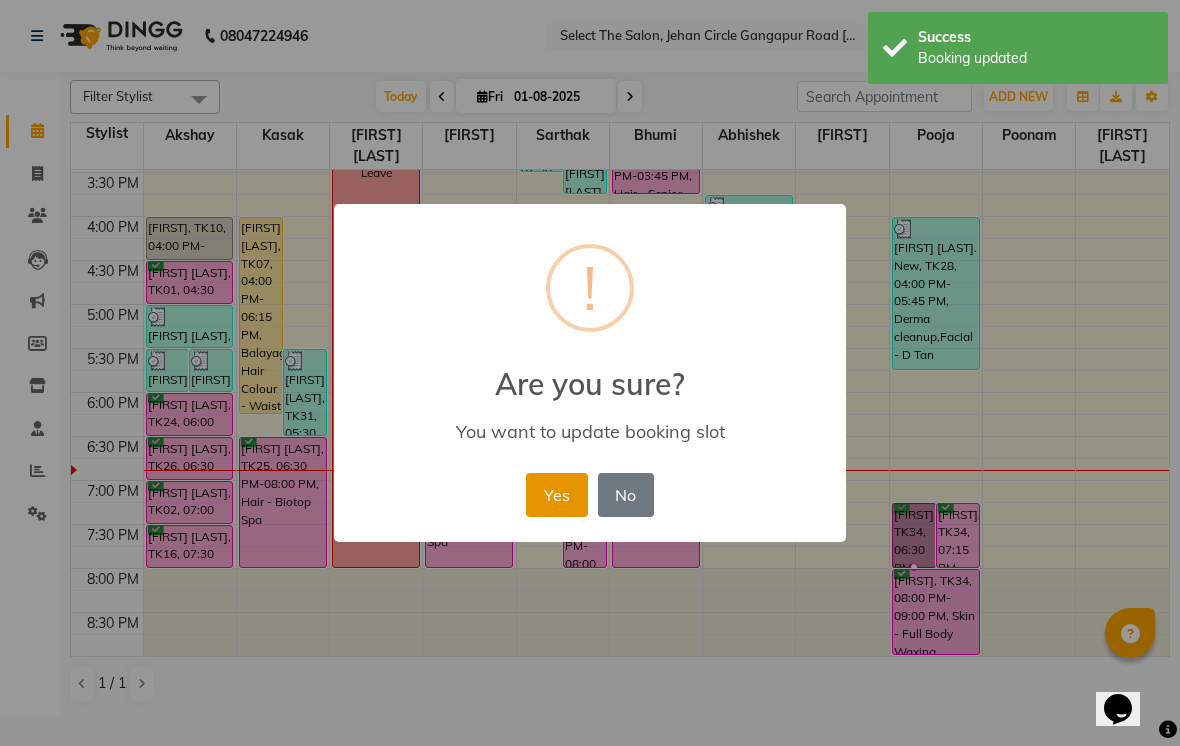 click on "Yes" at bounding box center (556, 495) 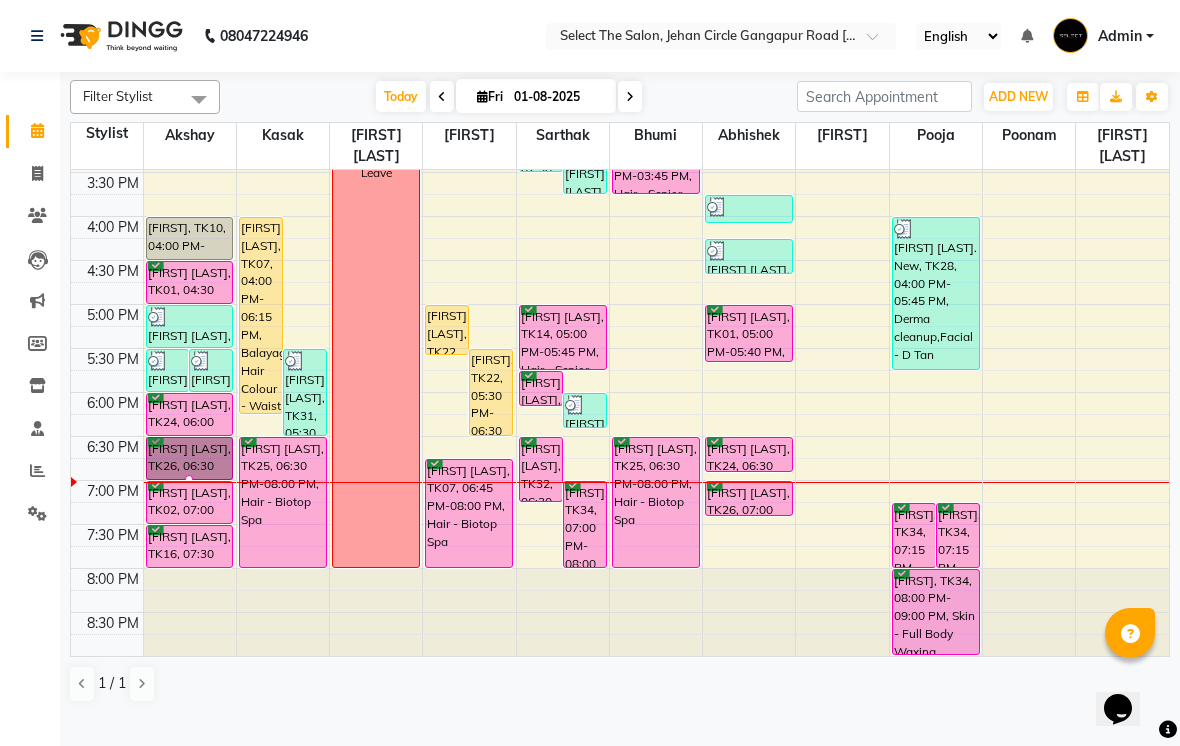 click at bounding box center (189, 479) 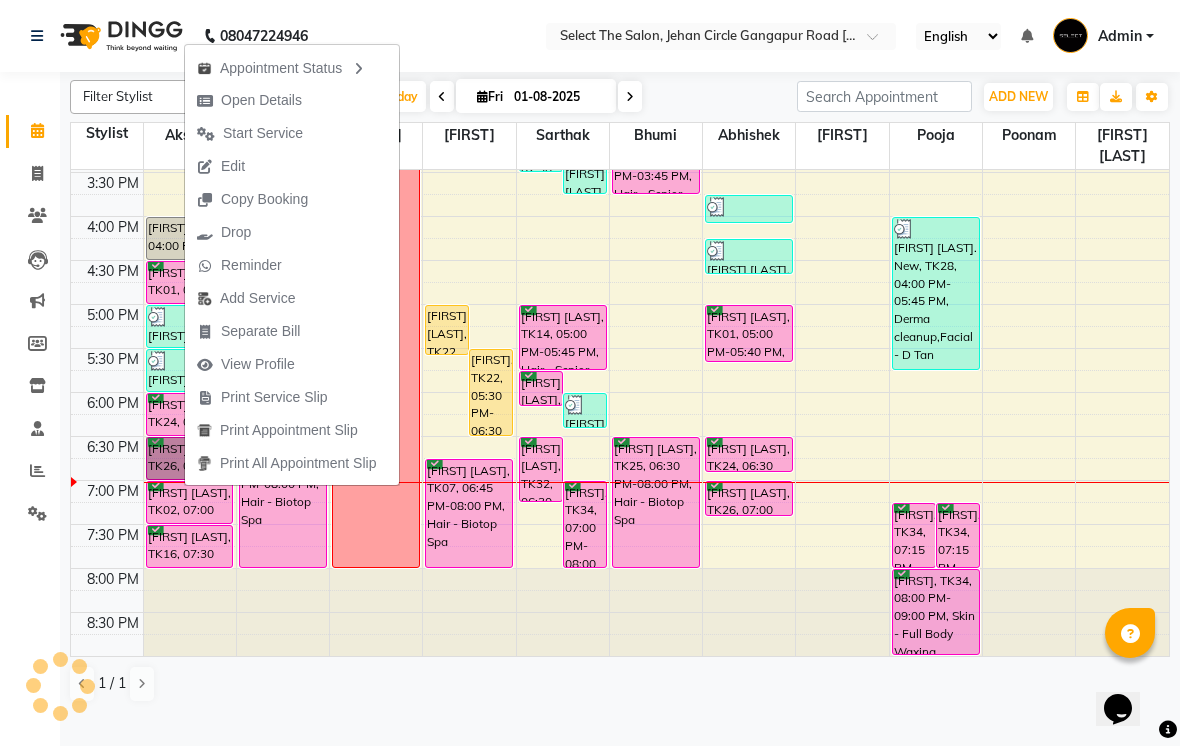 click on "Start Service" at bounding box center (250, 133) 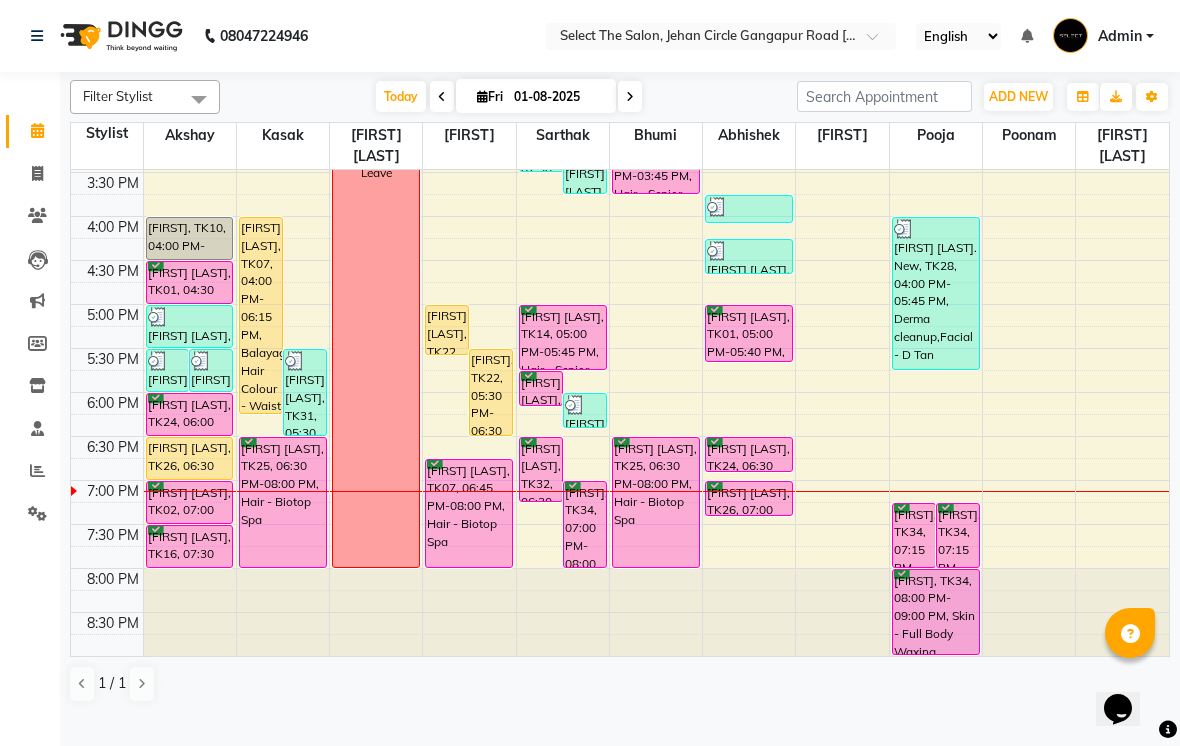 click at bounding box center [630, 96] 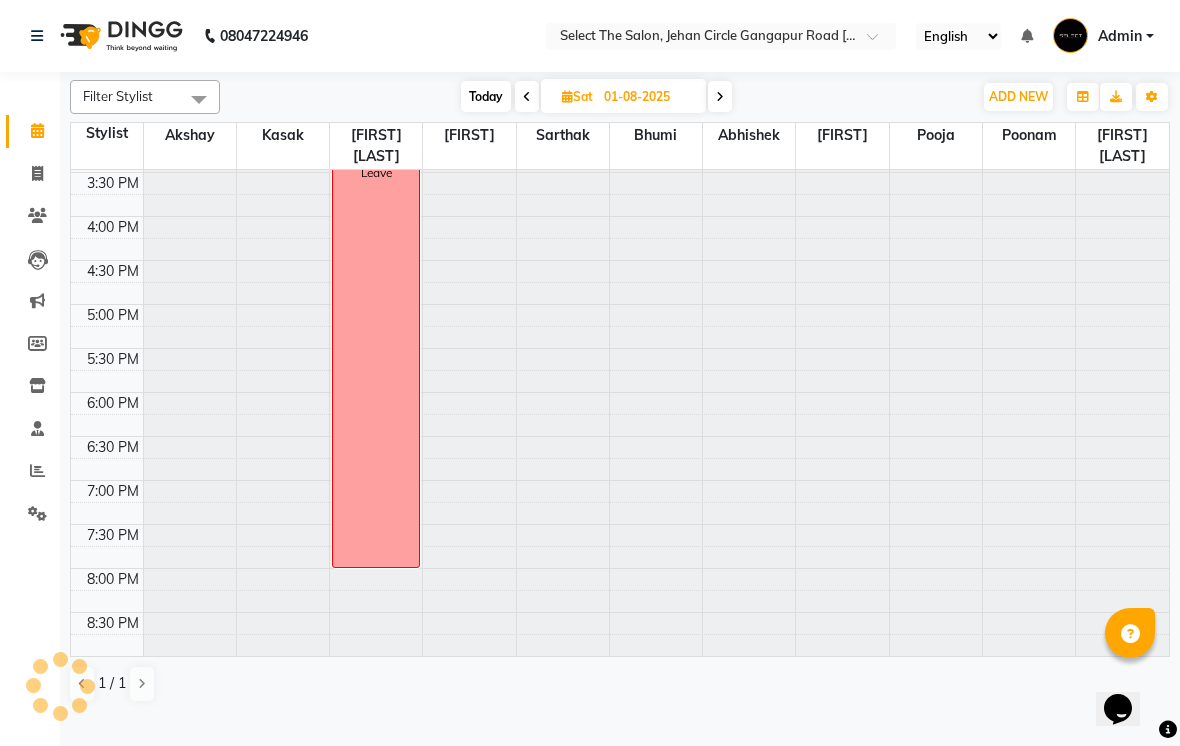 type on "02-08-2025" 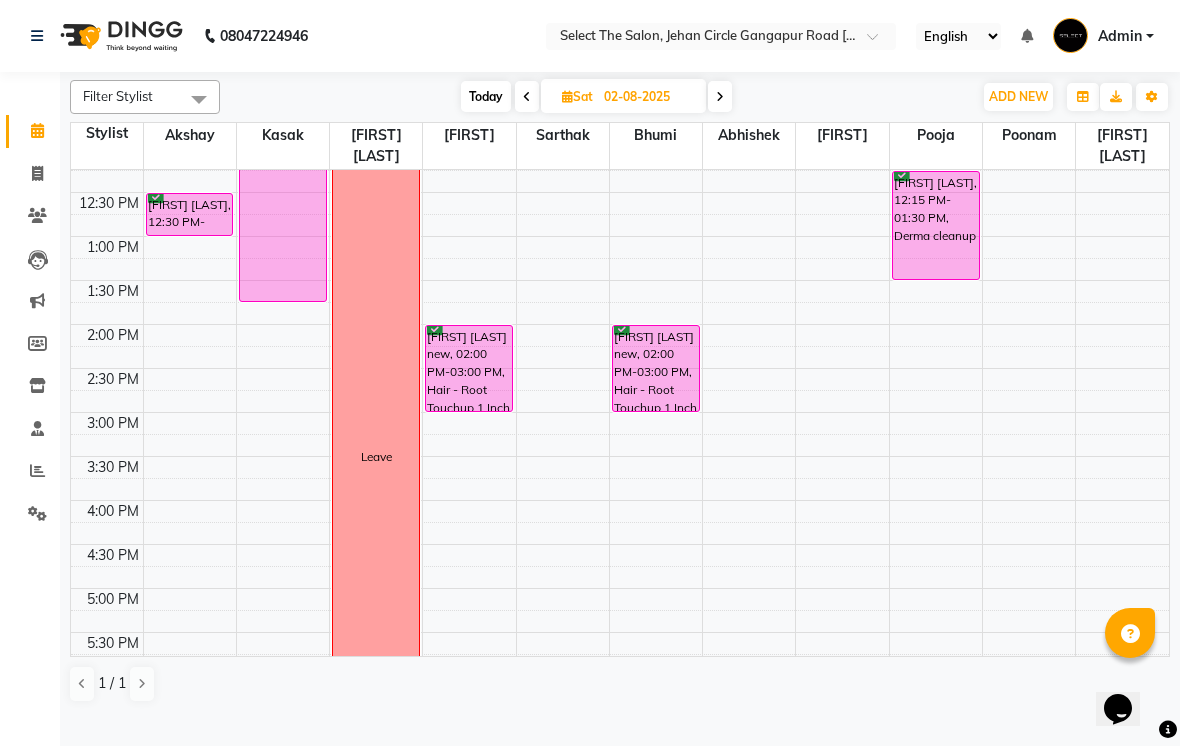 scroll, scrollTop: 368, scrollLeft: 0, axis: vertical 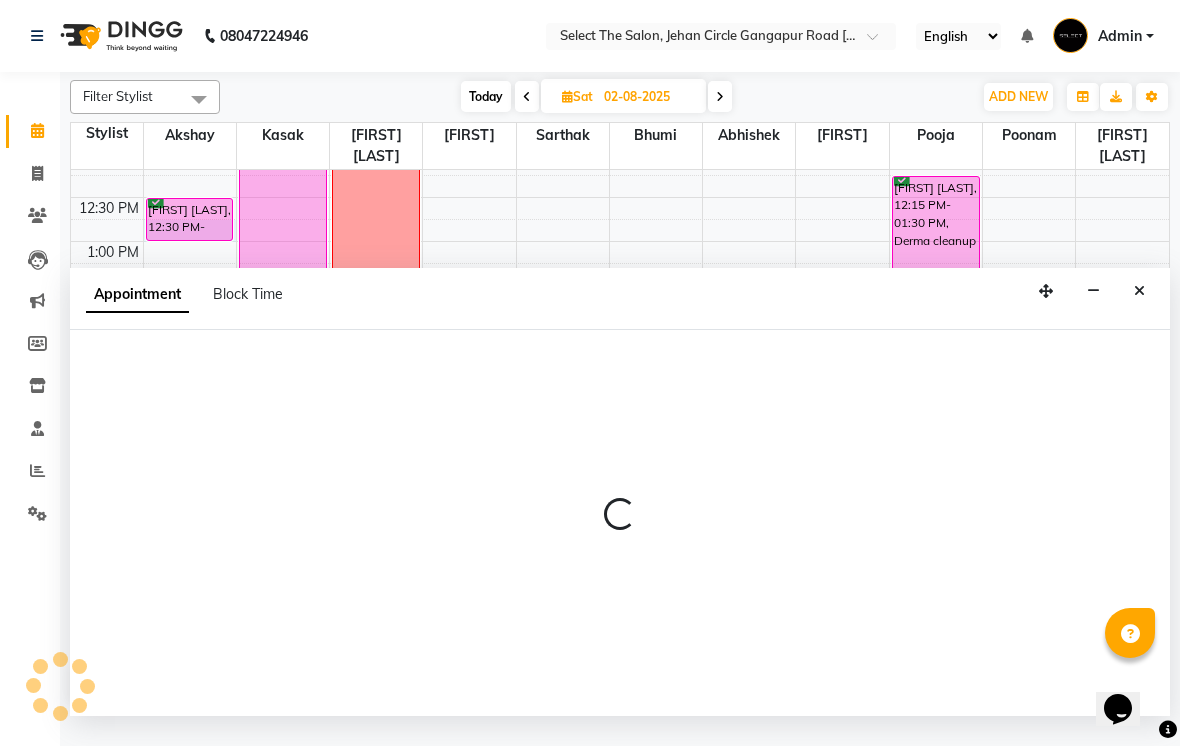 select on "31289" 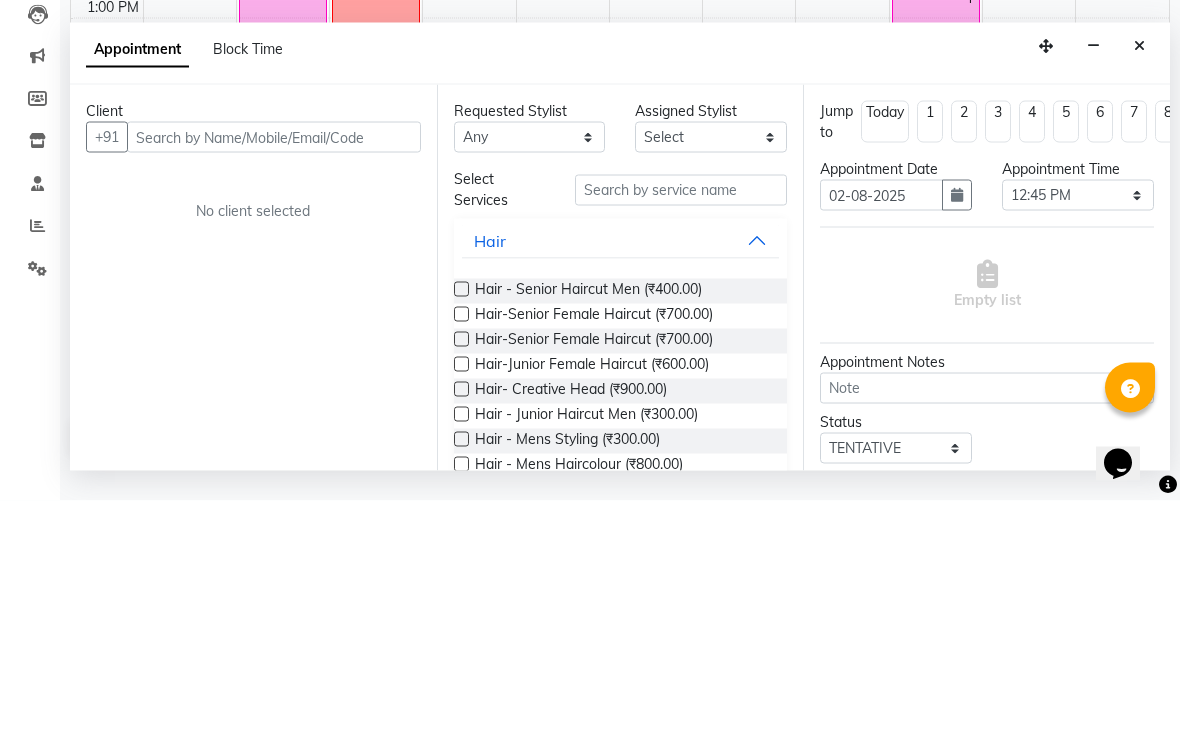 click at bounding box center (1139, 291) 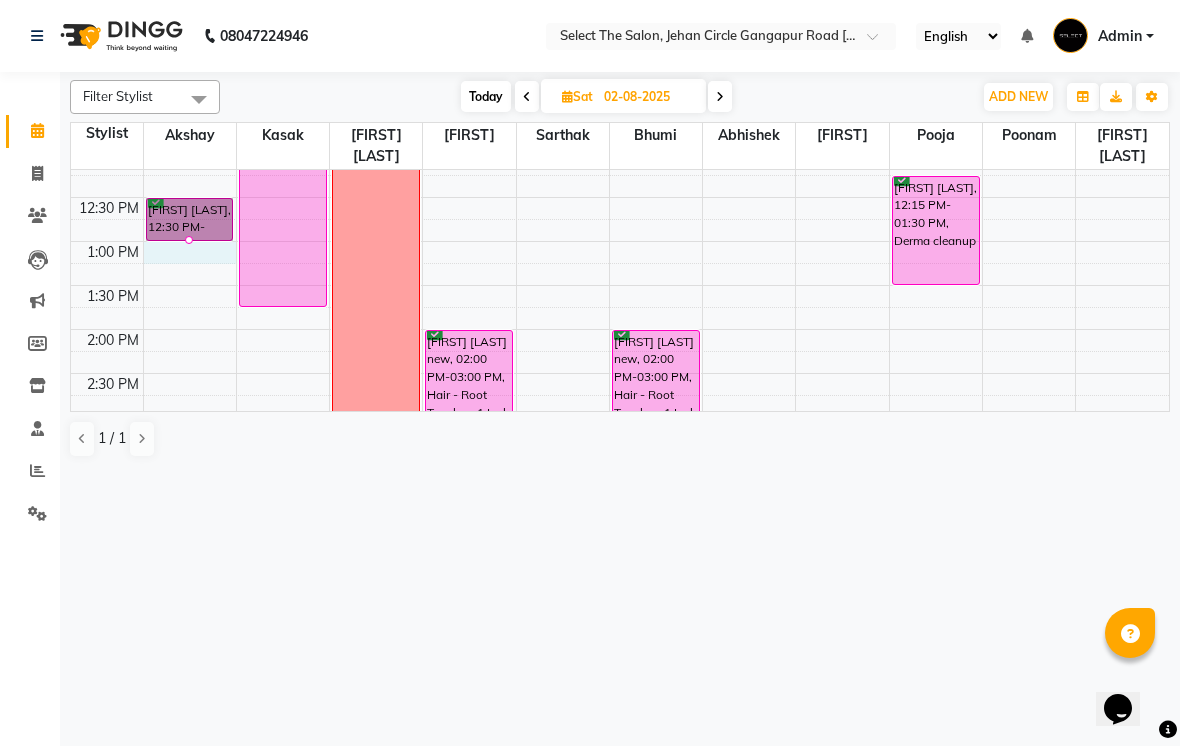 select on "31289" 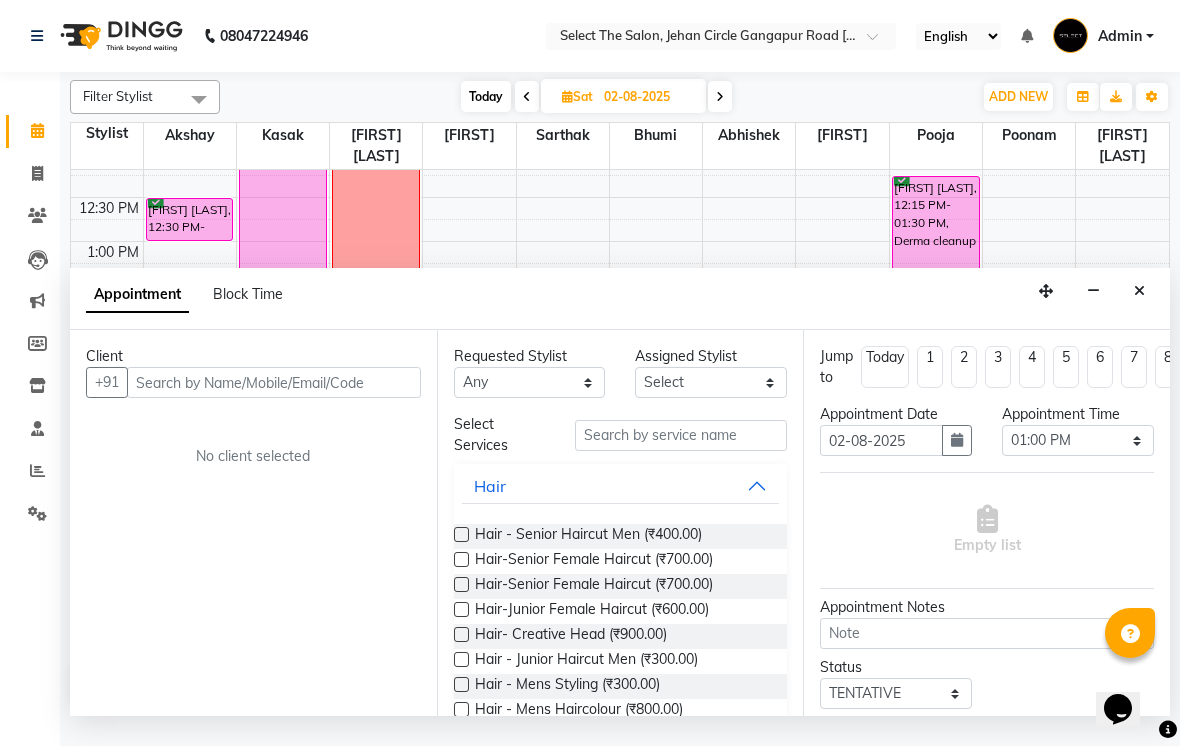 click on "Requested Stylist Any Abhishek  Akshay  Bhumi  Kasak Pooja  Poonam  Sachin Wagh  Sarthak  Siddhika  Venkatesh warule Yogeshwari Assigned Stylist Select Abhishek  Akshay  Bhumi  Kasak Pooja  Poonam  Sachin Wagh  Sarthak  Siddhika  Venkatesh warule Yogeshwari Select Services    Hair Hair - Senior Haircut Men (₹400.00) Hair-Senior Female Haircut (₹700.00) Hair-Senior Female Haircut (₹700.00) Hair-Junior Female Haircut (₹600.00) Hair- Creative Head  (₹900.00) Hair - Junior Haircut Men  (₹300.00) Hair - Mens Styling (₹300.00) Hair - Mens Haircolour (₹800.00) Hair - Global Colour (₹3,500.00) Hair - Mens hair colour Touch-up (₹250.00) Hair - Root Touchup 1 Inch (₹1,500.00) Hair - Root Touchup 2 inch (₹2,200.00) Hair - Mens Keratin Treatment (₹2,500.00) Hair - K18 Treatment (₹1,500.00) Hair - Mens Hair spa (₹1,500.00) Hair - Mens hairwash (₹100.00) Head Massage (₹400.00) Keratin Wash  (₹0) Hair- Kids Haircut (₹200.00) Consultation  (₹0) Hair - Creative Head Mens (₹600.00)" at bounding box center [620, 523] 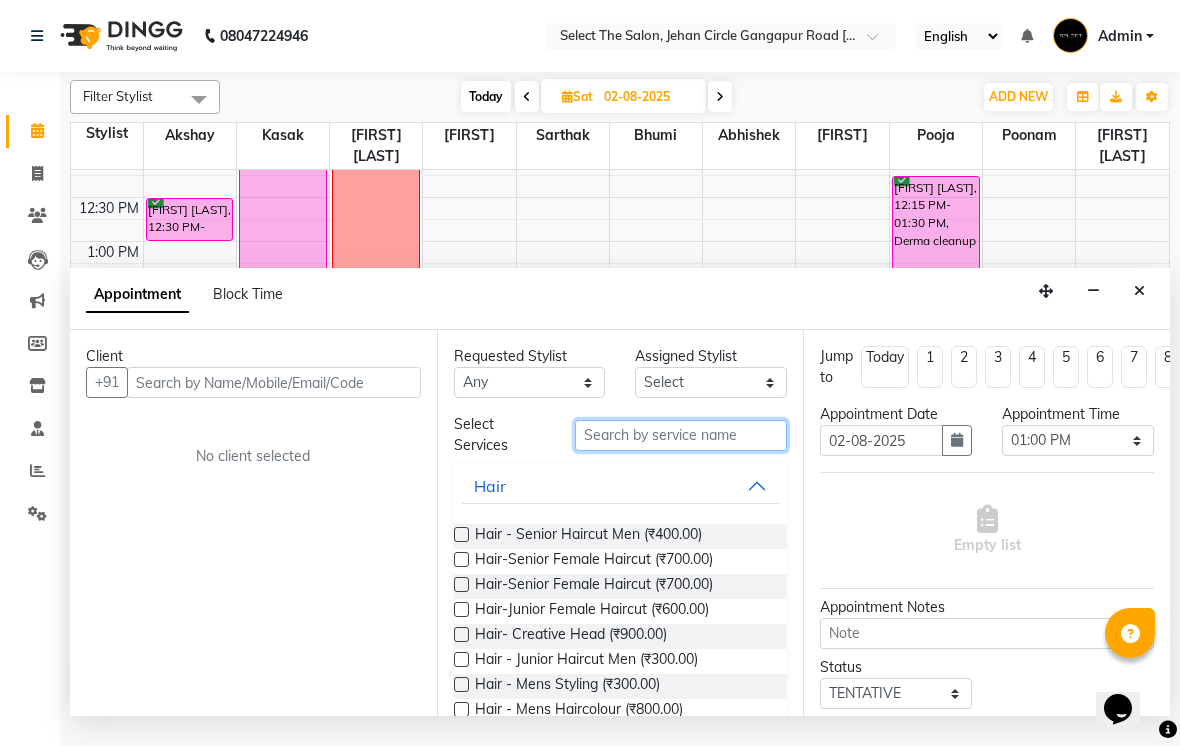 click at bounding box center (681, 435) 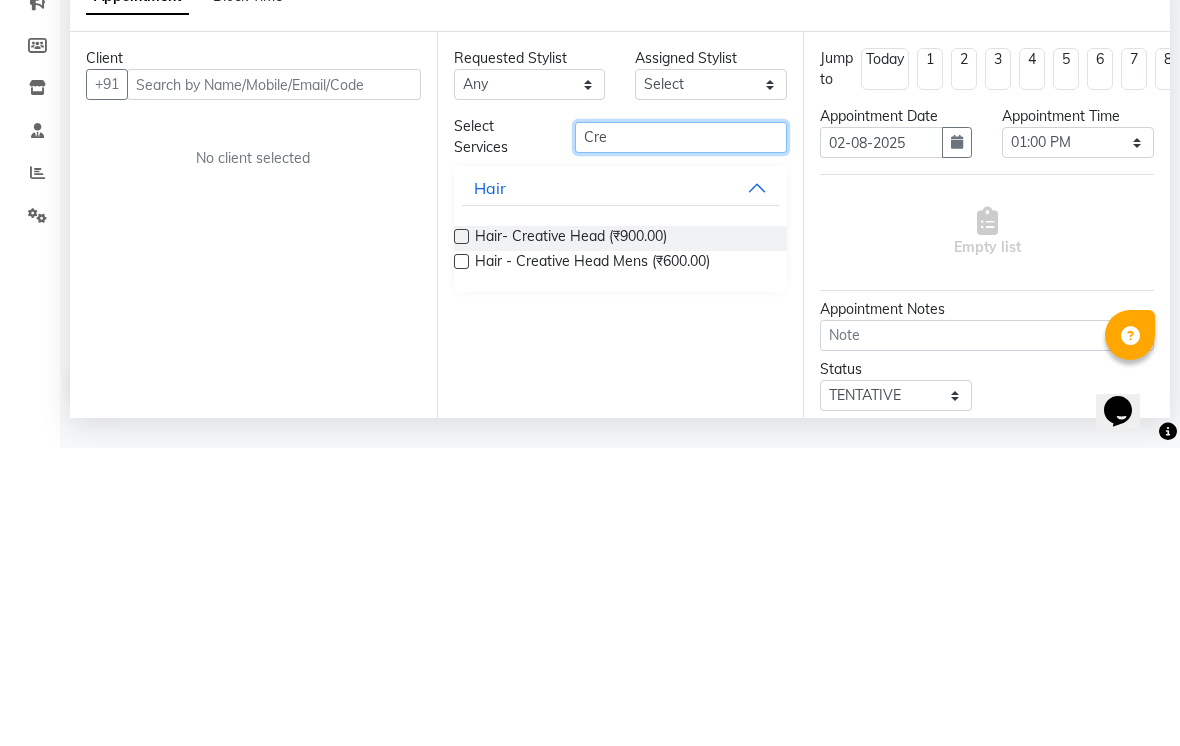type on "Cre" 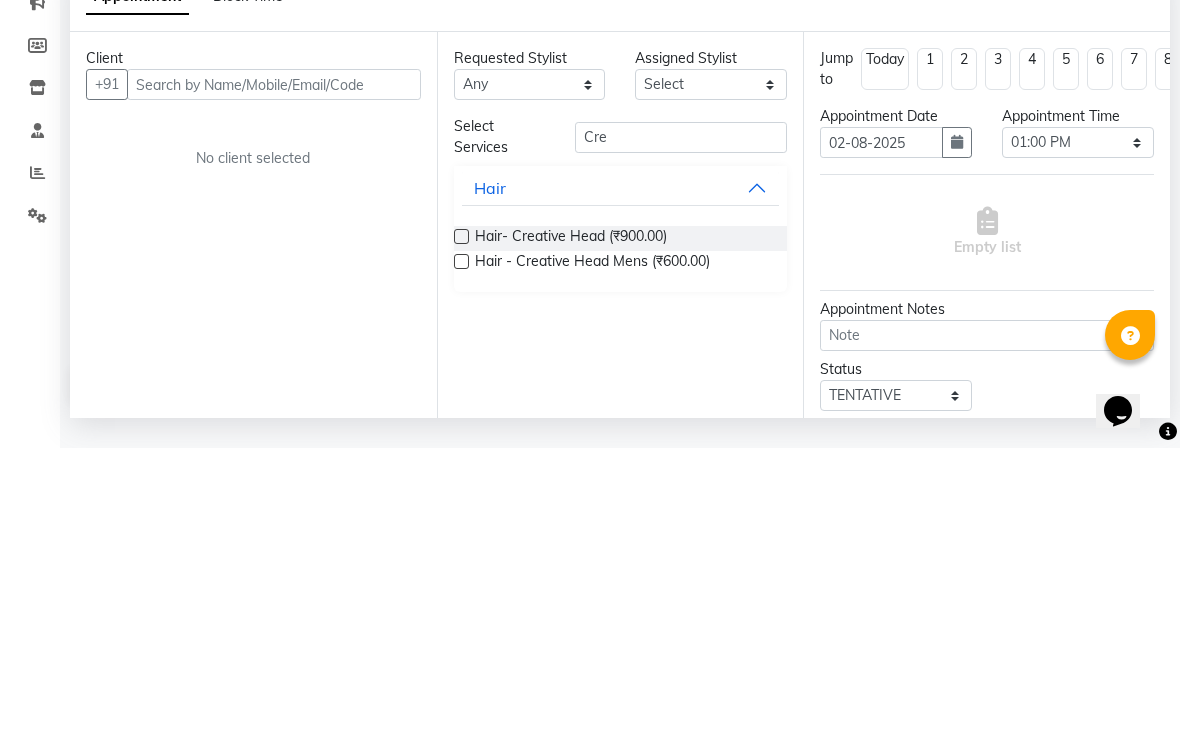 click on "Hair- Creative Head  (₹900.00) Hair - Creative Head Mens (₹600.00)" at bounding box center [621, 549] 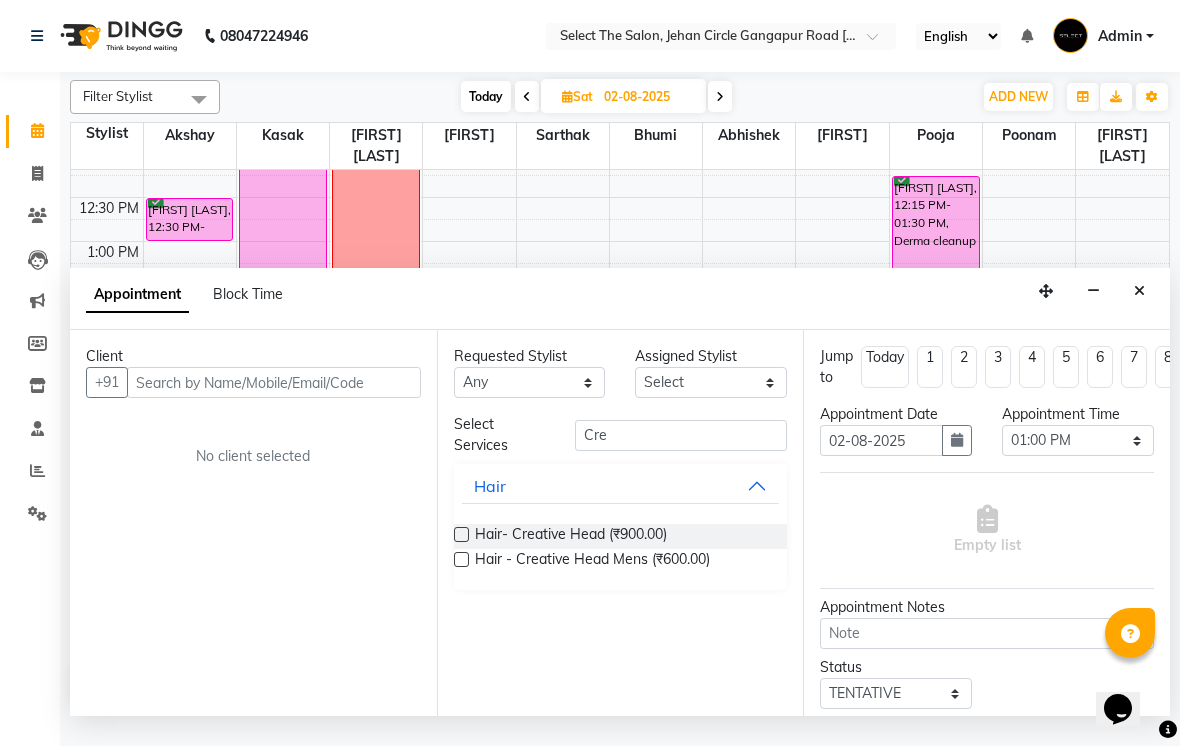 click on "Hair- Creative Head  (₹900.00)" at bounding box center [621, 536] 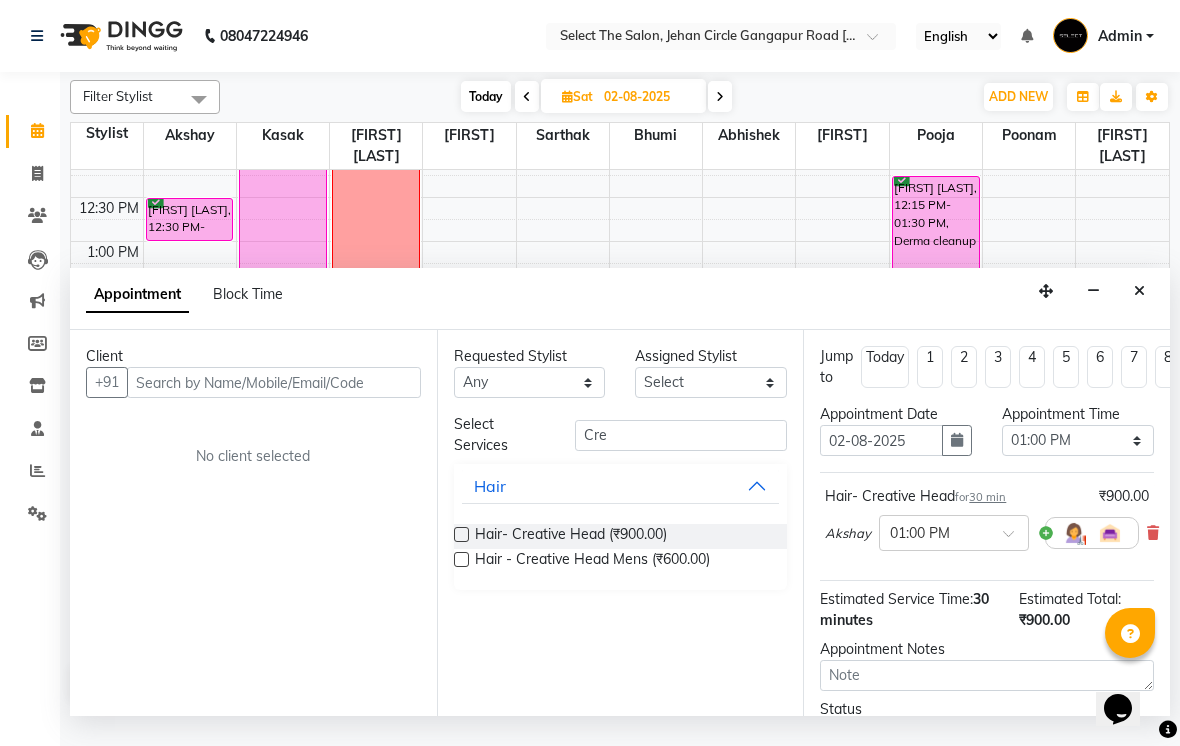 click on "Hair- Creative Head  (₹900.00) Hair - Creative Head Mens (₹600.00)" at bounding box center [621, 549] 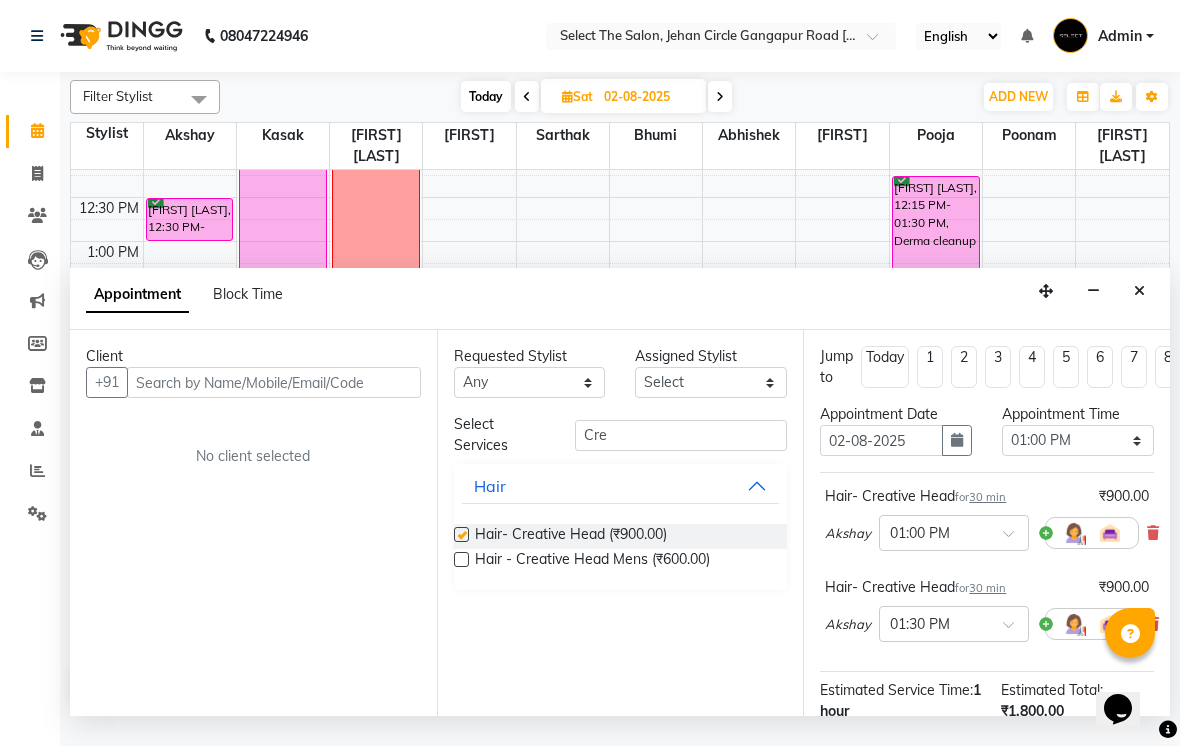checkbox on "false" 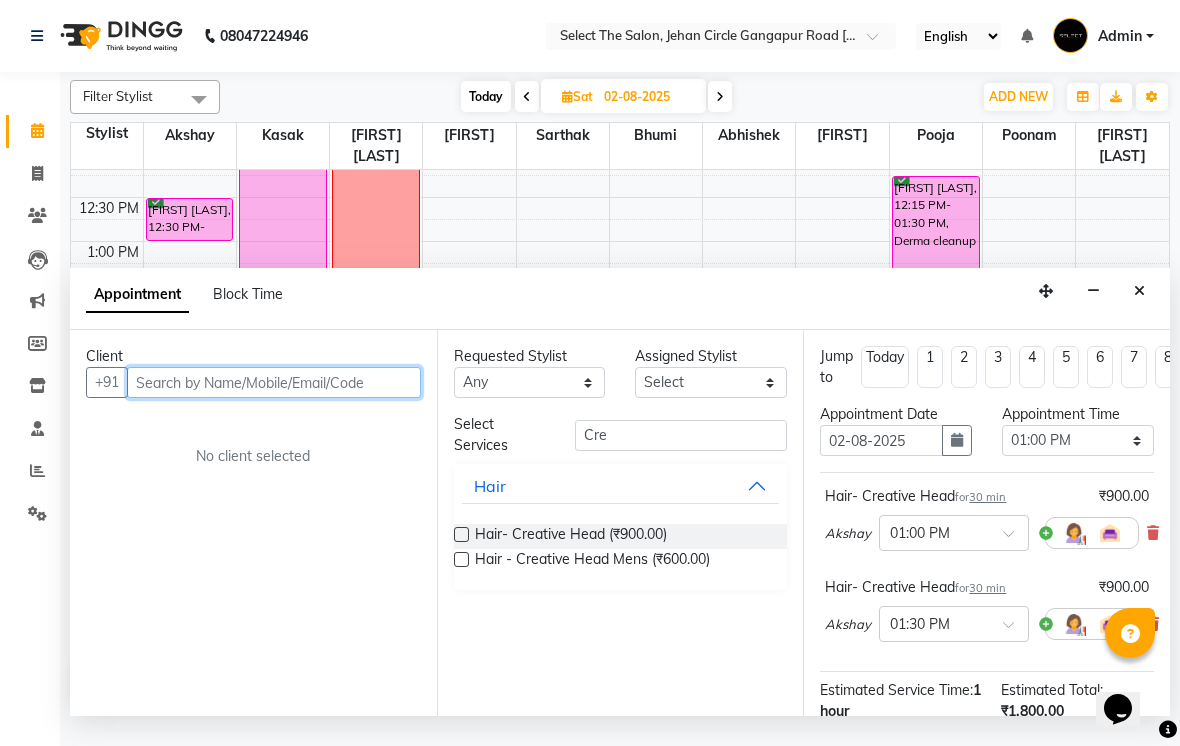 click at bounding box center [274, 382] 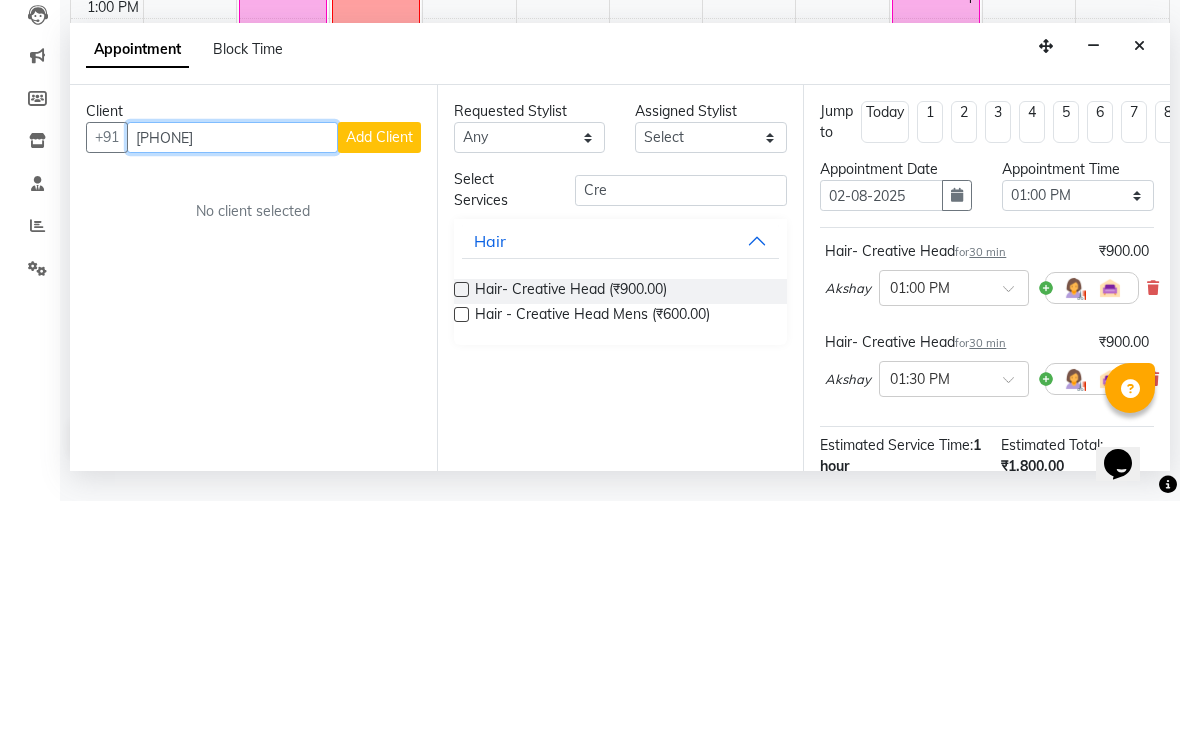 type on "9922271620" 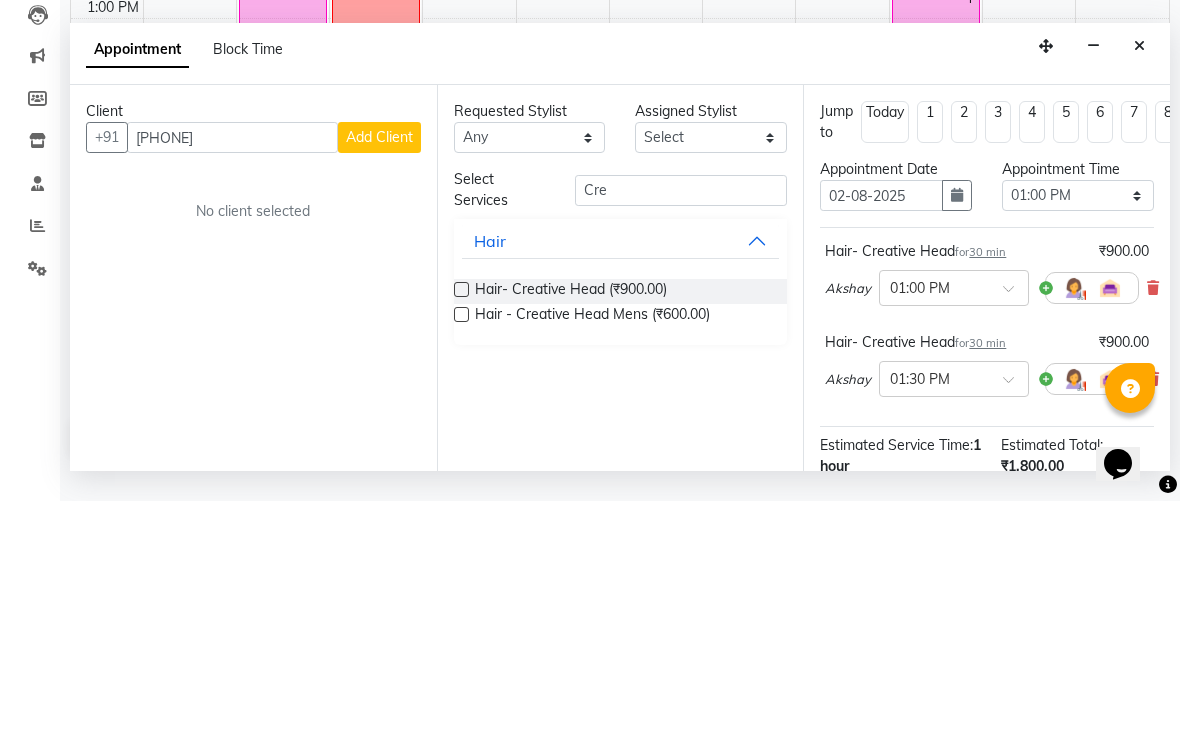 click on "Add Client" at bounding box center [379, 382] 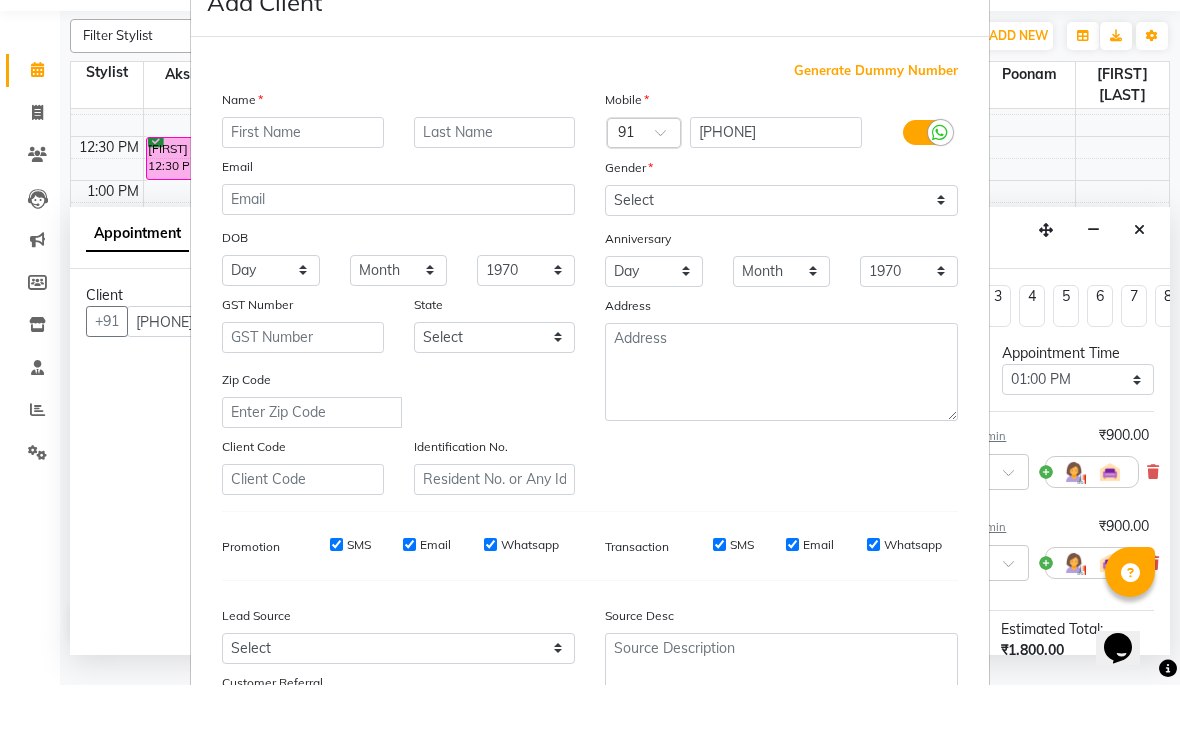click on "Name" at bounding box center (398, 164) 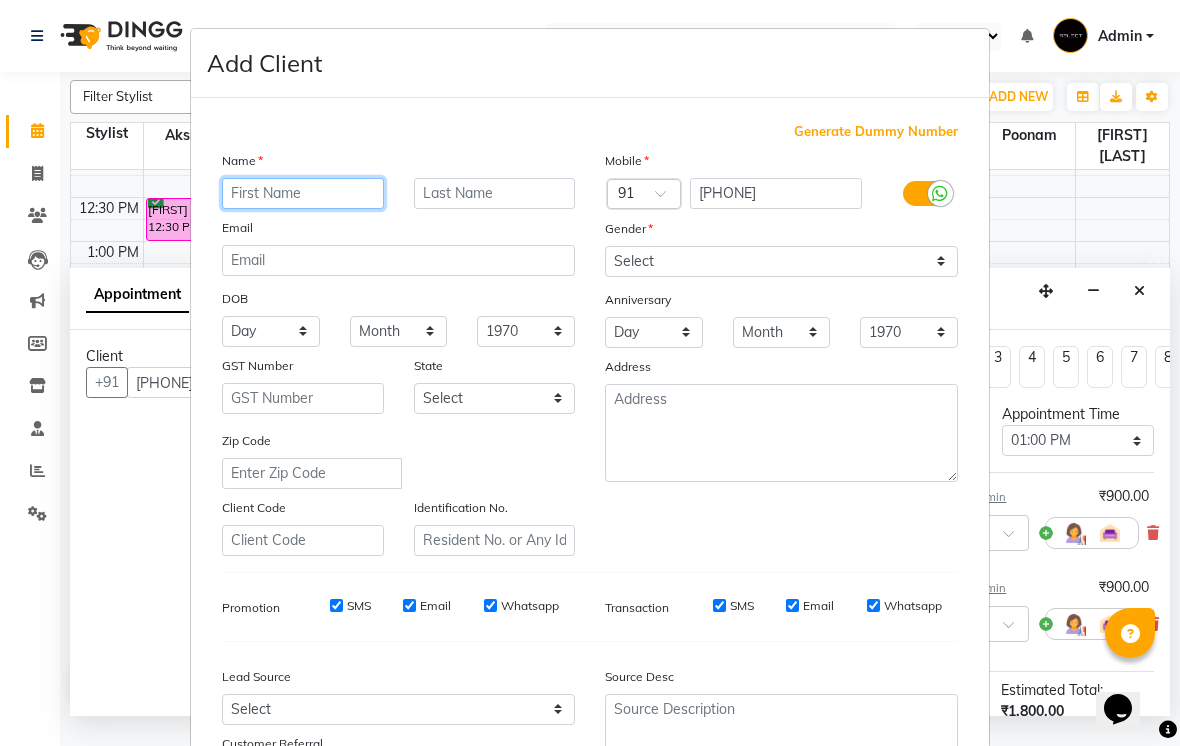 click at bounding box center (303, 193) 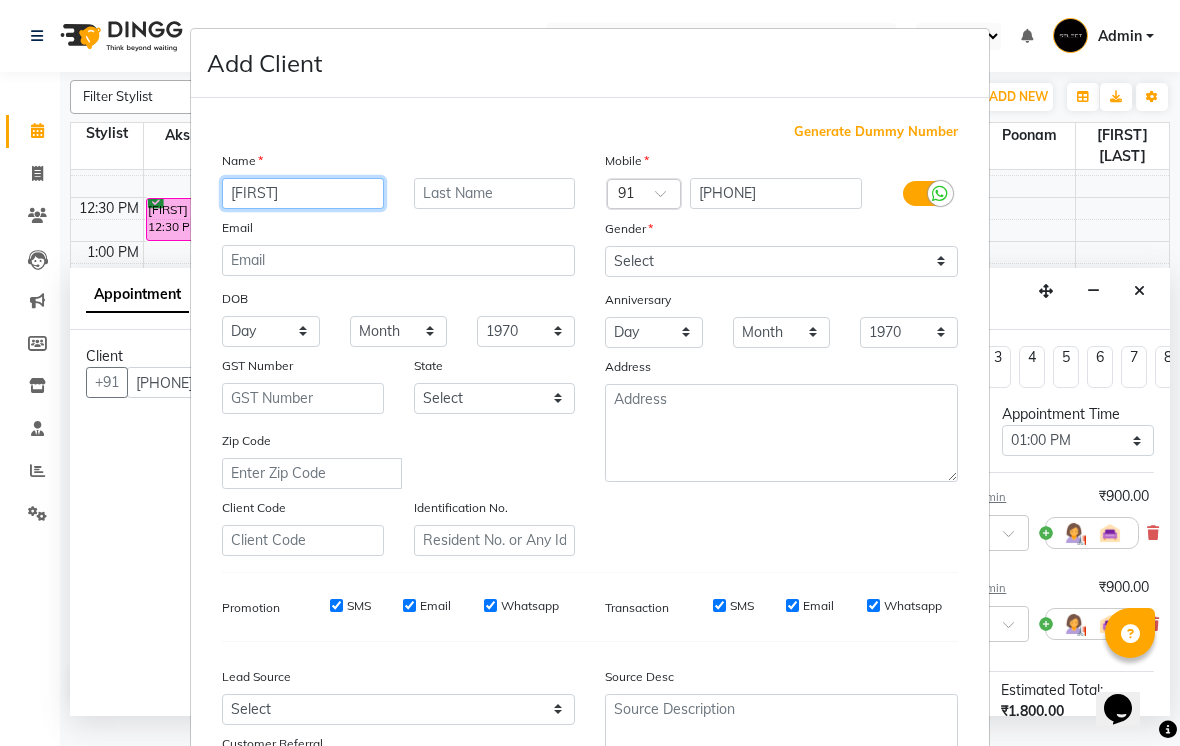 type on "Pratishta" 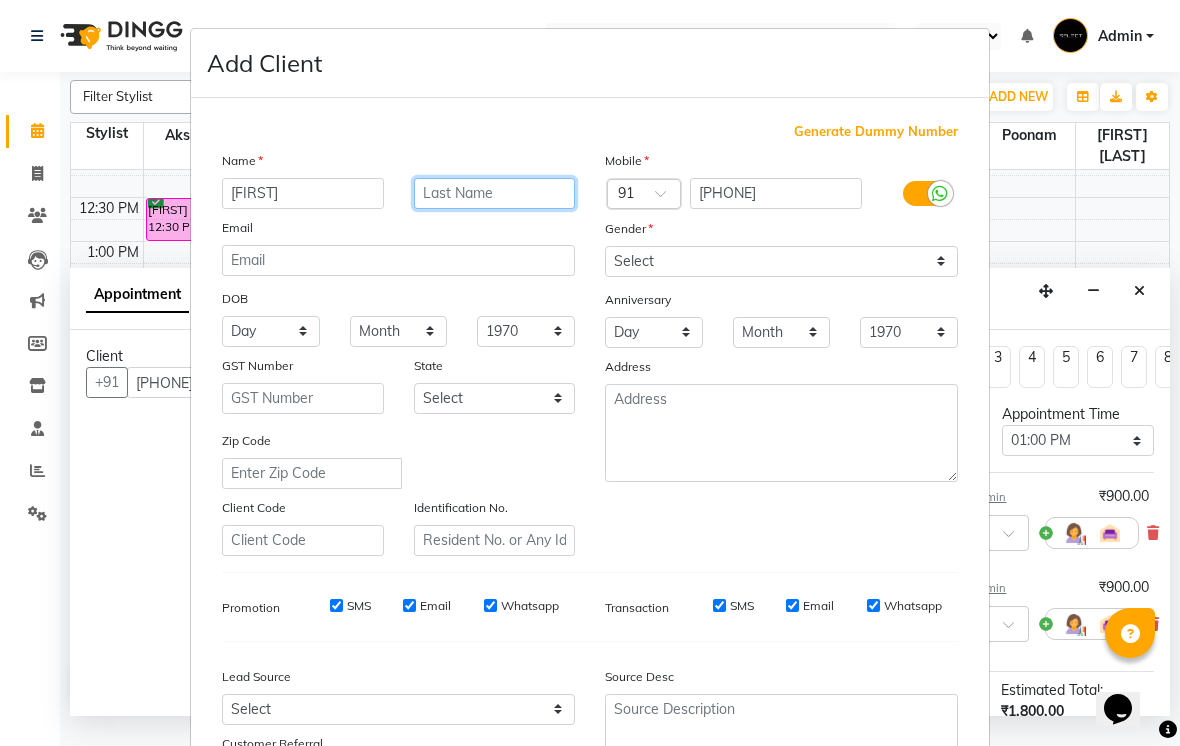 click at bounding box center (495, 193) 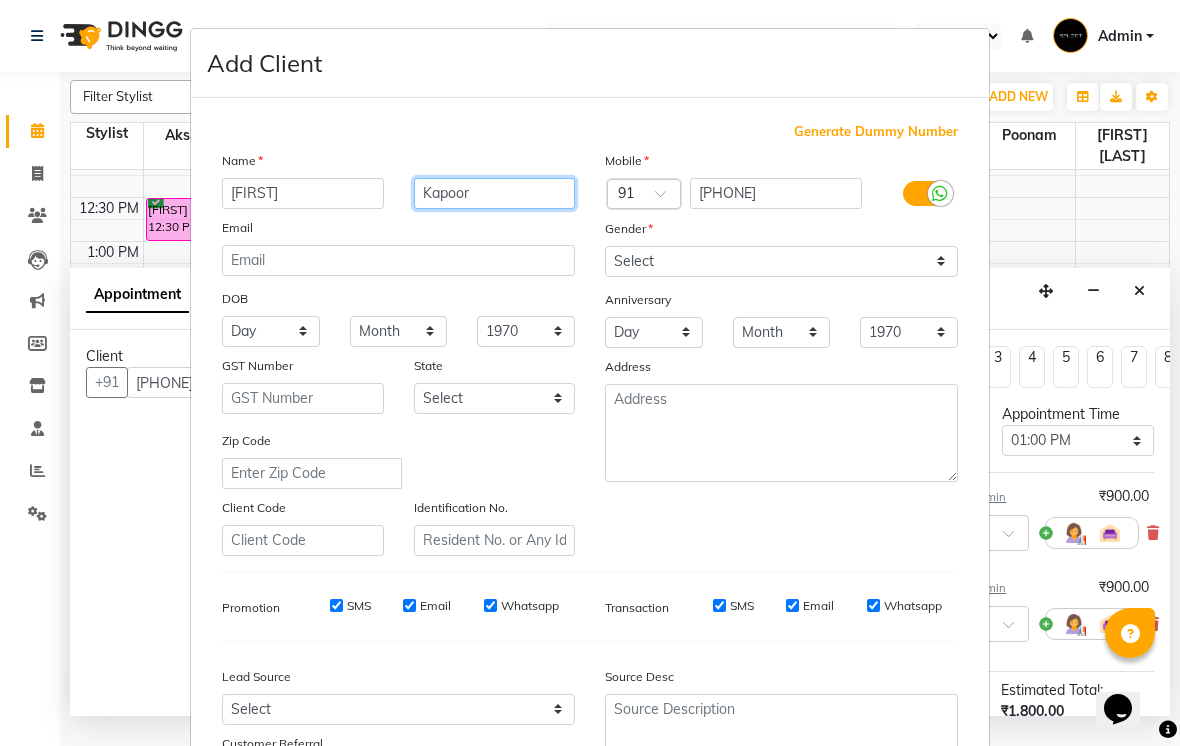 type on "Kapoor" 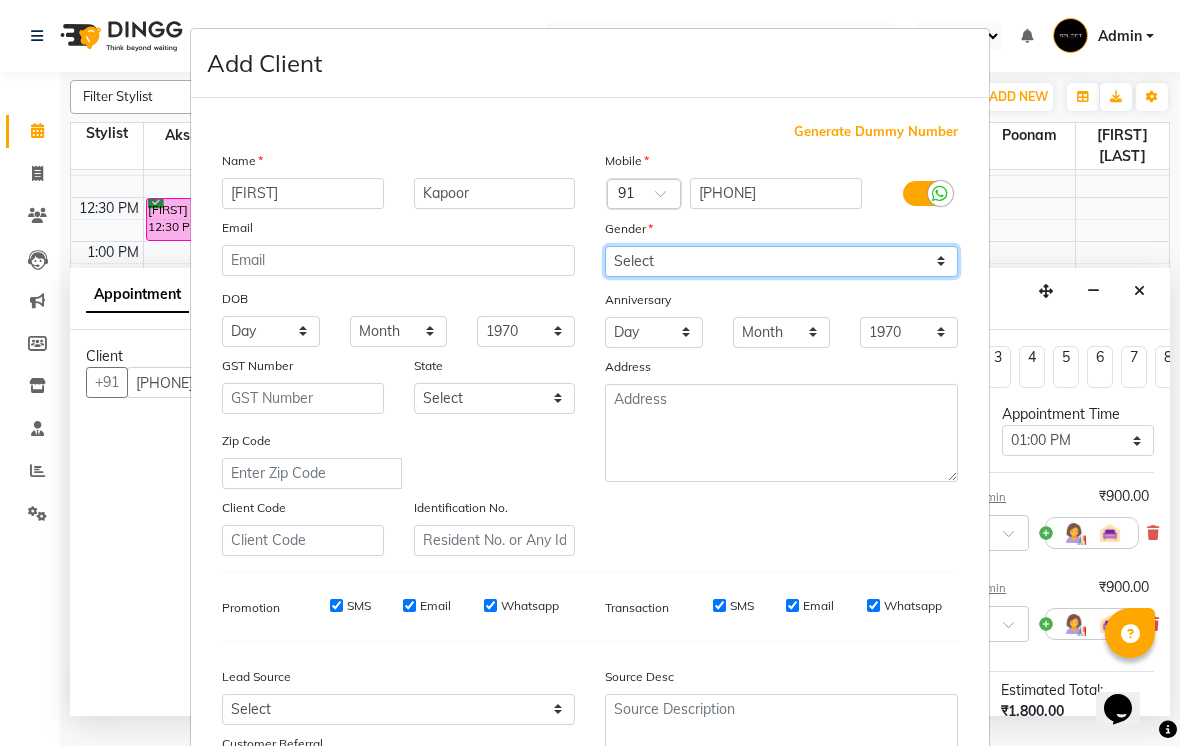 click on "Select Male Female Other Prefer Not To Say" at bounding box center [781, 261] 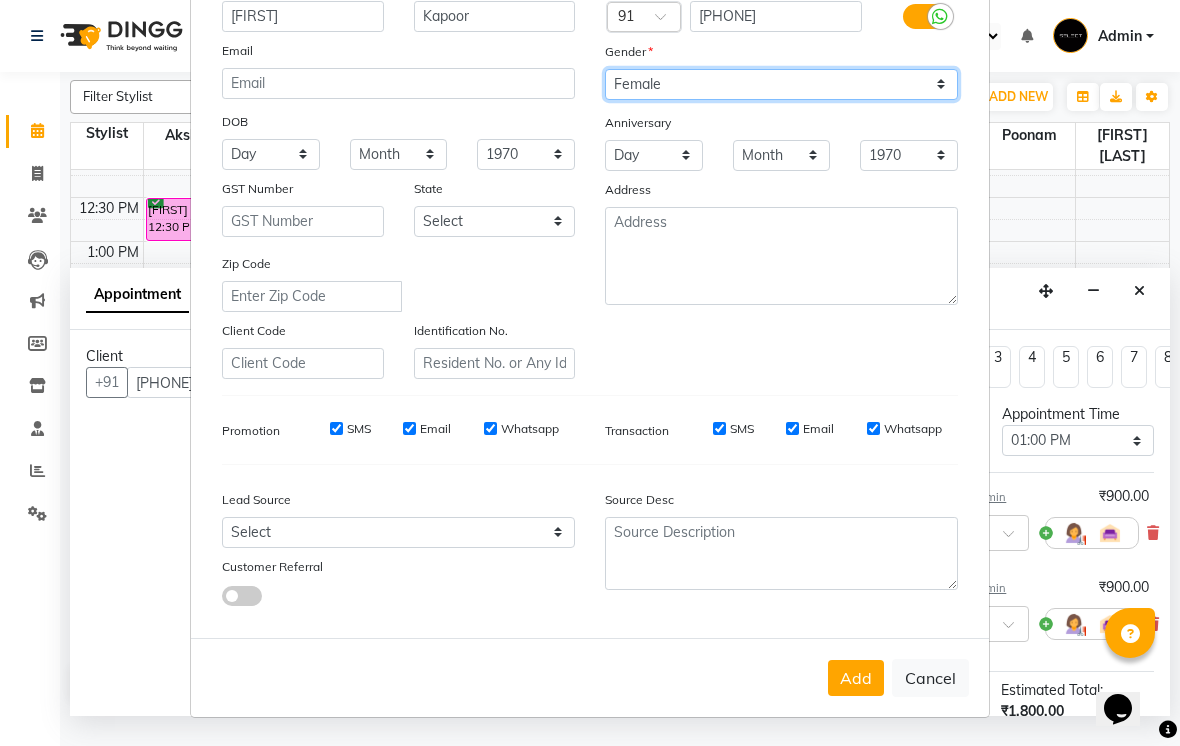 scroll, scrollTop: 176, scrollLeft: 0, axis: vertical 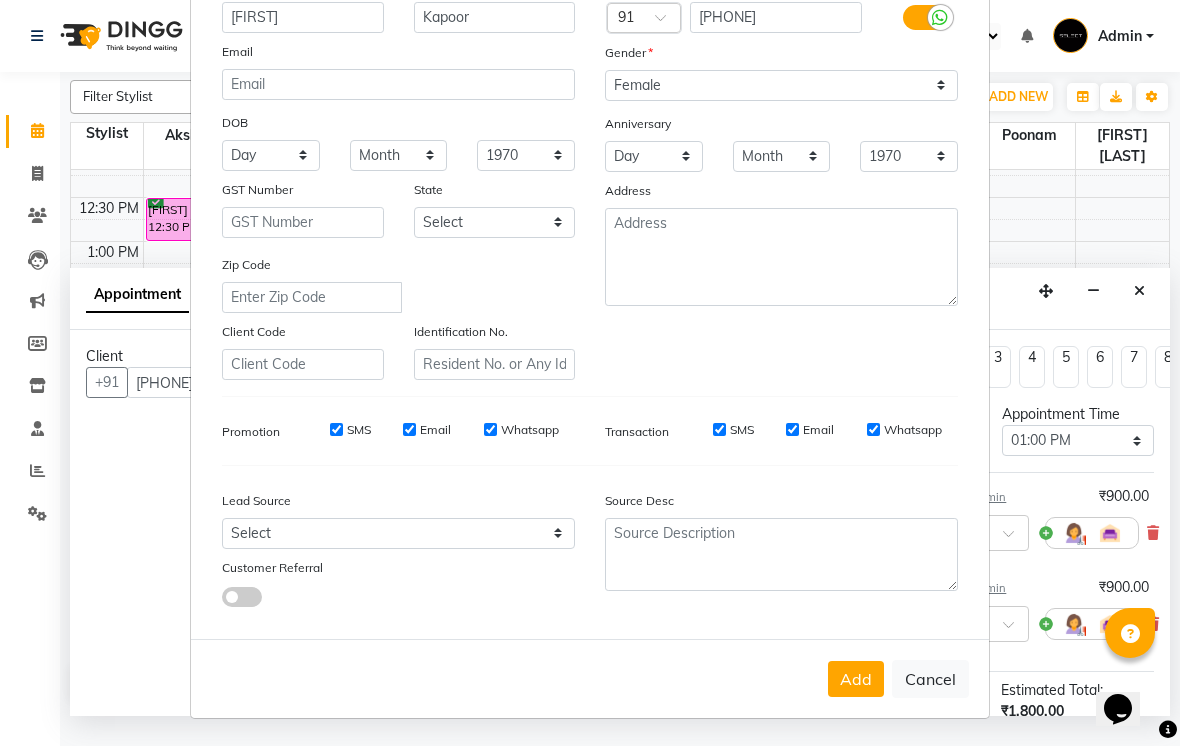 click on "Add" at bounding box center [856, 679] 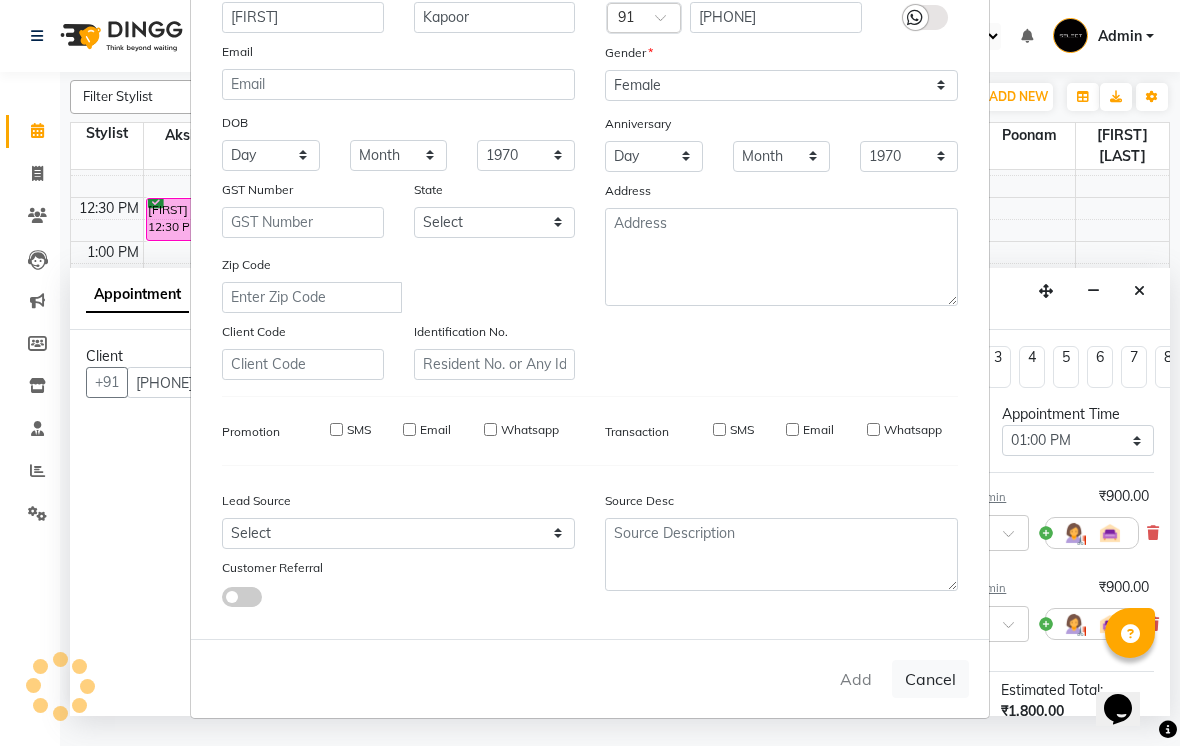 type 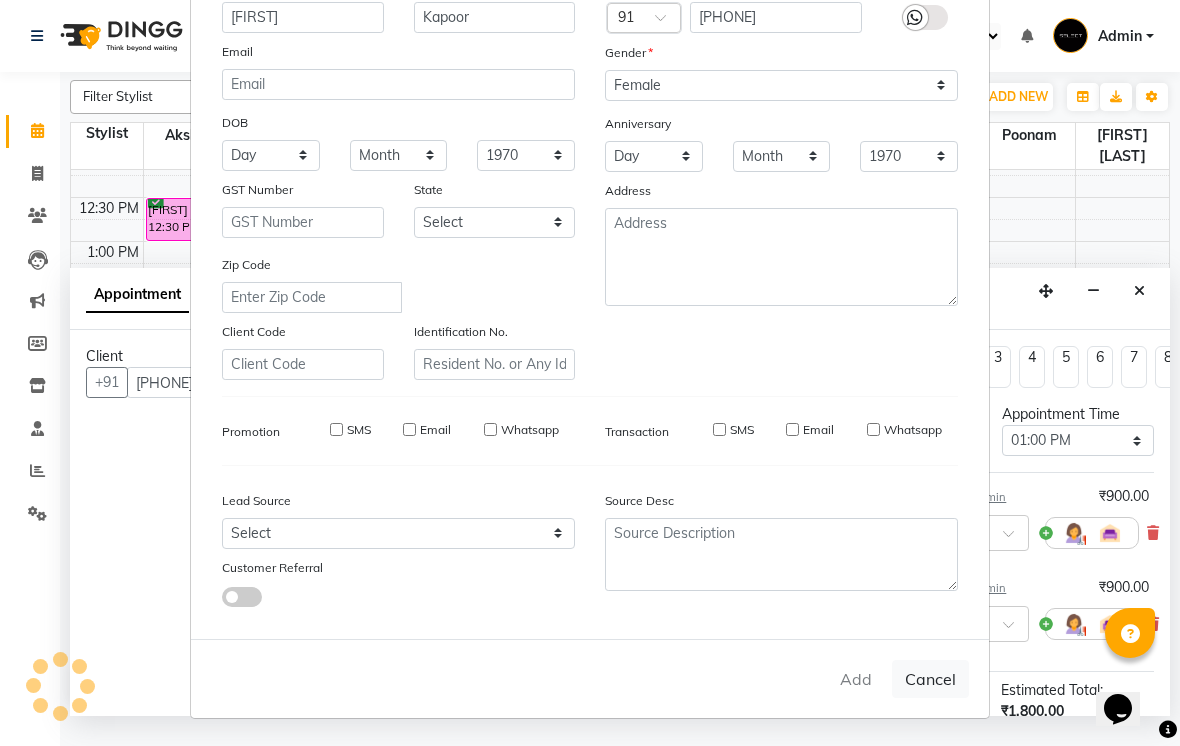 type 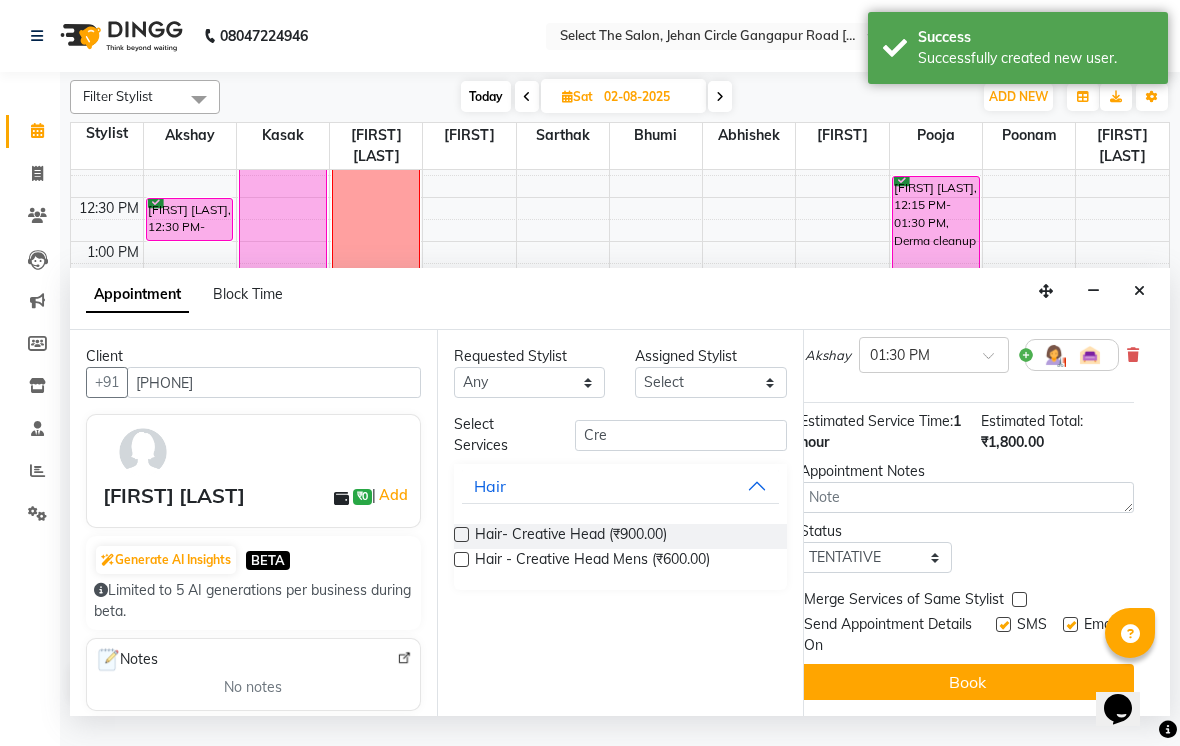 scroll, scrollTop: 267, scrollLeft: 21, axis: both 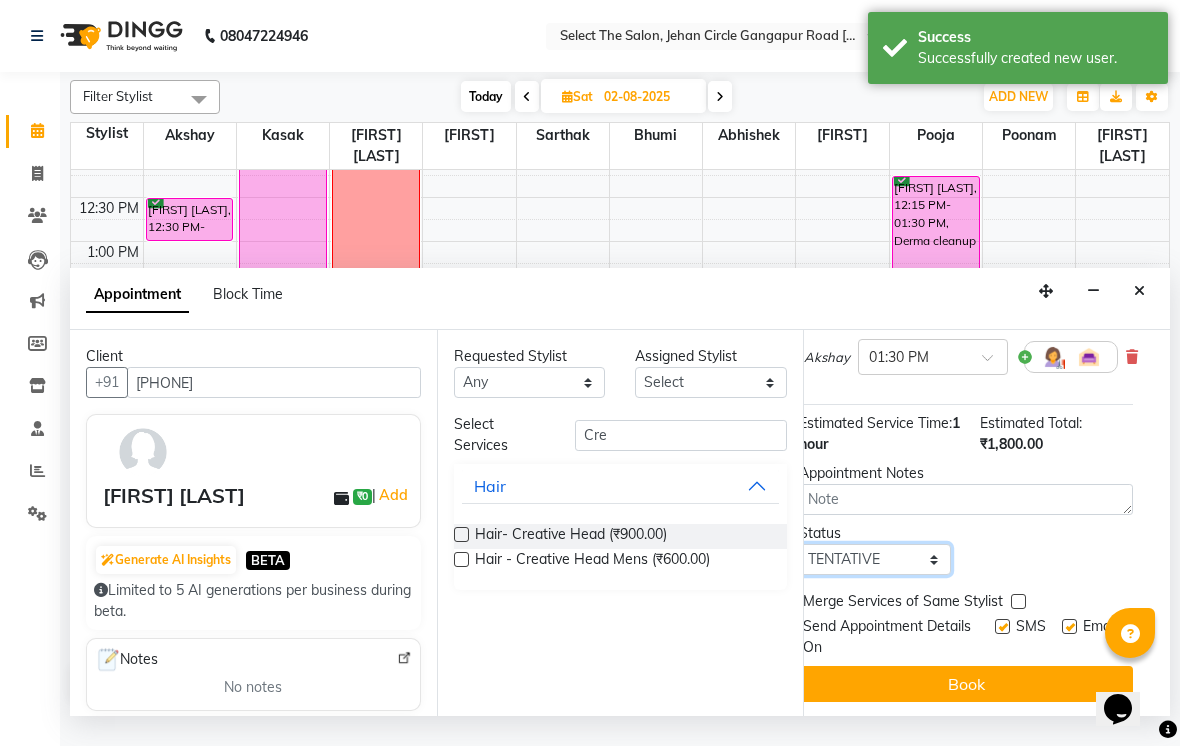 click on "Select TENTATIVE CONFIRM UPCOMING" at bounding box center [875, 559] 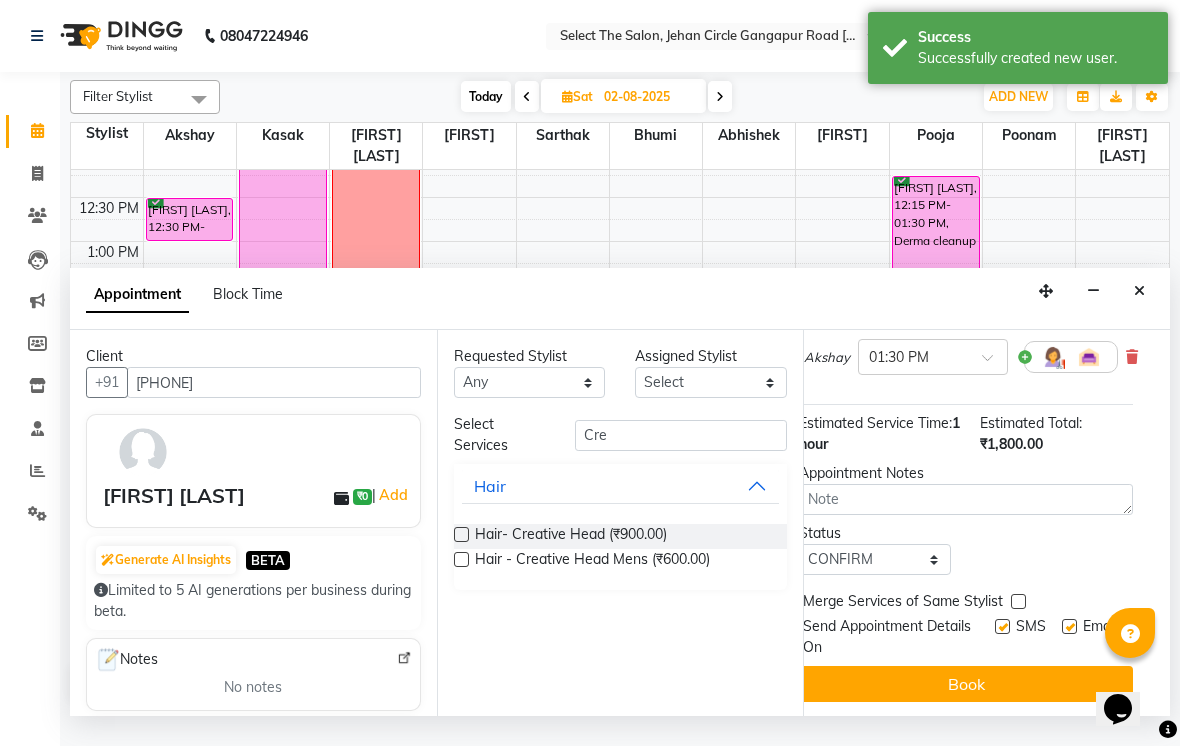 click on "Book" at bounding box center [966, 684] 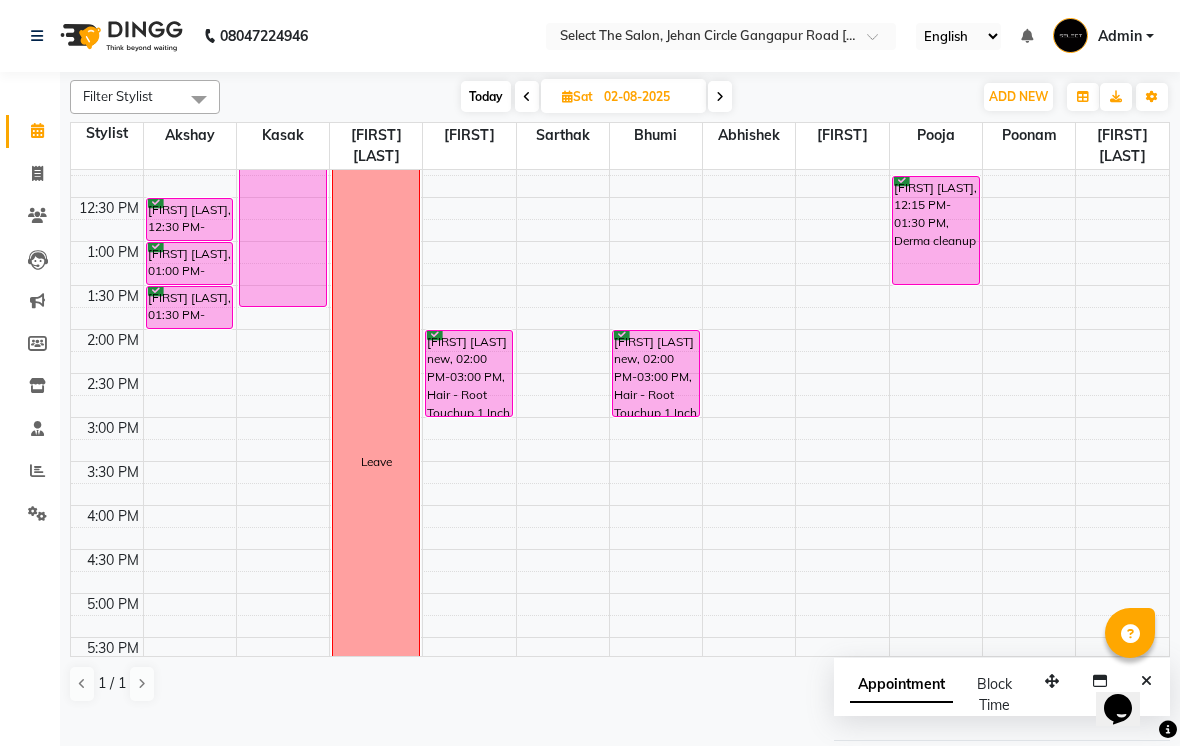 click on "Today" at bounding box center [486, 96] 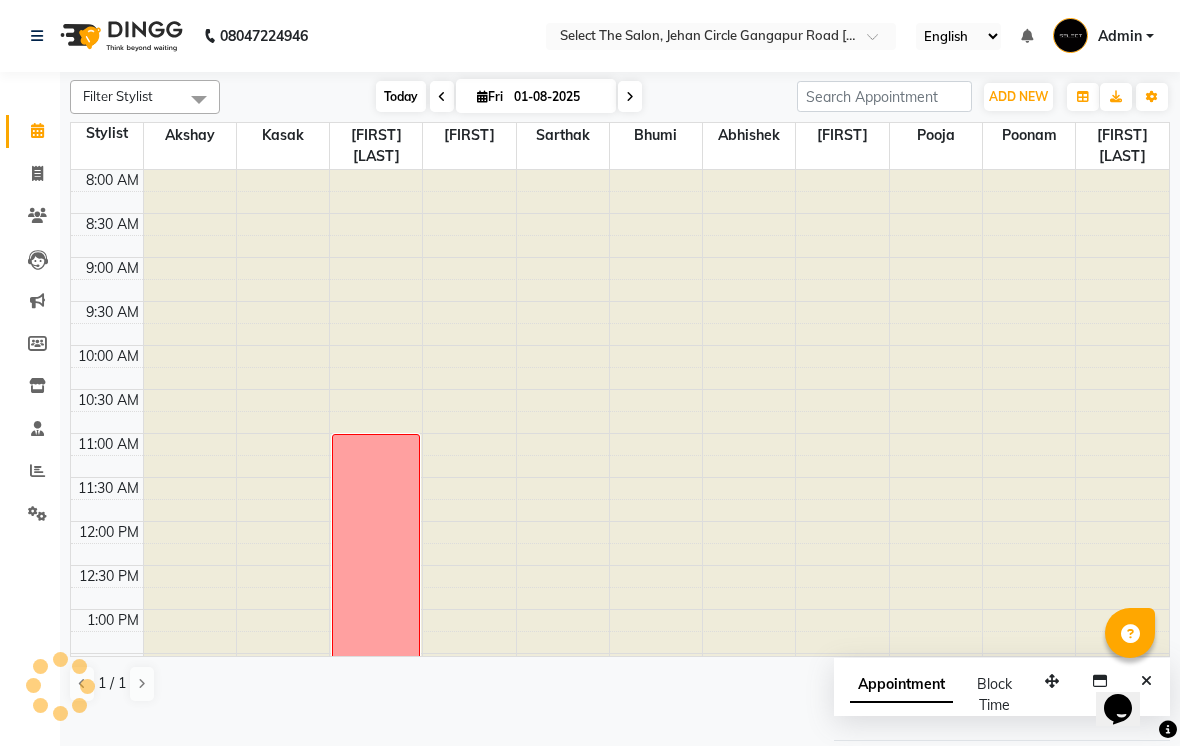 scroll, scrollTop: 657, scrollLeft: 0, axis: vertical 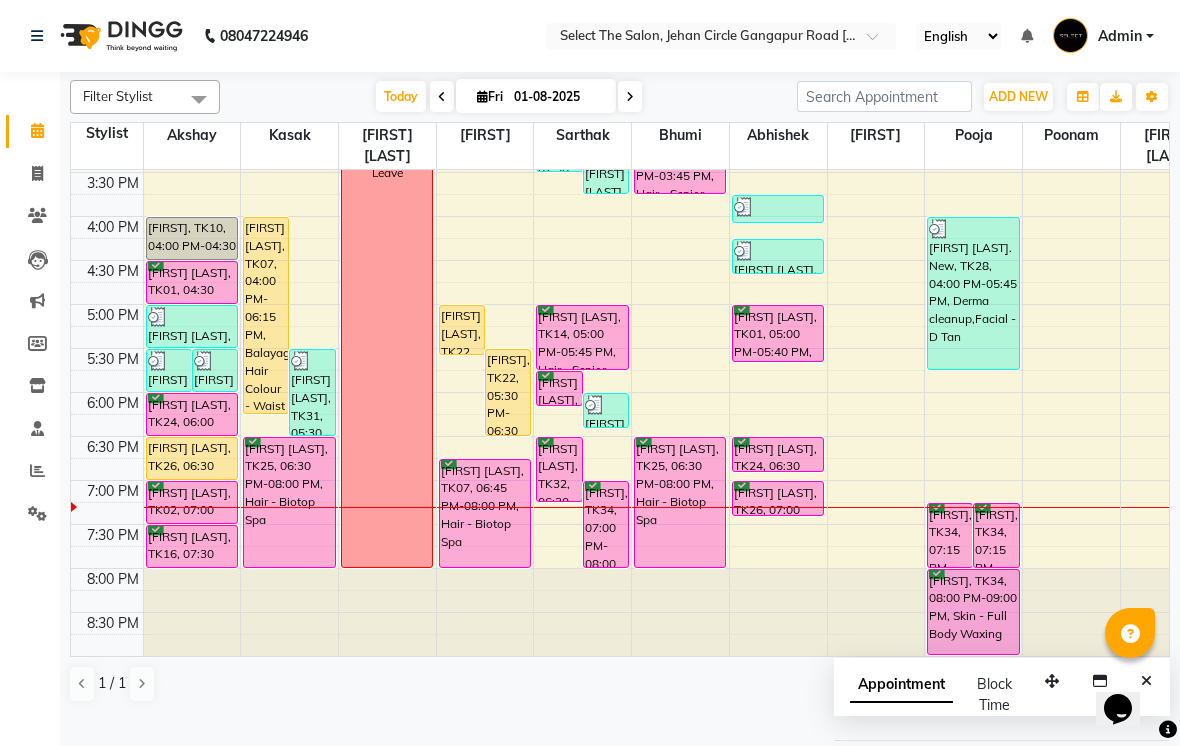 click at bounding box center [630, 96] 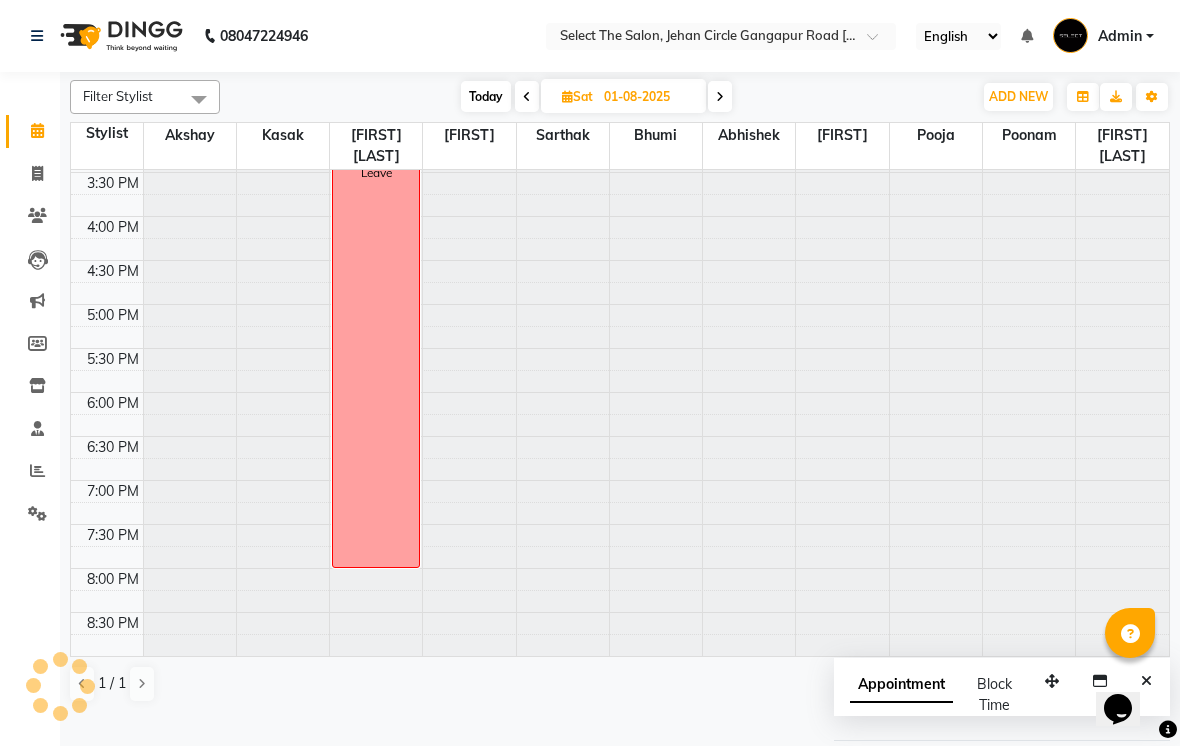 type on "02-08-2025" 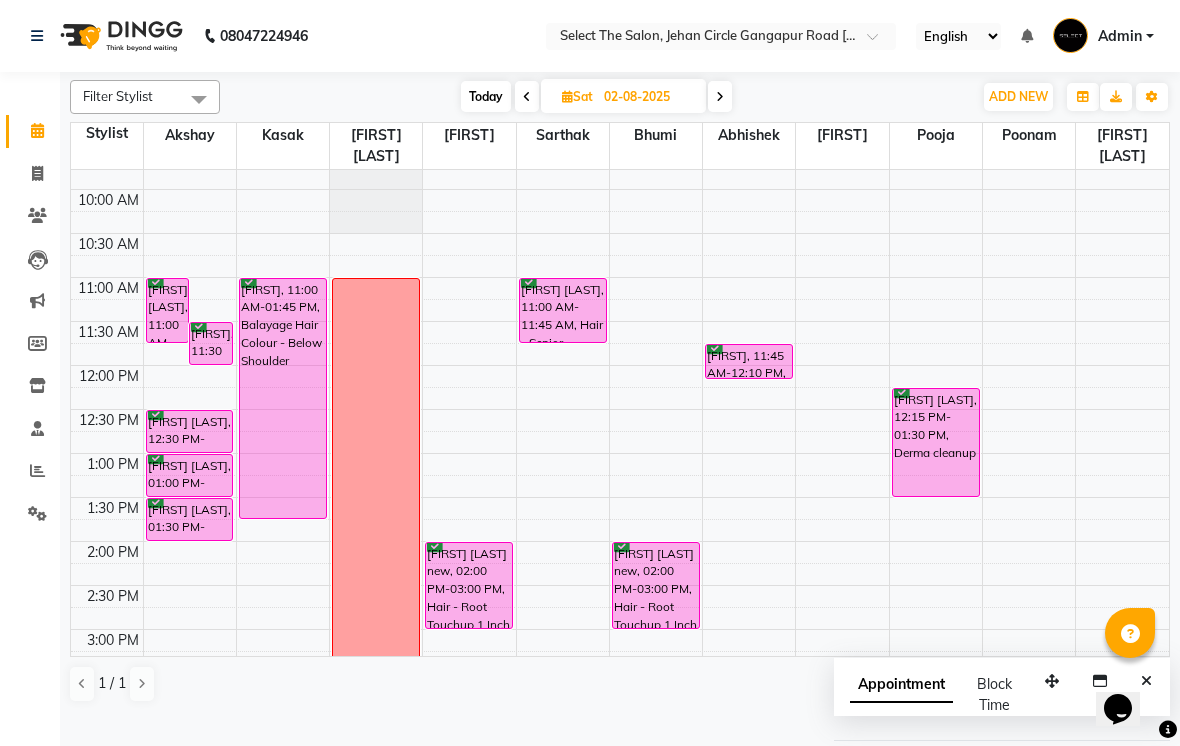 scroll, scrollTop: 154, scrollLeft: 0, axis: vertical 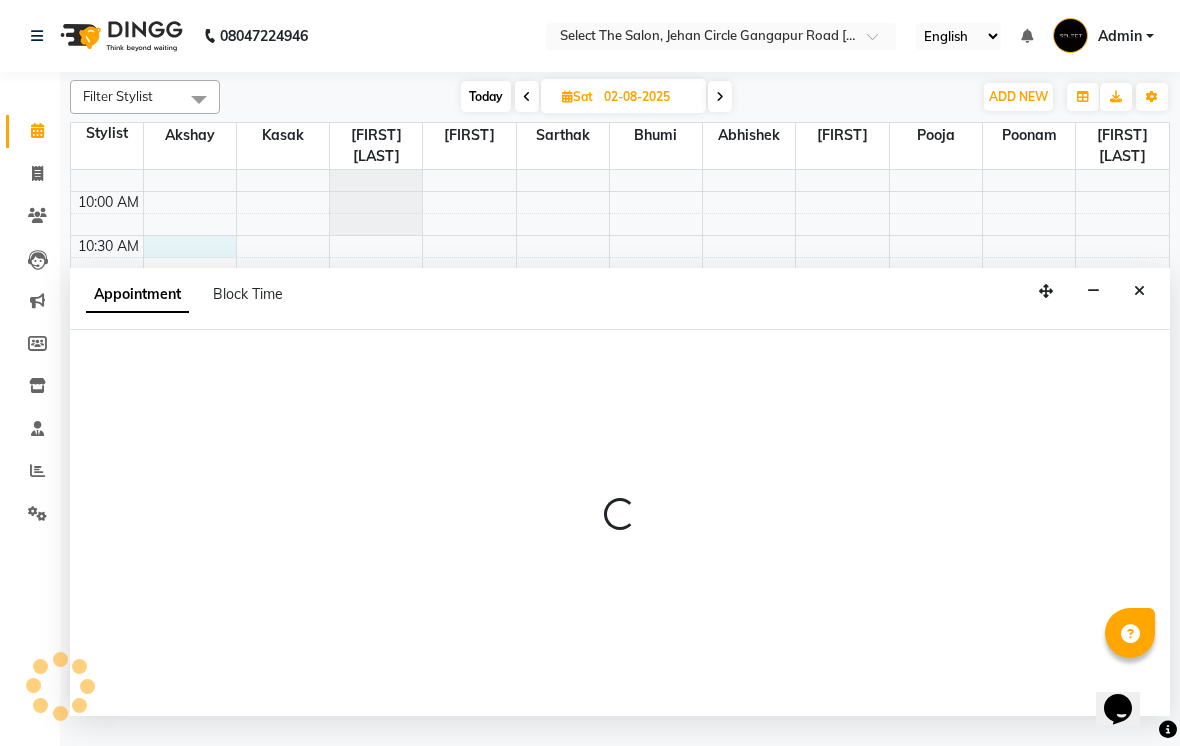 click at bounding box center (190, 247) 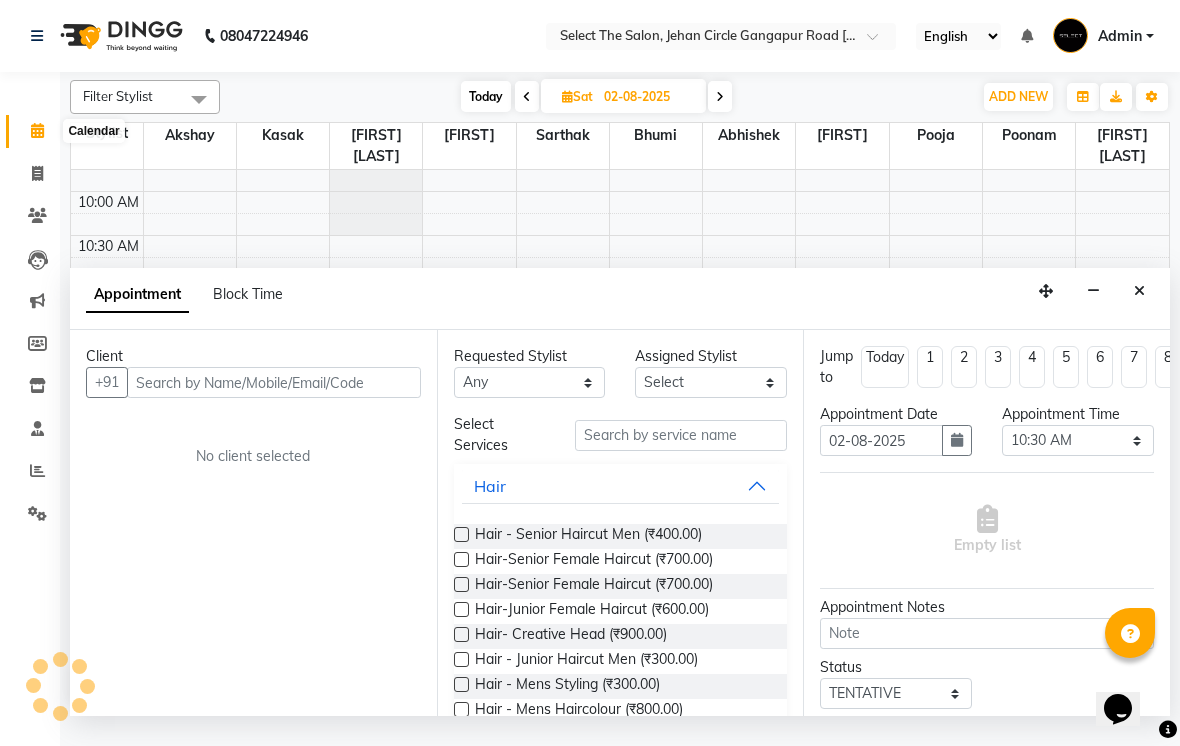 click 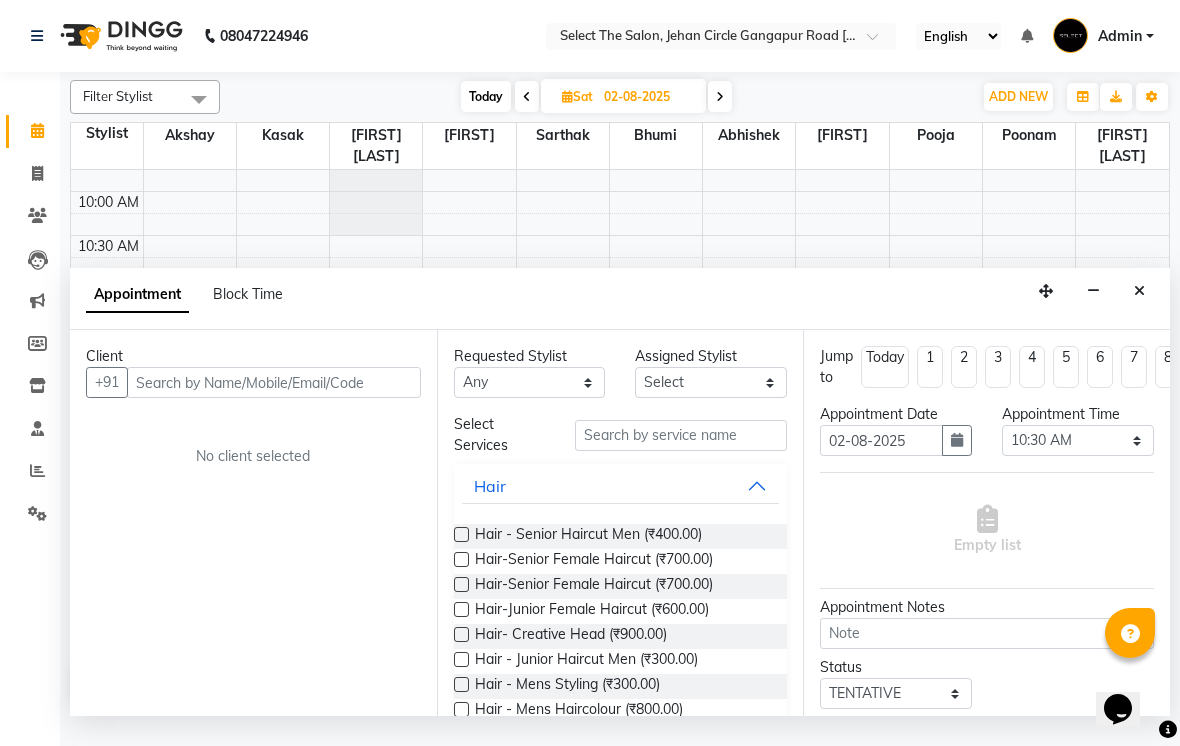 click on "Today" at bounding box center [486, 96] 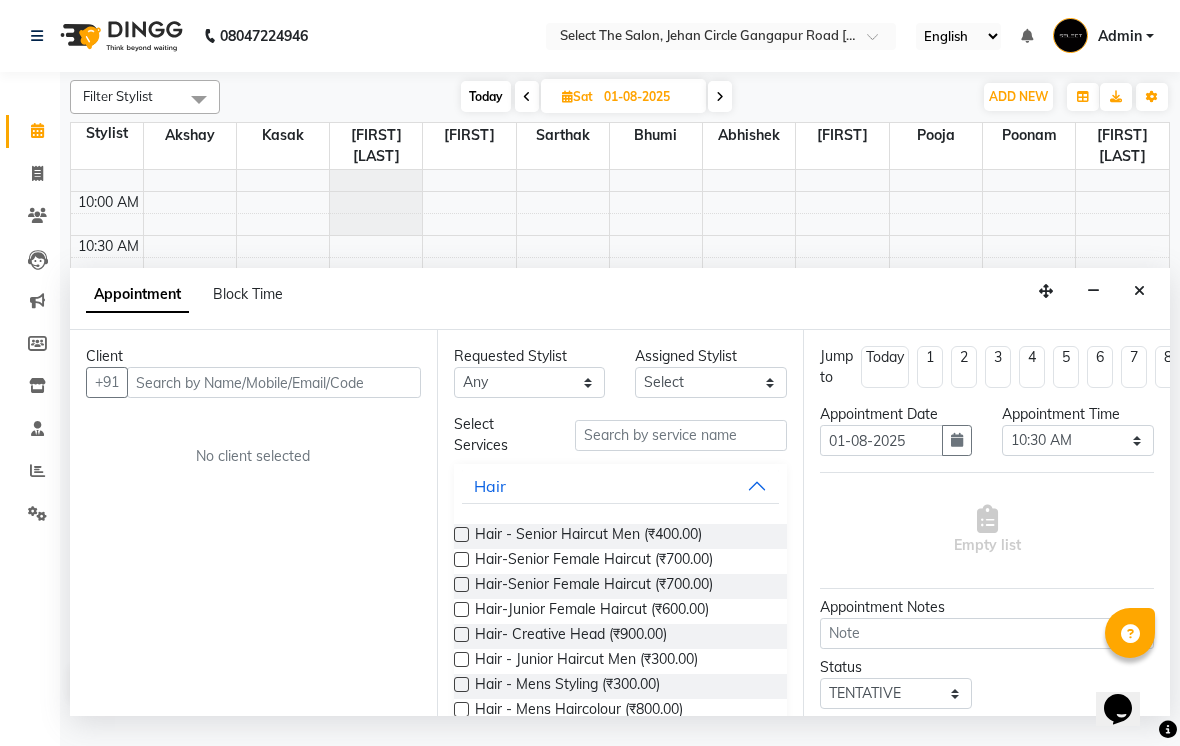 scroll, scrollTop: 0, scrollLeft: 0, axis: both 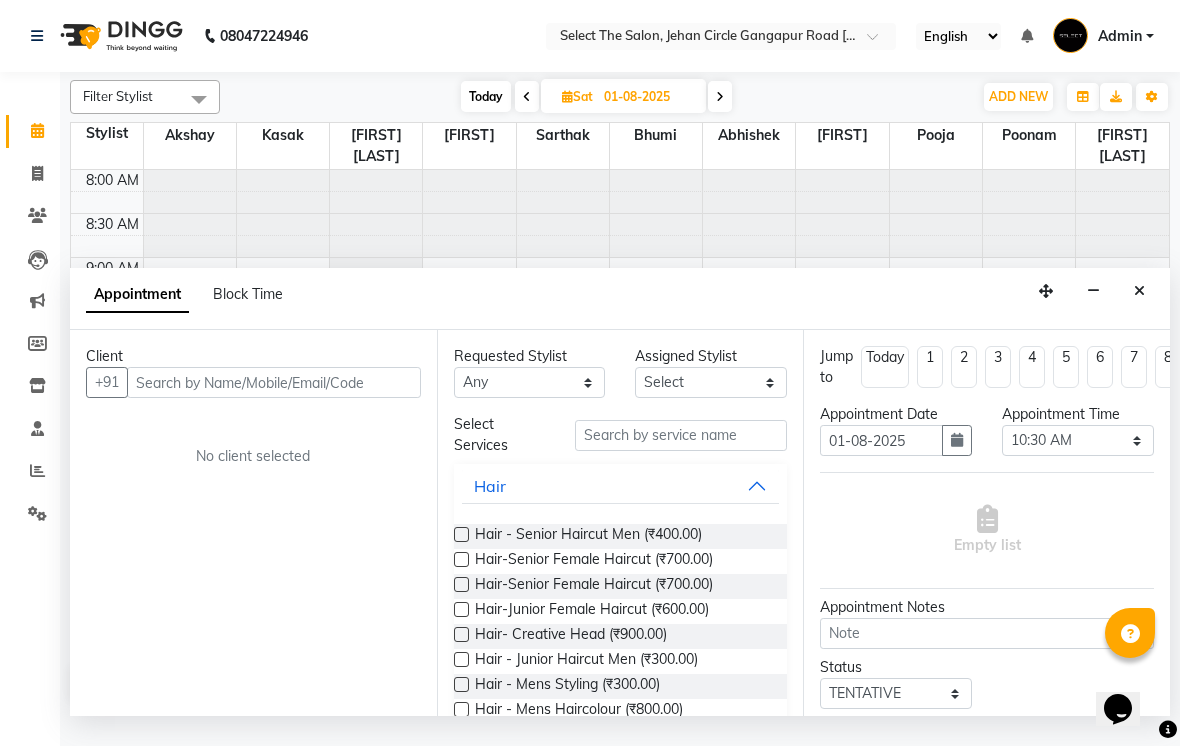 select on "630" 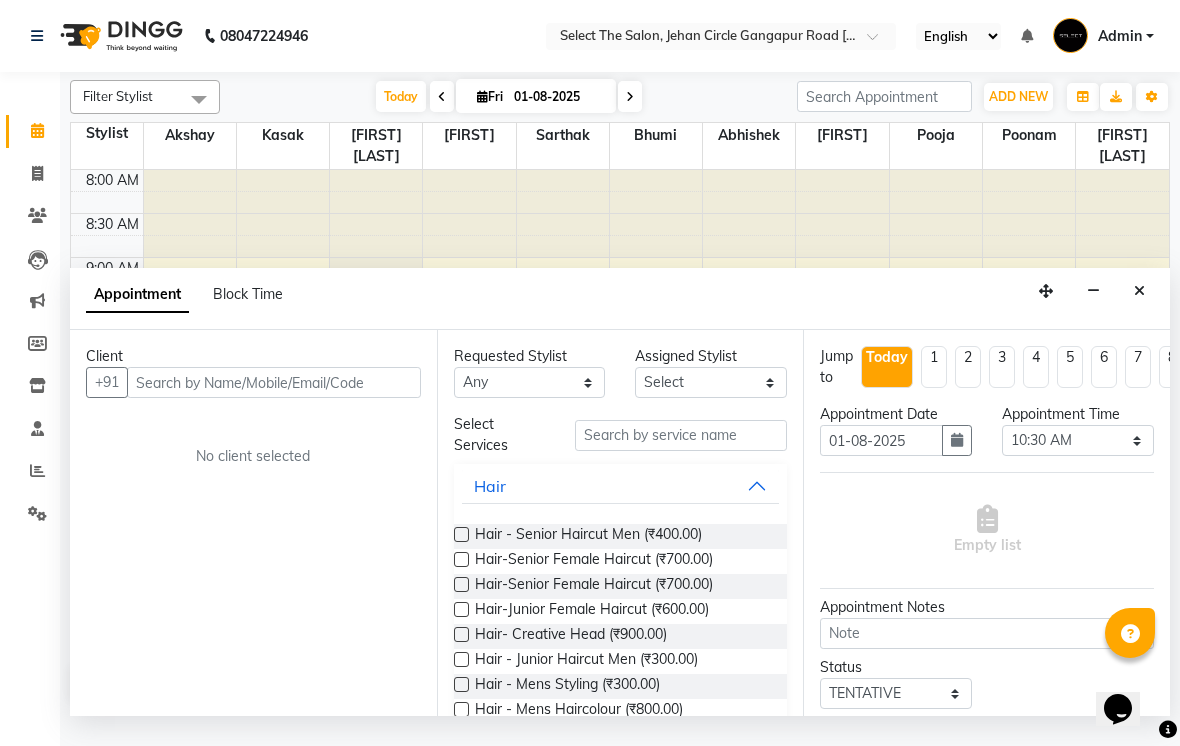 click at bounding box center (482, 96) 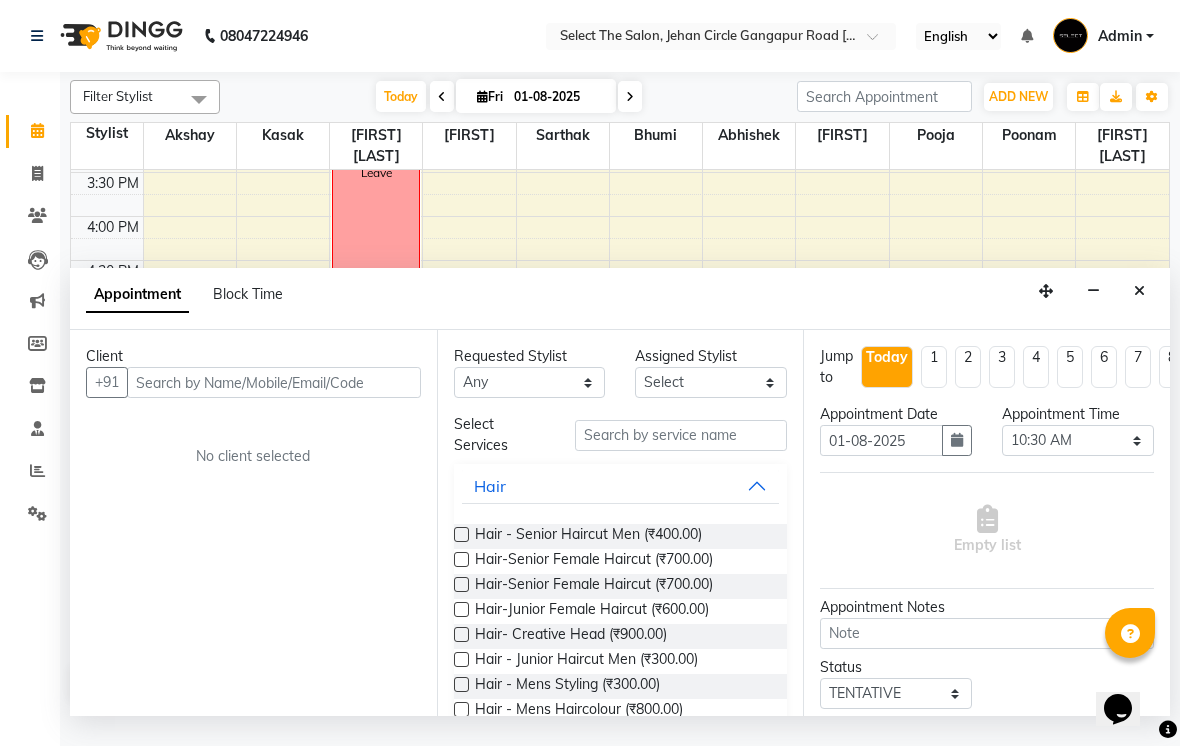 select on "8" 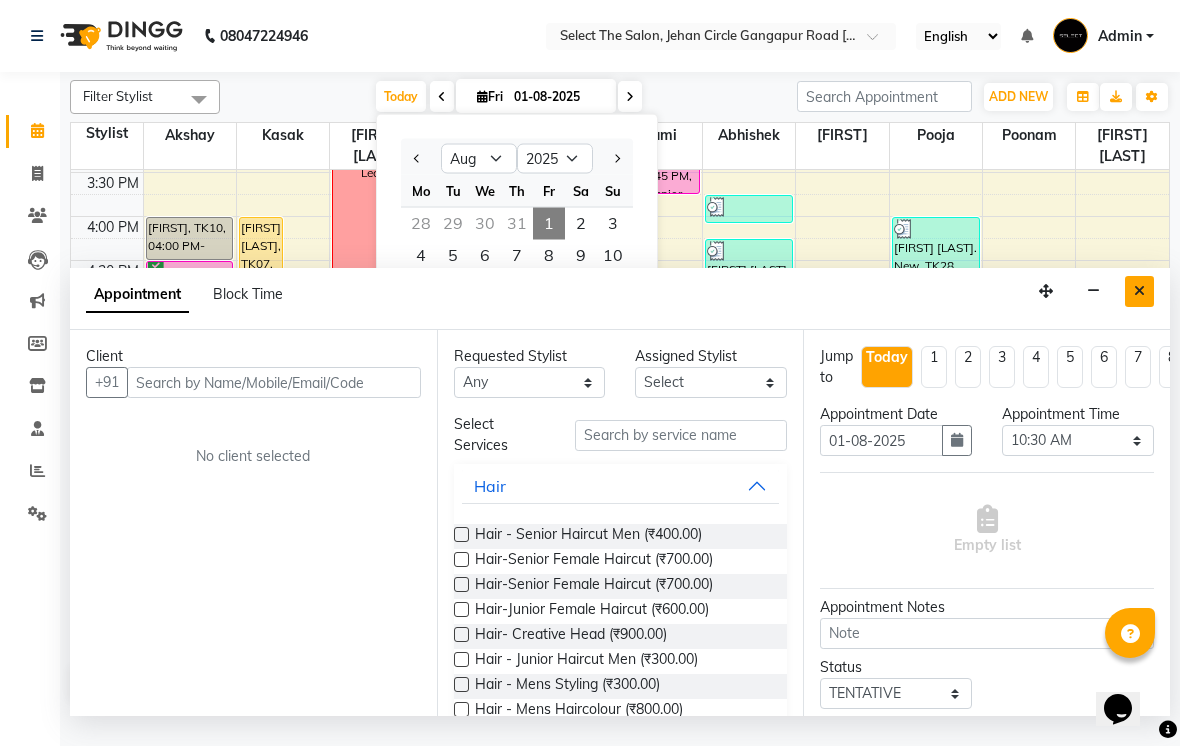 click at bounding box center [1139, 291] 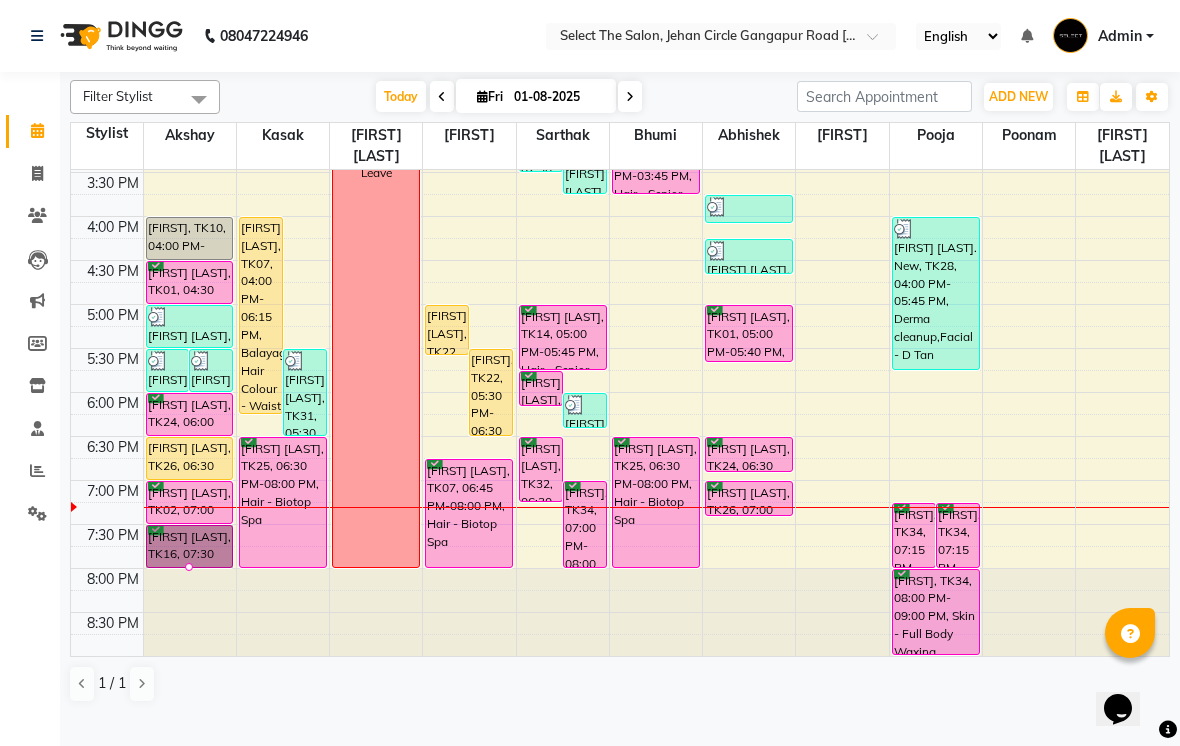 click at bounding box center (189, 567) 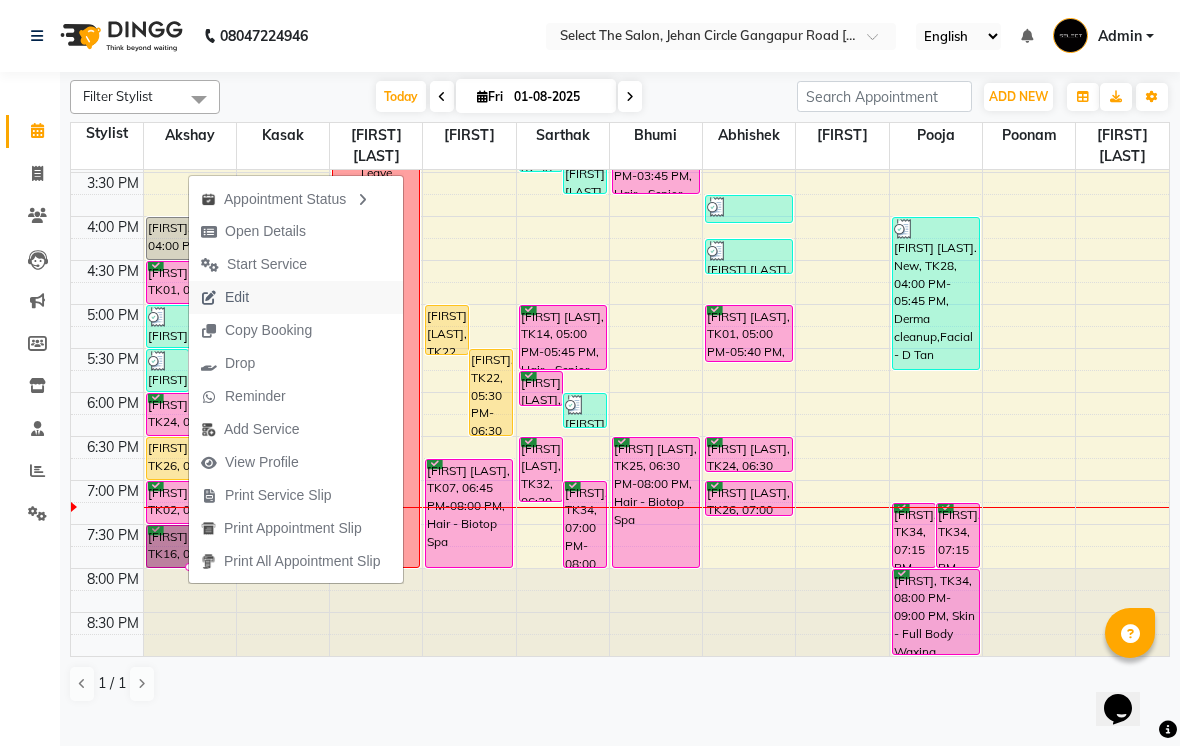 click on "Edit" at bounding box center [296, 297] 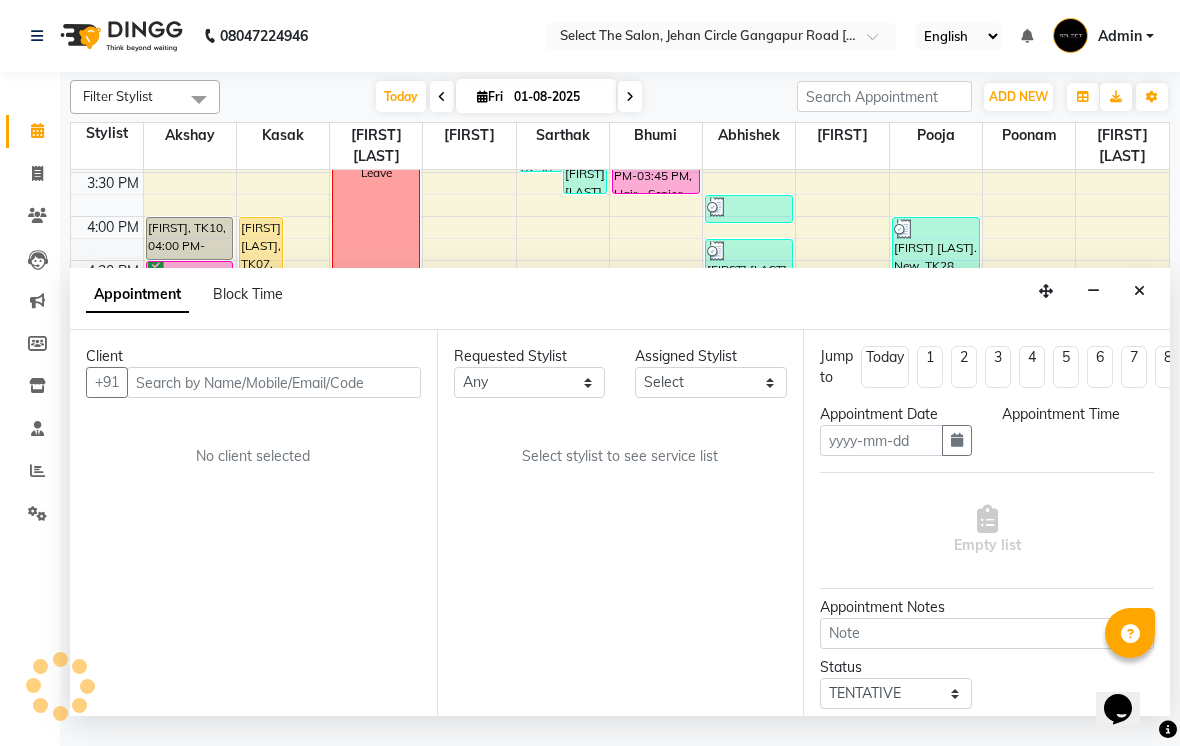 type on "01-08-2025" 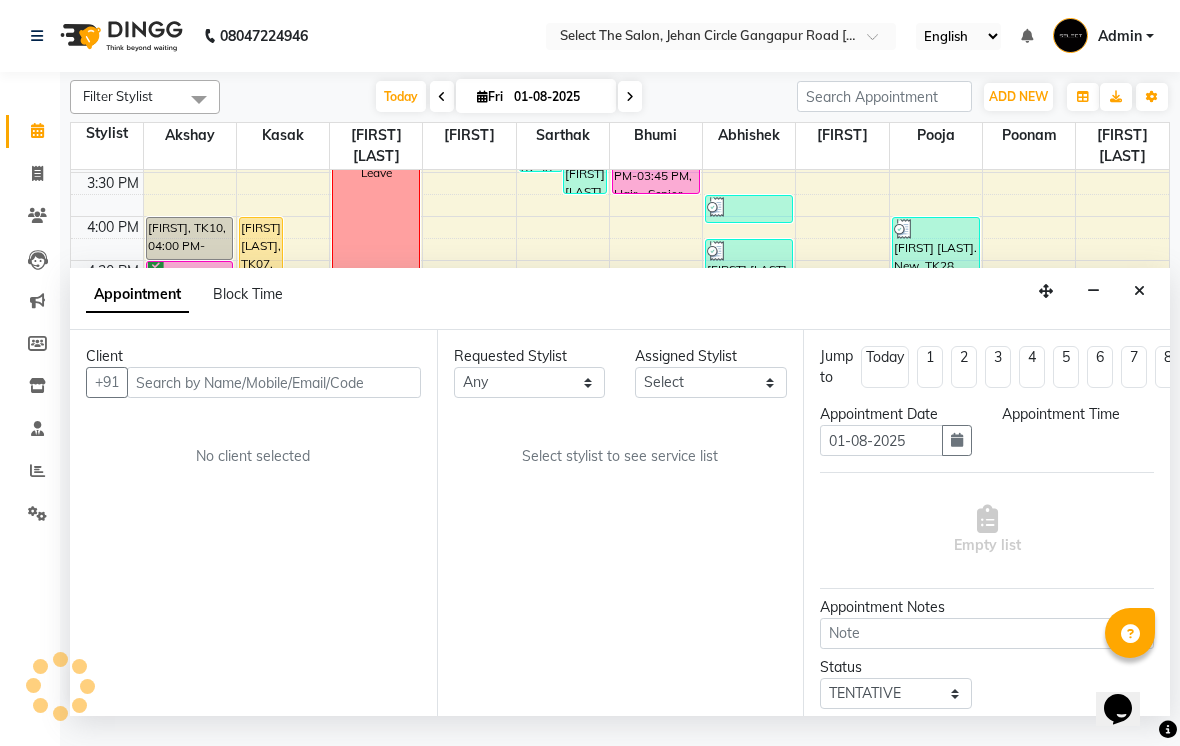 select on "confirm booking" 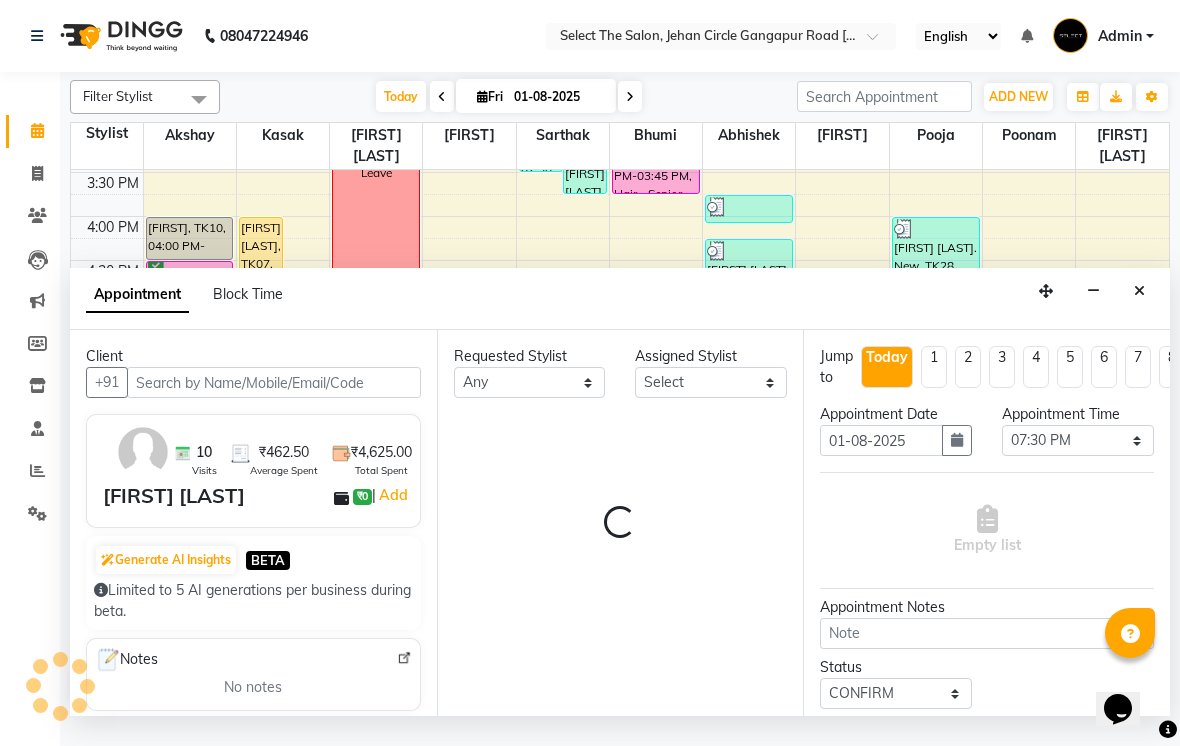 select on "31289" 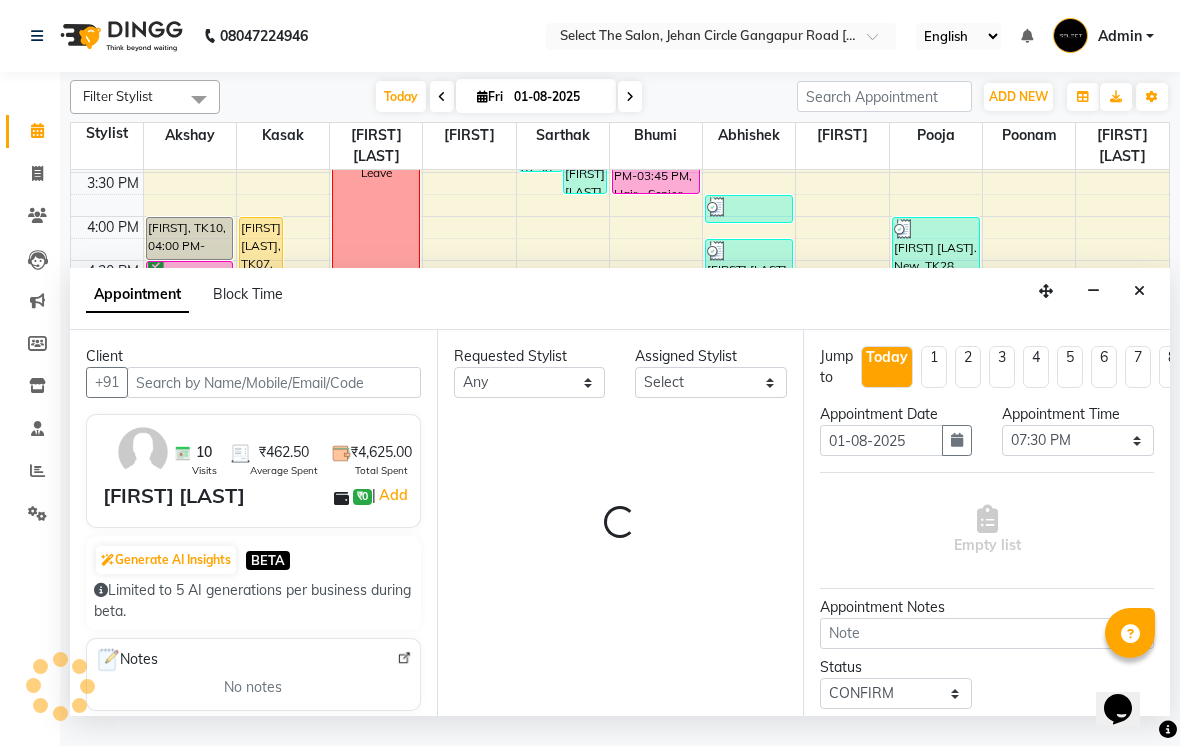 scroll, scrollTop: 657, scrollLeft: 0, axis: vertical 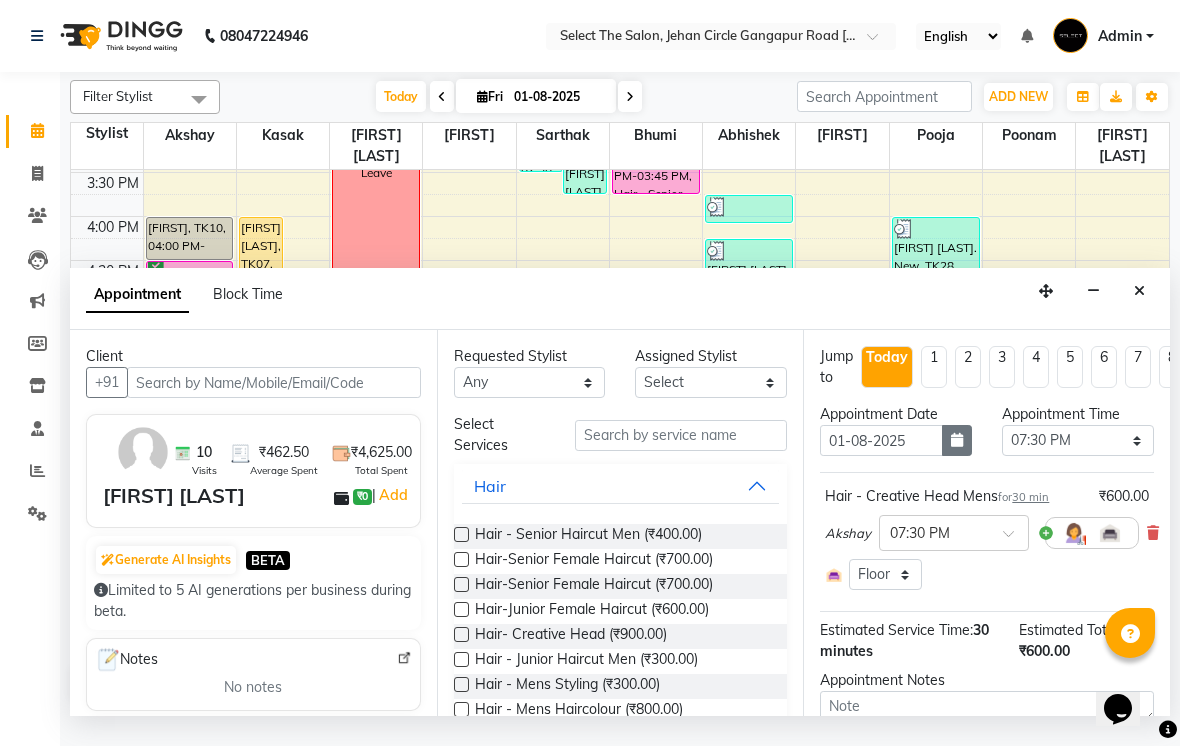 click at bounding box center [957, 440] 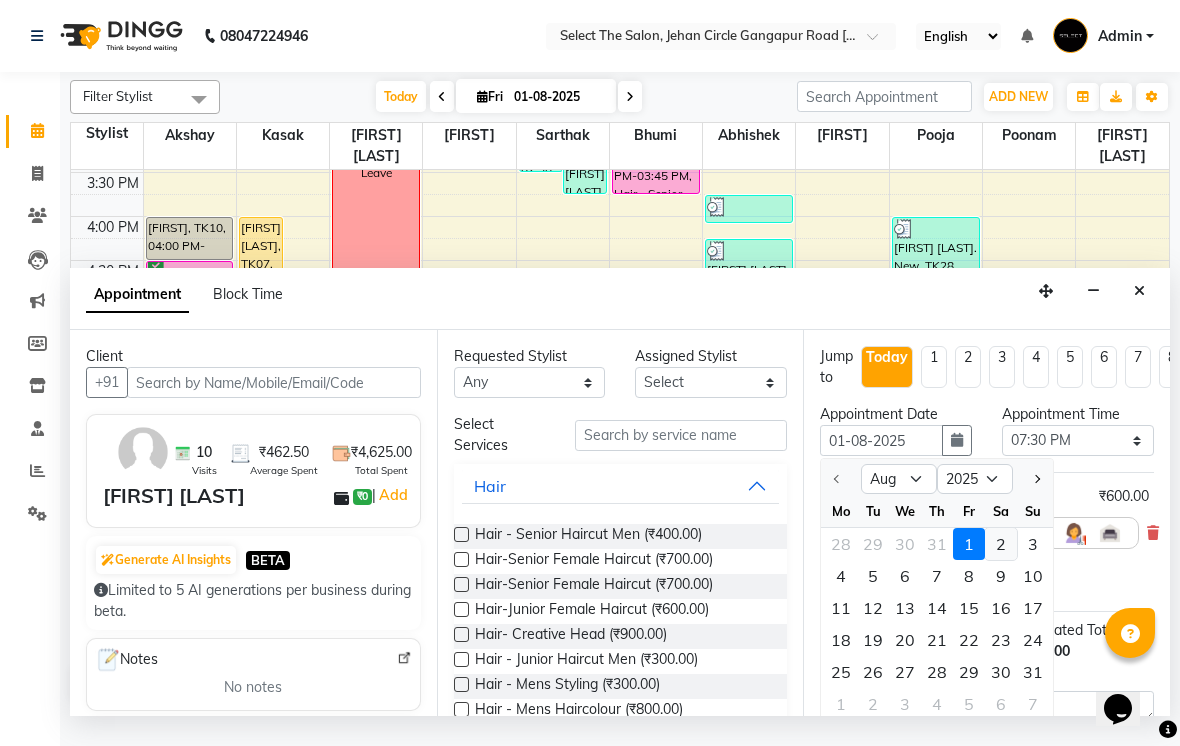 click on "2" at bounding box center (1001, 544) 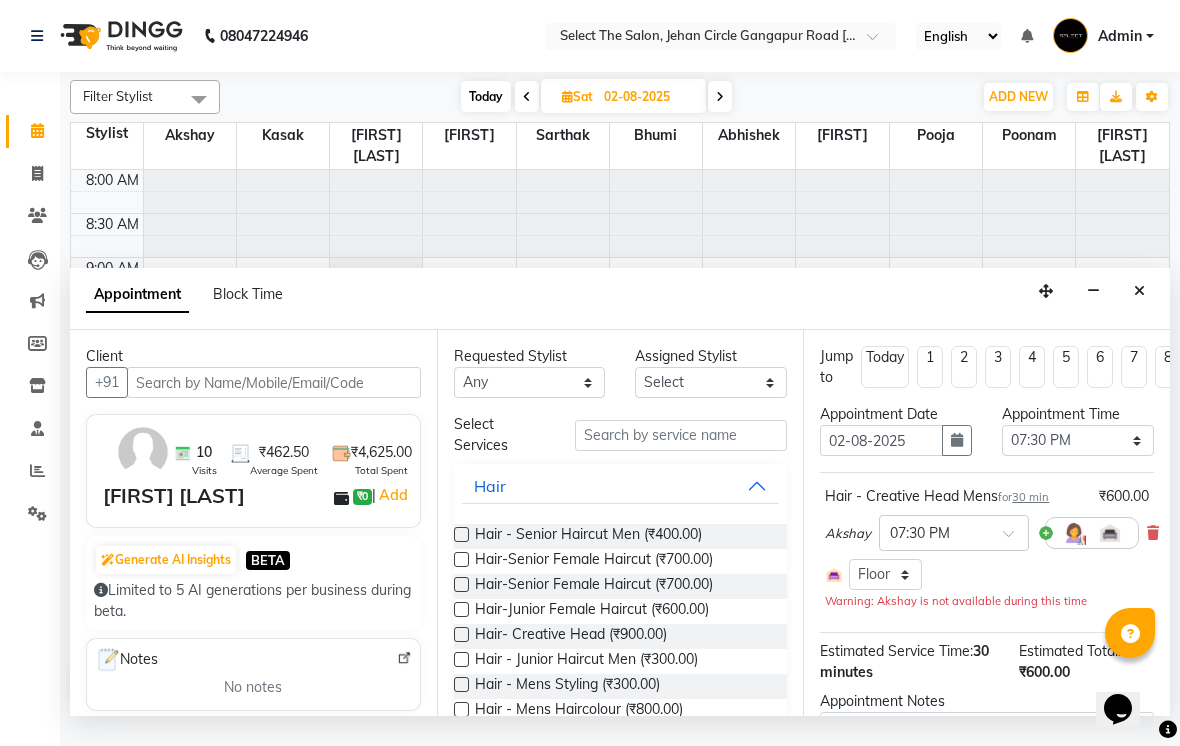 scroll, scrollTop: 657, scrollLeft: 0, axis: vertical 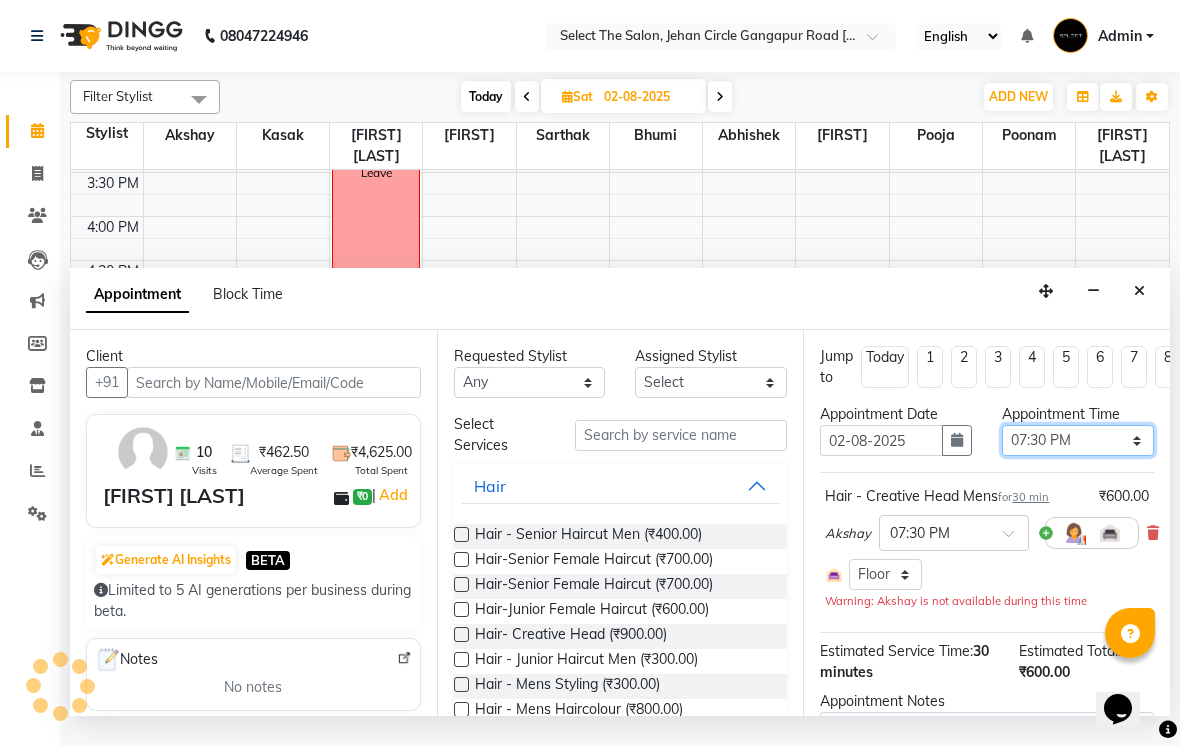 click on "Select 09:00 AM 09:15 AM 09:30 AM 09:45 AM 10:00 AM 10:15 AM 10:30 AM 10:45 AM 11:00 AM 11:15 AM 11:30 AM 11:45 AM 12:00 PM 12:15 PM 12:30 PM 12:45 PM 01:00 PM 01:15 PM 01:30 PM 01:45 PM 02:00 PM 02:15 PM 02:30 PM 02:45 PM 03:00 PM 03:15 PM 03:30 PM 03:45 PM 04:00 PM 04:15 PM 04:30 PM 04:45 PM 05:00 PM 05:15 PM 05:30 PM 05:45 PM 06:00 PM 06:15 PM 06:30 PM 06:45 PM 07:00 PM 07:15 PM 07:30 PM 07:45 PM 08:00 PM" at bounding box center [1078, 440] 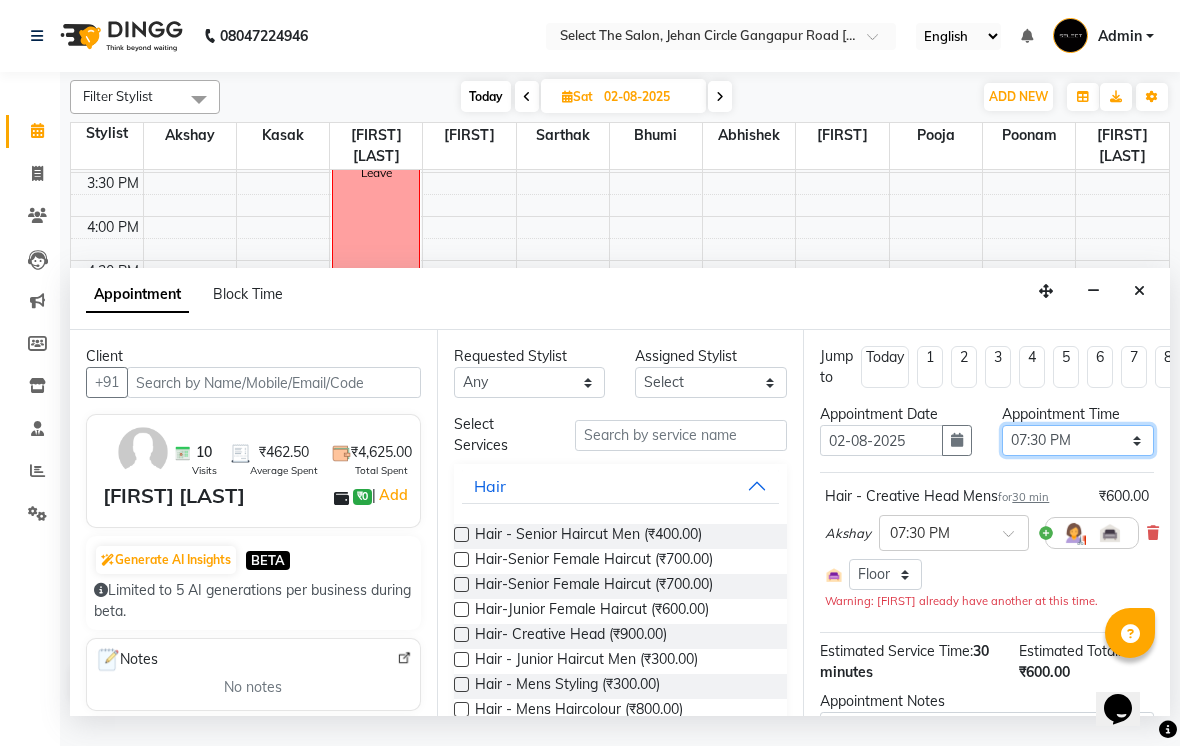 select on "630" 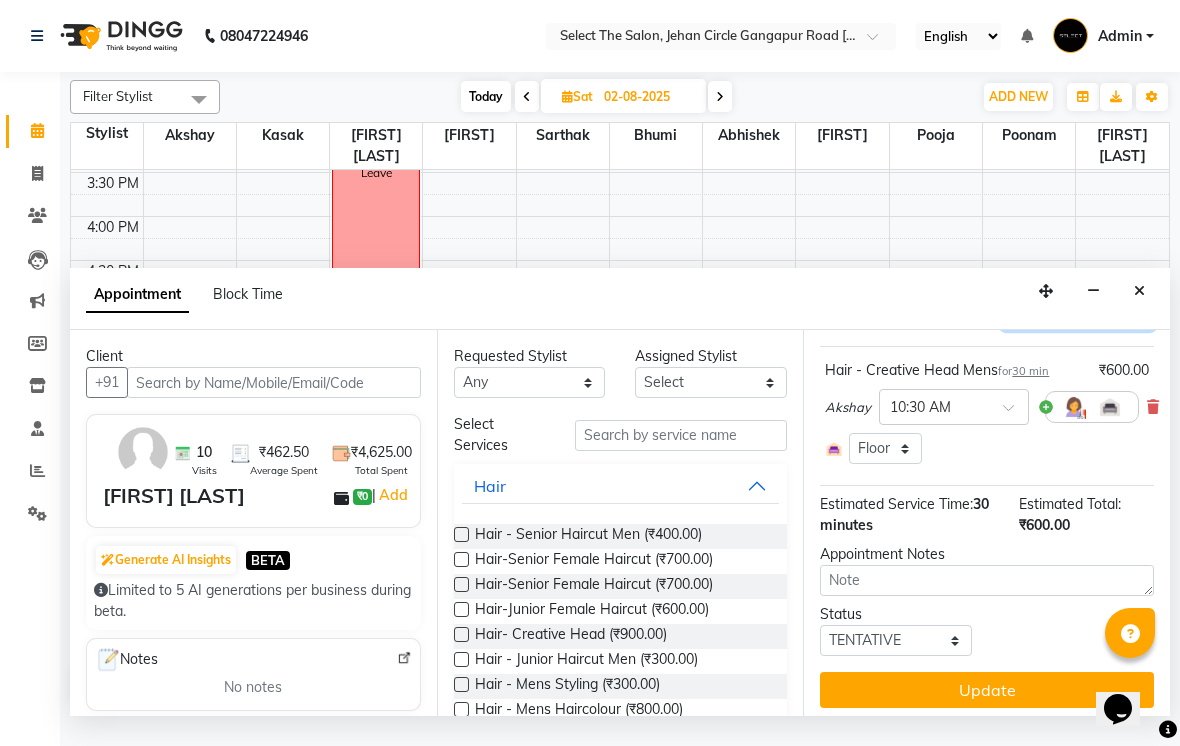 scroll, scrollTop: 127, scrollLeft: 0, axis: vertical 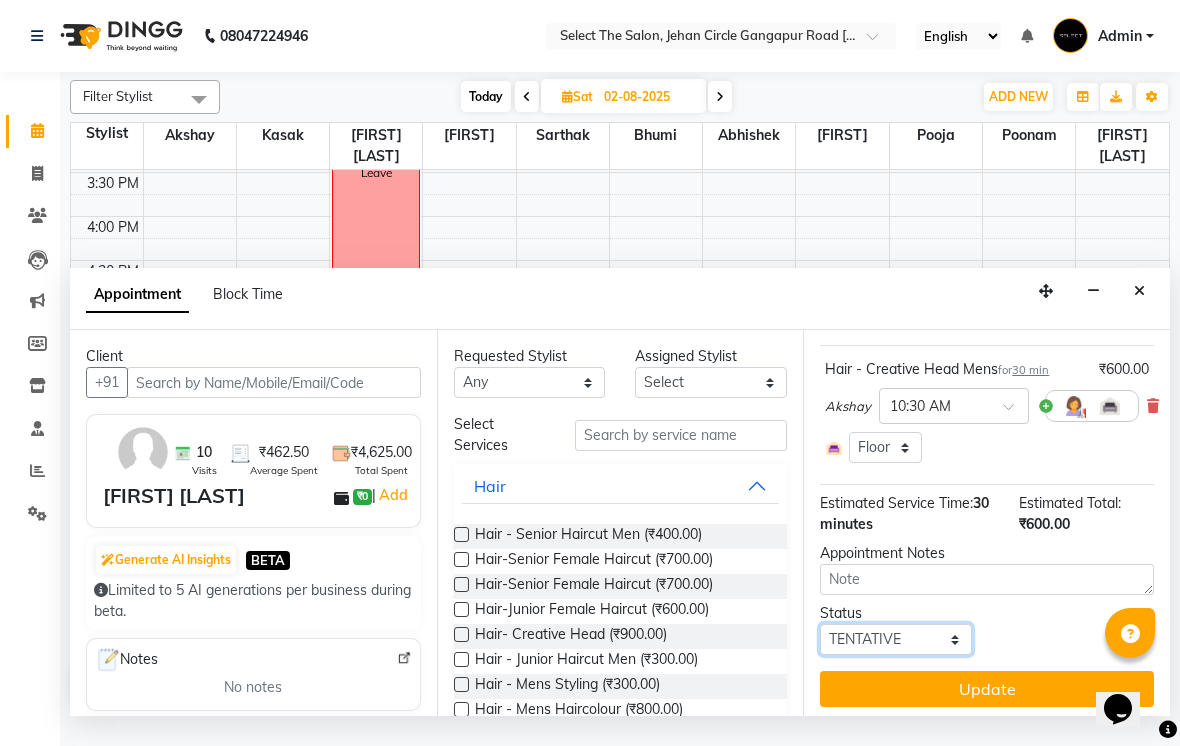 click on "Select TENTATIVE CONFIRM UPCOMING" at bounding box center [896, 639] 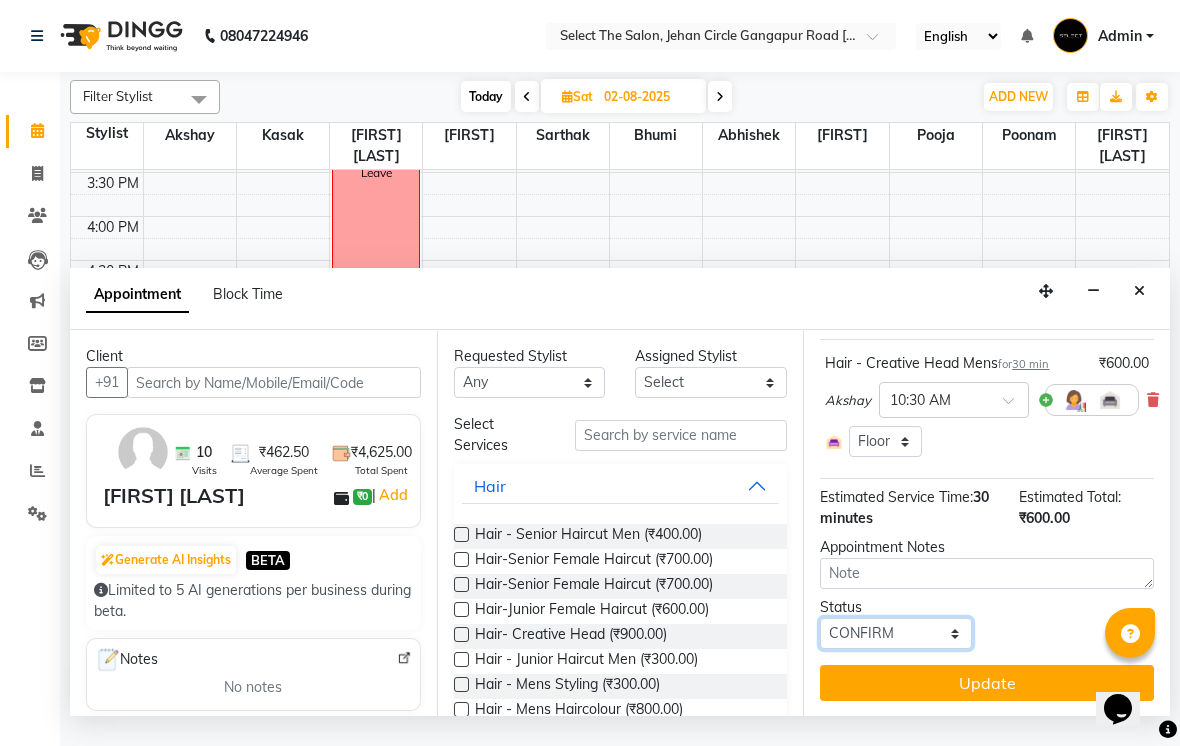 scroll, scrollTop: 132, scrollLeft: 0, axis: vertical 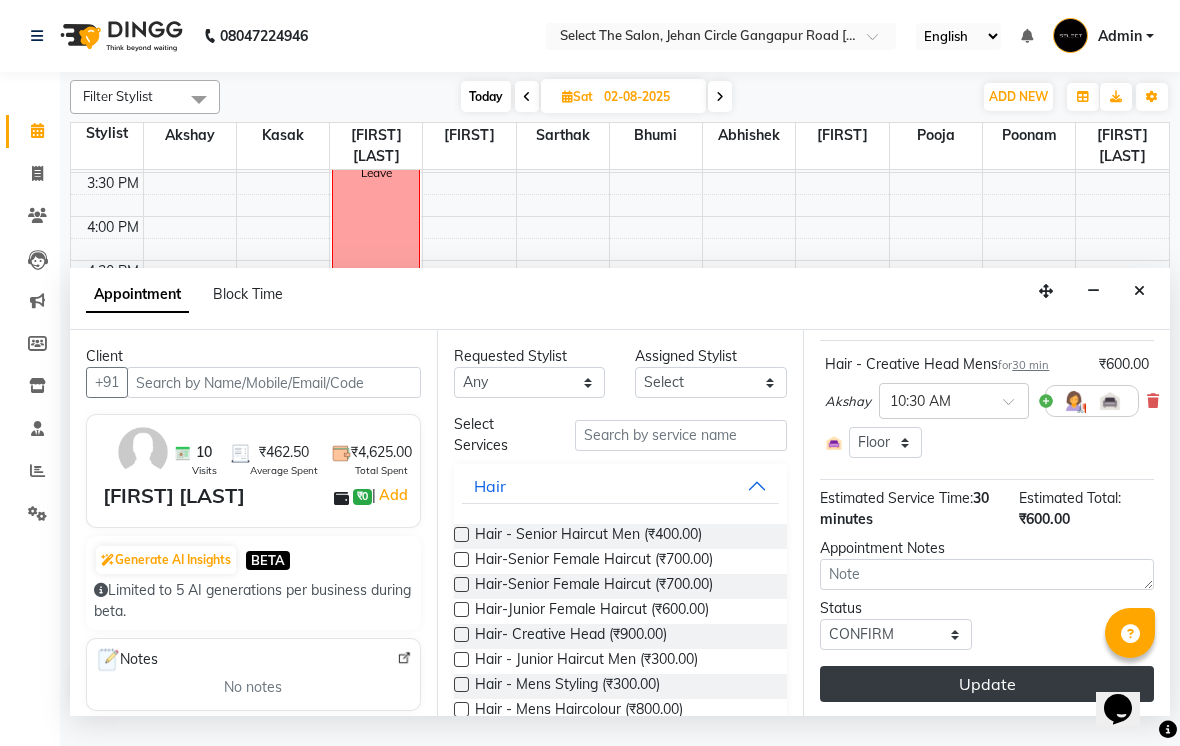 click on "Update" at bounding box center (987, 684) 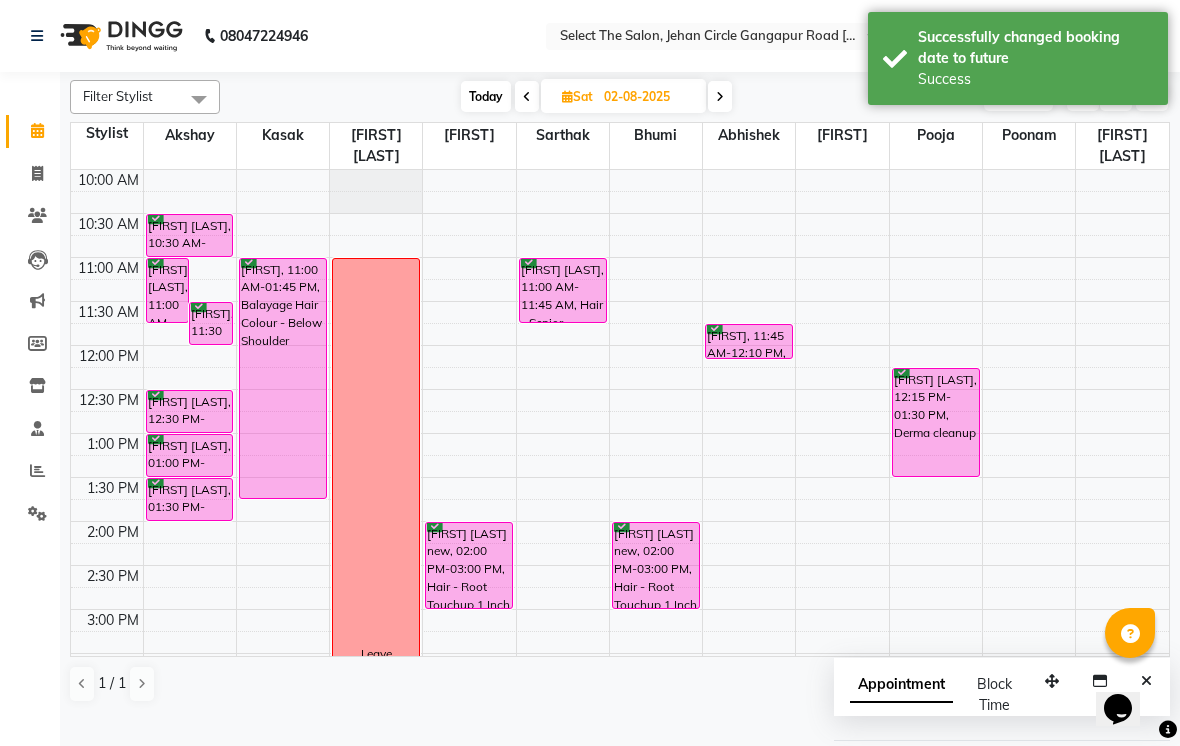 scroll, scrollTop: 82, scrollLeft: 0, axis: vertical 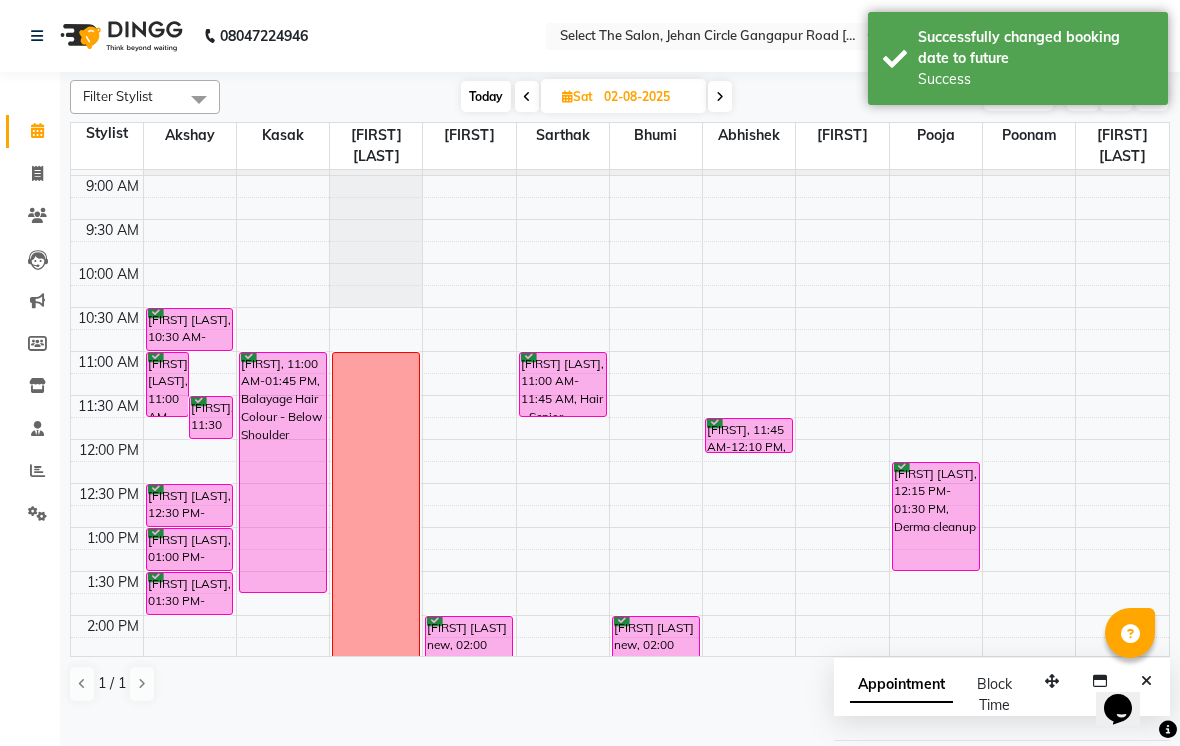 click on "Today" at bounding box center [486, 96] 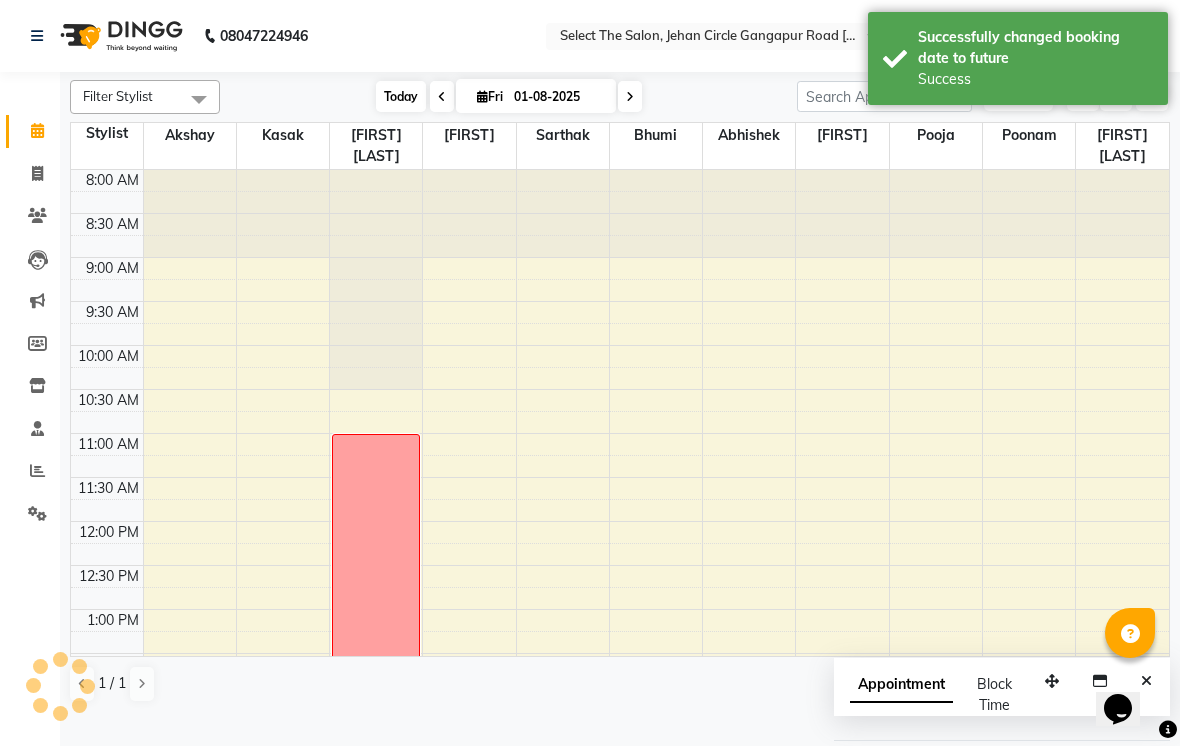 scroll, scrollTop: 657, scrollLeft: 0, axis: vertical 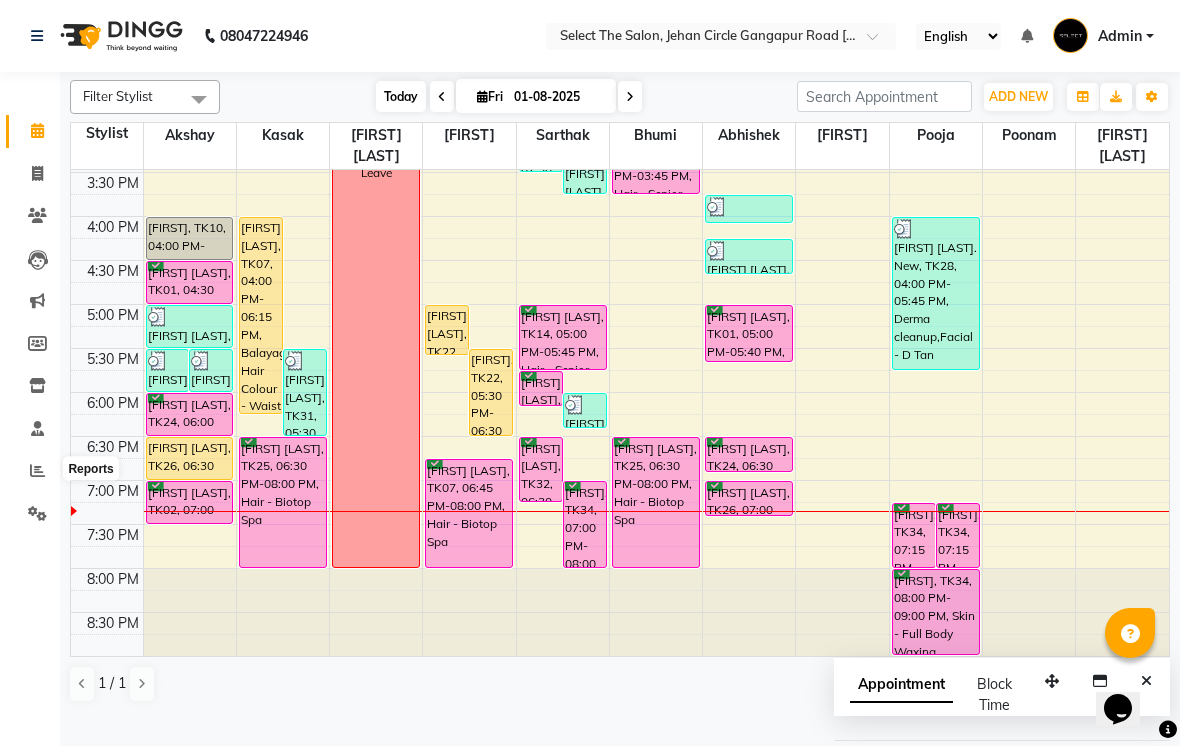 click 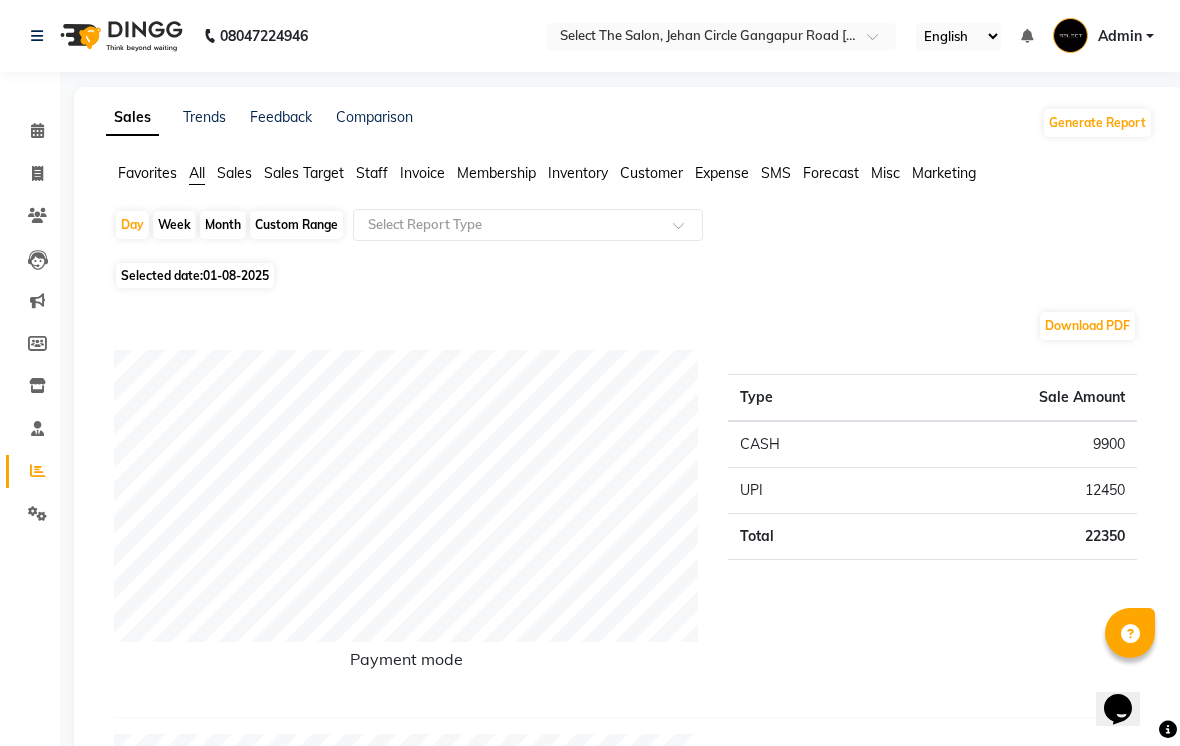 click on "Calendar" 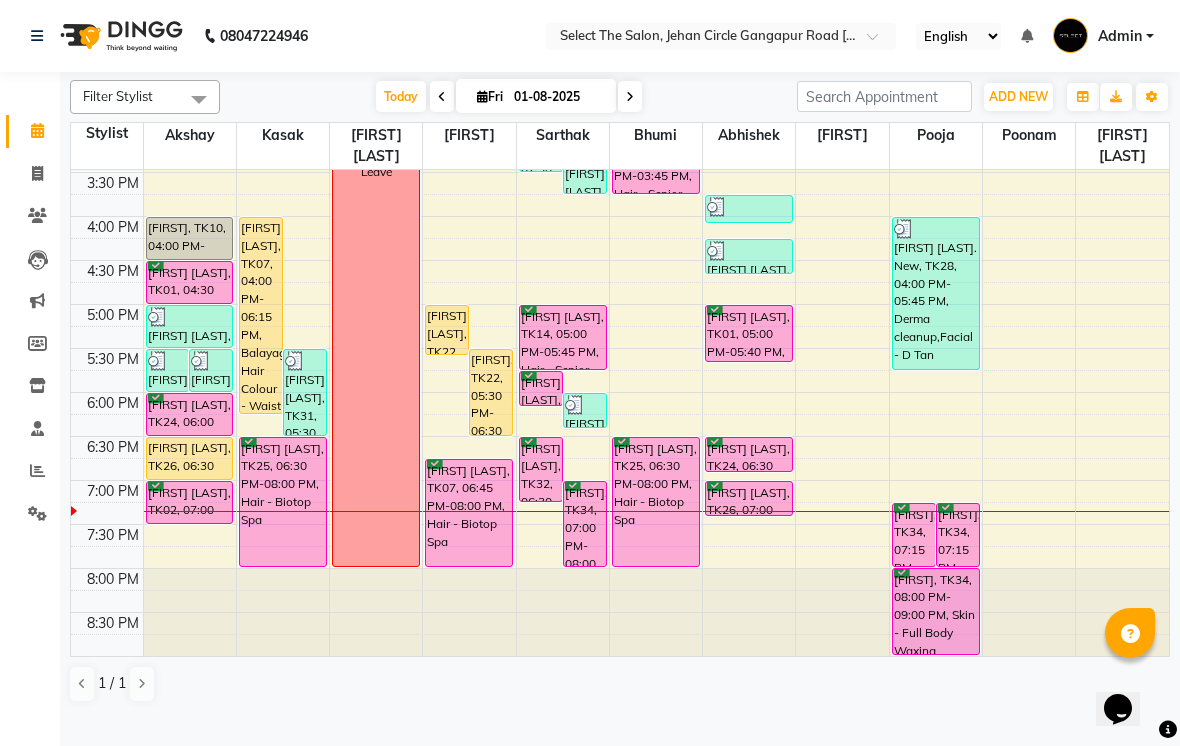 scroll, scrollTop: 657, scrollLeft: 0, axis: vertical 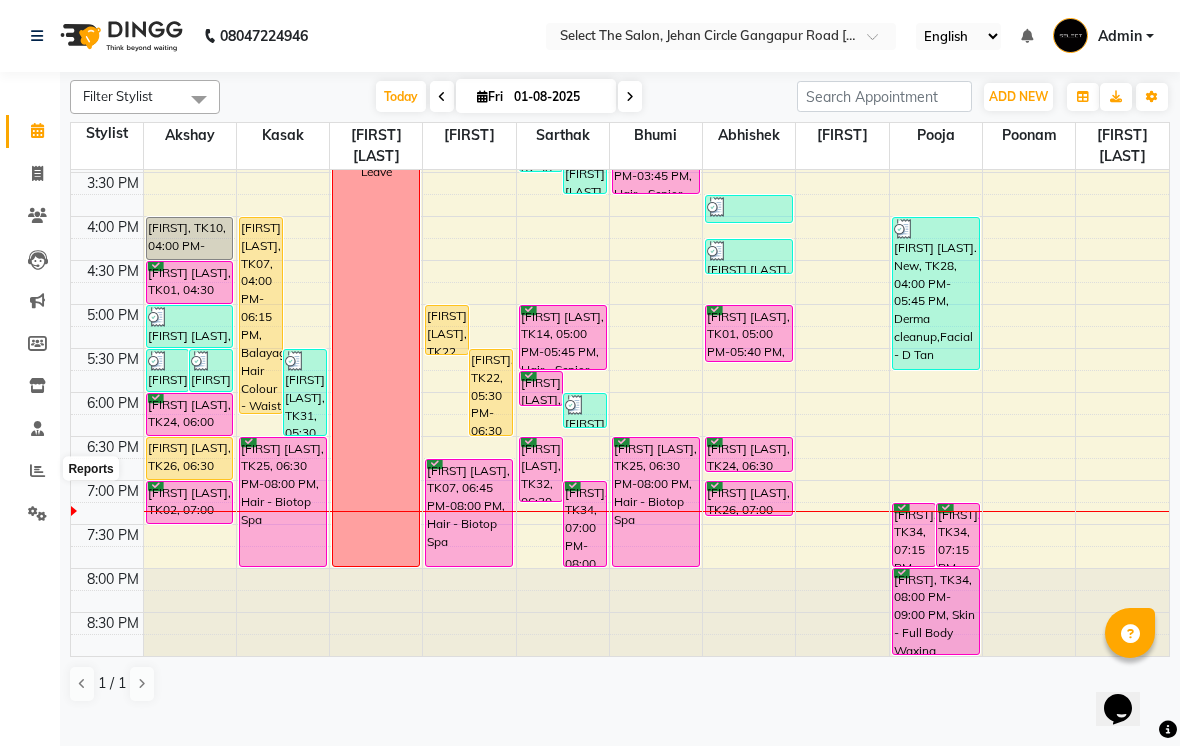 click 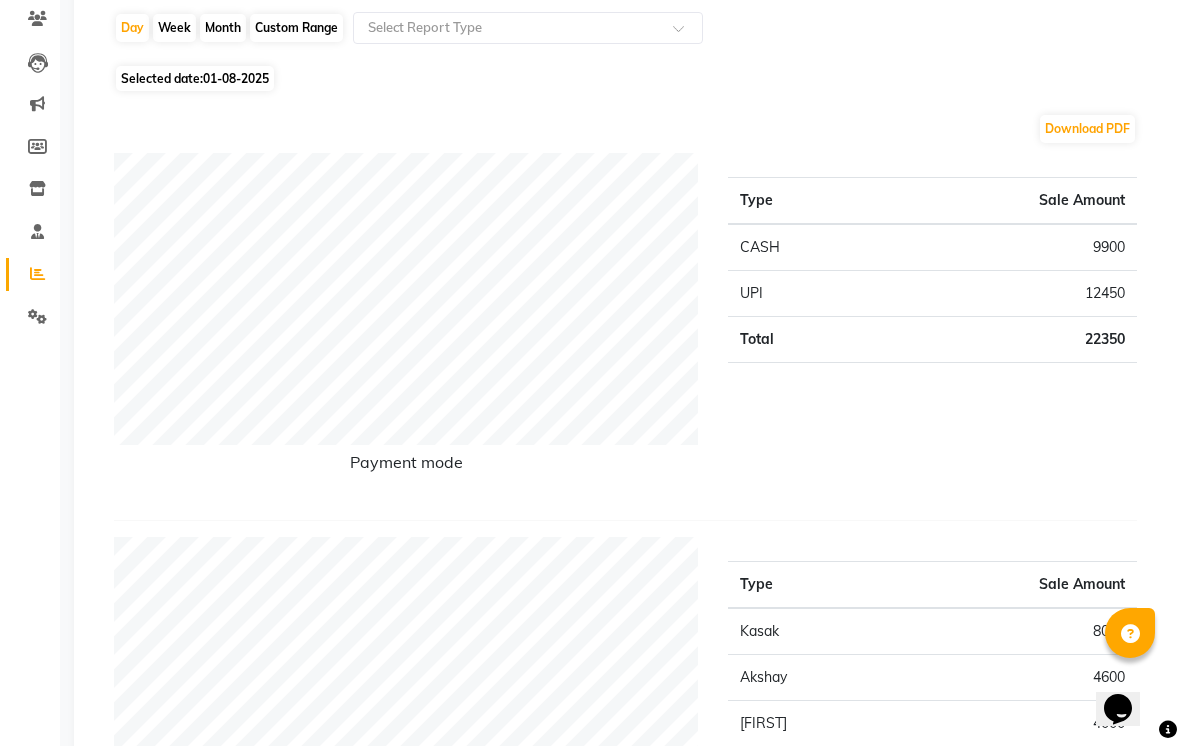 scroll, scrollTop: 0, scrollLeft: 0, axis: both 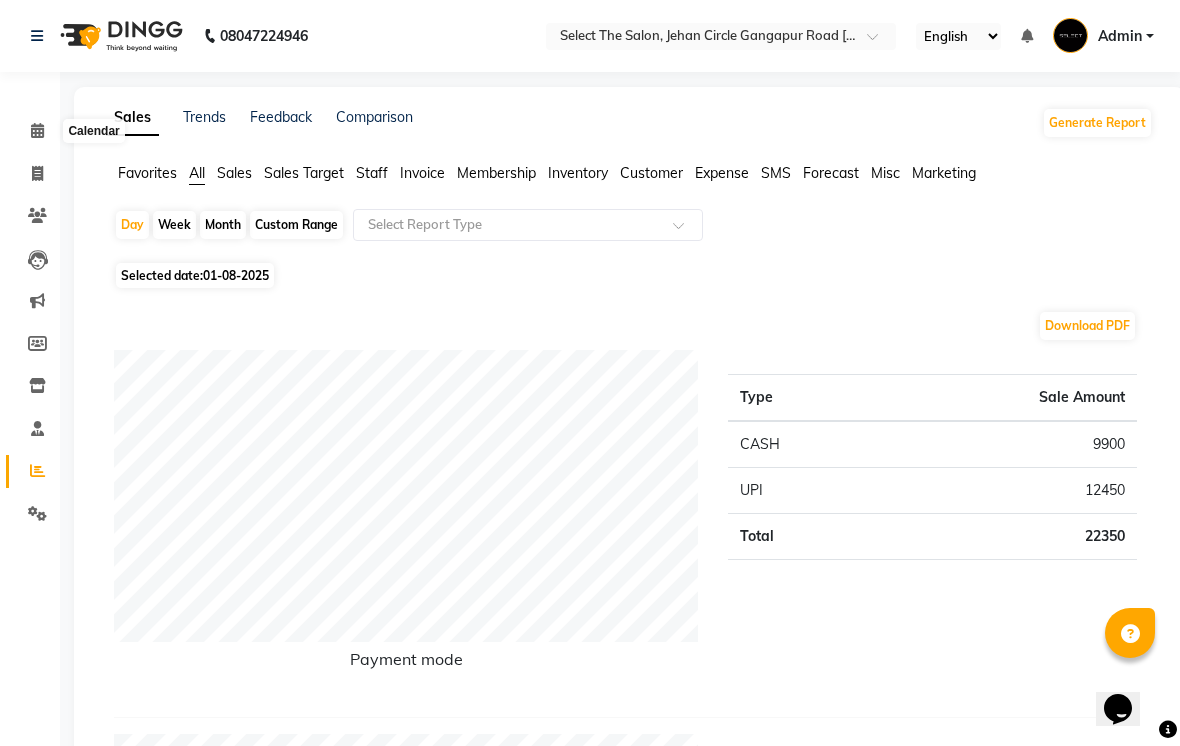 click 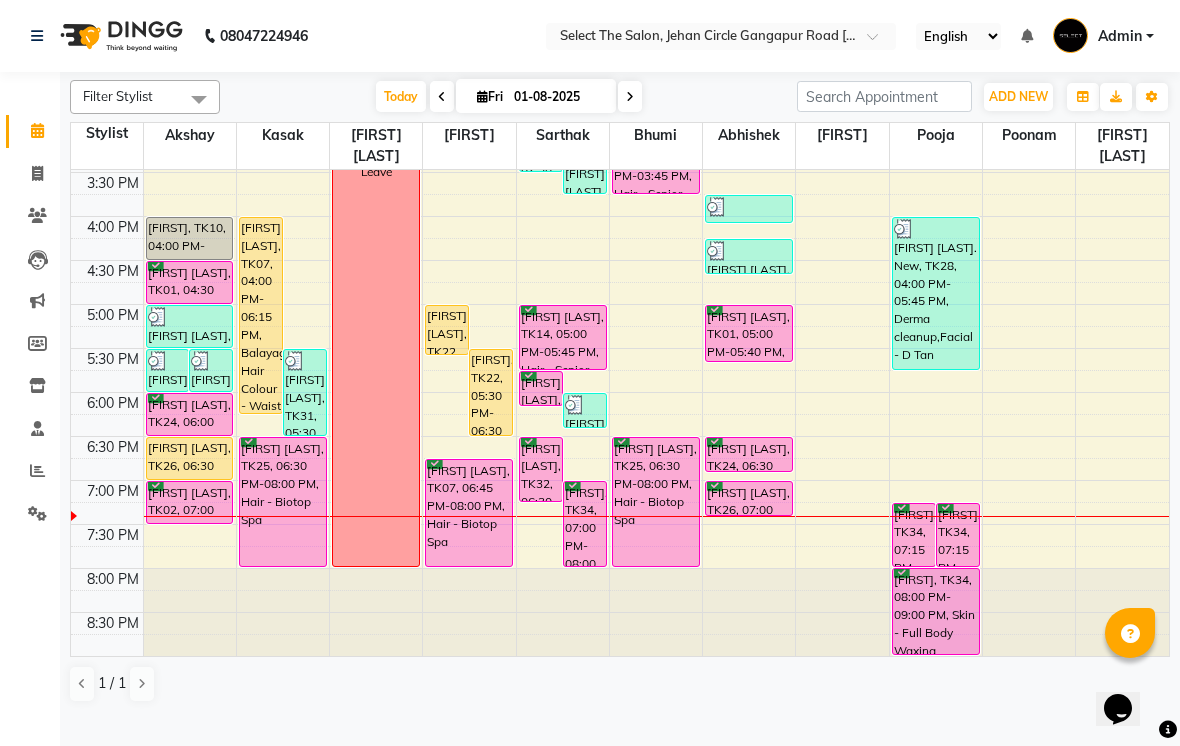 scroll, scrollTop: 657, scrollLeft: 0, axis: vertical 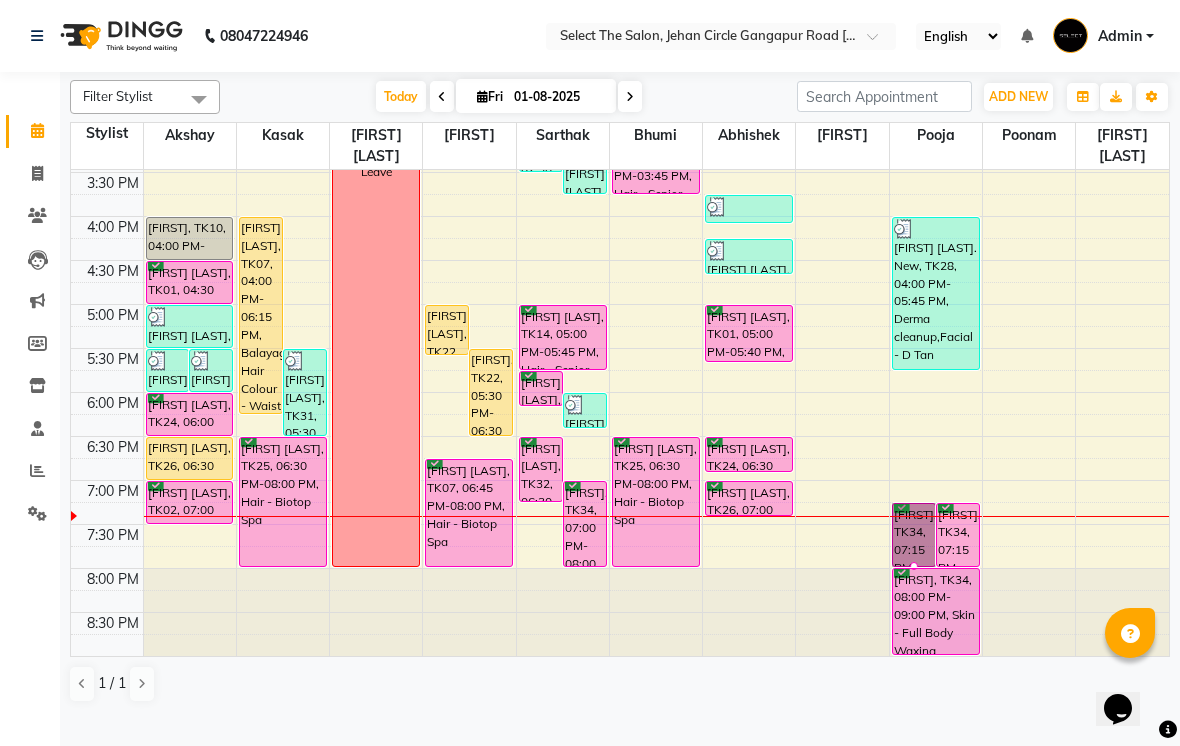 click at bounding box center (914, 566) 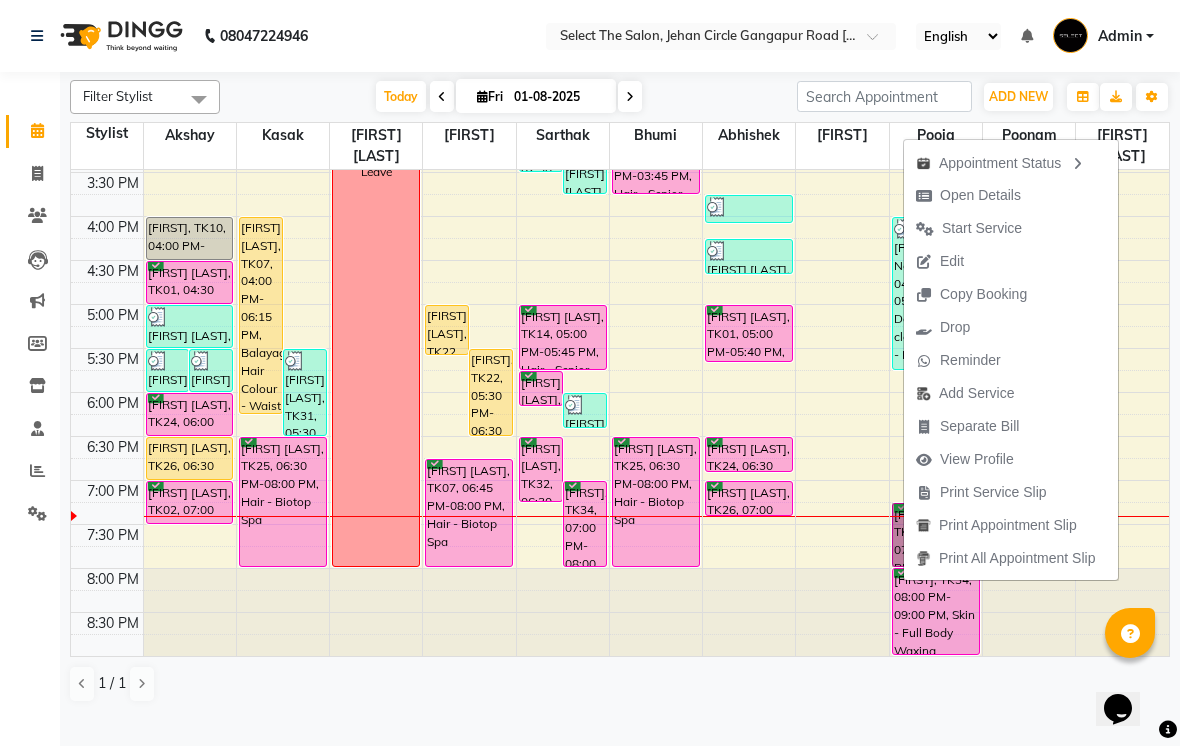 click on "Start Service" at bounding box center (982, 228) 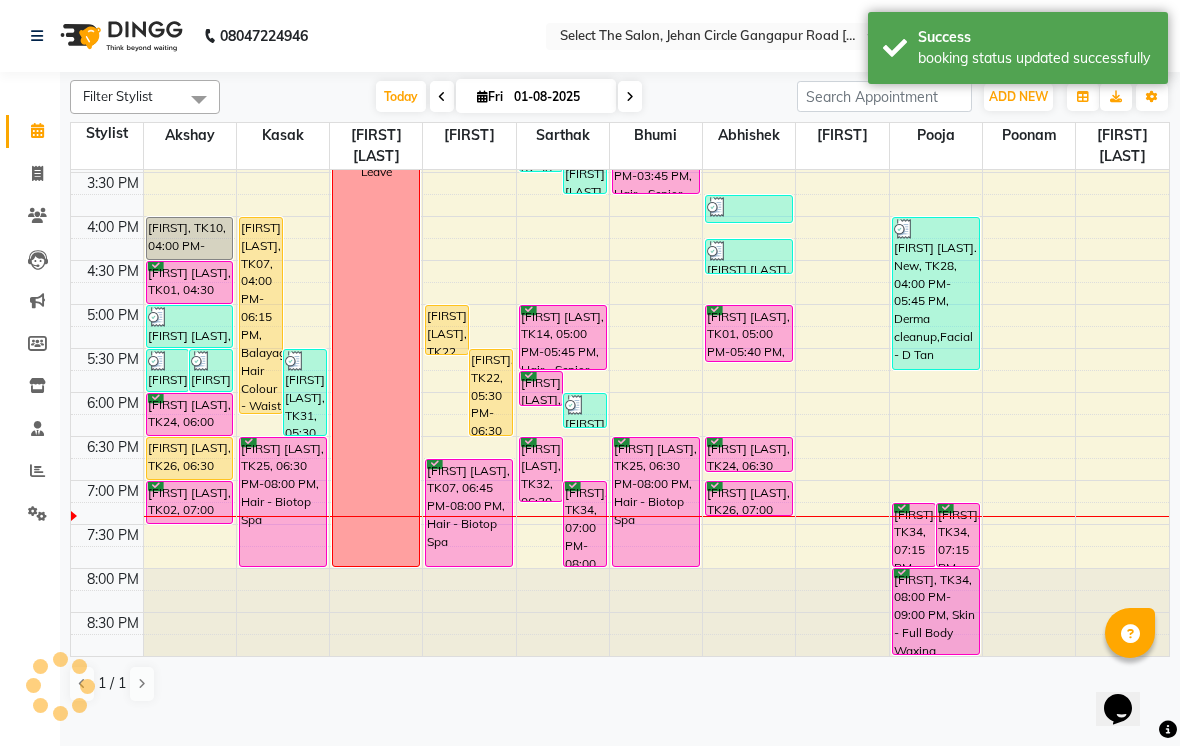 click on "[FIRST], TK34, 07:15 PM-08:00 PM, Pedicure Biscotti" at bounding box center (958, 535) 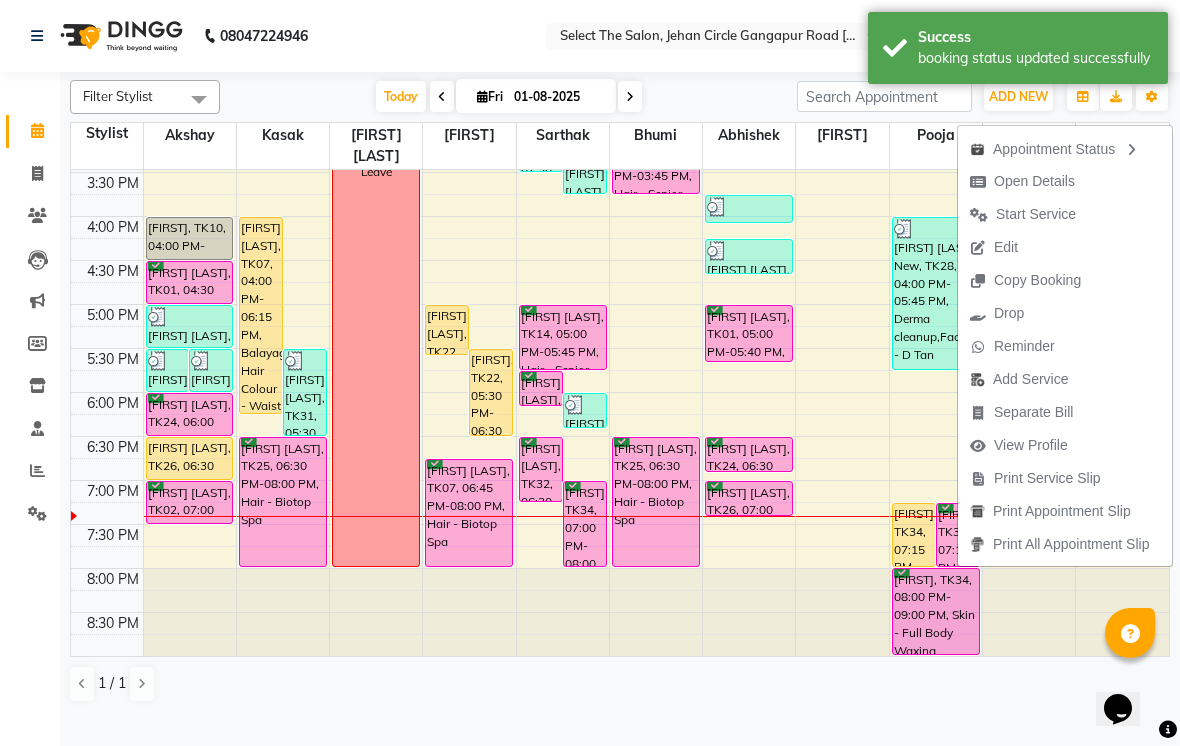 click on "Start Service" at bounding box center [1036, 214] 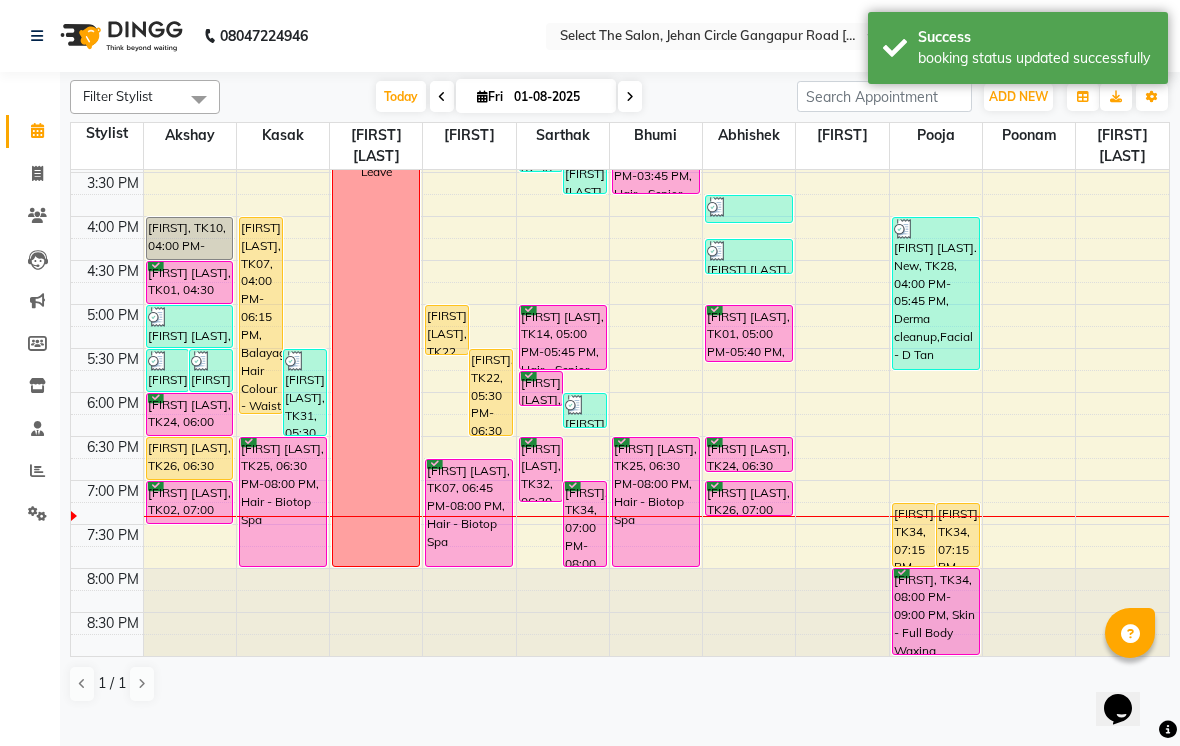 click on "[FIRST], TK34, 08:00 PM-09:00 PM, Skin - Full Body Waxing" at bounding box center [936, 611] 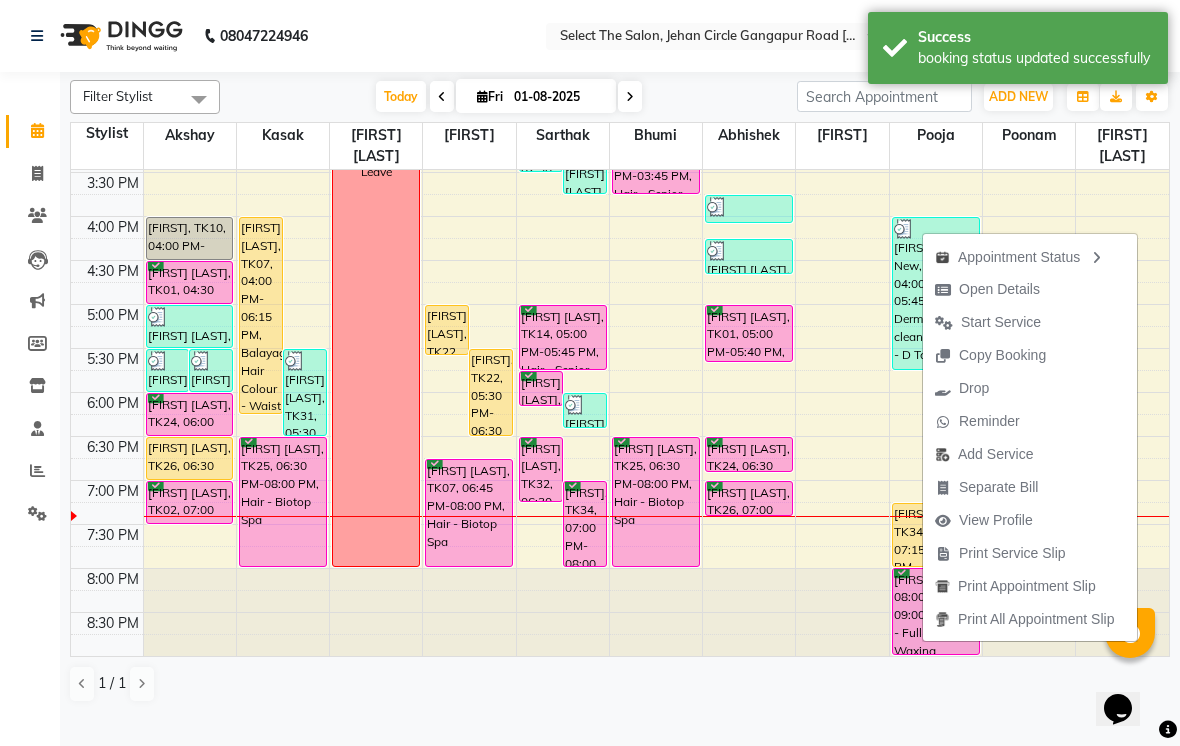 click on "Start Service" at bounding box center (1001, 322) 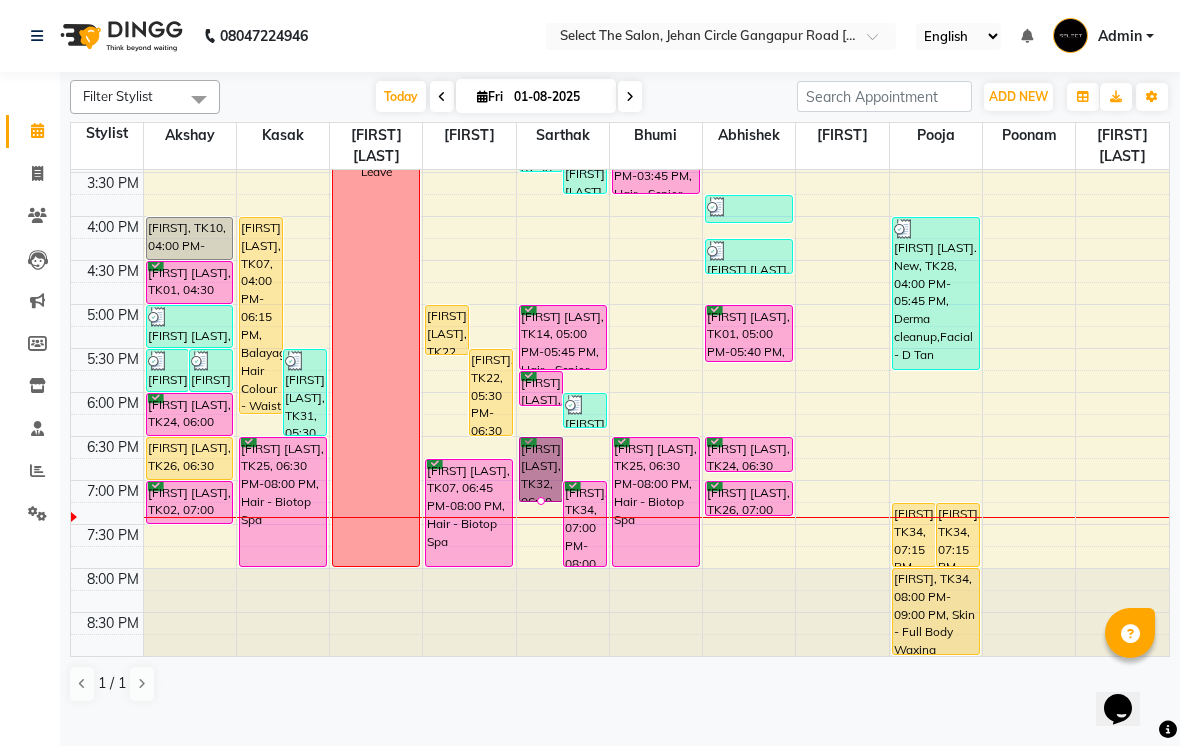 click at bounding box center (541, 501) 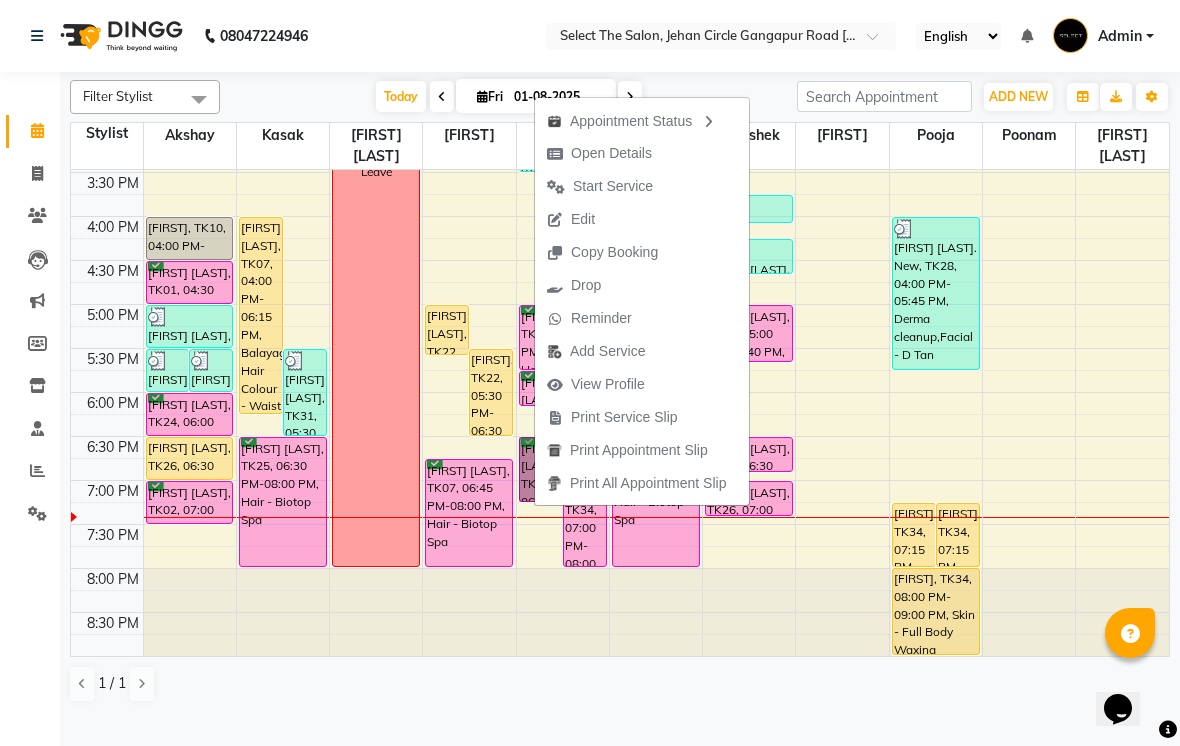 click on "Start Service" at bounding box center (613, 186) 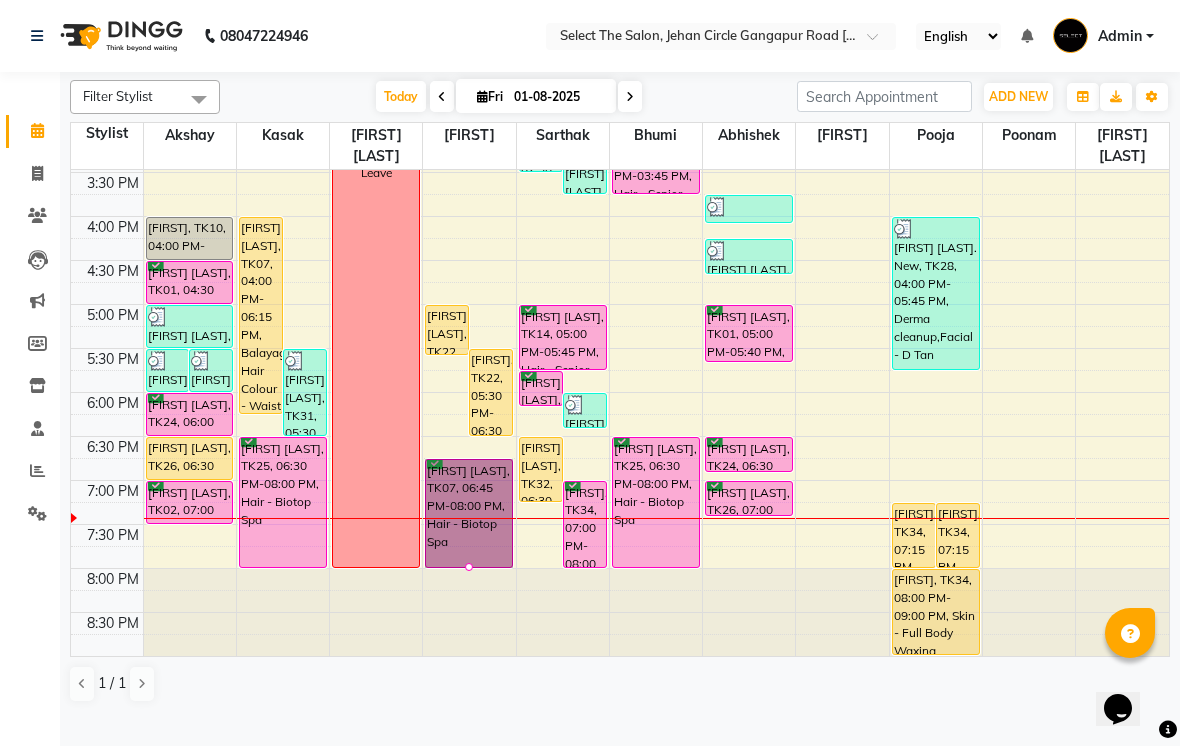 click at bounding box center [469, 567] 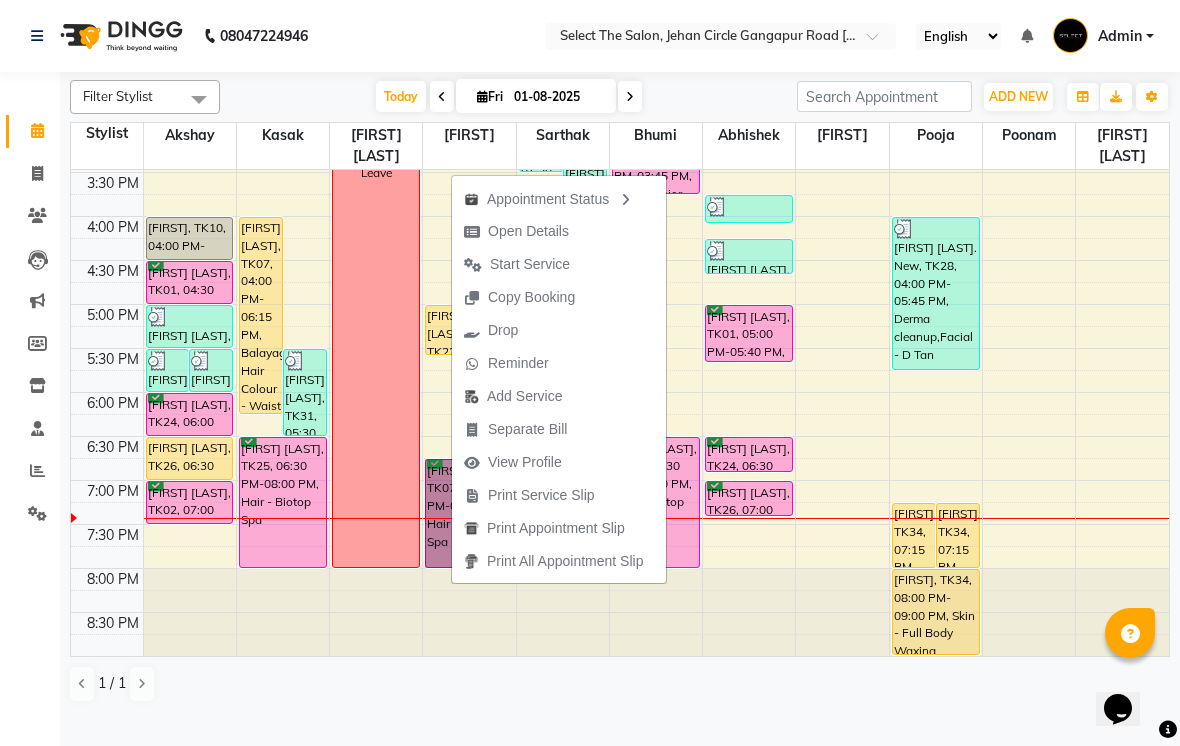 click on "Start Service" at bounding box center [530, 264] 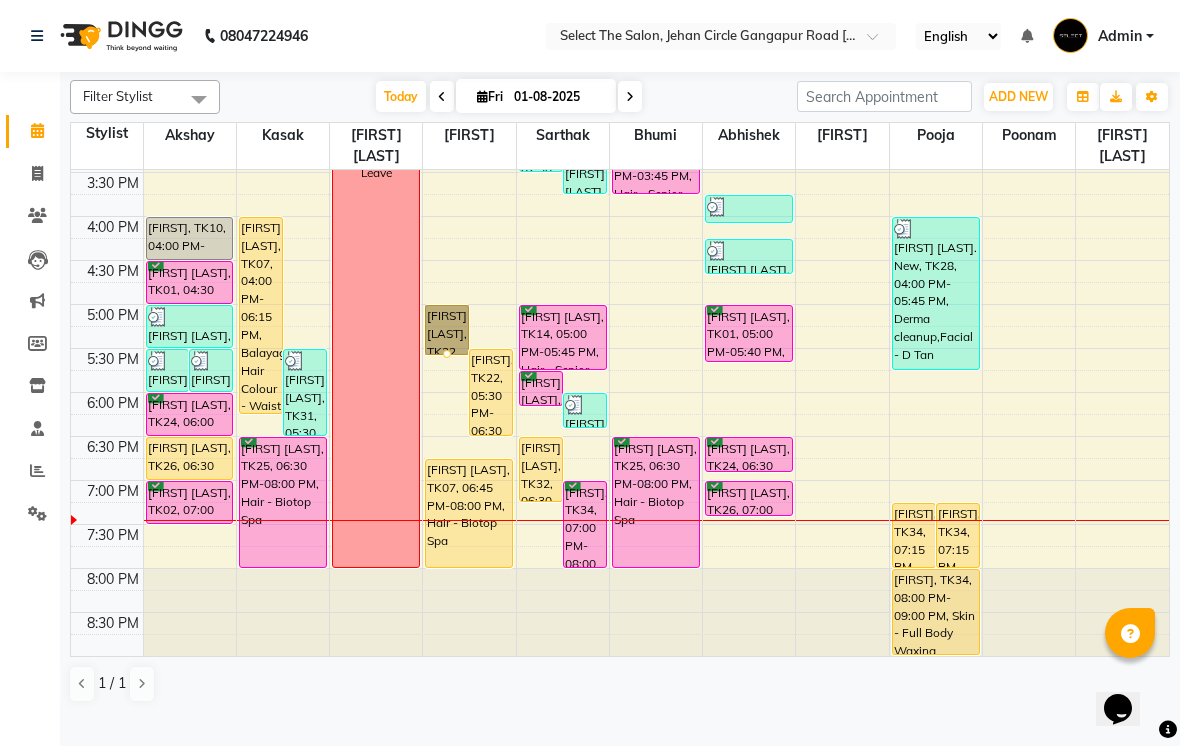 click at bounding box center [447, 354] 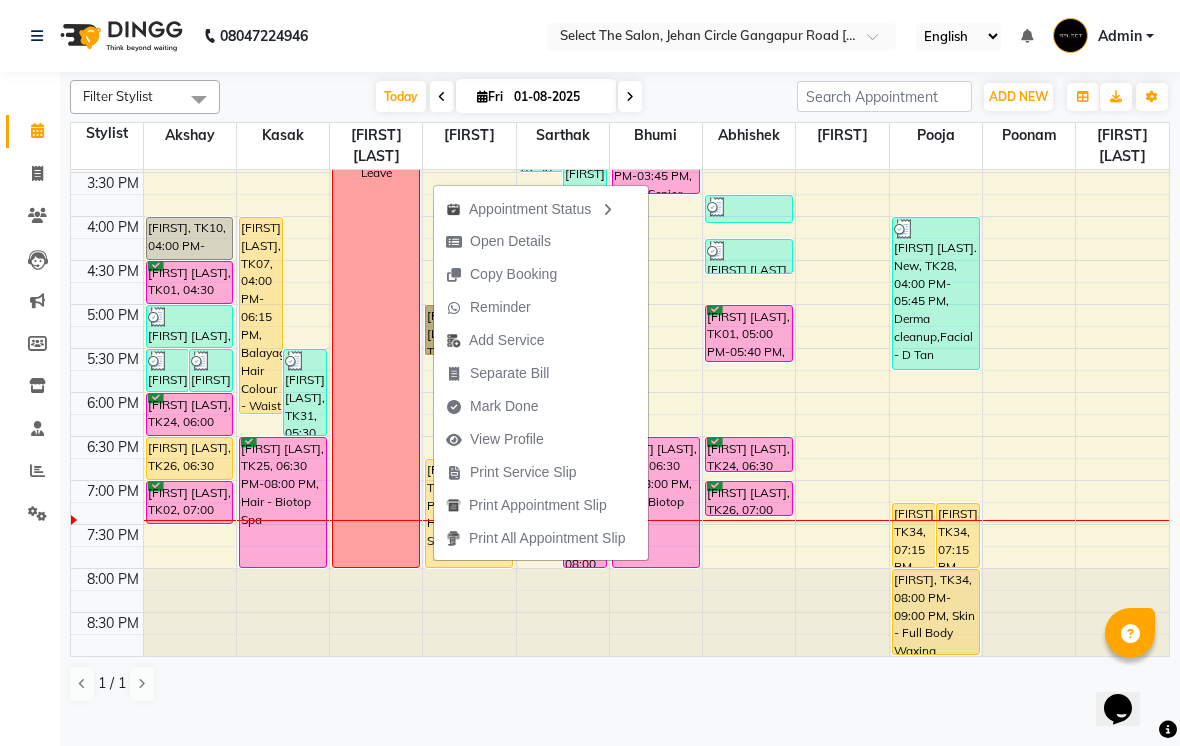 click on "Open Details" at bounding box center (510, 241) 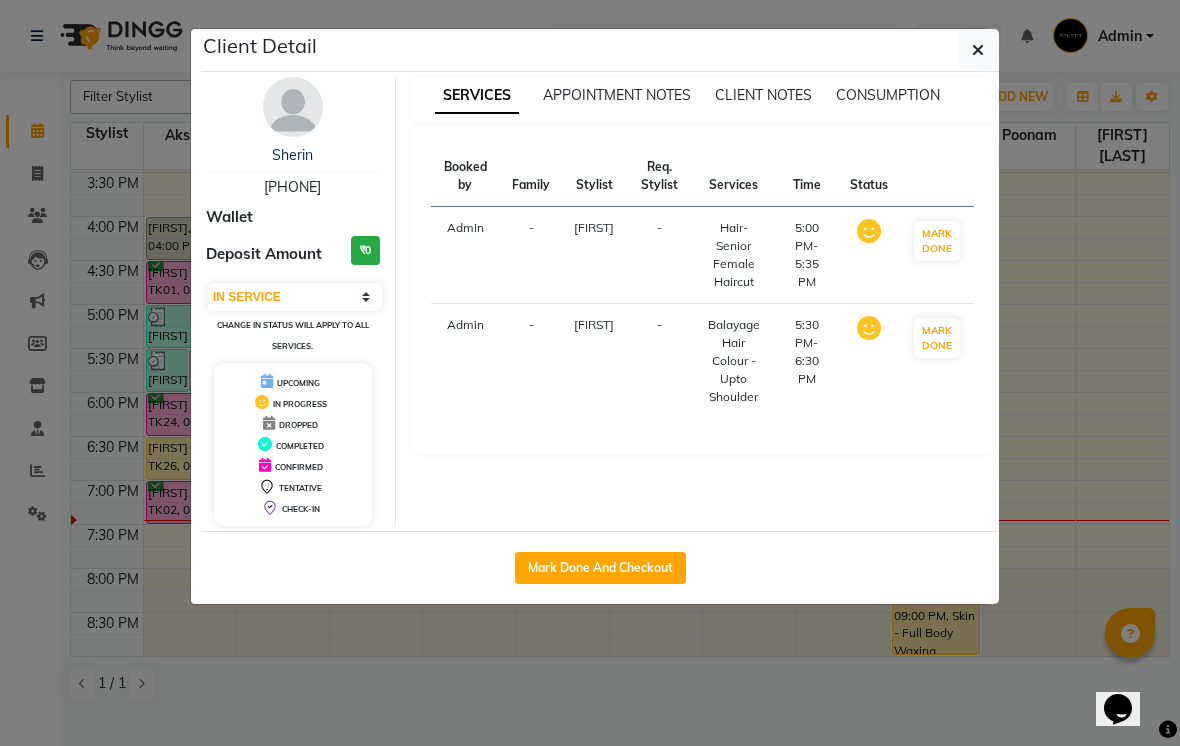 click on "Mark Done And Checkout" 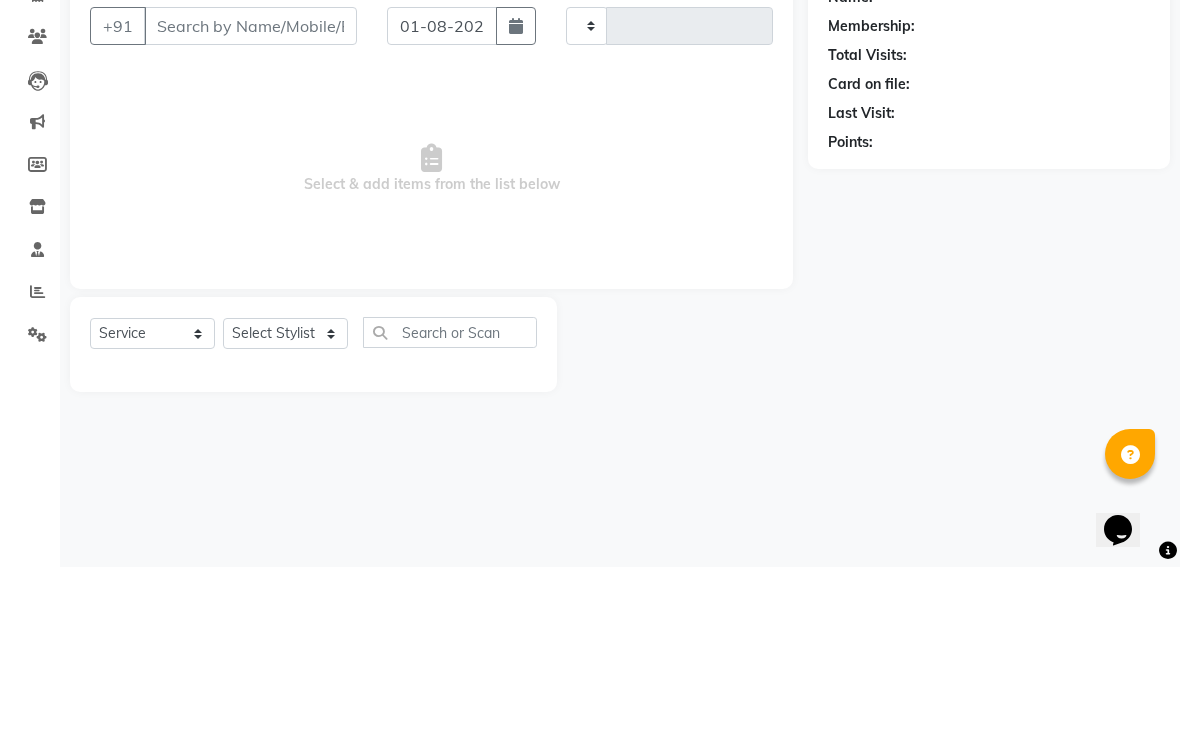 type on "2753" 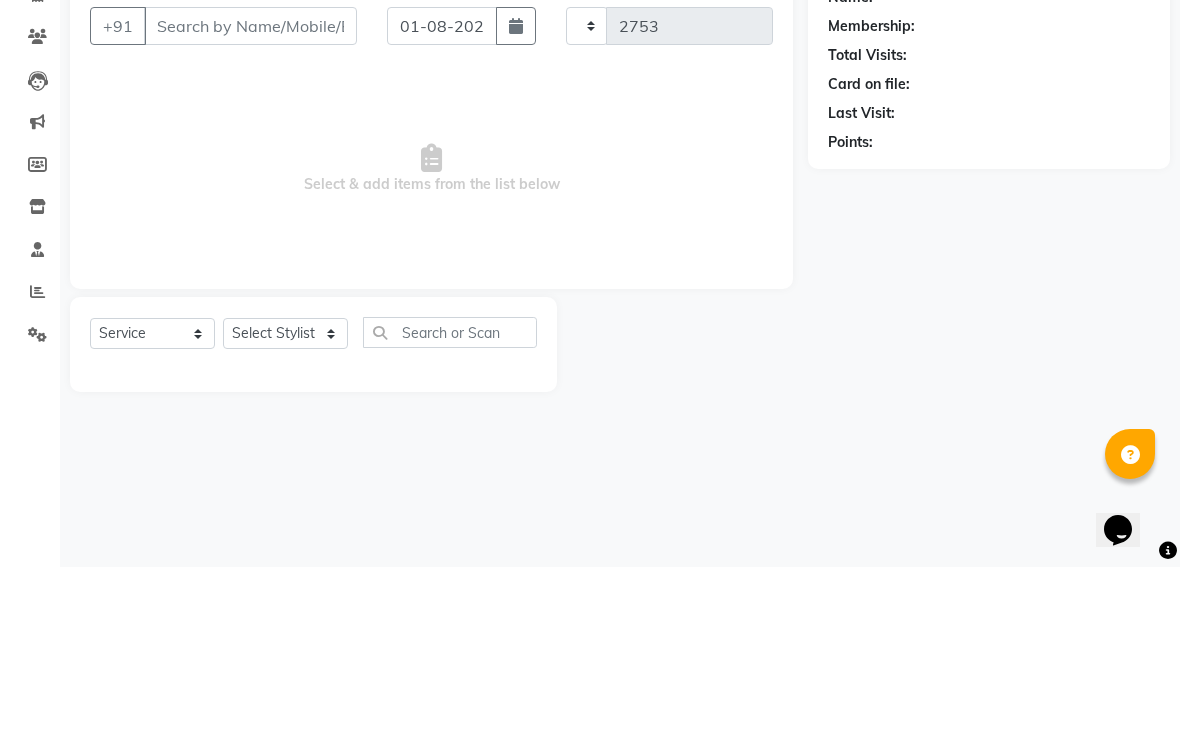 select on "4969" 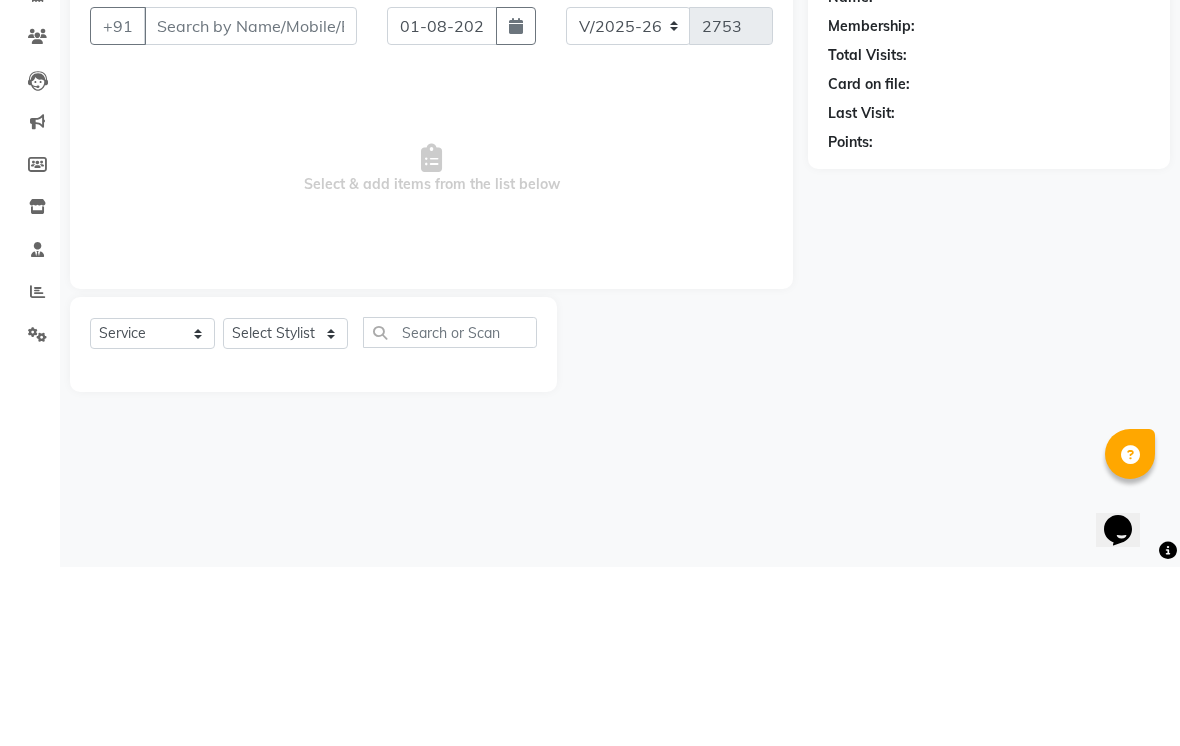 type on "[PHONE]" 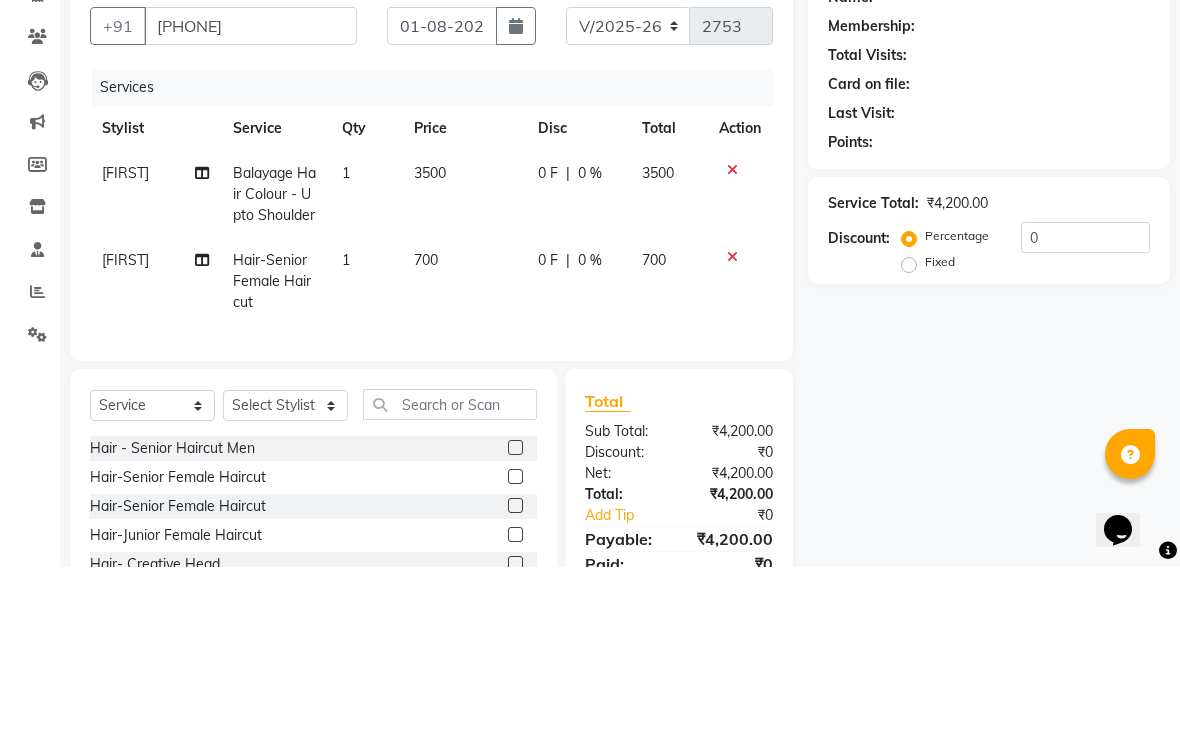scroll, scrollTop: 176, scrollLeft: 0, axis: vertical 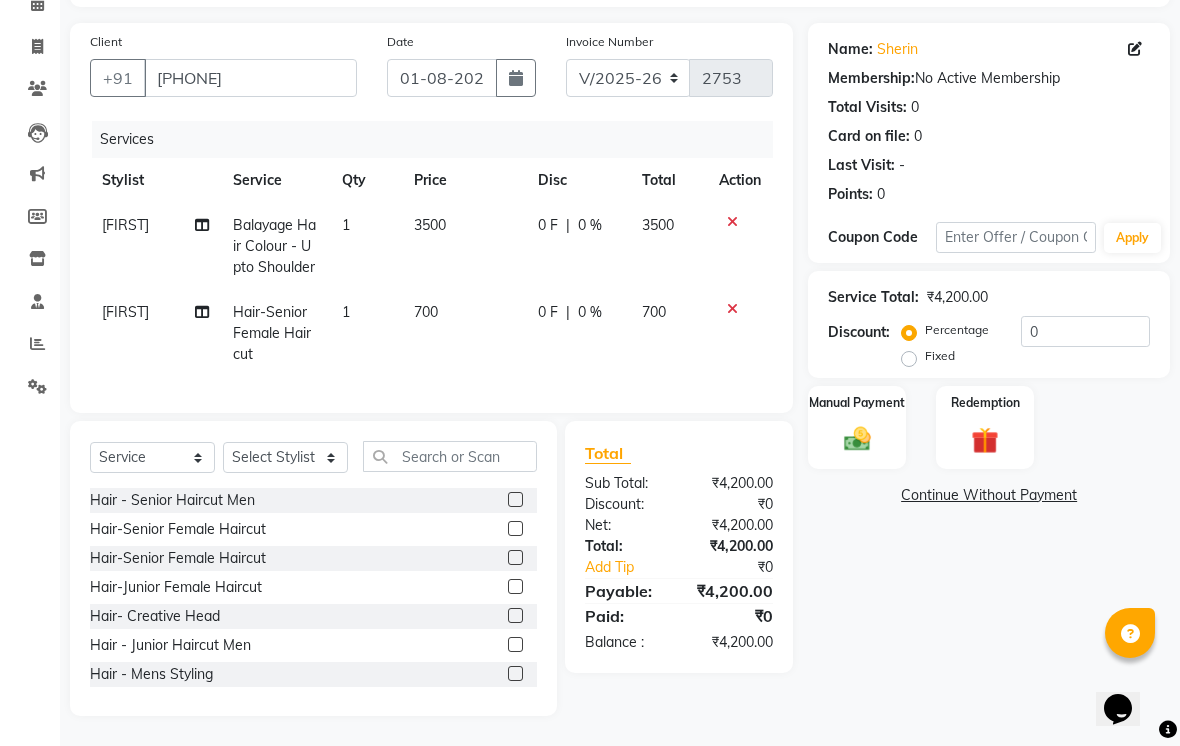 click 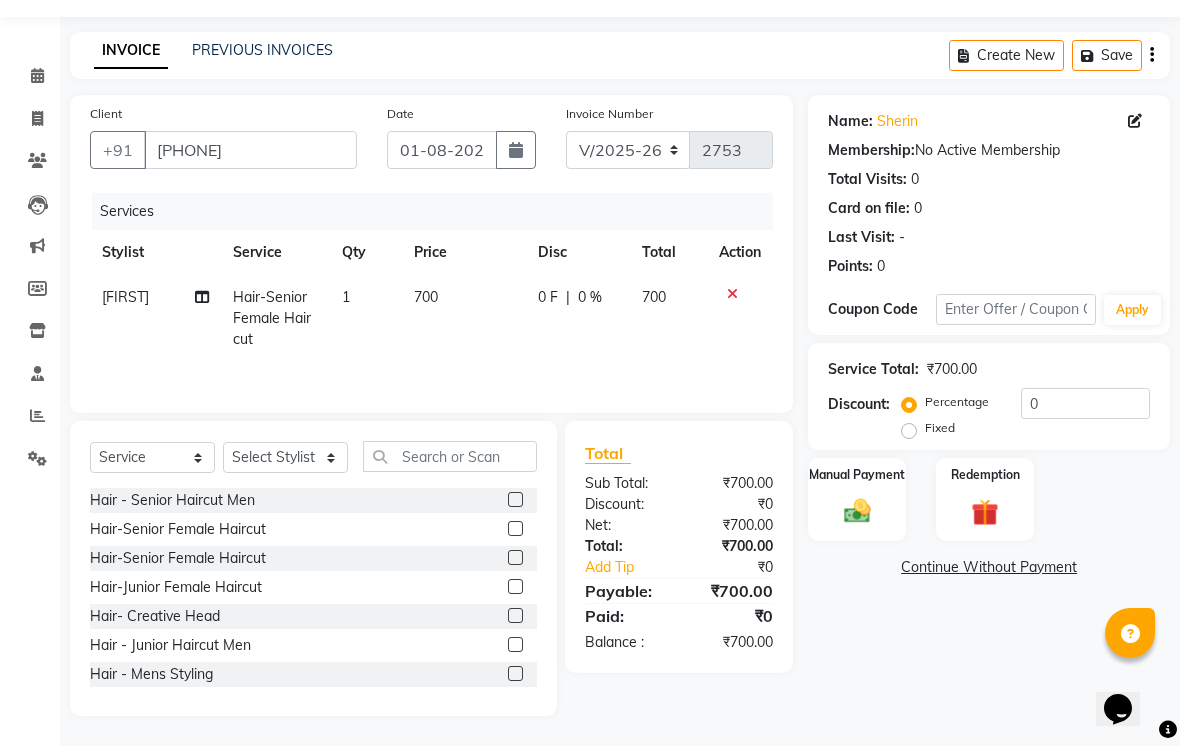 scroll, scrollTop: 83, scrollLeft: 0, axis: vertical 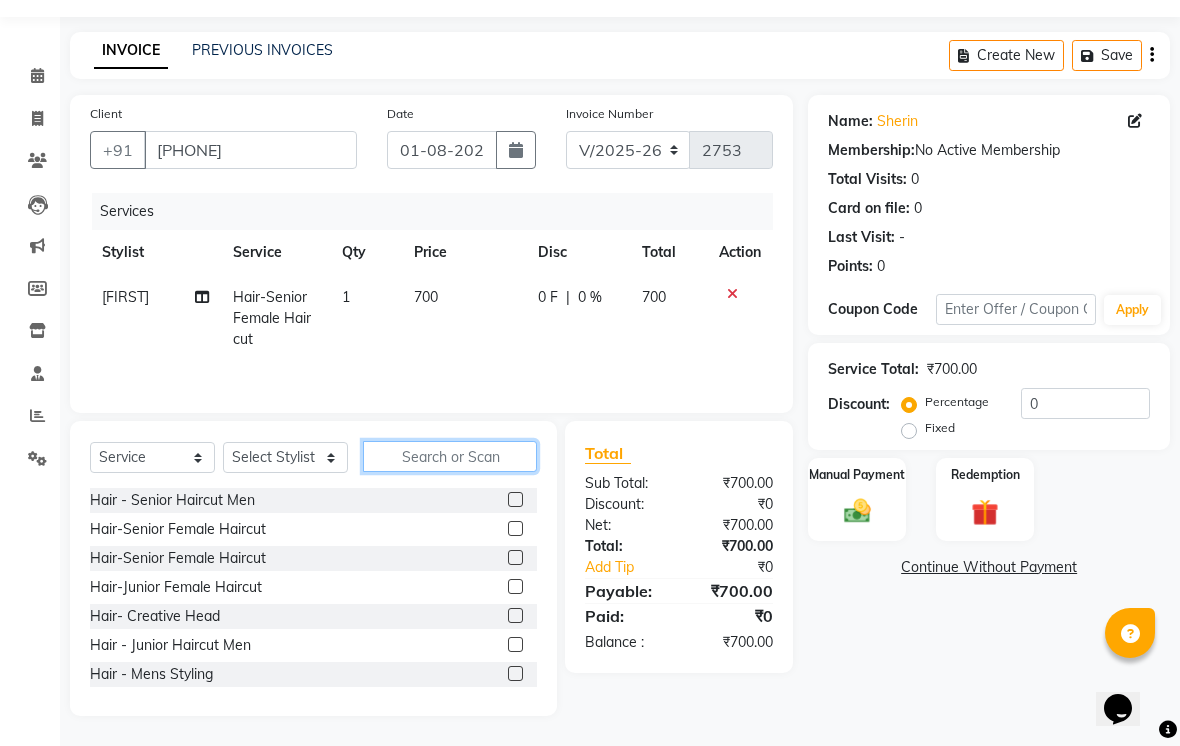 click 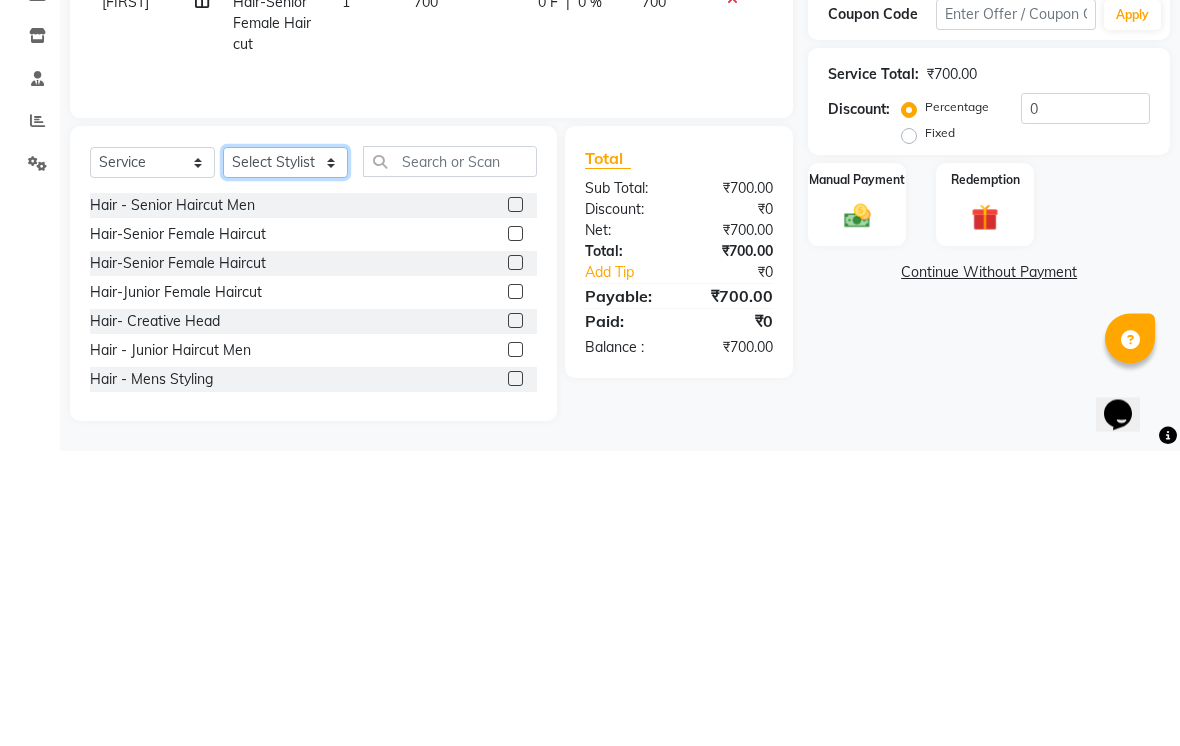 click on "Select Stylist Abhishek  Akshay  Bhumi  Kasak Pooja  Poonam  Sachin Wagh  Sarthak  Siddhika  Venkatesh warule Yogeshwari" 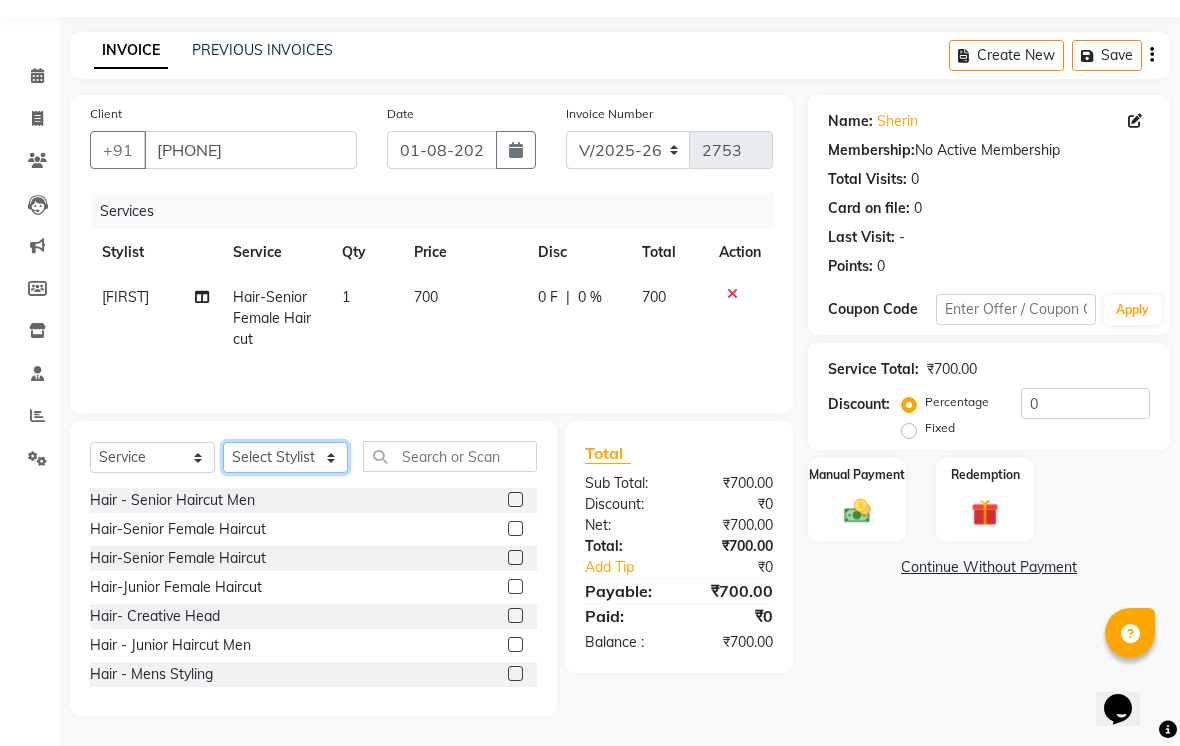 select on "81945" 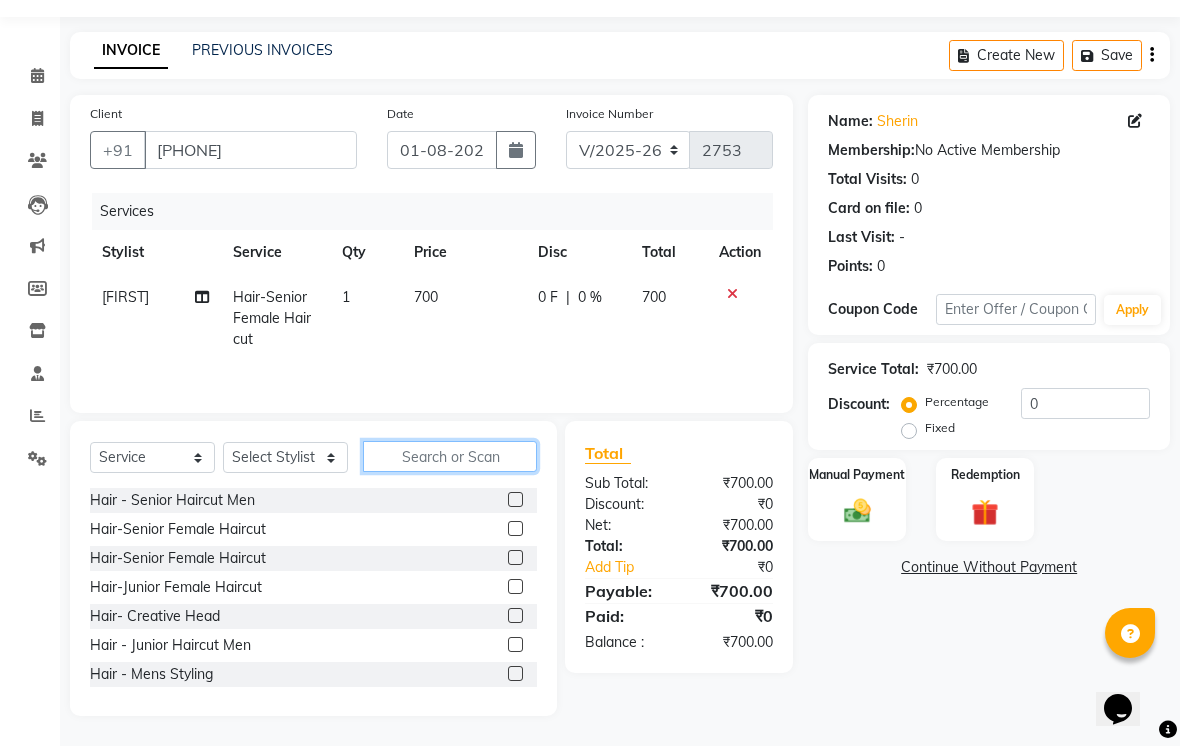 click 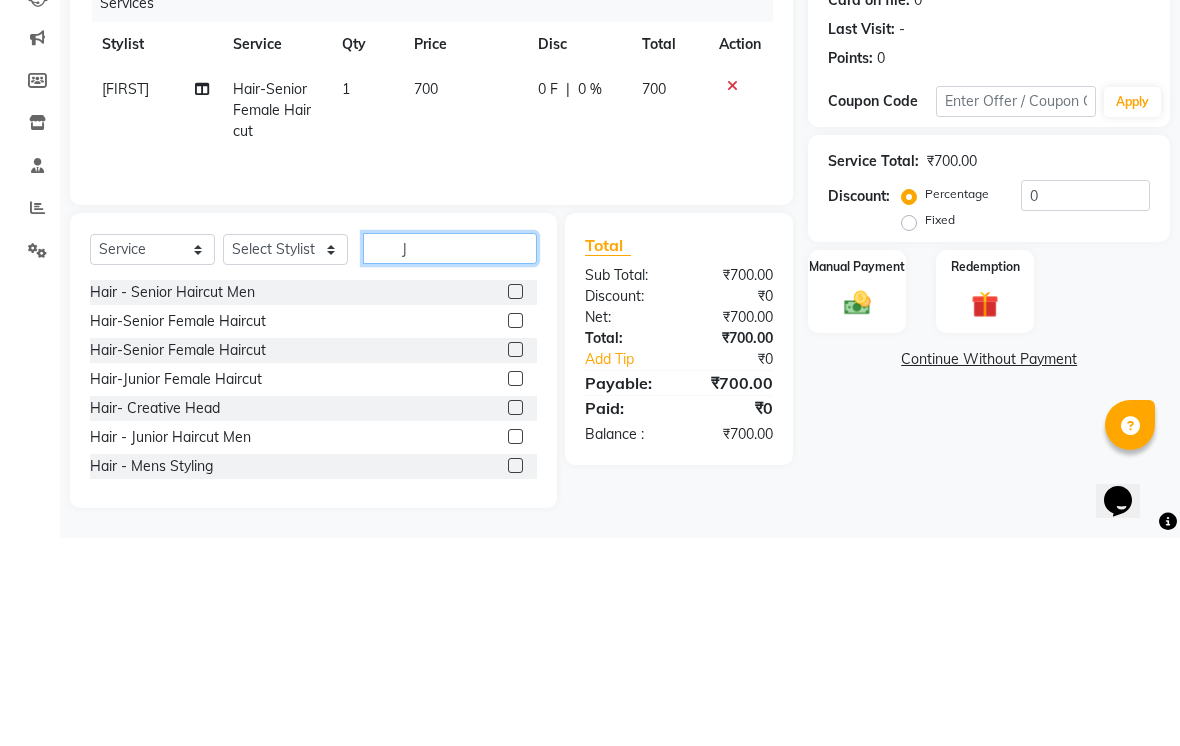 scroll, scrollTop: 40, scrollLeft: 0, axis: vertical 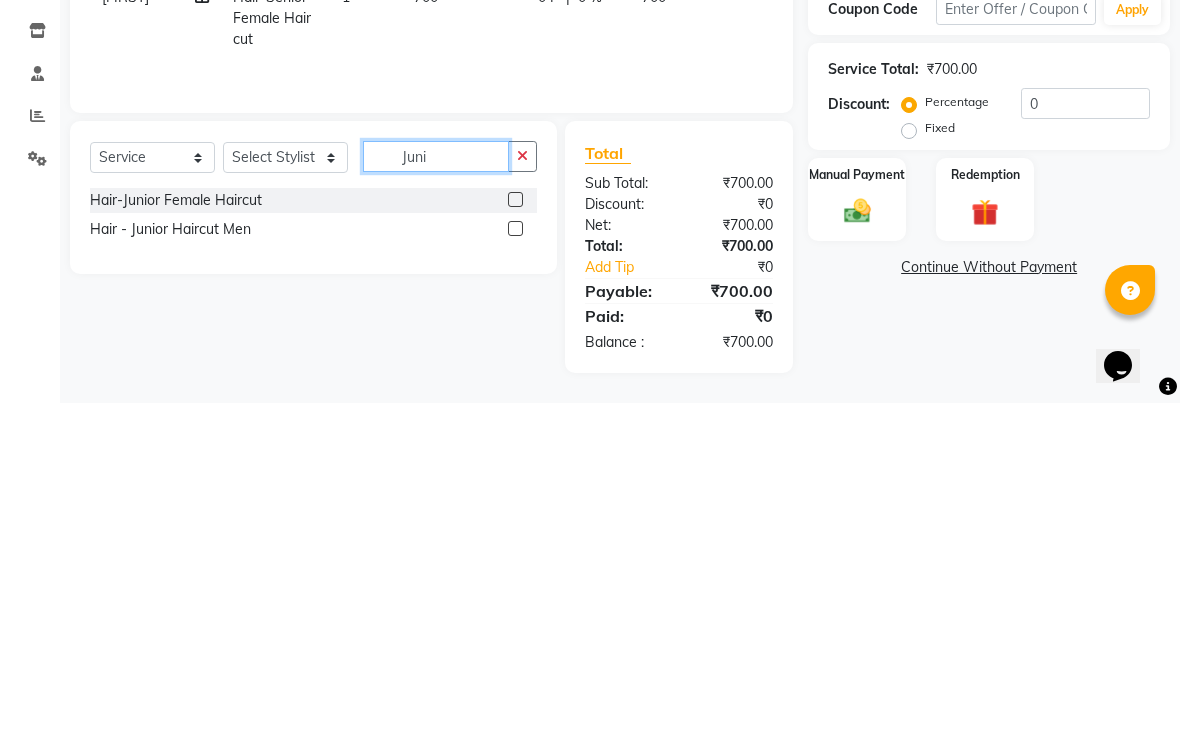 type on "Juni" 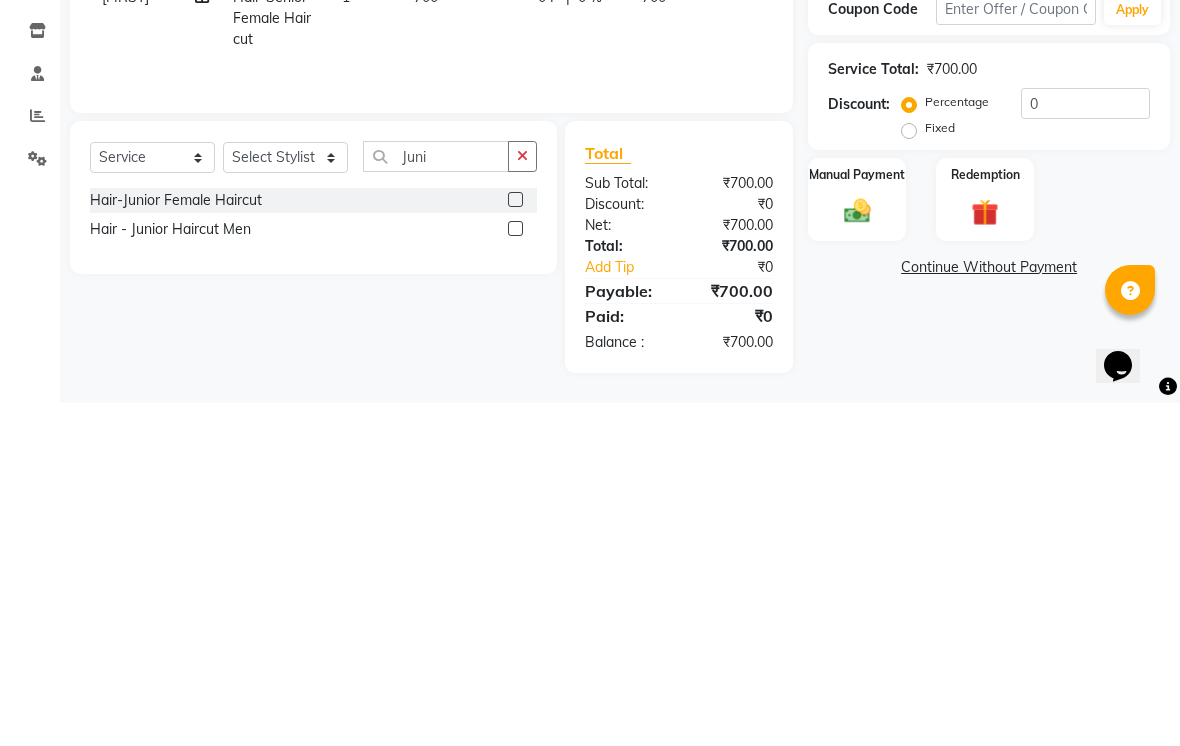 click 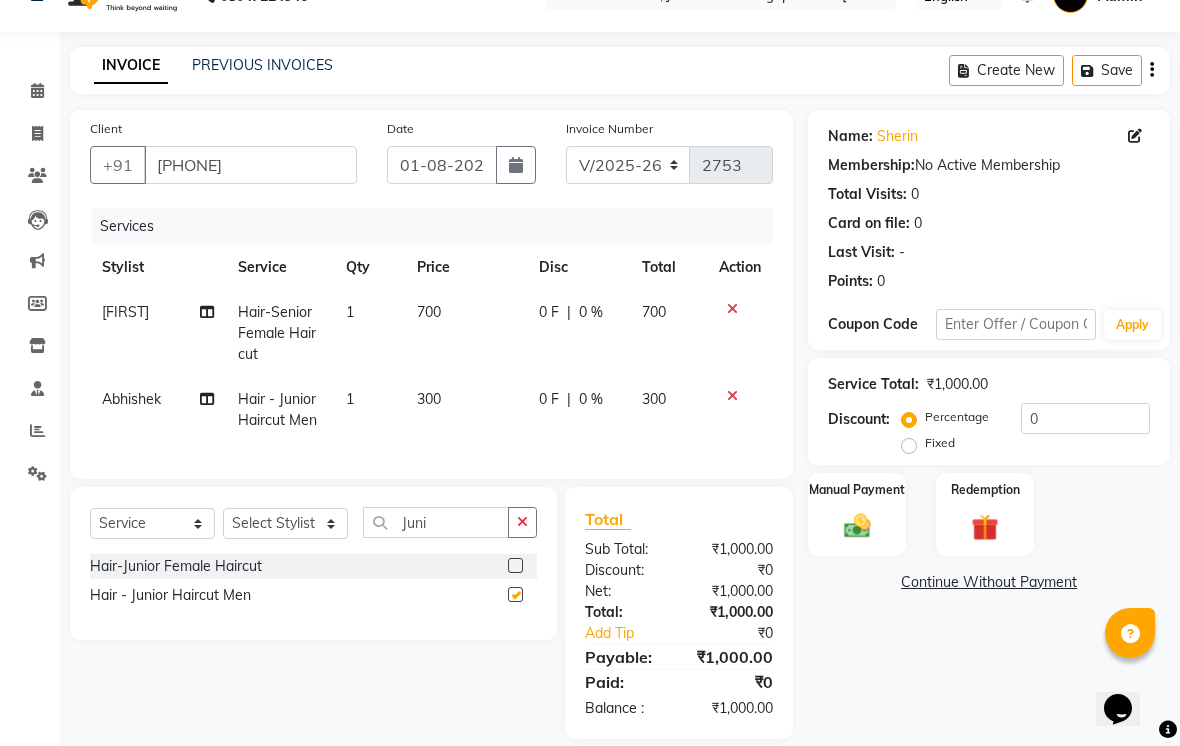 checkbox on "false" 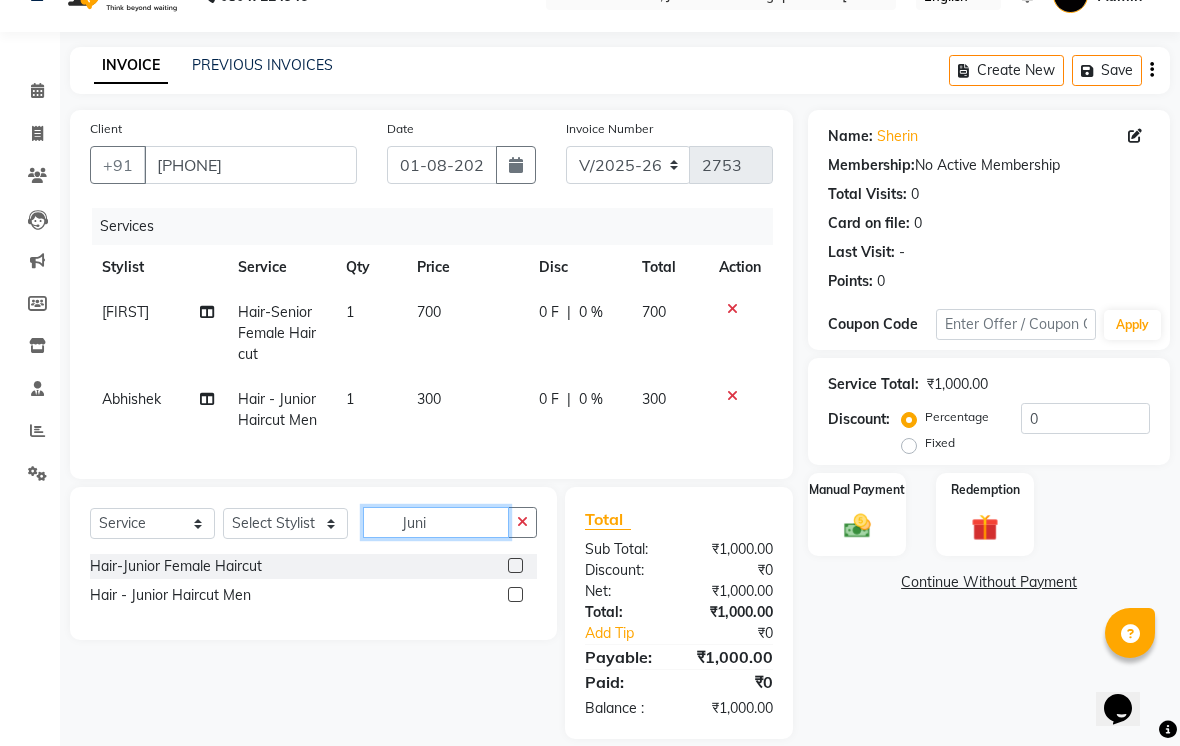 click on "Juni" 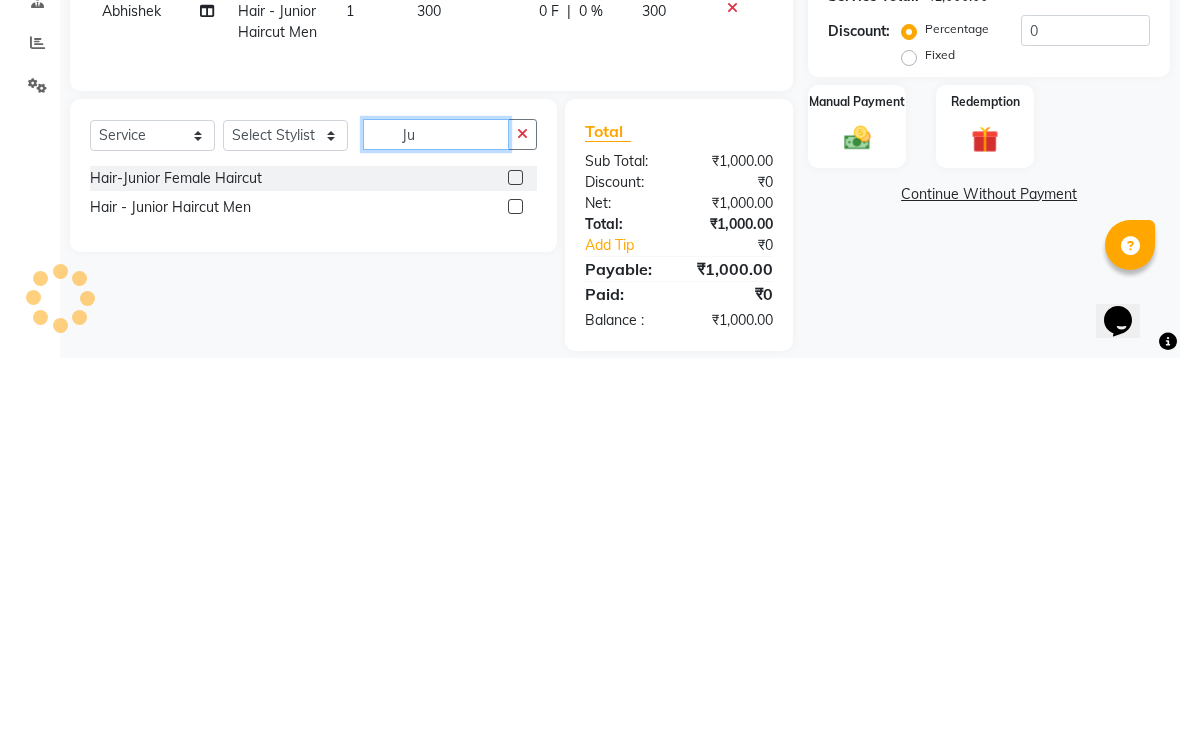 type on "J" 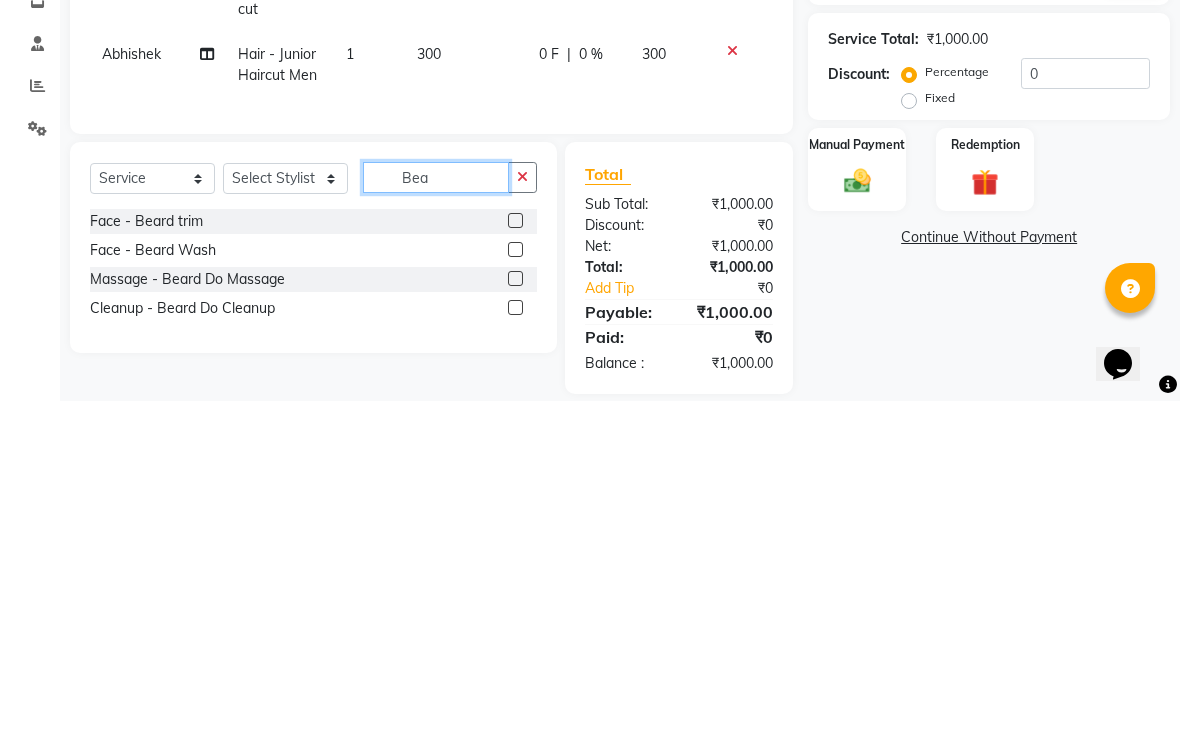 type on "Bea" 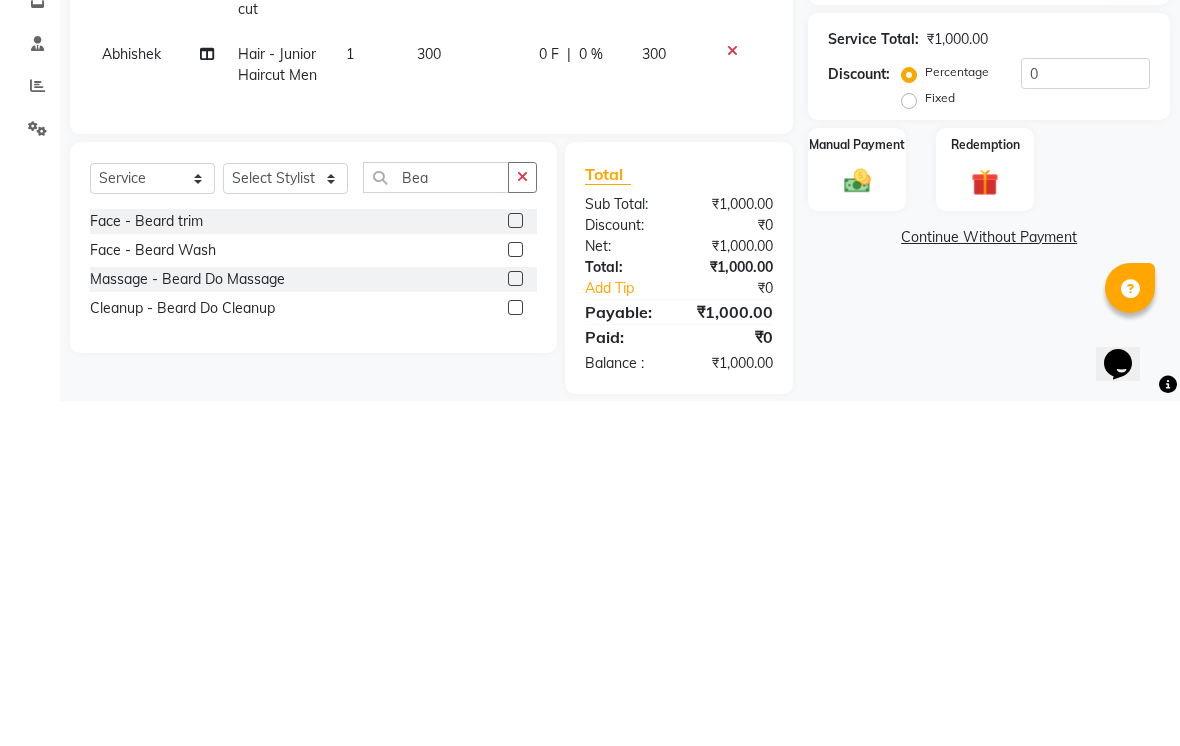 click 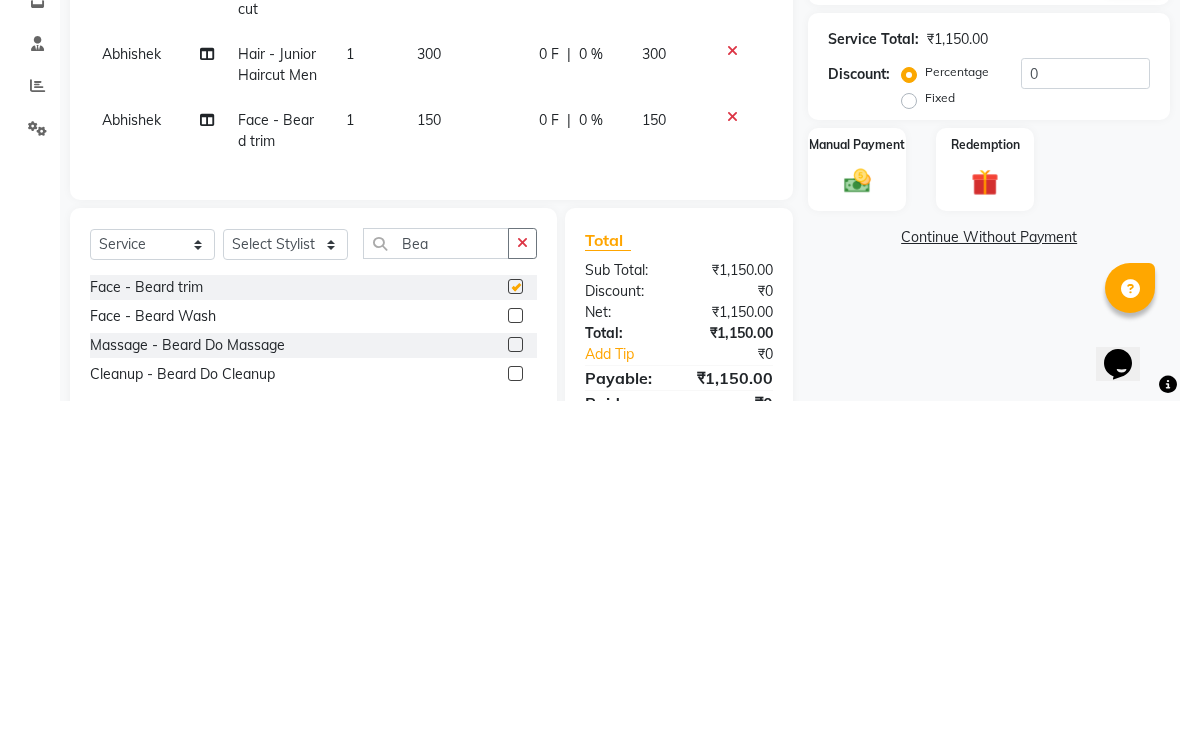 scroll, scrollTop: 157, scrollLeft: 0, axis: vertical 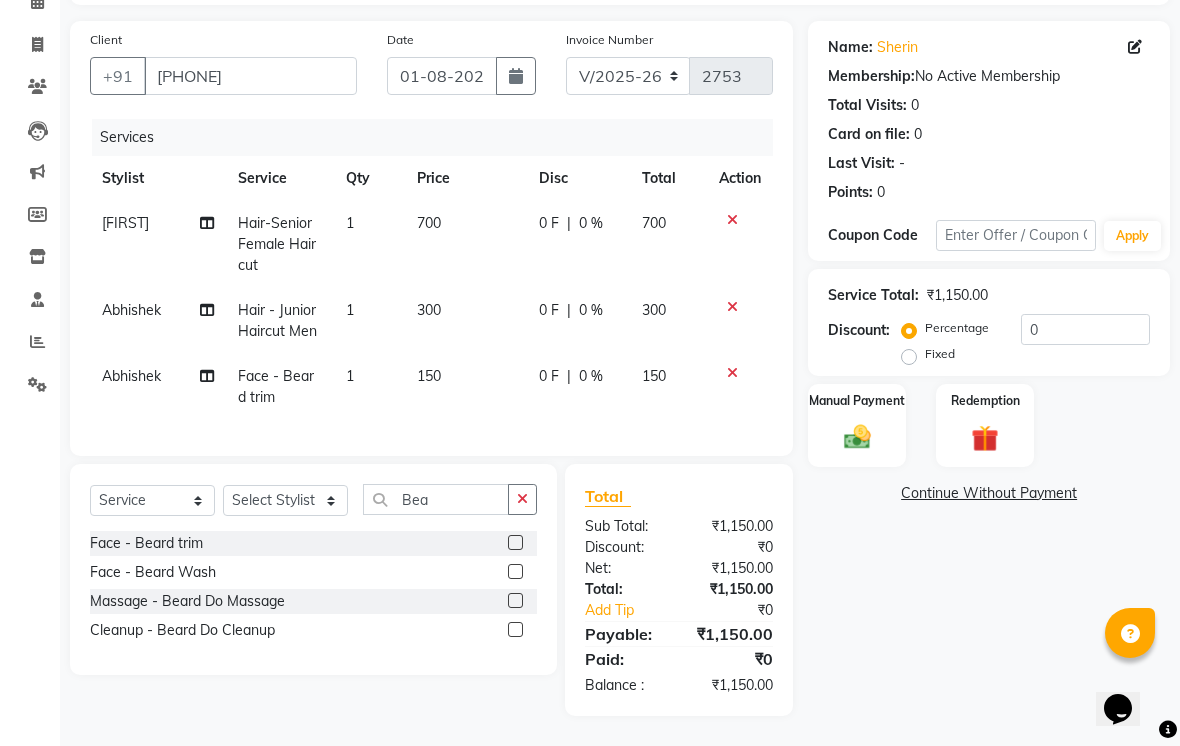 checkbox on "false" 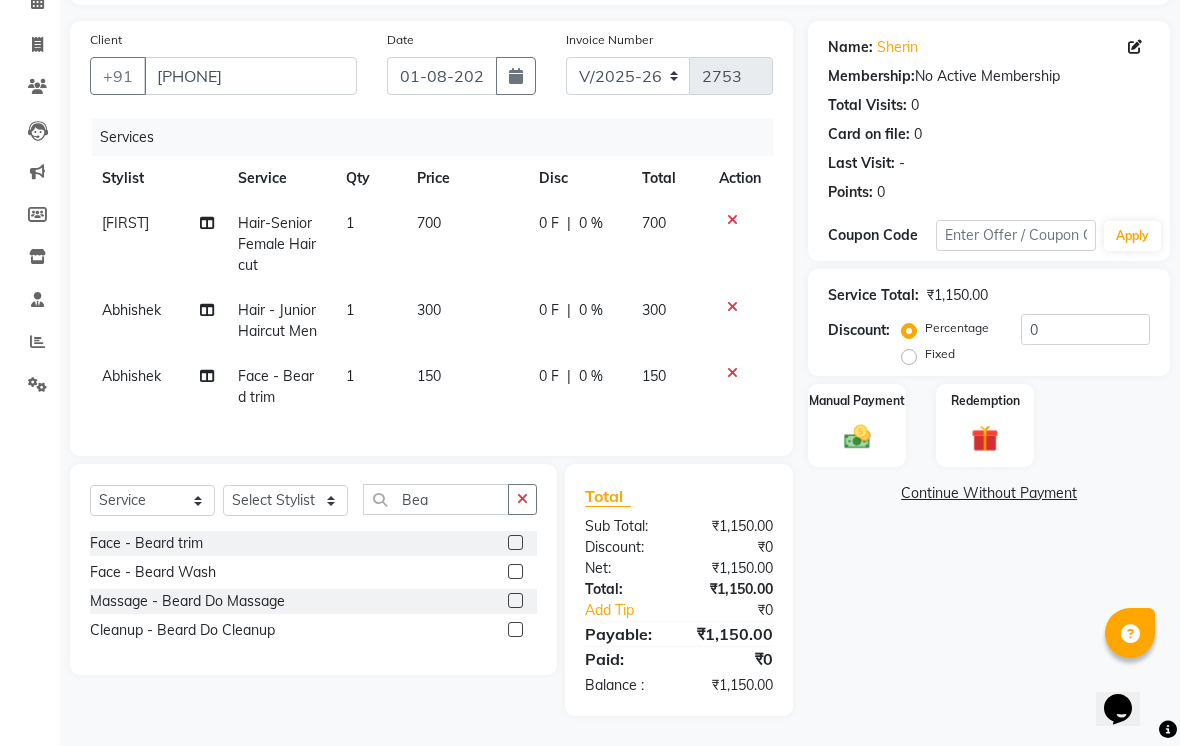click on "150" 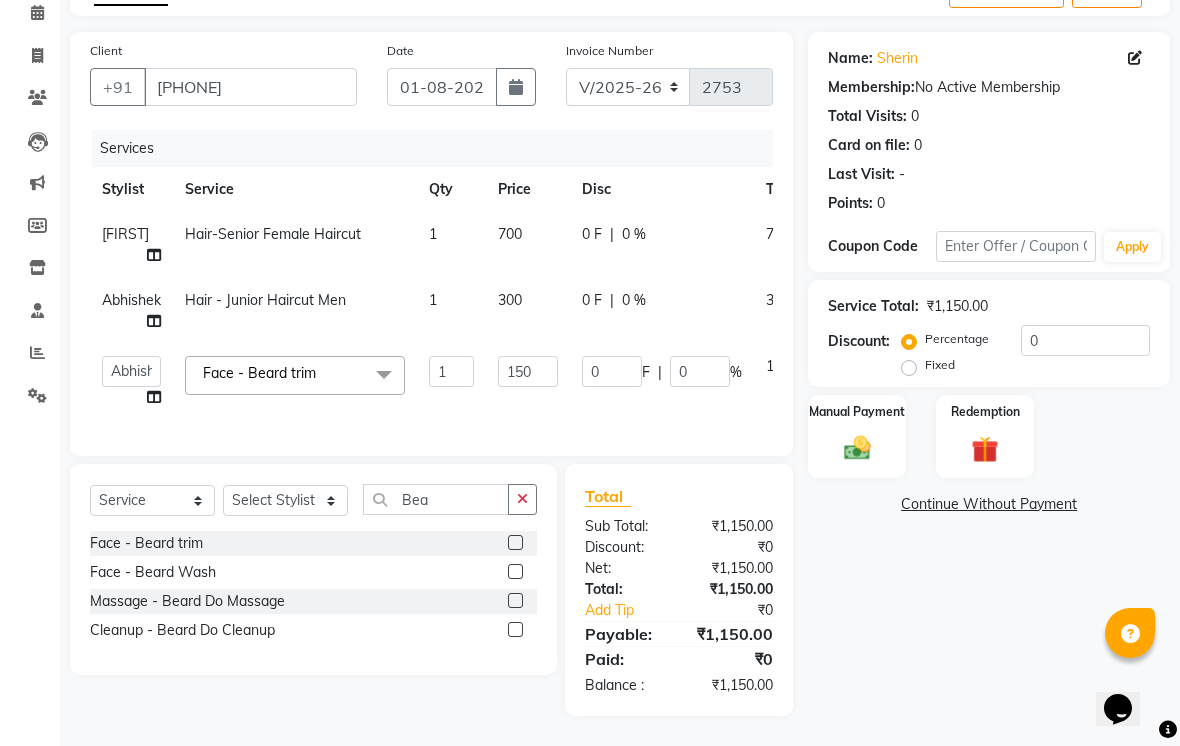 scroll, scrollTop: 146, scrollLeft: 0, axis: vertical 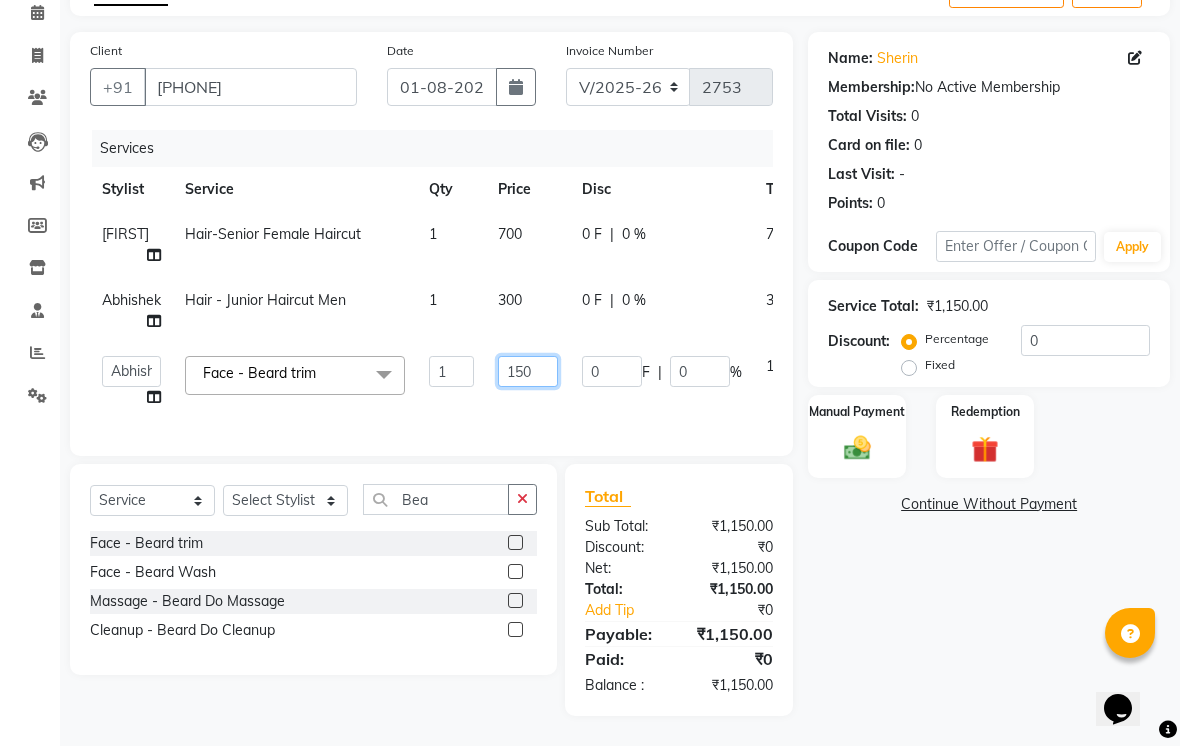 click on "150" 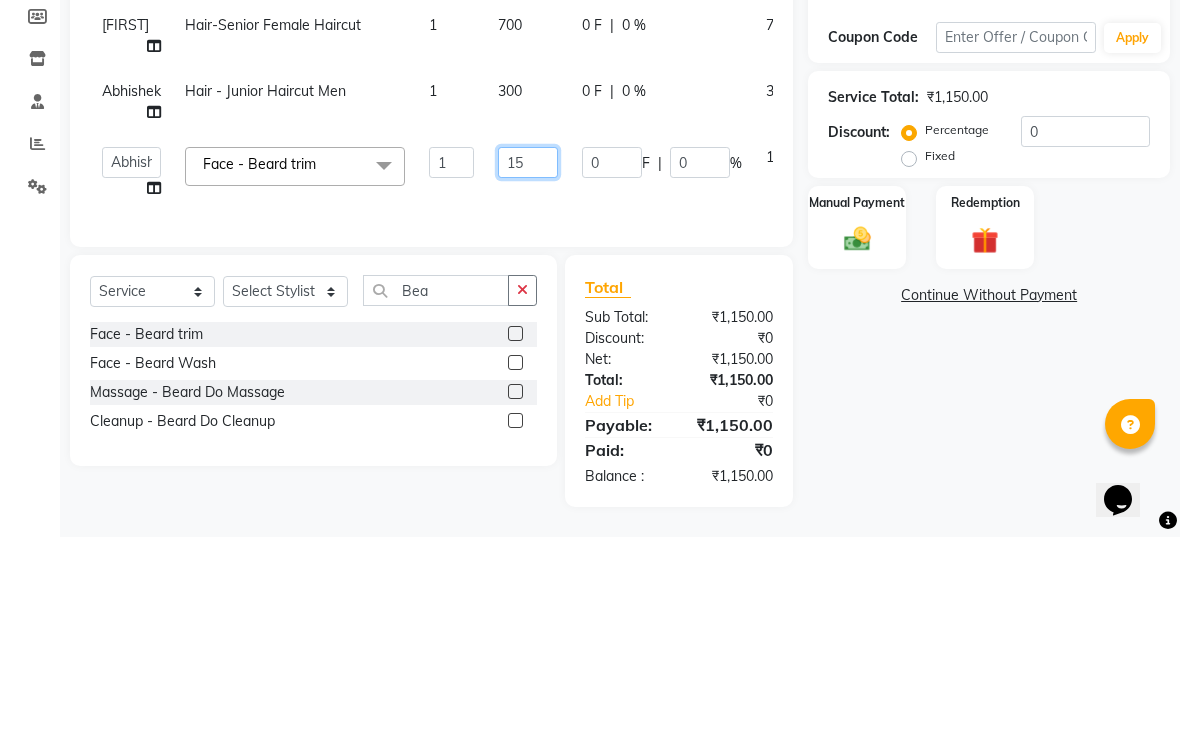 type on "1" 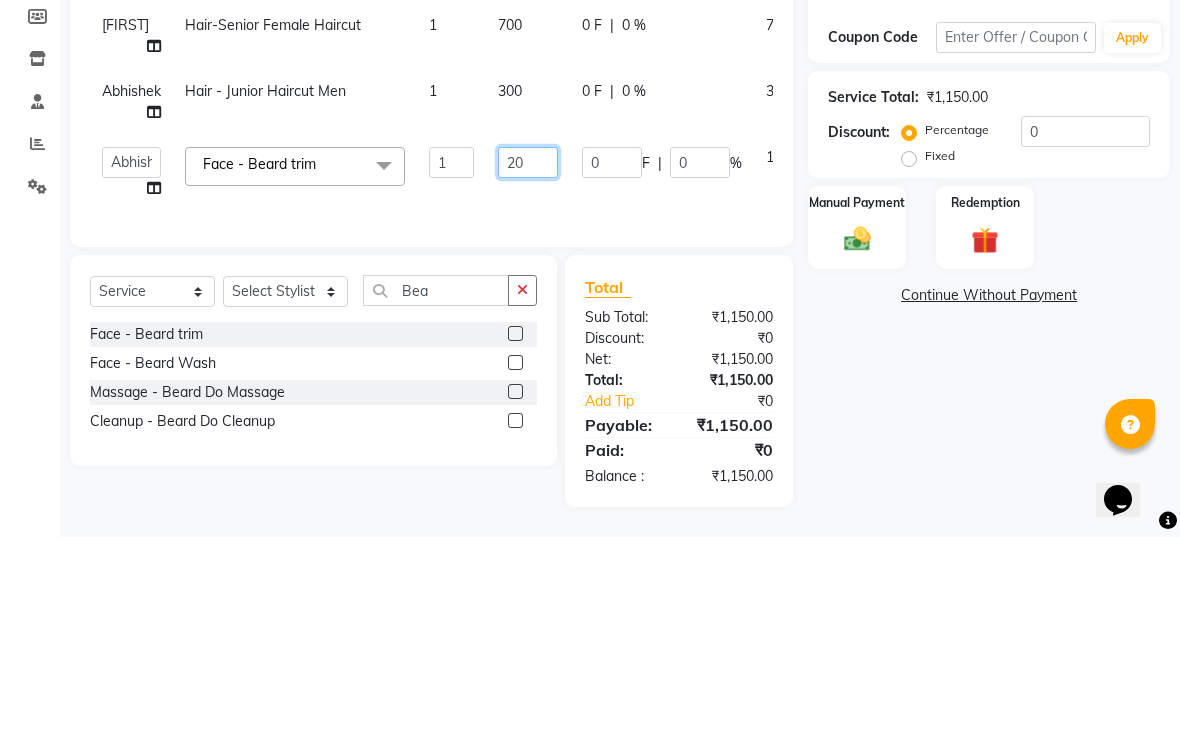 type on "200" 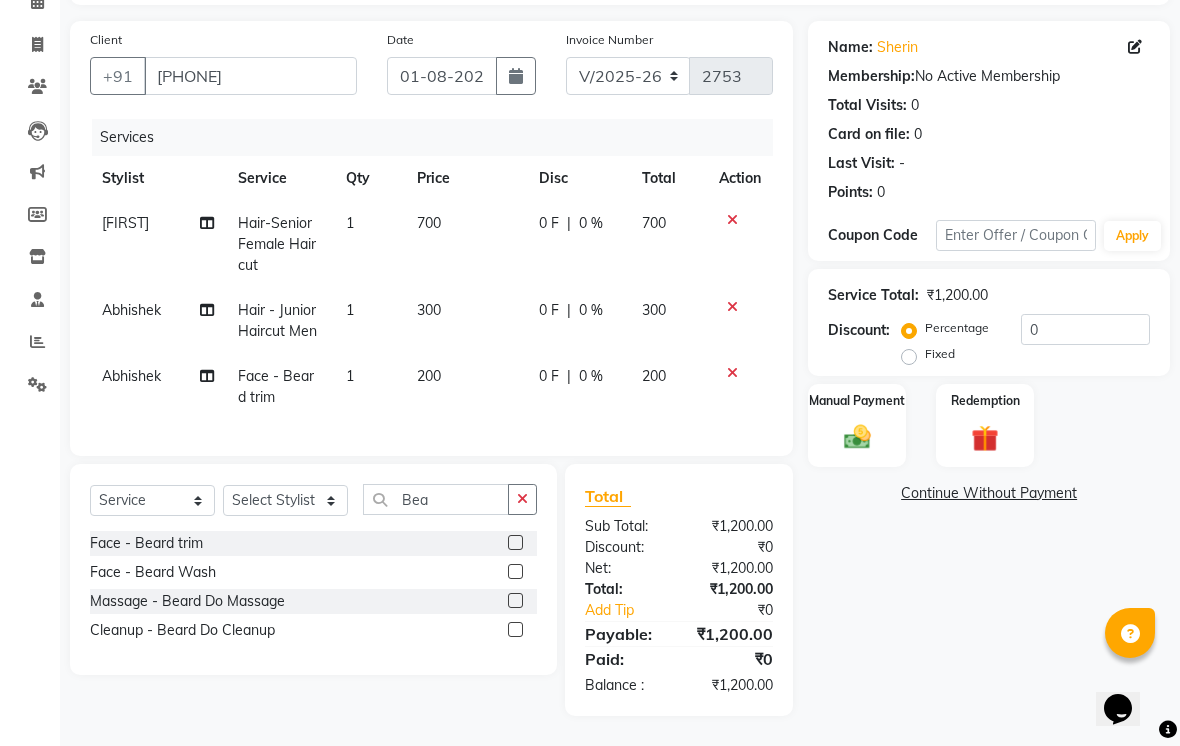 click on "Manual Payment" 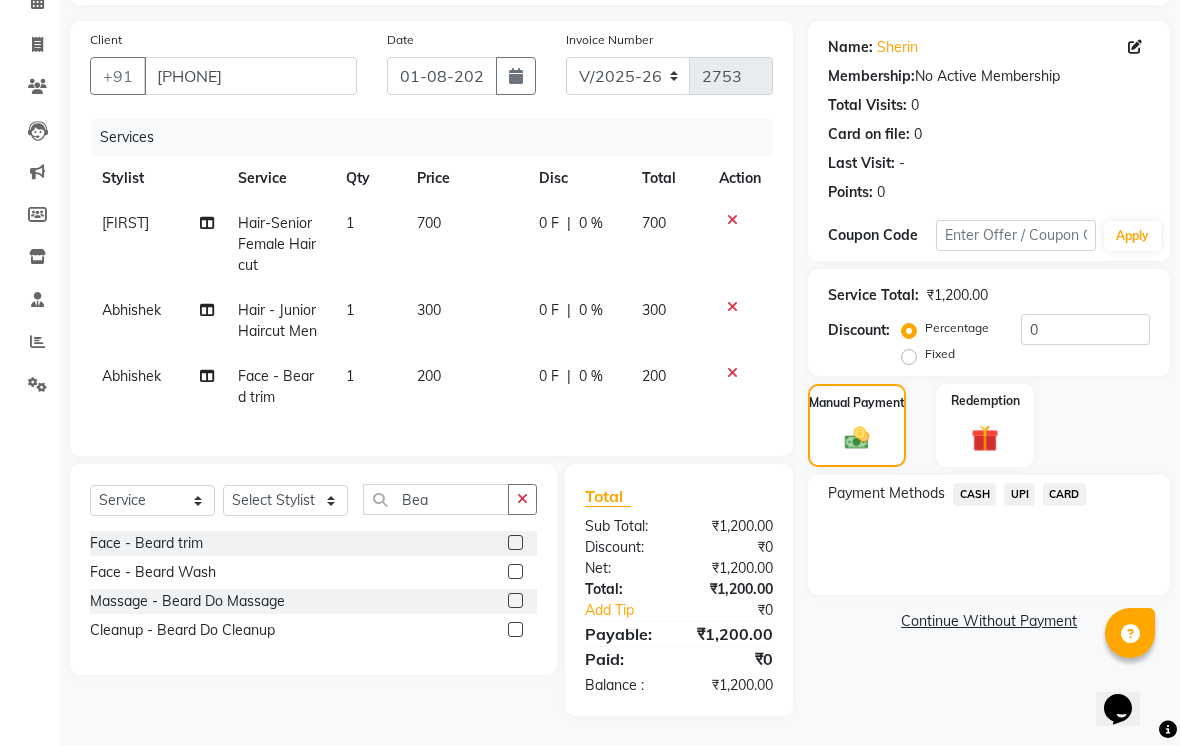 click on "UPI" 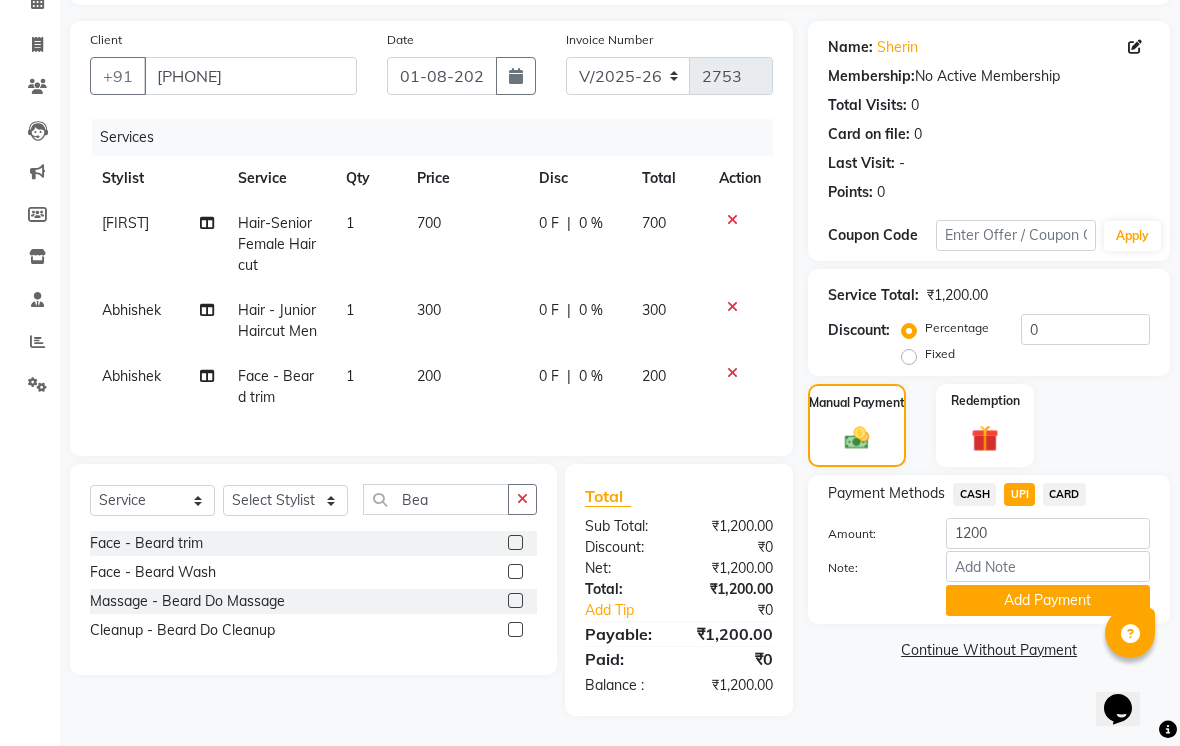 click on "Add Payment" 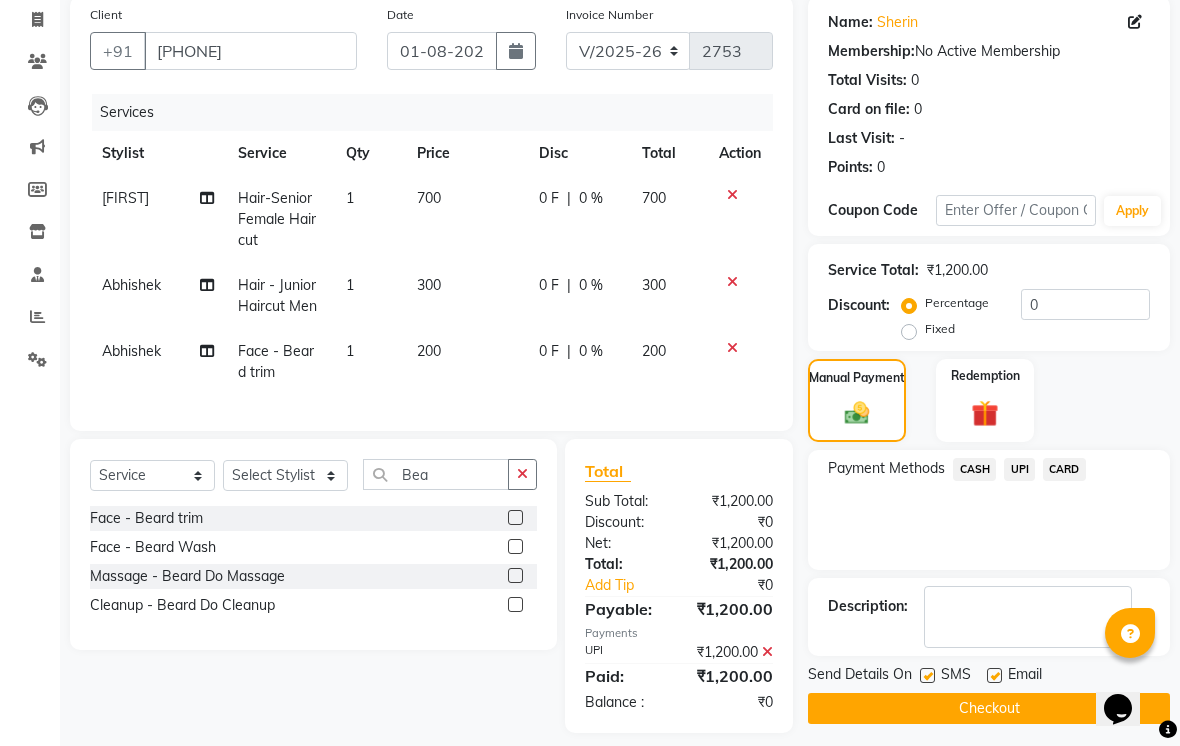scroll, scrollTop: 188, scrollLeft: 0, axis: vertical 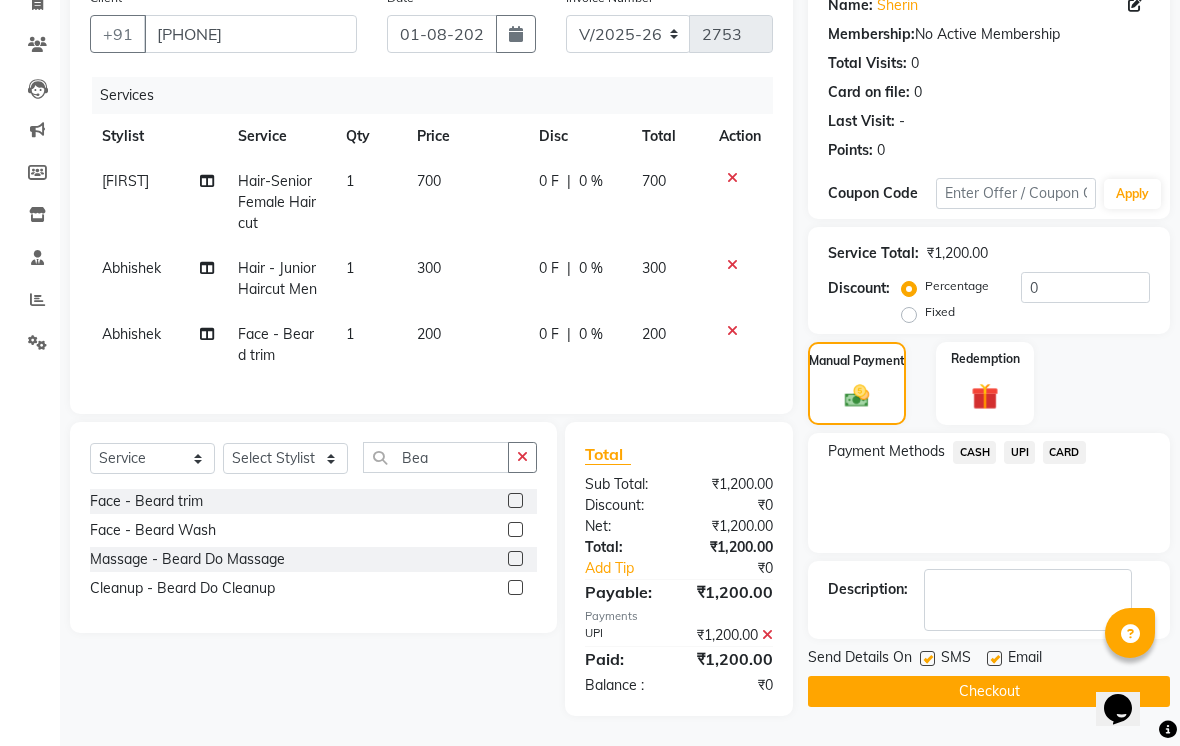 click on "Send Details On" 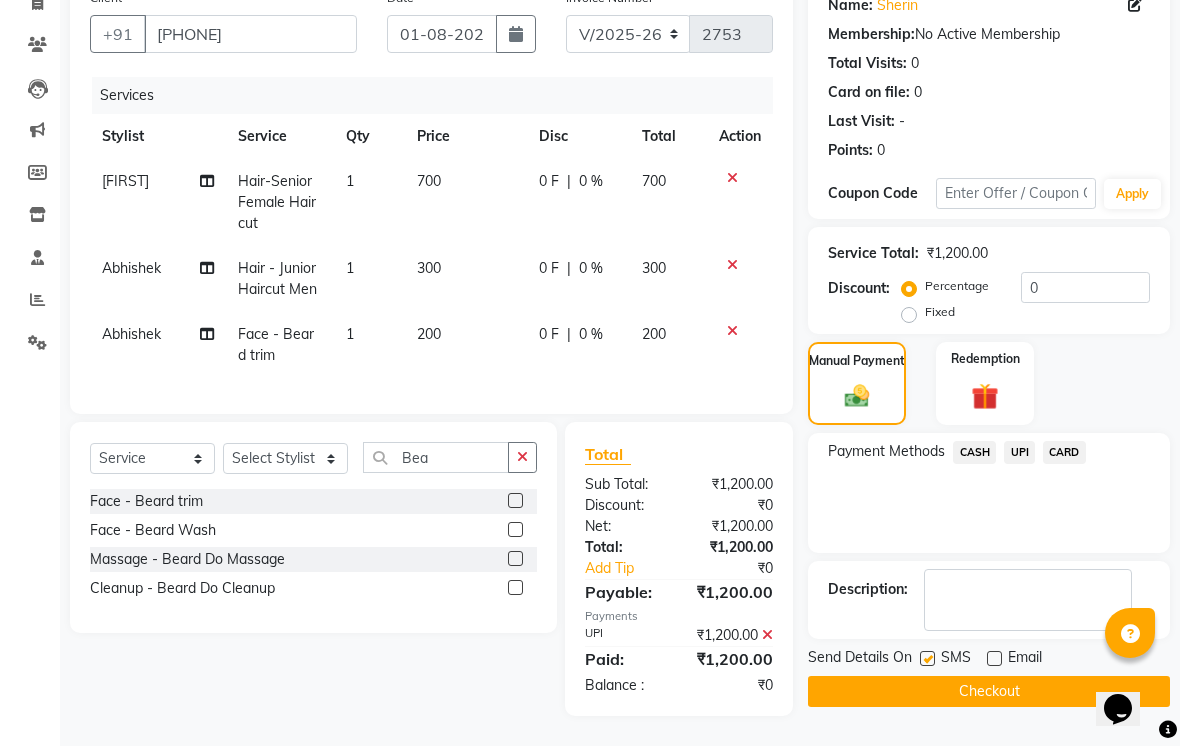click on "Send Details On SMS Email" 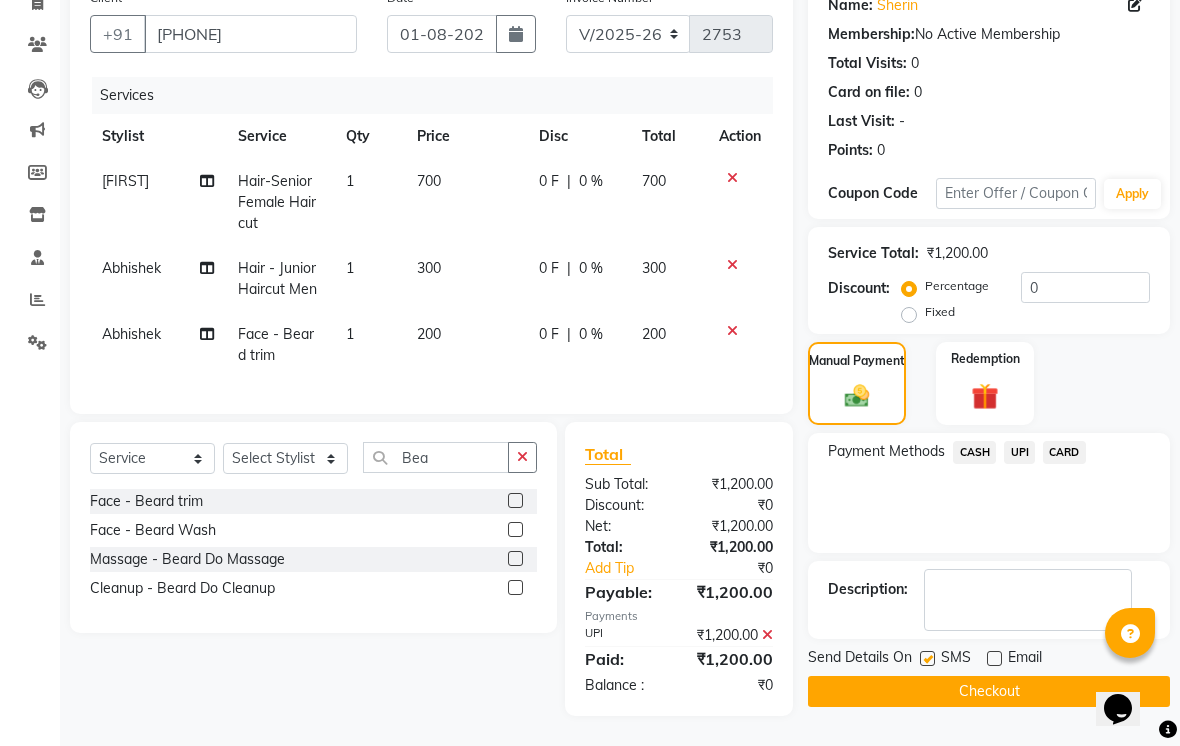 click on "Send Details On" 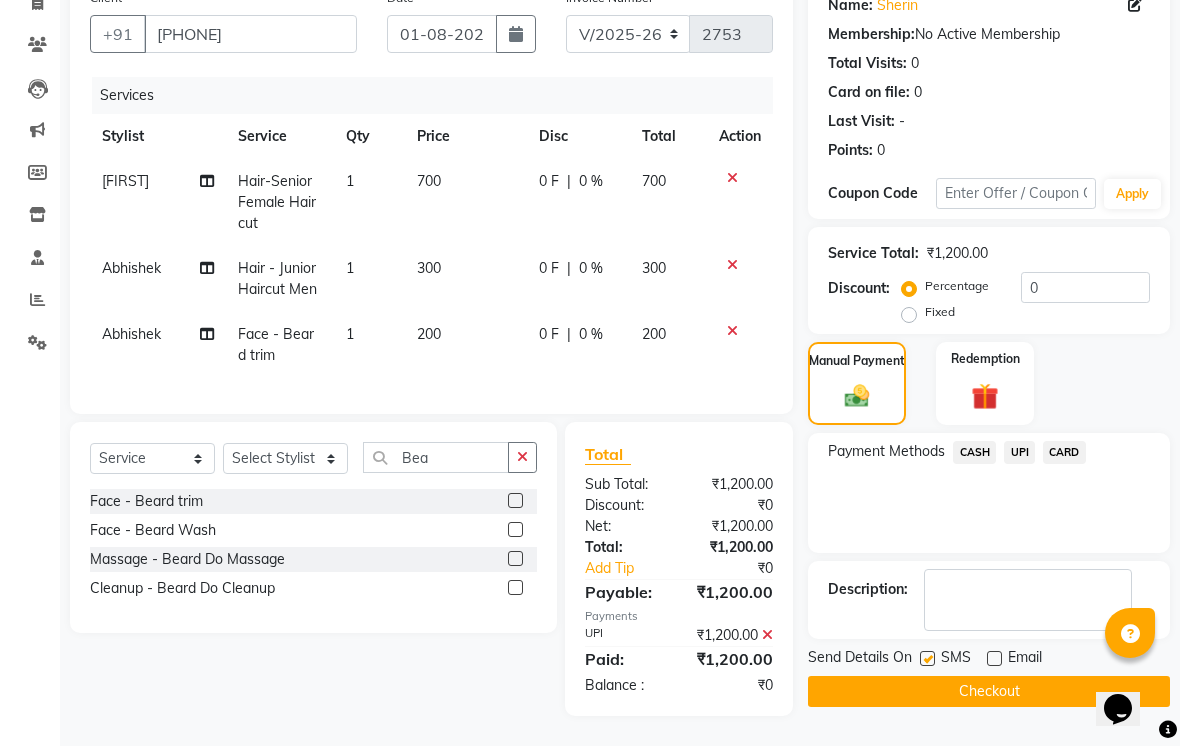 click 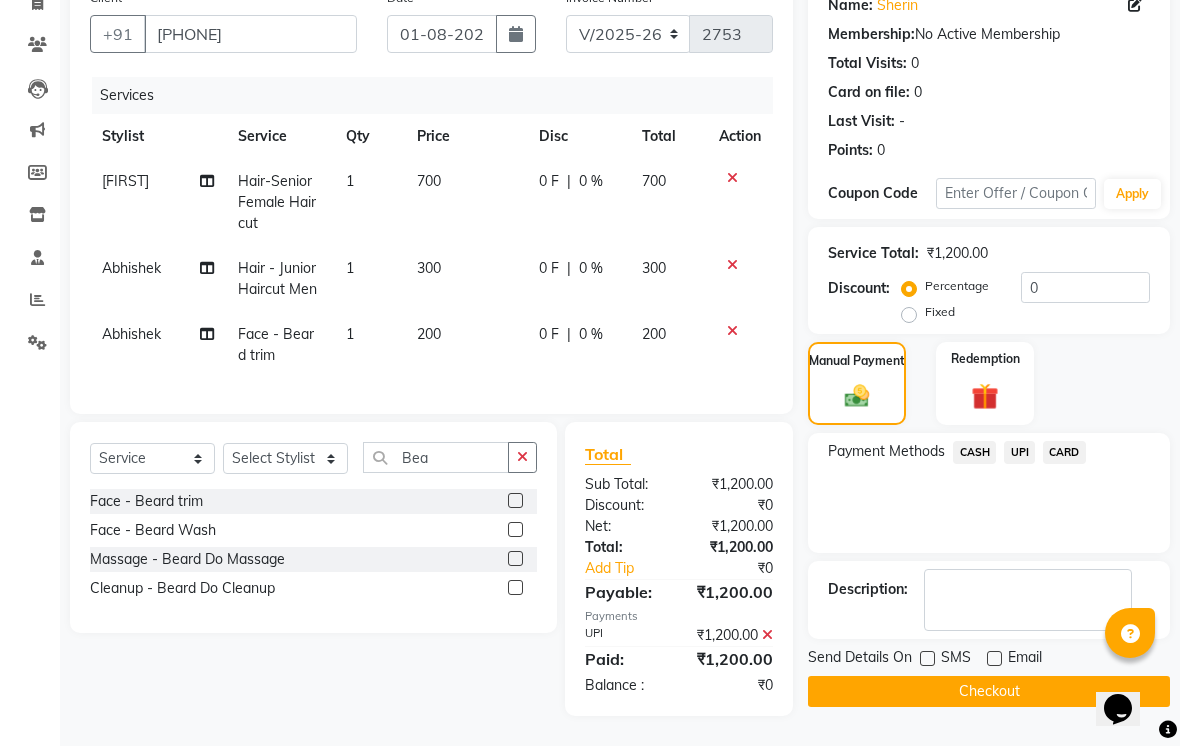 click on "Checkout" 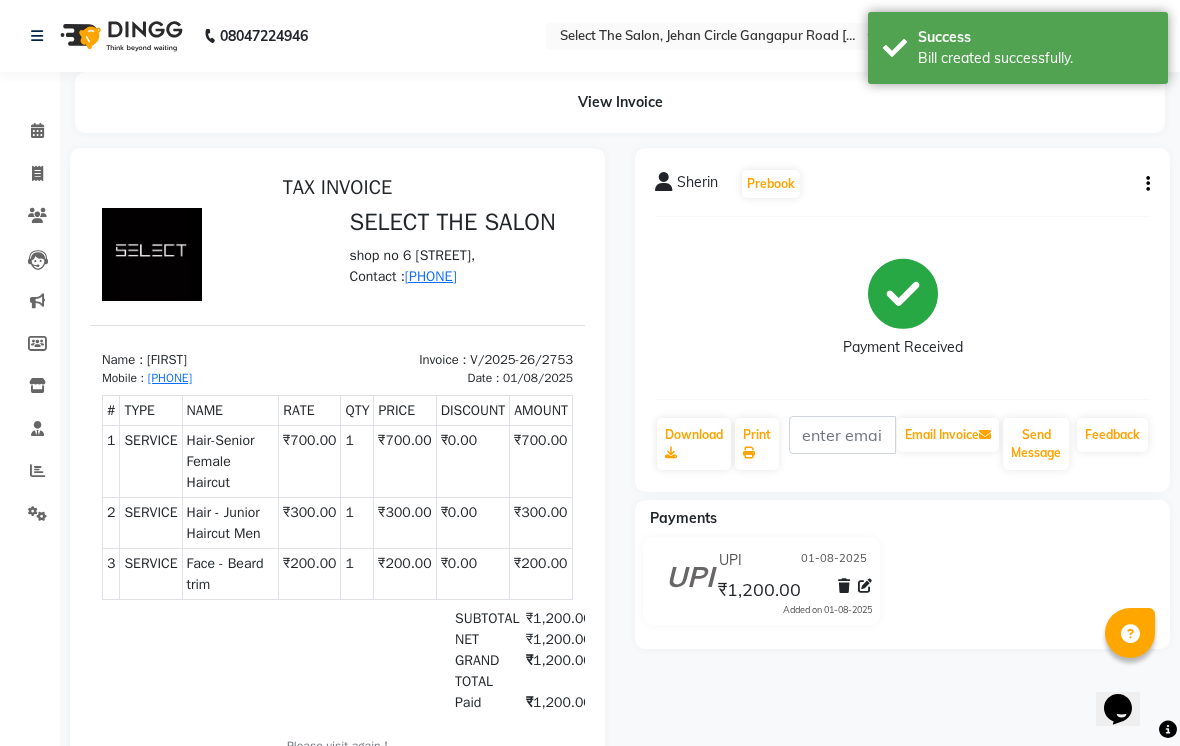 scroll, scrollTop: 0, scrollLeft: 0, axis: both 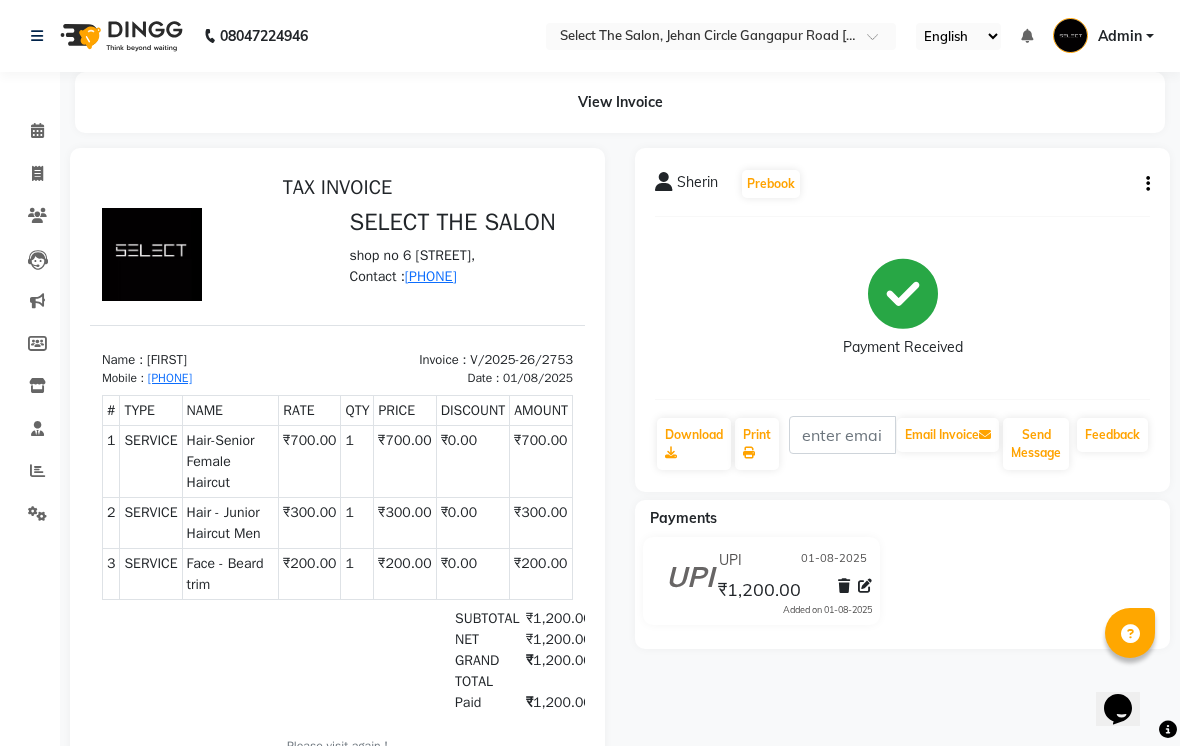 click 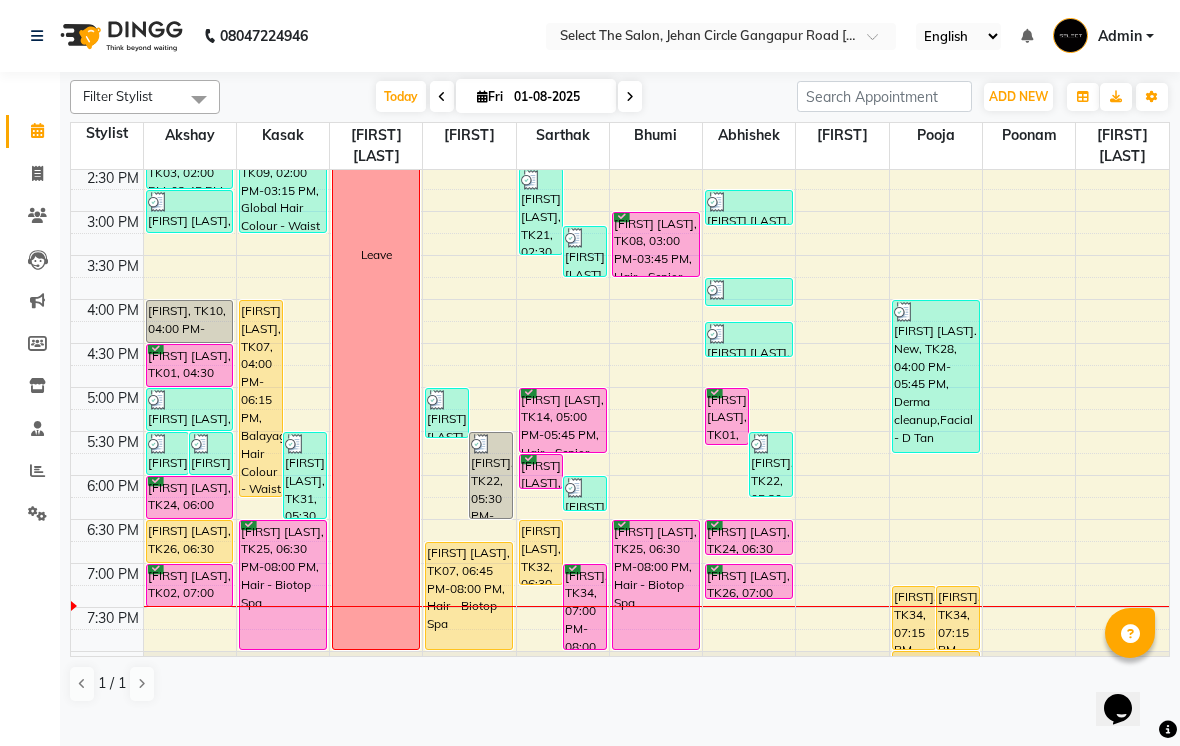 scroll, scrollTop: 575, scrollLeft: 0, axis: vertical 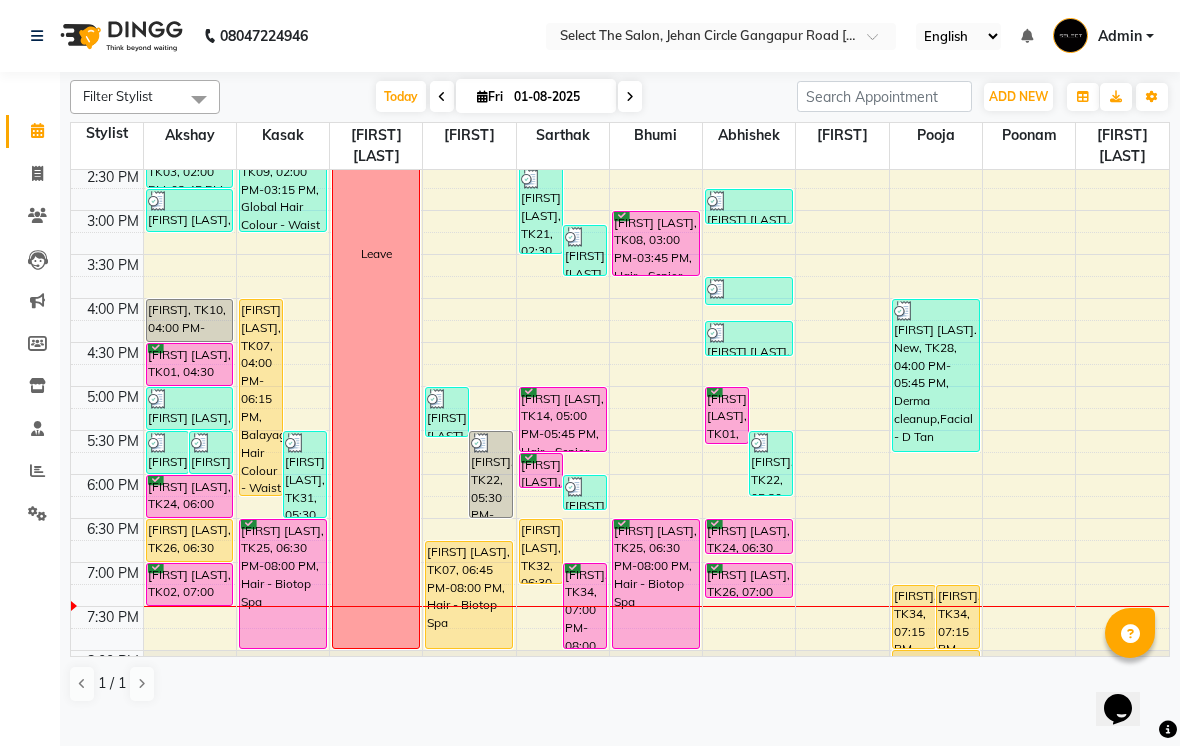 click on "Fri" at bounding box center (490, 96) 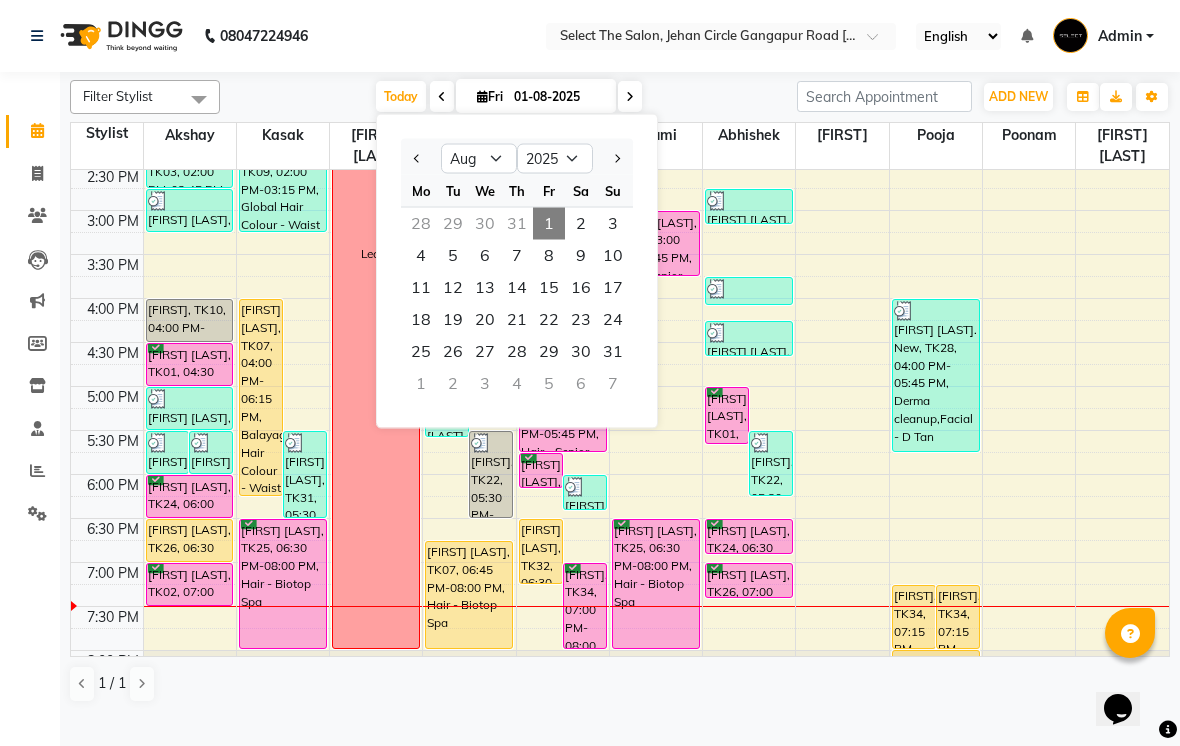 click on "3" at bounding box center [613, 224] 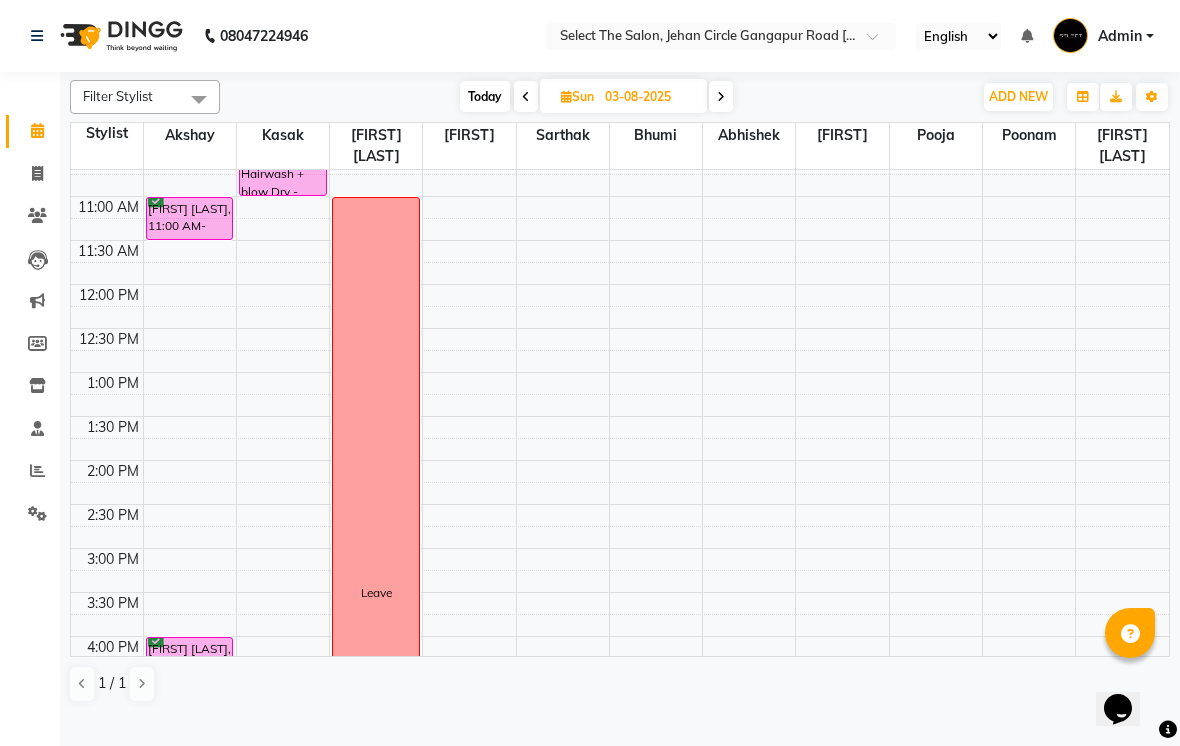 scroll, scrollTop: 235, scrollLeft: 0, axis: vertical 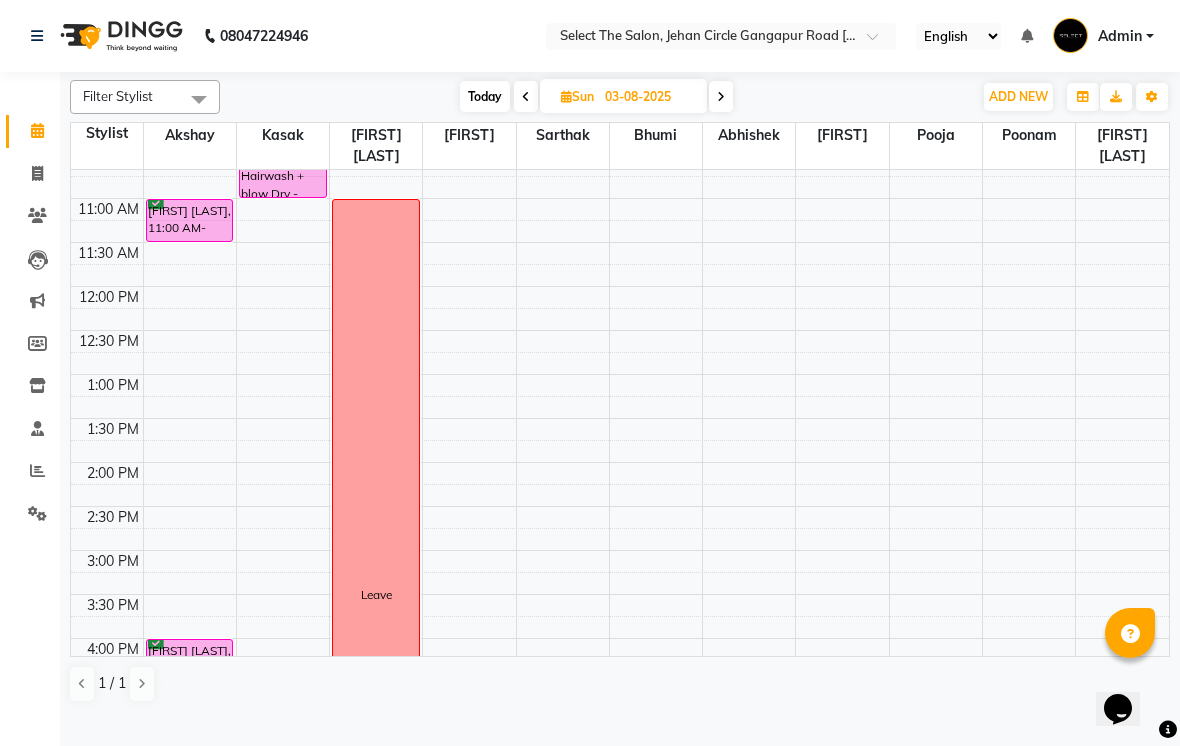 click at bounding box center [656, 385] 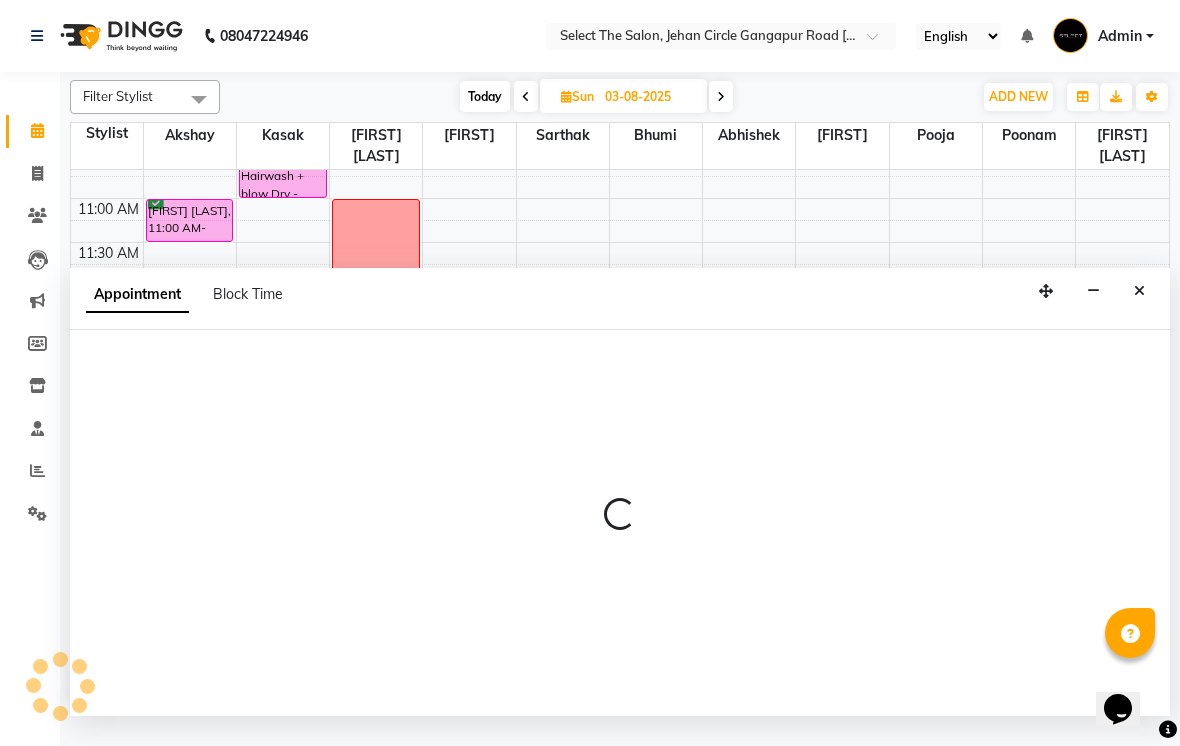 select on "36897" 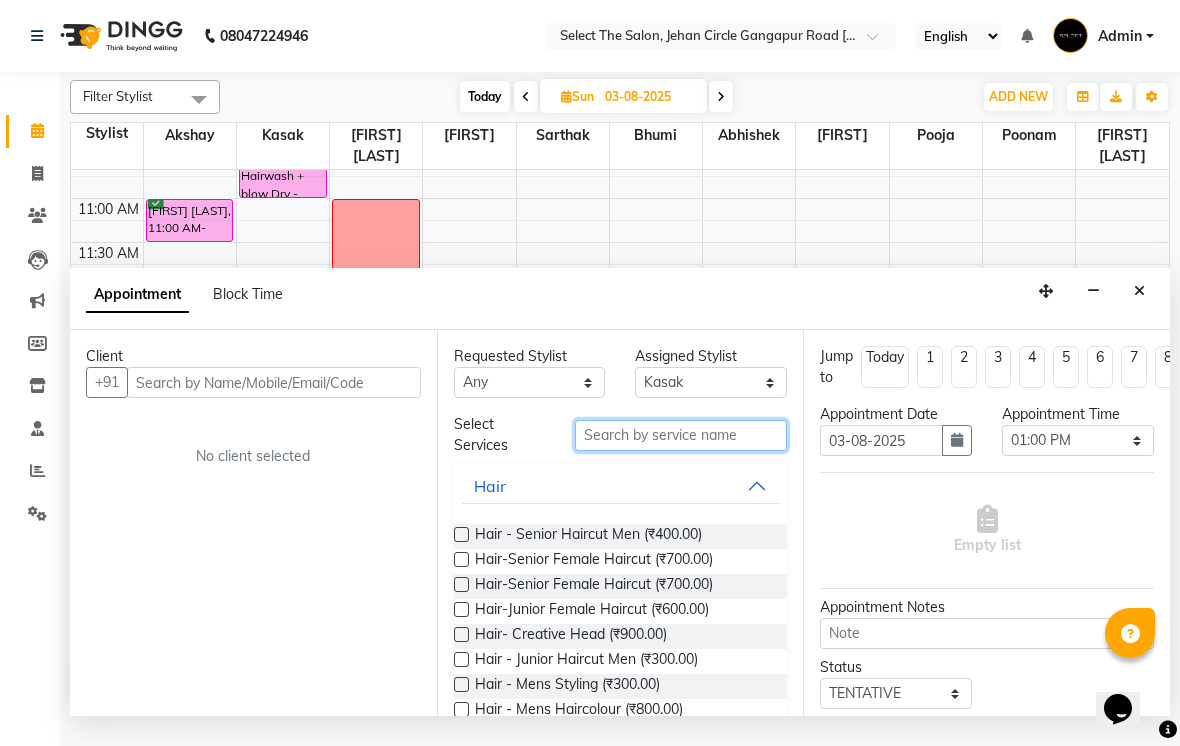 click at bounding box center [681, 435] 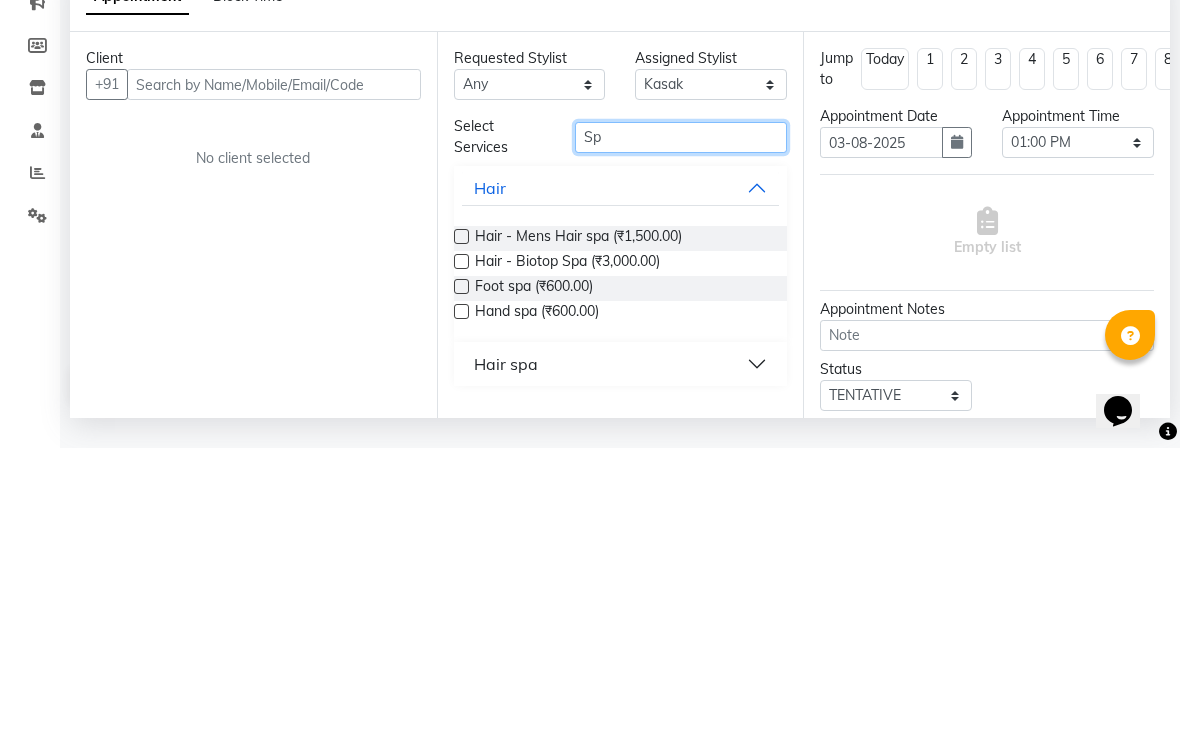 type on "Sp" 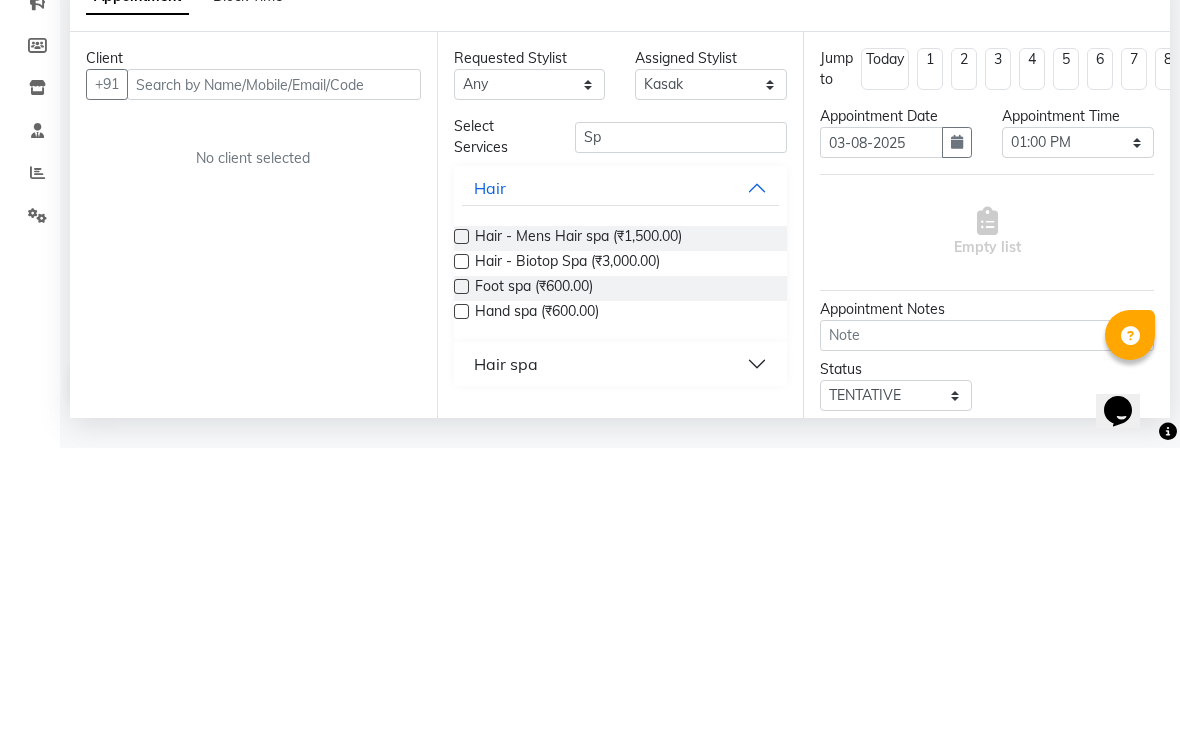 click at bounding box center [460, 538] 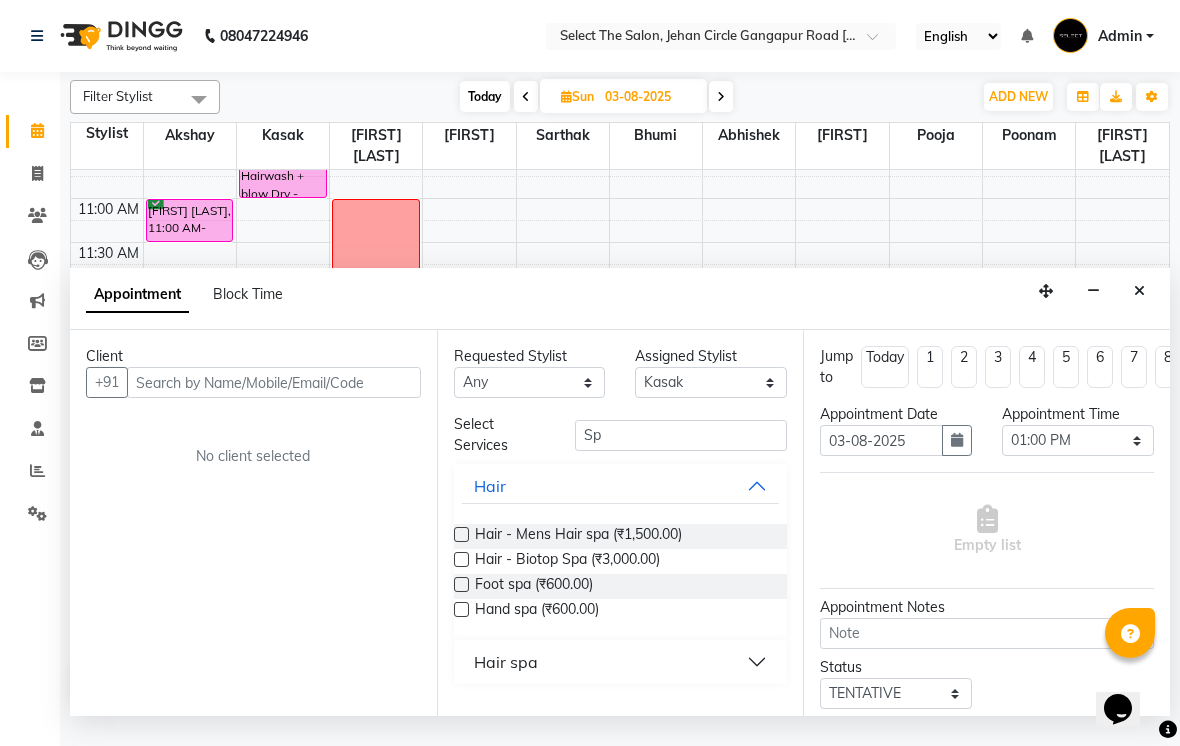 click at bounding box center (461, 559) 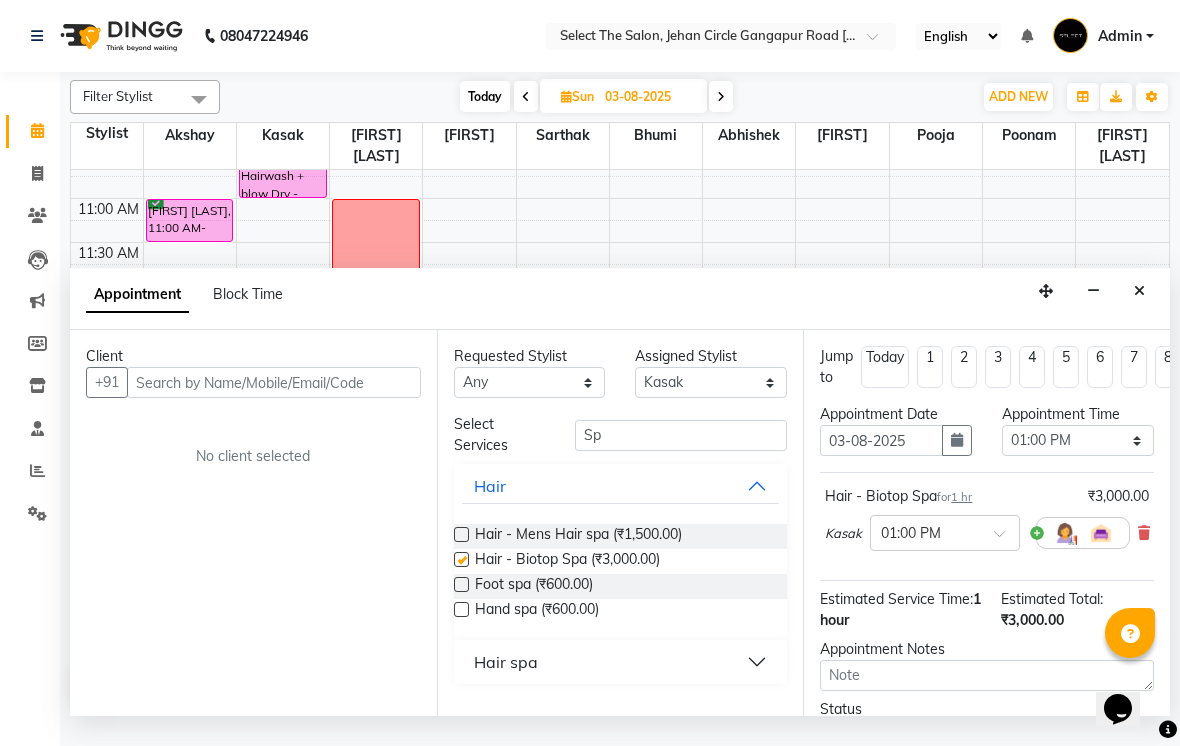 checkbox on "false" 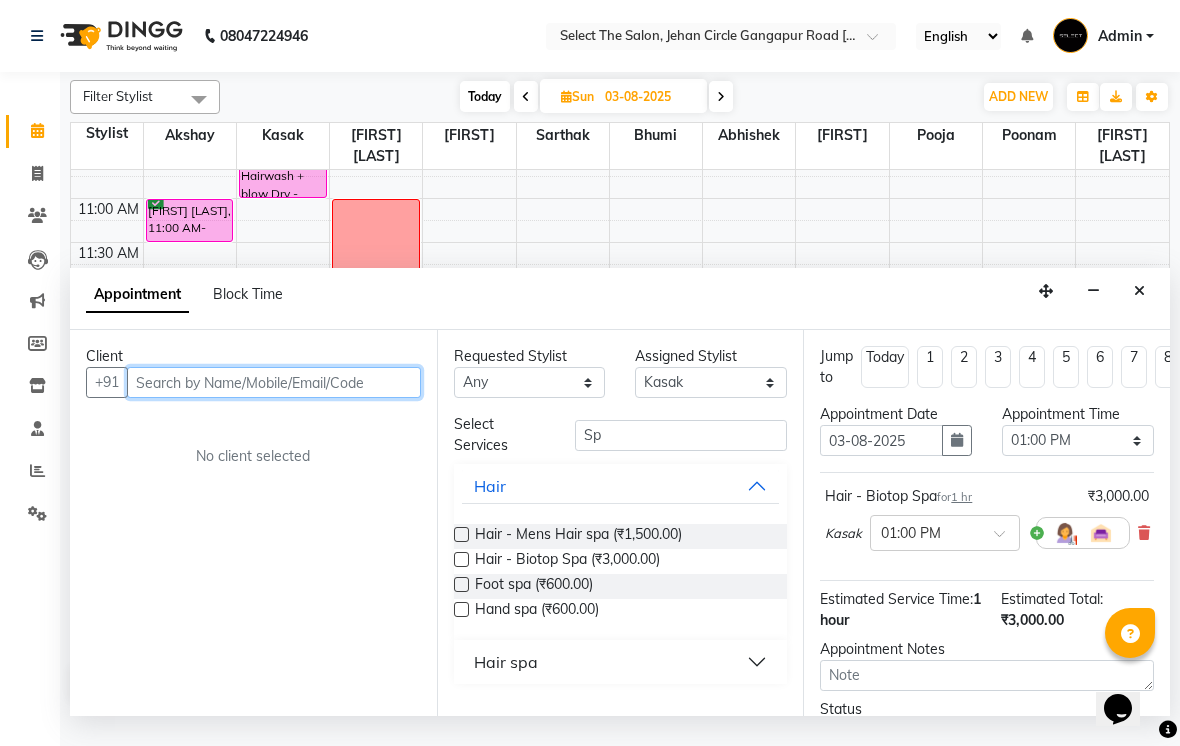 click at bounding box center [274, 382] 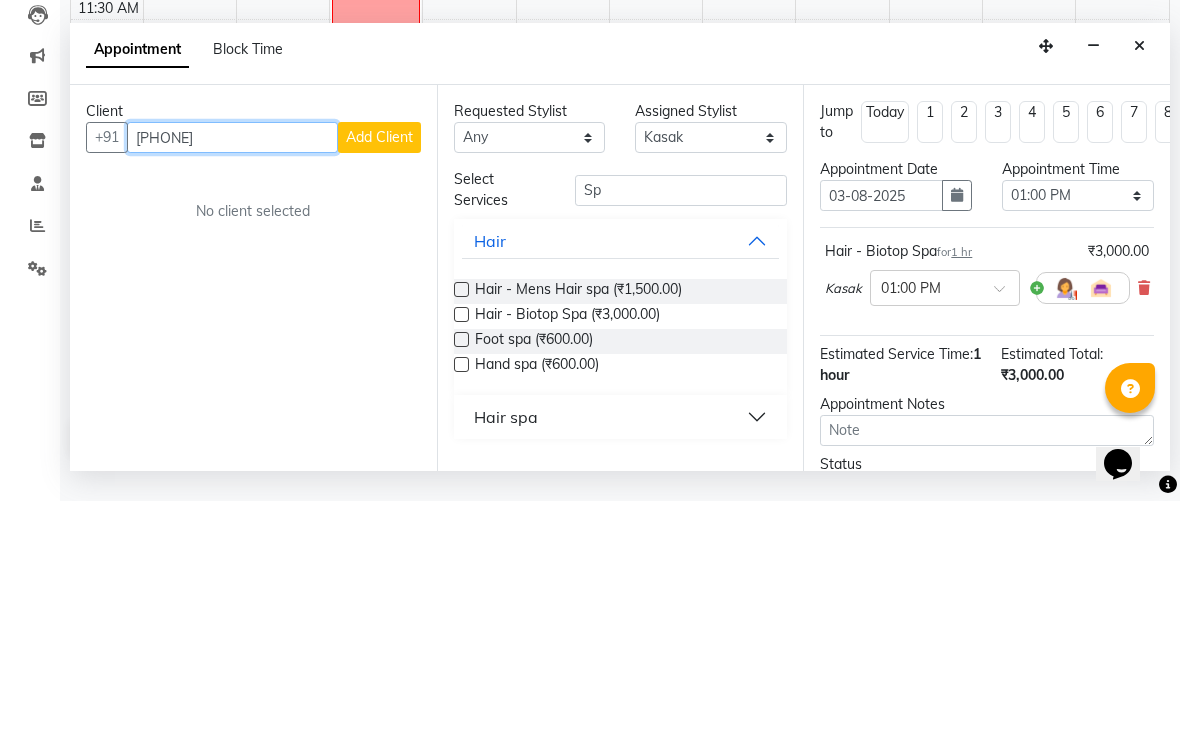 type on "9075782277" 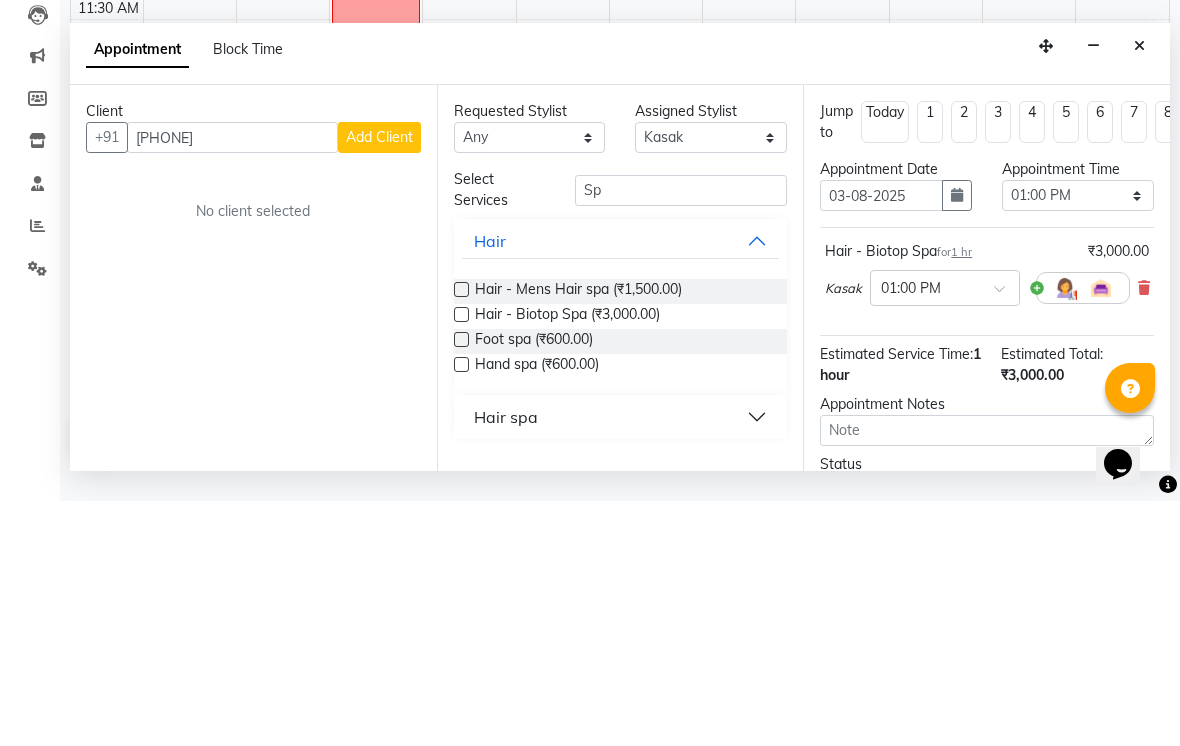 click on "Add Client" at bounding box center [379, 382] 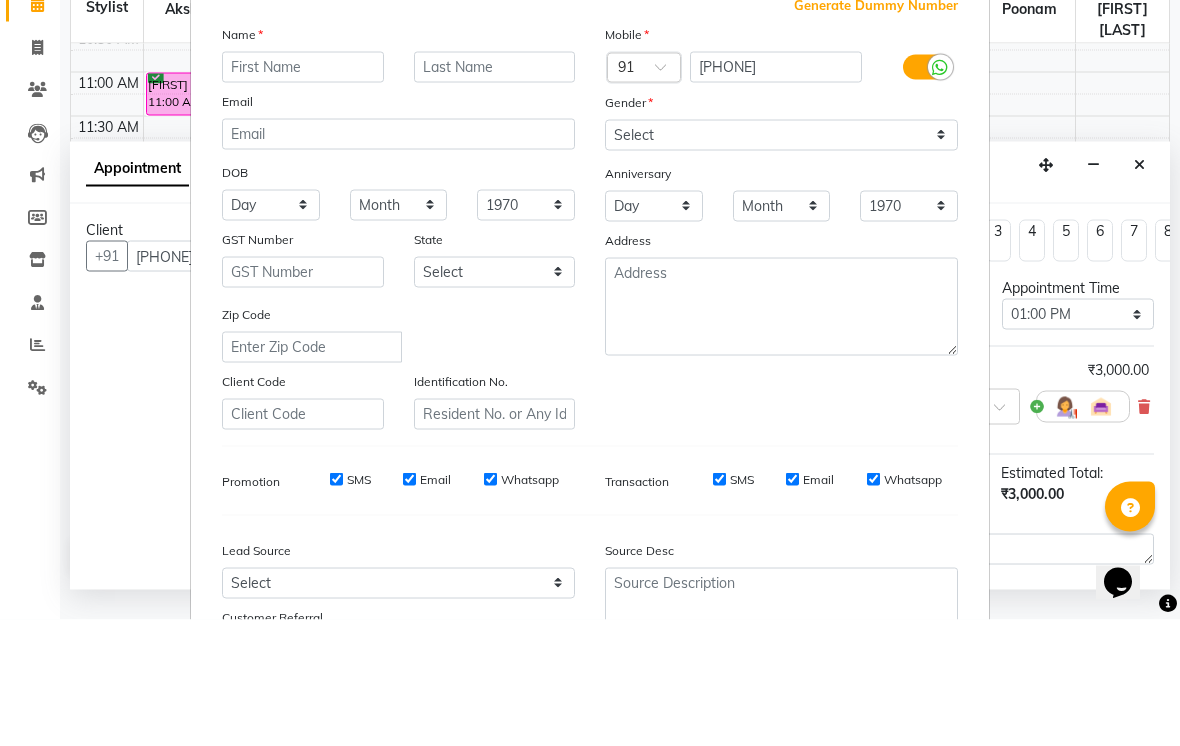click at bounding box center (303, 193) 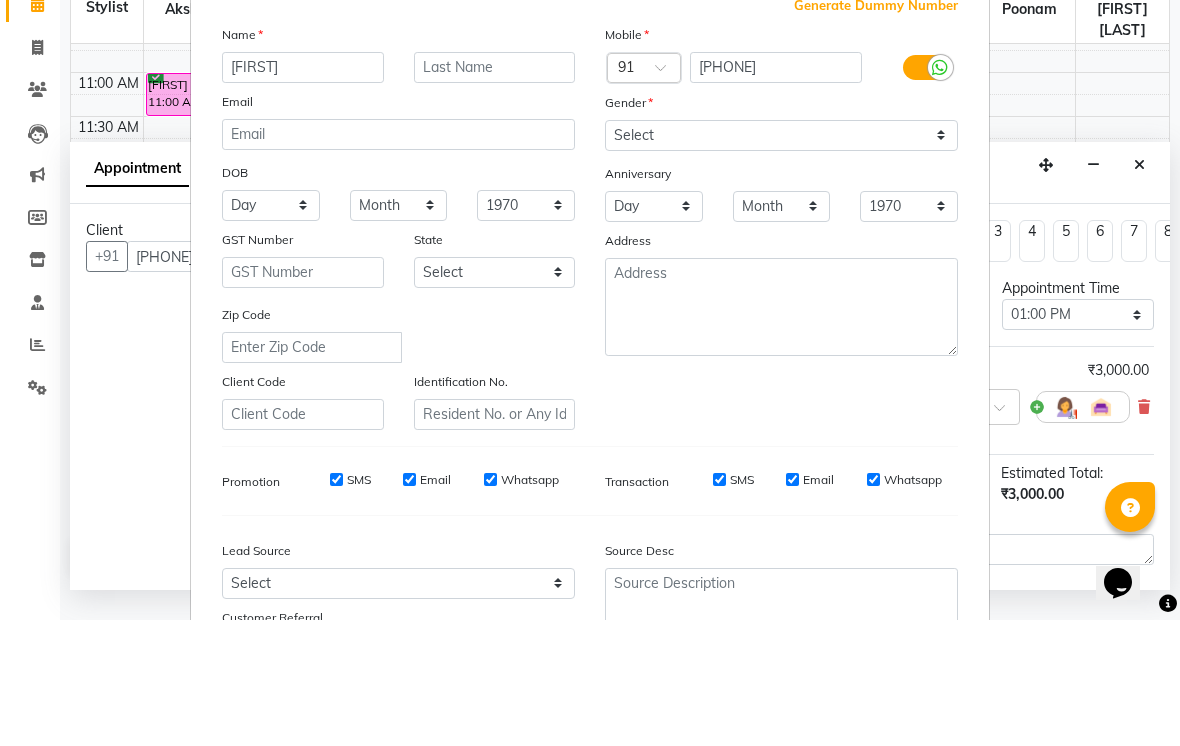 type on "Zhalak" 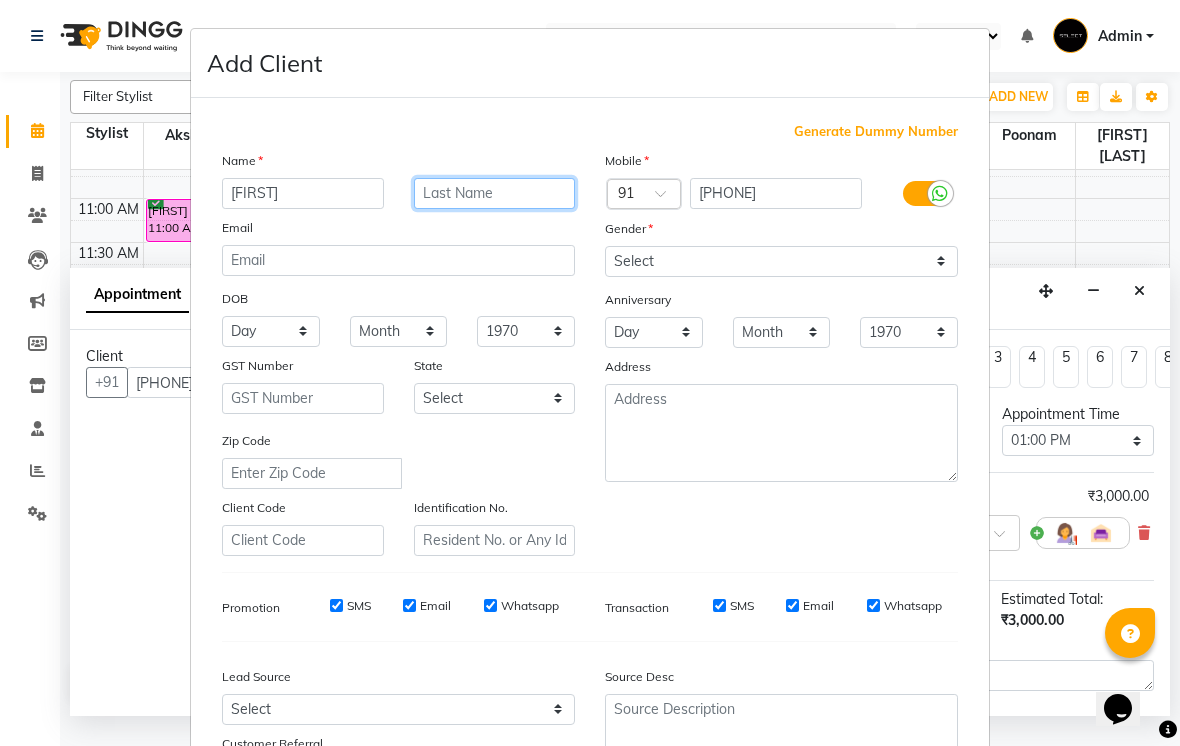 click at bounding box center [495, 193] 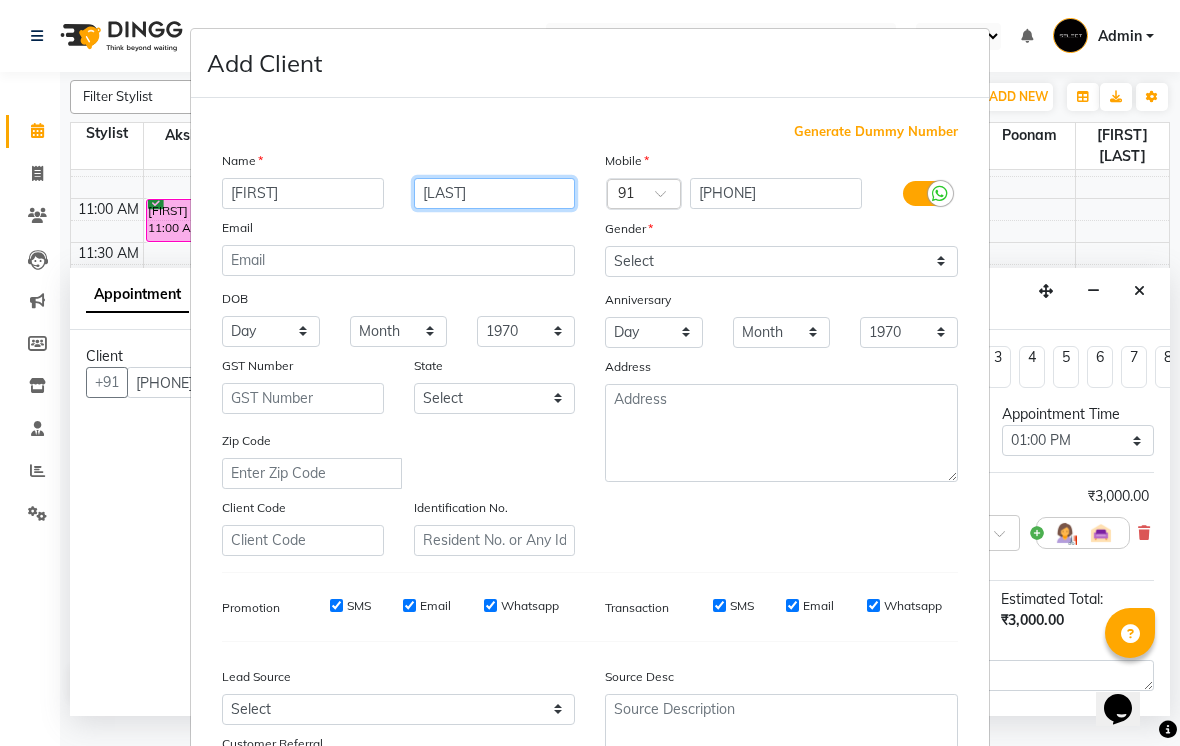 type on "Thole" 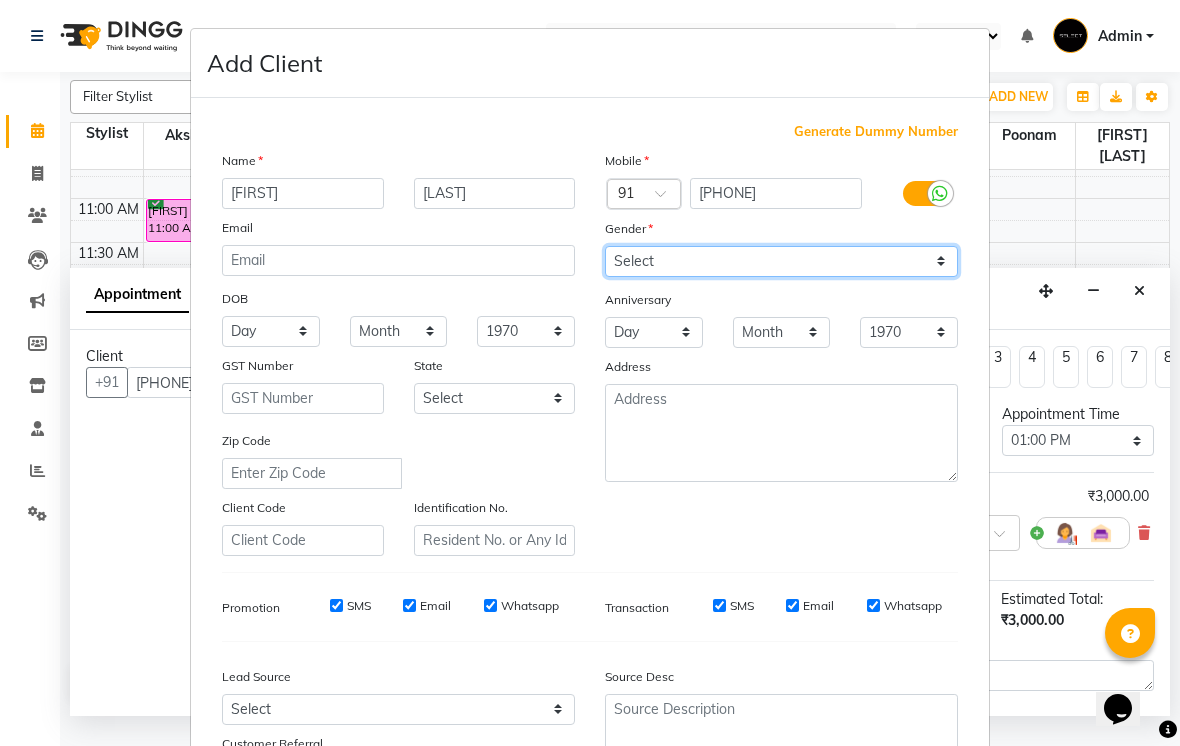 click on "Select Male Female Other Prefer Not To Say" at bounding box center [781, 261] 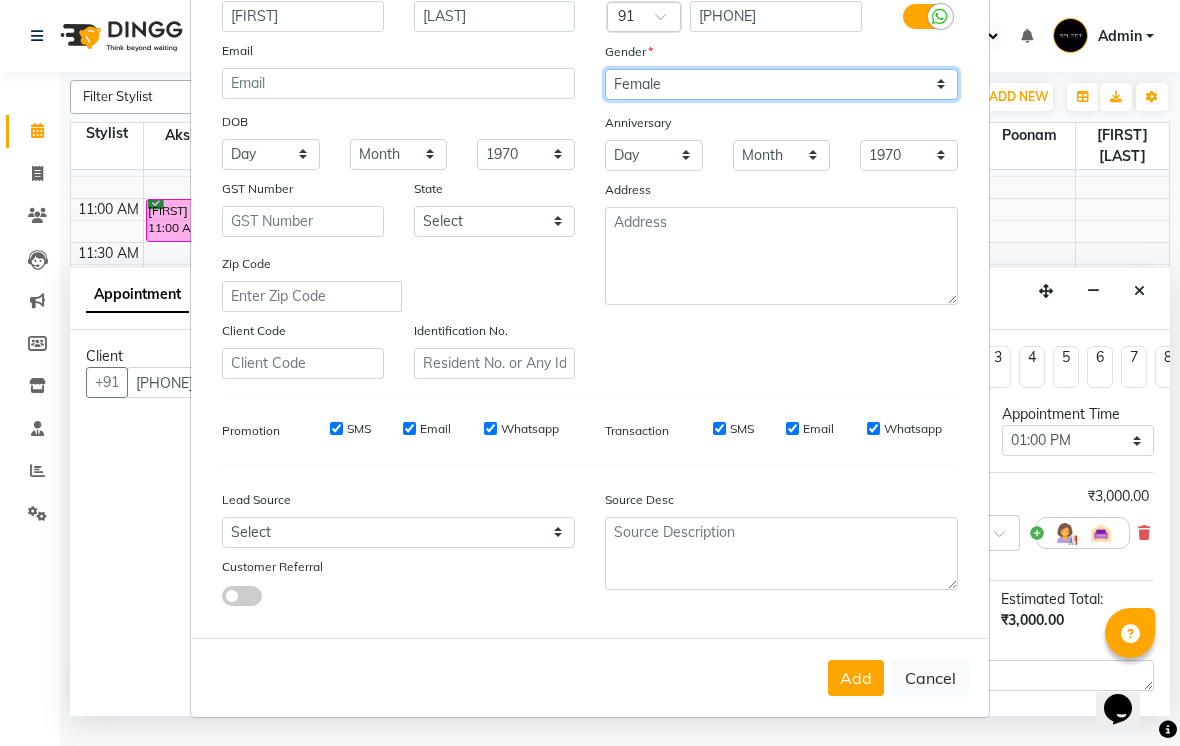scroll, scrollTop: 176, scrollLeft: 0, axis: vertical 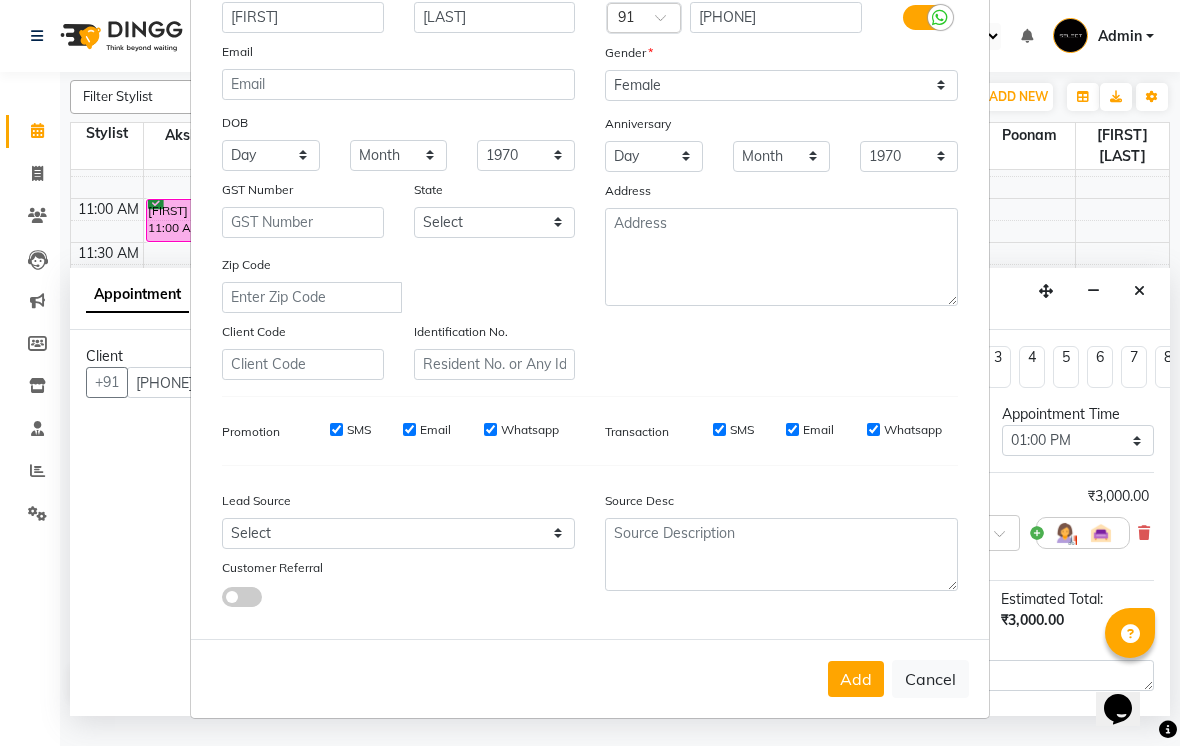 click on "Add" at bounding box center [856, 679] 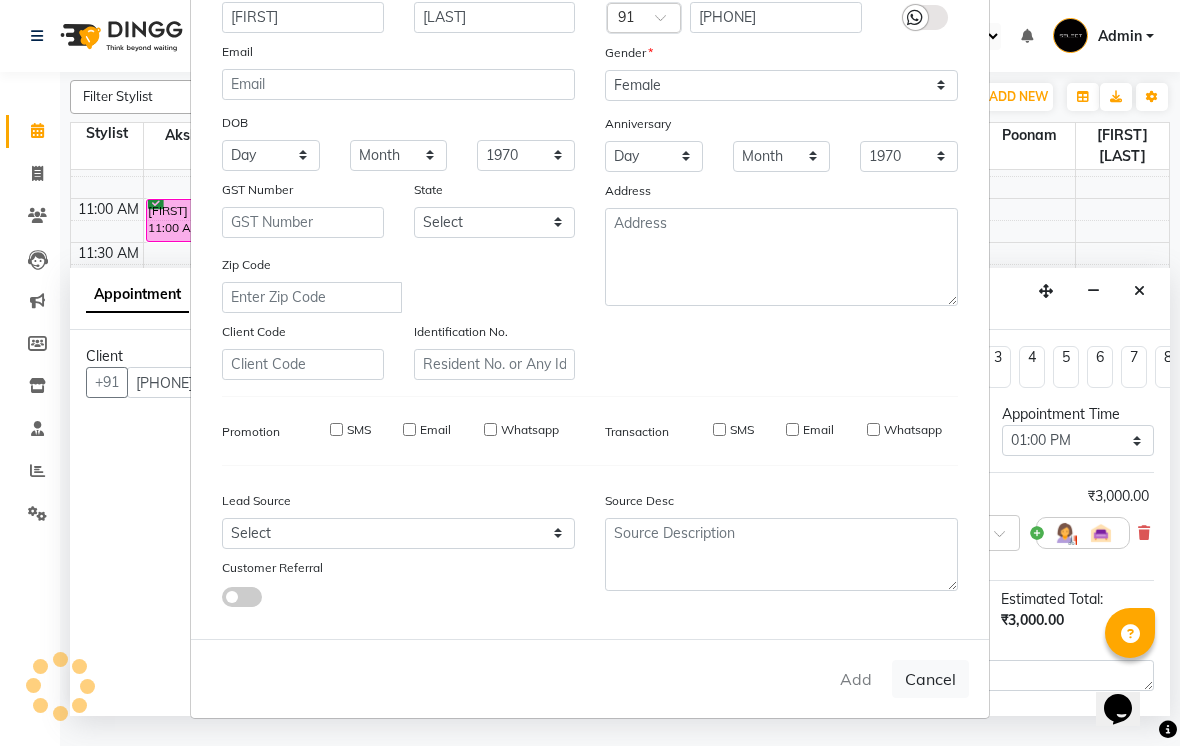 type 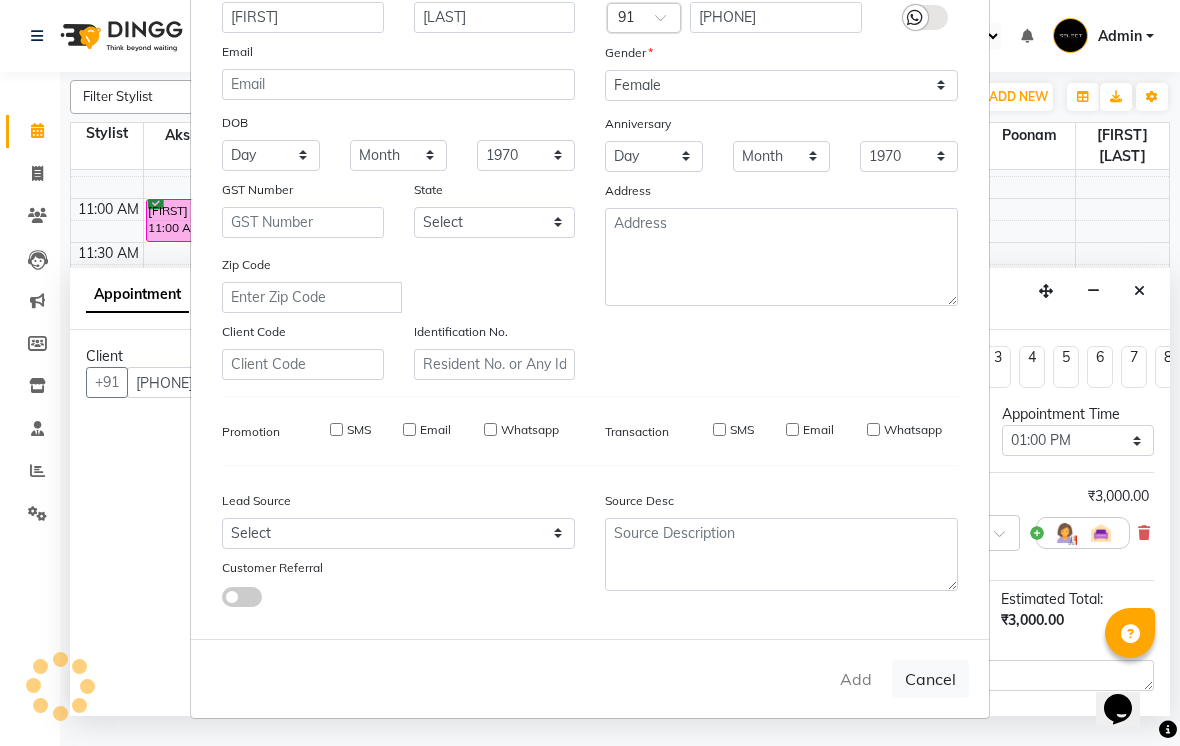 type 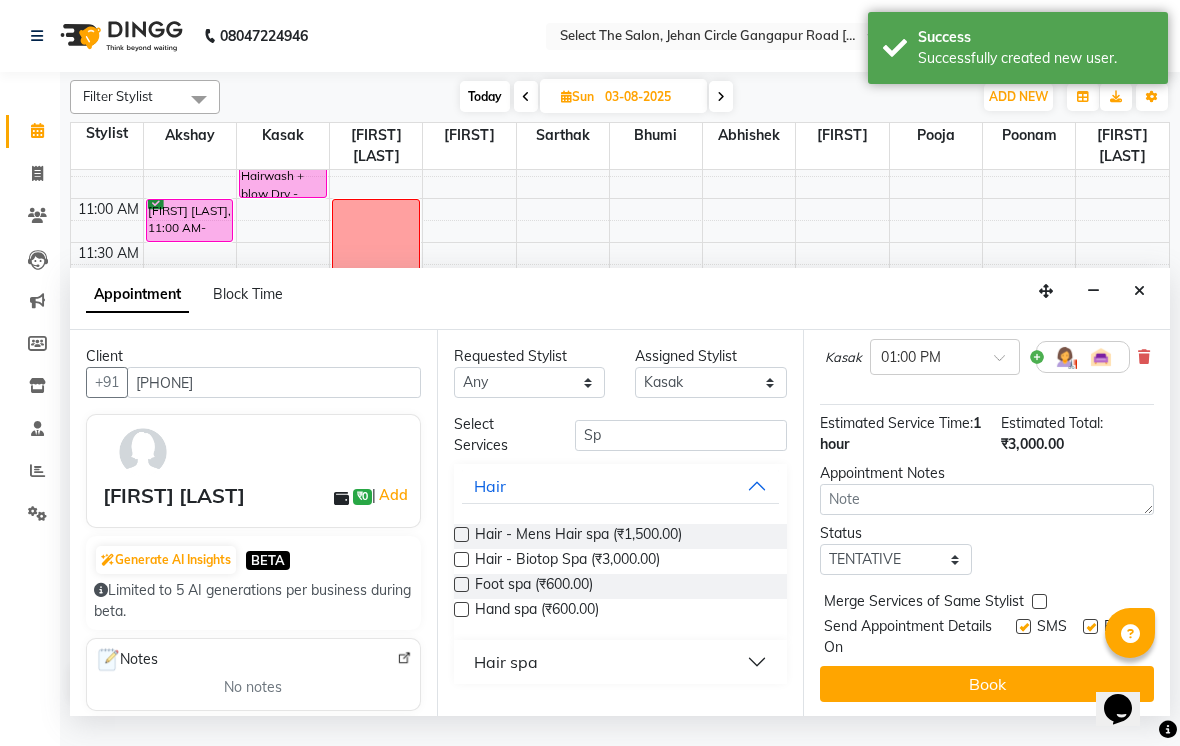 scroll, scrollTop: 176, scrollLeft: 0, axis: vertical 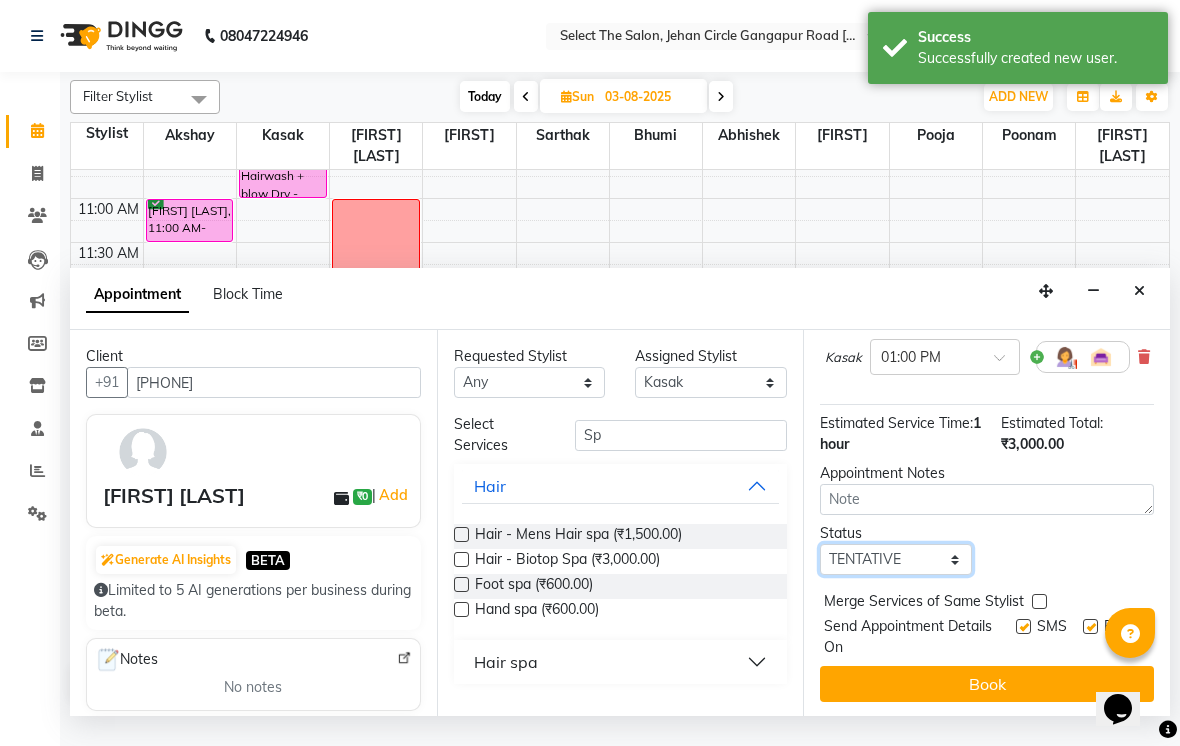 click on "Select TENTATIVE CONFIRM UPCOMING" at bounding box center [896, 559] 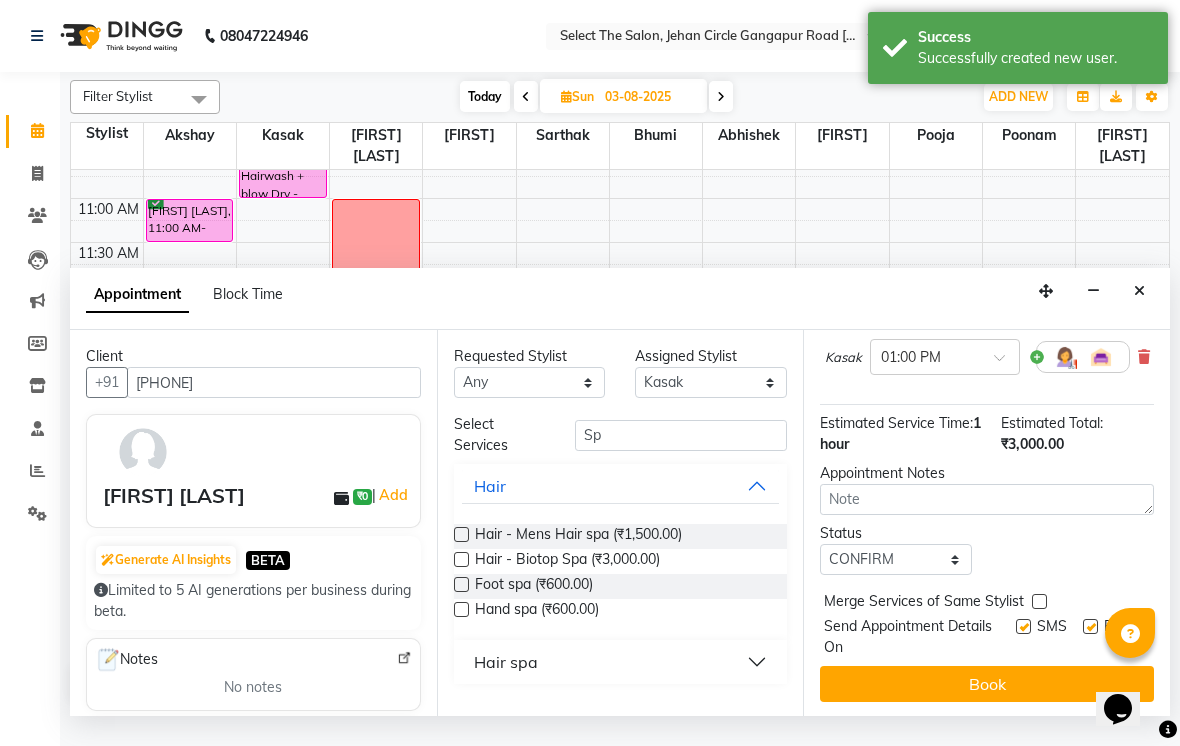 click on "Book" at bounding box center (987, 684) 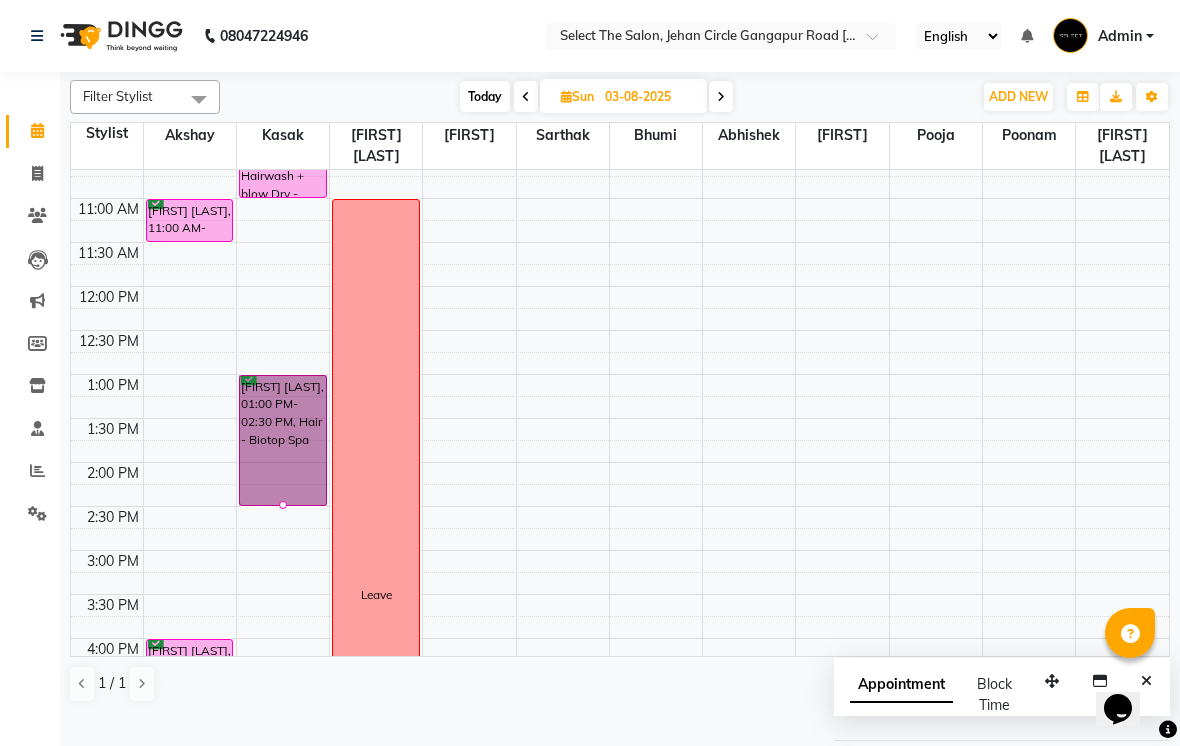 click on "Admin" at bounding box center [1103, 36] 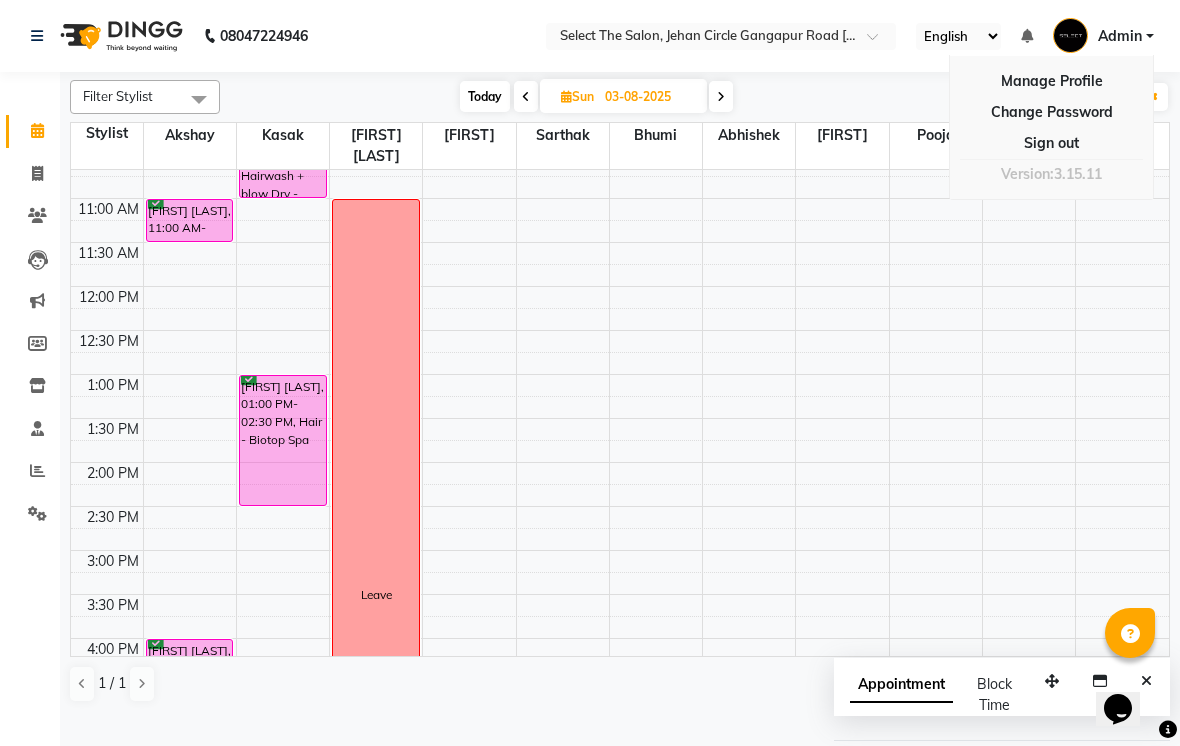 click at bounding box center [107, 319] 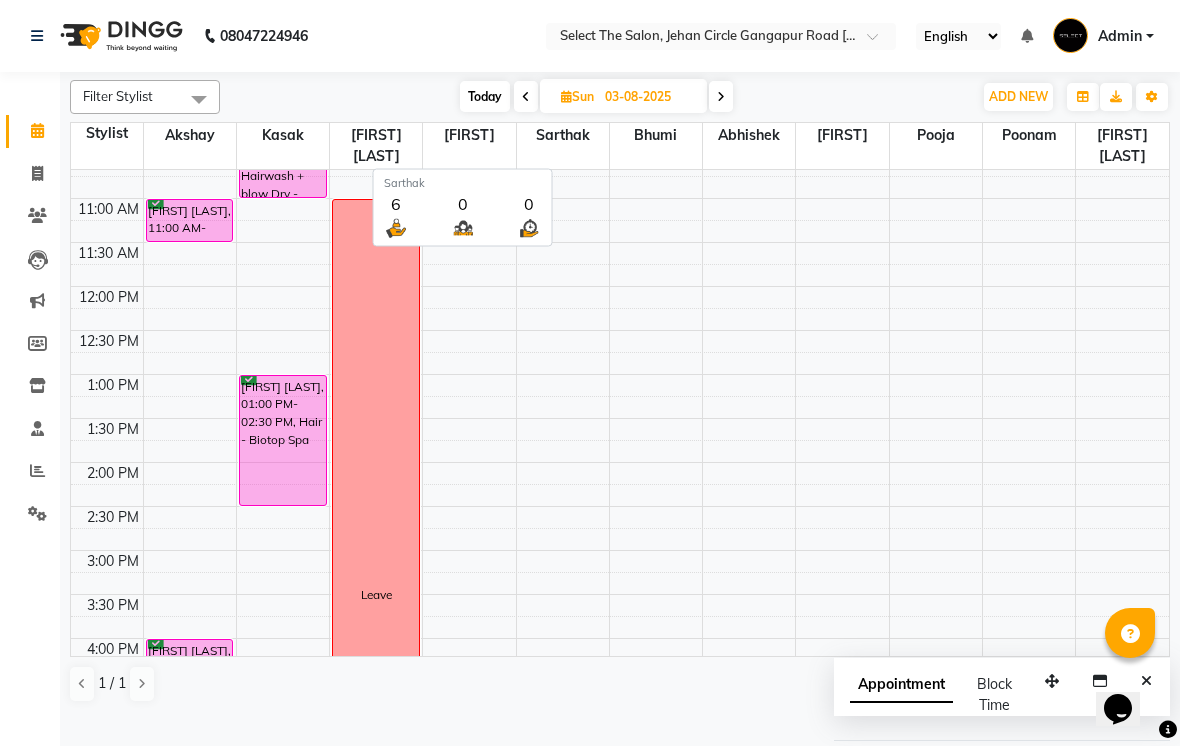 click on "Sarthak" at bounding box center [563, 135] 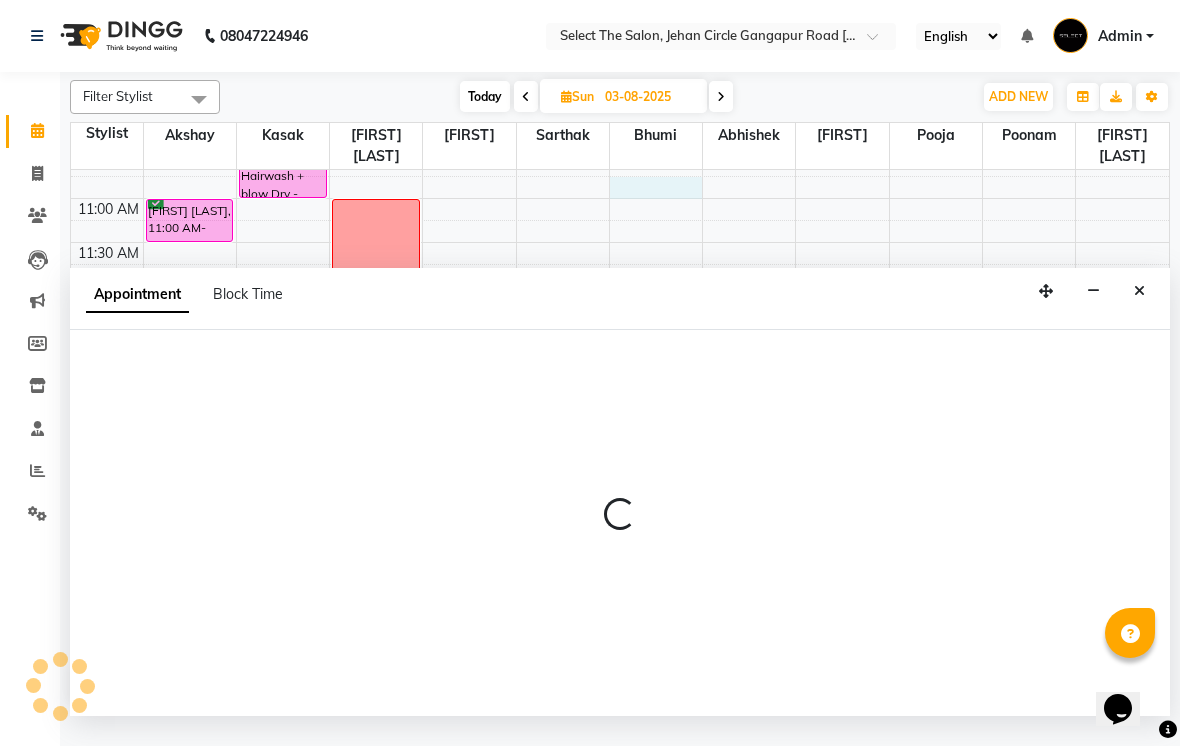 click at bounding box center [656, 188] 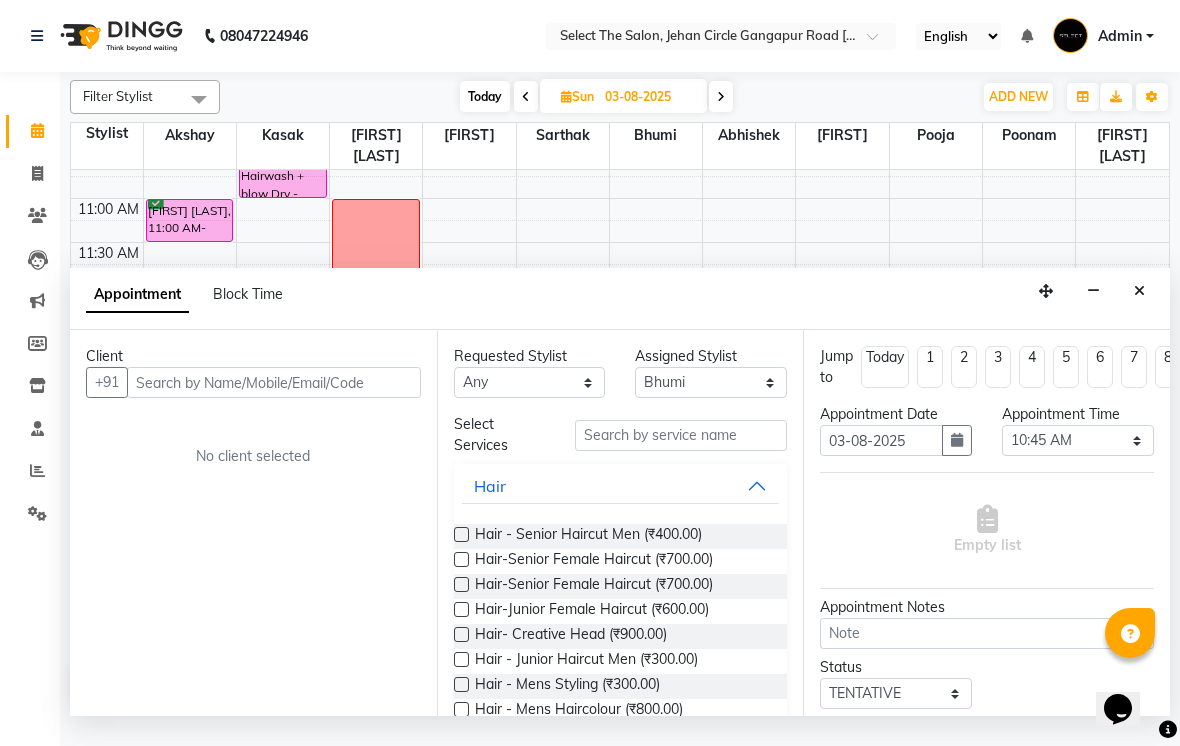 click at bounding box center [1139, 291] 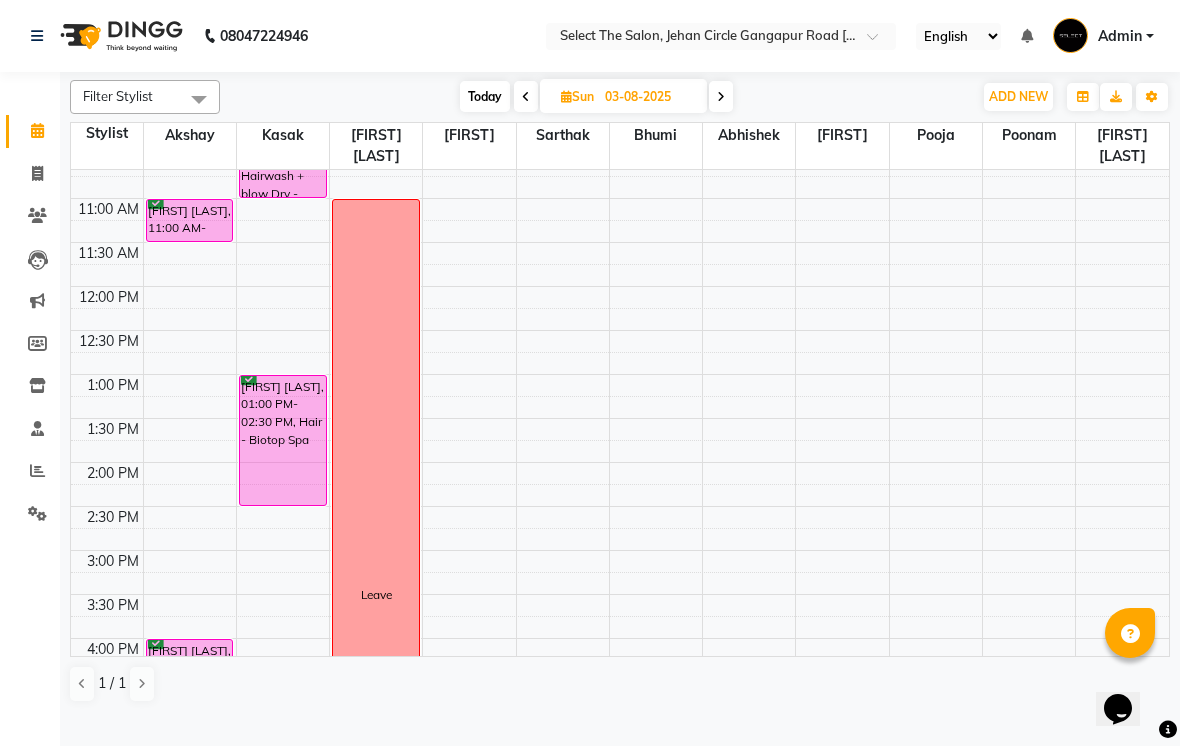 click on "Today" at bounding box center (485, 96) 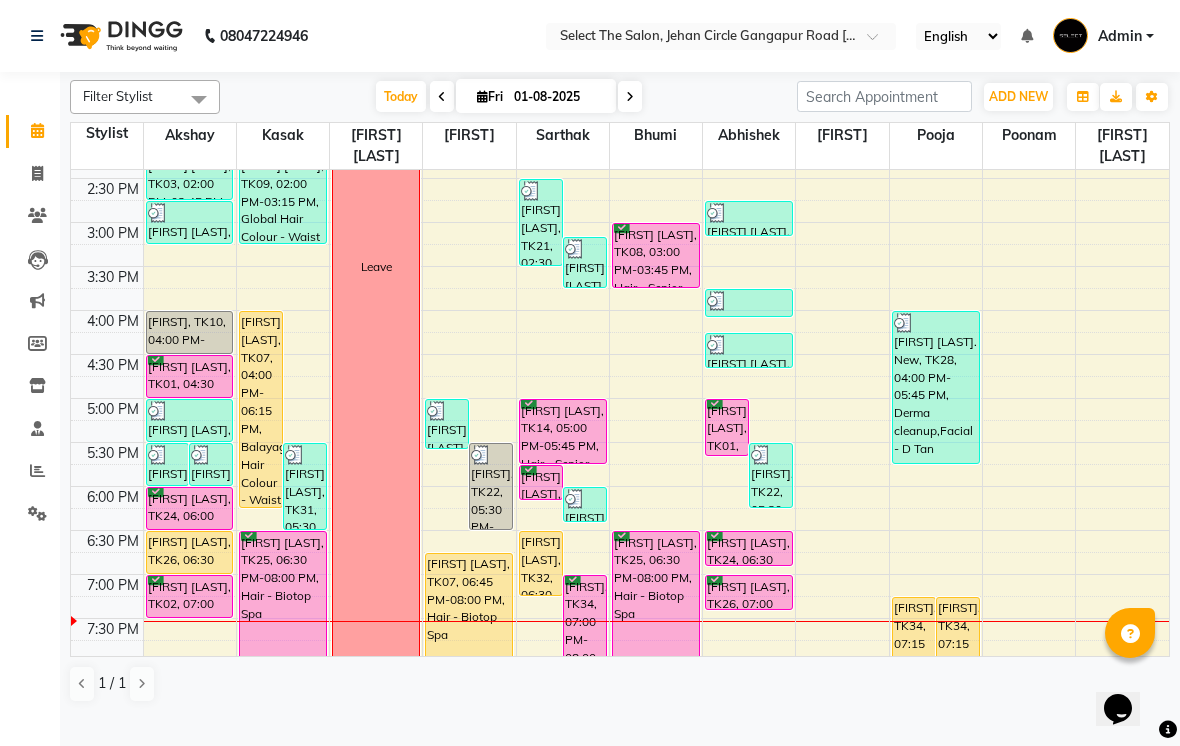 scroll, scrollTop: 545, scrollLeft: 0, axis: vertical 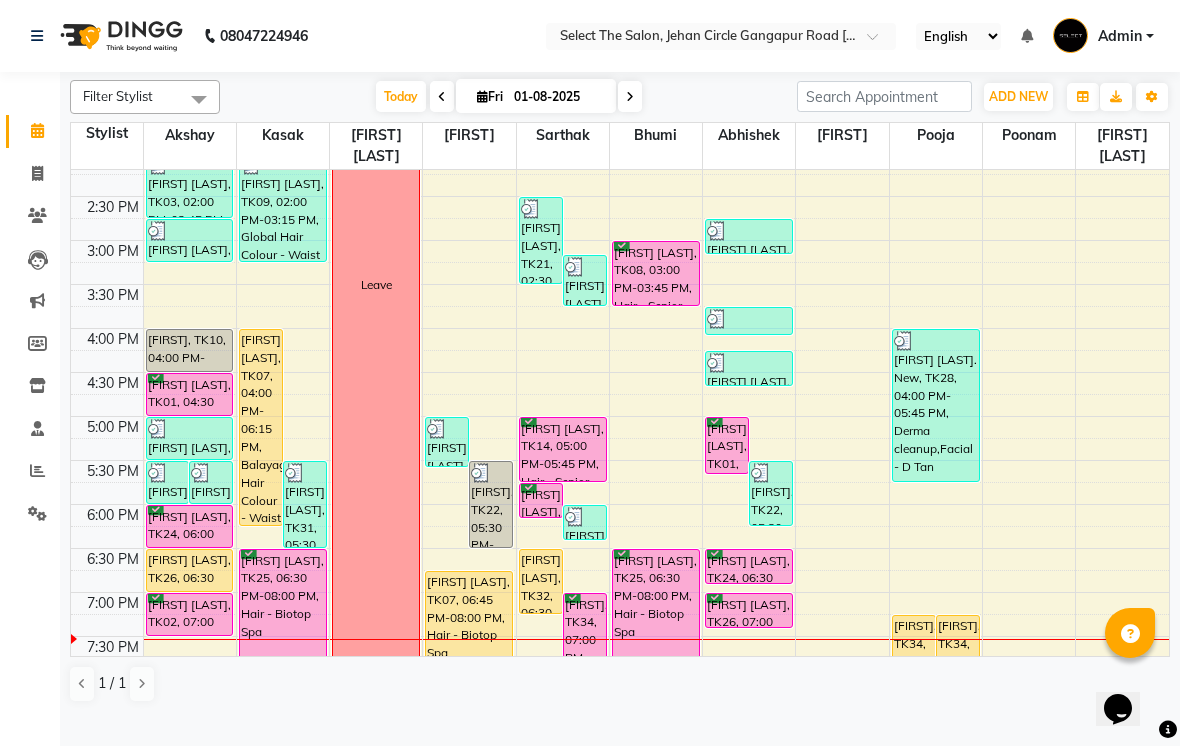 click at bounding box center (630, 97) 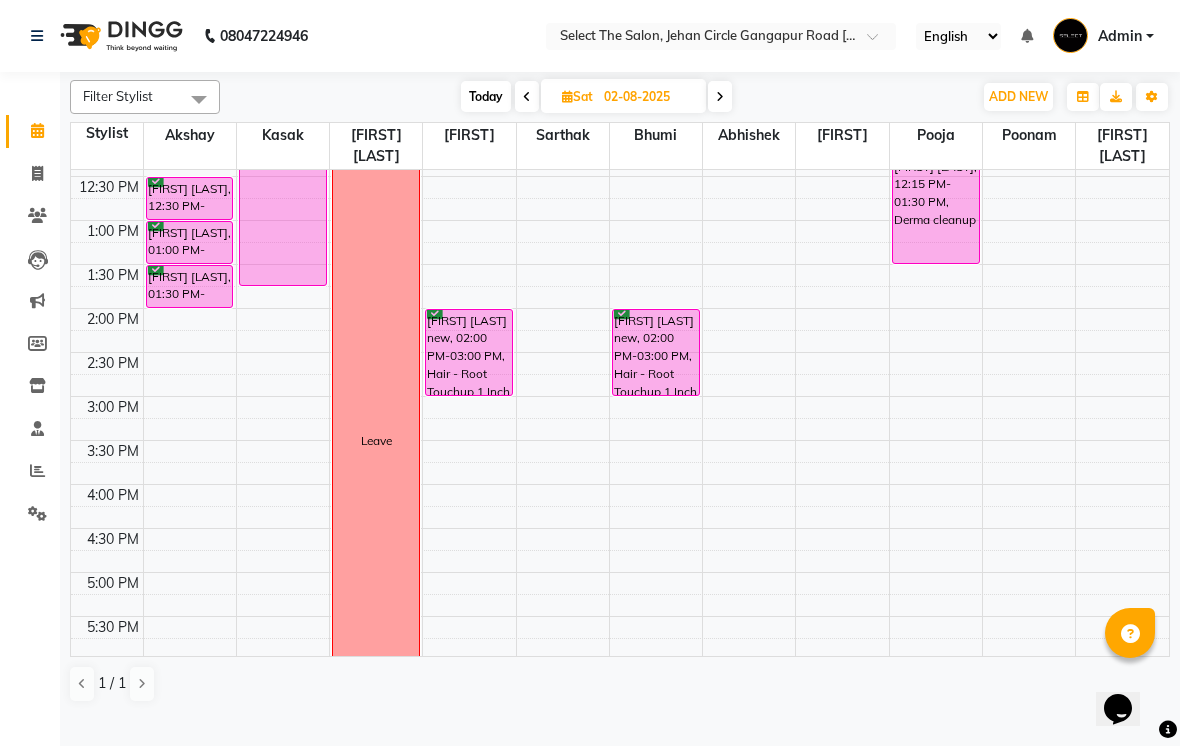 scroll, scrollTop: 364, scrollLeft: 0, axis: vertical 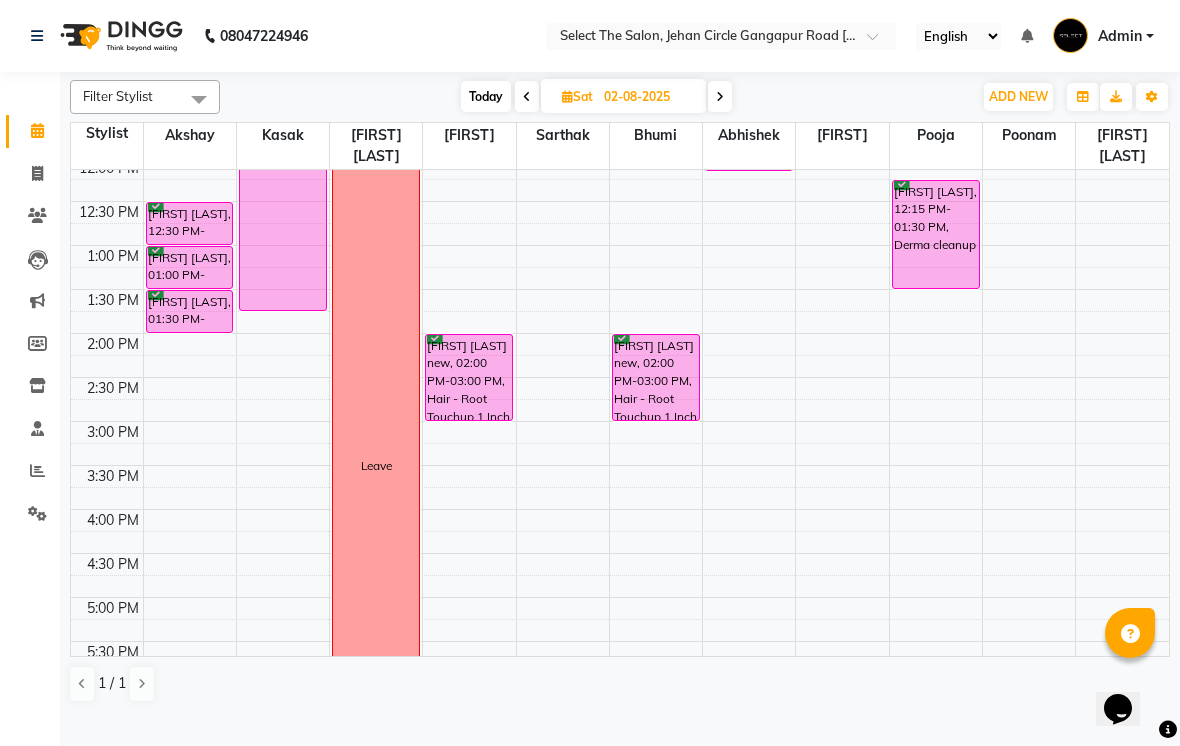 click on "Today" at bounding box center (486, 96) 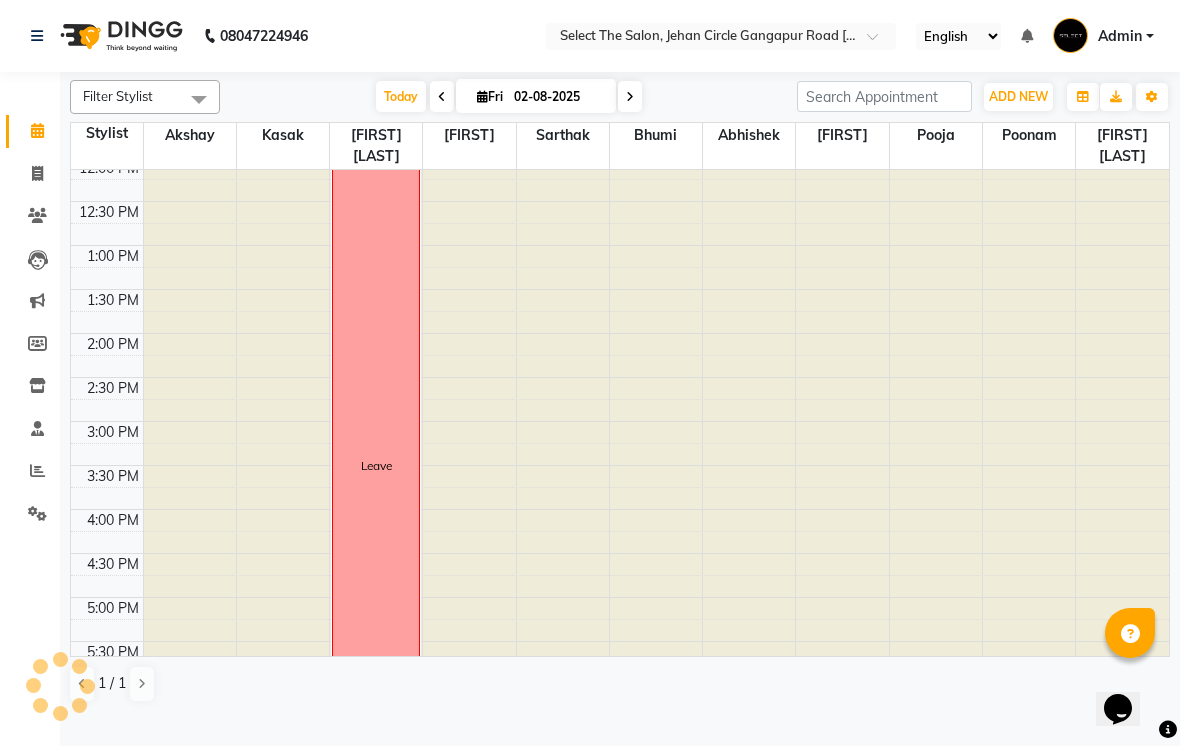type on "01-08-2025" 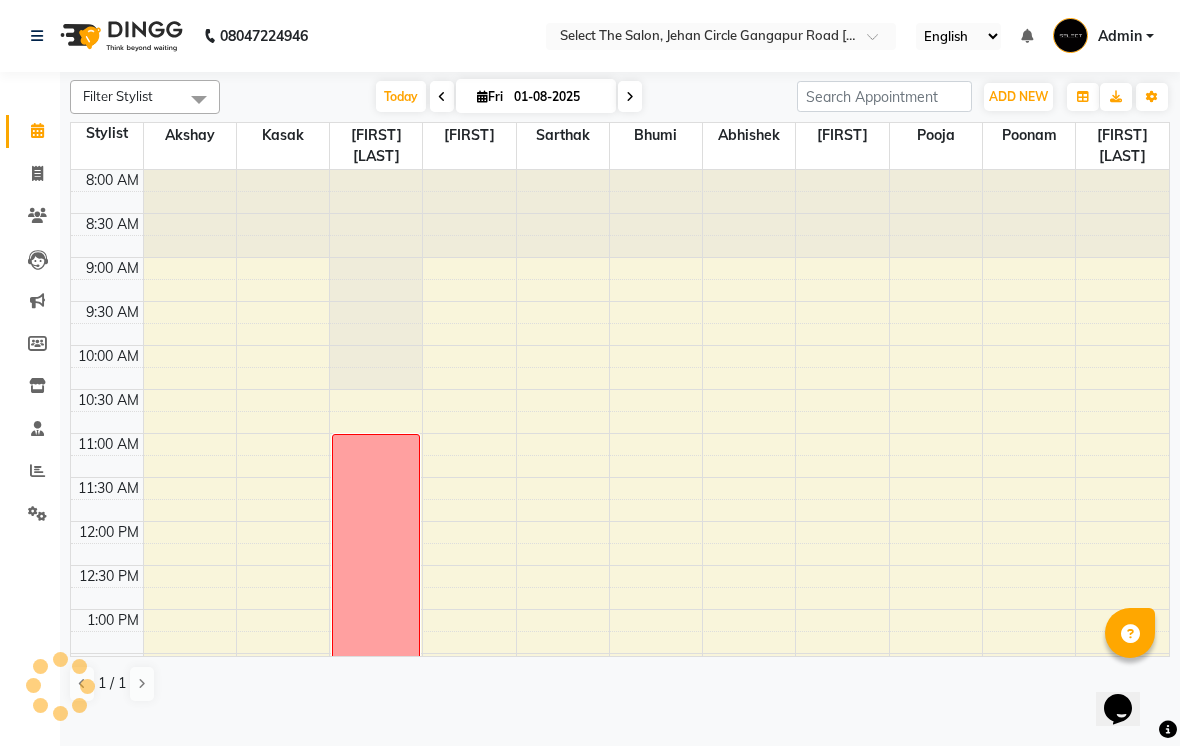 scroll, scrollTop: 657, scrollLeft: 0, axis: vertical 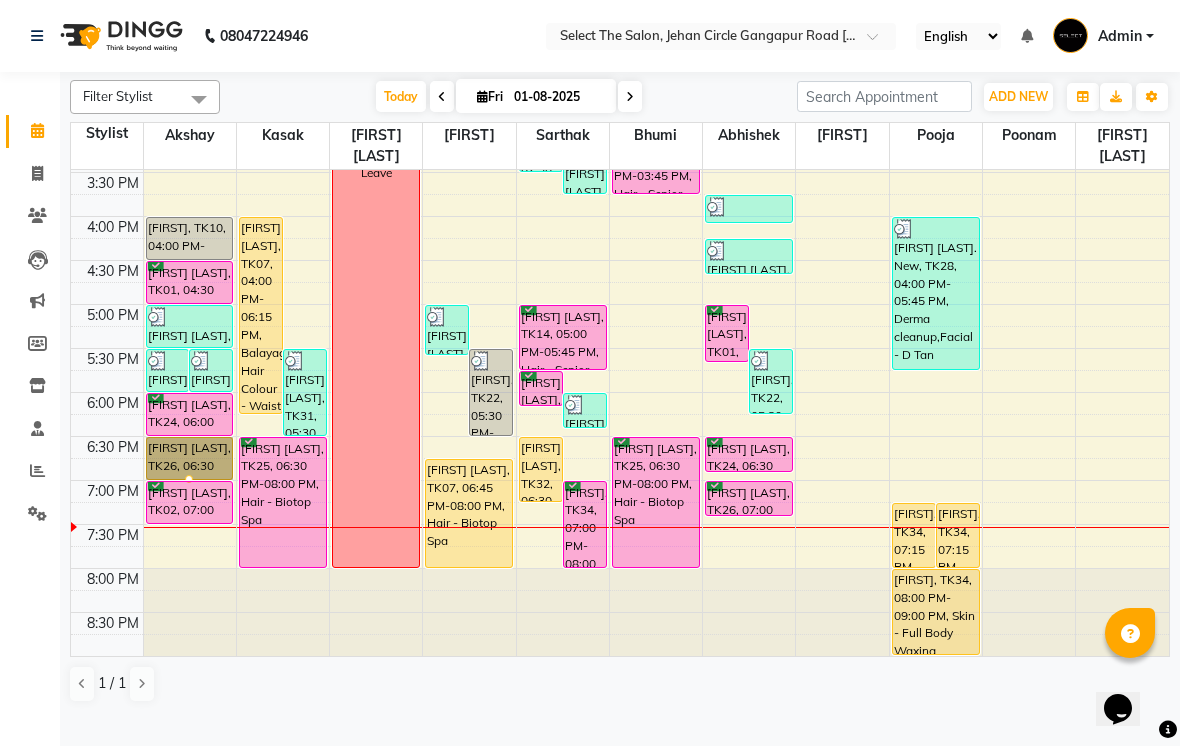 click at bounding box center (189, 479) 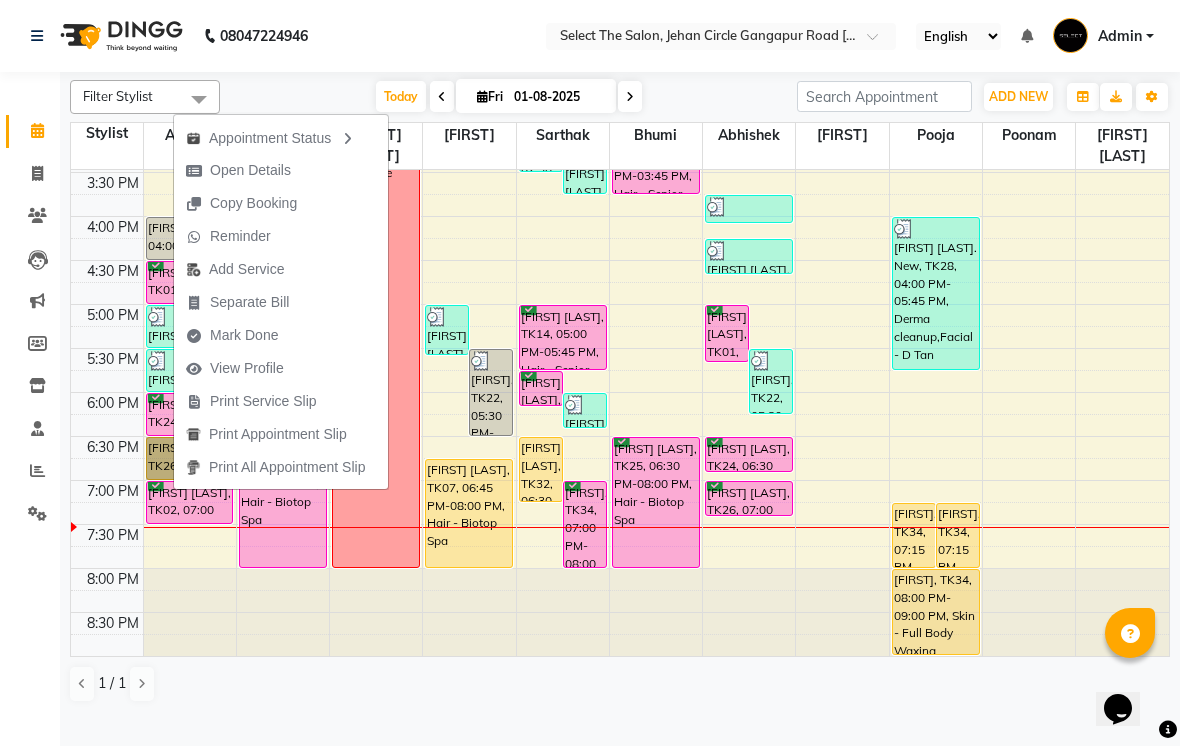 click on "Open Details" at bounding box center [238, 170] 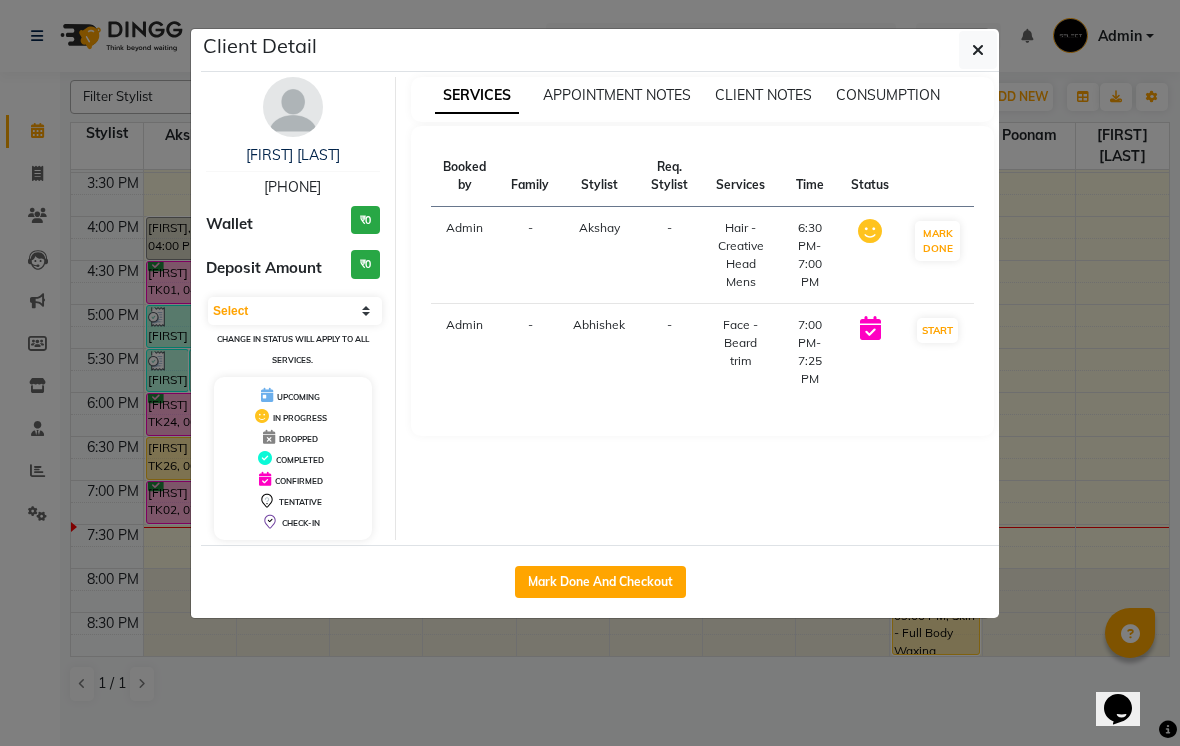 click on "Mark Done And Checkout" 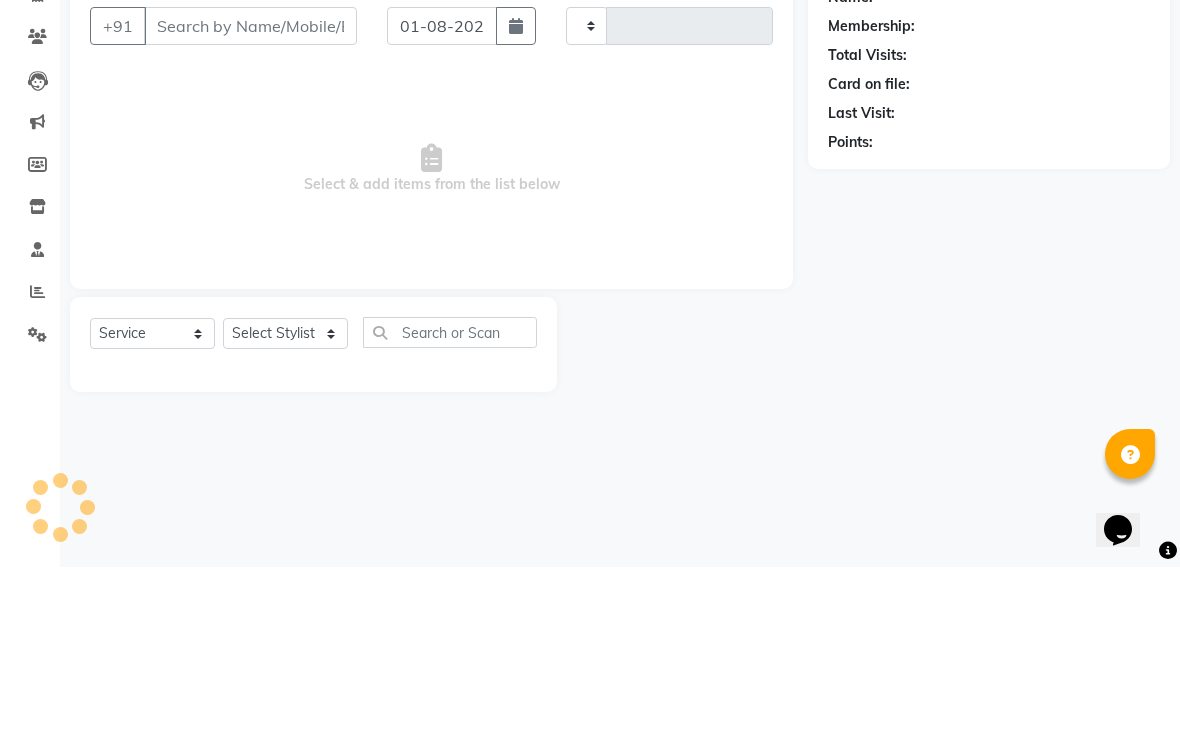 type on "2754" 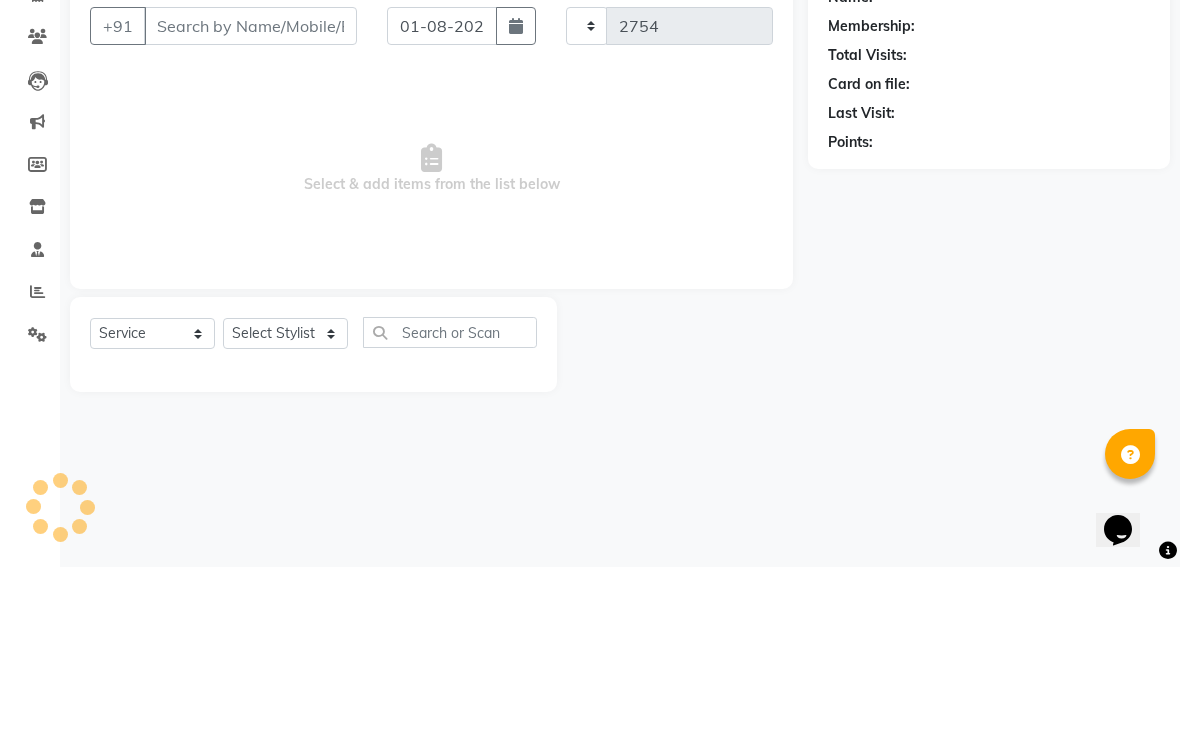 select on "4969" 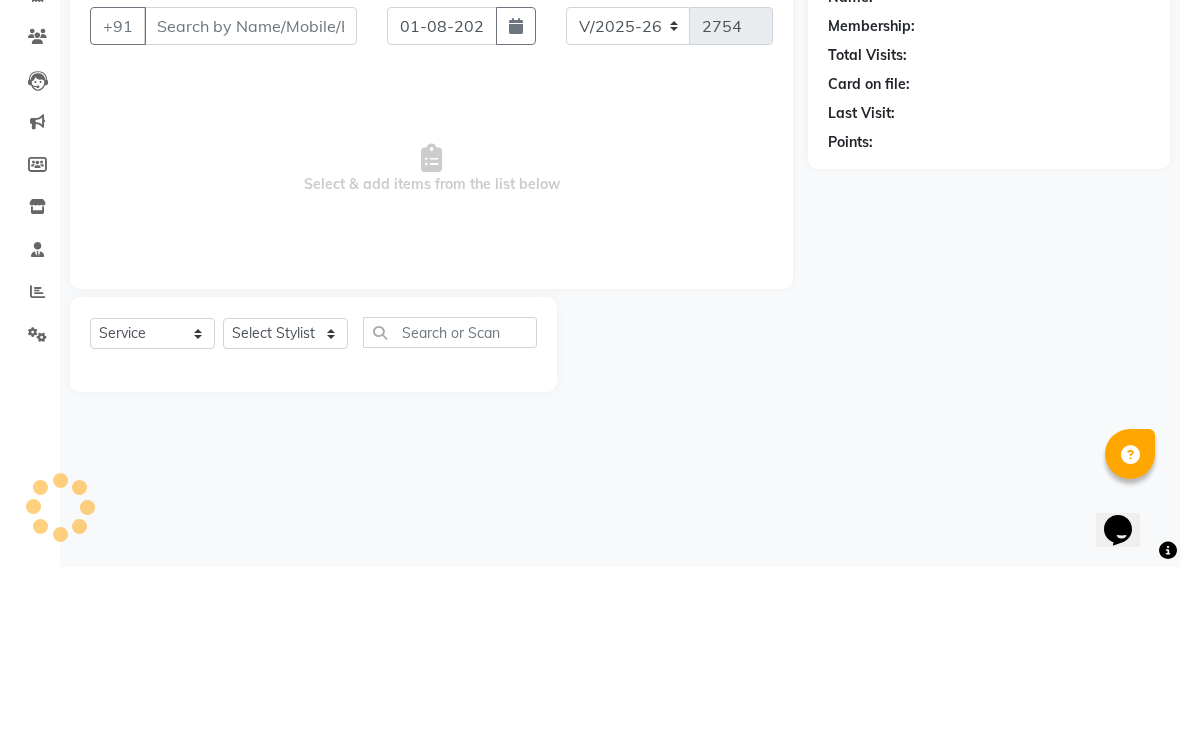 type on "9960905258" 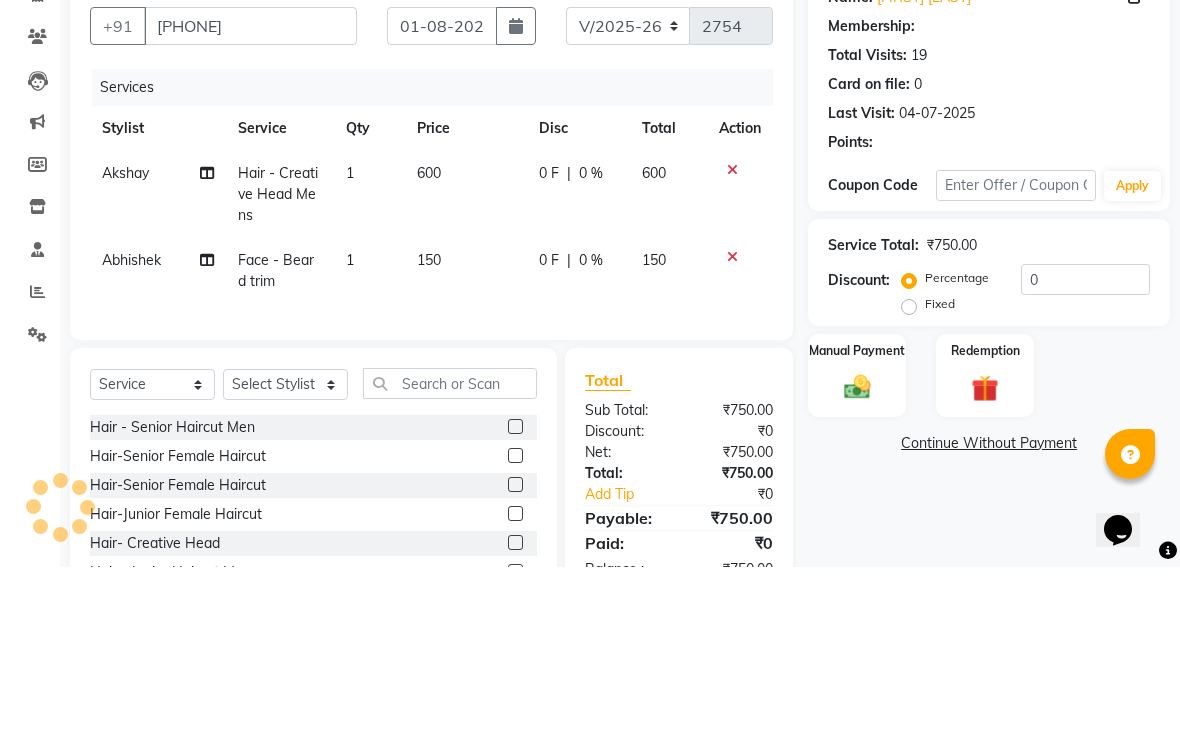 scroll, scrollTop: 134, scrollLeft: 0, axis: vertical 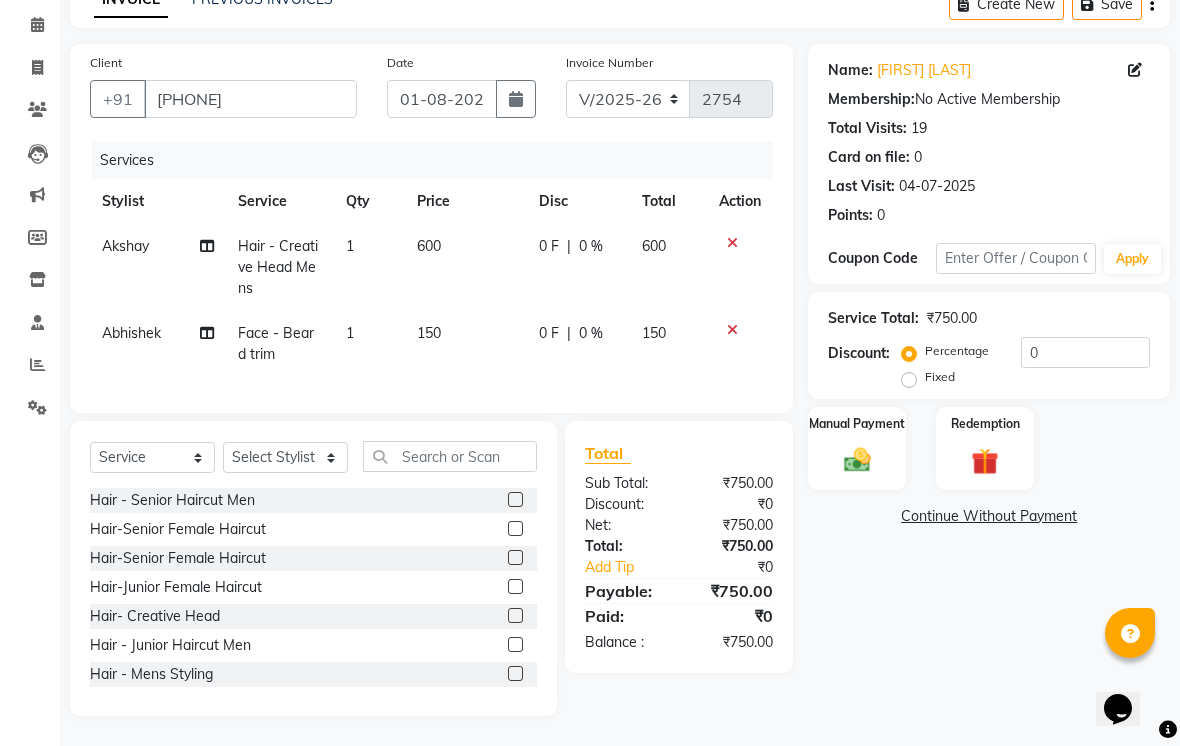 click on "150" 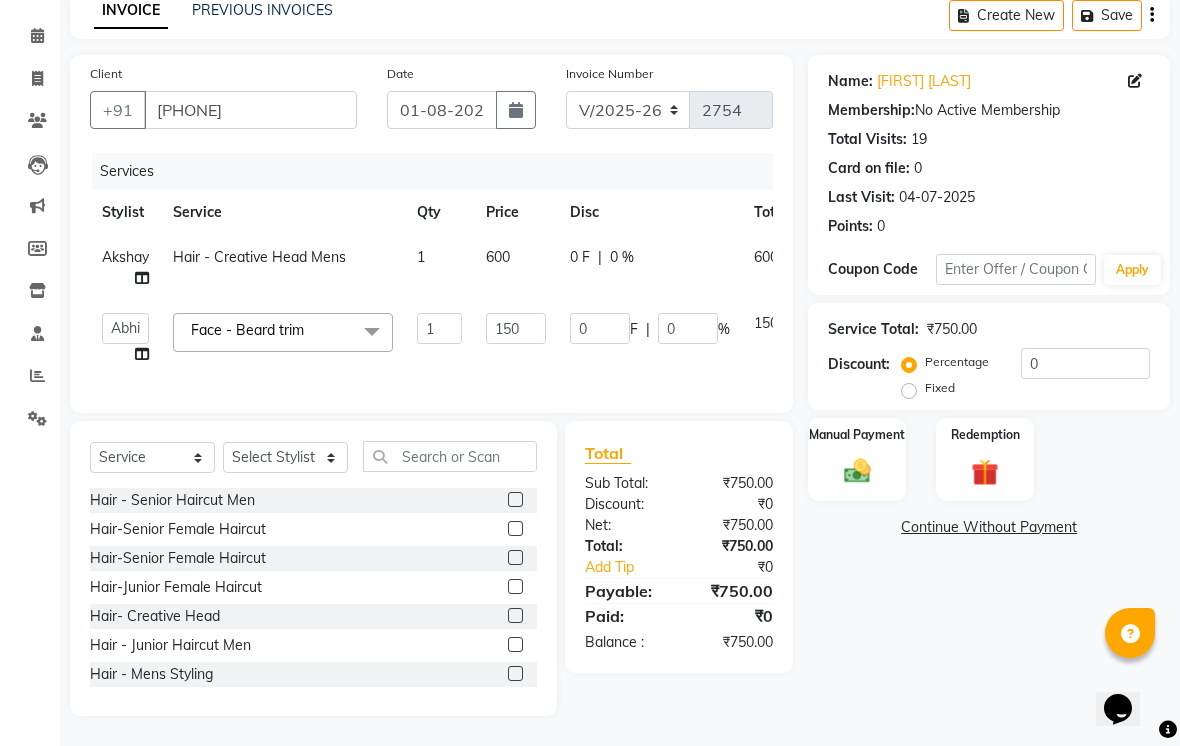 scroll, scrollTop: 123, scrollLeft: 0, axis: vertical 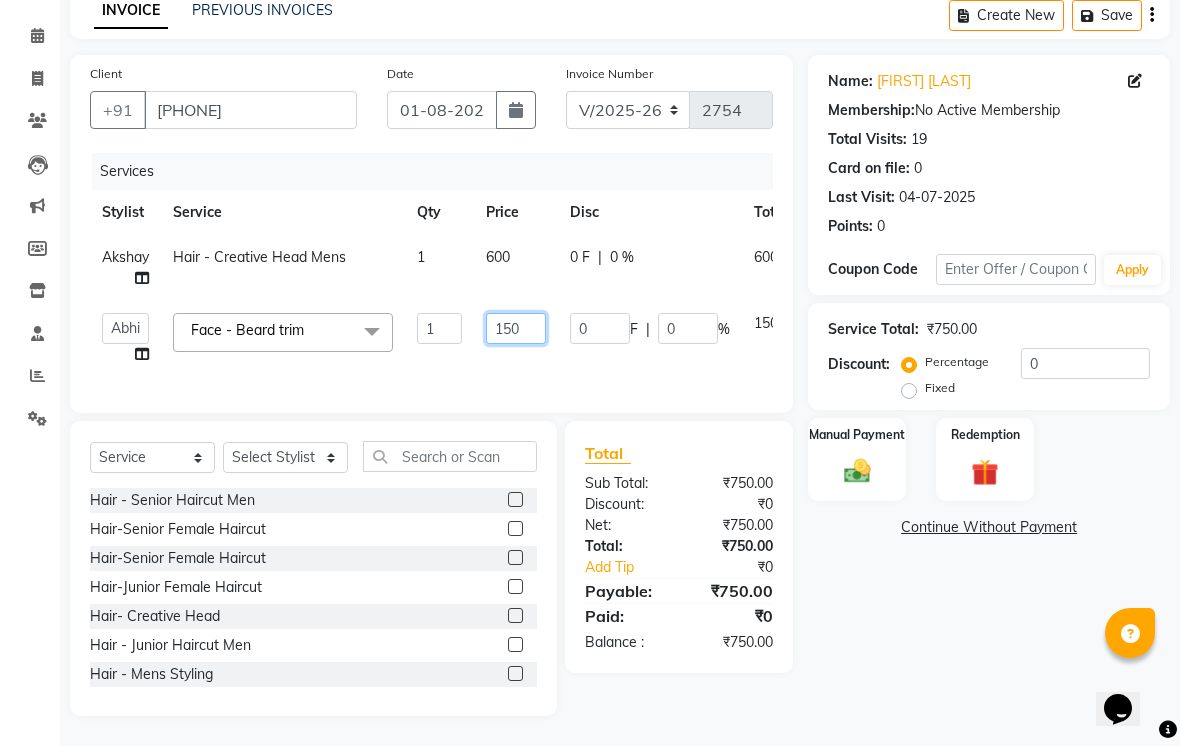 click on "150" 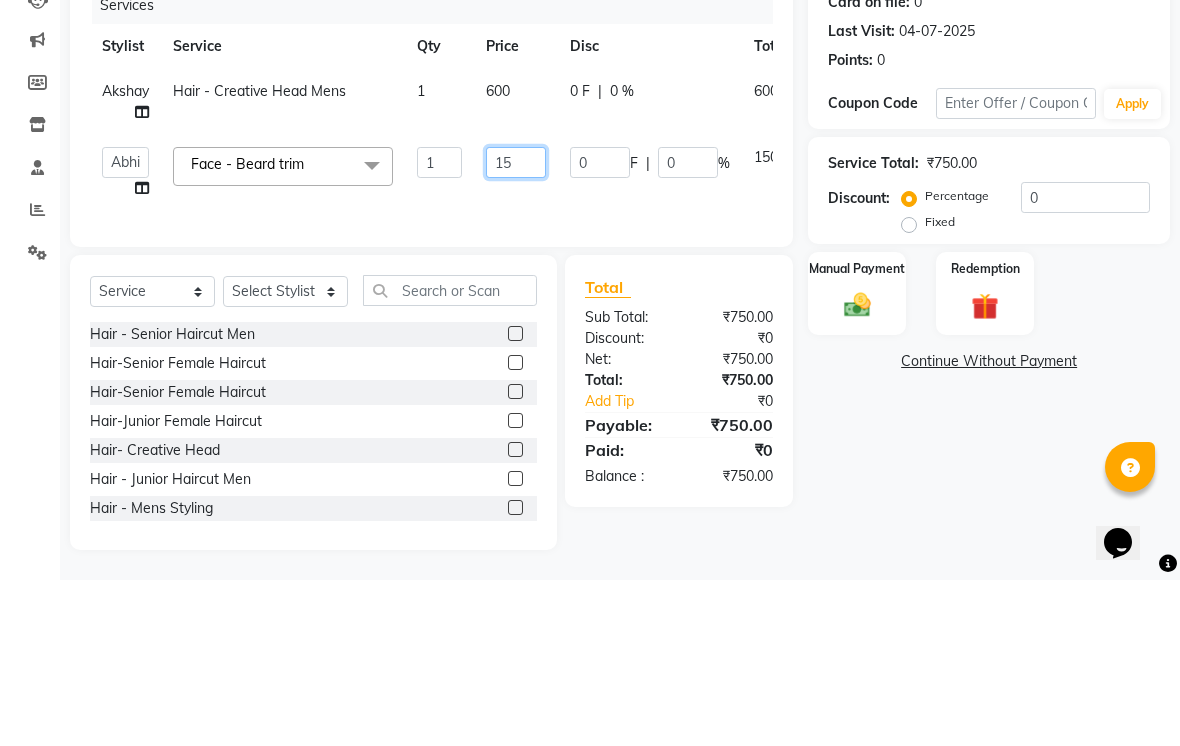 type on "1" 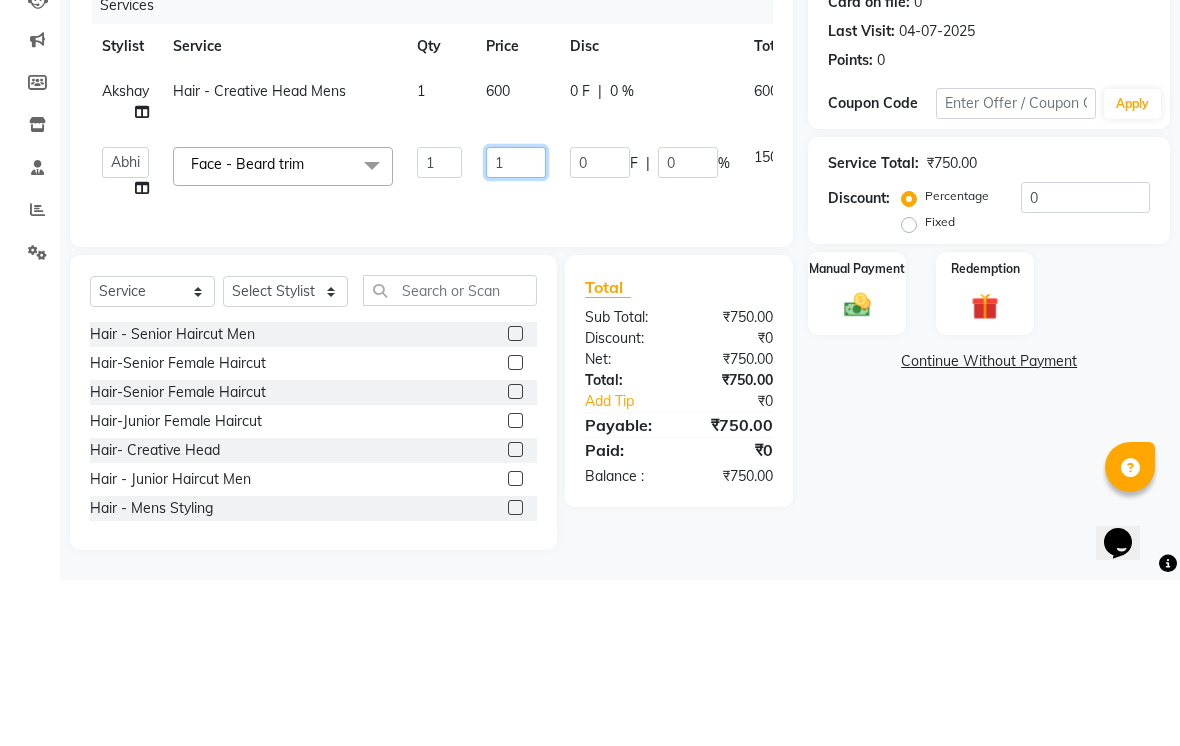 type 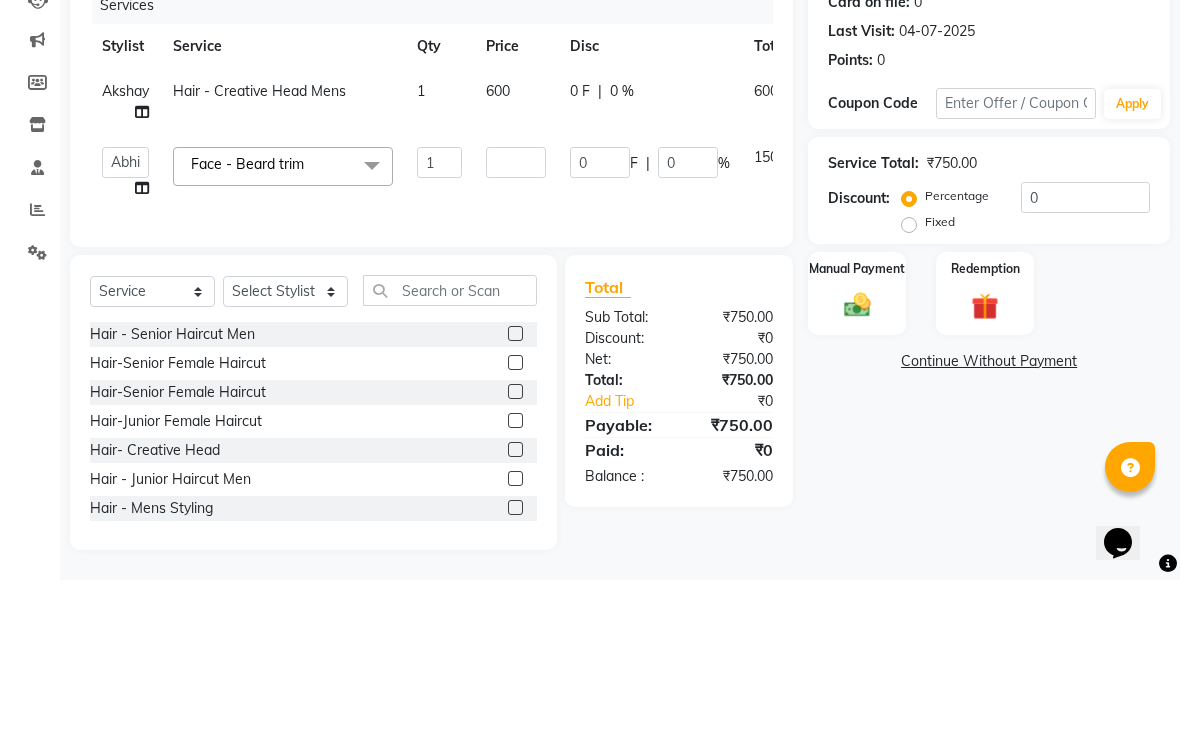 click on "600" 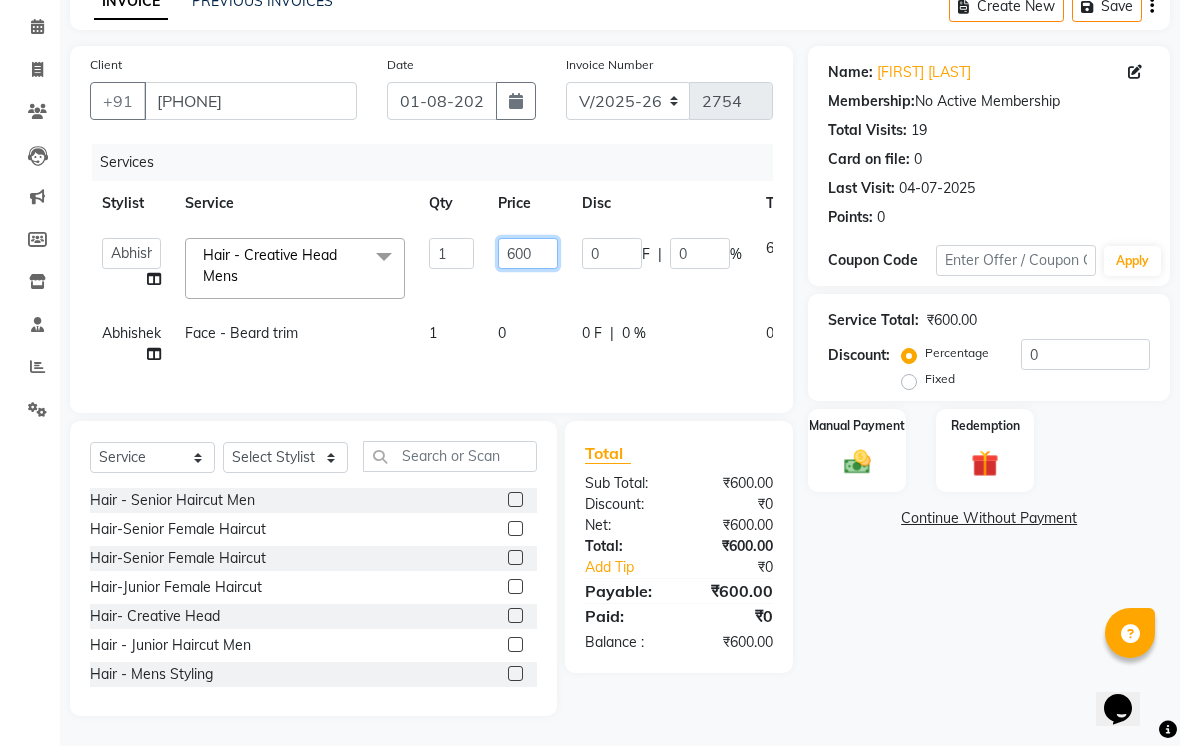 click on "600" 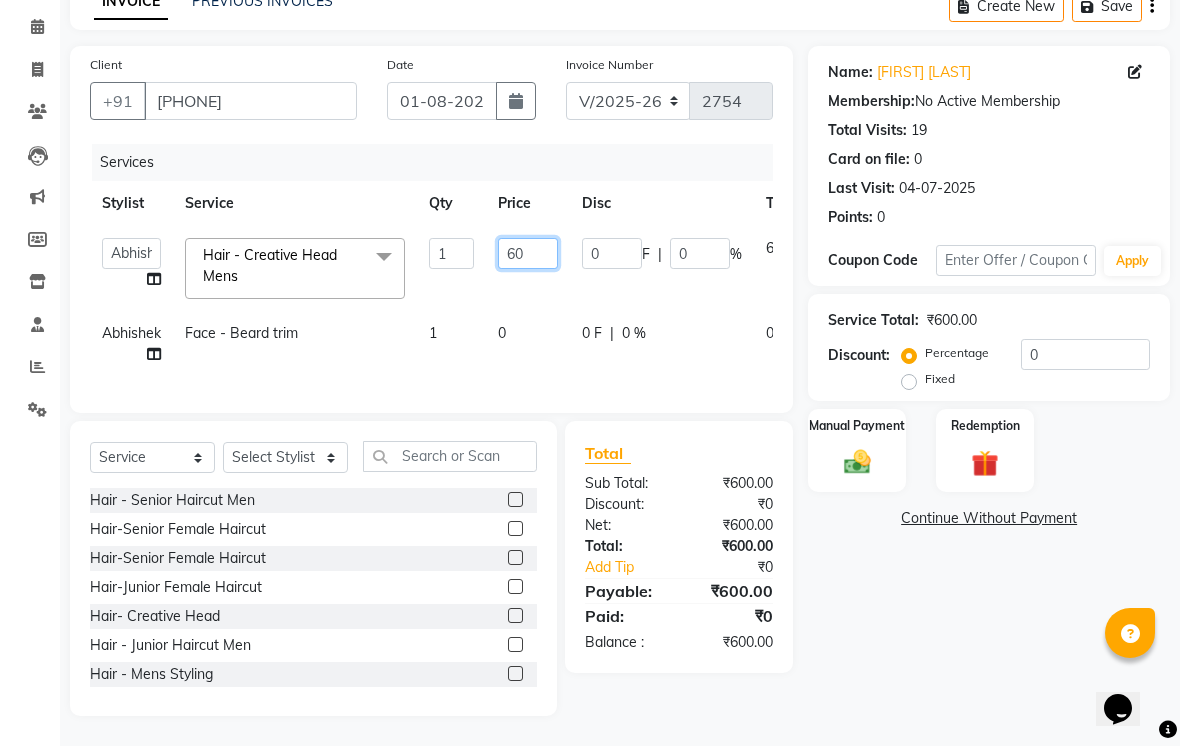 type on "6" 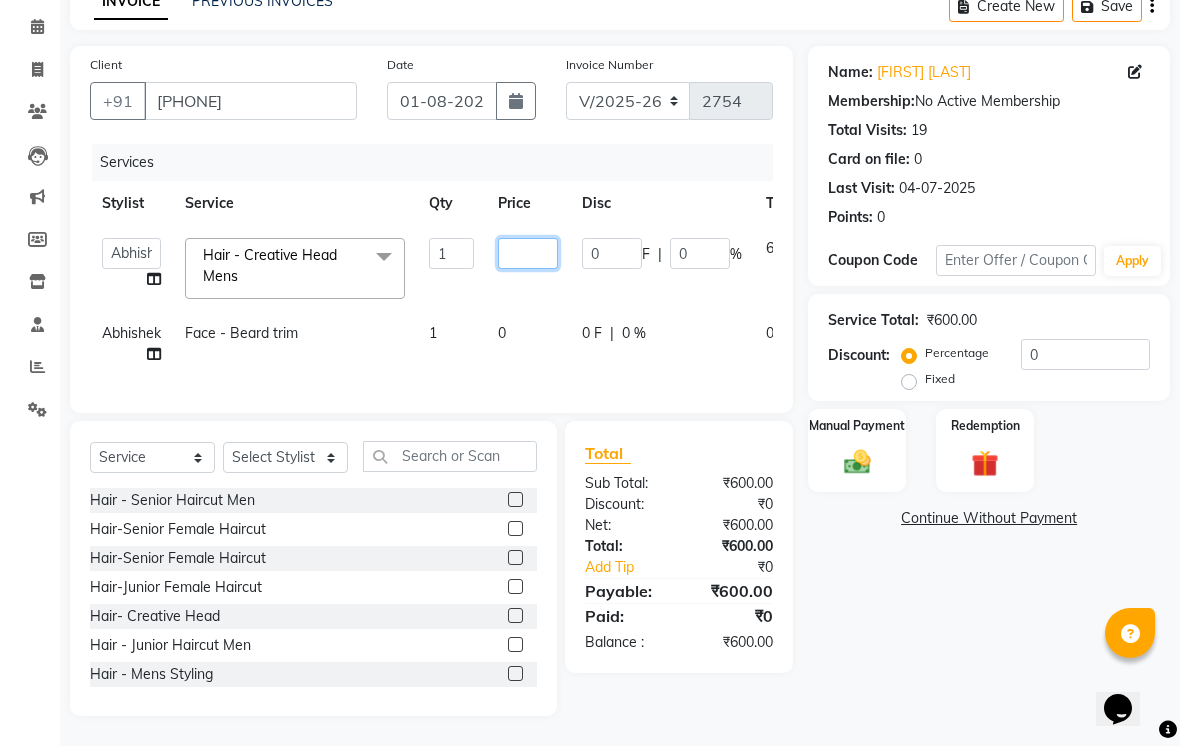 type on "4" 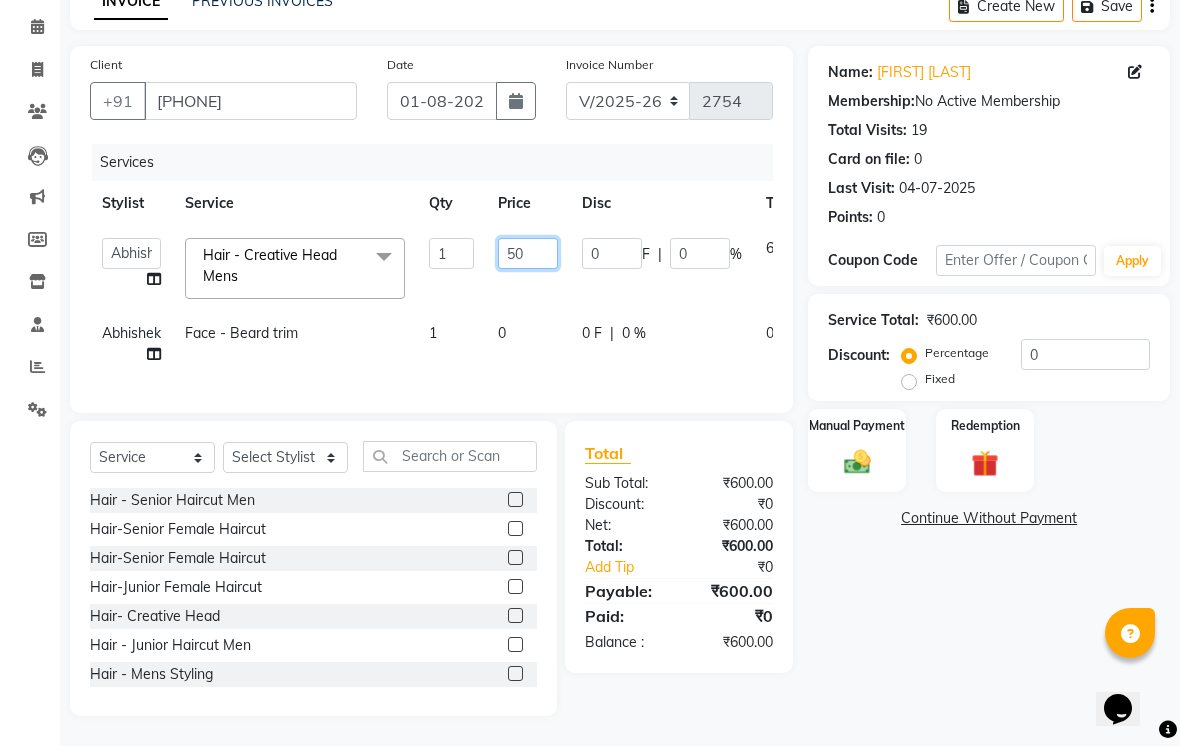 type on "500" 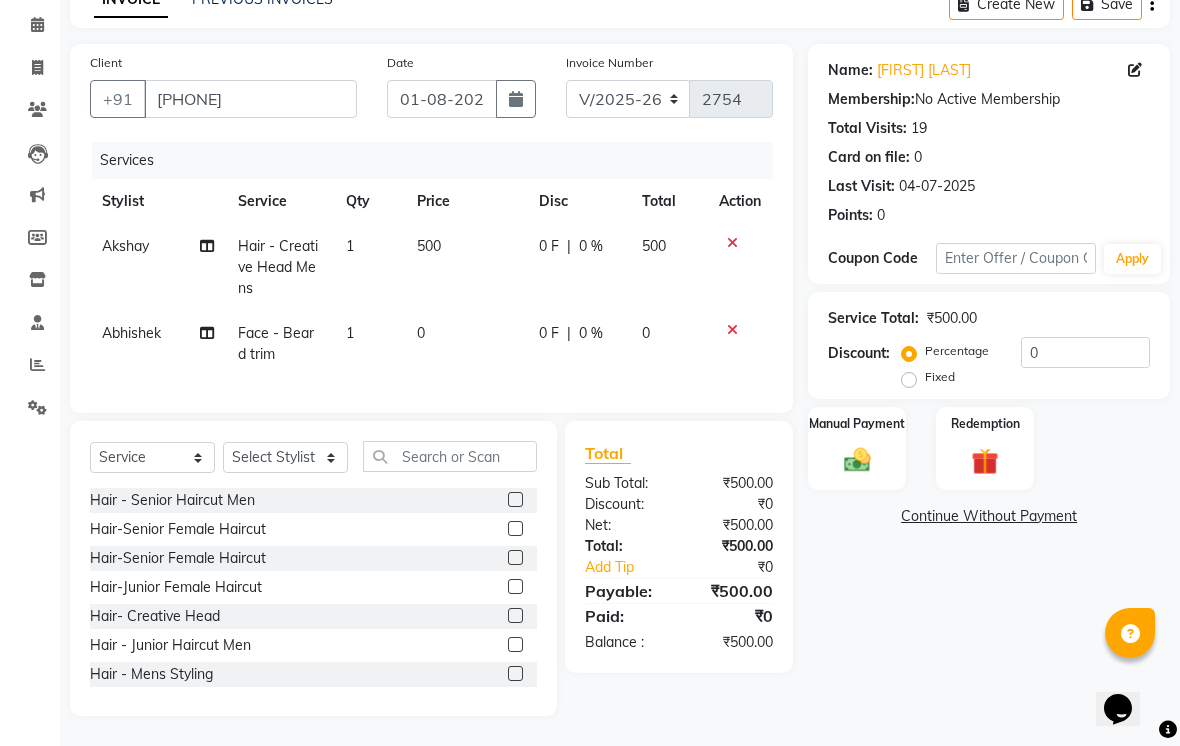 click on "0" 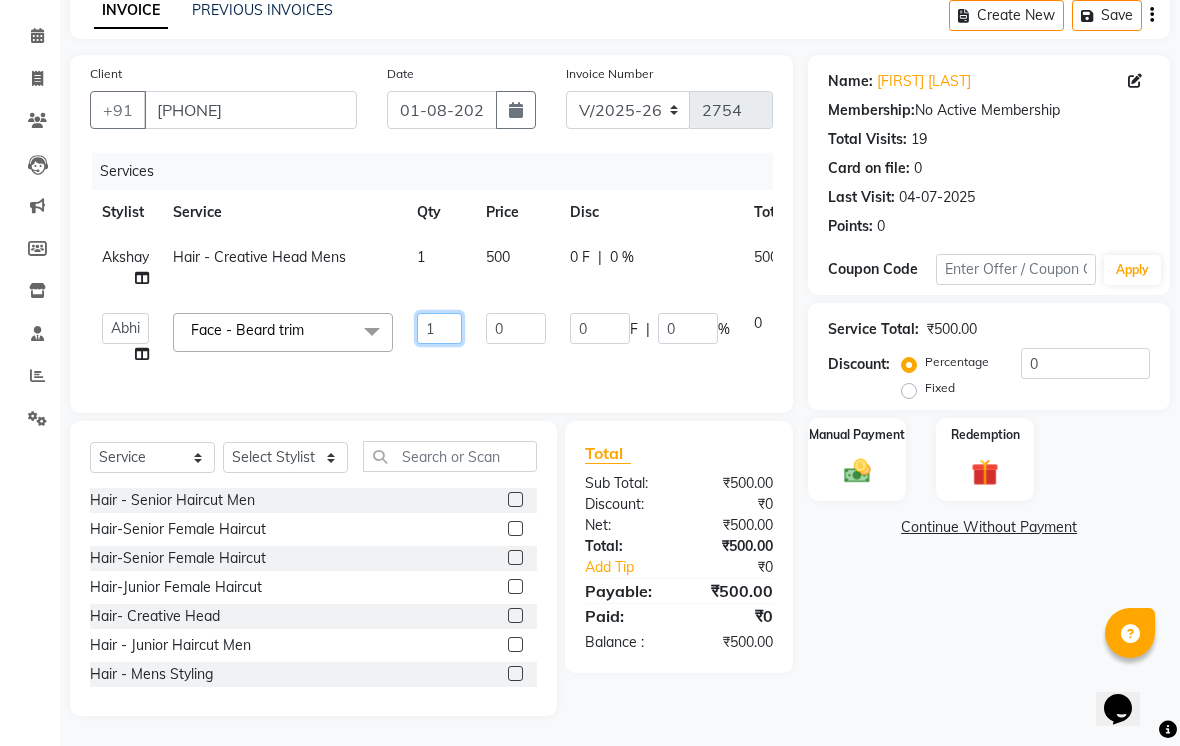 click on "1" 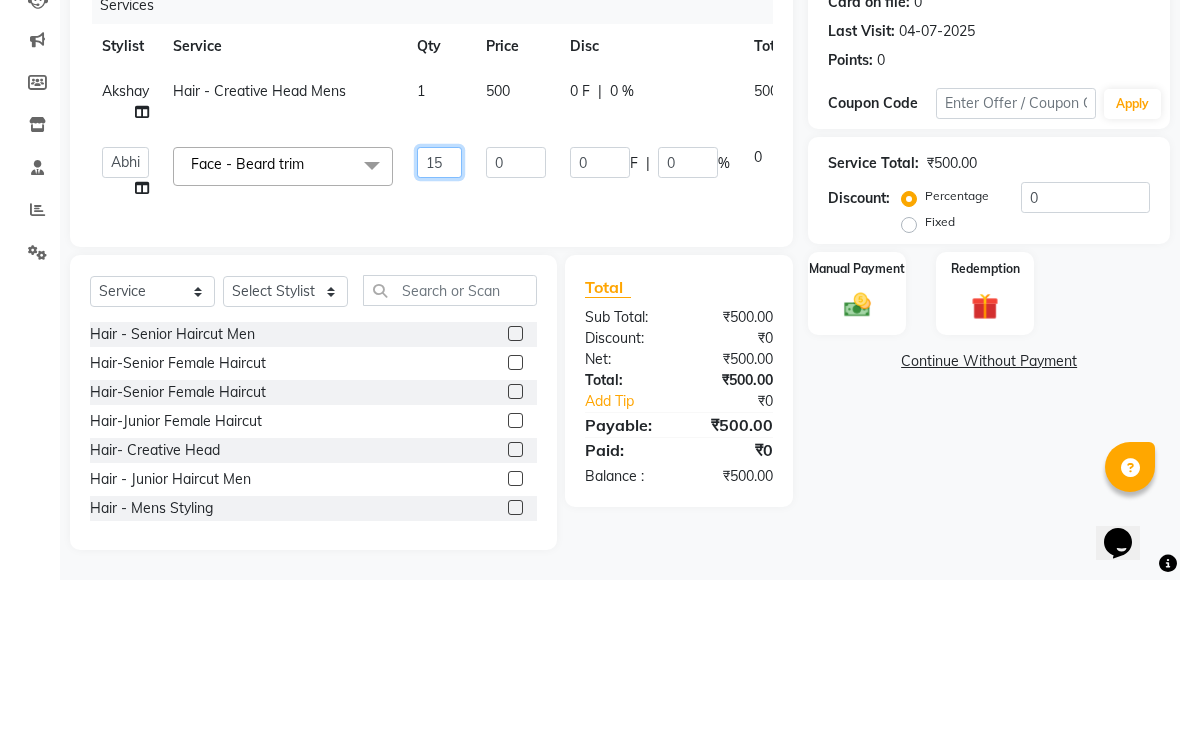 type on "150" 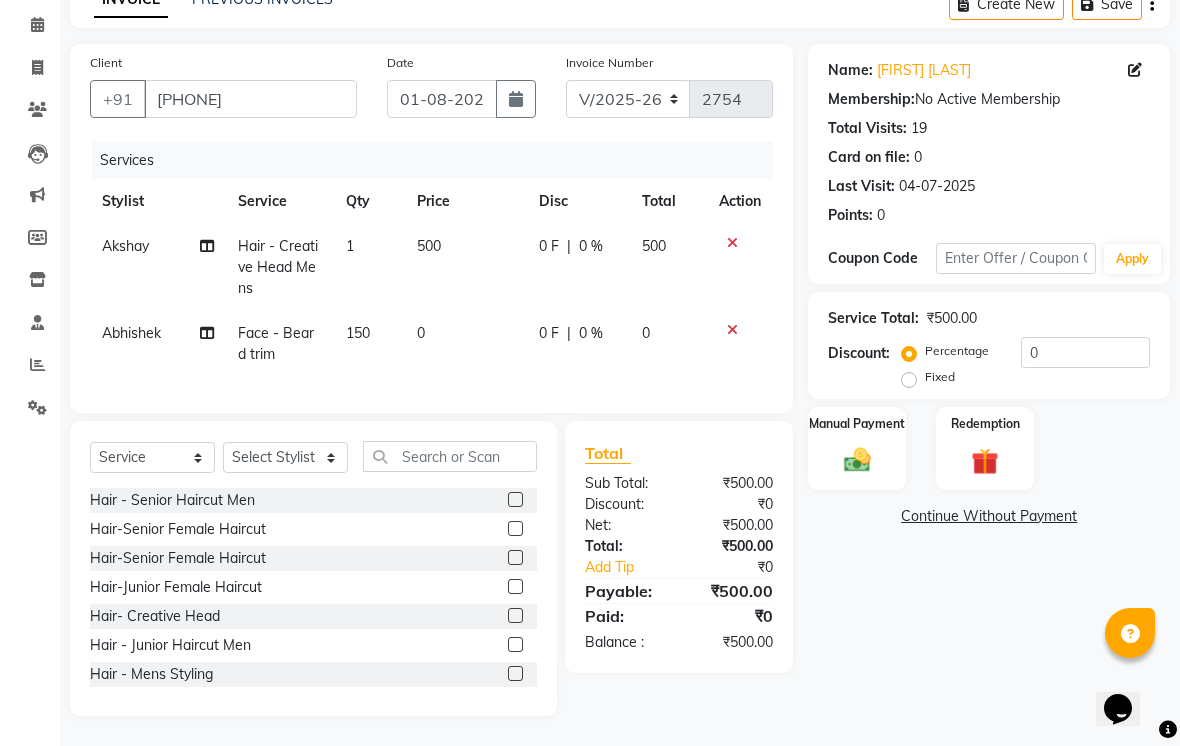 click on "150" 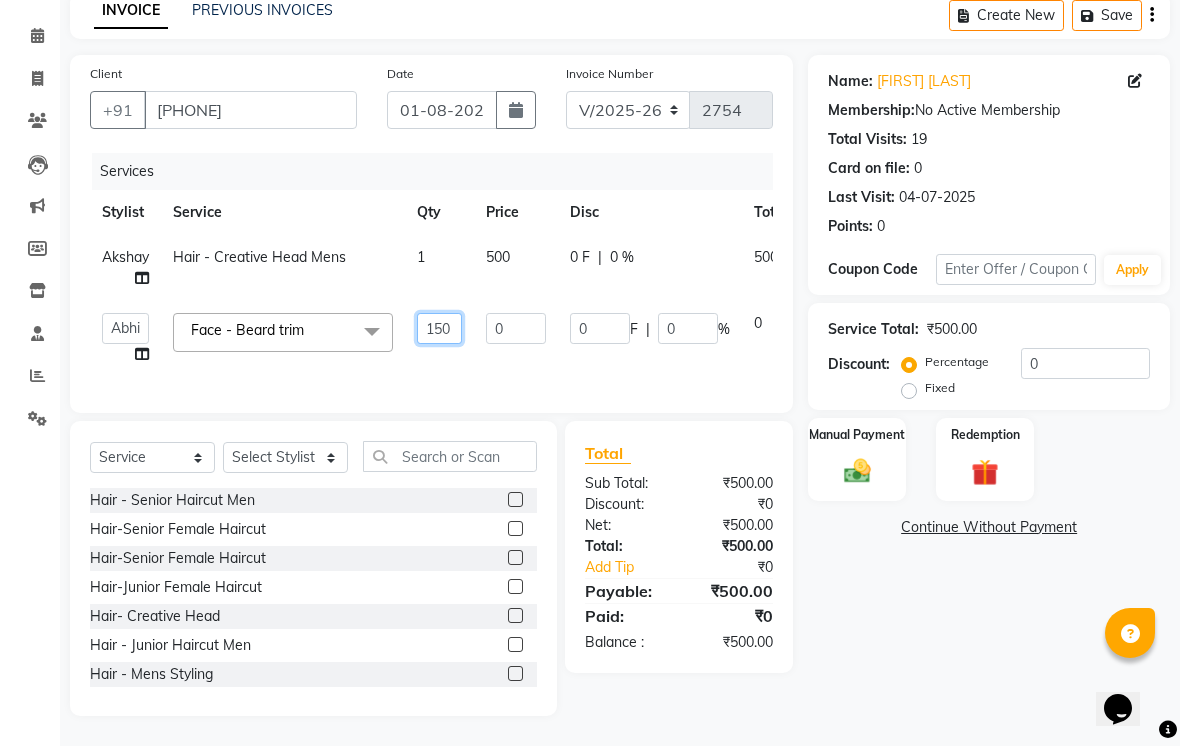 click on "150" 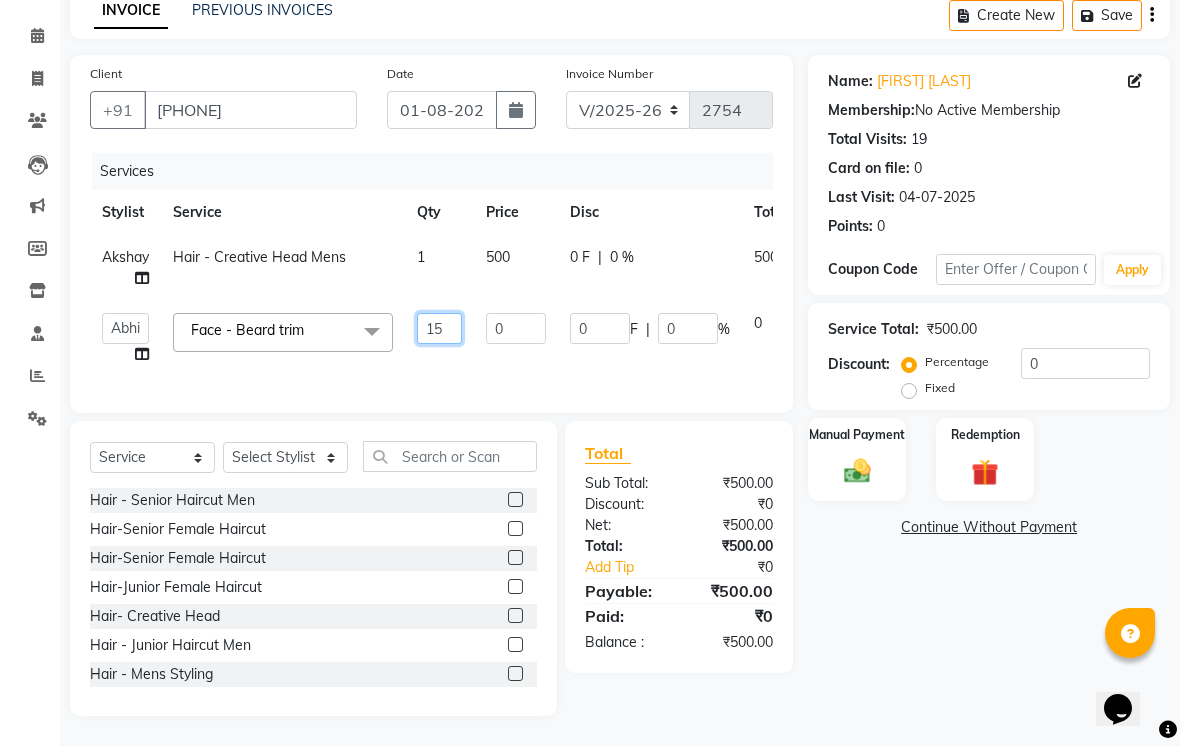 type on "1" 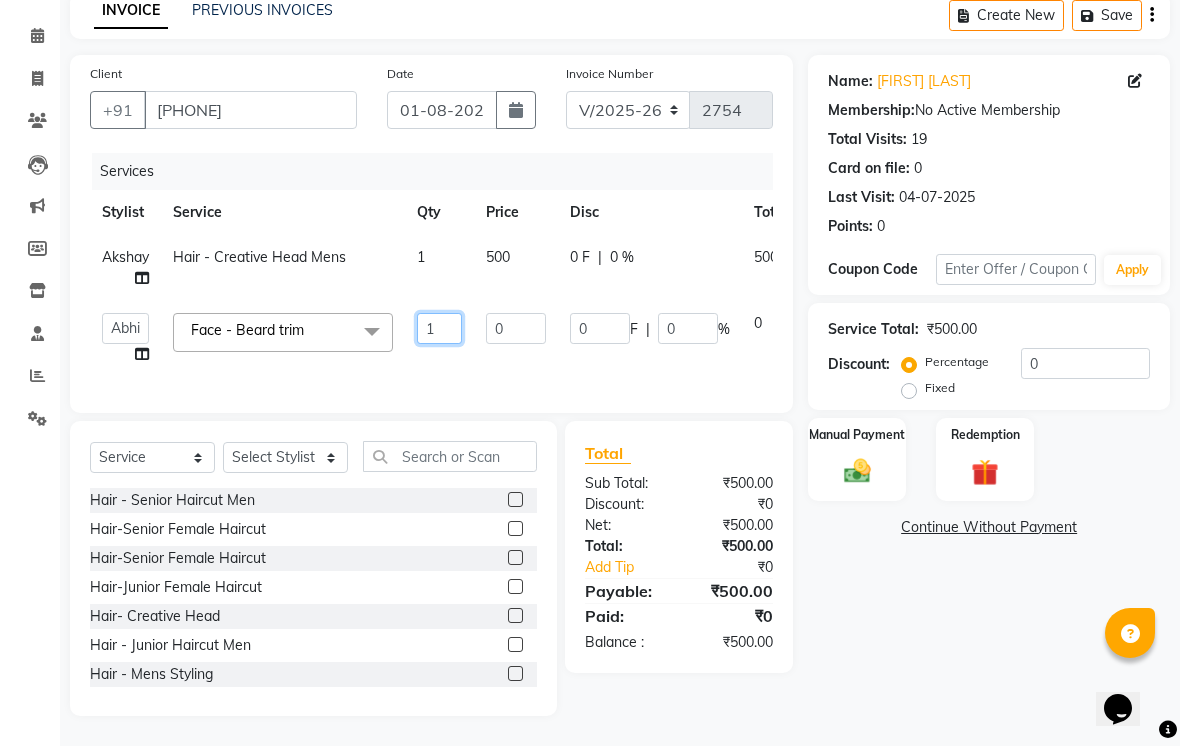 type 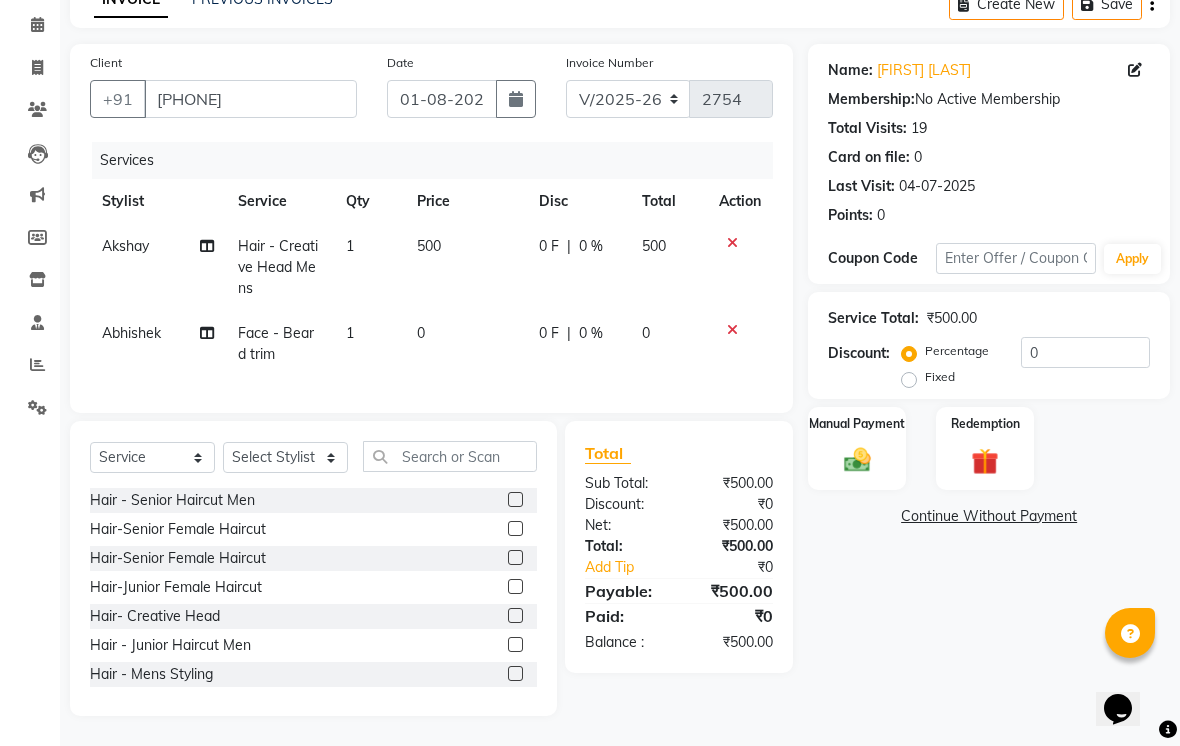 click on "0" 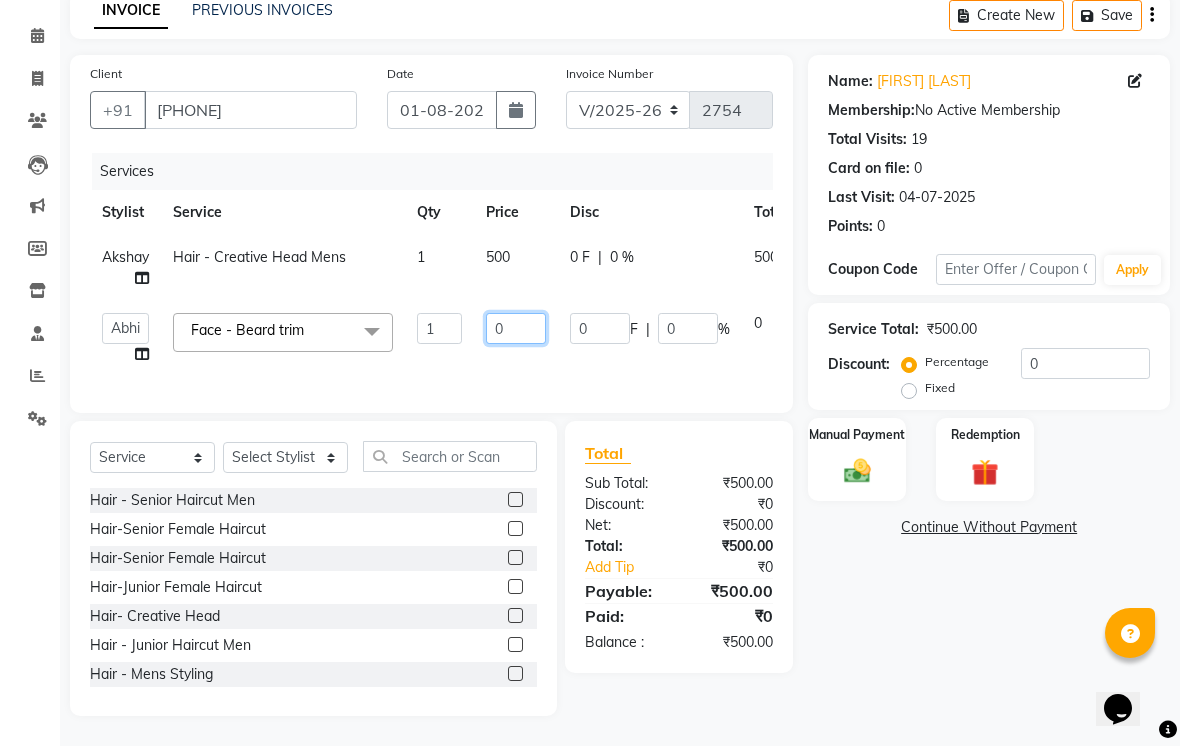 click on "0" 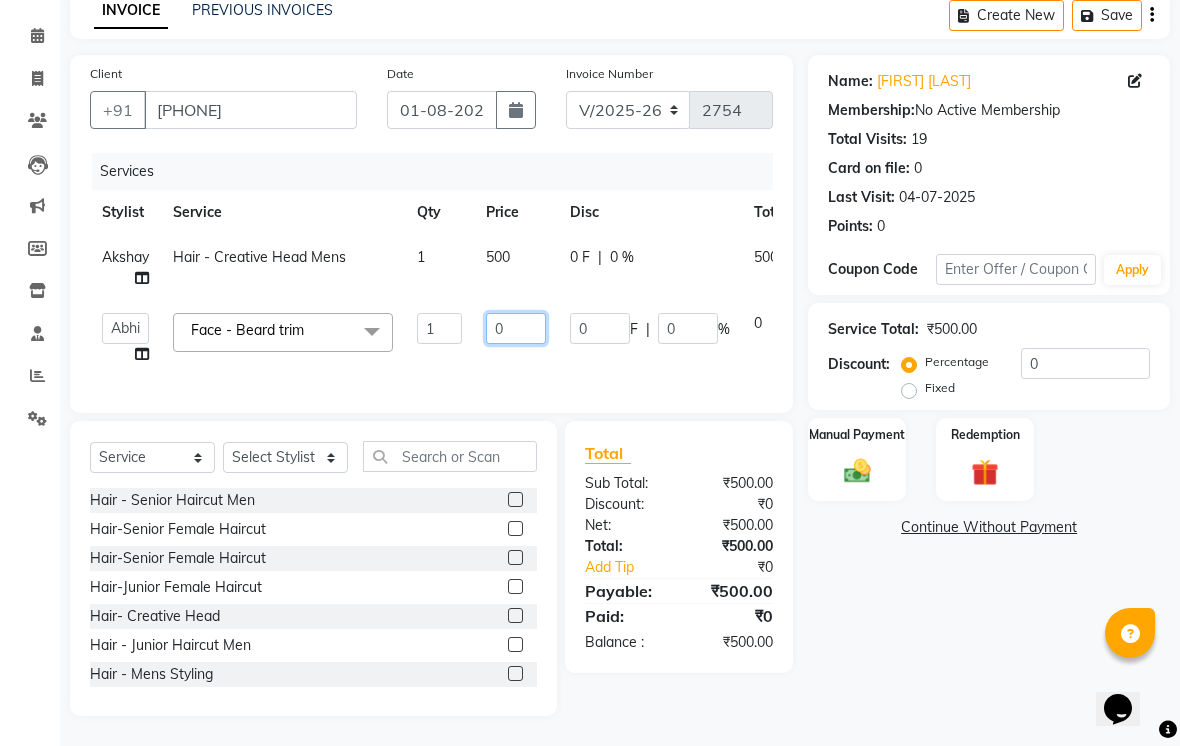 click on "0" 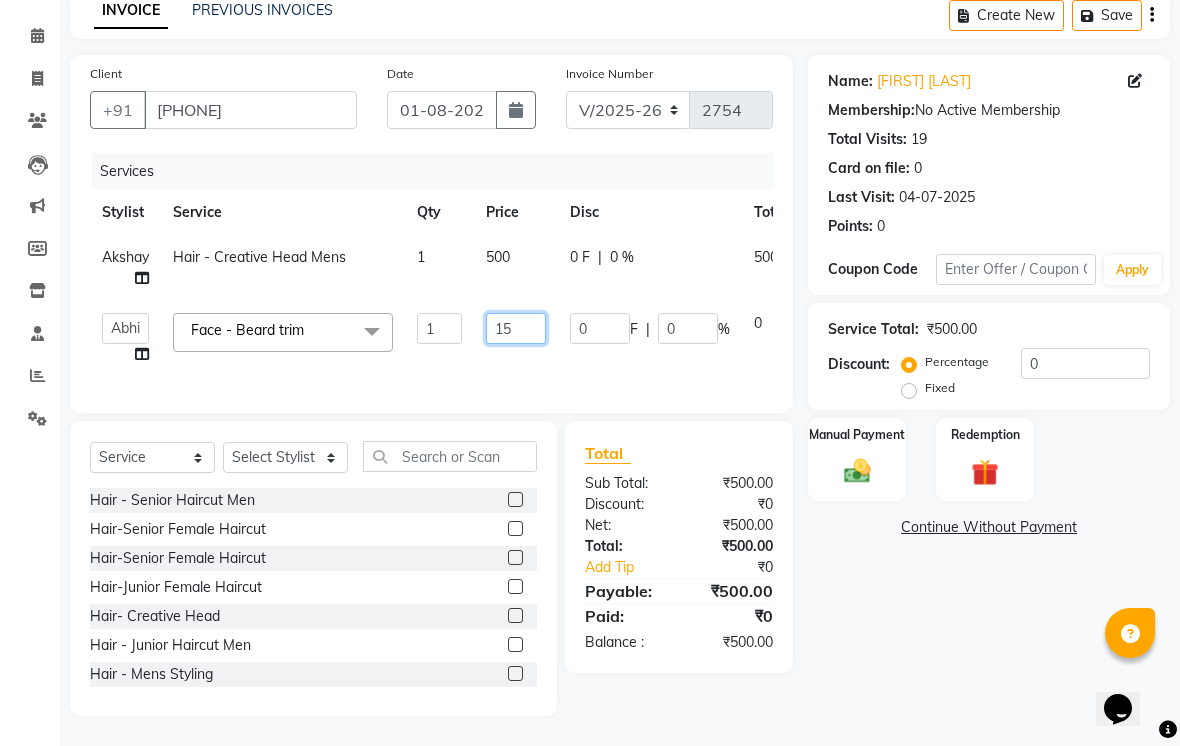type on "150" 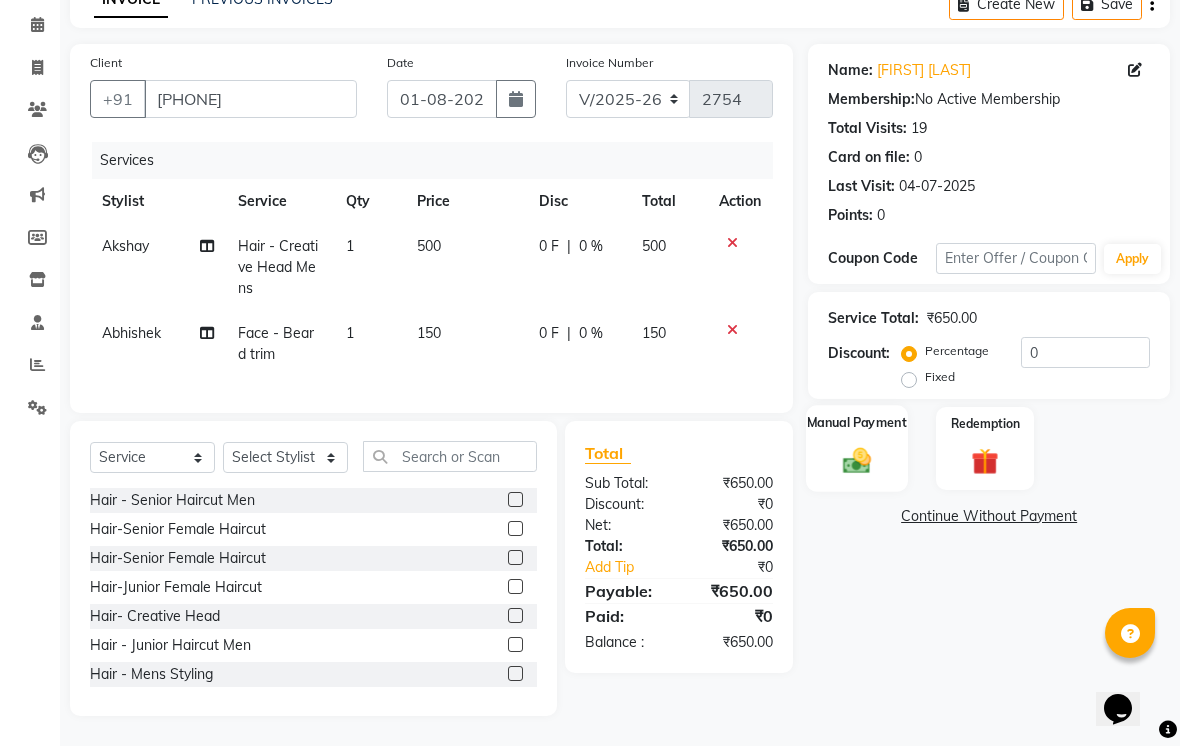 click 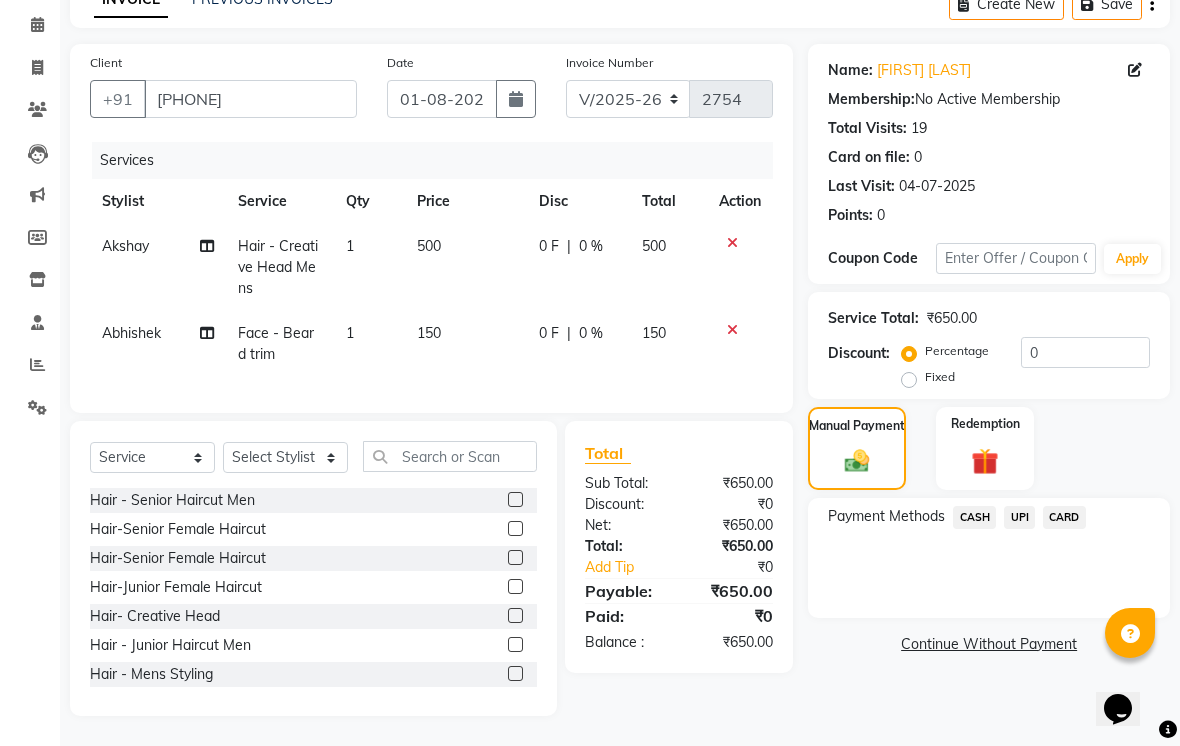 click on "CASH" 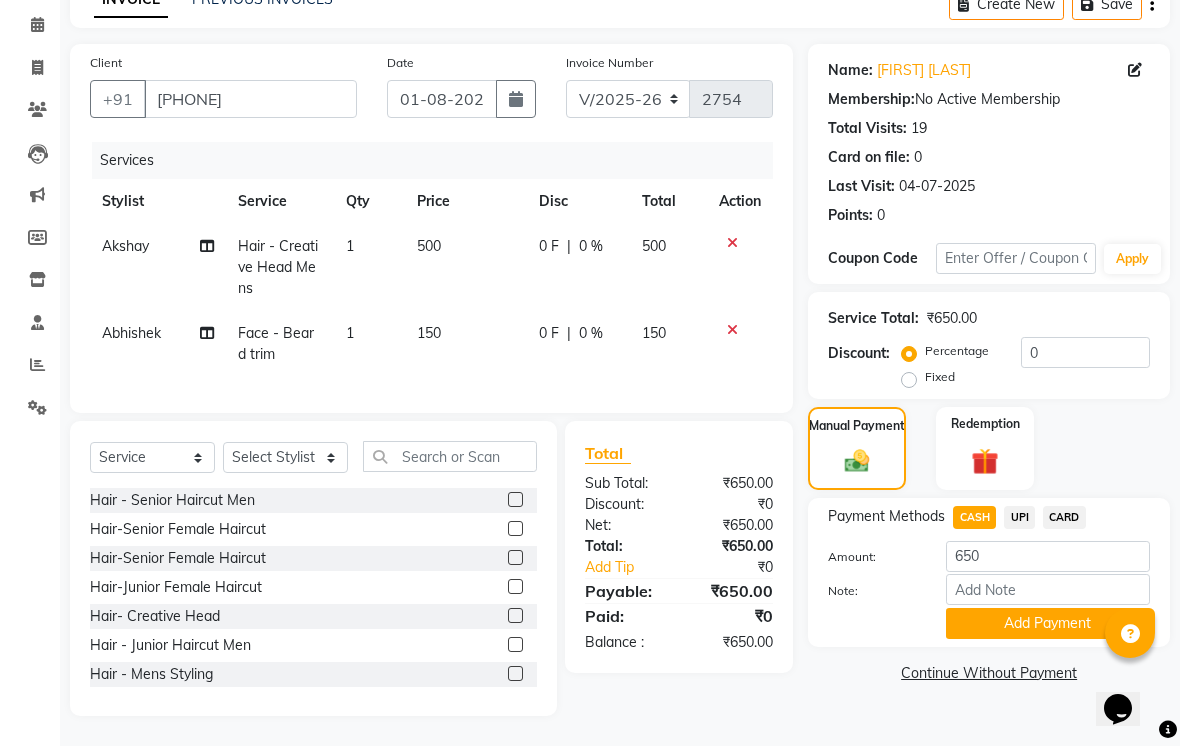 click on "500" 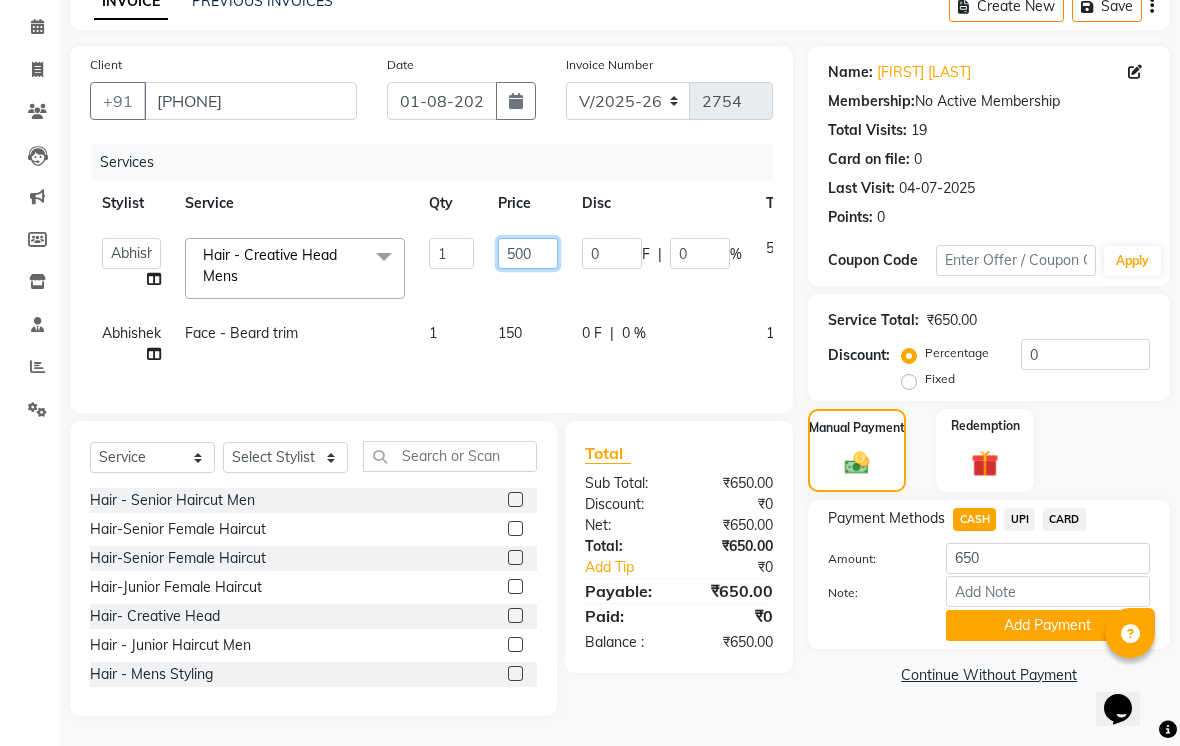 click on "500" 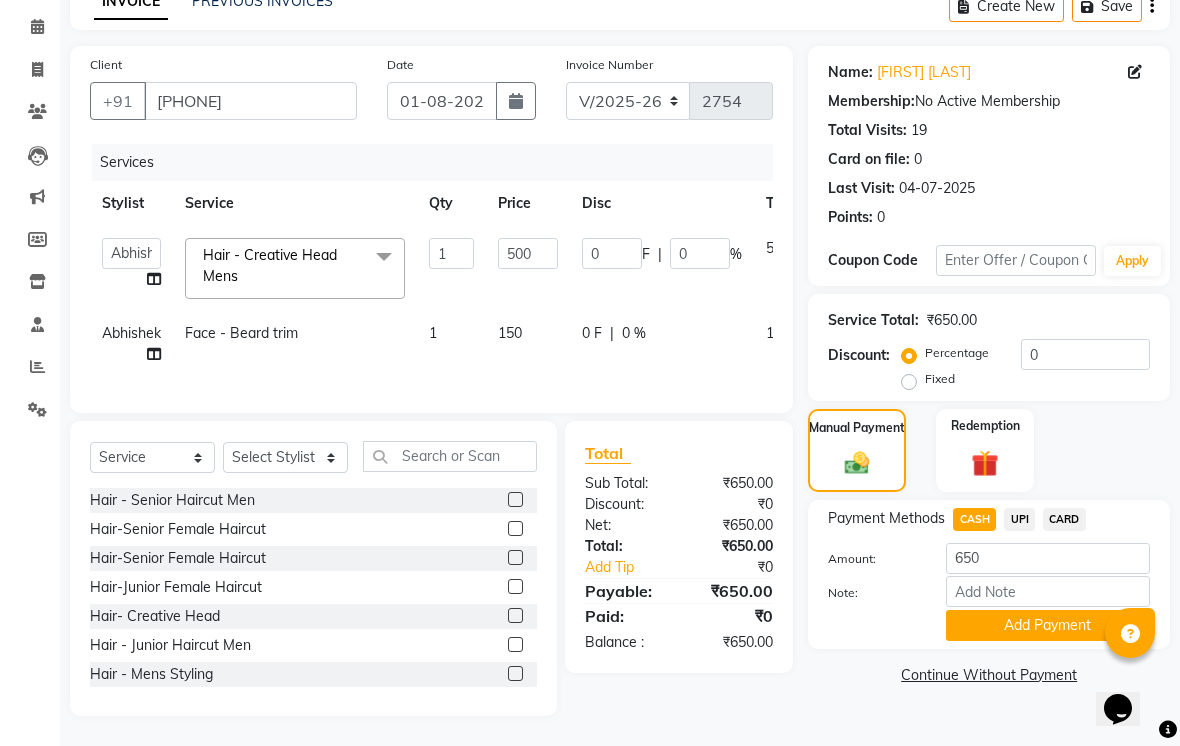click on "150" 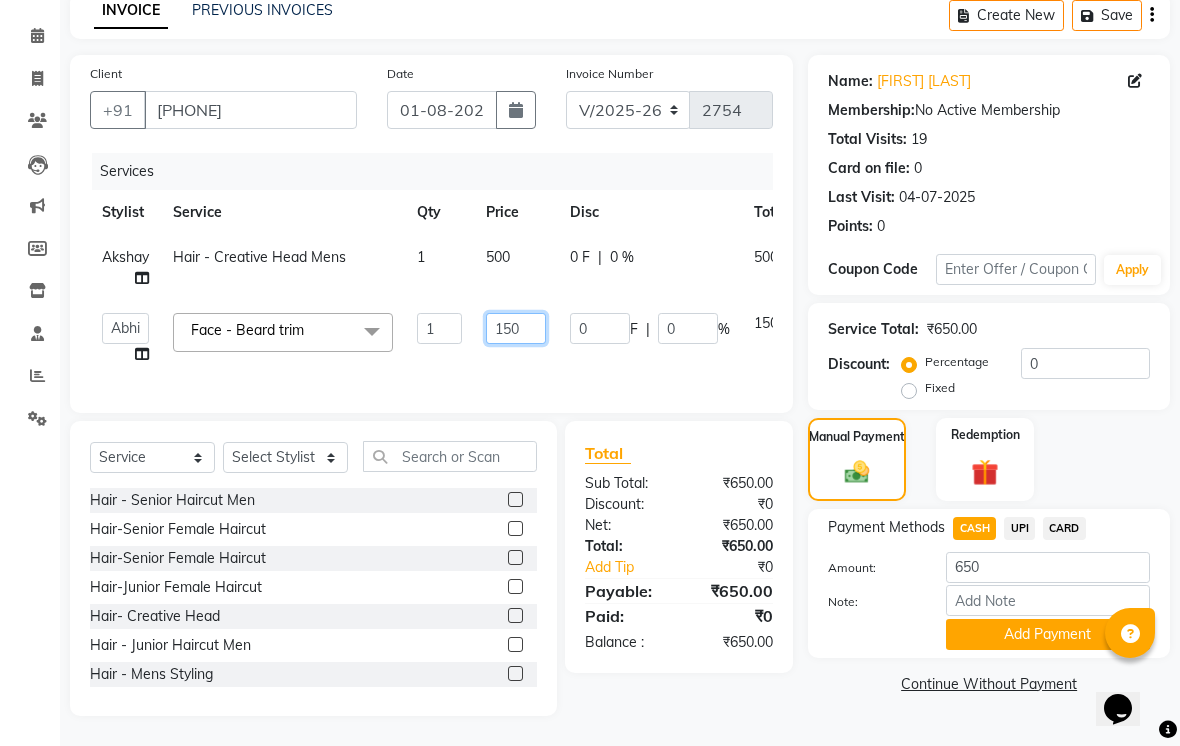click on "150" 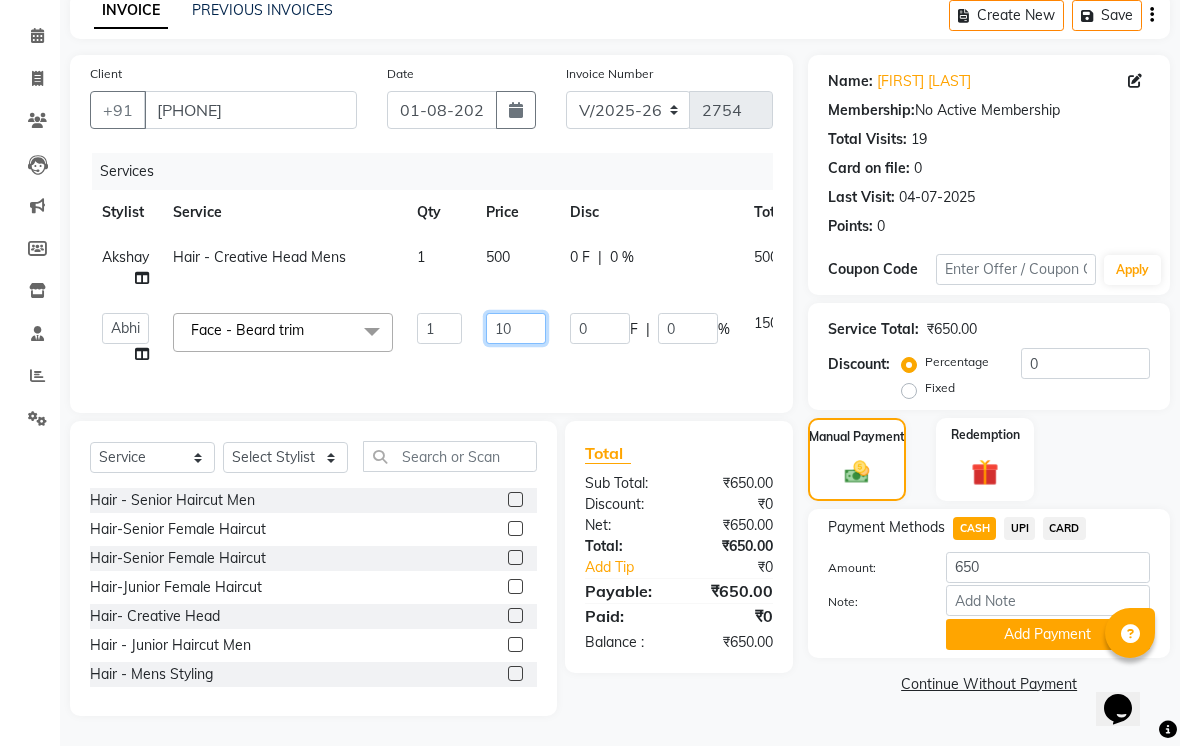 type on "100" 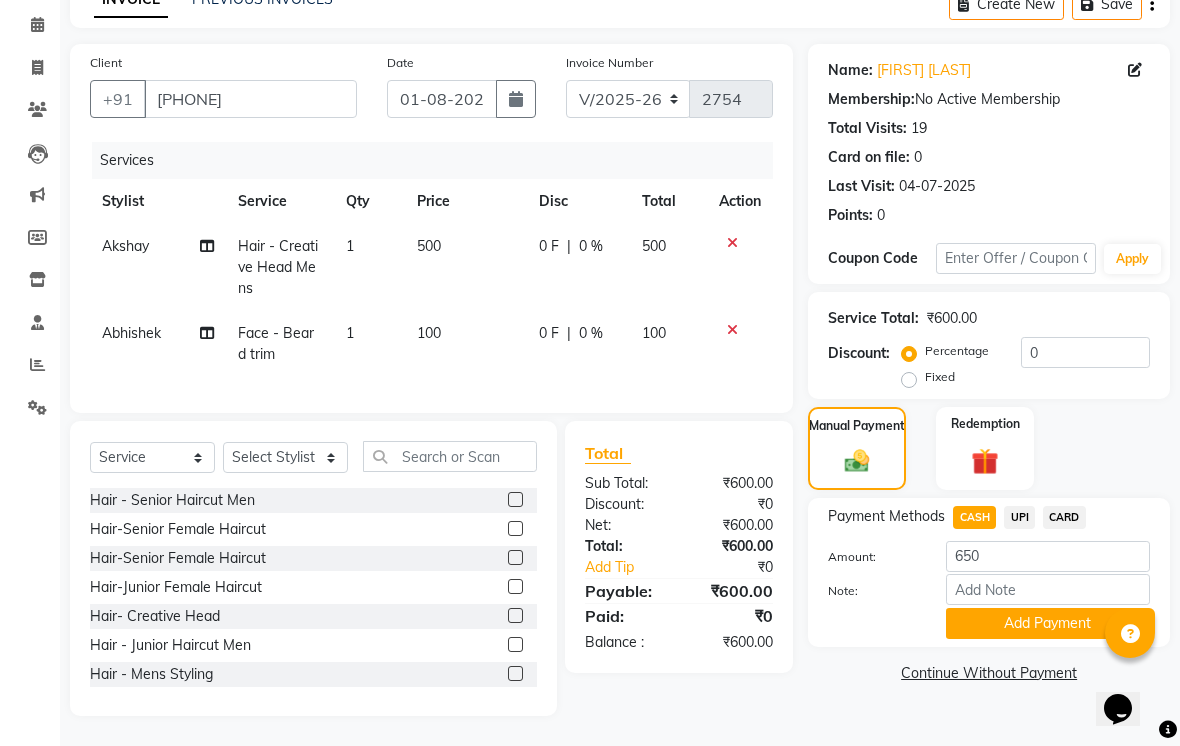 click on "UPI" 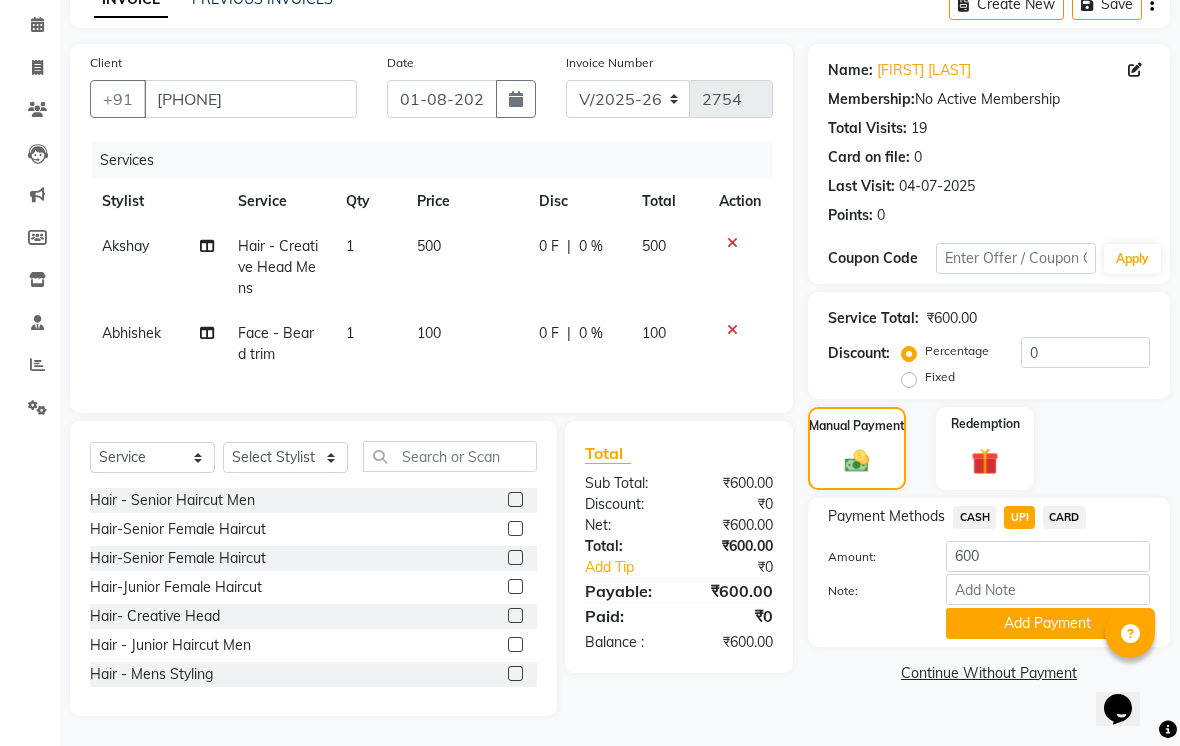 click on "CASH" 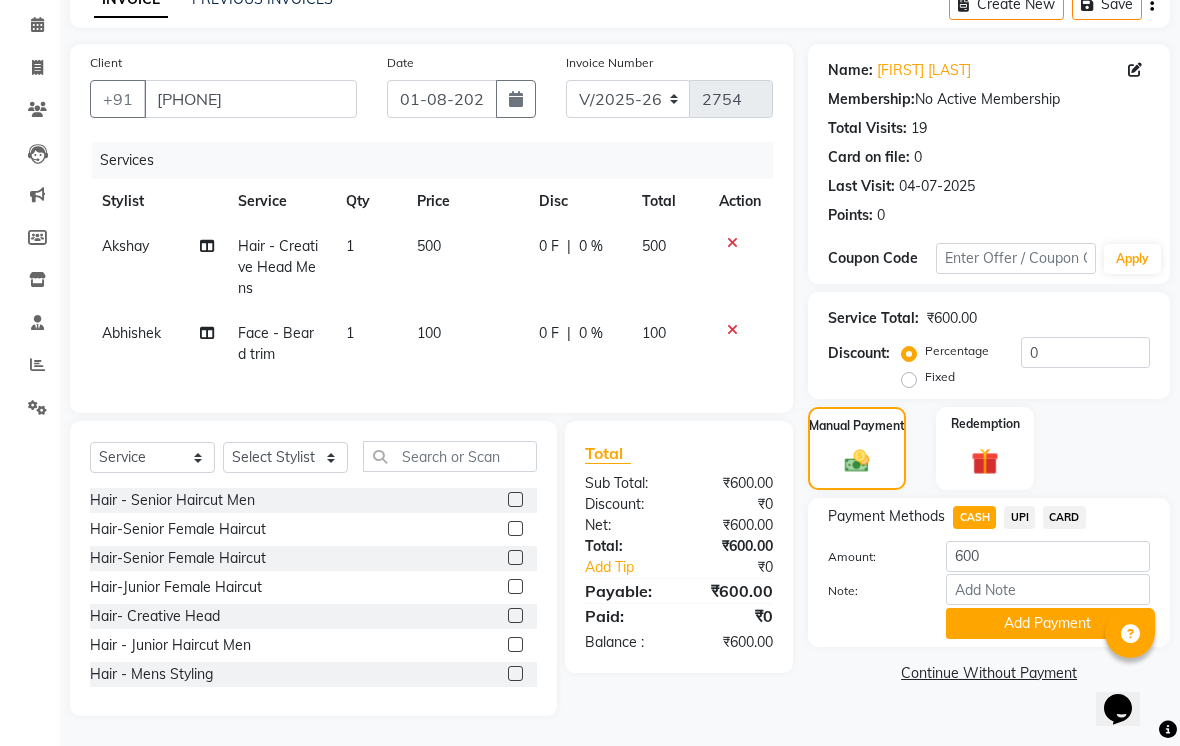 click on "100" 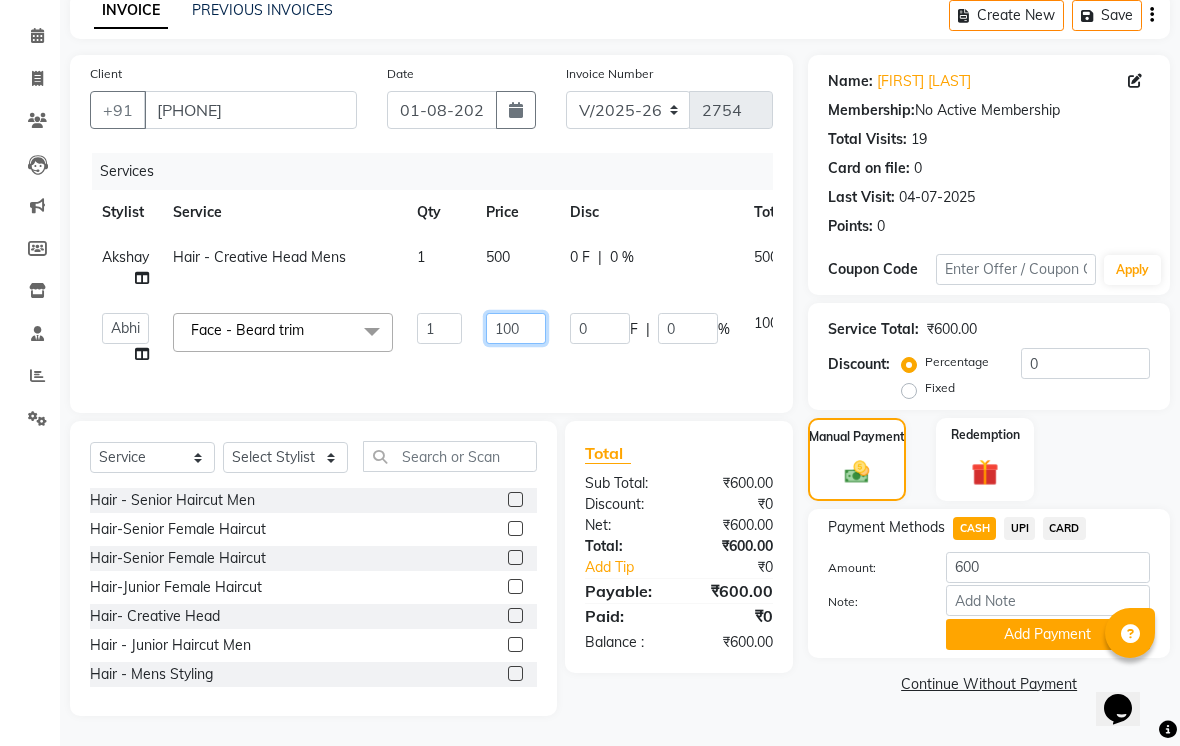 click on "100" 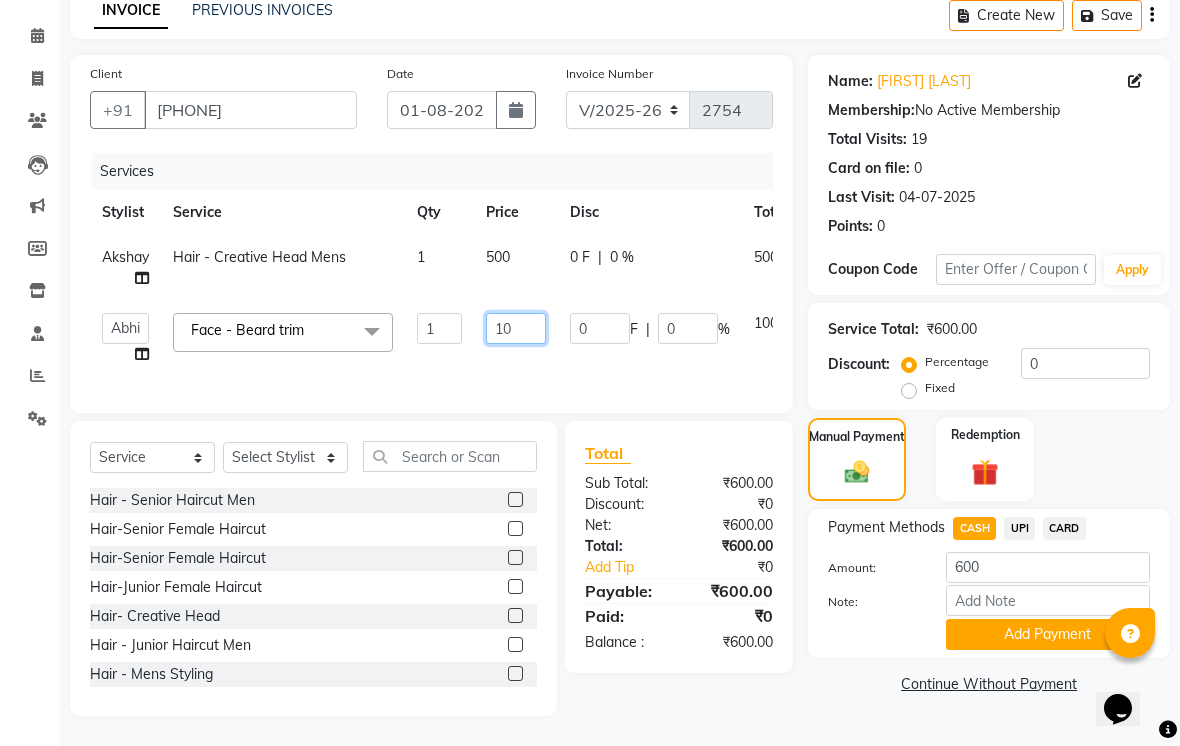type on "1" 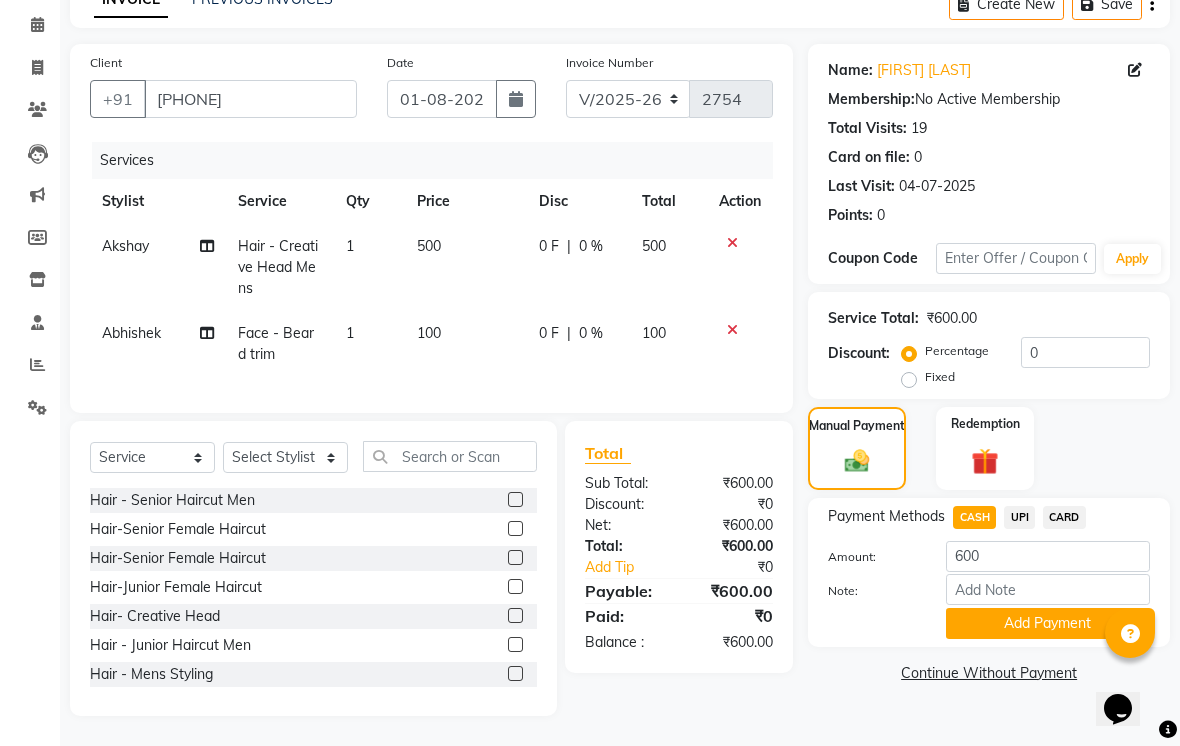 click on "UPI" 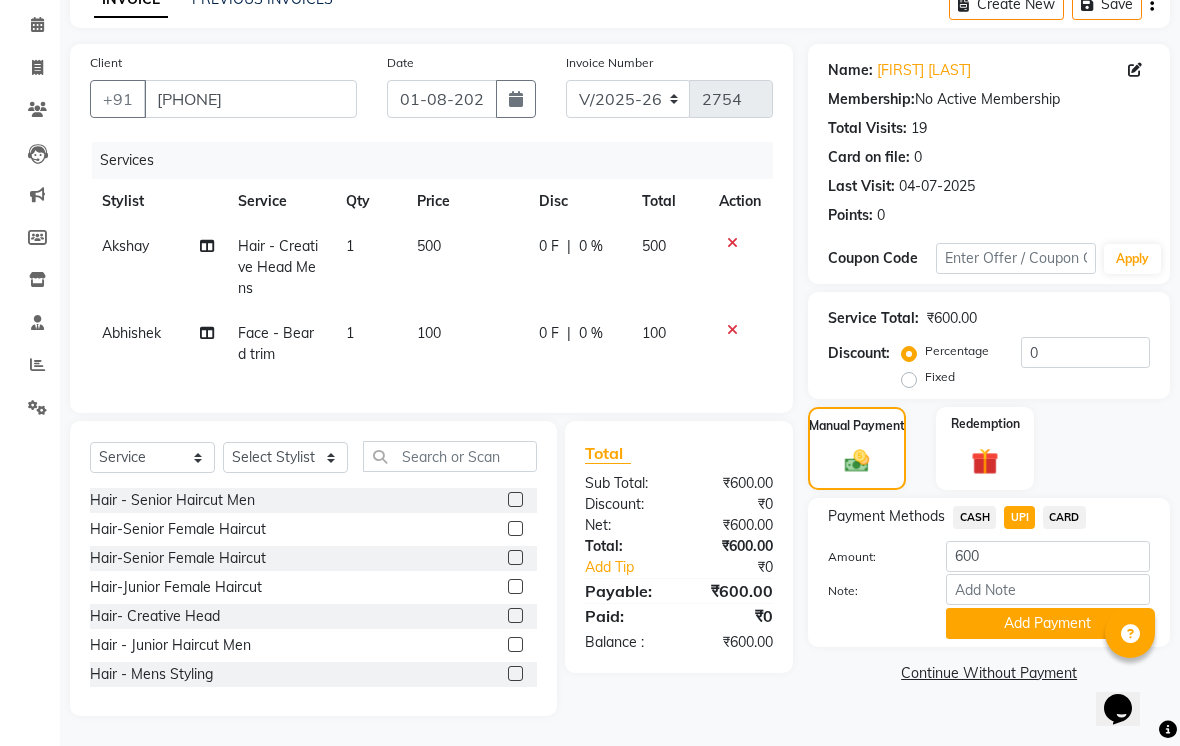 click on "CASH" 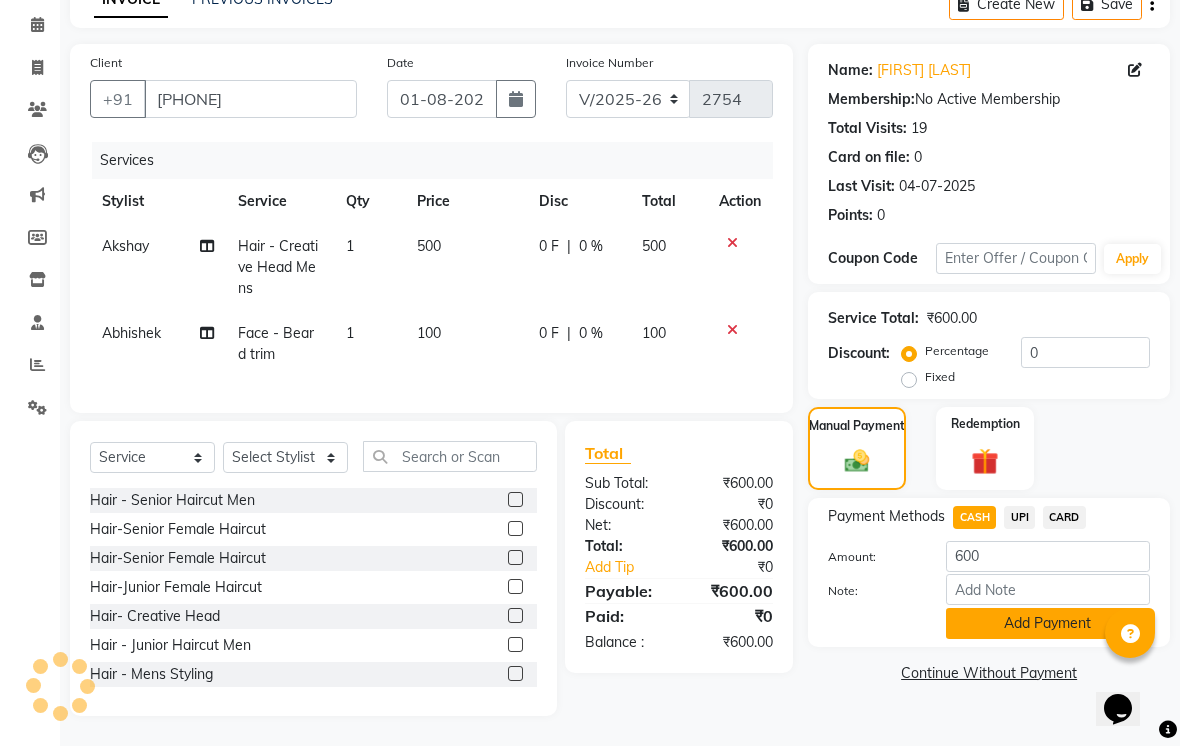 click on "Add Payment" 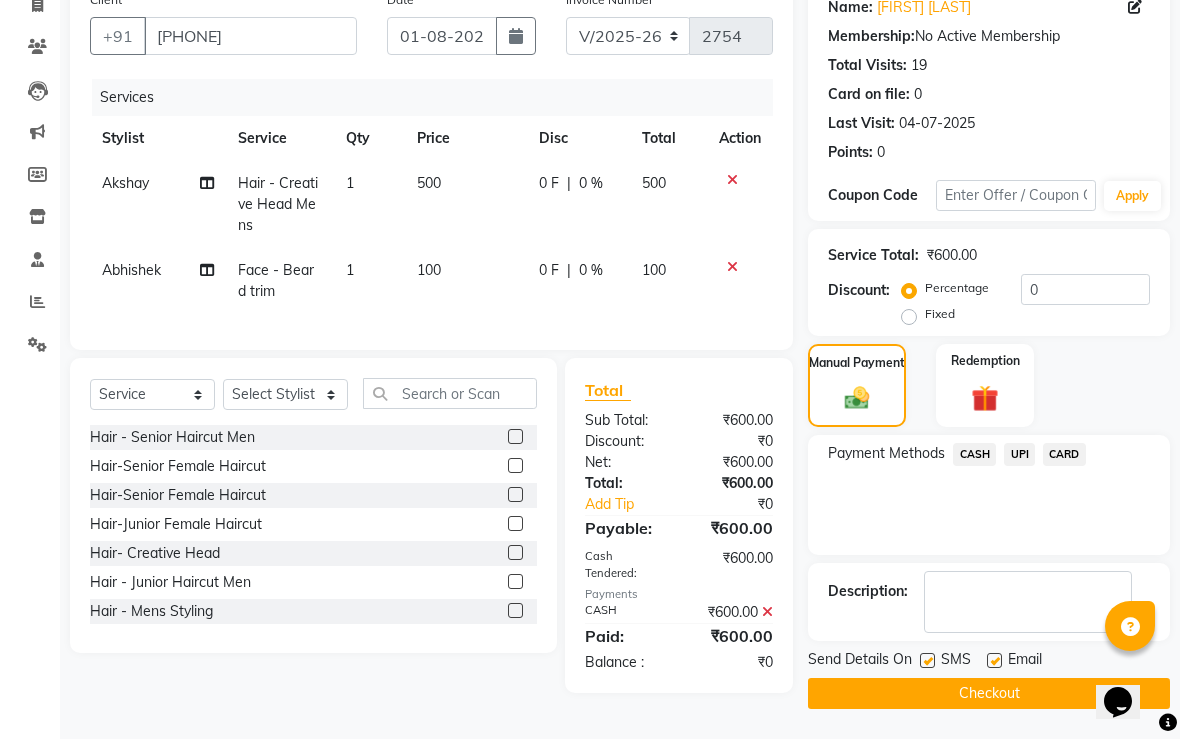 scroll, scrollTop: 161, scrollLeft: 0, axis: vertical 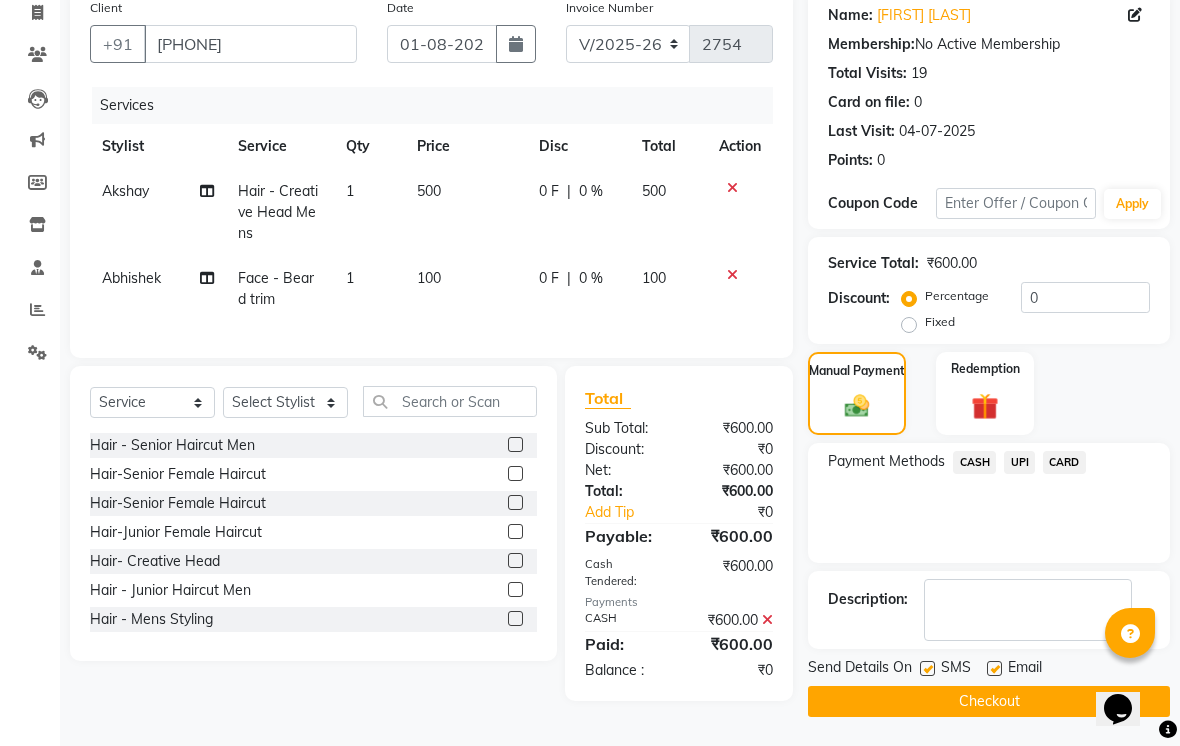 click on "Send Details On SMS Email" 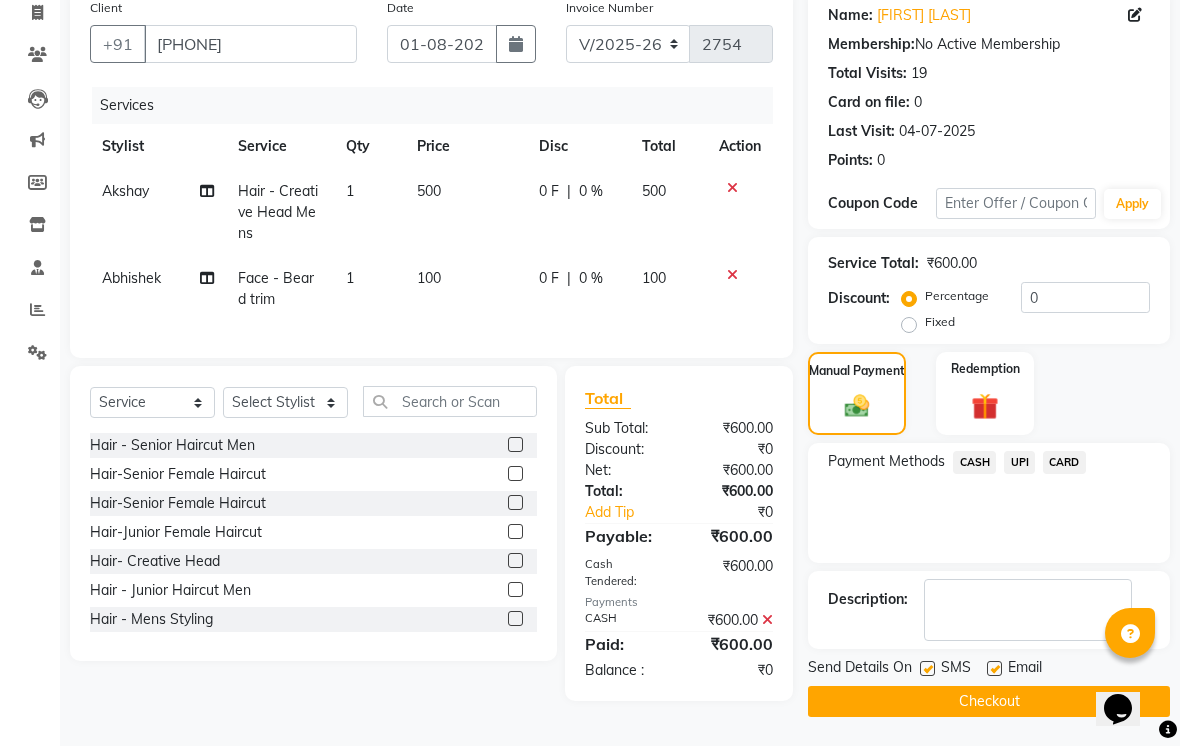 click 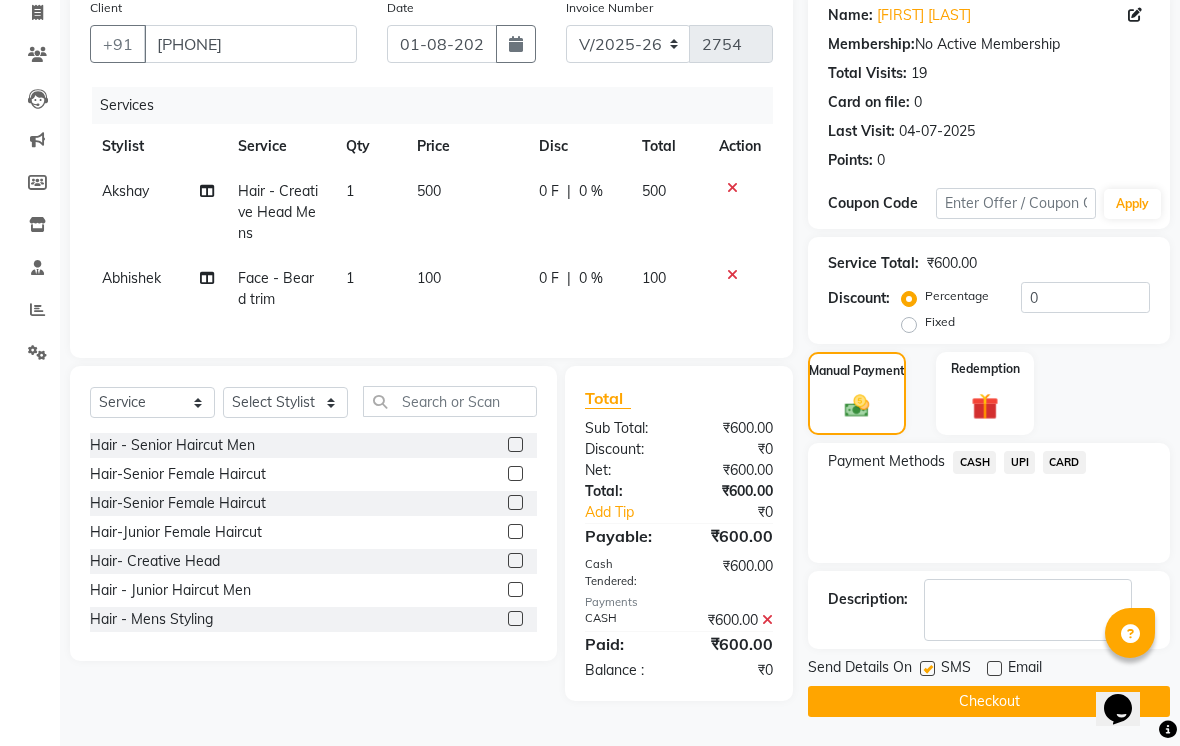 click on "Send Details On SMS Email" 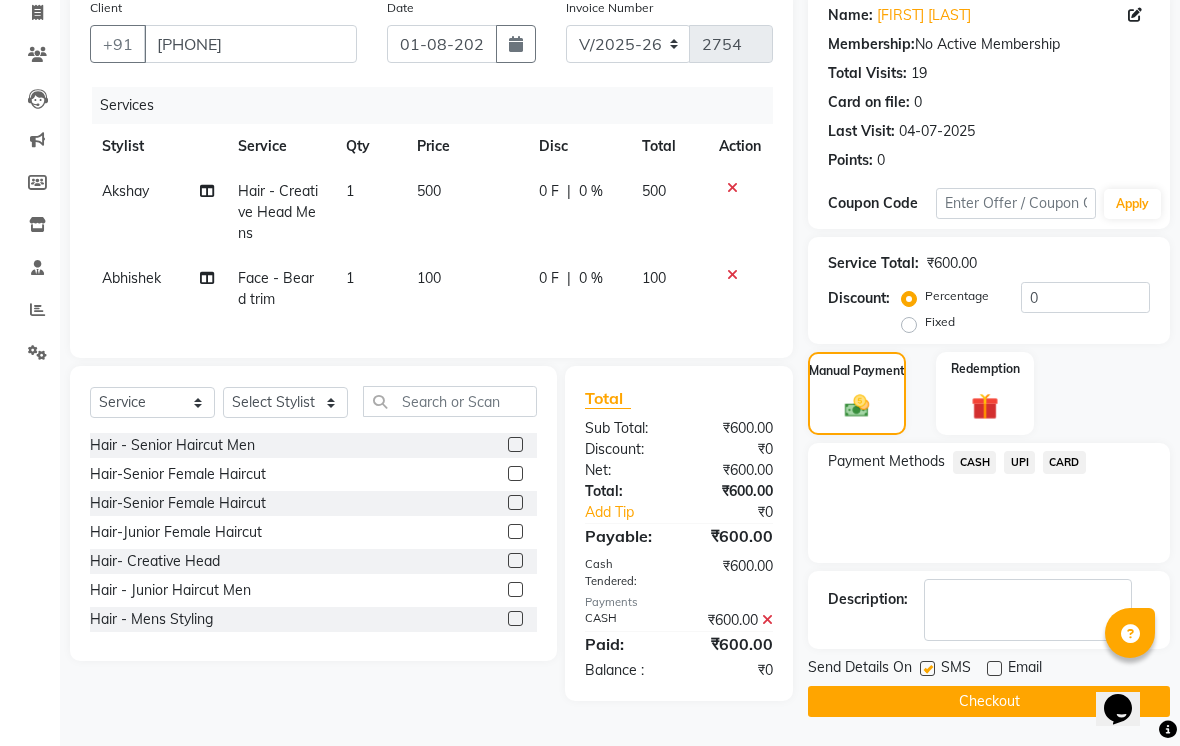 click 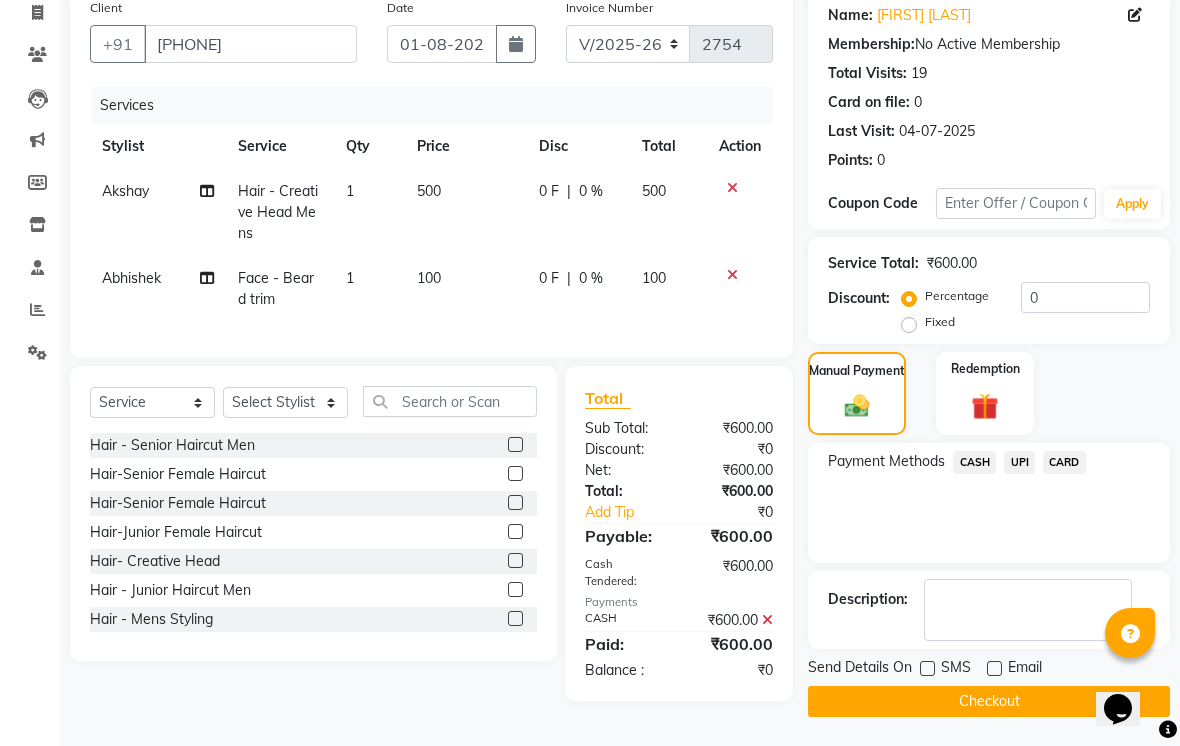 click on "Checkout" 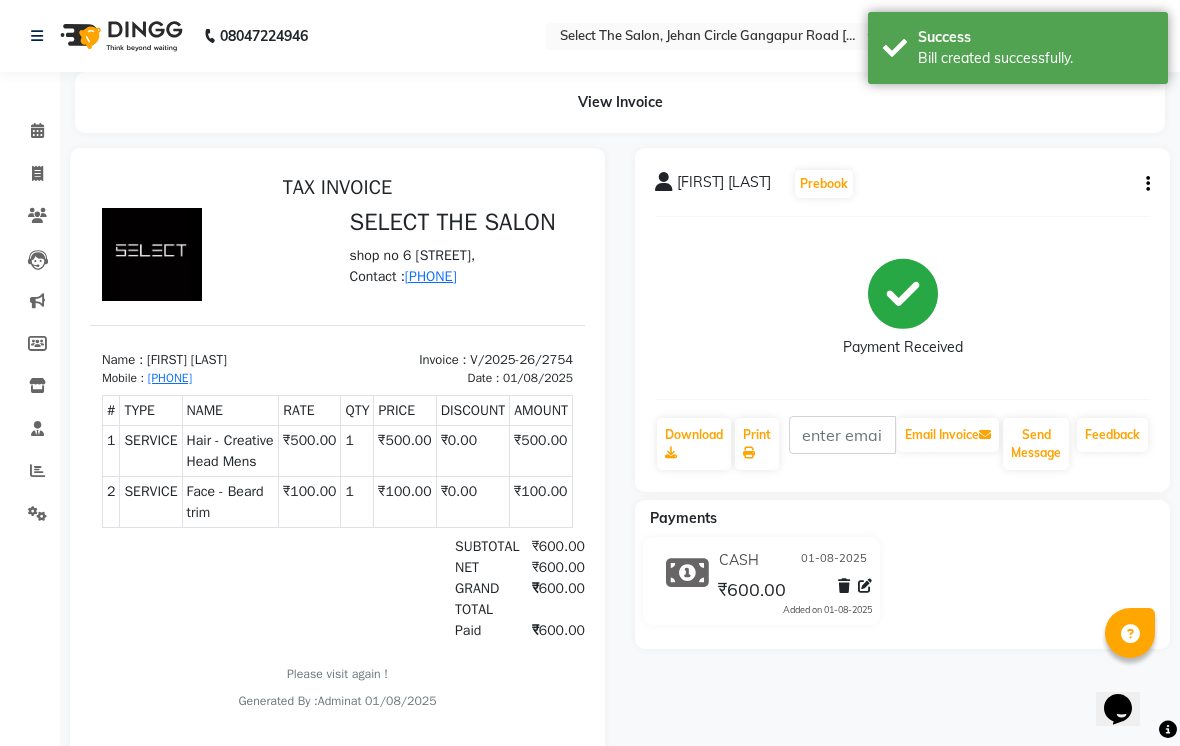 scroll, scrollTop: 0, scrollLeft: 0, axis: both 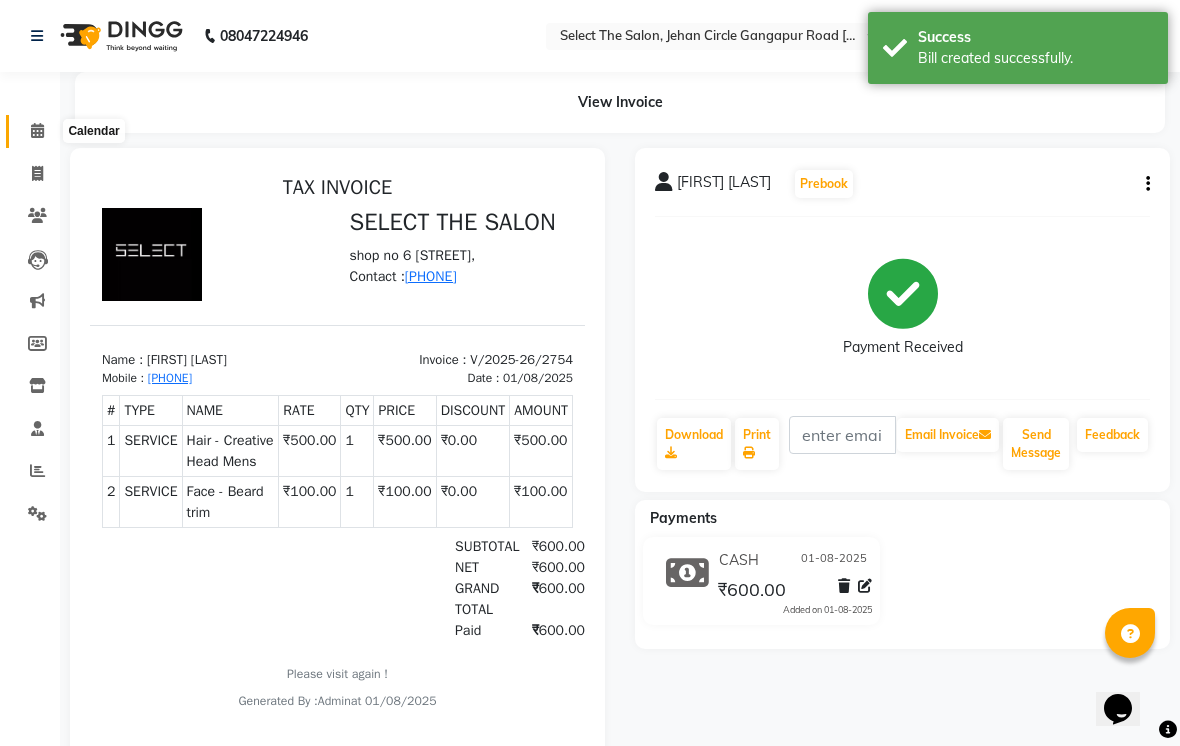 click 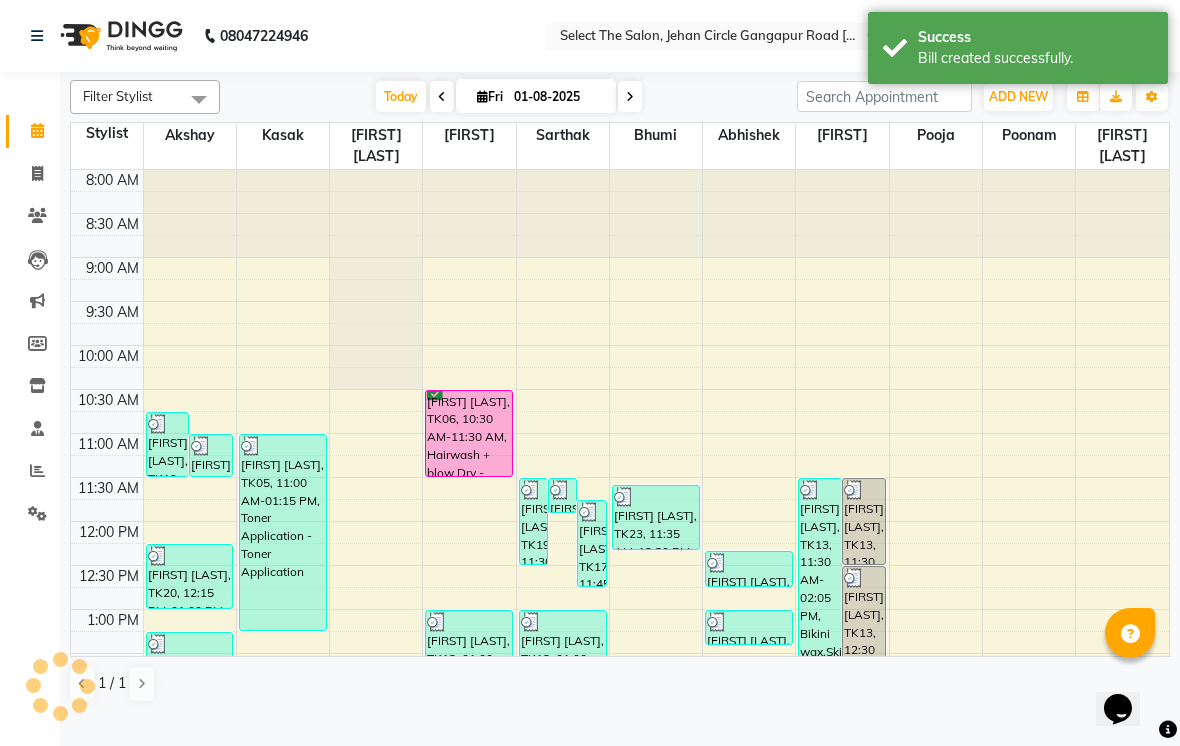 scroll, scrollTop: 619, scrollLeft: 0, axis: vertical 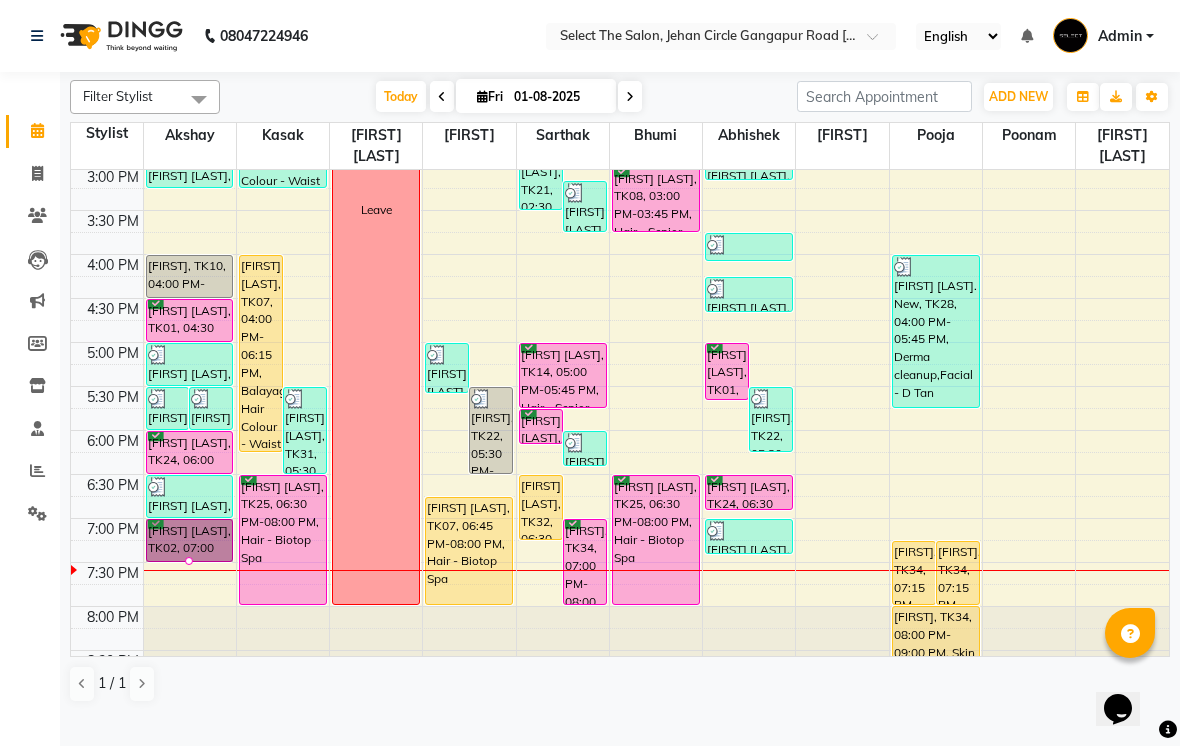 click at bounding box center [189, 561] 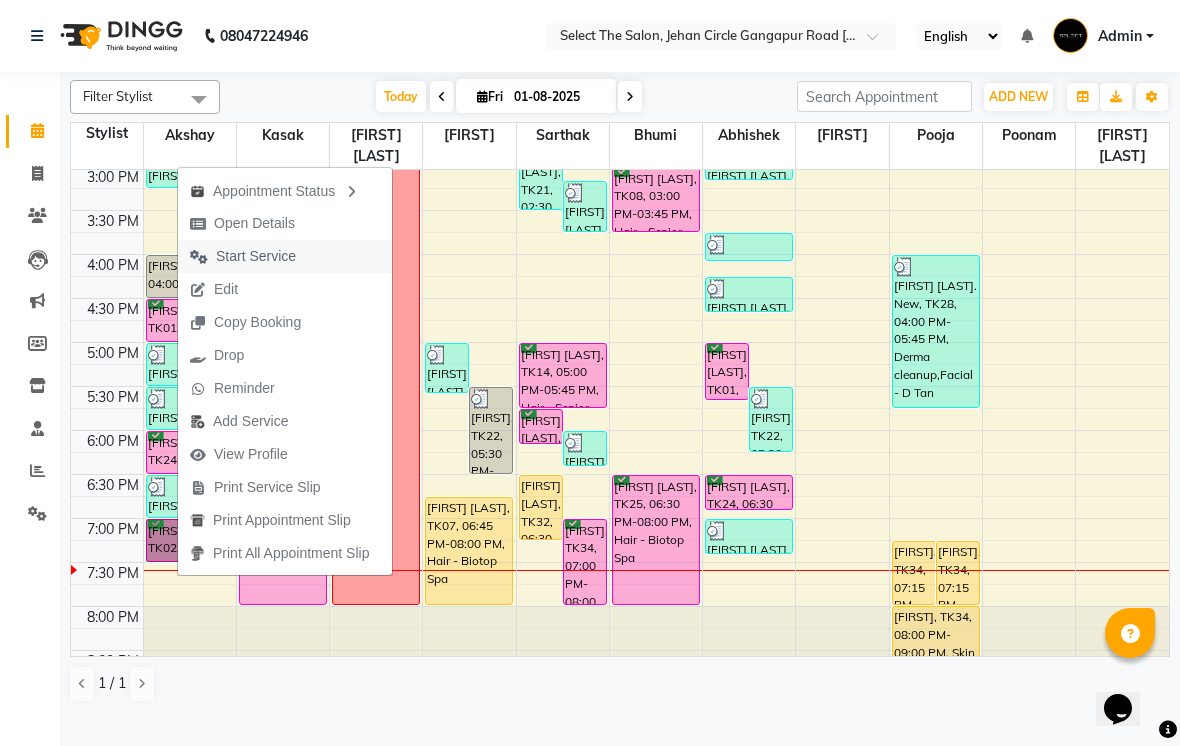 click on "Start Service" at bounding box center (256, 256) 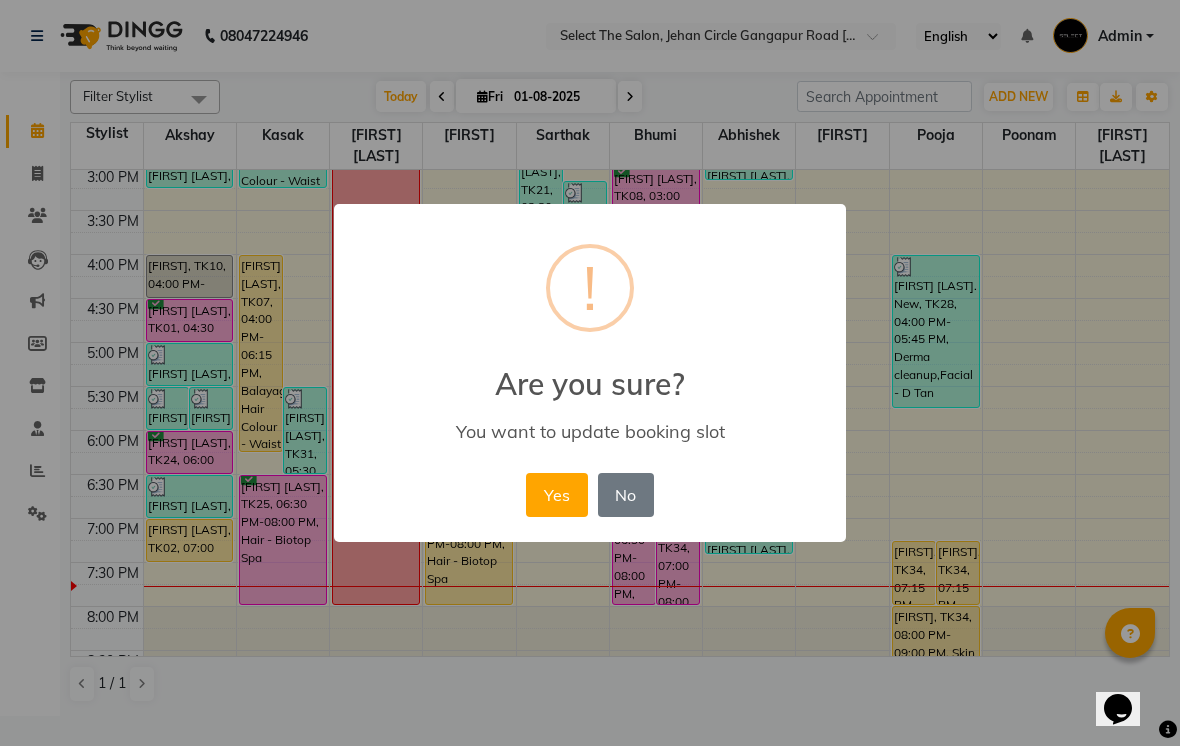 click on "Yes" at bounding box center [556, 495] 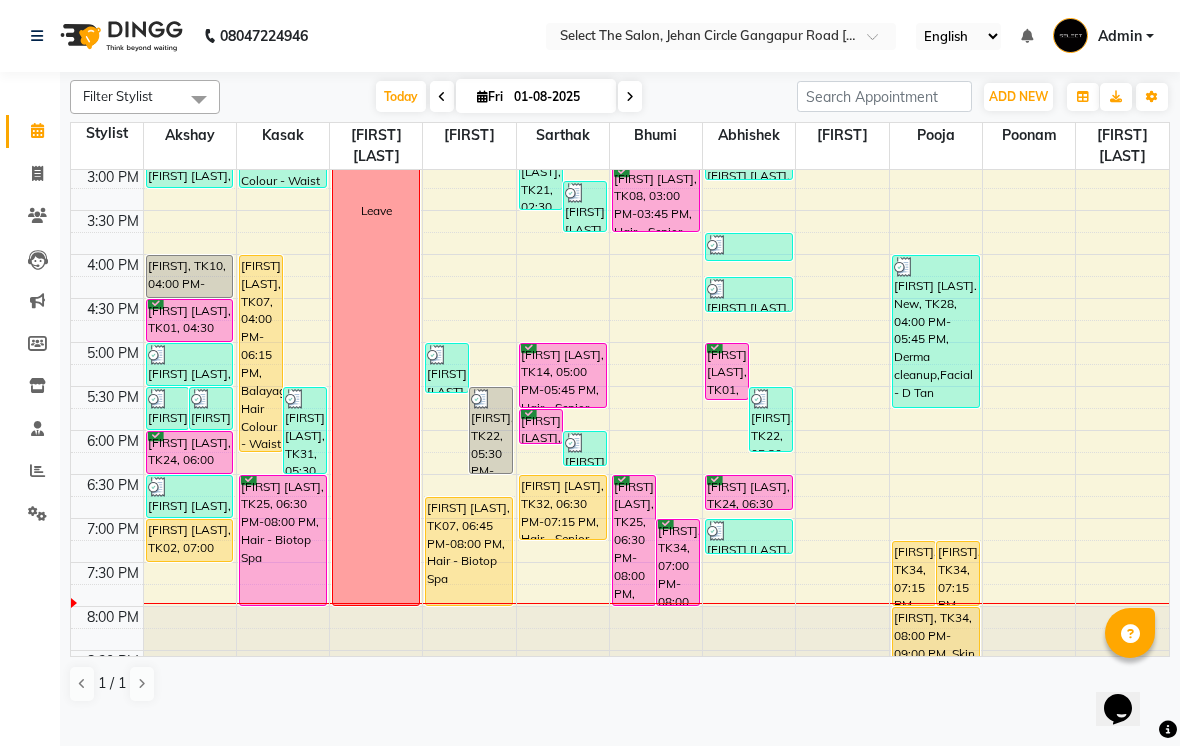 click on "ADD NEW Toggle Dropdown" at bounding box center [1018, 97] 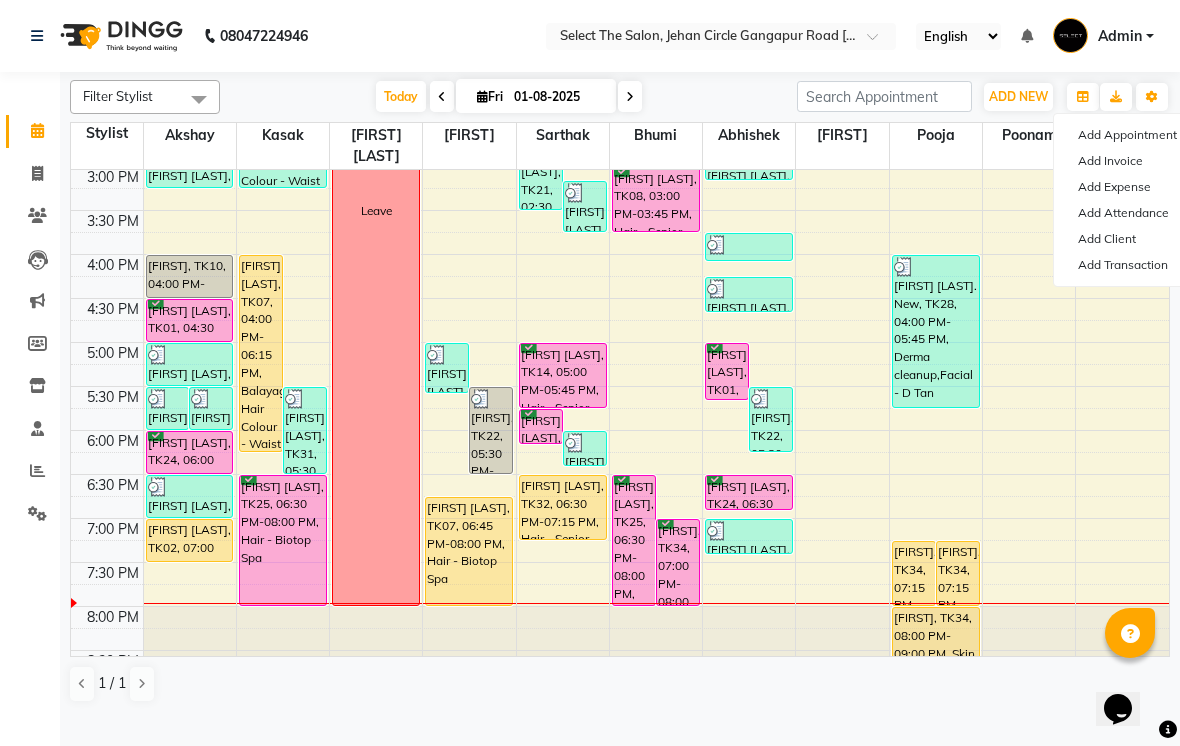 click on "Add Expense" at bounding box center (1133, 187) 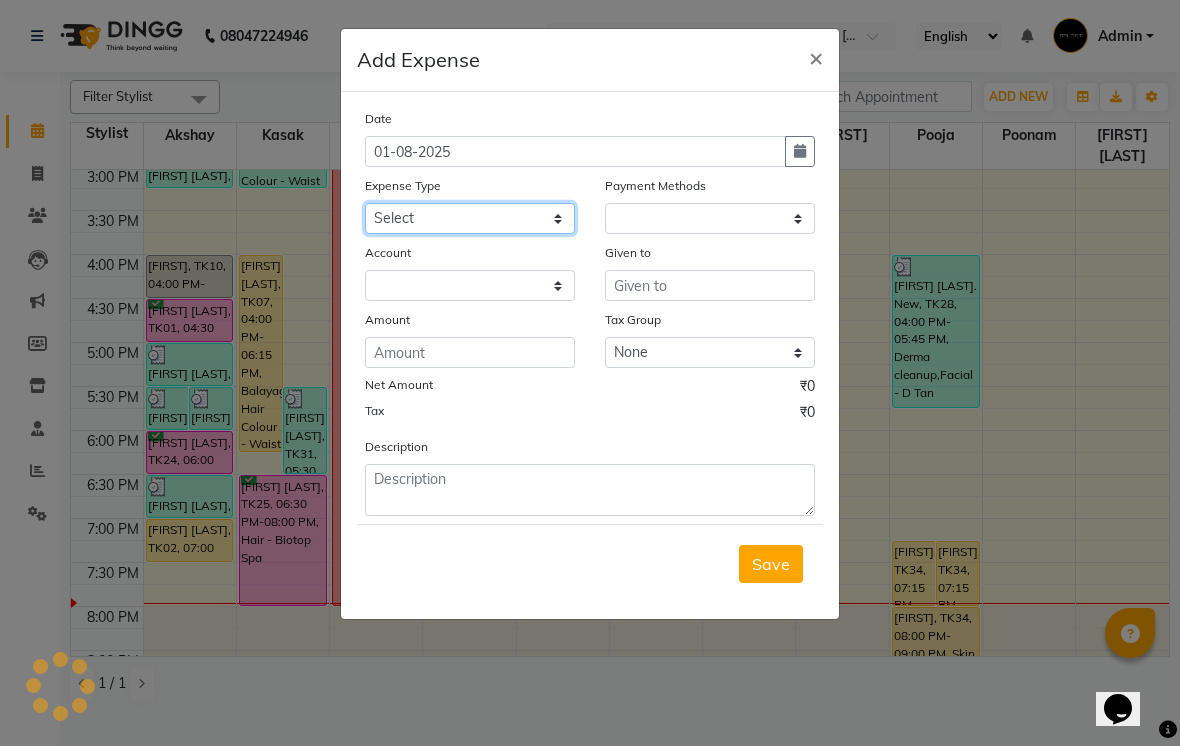 click on "Select Advance Salary Akshay Home Akshay Investment Akshay Mom Akshay Personal Arihant Davines Car maintenance  Cleaning Material Client Snacks Disposable Equipment Fuel Govt fee Incentive Insurance International purchase Lightbill And Phone Bill Loan Repayment Maintenance Marketing Miscellaneous Pantry Product Rent Salary Salon Interior Schwarzkopf Product Skin Products Staff Snacks Stationery Swamini Product Tanmay Product Tax Tea & Refreshment Utilities Water Jar" 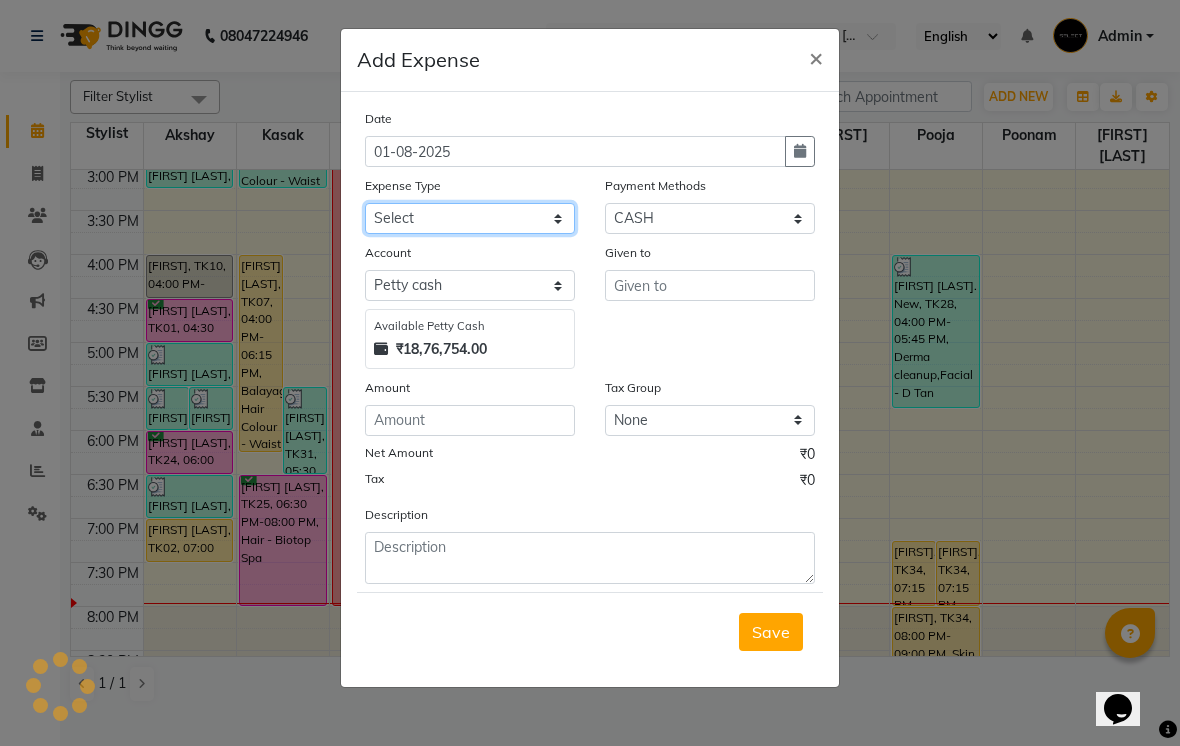 select on "8806" 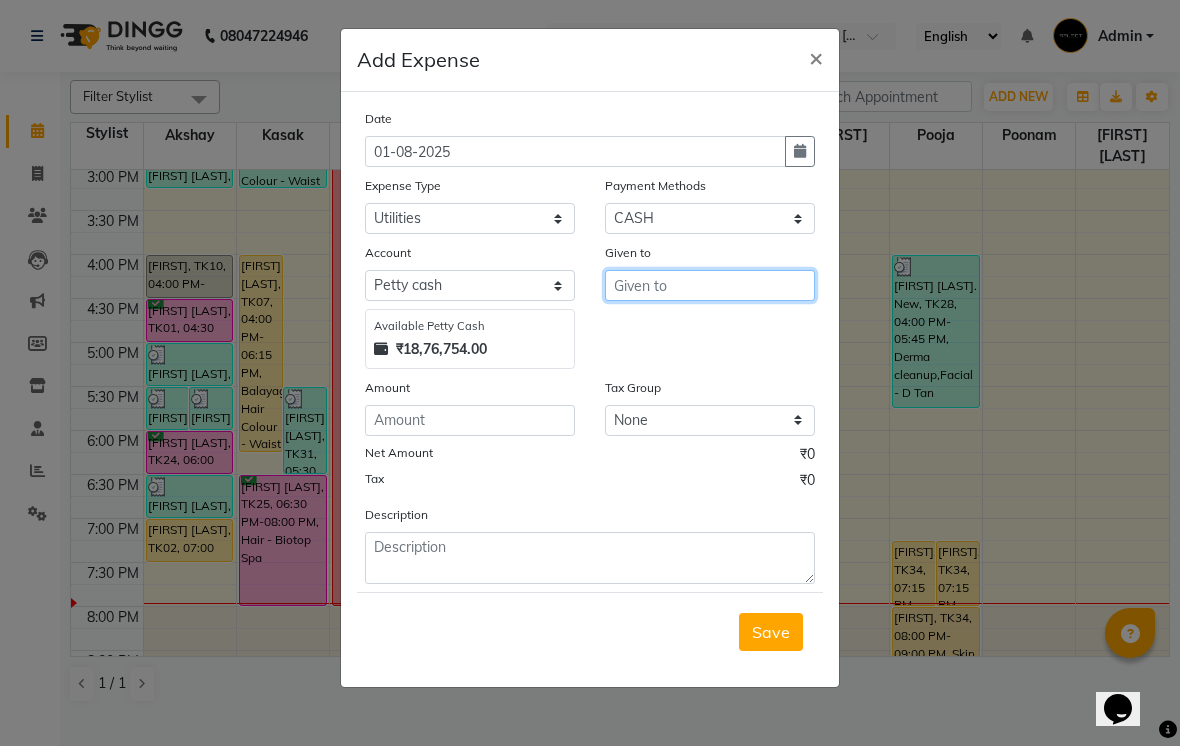 click at bounding box center [710, 285] 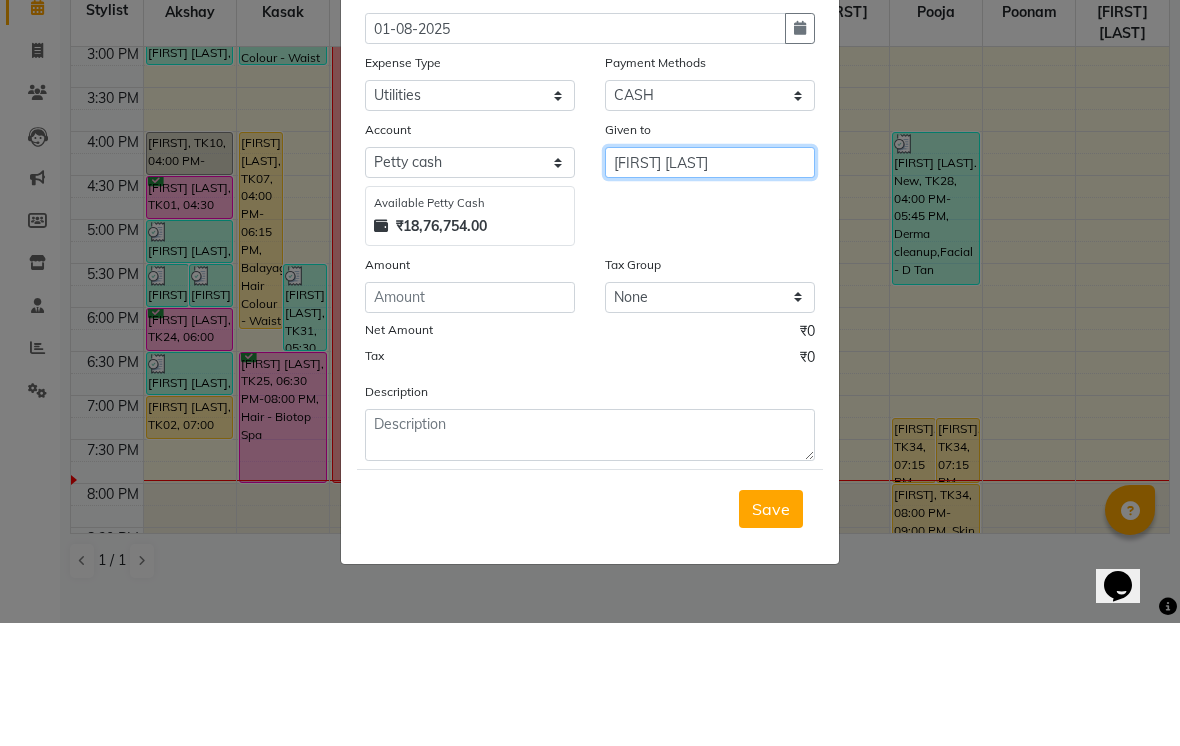 type on "balu tea" 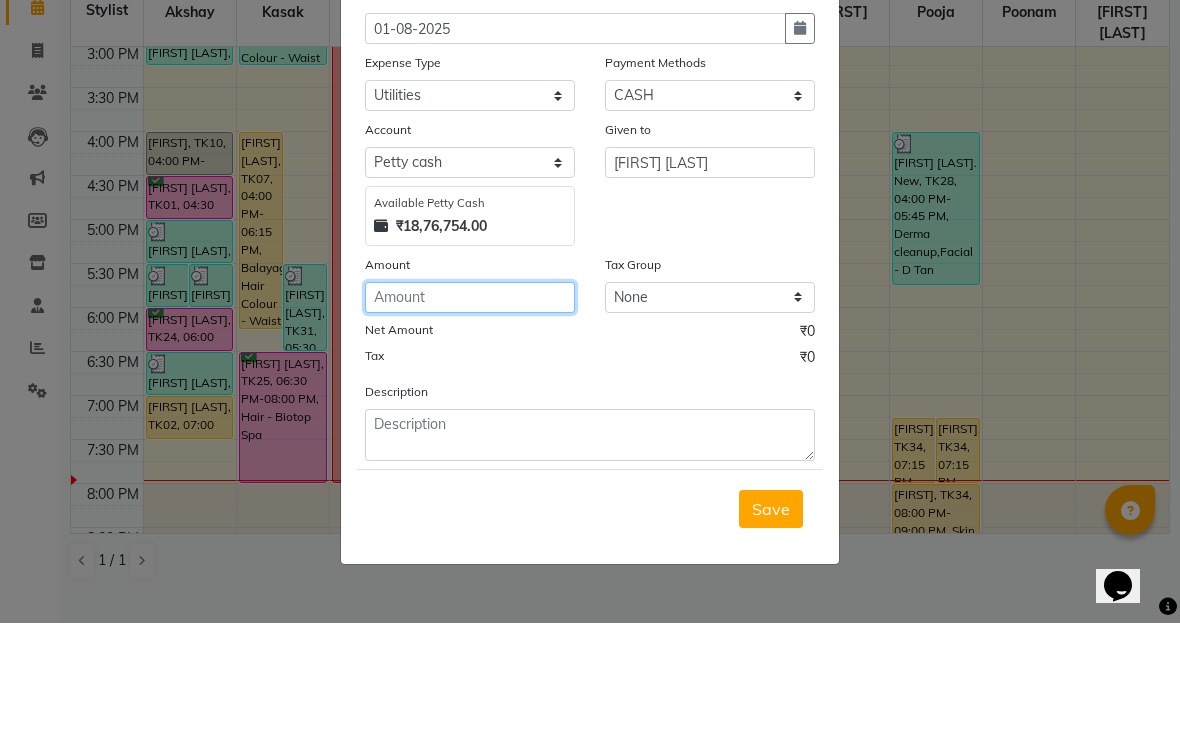click 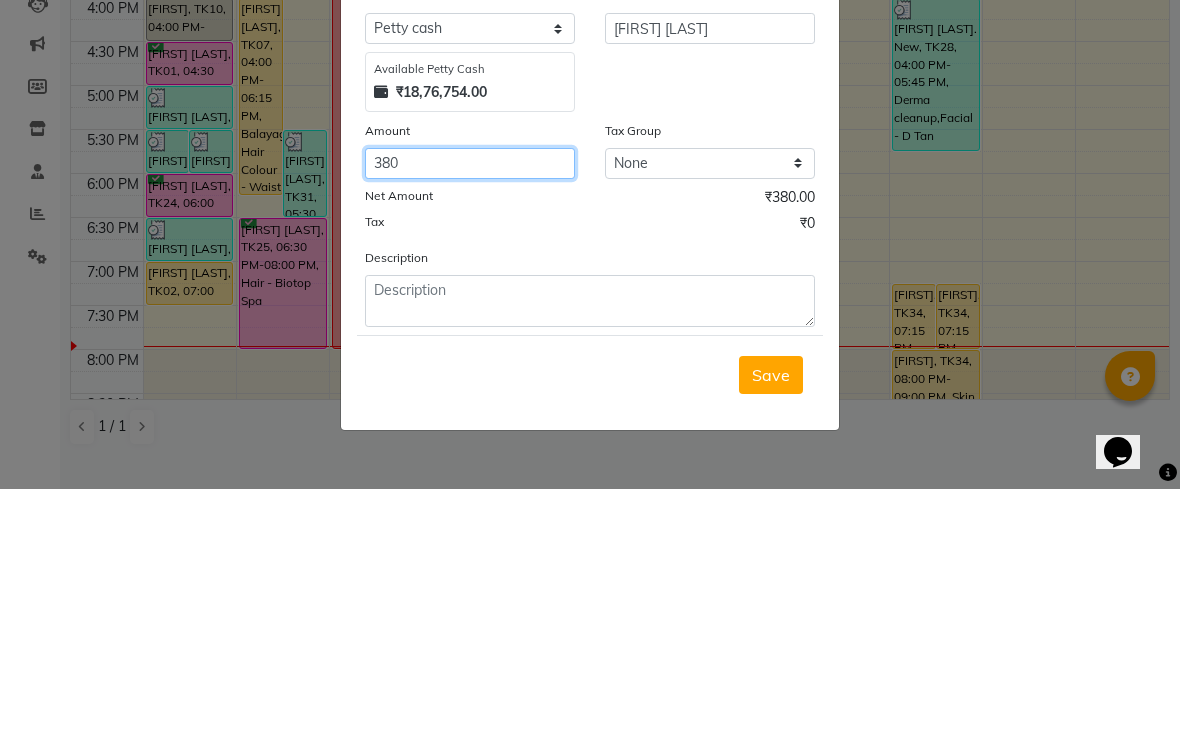 type on "380" 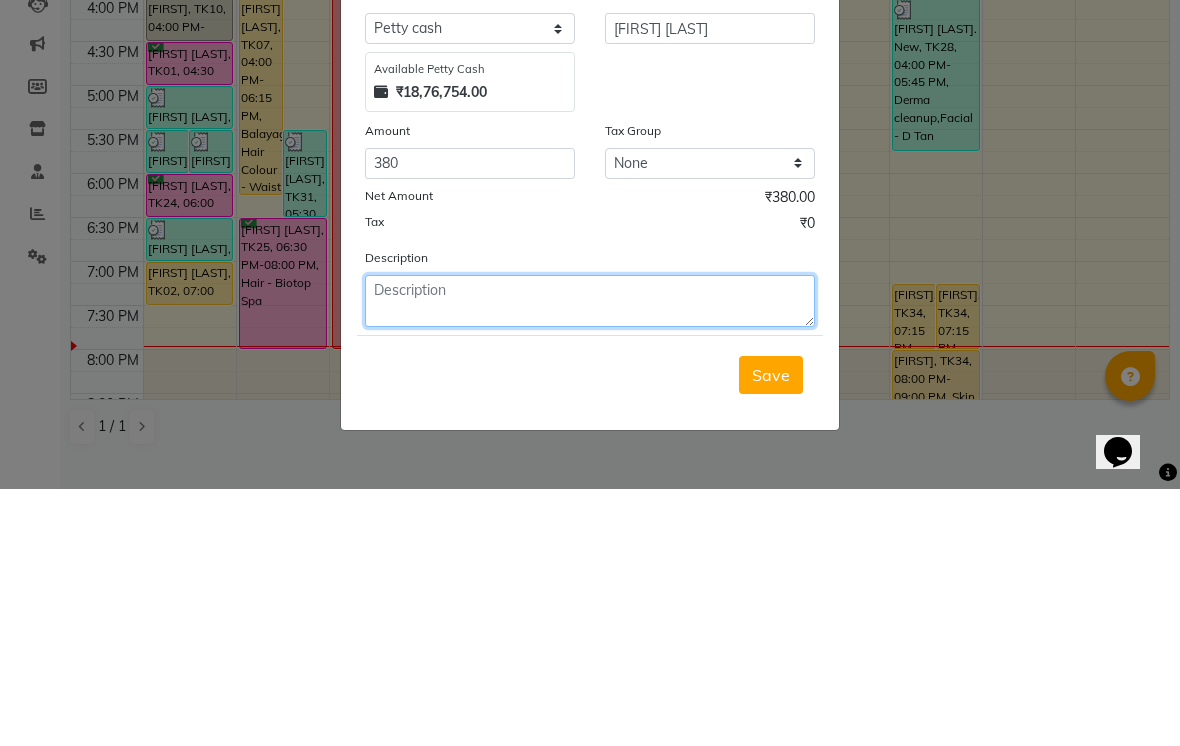 click 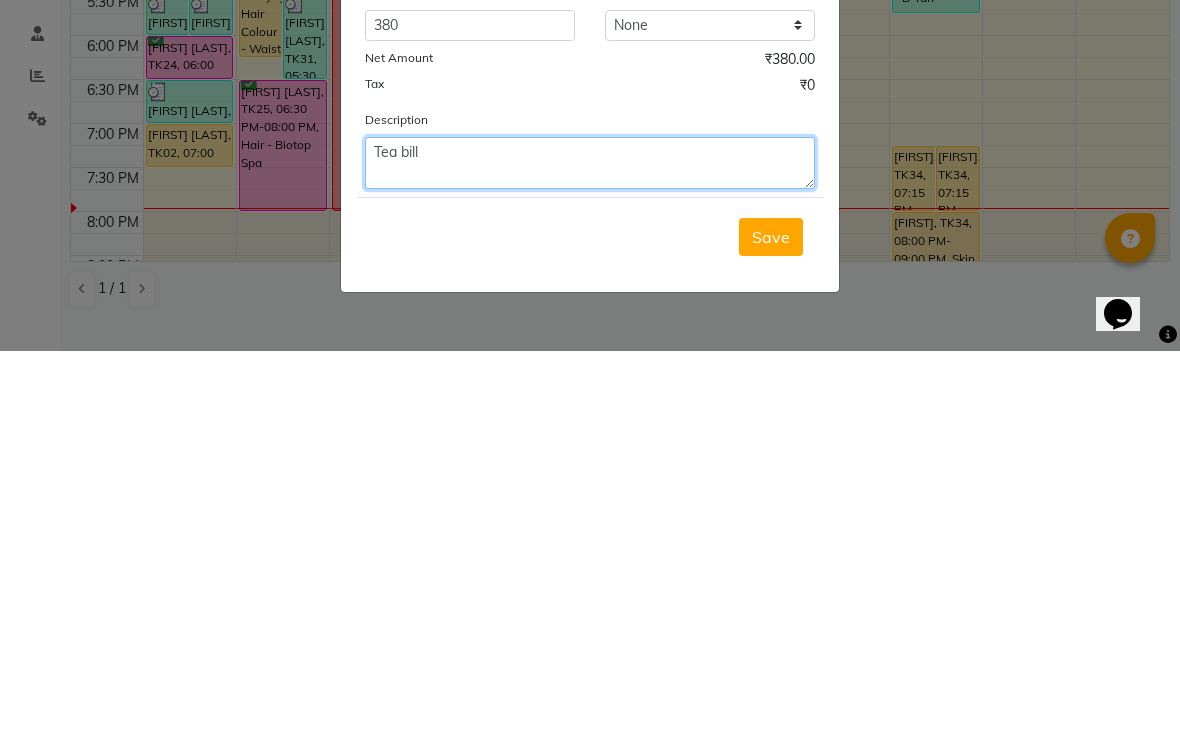 type on "Tea bill" 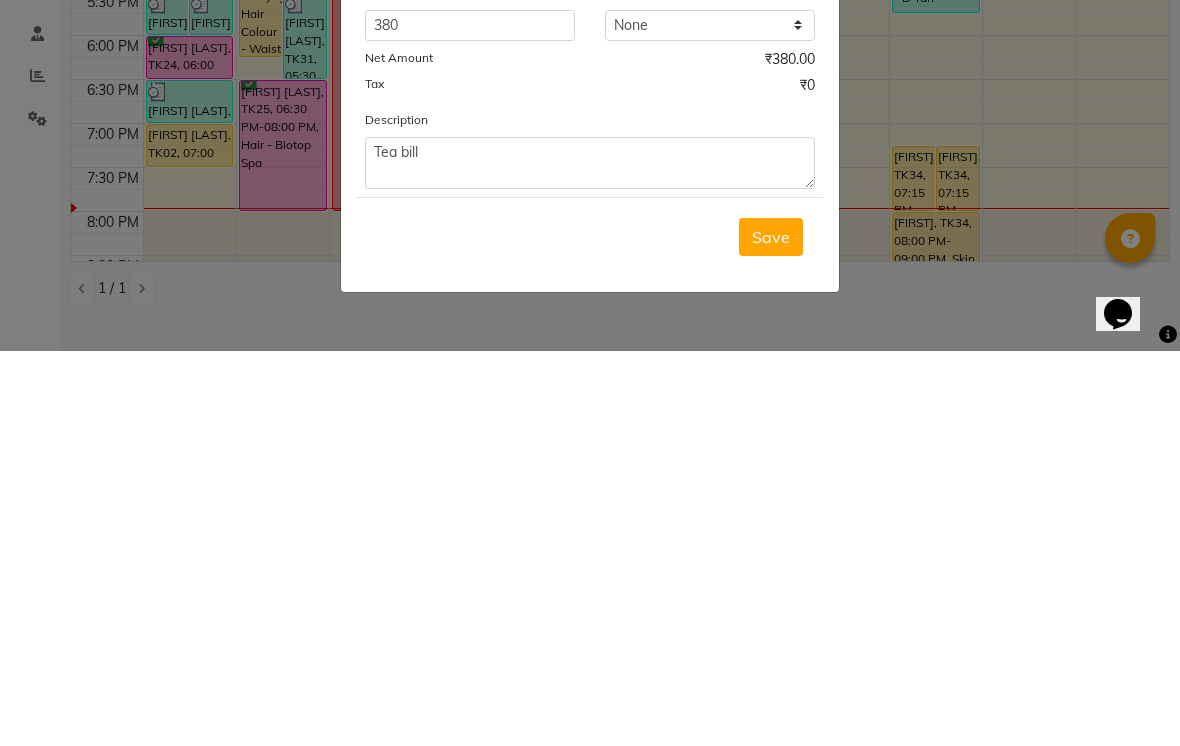 click on "Save" at bounding box center [771, 632] 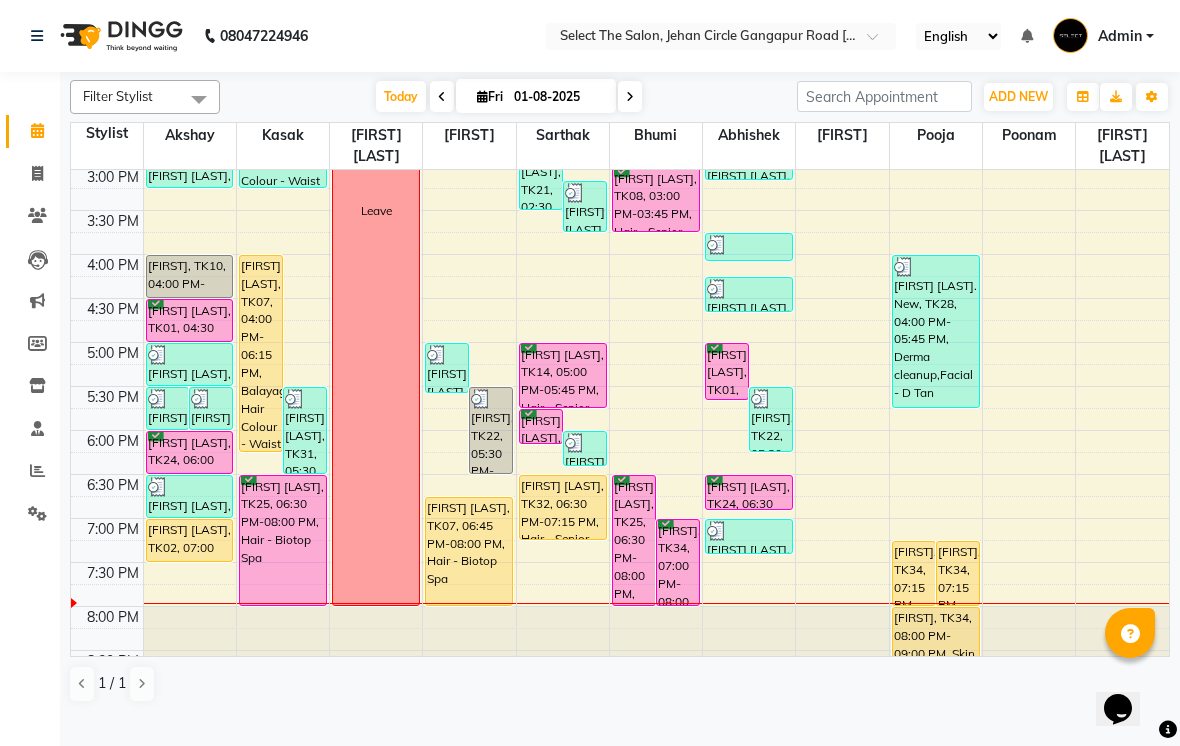 click on "ADD NEW Toggle Dropdown" at bounding box center (1018, 97) 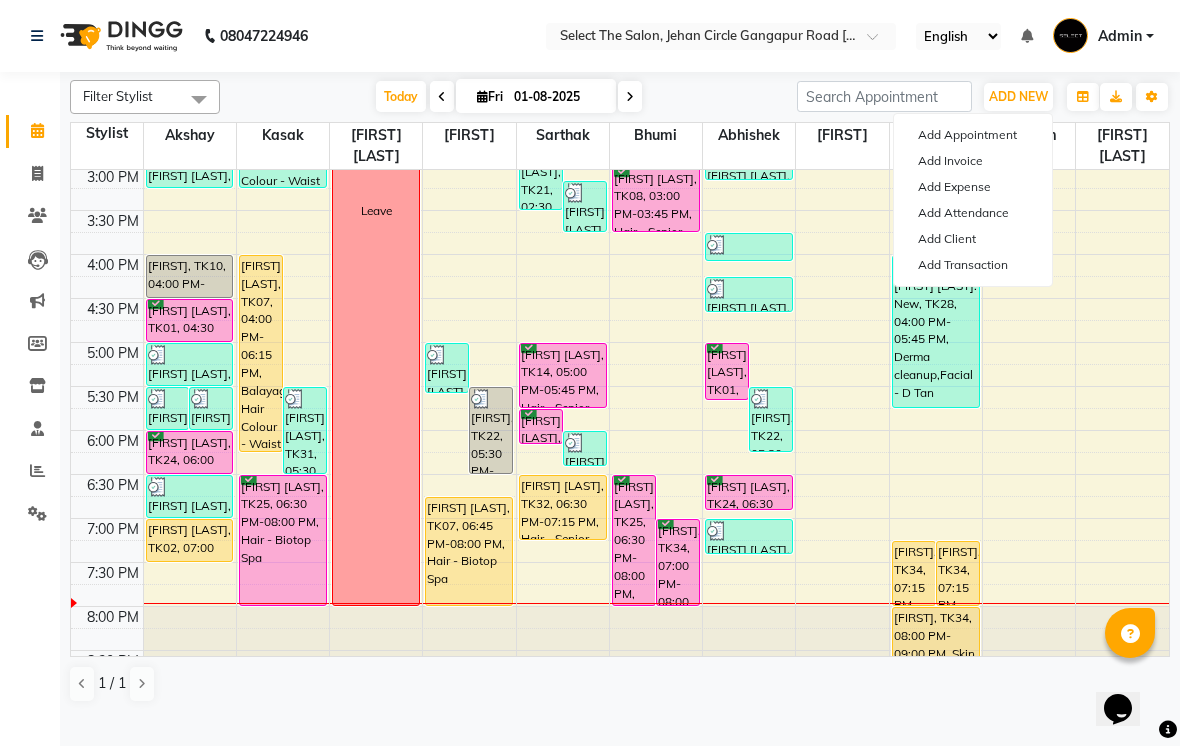 click on "Add Expense" at bounding box center (973, 187) 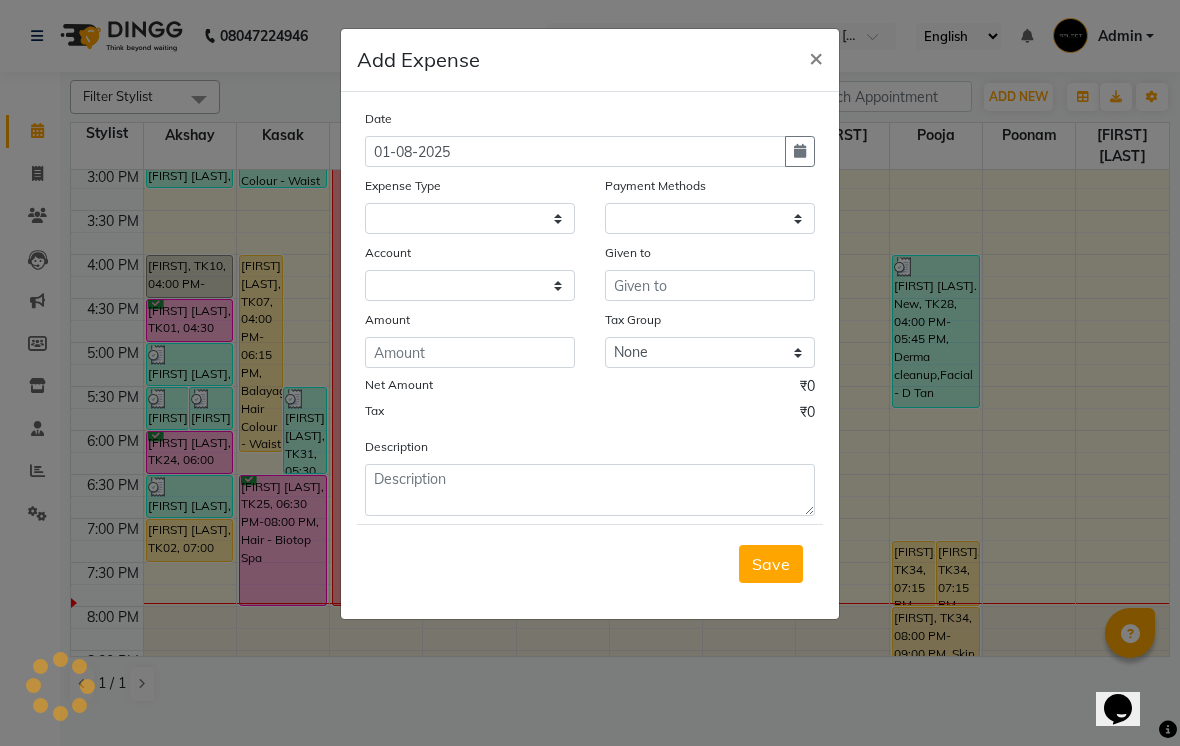 select on "1" 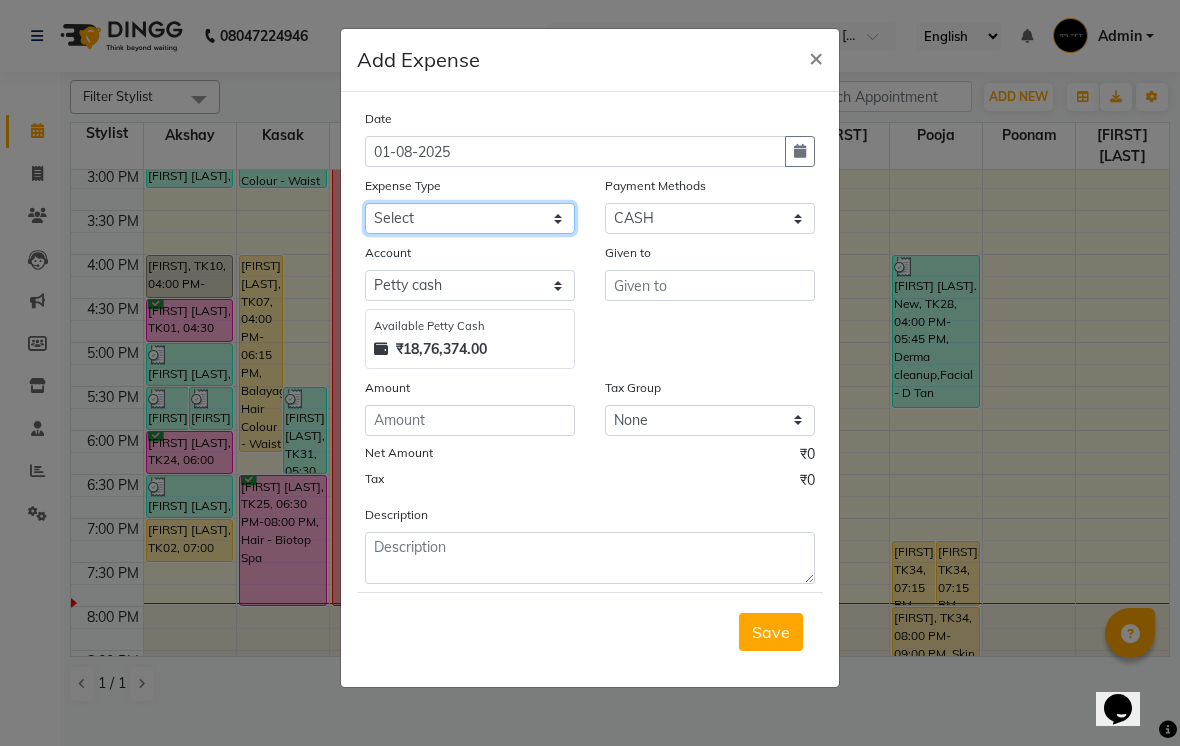 click on "Select Advance Salary Akshay Home Akshay Investment Akshay Mom Akshay Personal Arihant Davines Car maintenance  Cleaning Material Client Snacks Disposable Equipment Fuel Govt fee Incentive Insurance International purchase Lightbill And Phone Bill Loan Repayment Maintenance Marketing Miscellaneous Pantry Product Rent Salary Salon Interior Schwarzkopf Product Skin Products Staff Snacks Stationery Swamini Product Tanmay Product Tax Tea & Refreshment Utilities Water Jar" 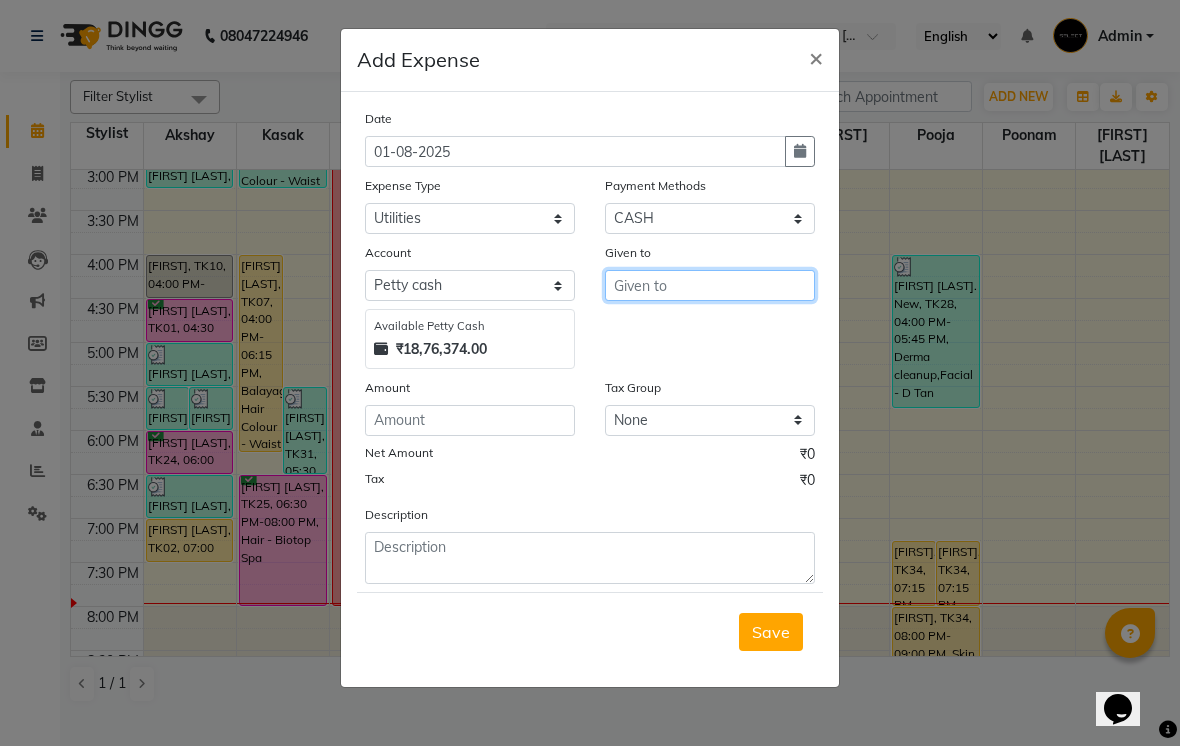 click at bounding box center [710, 285] 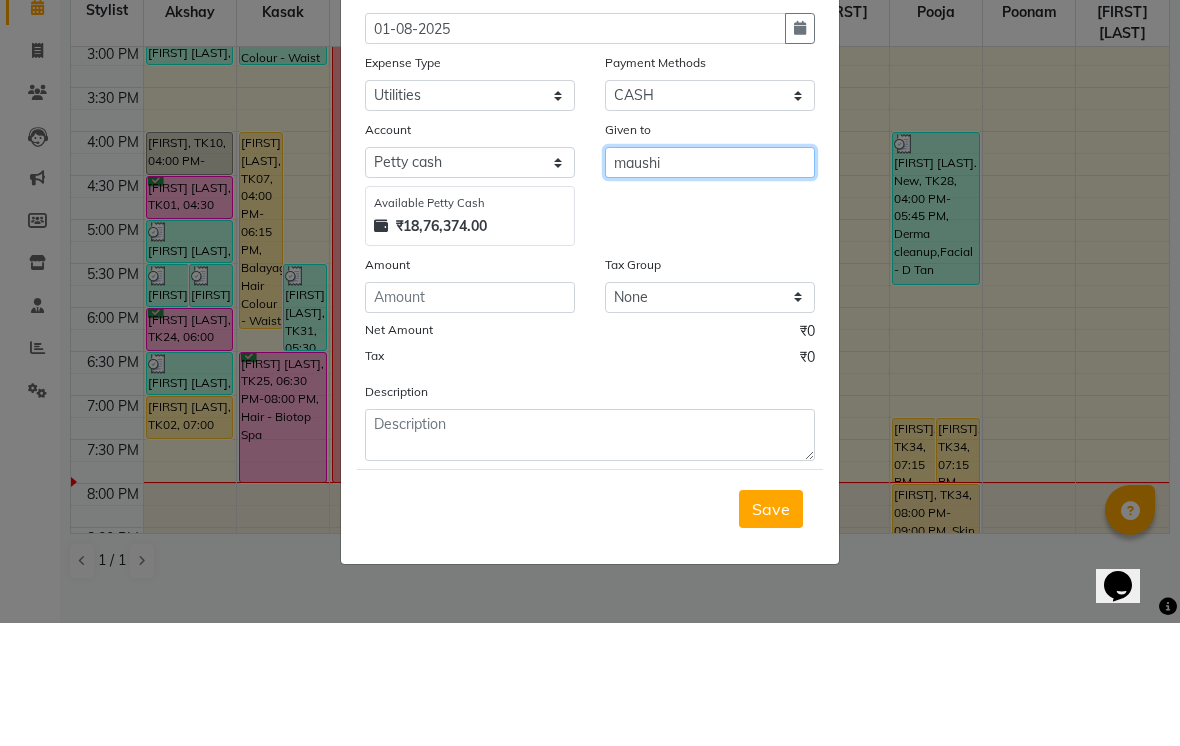 type on "maushi" 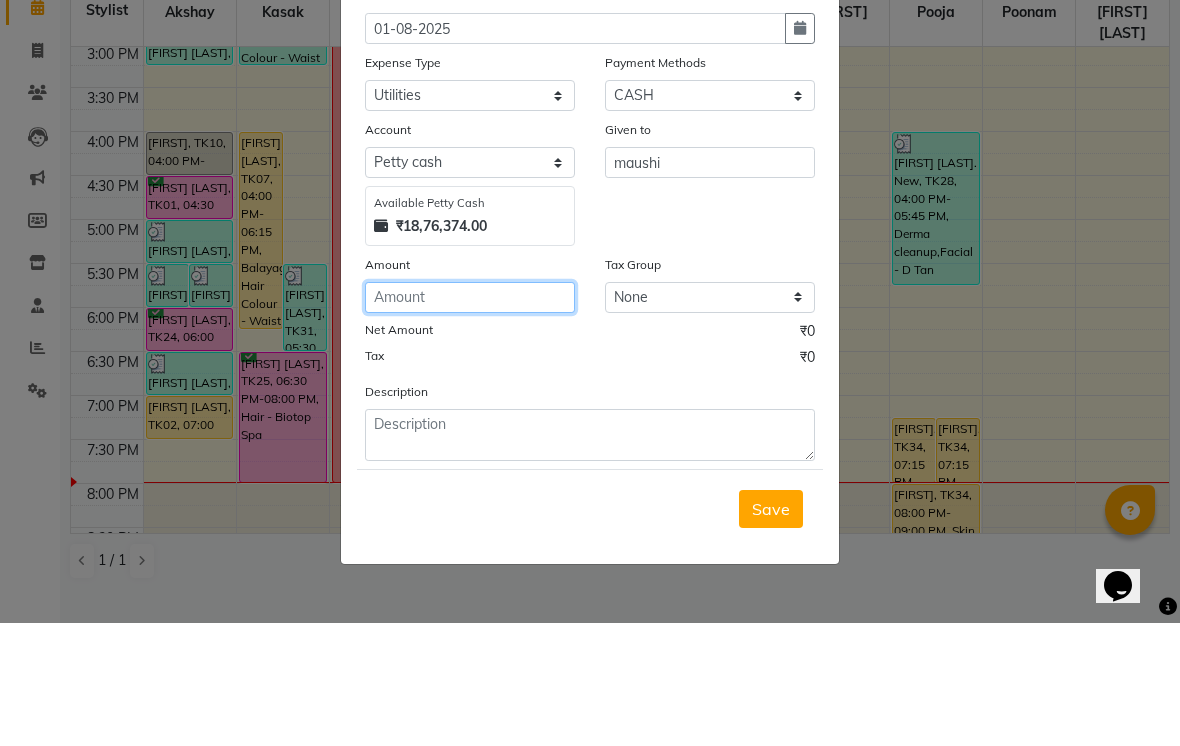 click 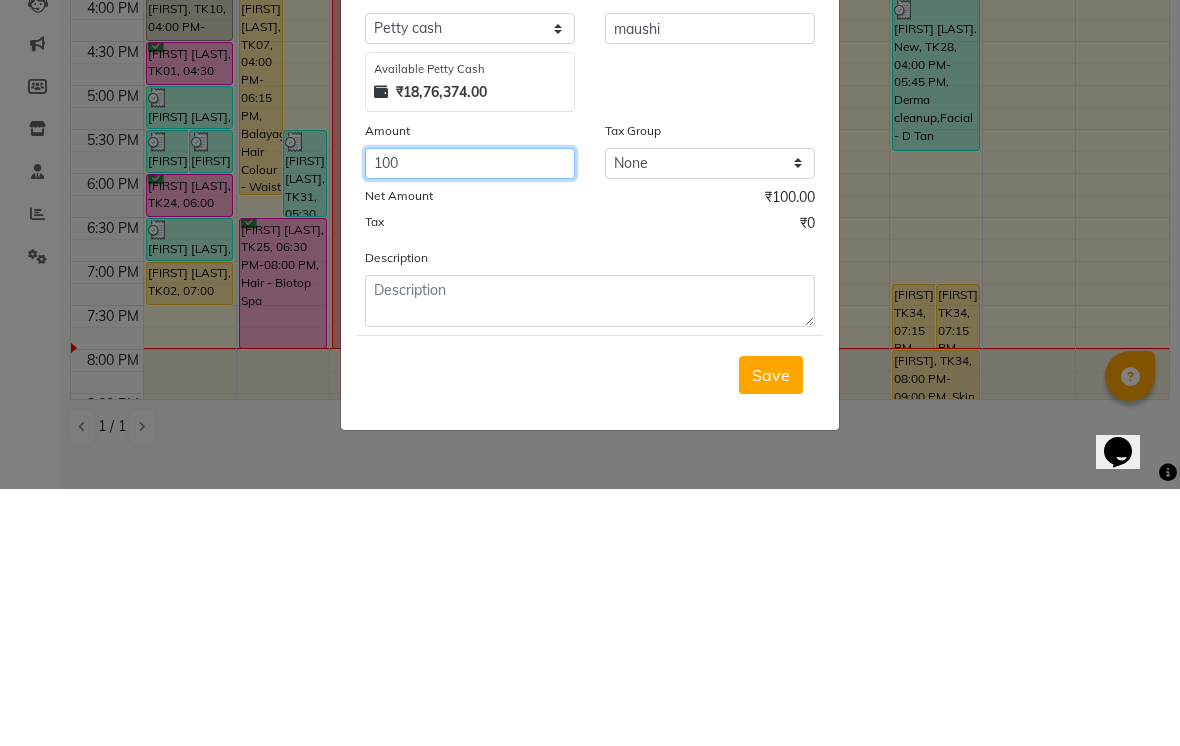 type on "100" 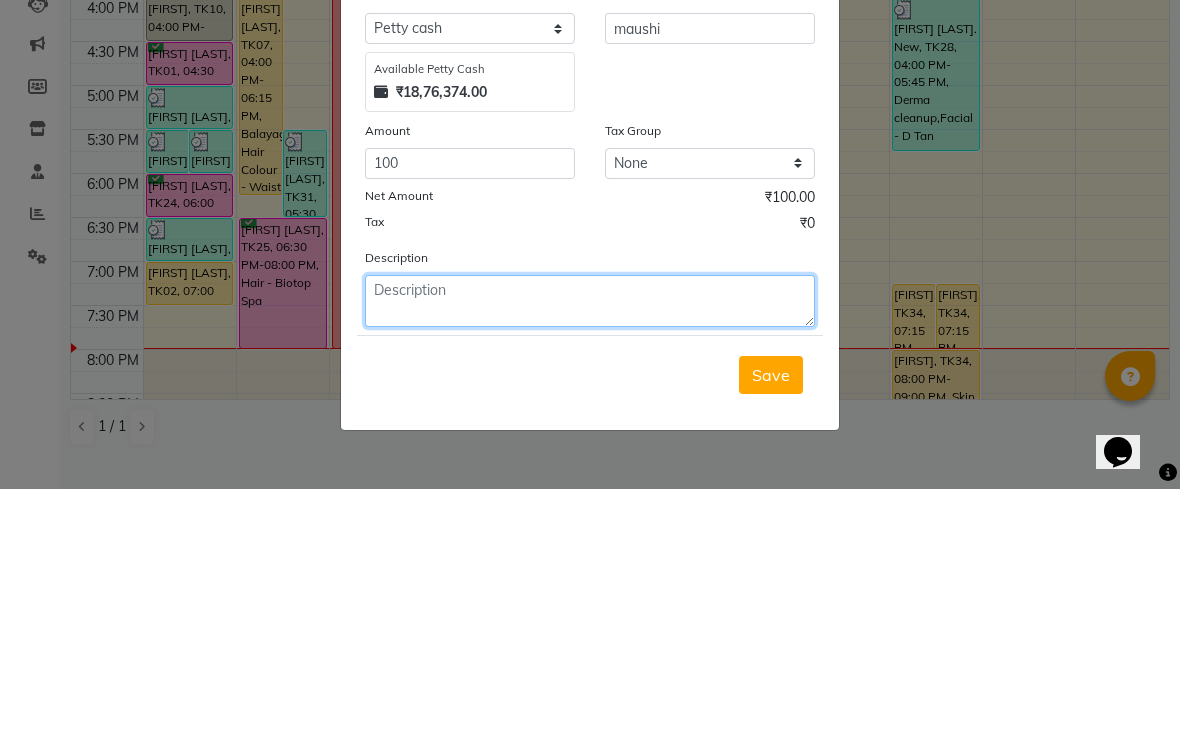 click 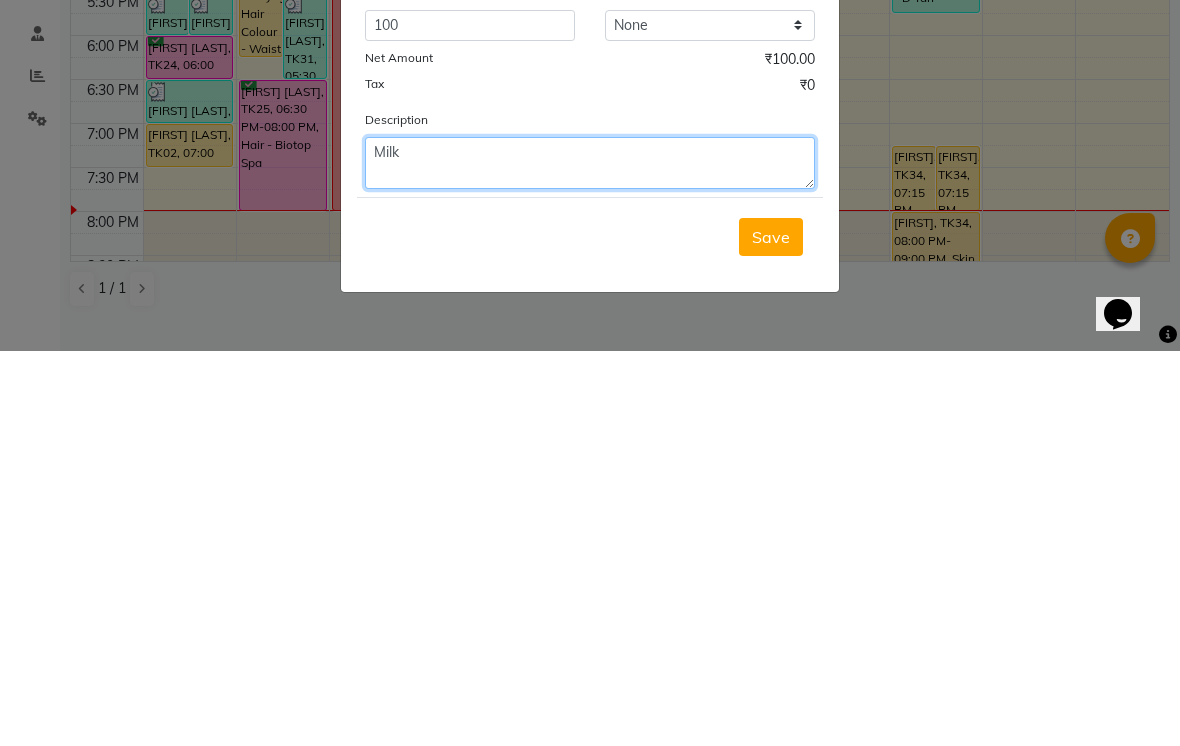 type on "Milk" 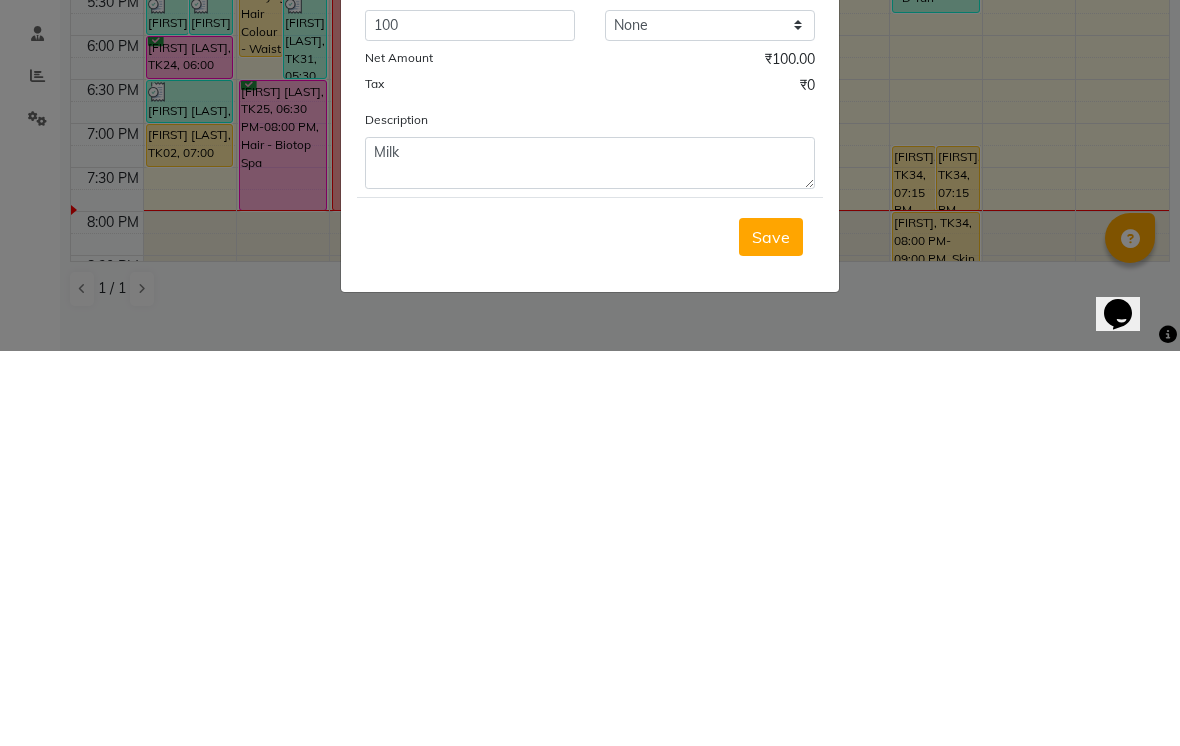 click on "Save" at bounding box center [771, 632] 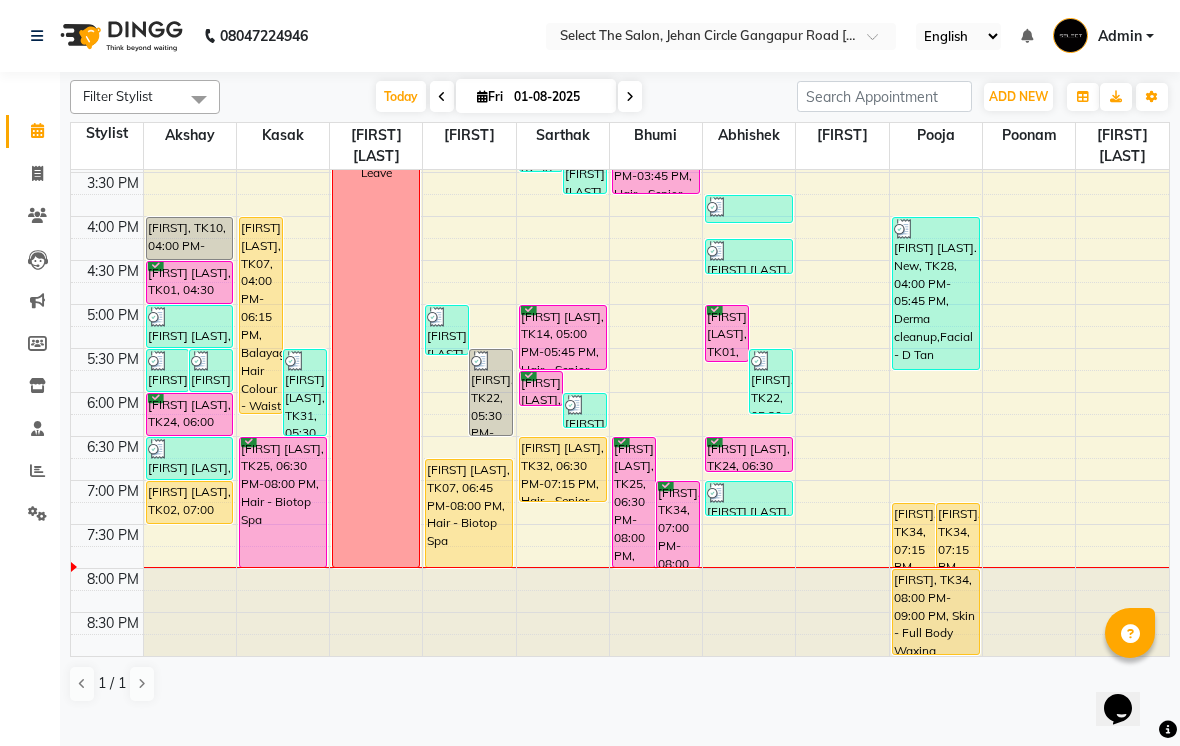 scroll, scrollTop: 657, scrollLeft: 0, axis: vertical 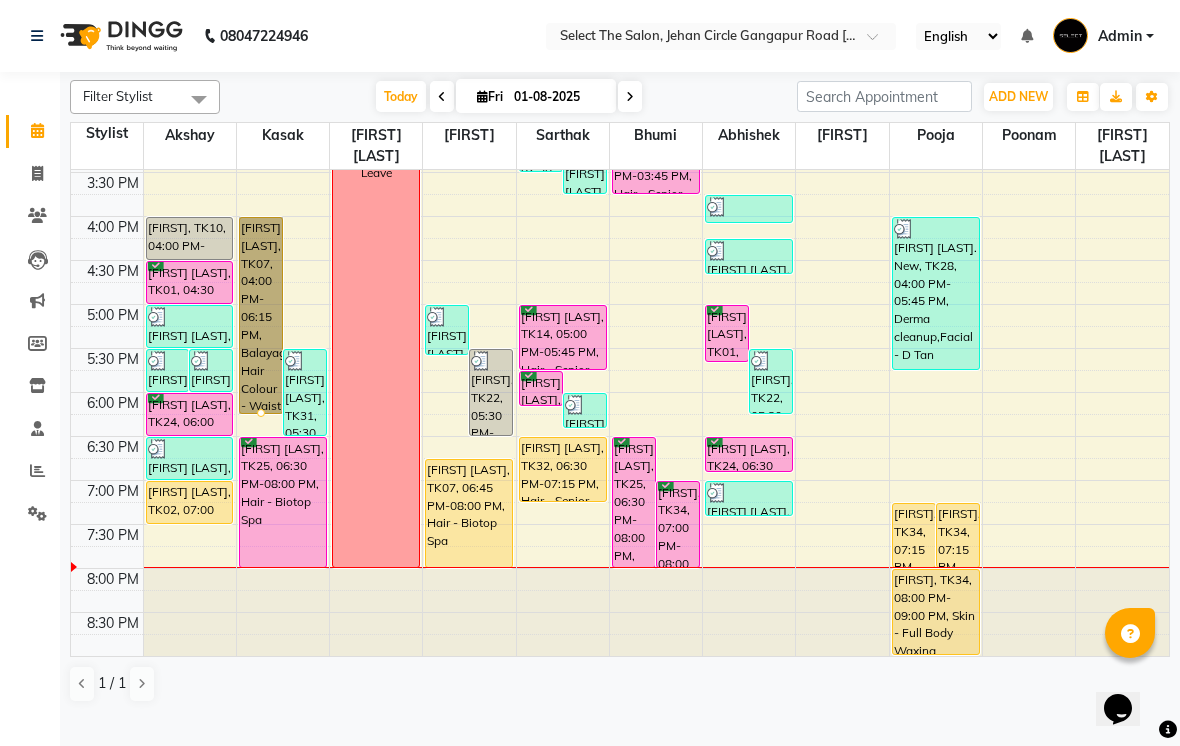 click at bounding box center [261, 413] 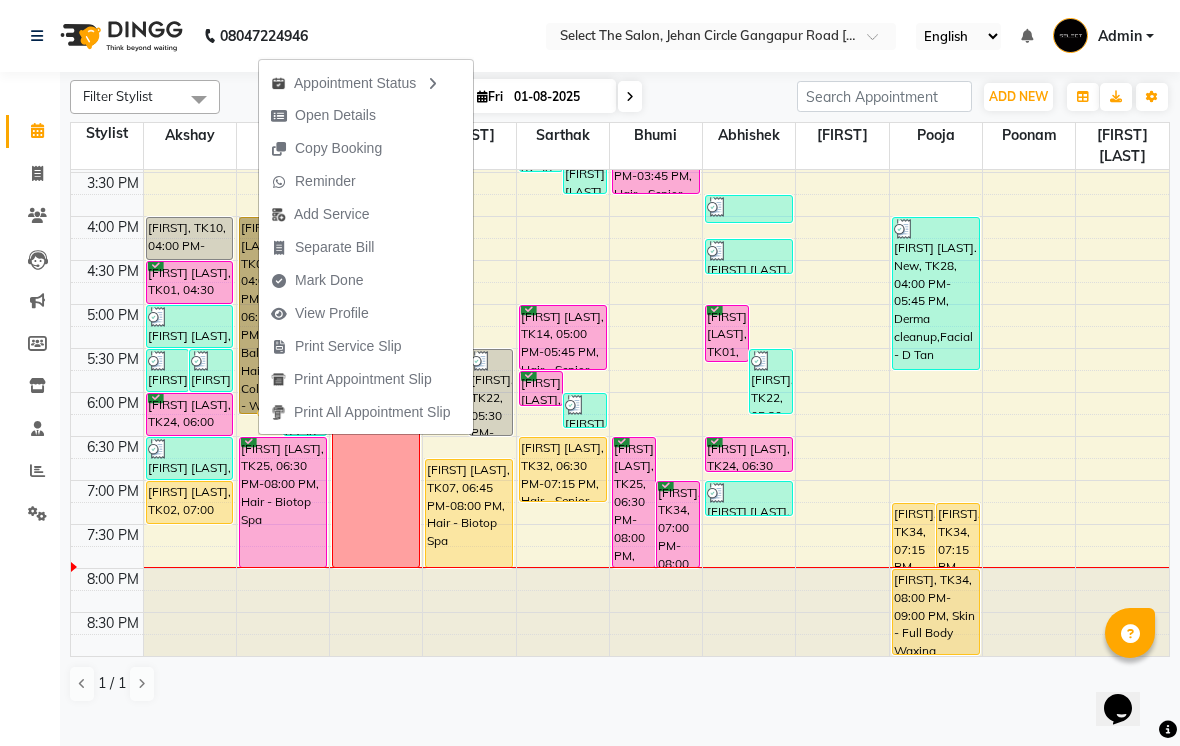 click on "Open Details" at bounding box center (335, 115) 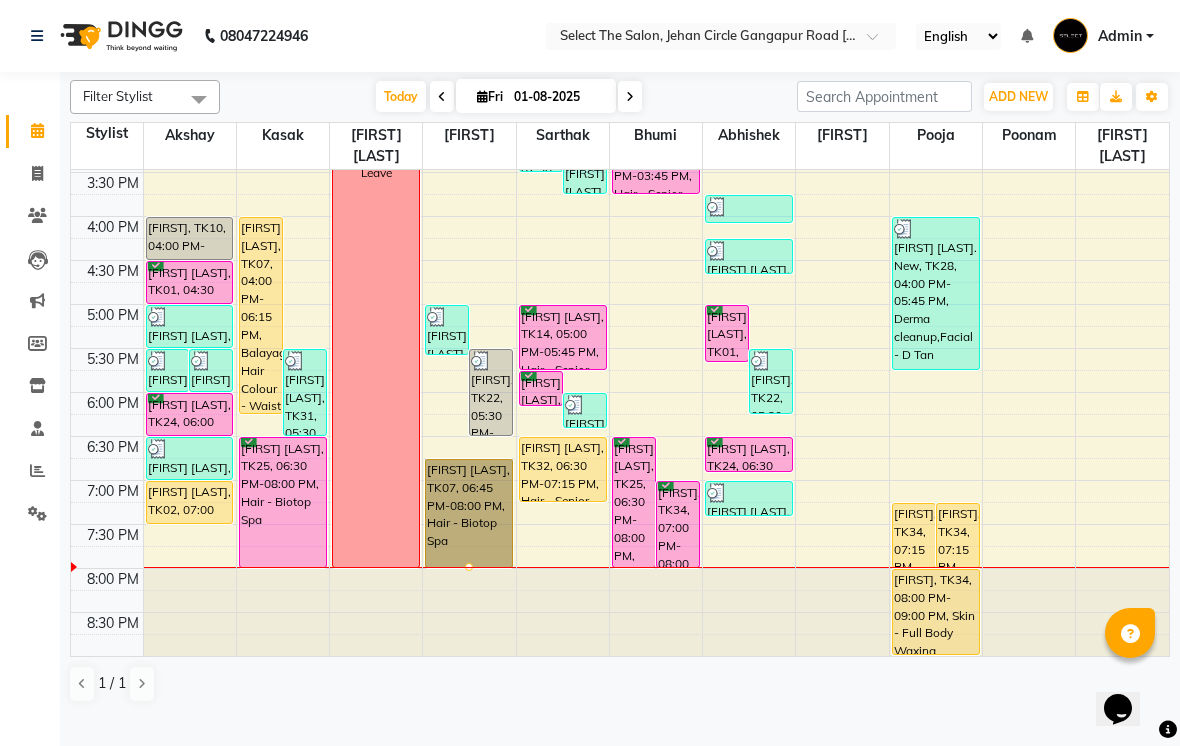 click at bounding box center [469, 567] 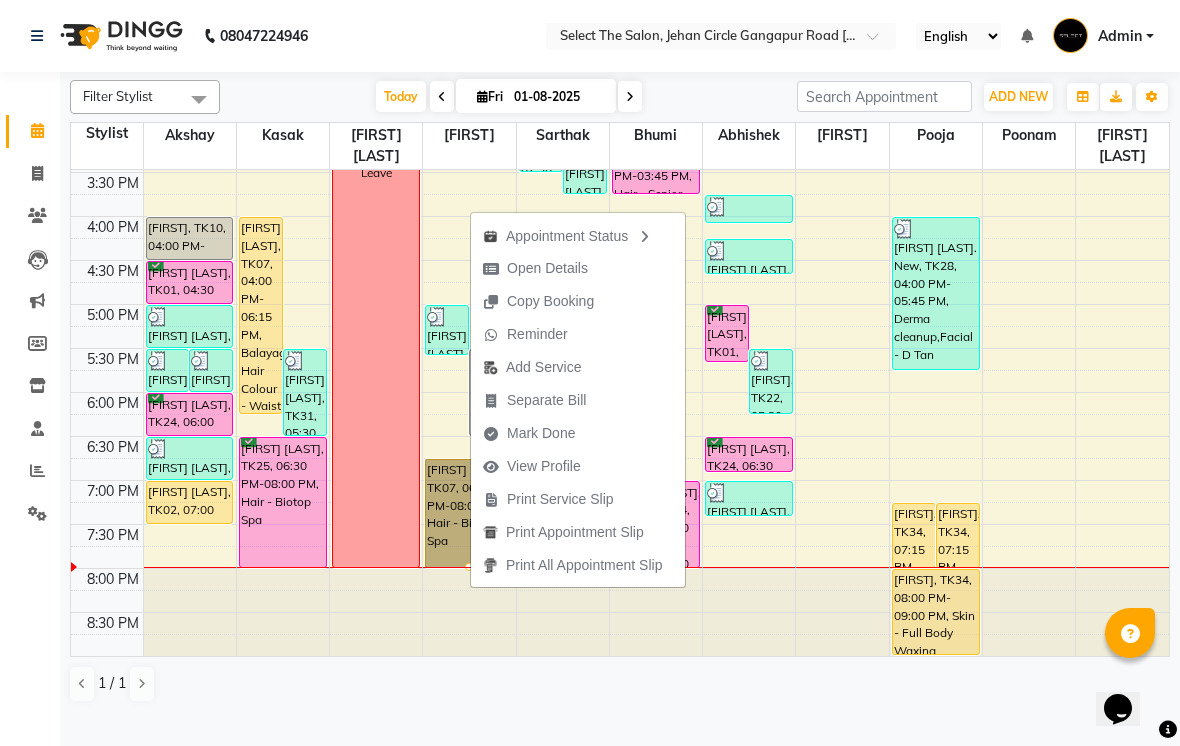 click on "Open Details" at bounding box center [547, 268] 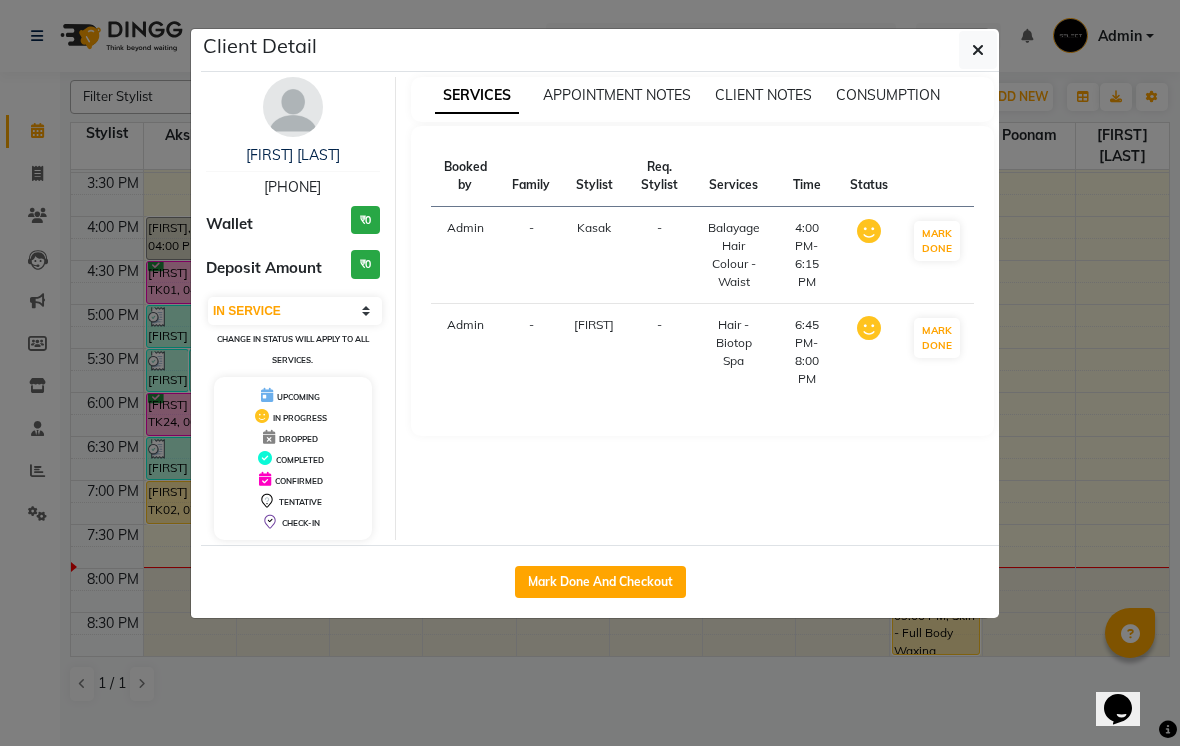 click on "Mark Done And Checkout" 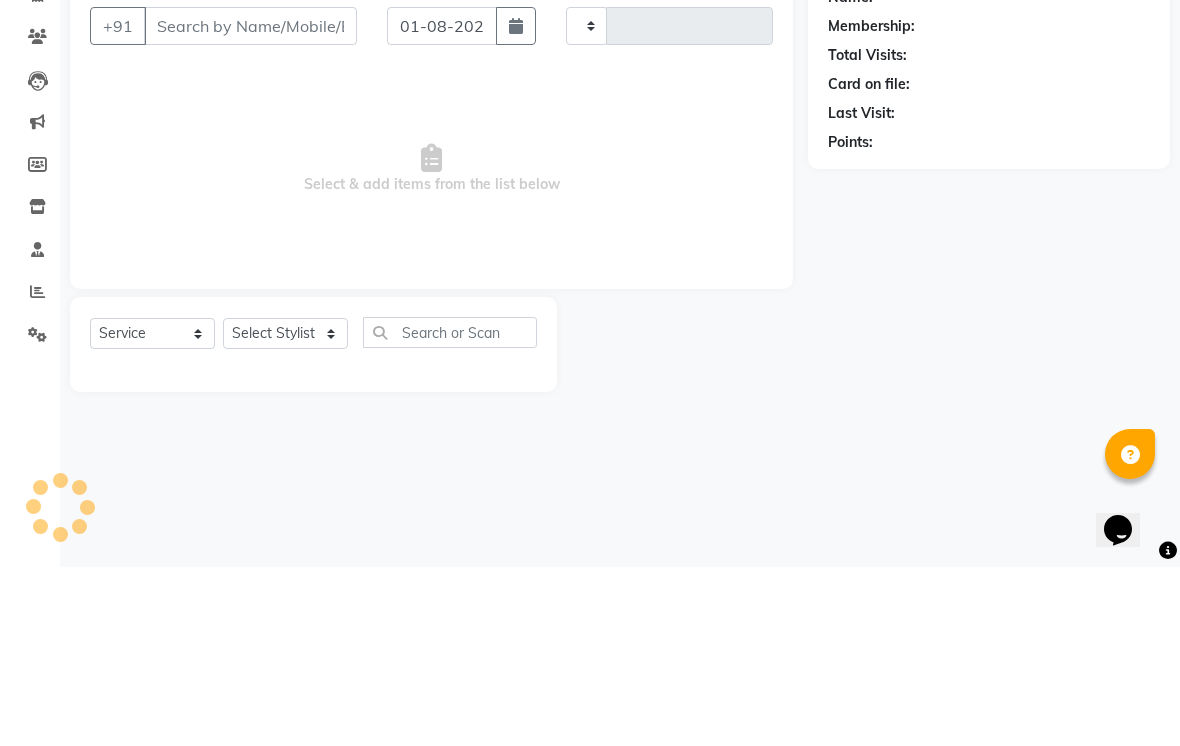 type on "2755" 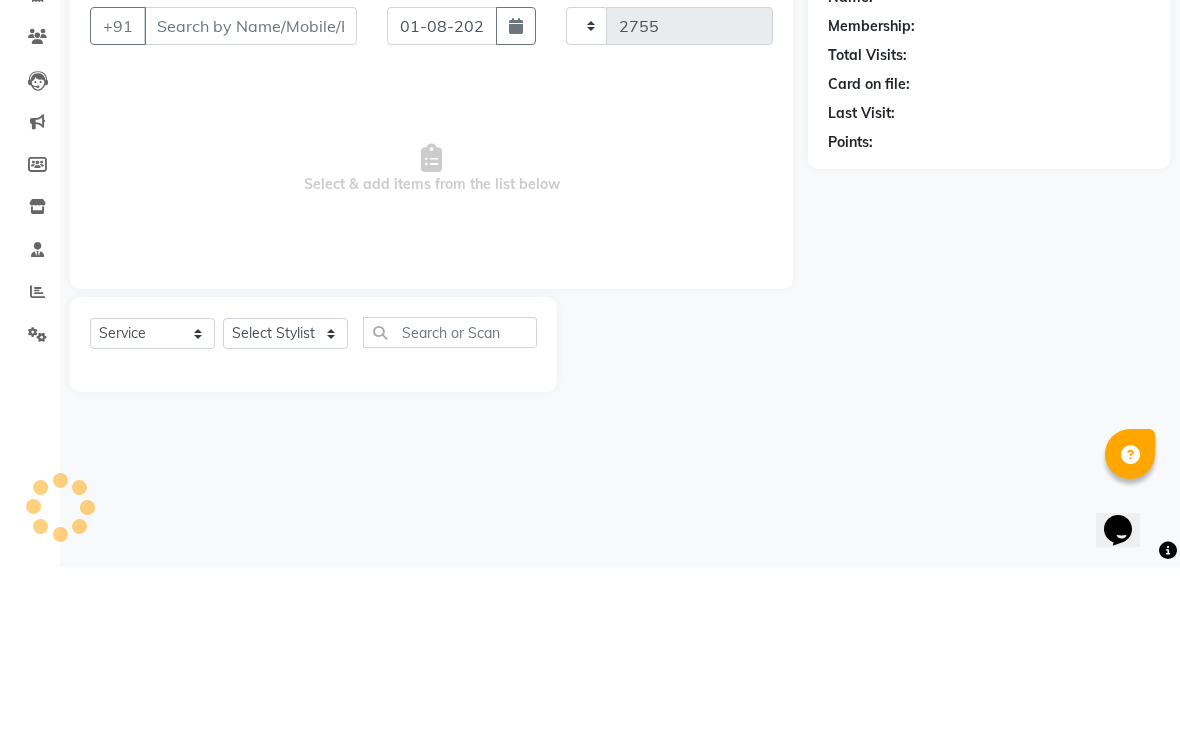 select on "4969" 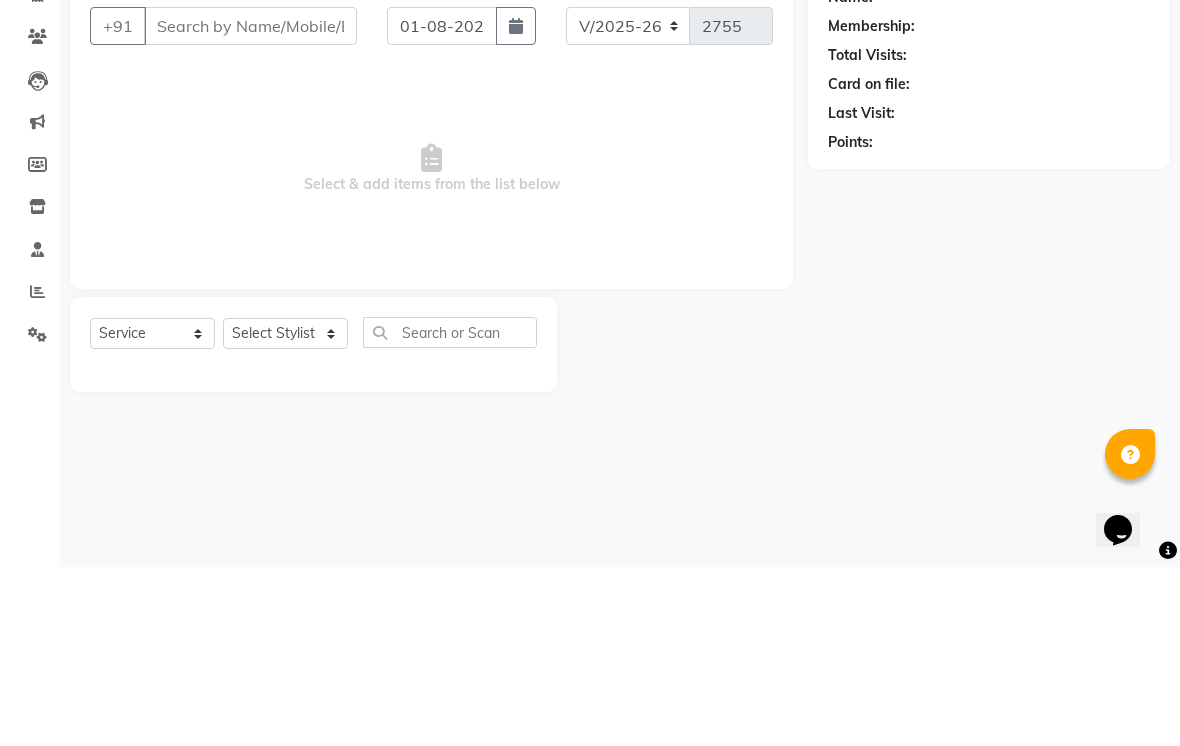 type on "[PHONE]" 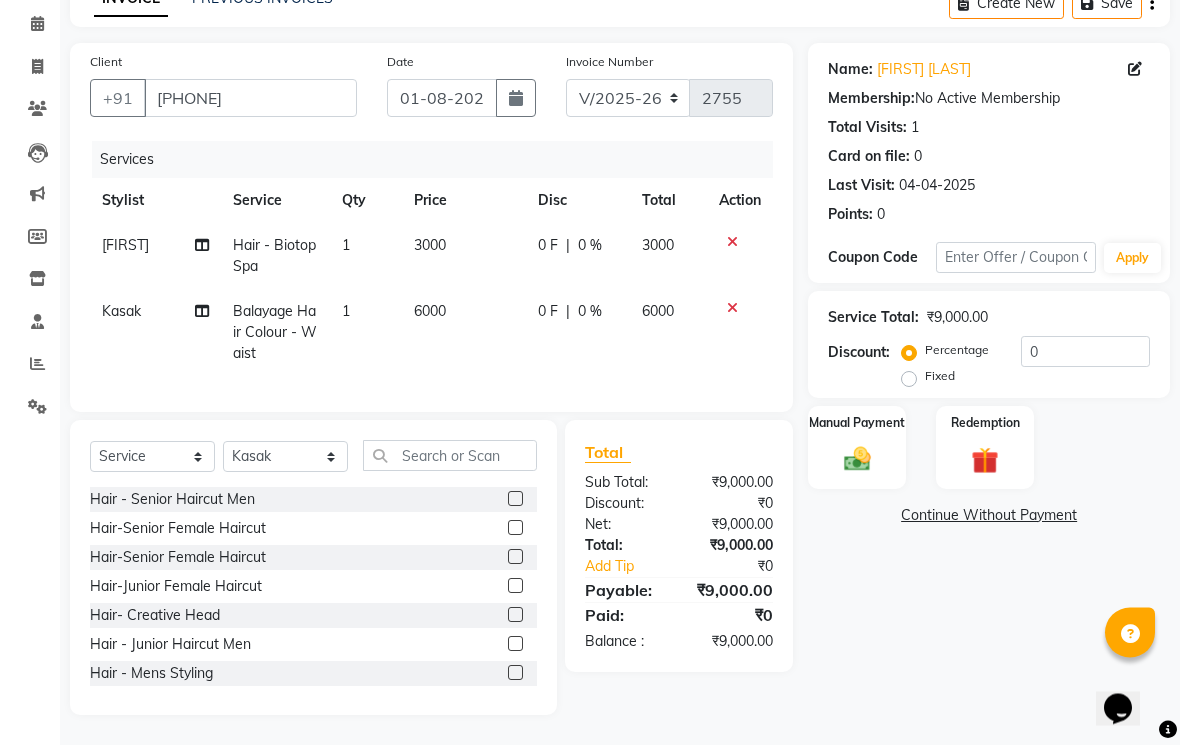 scroll, scrollTop: 0, scrollLeft: 0, axis: both 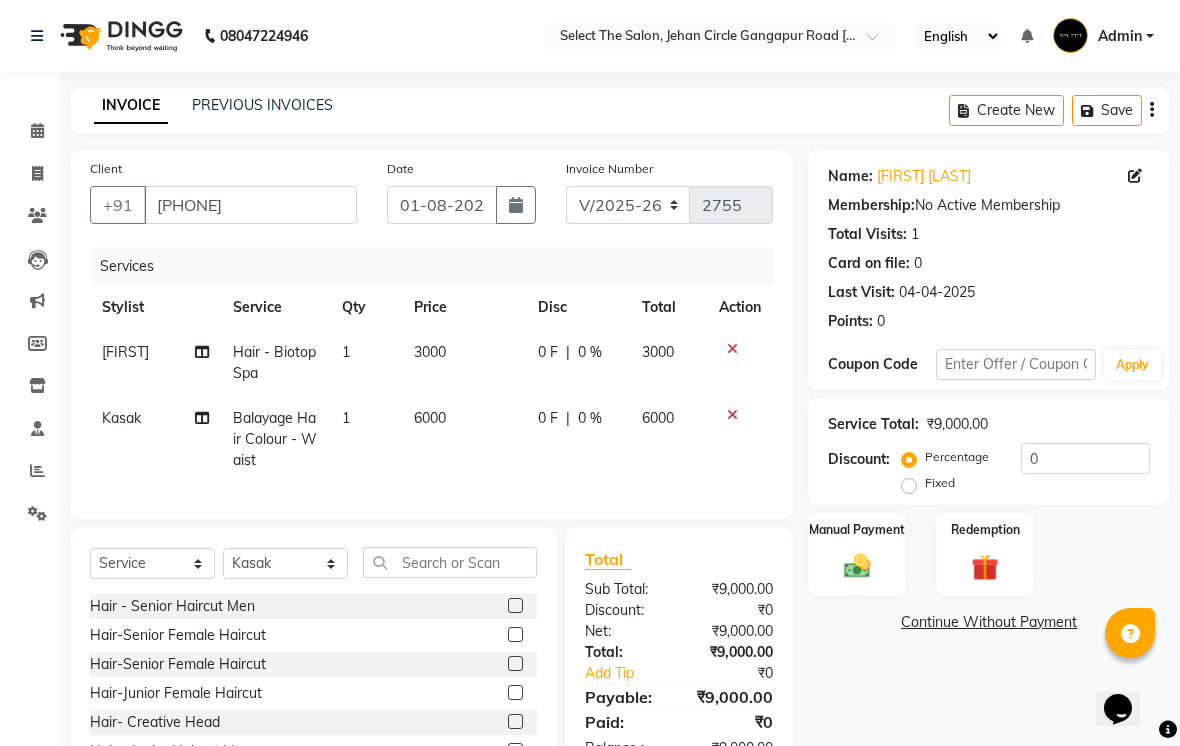 click on "Save" 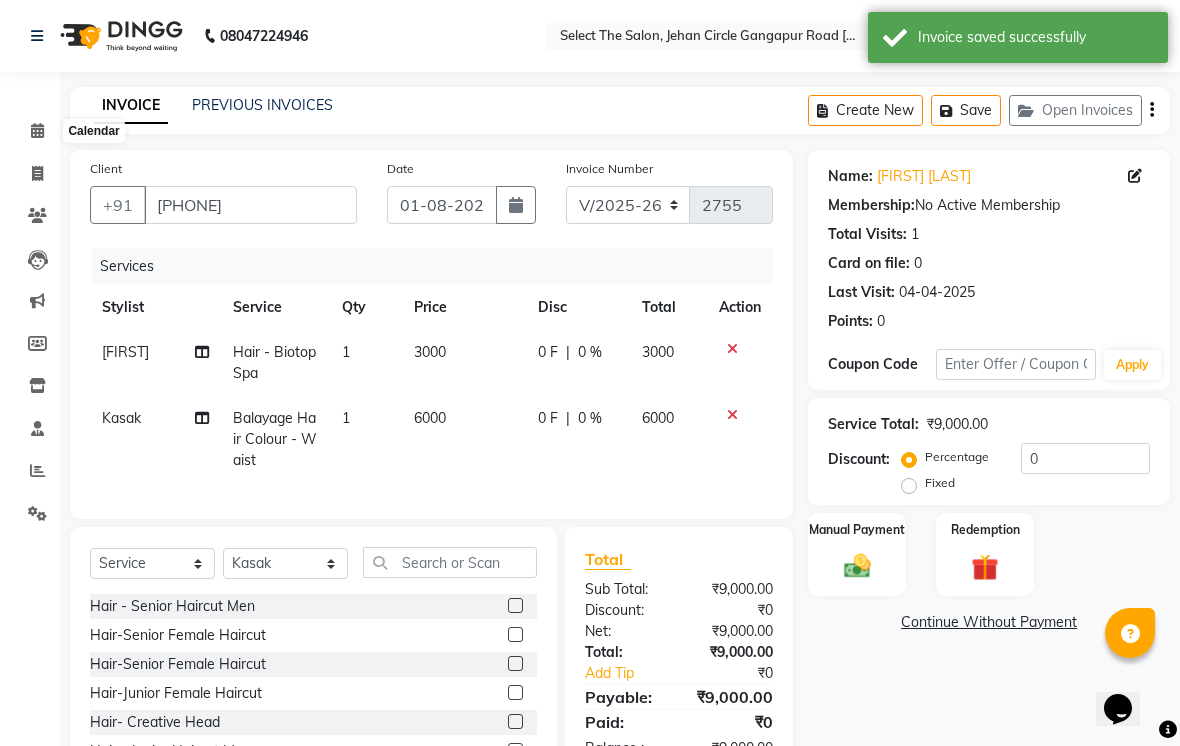click 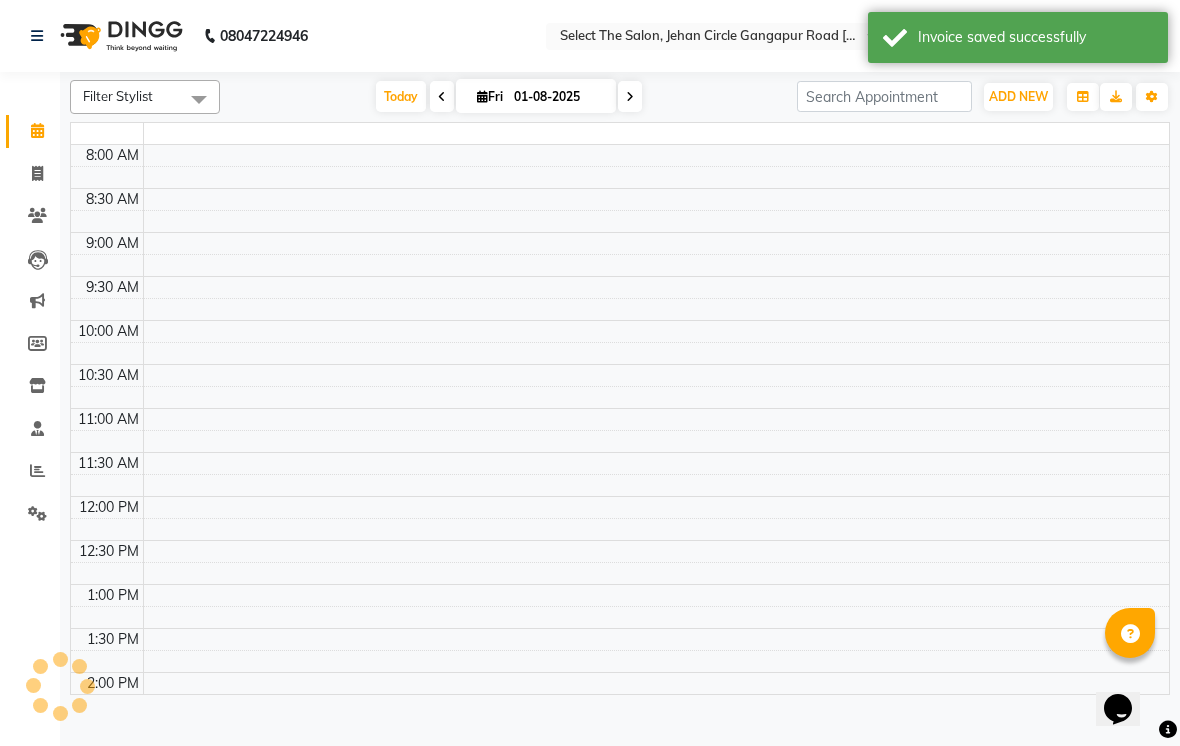 scroll, scrollTop: 0, scrollLeft: 0, axis: both 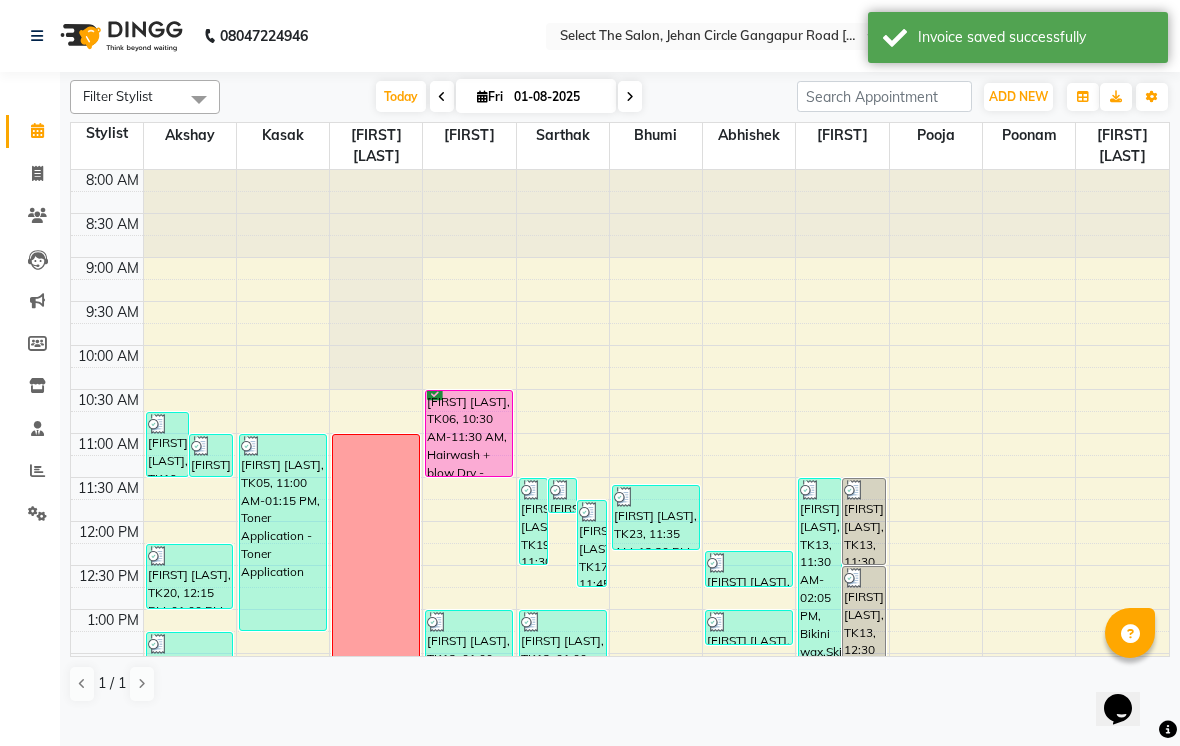 click on "Fri" at bounding box center [490, 96] 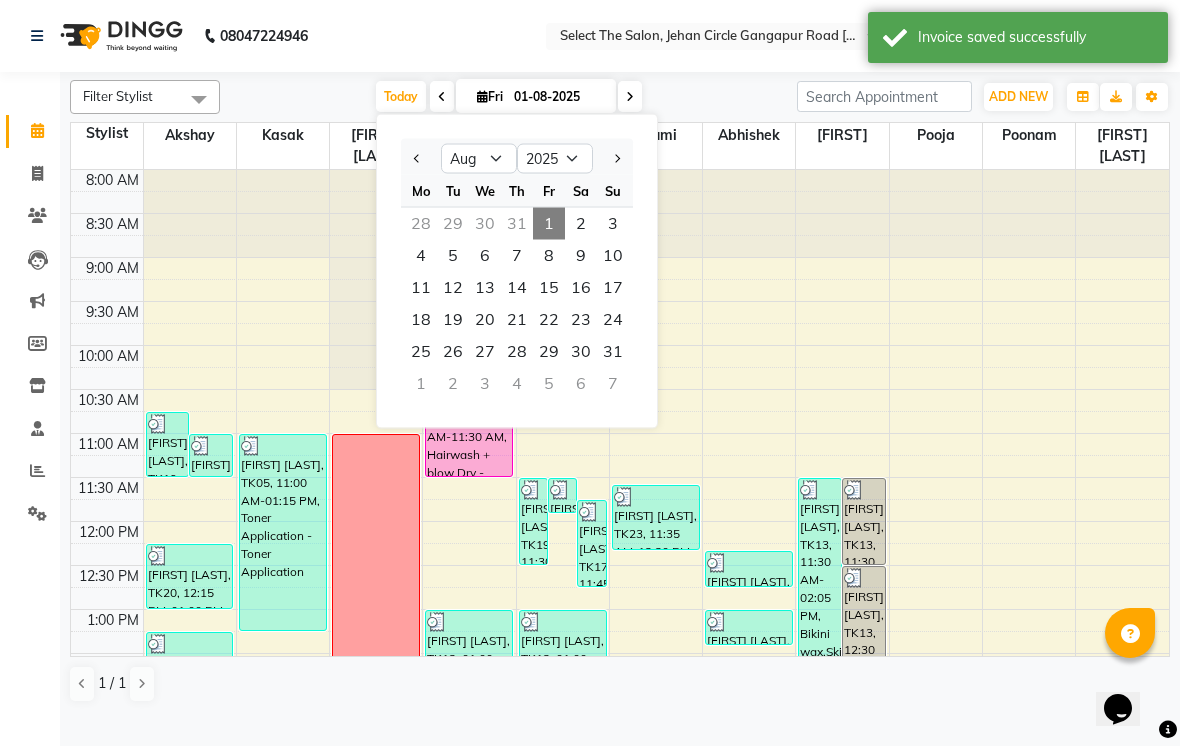 click on "4" at bounding box center (421, 256) 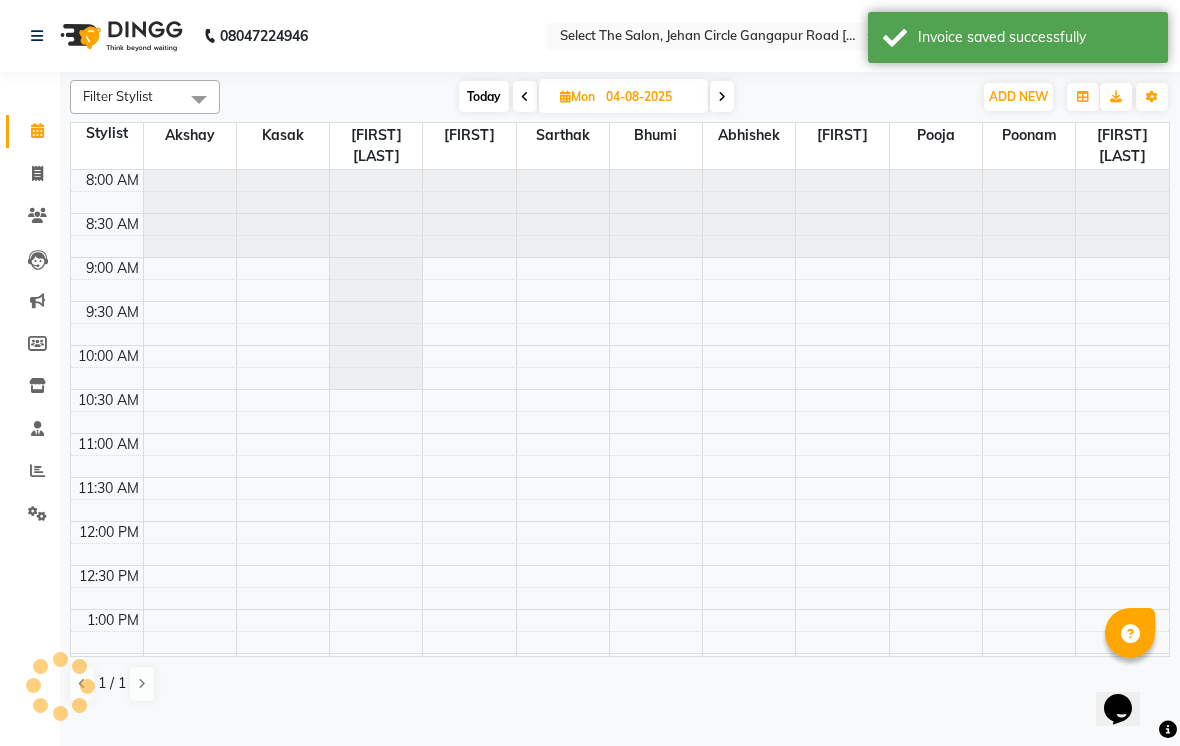 scroll, scrollTop: 657, scrollLeft: 0, axis: vertical 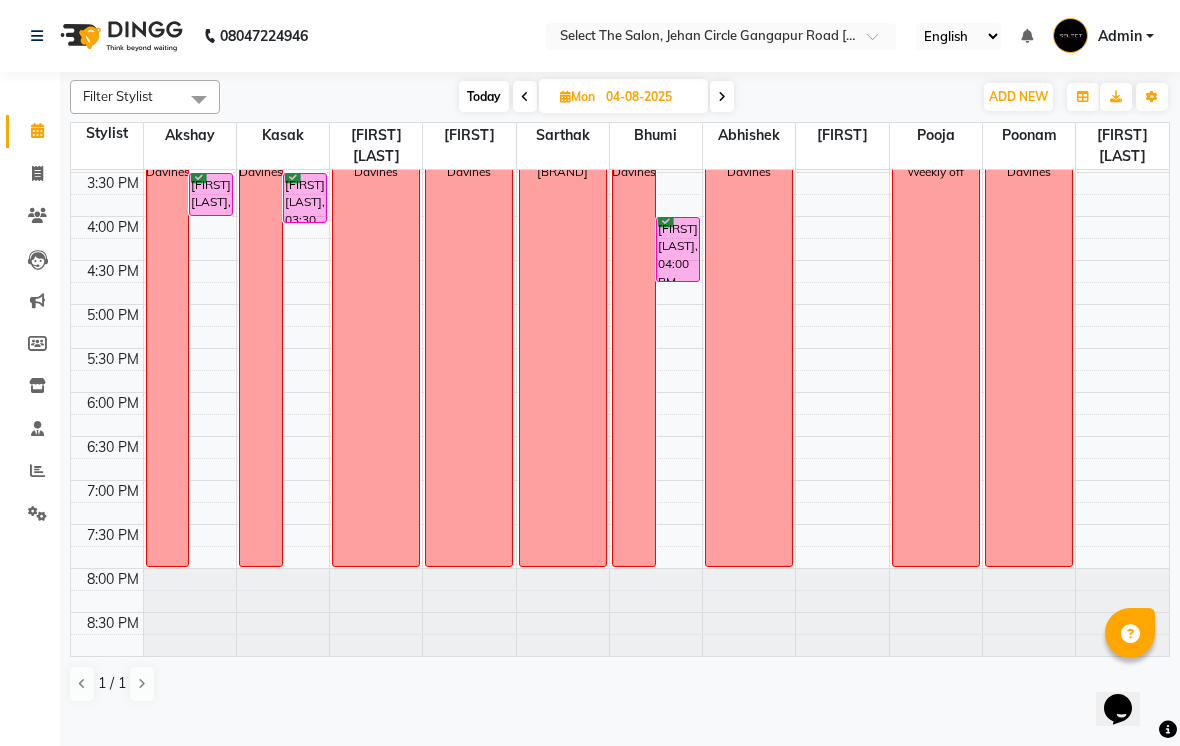 click at bounding box center (722, 96) 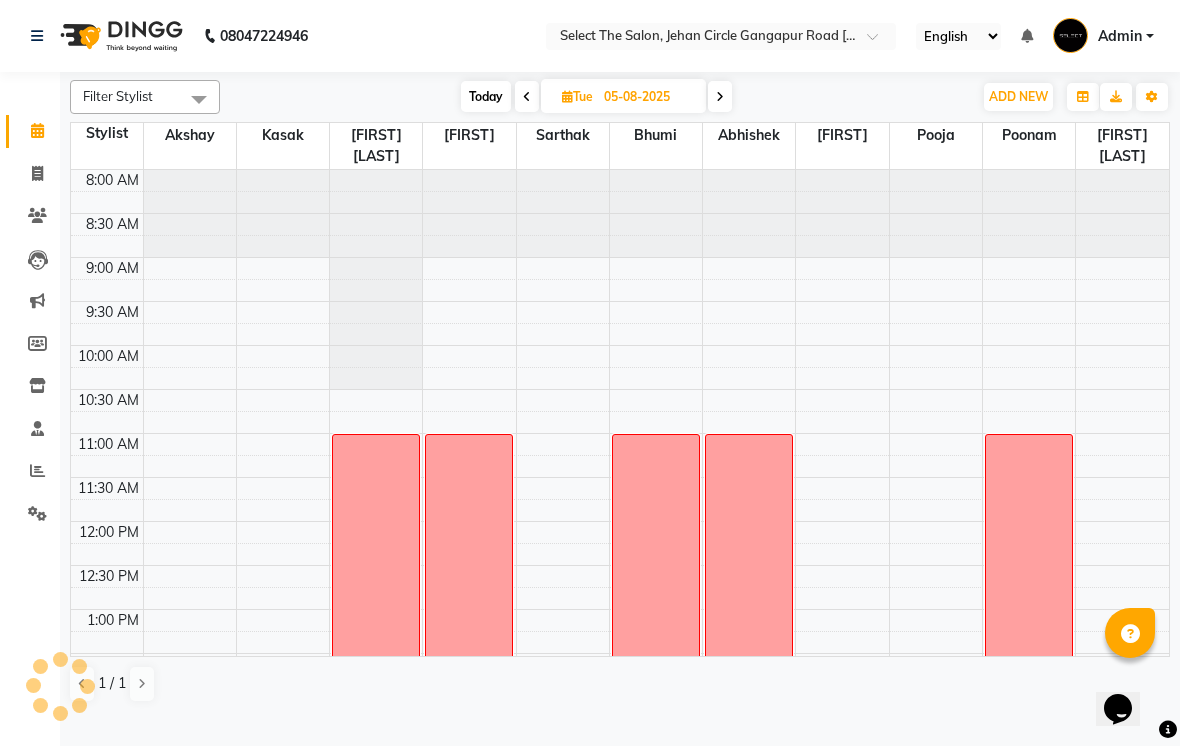 scroll, scrollTop: 657, scrollLeft: 0, axis: vertical 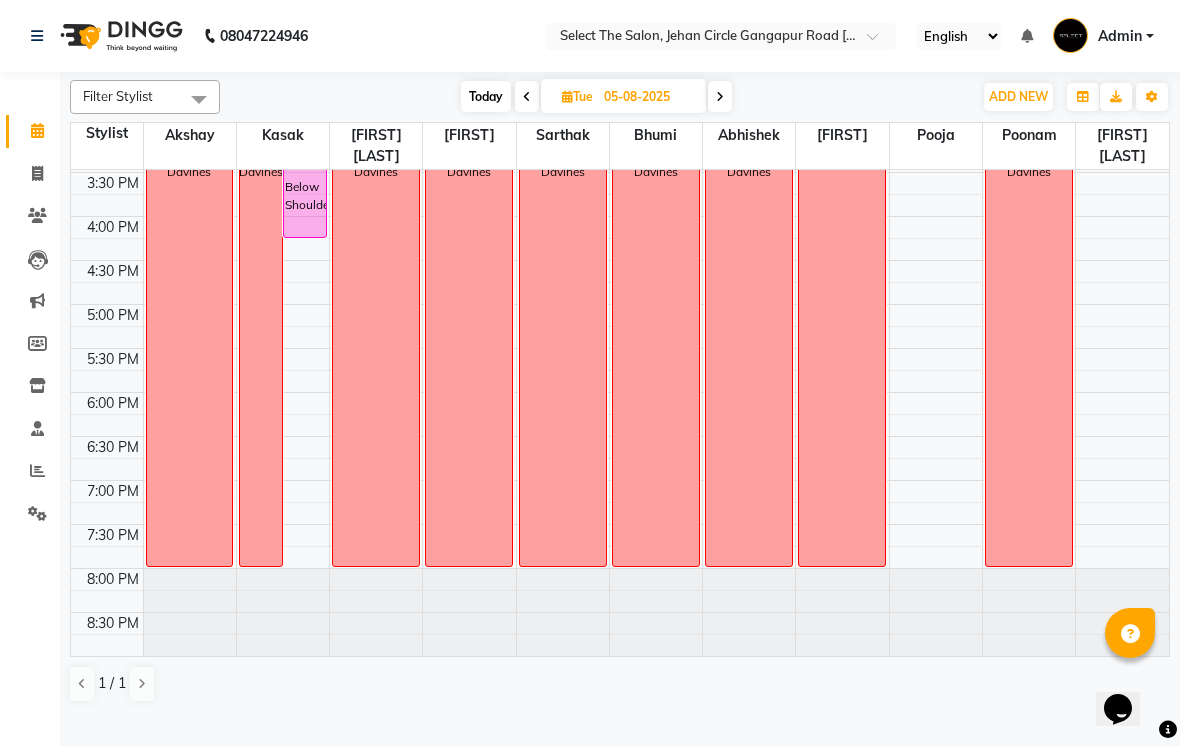 click at bounding box center (720, 96) 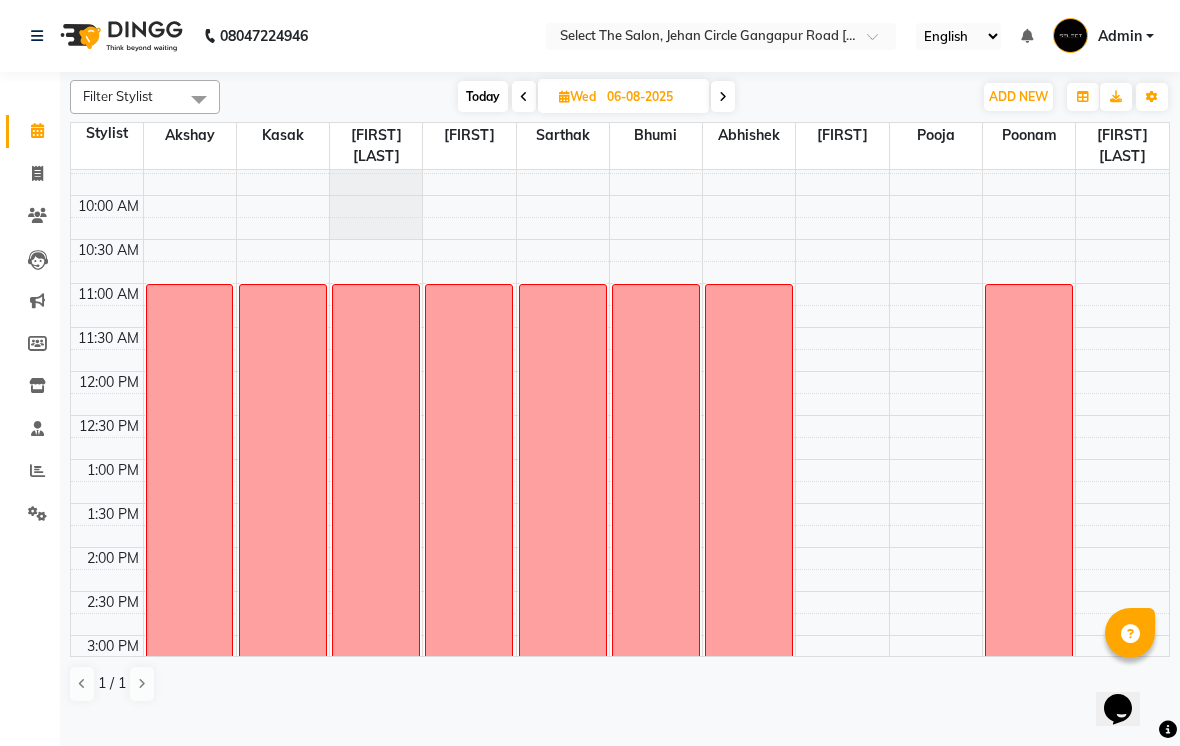 scroll, scrollTop: 141, scrollLeft: 0, axis: vertical 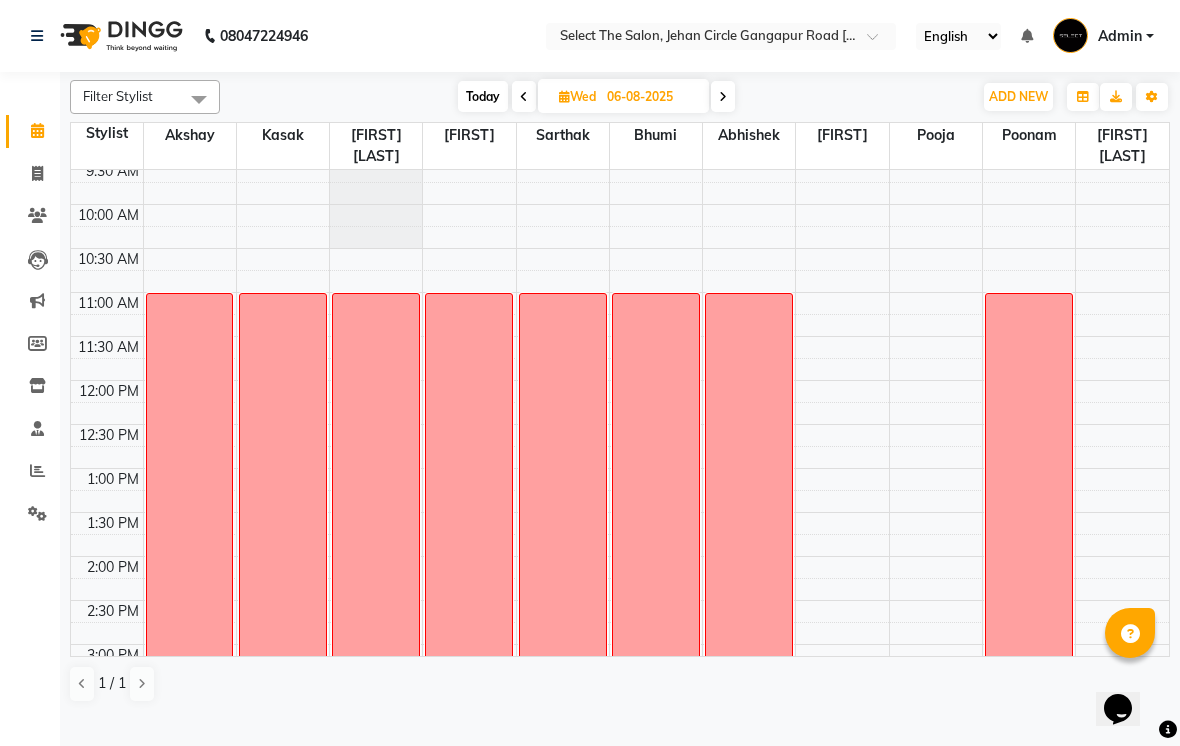 click on "Today" at bounding box center [483, 96] 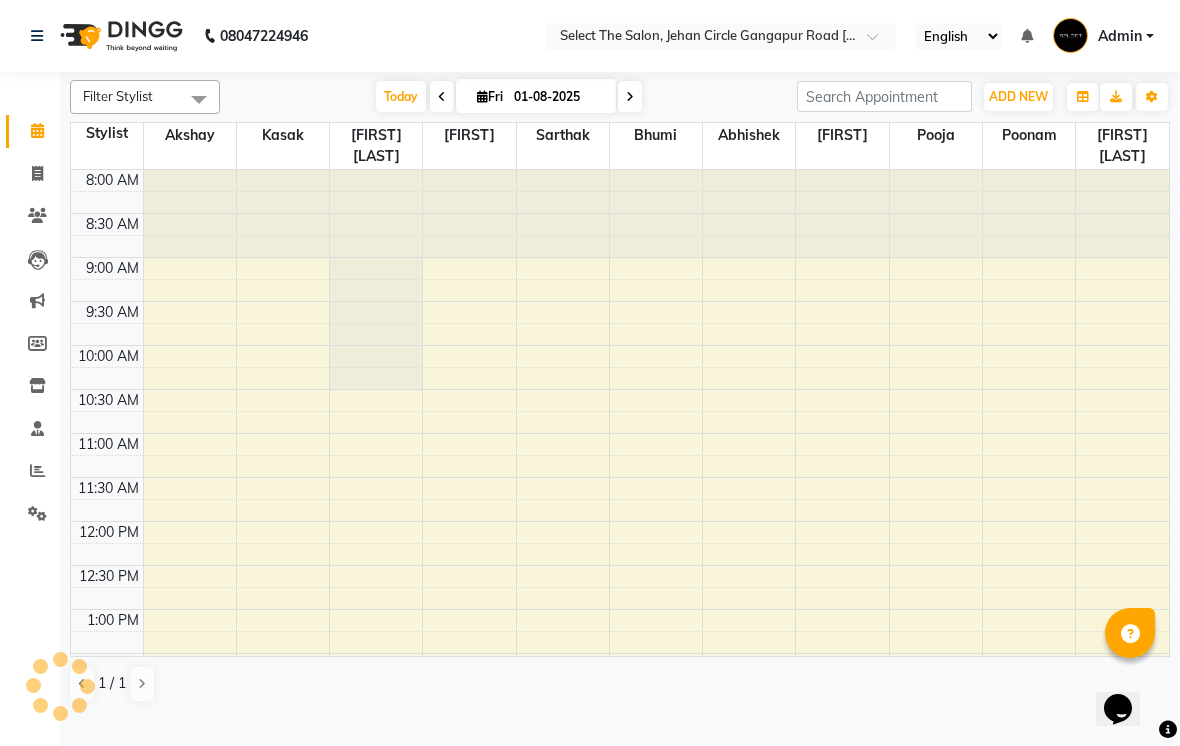 scroll, scrollTop: 657, scrollLeft: 0, axis: vertical 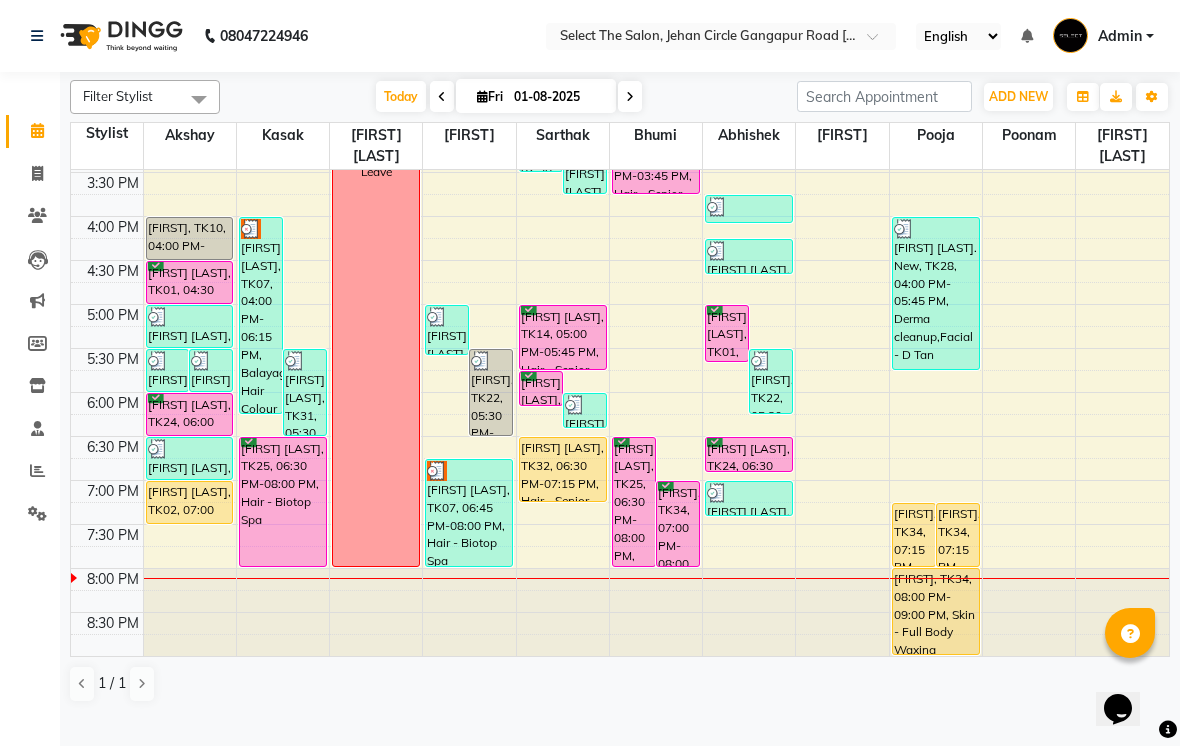 click on "Invoice" 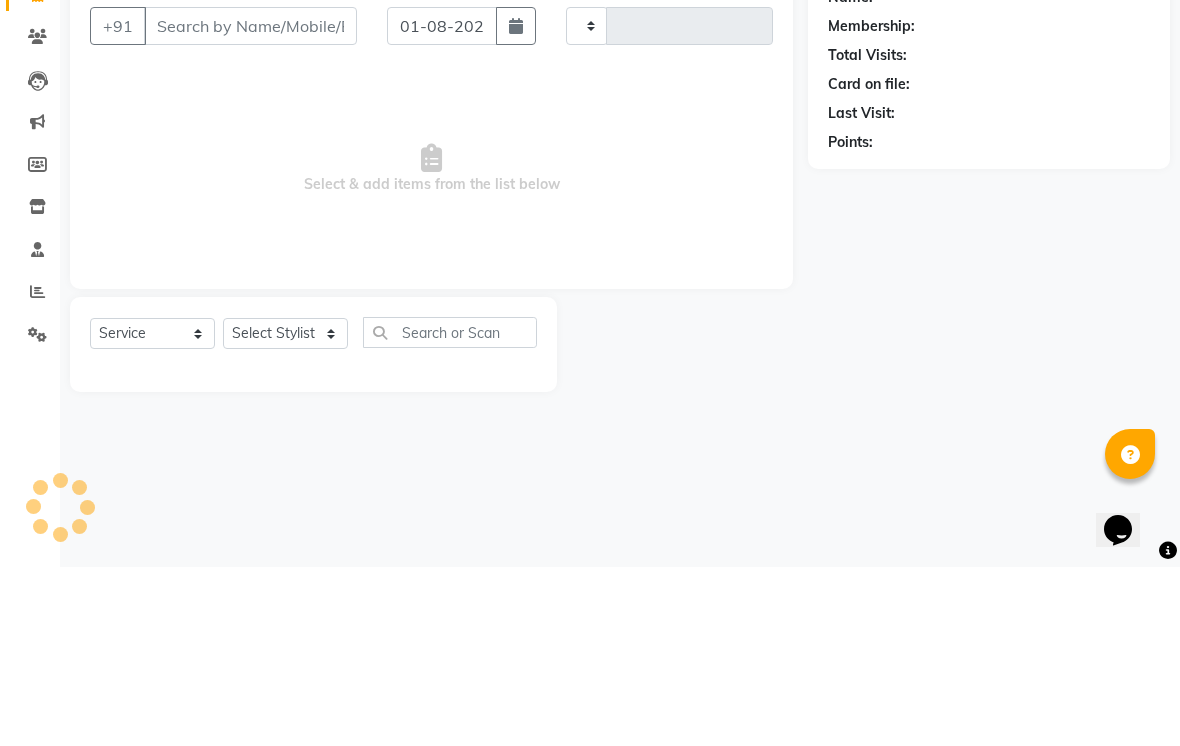 type on "2755" 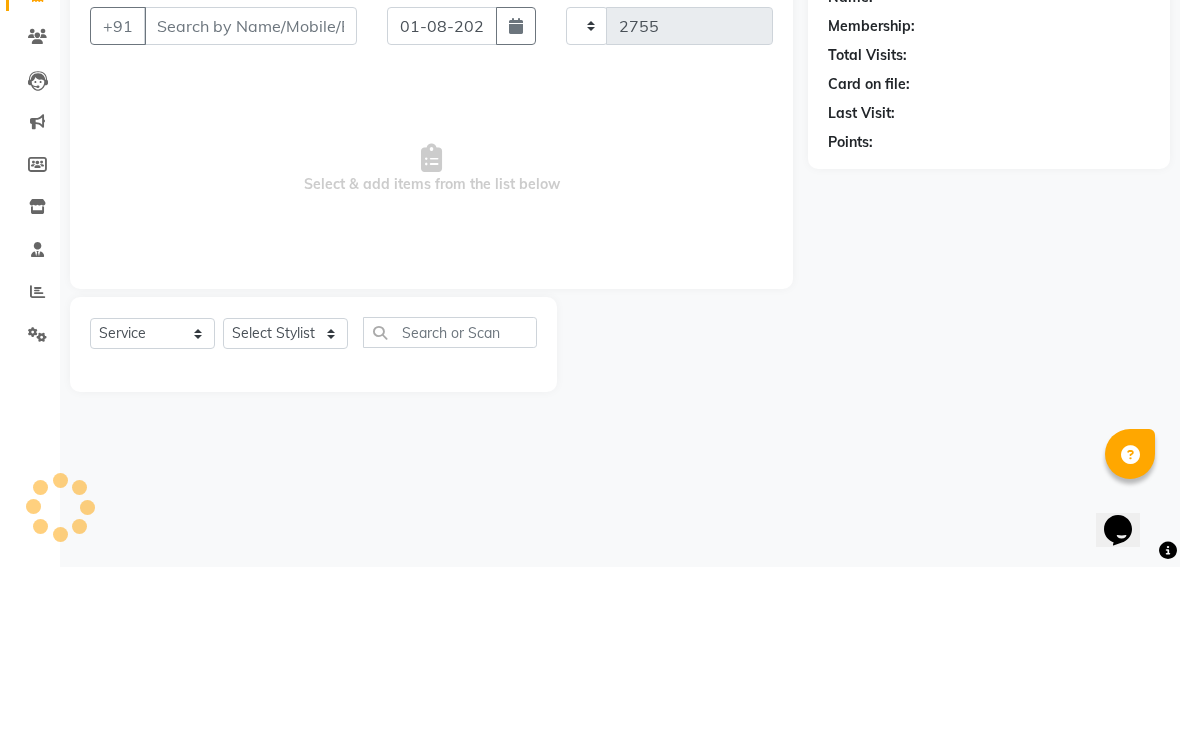 select on "4969" 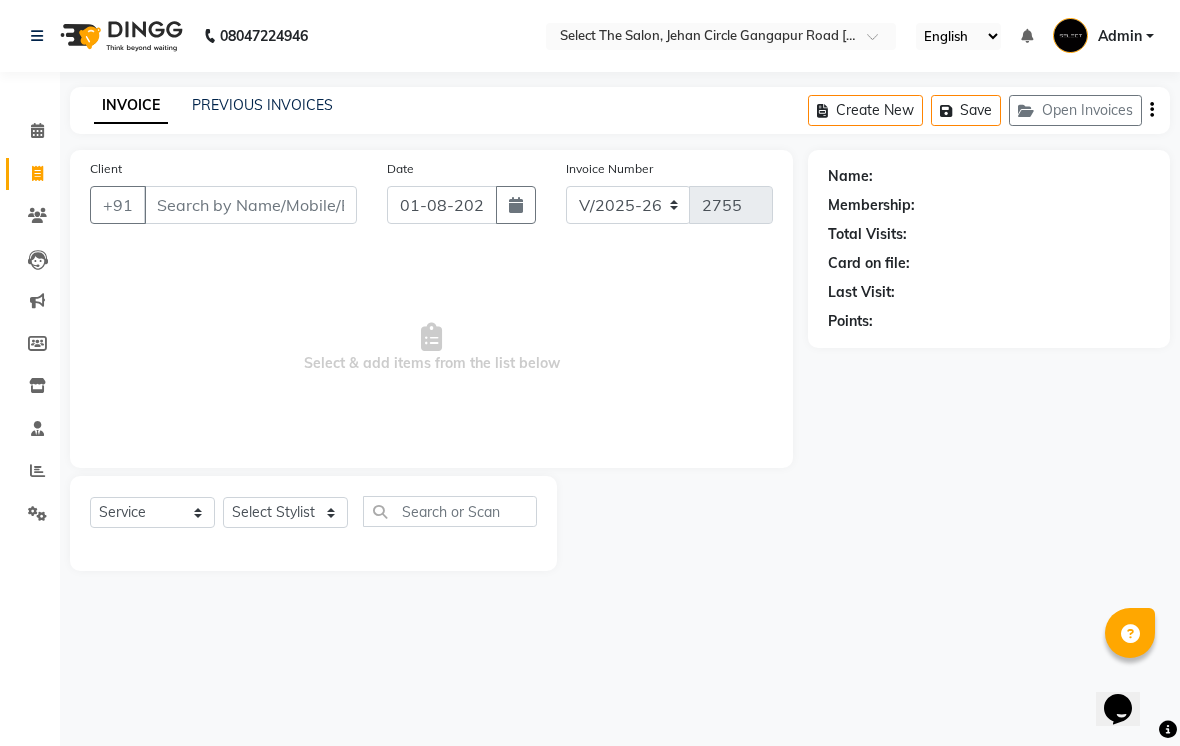 click on "Create New   Save   Open Invoices" 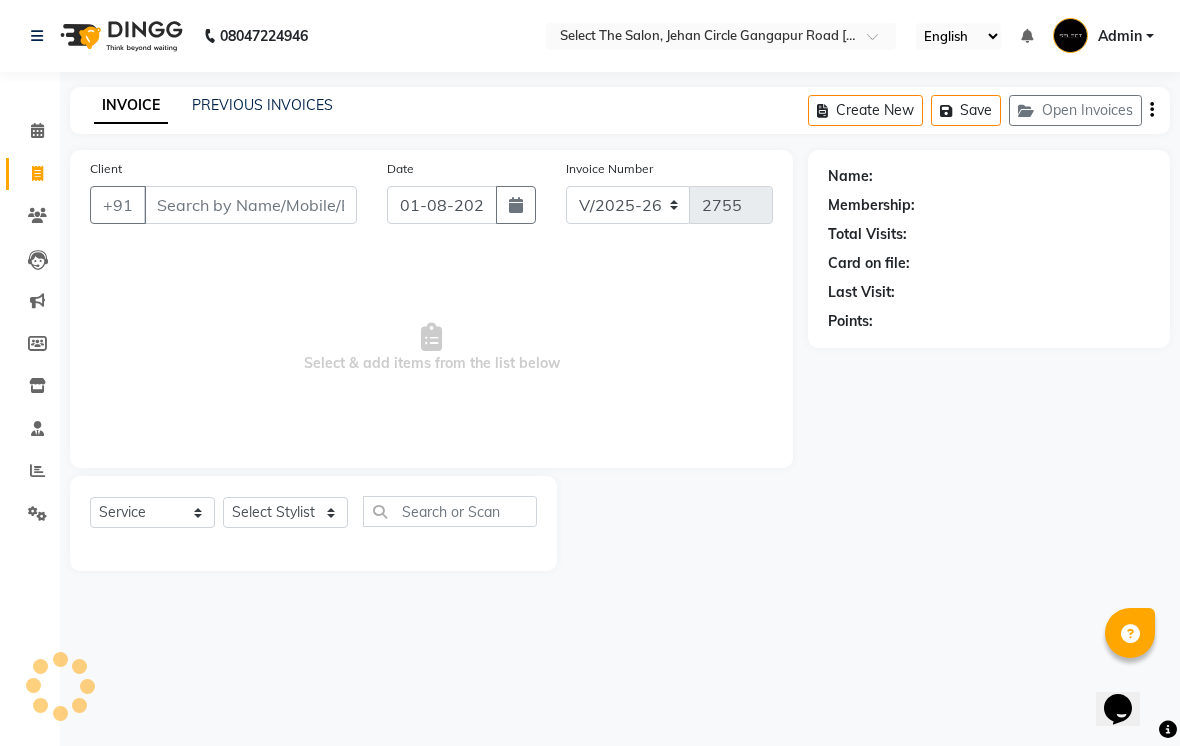 click on "Open Invoices" 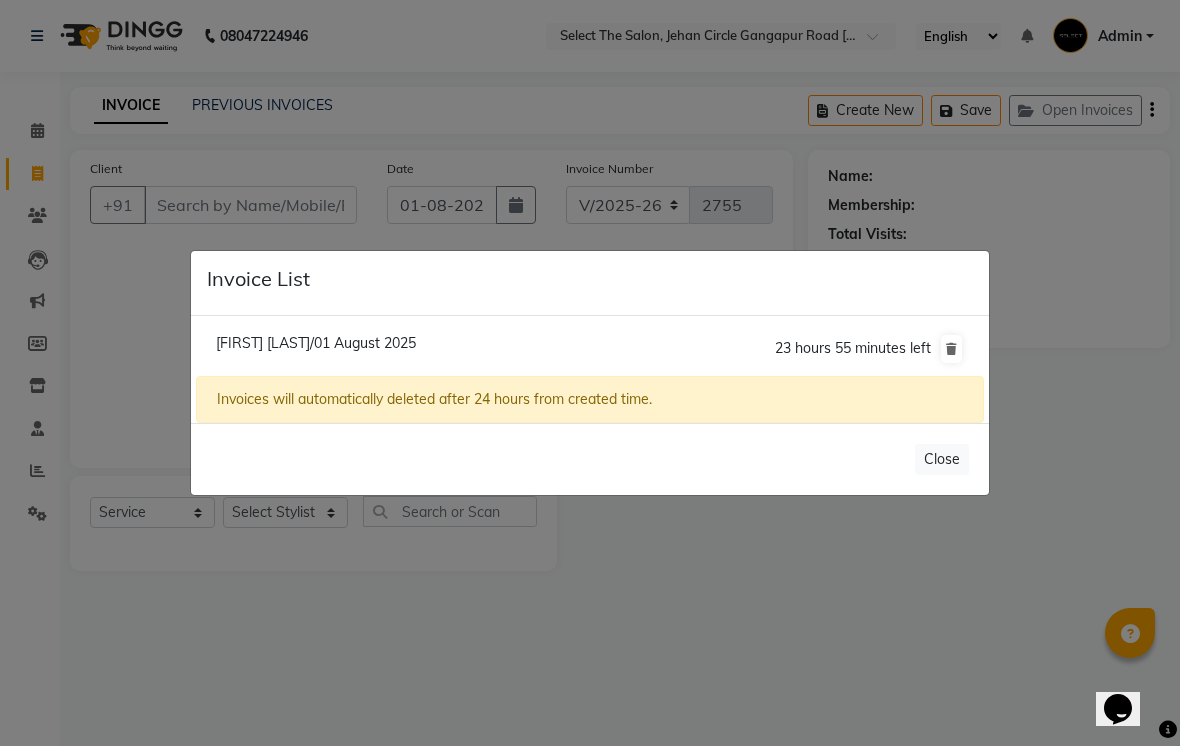 click on "Riya Gholap/01 August 2025  23 hours 55 minutes left" 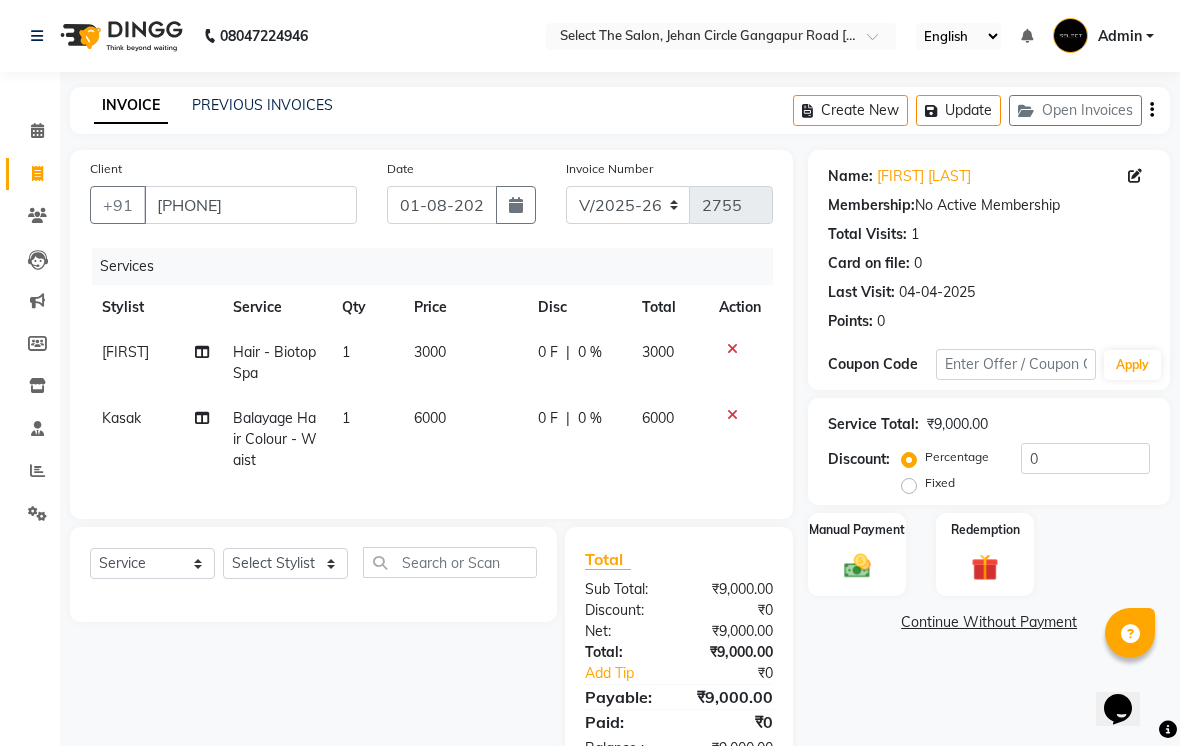 click on "3000" 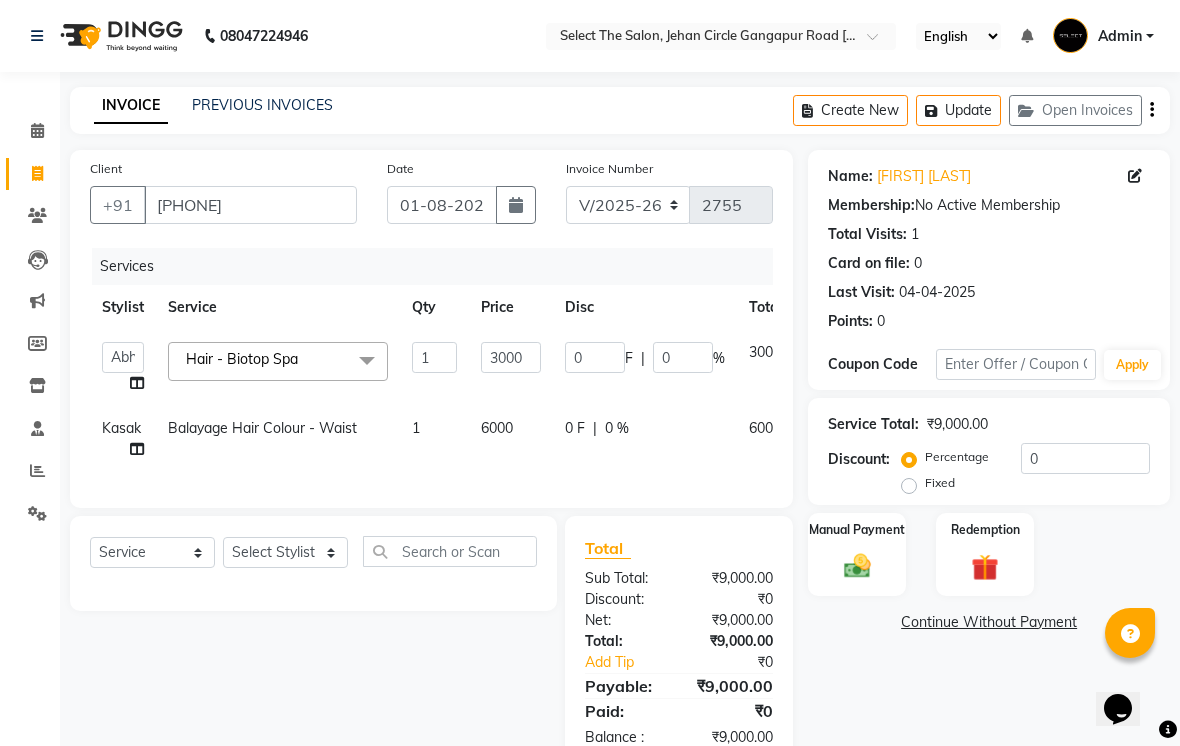 click on "0 F | 0 %" 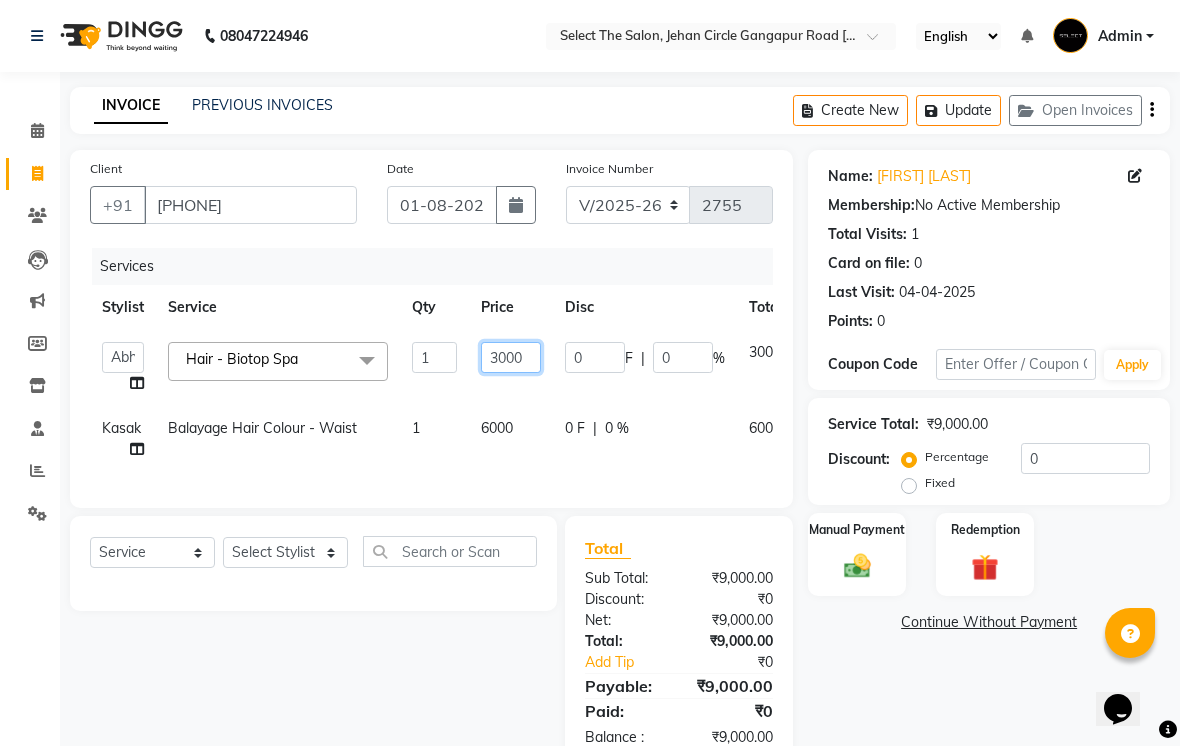 click on "3000" 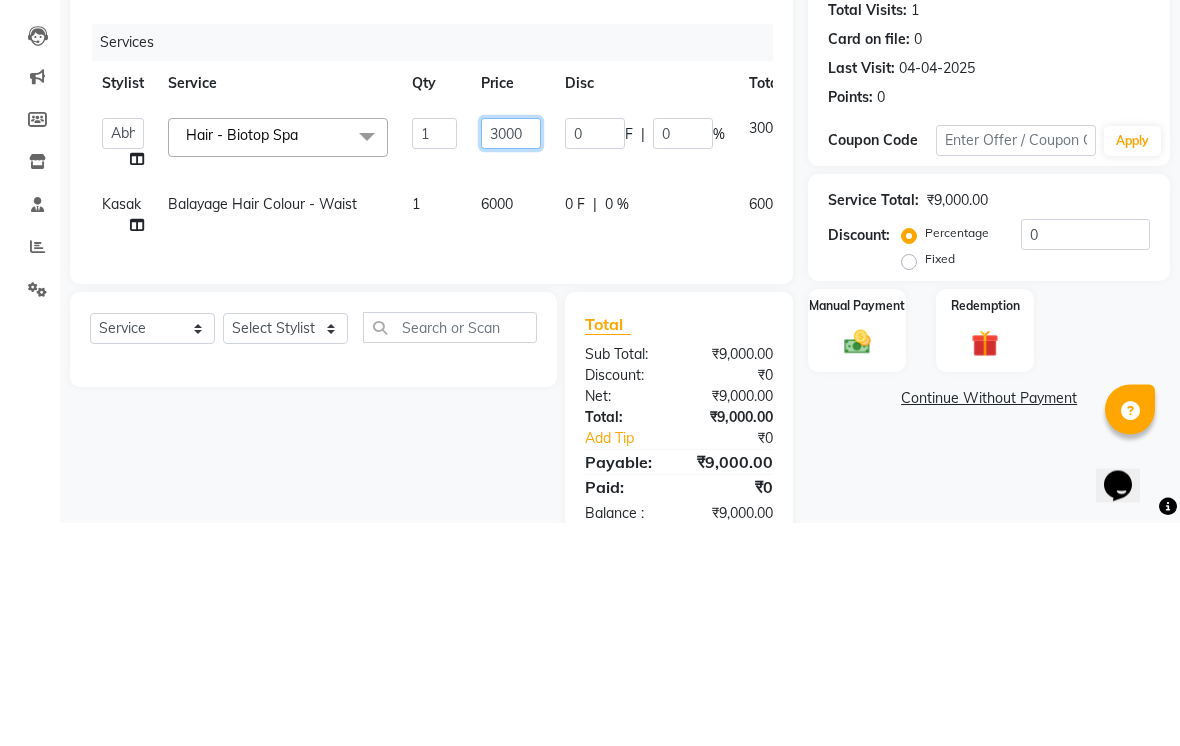 click on "3000" 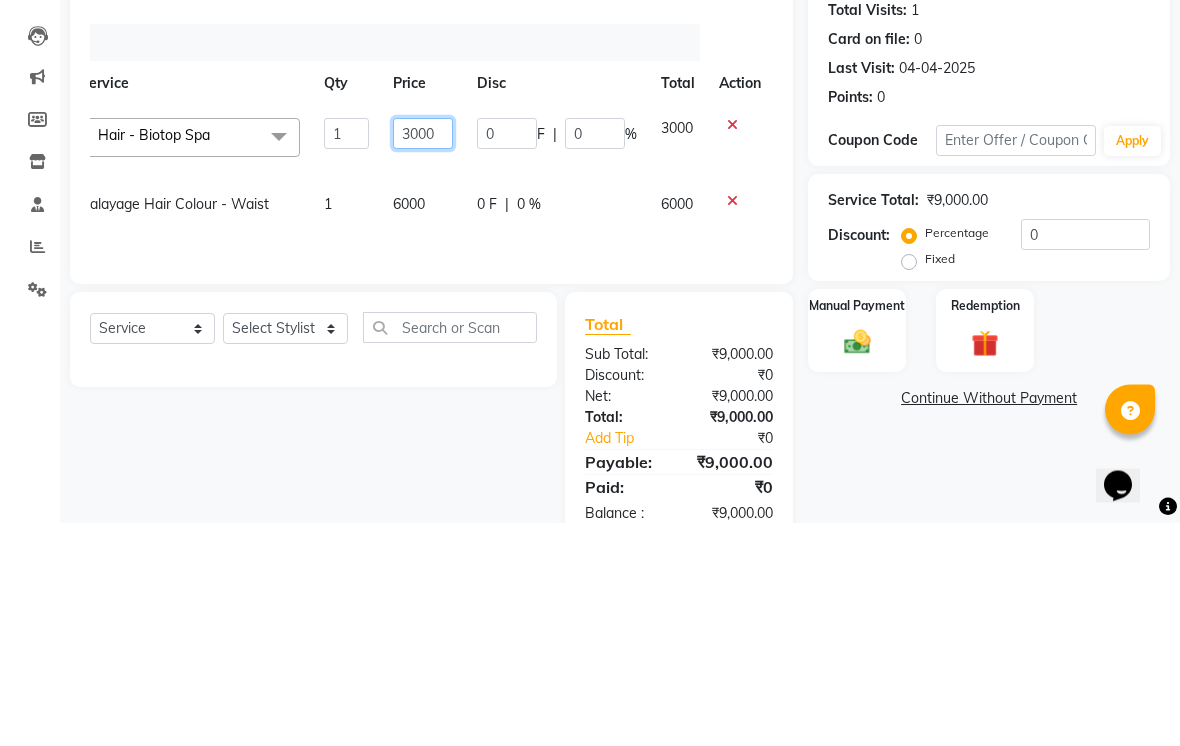 scroll, scrollTop: 0, scrollLeft: 88, axis: horizontal 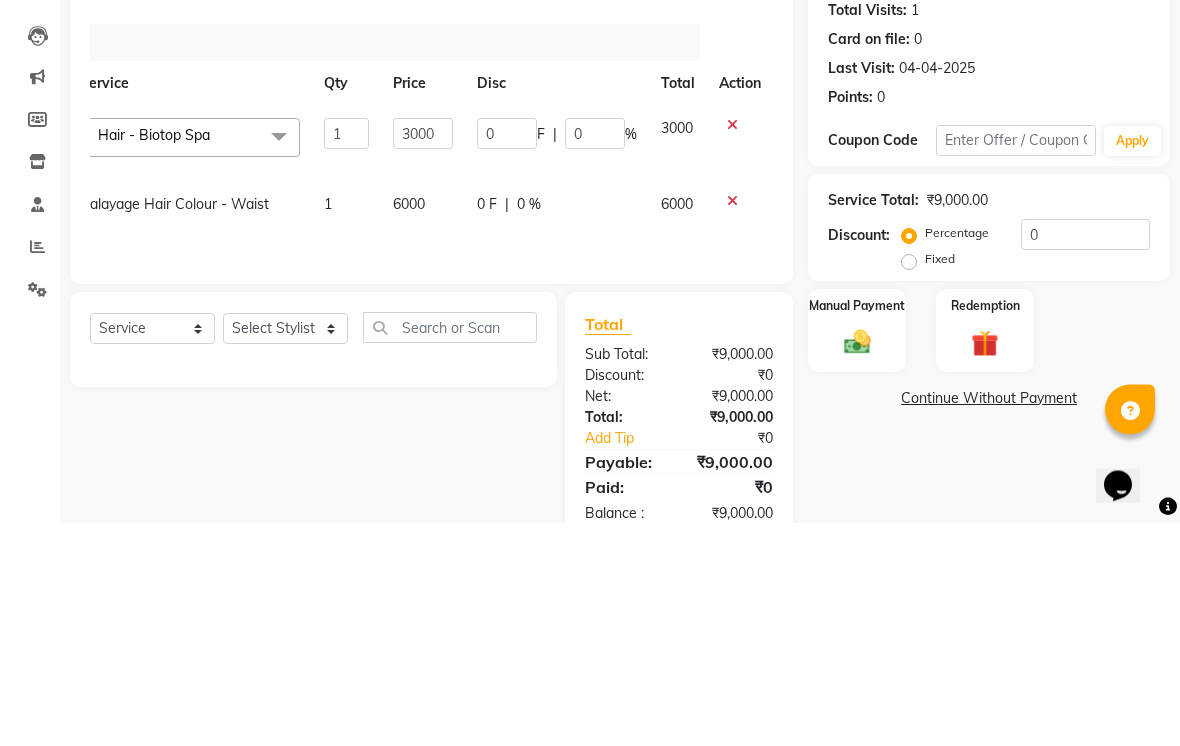 click 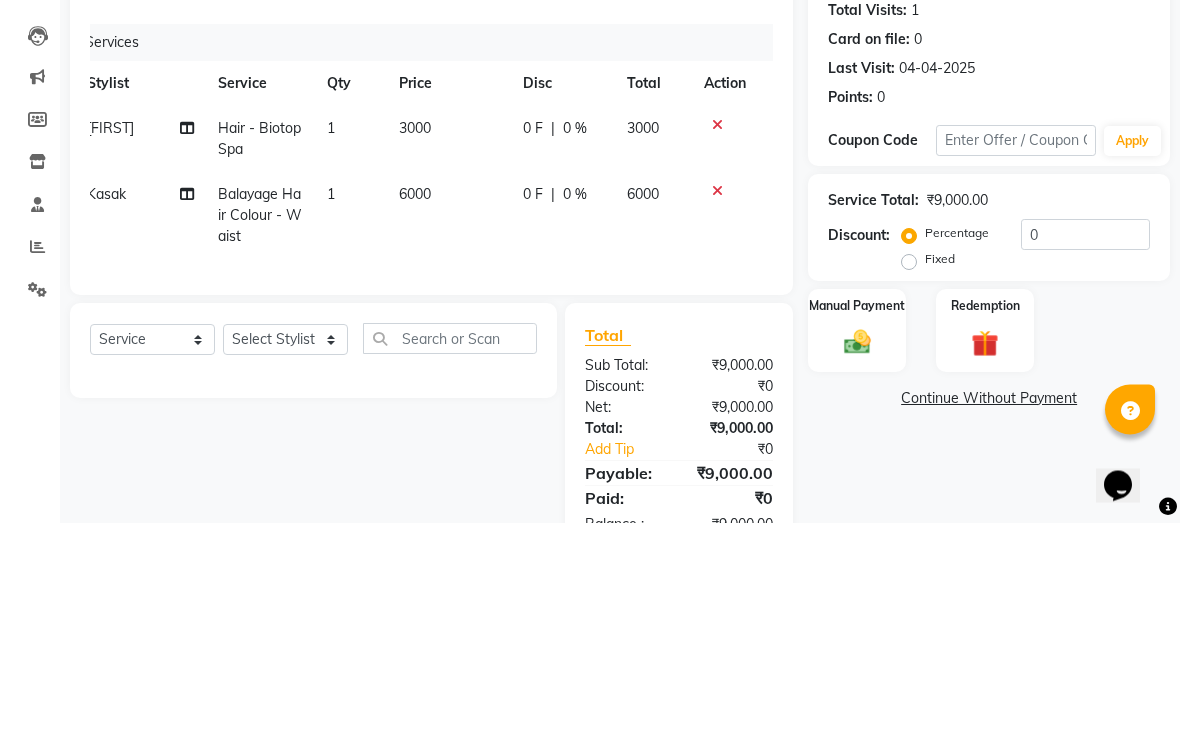 scroll, scrollTop: 80, scrollLeft: 0, axis: vertical 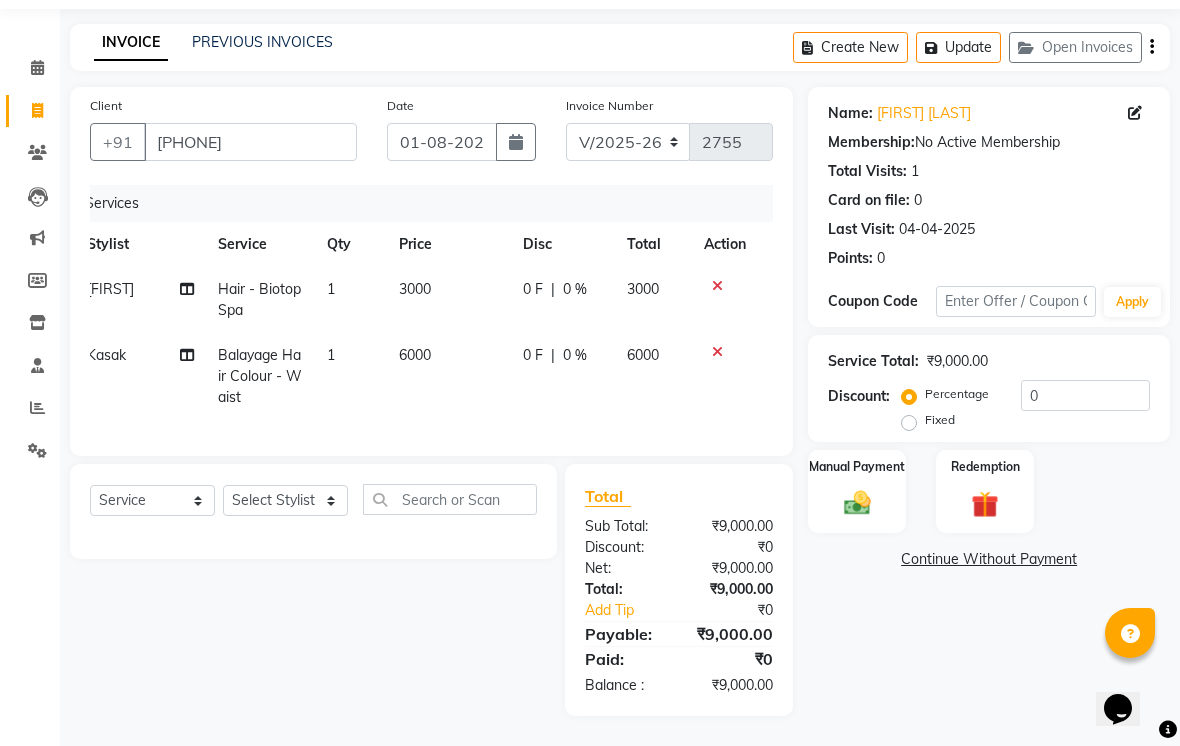 click 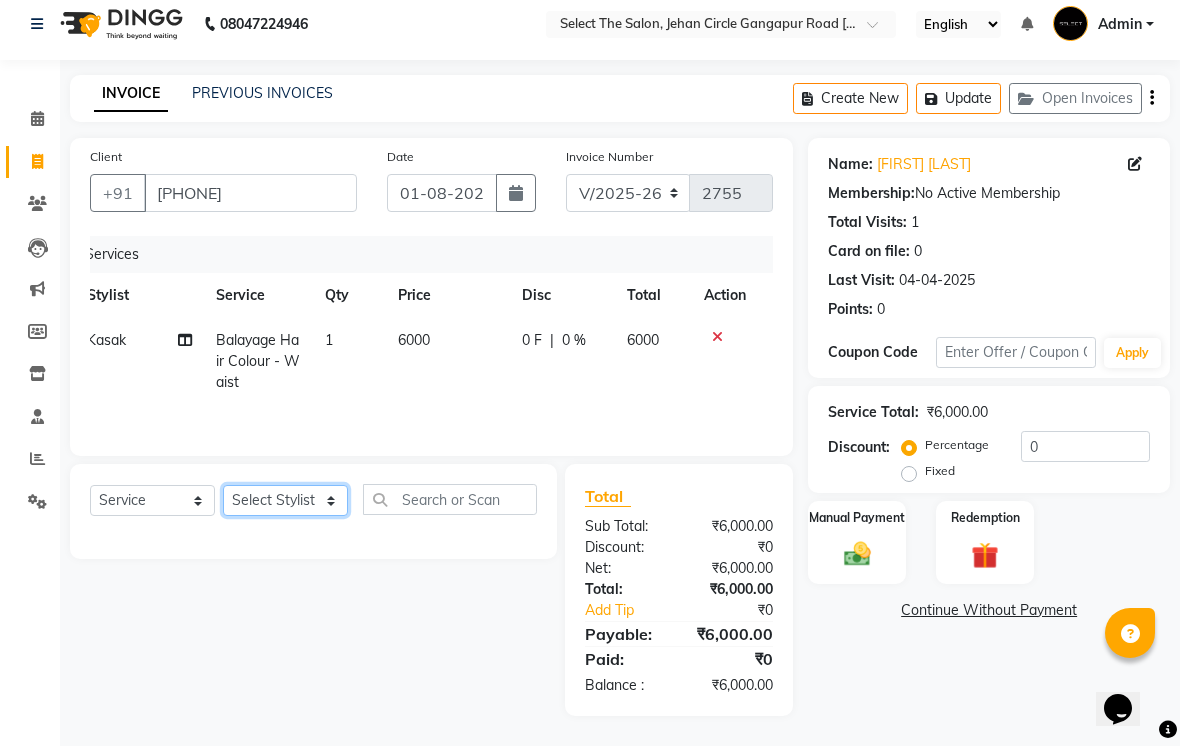 click on "Select Stylist Abhishek  Akshay  Bhumi  Kasak Pooja  Poonam  Sachin Wagh  Sarthak  Siddhika  Venkatesh warule Yogeshwari" 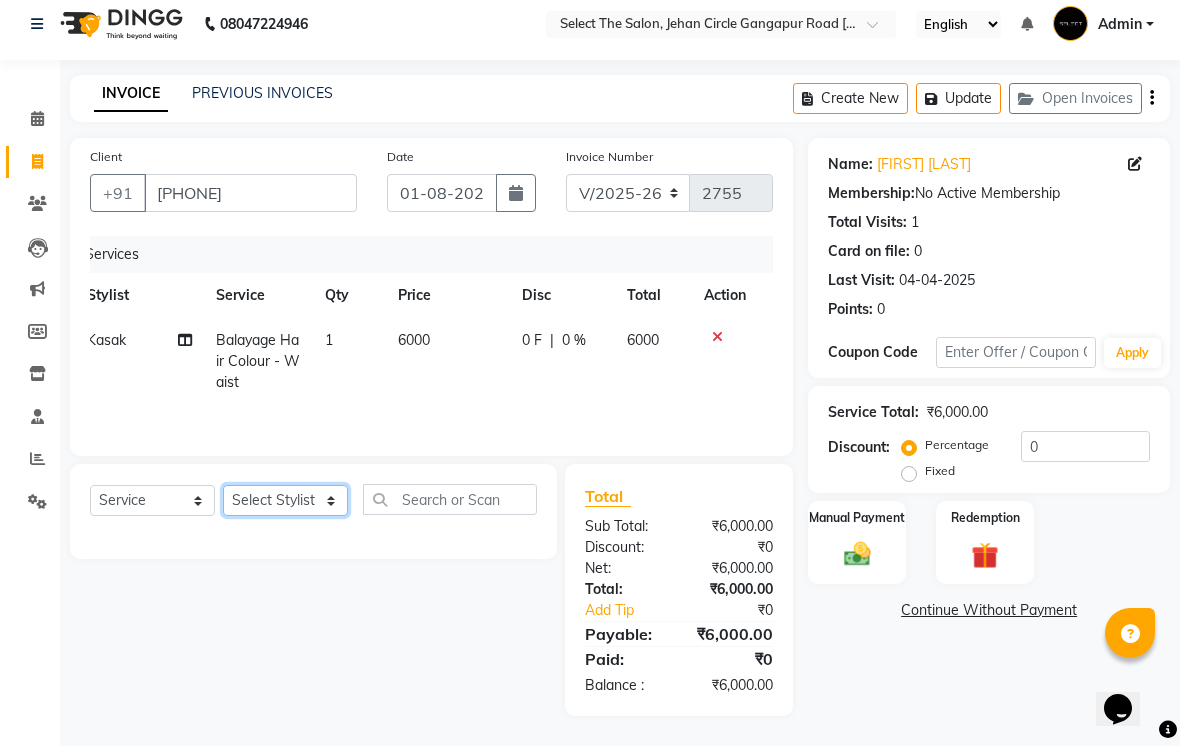 select on "50838" 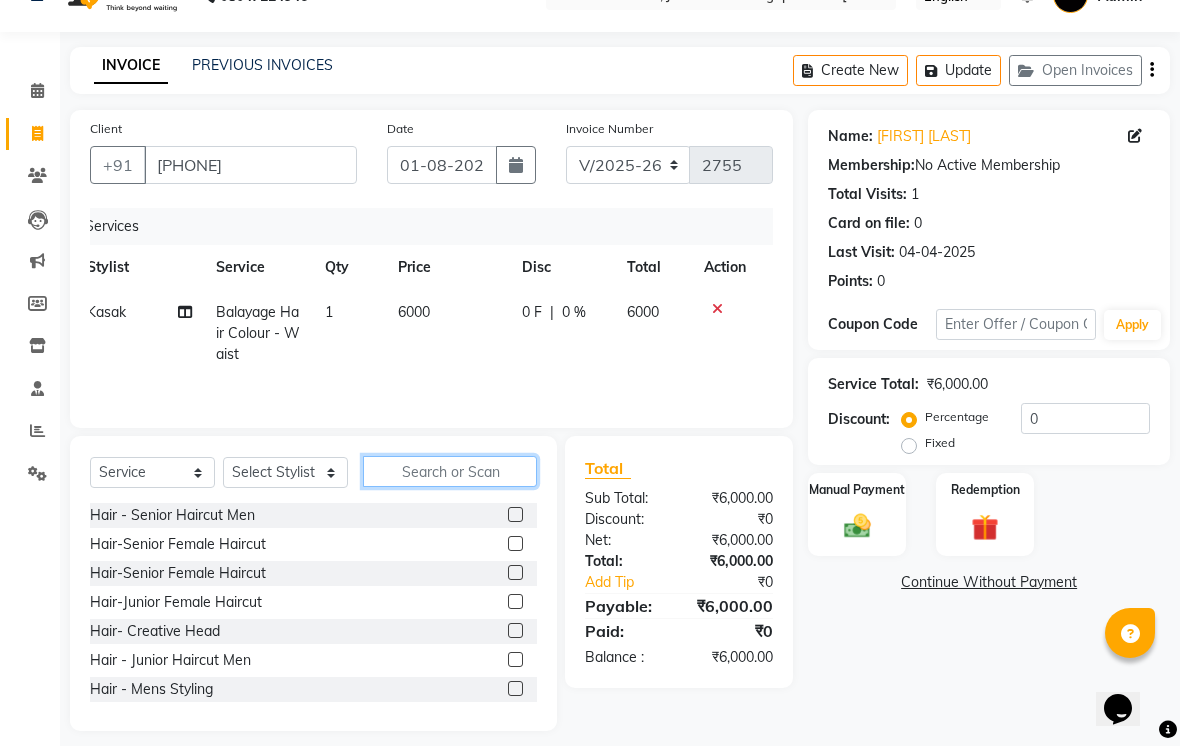 click 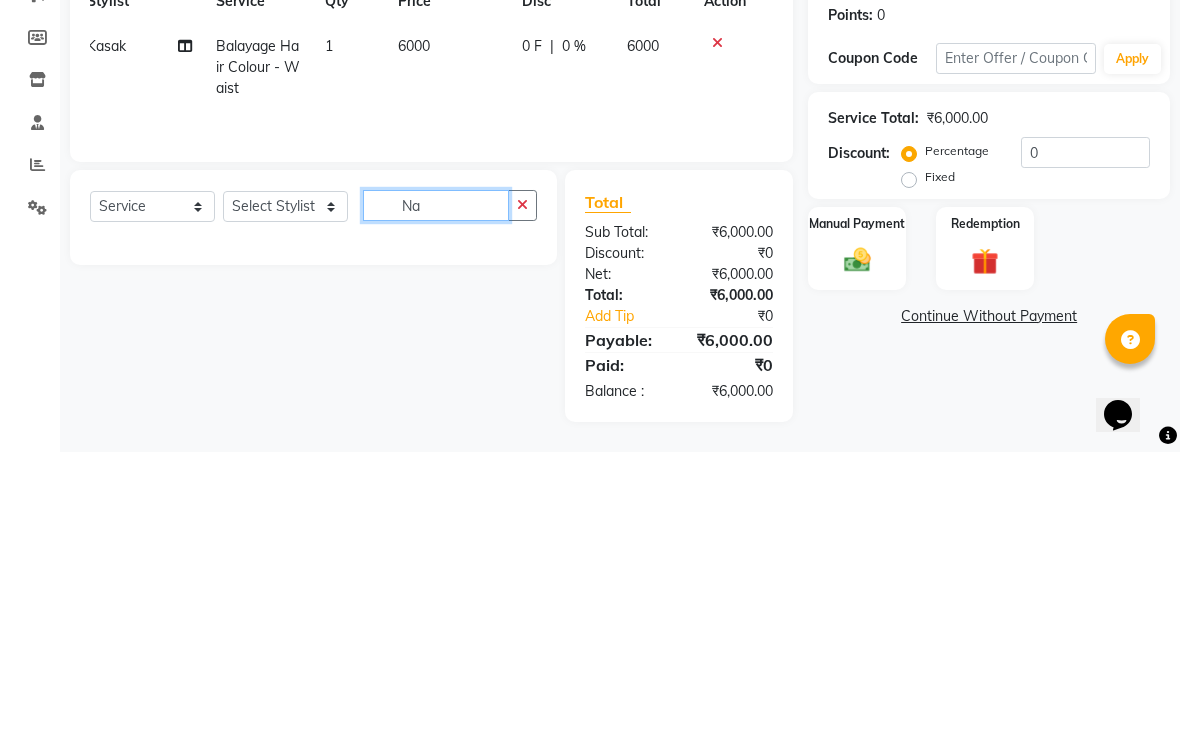 type on "N" 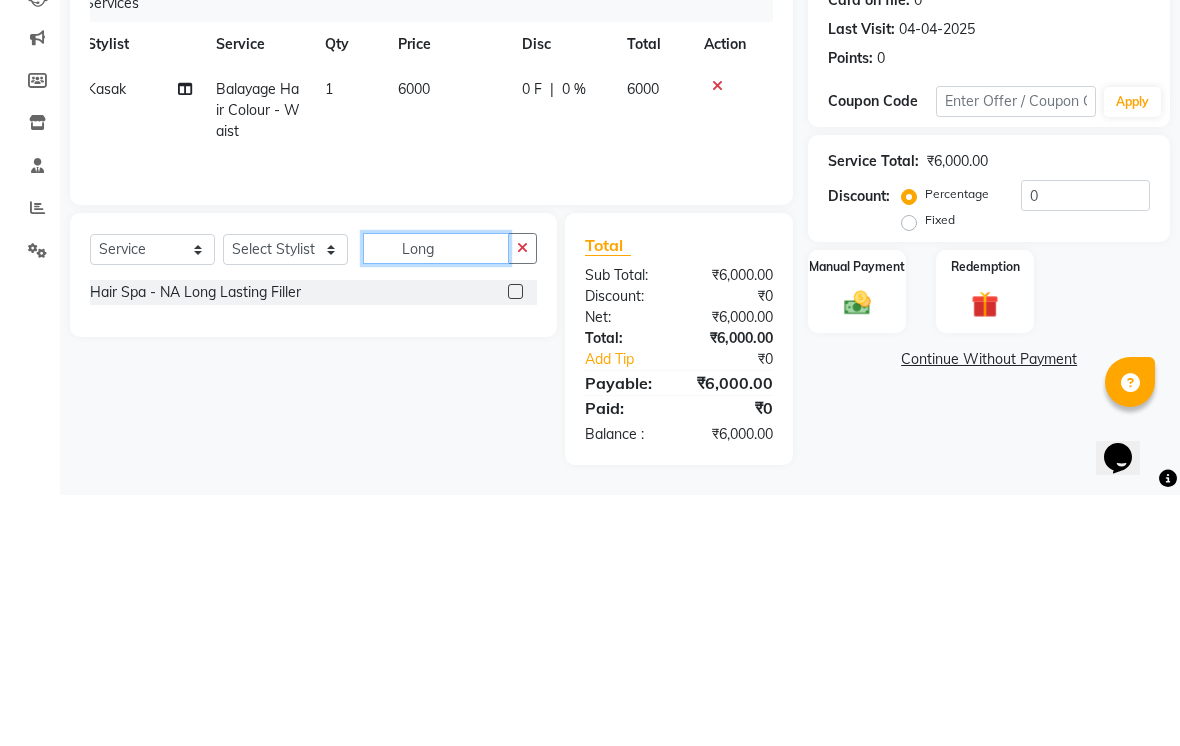 type on "Long" 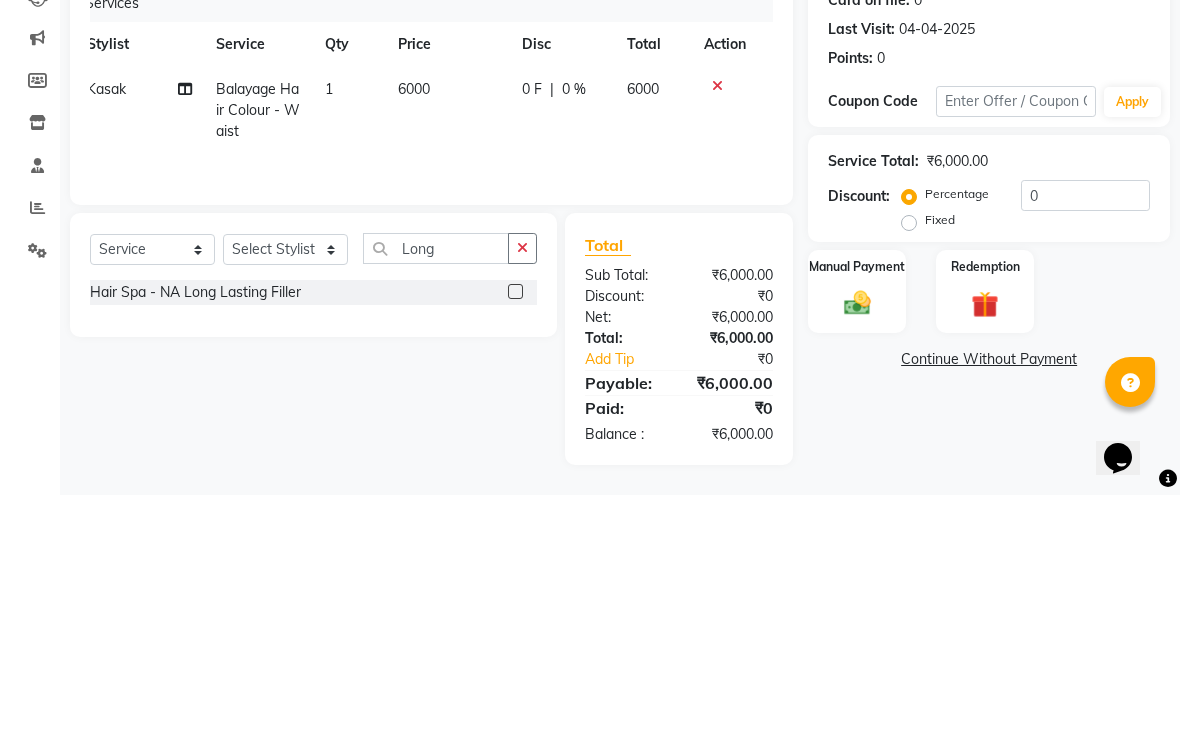 click 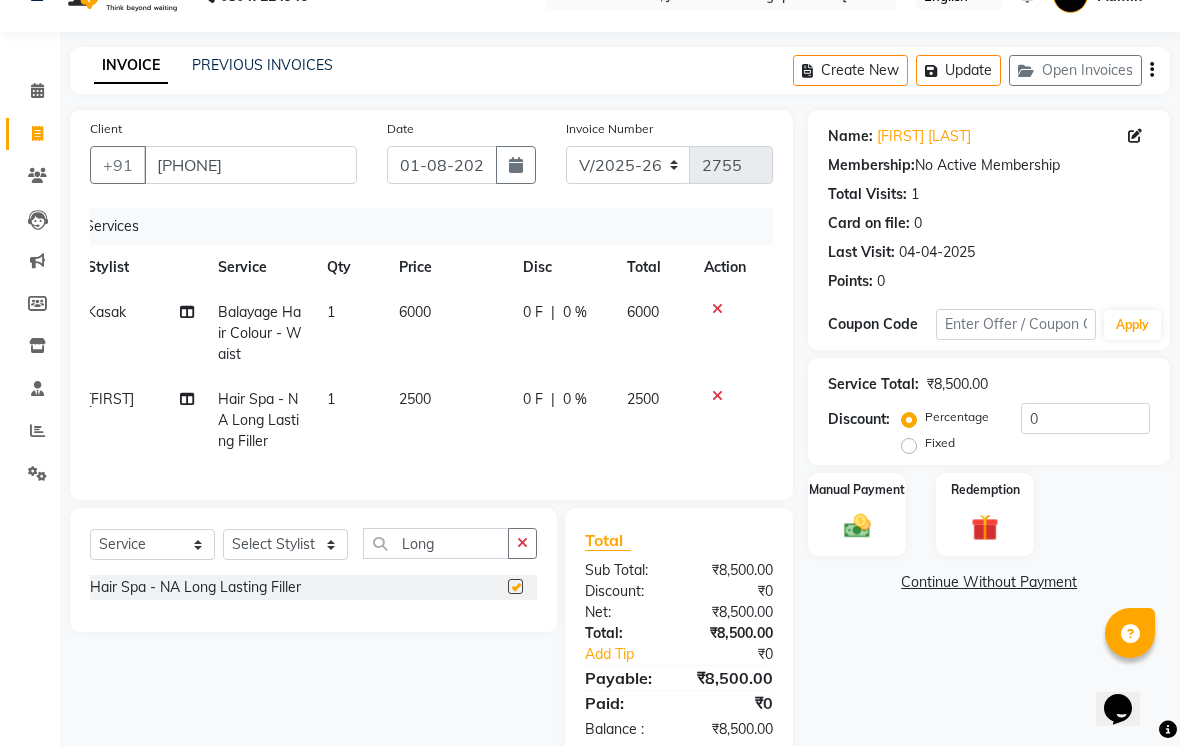 checkbox on "false" 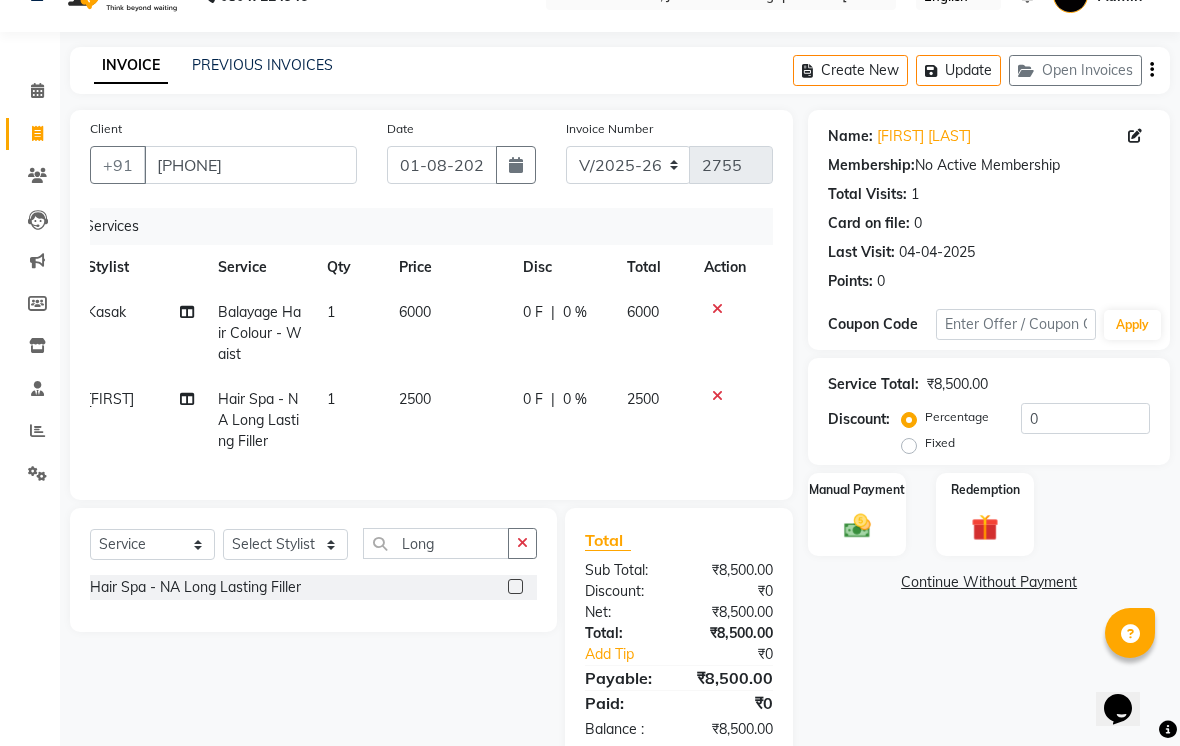 click on "Kasak" 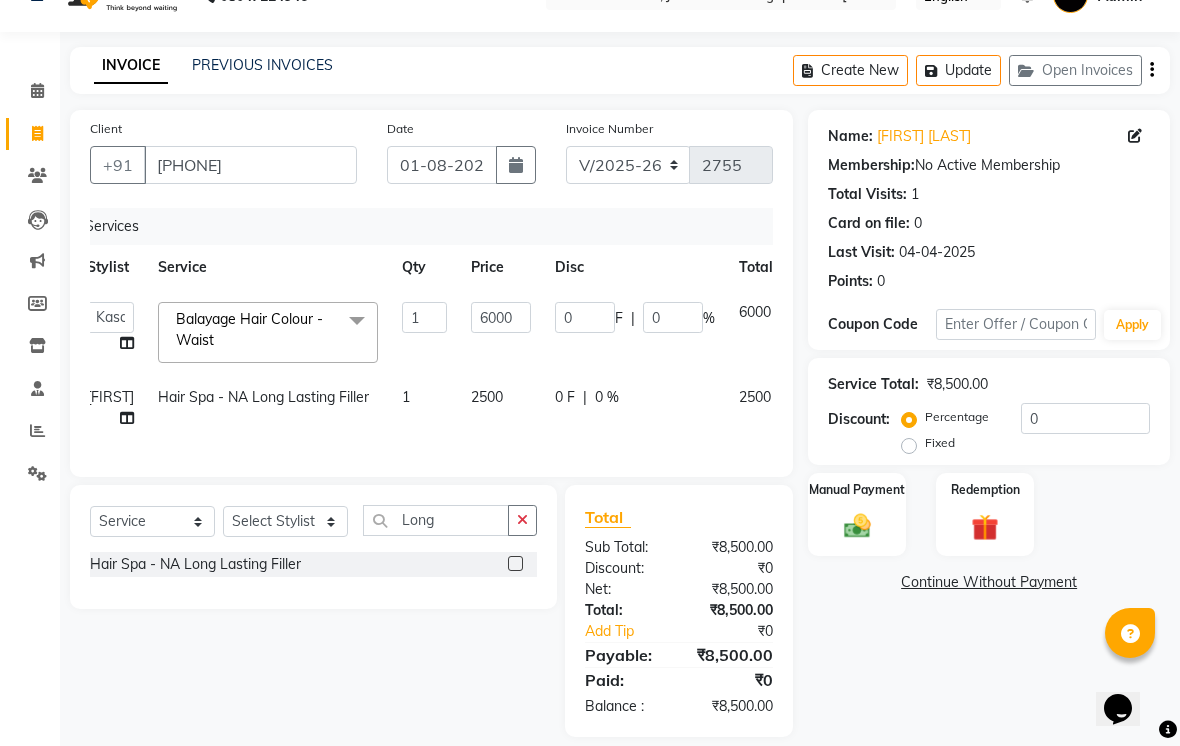 click 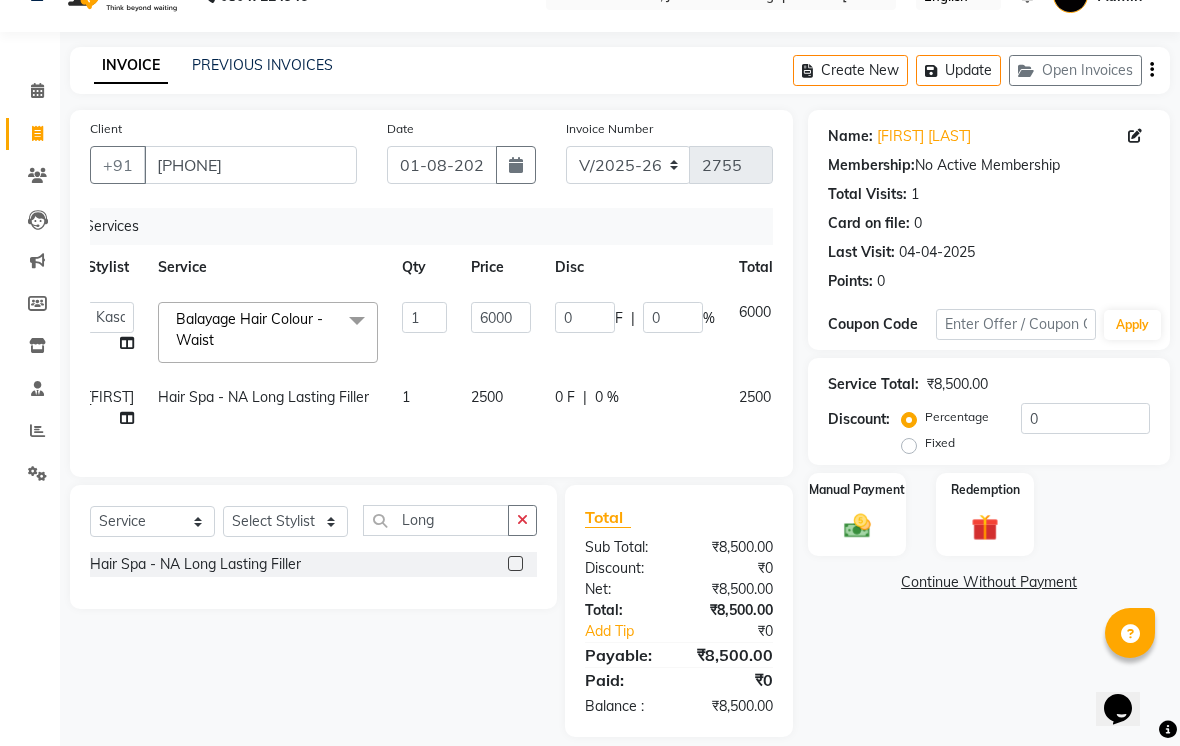 select on "36897" 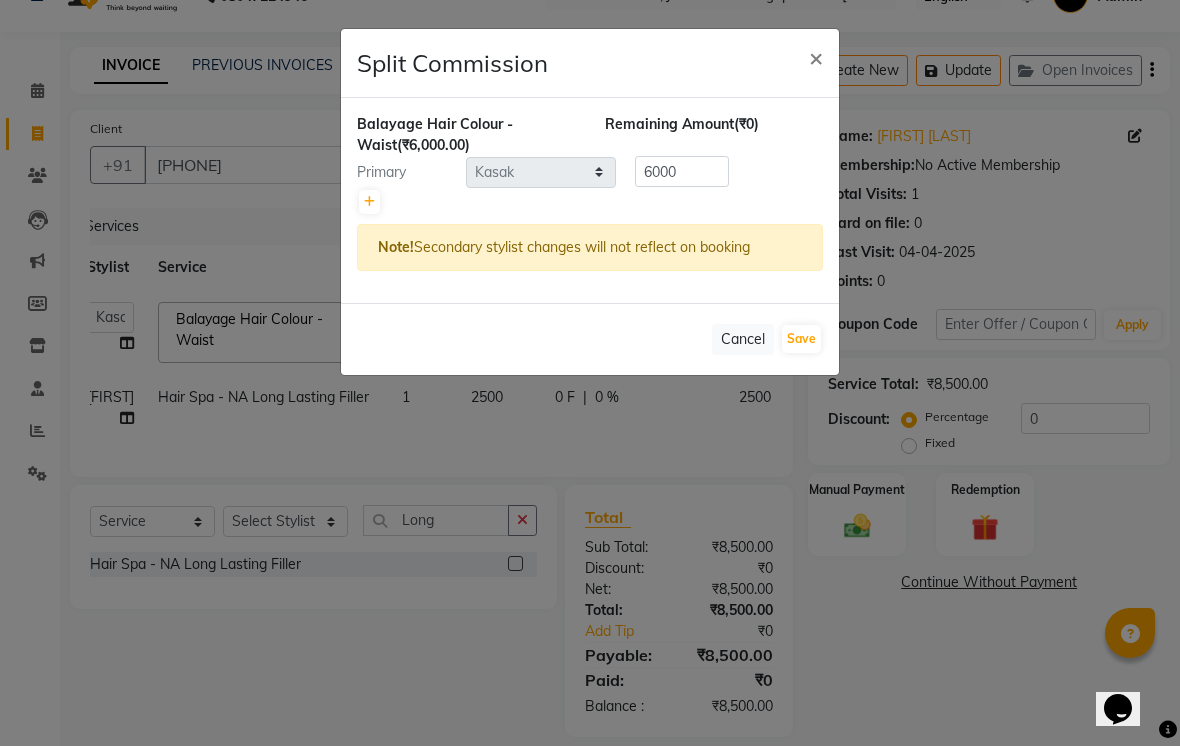 click on "Primary Select  Abhishek    Akshay    Bhumi    Kasak   Pooja    Poonam    Sachin Wagh    Sarthak    Siddhika    Venkatesh warule   Yogeshwari  6000" 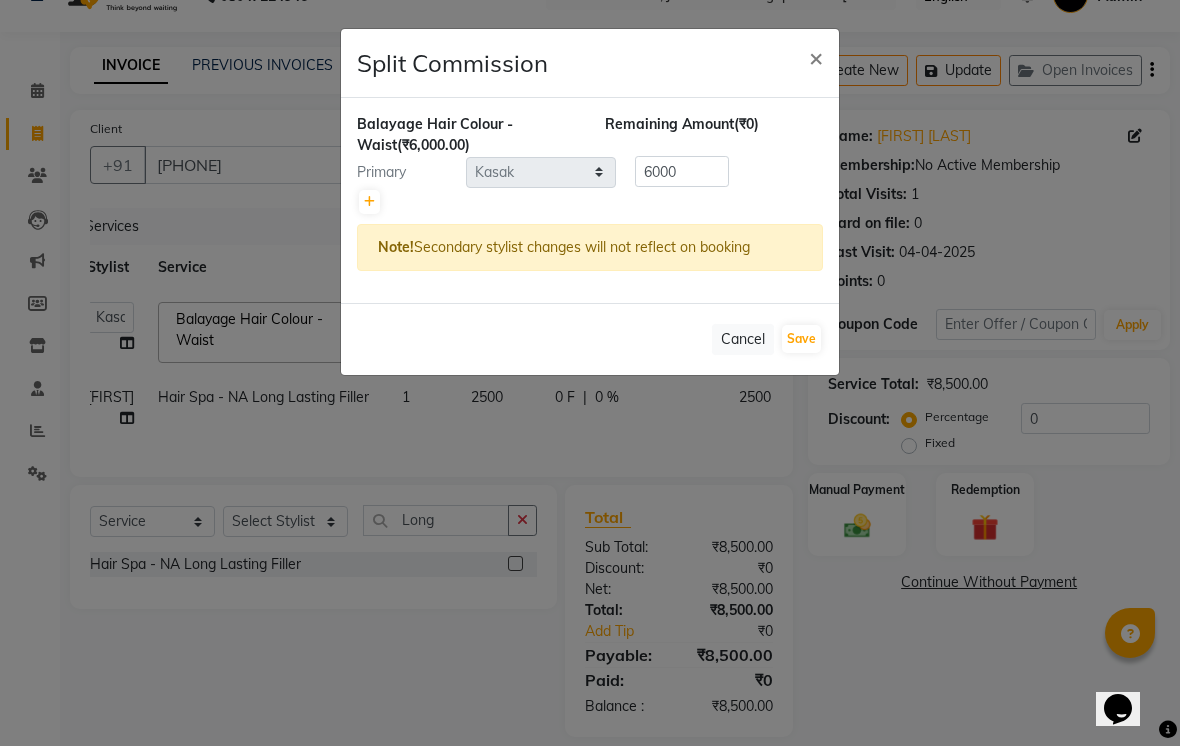 click 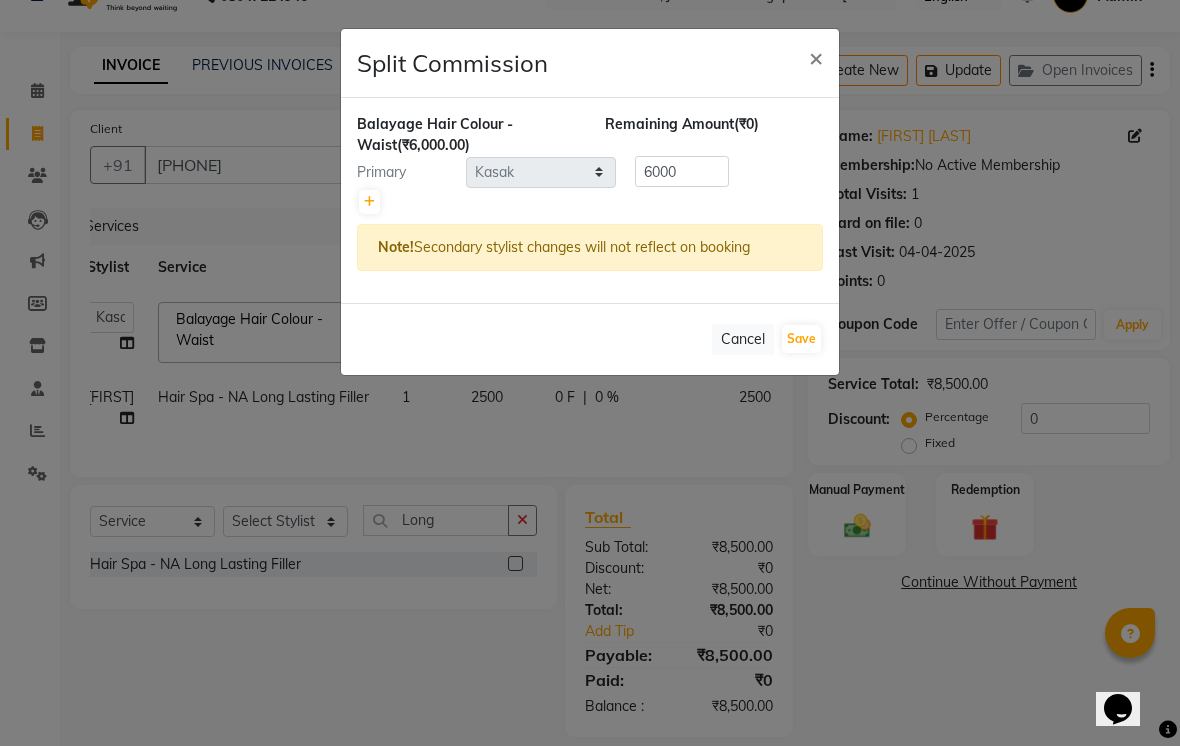 type on "3000" 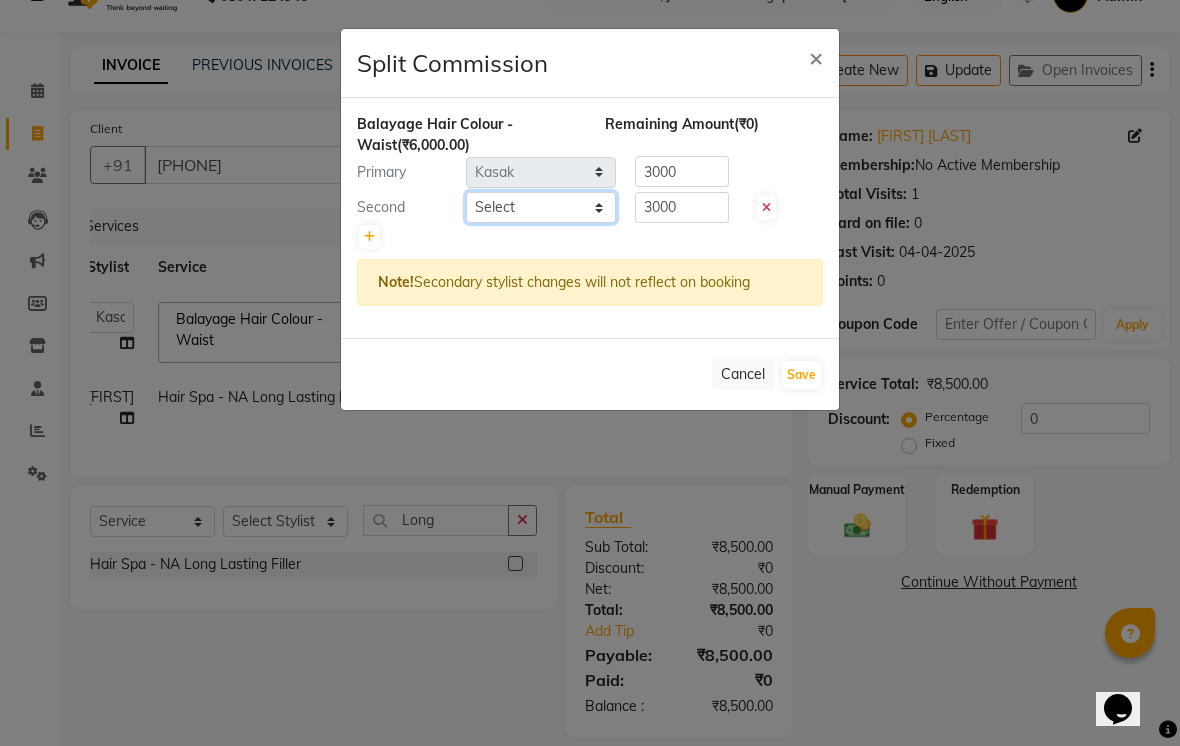 click on "Select  Abhishek    Akshay    Bhumi    Kasak   Pooja    Poonam    Sachin Wagh    Sarthak    Siddhika    Venkatesh warule   Yogeshwari" 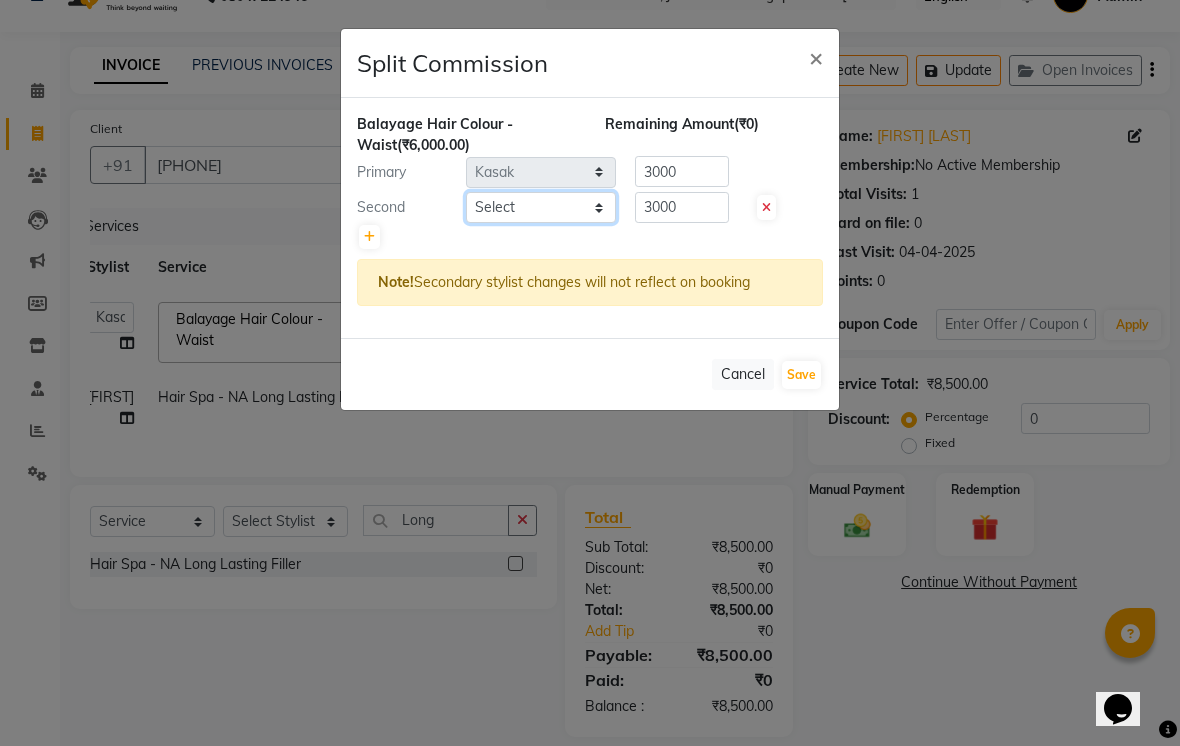 select on "50838" 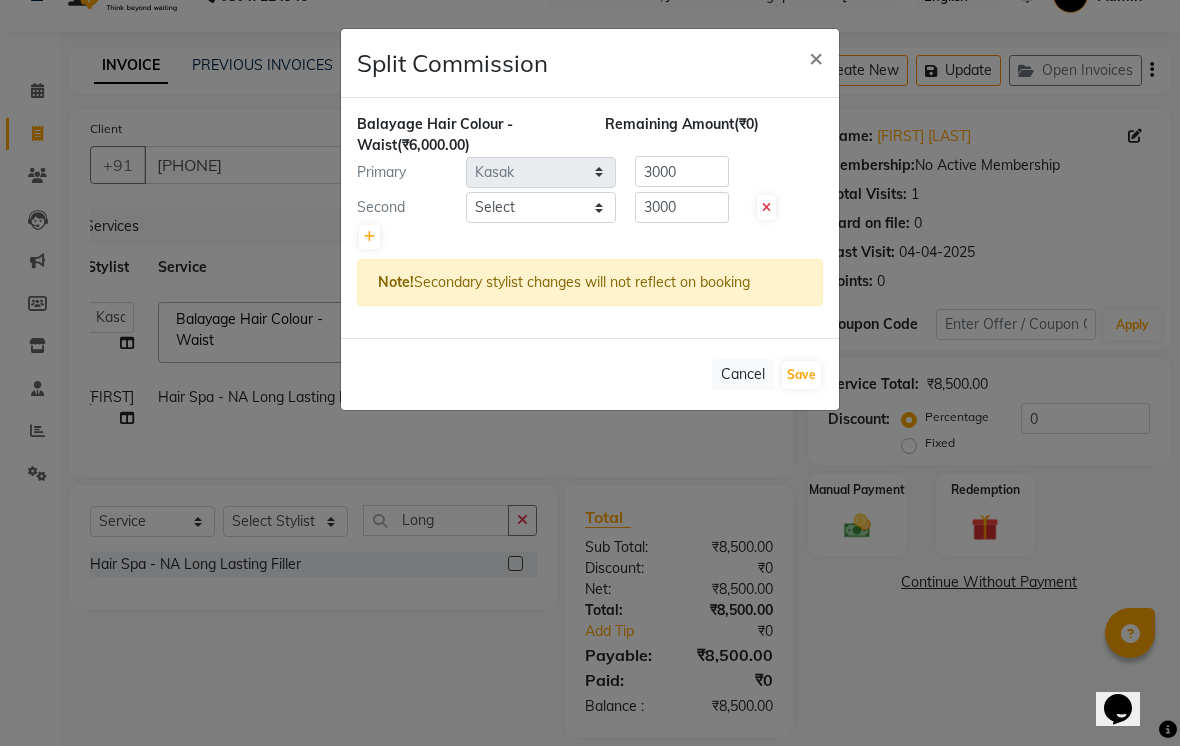 click on "Save" 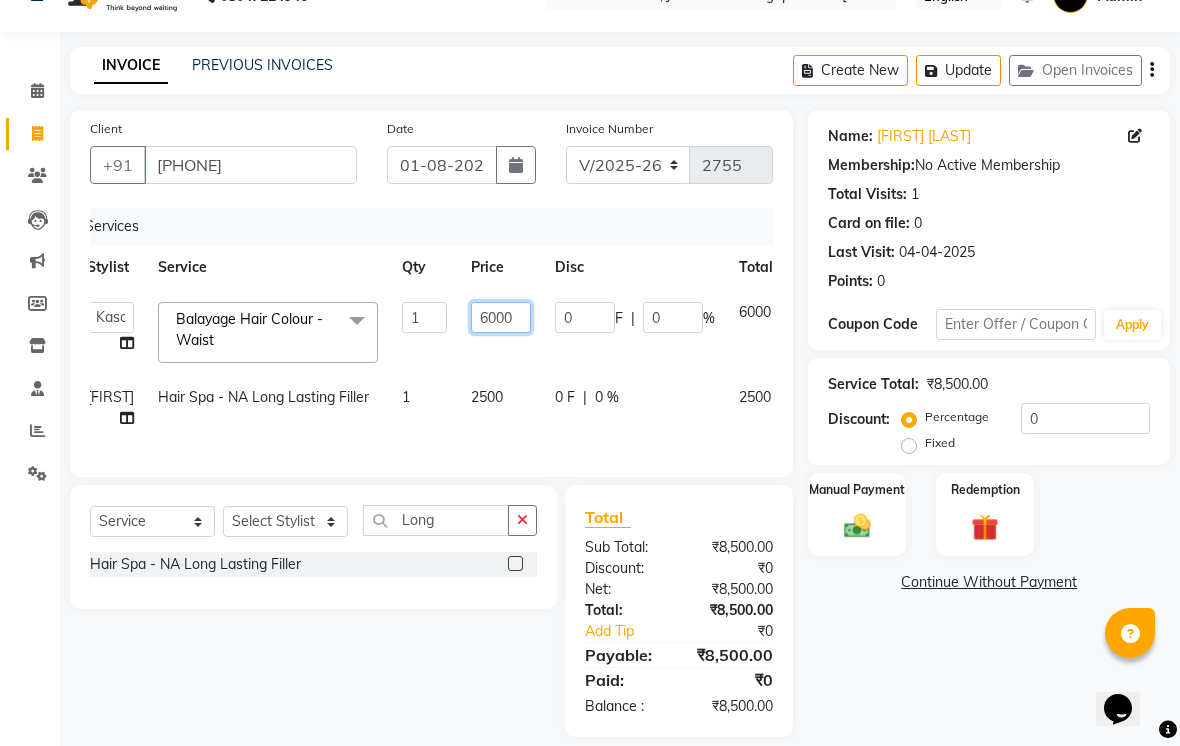 click on "6000" 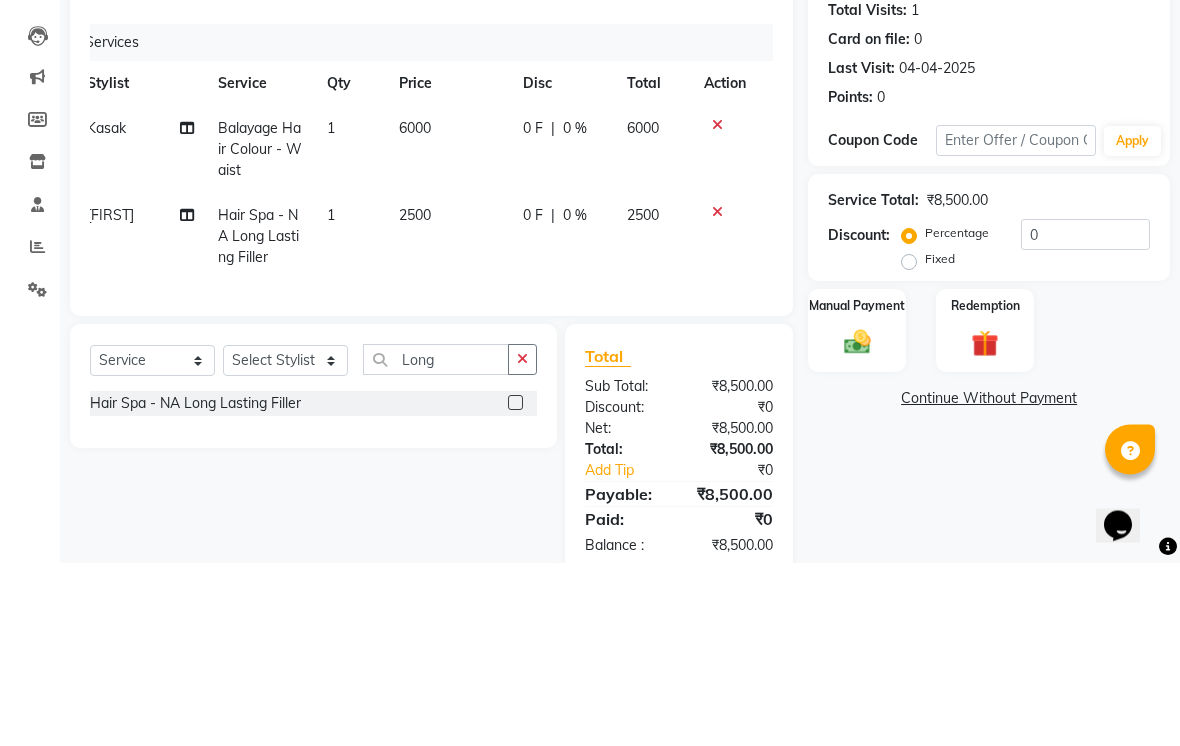 scroll, scrollTop: 88, scrollLeft: 0, axis: vertical 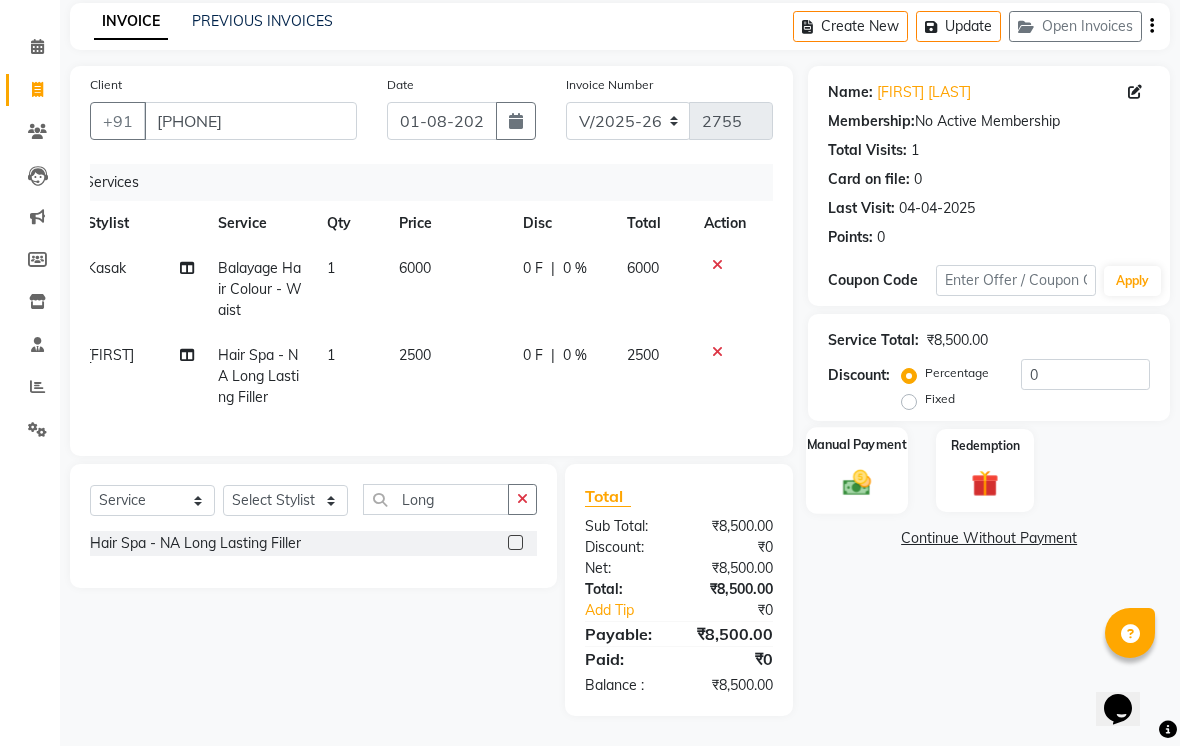 click 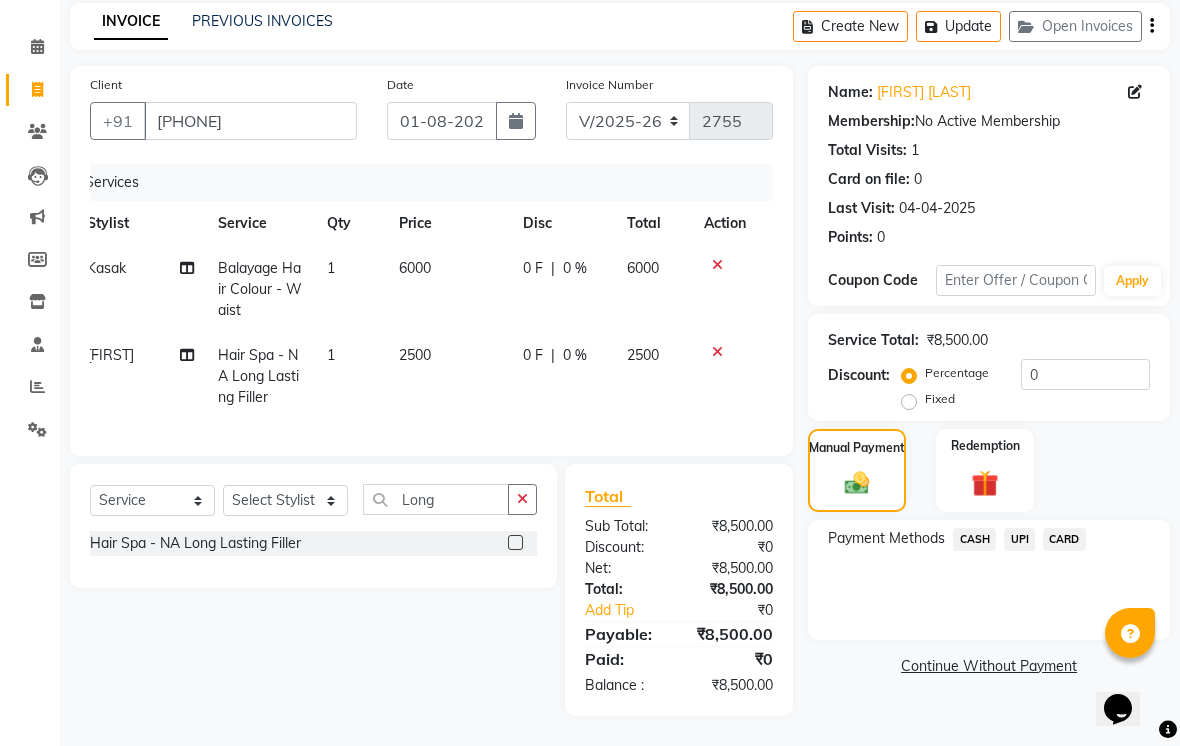 click on "UPI" 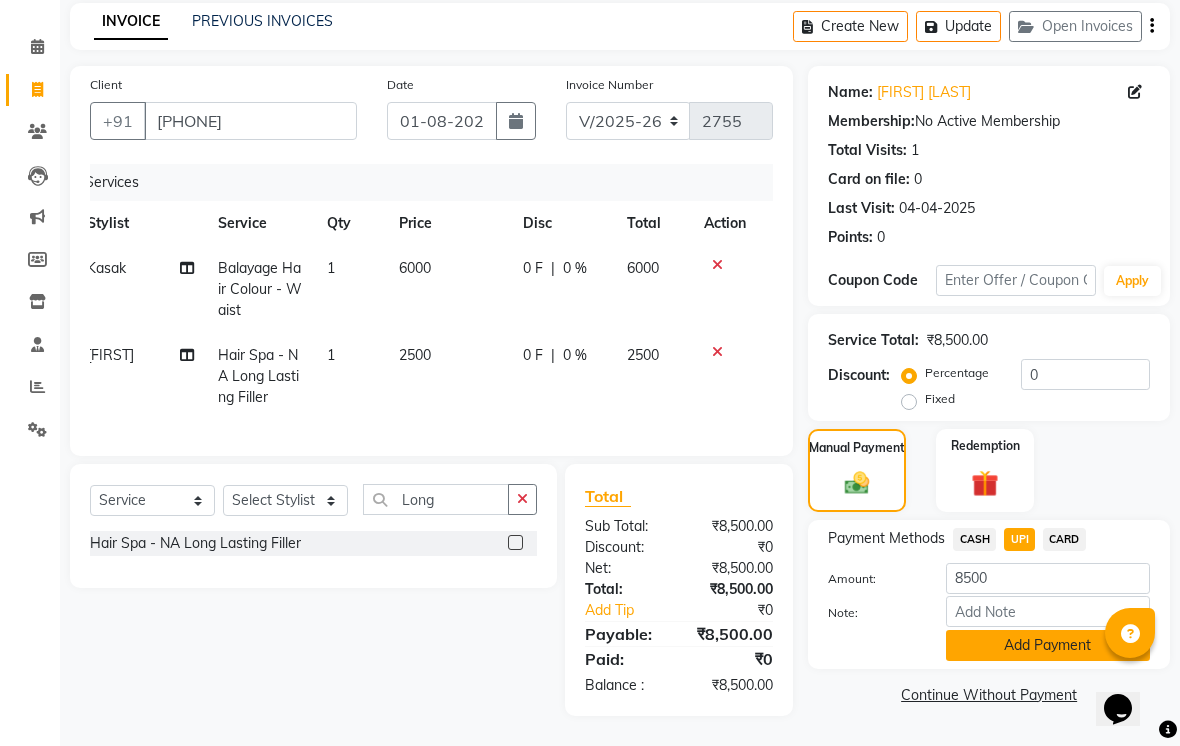 click on "Add Payment" 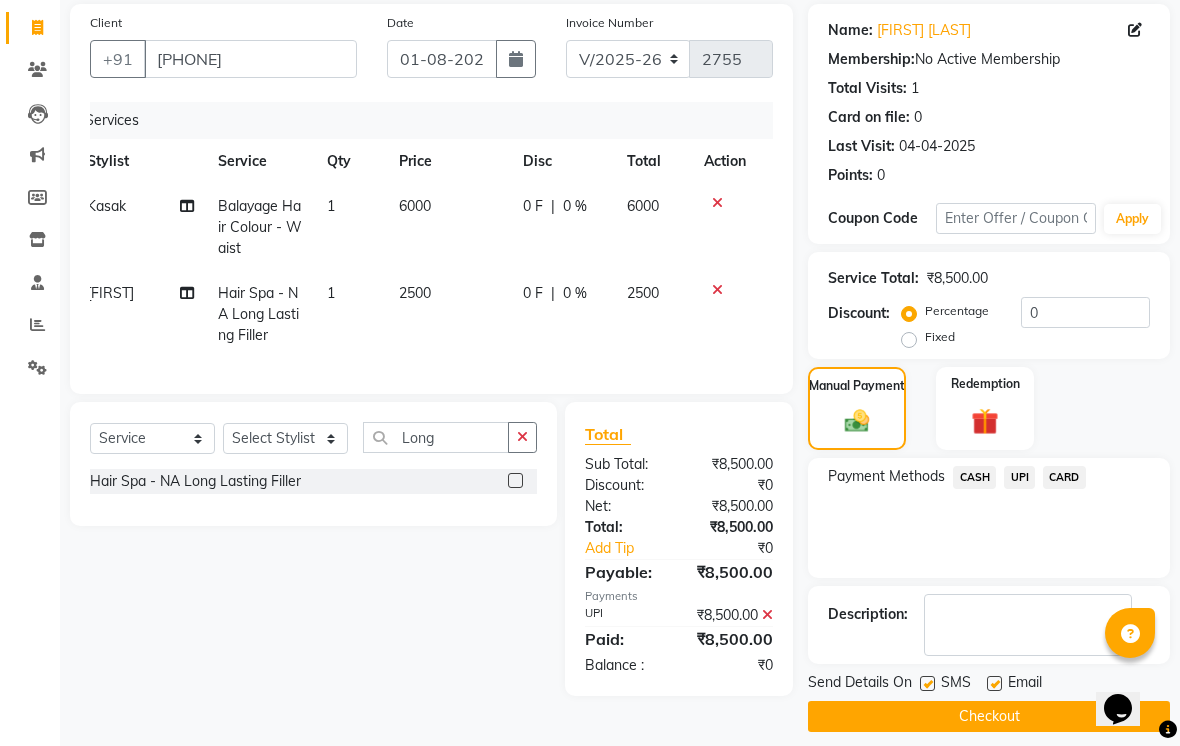 scroll, scrollTop: 161, scrollLeft: 0, axis: vertical 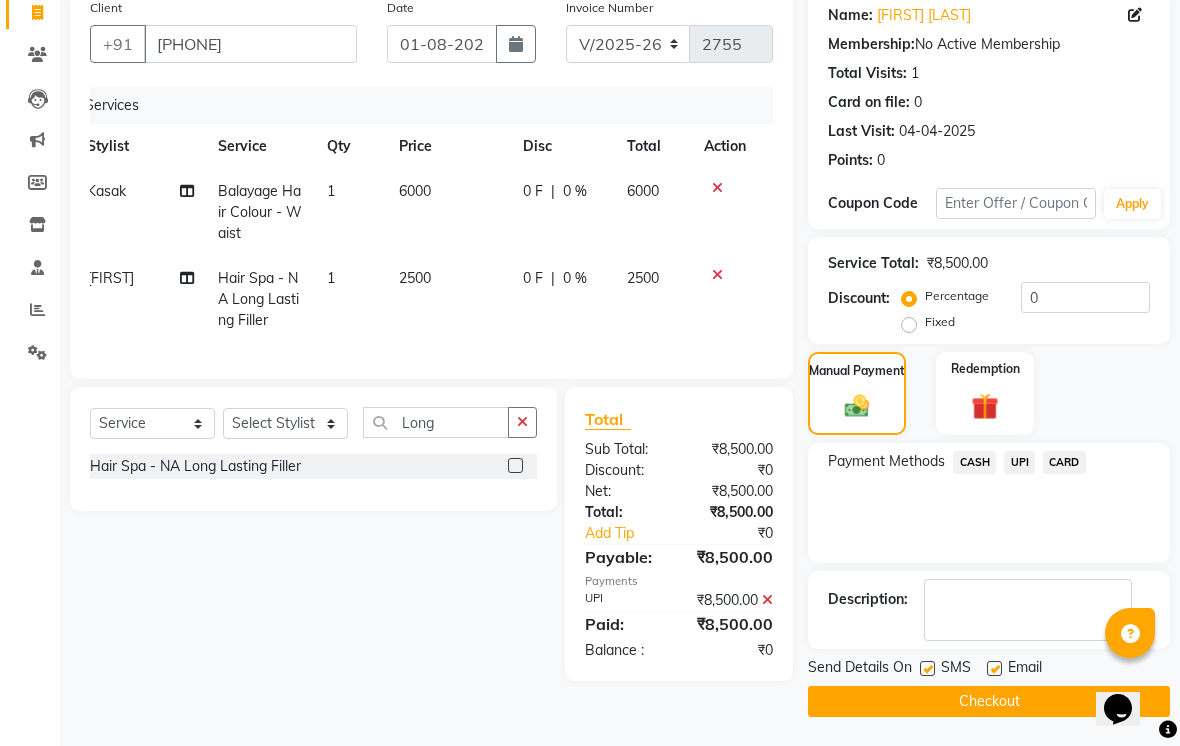 click on "Send Details On SMS Email" 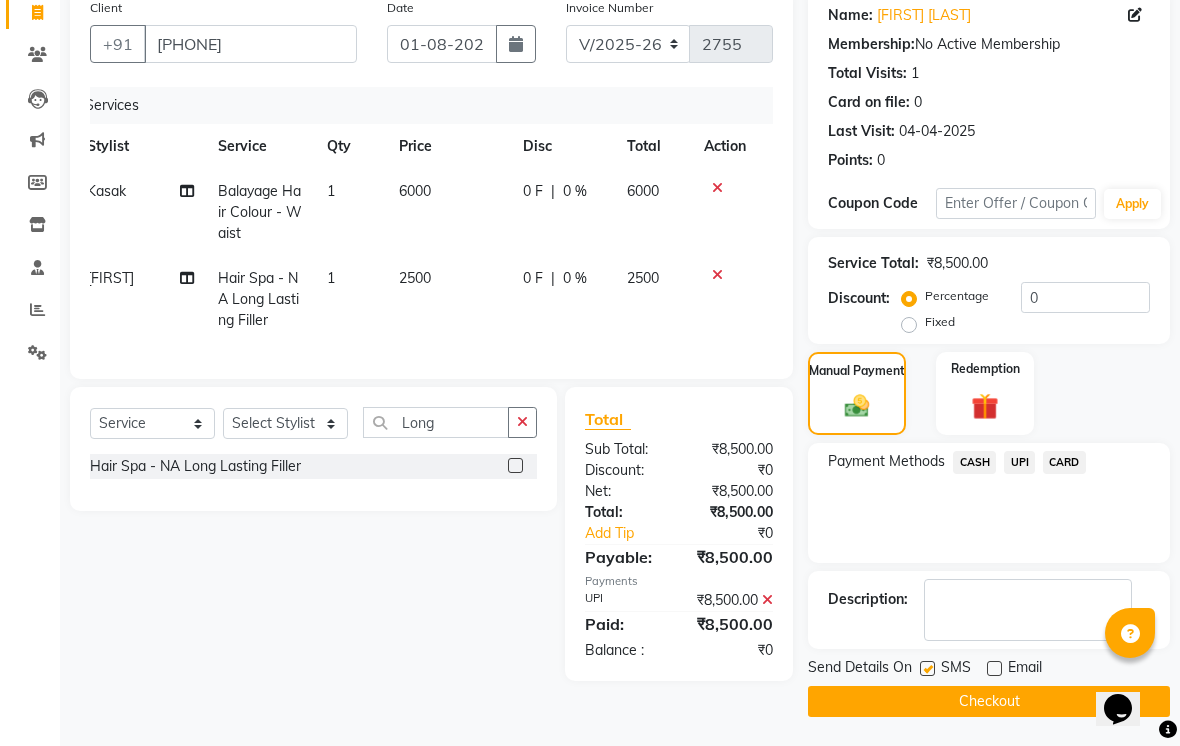 click on "Send Details On" 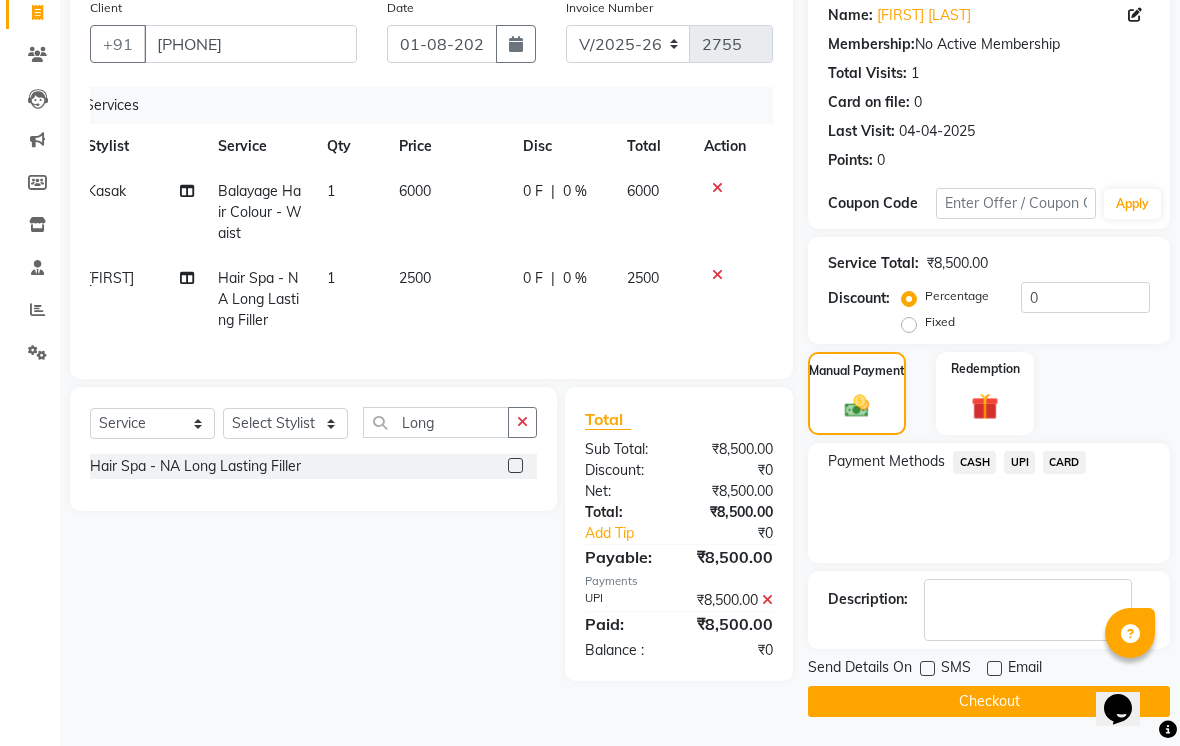 click on "Checkout" 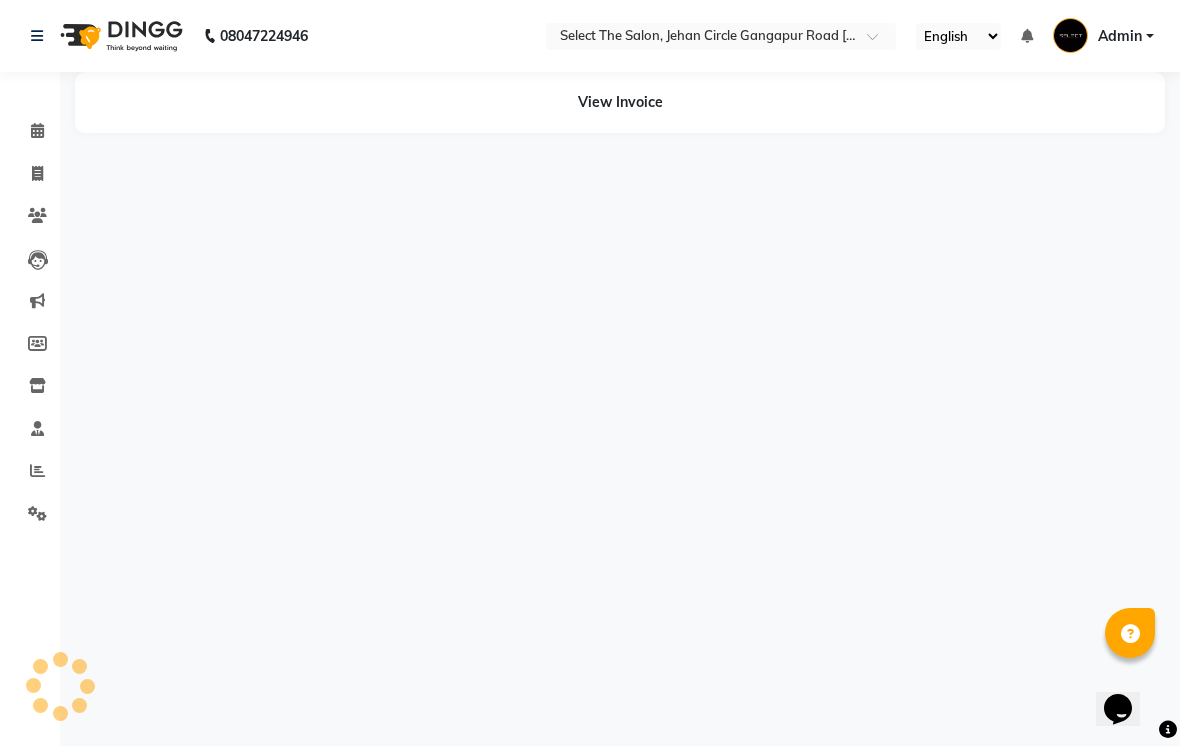 scroll, scrollTop: 0, scrollLeft: 0, axis: both 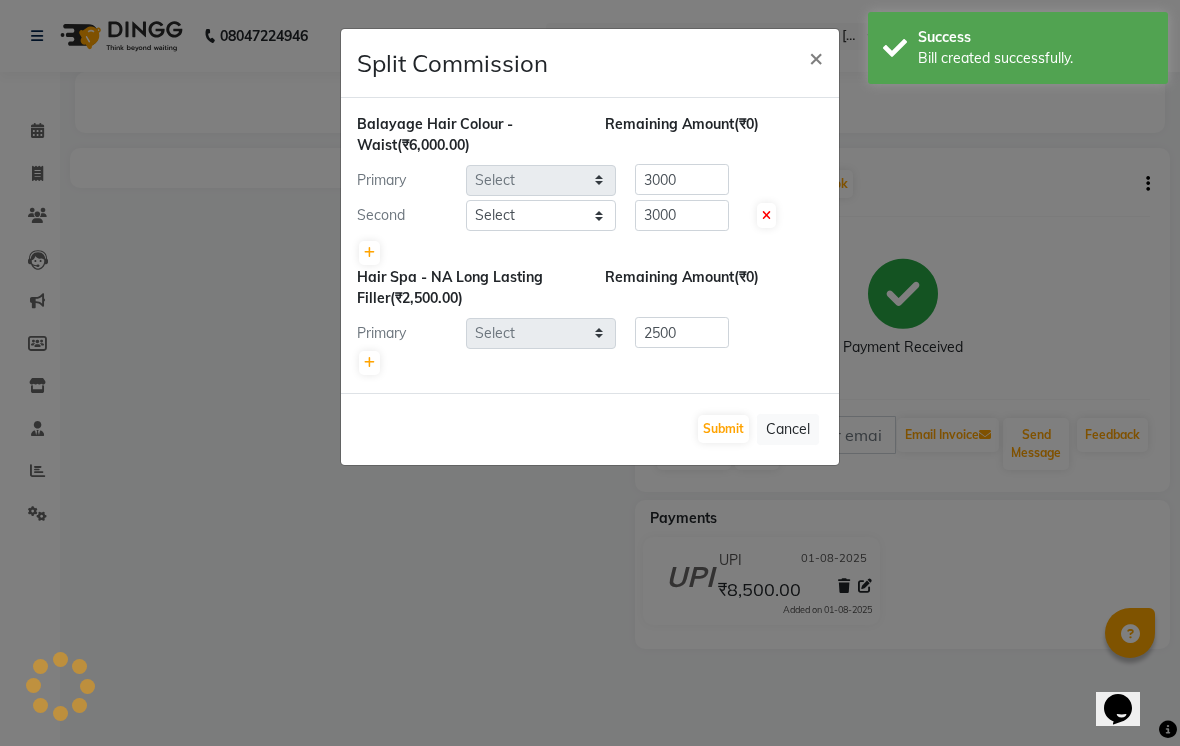 select on "36897" 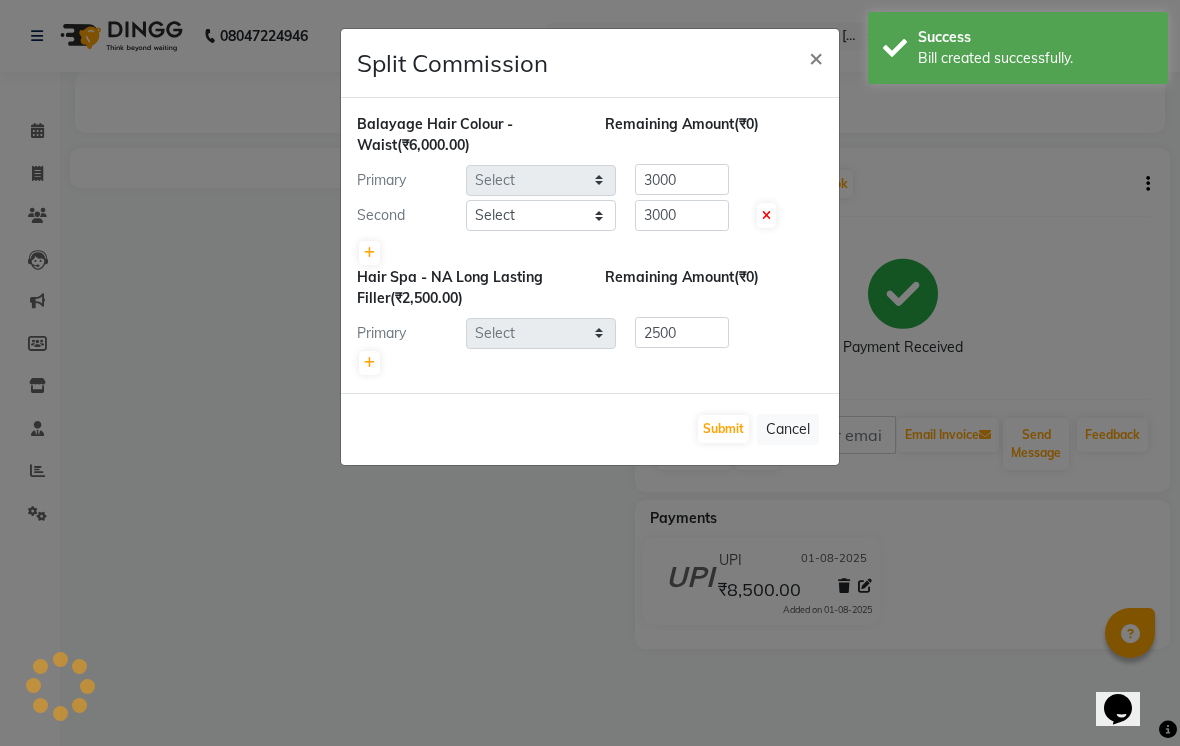 select on "50838" 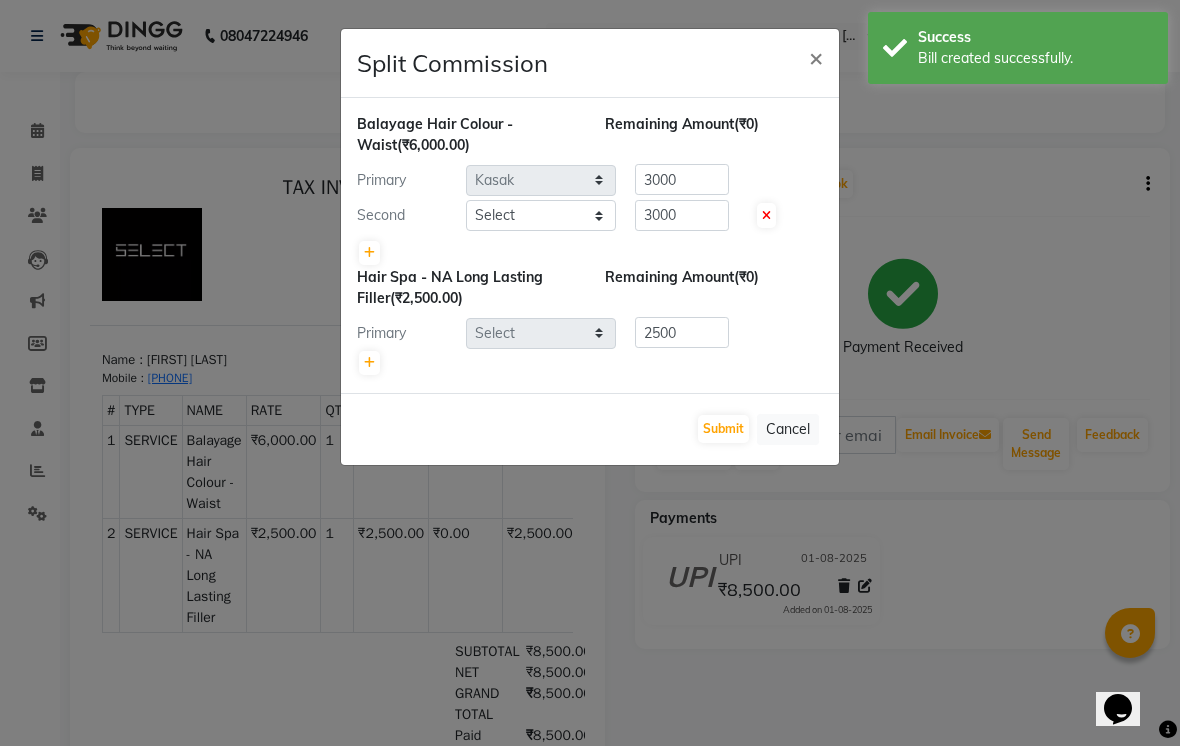scroll, scrollTop: 0, scrollLeft: 0, axis: both 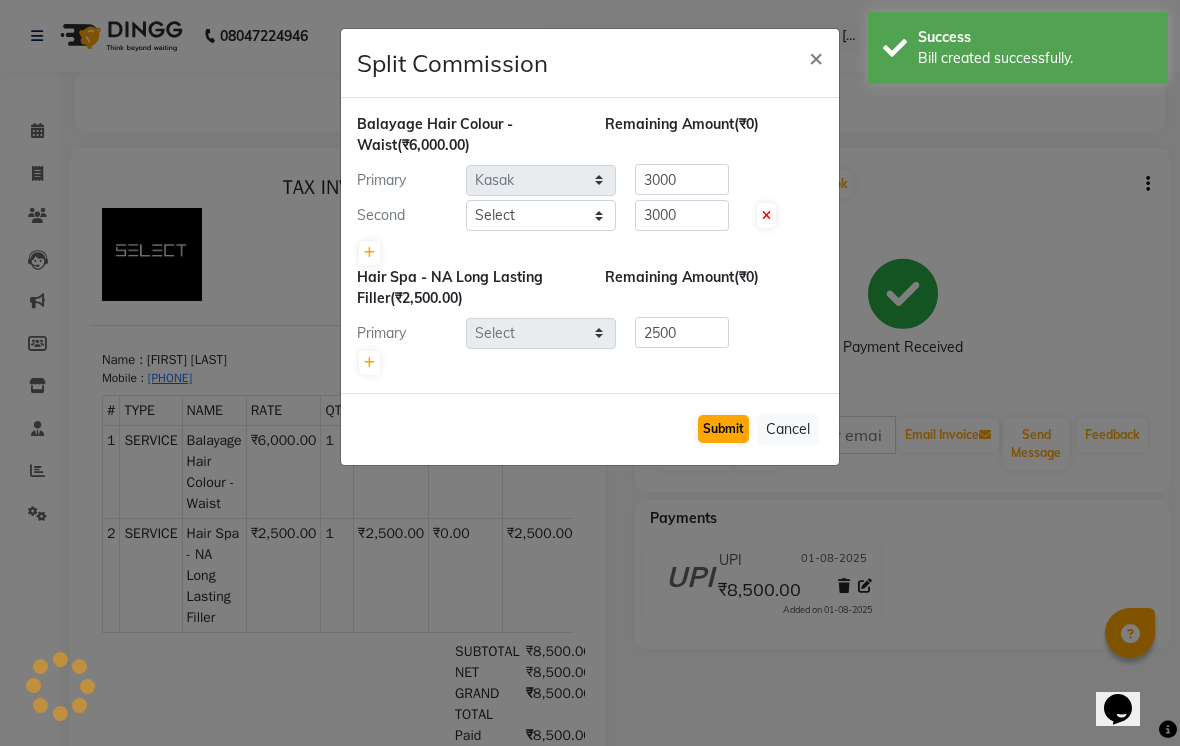click on "Submit" 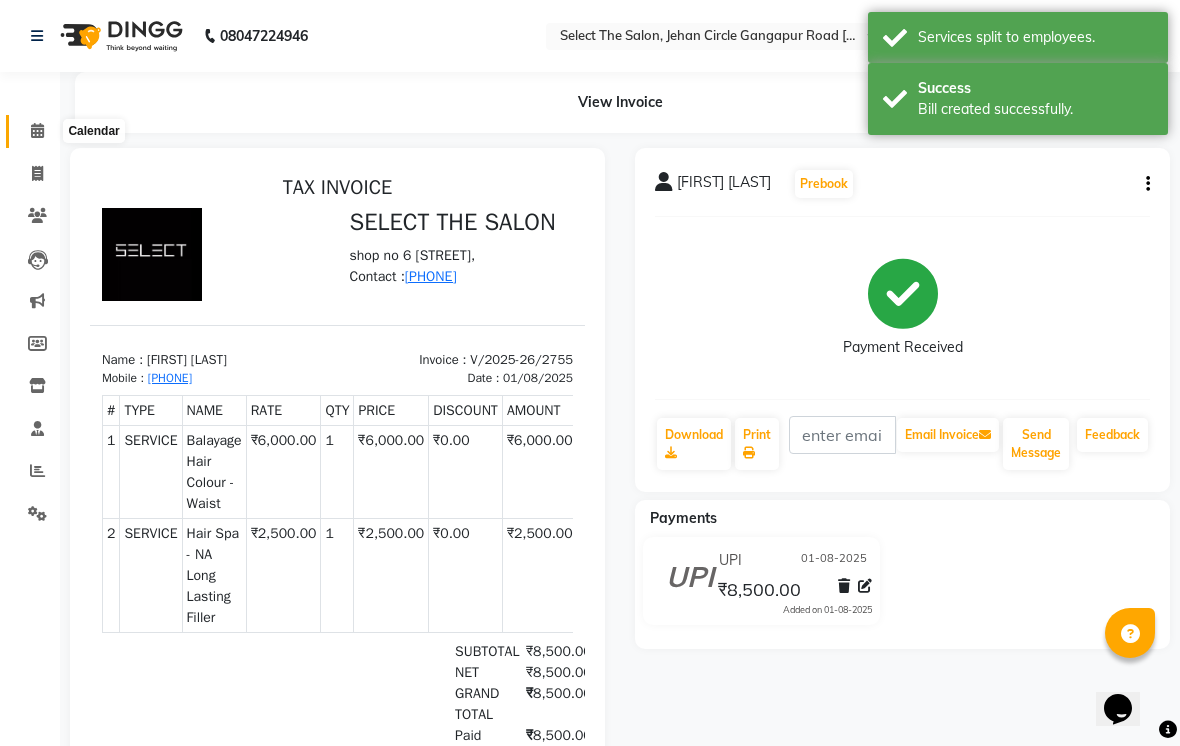 click 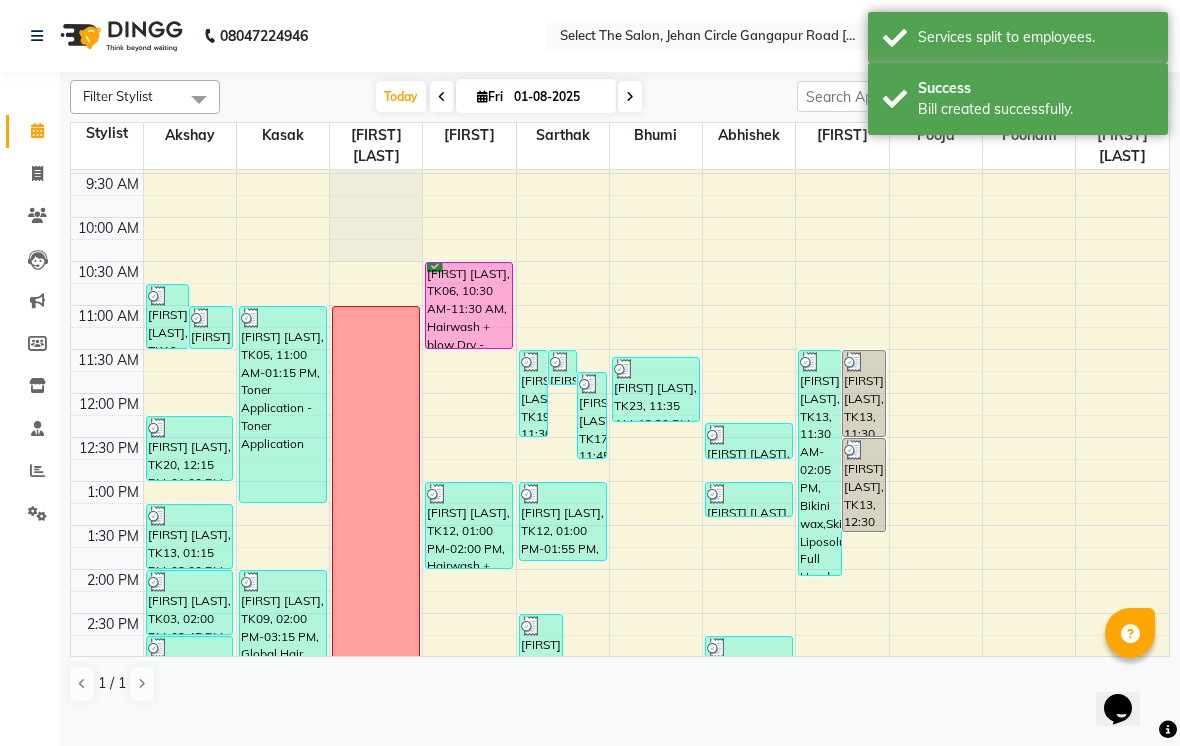 scroll, scrollTop: 132, scrollLeft: 0, axis: vertical 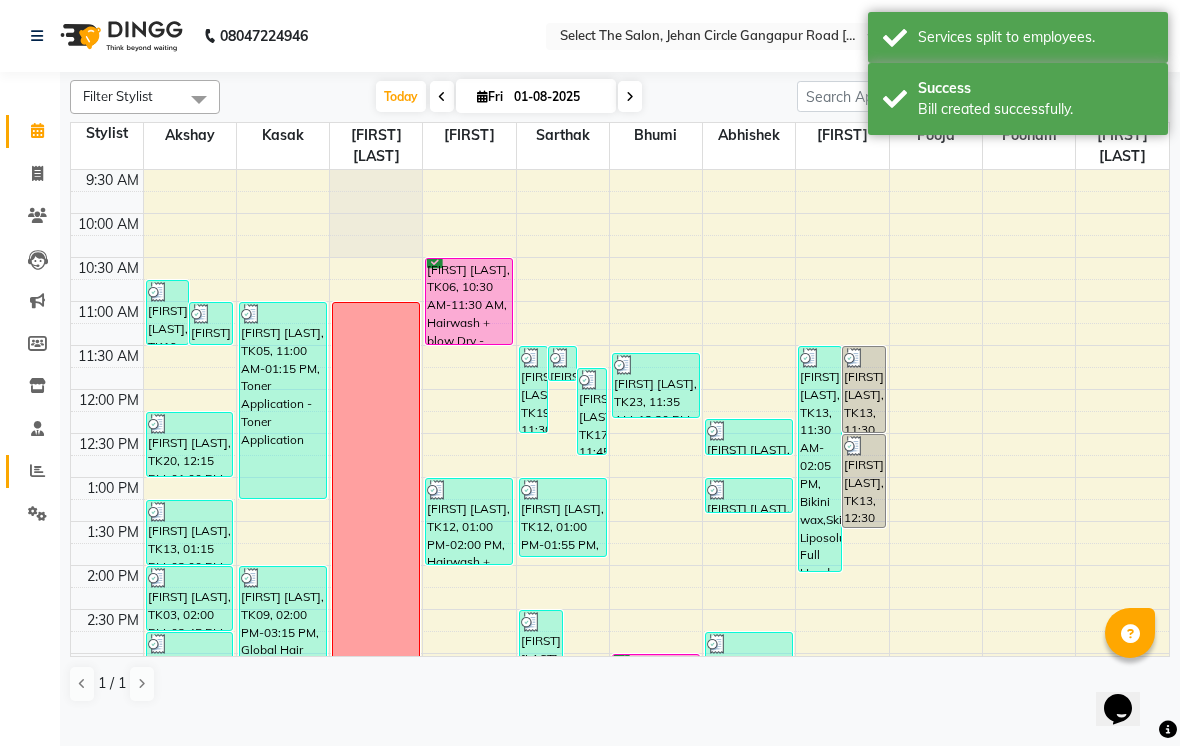 click 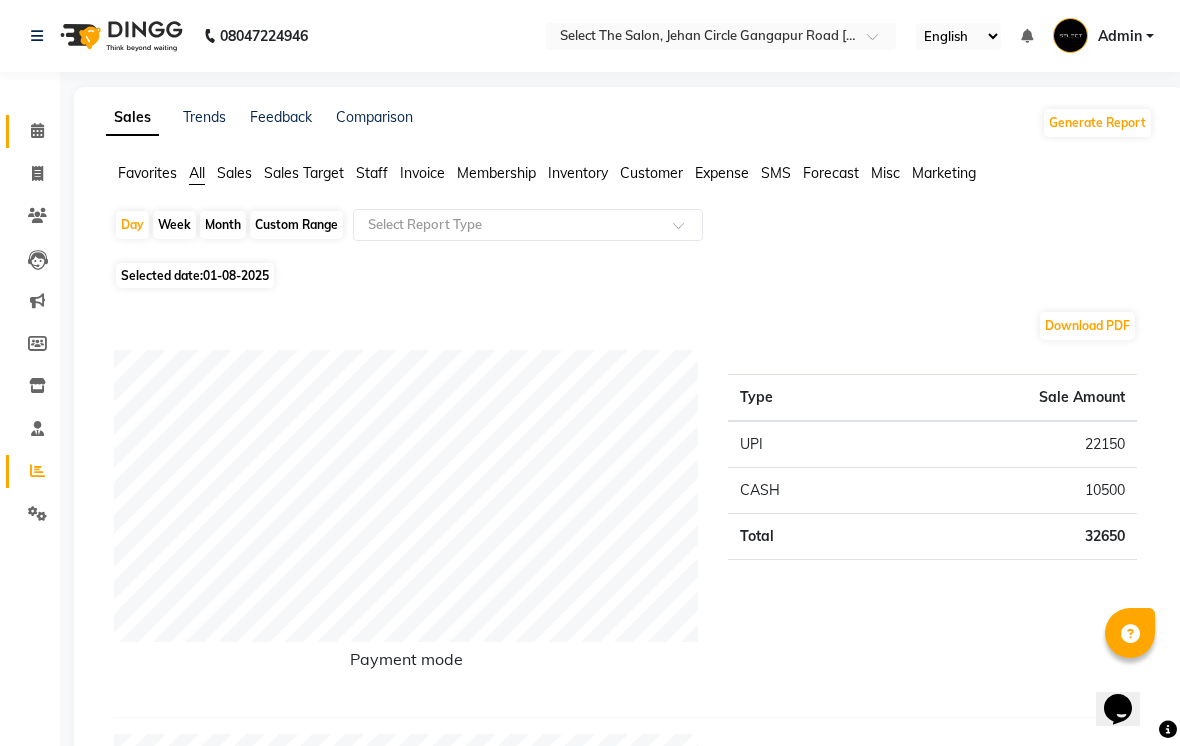 click 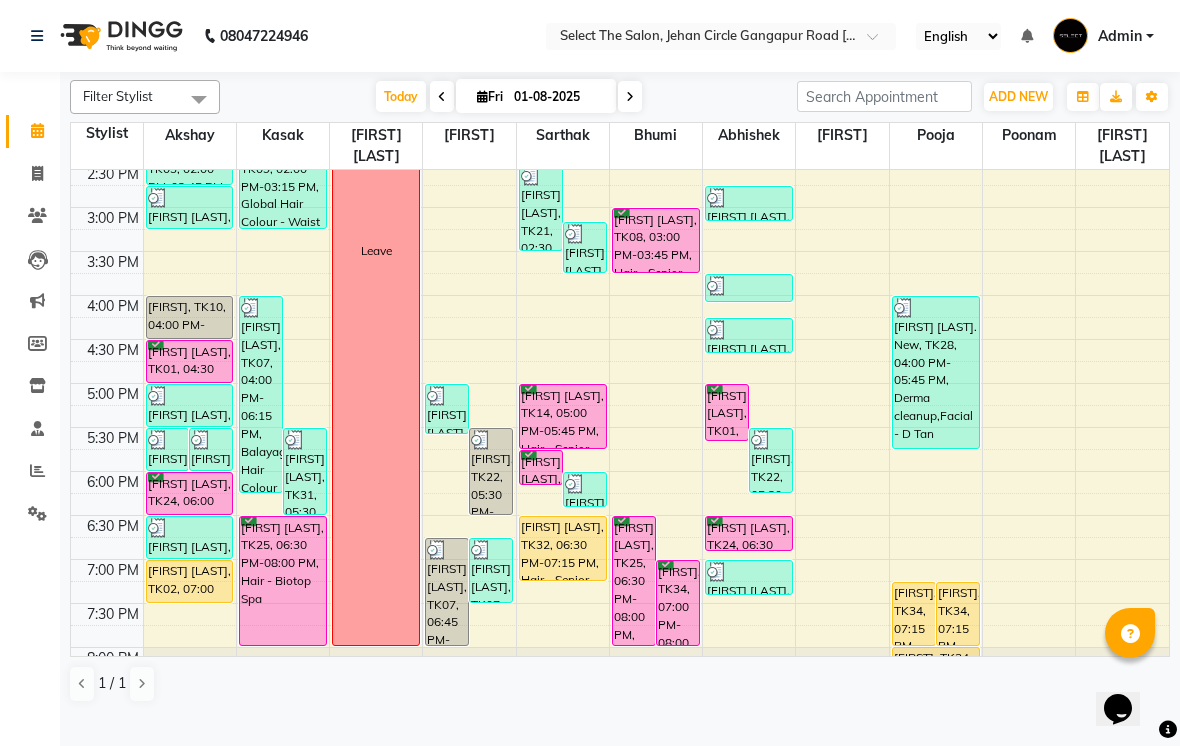 scroll, scrollTop: 625, scrollLeft: 0, axis: vertical 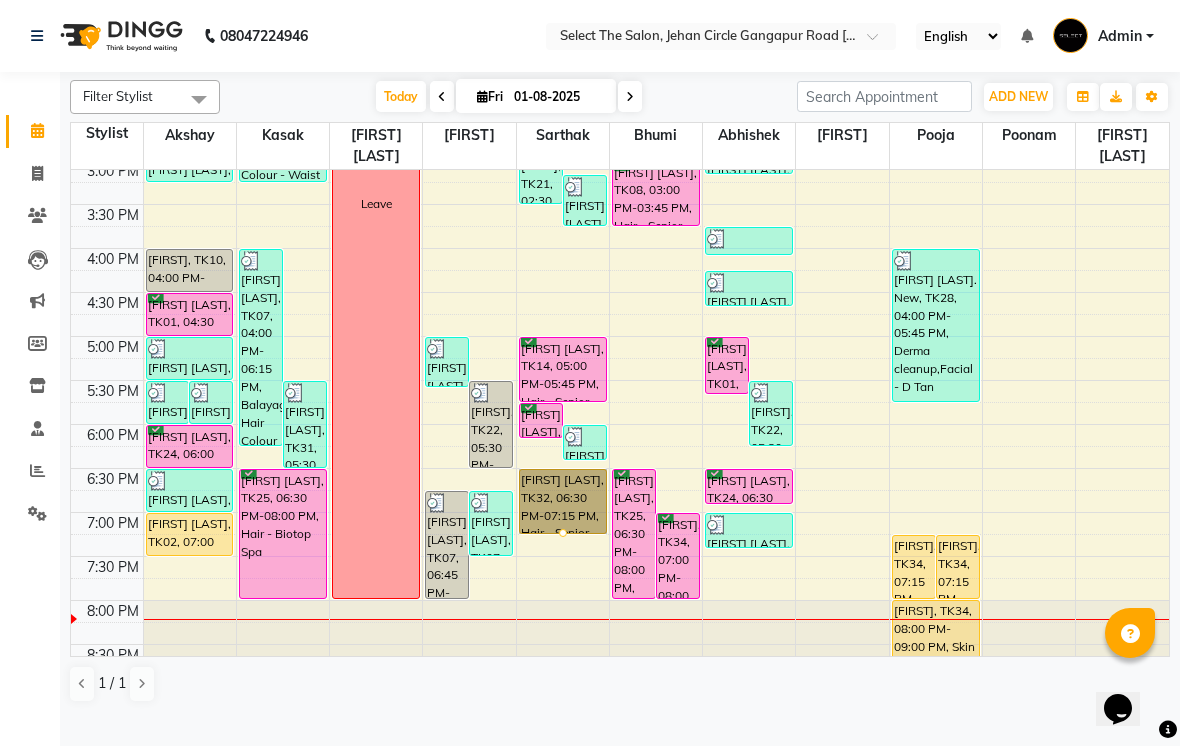 click at bounding box center (563, 533) 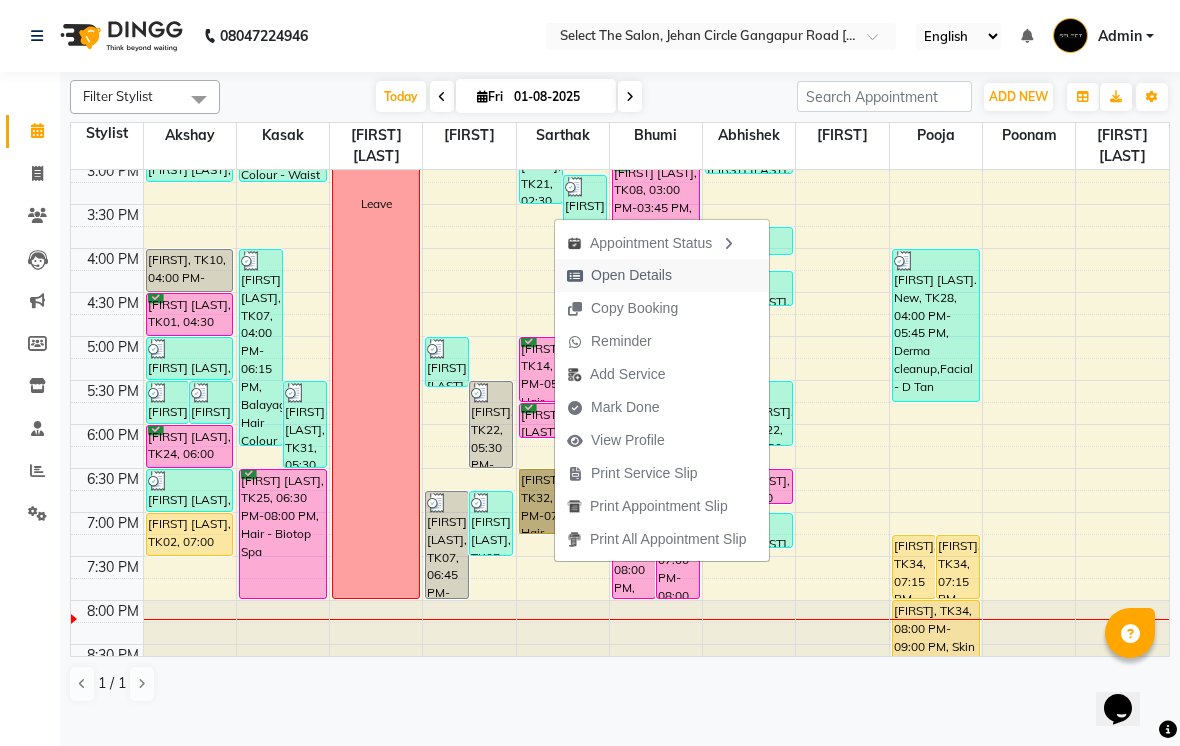 click on "Open Details" at bounding box center (631, 275) 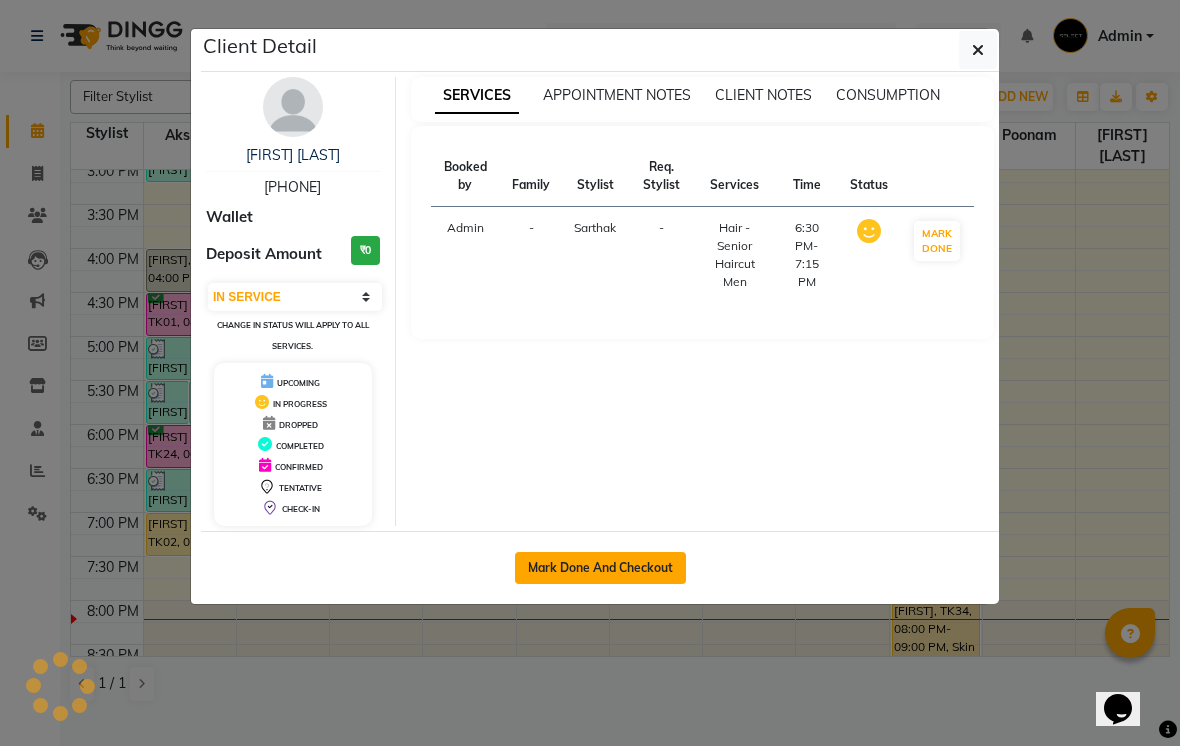 click on "Mark Done And Checkout" 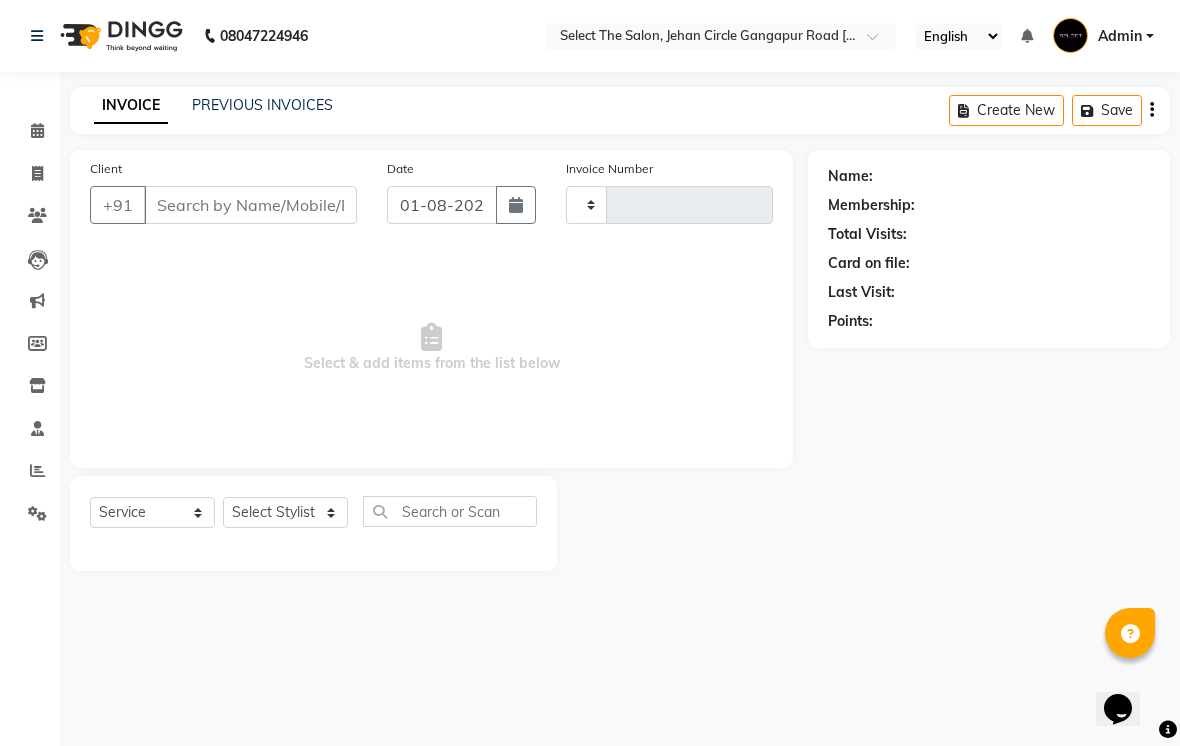 type on "2756" 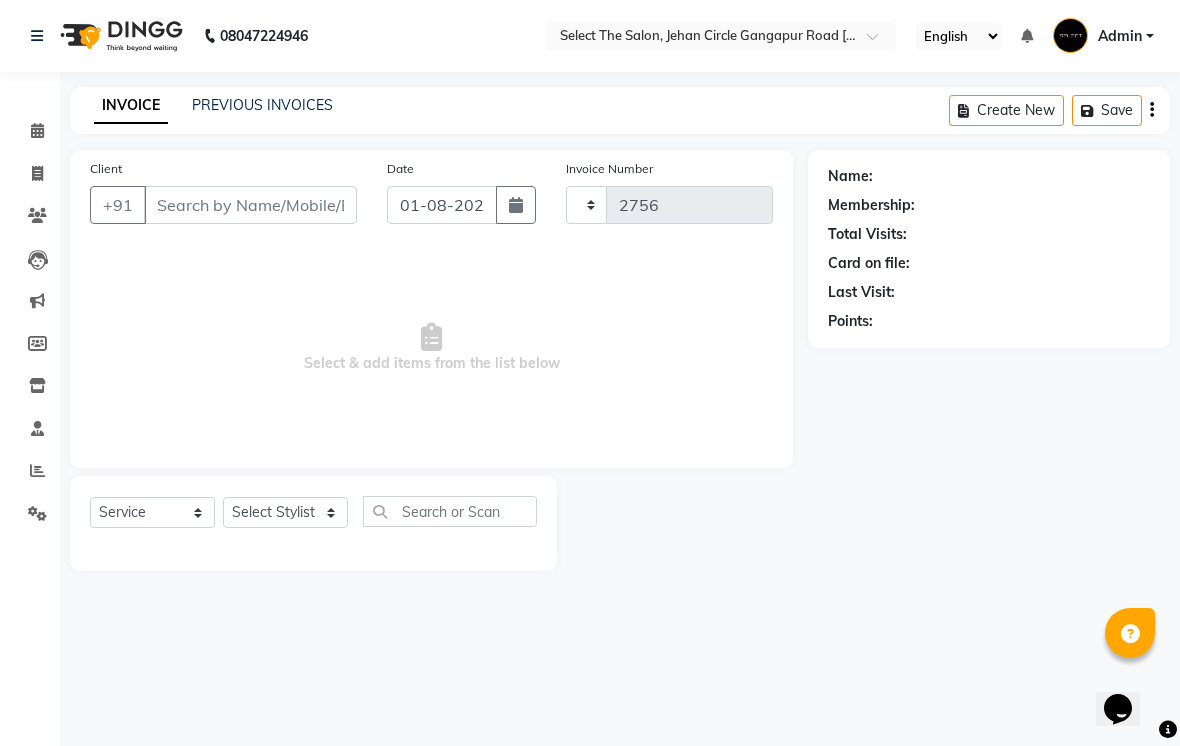 select on "3" 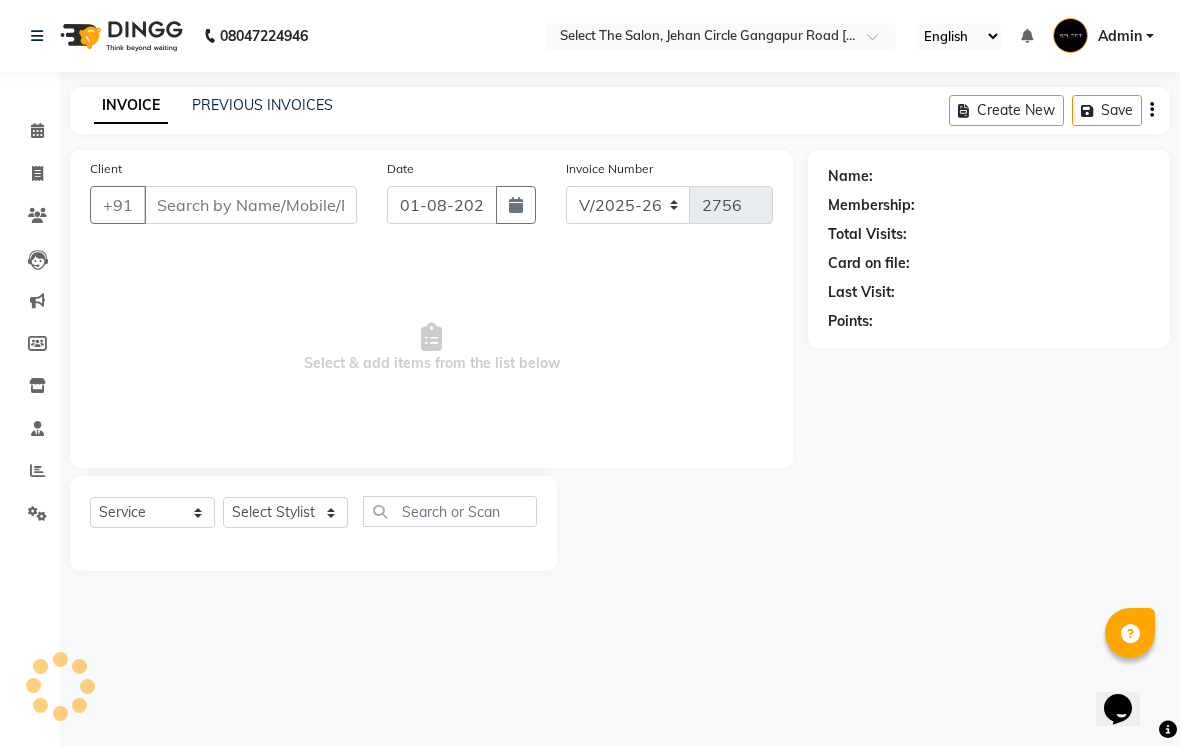 type on "[PHONE]" 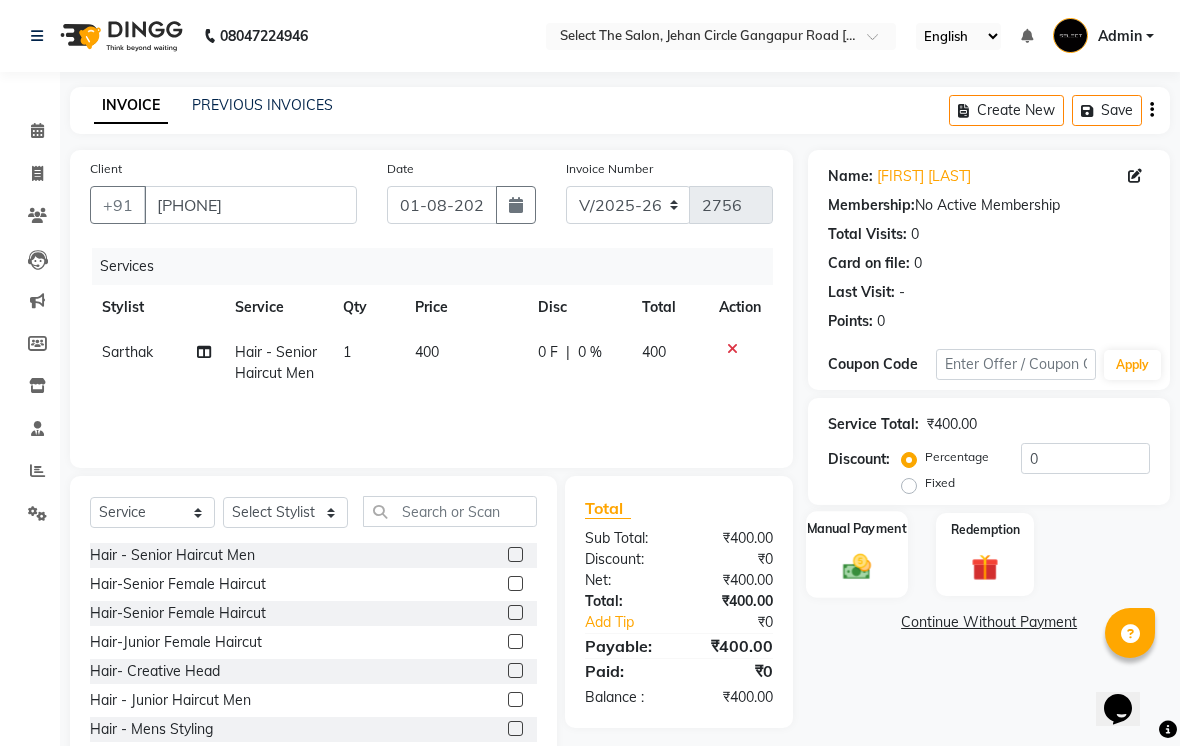 click 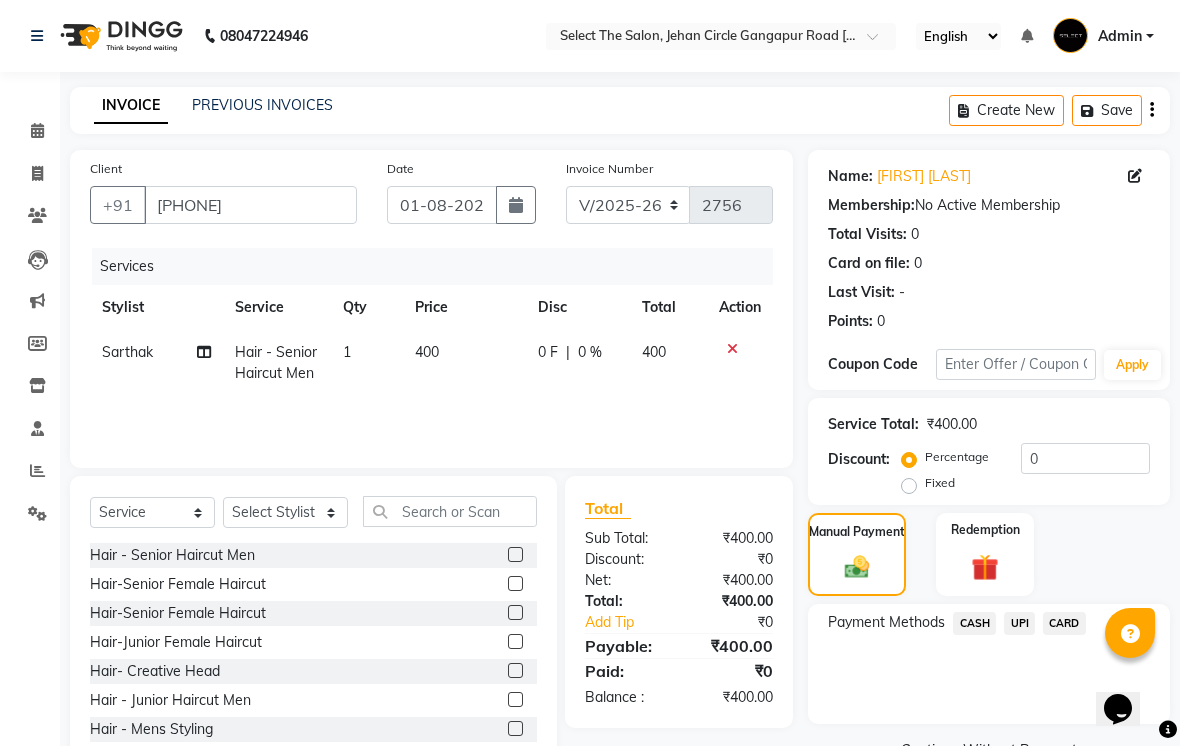 click on "CASH" 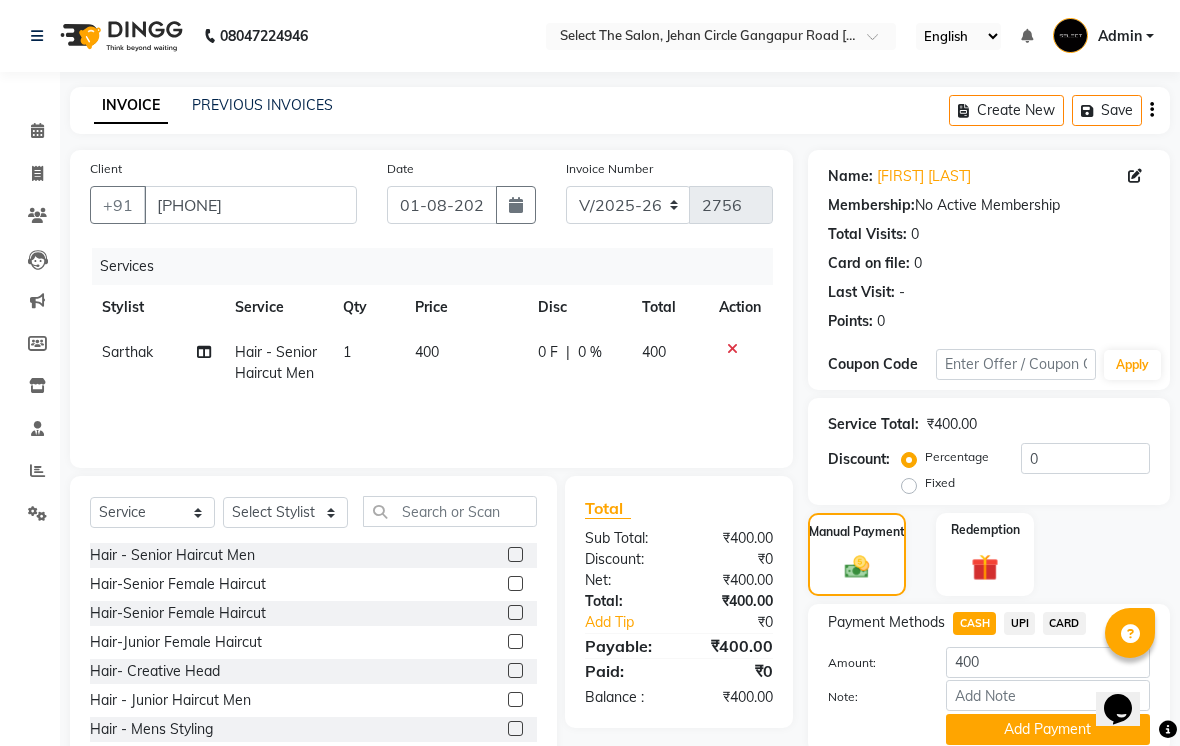 click on "UPI" 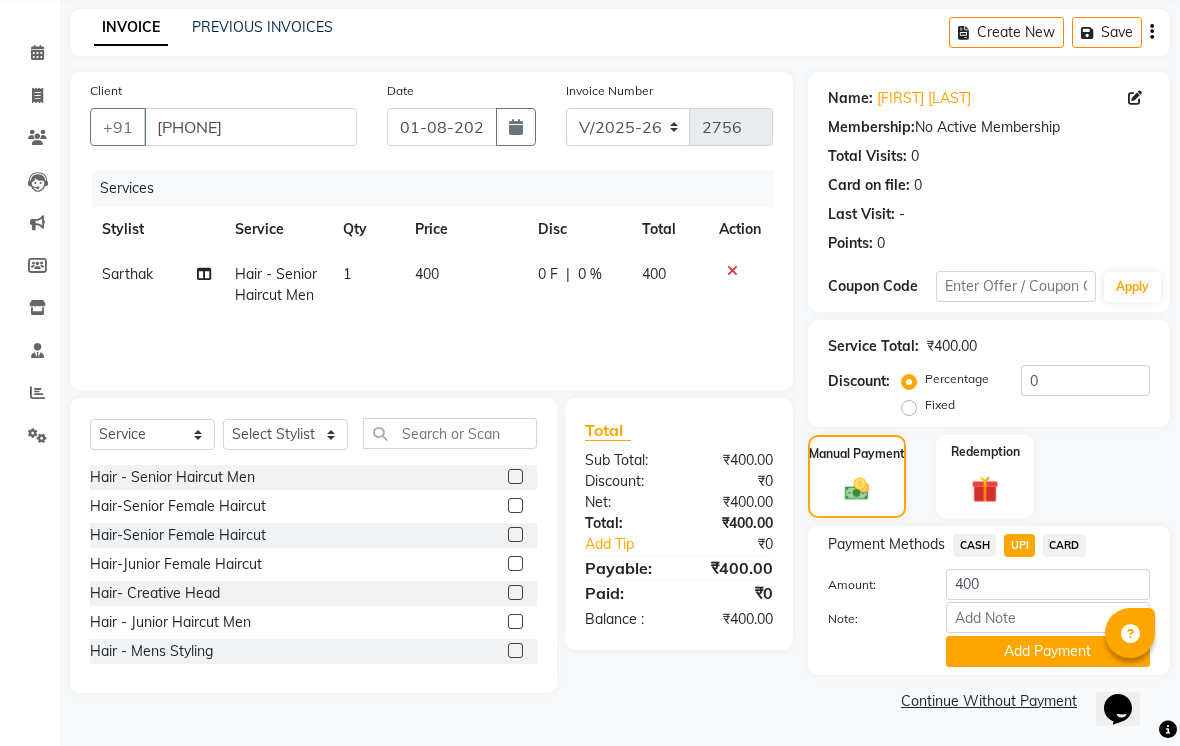 scroll, scrollTop: 77, scrollLeft: 0, axis: vertical 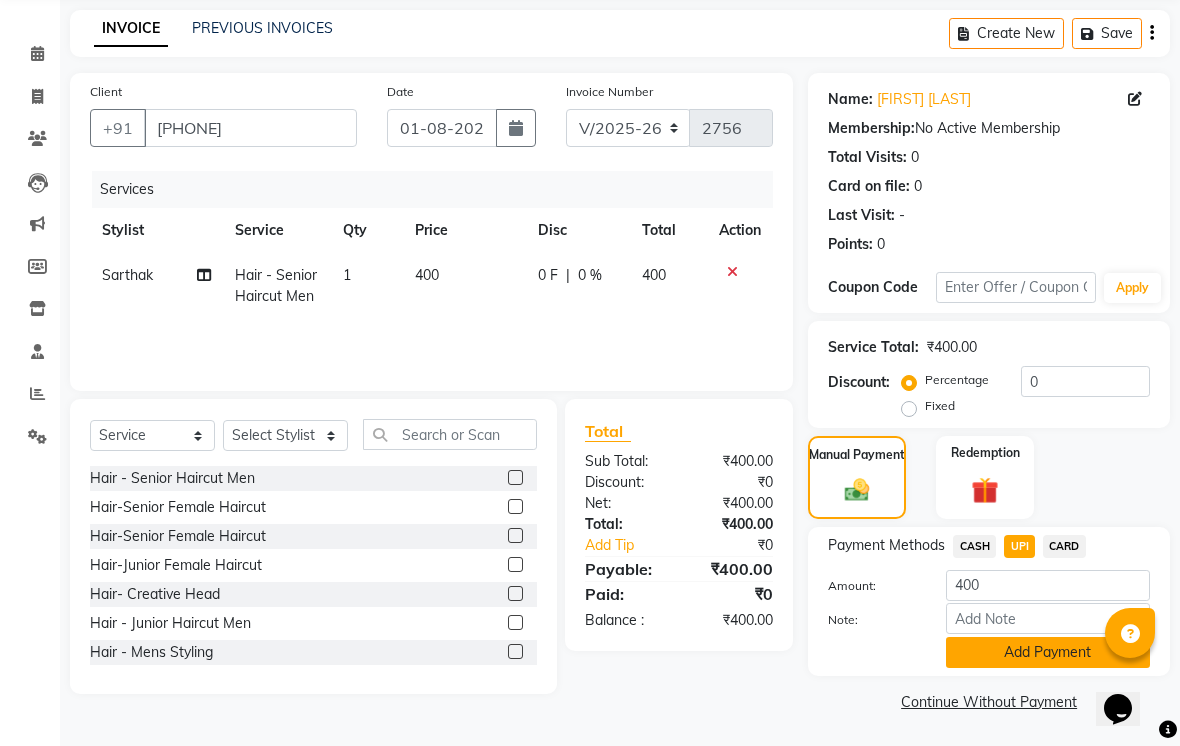 click on "Add Payment" 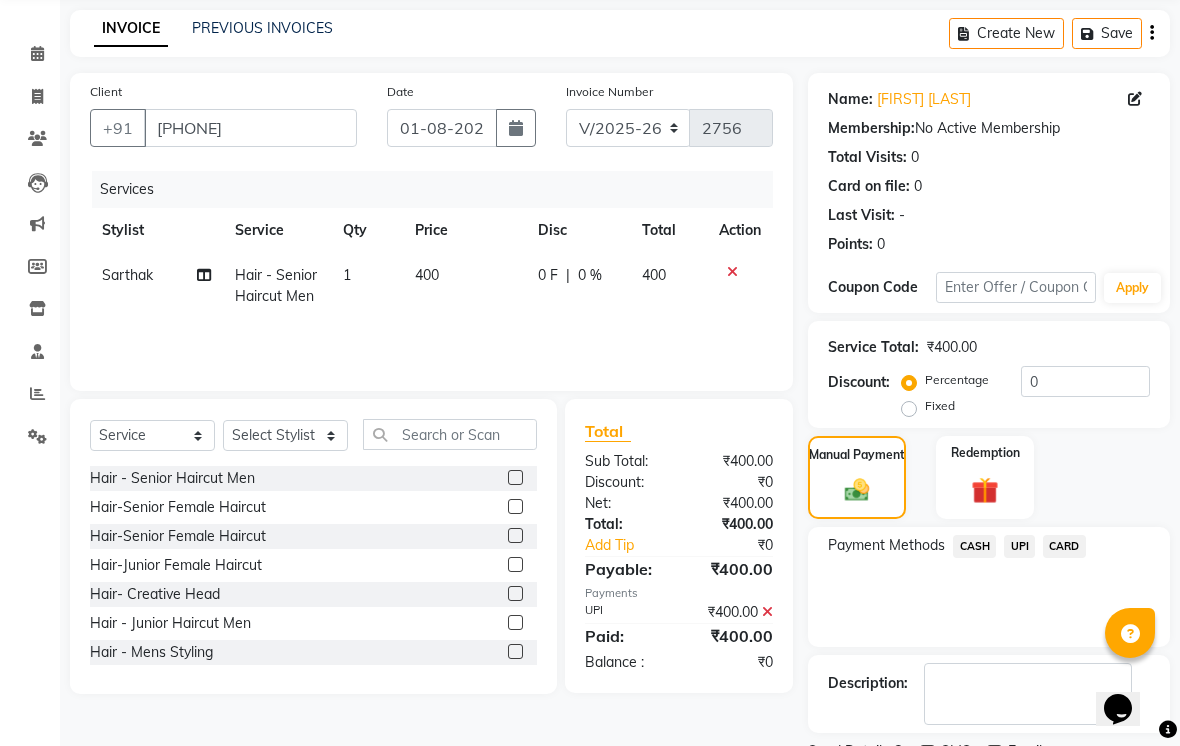 scroll, scrollTop: 161, scrollLeft: 0, axis: vertical 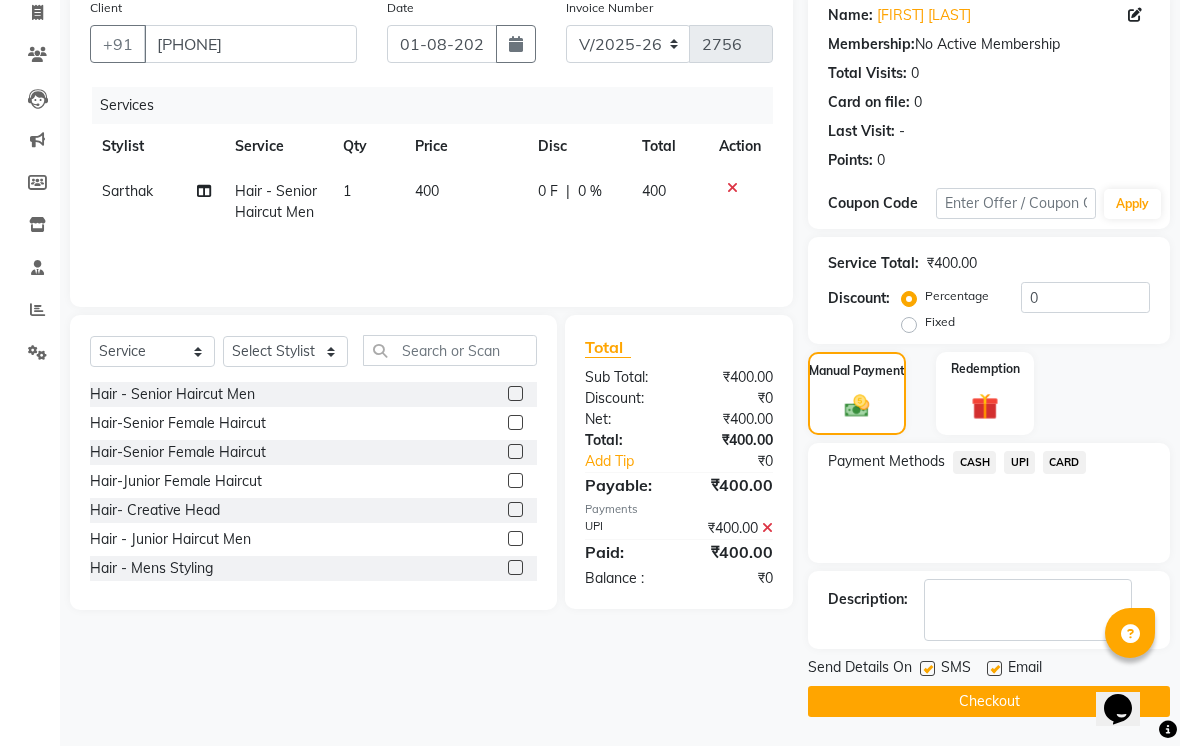 click 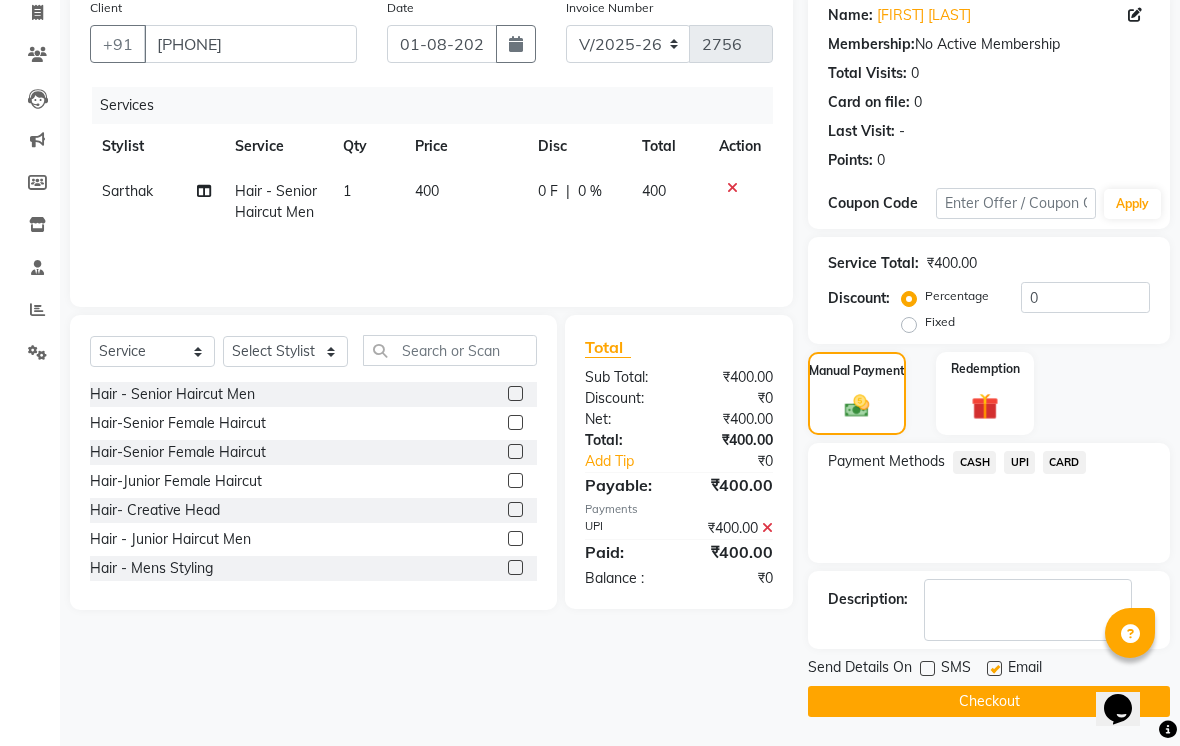 click 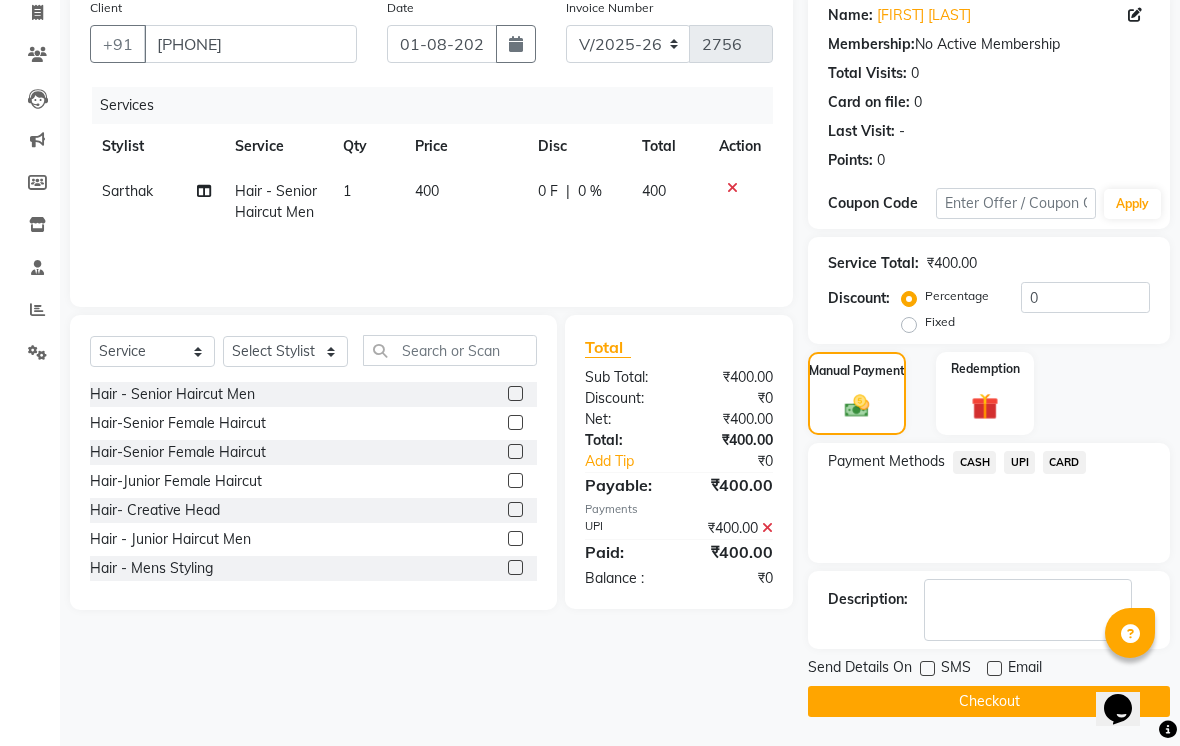 click on "Checkout" 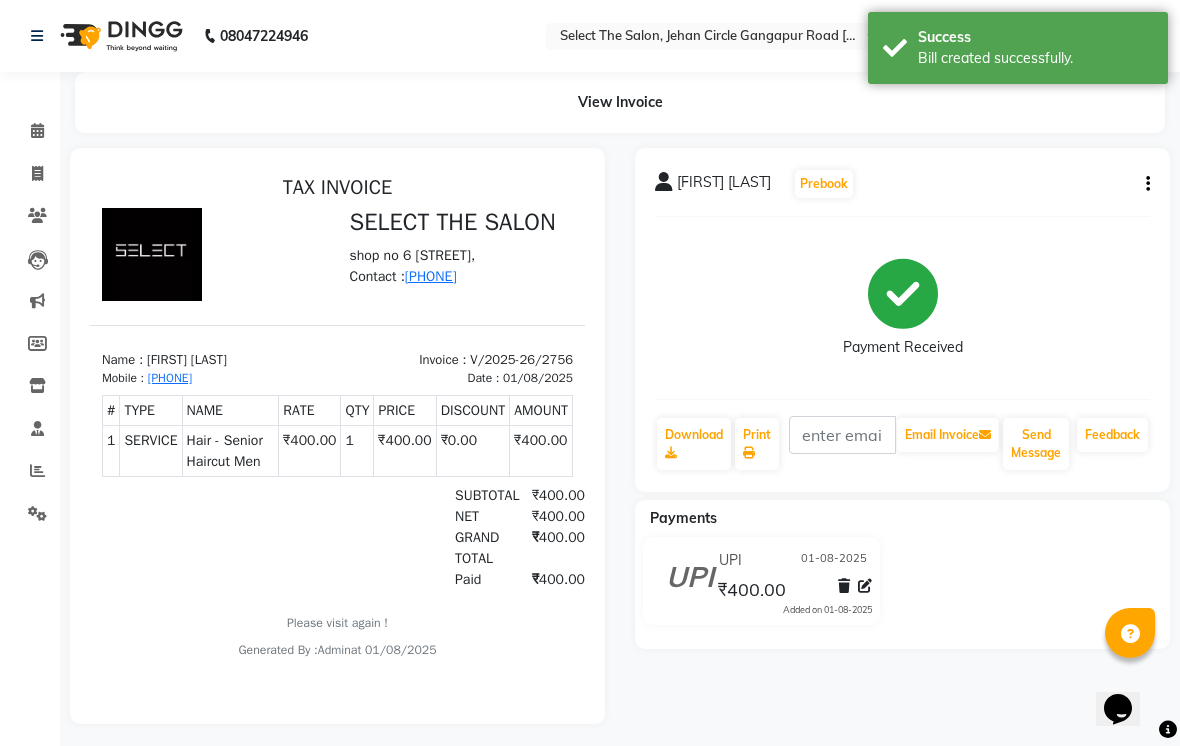 scroll, scrollTop: 0, scrollLeft: 0, axis: both 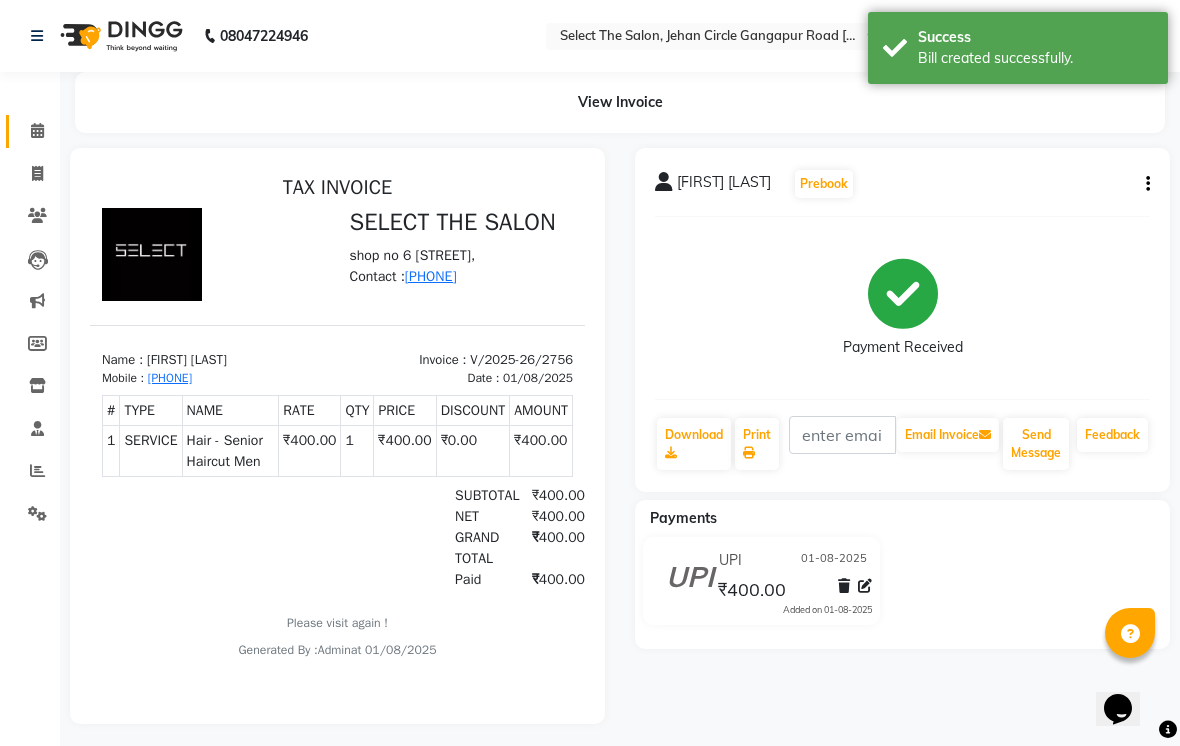 click 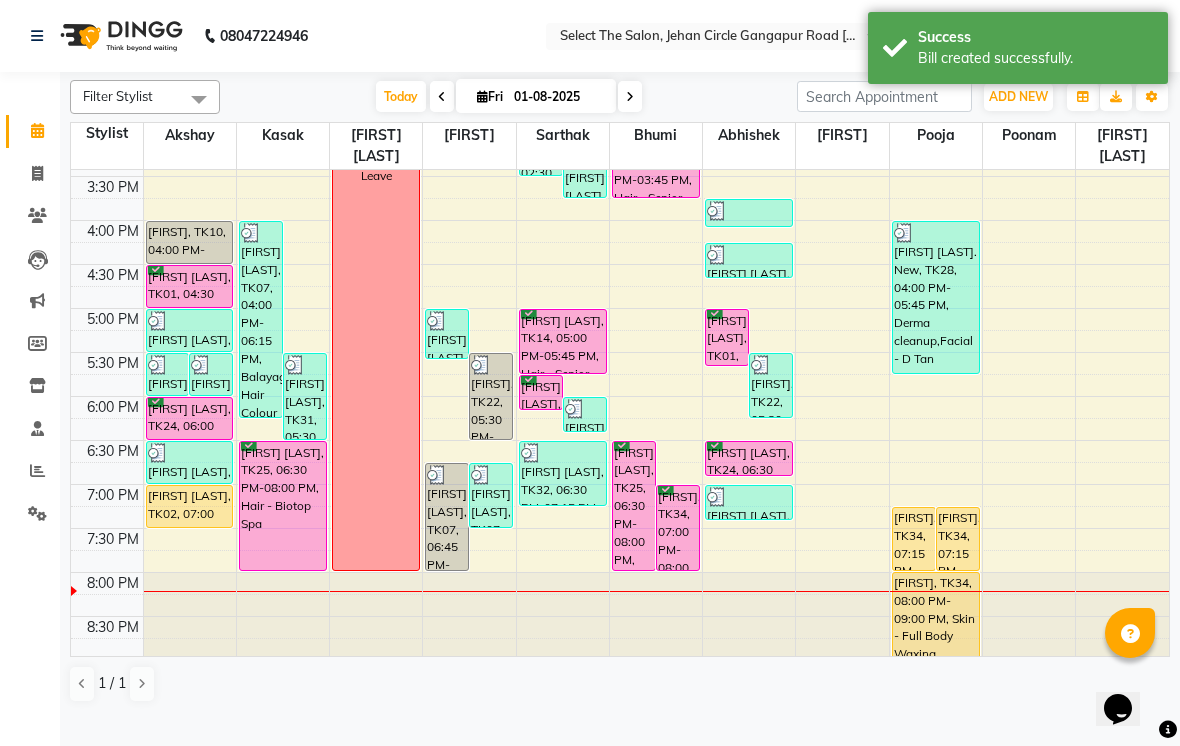scroll, scrollTop: 656, scrollLeft: 0, axis: vertical 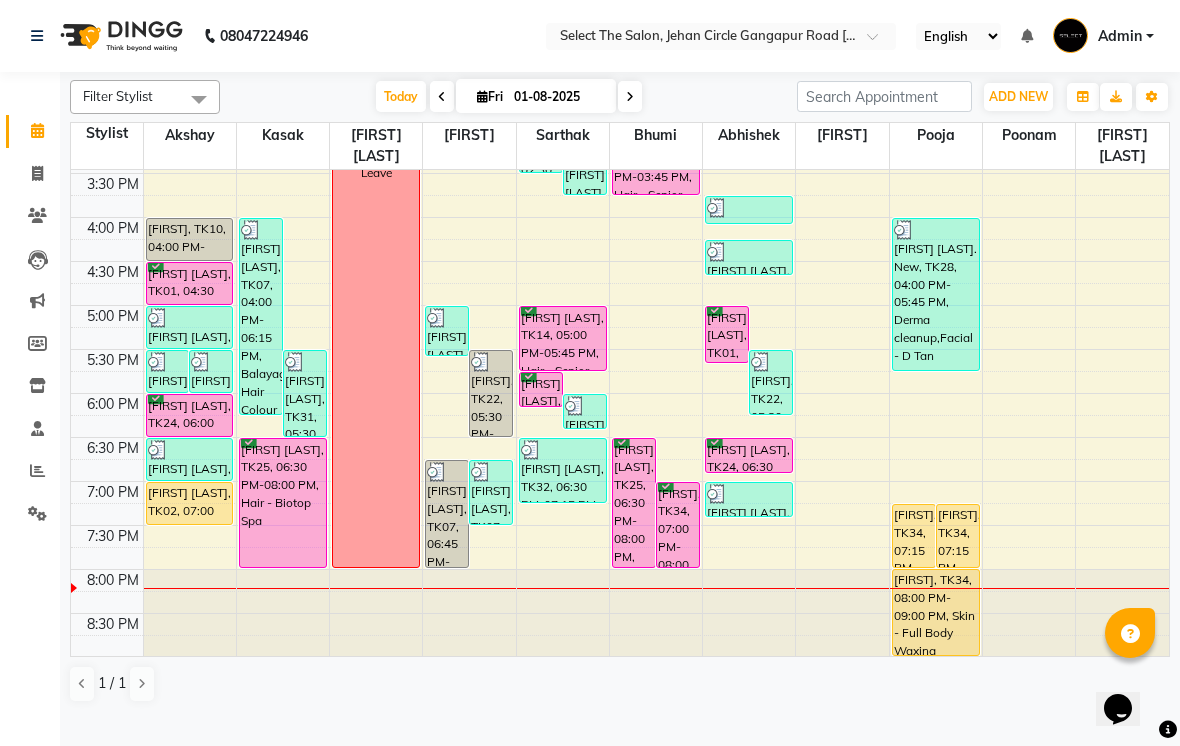 type 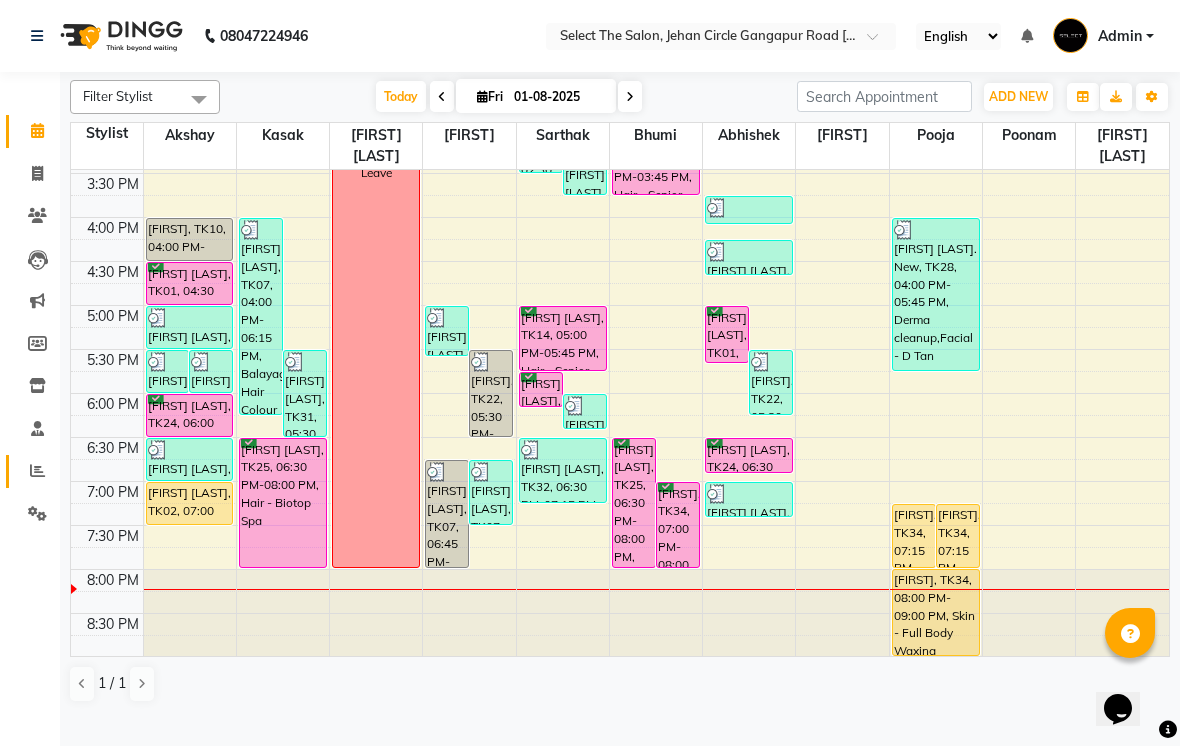 click 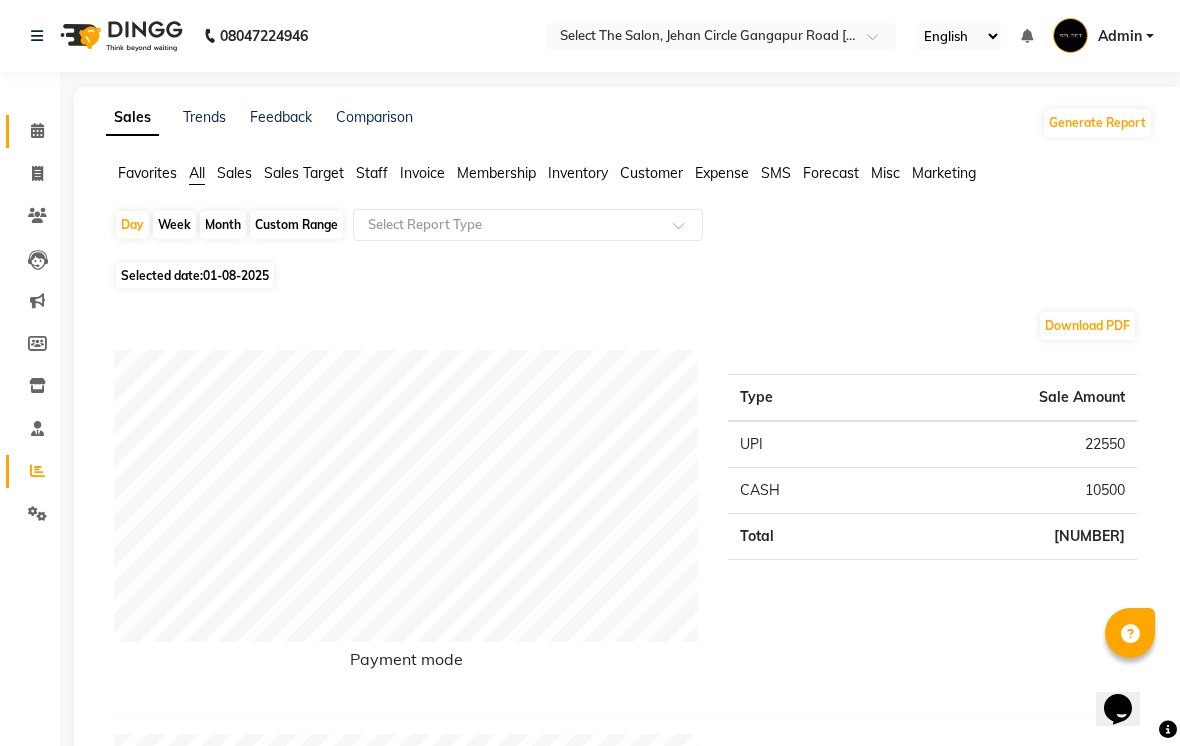 click on "Calendar" 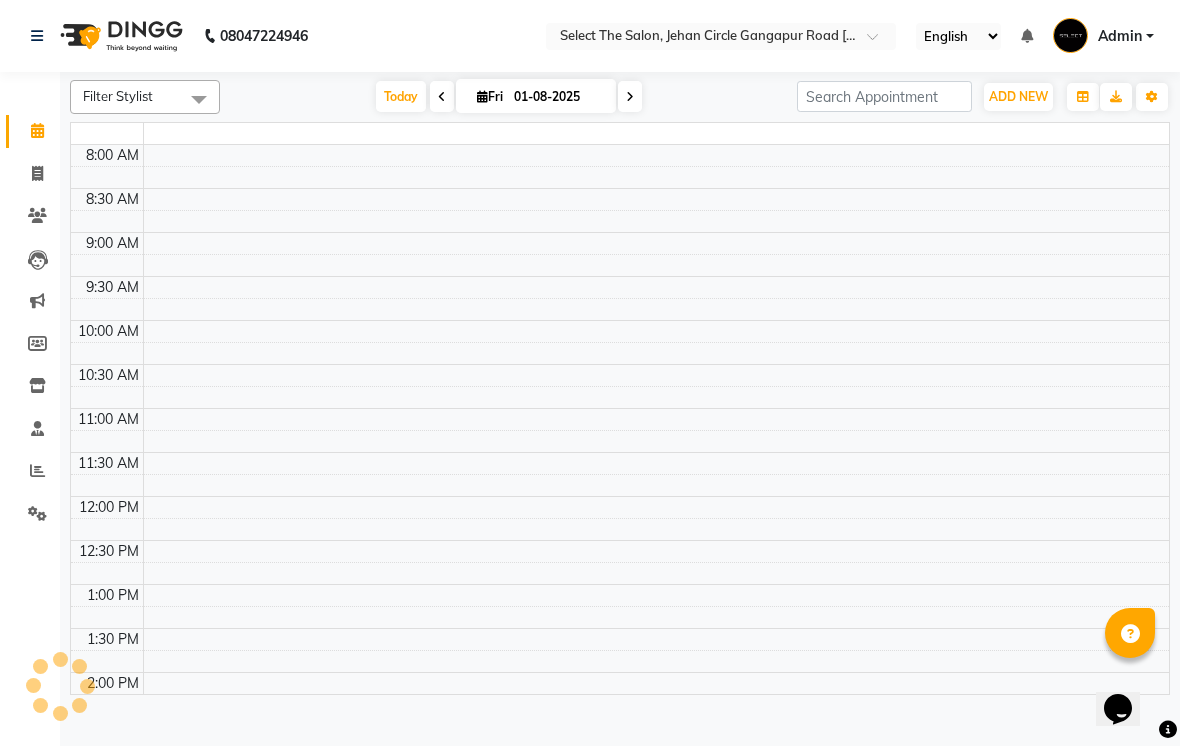 scroll, scrollTop: 0, scrollLeft: 0, axis: both 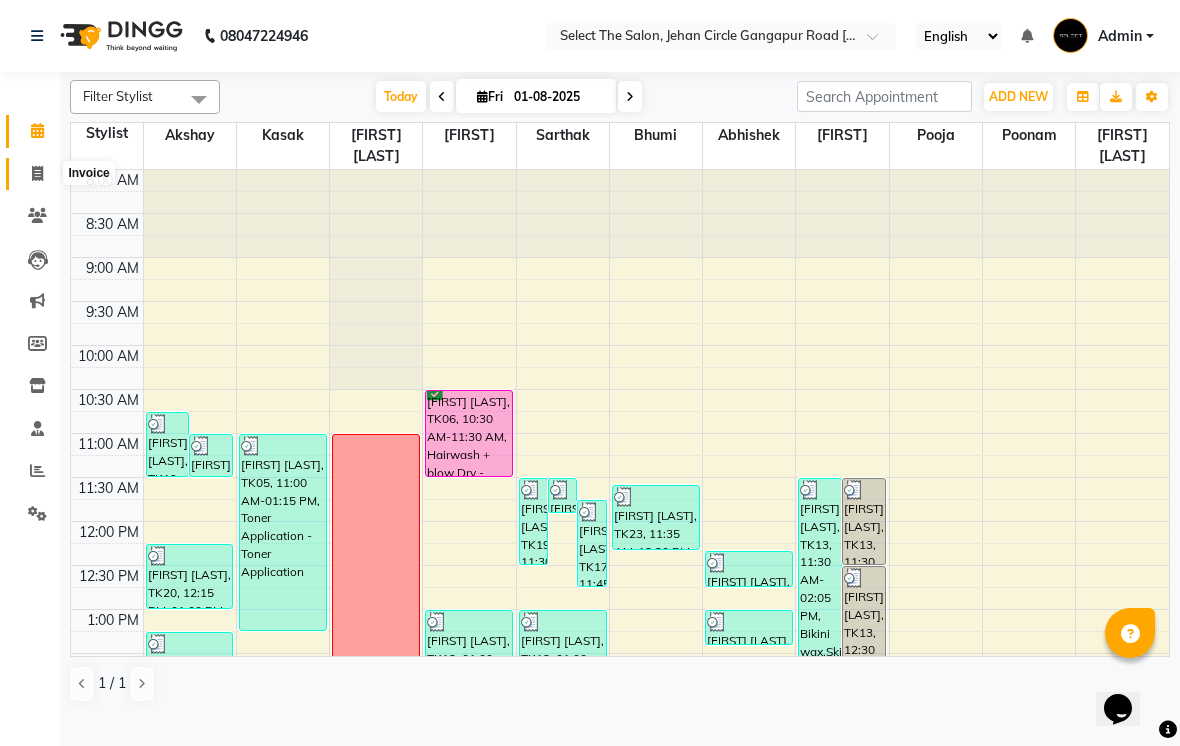 click 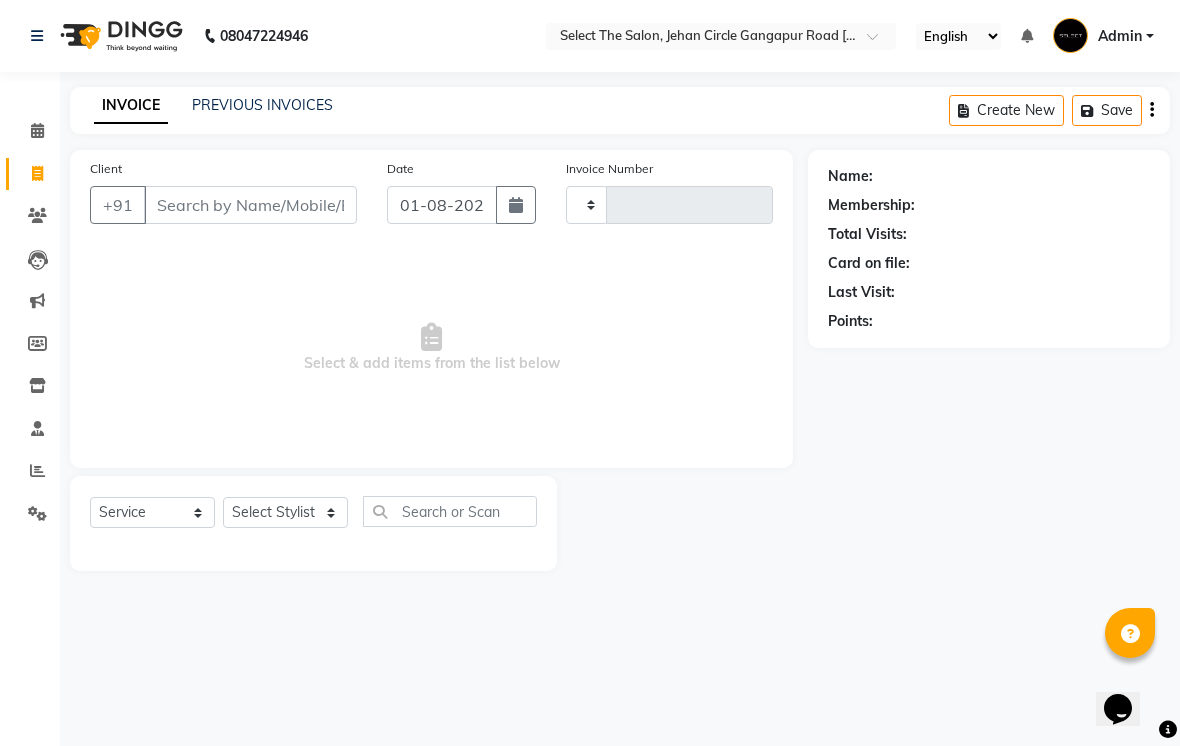 type on "2757" 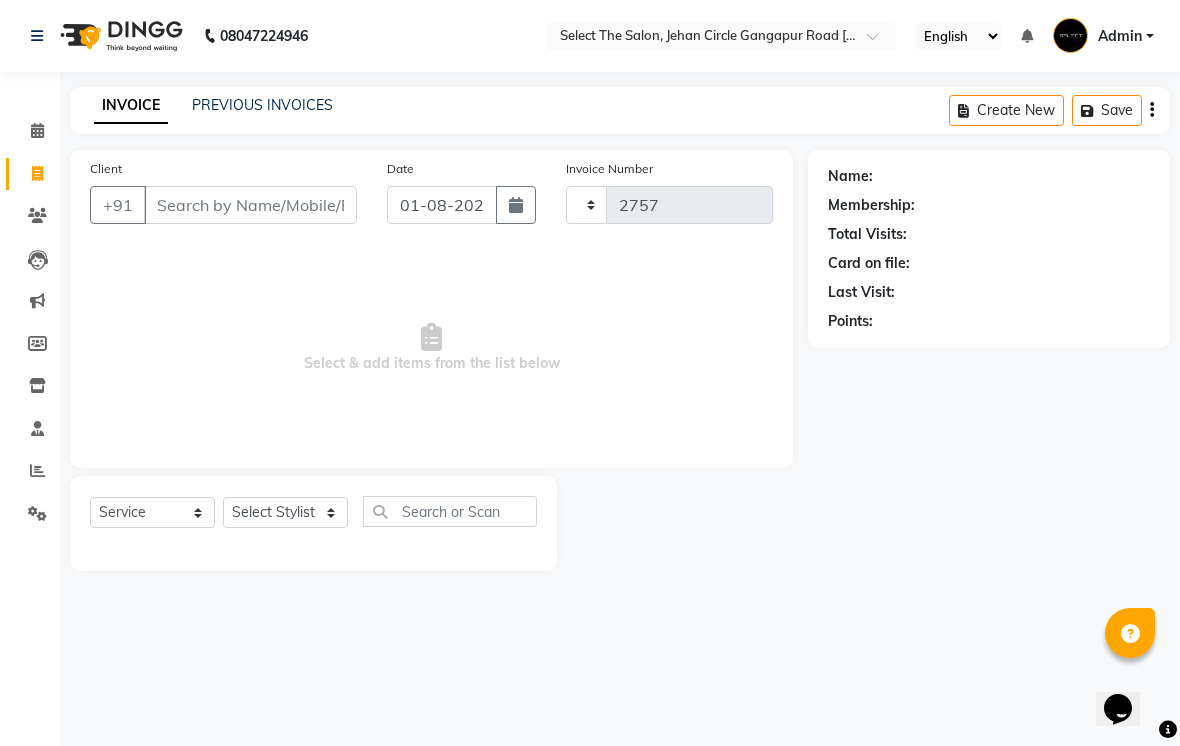 select on "4969" 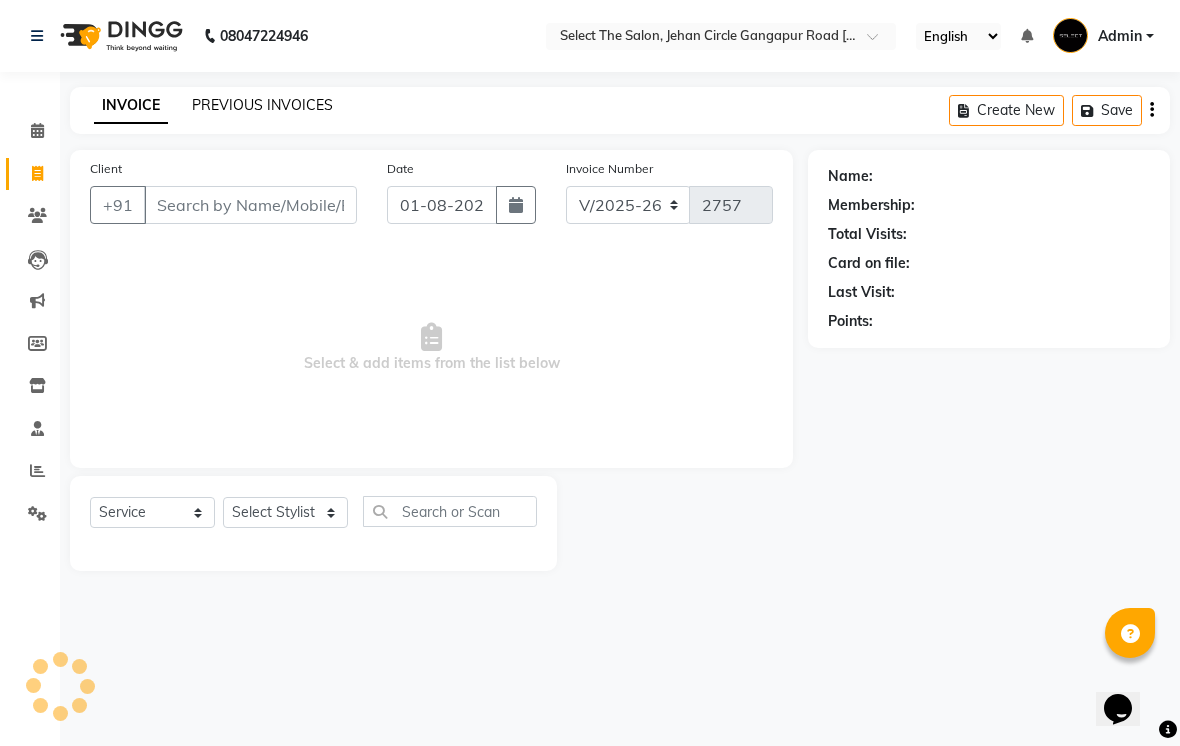 click on "PREVIOUS INVOICES" 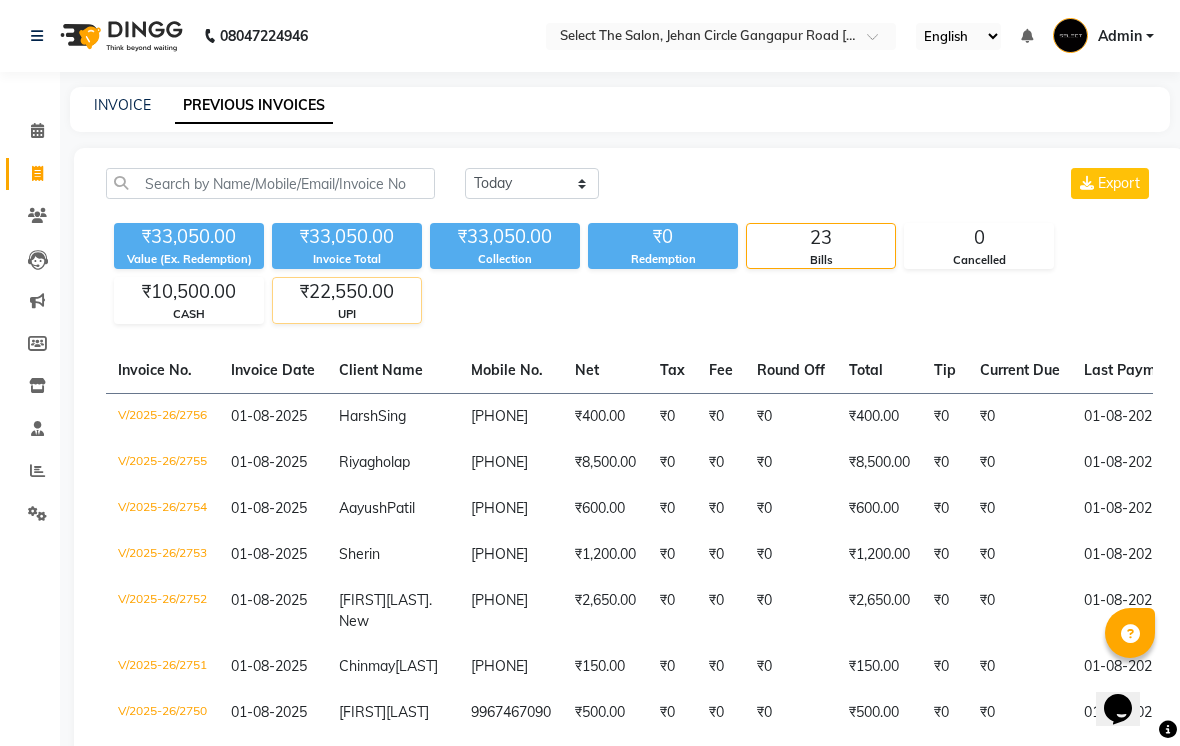 click on "₹22,550.00" 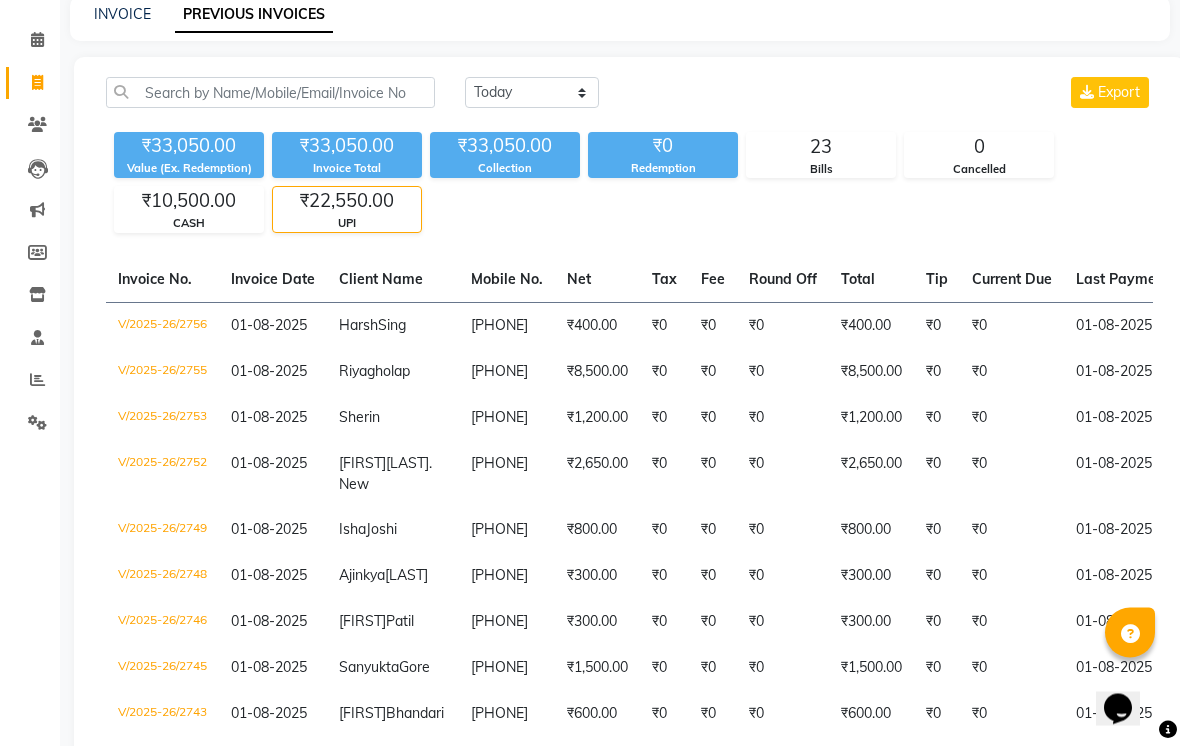 scroll, scrollTop: 93, scrollLeft: 0, axis: vertical 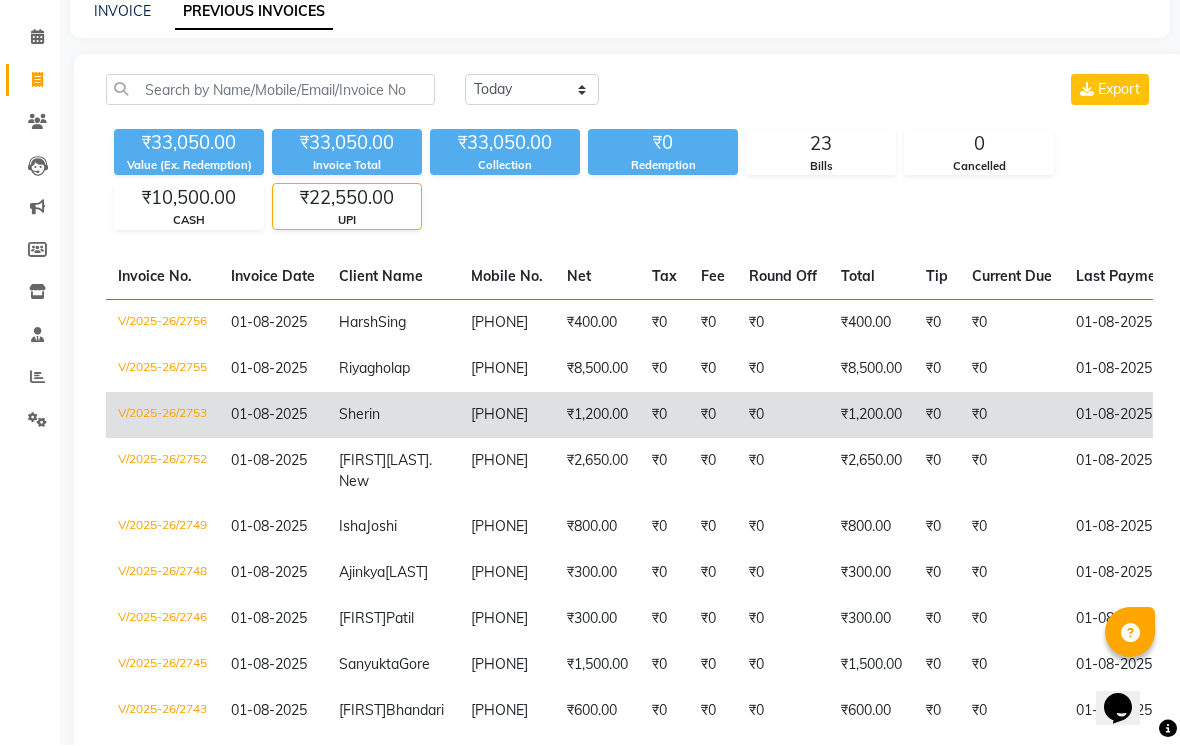 click on "V/2025-26/2753" 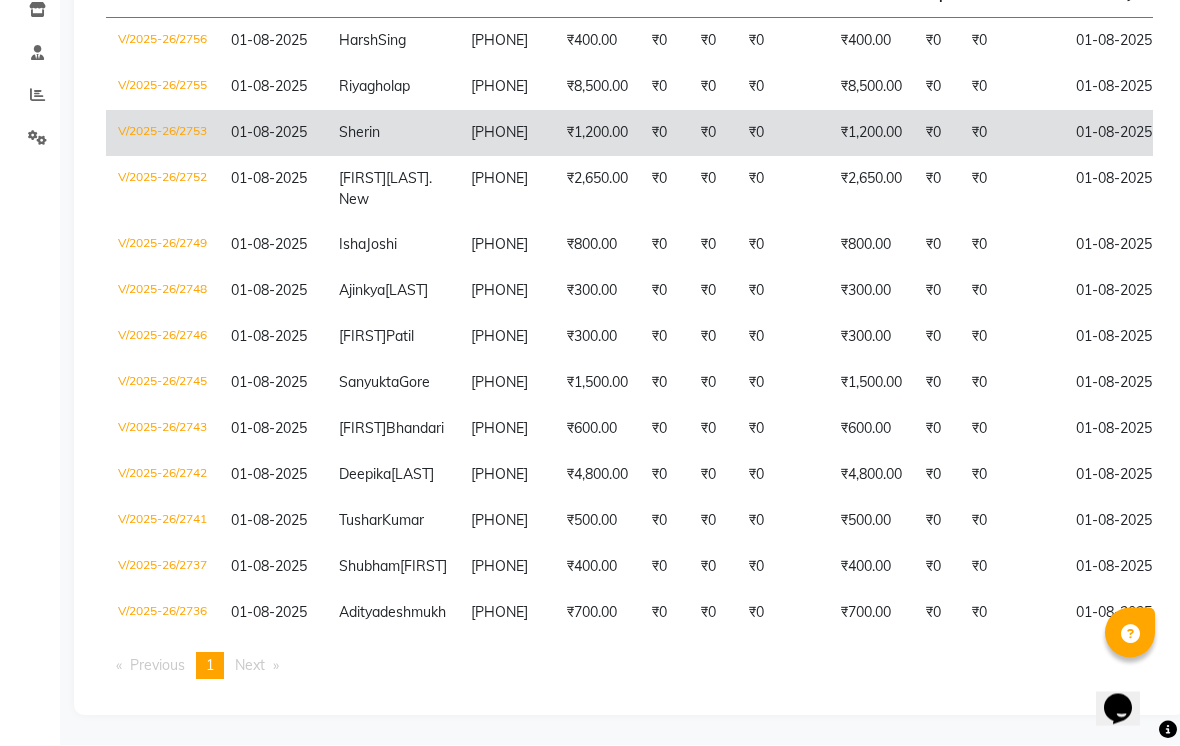 scroll, scrollTop: 509, scrollLeft: 0, axis: vertical 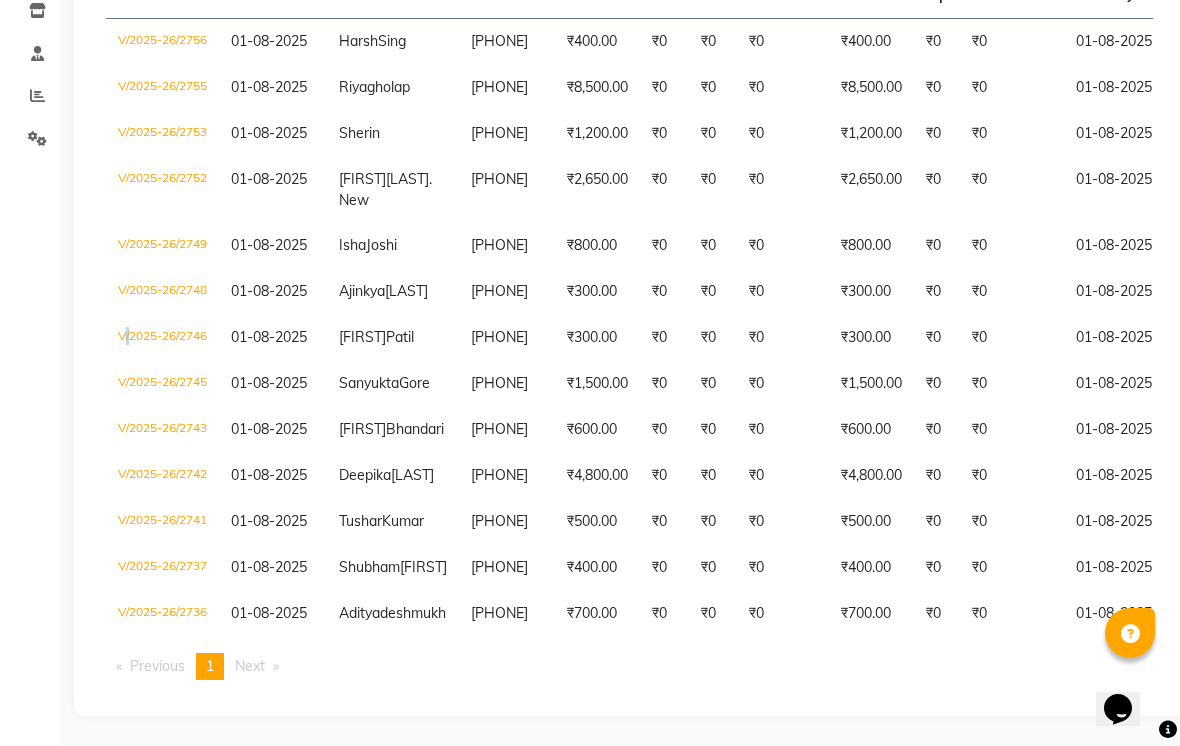 click on "Calendar  Invoice  Clients  Leads   Marketing  Members  Inventory  Staff  Reports  Settings Completed InProgress Upcoming Dropped Tentative Check-In Confirm Bookings Generate Report Segments Page Builder" 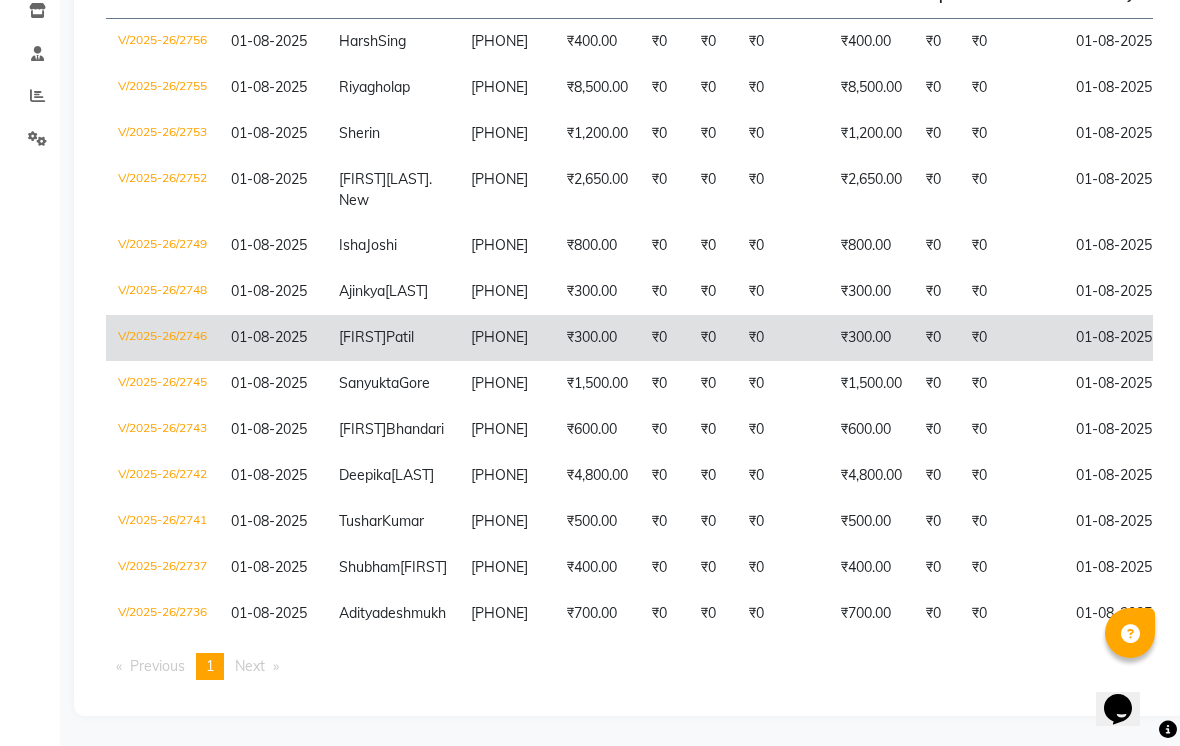 click on "V/2025-26/2746" 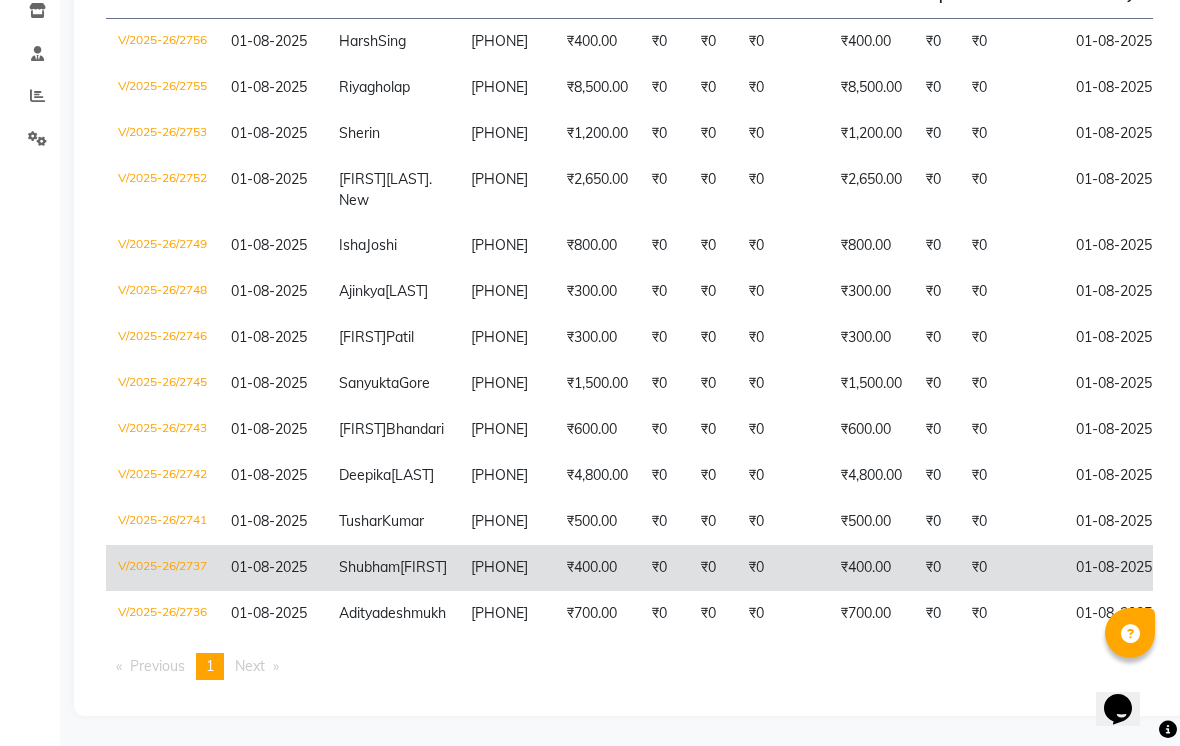 click on "[LAST]" 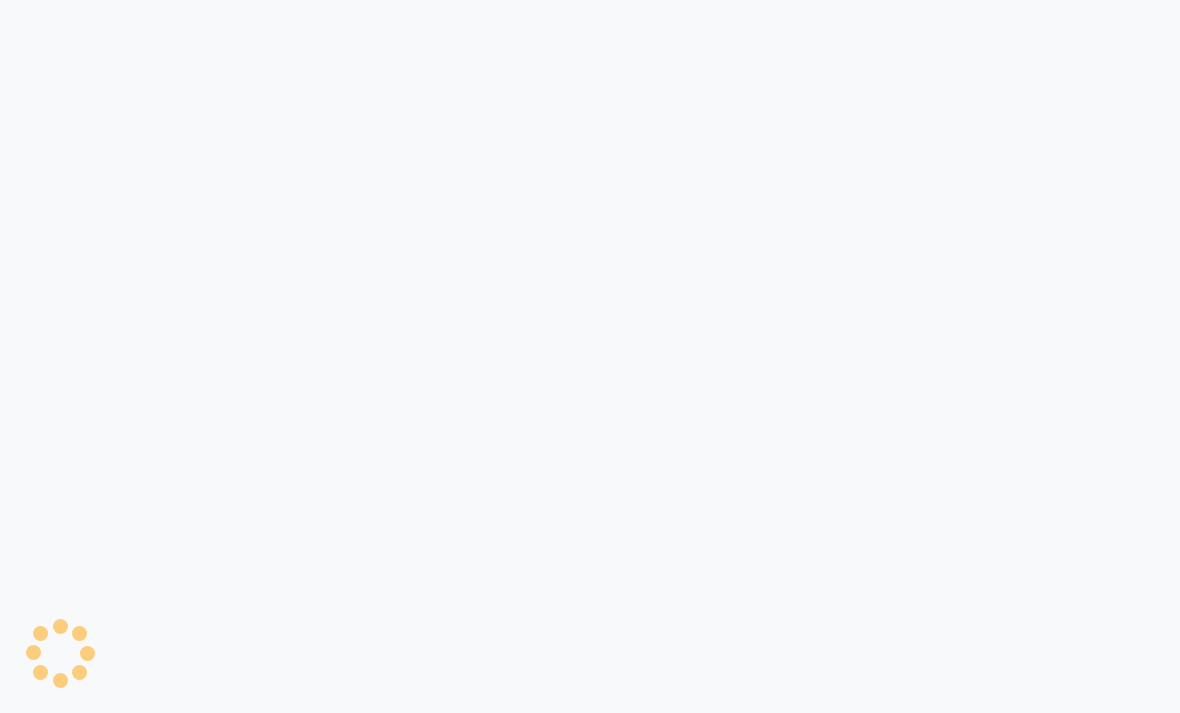 scroll, scrollTop: 0, scrollLeft: 0, axis: both 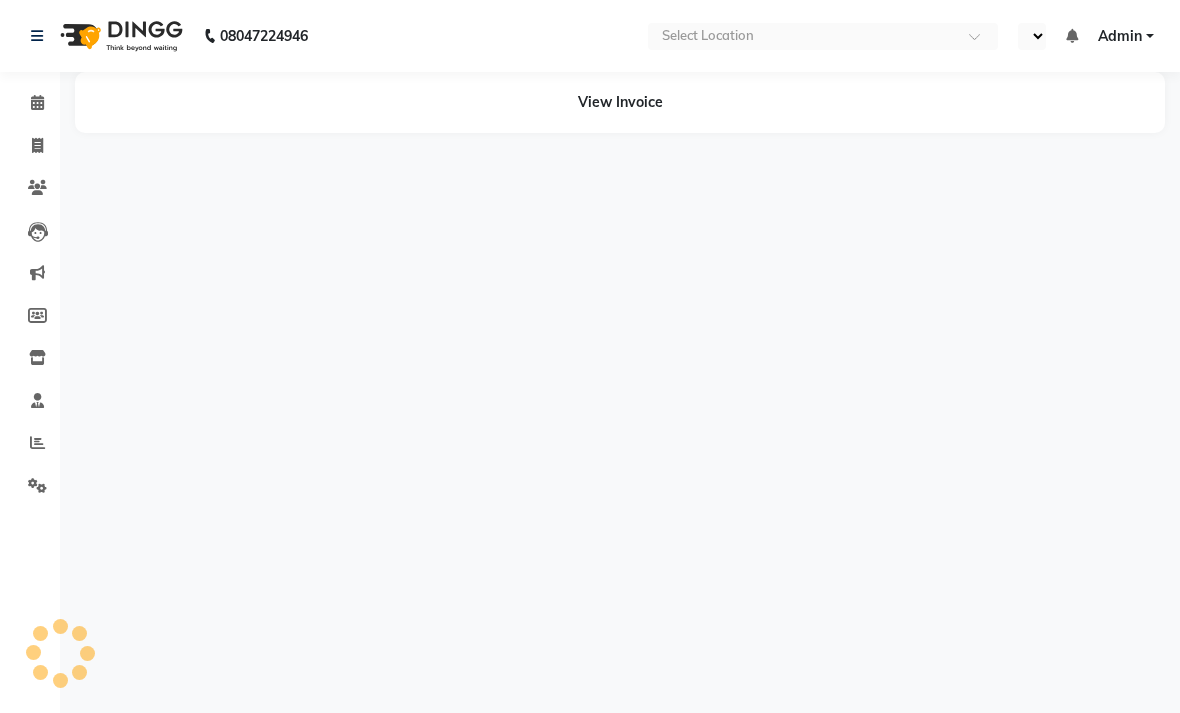 select on "en" 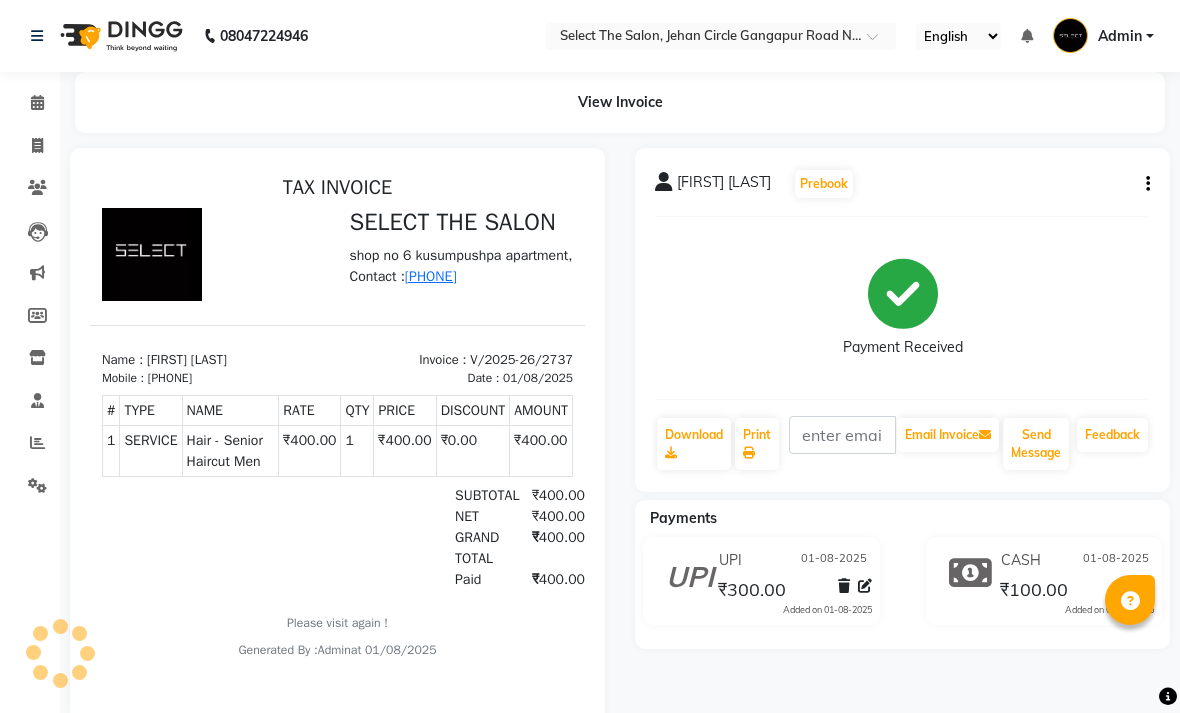 scroll, scrollTop: 0, scrollLeft: 0, axis: both 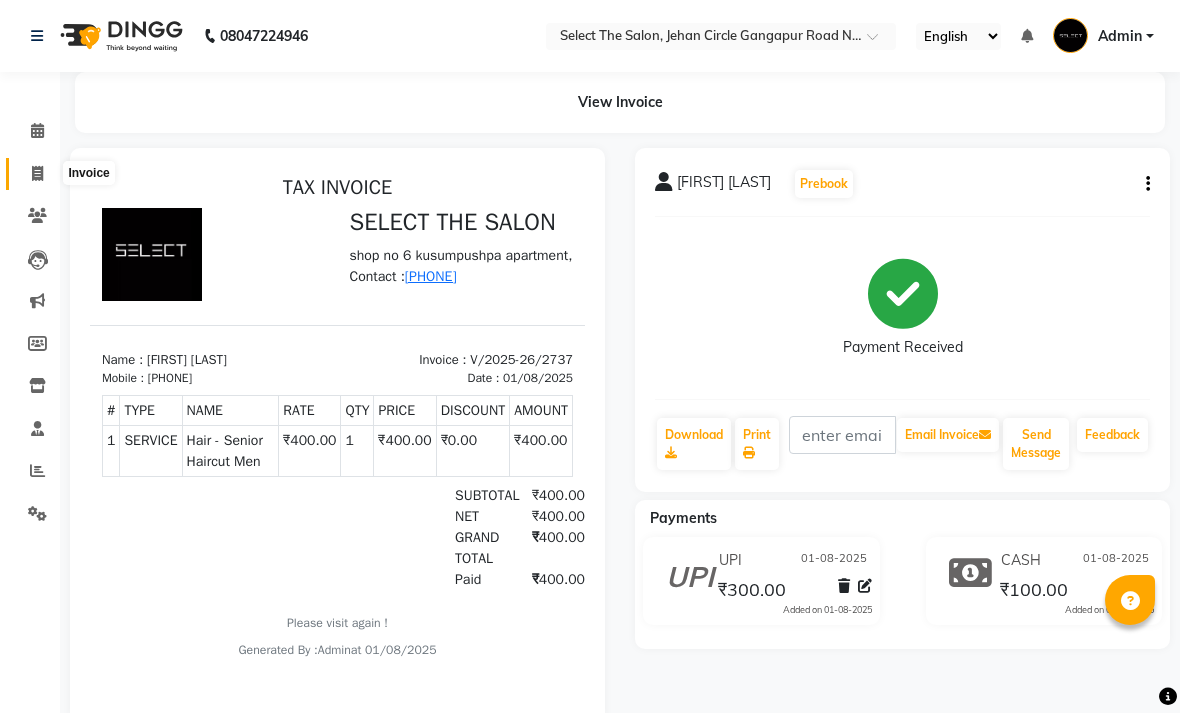click 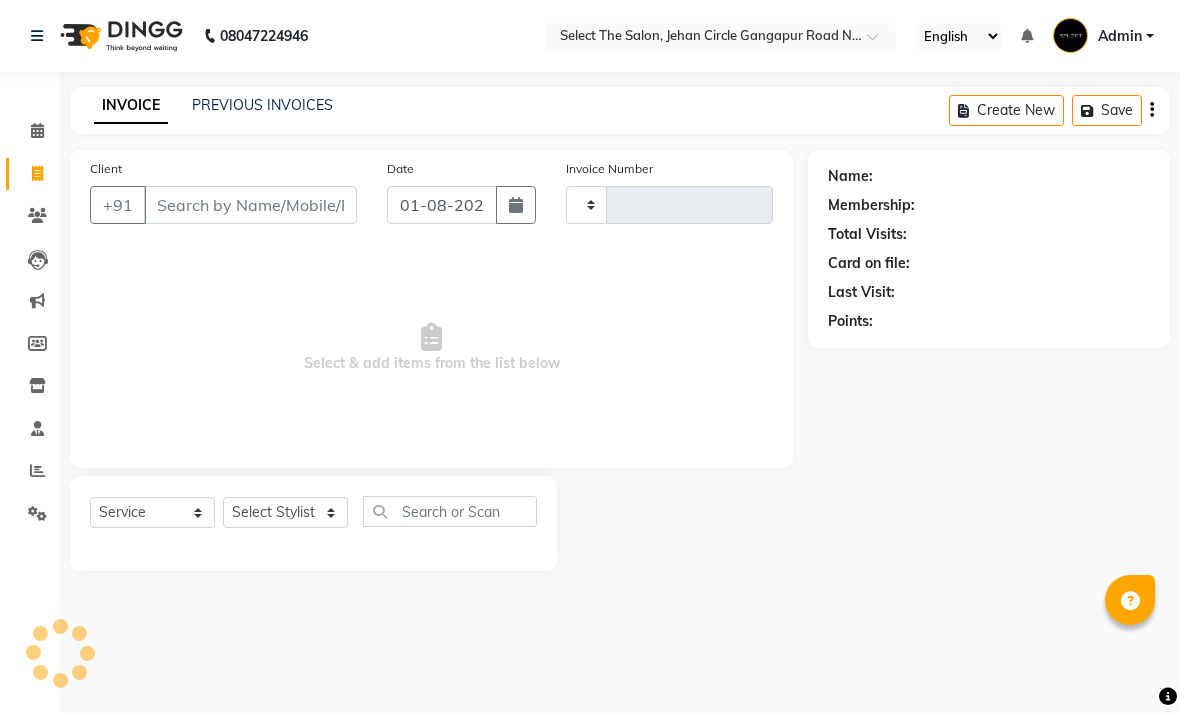 type on "2757" 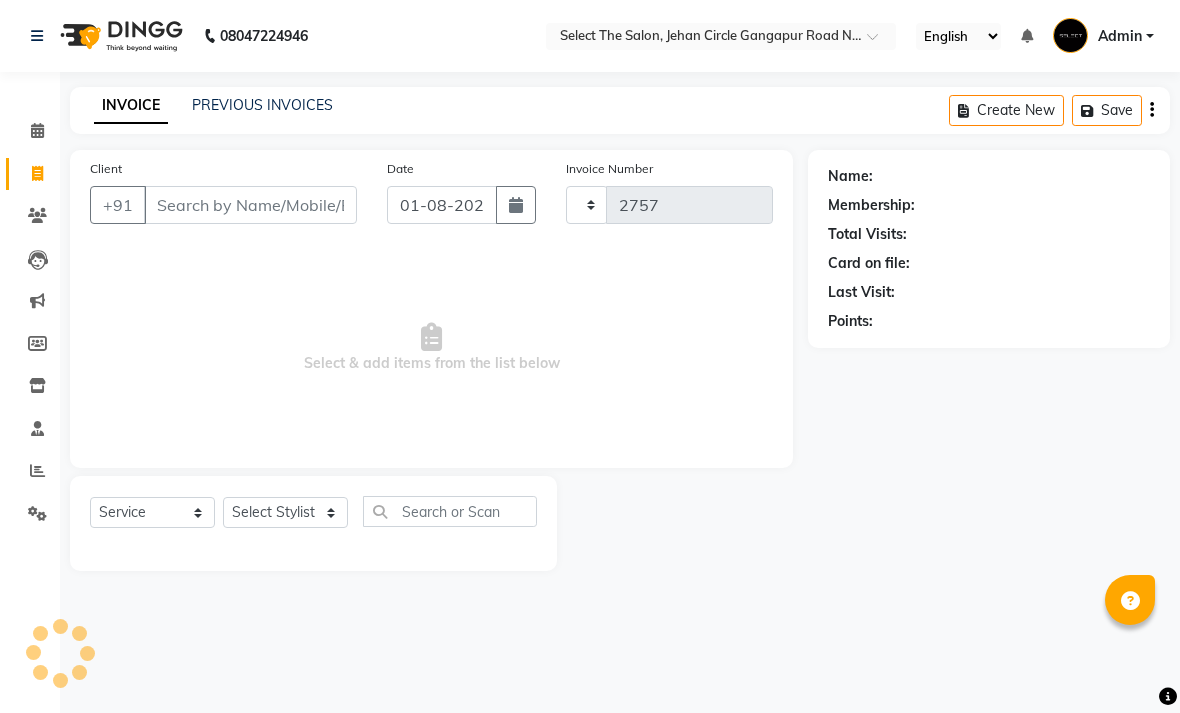 select on "4969" 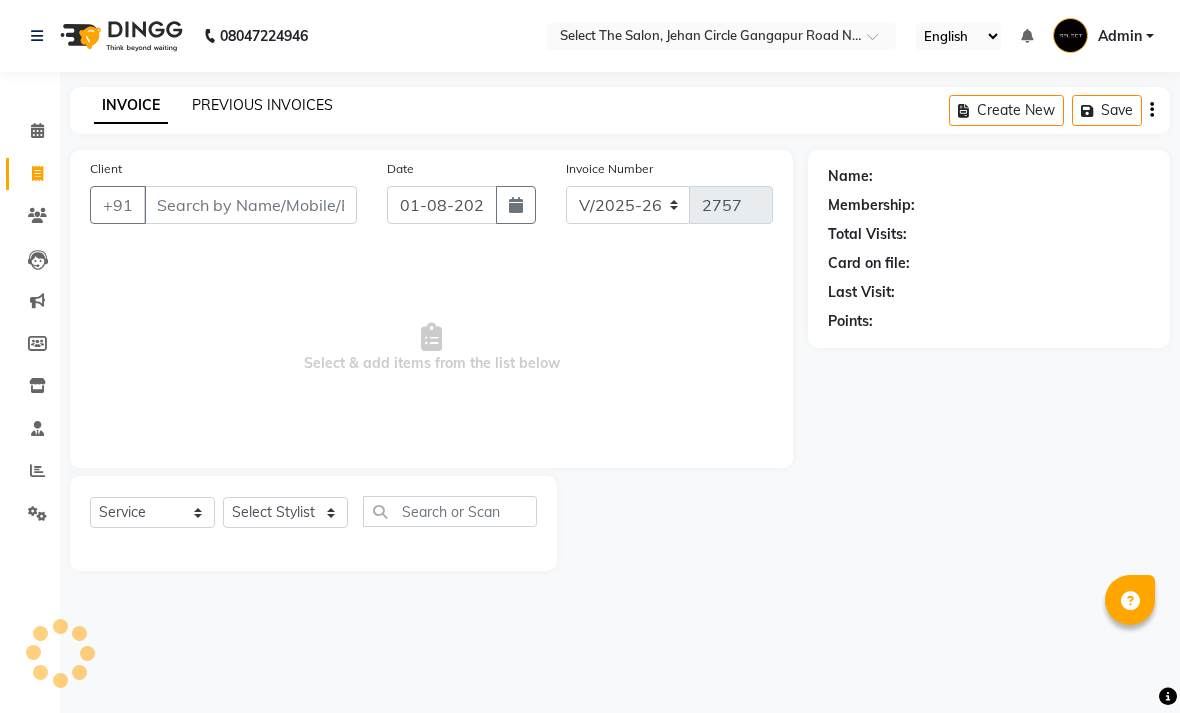 click on "PREVIOUS INVOICES" 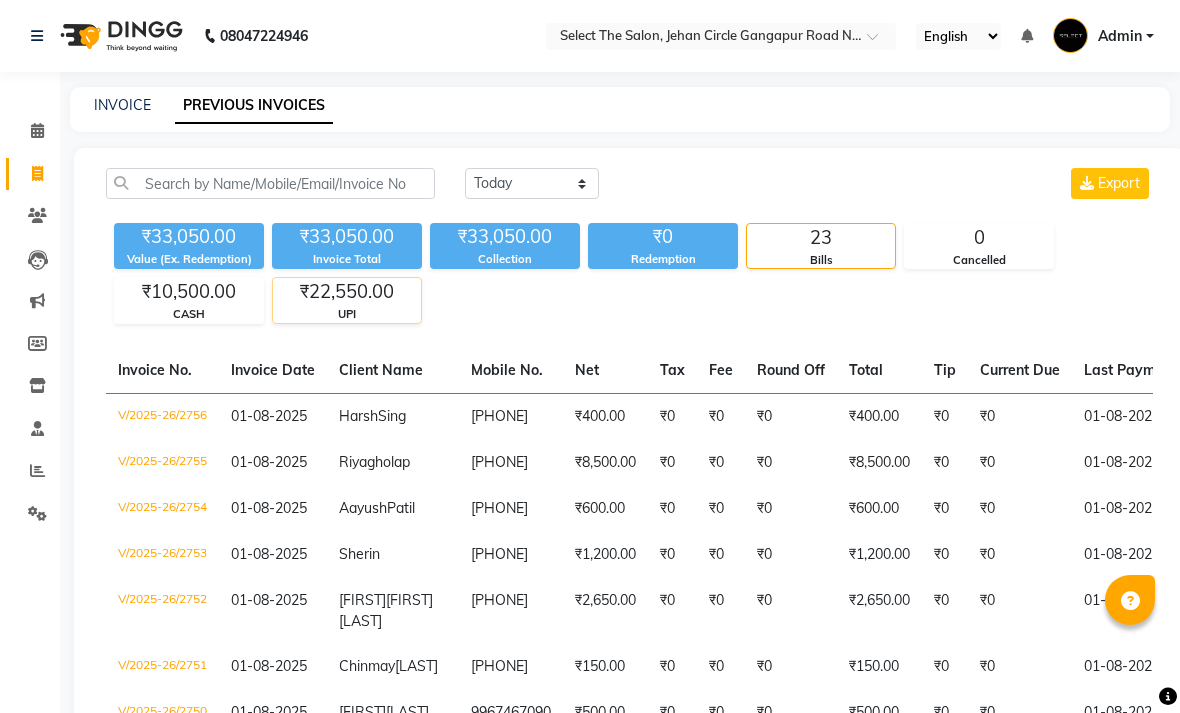 click on "₹22,550.00" 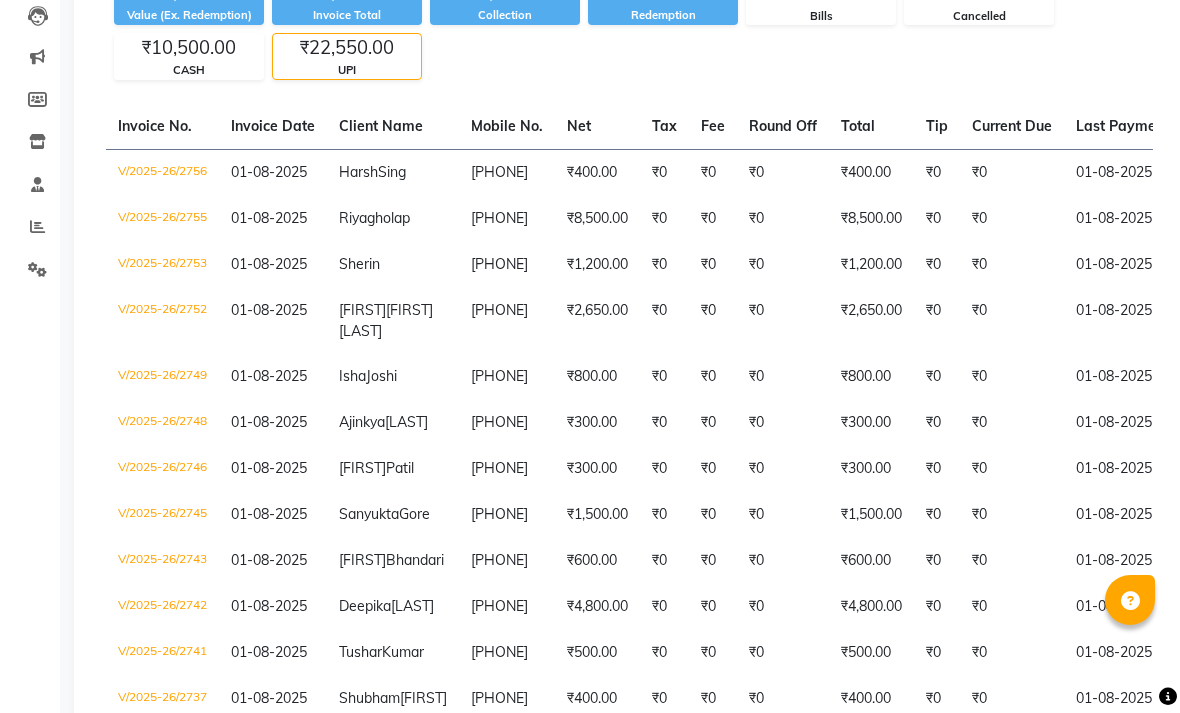 scroll, scrollTop: 0, scrollLeft: 0, axis: both 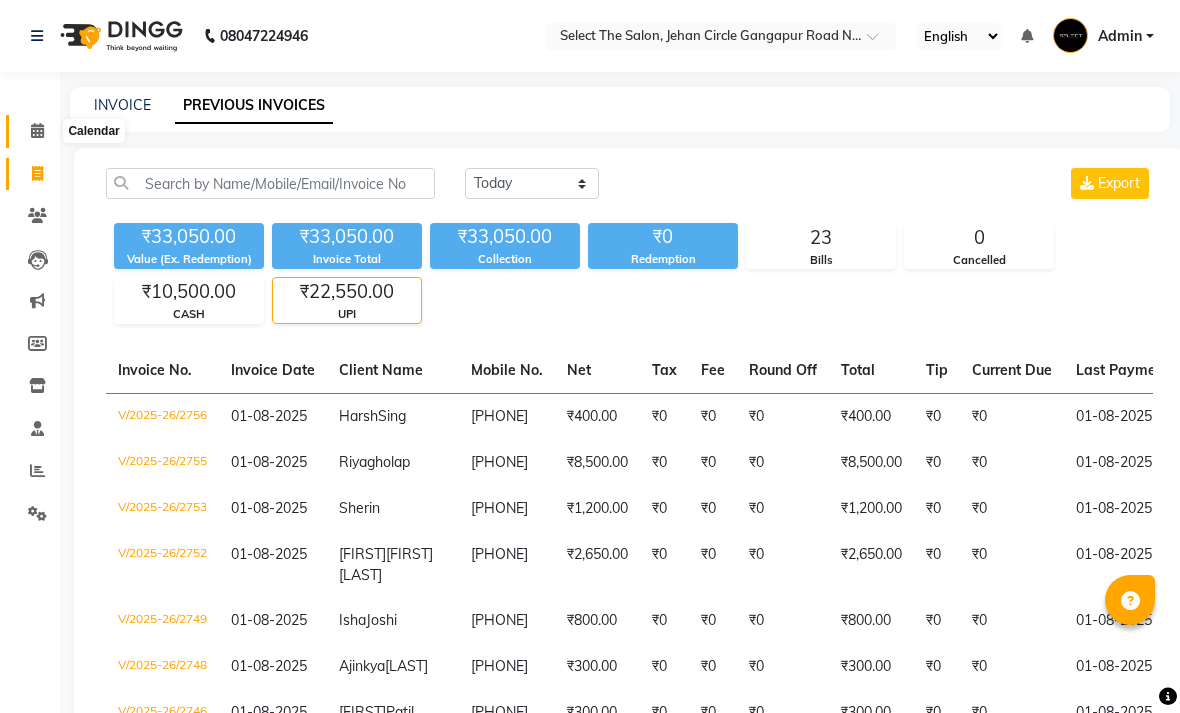 click 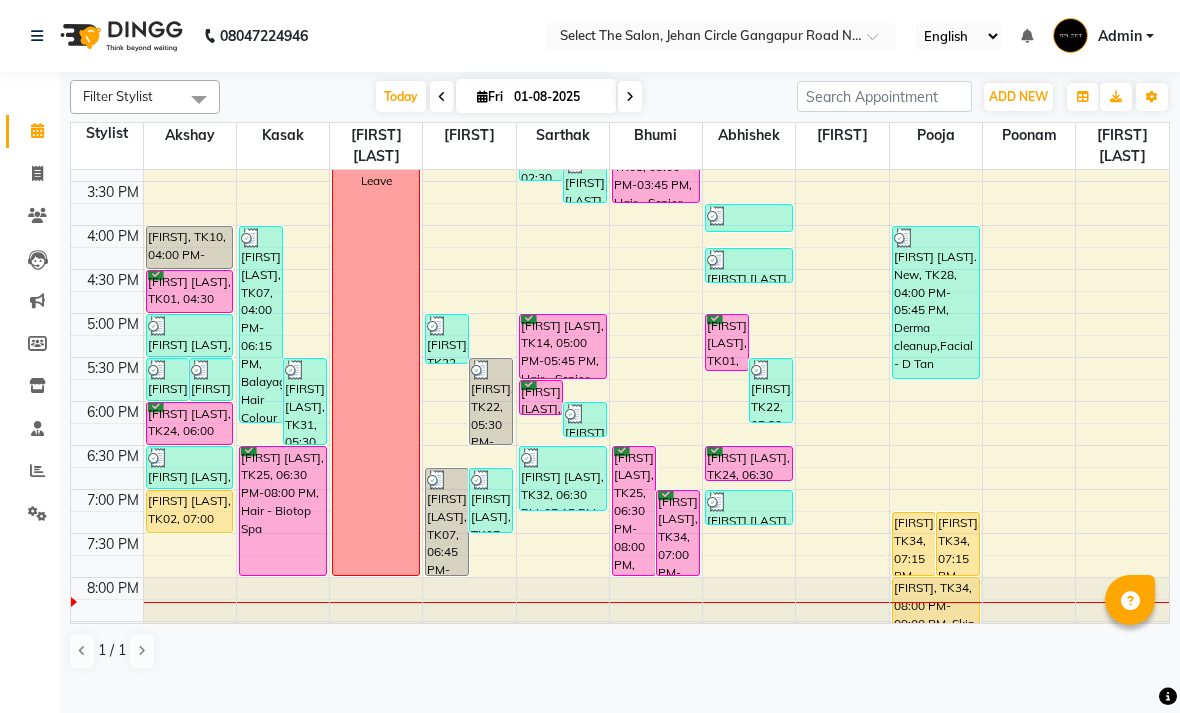scroll, scrollTop: 645, scrollLeft: 0, axis: vertical 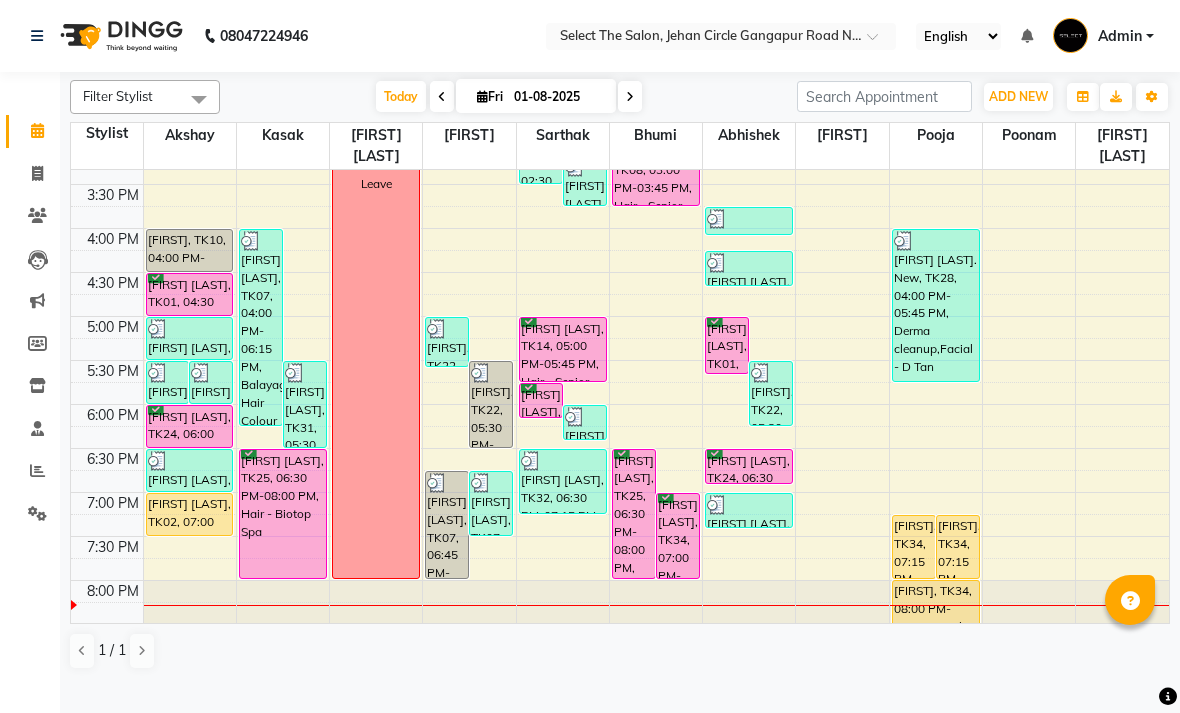 click on "[FIRST] [LAST], TK07, 04:00 PM-06:15 PM, Balayage Hair Colour - Waist" at bounding box center [261, 327] 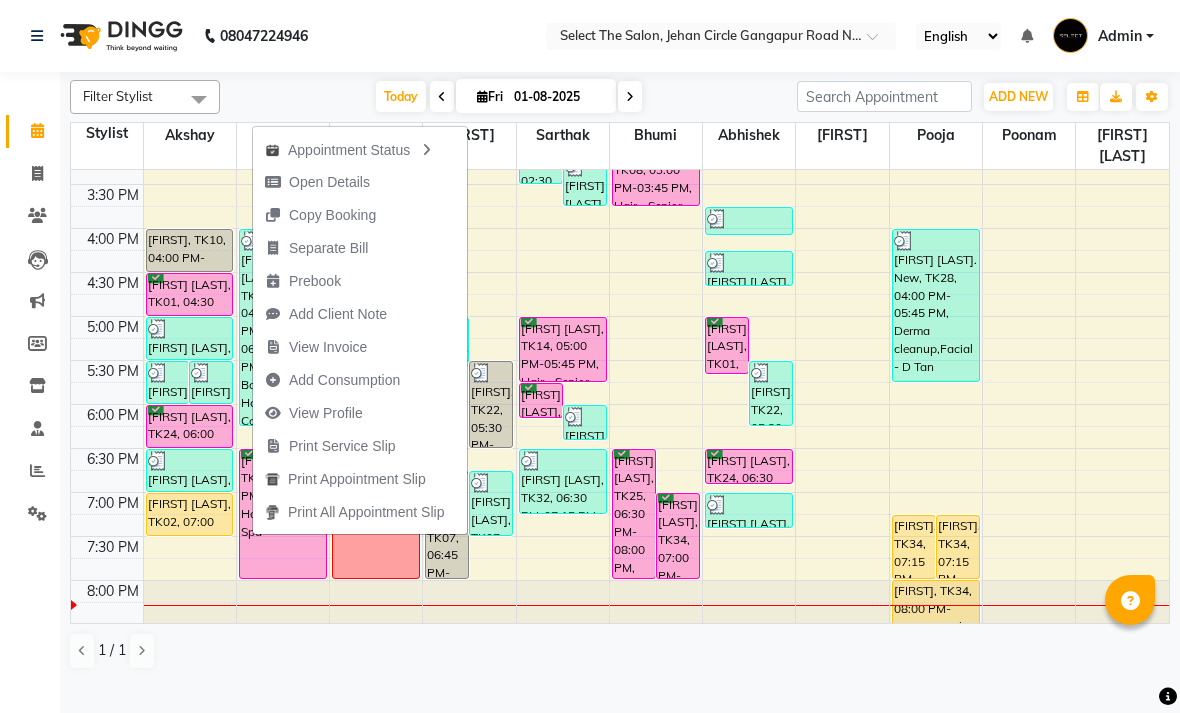 click on "3:30 PM" at bounding box center (113, 195) 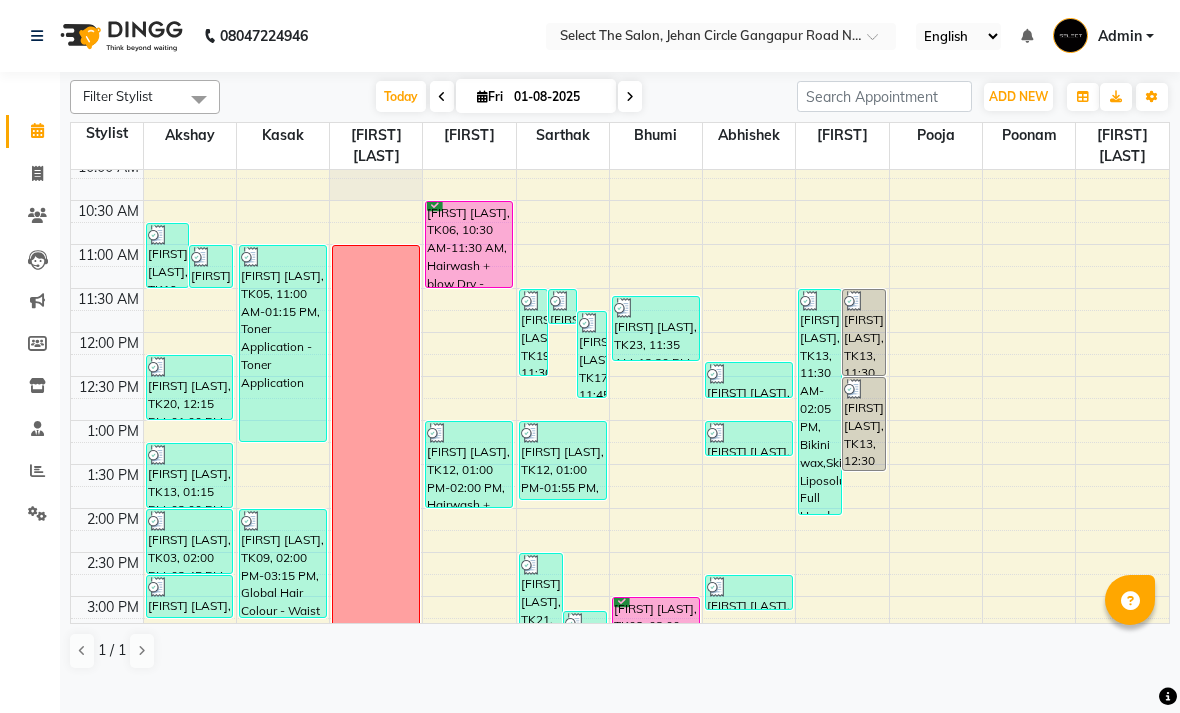 scroll, scrollTop: 187, scrollLeft: 0, axis: vertical 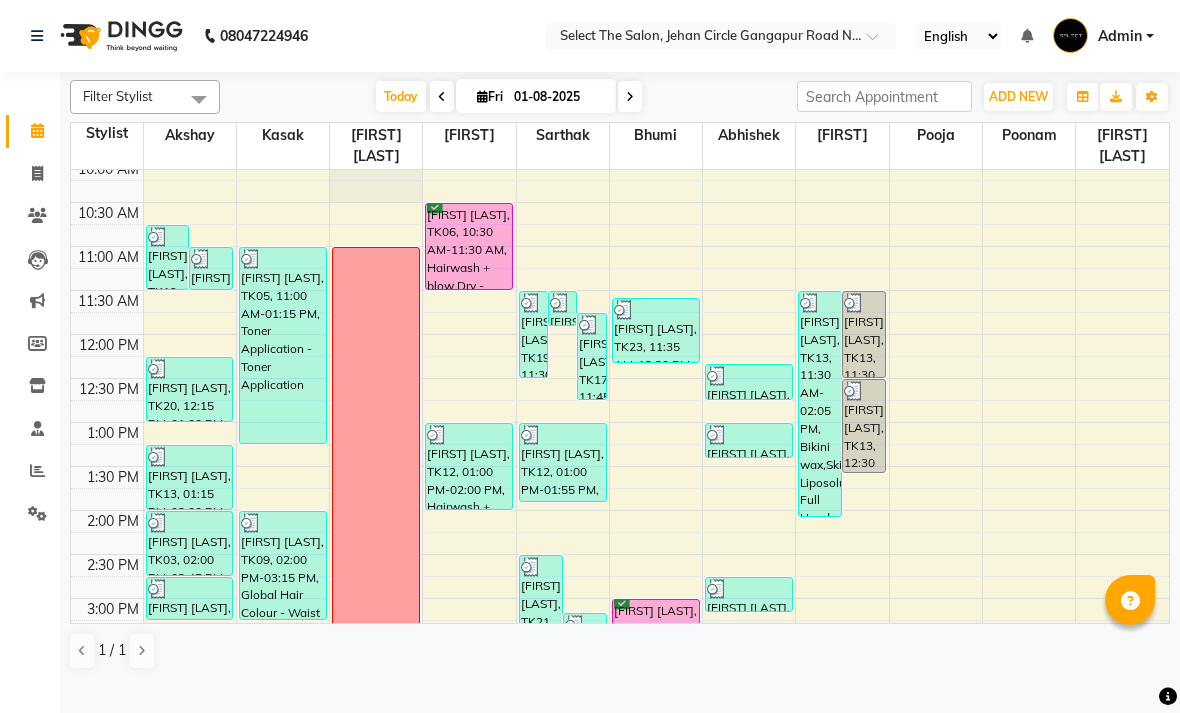 click on "[FIRST] [LAST], TK05, 11:00 AM-01:15 PM, Toner Application - Toner Application" at bounding box center [283, 345] 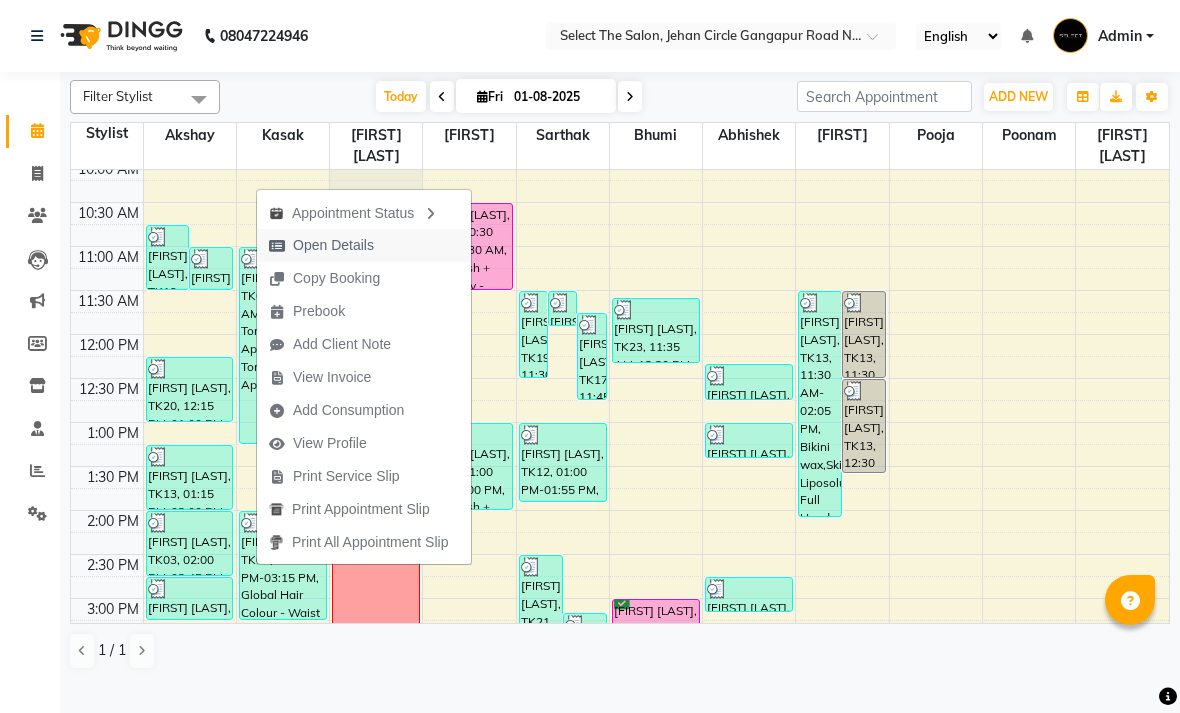 click on "Open Details" at bounding box center [333, 245] 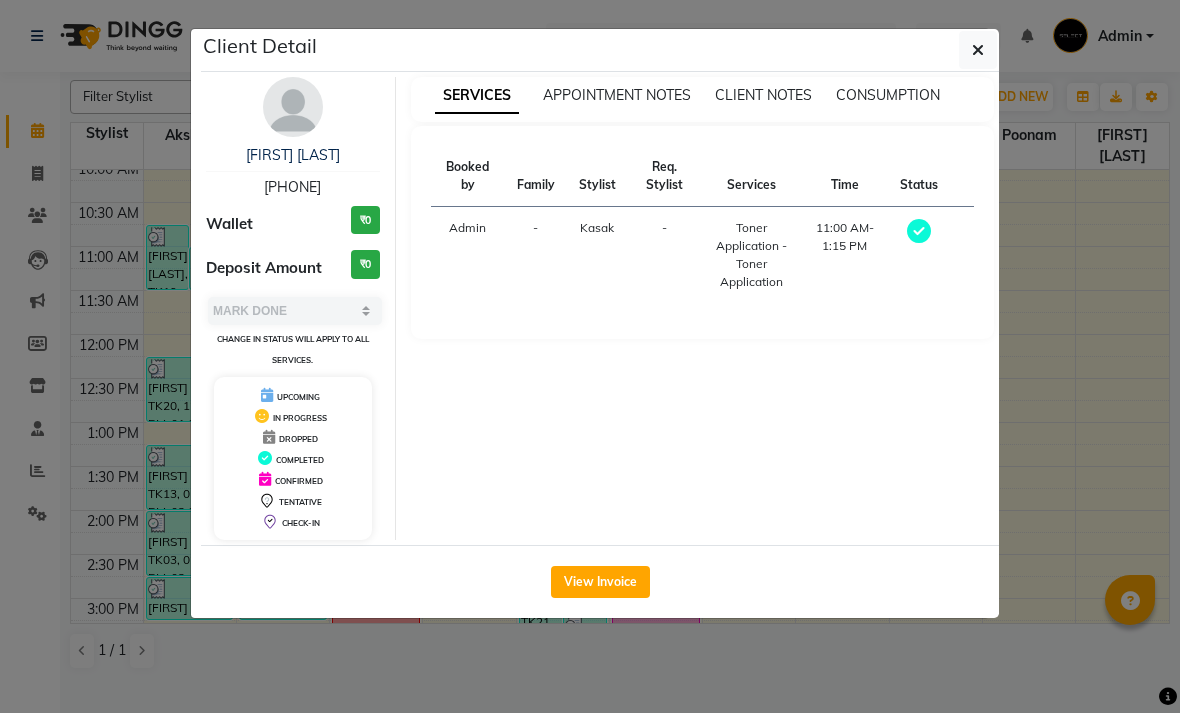 type 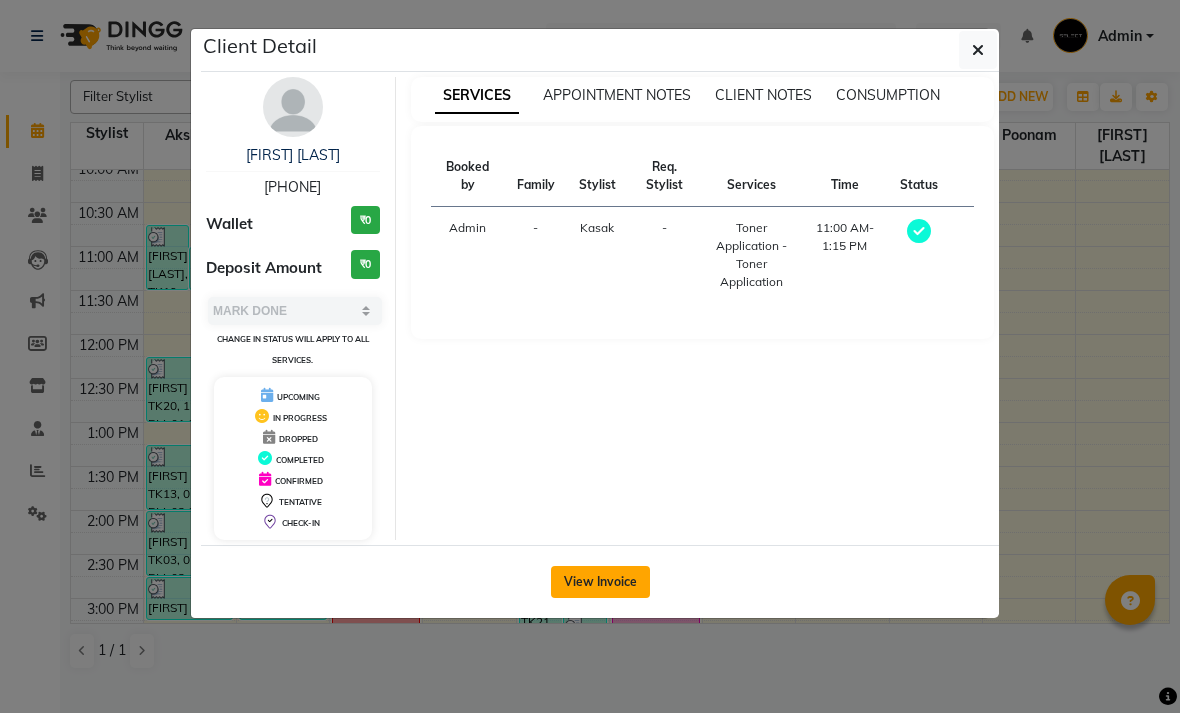 click on "View Invoice" 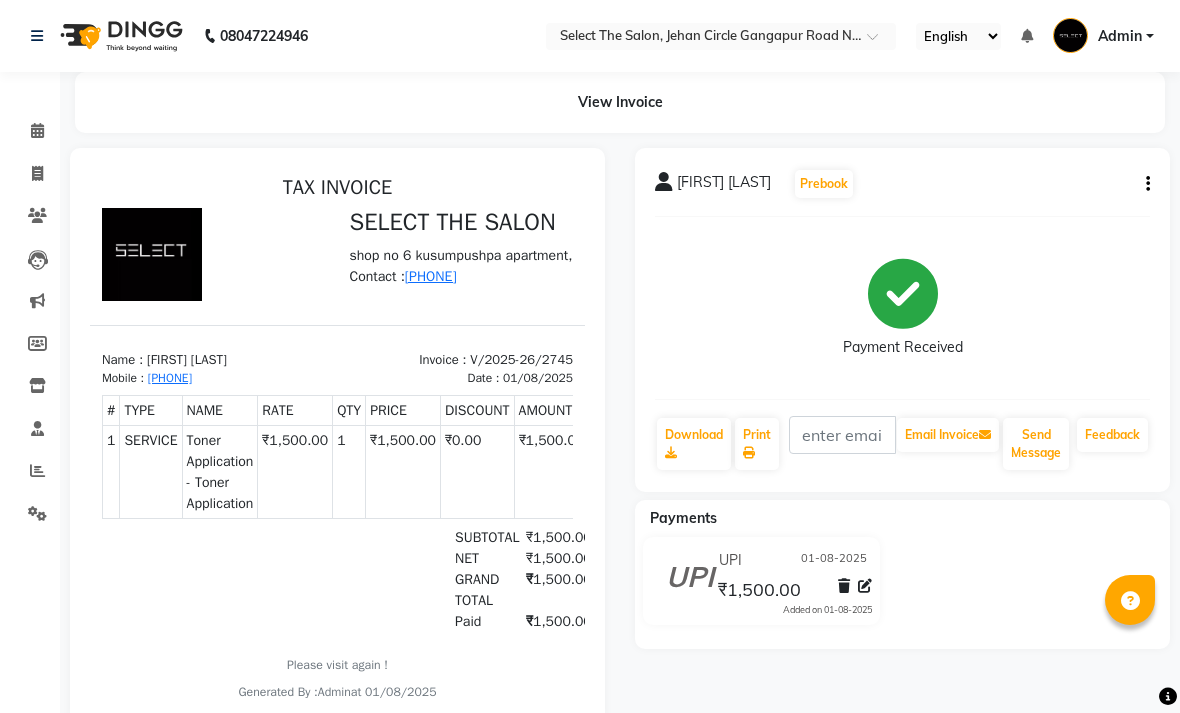 scroll, scrollTop: 0, scrollLeft: 0, axis: both 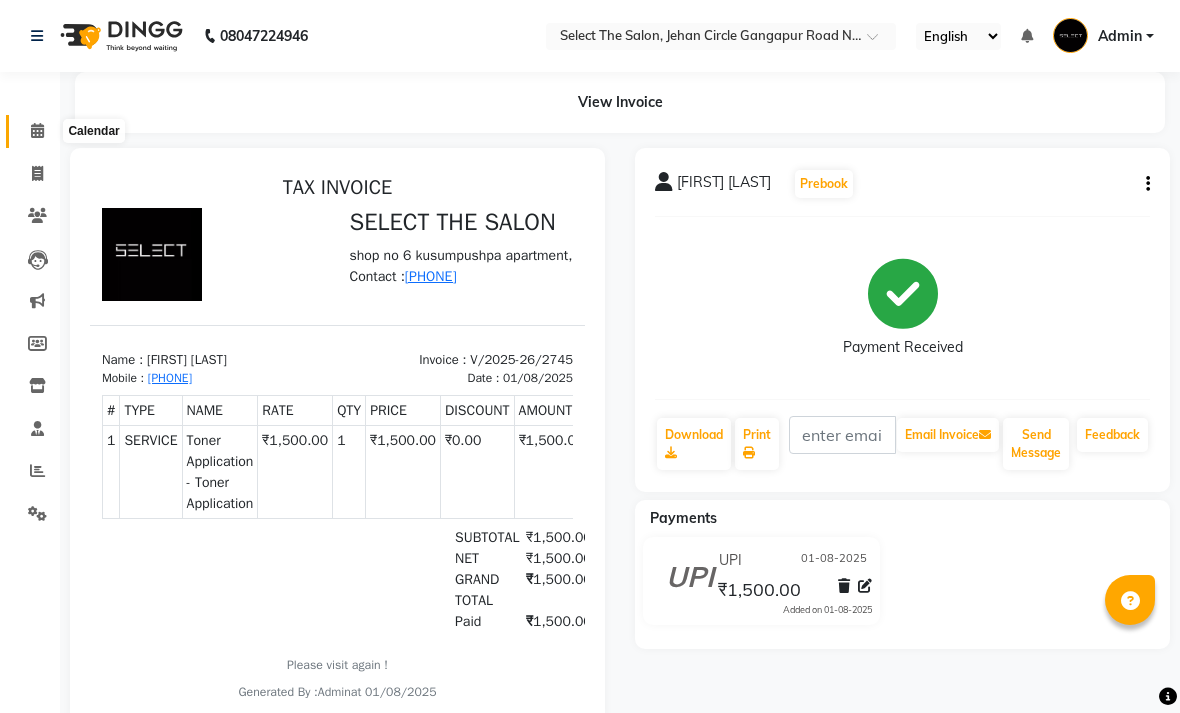 click 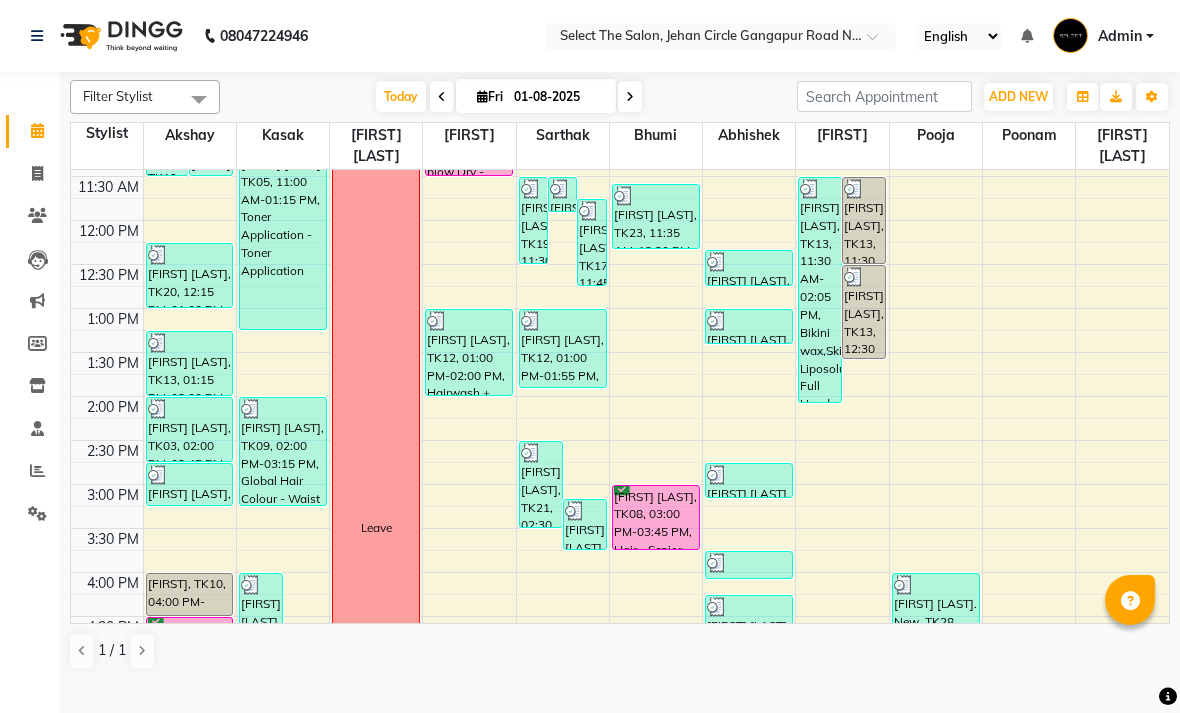 scroll, scrollTop: 300, scrollLeft: 0, axis: vertical 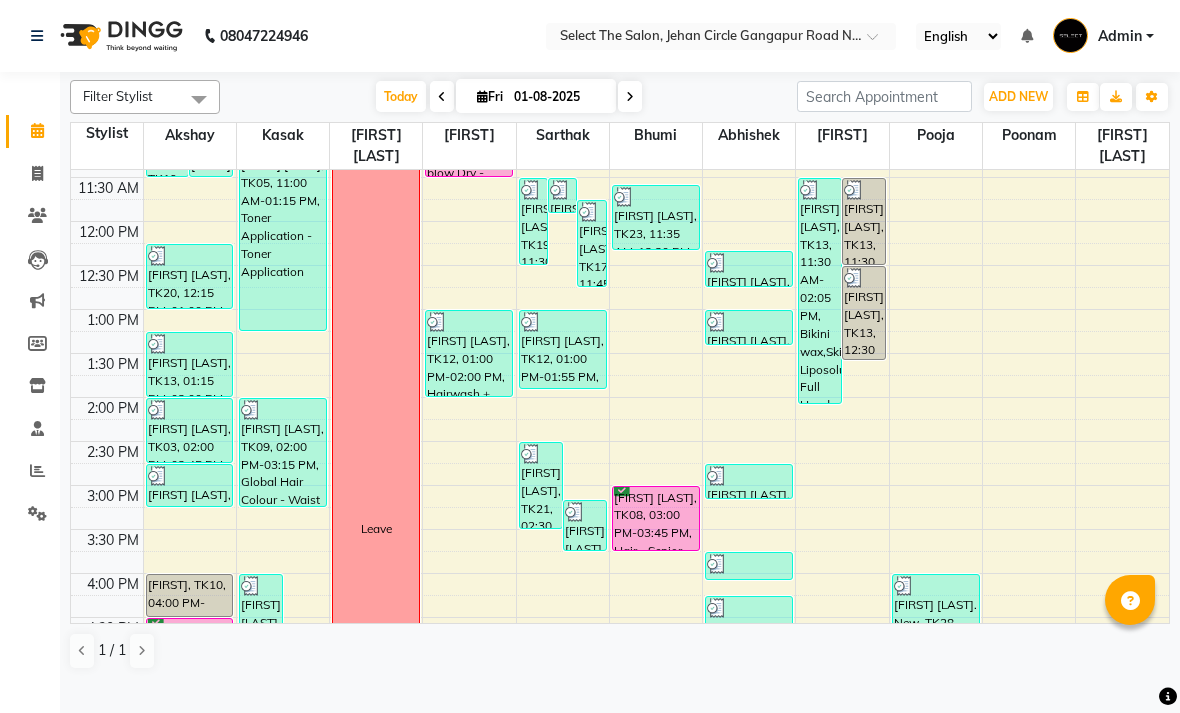 click on "[FIRST] [LAST], TK13, 11:30 AM-02:05 PM, Bikini wax,Skin-Liposoluble Full Hand Wax ,Skin-Liposoluble Full Leg Wax ,Skin- Liposoluble Underarms" at bounding box center [820, 291] 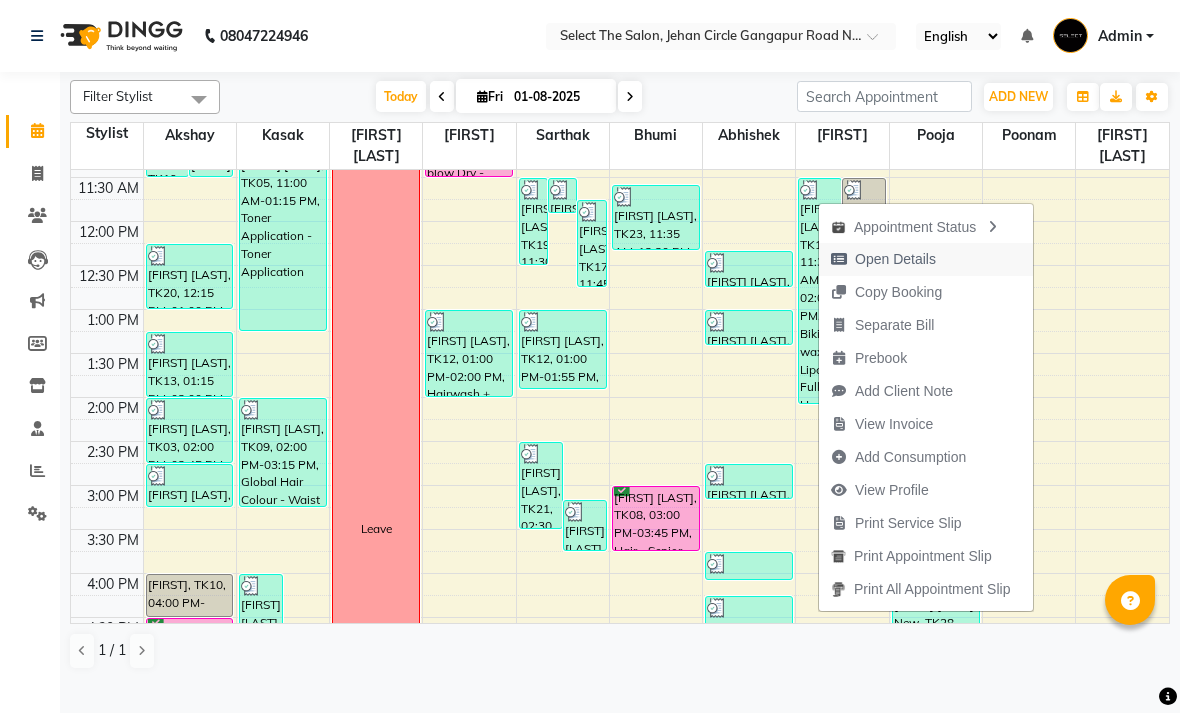 click on "Open Details" at bounding box center [895, 259] 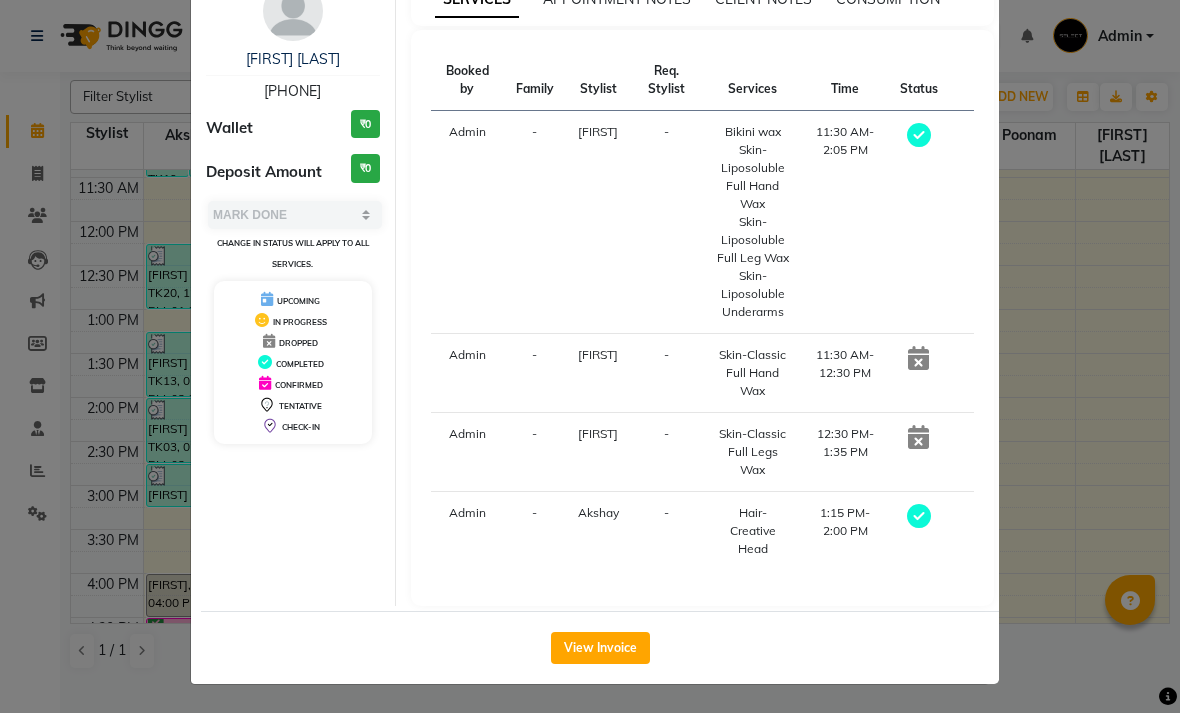 scroll, scrollTop: 114, scrollLeft: 0, axis: vertical 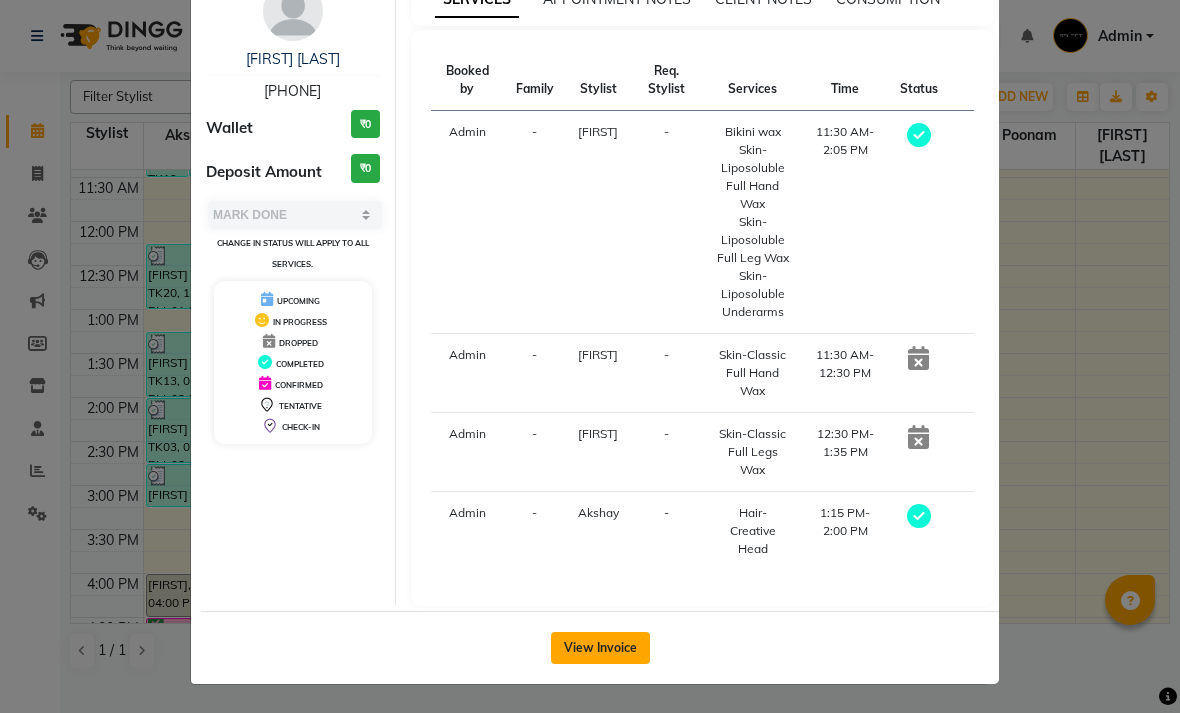 click on "View Invoice" 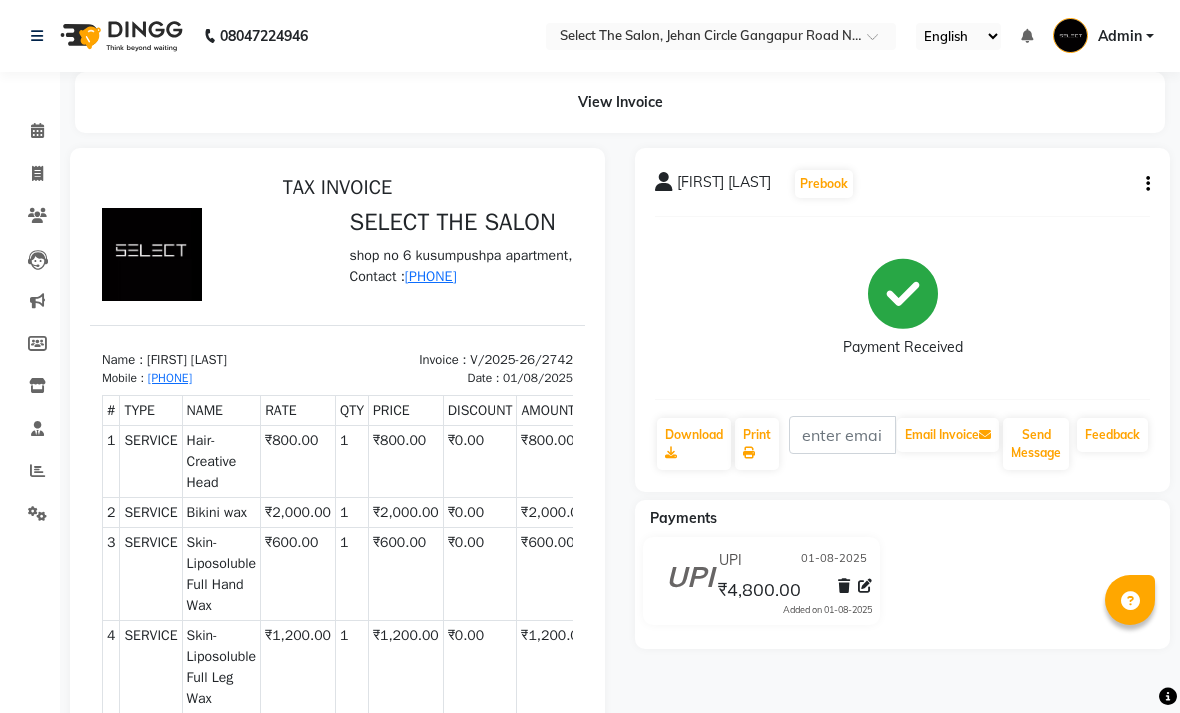 scroll, scrollTop: 0, scrollLeft: 0, axis: both 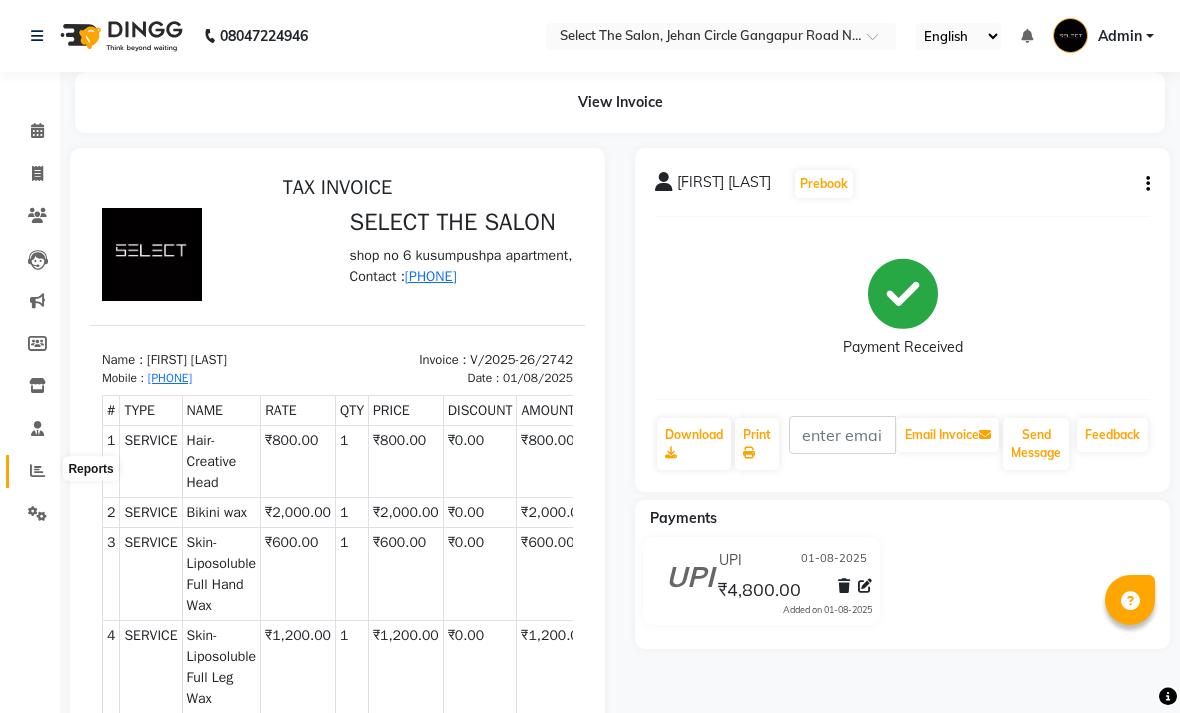 click 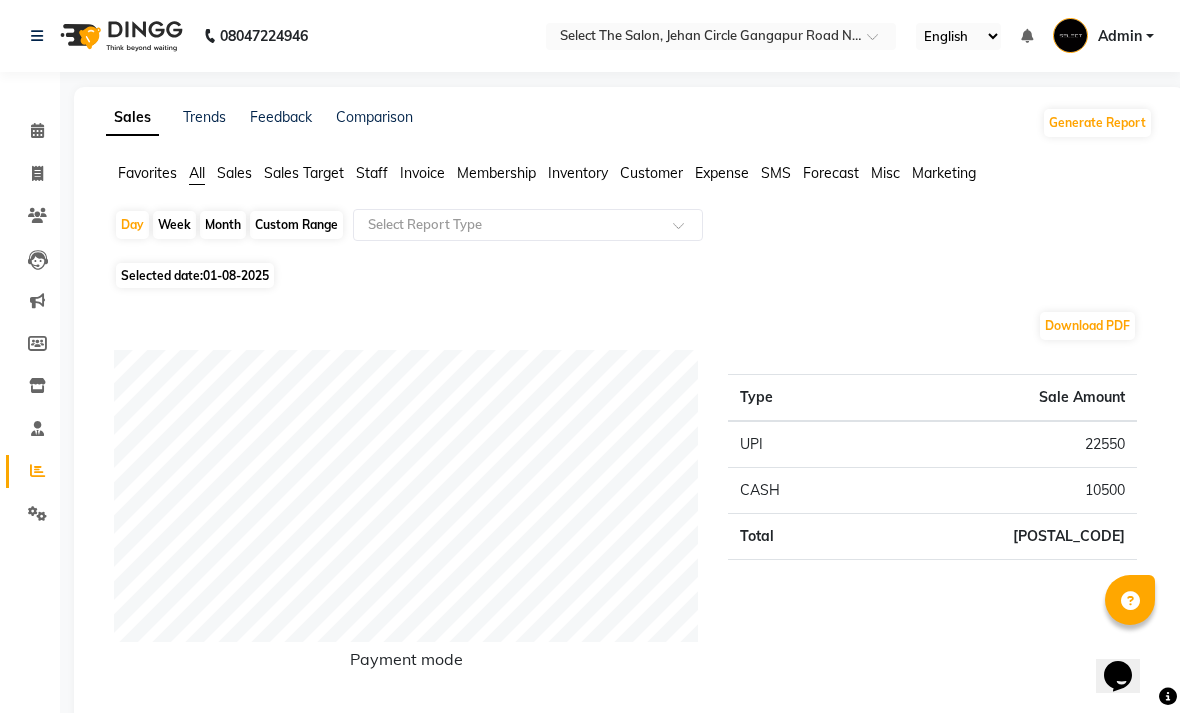 scroll, scrollTop: 0, scrollLeft: 0, axis: both 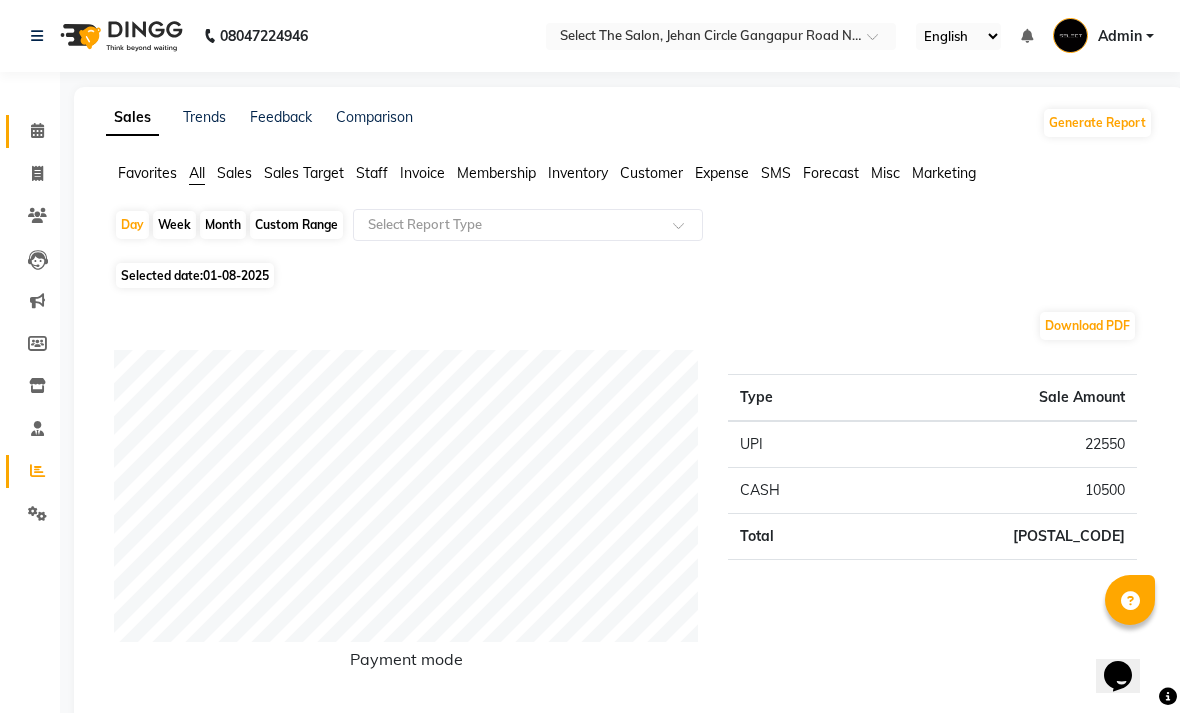 click on "Calendar" 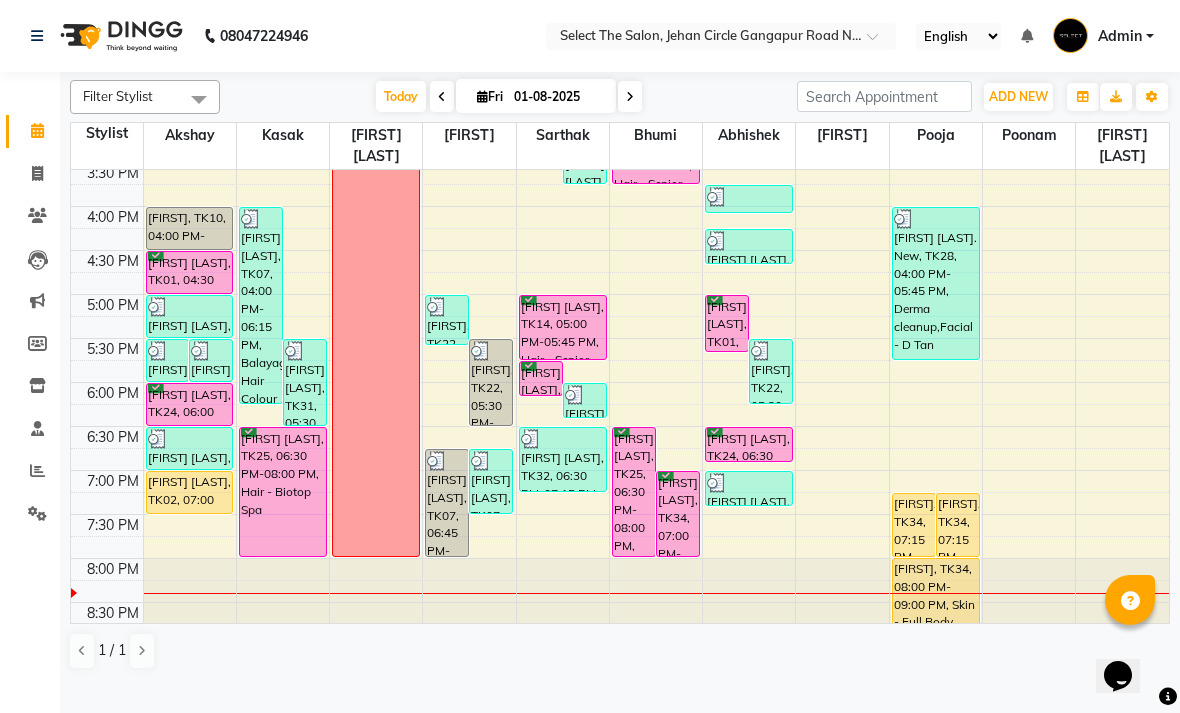 scroll, scrollTop: 671, scrollLeft: 0, axis: vertical 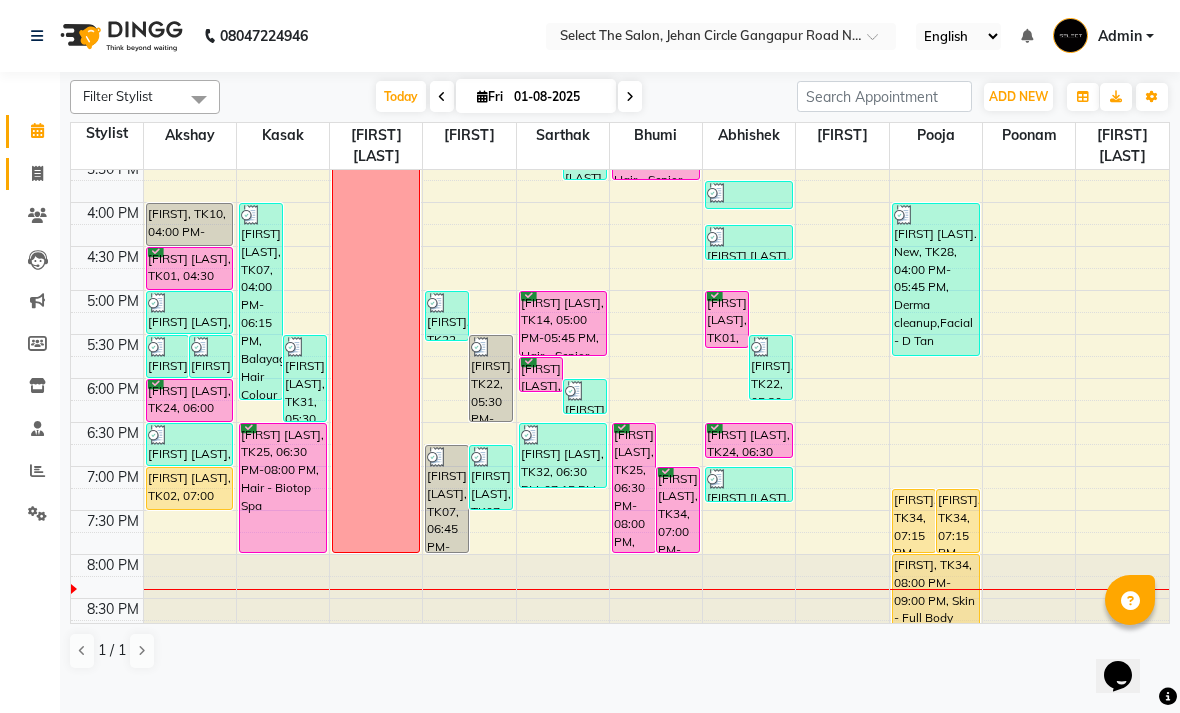 click 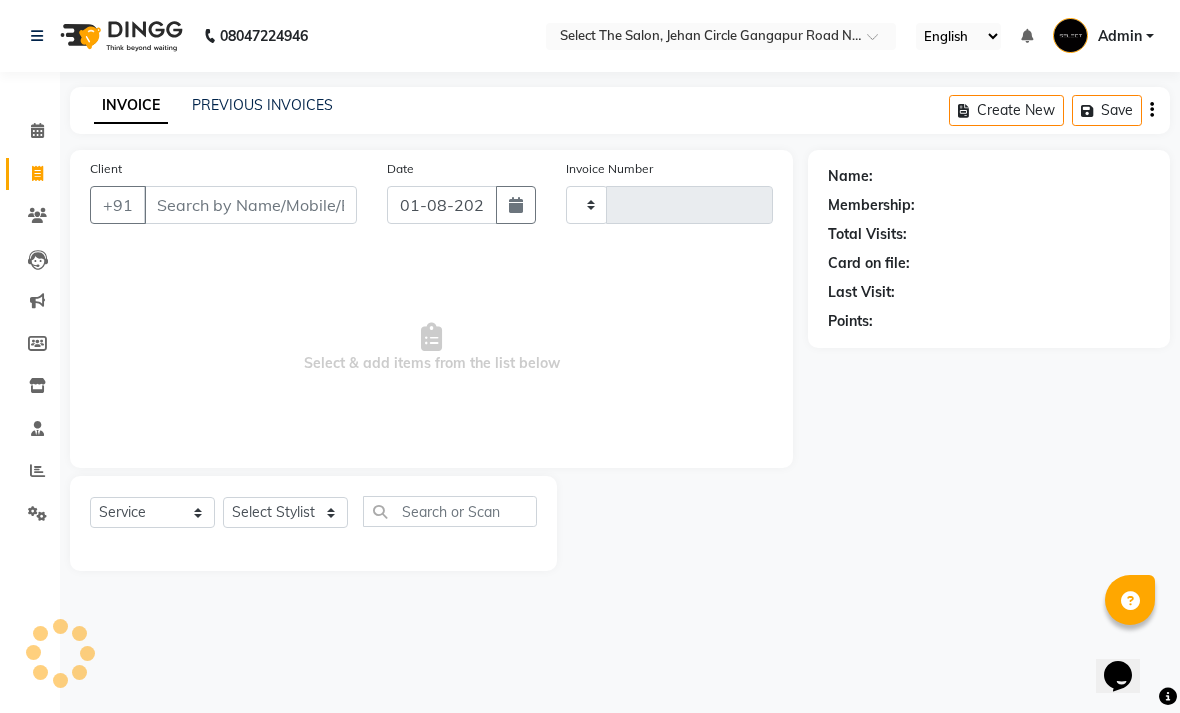 click on "Client" at bounding box center [250, 205] 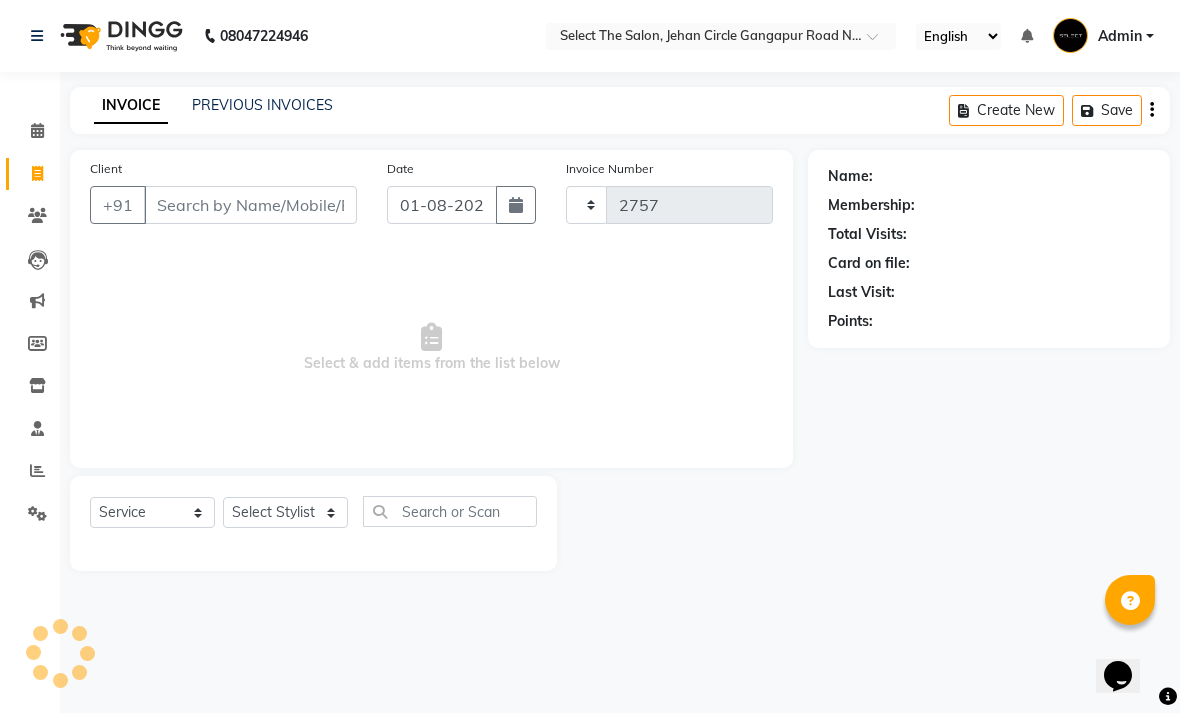 select on "4969" 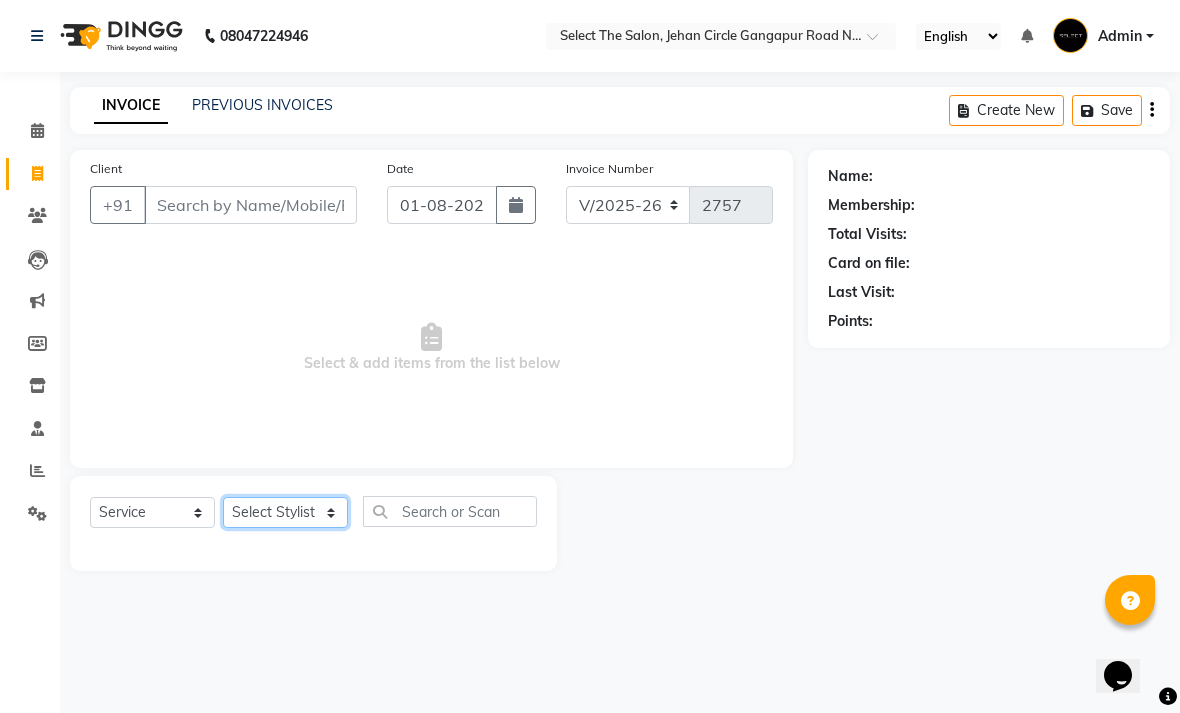 click on "Select Stylist [FIRST]  [FIRST]  [FIRST]  [FIRST]  [FIRST]  [FIRST]  [FIRST]  [FIRST]  [FIRST]  [FIRST]" 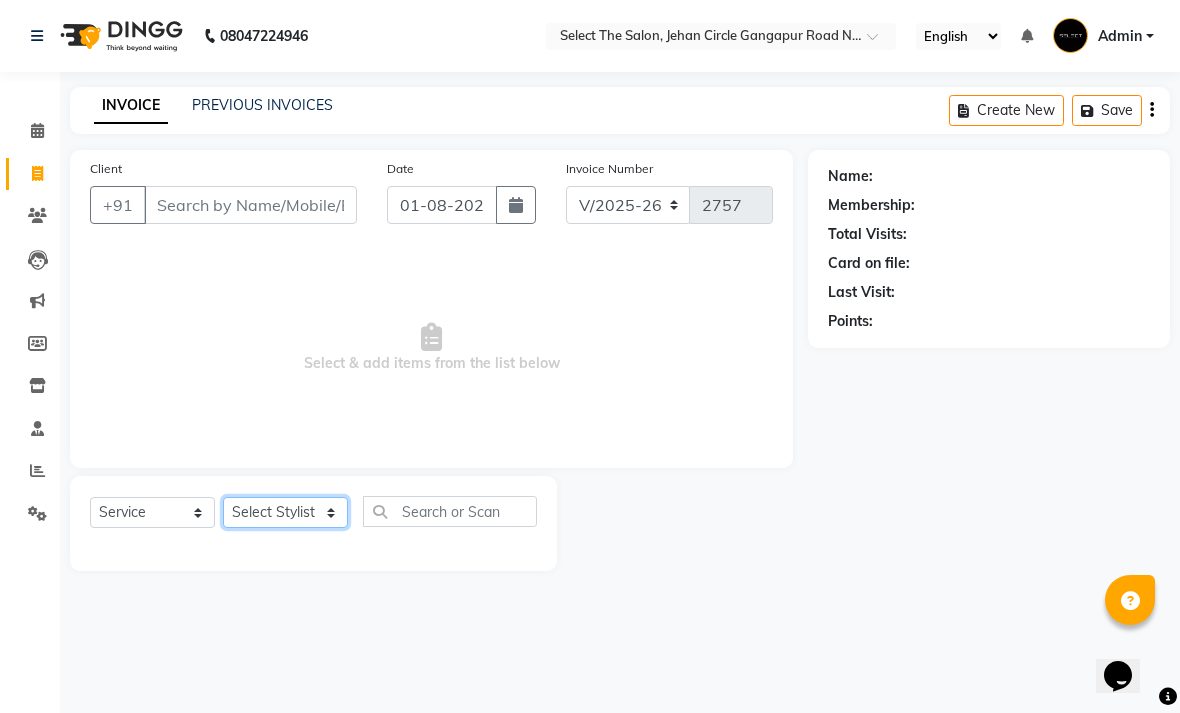 select on "[NUMBER]" 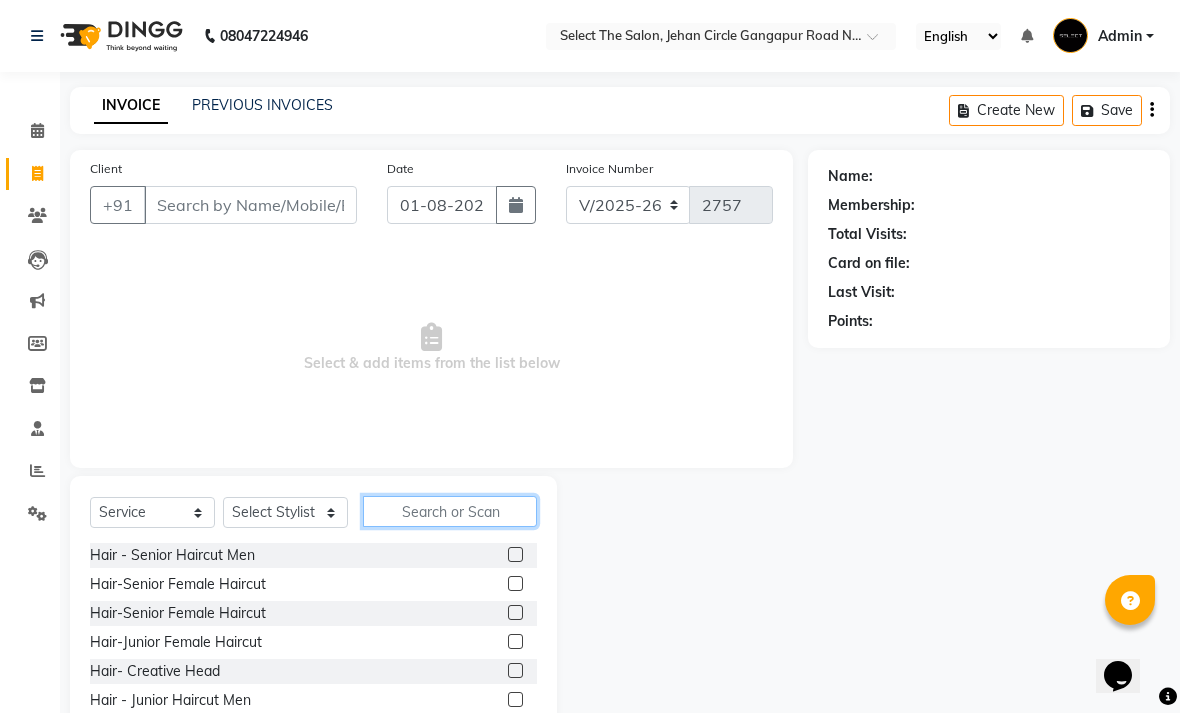 click 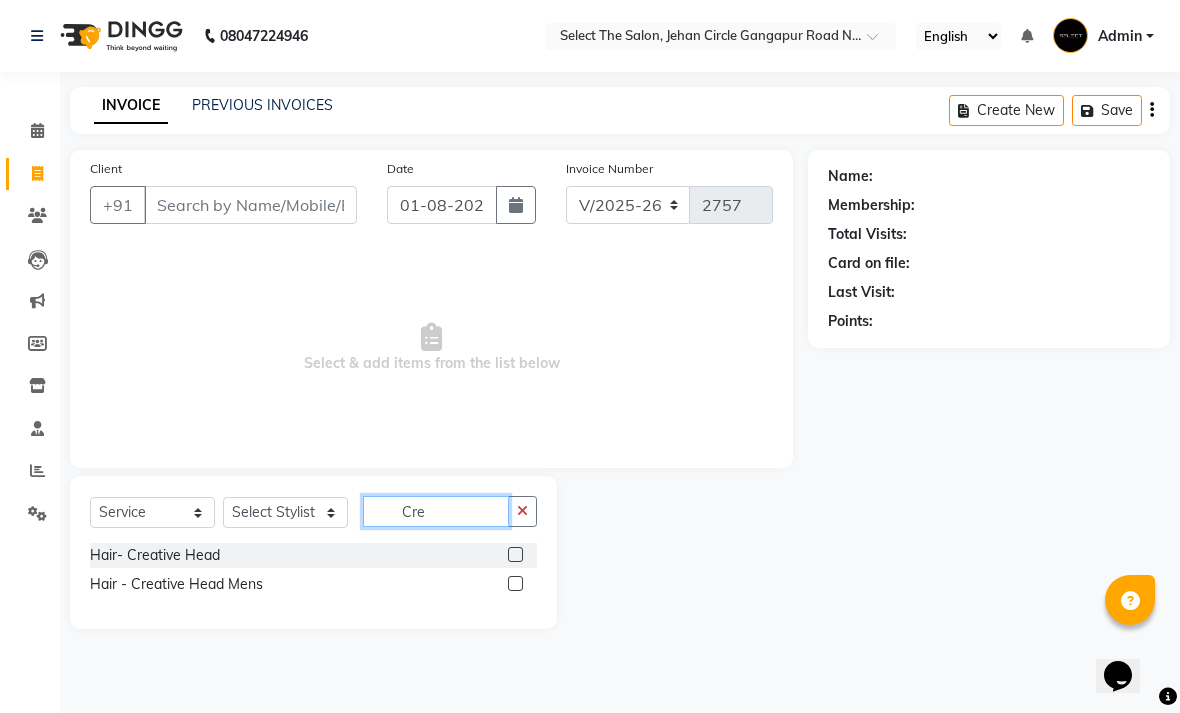type on "Cre" 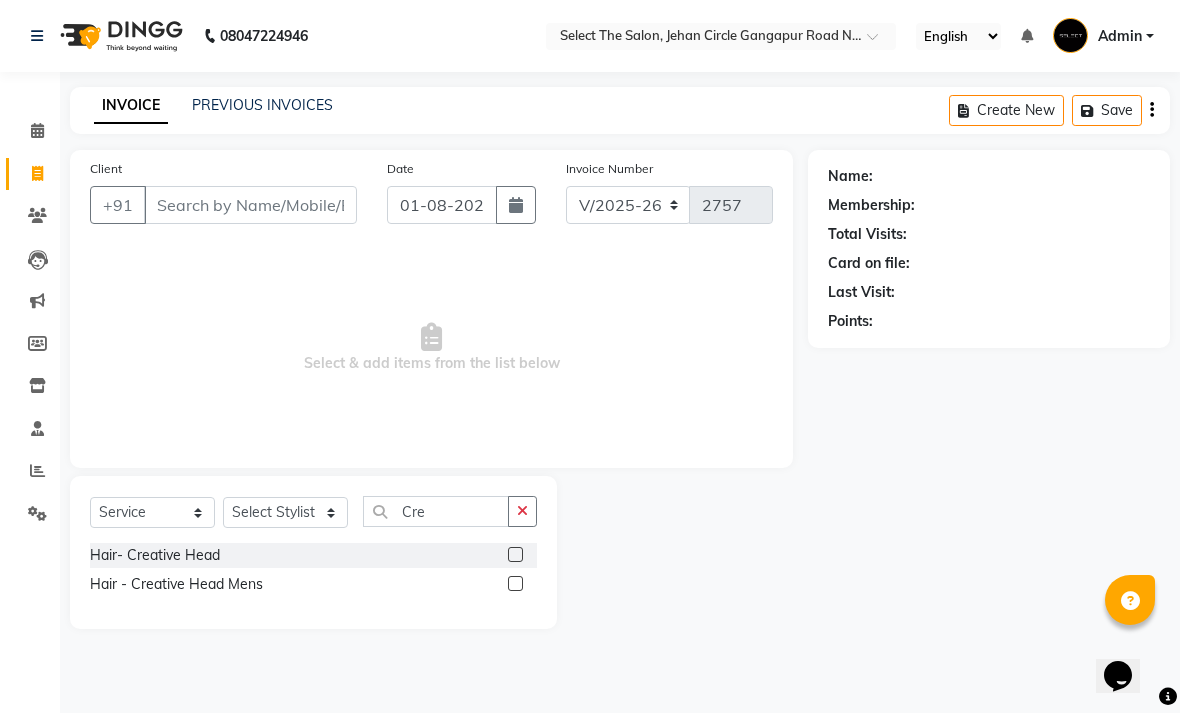 click 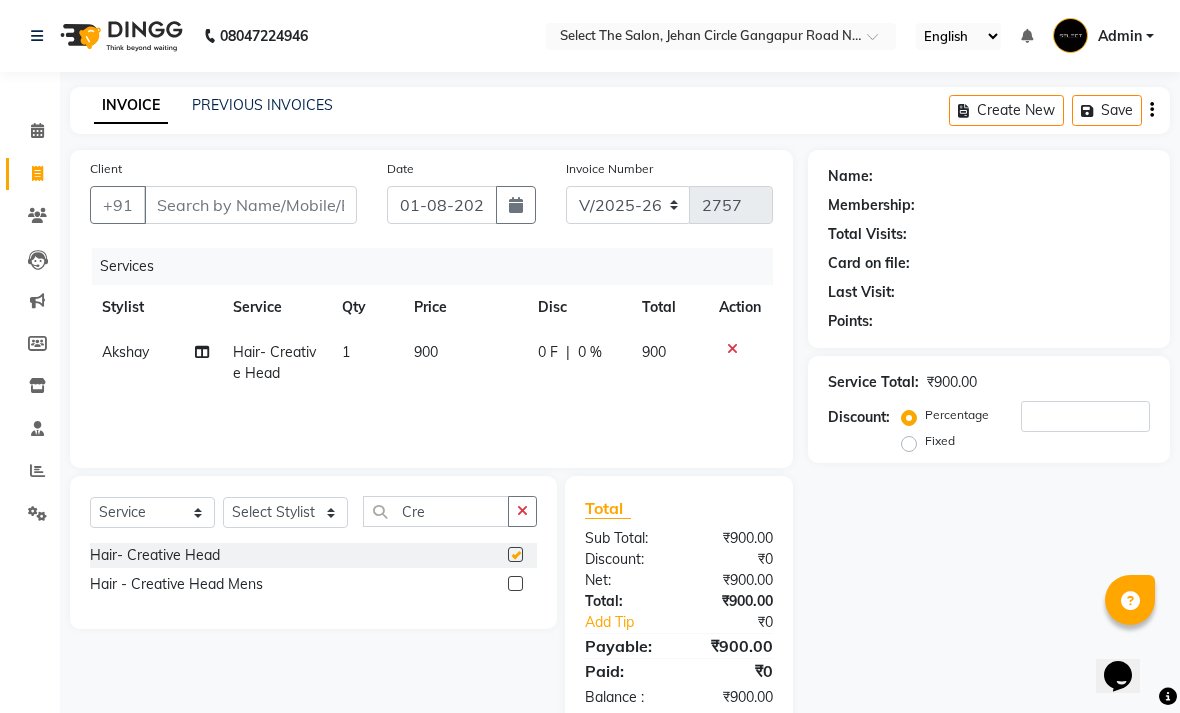 checkbox on "false" 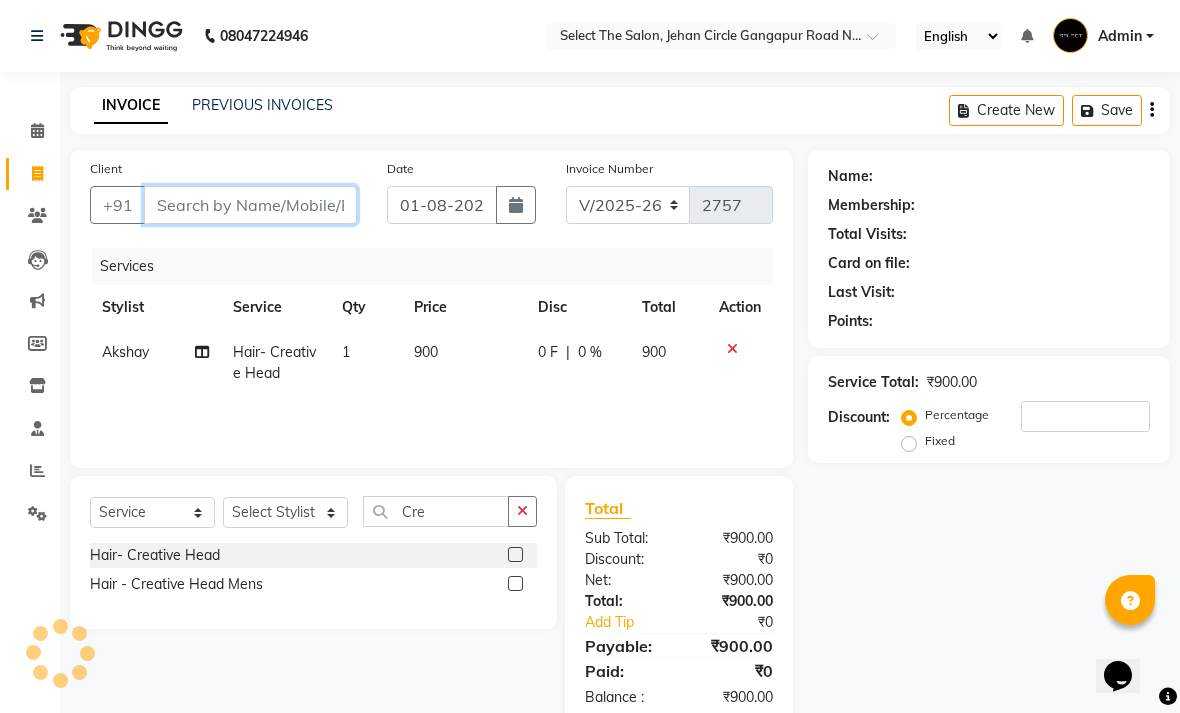 click on "Client" at bounding box center (250, 205) 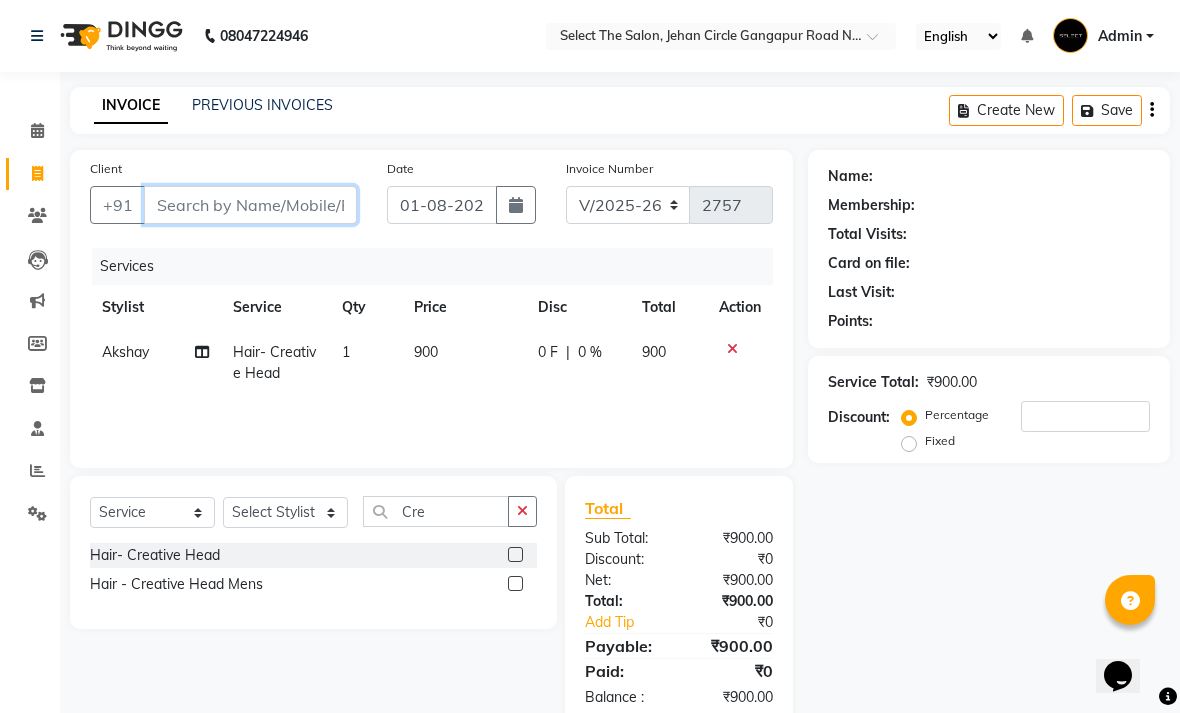 type on "9" 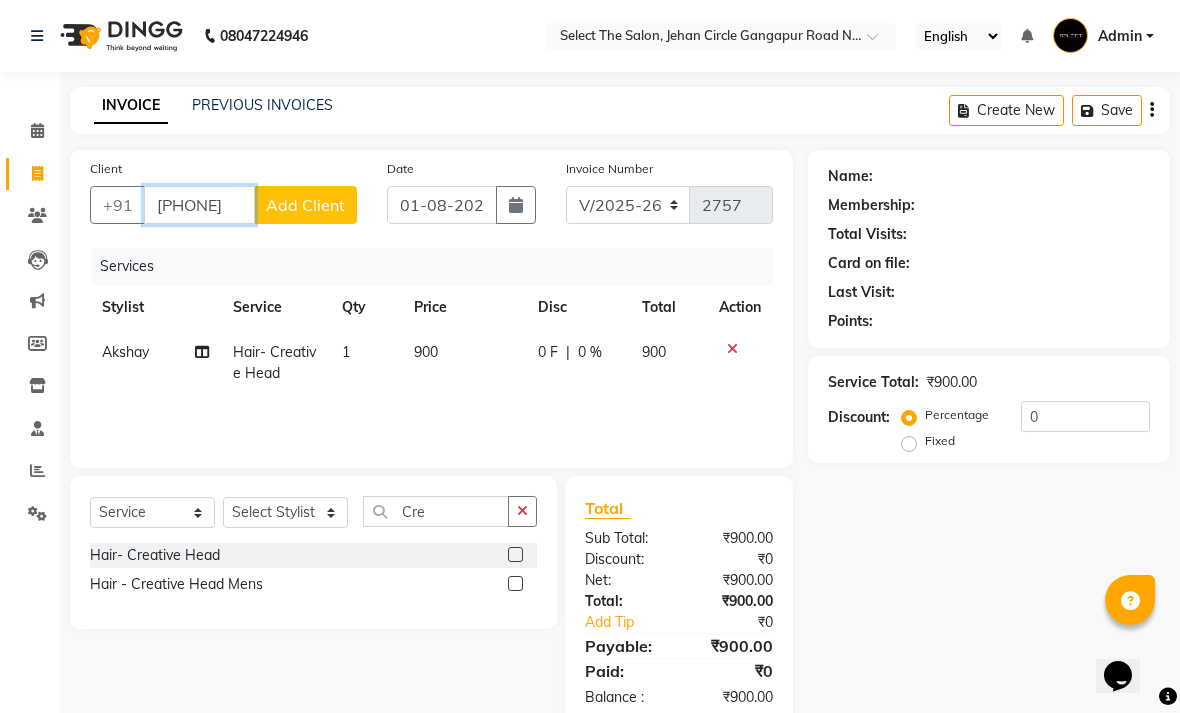 type on "9226214419" 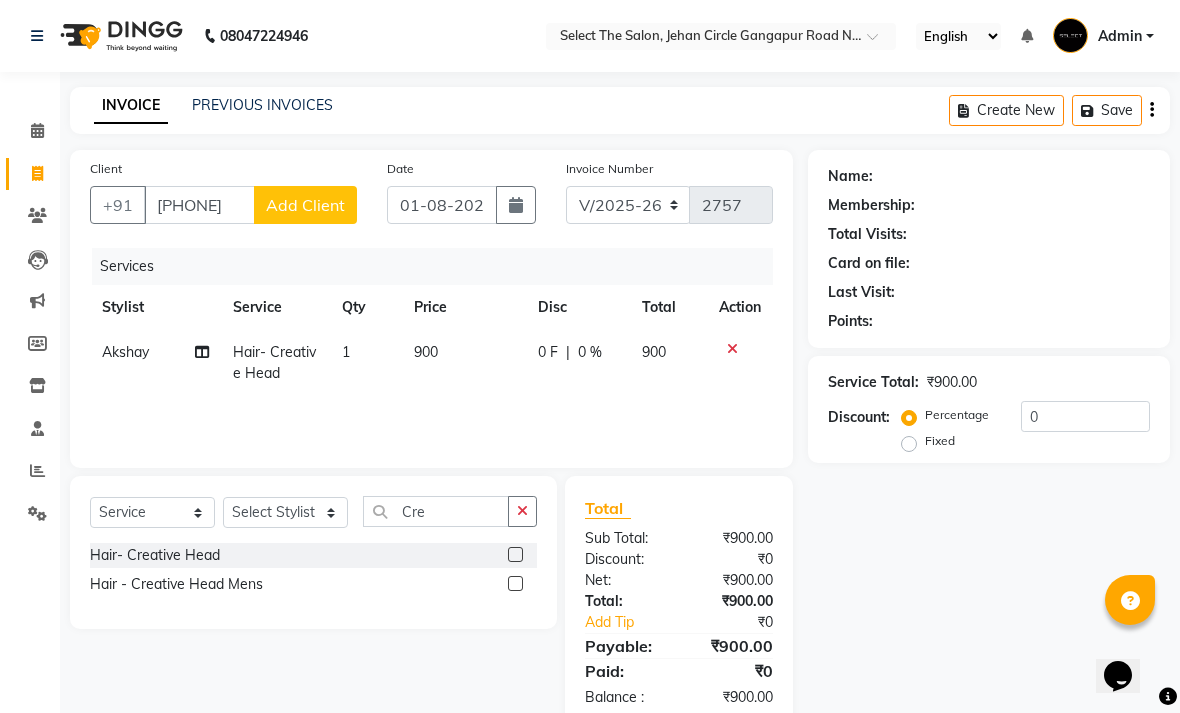 click on "Add Client" 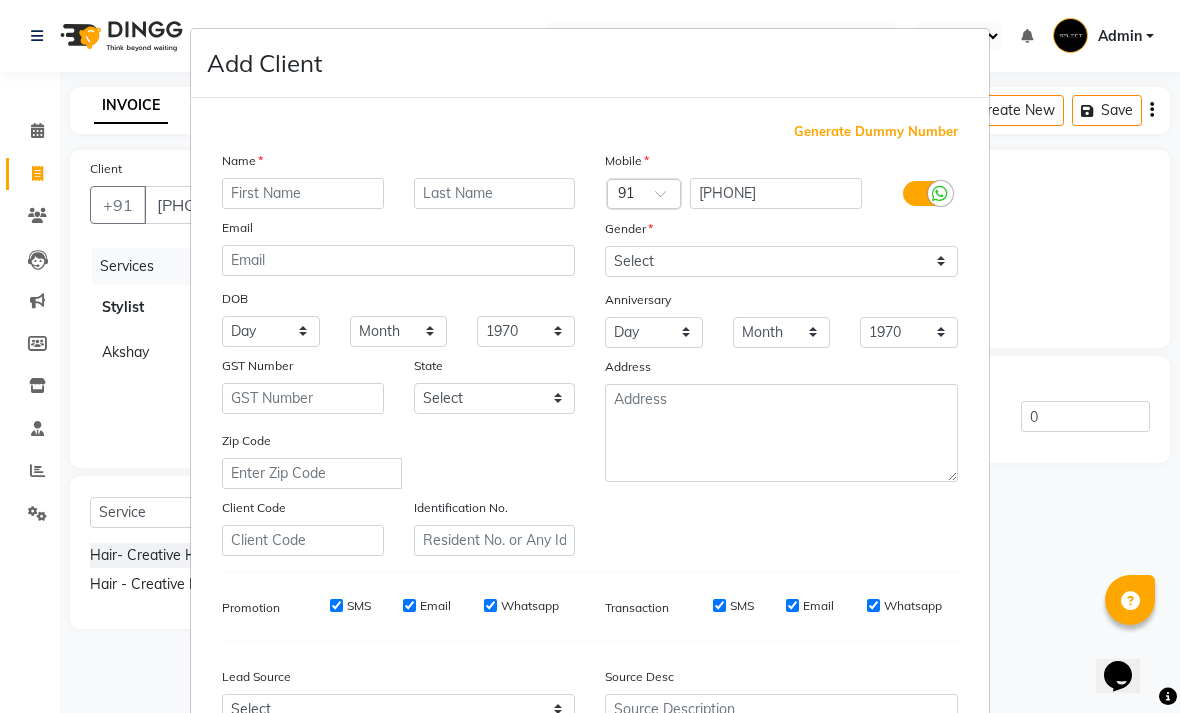click at bounding box center [303, 193] 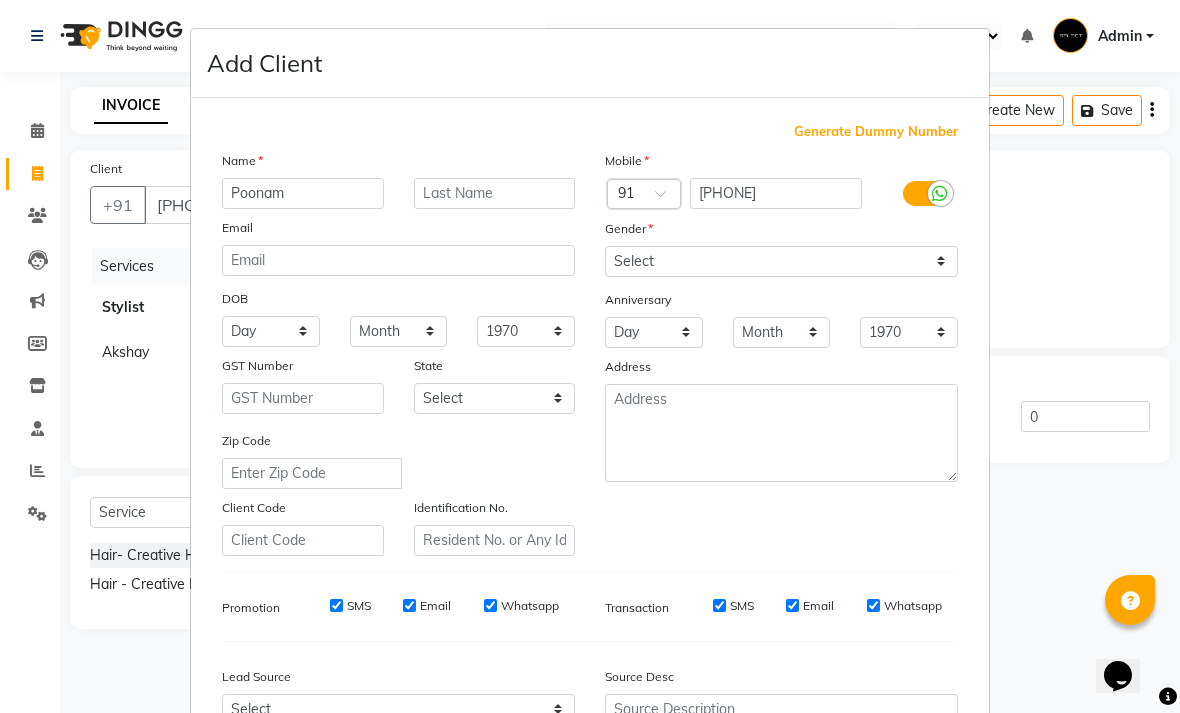 type on "Poonam" 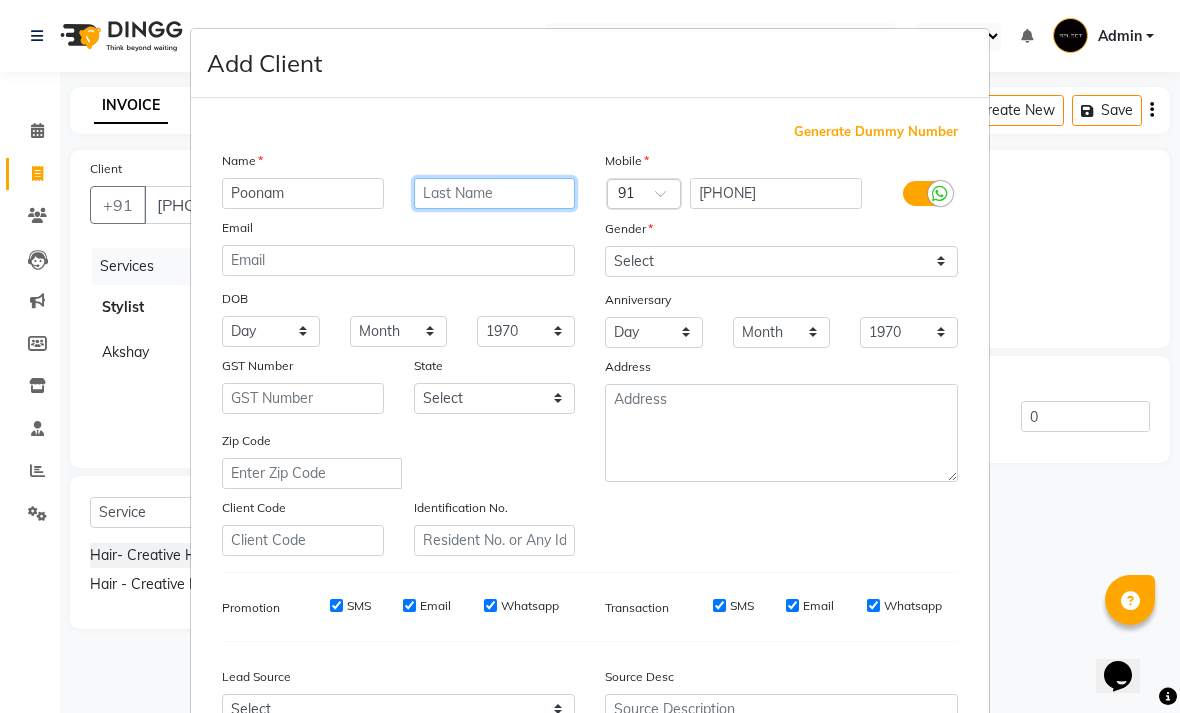 click at bounding box center [495, 193] 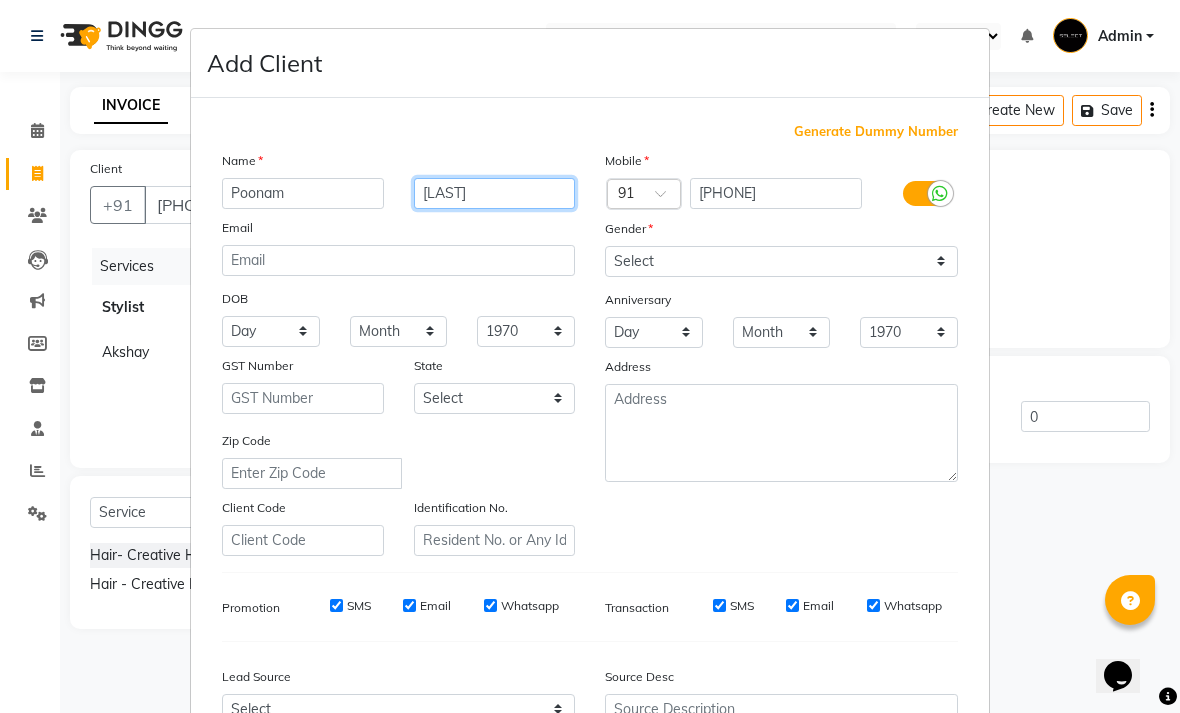 type on "kahane" 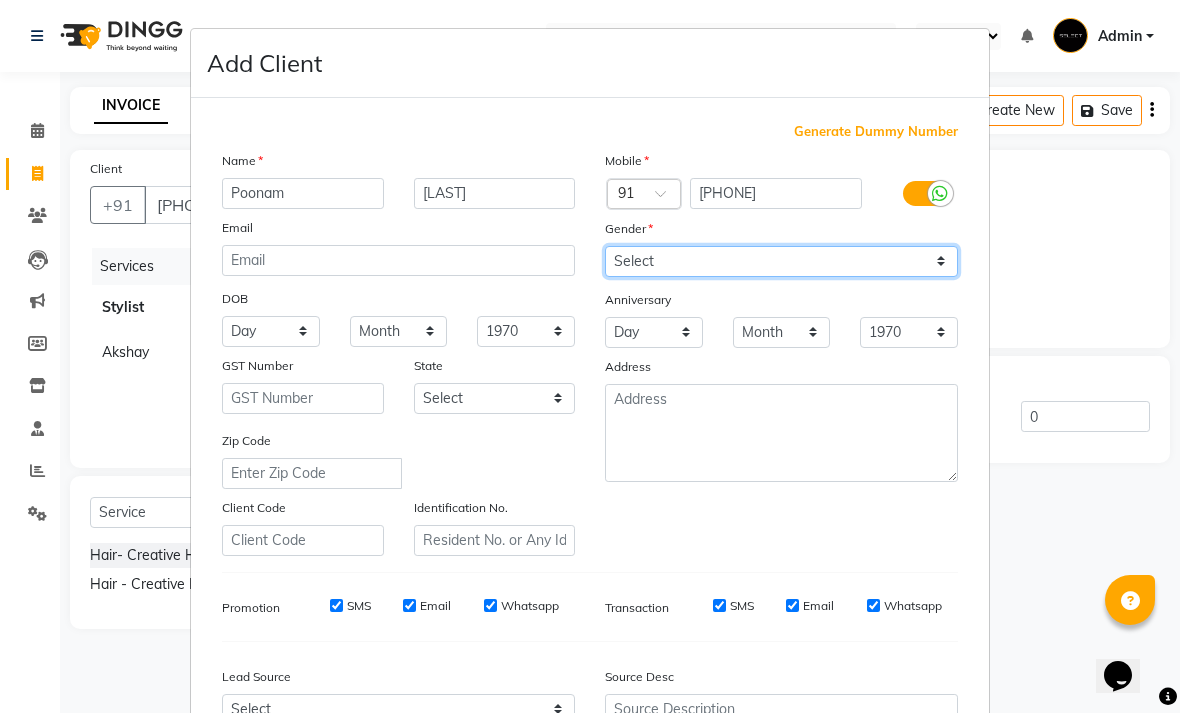 click on "Select Male Female Other Prefer Not To Say" at bounding box center (781, 261) 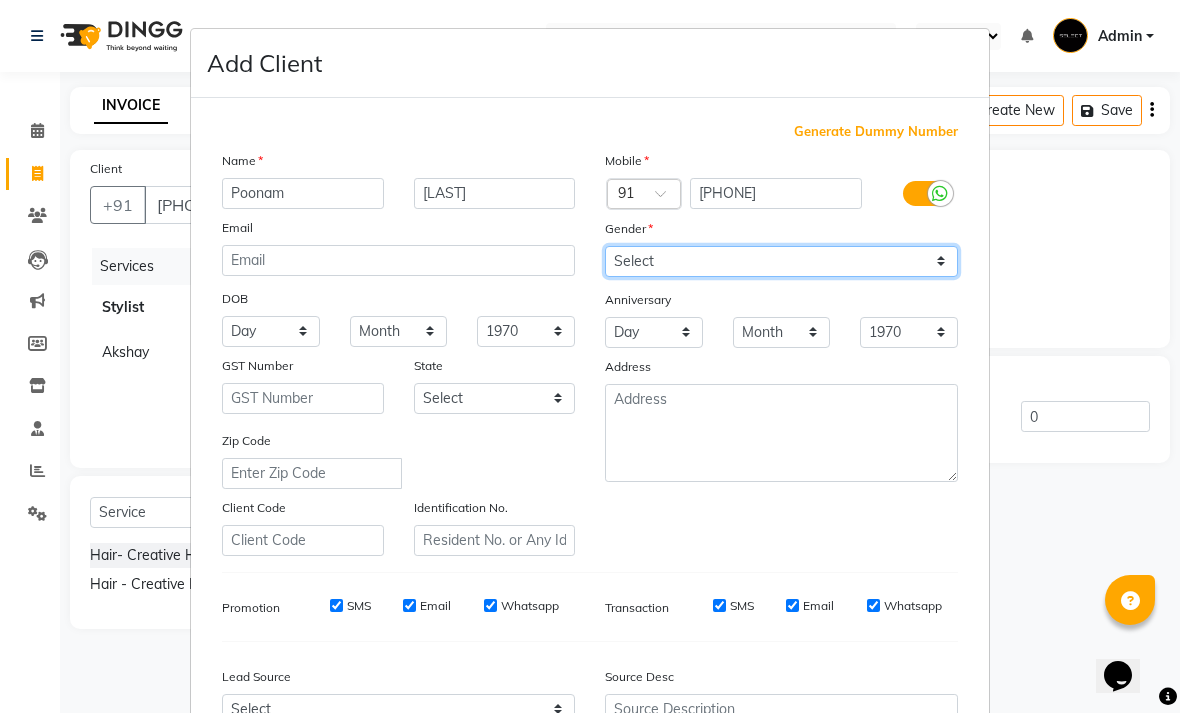 select on "female" 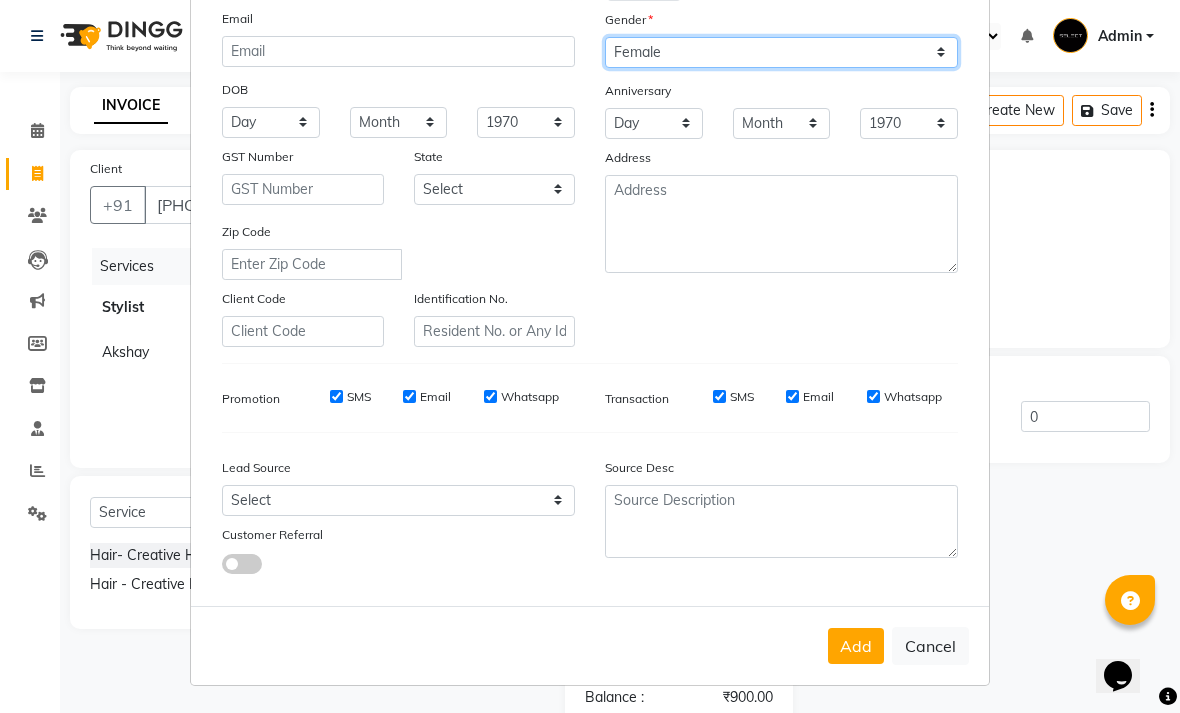 scroll, scrollTop: 209, scrollLeft: 0, axis: vertical 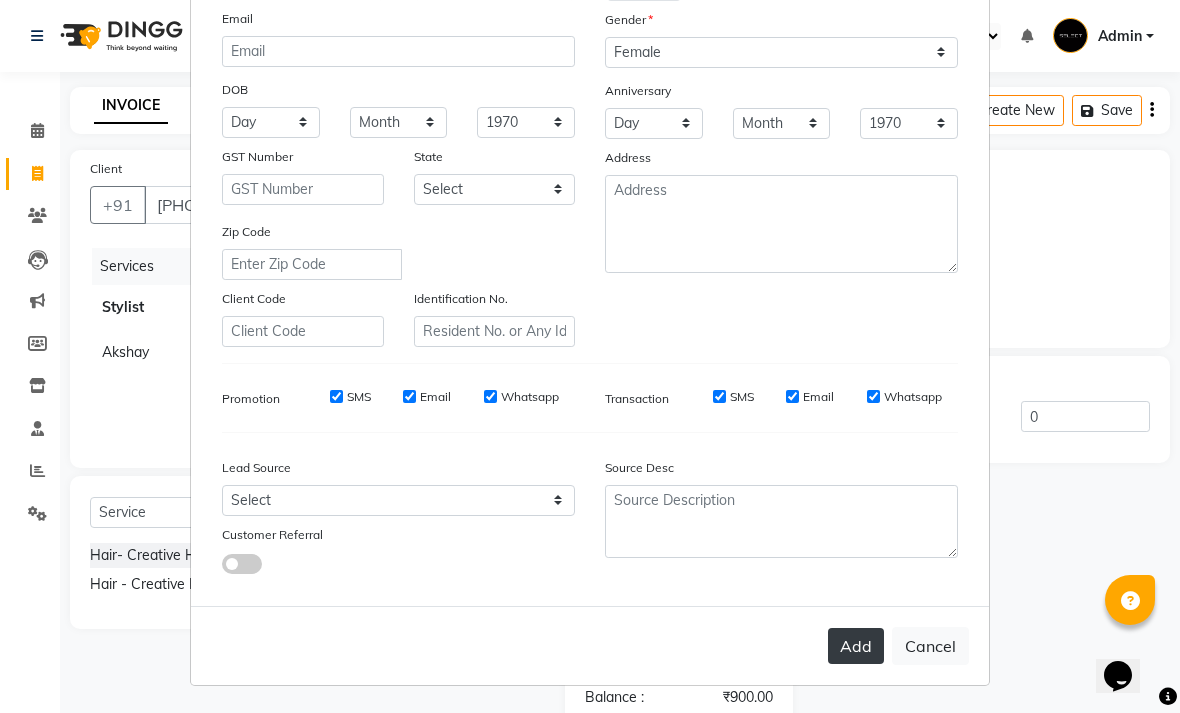 click on "Add" at bounding box center [856, 646] 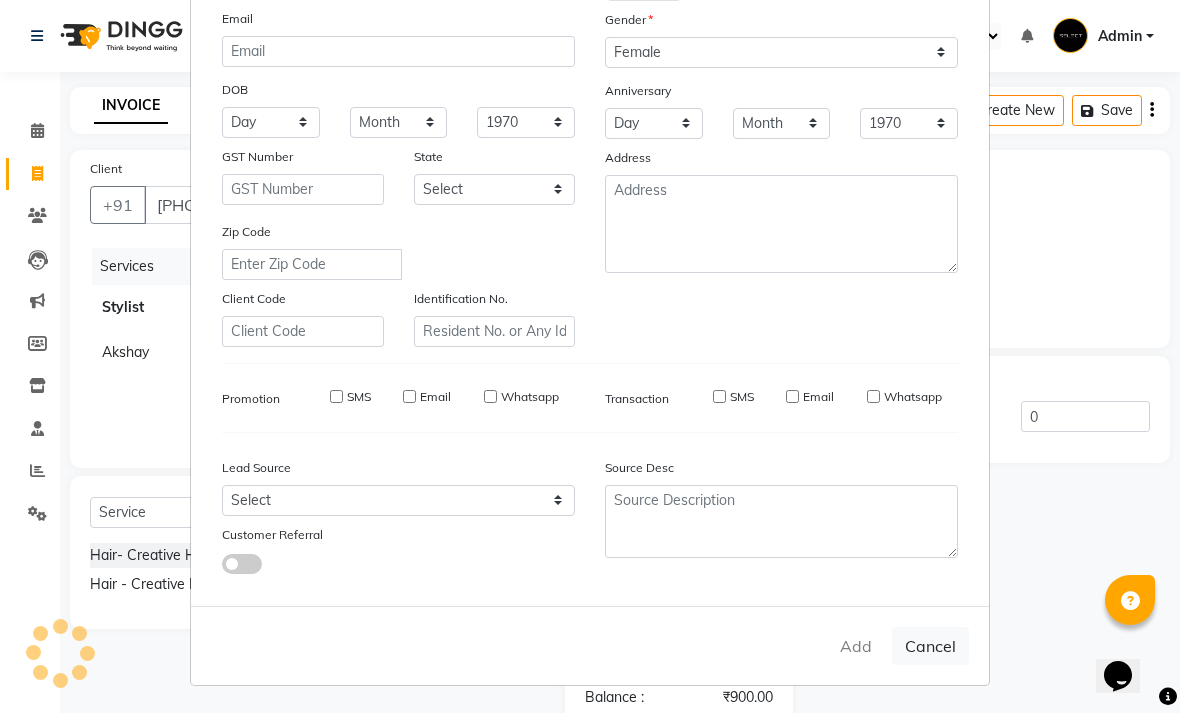 type 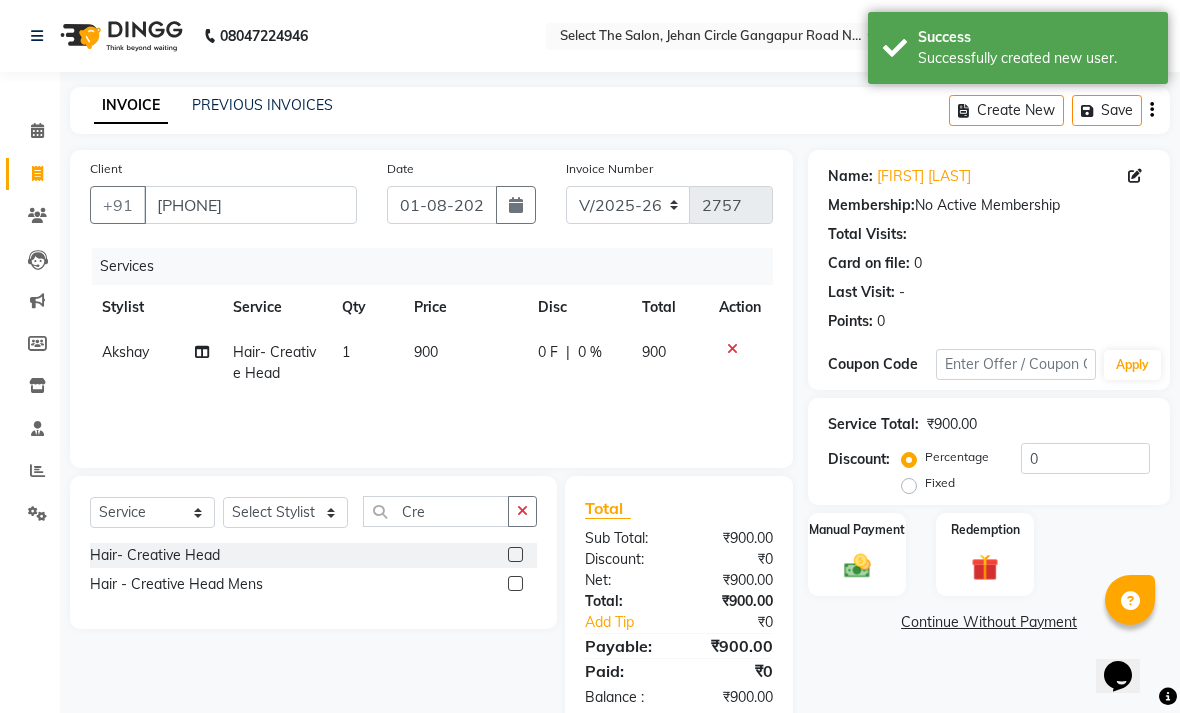 click on "900" 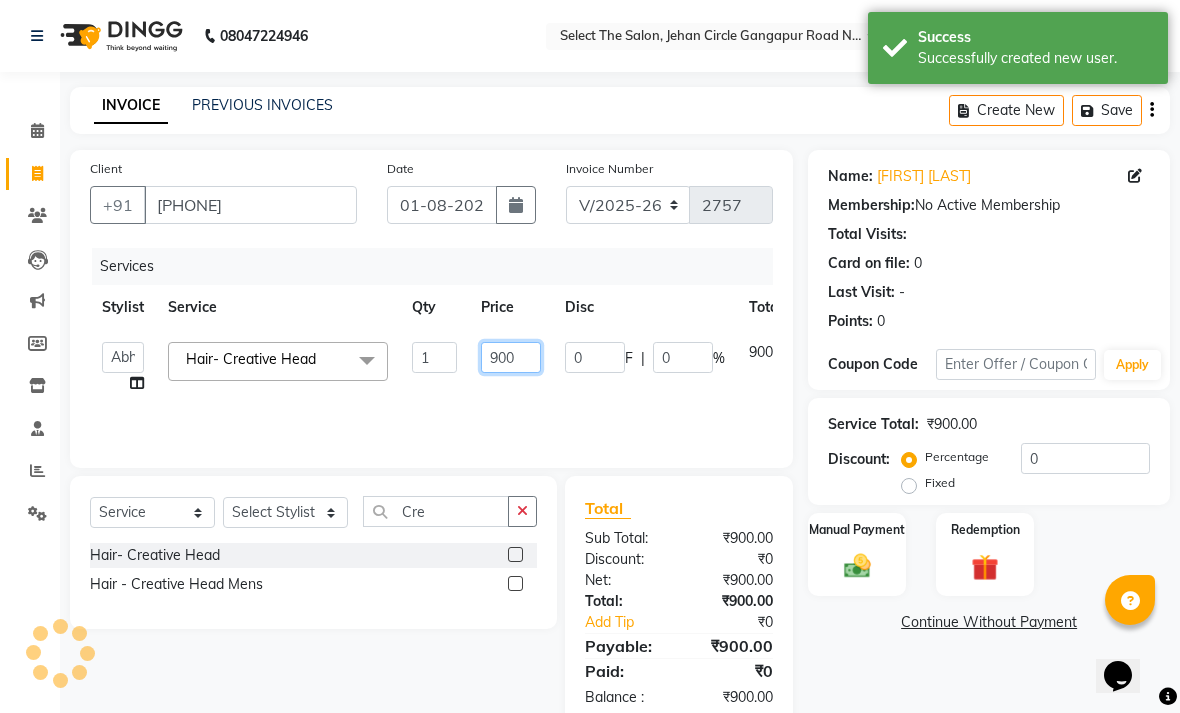 click on "900" 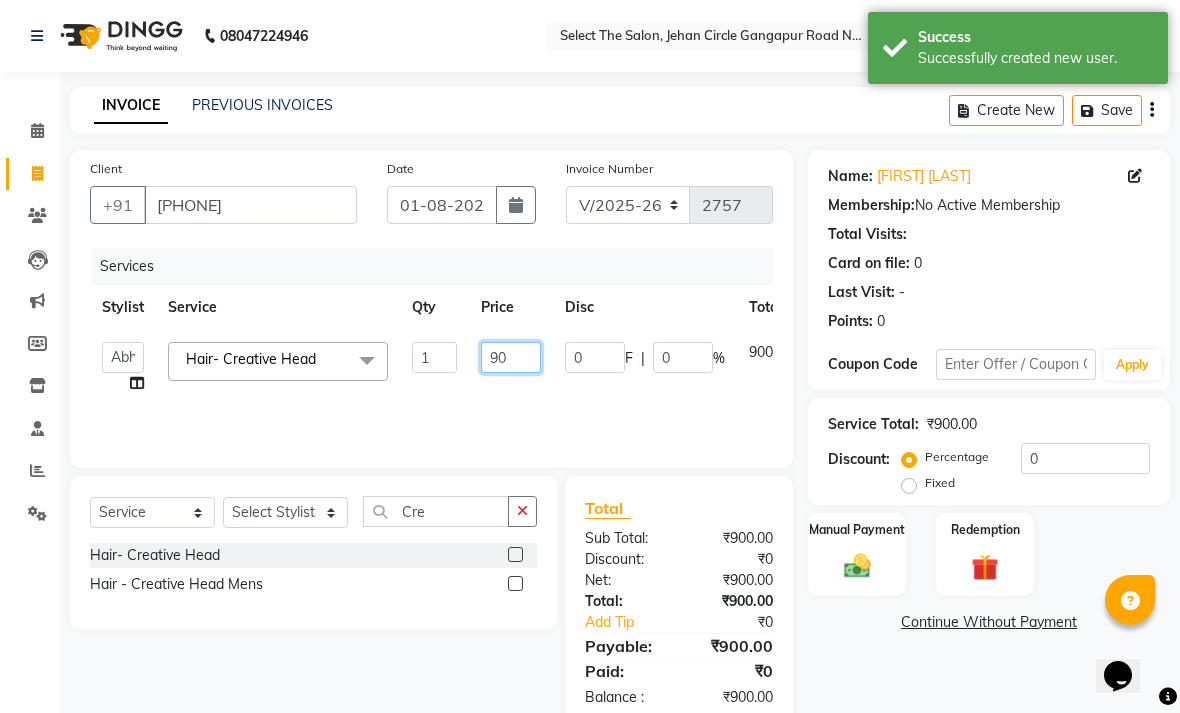 type on "9" 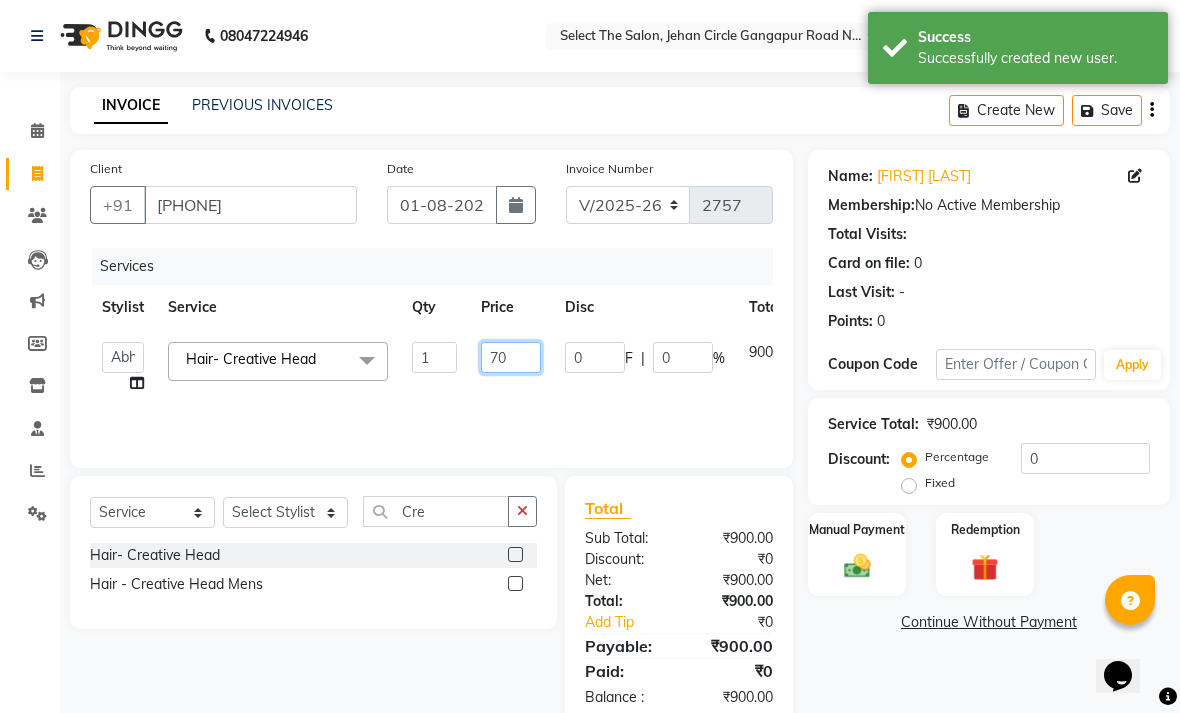 type on "700" 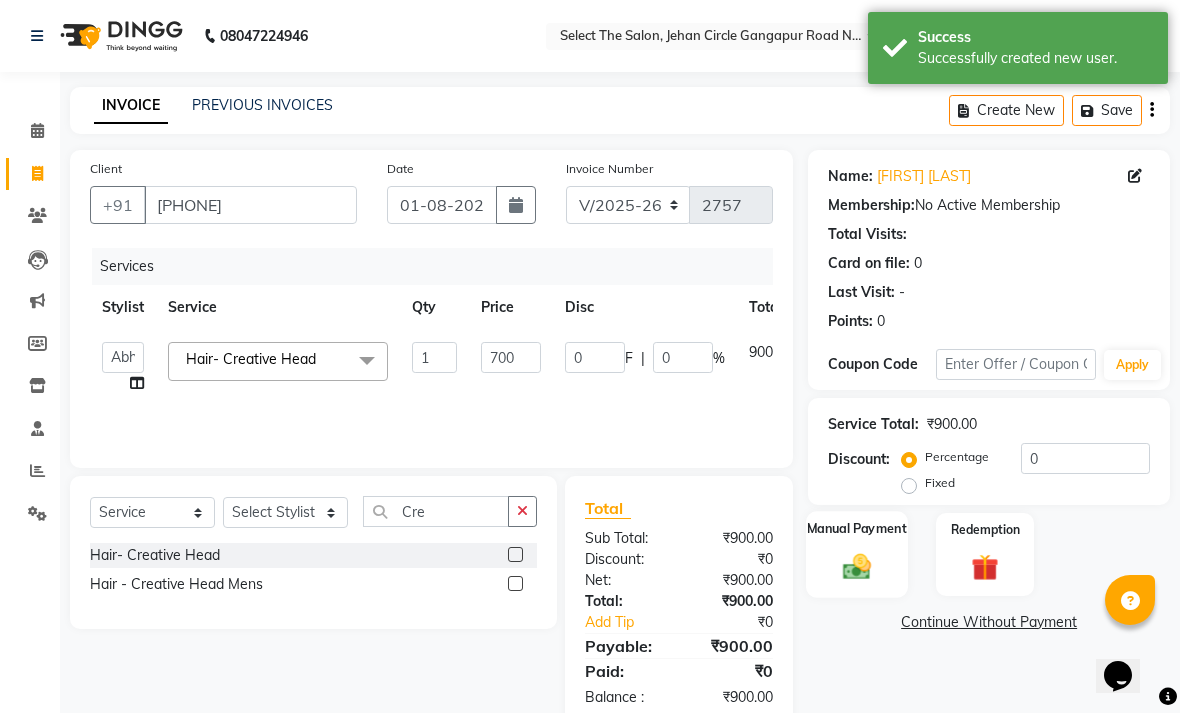 click on "Manual Payment" 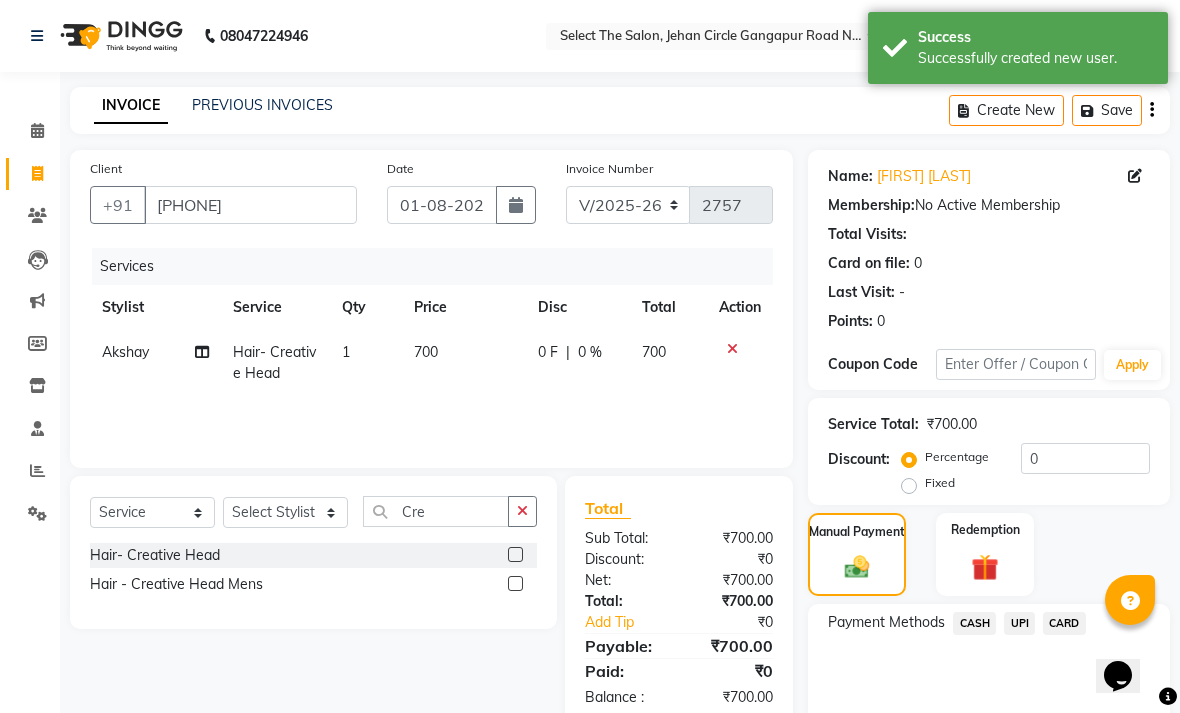 click on "UPI" 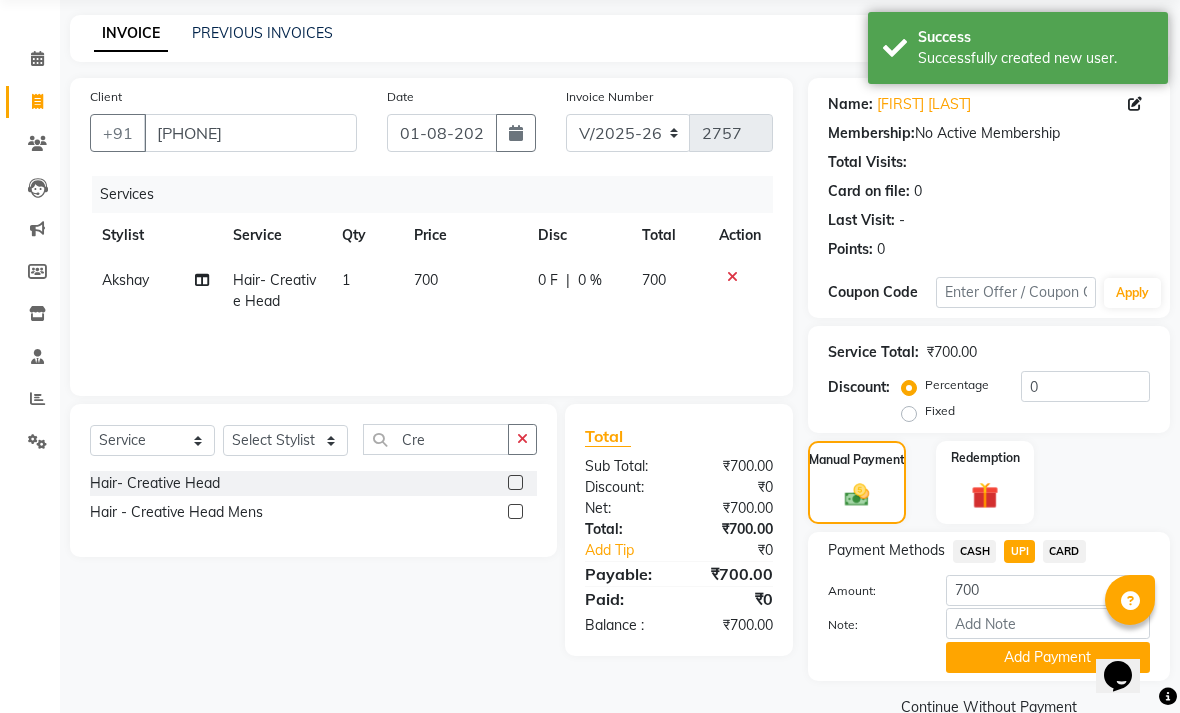 scroll, scrollTop: 87, scrollLeft: 0, axis: vertical 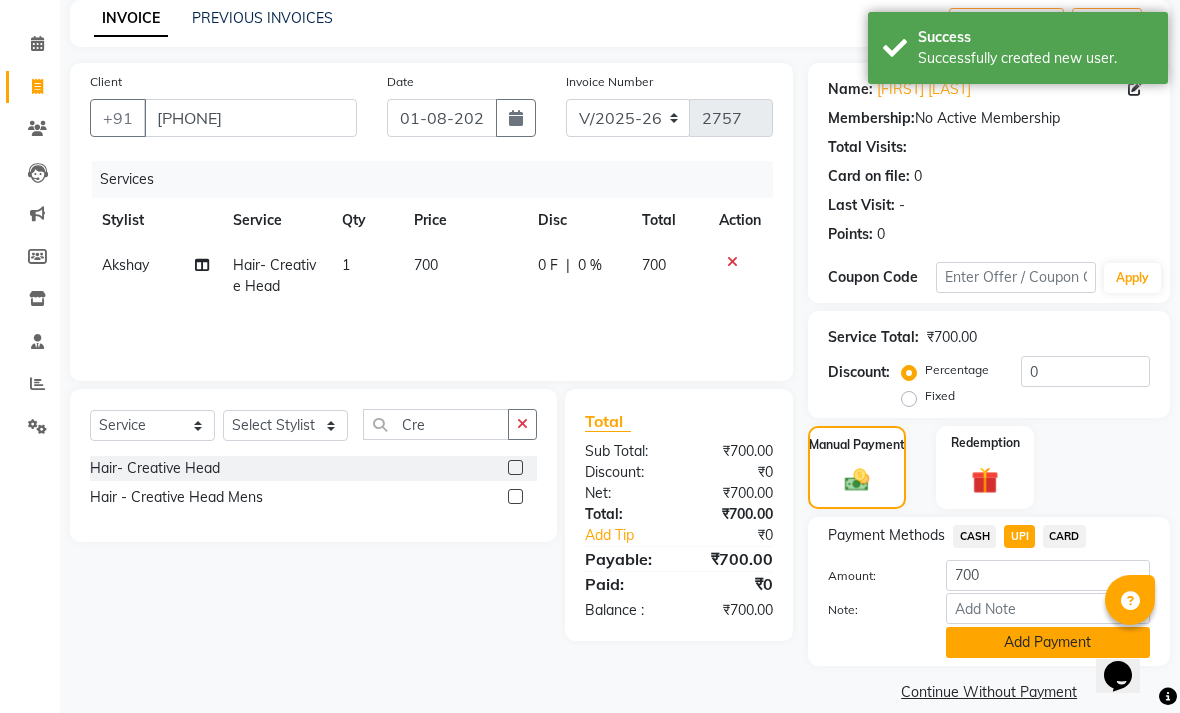 click on "Add Payment" 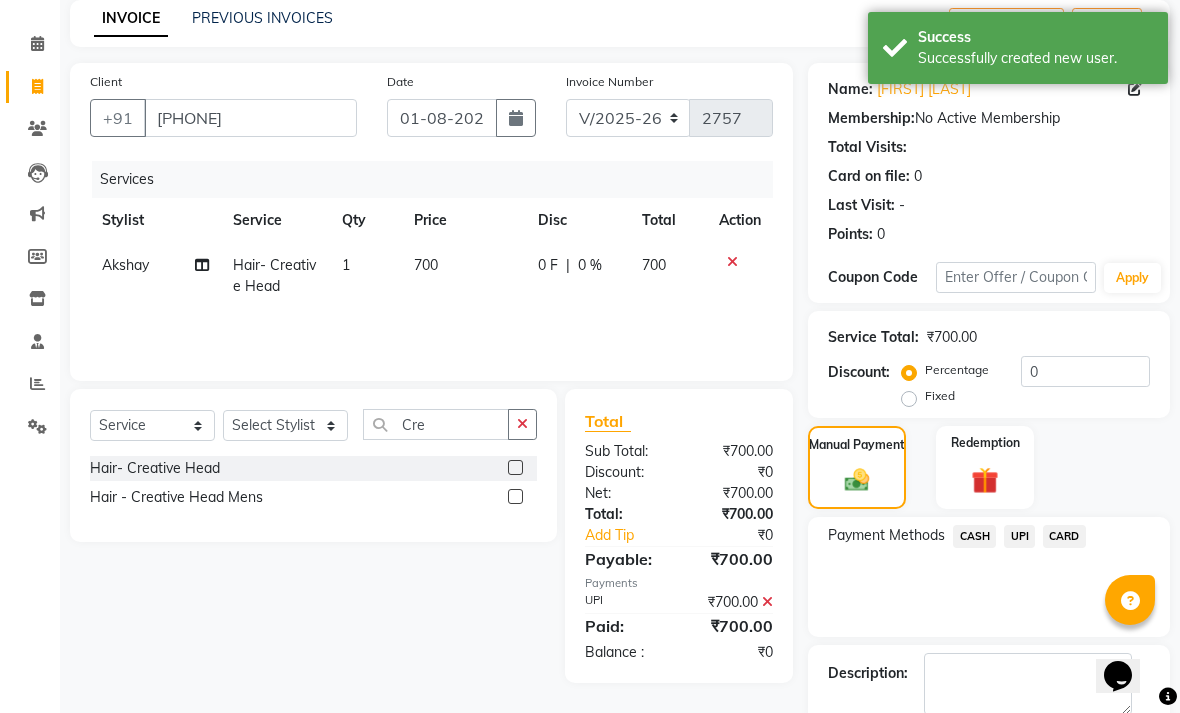 scroll, scrollTop: 171, scrollLeft: 0, axis: vertical 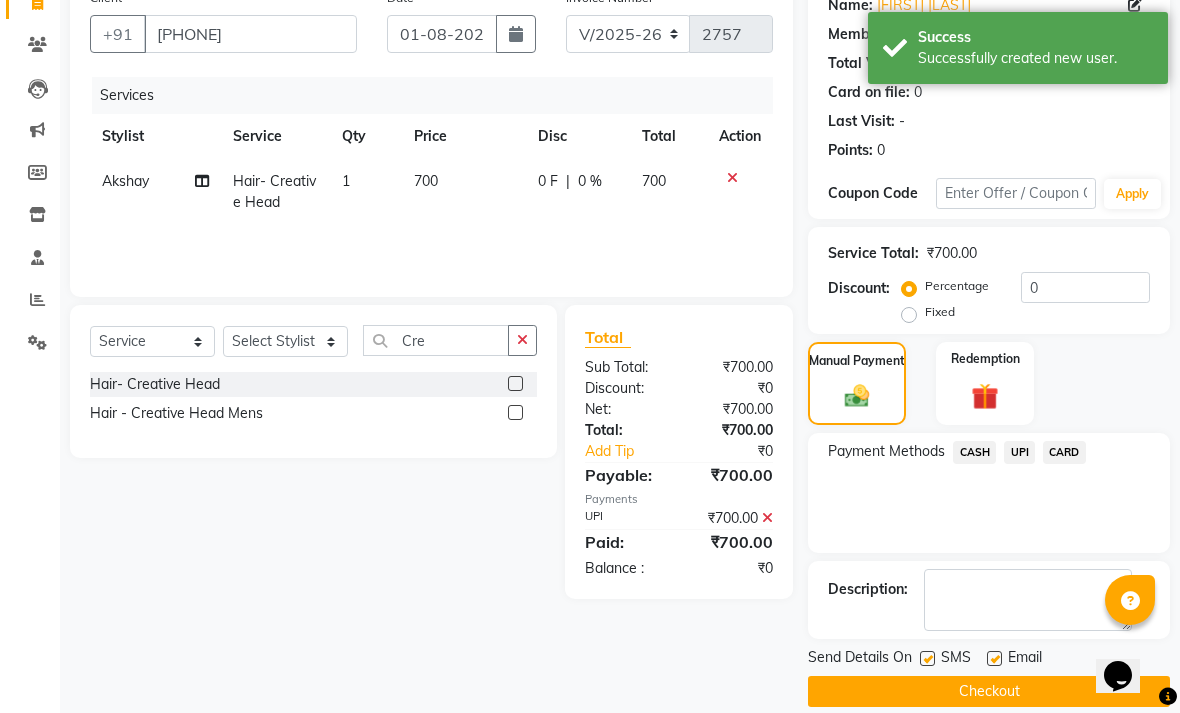 click on "Send Details On SMS Email" 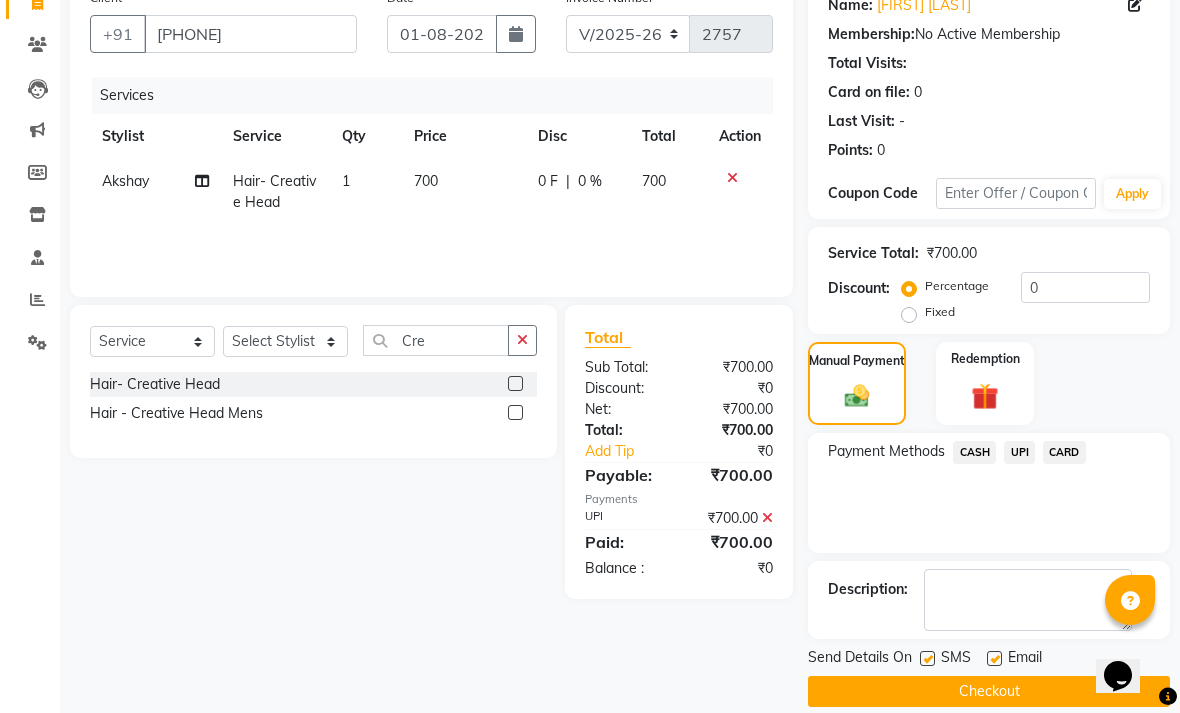 click 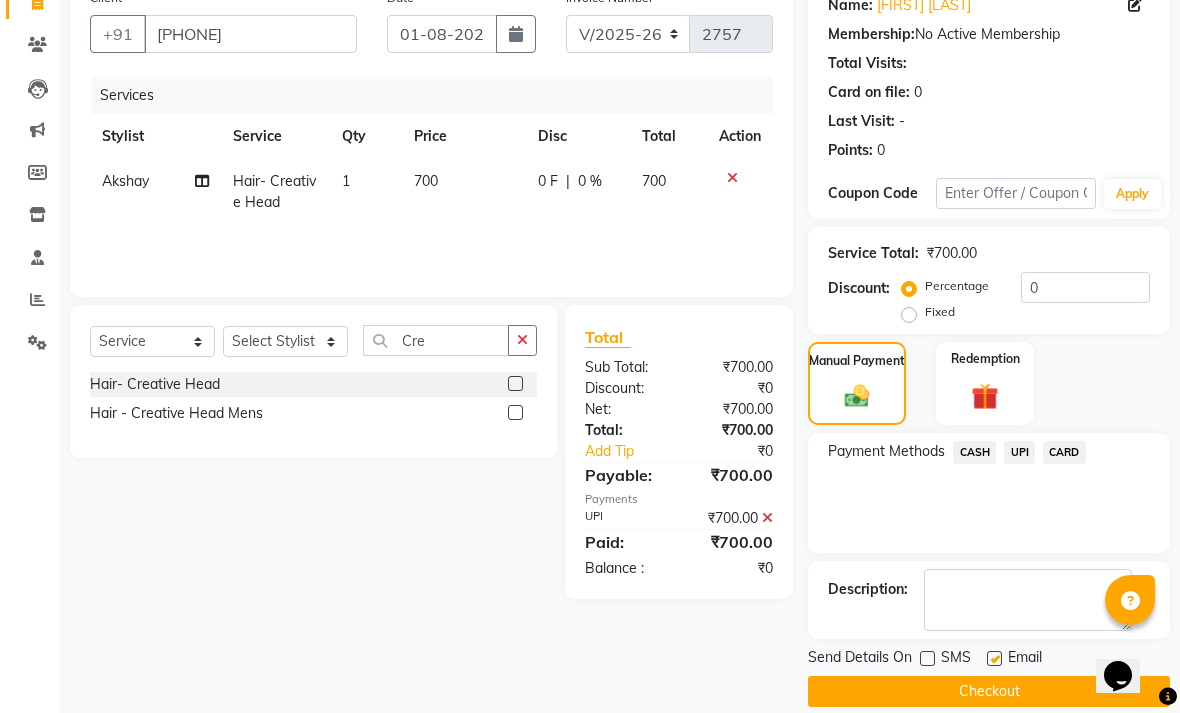 click 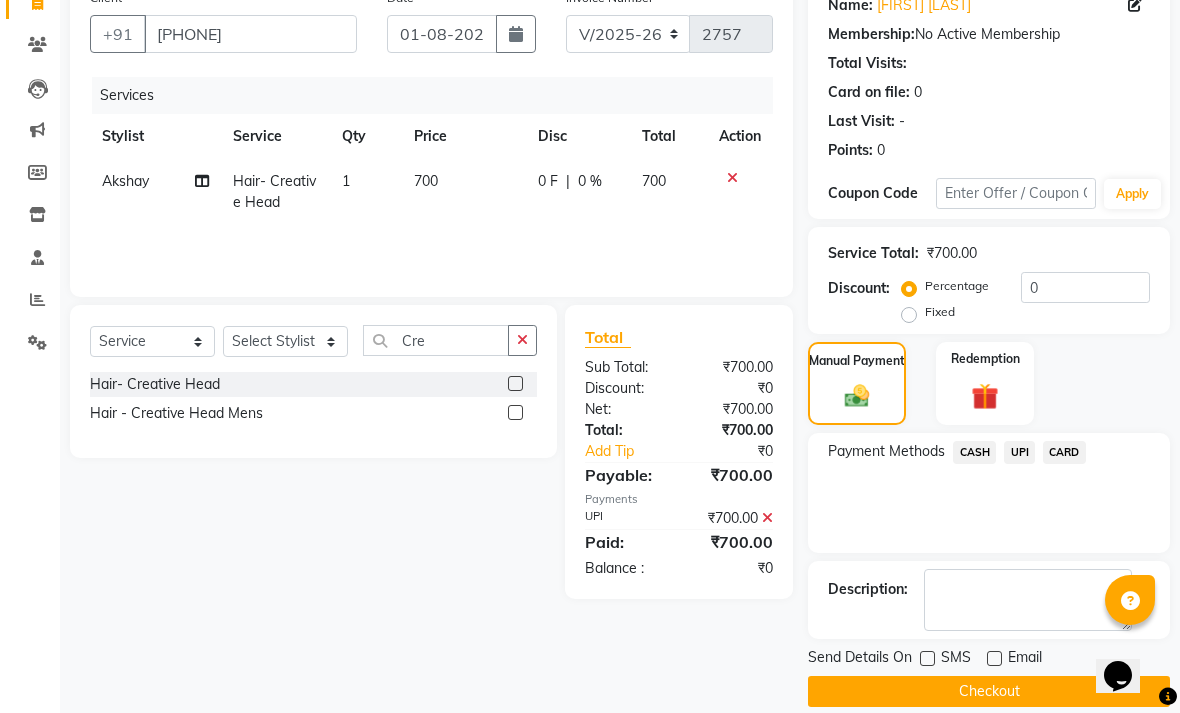 click on "Checkout" 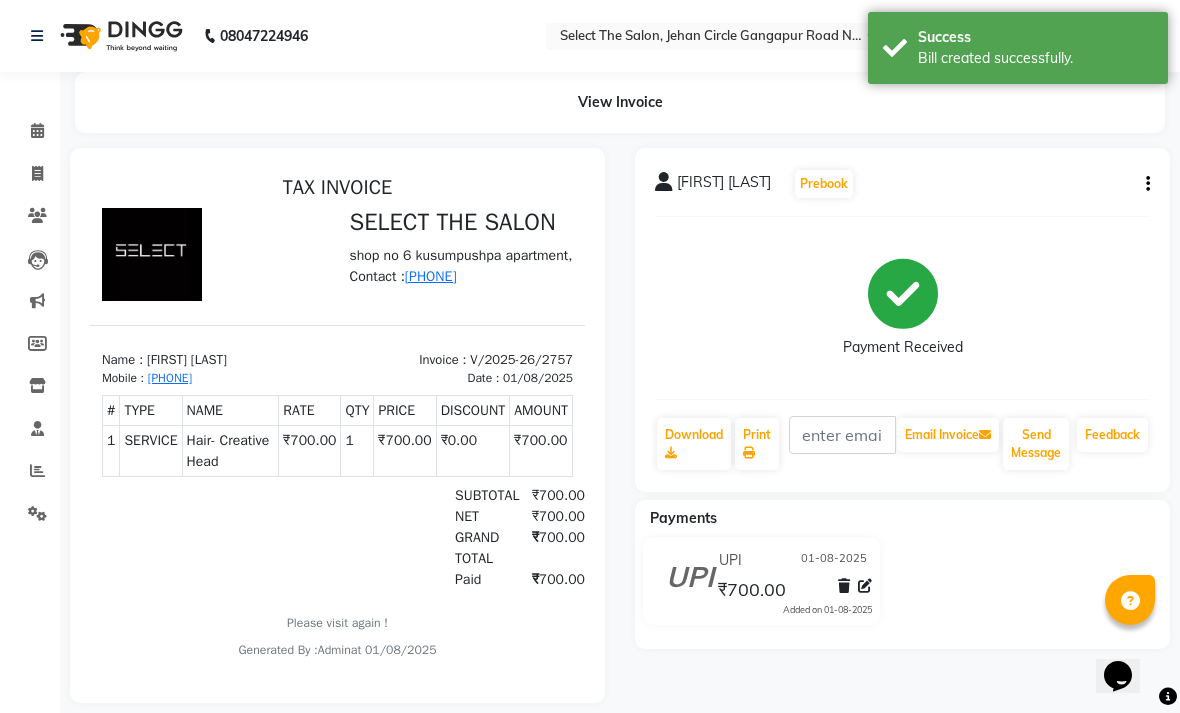 scroll, scrollTop: 0, scrollLeft: 0, axis: both 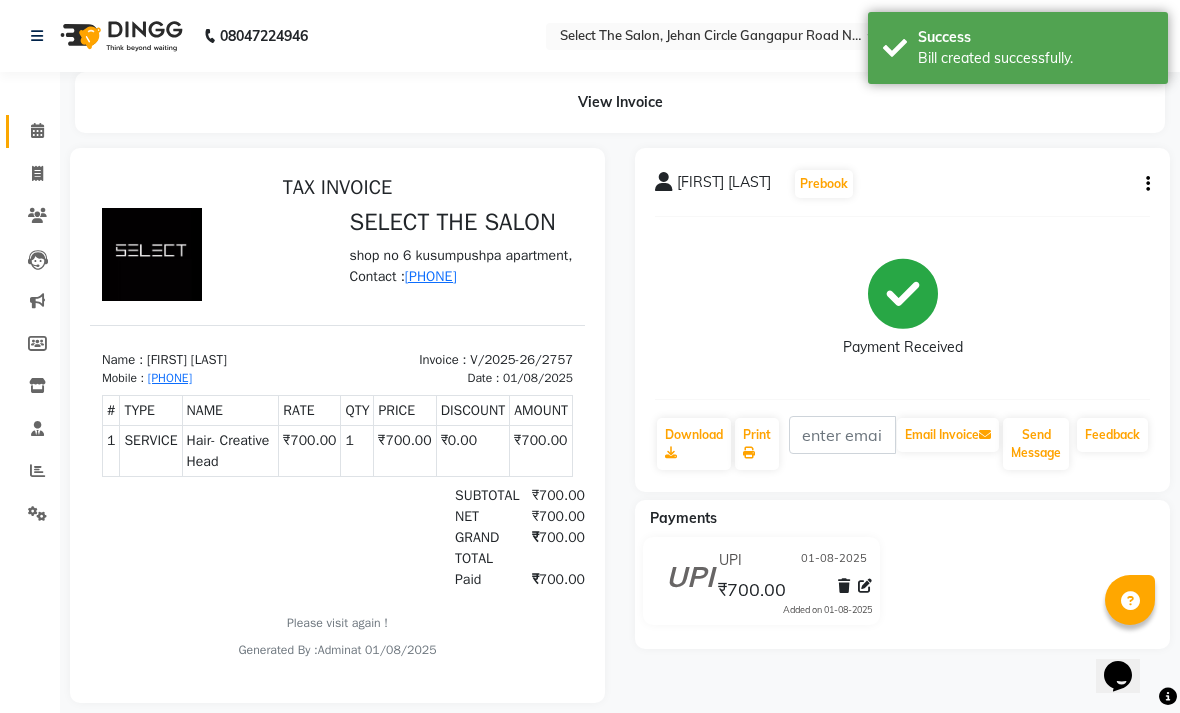 click 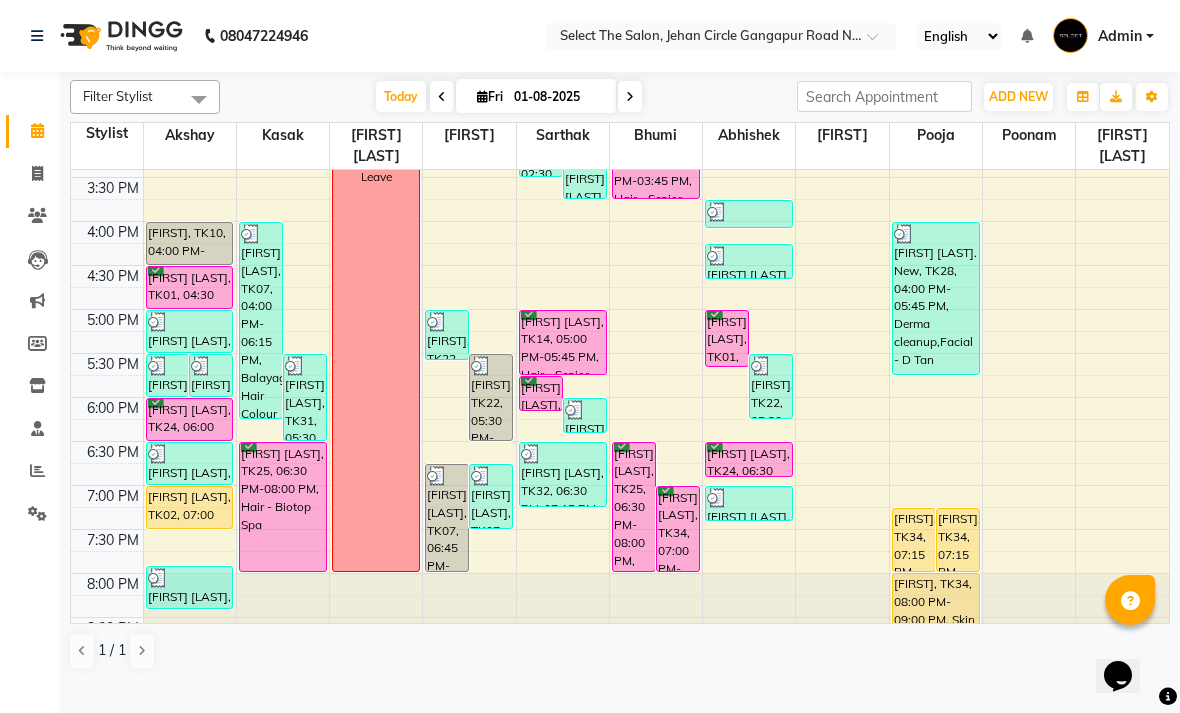 scroll, scrollTop: 654, scrollLeft: 0, axis: vertical 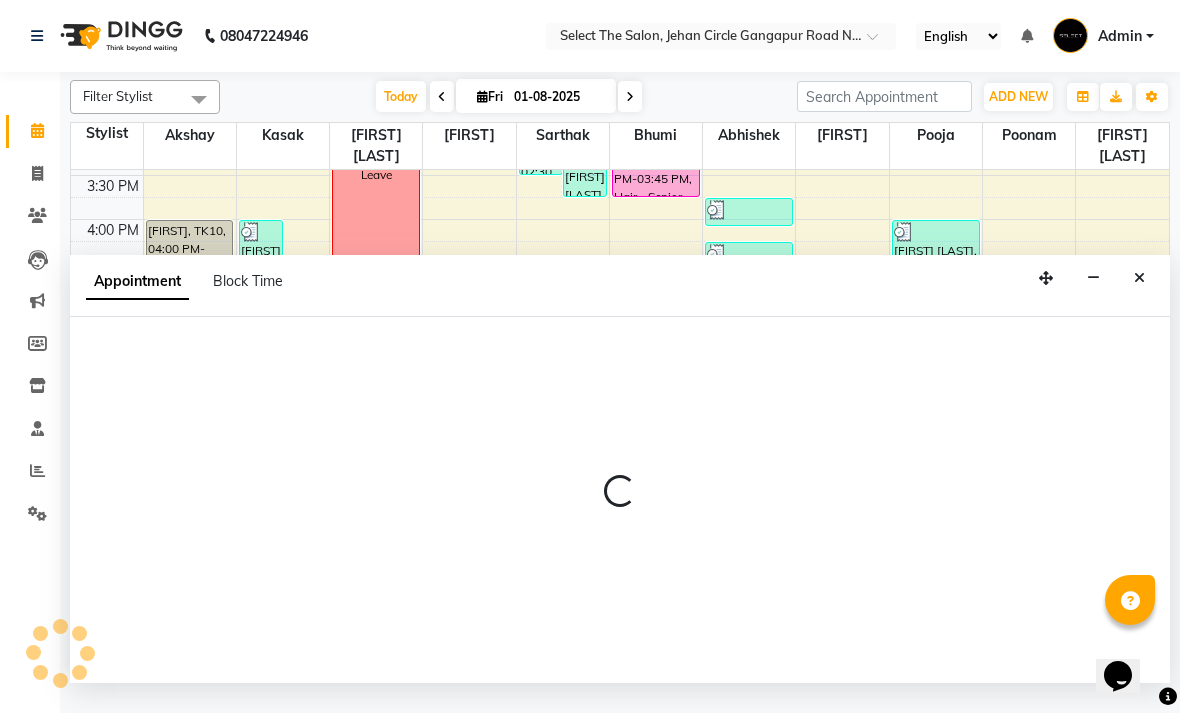 select on "68846" 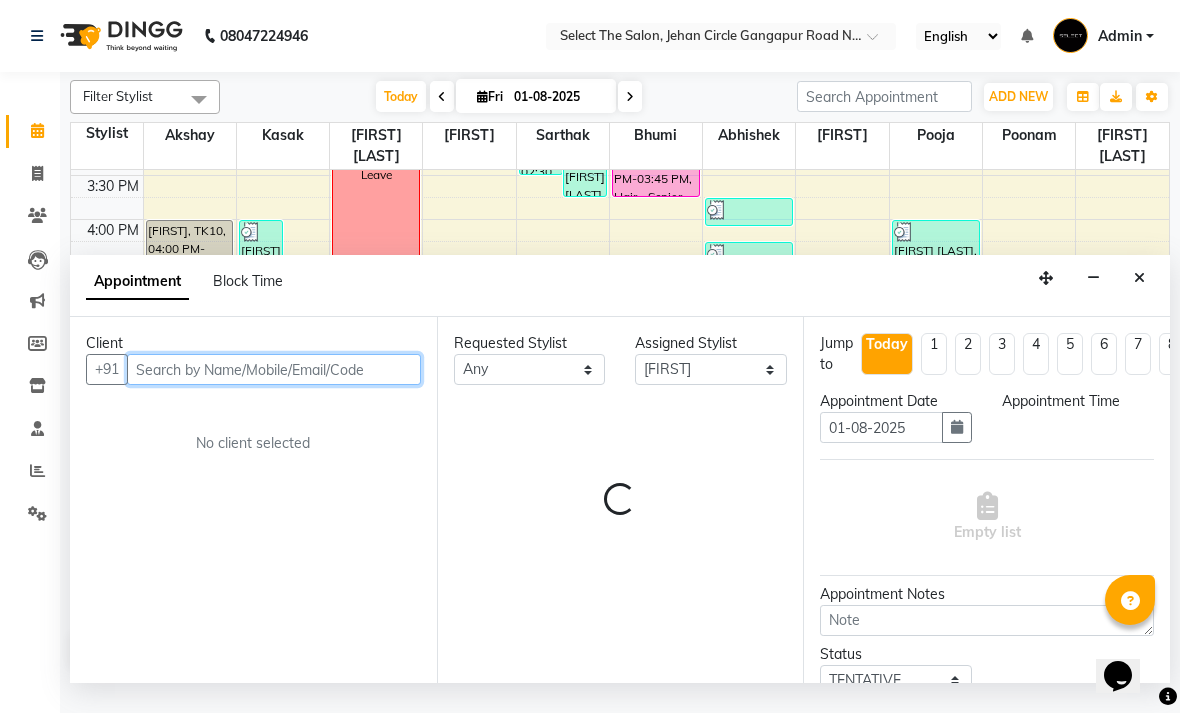 select on "1170" 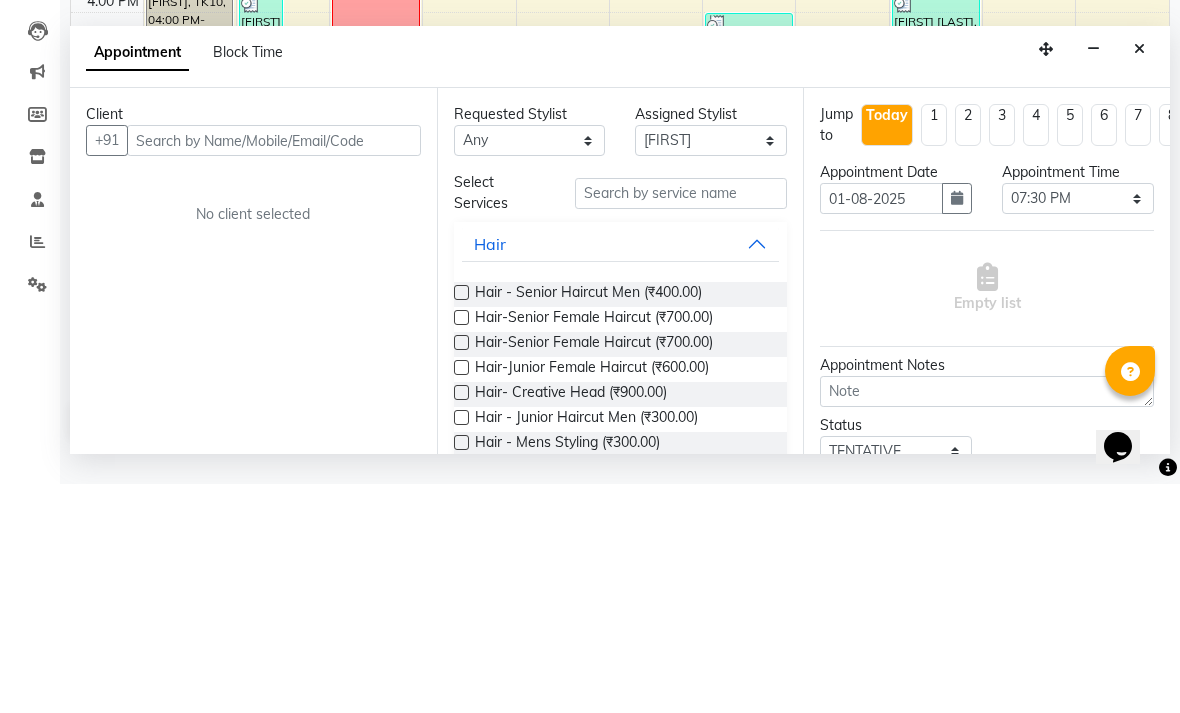 click at bounding box center [1139, 278] 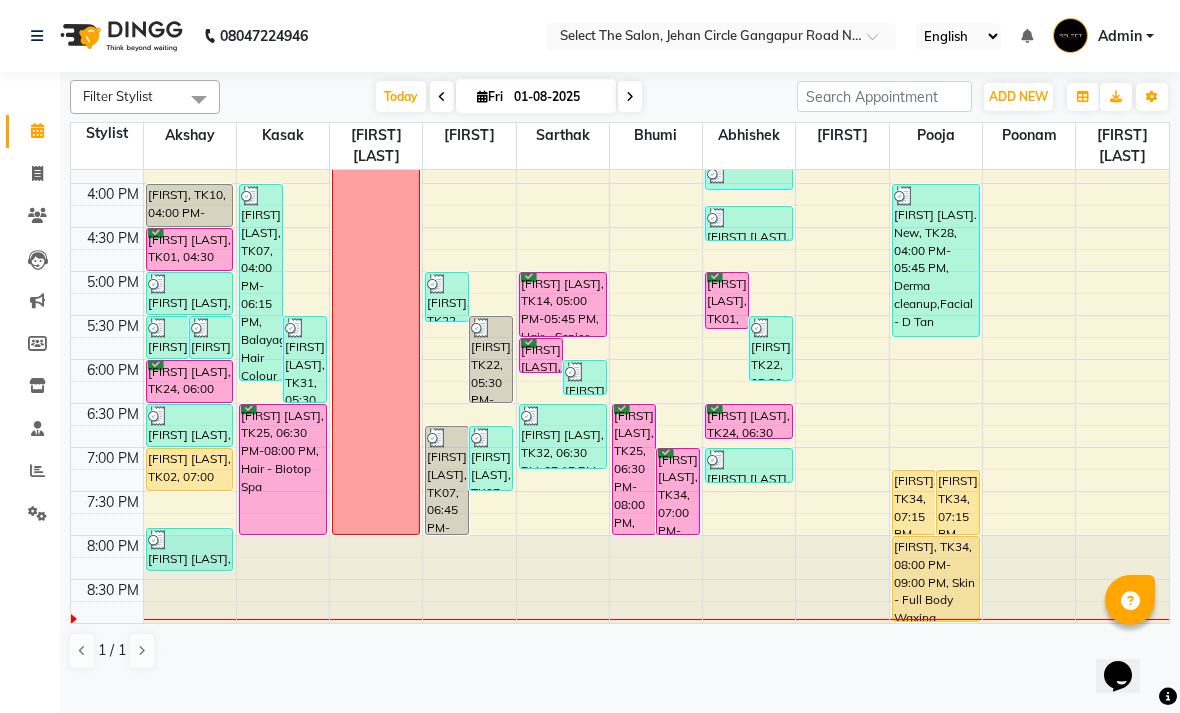 scroll, scrollTop: 690, scrollLeft: 0, axis: vertical 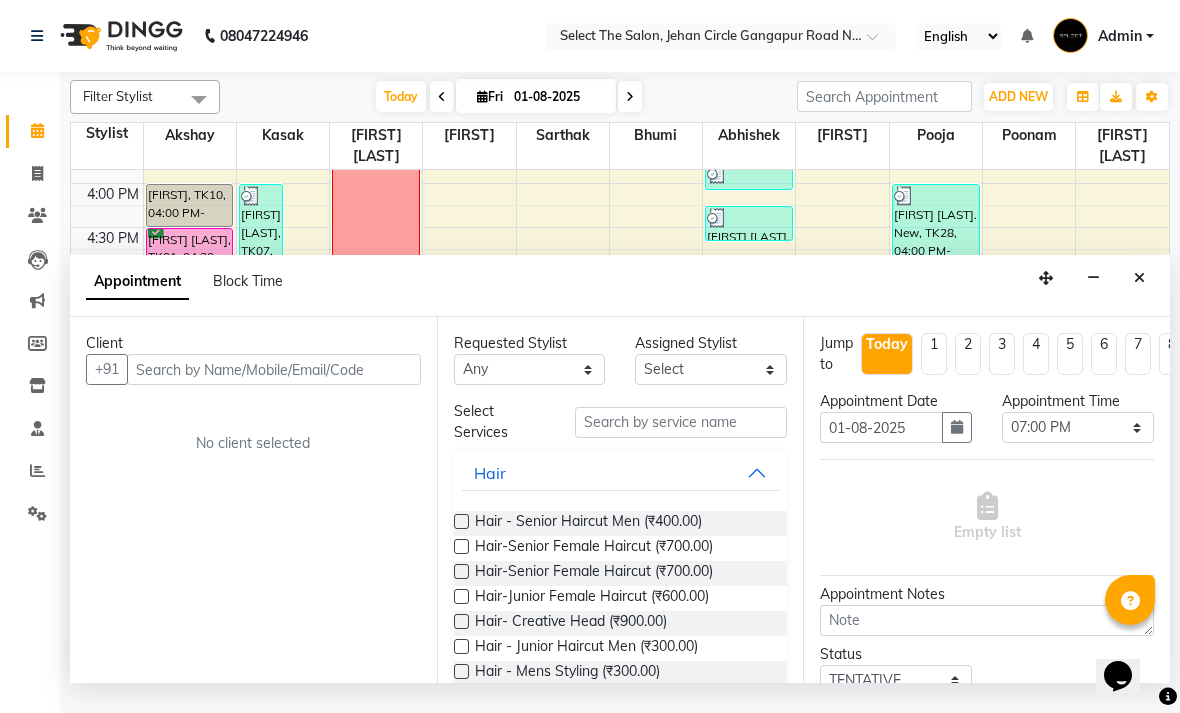 click at bounding box center (1139, 278) 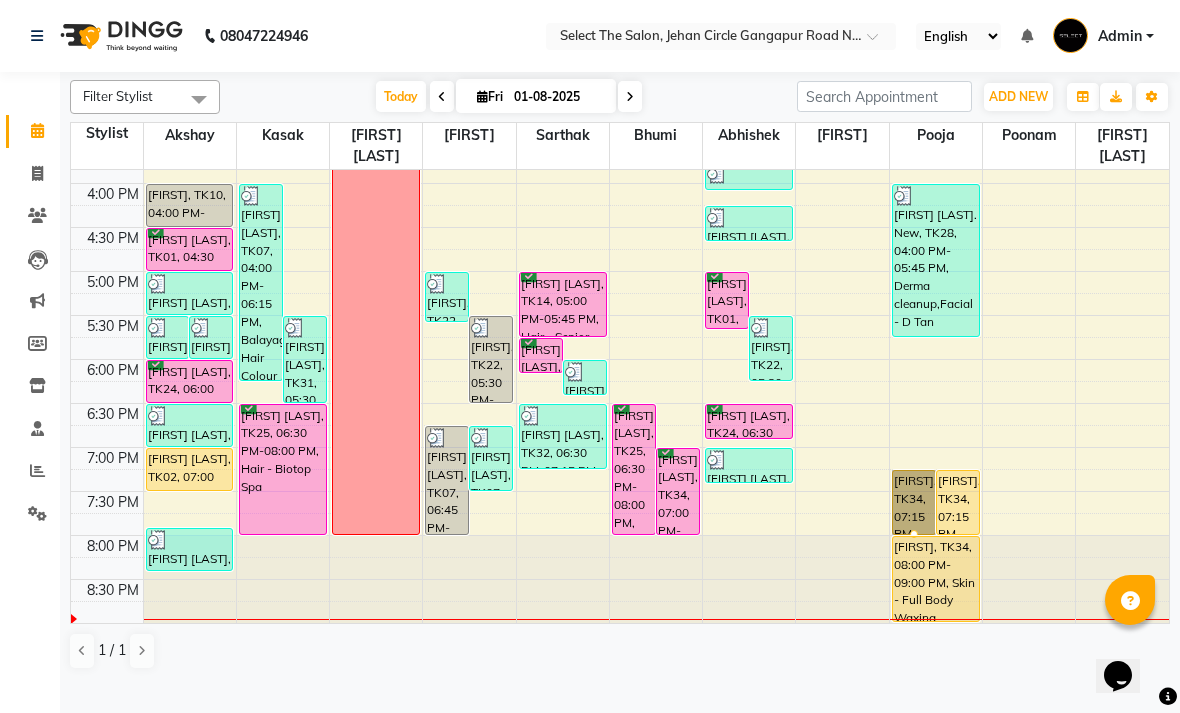 click at bounding box center [914, 534] 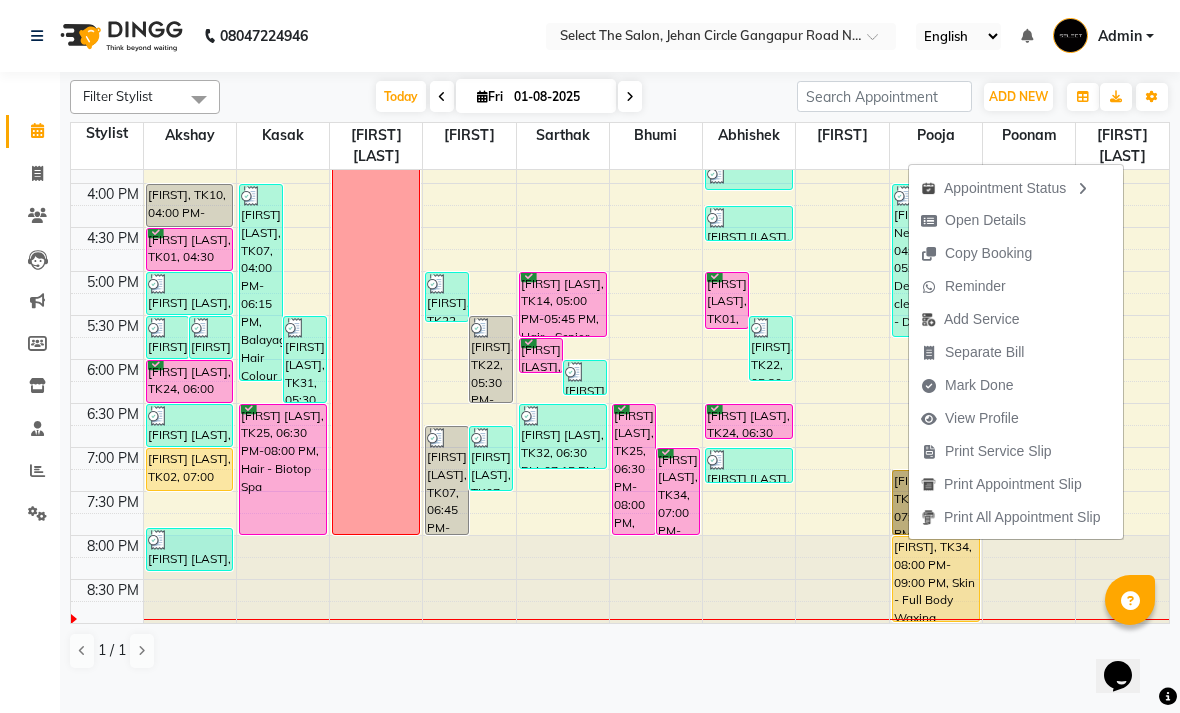 click on "Open Details" at bounding box center (985, 220) 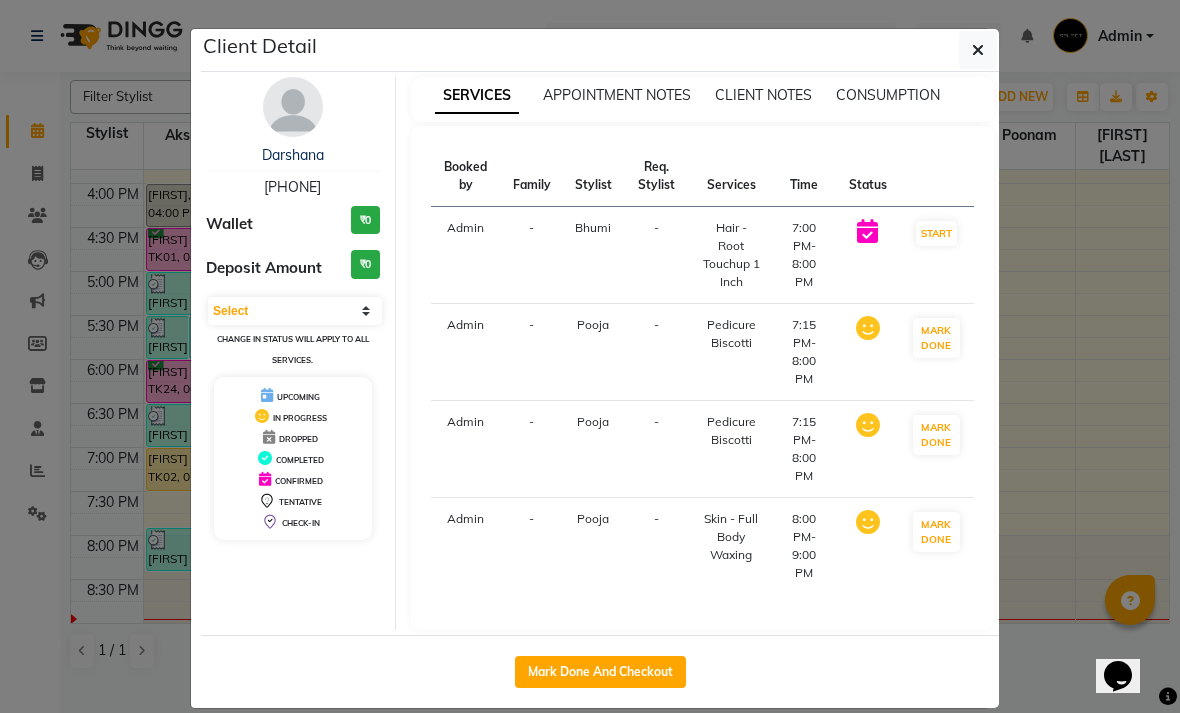 click on "Mark Done And Checkout" 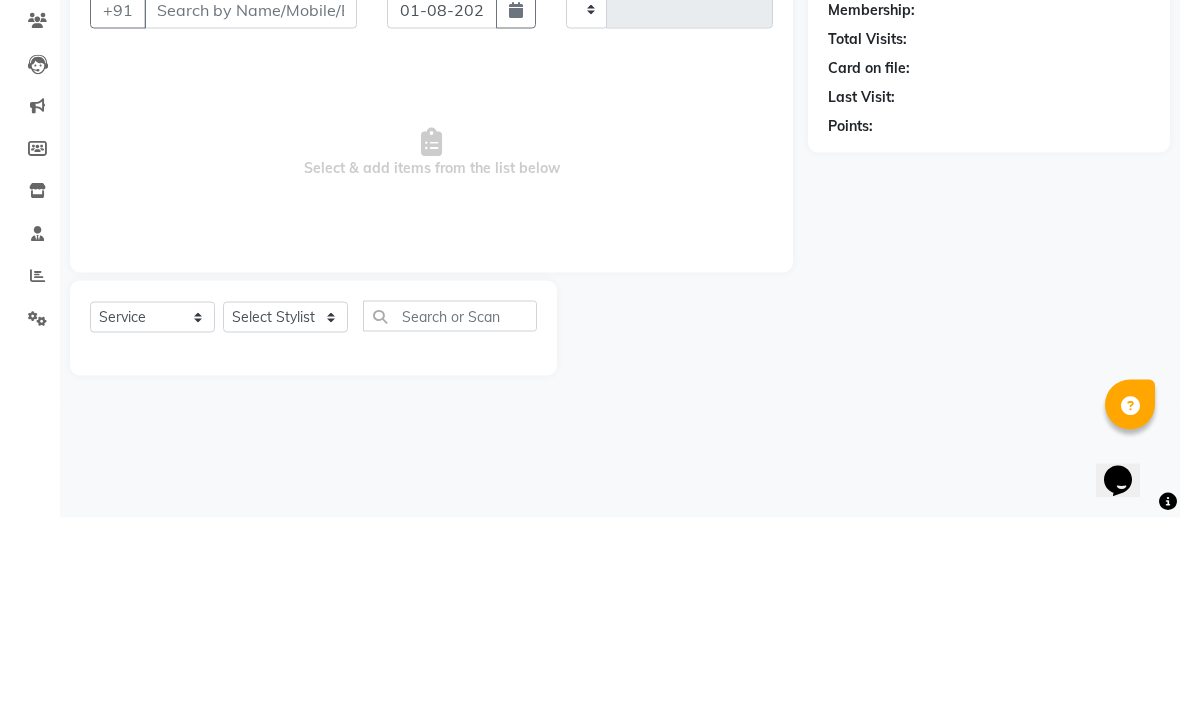 type on "2758" 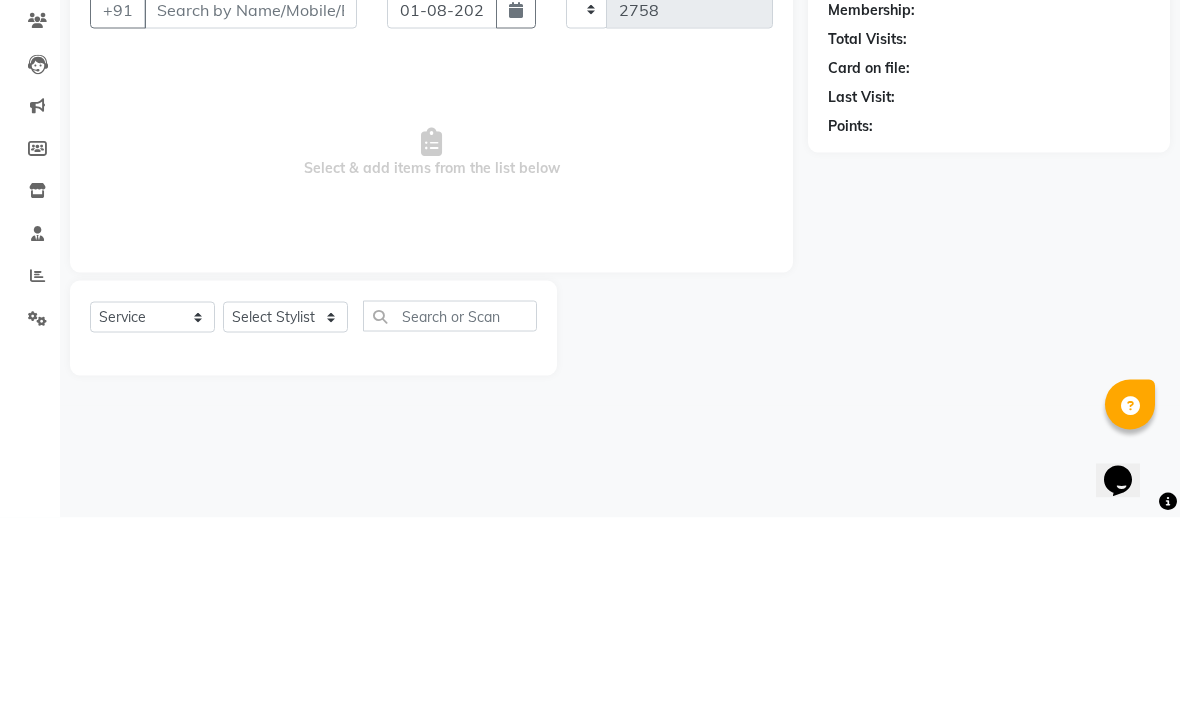 select on "4969" 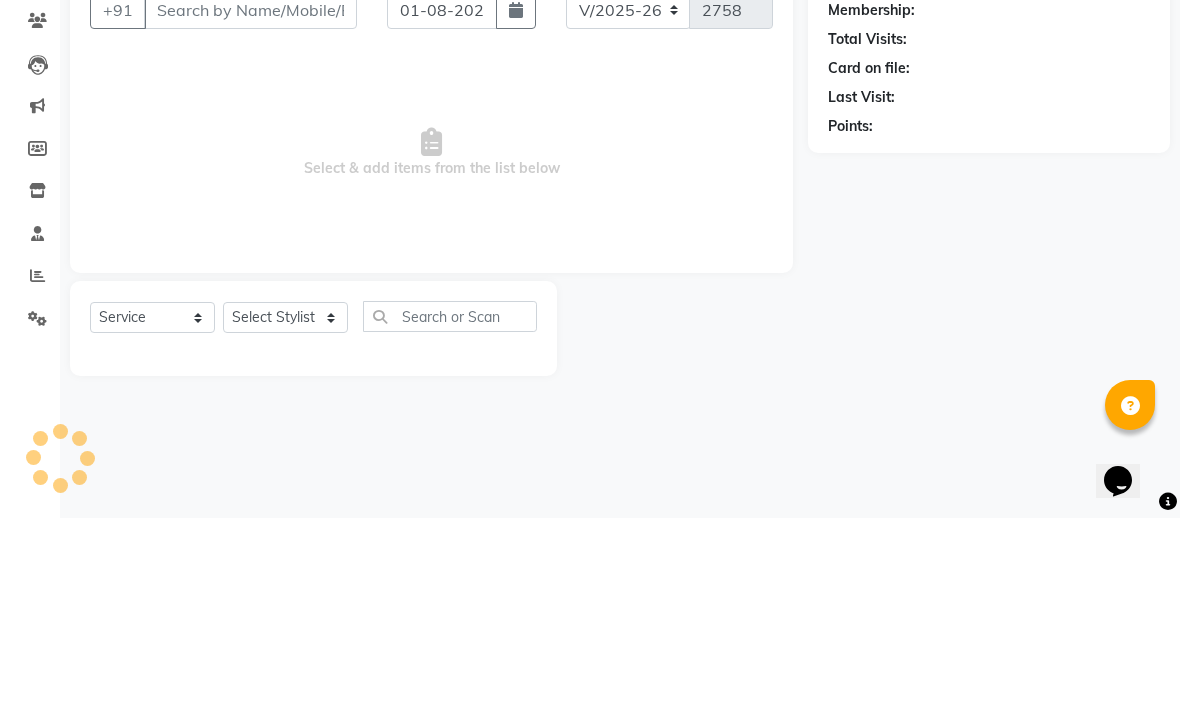 type on "9623197372" 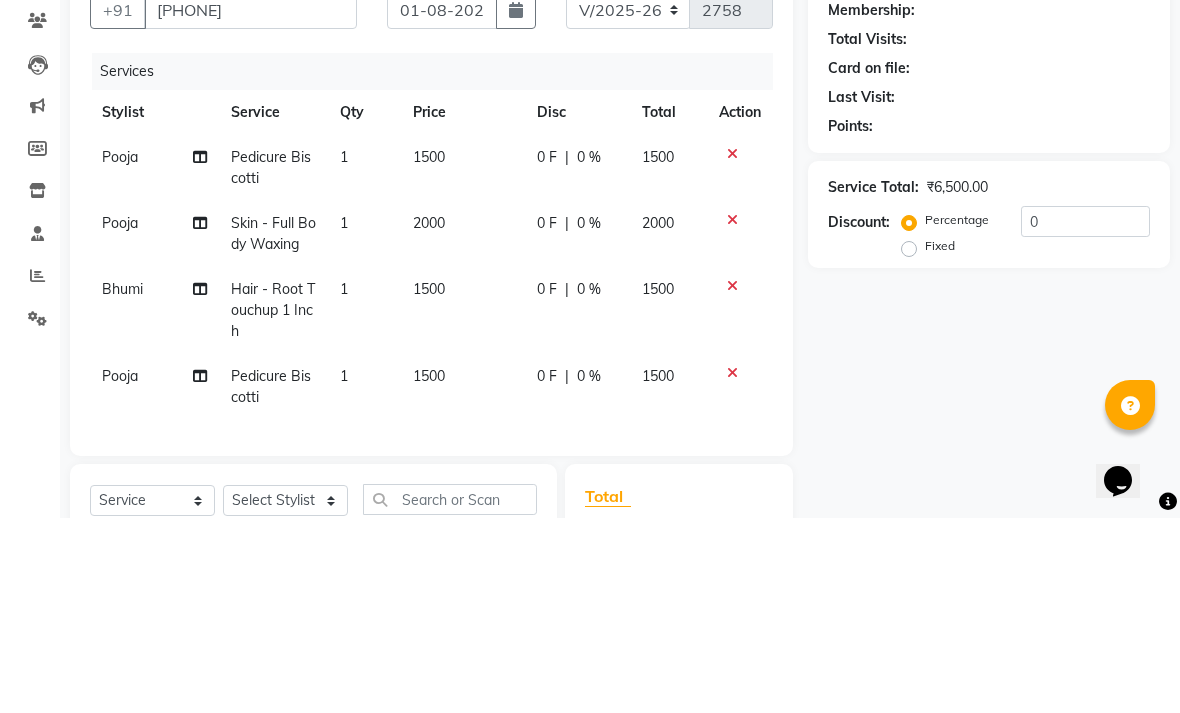 scroll, scrollTop: 195, scrollLeft: 0, axis: vertical 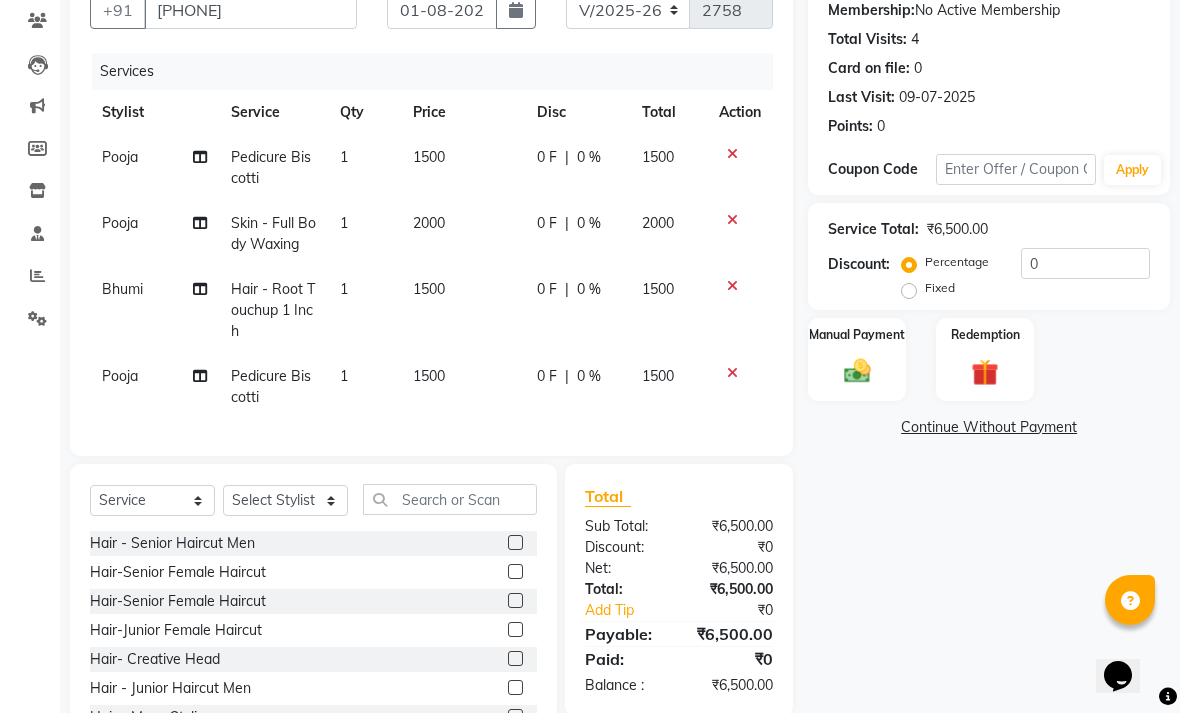 click 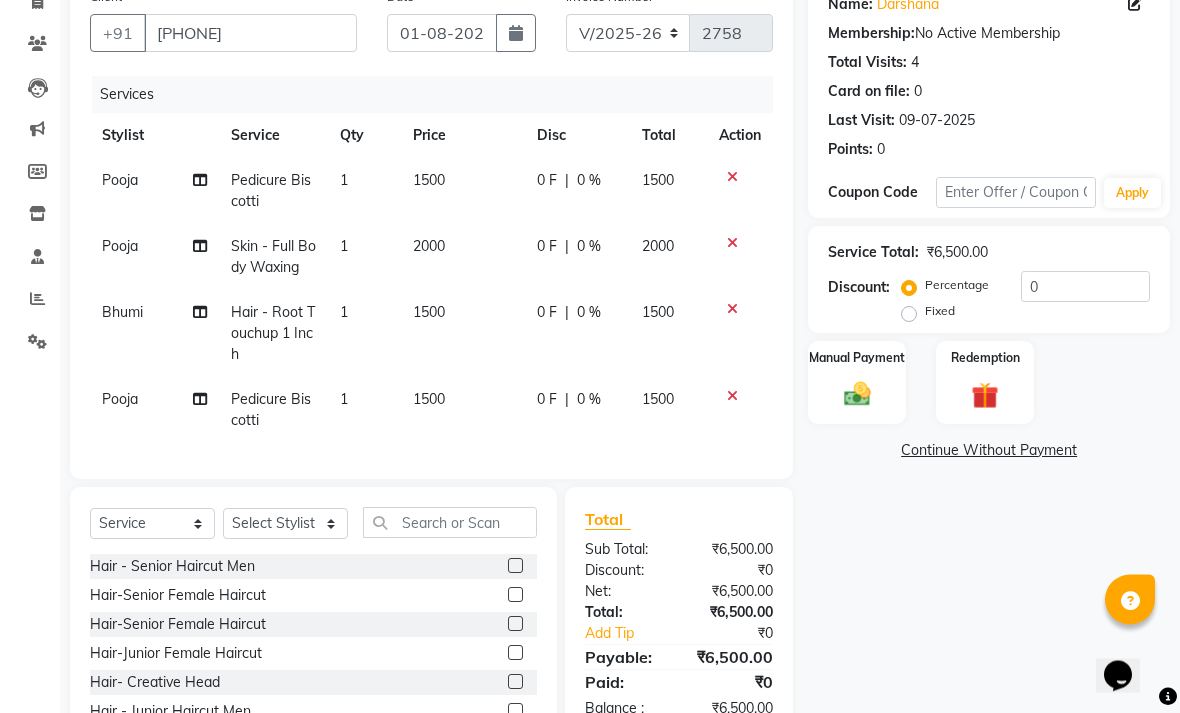 scroll, scrollTop: 0, scrollLeft: 0, axis: both 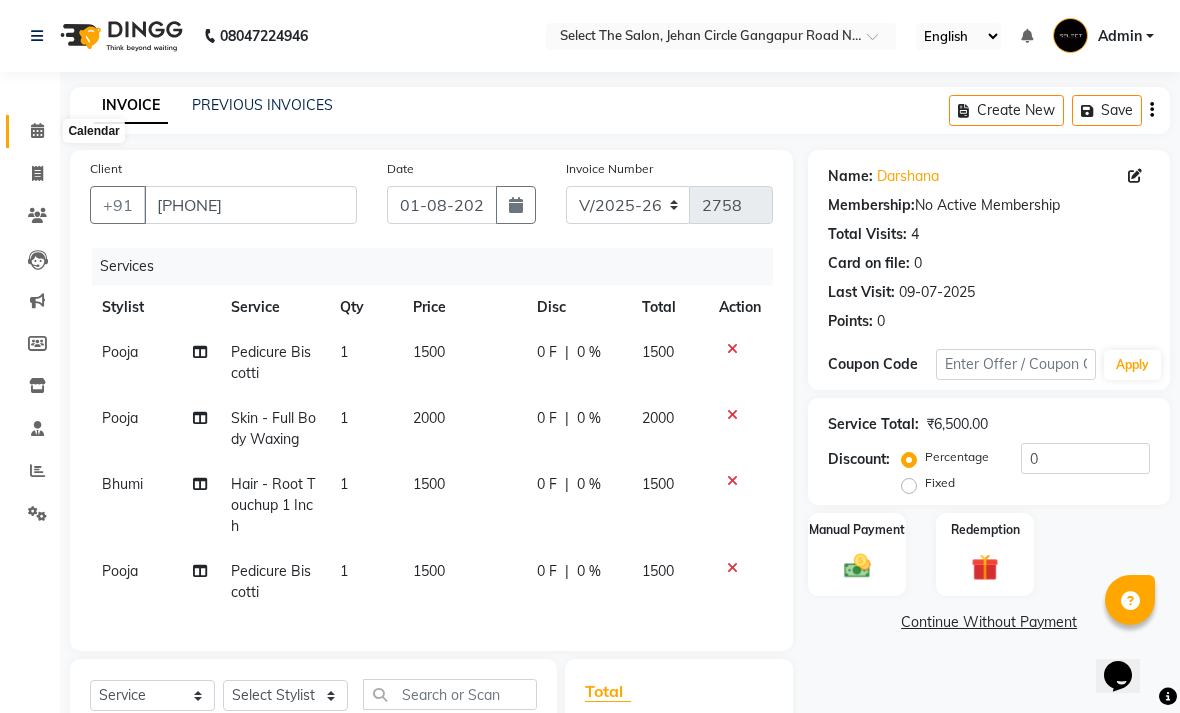 click 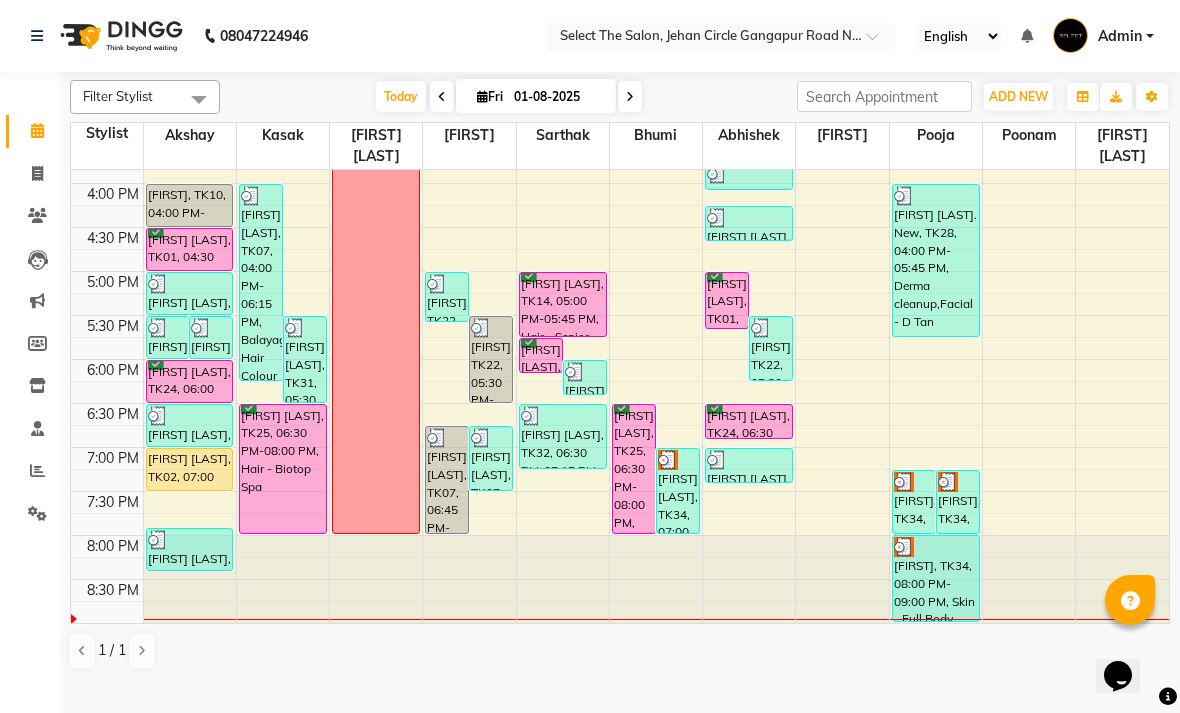 scroll, scrollTop: 690, scrollLeft: 0, axis: vertical 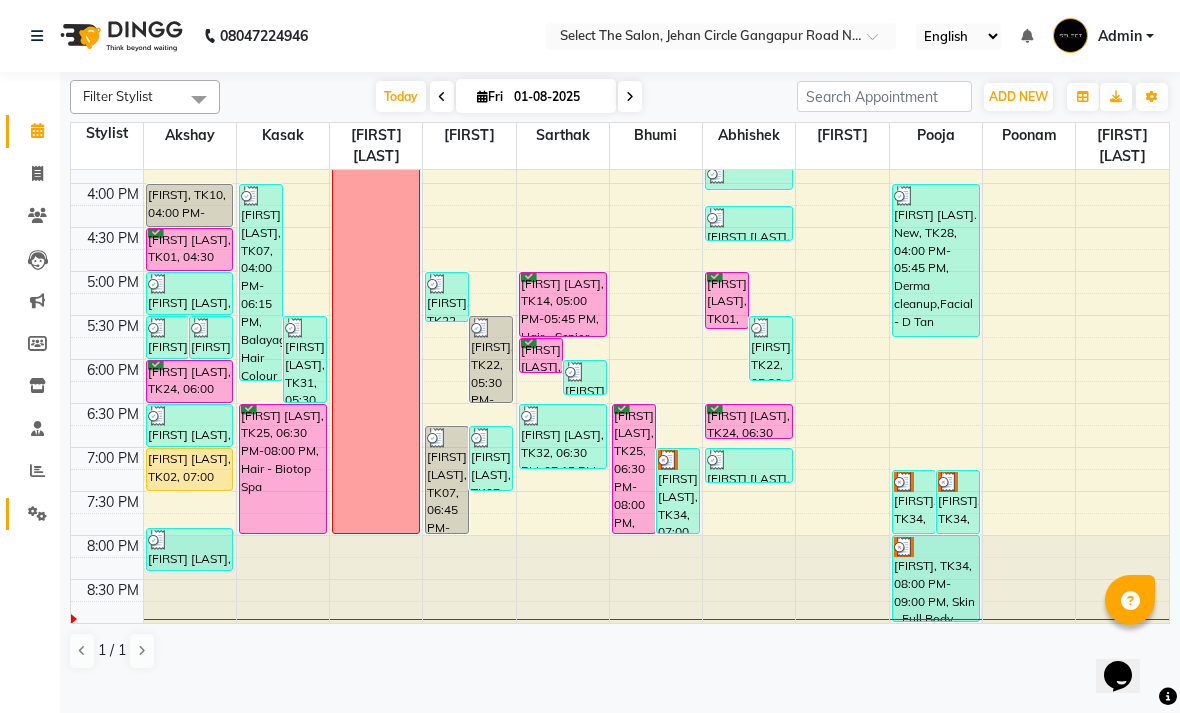 click on "Settings" 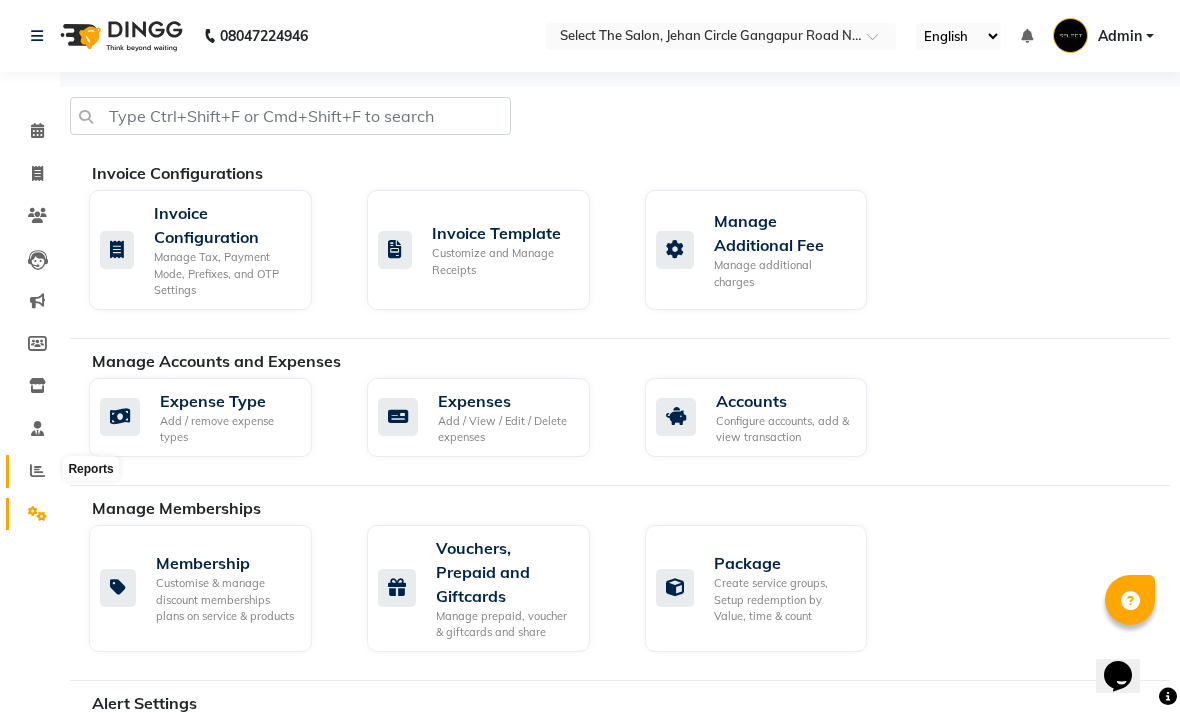 click 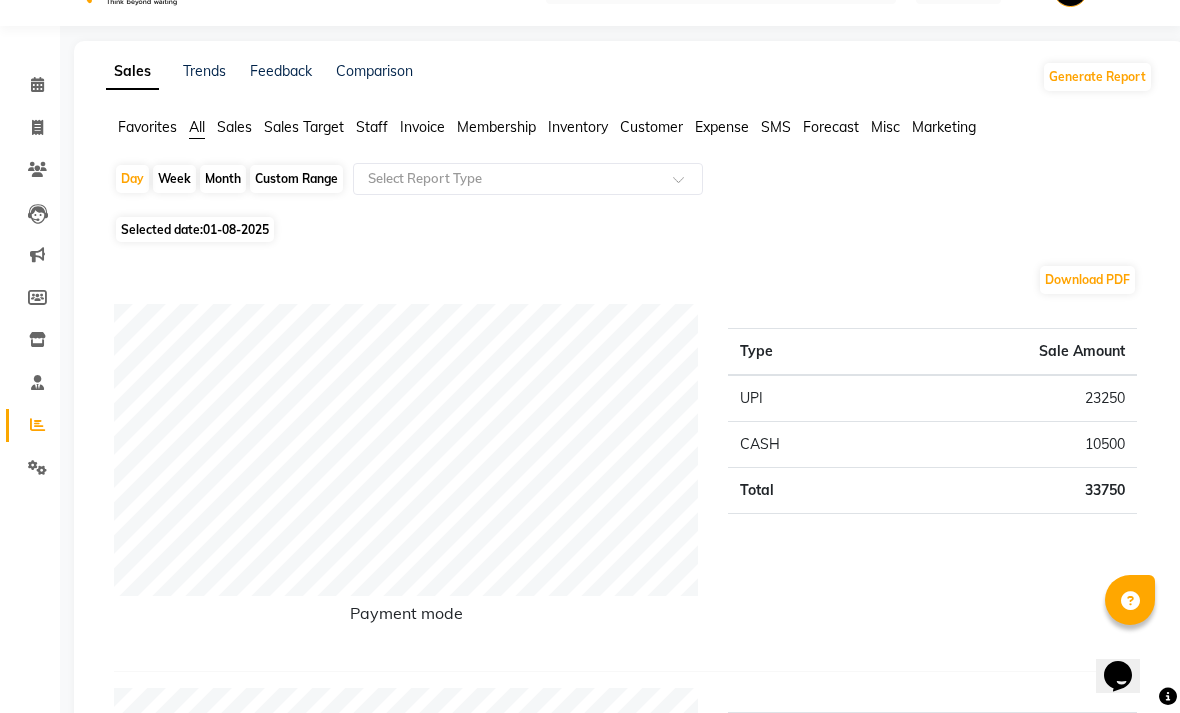 scroll, scrollTop: 0, scrollLeft: 0, axis: both 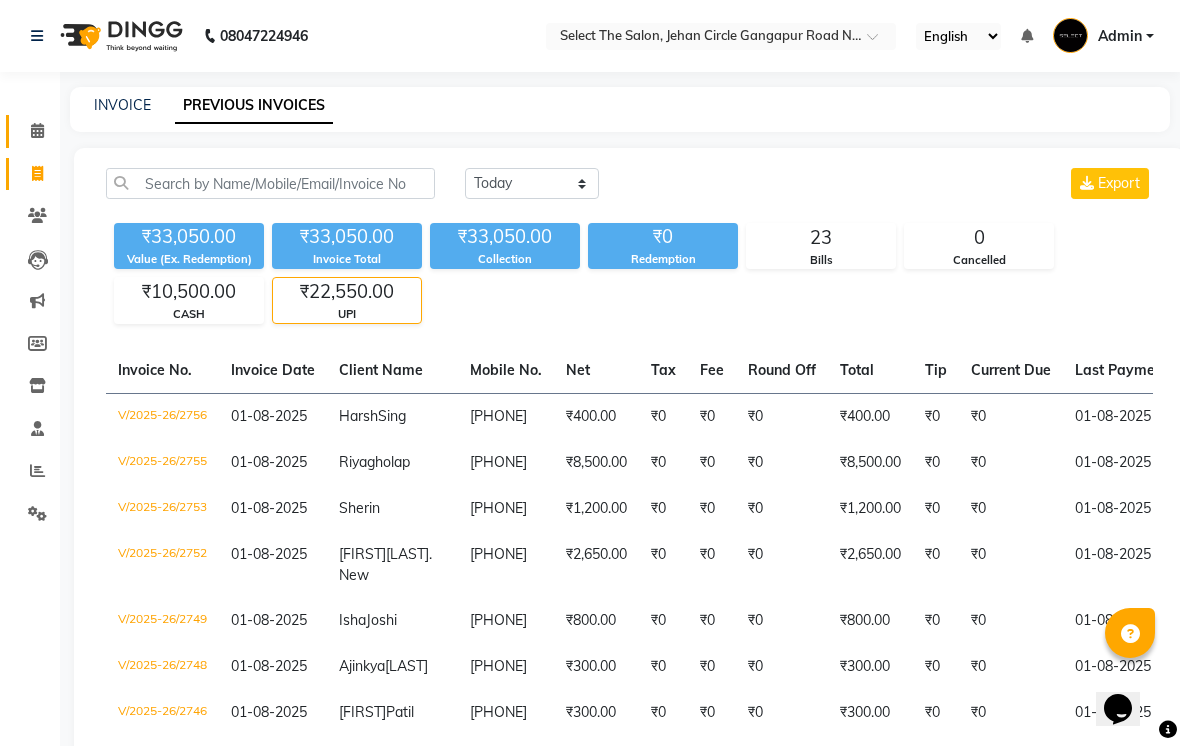 click 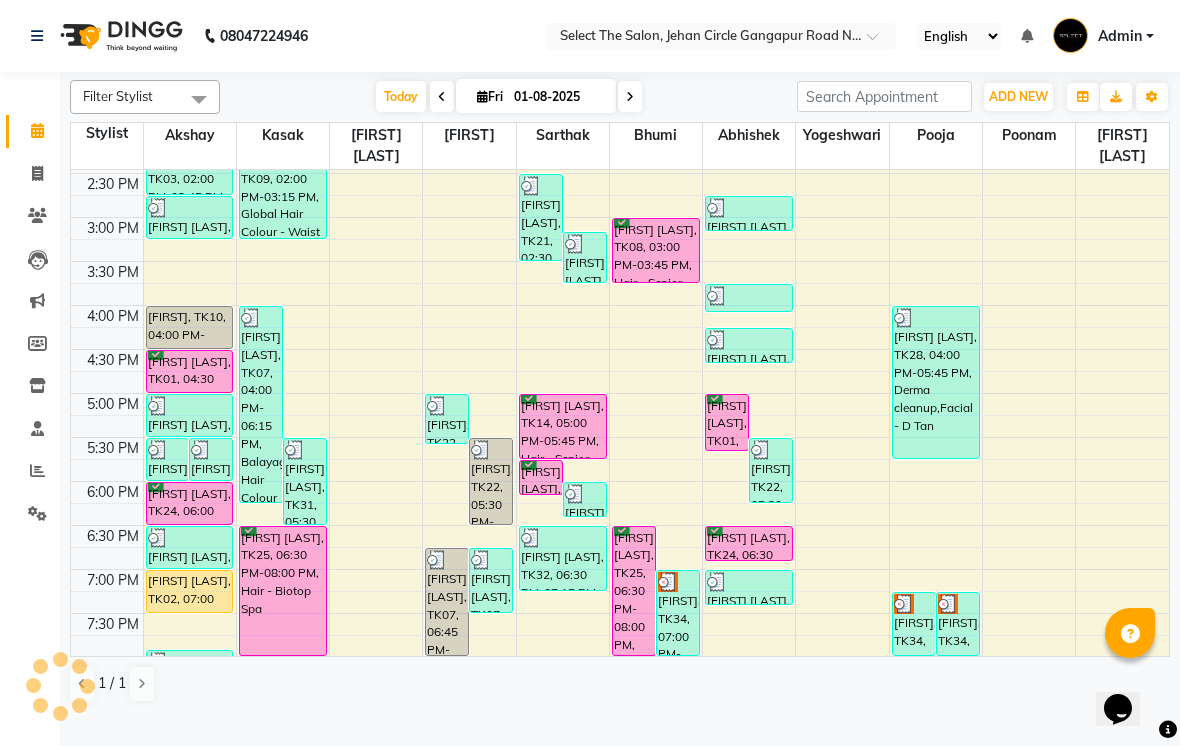 scroll, scrollTop: 568, scrollLeft: 0, axis: vertical 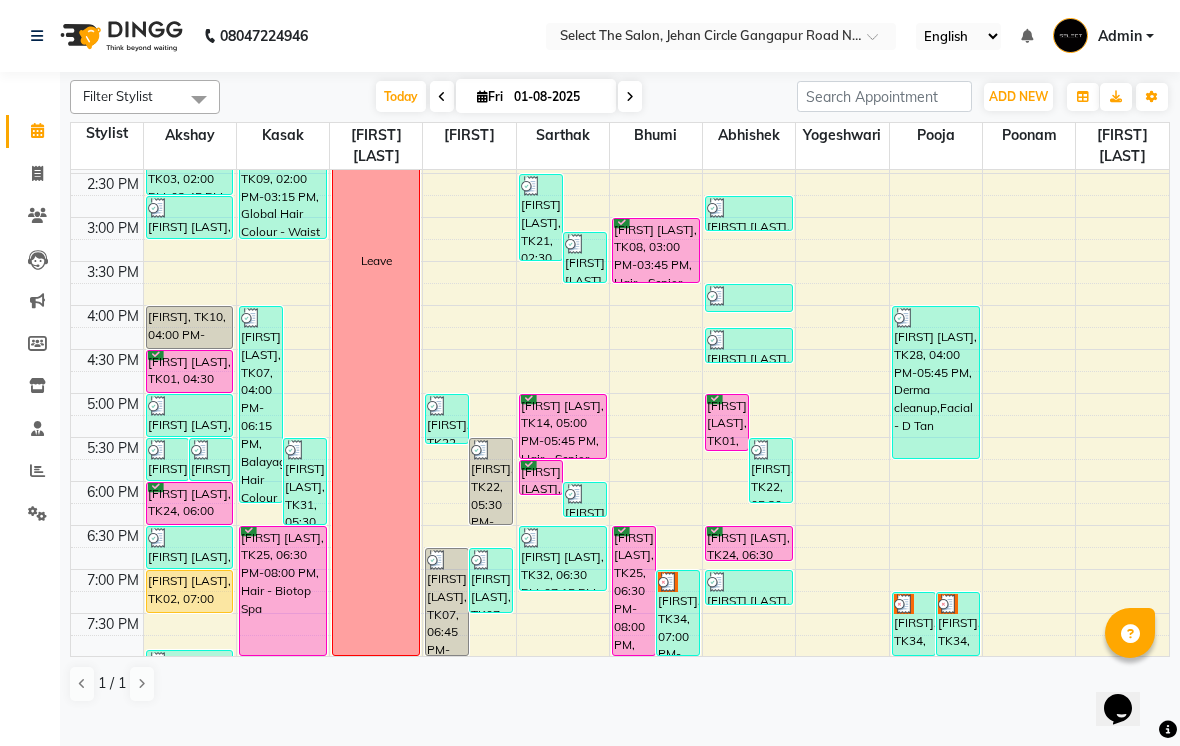 click at bounding box center (630, 96) 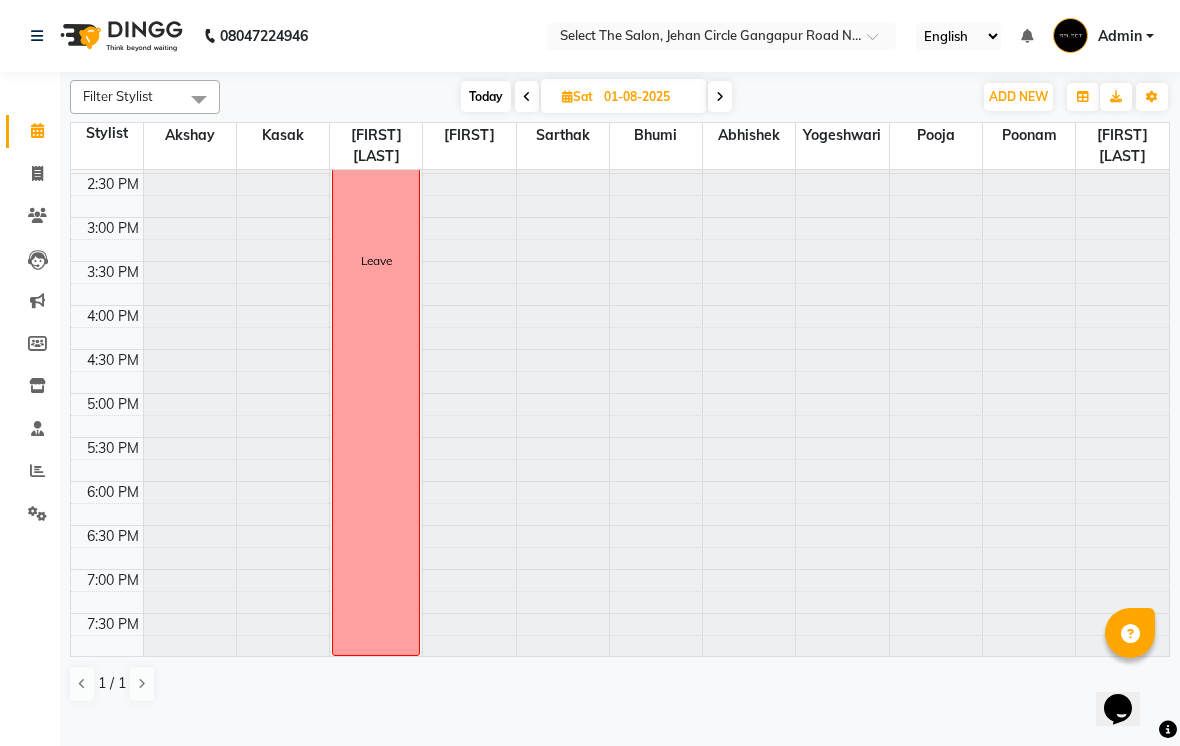 type on "02-08-2025" 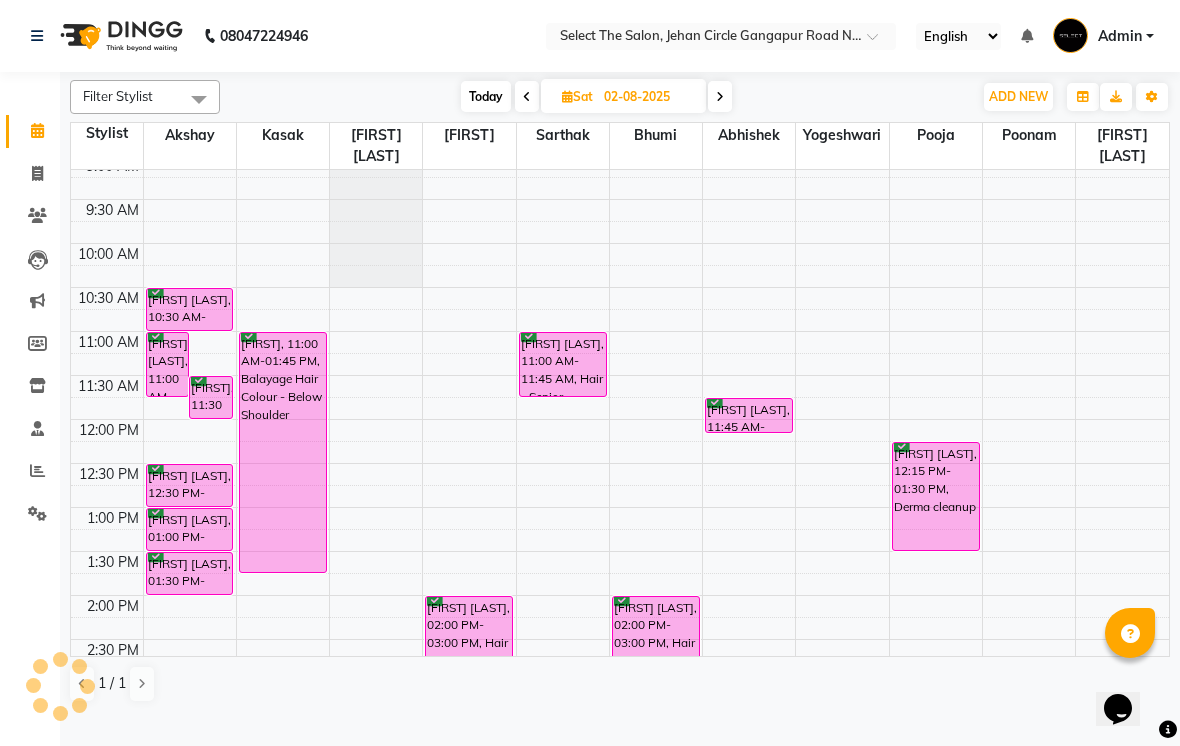 scroll, scrollTop: 87, scrollLeft: 0, axis: vertical 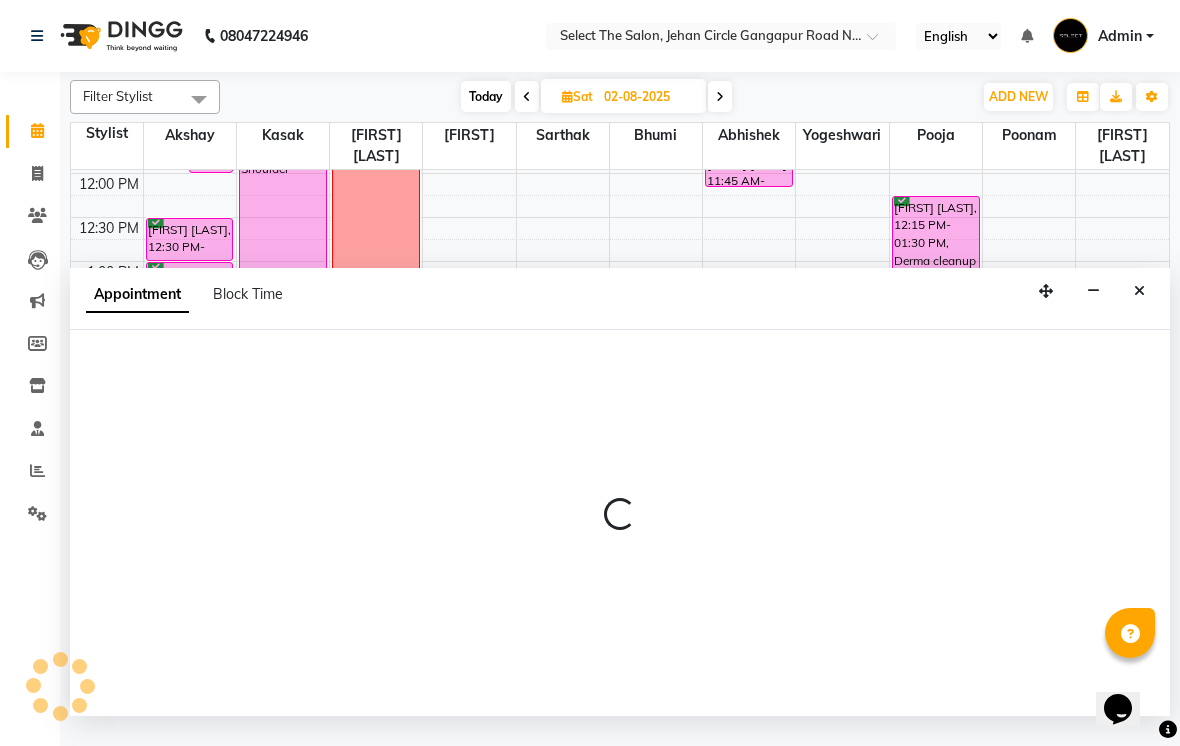 select on "68846" 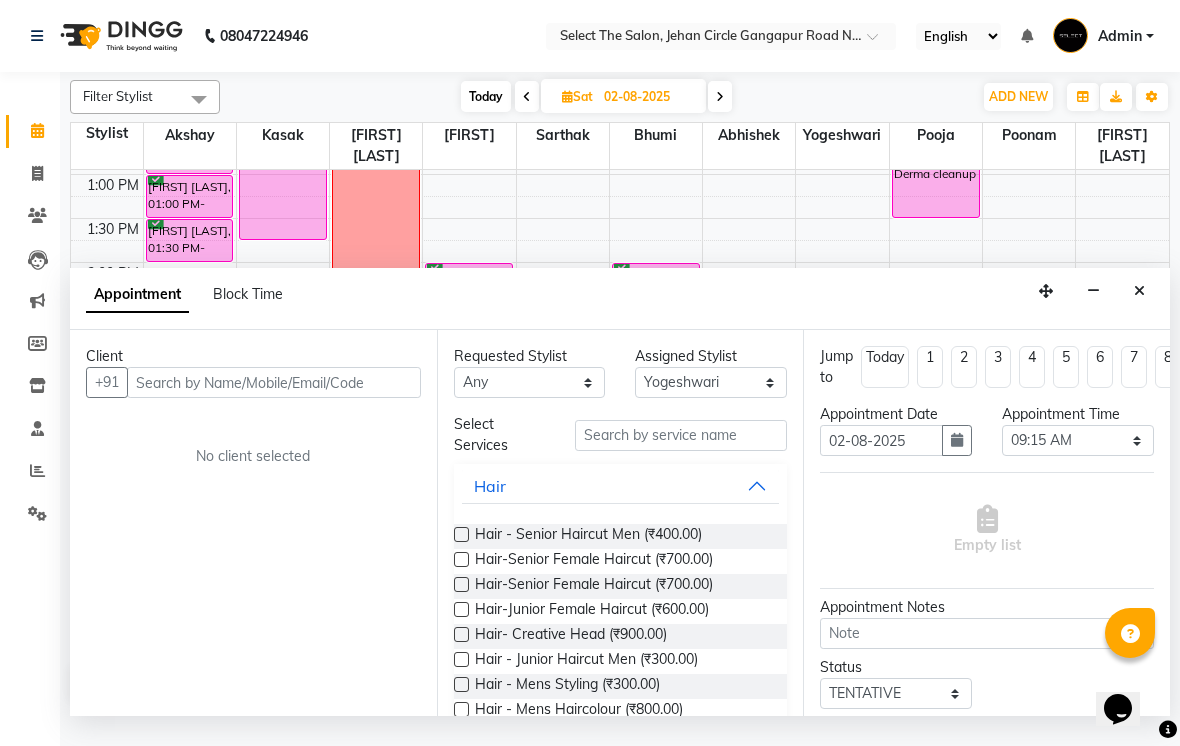 scroll, scrollTop: 436, scrollLeft: 0, axis: vertical 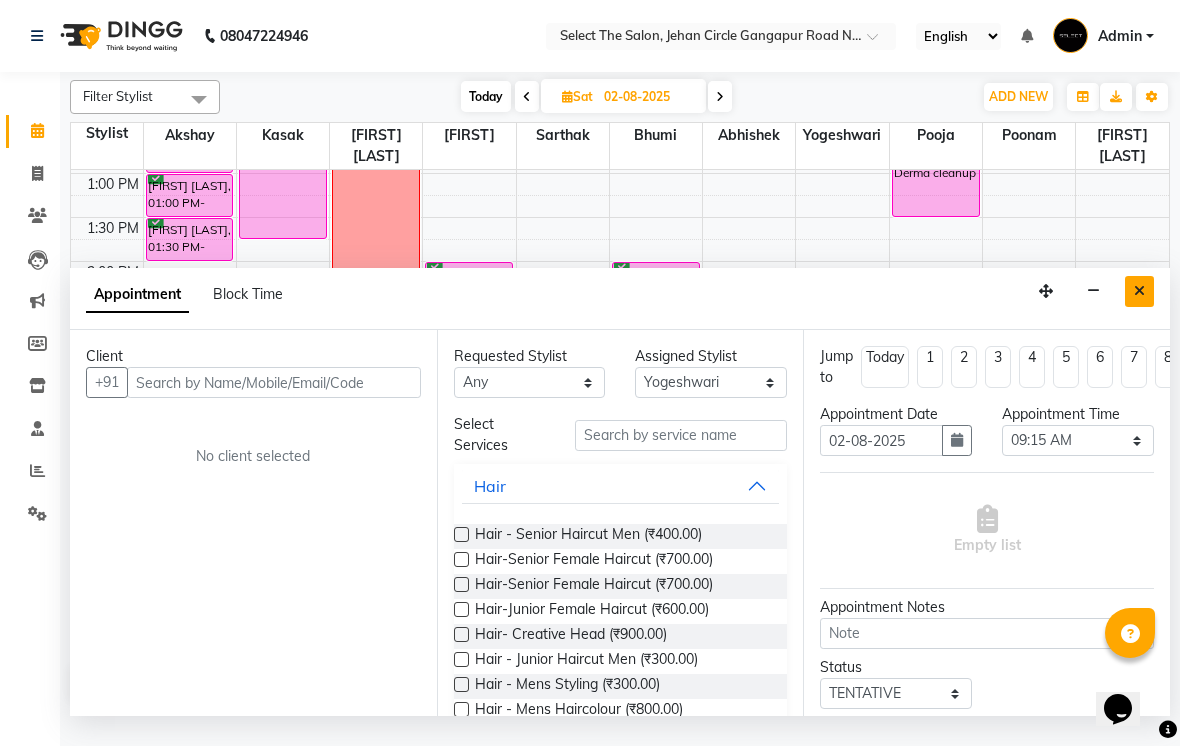 click at bounding box center [1139, 291] 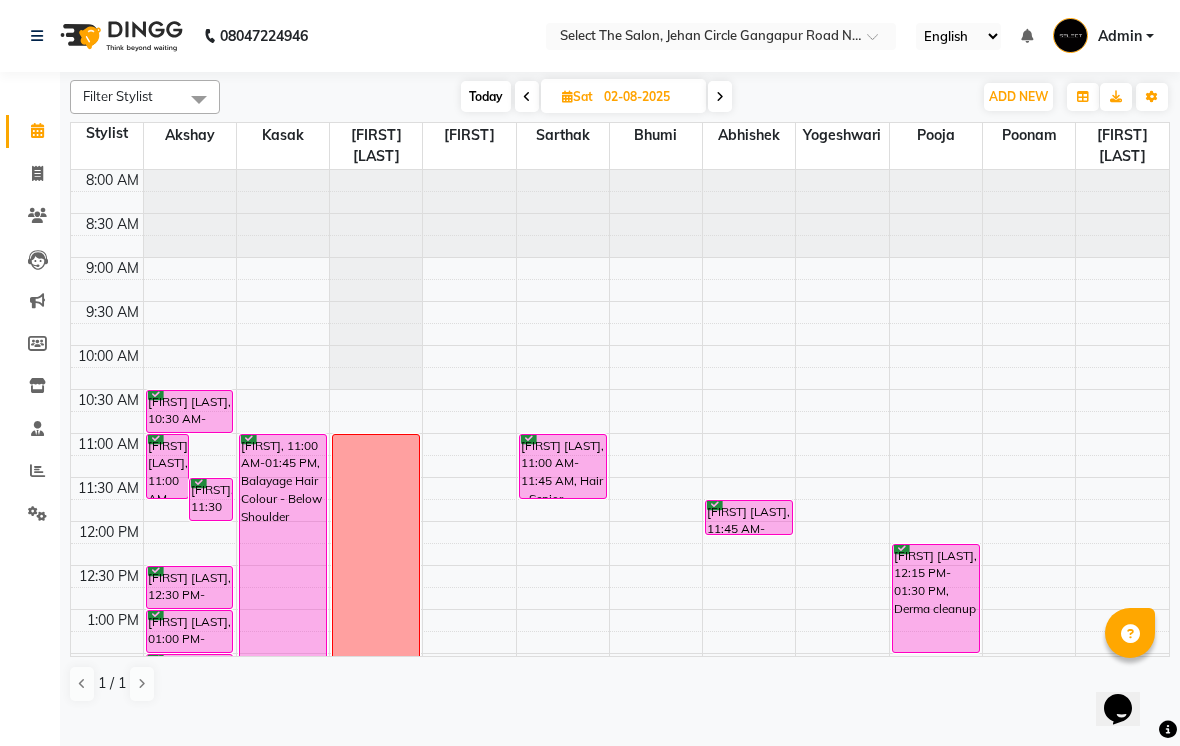 scroll, scrollTop: 0, scrollLeft: 0, axis: both 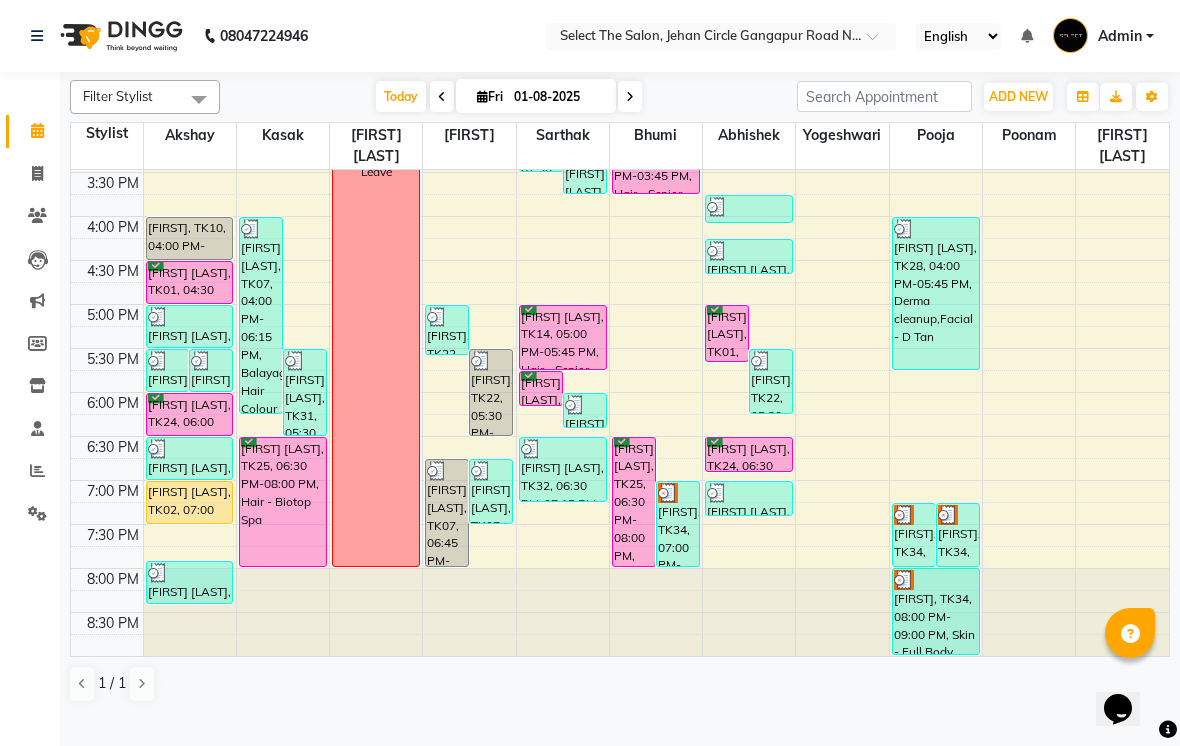 click at bounding box center [630, 96] 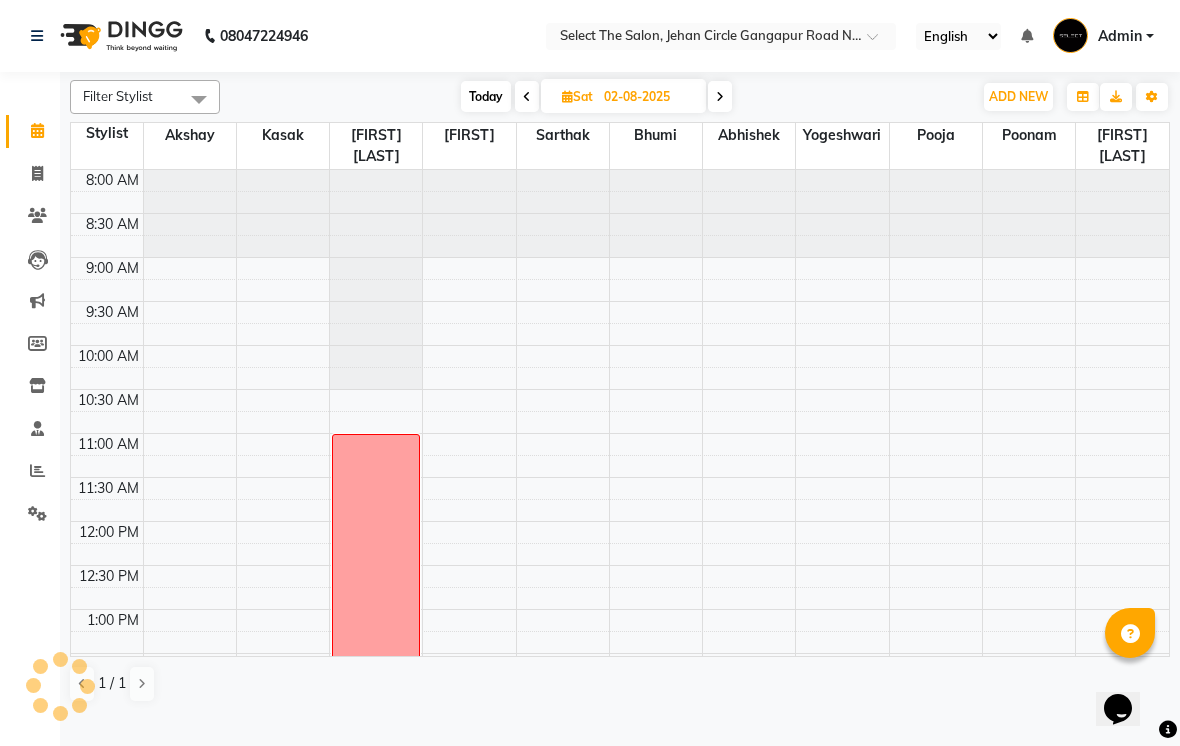 scroll, scrollTop: 657, scrollLeft: 0, axis: vertical 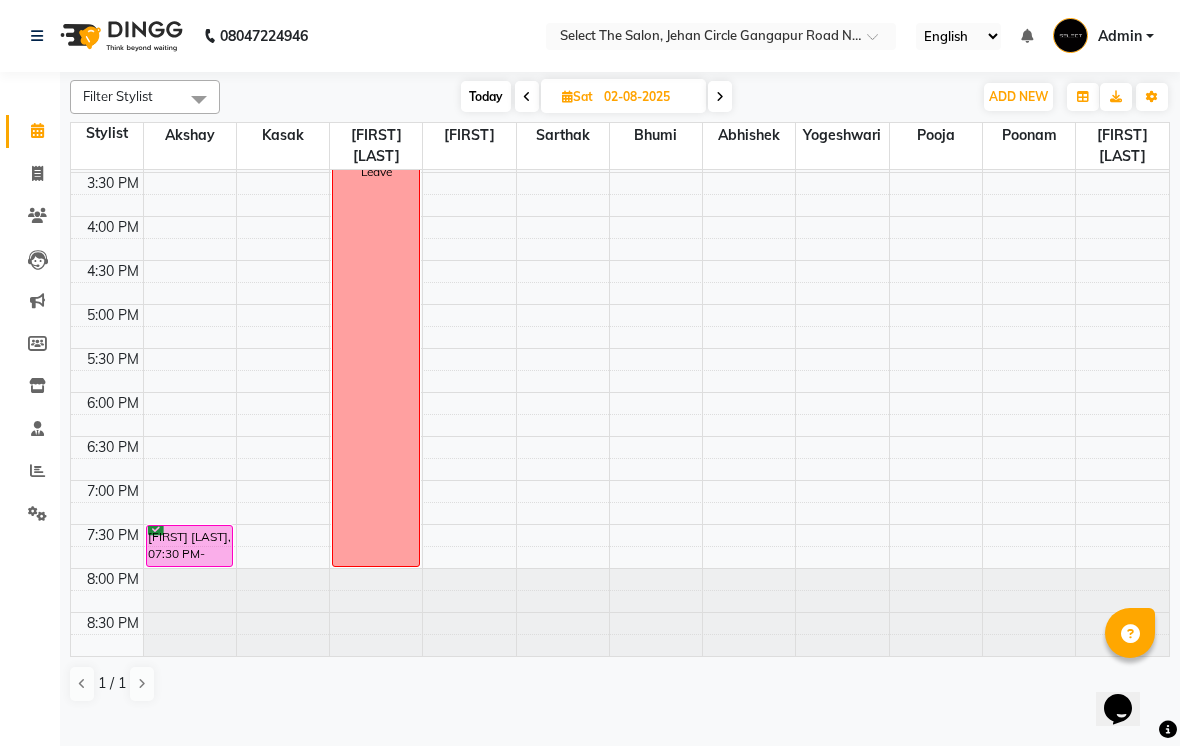 click on "Today" at bounding box center (486, 96) 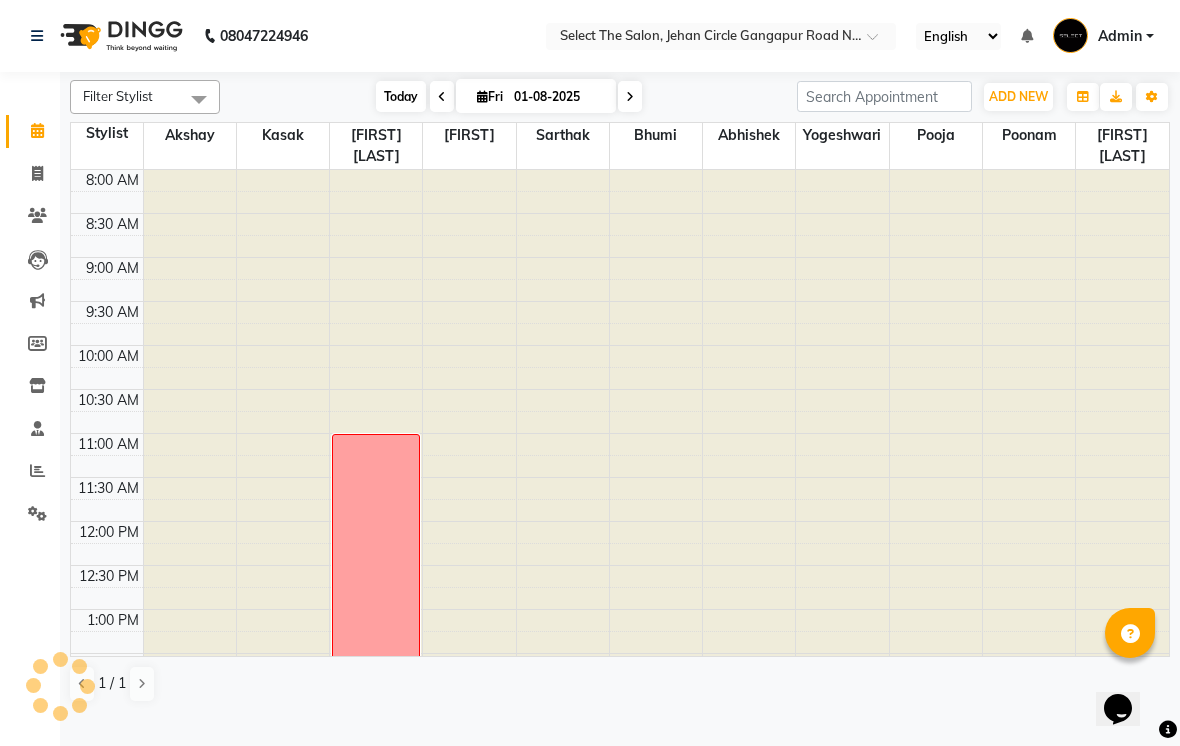 scroll, scrollTop: 657, scrollLeft: 0, axis: vertical 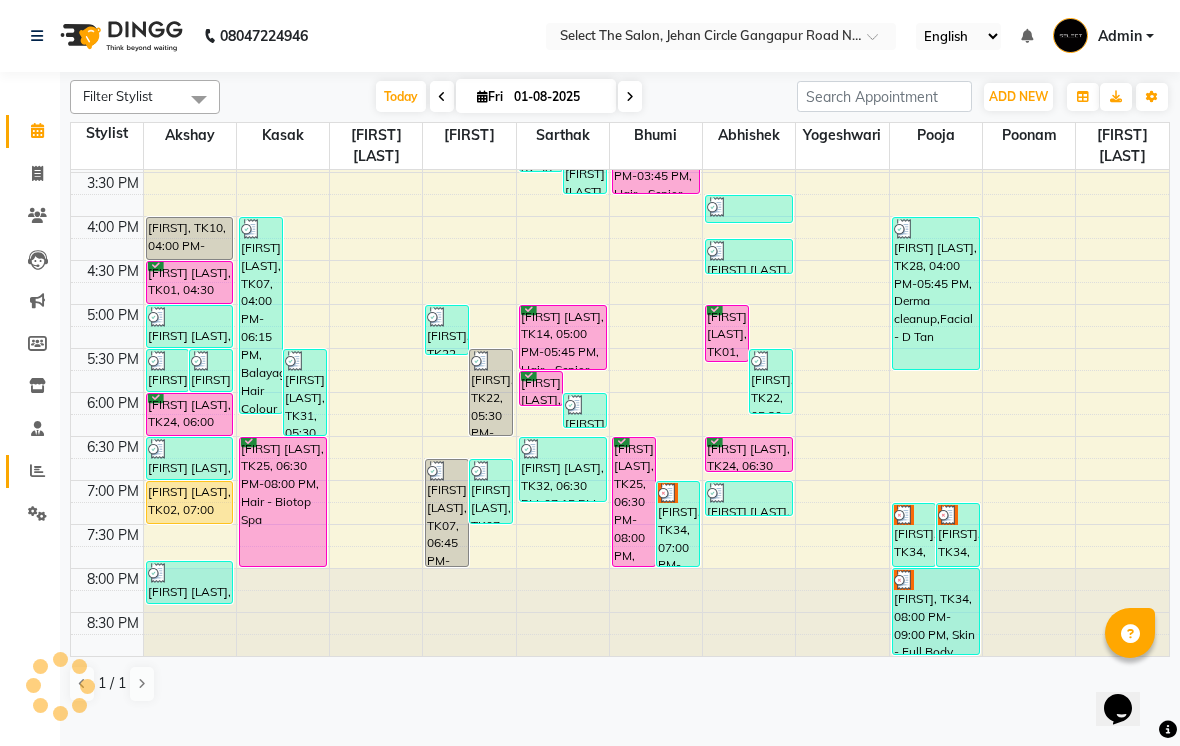click 